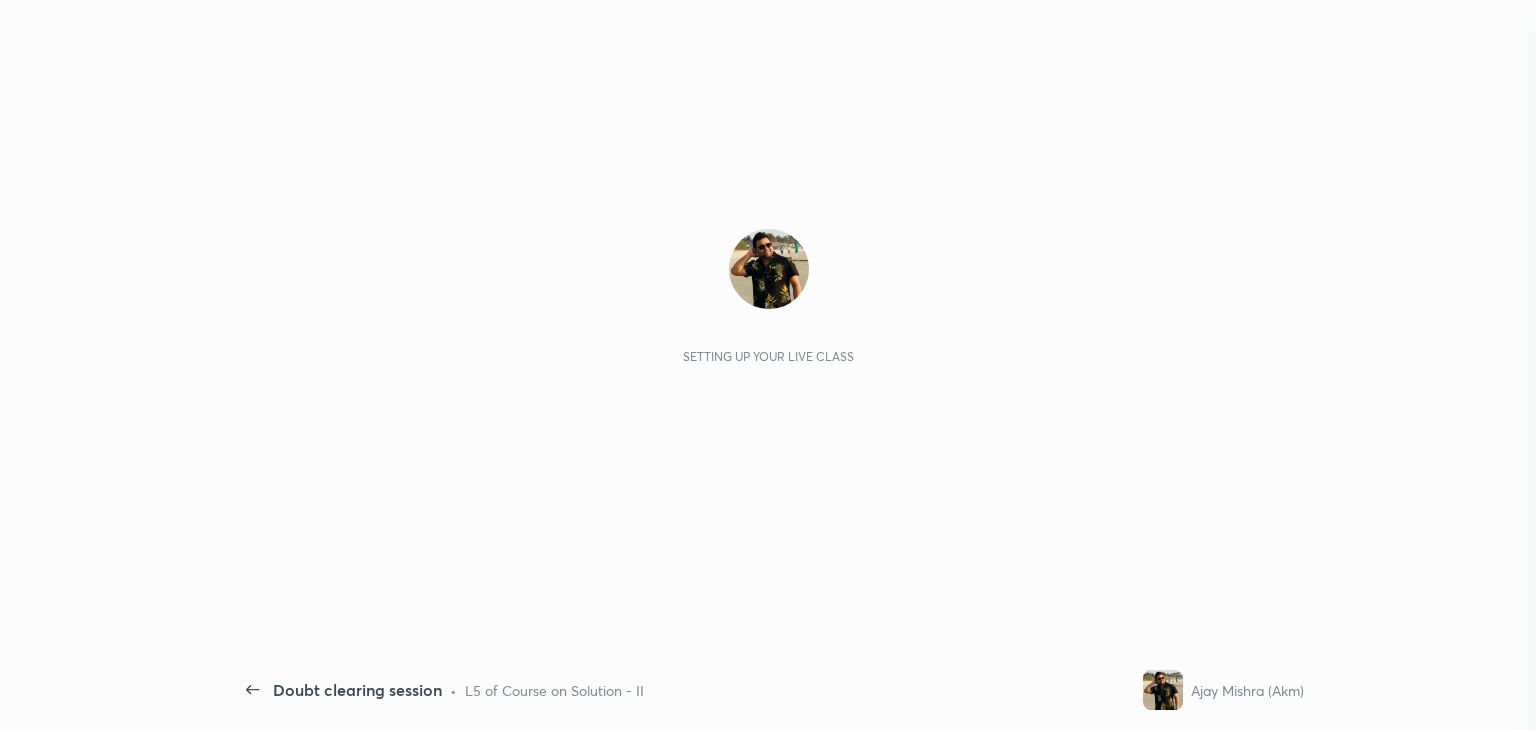 scroll, scrollTop: 0, scrollLeft: 0, axis: both 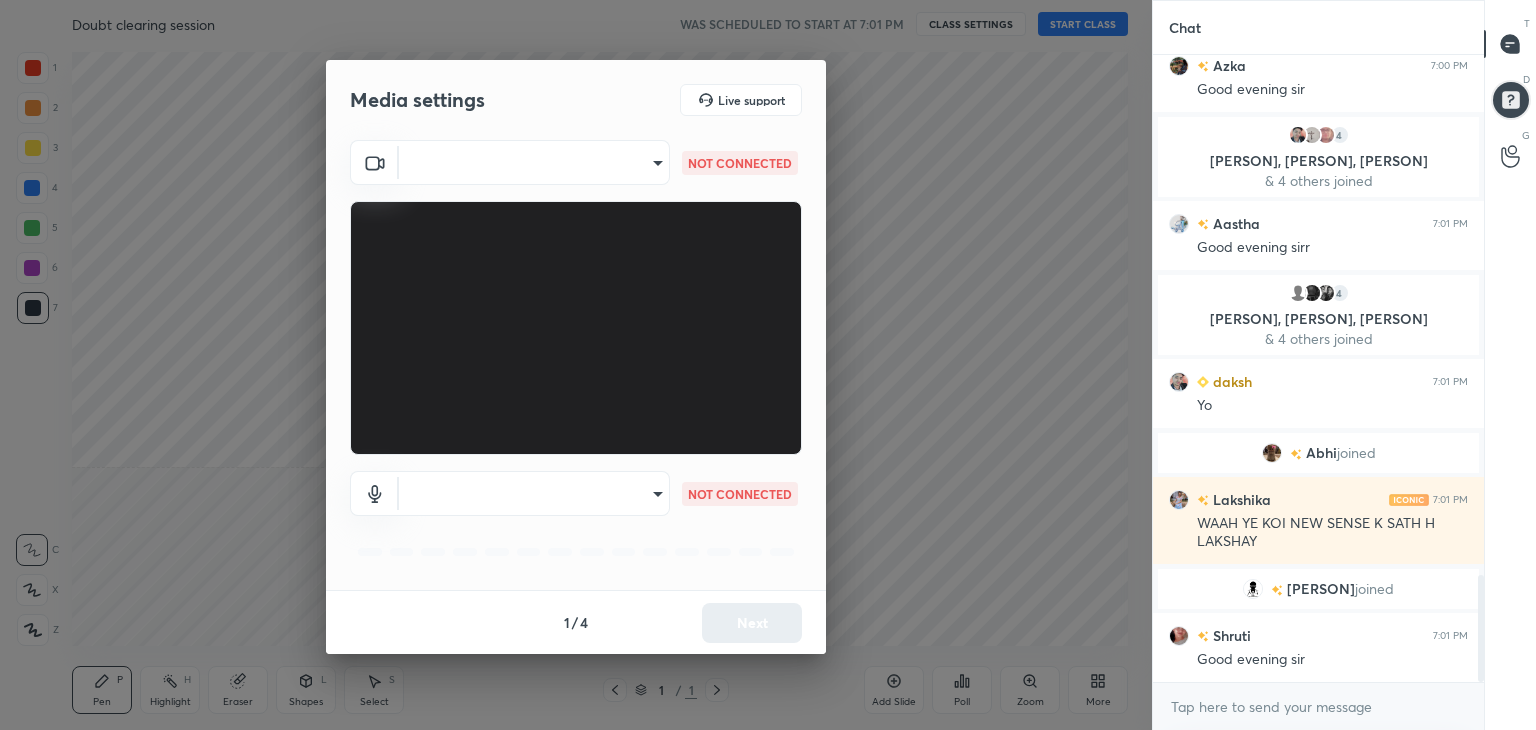 click on "[NUMBER] [NUMBER] [NUMBER] [NUMBER] [NUMBER] [NUMBER] [NUMBER] C X Z C X Z E E Erase all   H H Doubt clearing session WAS SCHEDULED TO START AT  7:01 PM CLASS SETTINGS START CLASS Setting up your live class Back Doubt clearing session • L5 of Course on Solution - II [PERSON] ([INITIALS]) Pen P Highlight H Eraser Shapes L Select S [NUMBER] / [NUMBER] Add Slide Poll Zoom More Chat [NUMBER] [PERSON], [PERSON], [PERSON] &  [NUMBER] others  joined [PERSON] [TIME] Good evening sir [NUMBER] [PERSON], [PERSON], [PERSON] &  [NUMBER] others  joined [PERSON] [TIME] Good evening sirr [NUMBER] [PERSON], [PERSON], [PERSON] &  [NUMBER] others  joined [PERSON] [TIME] Yo [PERSON]  joined [PERSON] [TIME] WAAH YE KOI NEW SENSE K SATH H [PERSON] [PERSON]  joined [PERSON] [TIME] Good evening sir [PERSON]  joined JUMP TO LATEST Enable hand raising Enable raise hand to speak to learners. Once enabled, chat will be turned off temporarily. Enable x   introducing Raise a hand with a doubt Now learners can raise their hand along with a doubt  How it works? Doubts asked by learners will show up here Raise hand disabled Enable Can't raise hand Got it T Messages (T) D Doubts (D) G [NUMBER]" at bounding box center [768, 365] 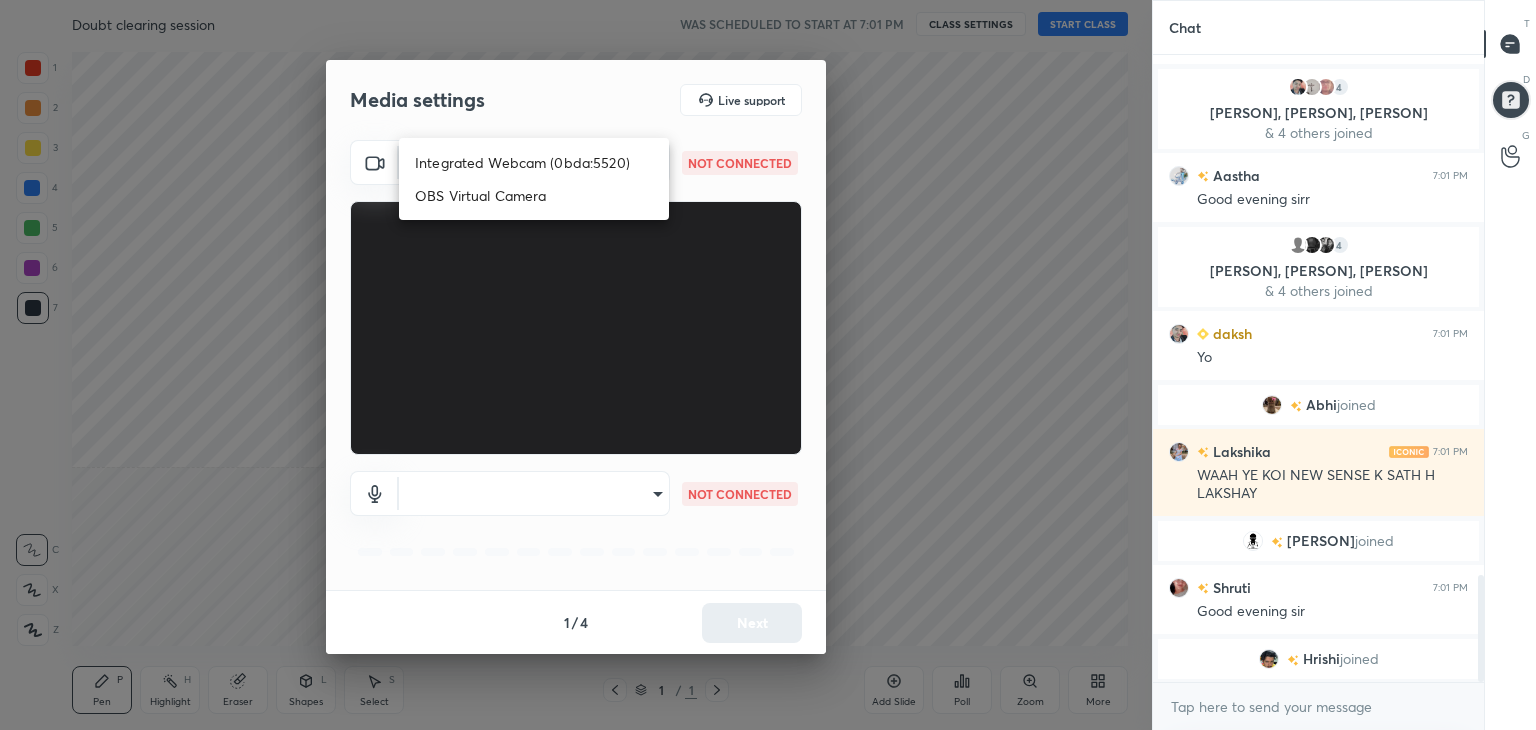 click on "Integrated Webcam (0bda:5520)" at bounding box center (534, 162) 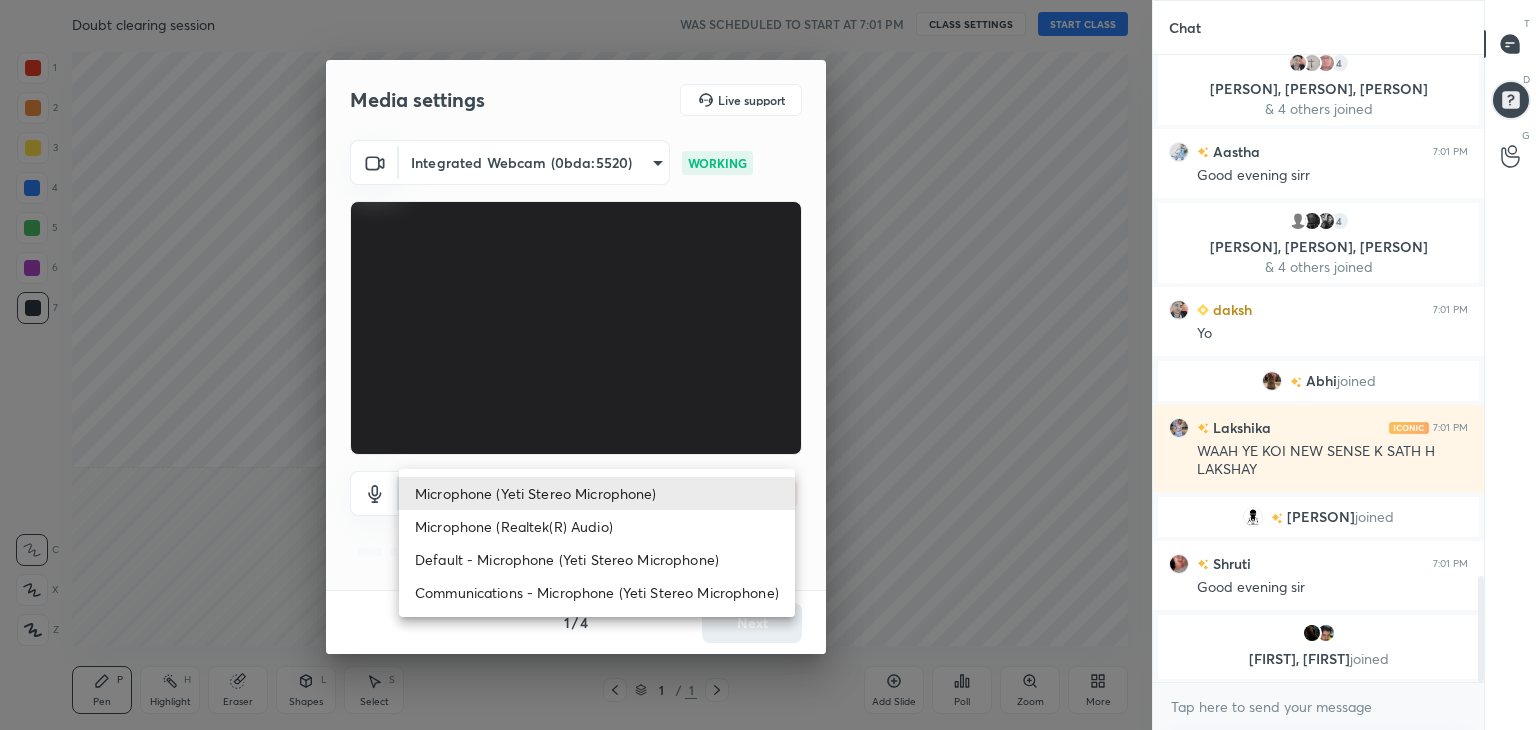 drag, startPoint x: 653, startPoint y: 498, endPoint x: 633, endPoint y: 493, distance: 20.615528 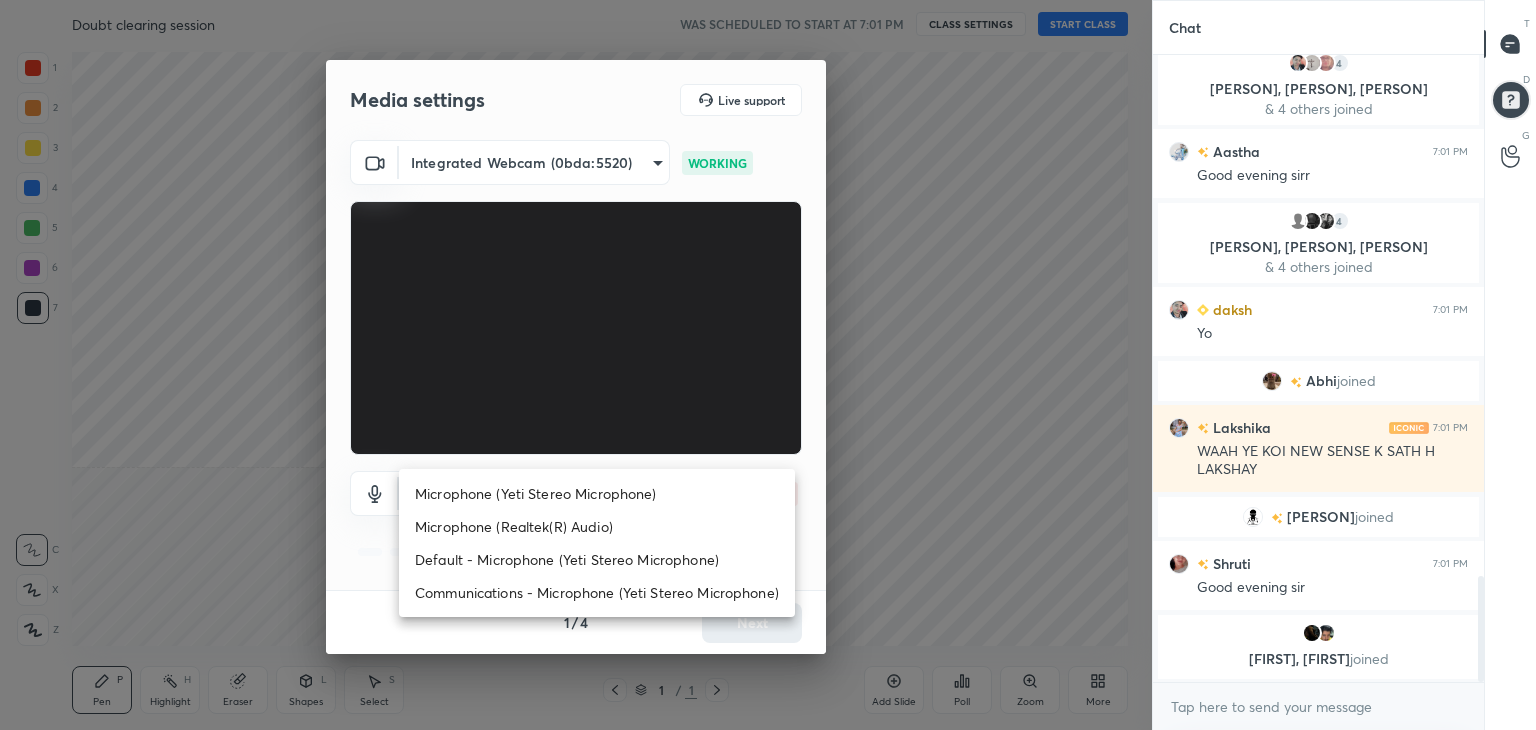click on "1 2 3 4 5 6 7 C X Z C X Z E E Erase all   H H Doubt clearing session WAS SCHEDULED TO START AT  7:01 PM CLASS SETTINGS START CLASS Setting up your live class Back Doubt clearing session • L5 of Course on Solution - II [PERSON] ([INITIALS]) Pen P Highlight H Eraser Shapes L Select S 1 / 1 Add Slide Poll Zoom More Chat [PERSON] 7:00 PM Good evening sir 4 [PERSON], MD, [PERSON] &  4 others  joined [PERSON] 7:01 PM Good evening sirr 4 [PERSON], [PERSON], [PERSON] &  4 others  joined [PERSON] 7:01 PM Yo [PERSON]  joined [PERSON] 7:01 PM WAAH YE KOI NEW SENSE K SATH H [PERSON]  joined [PERSON] 7:01 PM Good evening sir [PERSON], [PERSON]  joined JUMP TO LATEST Enable hand raising Enable raise hand to speak to learners. Once enabled, chat will be turned off temporarily. Enable x   introducing Raise a hand with a doubt Now learners can raise their hand along with a doubt  How it works? Doubts asked by learners will show up here Raise hand disabled You have disabled Raise hand currently. Enable it to invite learners to speak Enable Can't raise hand" at bounding box center [768, 365] 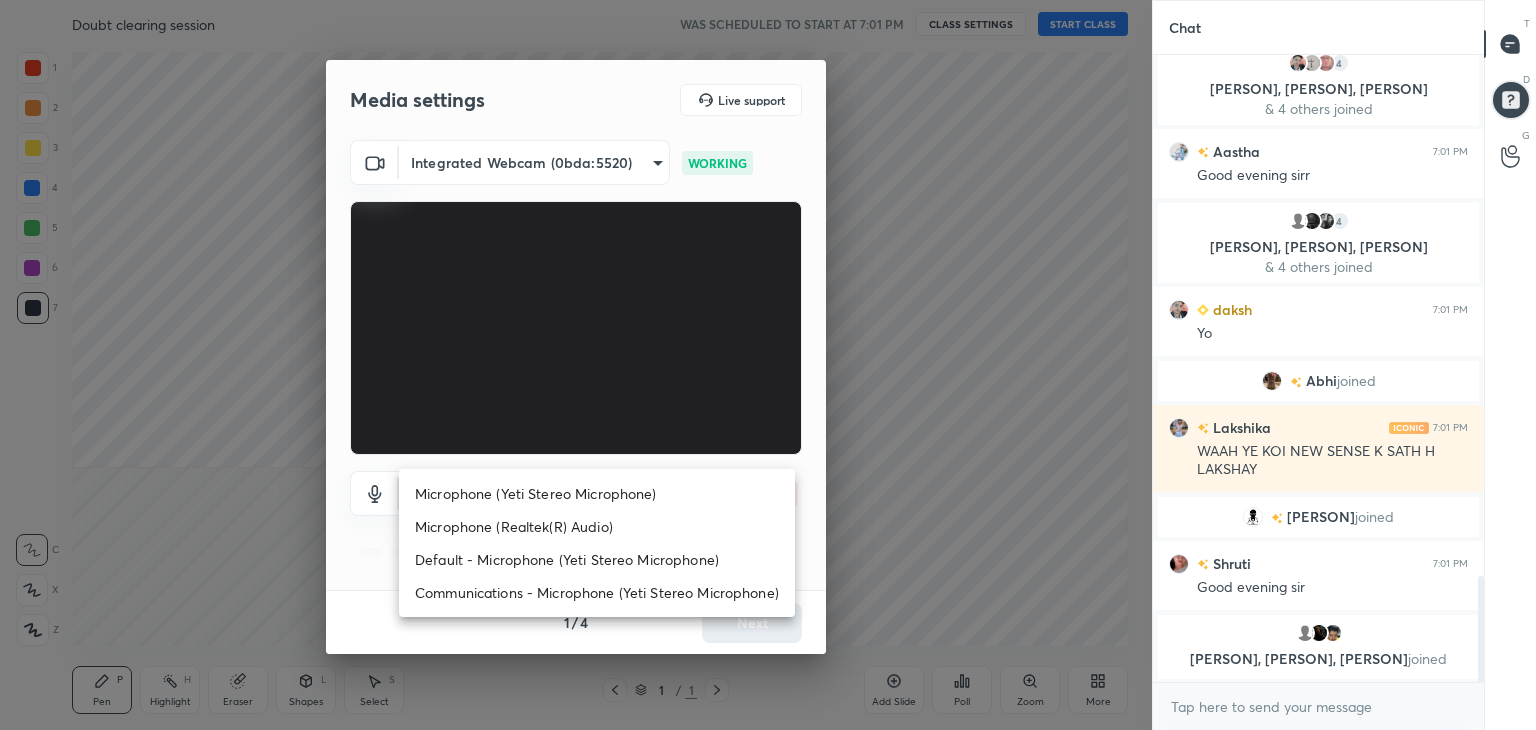 click on "Microphone (Yeti Stereo Microphone)" at bounding box center [597, 493] 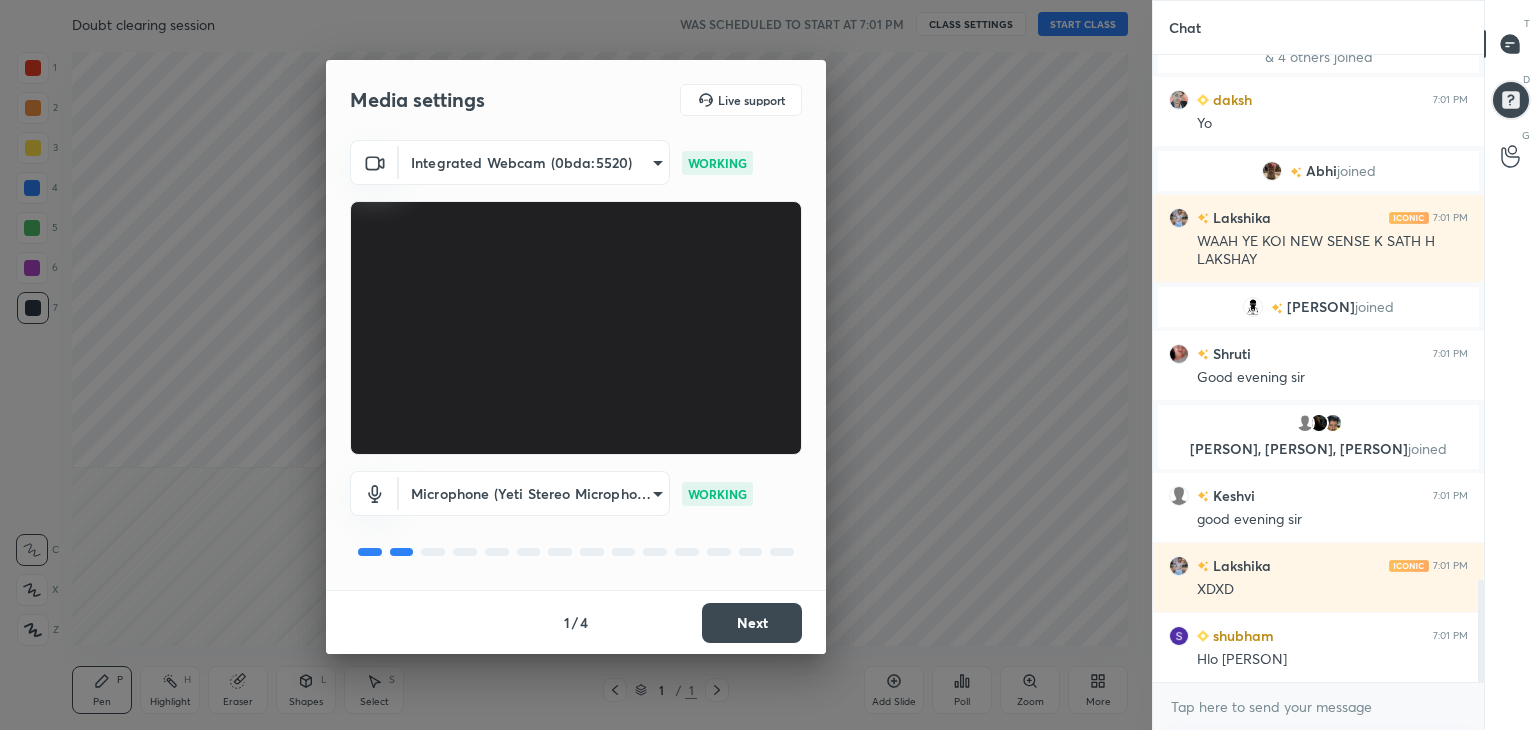 click on "Next" at bounding box center [752, 623] 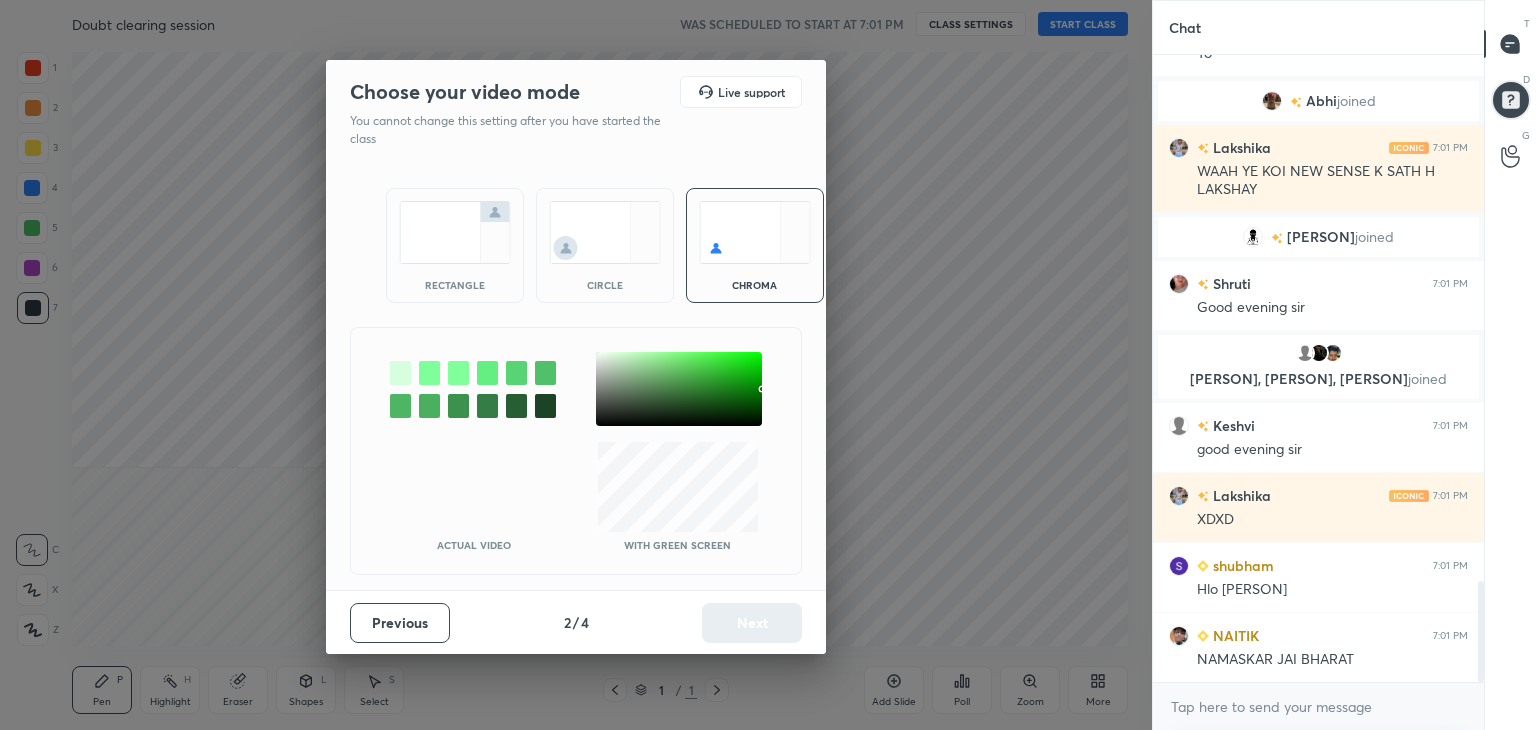 drag, startPoint x: 436, startPoint y: 272, endPoint x: 445, endPoint y: 277, distance: 10.29563 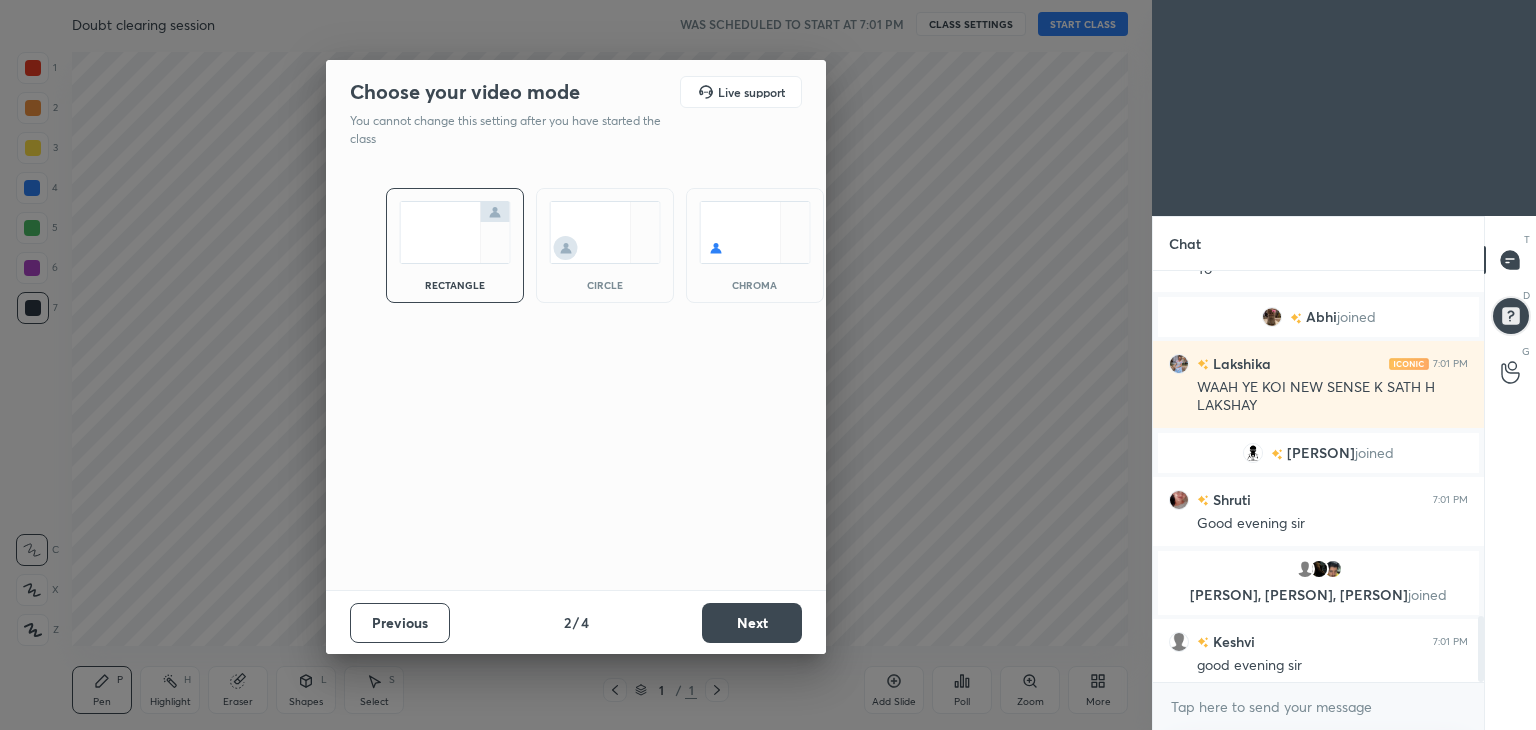 click on "Next" at bounding box center [752, 623] 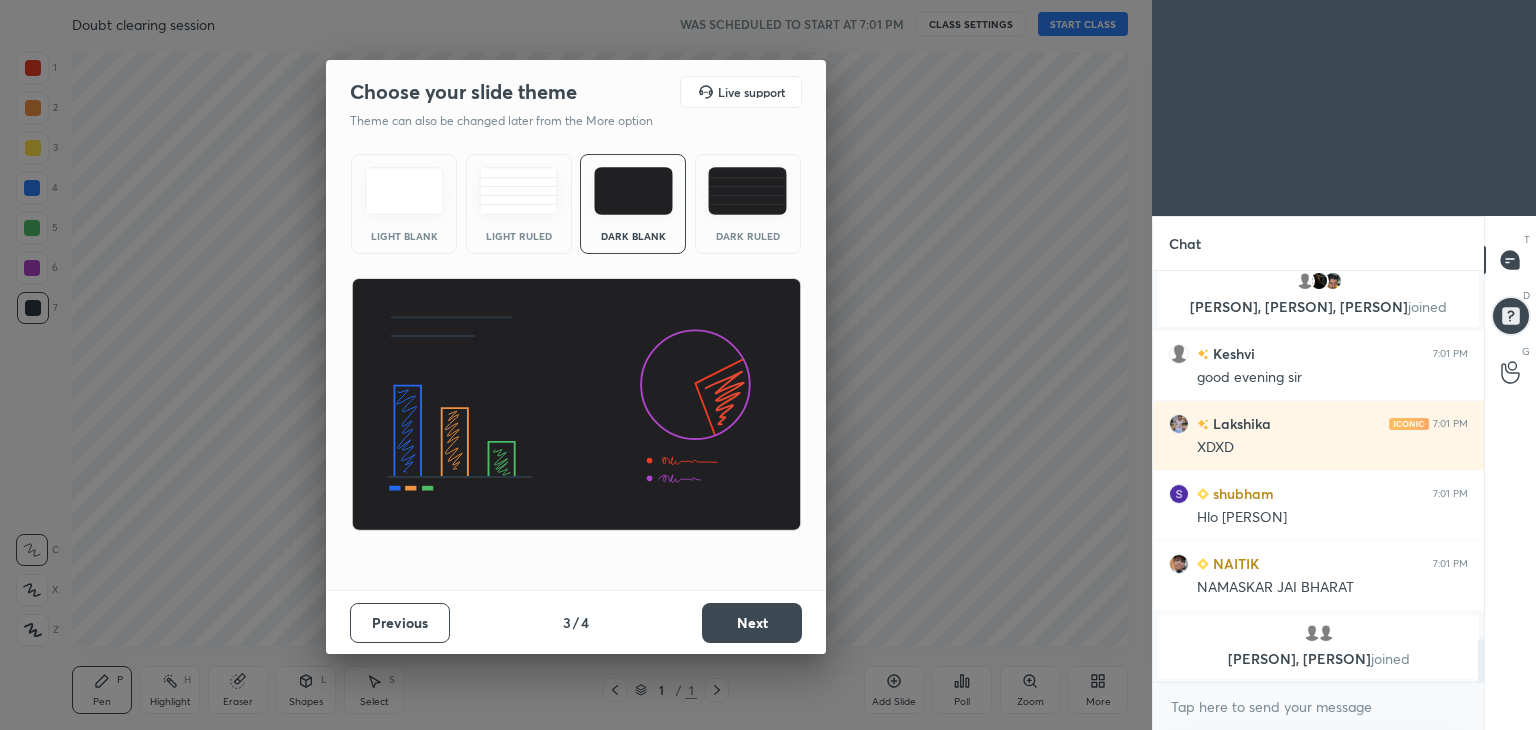click on "Next" at bounding box center [752, 623] 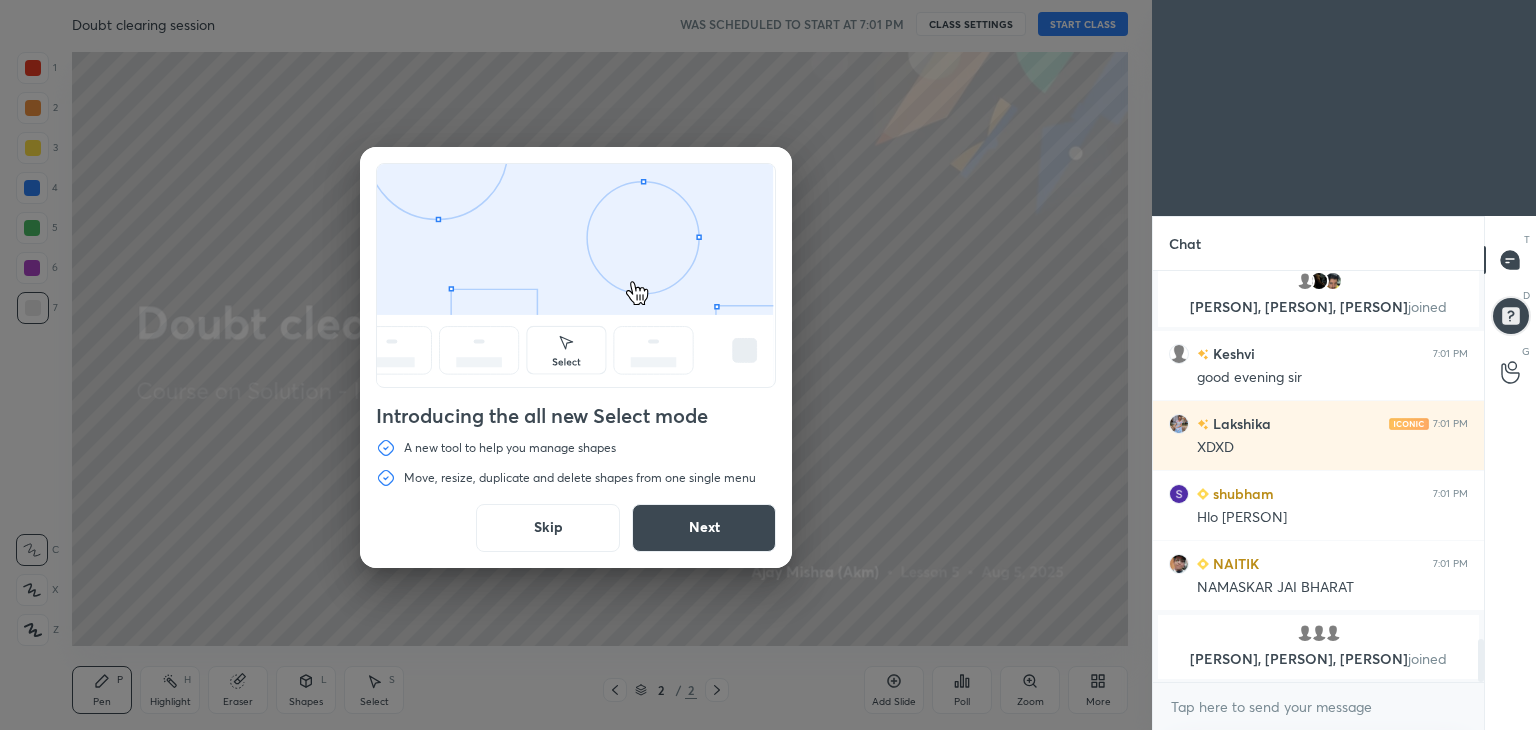 click on "Skip" at bounding box center (548, 528) 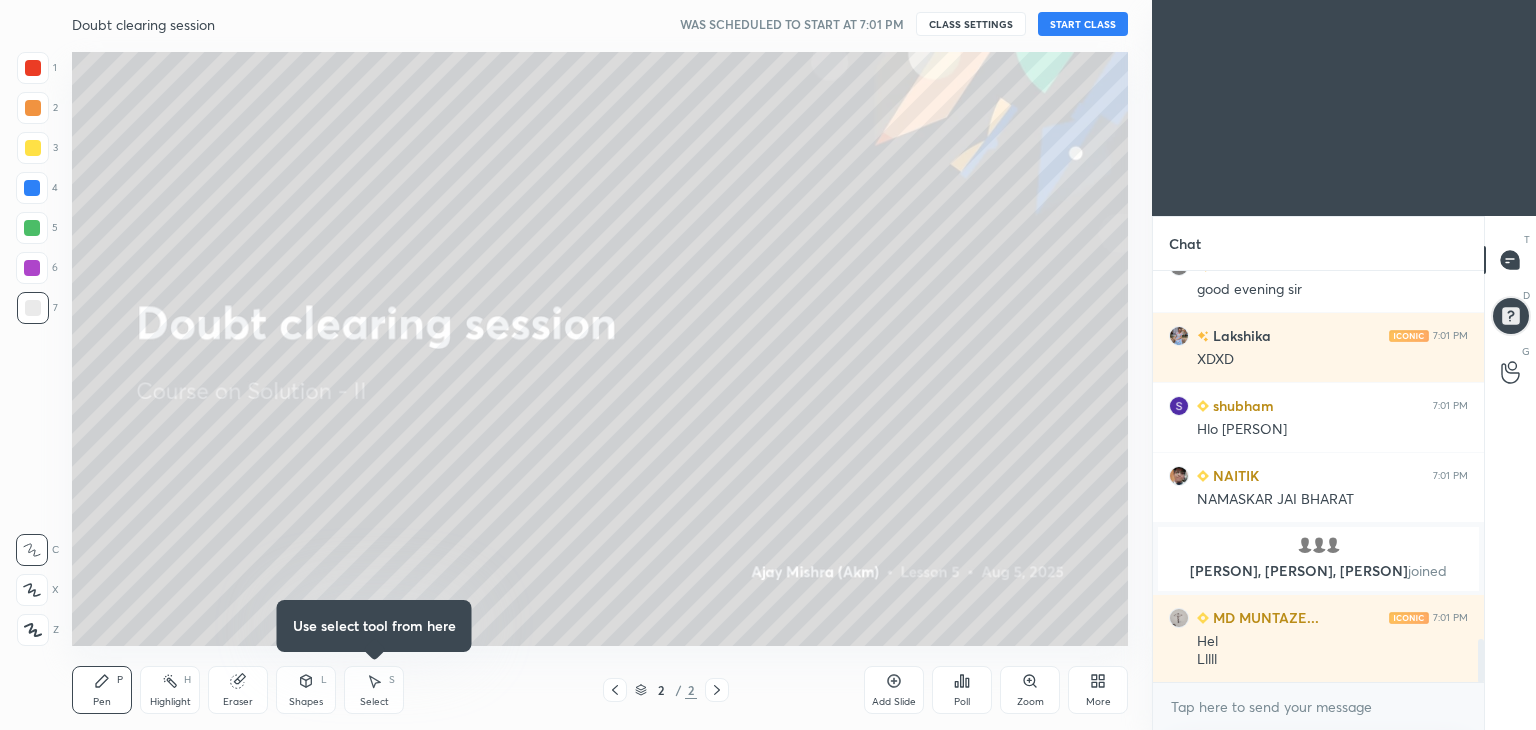 click on "More" at bounding box center (1098, 690) 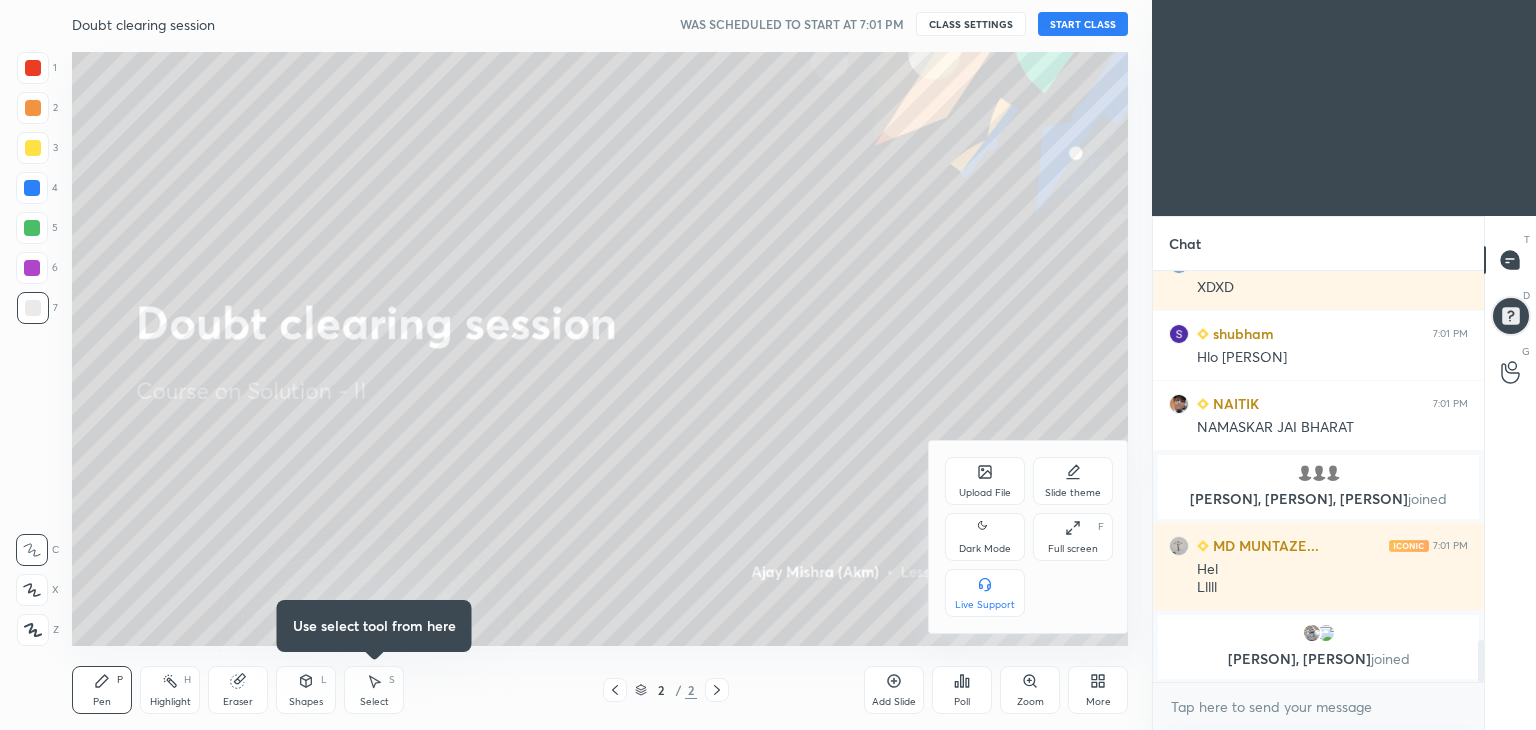 click 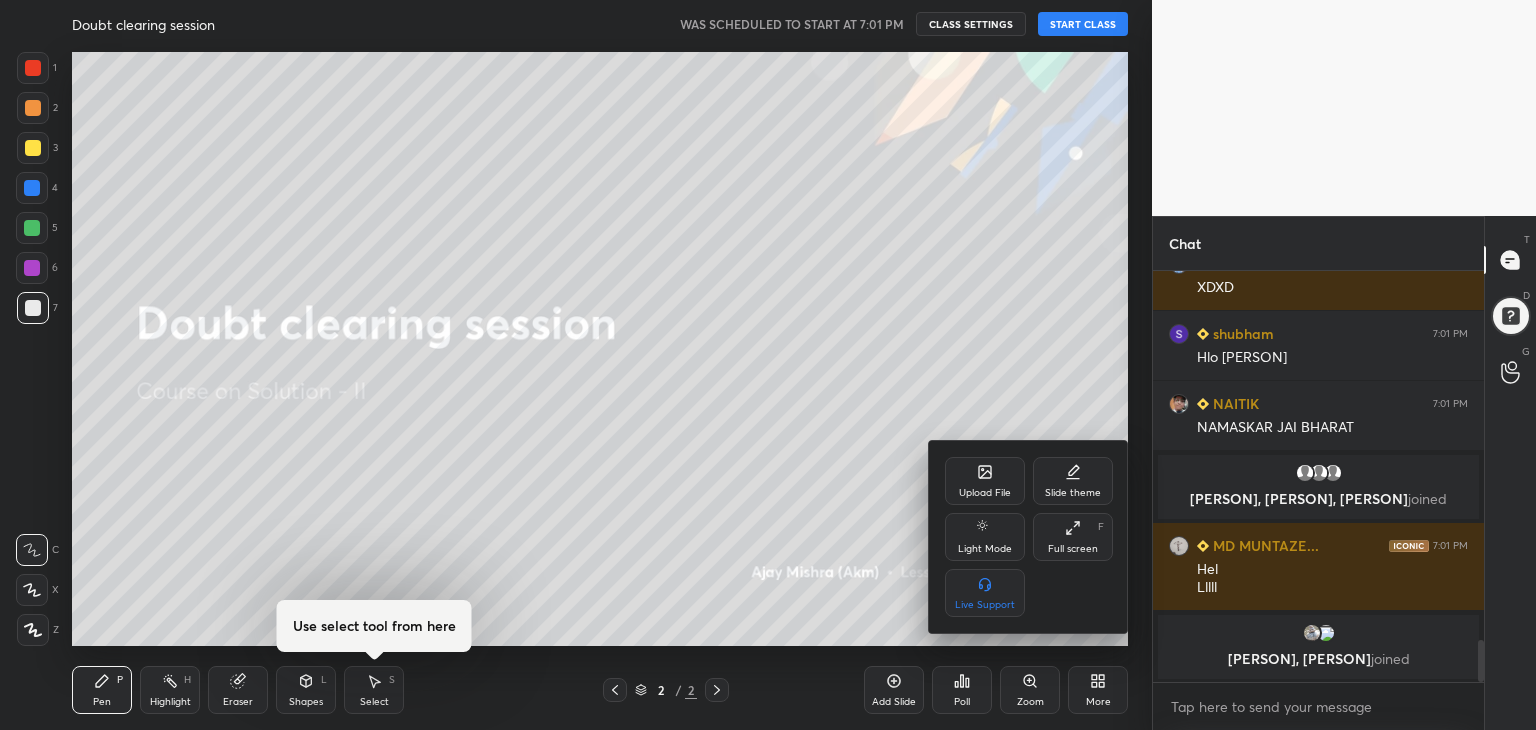 click on "Full screen F" at bounding box center (1073, 537) 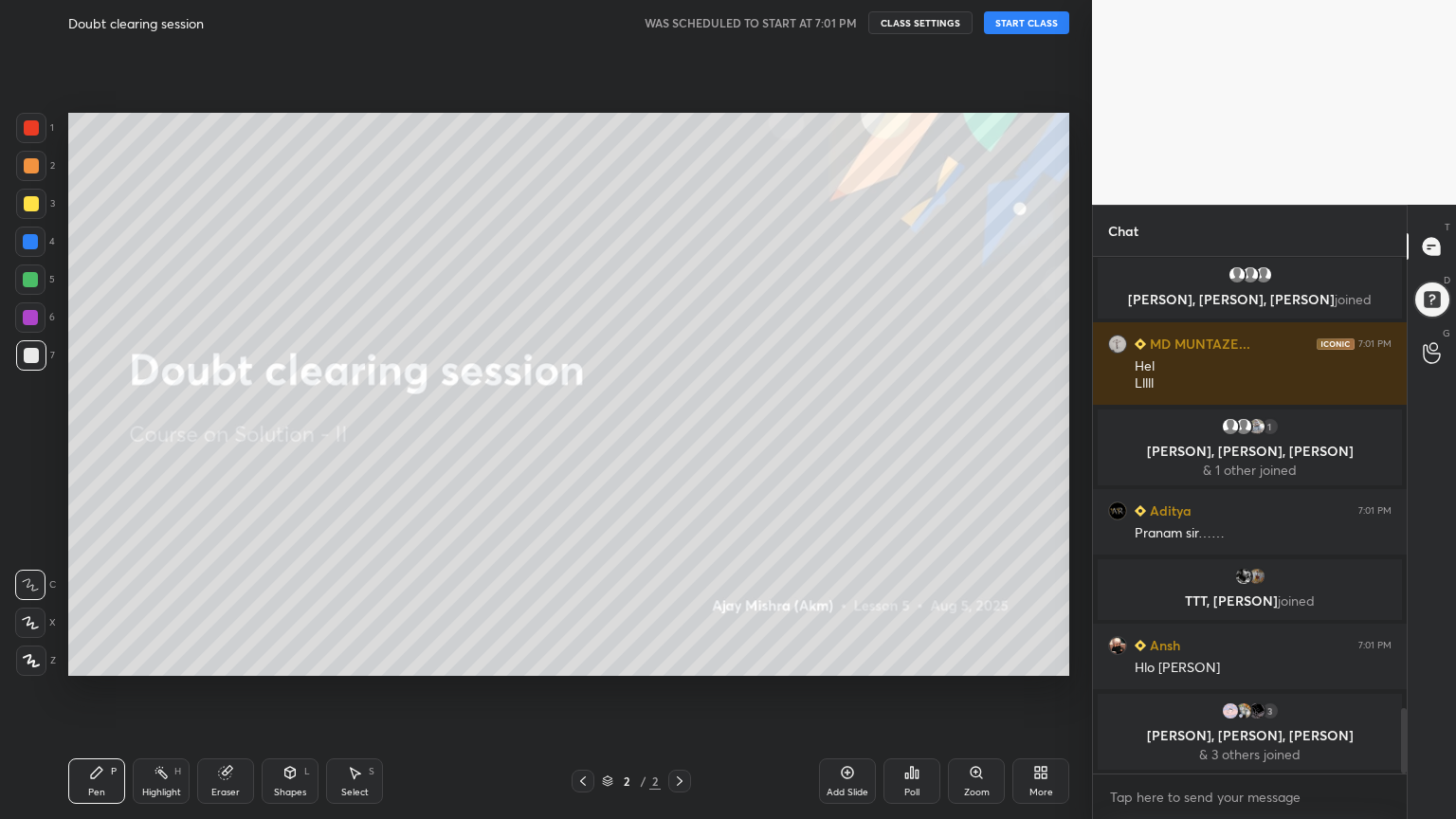 click on "START CLASS" at bounding box center [1027, 23] 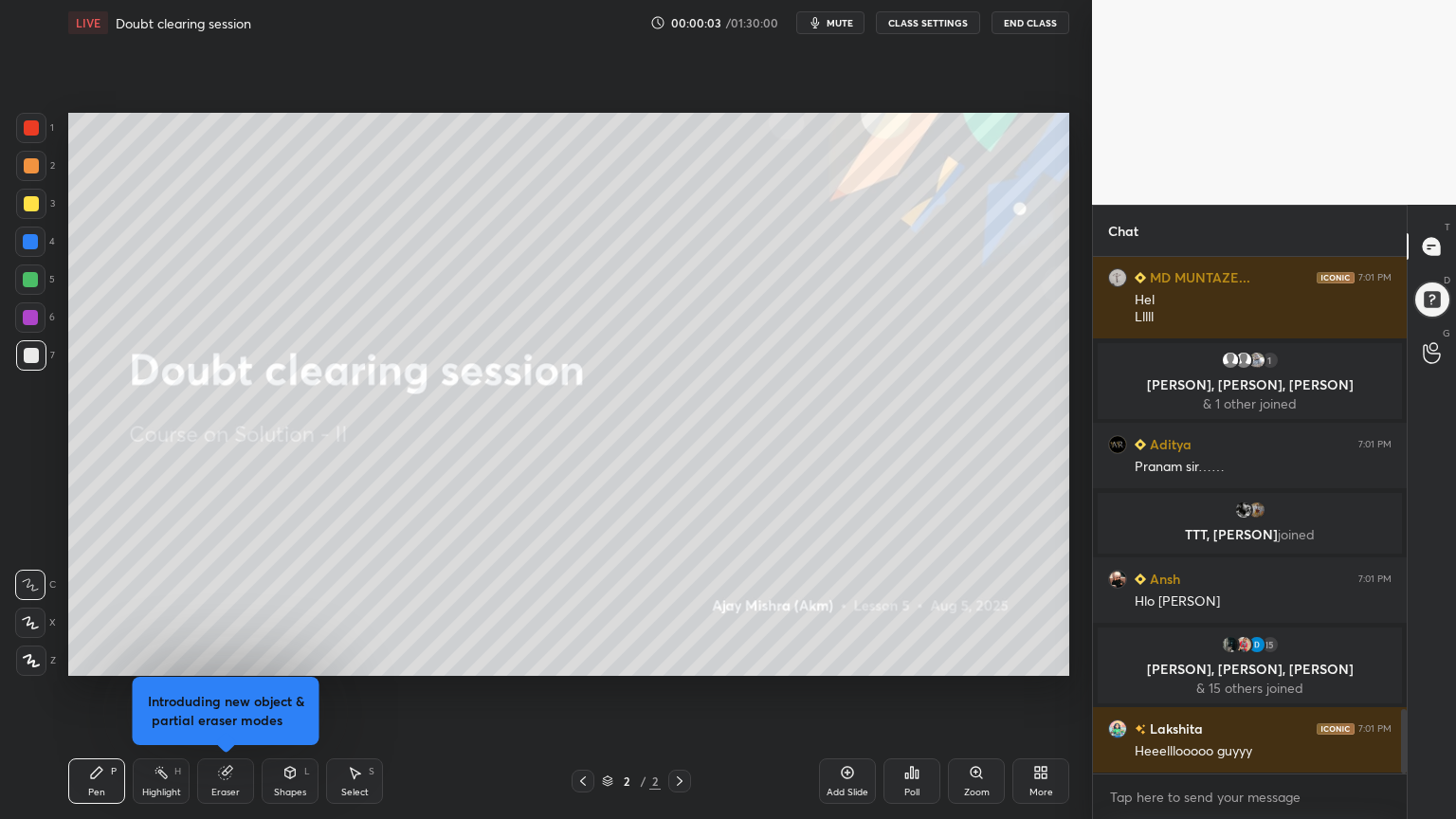 click at bounding box center (31, 661) 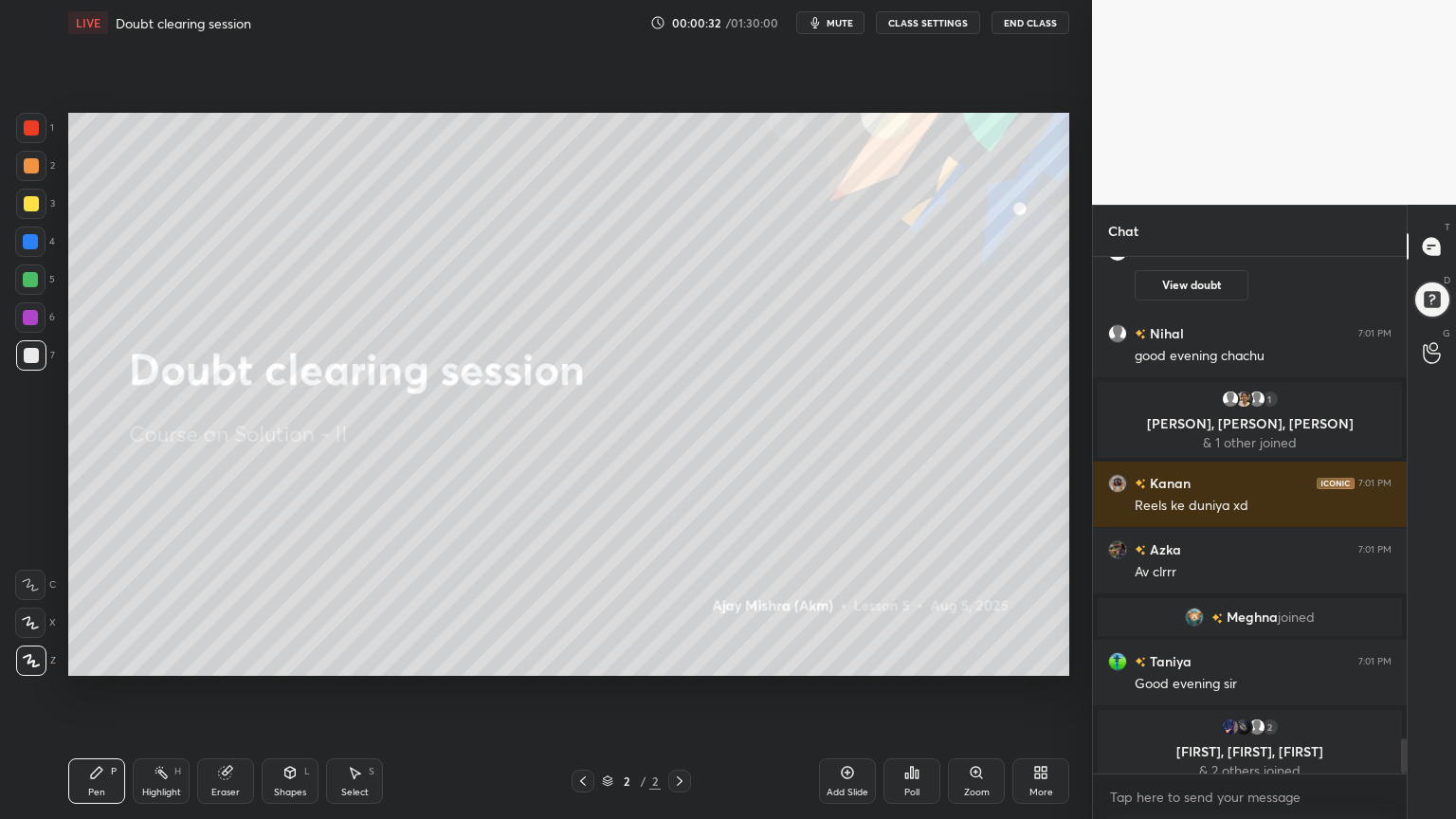click 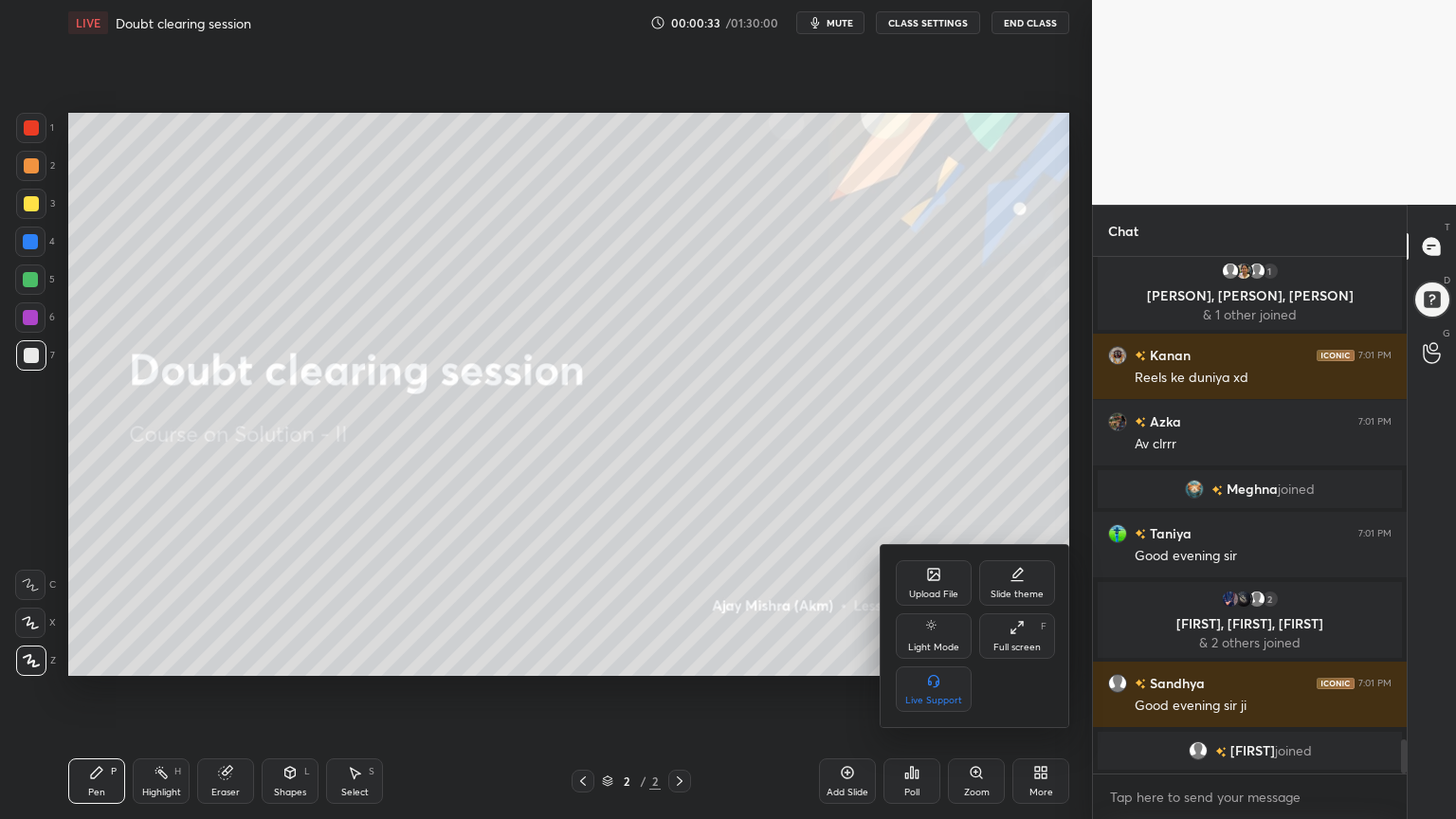 click on "Upload File" at bounding box center [934, 583] 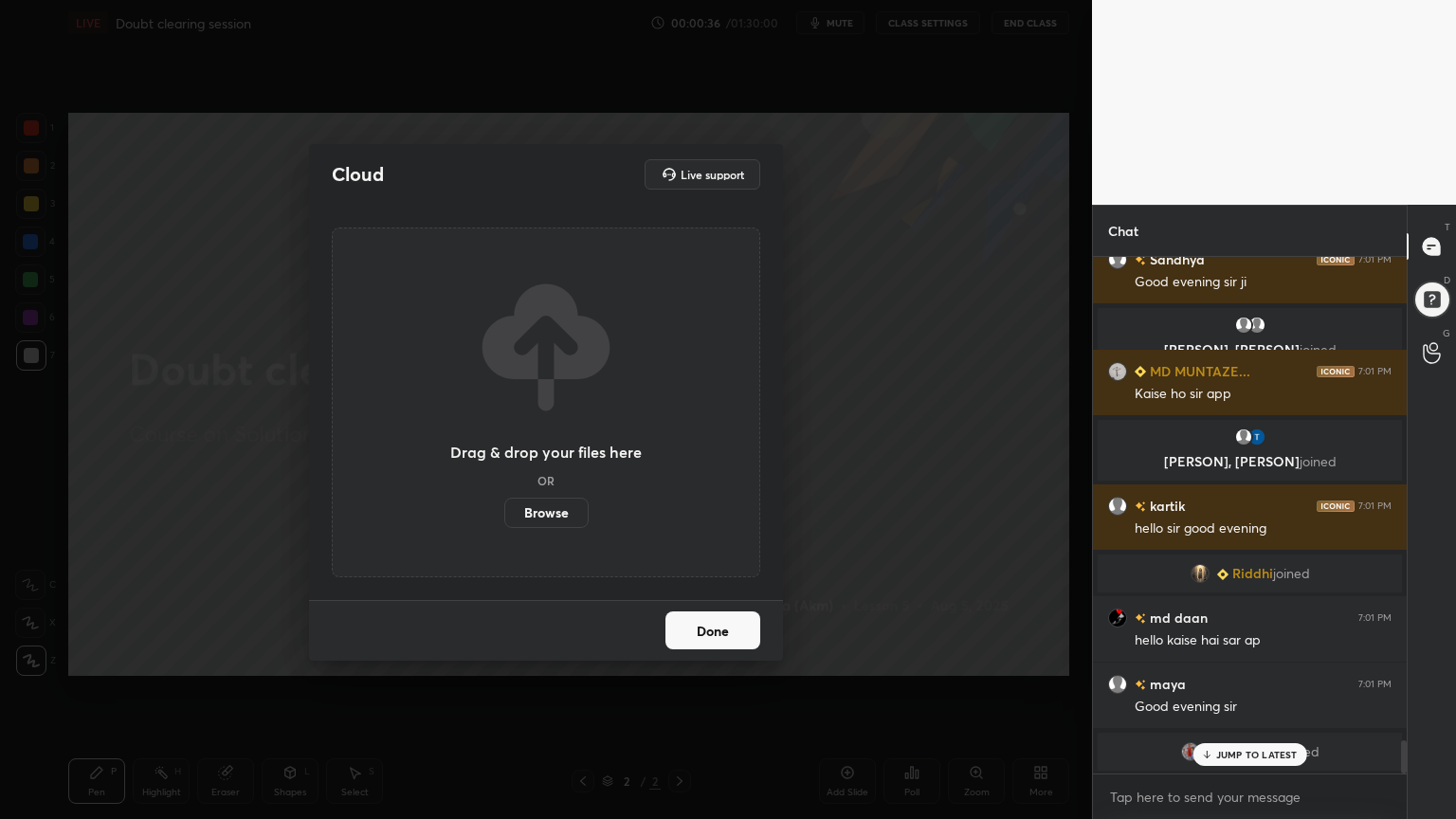 click on "Browse" at bounding box center (546, 513) 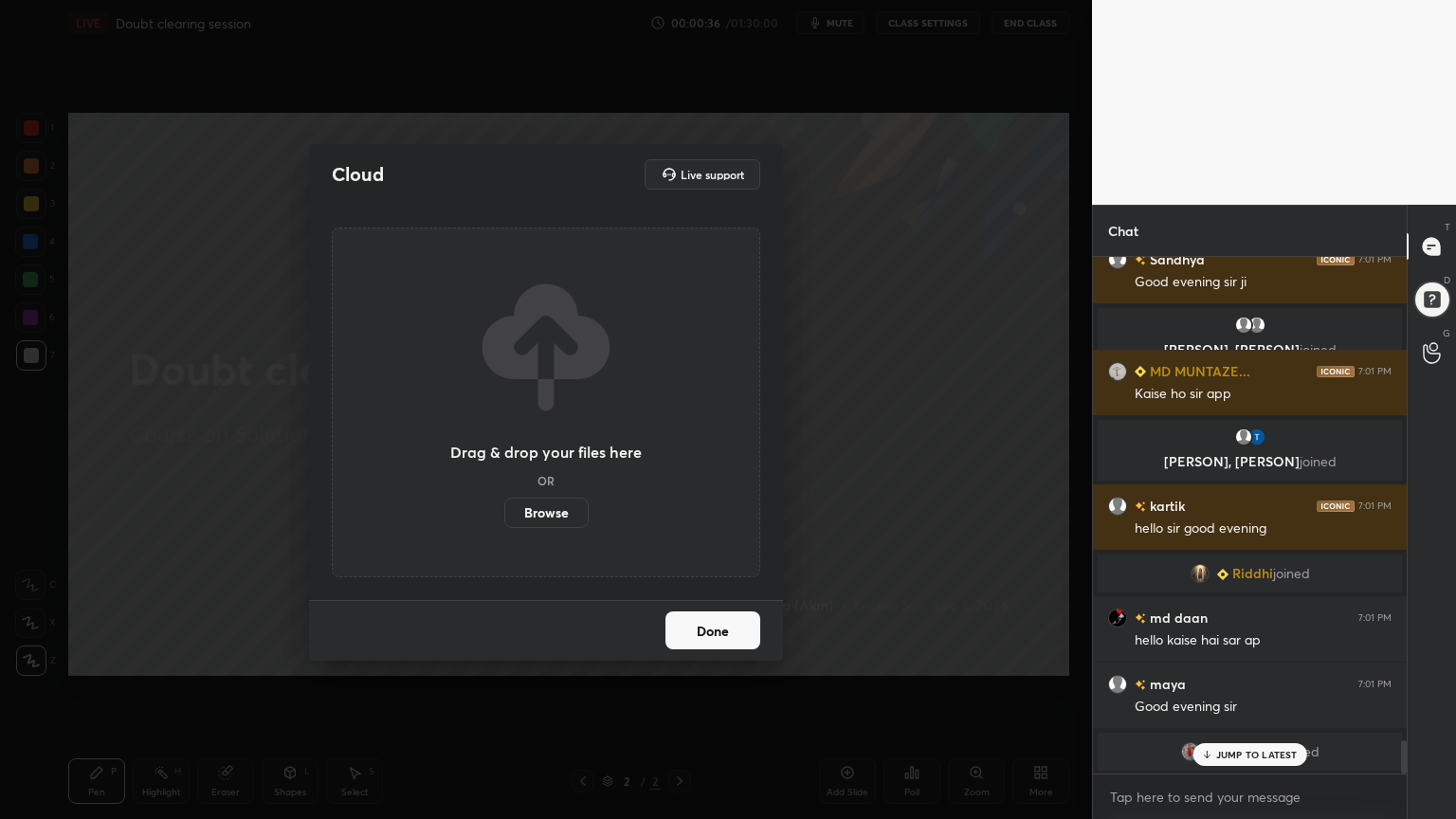 click on "Browse" at bounding box center [504, 513] 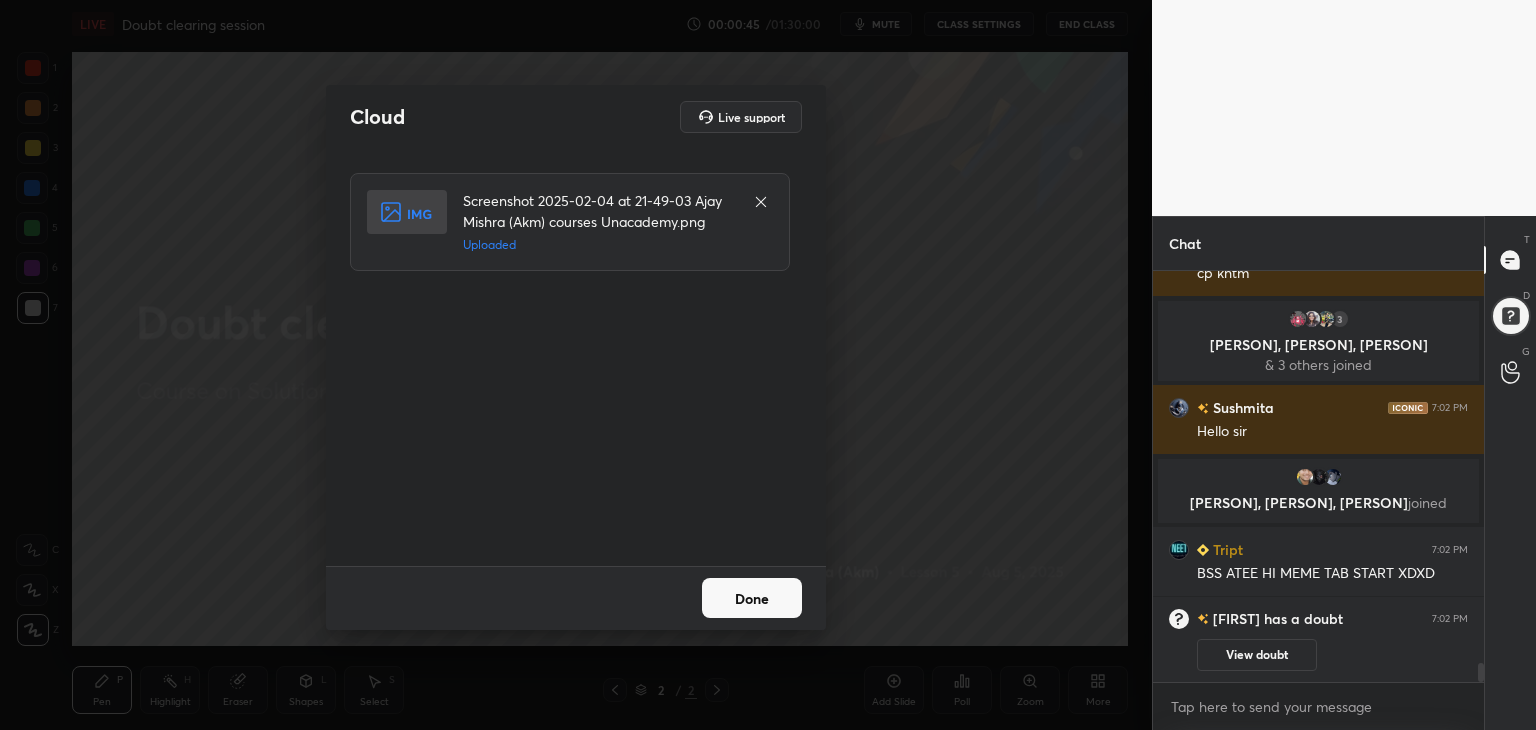 click on "Done" at bounding box center [752, 598] 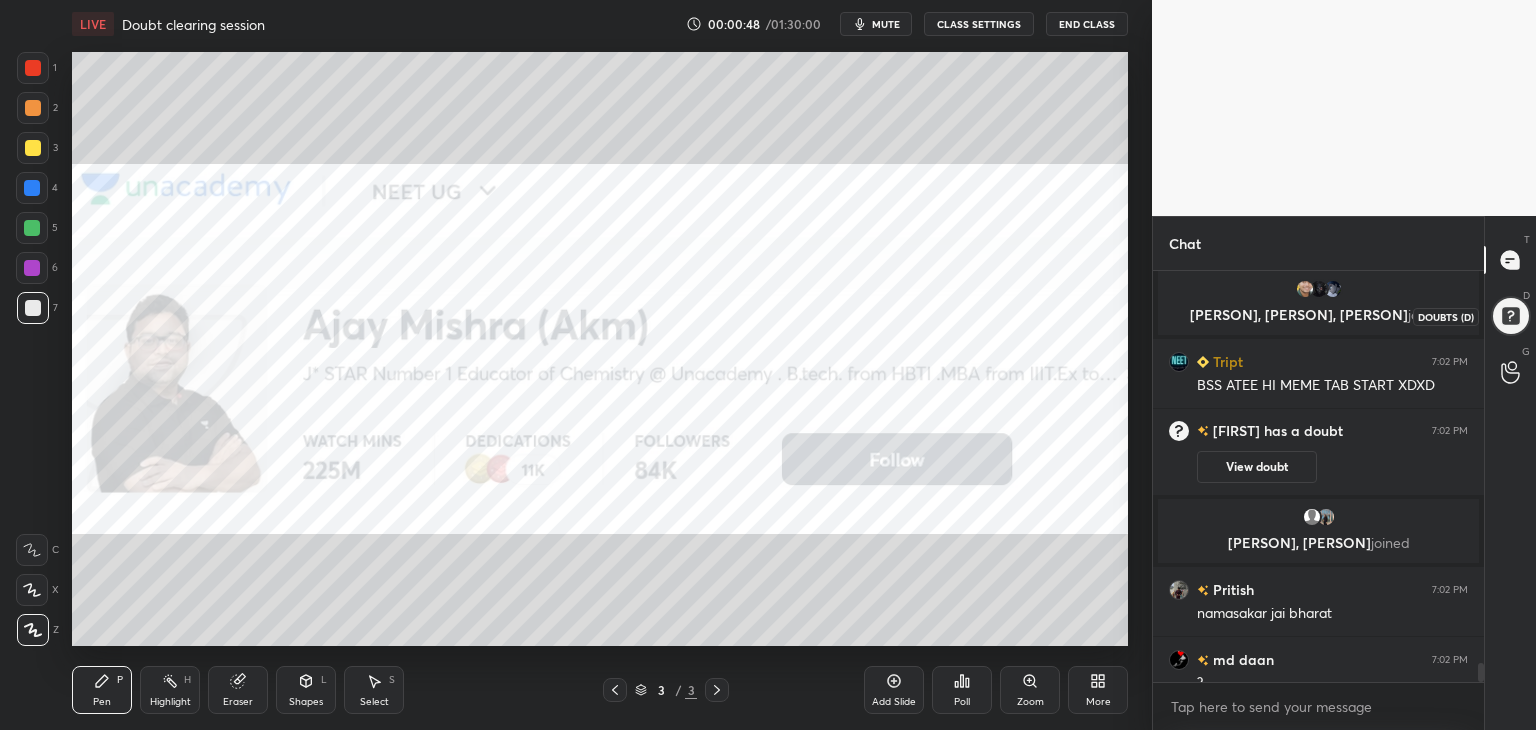 click at bounding box center [1511, 316] 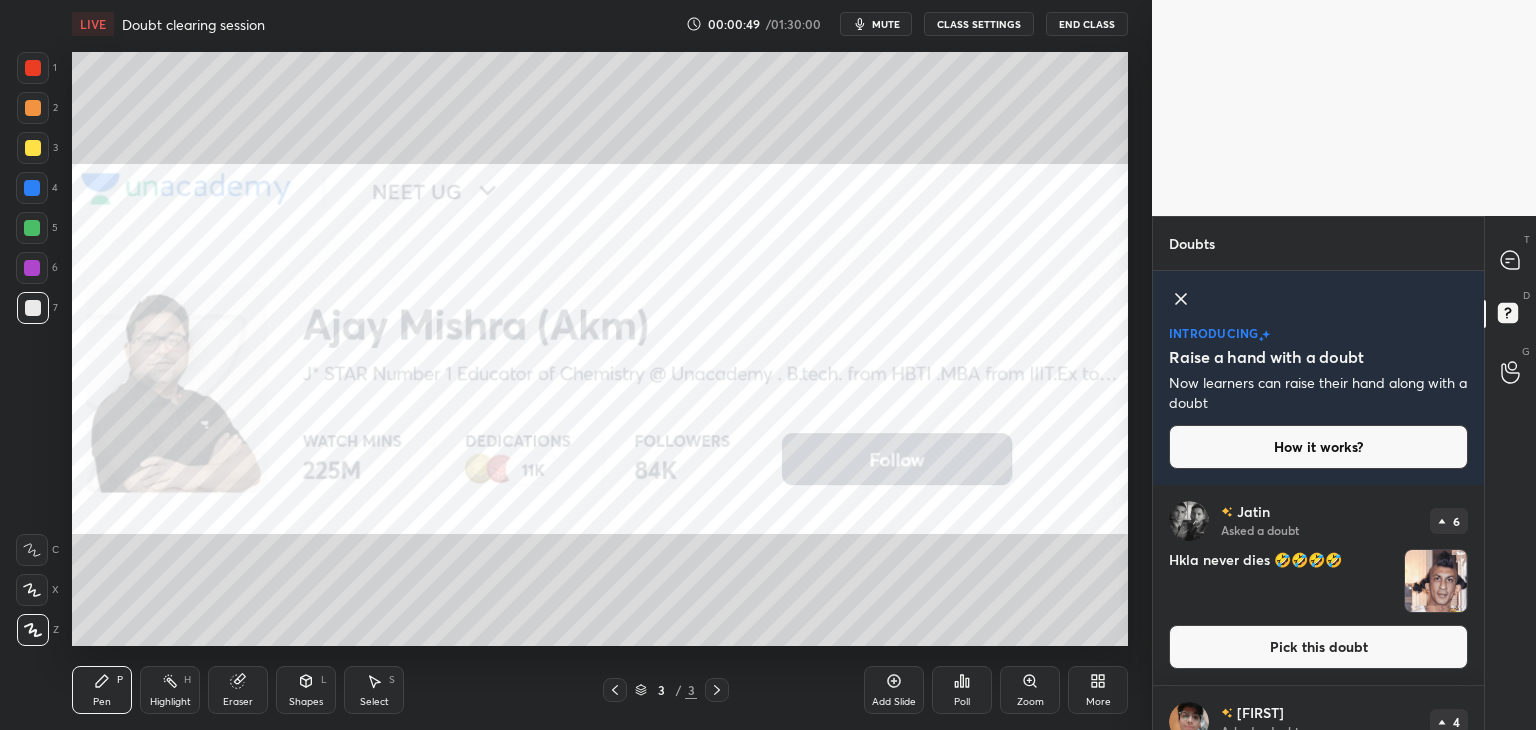 drag, startPoint x: 1176, startPoint y: 288, endPoint x: 1227, endPoint y: 363, distance: 90.697296 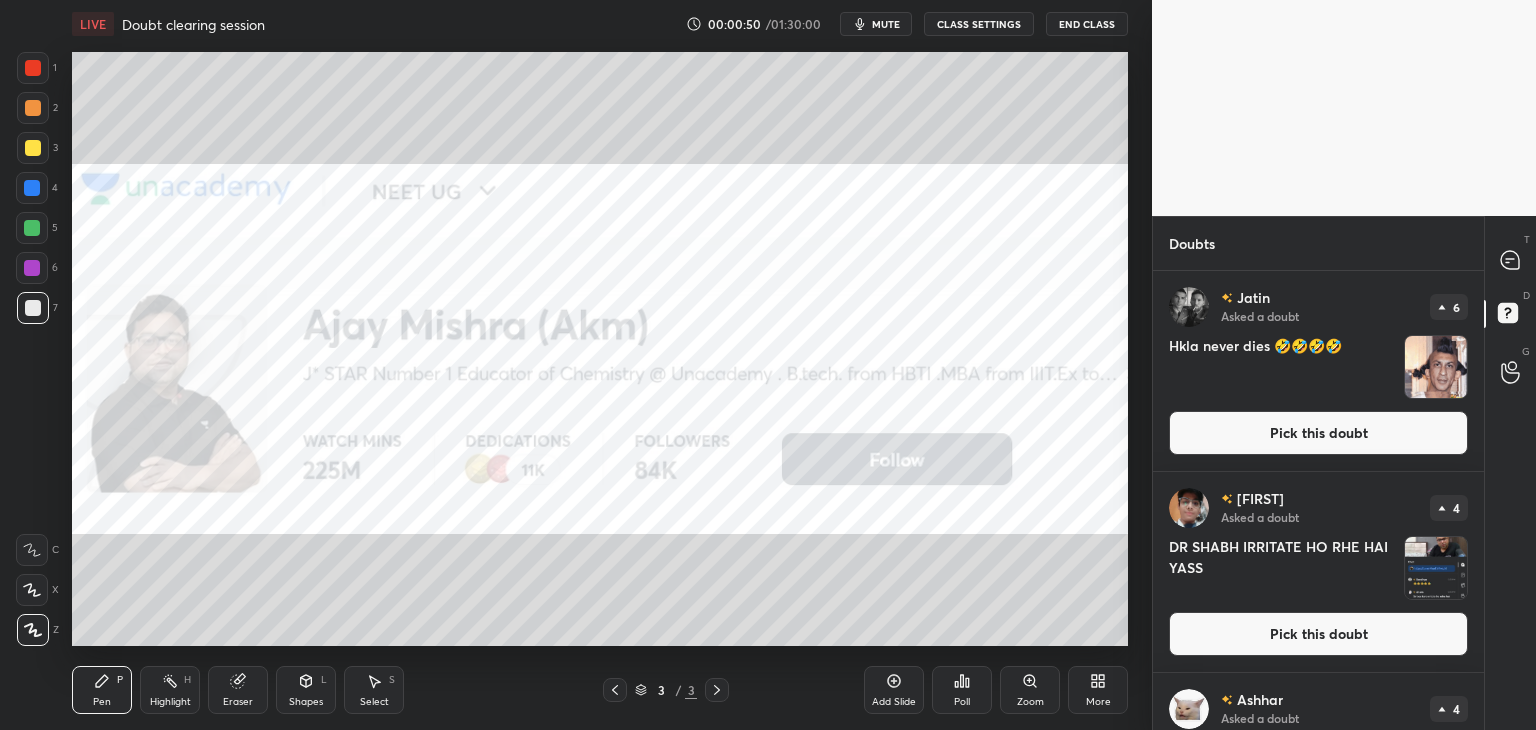 drag, startPoint x: 1270, startPoint y: 443, endPoint x: 1214, endPoint y: 434, distance: 56.718605 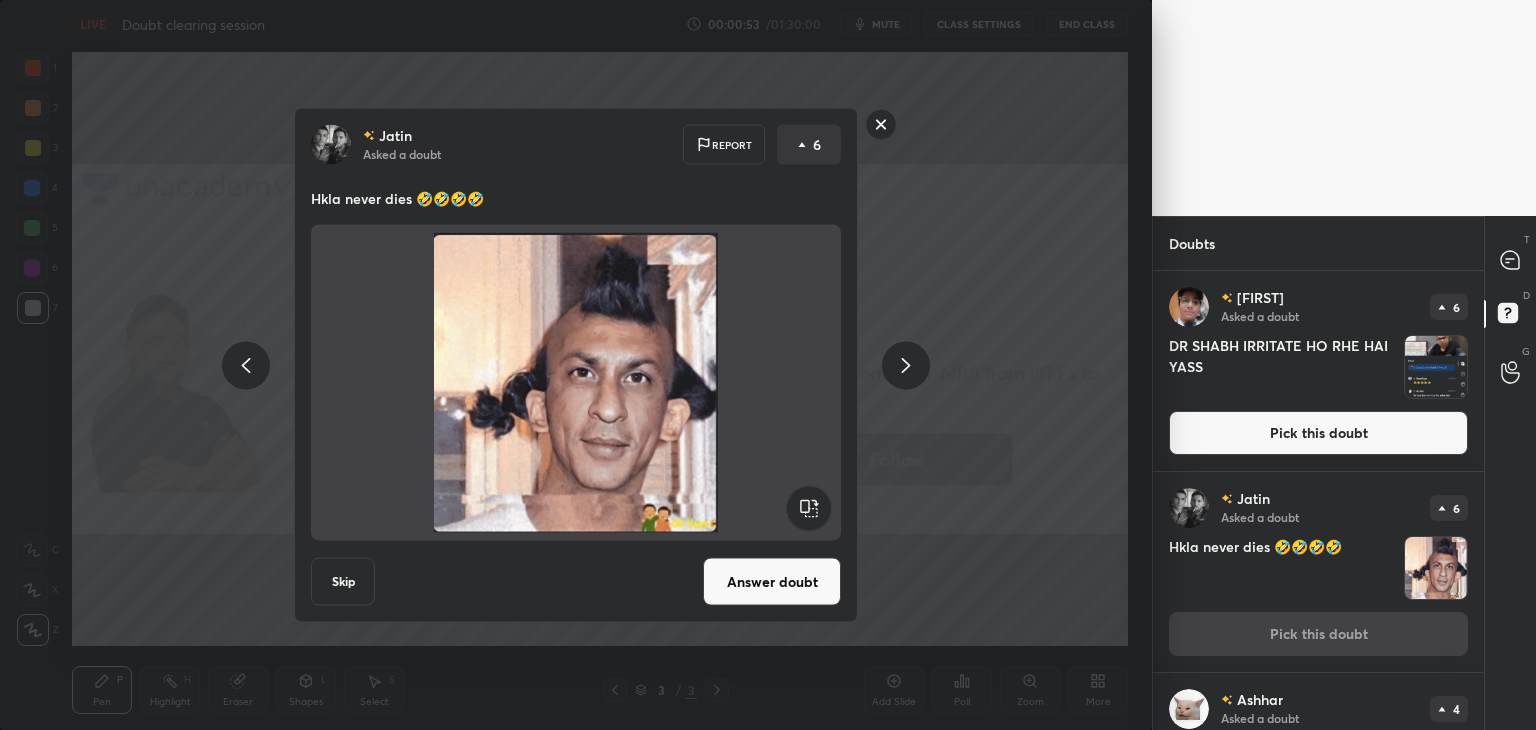 click 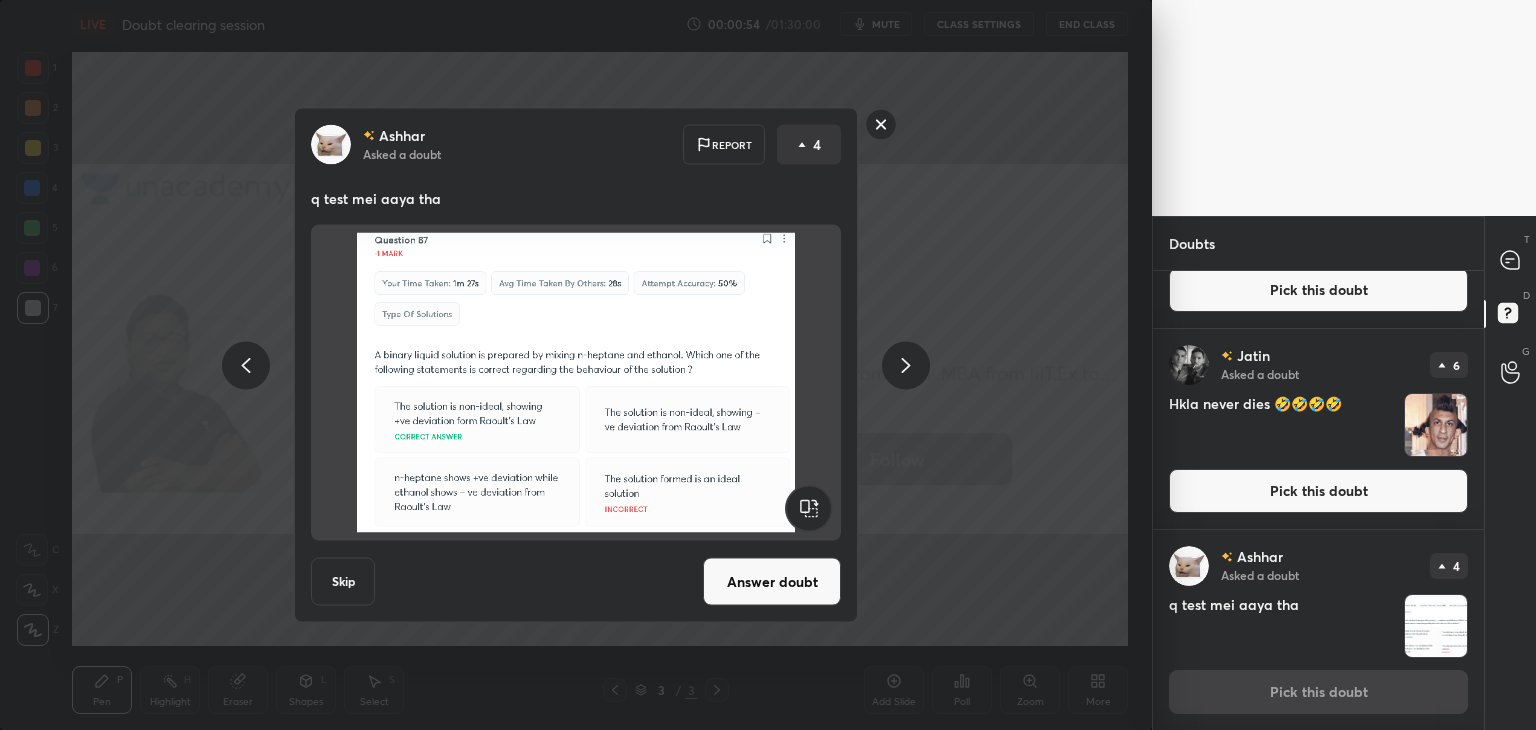 click 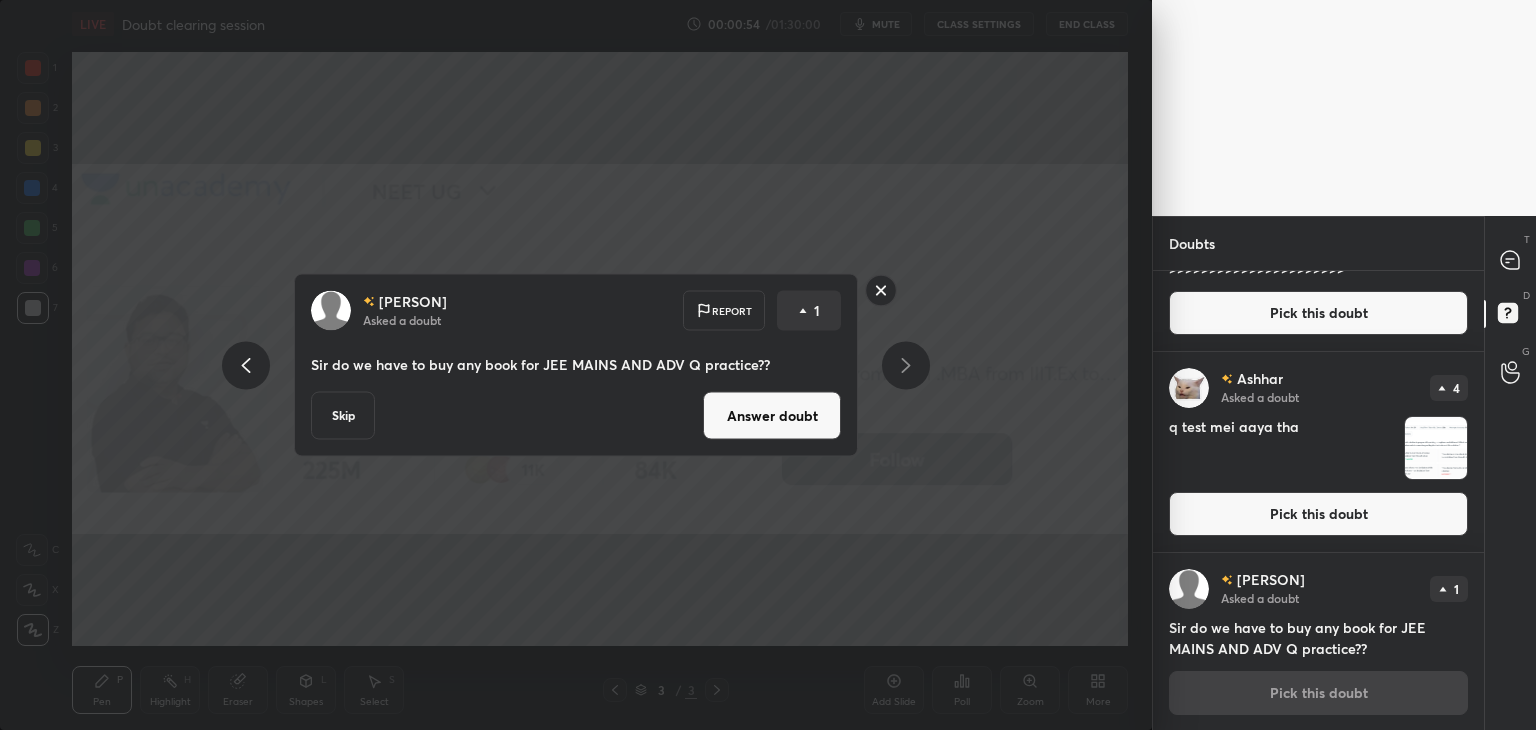 click 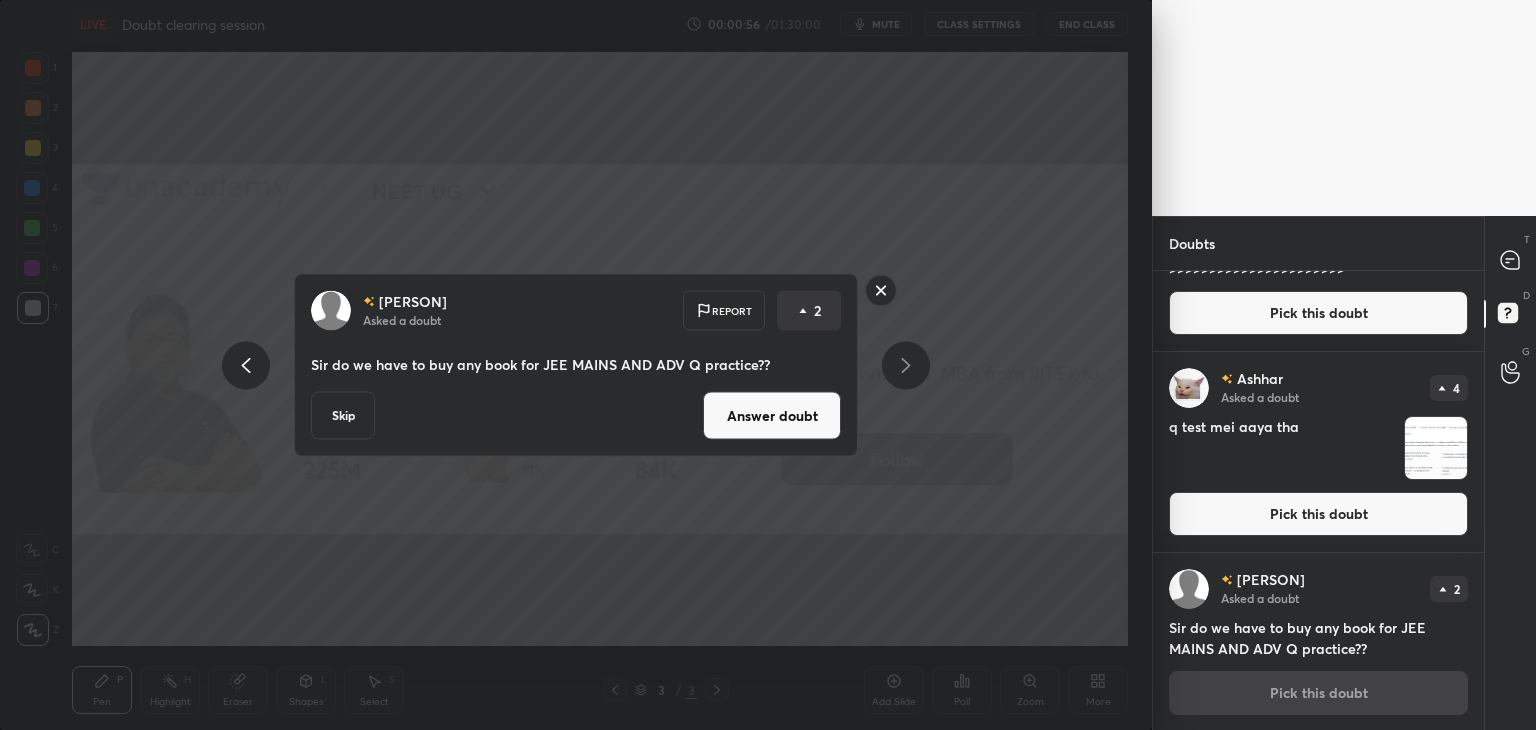 click 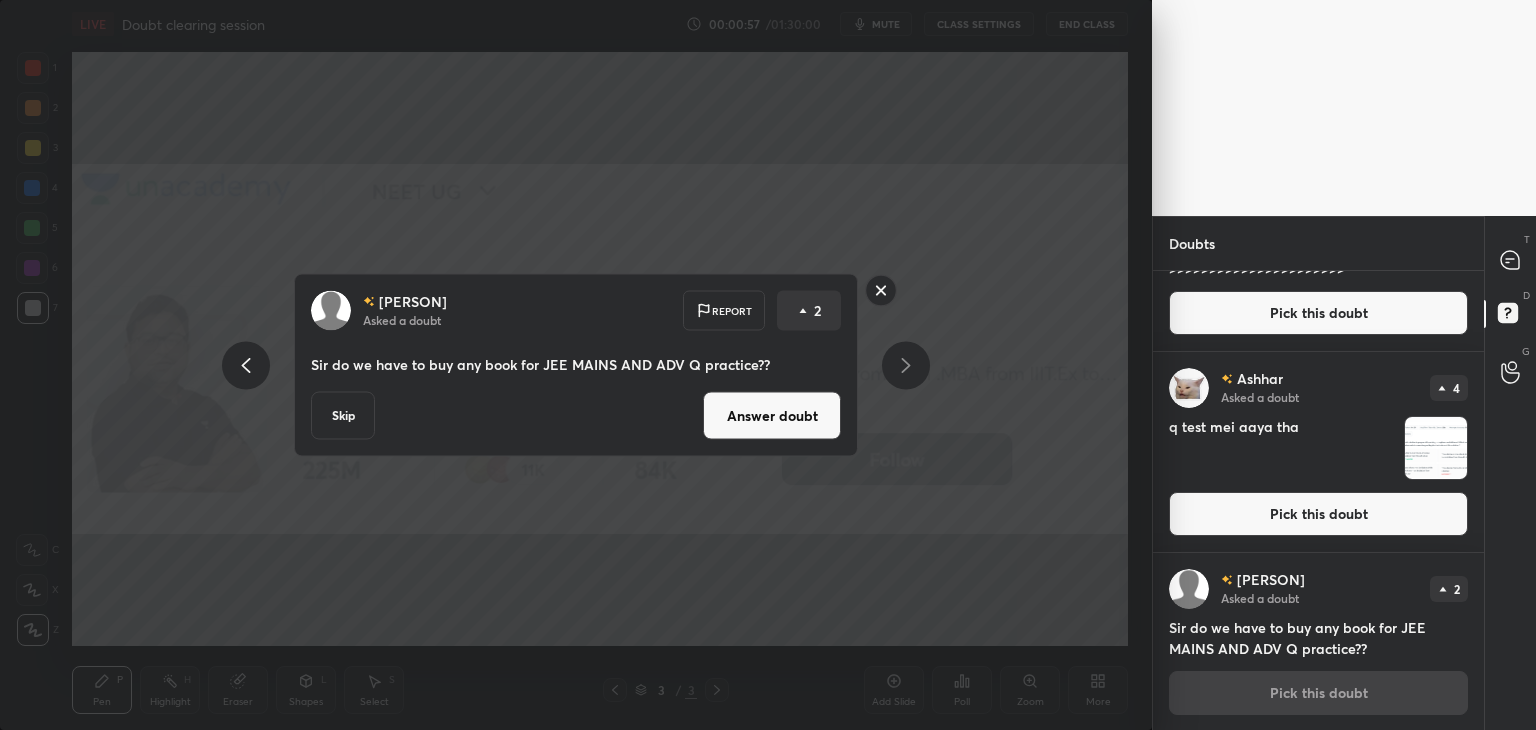 click 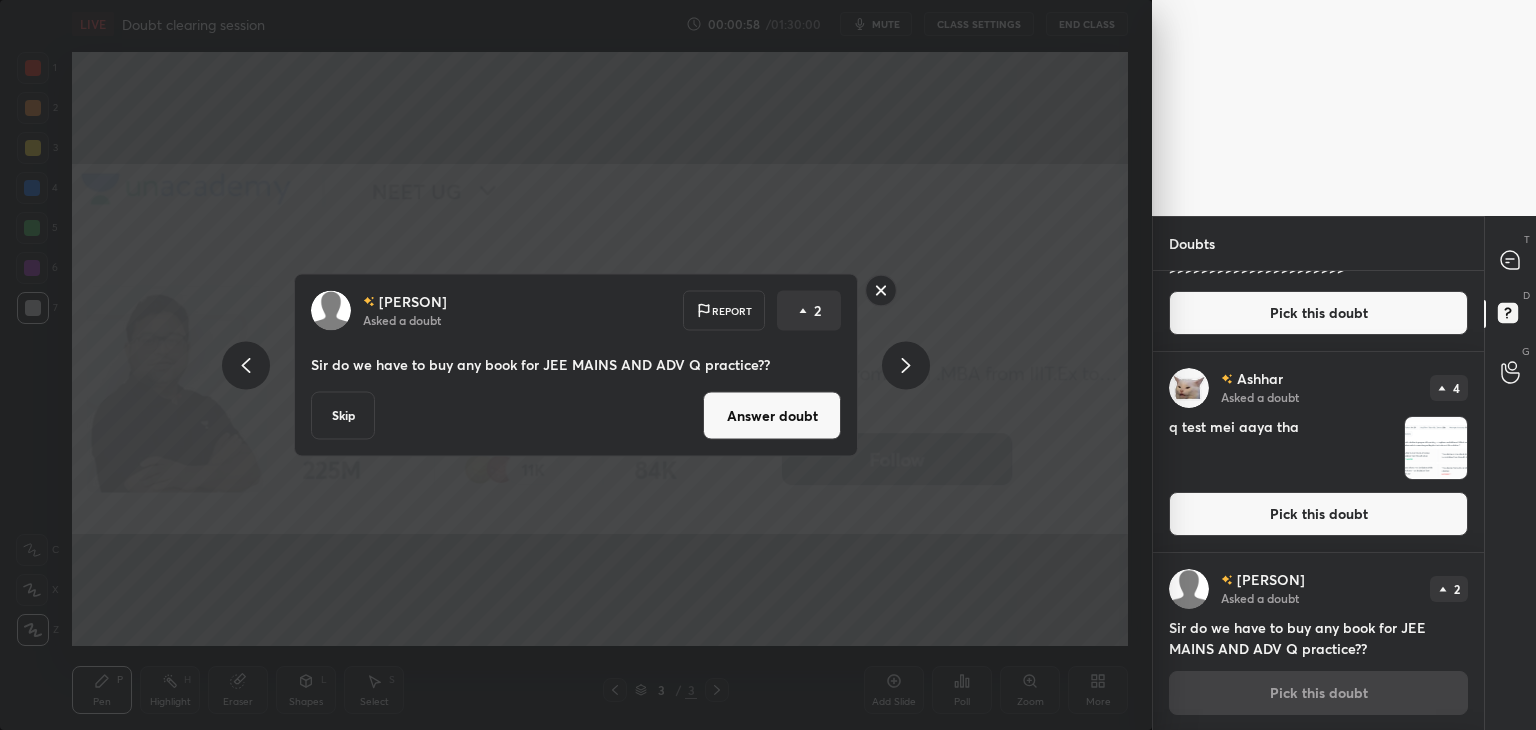 click 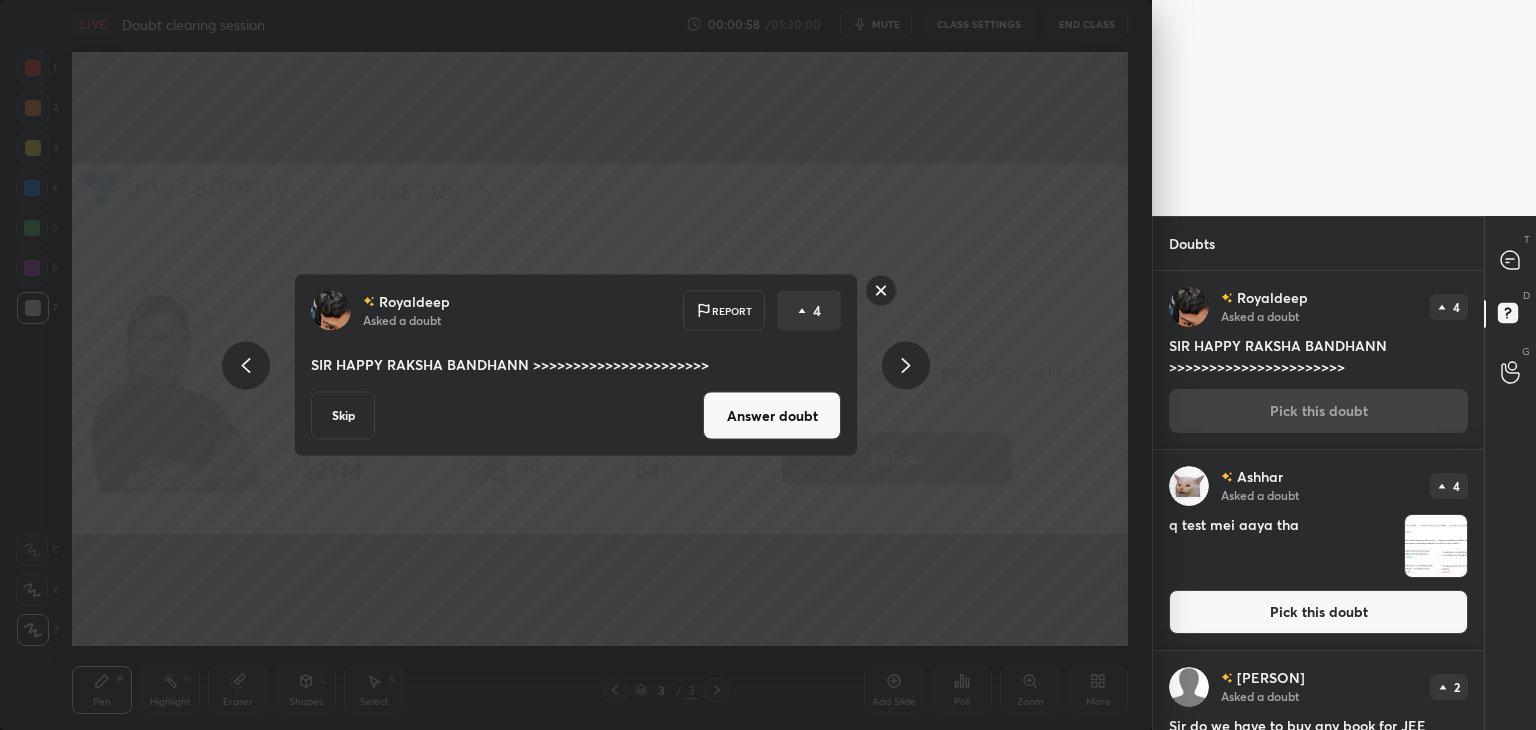 click 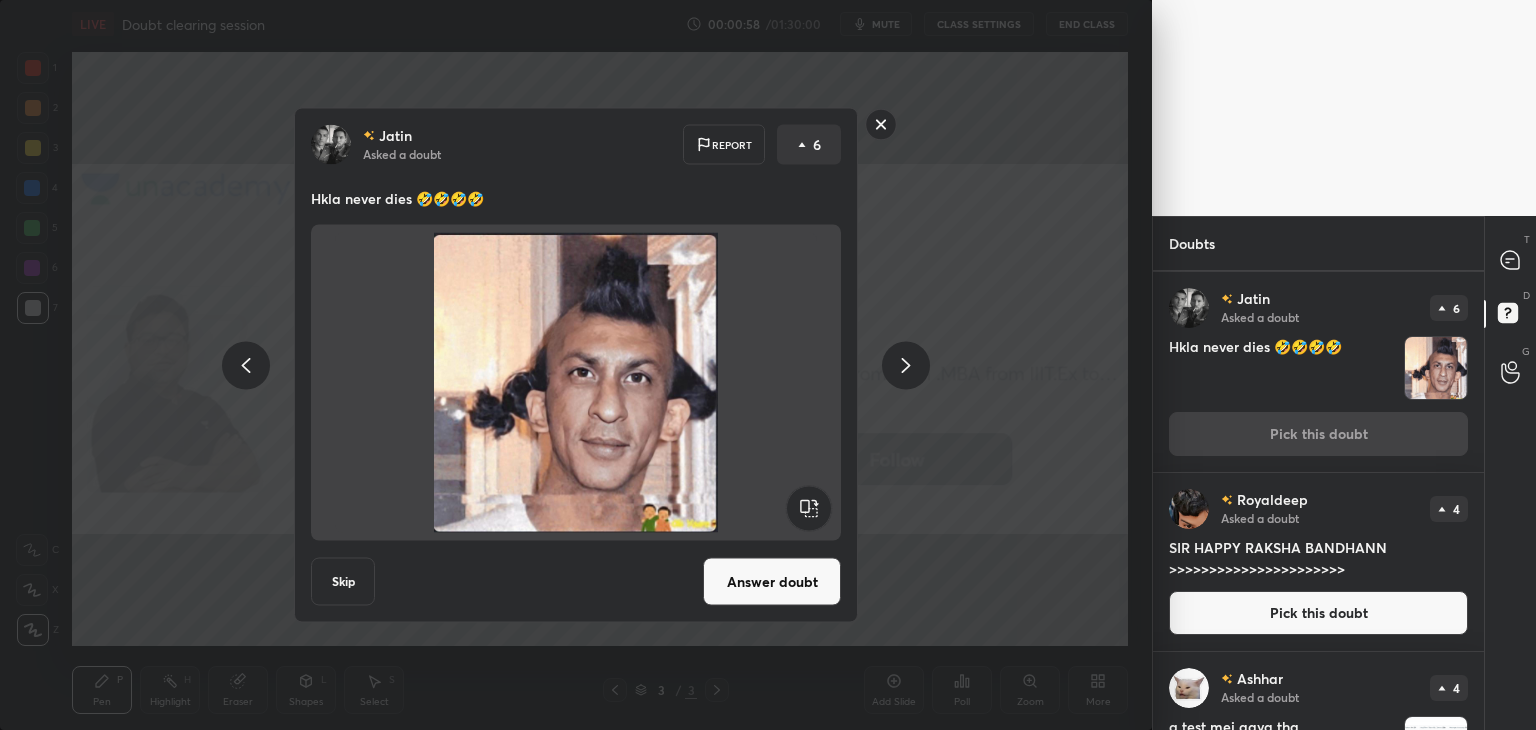 click 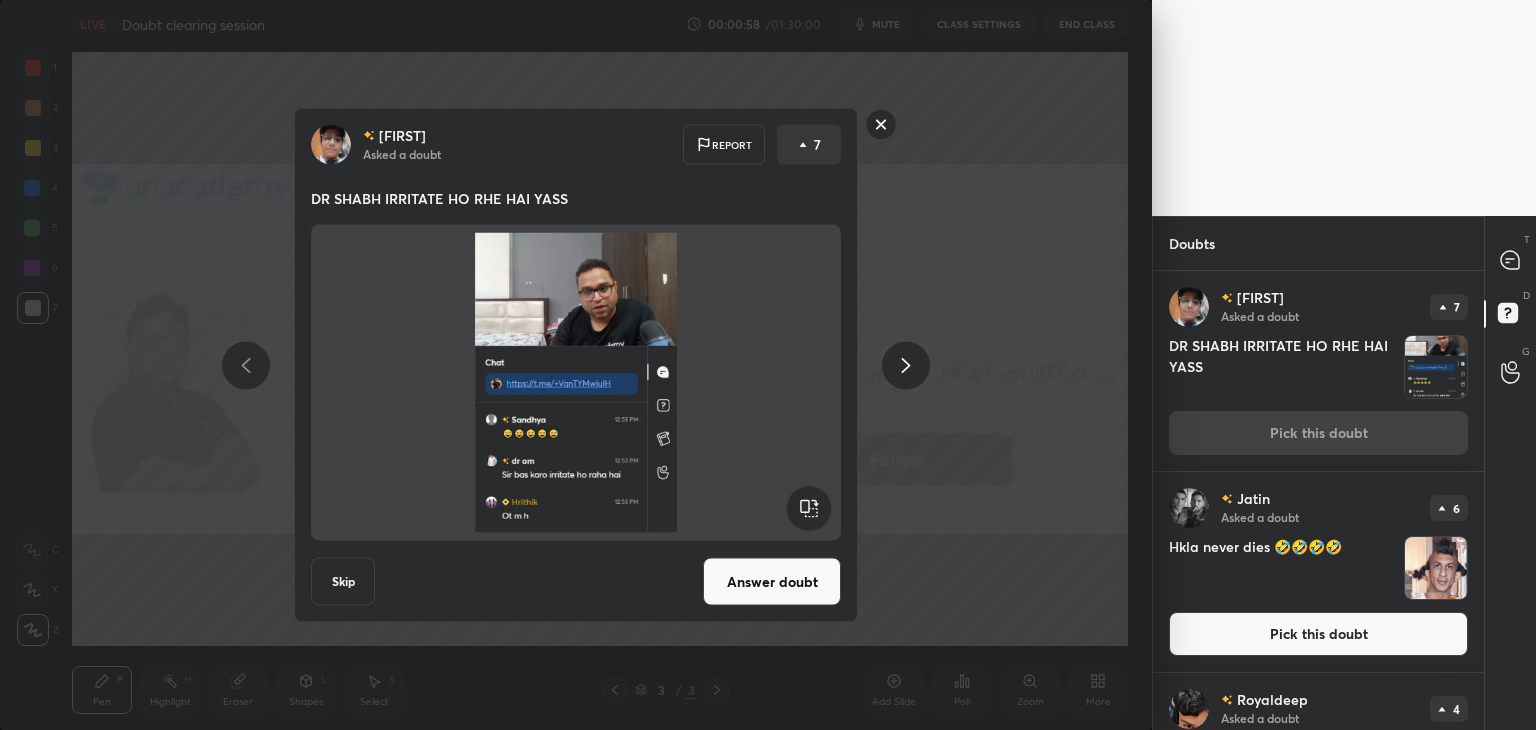 click 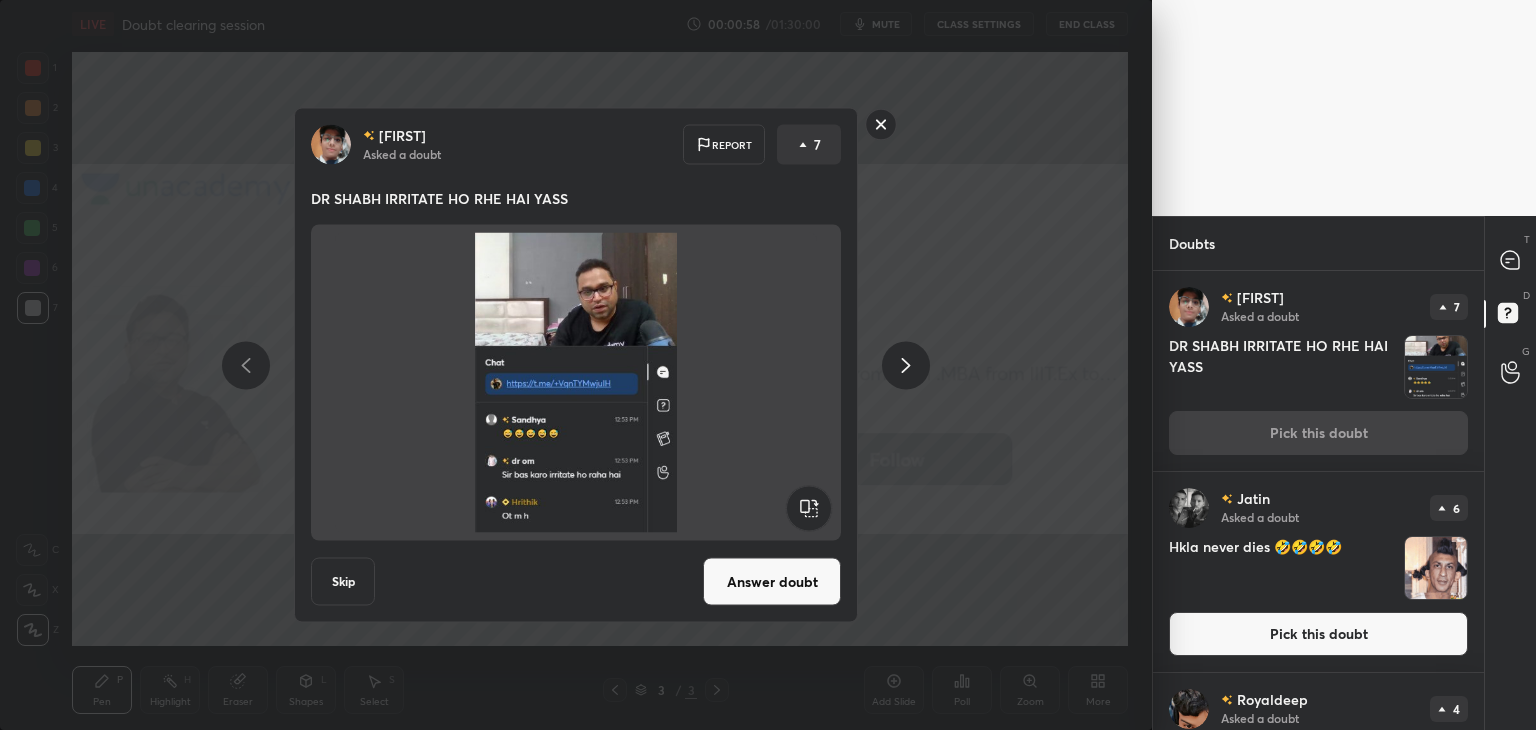 click 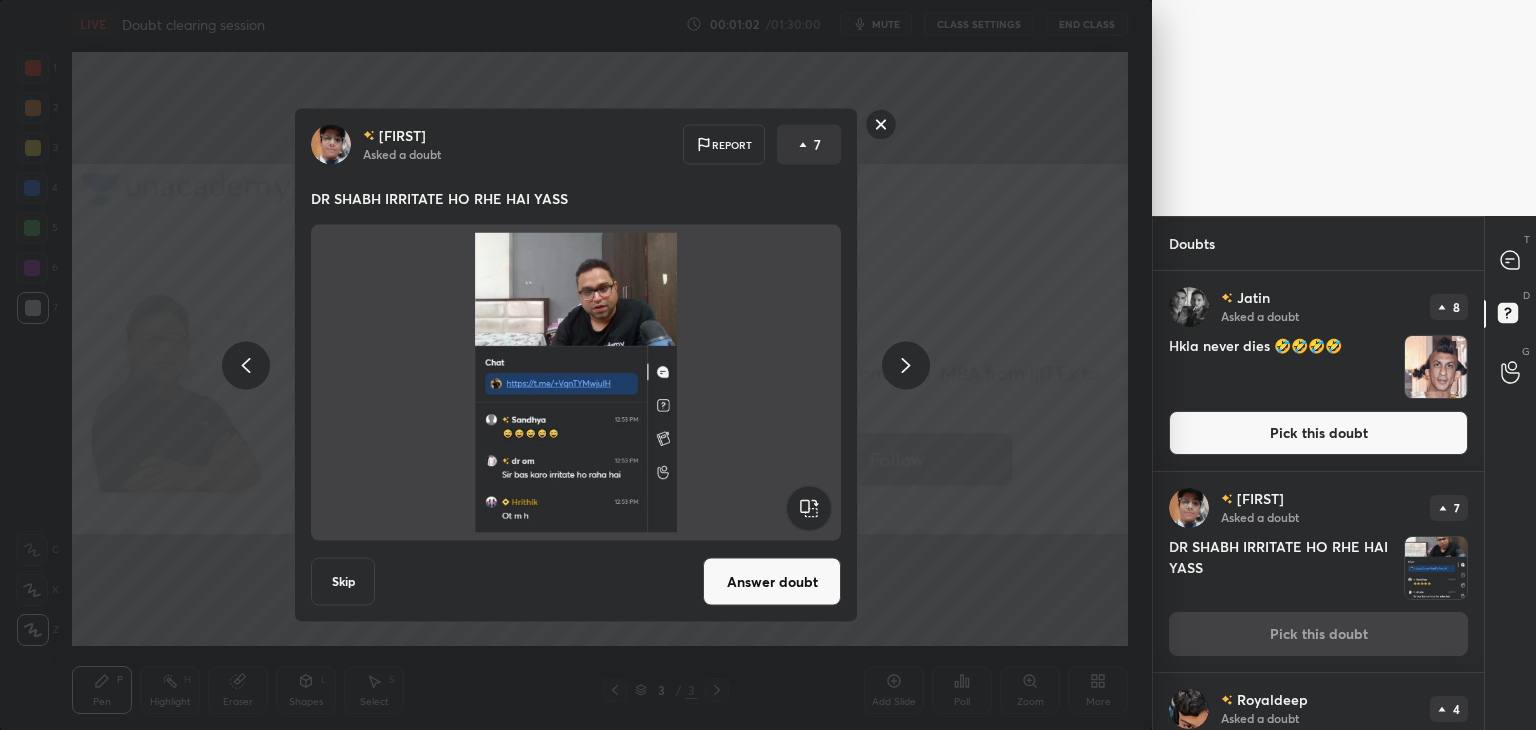 click 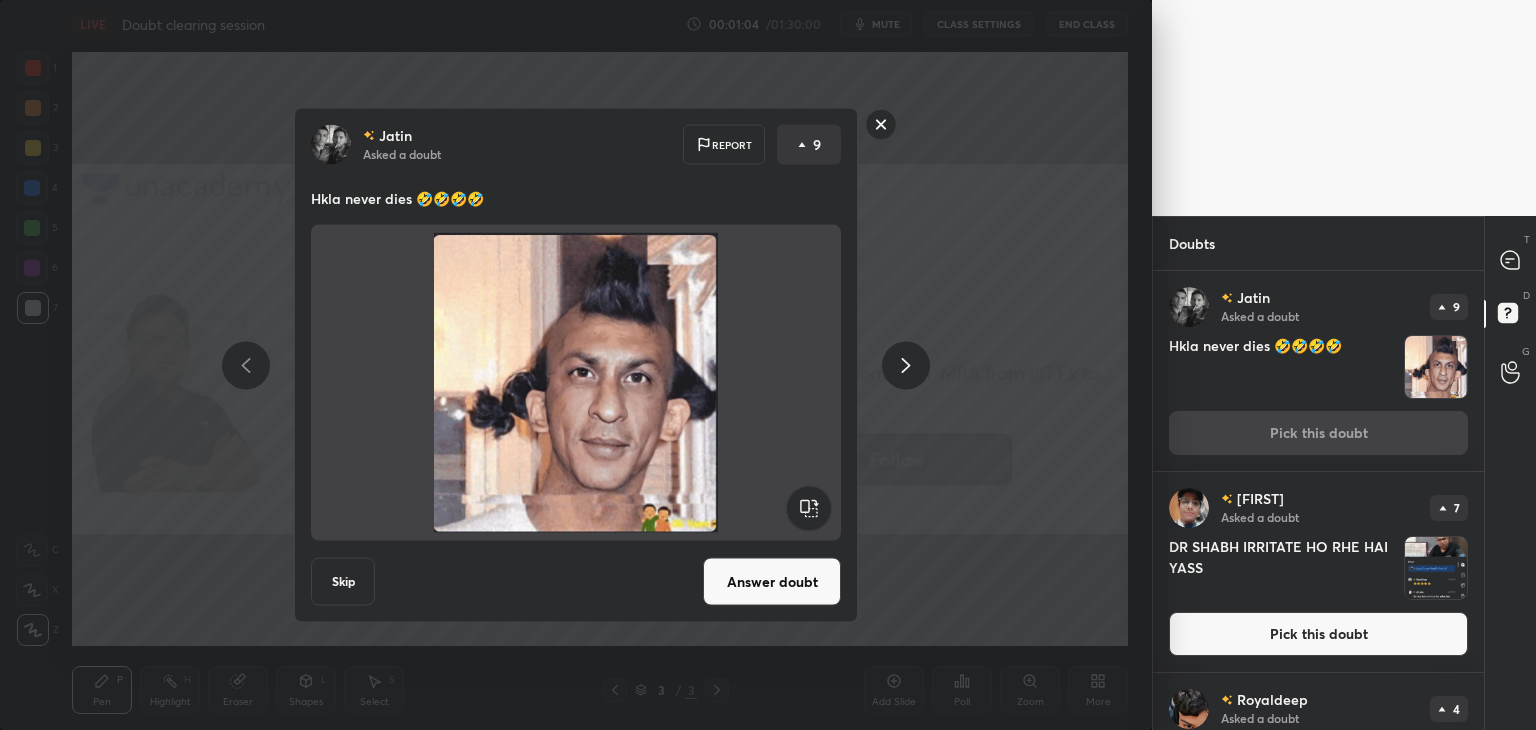 click 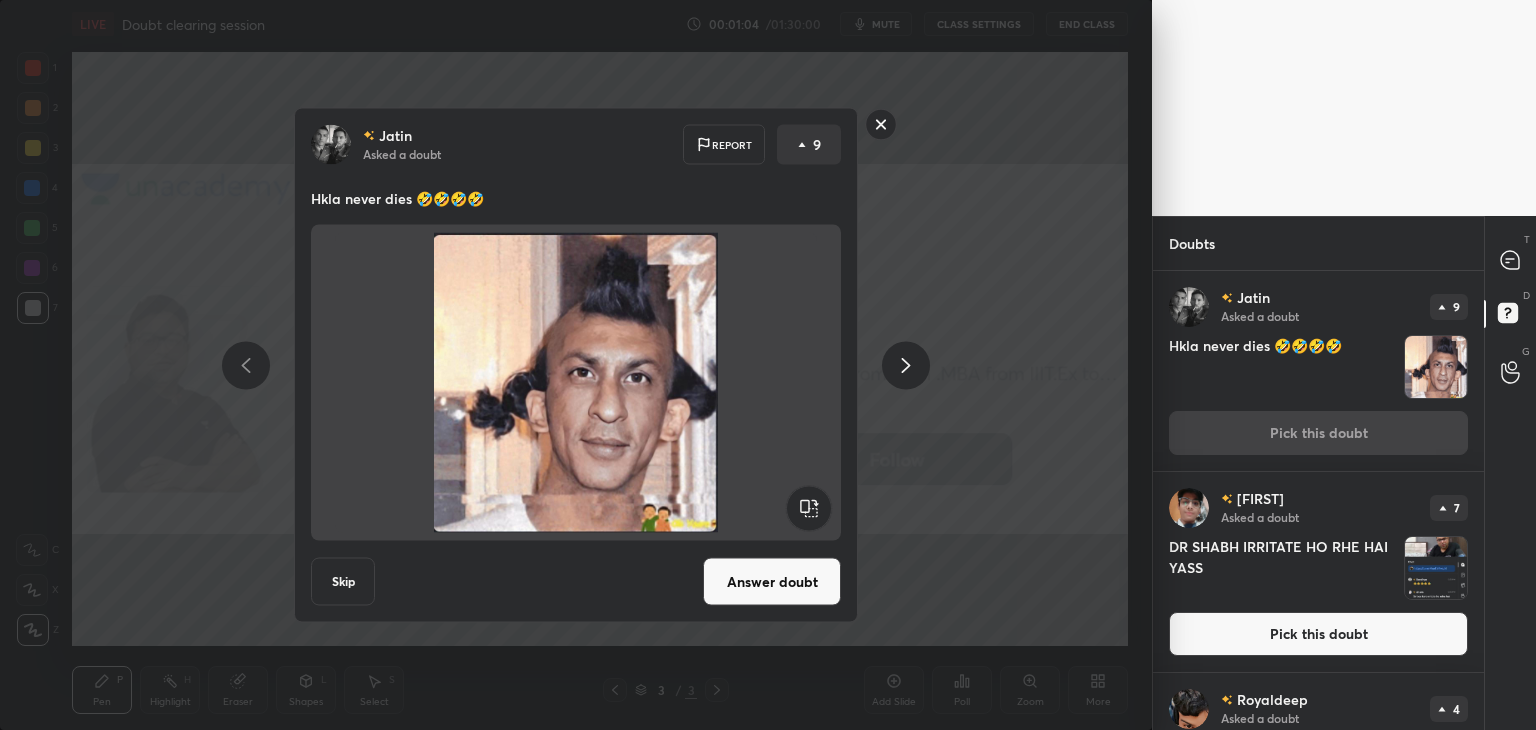 click 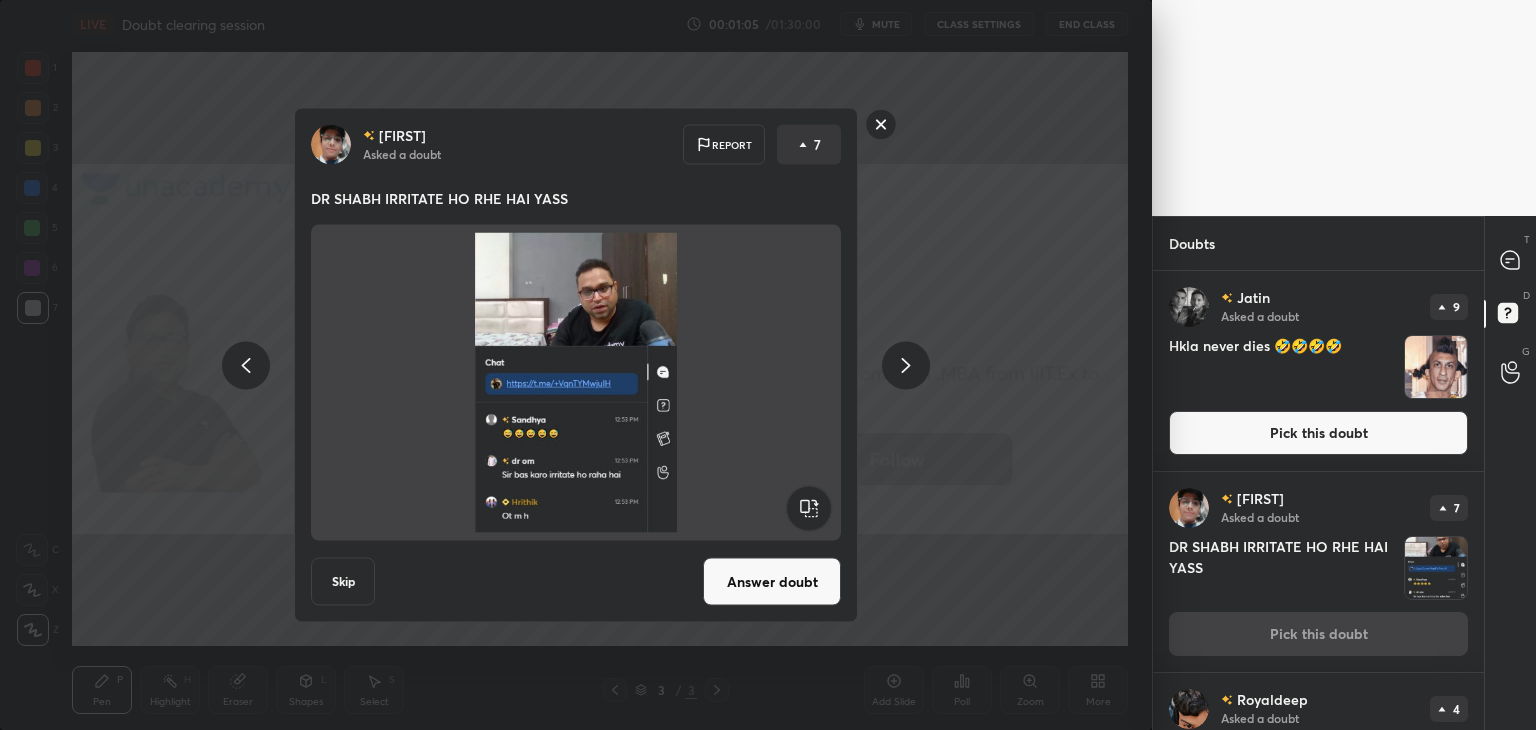 click 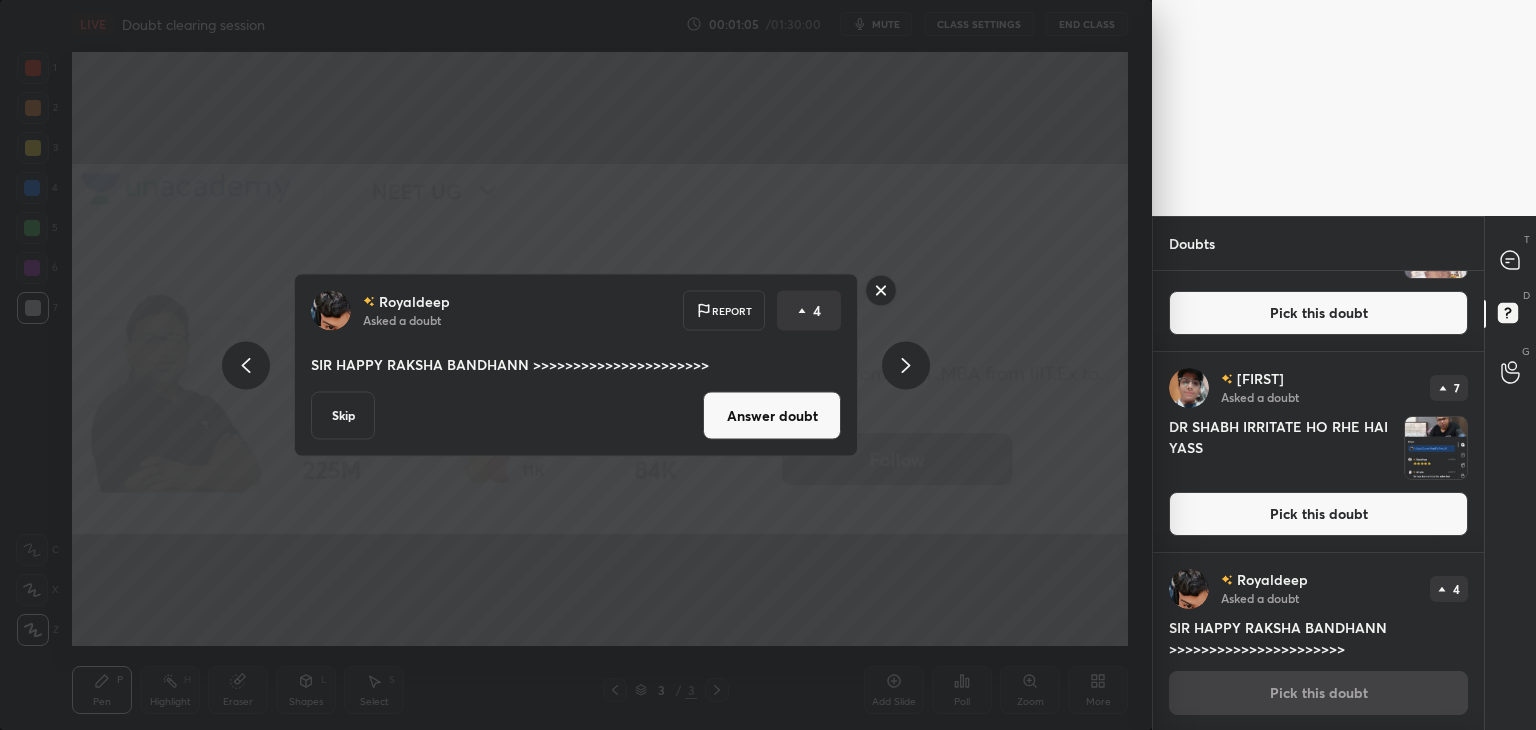 click 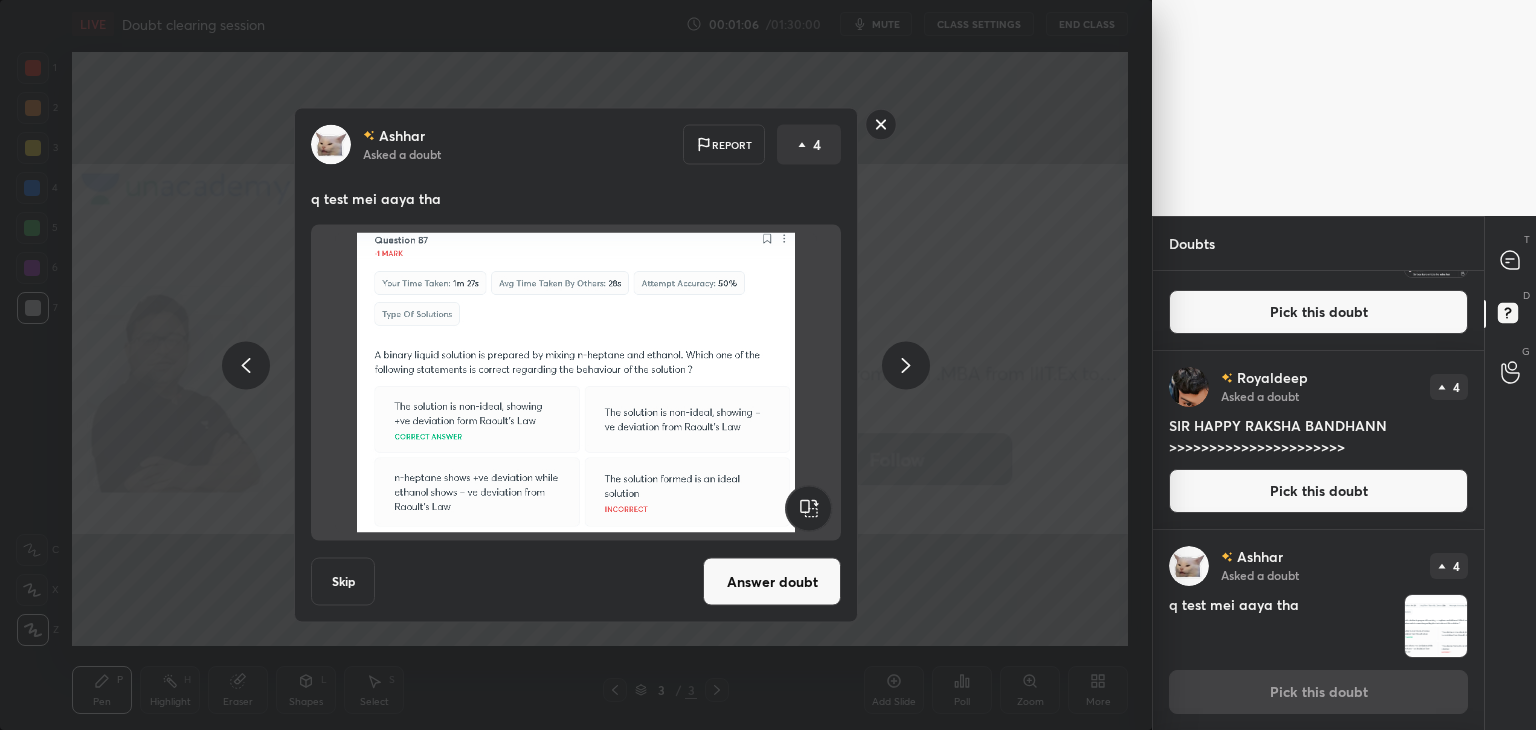 click 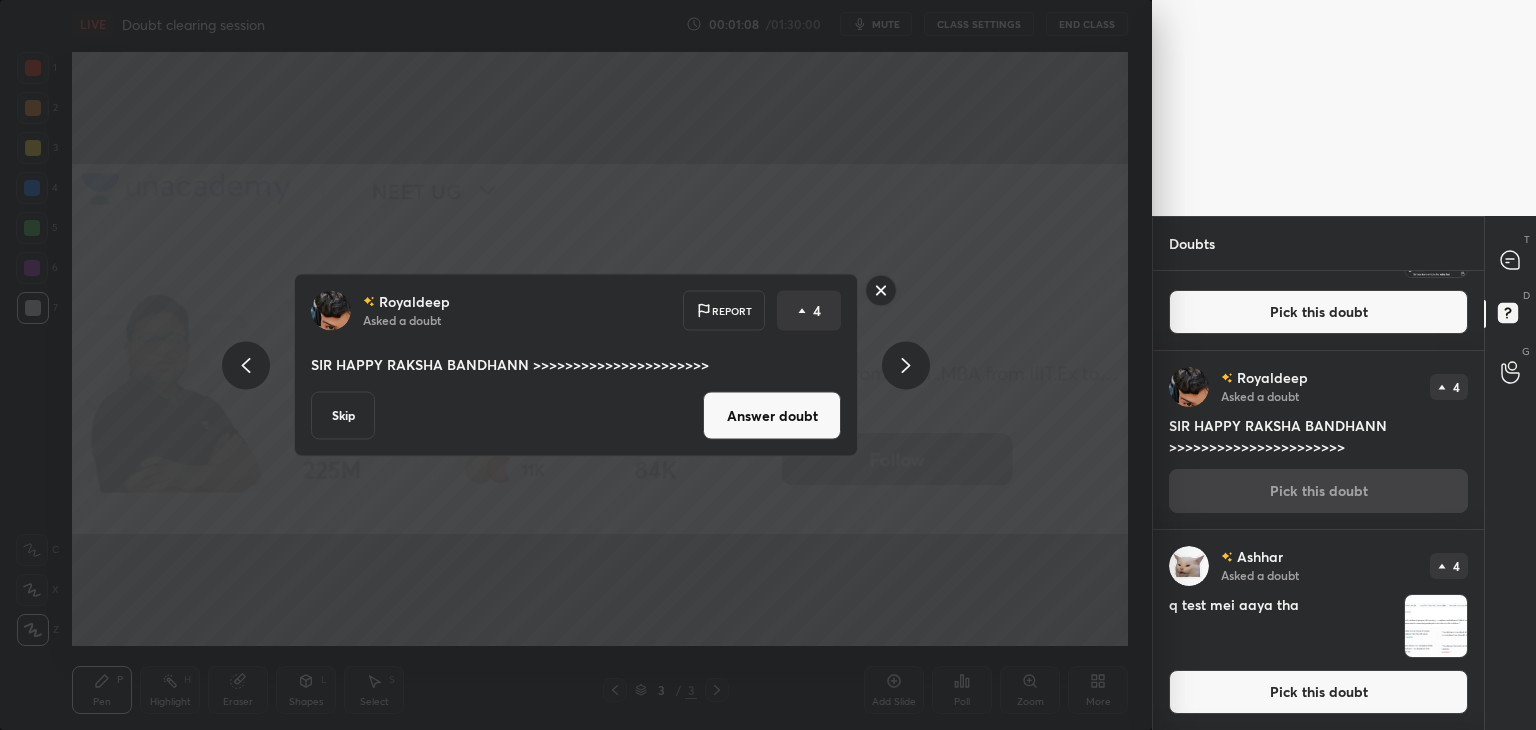 click 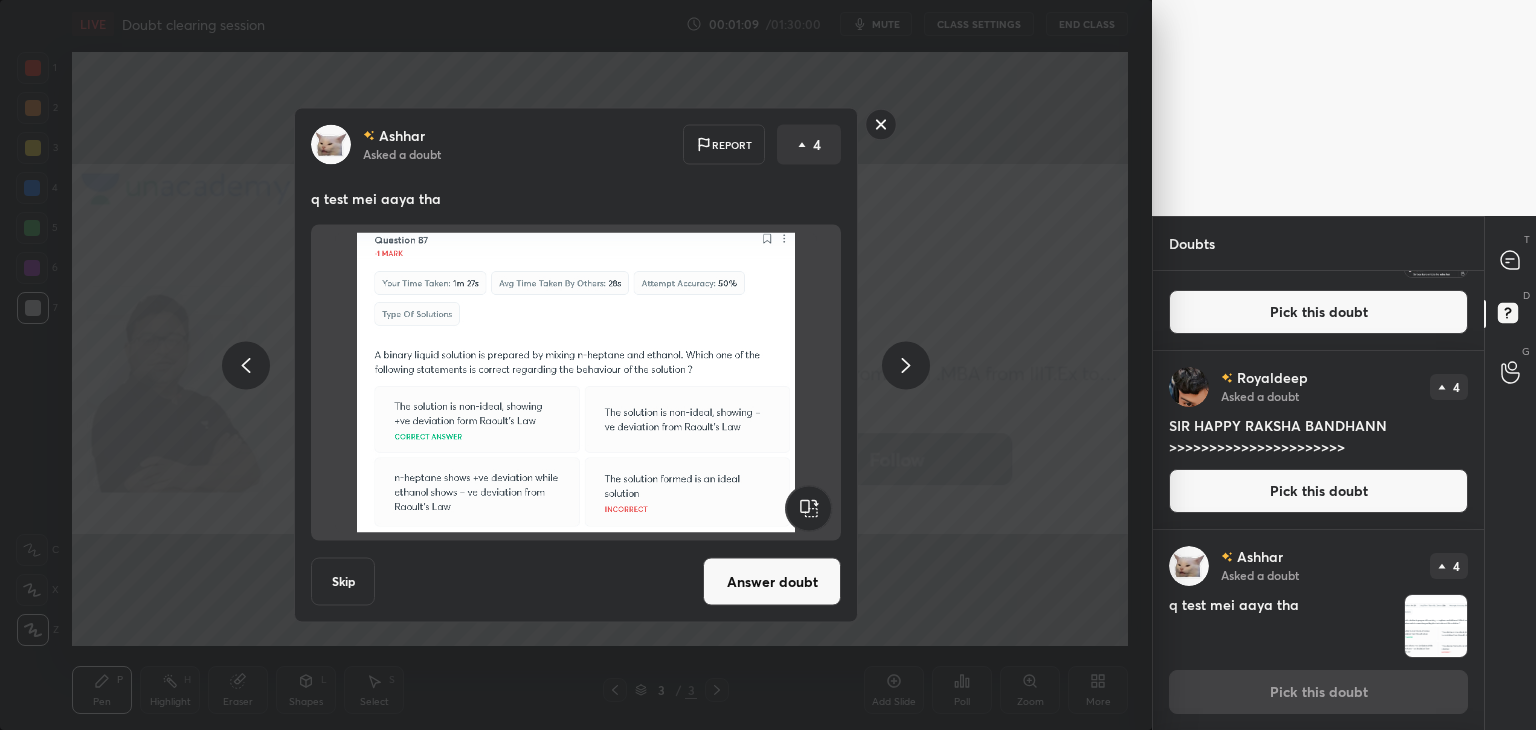 click 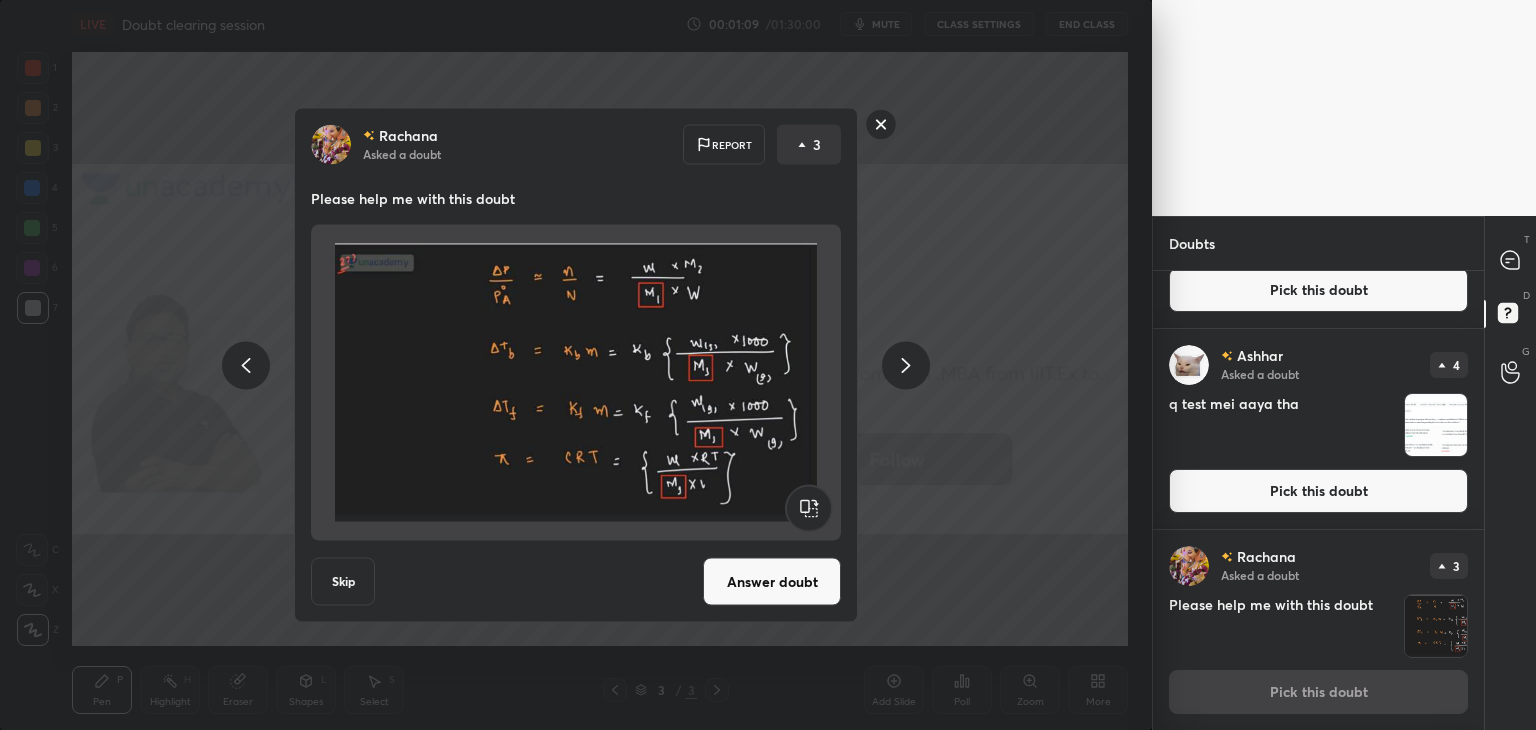 click 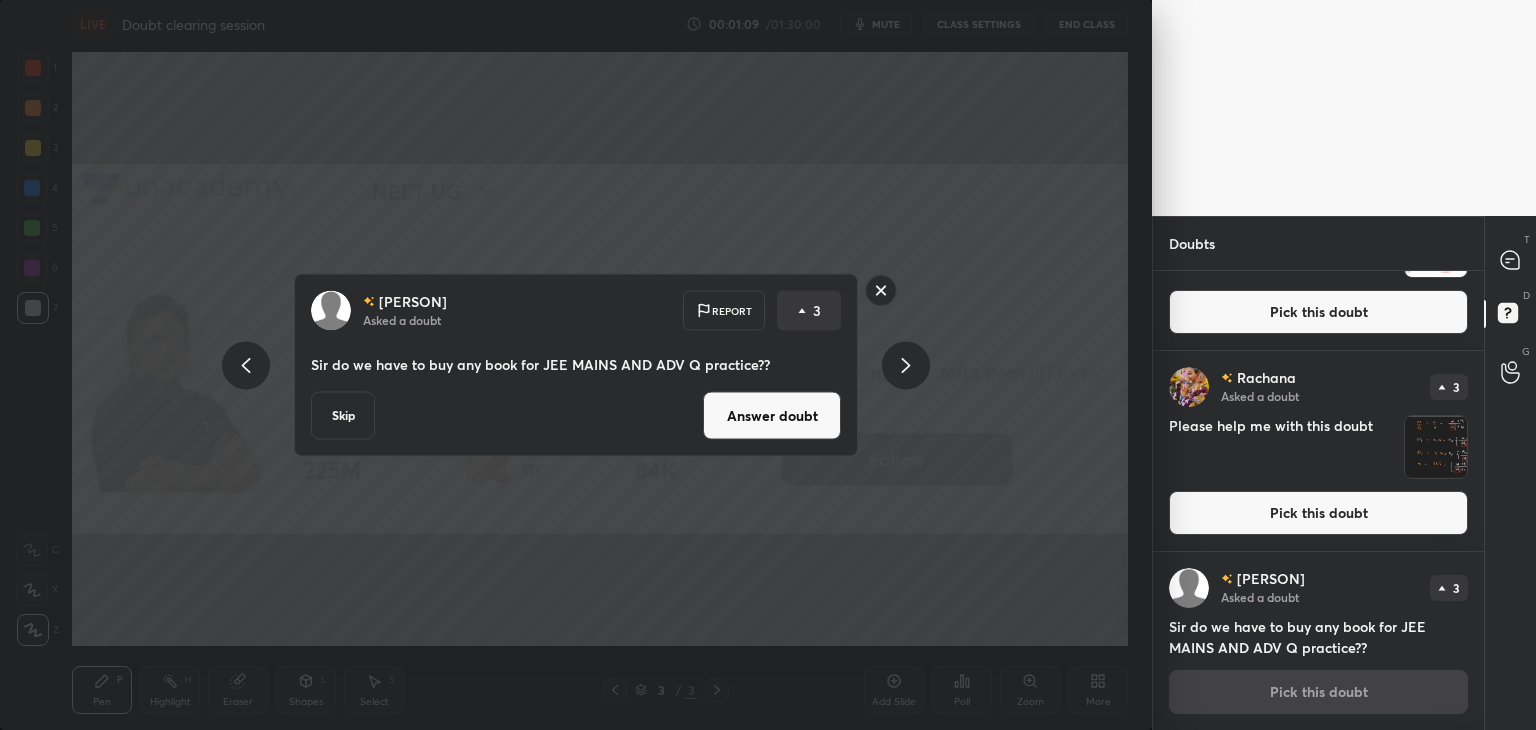 click 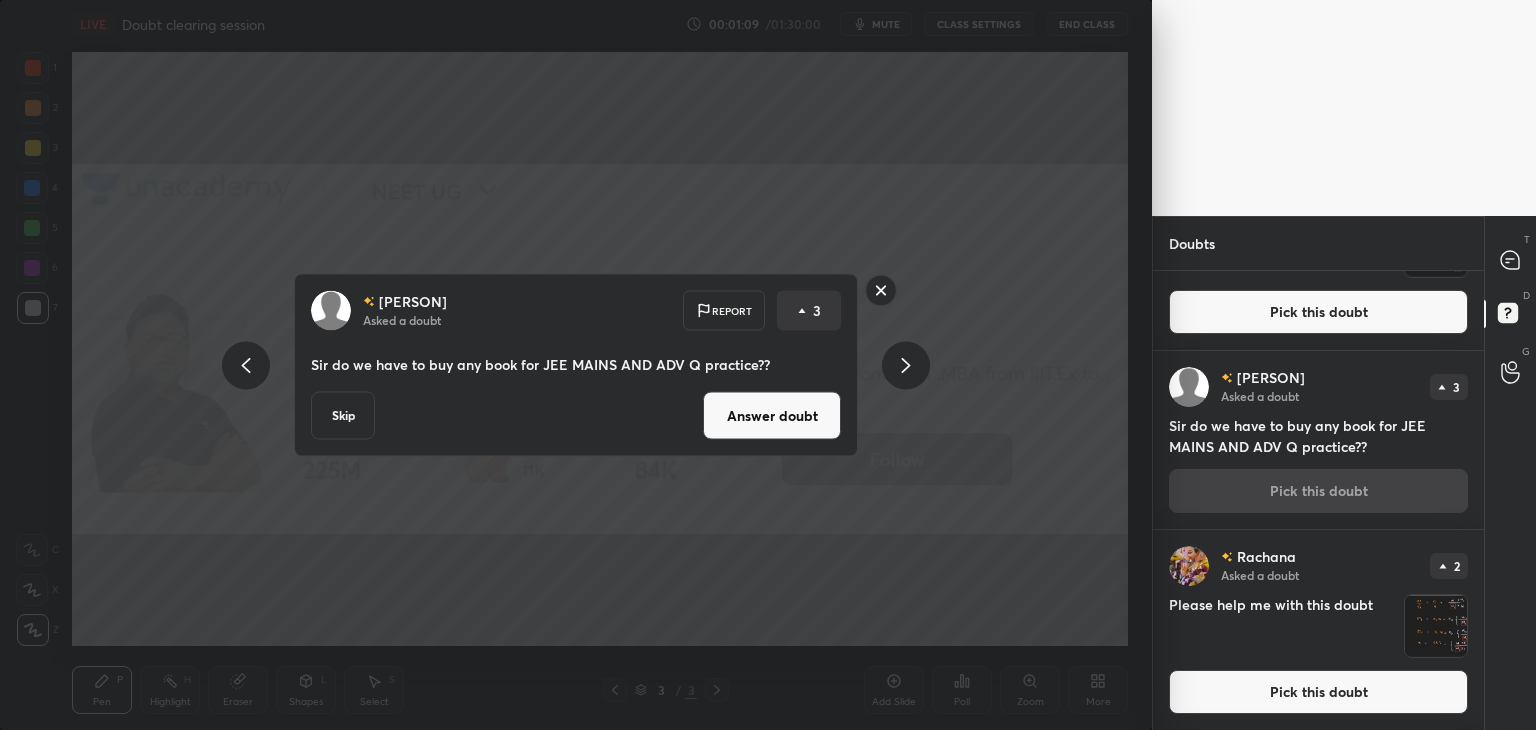 click 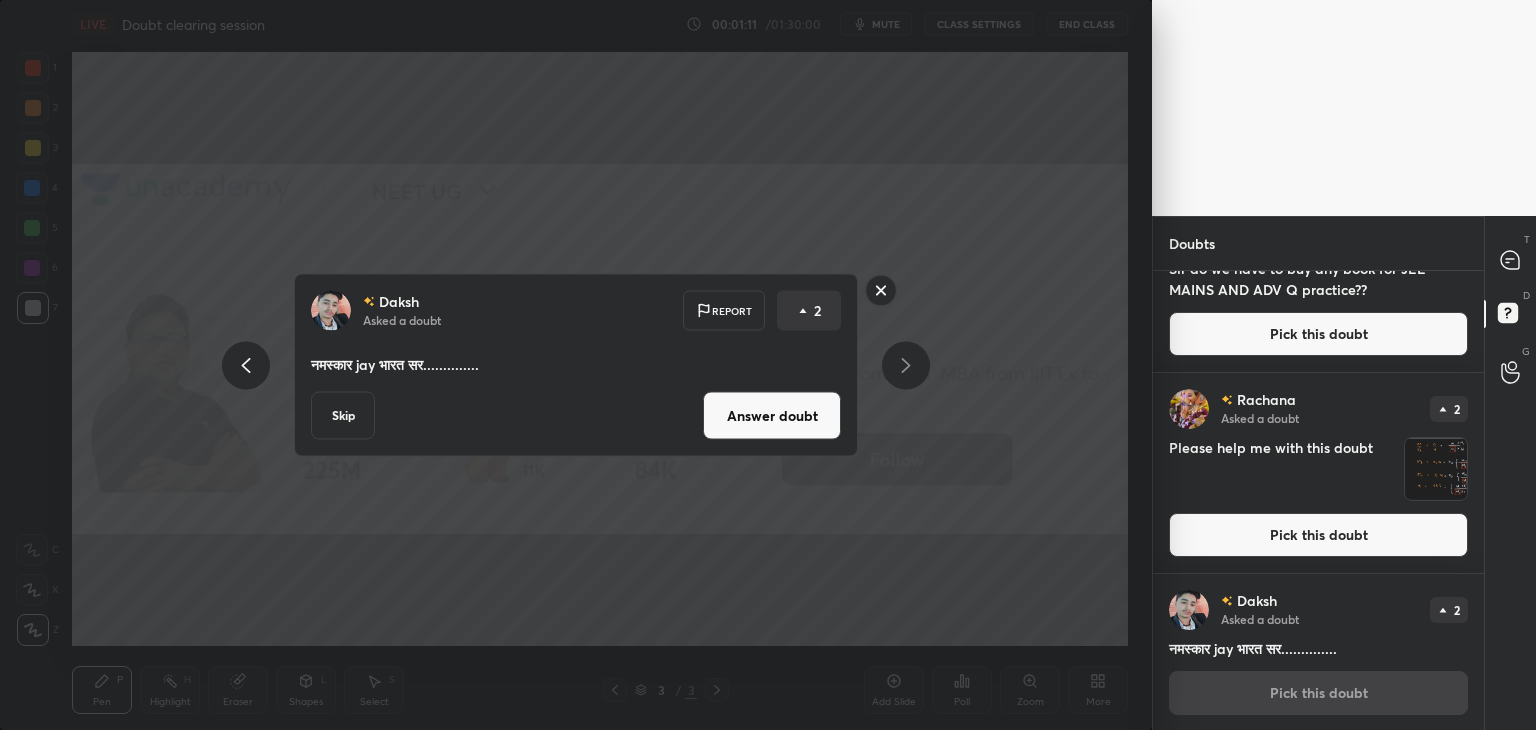 drag, startPoint x: 249, startPoint y: 361, endPoint x: 298, endPoint y: 369, distance: 49.648766 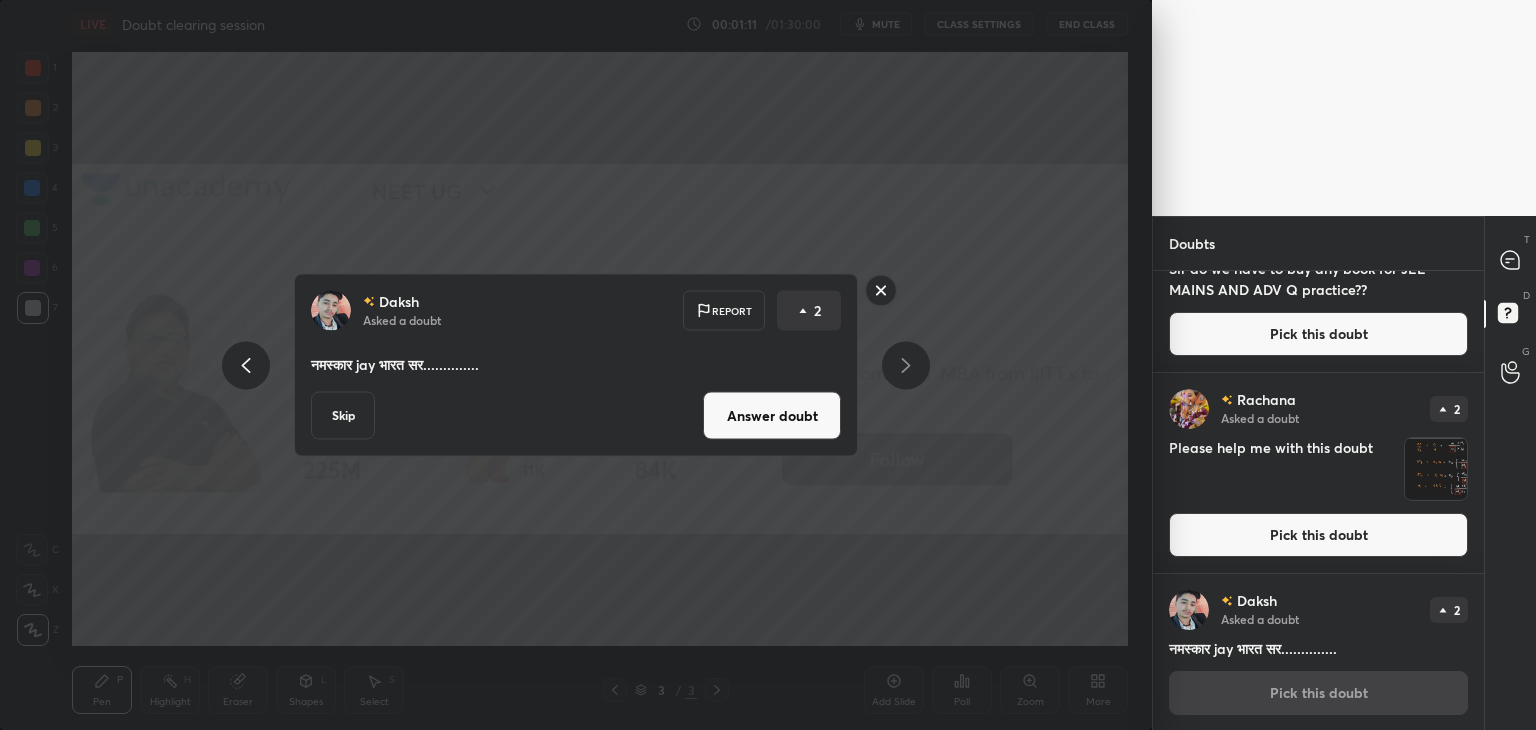 click 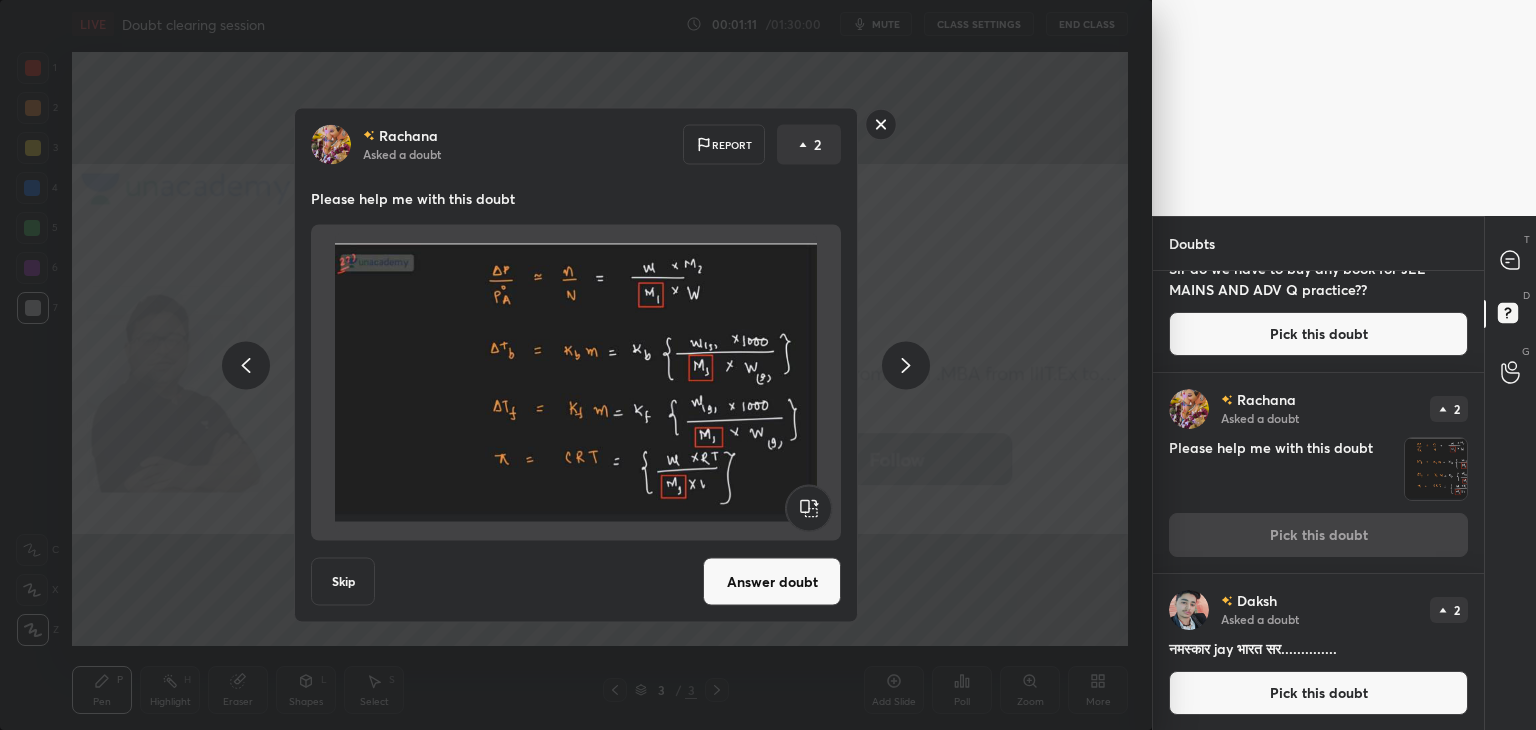 drag, startPoint x: 781, startPoint y: 578, endPoint x: 774, endPoint y: 541, distance: 37.65634 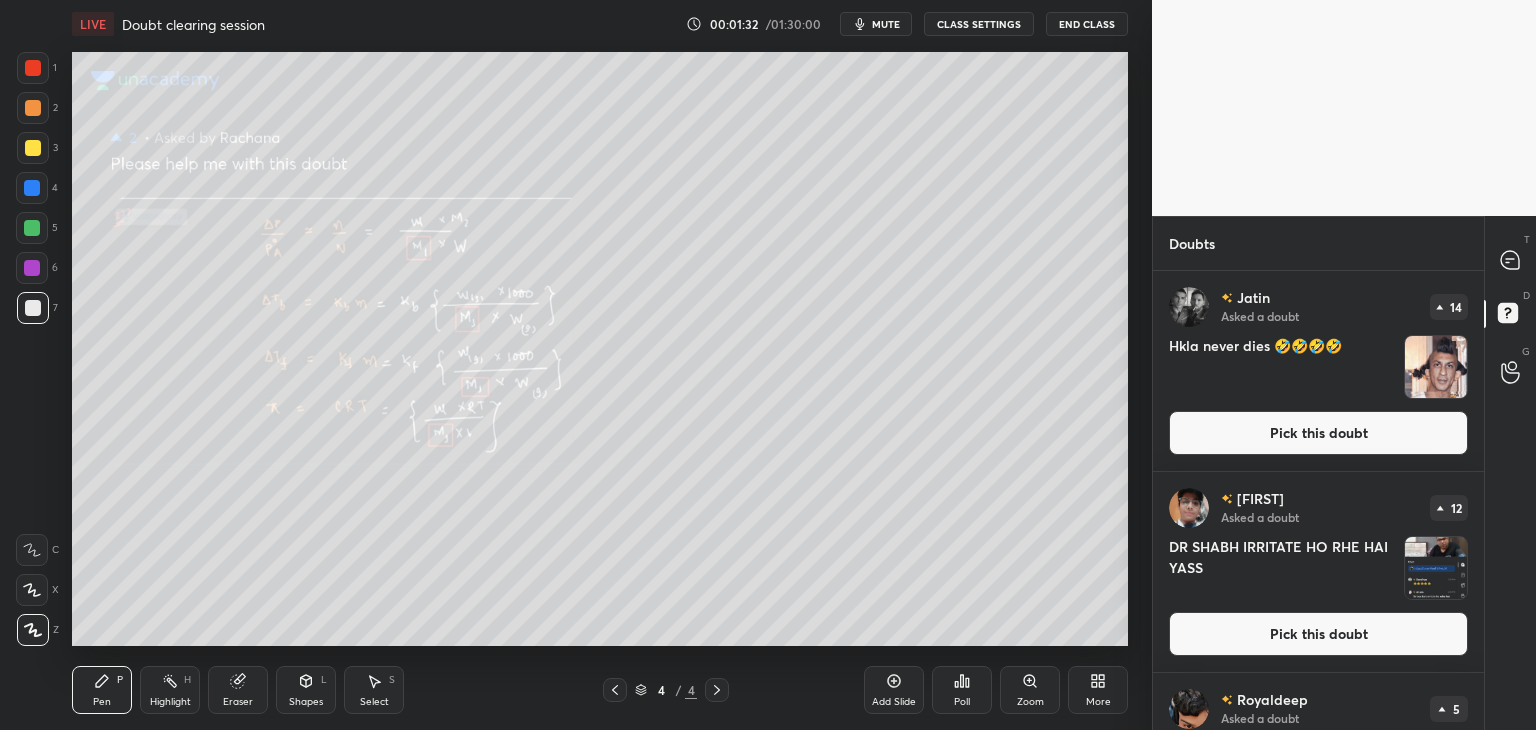 drag, startPoint x: 1351, startPoint y: 623, endPoint x: 1327, endPoint y: 610, distance: 27.294687 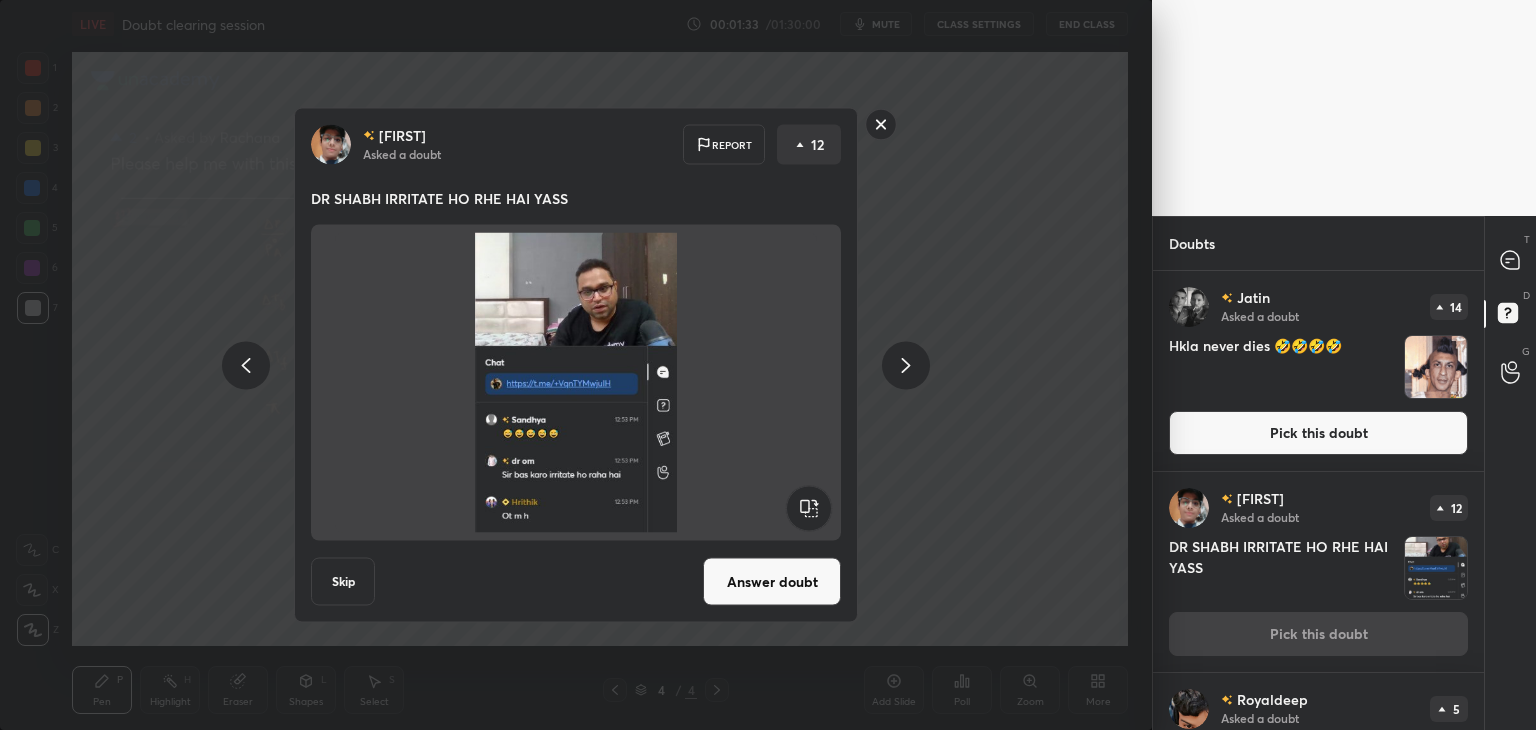 drag, startPoint x: 781, startPoint y: 582, endPoint x: 857, endPoint y: 577, distance: 76.1643 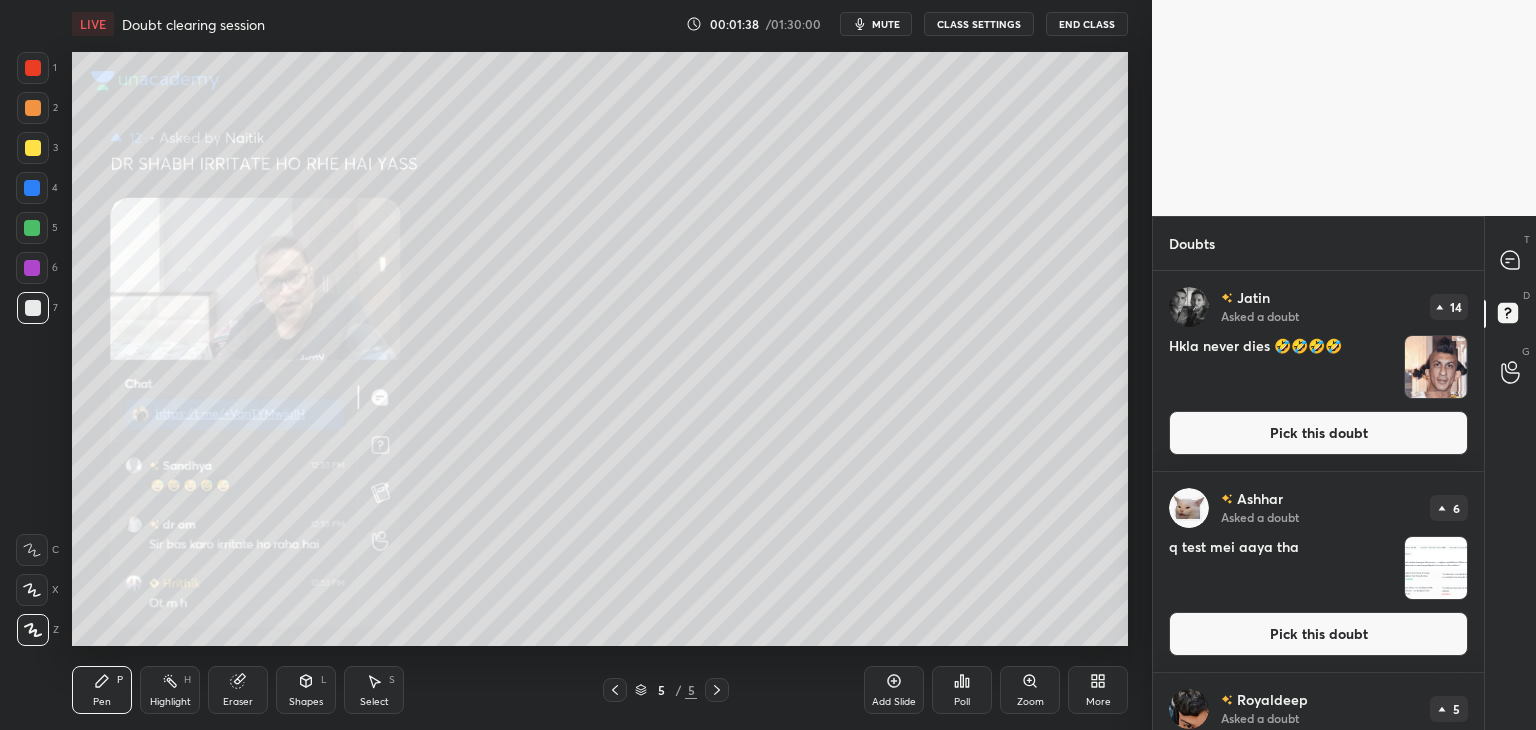 click on "Pick this doubt" at bounding box center [1318, 433] 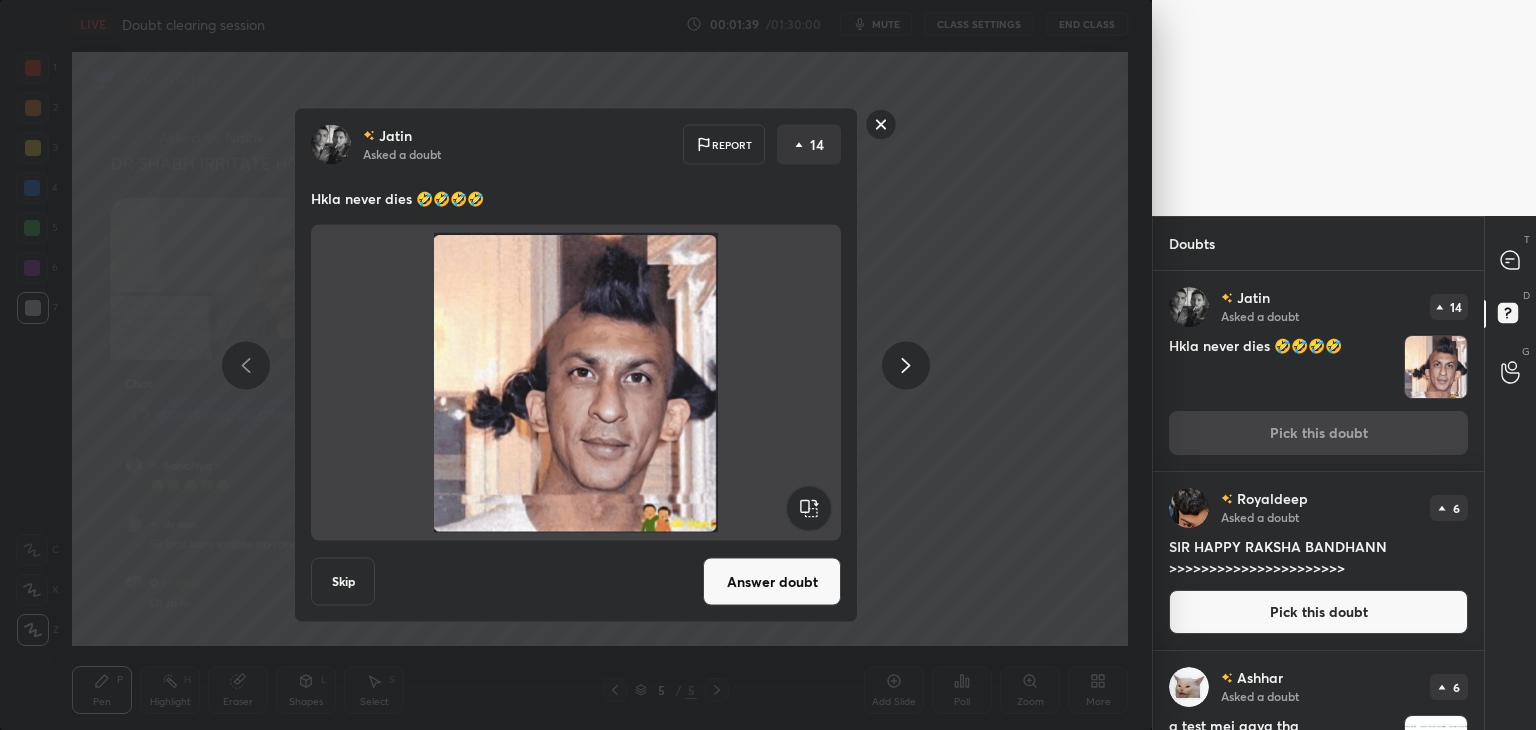 click 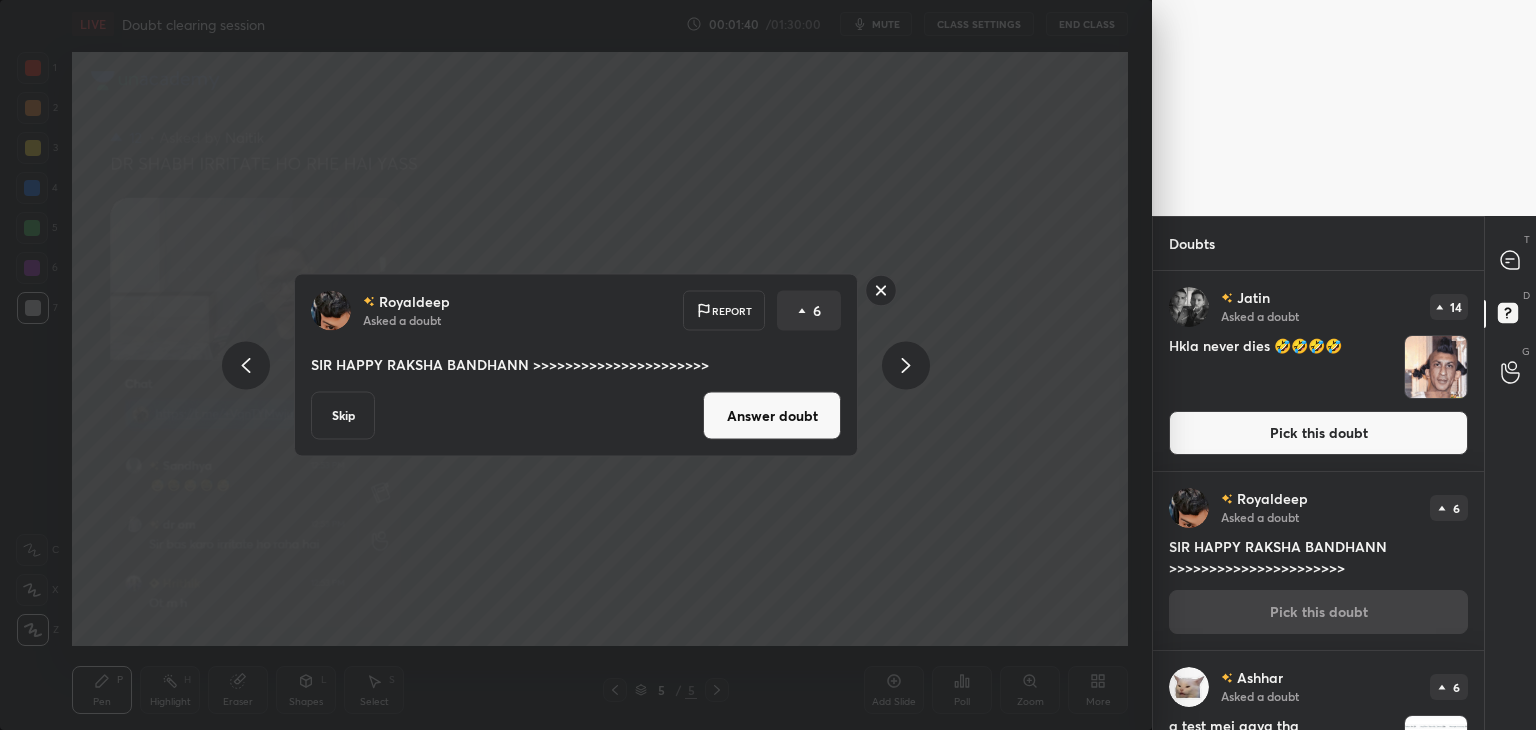 click 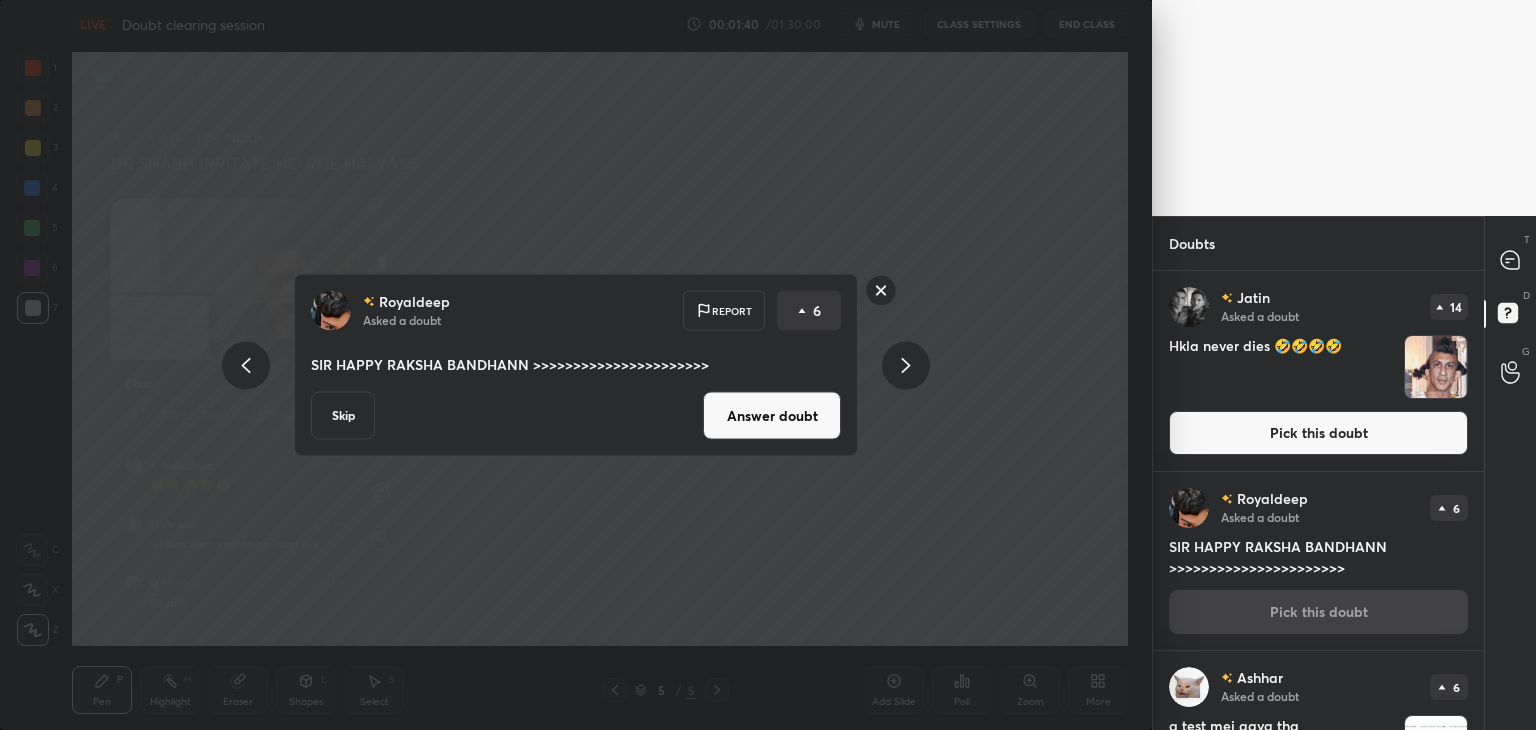 scroll, scrollTop: 120, scrollLeft: 0, axis: vertical 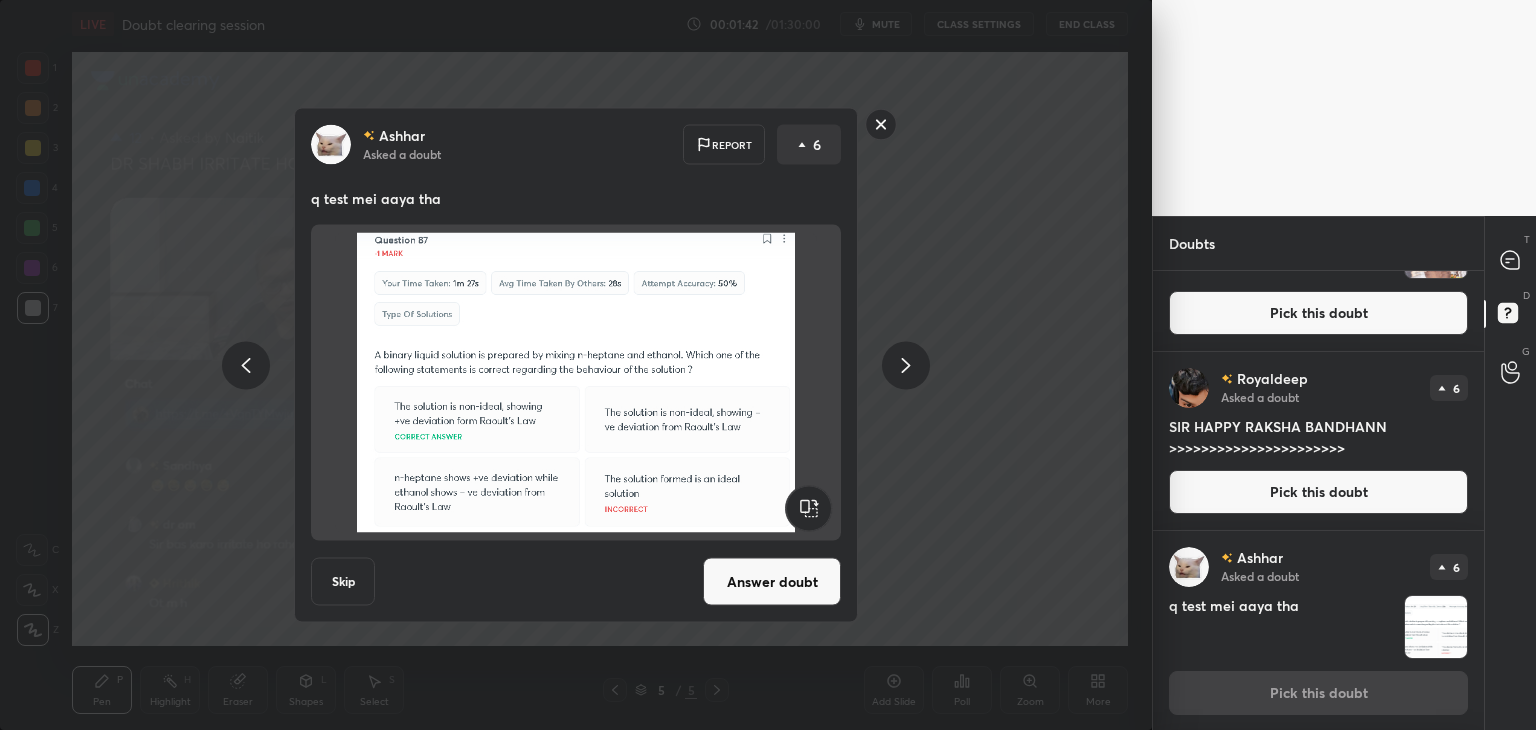 click 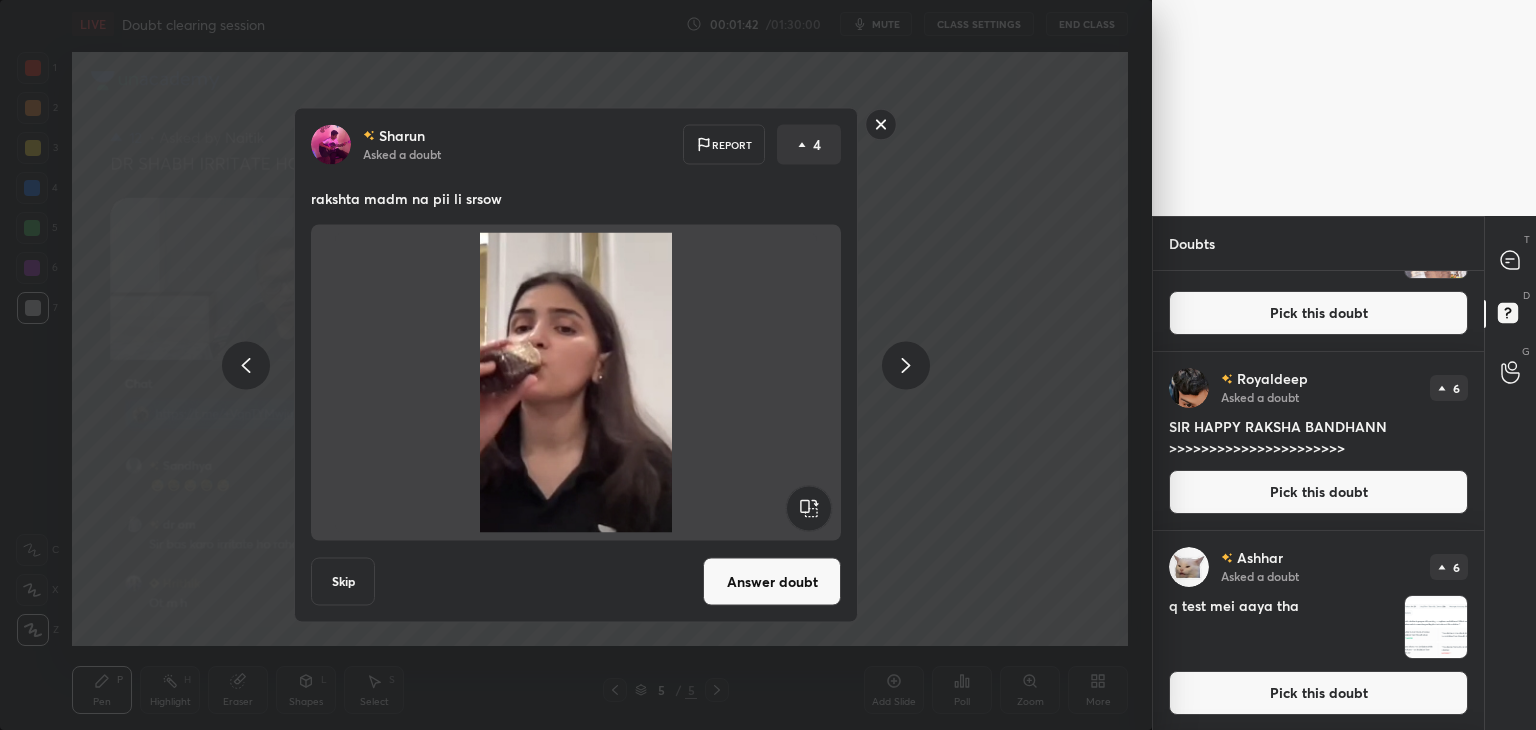 scroll, scrollTop: 322, scrollLeft: 0, axis: vertical 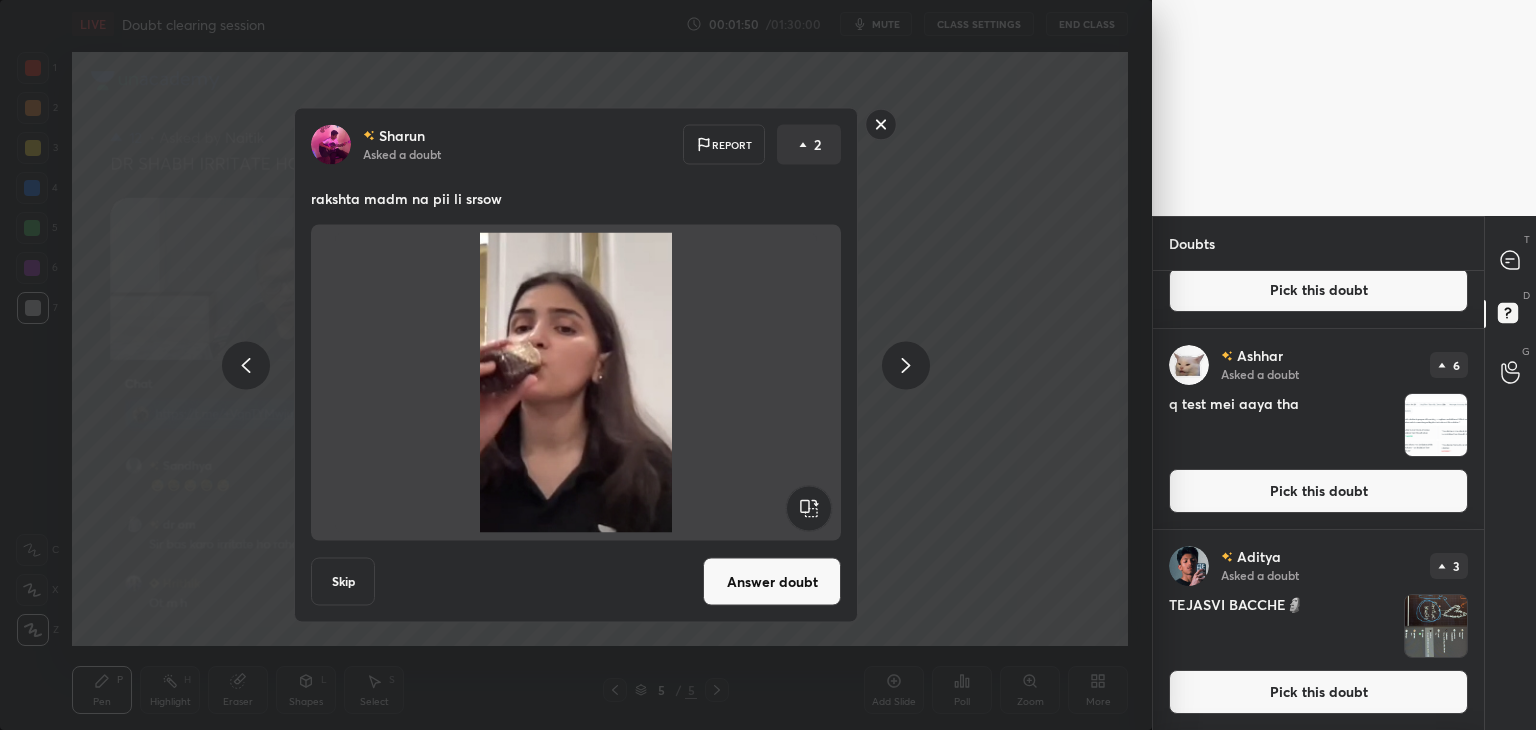 click on "Answer doubt" at bounding box center [772, 582] 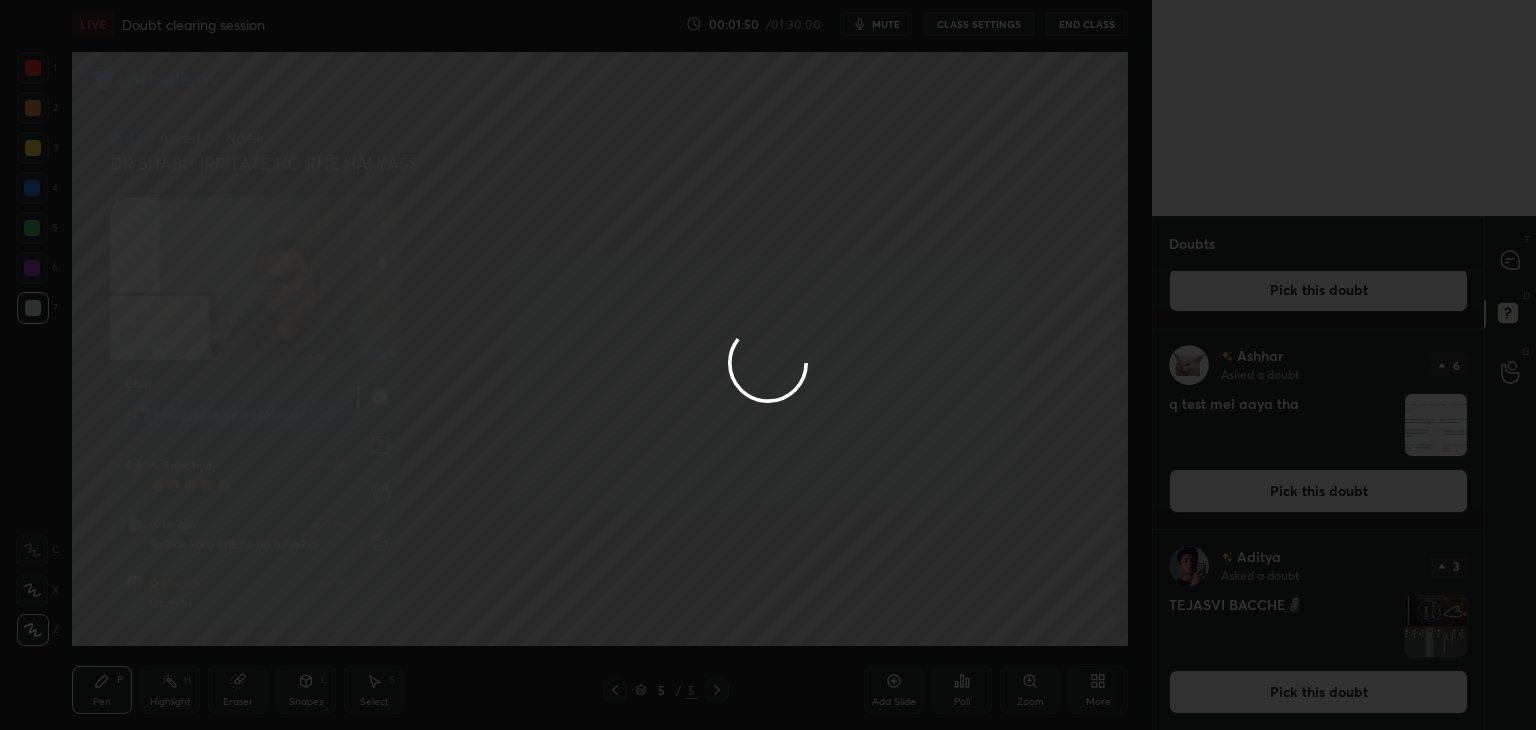 scroll, scrollTop: 0, scrollLeft: 0, axis: both 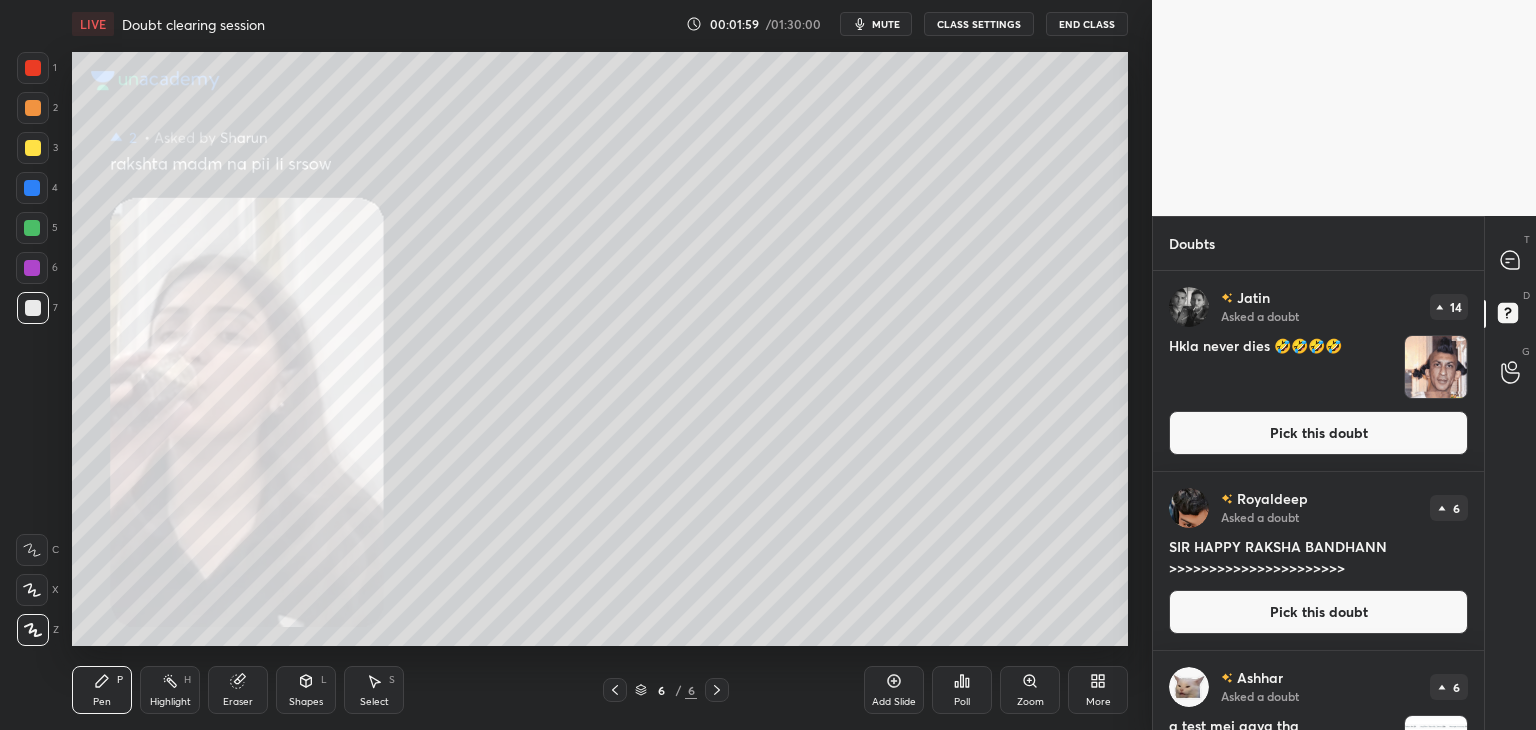 click on "Pick this doubt" at bounding box center (1318, 433) 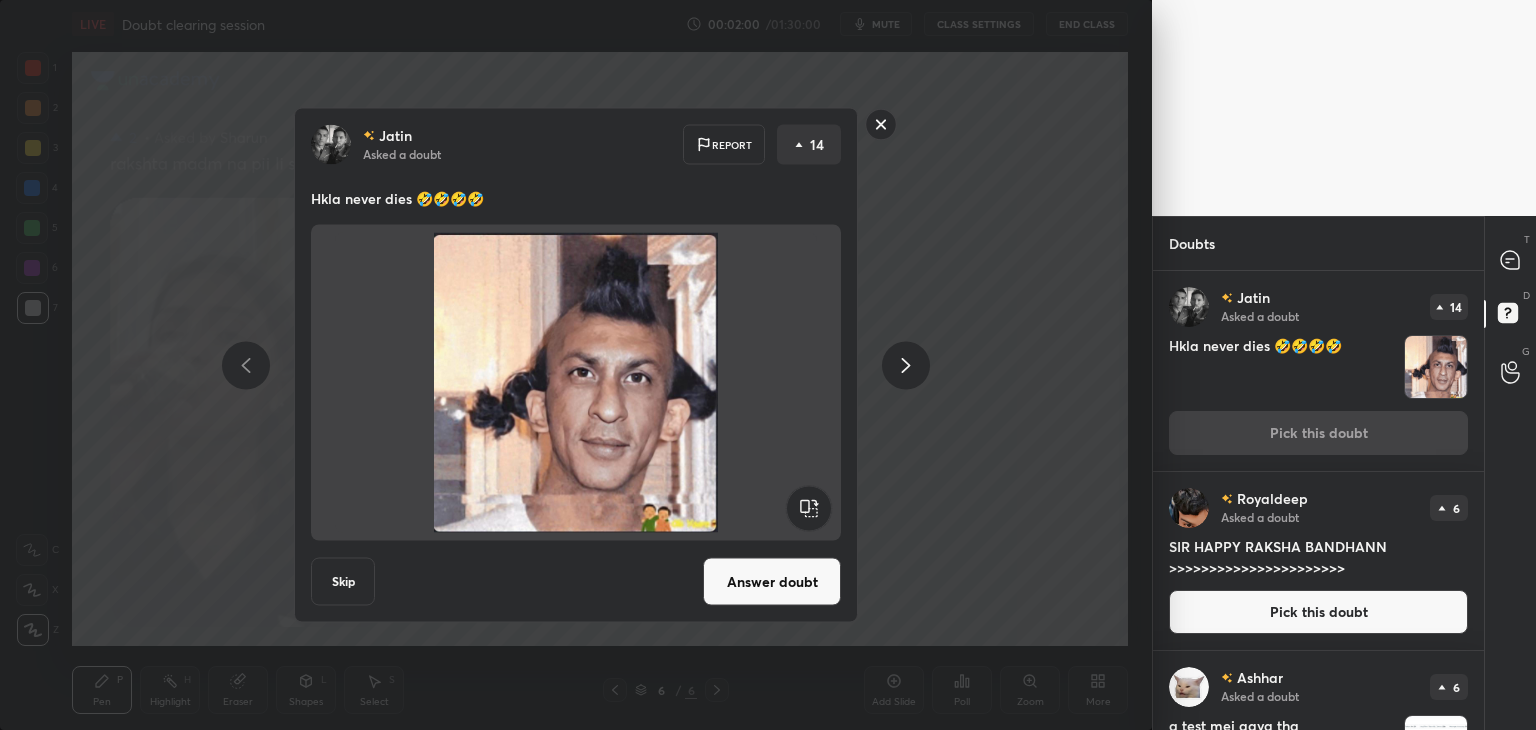 click 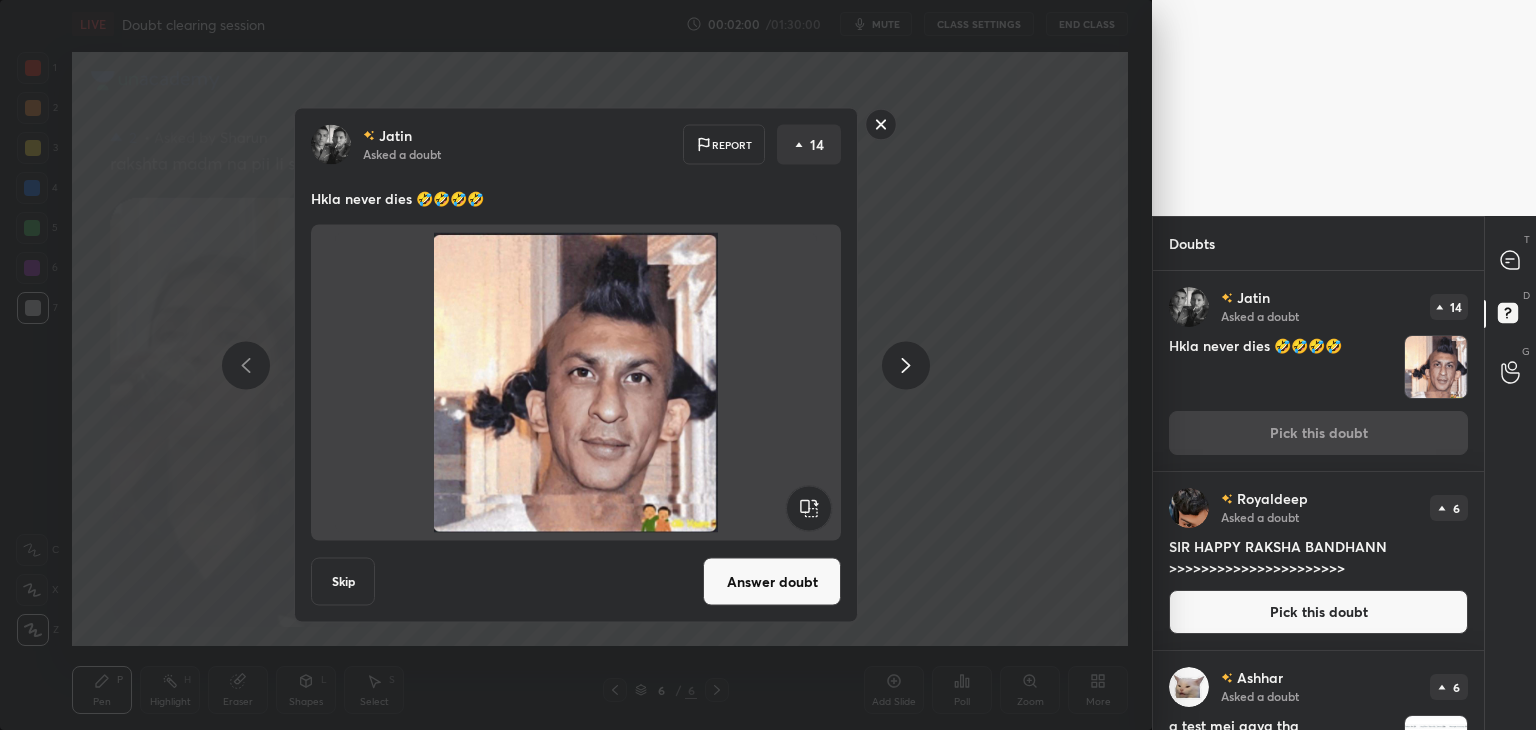 click 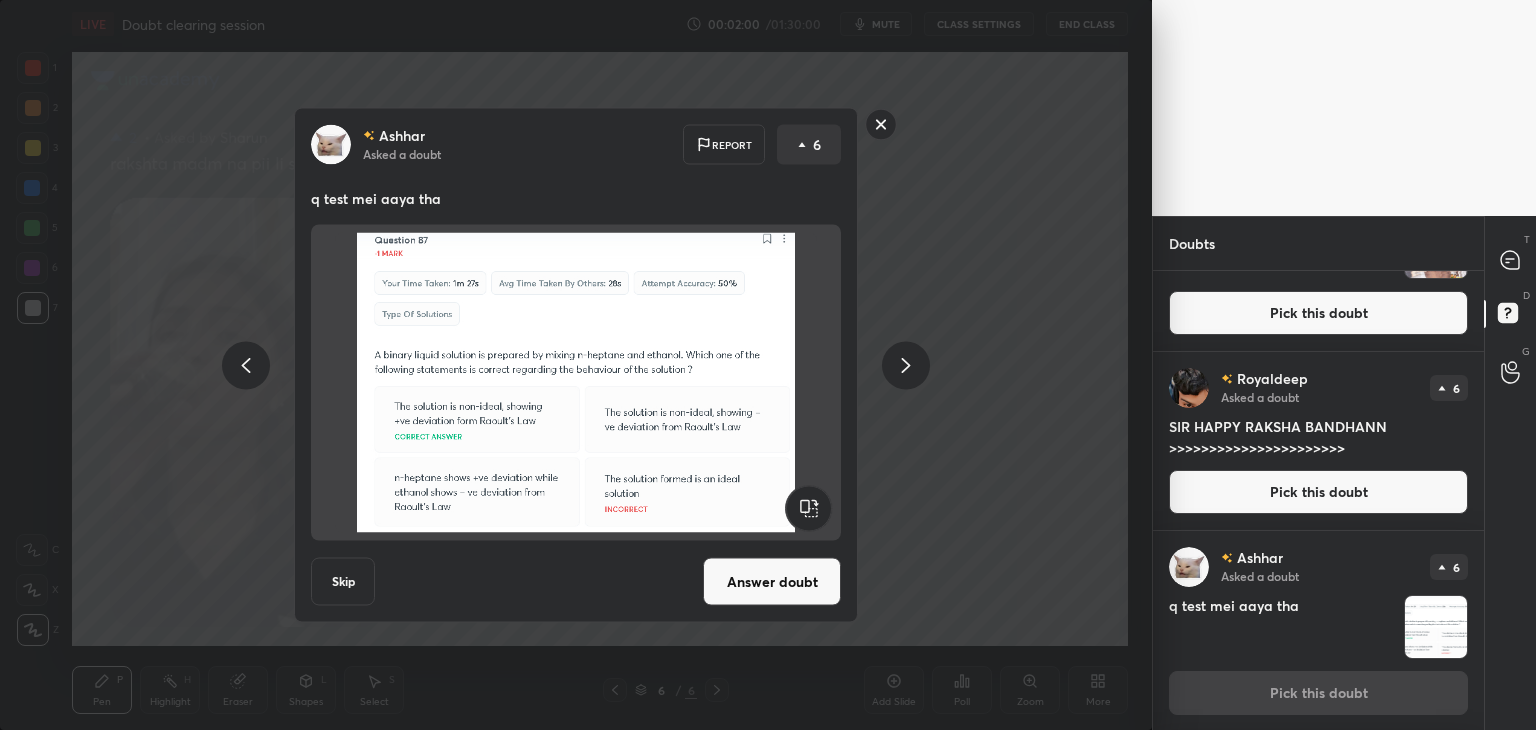 click 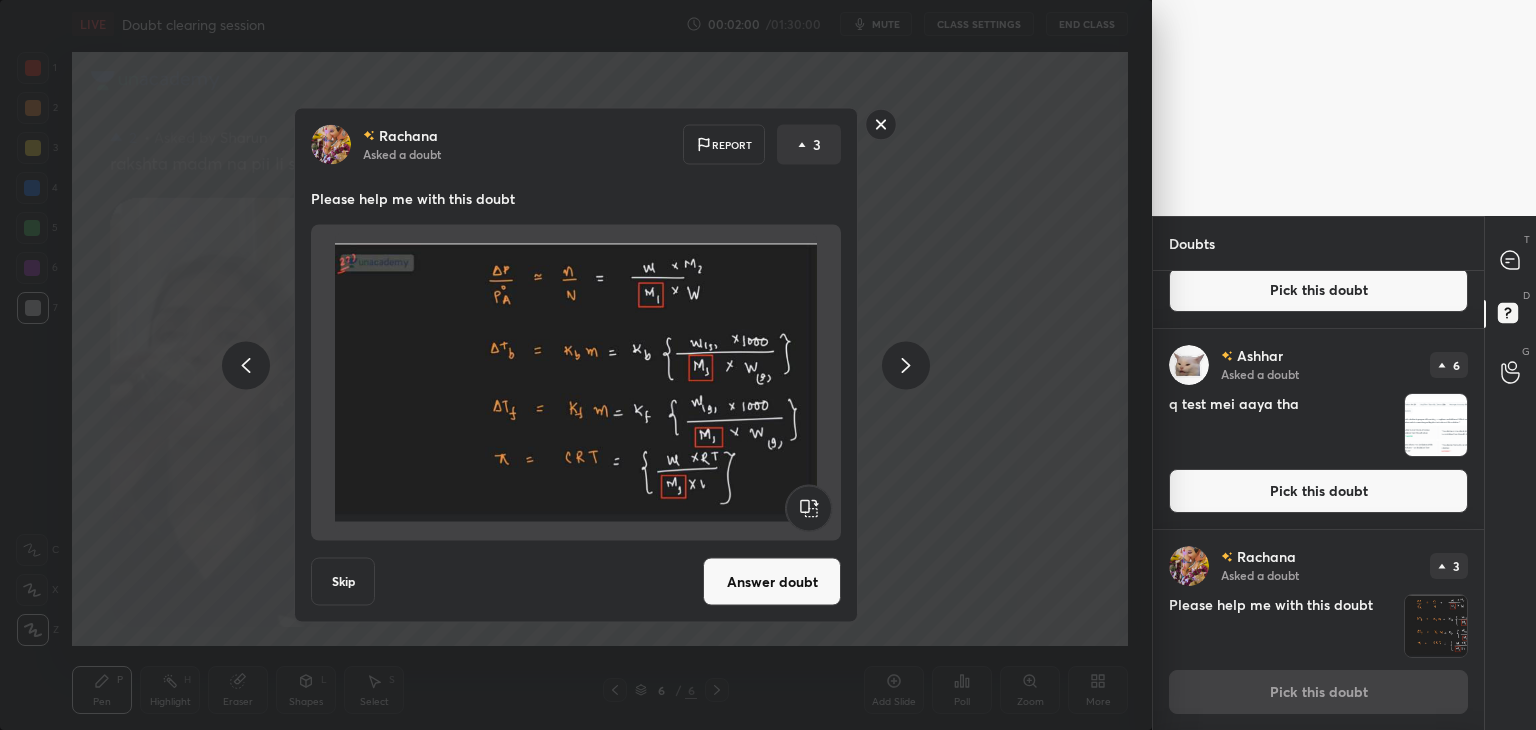 click 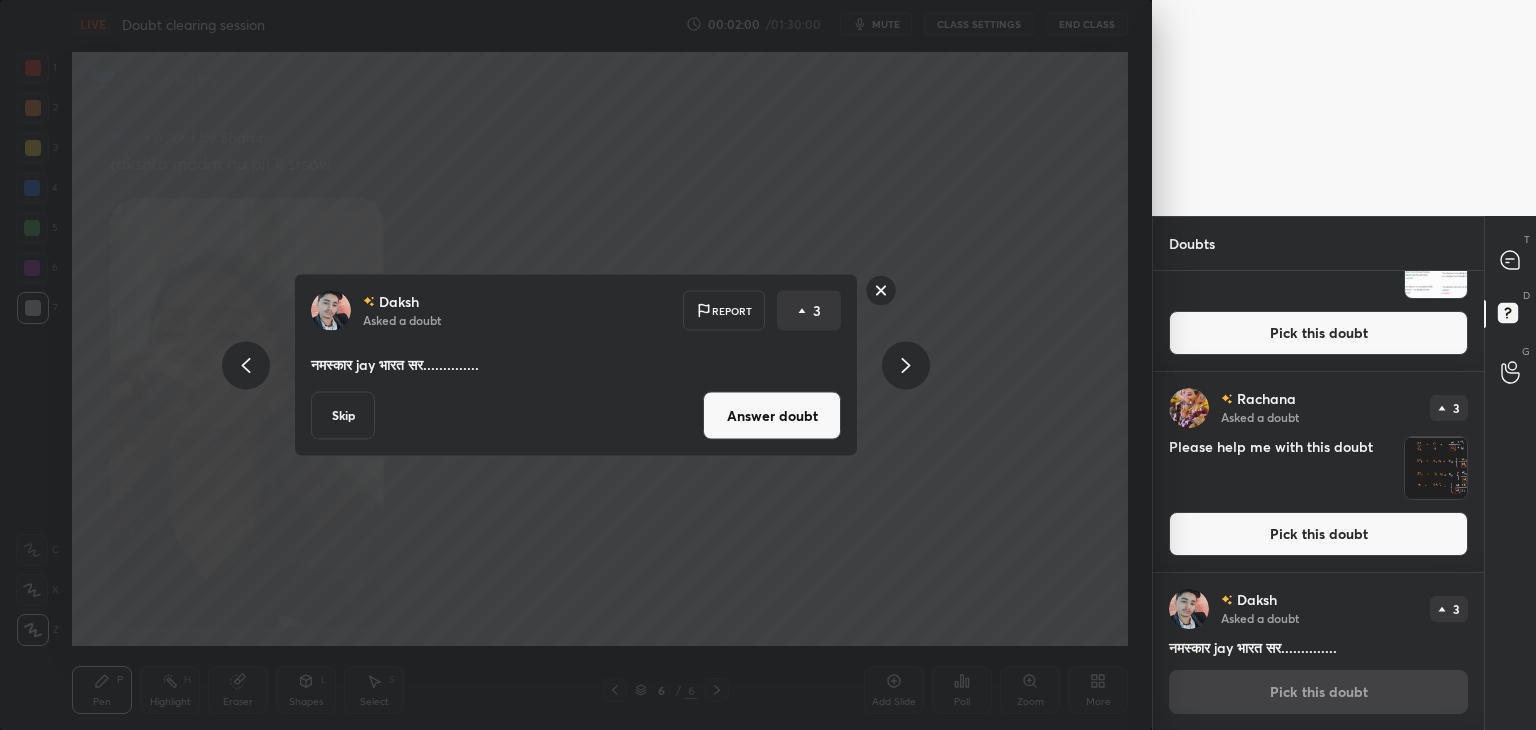 click 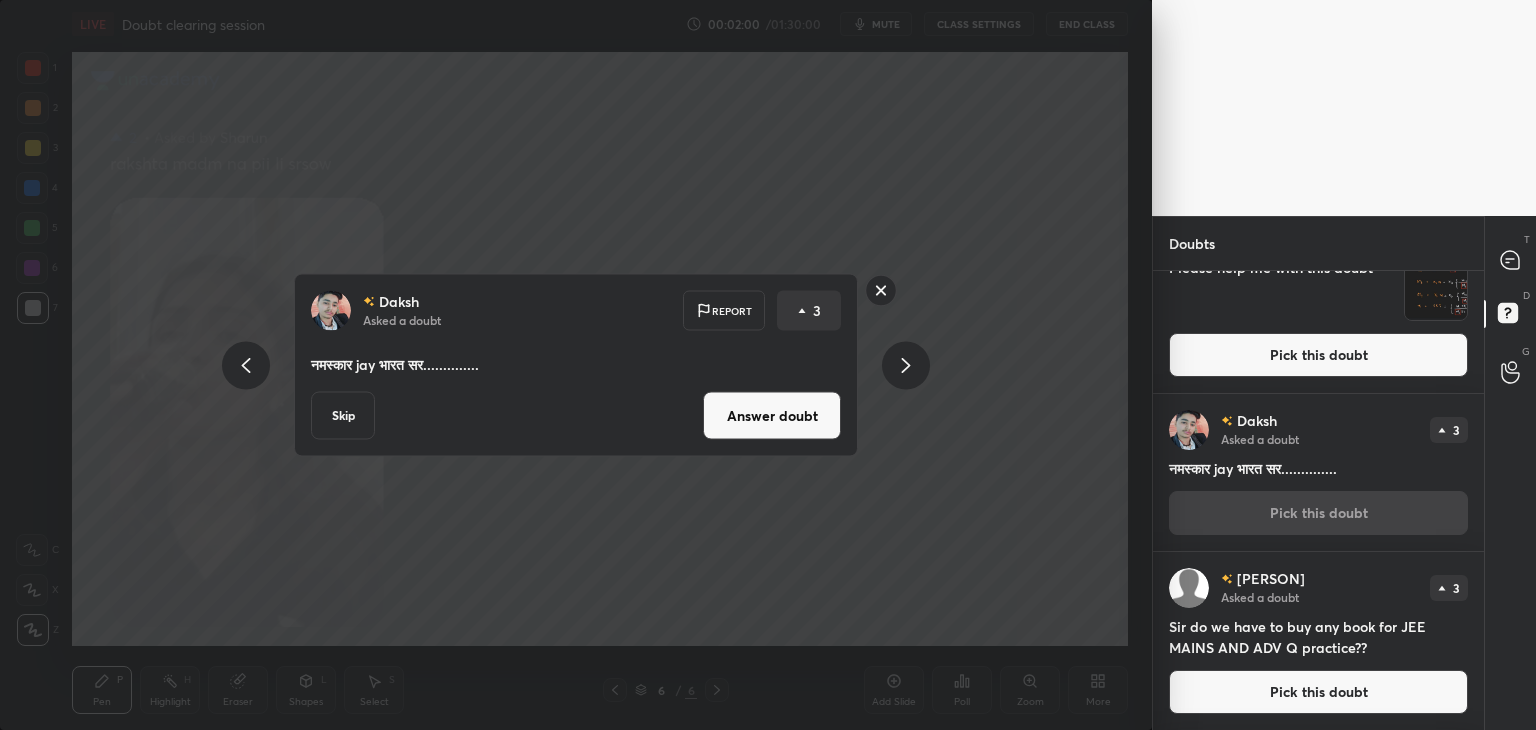 click 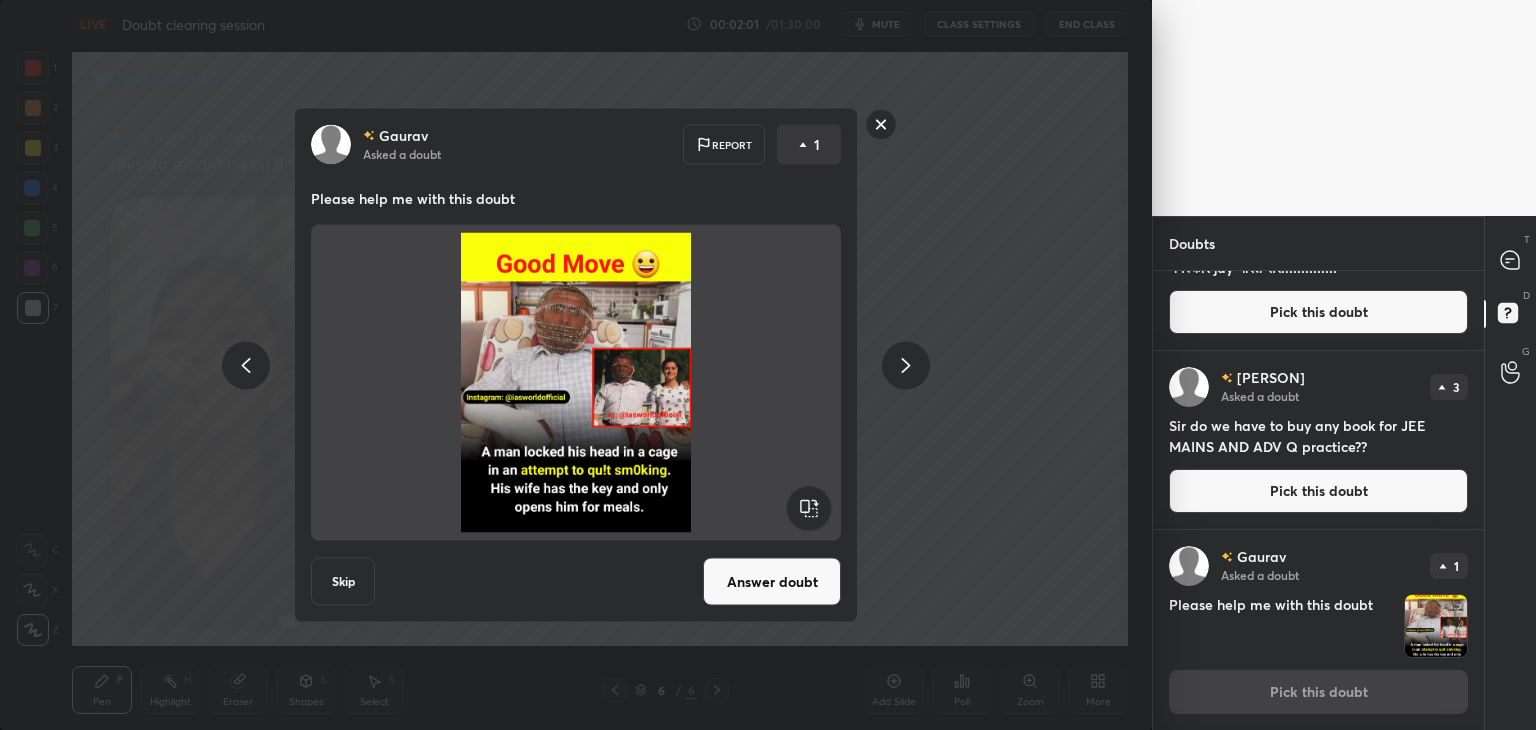 click 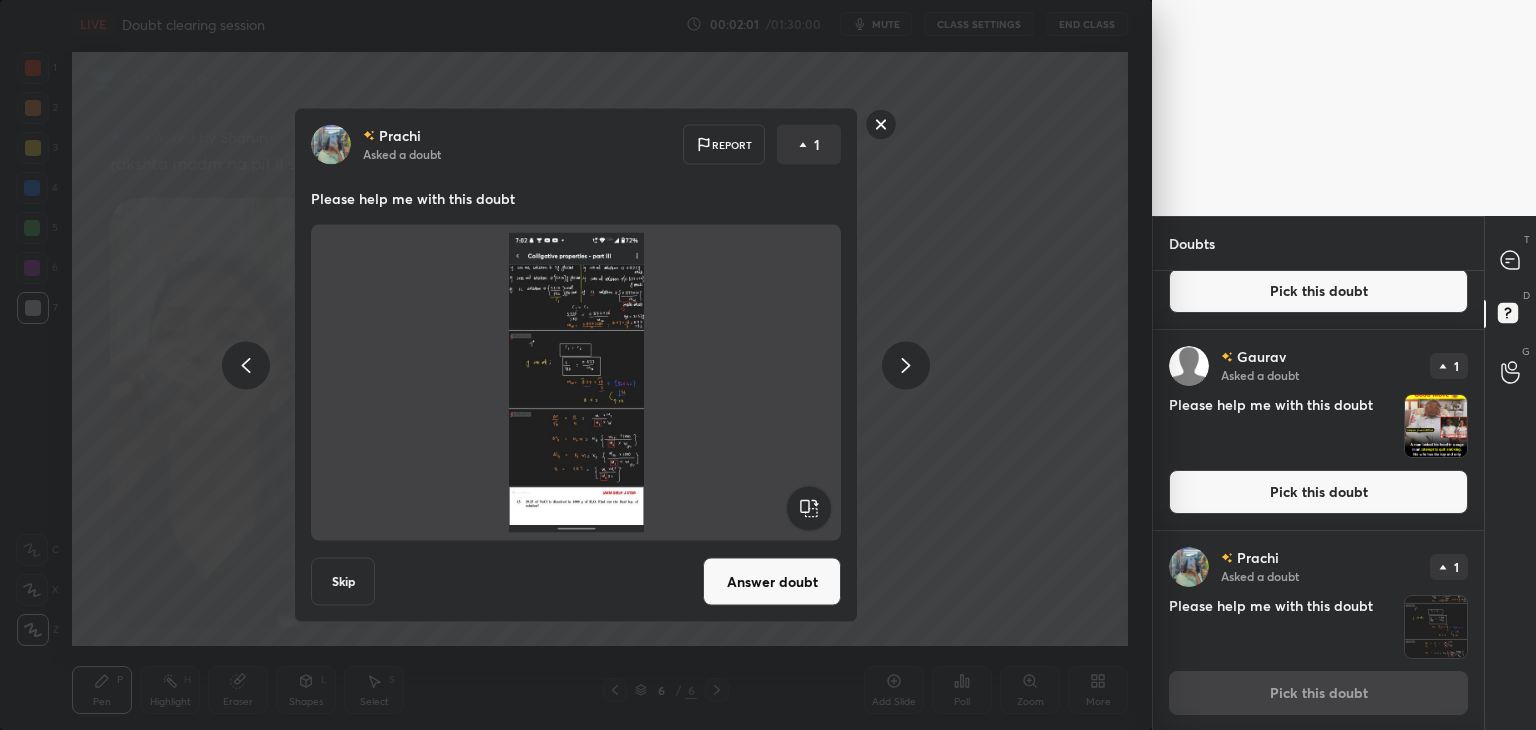 click 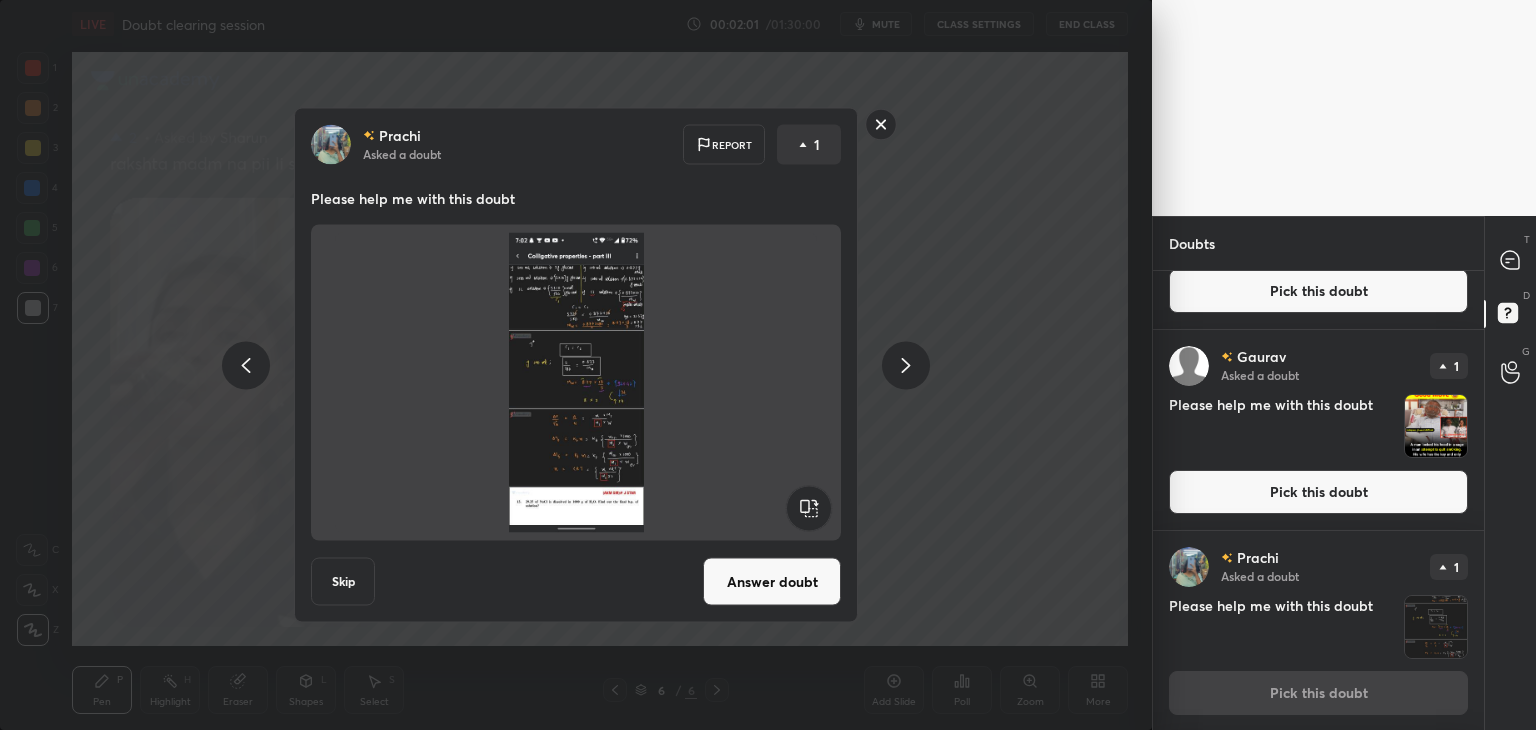 scroll, scrollTop: 1262, scrollLeft: 0, axis: vertical 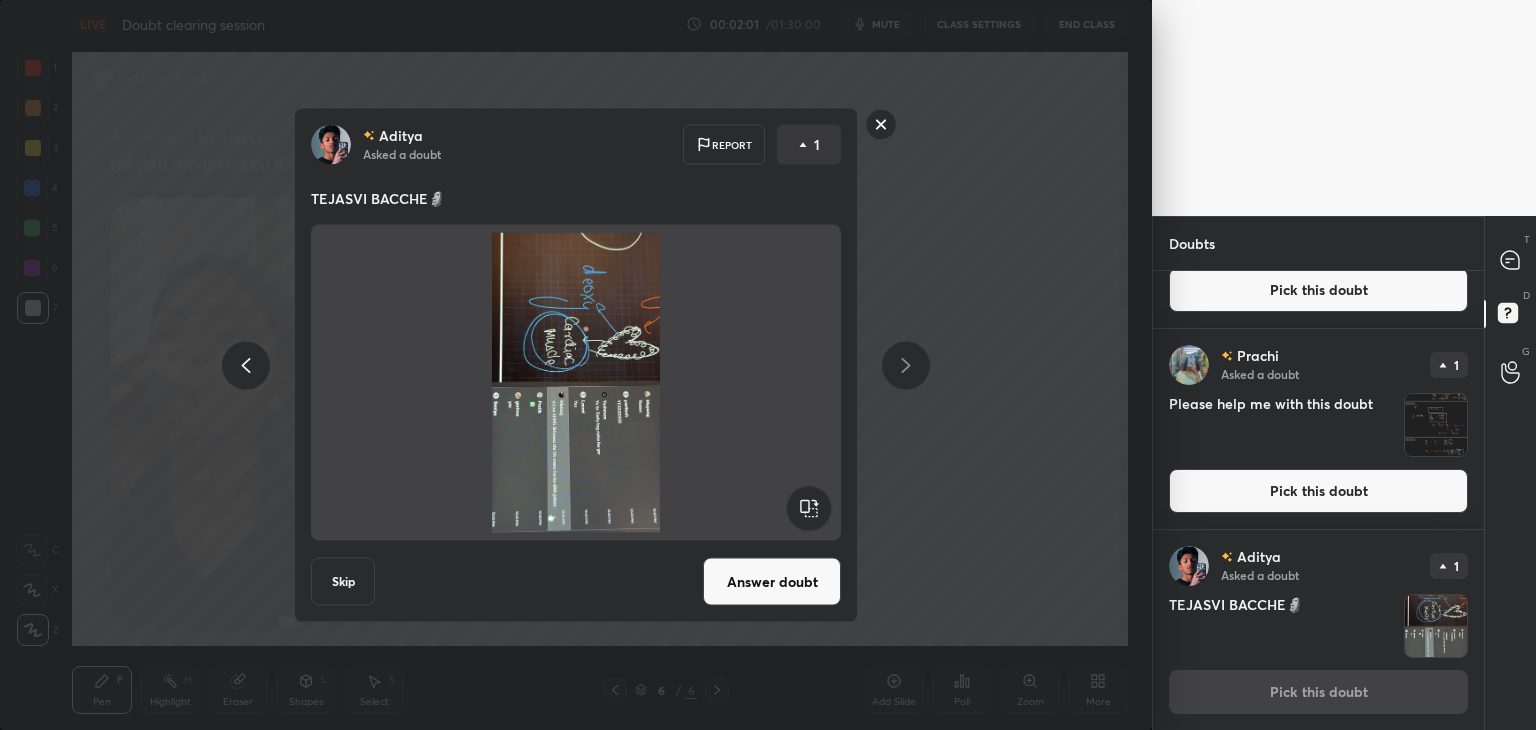 click 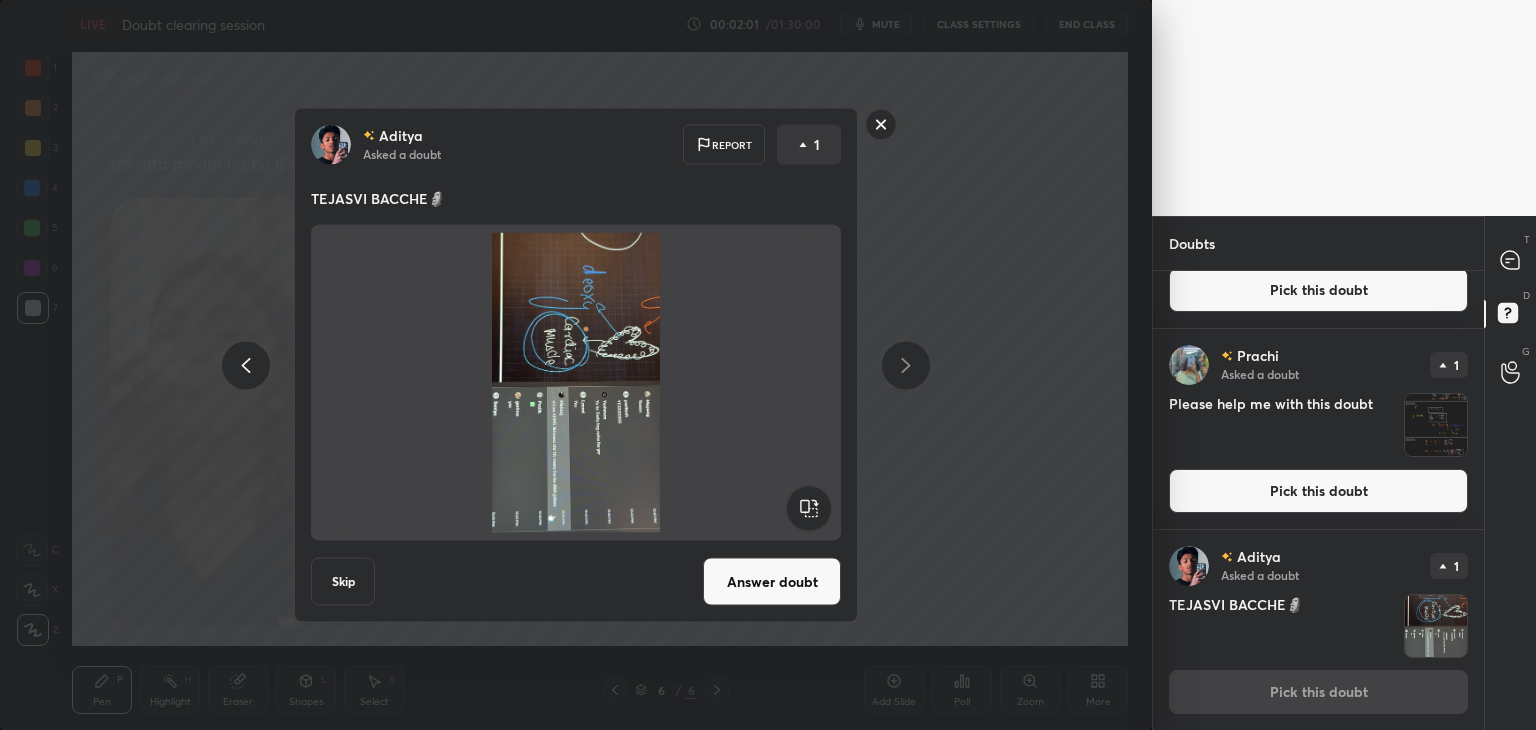 click 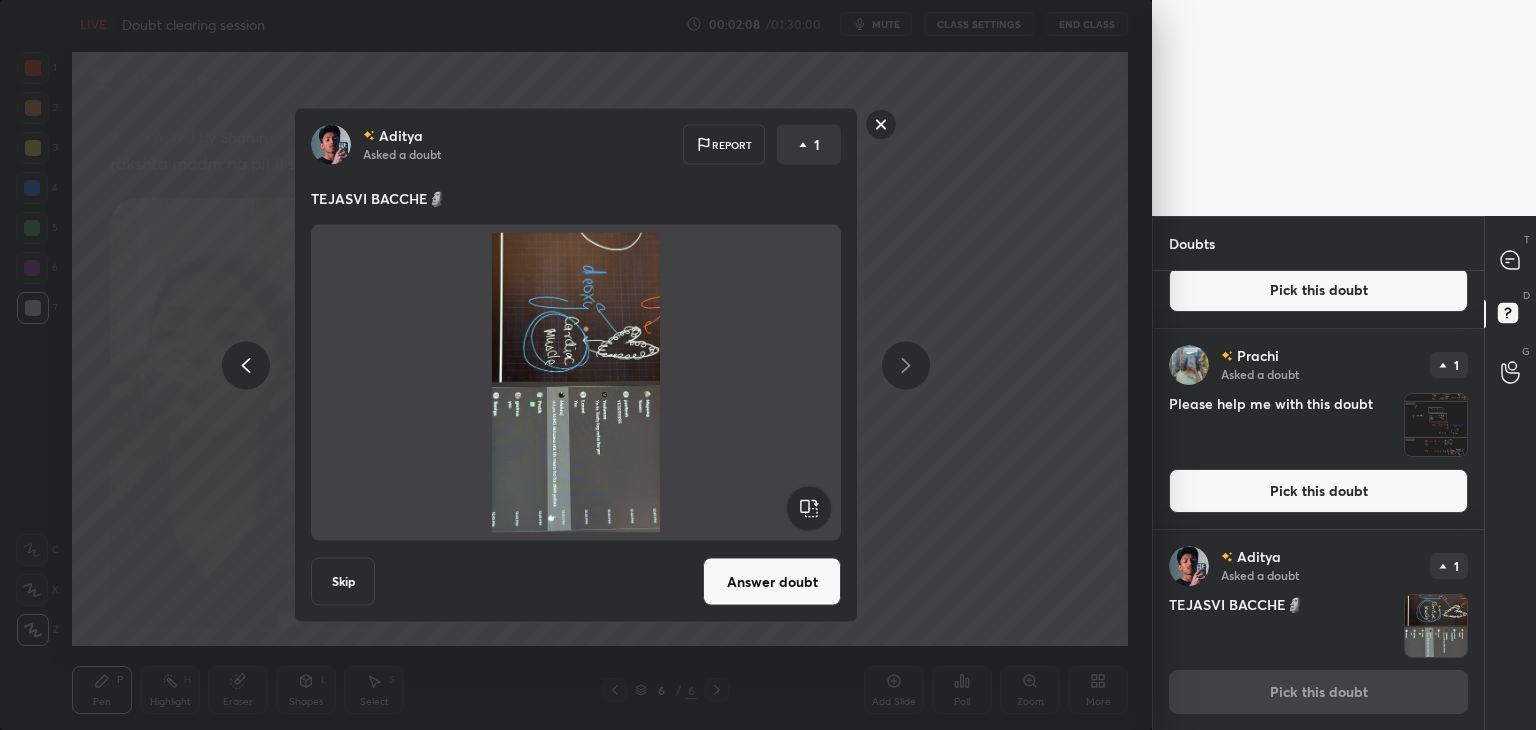 click 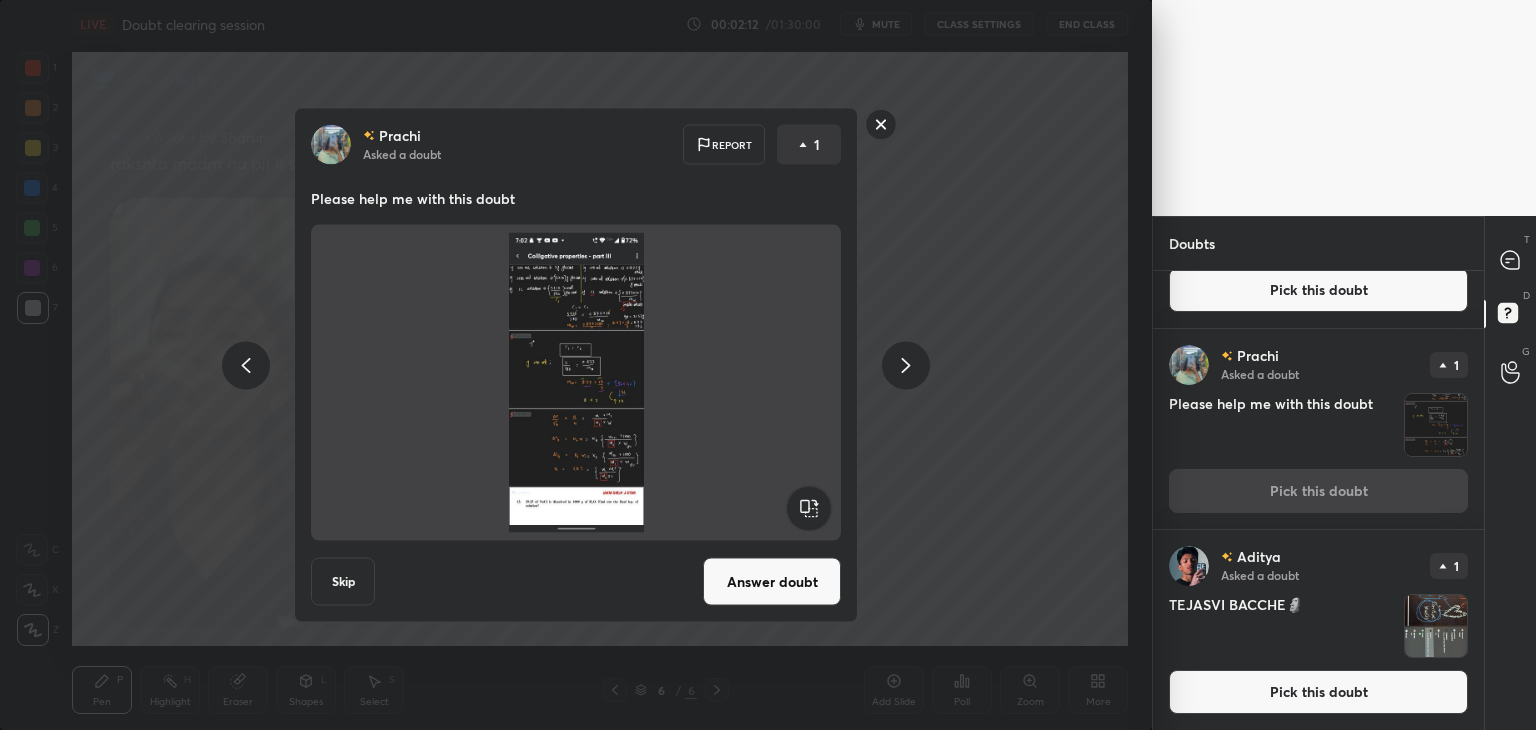 click 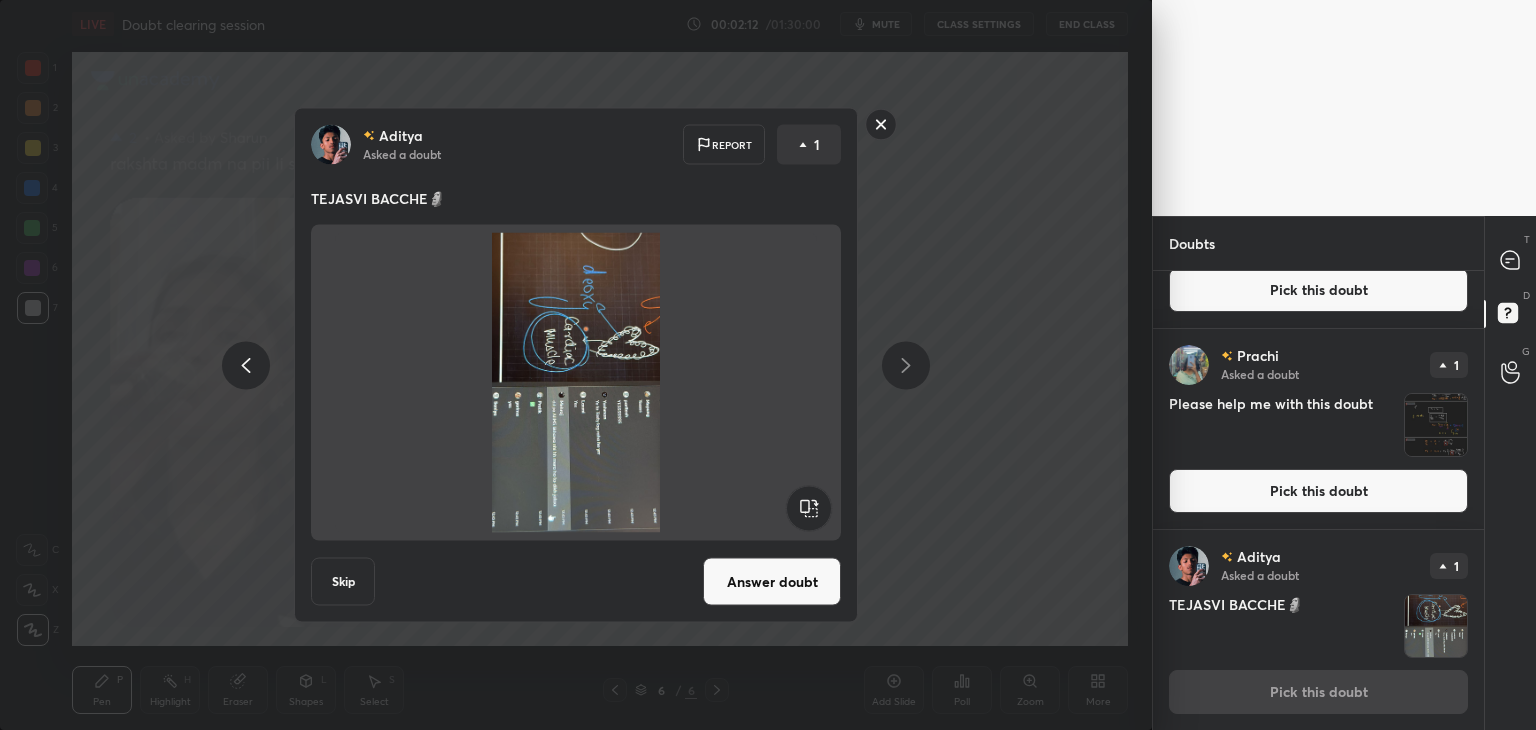 click 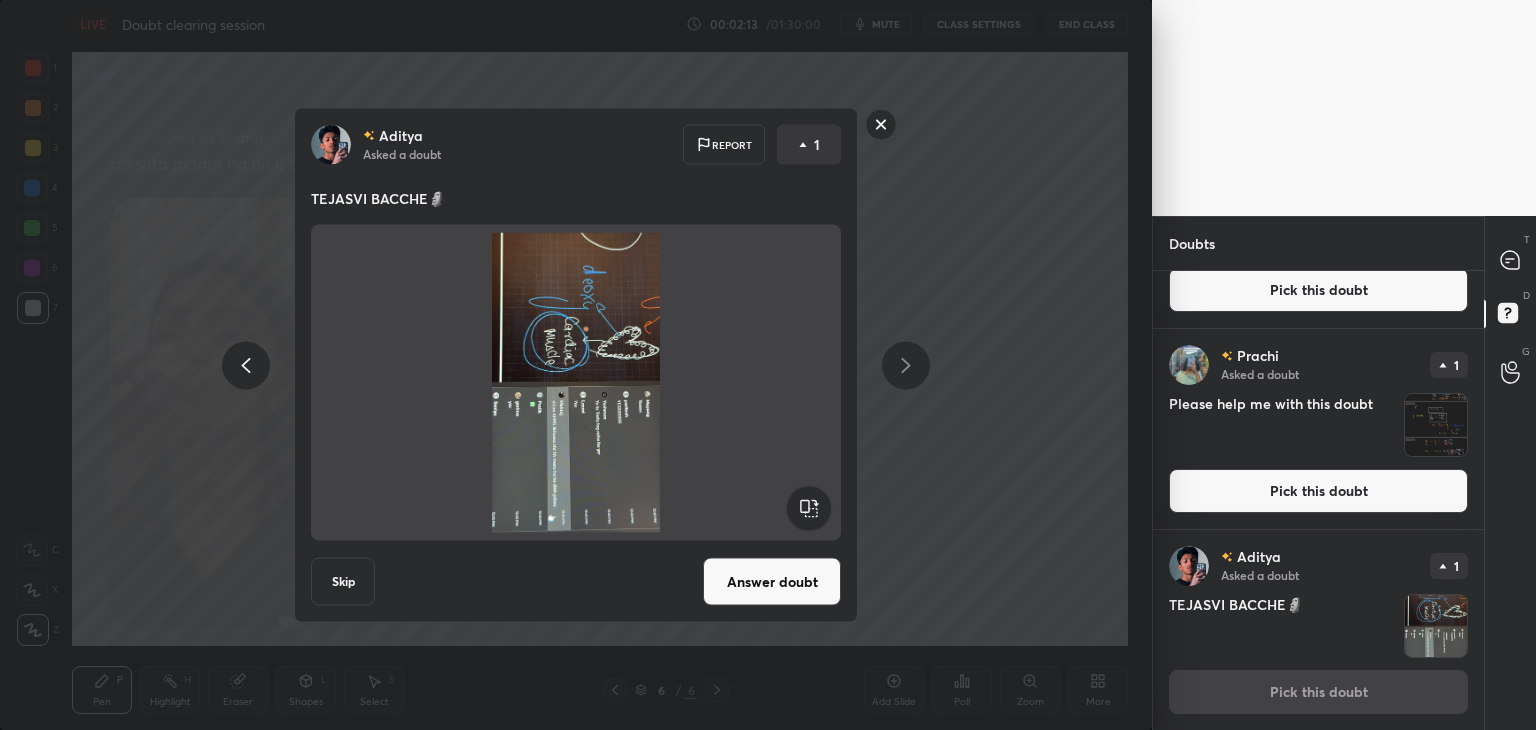 drag, startPoint x: 771, startPoint y: 588, endPoint x: 798, endPoint y: 563, distance: 36.796738 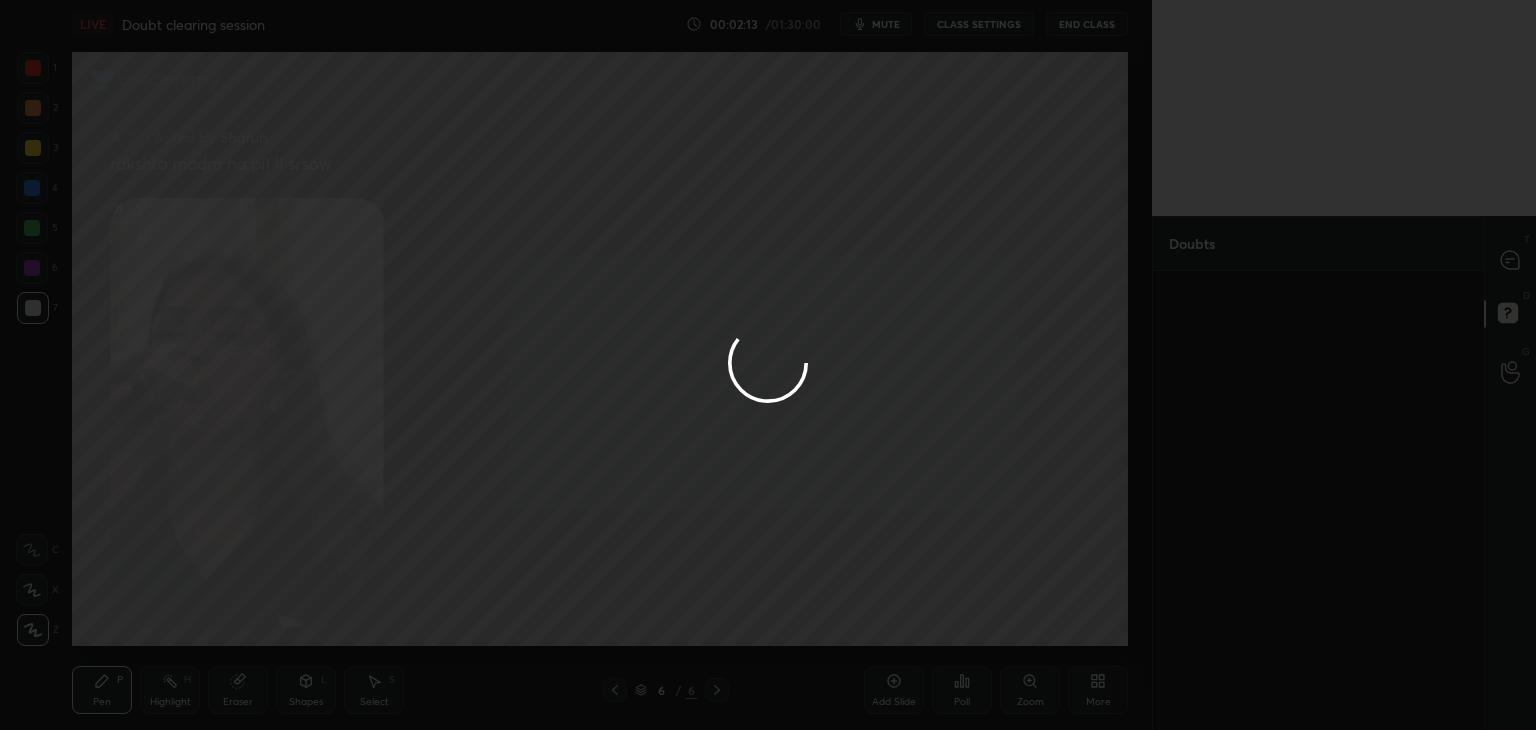 scroll, scrollTop: 0, scrollLeft: 0, axis: both 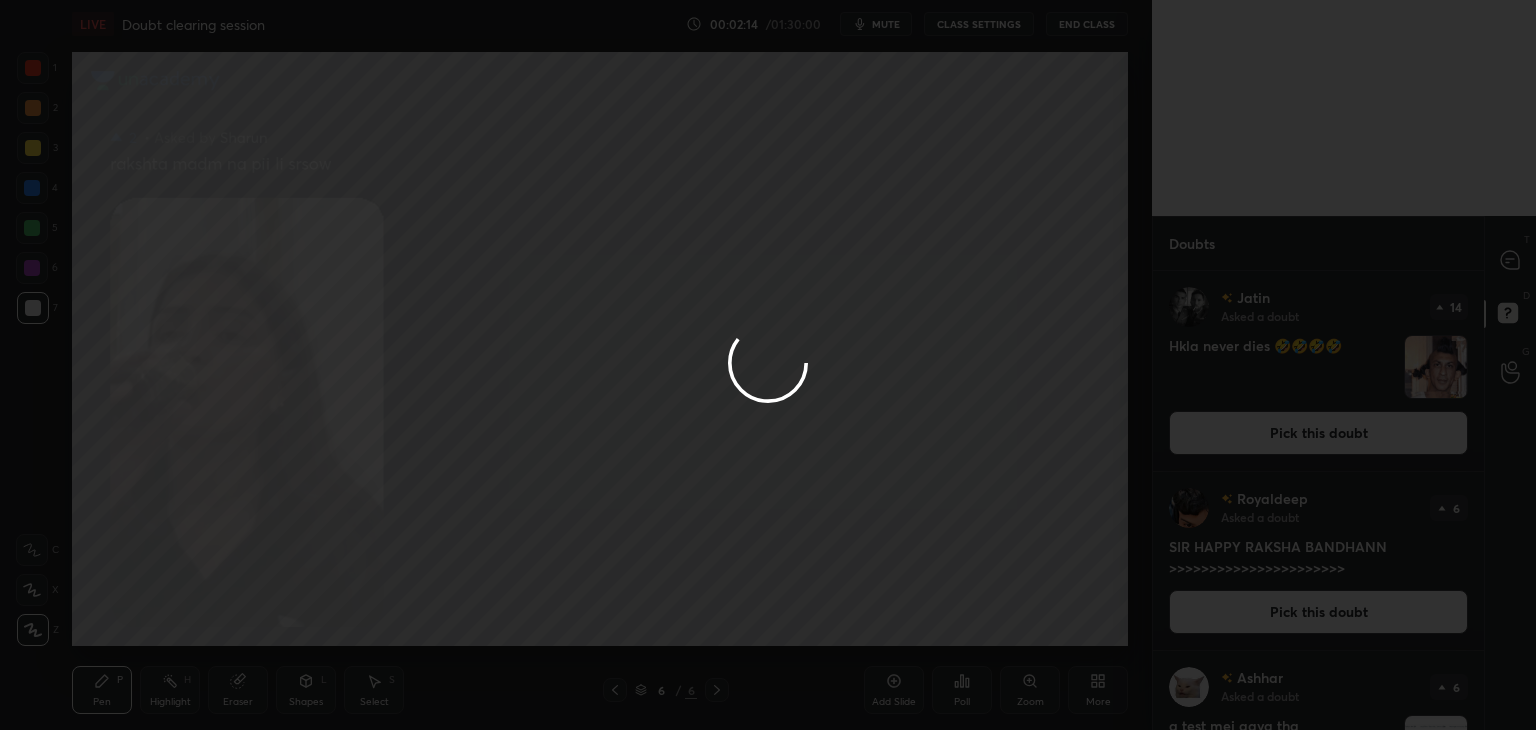 click at bounding box center (768, 365) 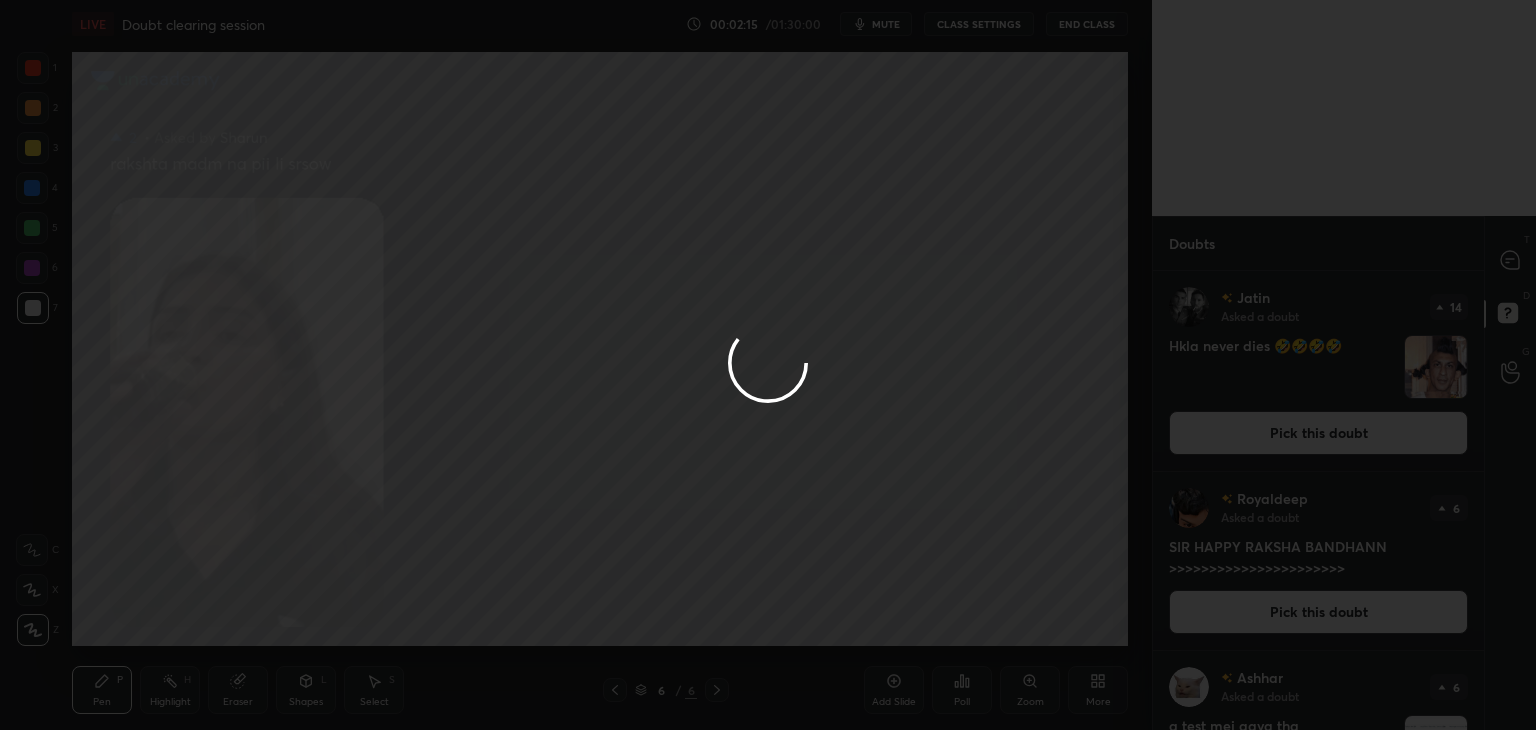 click at bounding box center [768, 365] 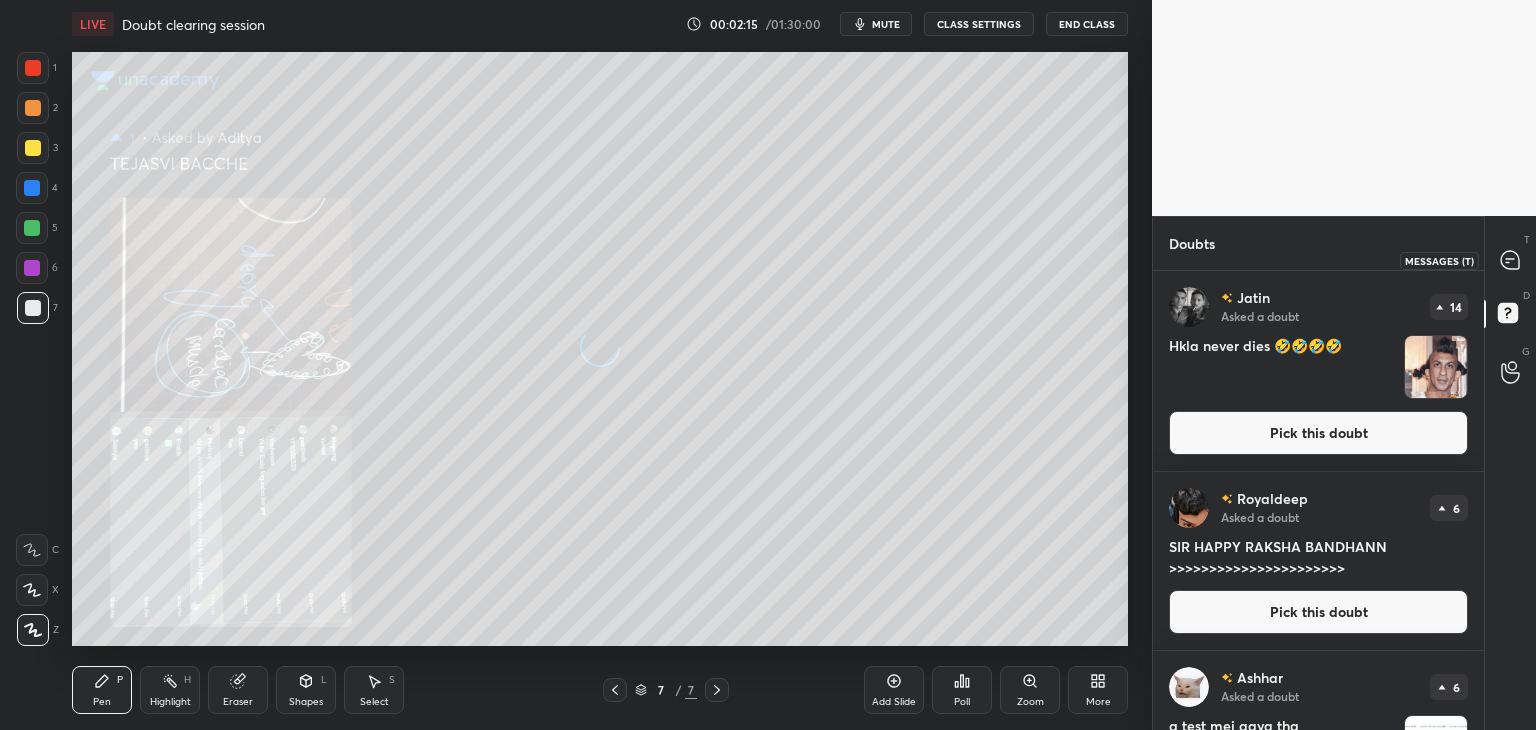 click 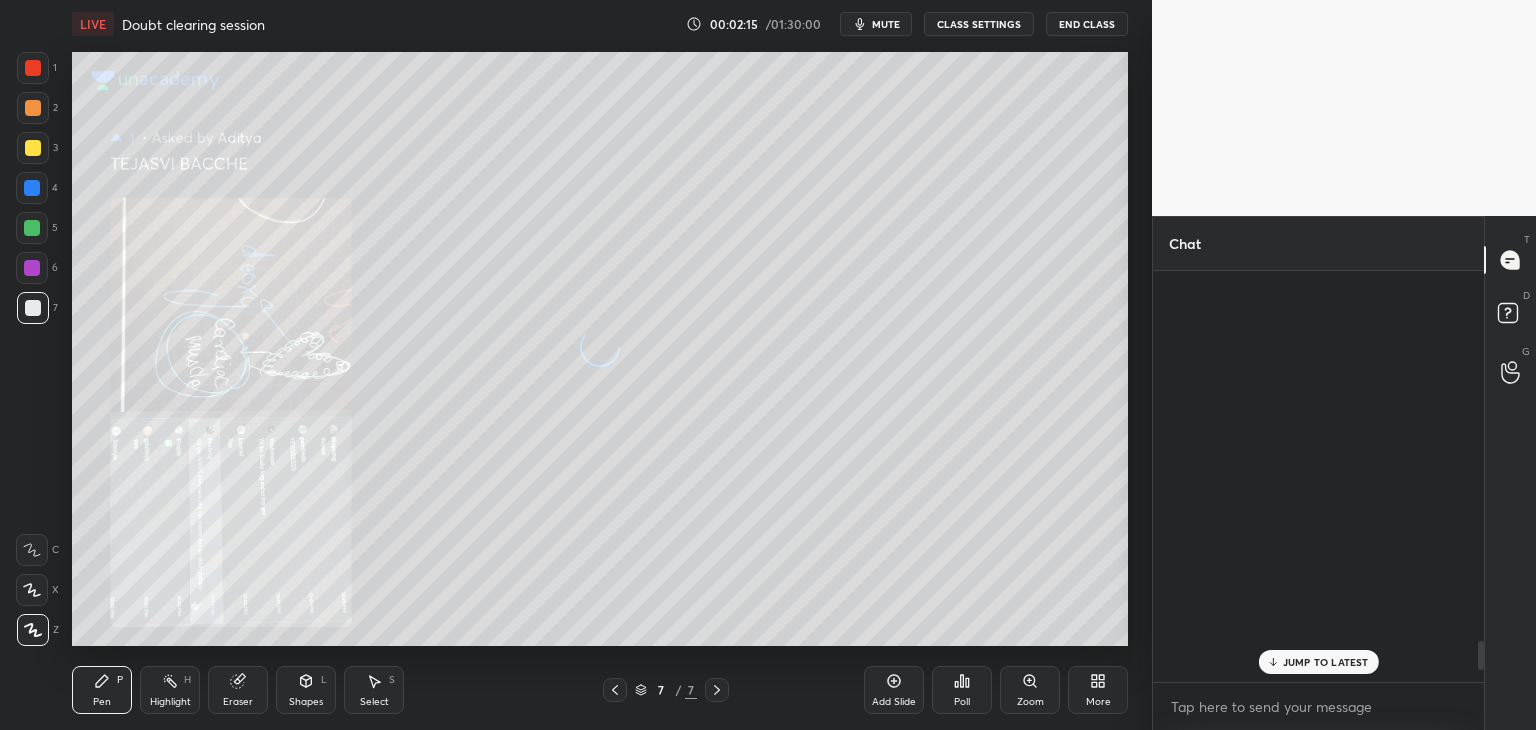 click 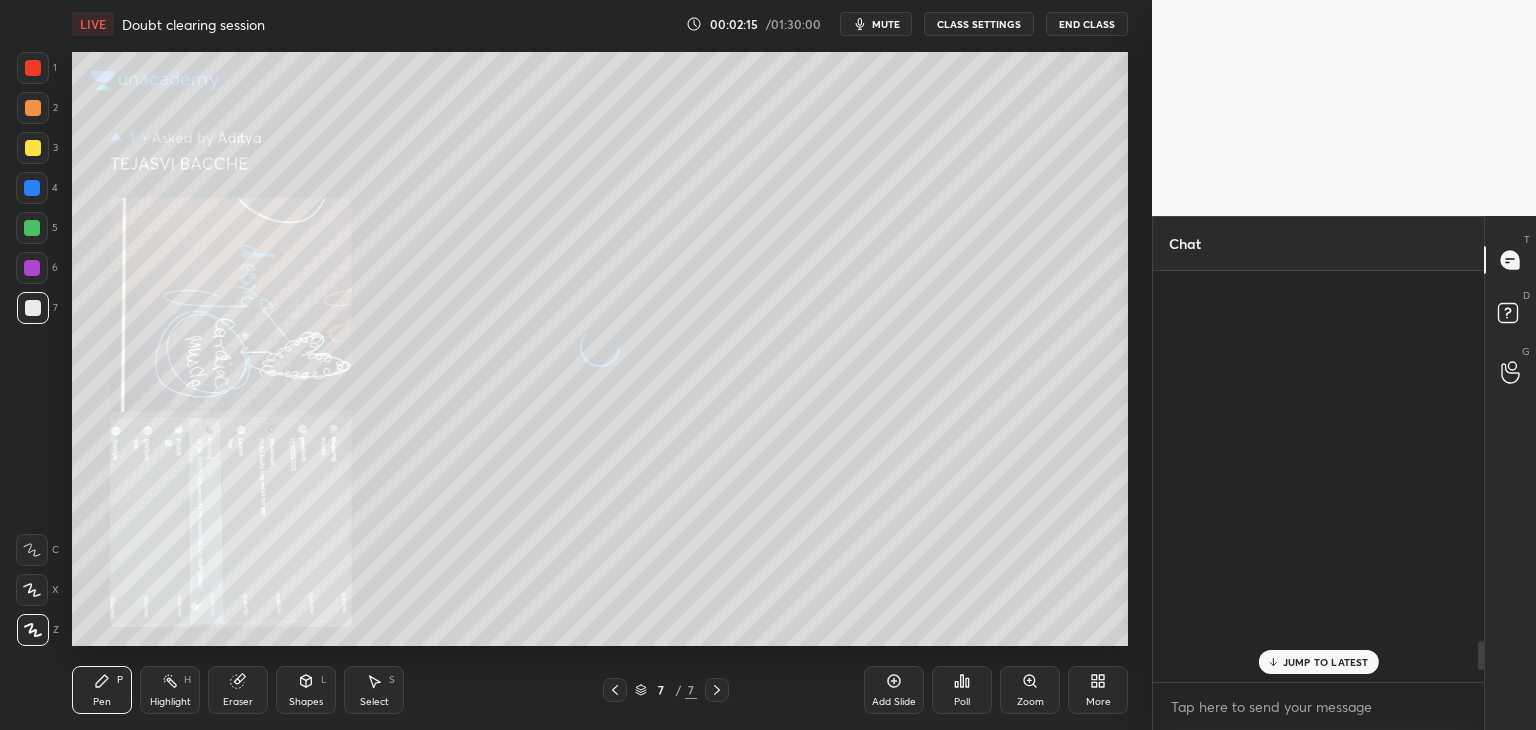 scroll, scrollTop: 5302, scrollLeft: 0, axis: vertical 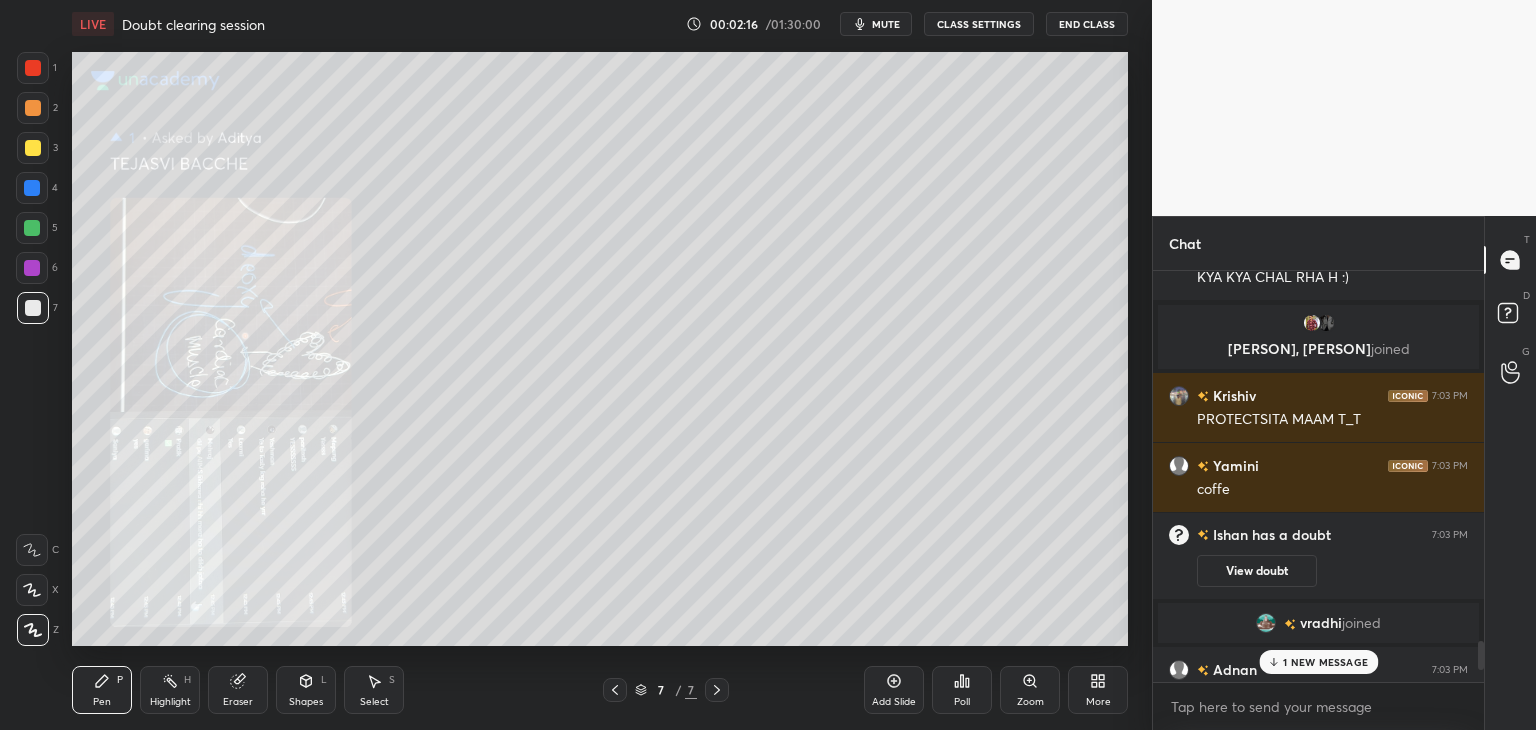 click on "1 NEW MESSAGE" at bounding box center [1325, 662] 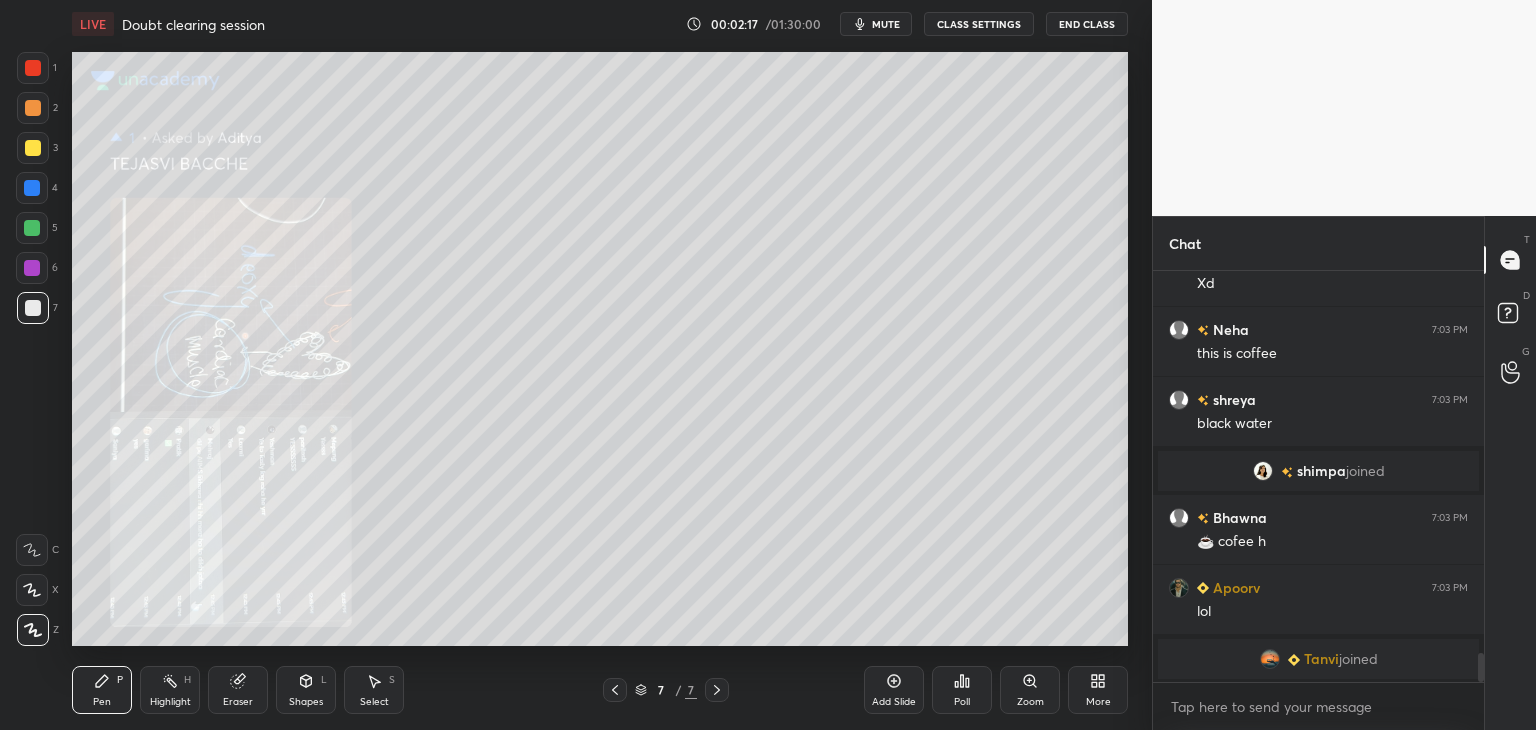 scroll, scrollTop: 5376, scrollLeft: 0, axis: vertical 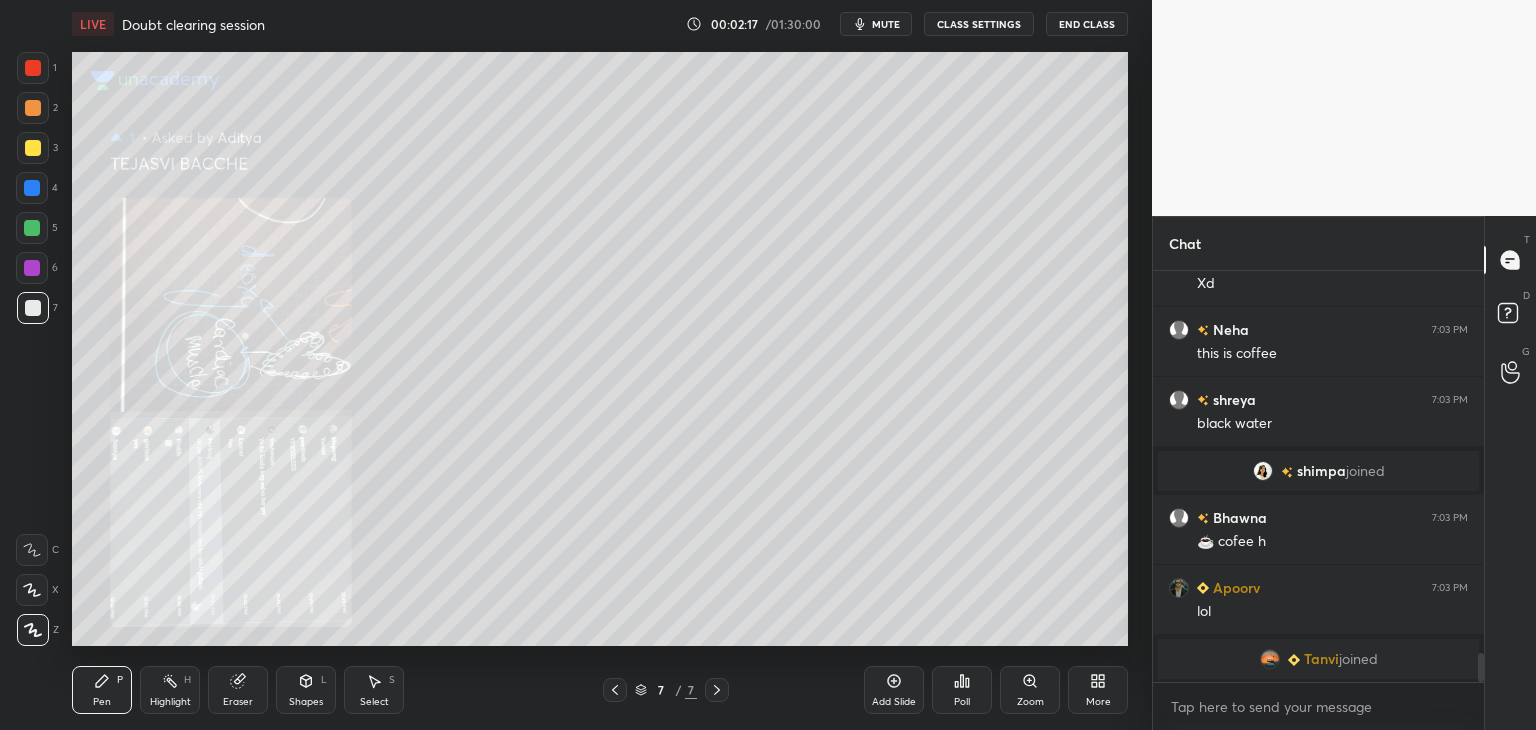 click 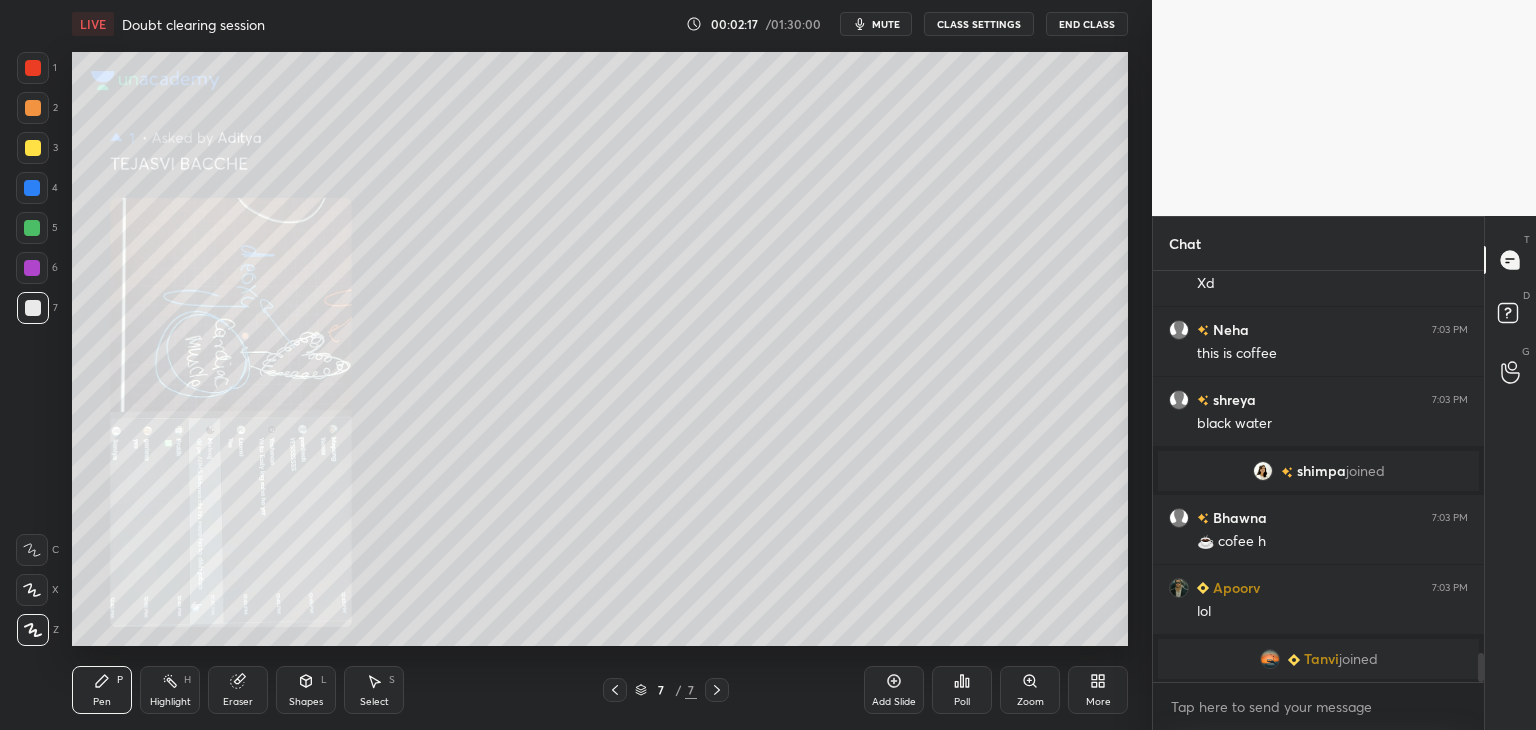 click 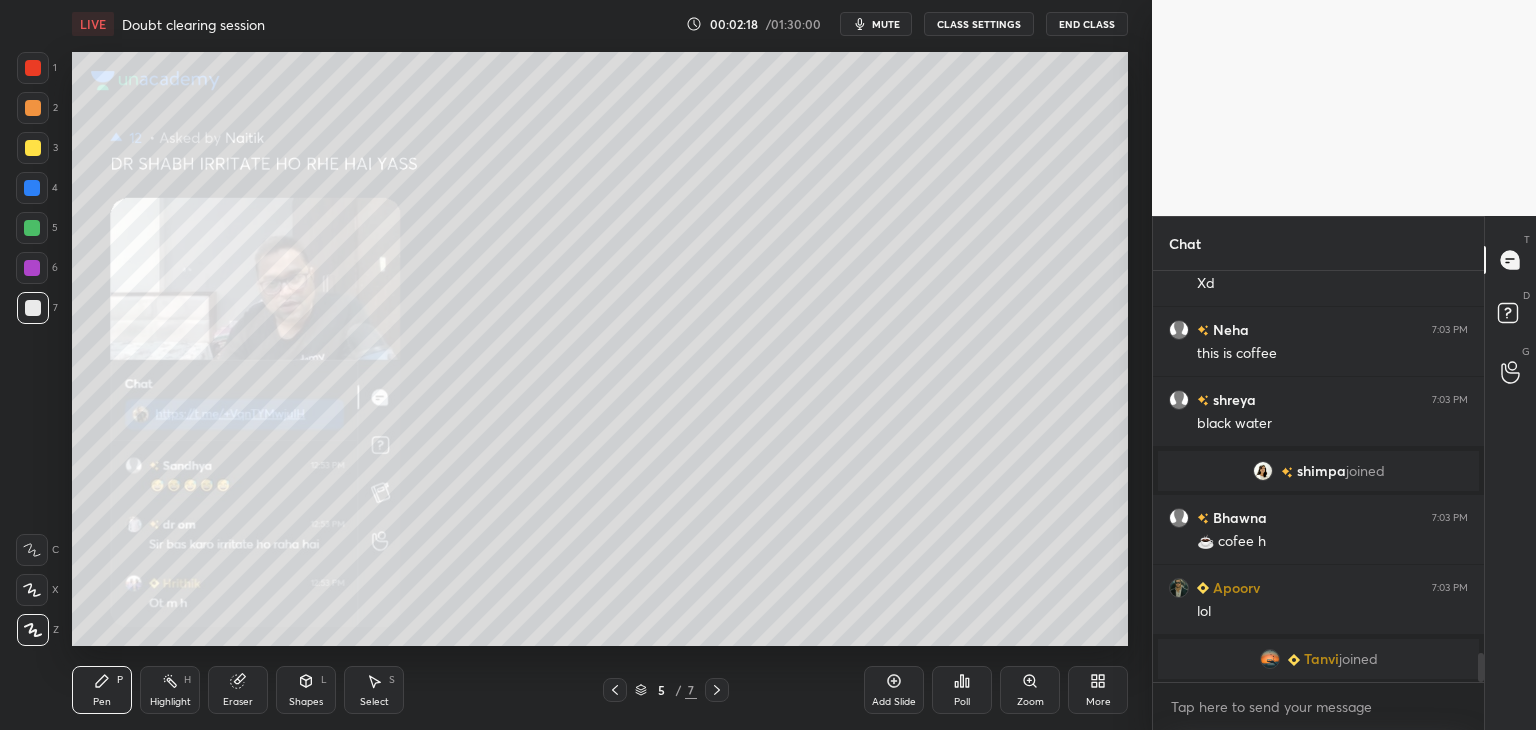 click 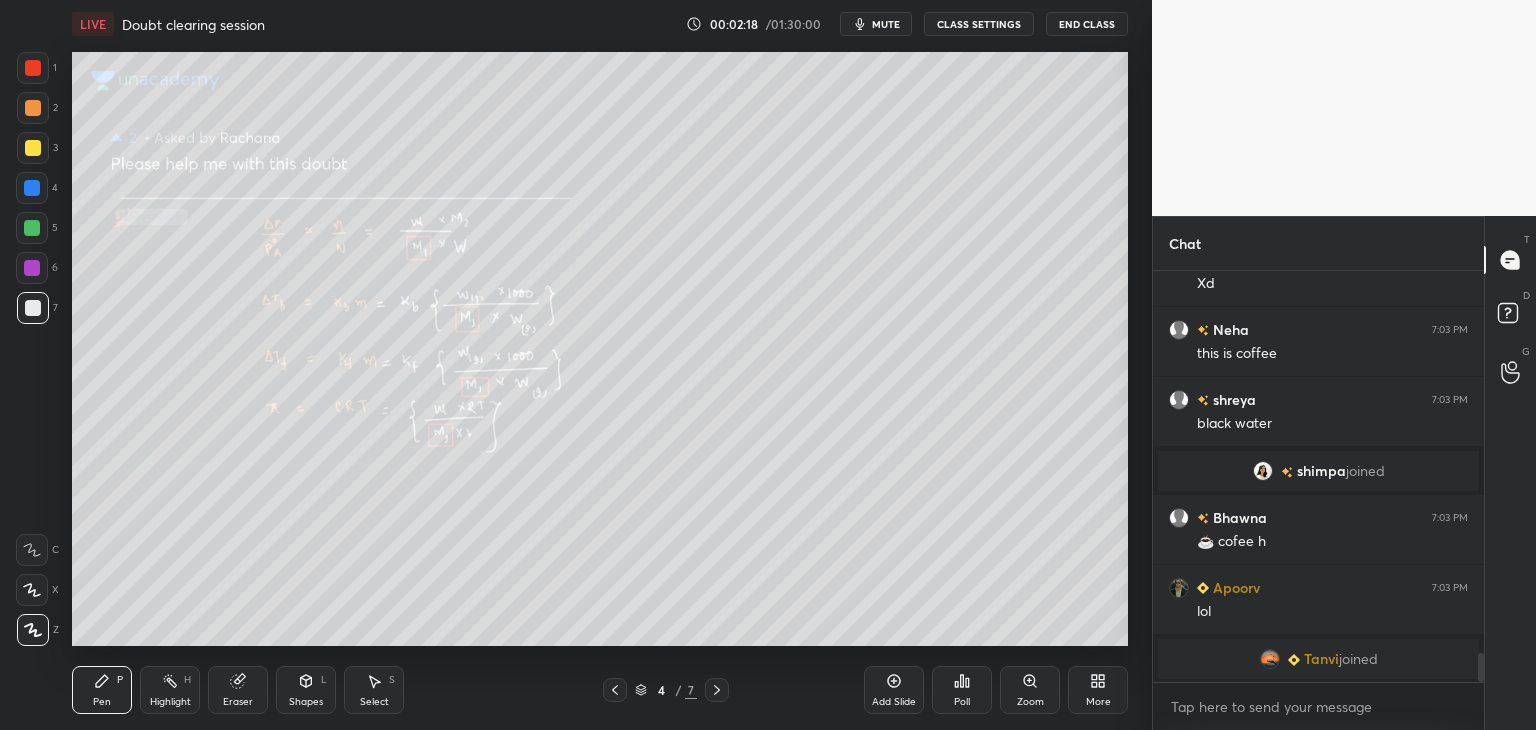 click 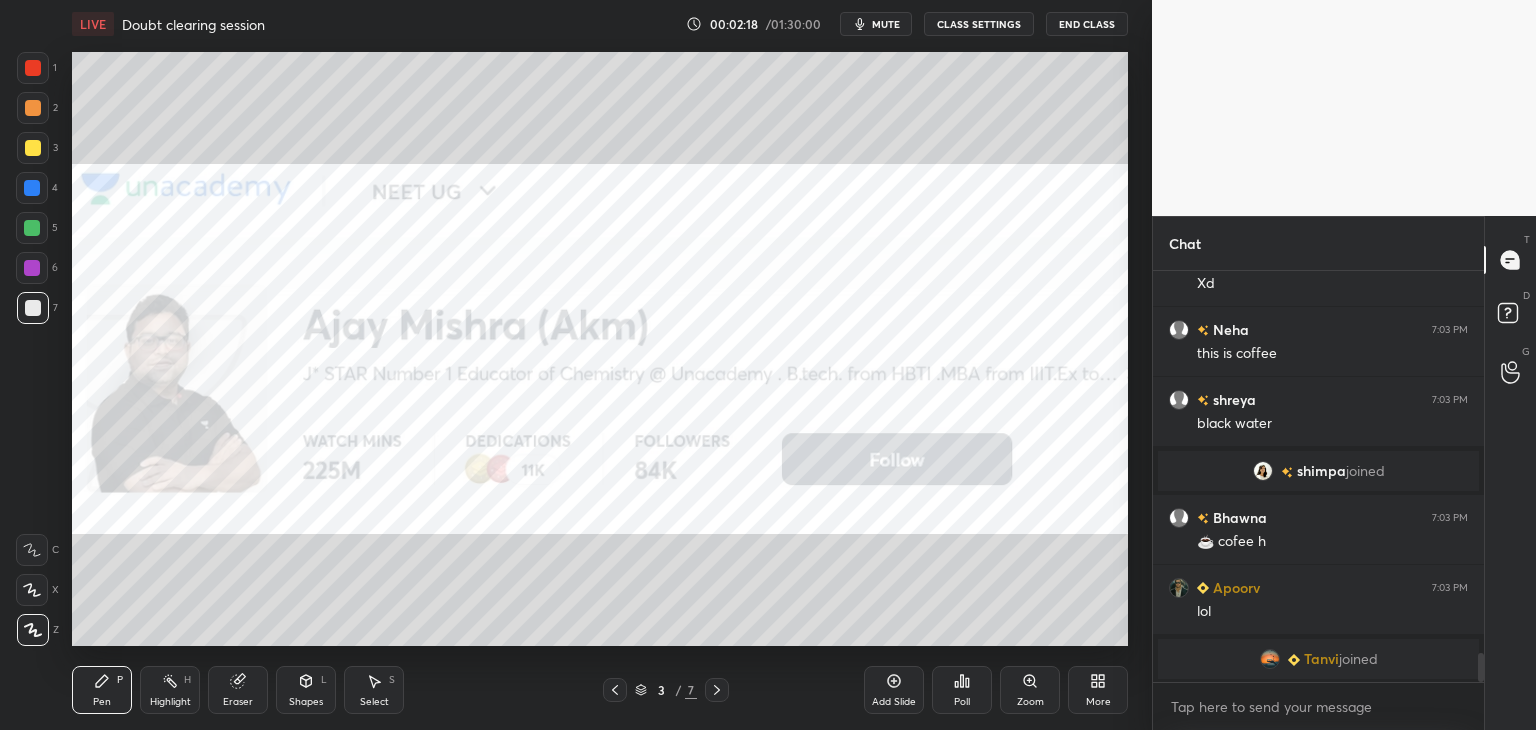 click 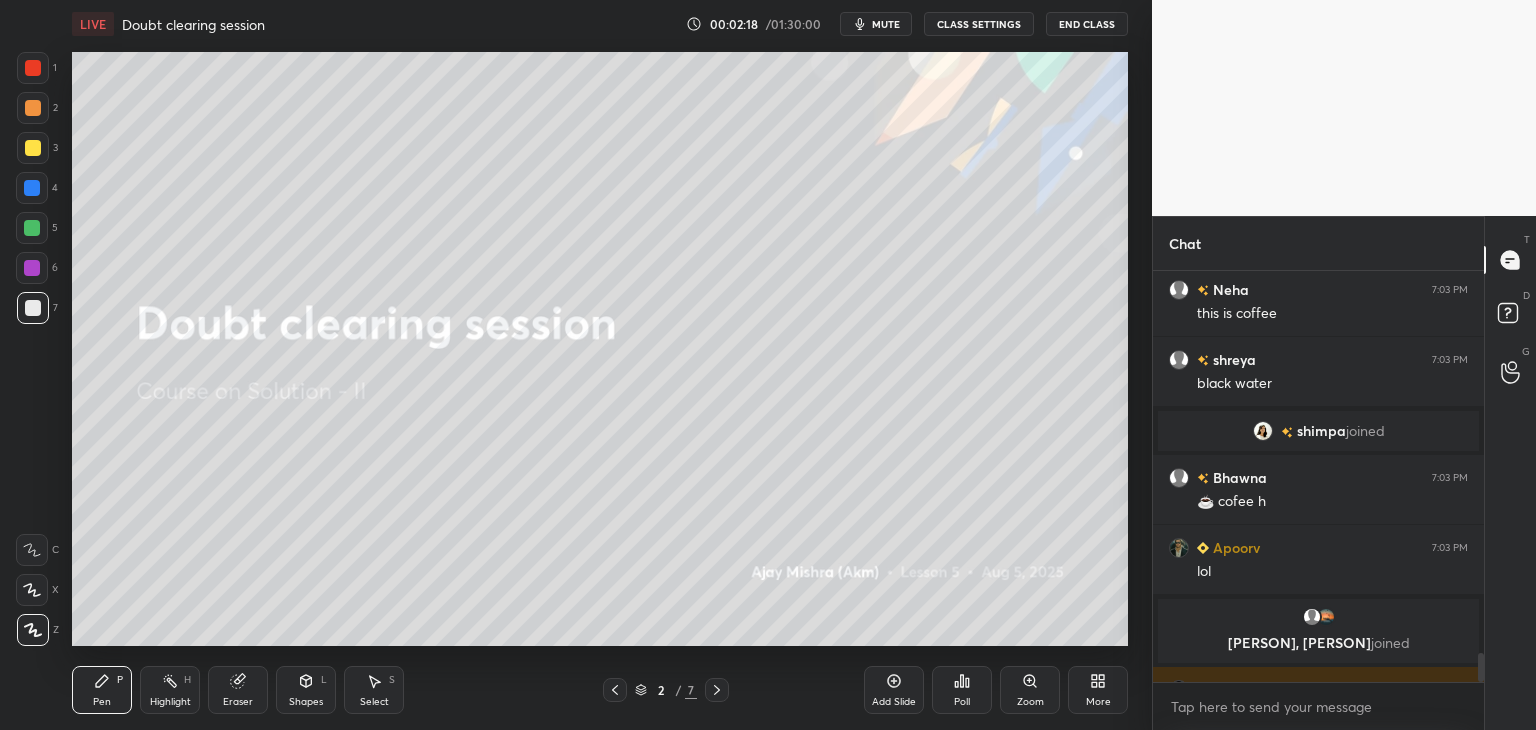 scroll, scrollTop: 5502, scrollLeft: 0, axis: vertical 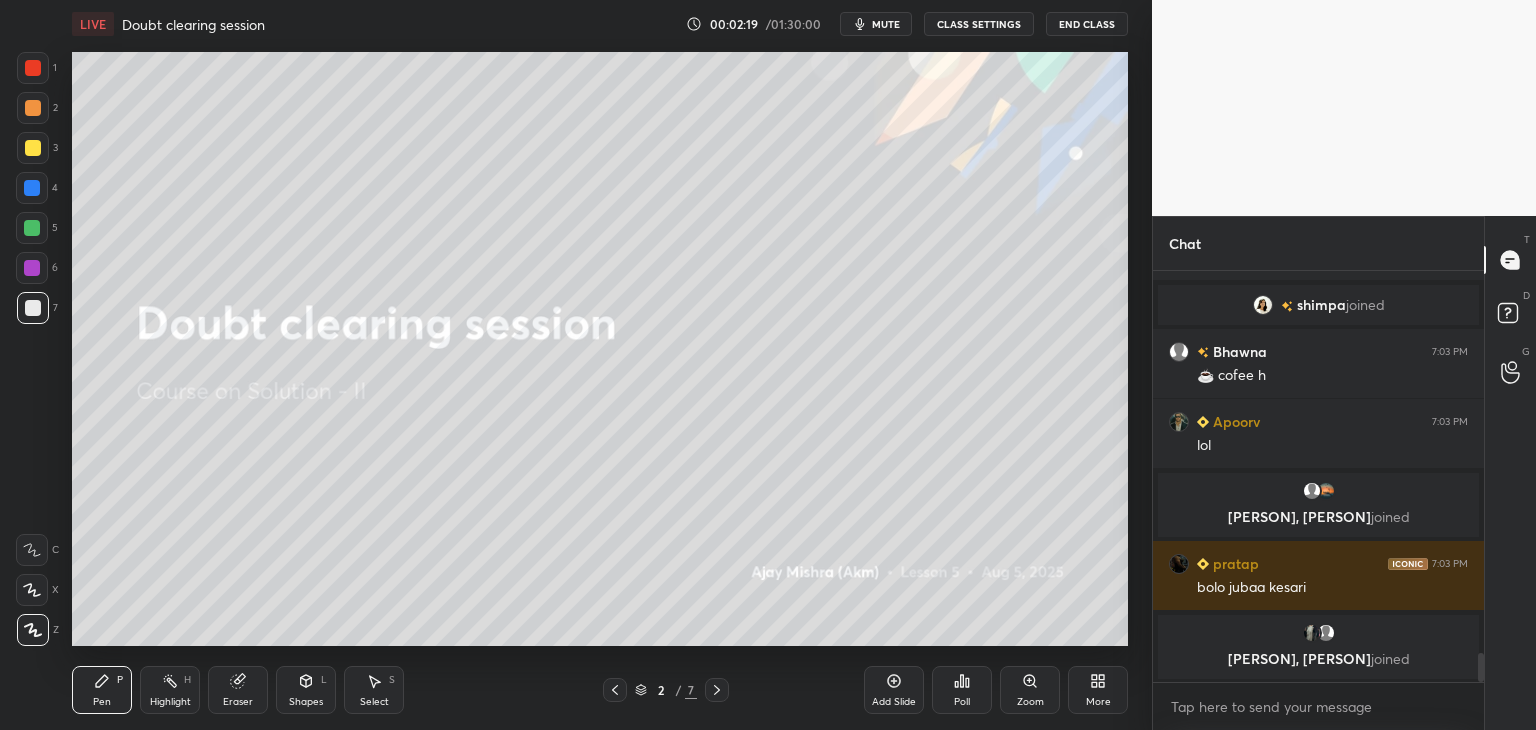 click 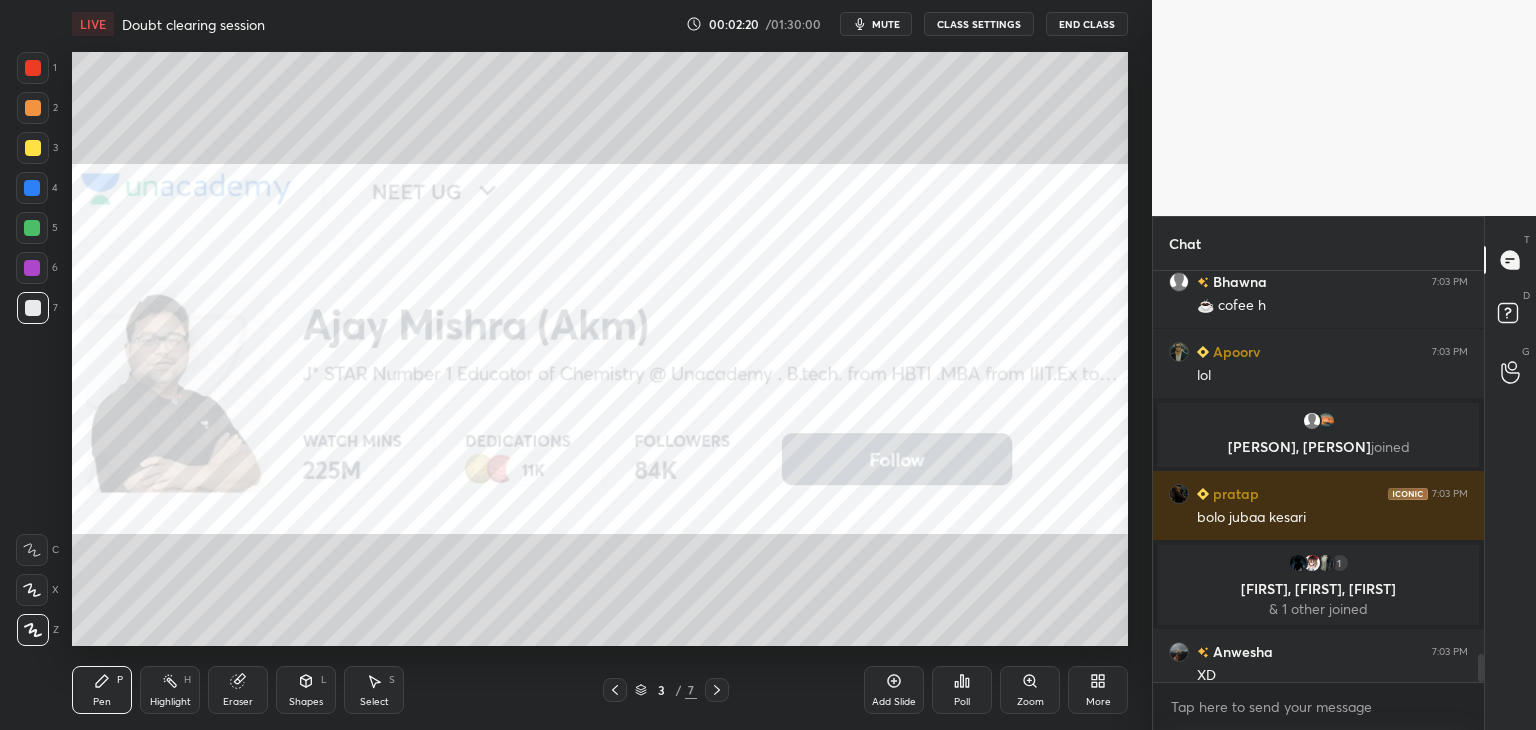 scroll, scrollTop: 5636, scrollLeft: 0, axis: vertical 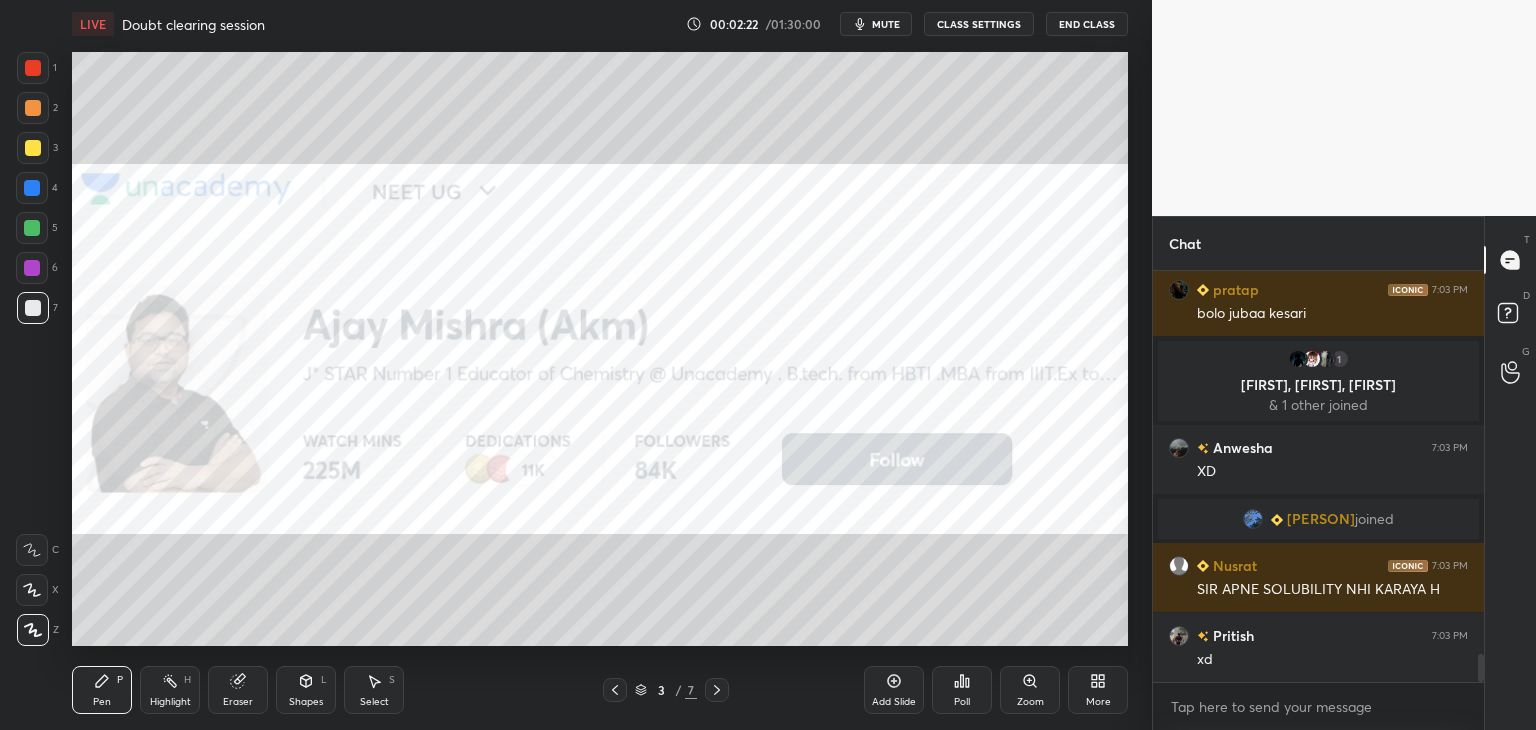 click 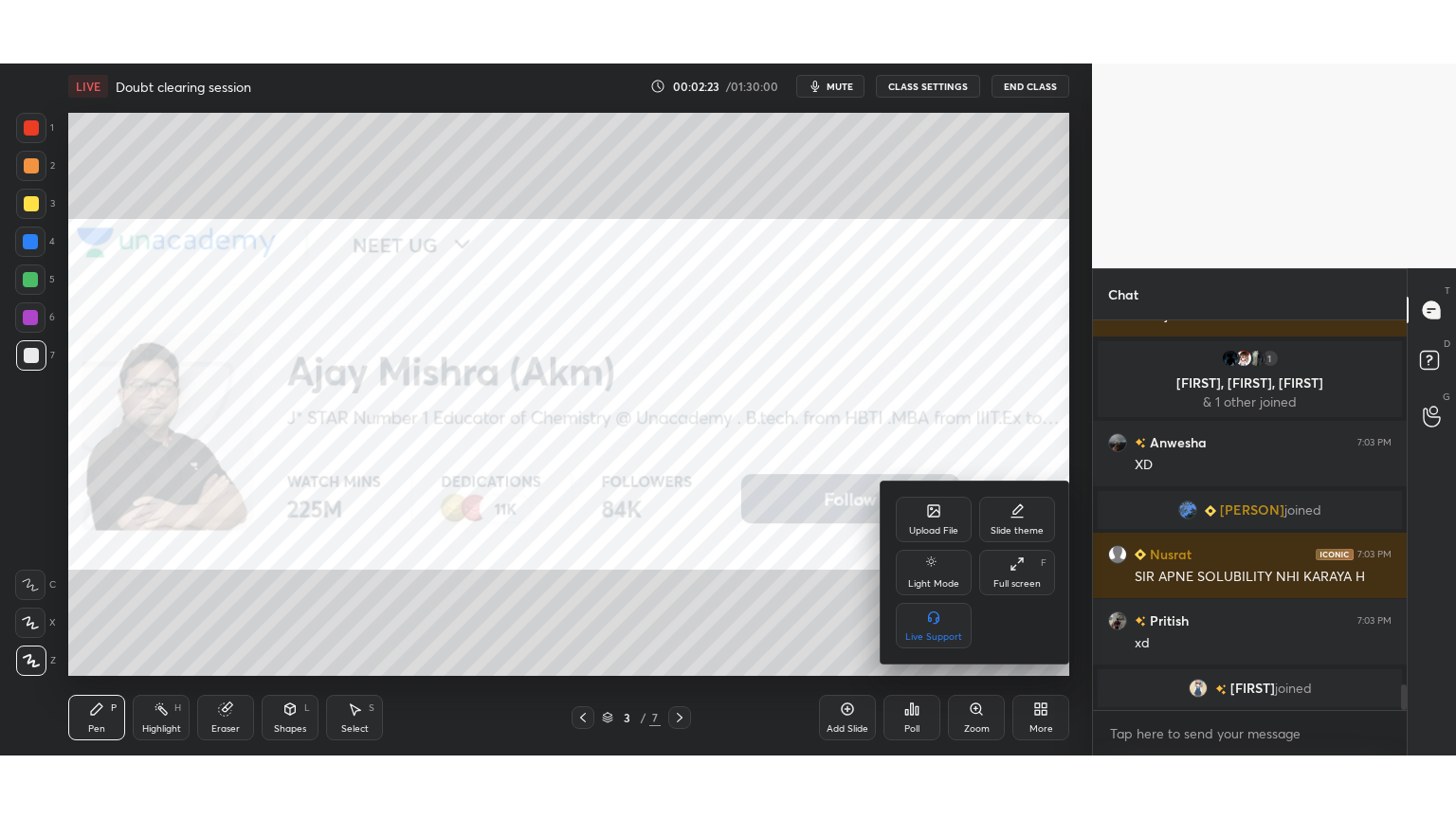 scroll, scrollTop: 5509, scrollLeft: 0, axis: vertical 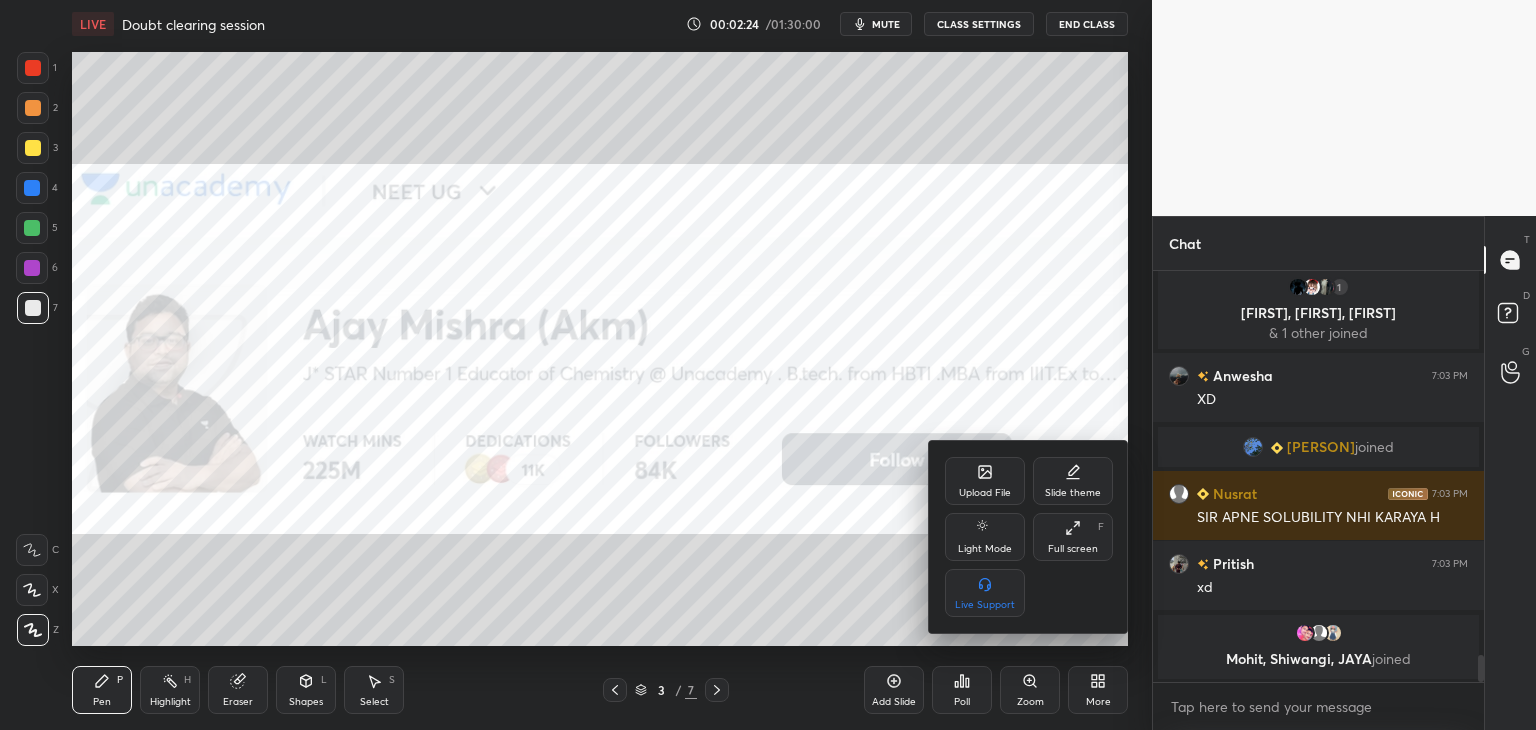 click 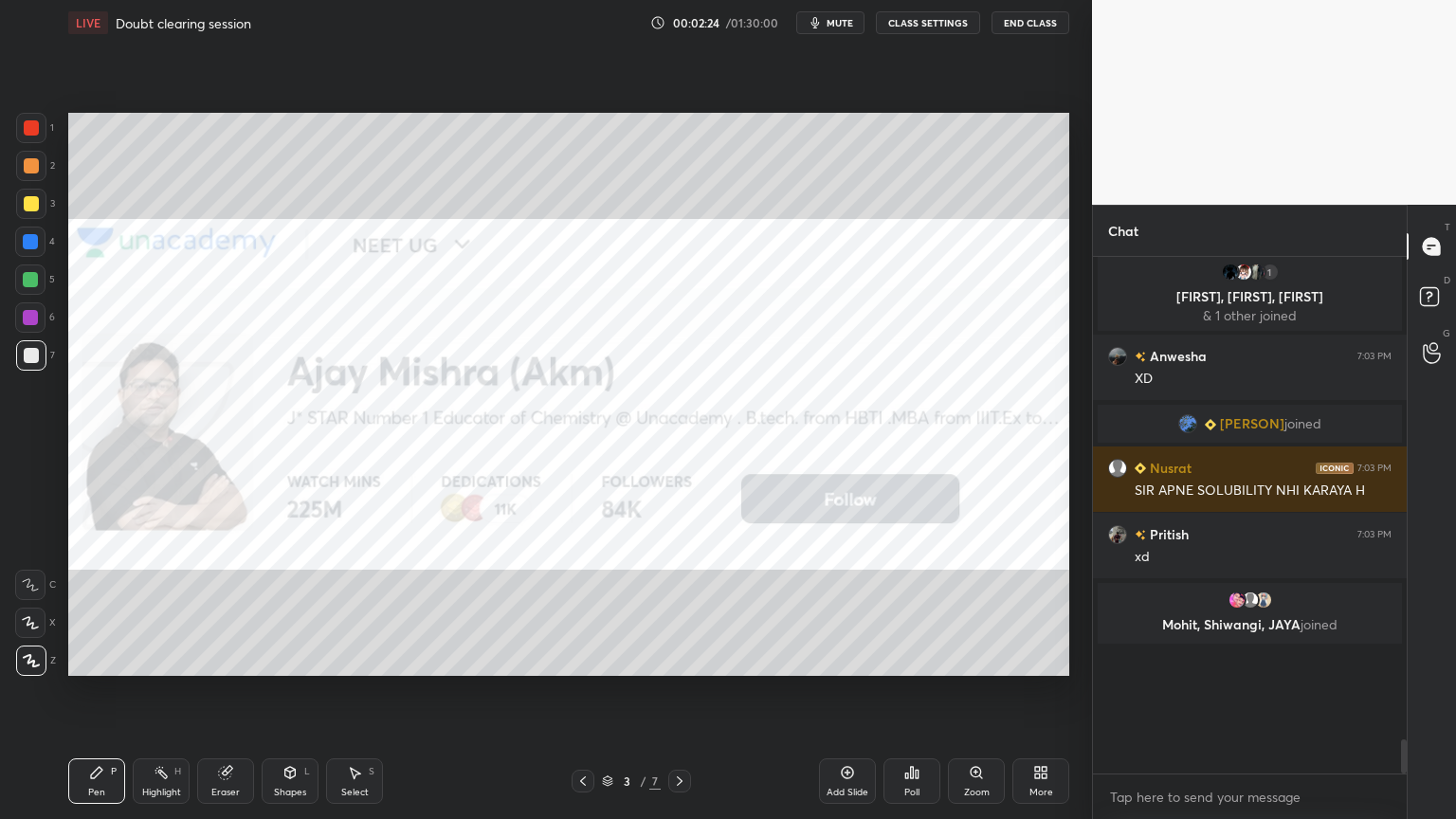 scroll, scrollTop: 94094, scrollLeft: 93776, axis: both 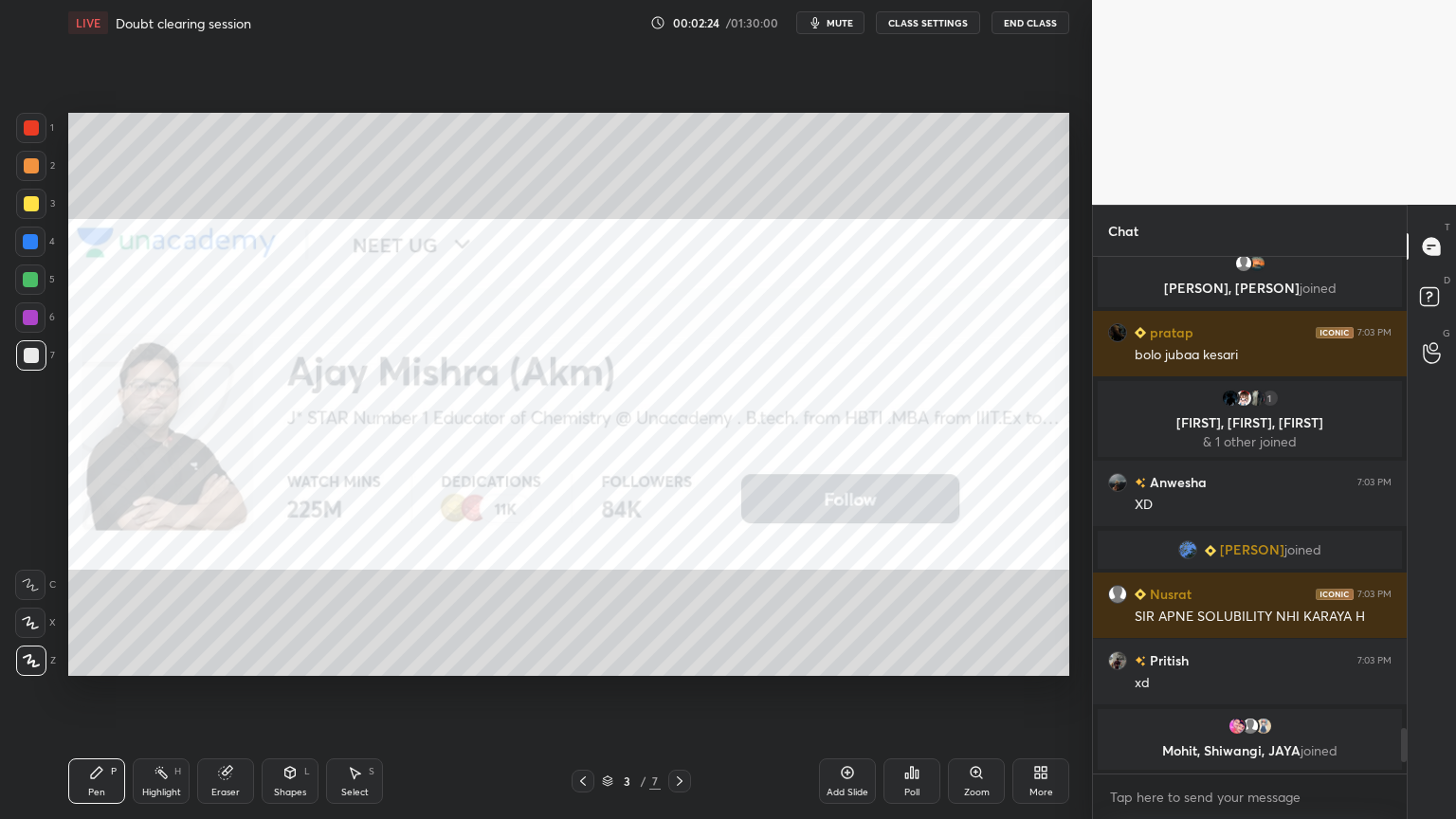 type on "x" 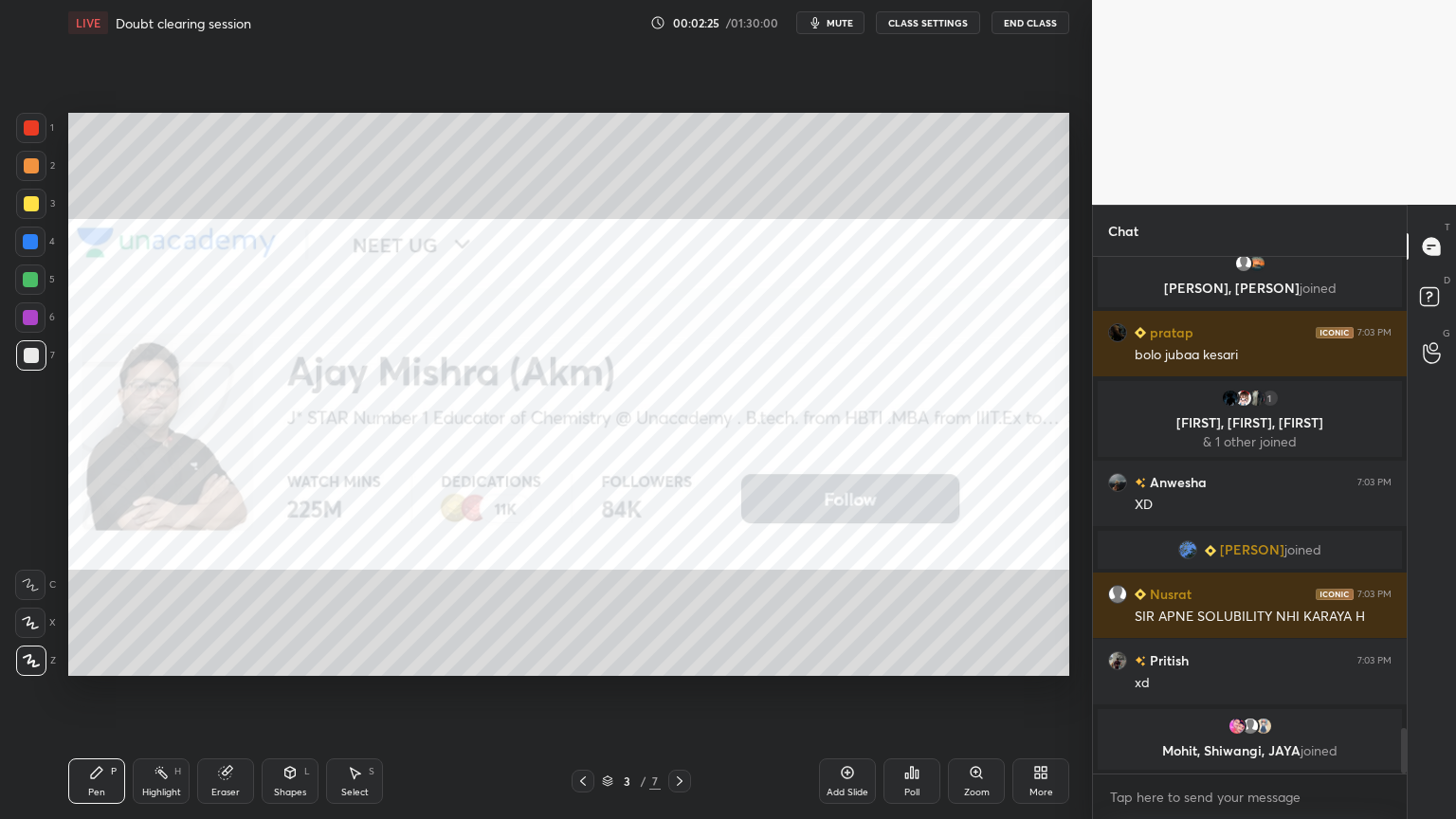 click on "Highlight H" at bounding box center (161, 781) 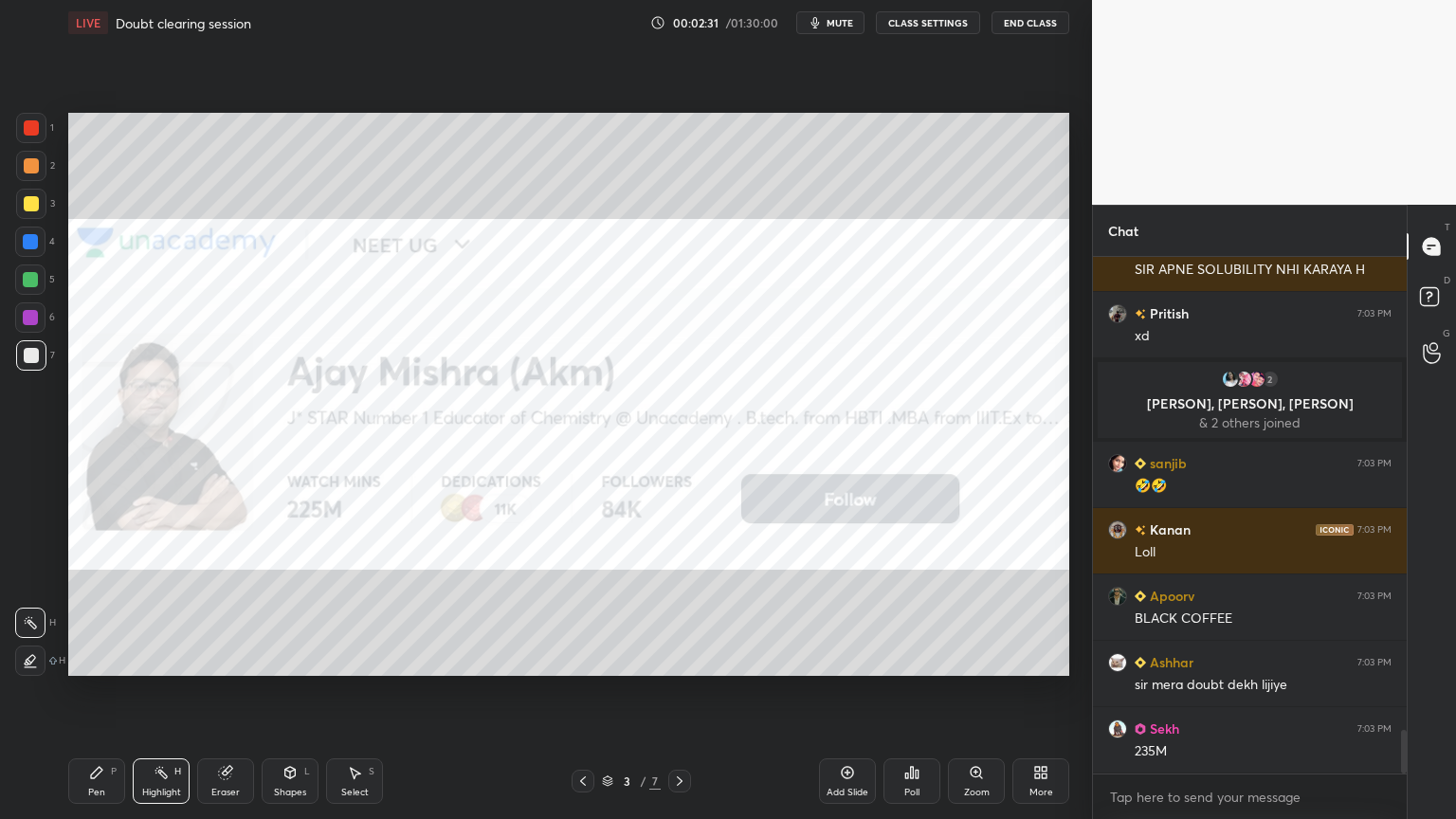 scroll, scrollTop: 5718, scrollLeft: 0, axis: vertical 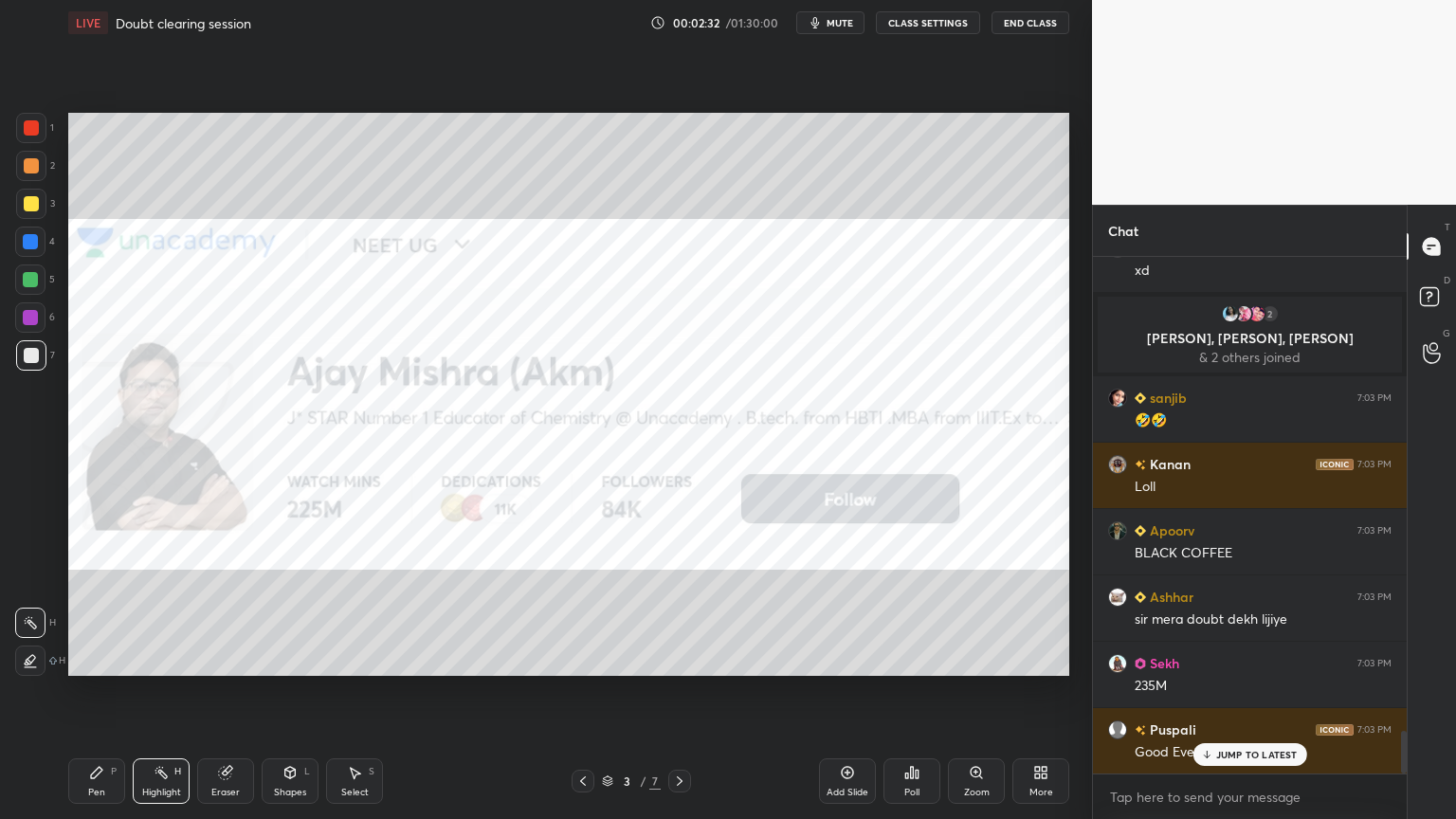 click on "Eraser" at bounding box center [226, 781] 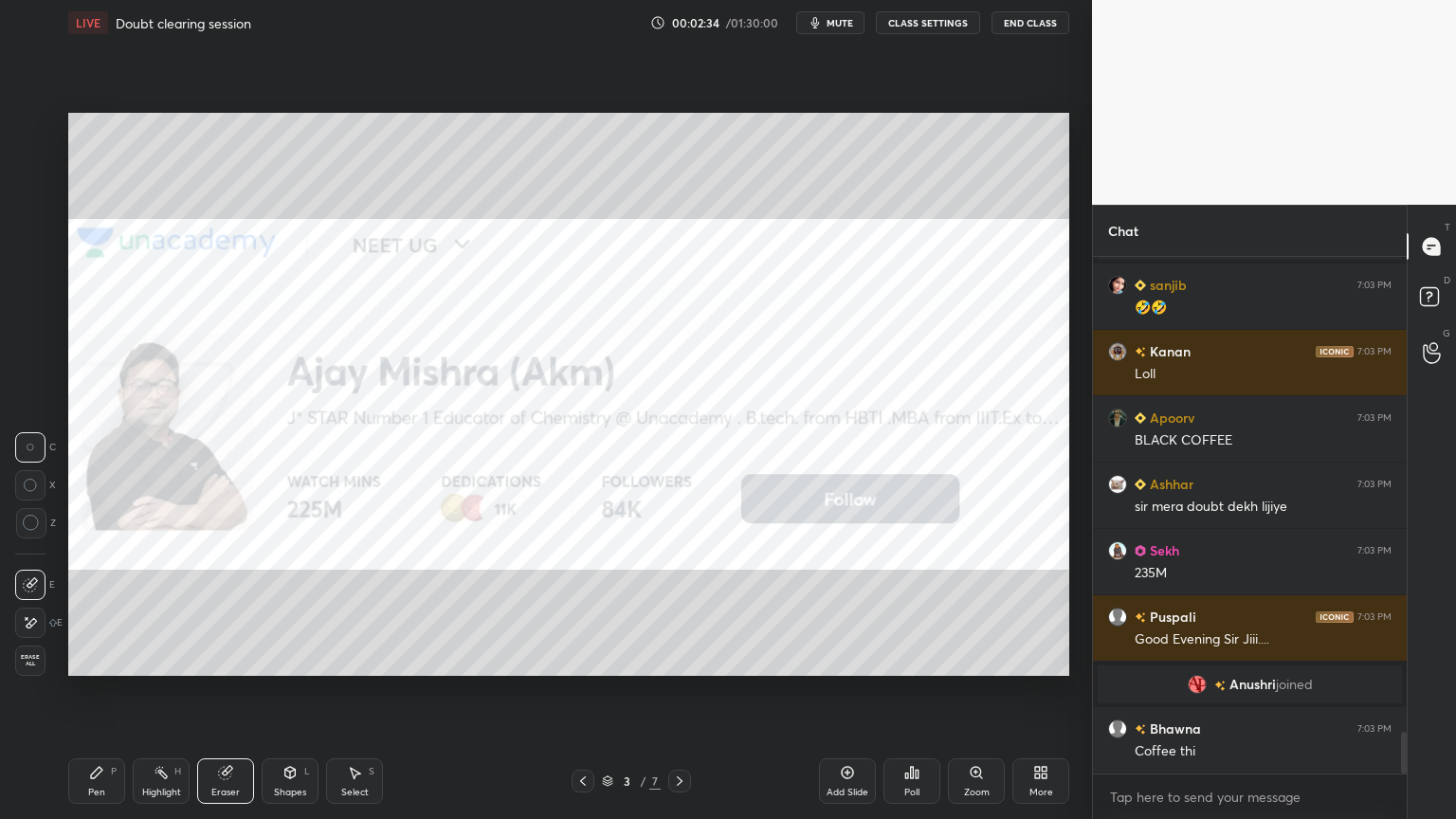 scroll, scrollTop: 5896, scrollLeft: 0, axis: vertical 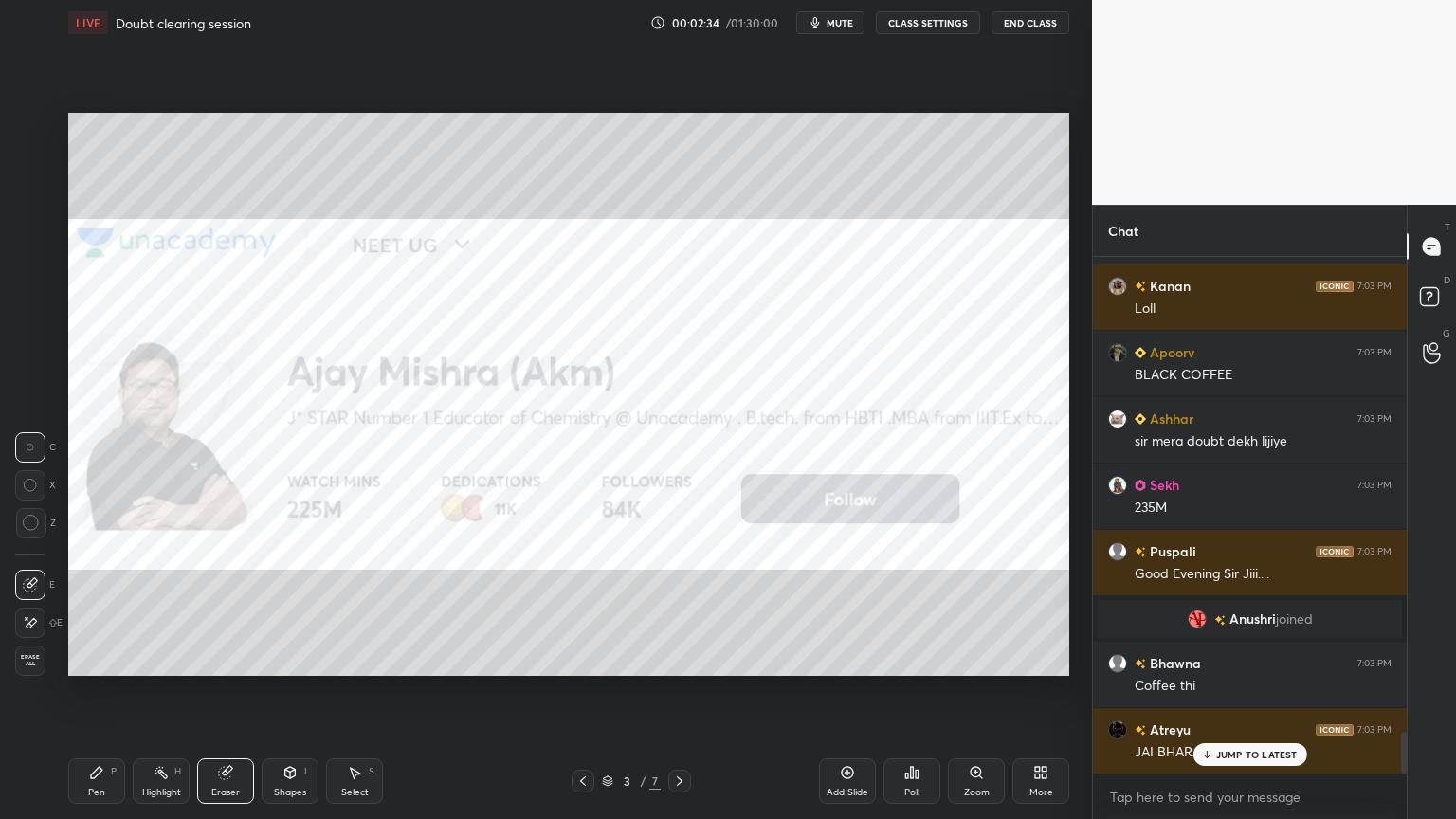 click on "Highlight H" at bounding box center (161, 781) 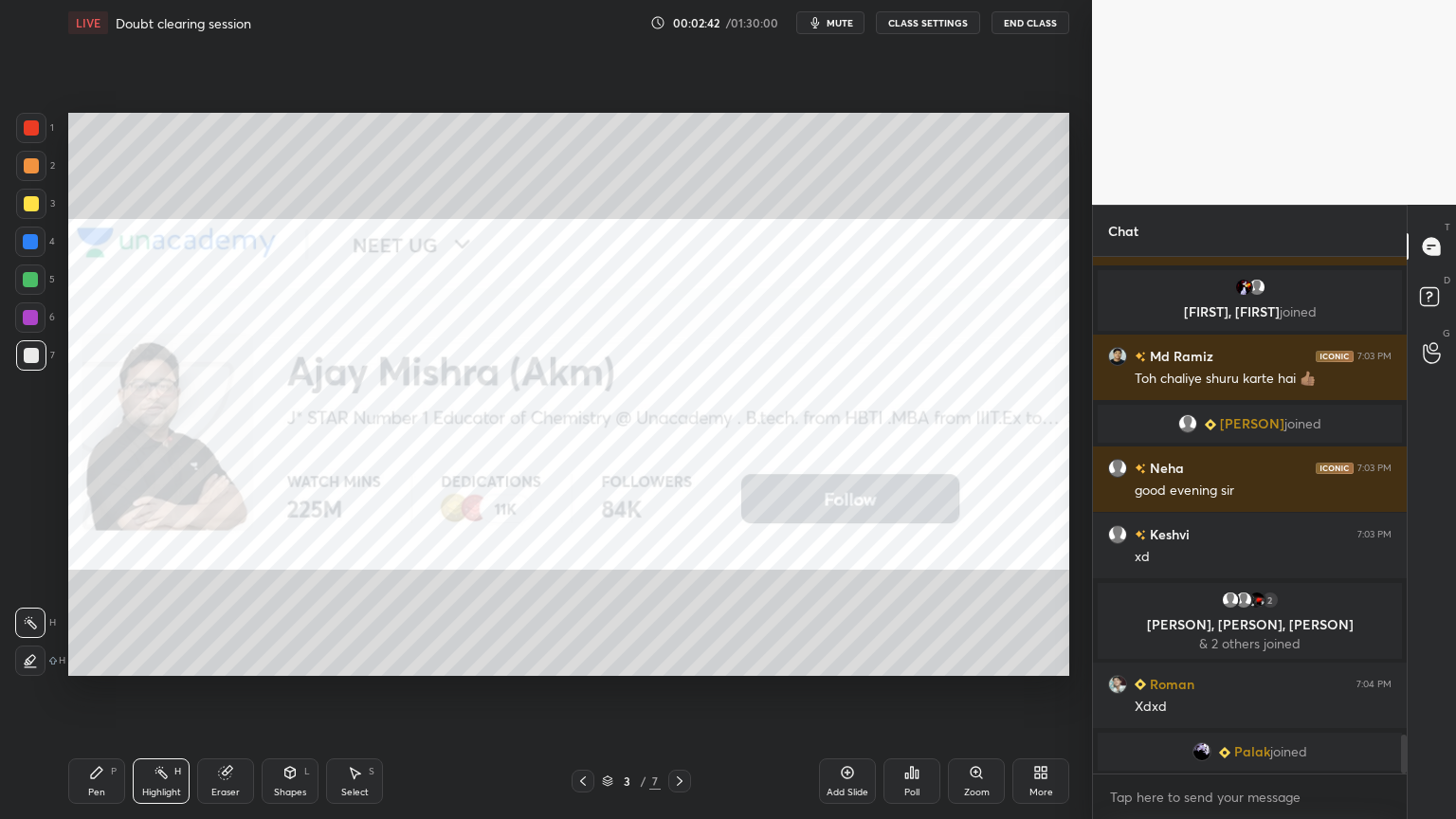 scroll, scrollTop: 6270, scrollLeft: 0, axis: vertical 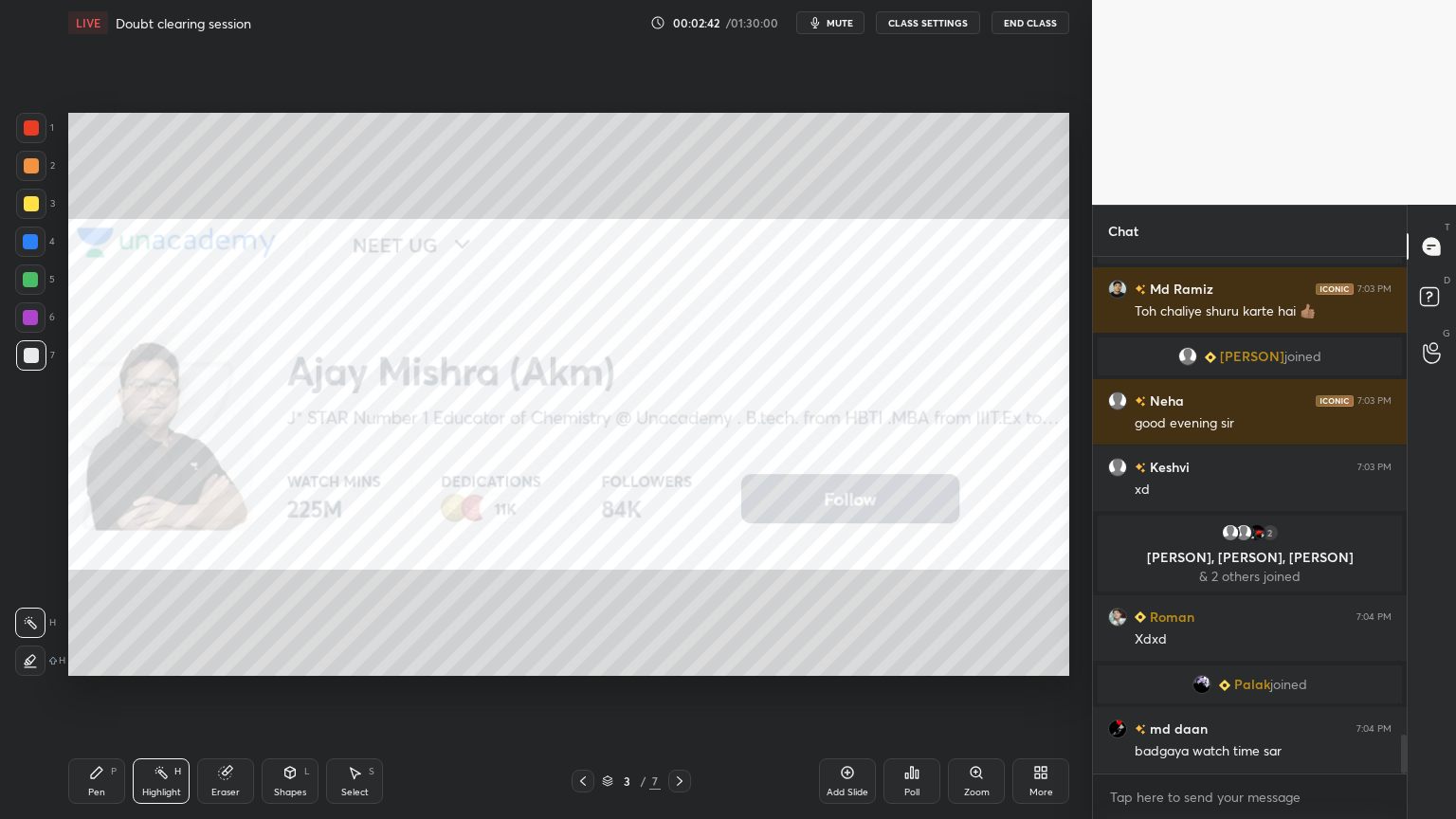 click 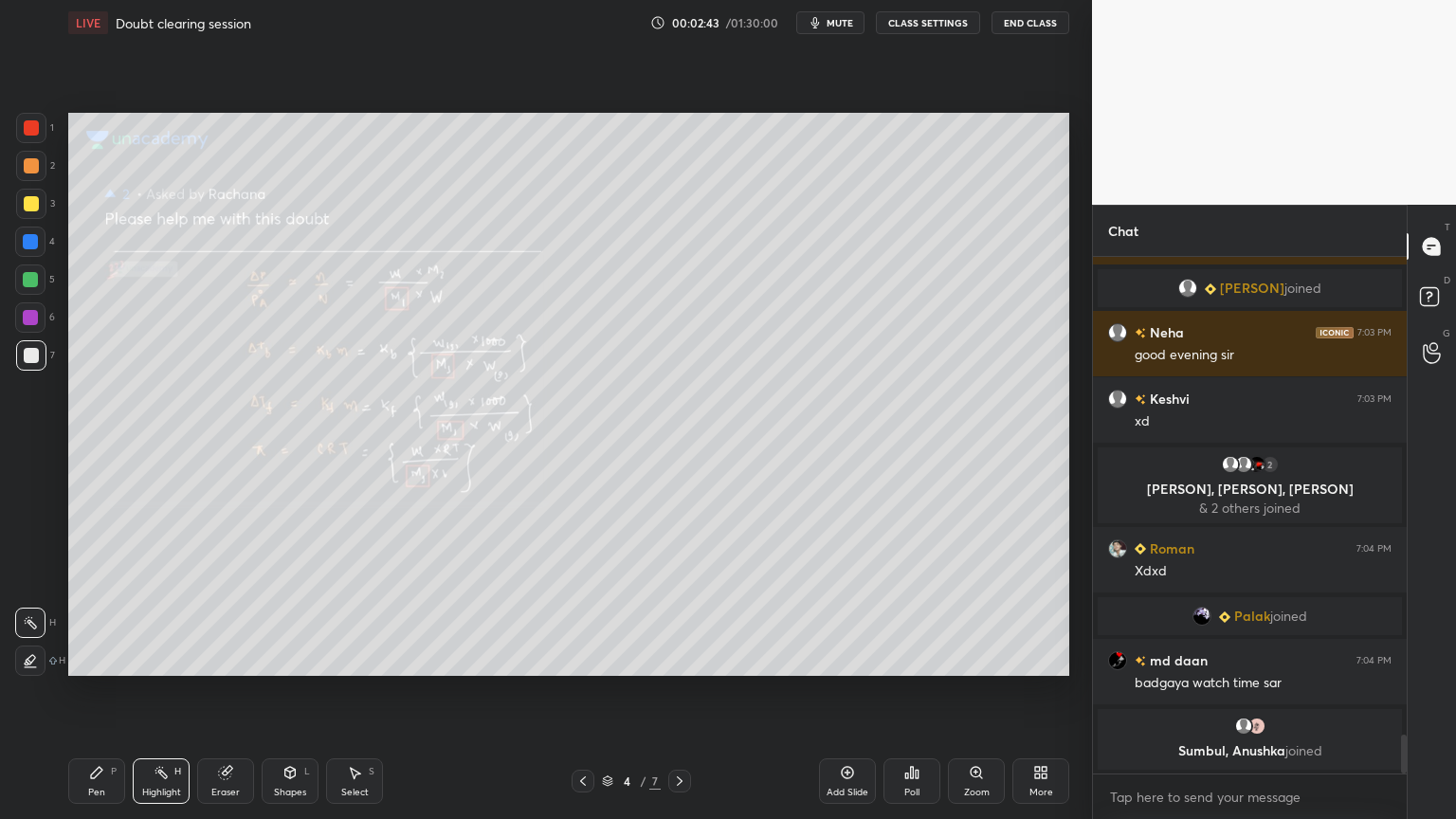 drag, startPoint x: 181, startPoint y: 777, endPoint x: 261, endPoint y: 690, distance: 118.19052 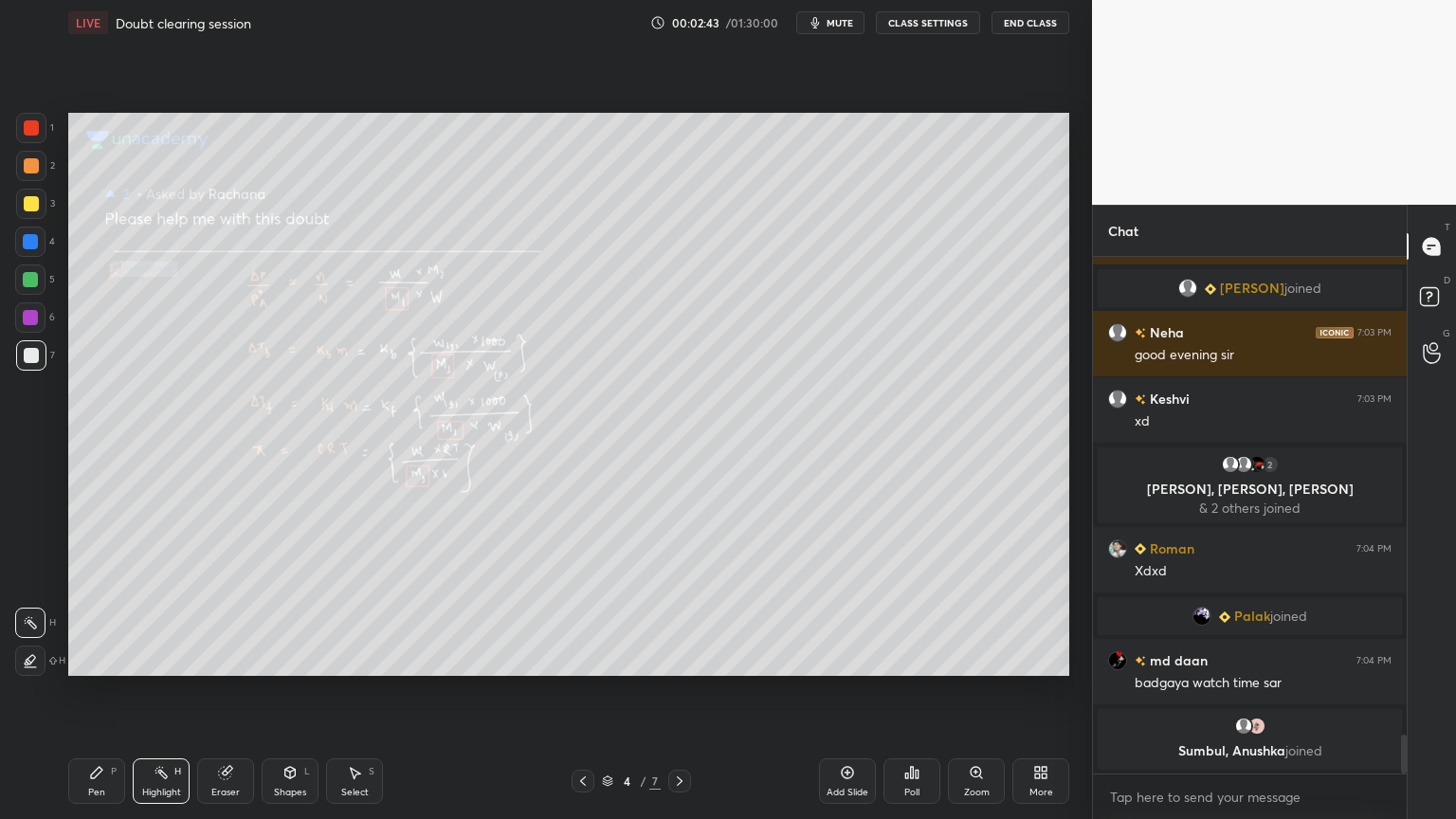click on "Highlight H" at bounding box center (161, 781) 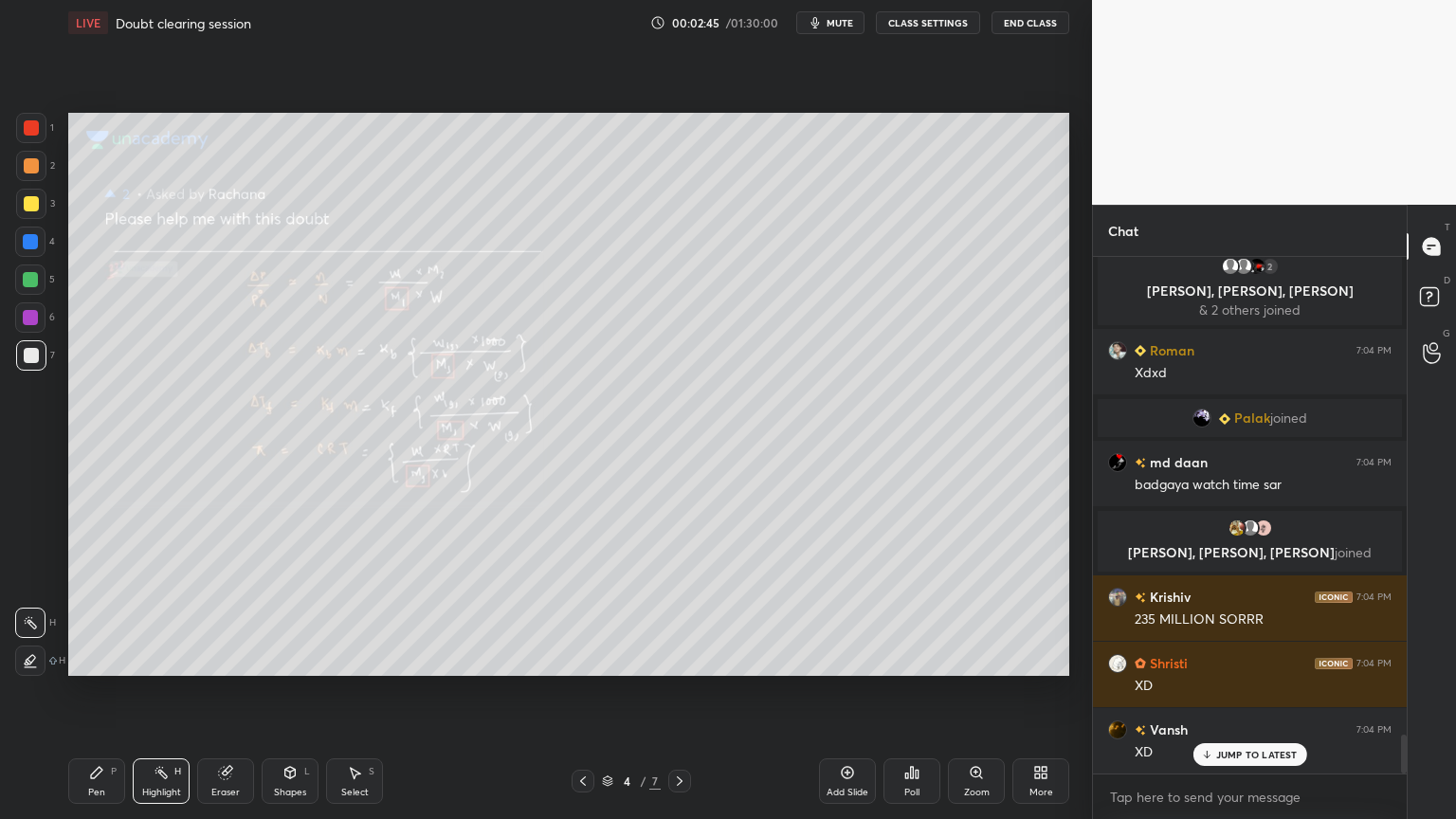 click on "CLASS SETTINGS" at bounding box center [928, 23] 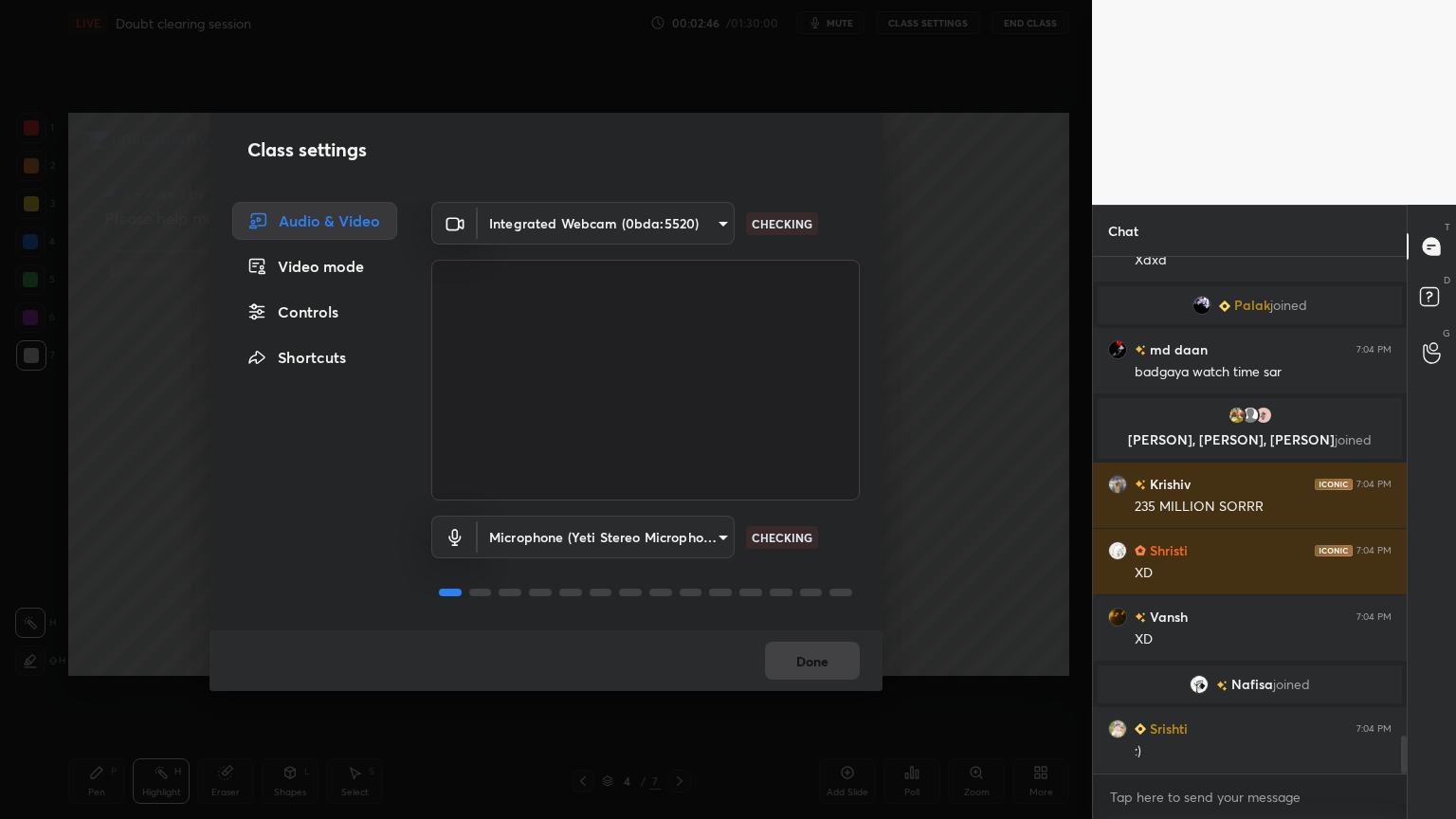 click on "Controls" at bounding box center (315, 312) 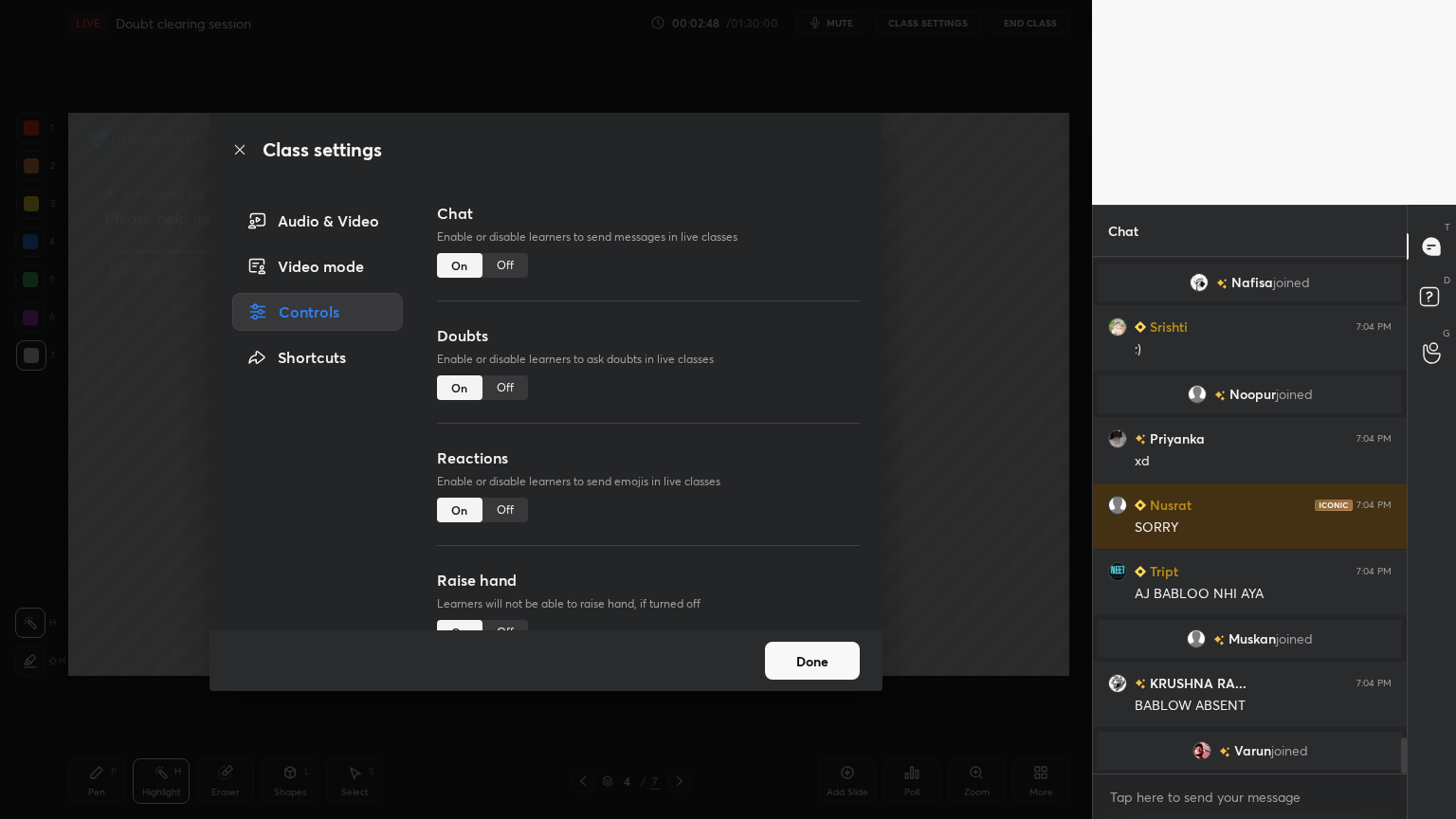 click on "Off" at bounding box center [505, 265] 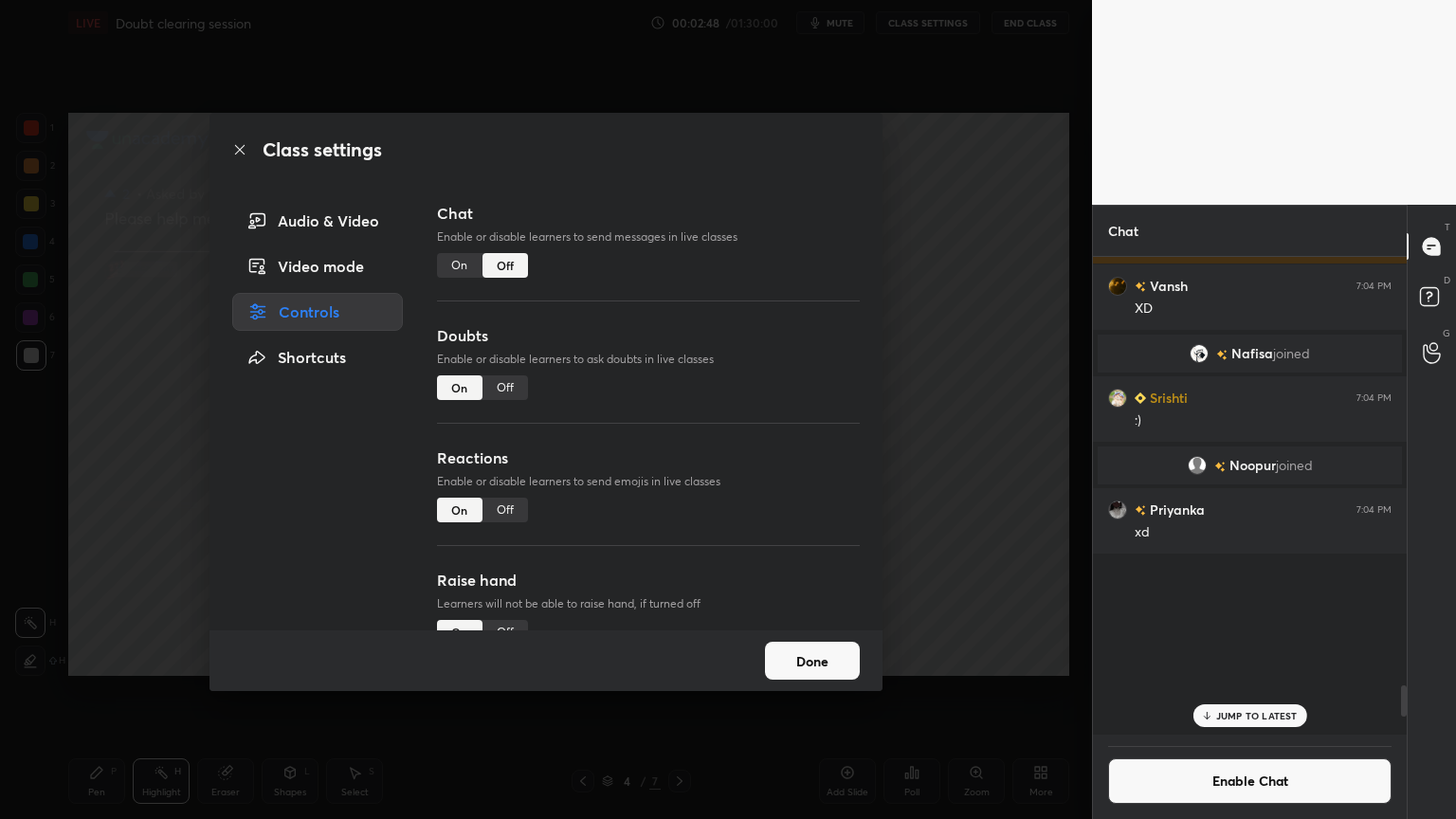 click on "Off" at bounding box center (505, 388) 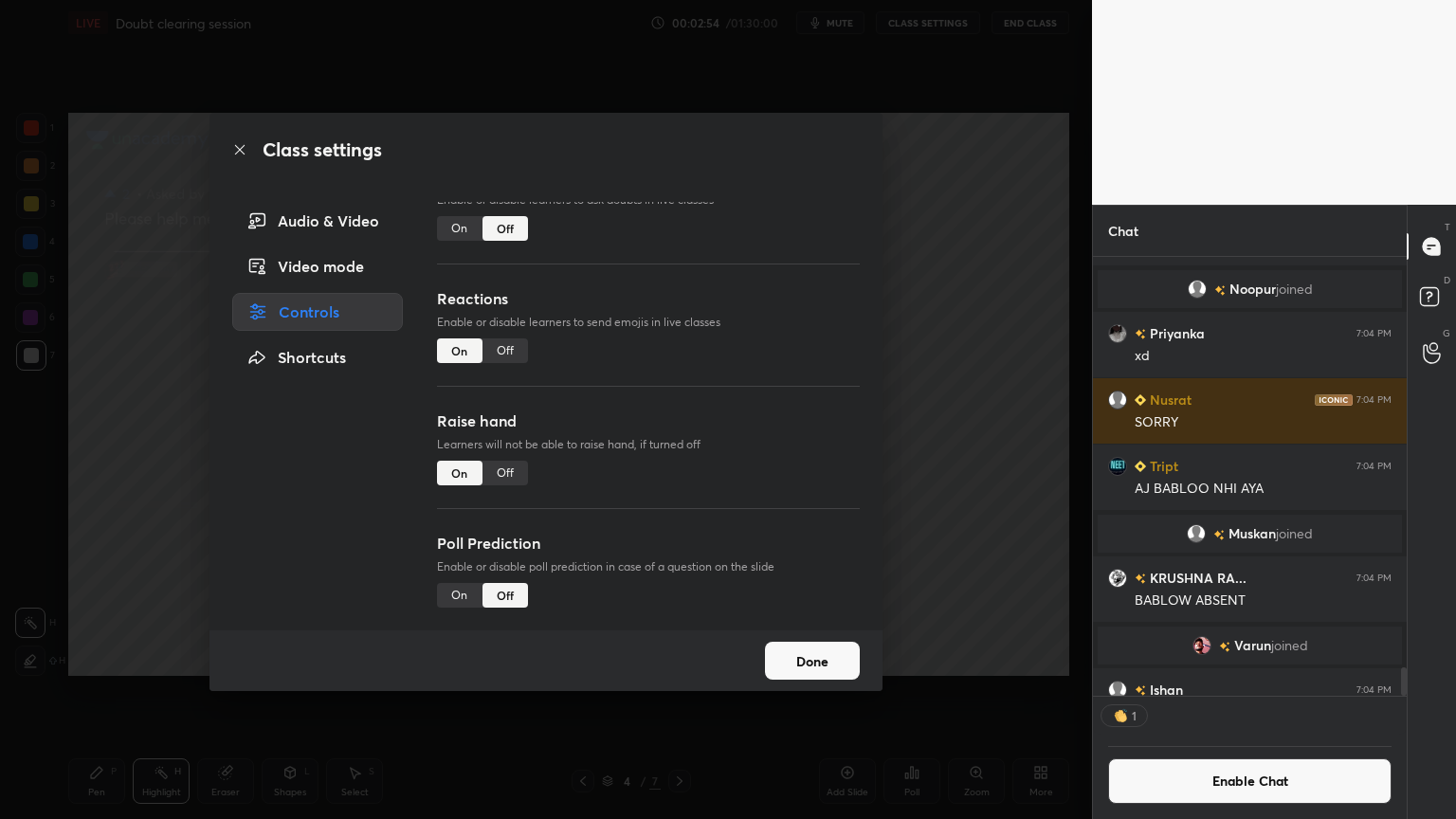 click on "Off" at bounding box center (505, 473) 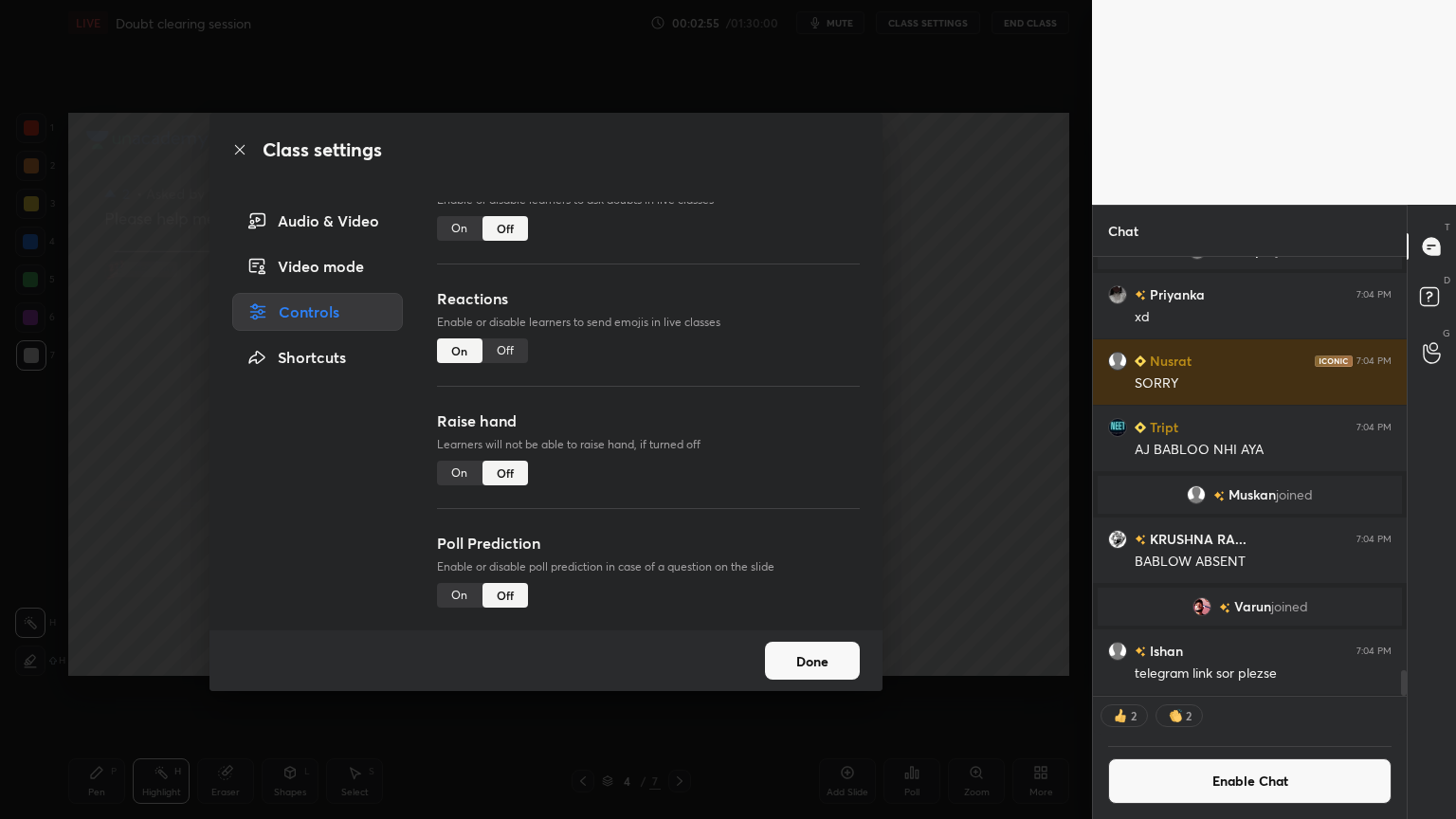drag, startPoint x: 1032, startPoint y: 542, endPoint x: 710, endPoint y: 610, distance: 329.10181 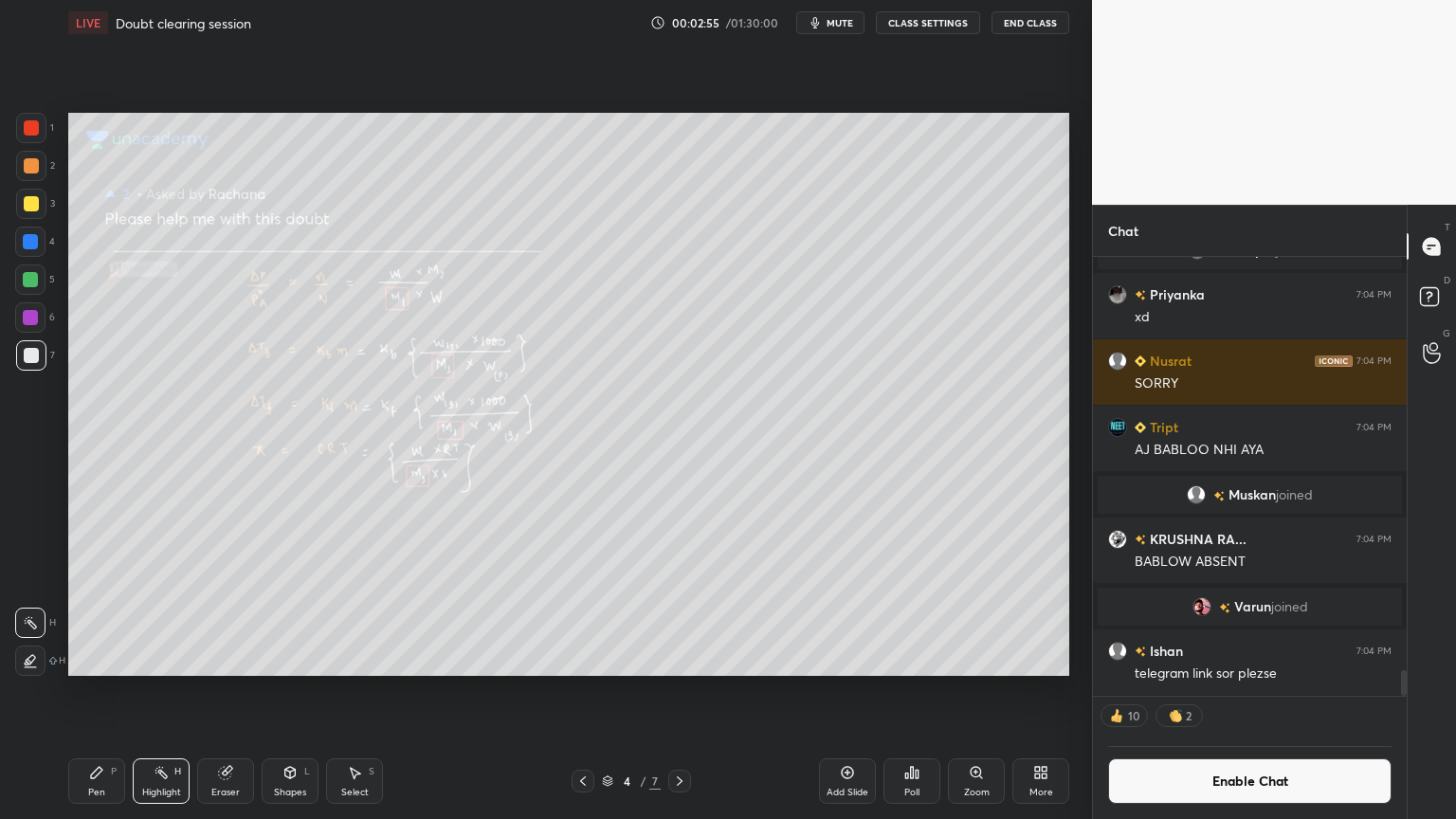 drag, startPoint x: 161, startPoint y: 781, endPoint x: 216, endPoint y: 699, distance: 98.73702 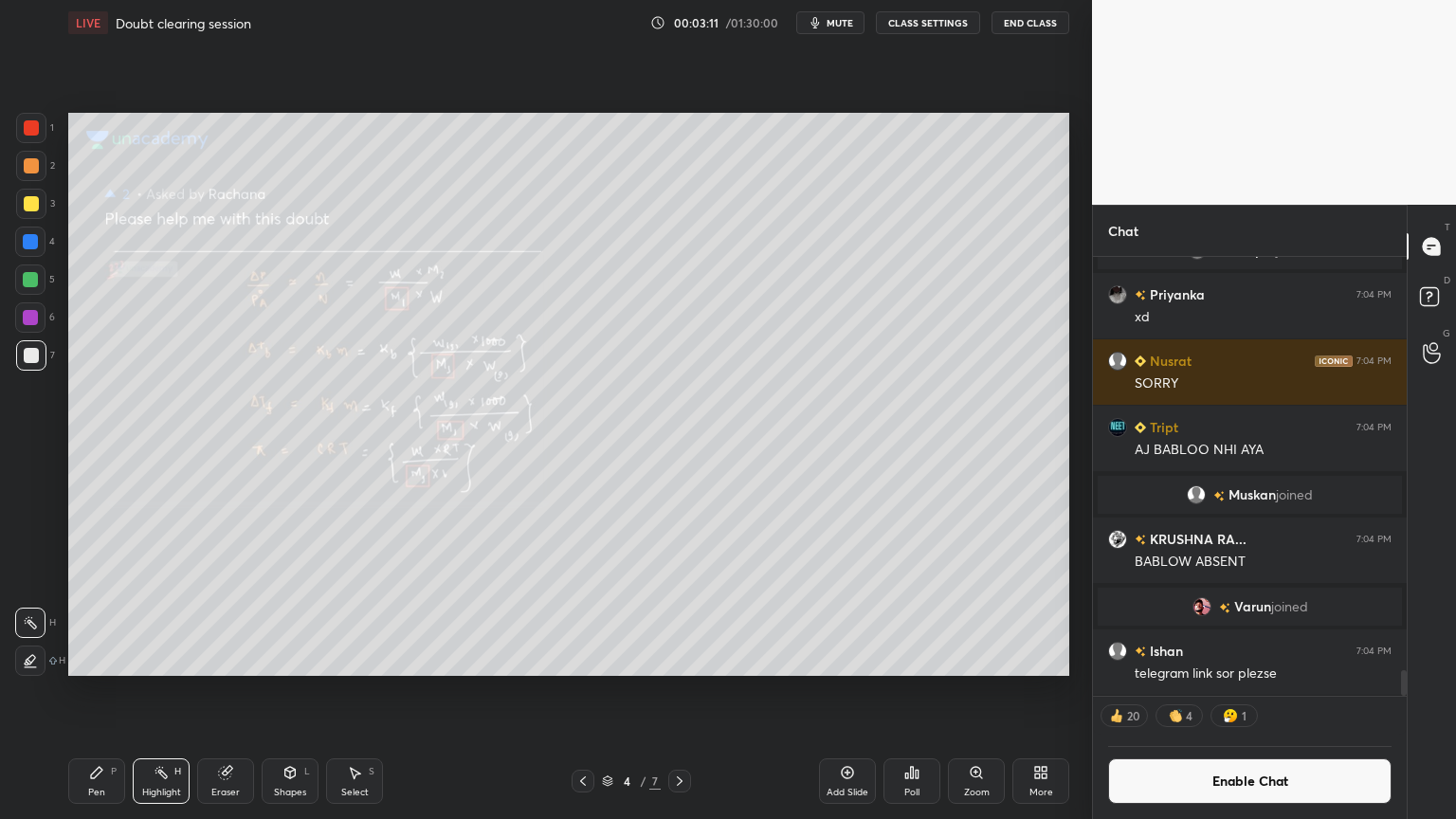 click 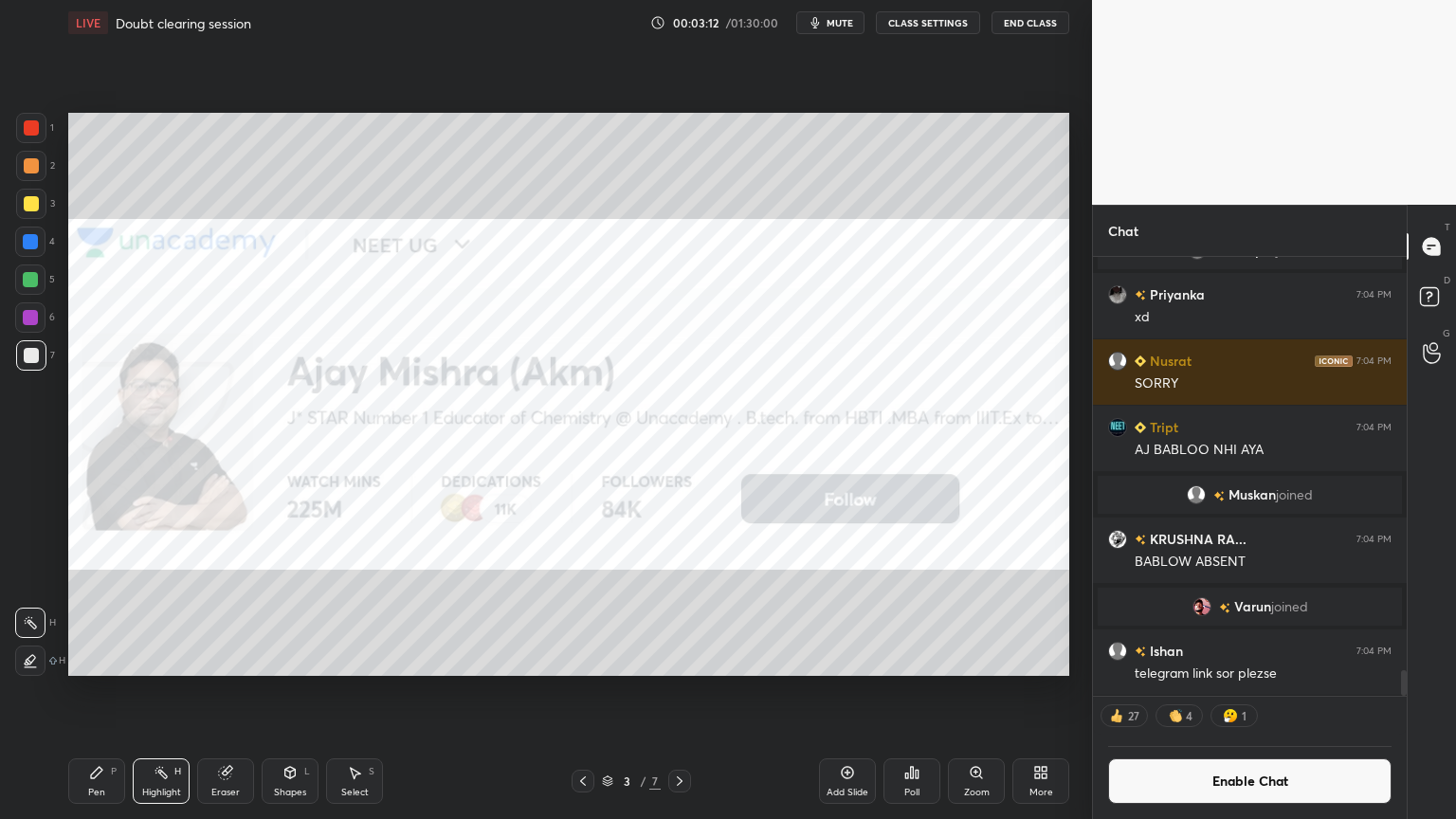drag, startPoint x: 851, startPoint y: 777, endPoint x: 834, endPoint y: 774, distance: 17.262677 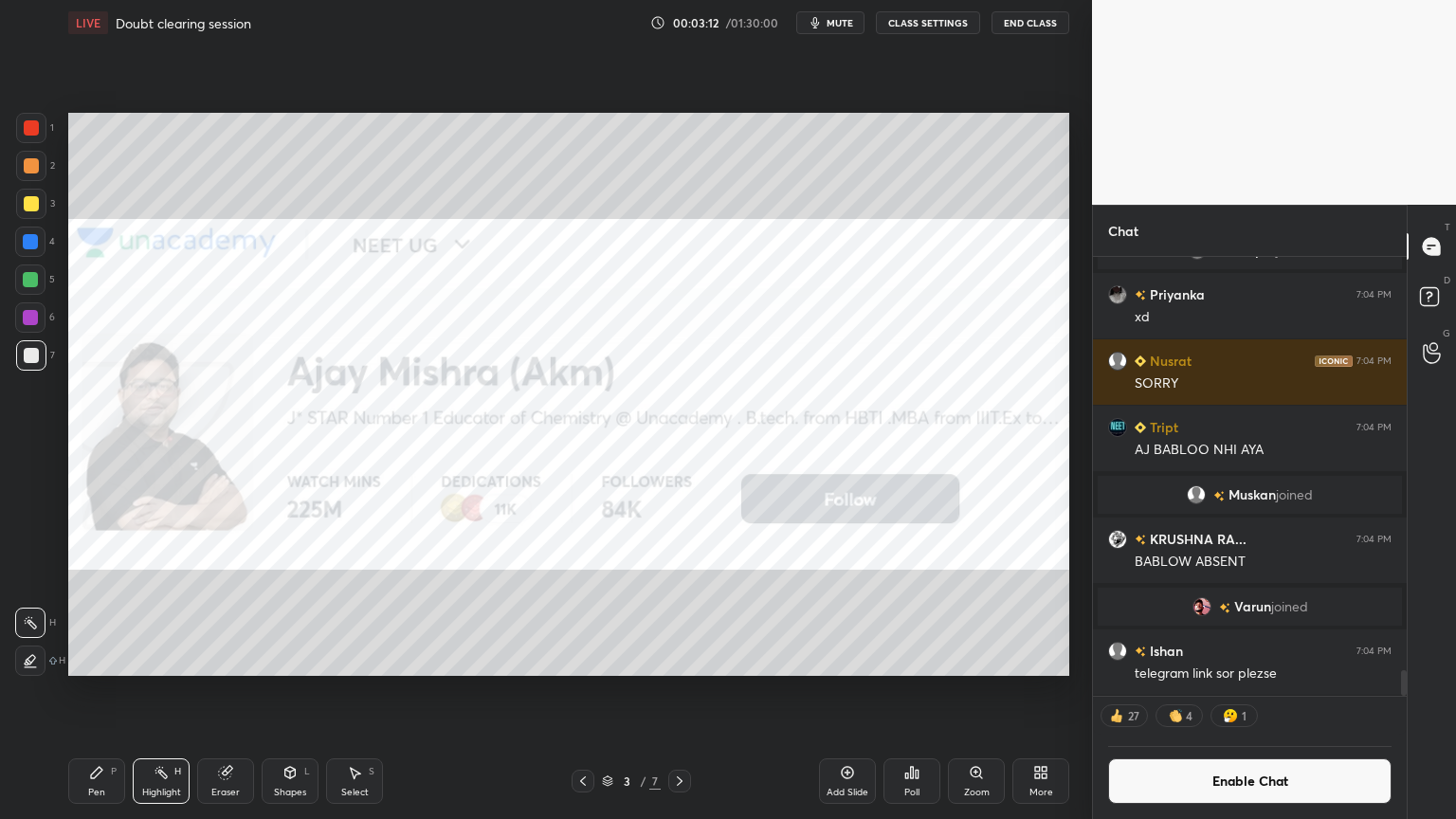 click 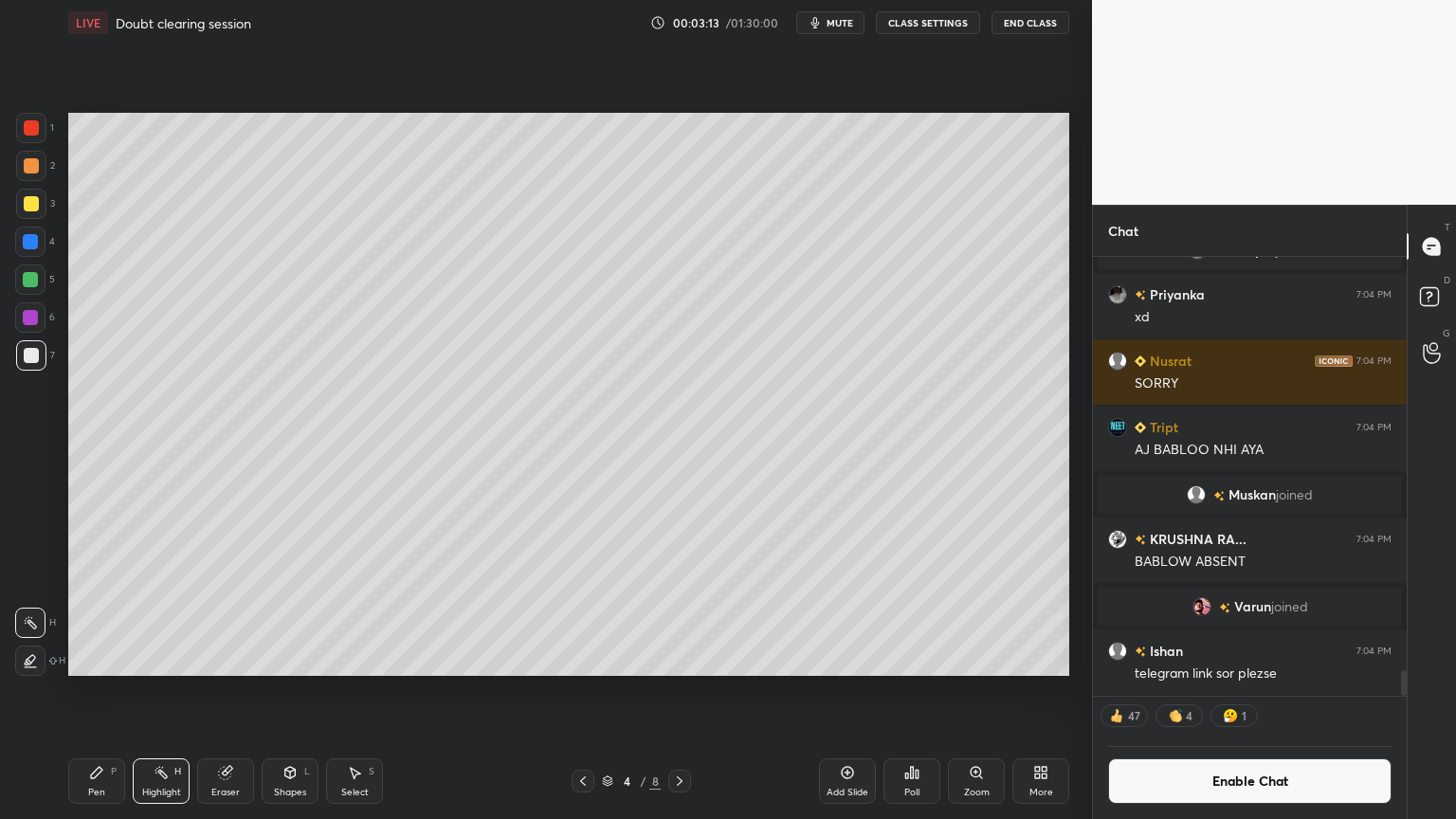 click on "Pen P" at bounding box center [97, 781] 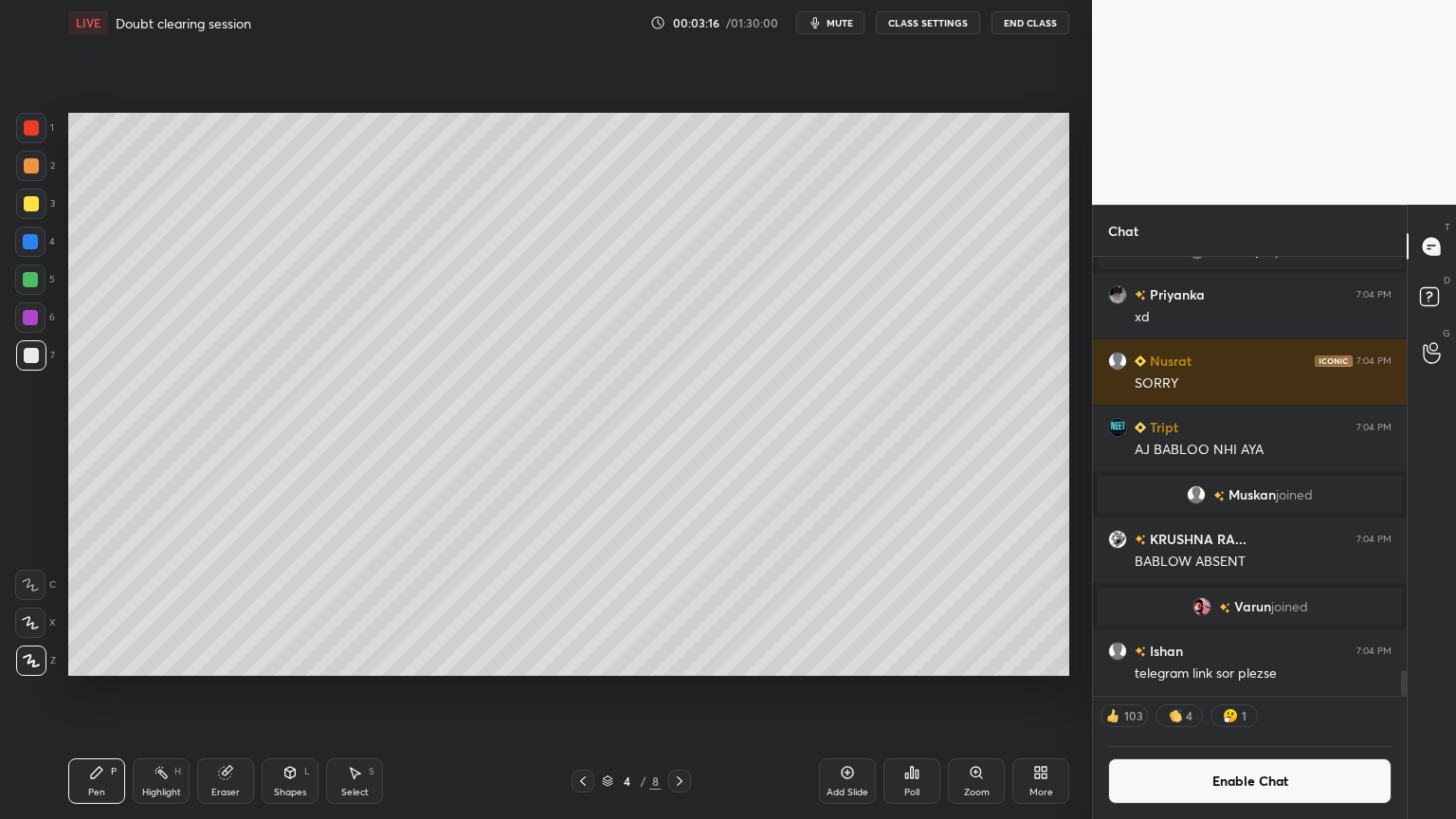 click 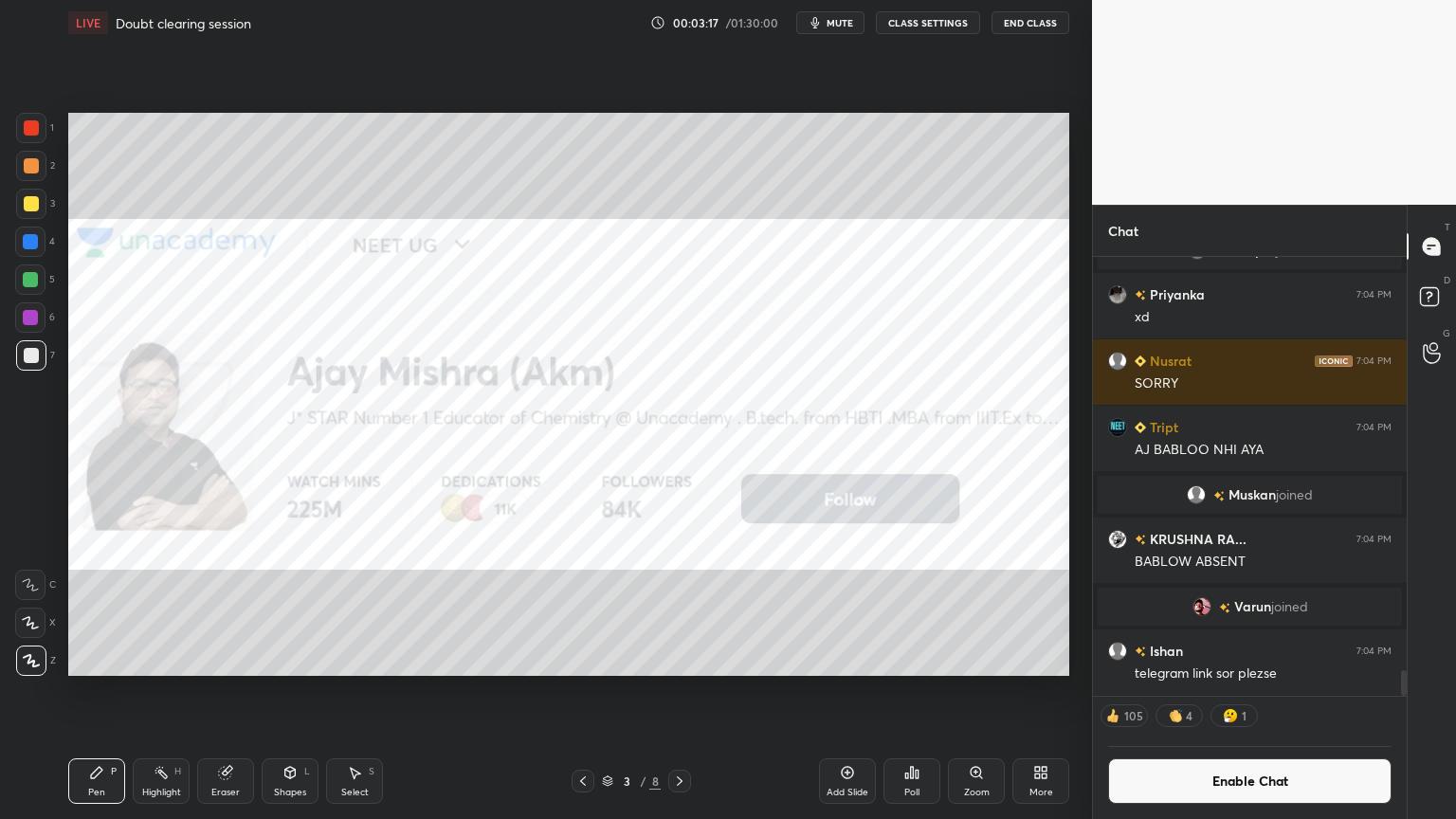 drag, startPoint x: 682, startPoint y: 778, endPoint x: 671, endPoint y: 780, distance: 11.18034 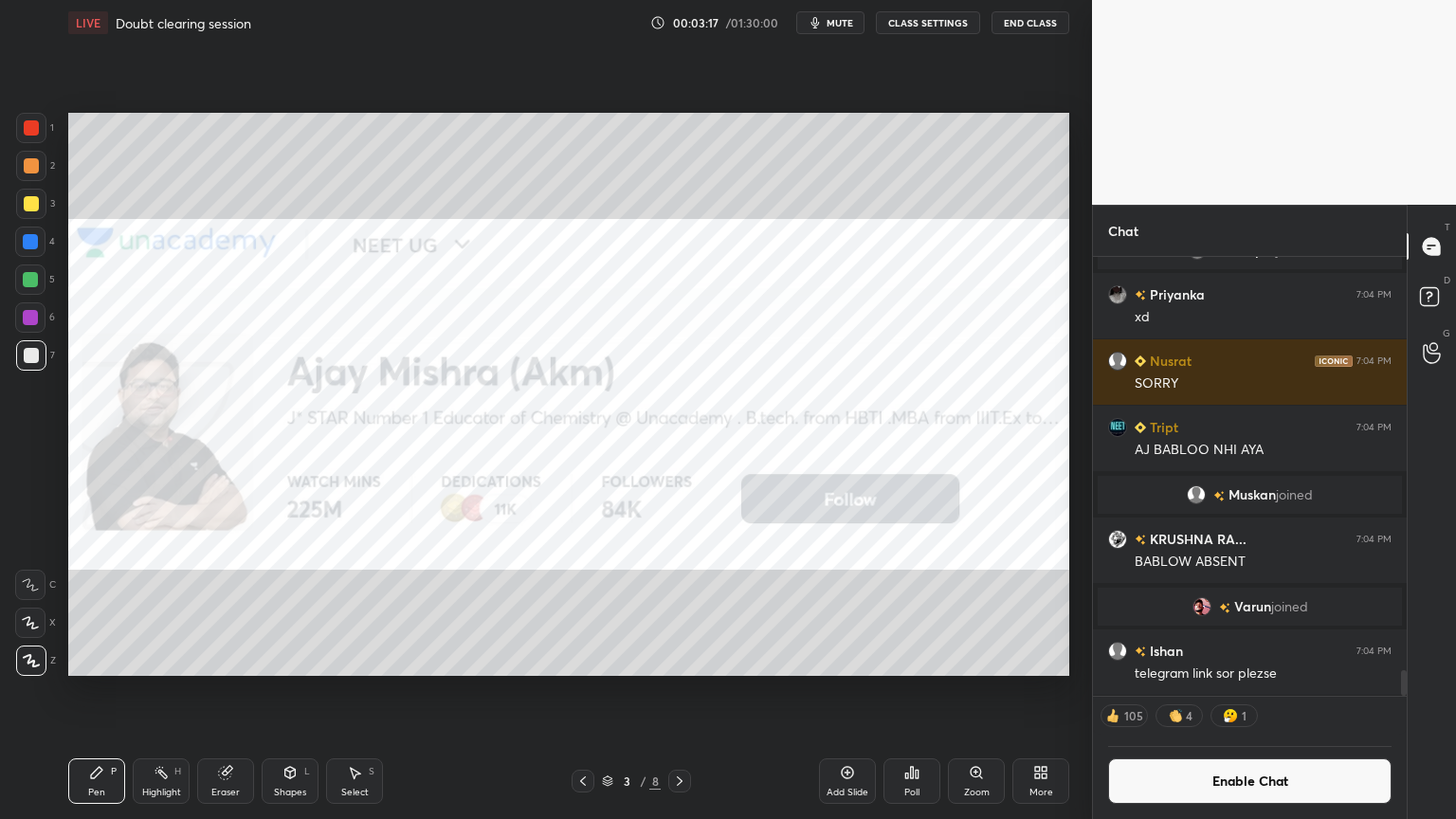 click 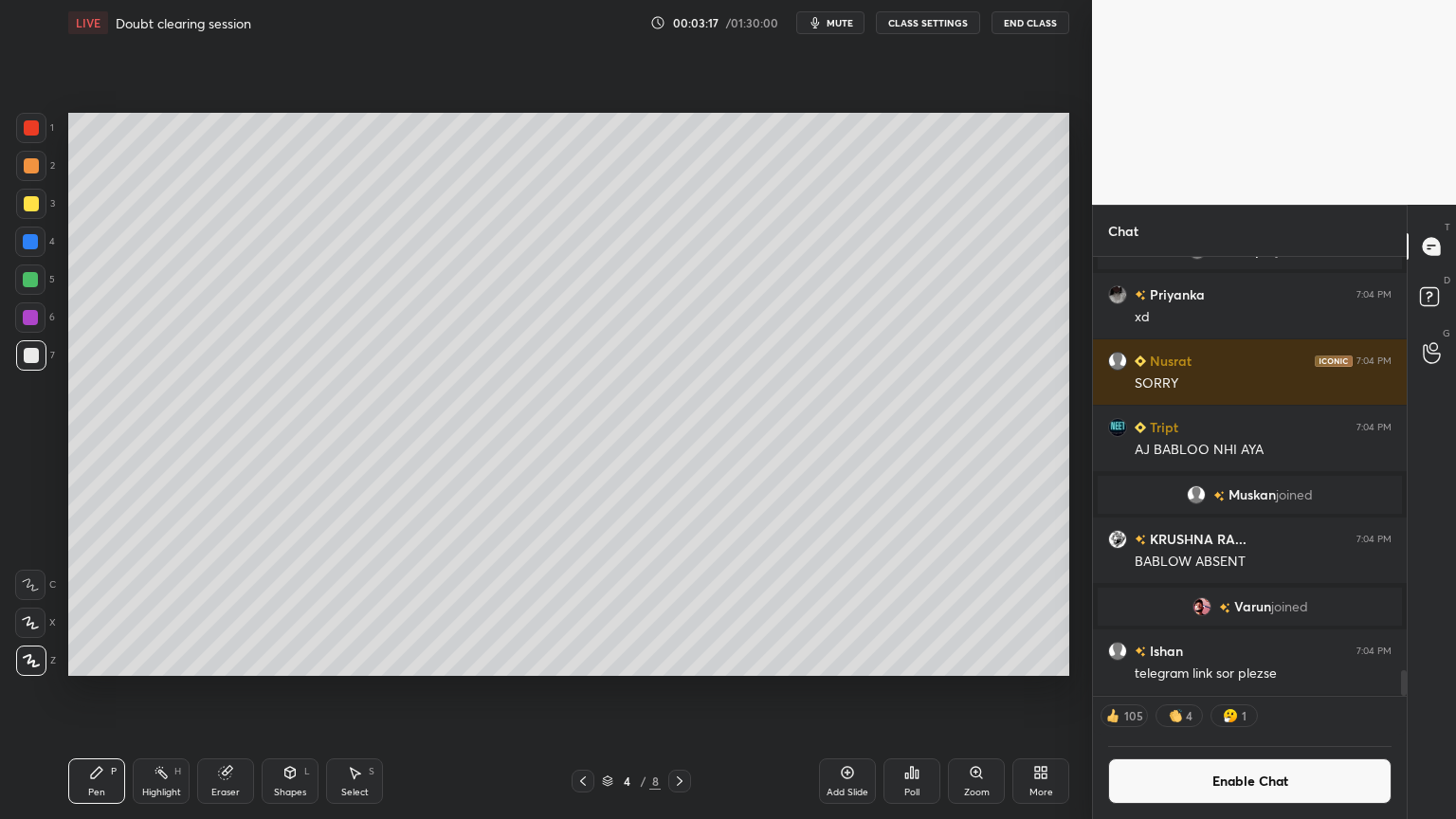 click 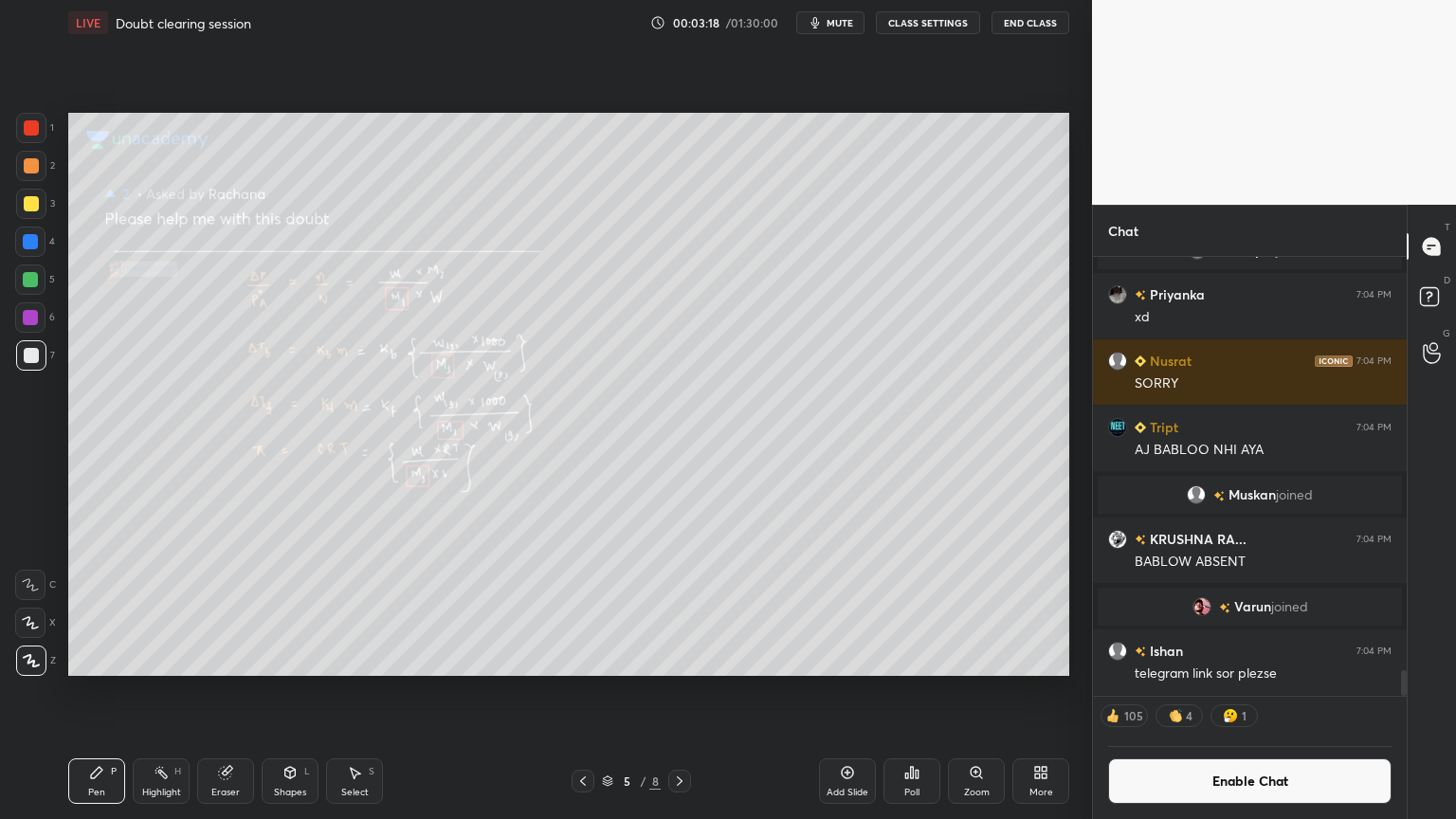 click on "Highlight H" at bounding box center (161, 781) 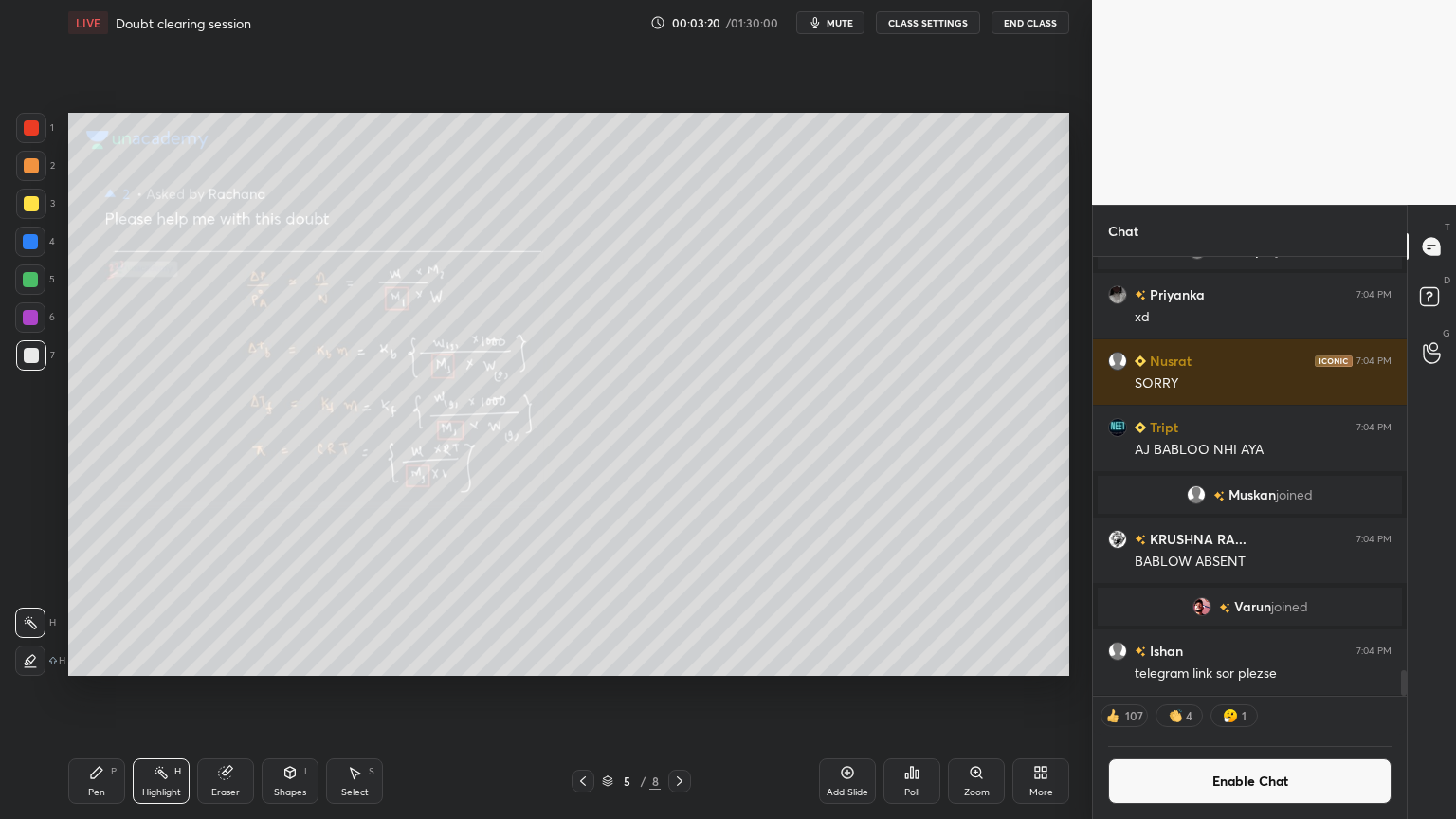 drag, startPoint x: 104, startPoint y: 781, endPoint x: 180, endPoint y: 688, distance: 120.10412 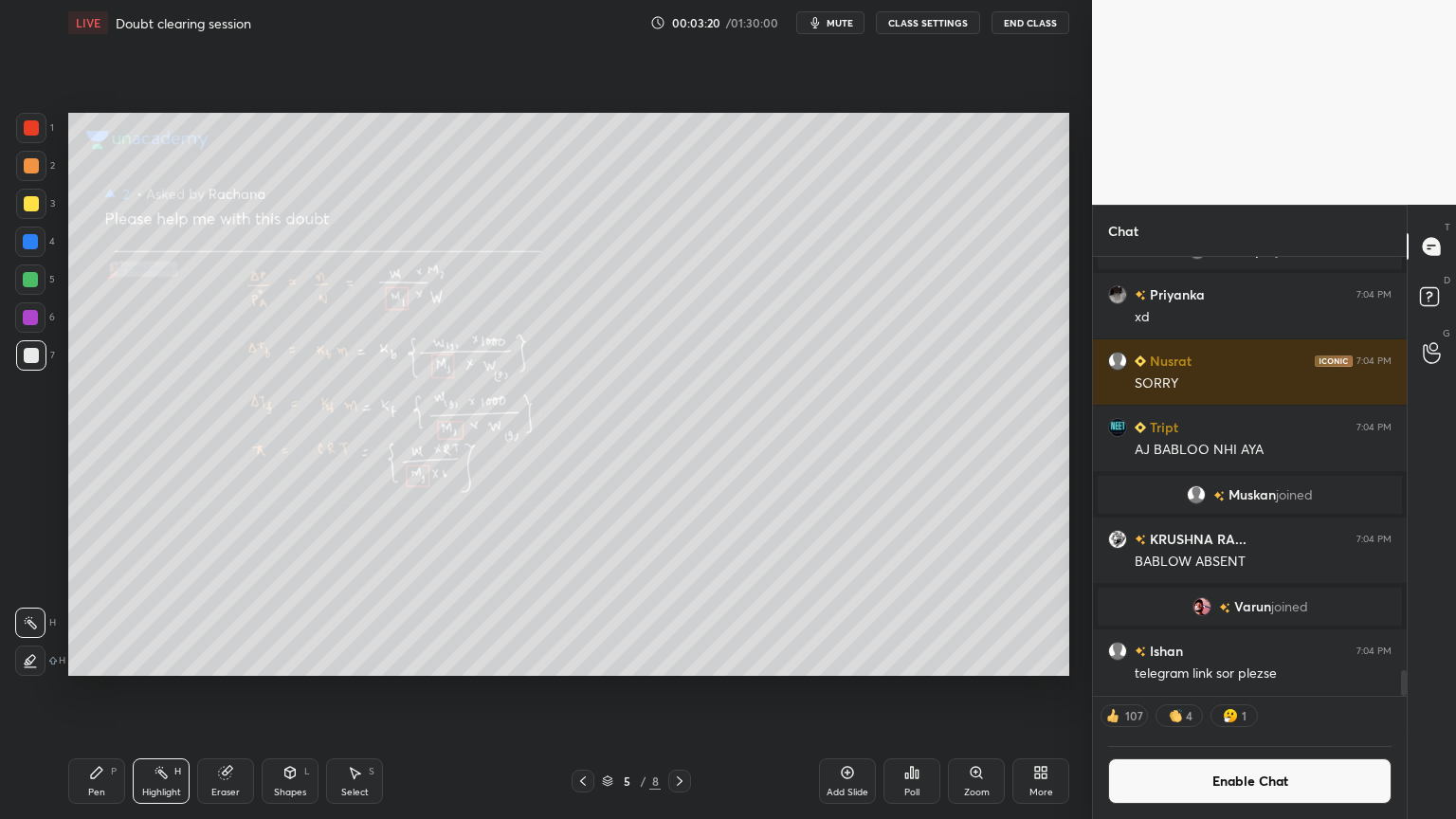 click on "Pen P" at bounding box center [97, 781] 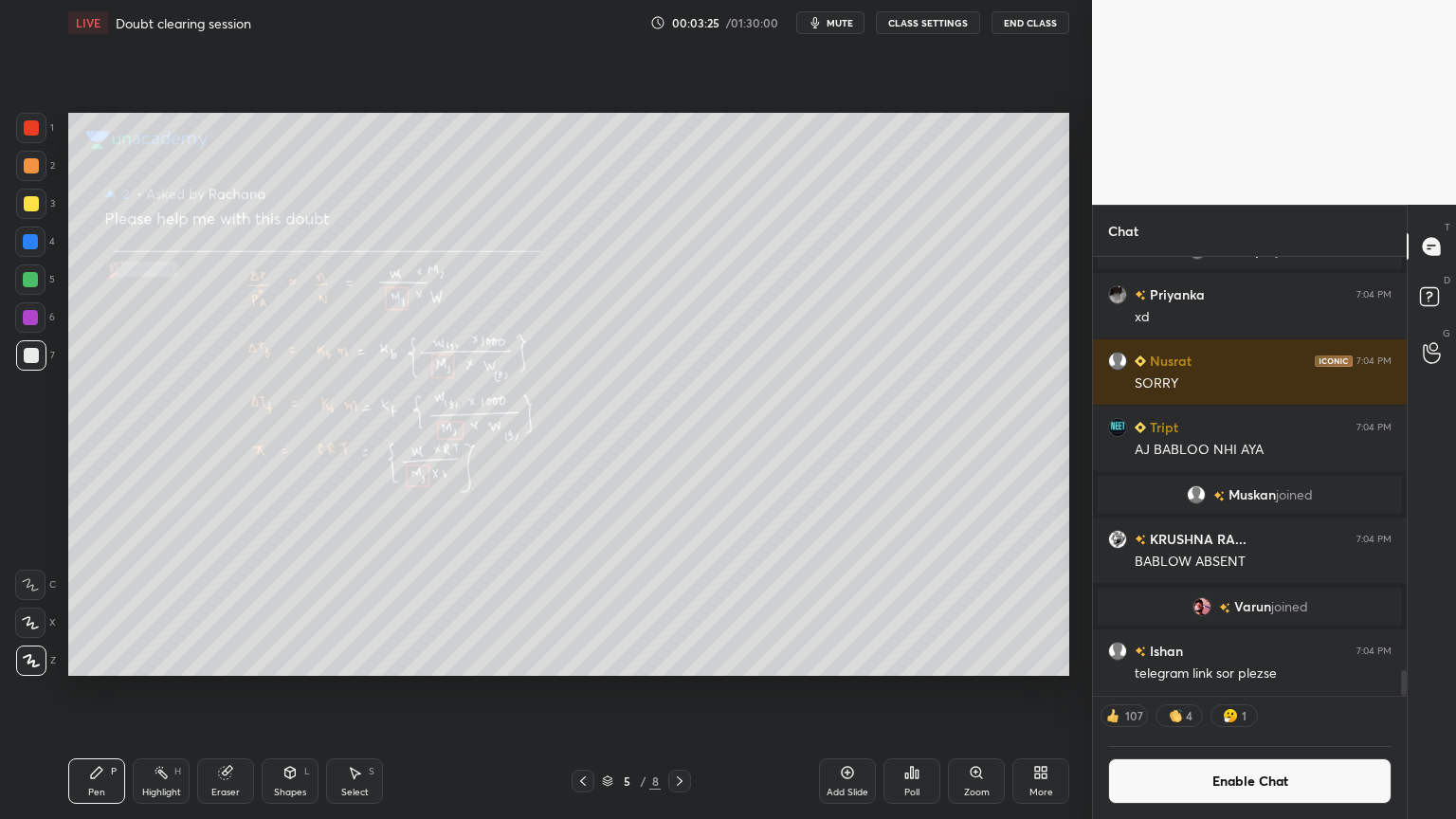 click 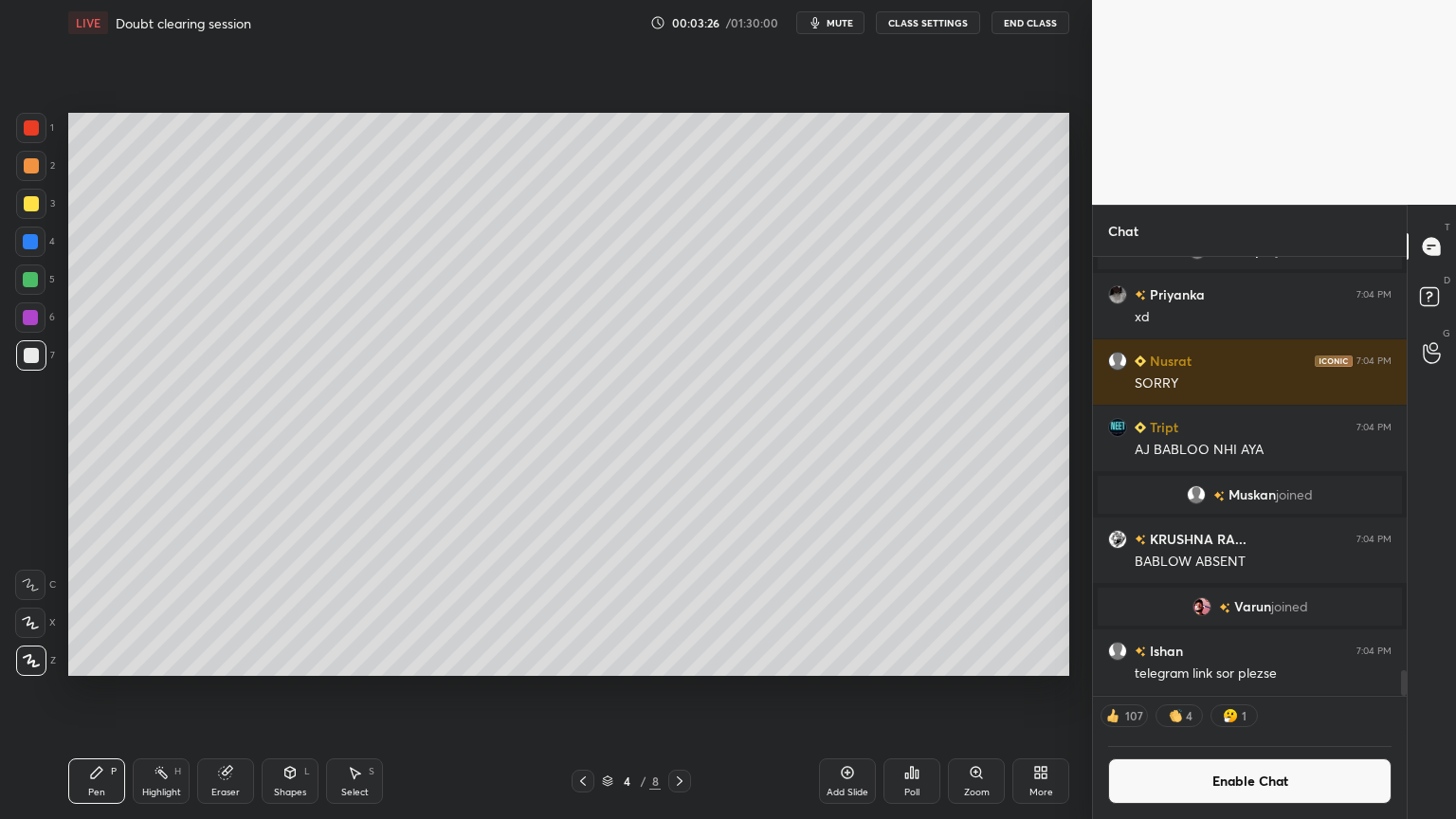 drag, startPoint x: 104, startPoint y: 781, endPoint x: 116, endPoint y: 743, distance: 39.849718 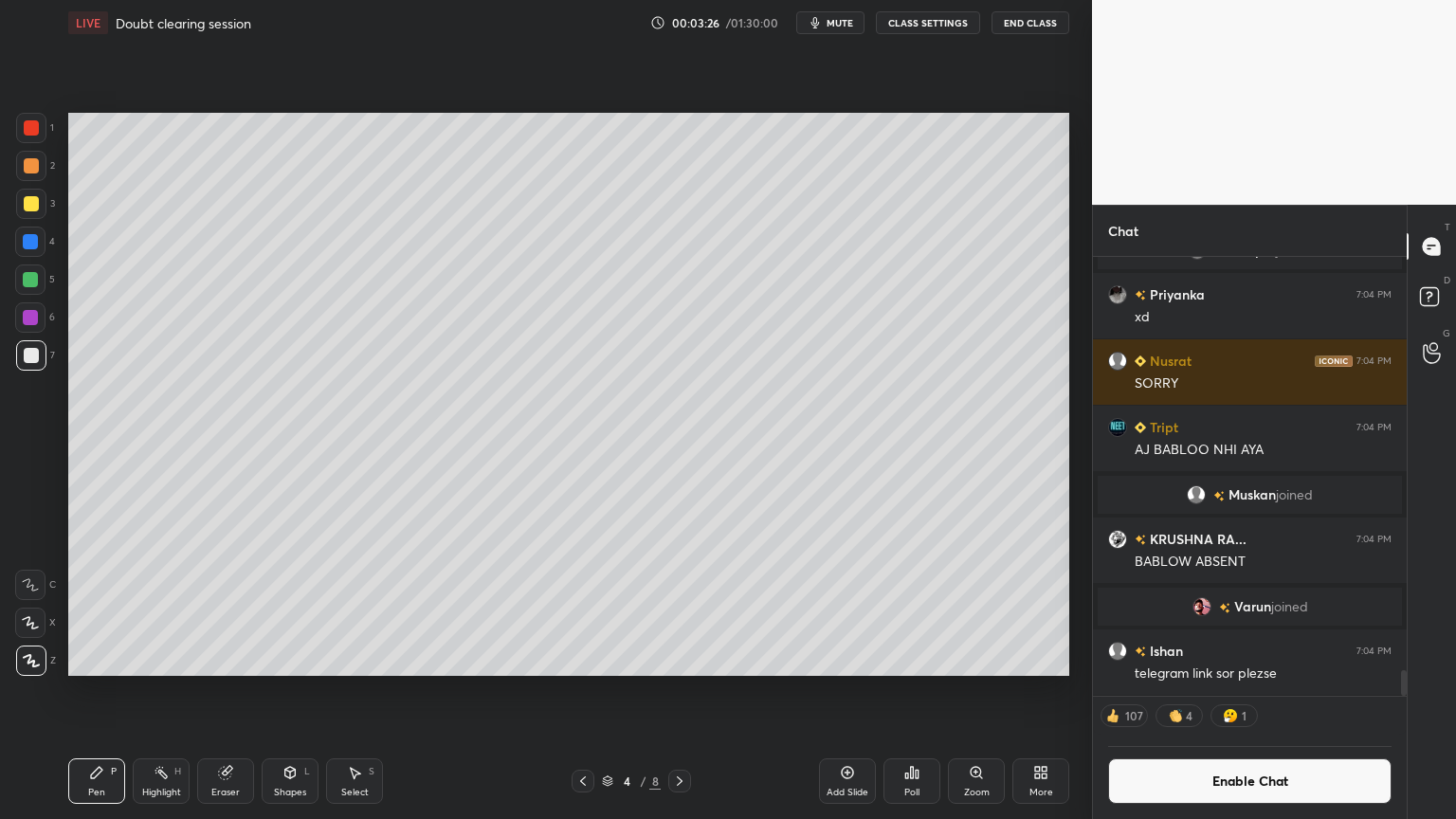 click on "Pen P" at bounding box center (97, 781) 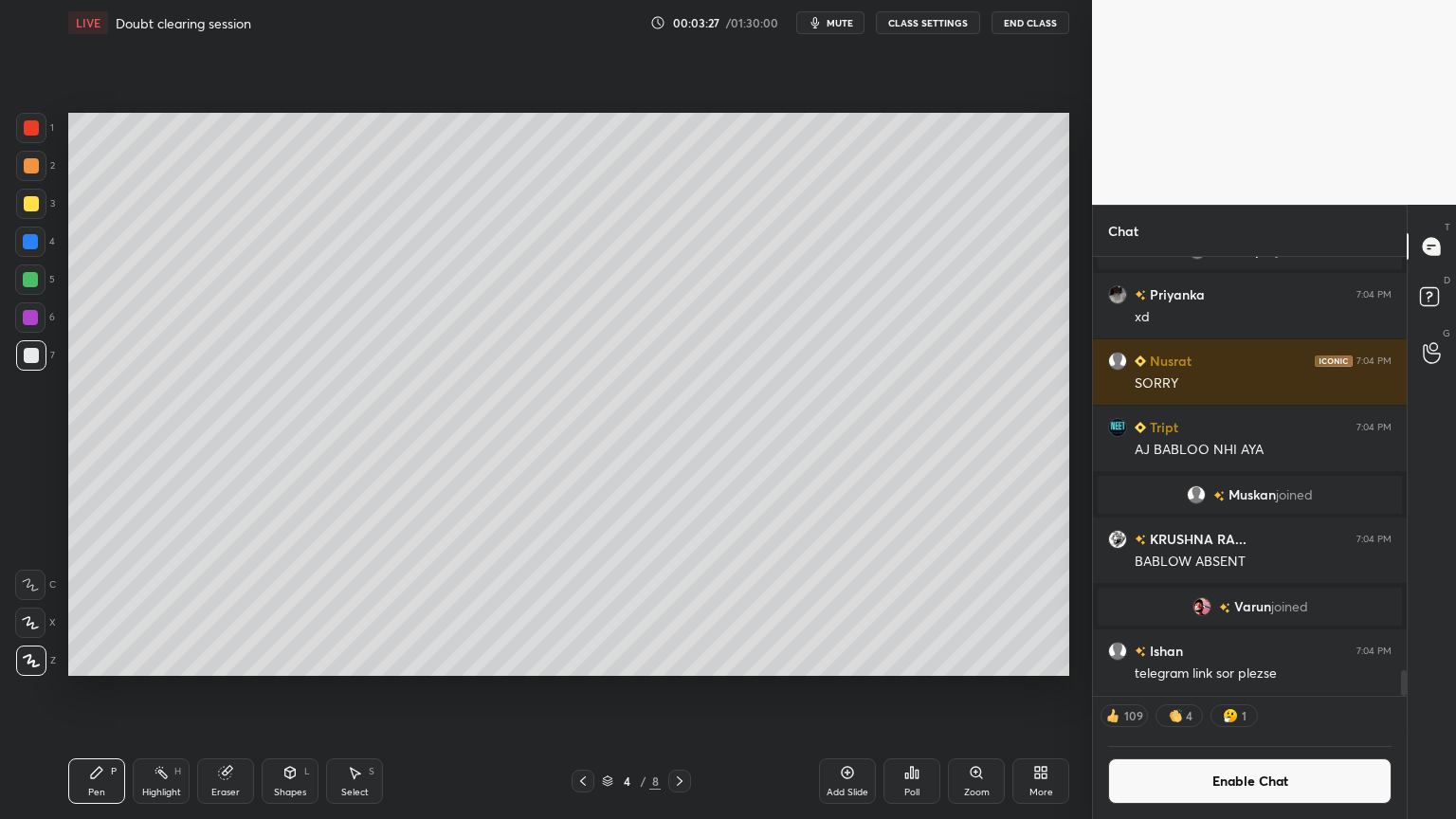 drag, startPoint x: 30, startPoint y: 163, endPoint x: 67, endPoint y: 163, distance: 37 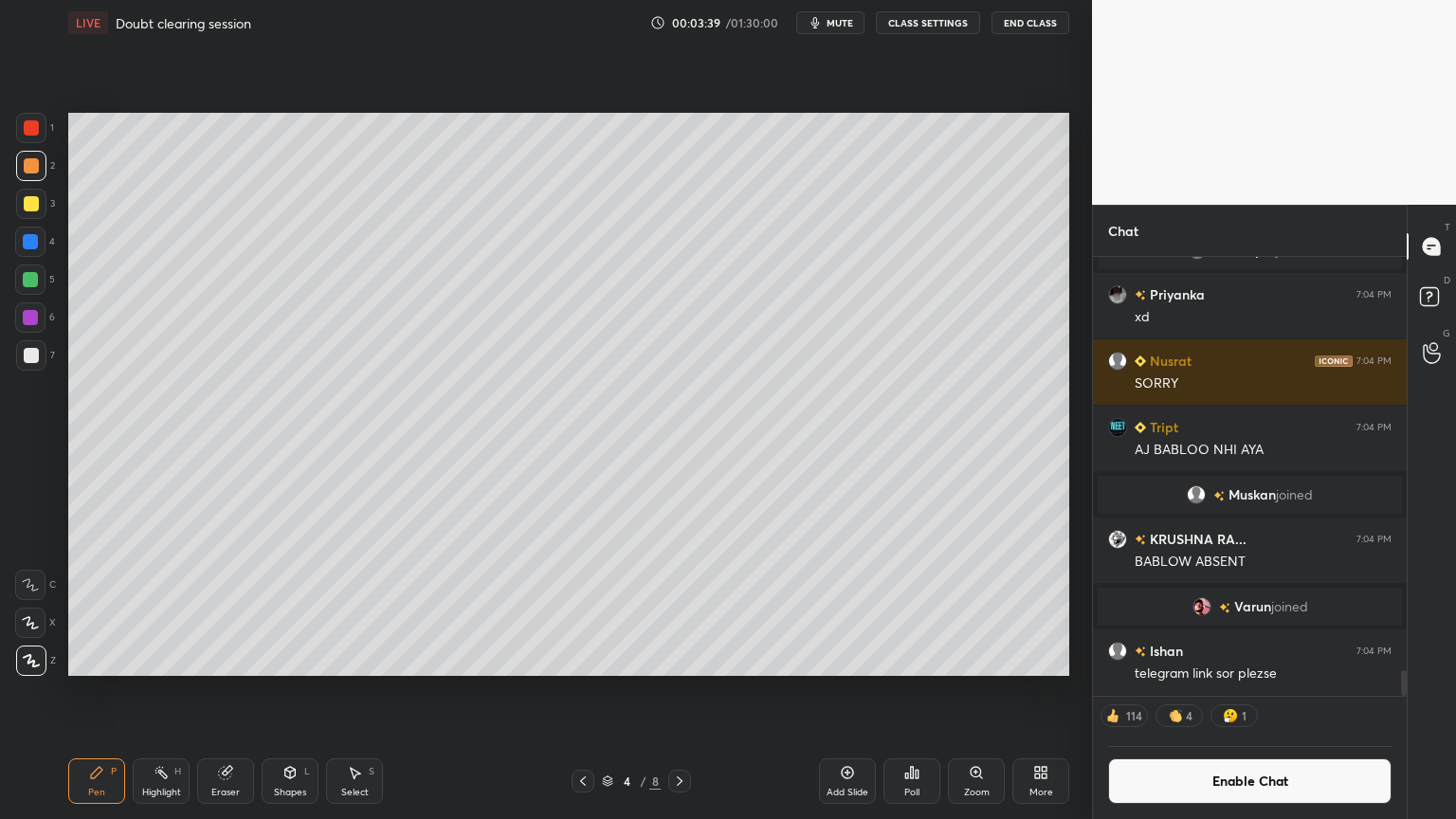 click on "Eraser" at bounding box center (226, 781) 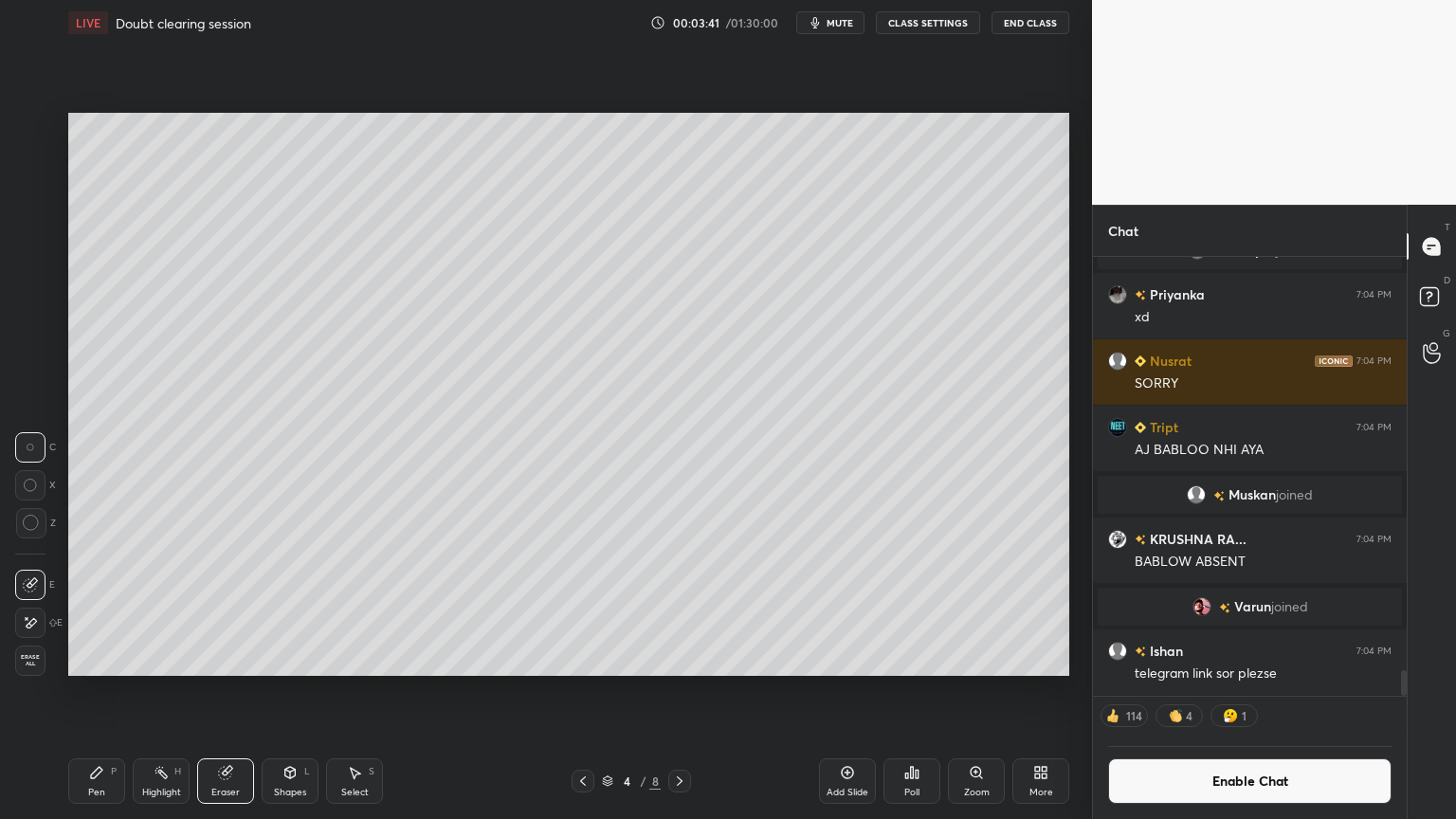 click on "Pen P" at bounding box center (97, 781) 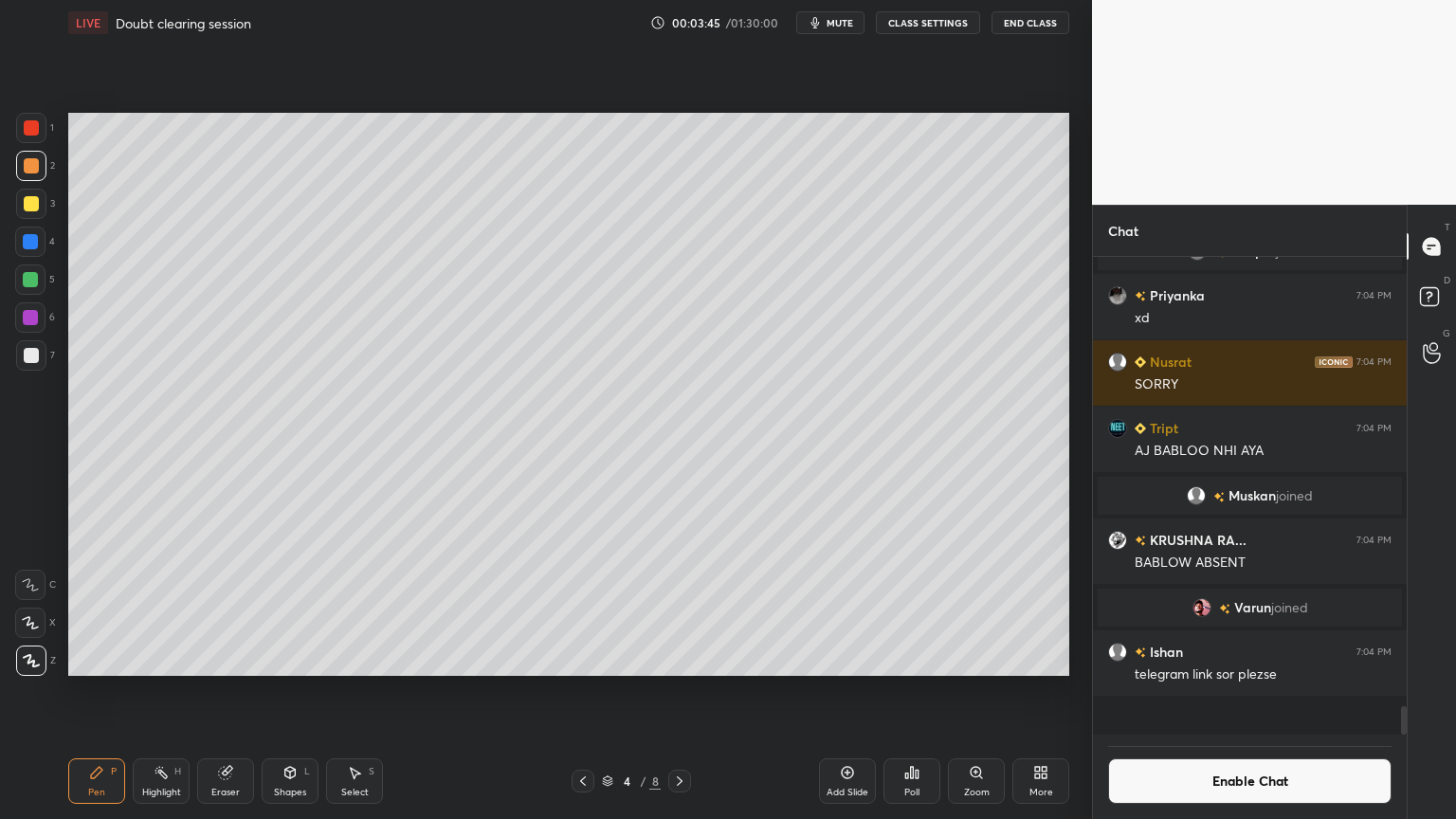 scroll, scrollTop: 6, scrollLeft: 6, axis: both 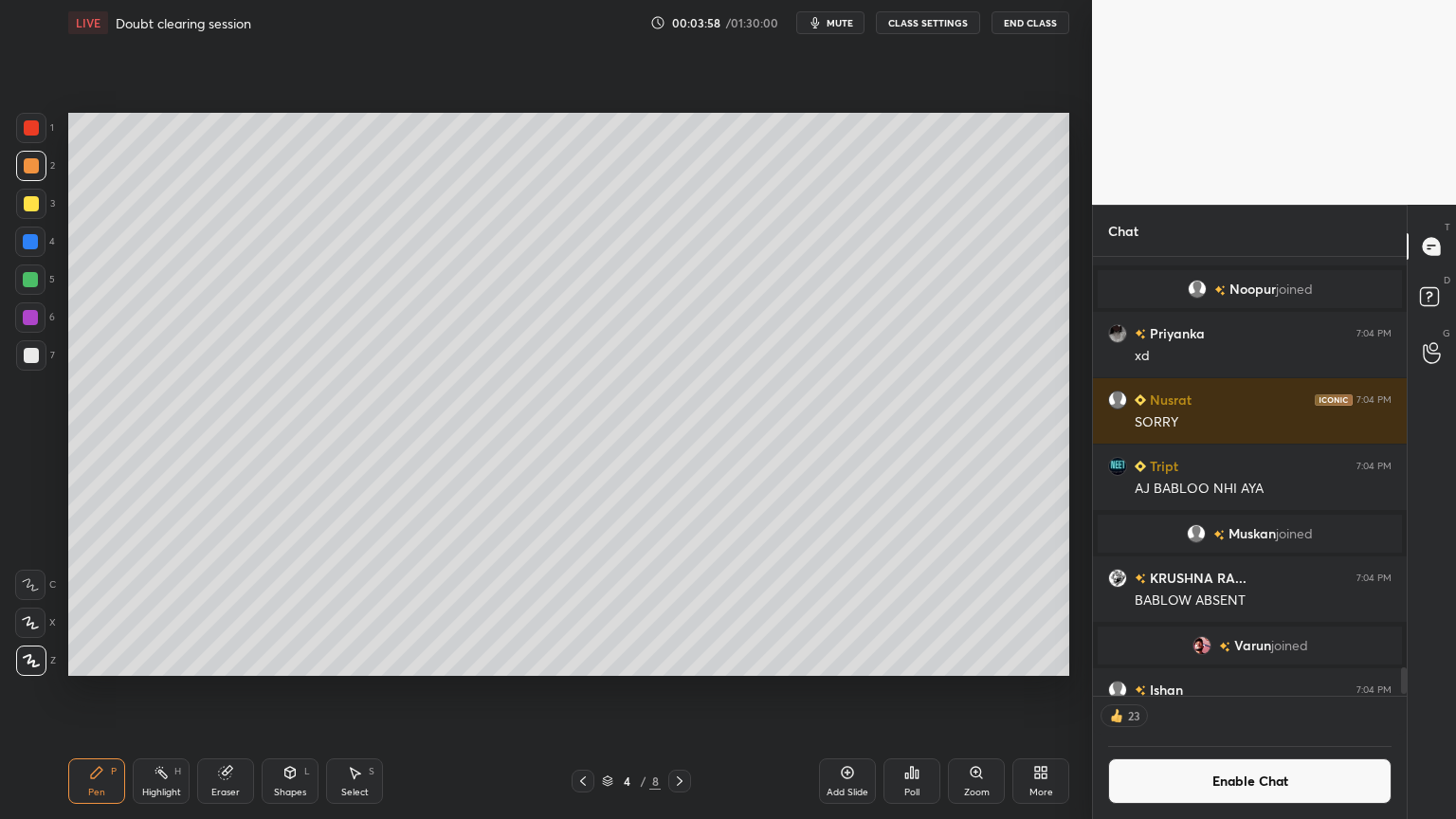 click on "Pen" at bounding box center (97, 792) 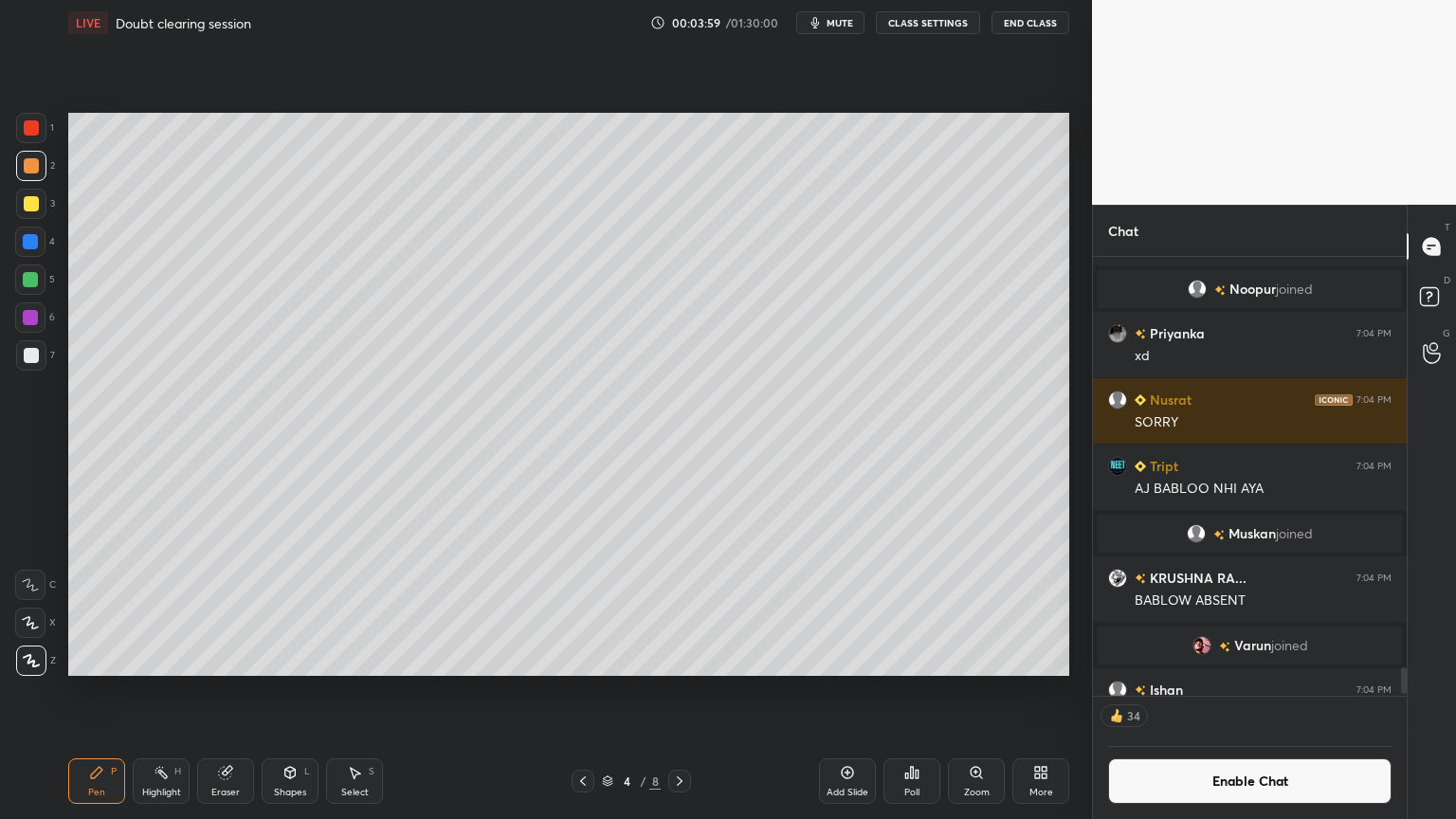 click at bounding box center [31, 355] 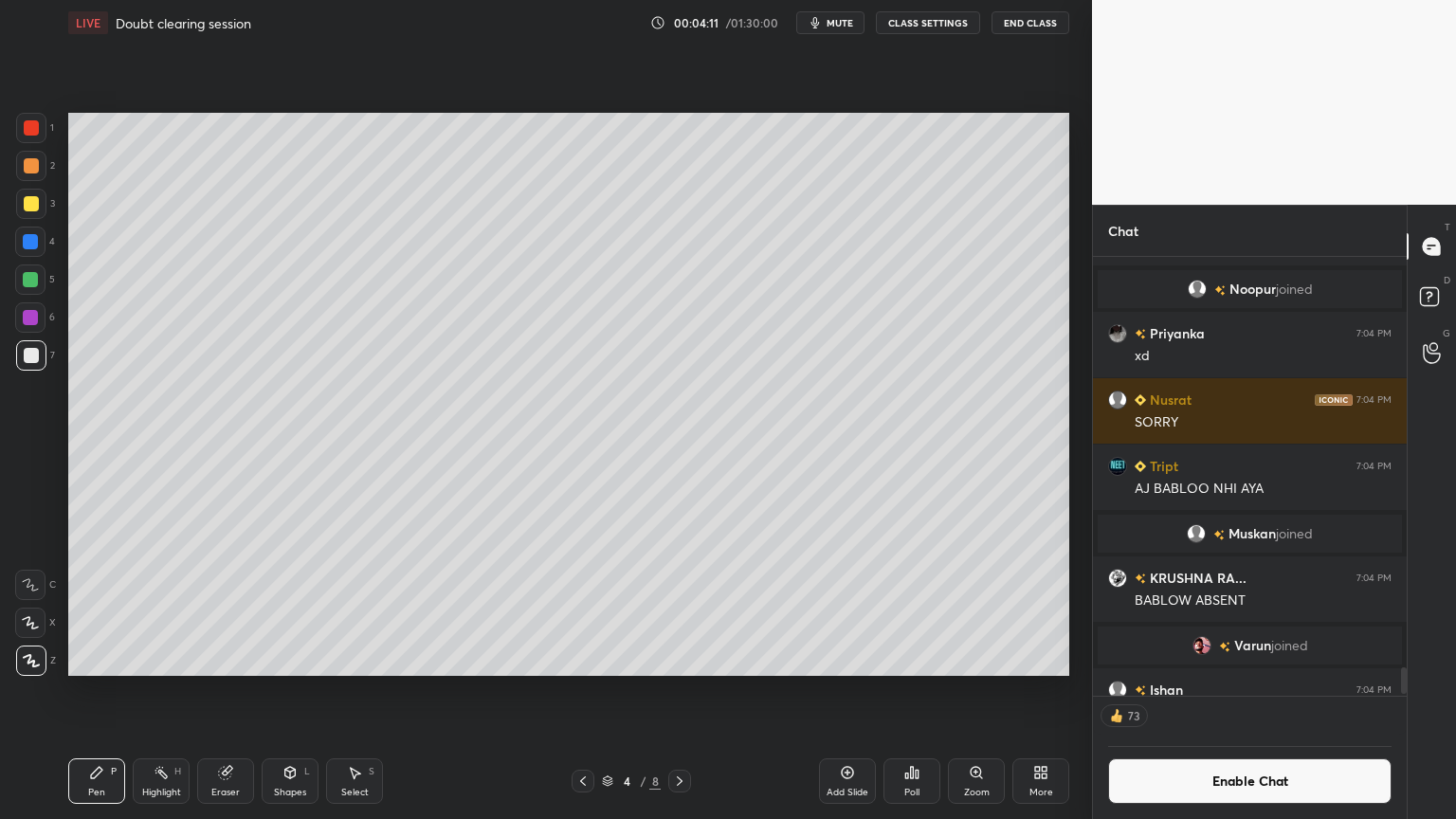 click on "Eraser" at bounding box center (226, 781) 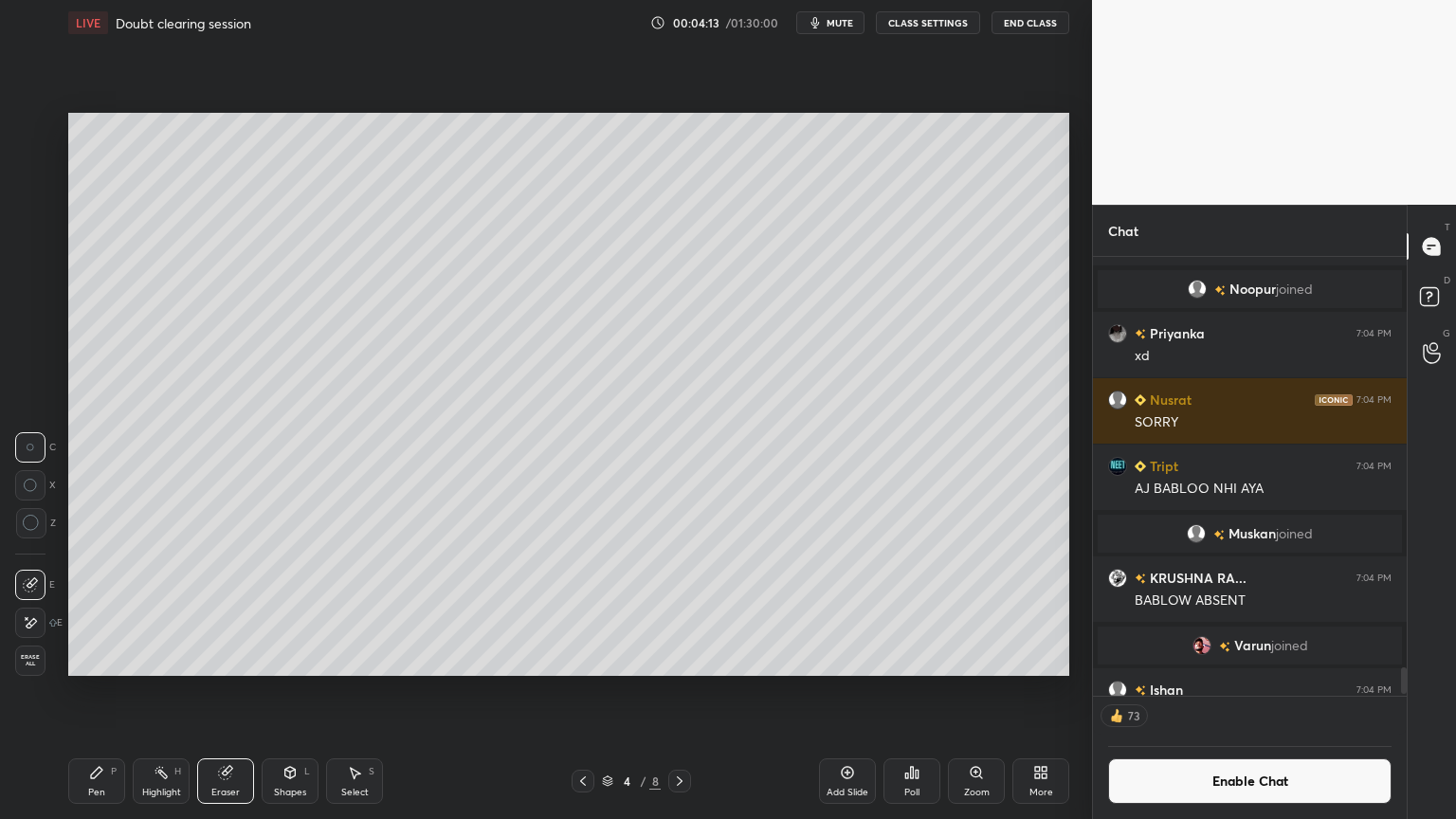drag, startPoint x: 88, startPoint y: 788, endPoint x: 104, endPoint y: 761, distance: 31.38471 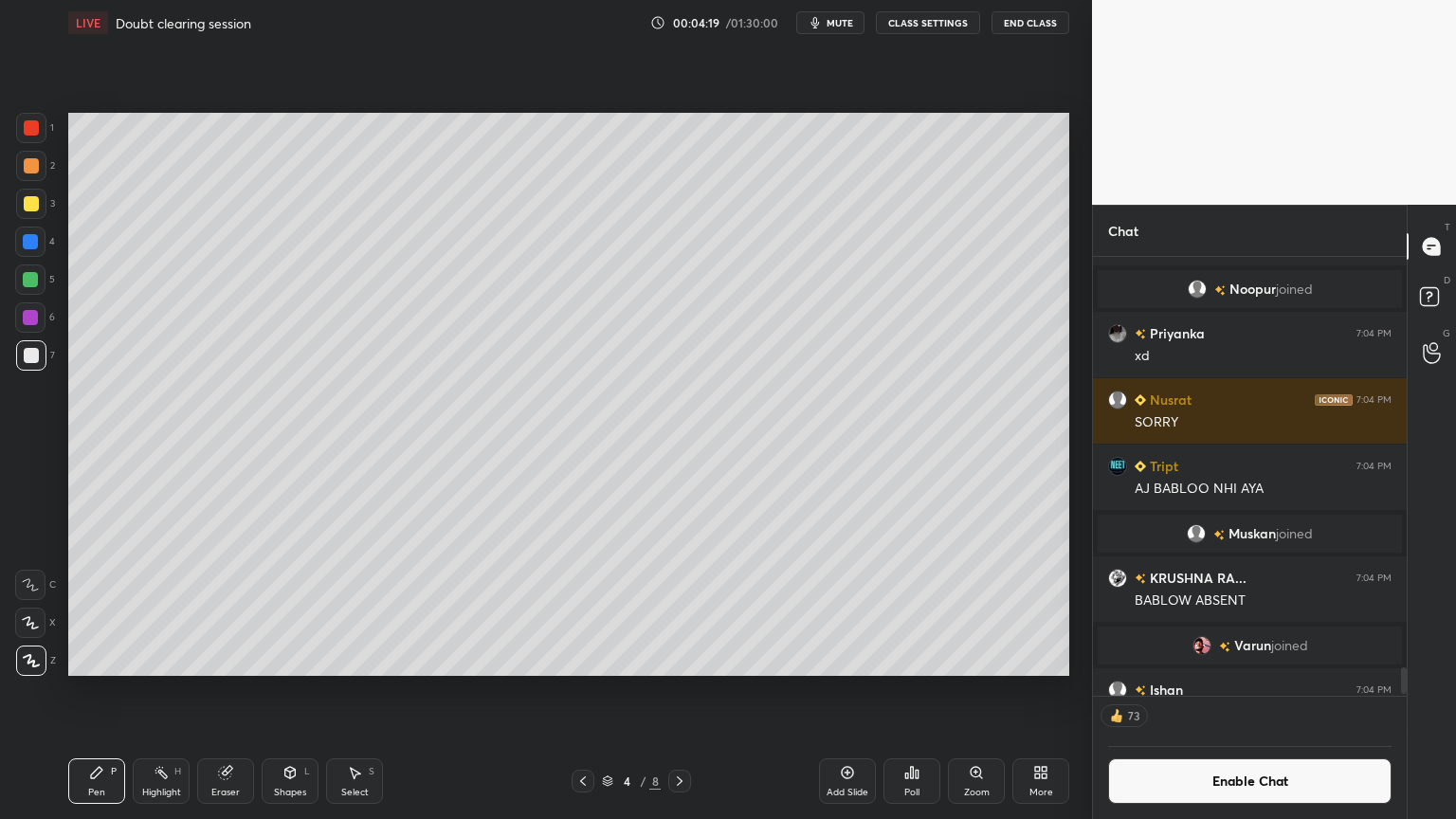 drag, startPoint x: 304, startPoint y: 784, endPoint x: 303, endPoint y: 767, distance: 17.029386 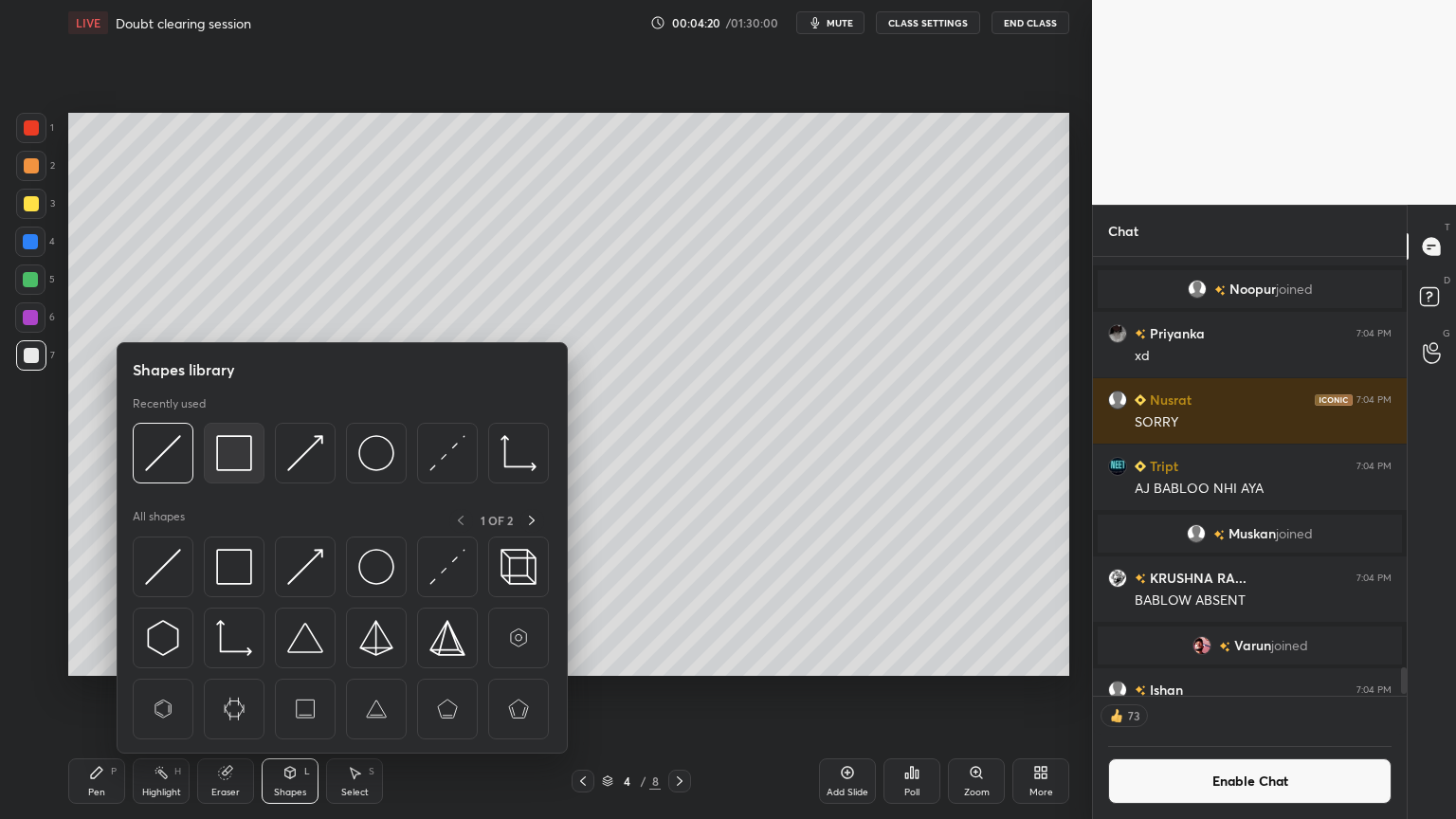 click at bounding box center (234, 453) 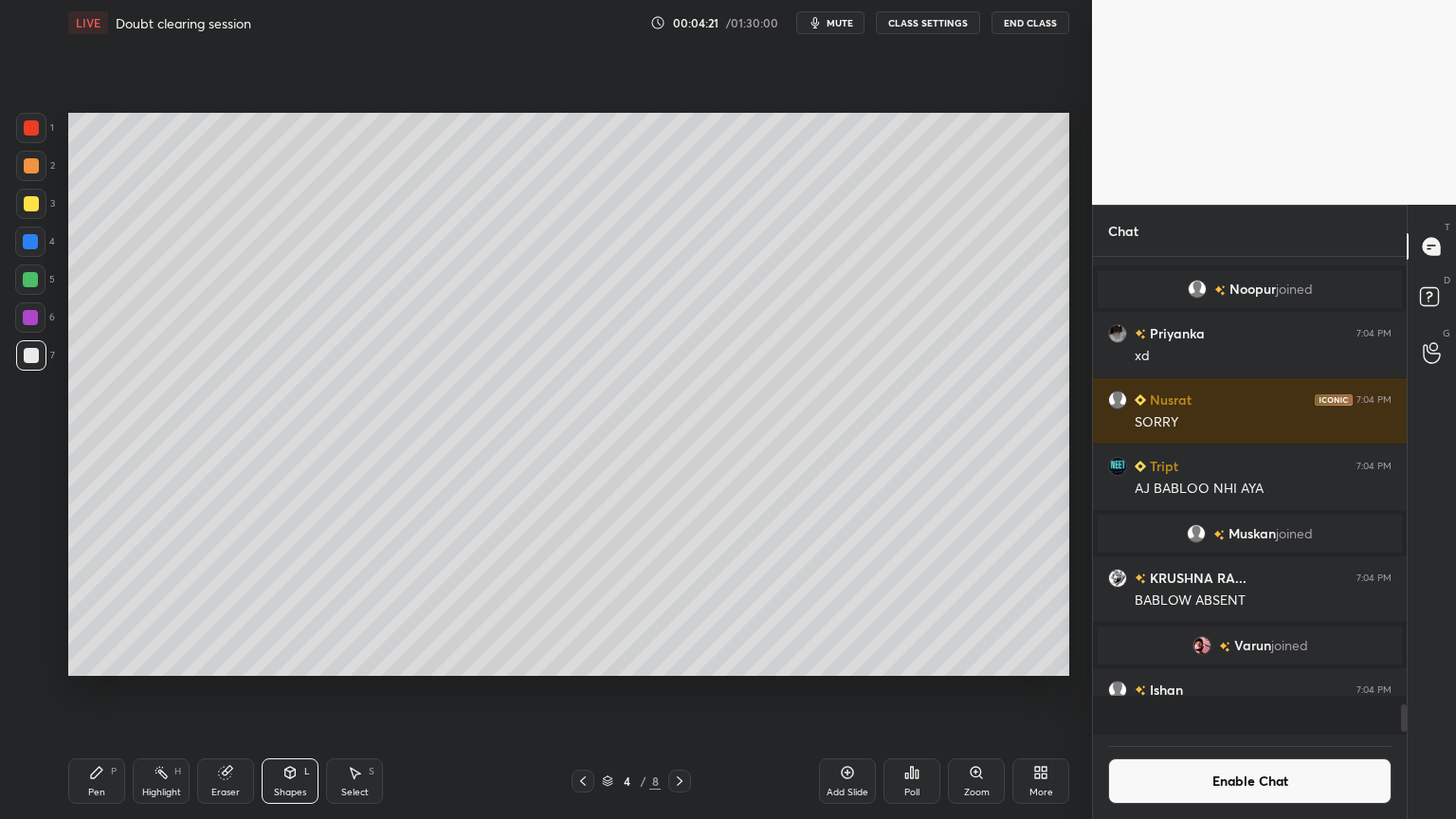 scroll, scrollTop: 6, scrollLeft: 6, axis: both 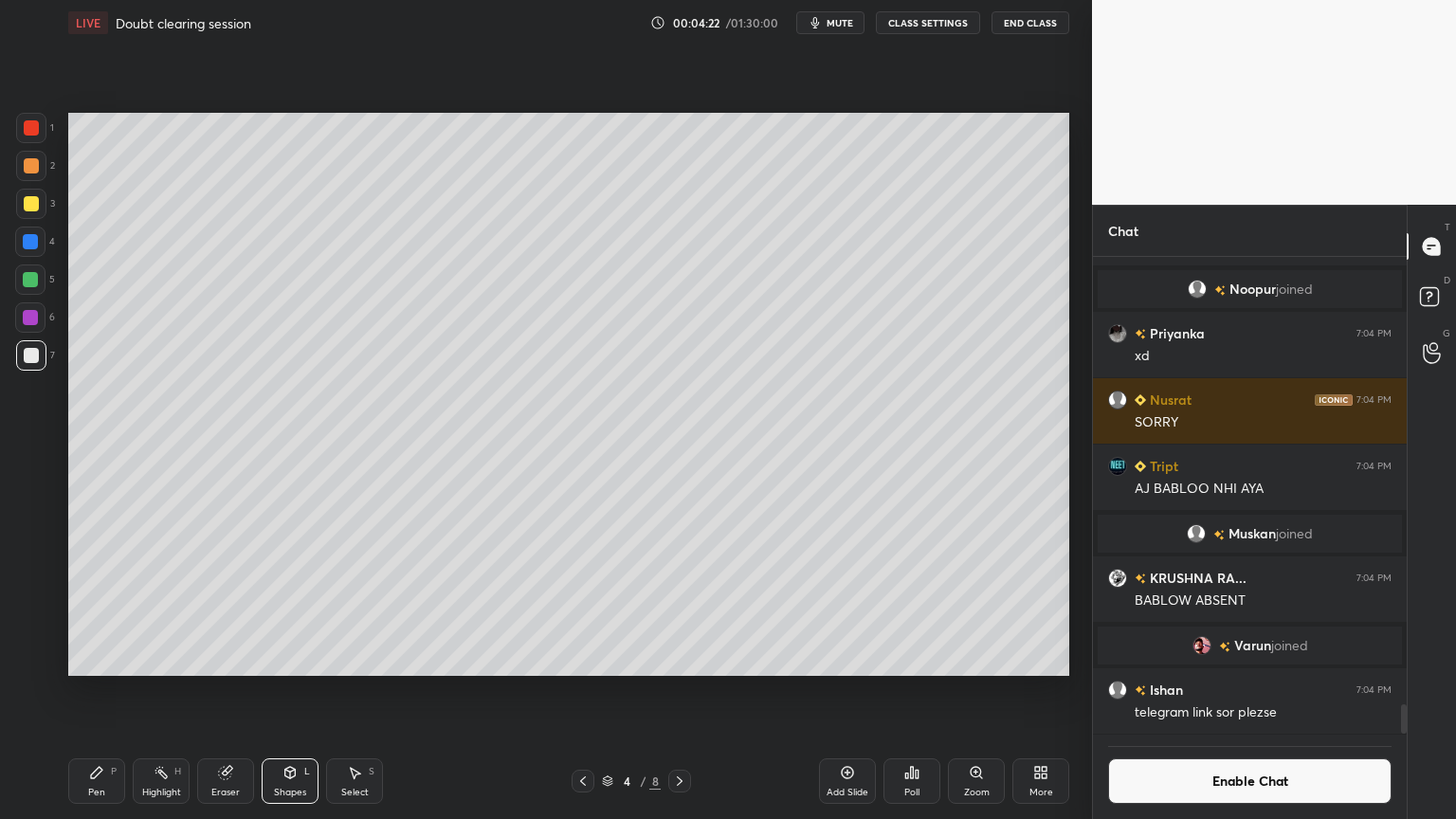 click on "Highlight" at bounding box center [161, 792] 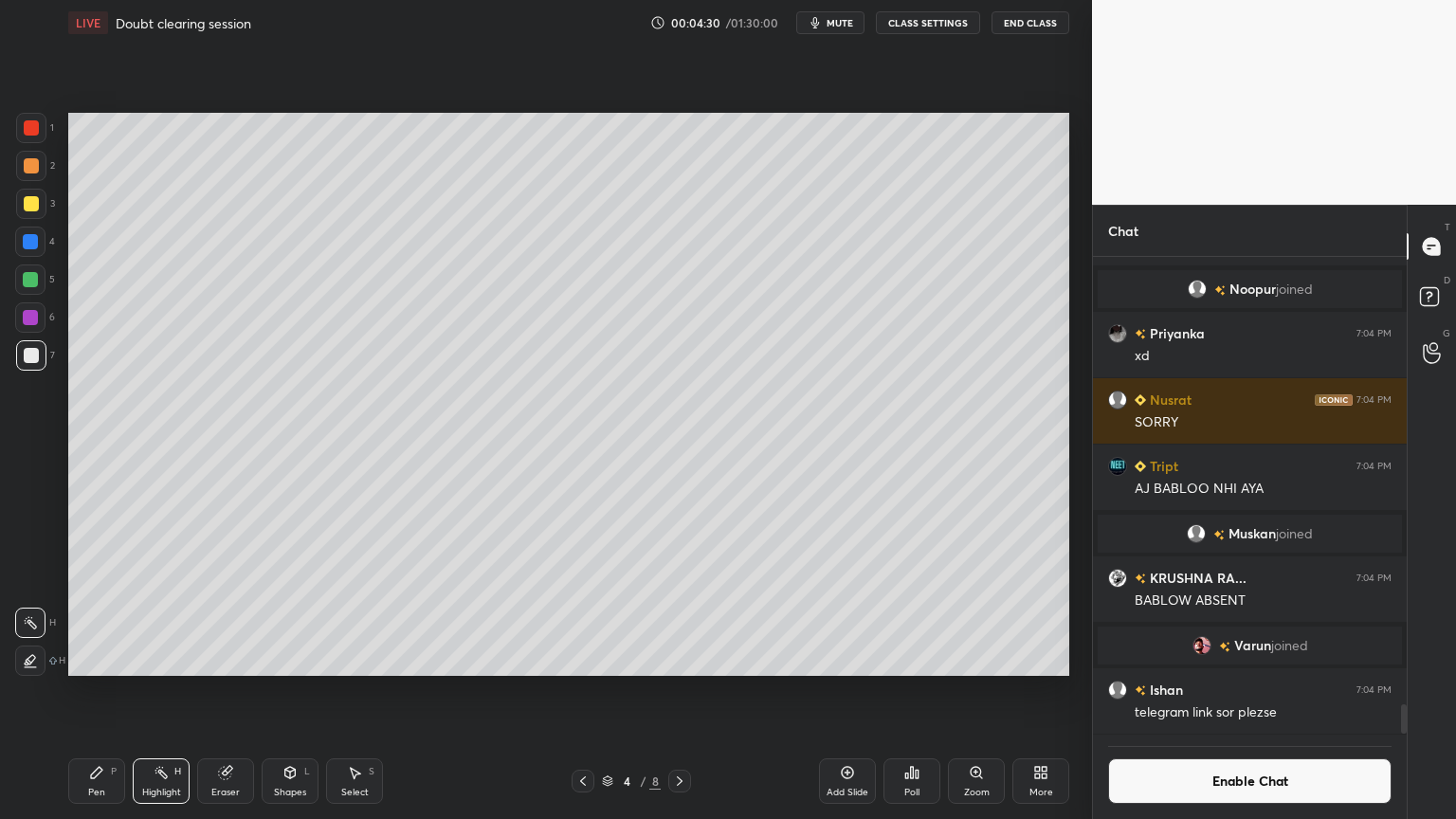 click 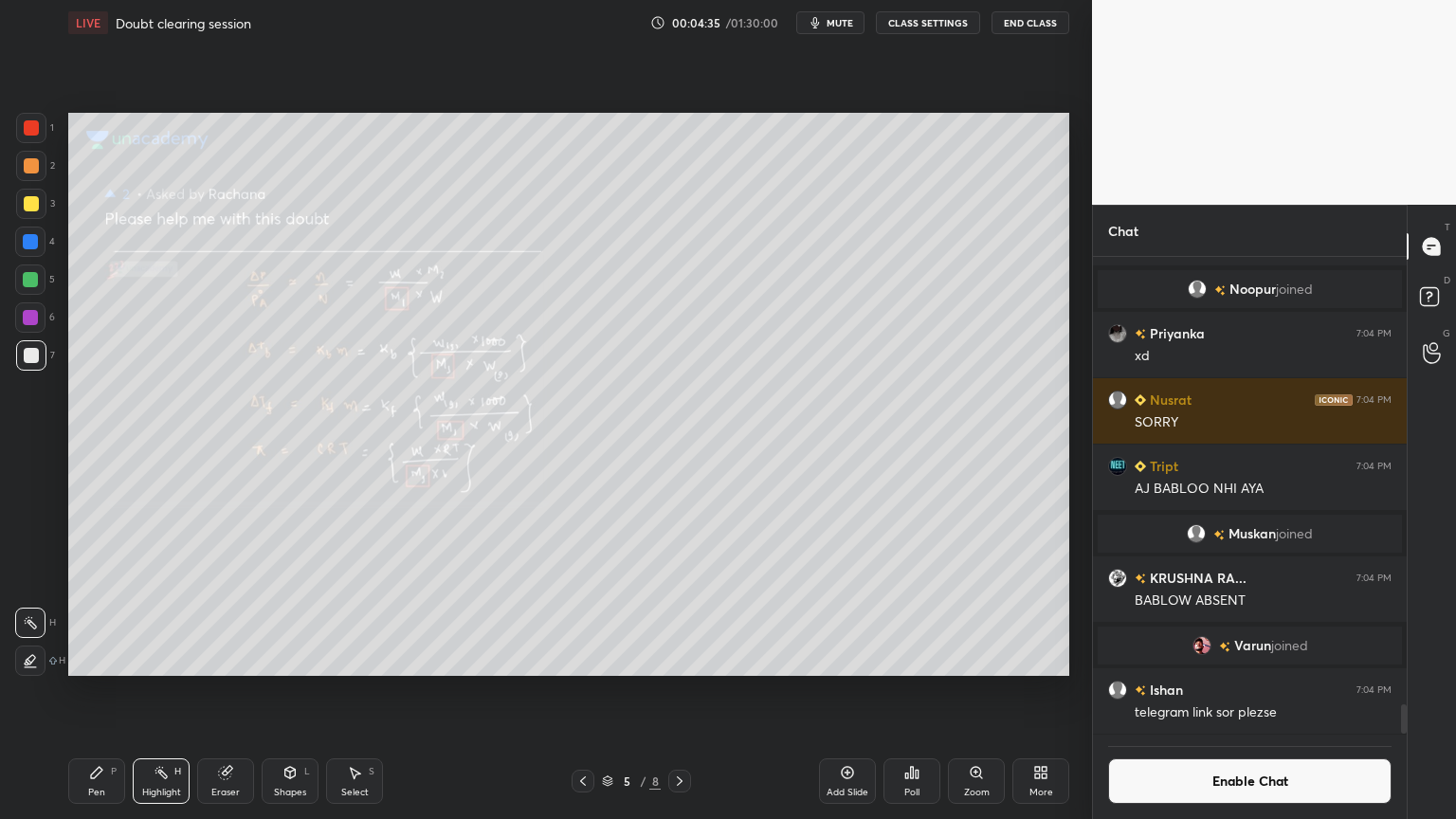 click 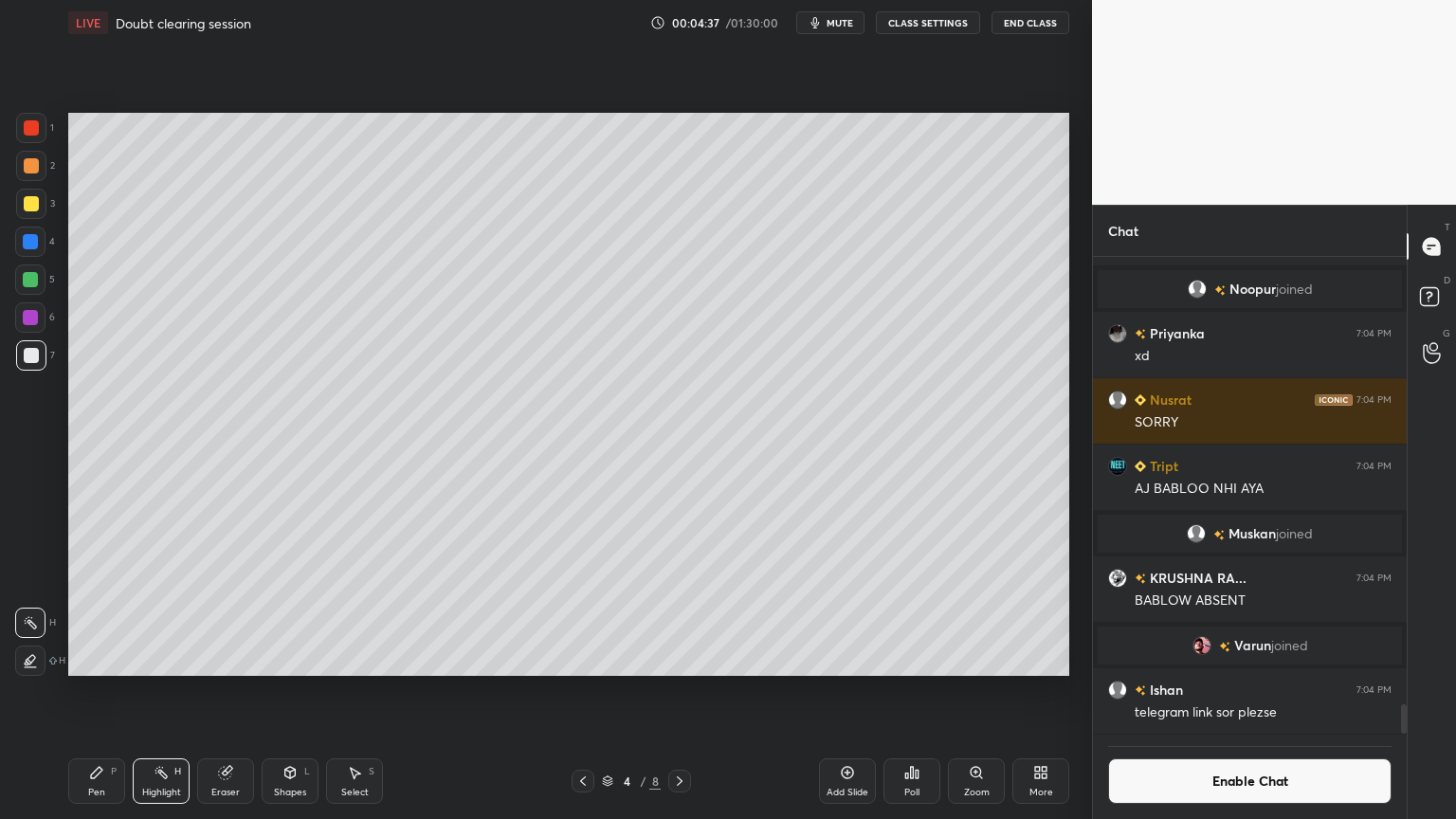 click 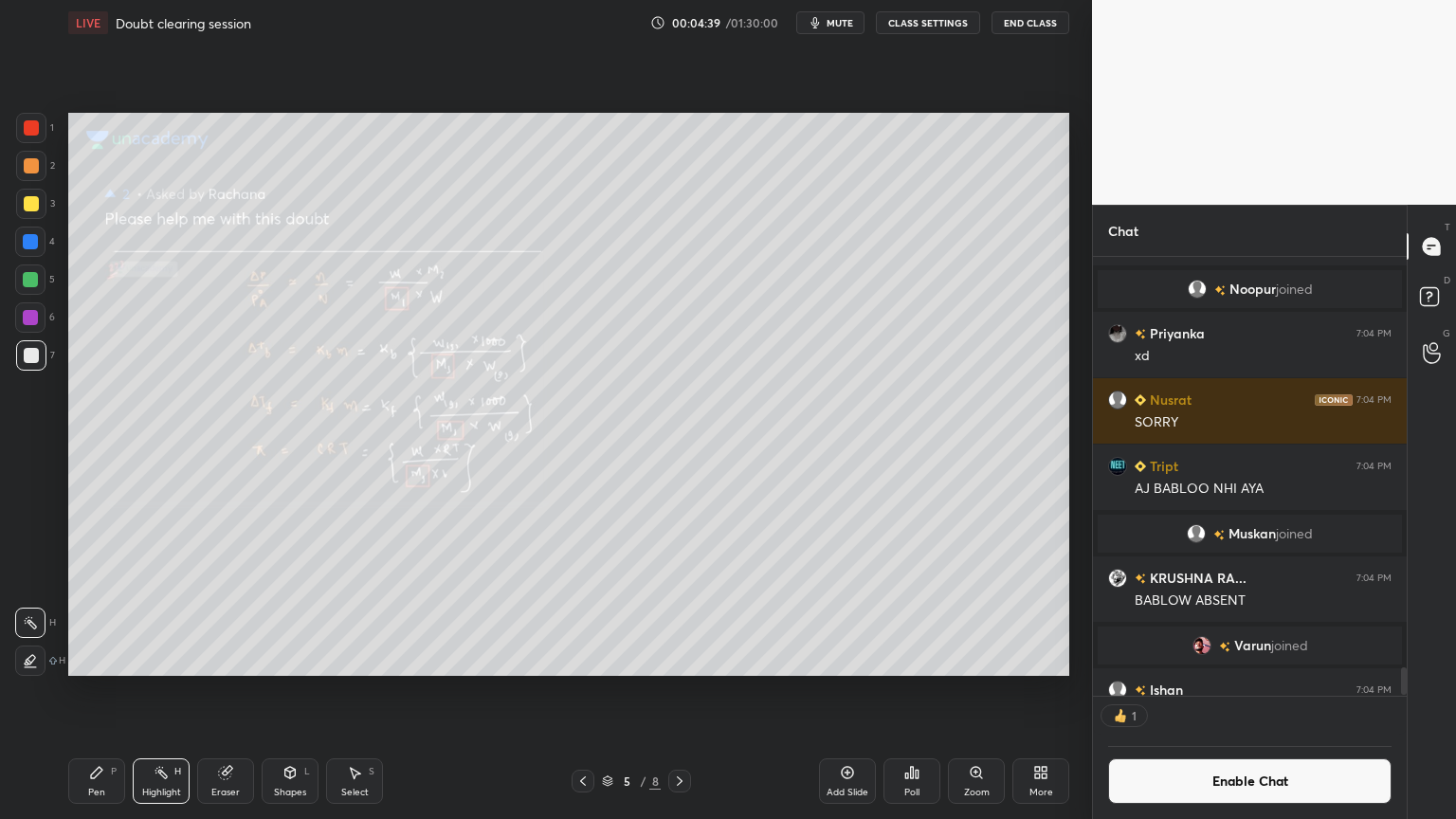 scroll, scrollTop: 433, scrollLeft: 308, axis: both 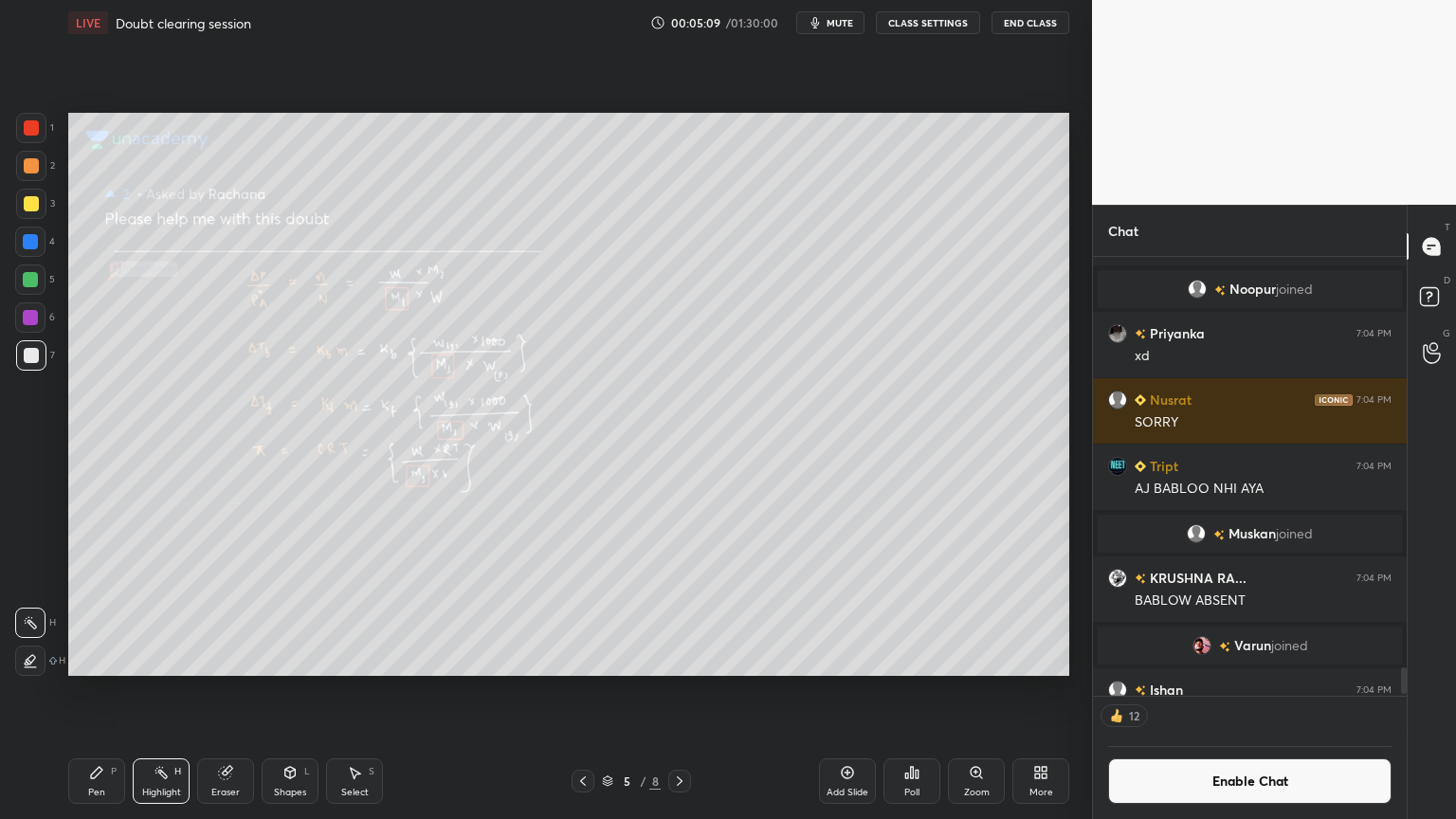 click 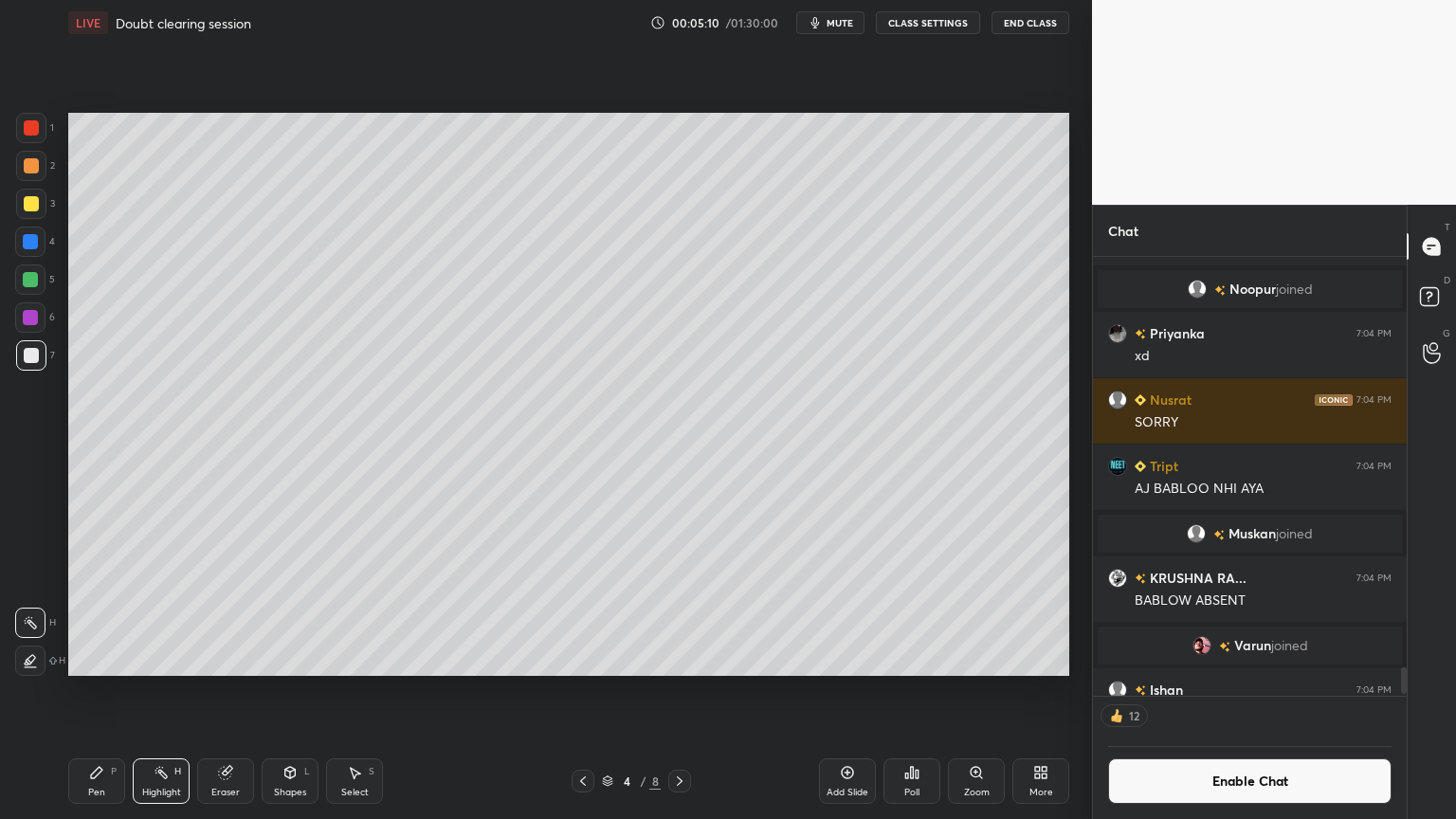 scroll, scrollTop: 6, scrollLeft: 6, axis: both 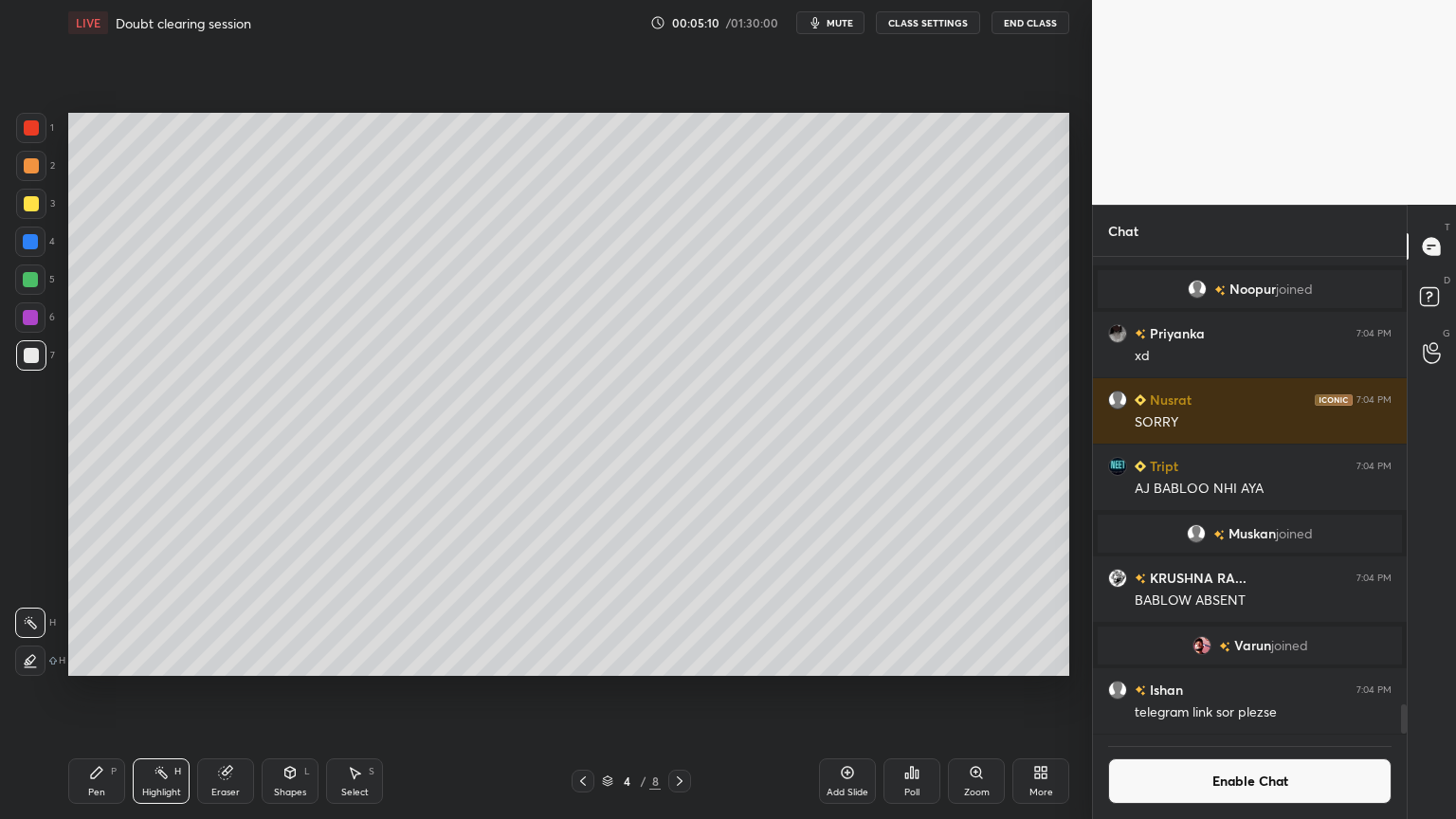 click on "Pen P" at bounding box center (97, 781) 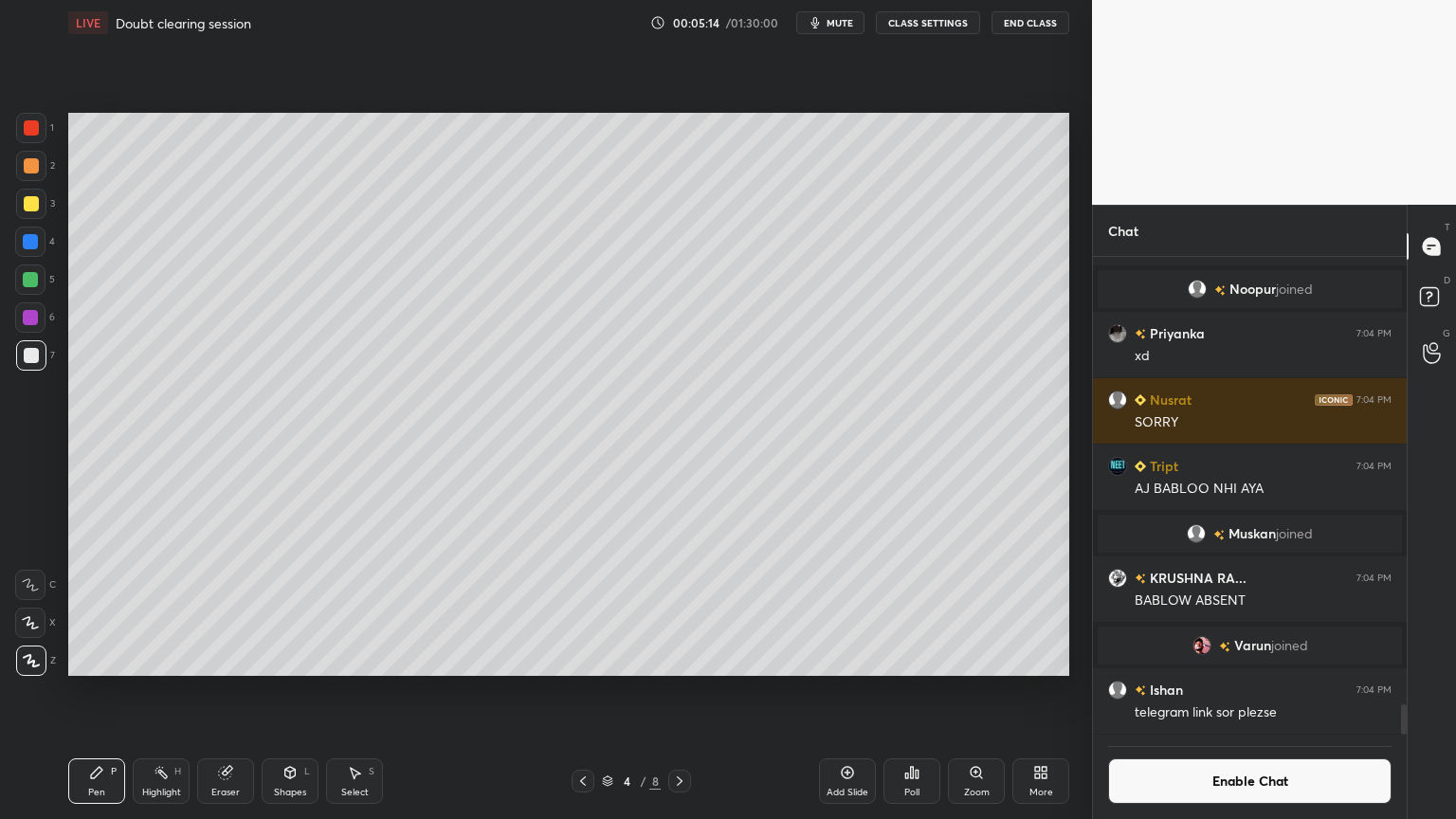 click at bounding box center (30, 242) 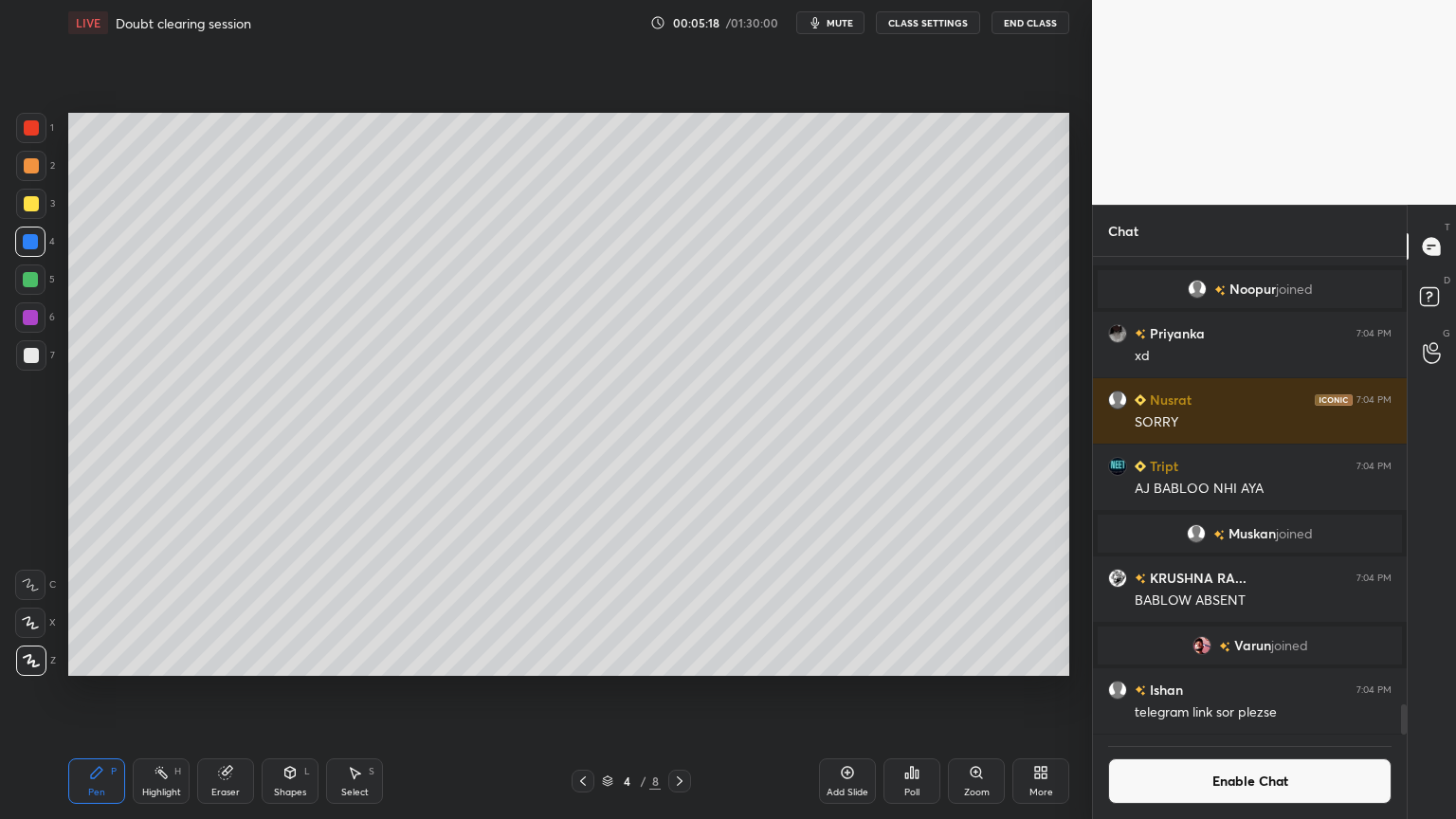 scroll, scrollTop: 434, scrollLeft: 308, axis: both 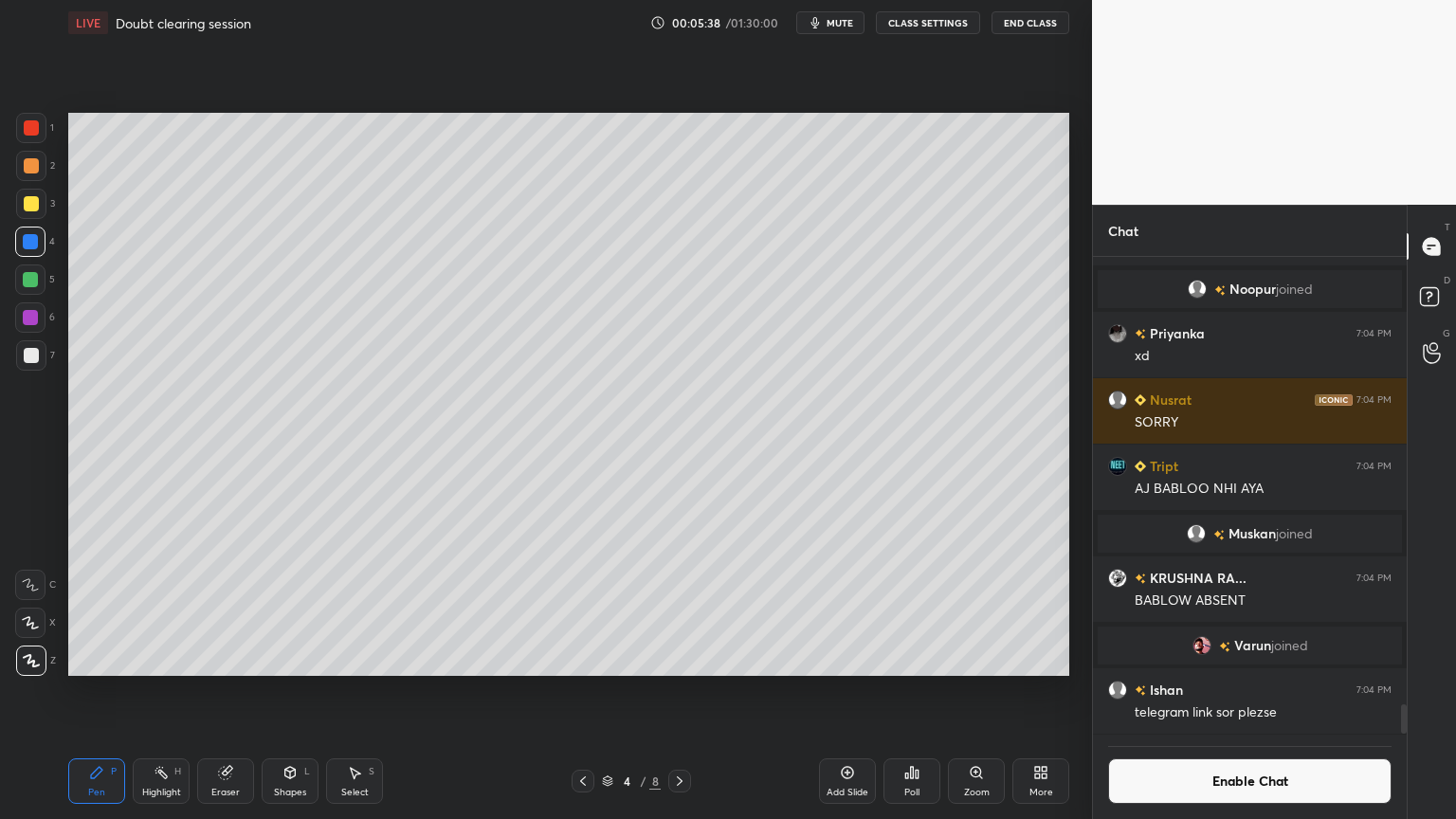 drag, startPoint x: 163, startPoint y: 783, endPoint x: 202, endPoint y: 702, distance: 89.899944 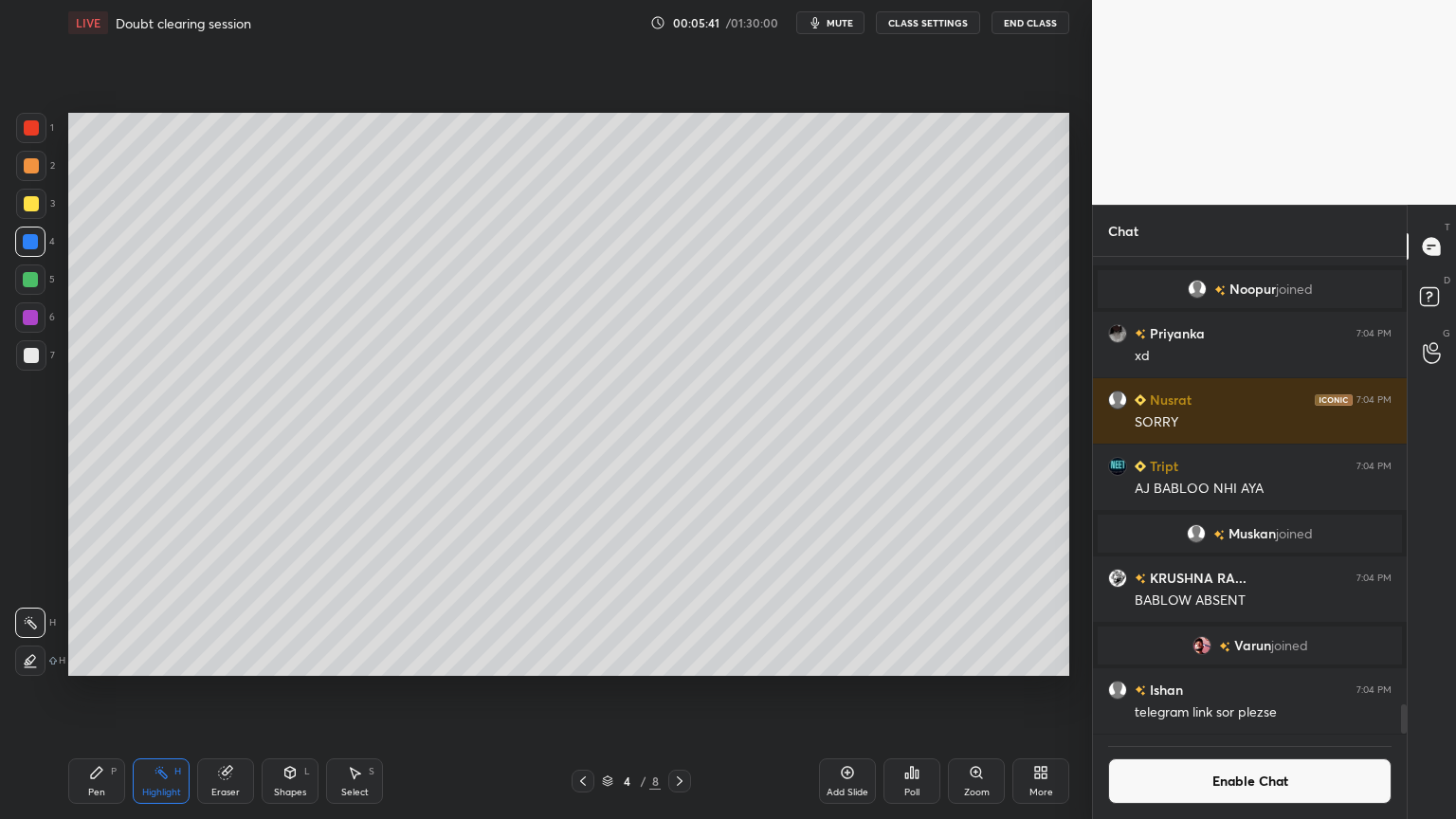 click on "Add Slide" at bounding box center [847, 792] 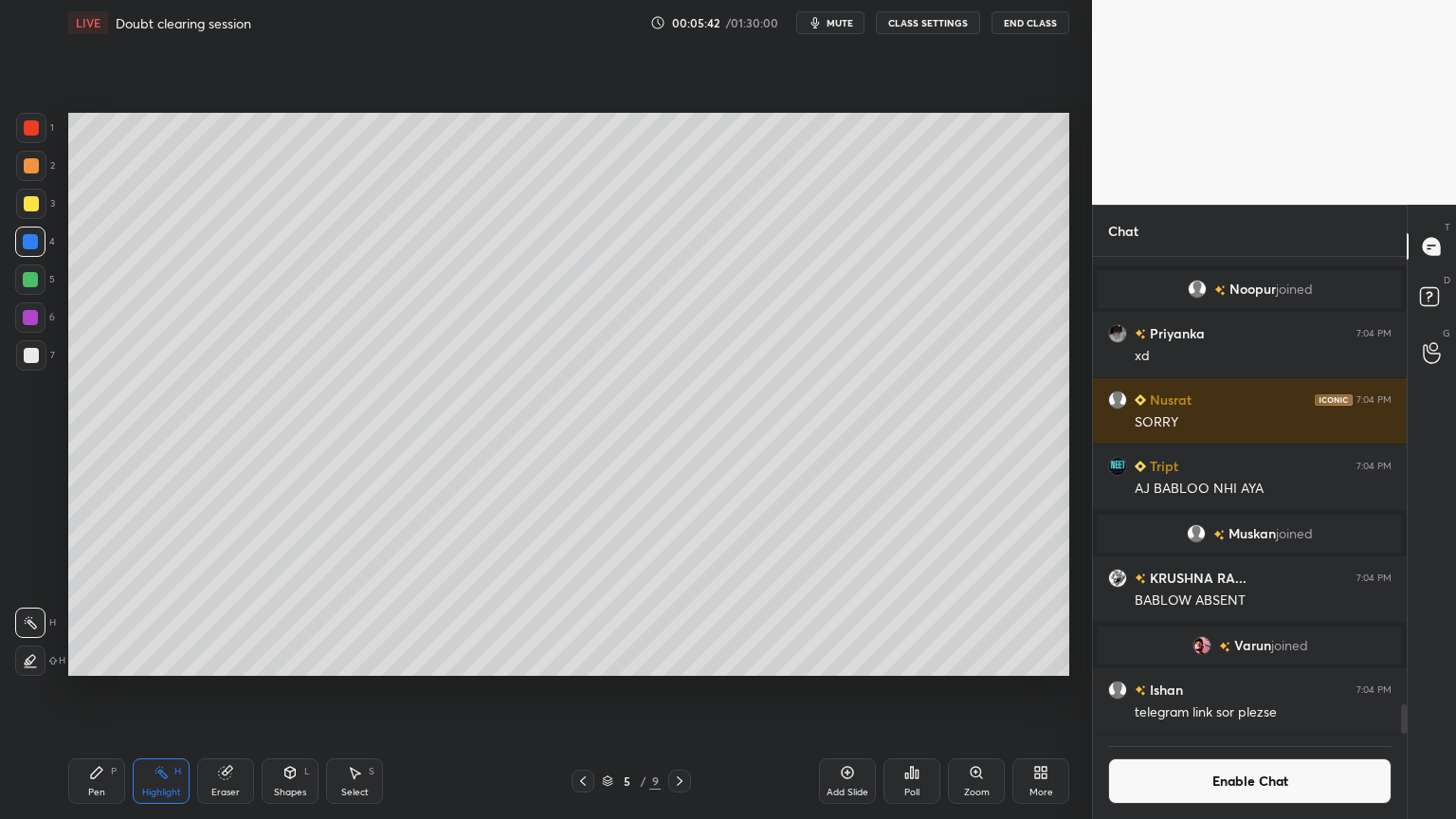 click on "Pen P" at bounding box center (97, 781) 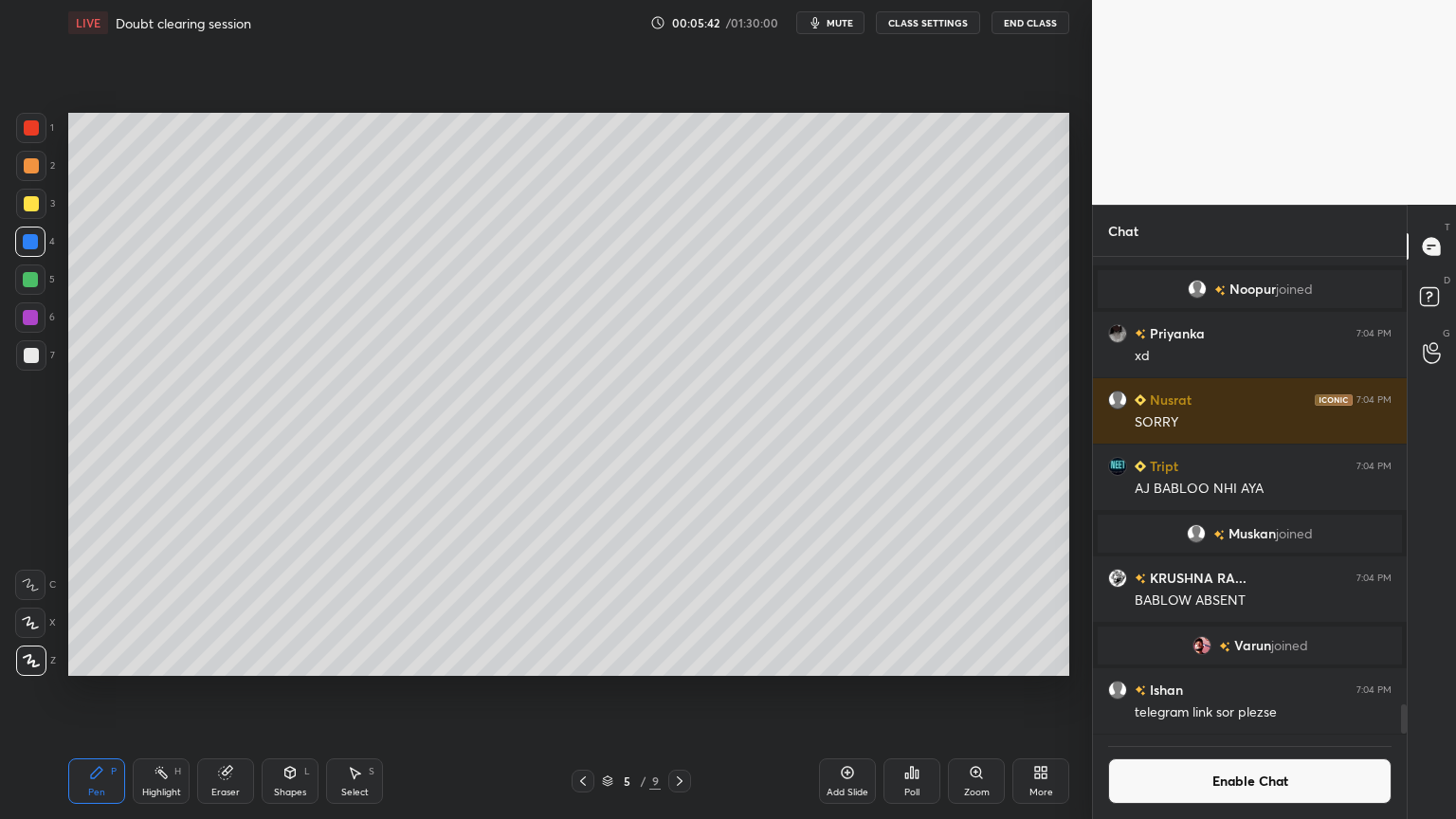 click at bounding box center (31, 166) 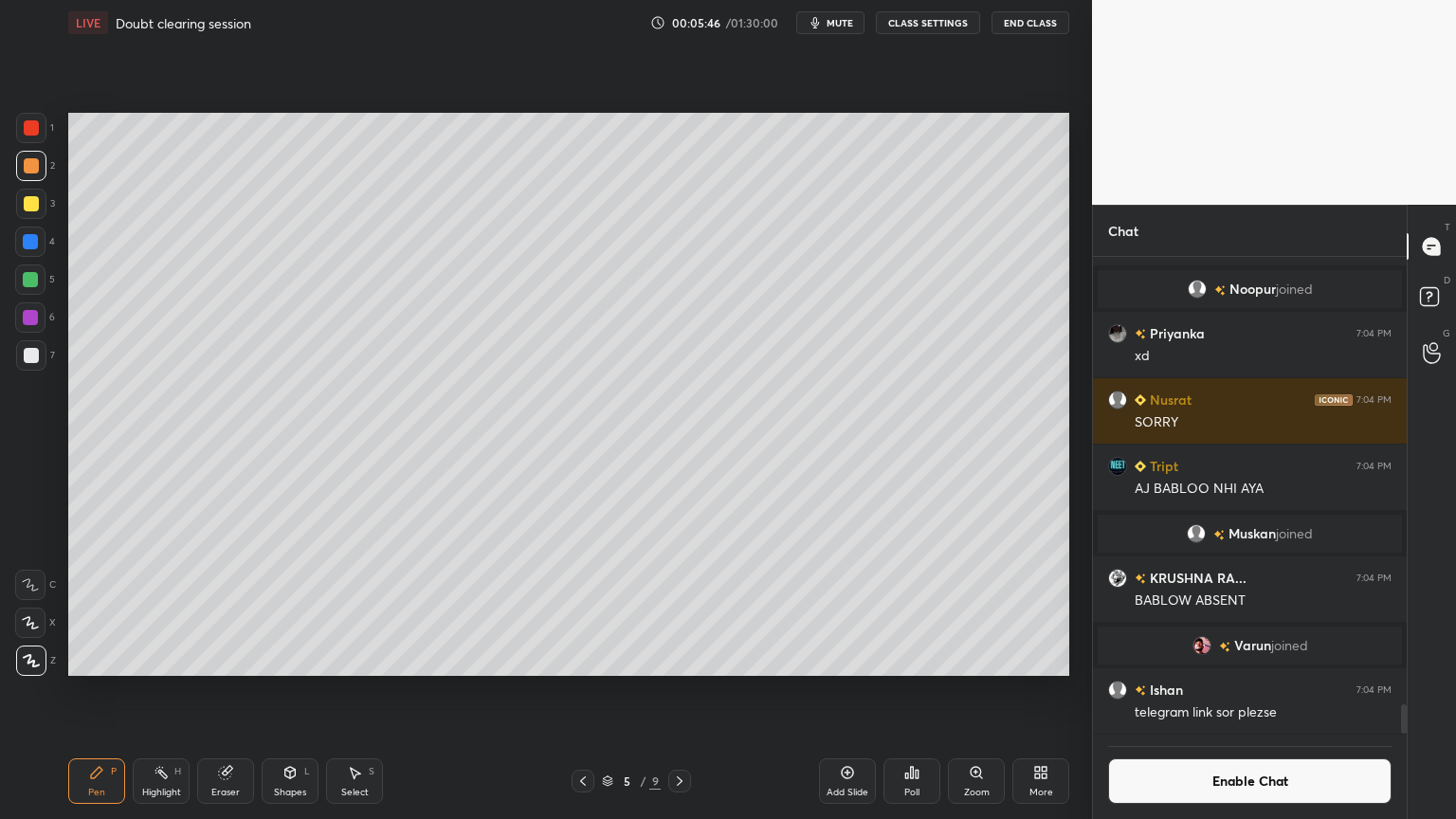 scroll, scrollTop: 433, scrollLeft: 308, axis: both 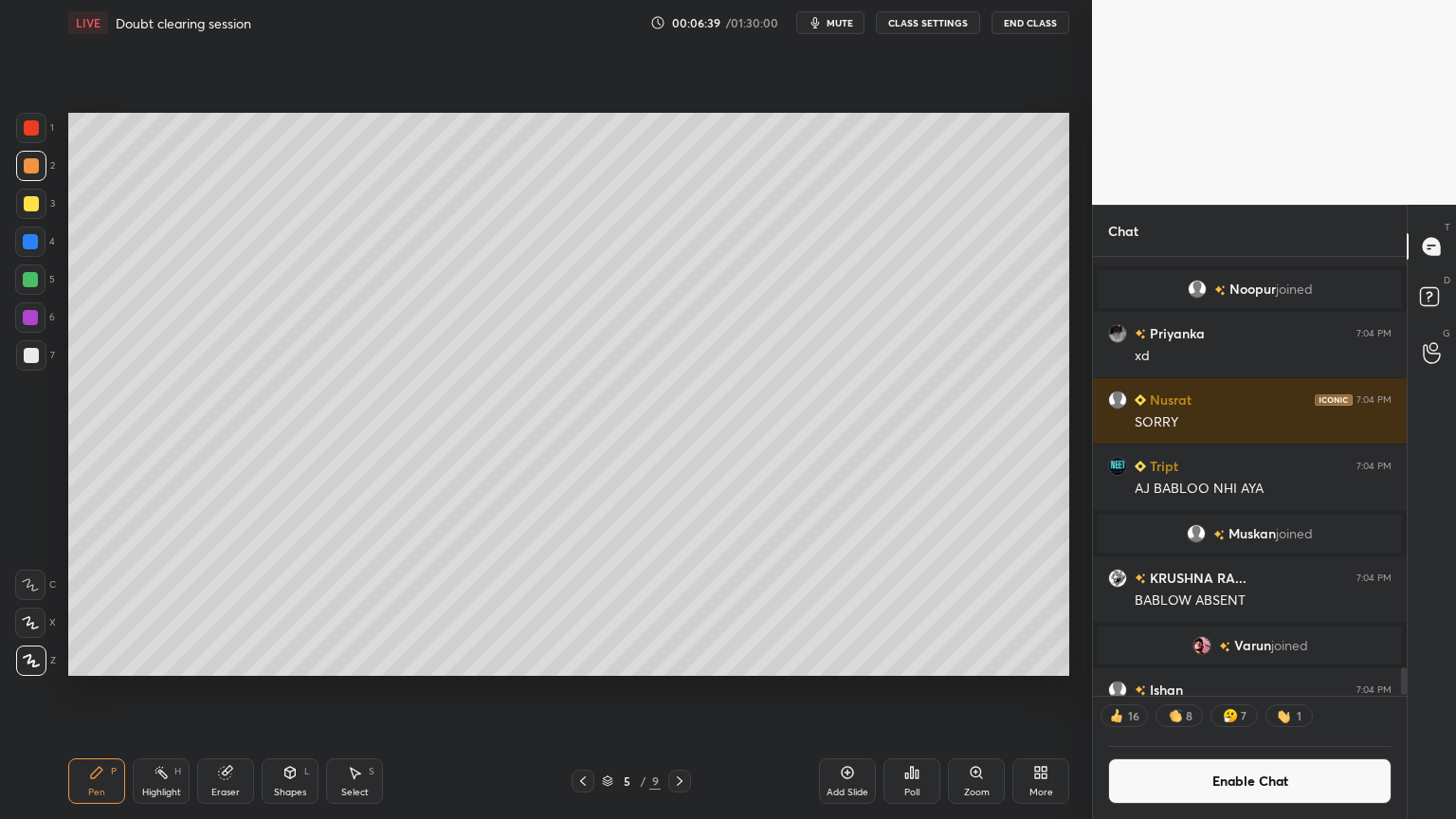 click on "Enable Chat" at bounding box center (1249, 781) 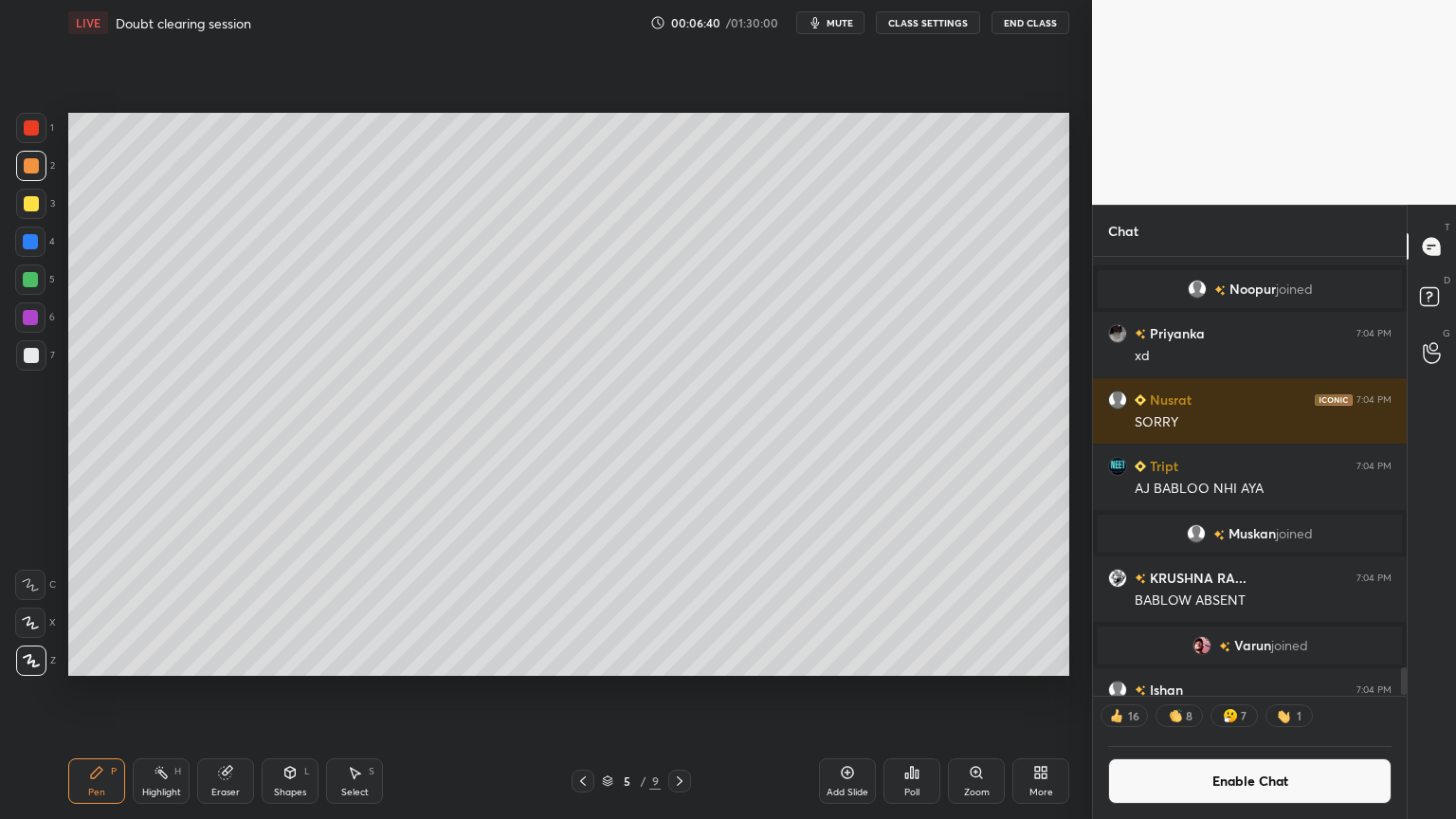 scroll, scrollTop: 6, scrollLeft: 6, axis: both 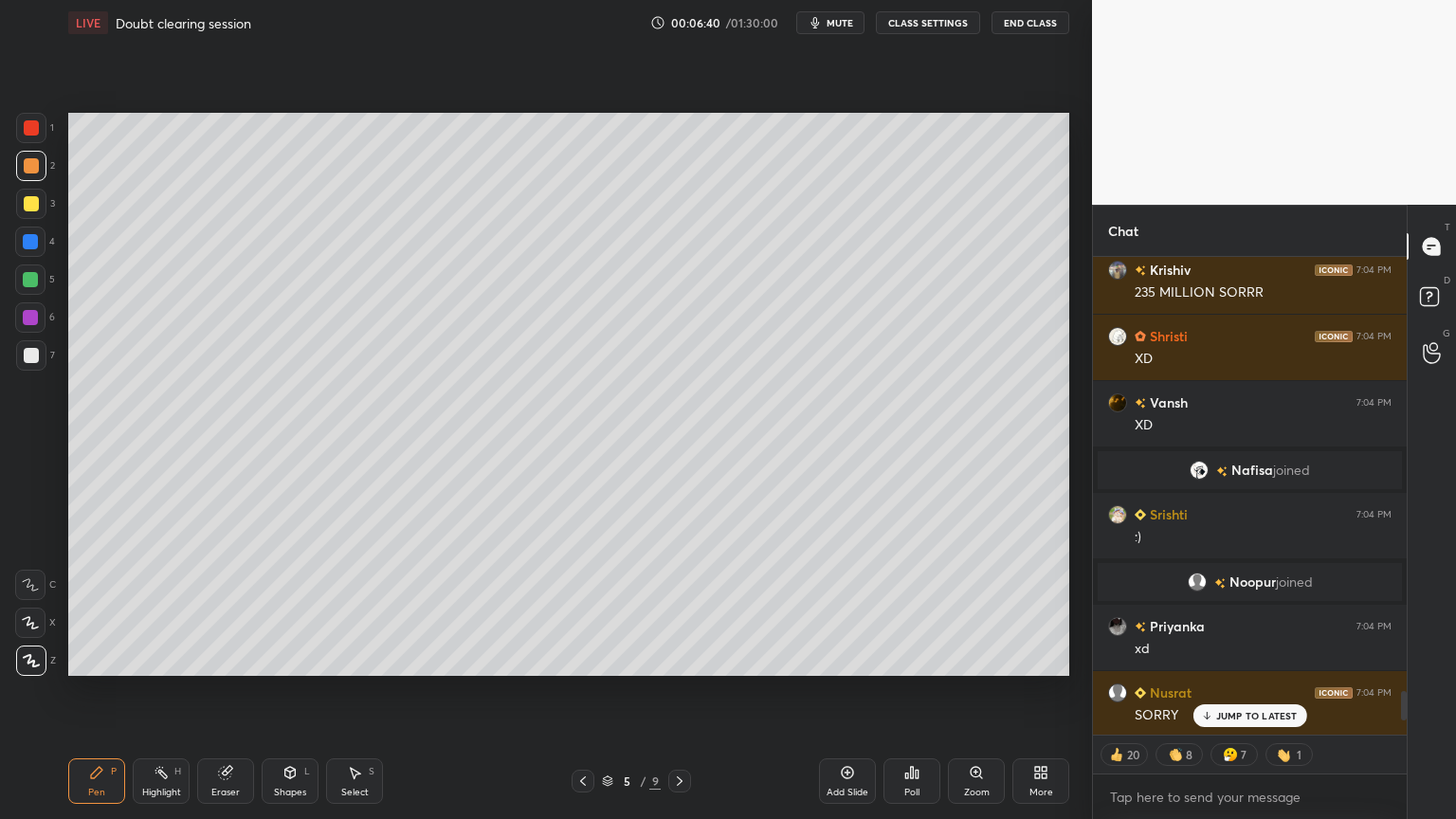 click on "JUMP TO LATEST" at bounding box center (1257, 716) 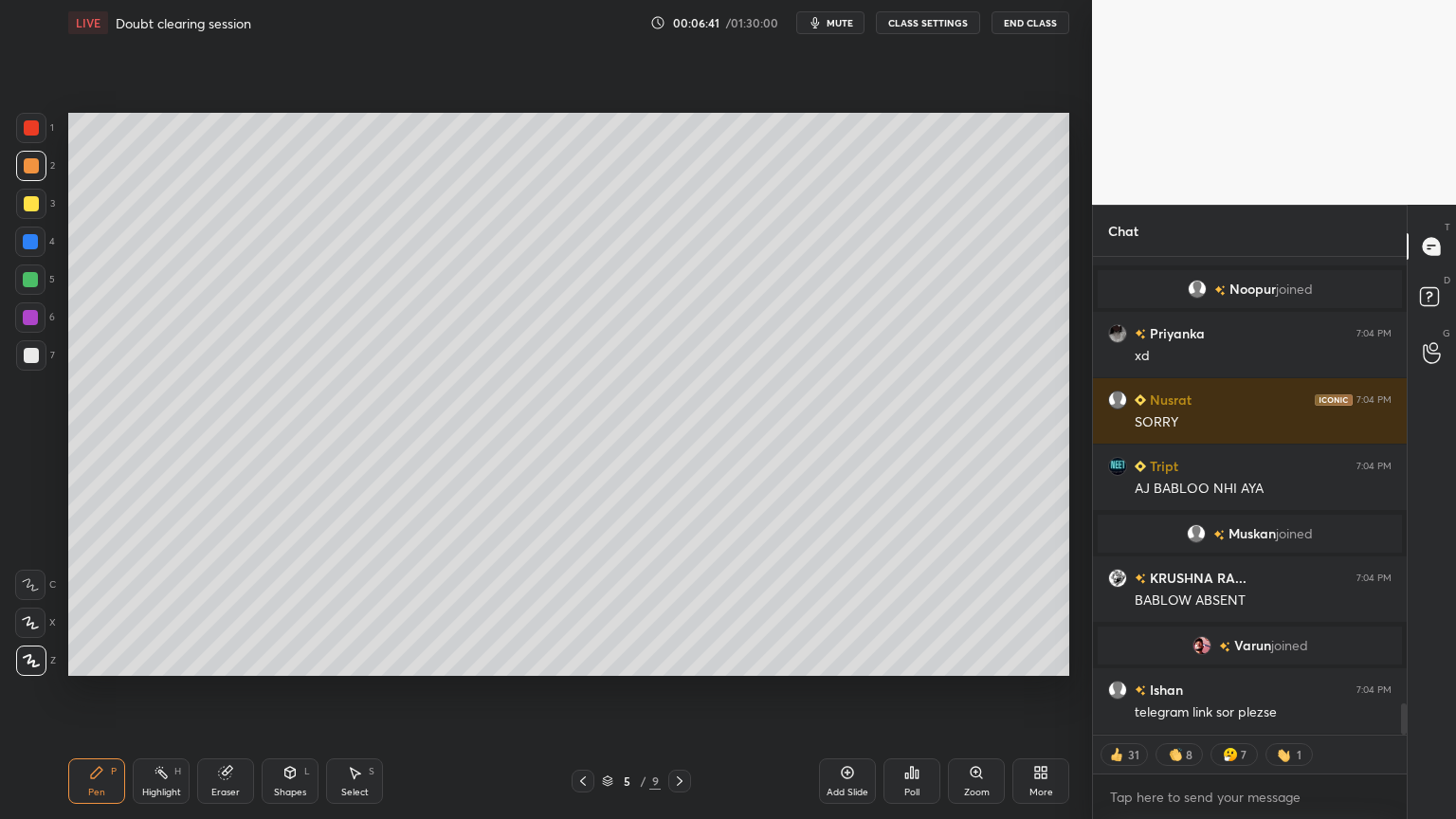 drag, startPoint x: 117, startPoint y: 781, endPoint x: 141, endPoint y: 758, distance: 33.24154 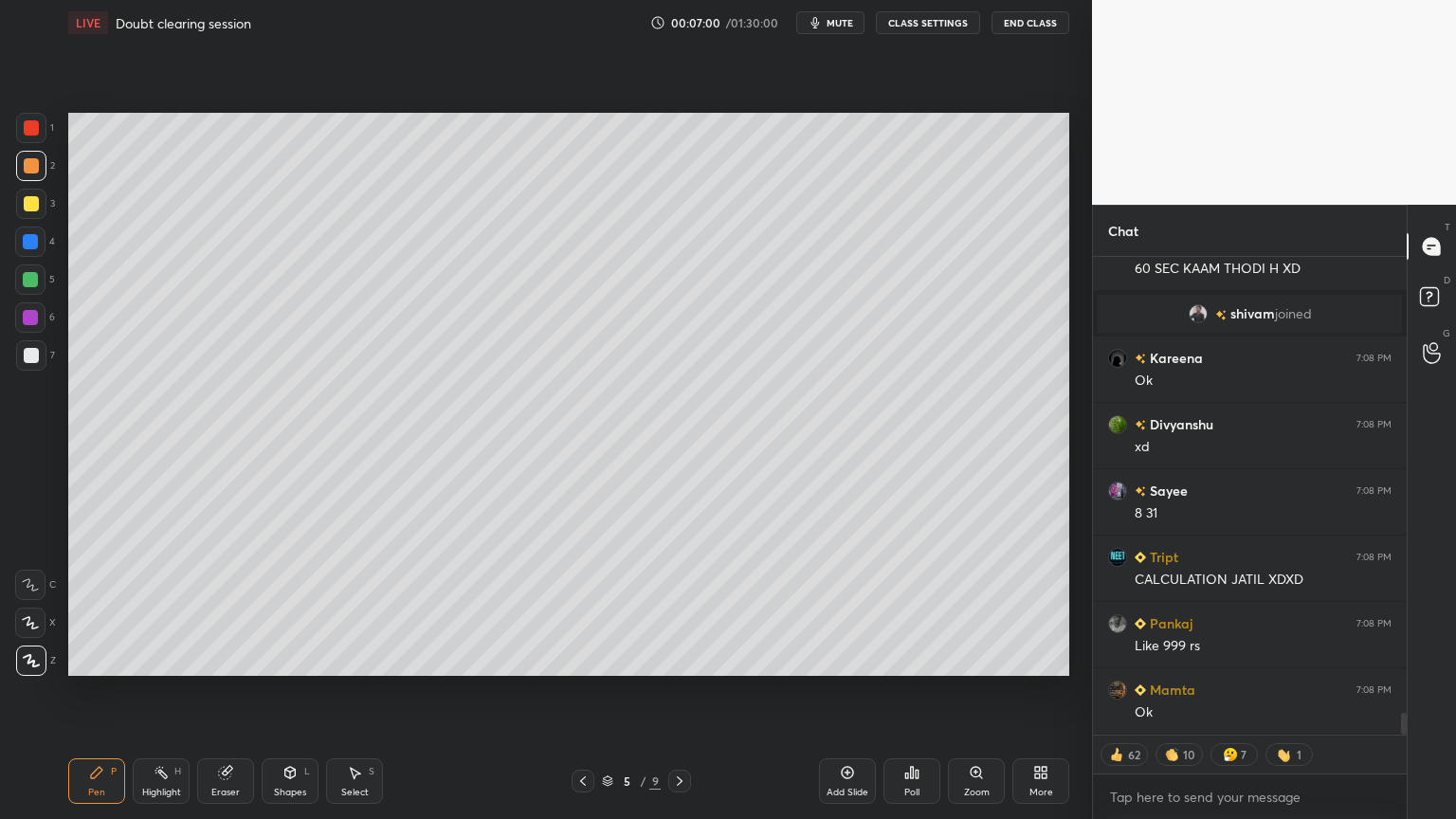 scroll, scrollTop: 9944, scrollLeft: 0, axis: vertical 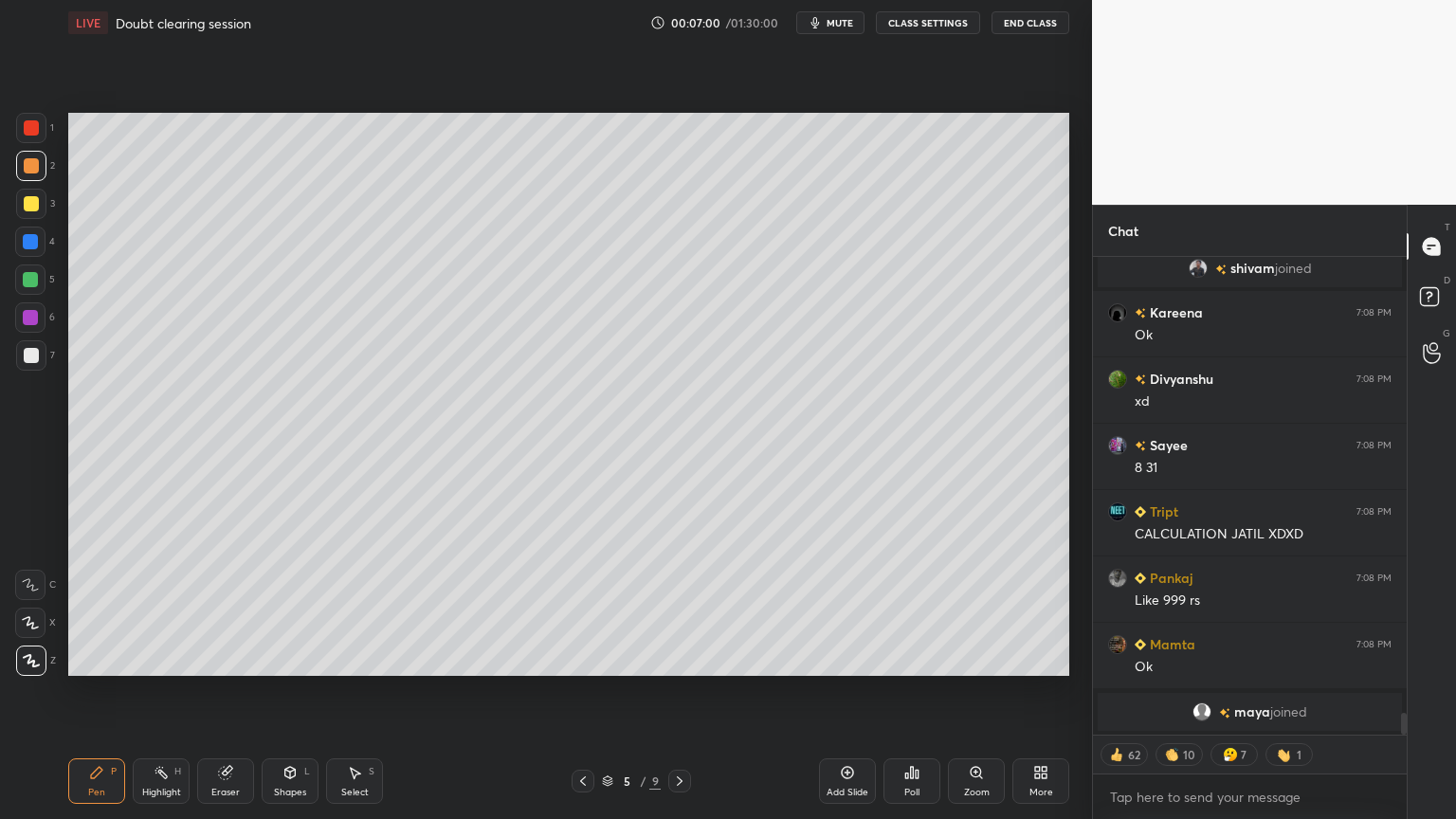 type on "x" 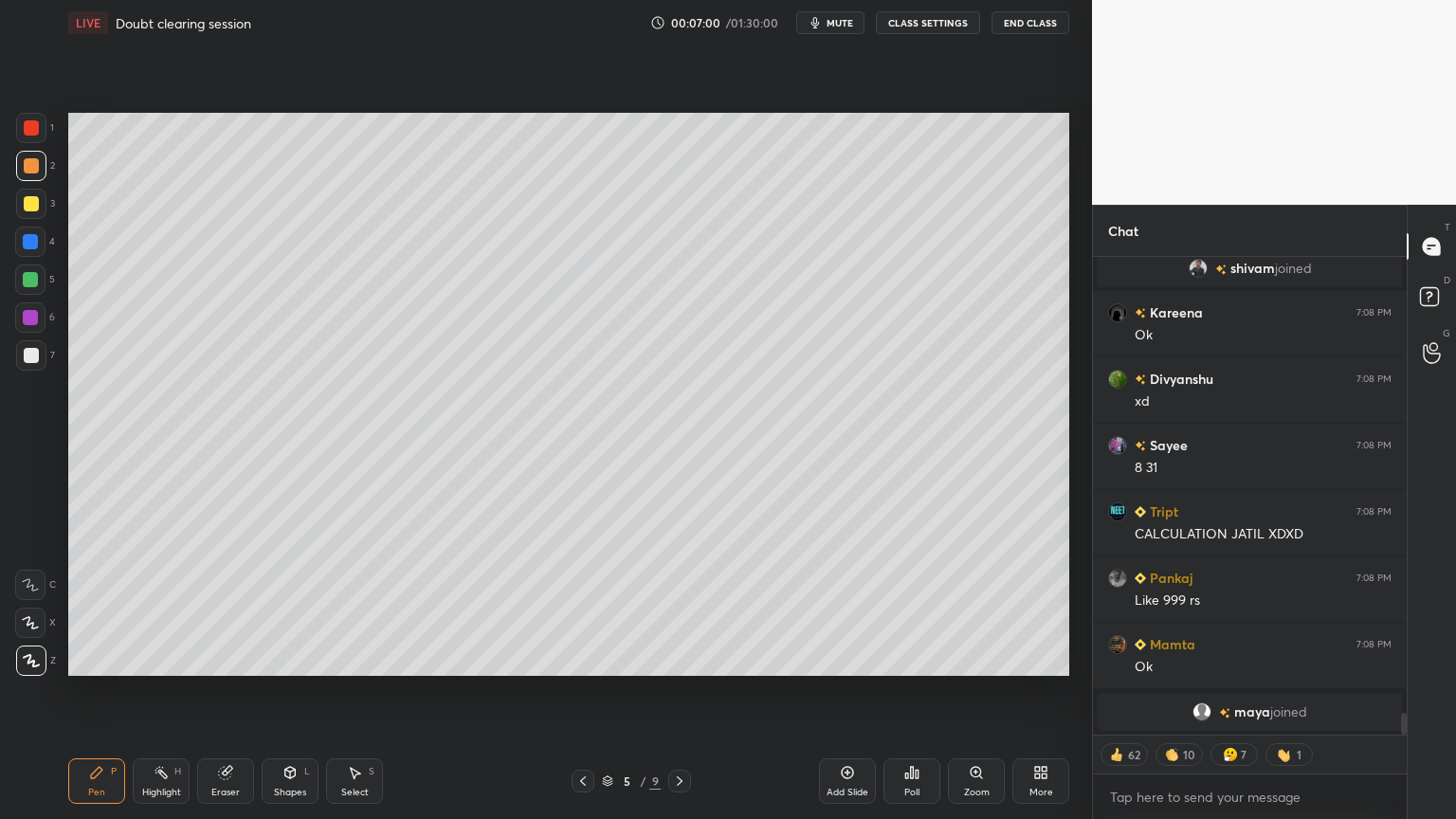 scroll, scrollTop: 7, scrollLeft: 6, axis: both 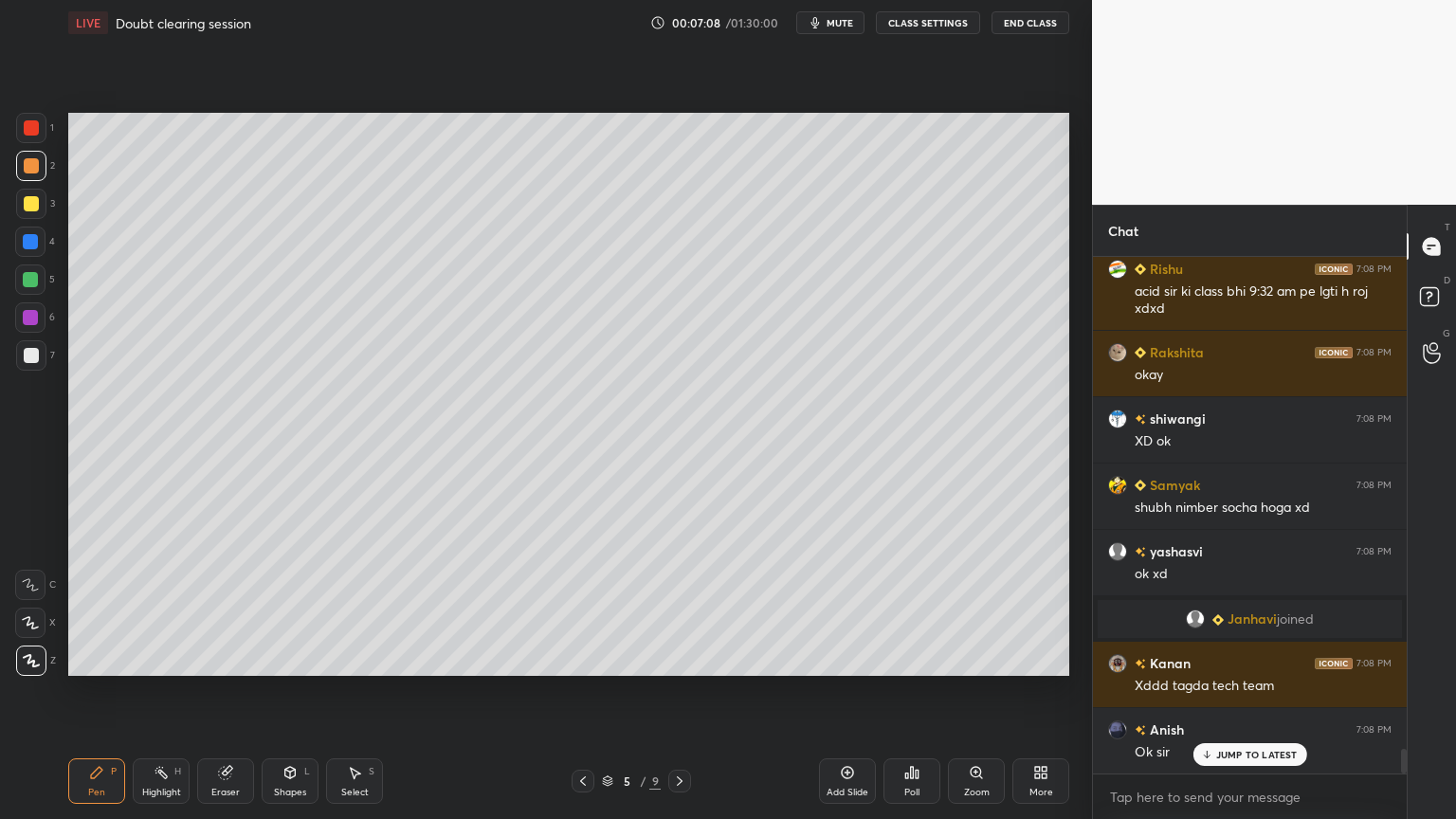 click on "CLASS SETTINGS" at bounding box center (928, 23) 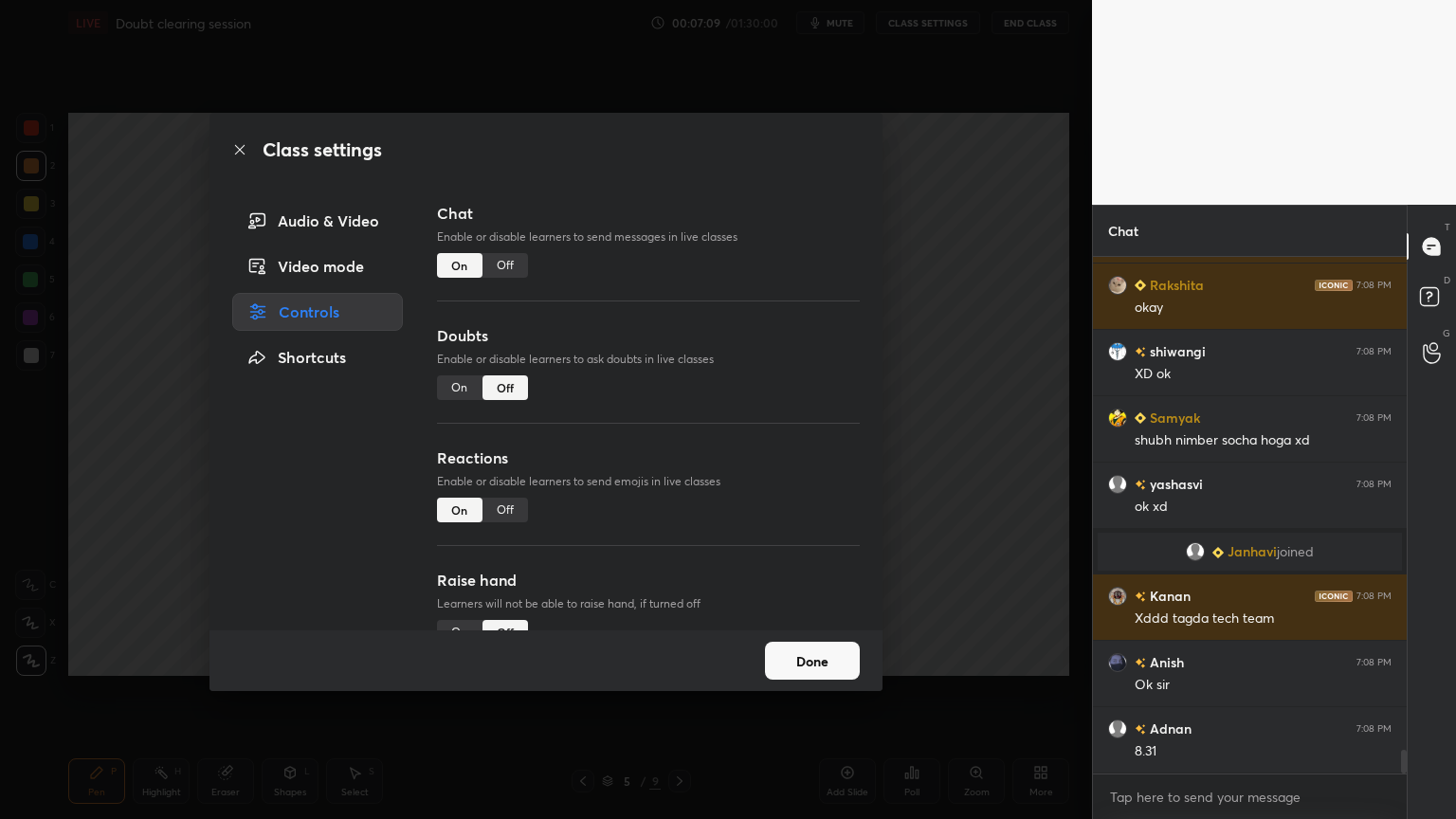 click on "Off" at bounding box center [505, 265] 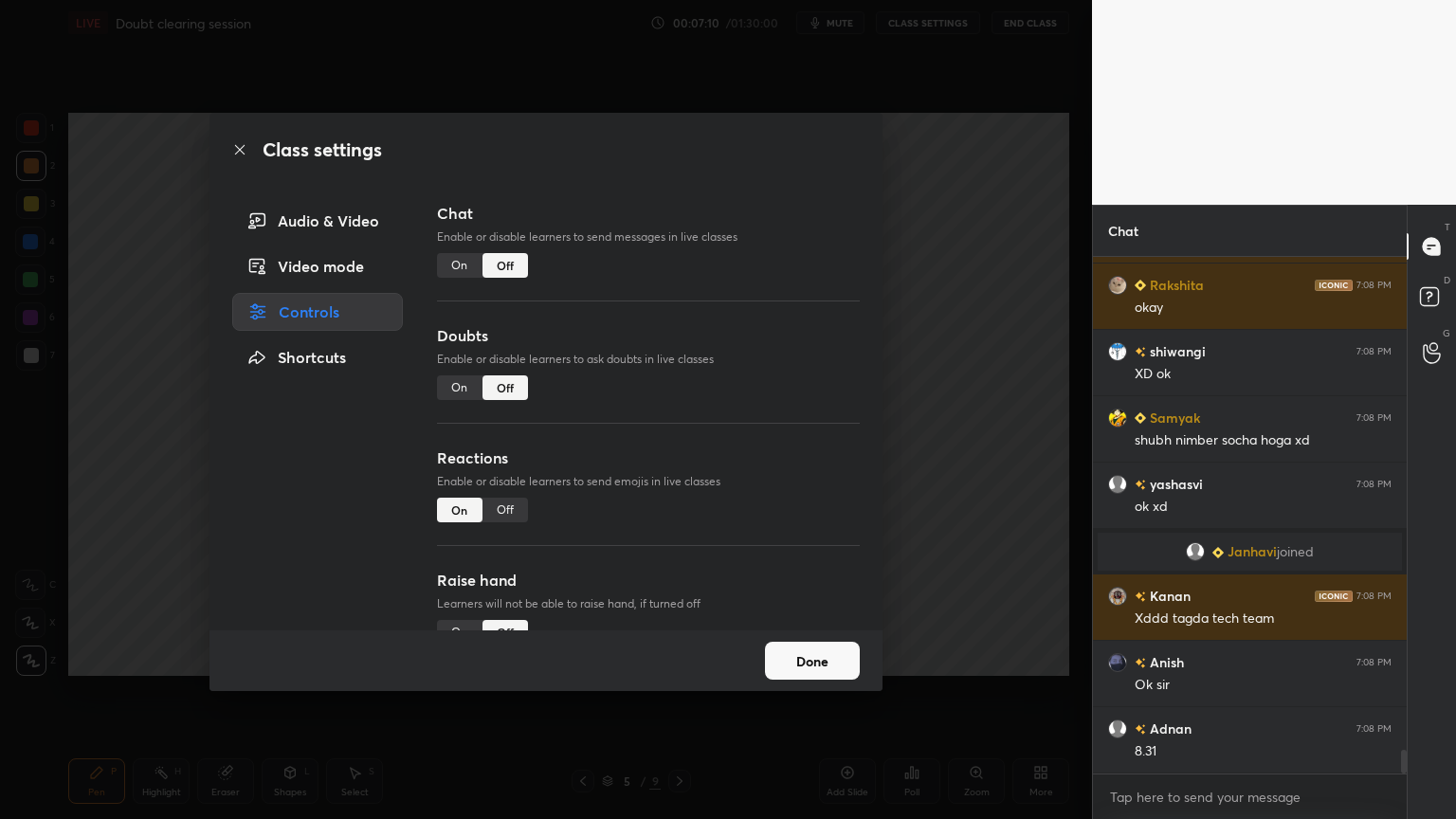scroll, scrollTop: 9910, scrollLeft: 0, axis: vertical 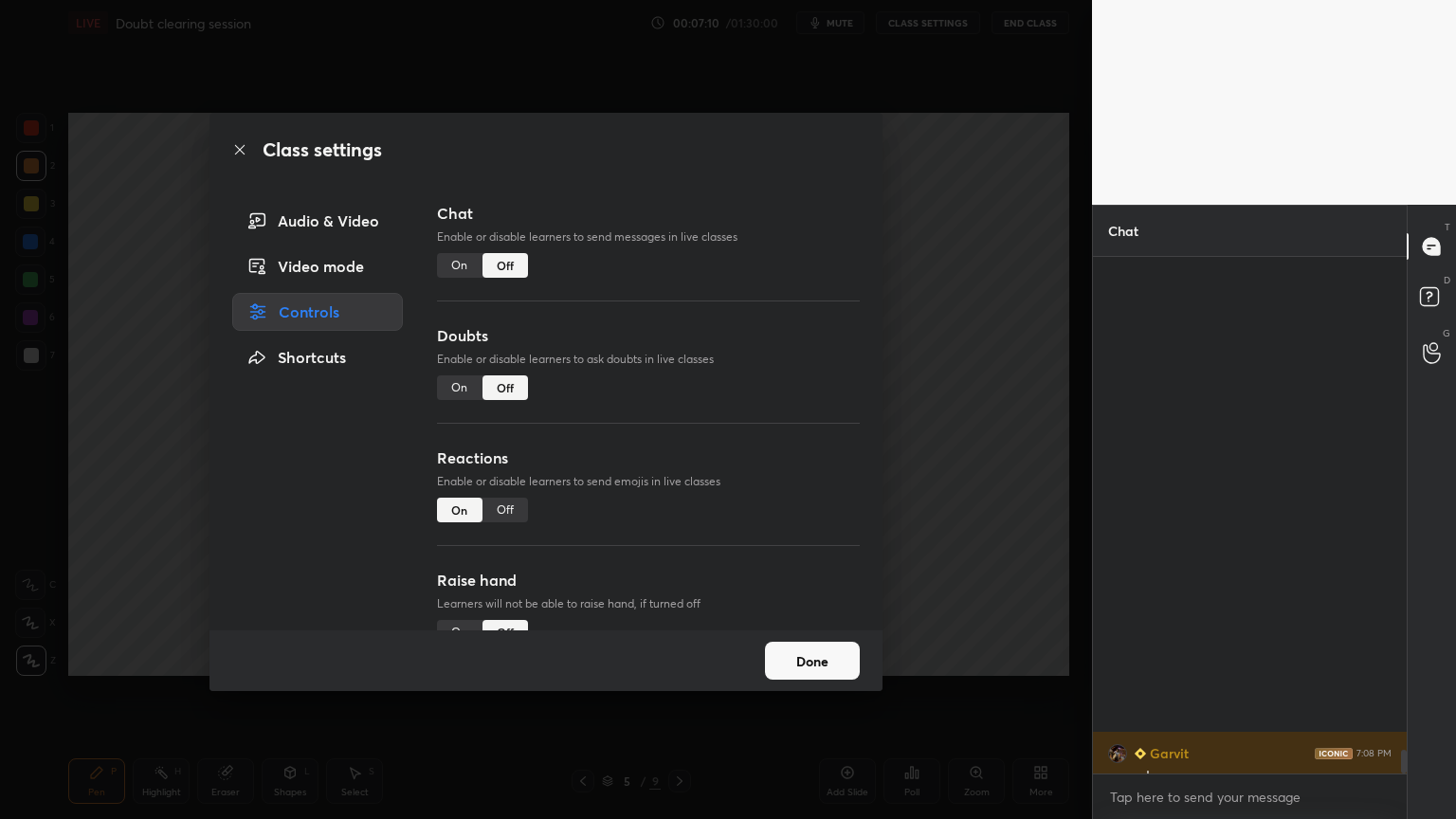 click on "Class settings Audio & Video Video mode Controls Shortcuts Chat Enable or disable learners to send messages in live classes On Off Doubts Enable or disable learners to ask doubts in live classes On Off Reactions Enable or disable learners to send emojis in live classes On Off Raise hand Learners will not be able to raise hand, if turned off On Off Poll Prediction Enable or disable poll prediction in case of a question on the slide On Off Done" at bounding box center [546, 410] 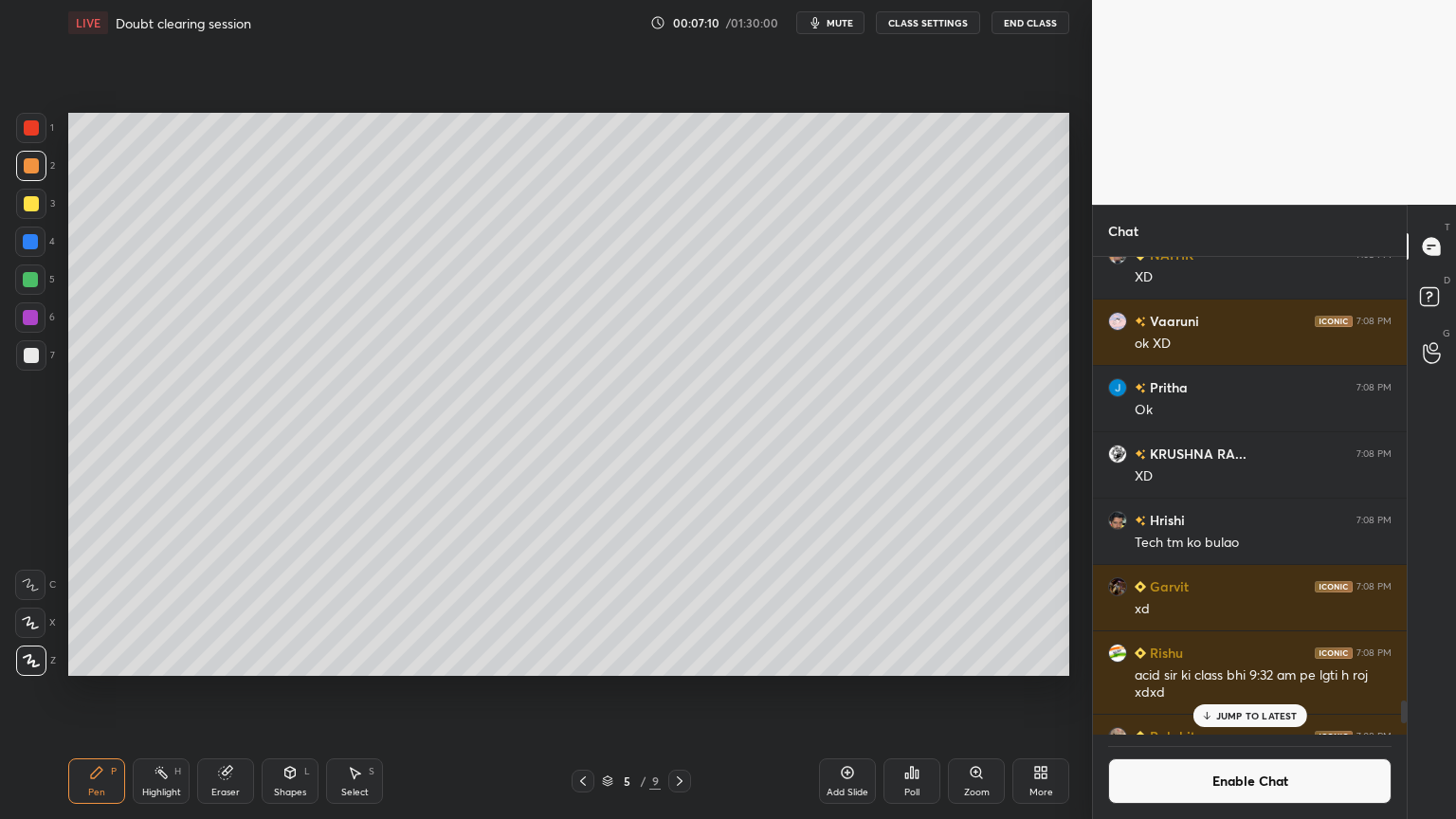click on "Pen" at bounding box center (97, 792) 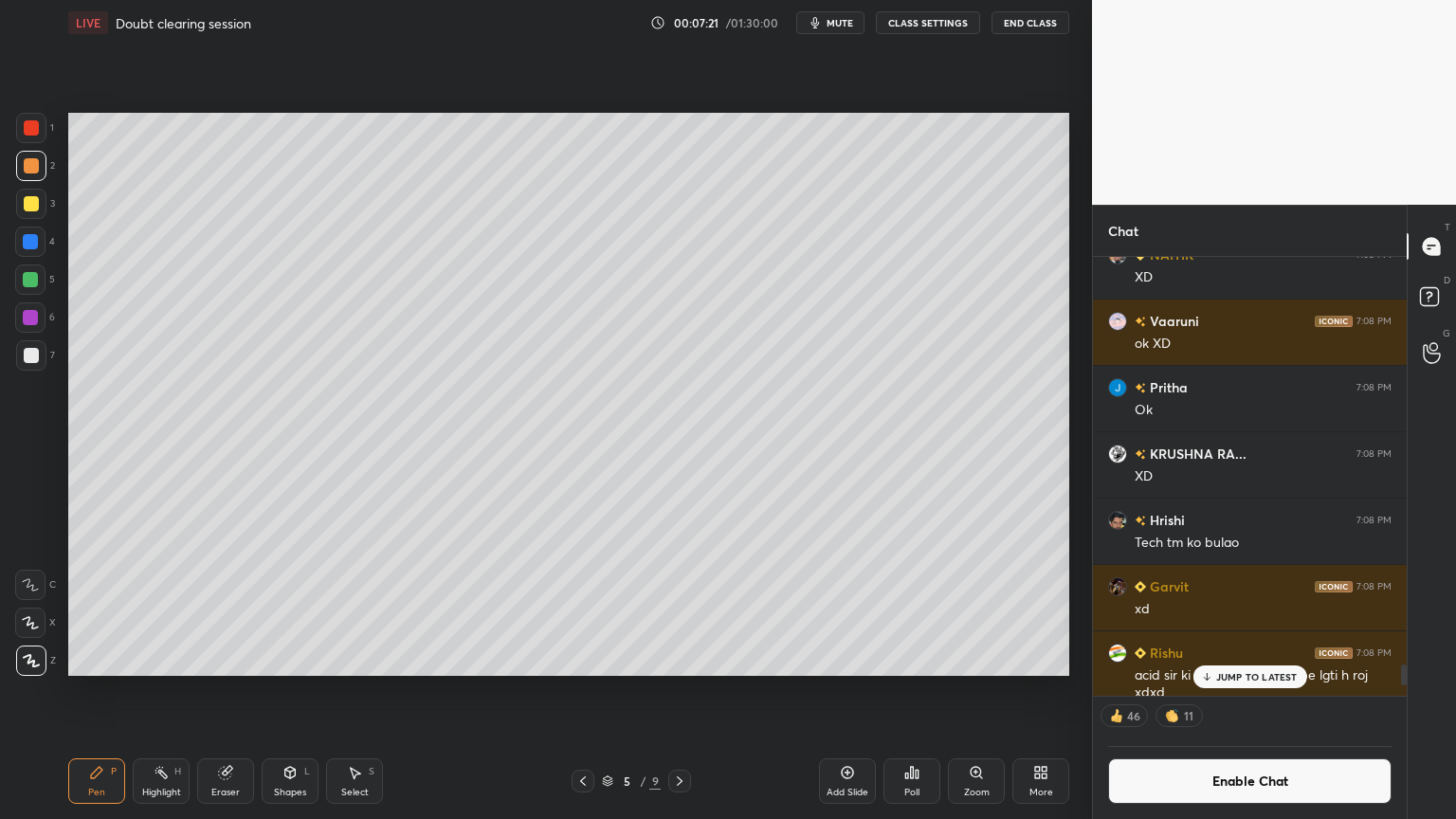 click at bounding box center [31, 355] 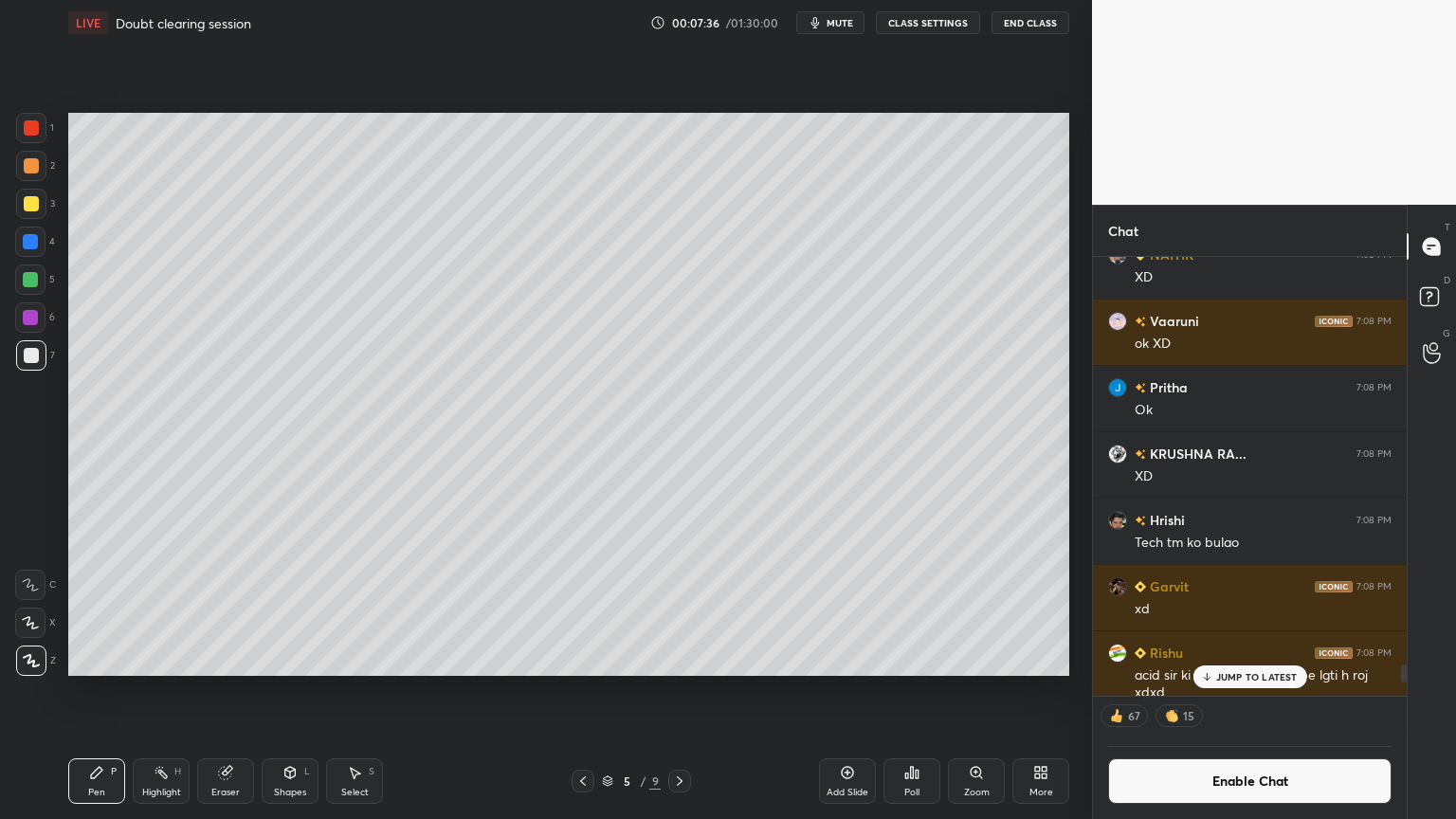 drag, startPoint x: 192, startPoint y: 779, endPoint x: 194, endPoint y: 770, distance: 9.219544 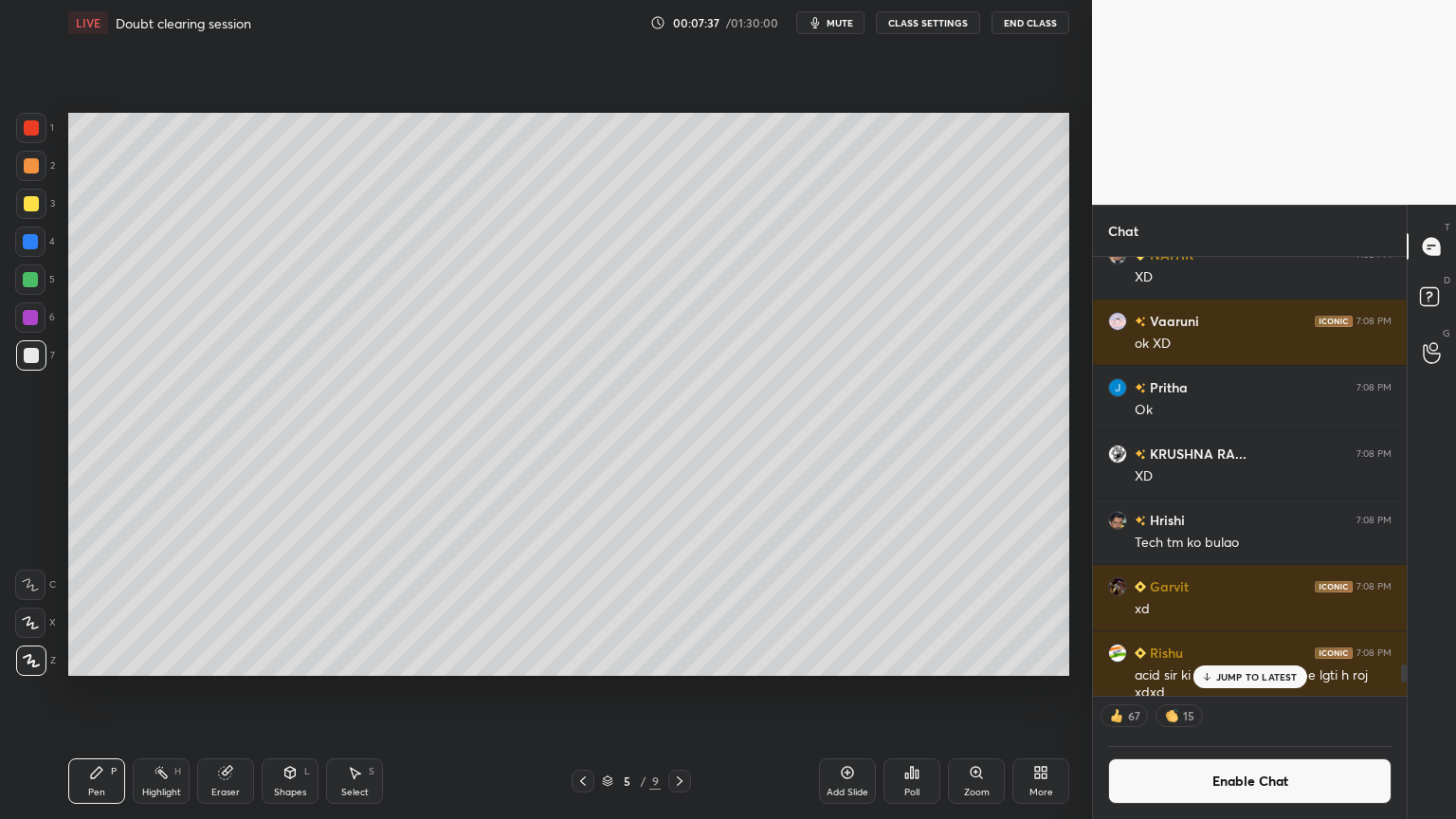 click 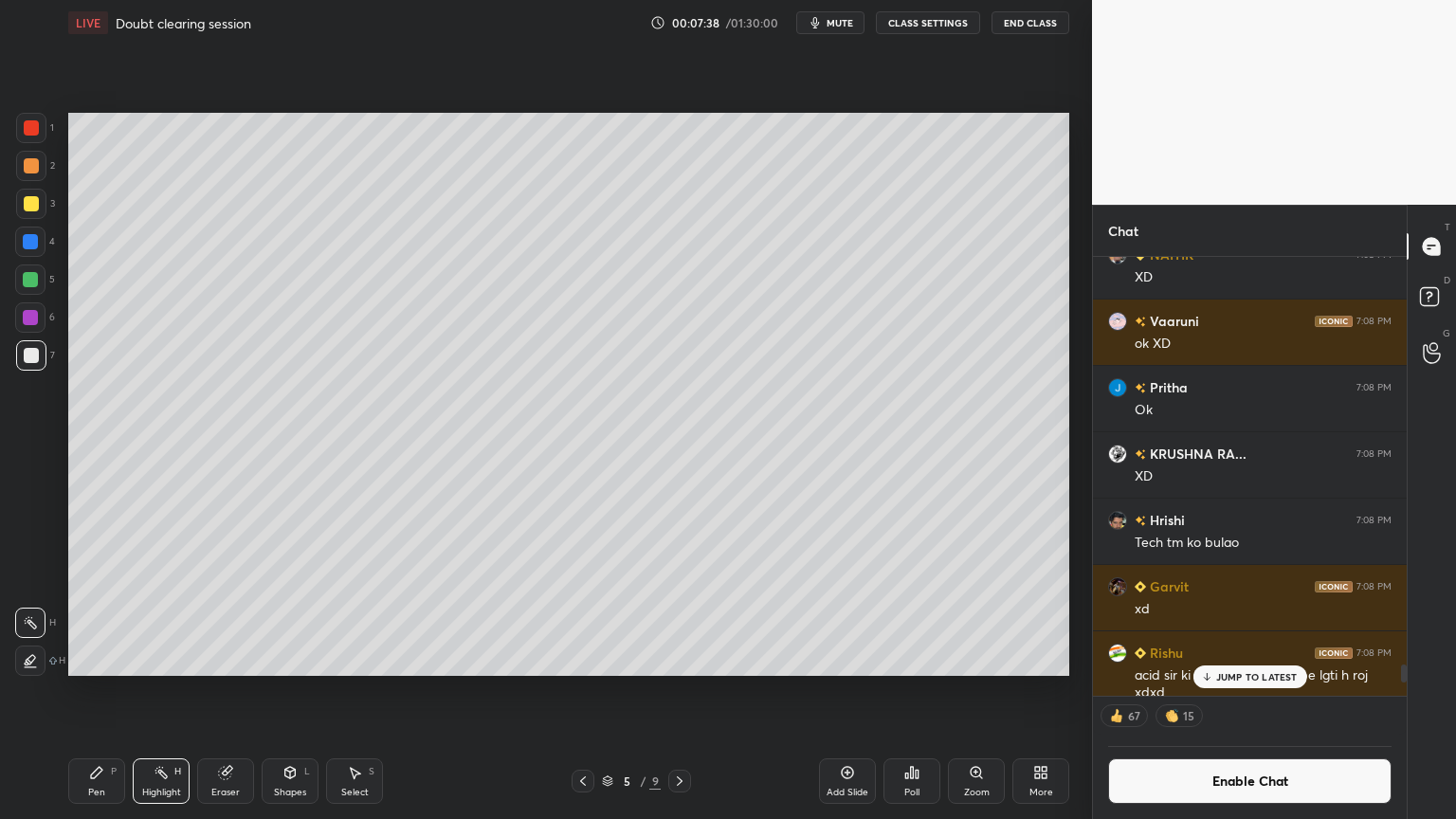 drag, startPoint x: 1233, startPoint y: 676, endPoint x: 1217, endPoint y: 686, distance: 18.867962 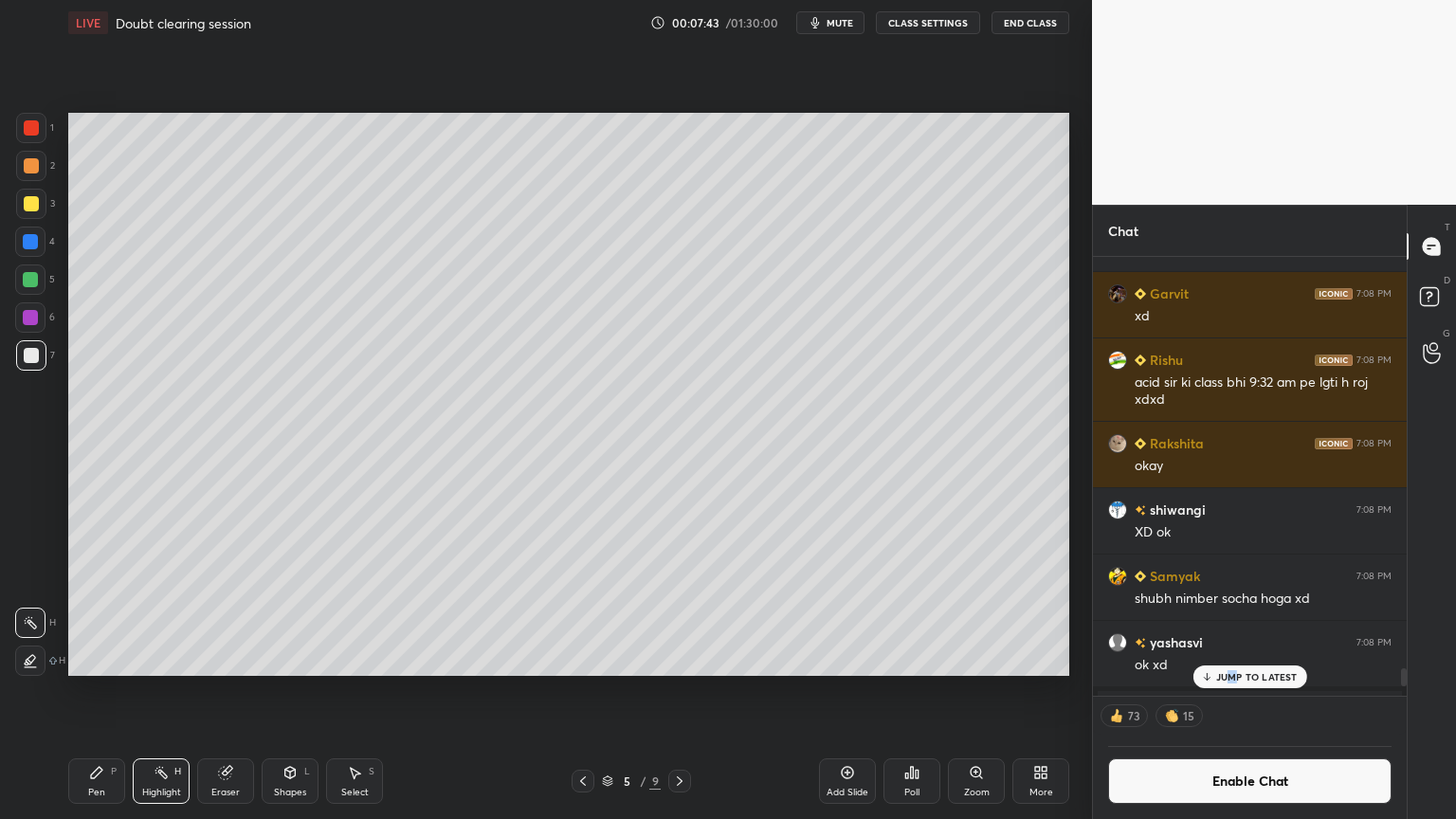 drag, startPoint x: 1406, startPoint y: 685, endPoint x: 1407, endPoint y: 676, distance: 9.055385 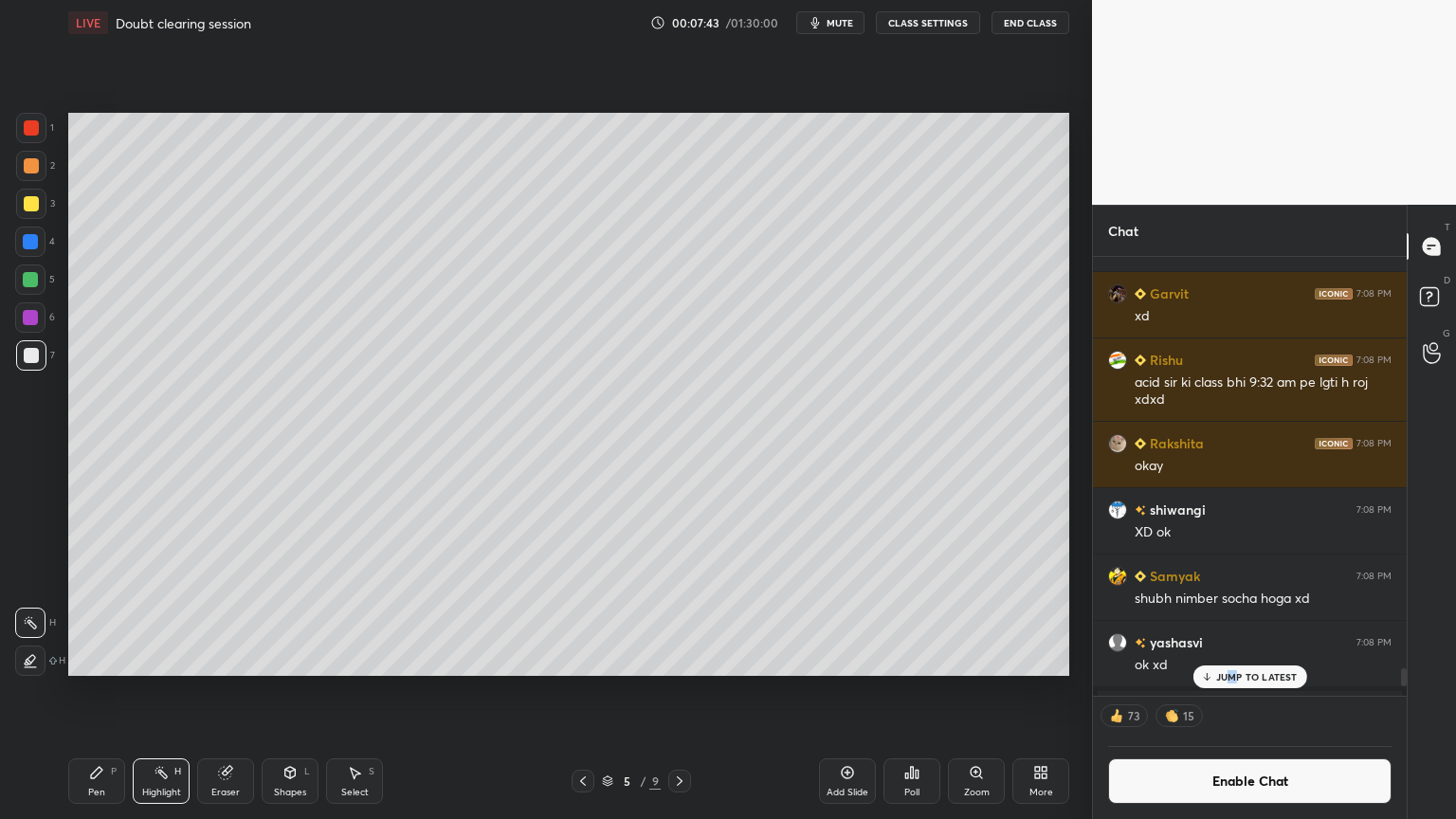 click on "Chat [PERSON] 7:08 PM 8 31 [PERSON] 7:08 PM CALCULATION JATIL XDXD [PERSON] 7:08 PM Like 999 rs [PERSON] 7:08 PM Ok [PERSON], [PERSON]  joined [PERSON] 7:08 PM Ys xd [PERSON] 7:08 PM XD [PERSON] 7:08 PM ok XD [PERSON] 7:08 PM Ok [PERSON] ... 7:08 PM XD [PERSON] 7:08 PM Tech tm ko bulao [PERSON] 7:08 PM xd [PERSON] 7:08 PM acid sir ki class bhi 9:32 am pe lgti h roj xdxd [PERSON] 7:08 PM okay [PERSON] 7:08 PM XD ok [PERSON] 7:08 PM shubh nimber socha hoga xd [PERSON] 7:08 PM ok xd [PERSON]  joined [PERSON] 7:08 PM Xddd tagda tech team JUMP TO LATEST 73 15 Enable Chat [PERSON] Asked a doubt 15 Hkla never dies 🤣🤣🤣🤣 Pick this doubt [PERSON] Asked a doubt 7 q test mei aaya tha Pick this doubt [PERSON] Asked a doubt 6 SIR HAPPY RAKSHA BANDHANN >>>>>>>>>>>>>>>> Pick this doubt [PERSON] Asked a doubt 4 नमस्कार jay भारत सर.............. Pick this doubt [PERSON] Asked a doubt 4 Please help me with this doubt Pick this doubt Raise hand disabled You have disabled Raise hand currently. Enable it to invite learners to speak Enable T D" at bounding box center [1274, 512] 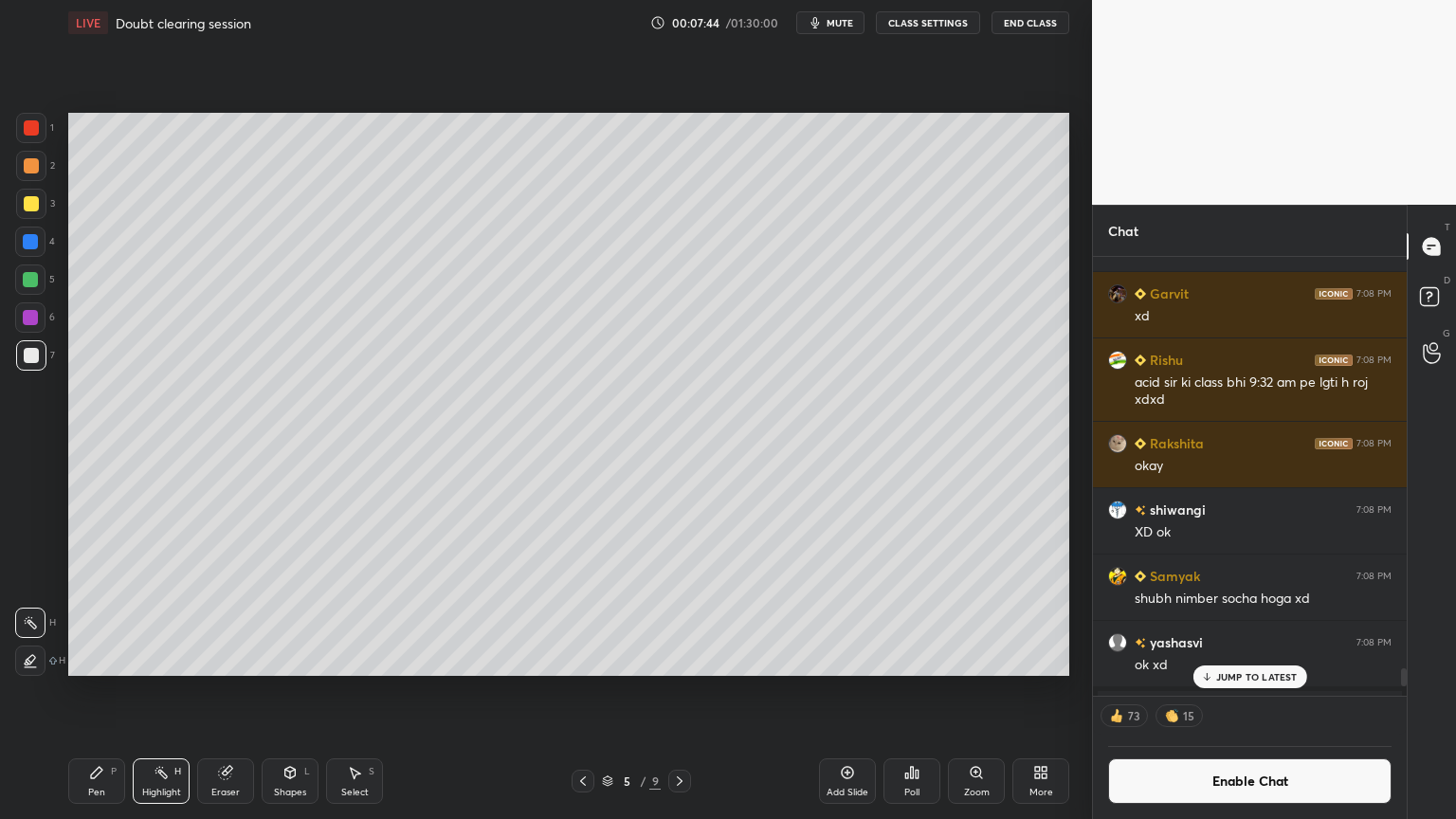 click on "JUMP TO LATEST" at bounding box center [1257, 677] 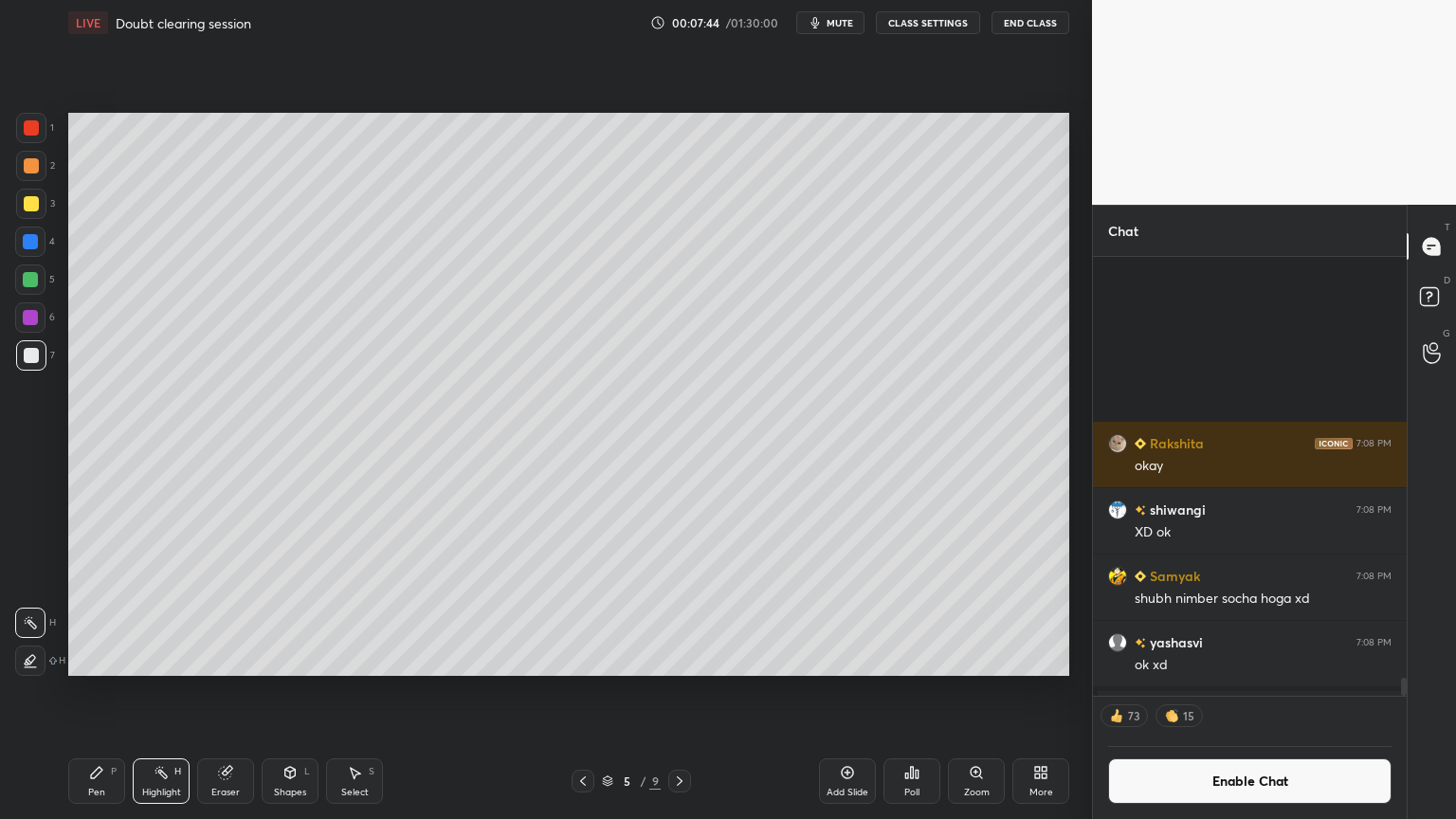 scroll, scrollTop: 10438, scrollLeft: 0, axis: vertical 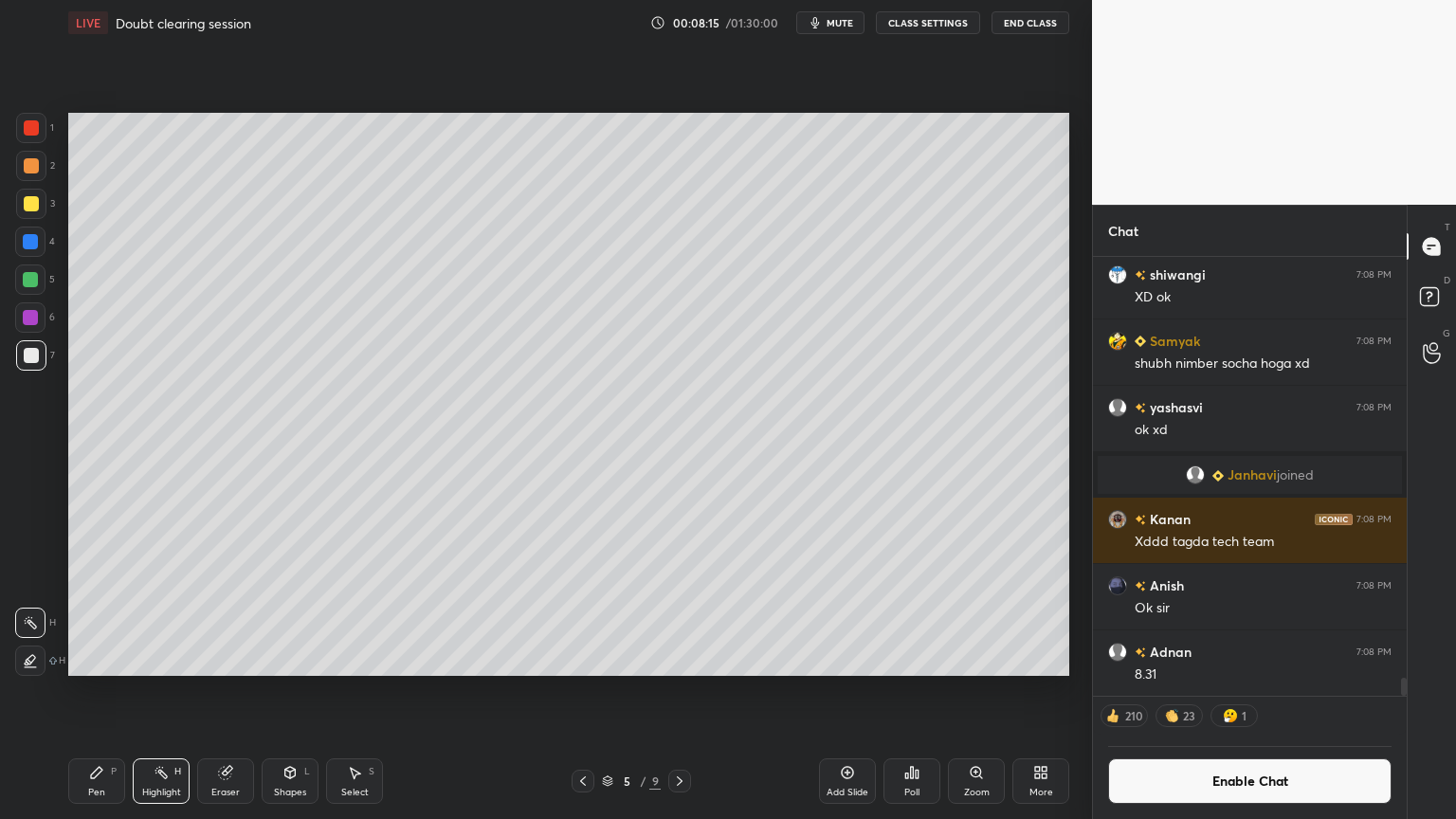click on "Poll" at bounding box center (912, 781) 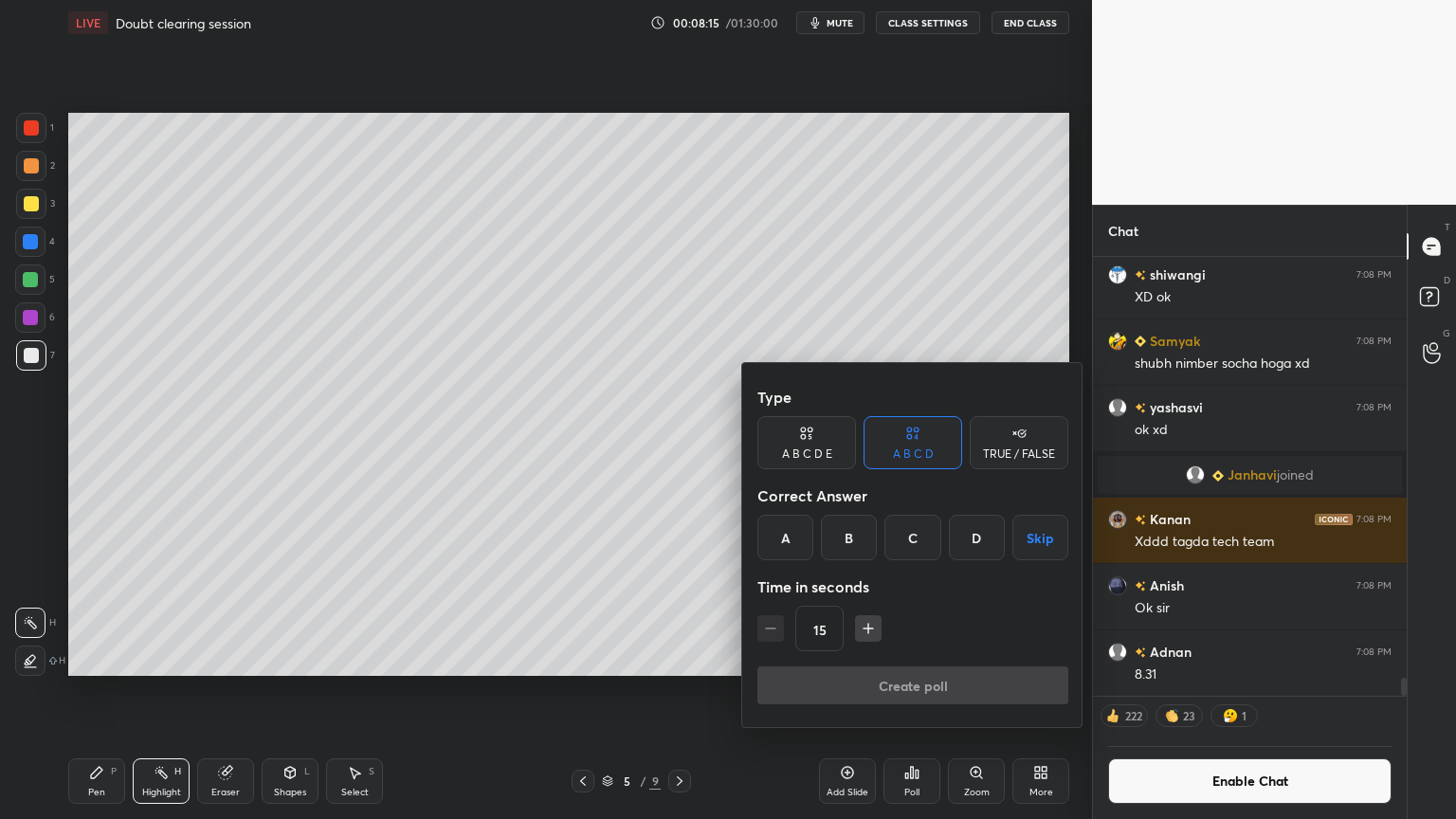 drag, startPoint x: 986, startPoint y: 537, endPoint x: 971, endPoint y: 565, distance: 31.76476 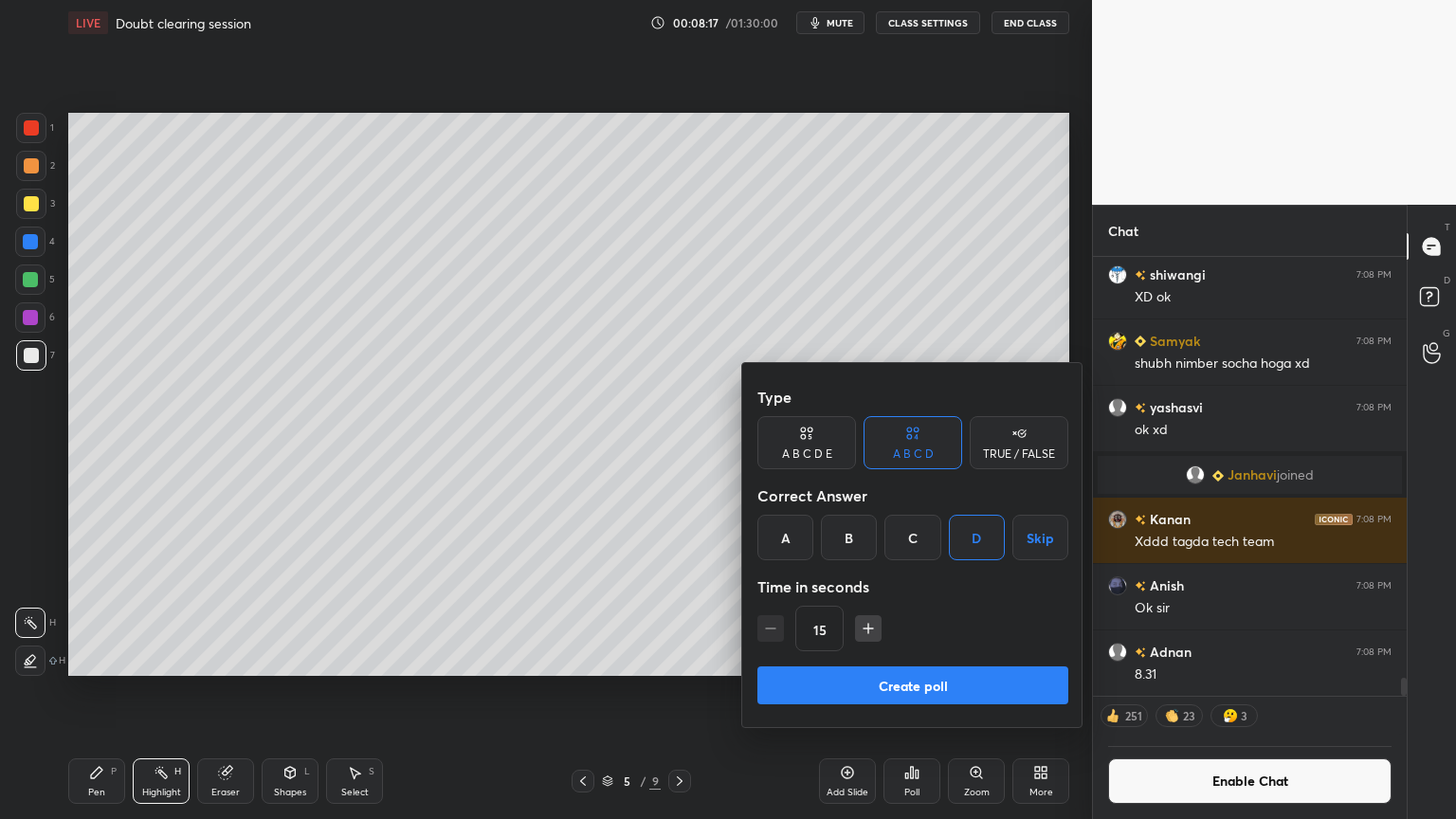 click on "Create poll" at bounding box center (913, 685) 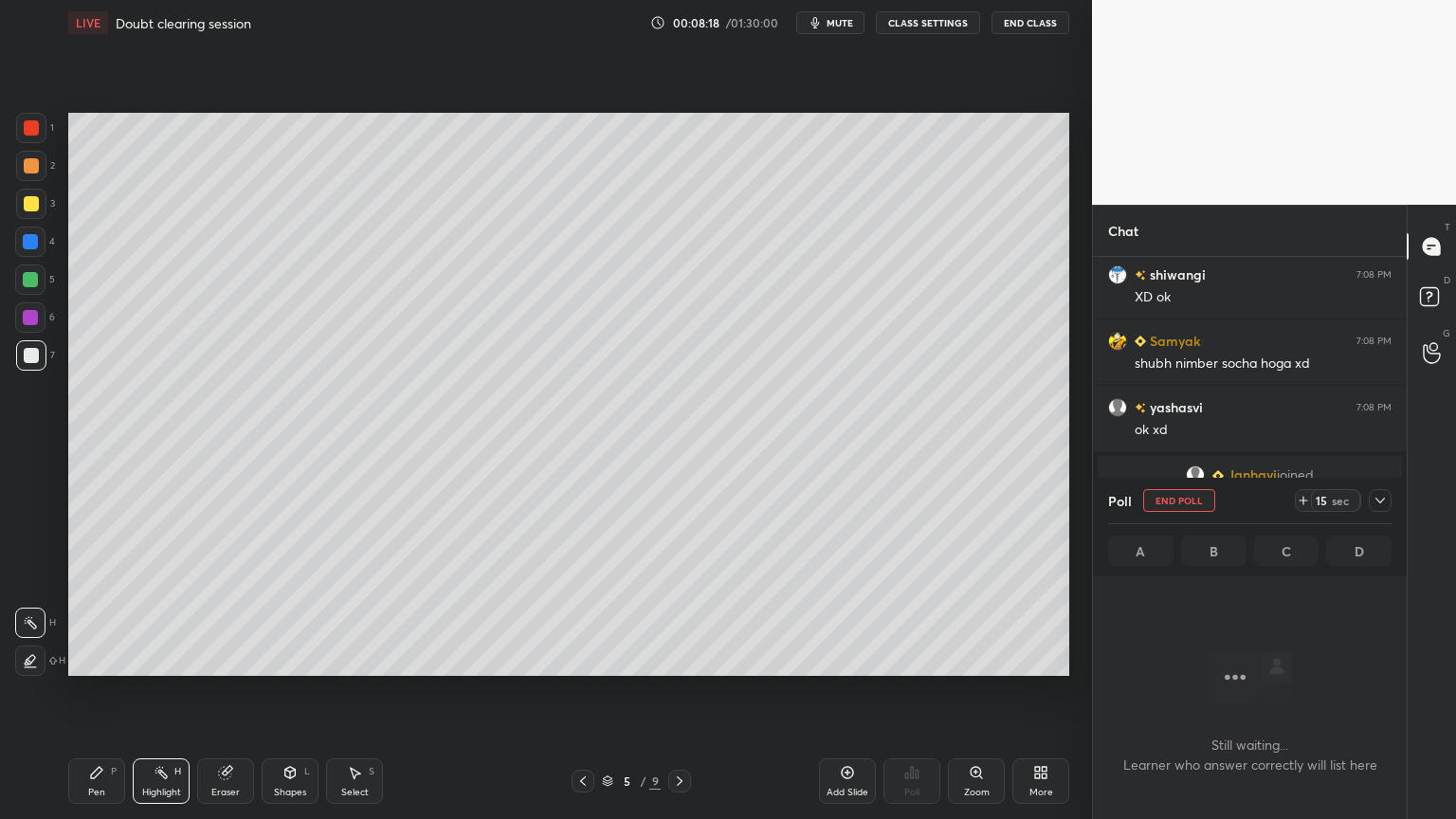 scroll, scrollTop: 341, scrollLeft: 308, axis: both 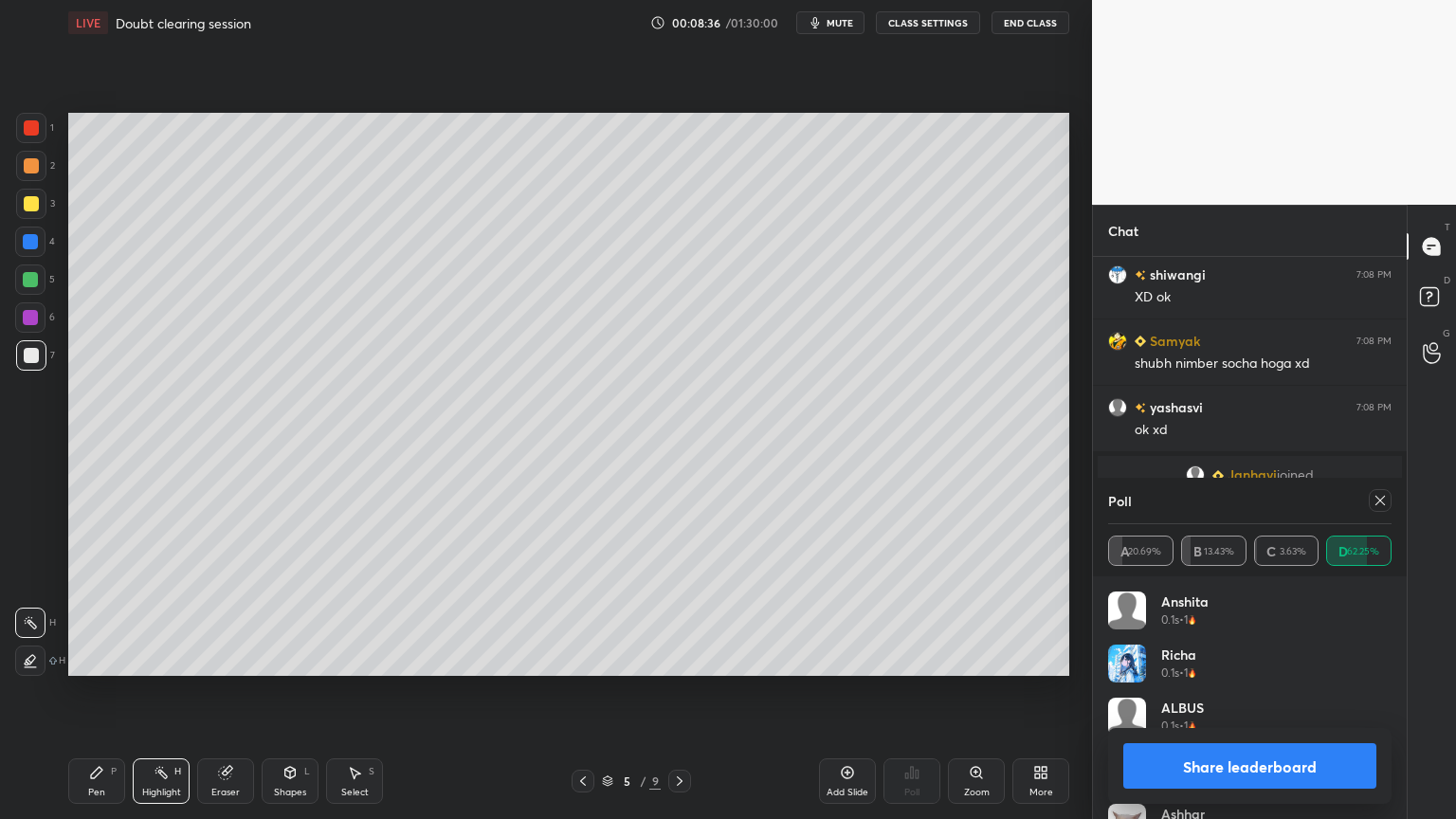 click on "Share leaderboard" at bounding box center (1249, 766) 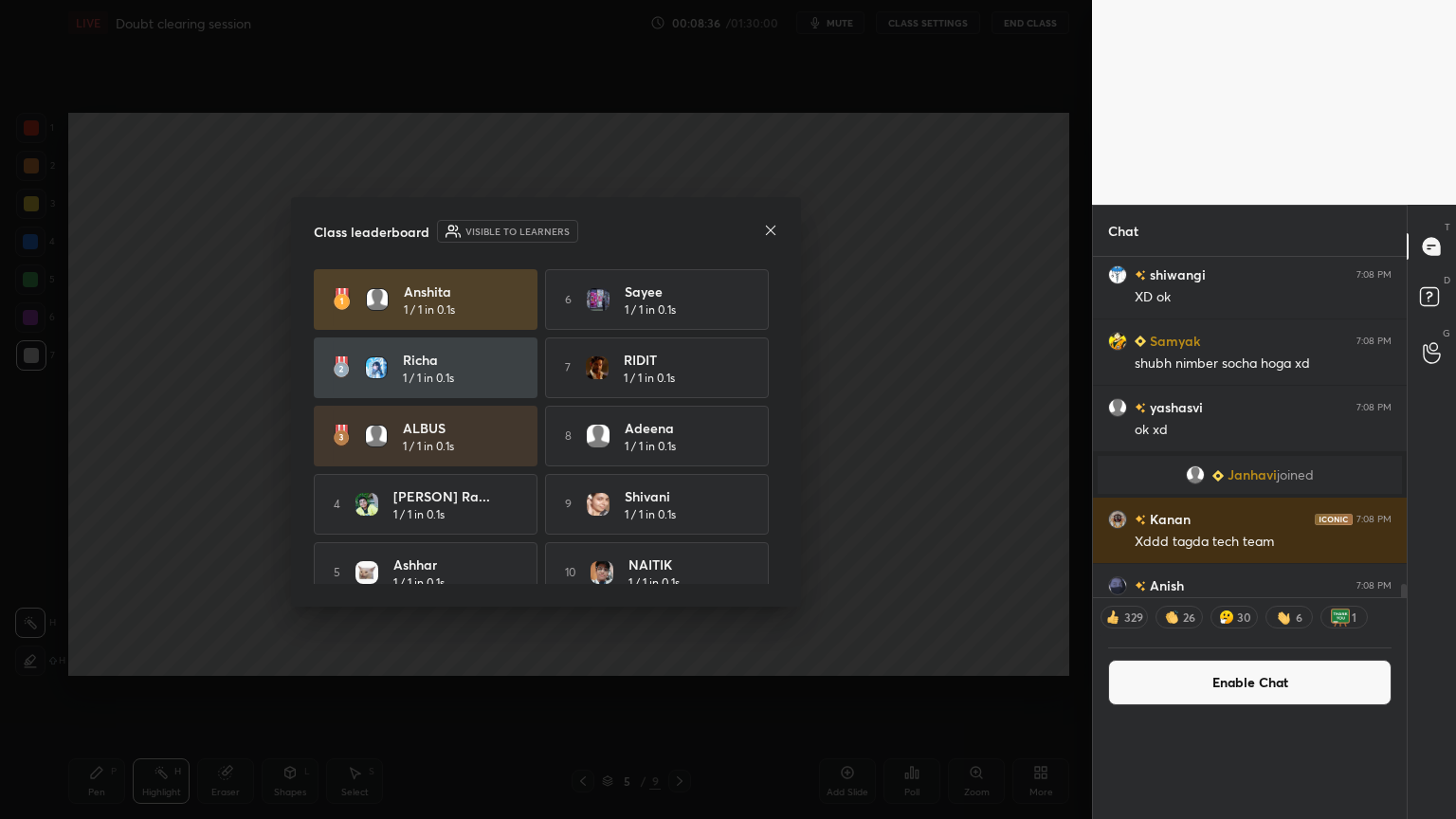 scroll, scrollTop: 0, scrollLeft: 0, axis: both 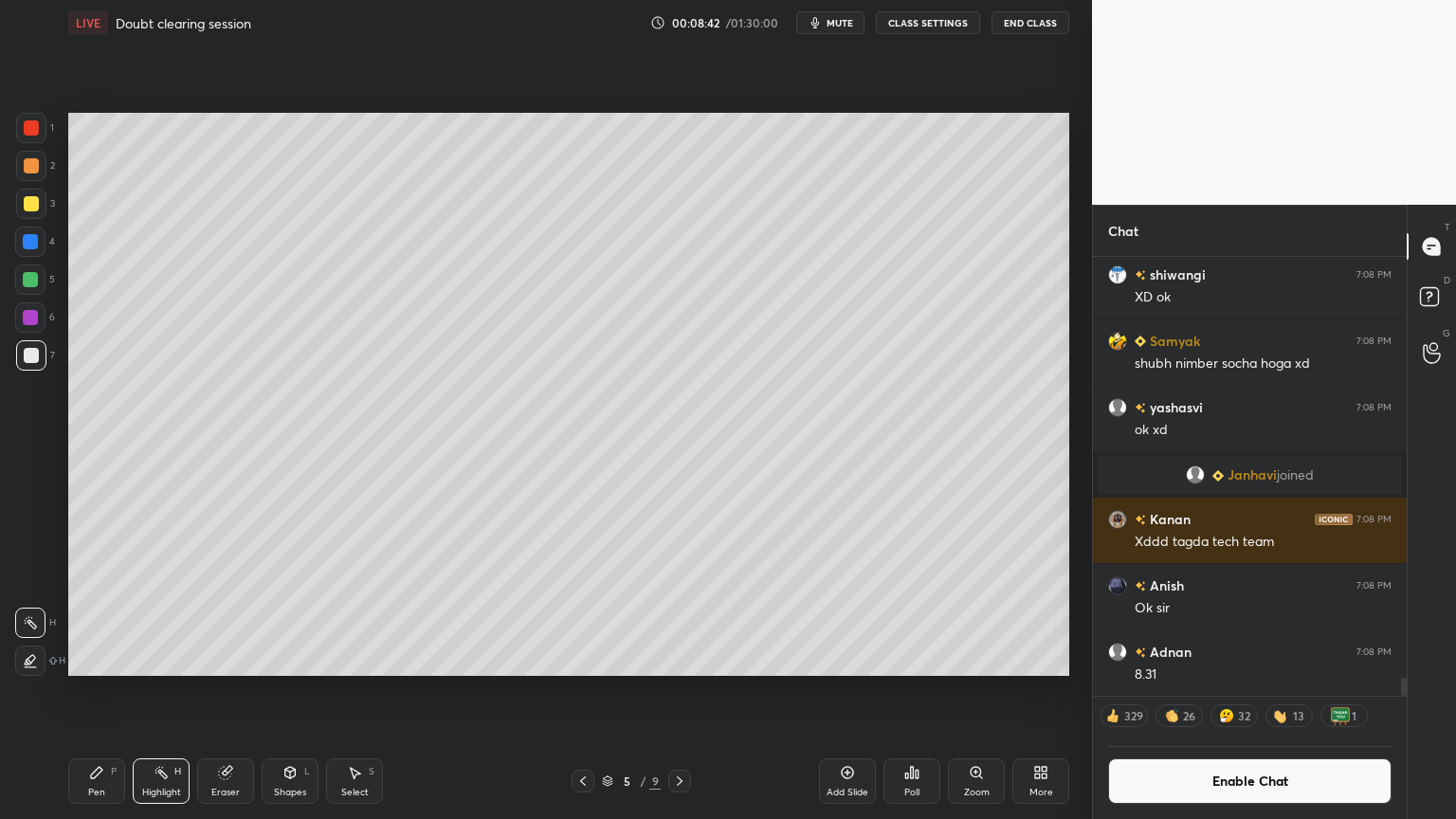 click on "Highlight" at bounding box center [161, 792] 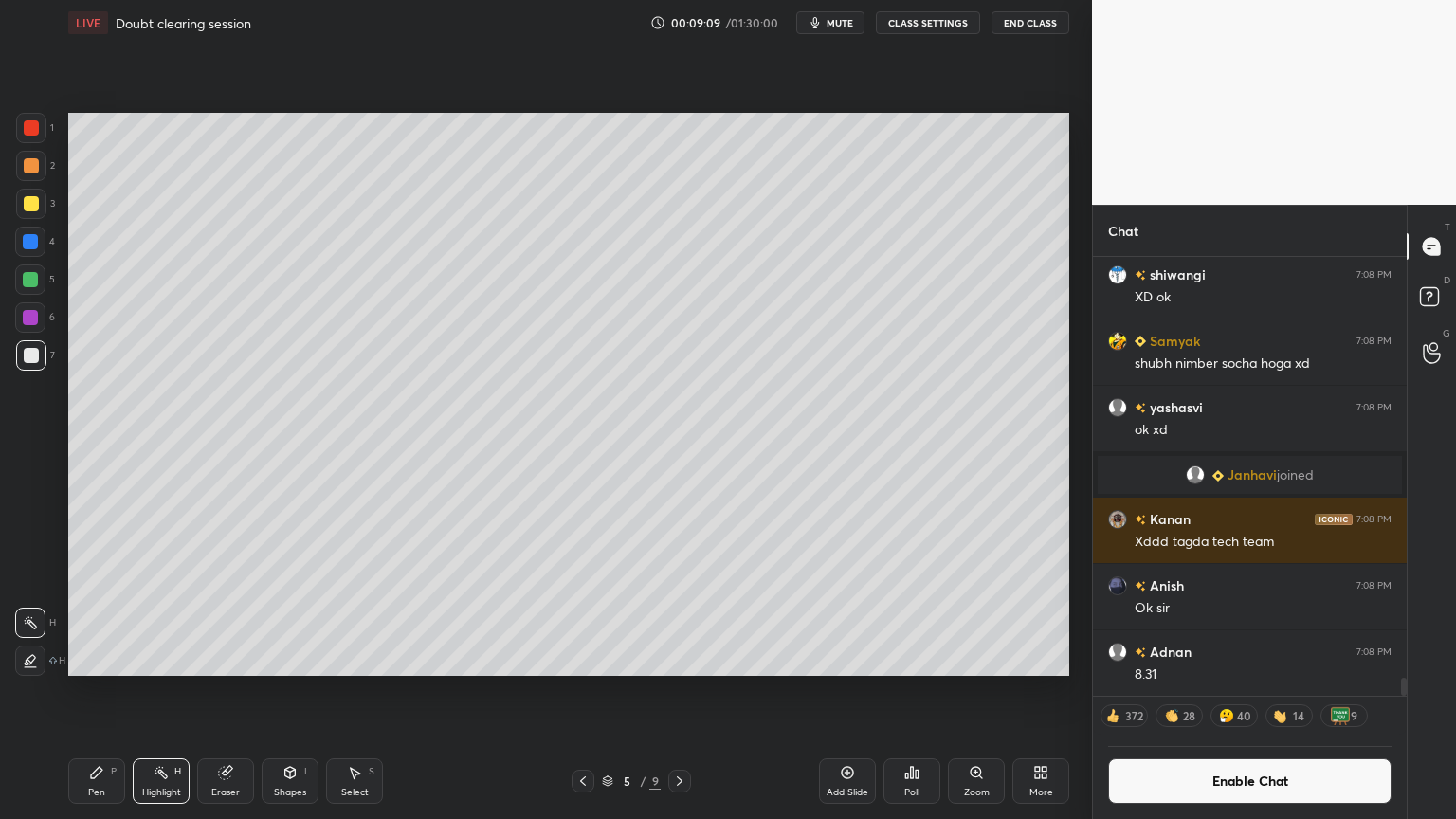 click on "Shapes L" at bounding box center (290, 781) 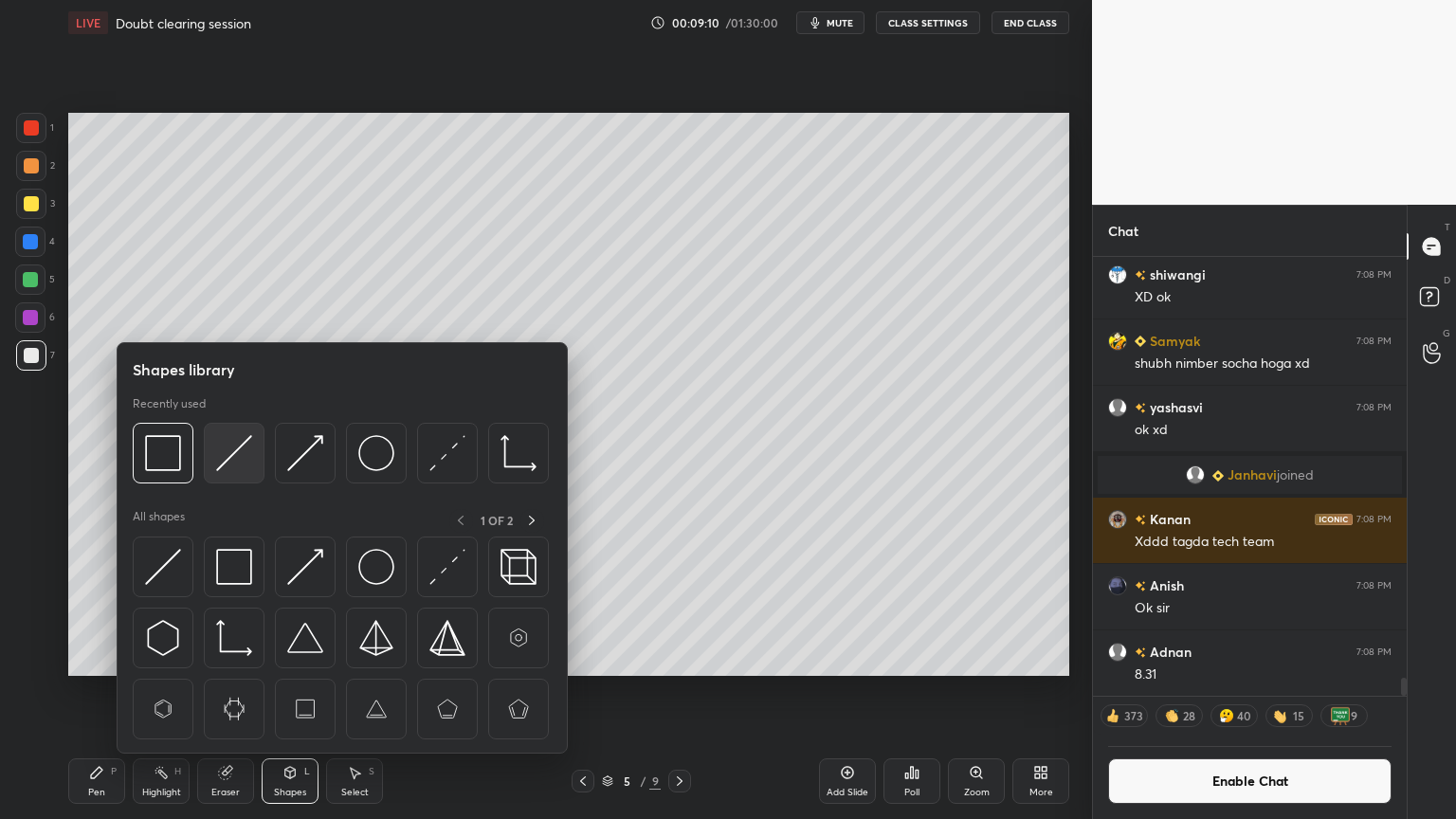 click at bounding box center [234, 453] 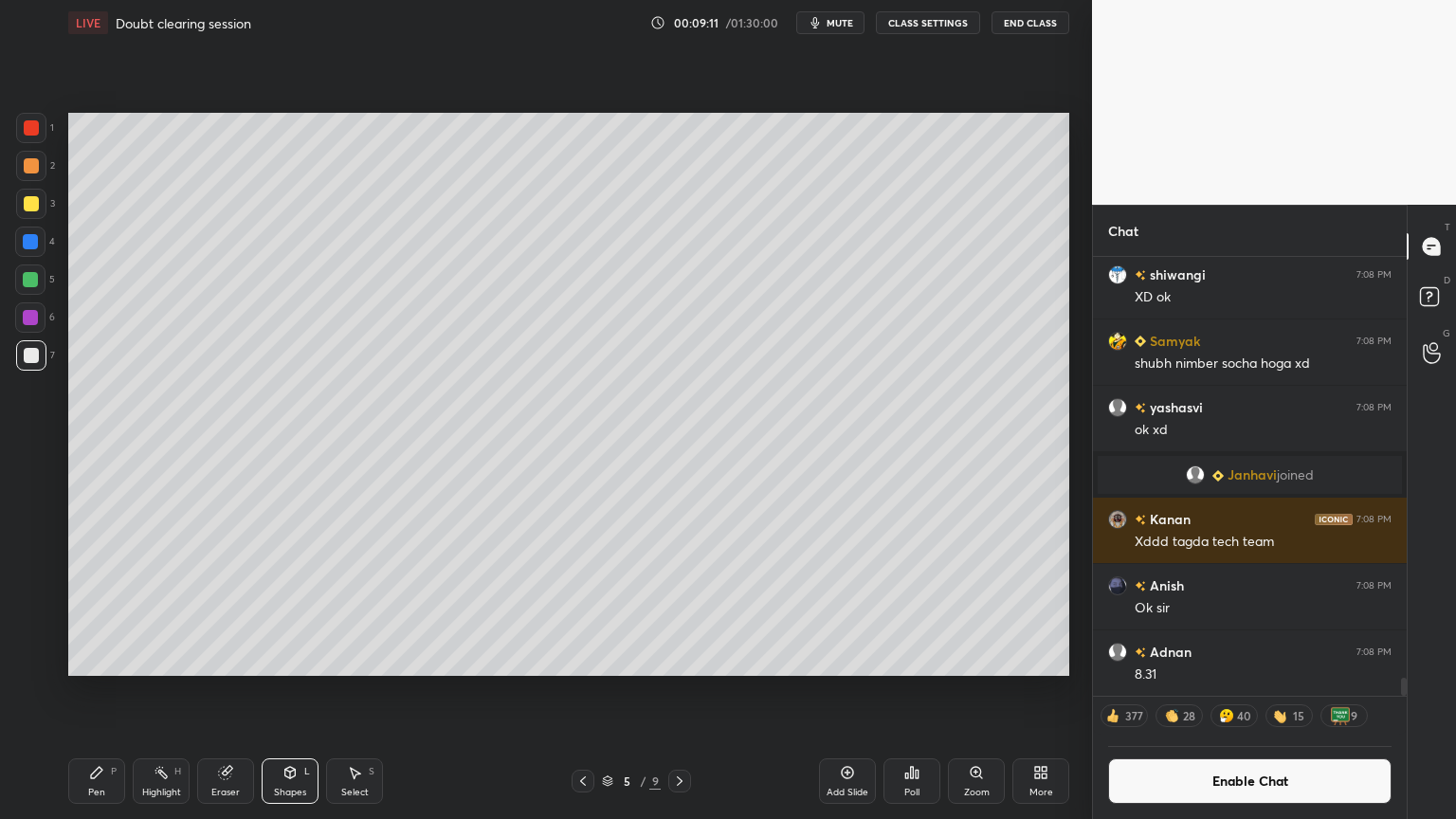 click at bounding box center (30, 242) 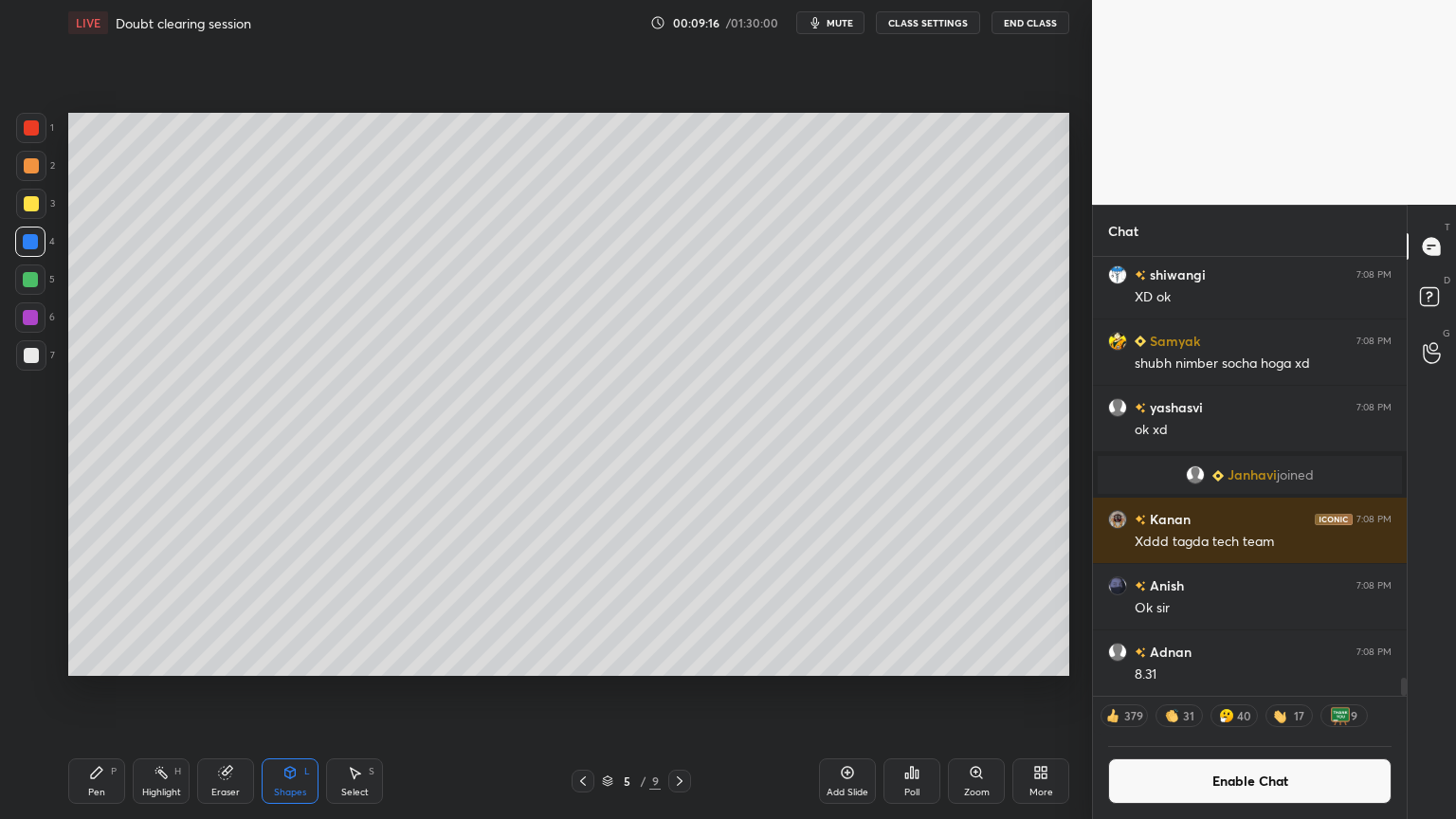 drag, startPoint x: 155, startPoint y: 782, endPoint x: 171, endPoint y: 724, distance: 60.16644 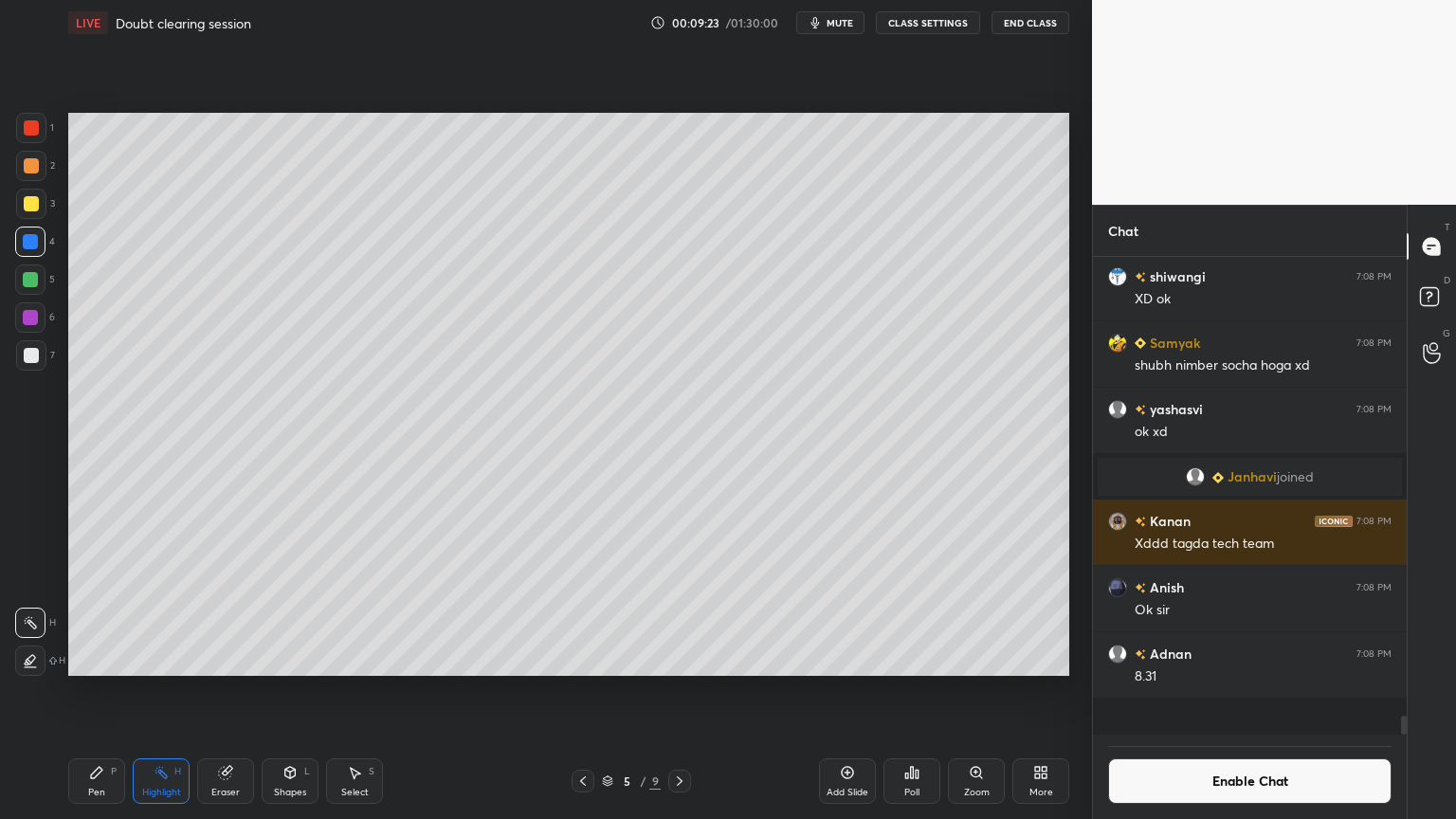 scroll, scrollTop: 6, scrollLeft: 6, axis: both 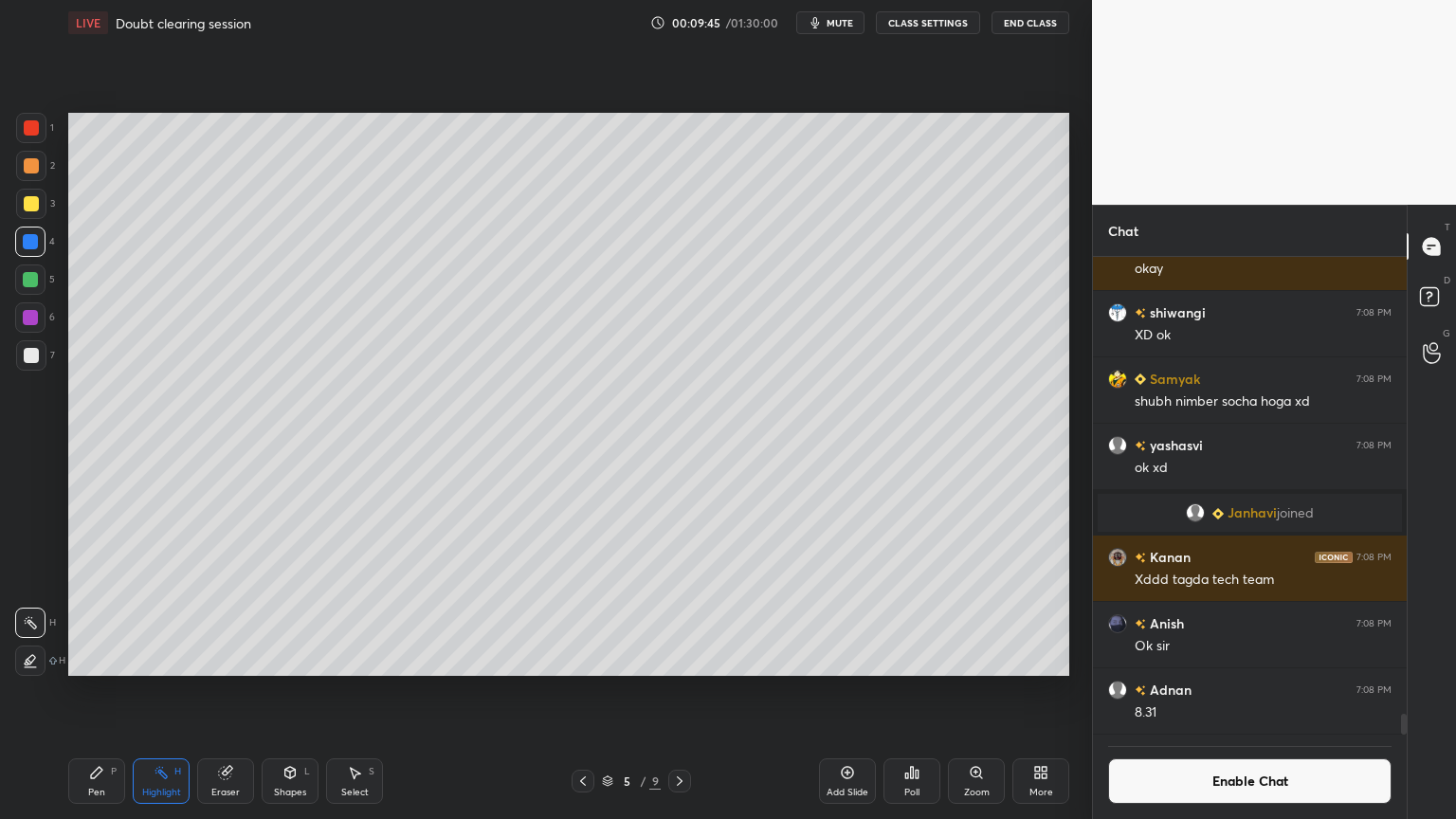 click on "Pen" at bounding box center [97, 792] 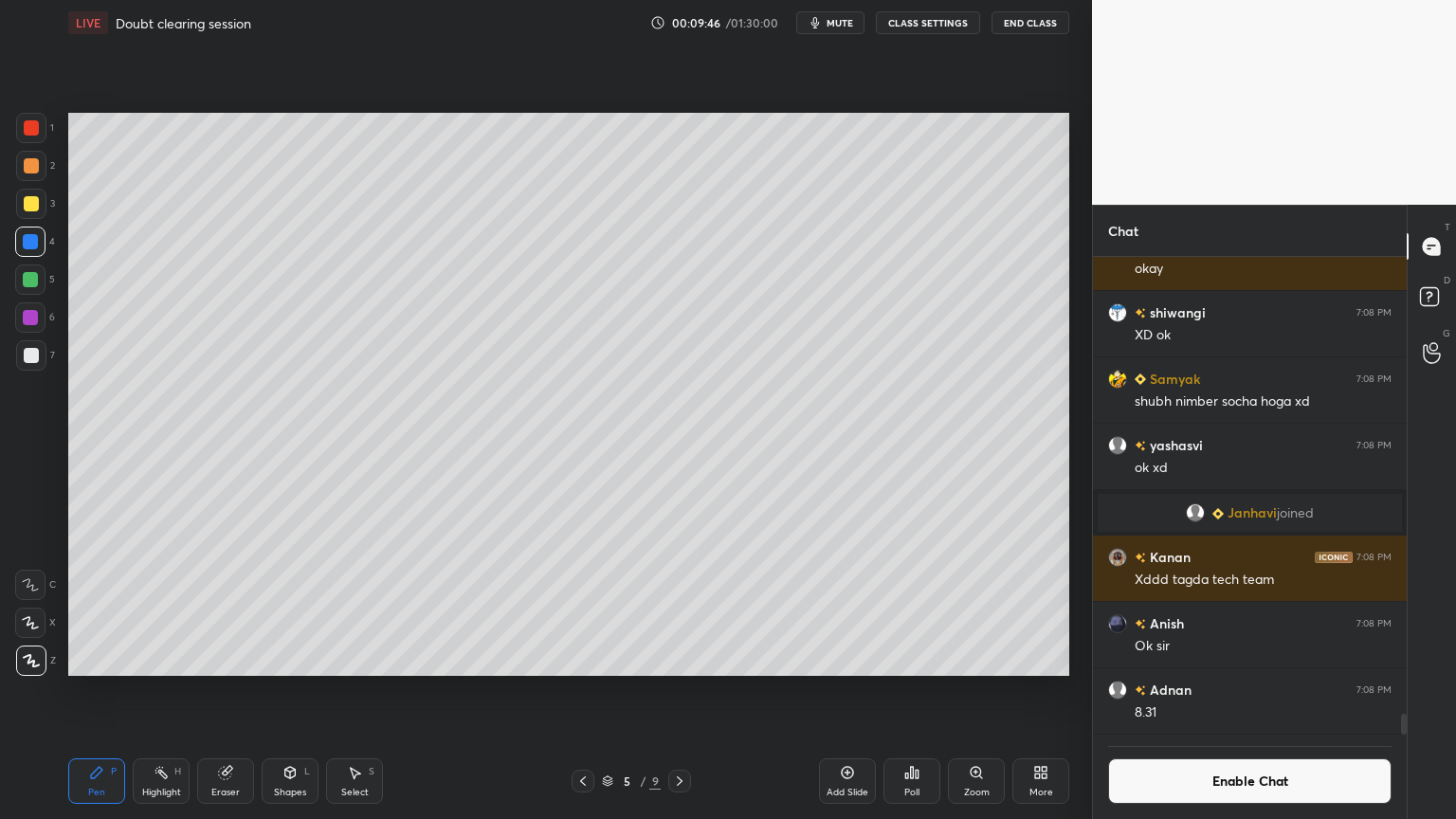 drag, startPoint x: 27, startPoint y: 126, endPoint x: 61, endPoint y: 226, distance: 106 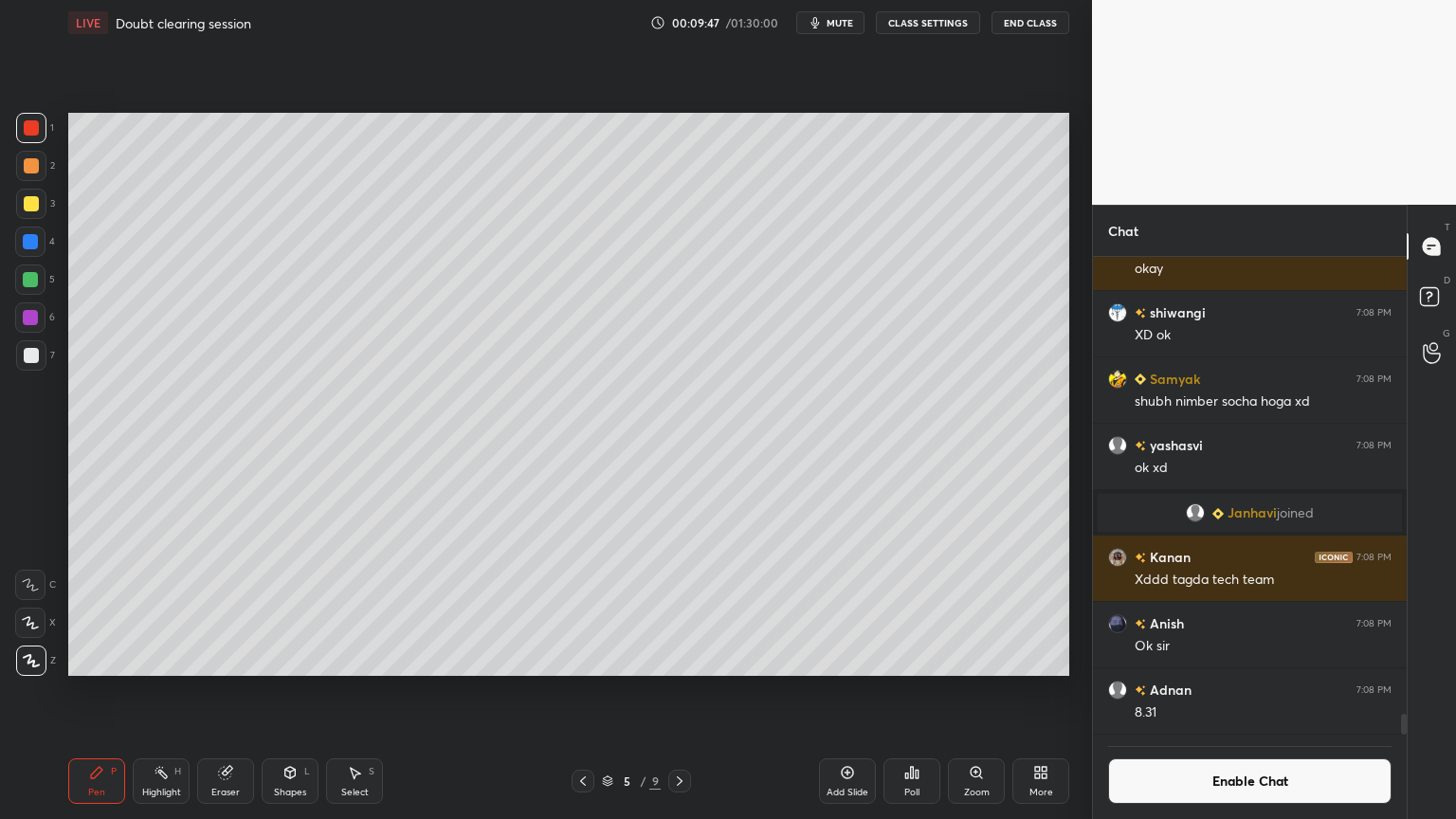 drag, startPoint x: 857, startPoint y: 782, endPoint x: 538, endPoint y: 732, distance: 322.8947 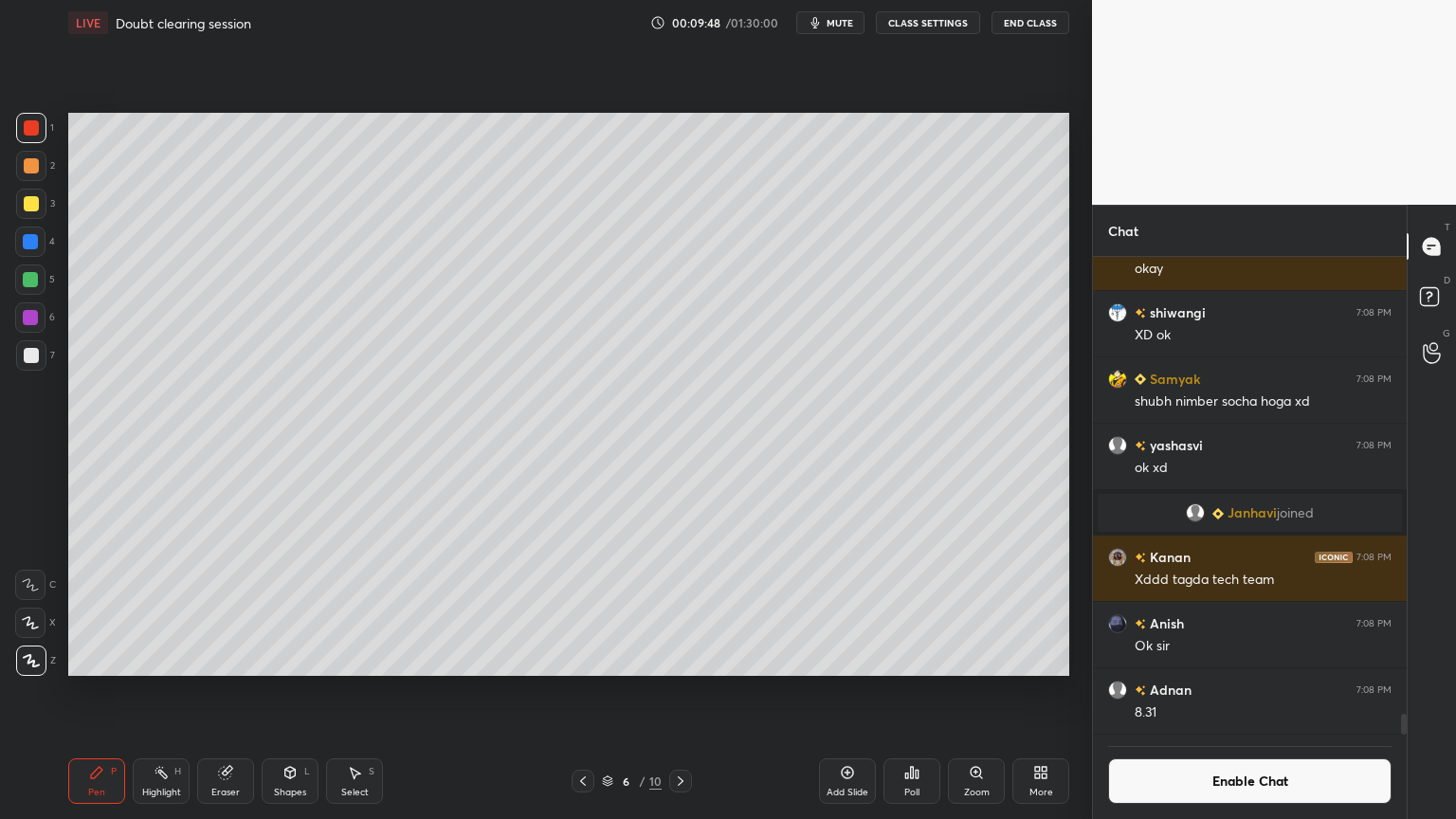 click 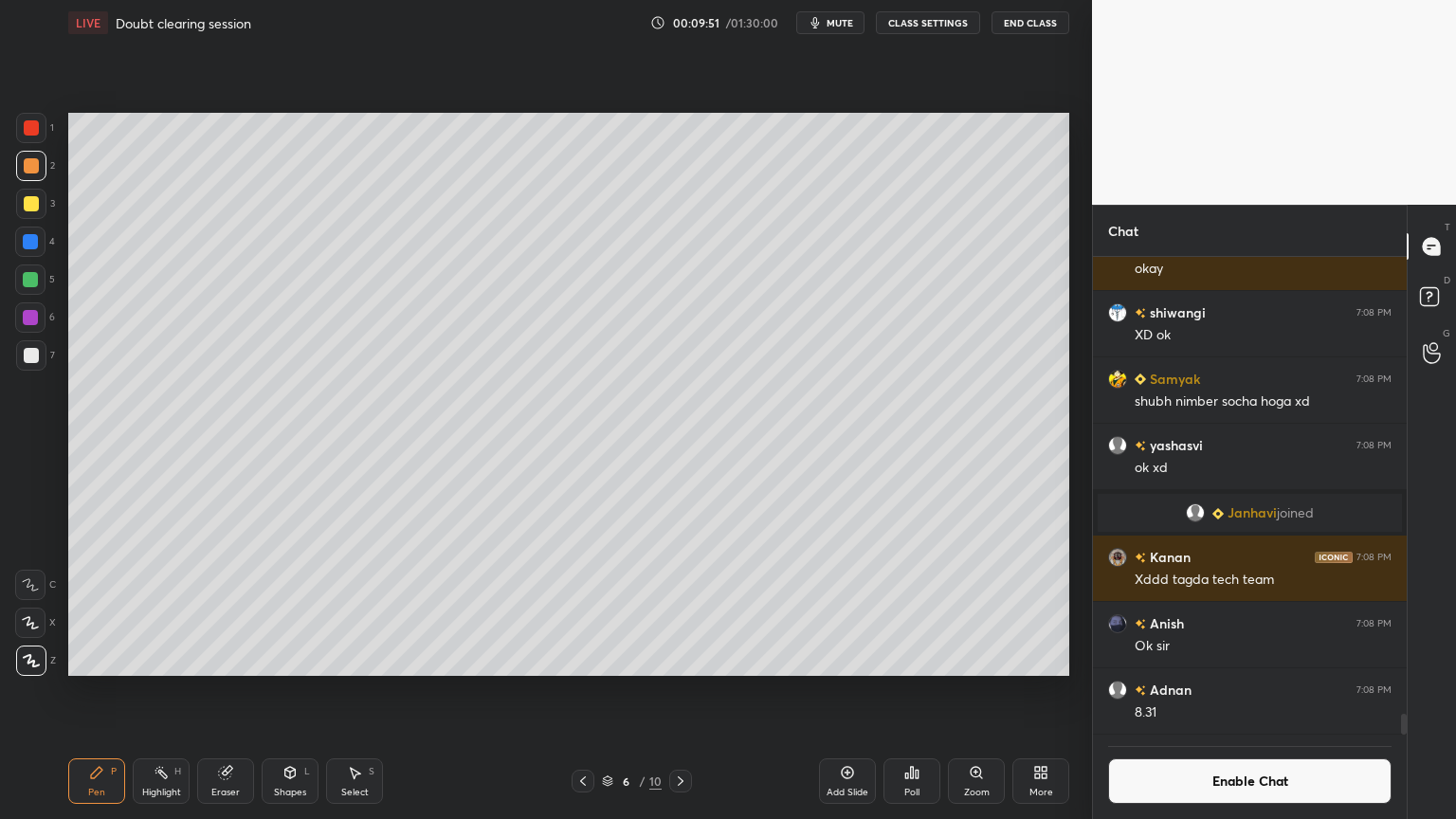 drag, startPoint x: 235, startPoint y: 780, endPoint x: 232, endPoint y: 698, distance: 82.05486 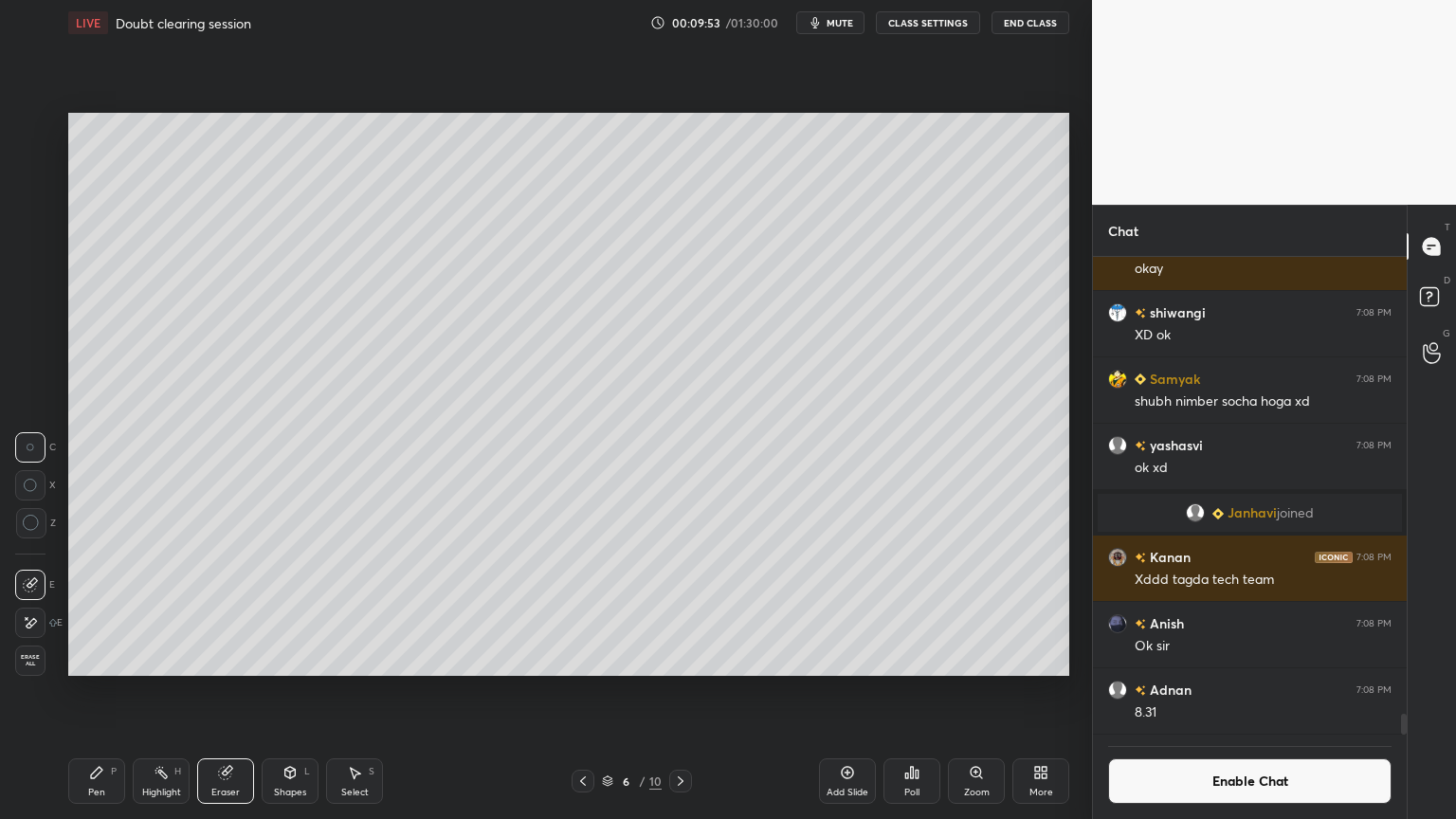 drag, startPoint x: 99, startPoint y: 785, endPoint x: 102, endPoint y: 732, distance: 53.084838 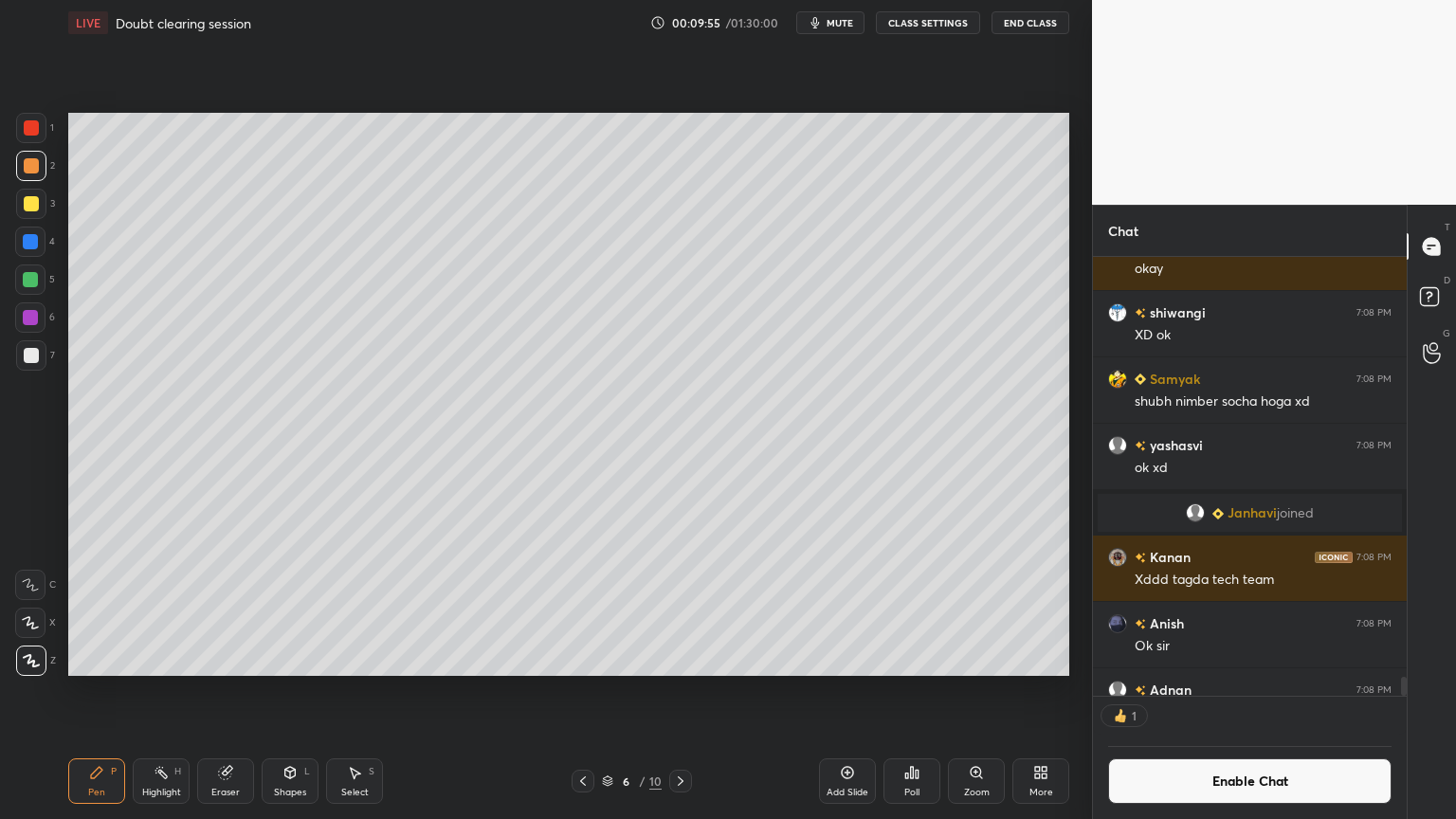 scroll, scrollTop: 433, scrollLeft: 308, axis: both 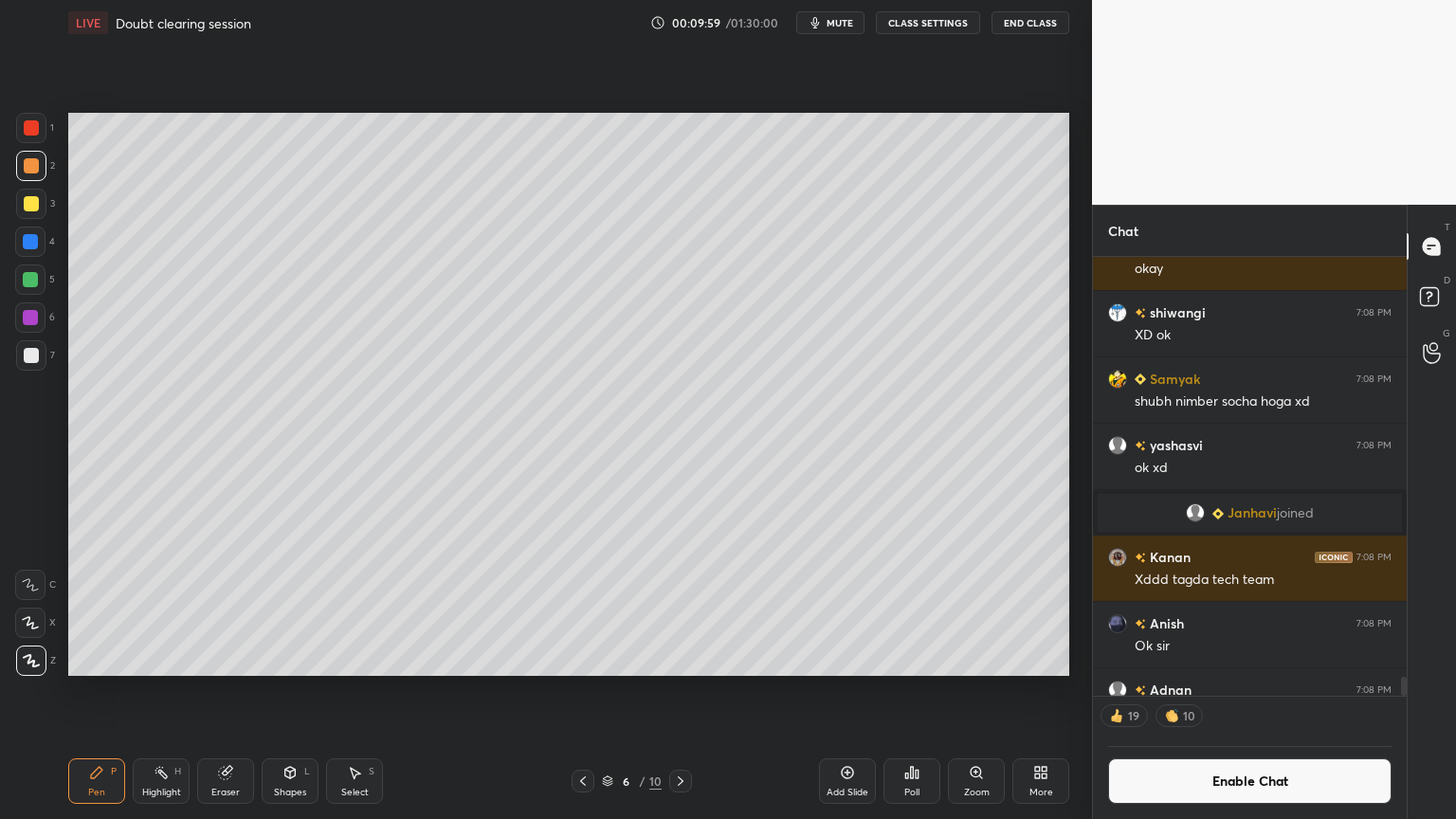 click 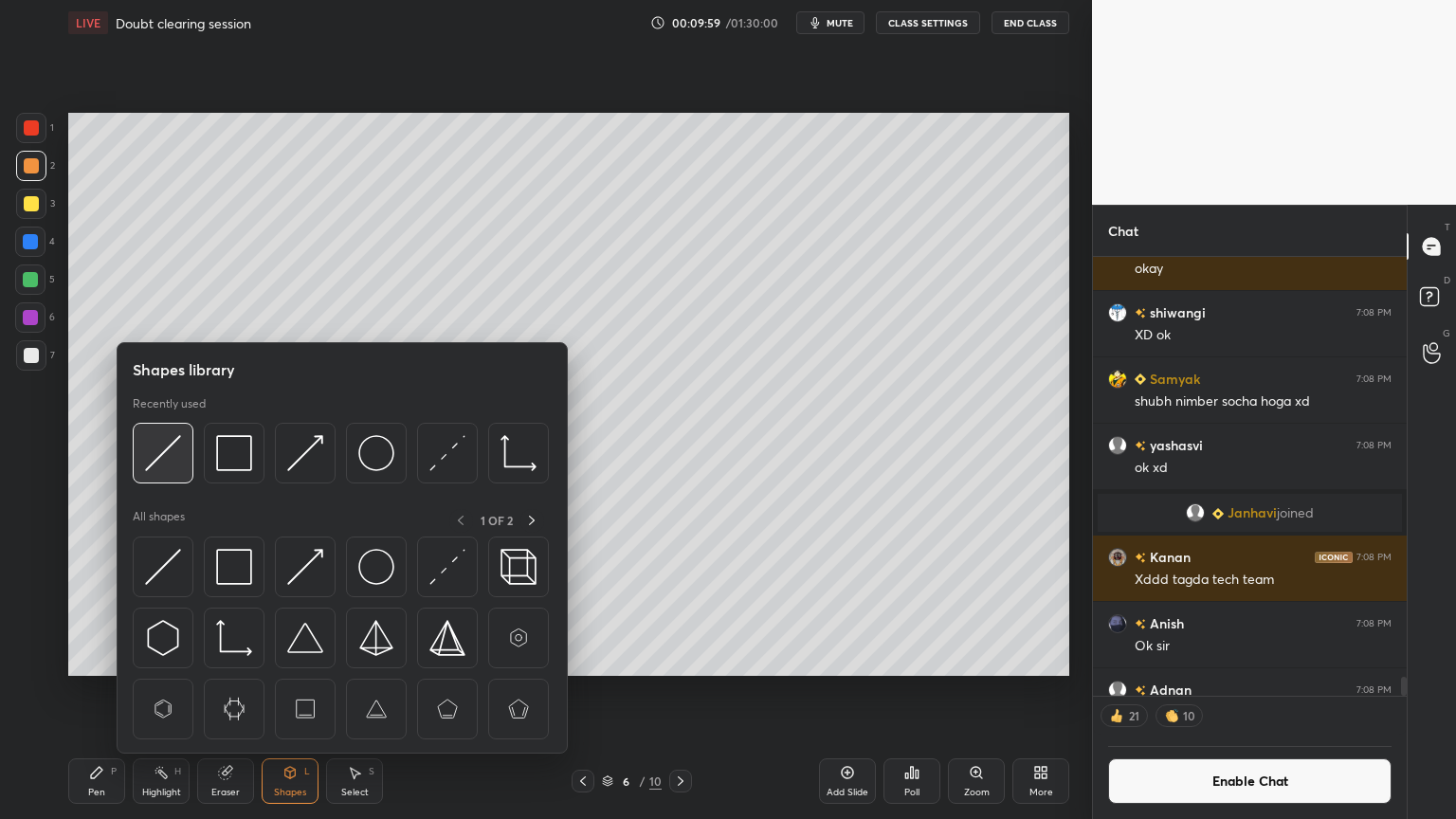 click at bounding box center [163, 453] 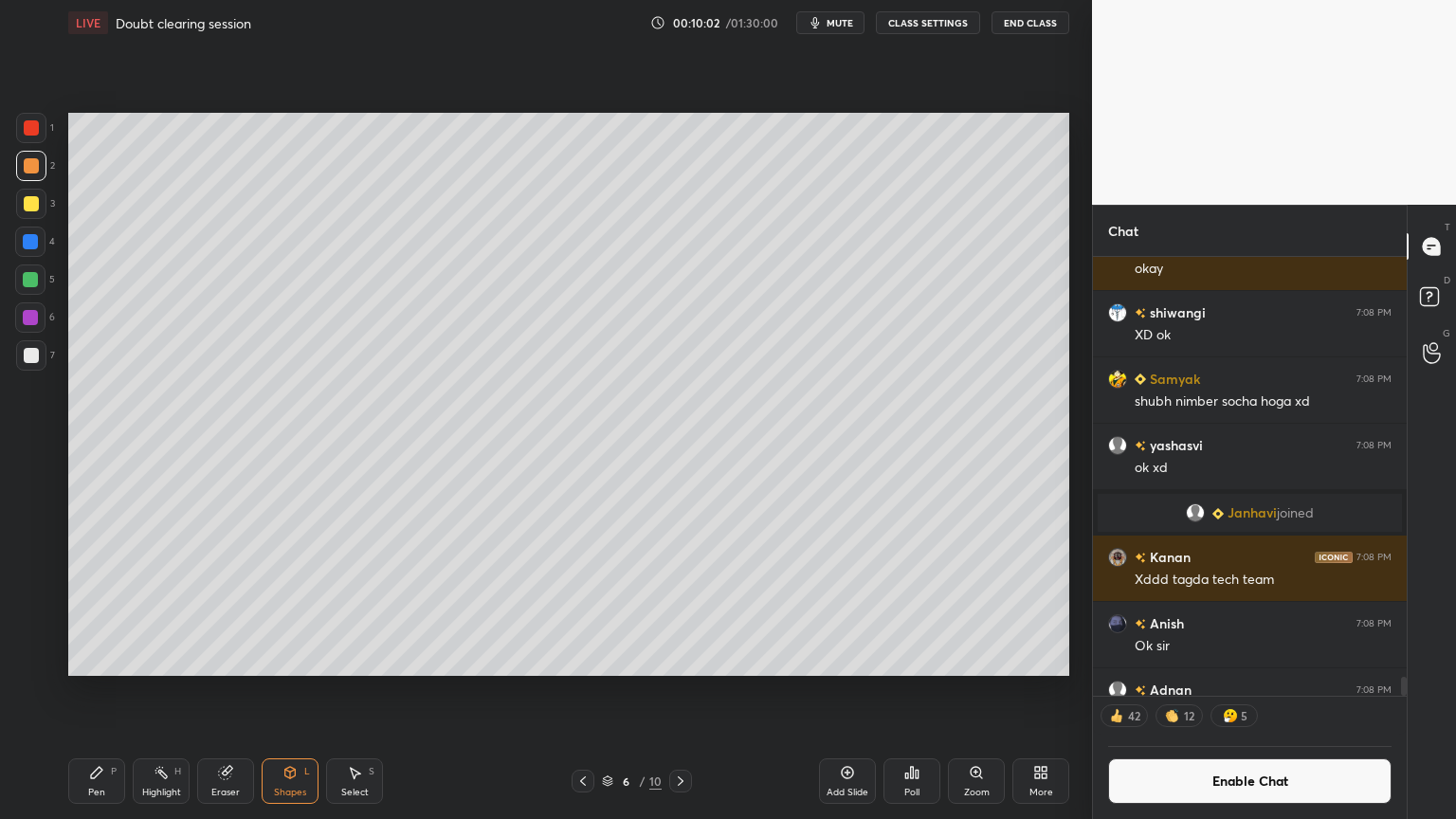 drag, startPoint x: 87, startPoint y: 782, endPoint x: 94, endPoint y: 748, distance: 34.71311 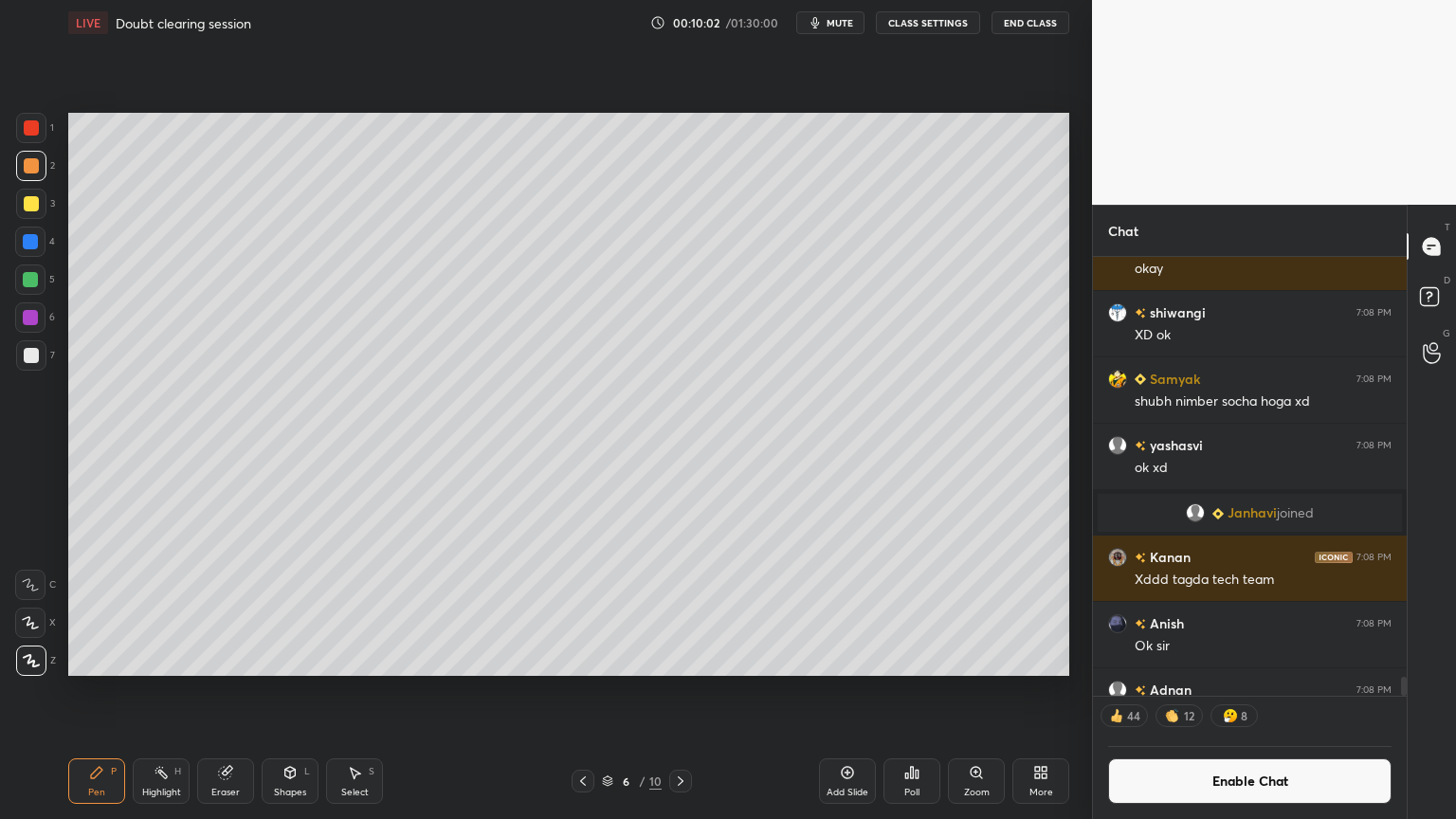 click at bounding box center [31, 355] 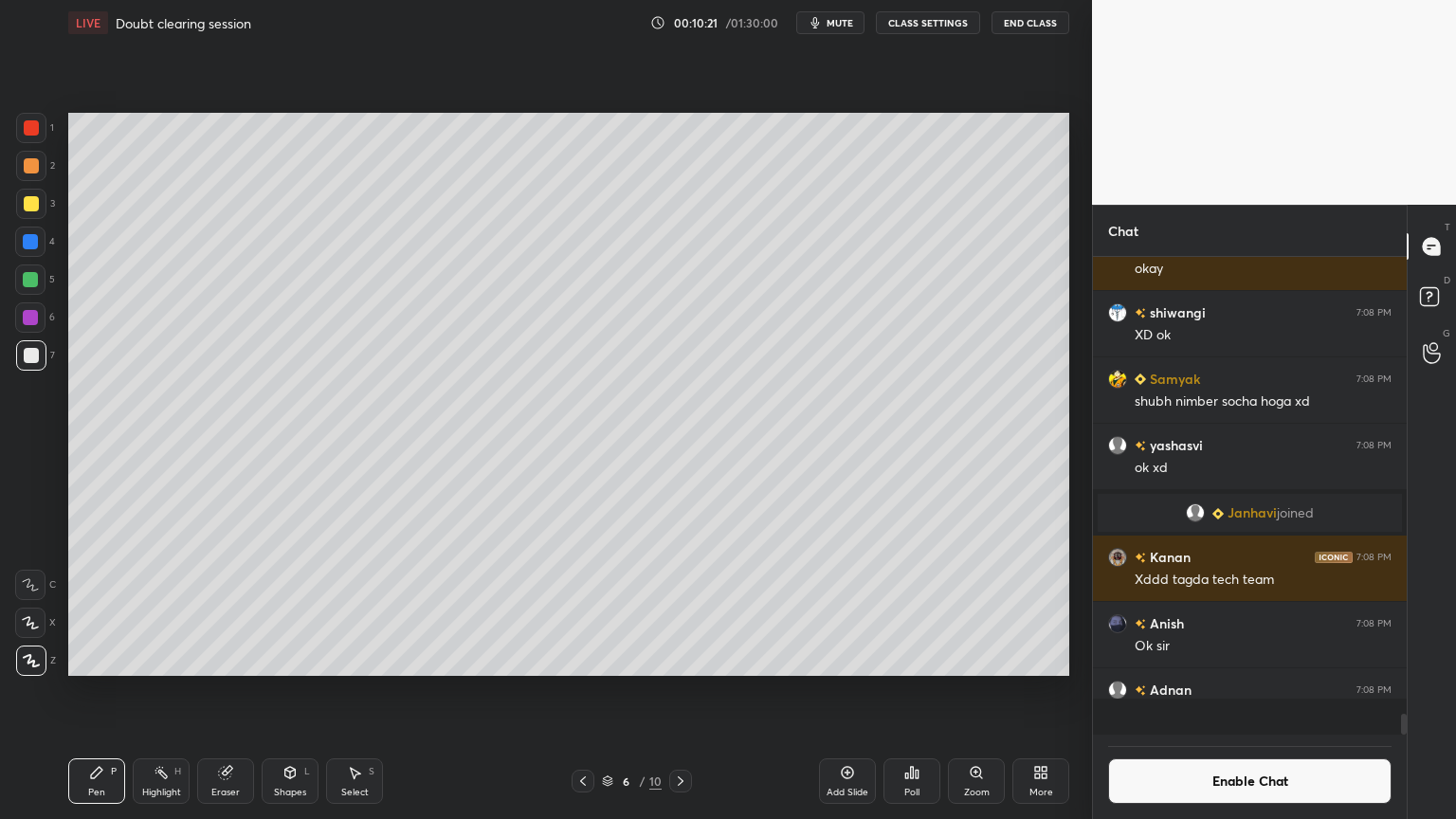 scroll, scrollTop: 6, scrollLeft: 6, axis: both 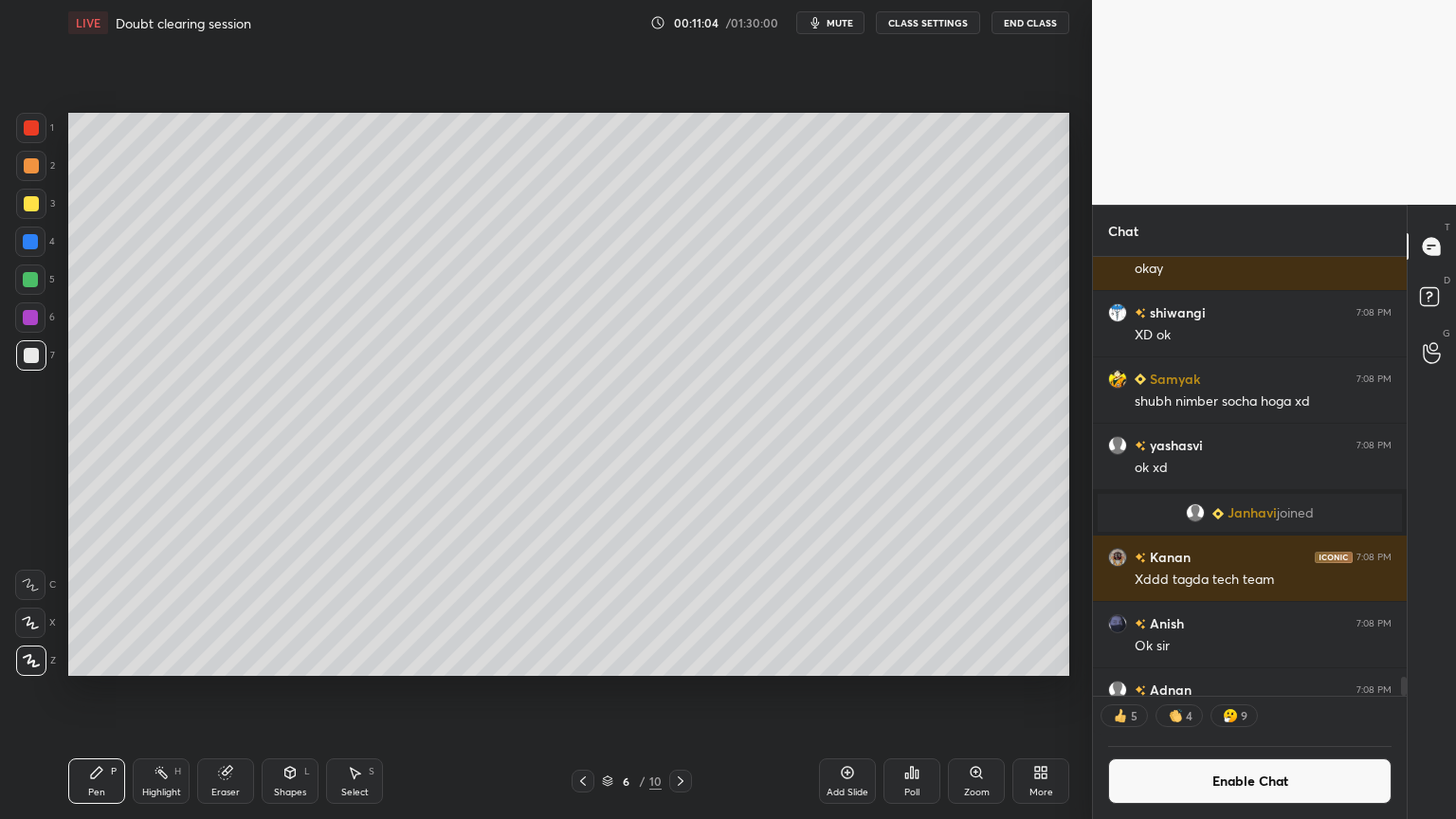 drag, startPoint x: 32, startPoint y: 207, endPoint x: 18, endPoint y: 282, distance: 76.295478 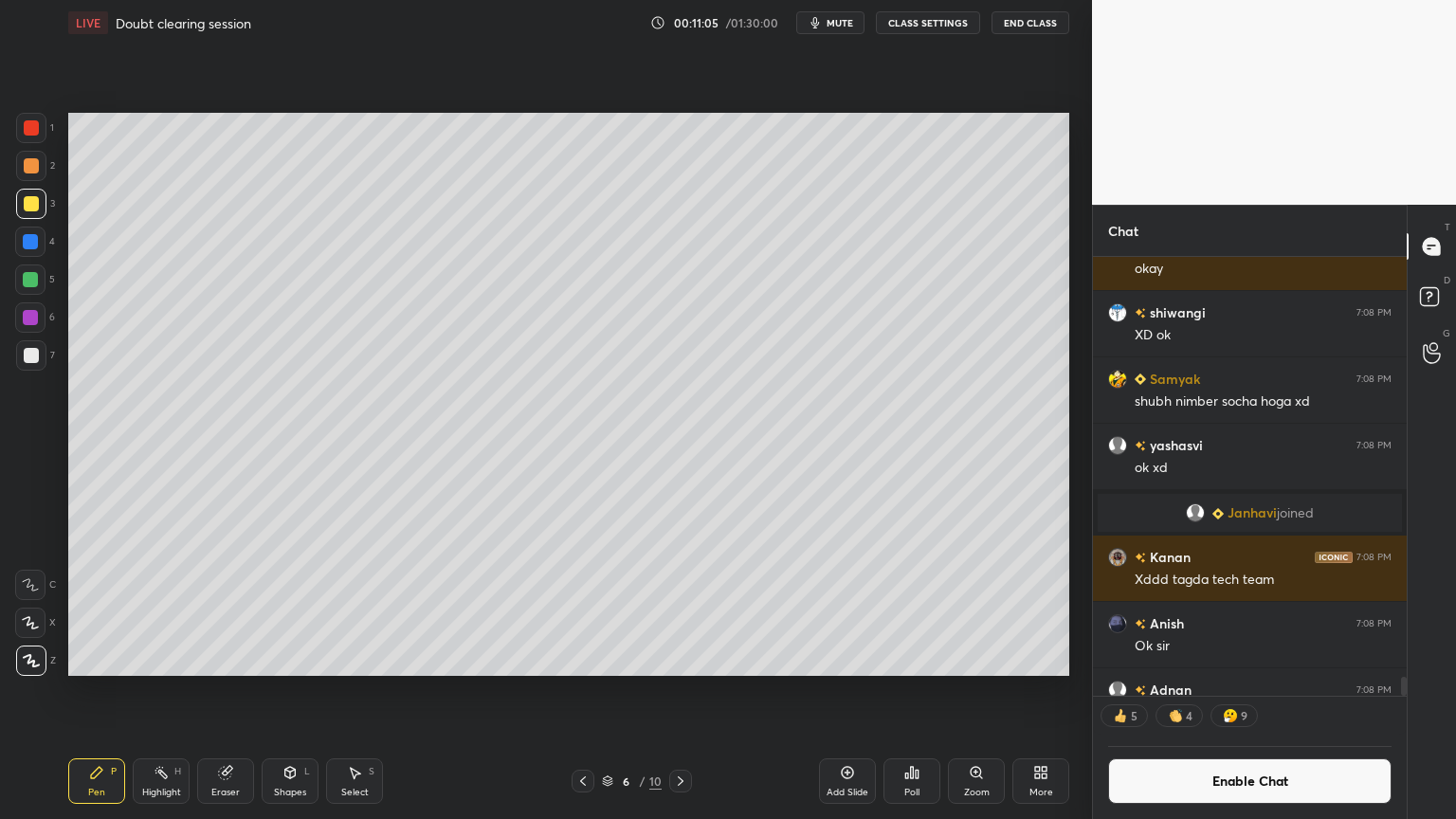 click on "Shapes L" at bounding box center (290, 781) 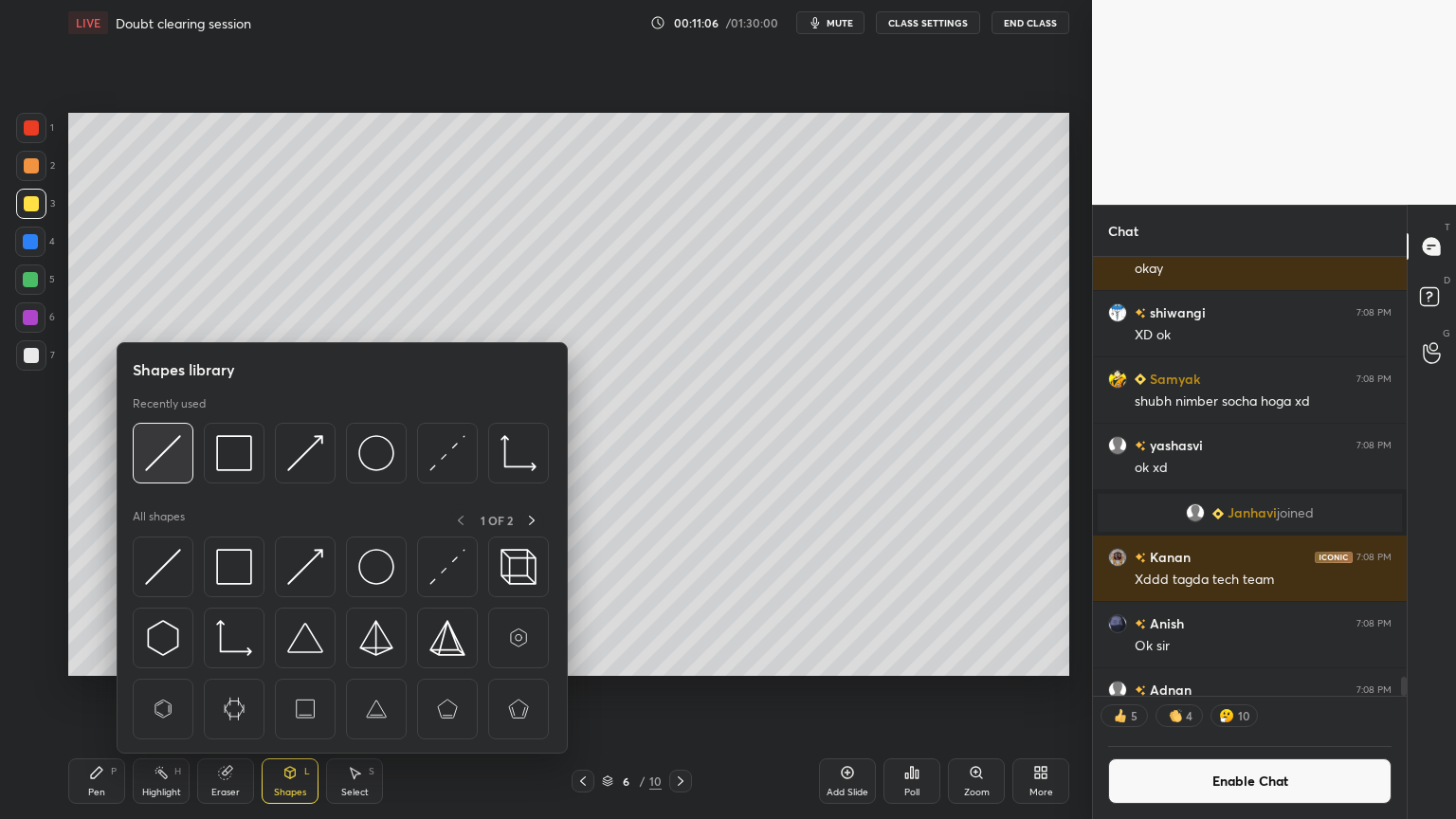 click at bounding box center [163, 453] 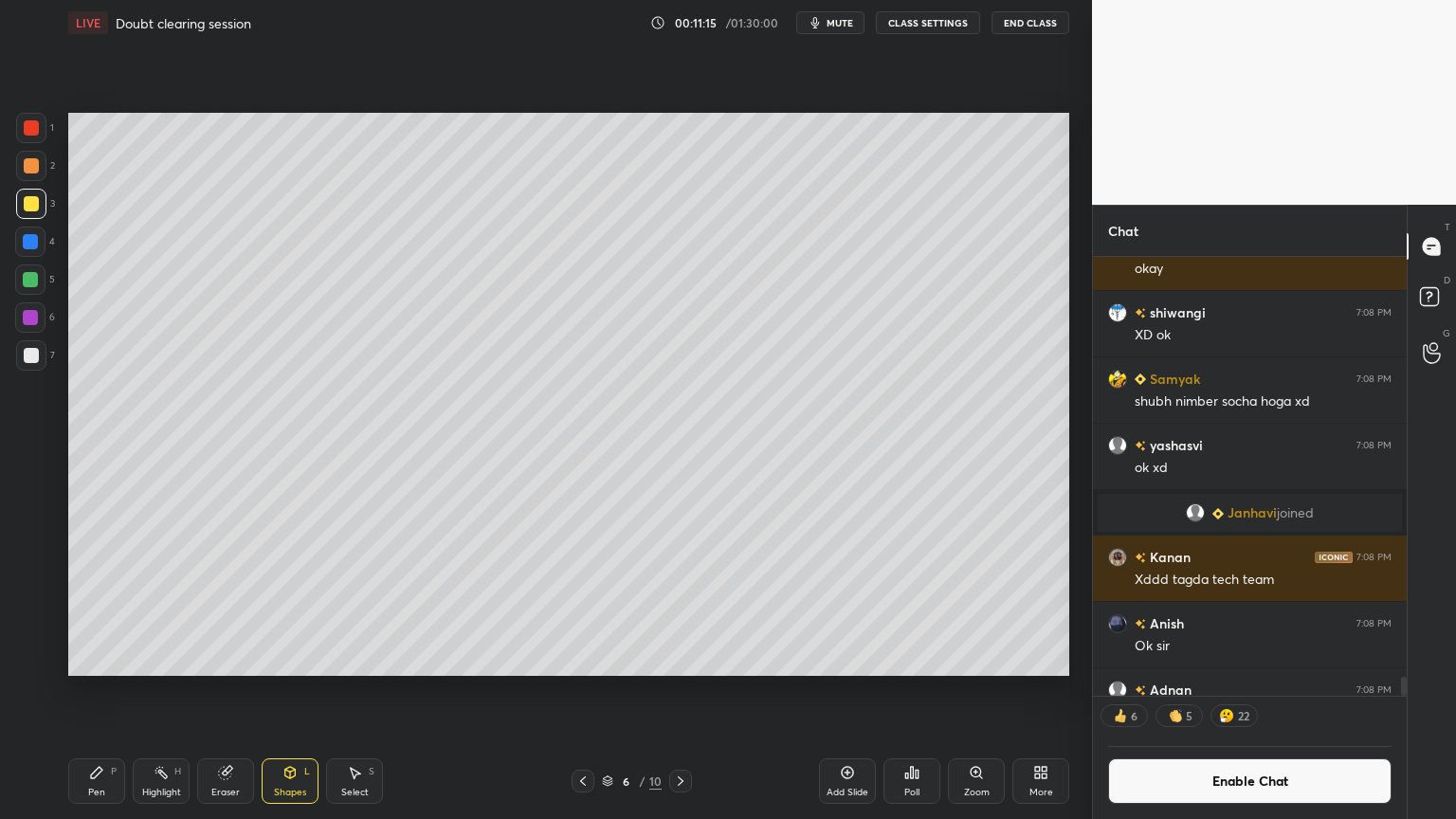 click 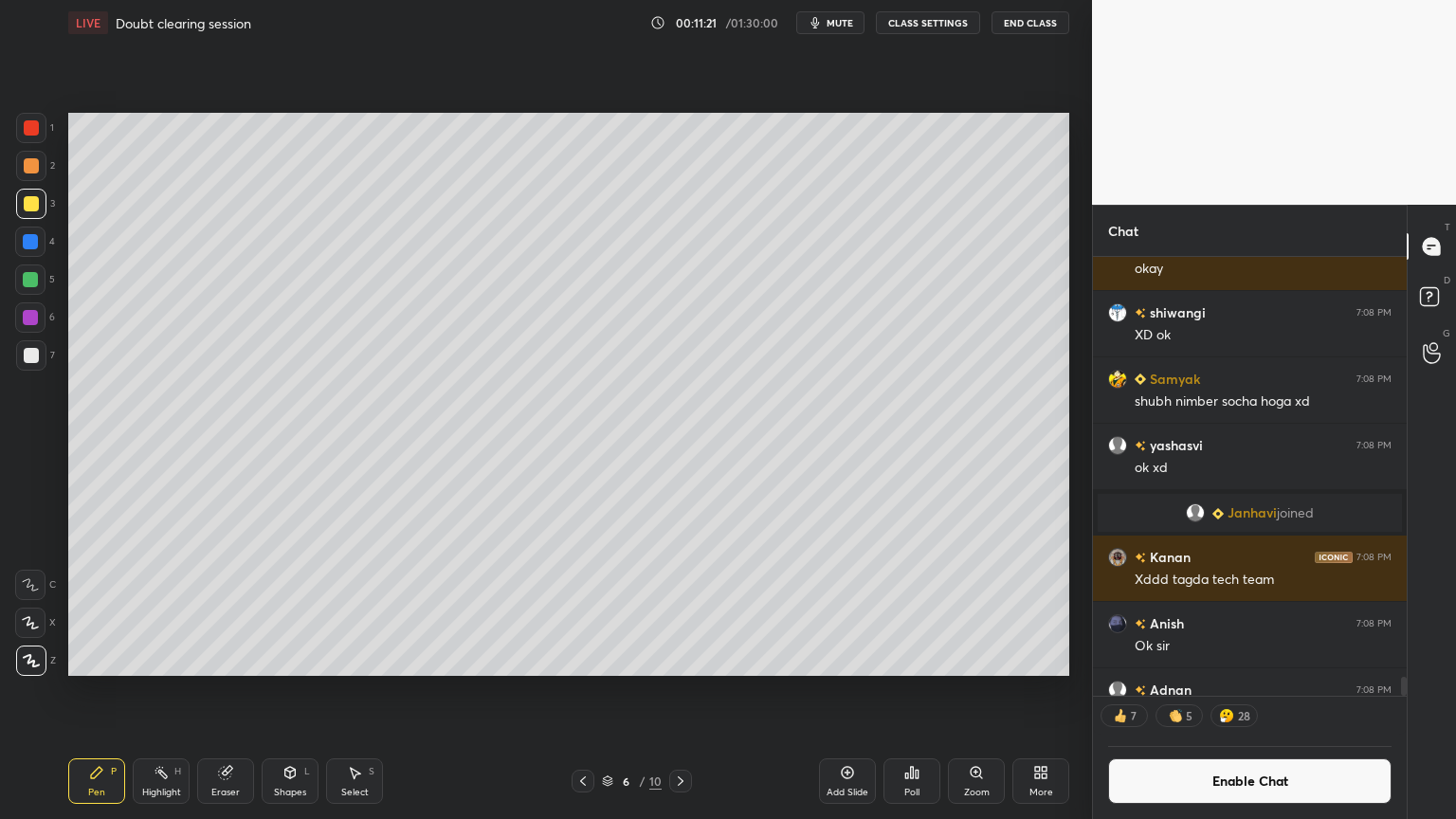 click on "Highlight H" at bounding box center (161, 781) 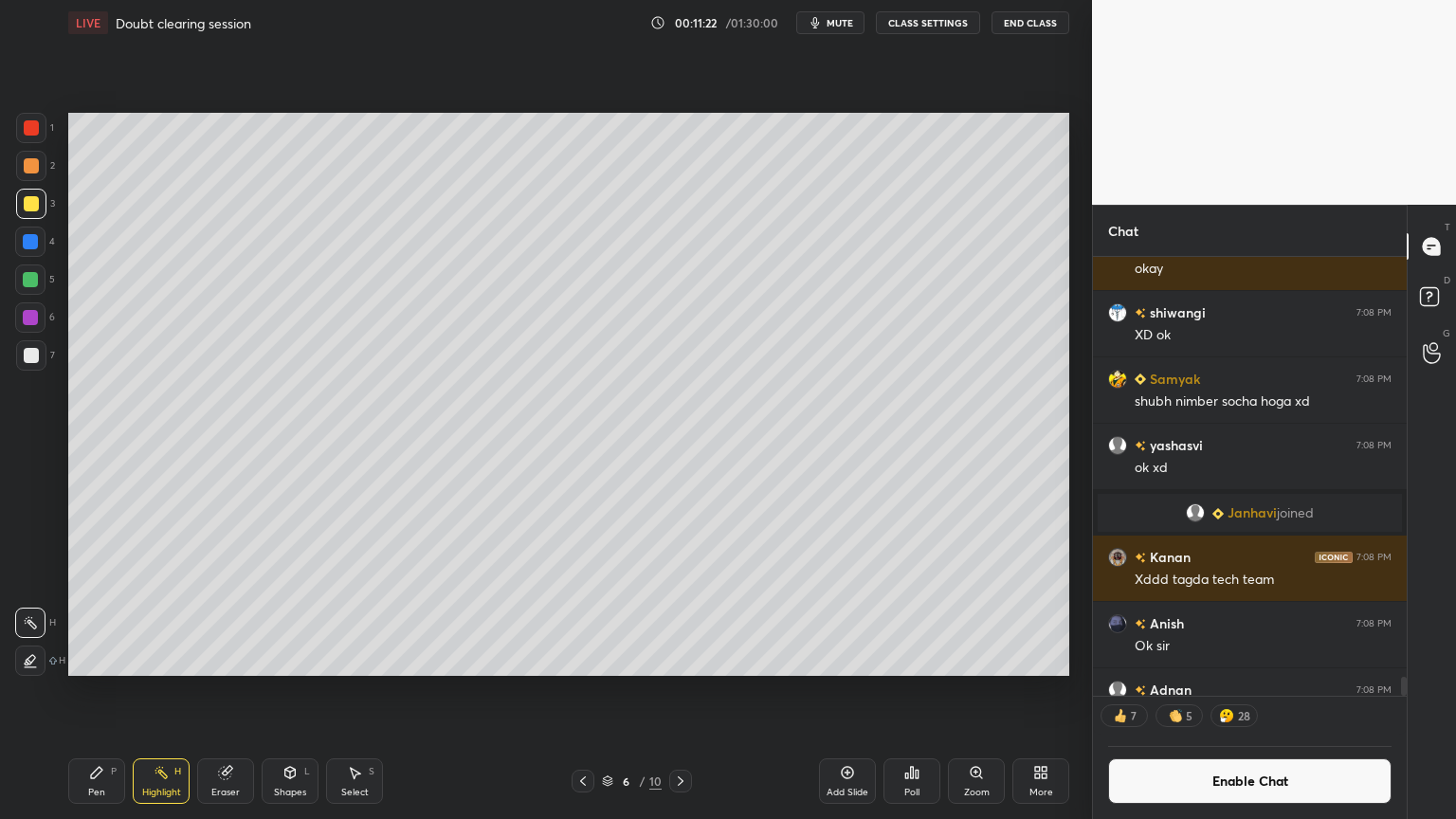 click 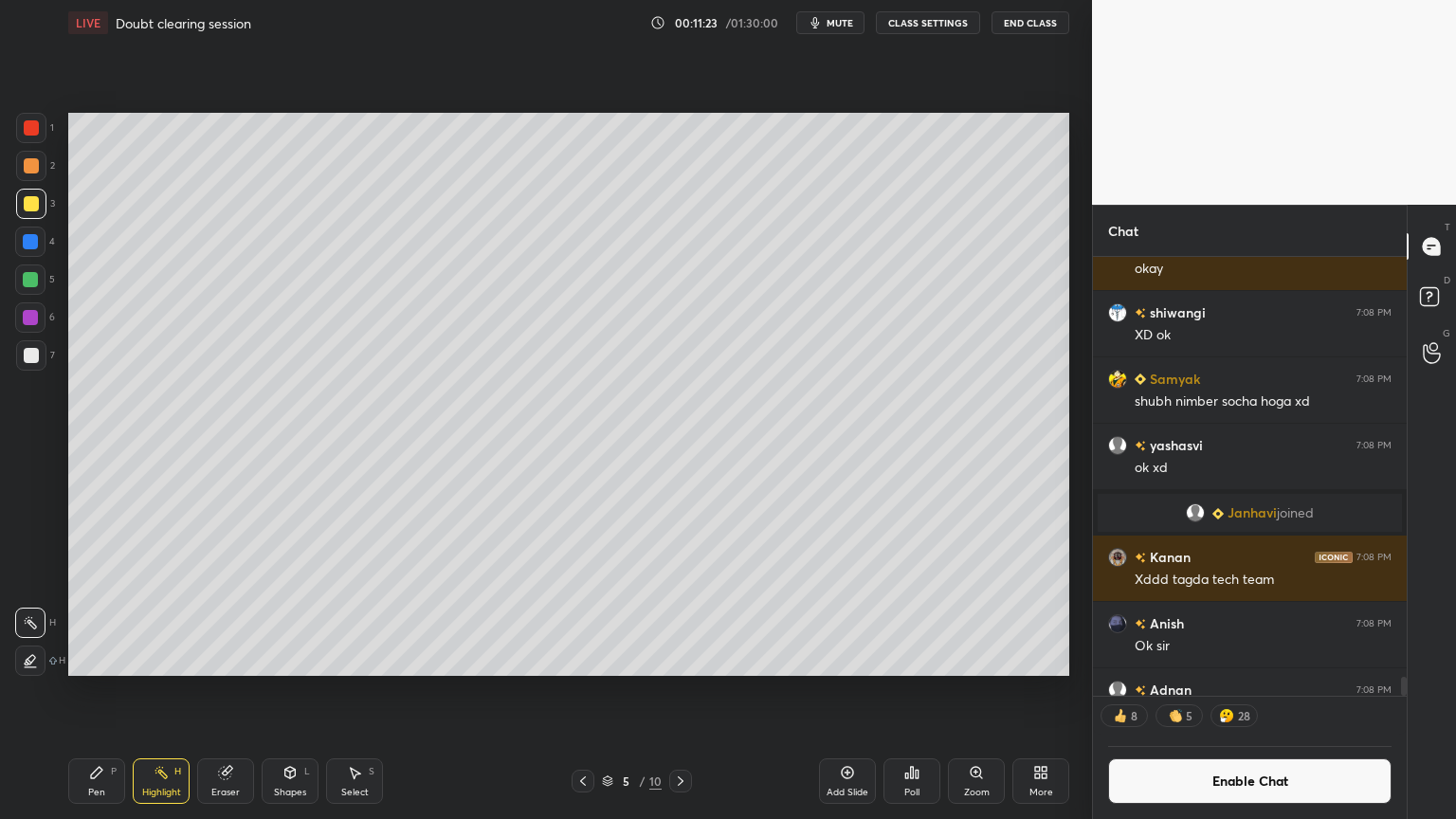 drag, startPoint x: 682, startPoint y: 778, endPoint x: 675, endPoint y: 786, distance: 10.630146 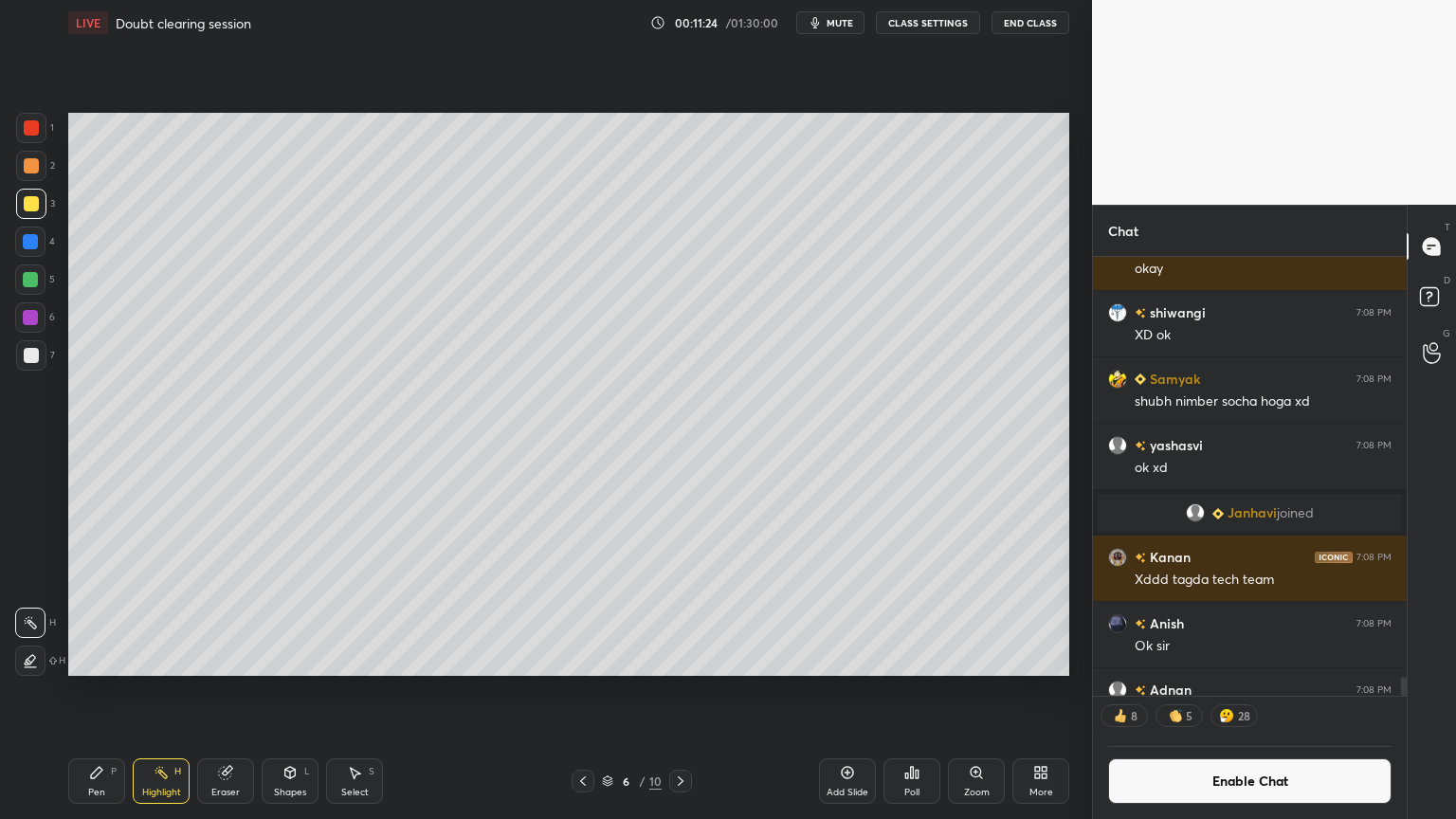 click 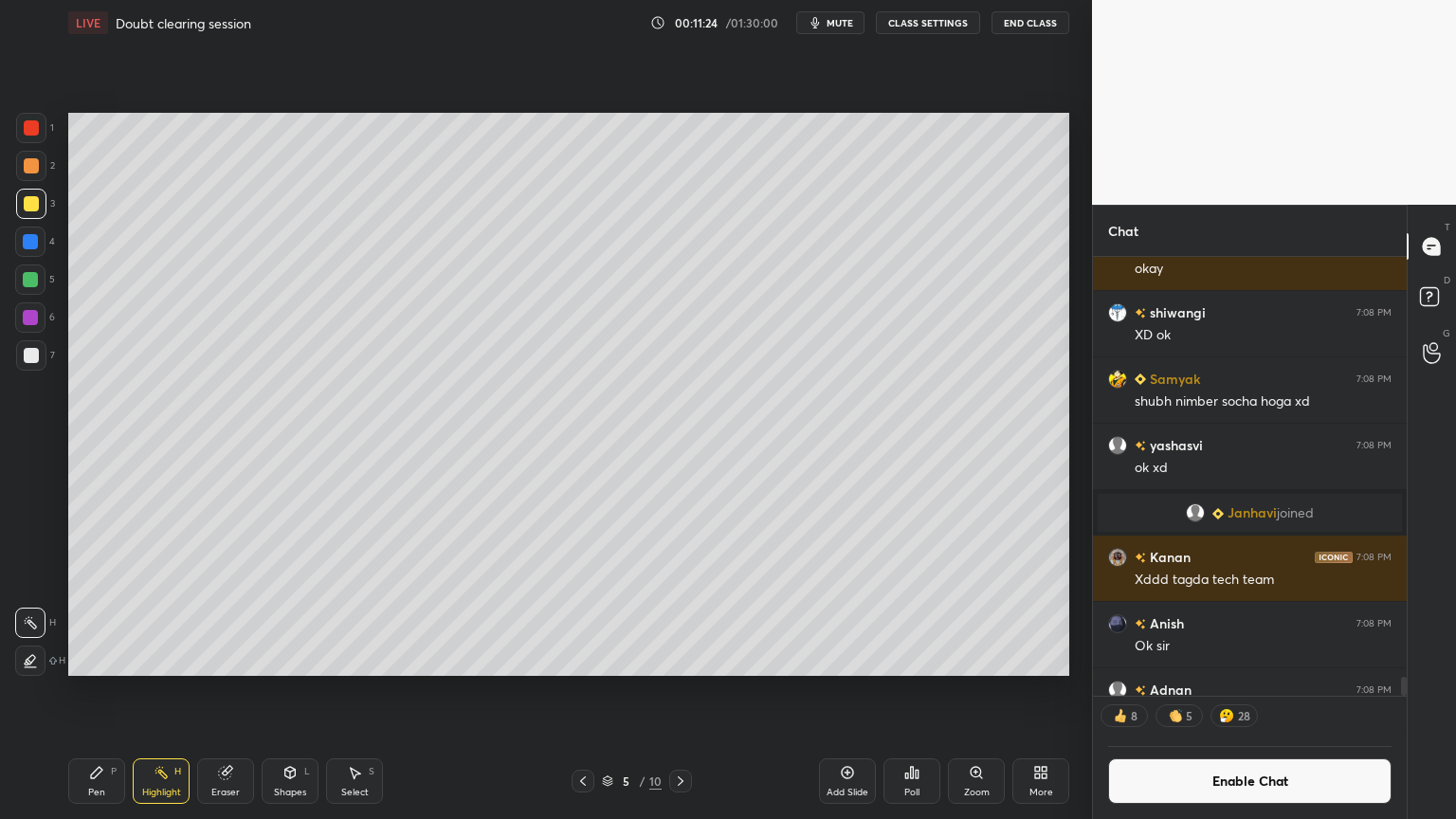 drag, startPoint x: 163, startPoint y: 782, endPoint x: 181, endPoint y: 700, distance: 83.952367 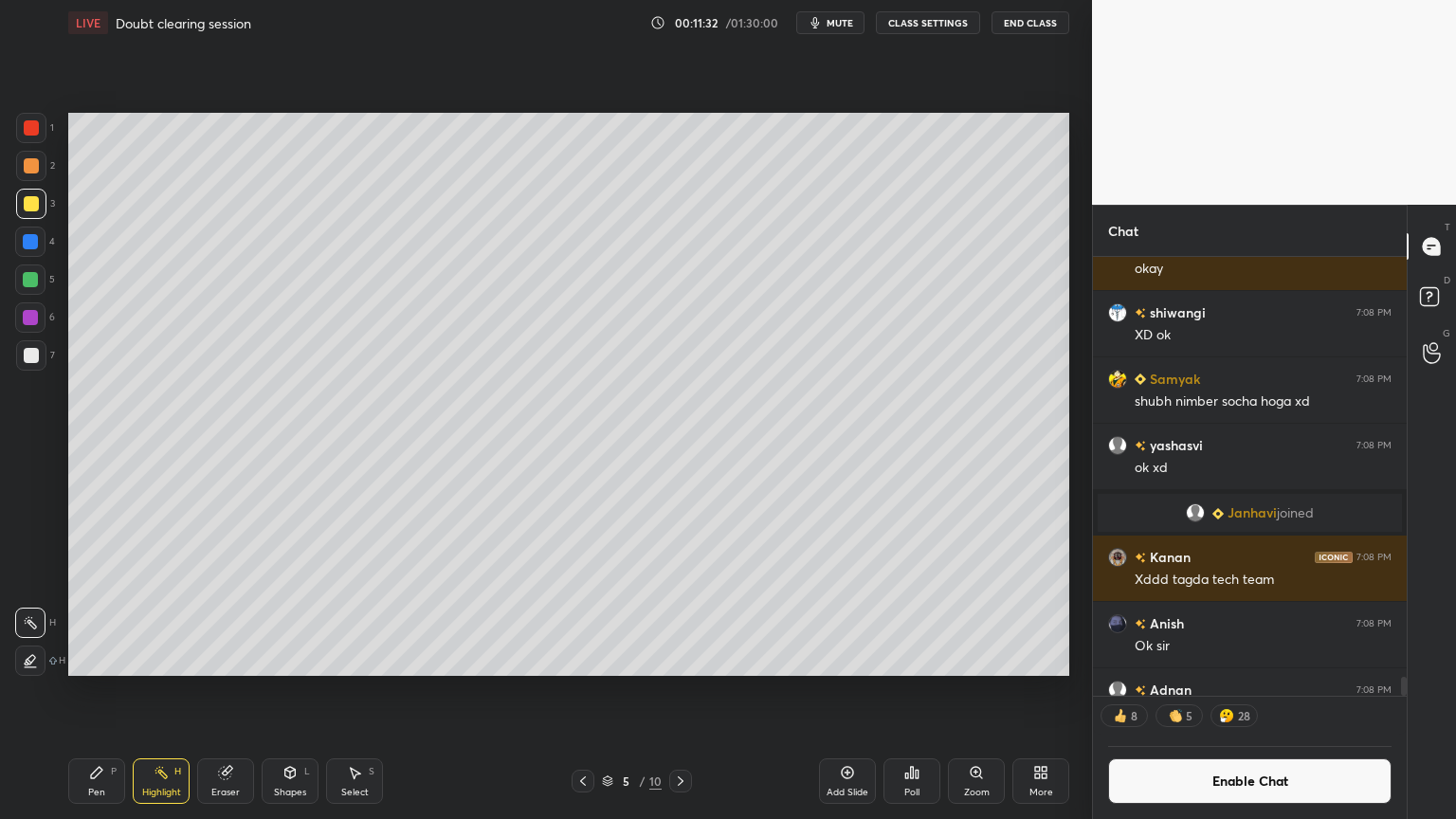 scroll, scrollTop: 6, scrollLeft: 6, axis: both 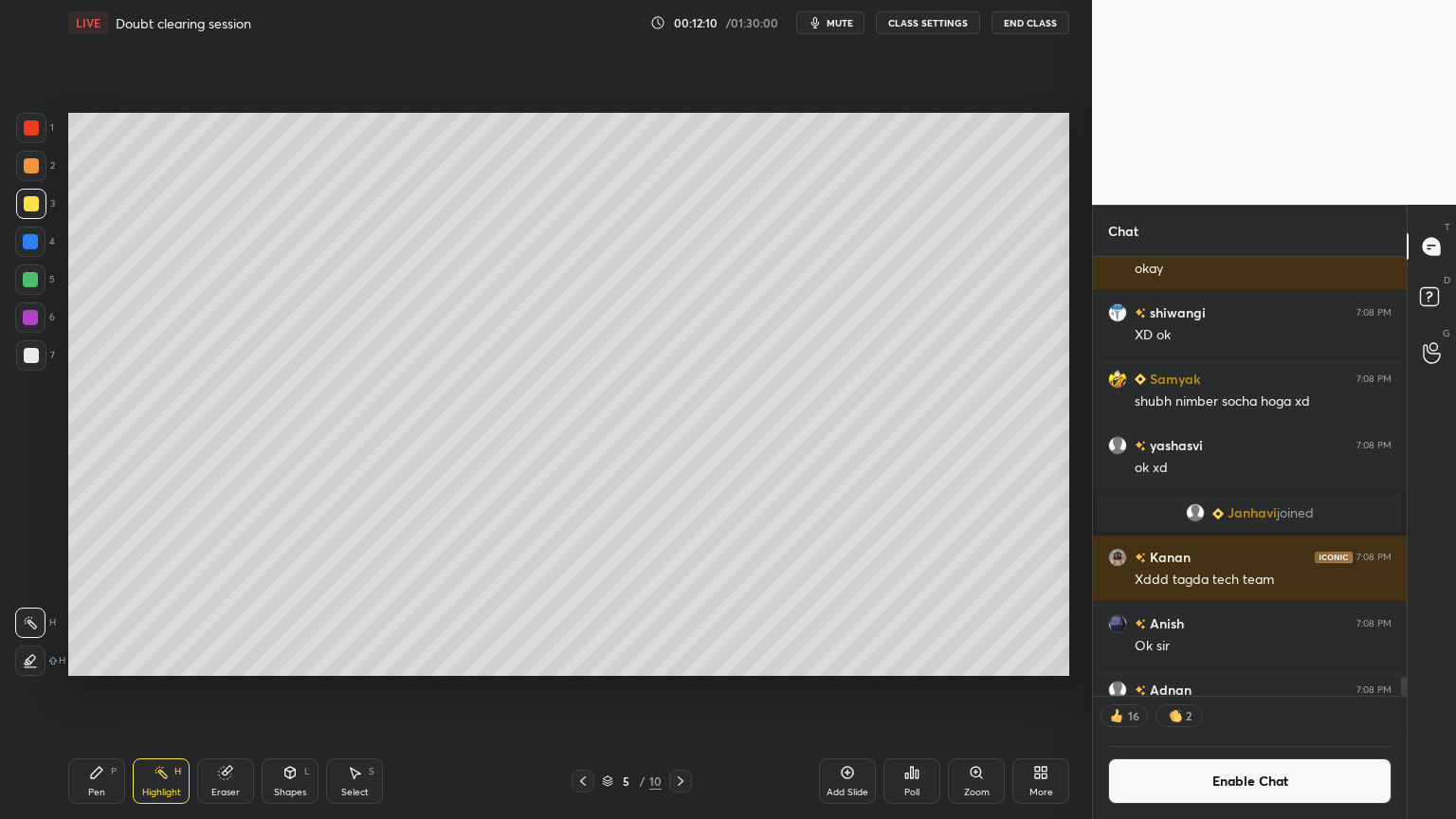 click 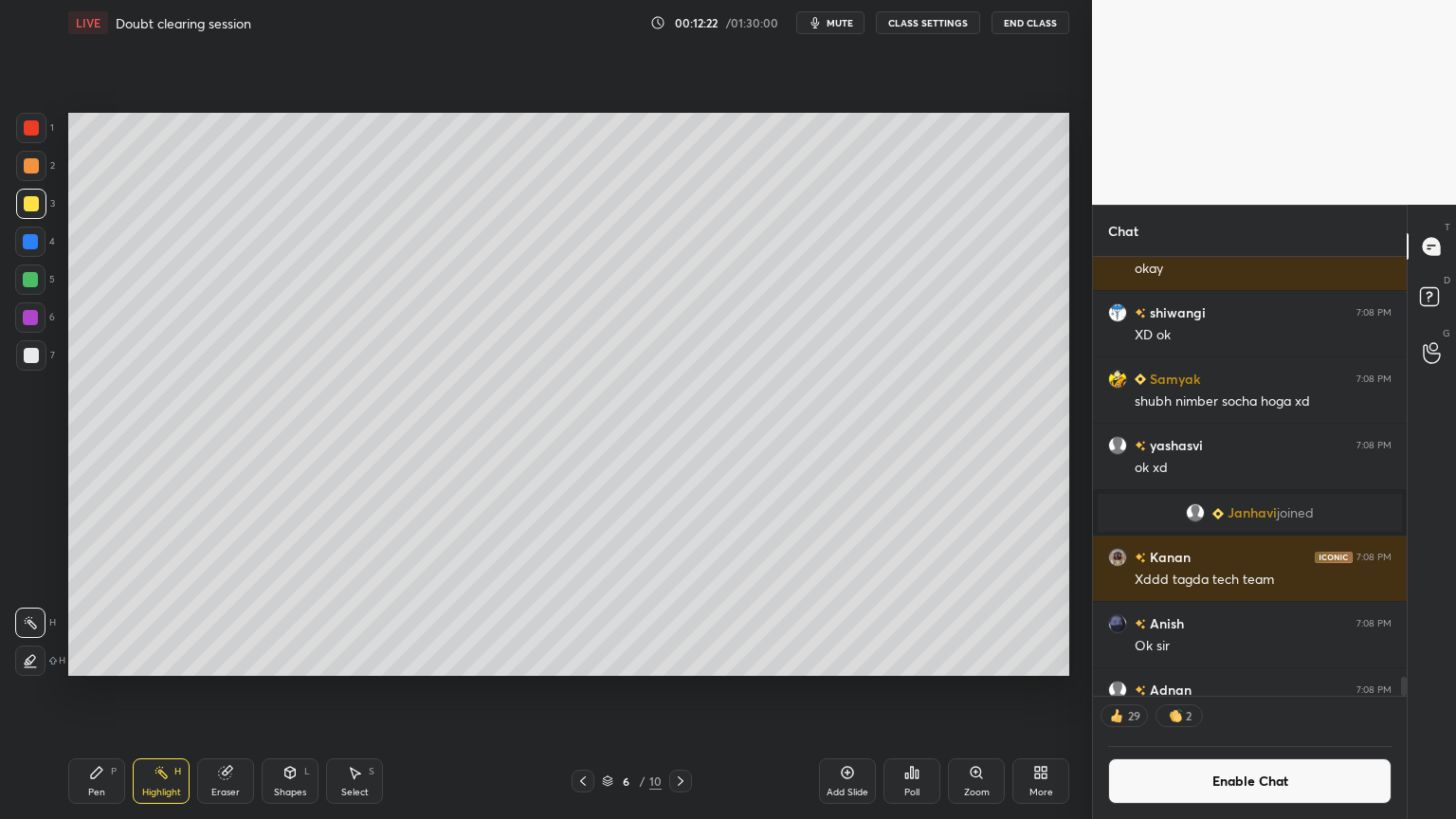 click on "Pen P" at bounding box center [97, 781] 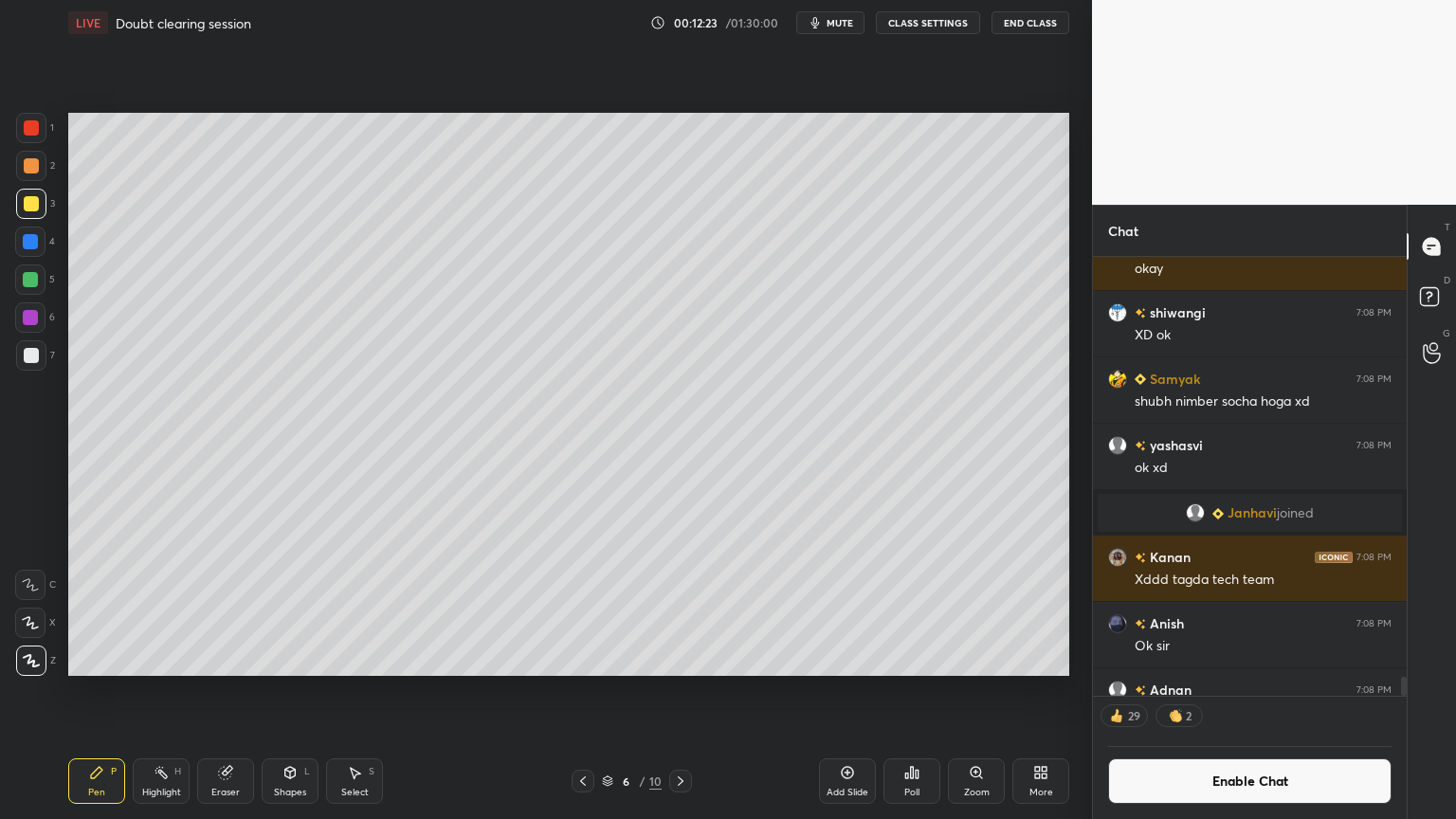 click at bounding box center [31, 355] 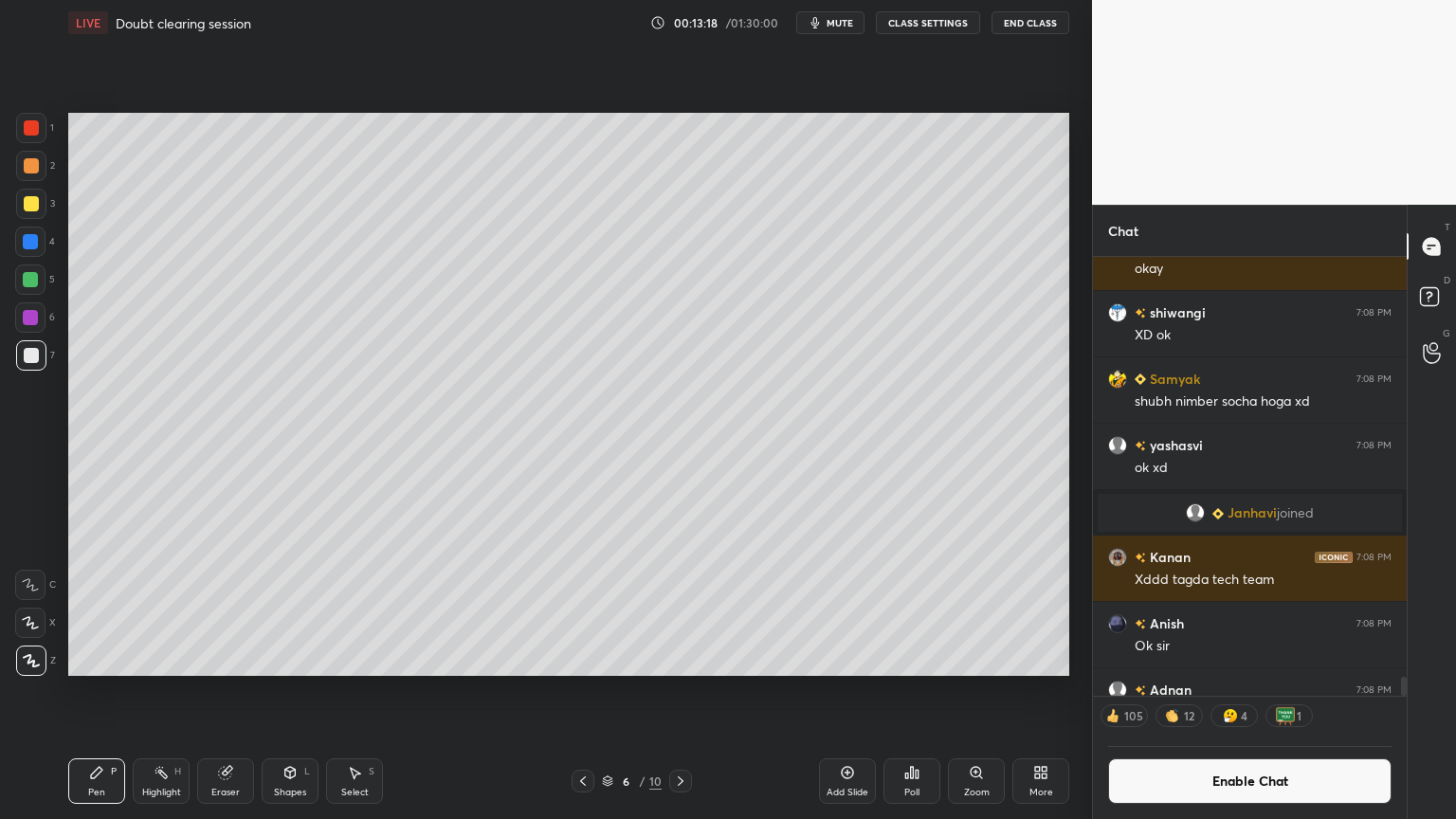 click on "Shapes" at bounding box center (290, 792) 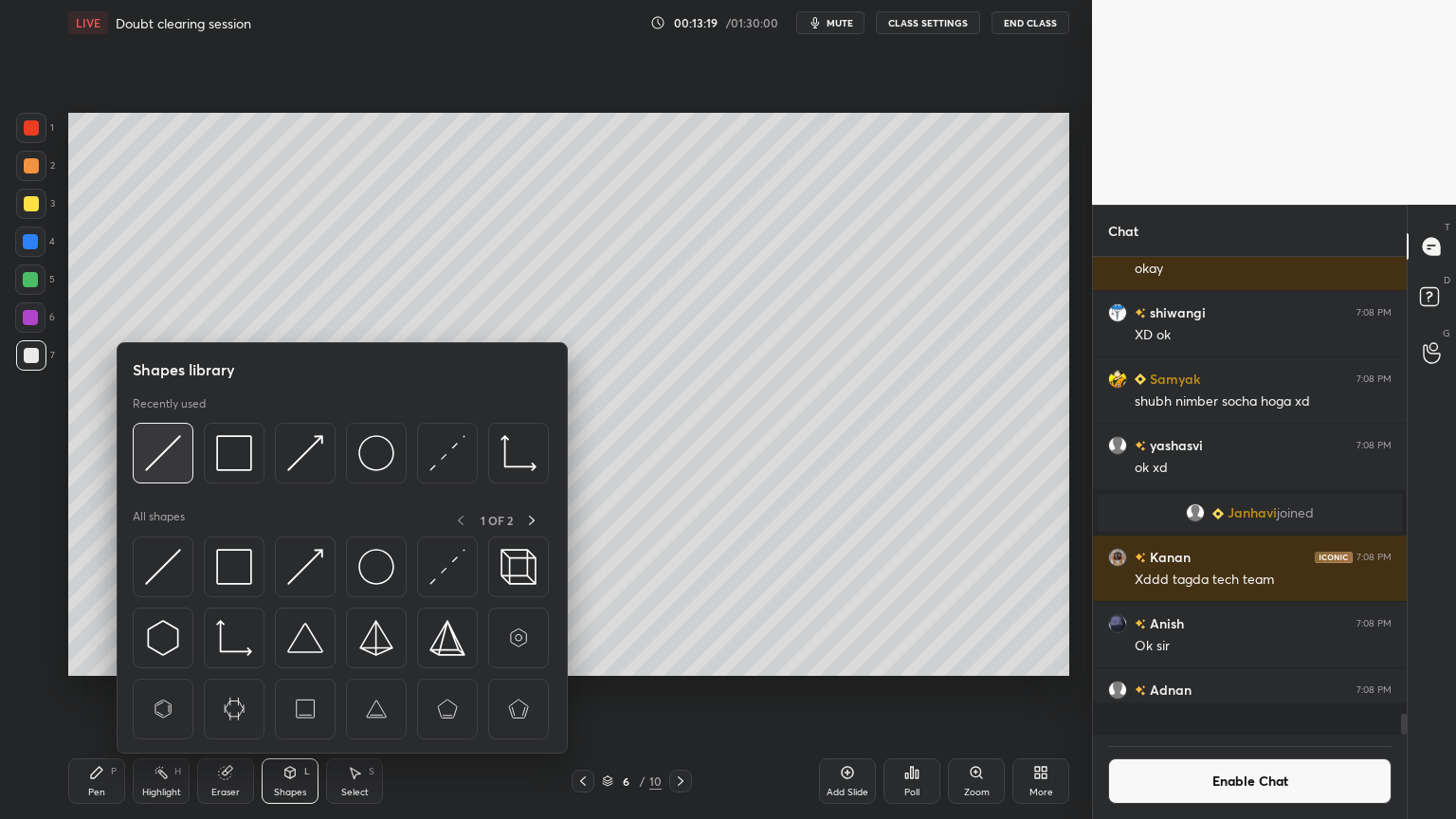 scroll, scrollTop: 6, scrollLeft: 6, axis: both 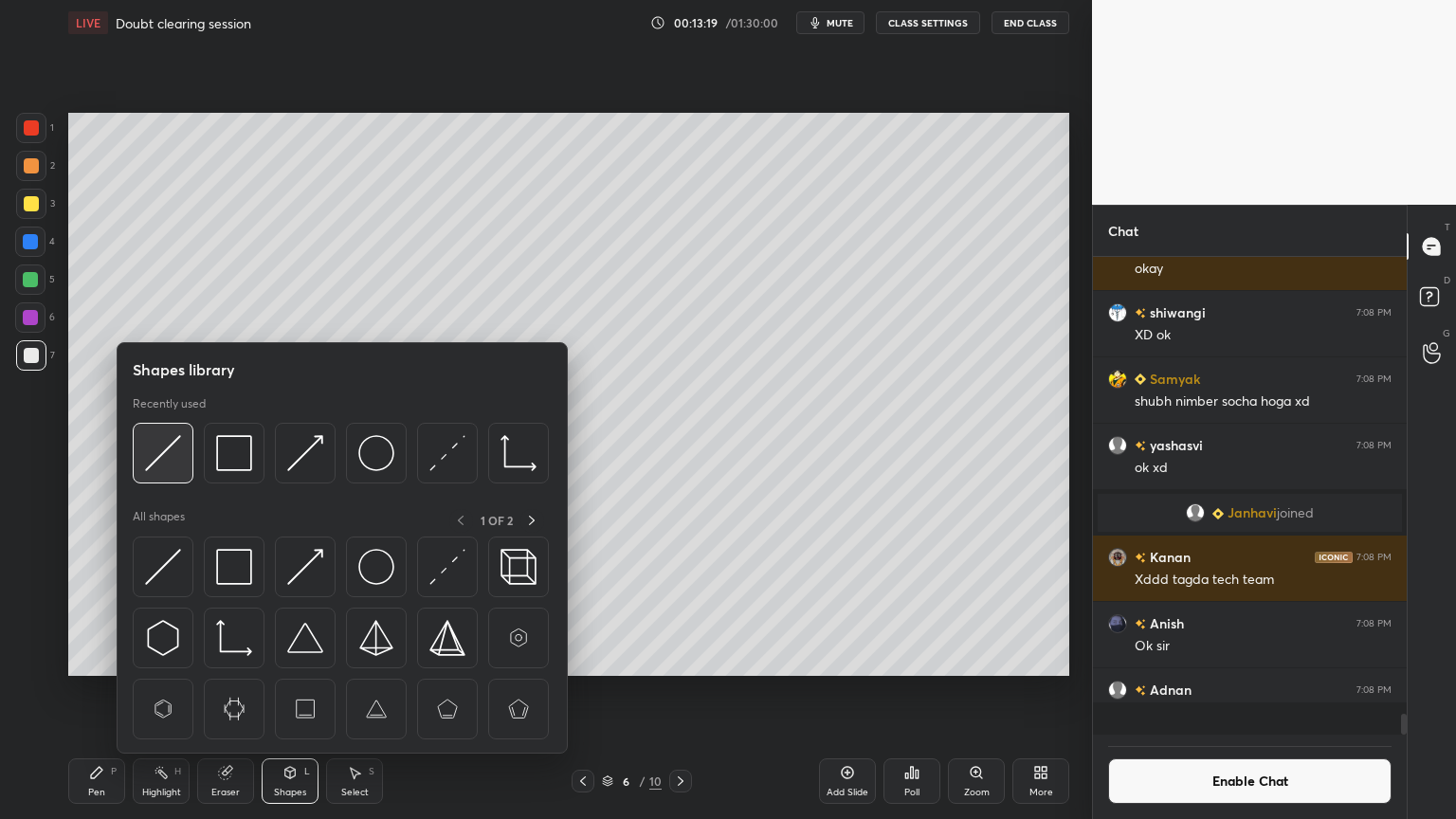 click at bounding box center (163, 453) 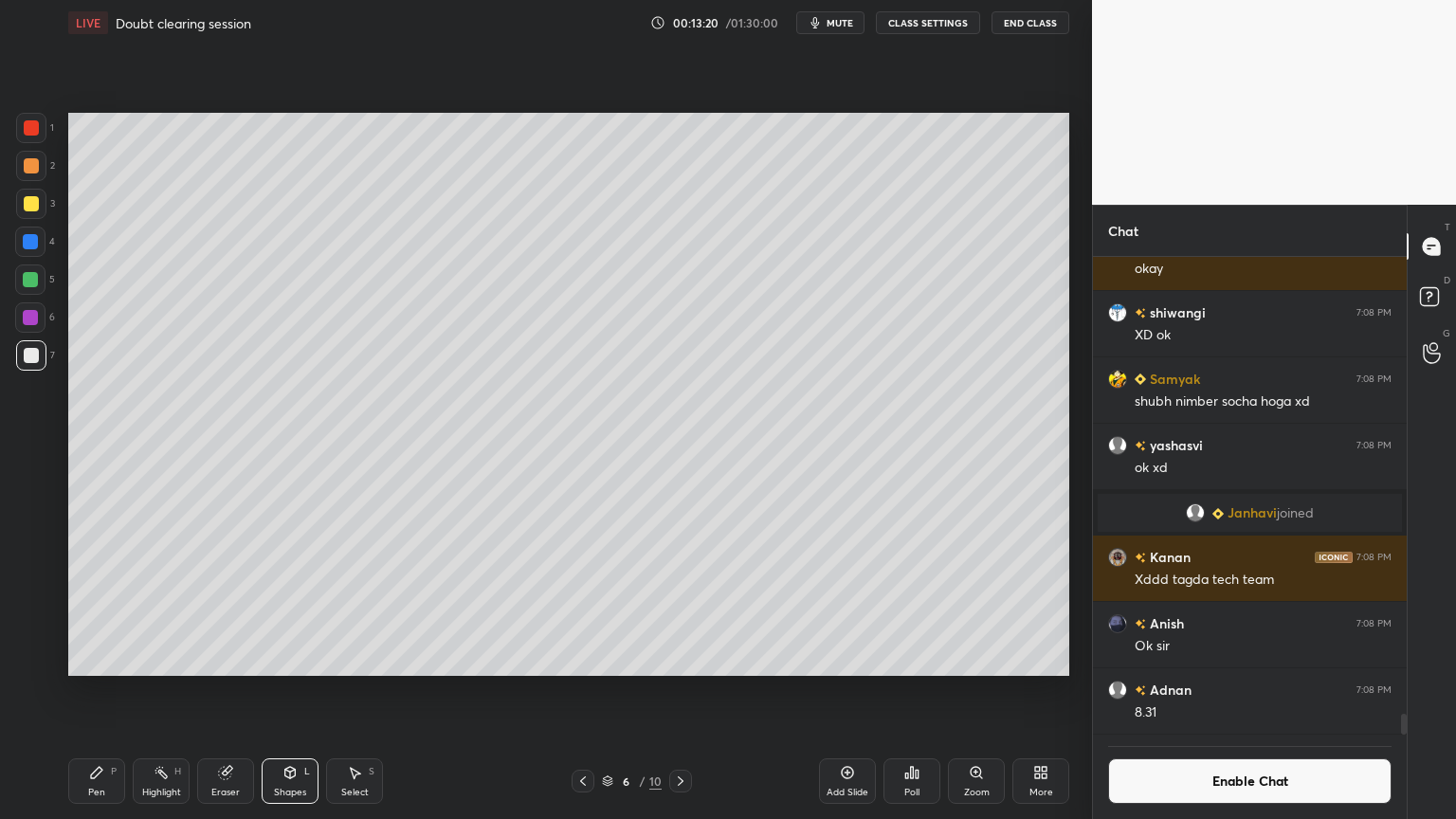 click at bounding box center [31, 204] 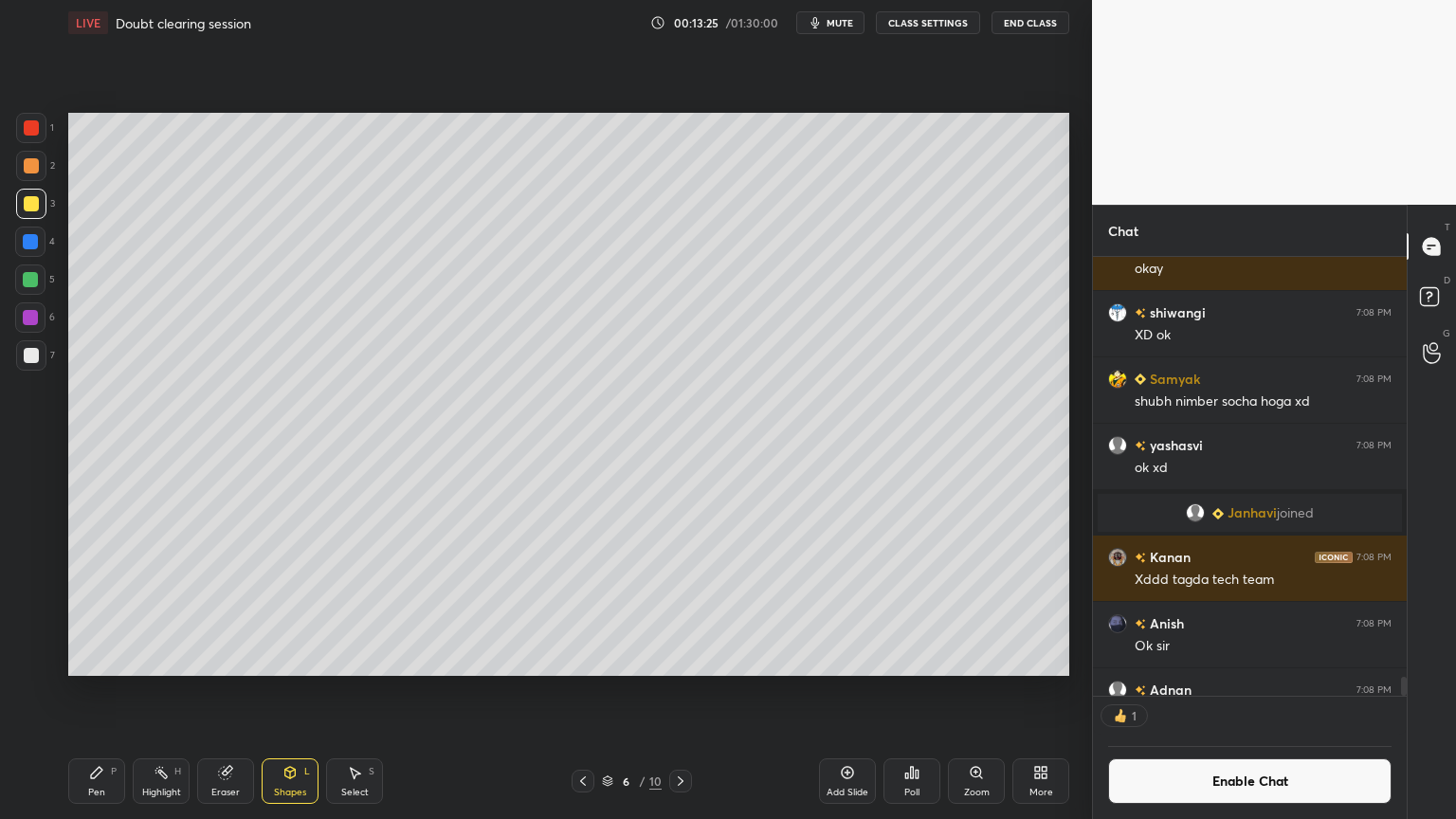 scroll, scrollTop: 433, scrollLeft: 308, axis: both 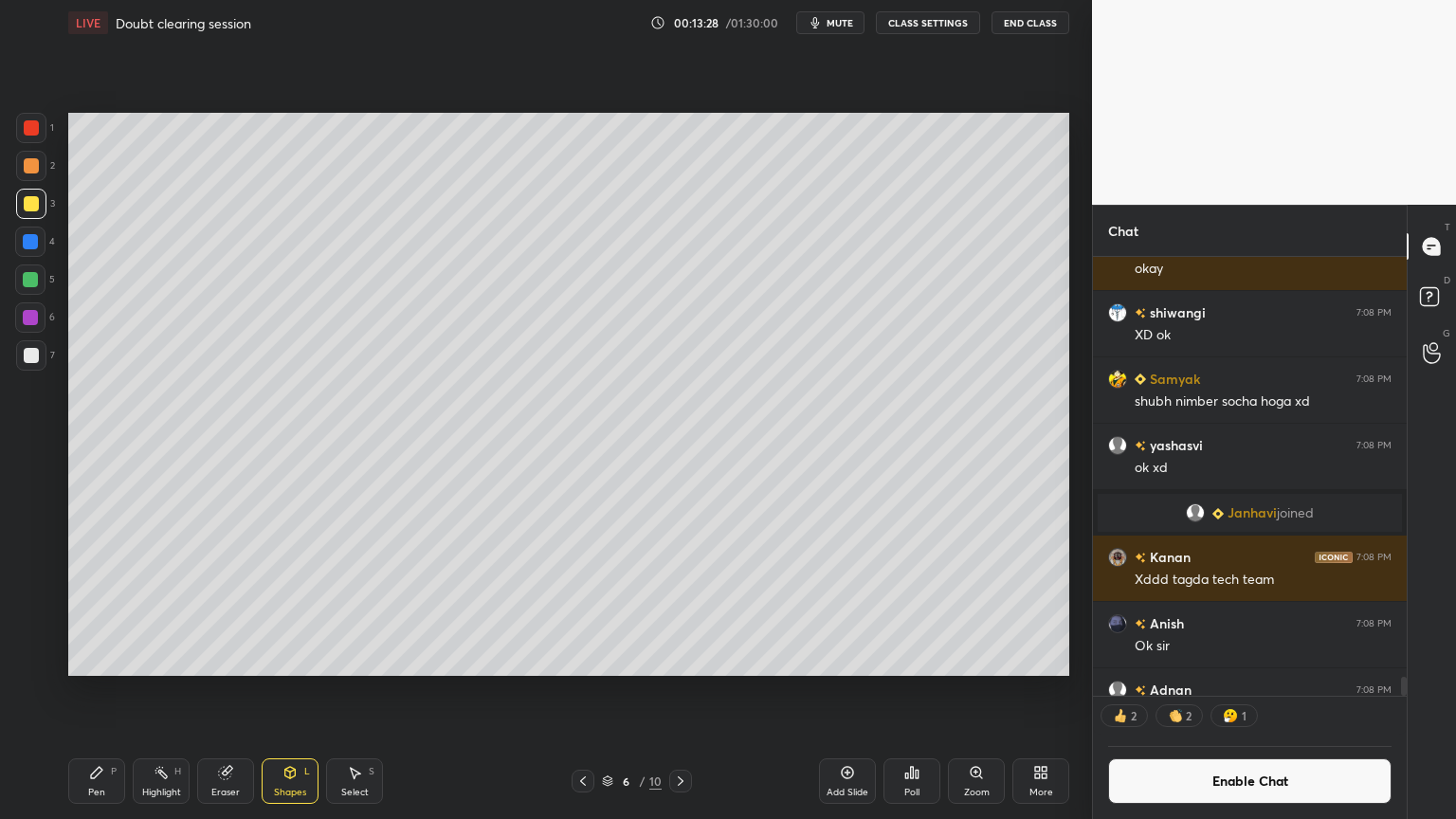 click on "Highlight H" at bounding box center (161, 781) 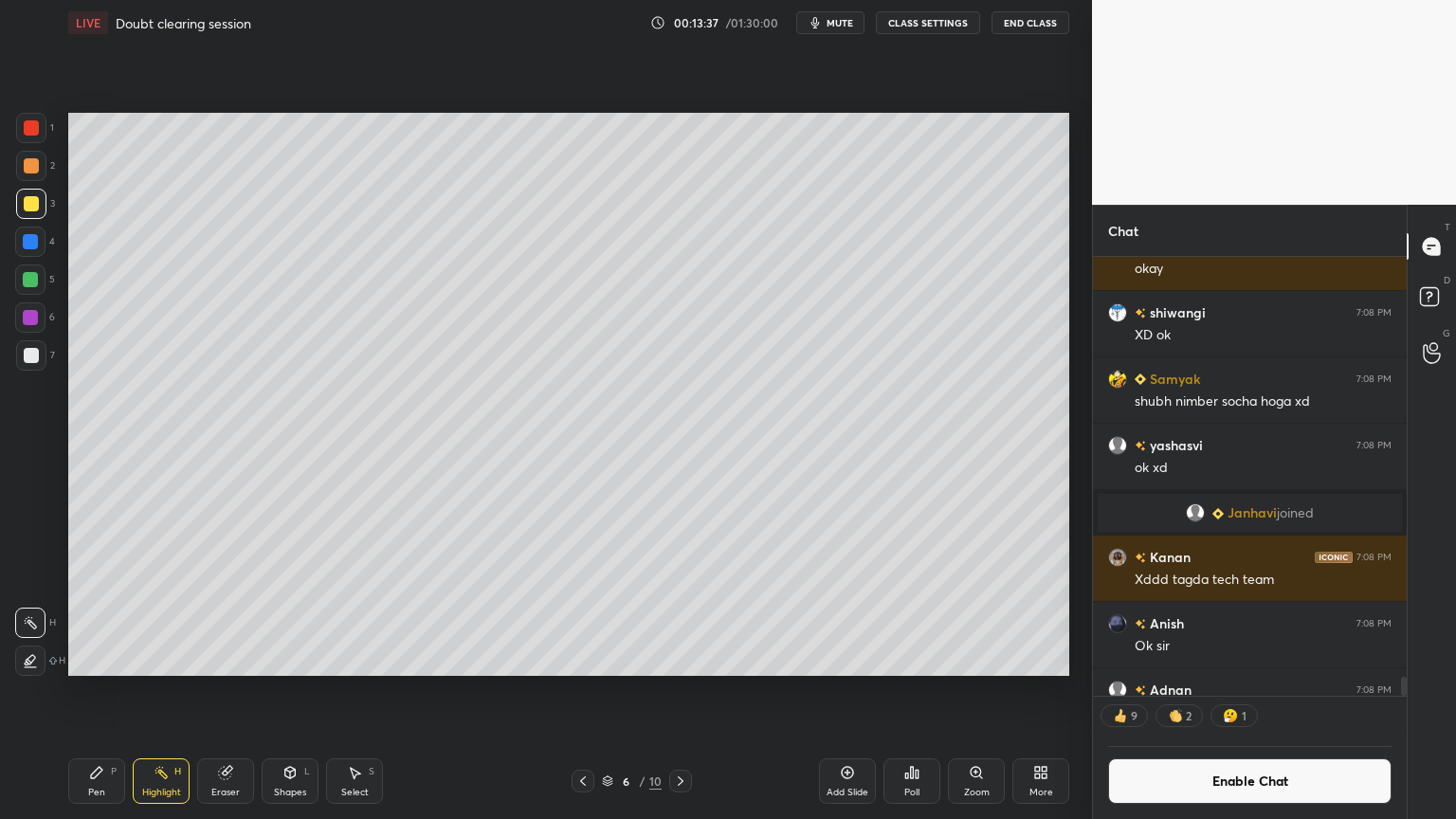 click at bounding box center [583, 781] 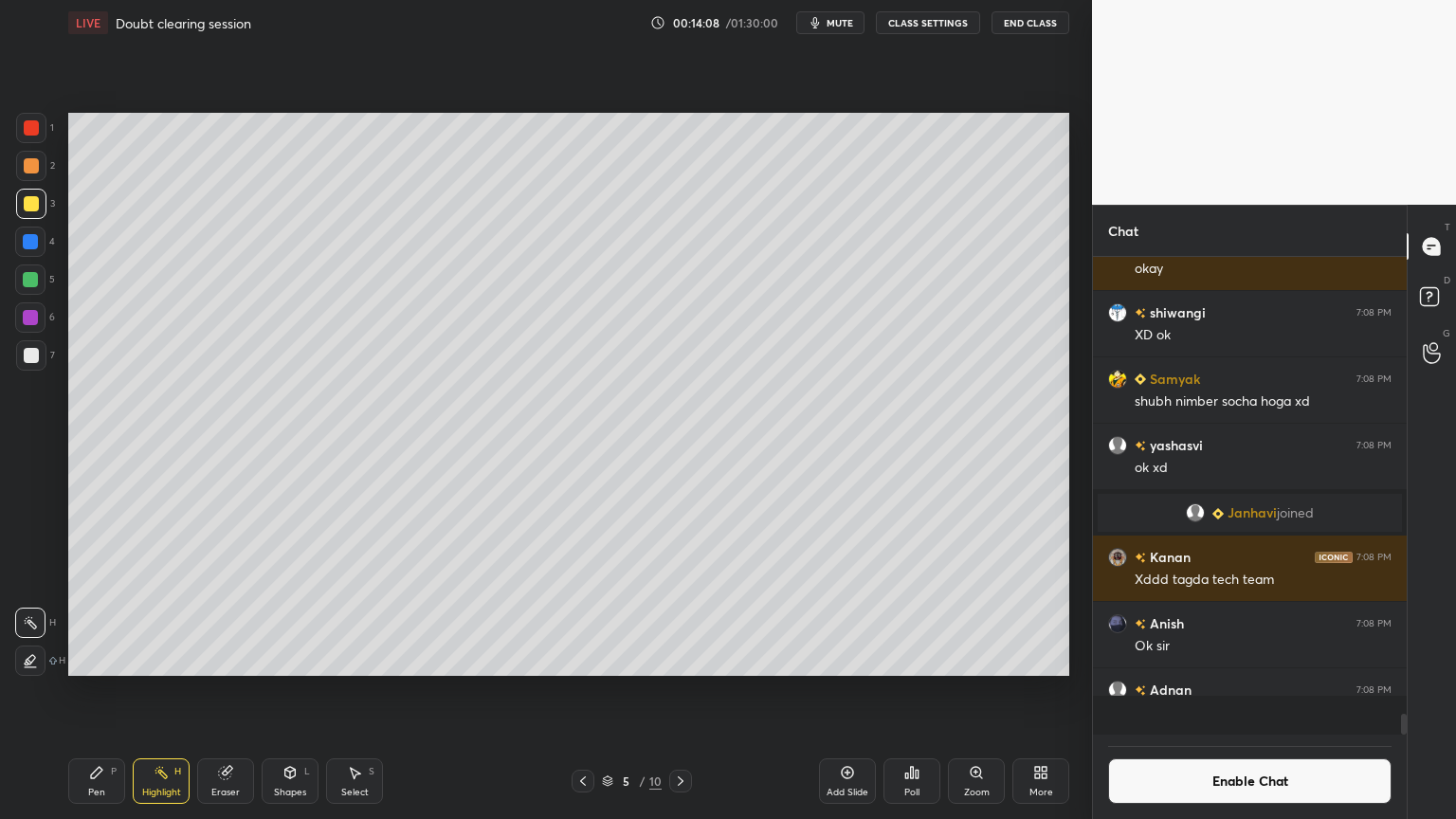 scroll, scrollTop: 6, scrollLeft: 6, axis: both 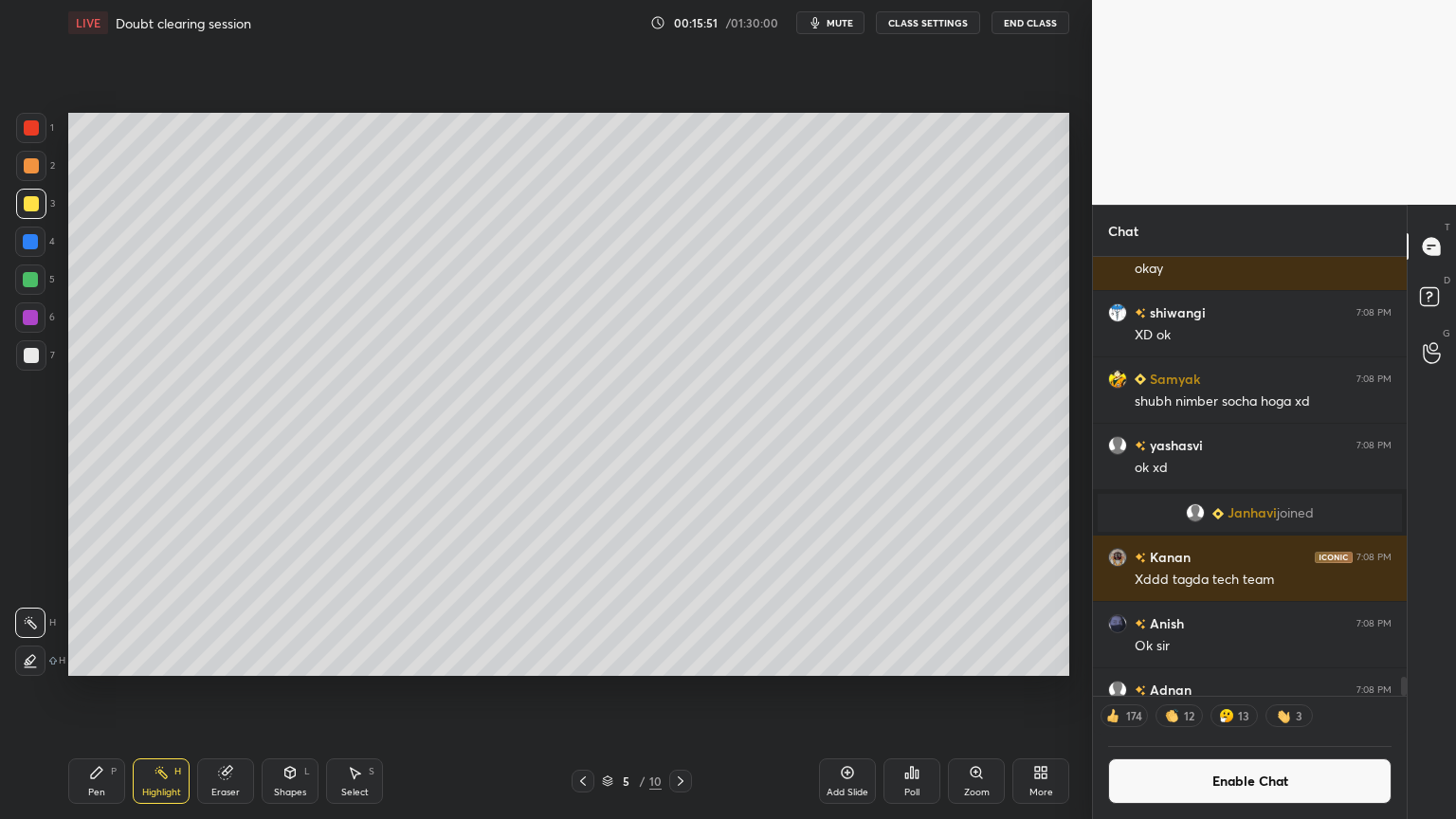 click 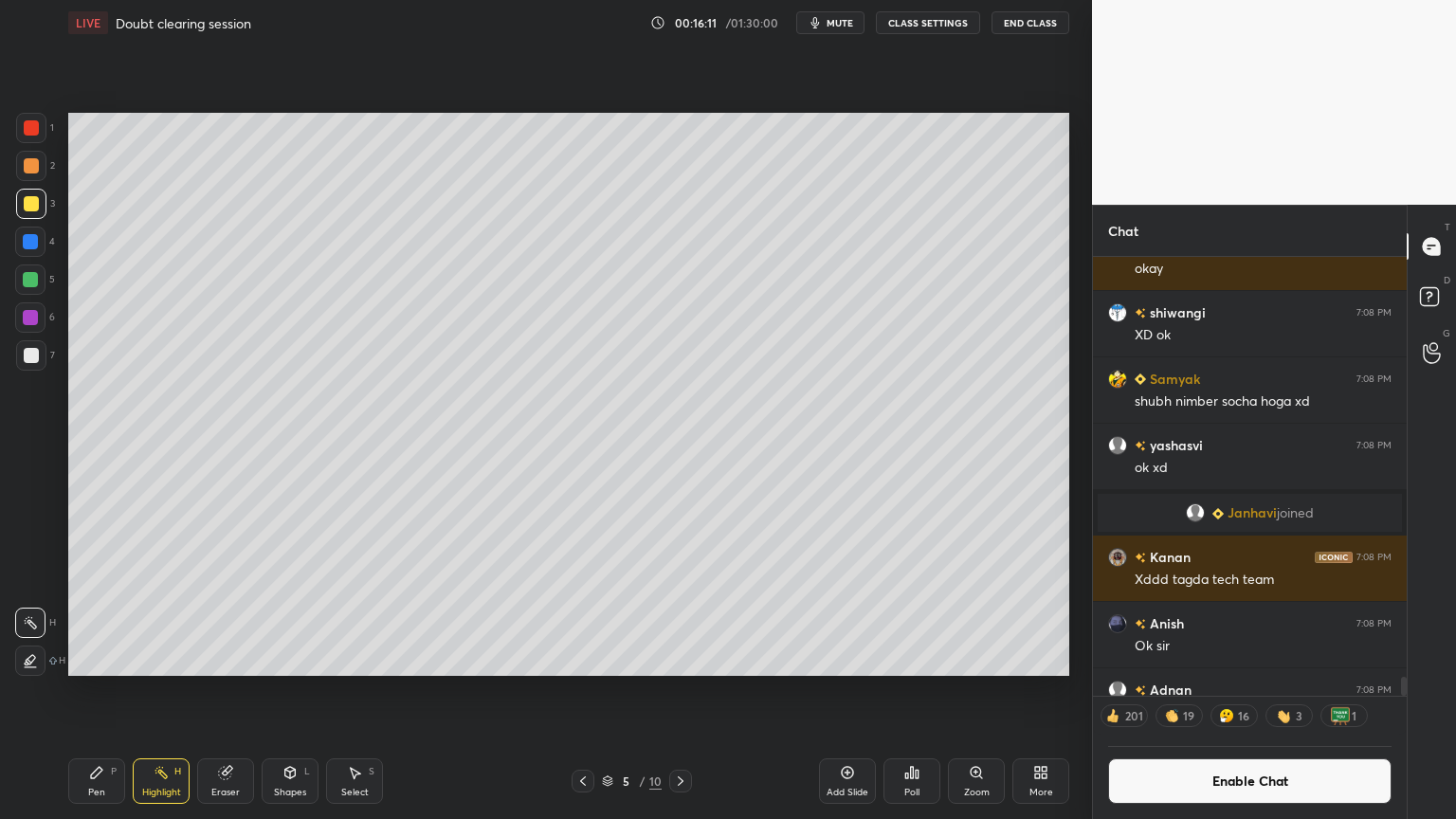 click at bounding box center (681, 781) 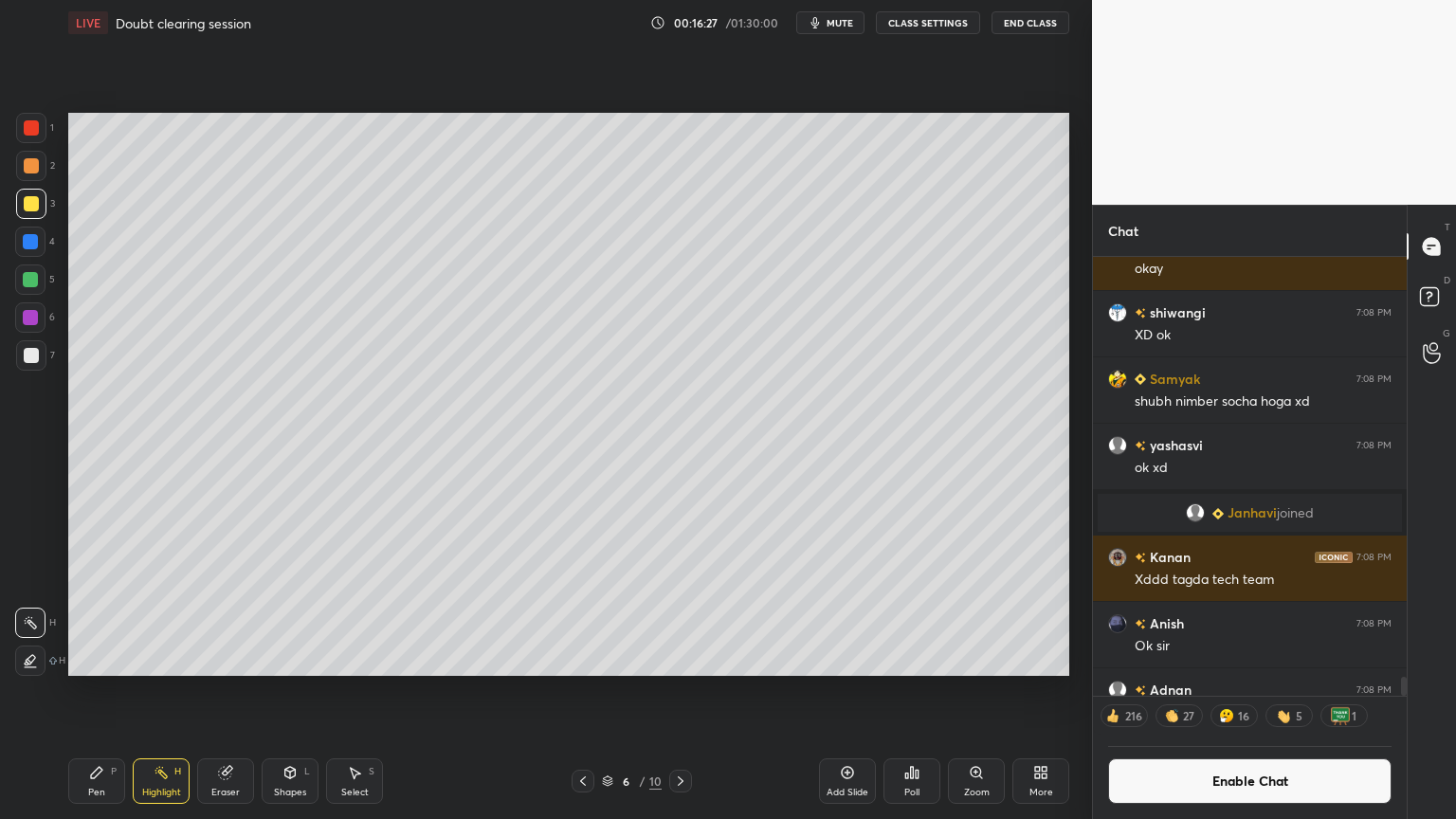 click on "Pen P" at bounding box center (97, 781) 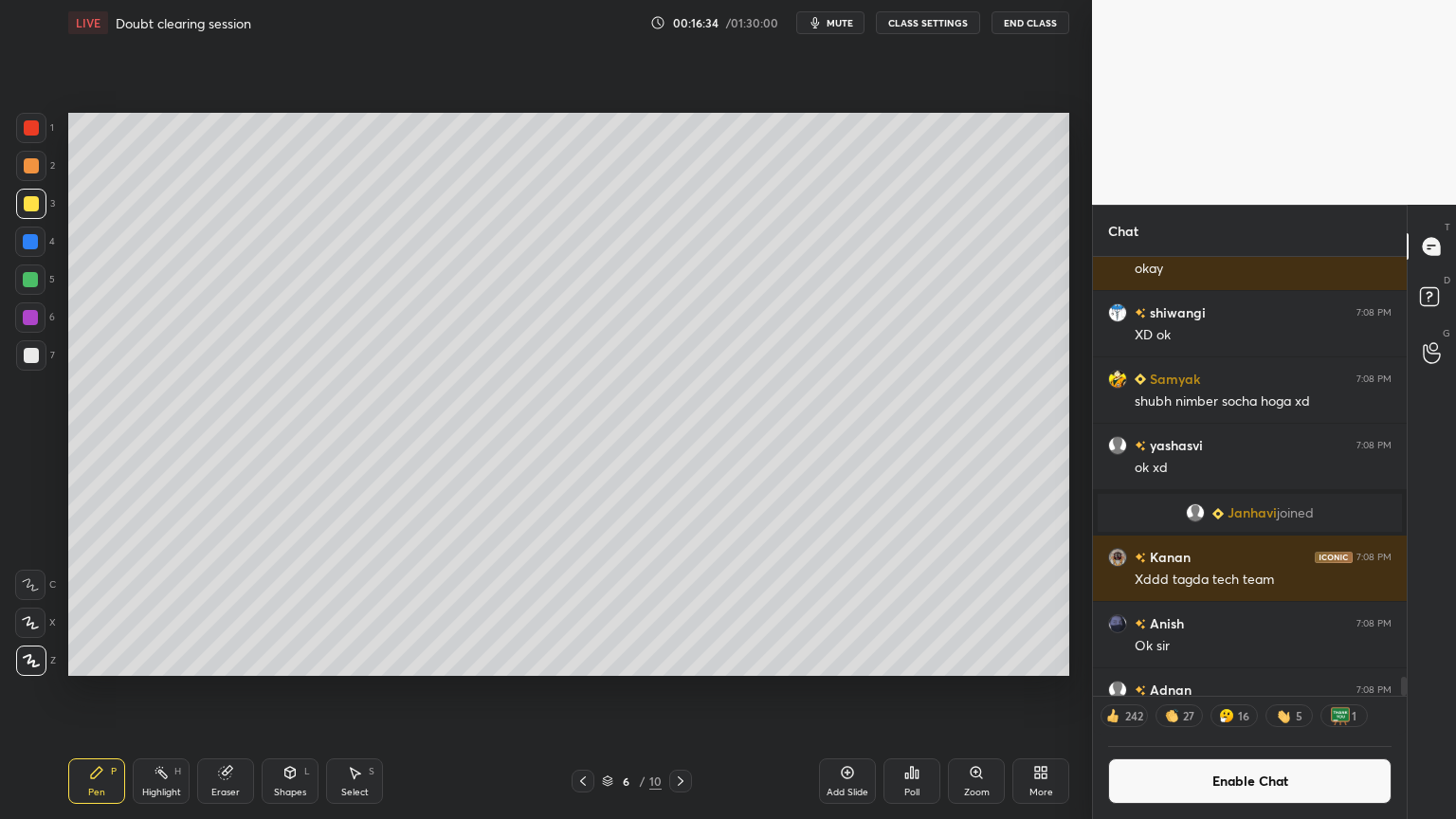 click on "Add Slide" at bounding box center (847, 781) 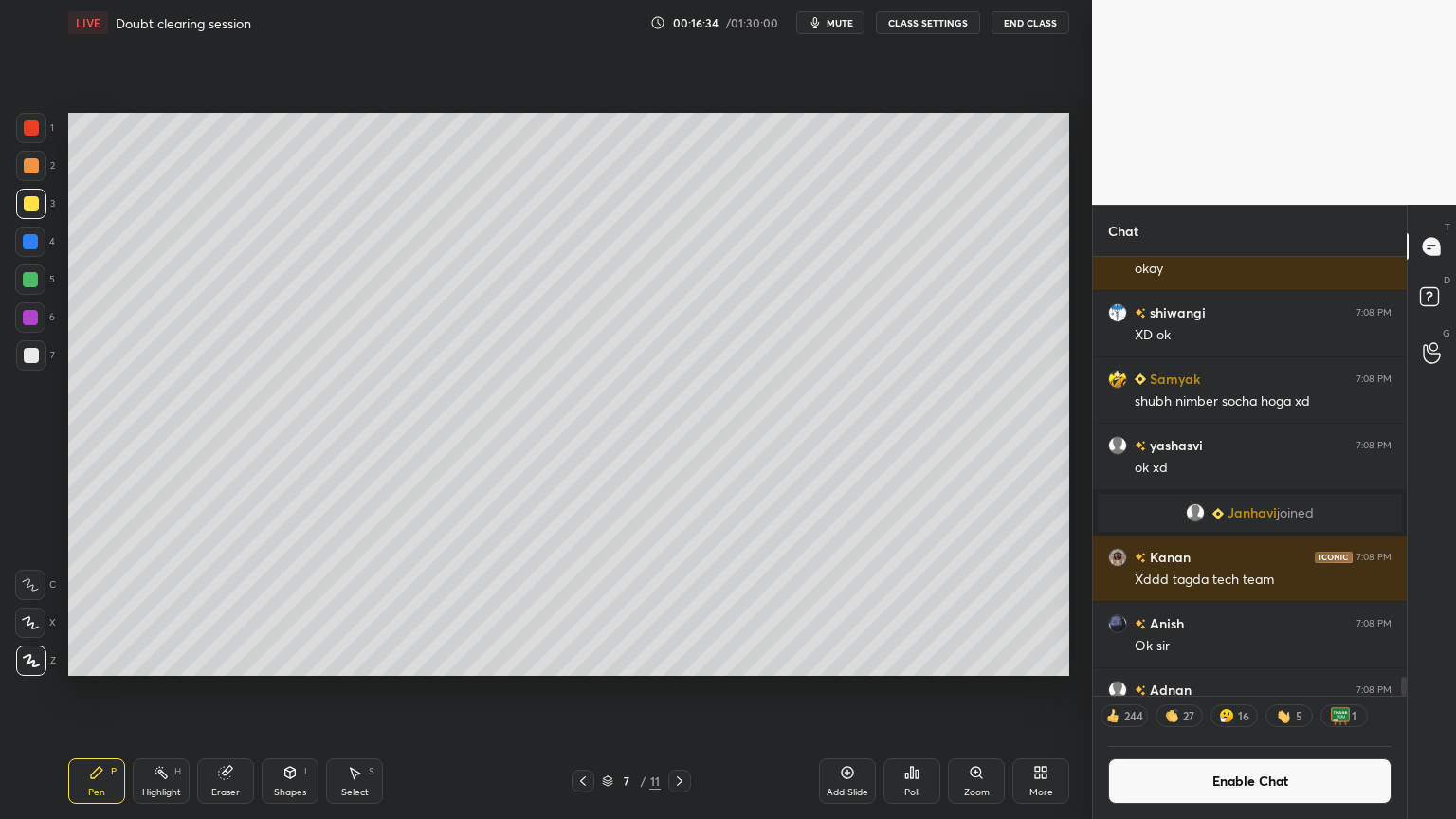 drag, startPoint x: 107, startPoint y: 783, endPoint x: 109, endPoint y: 772, distance: 11.18034 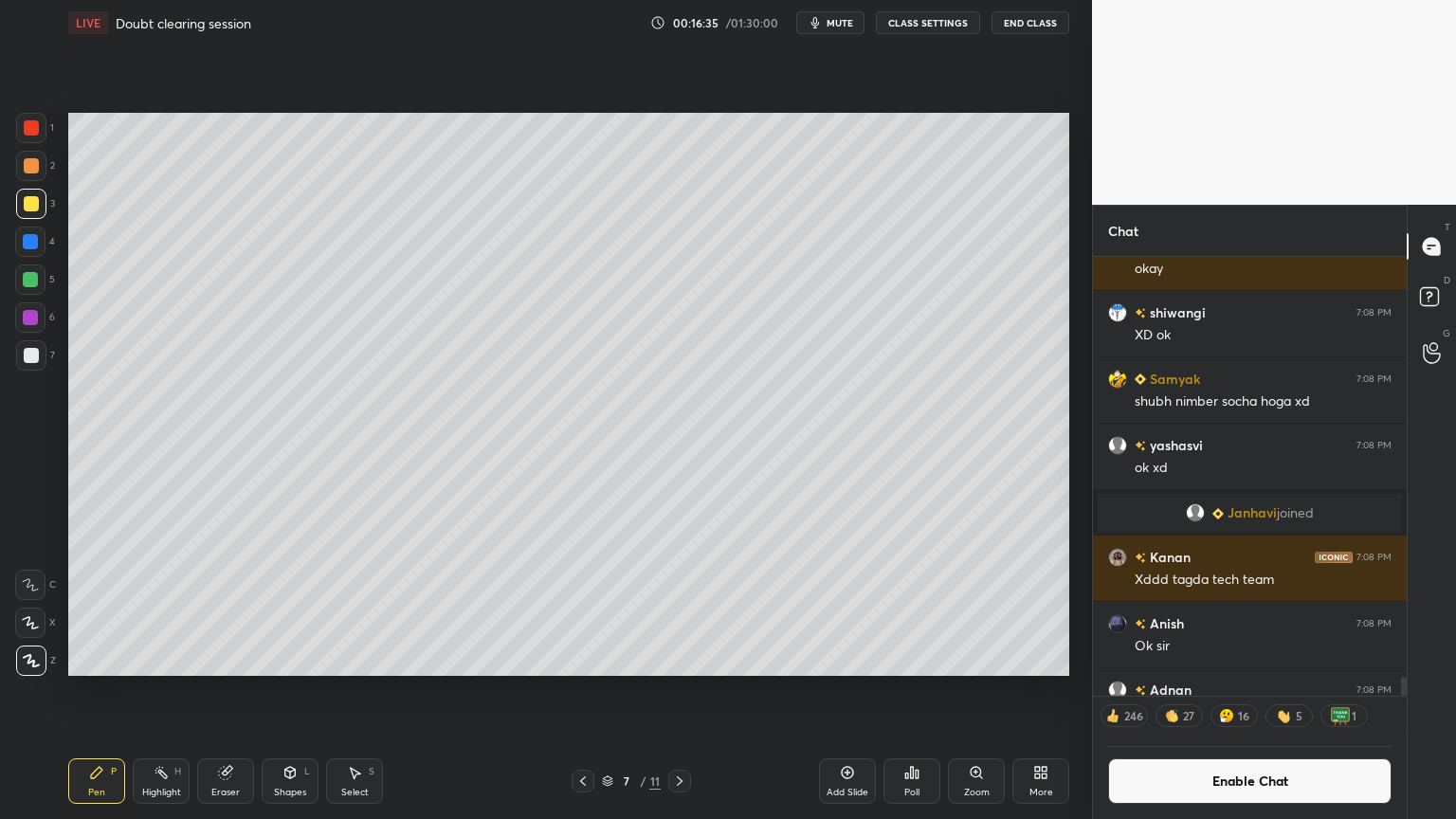 click at bounding box center (31, 166) 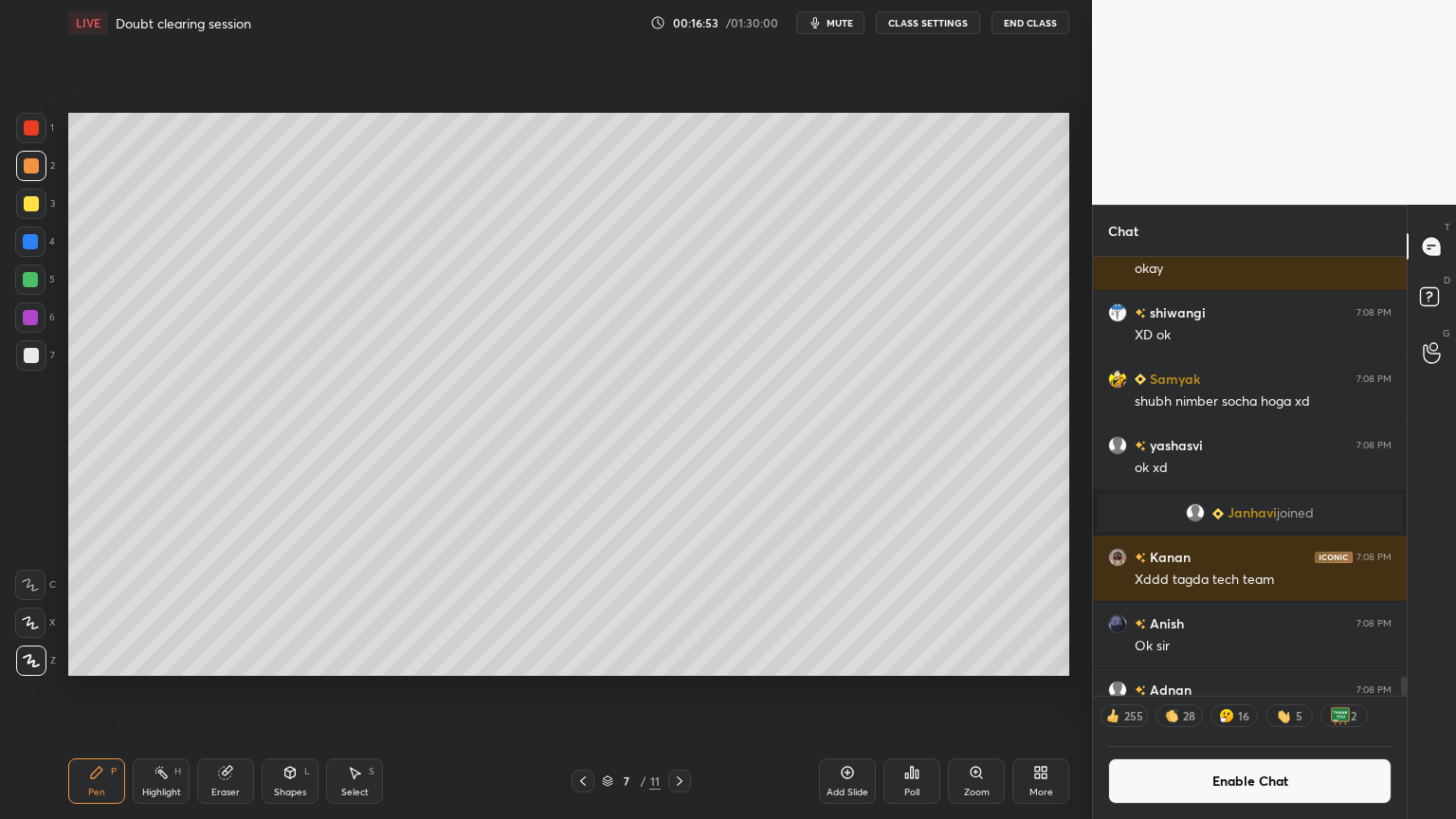 scroll, scrollTop: 6, scrollLeft: 6, axis: both 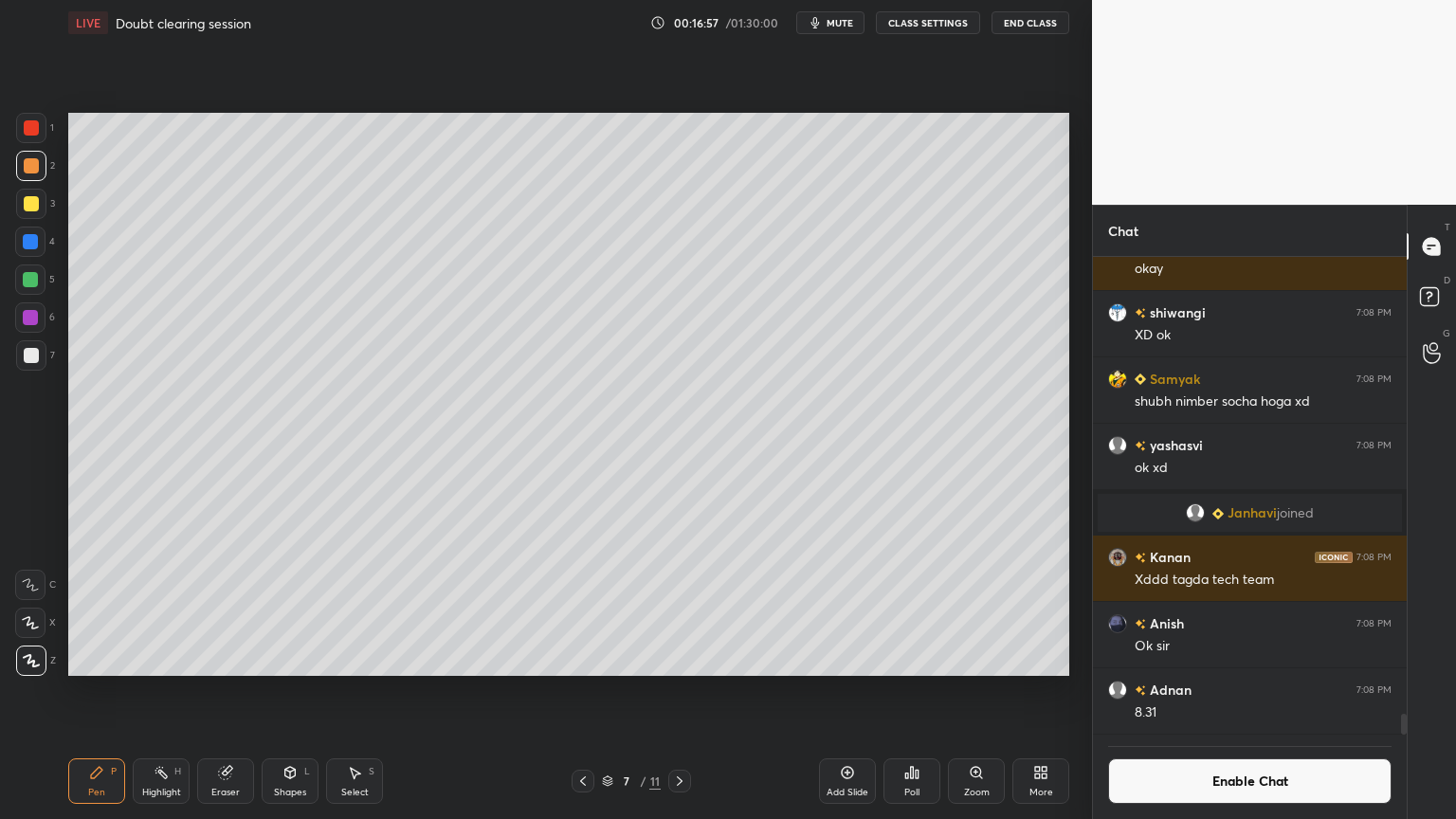 click at bounding box center (31, 355) 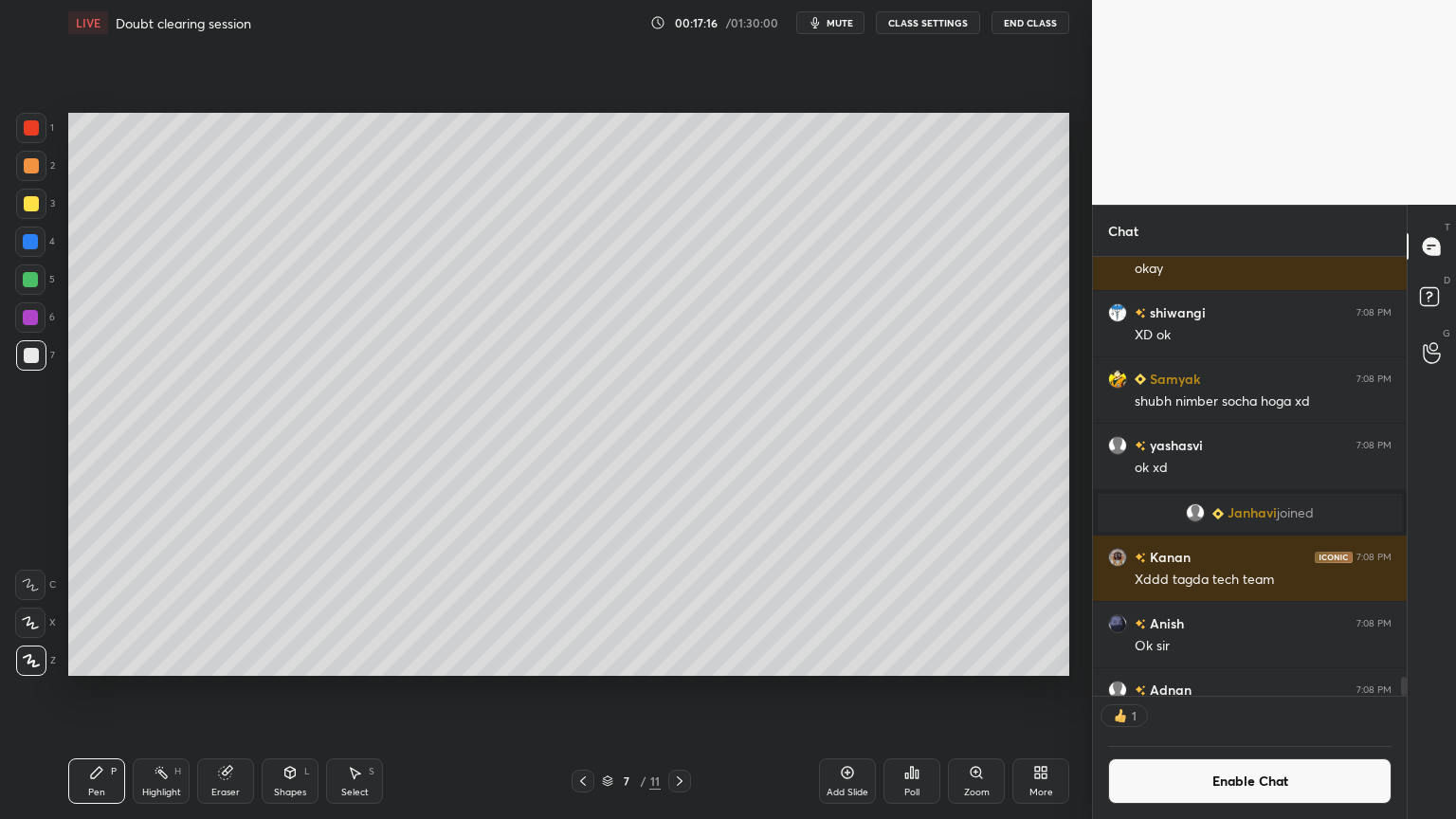 scroll, scrollTop: 433, scrollLeft: 308, axis: both 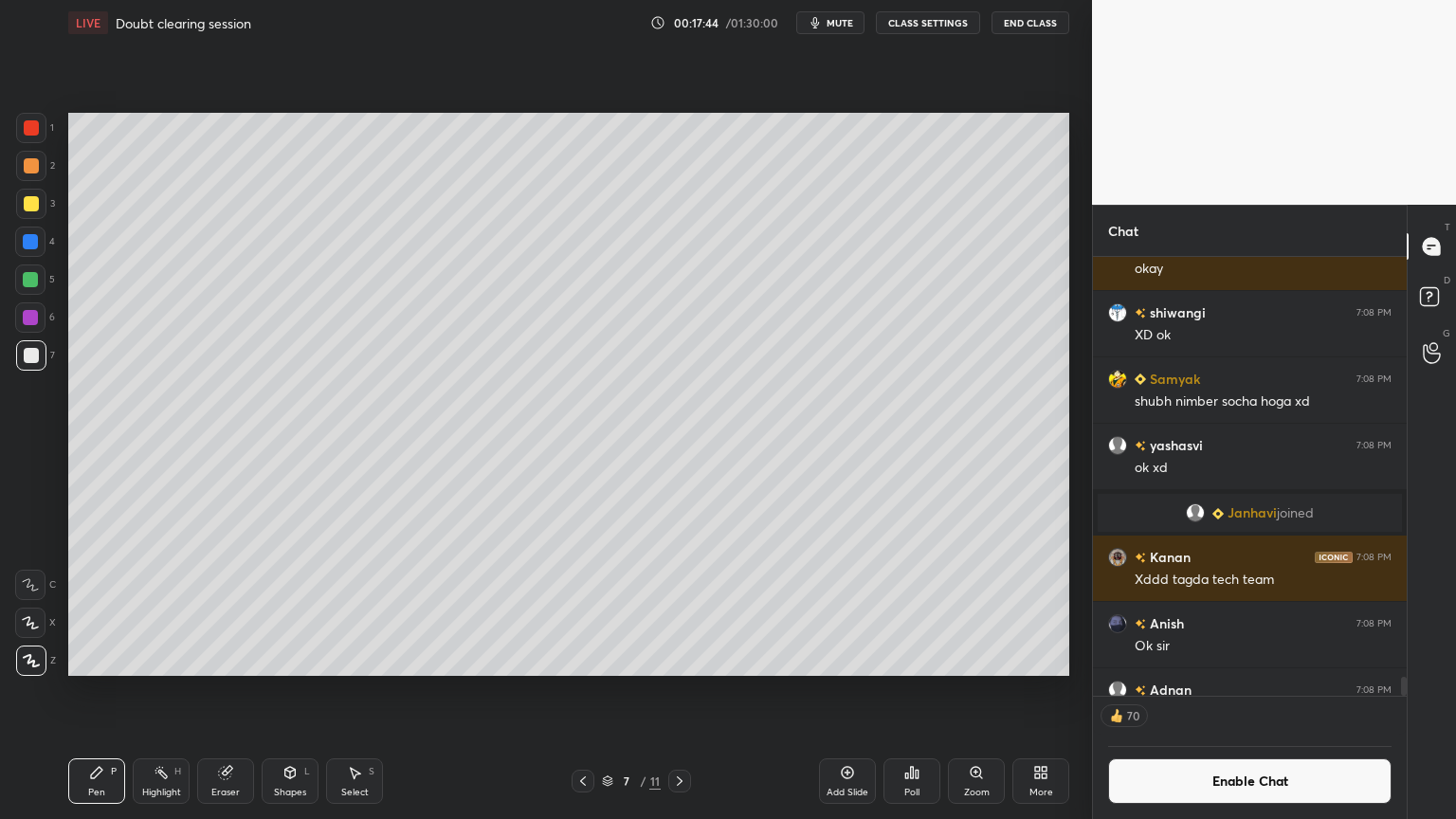 click on "mute" at bounding box center (840, 23) 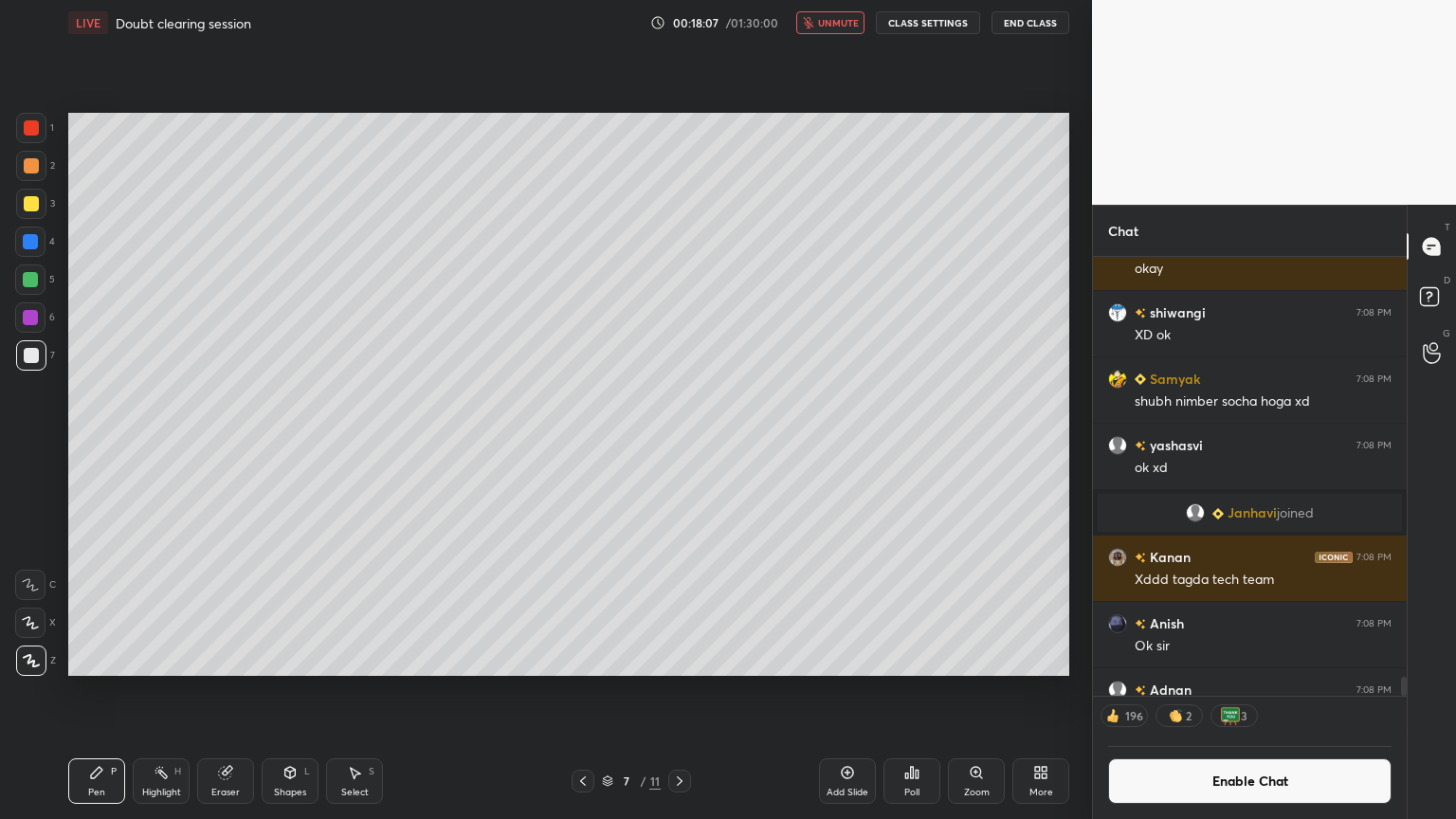 click 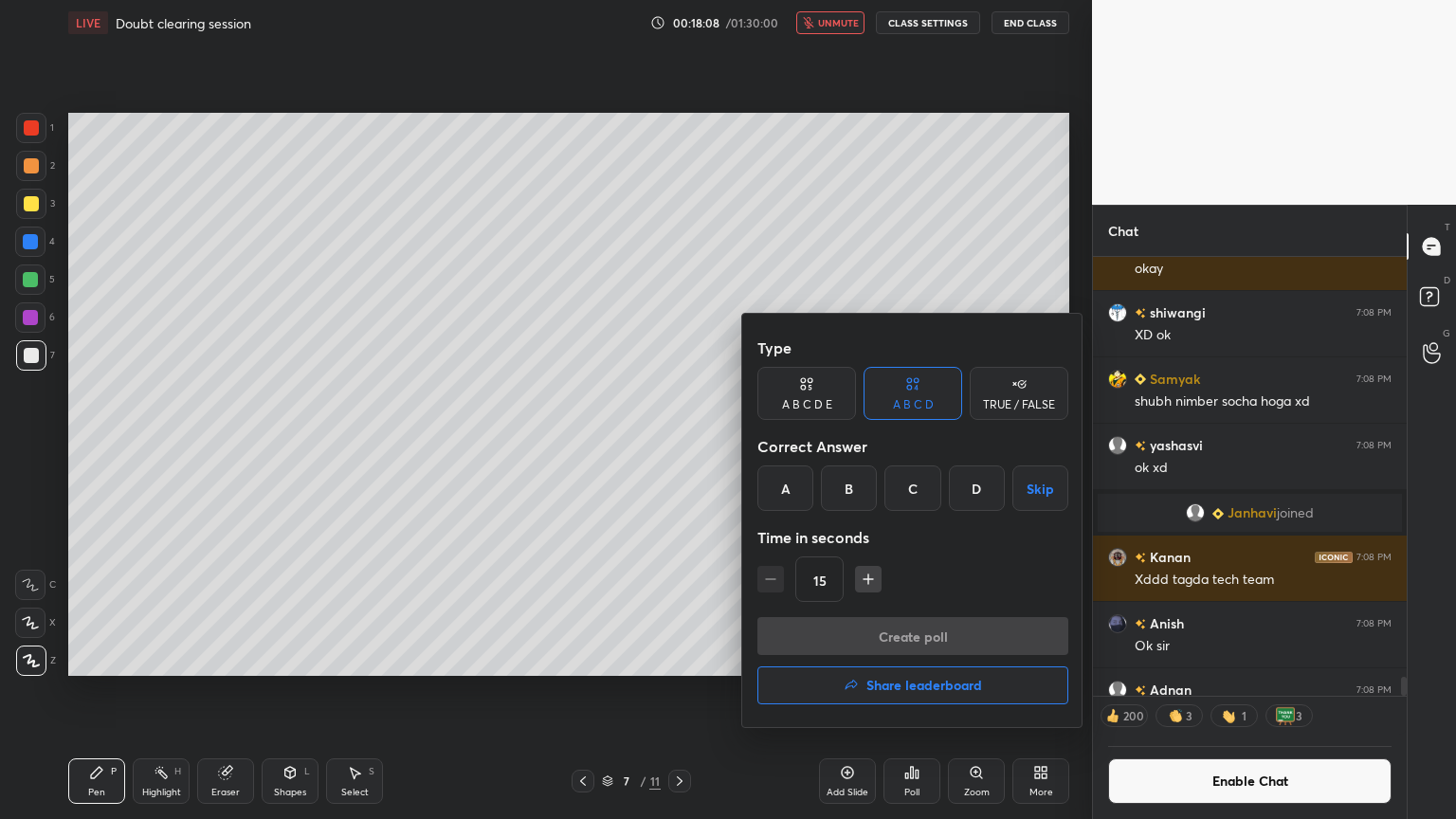 click on "A" at bounding box center [785, 488] 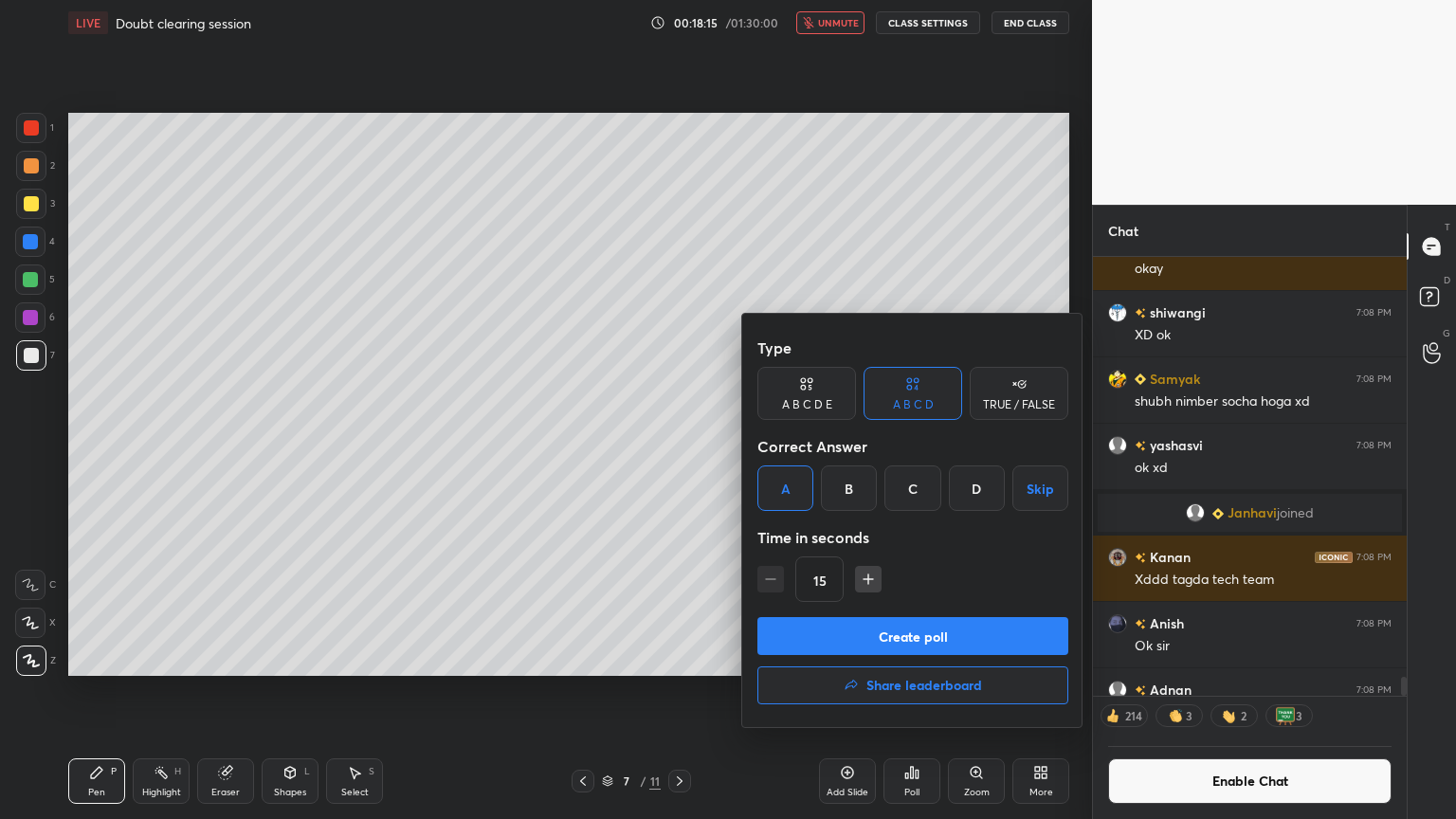 drag, startPoint x: 911, startPoint y: 629, endPoint x: 900, endPoint y: 629, distance: 11 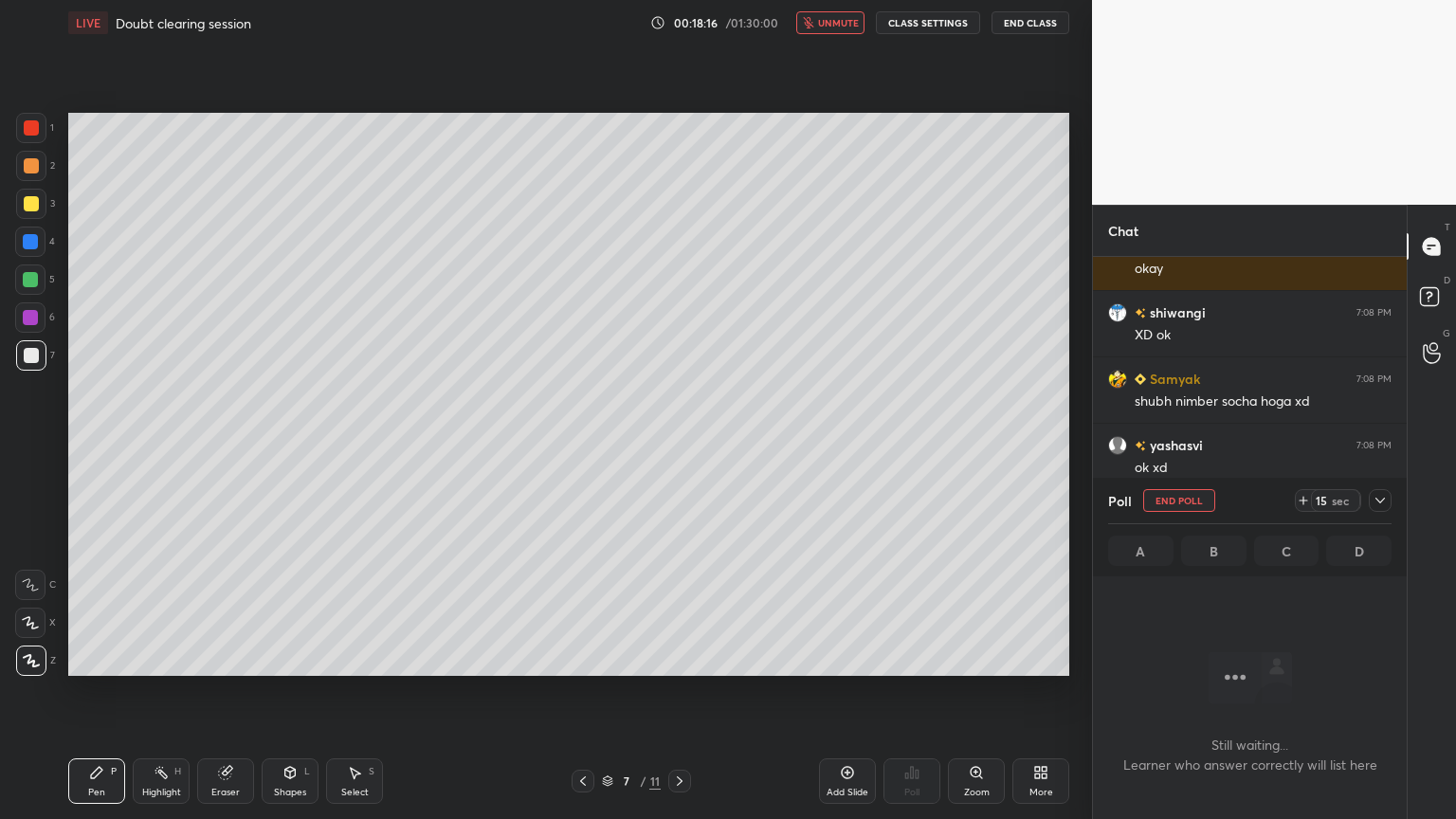 scroll, scrollTop: 402, scrollLeft: 308, axis: both 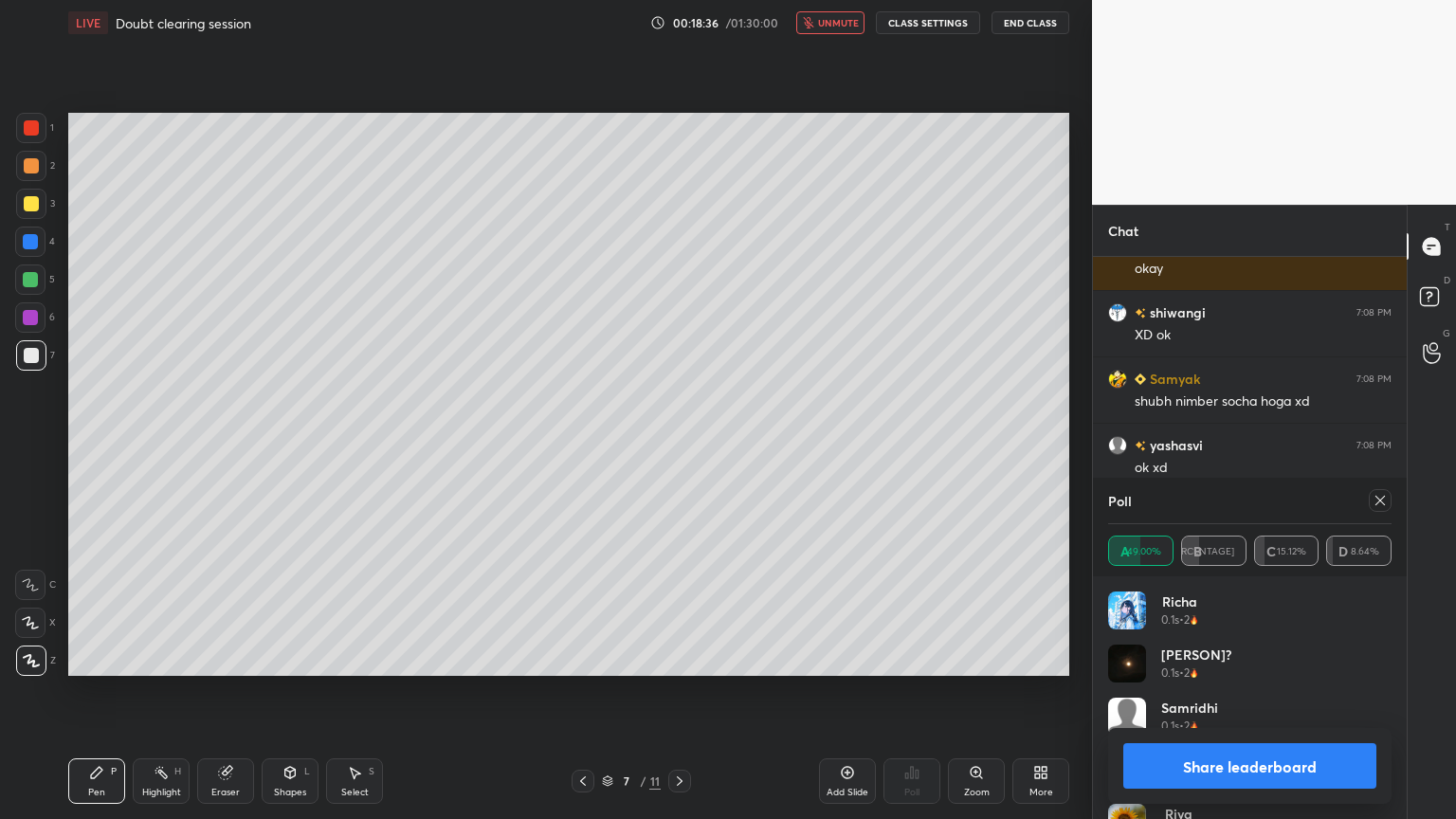 drag, startPoint x: 845, startPoint y: 15, endPoint x: 774, endPoint y: 88, distance: 101.8332 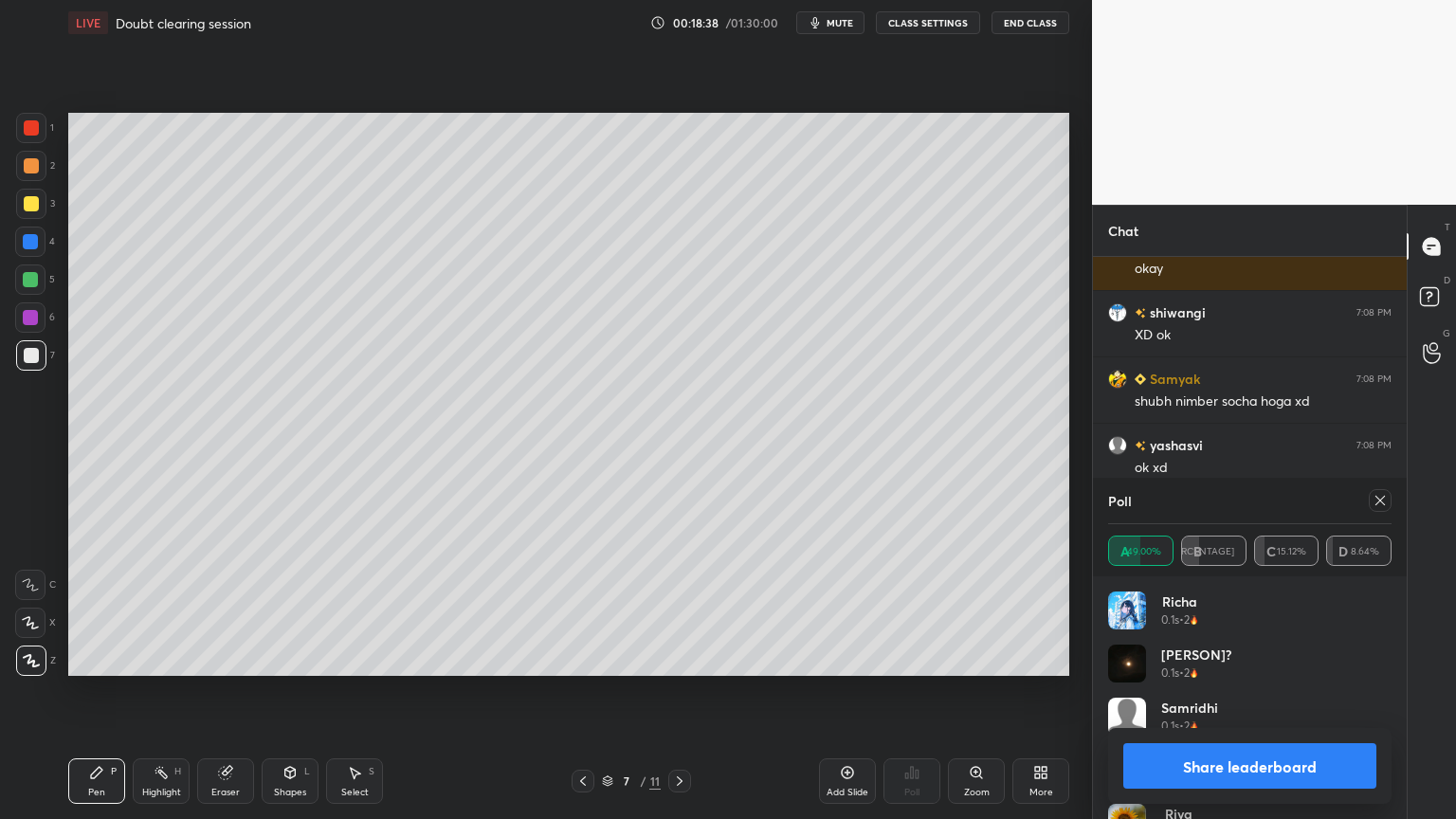 drag, startPoint x: 227, startPoint y: 781, endPoint x: 237, endPoint y: 762, distance: 21.470911 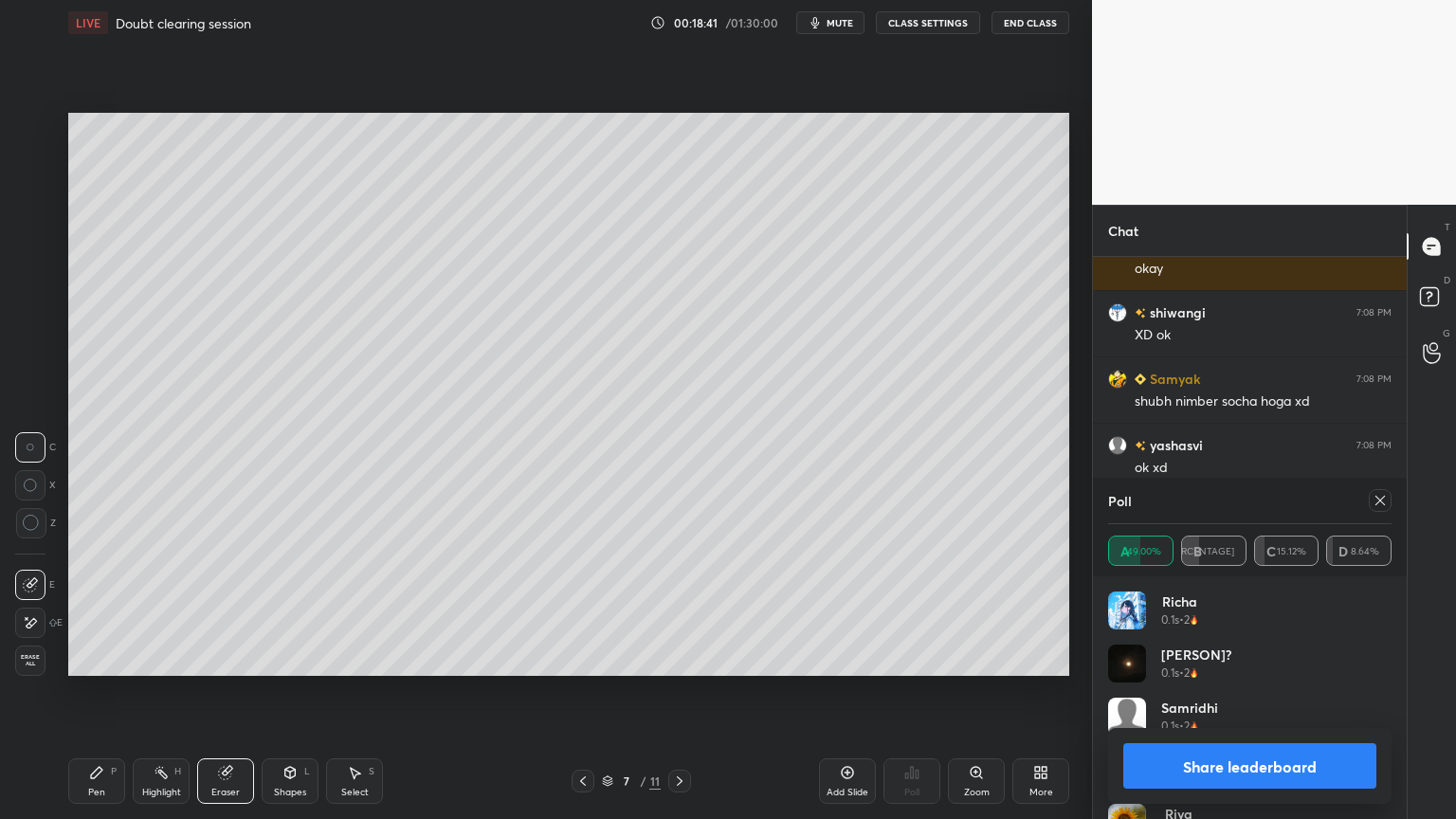 drag, startPoint x: 1289, startPoint y: 777, endPoint x: 1285, endPoint y: 764, distance: 13.60147 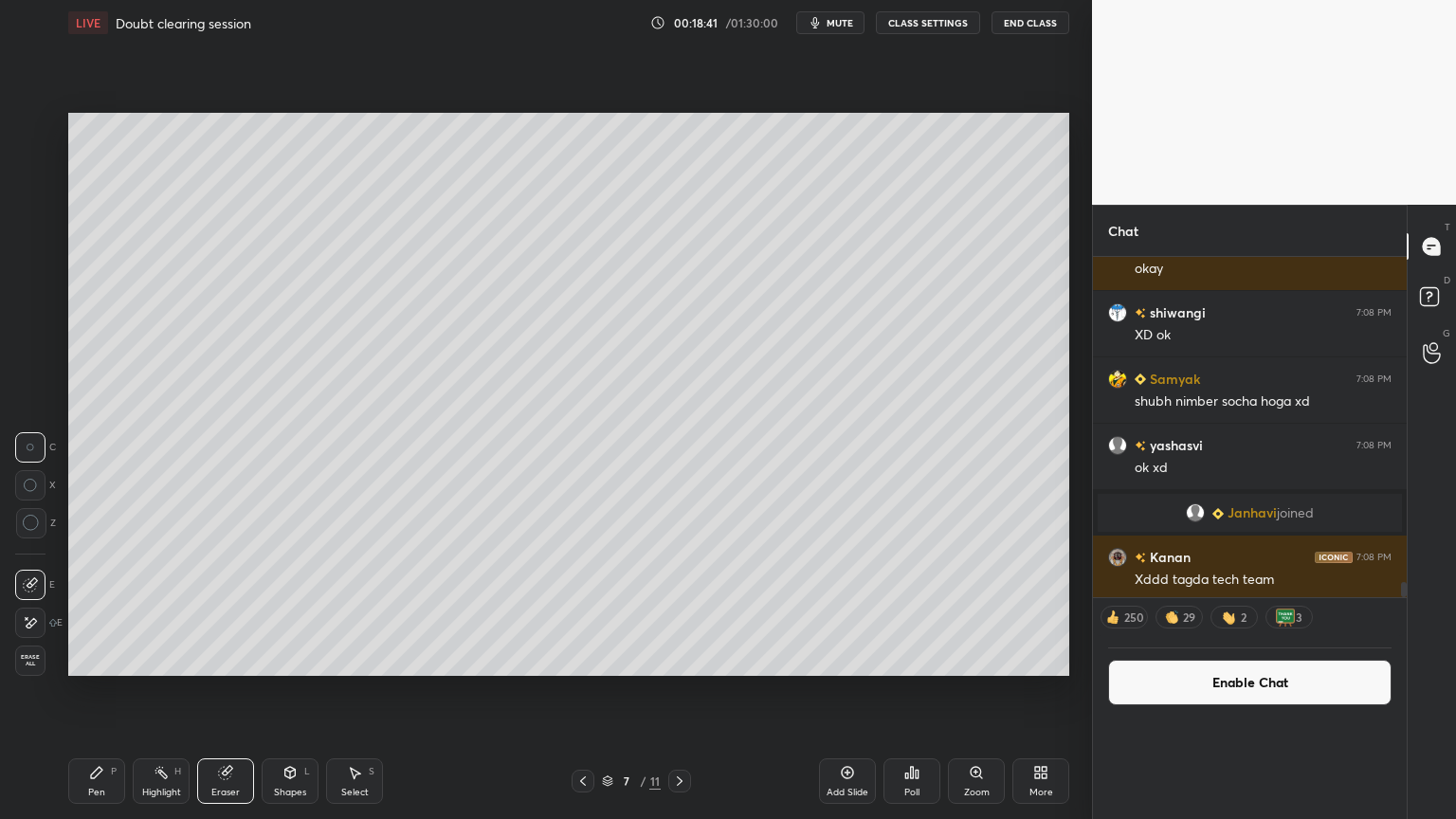 scroll, scrollTop: 116, scrollLeft: 278, axis: both 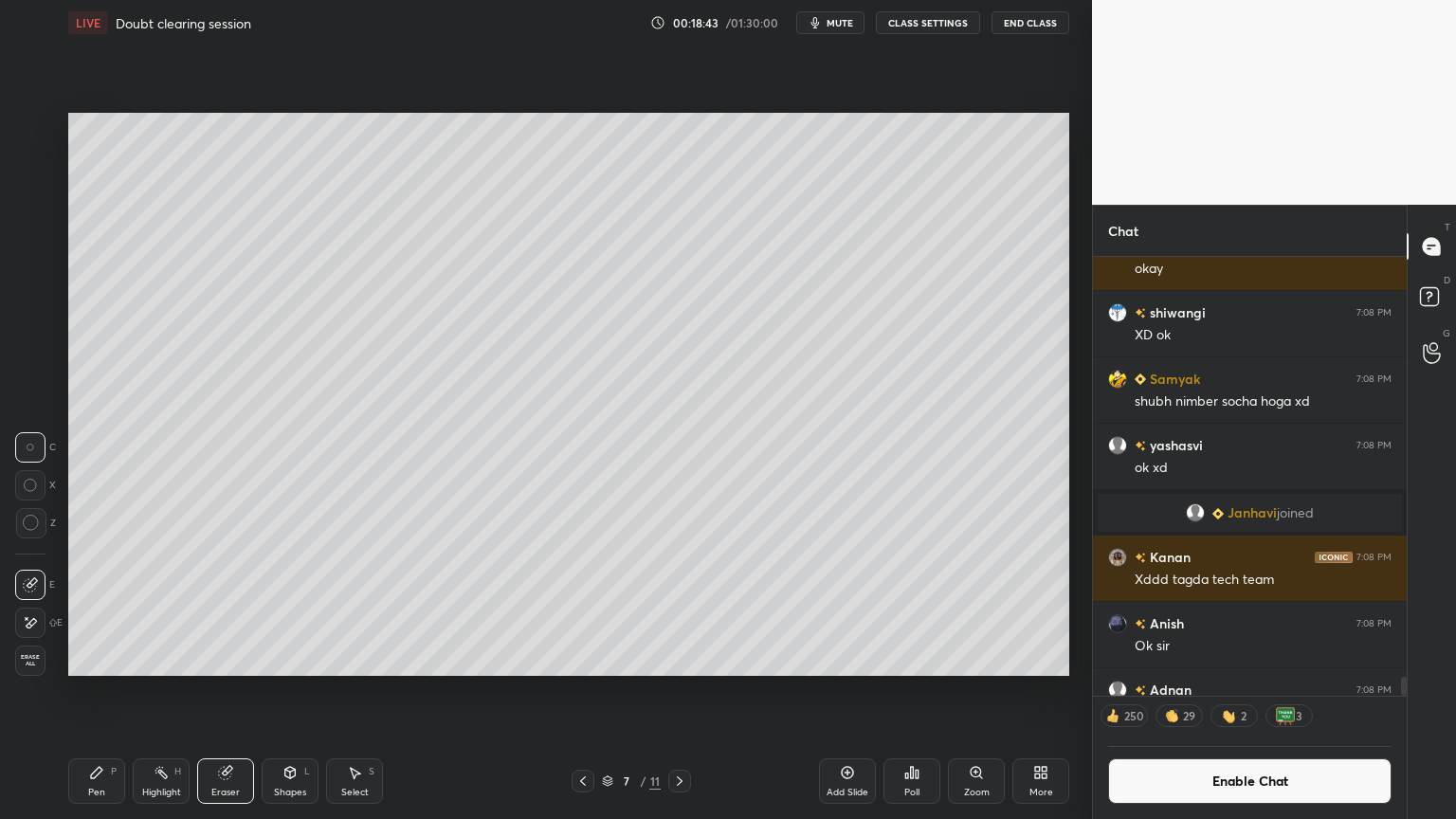 drag, startPoint x: 166, startPoint y: 780, endPoint x: 206, endPoint y: 717, distance: 74.62573 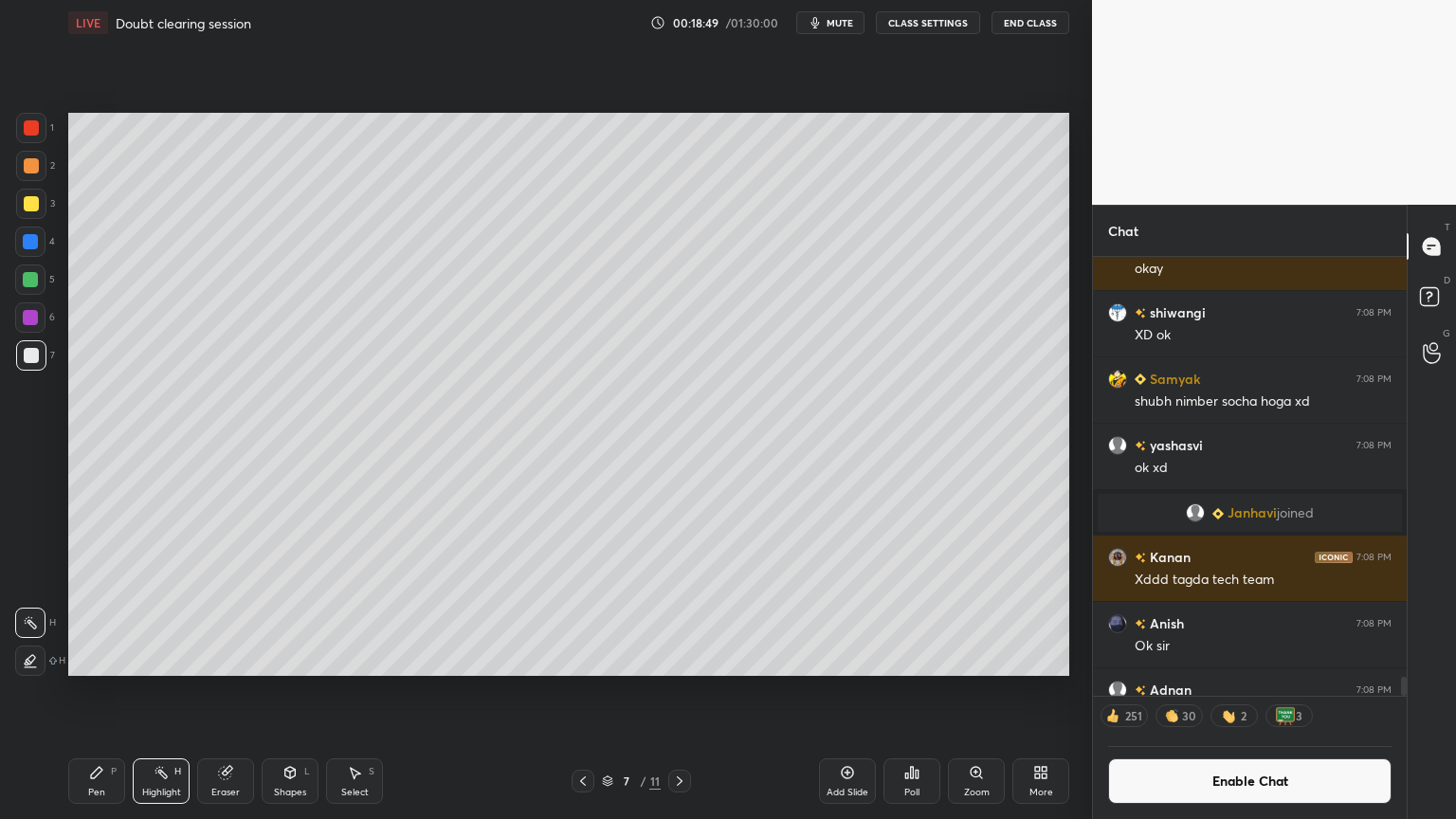 click on "Pen P" at bounding box center [97, 781] 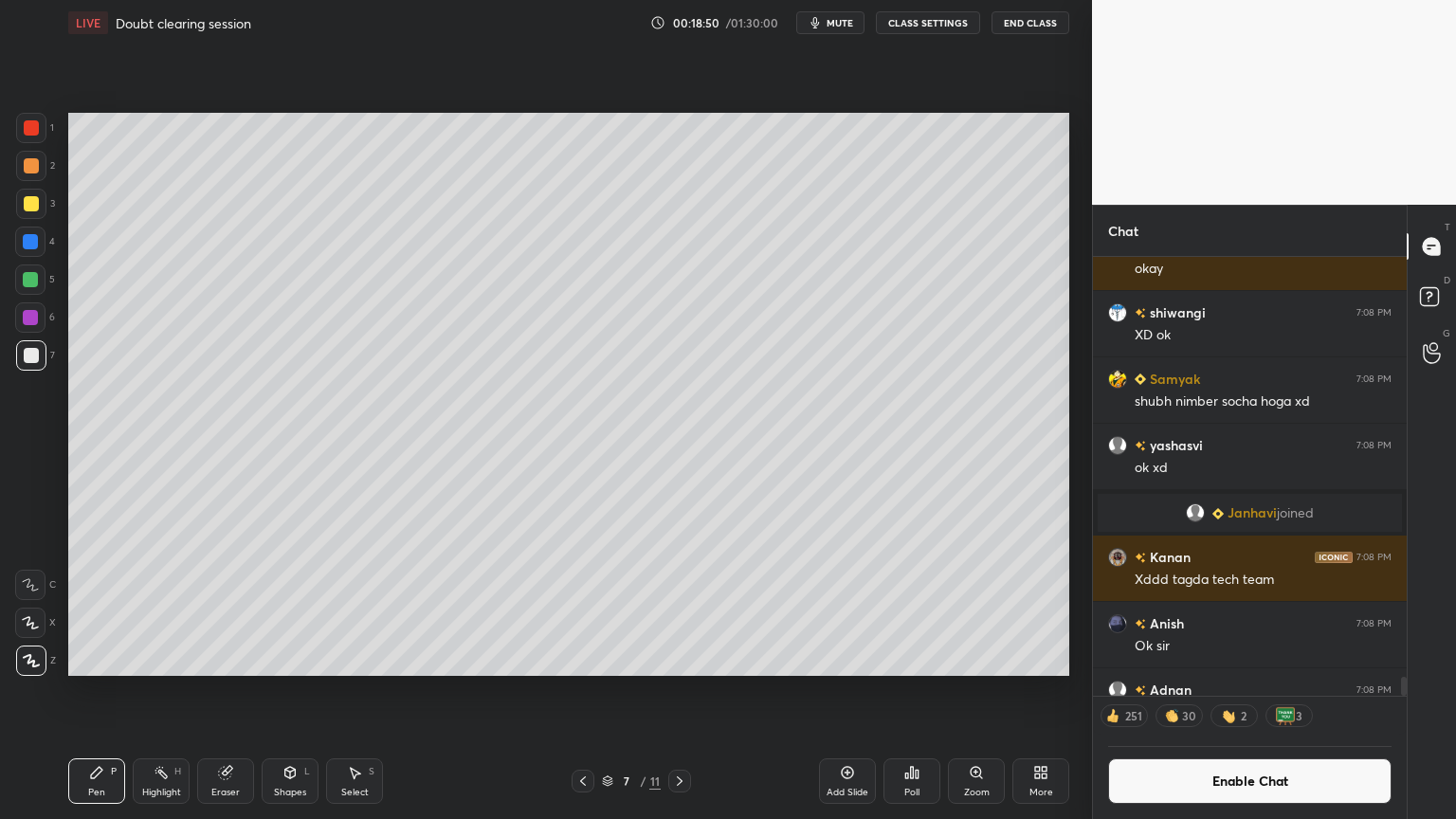 click at bounding box center [31, 204] 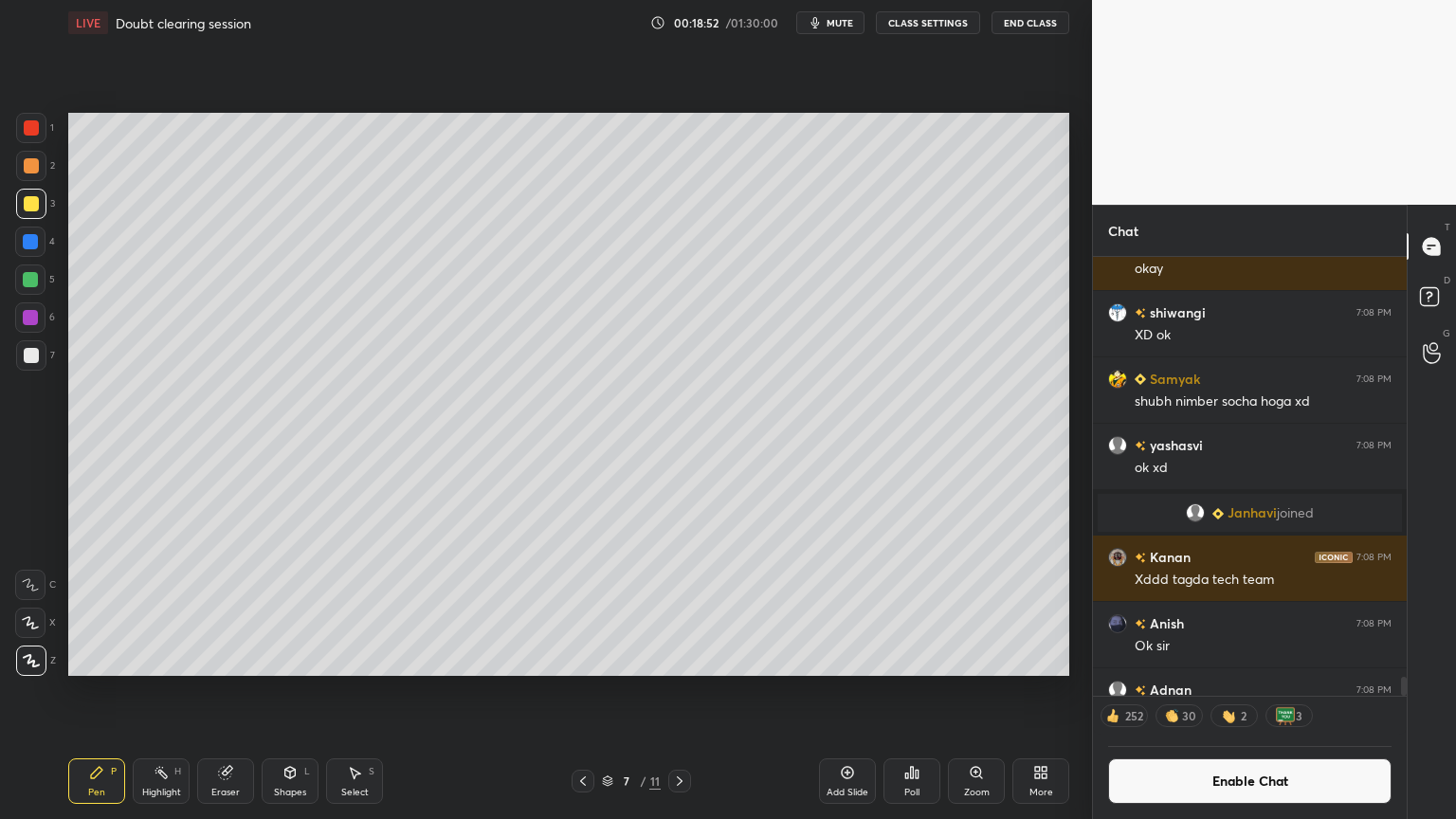 click on "Highlight" at bounding box center [161, 792] 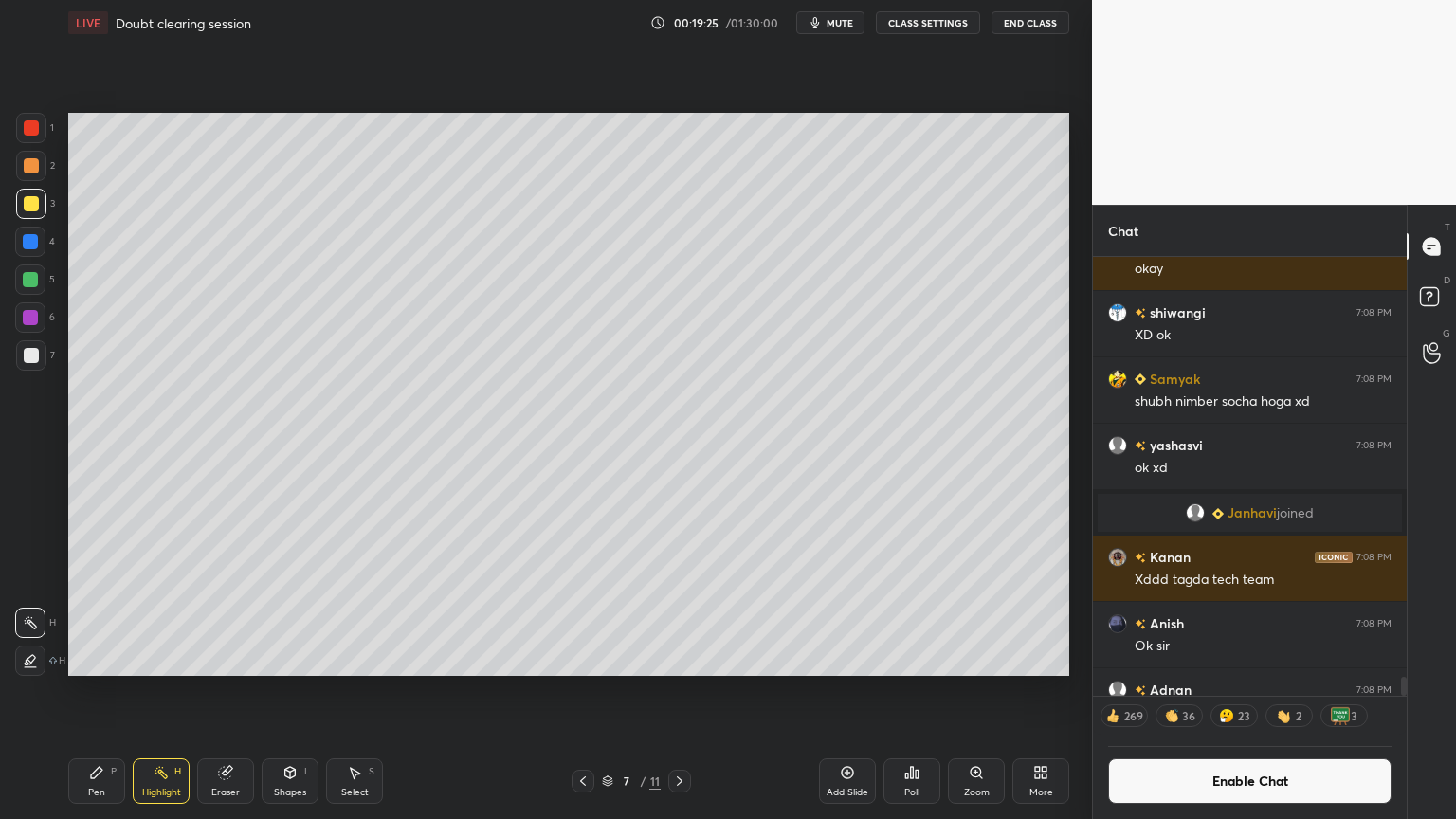 click 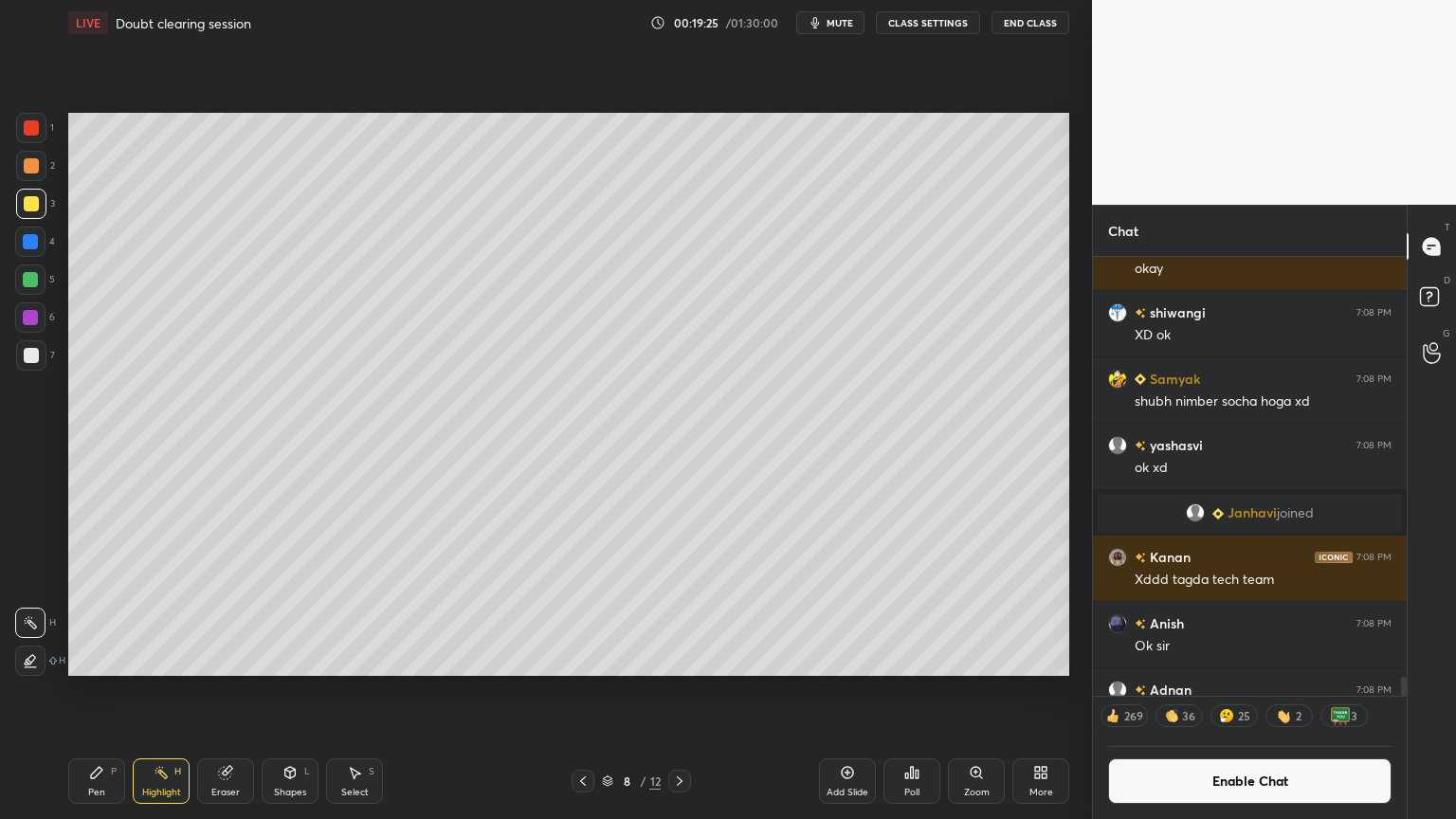 drag, startPoint x: 110, startPoint y: 778, endPoint x: 102, endPoint y: 751, distance: 28.160256 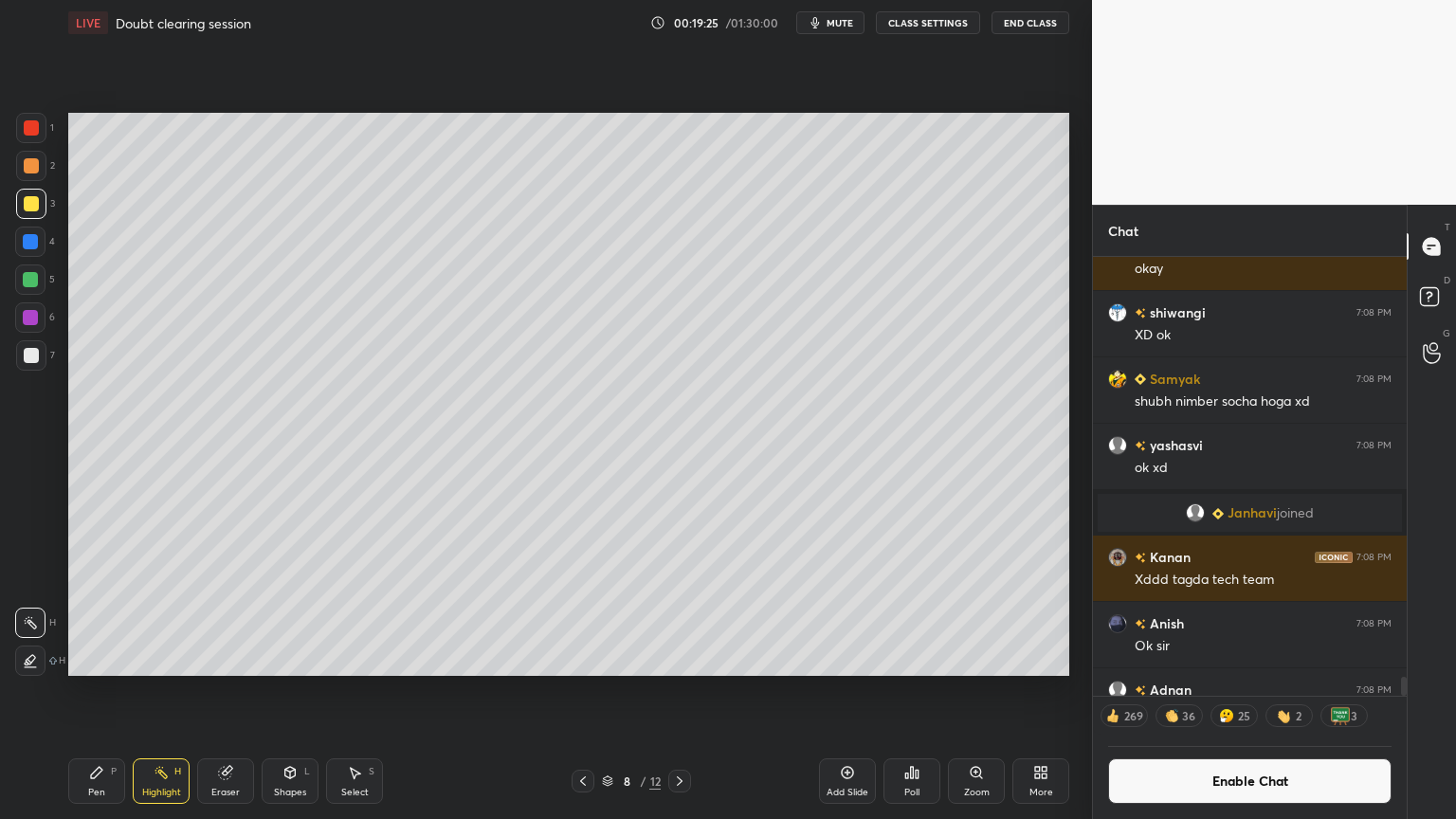 click on "Pen P" at bounding box center [97, 781] 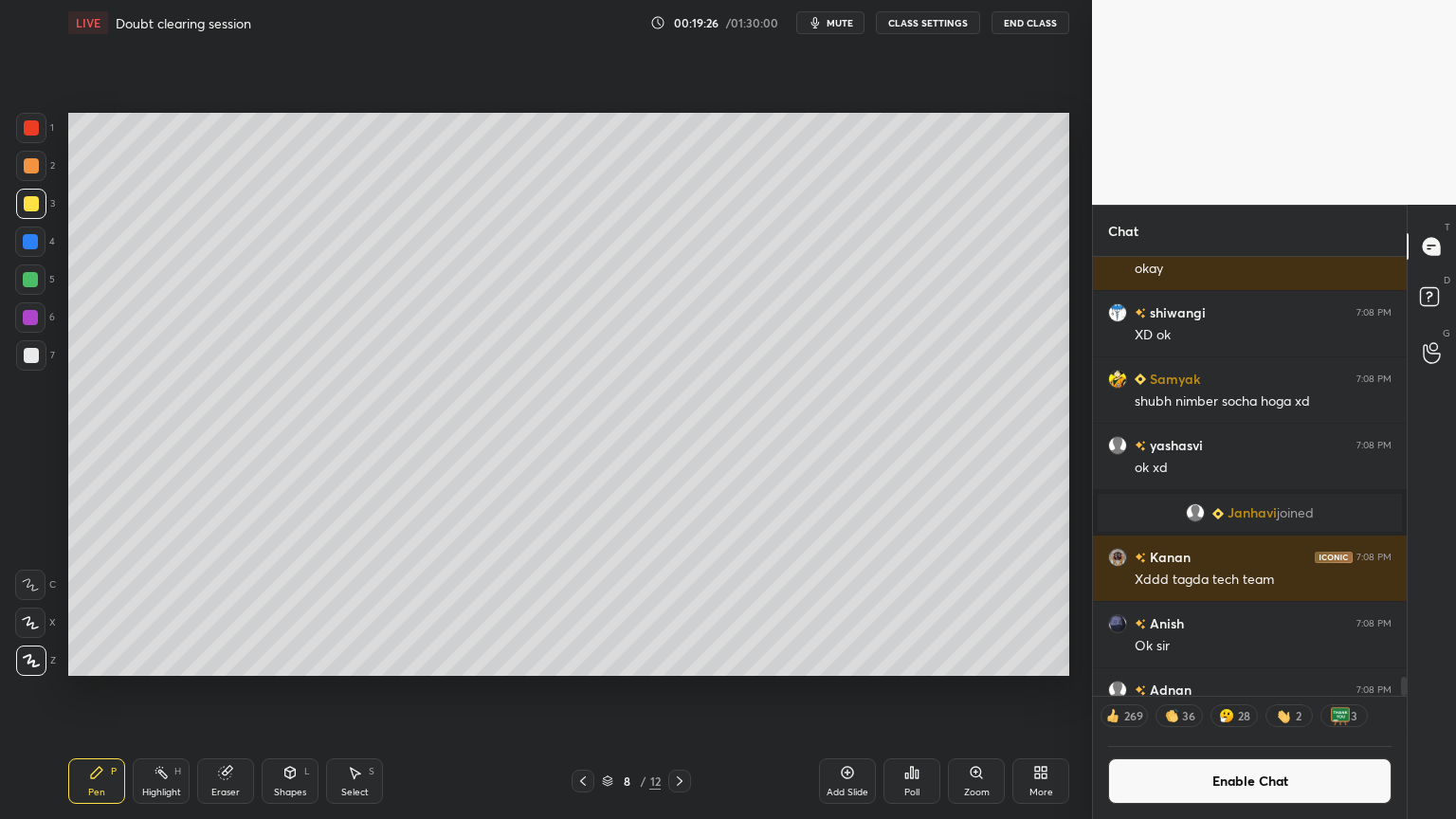 click at bounding box center [31, 128] 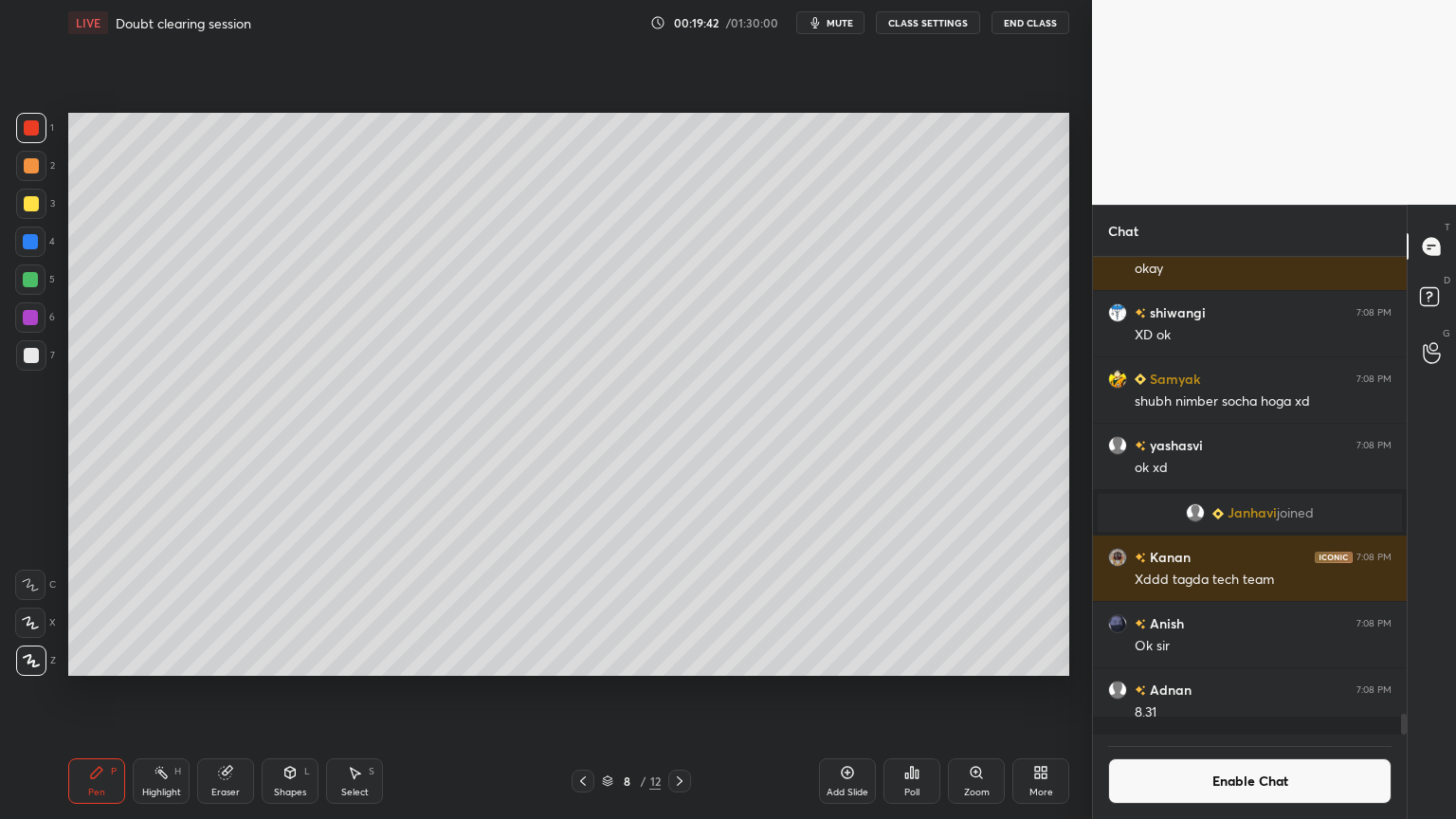 scroll, scrollTop: 6, scrollLeft: 6, axis: both 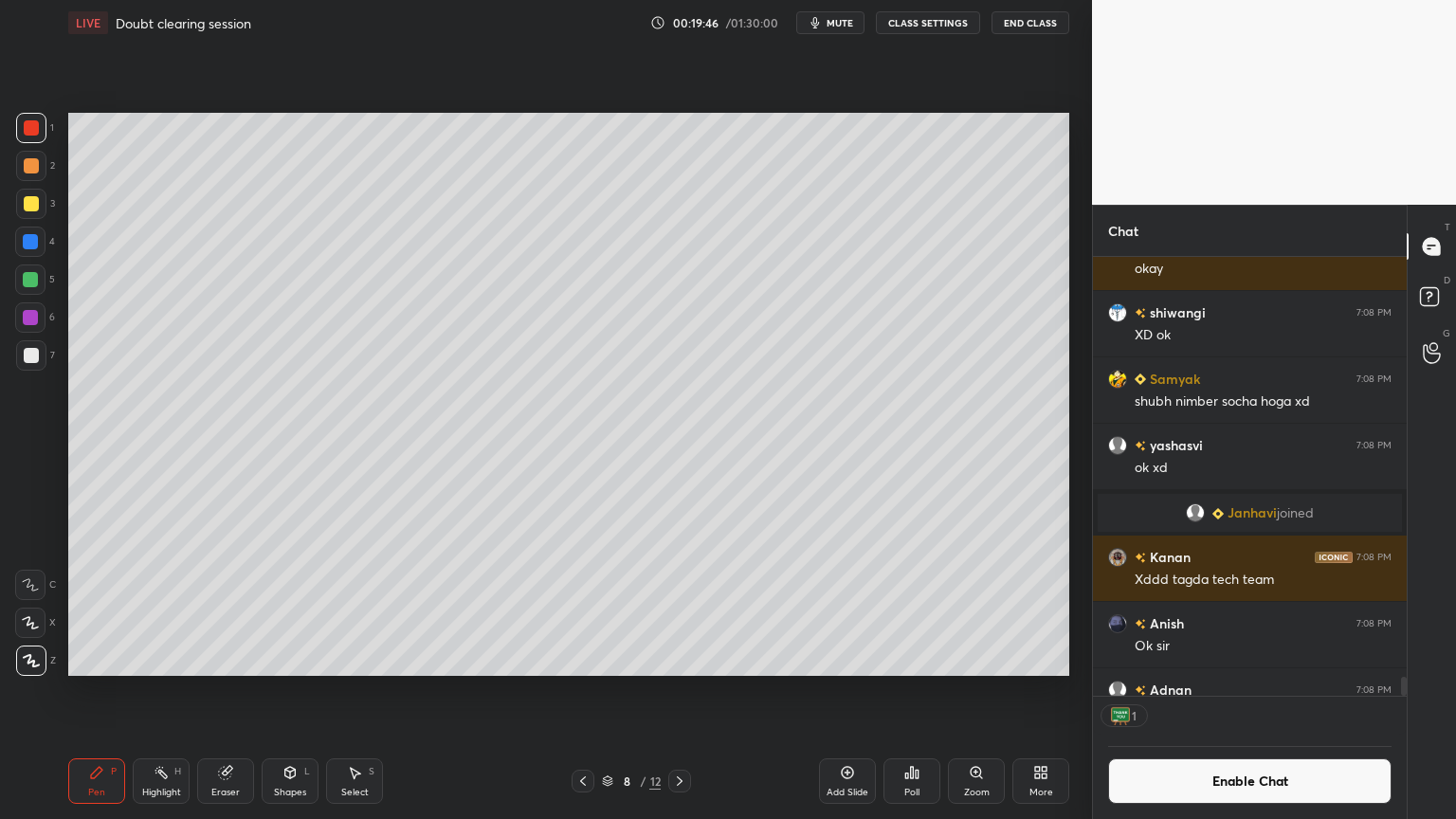 click on "Pen P" at bounding box center (97, 781) 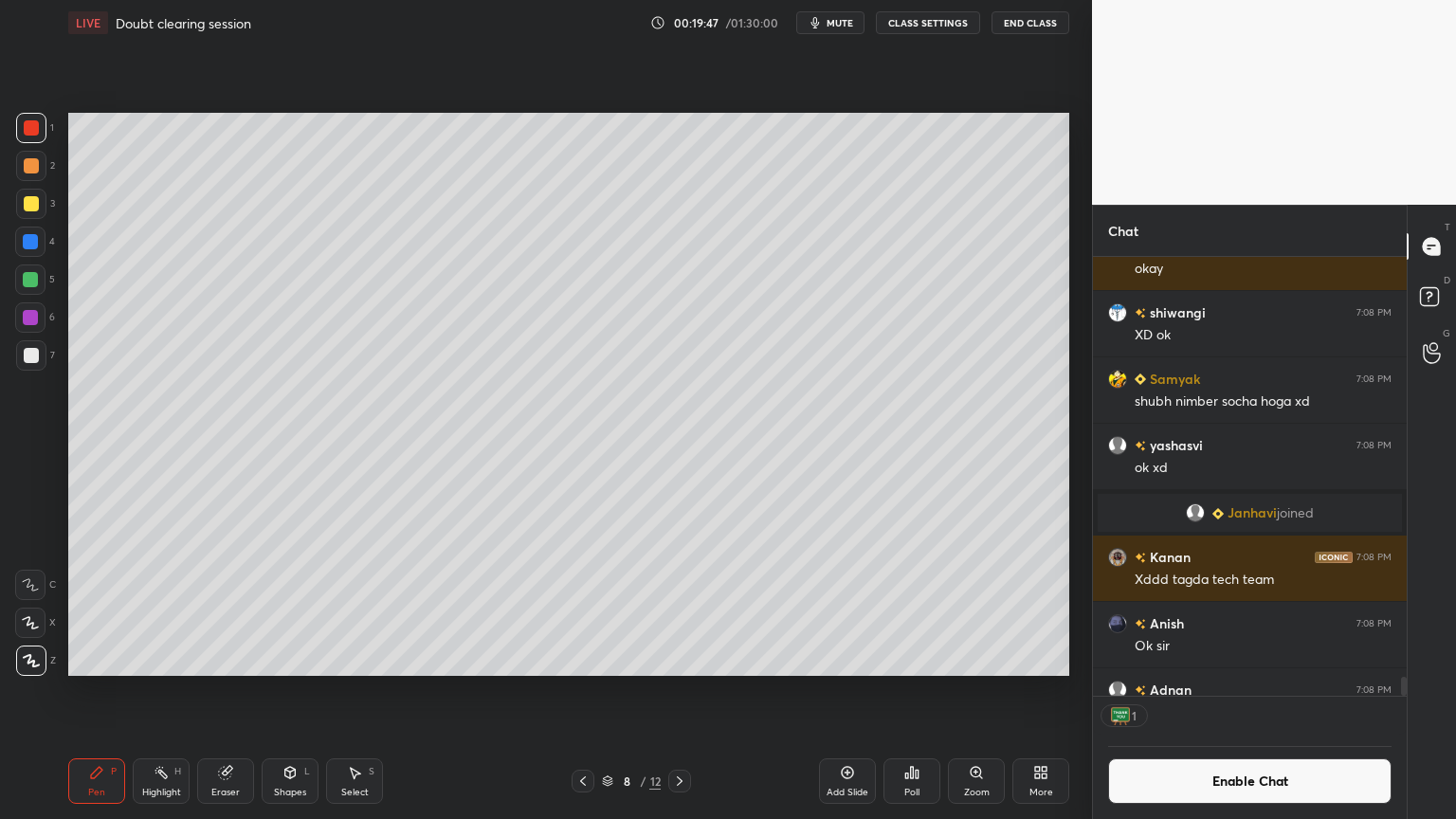 drag, startPoint x: 21, startPoint y: 356, endPoint x: 63, endPoint y: 345, distance: 43.416587 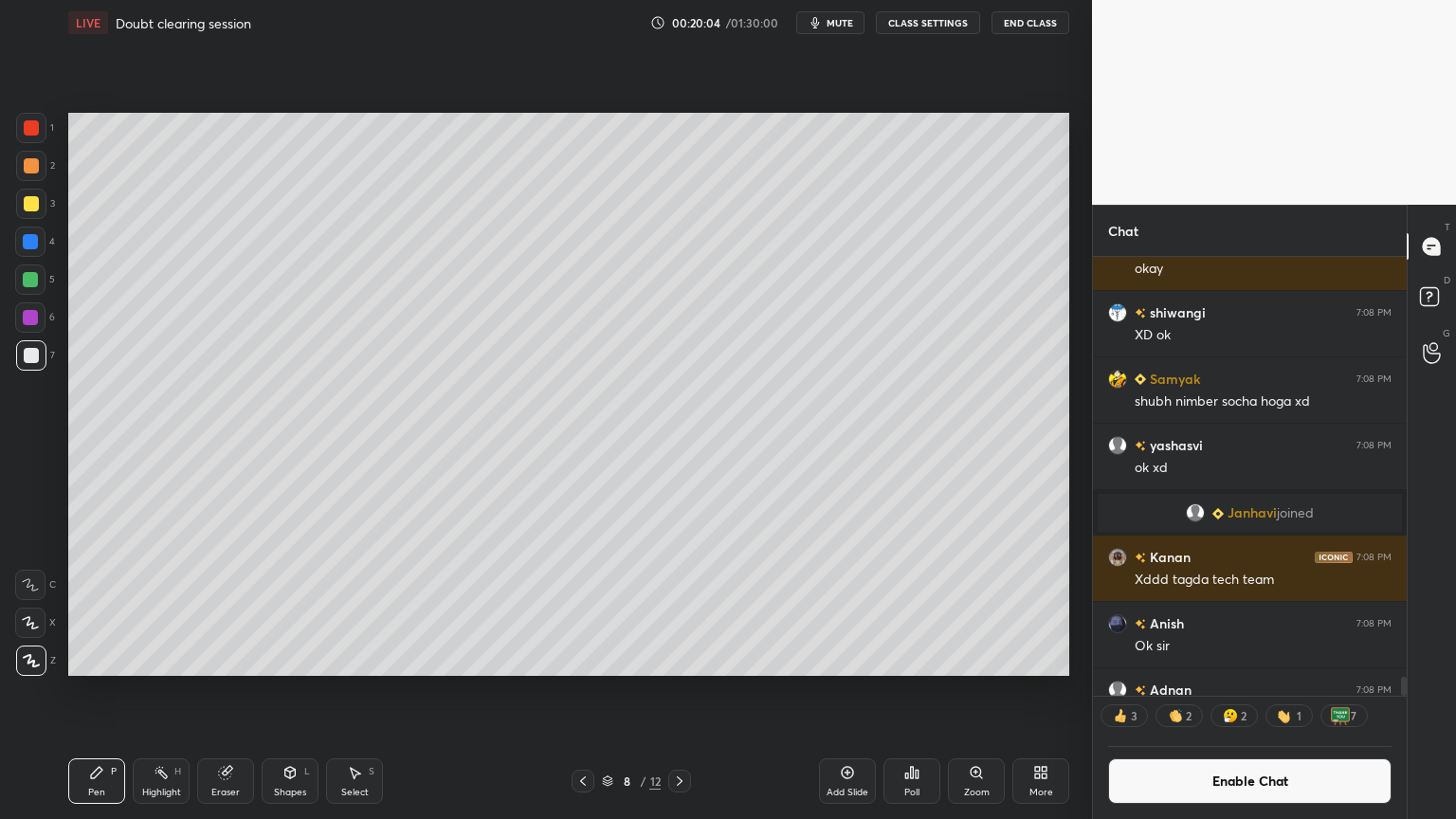 drag, startPoint x: 195, startPoint y: 781, endPoint x: 277, endPoint y: 682, distance: 128.5496 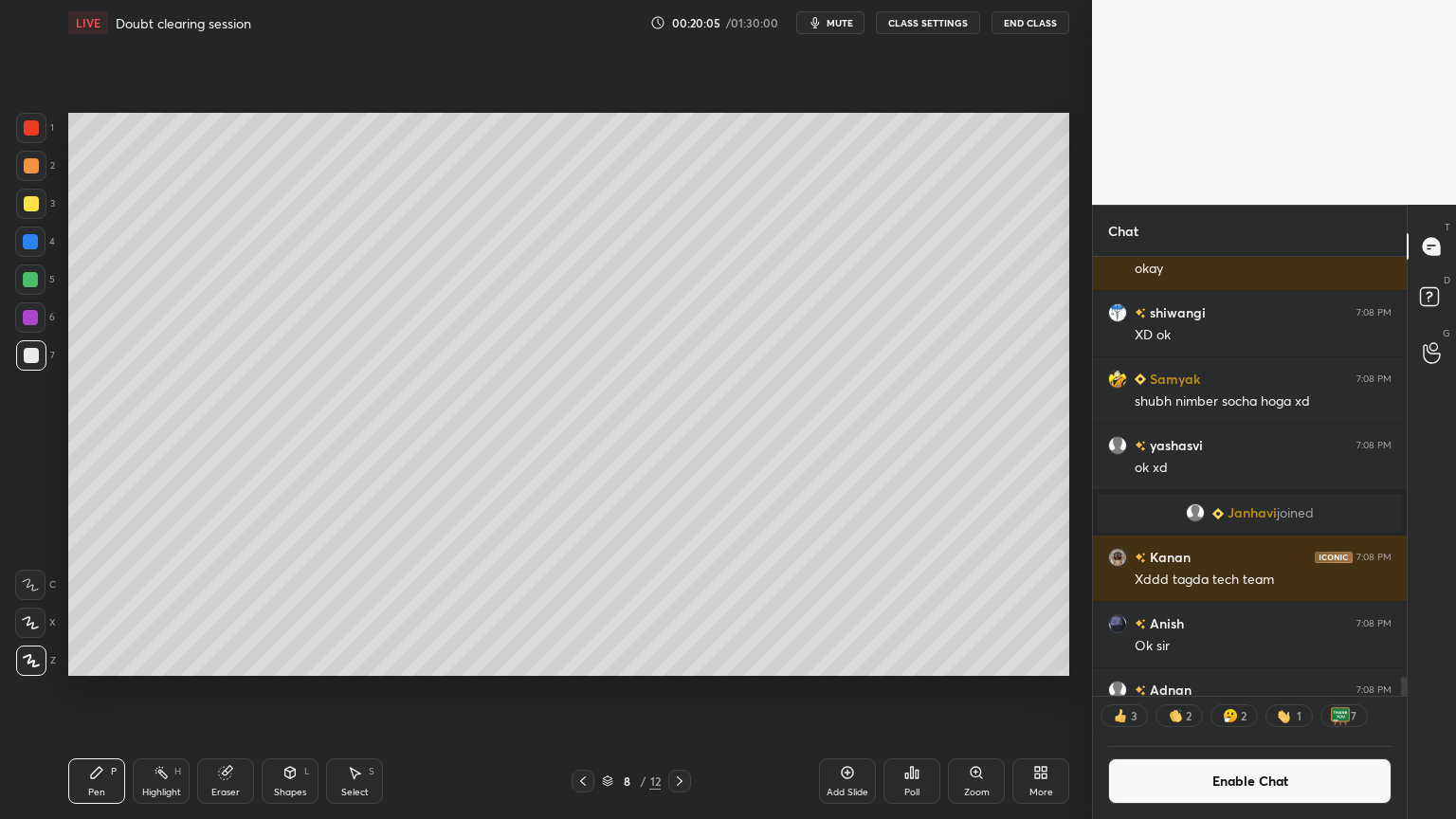 click 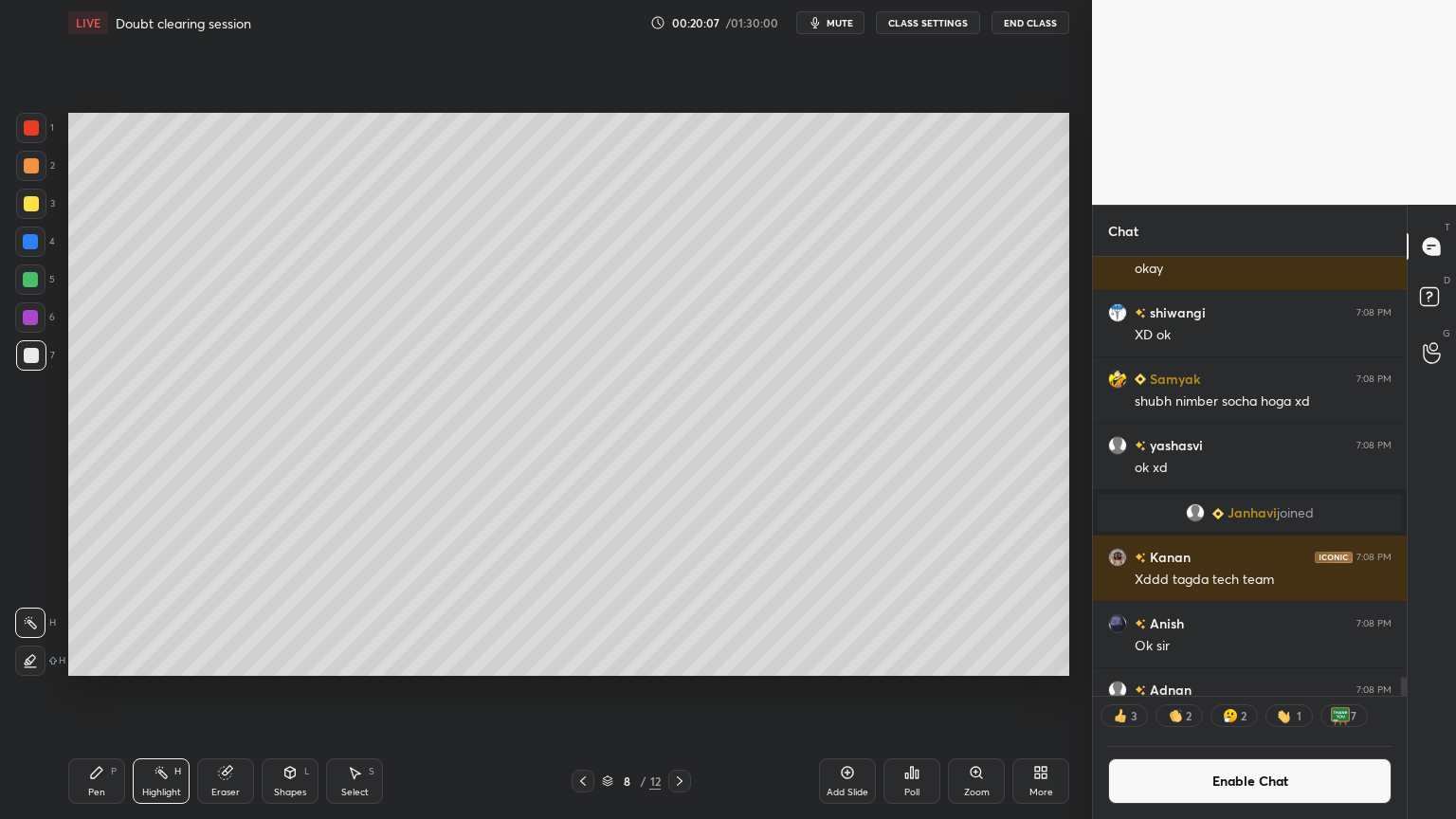 click 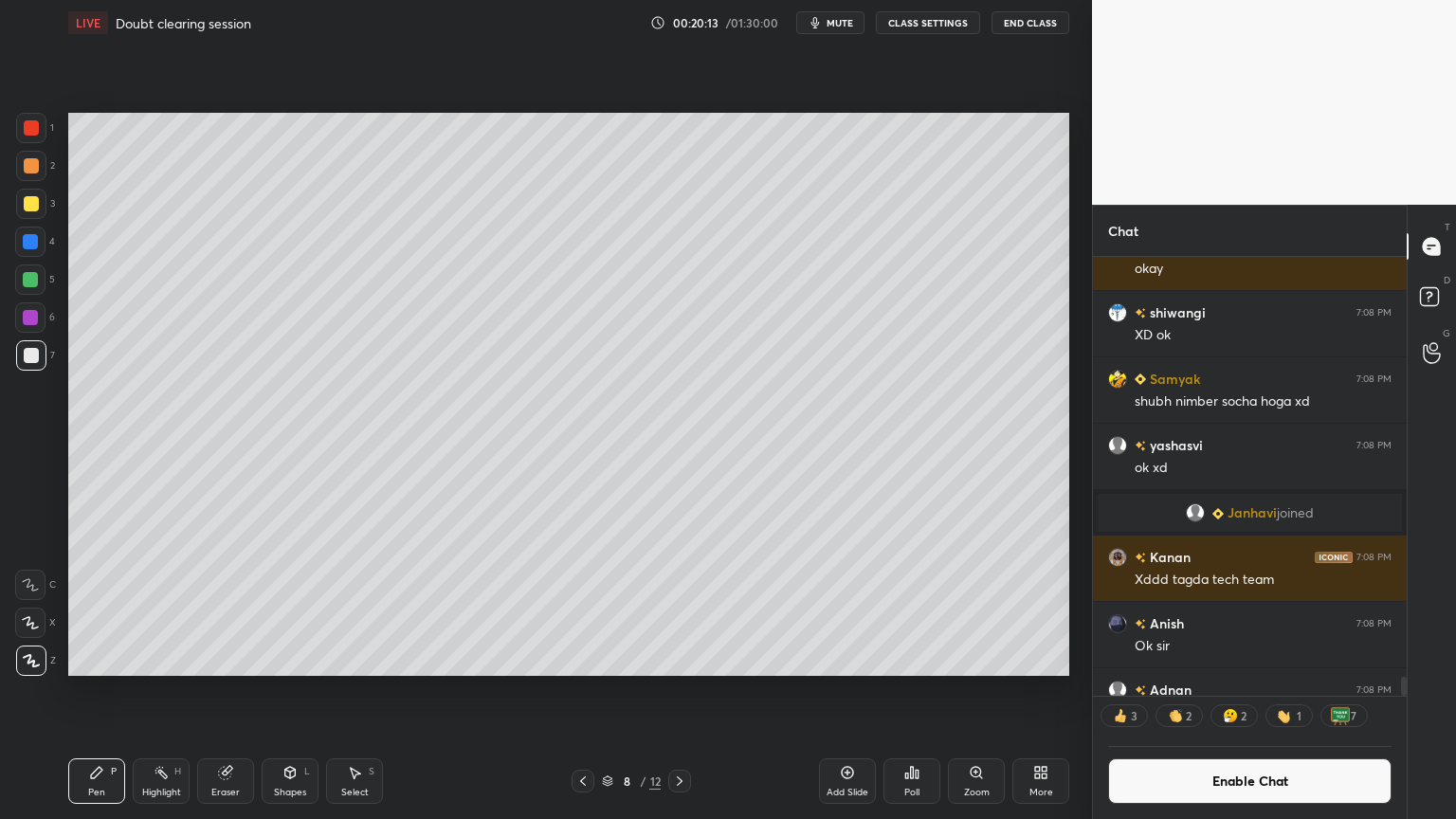scroll, scrollTop: 6, scrollLeft: 6, axis: both 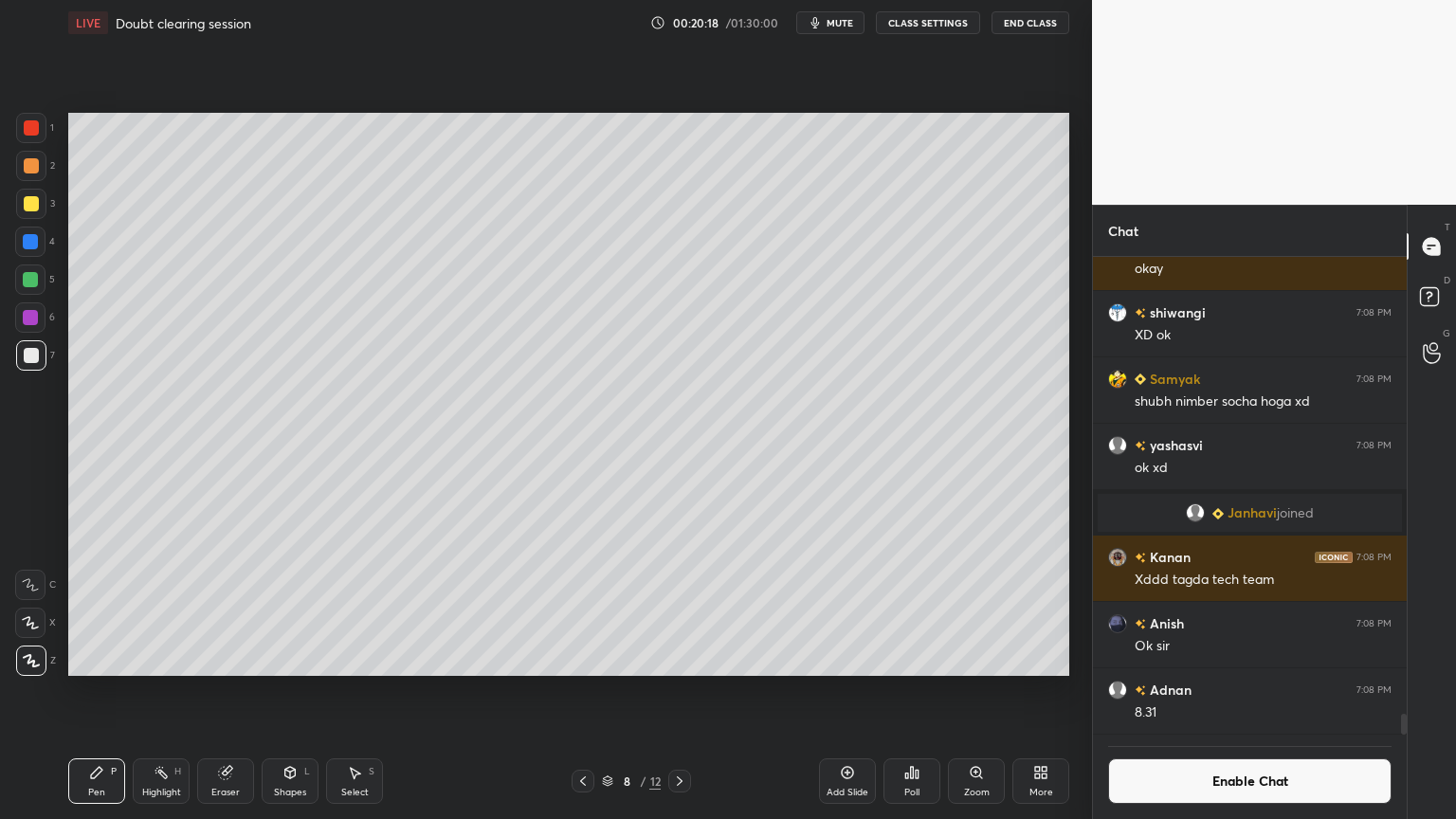 click on "Pen P" at bounding box center (97, 781) 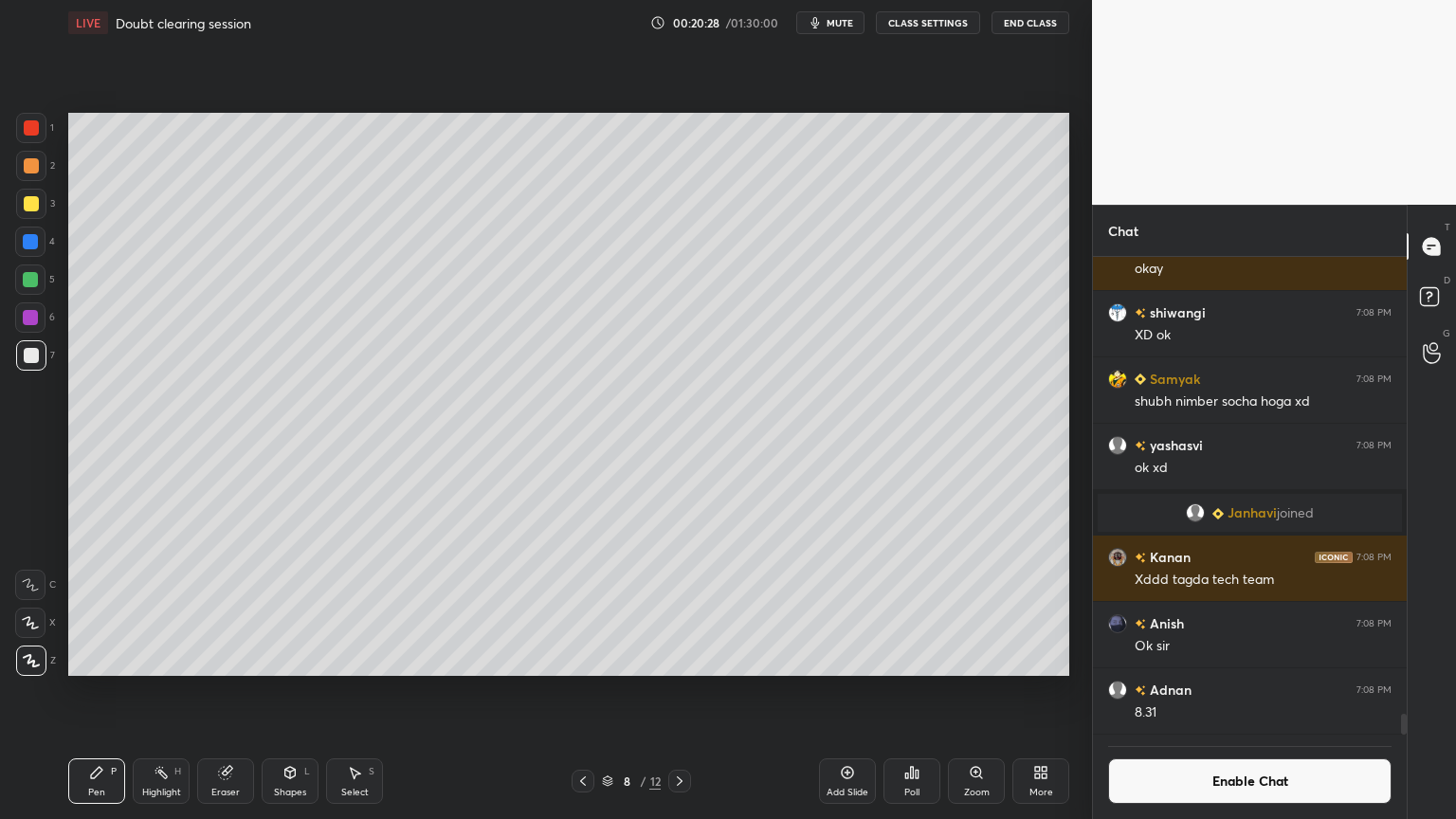 click 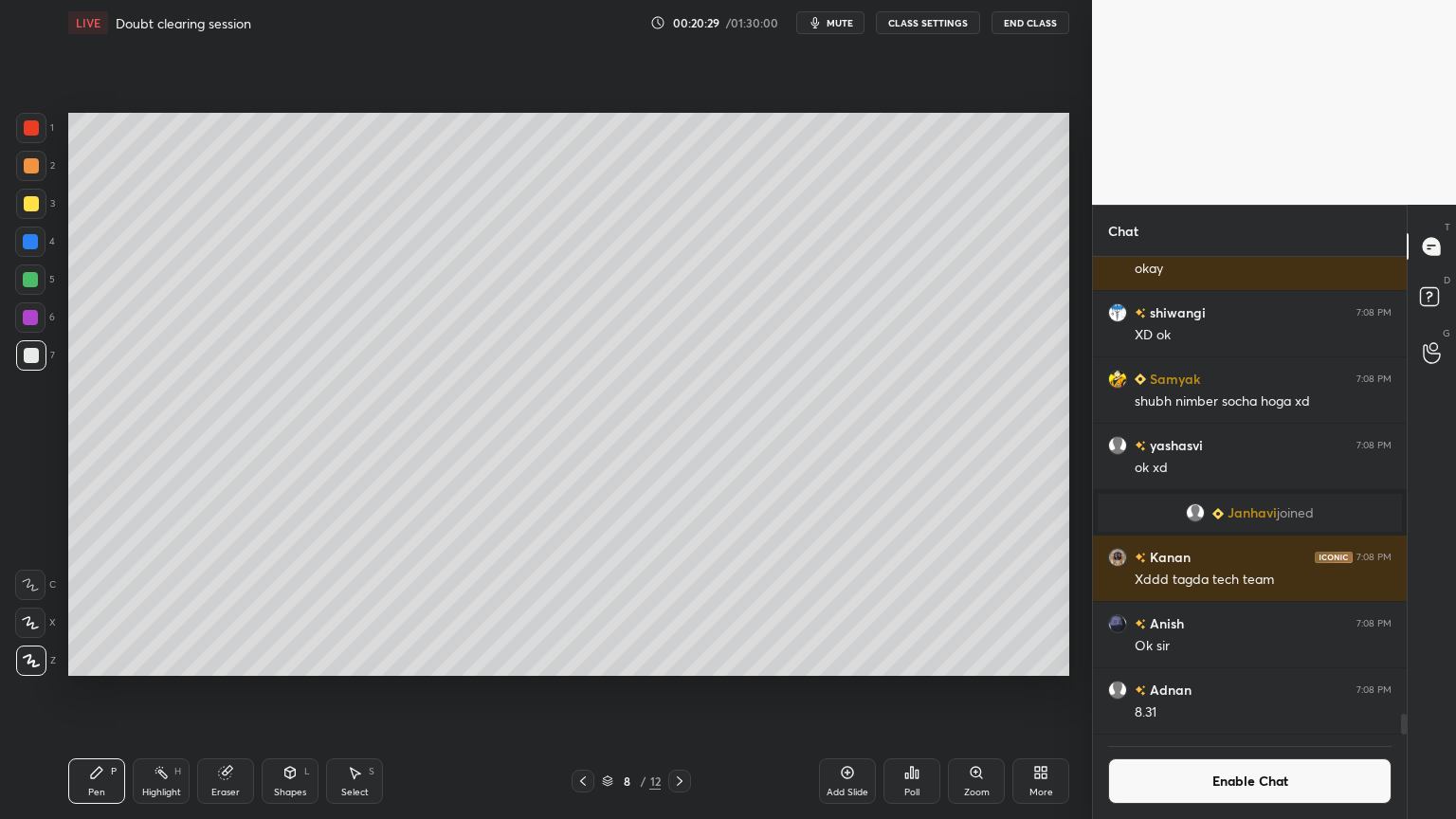 drag, startPoint x: 220, startPoint y: 788, endPoint x: 279, endPoint y: 688, distance: 116.10771 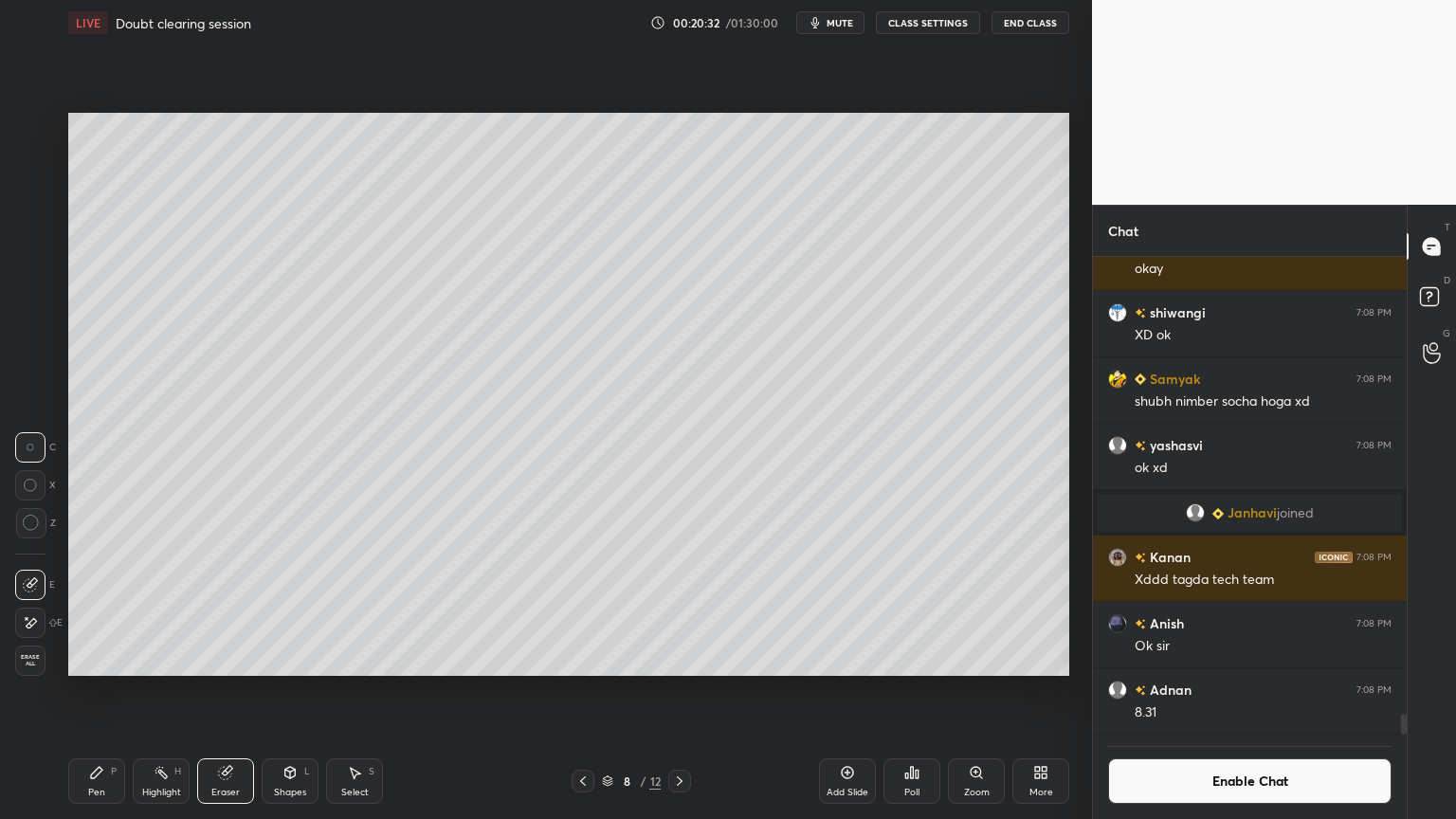click on "Pen P" at bounding box center [97, 781] 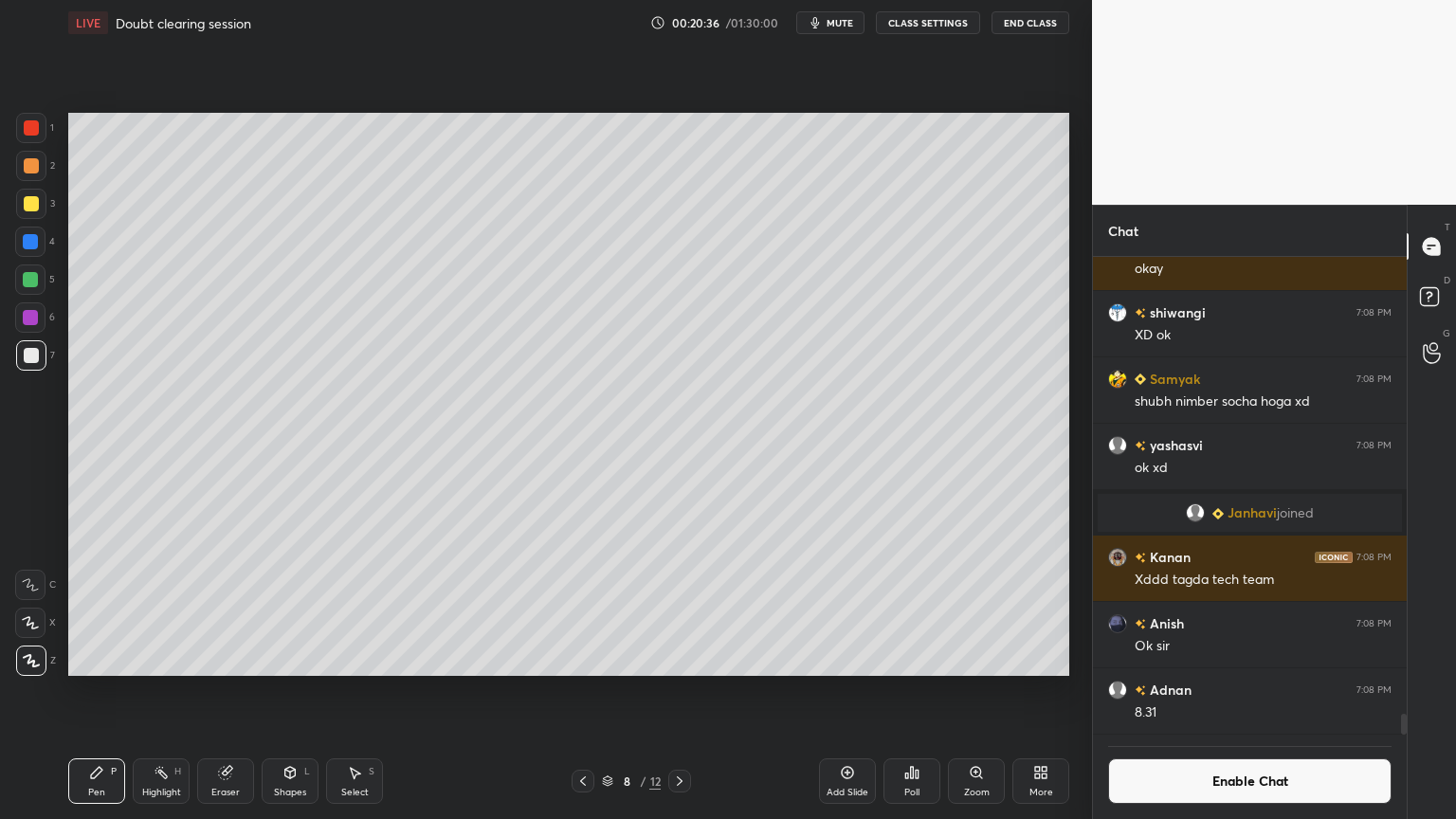 click on "Pen P" at bounding box center [97, 781] 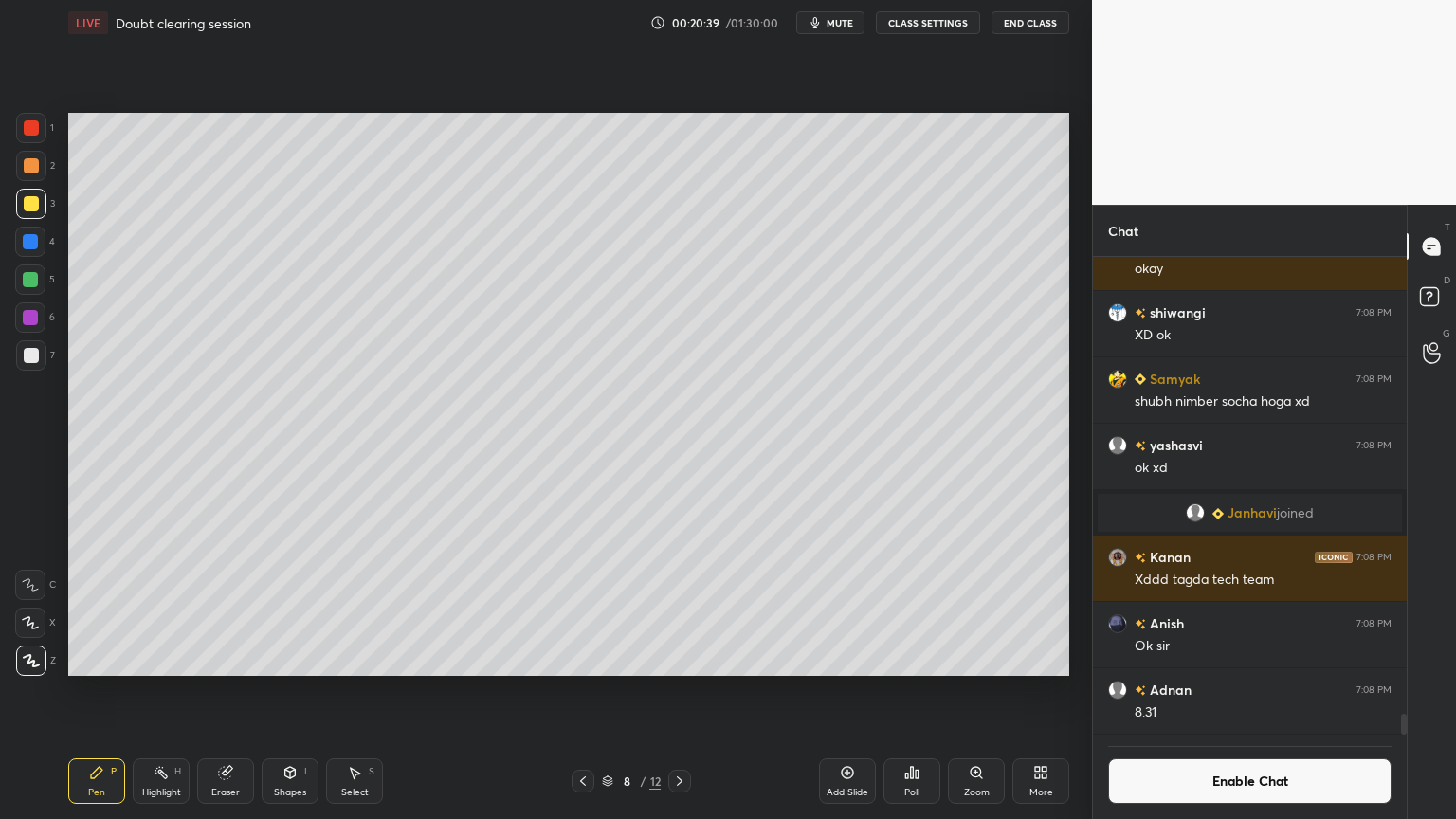 click on "Highlight" at bounding box center [161, 792] 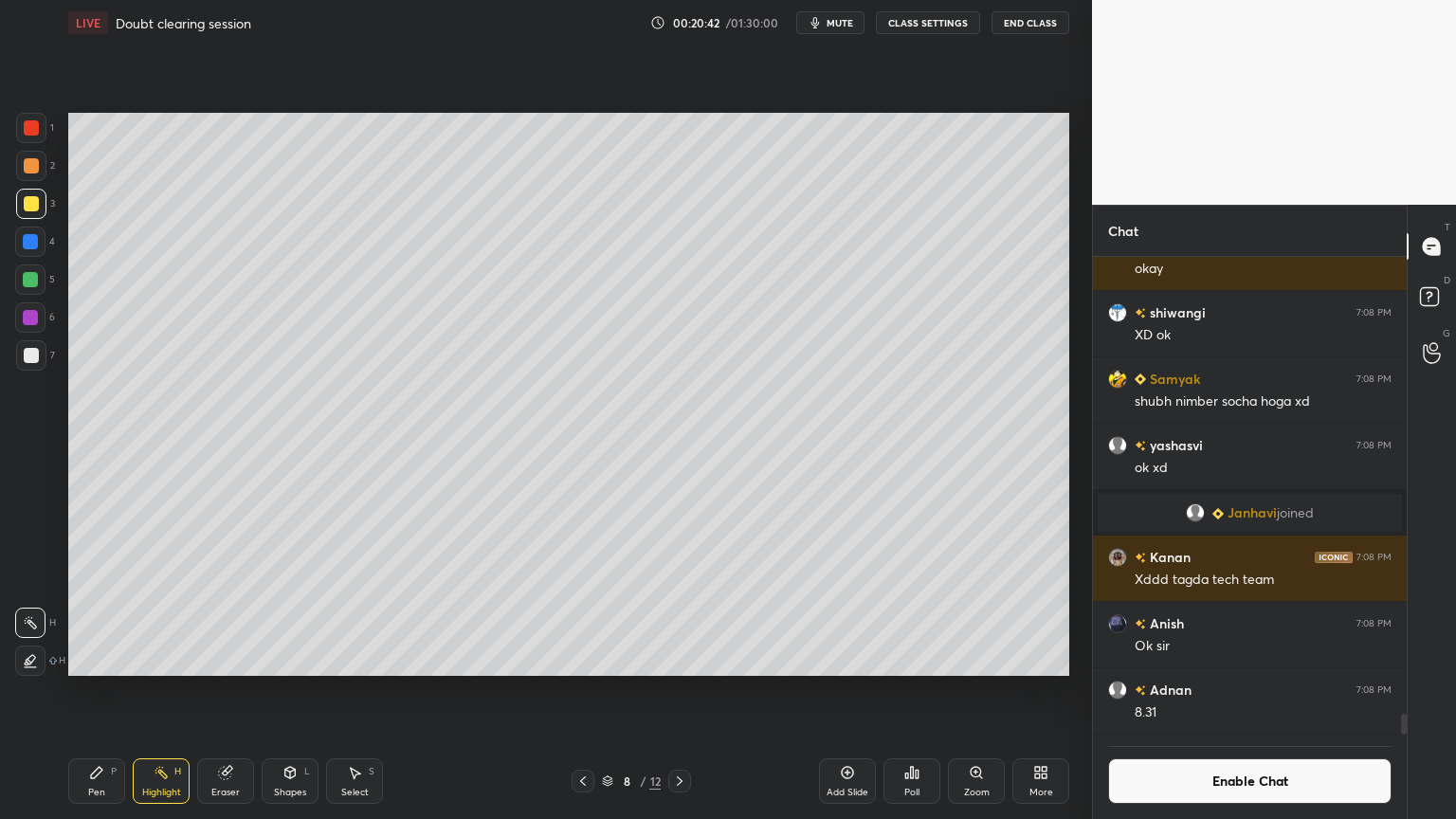 click on "Pen P" at bounding box center [97, 781] 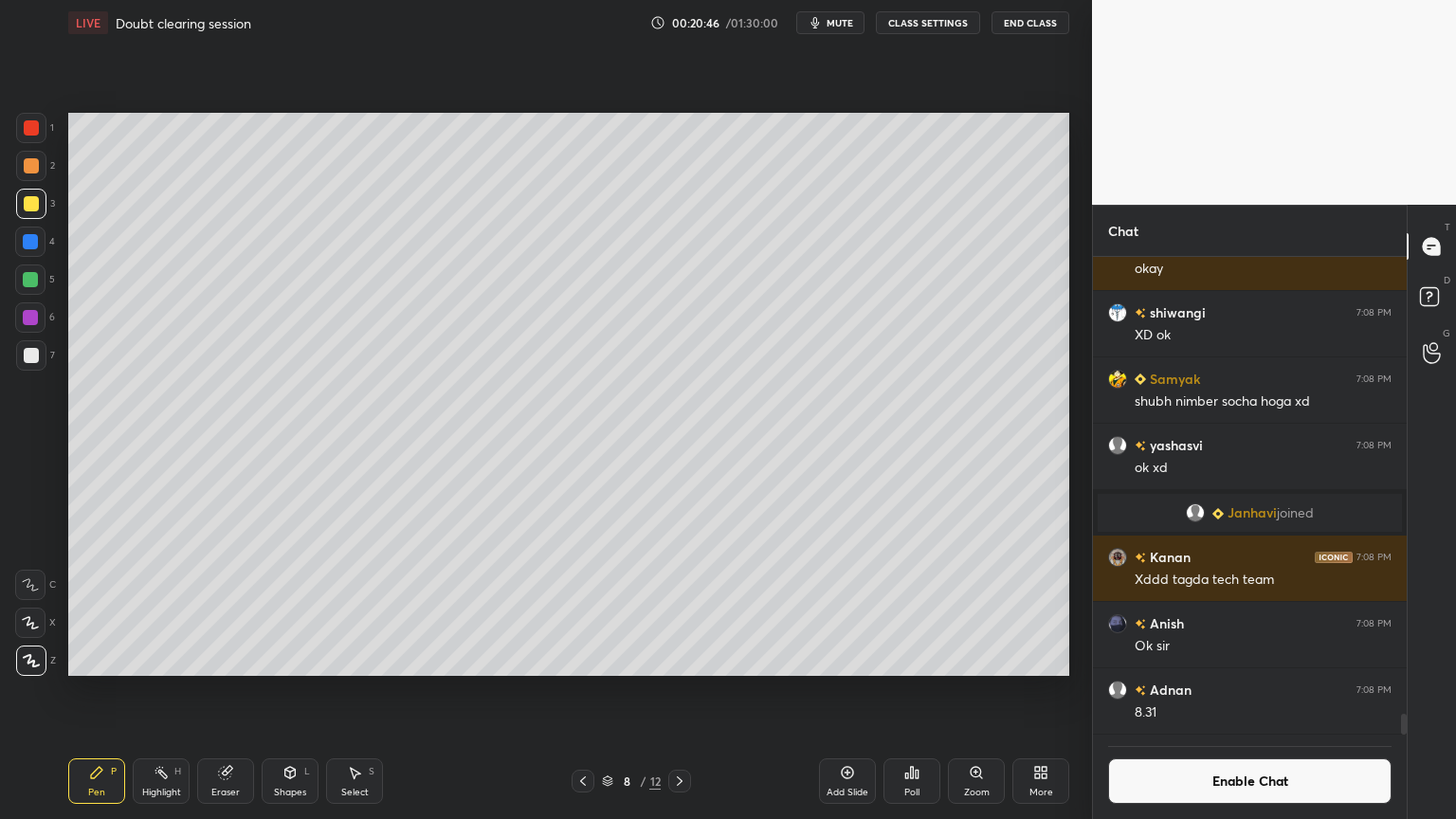 drag, startPoint x: 831, startPoint y: 30, endPoint x: 810, endPoint y: 33, distance: 21.213203 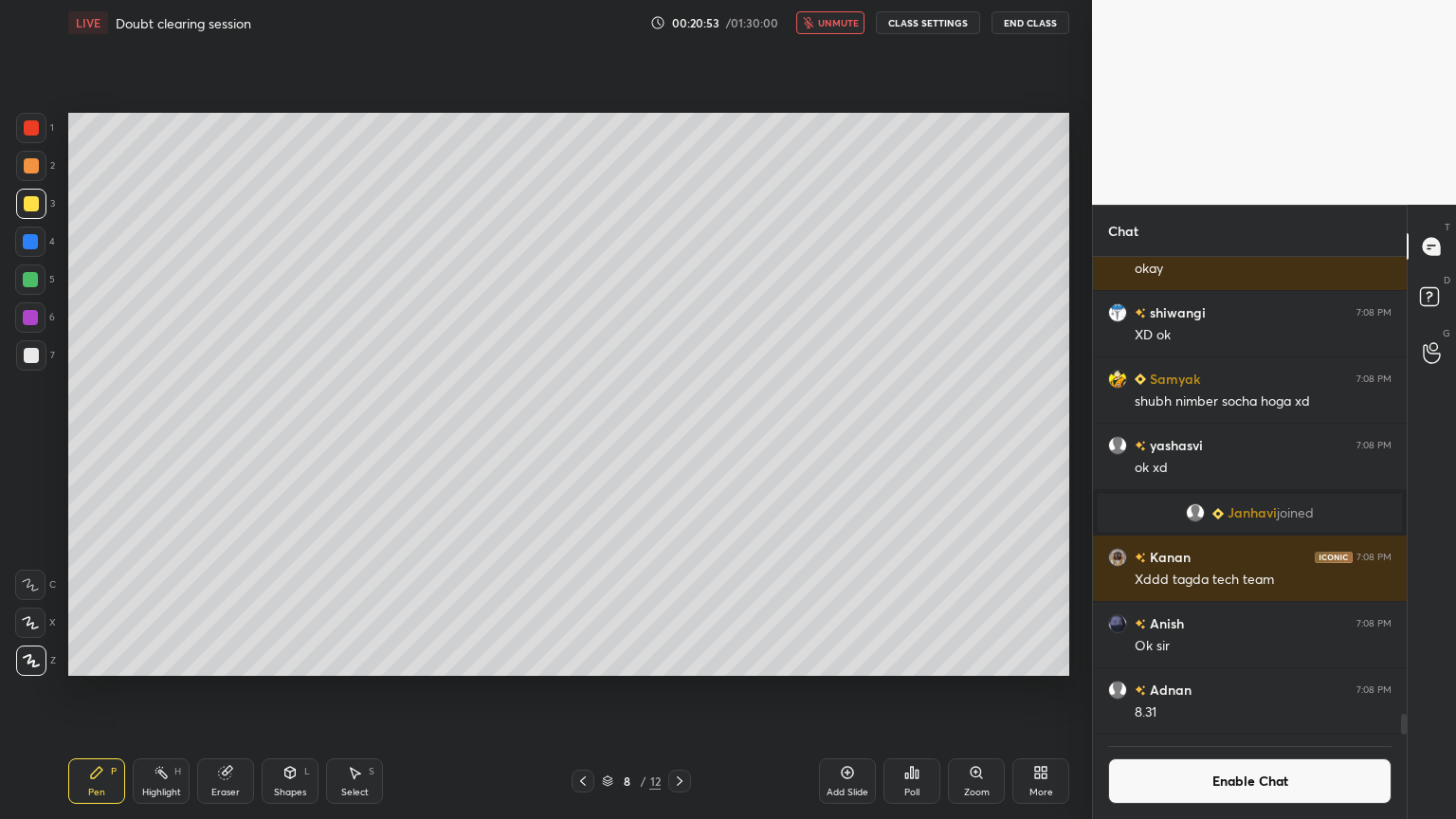 click on "Highlight" at bounding box center [161, 792] 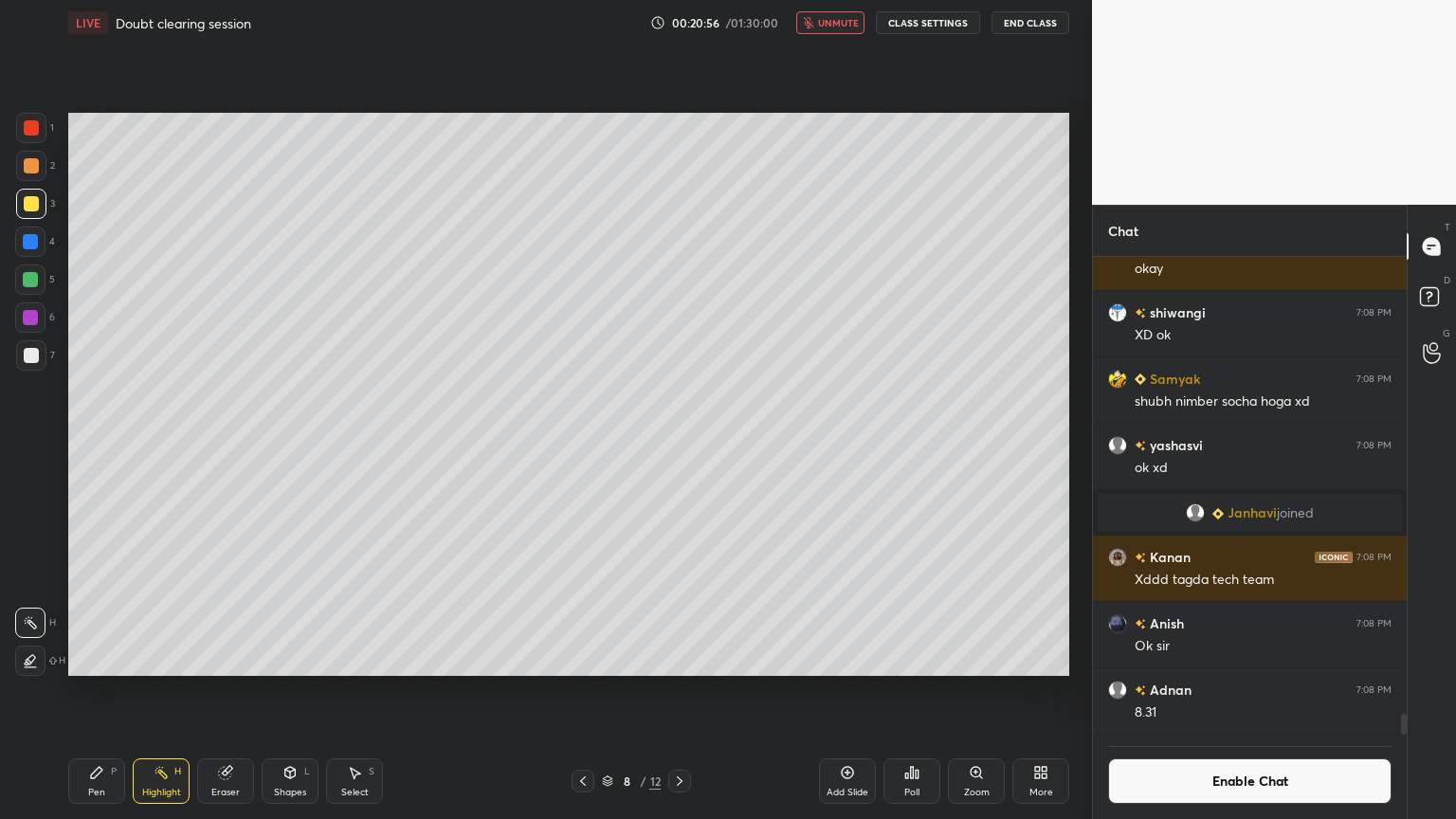 scroll, scrollTop: 433, scrollLeft: 308, axis: both 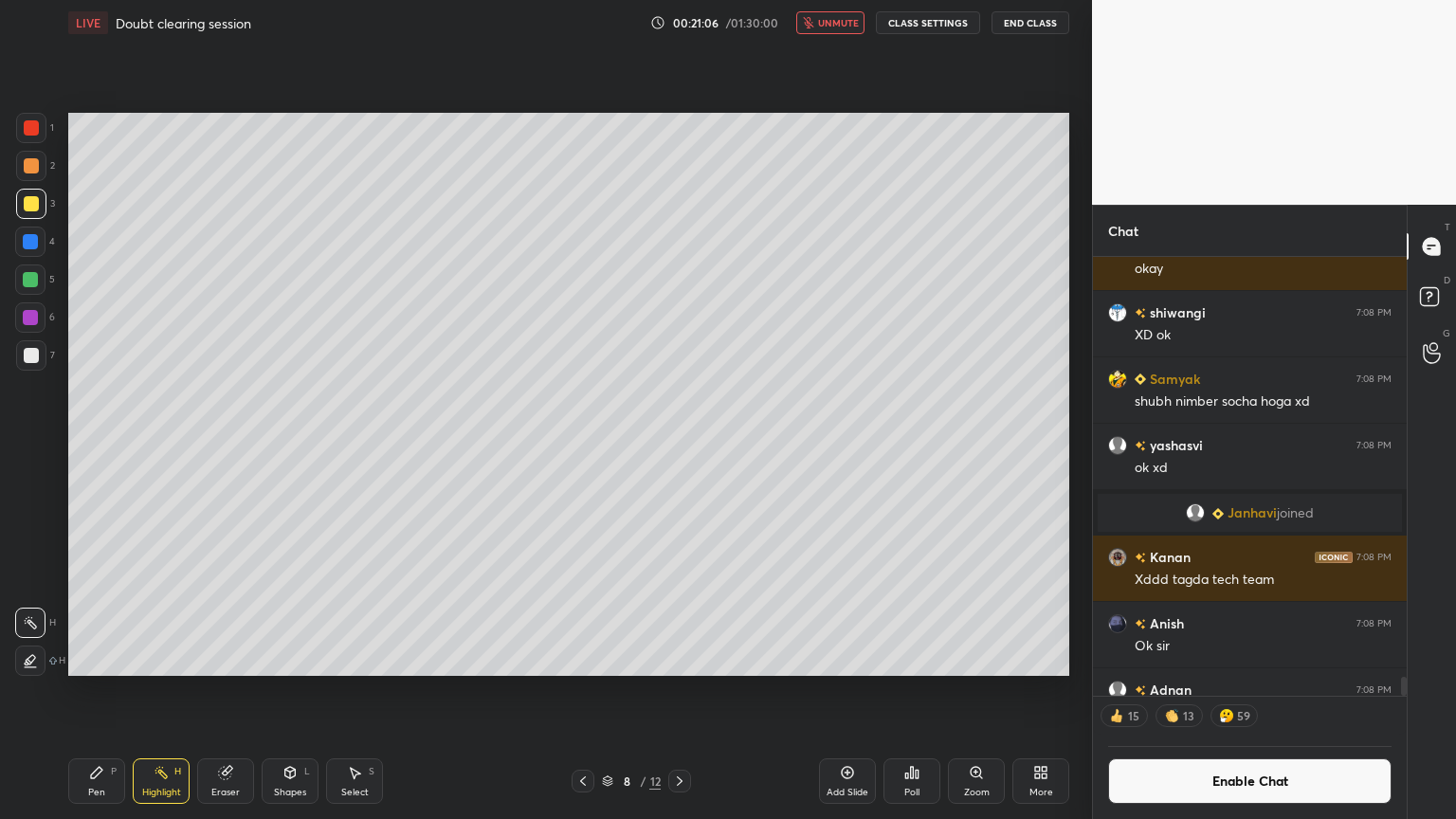 click on "Enable Chat" at bounding box center [1249, 781] 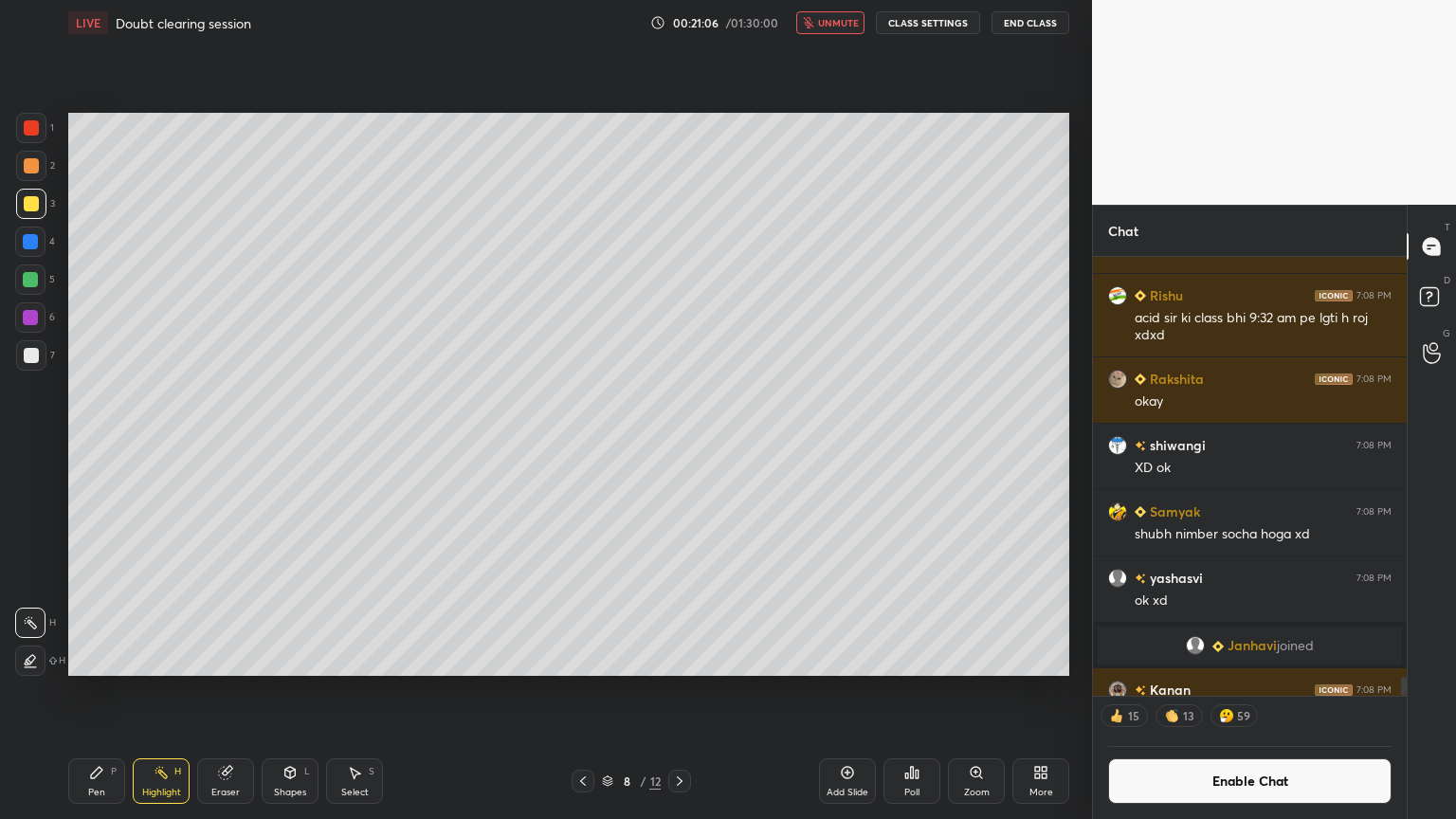 scroll, scrollTop: 6, scrollLeft: 6, axis: both 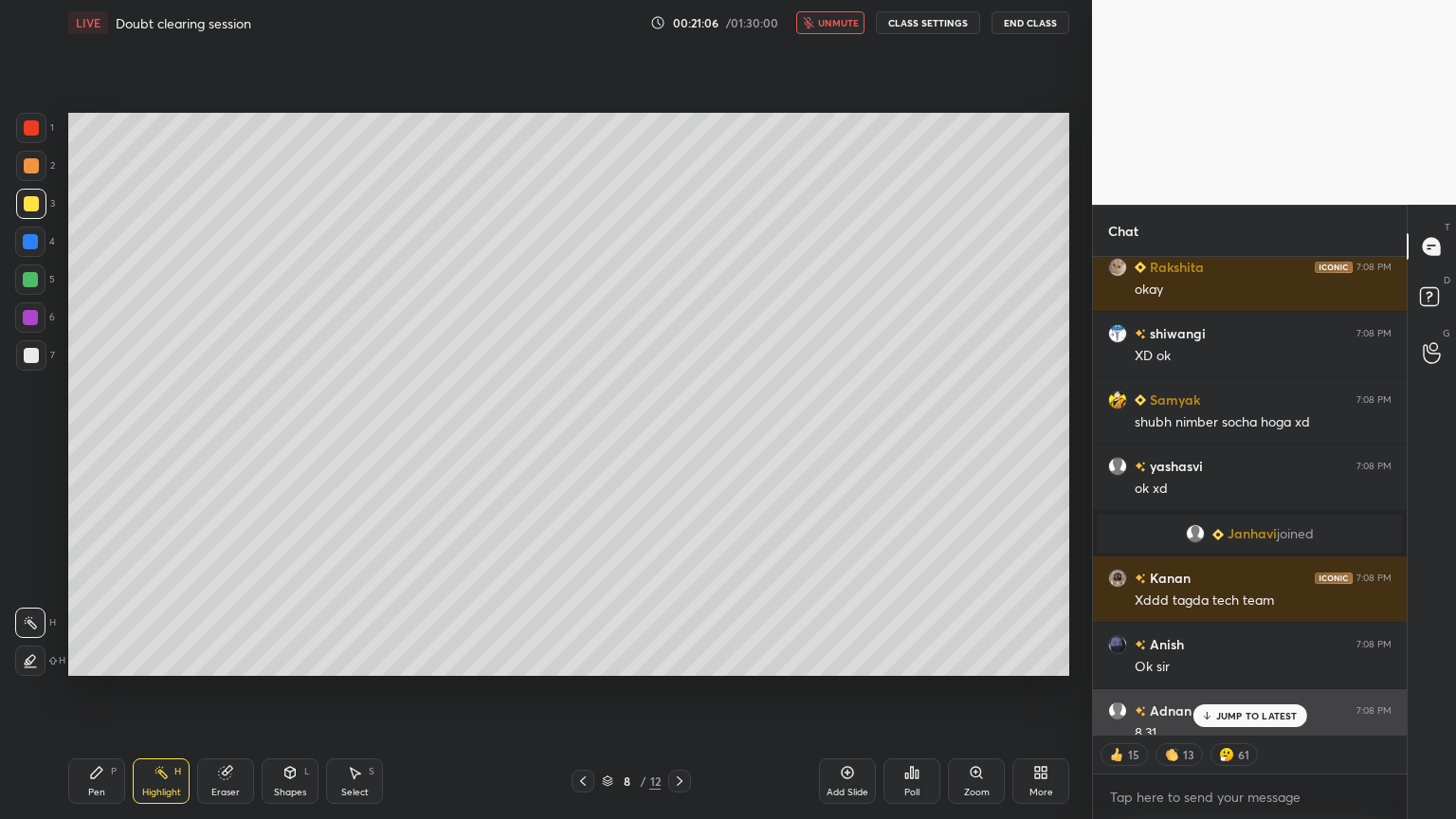click on "JUMP TO LATEST" at bounding box center [1257, 716] 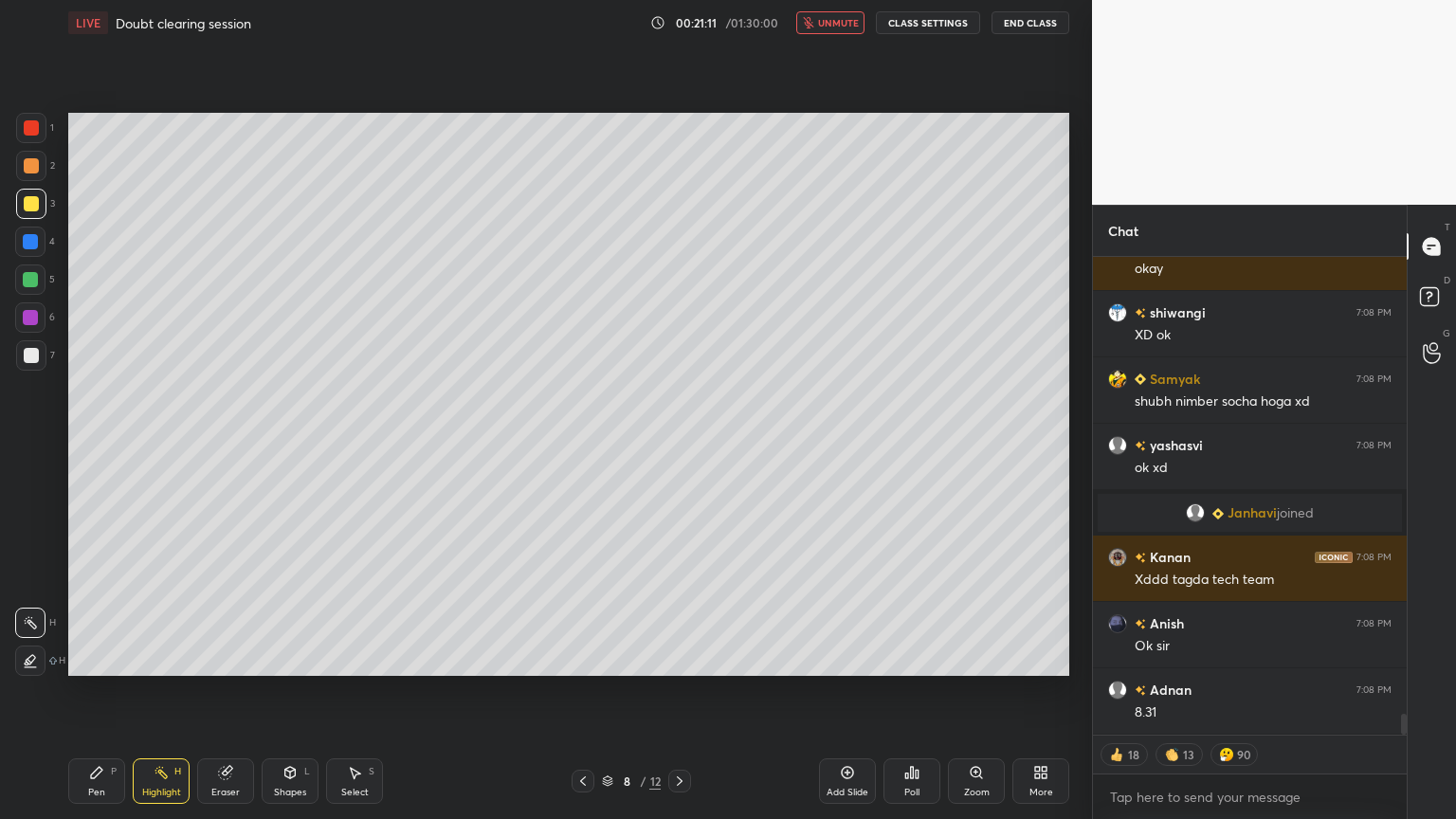 scroll, scrollTop: 10355, scrollLeft: 0, axis: vertical 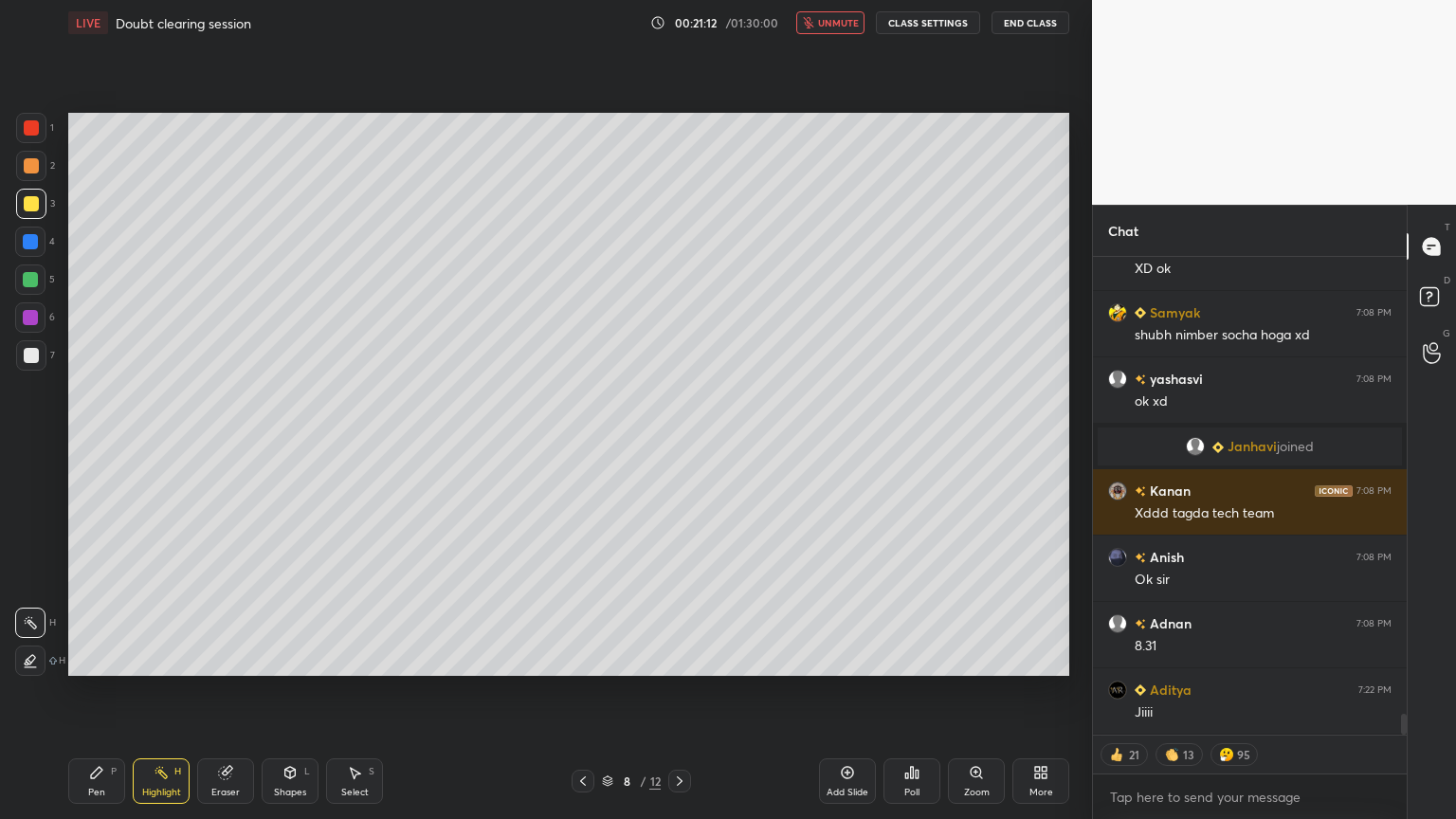 click on "unmute" at bounding box center (838, 23) 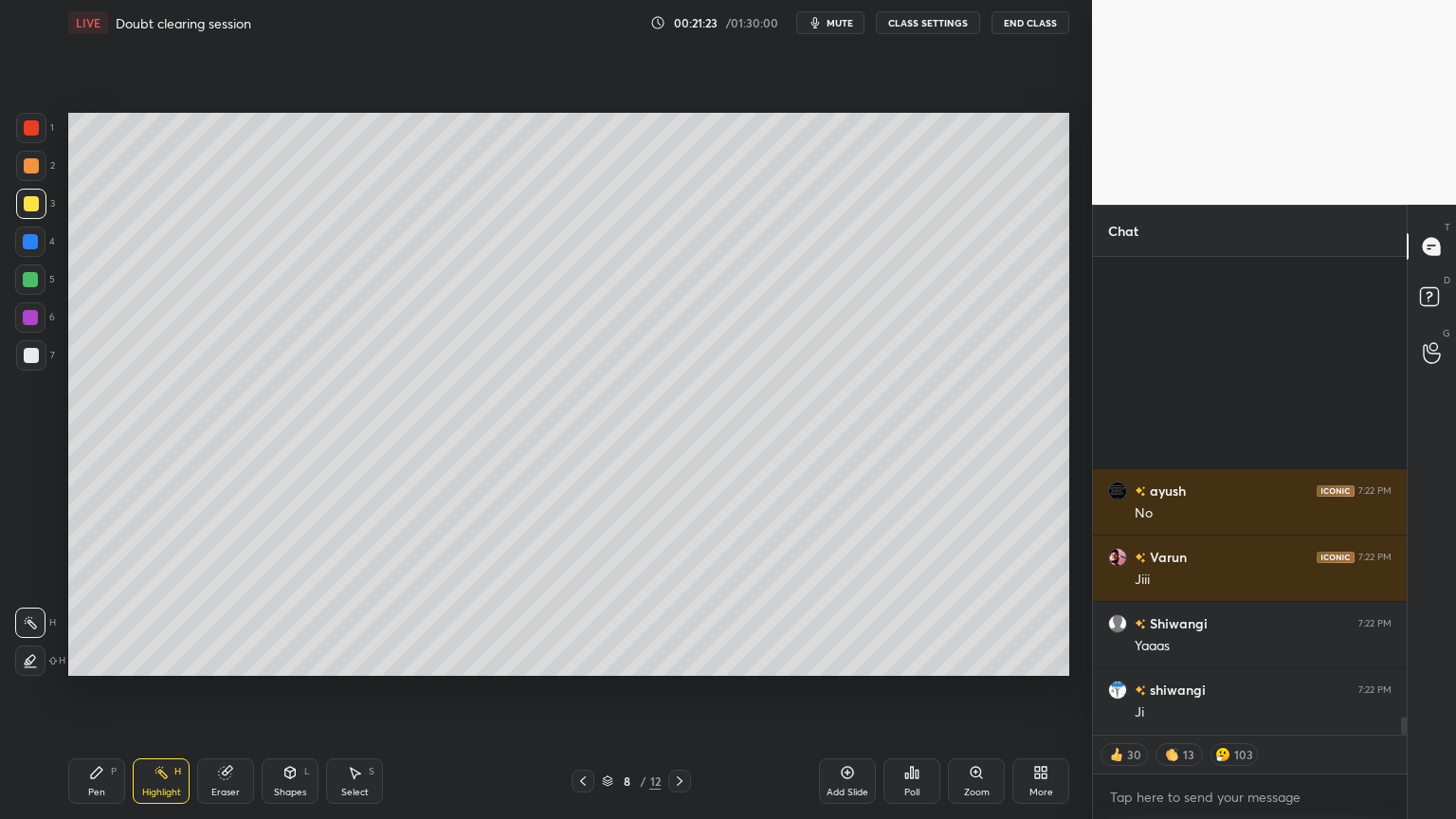 scroll, scrollTop: 12325, scrollLeft: 0, axis: vertical 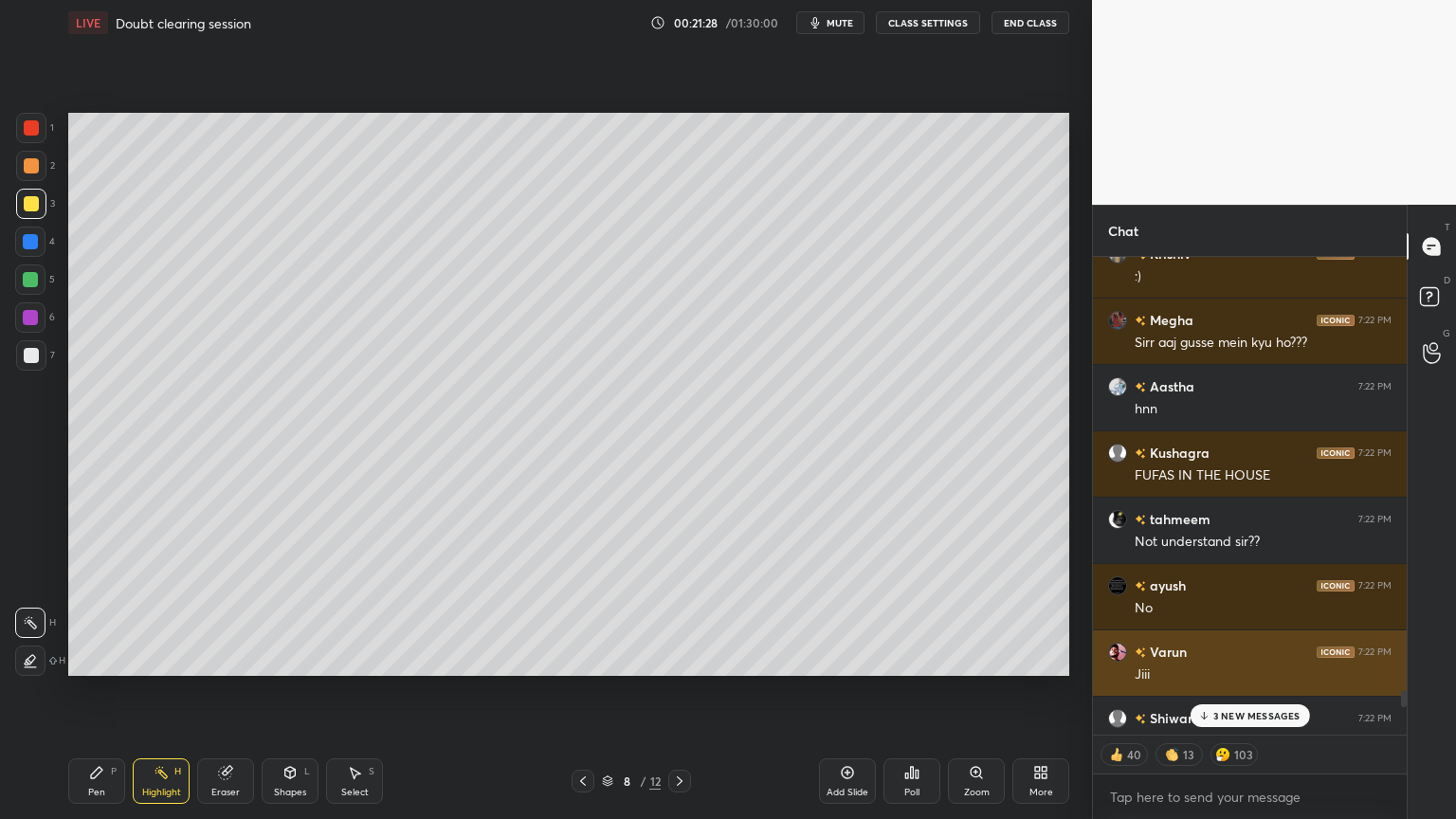 drag, startPoint x: 1403, startPoint y: 726, endPoint x: 1388, endPoint y: 687, distance: 41.785165 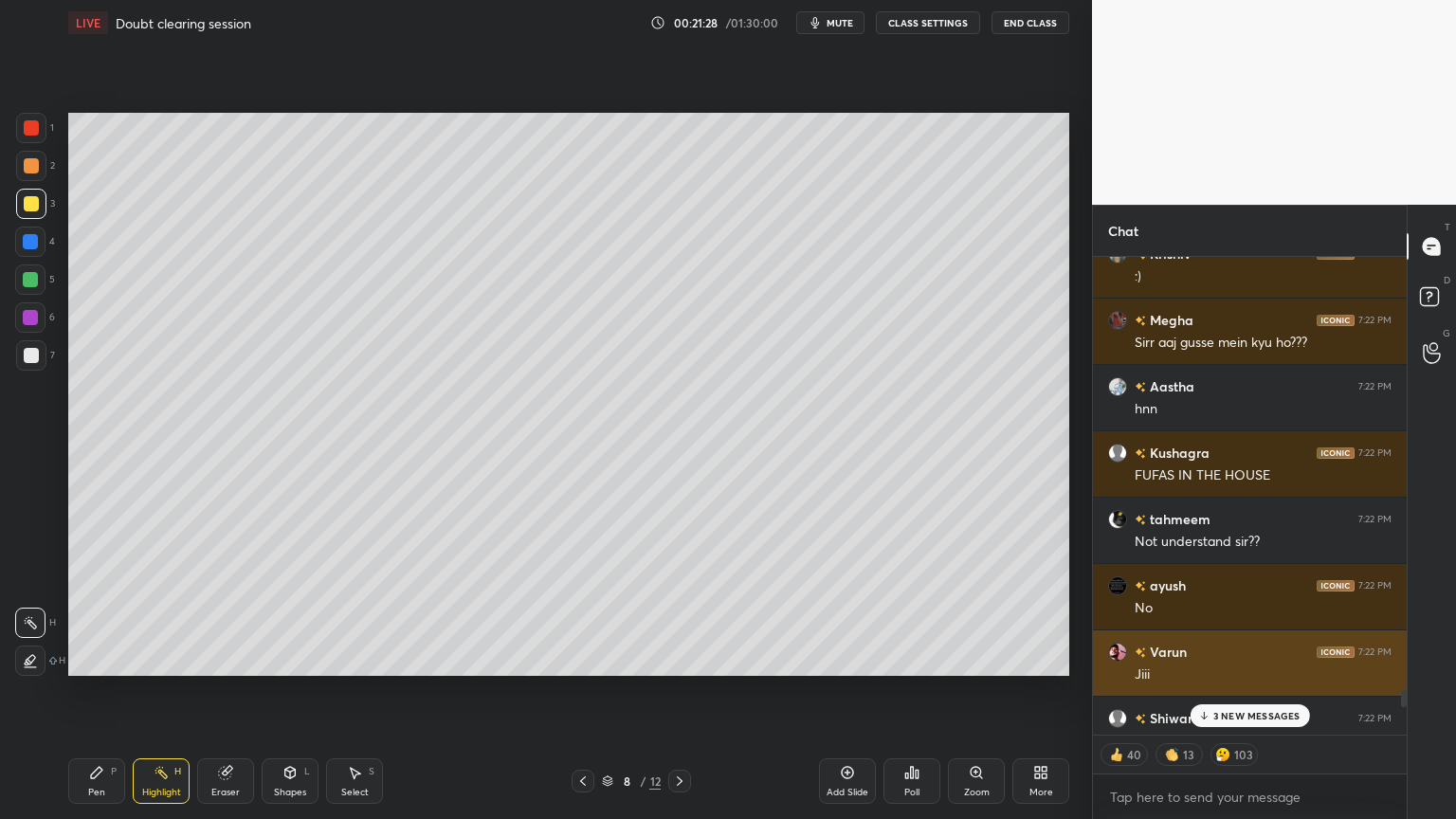 click at bounding box center (1404, 699) 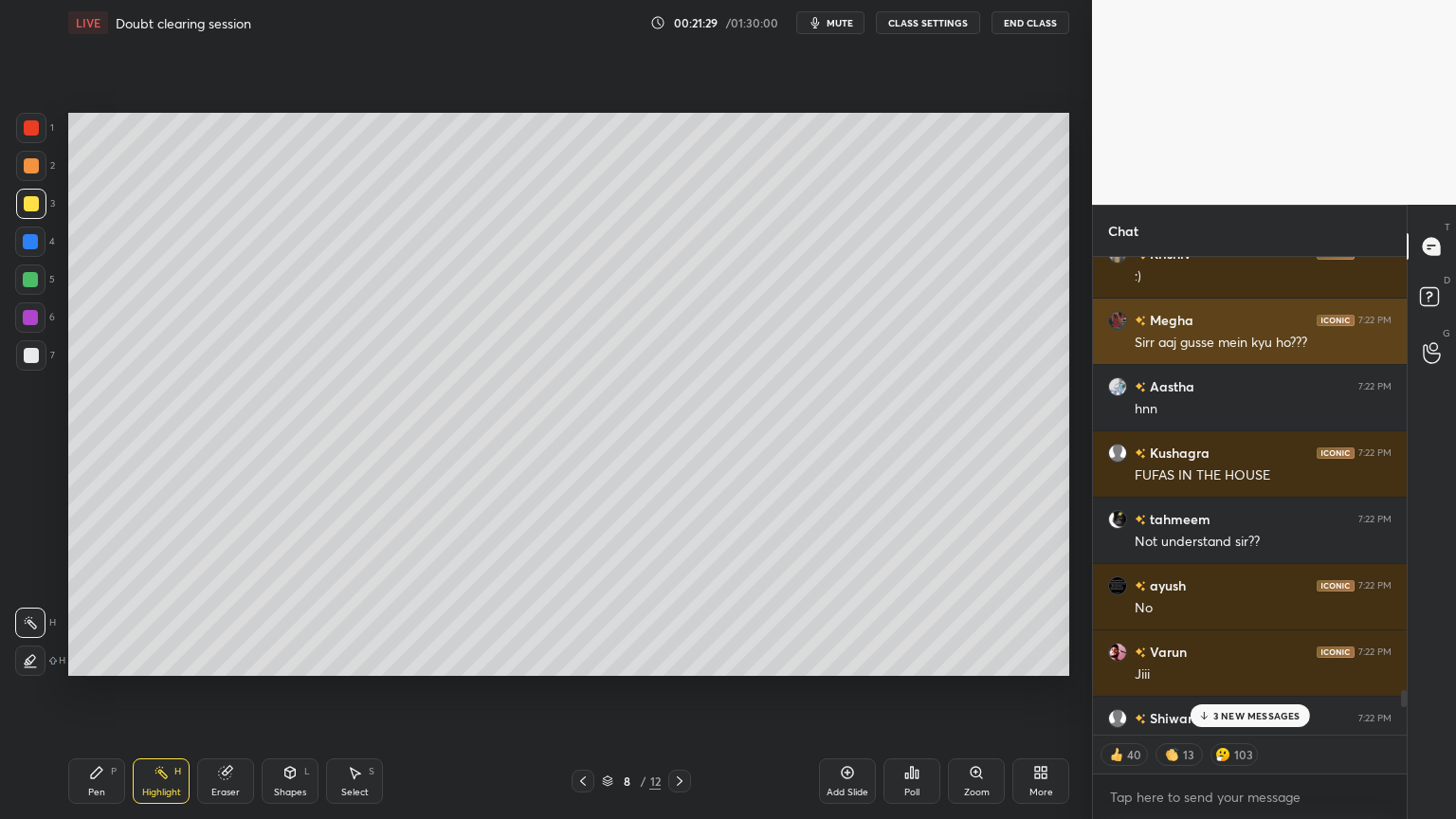 click at bounding box center (1118, 320) 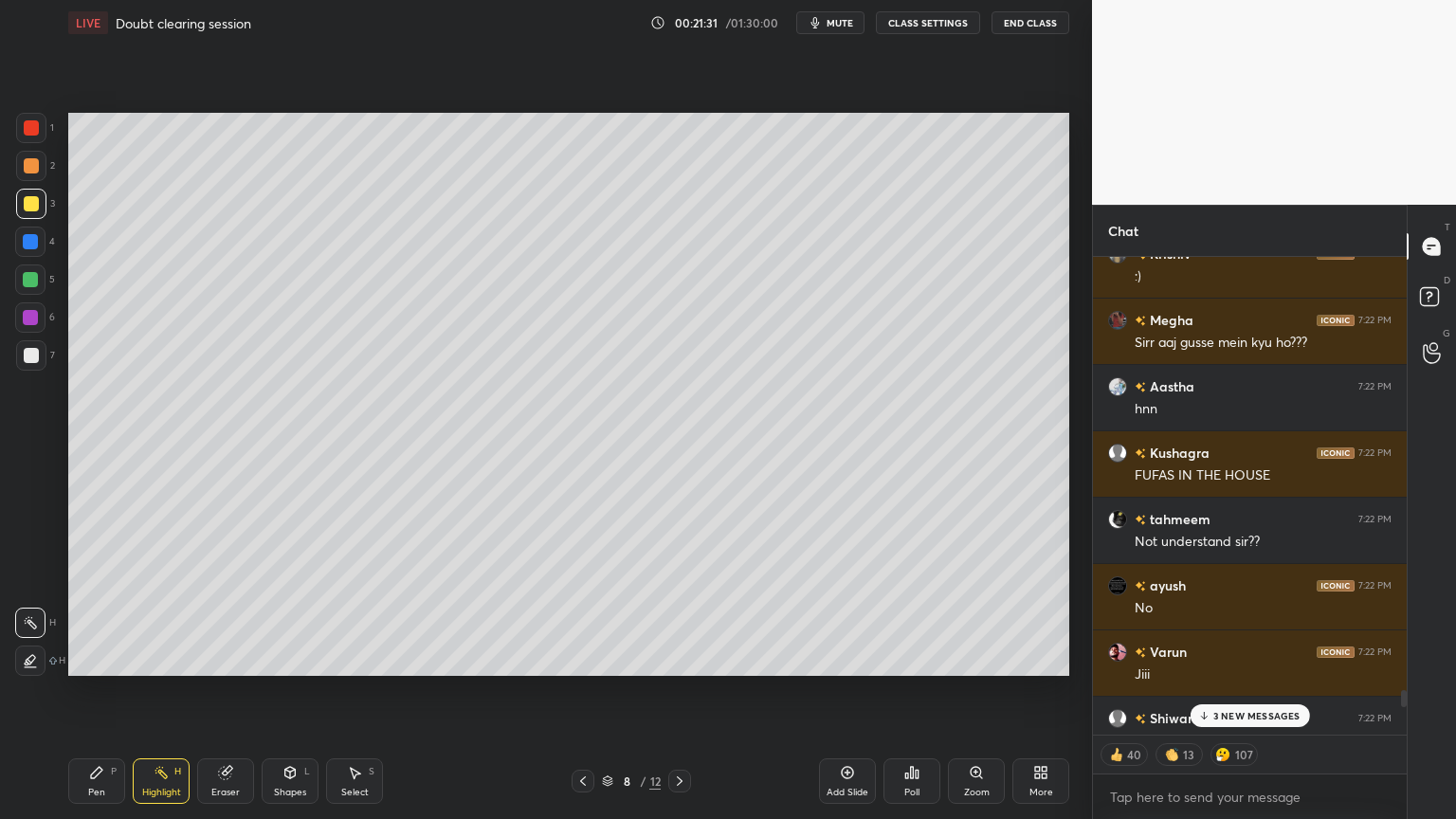 click on "3 NEW MESSAGES" at bounding box center [1257, 716] 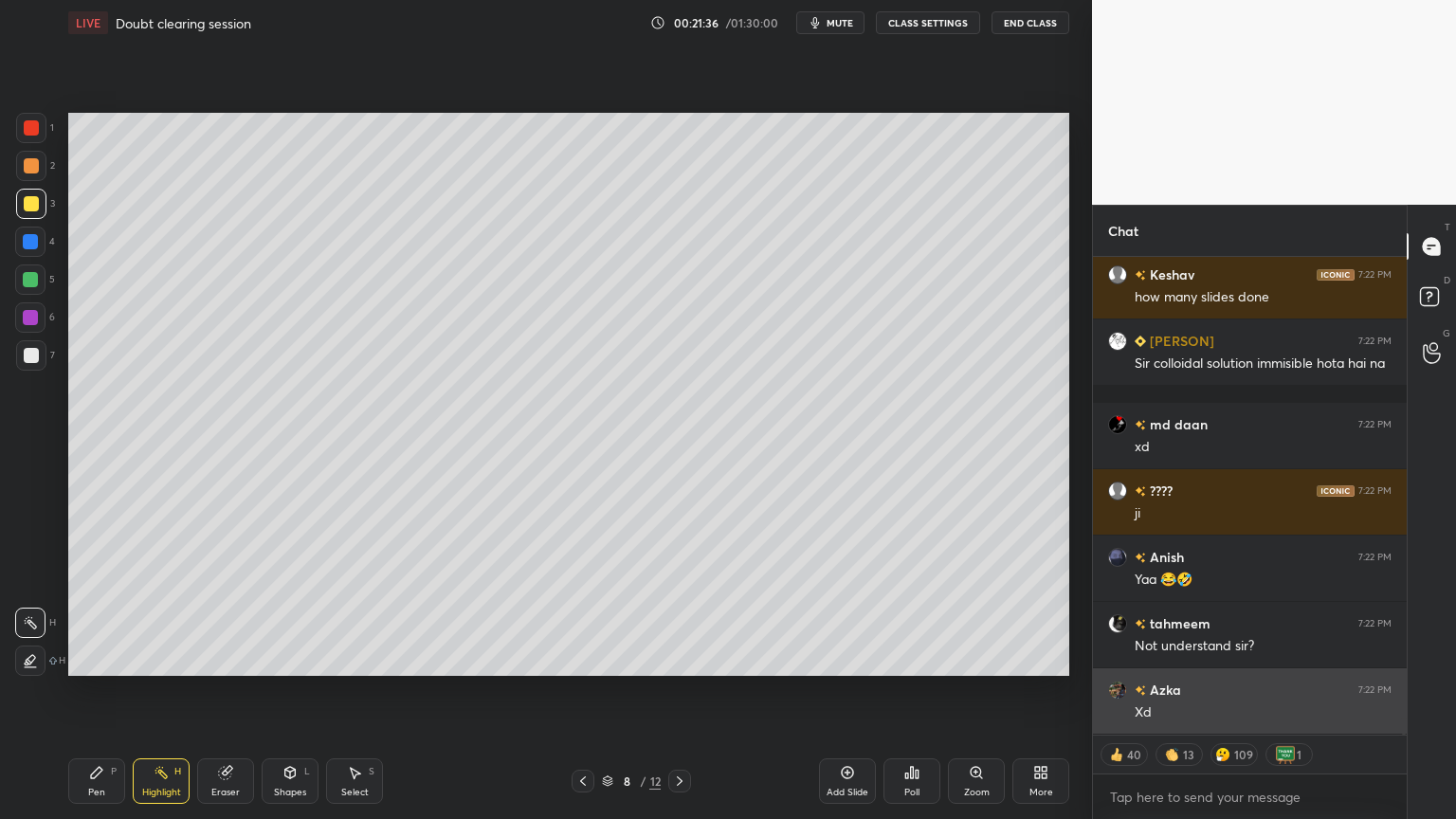 scroll, scrollTop: 13271, scrollLeft: 0, axis: vertical 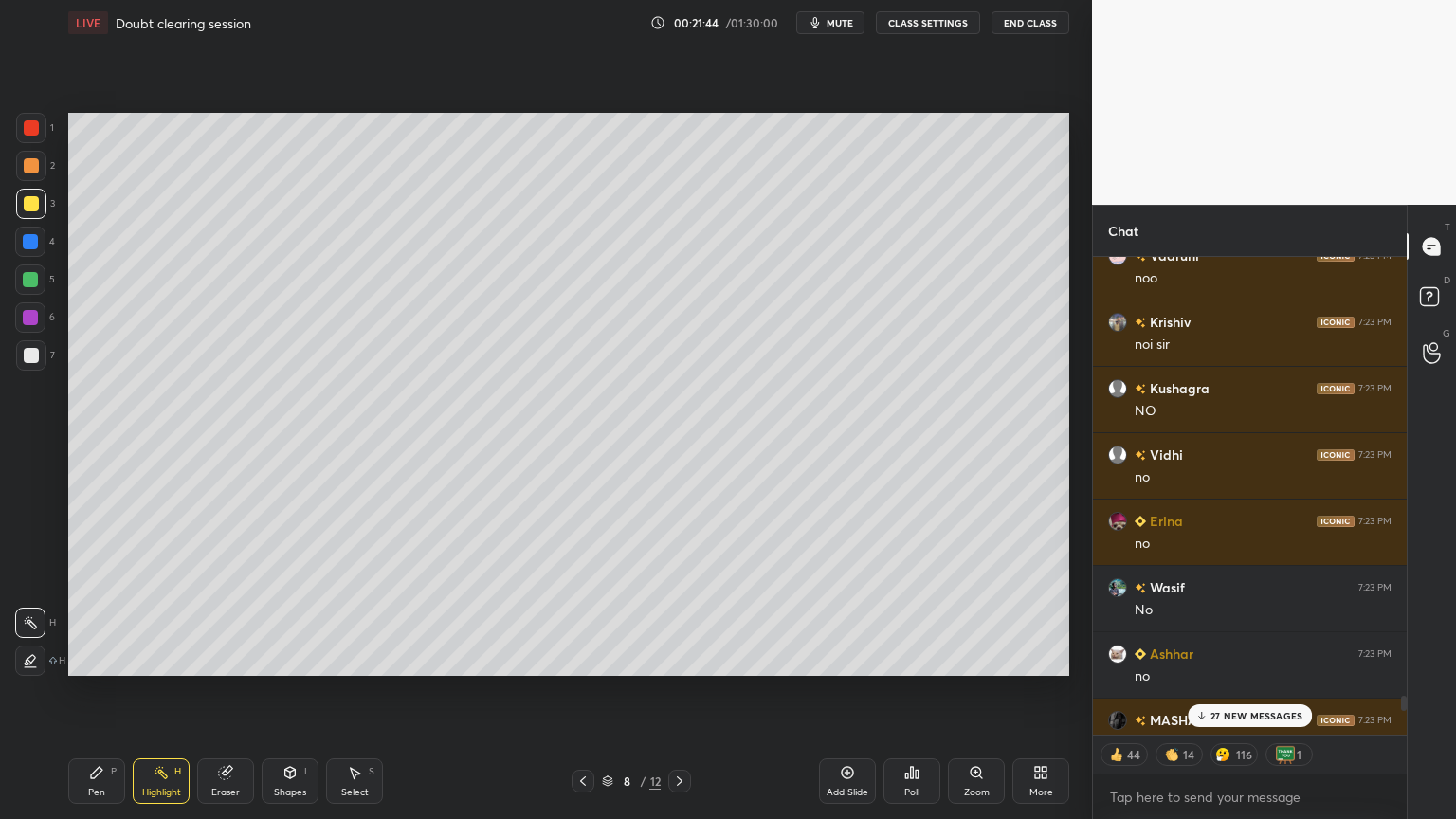 drag, startPoint x: 1404, startPoint y: 726, endPoint x: 1354, endPoint y: 746, distance: 53.85165 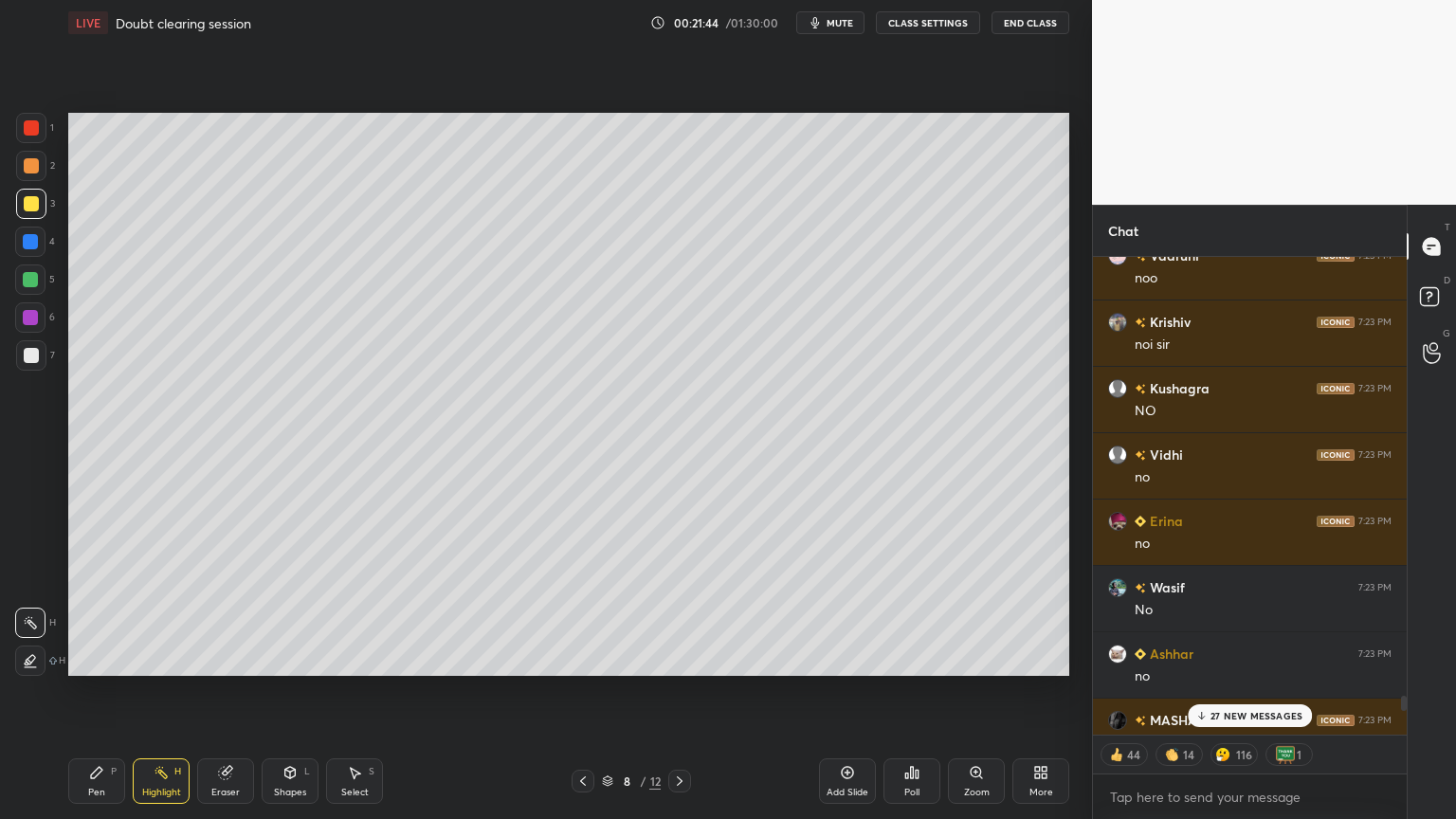 click on "Suvigya 7:23 PM no Tript 7:23 PM NOO Misbah 7:23 PM XD KRUSHNA RA... 7:23 PM NO Vaaruni 7:23 PM noo Krishiv 7:23 PM noi sir Kushagra 7:23 PM NO Vidhi 7:23 PM no Erina 7:23 PM no Wasif 7:23 PM No Ashhar 7:23 PM no MASHA 7:23 PM no Ashutosh 7:23 PM Mam ka awaj wichitr h jagariti 7:23 PM no Khushi 7:23 PM nhi Deepti 7:23 PM No Vansh 7:23 PM nhi Nishant 7:23 PM good night sir Daksh 7:23 PM No 27 NEW MESSAGES 44 14 116 1 Enable hand raising Enable raise hand to speak to learners. Once enabled, chat will be turned off temporarily. Enable x" at bounding box center (1249, 537) 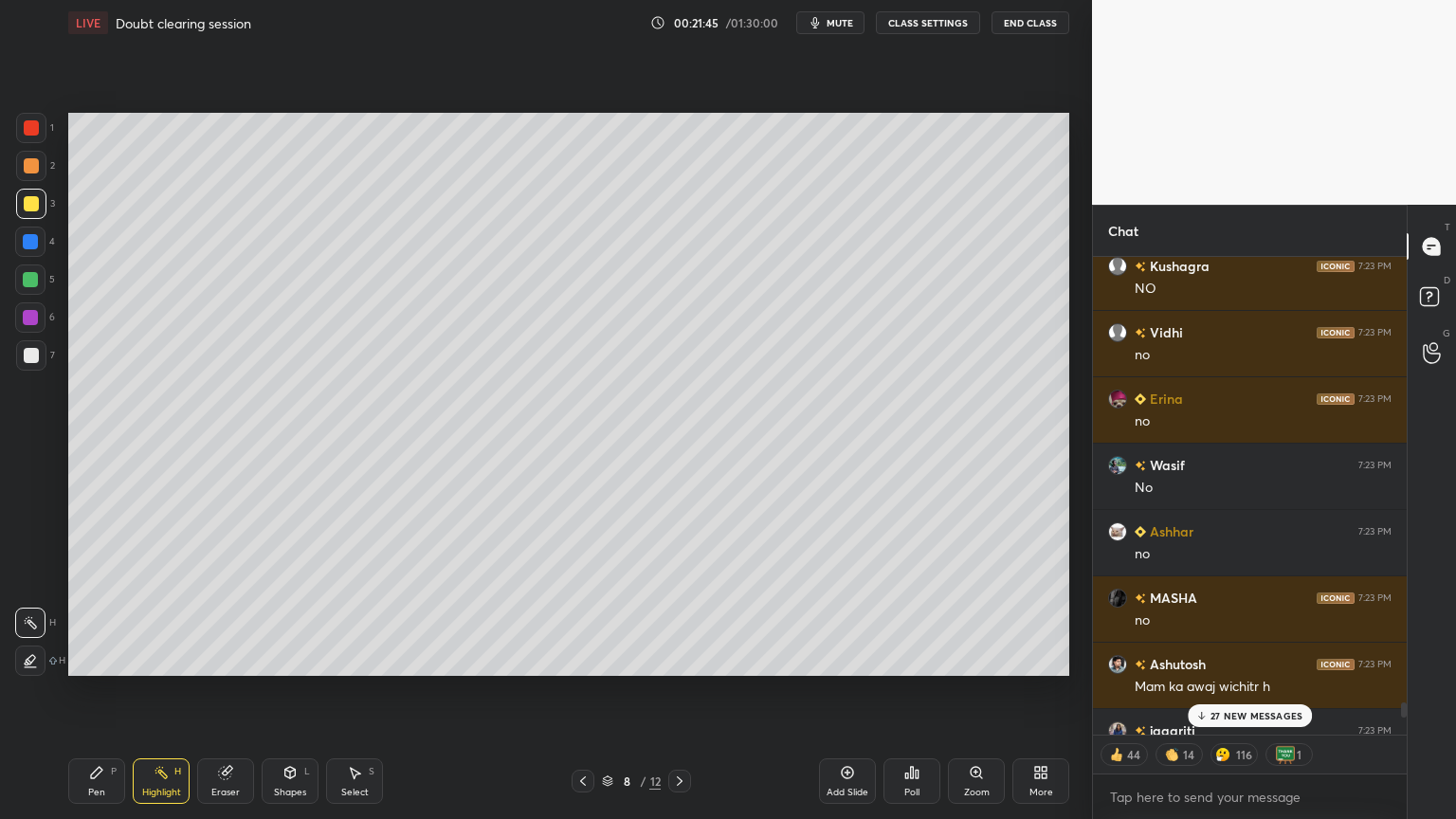 click on "27 NEW MESSAGES" at bounding box center (1256, 716) 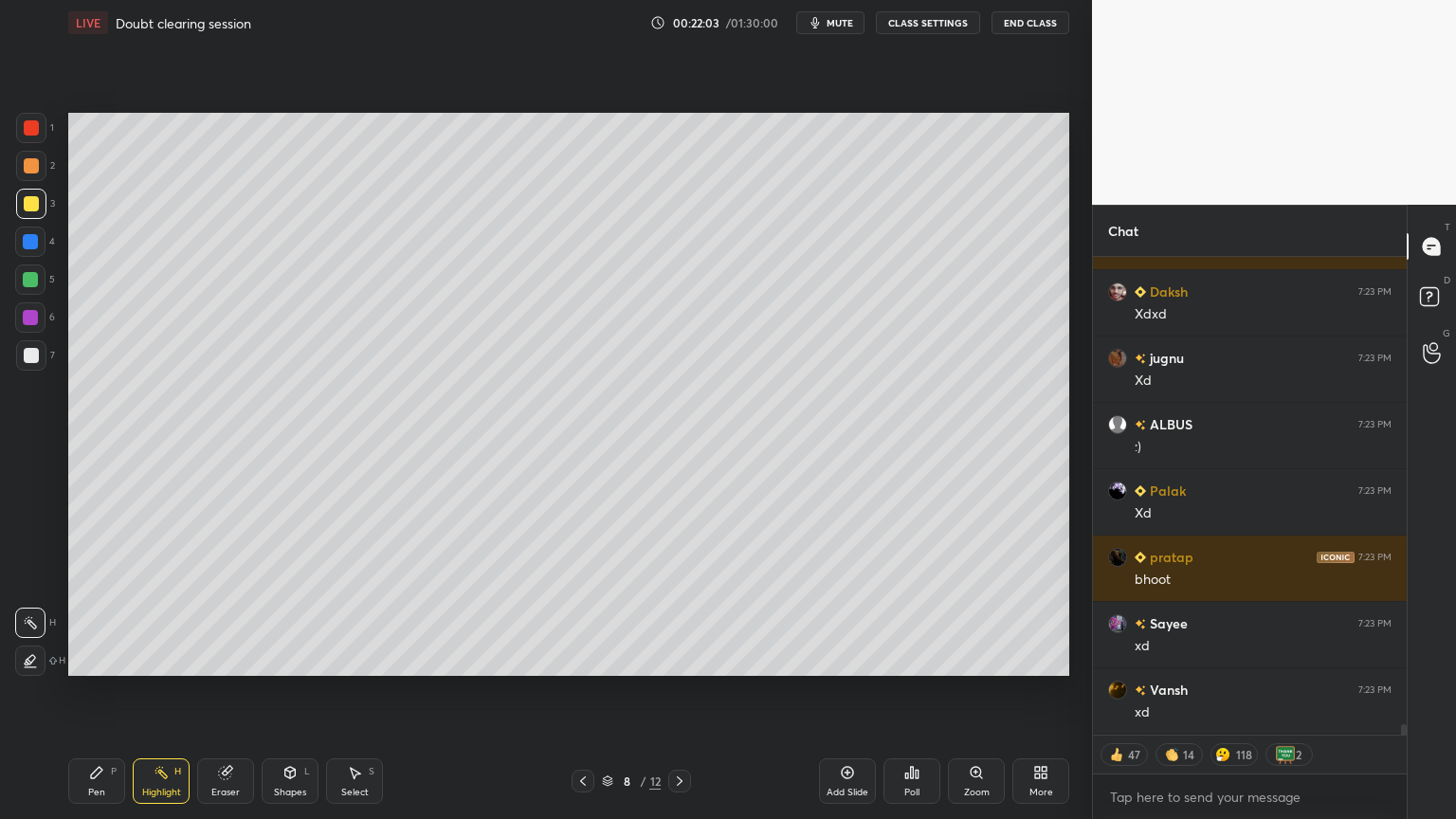 scroll, scrollTop: 21131, scrollLeft: 0, axis: vertical 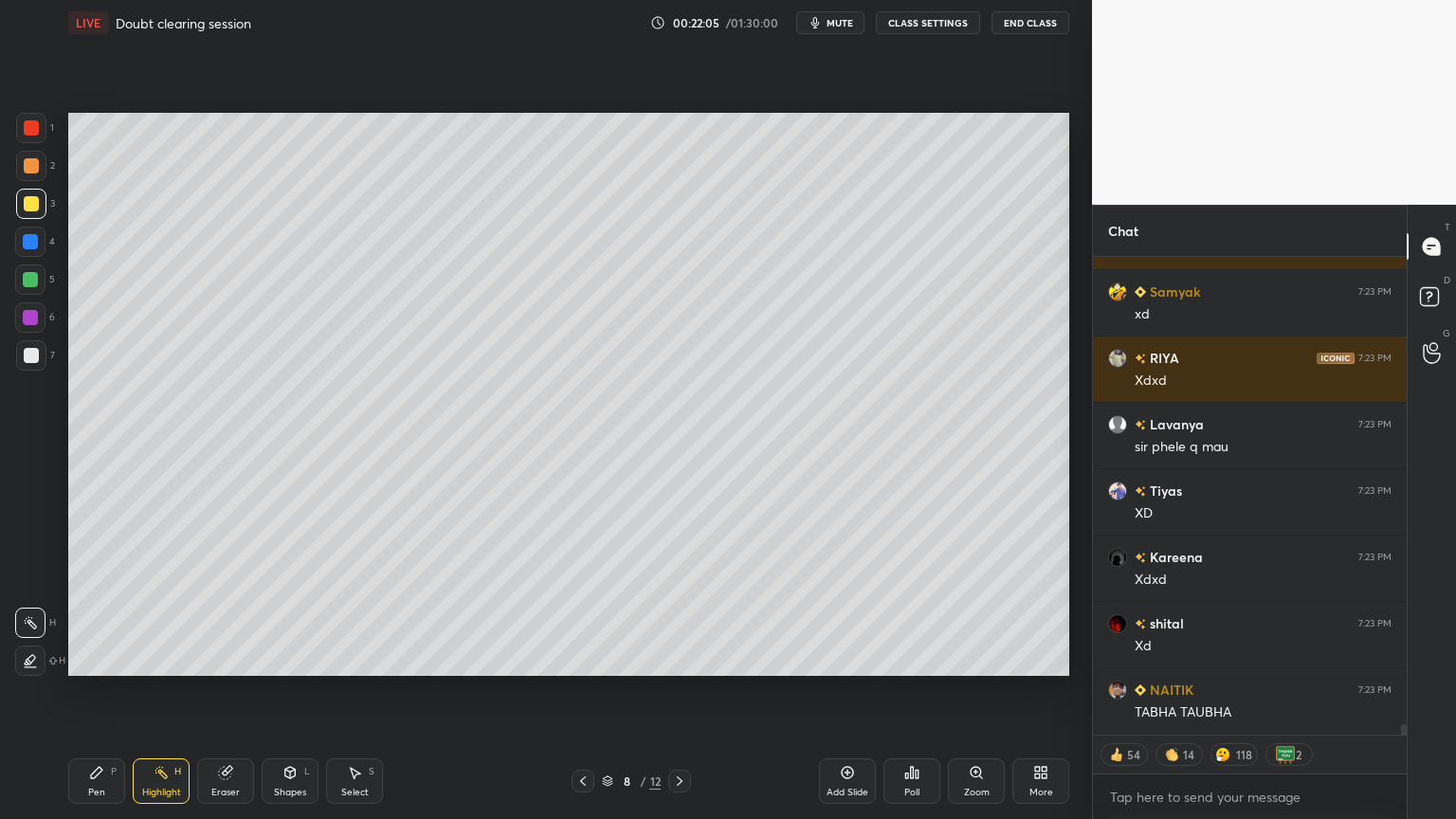 drag, startPoint x: 170, startPoint y: 780, endPoint x: 174, endPoint y: 753, distance: 27.294688 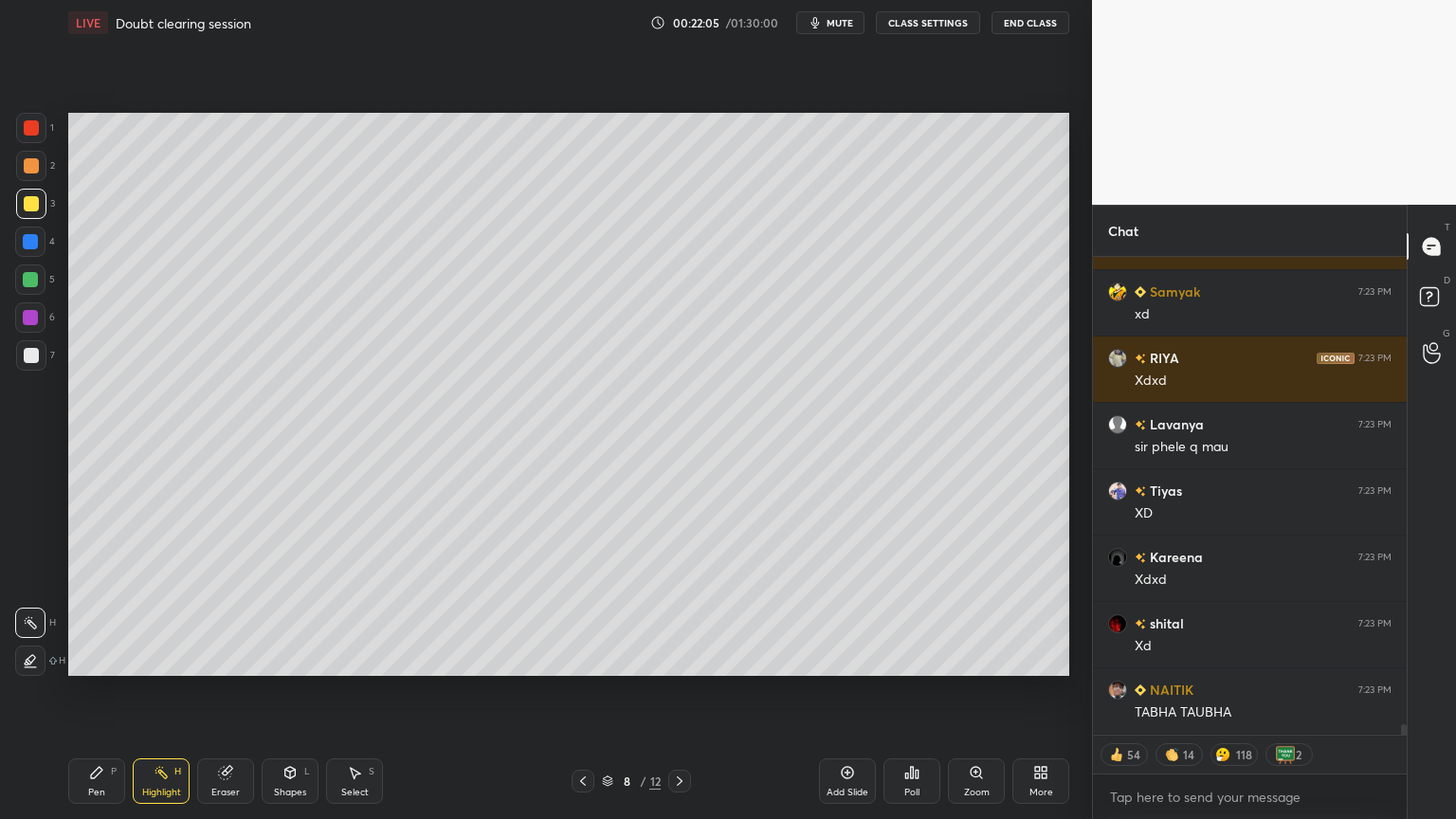 click on "Highlight H" at bounding box center (161, 781) 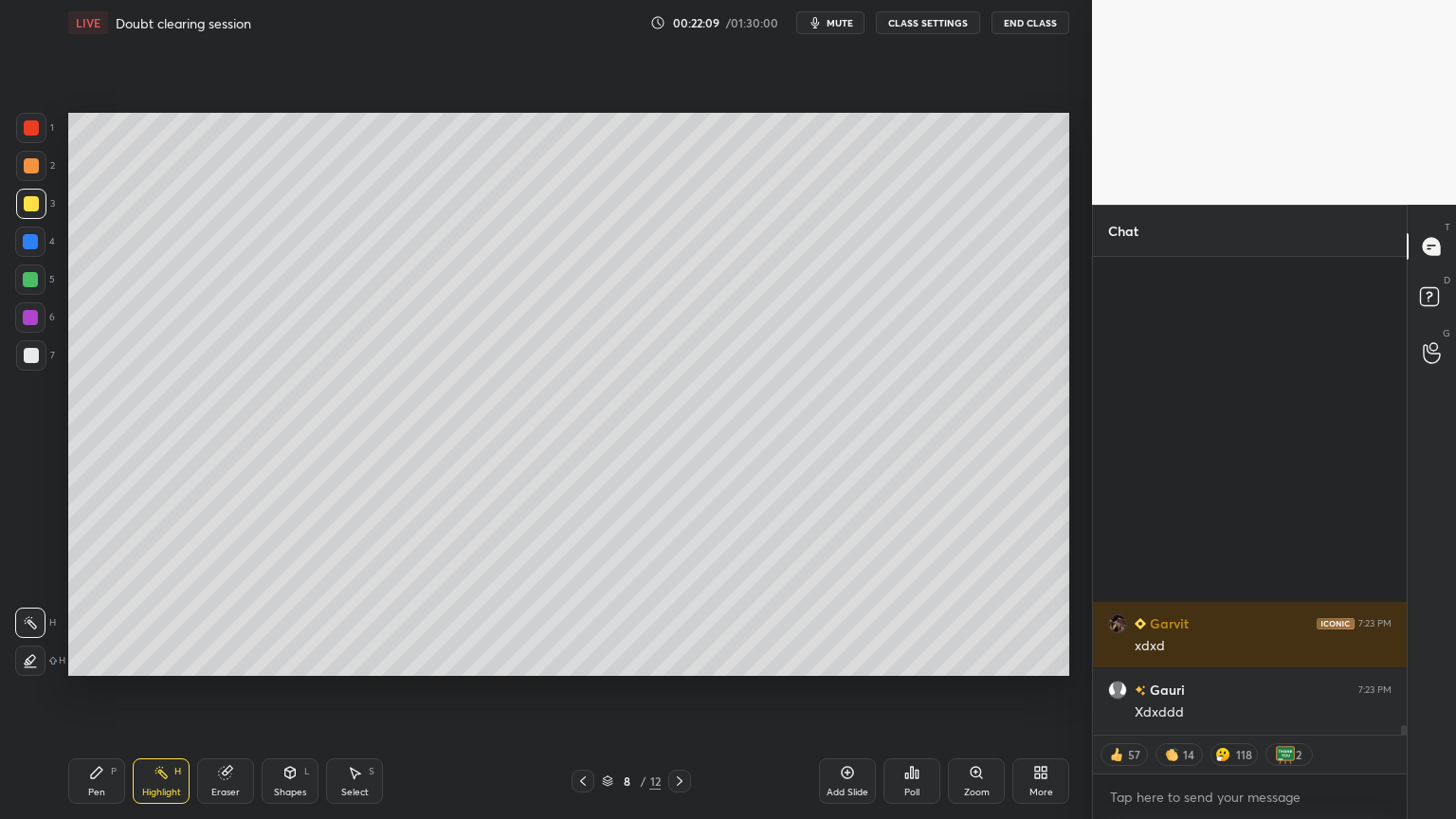 scroll, scrollTop: 23869, scrollLeft: 0, axis: vertical 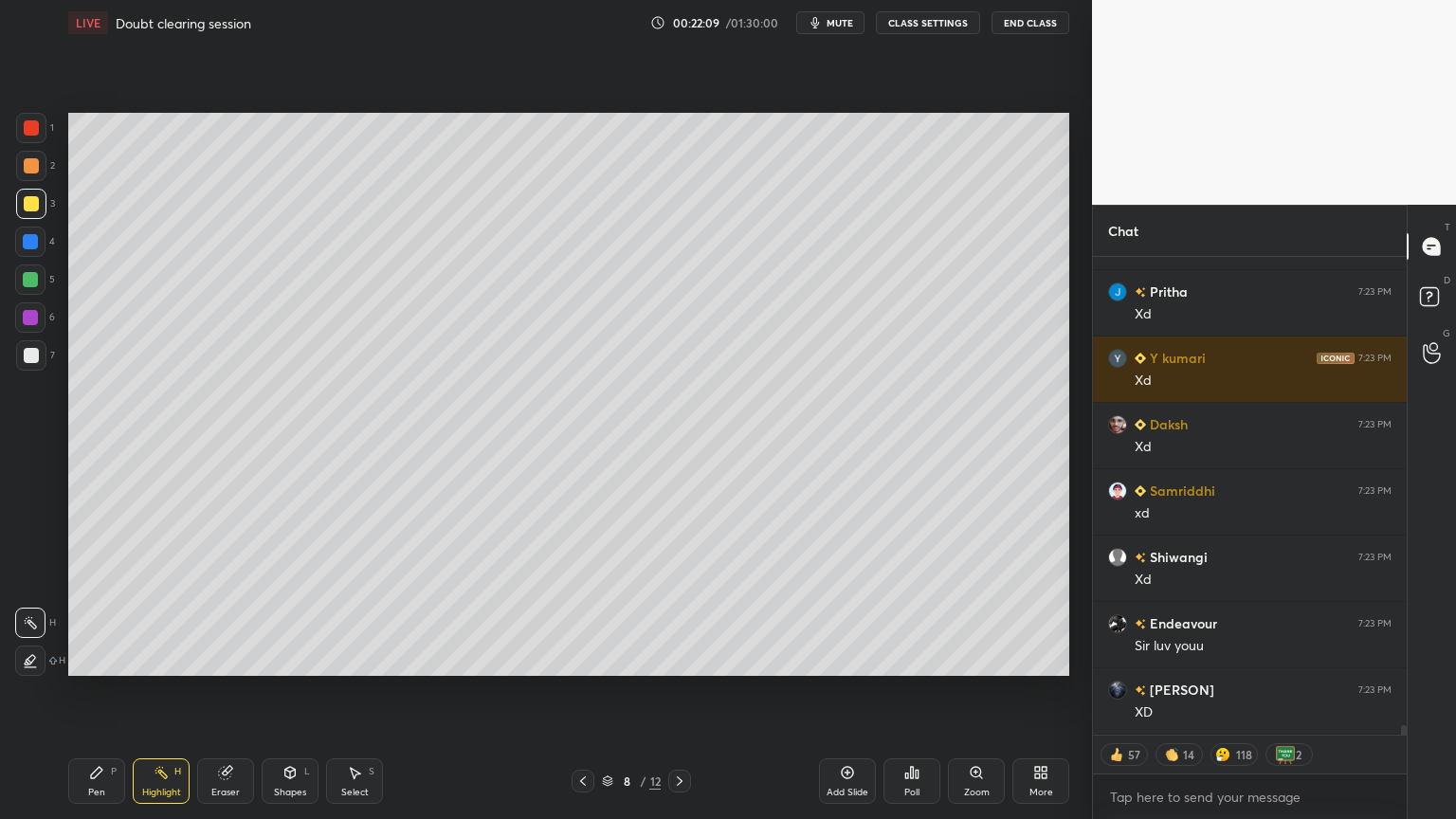 click on "Highlight" at bounding box center (161, 792) 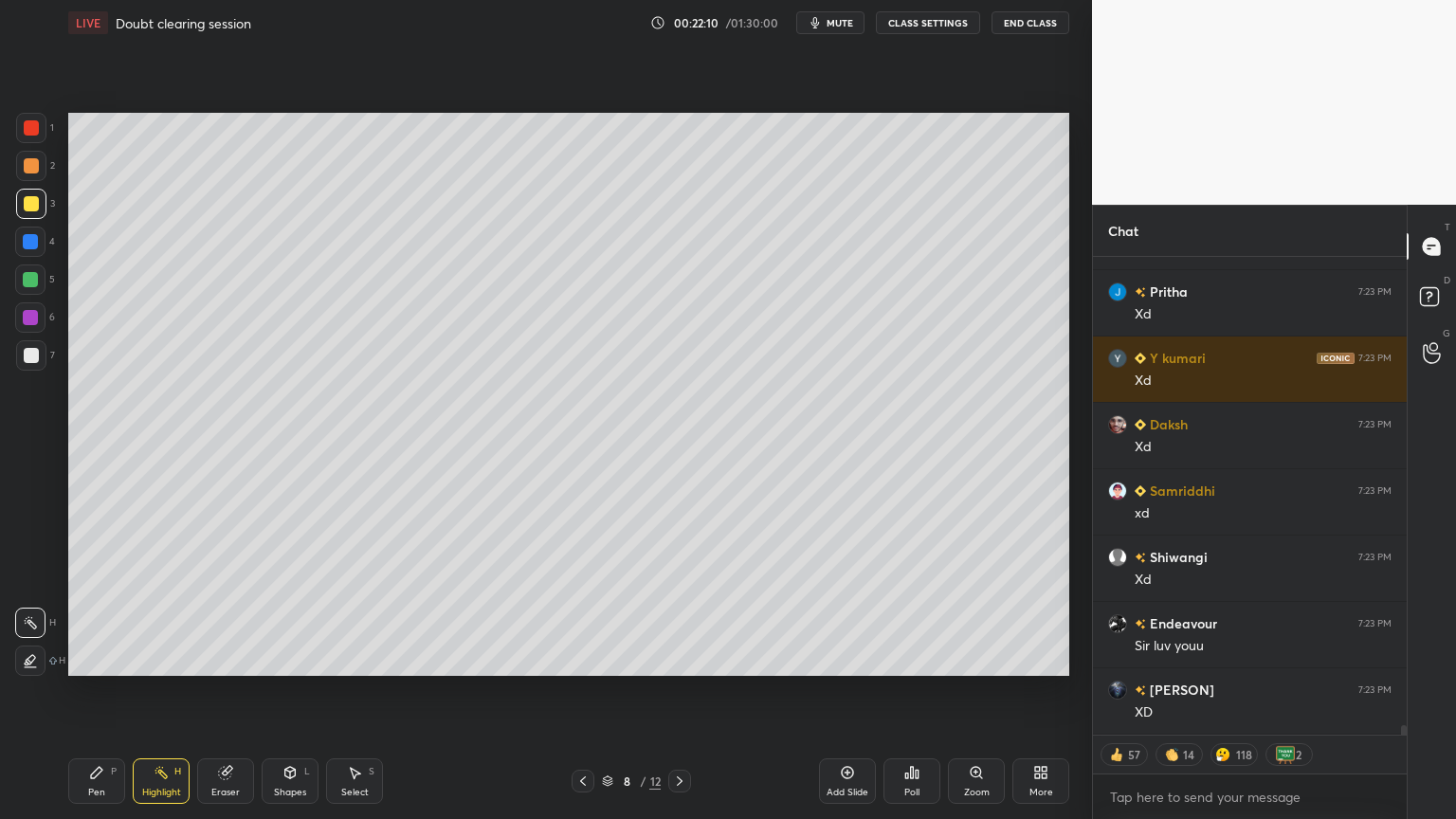 scroll, scrollTop: 24134, scrollLeft: 0, axis: vertical 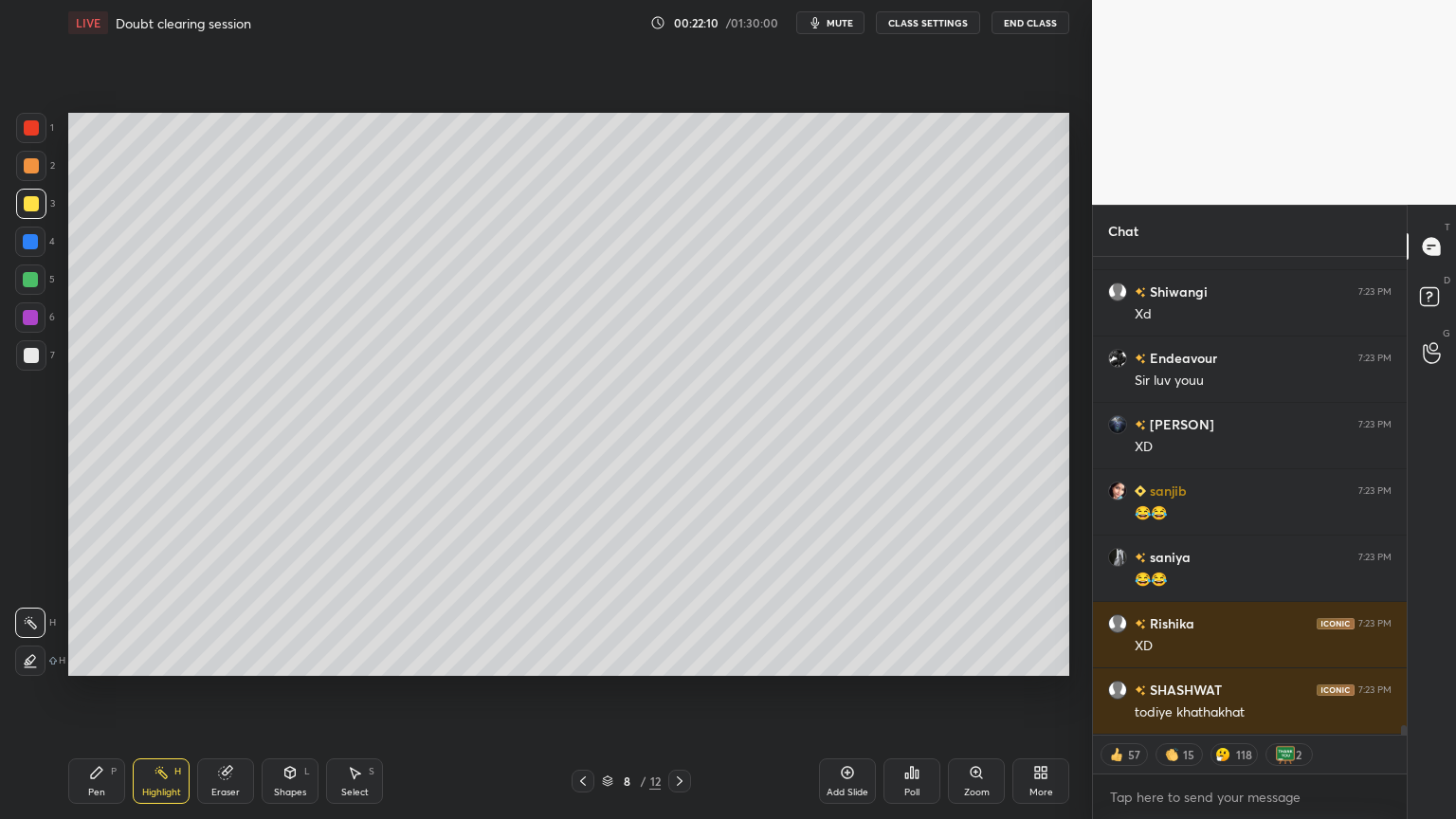 click on "Highlight" at bounding box center [161, 792] 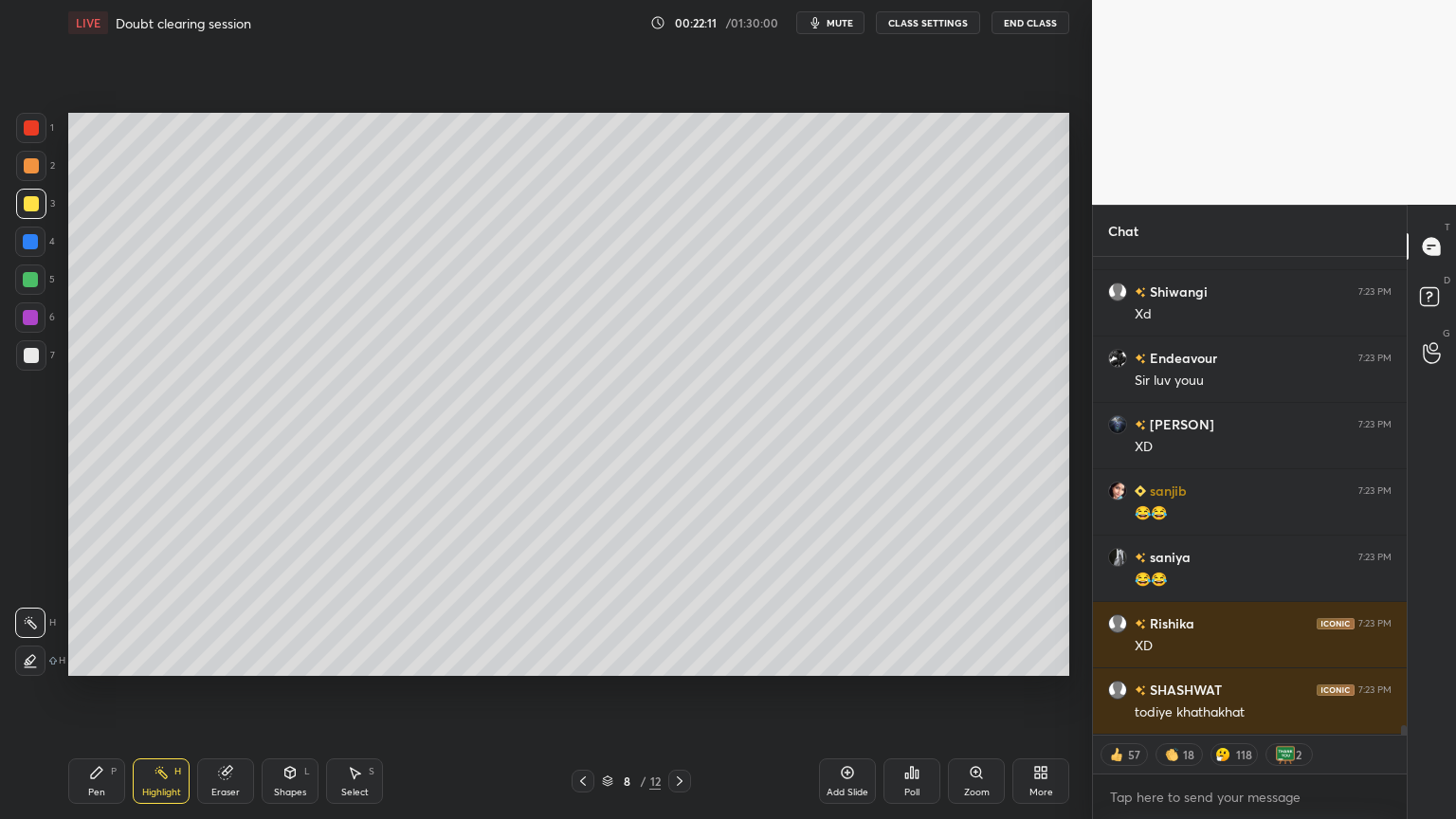 scroll, scrollTop: 24267, scrollLeft: 0, axis: vertical 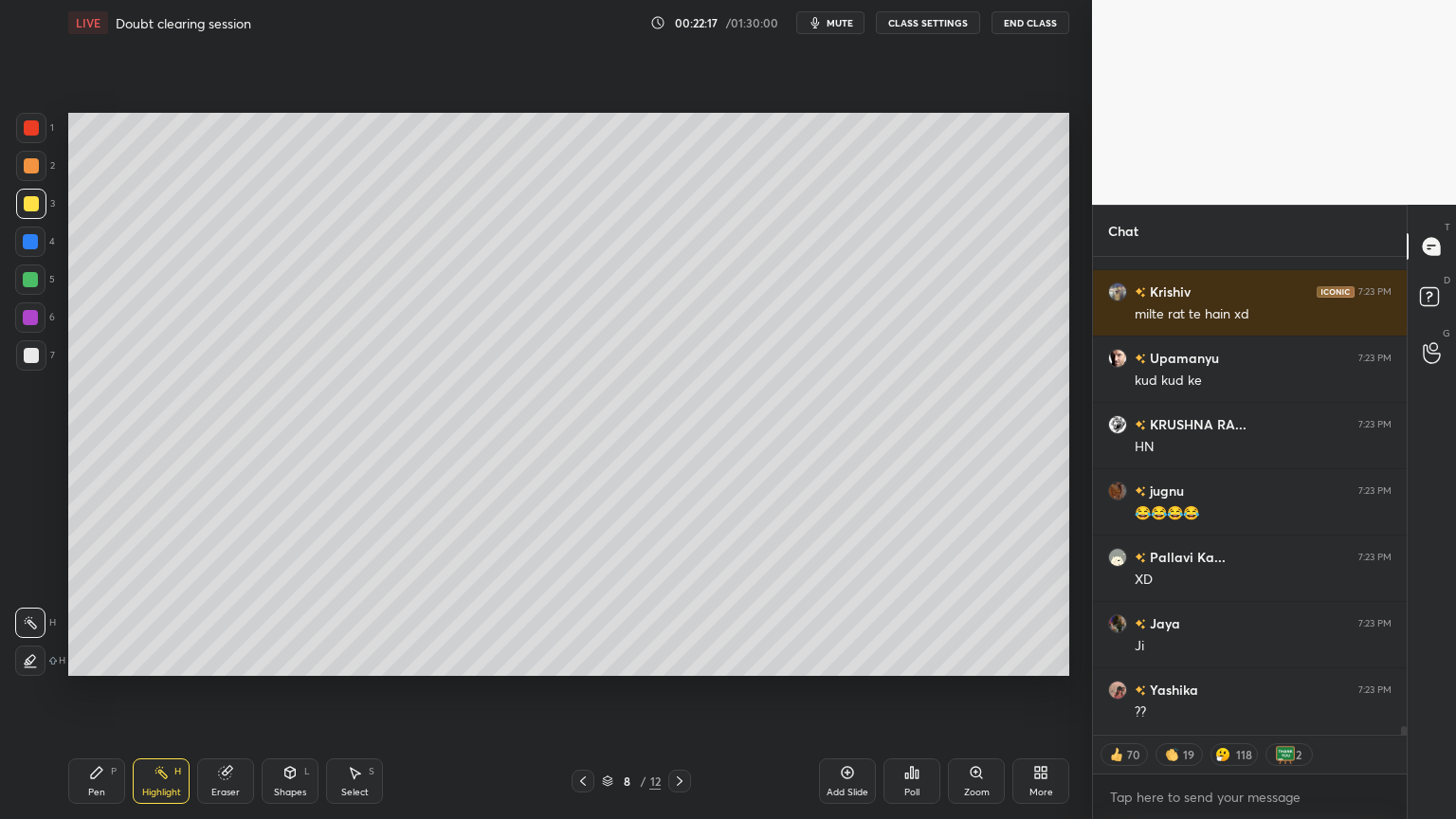 click on "Highlight" at bounding box center [161, 792] 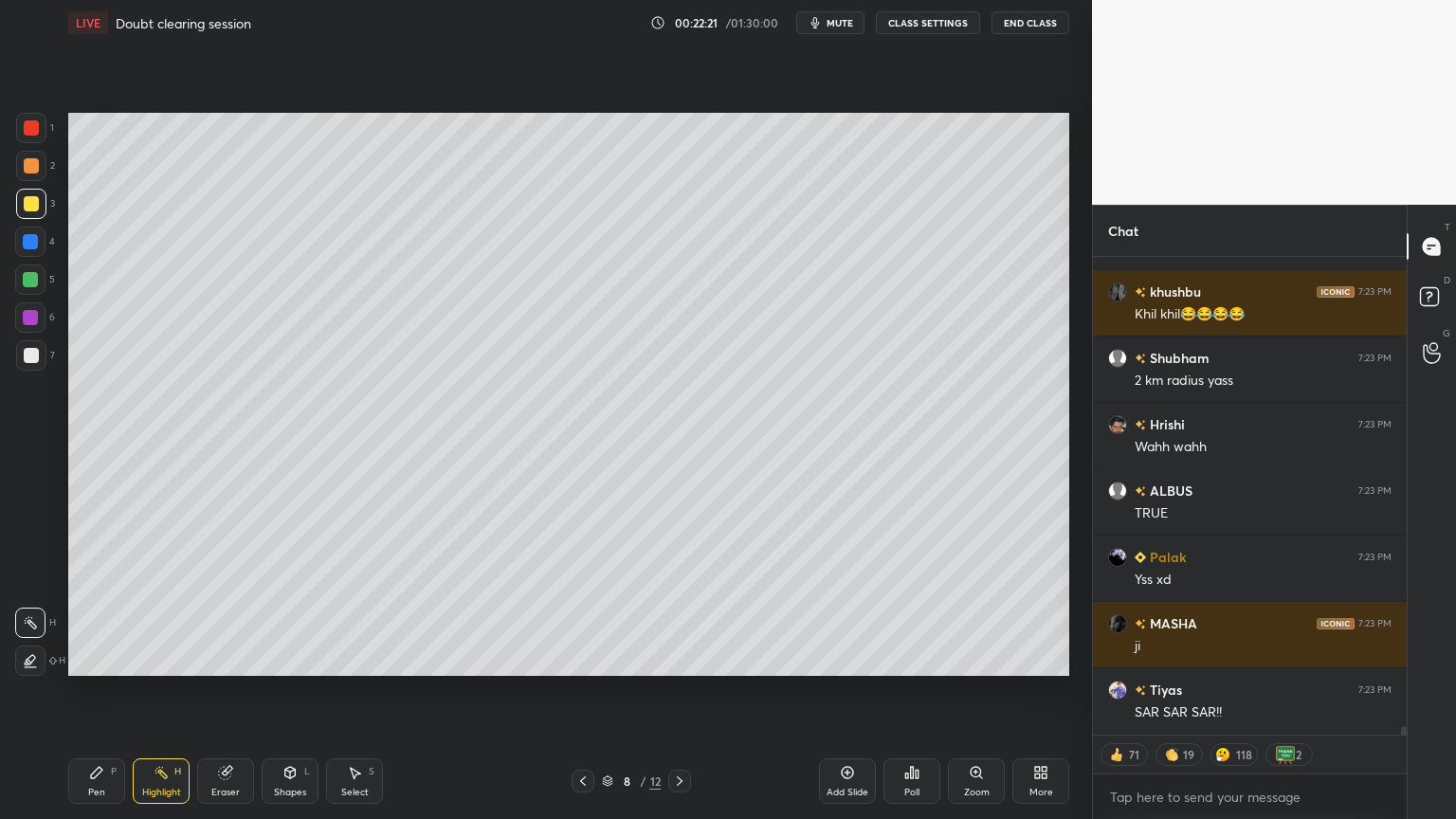 drag, startPoint x: 175, startPoint y: 791, endPoint x: 300, endPoint y: 692, distance: 159.45532 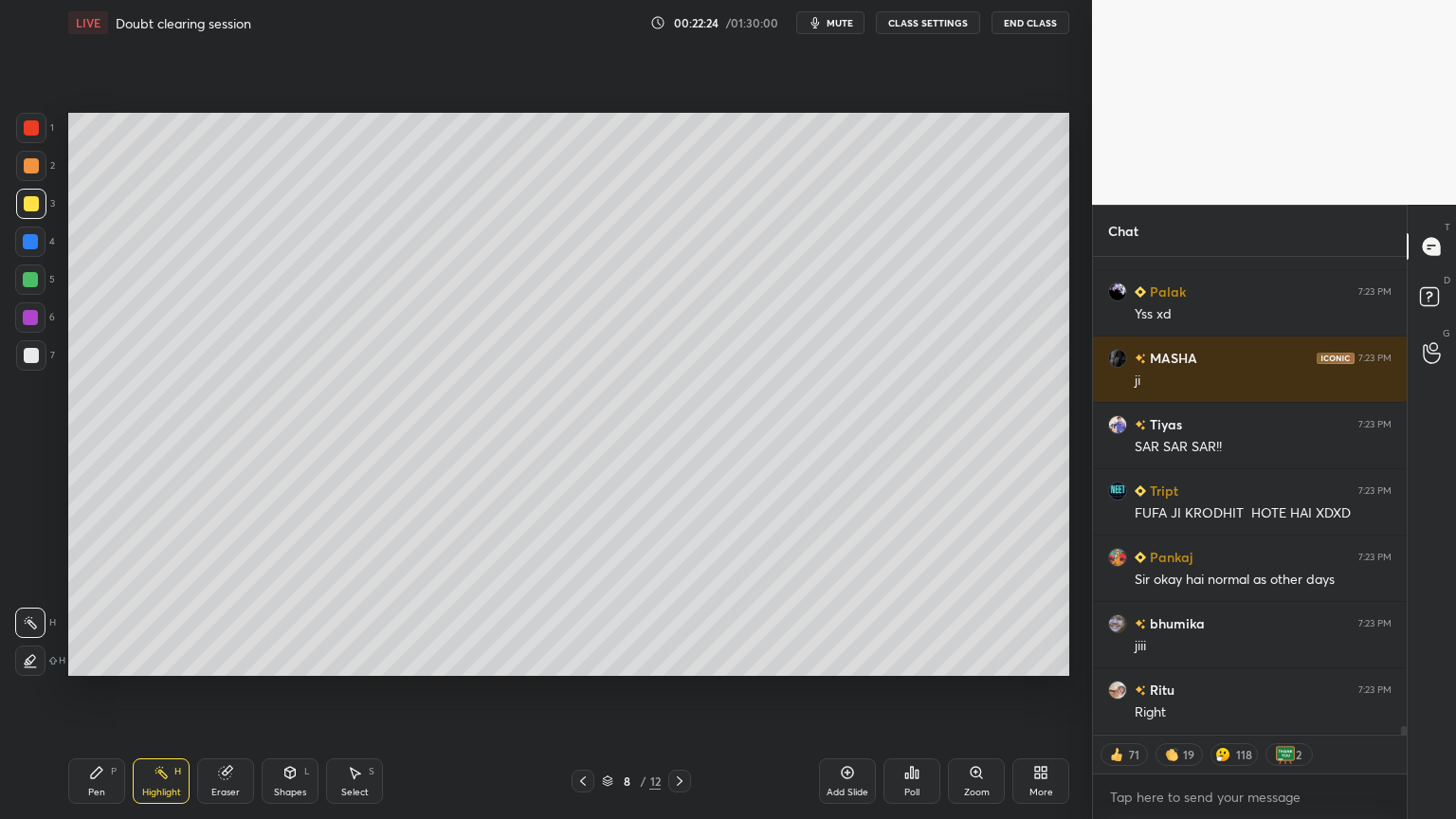 type on "x" 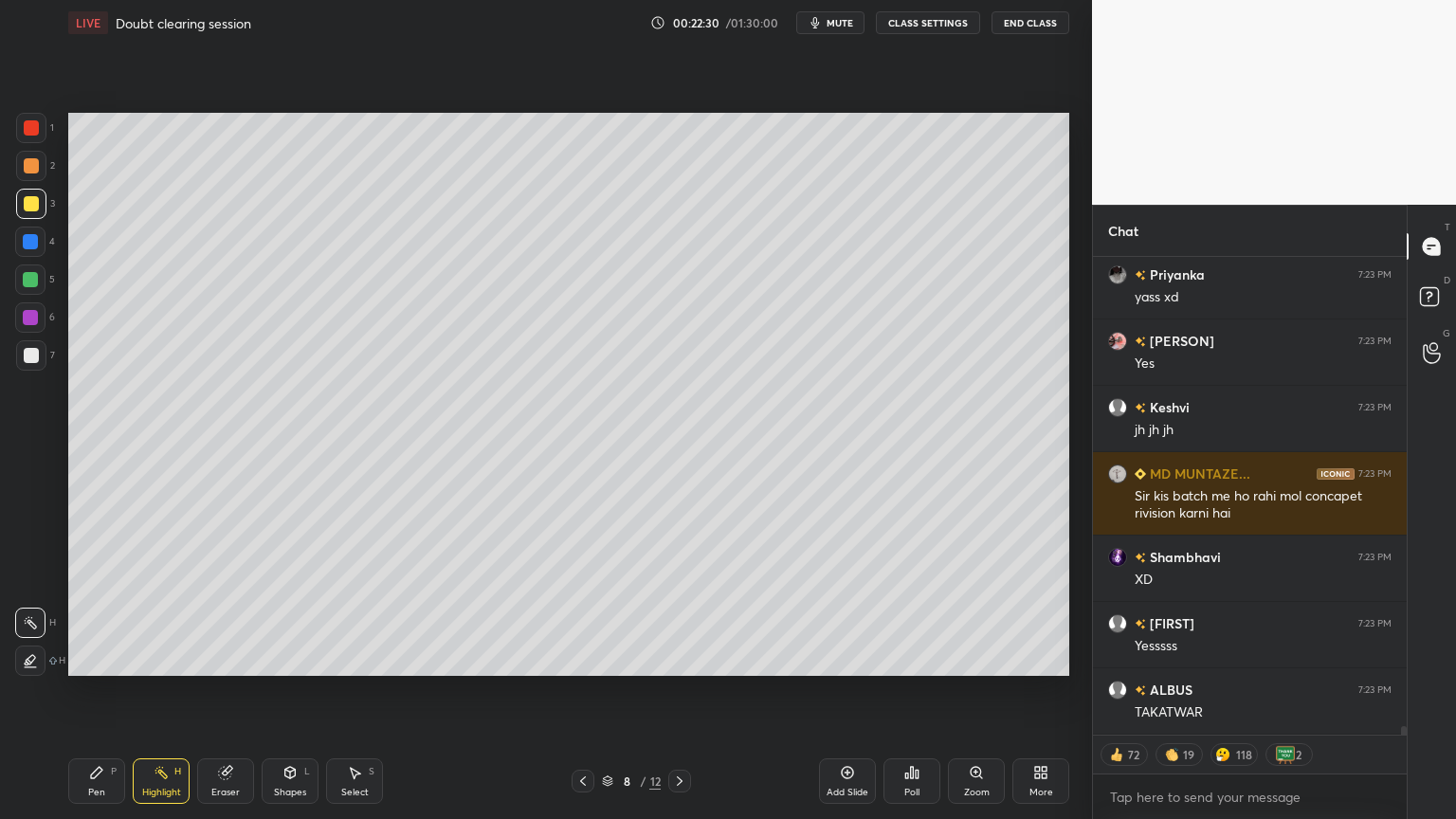 click on "CLASS SETTINGS" at bounding box center (928, 23) 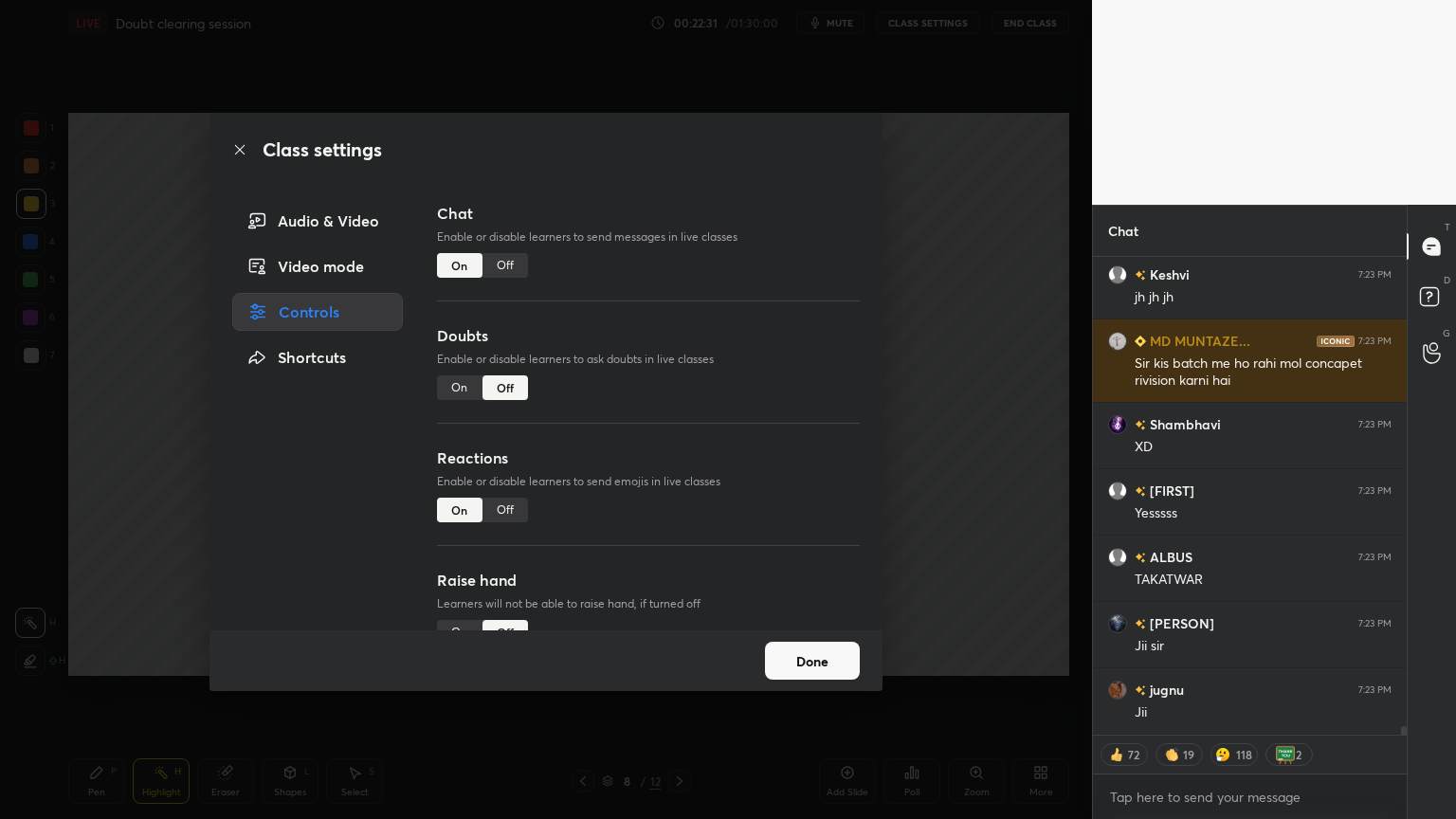 click on "Off" at bounding box center [505, 265] 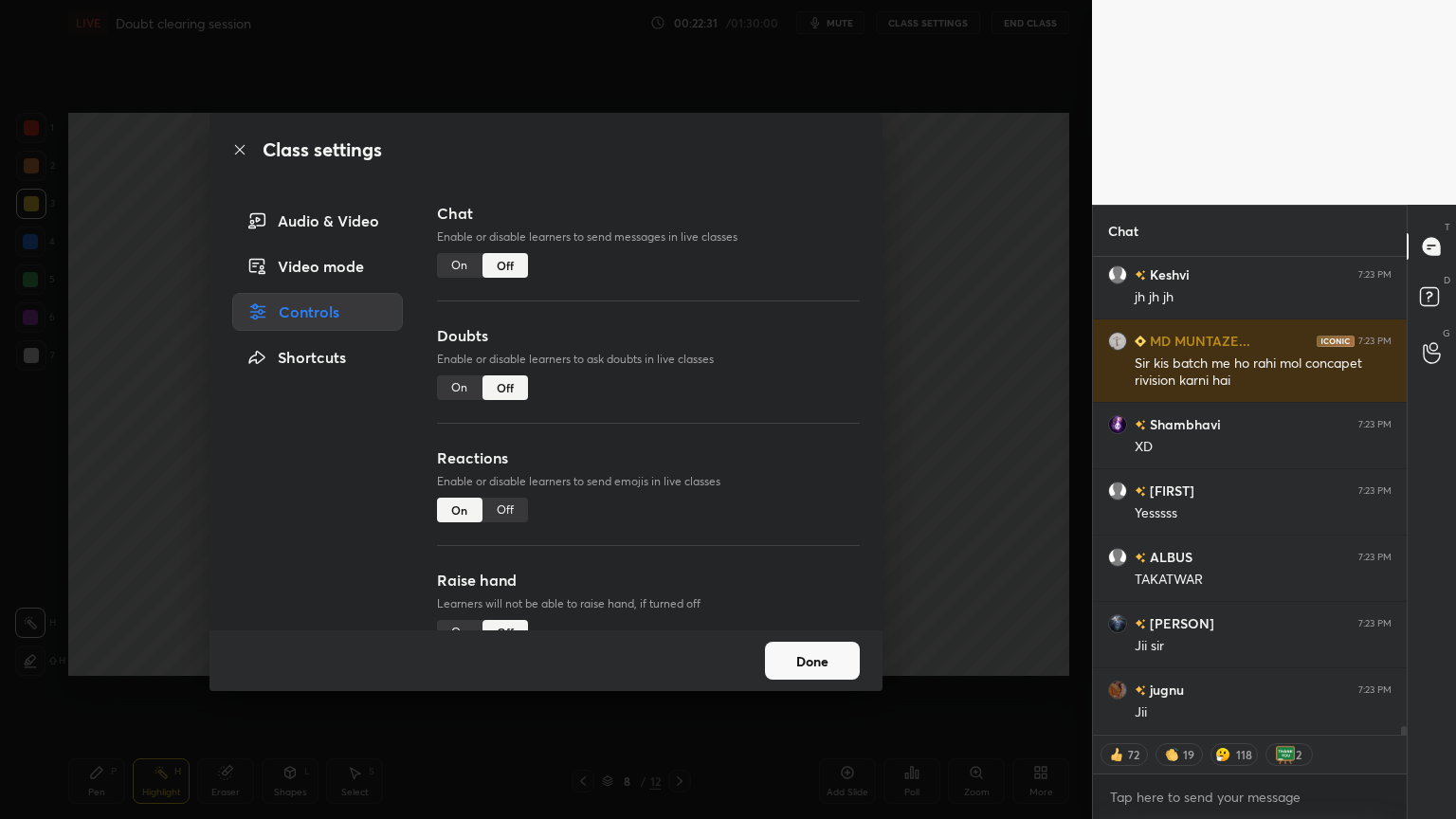 click on "Class settings Audio & Video Video mode Controls Shortcuts Chat Enable or disable learners to send messages in live classes On Off Doubts Enable or disable learners to ask doubts in live classes On Off Reactions Enable or disable learners to send emojis in live classes On Off Raise hand Learners will not be able to raise hand, if turned off On Off Poll Prediction Enable or disable poll prediction in case of a question on the slide On Off Done" at bounding box center [546, 410] 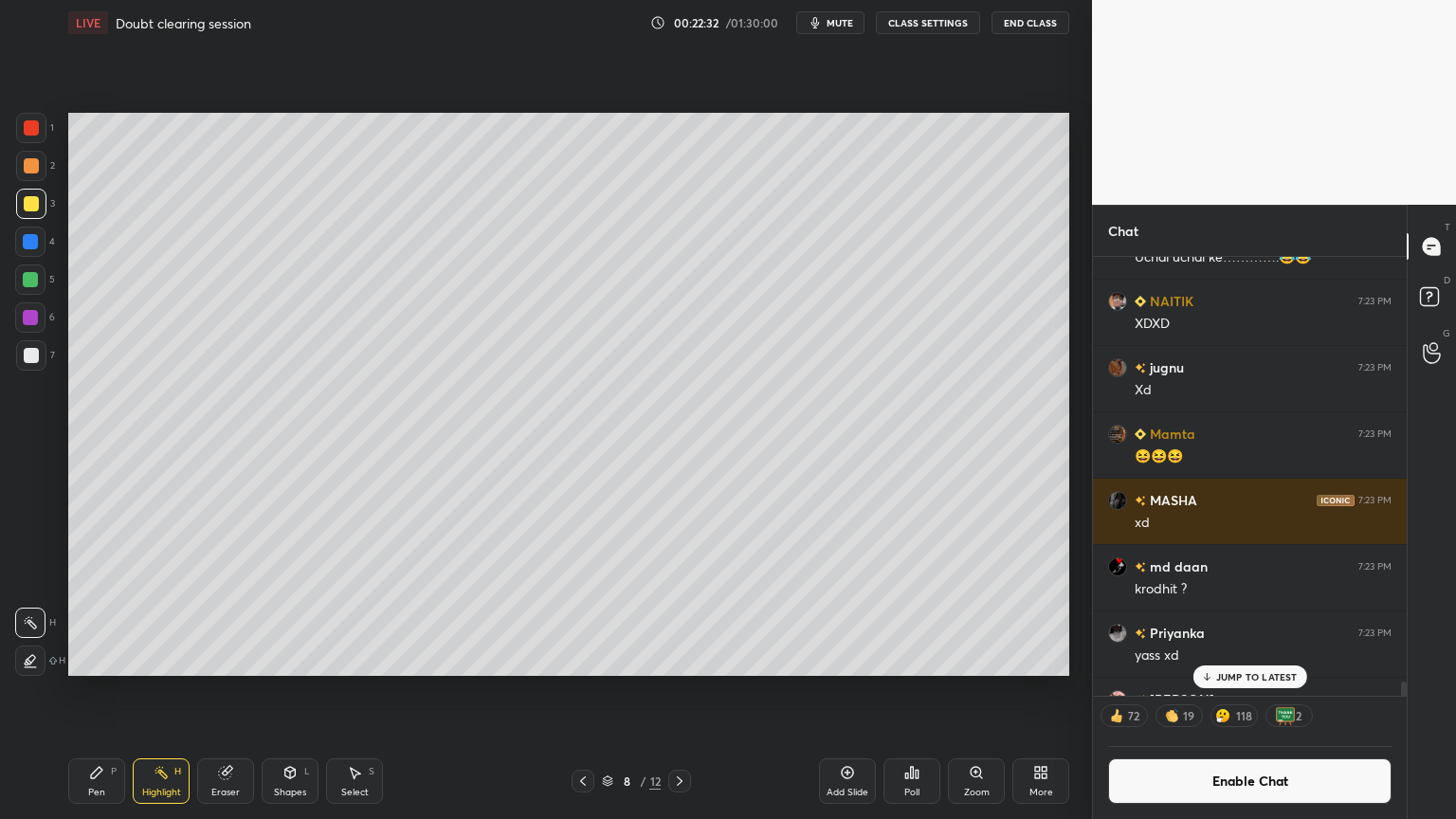 click on "Pen P" at bounding box center (97, 781) 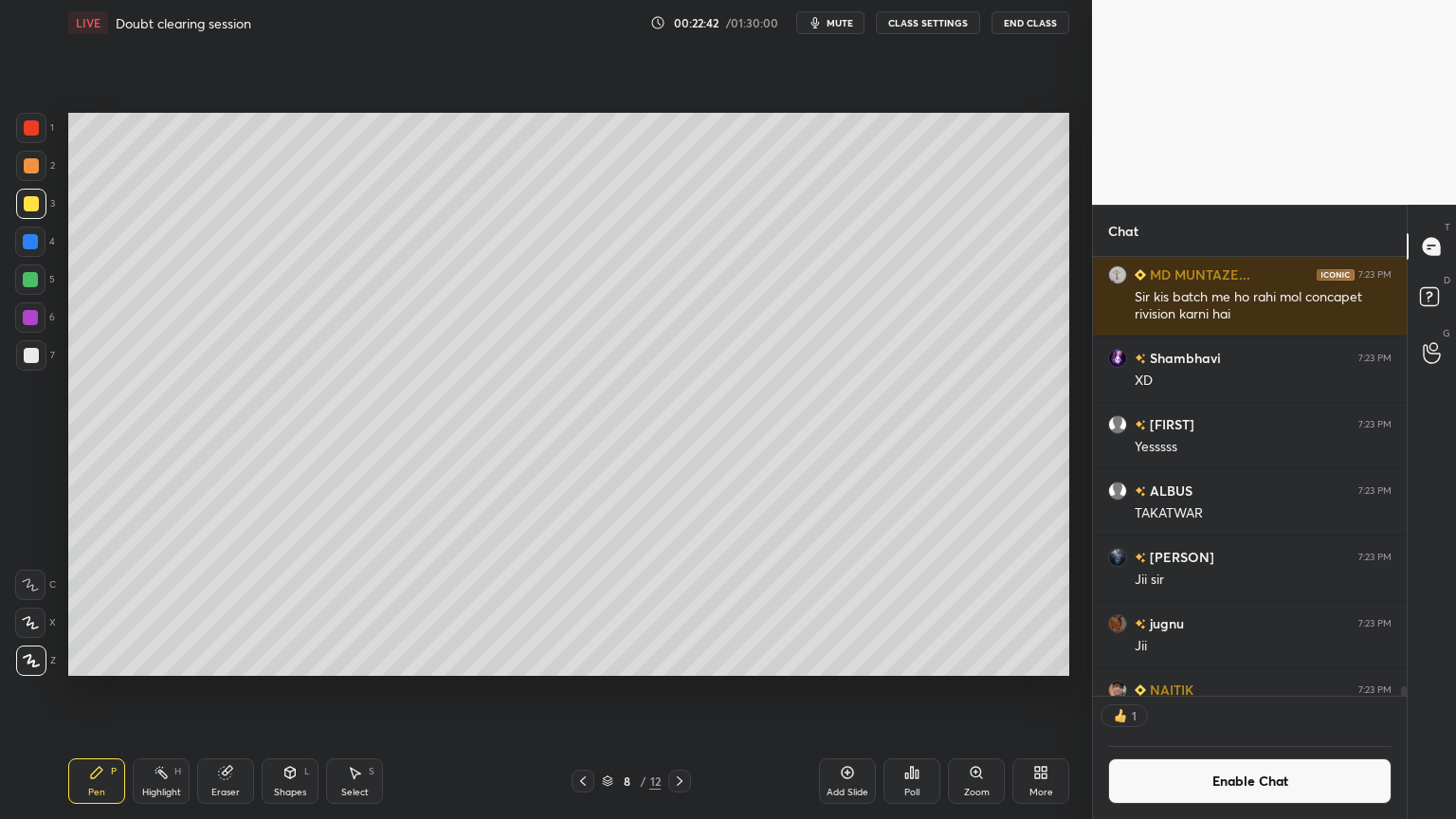 drag, startPoint x: 171, startPoint y: 786, endPoint x: 221, endPoint y: 747, distance: 63.41136 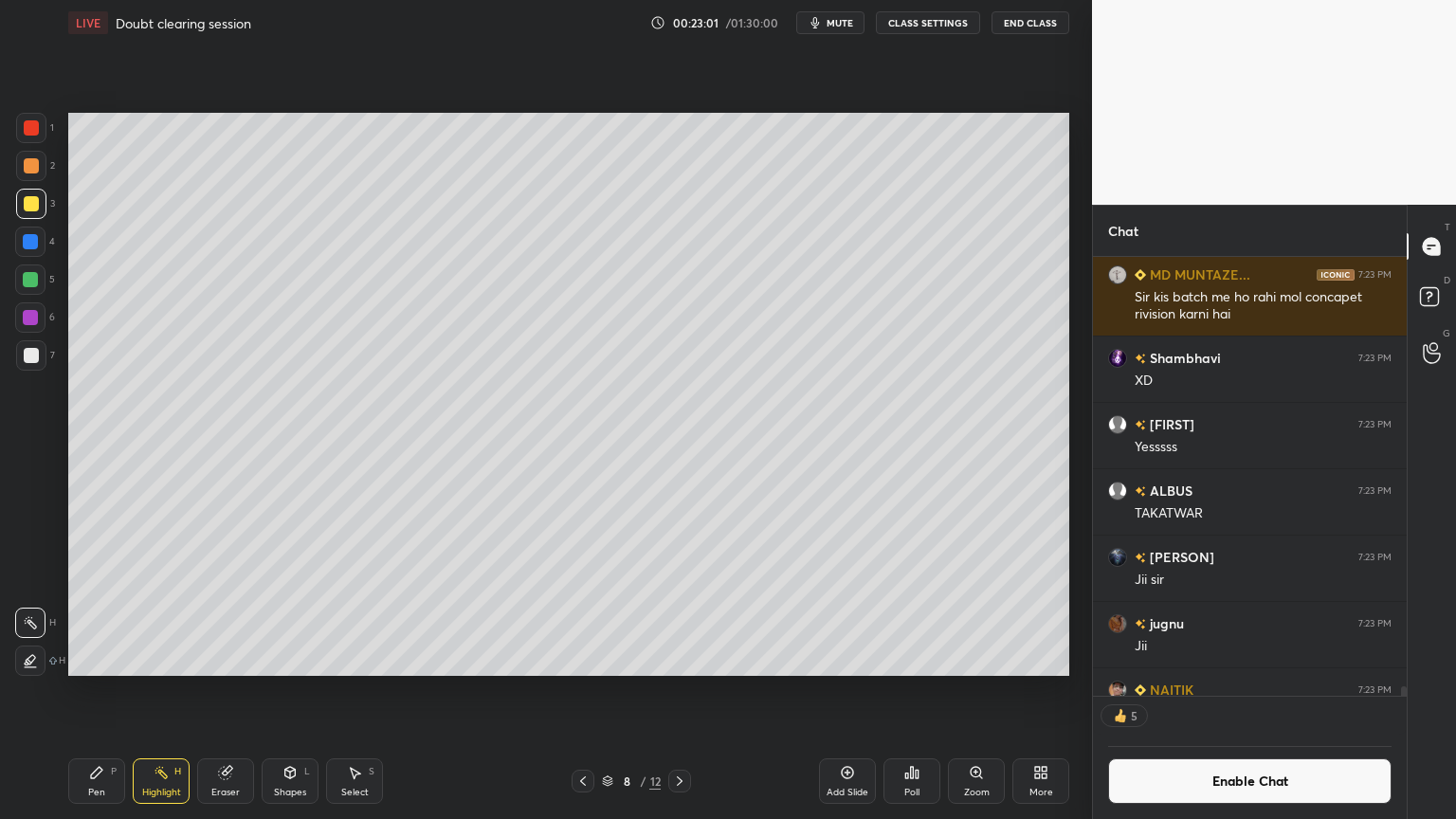 click on "Pen P" at bounding box center [97, 781] 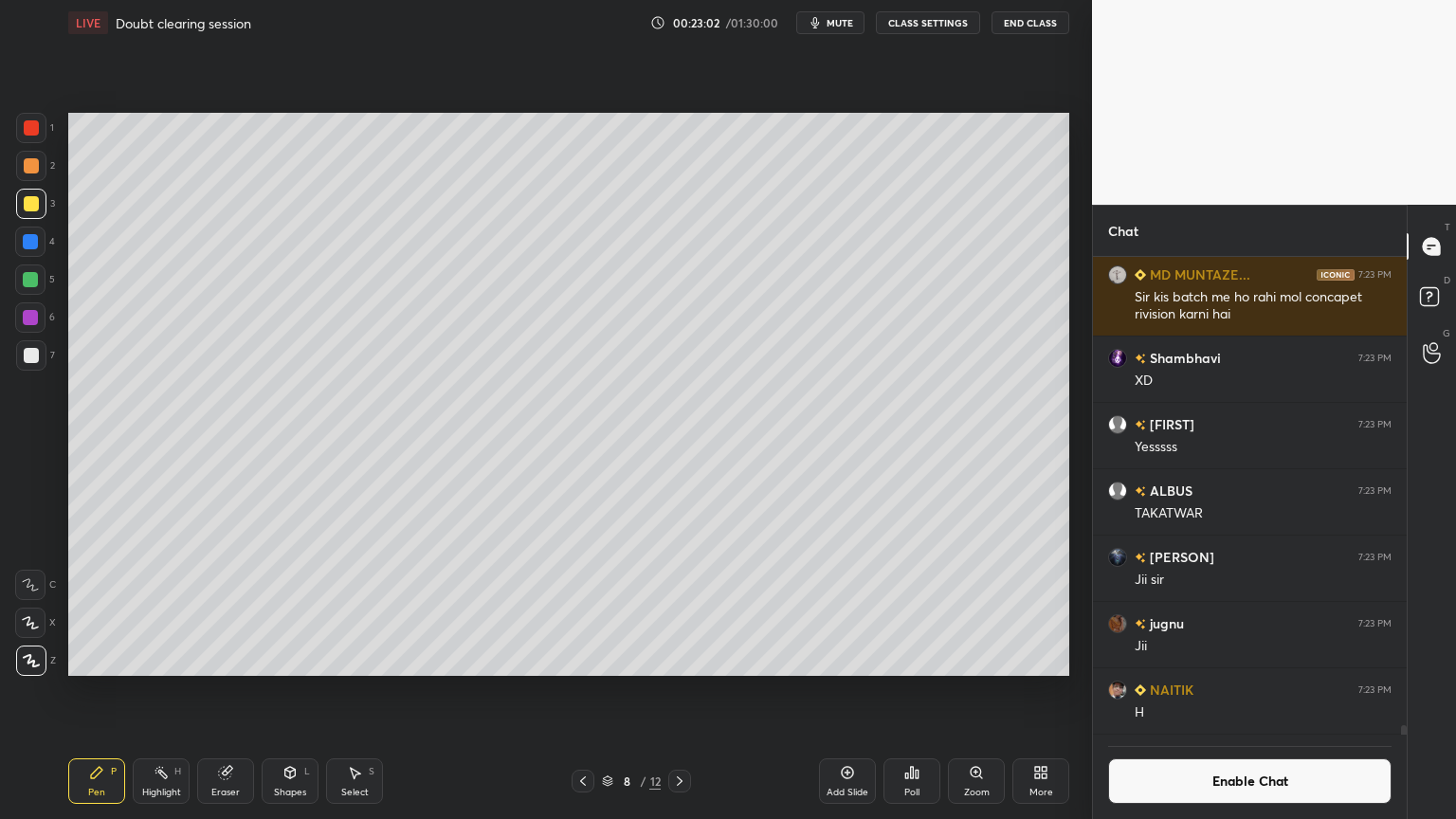 scroll, scrollTop: 22593, scrollLeft: 0, axis: vertical 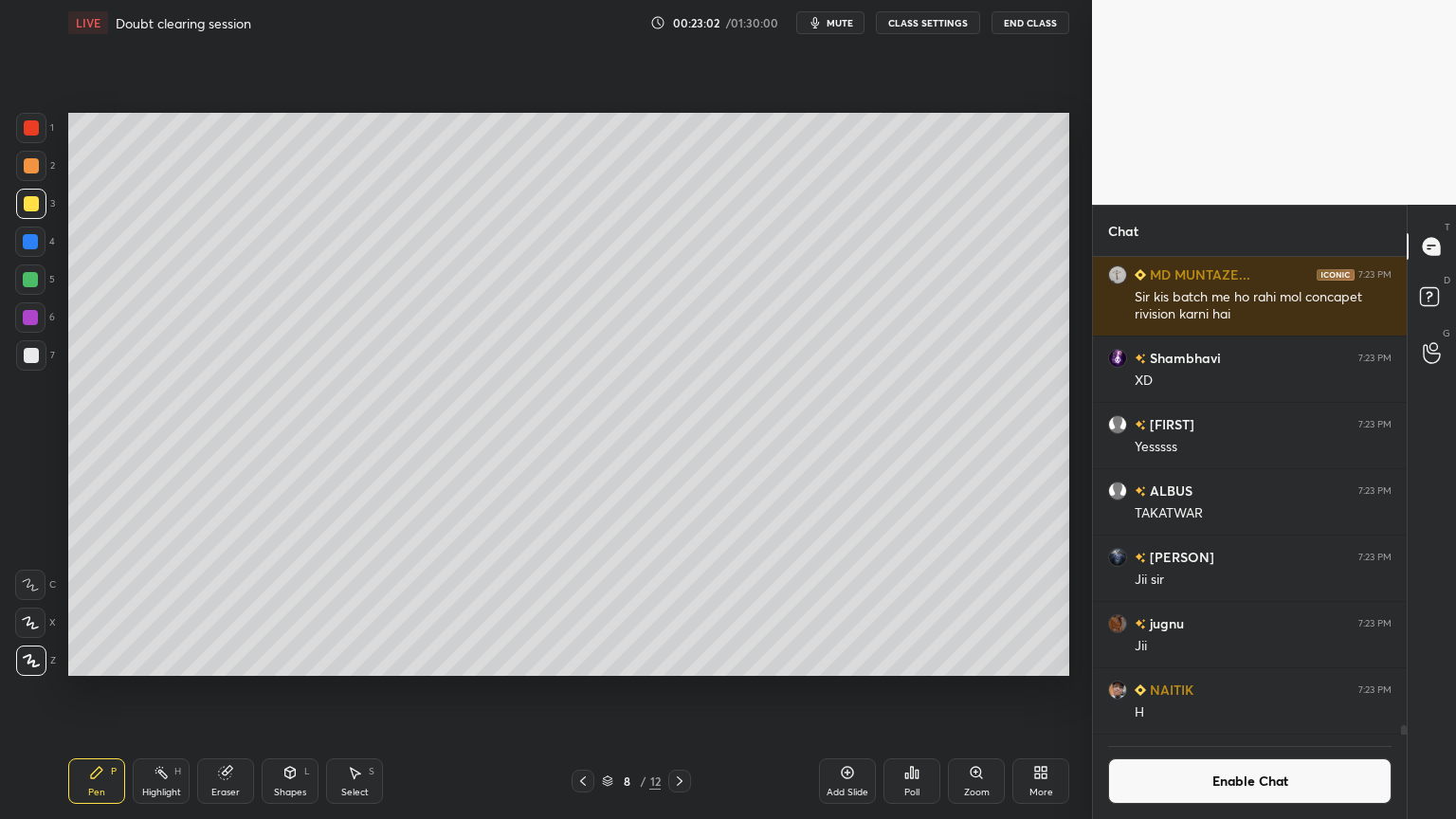 drag, startPoint x: 38, startPoint y: 277, endPoint x: 63, endPoint y: 330, distance: 58.600341 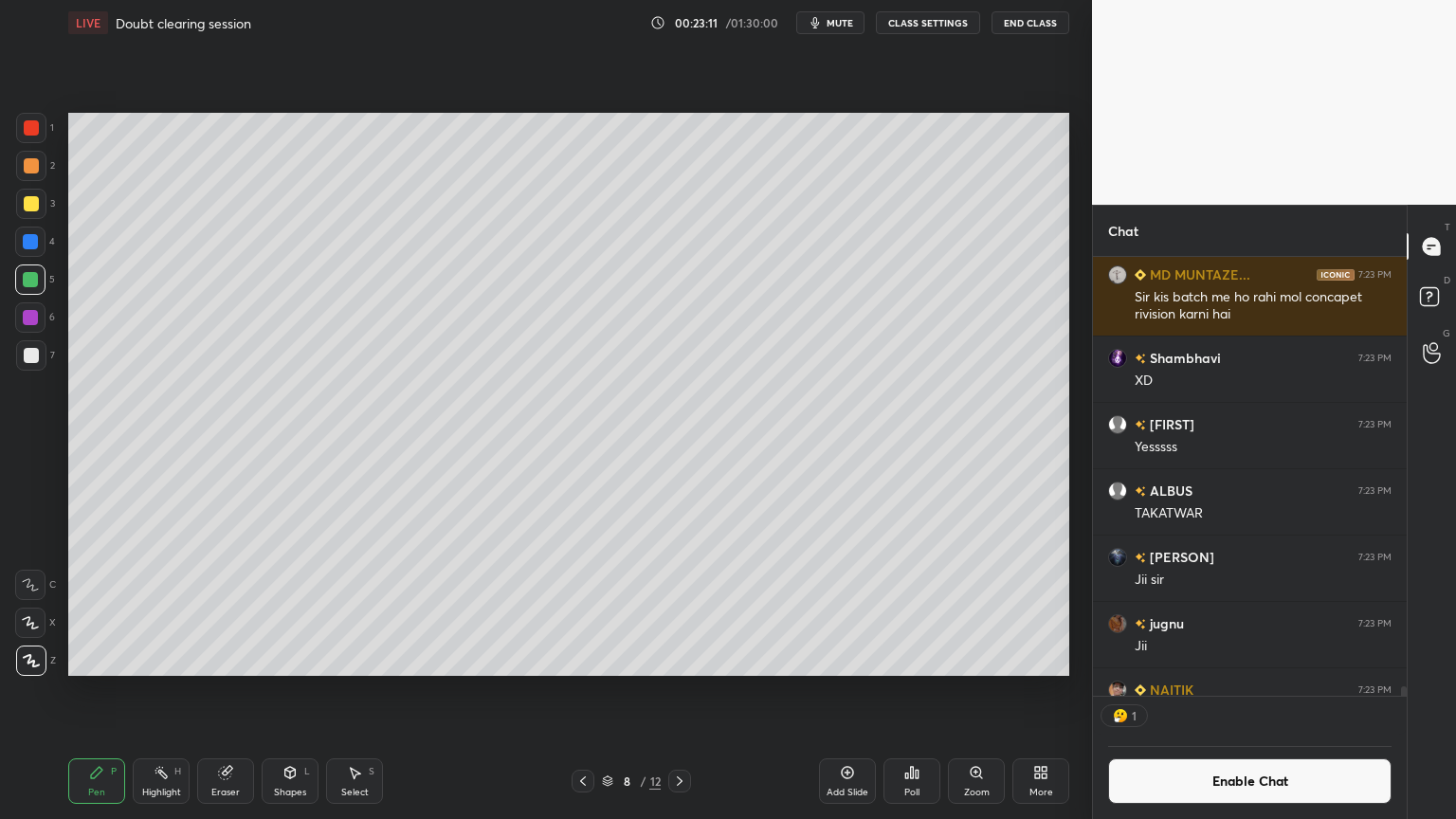 click on "Shapes L" at bounding box center [290, 781] 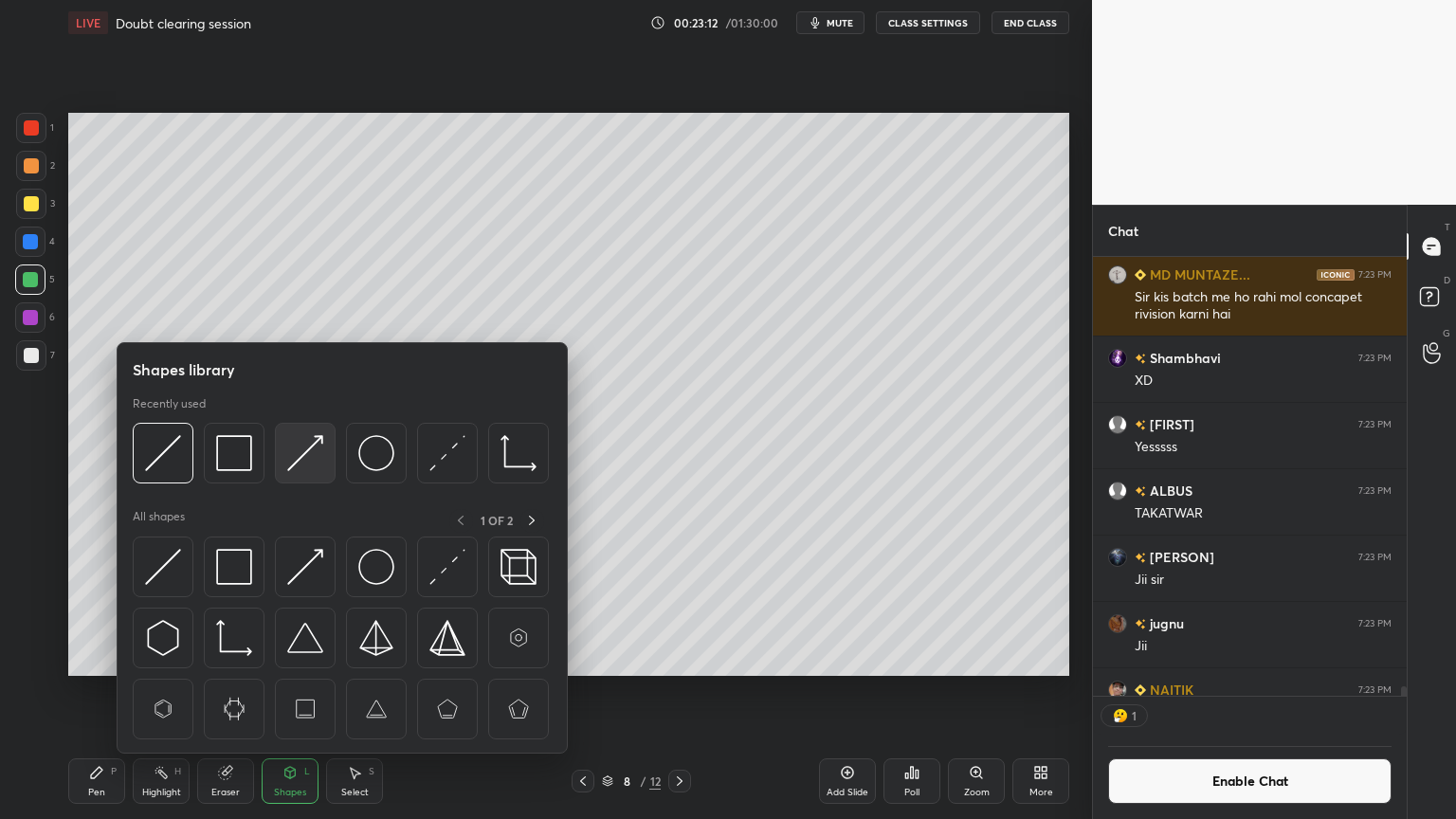 click at bounding box center (305, 453) 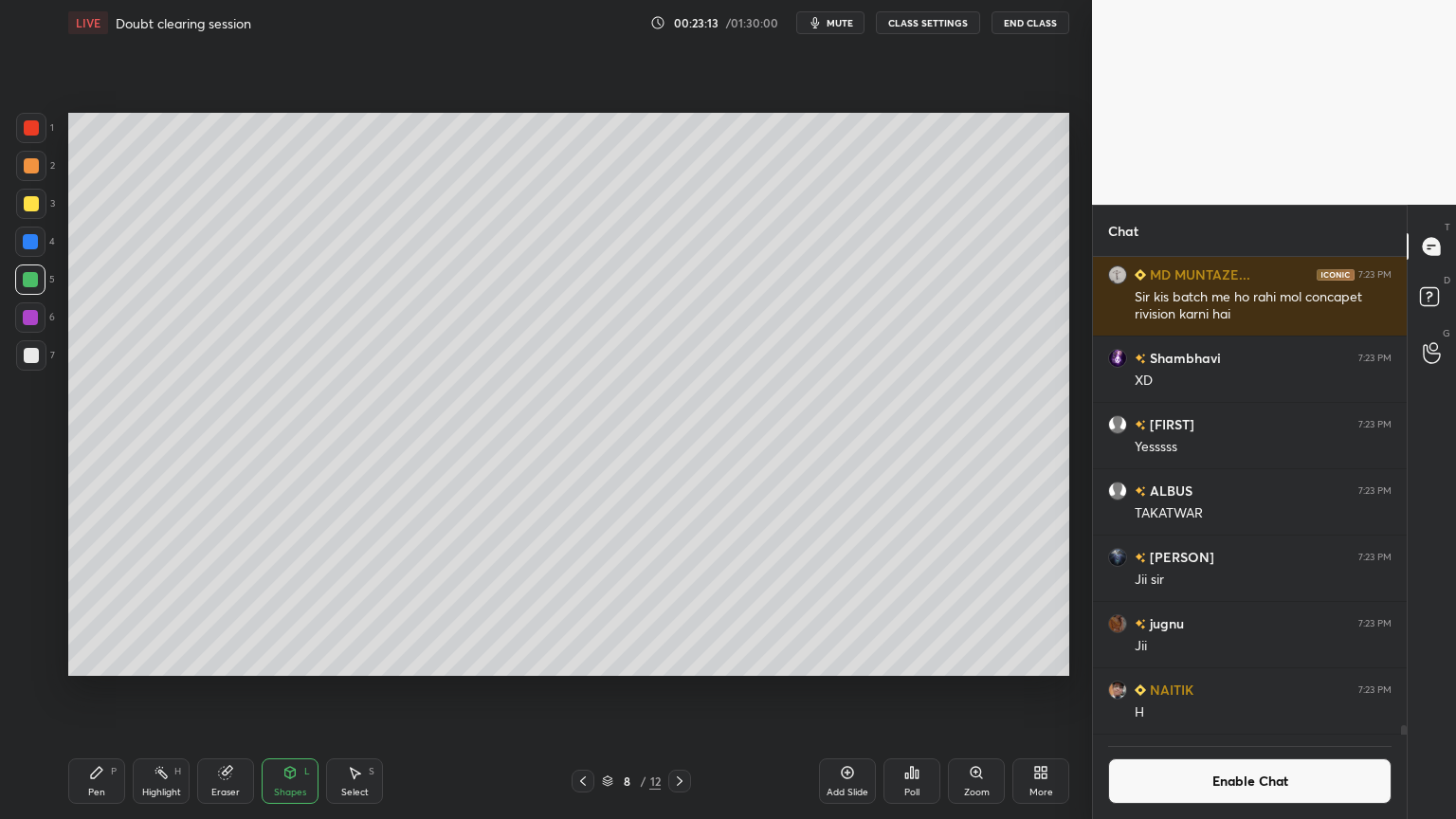 click at bounding box center [31, 204] 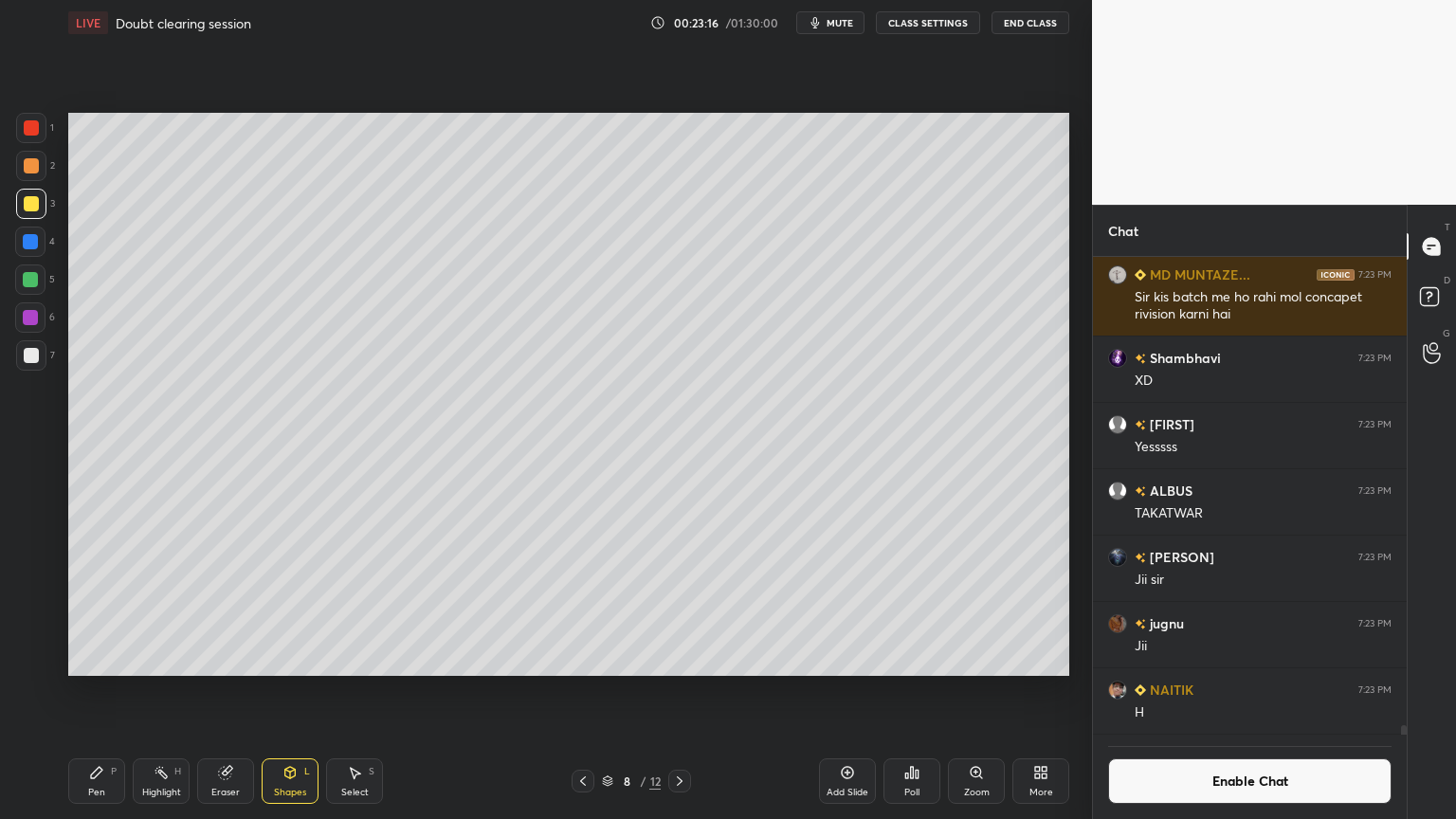 click 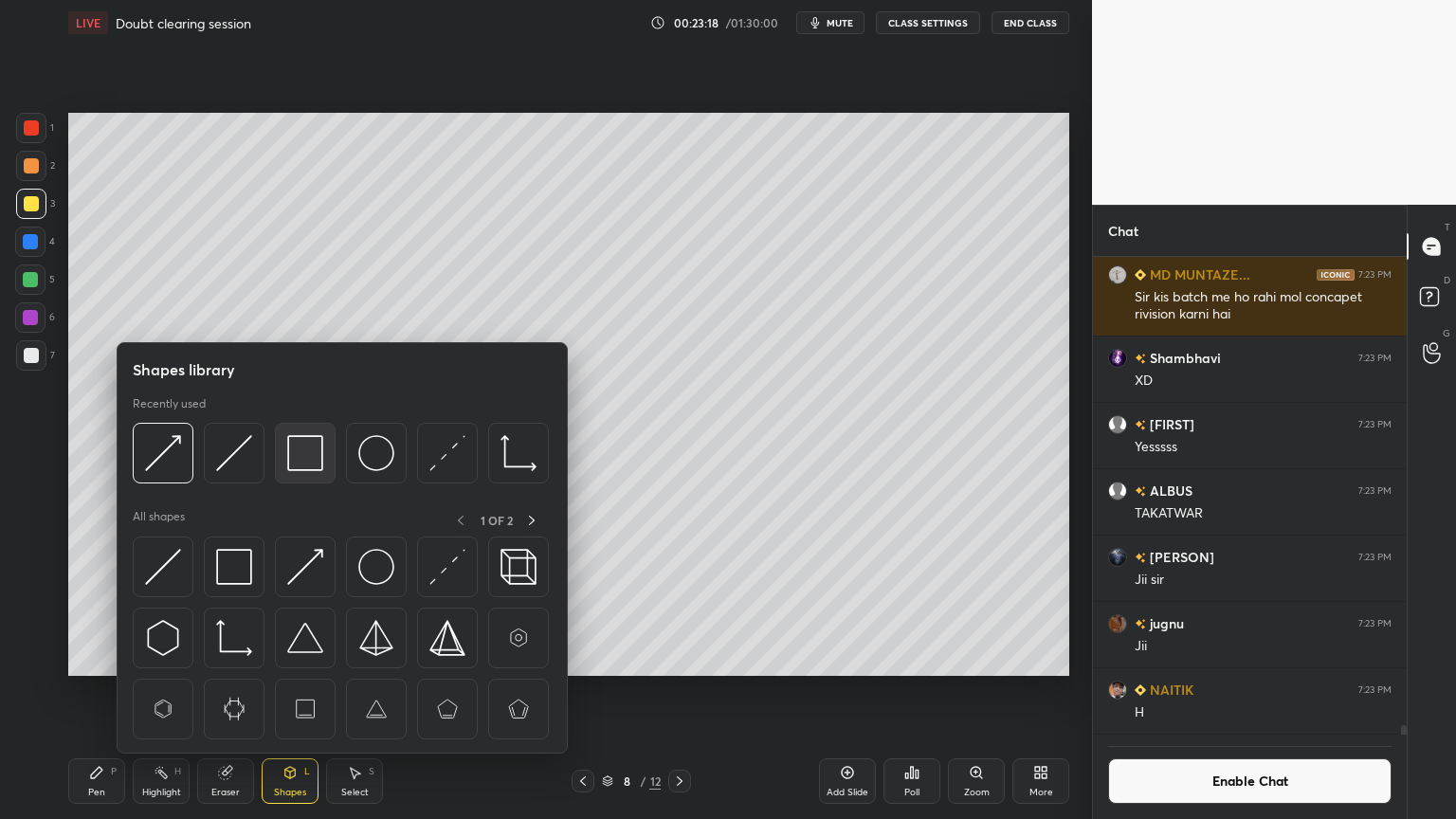 click at bounding box center (305, 453) 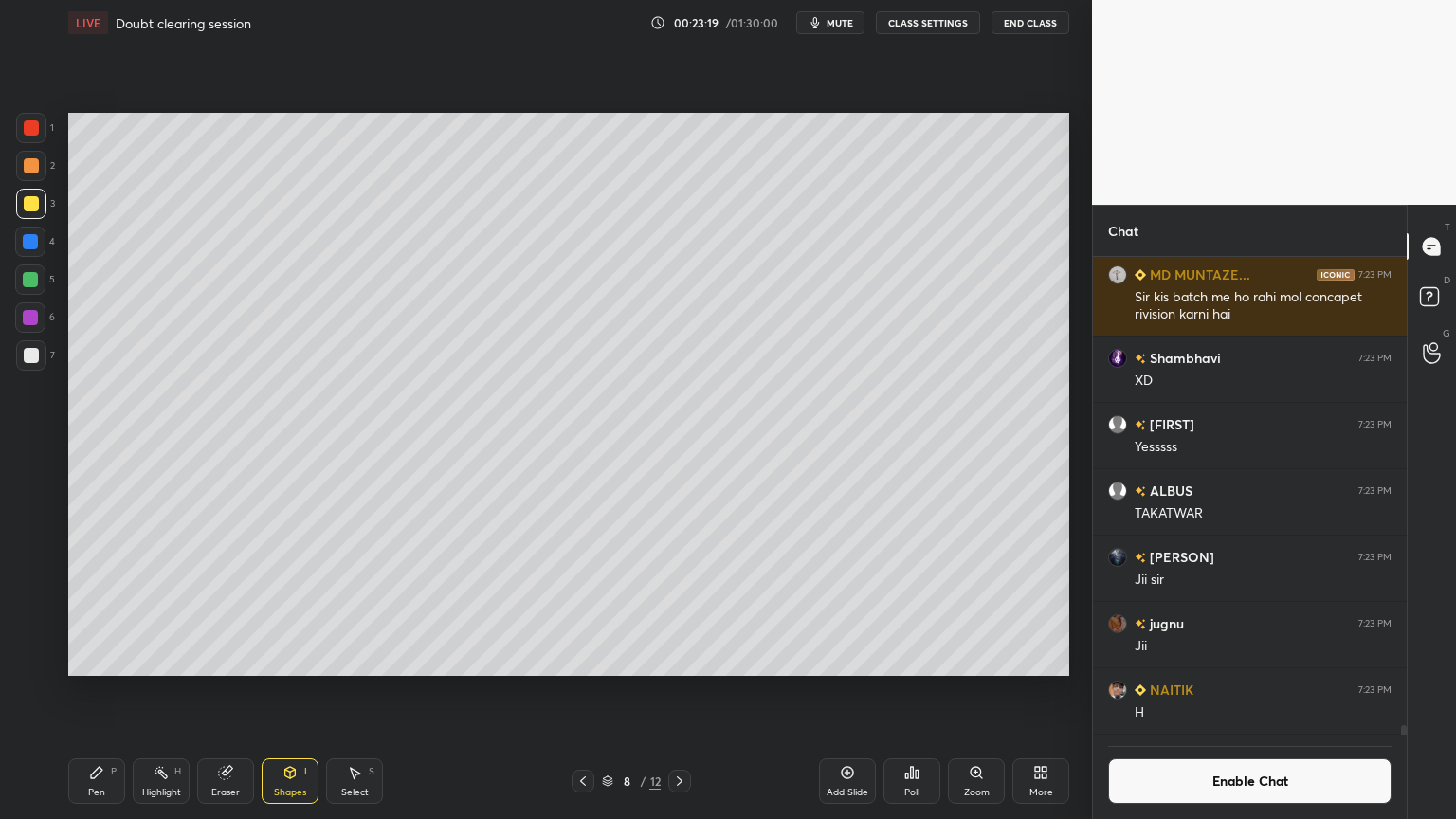 click on "Highlight H" at bounding box center (161, 781) 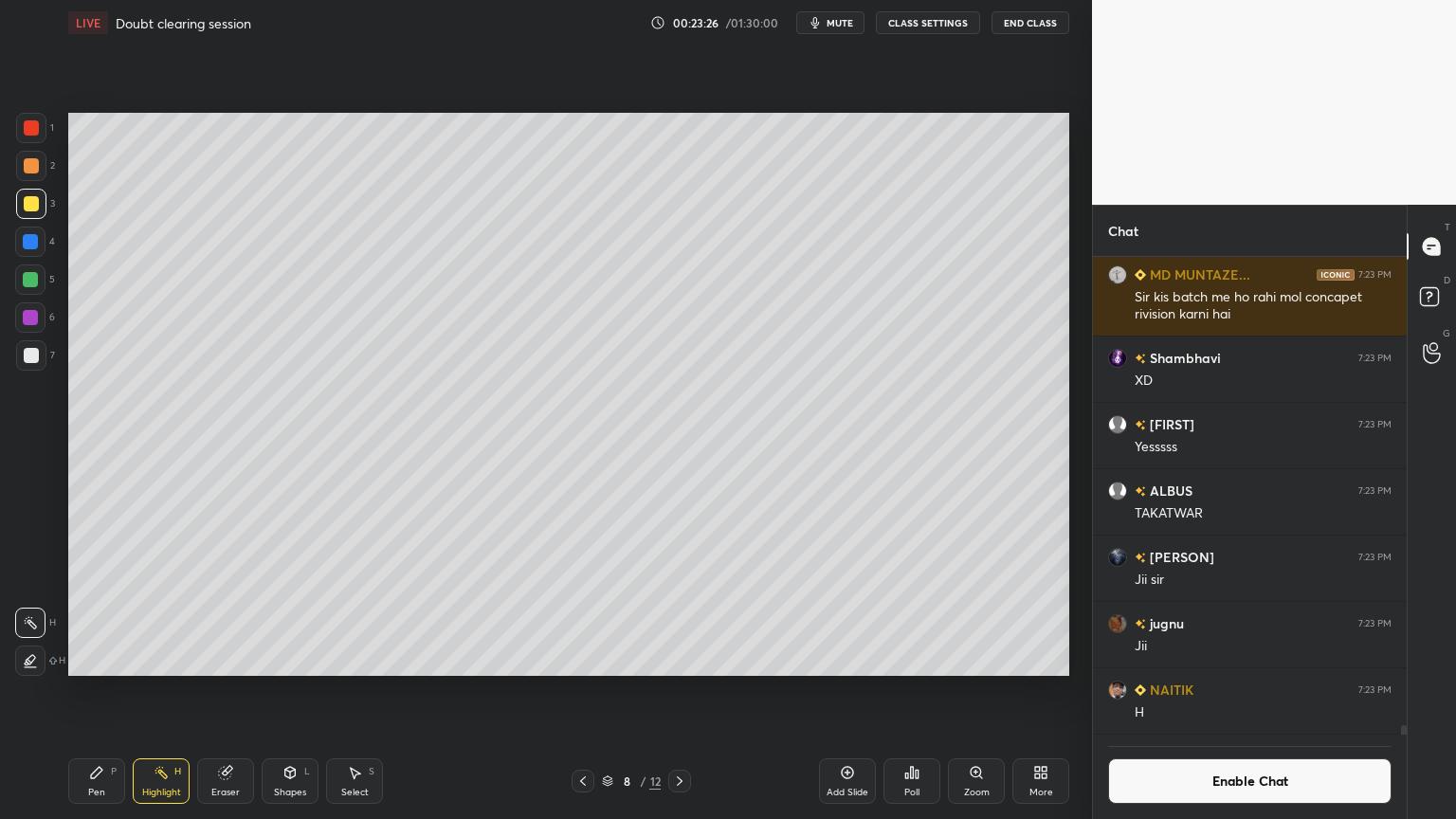 click on "Shapes L" at bounding box center (290, 781) 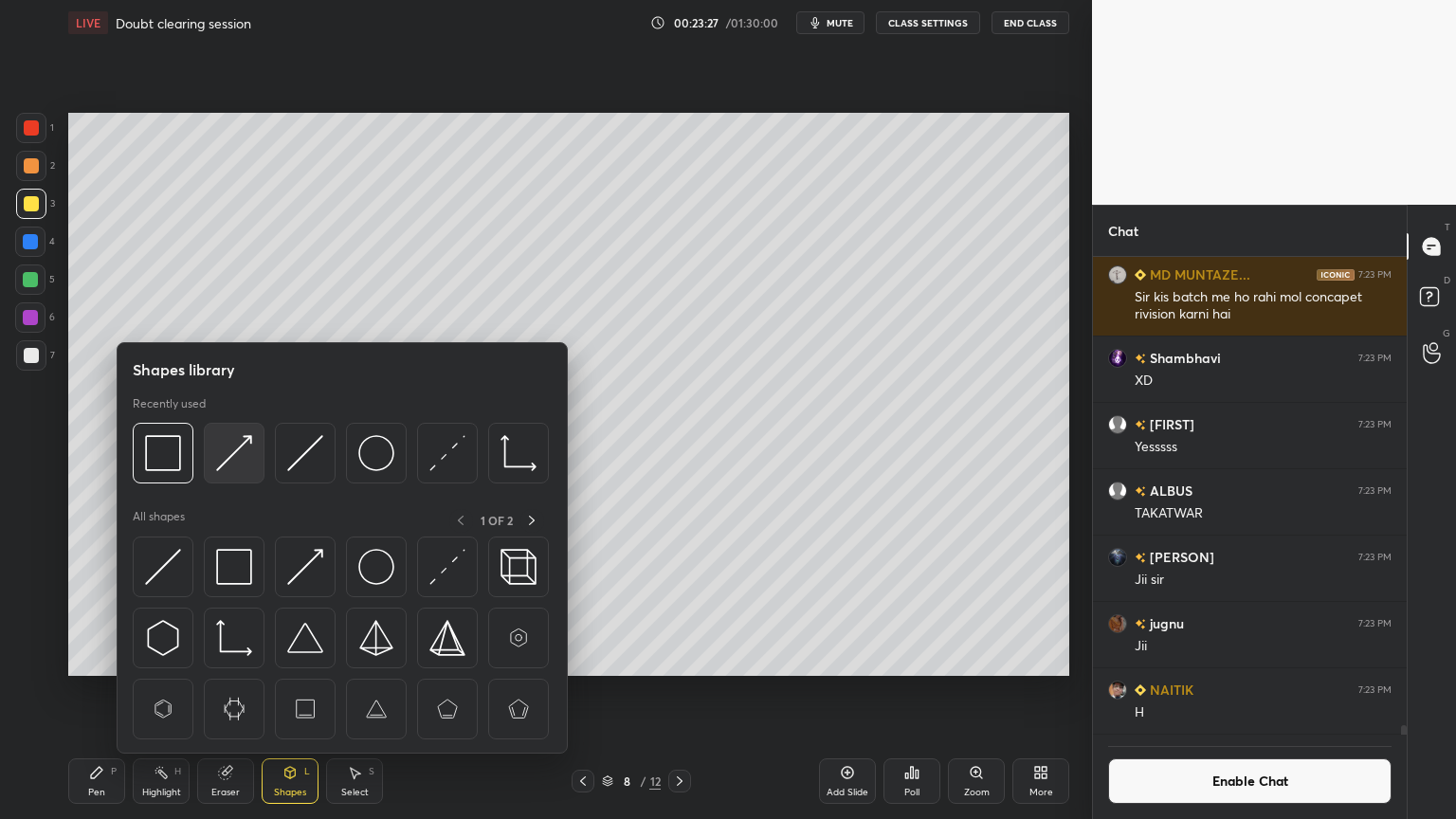 click at bounding box center [234, 453] 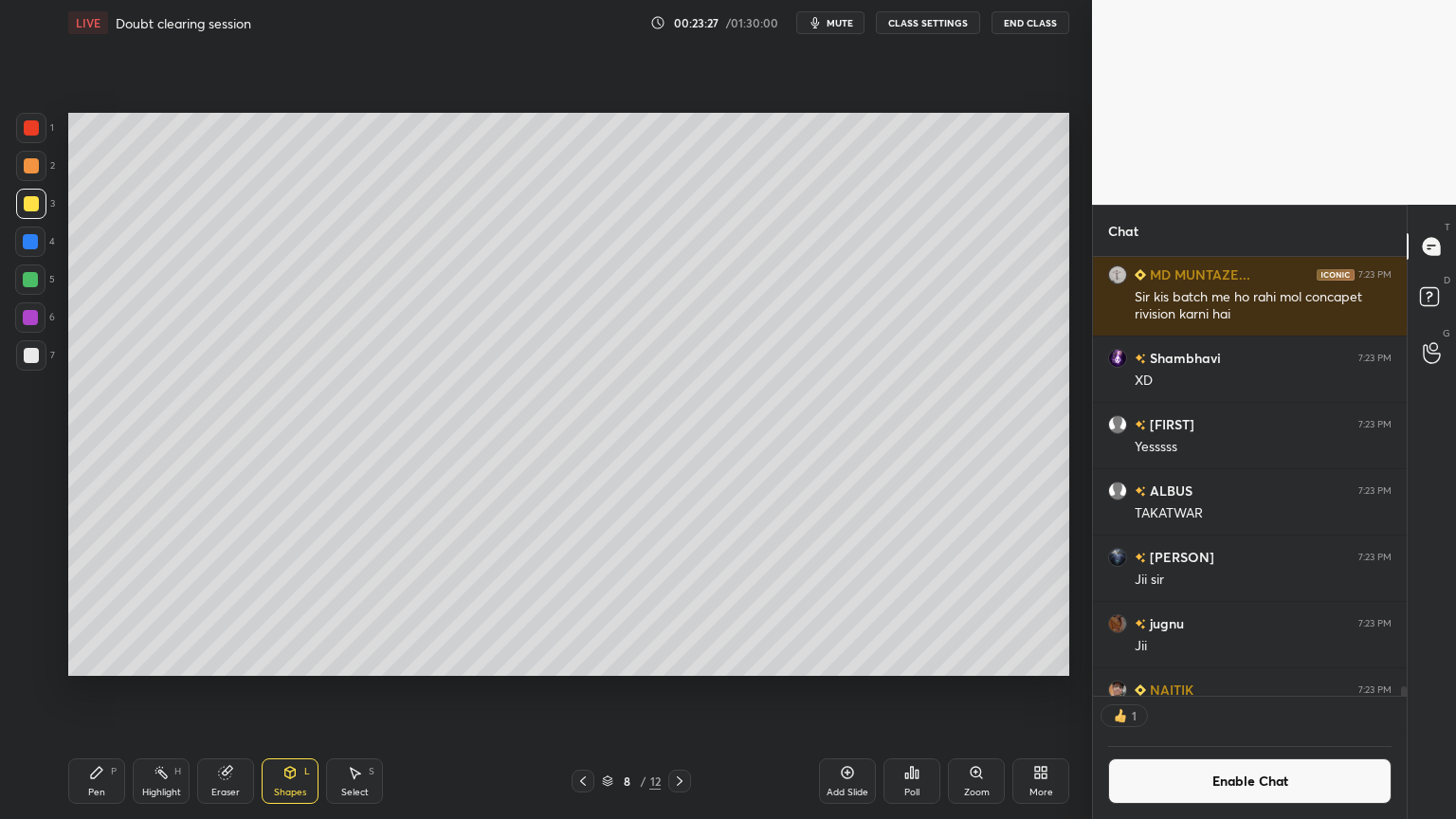 scroll, scrollTop: 433, scrollLeft: 308, axis: both 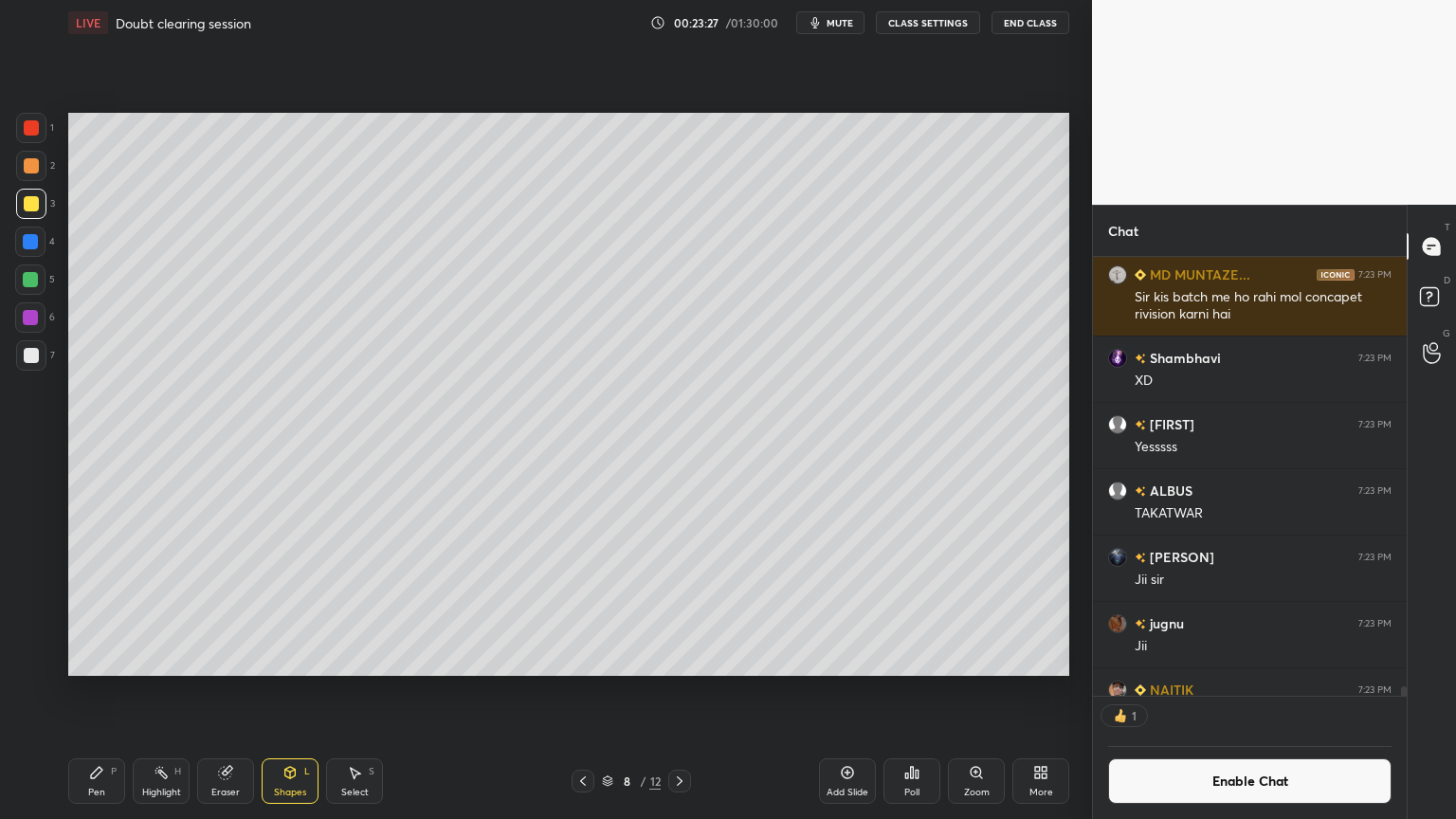 drag, startPoint x: 30, startPoint y: 127, endPoint x: 46, endPoint y: 167, distance: 43.08132 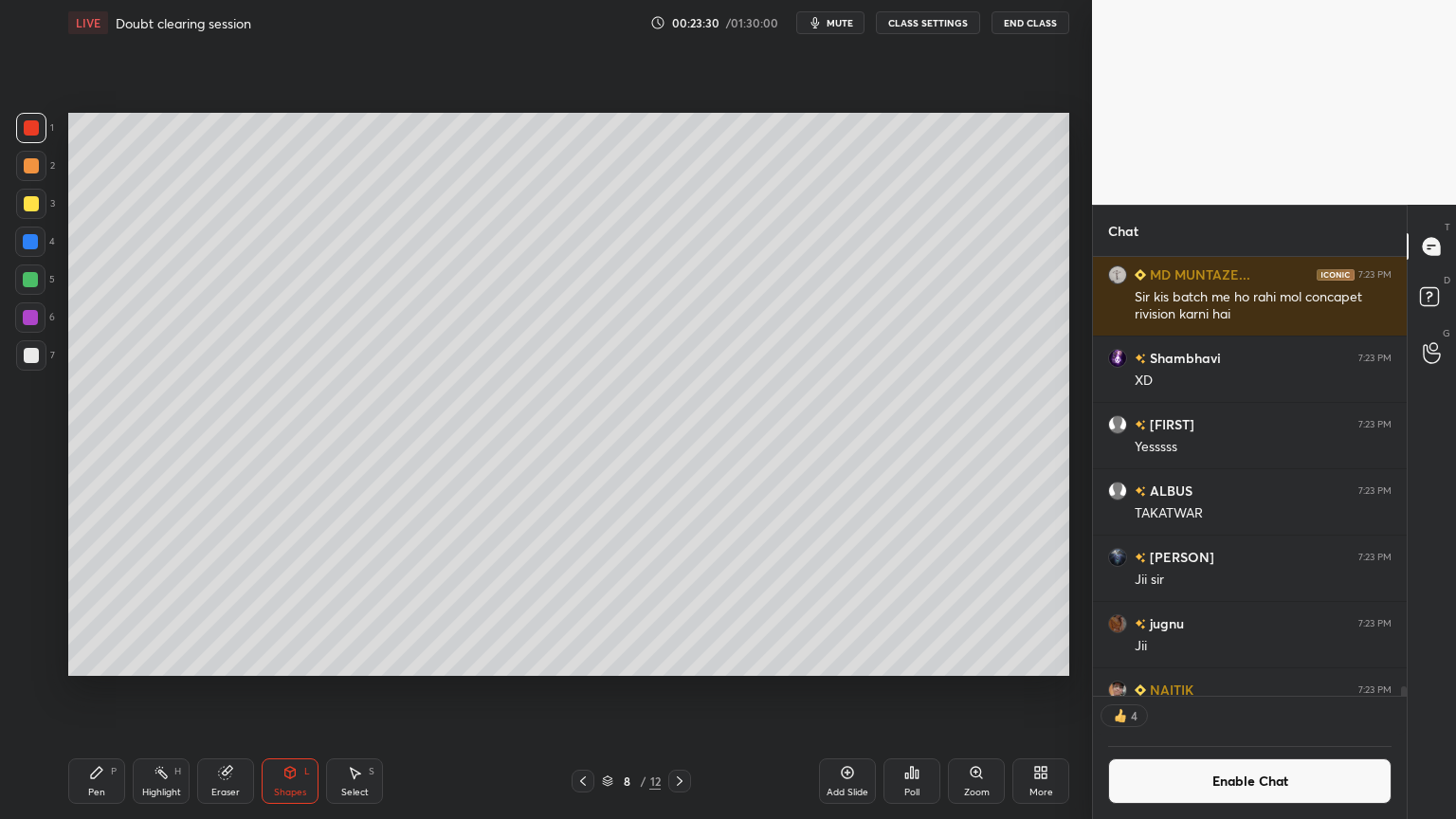 drag, startPoint x: 101, startPoint y: 777, endPoint x: 138, endPoint y: 743, distance: 50.249378 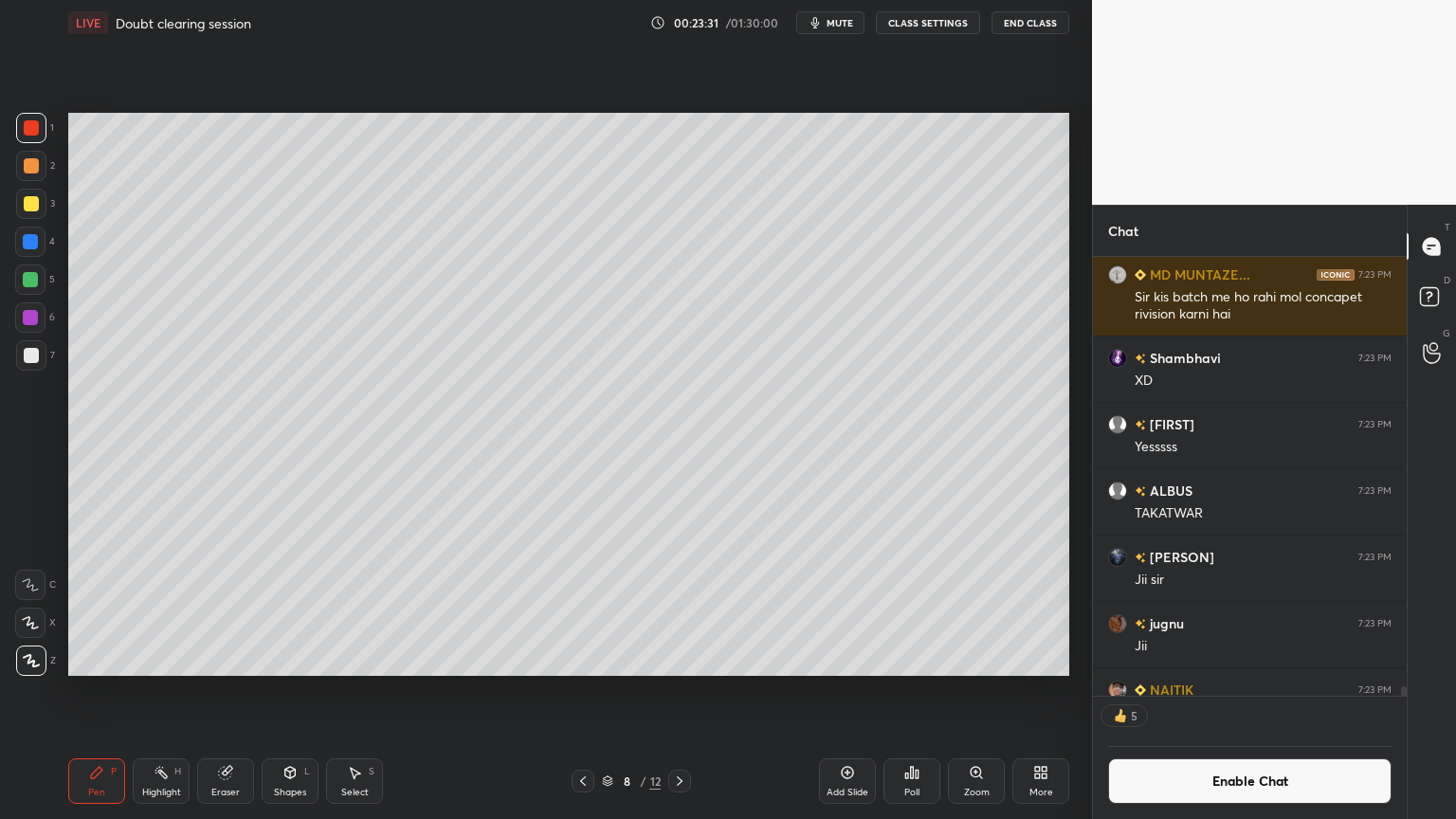 click at bounding box center (31, 355) 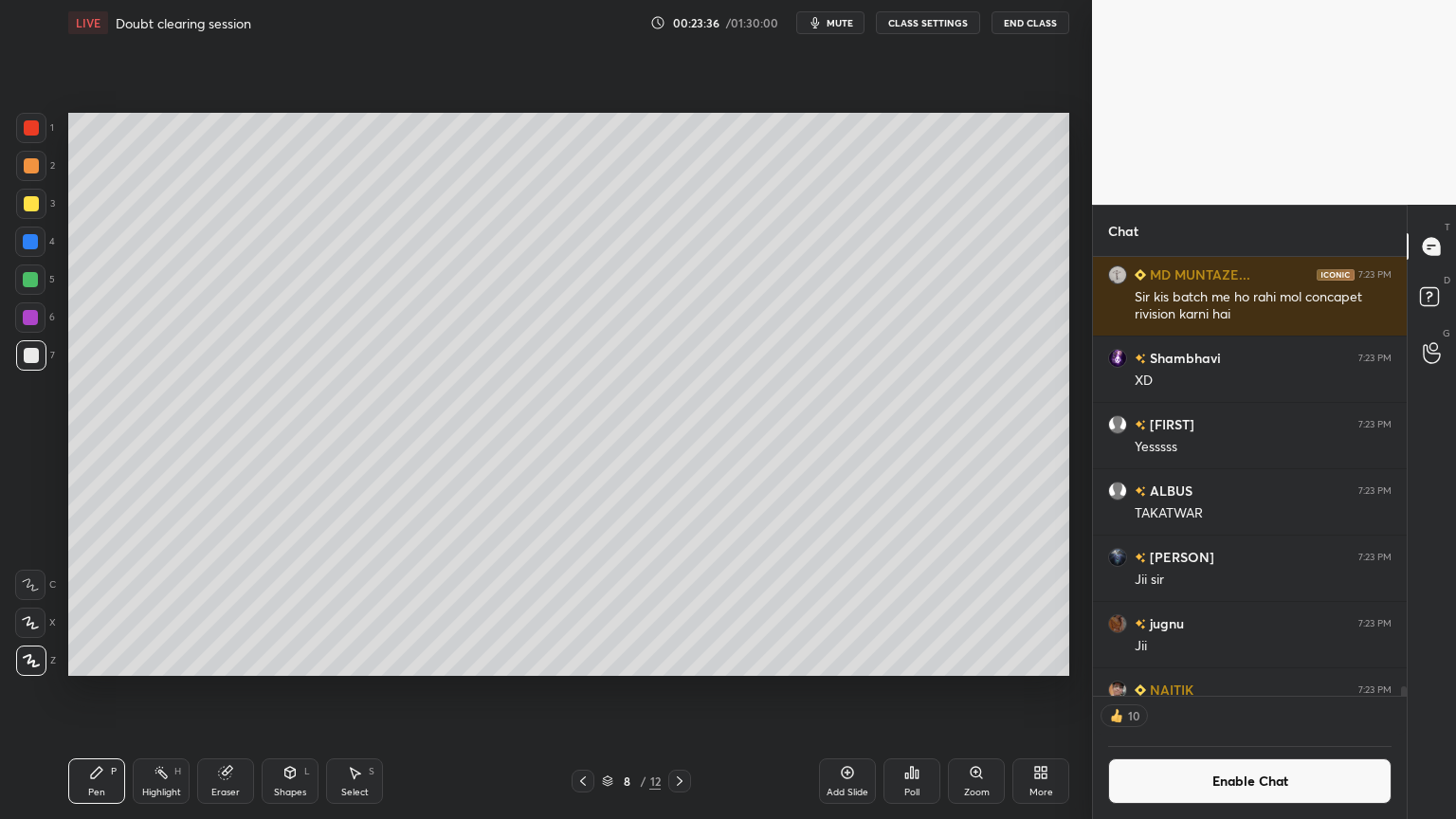click on "Shapes L" at bounding box center [290, 781] 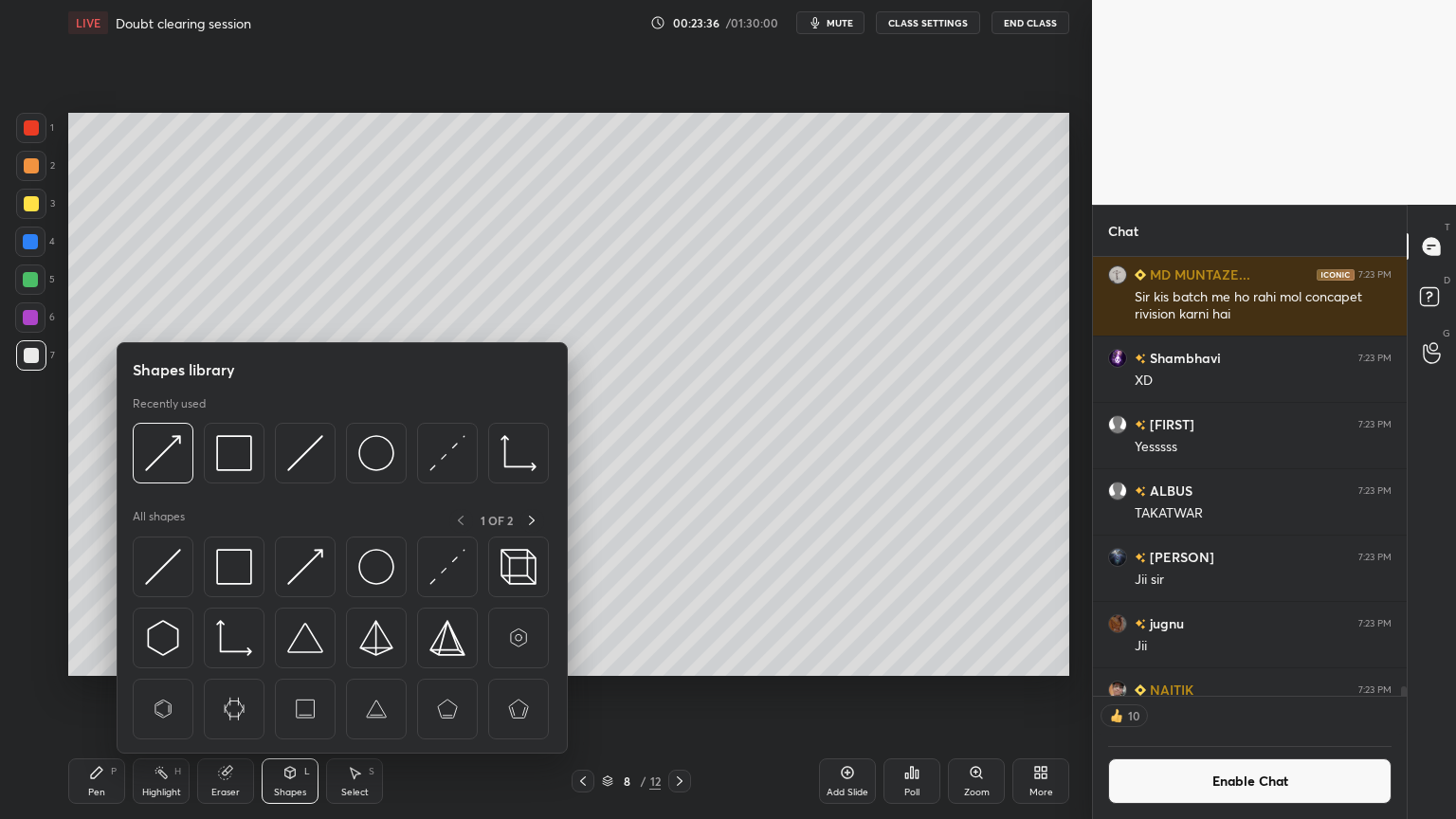 click on "Shapes L" at bounding box center [290, 781] 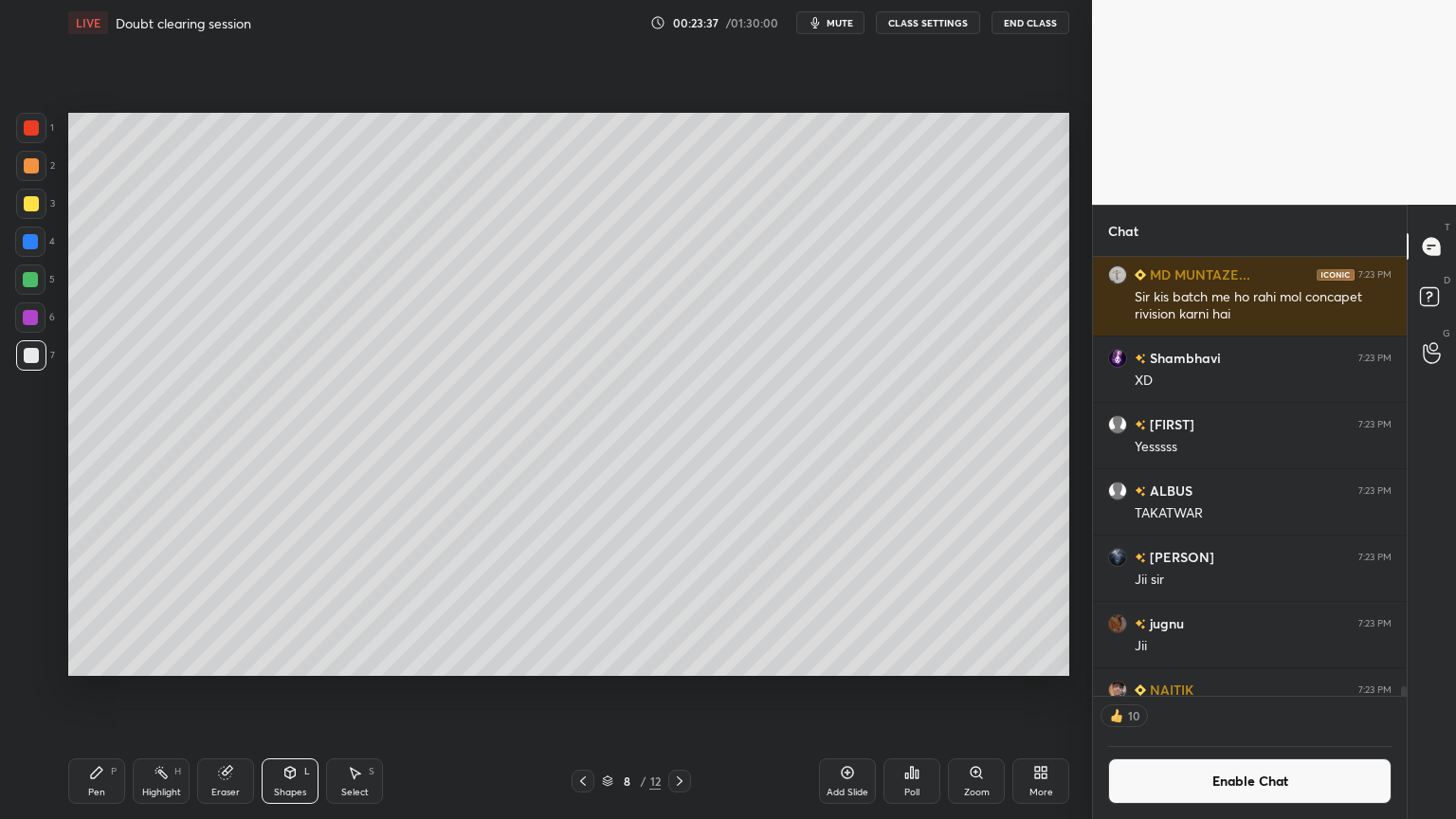 click on "Shapes L" at bounding box center (290, 781) 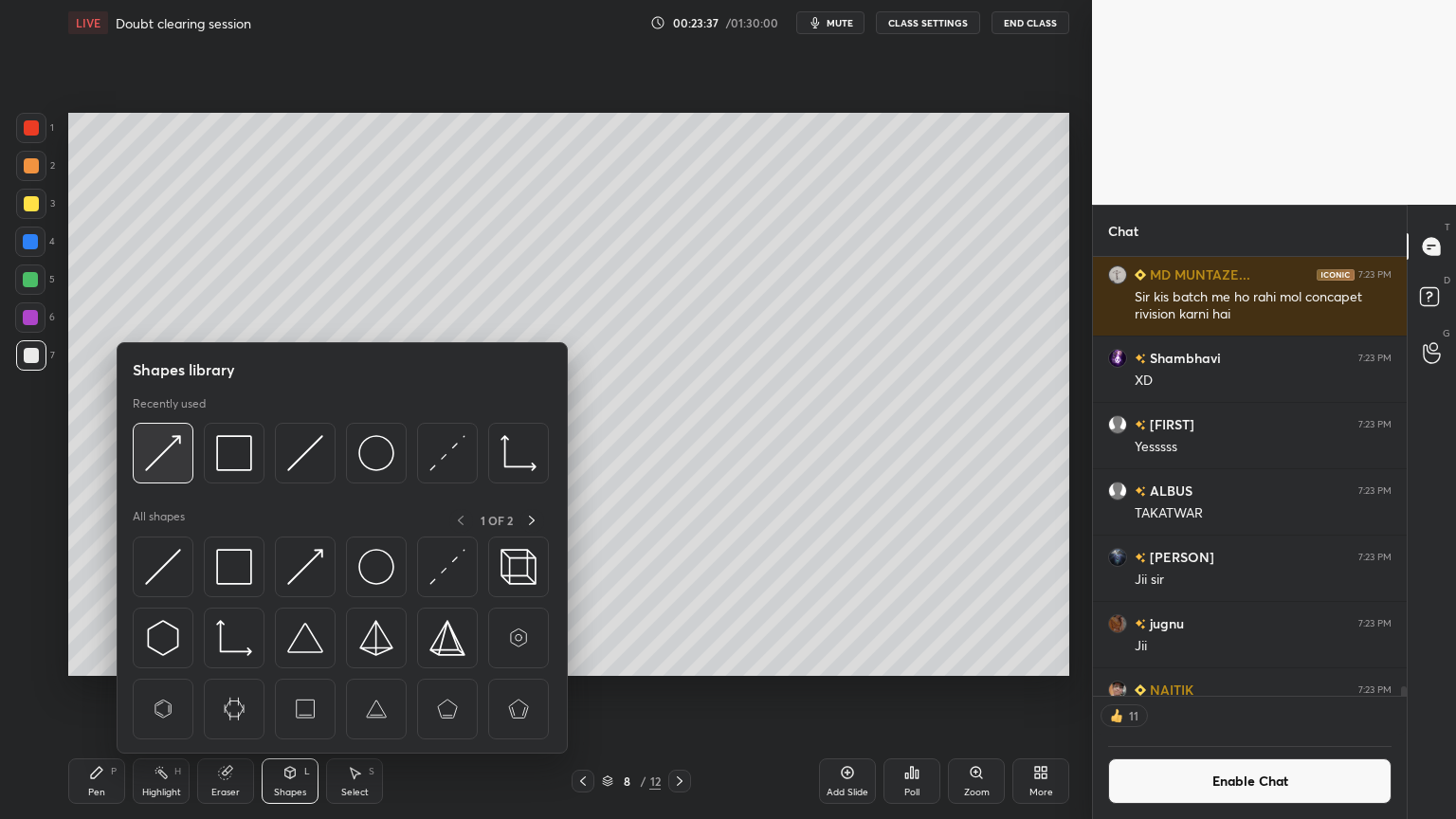 click at bounding box center (163, 453) 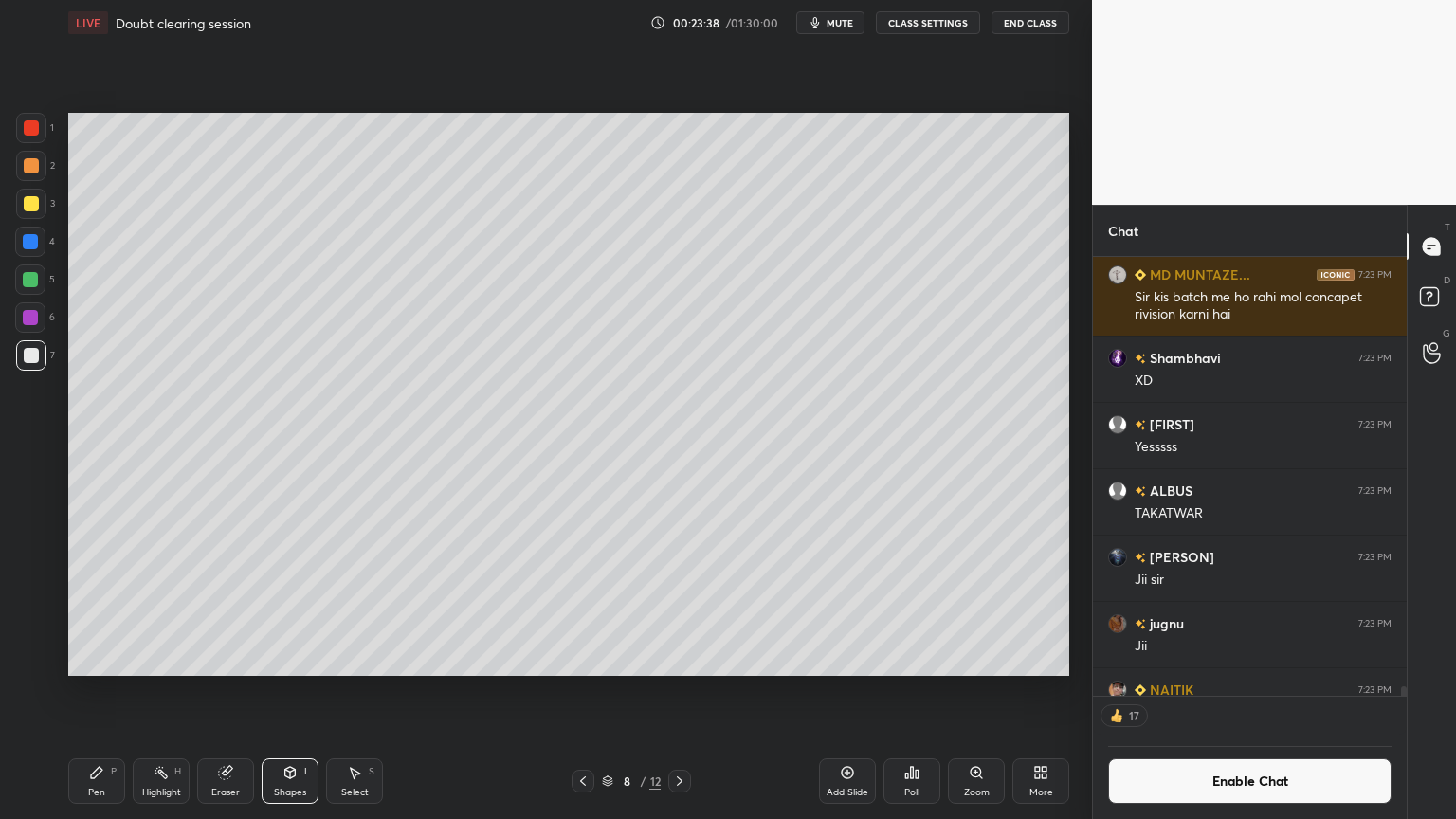 click at bounding box center (31, 128) 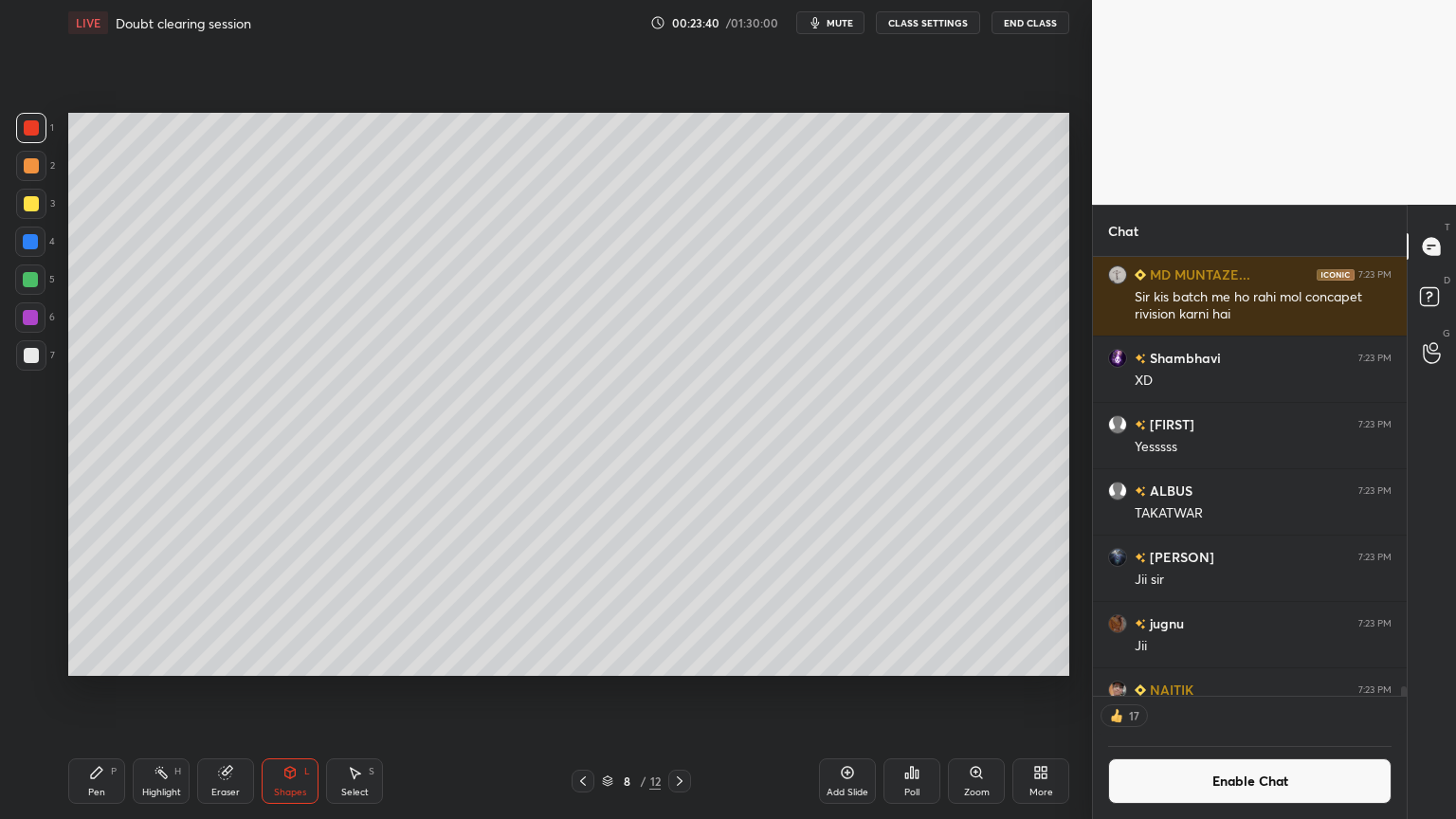click on "Pen" at bounding box center (97, 792) 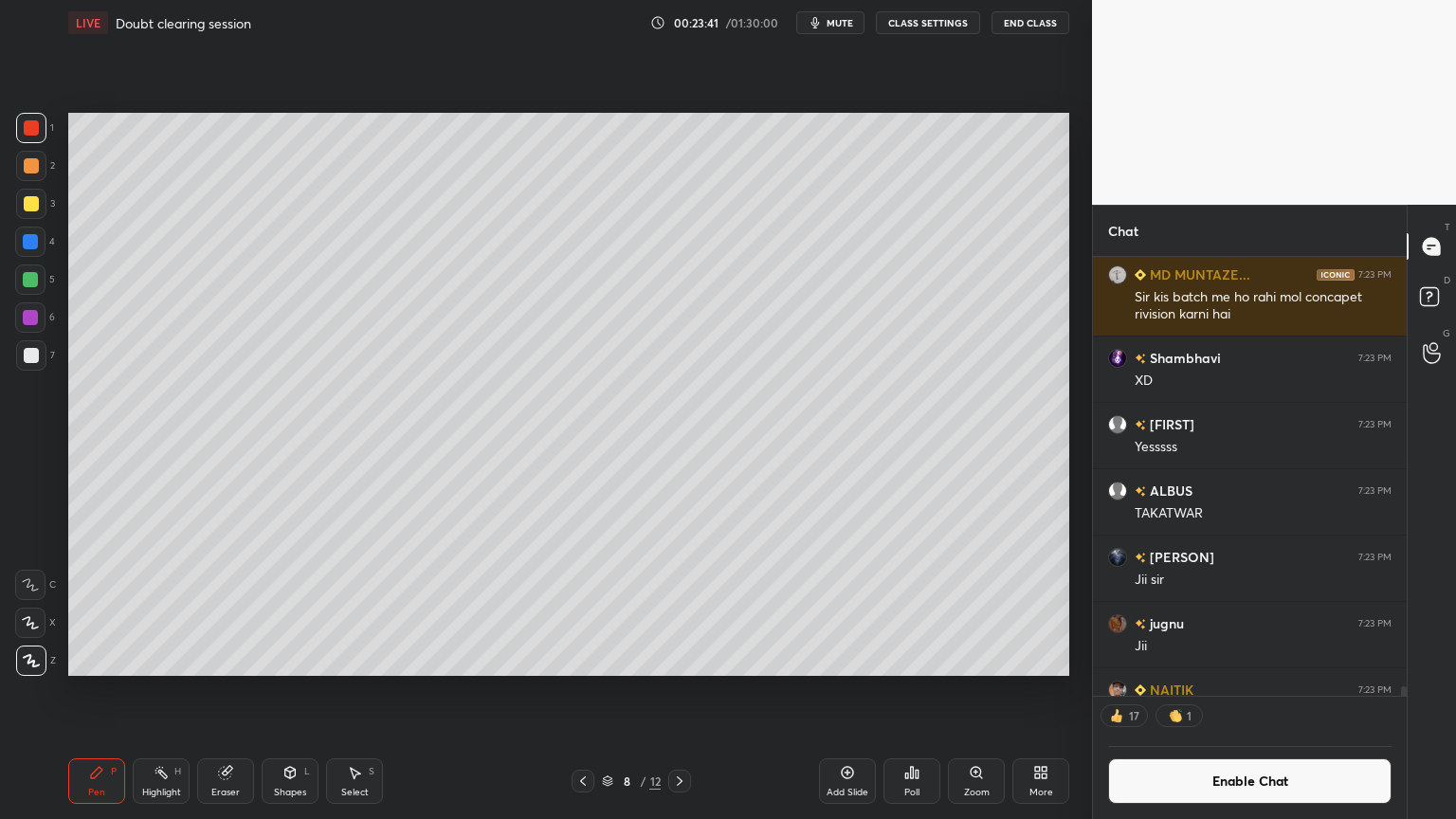 click at bounding box center [31, 355] 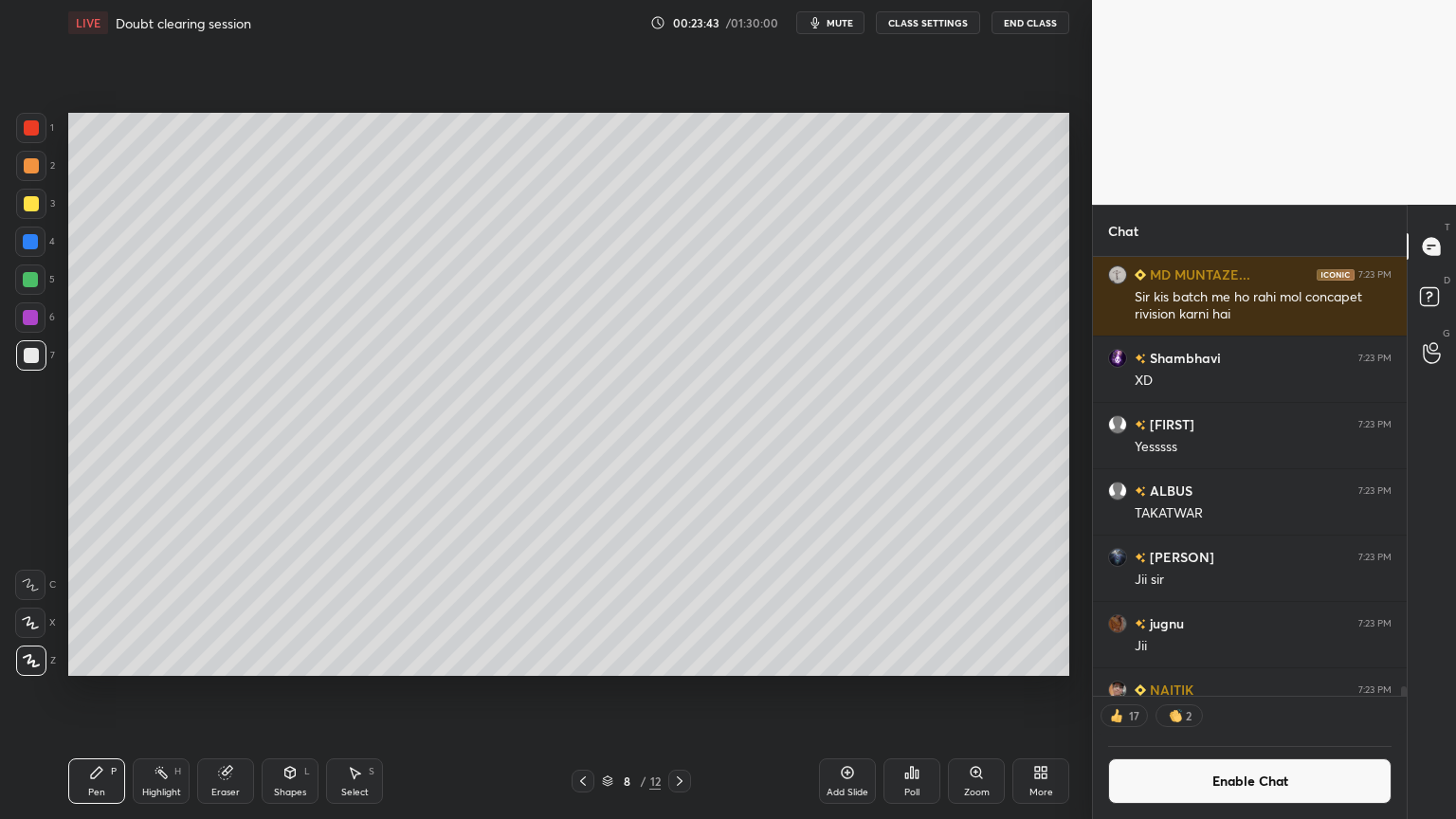 click on "Highlight H" at bounding box center [161, 781] 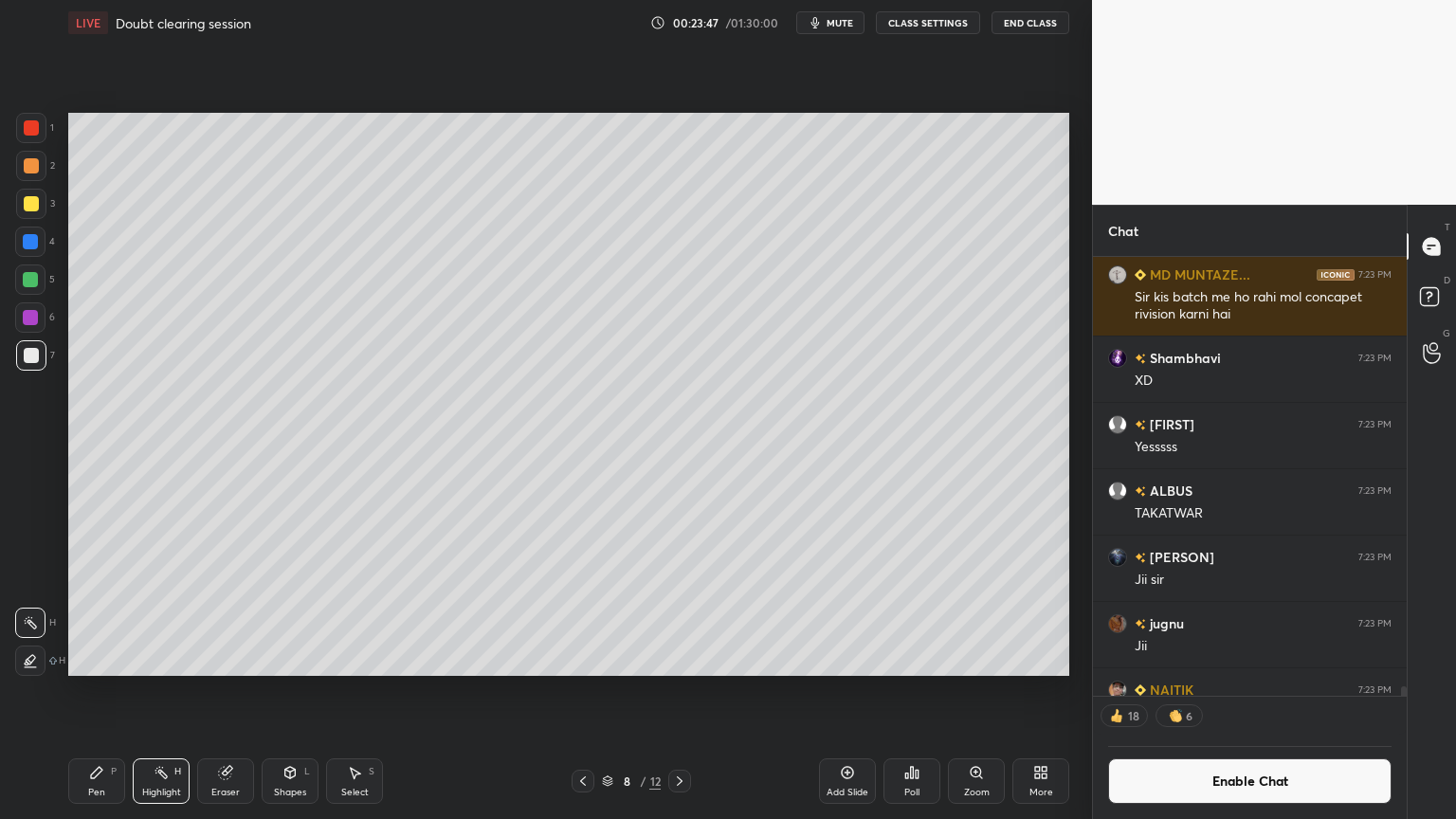 click at bounding box center (583, 781) 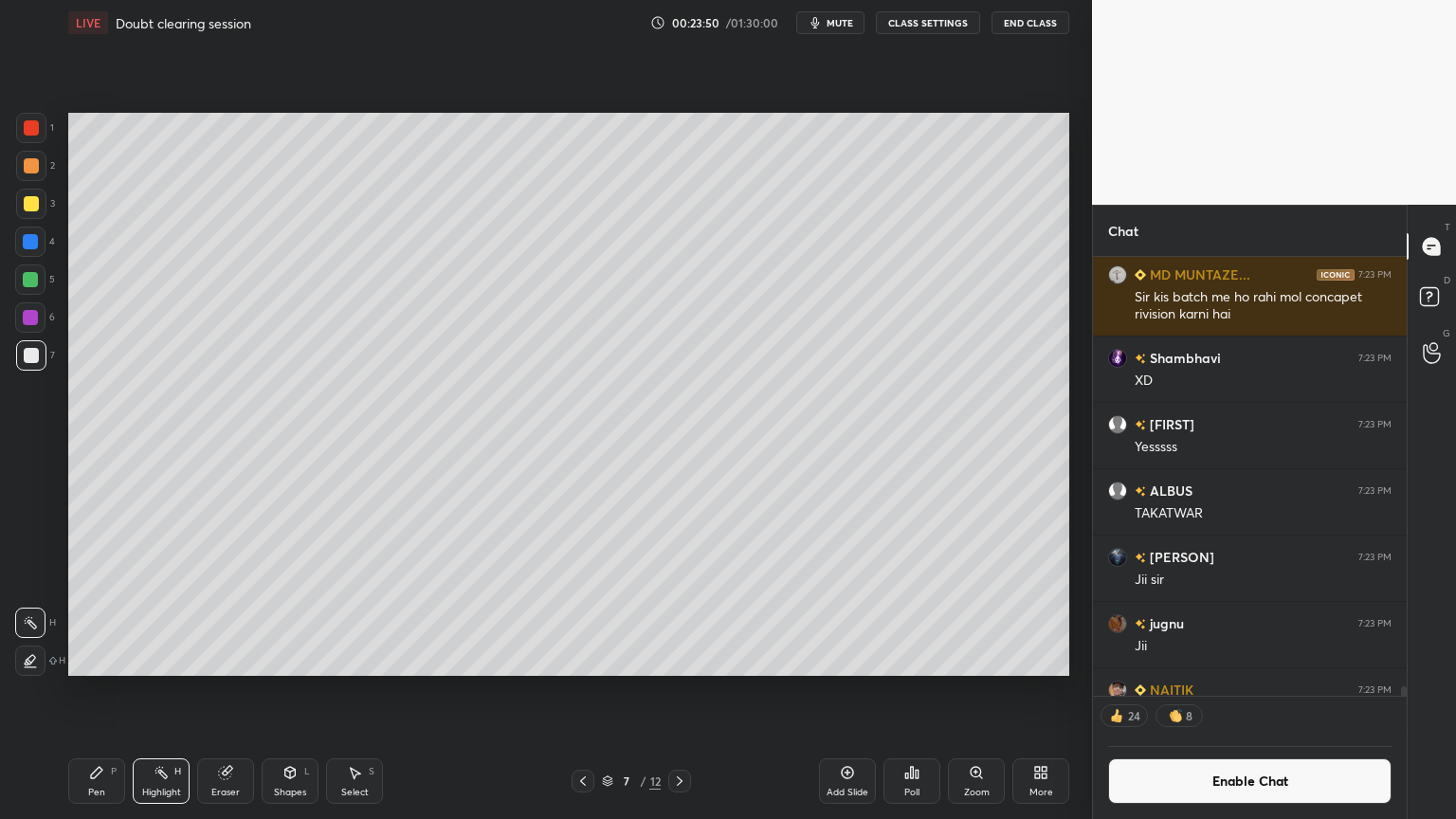 click 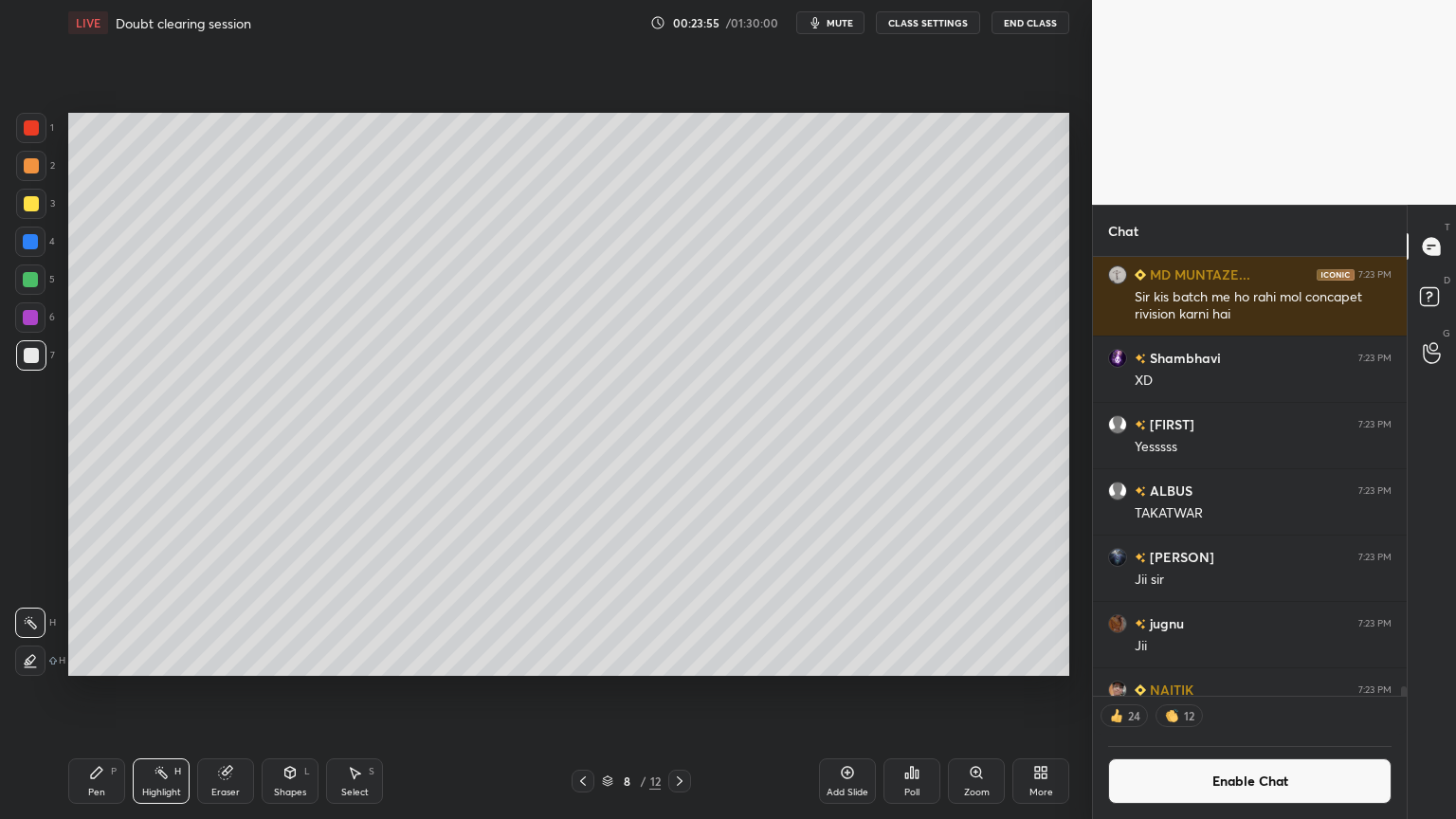 click 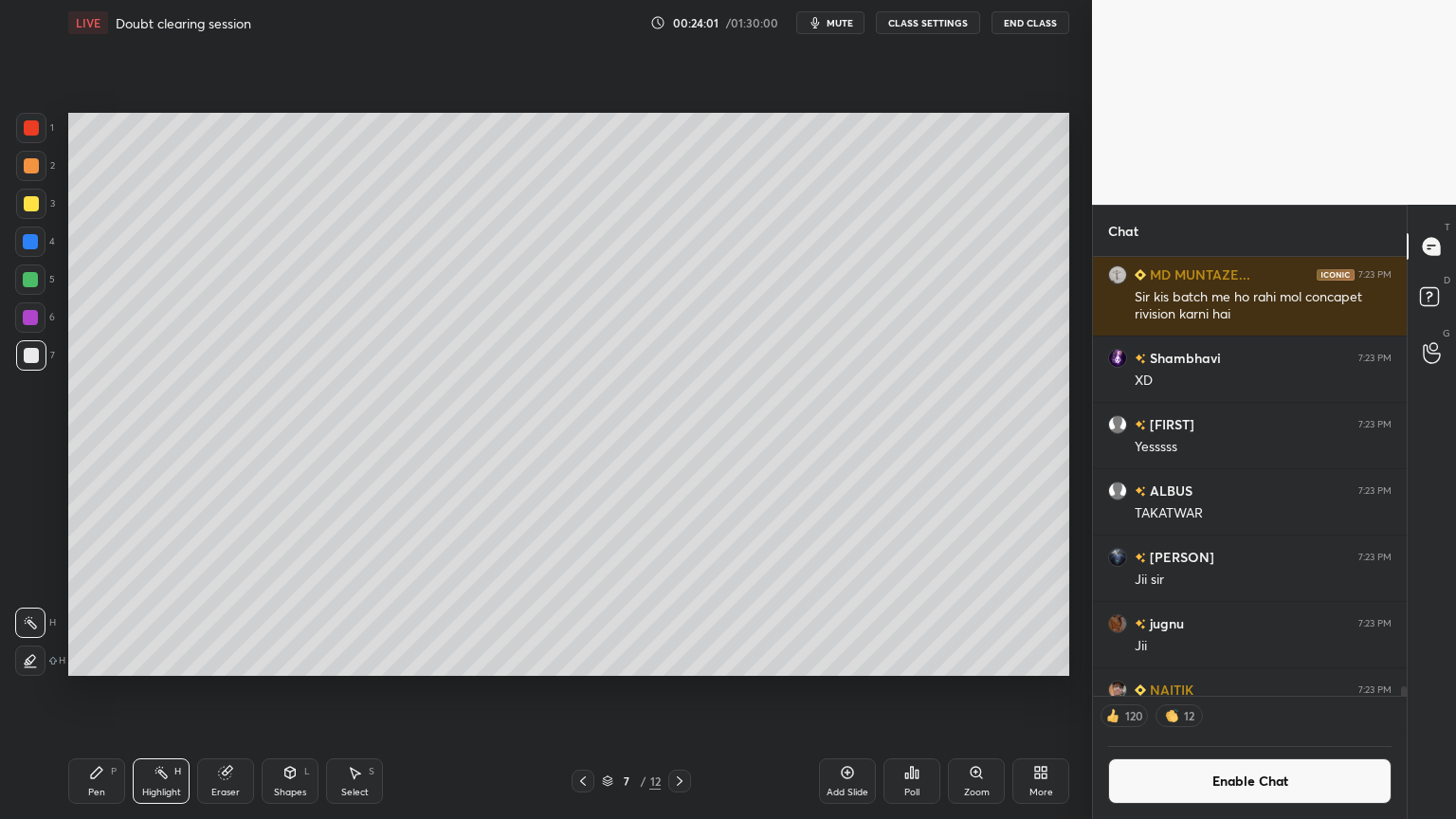 click 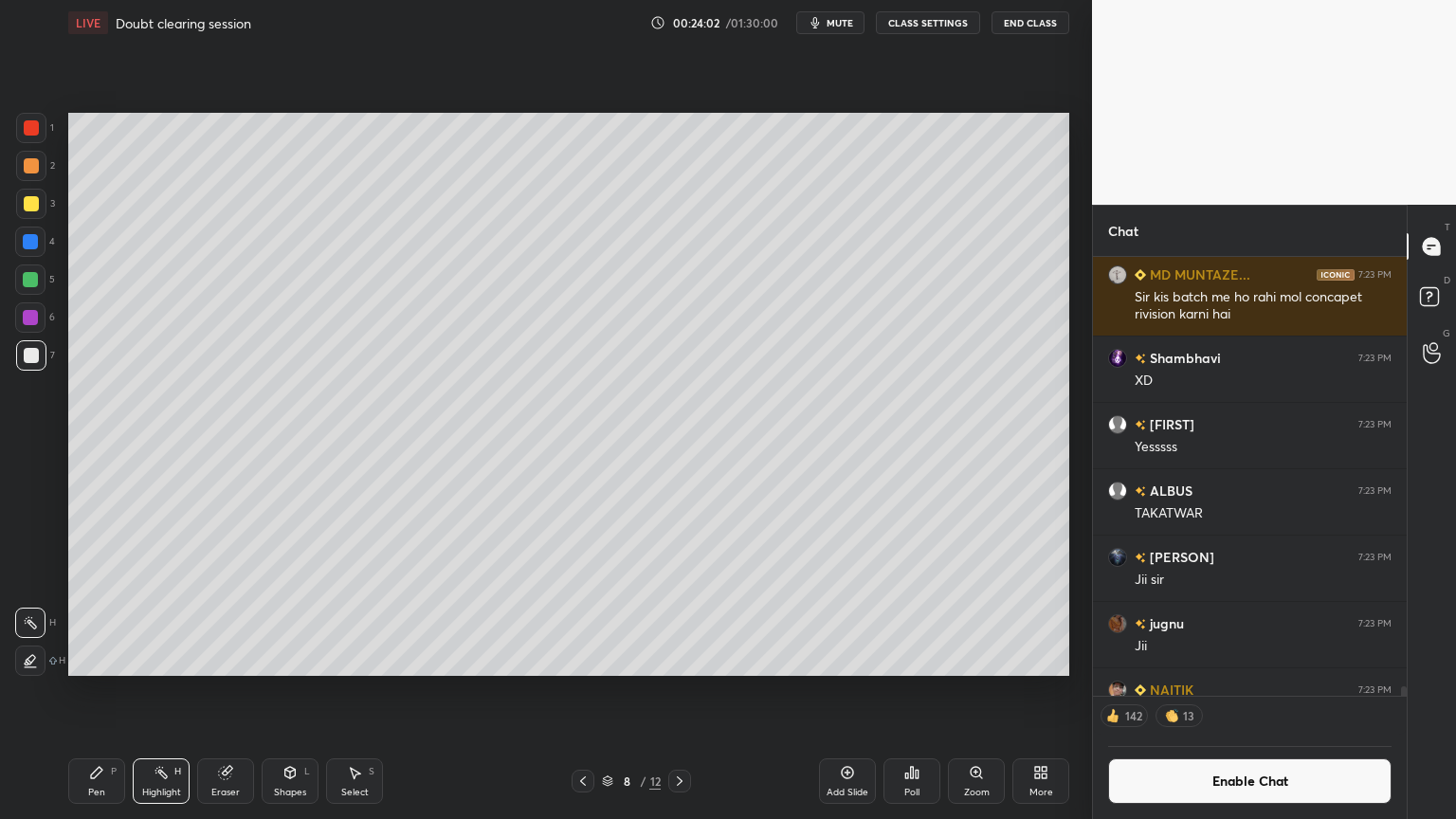 click on "Add Slide" at bounding box center (847, 781) 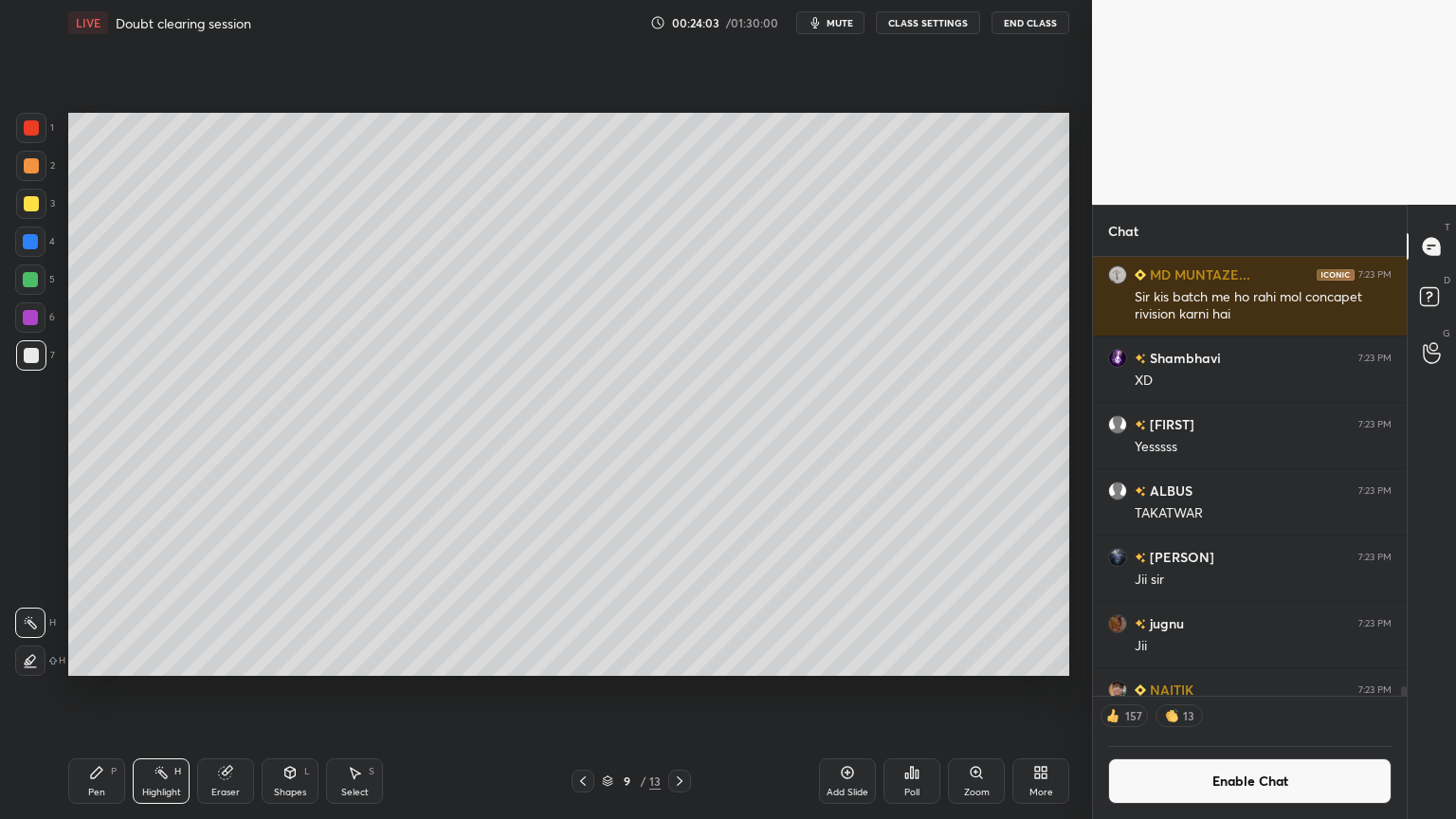 click on "Pen P" at bounding box center (97, 781) 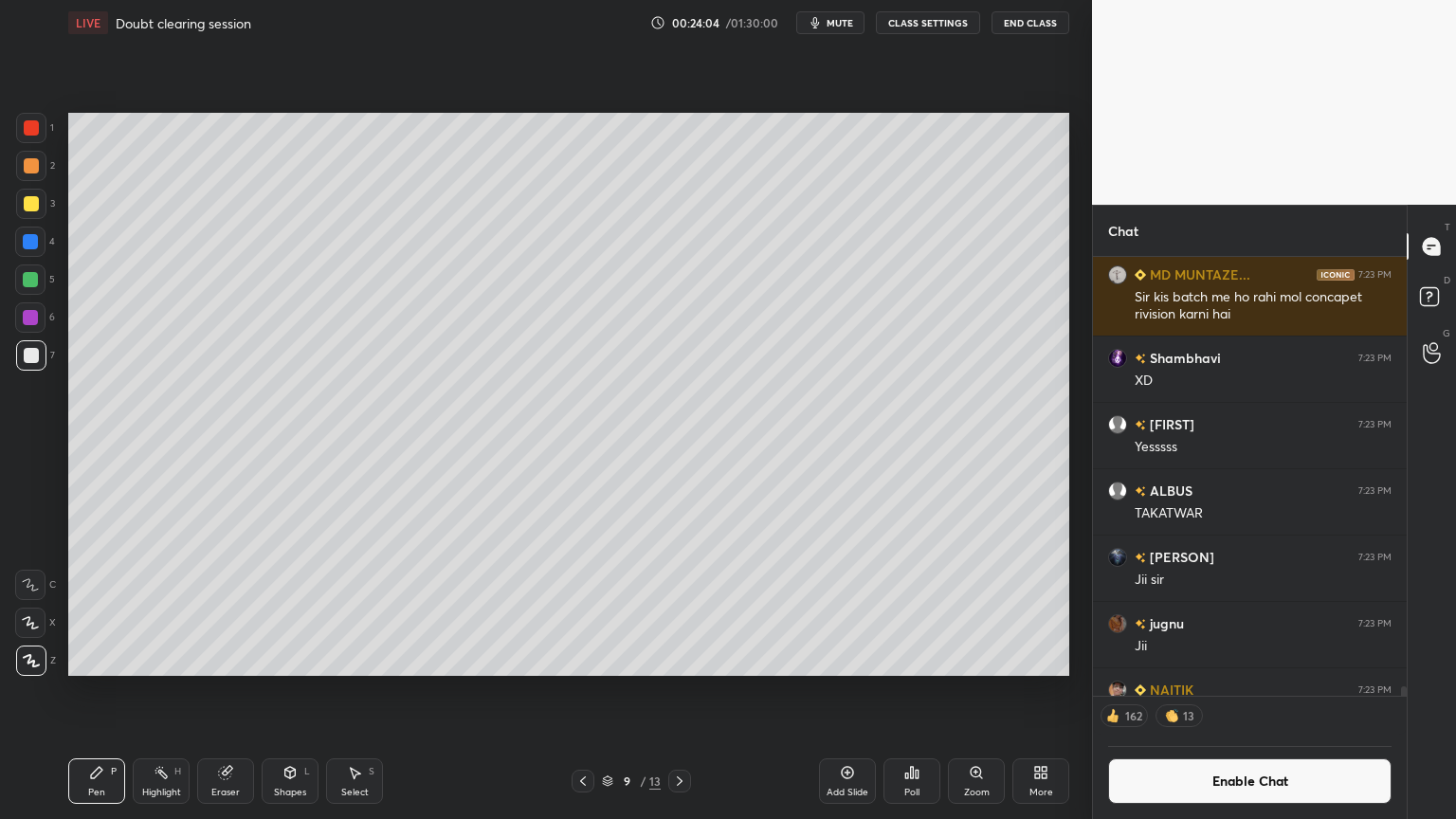 click at bounding box center (31, 166) 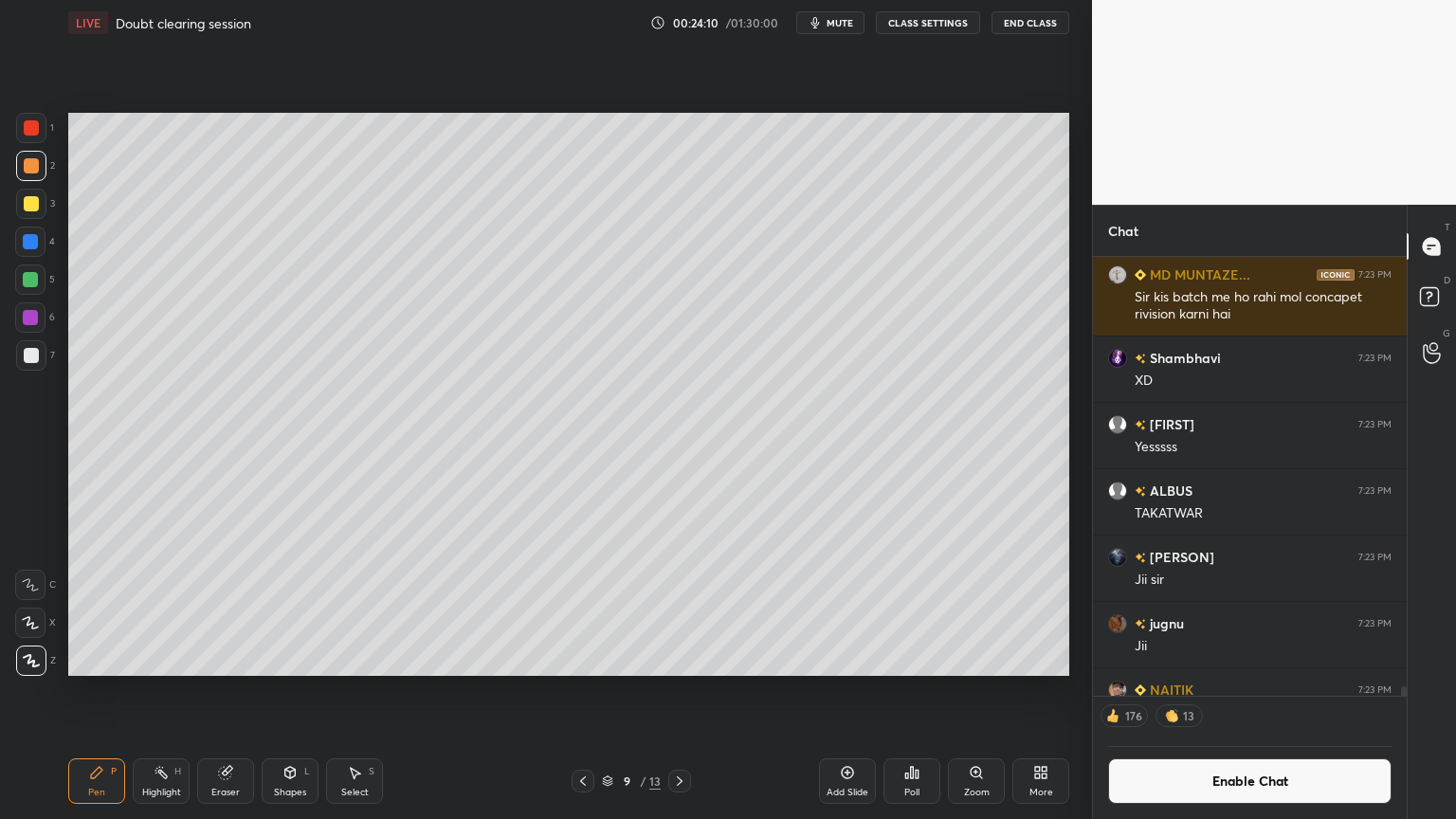 click 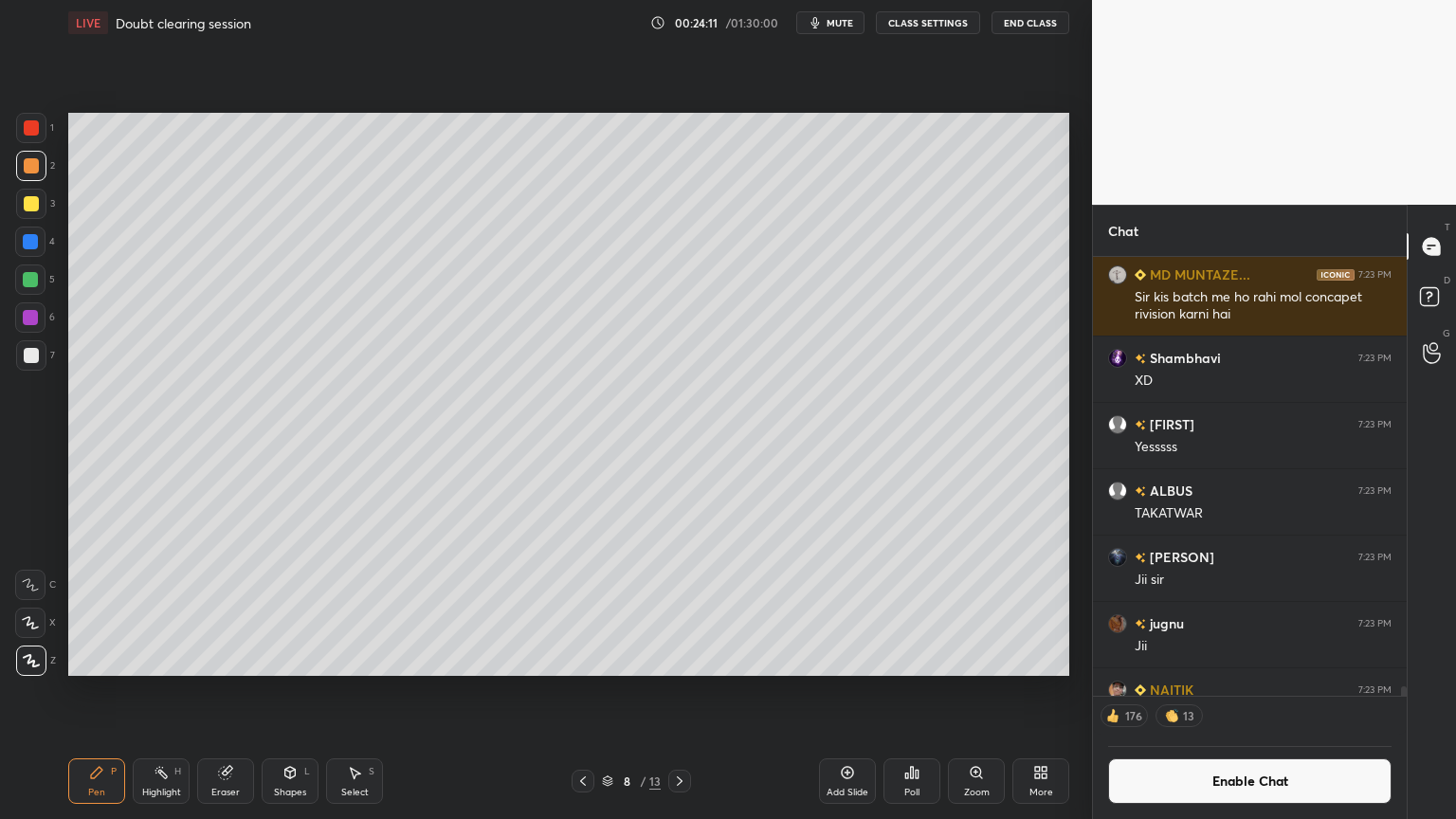 click on "Highlight" at bounding box center [161, 792] 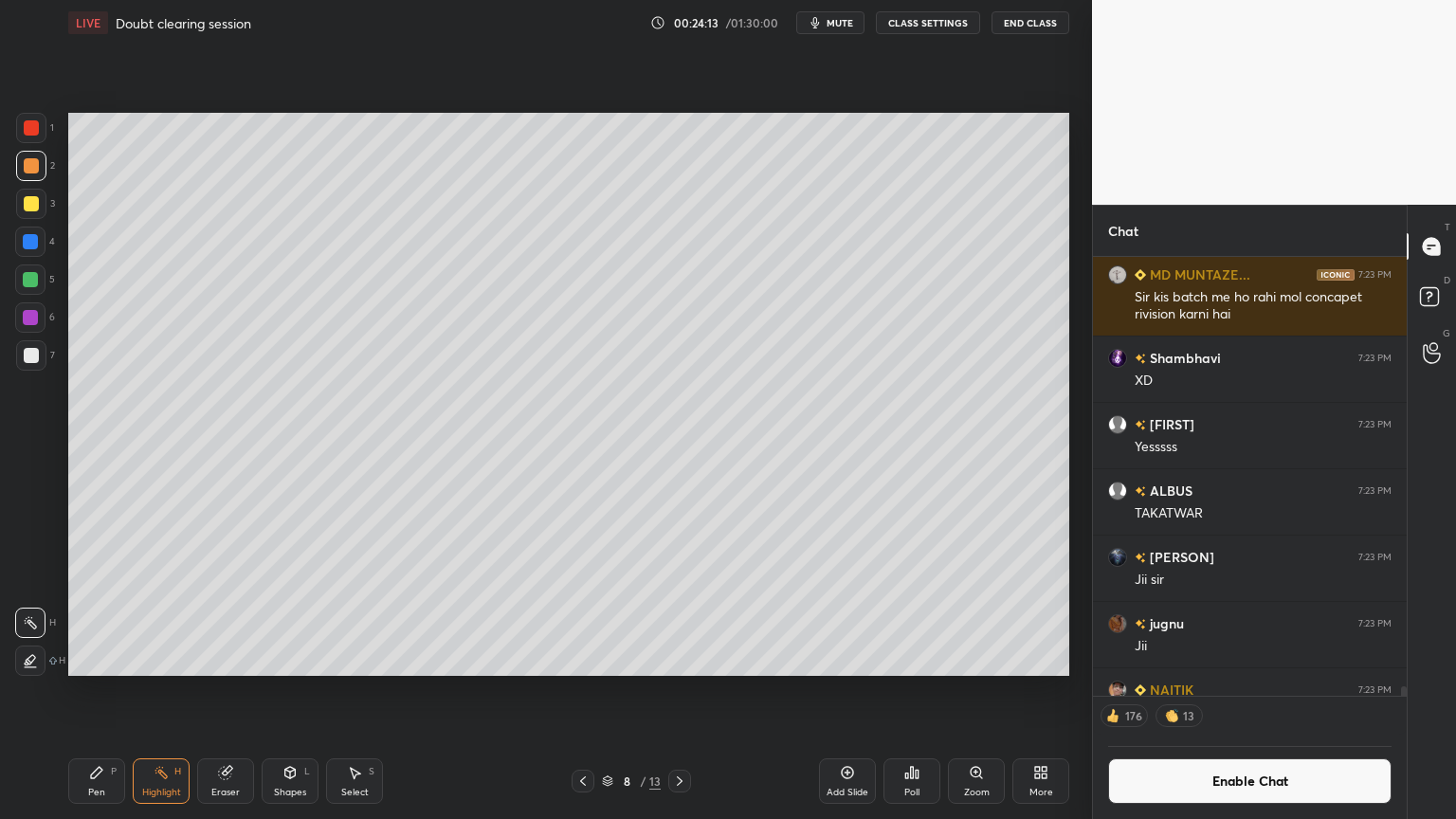click 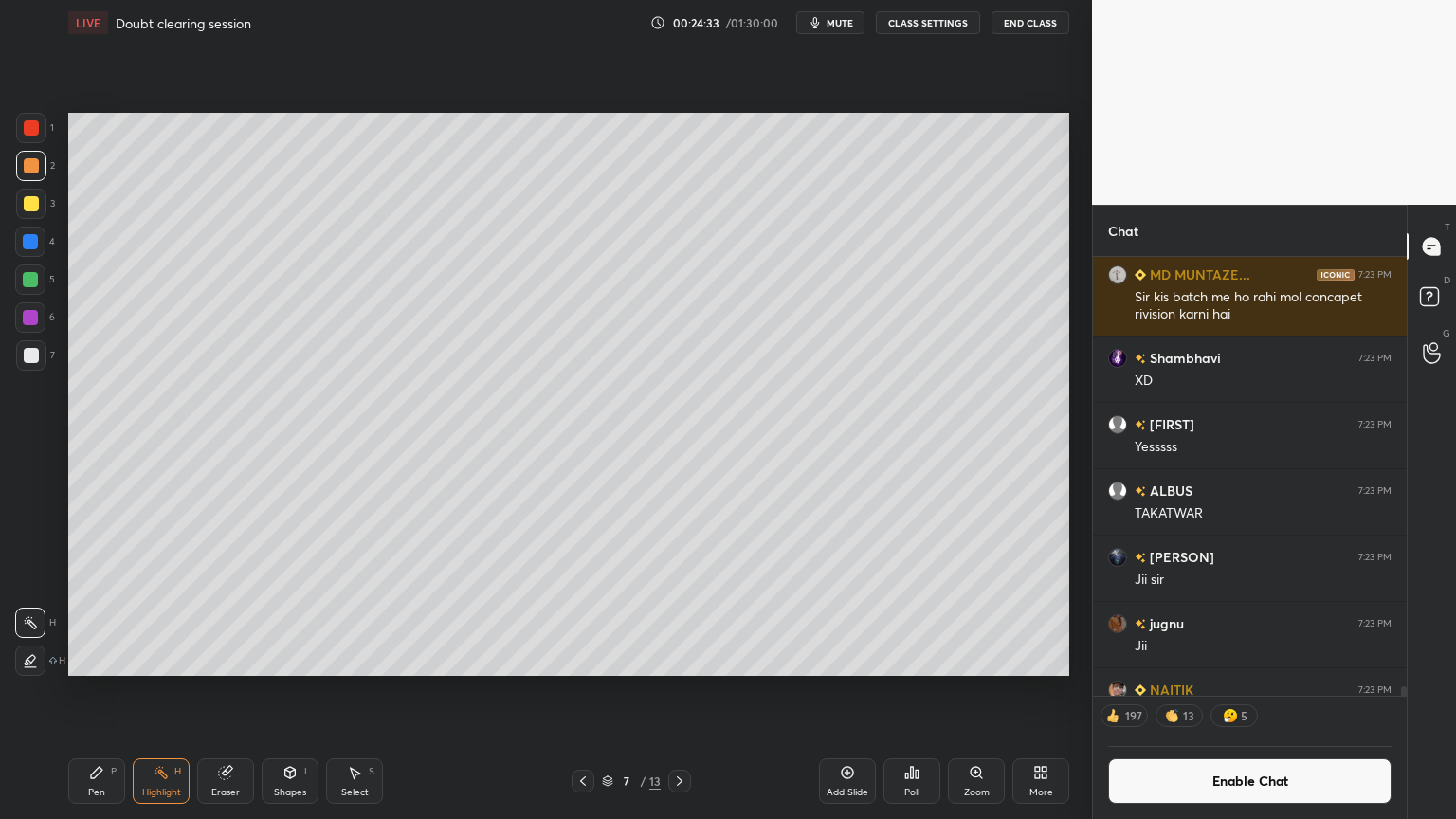 click 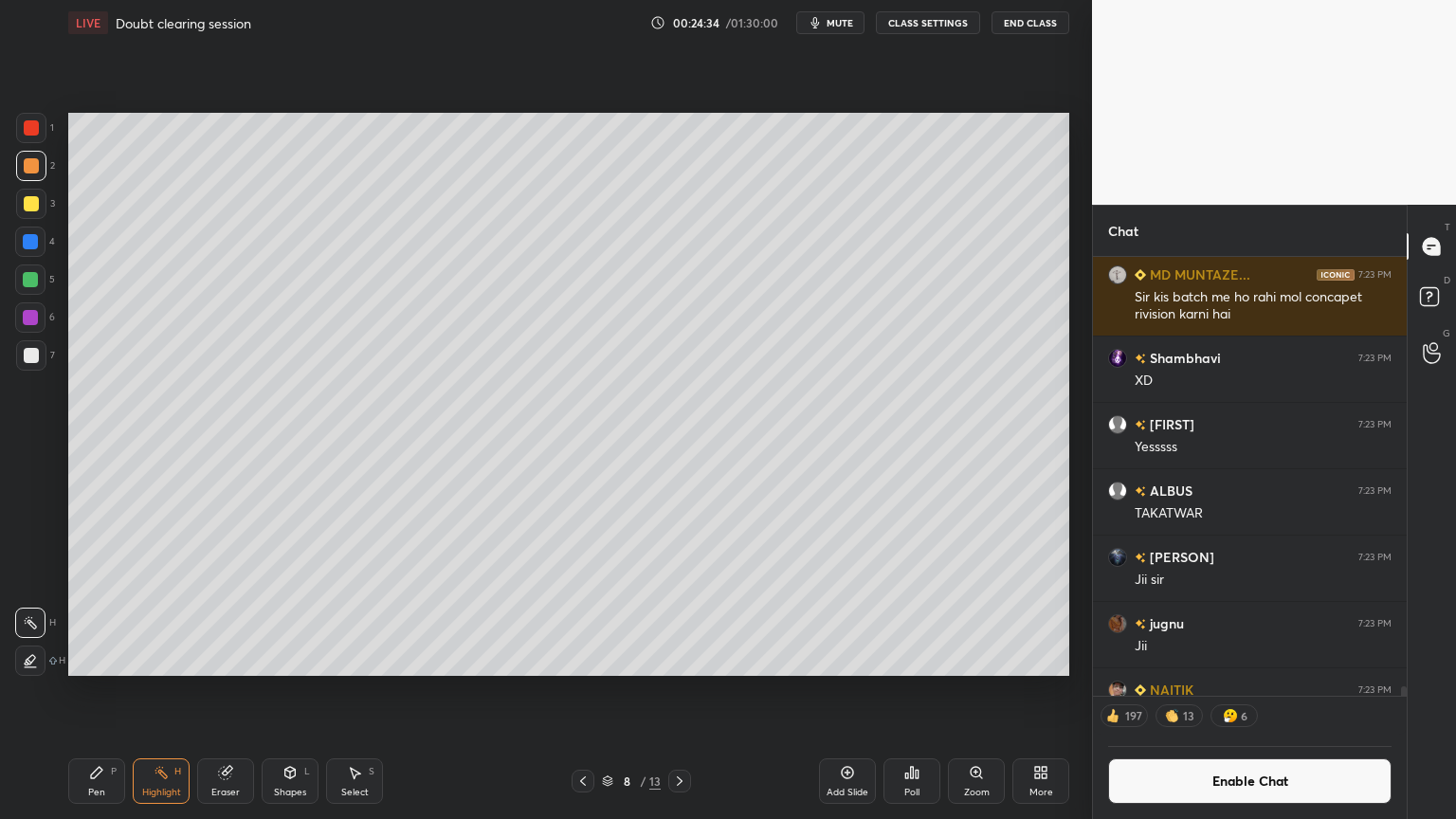 click at bounding box center (680, 781) 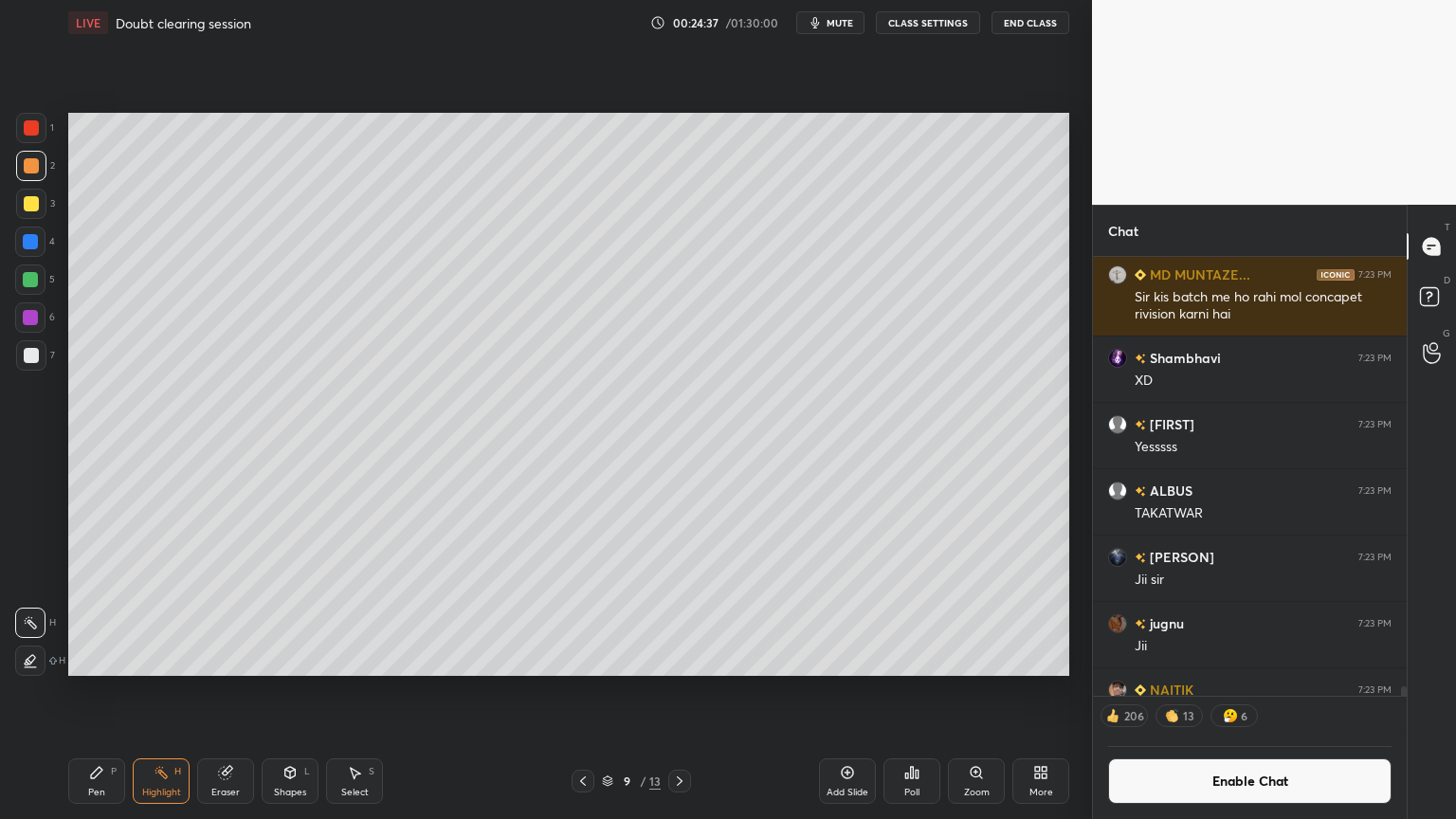 click on "Pen P" at bounding box center (97, 781) 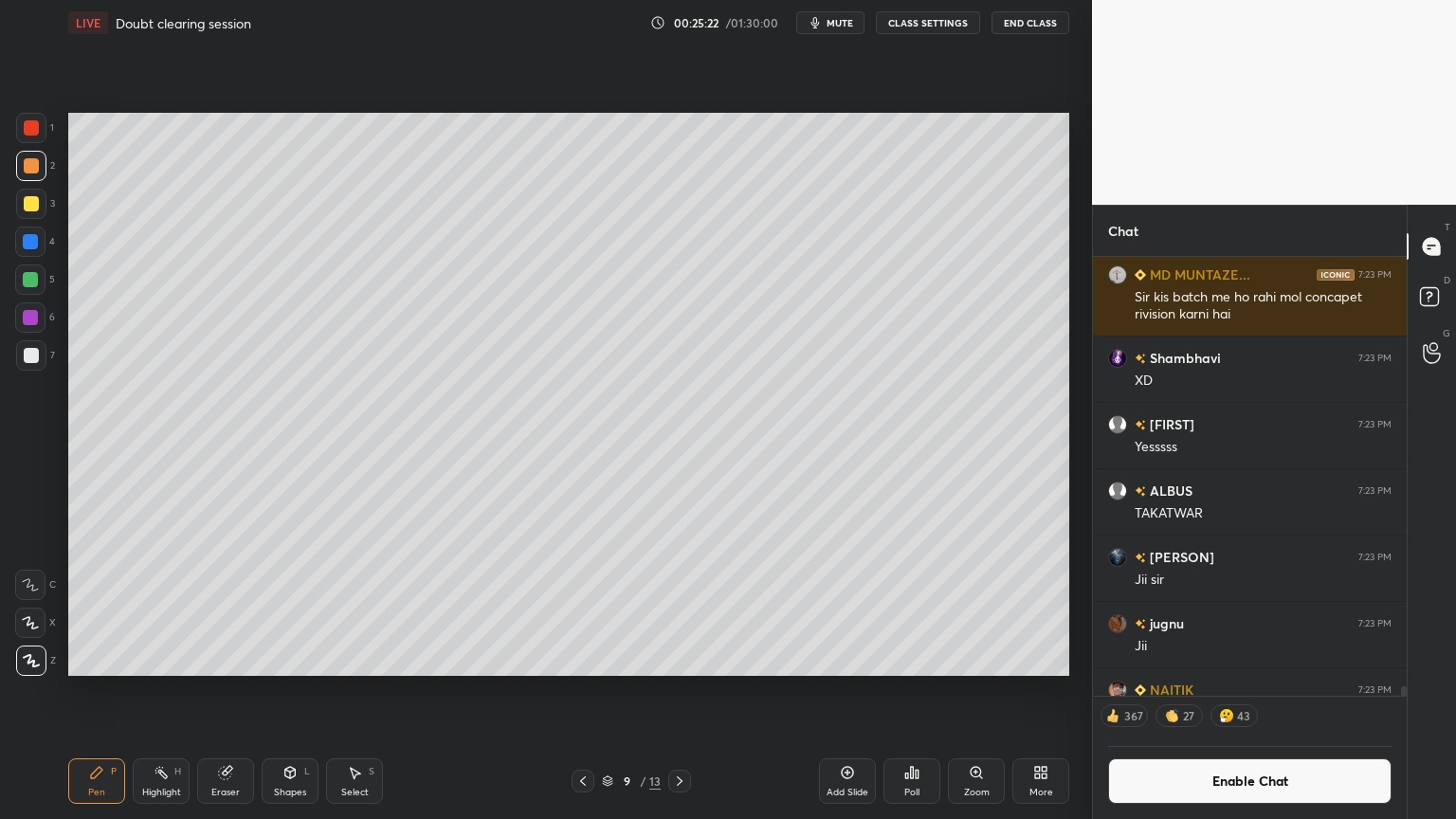 click at bounding box center [31, 355] 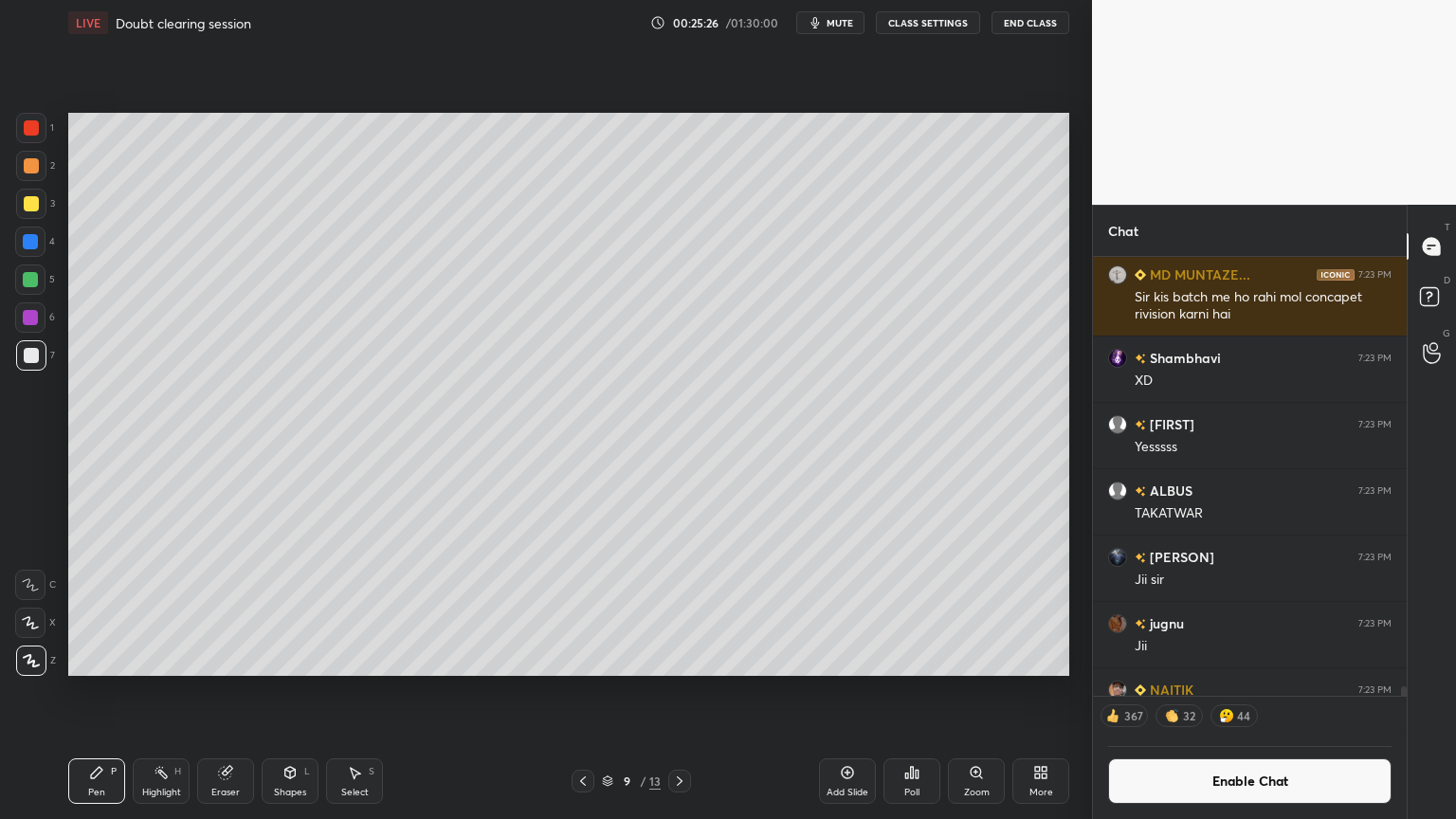 drag, startPoint x: 288, startPoint y: 782, endPoint x: 276, endPoint y: 755, distance: 29.546573 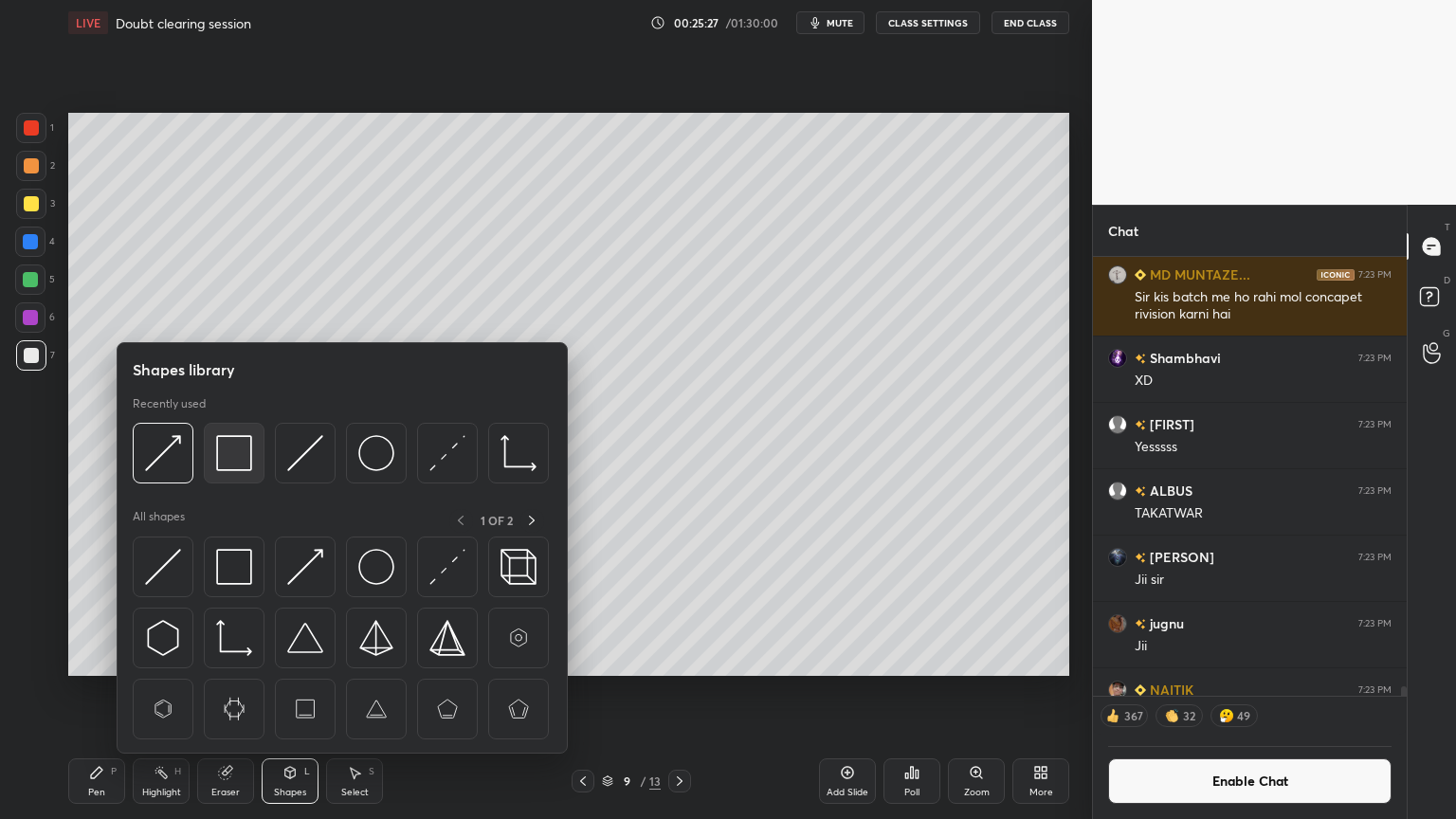 click at bounding box center [234, 453] 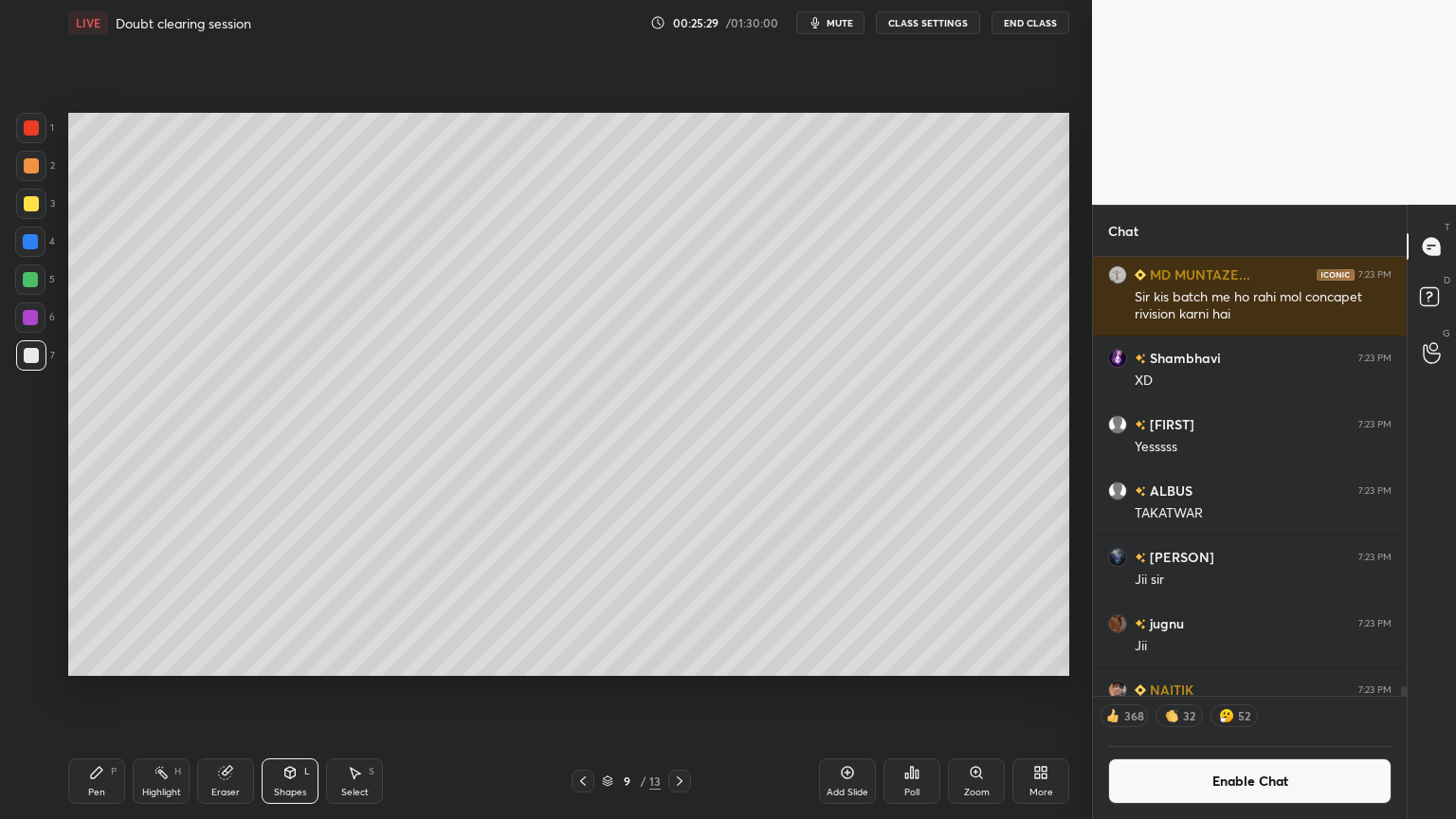 click on "Shapes L" at bounding box center (290, 781) 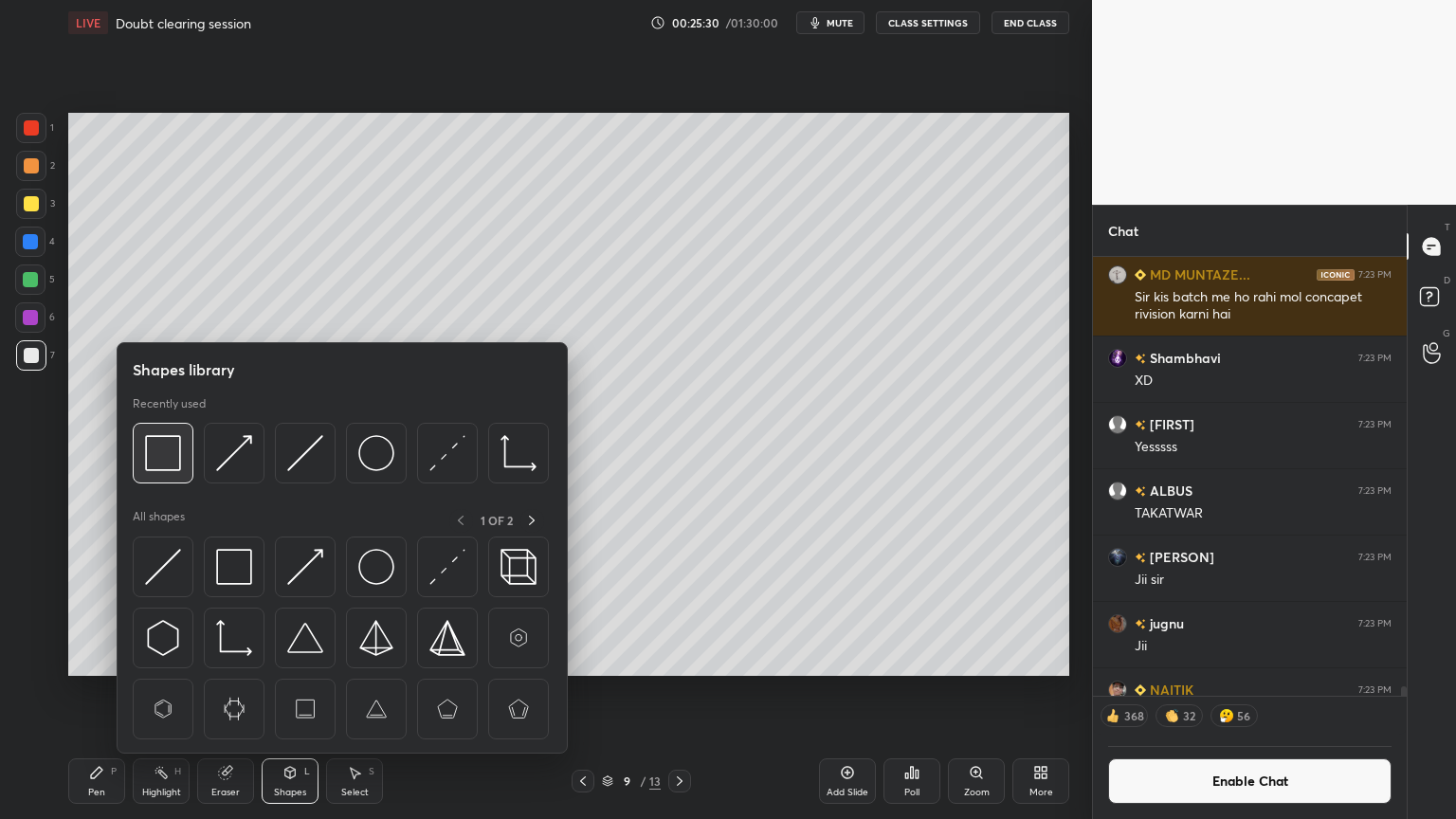 click at bounding box center [163, 453] 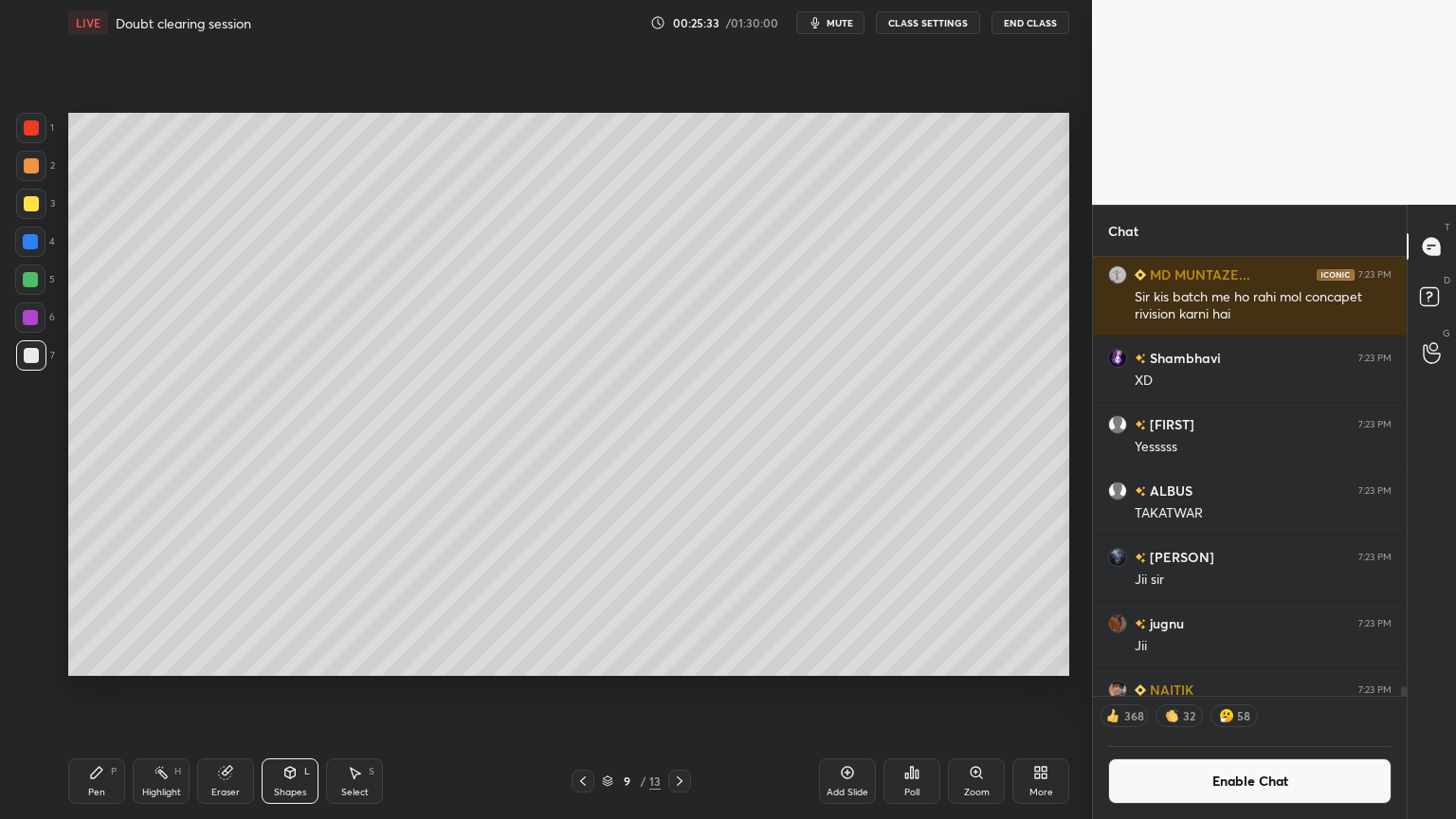 click on "Shapes L" at bounding box center (290, 781) 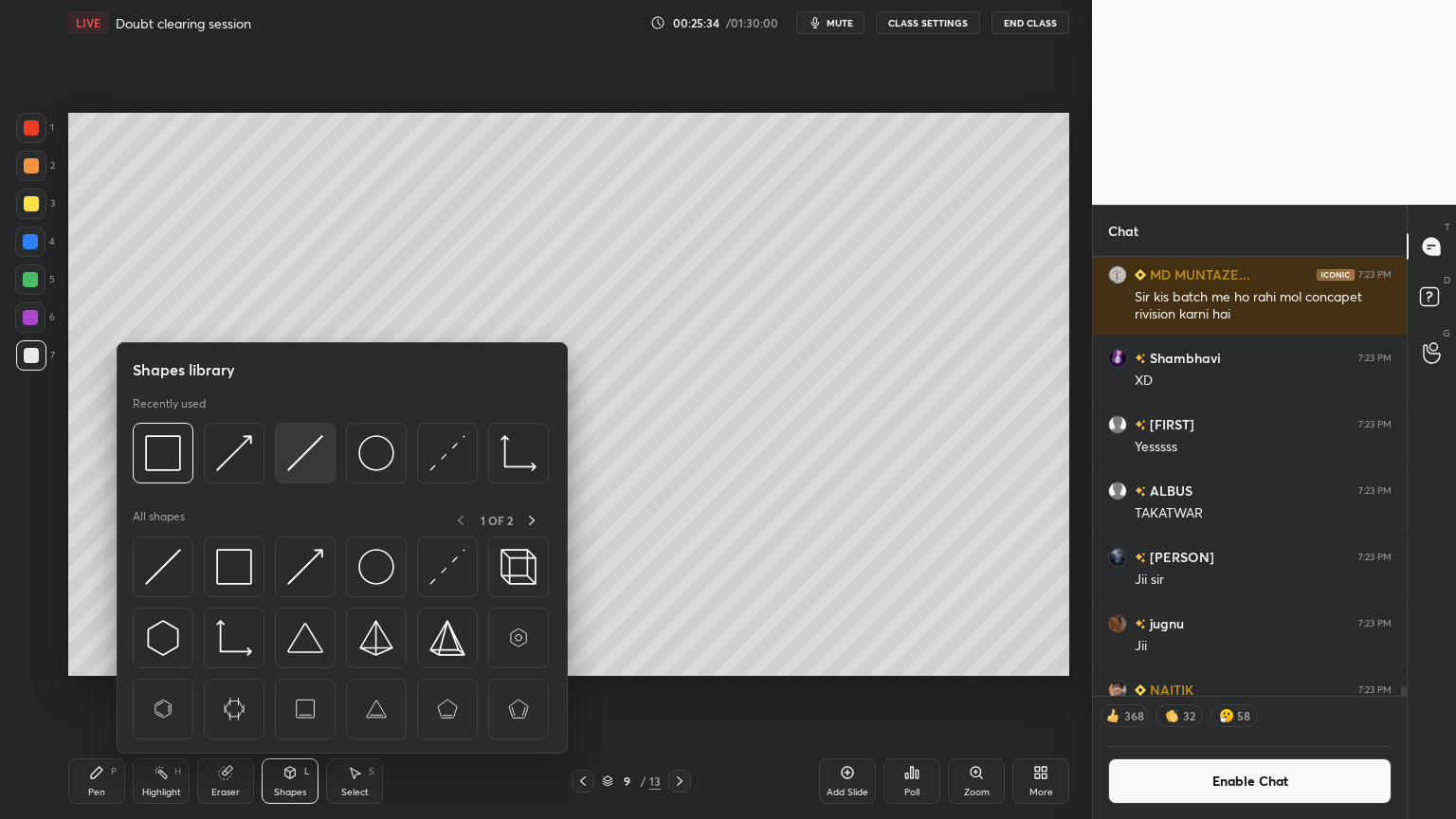 click at bounding box center [305, 453] 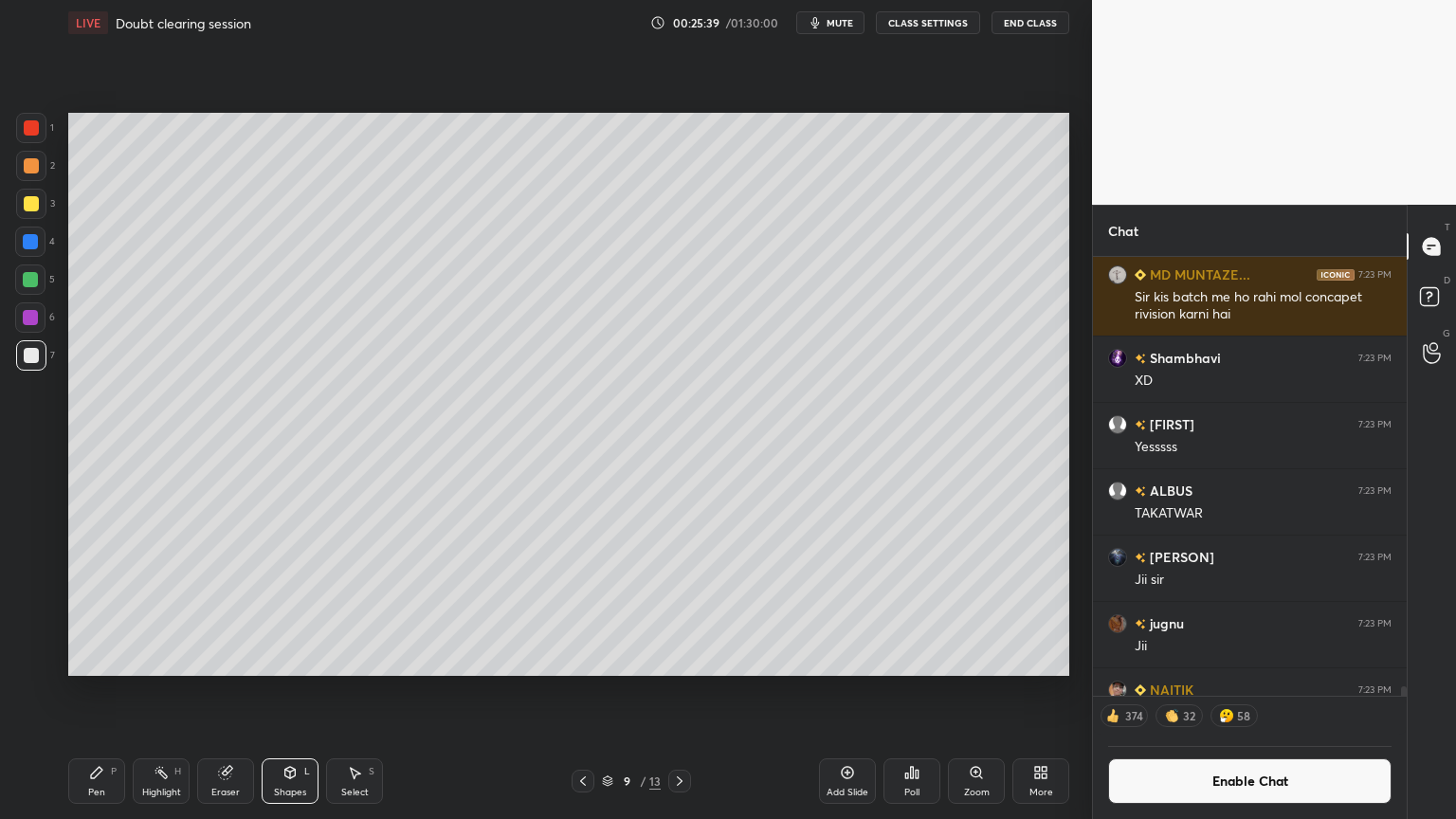 drag, startPoint x: 160, startPoint y: 798, endPoint x: 210, endPoint y: 687, distance: 121.74153 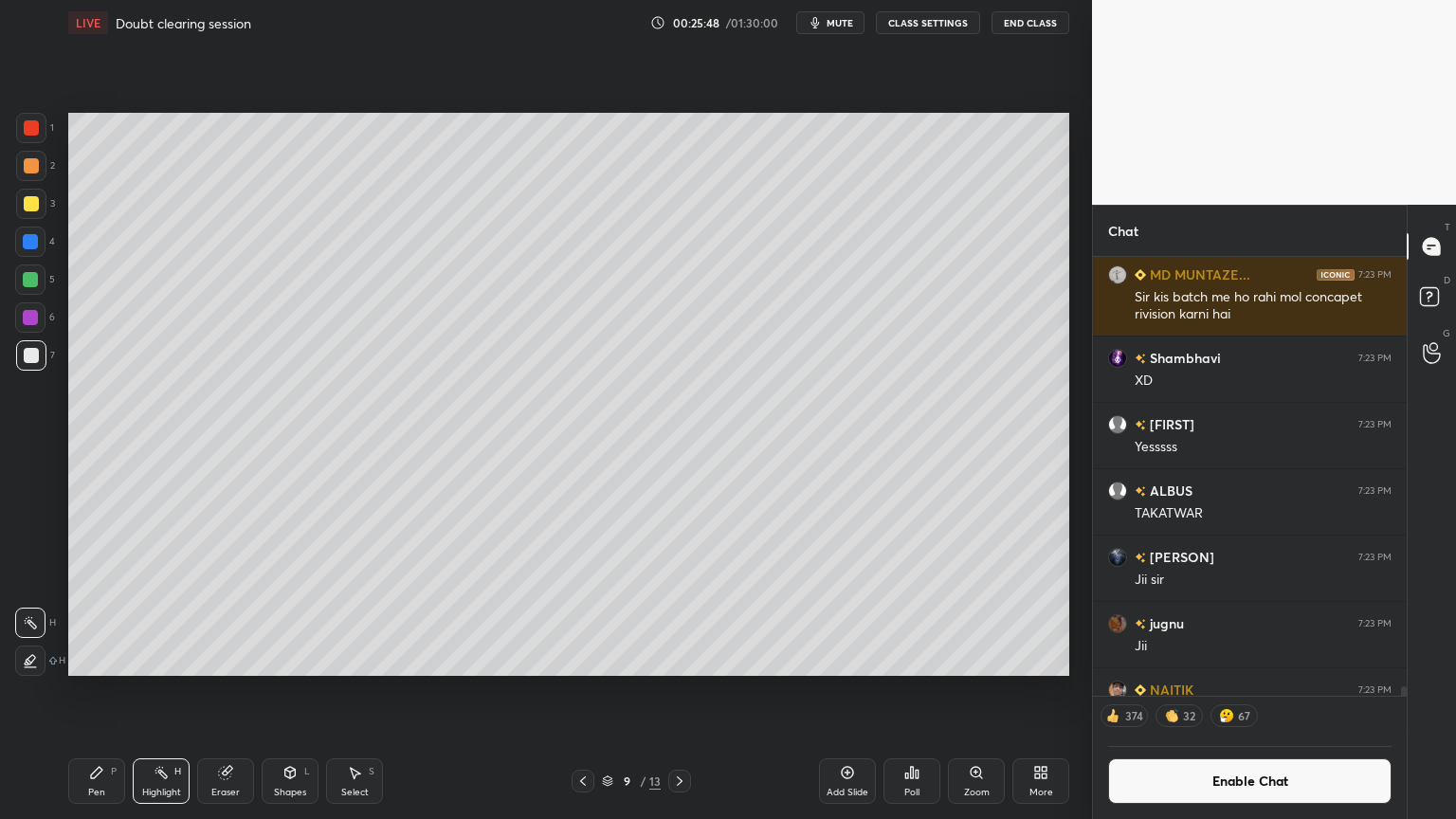 click on "Pen" at bounding box center (97, 792) 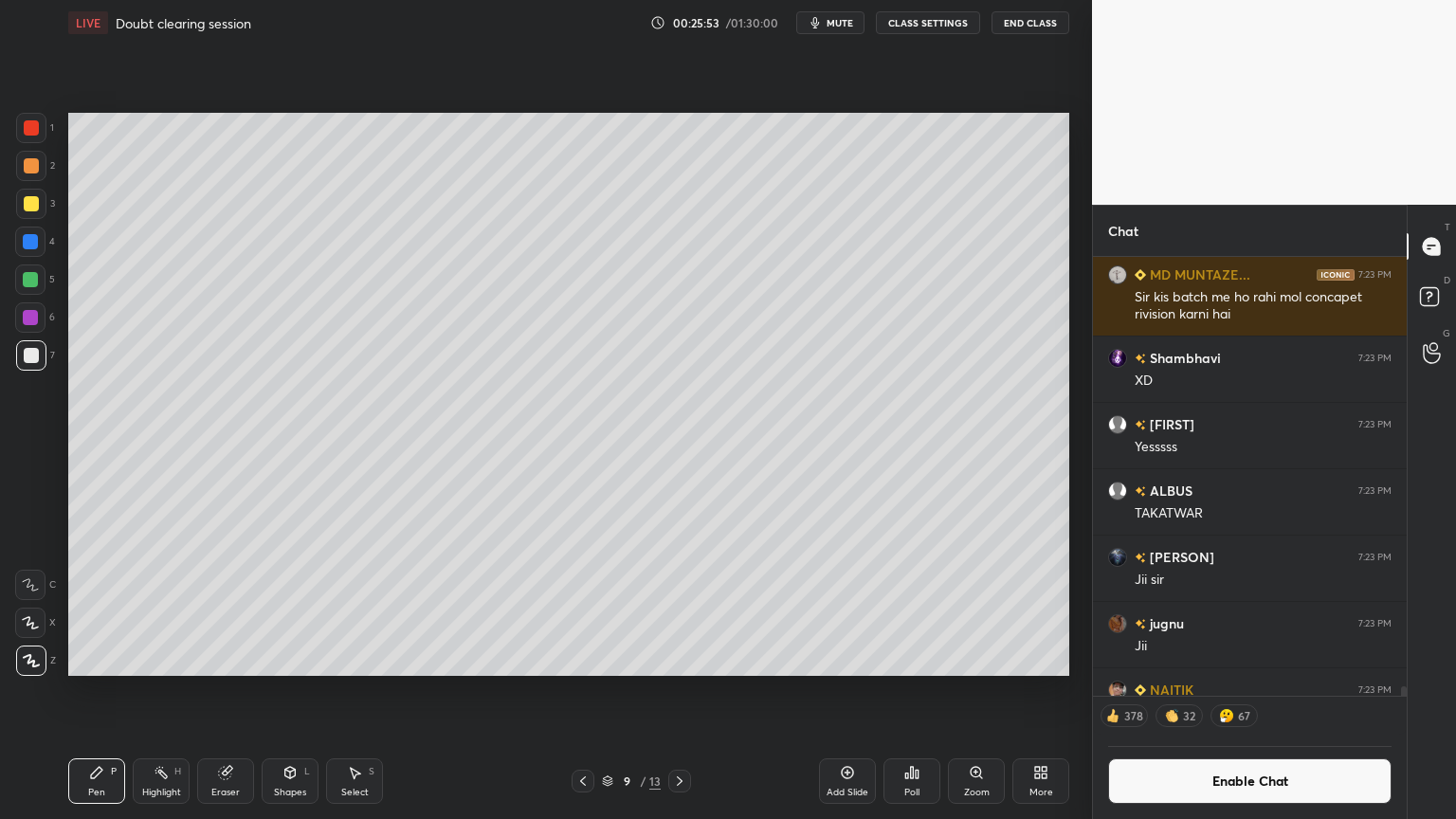 drag, startPoint x: 116, startPoint y: 782, endPoint x: 118, endPoint y: 767, distance: 15.132746 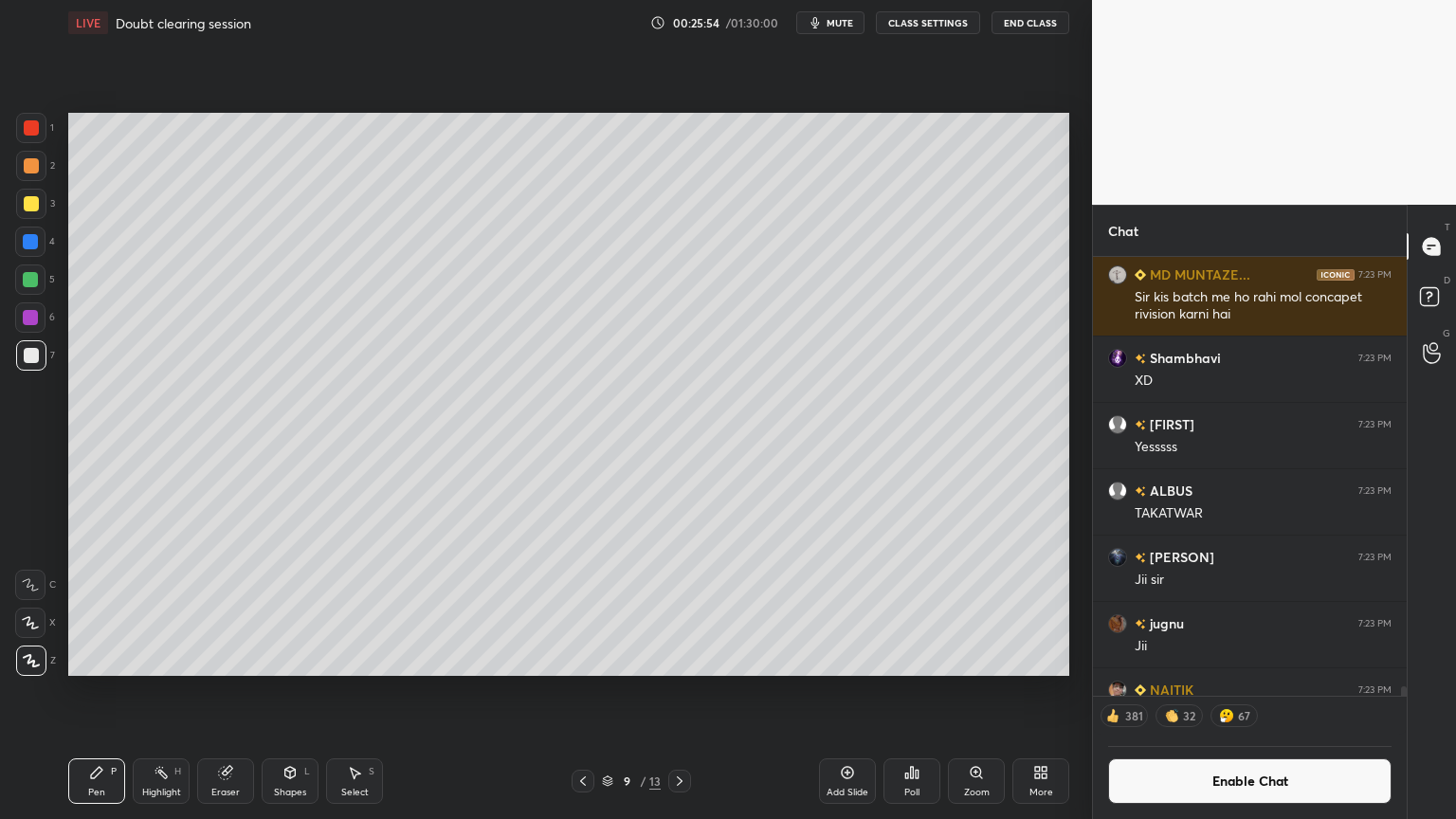 click at bounding box center (31, 355) 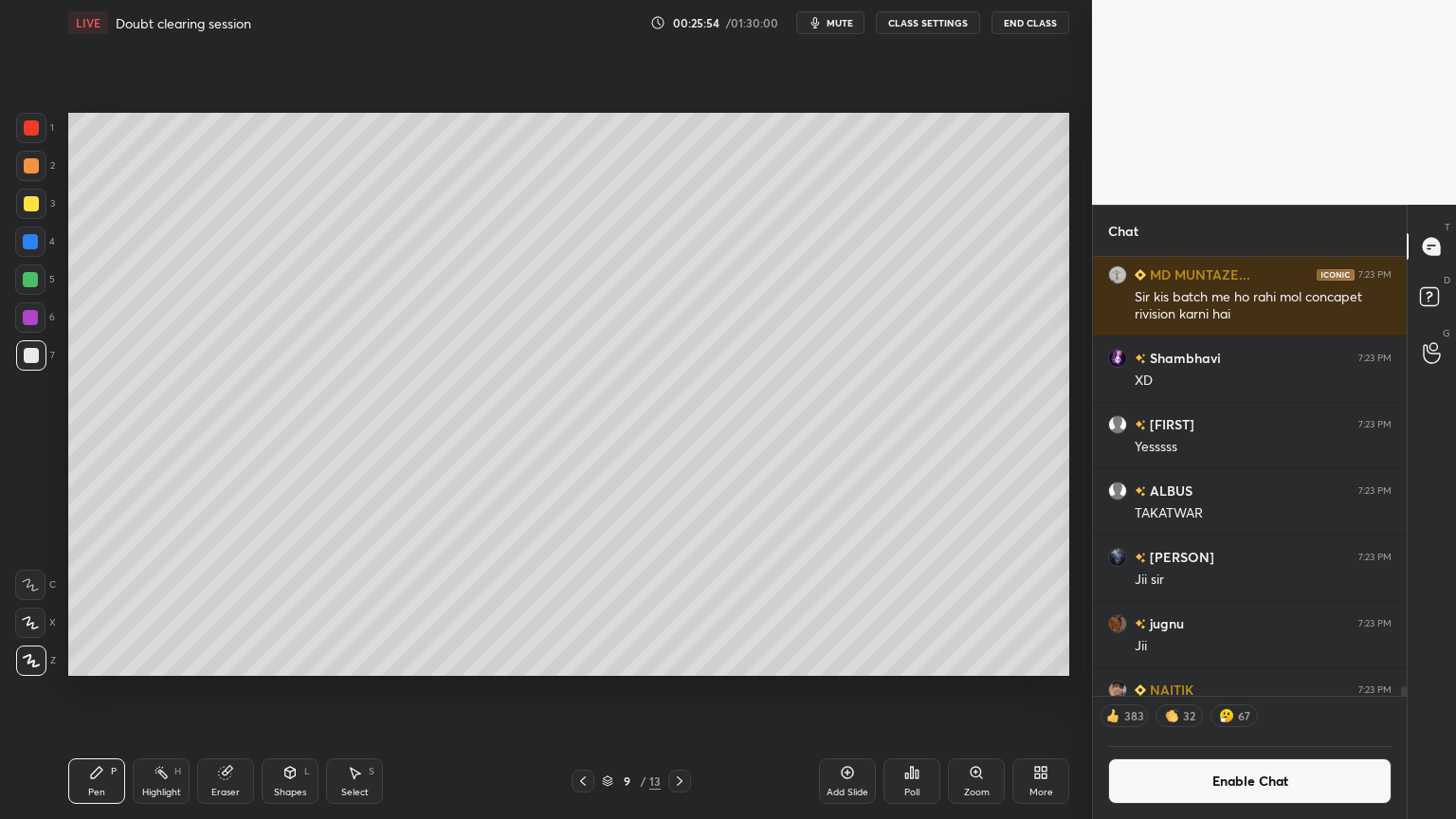 click at bounding box center [30, 280] 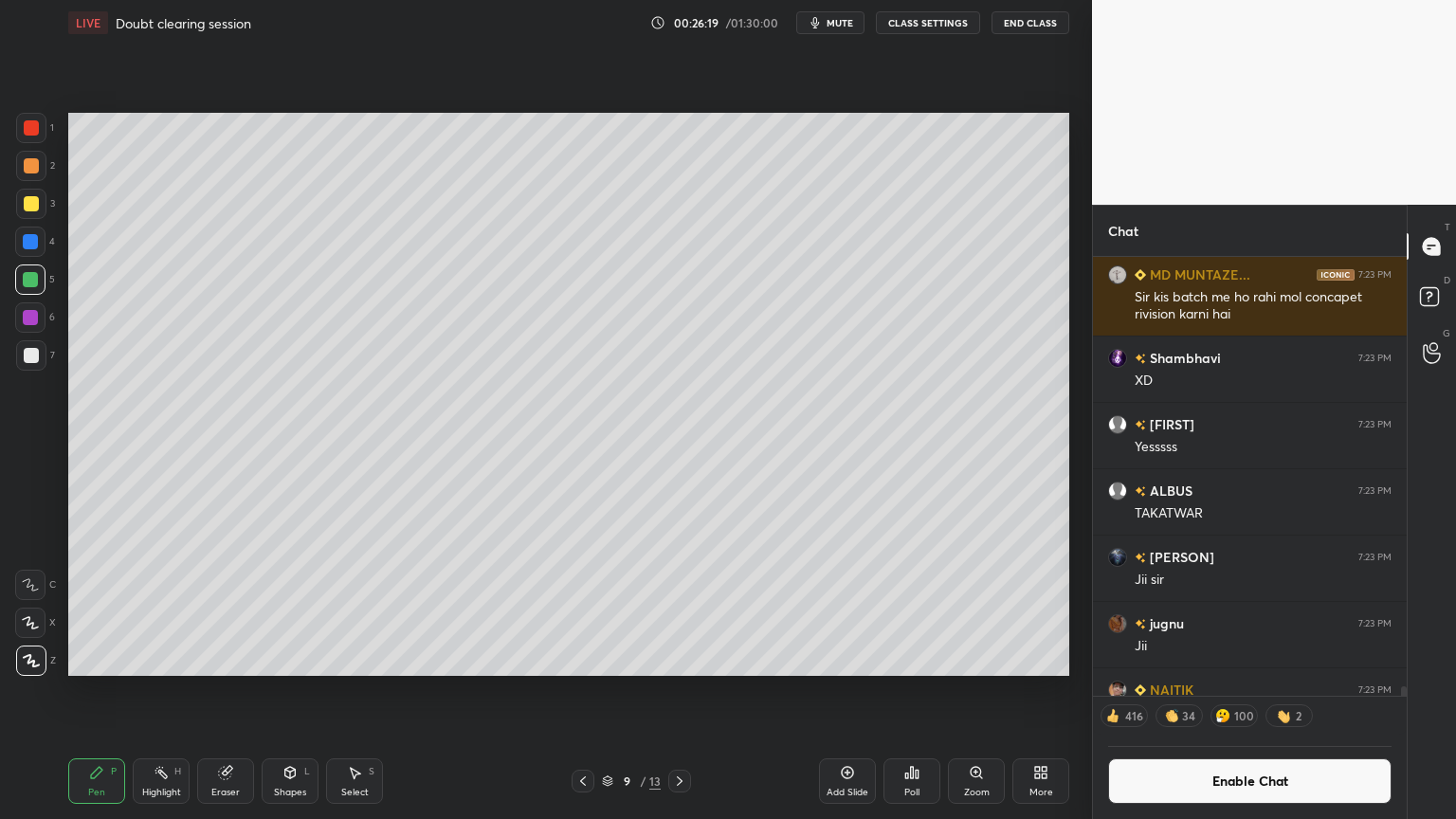 drag, startPoint x: 96, startPoint y: 787, endPoint x: 102, endPoint y: 769, distance: 18.973666 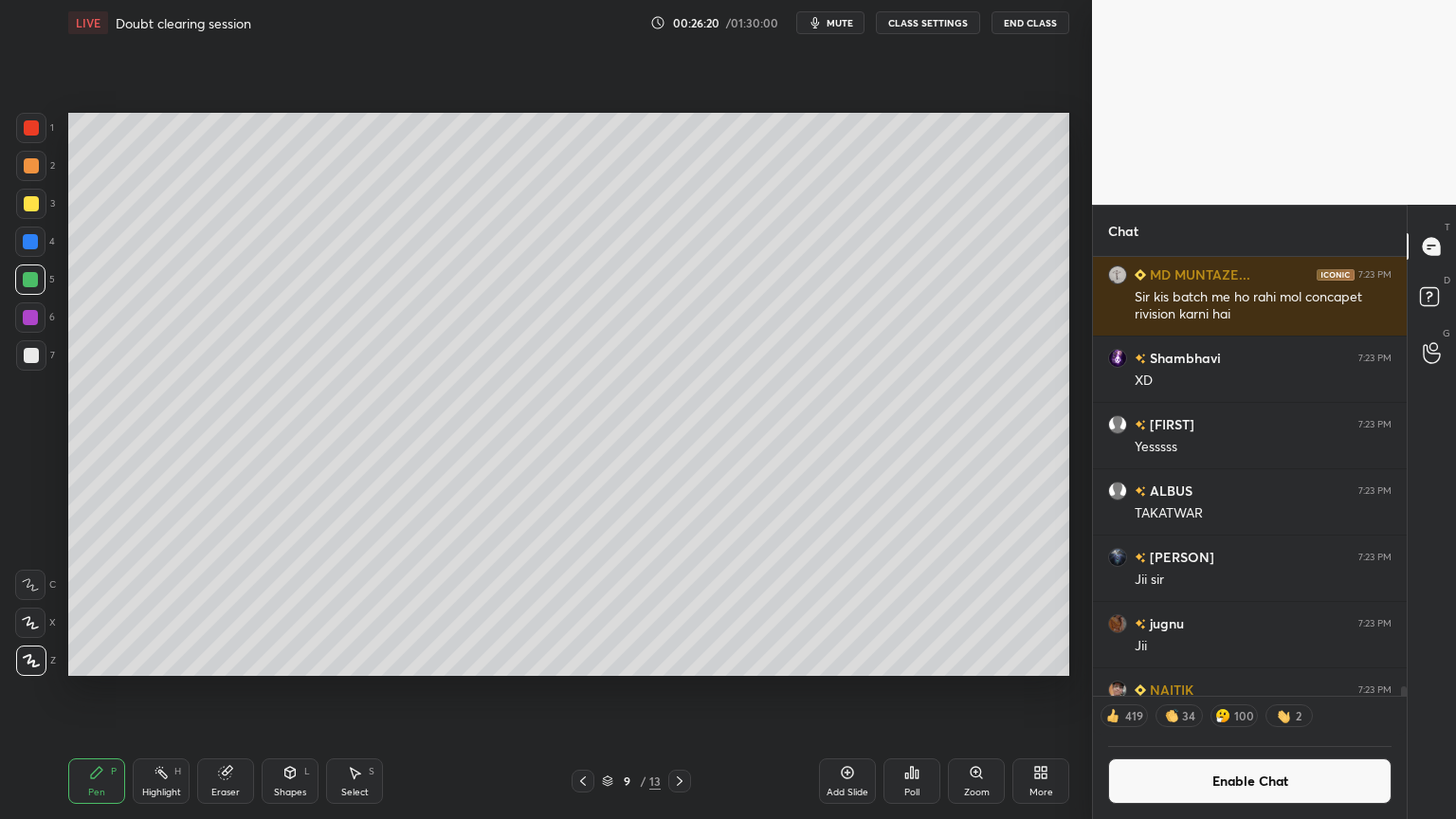 drag, startPoint x: 27, startPoint y: 360, endPoint x: 64, endPoint y: 373, distance: 39.217343 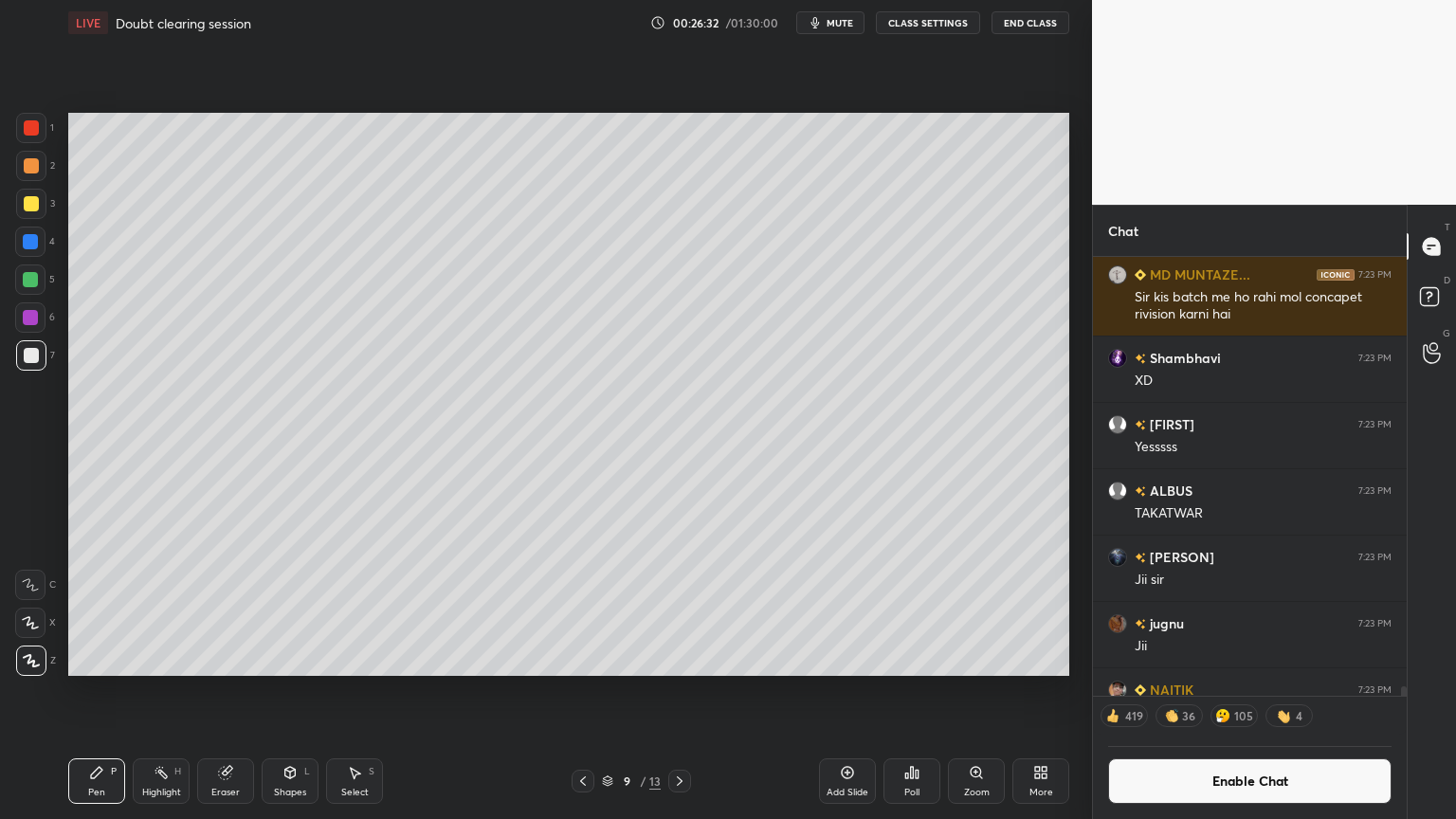 click at bounding box center [31, 204] 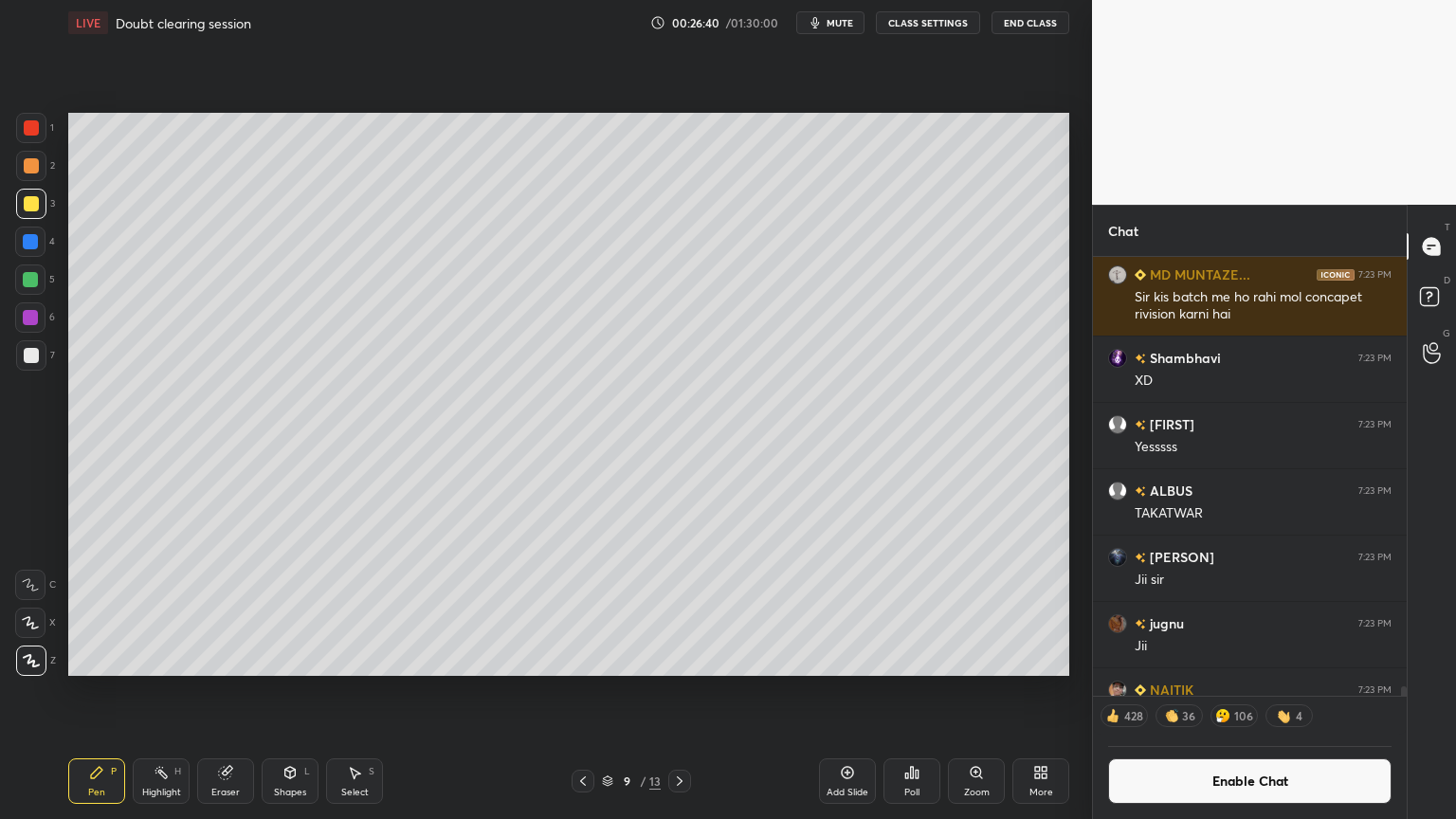 click at bounding box center [31, 355] 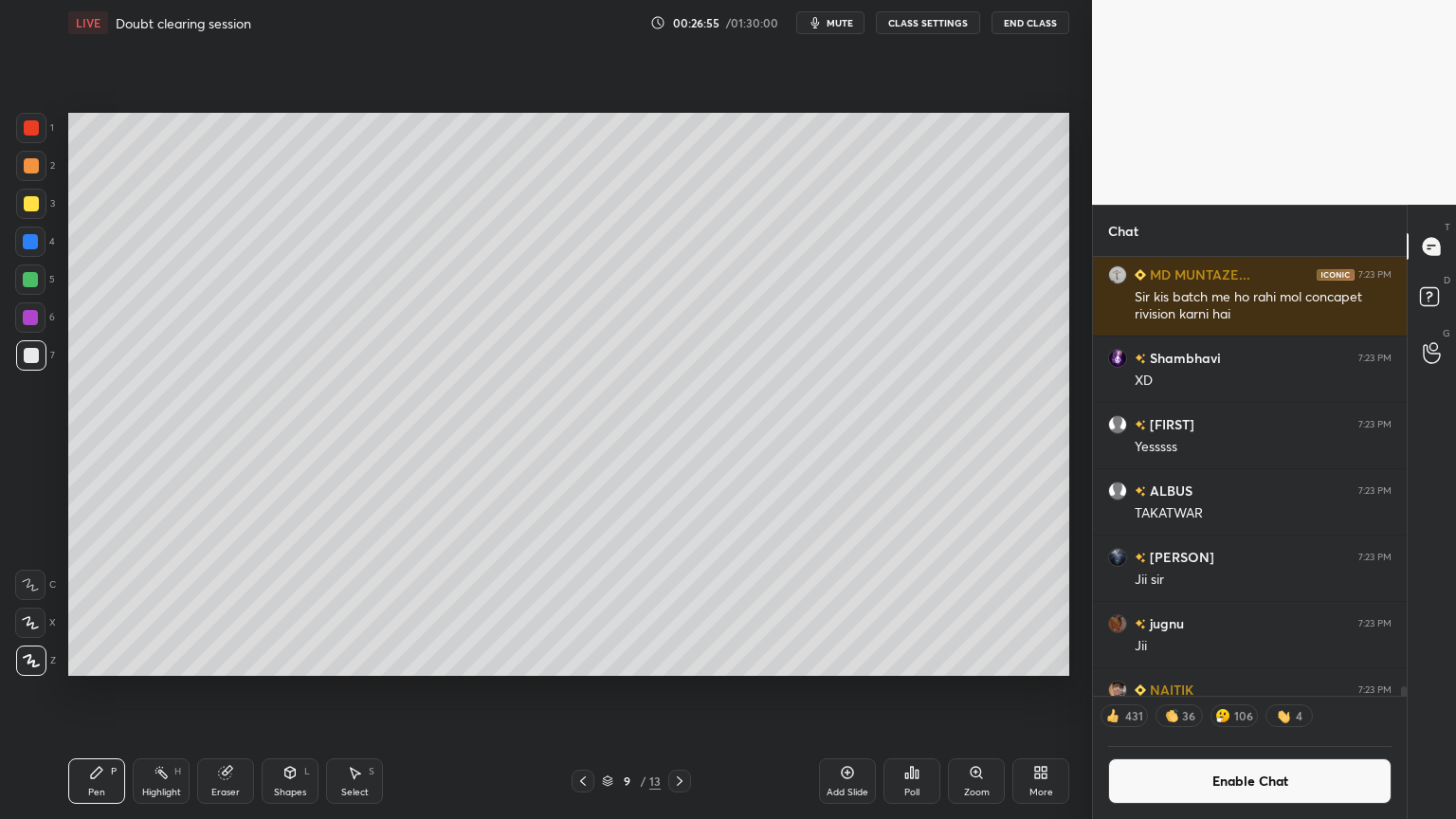 scroll, scrollTop: 6, scrollLeft: 6, axis: both 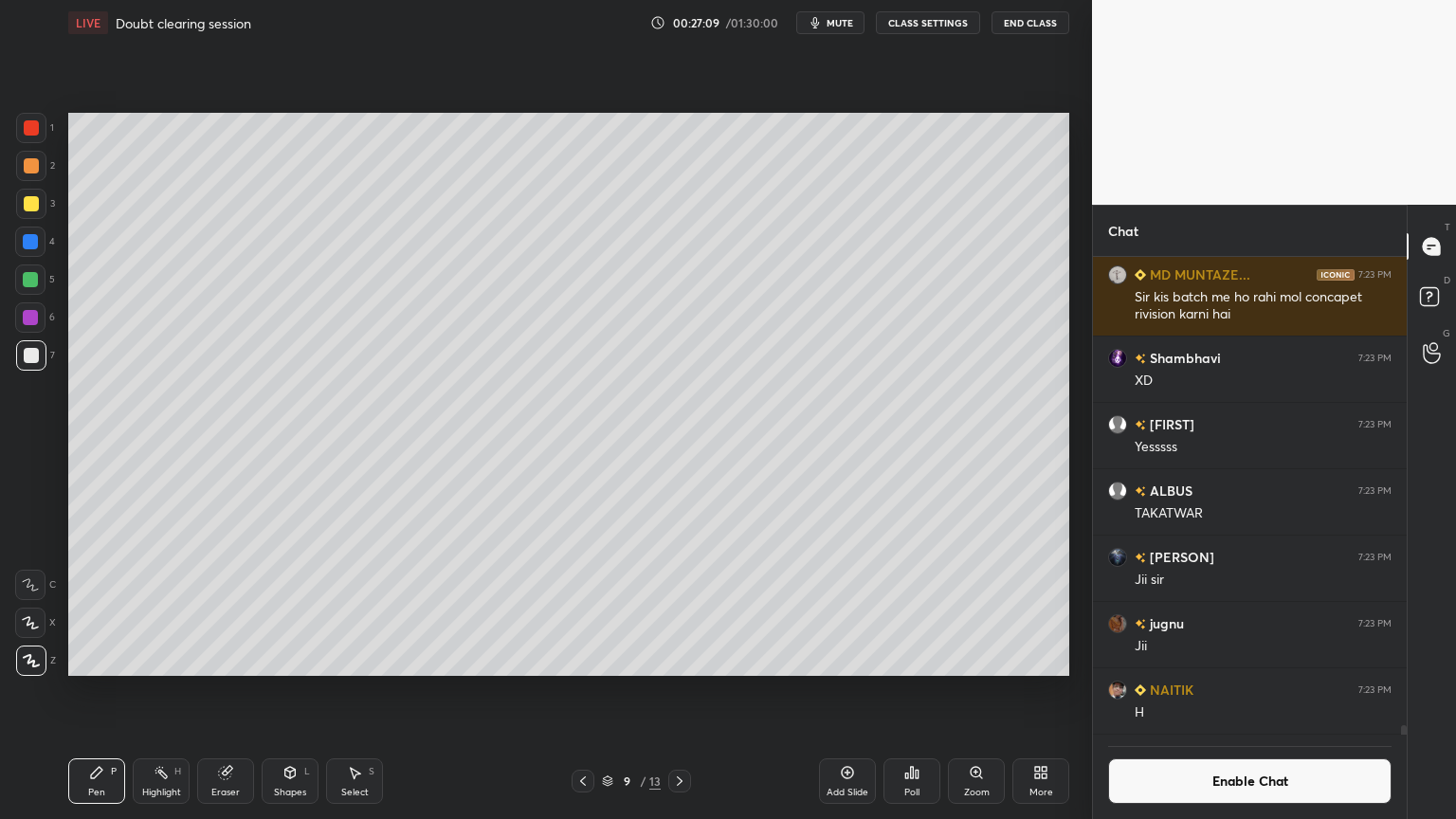 click on "Pen P" at bounding box center (97, 781) 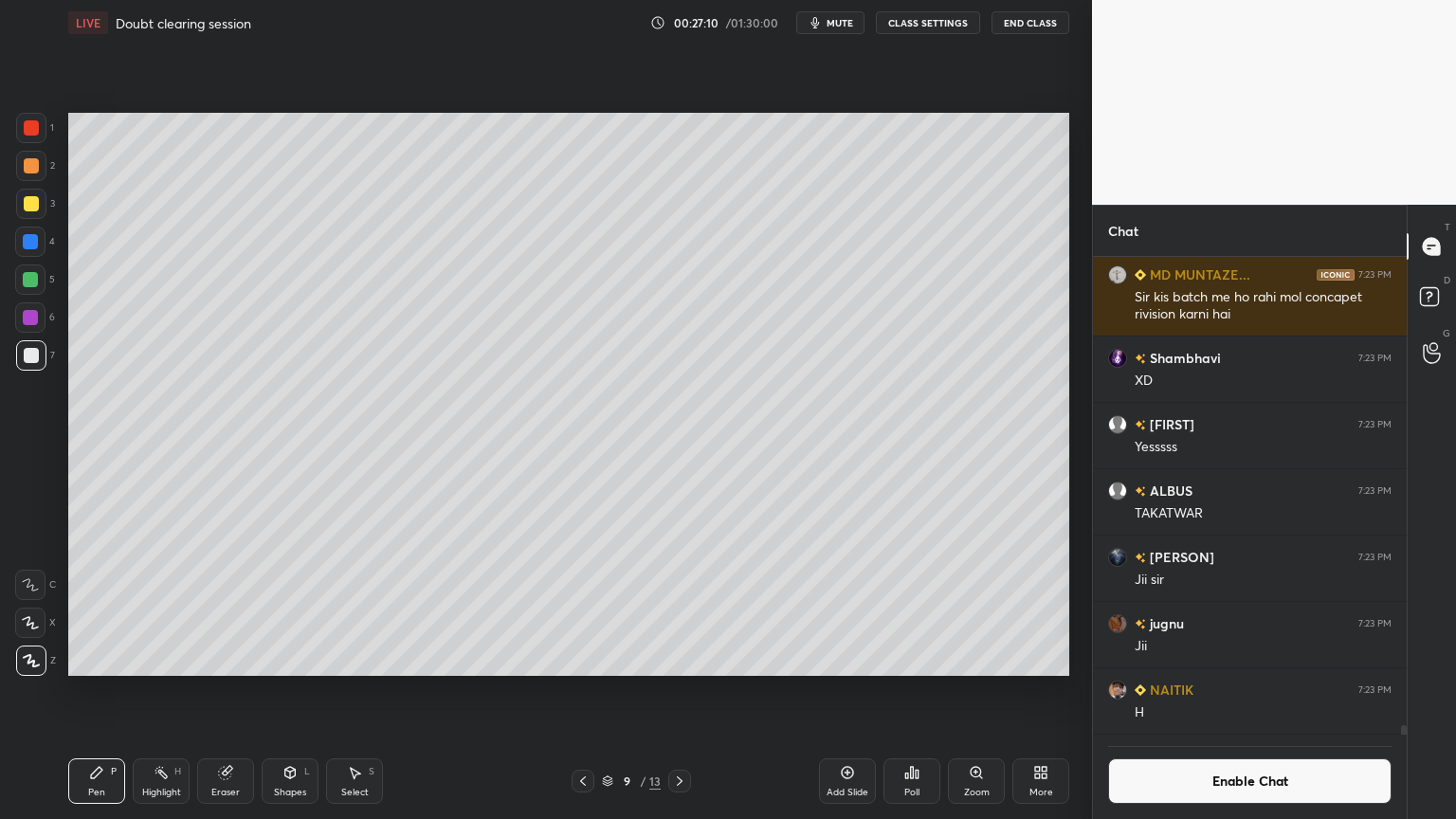 click at bounding box center [30, 280] 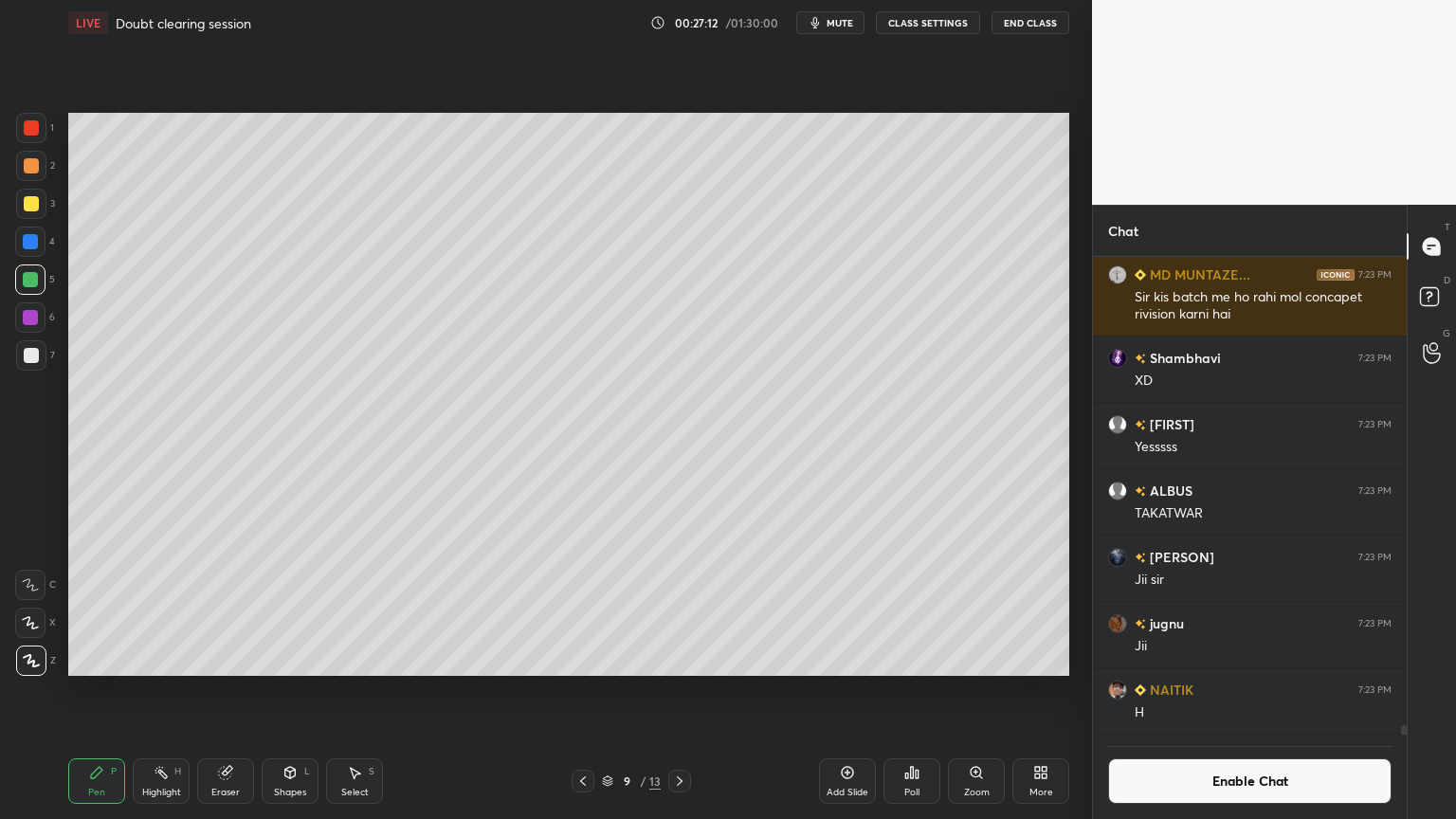 click on "Highlight H" at bounding box center [161, 781] 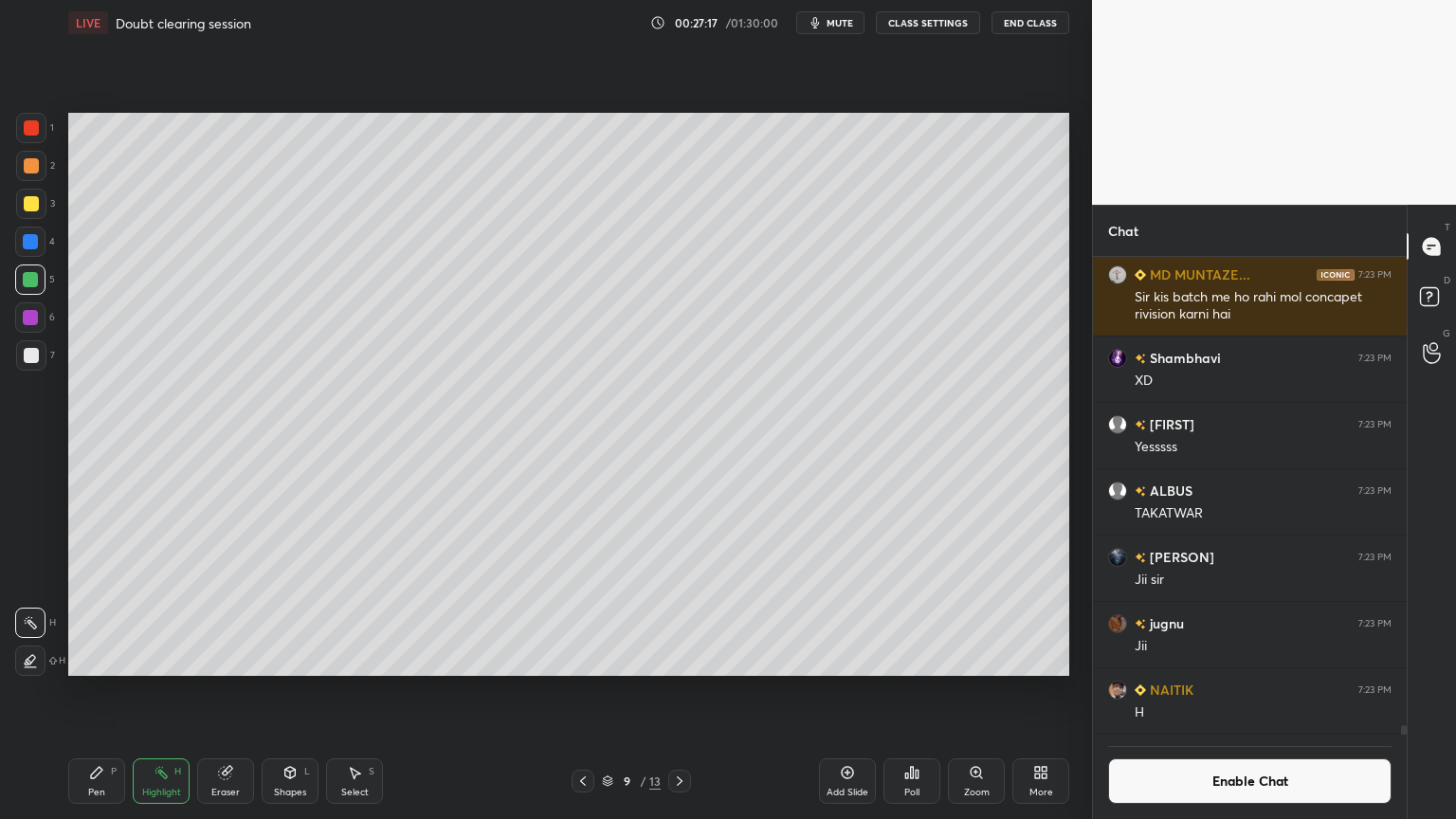 click 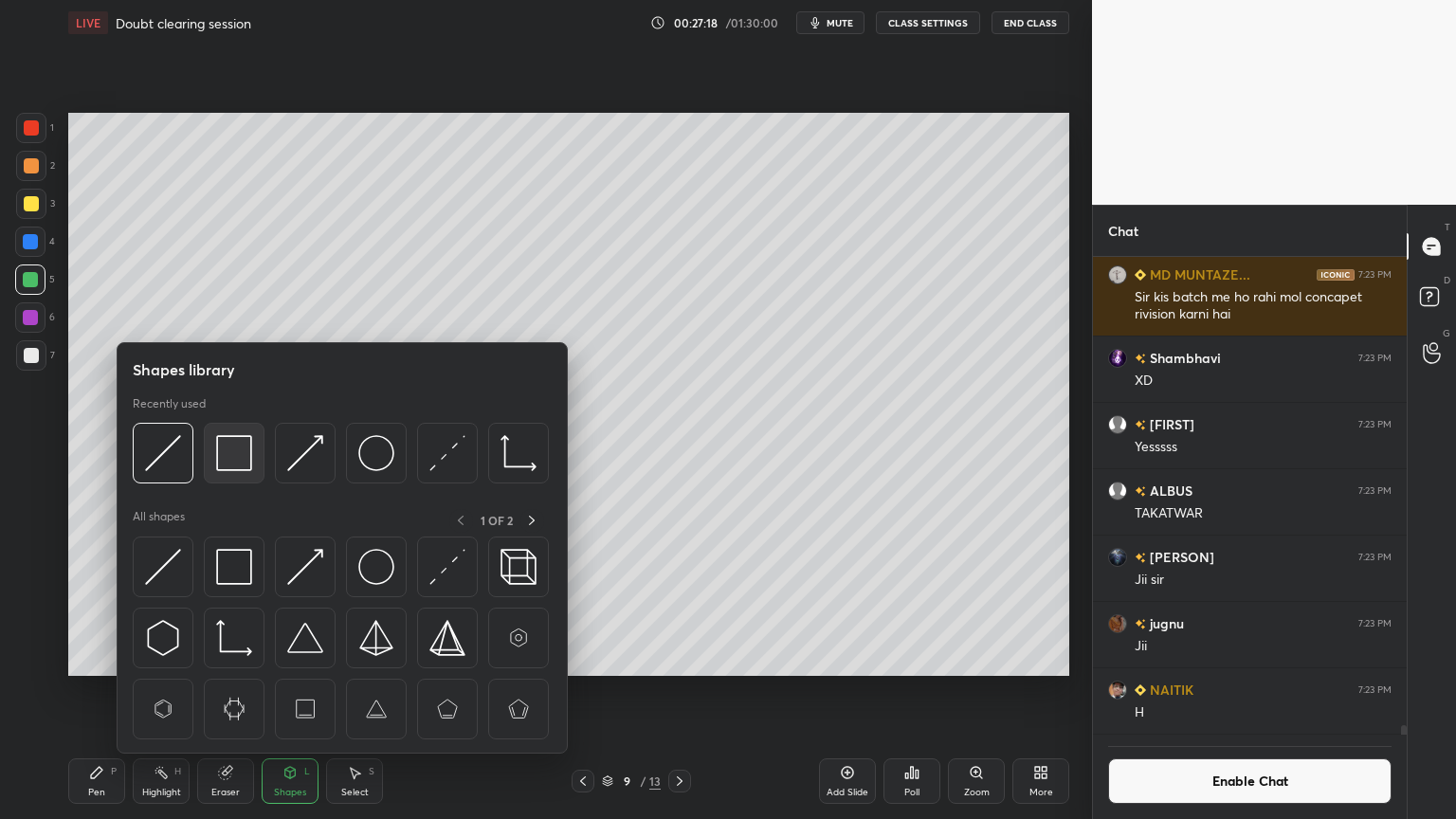 click at bounding box center (234, 453) 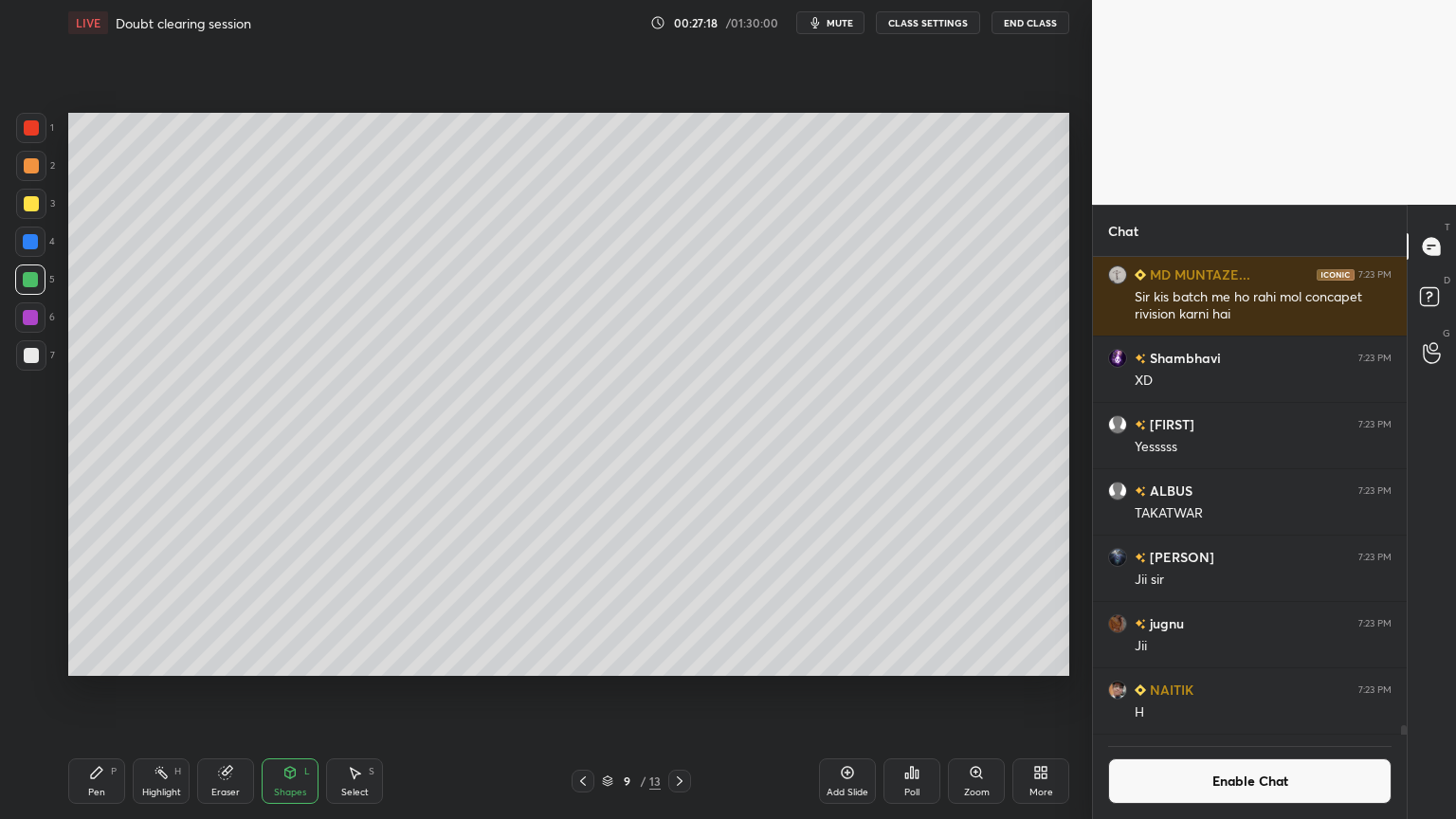 click at bounding box center (31, 355) 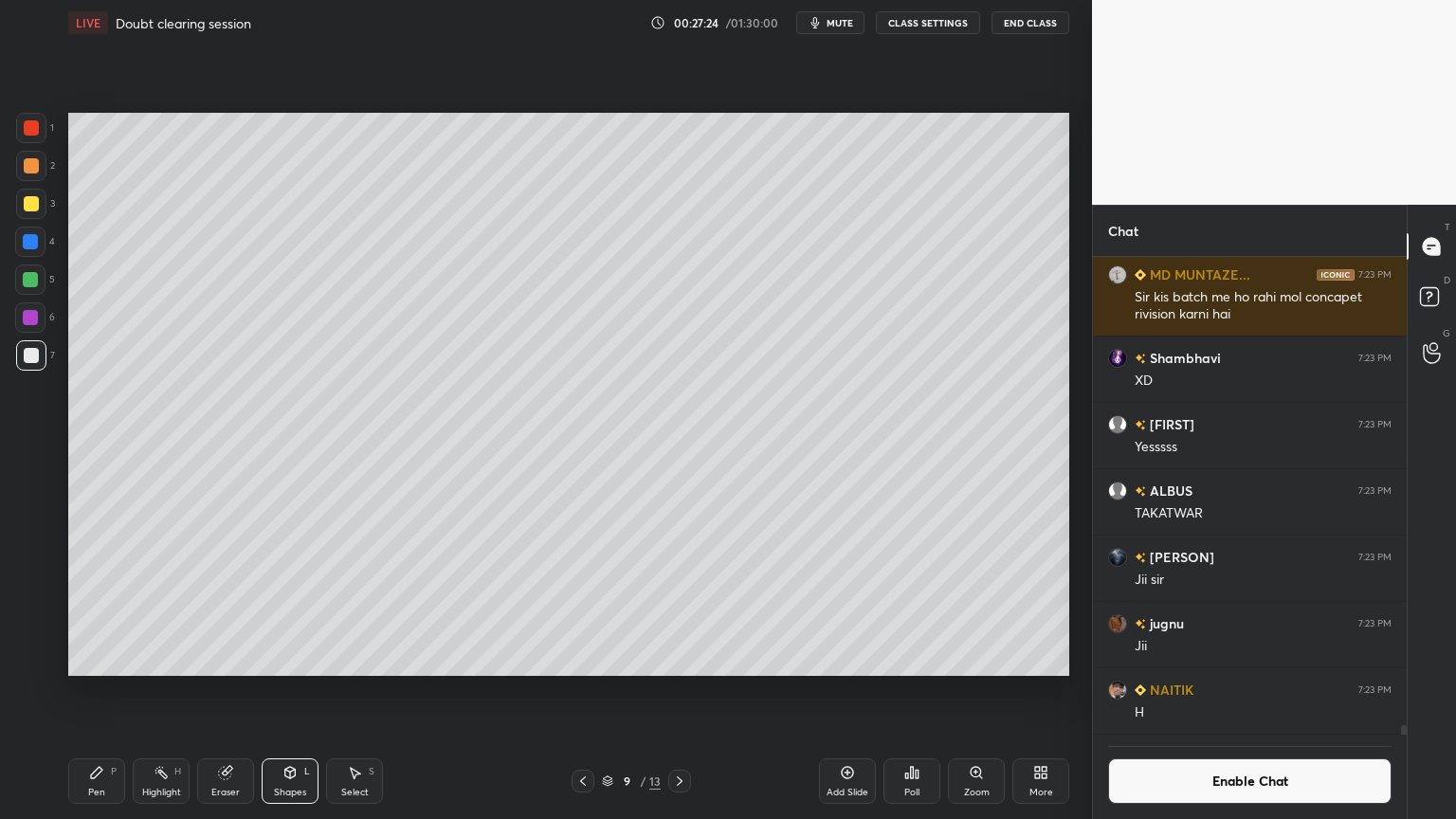 scroll, scrollTop: 433, scrollLeft: 308, axis: both 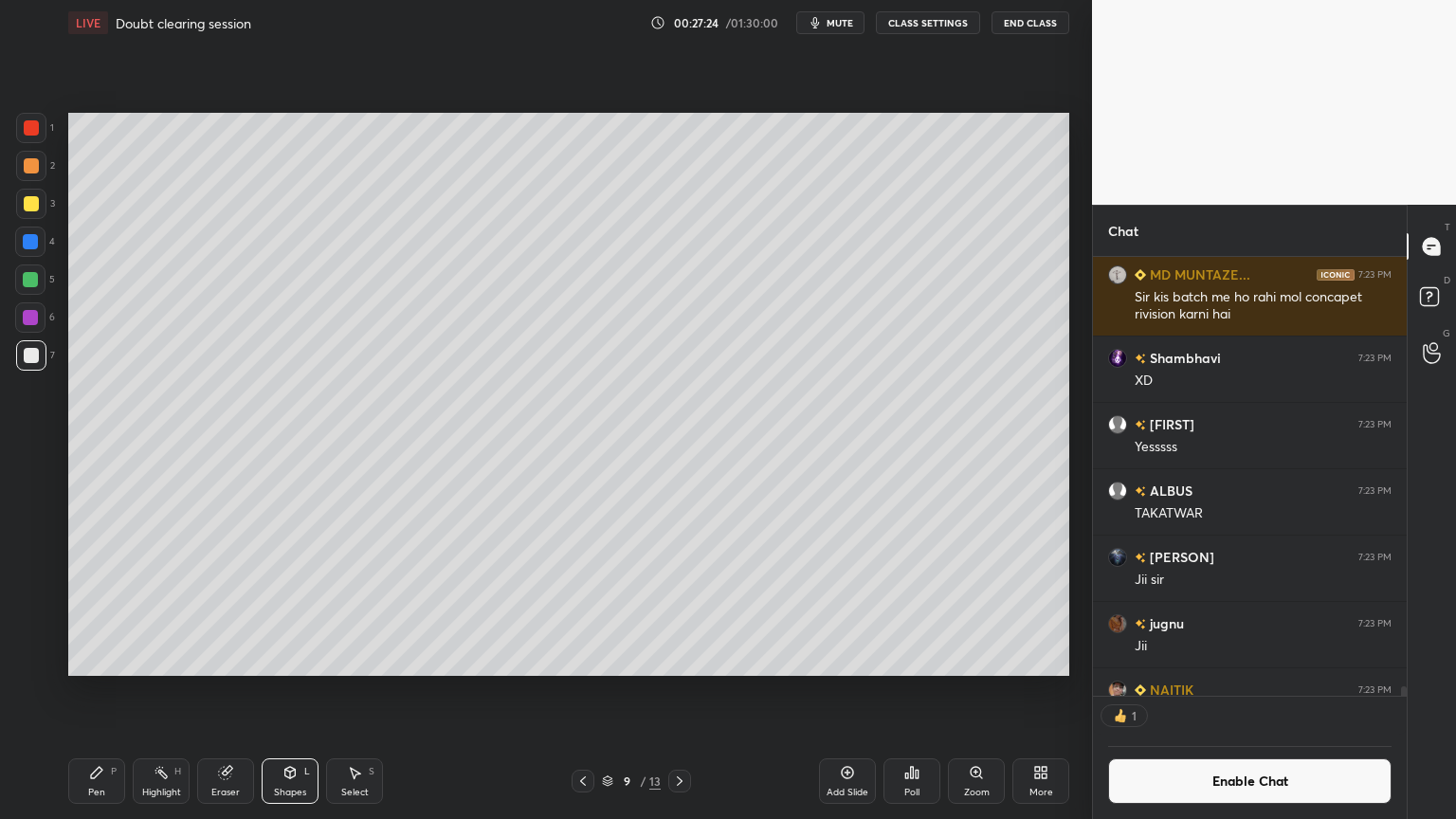 click on "Pen P" at bounding box center (97, 781) 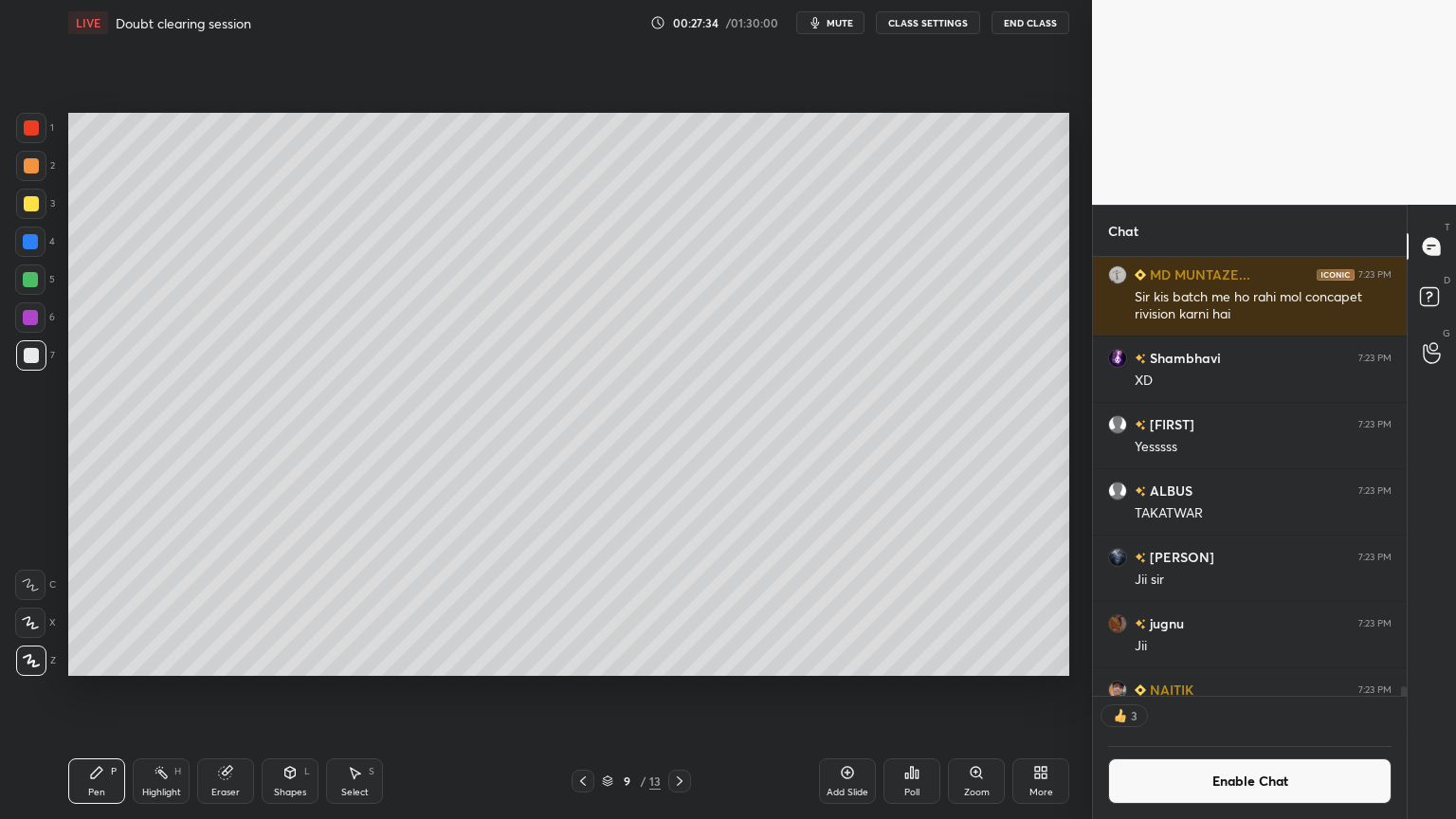 click on "Highlight H" at bounding box center [161, 781] 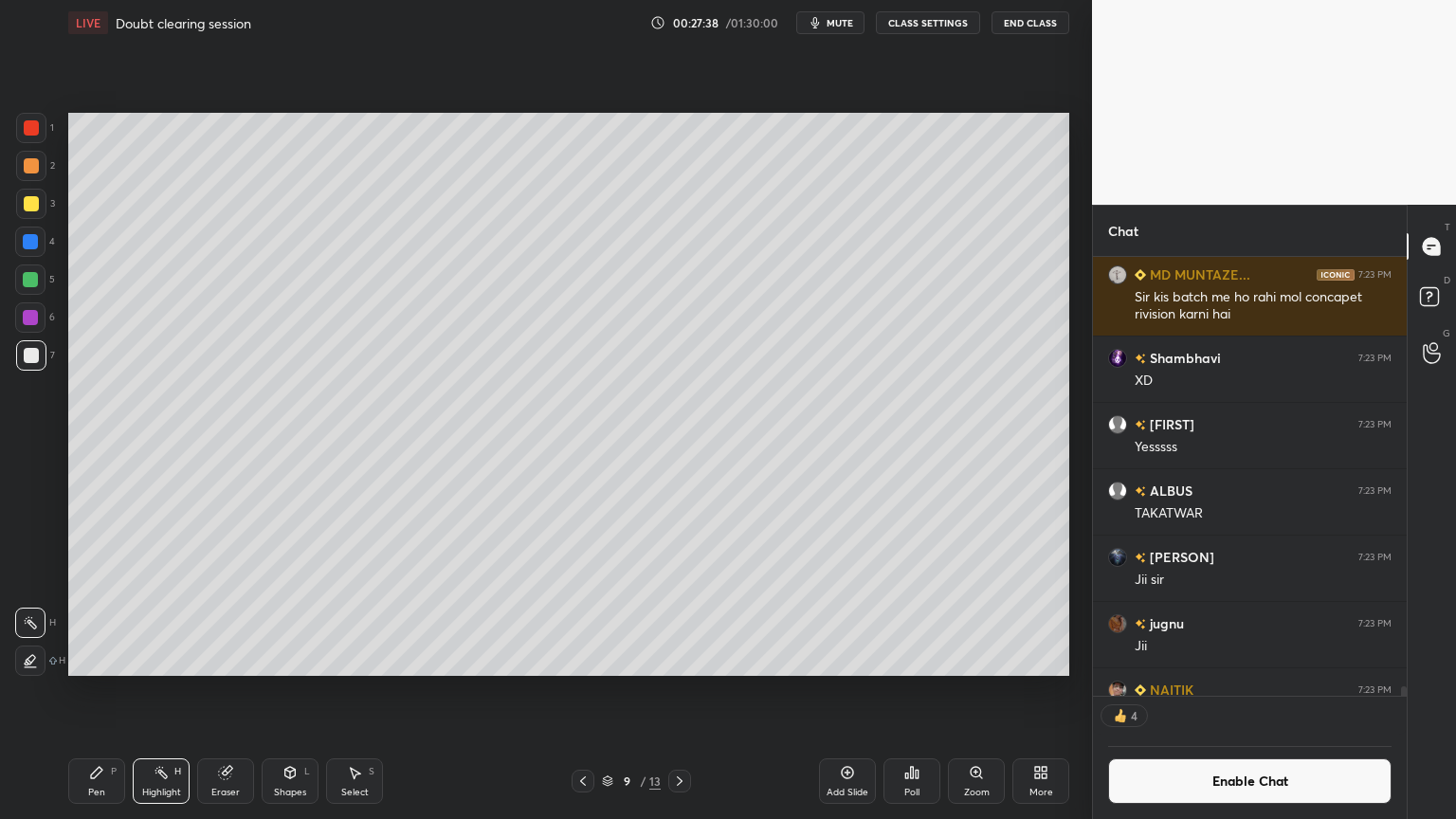 click on "Pen P" at bounding box center (97, 781) 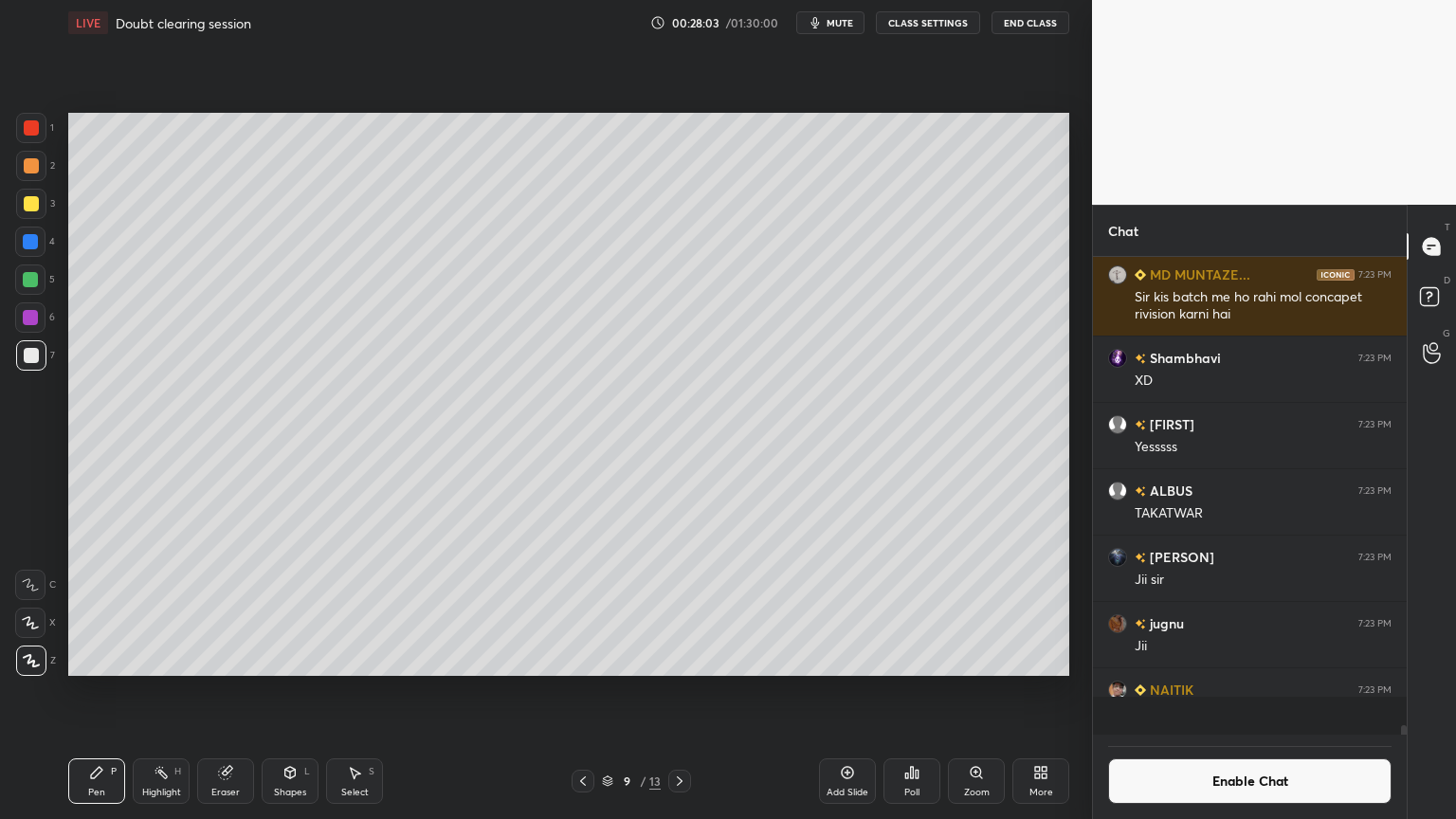 scroll, scrollTop: 6, scrollLeft: 6, axis: both 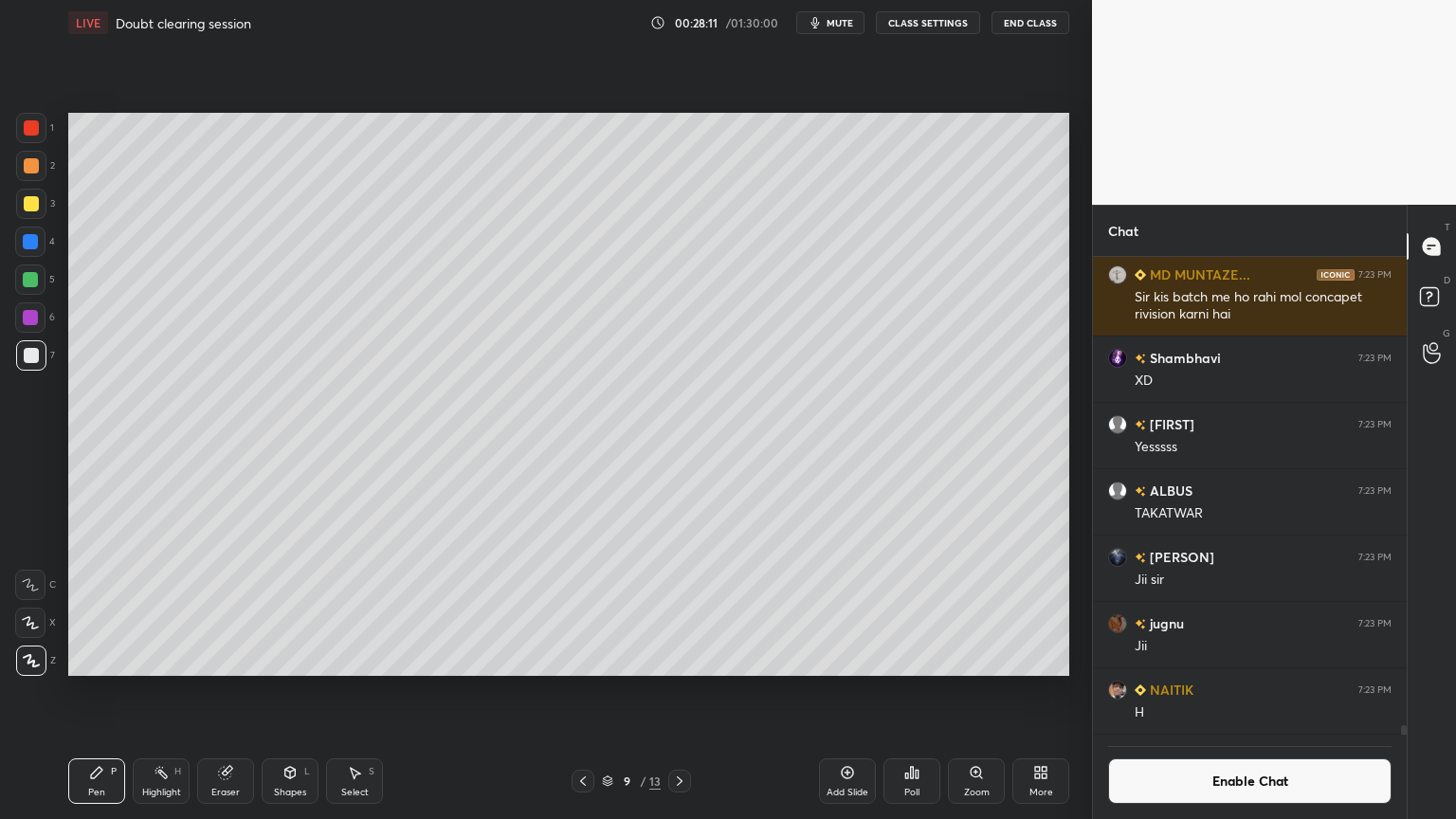 click on "Highlight H" at bounding box center (161, 781) 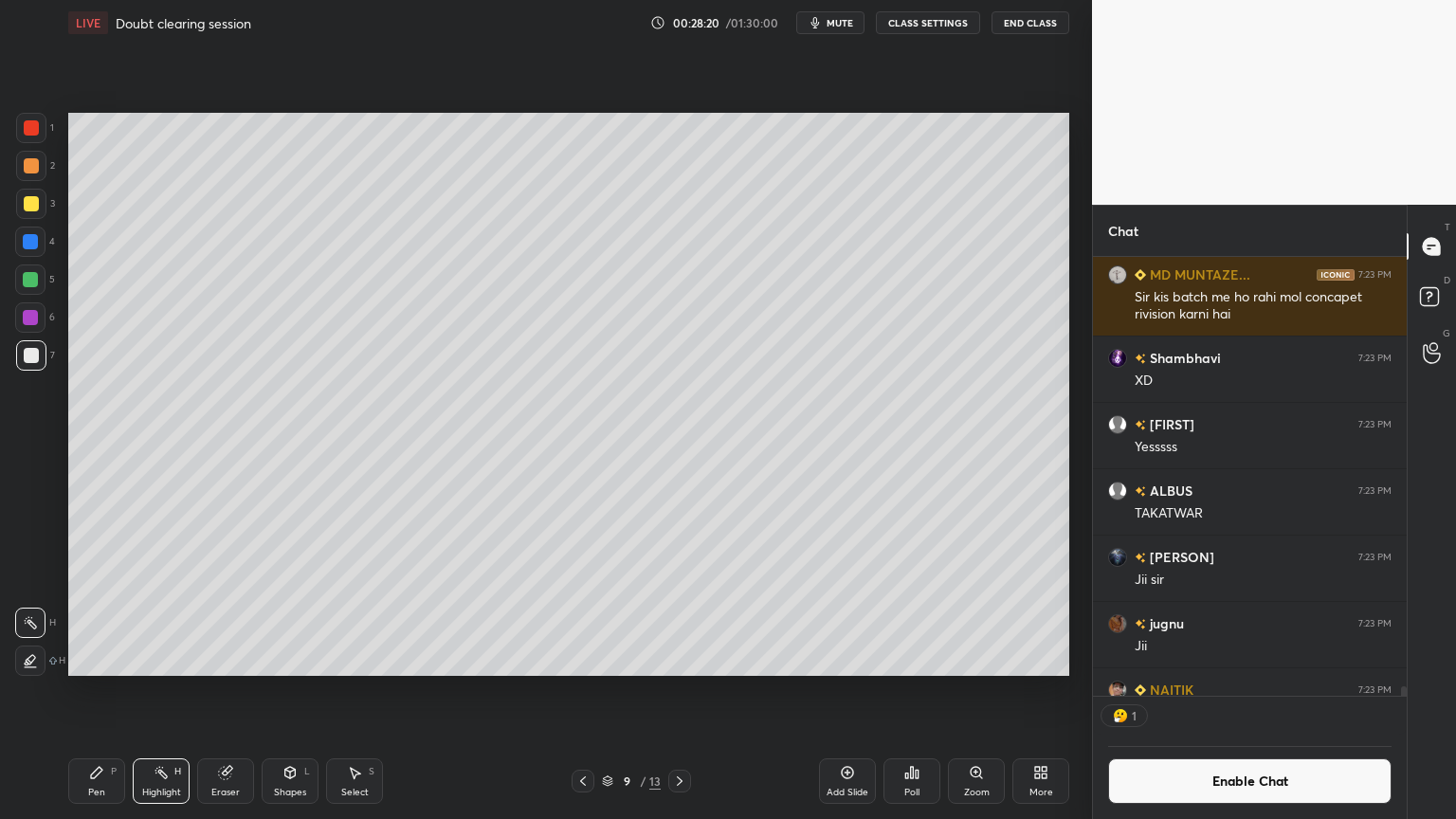 scroll, scrollTop: 433, scrollLeft: 308, axis: both 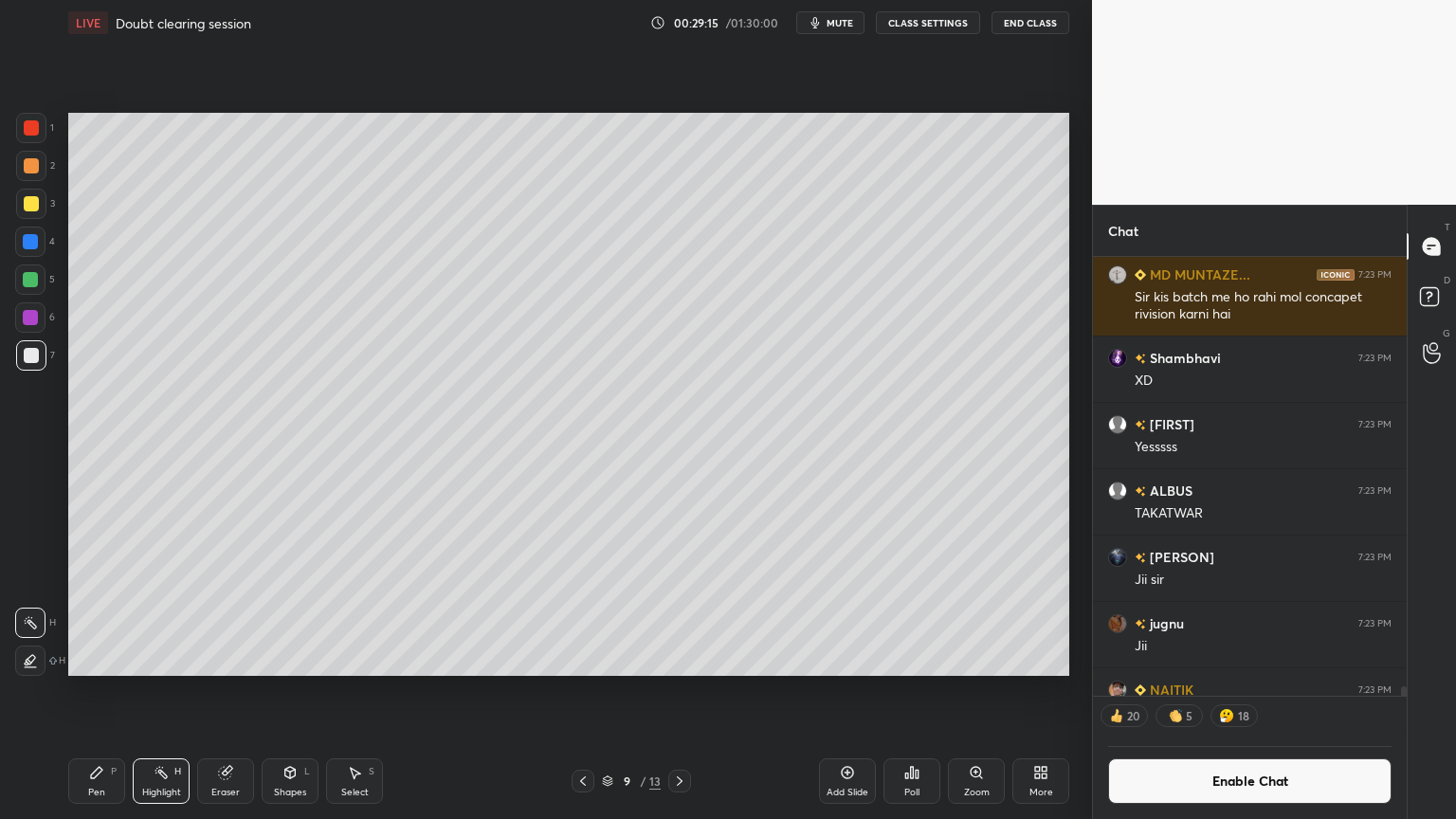 click on "Pen P Highlight H Eraser Shapes L Select S" at bounding box center [256, 781] 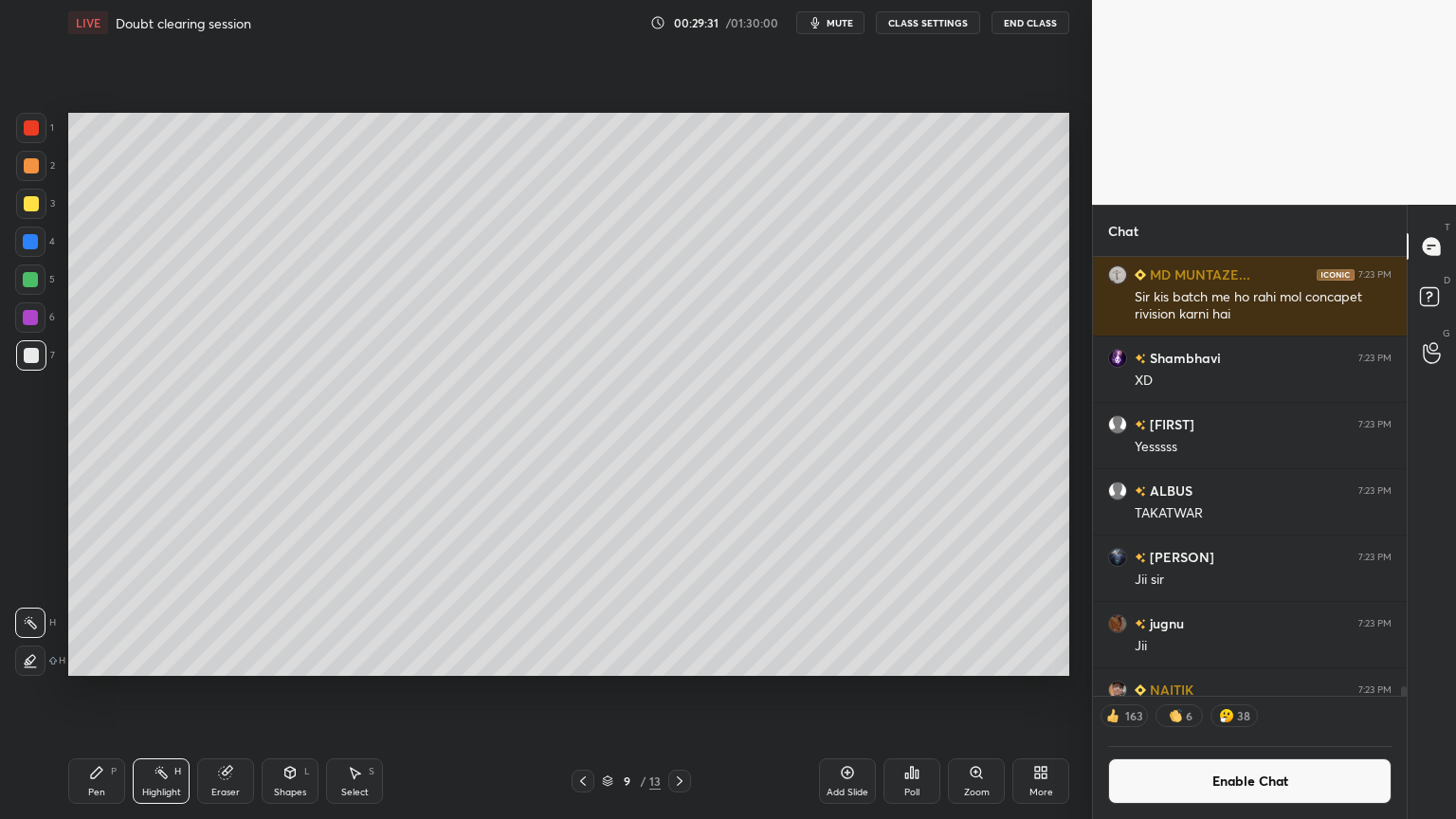 click on "Add Slide" at bounding box center (847, 792) 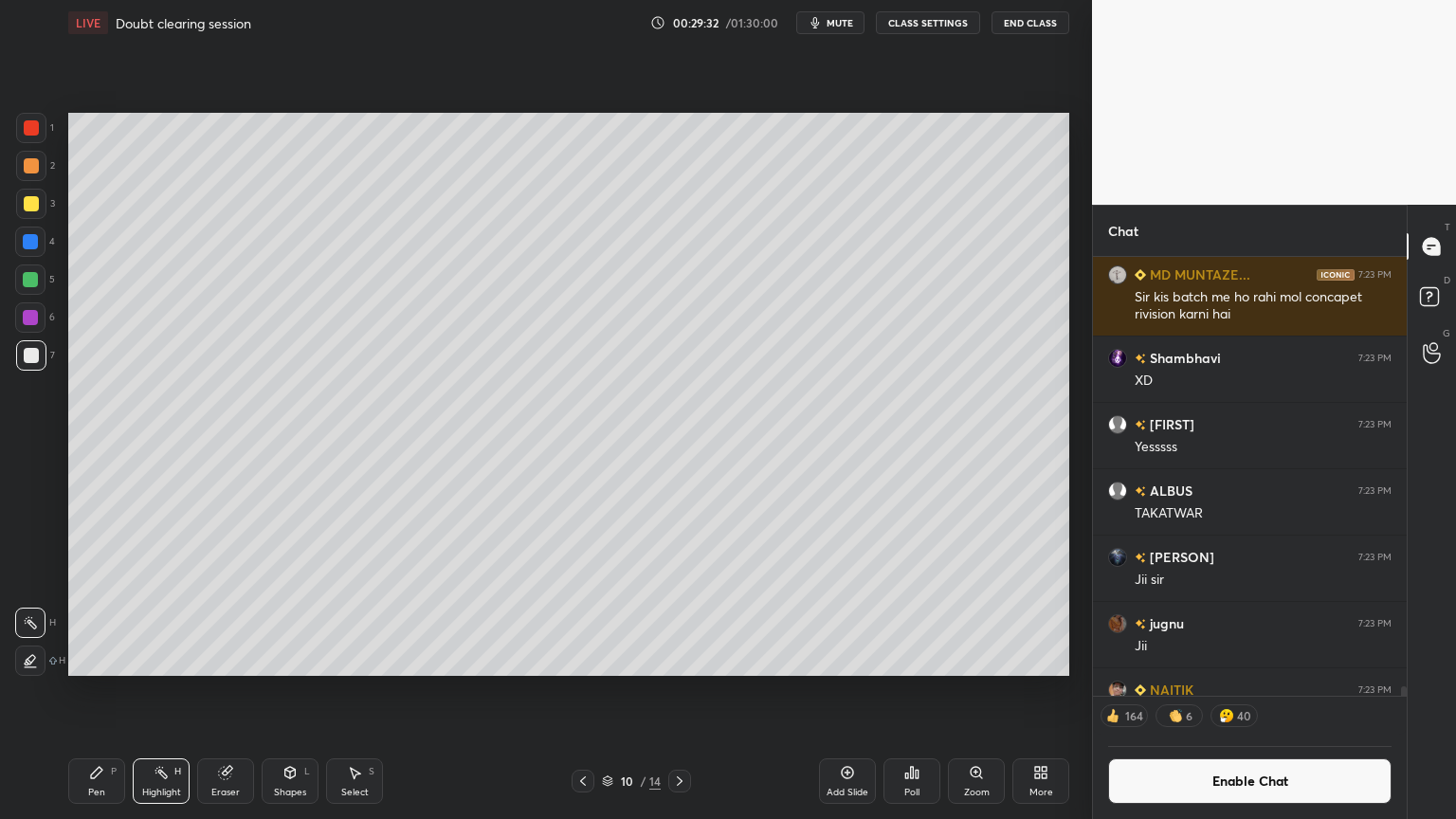 click on "Pen P" at bounding box center (97, 781) 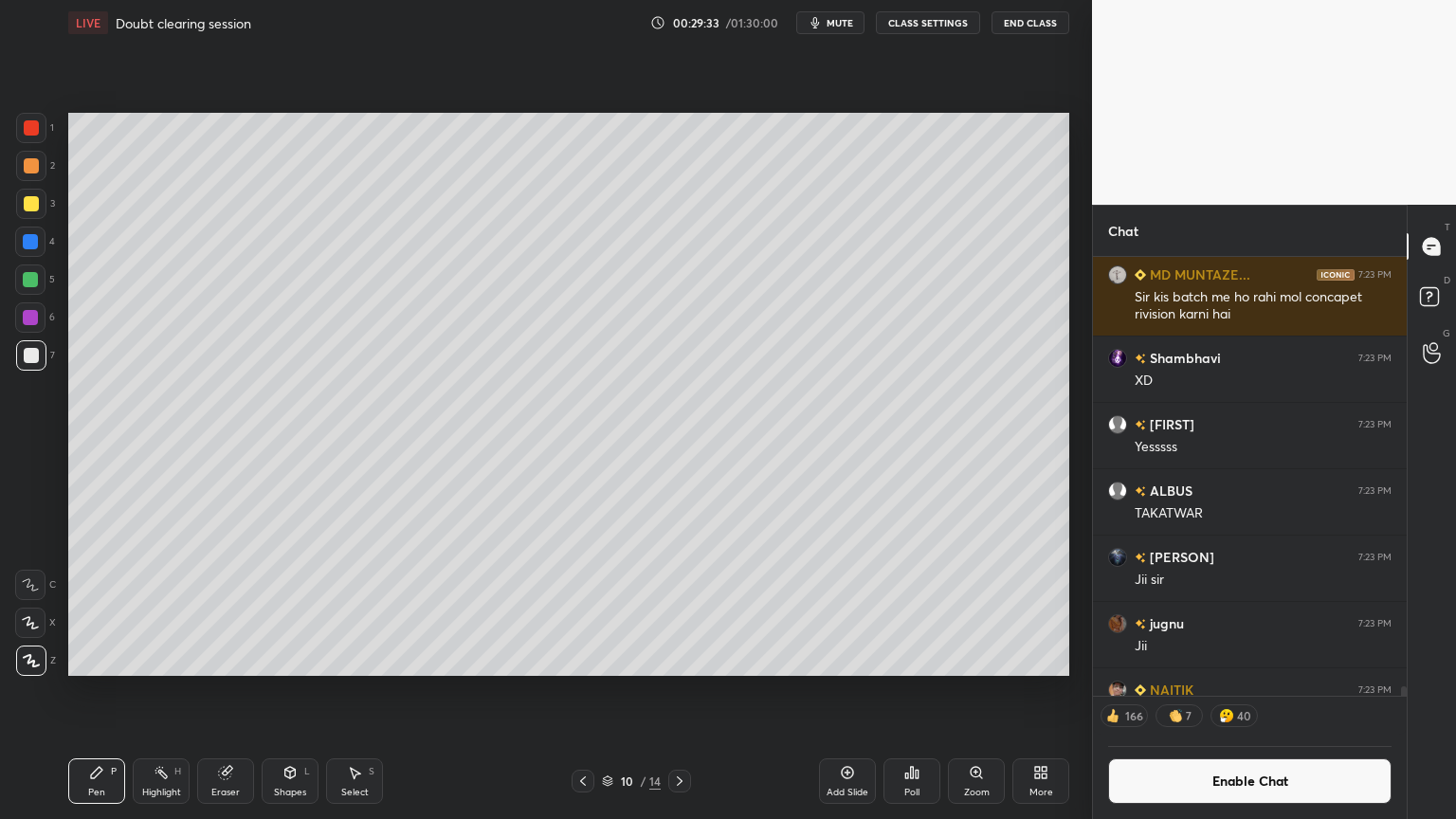click at bounding box center [31, 166] 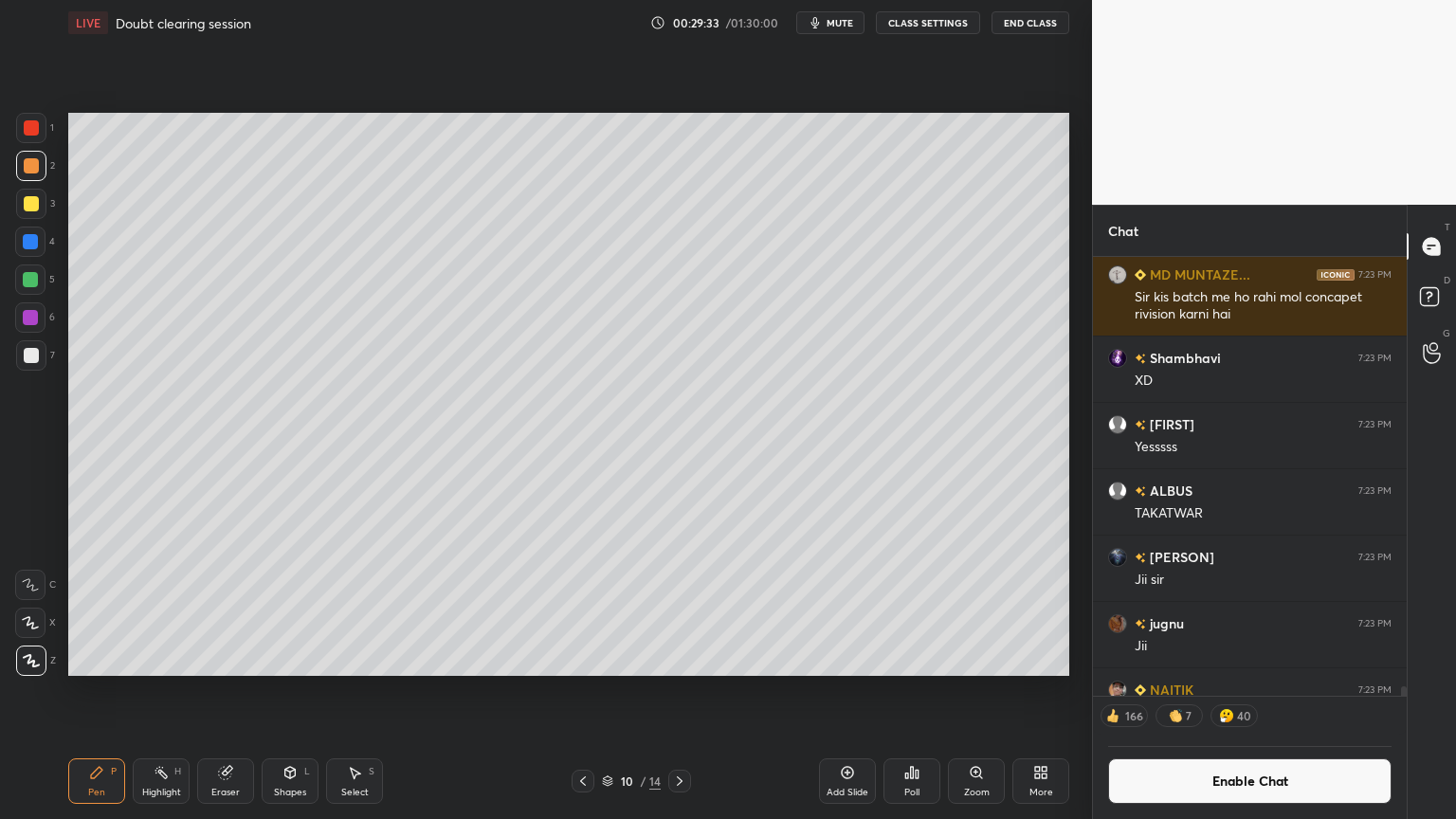 click at bounding box center [31, 128] 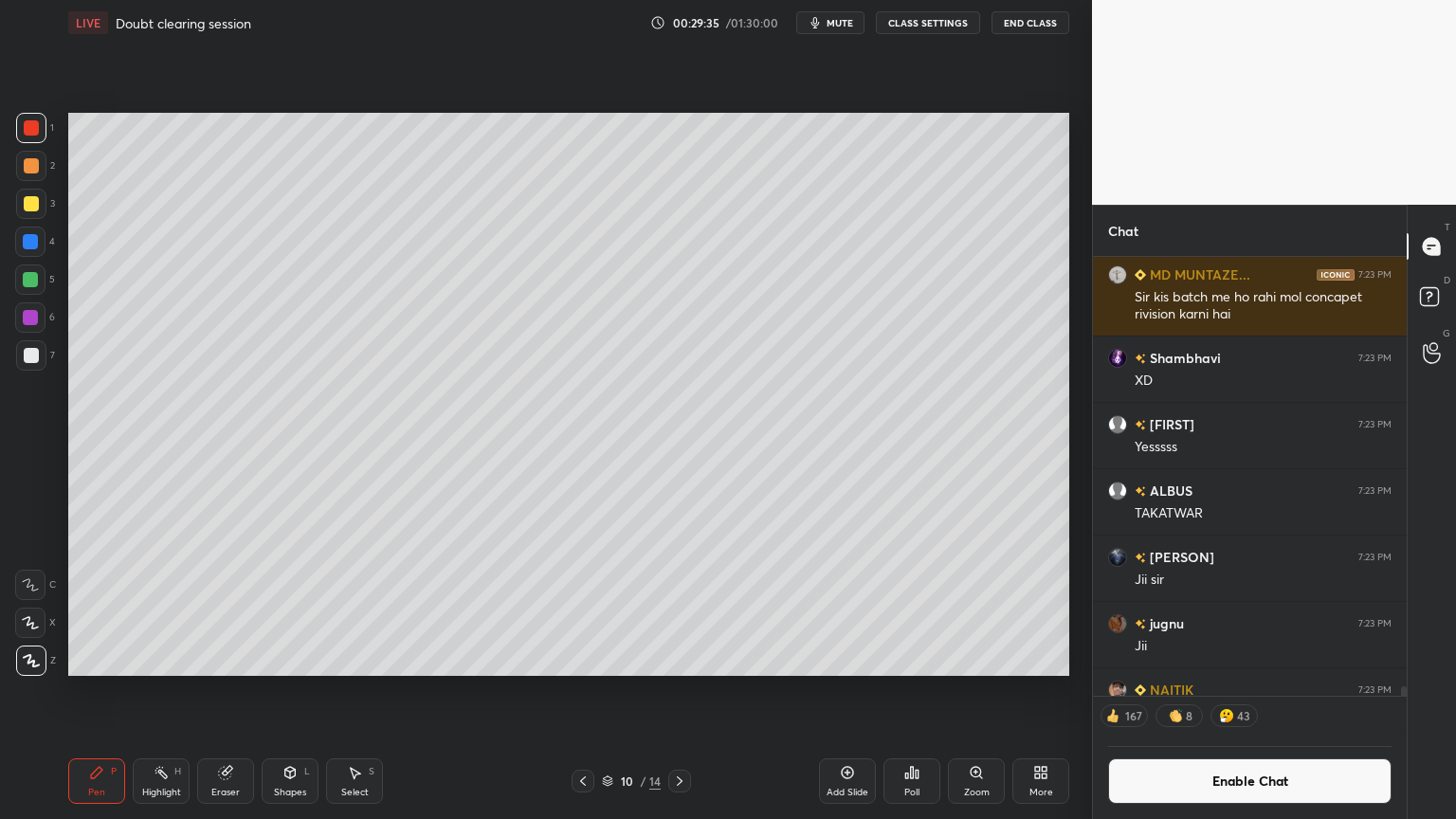 click at bounding box center (31, 355) 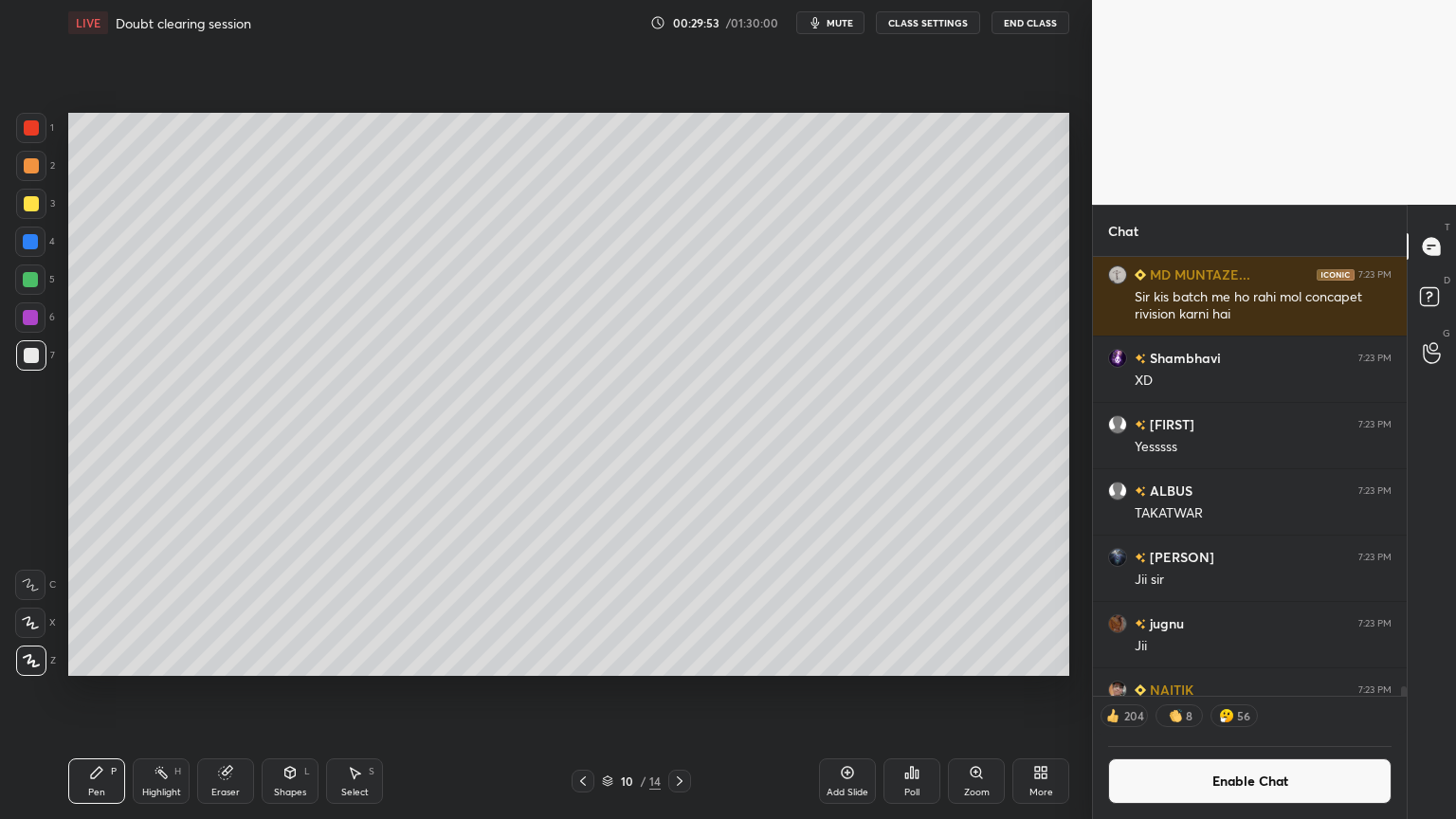 click on "Enable Chat" at bounding box center [1249, 781] 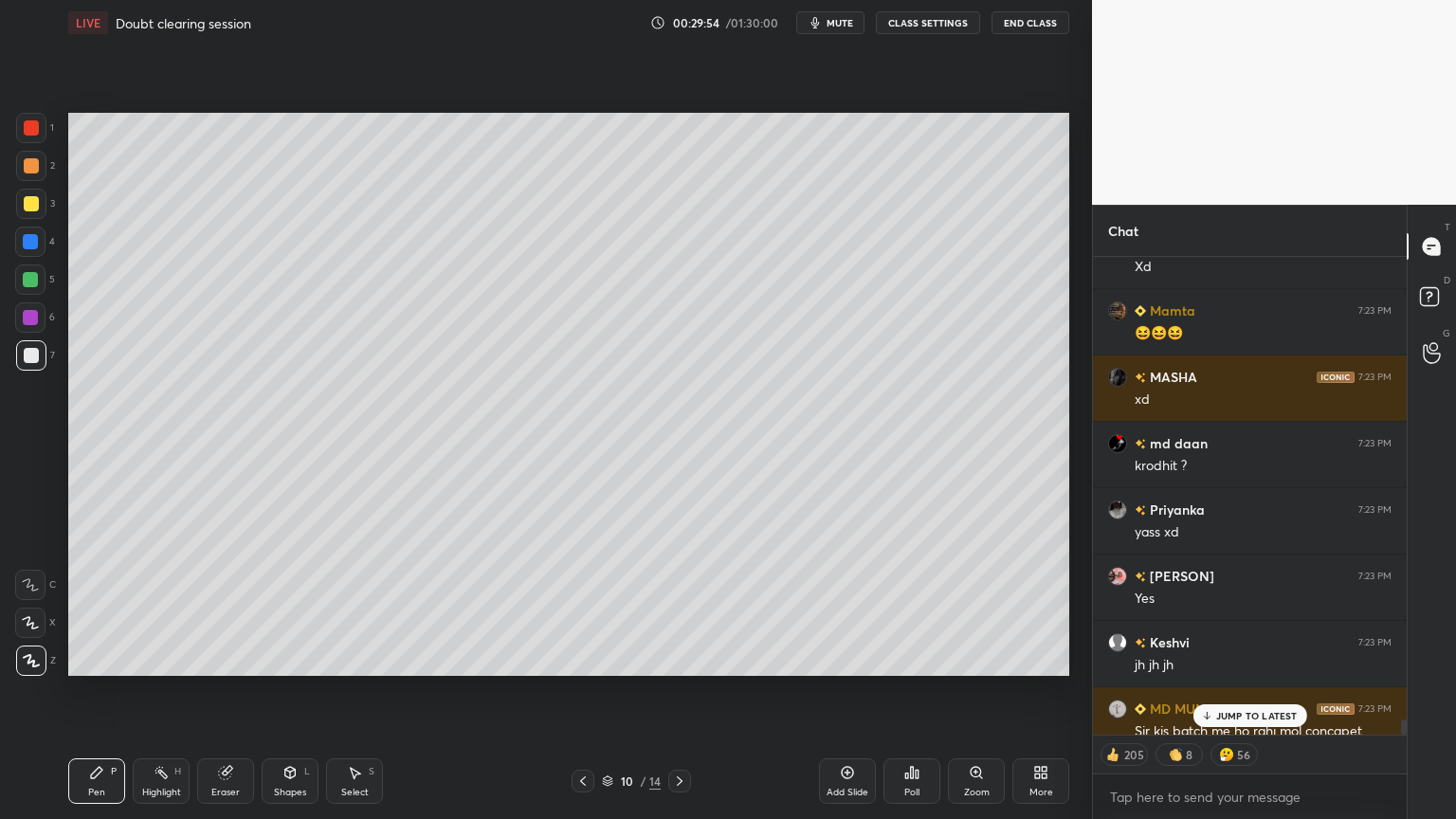 click on "JUMP TO LATEST" at bounding box center [1257, 716] 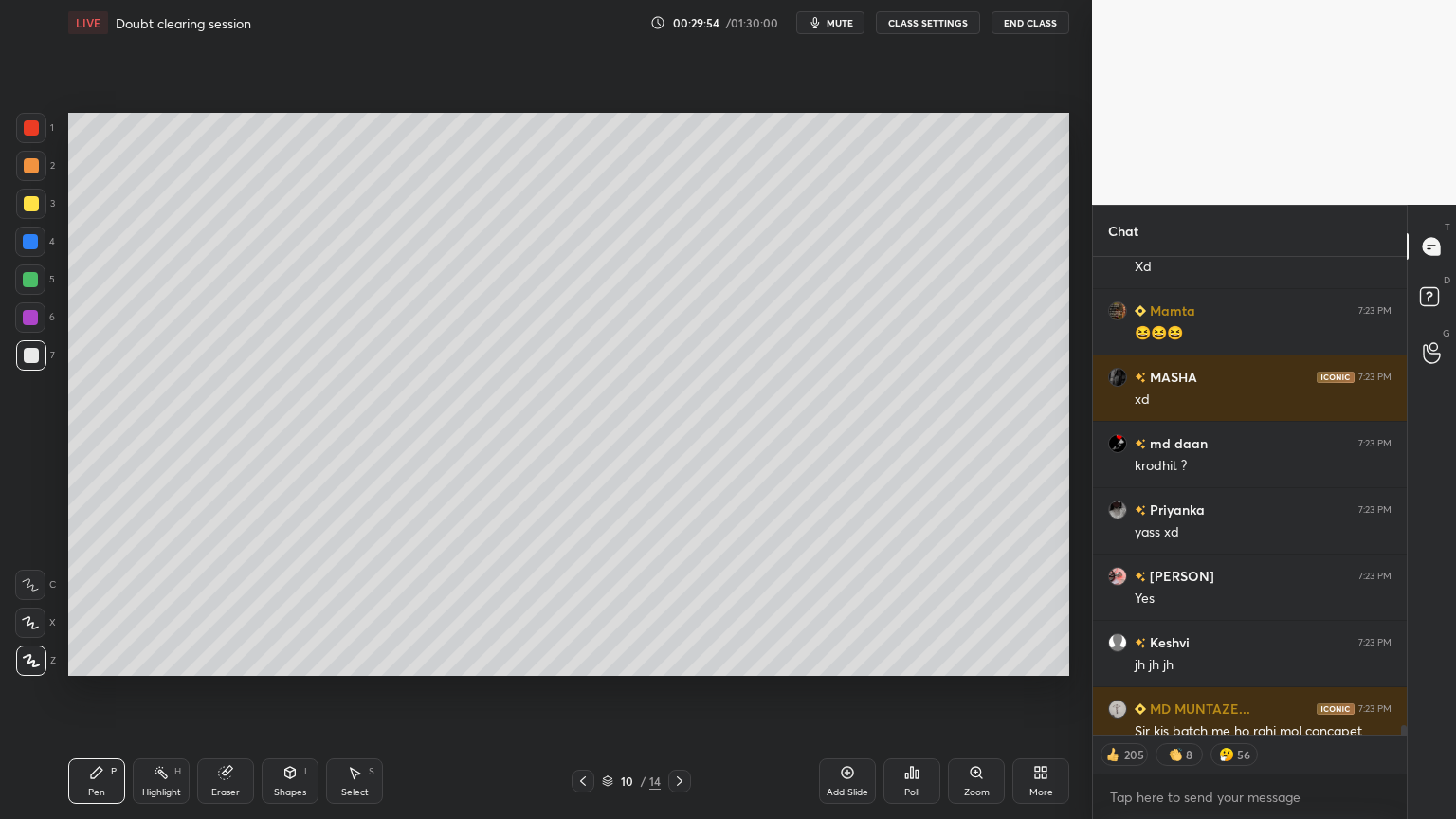 scroll, scrollTop: 22555, scrollLeft: 0, axis: vertical 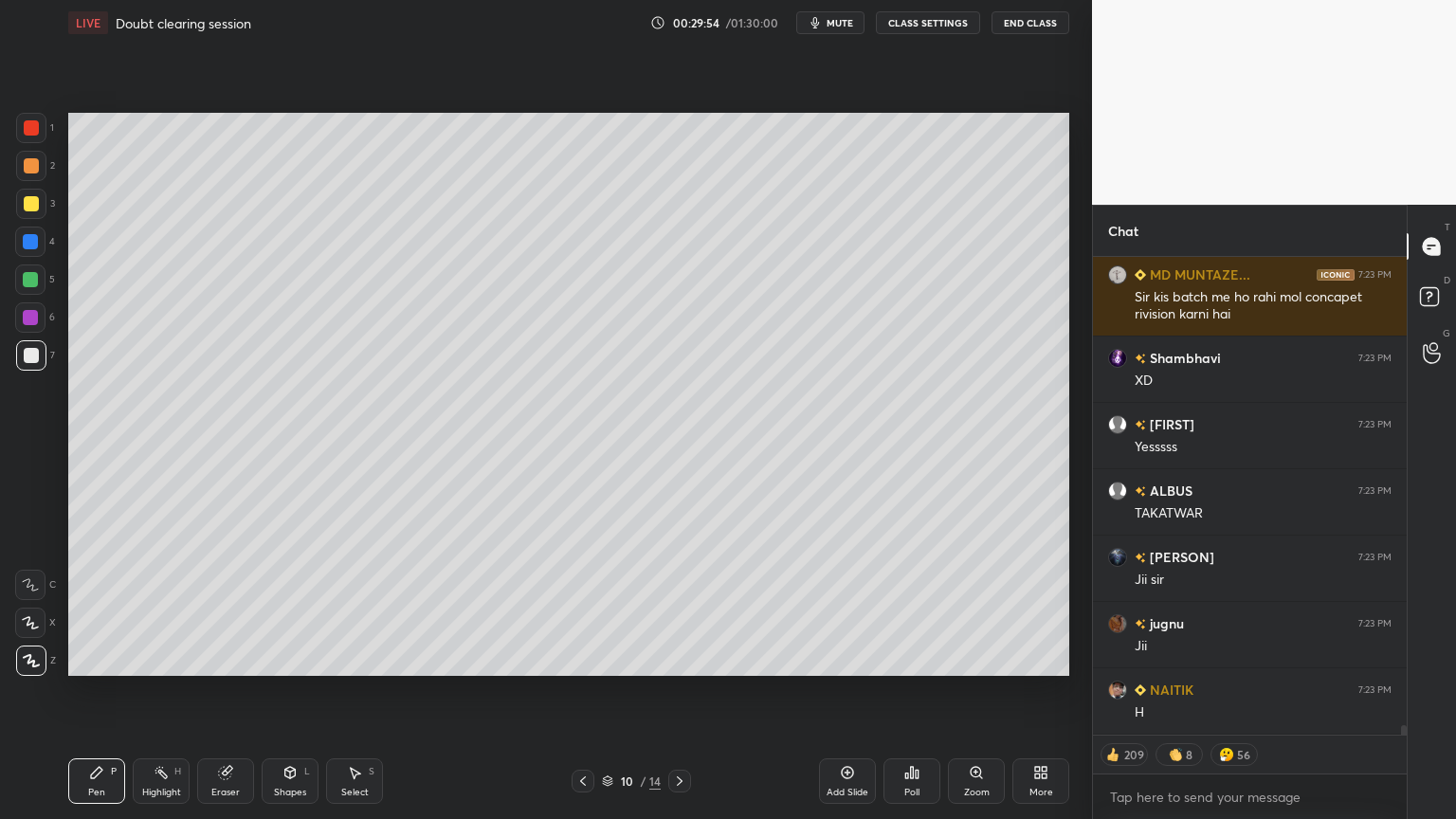 drag, startPoint x: 85, startPoint y: 787, endPoint x: 172, endPoint y: 710, distance: 116.18089 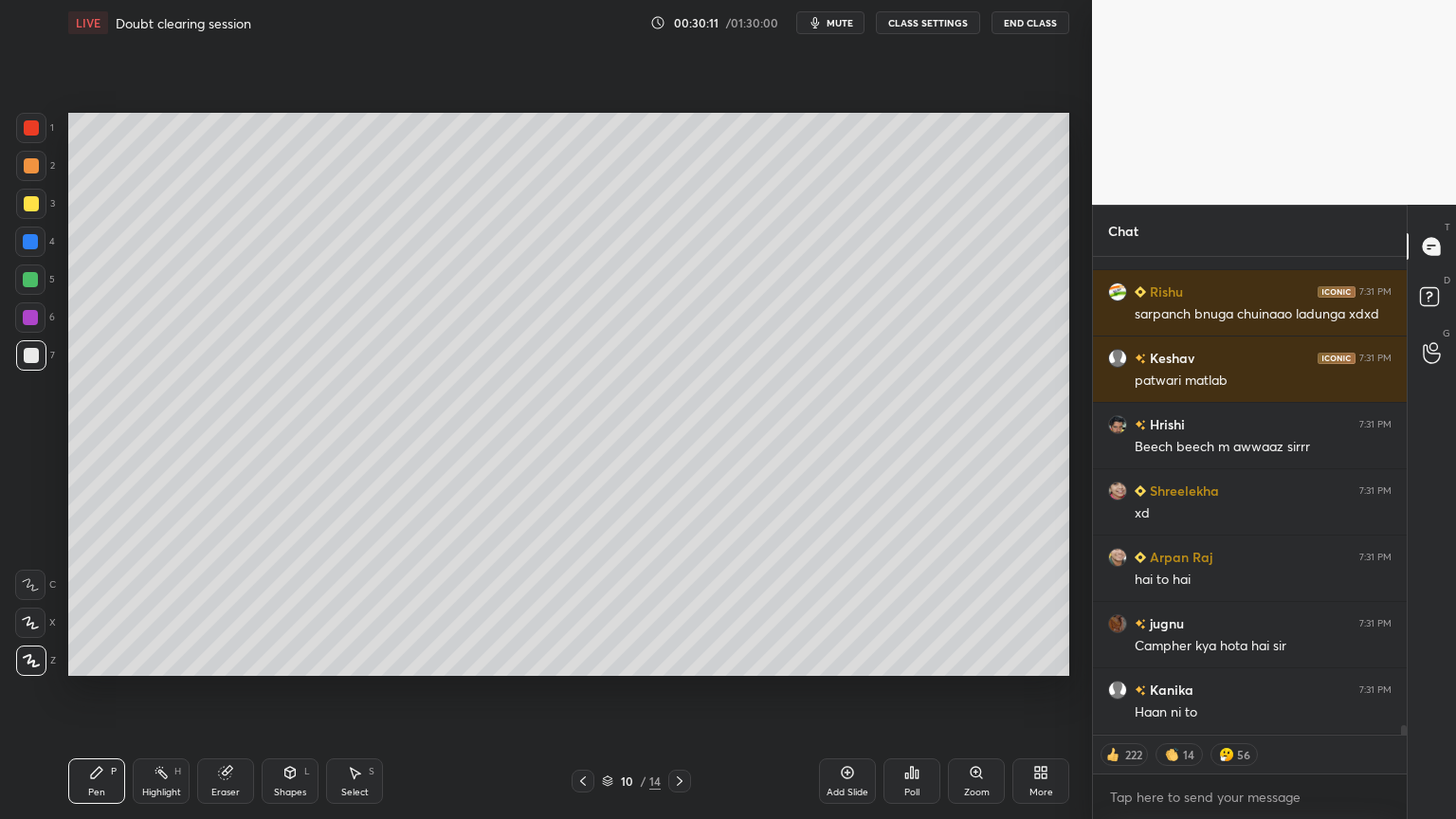 scroll, scrollTop: 24657, scrollLeft: 0, axis: vertical 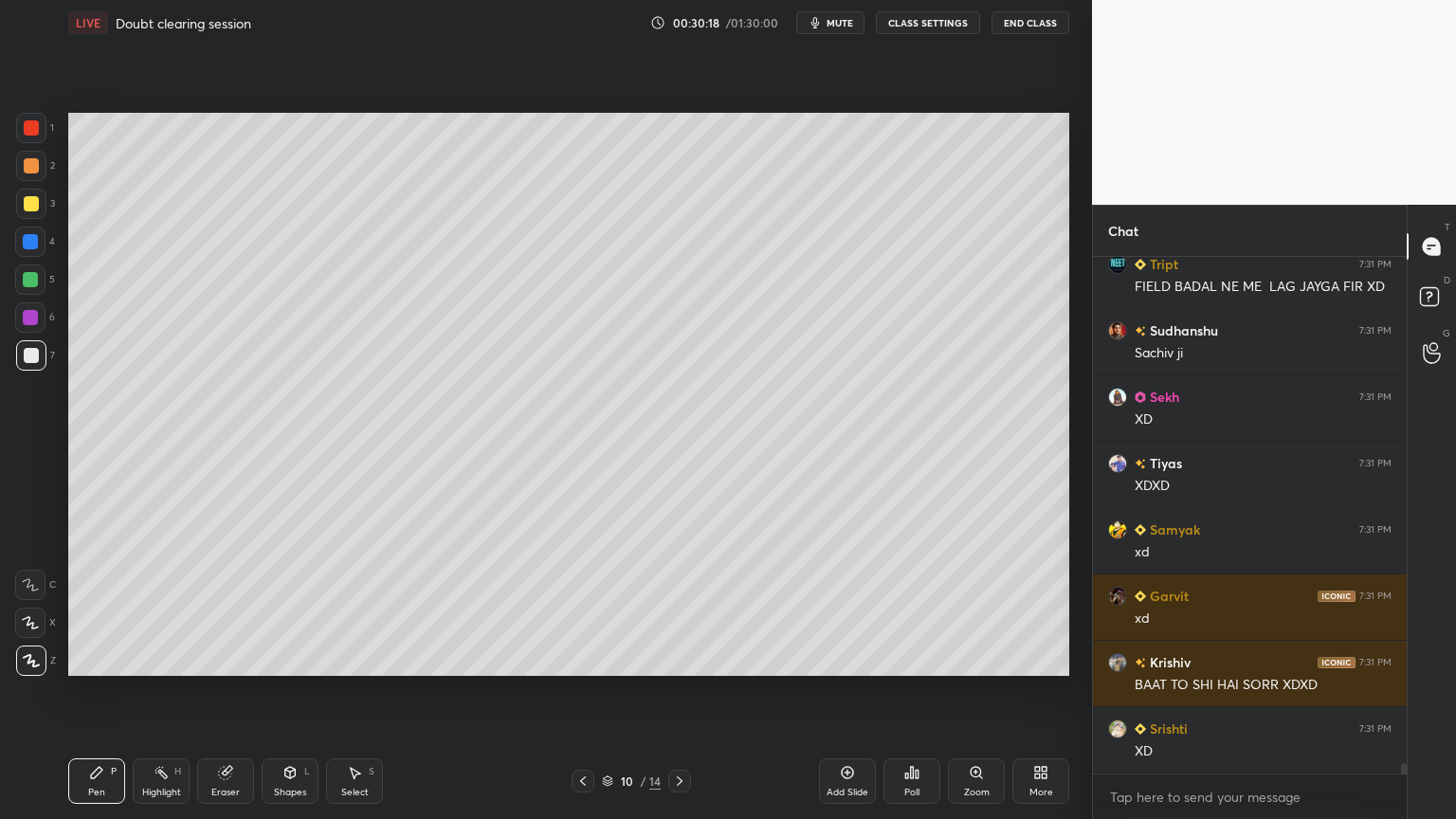 click on "Highlight" at bounding box center [161, 792] 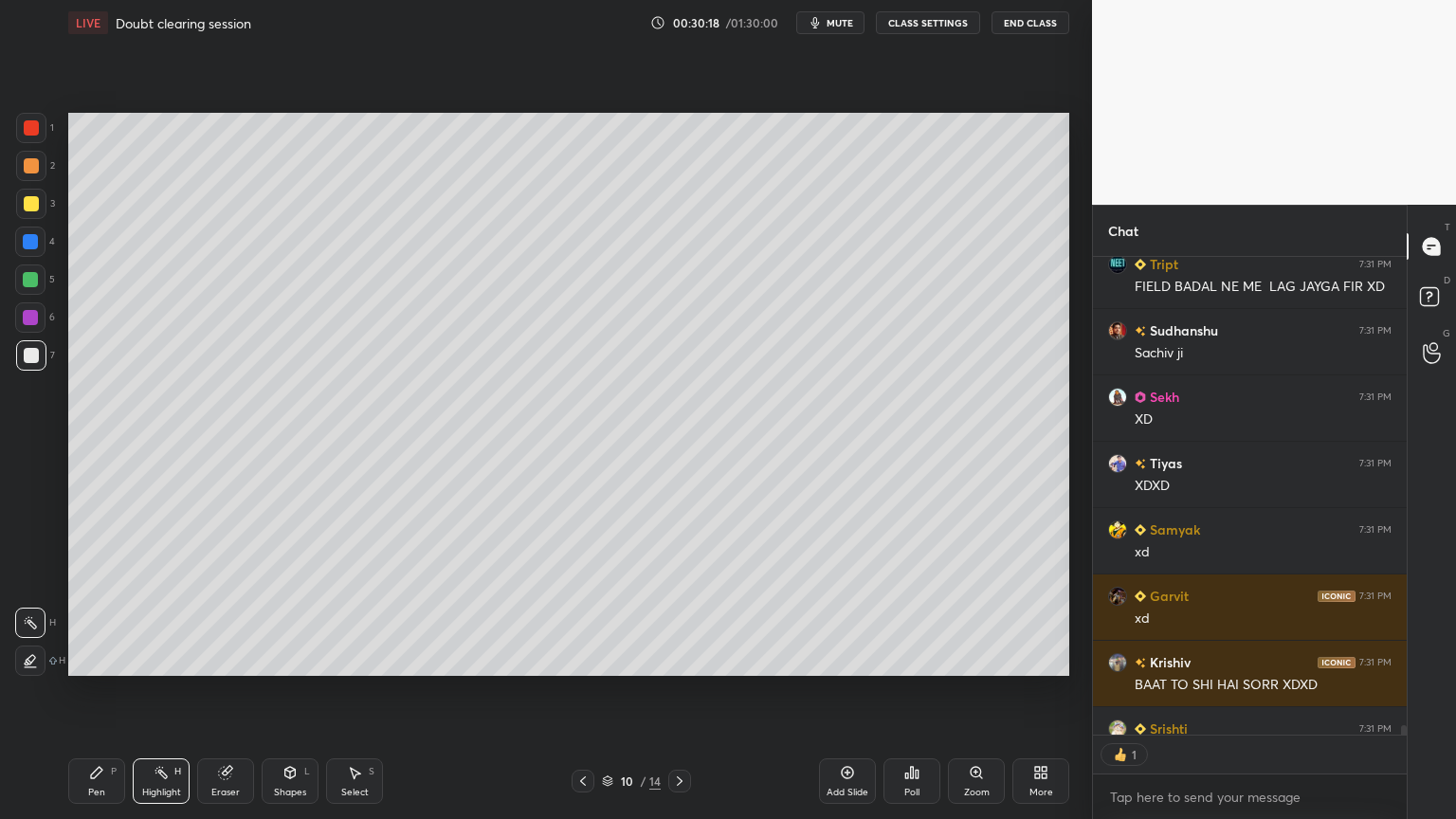 scroll, scrollTop: 6, scrollLeft: 6, axis: both 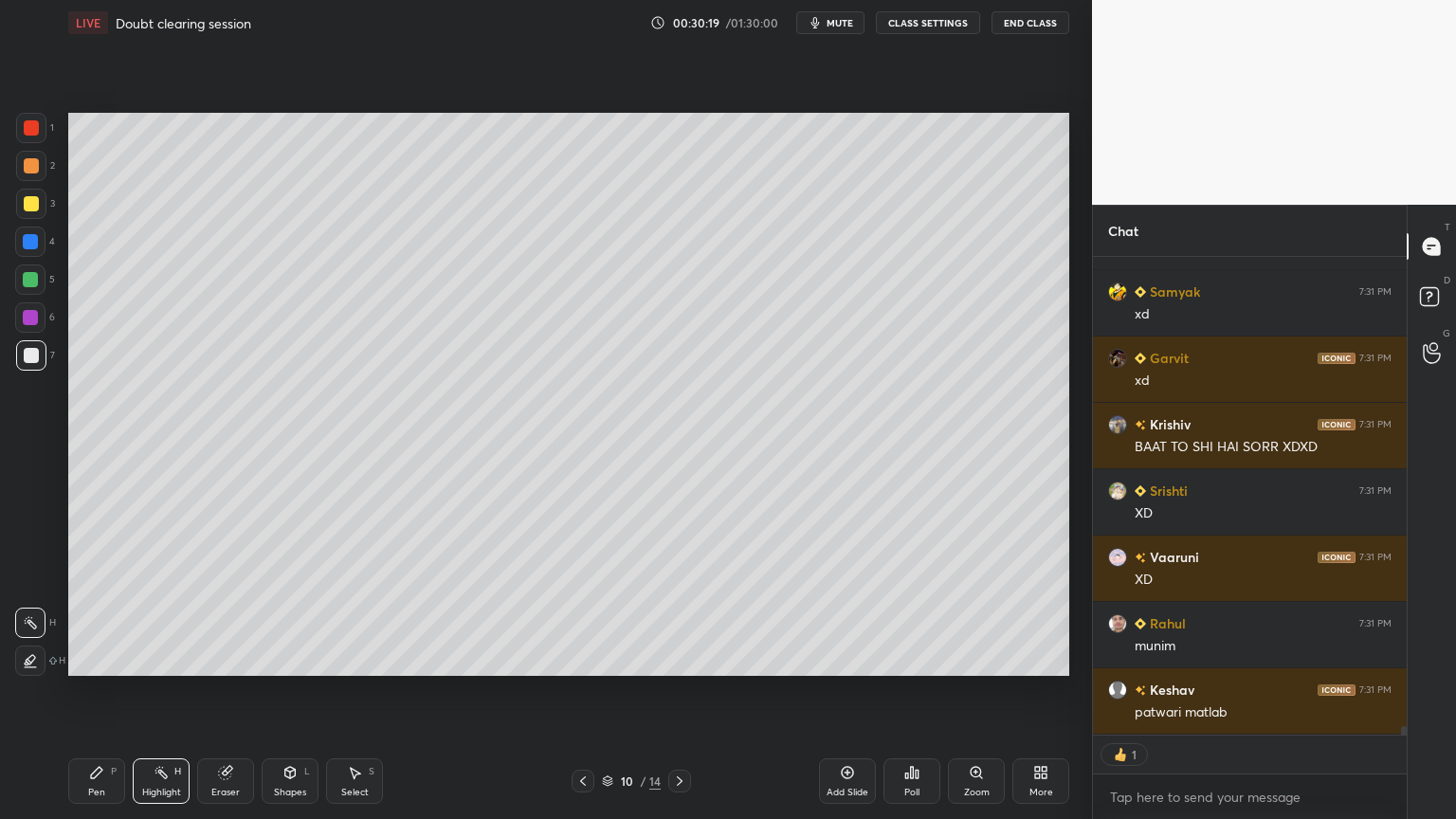 click 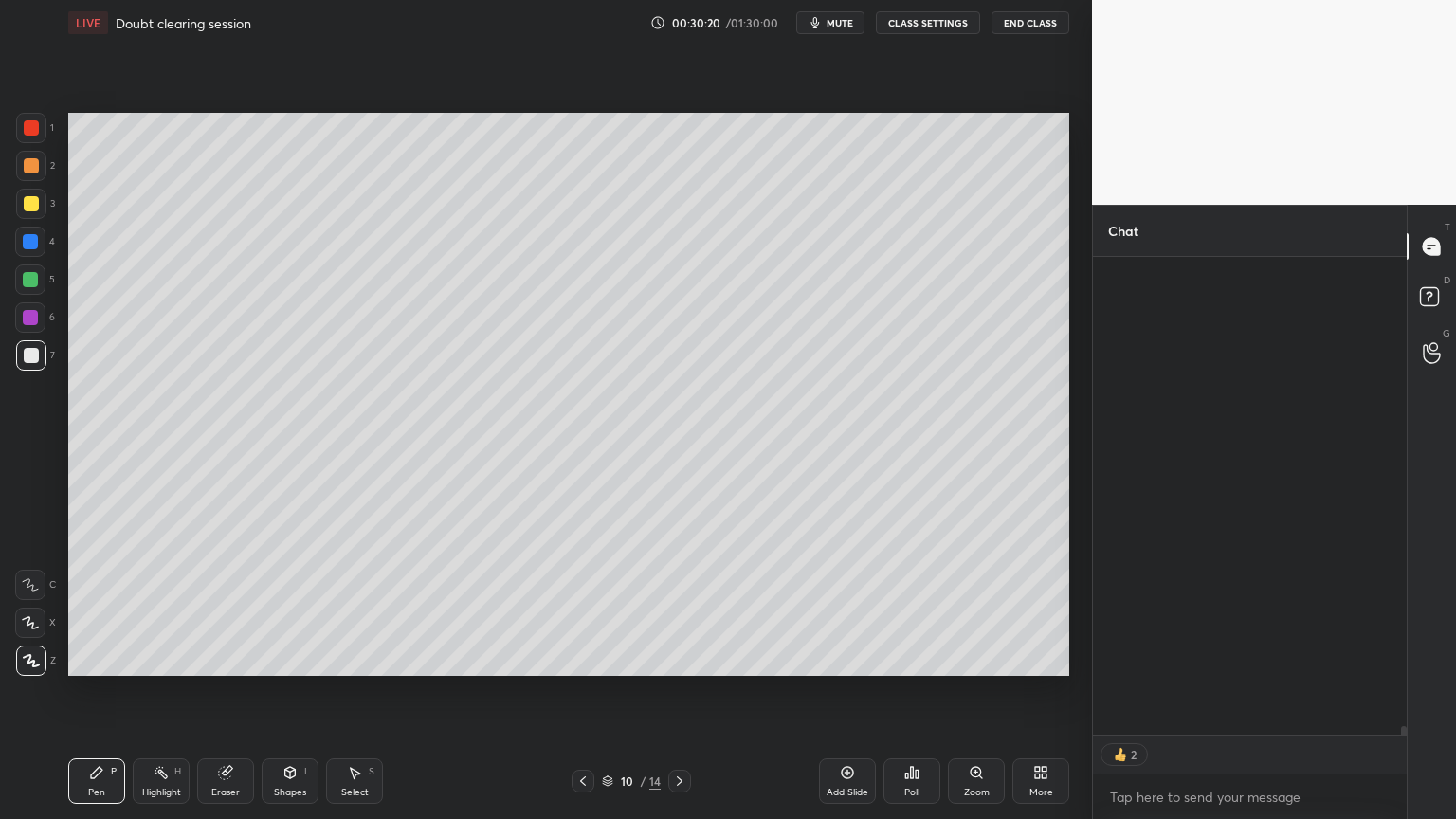 scroll, scrollTop: 26200, scrollLeft: 0, axis: vertical 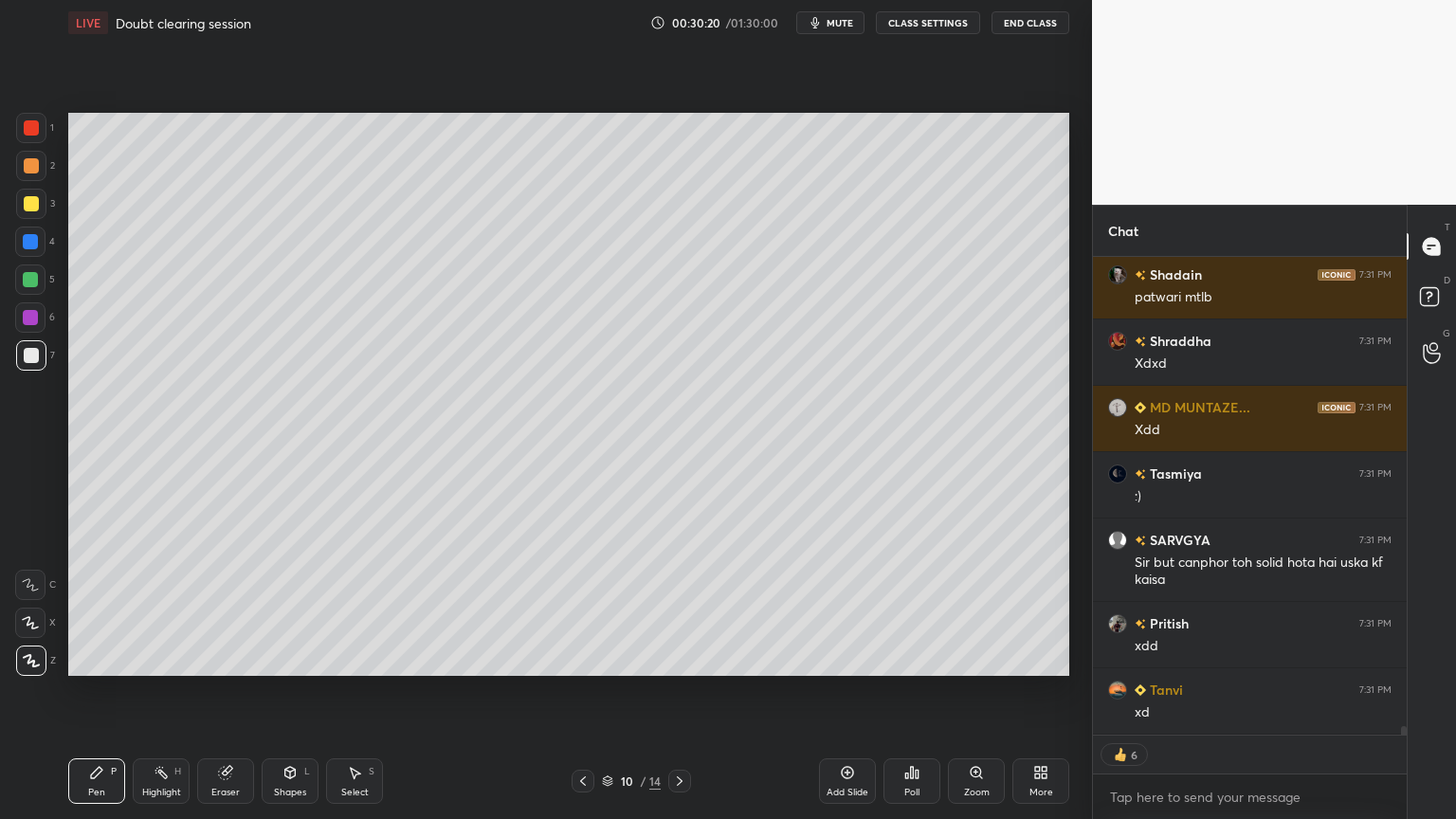 drag, startPoint x: 40, startPoint y: 360, endPoint x: 37, endPoint y: 347, distance: 13.3416641 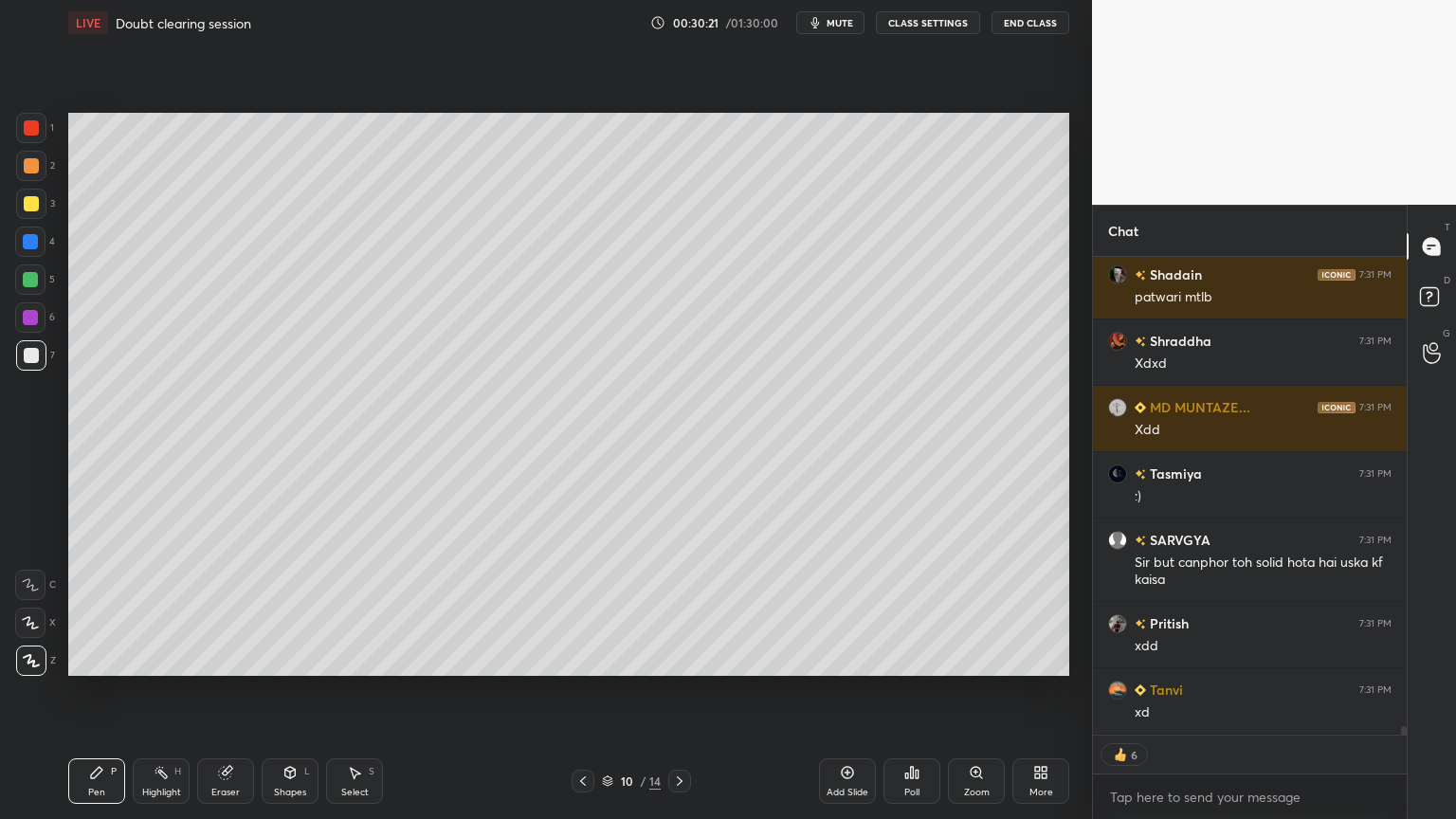 click at bounding box center [31, 204] 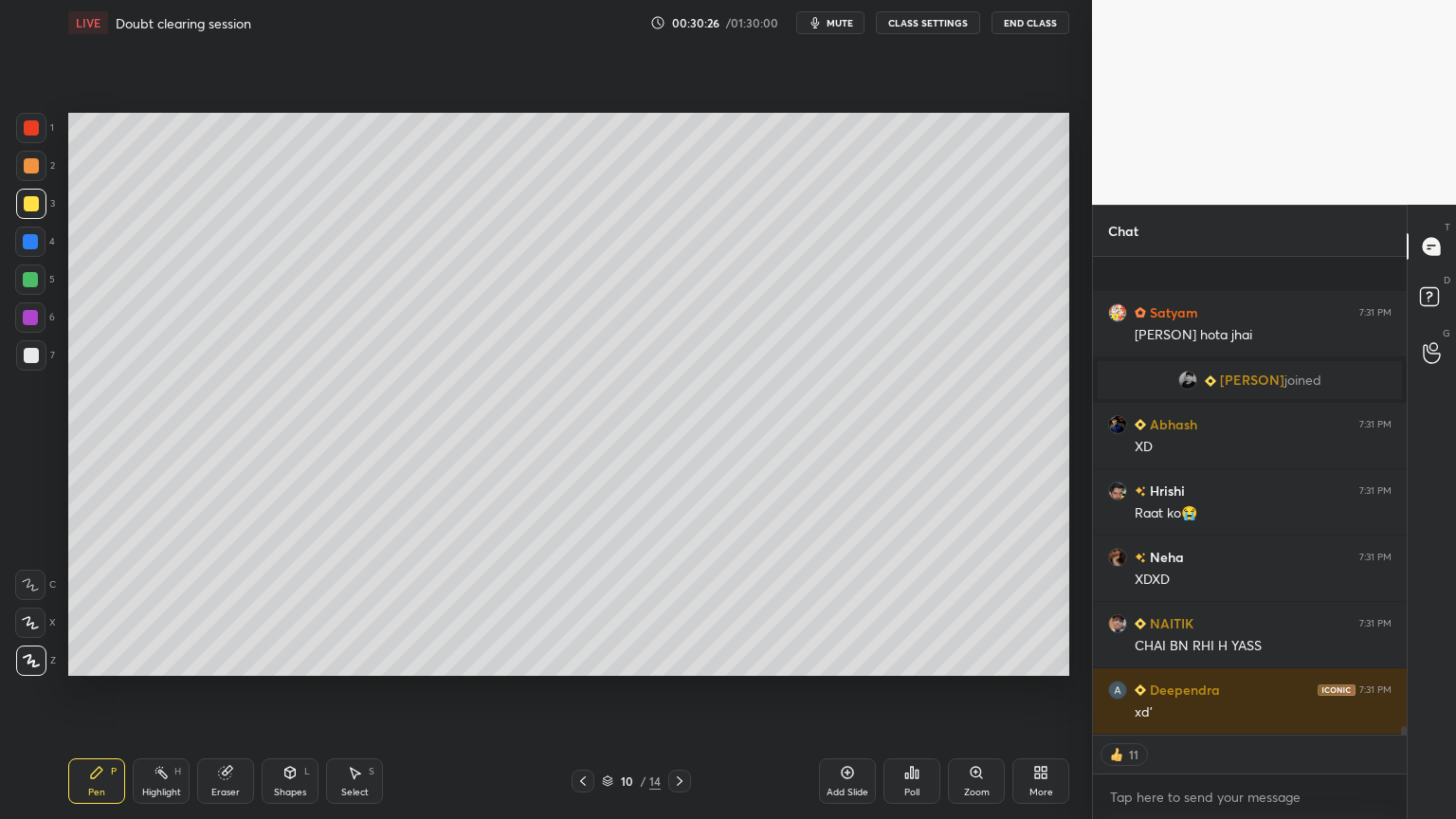 scroll, scrollTop: 27154, scrollLeft: 0, axis: vertical 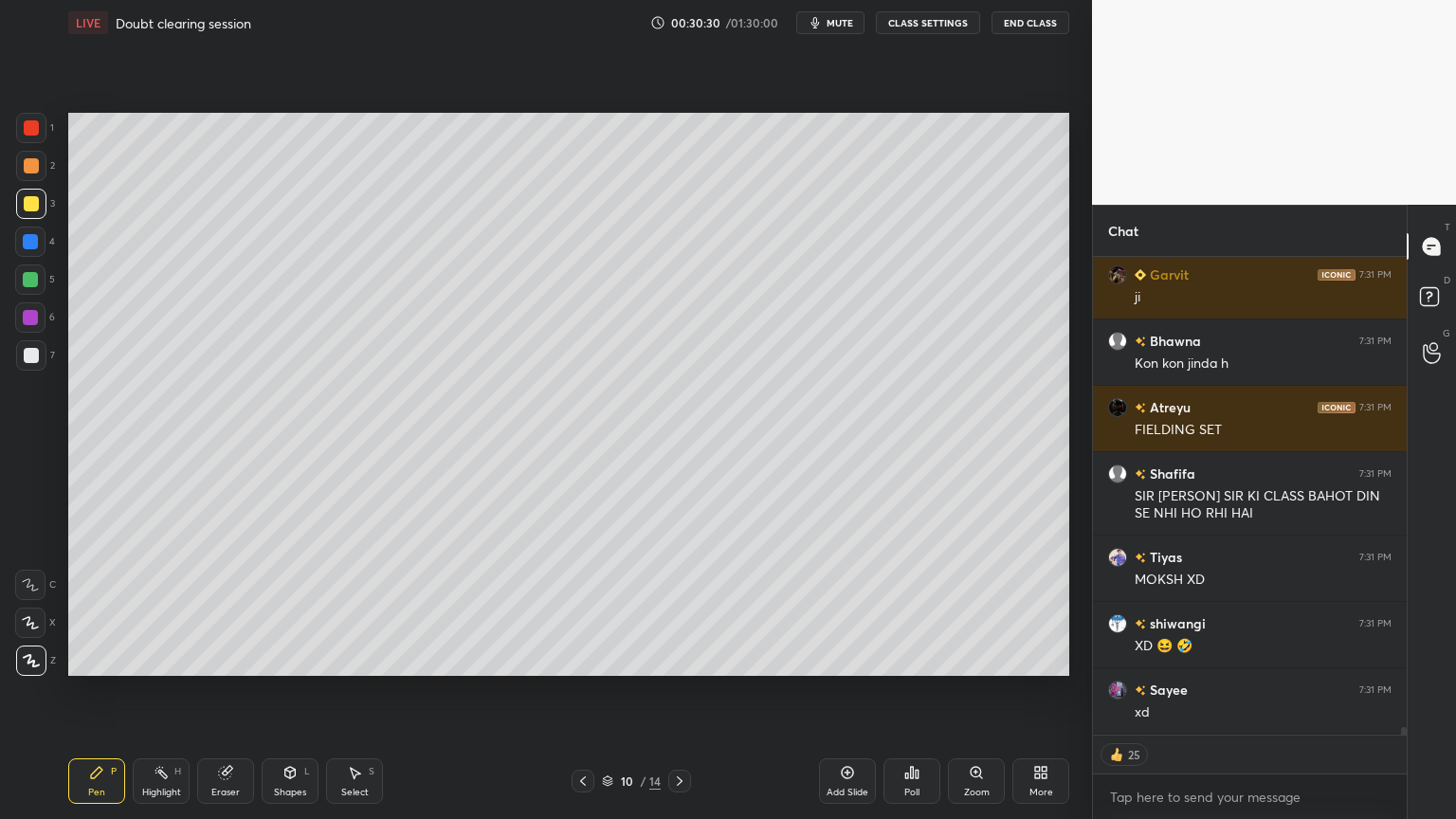 click on "Pen P" at bounding box center [97, 781] 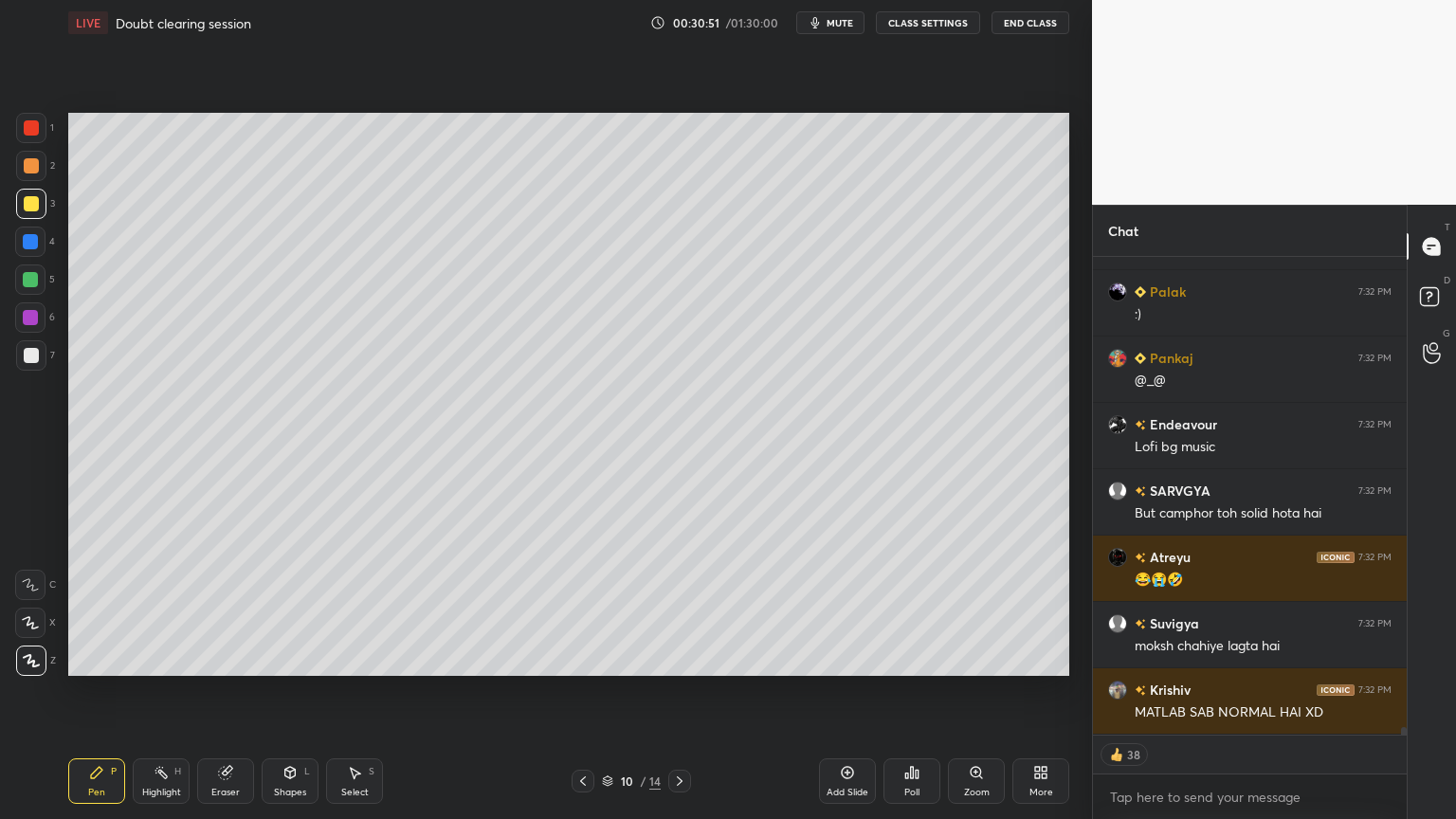 type on "x" 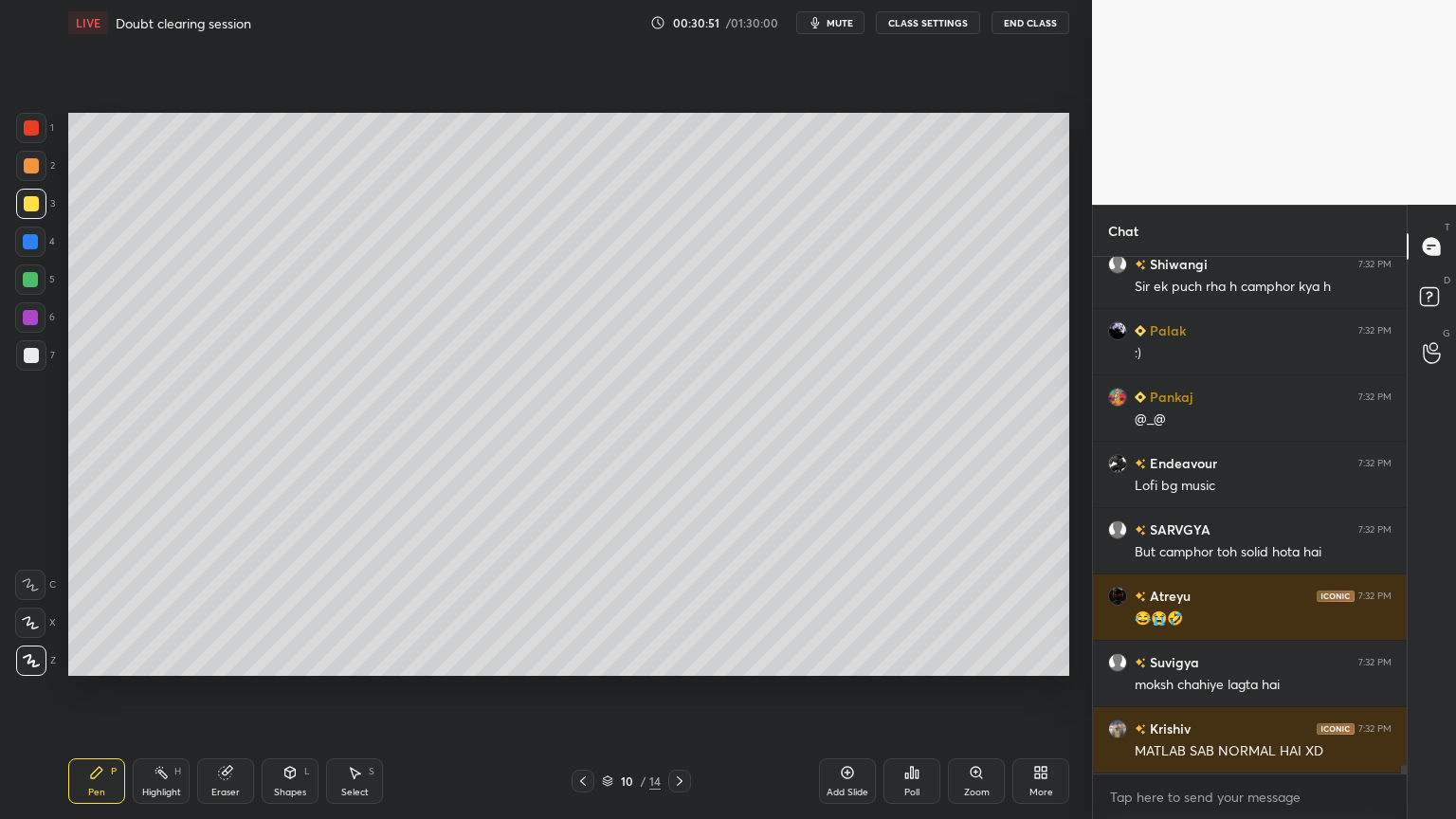 click on "CLASS SETTINGS" at bounding box center [928, 23] 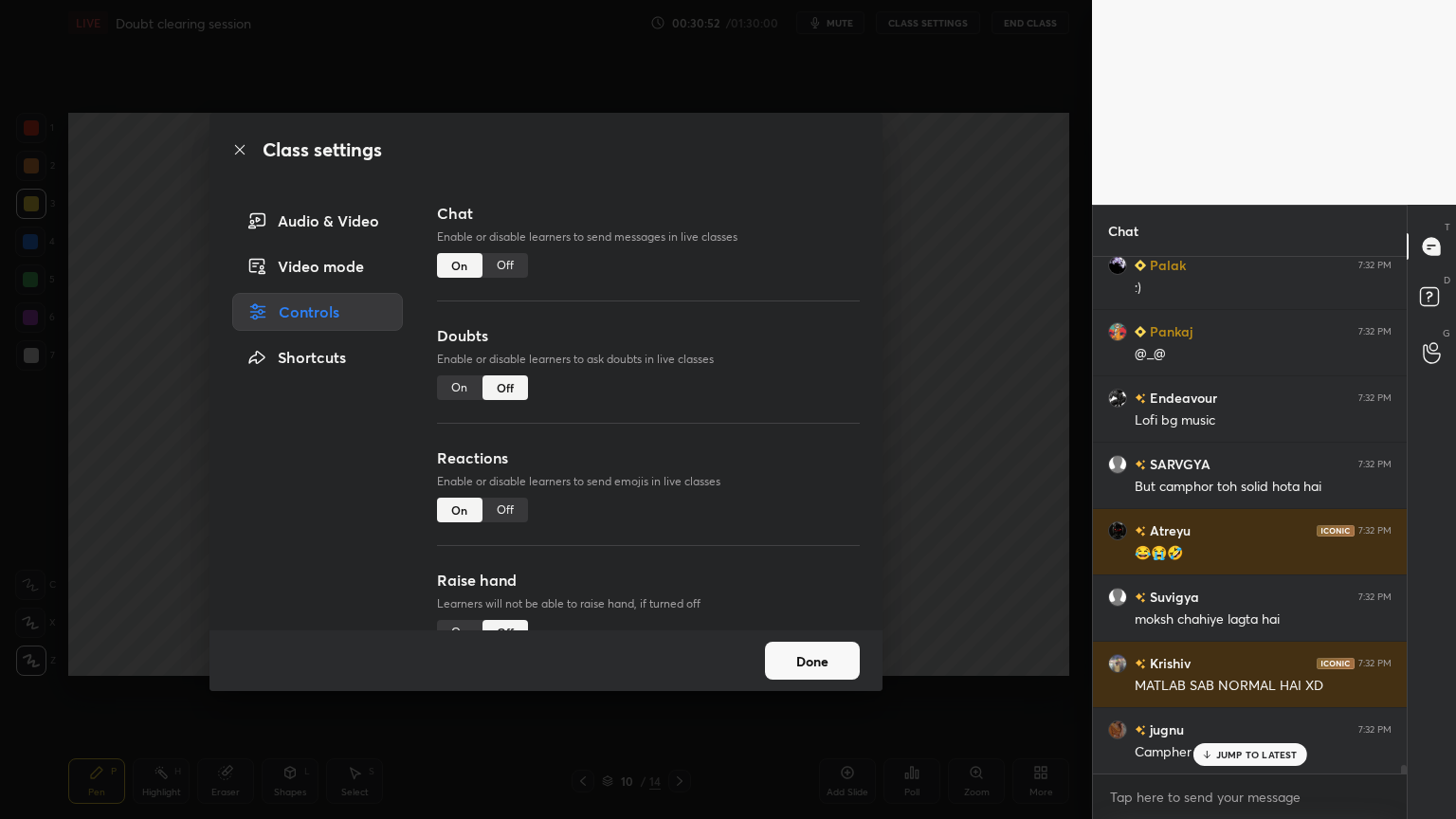 click on "Off" at bounding box center [505, 265] 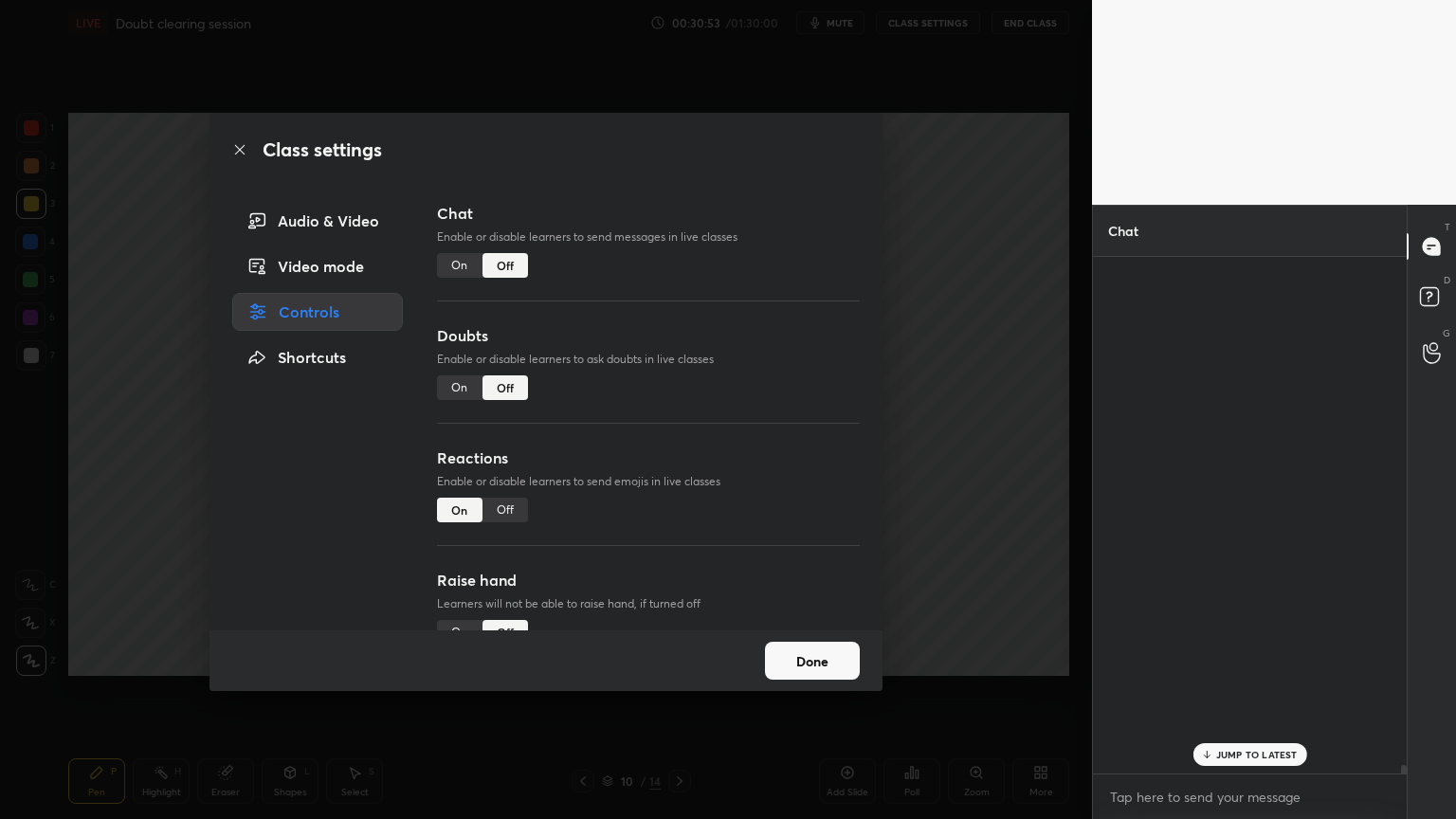 click on "Class settings Audio & Video Video mode Controls Shortcuts Chat Enable or disable learners to send messages in live classes On Off Doubts Enable or disable learners to ask doubts in live classes On Off Reactions Enable or disable learners to send emojis in live classes On Off Raise hand Learners will not be able to raise hand, if turned off On Off Poll Prediction Enable or disable poll prediction in case of a question on the slide On Off Done" at bounding box center [546, 410] 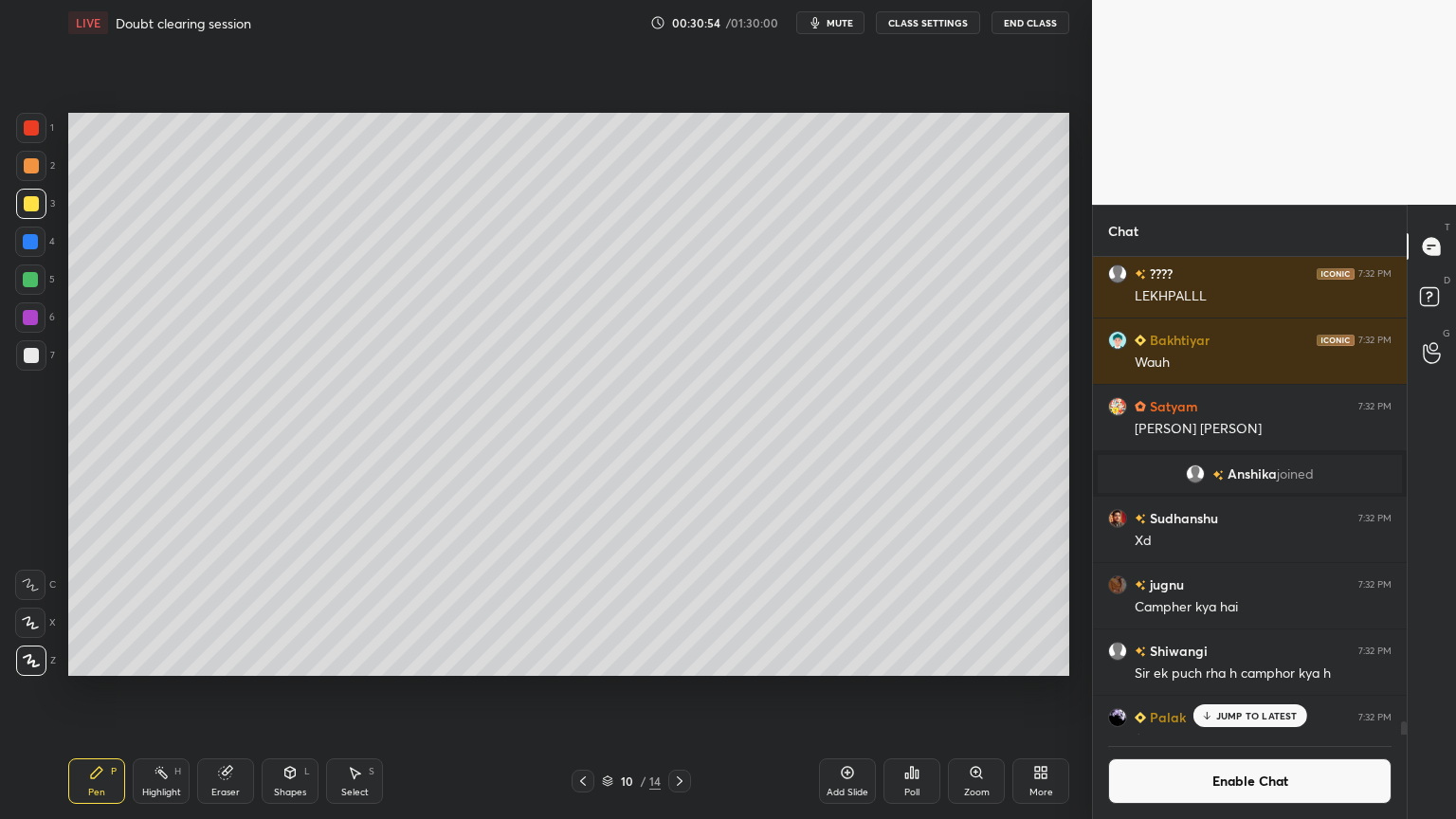 click on "Pen P" at bounding box center (97, 781) 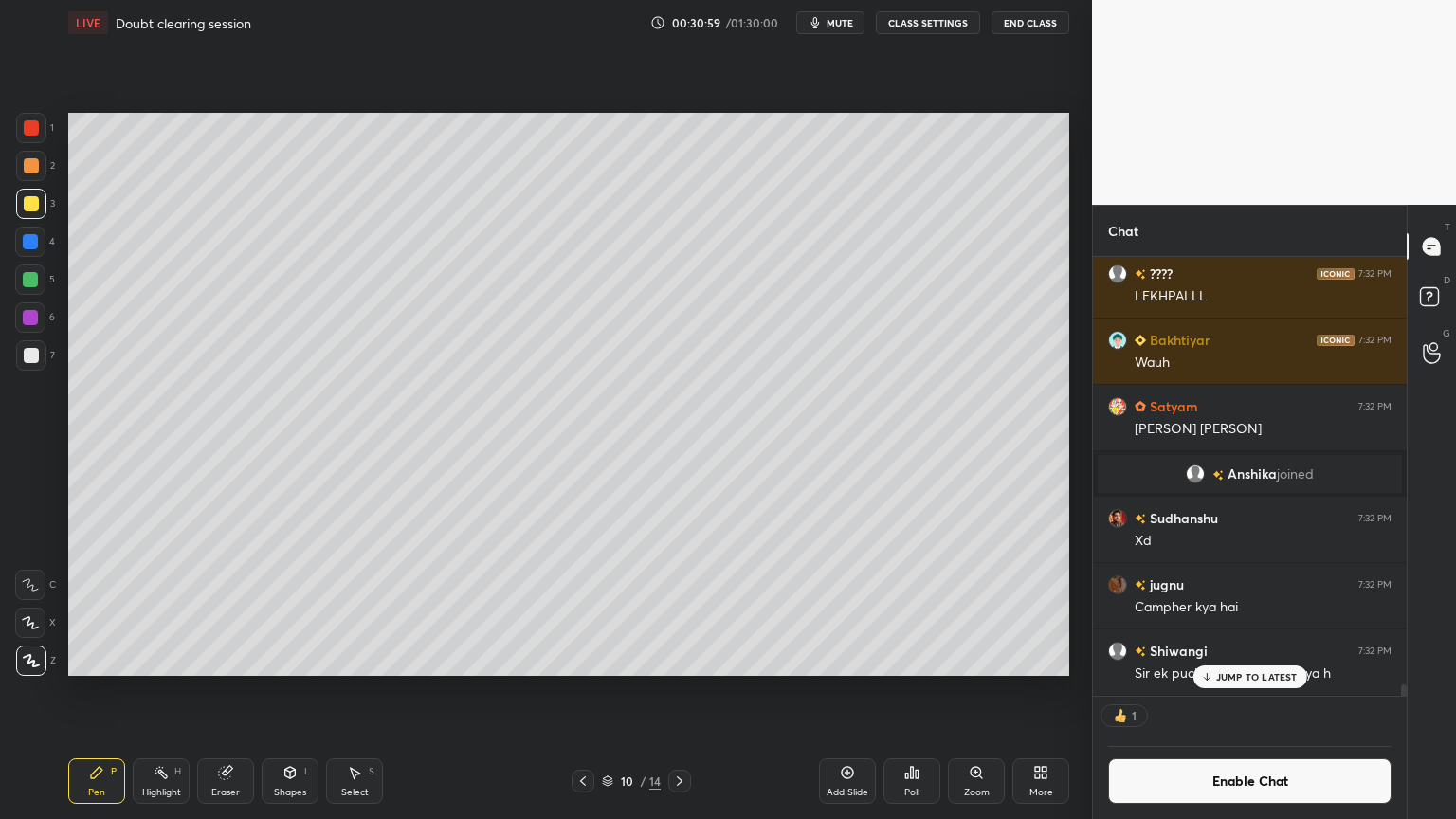click on "Pen" at bounding box center [97, 792] 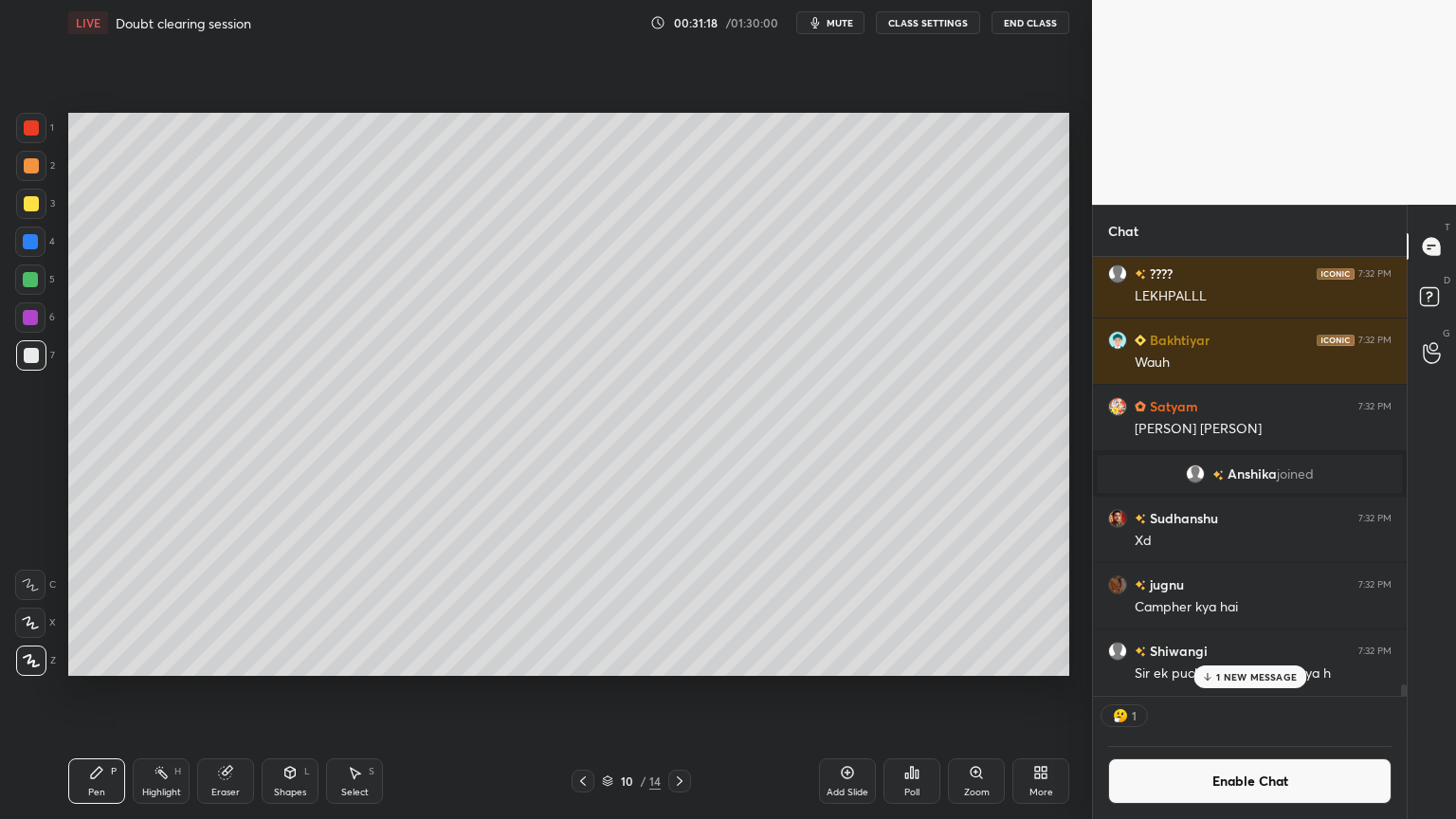 scroll, scrollTop: 433, scrollLeft: 308, axis: both 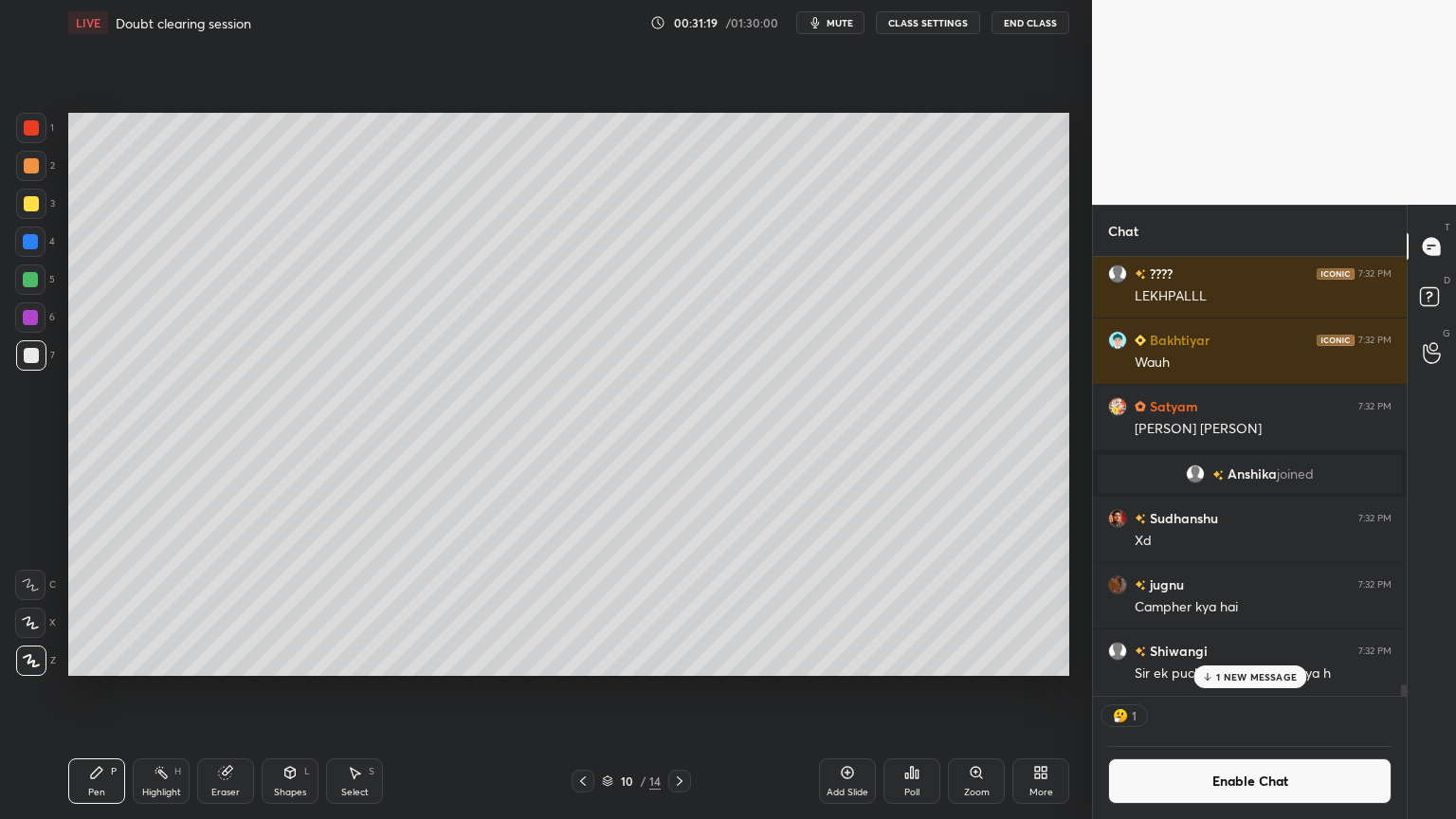 click at bounding box center (31, 204) 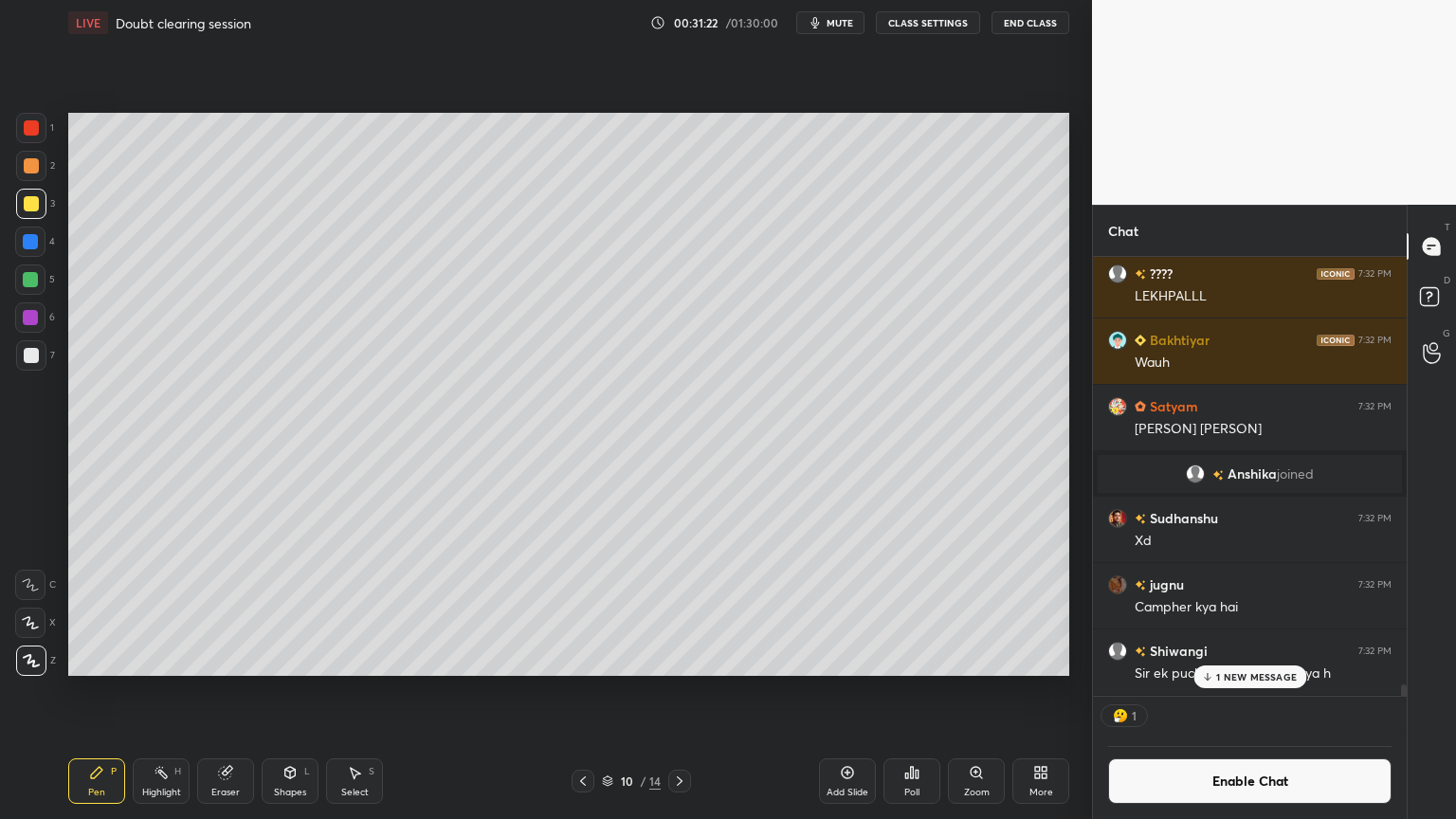 click on "Shapes L" at bounding box center [290, 781] 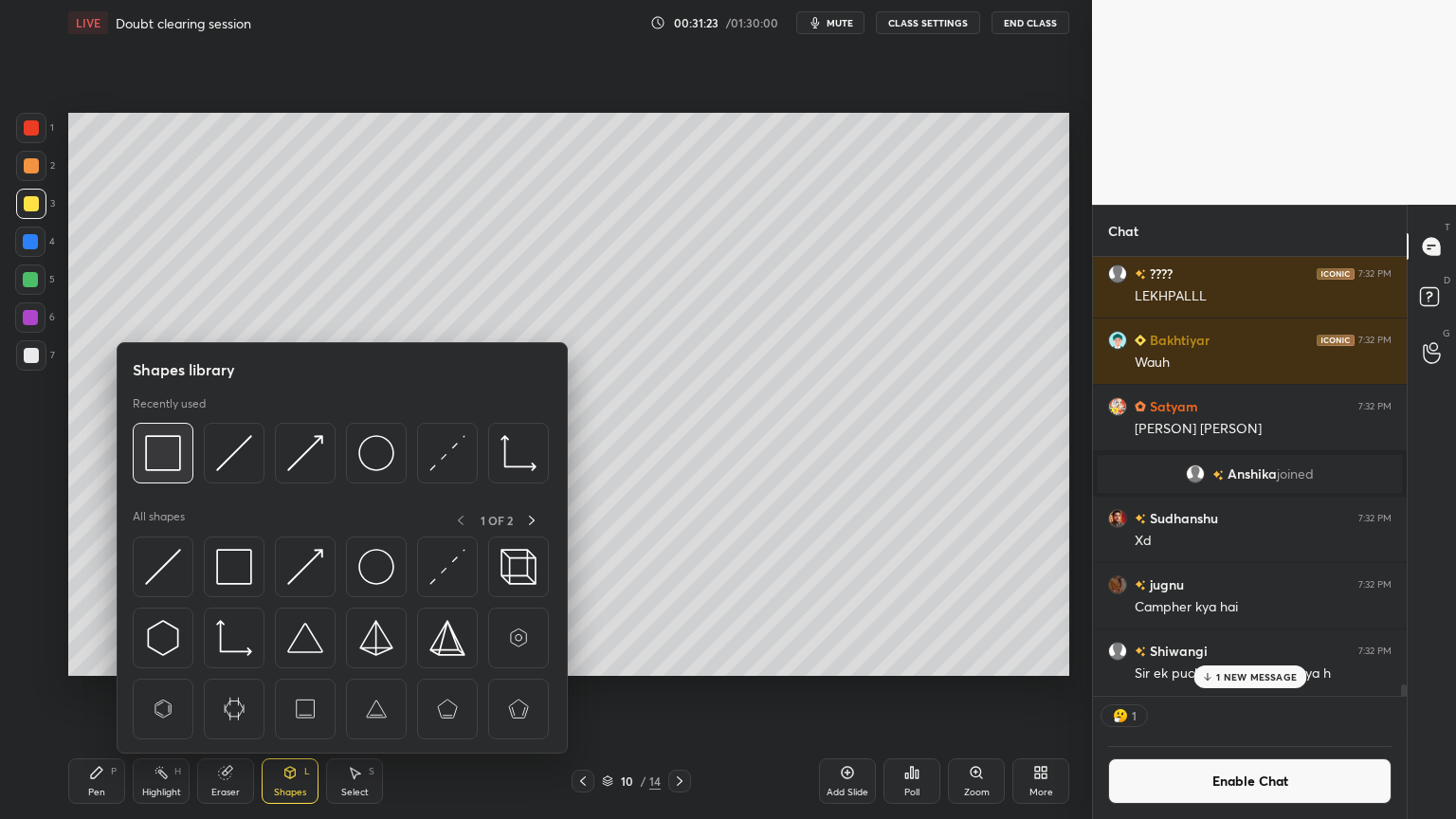 click at bounding box center (163, 453) 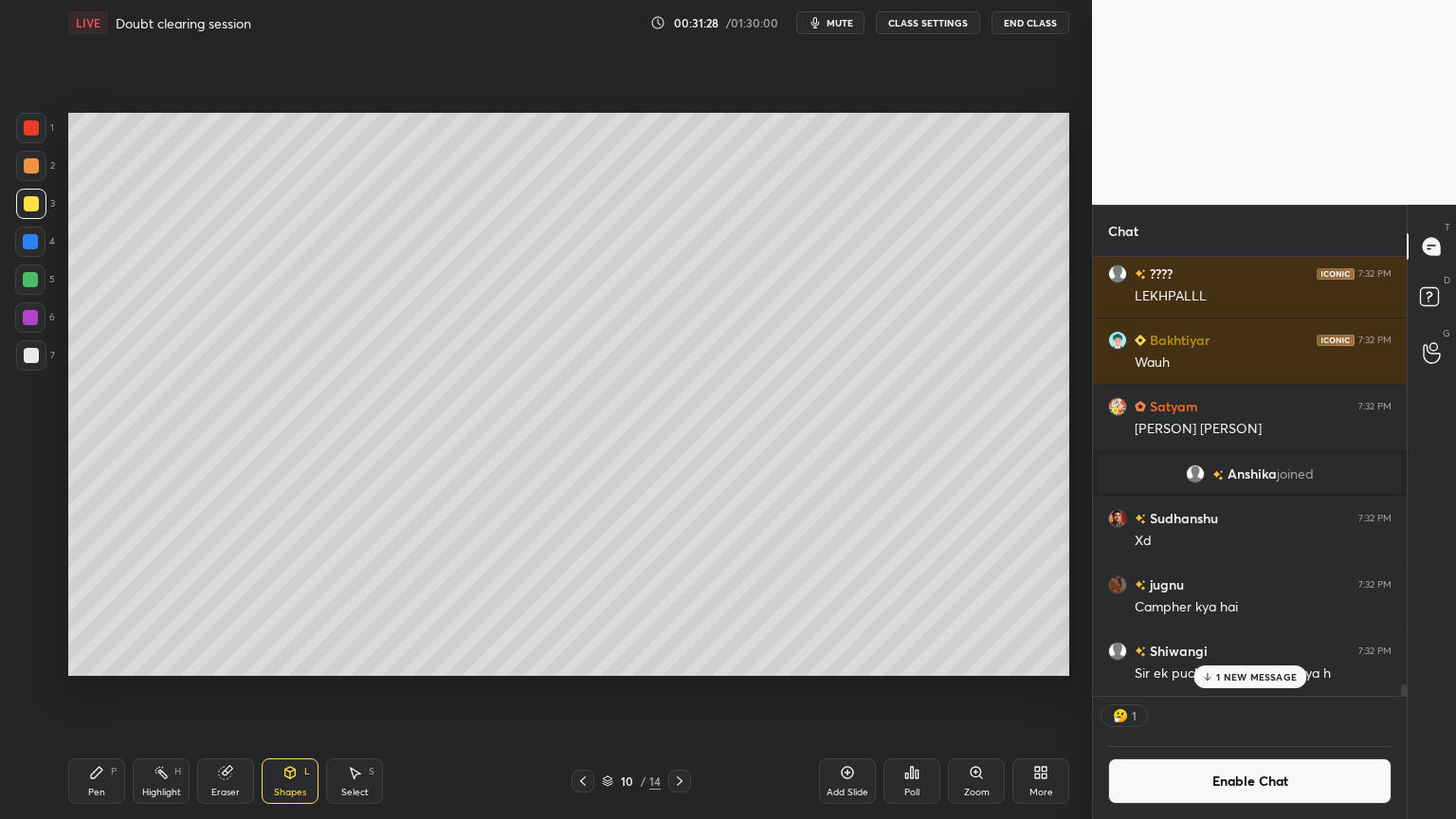 drag, startPoint x: 167, startPoint y: 775, endPoint x: 266, endPoint y: 682, distance: 135.83078 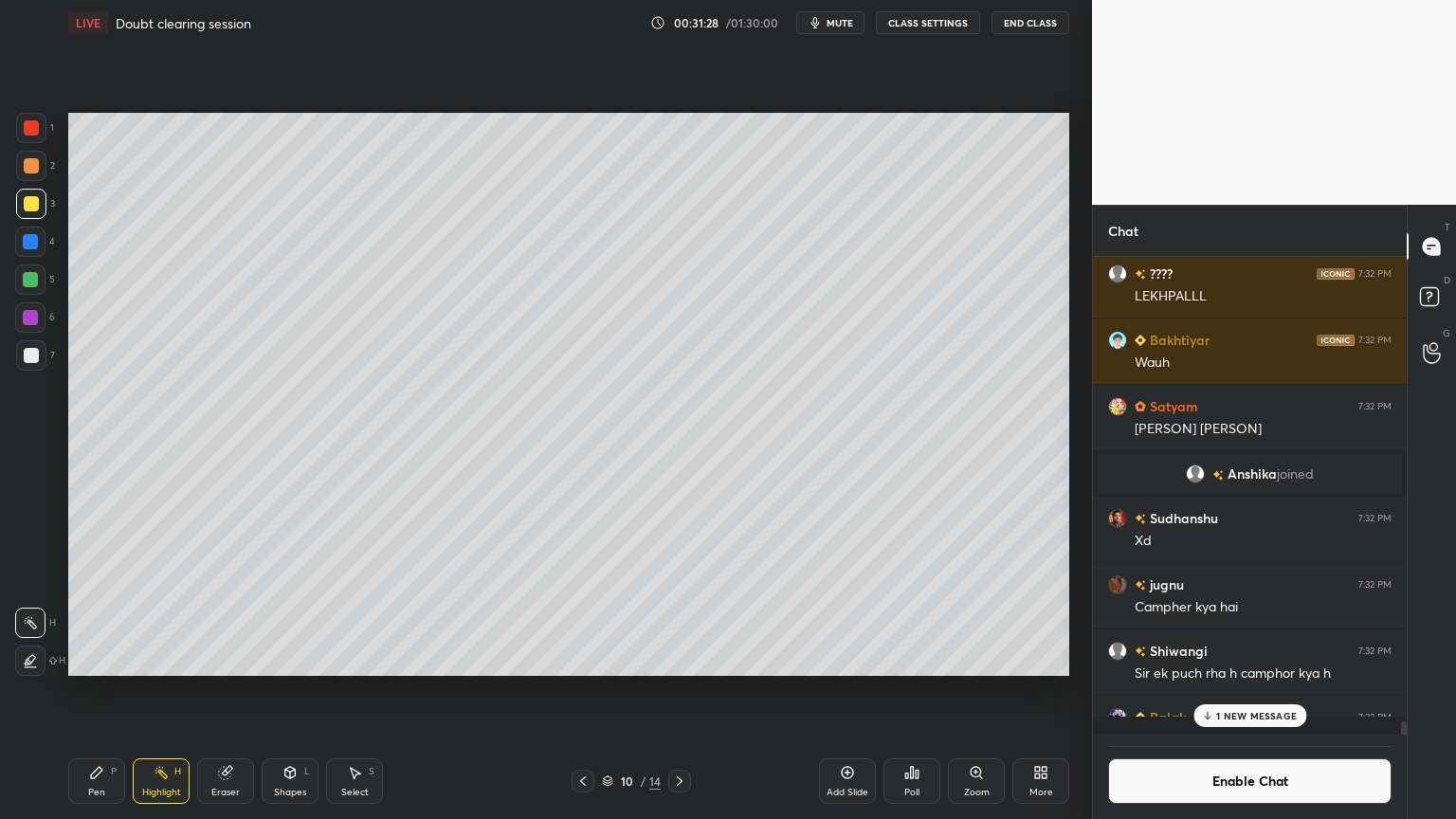 scroll, scrollTop: 6, scrollLeft: 6, axis: both 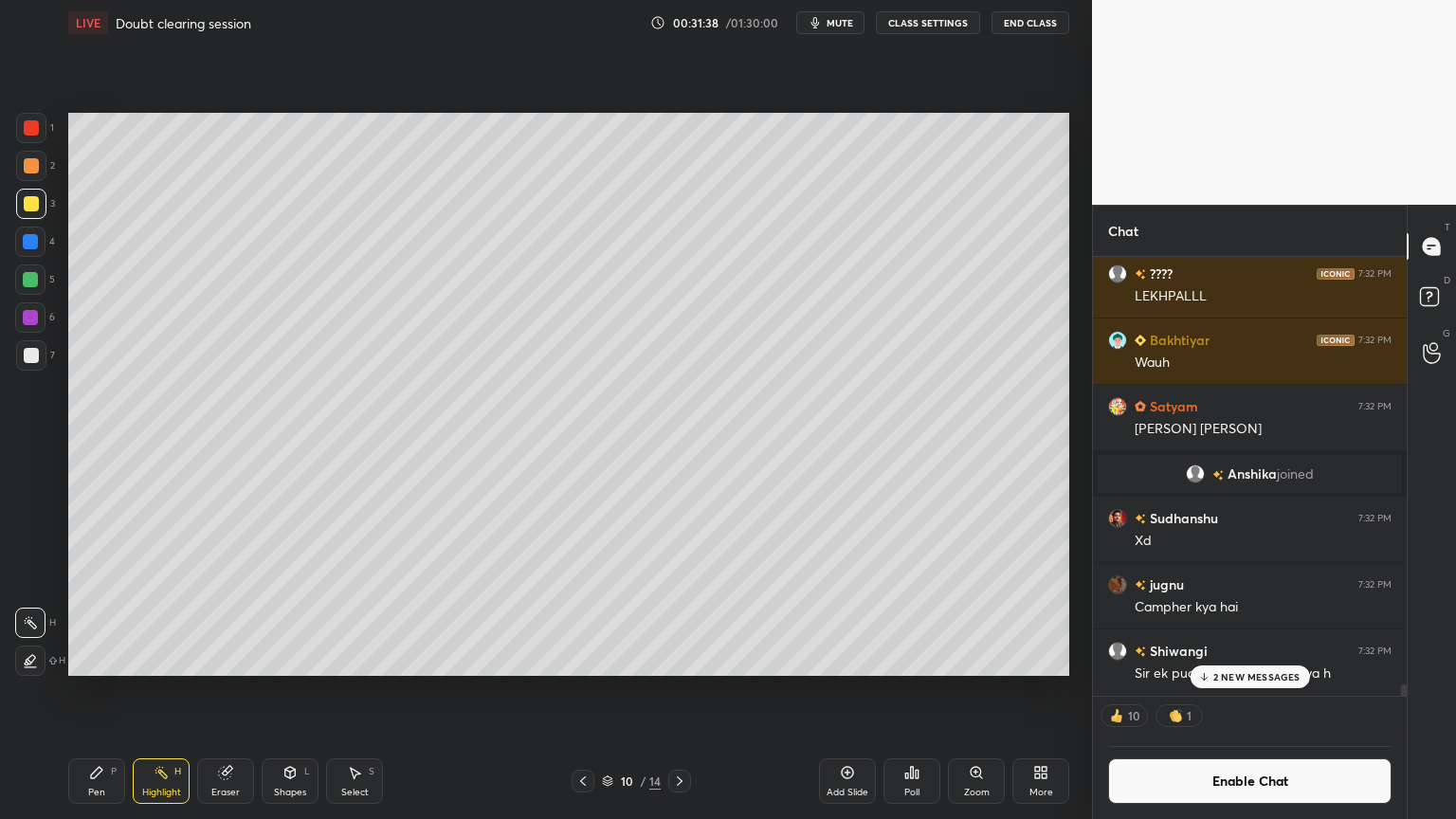 click on "2 NEW MESSAGES" at bounding box center [1249, 677] 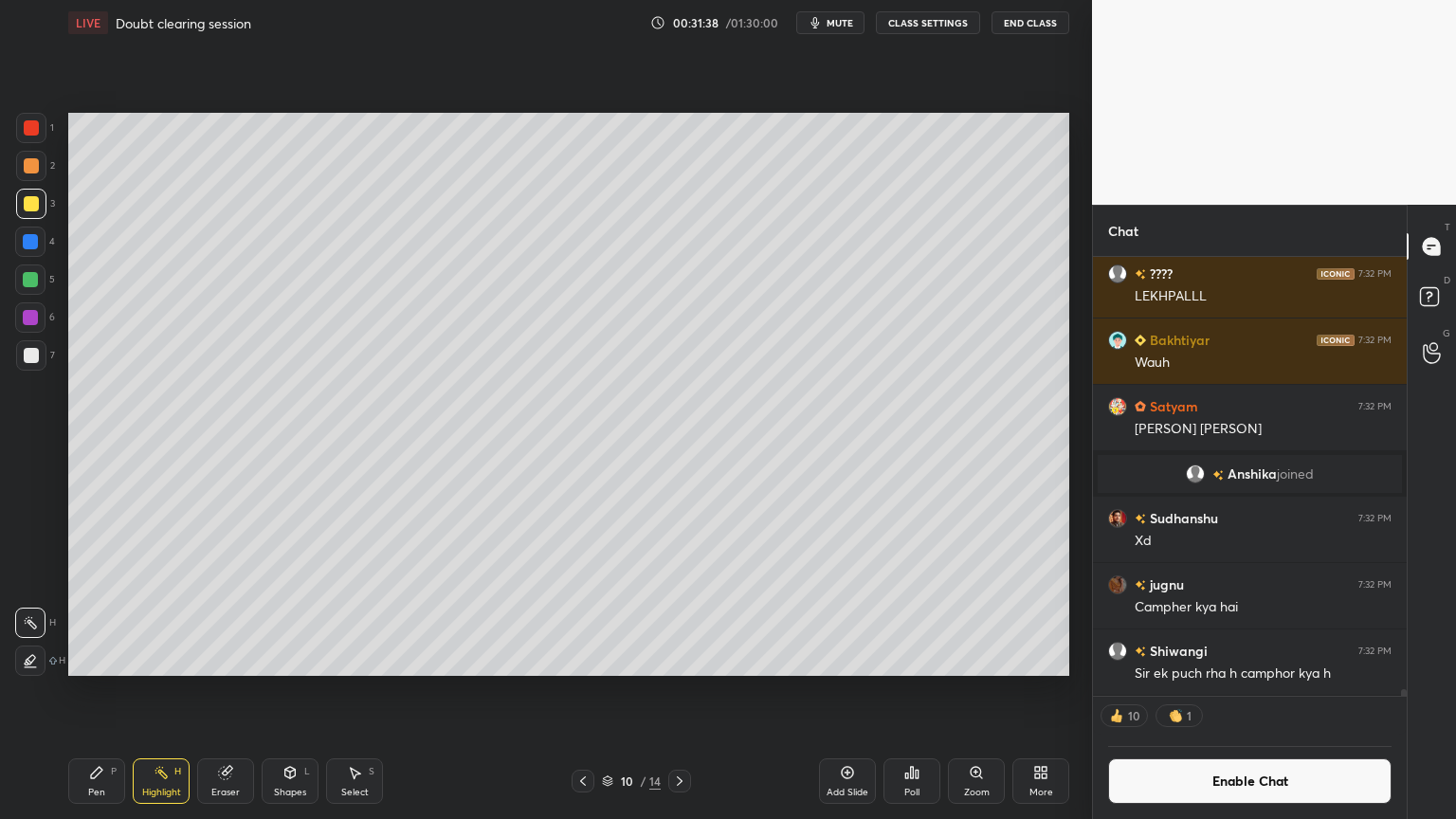 scroll, scrollTop: 28641, scrollLeft: 0, axis: vertical 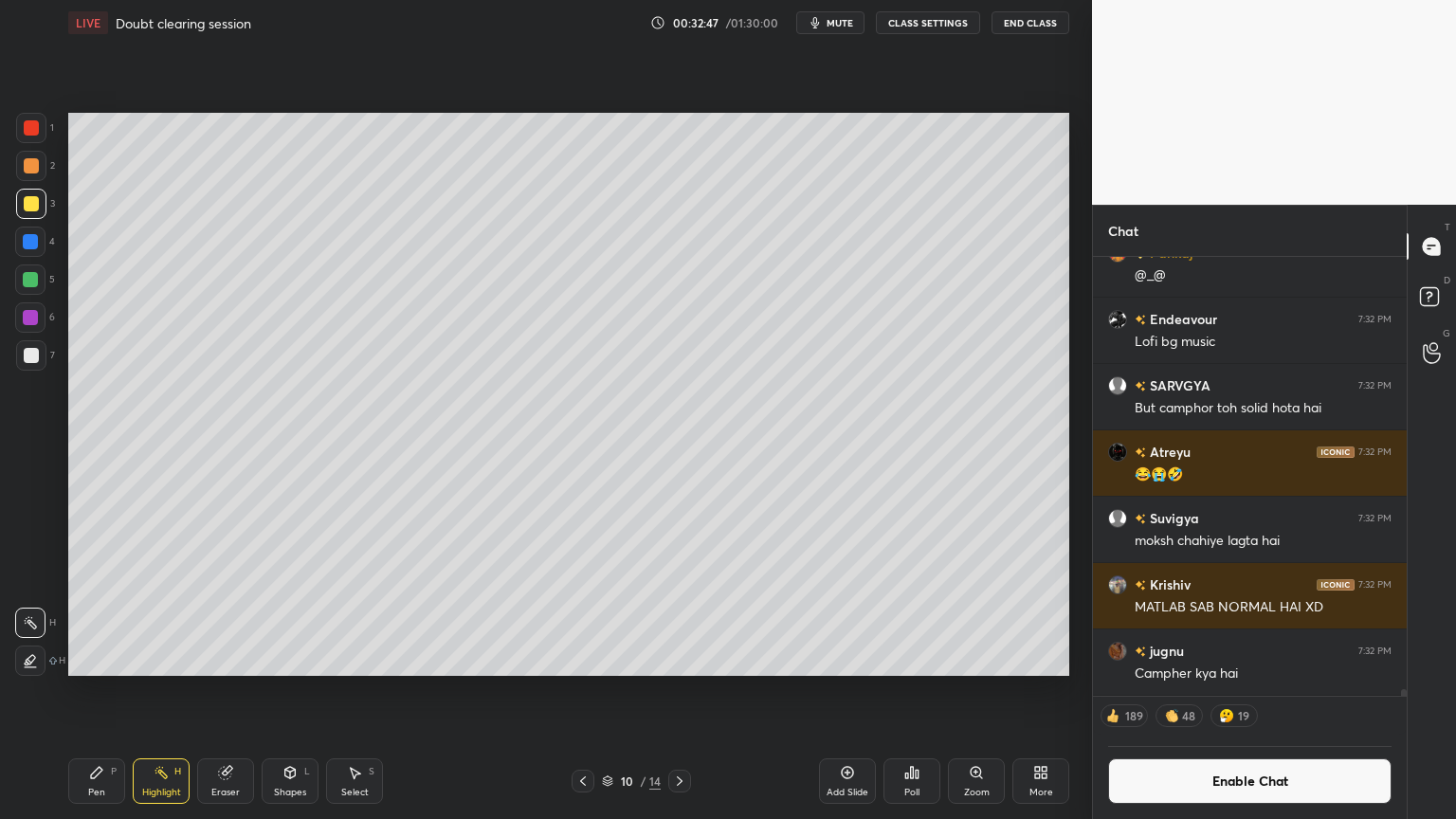 click on "Pen P" at bounding box center [97, 781] 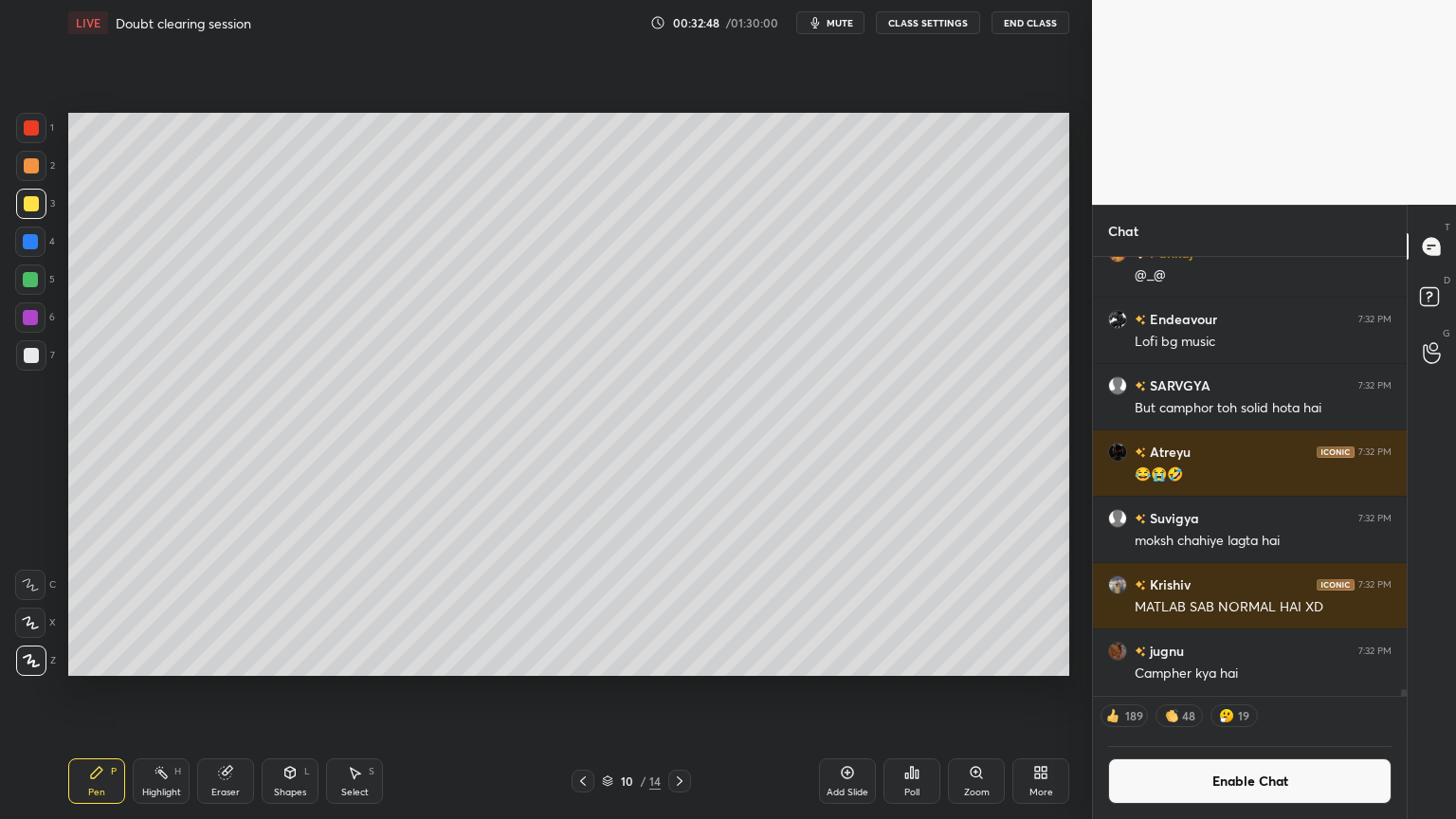 click at bounding box center [30, 280] 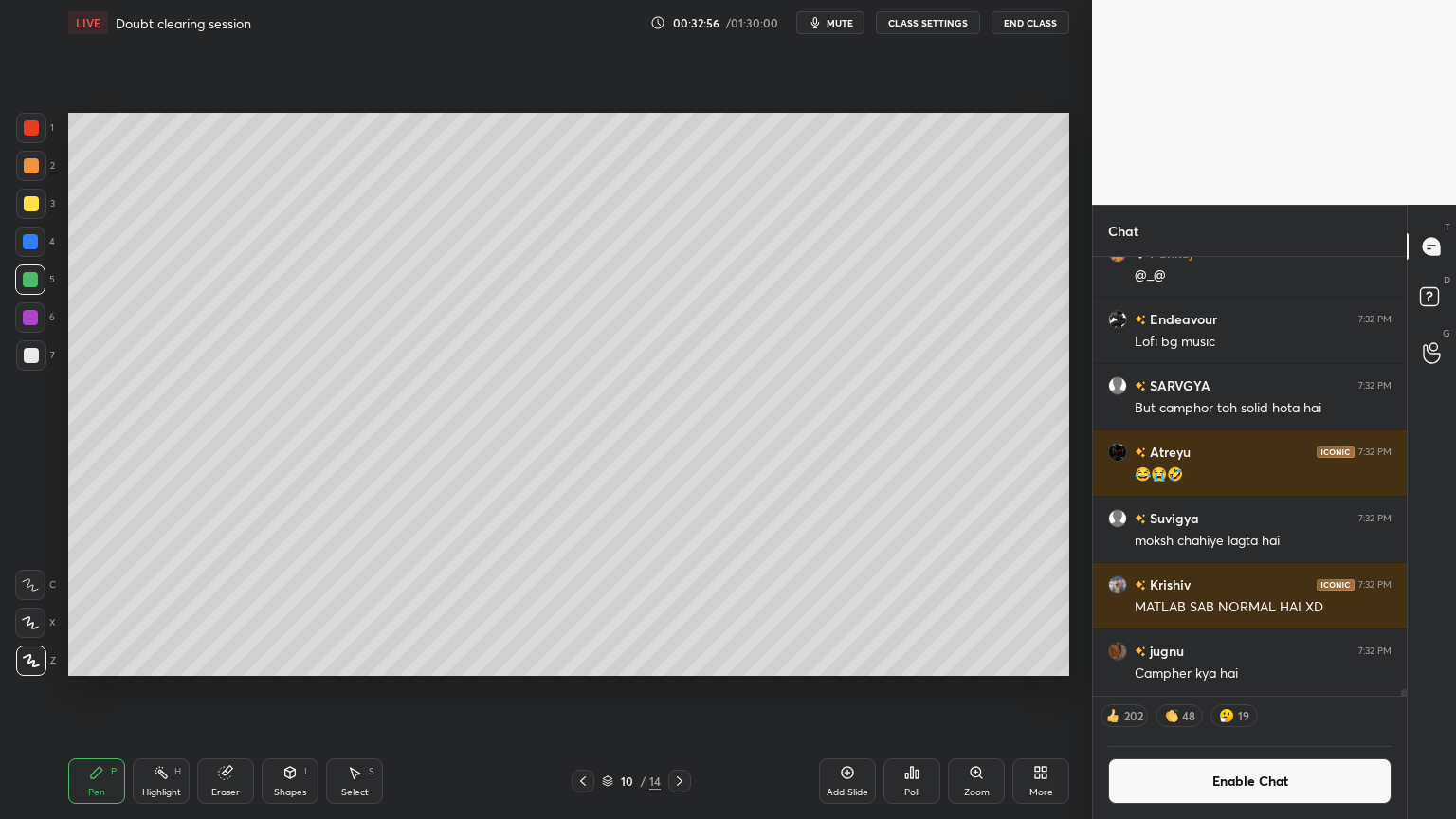 drag, startPoint x: 154, startPoint y: 788, endPoint x: 282, endPoint y: 688, distance: 162.4315 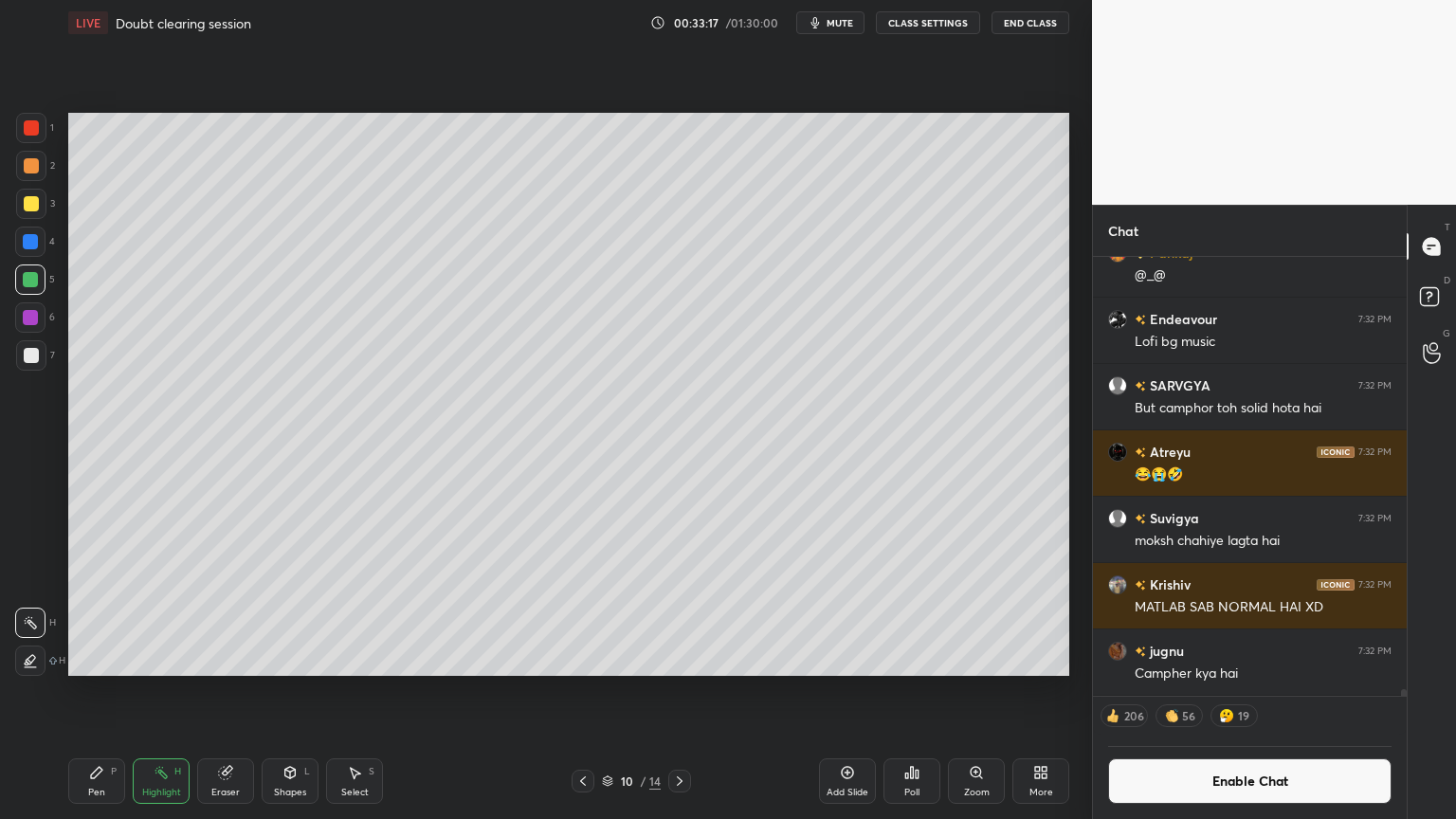 click on "Add Slide" at bounding box center (847, 781) 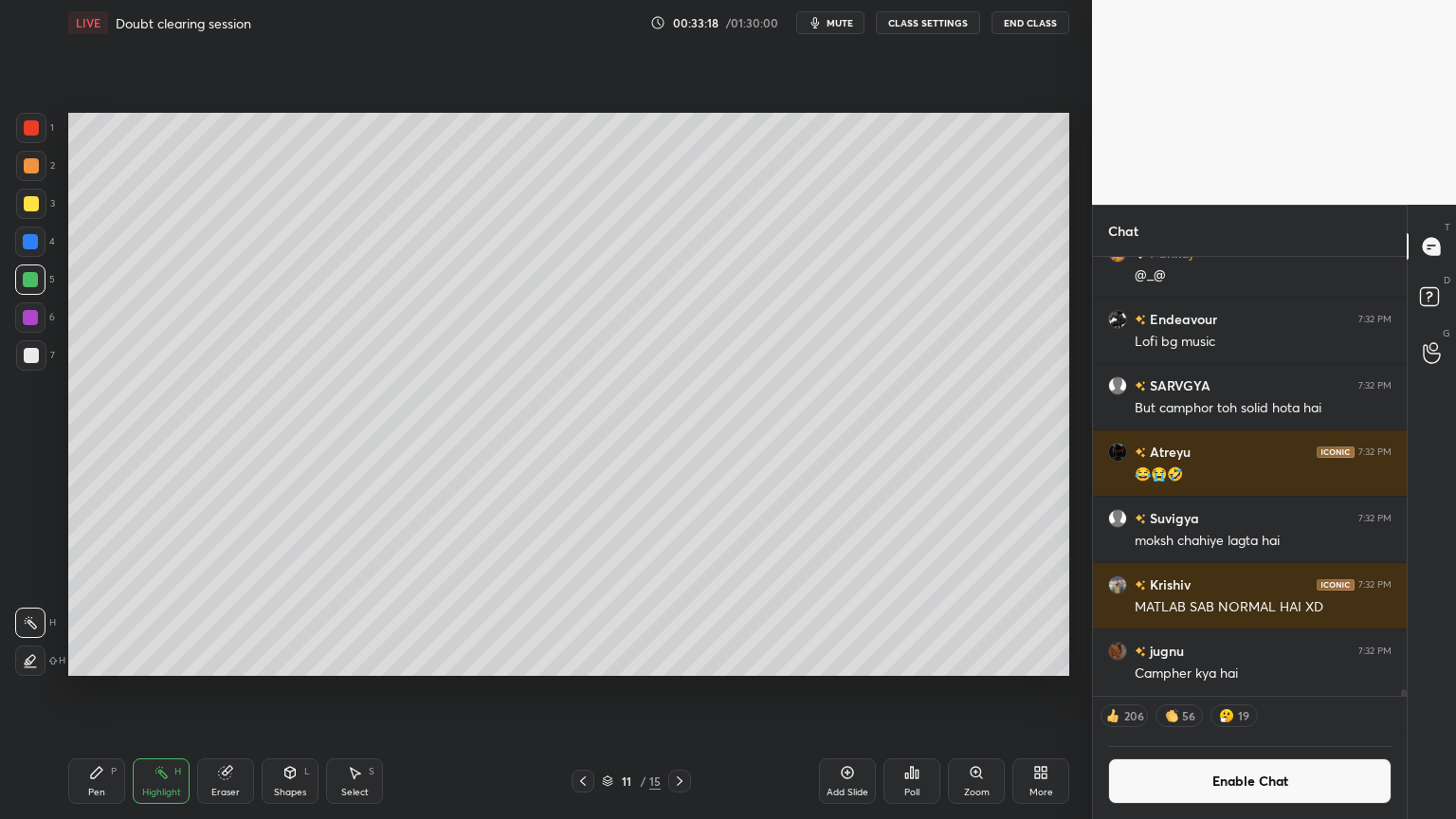 click on "Pen P" at bounding box center (97, 781) 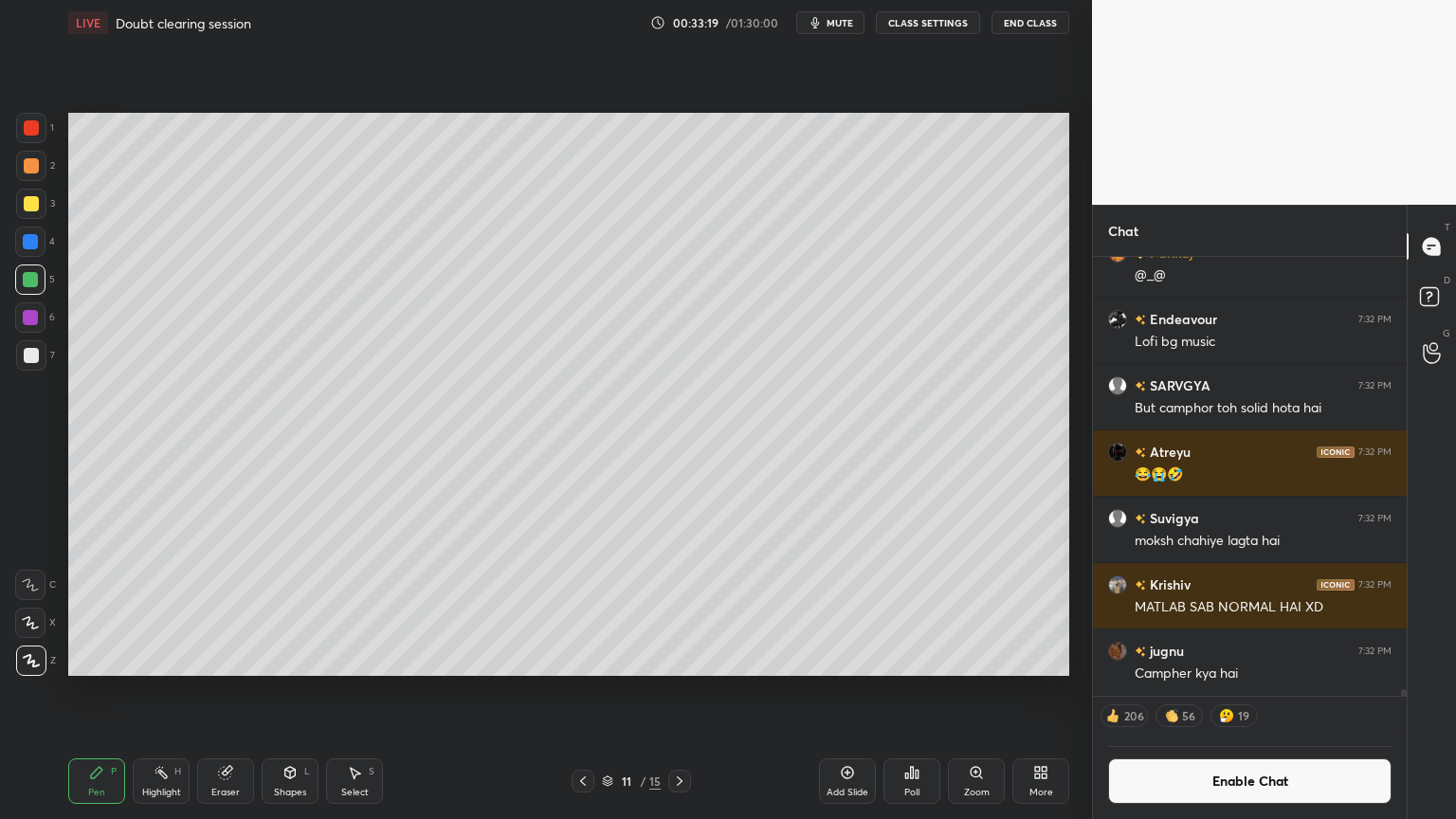 click at bounding box center [31, 128] 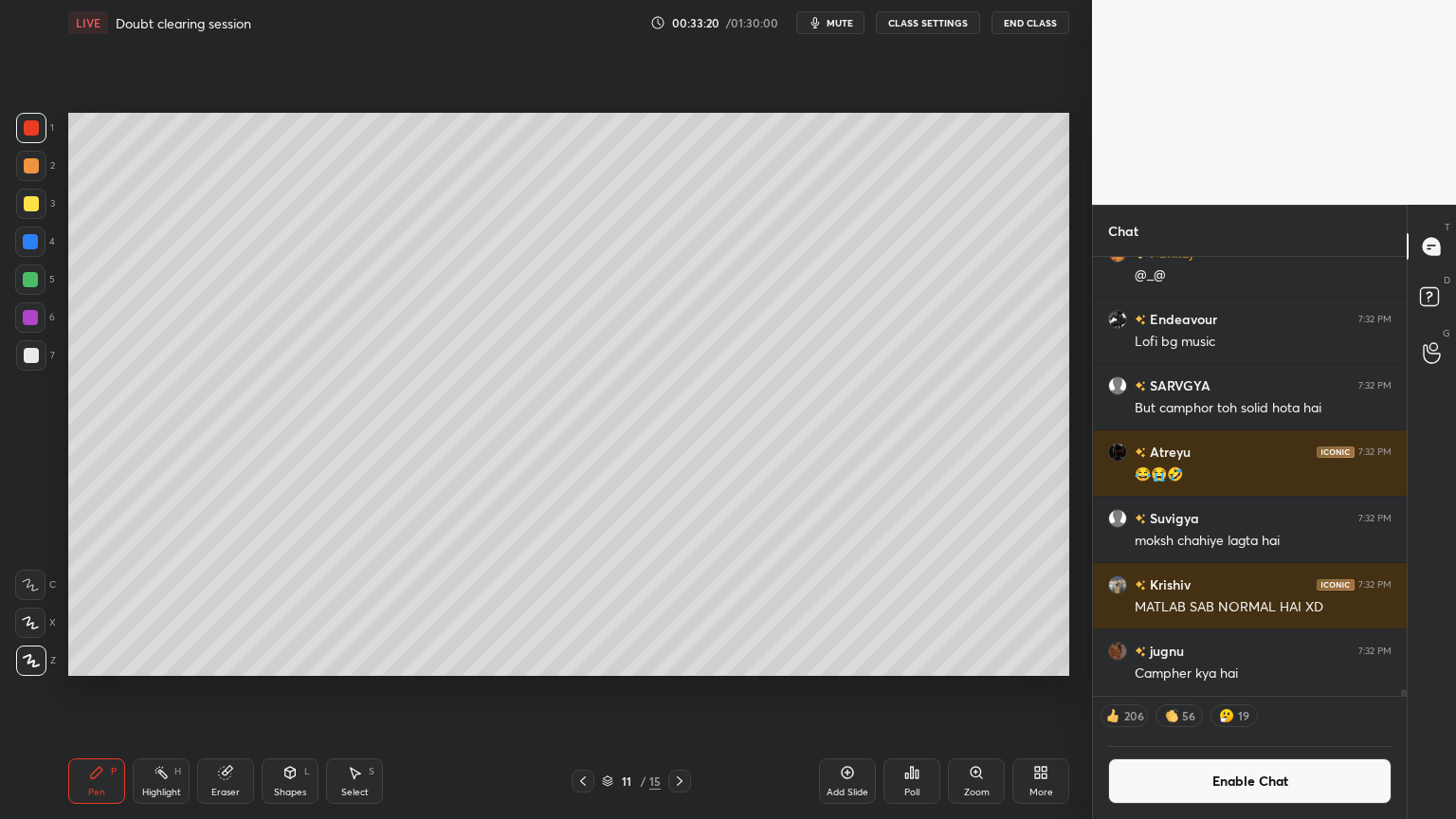 click at bounding box center (31, 166) 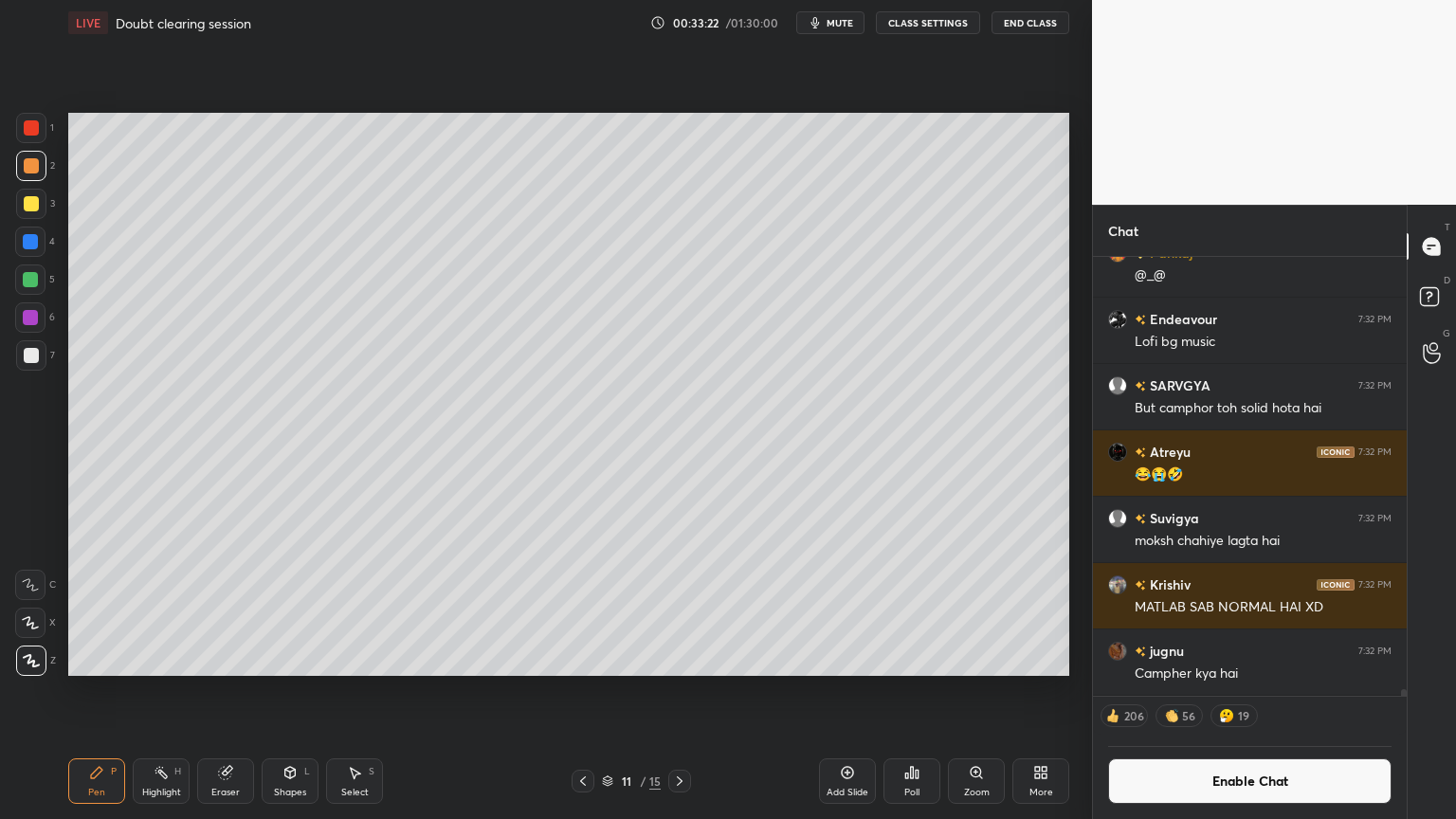 click on "Pen P" at bounding box center [97, 781] 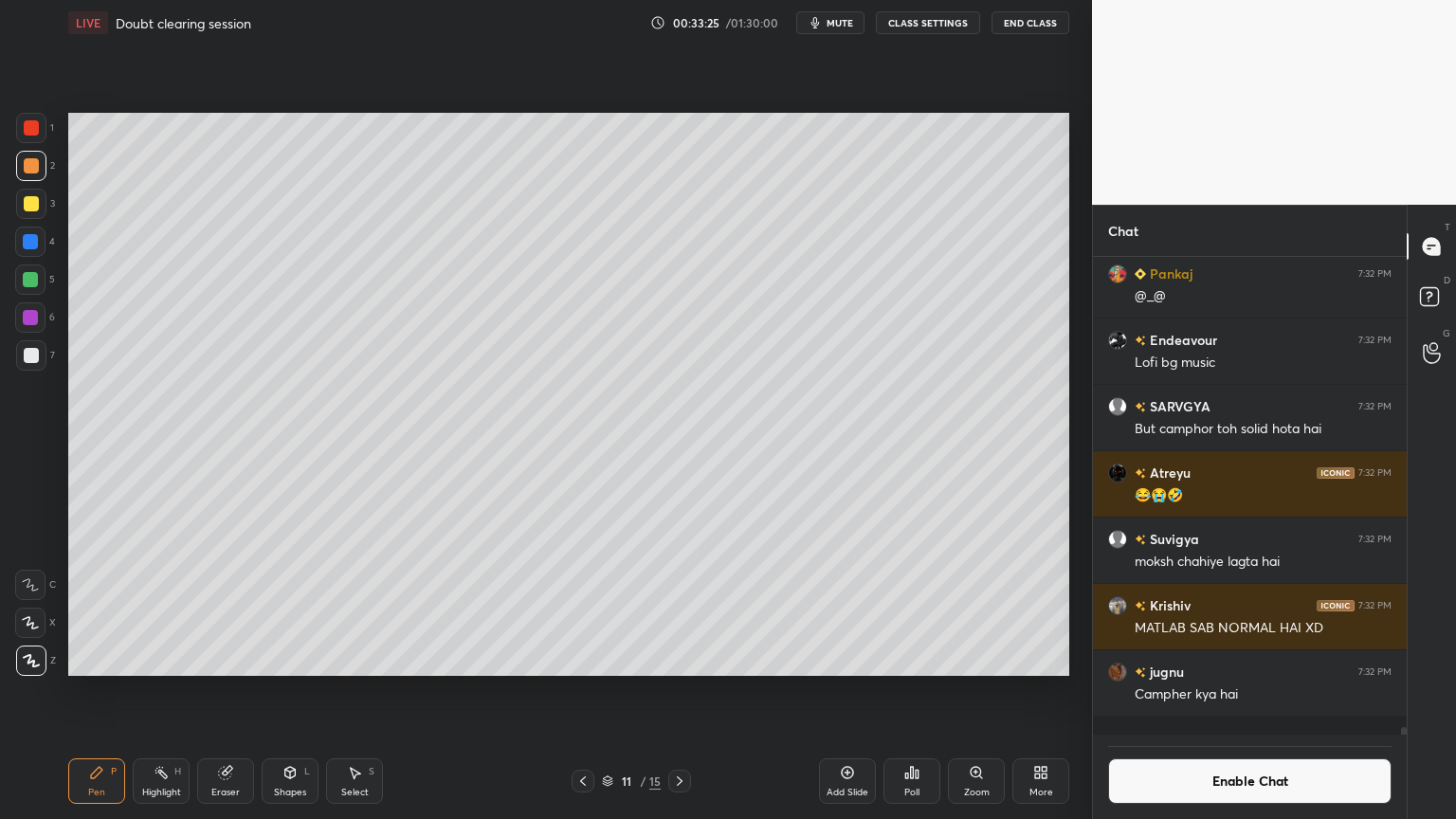scroll, scrollTop: 6, scrollLeft: 6, axis: both 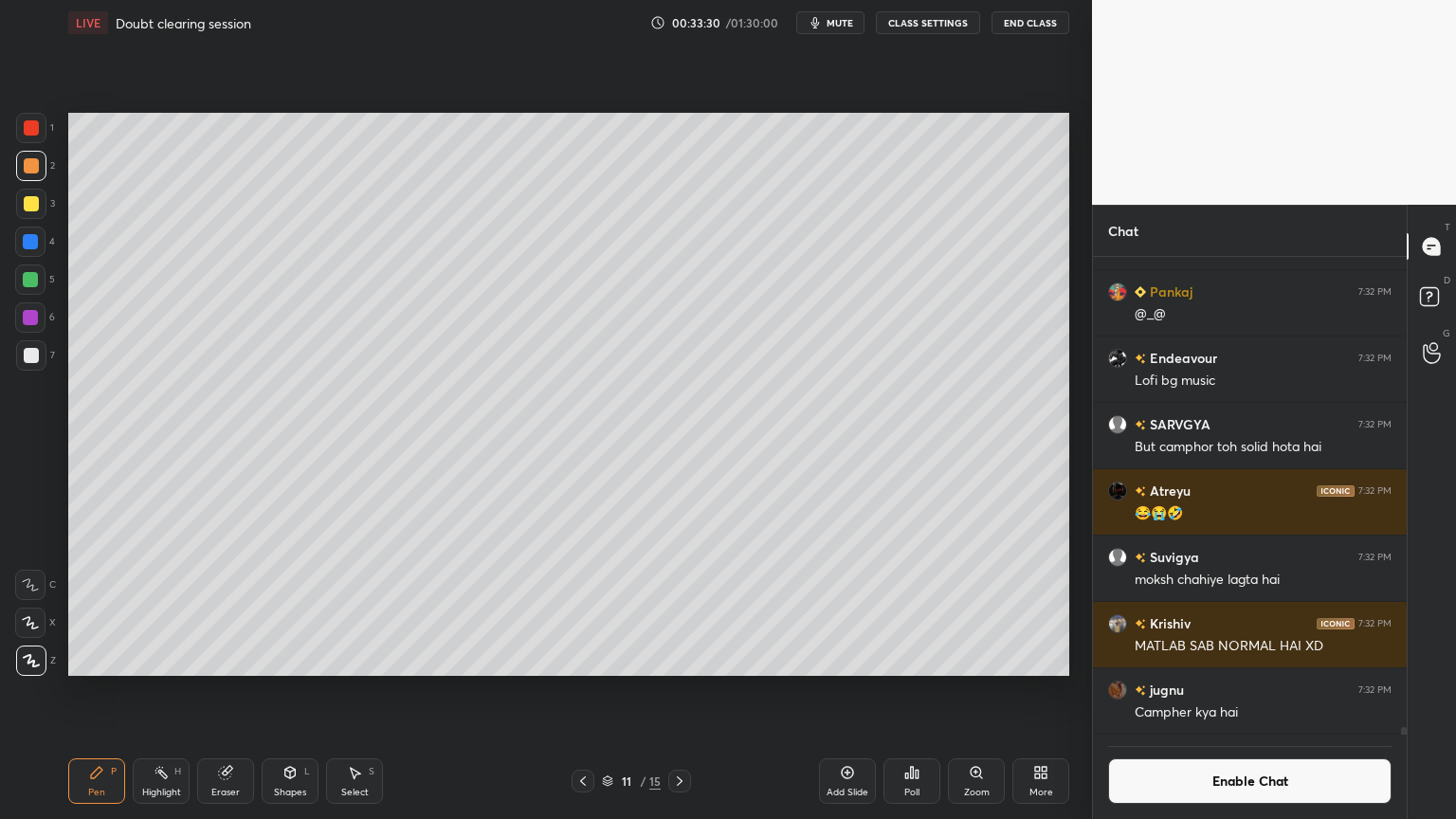 click on "Shapes L" at bounding box center [290, 781] 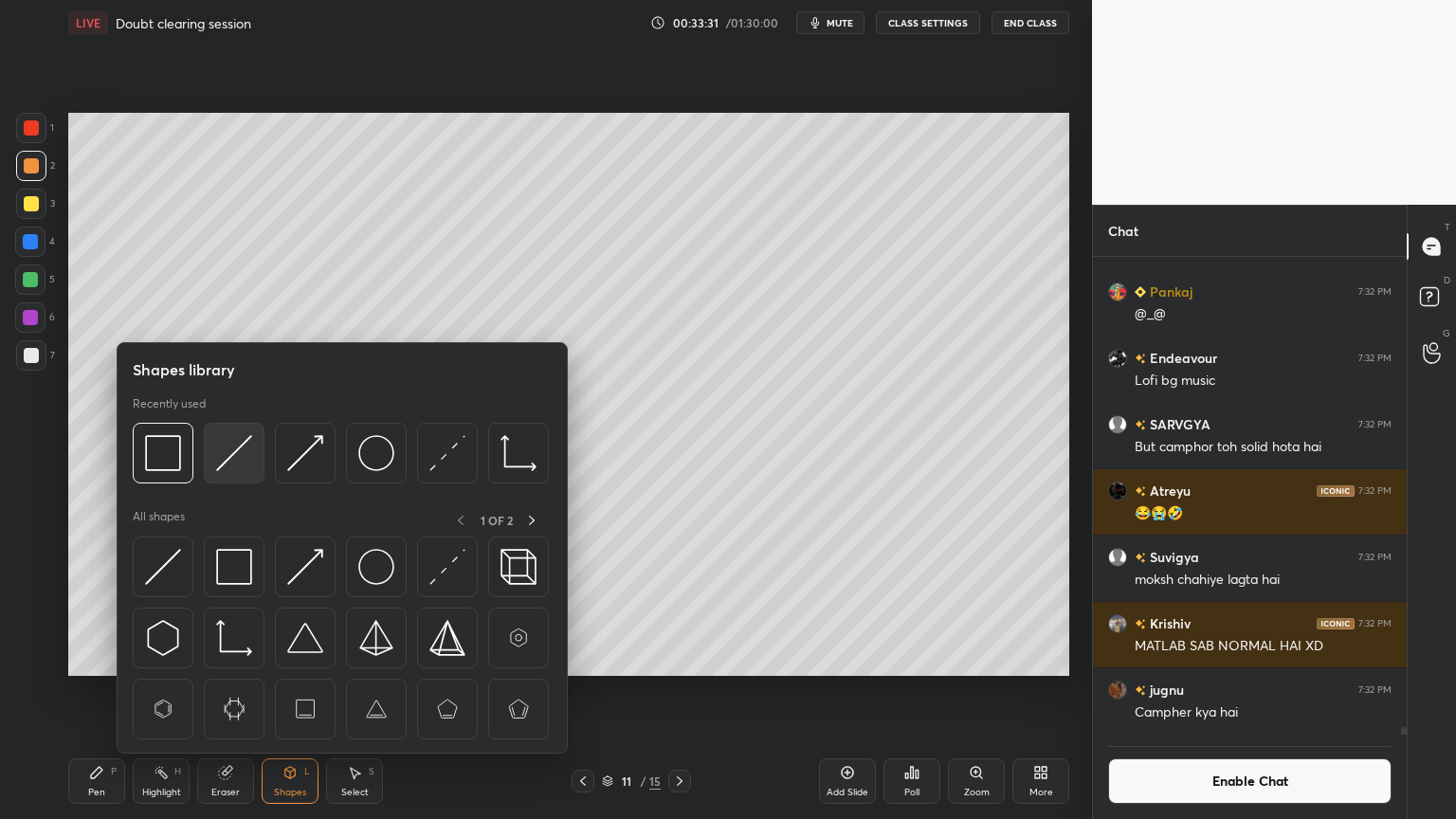 click at bounding box center [234, 453] 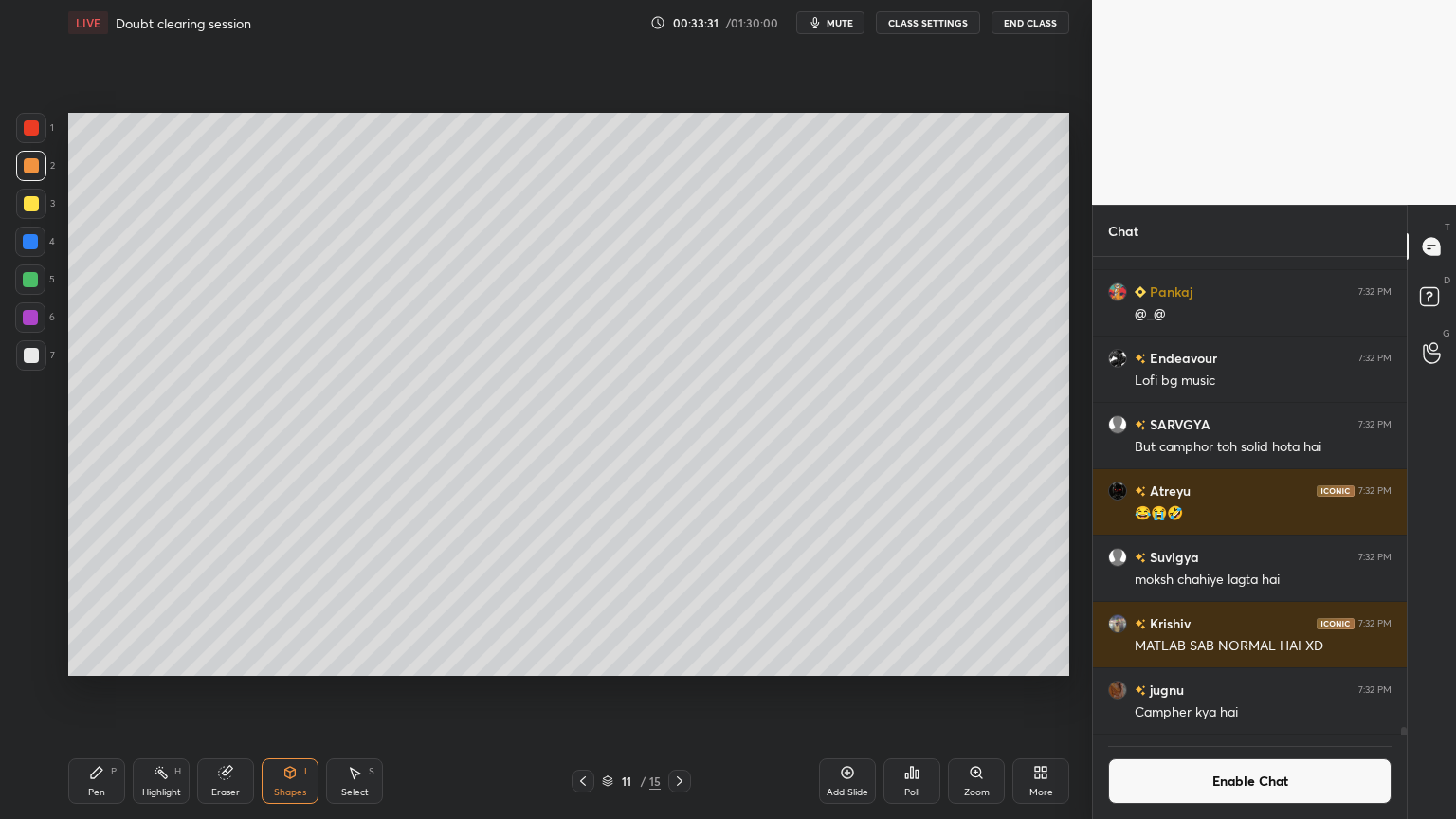 click at bounding box center (31, 355) 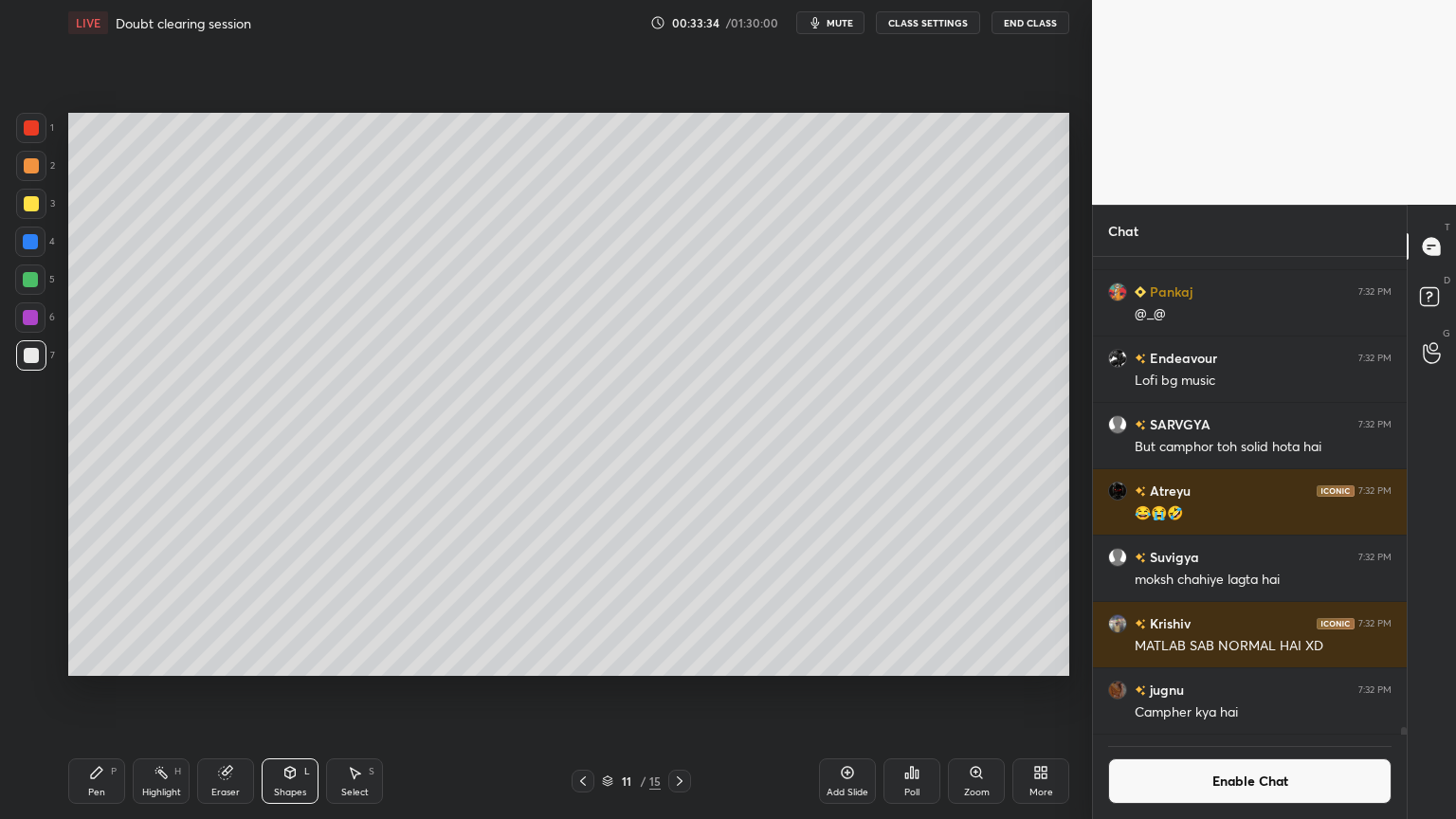drag, startPoint x: 288, startPoint y: 785, endPoint x: 284, endPoint y: 761, distance: 24.33105 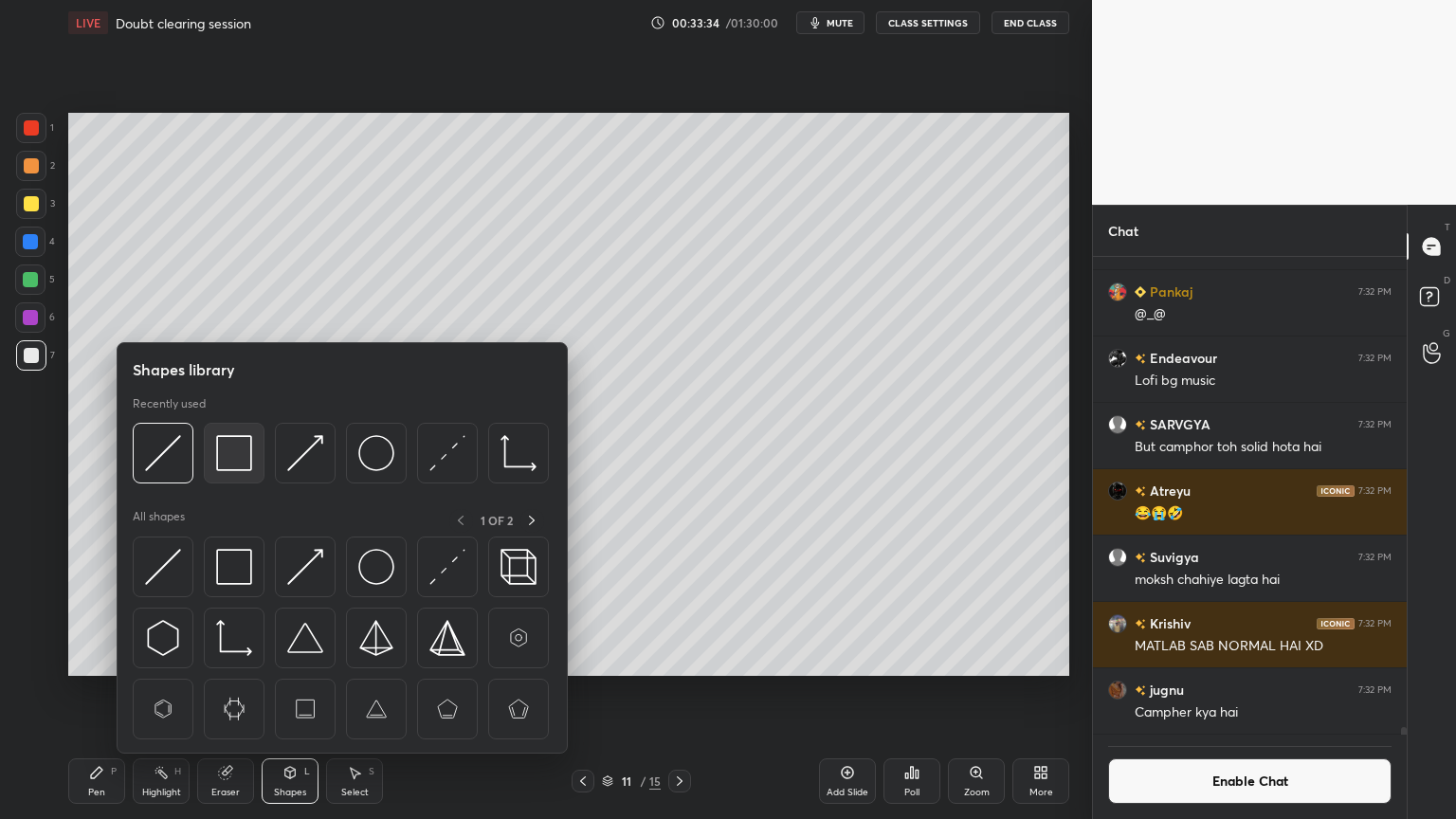 click at bounding box center [234, 453] 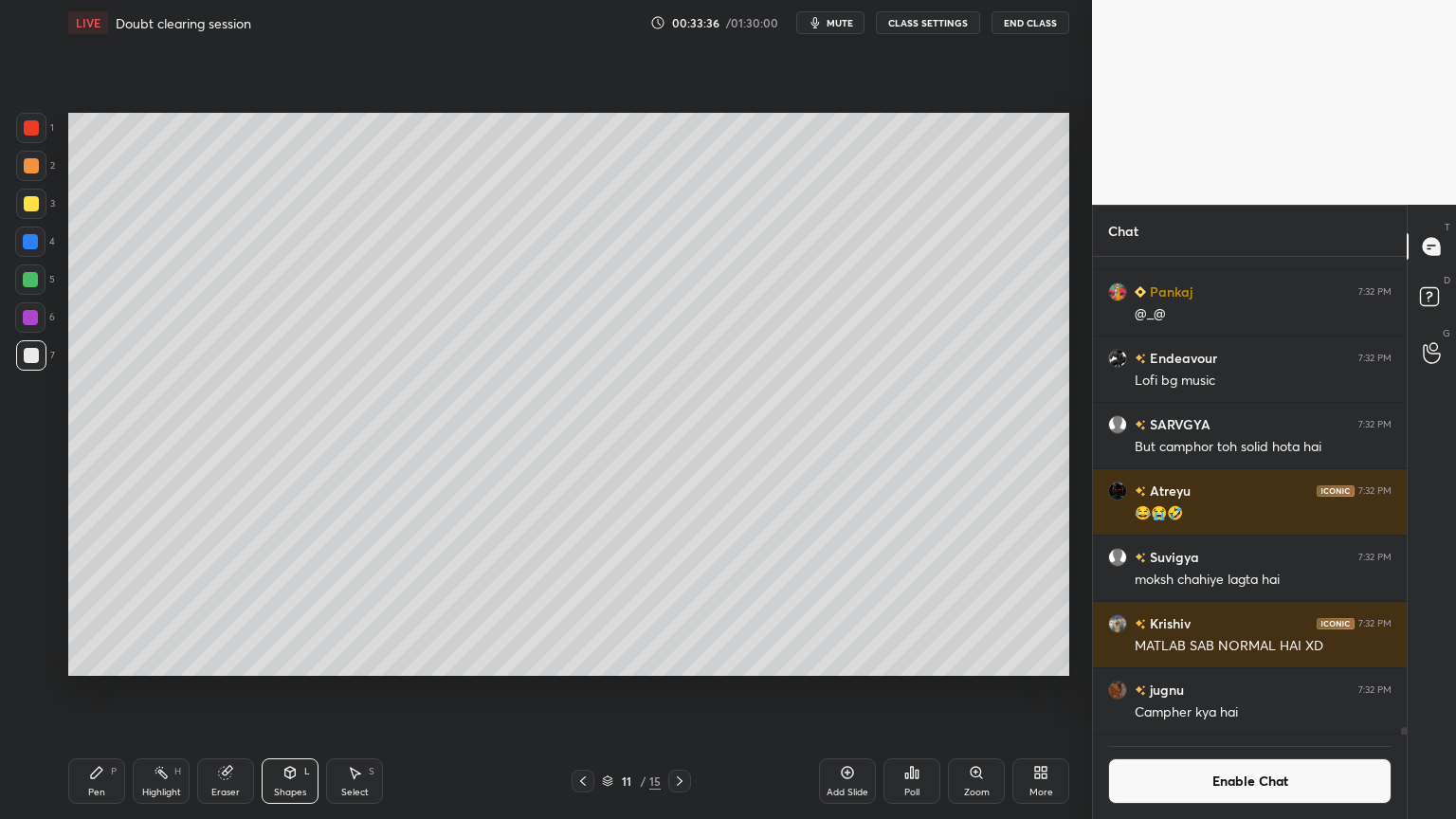 drag, startPoint x: 224, startPoint y: 783, endPoint x: 267, endPoint y: 688, distance: 104.2785 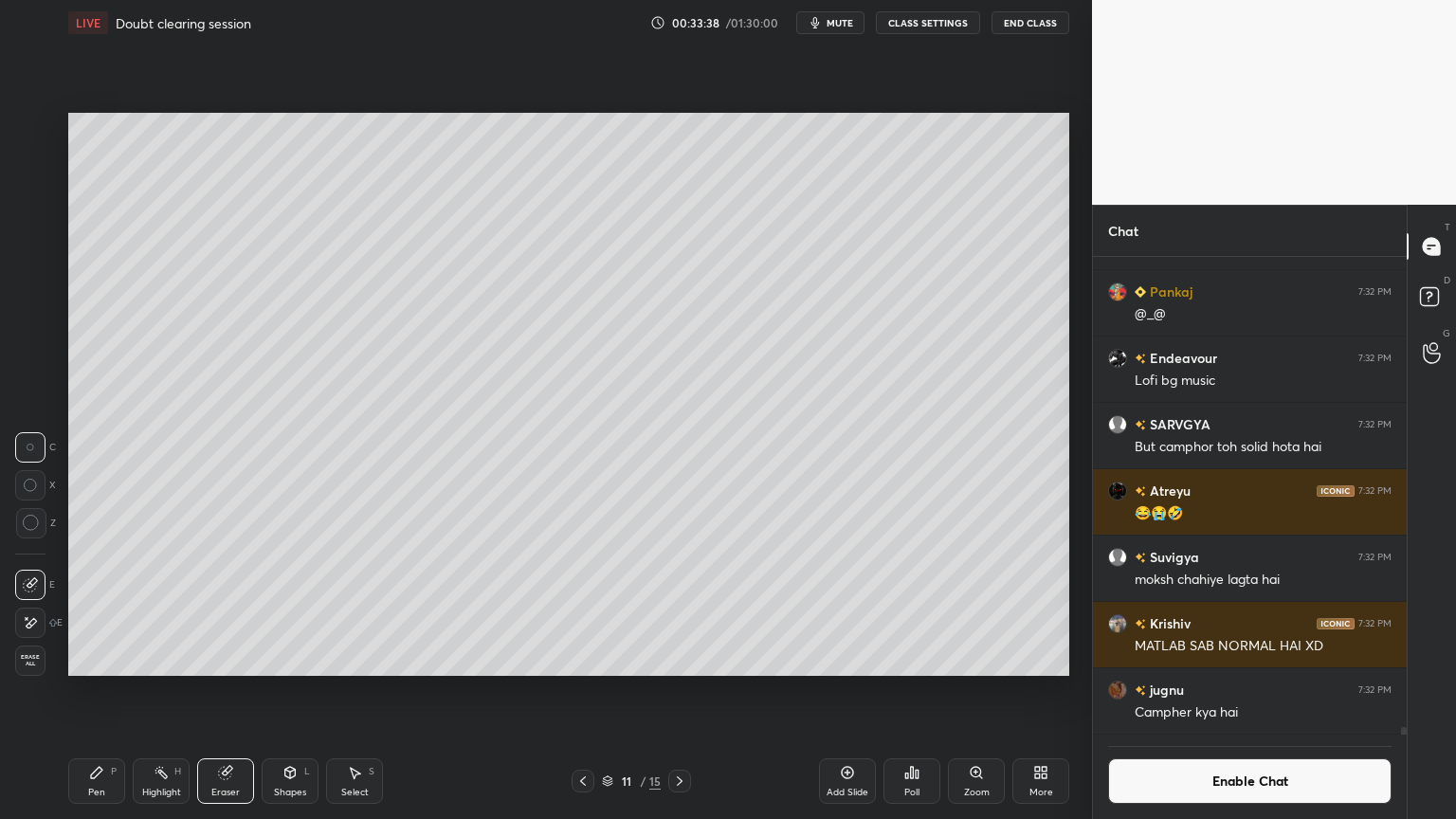 click on "Pen P" at bounding box center (97, 781) 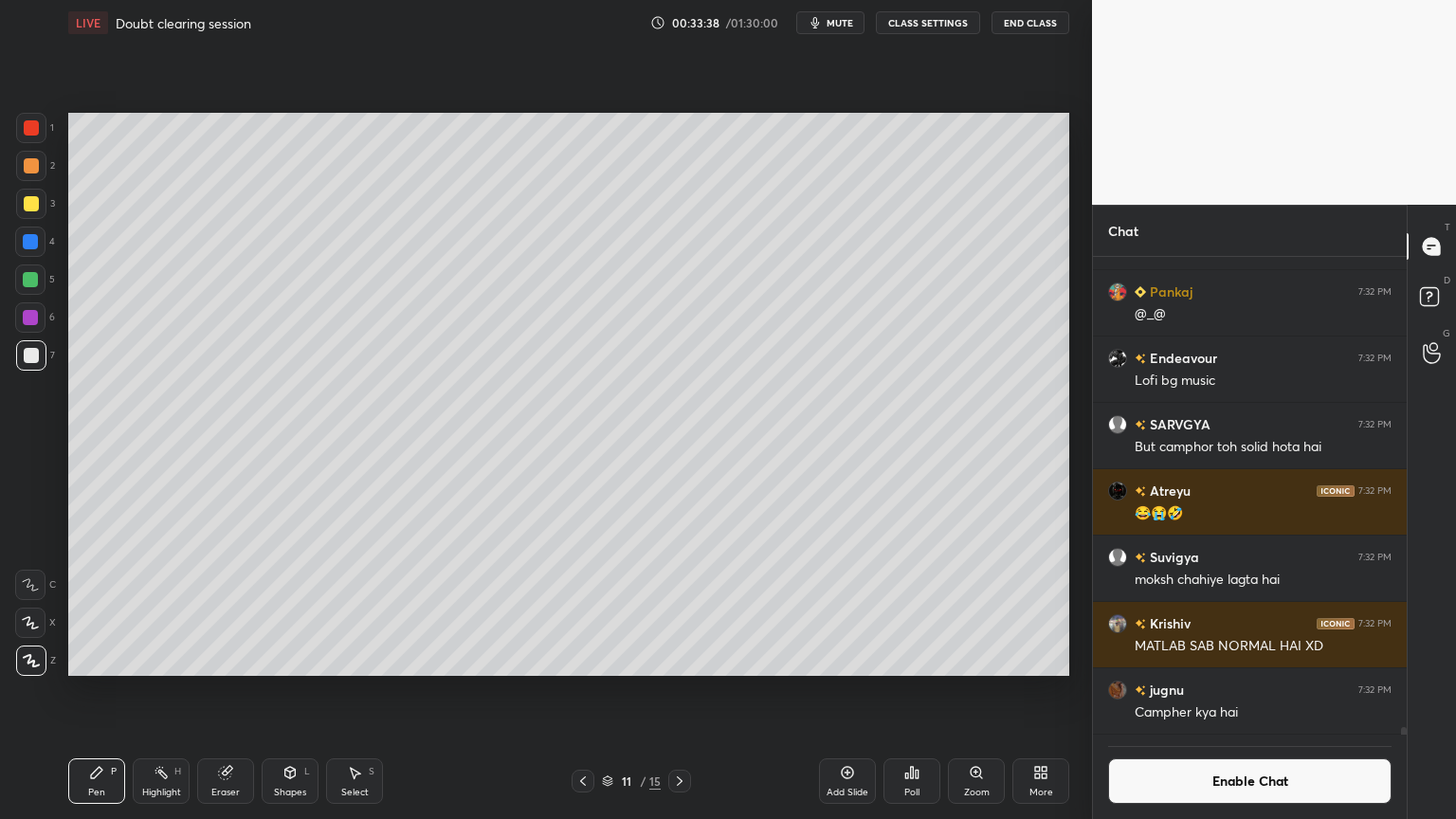 click at bounding box center (31, 355) 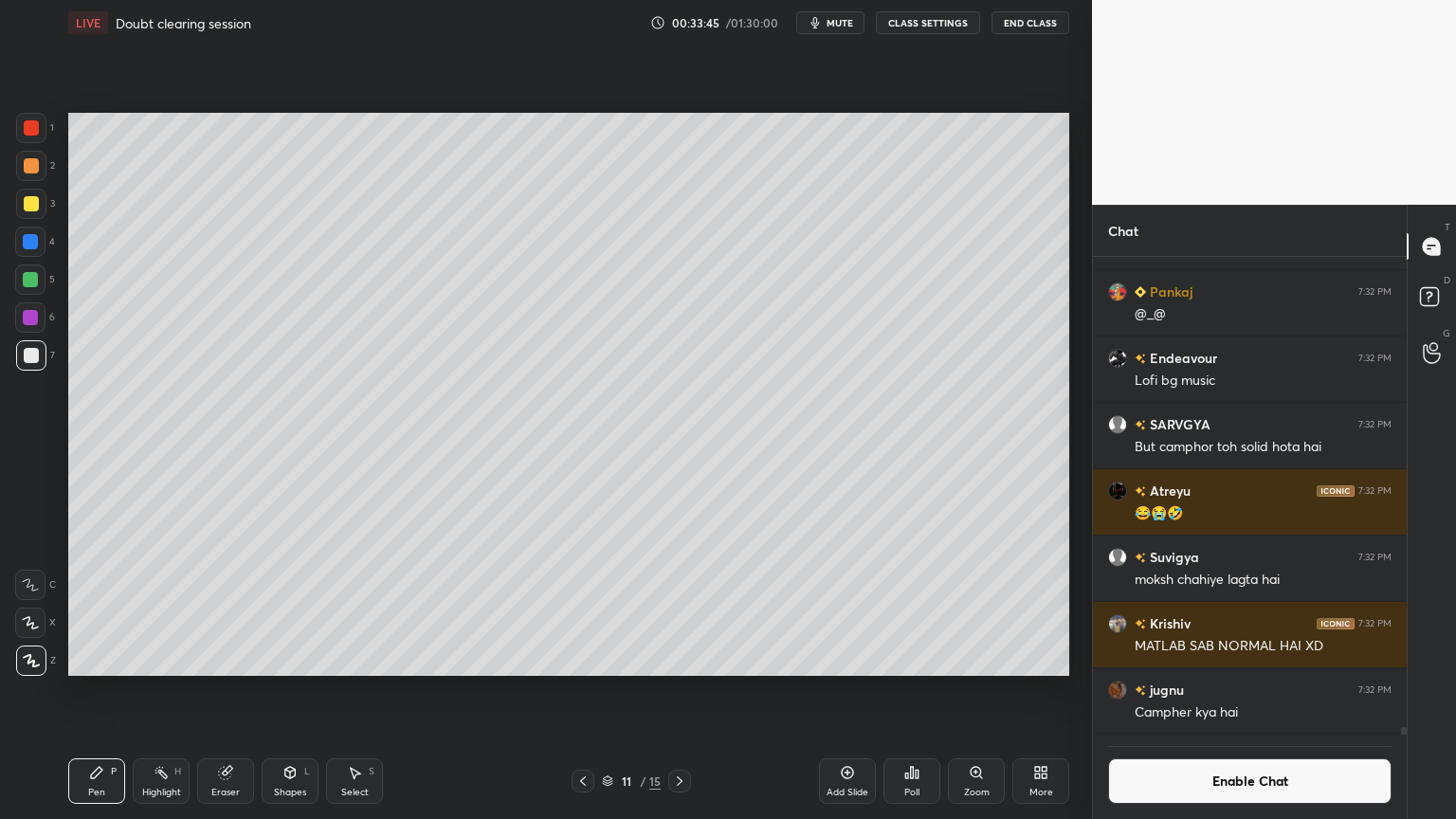 click 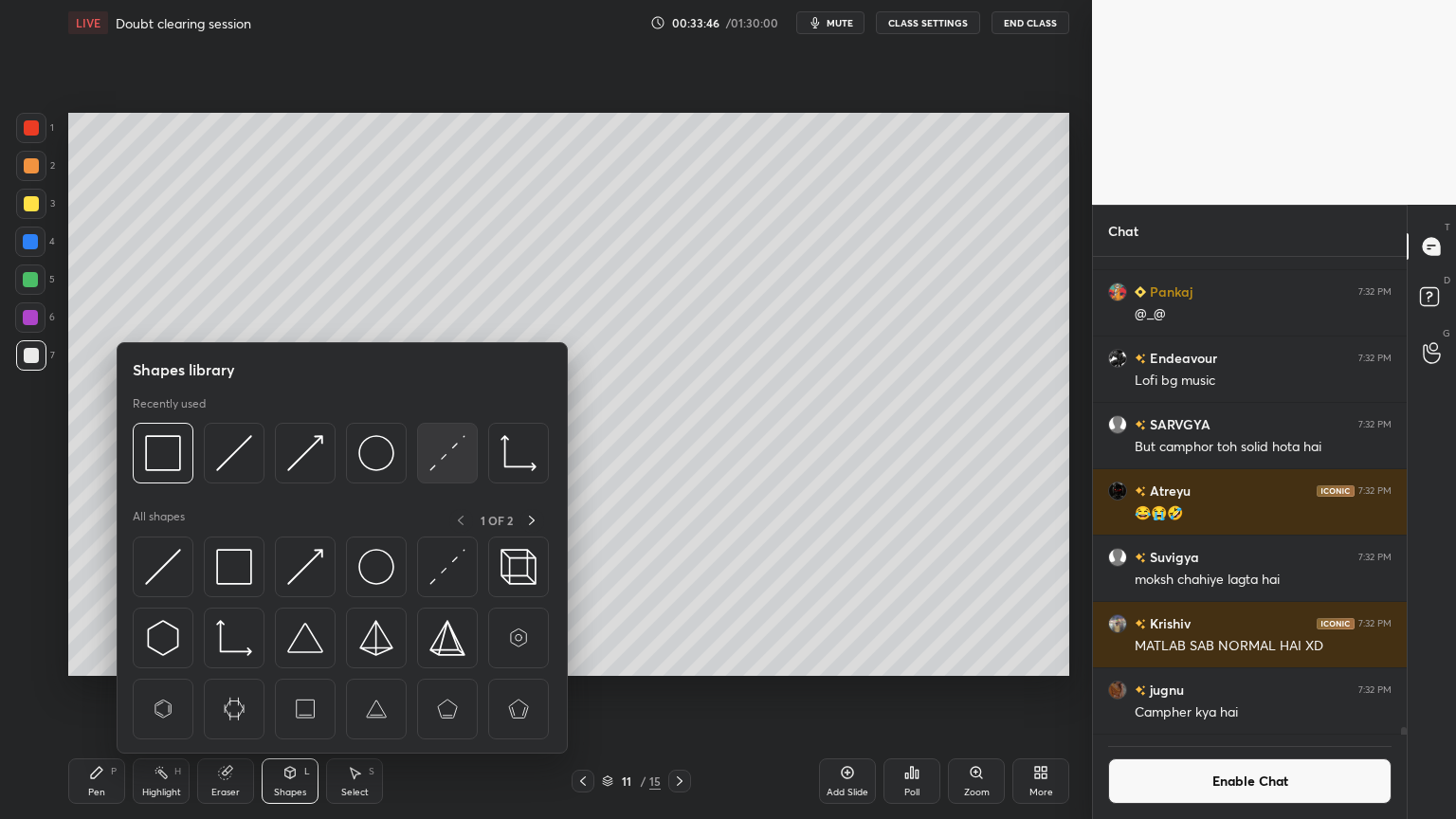 click at bounding box center (447, 453) 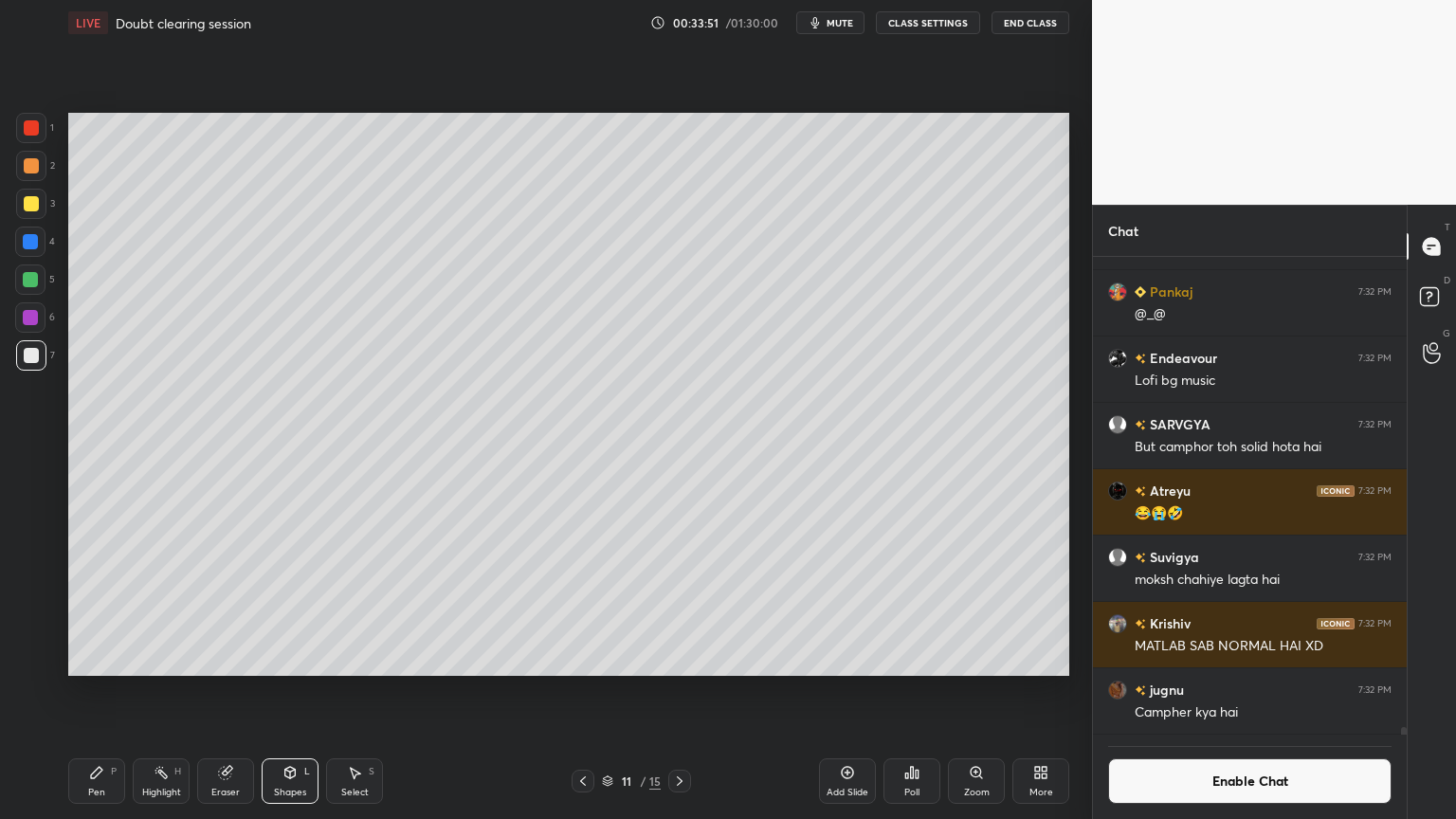 click on "Shapes L" at bounding box center (290, 781) 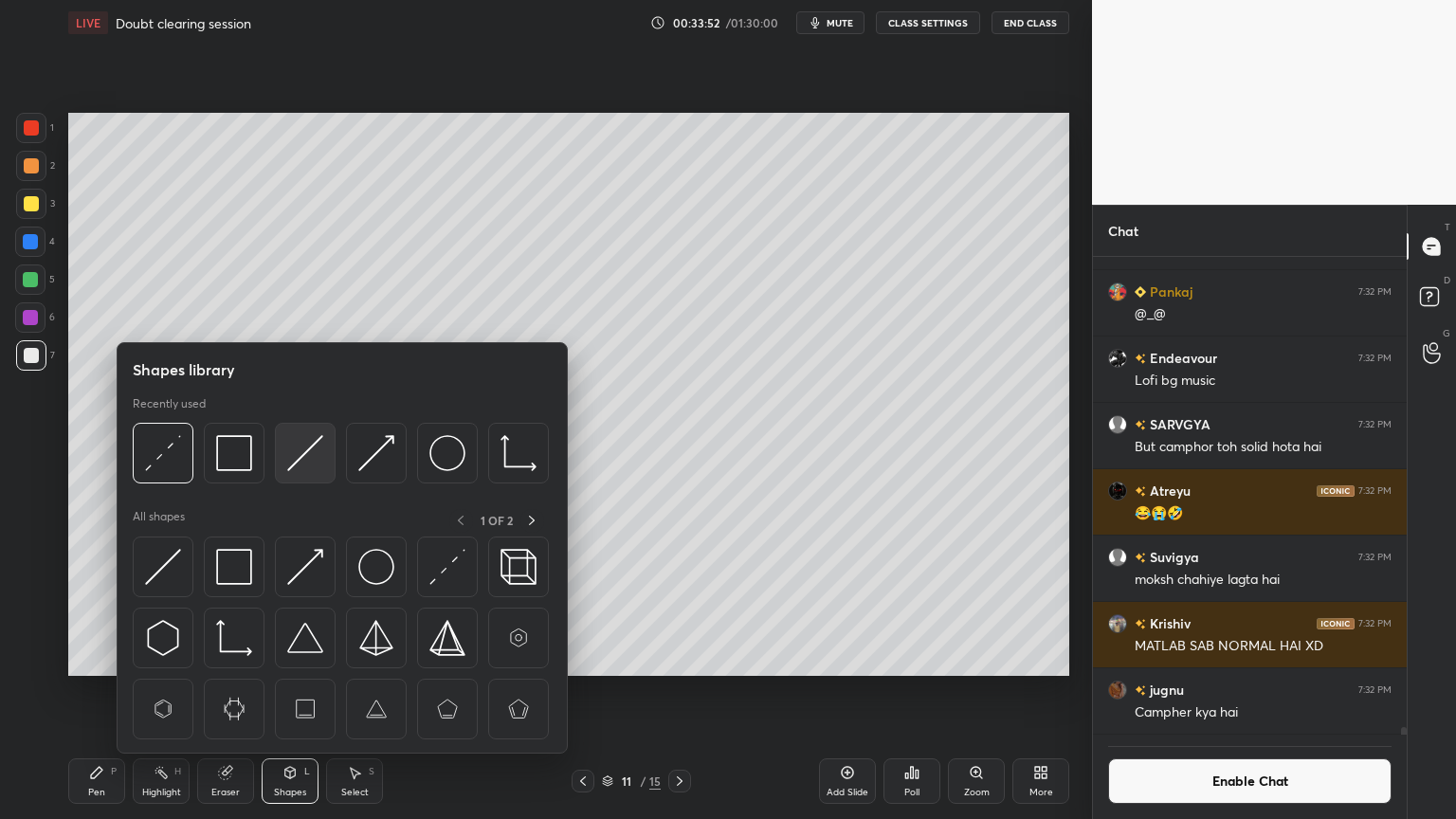 click at bounding box center (305, 453) 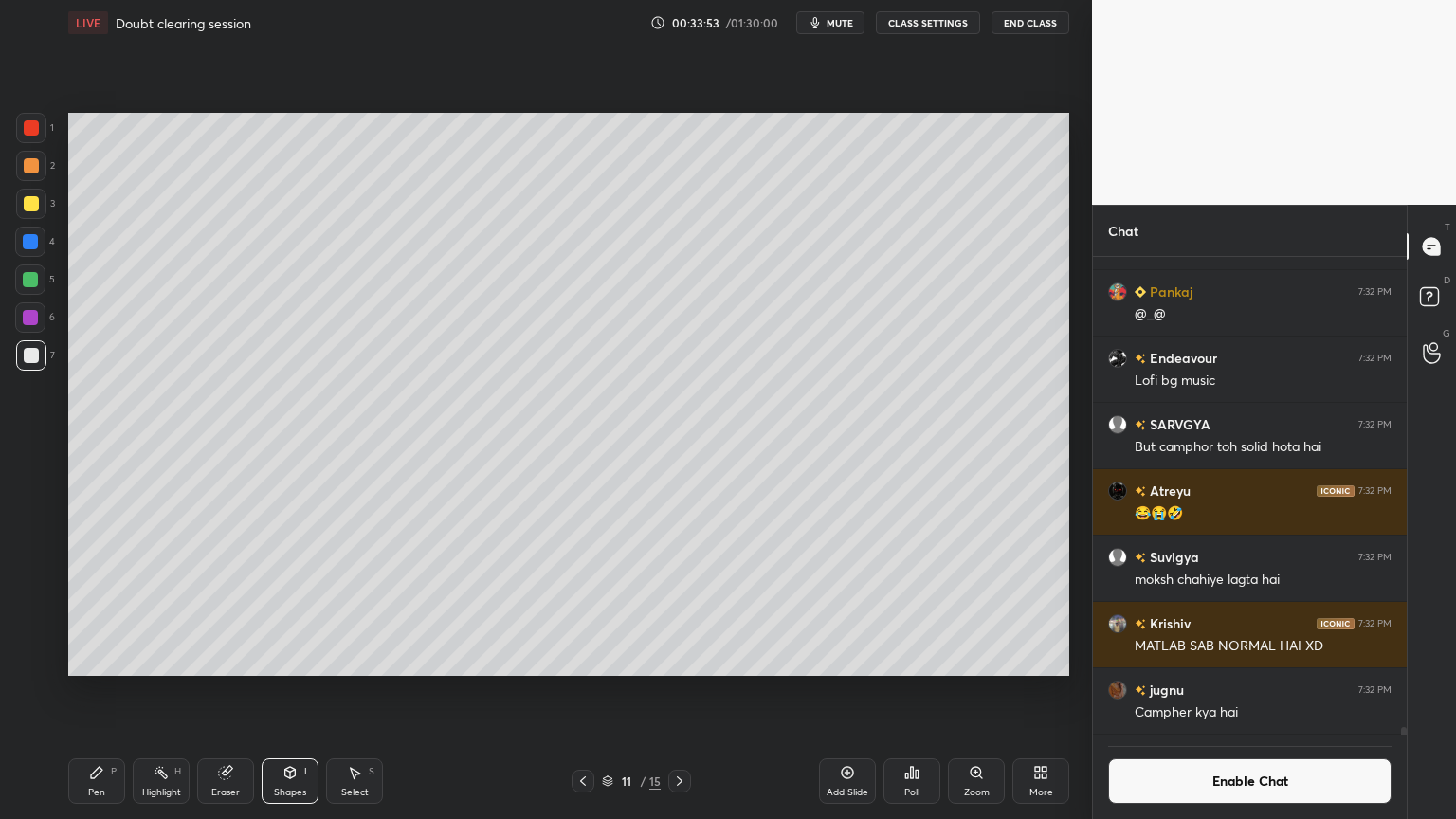 click at bounding box center (31, 204) 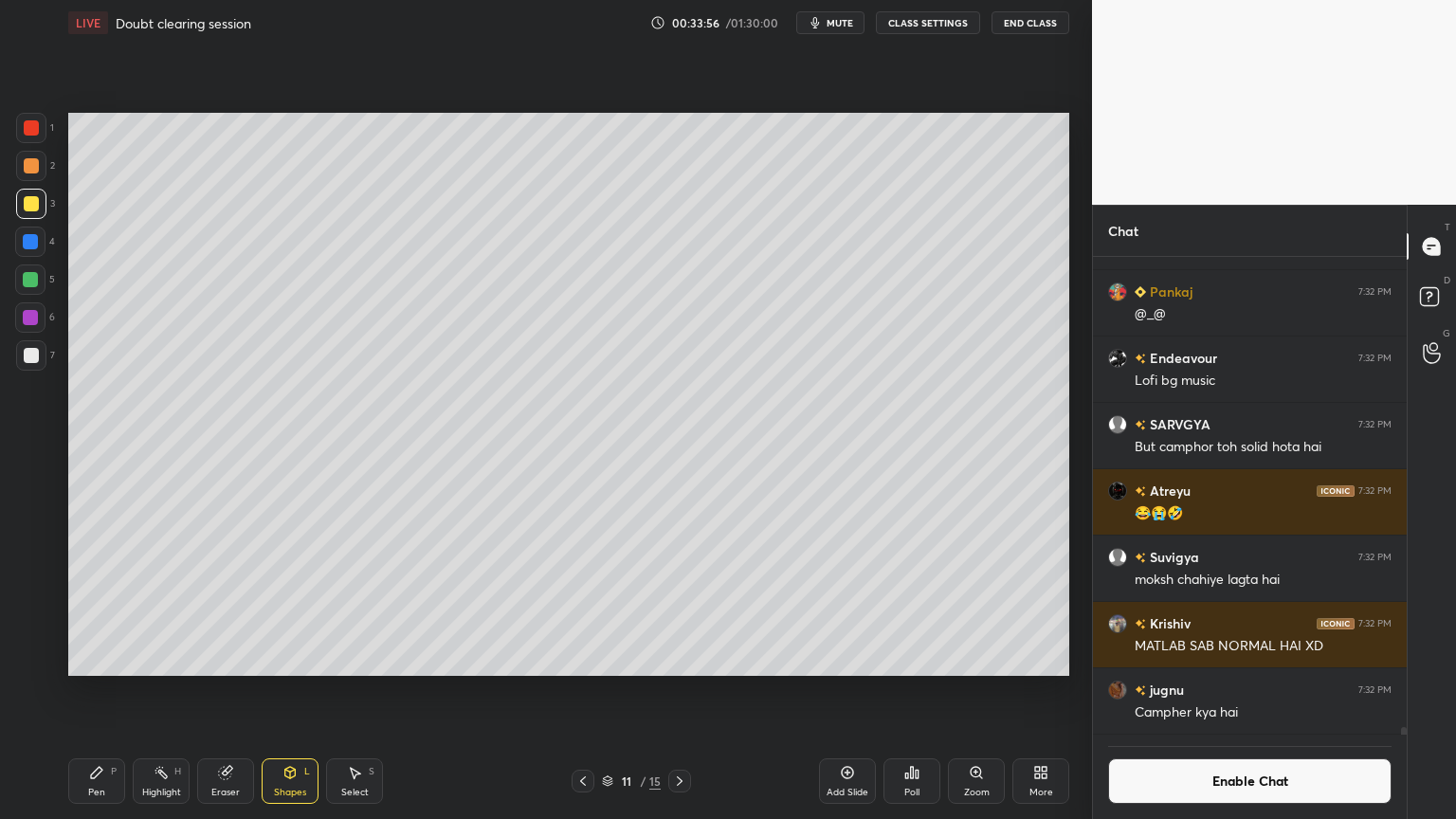 click on "Pen P" at bounding box center [97, 781] 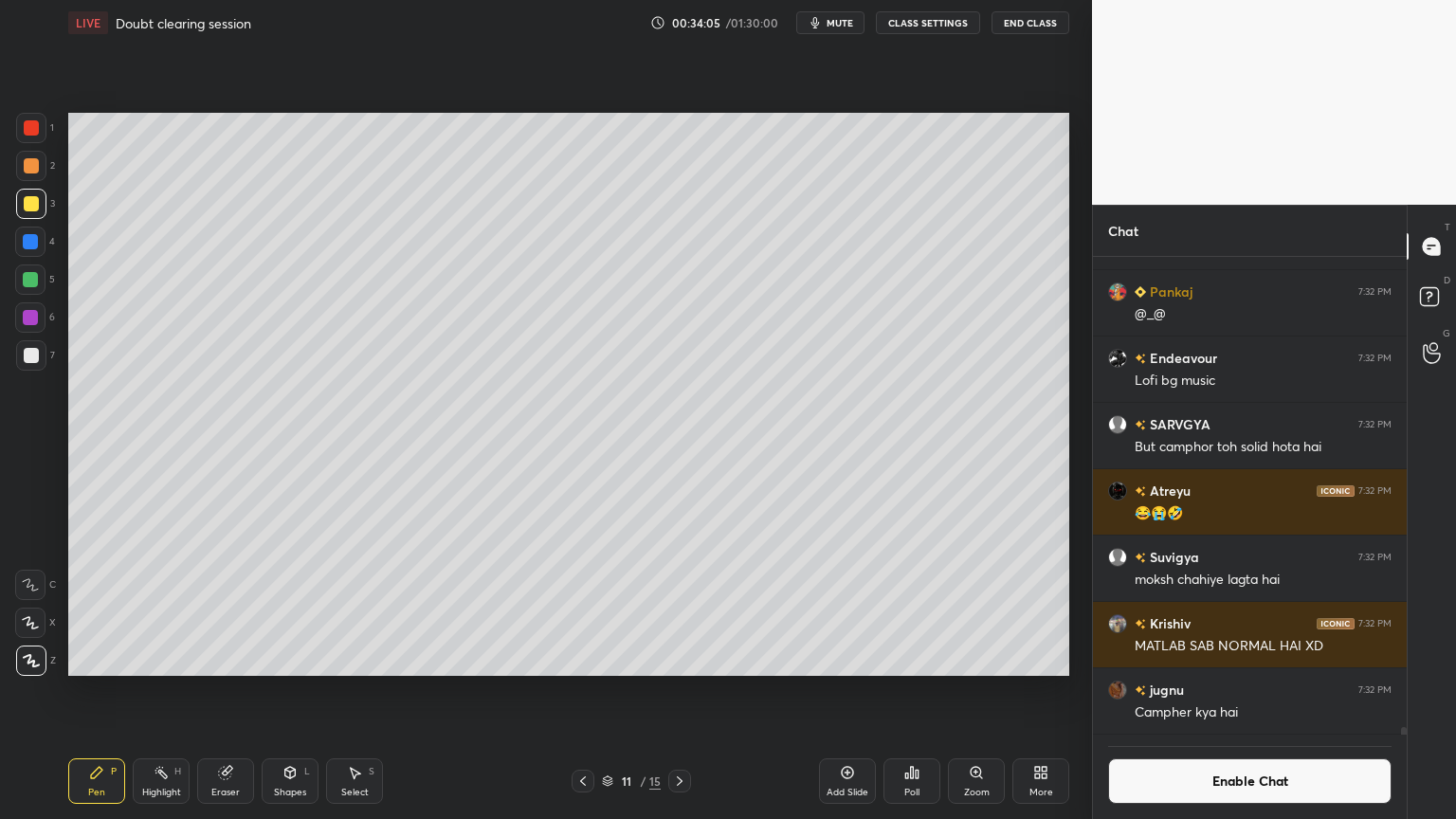 click on "Shapes L" at bounding box center [290, 781] 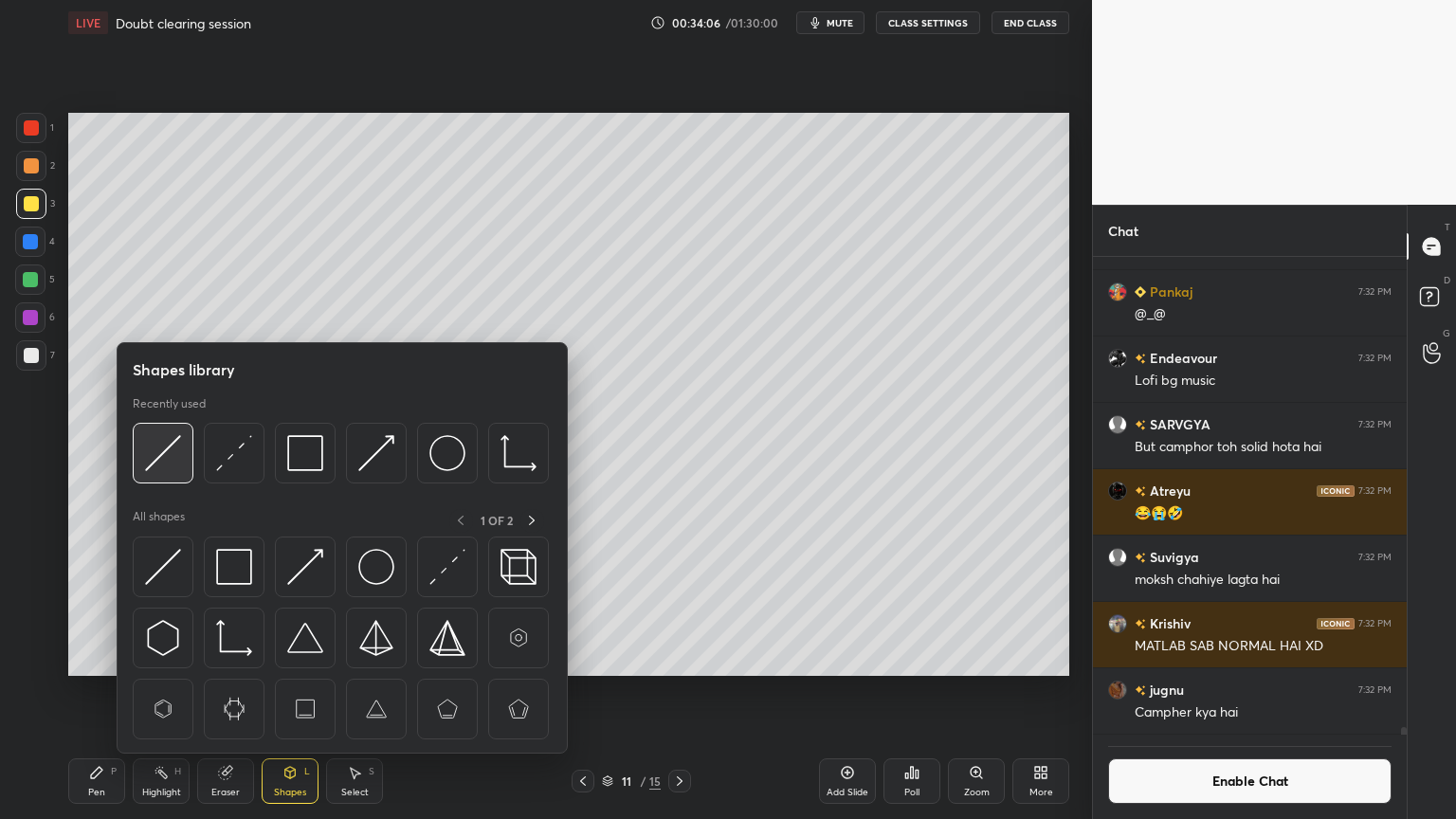 click at bounding box center (163, 453) 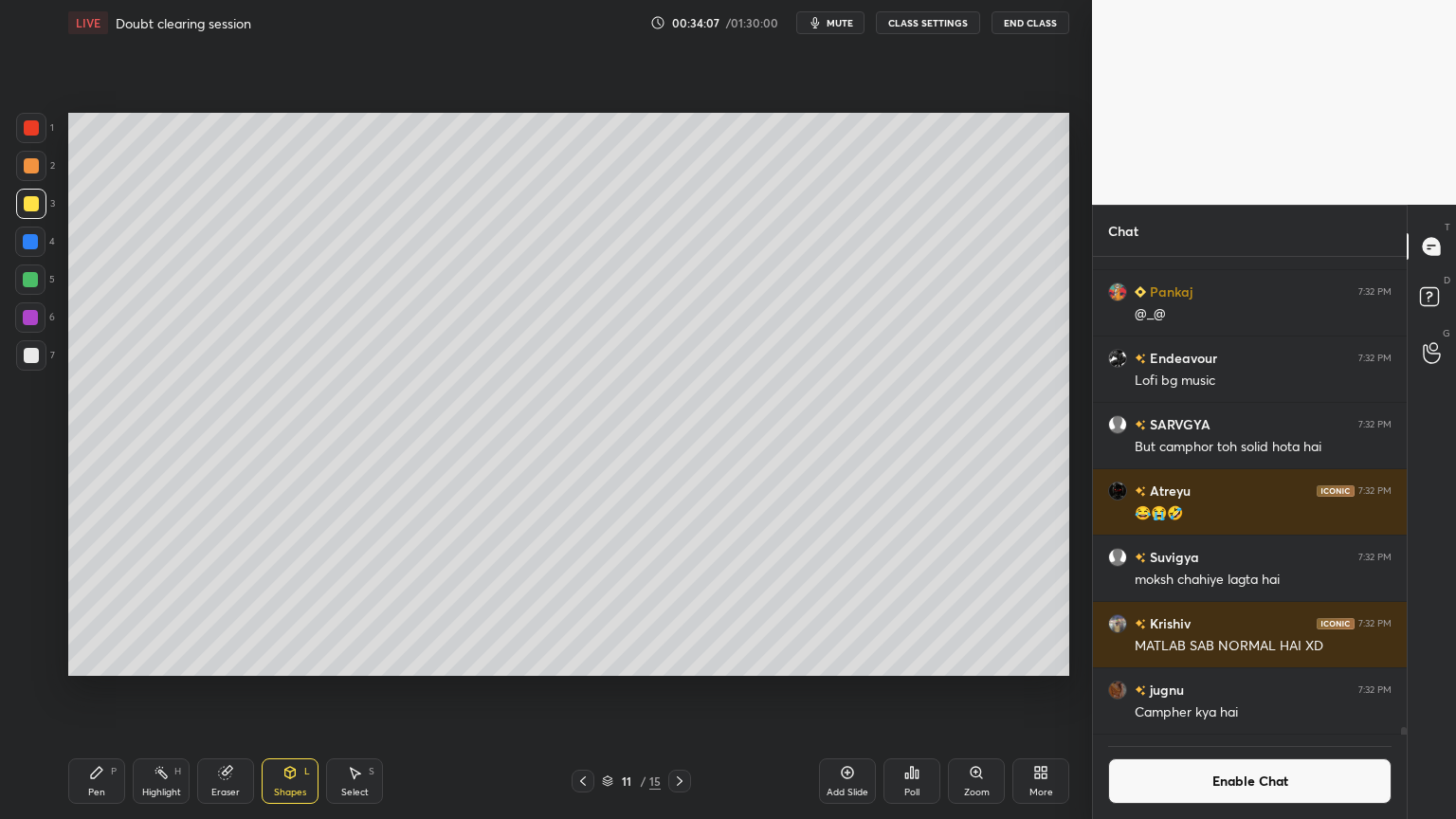 drag, startPoint x: 32, startPoint y: 251, endPoint x: 49, endPoint y: 269, distance: 24.758837 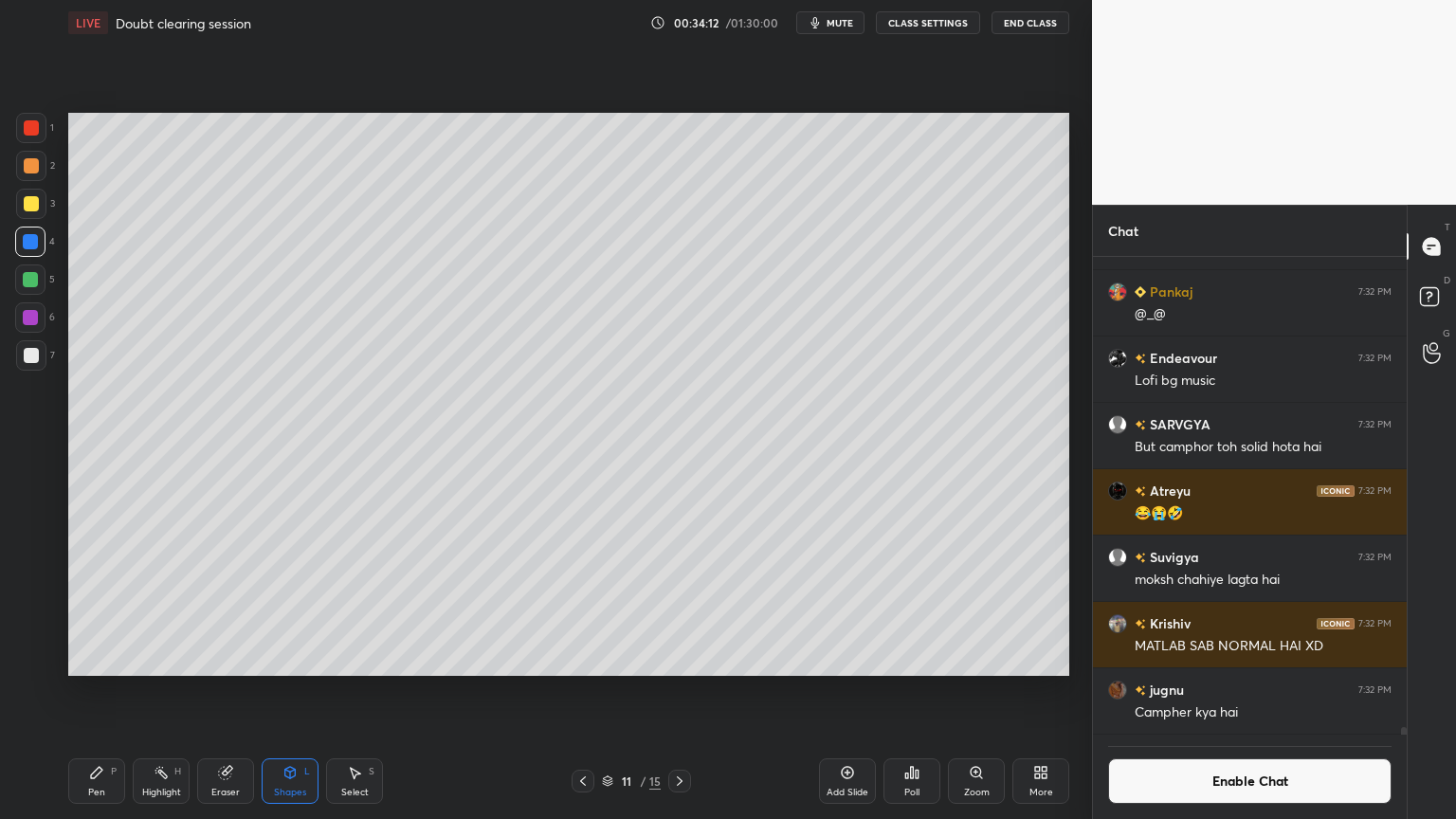 click on "Pen P" at bounding box center (97, 781) 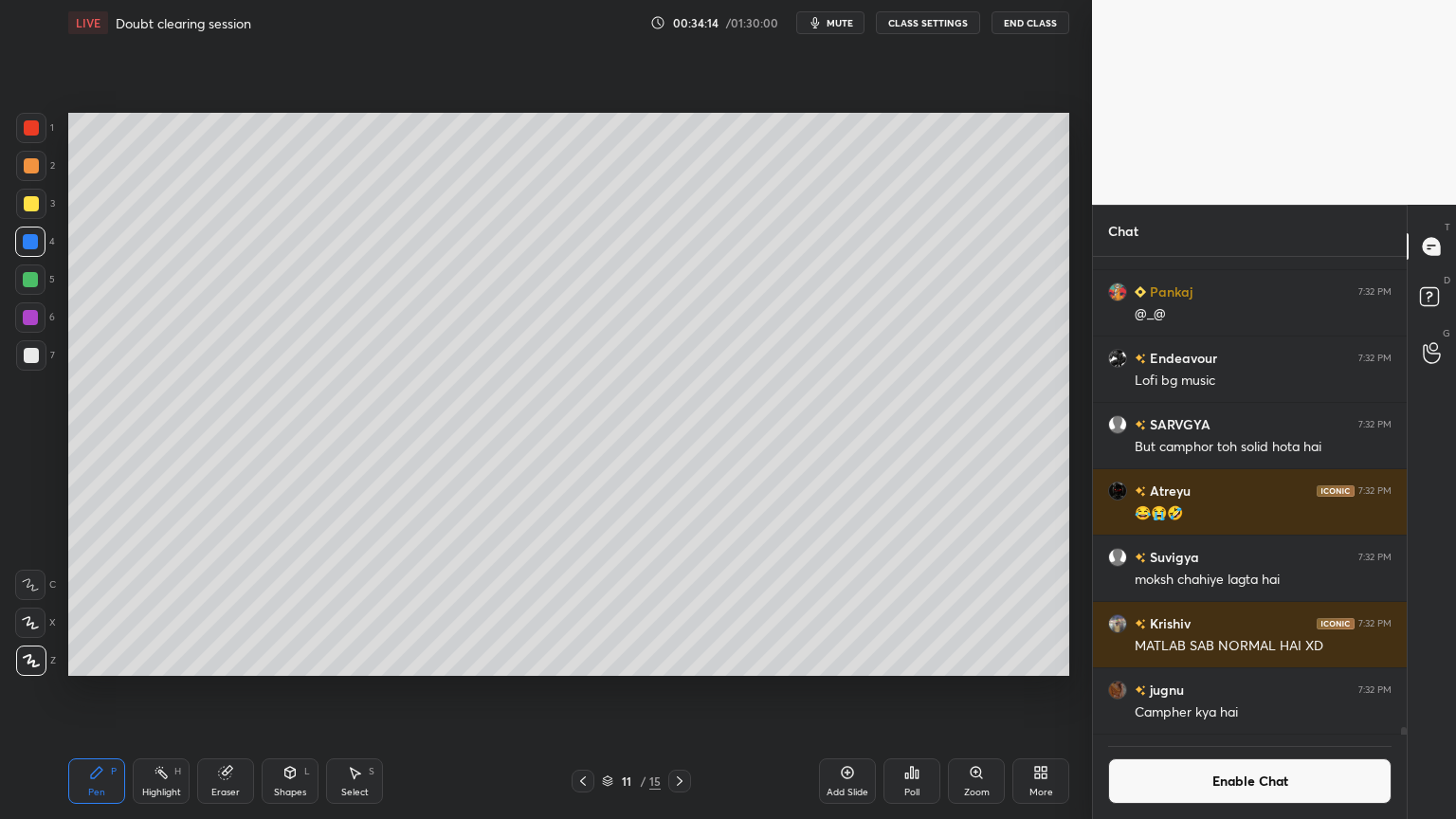 drag, startPoint x: 31, startPoint y: 129, endPoint x: 47, endPoint y: 171, distance: 44.94441 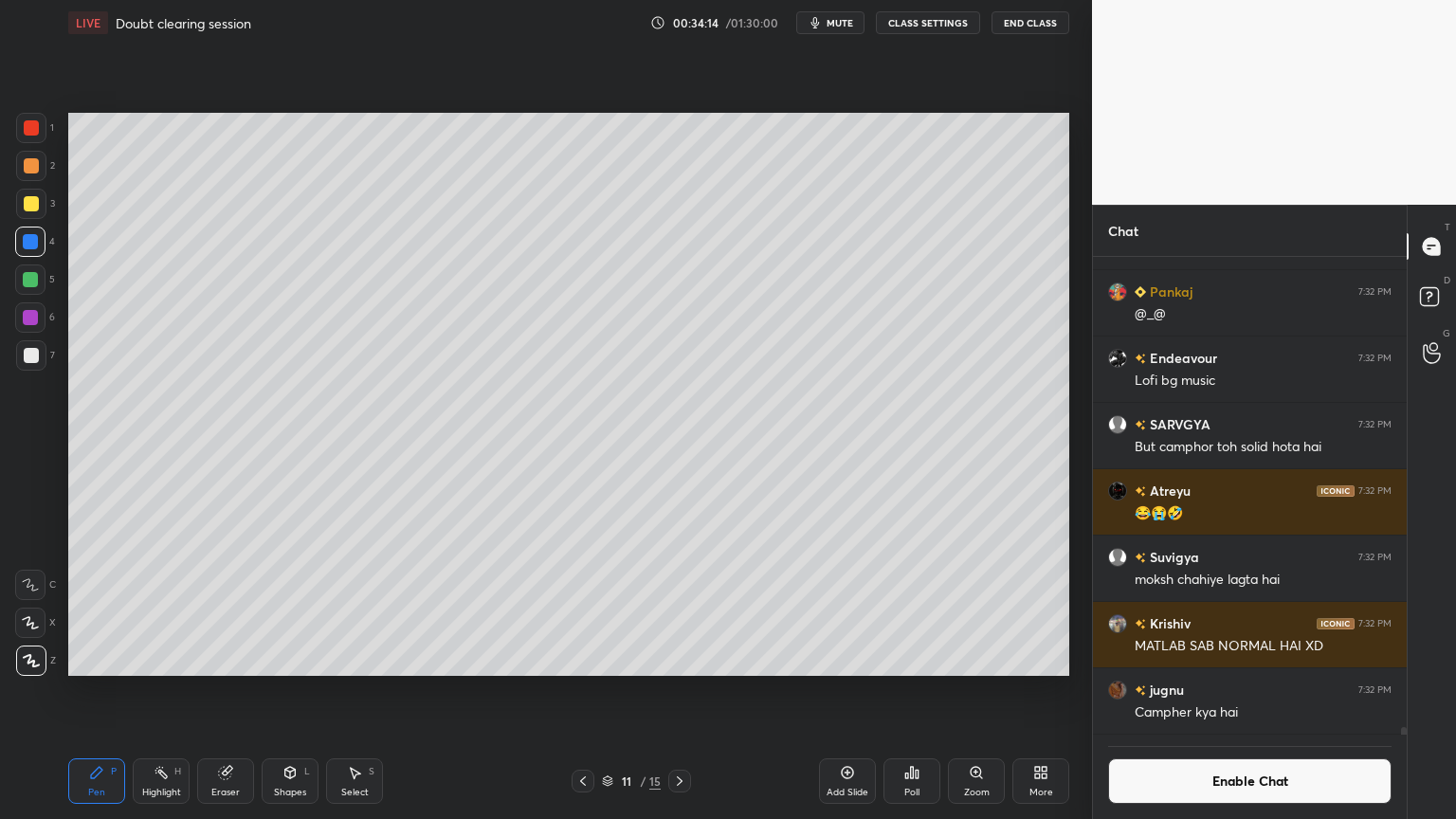 click at bounding box center [31, 128] 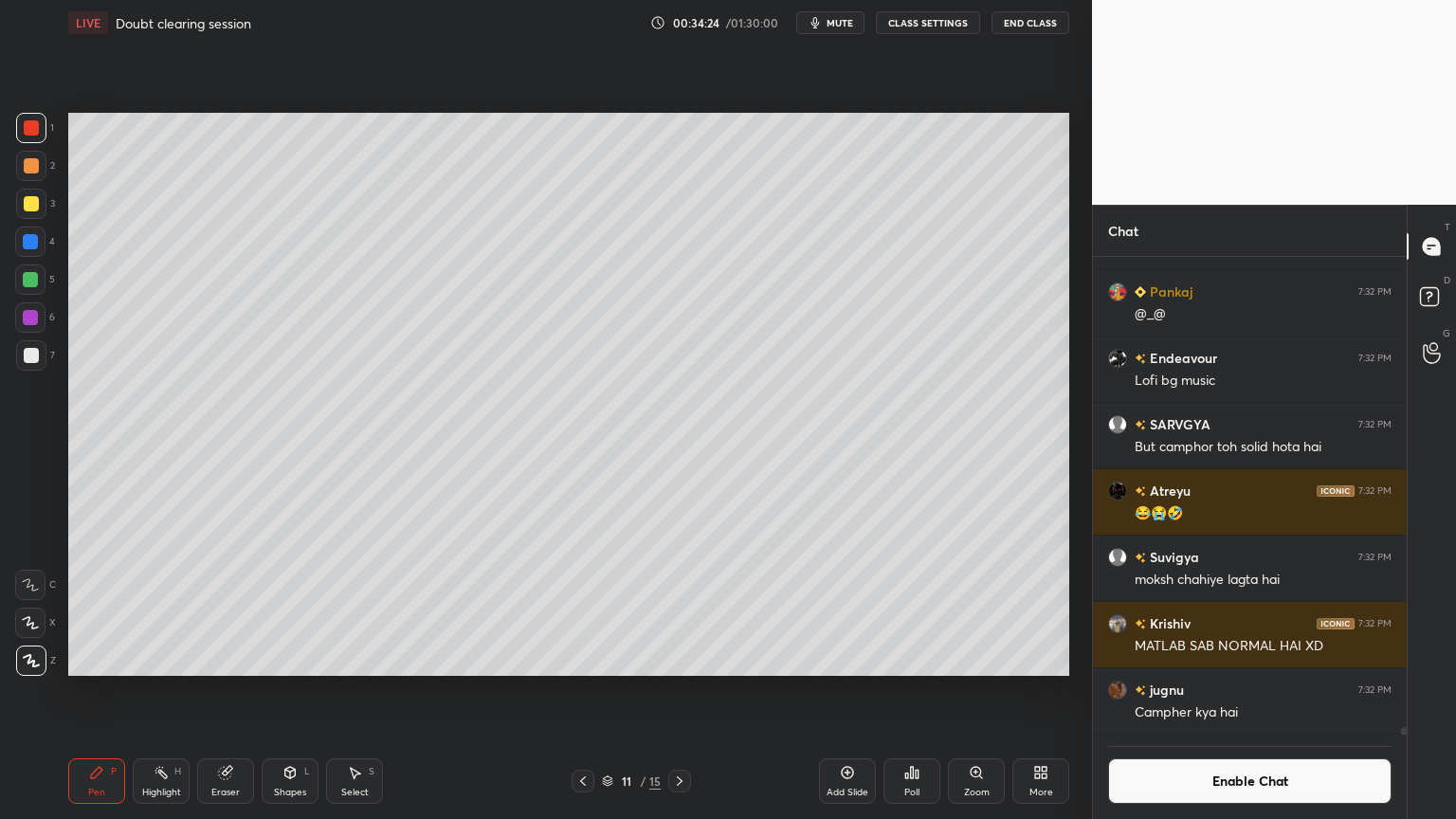 drag, startPoint x: 95, startPoint y: 782, endPoint x: 101, endPoint y: 746, distance: 36.49658 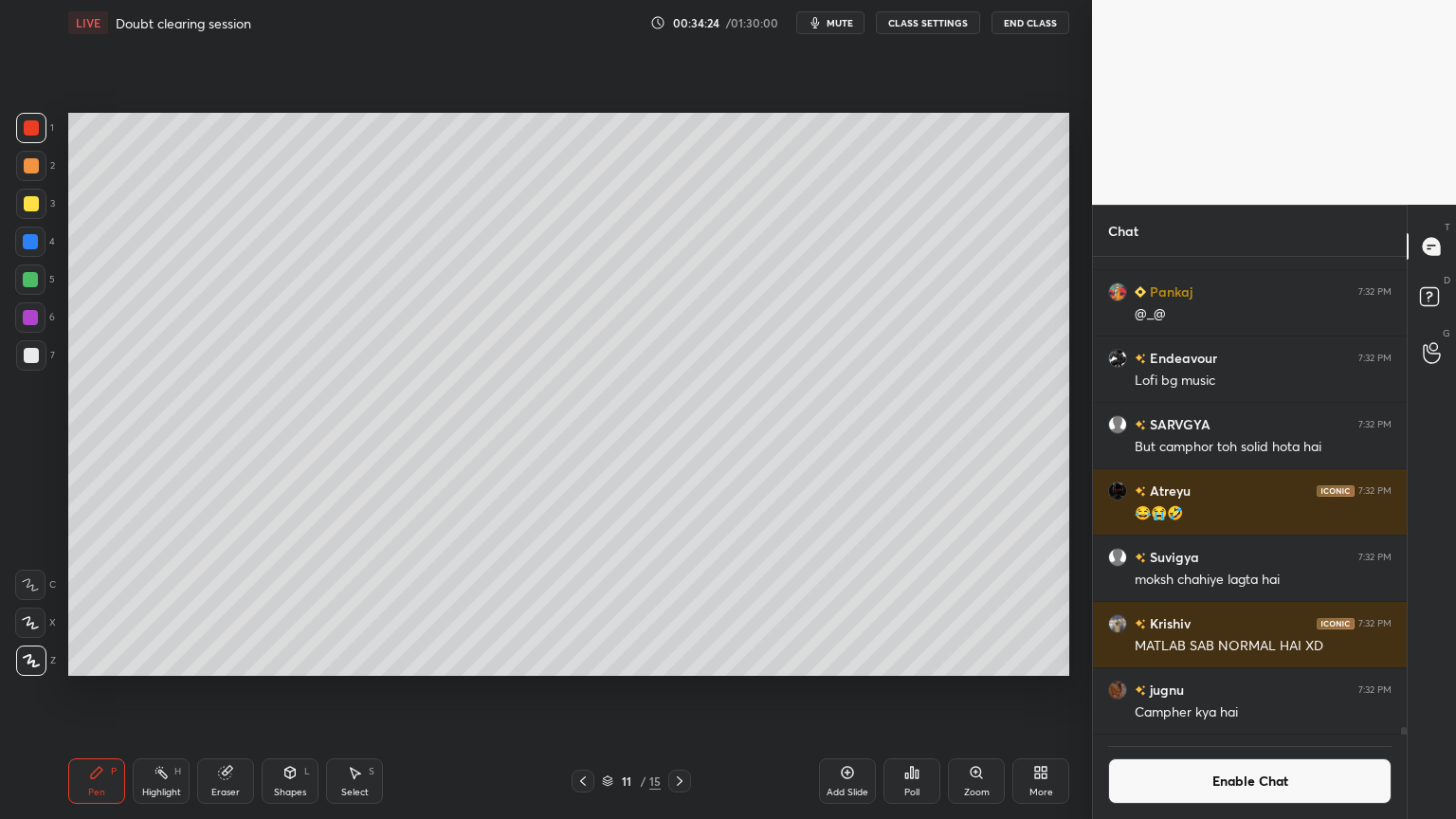 click on "Pen P" at bounding box center (97, 781) 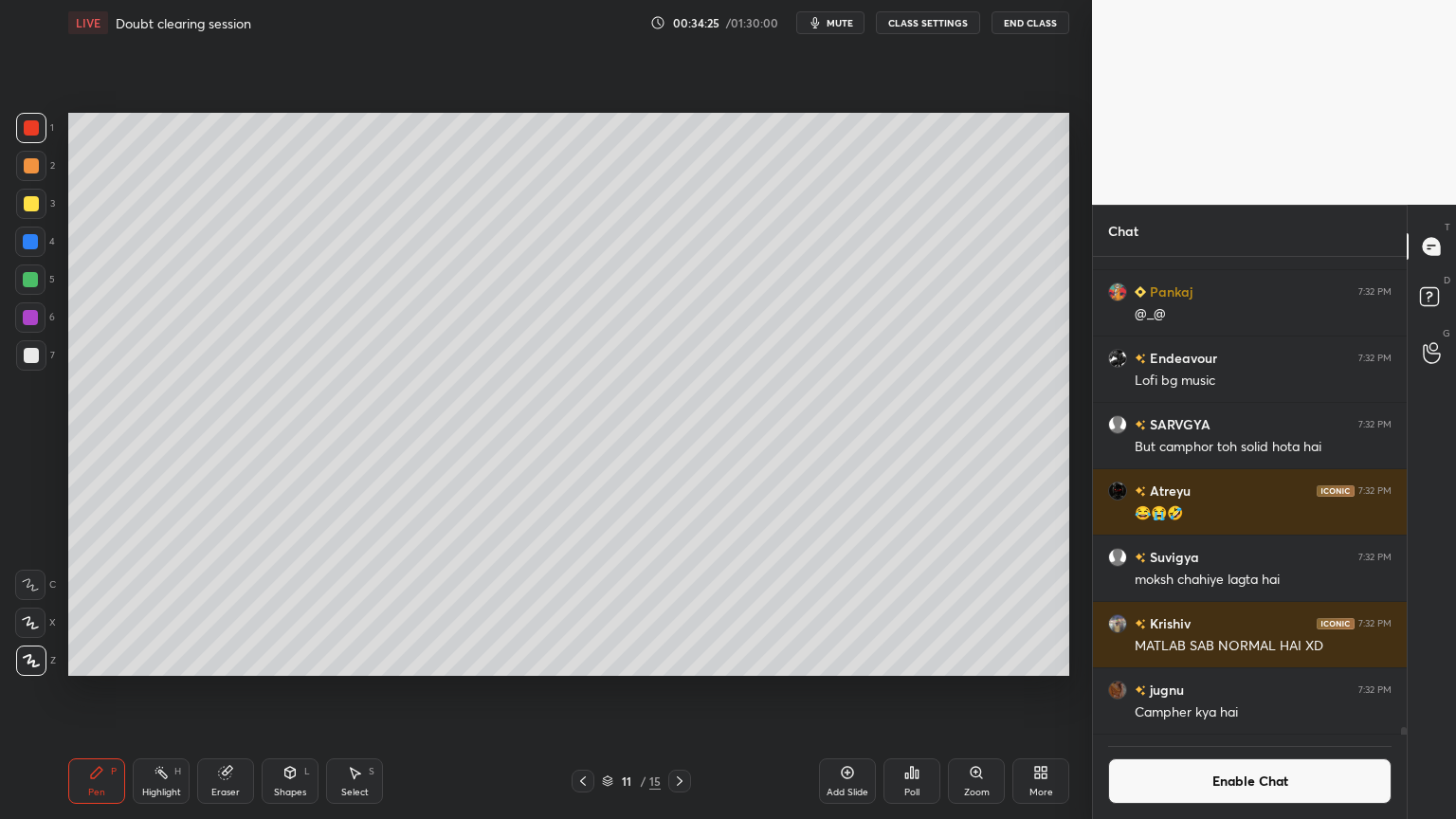 click at bounding box center (31, 355) 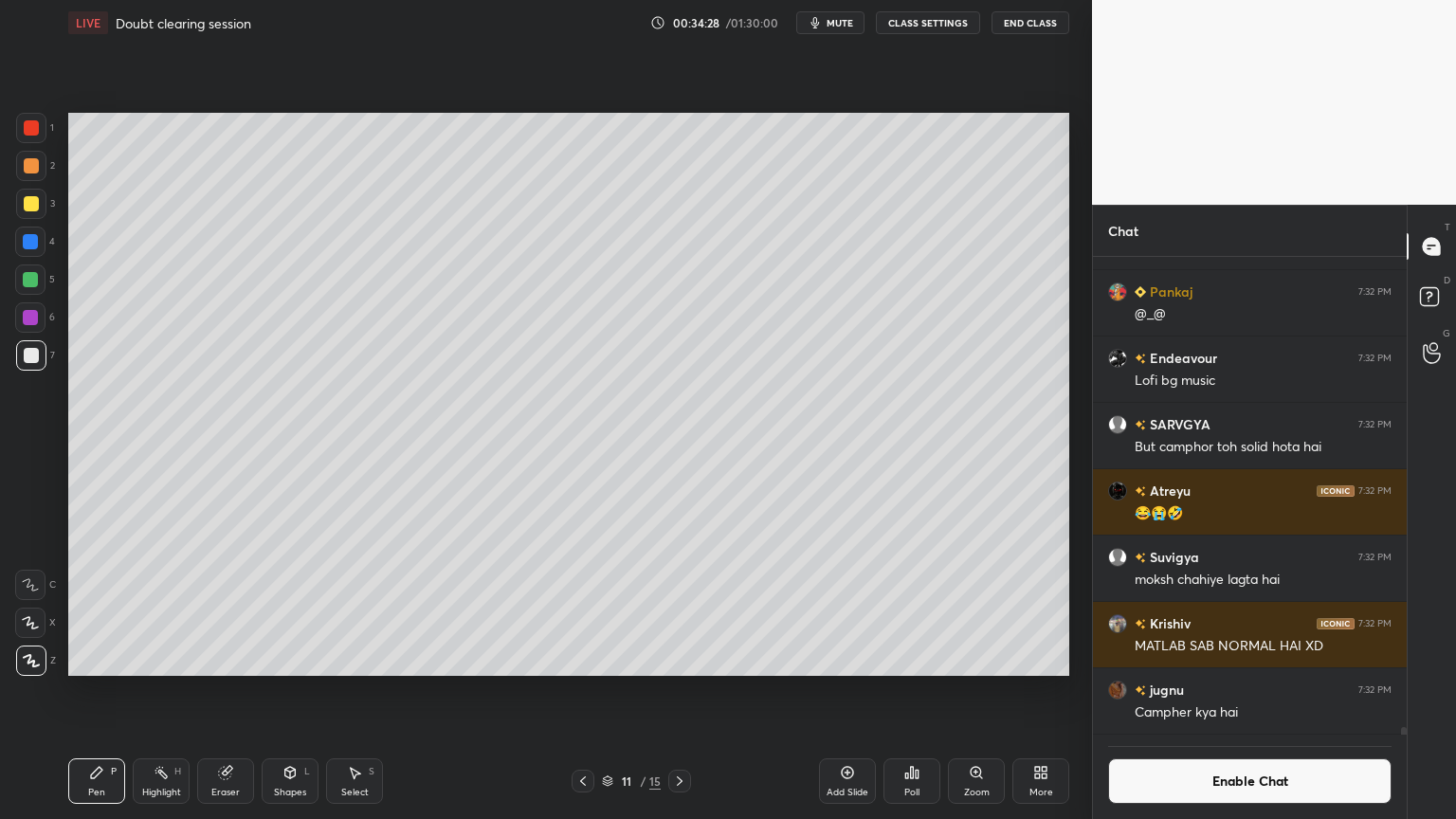 drag, startPoint x: 155, startPoint y: 782, endPoint x: 332, endPoint y: 695, distance: 197.22576 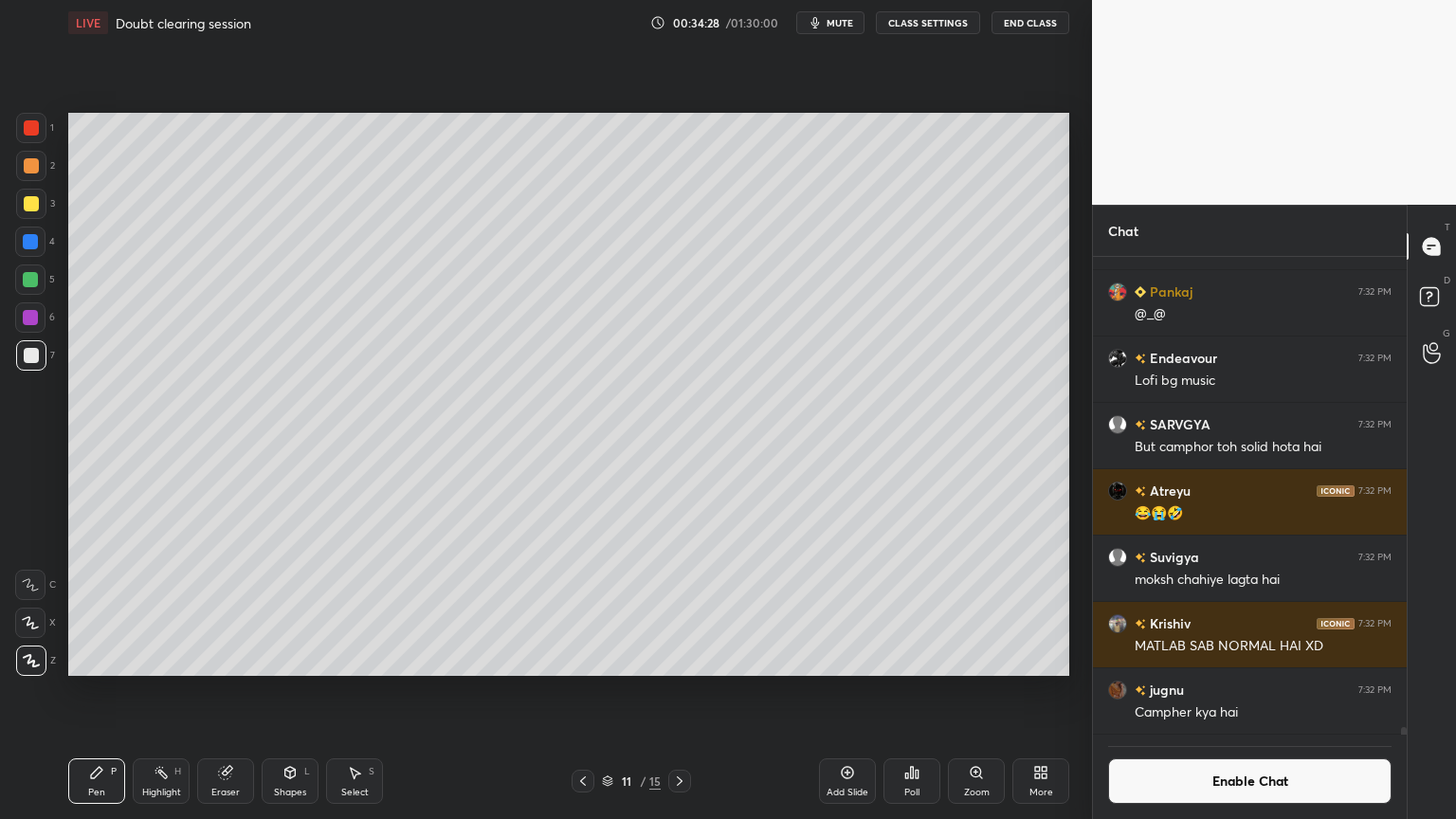 click on "Highlight H" at bounding box center (161, 781) 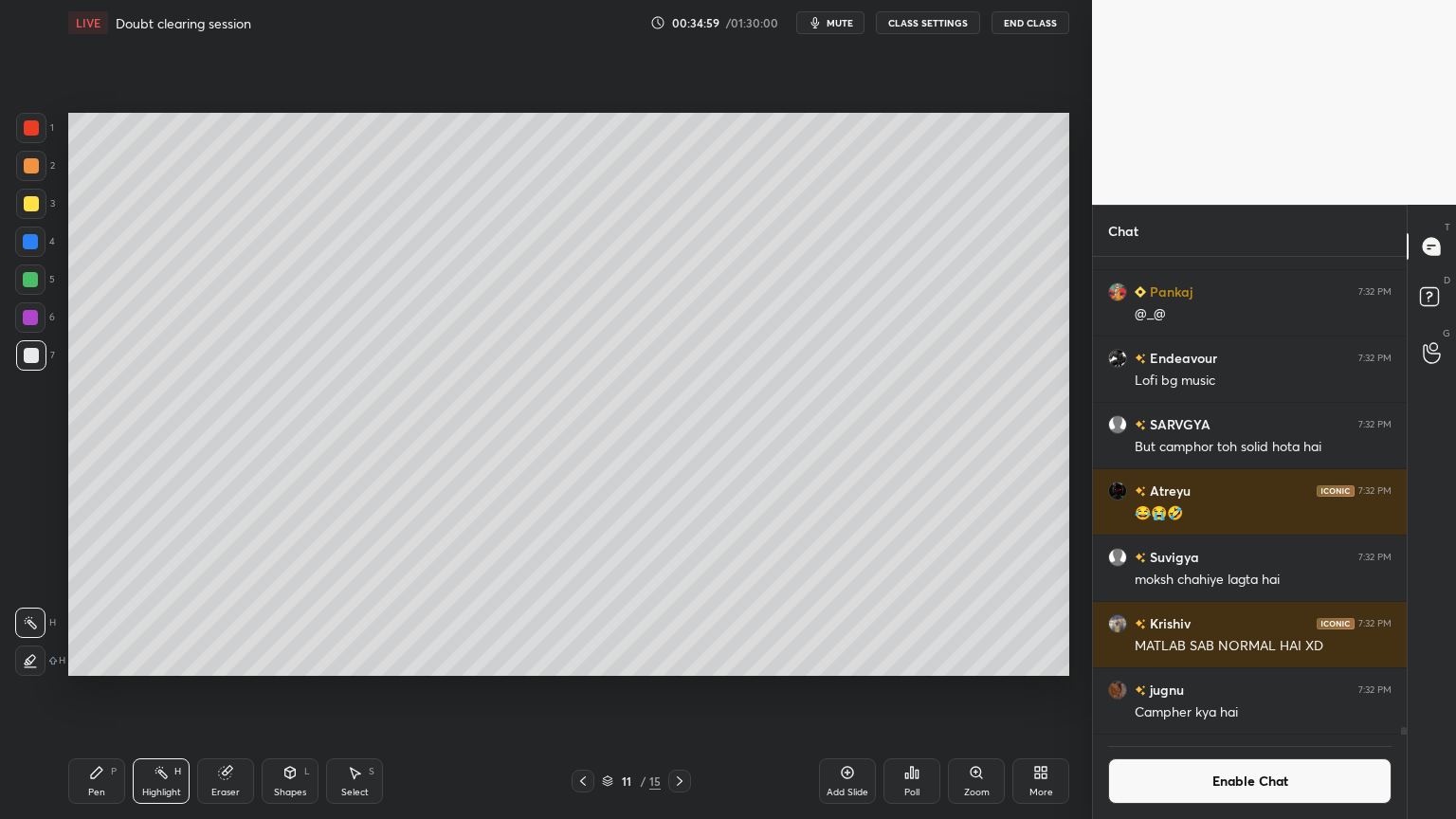 click on "Add Slide" at bounding box center (847, 781) 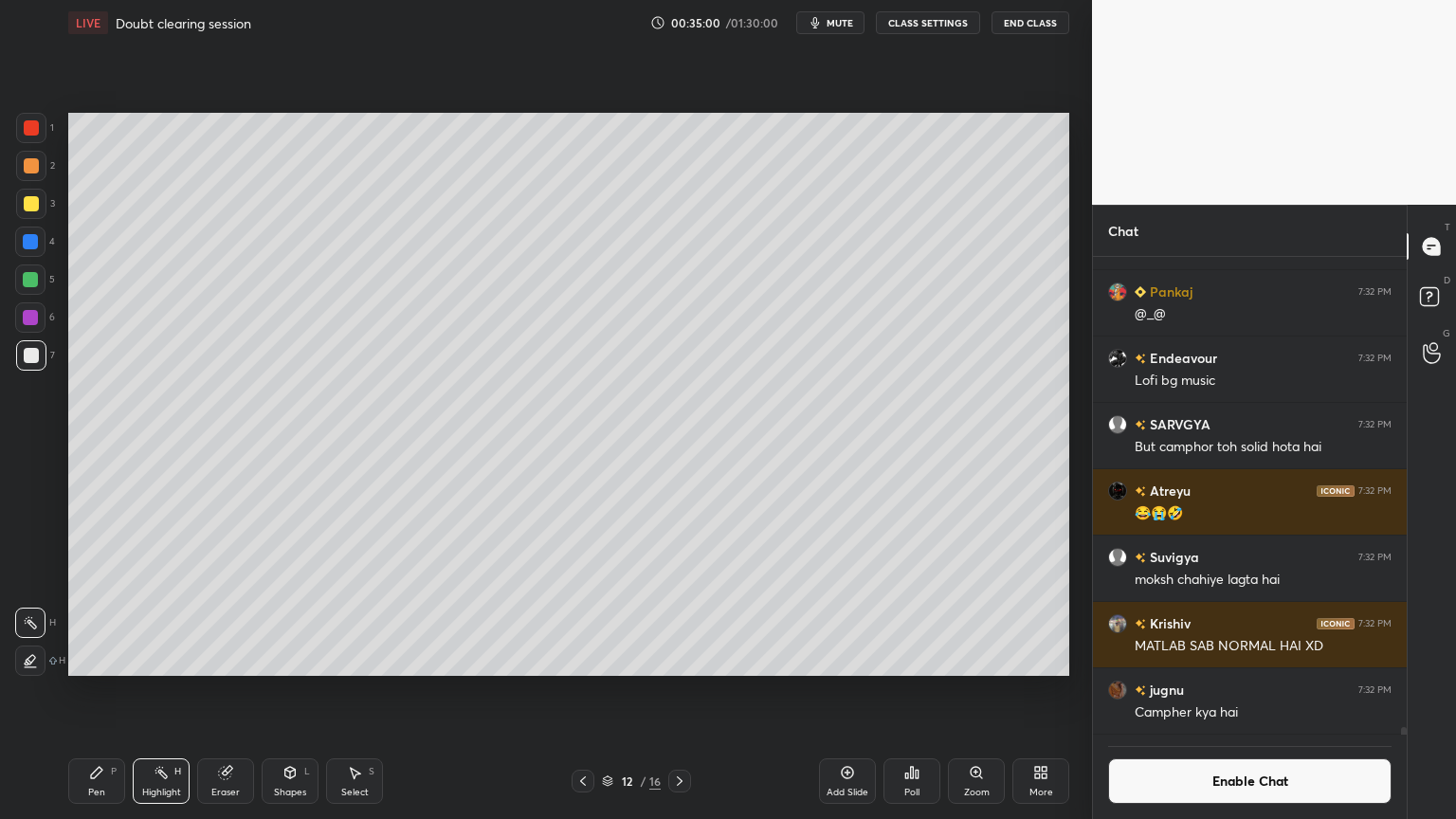 click on "Pen P" at bounding box center (97, 781) 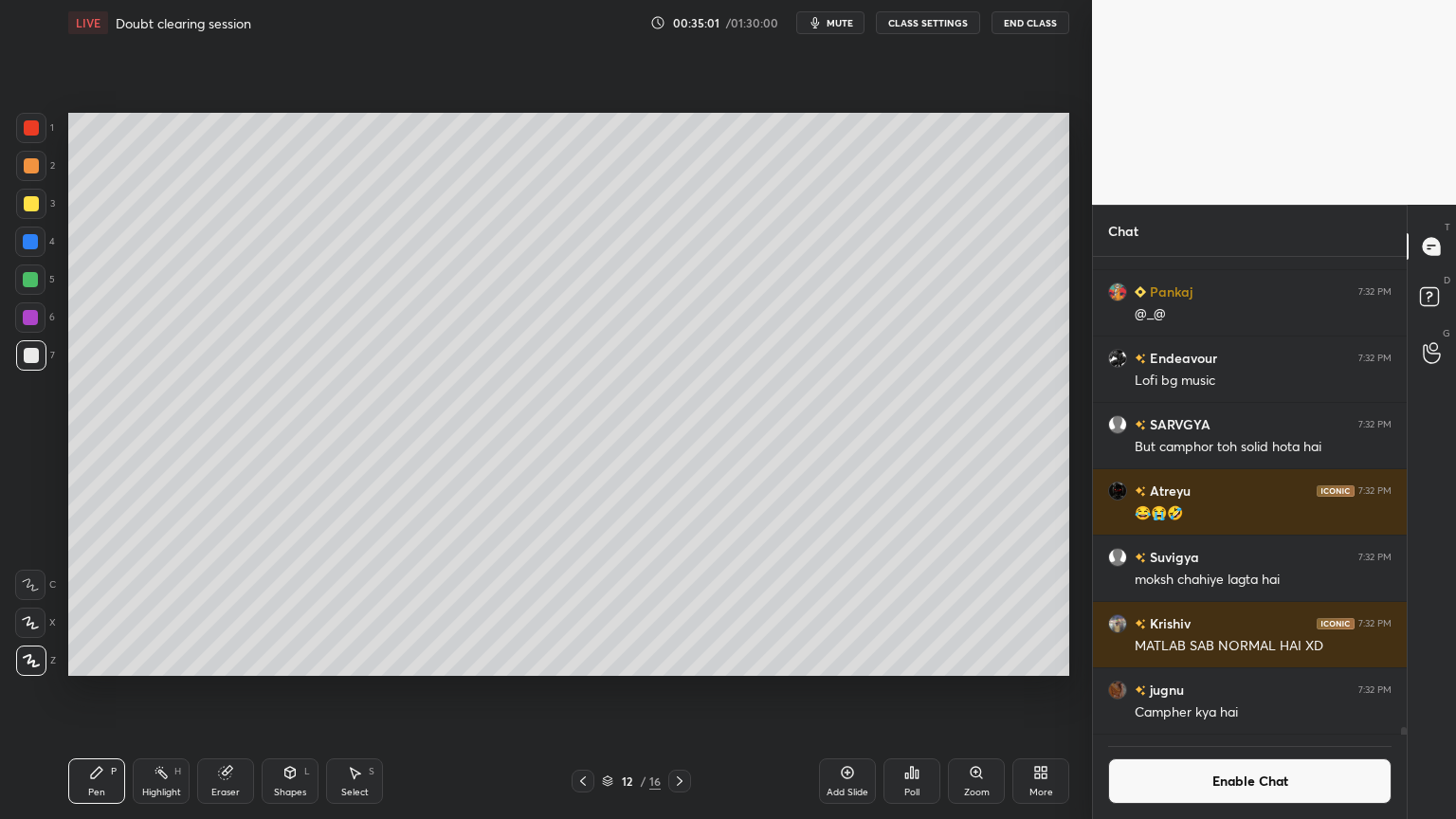 click at bounding box center [31, 166] 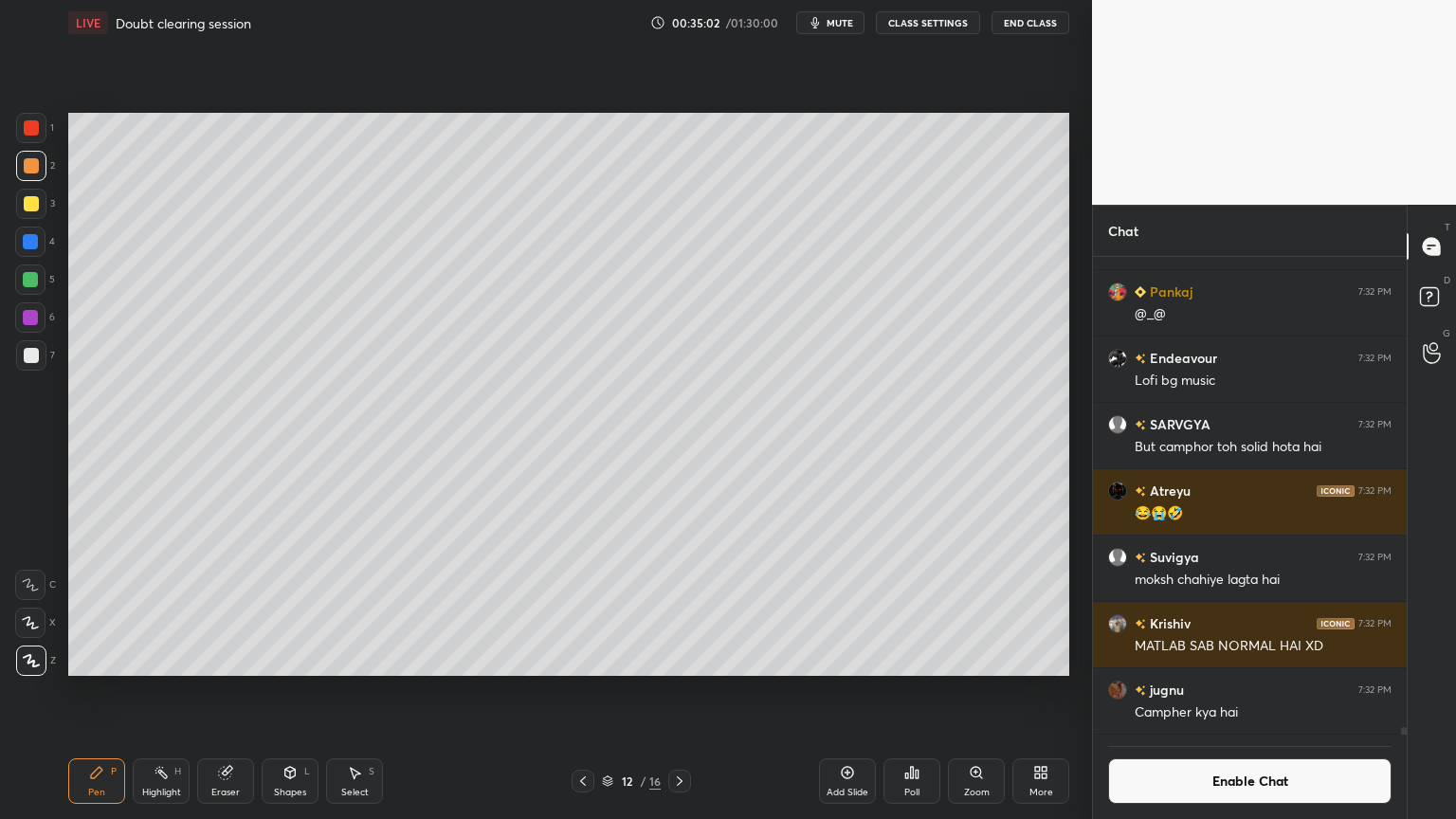 scroll, scrollTop: 433, scrollLeft: 308, axis: both 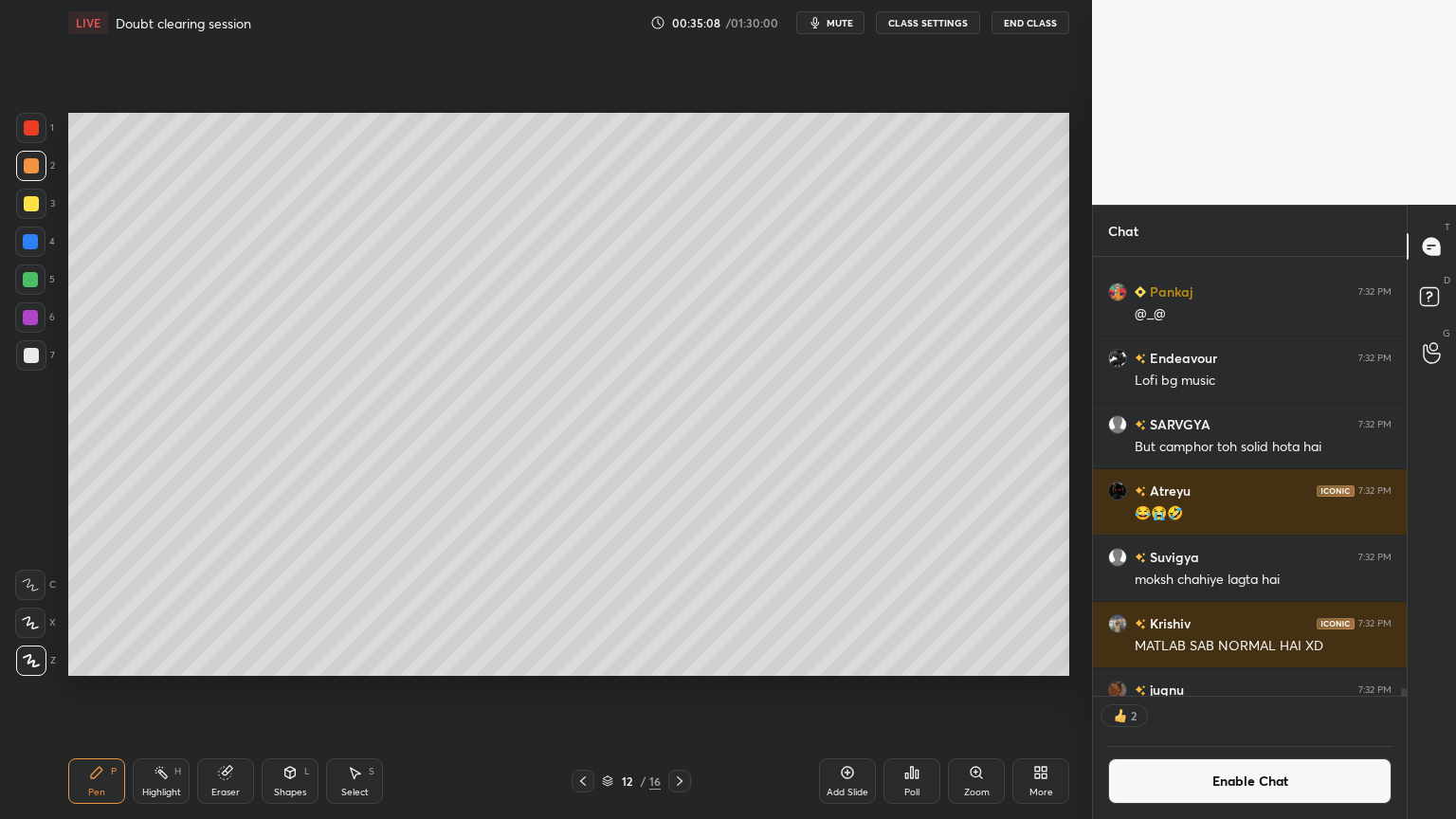 drag, startPoint x: 284, startPoint y: 783, endPoint x: 280, endPoint y: 755, distance: 28.284271 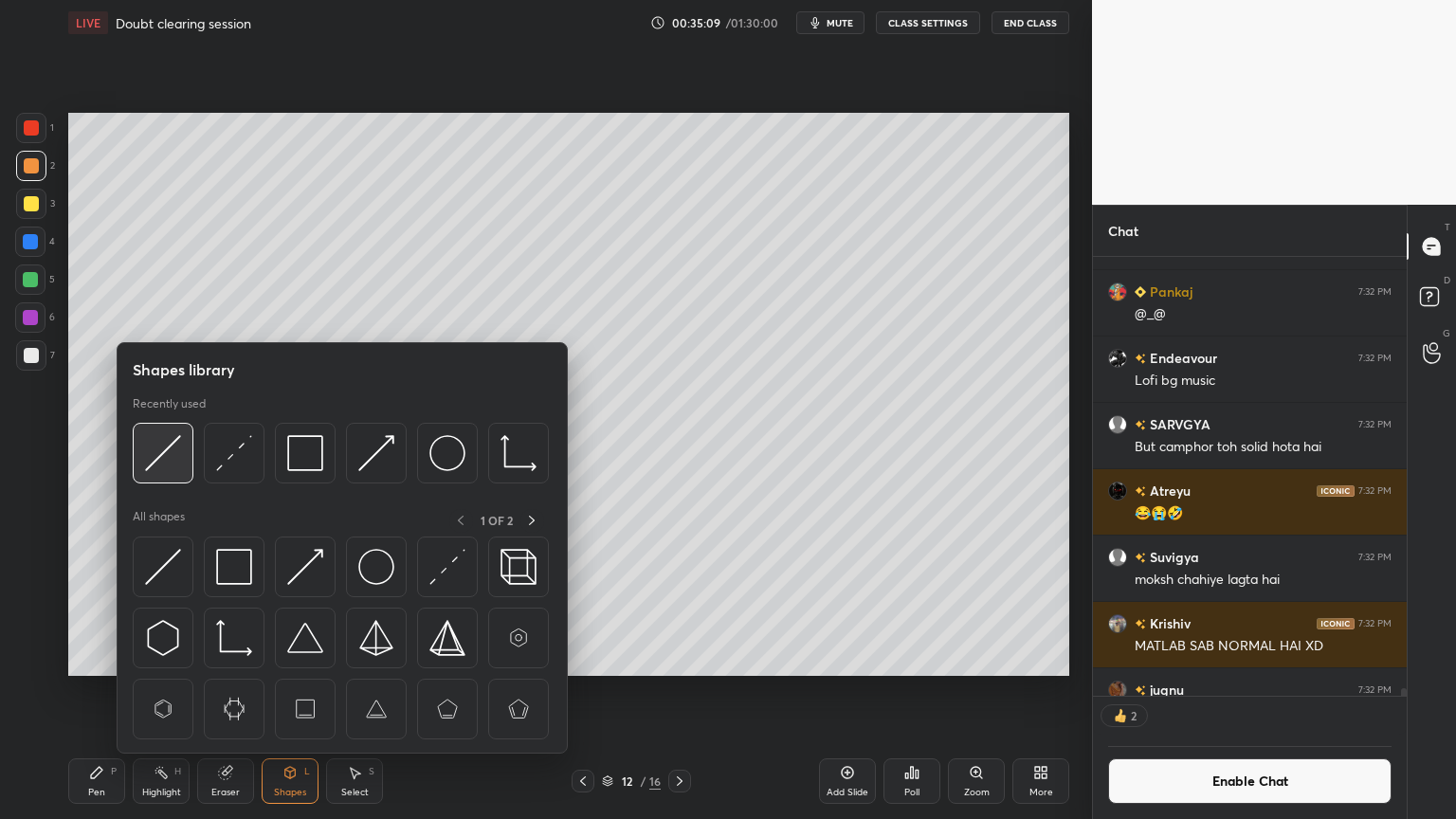 click at bounding box center [163, 453] 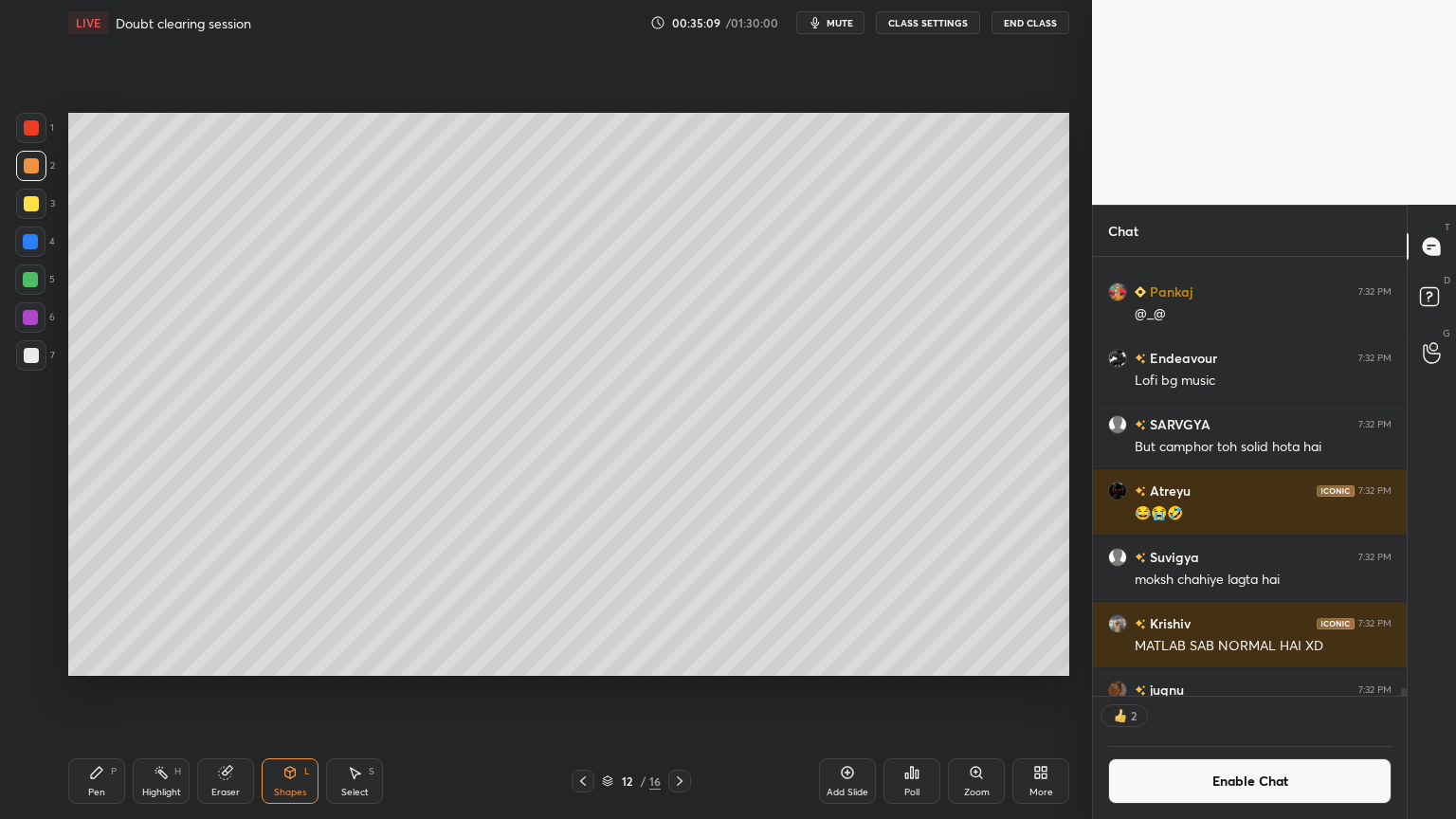 click at bounding box center (31, 355) 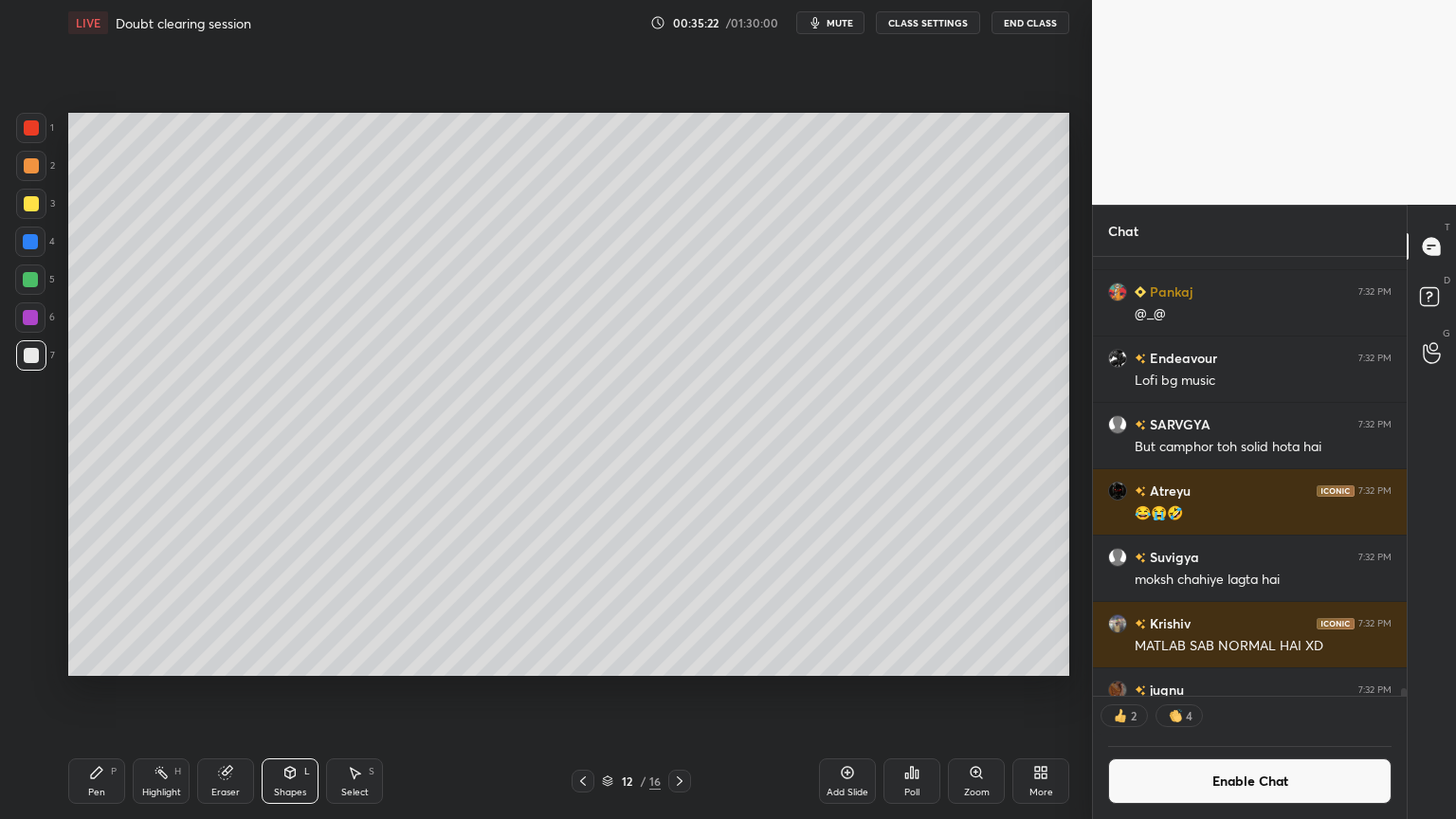 drag, startPoint x: 94, startPoint y: 782, endPoint x: 95, endPoint y: 765, distance: 17.029386 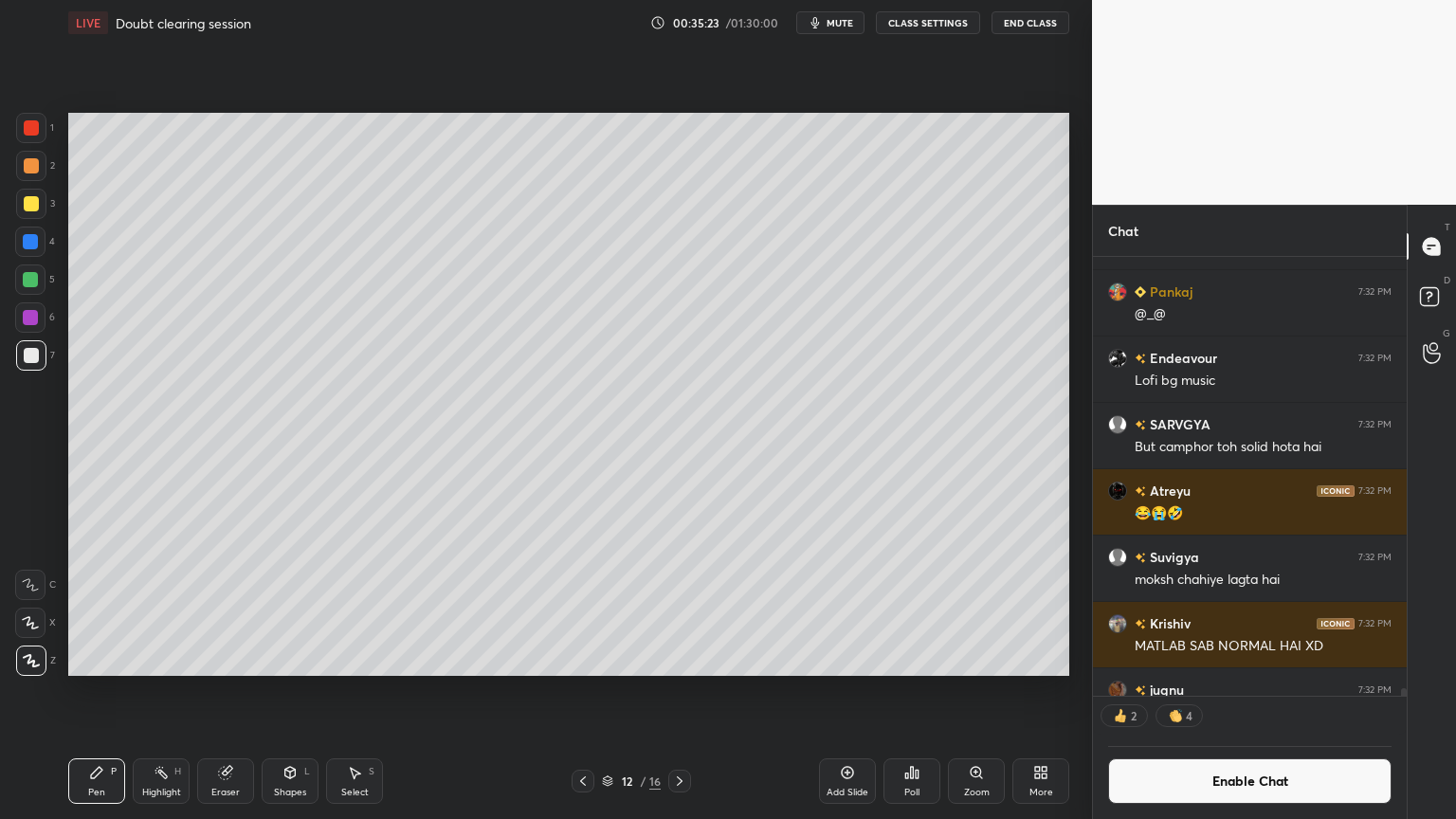 click at bounding box center (31, 166) 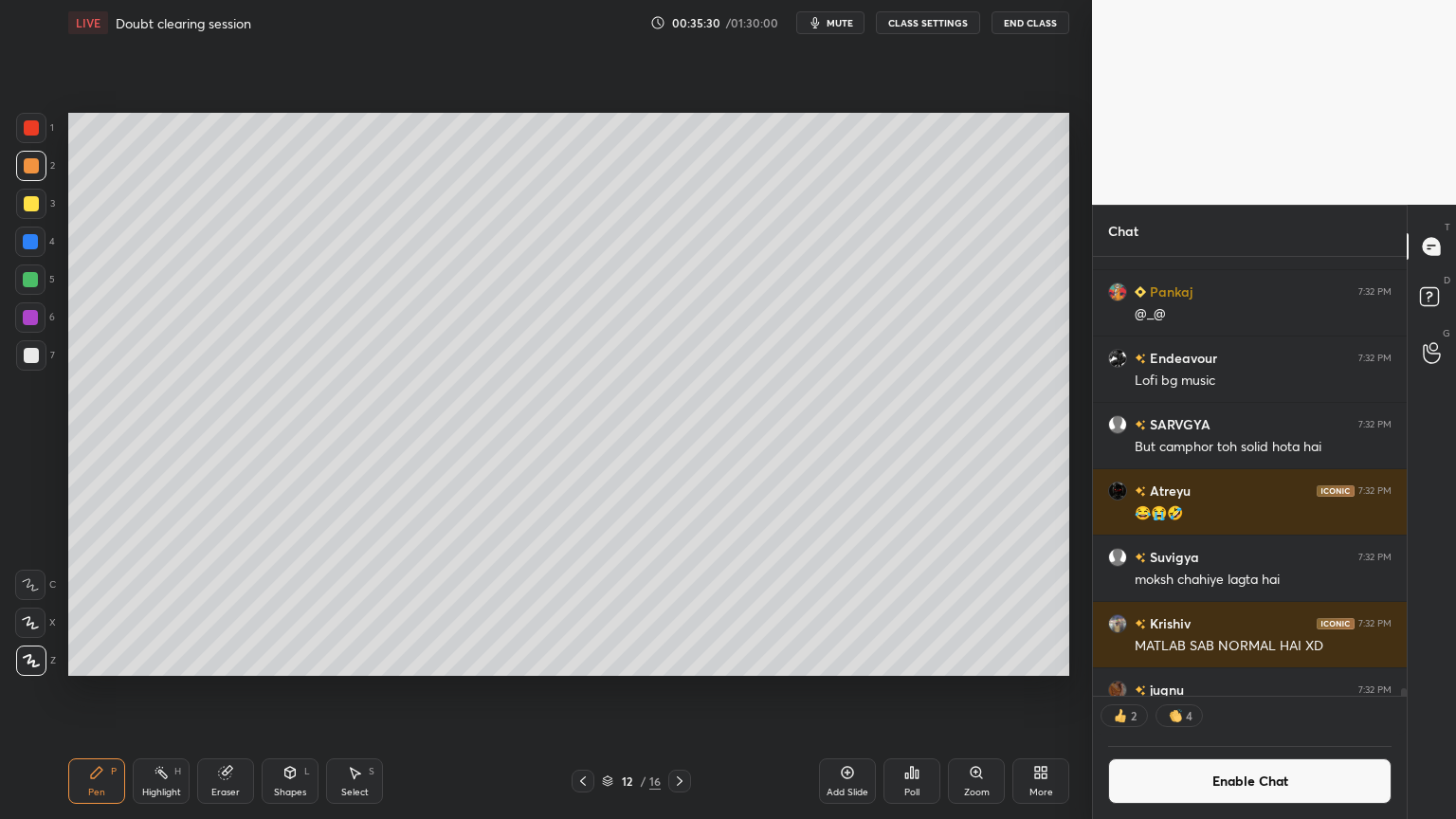 click at bounding box center [31, 204] 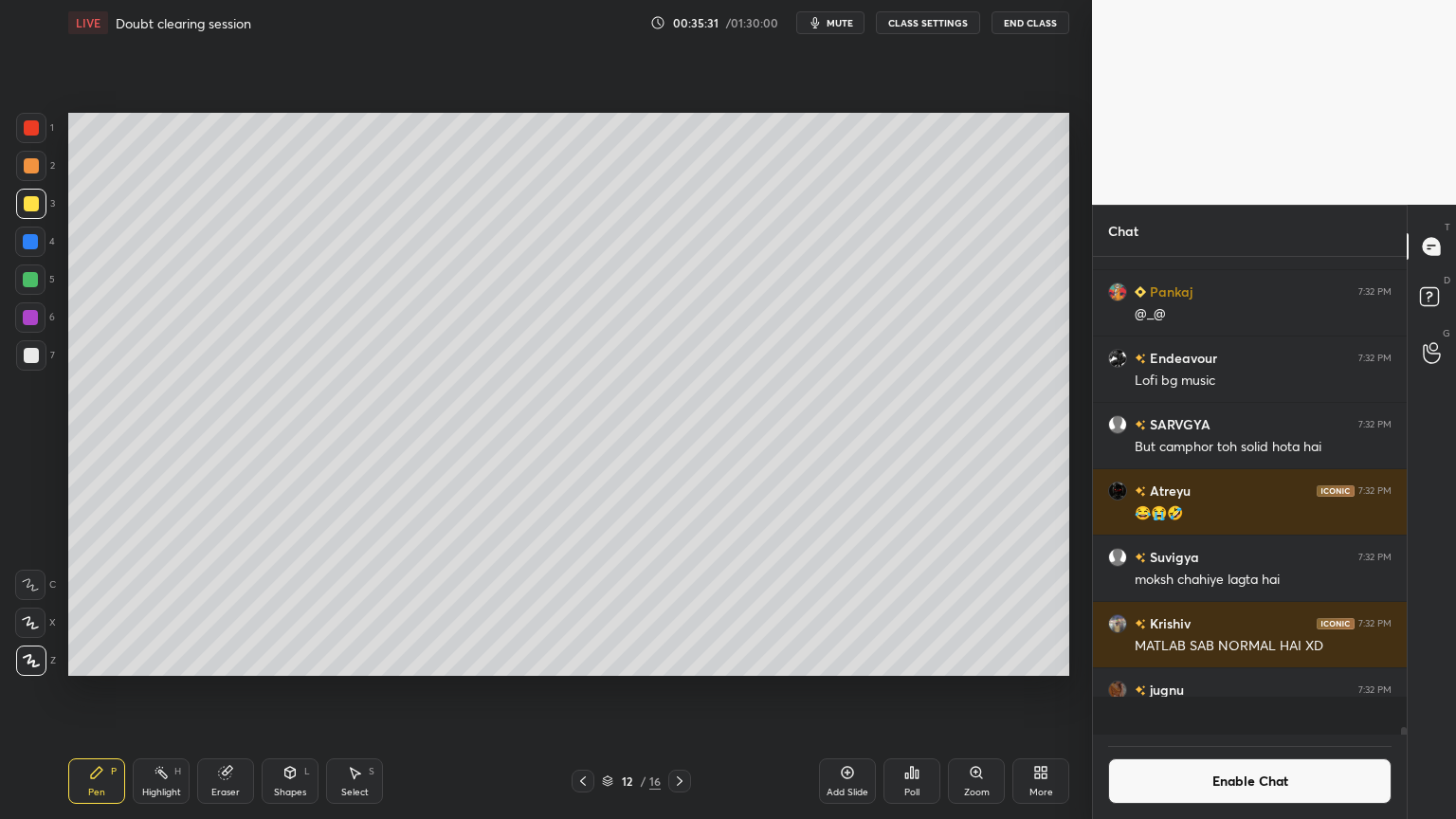scroll, scrollTop: 6, scrollLeft: 6, axis: both 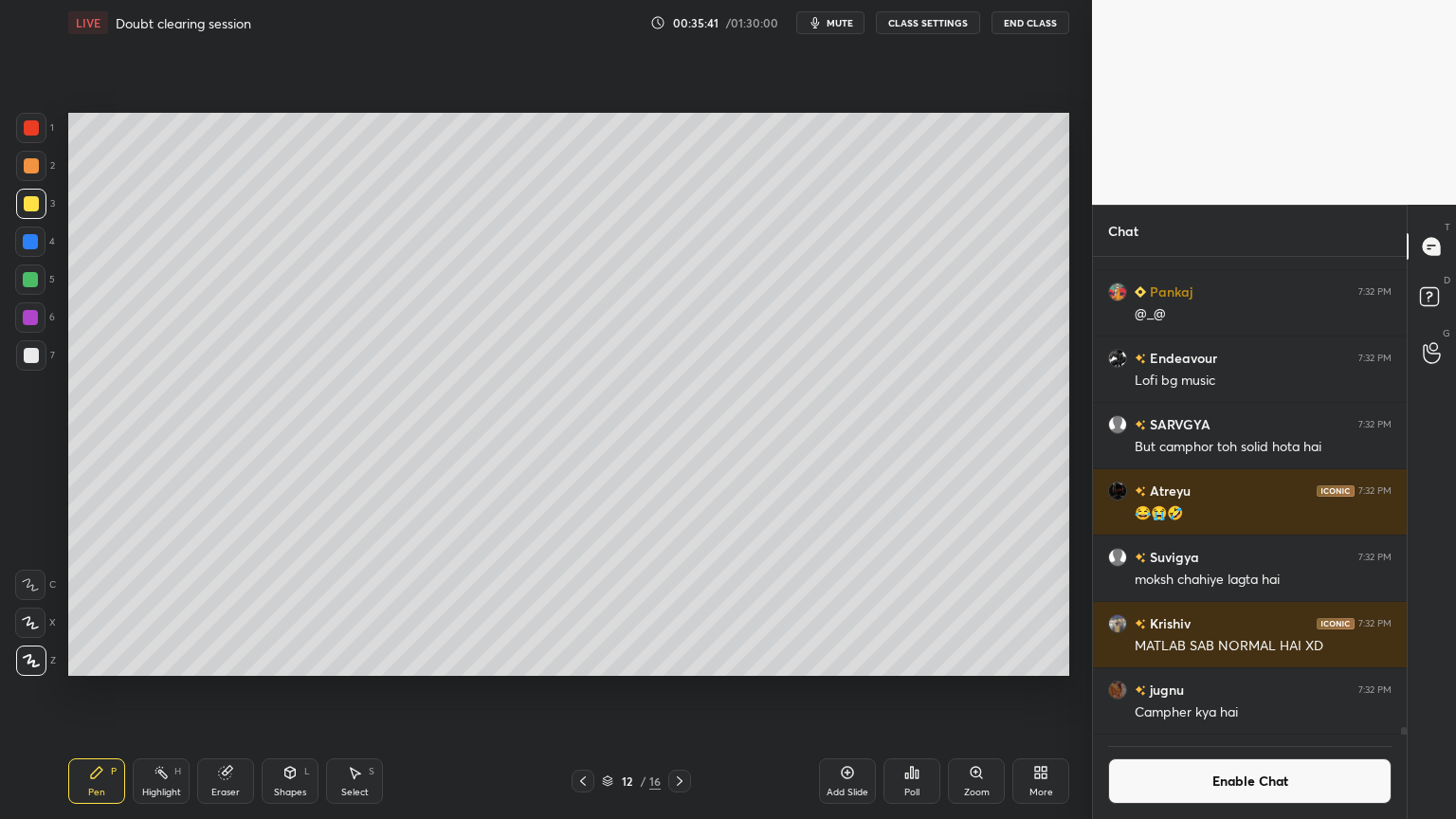 click 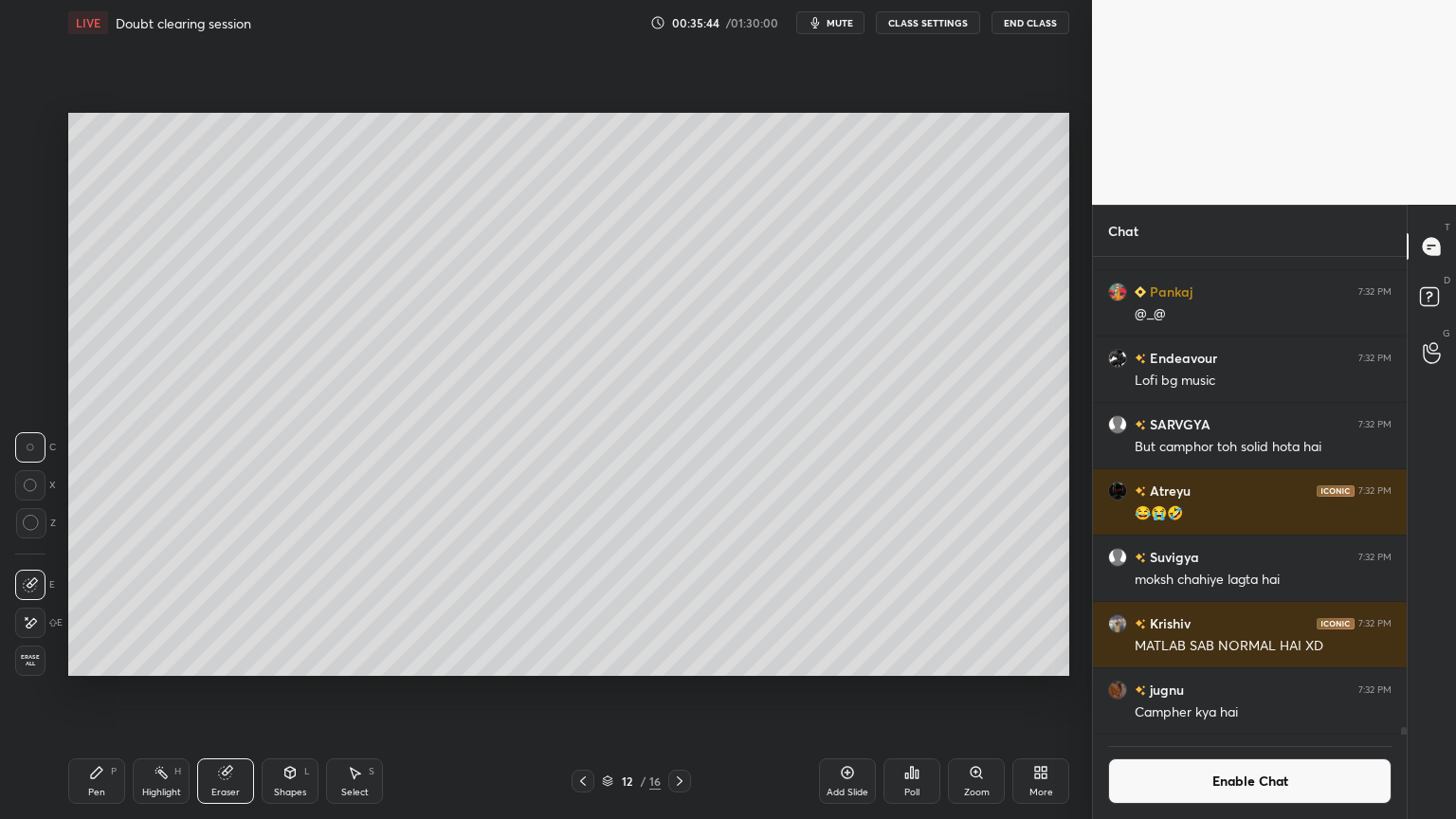 click on "Pen P" at bounding box center [97, 781] 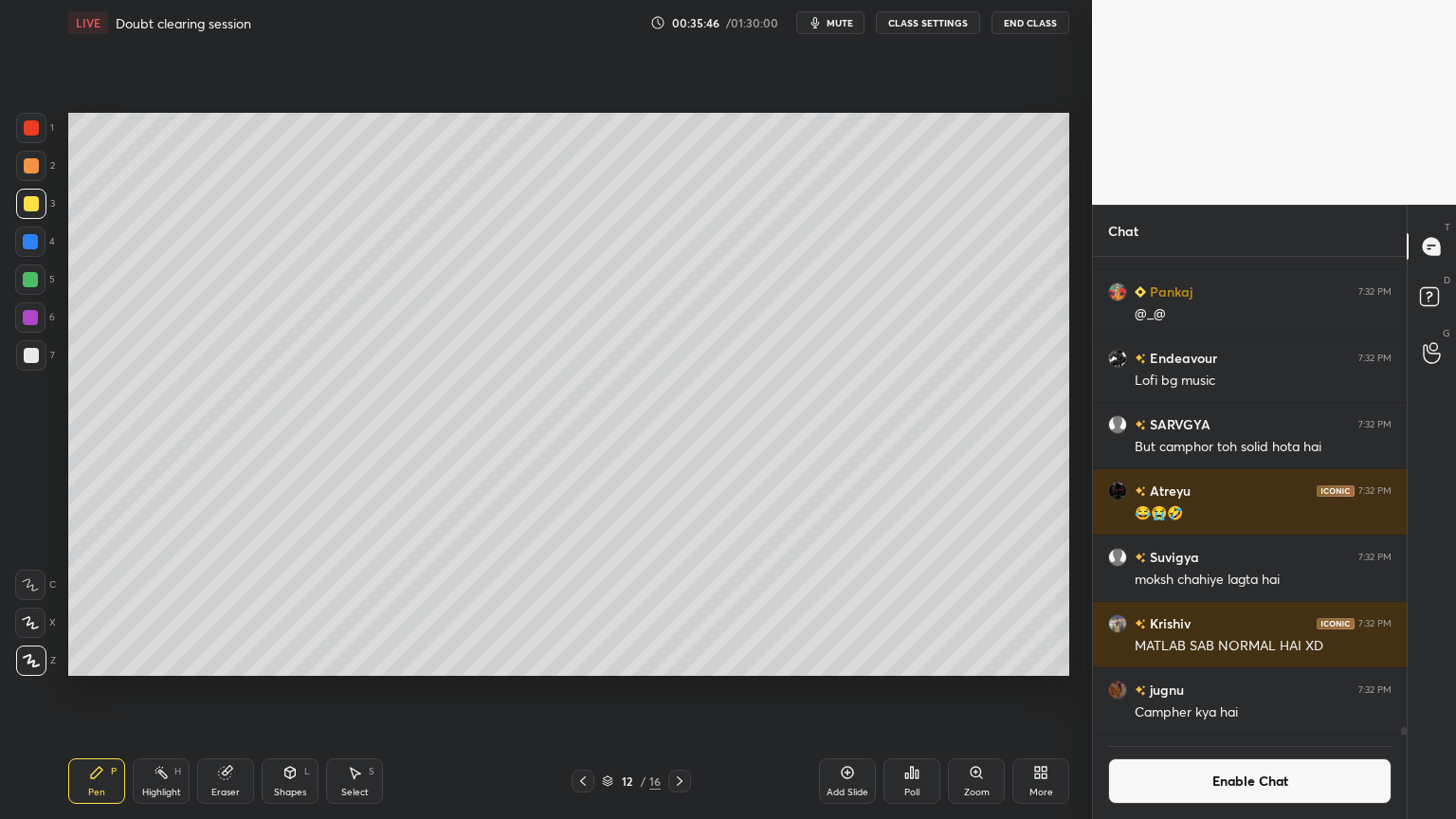 drag, startPoint x: 159, startPoint y: 777, endPoint x: 176, endPoint y: 747, distance: 34.48188 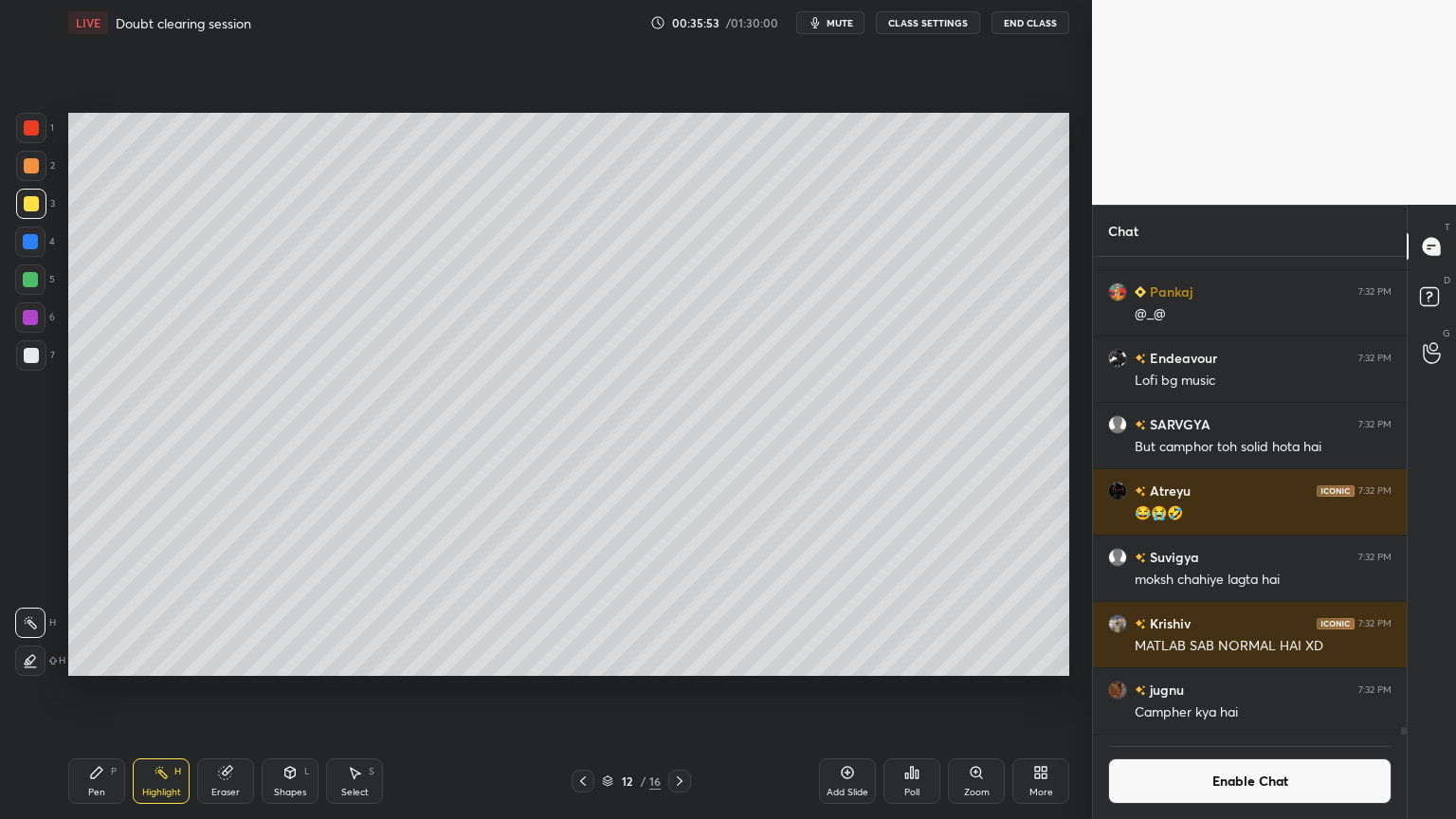 click 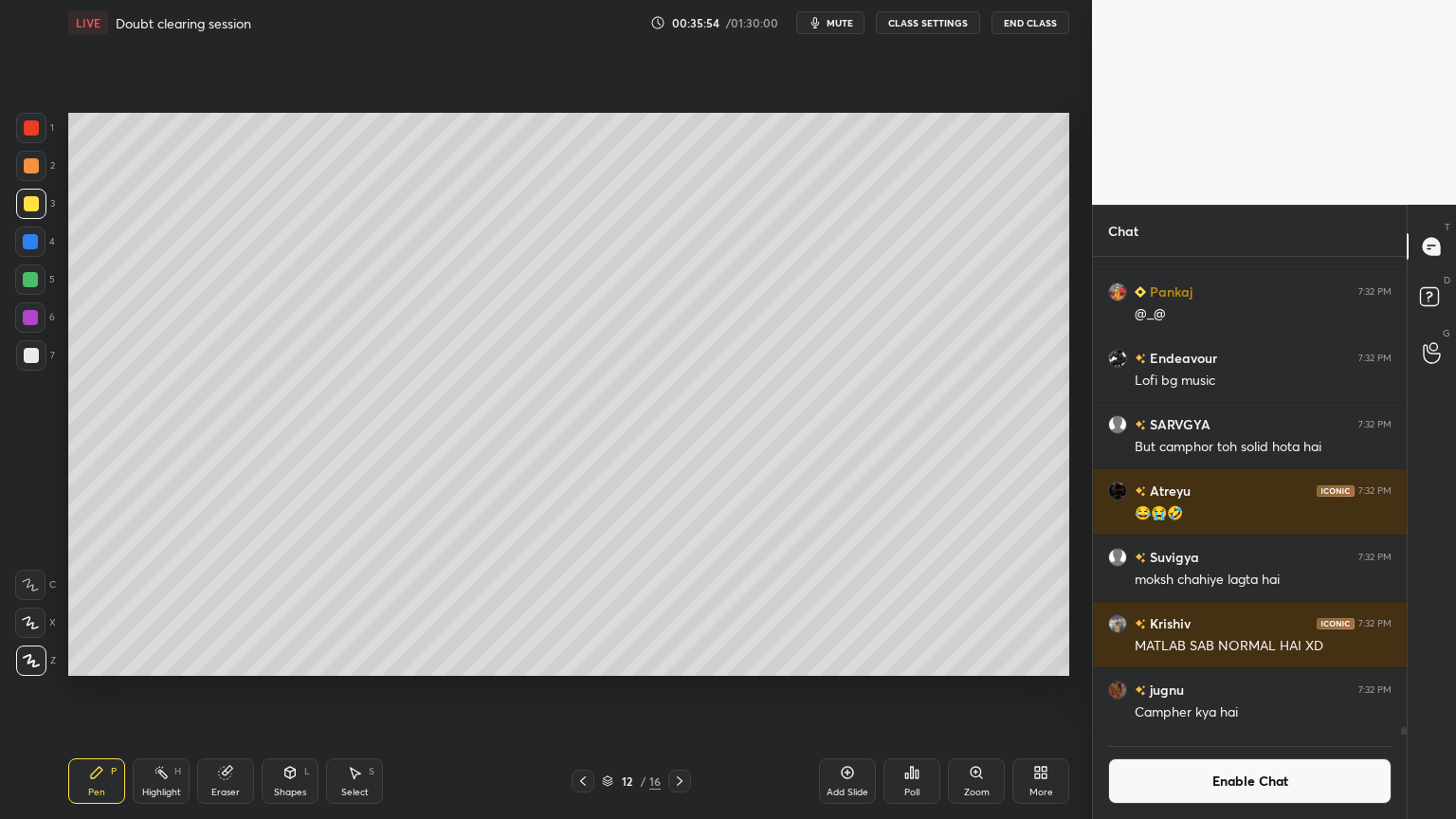drag, startPoint x: 35, startPoint y: 361, endPoint x: 46, endPoint y: 386, distance: 27.313001 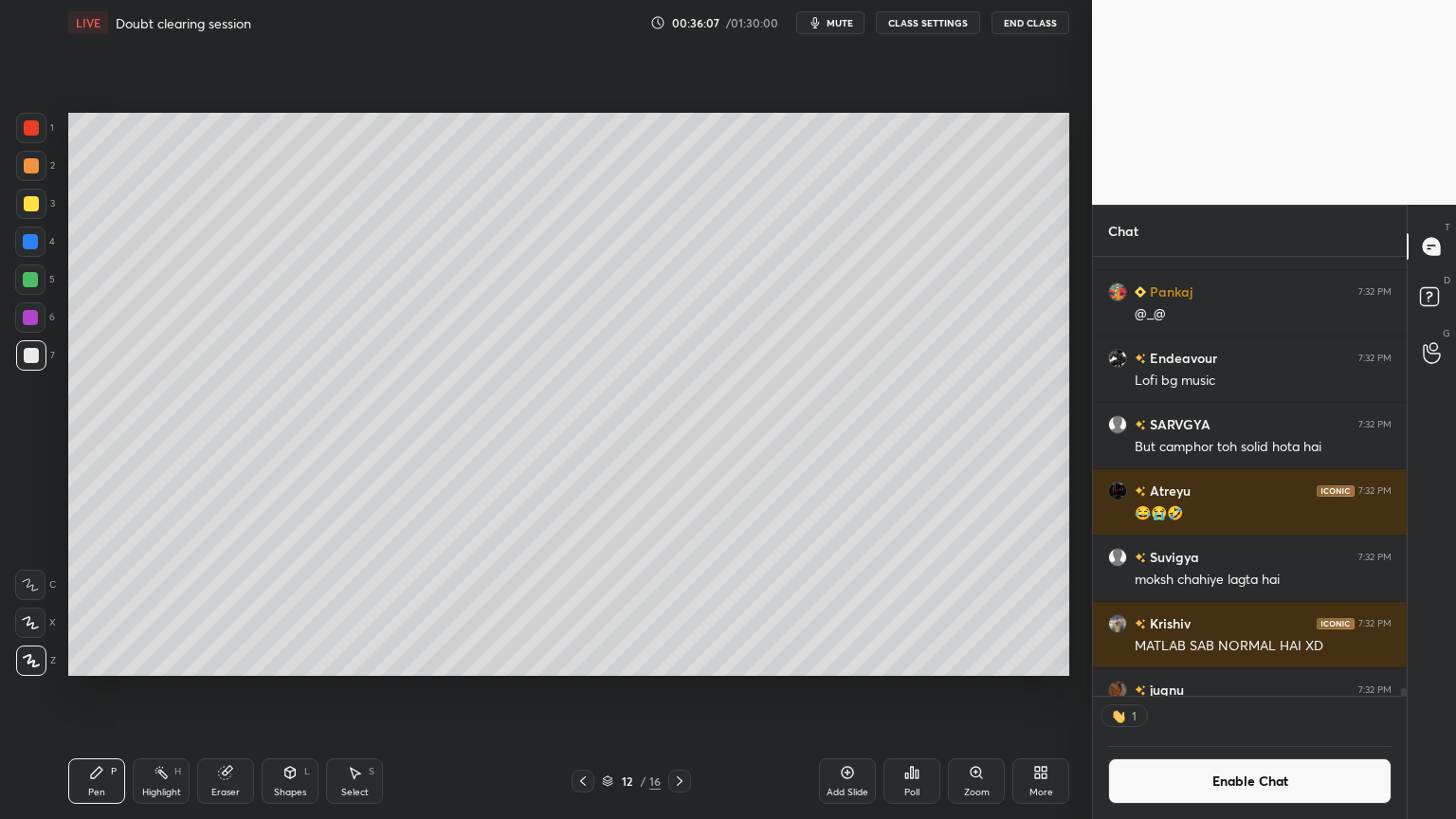 scroll, scrollTop: 433, scrollLeft: 308, axis: both 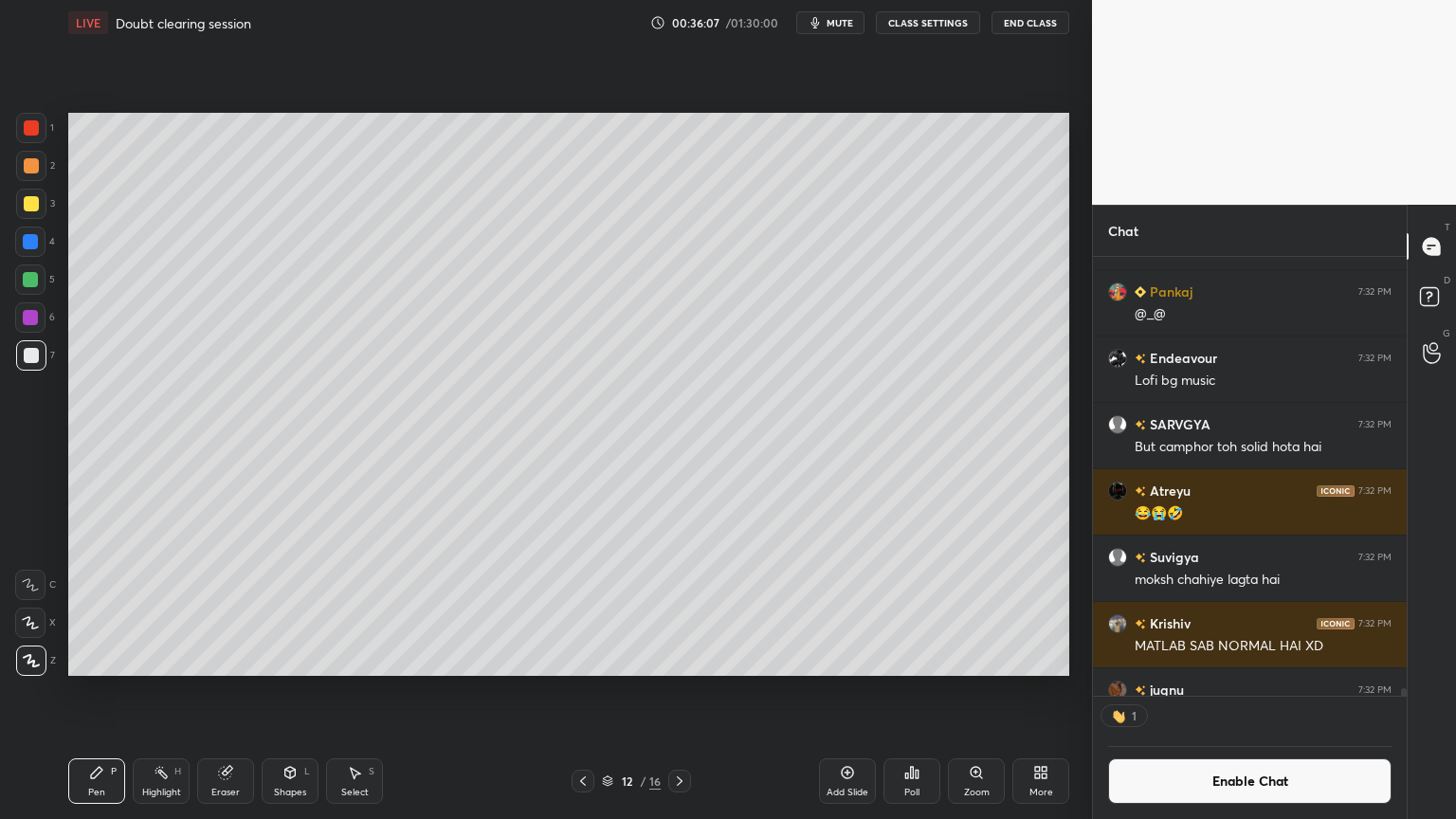 click 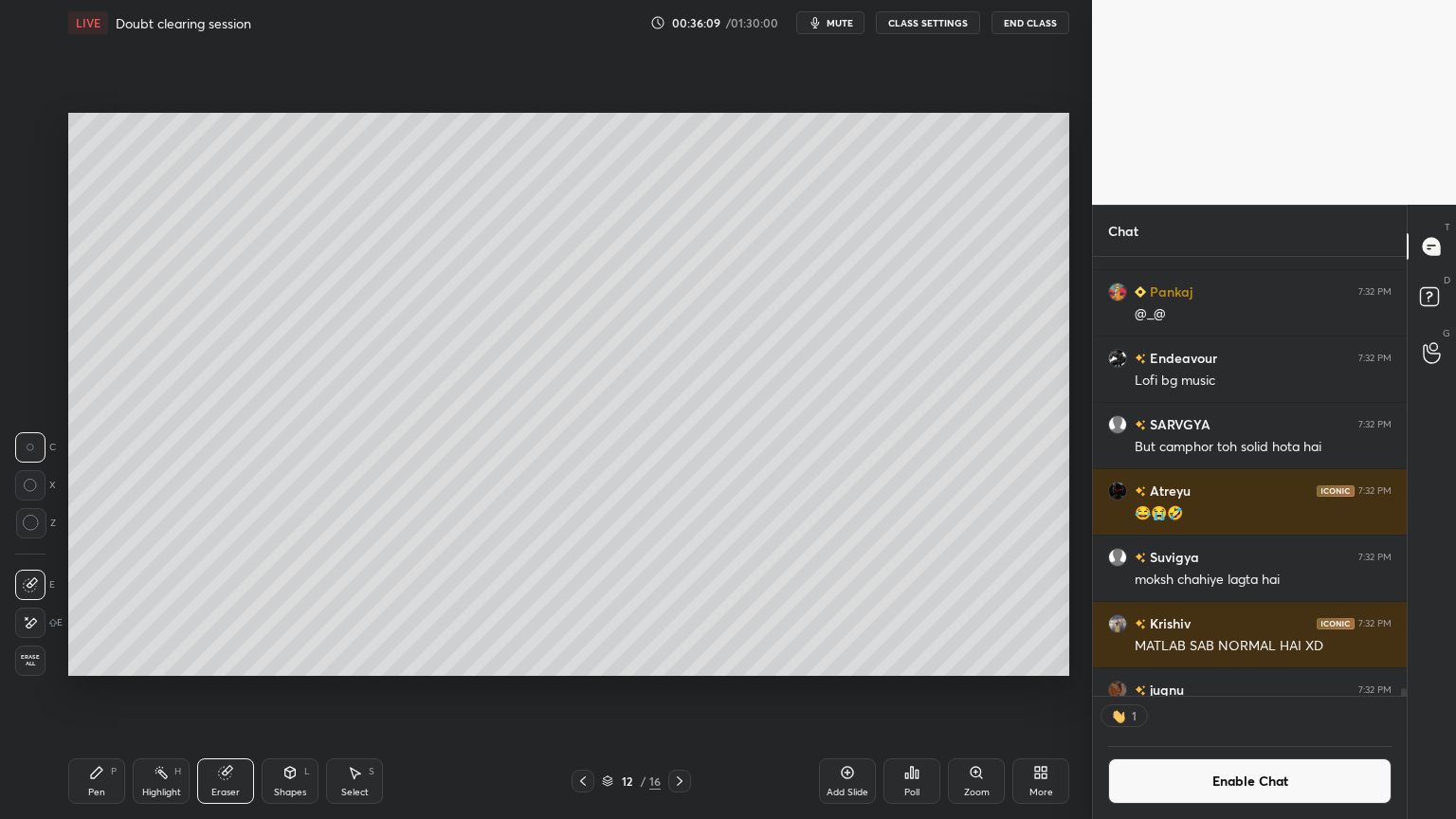 click on "Pen P" at bounding box center (97, 781) 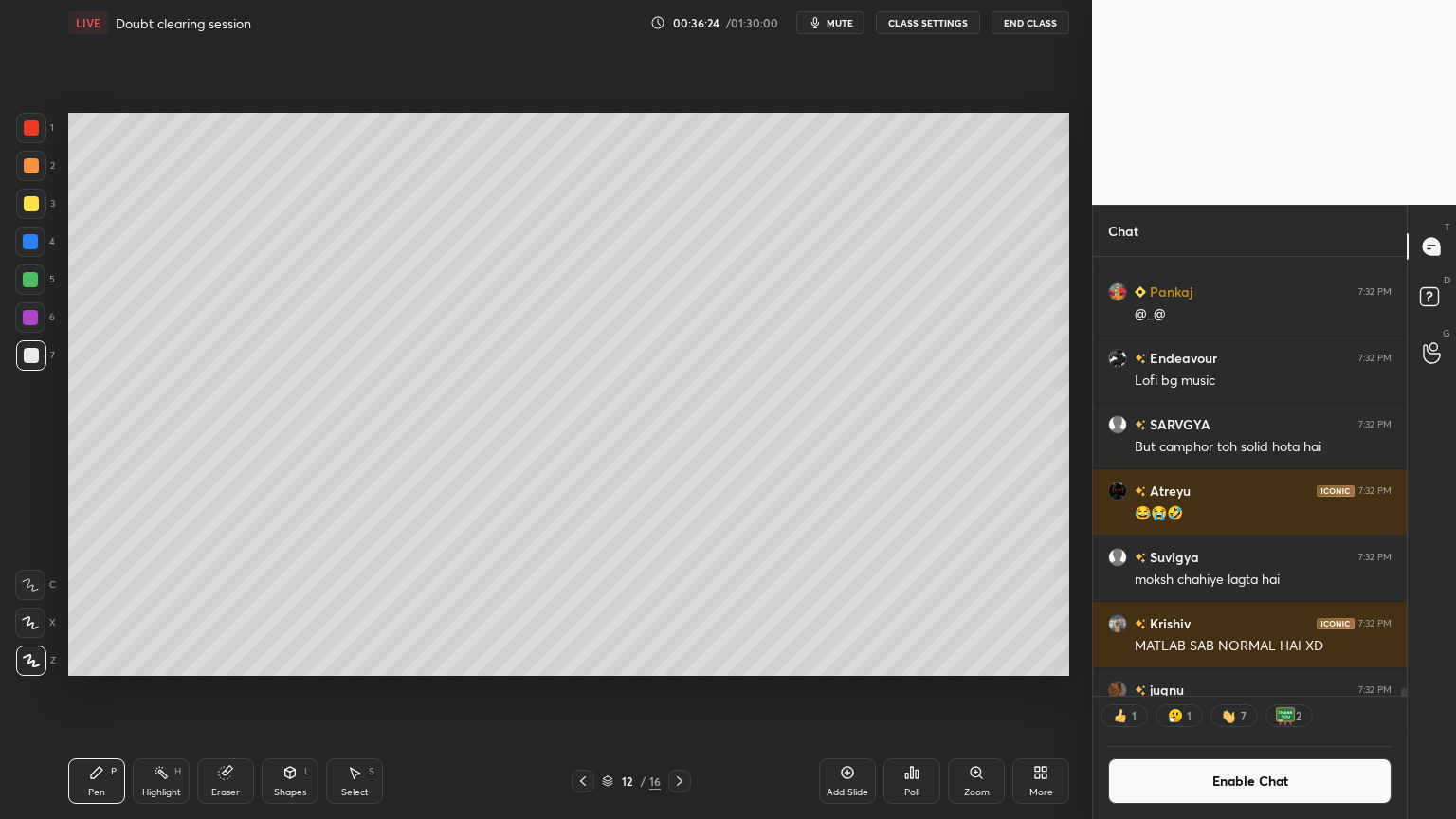 click on "Highlight H" at bounding box center (161, 781) 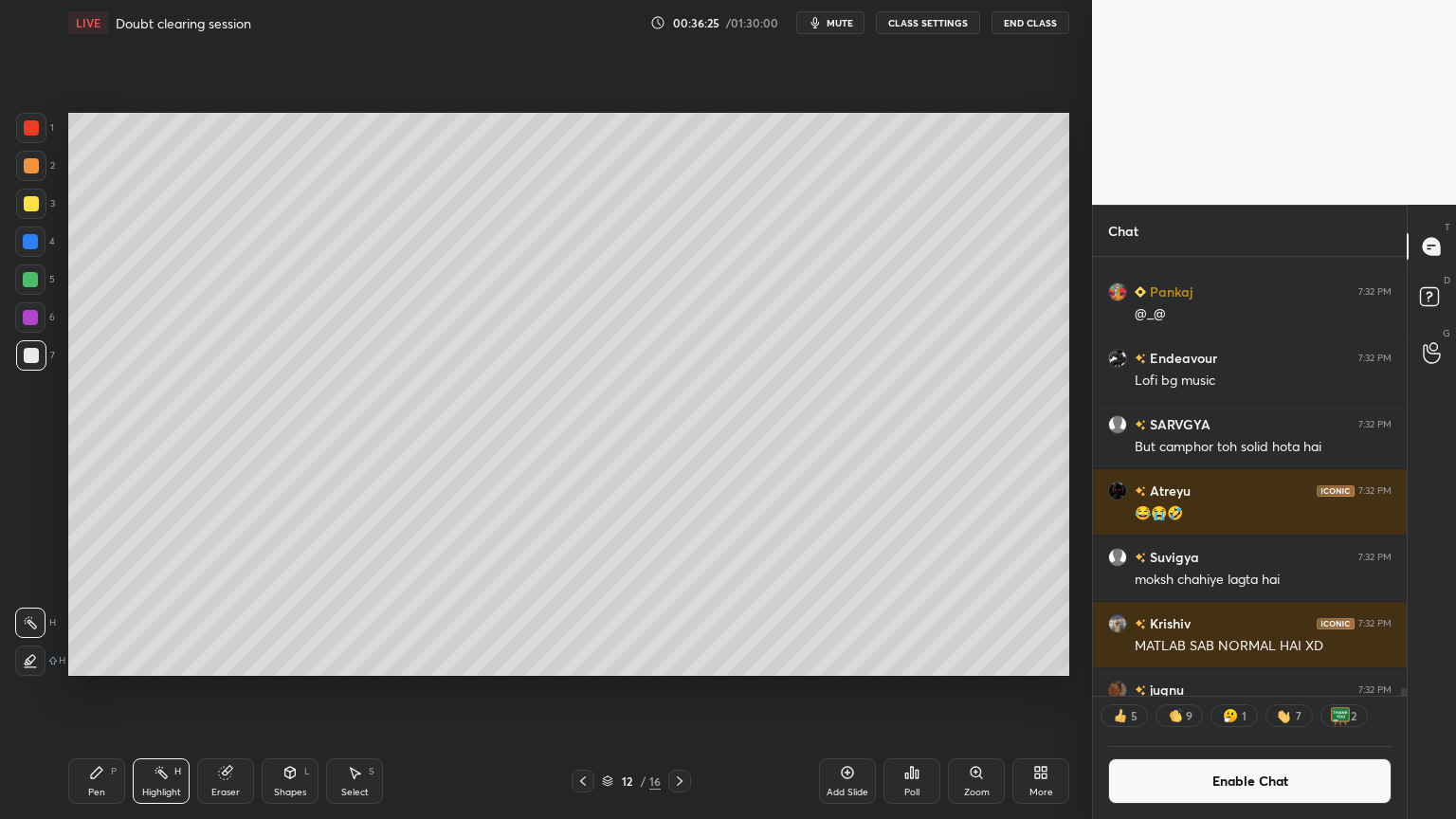 click on "Pen P" at bounding box center [97, 781] 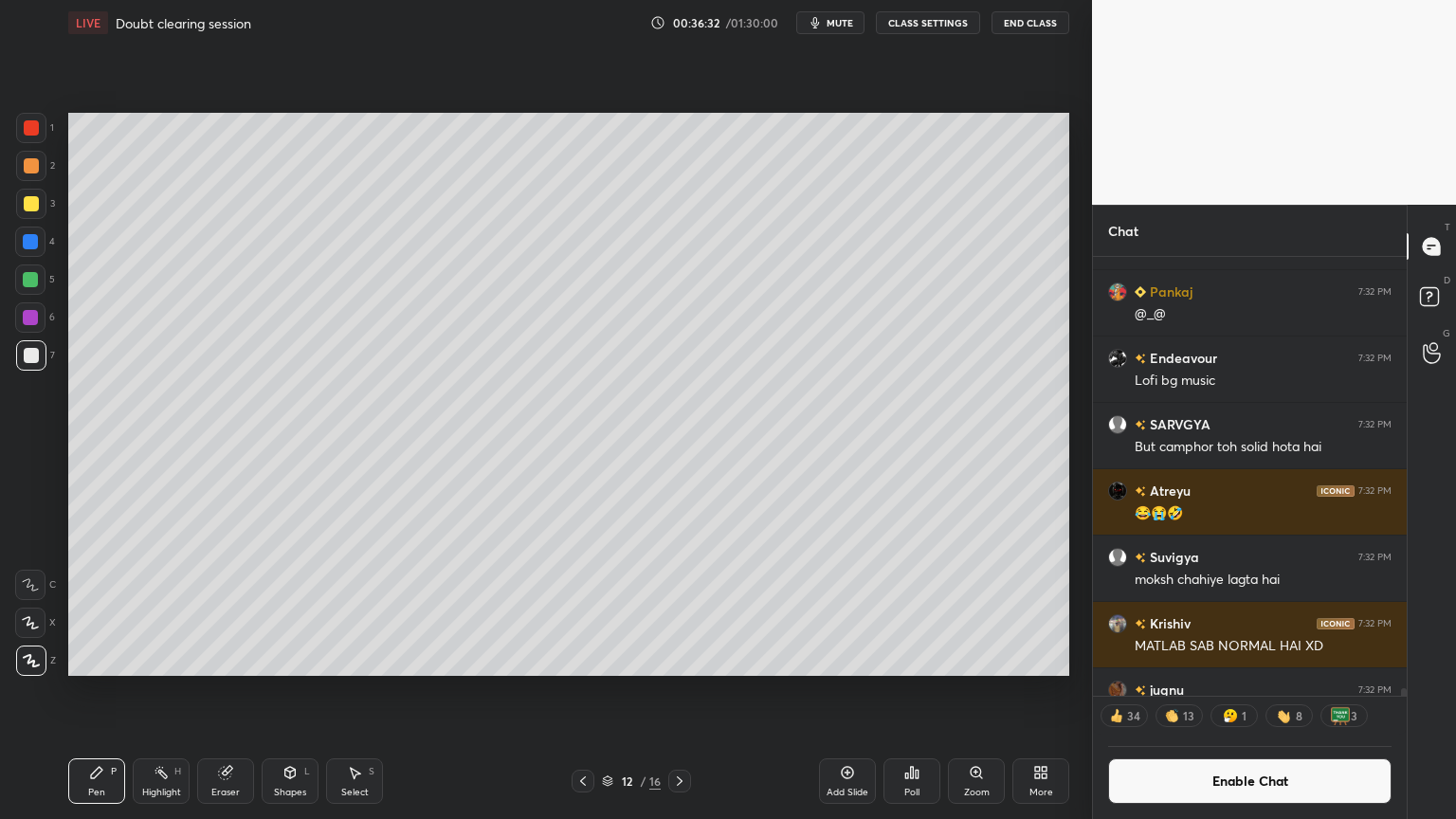 drag, startPoint x: 281, startPoint y: 783, endPoint x: 290, endPoint y: 757, distance: 27.51363 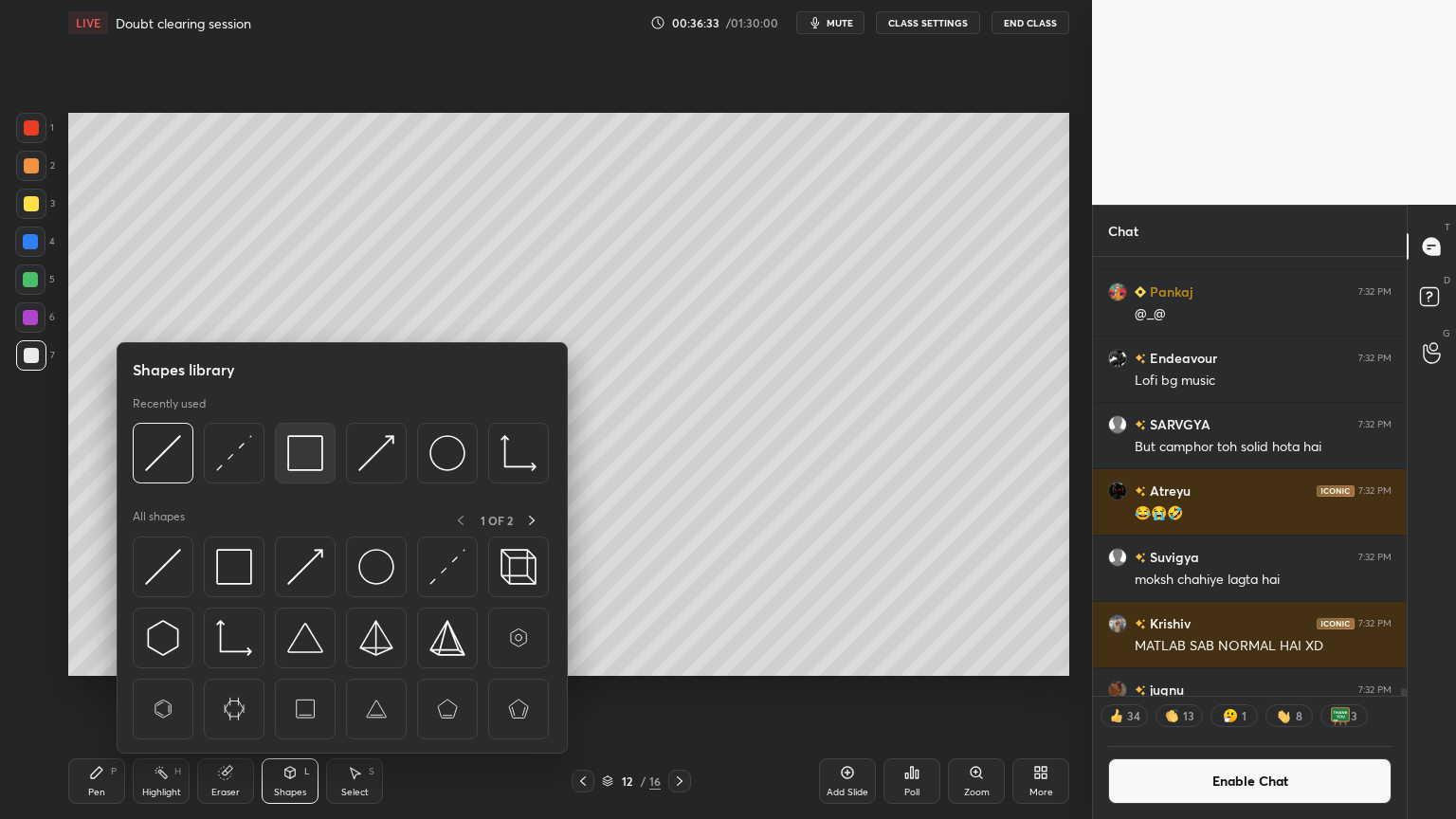 click at bounding box center [305, 453] 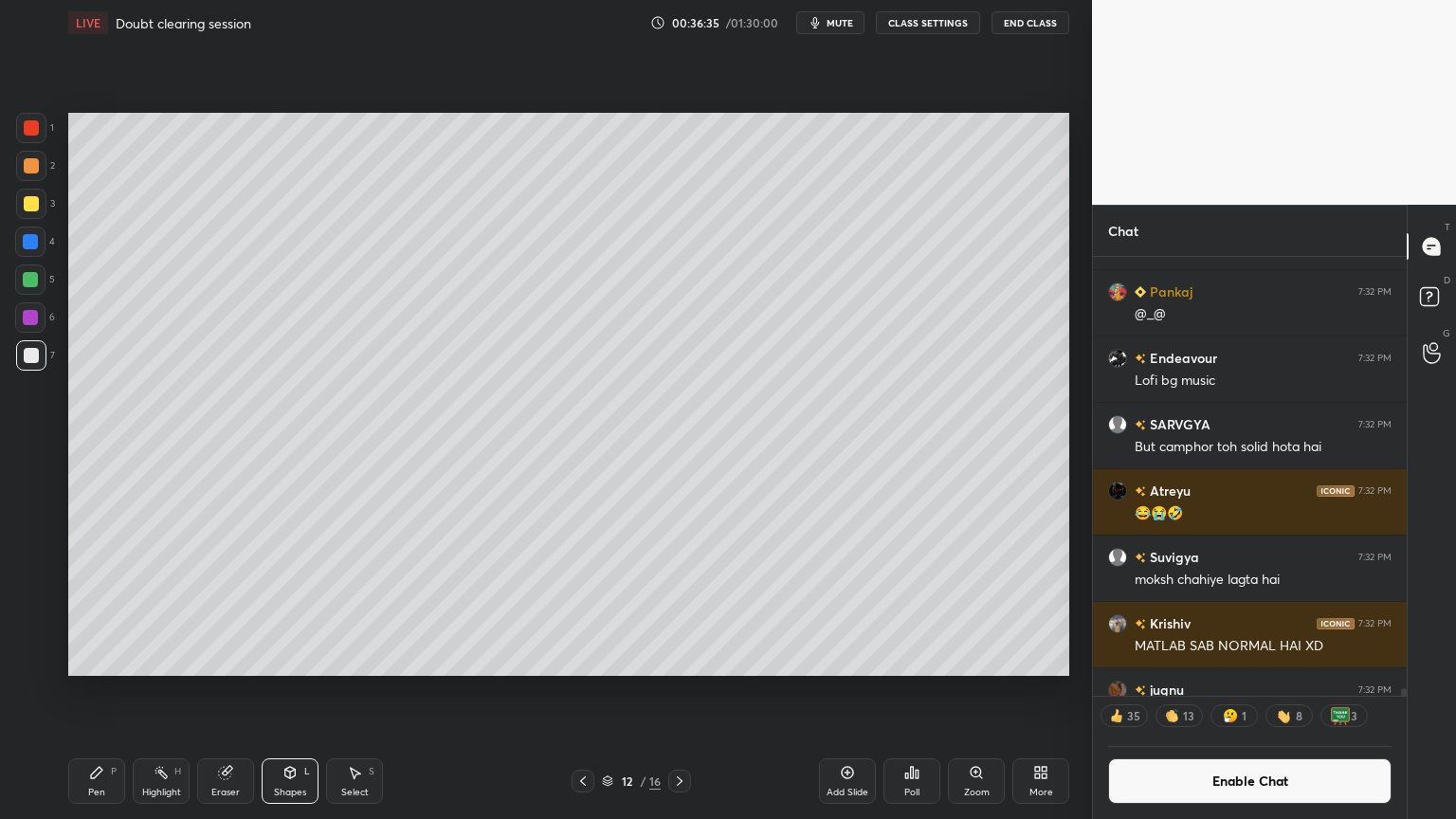 click on "Pen P Highlight H Eraser Shapes L Select S" at bounding box center (256, 781) 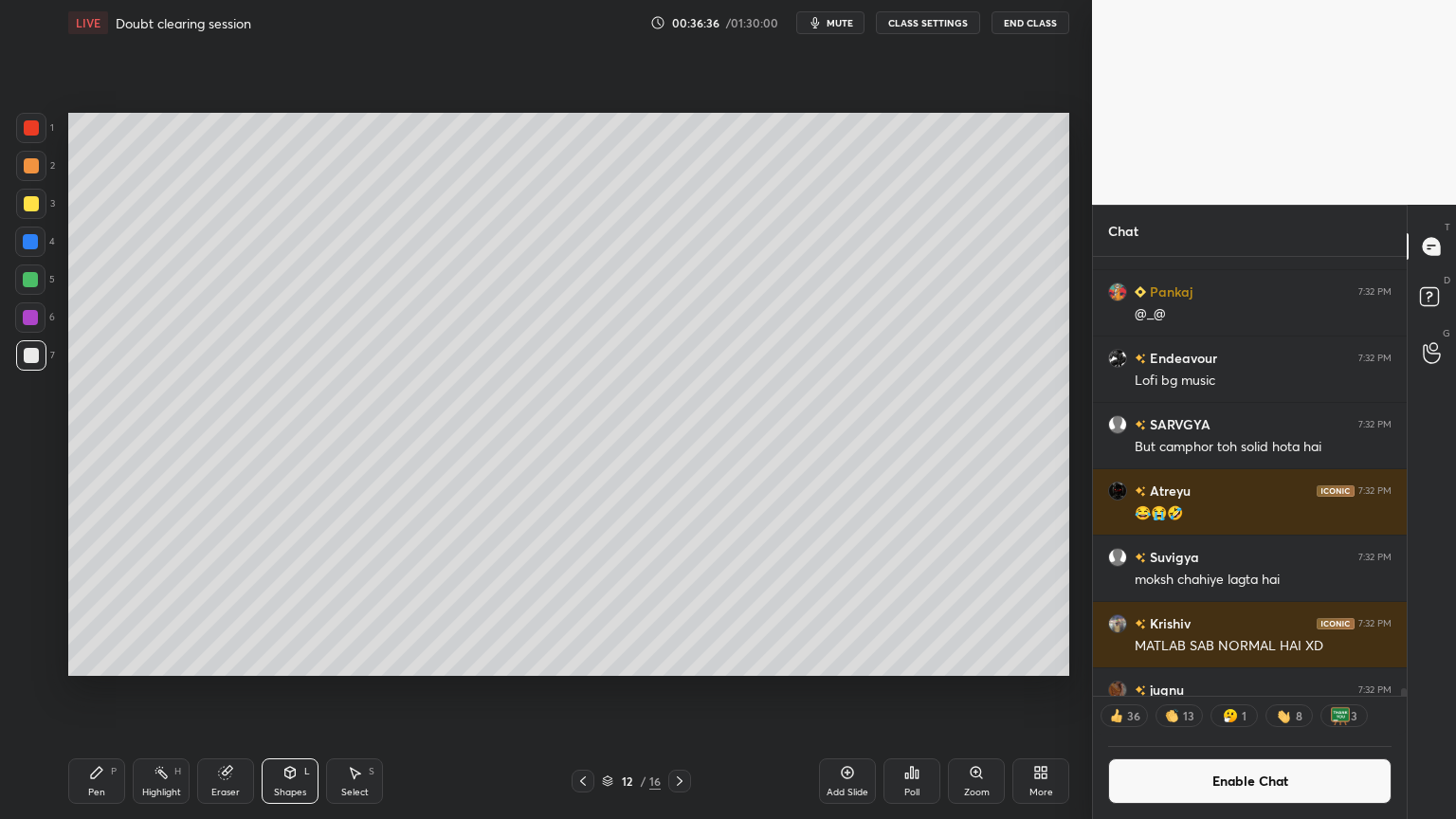 drag, startPoint x: 167, startPoint y: 778, endPoint x: 189, endPoint y: 747, distance: 38.01316 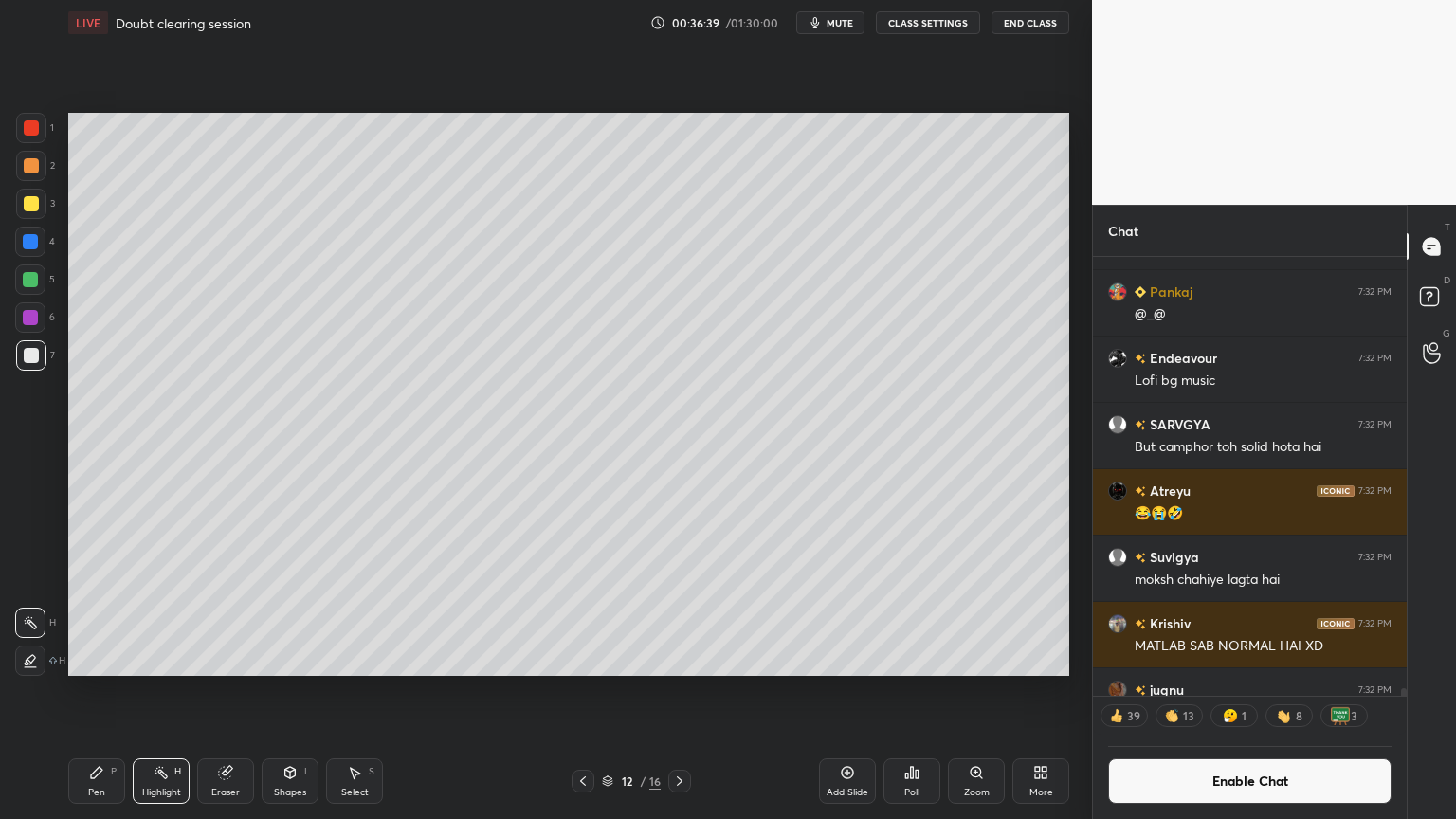 click on "Pen P" at bounding box center [97, 781] 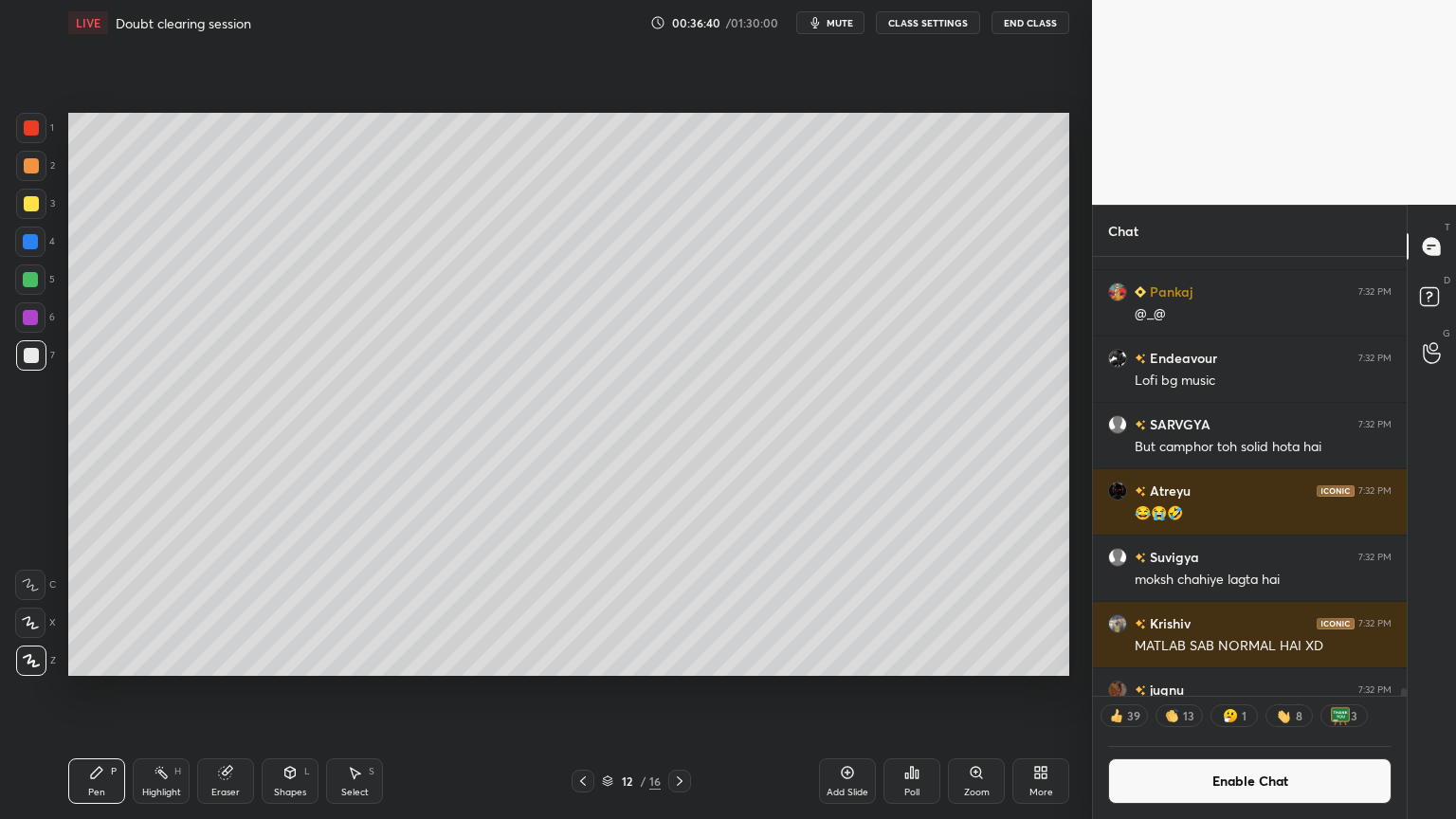 drag, startPoint x: 34, startPoint y: 180, endPoint x: 64, endPoint y: 194, distance: 33.10589 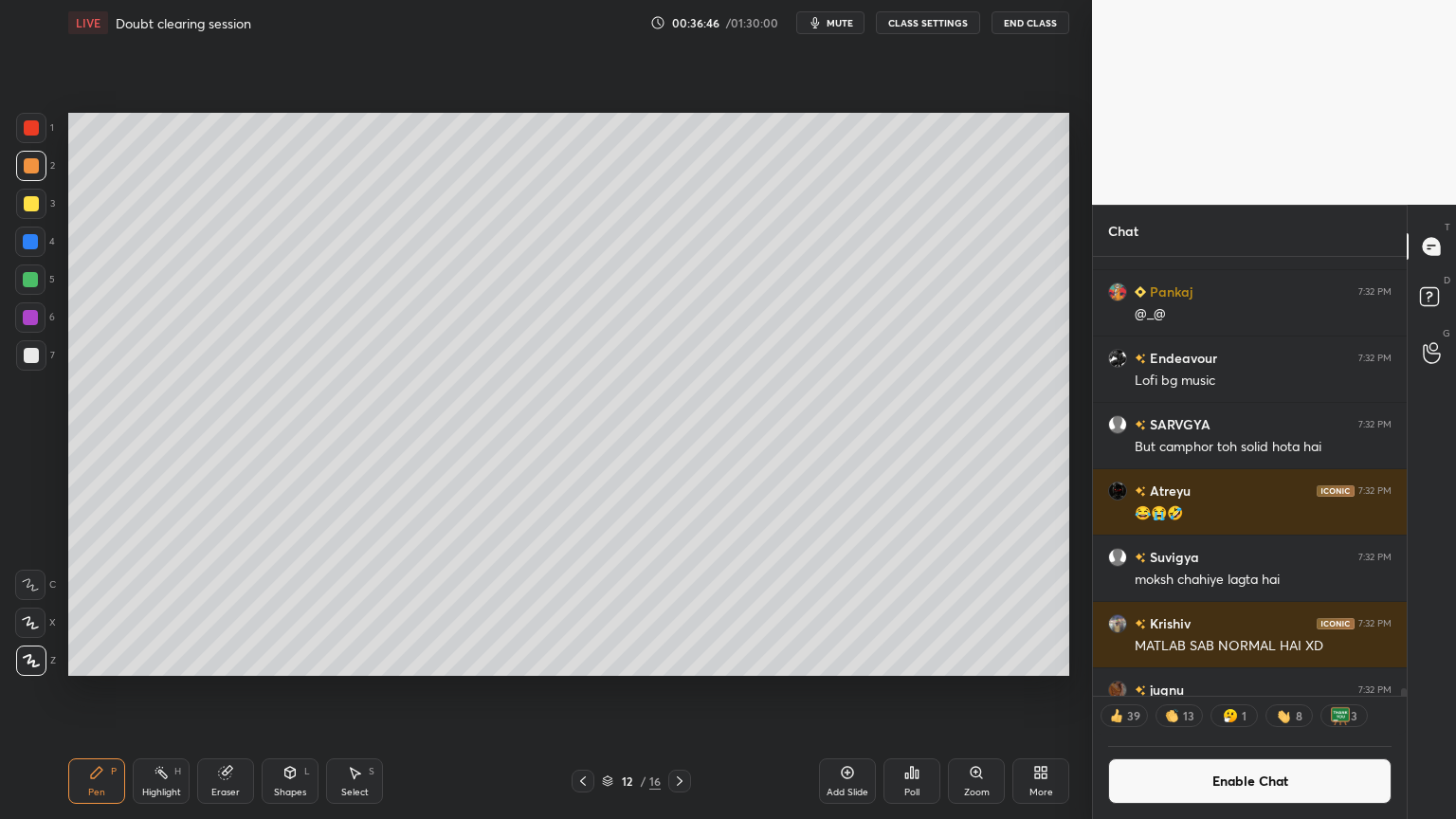 drag, startPoint x: 294, startPoint y: 791, endPoint x: 284, endPoint y: 757, distance: 35.44009 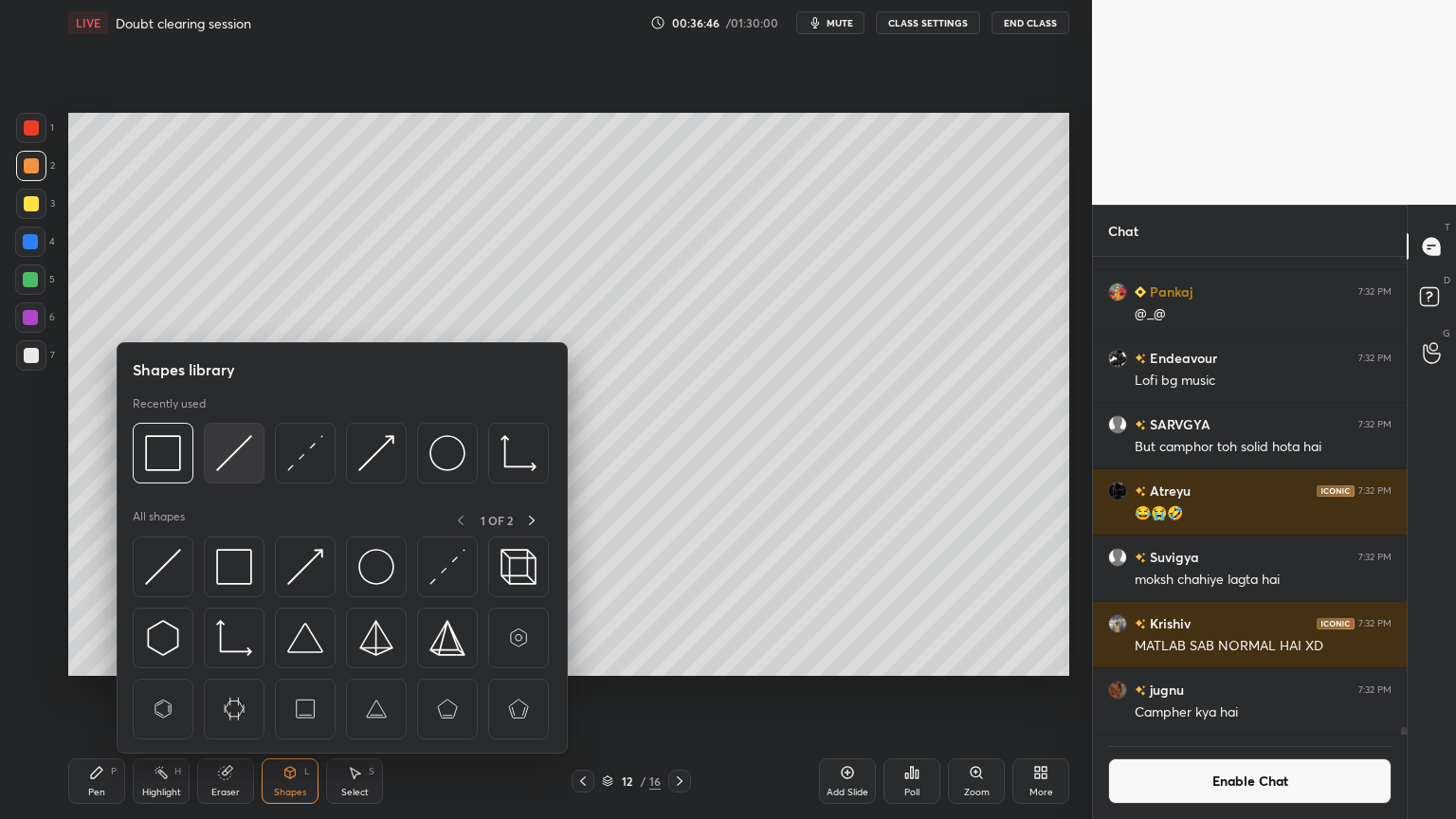 scroll, scrollTop: 28602, scrollLeft: 0, axis: vertical 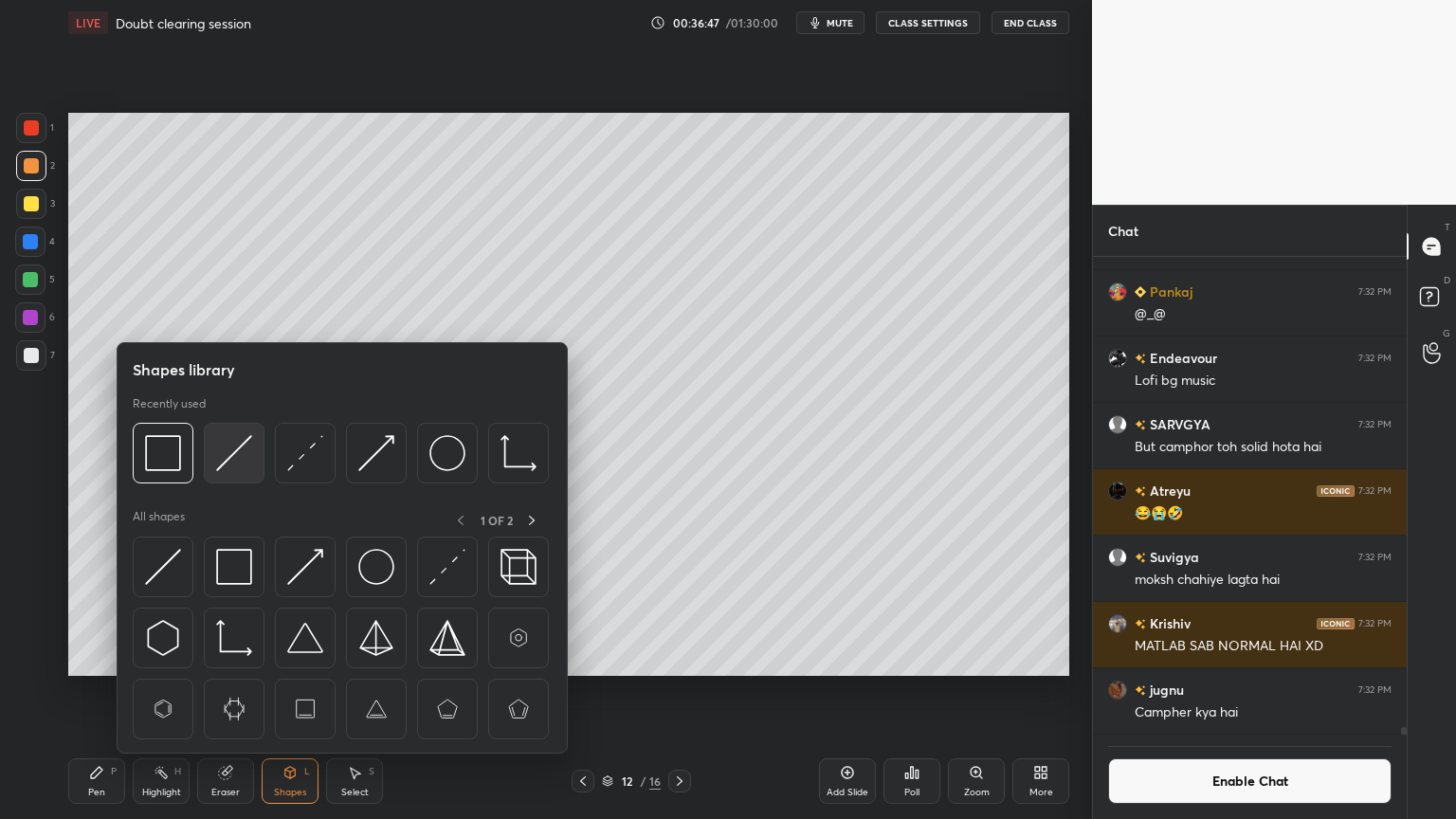 click at bounding box center (234, 453) 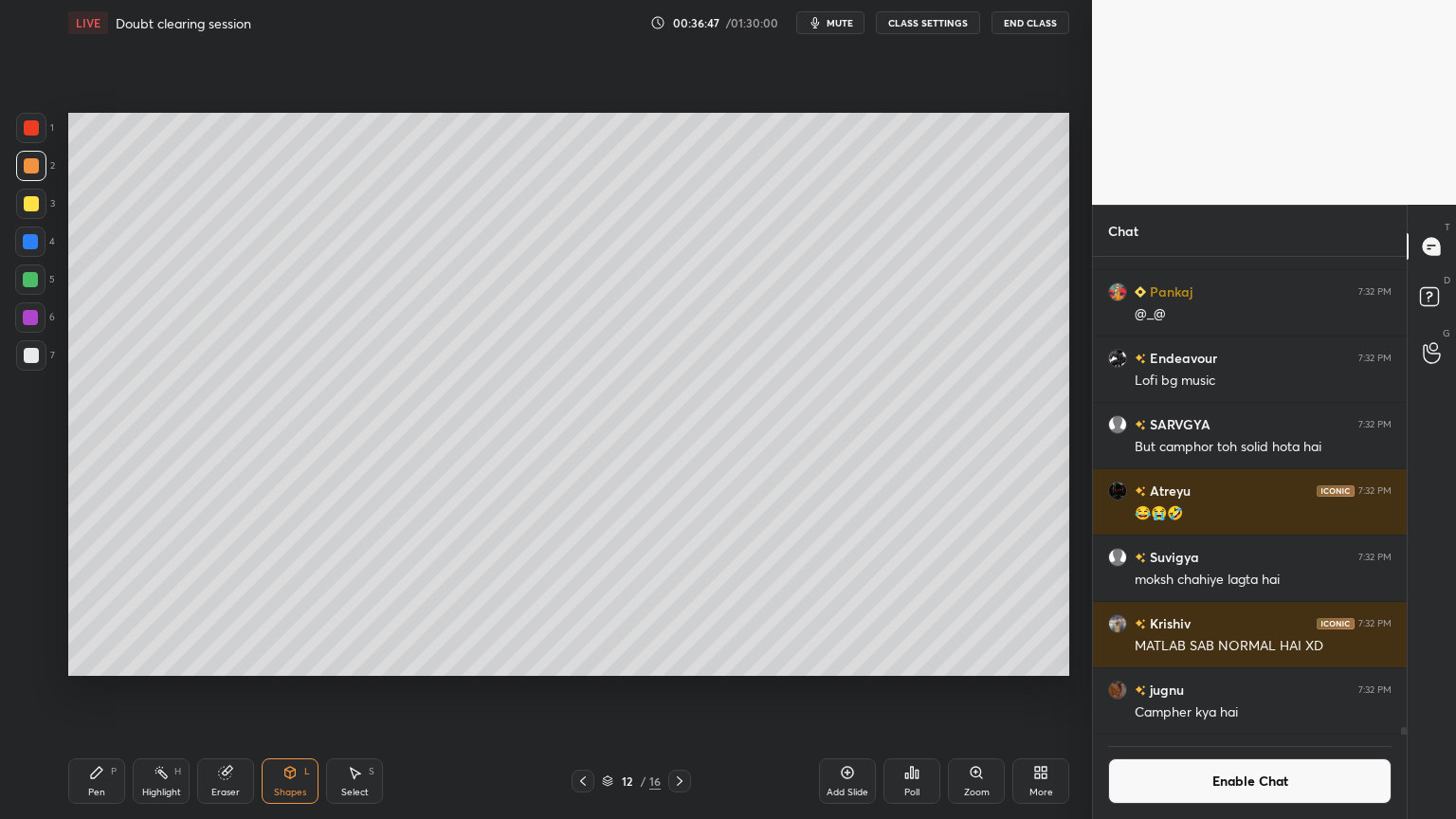 click at bounding box center (31, 355) 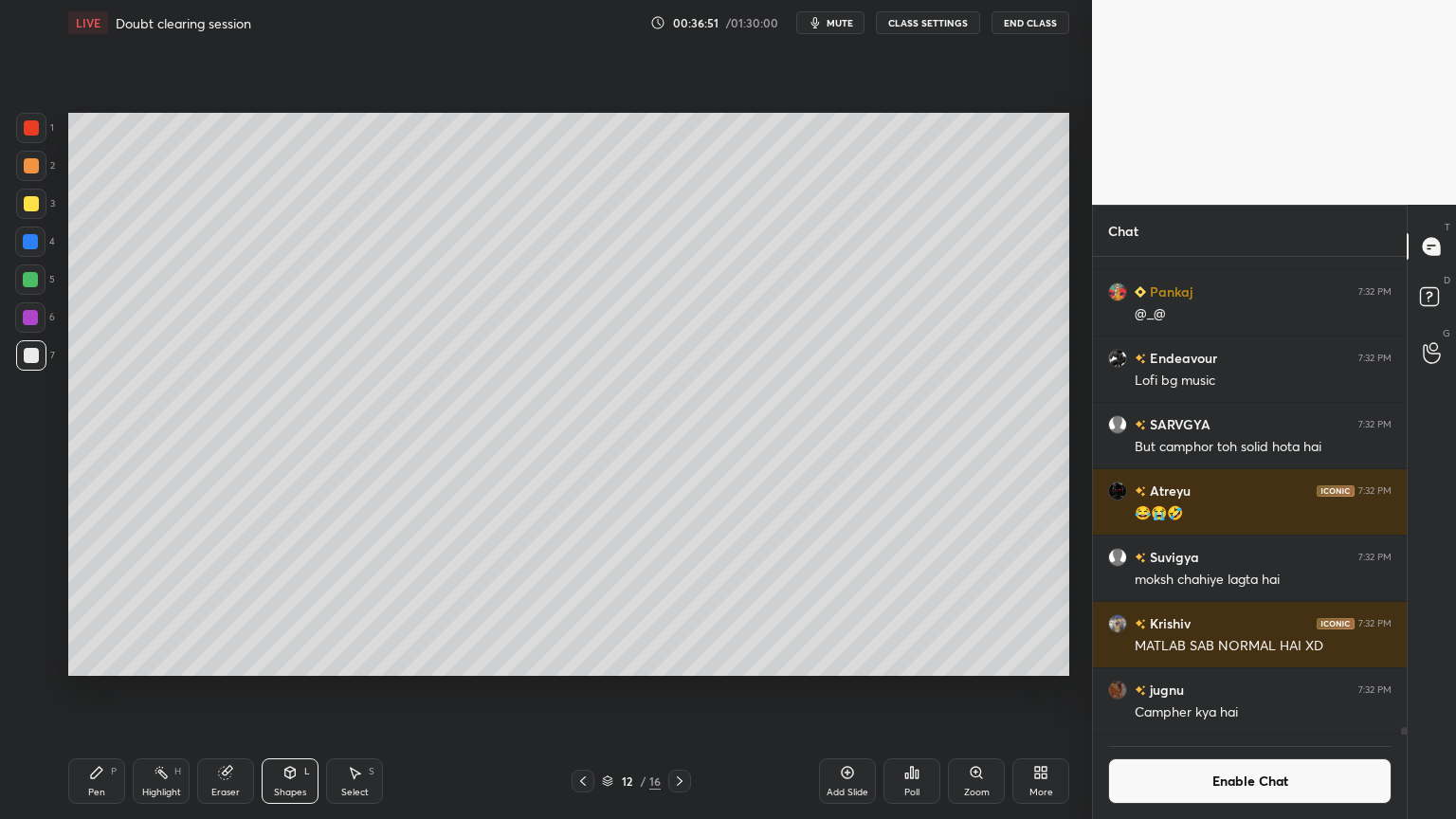 scroll, scrollTop: 433, scrollLeft: 308, axis: both 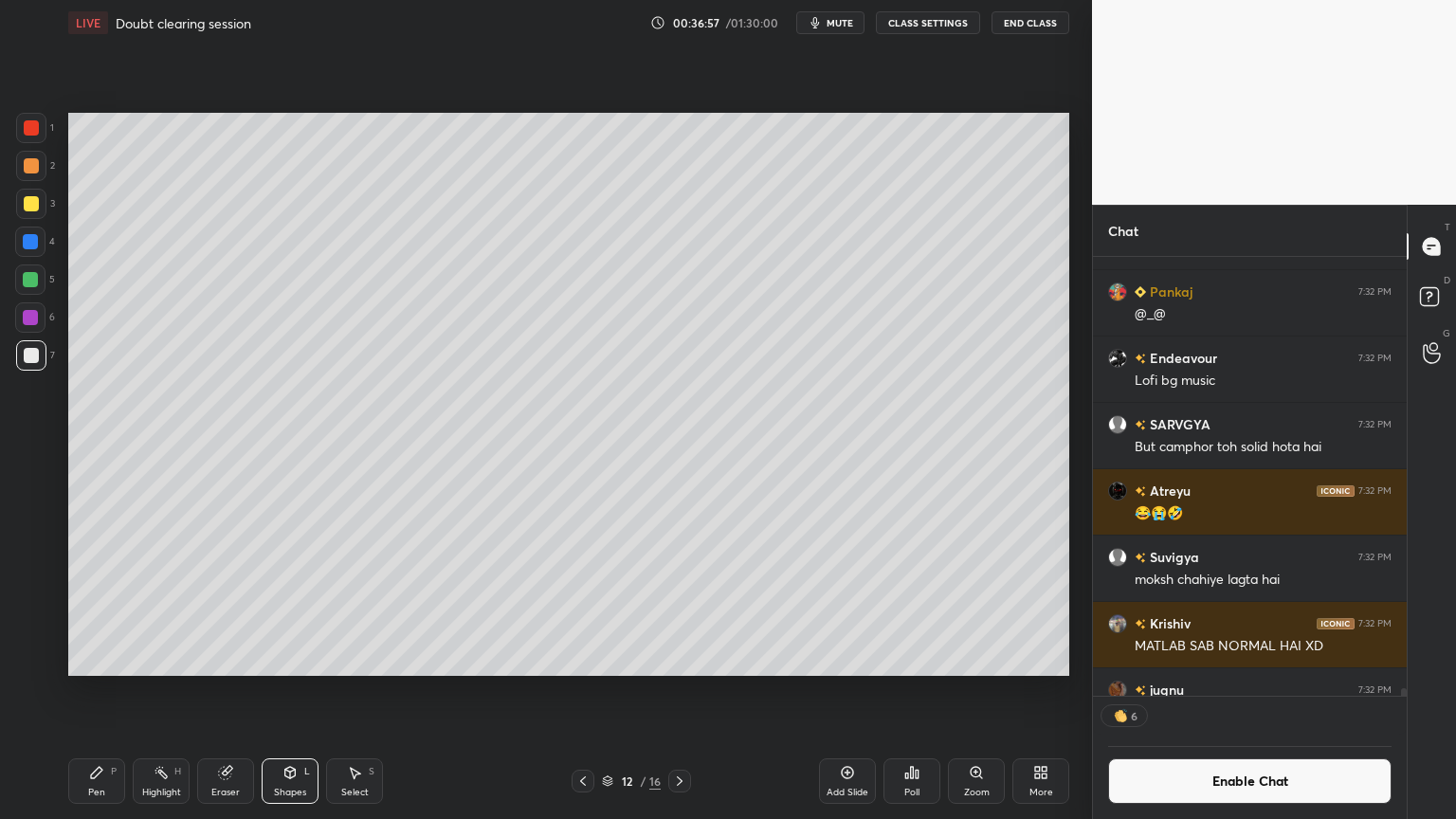 drag, startPoint x: 98, startPoint y: 780, endPoint x: 95, endPoint y: 770, distance: 10.440307 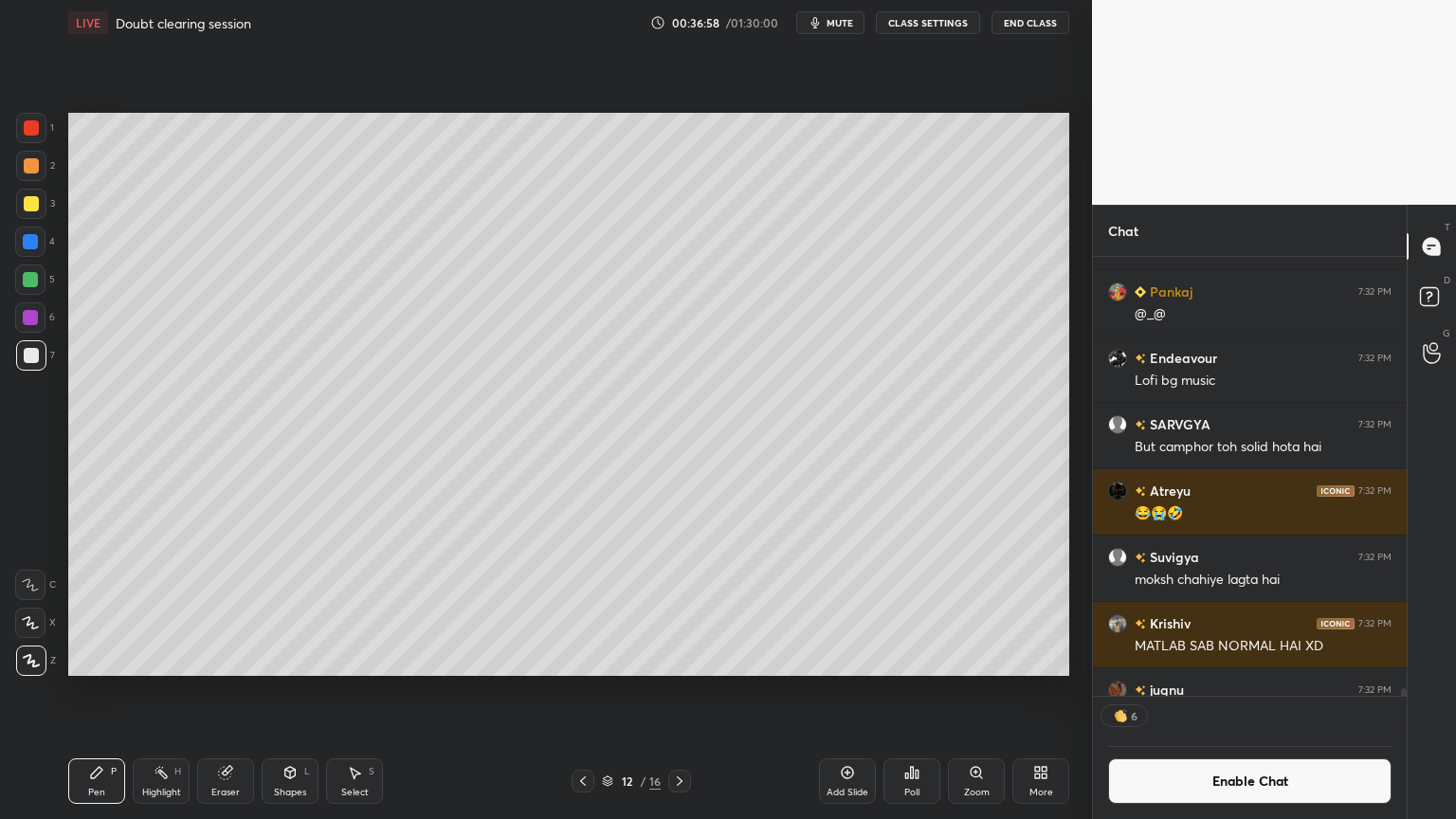 click at bounding box center [31, 204] 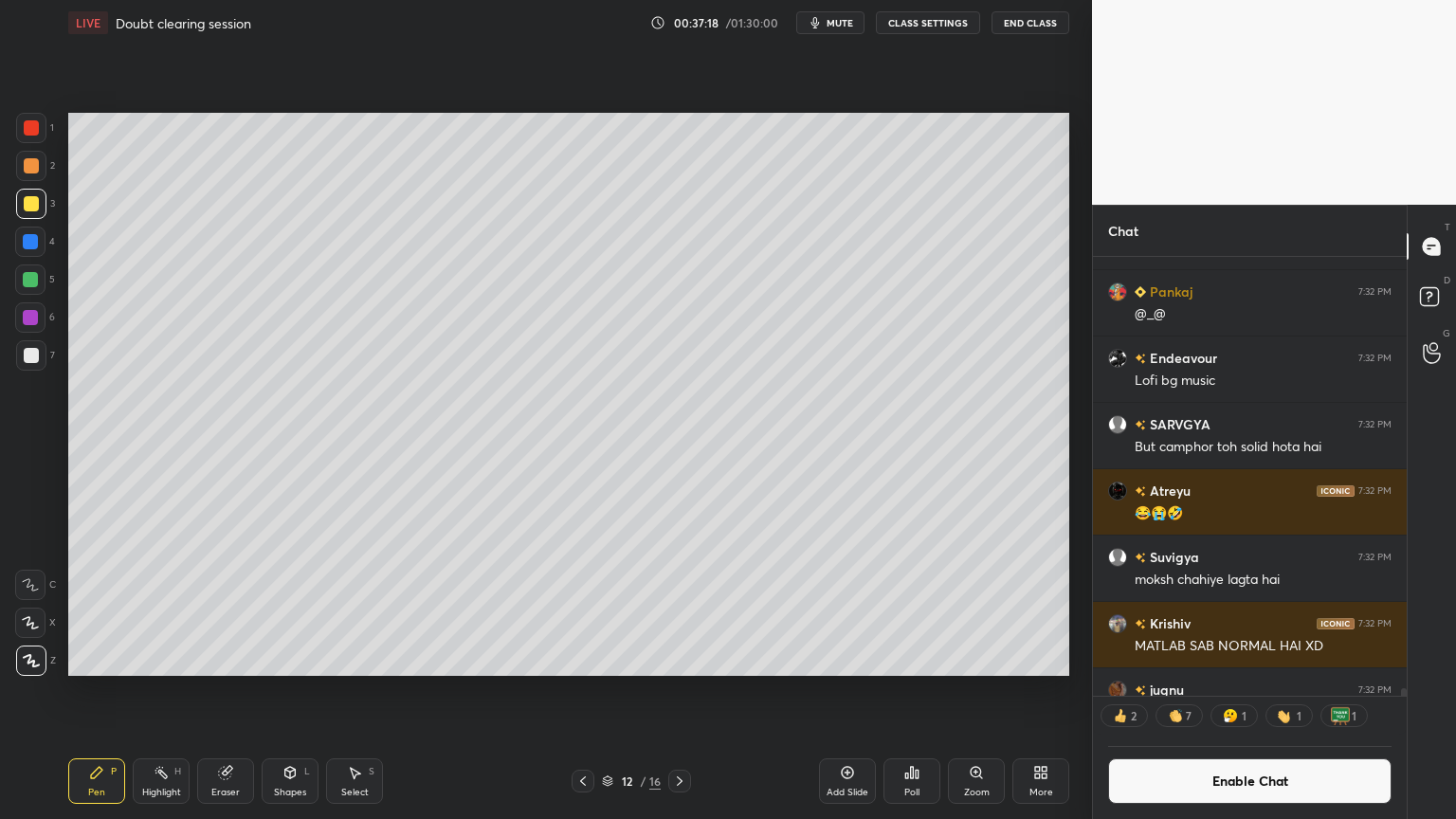 click 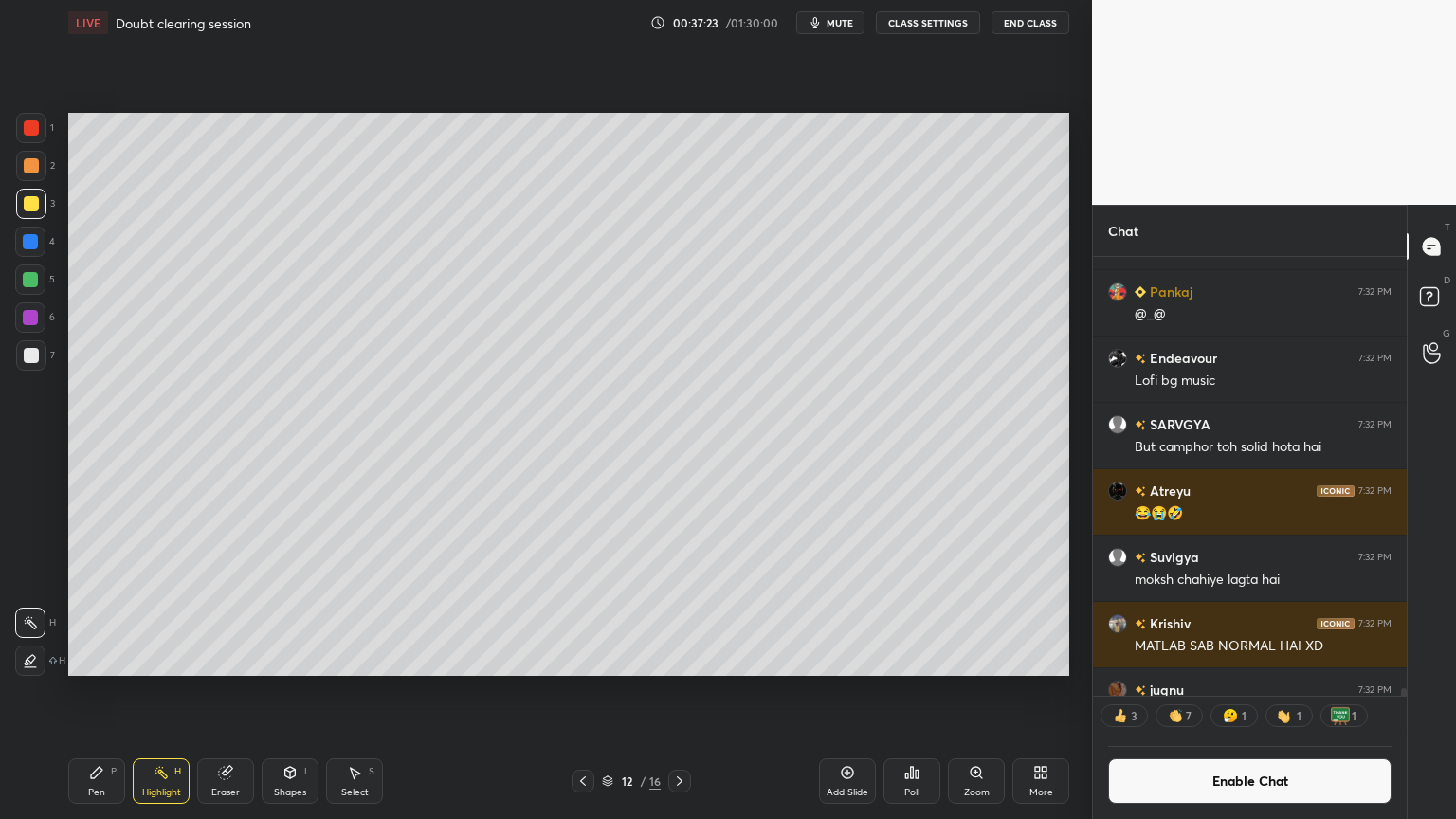 click 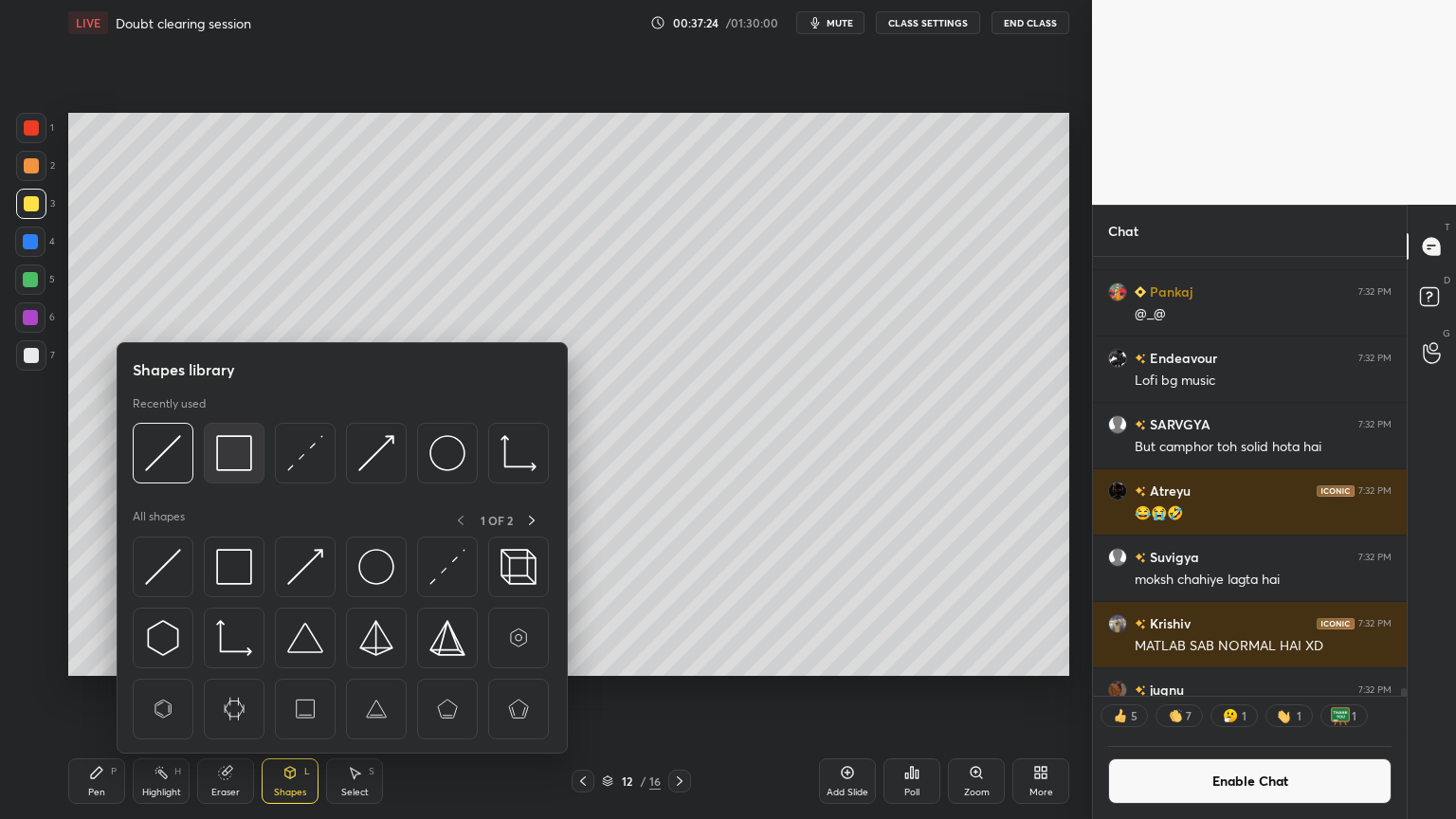 click at bounding box center [234, 453] 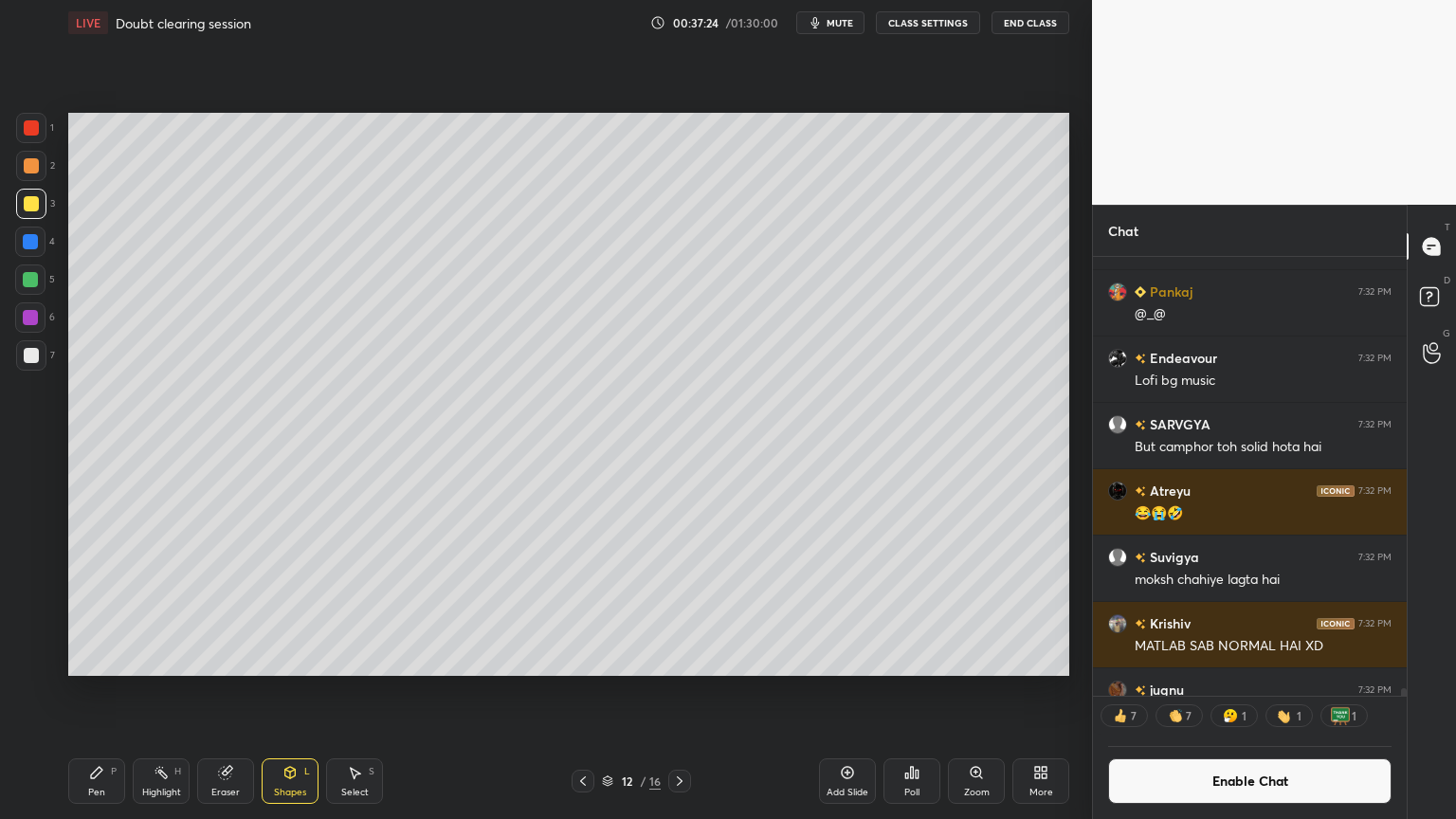 click at bounding box center (31, 355) 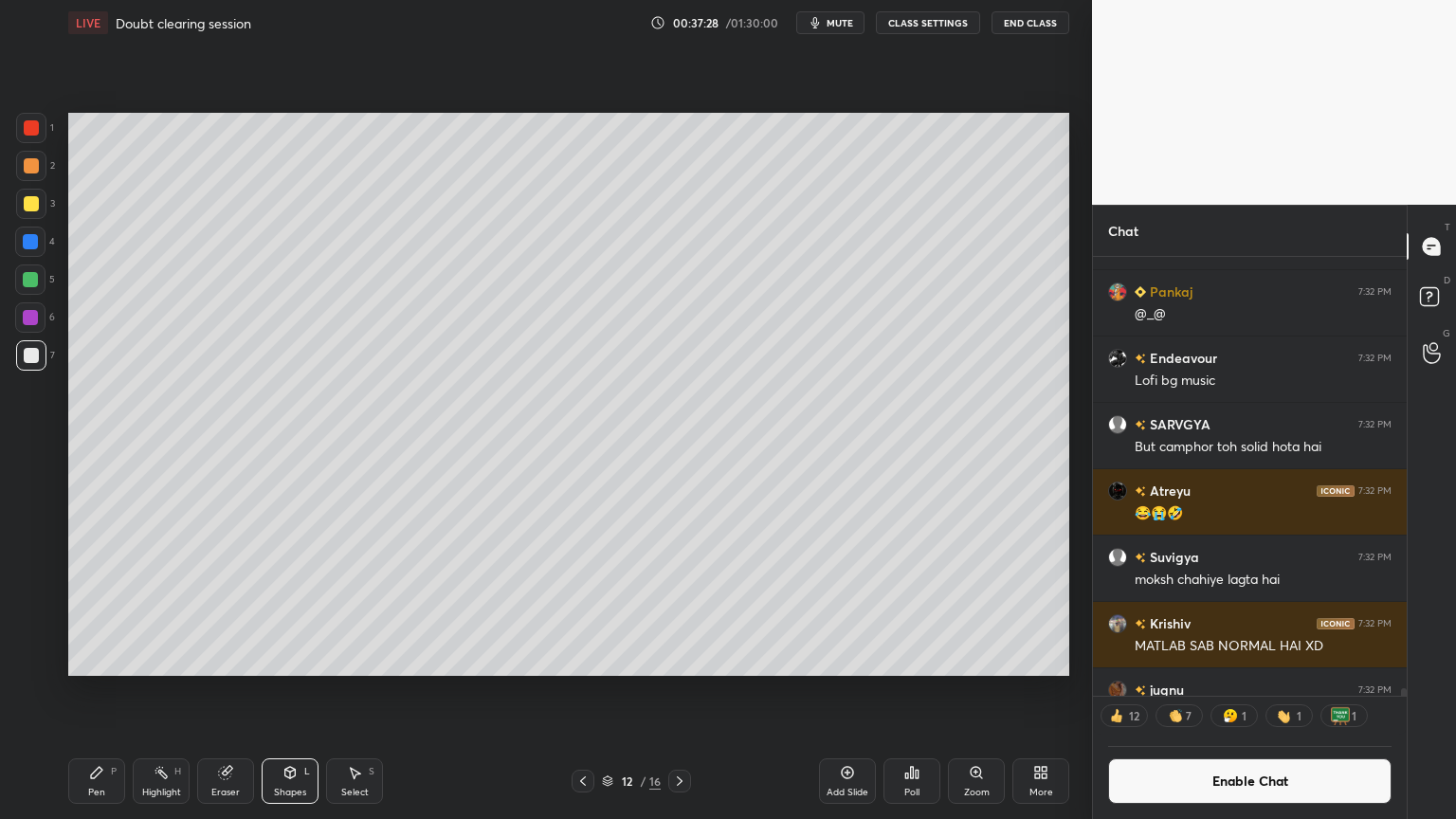 click on "Eraser" at bounding box center (226, 781) 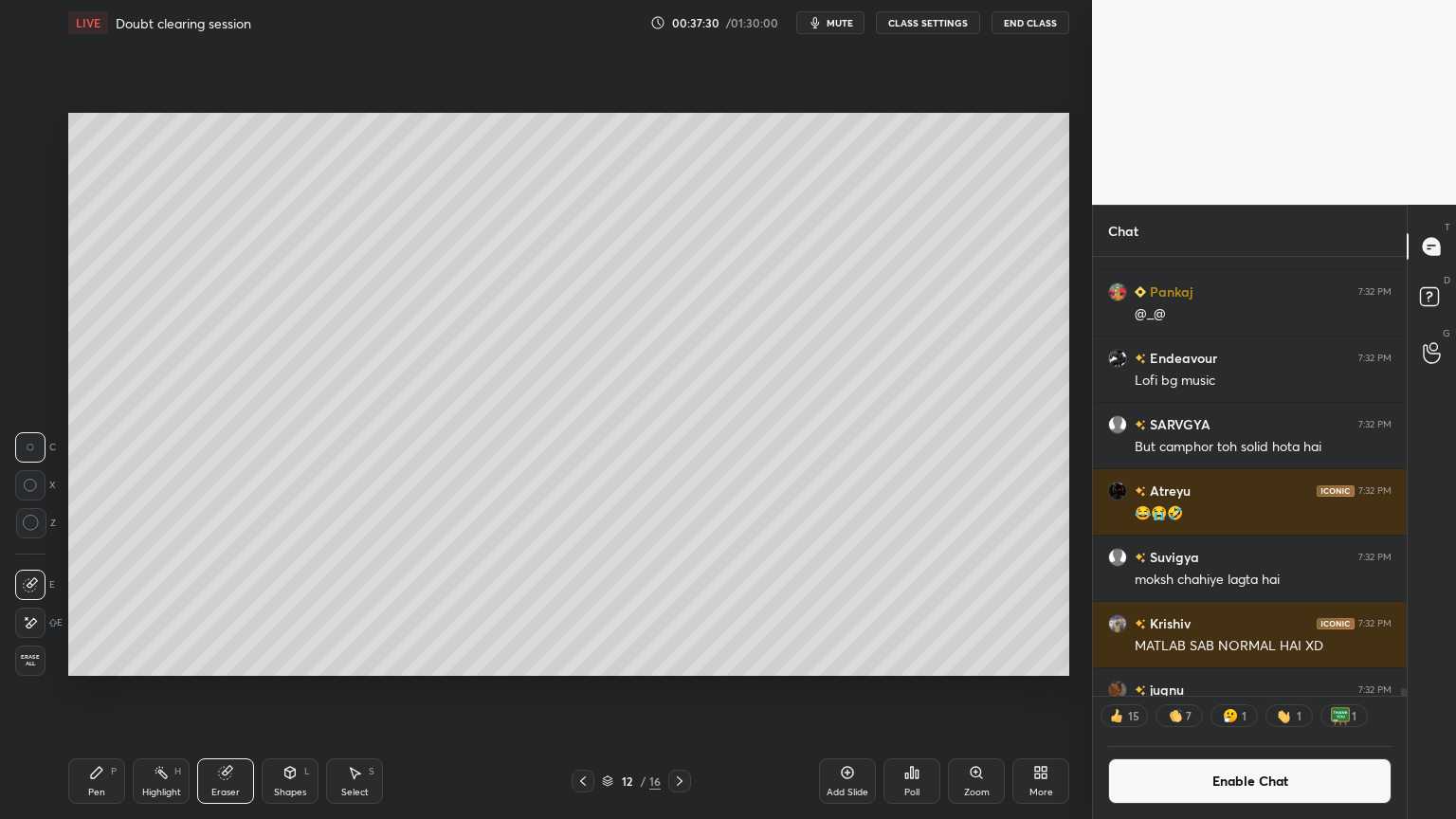 click on "Pen P" at bounding box center (97, 781) 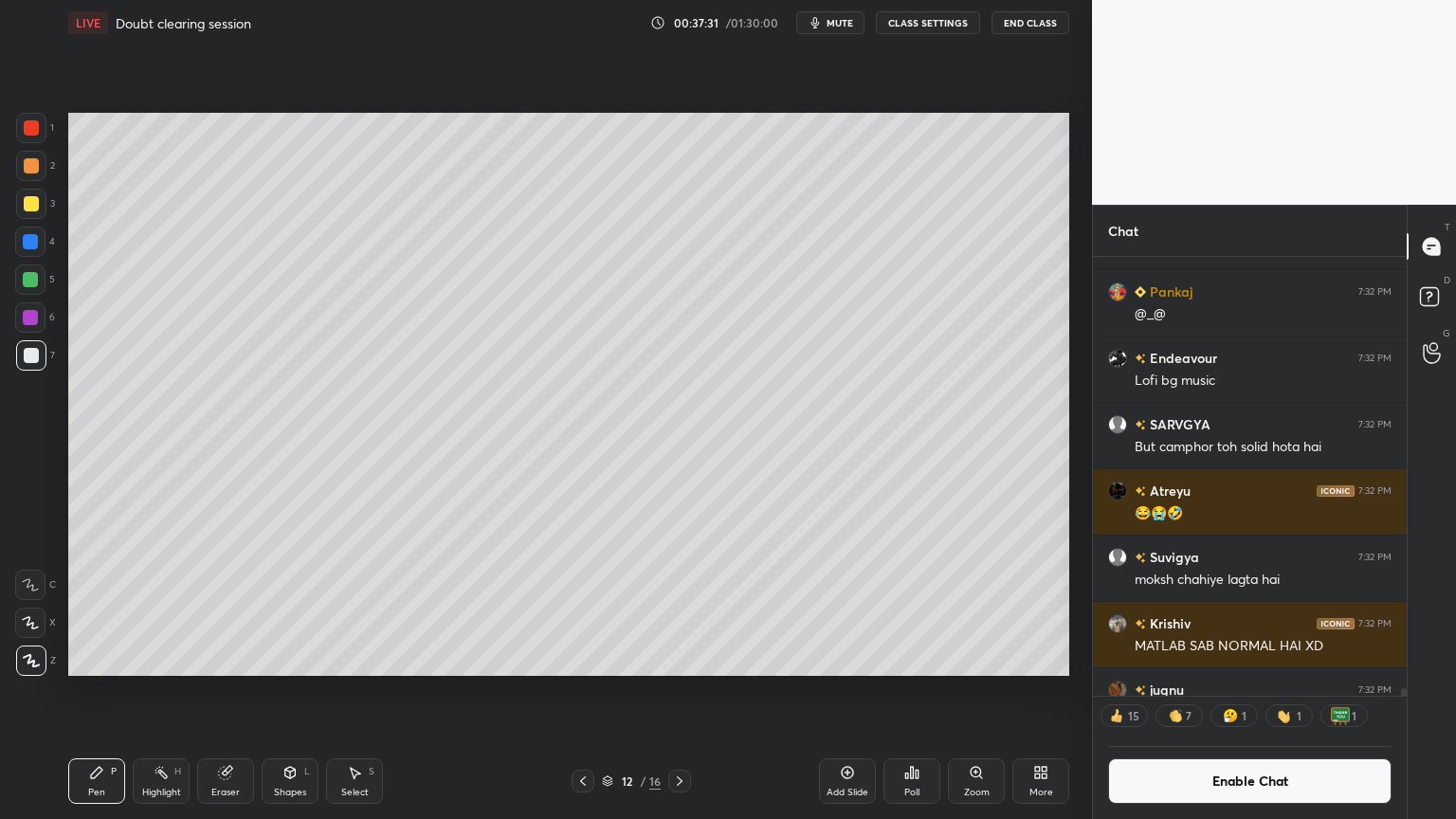 click at bounding box center (31, 166) 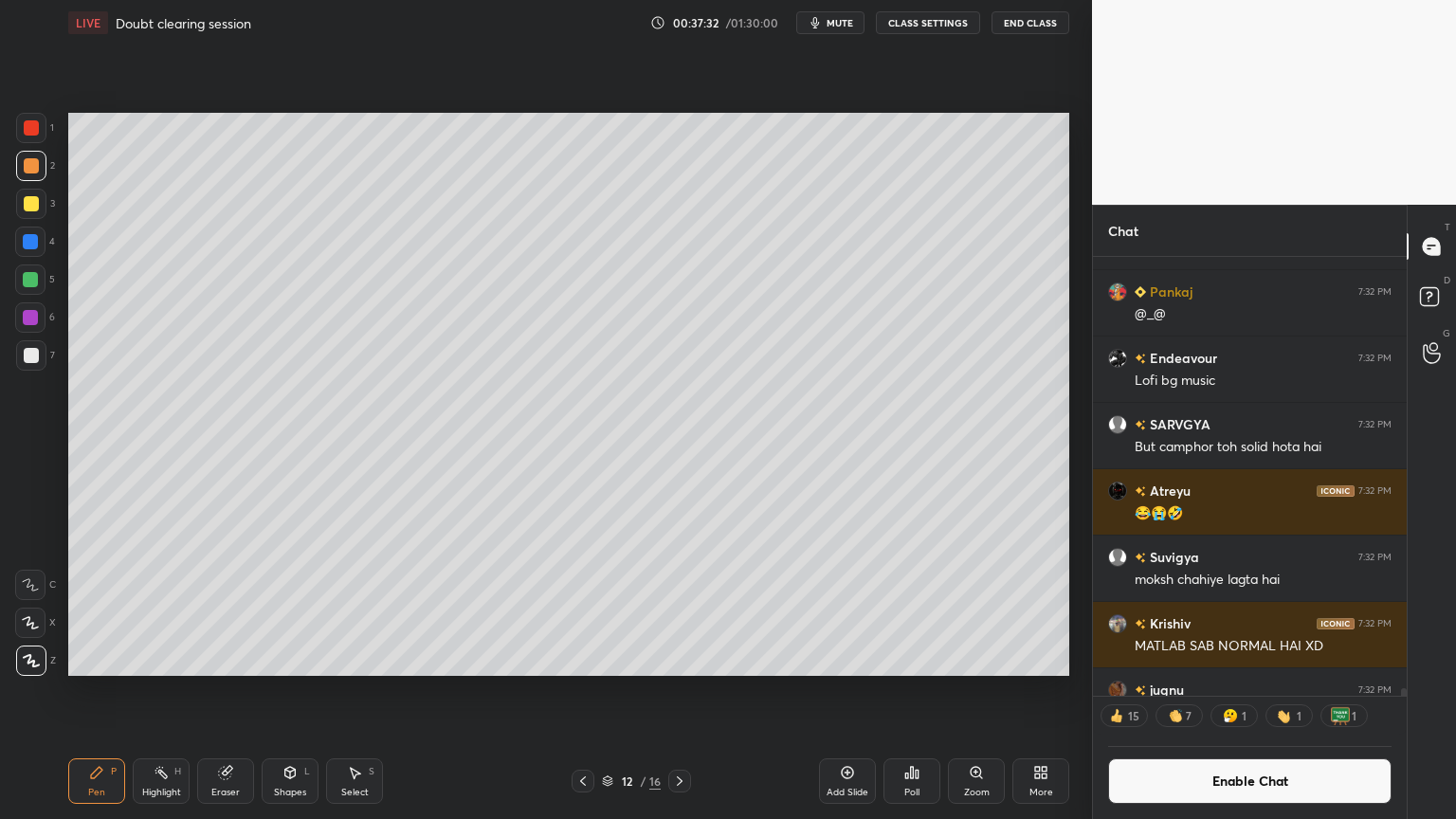 click at bounding box center [30, 242] 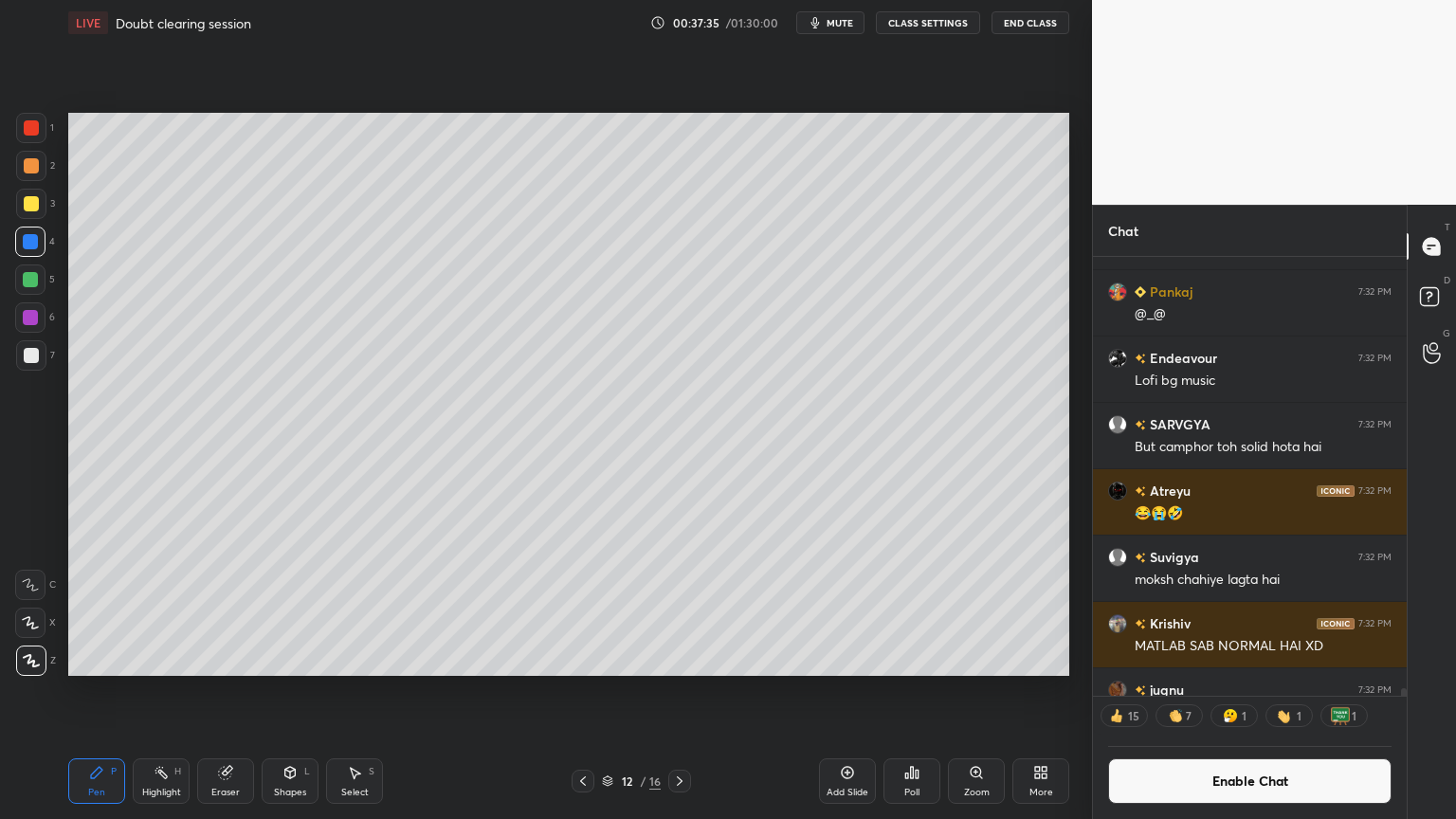 click on "Shapes L" at bounding box center [290, 781] 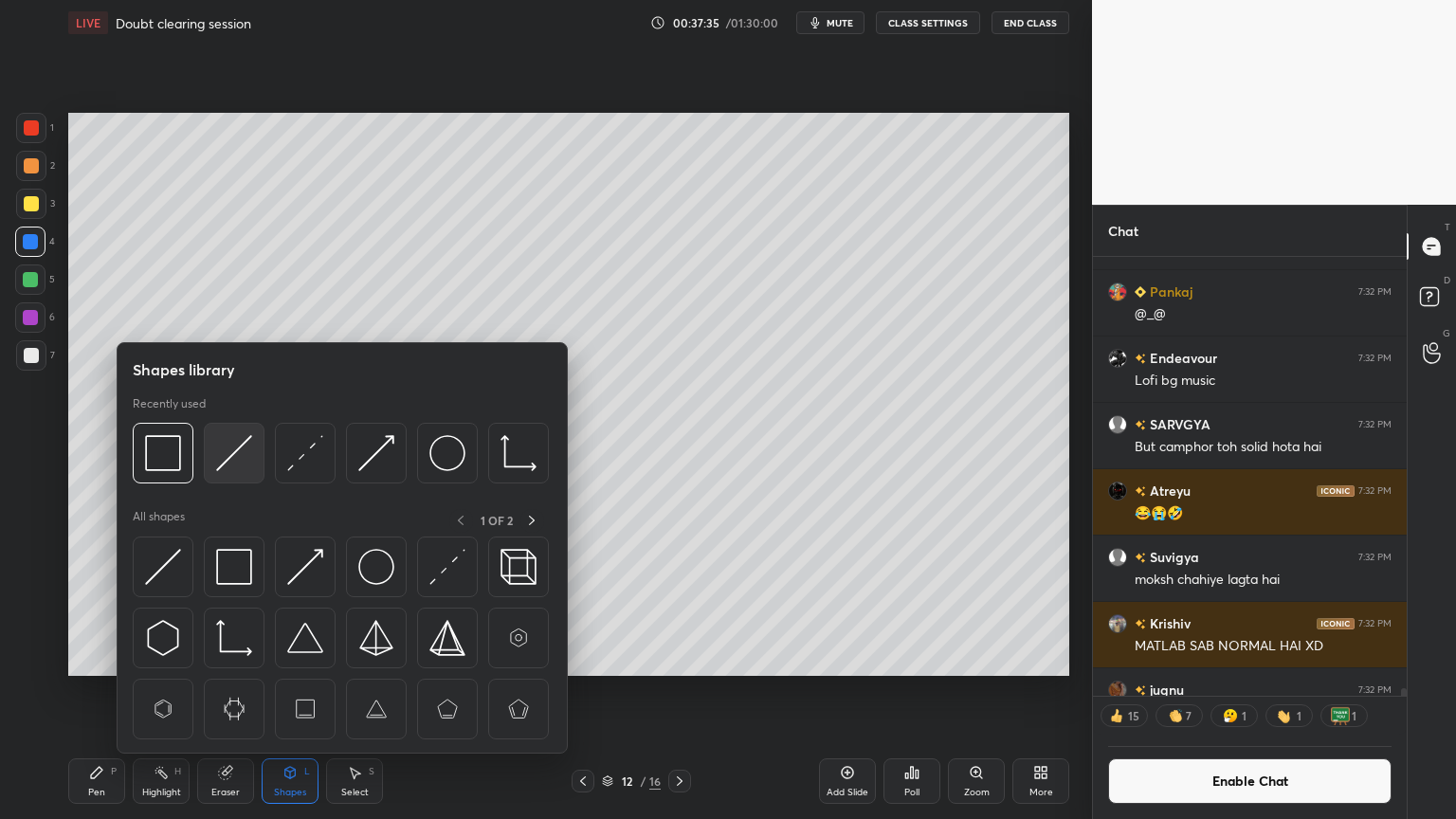 click at bounding box center (234, 453) 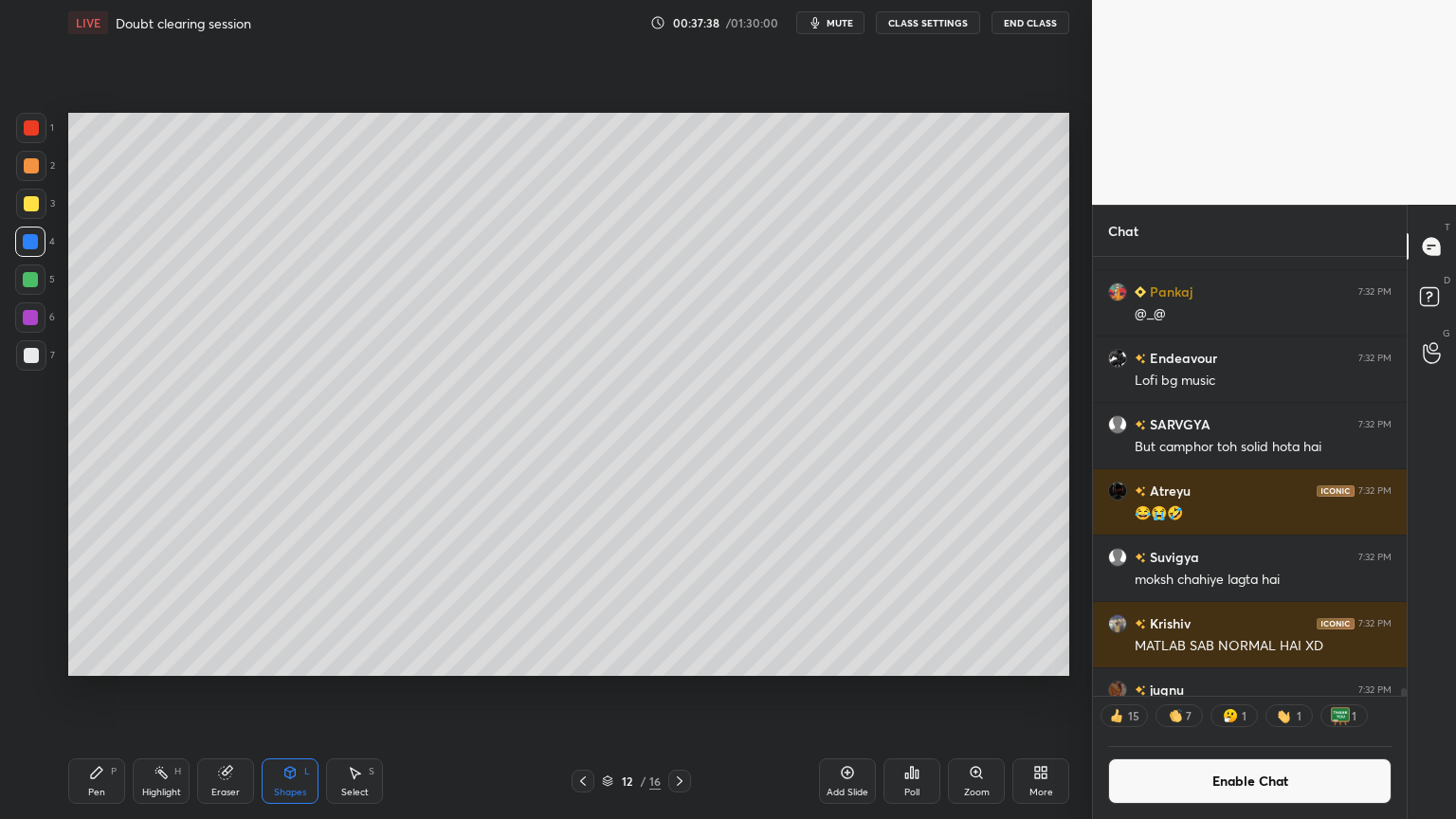 drag, startPoint x: 99, startPoint y: 778, endPoint x: 185, endPoint y: 702, distance: 114.76933 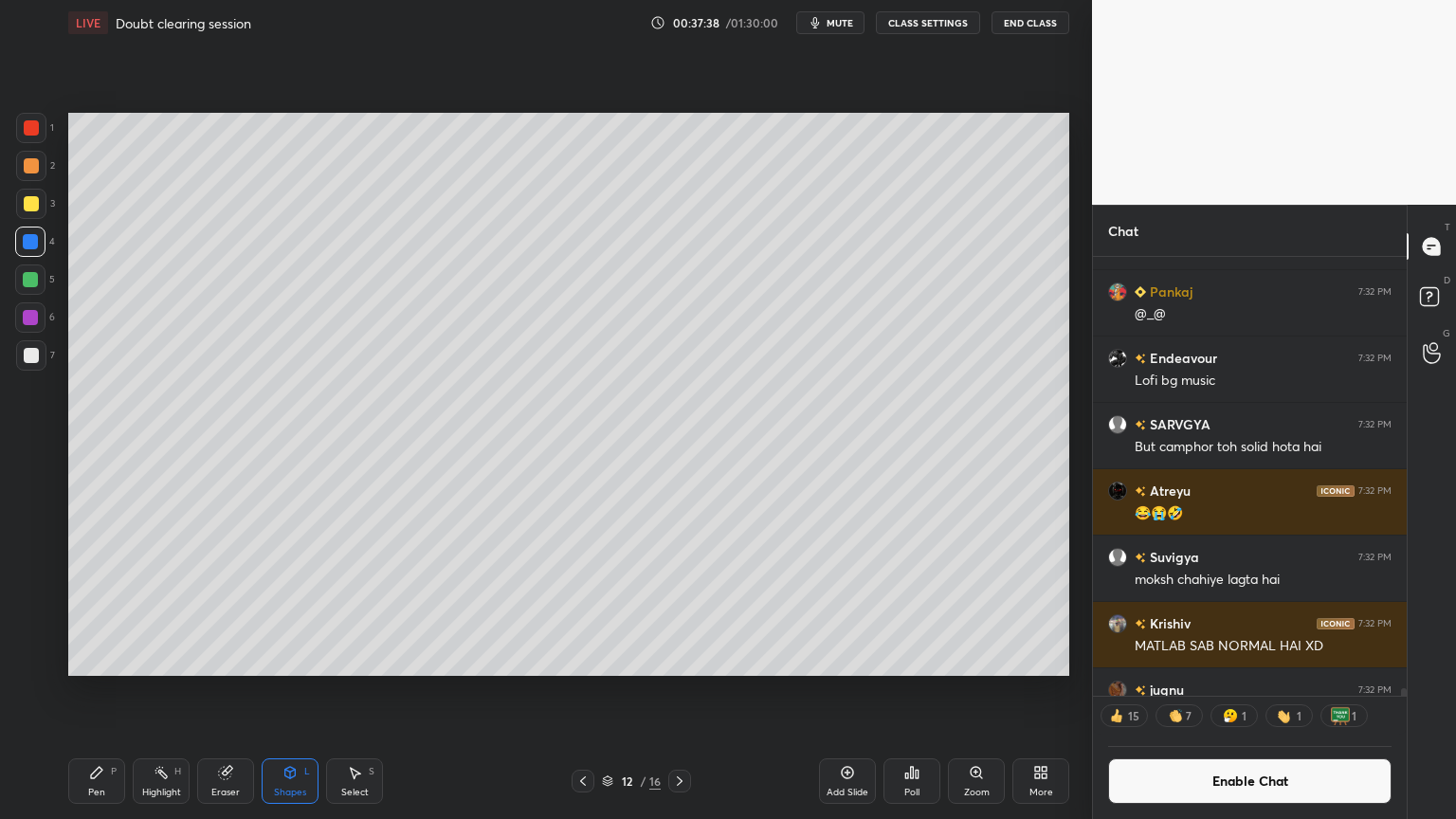 click 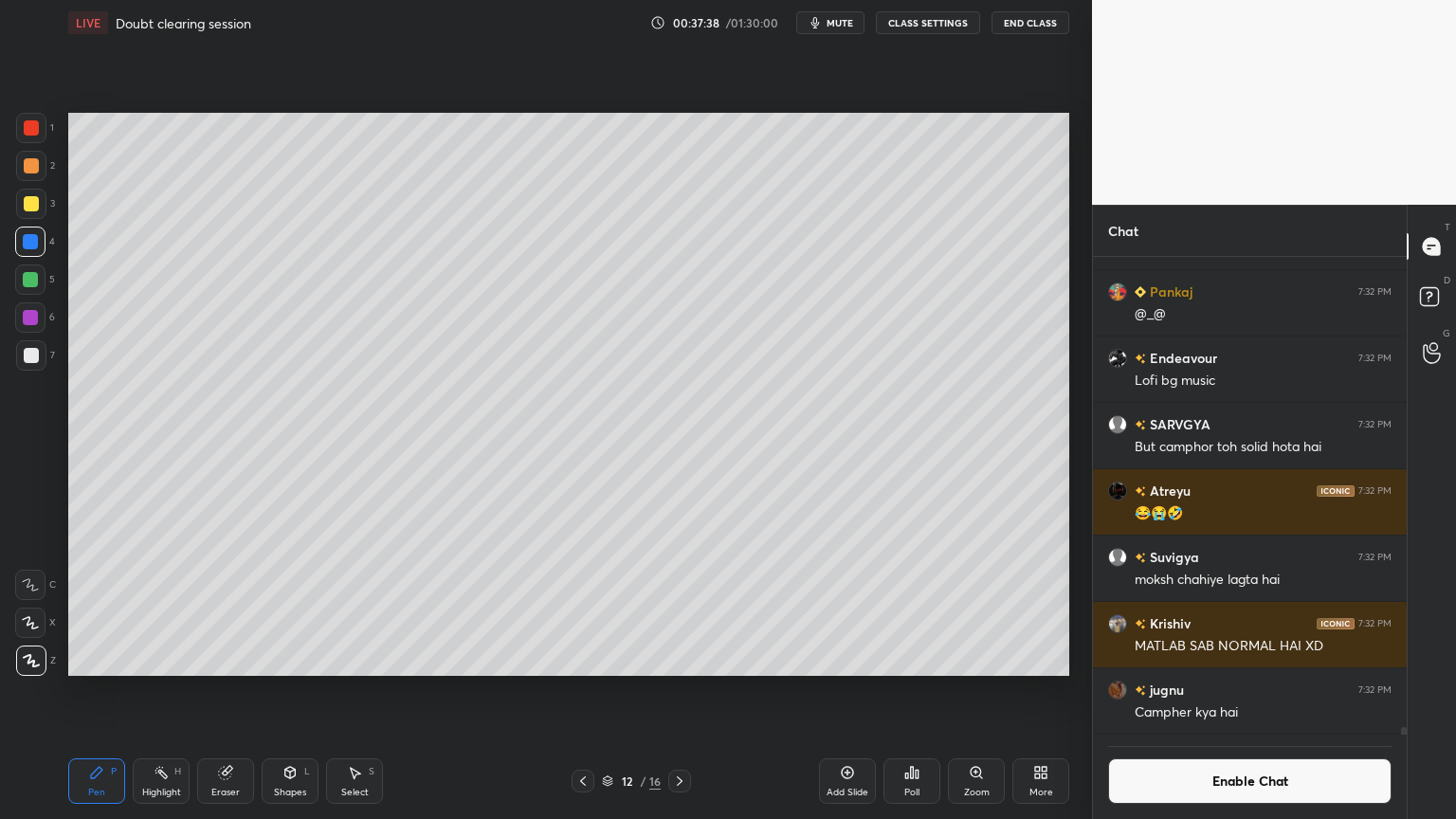 scroll, scrollTop: 28602, scrollLeft: 0, axis: vertical 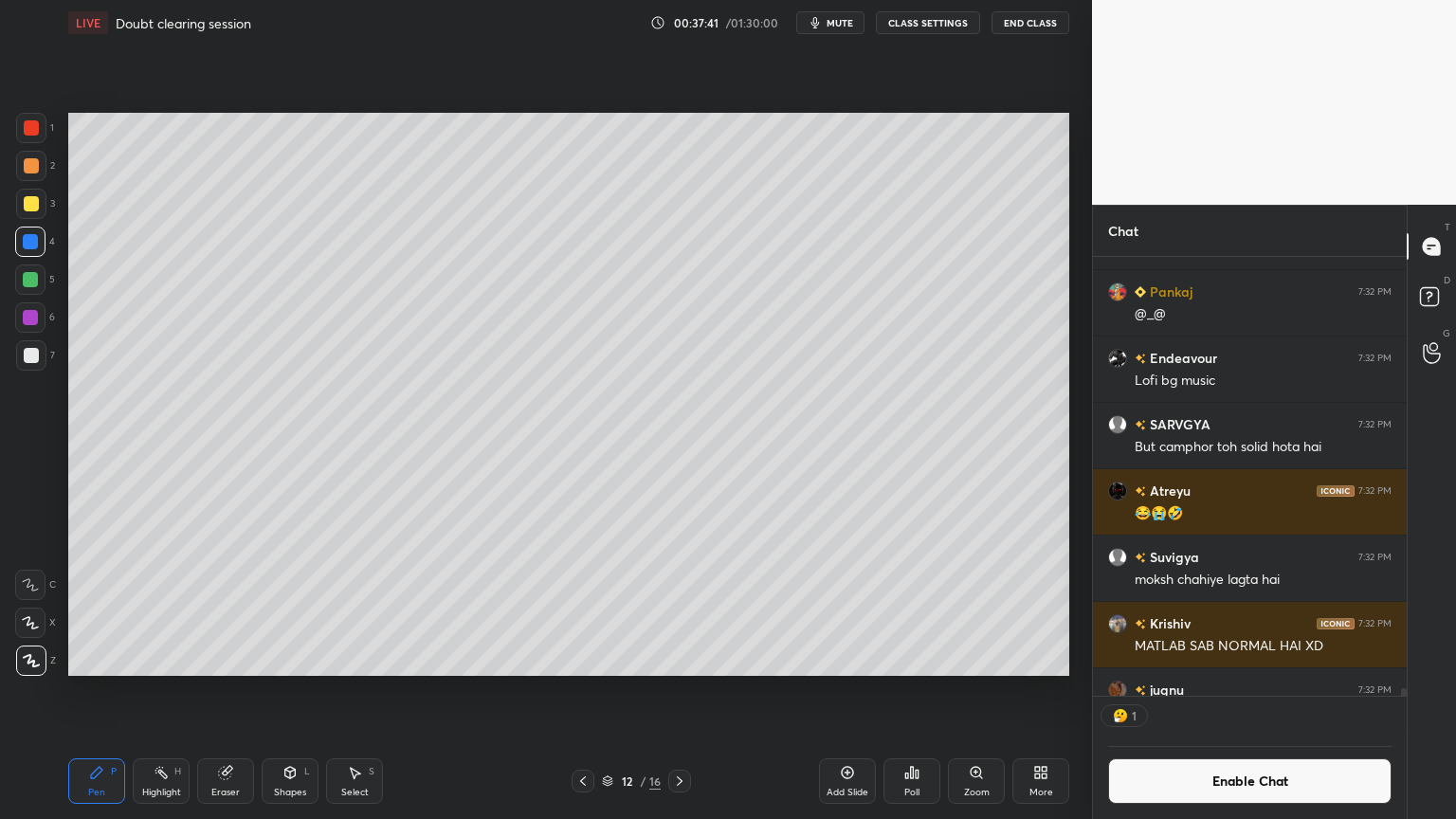 click at bounding box center (31, 355) 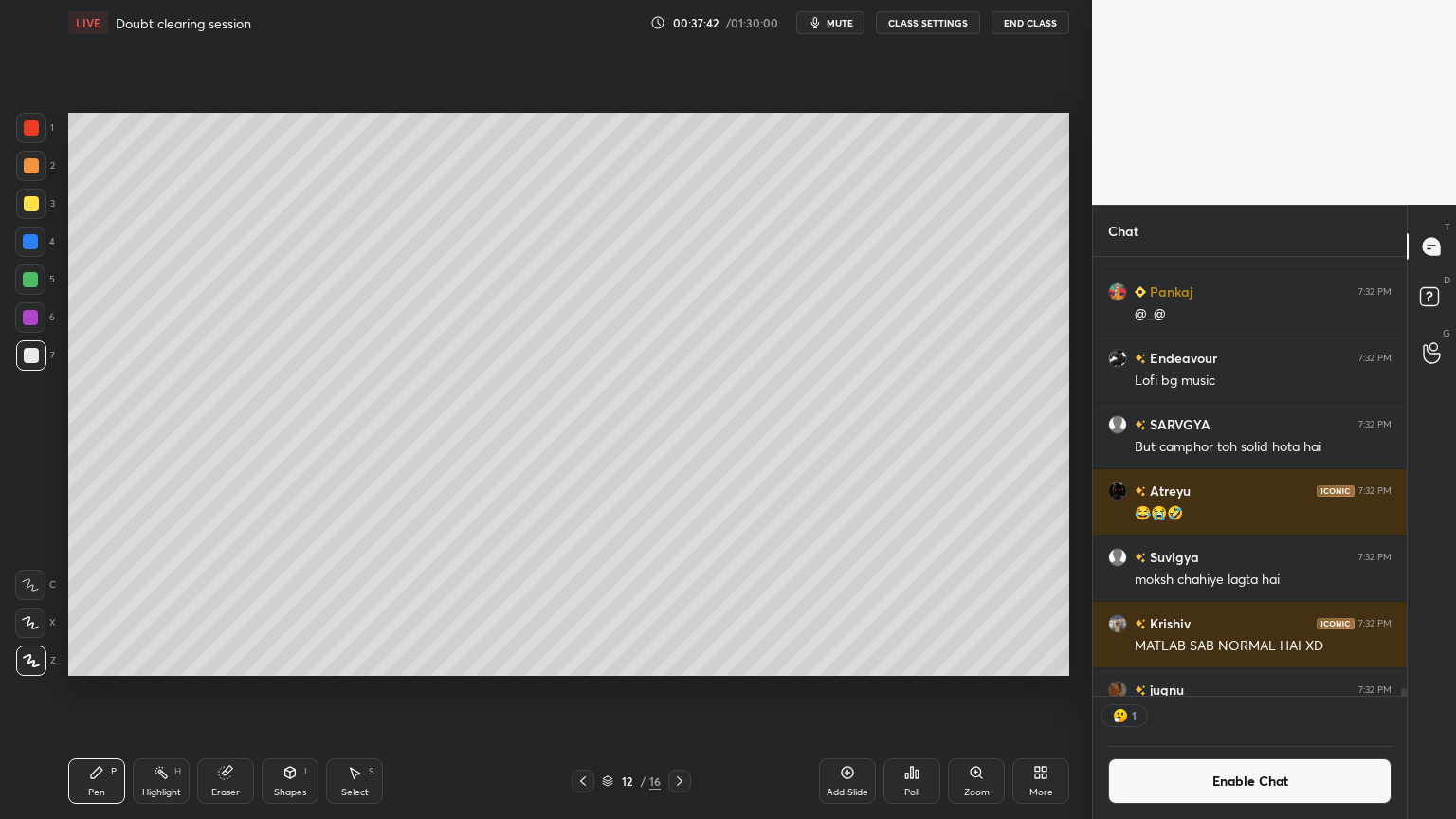click on "Highlight H" at bounding box center (161, 781) 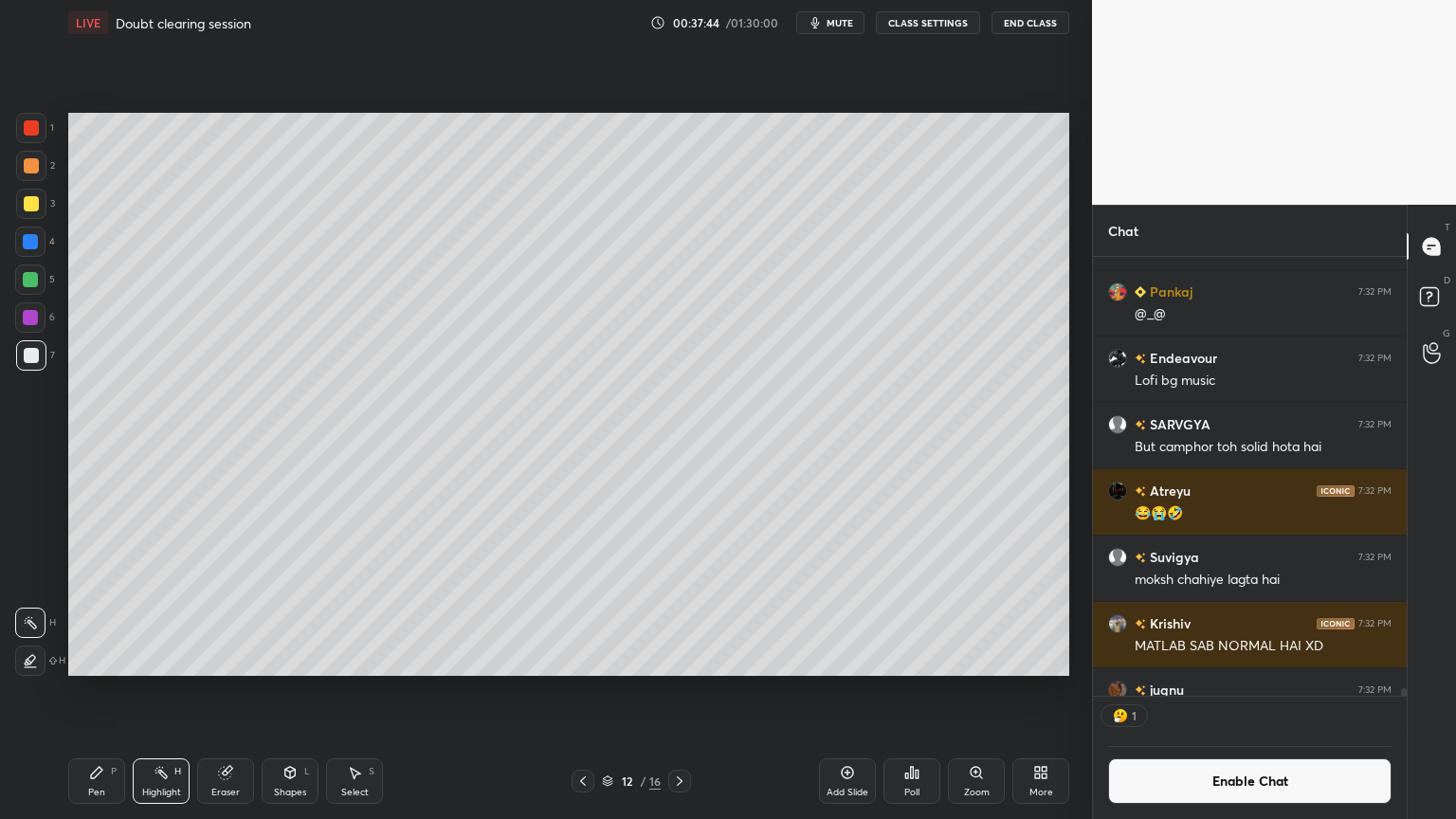 drag, startPoint x: 92, startPoint y: 792, endPoint x: 148, endPoint y: 754, distance: 67.6757 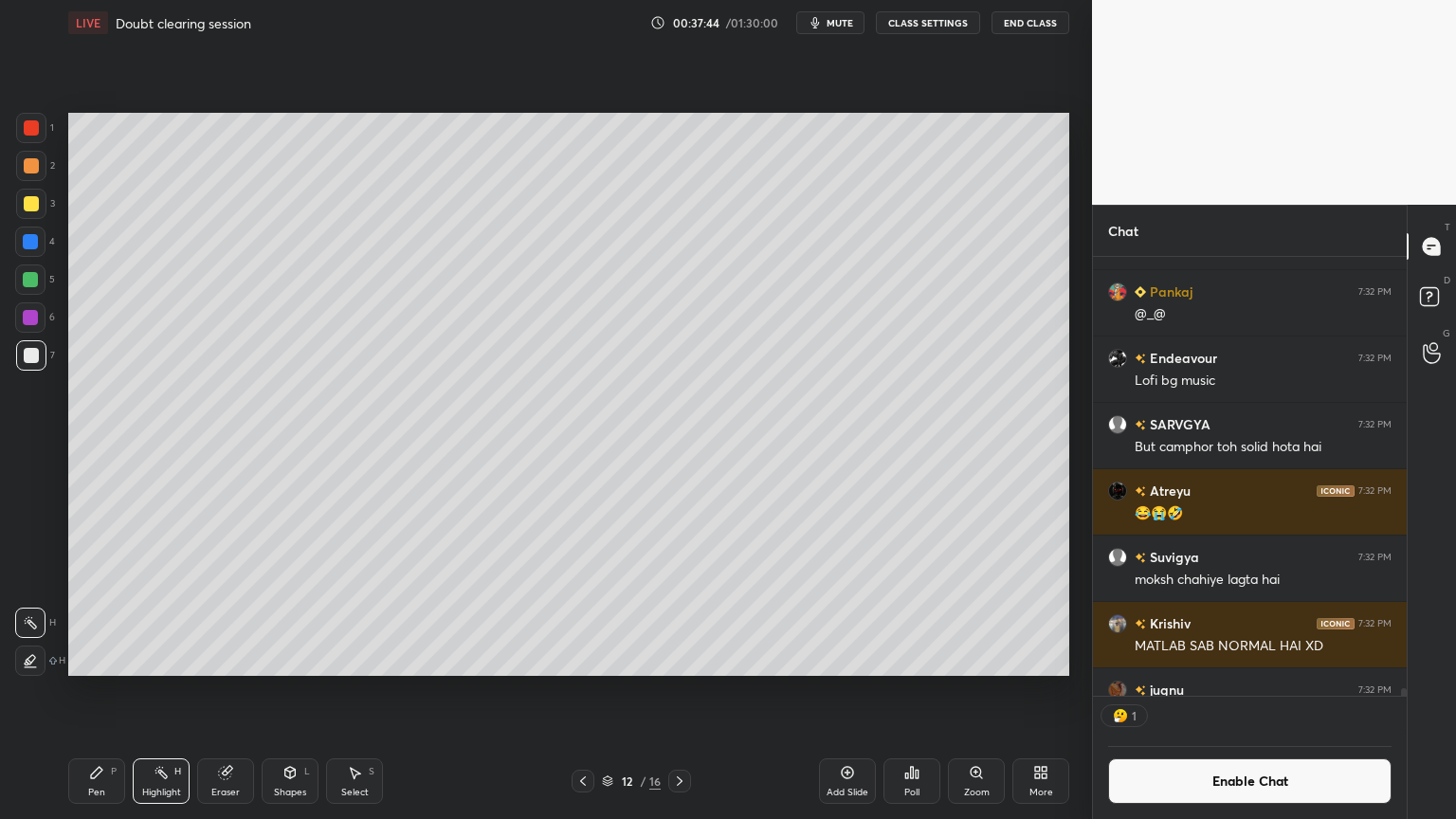 click on "Pen" at bounding box center [97, 792] 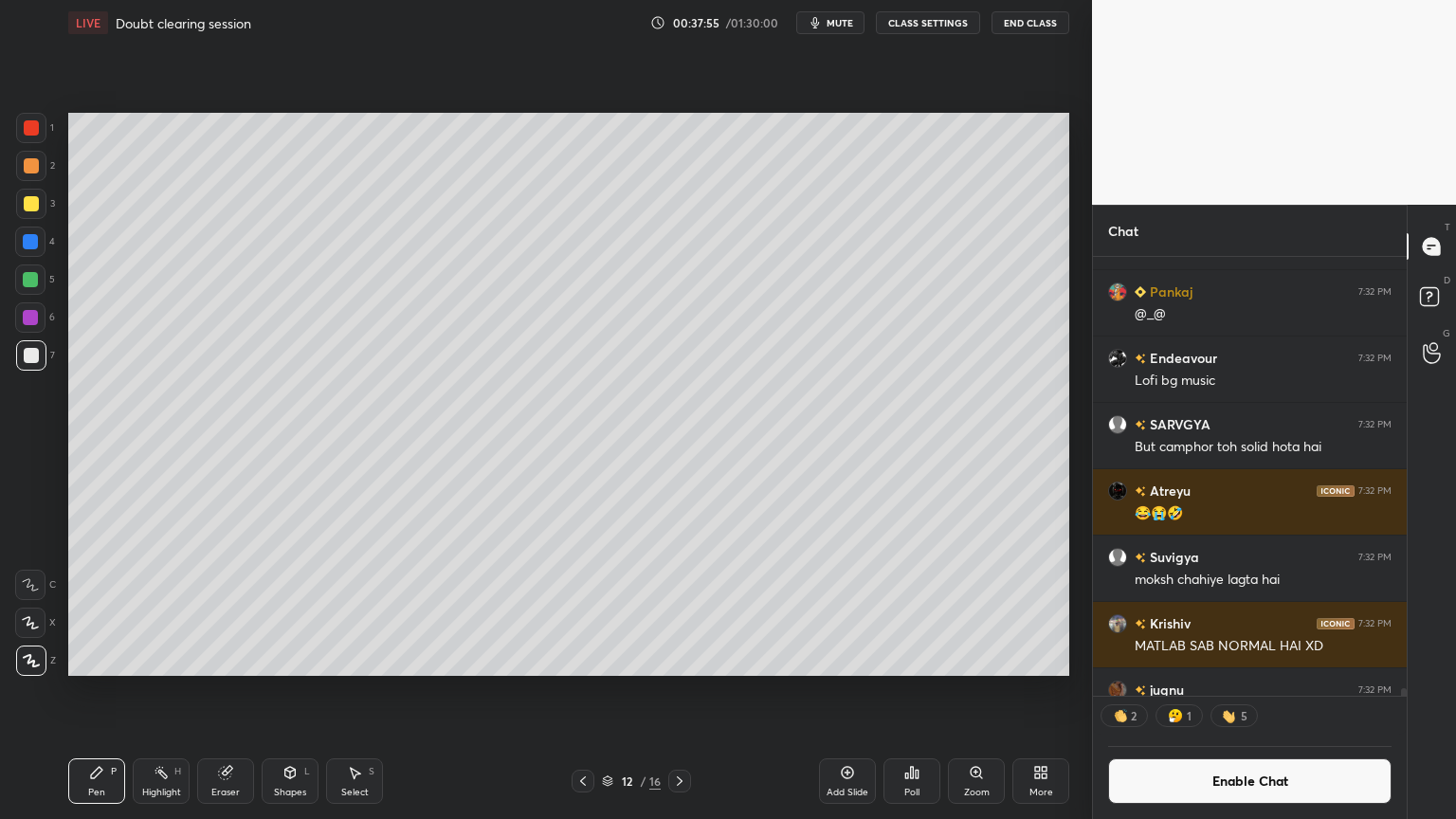 click on "Highlight H" at bounding box center (161, 781) 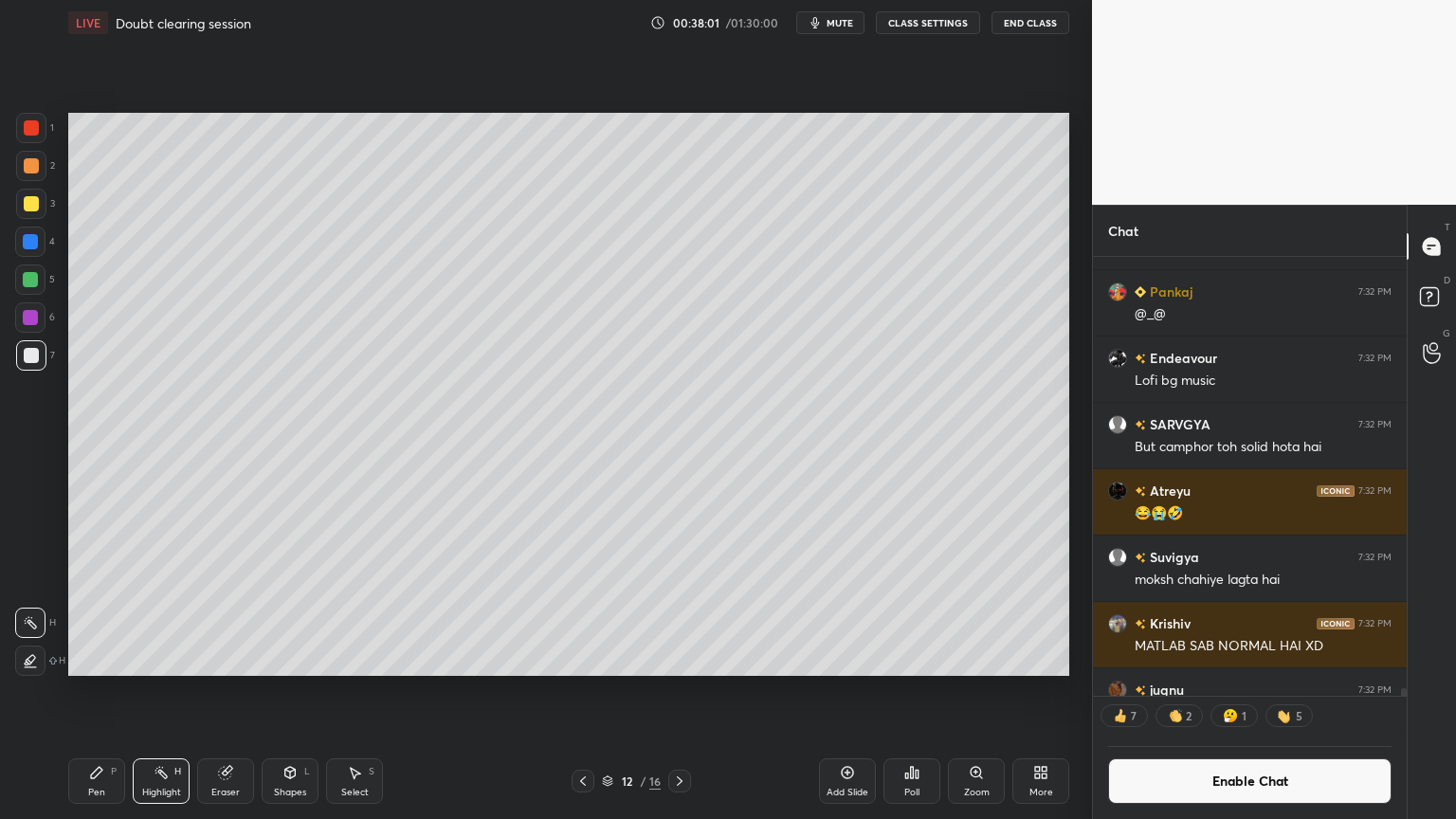 click on "Shapes L" at bounding box center [290, 781] 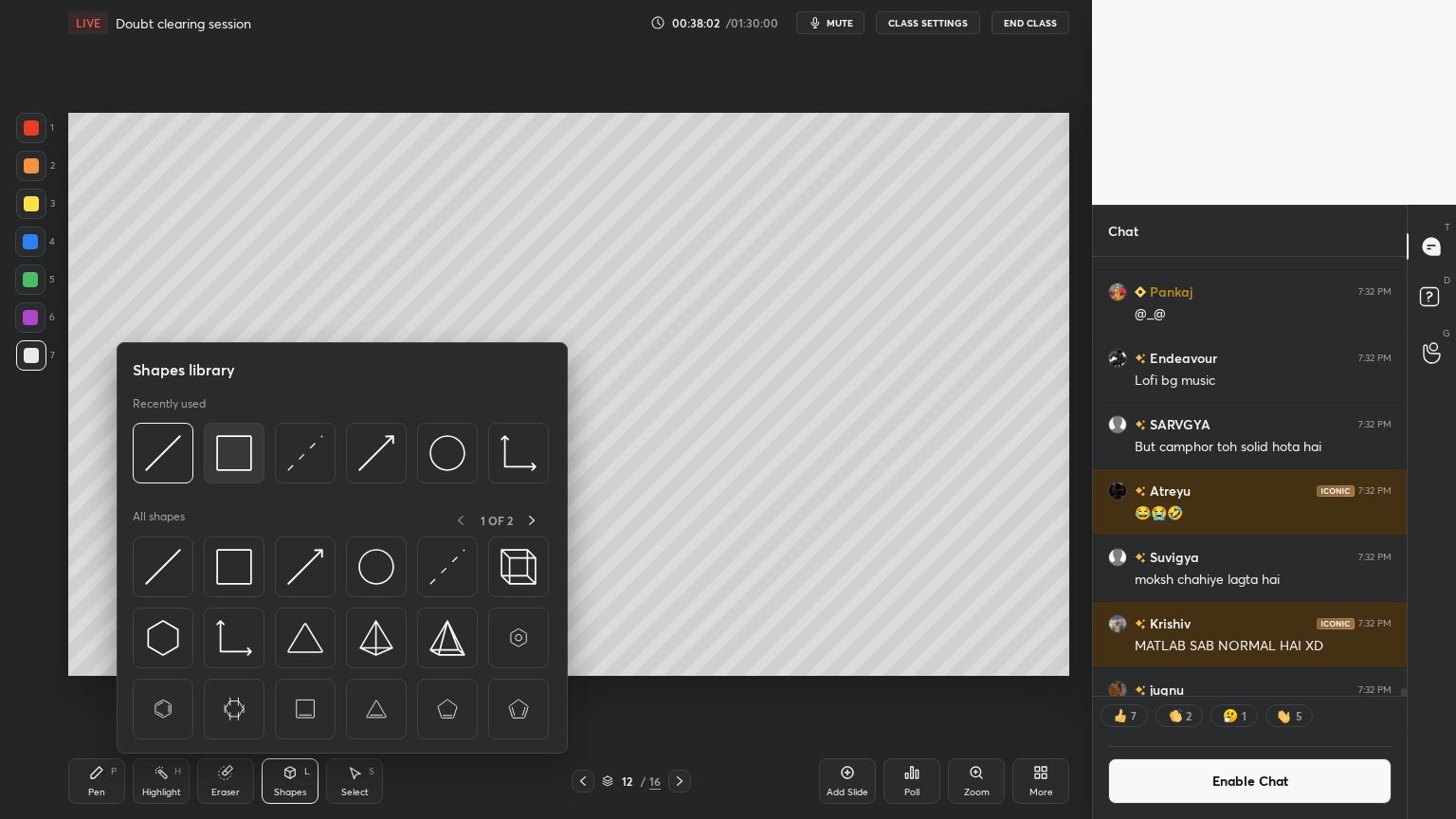 click at bounding box center (234, 453) 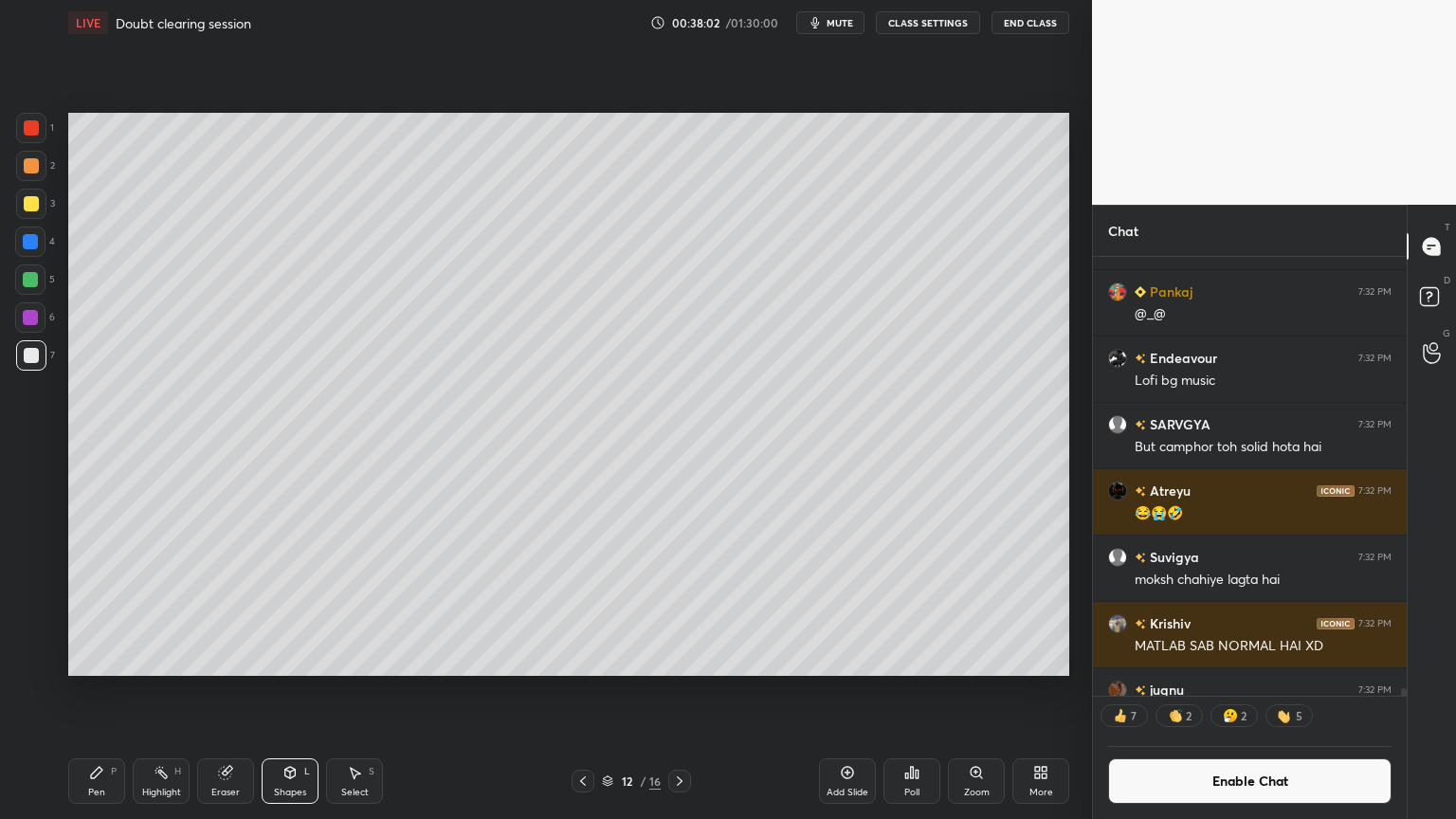 click at bounding box center [31, 355] 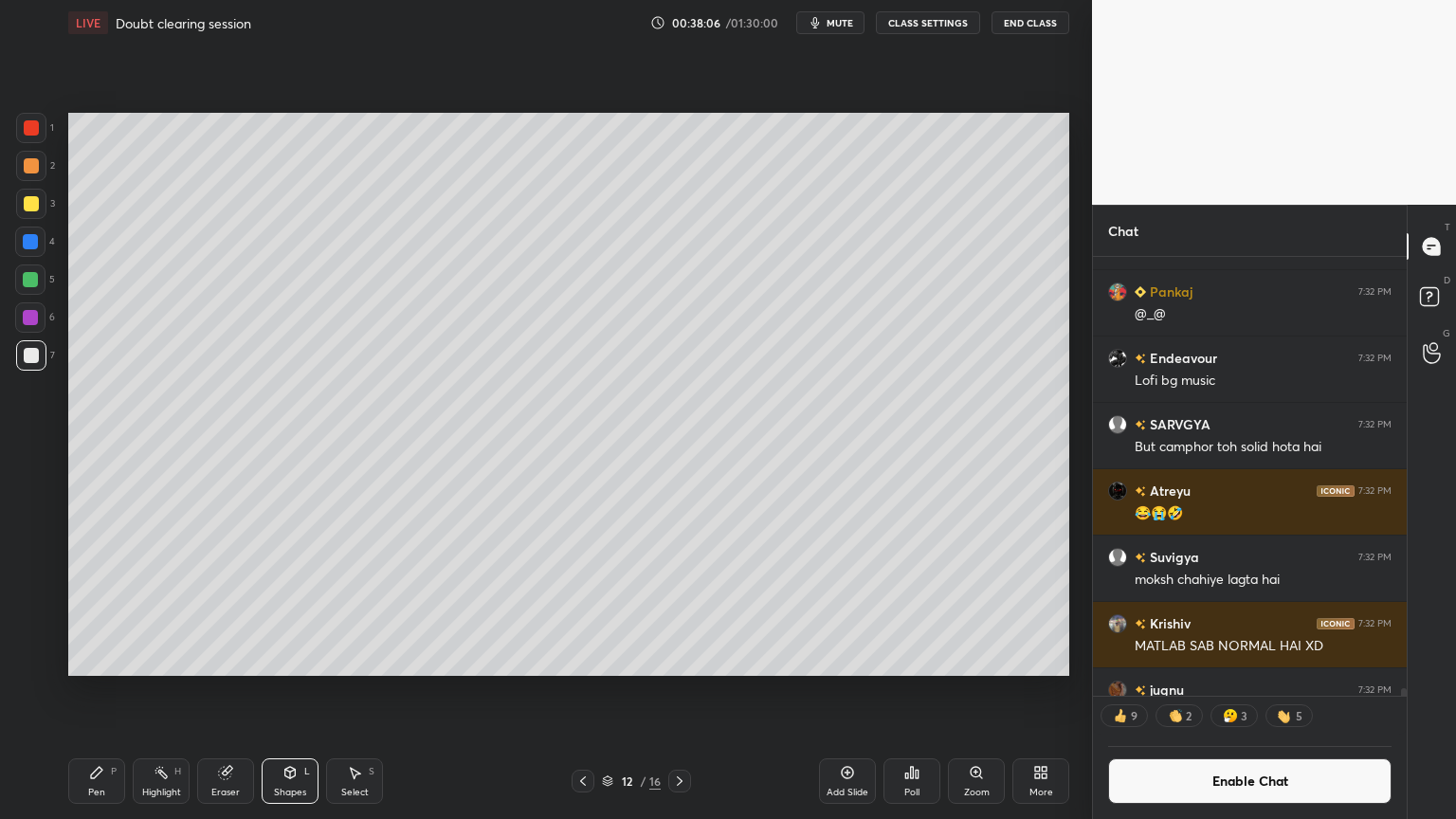 click on "Eraser" at bounding box center [226, 781] 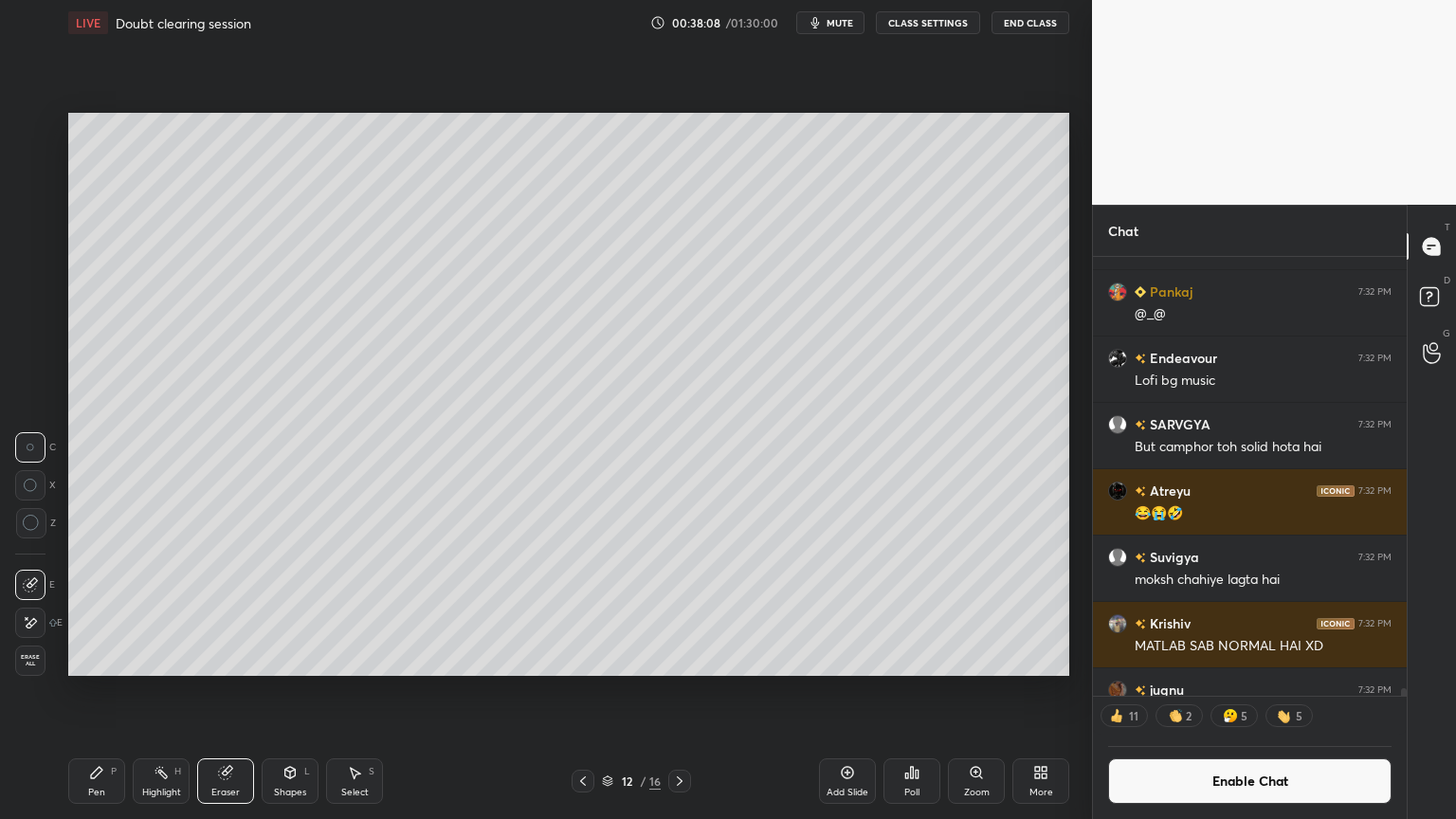 drag, startPoint x: 85, startPoint y: 778, endPoint x: 115, endPoint y: 749, distance: 41.725292 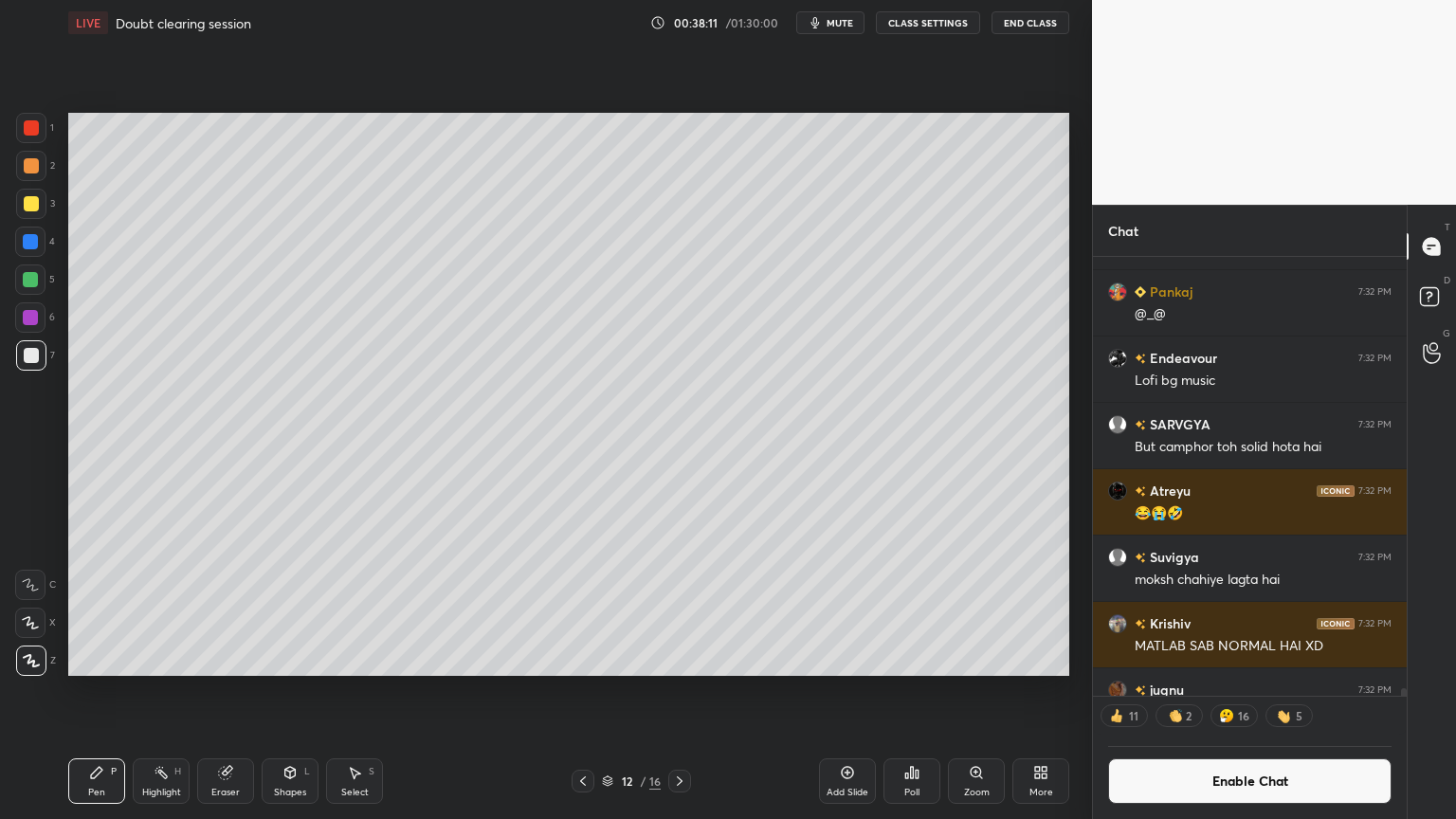 click 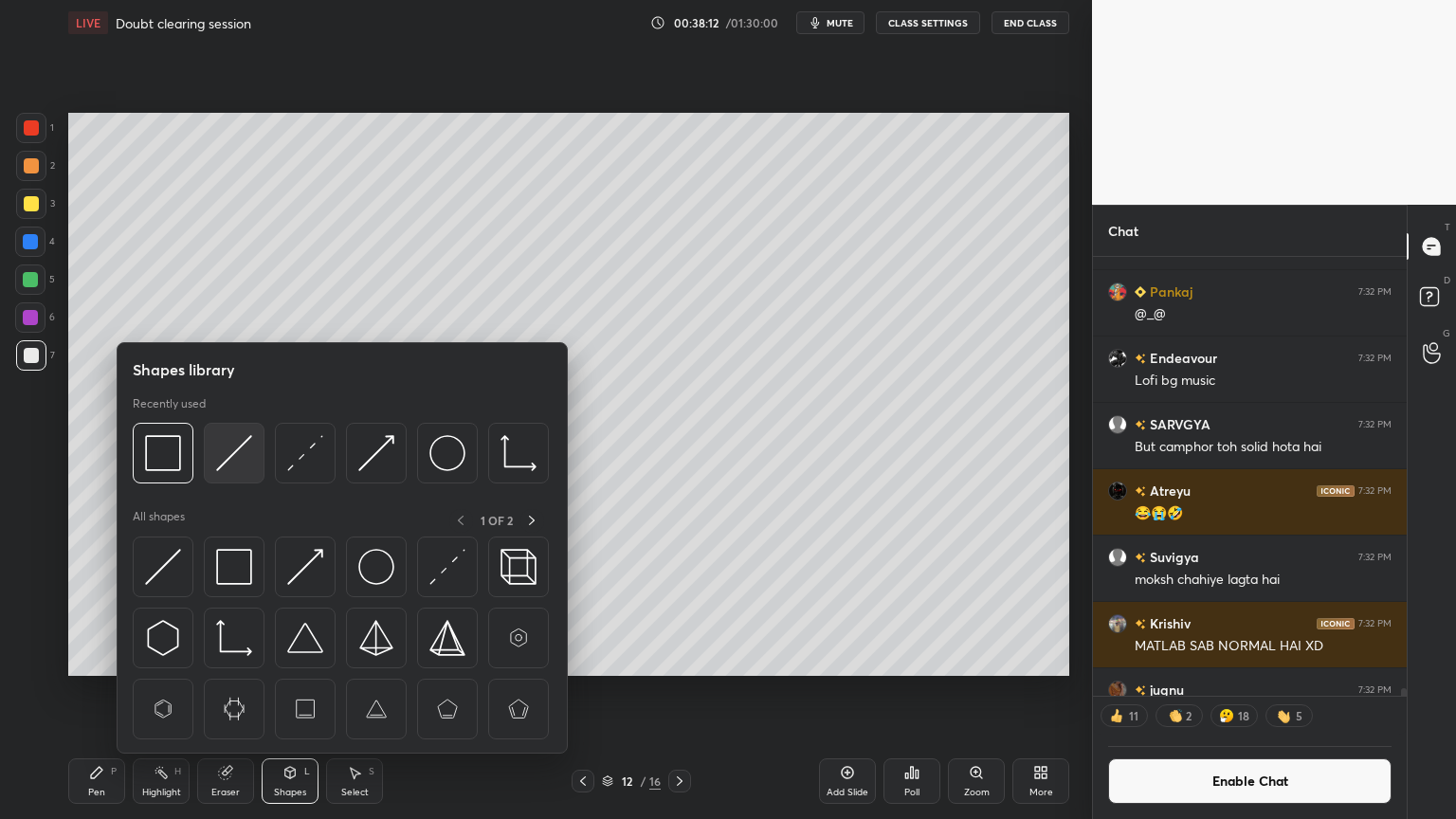 click at bounding box center [234, 453] 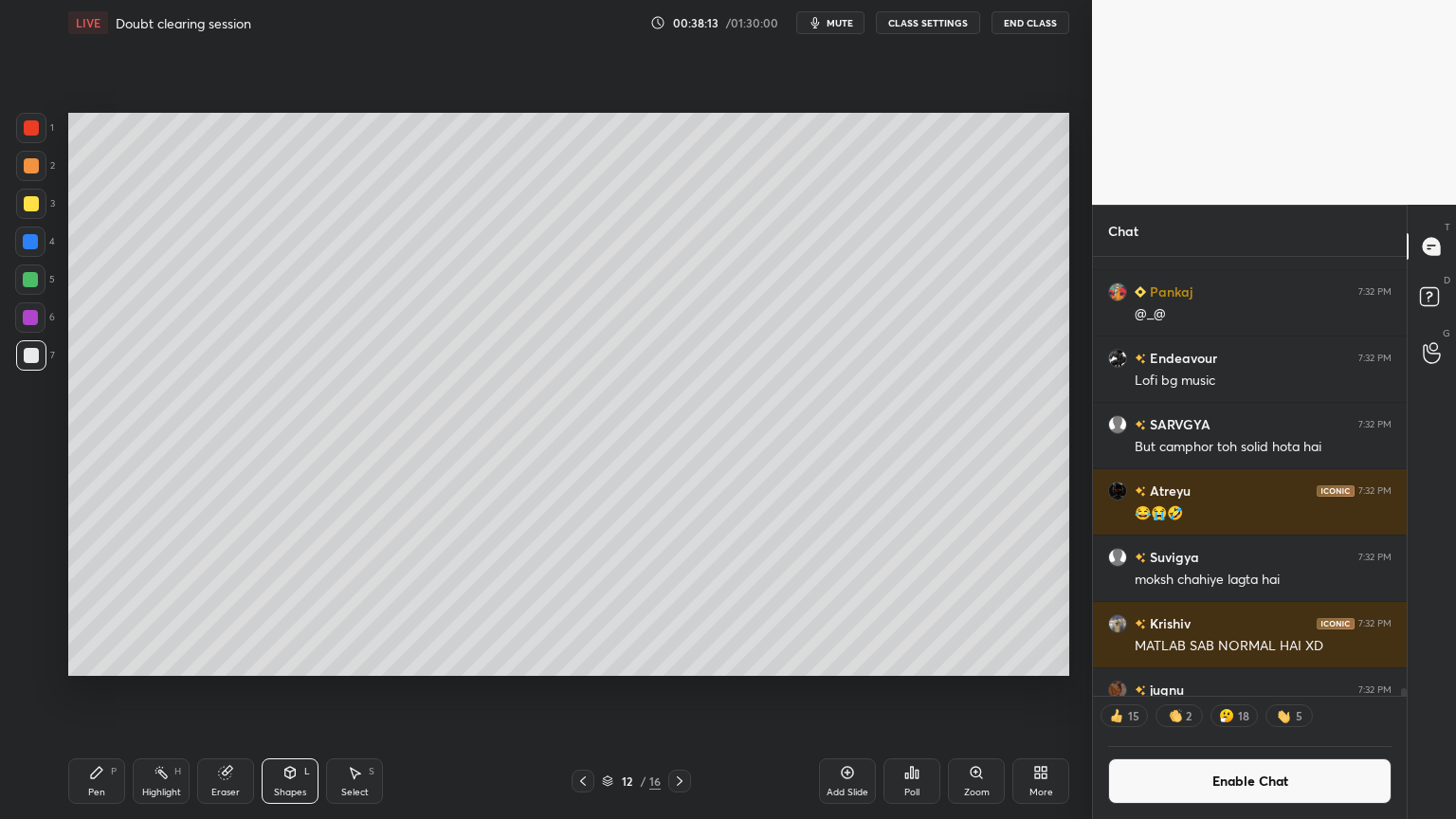 click at bounding box center (30, 242) 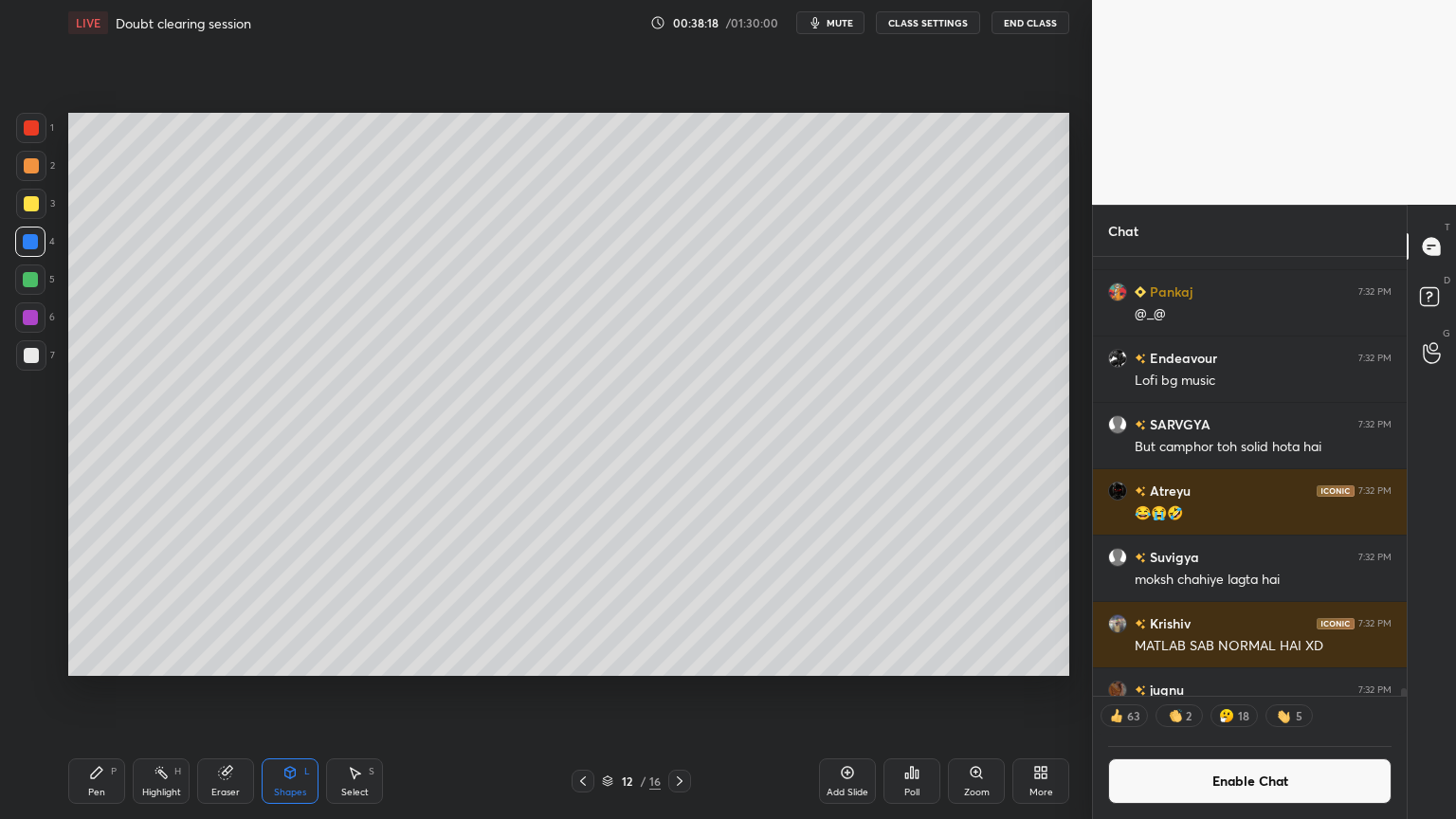 click 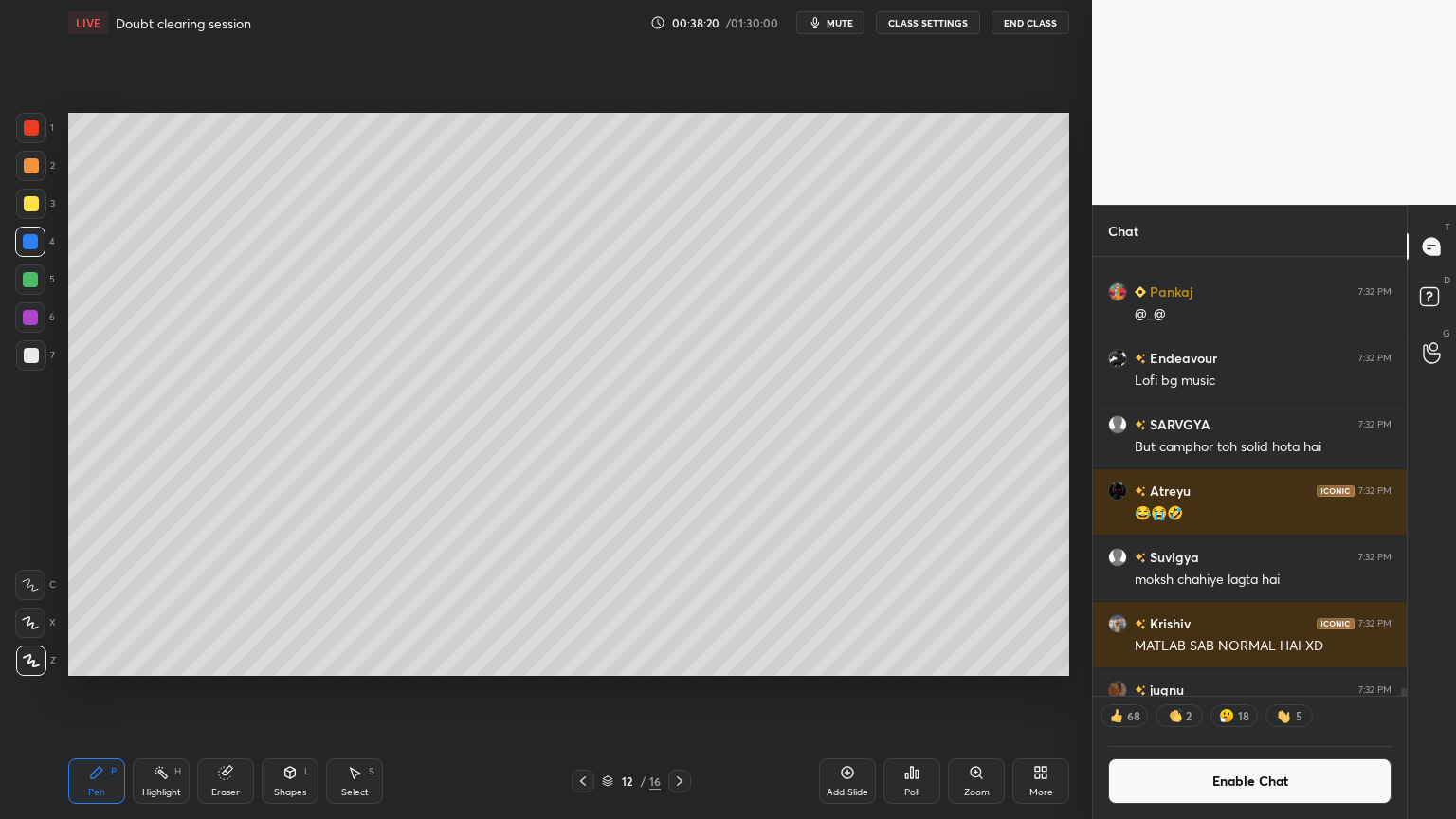 click at bounding box center [30, 242] 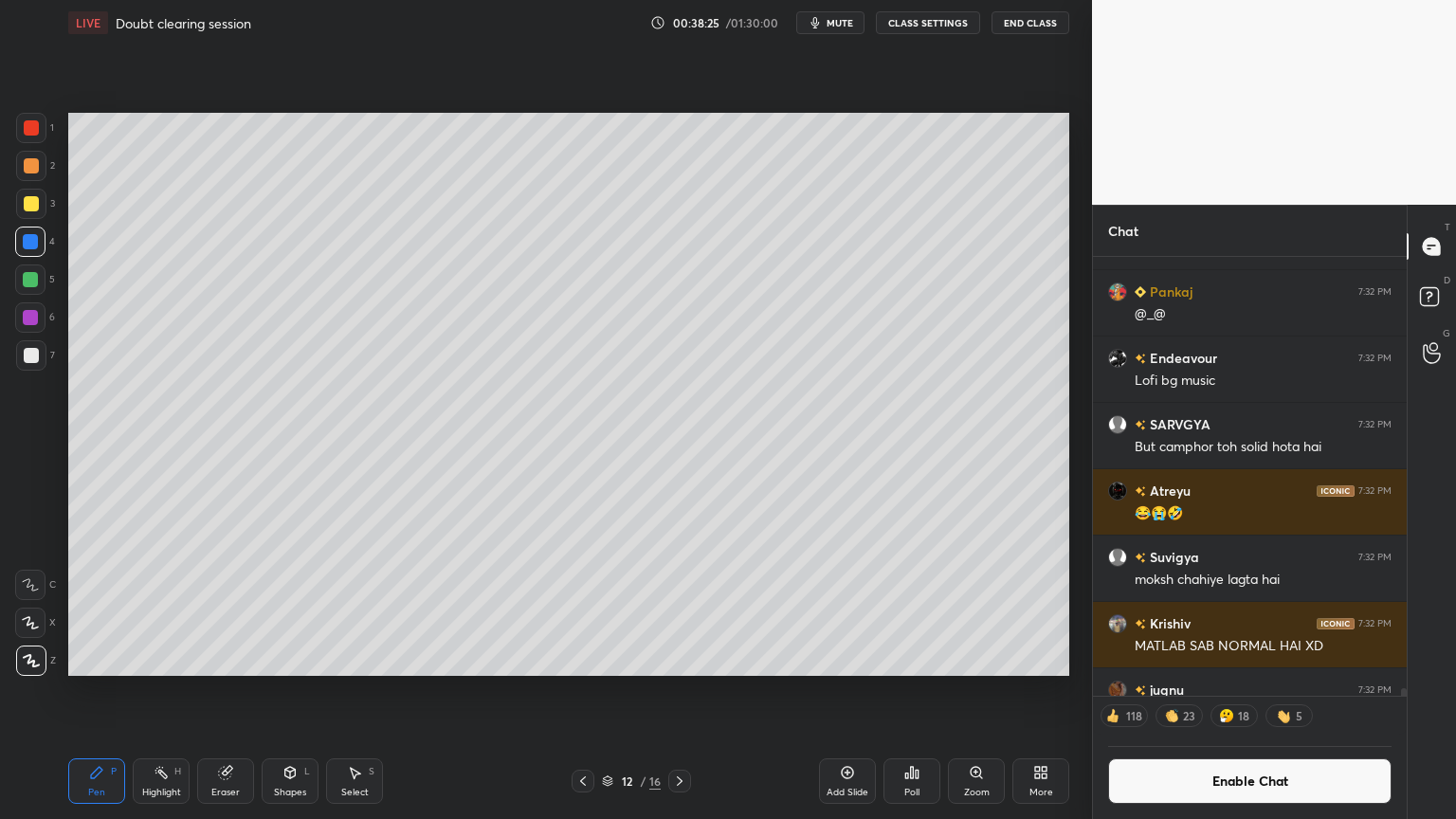 click on "H" at bounding box center [177, 772] 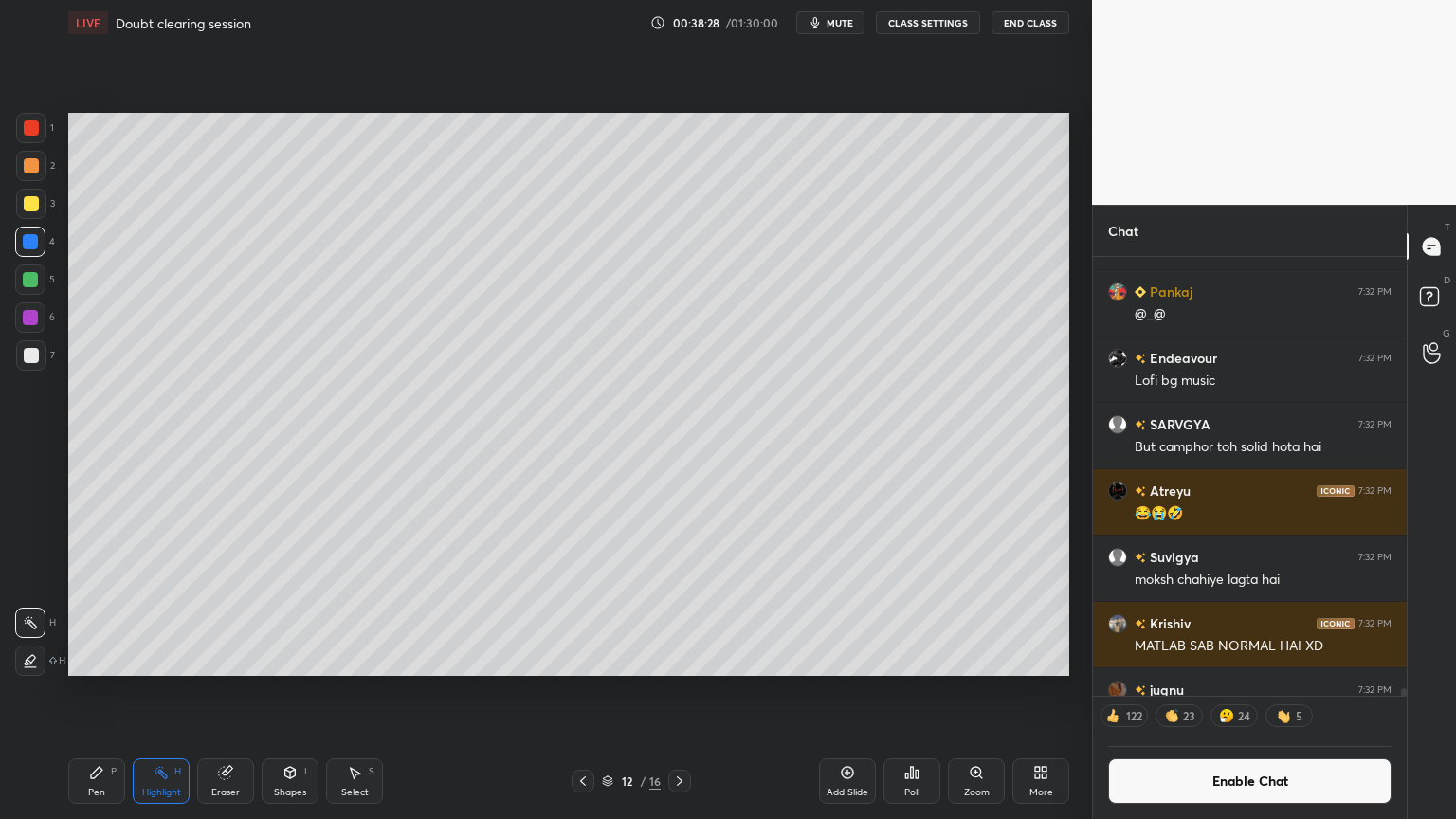 click on "Pen P" at bounding box center [97, 781] 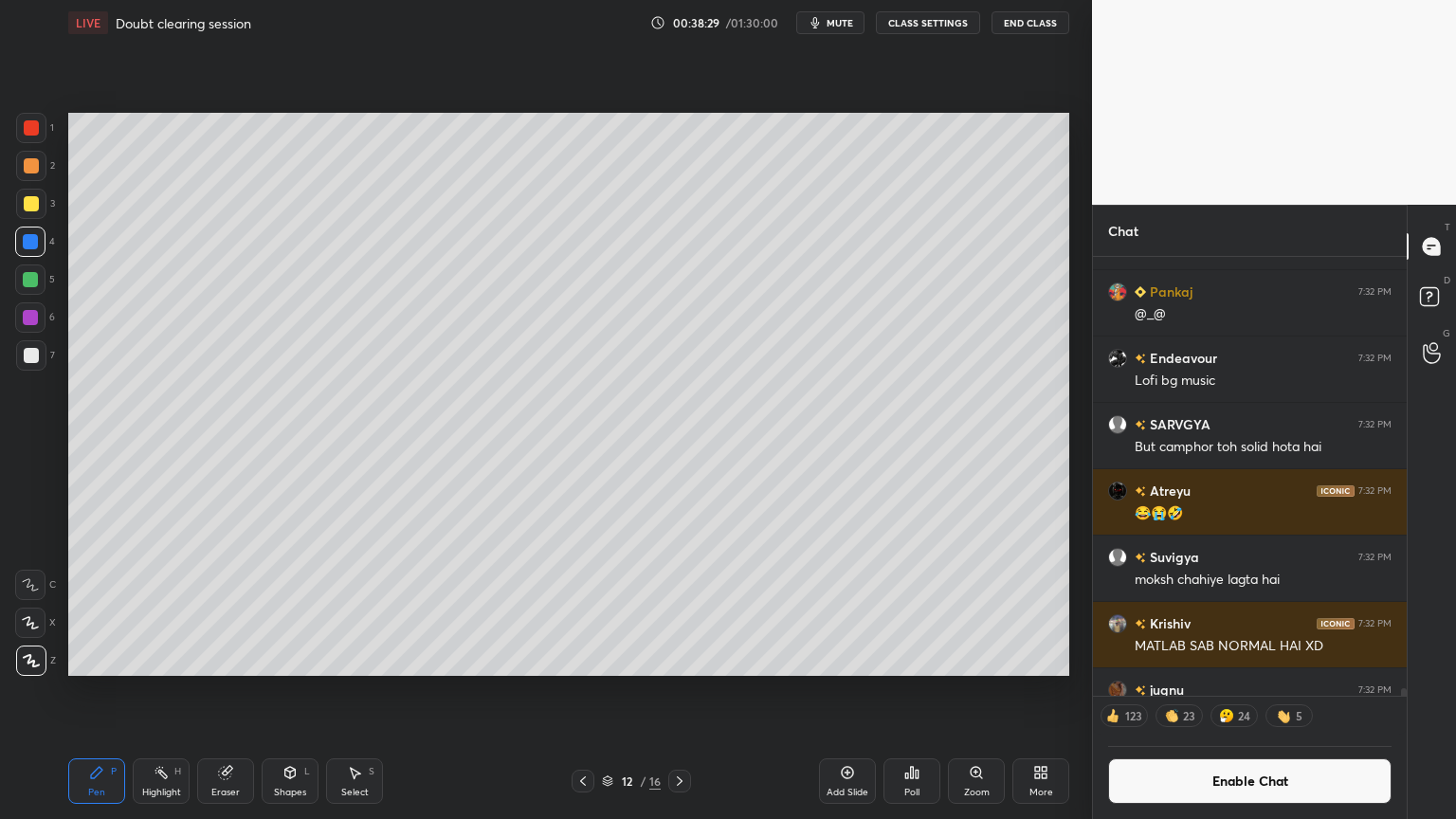 click at bounding box center [31, 355] 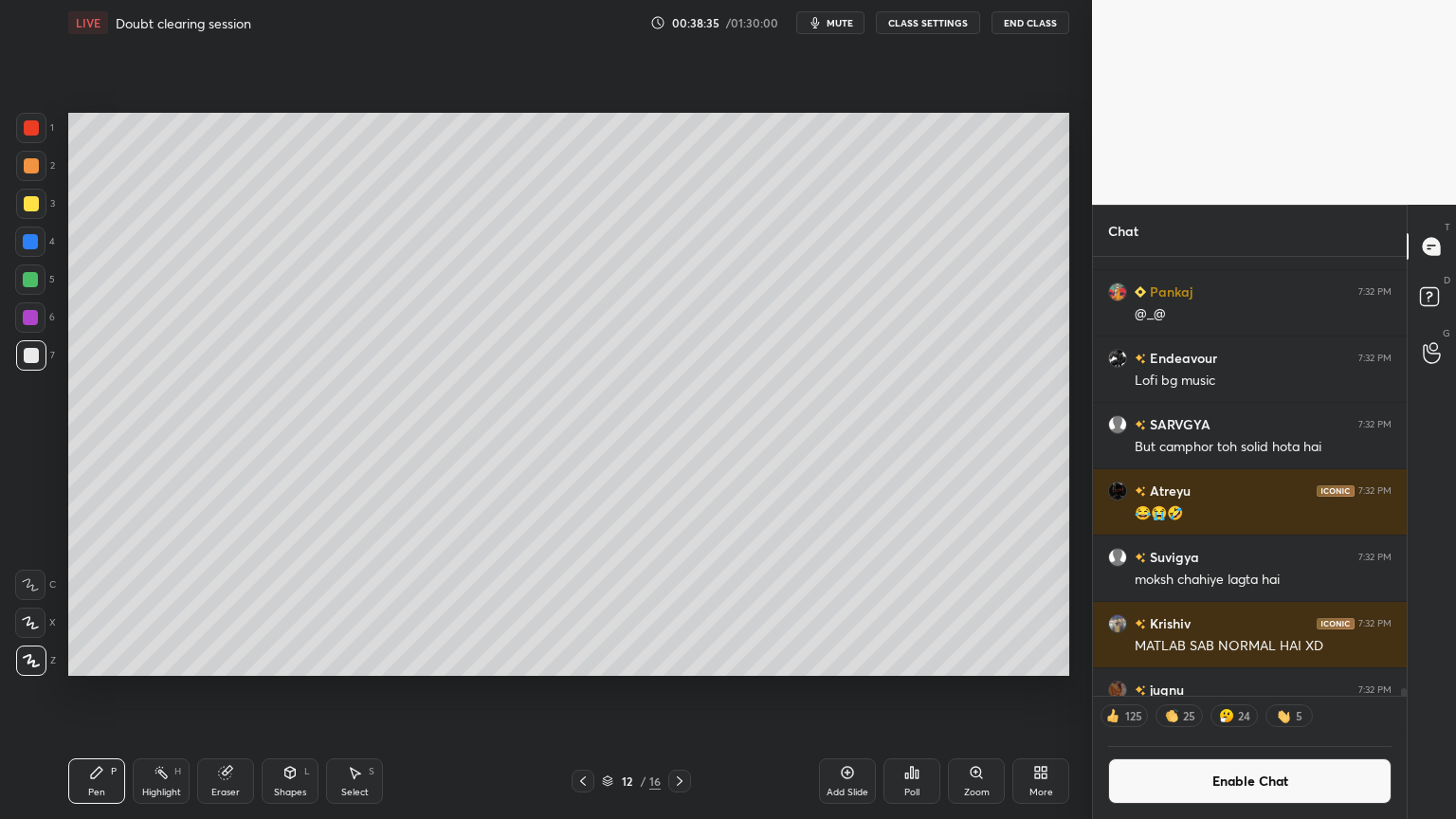 click on "Highlight H" at bounding box center [161, 781] 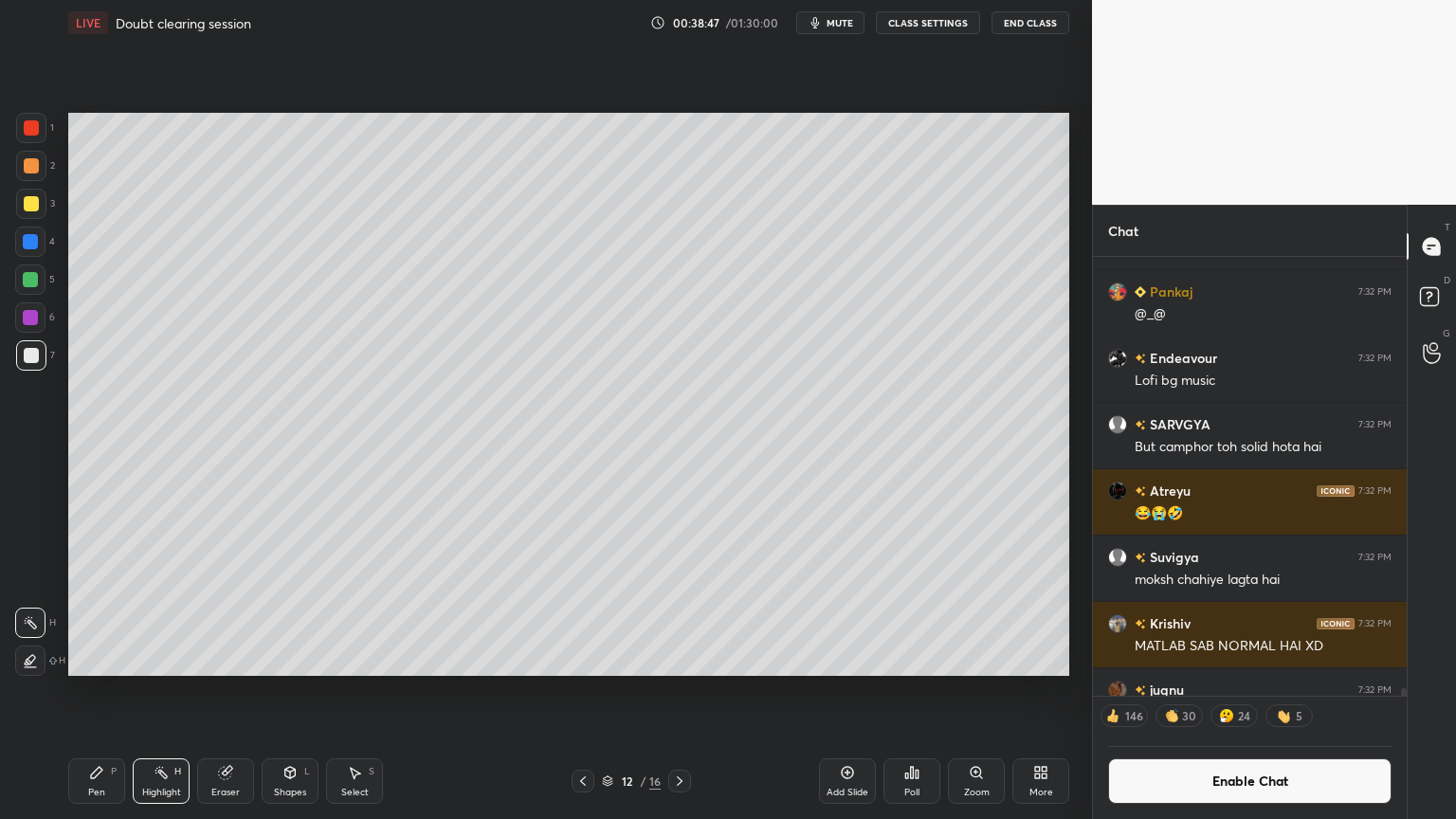 drag, startPoint x: 96, startPoint y: 781, endPoint x: 446, endPoint y: 732, distance: 353.4134 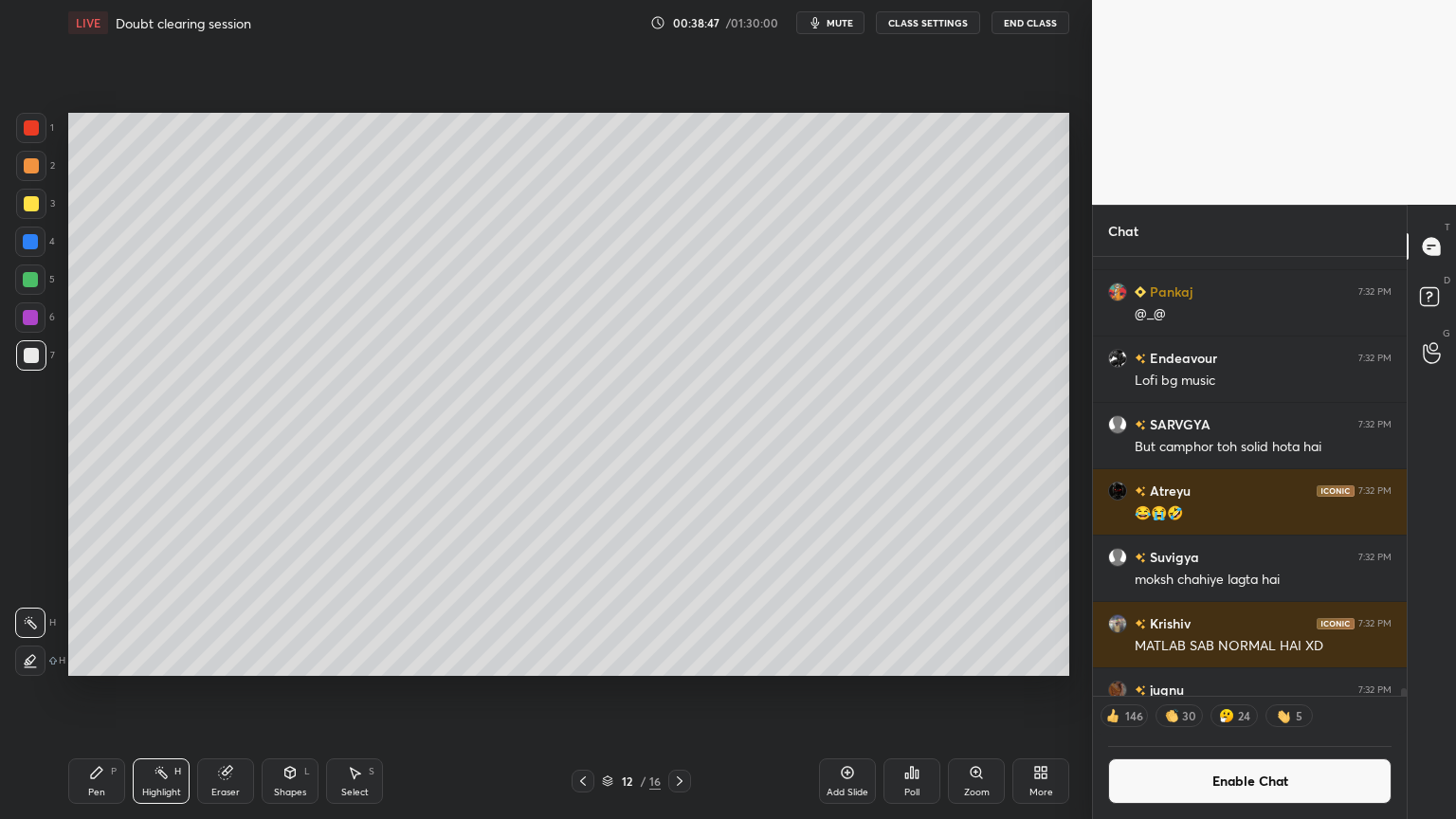 click on "Pen P" at bounding box center [97, 781] 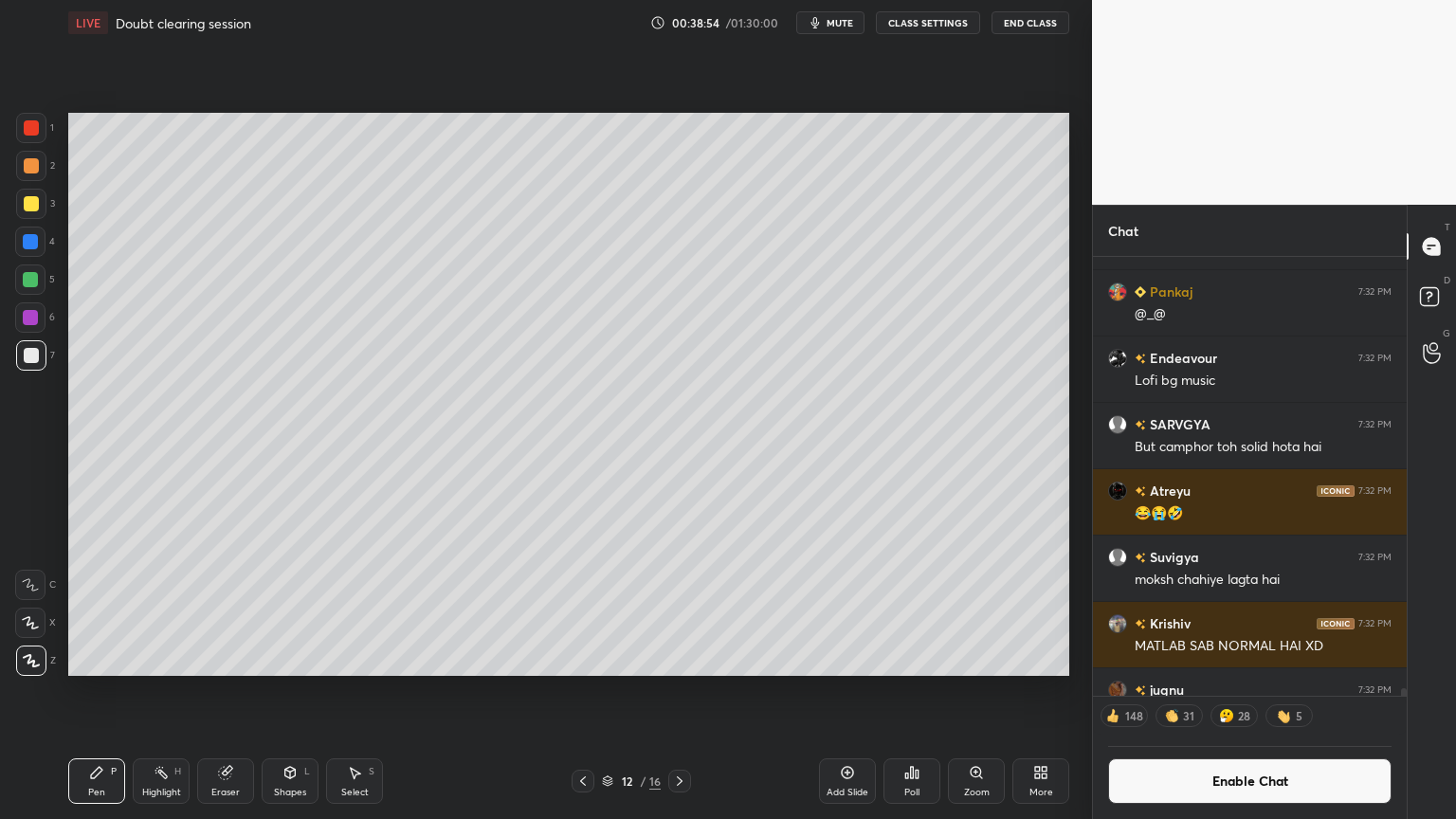 click on "Shapes L" at bounding box center (290, 781) 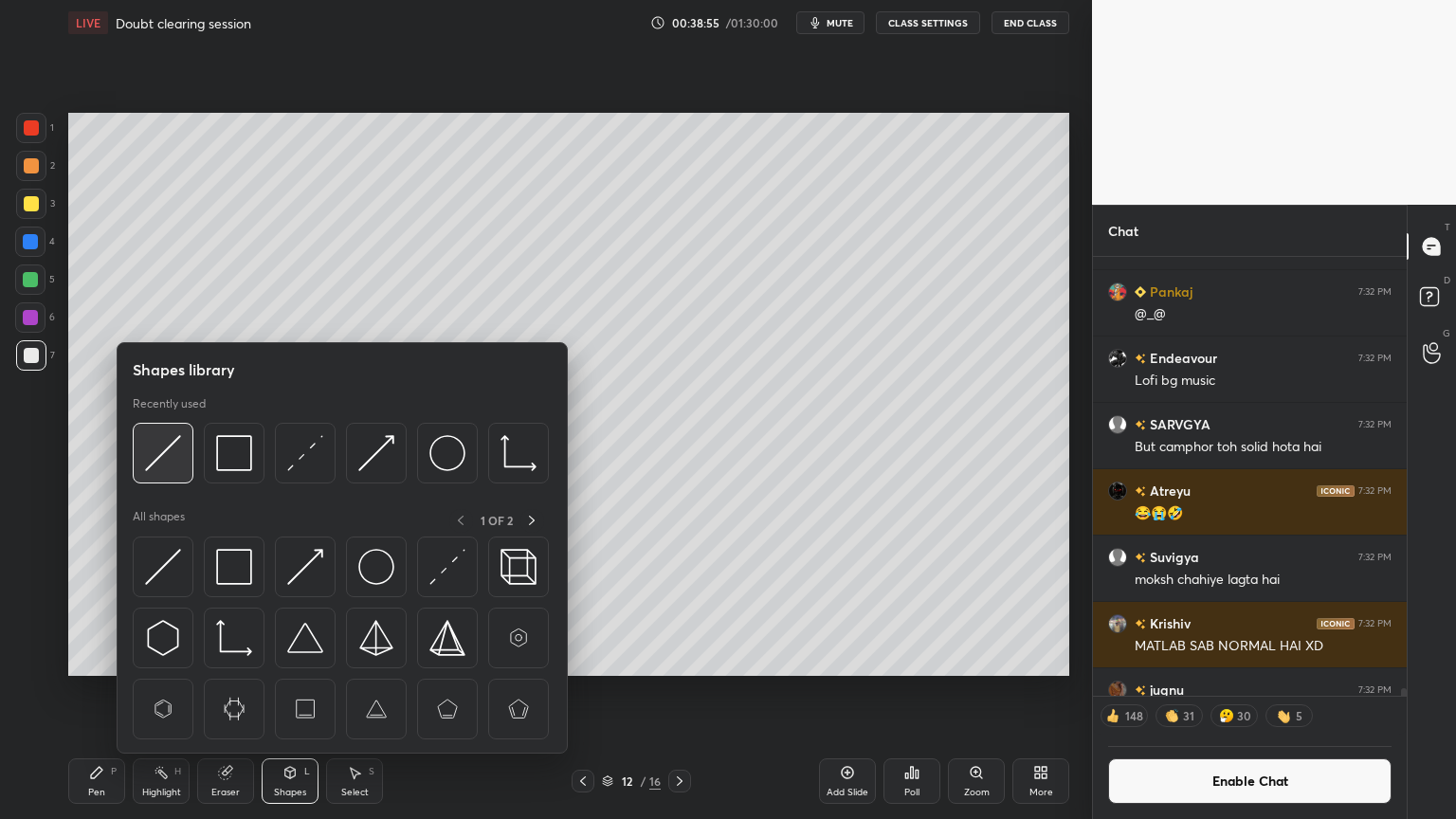 click at bounding box center [163, 453] 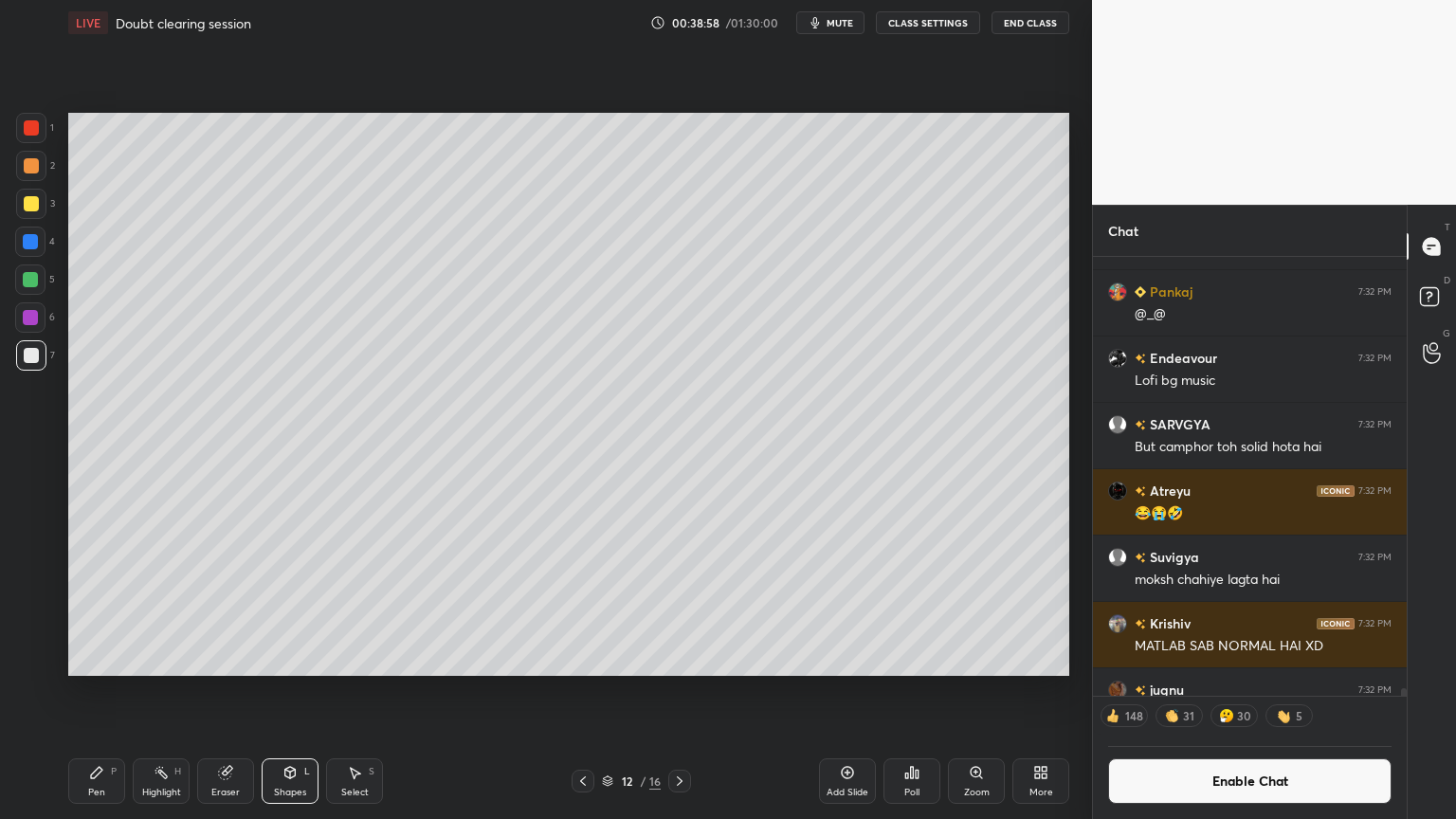 click on "Highlight H" at bounding box center [161, 781] 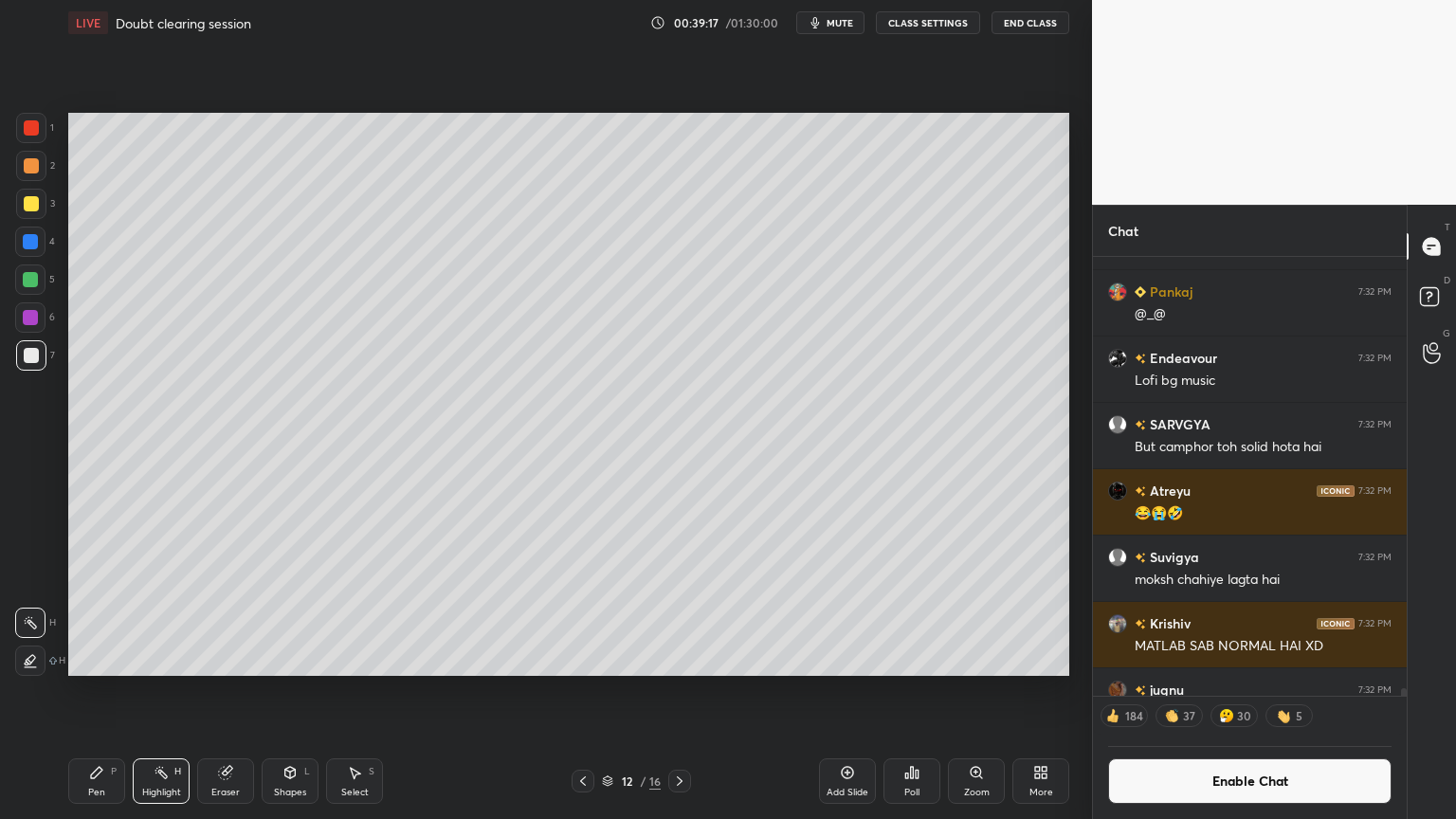 click on "Add Slide" at bounding box center [847, 781] 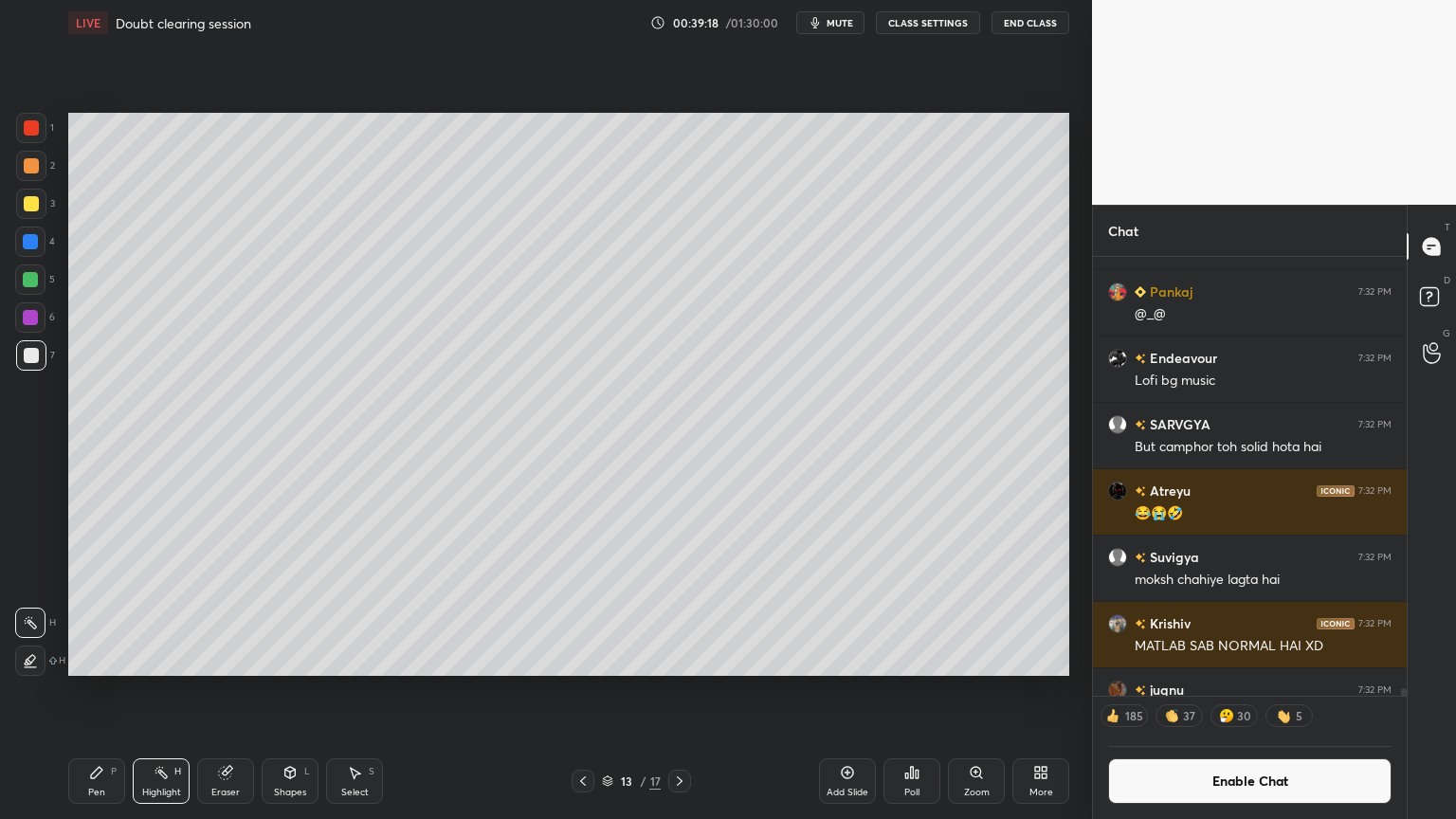 drag, startPoint x: 83, startPoint y: 783, endPoint x: 102, endPoint y: 729, distance: 57.24509 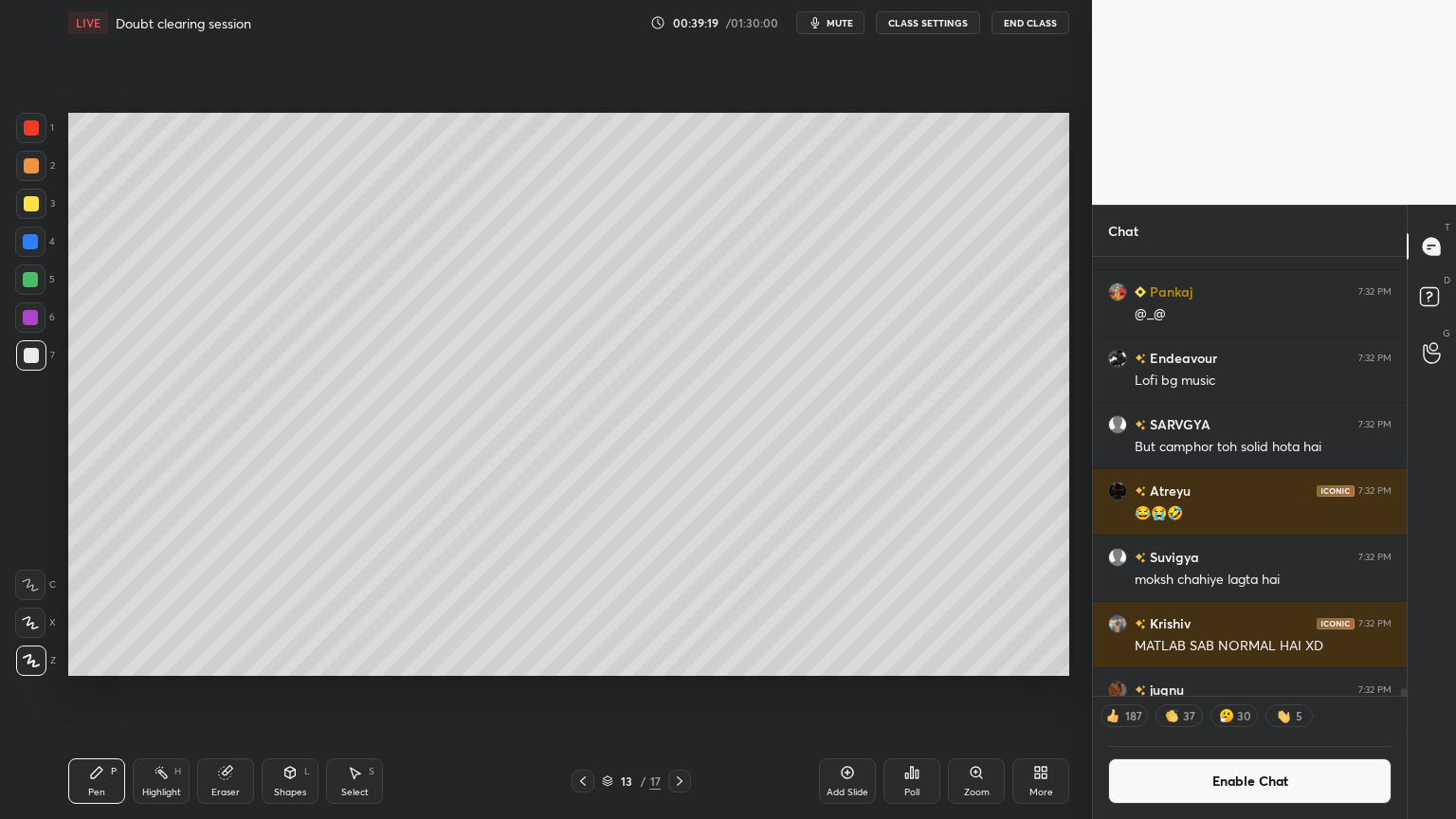 click at bounding box center [31, 166] 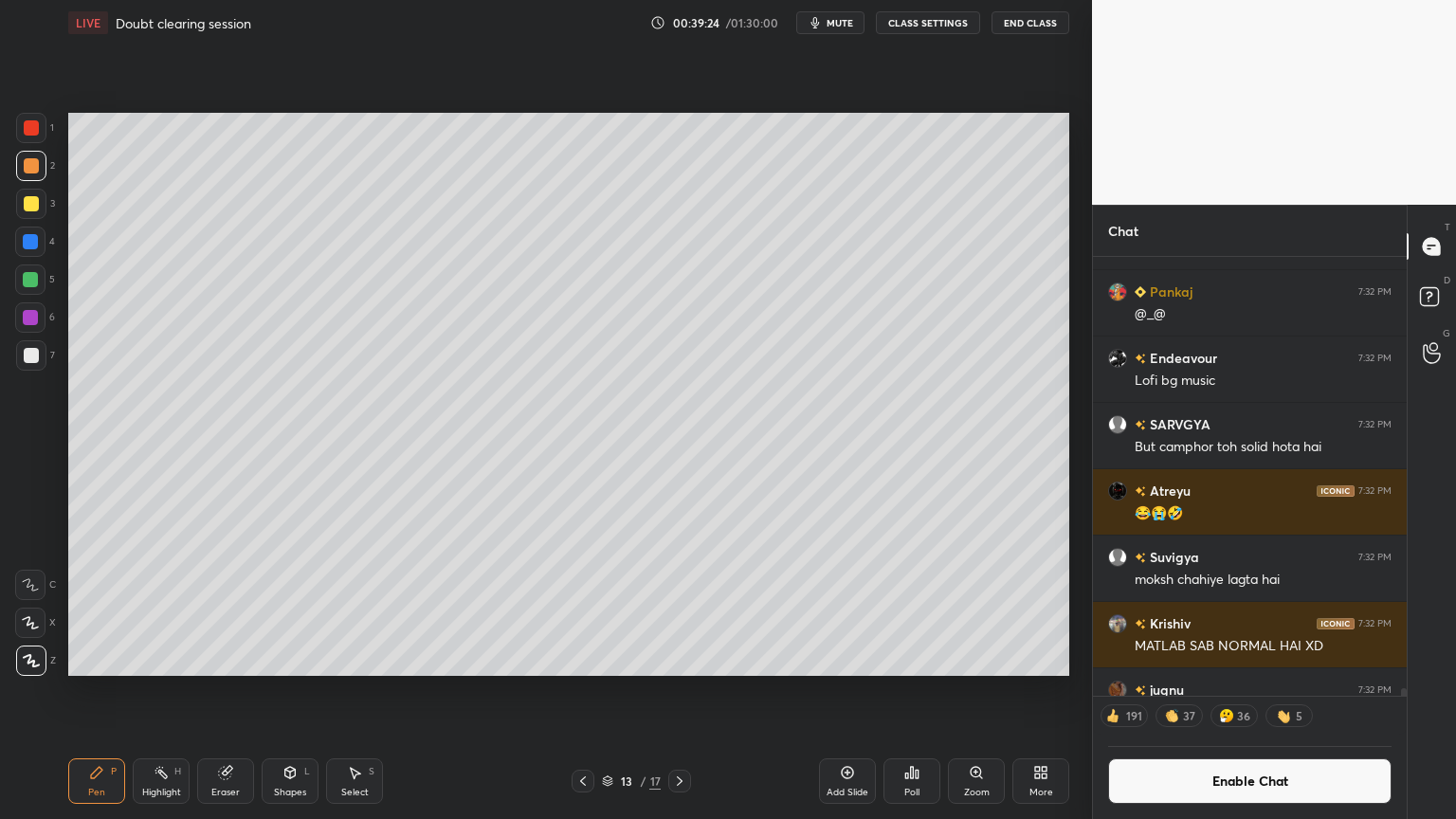 drag, startPoint x: 291, startPoint y: 783, endPoint x: 289, endPoint y: 763, distance: 20.099751 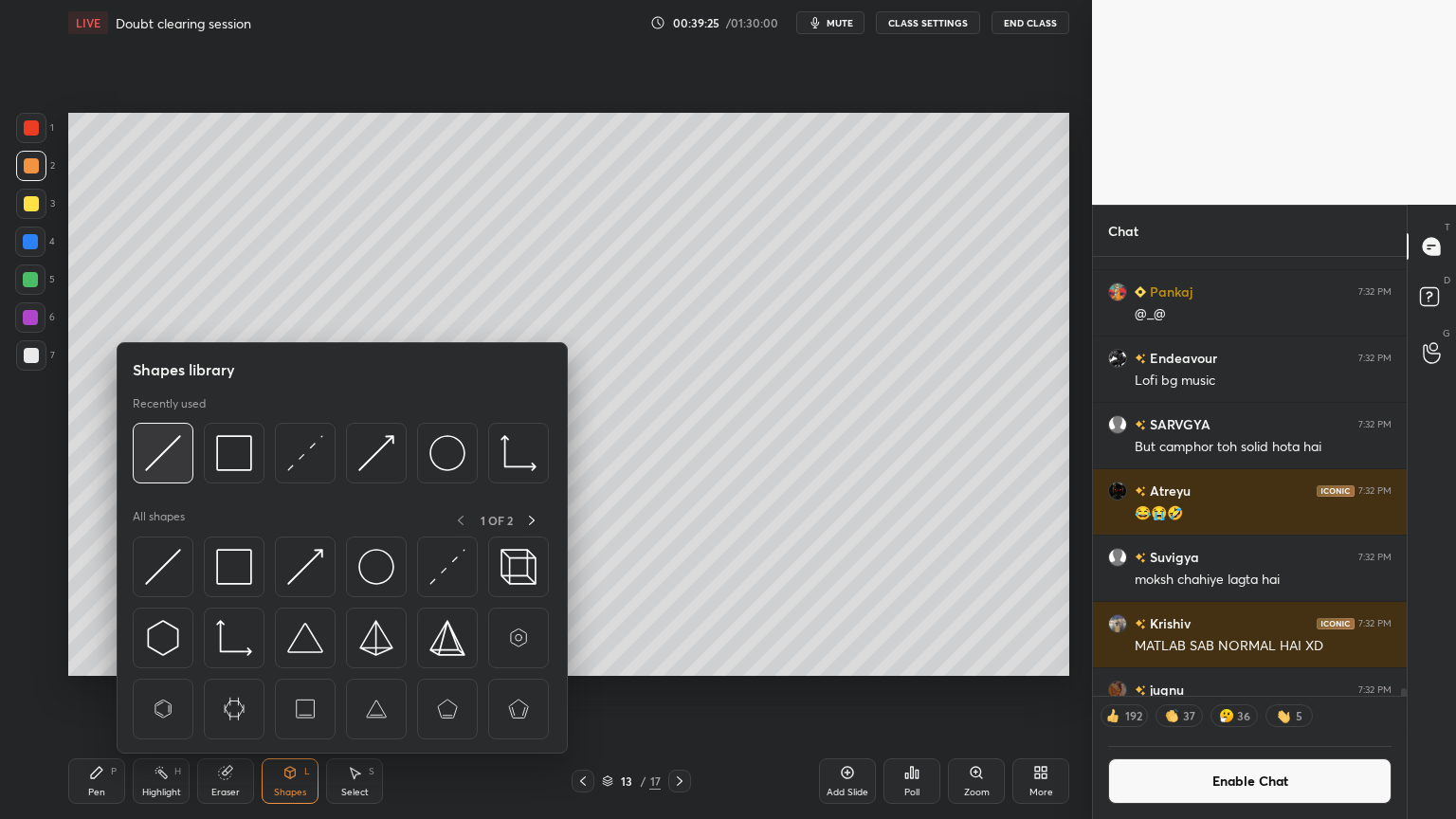 click at bounding box center [163, 453] 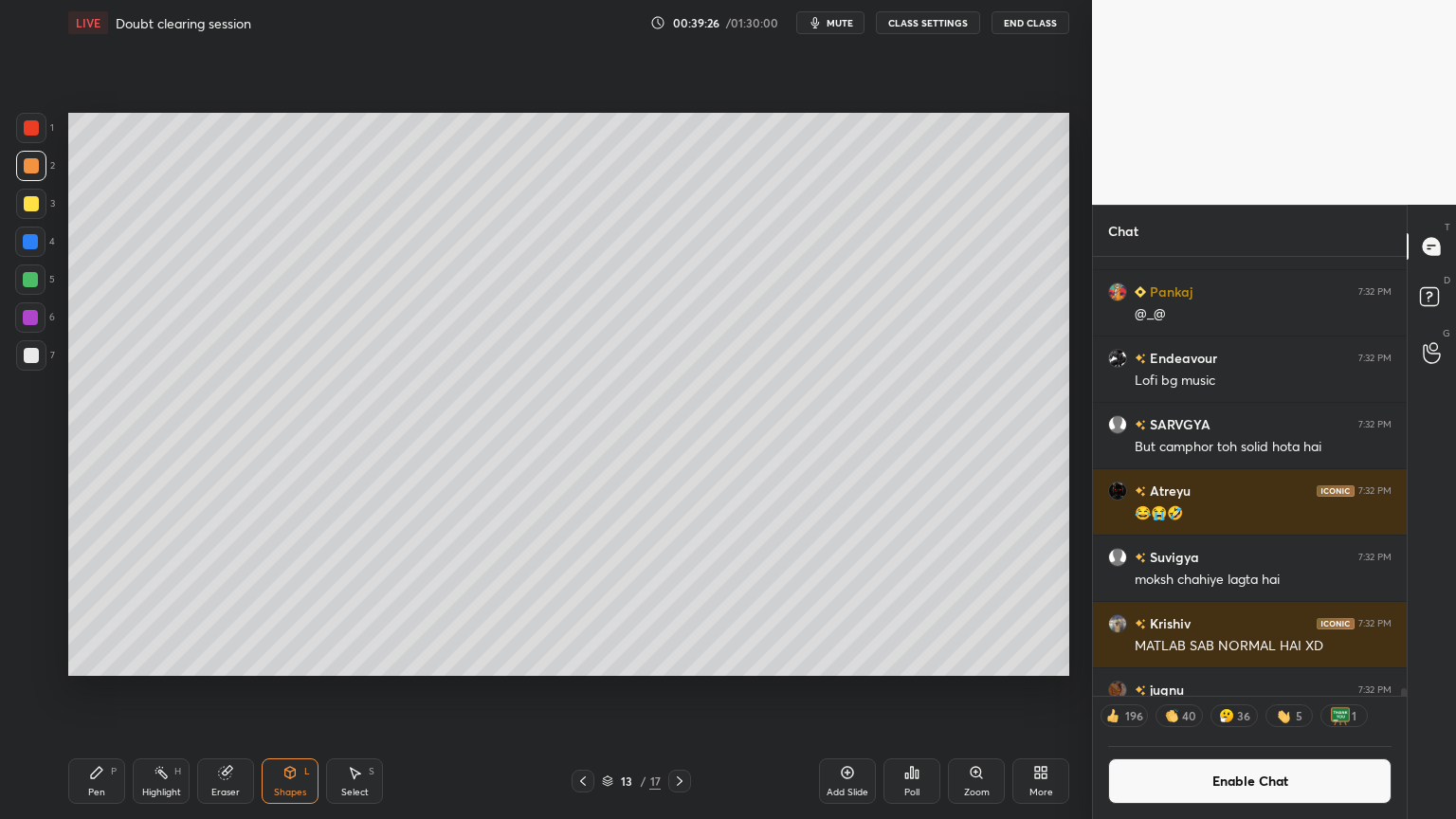 drag, startPoint x: 108, startPoint y: 784, endPoint x: 130, endPoint y: 693, distance: 93.62158 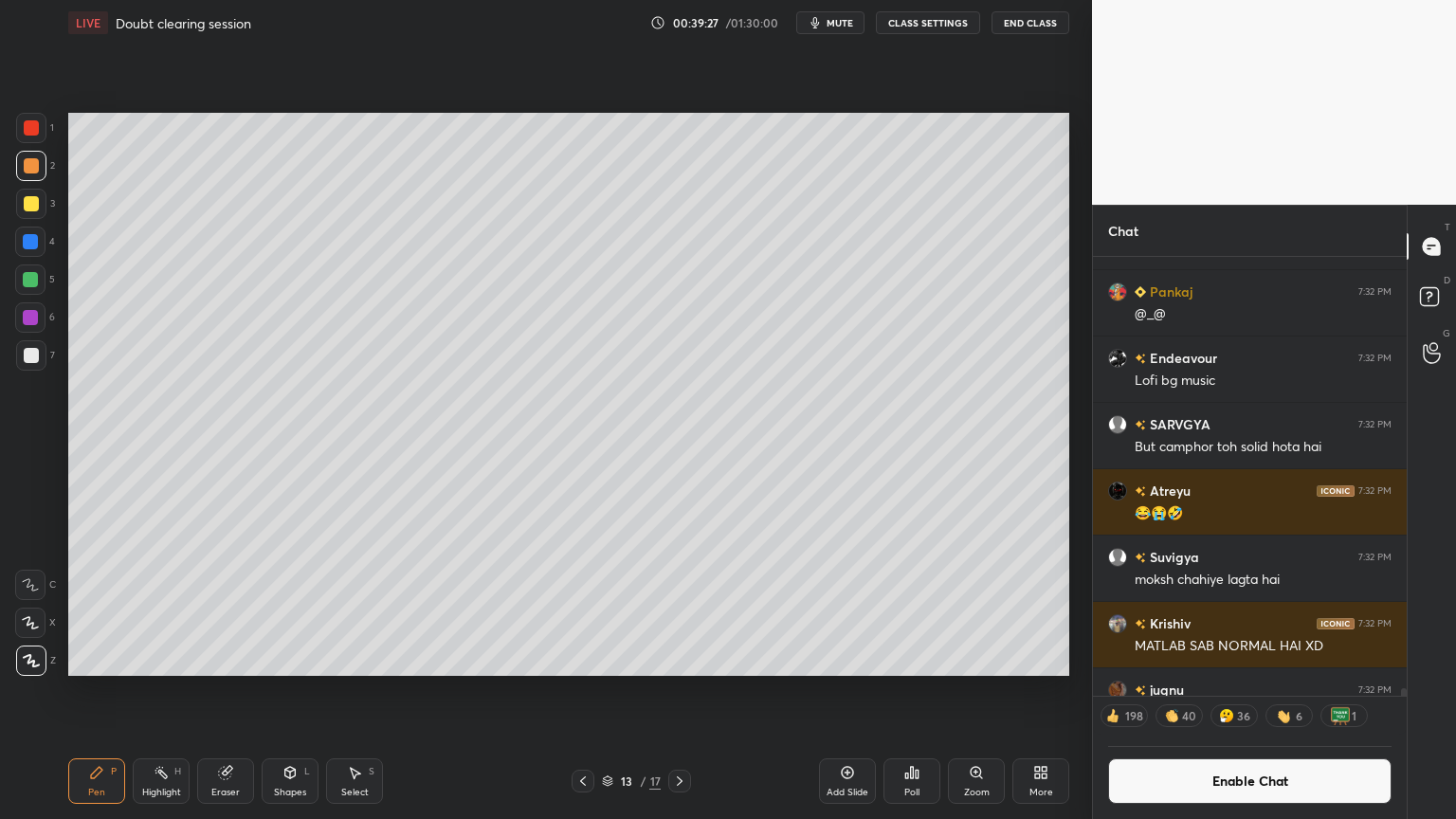 click at bounding box center (31, 355) 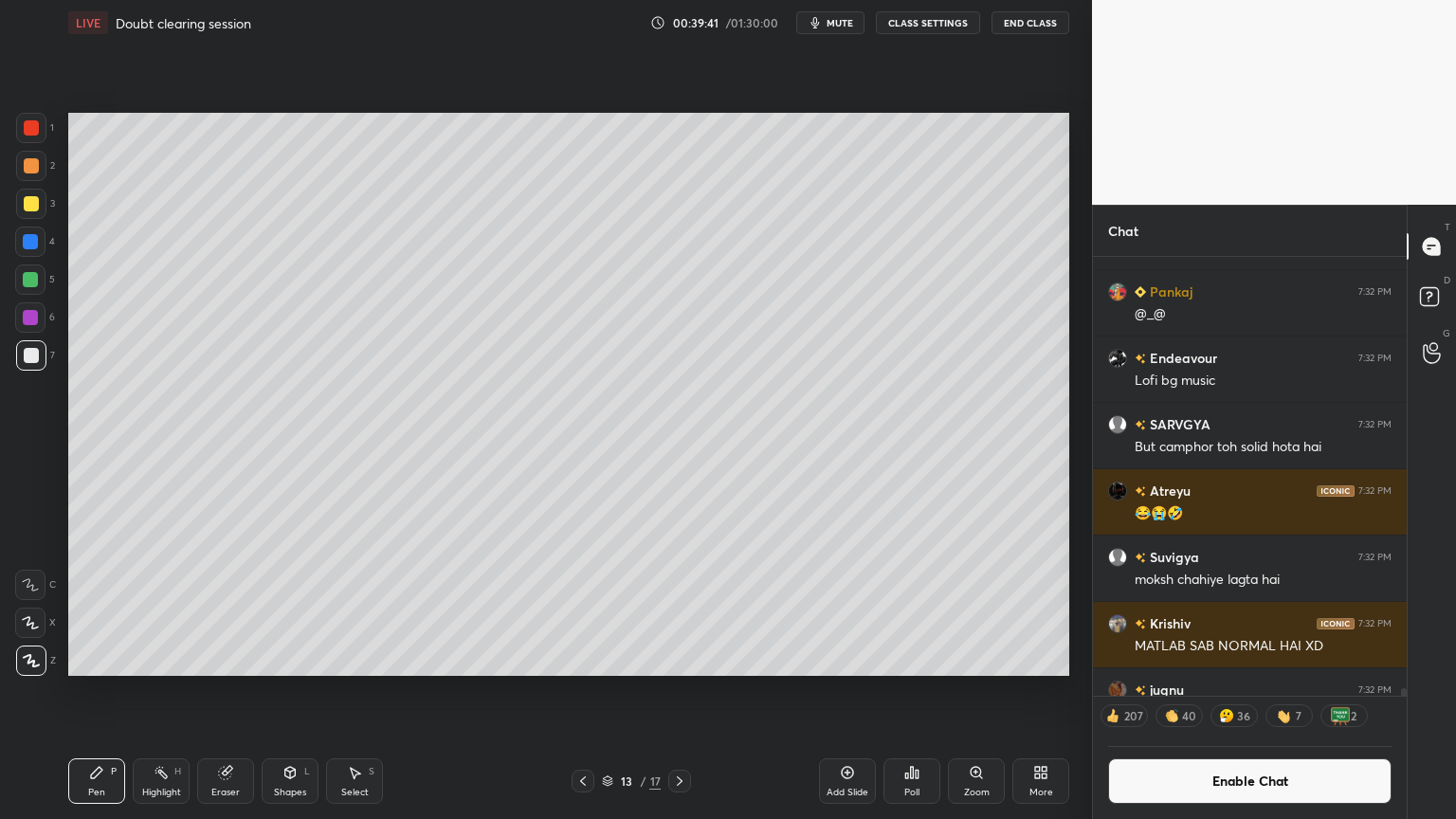 click on "Shapes" at bounding box center (290, 792) 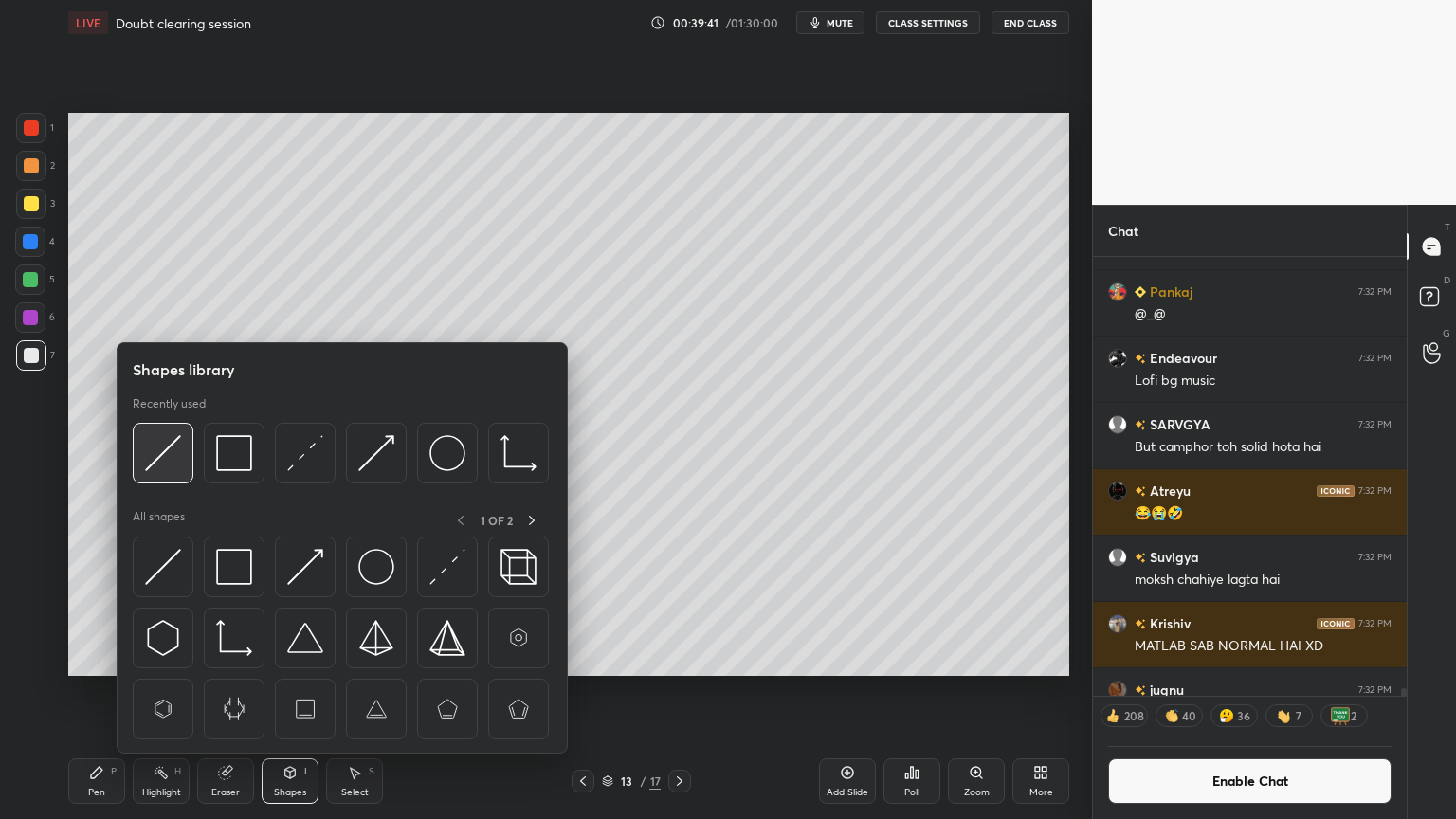 click at bounding box center (163, 453) 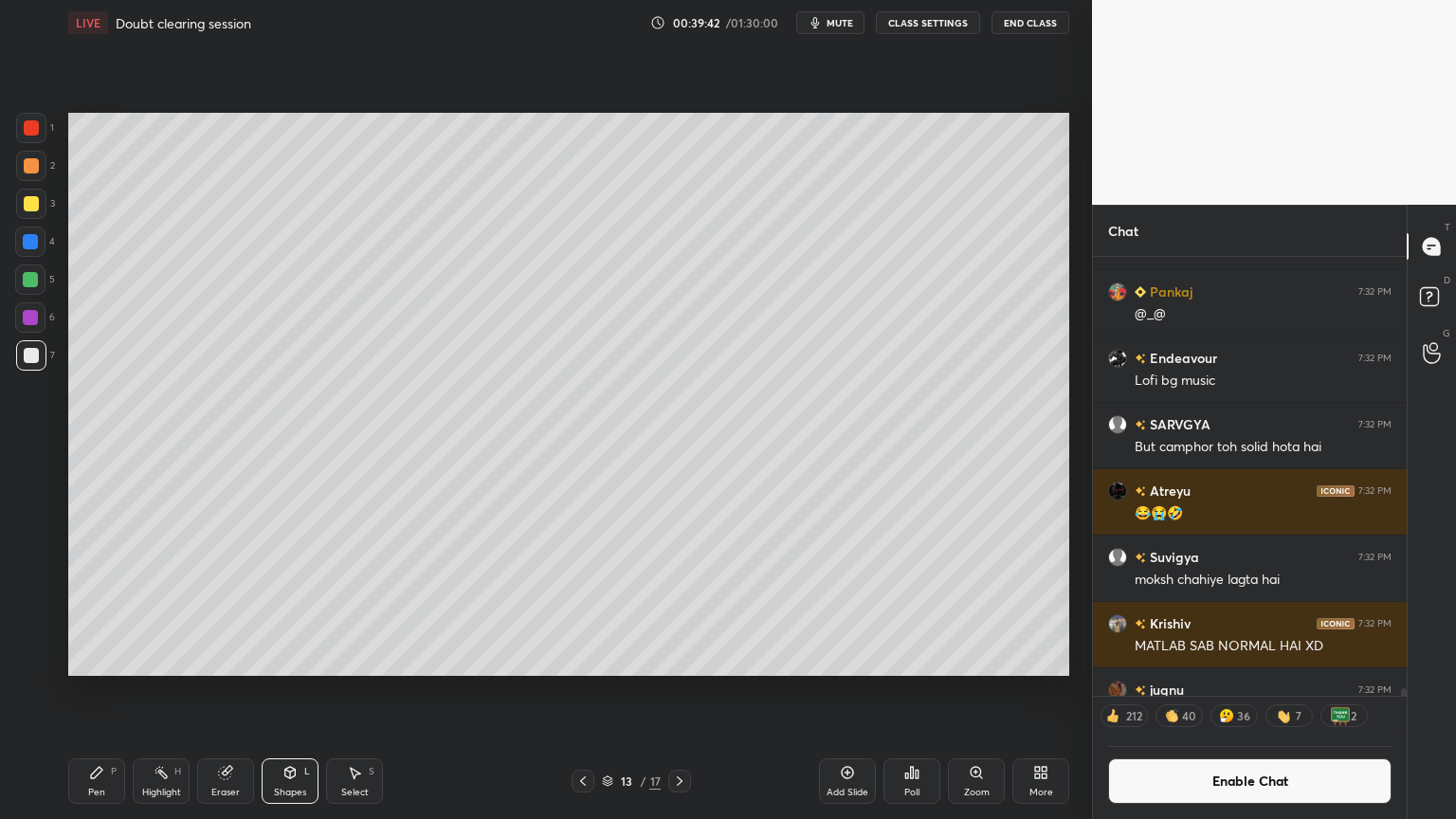 click at bounding box center [31, 166] 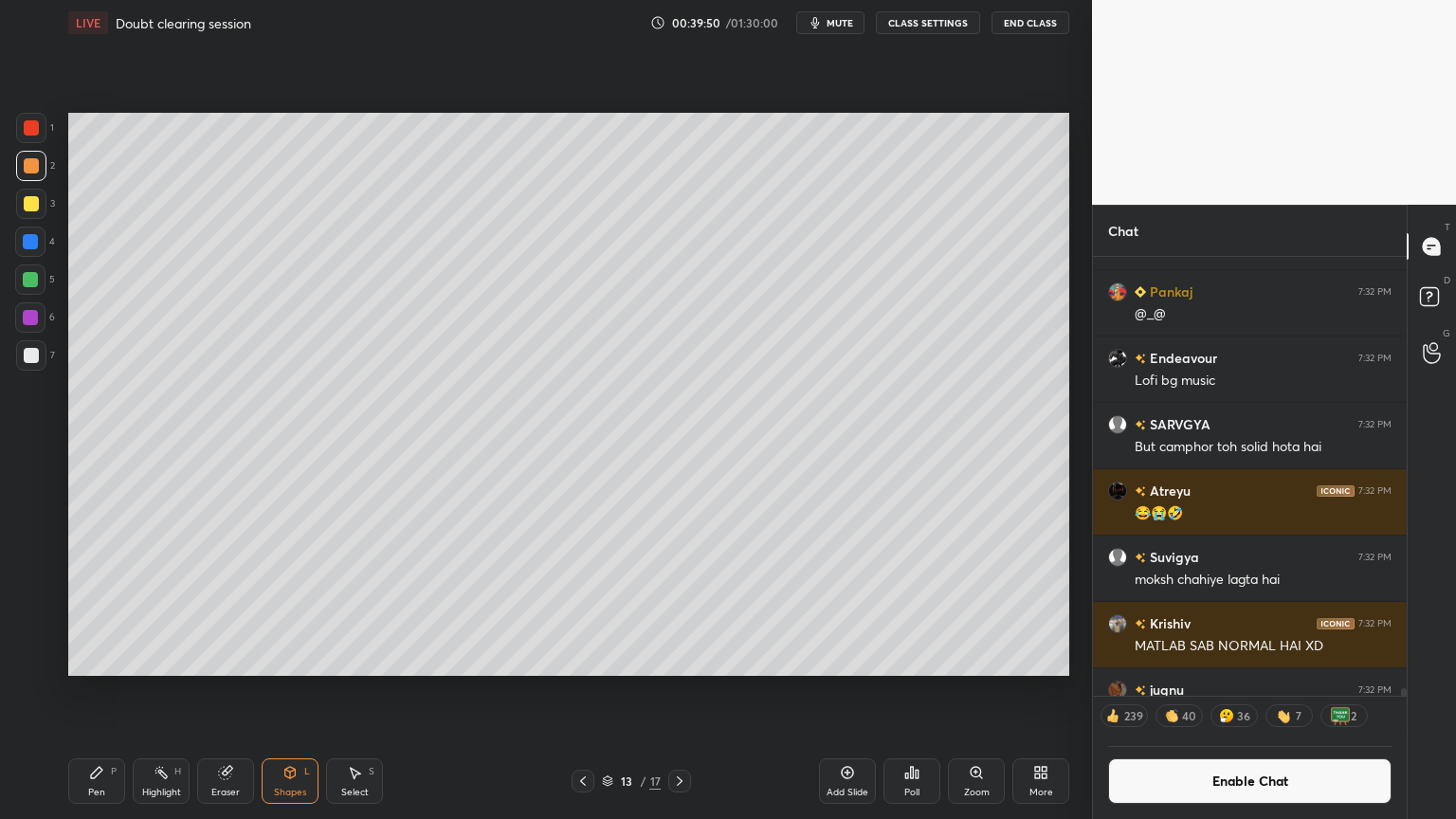 drag, startPoint x: 1247, startPoint y: 782, endPoint x: 1250, endPoint y: 696, distance: 86.05231 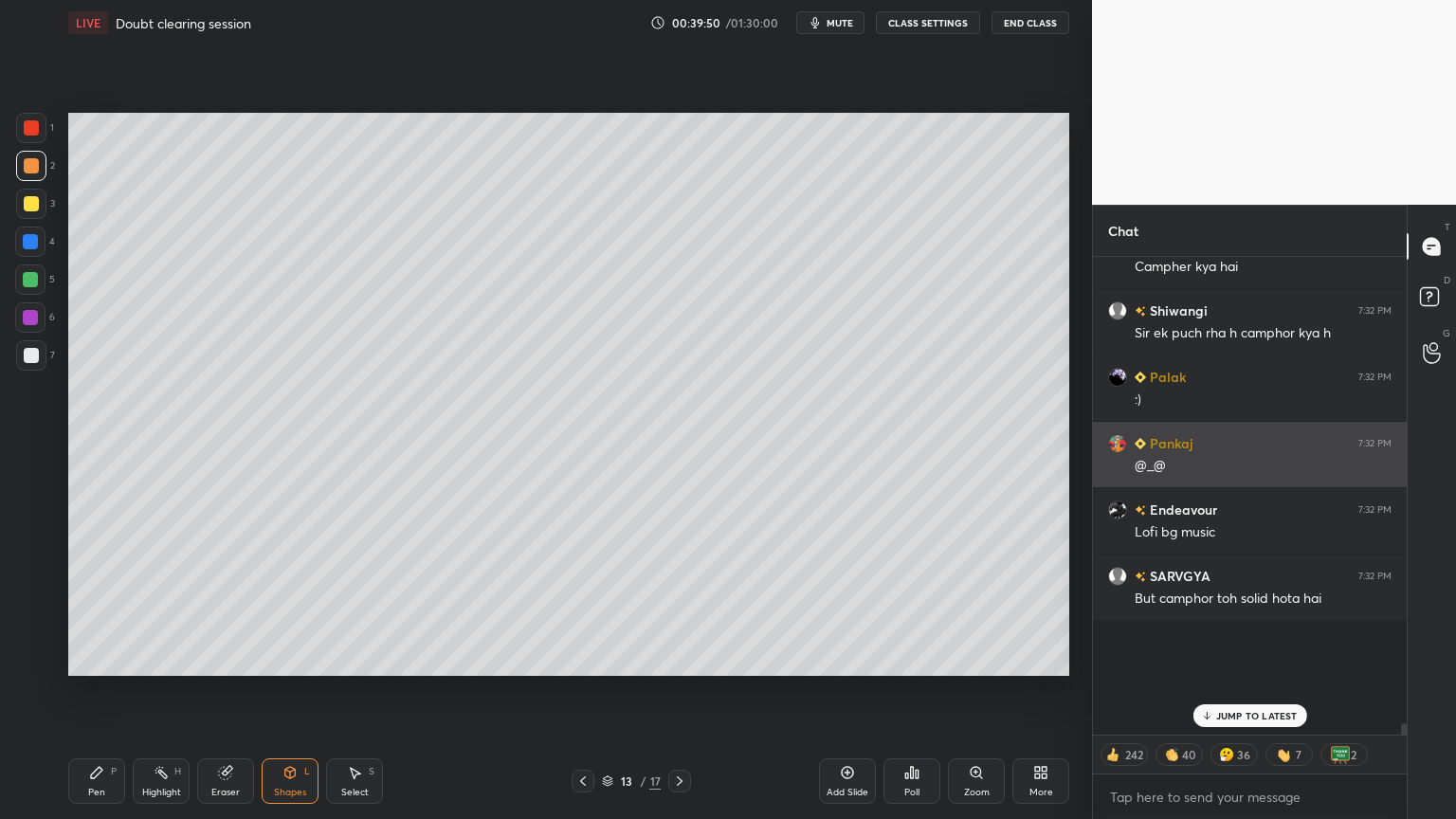 scroll, scrollTop: 6, scrollLeft: 6, axis: both 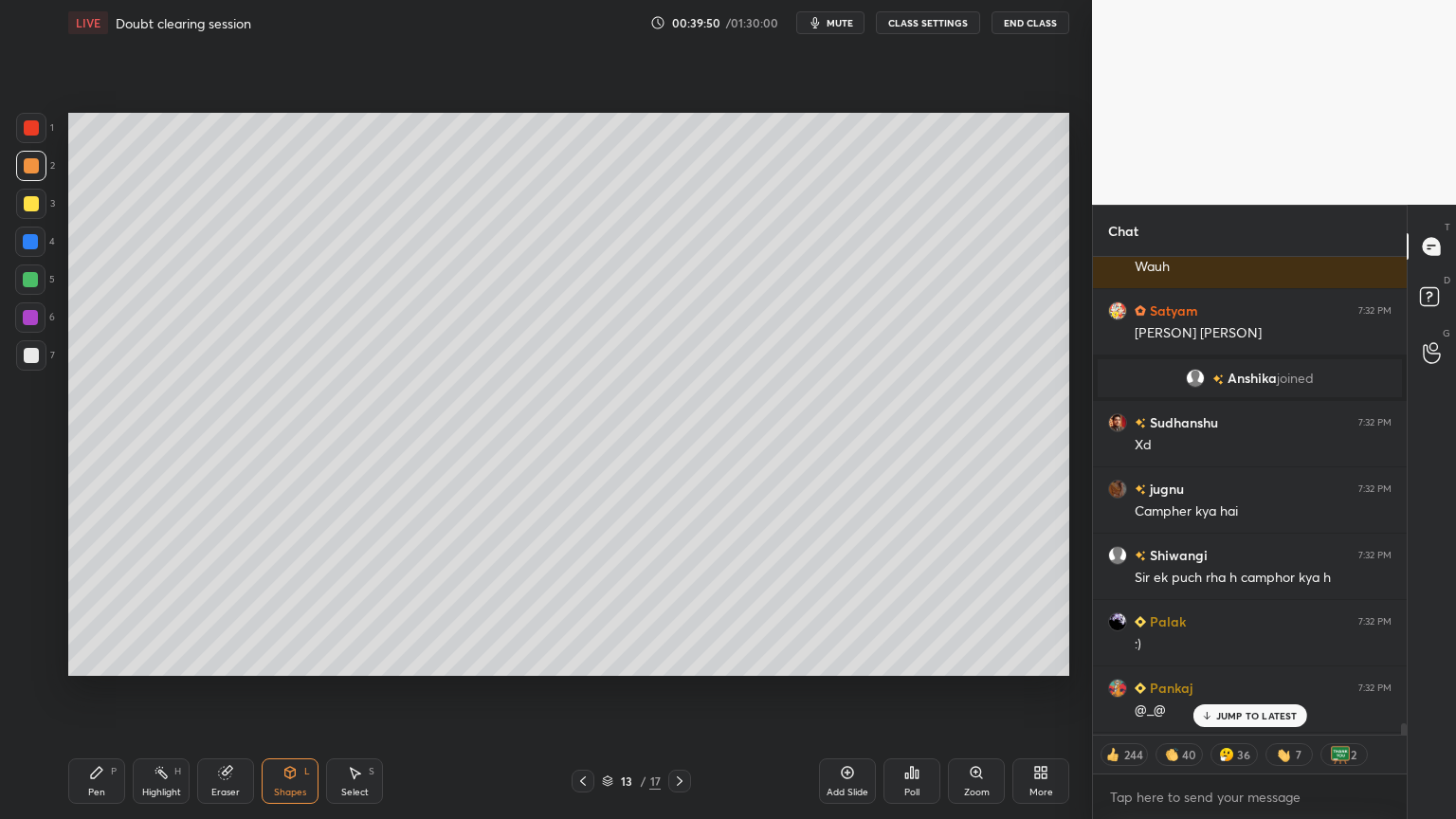 drag, startPoint x: 1262, startPoint y: 720, endPoint x: 1238, endPoint y: 716, distance: 24.33105 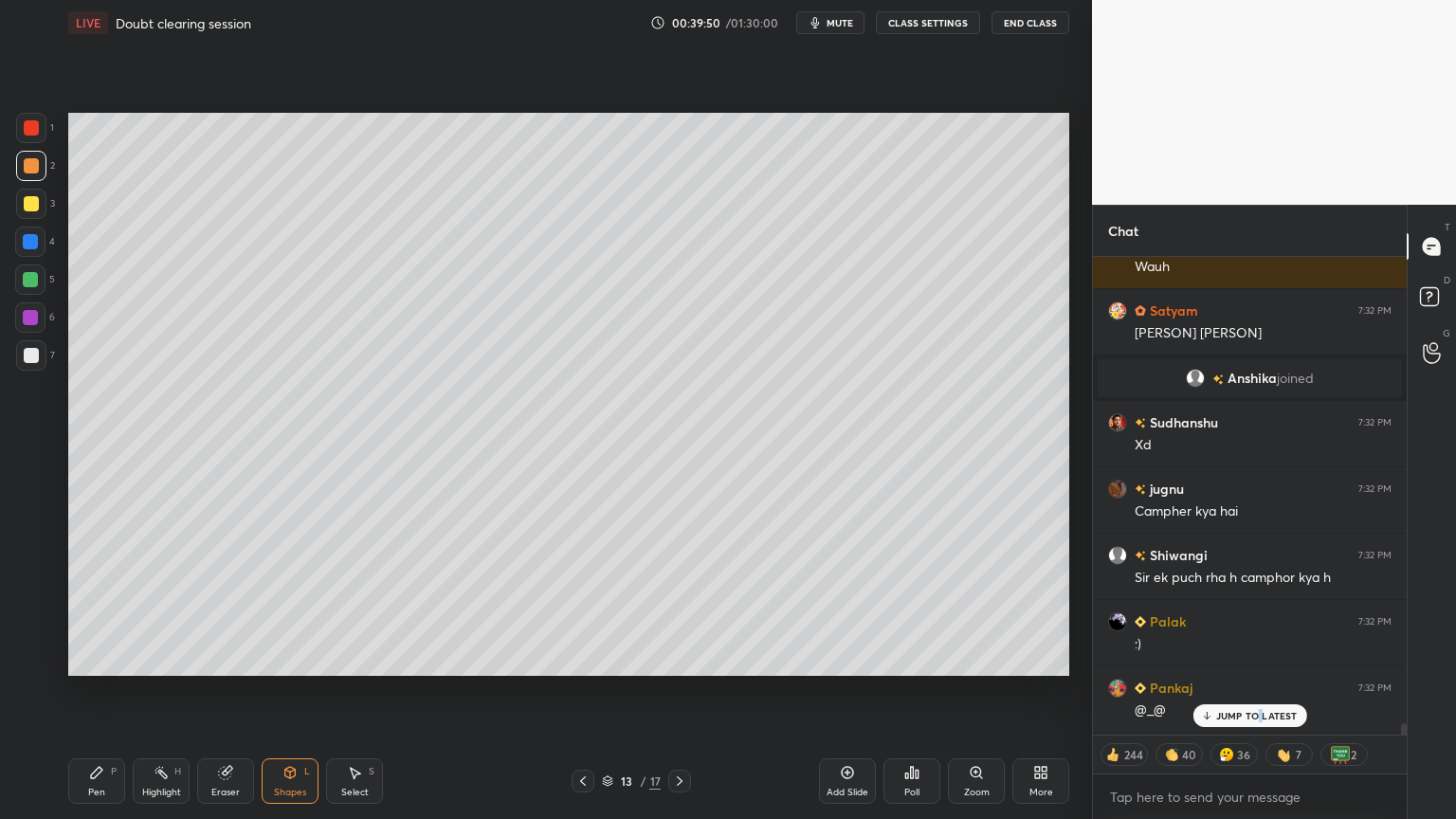 scroll, scrollTop: 28583, scrollLeft: 0, axis: vertical 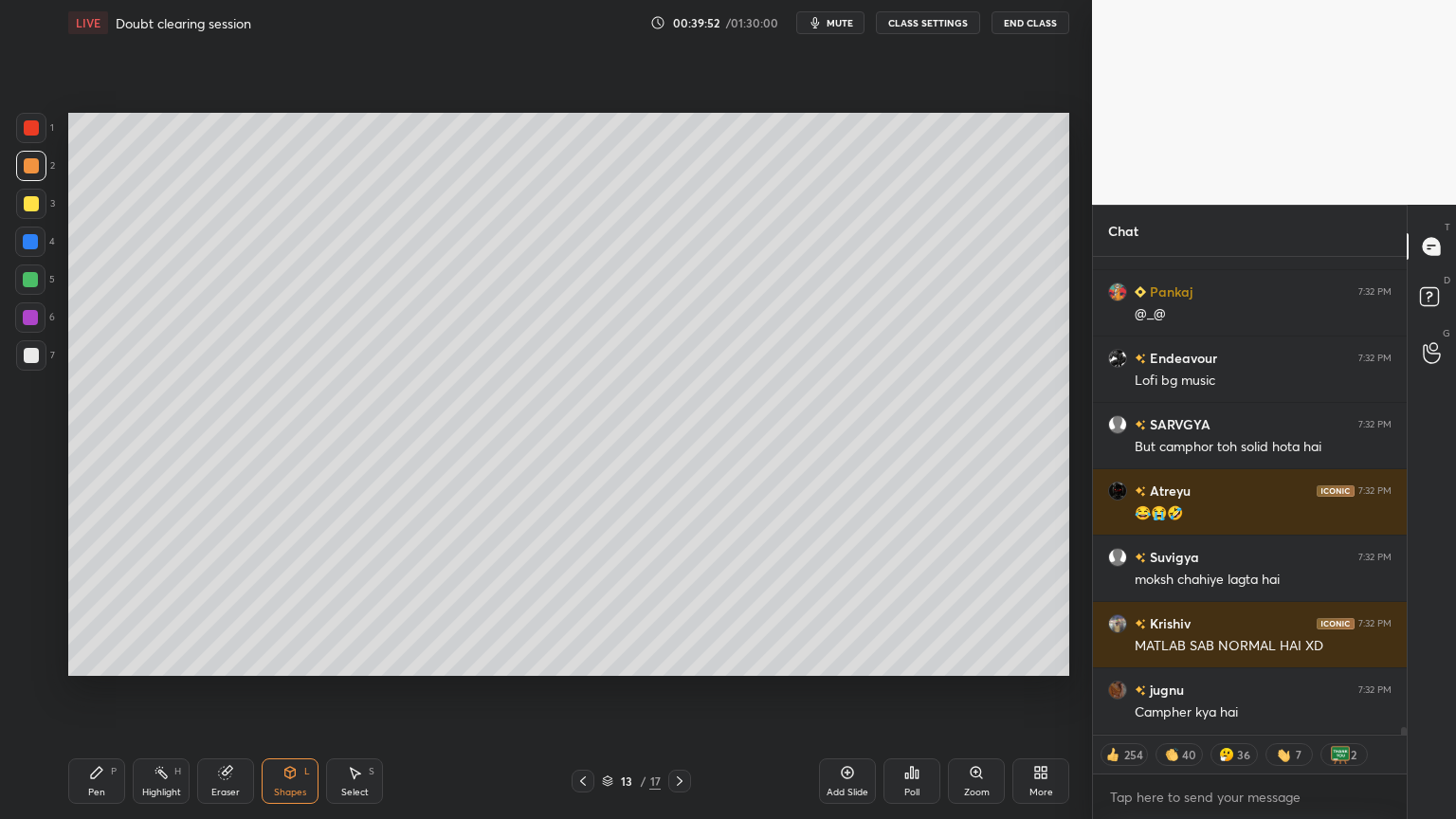 click on "Pen" at bounding box center (97, 792) 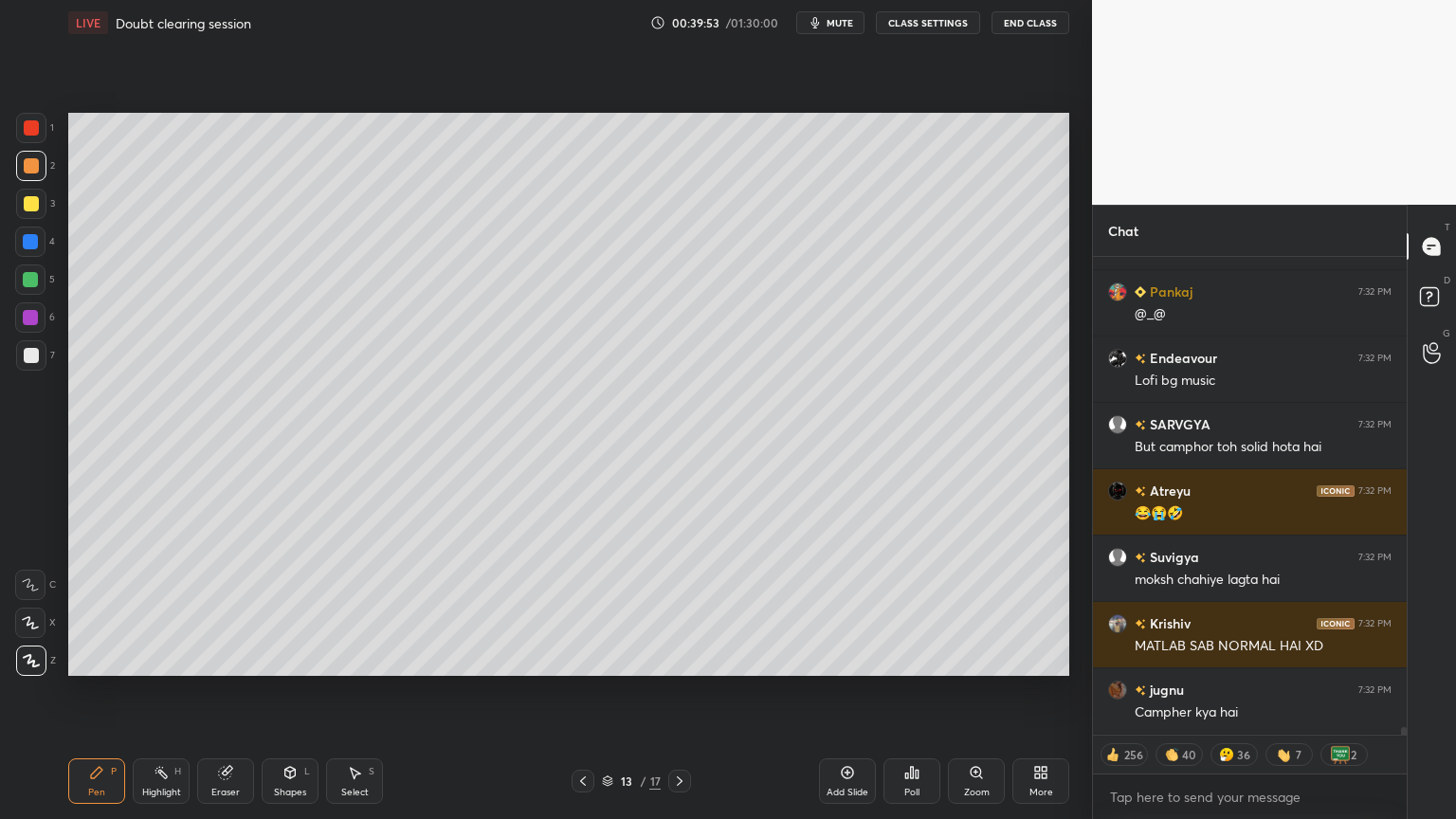 click on "7" at bounding box center [35, 355] 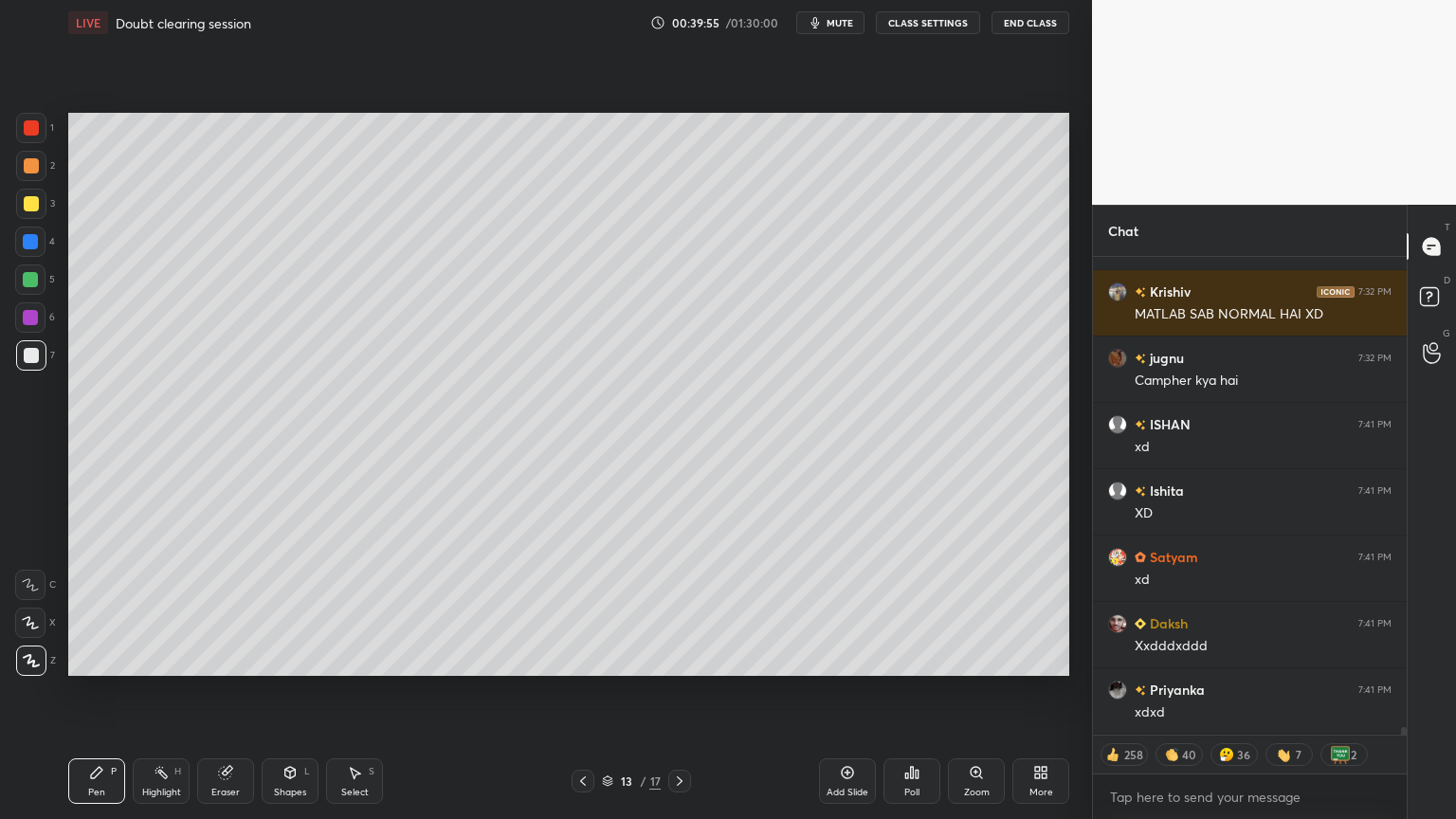 scroll, scrollTop: 29380, scrollLeft: 0, axis: vertical 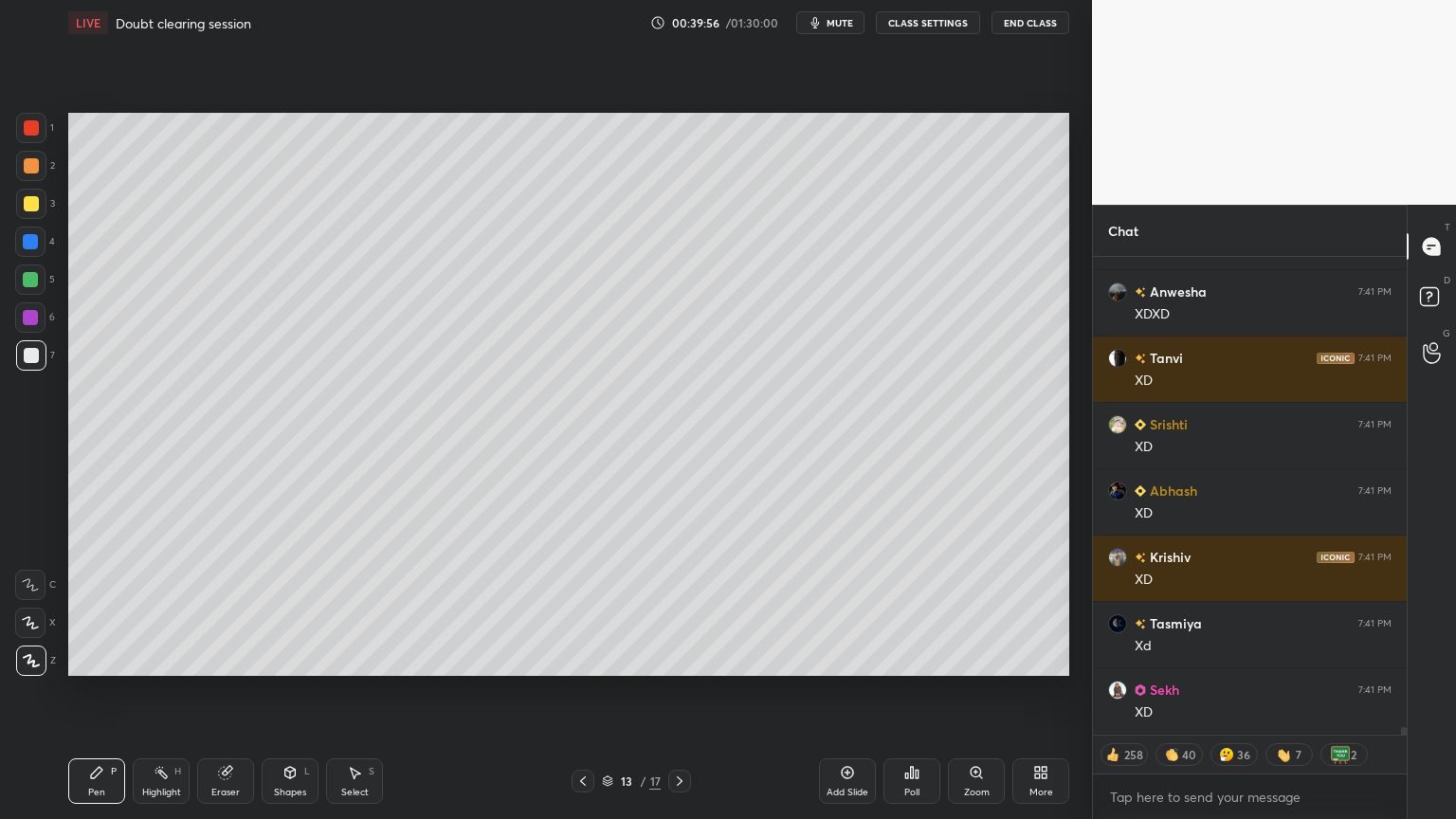 click on "Highlight" at bounding box center [161, 792] 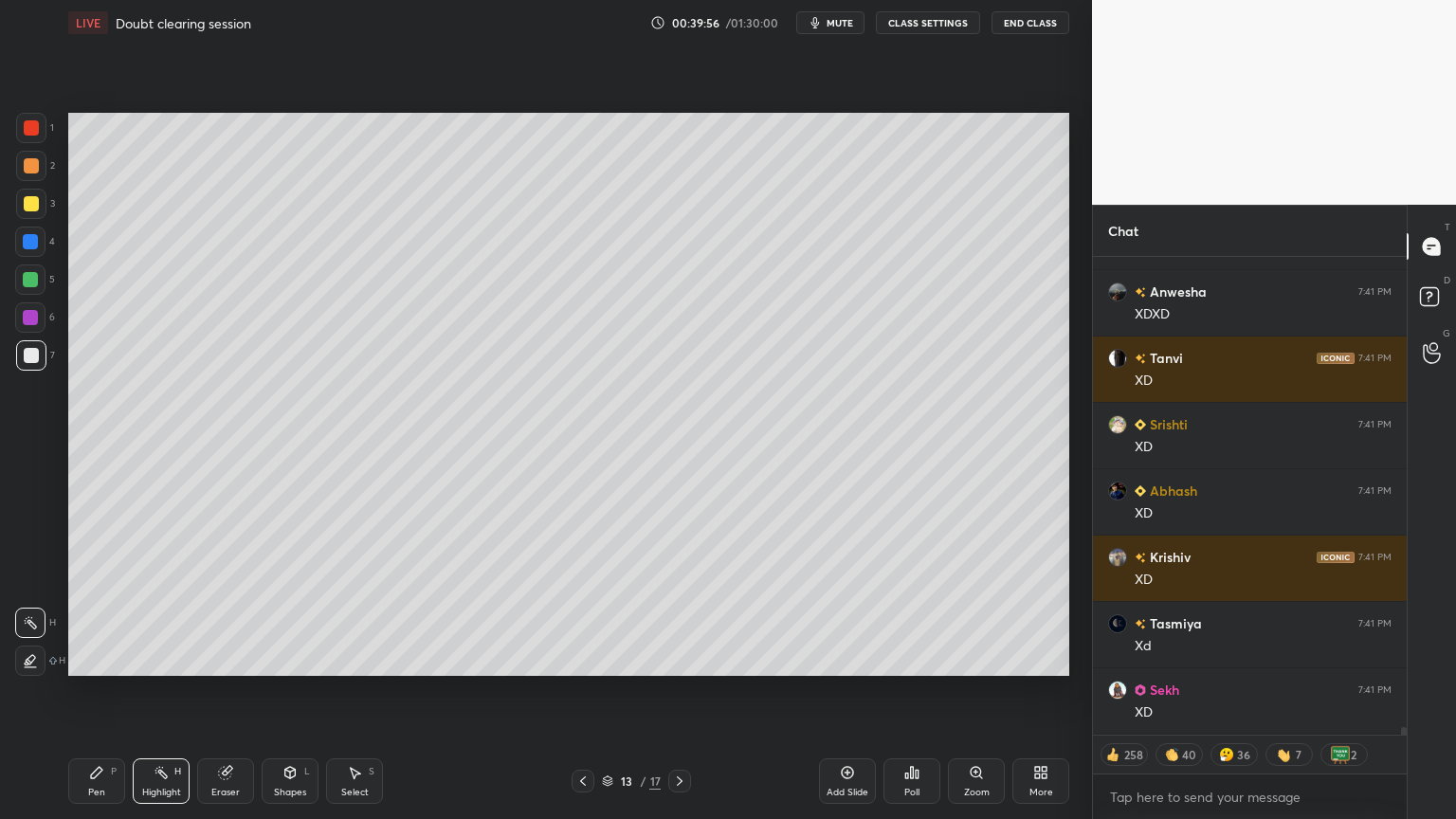 scroll, scrollTop: 29778, scrollLeft: 0, axis: vertical 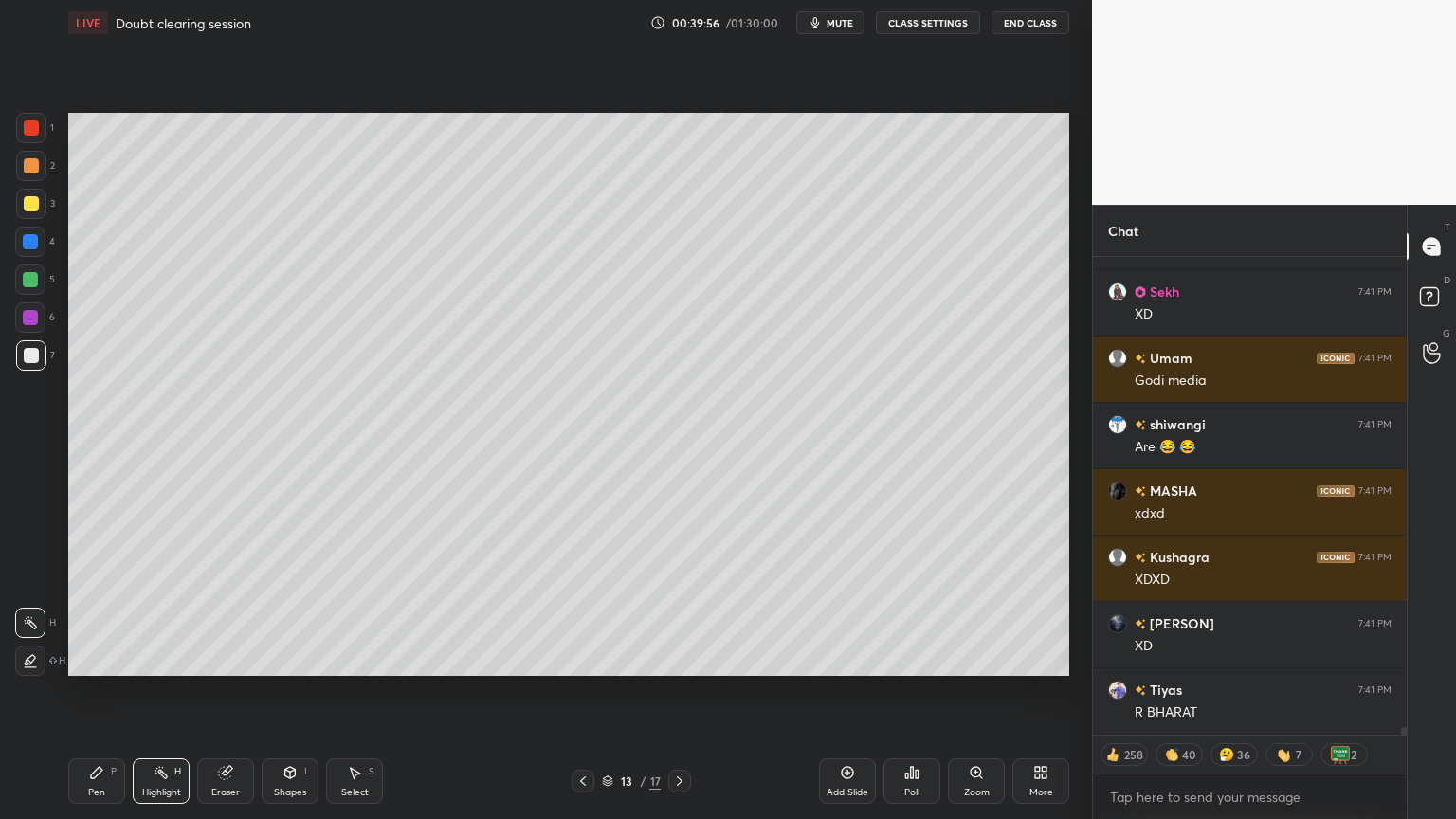 click on "Setting up your live class Poll for   secs No correct answer Start poll" at bounding box center [569, 394] 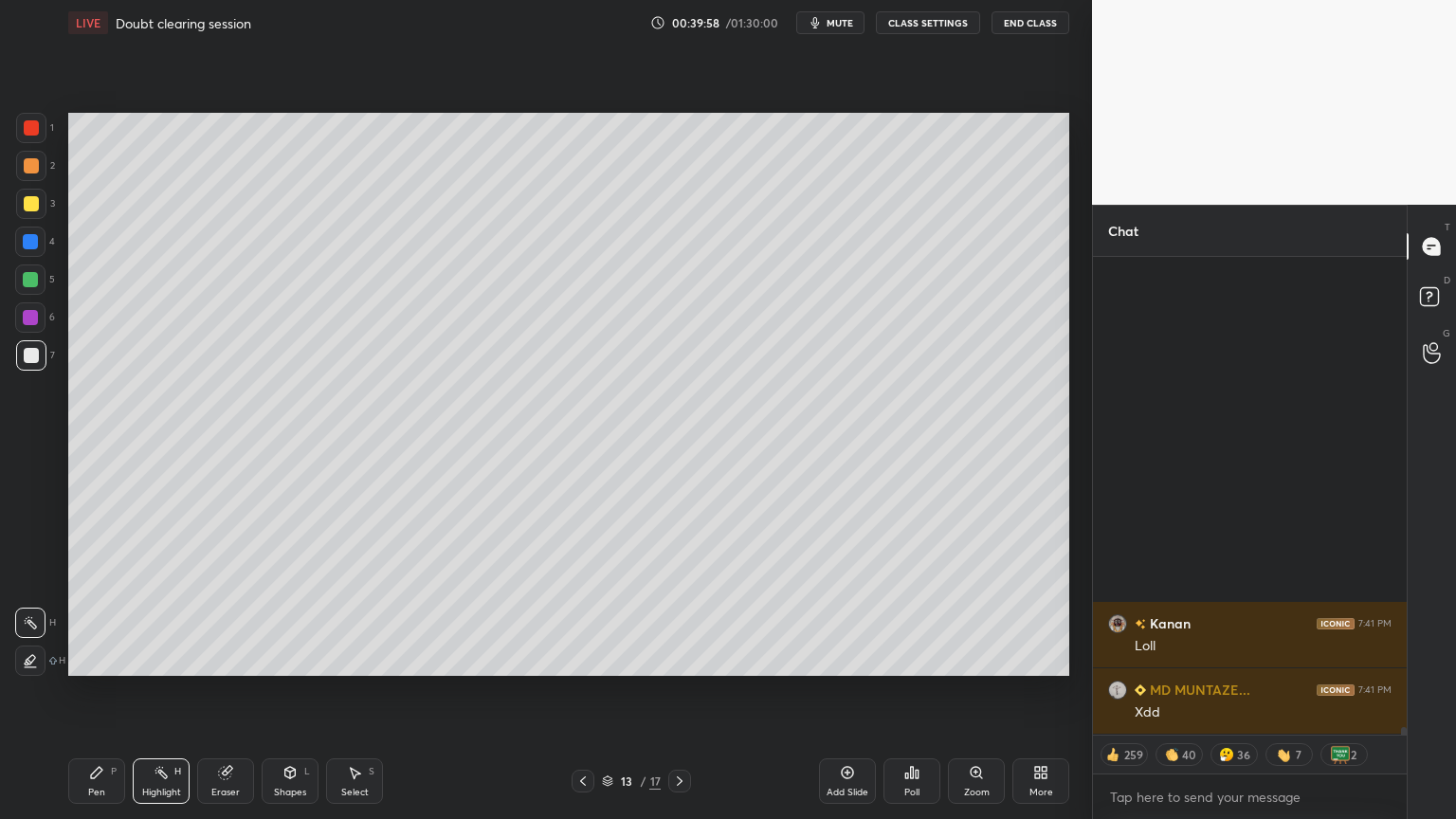 scroll, scrollTop: 30441, scrollLeft: 0, axis: vertical 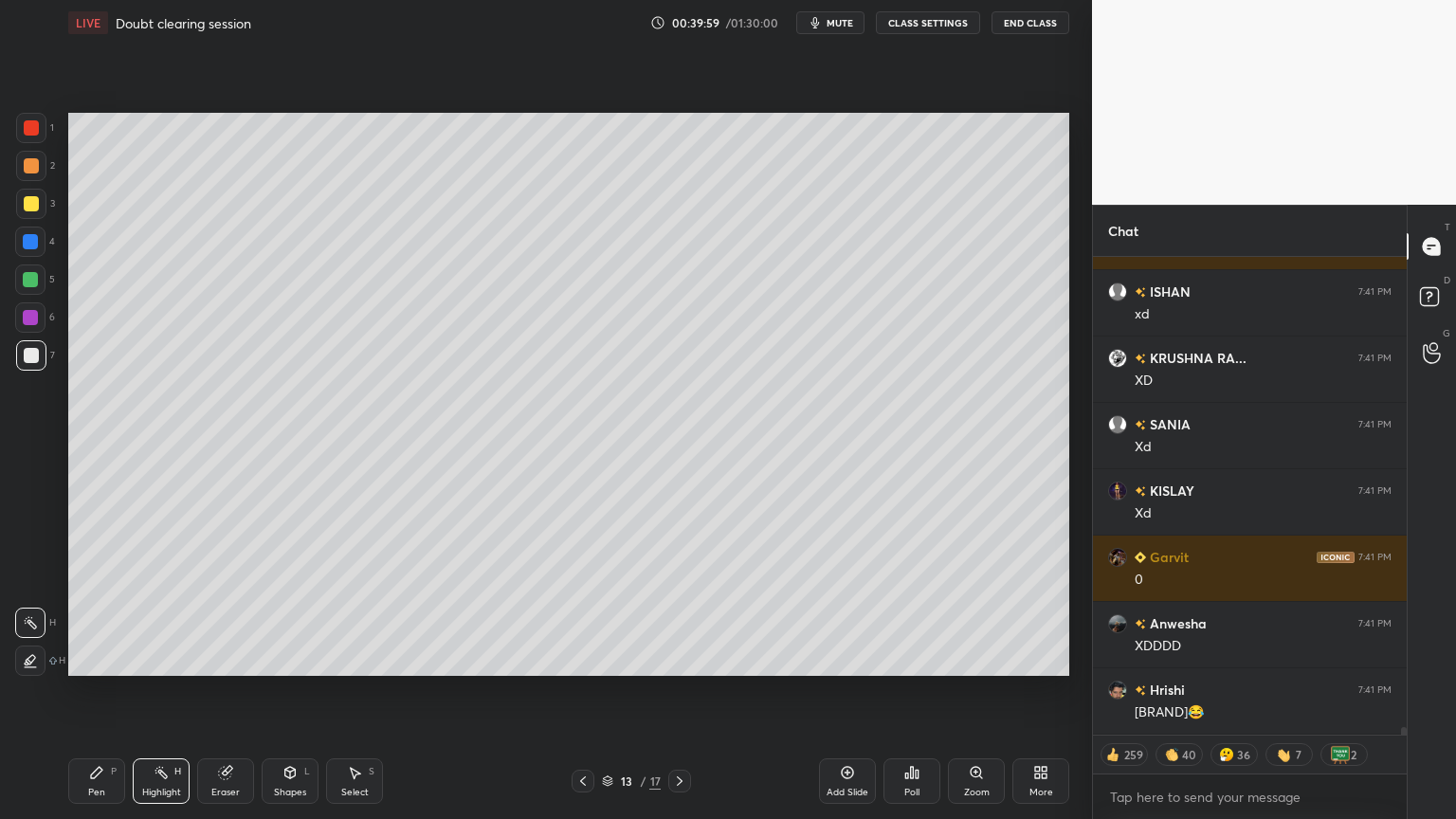 type on "x" 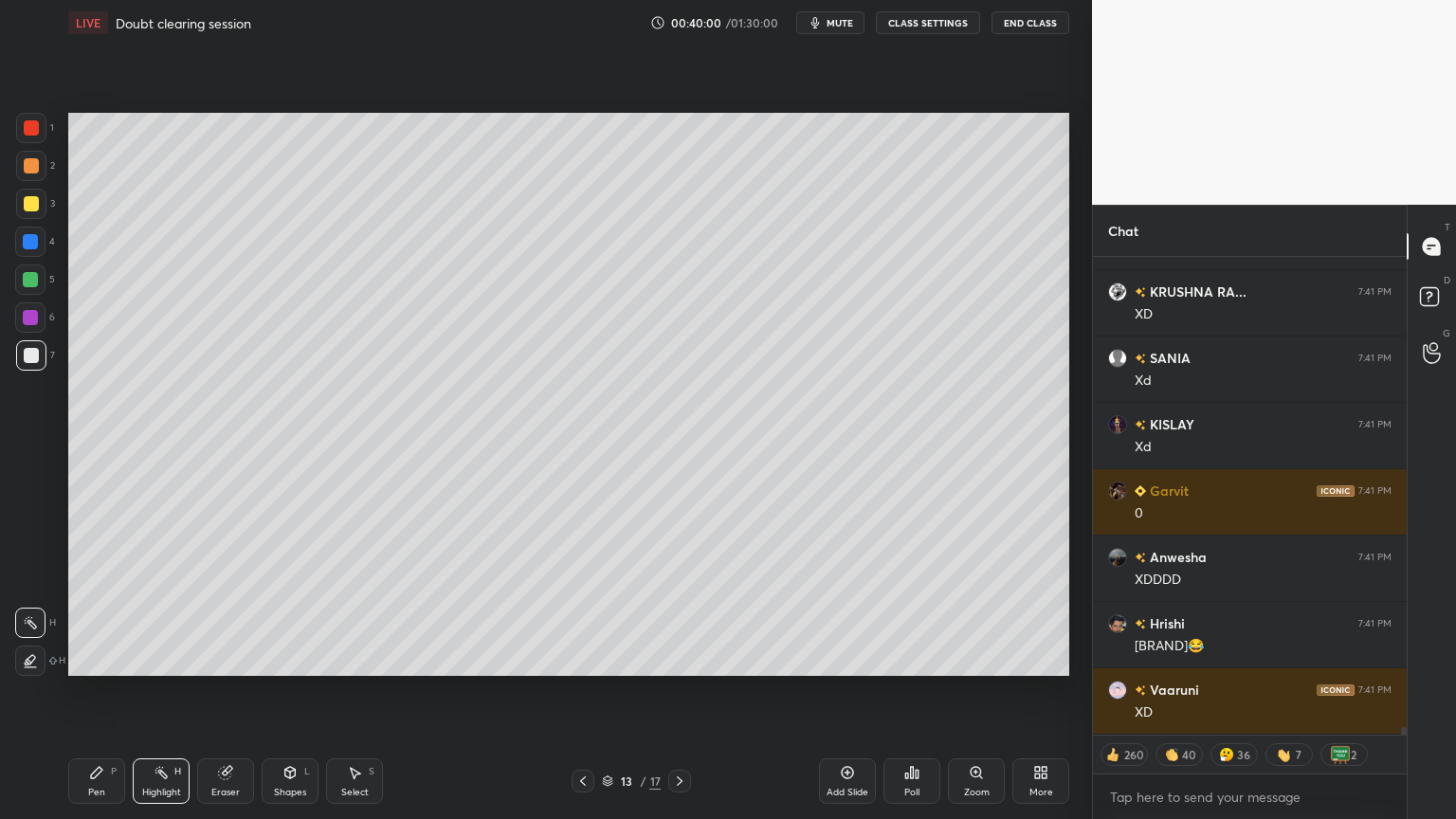 scroll, scrollTop: 30574, scrollLeft: 0, axis: vertical 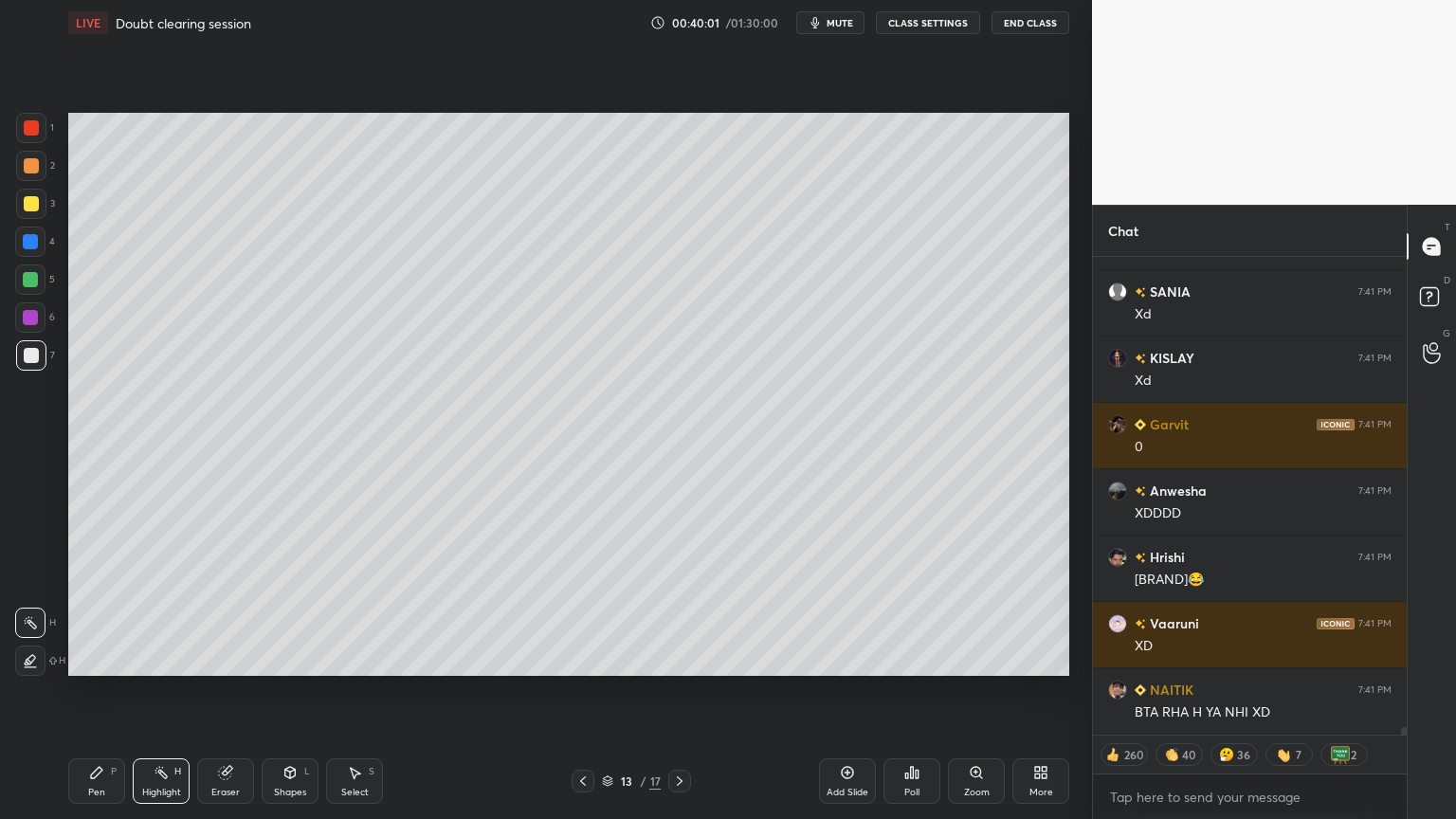 click on "CLASS SETTINGS" at bounding box center (928, 23) 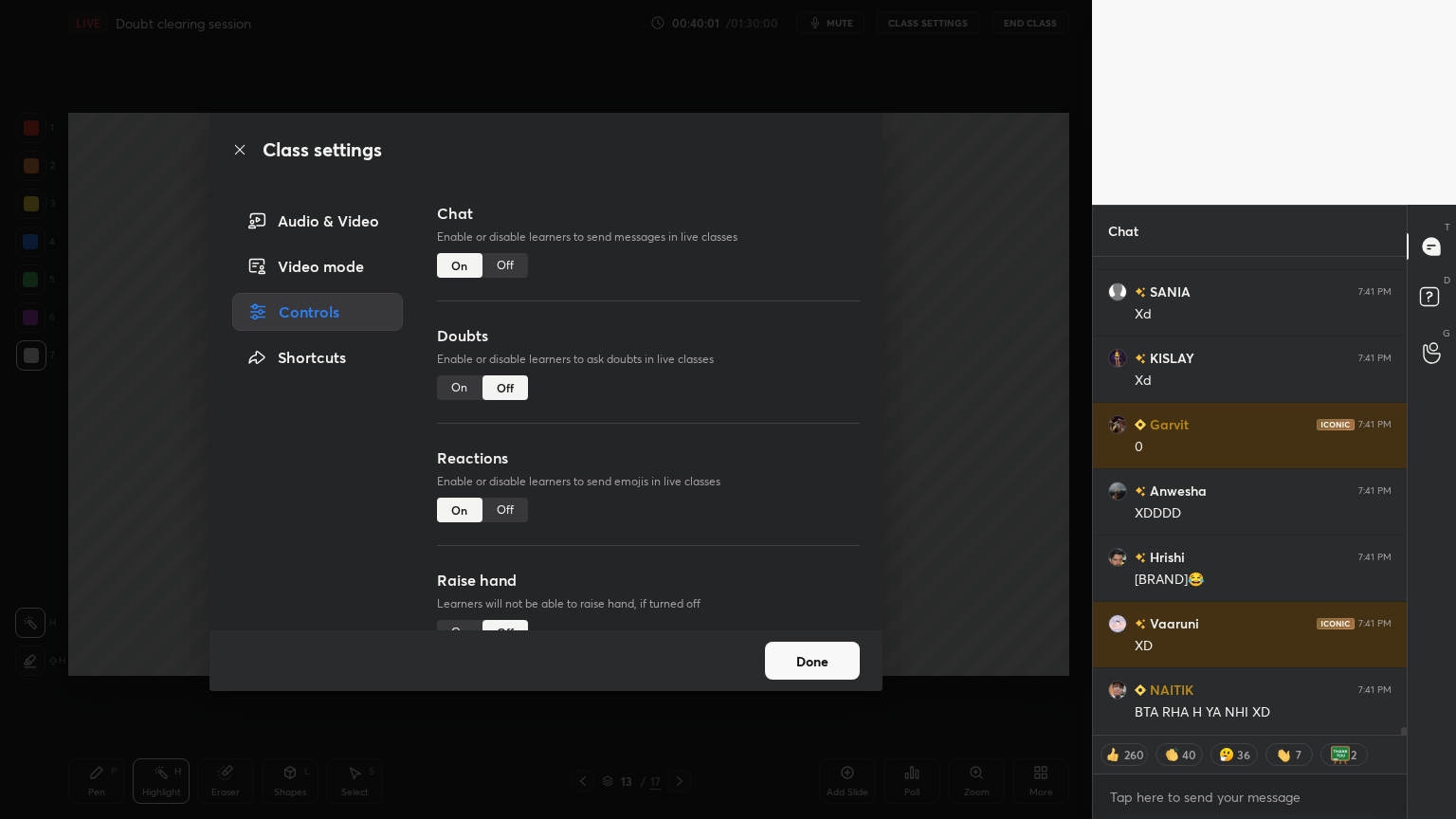 scroll, scrollTop: 30773, scrollLeft: 0, axis: vertical 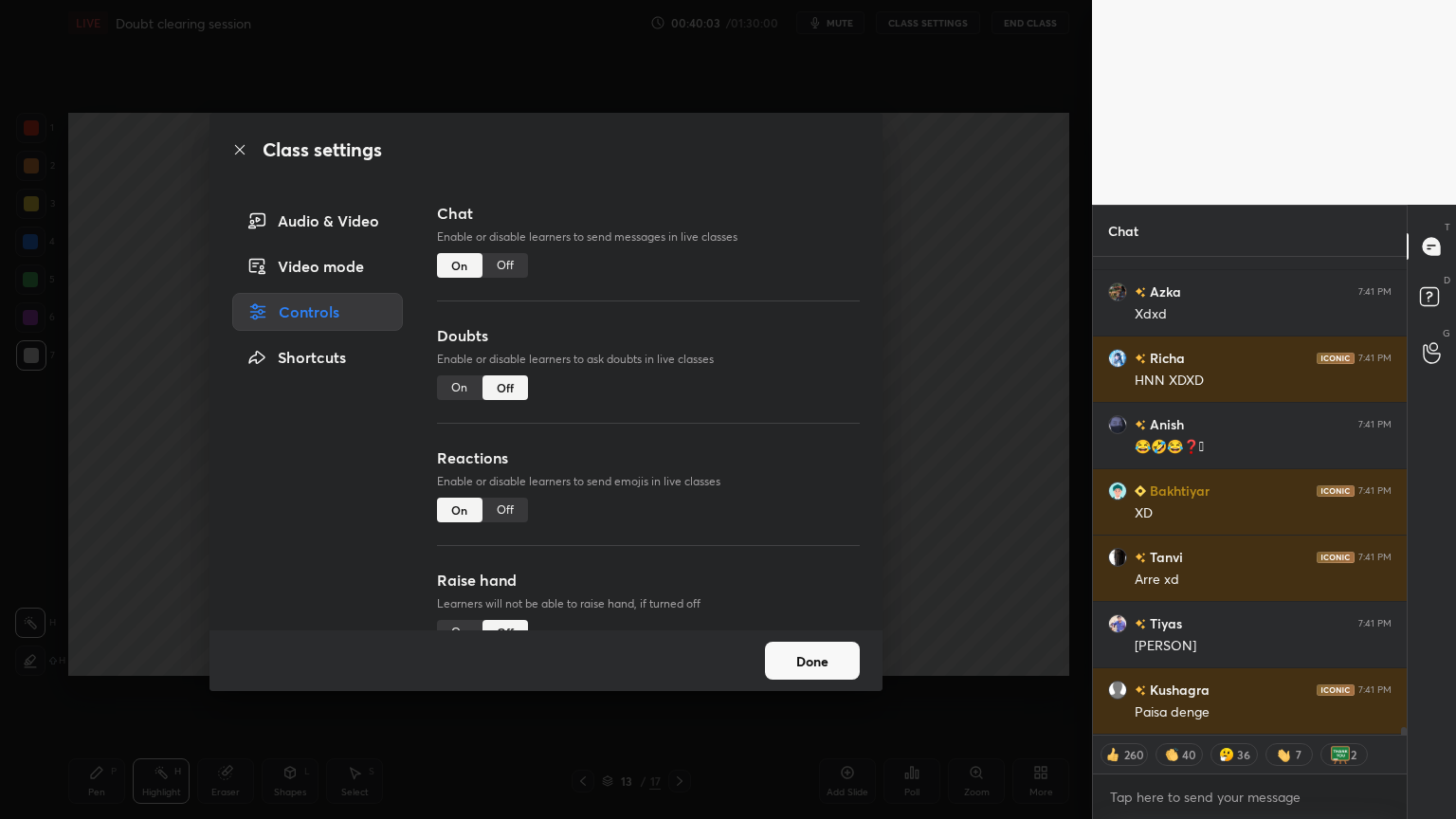 click on "Off" at bounding box center (505, 265) 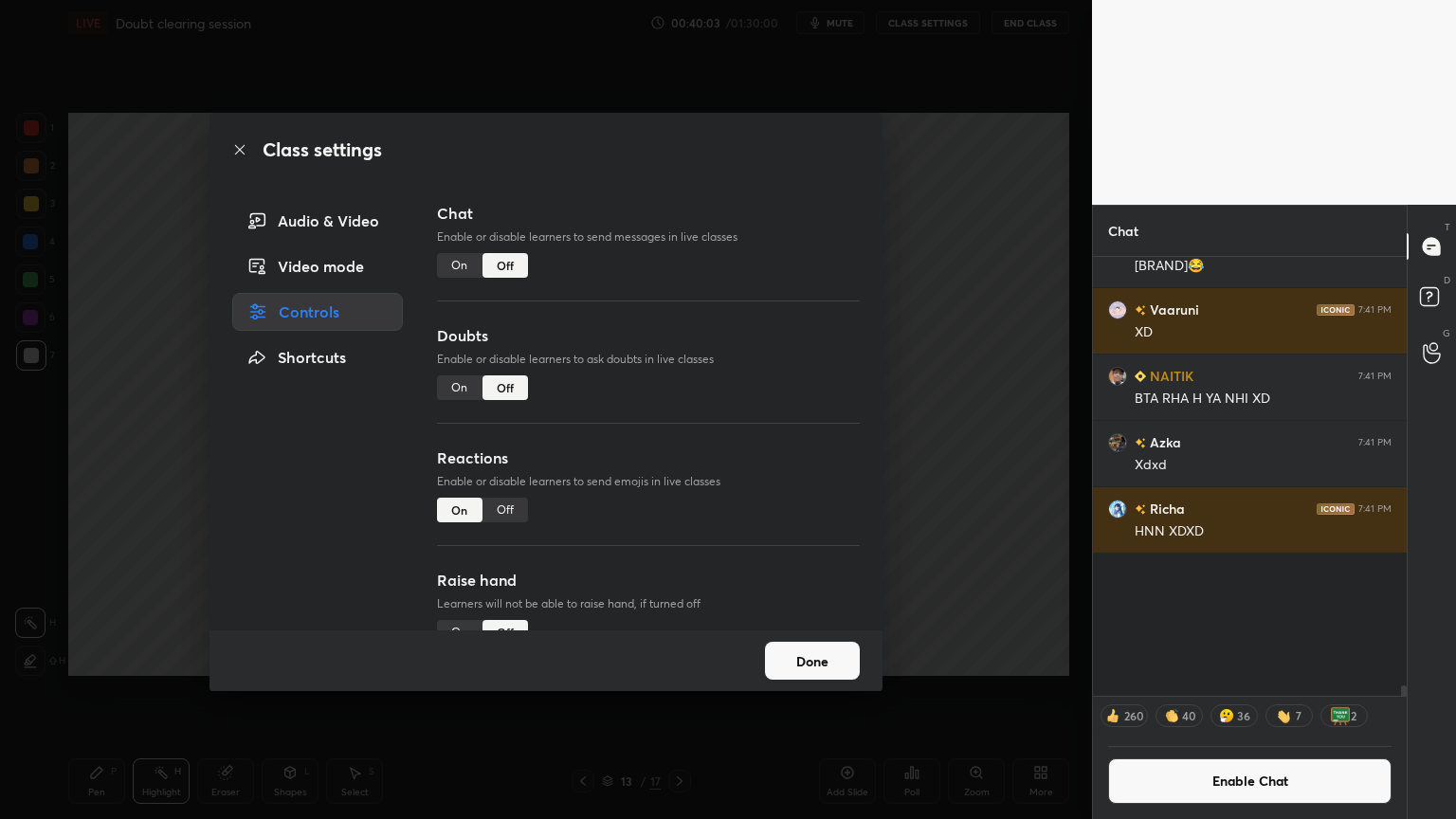 scroll, scrollTop: 29941, scrollLeft: 0, axis: vertical 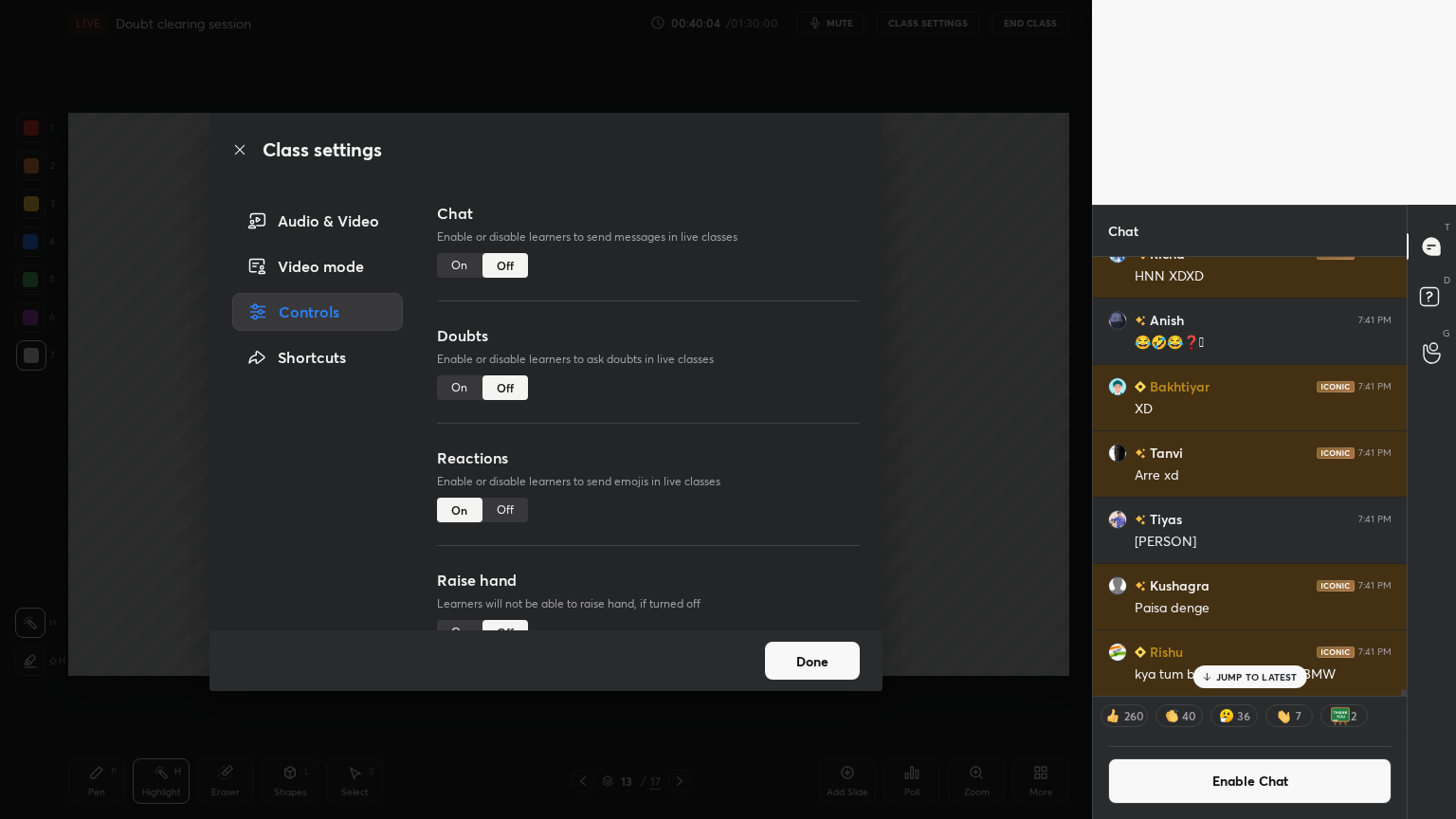 click on "Class settings Audio & Video Video mode Controls Shortcuts Chat Enable or disable learners to send messages in live classes On Off Doubts Enable or disable learners to ask doubts in live classes On Off Reactions Enable or disable learners to send emojis in live classes On Off Raise hand Learners will not be able to raise hand, if turned off On Off Poll Prediction Enable or disable poll prediction in case of a question on the slide On Off Done" at bounding box center [546, 410] 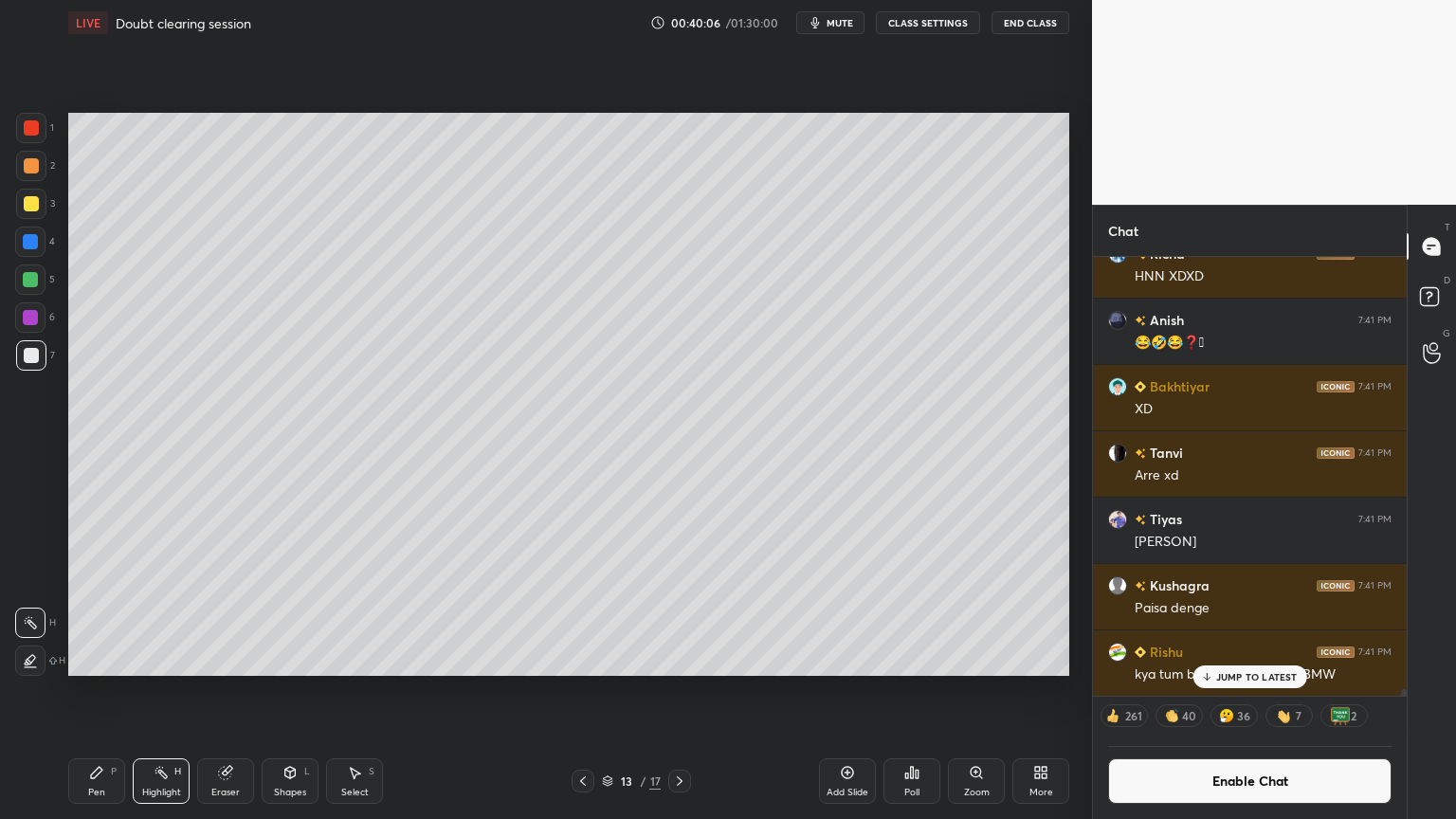 click on "JUMP TO LATEST" at bounding box center (1257, 677) 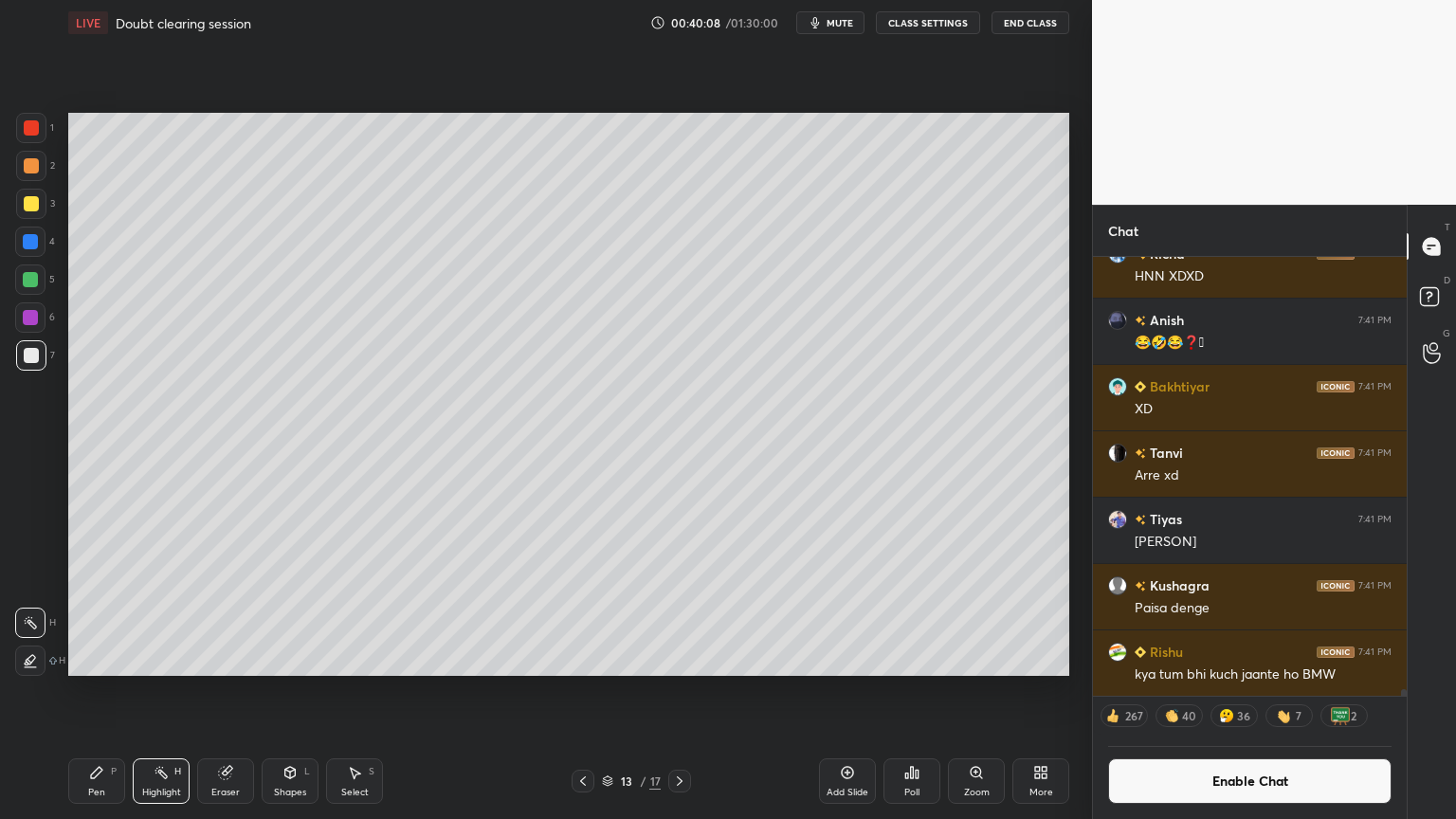 click on "Shapes L" at bounding box center (290, 781) 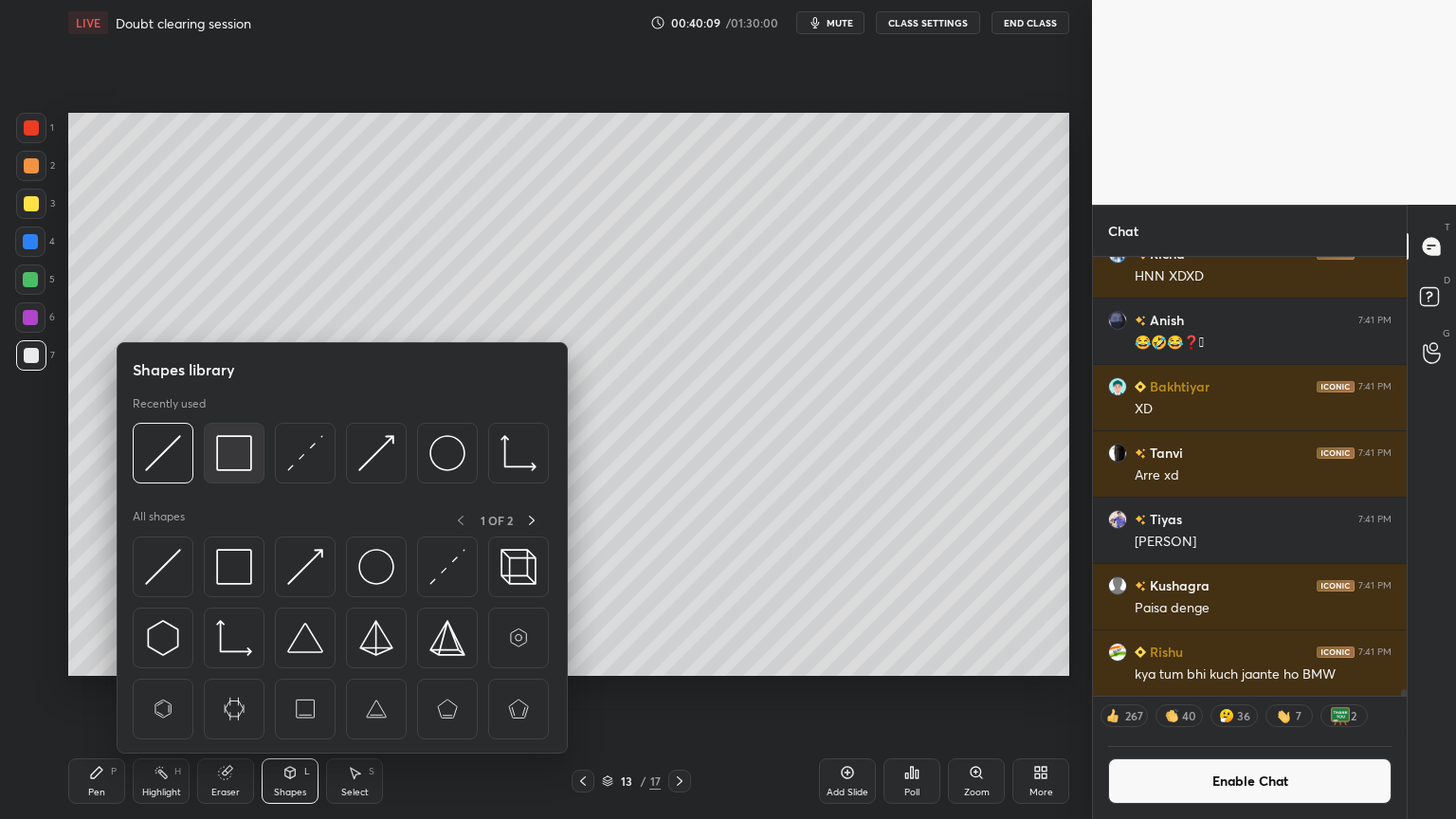 click at bounding box center (234, 453) 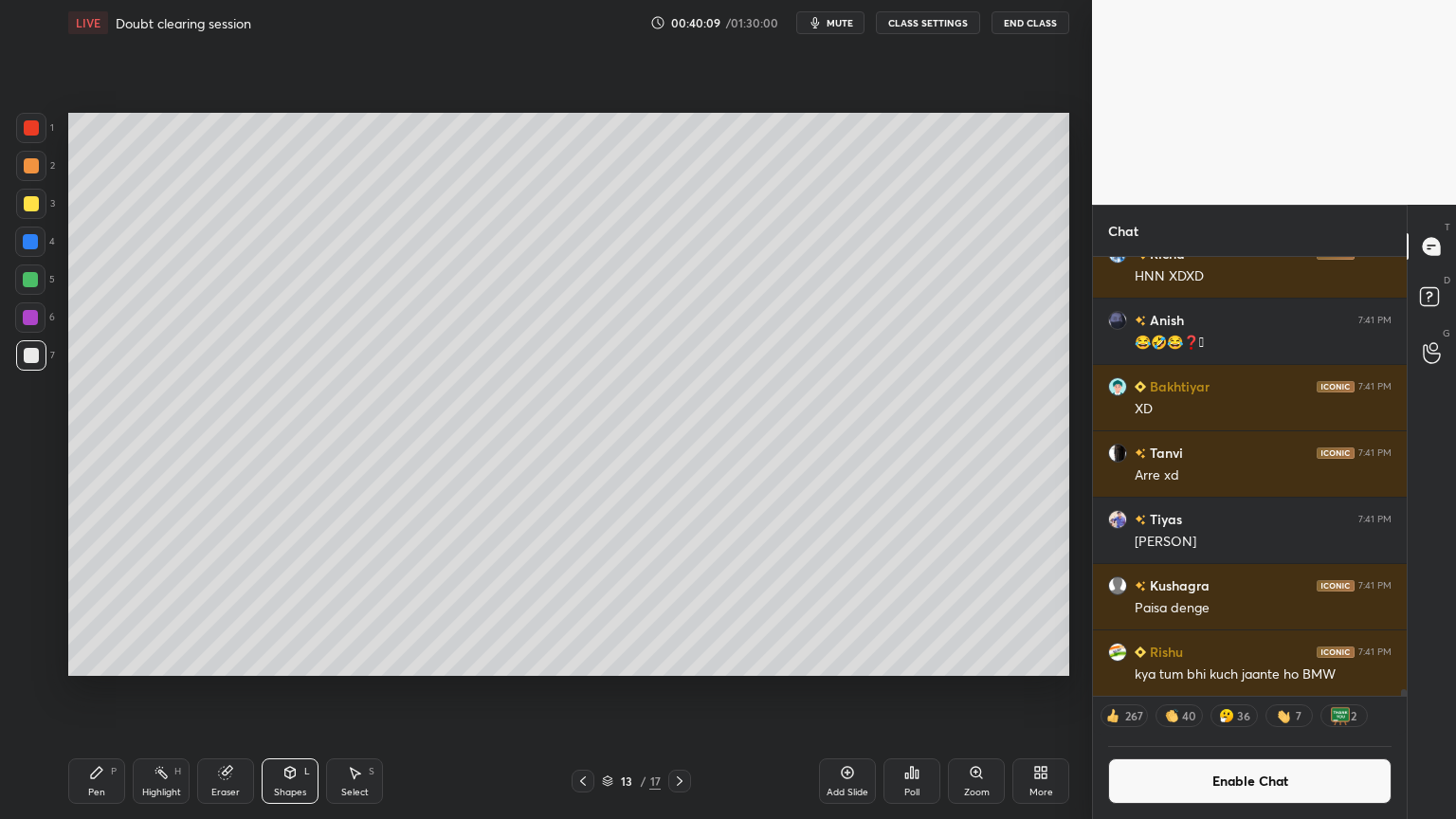 click at bounding box center [31, 355] 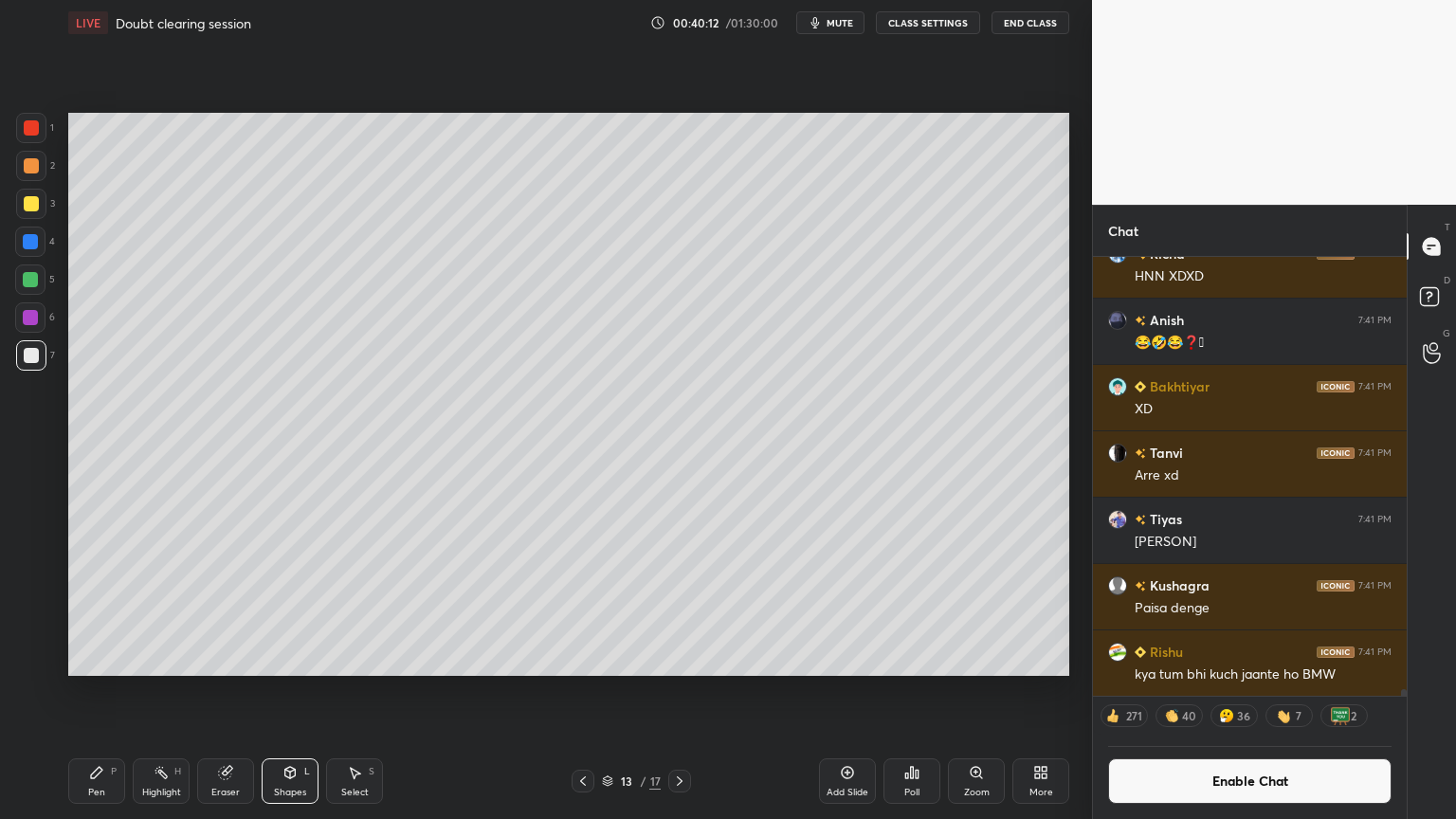 click on "Eraser" at bounding box center (226, 781) 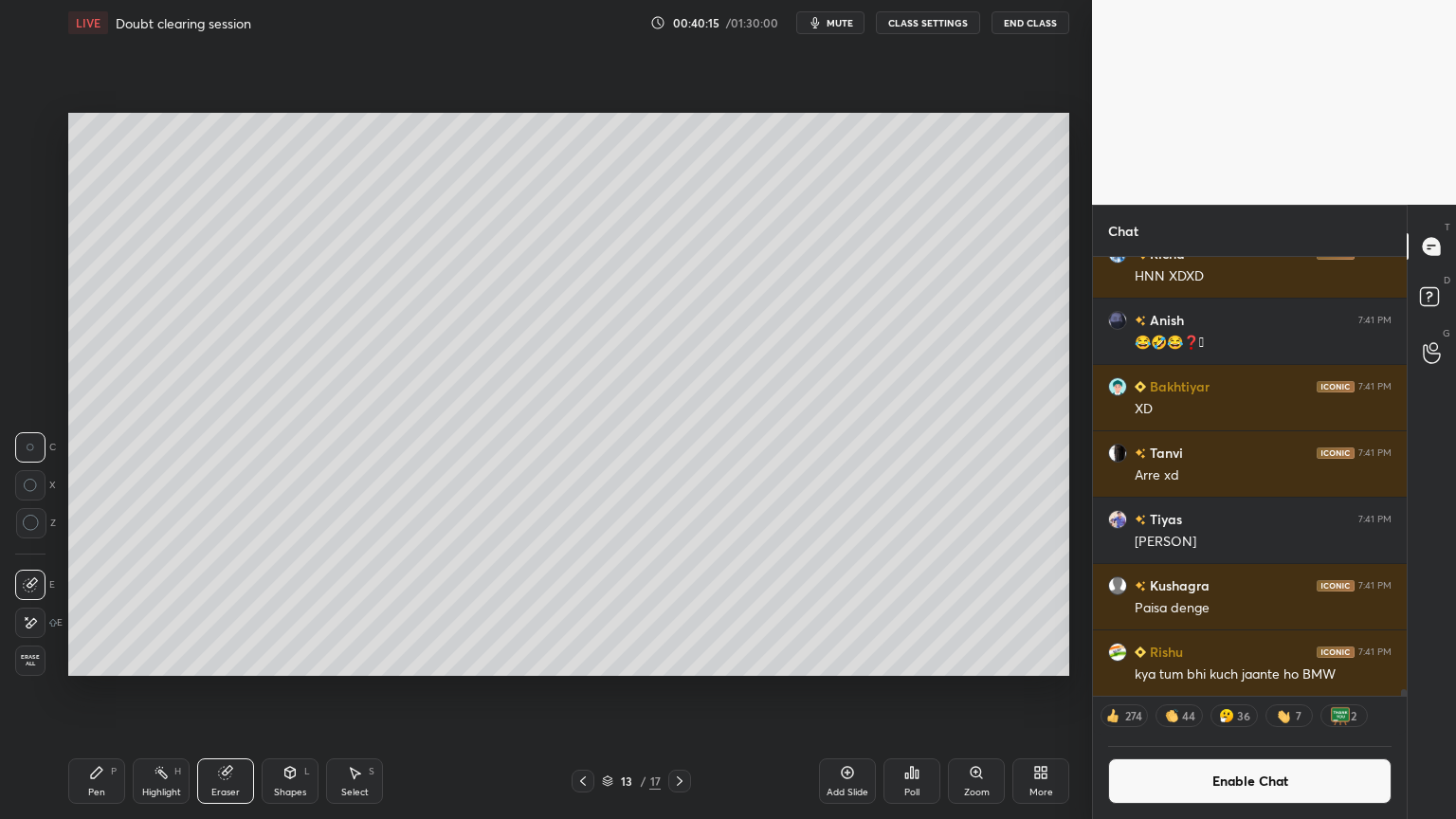 drag, startPoint x: 300, startPoint y: 784, endPoint x: 307, endPoint y: 758, distance: 26.92582 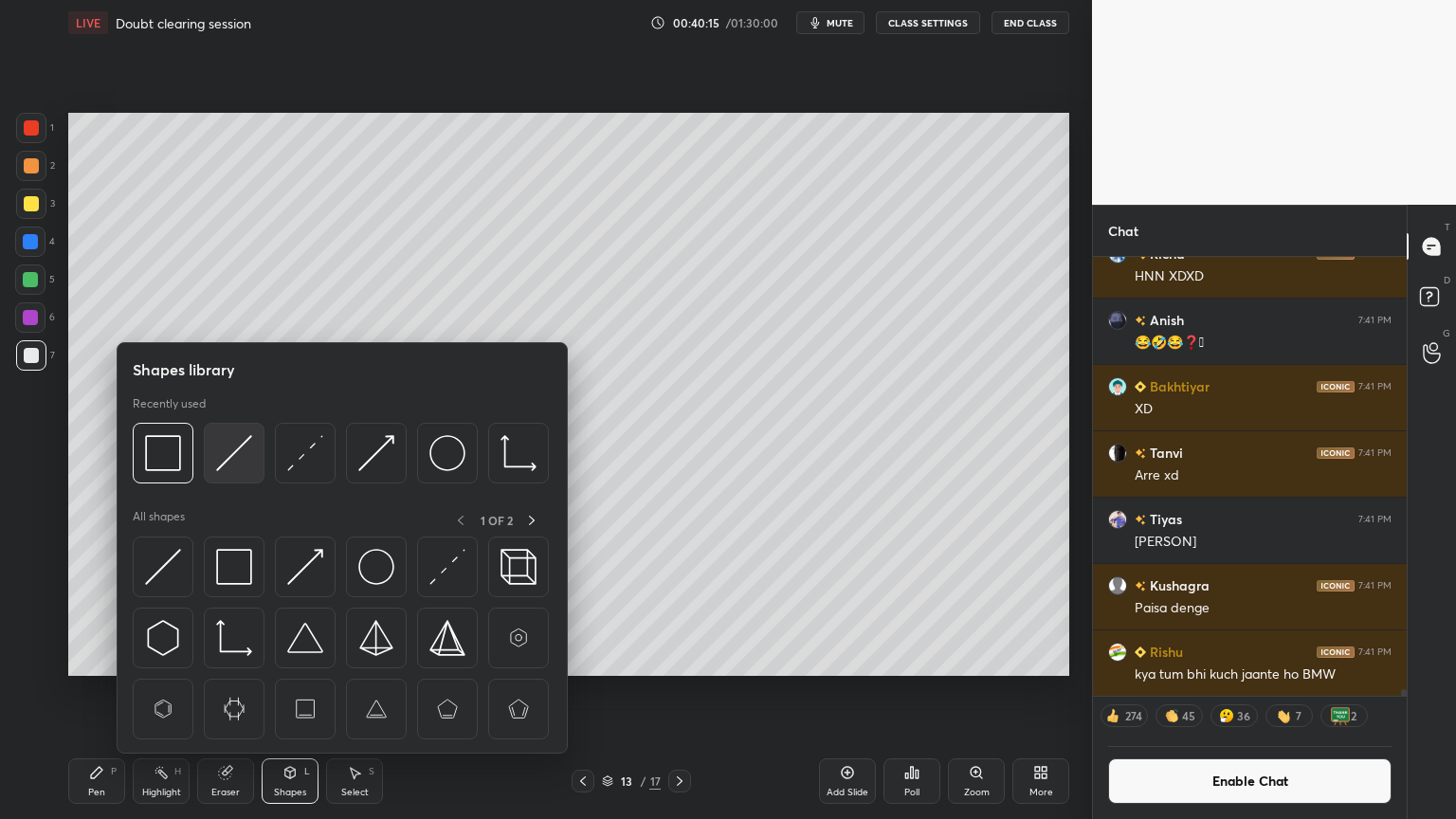 click at bounding box center (234, 453) 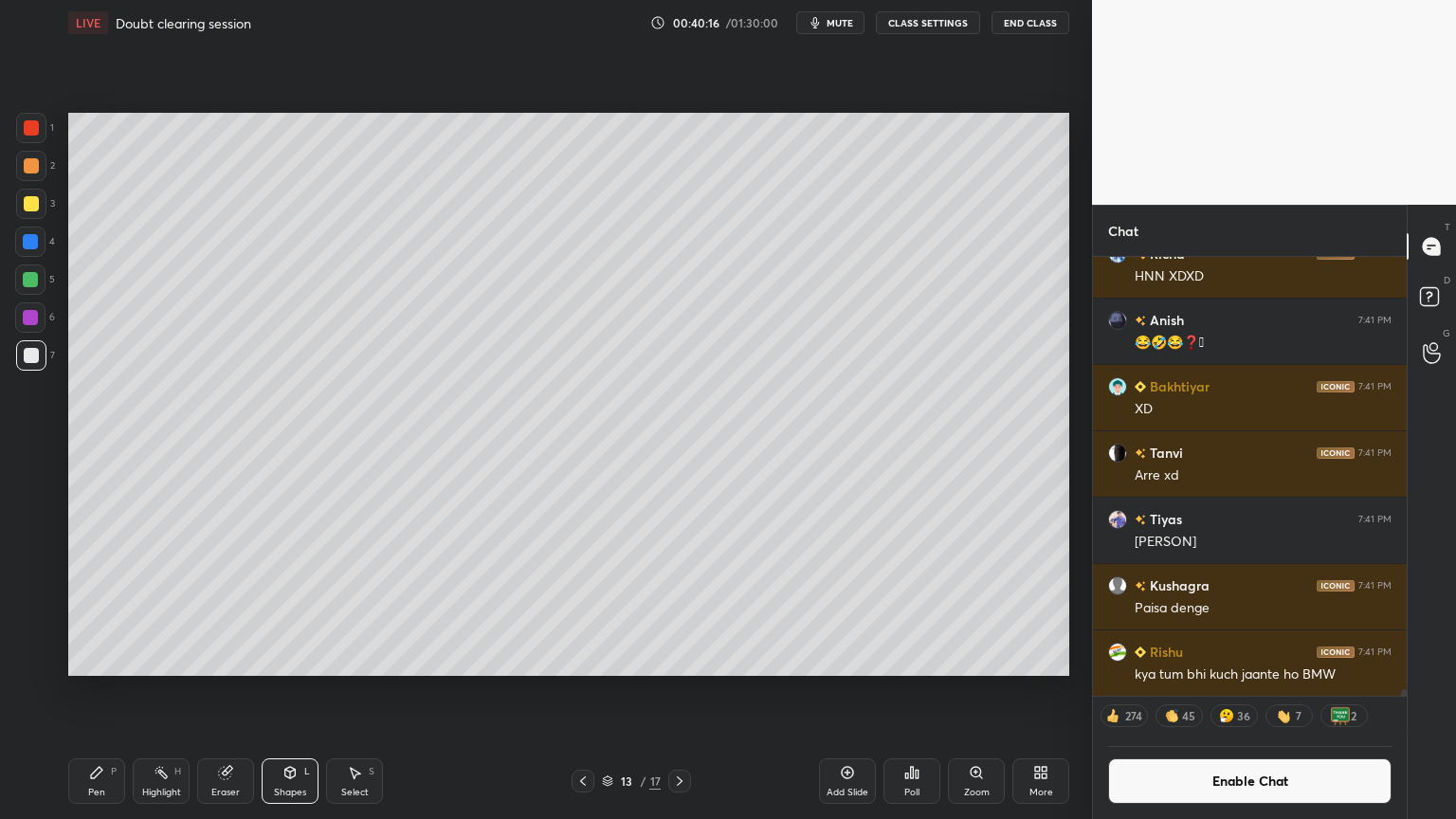 click at bounding box center [30, 242] 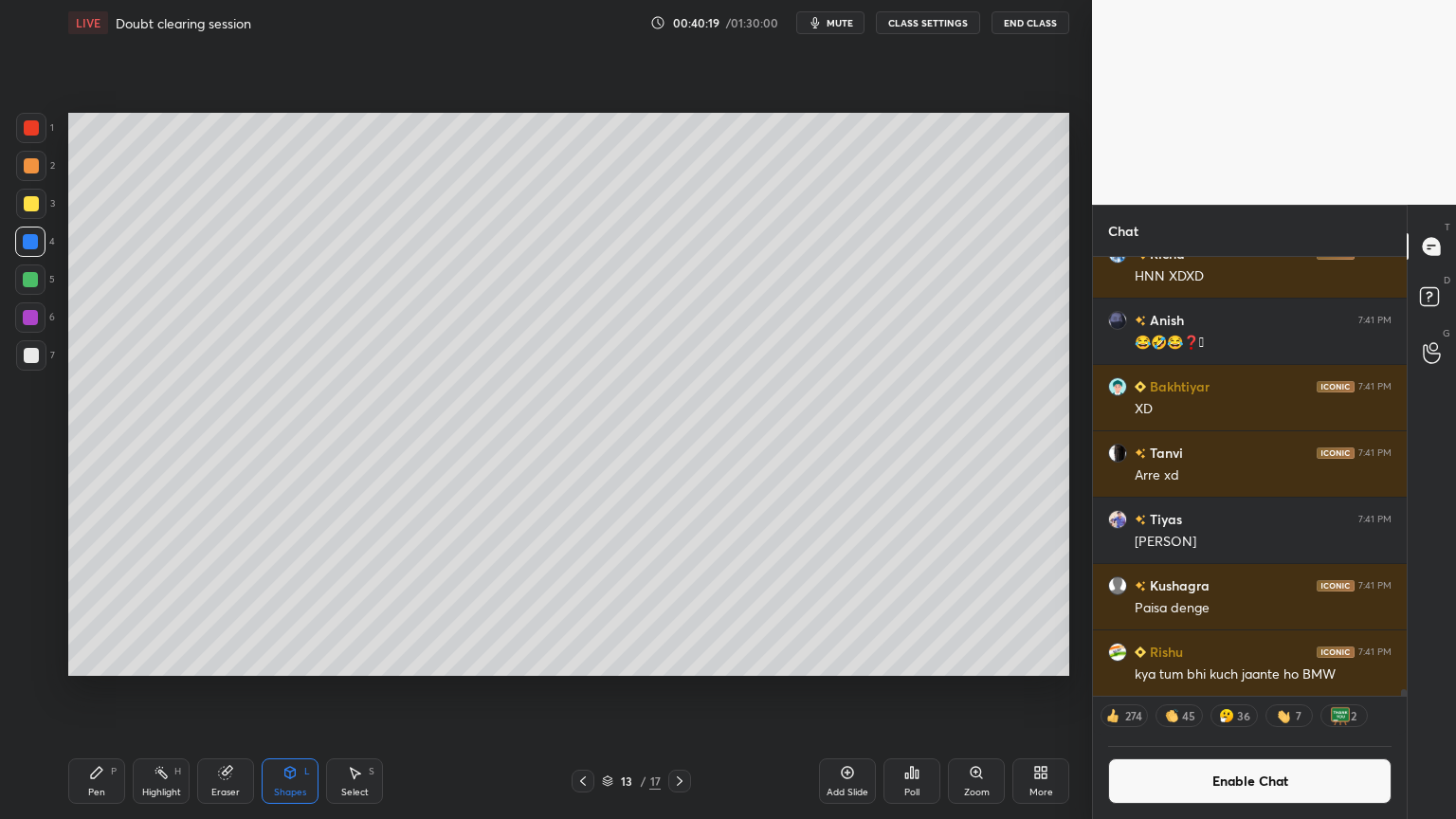 click on "Pen P" at bounding box center [97, 781] 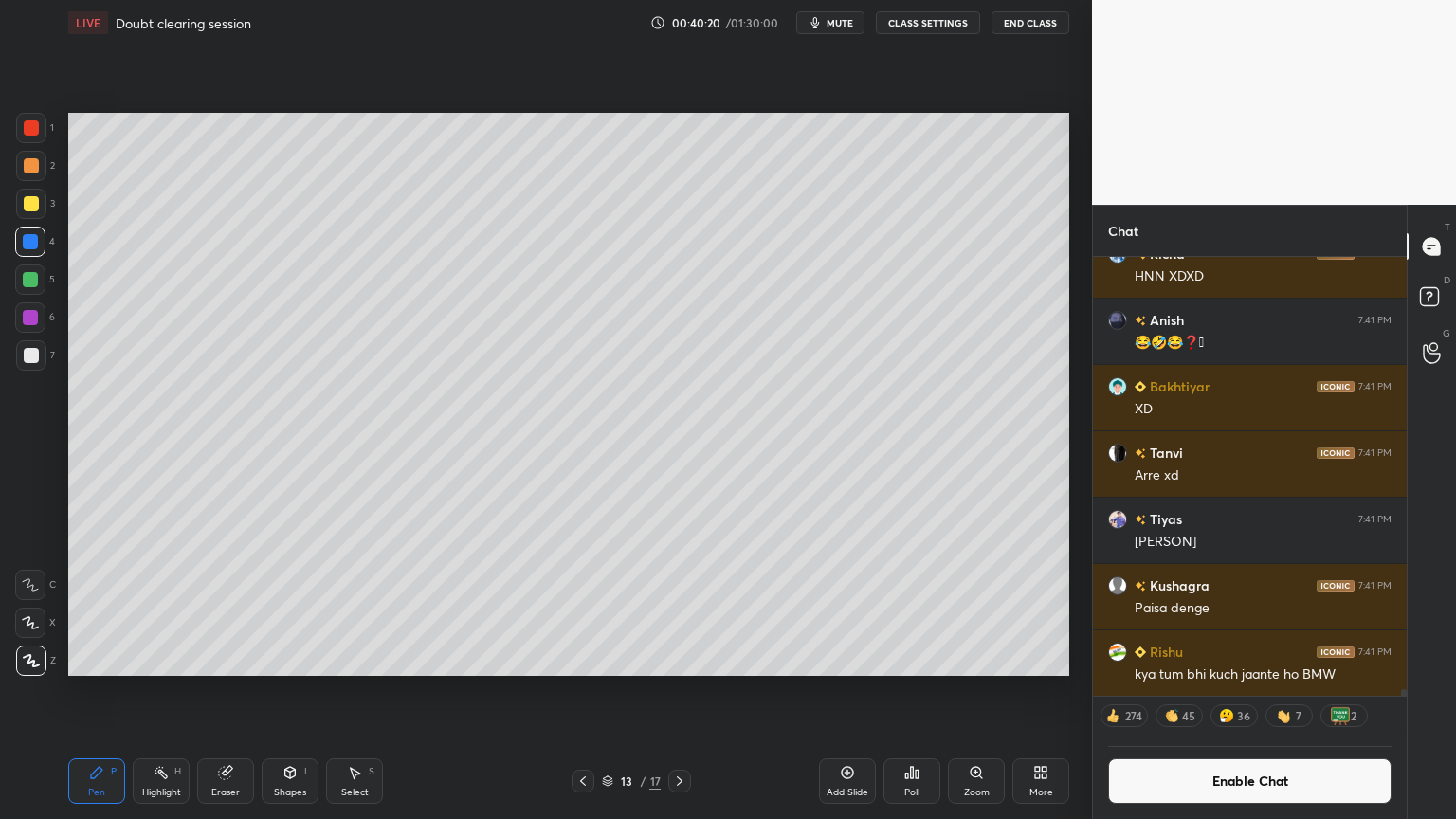 drag, startPoint x: 300, startPoint y: 782, endPoint x: 303, endPoint y: 757, distance: 25.179357 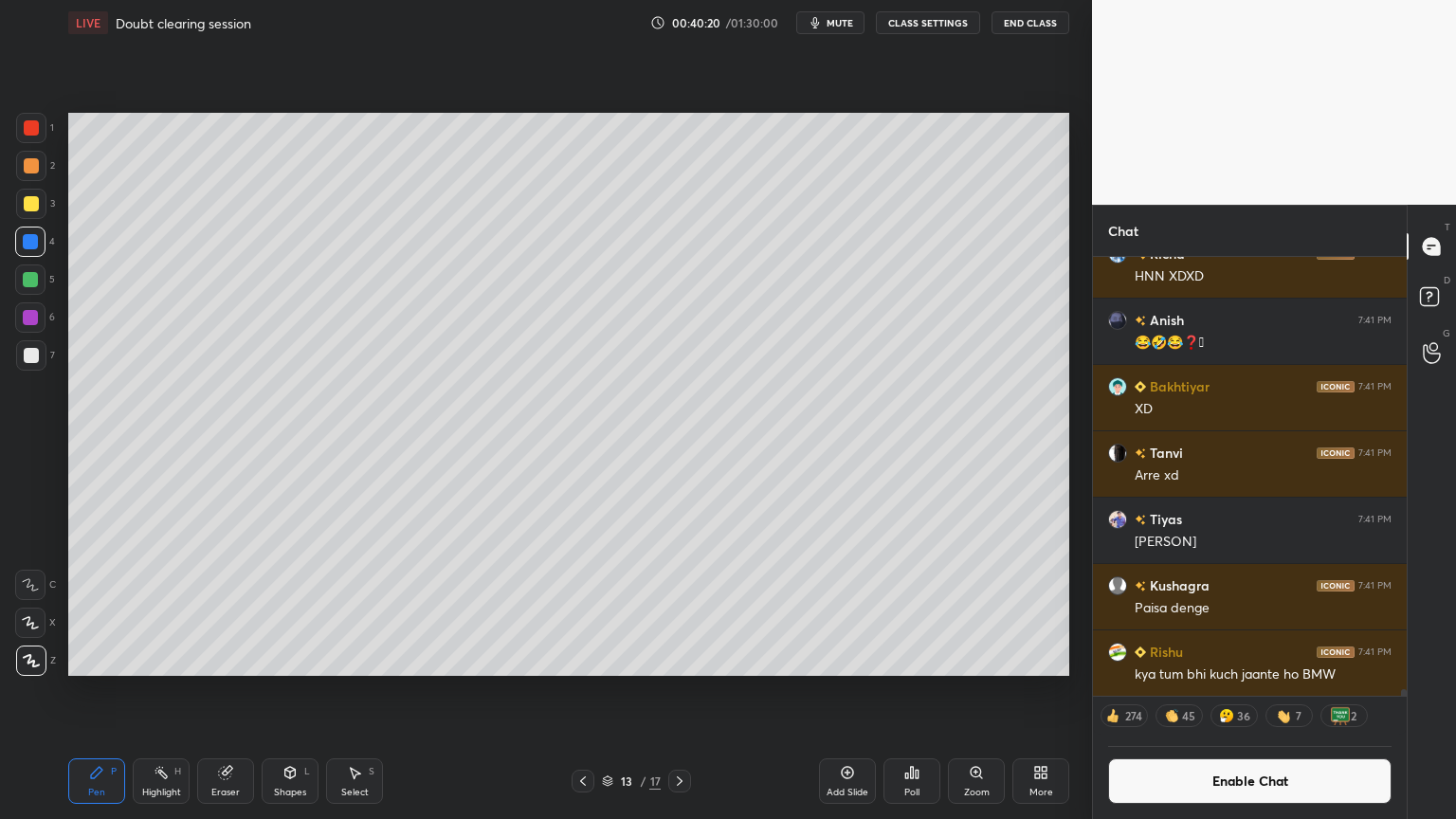 click on "Shapes L" at bounding box center (290, 781) 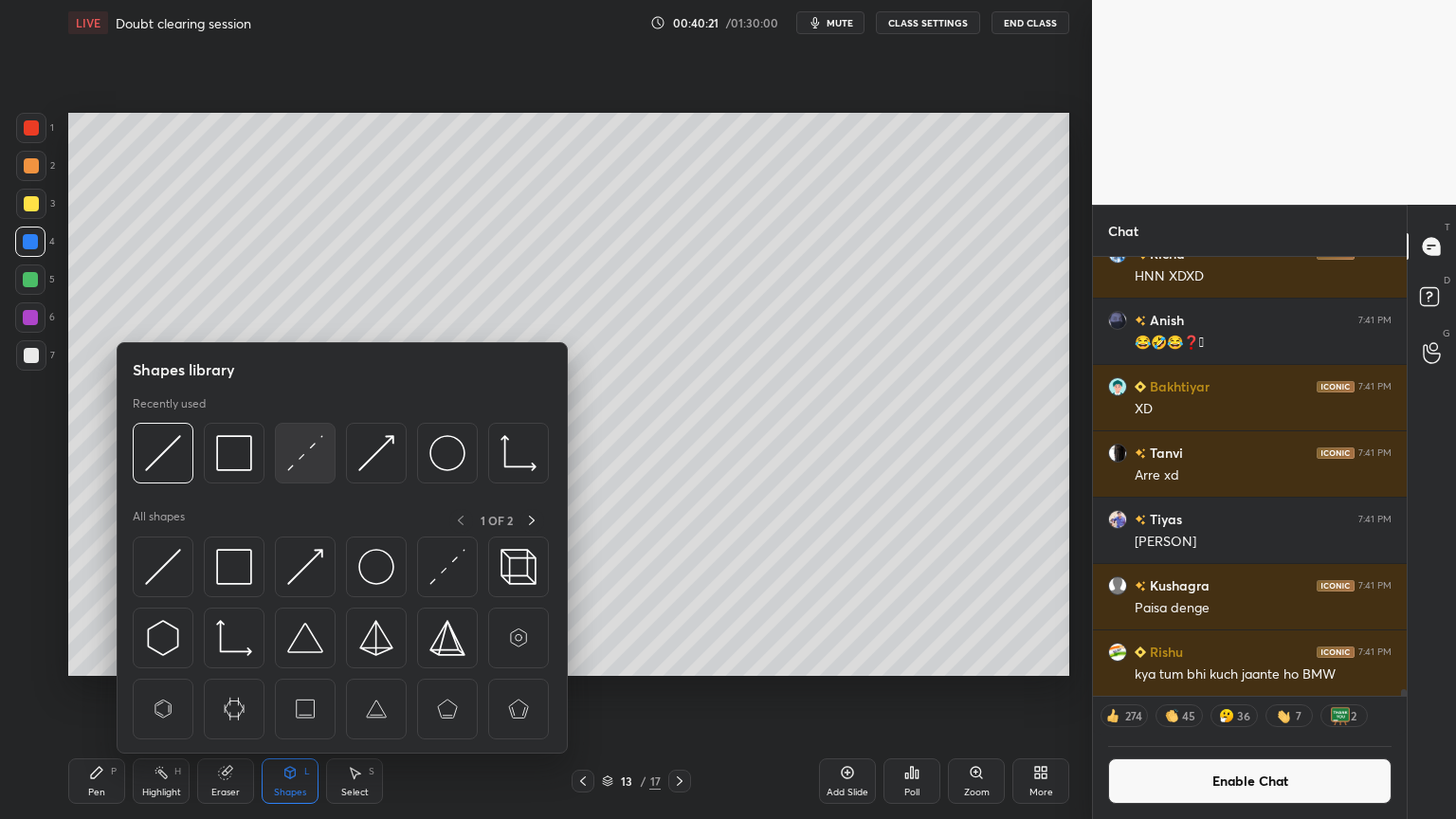 click at bounding box center (305, 453) 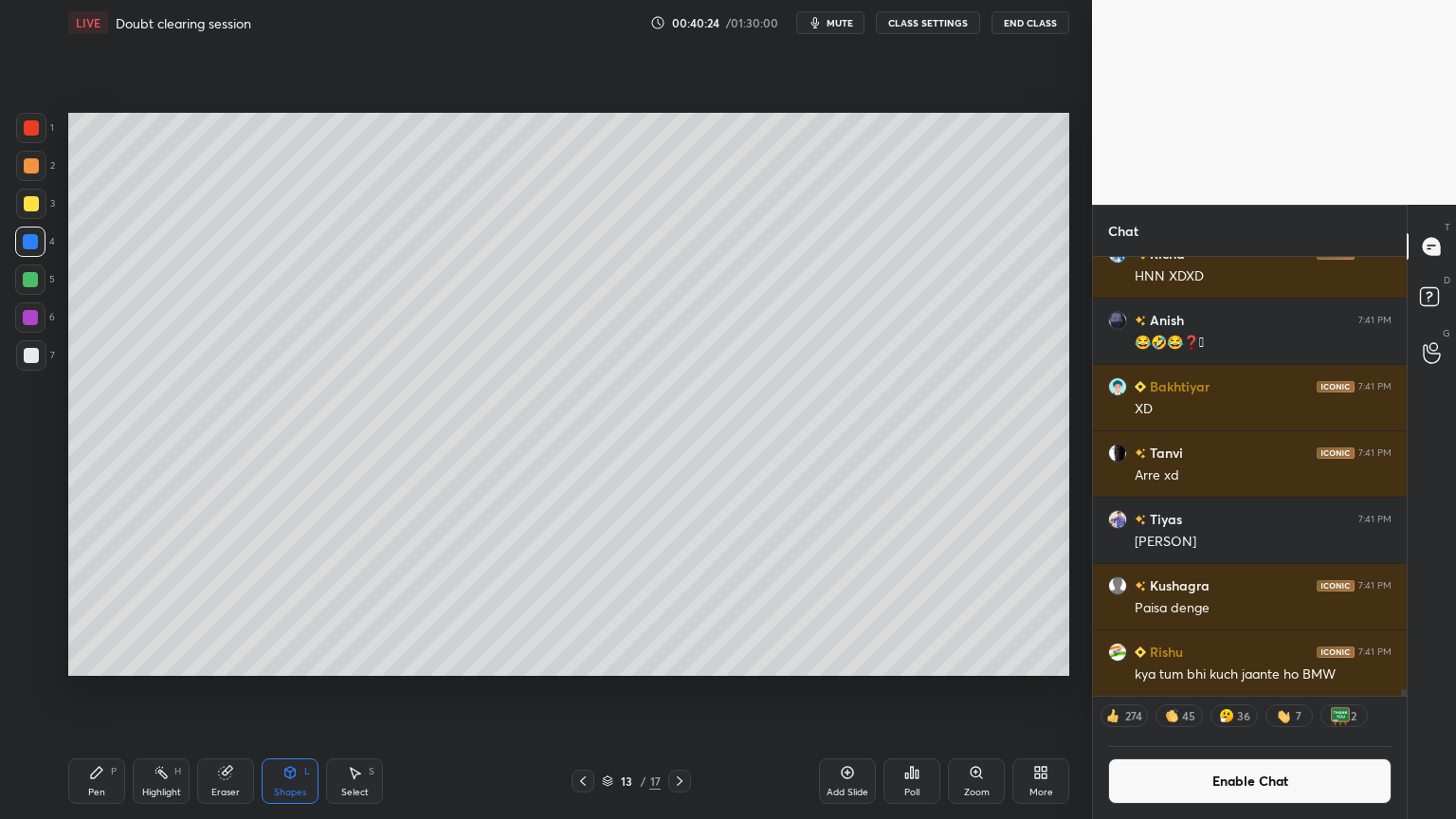 drag, startPoint x: 81, startPoint y: 786, endPoint x: 84, endPoint y: 724, distance: 62.07254 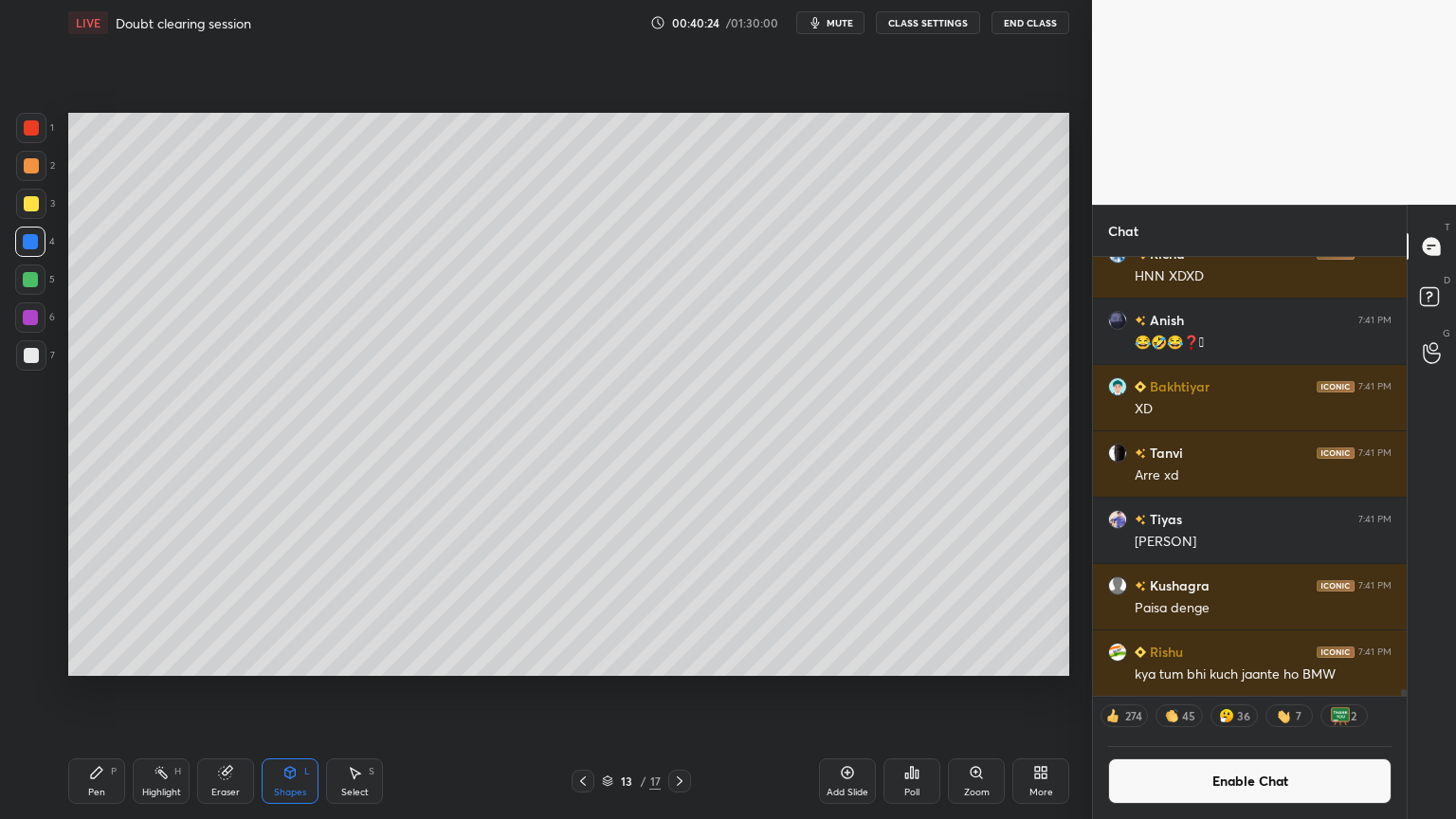 click on "Pen P" at bounding box center (97, 781) 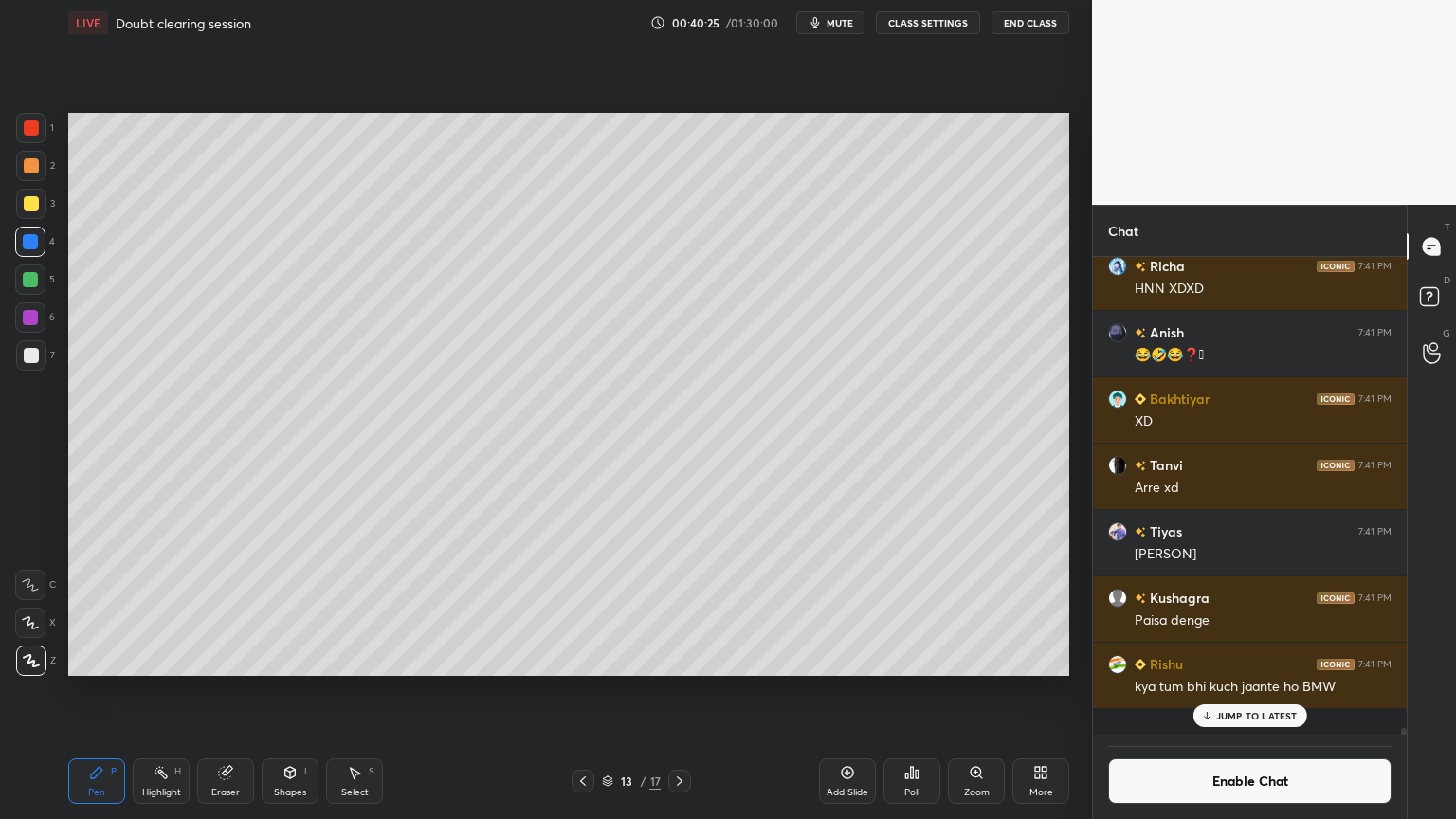 click at bounding box center [31, 355] 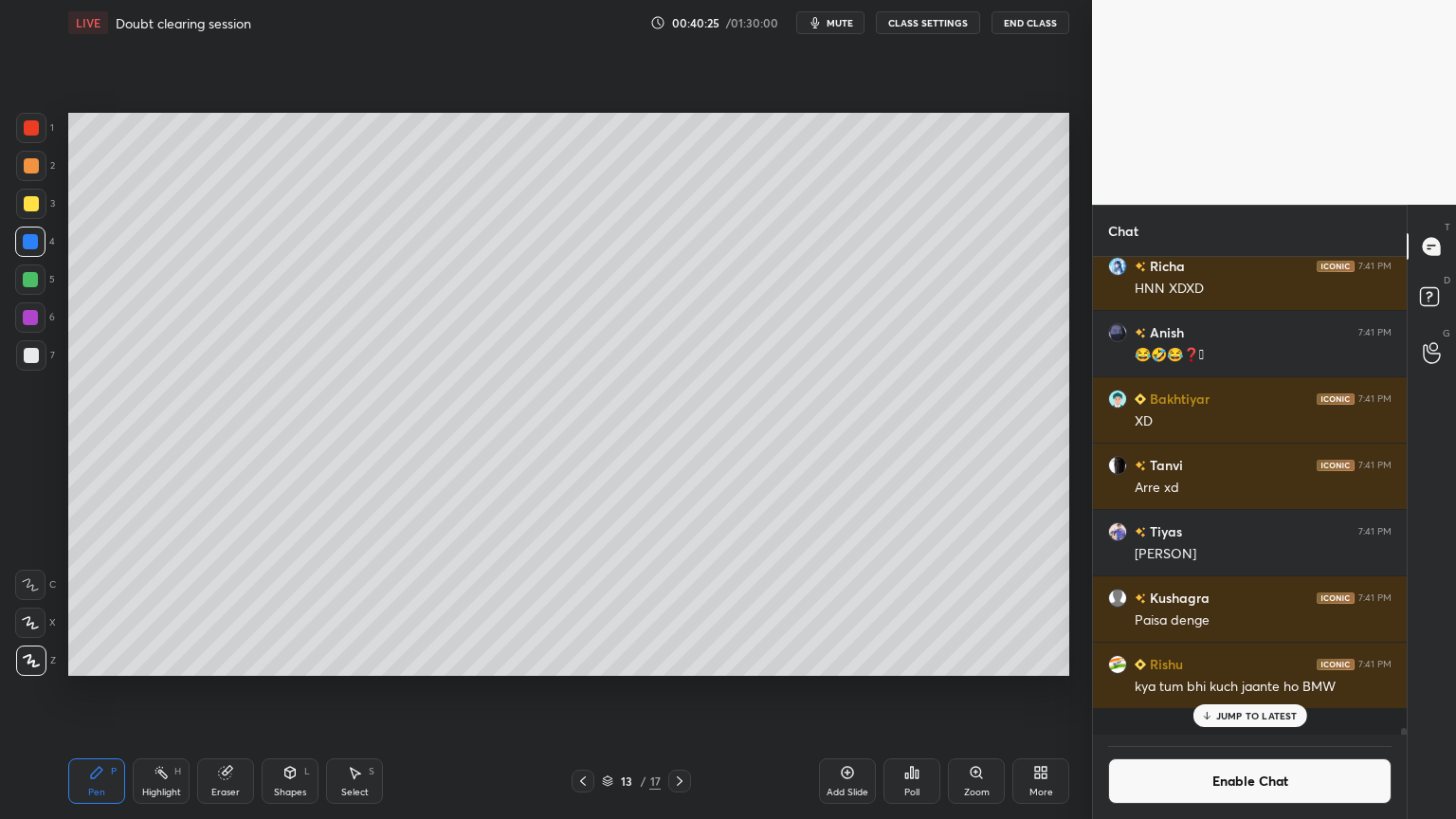 scroll, scrollTop: 6, scrollLeft: 6, axis: both 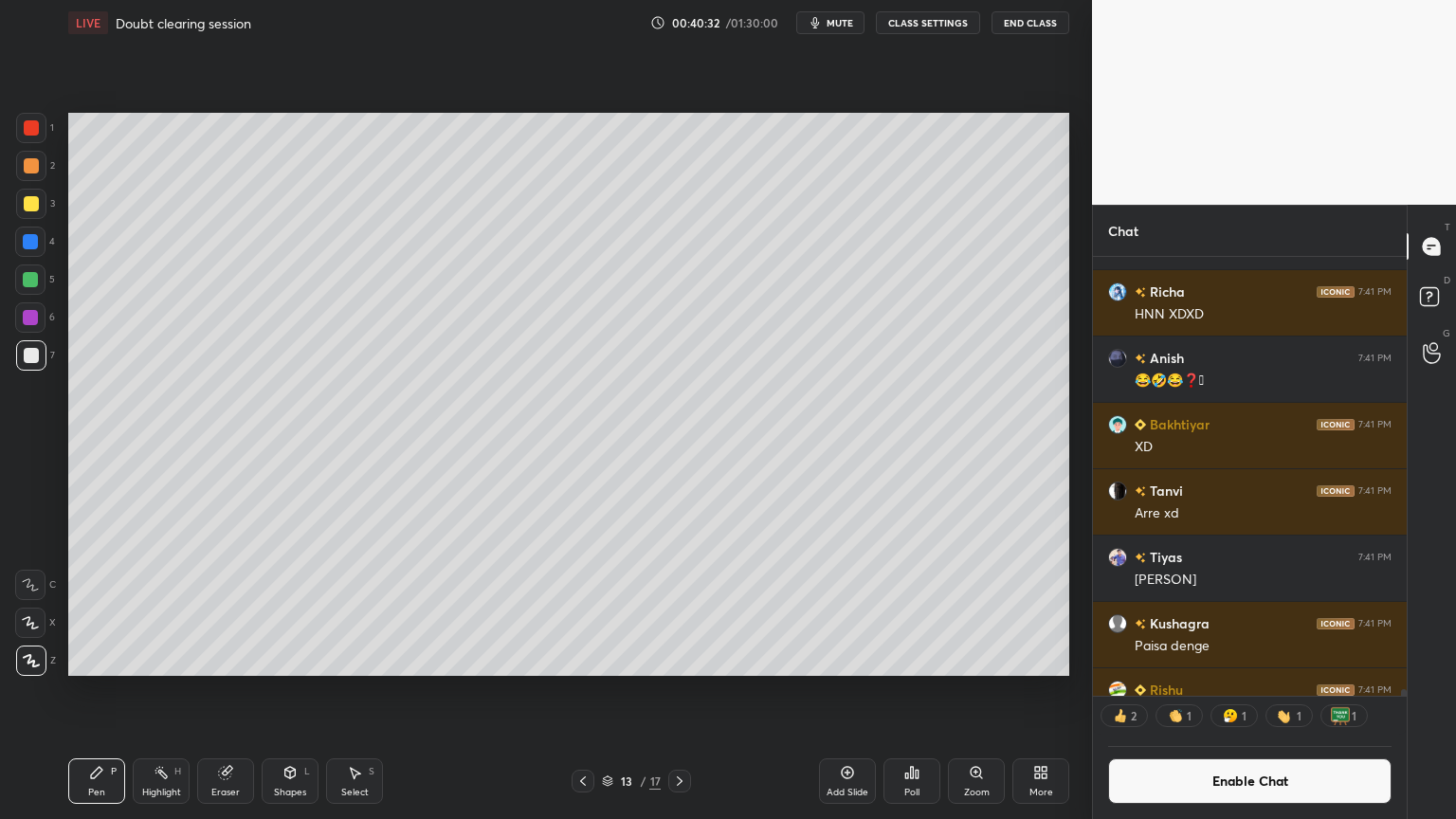 click on "Shapes" at bounding box center [290, 792] 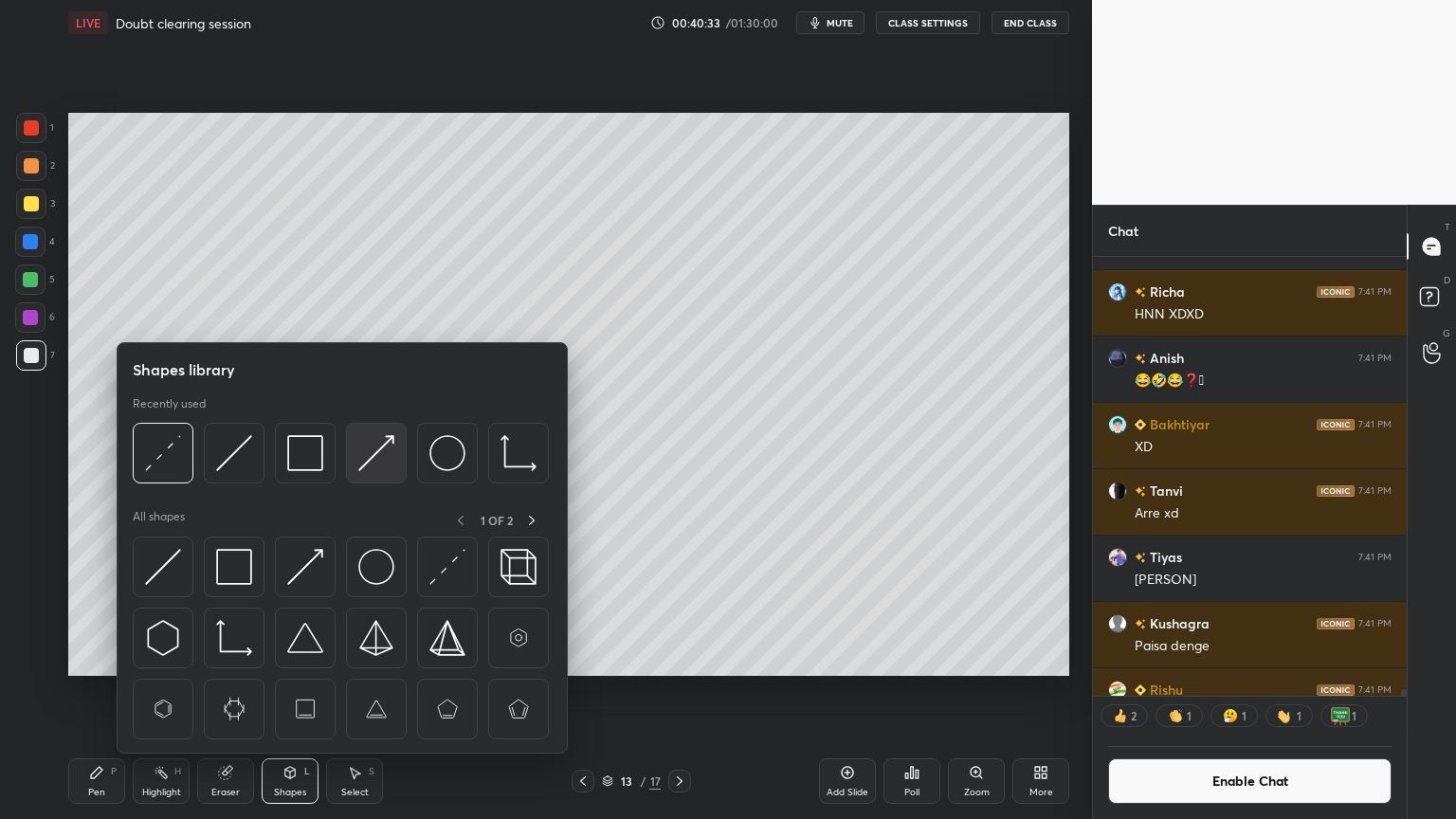 click at bounding box center [376, 453] 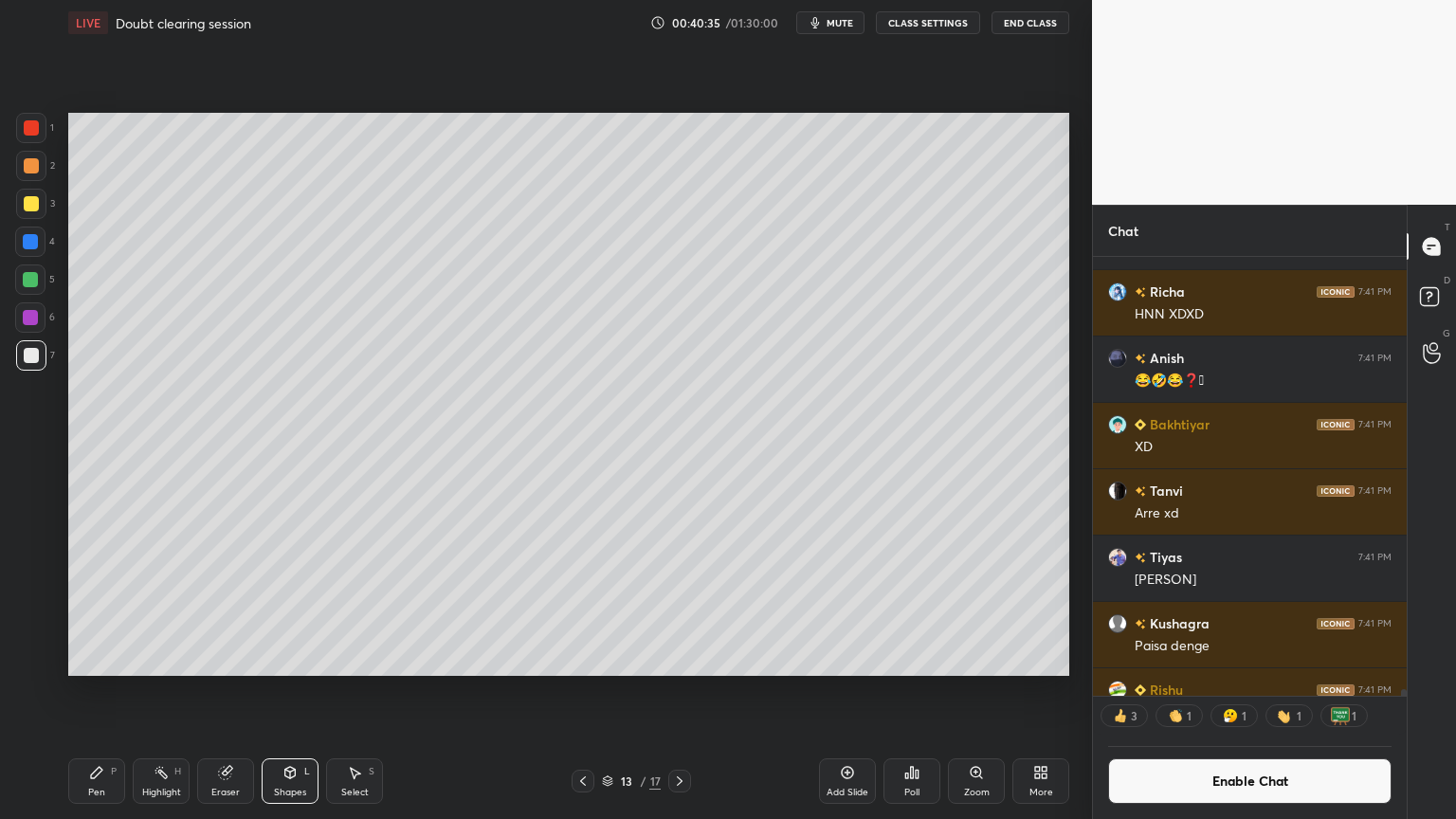 click on "Pen" at bounding box center [97, 792] 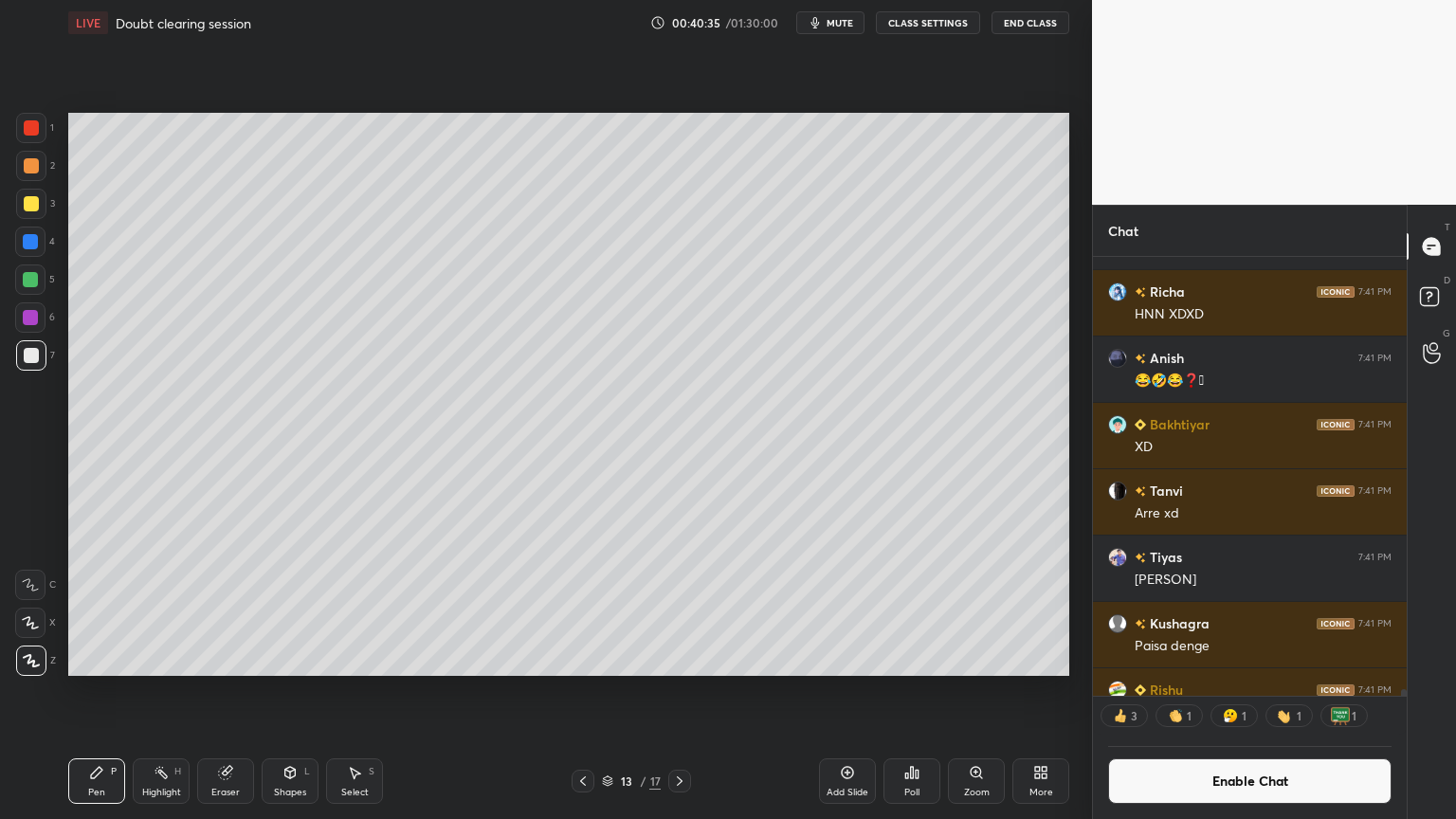 click on "Pen P" at bounding box center (97, 781) 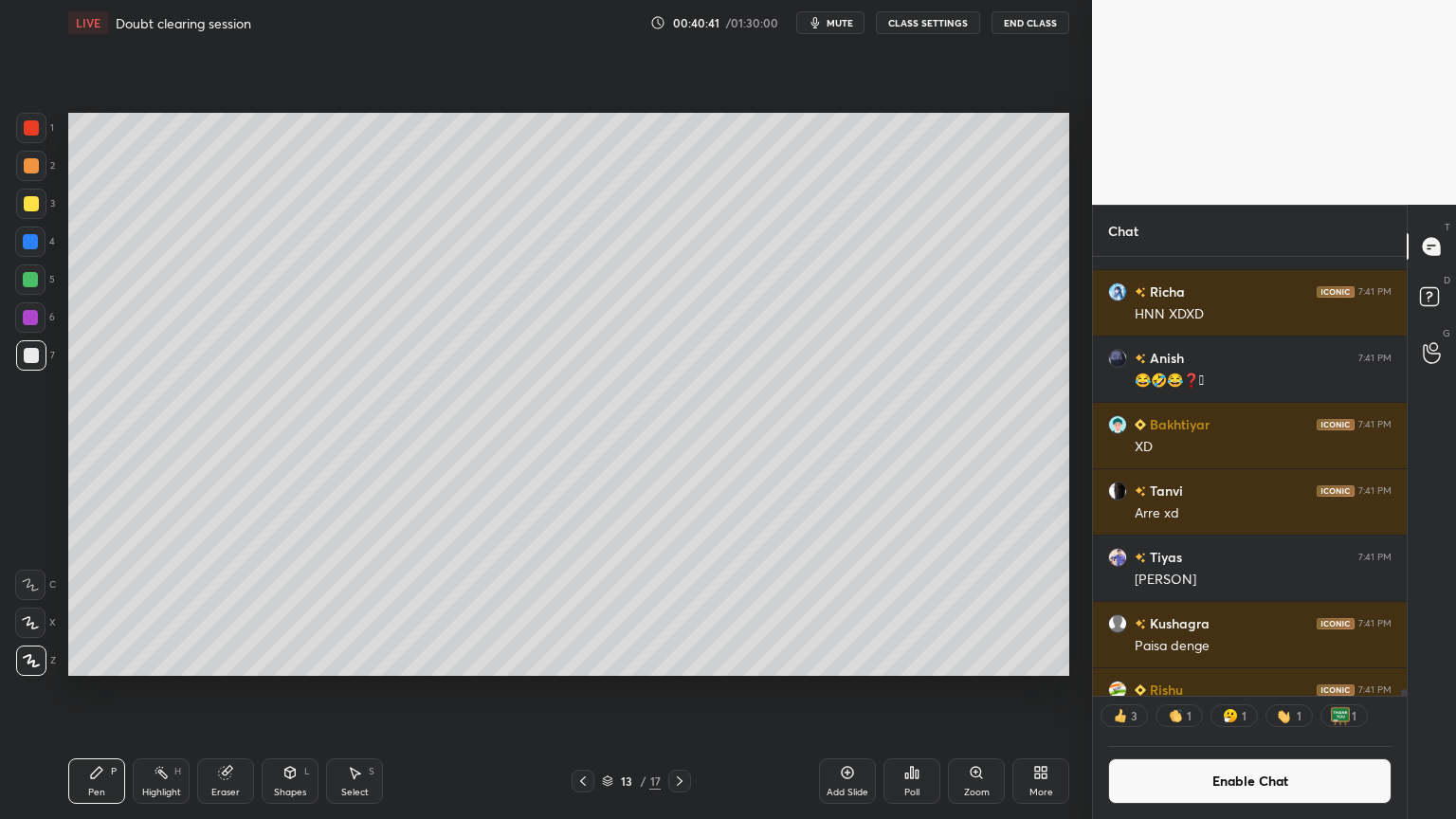 click at bounding box center (31, 204) 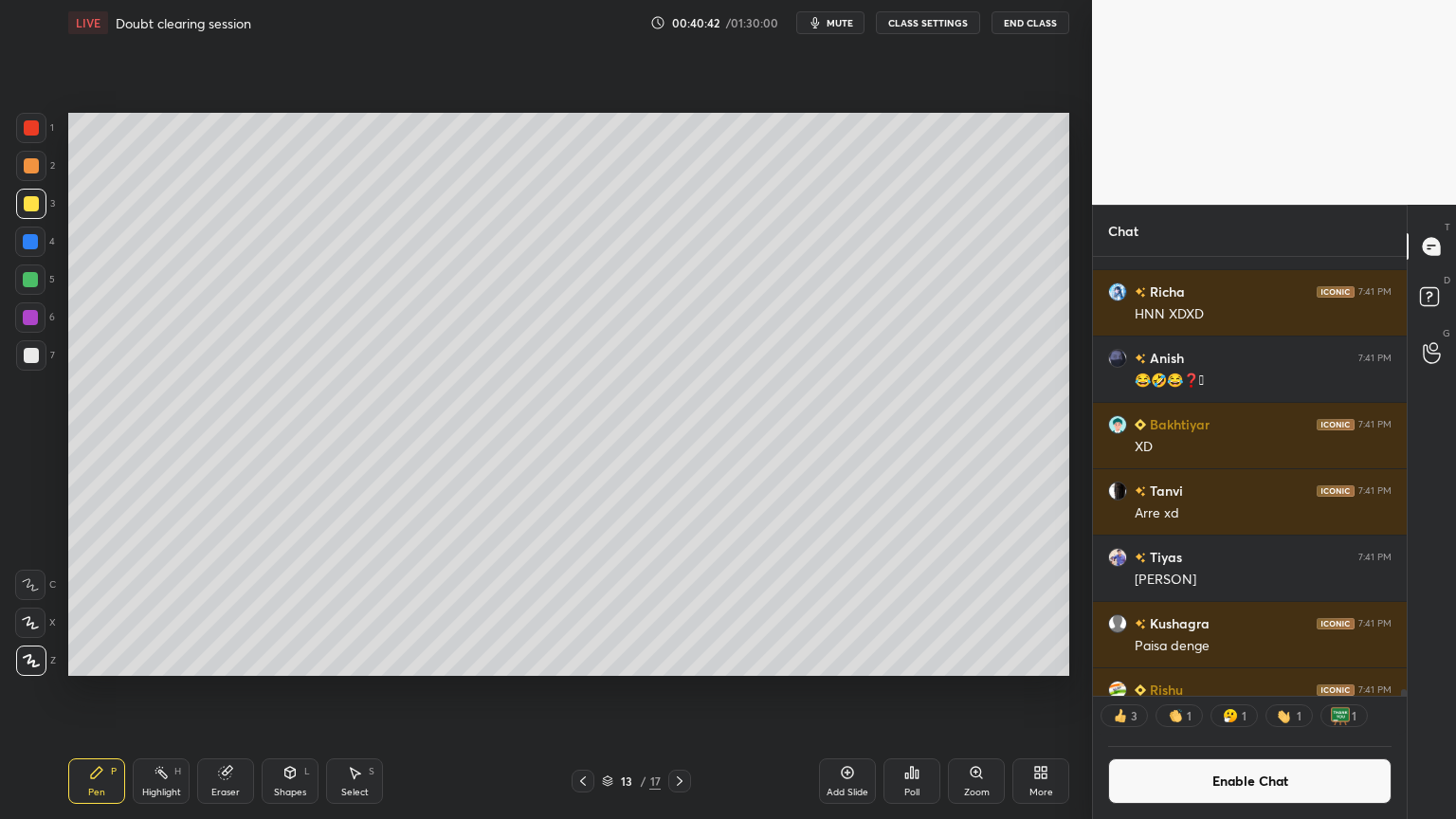 click at bounding box center (30, 242) 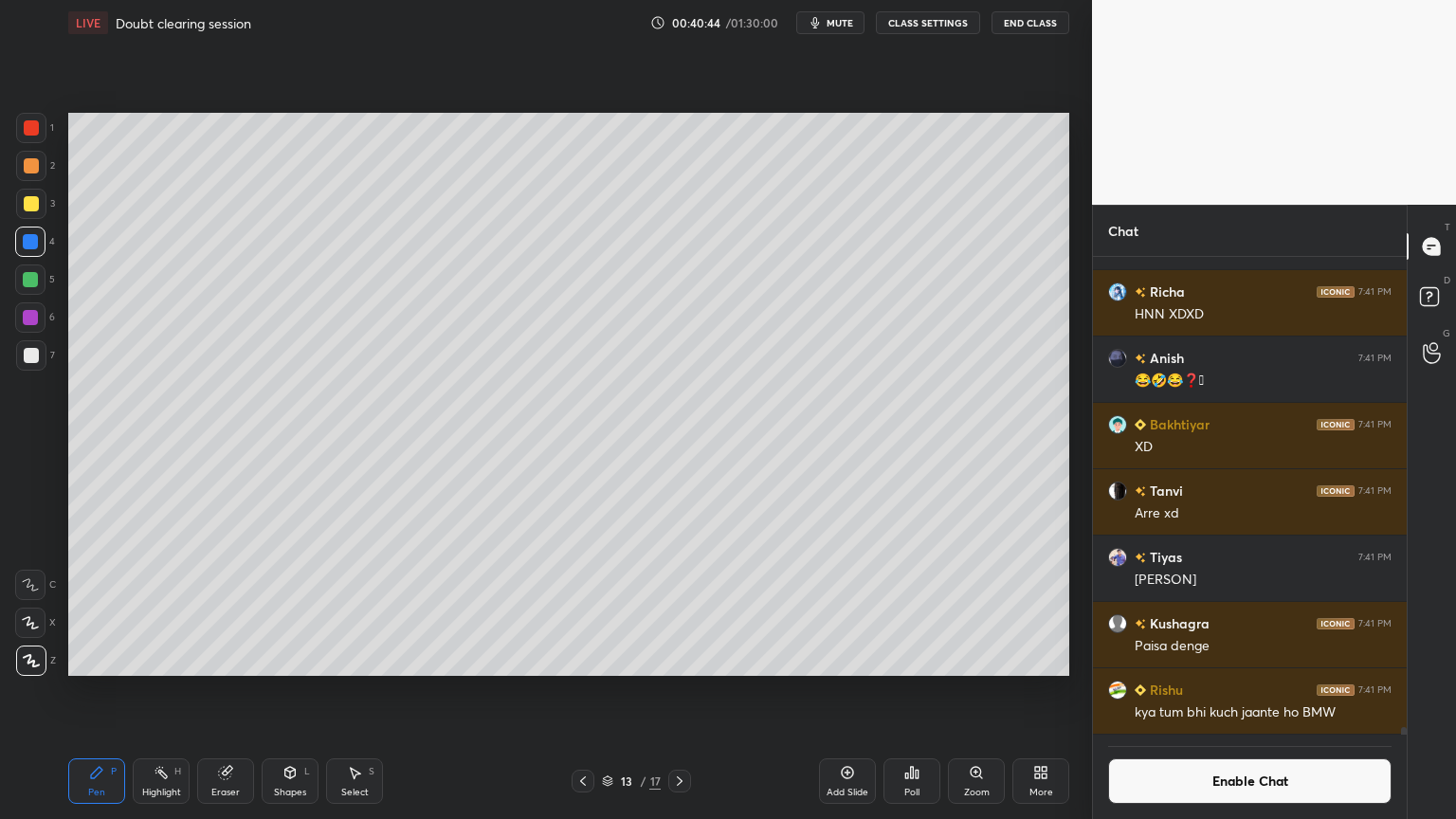 scroll, scrollTop: 6, scrollLeft: 6, axis: both 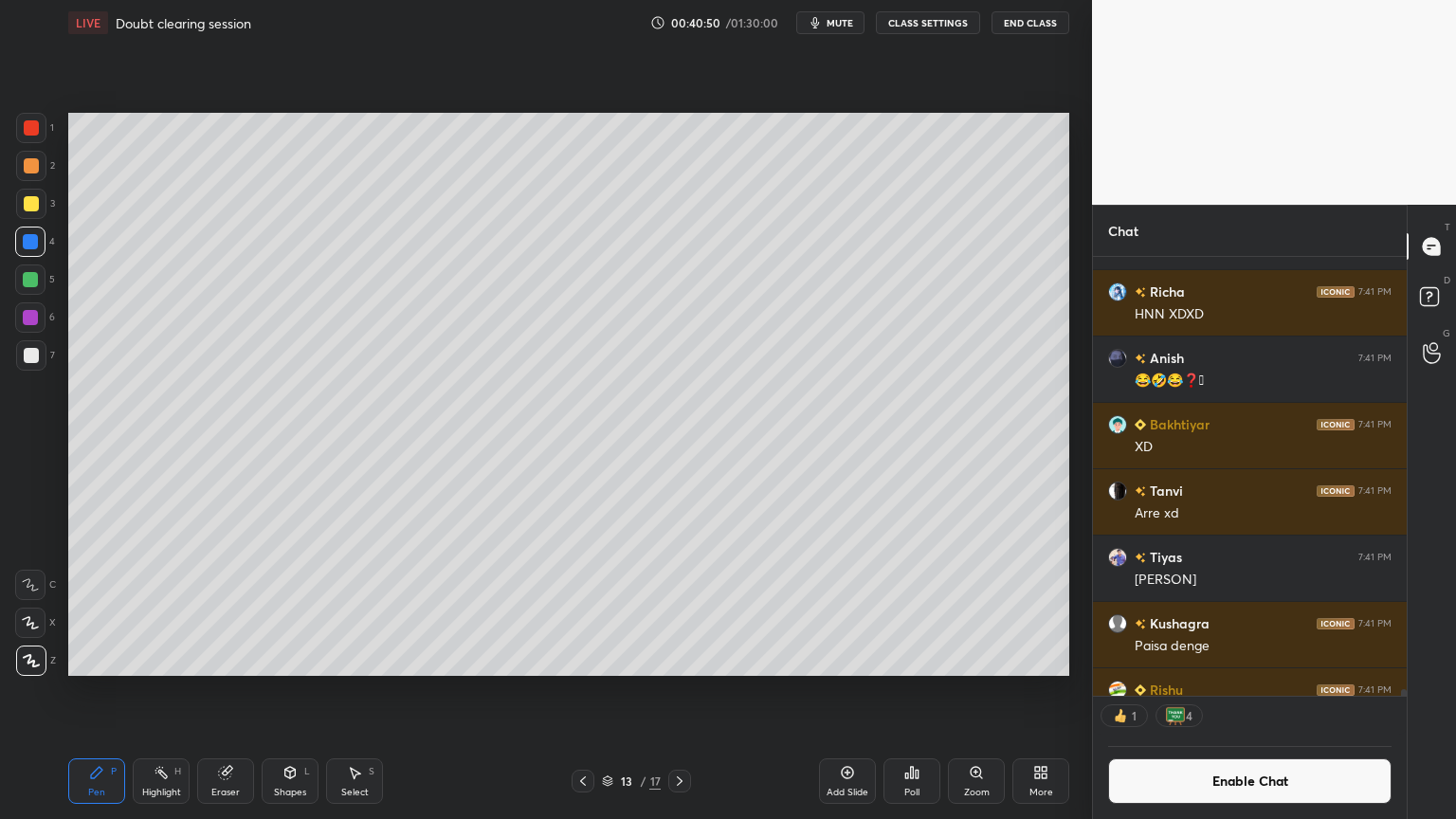 click at bounding box center (31, 355) 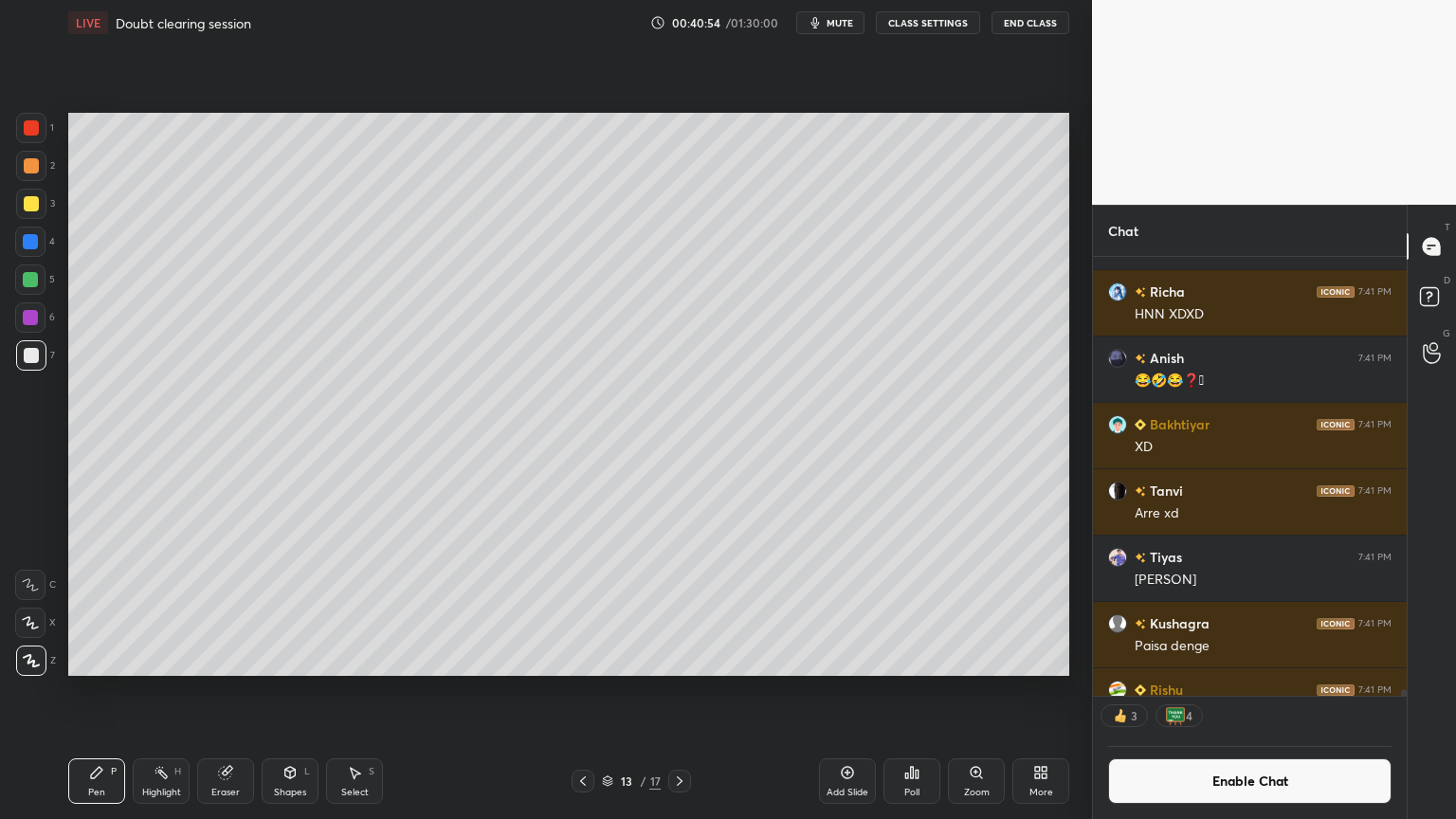 click on "Pen" at bounding box center (97, 792) 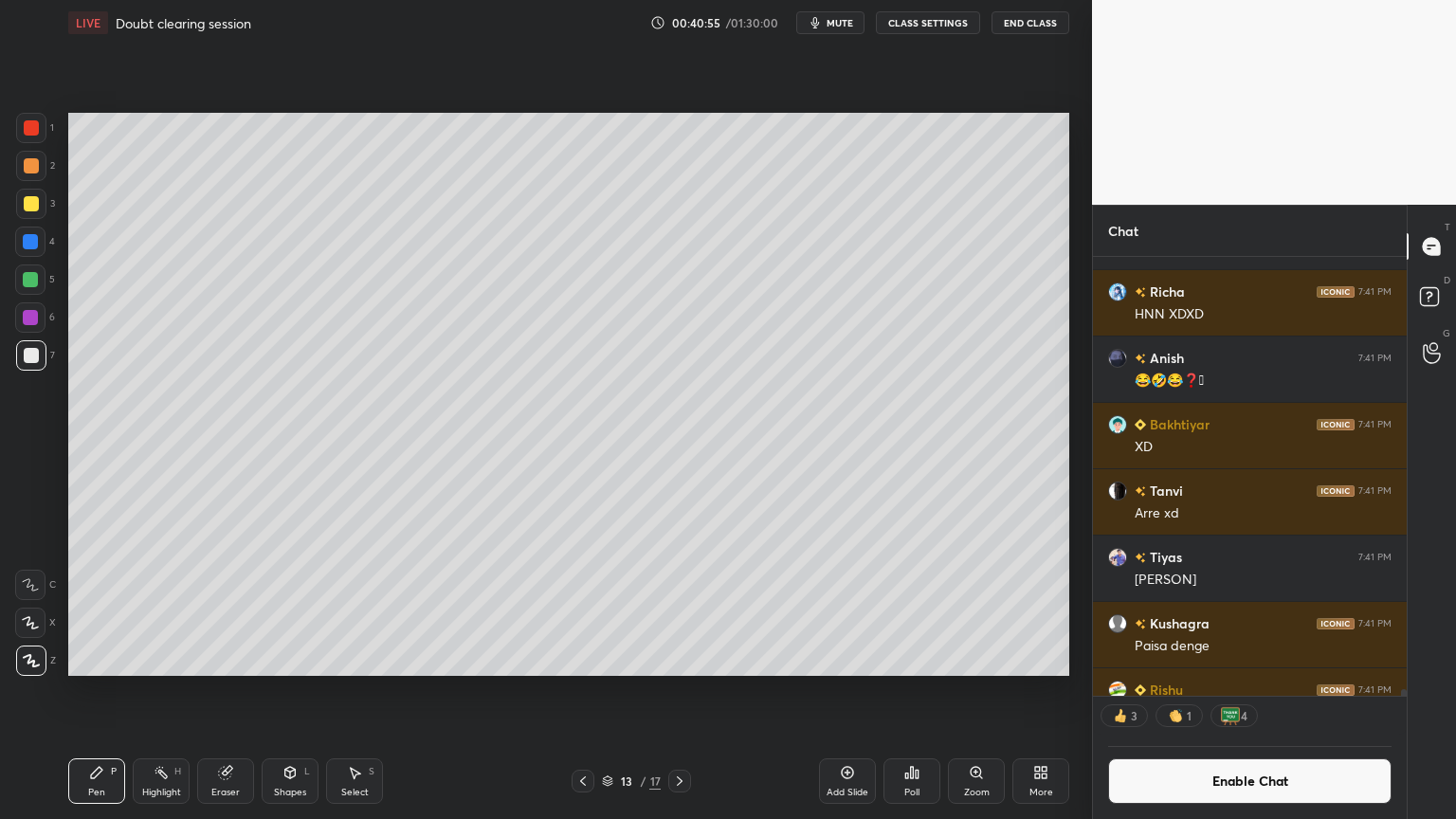 click at bounding box center [31, 355] 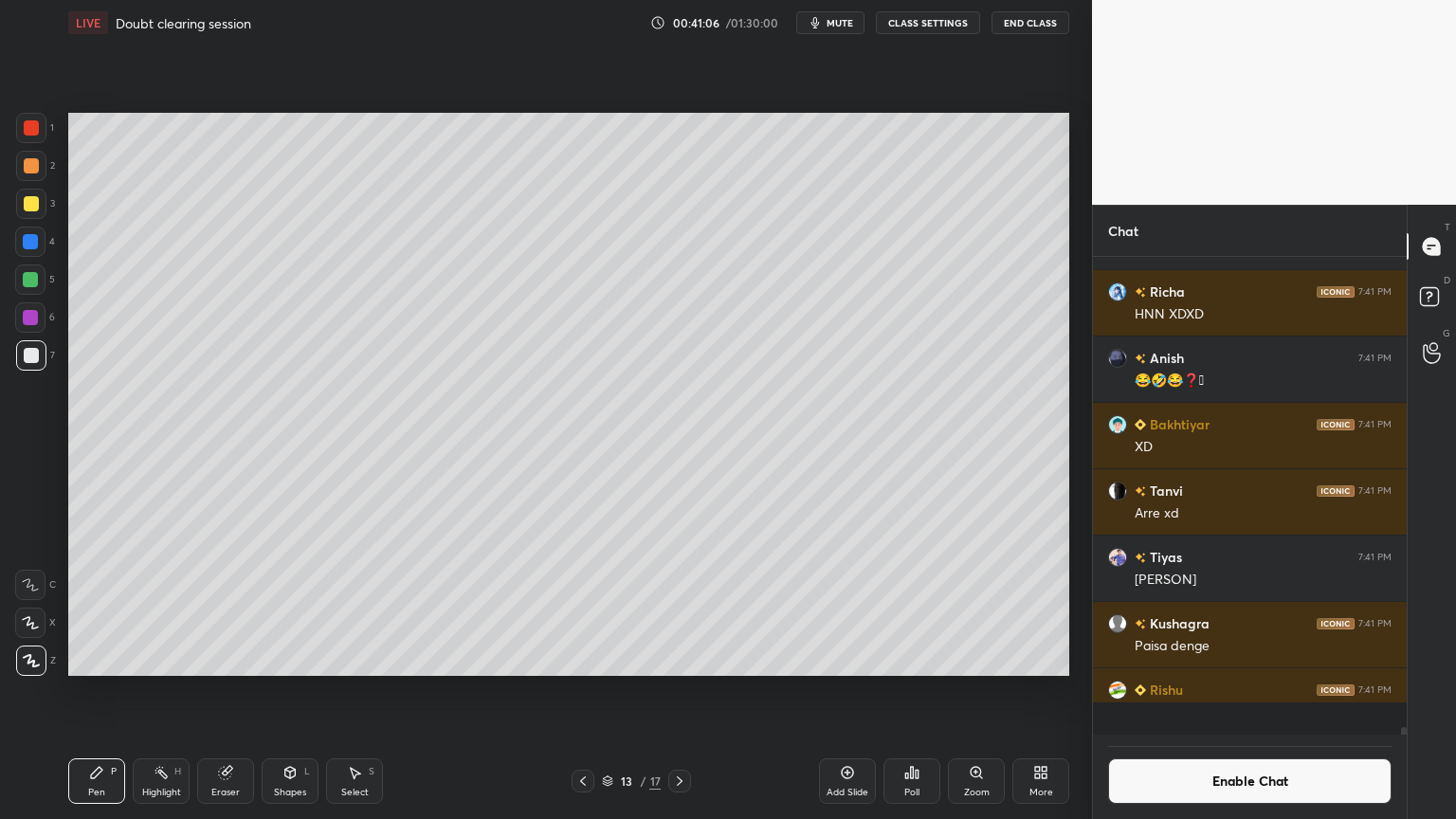 scroll, scrollTop: 6, scrollLeft: 6, axis: both 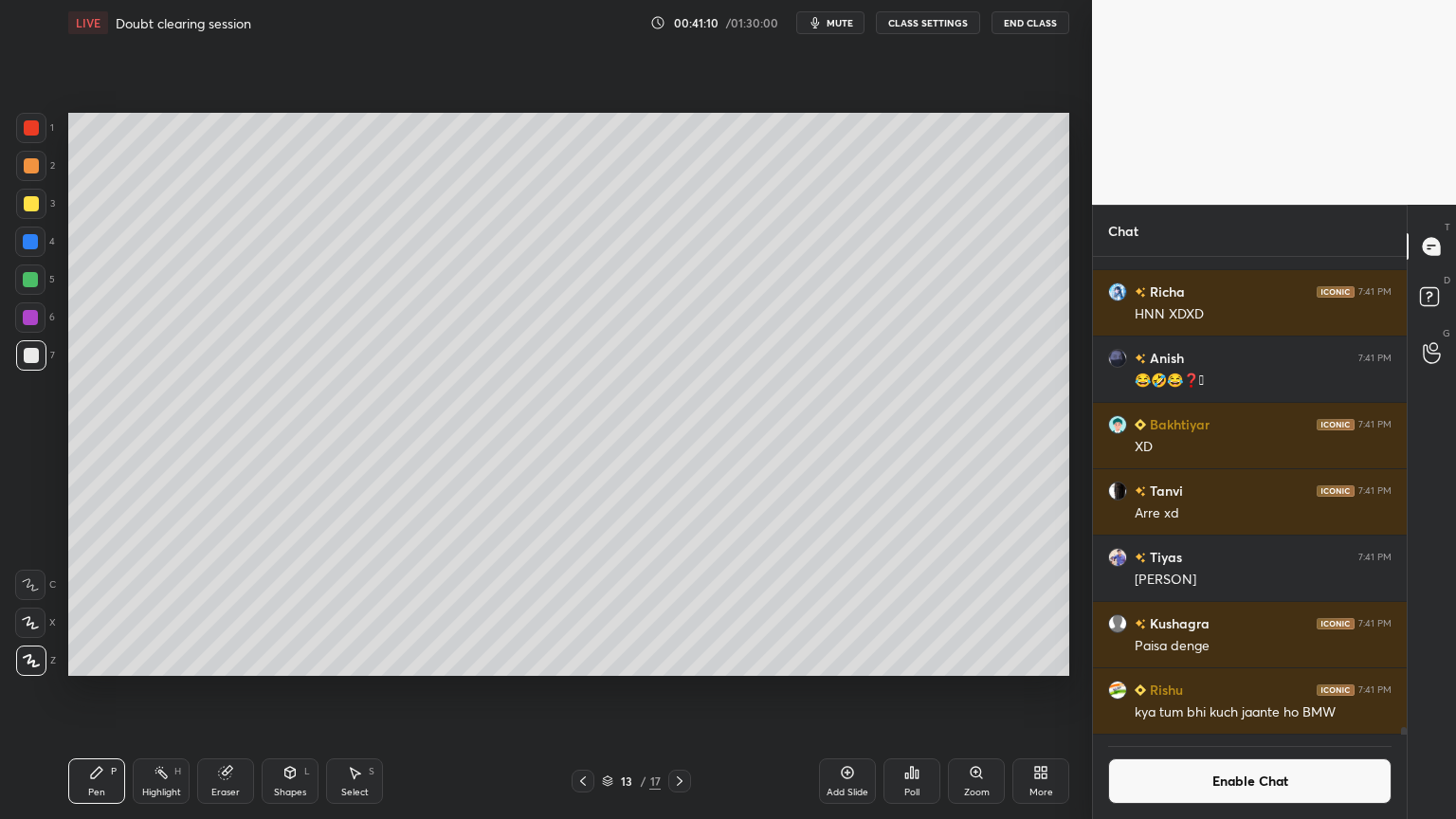 click at bounding box center (31, 128) 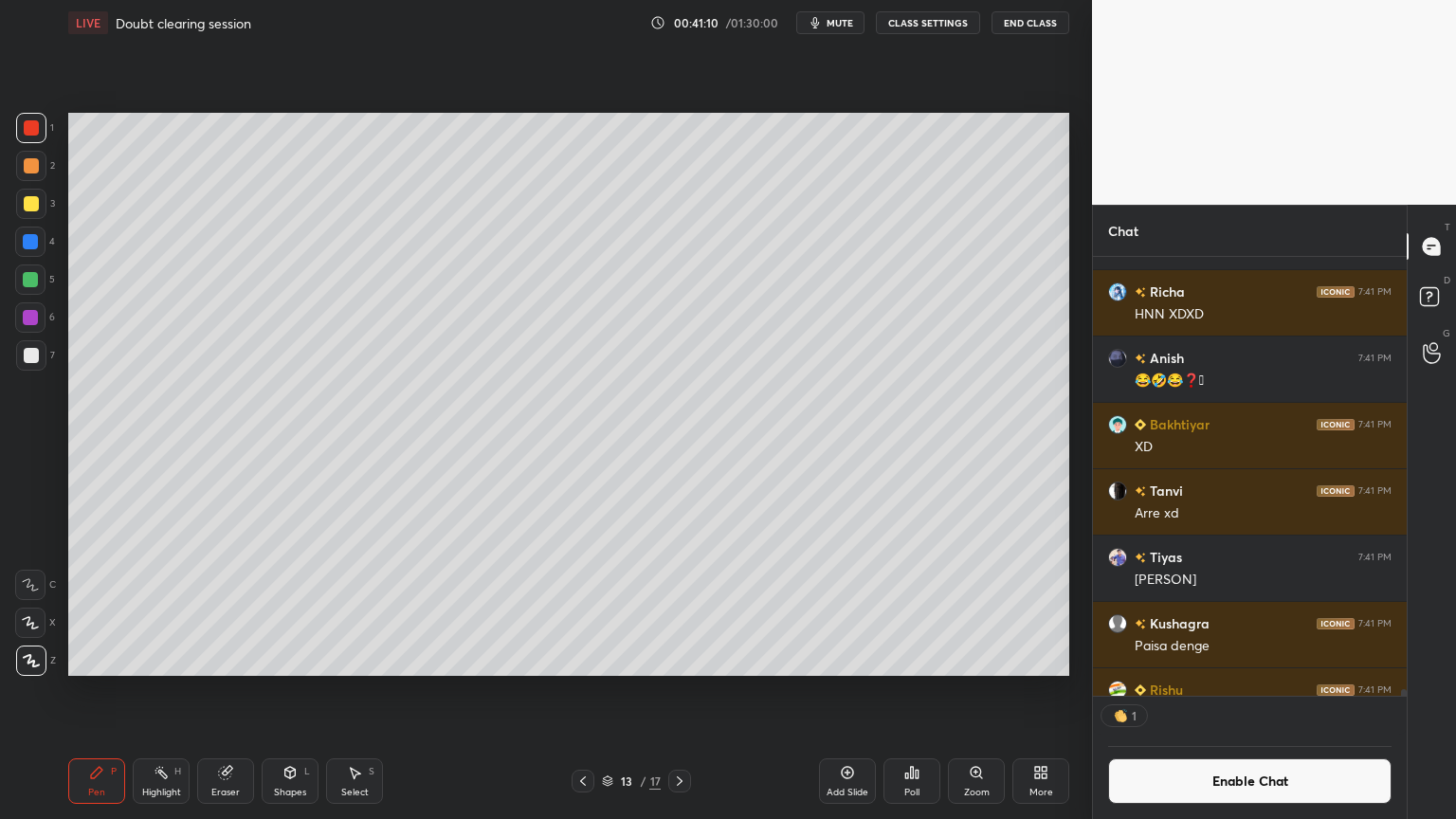 scroll, scrollTop: 433, scrollLeft: 308, axis: both 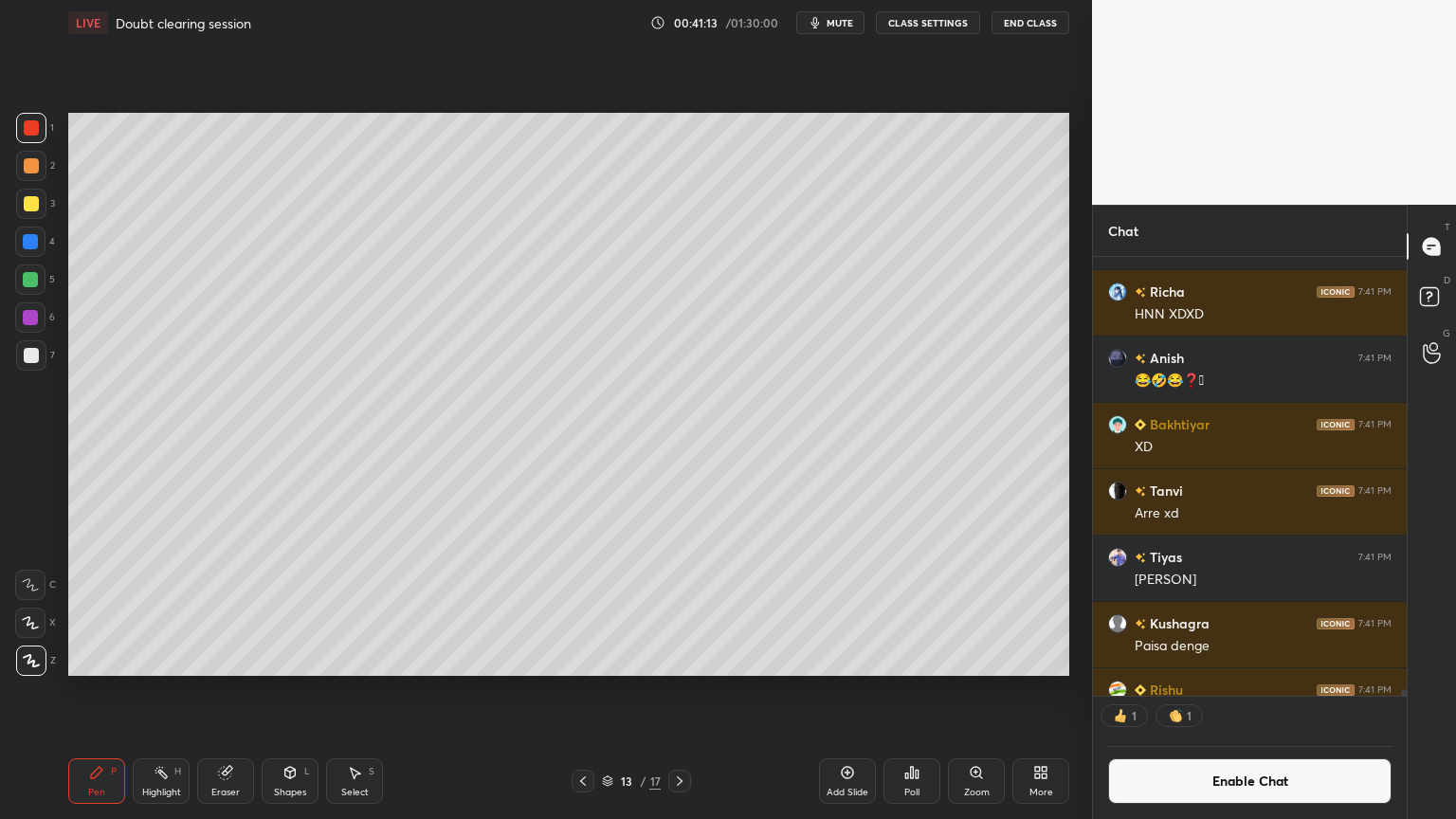 click on "Pen P" at bounding box center [97, 781] 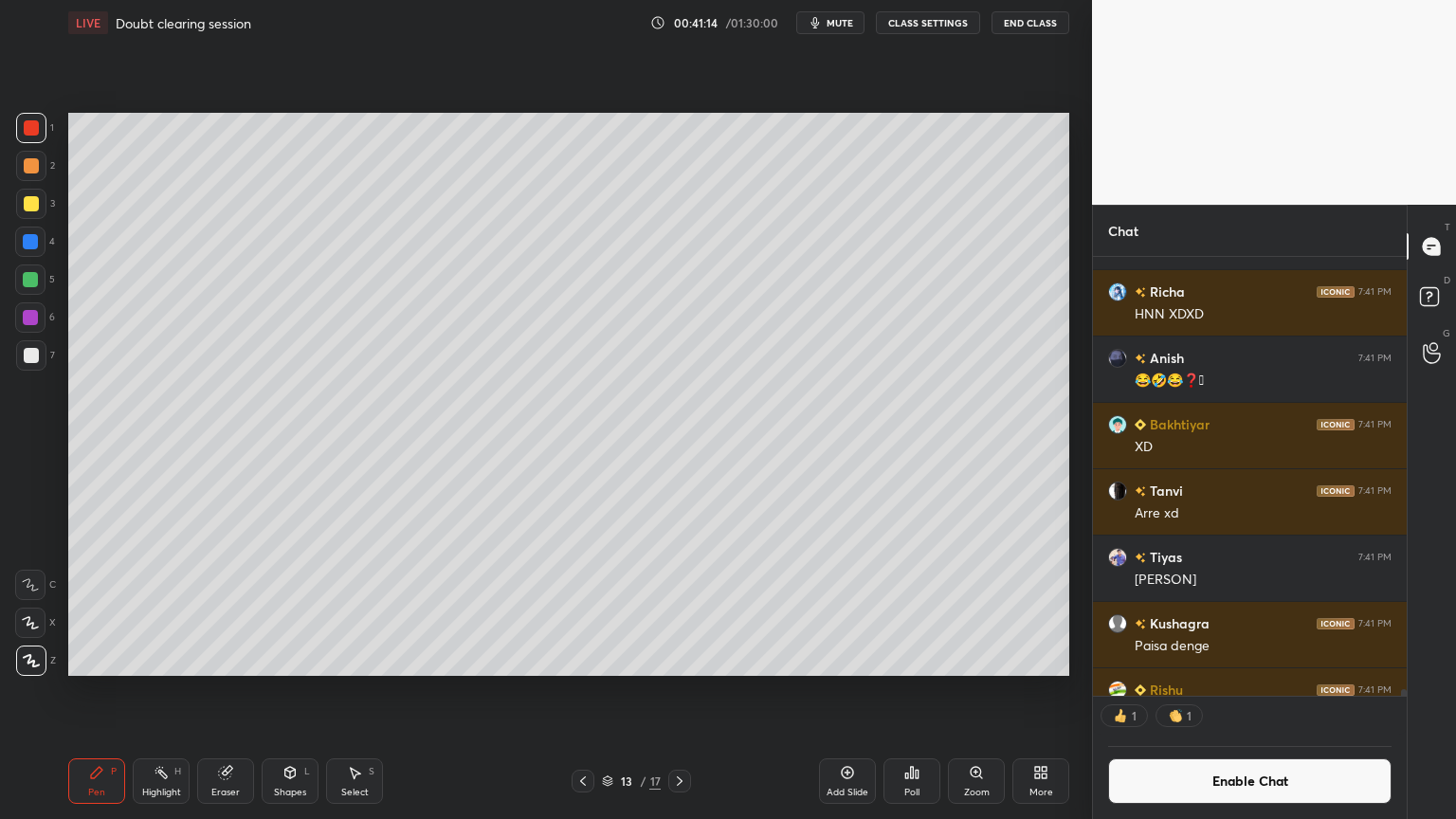 click at bounding box center [31, 355] 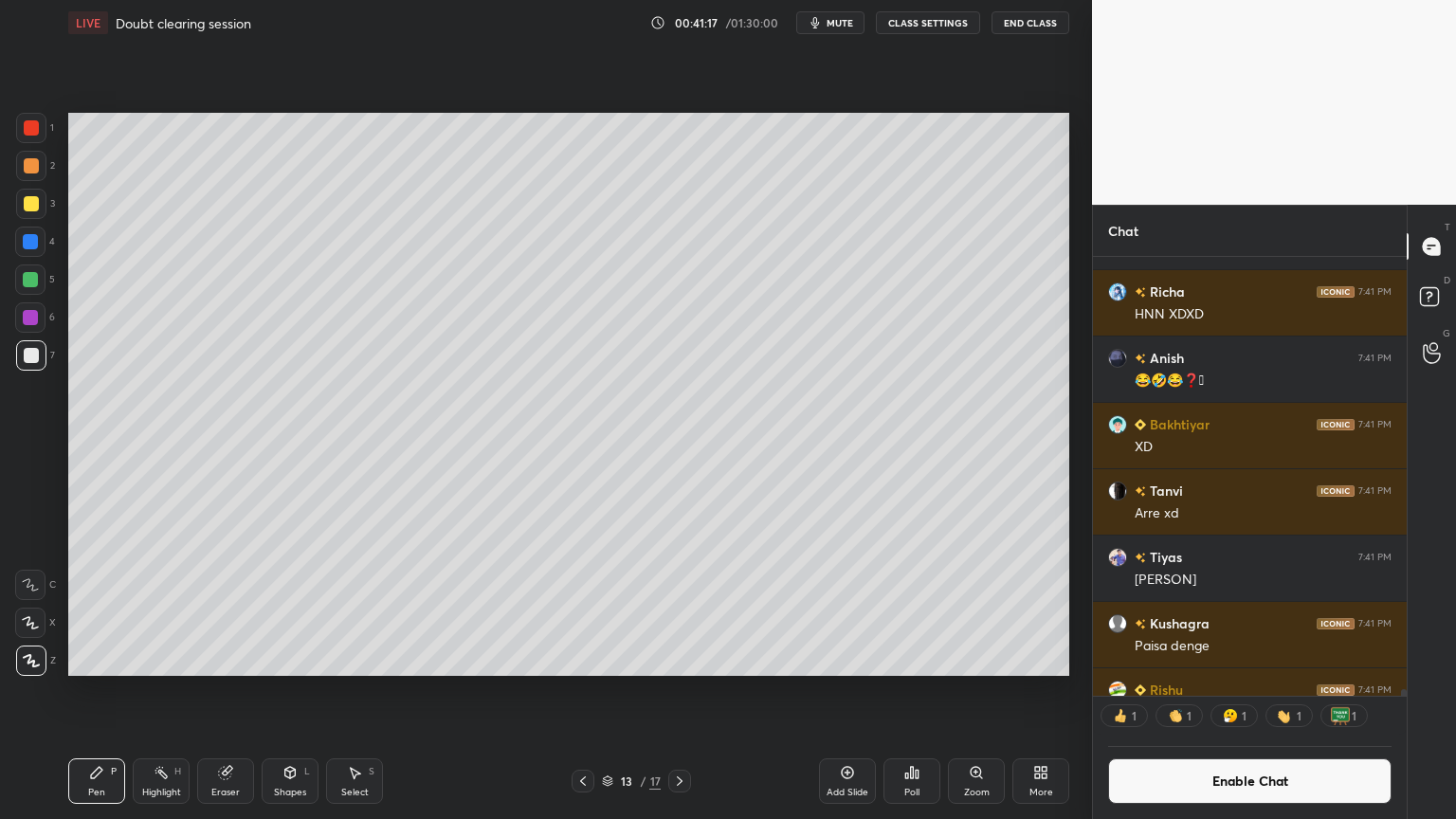 click on "Pen P" at bounding box center [97, 781] 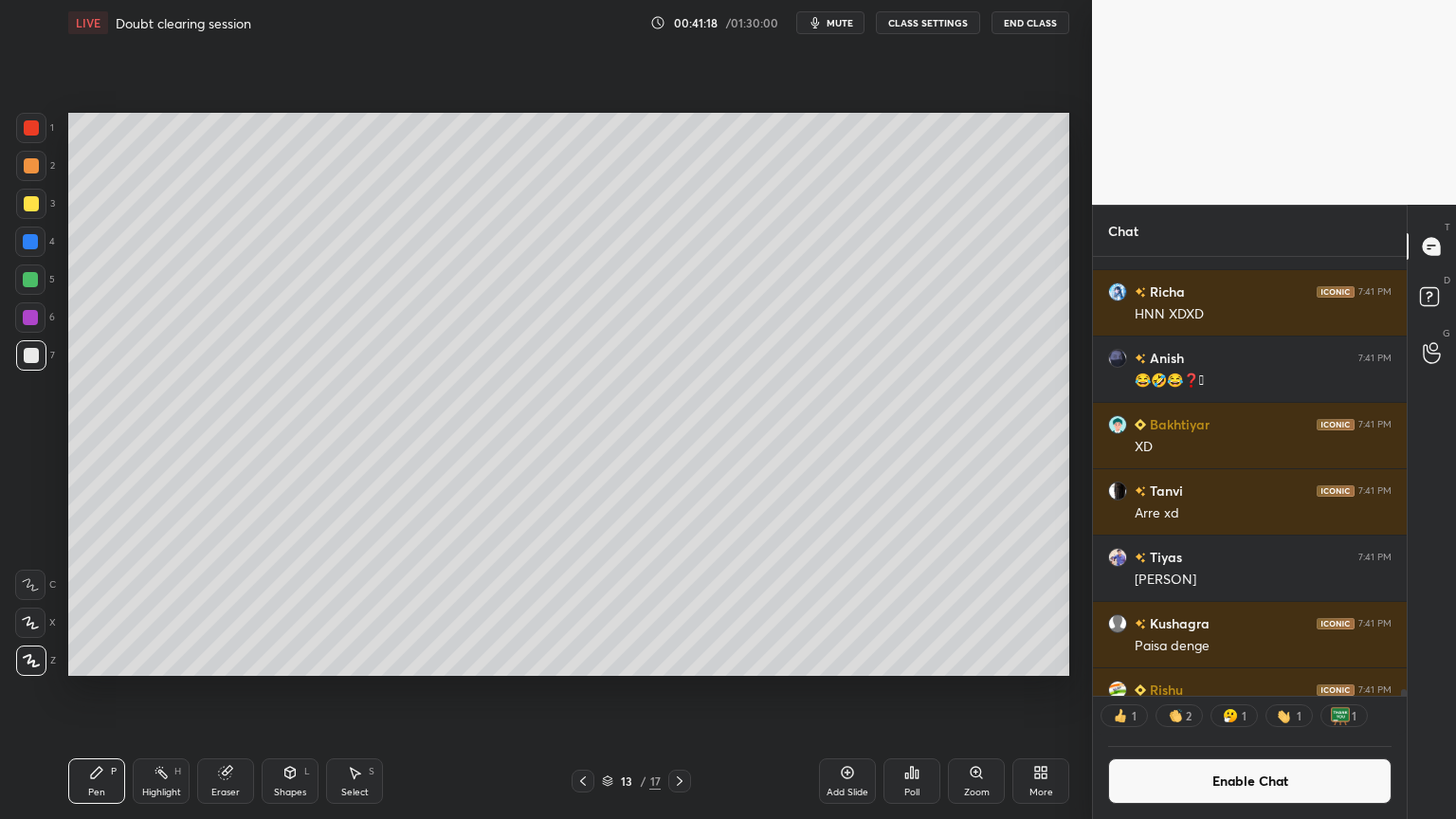 click at bounding box center [30, 280] 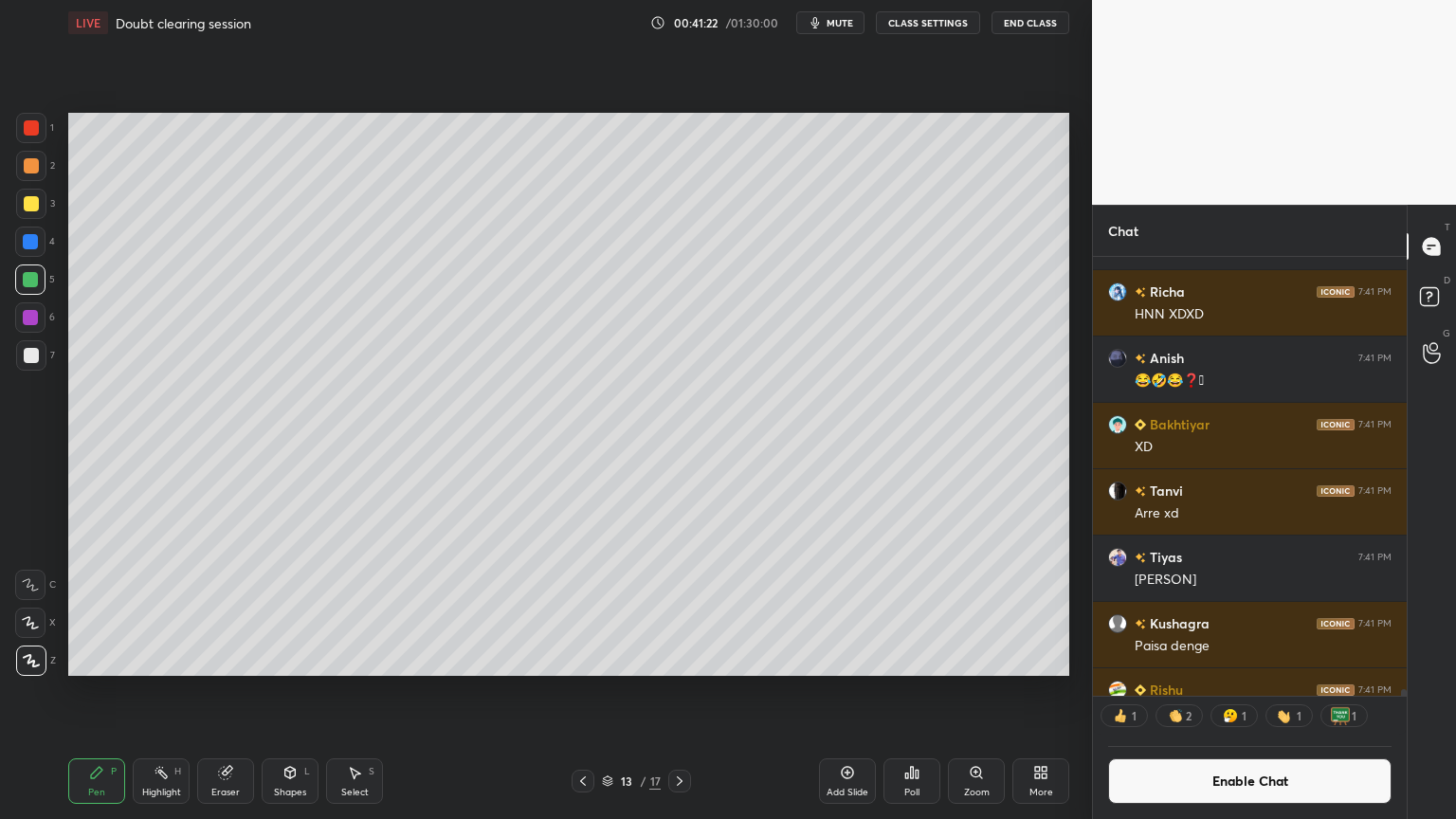 click on "Highlight H" at bounding box center (161, 781) 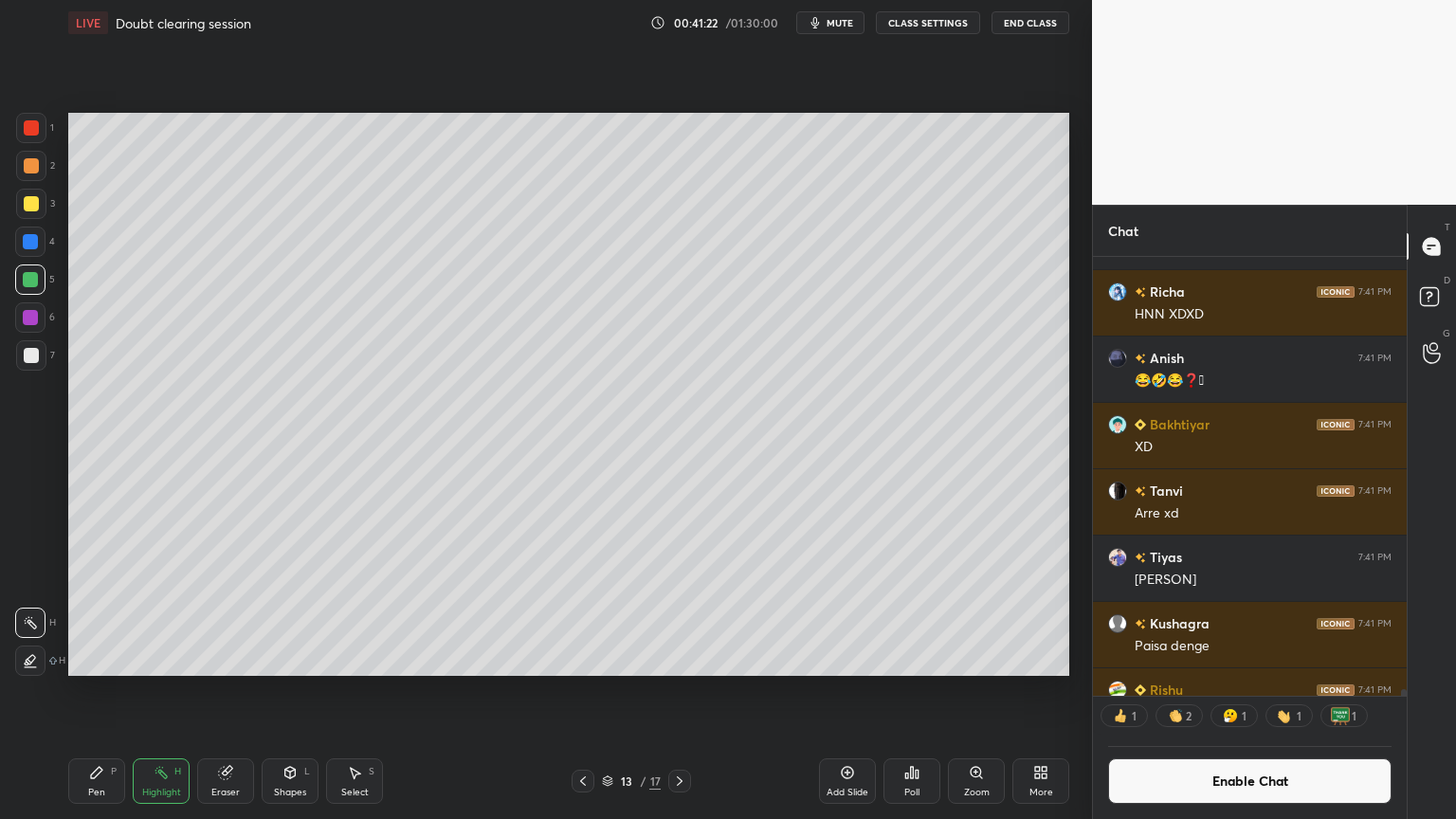 click on "Highlight H" at bounding box center (161, 781) 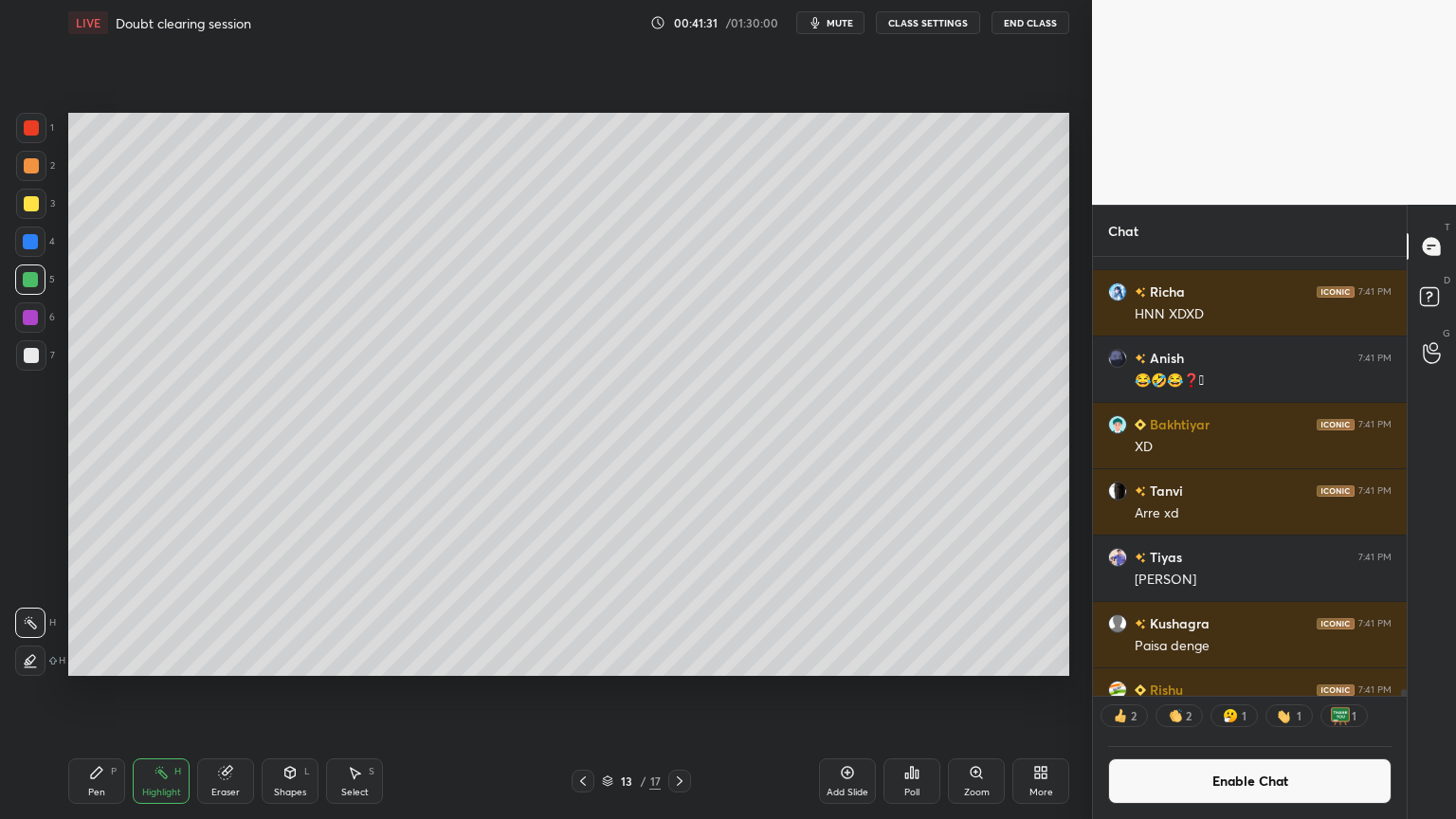 click on "Pen P" at bounding box center [97, 781] 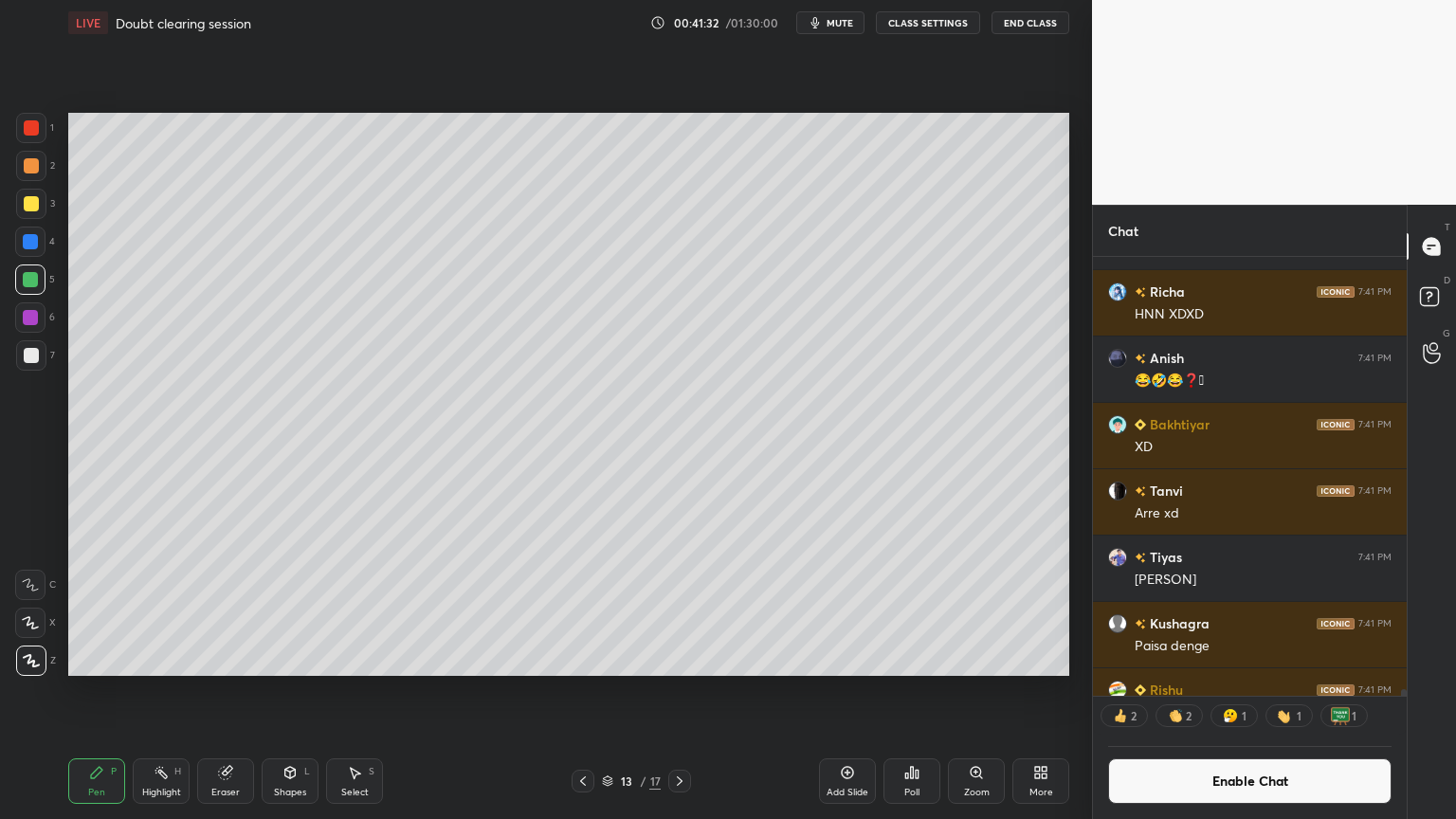 drag, startPoint x: 36, startPoint y: 351, endPoint x: 53, endPoint y: 370, distance: 25.495098 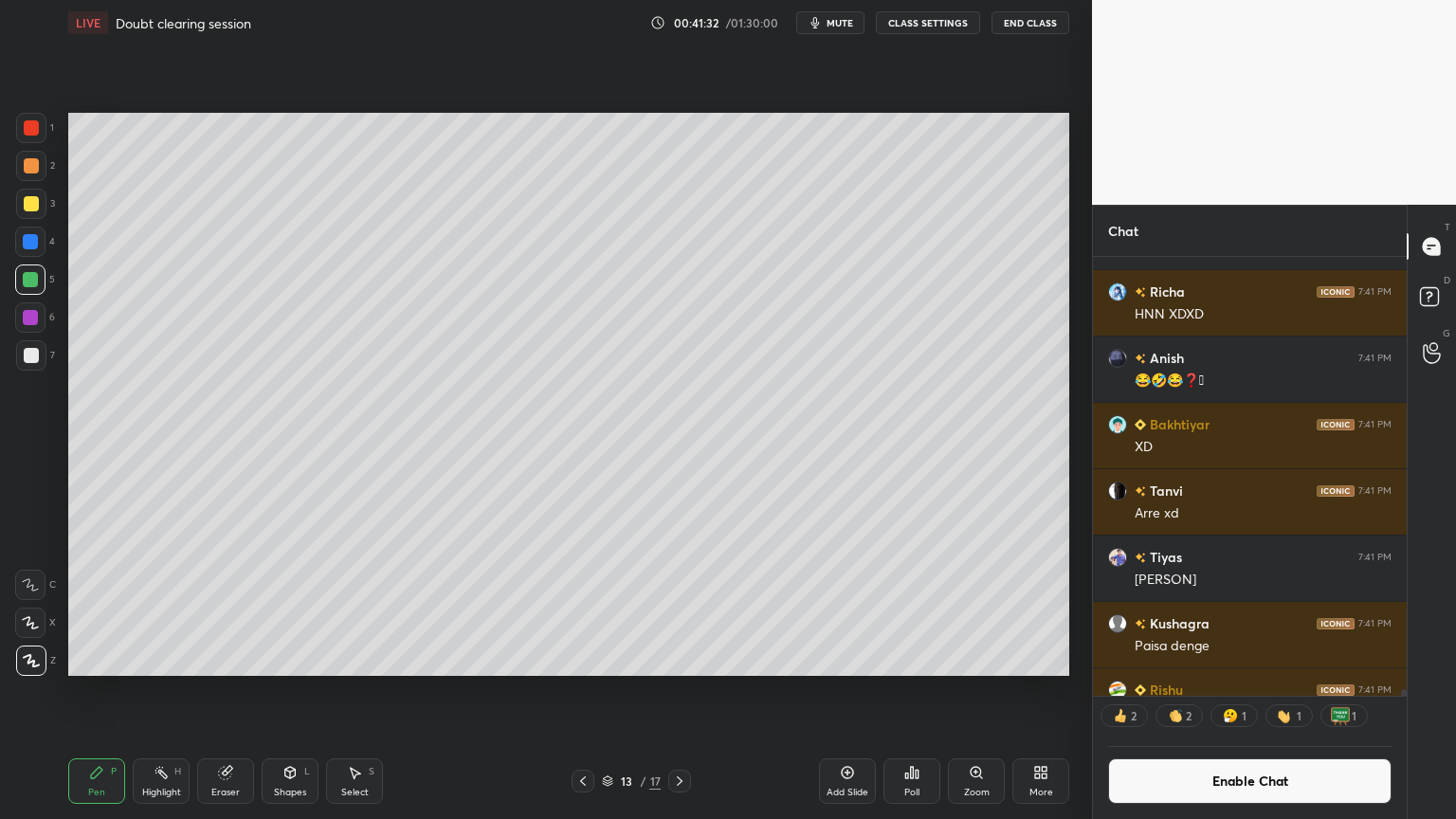 click at bounding box center [31, 355] 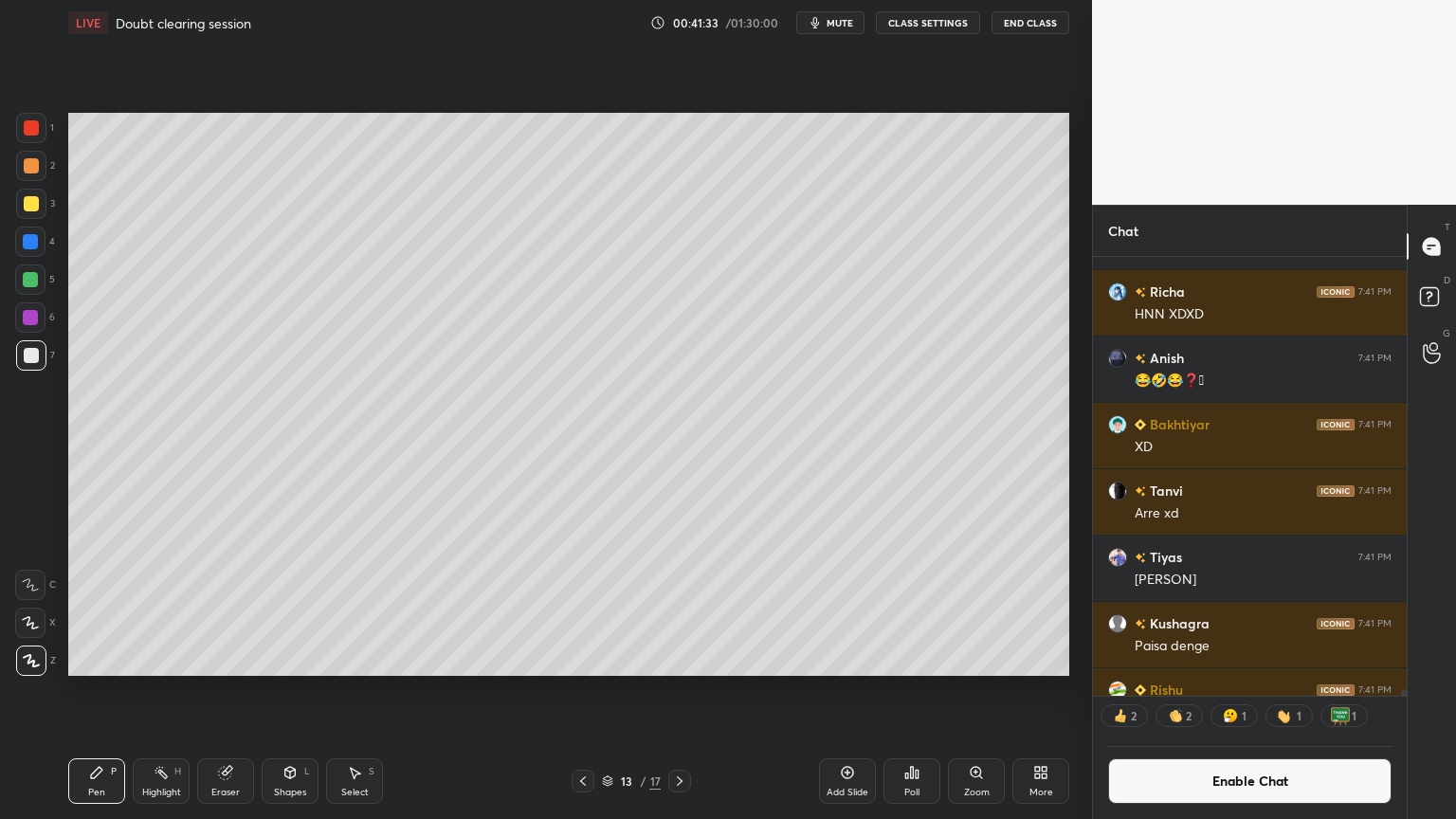 click at bounding box center [31, 166] 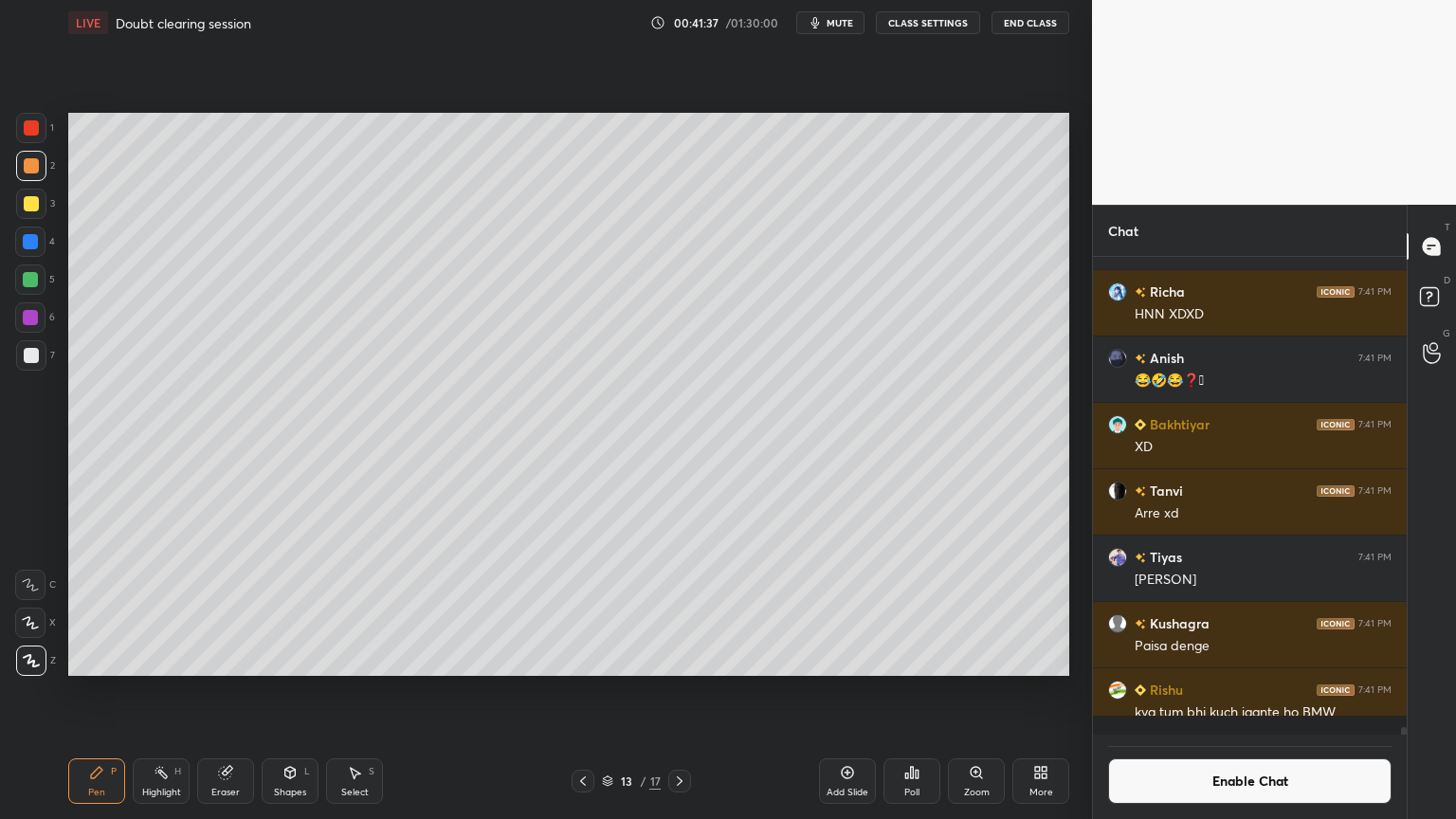 scroll, scrollTop: 6, scrollLeft: 6, axis: both 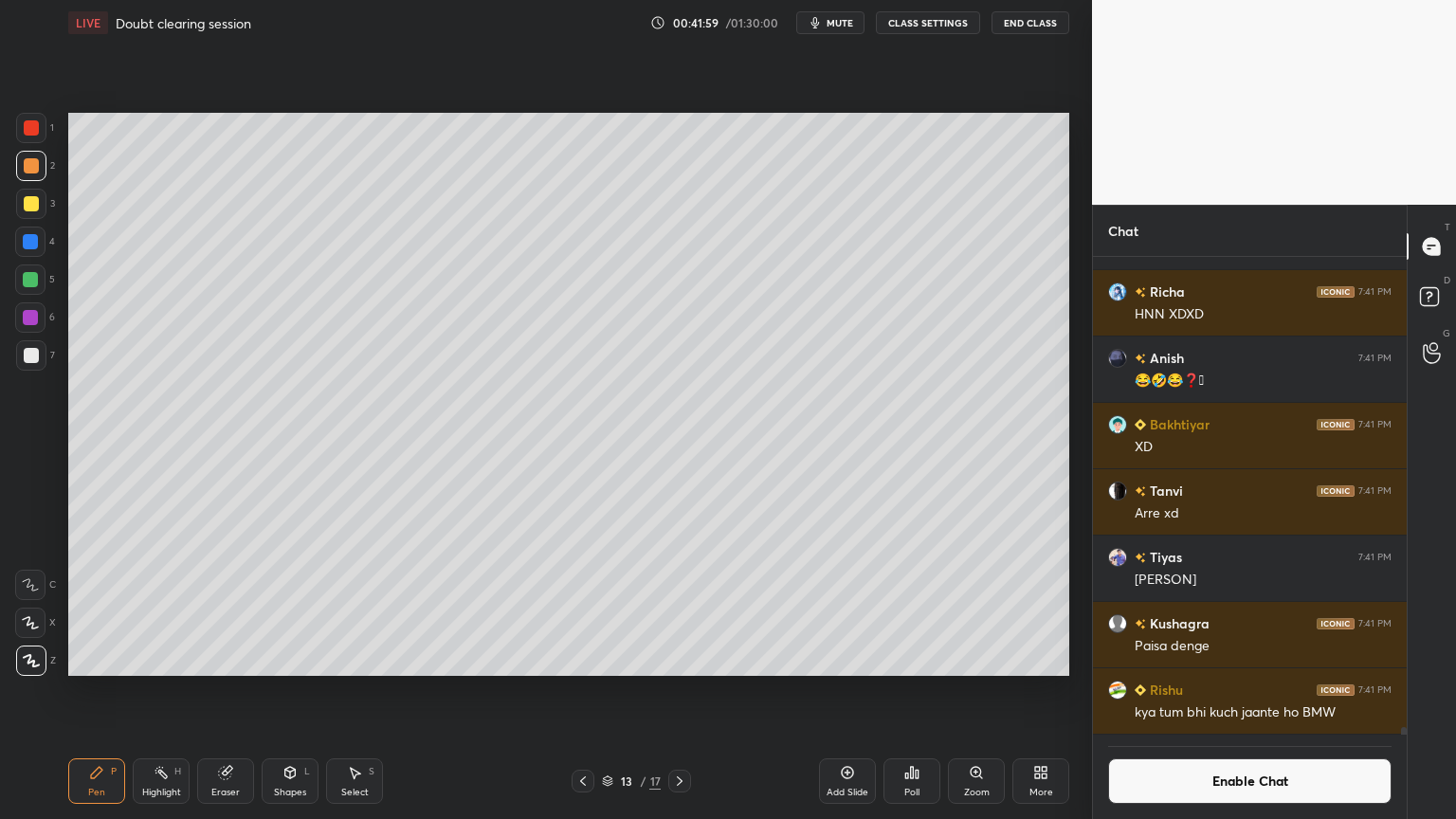 click on "Highlight H" at bounding box center (161, 781) 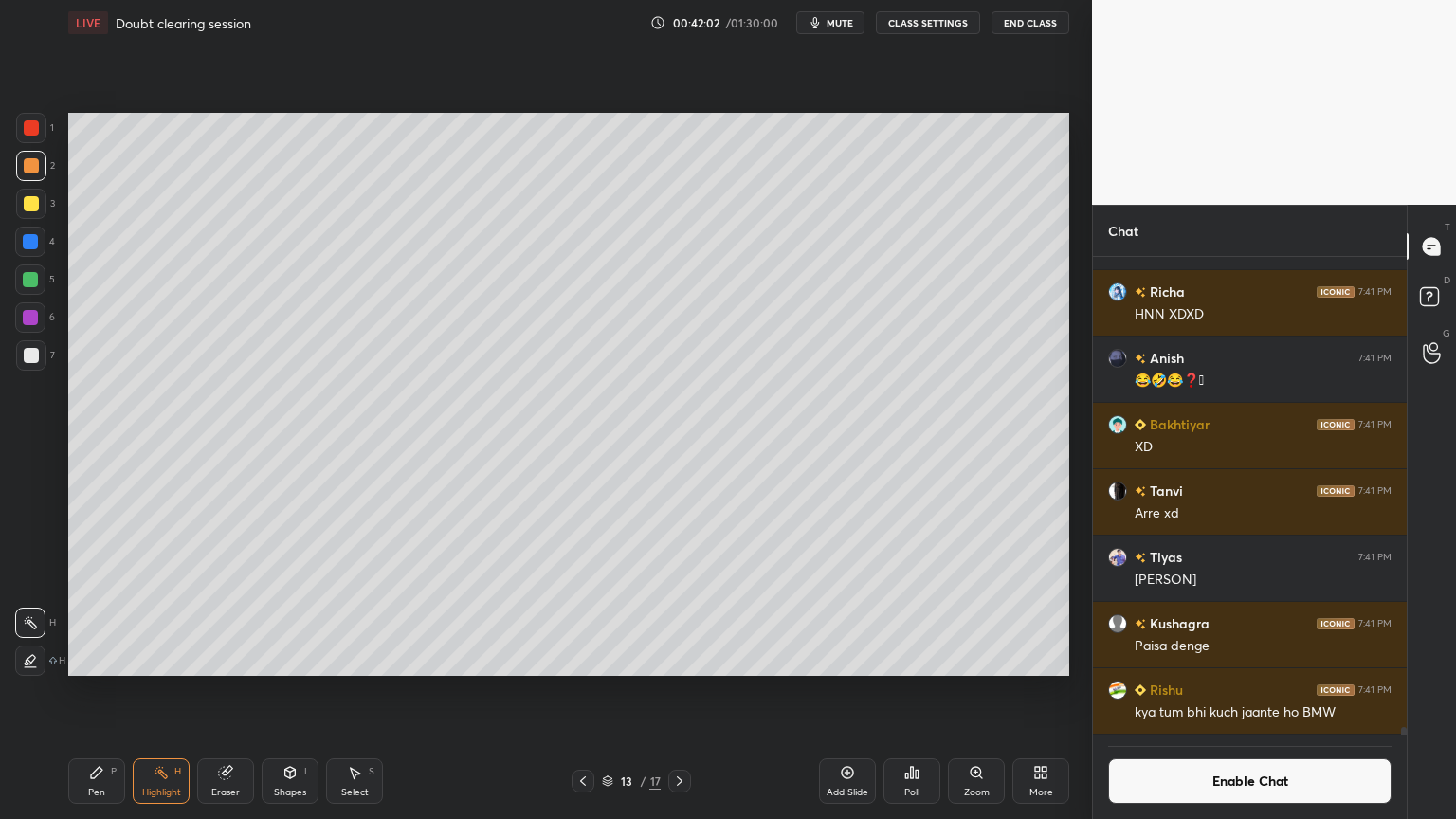 click on "Pen P" at bounding box center [97, 781] 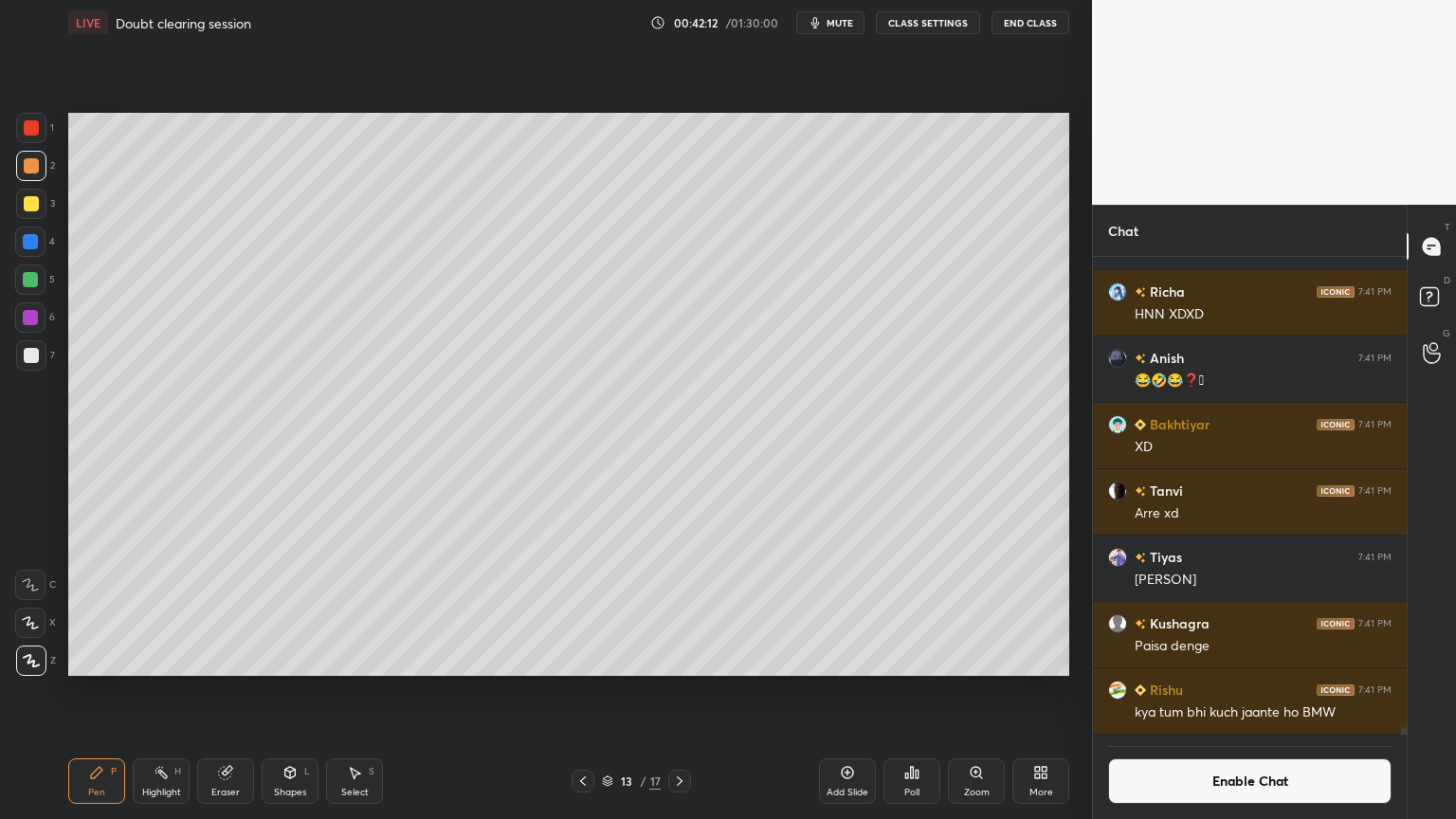 scroll, scrollTop: 433, scrollLeft: 308, axis: both 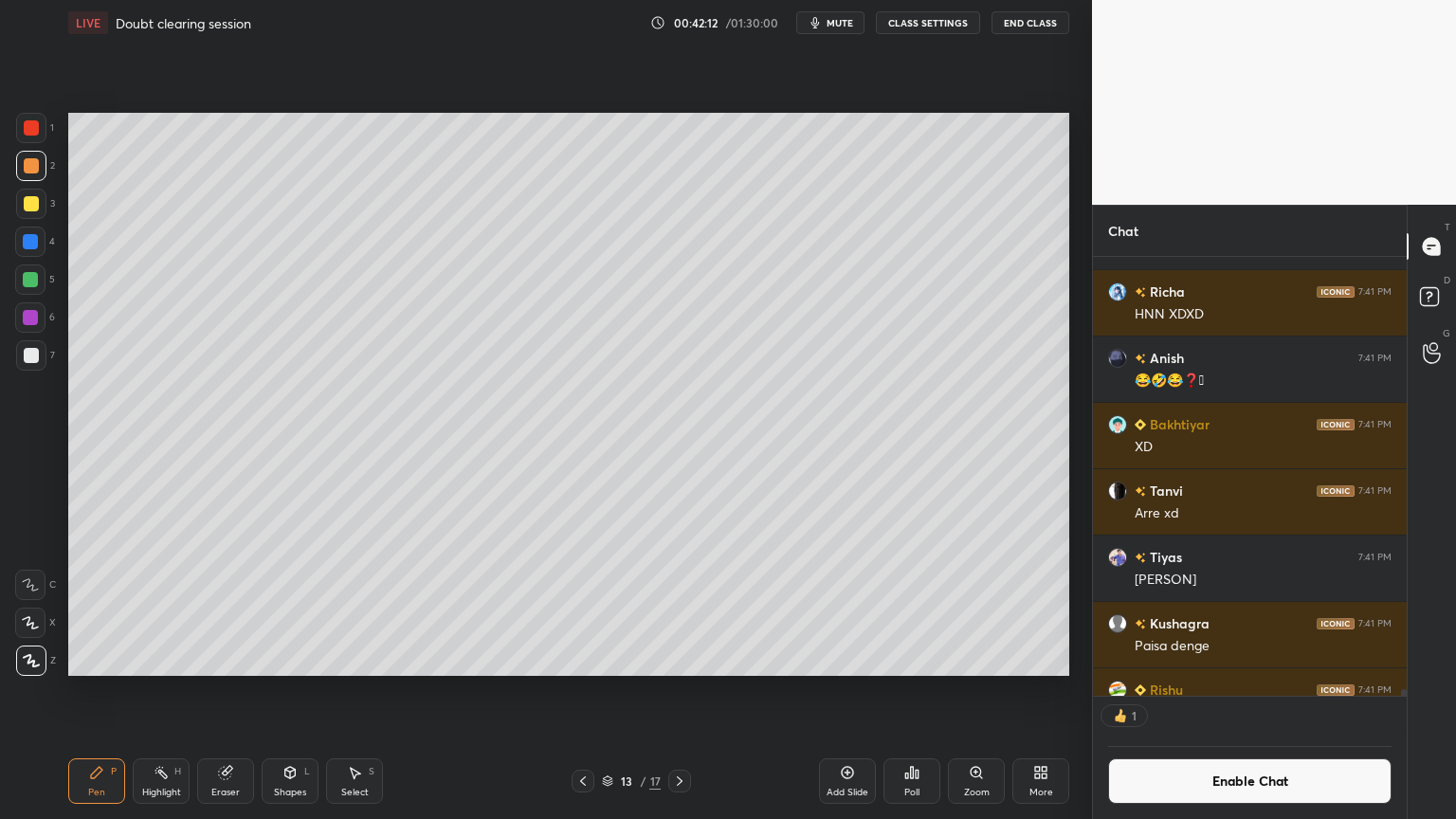 click at bounding box center (31, 355) 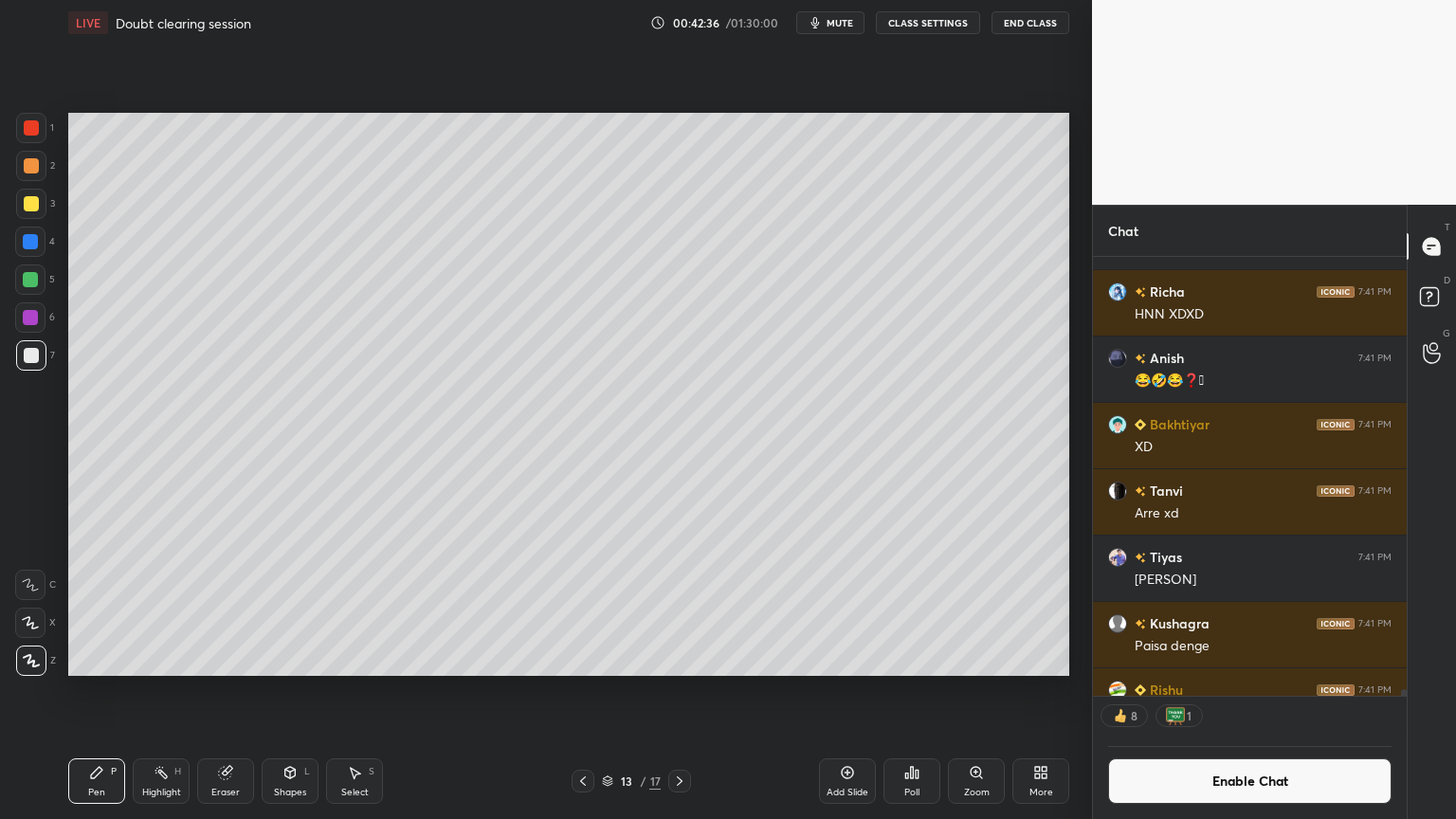 click on "Highlight" at bounding box center [161, 792] 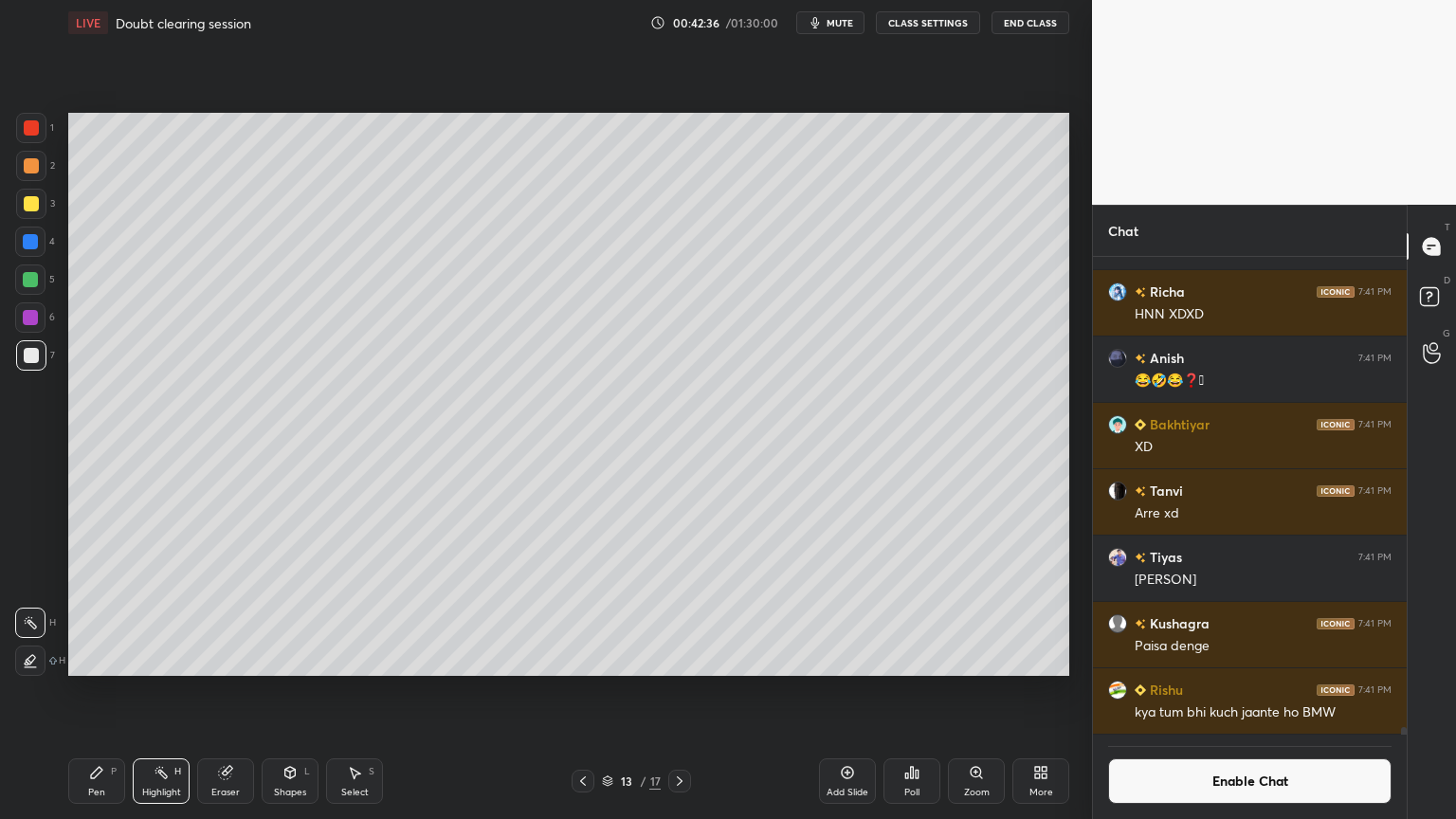 scroll, scrollTop: 30424, scrollLeft: 0, axis: vertical 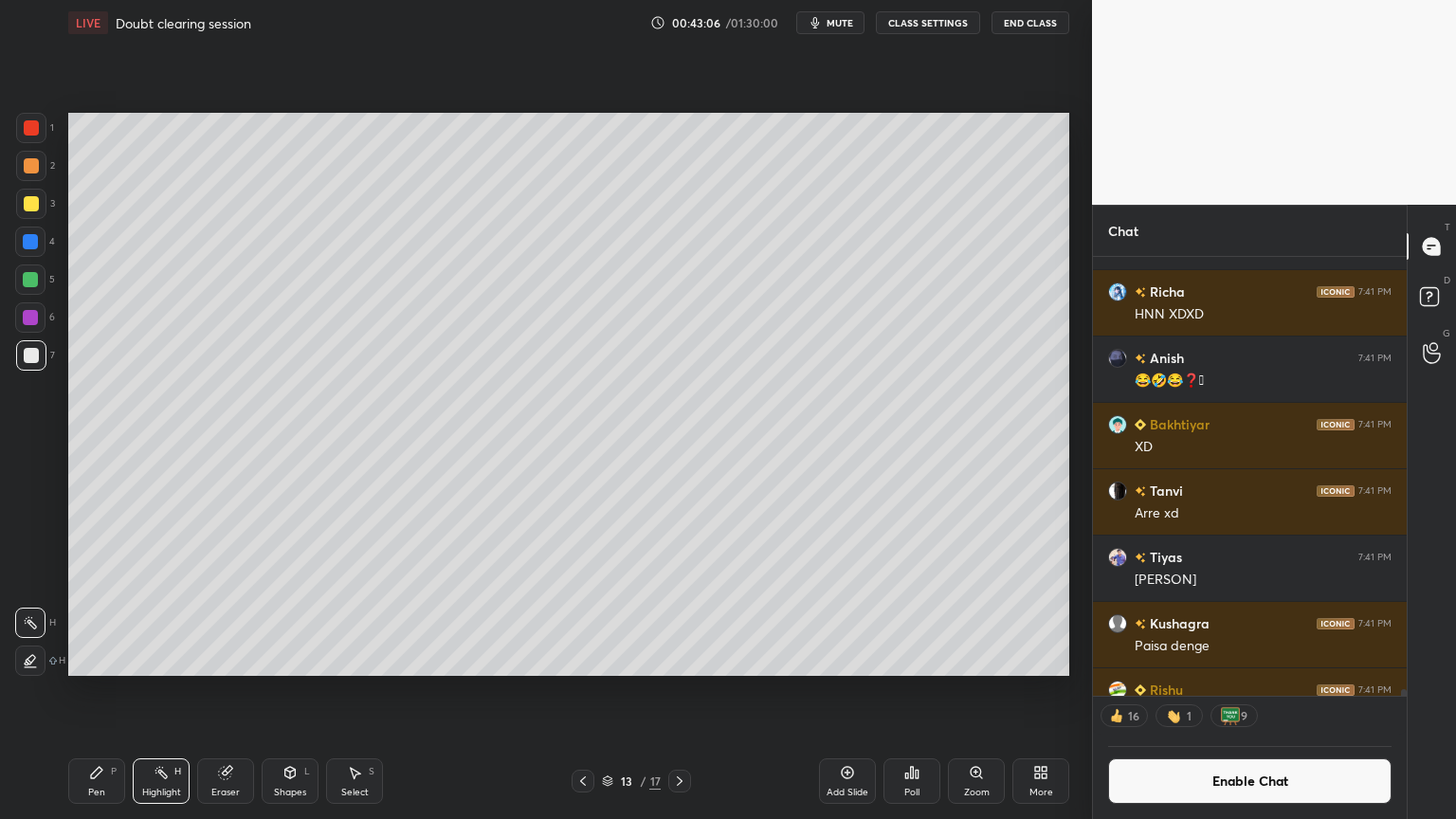 drag, startPoint x: 845, startPoint y: 785, endPoint x: 800, endPoint y: 782, distance: 45.099889 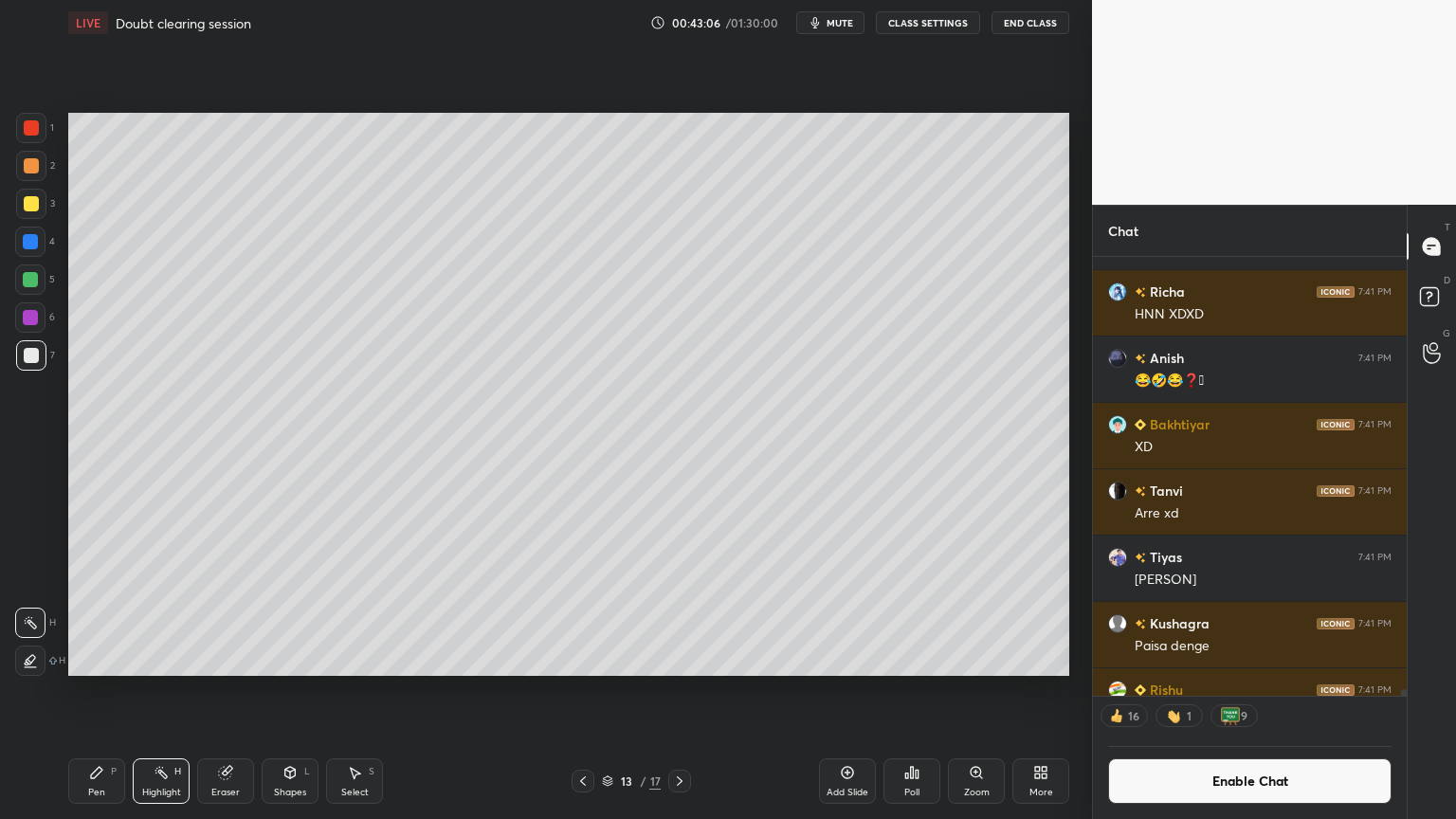 click on "Add Slide" at bounding box center (847, 781) 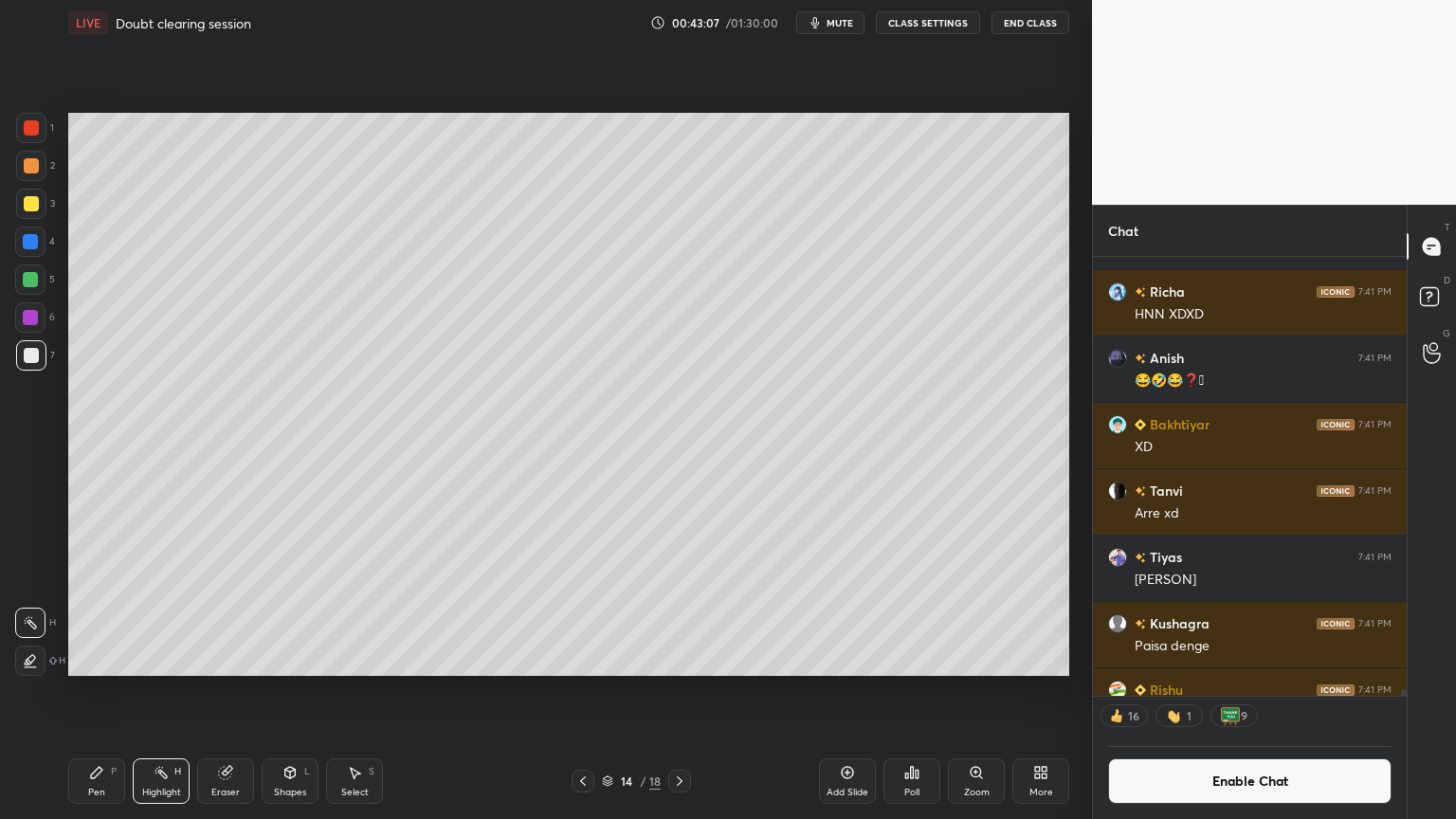 click on "Pen P" at bounding box center [97, 781] 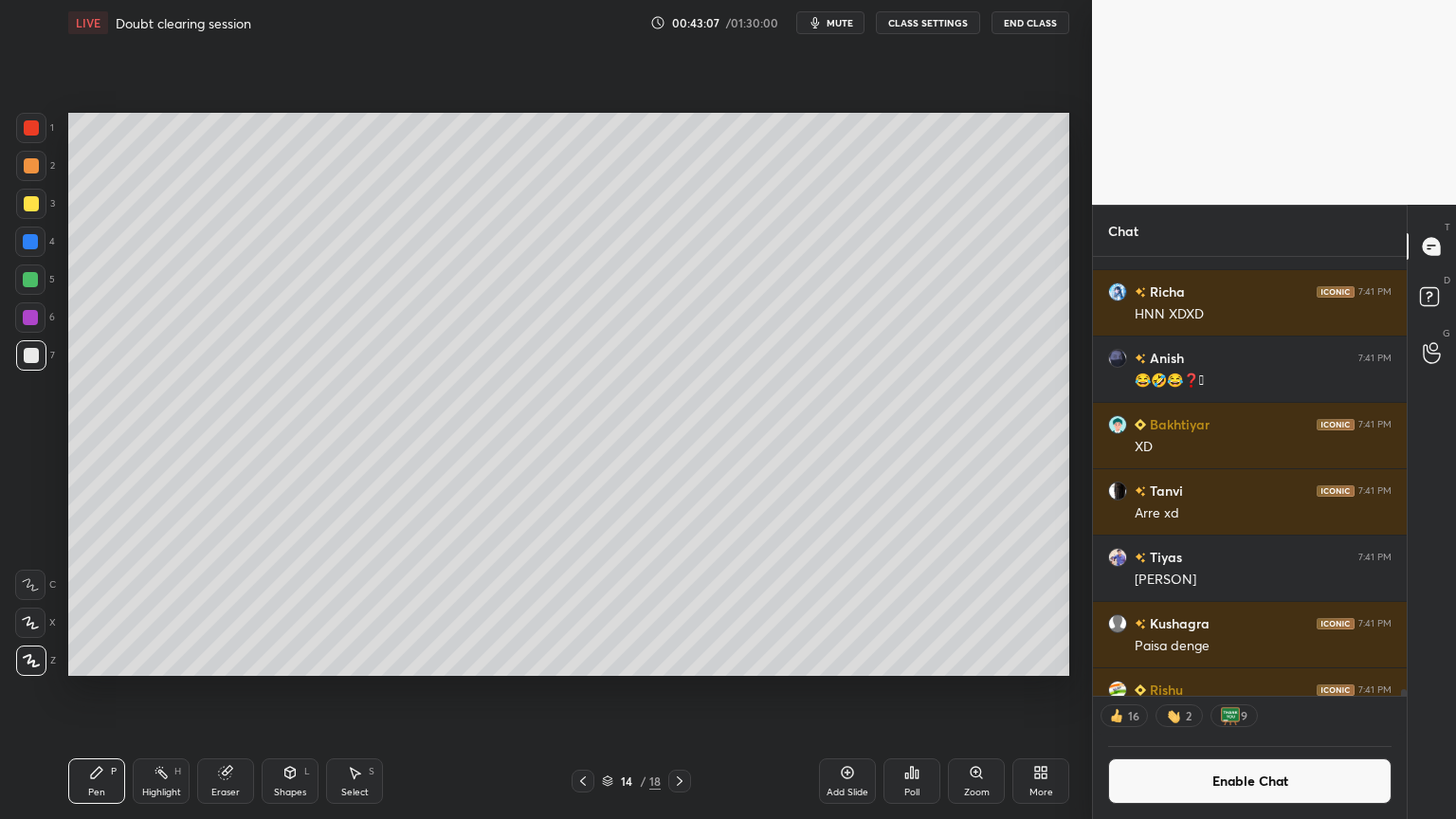 click at bounding box center (31, 166) 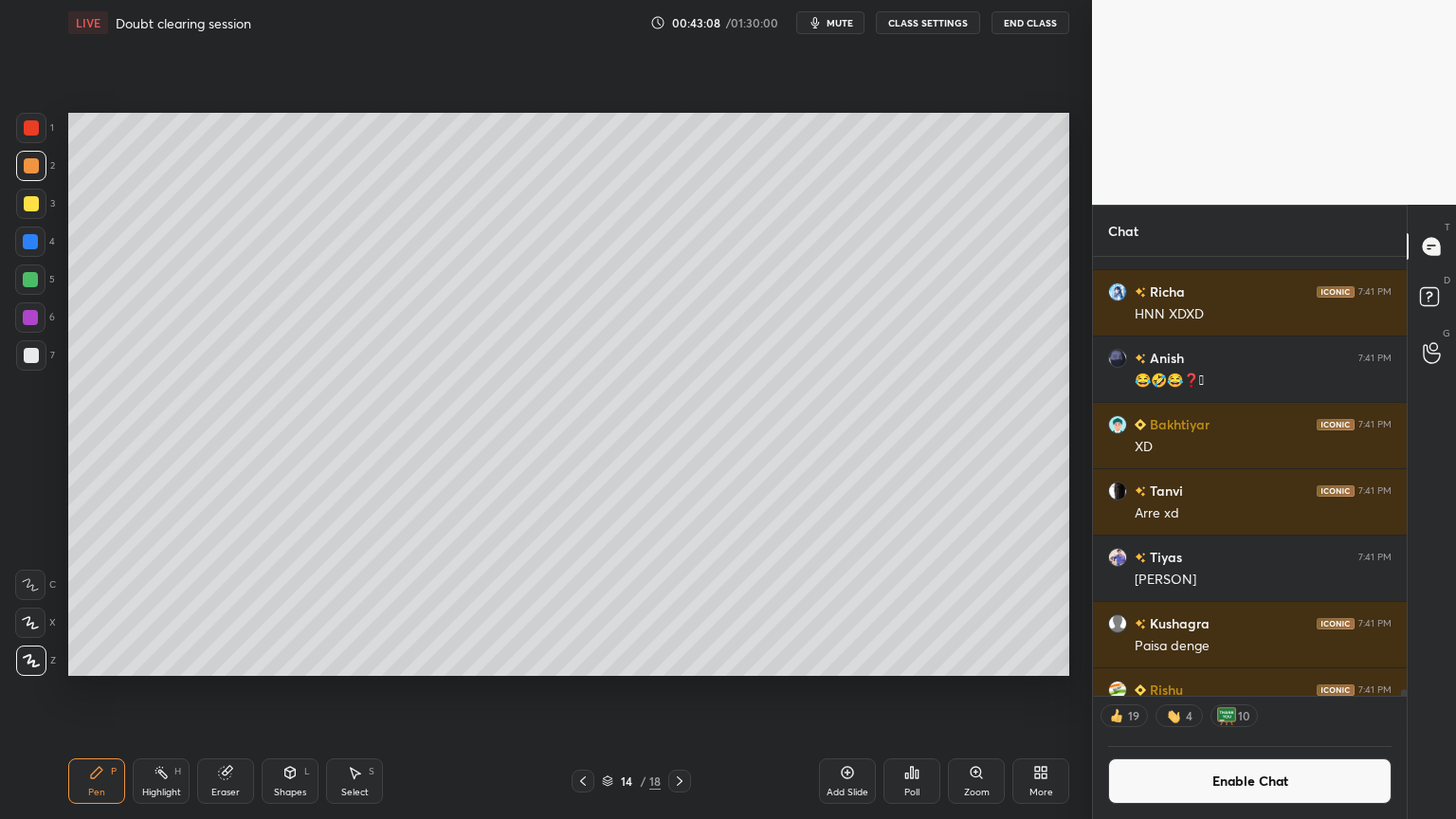 click at bounding box center (31, 128) 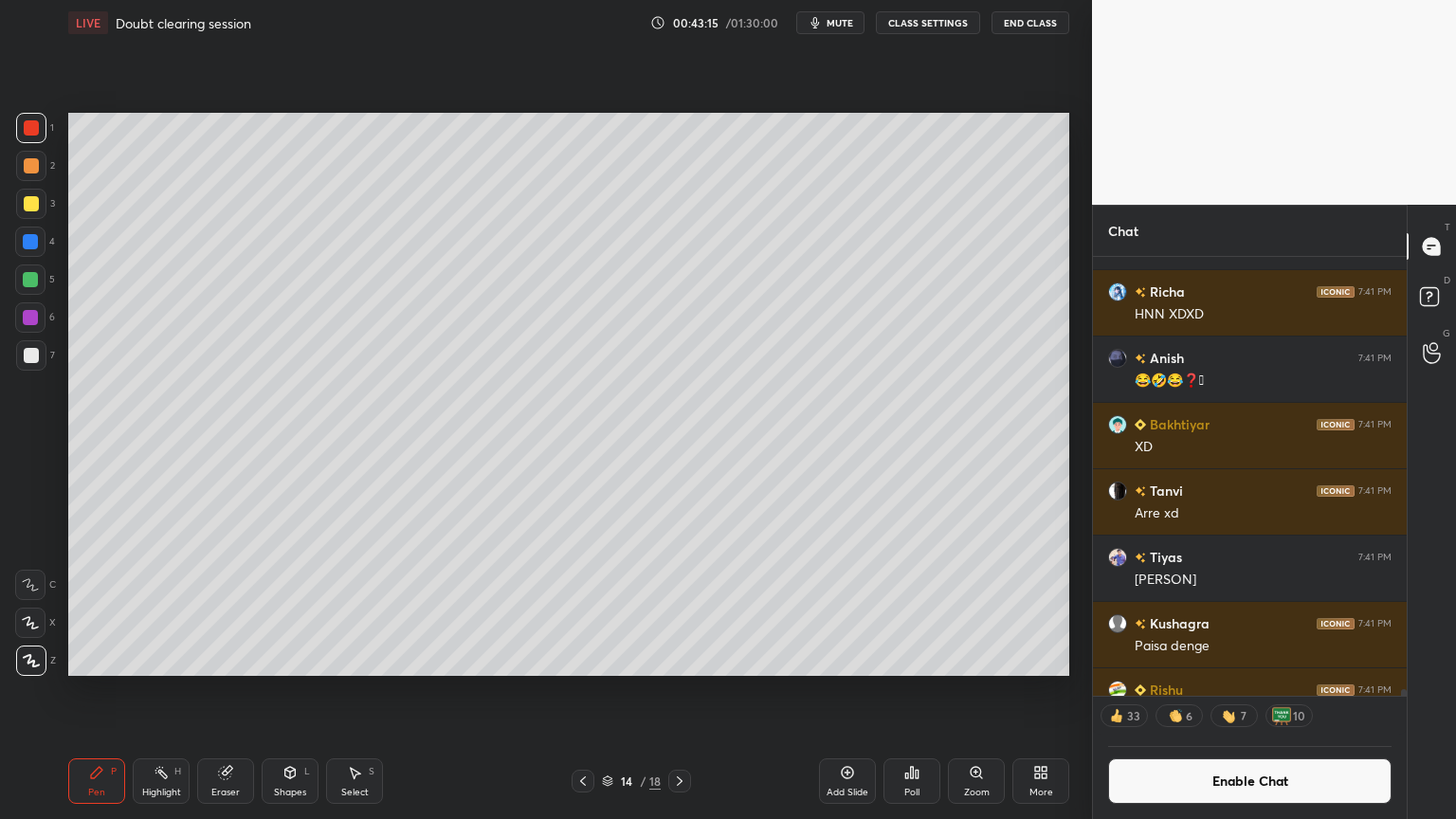 click on "Pen" at bounding box center [97, 792] 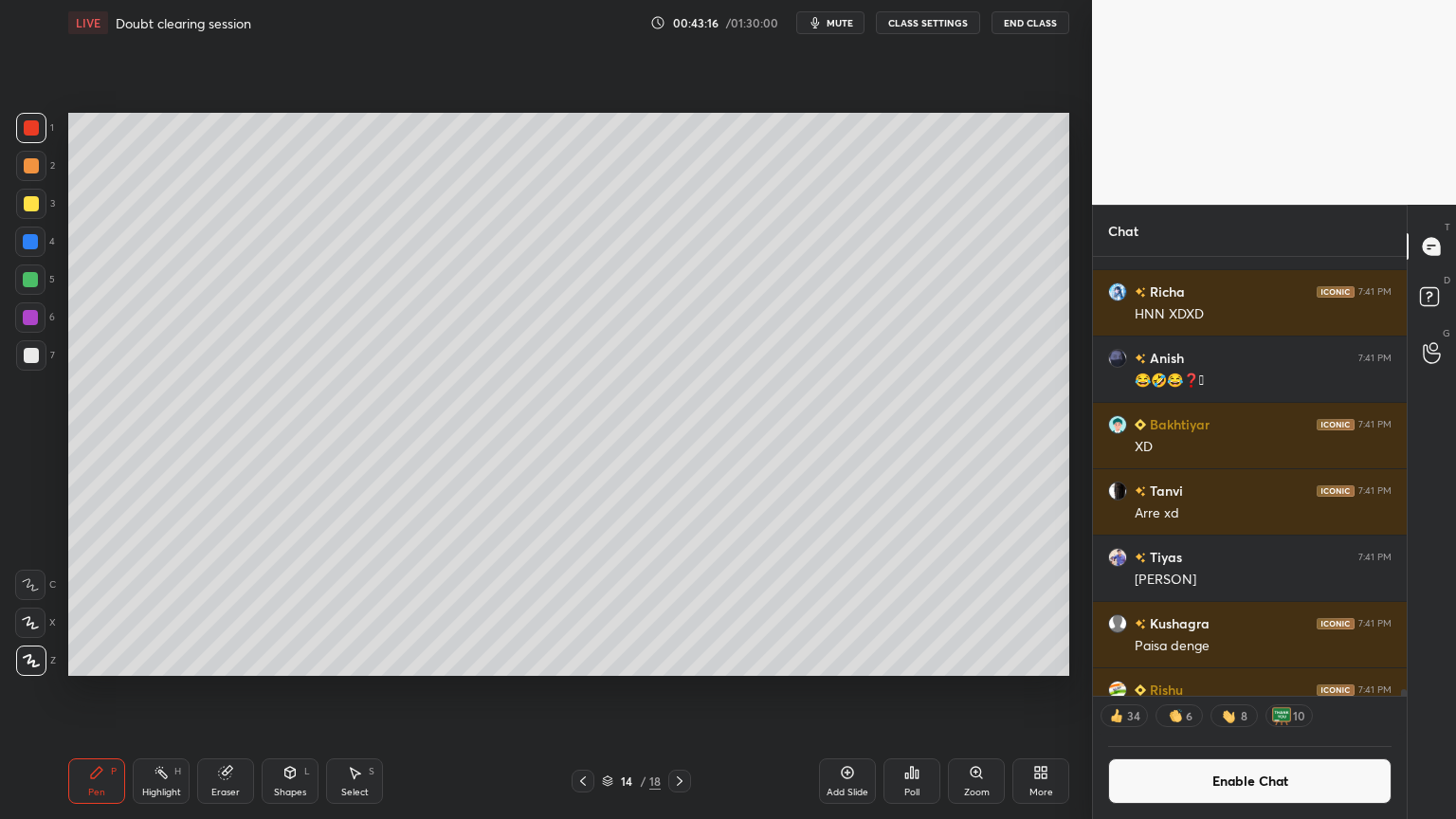 click at bounding box center [31, 166] 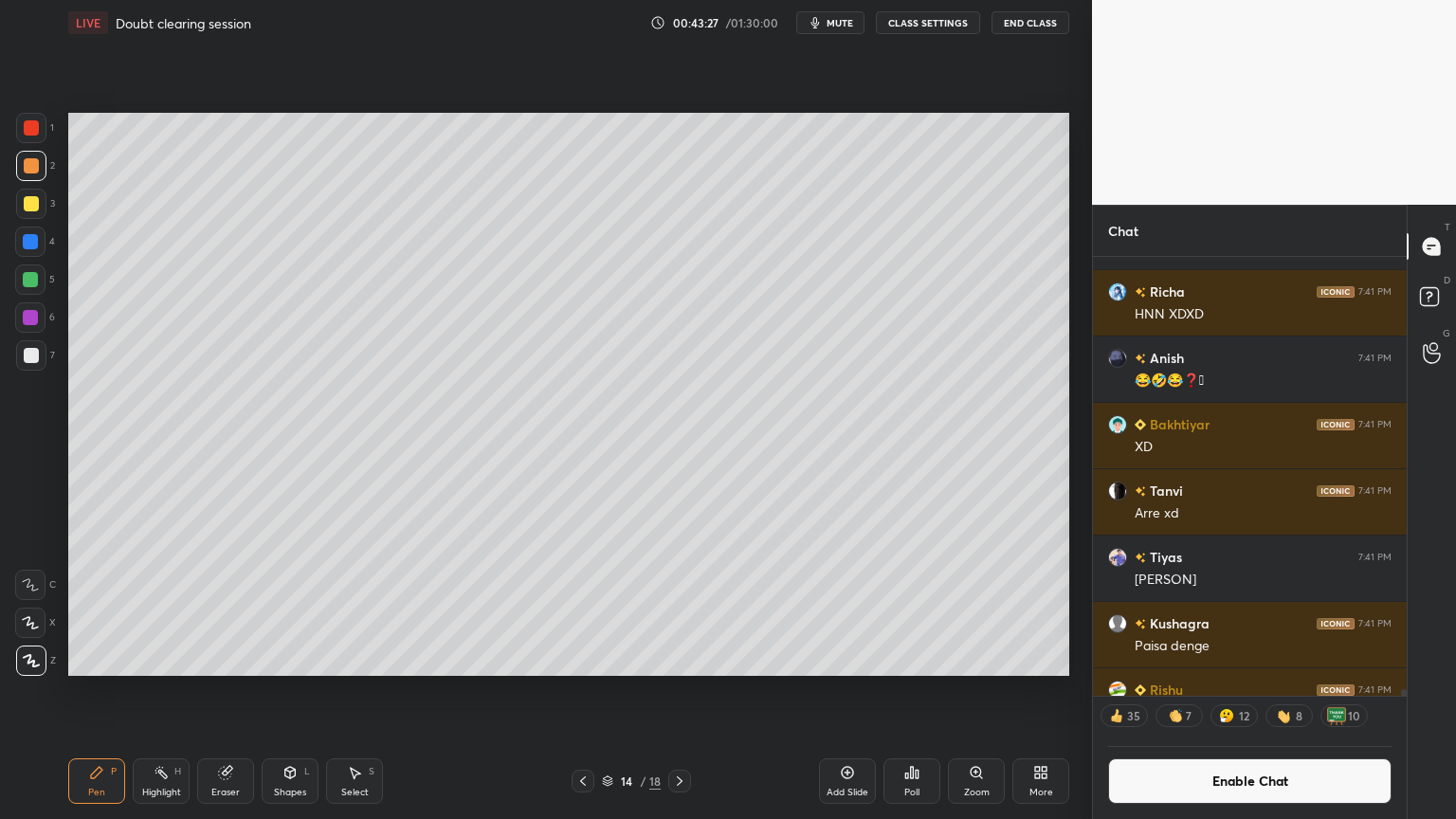 click on "Shapes L" at bounding box center [290, 781] 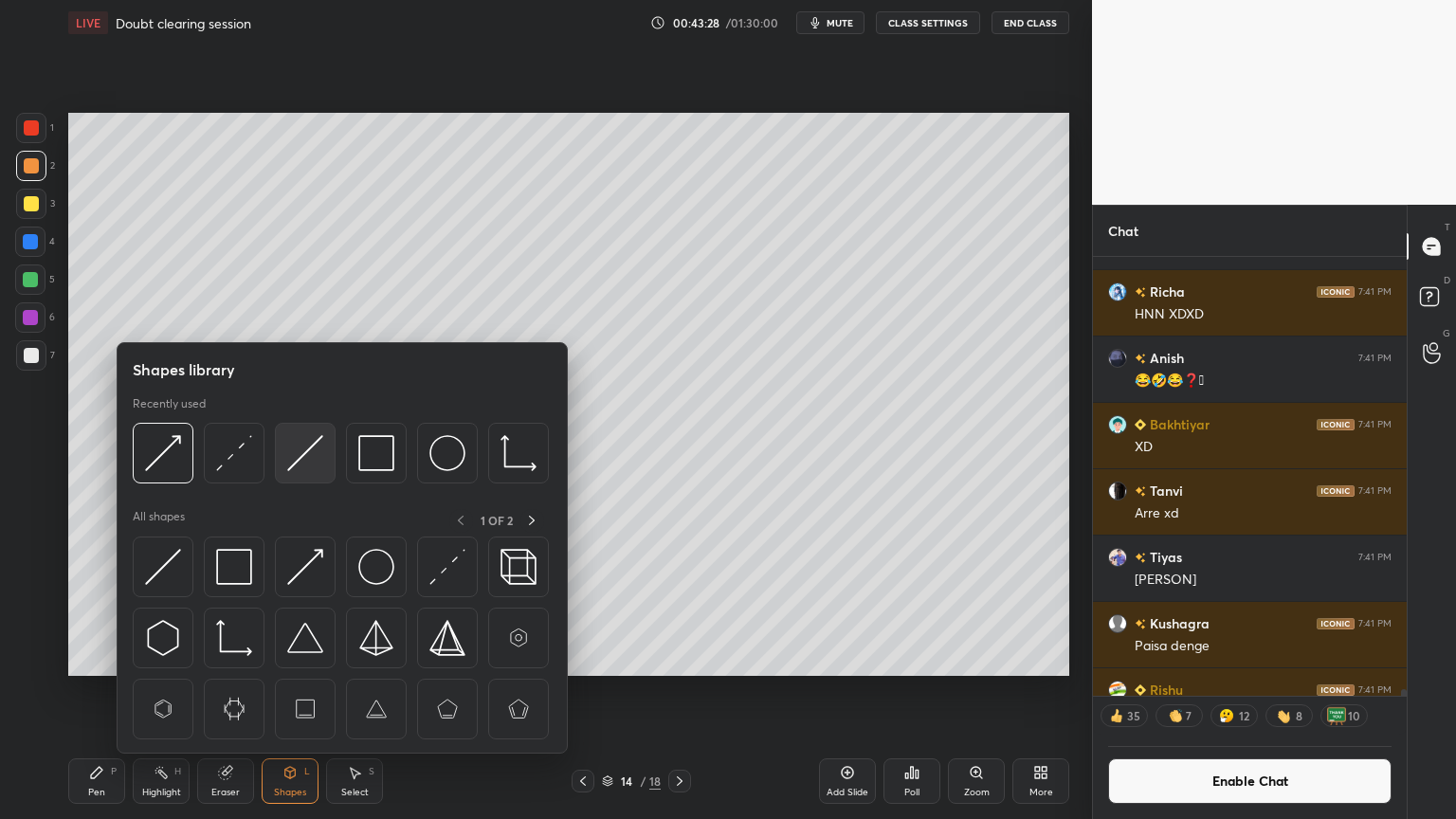 click at bounding box center [305, 453] 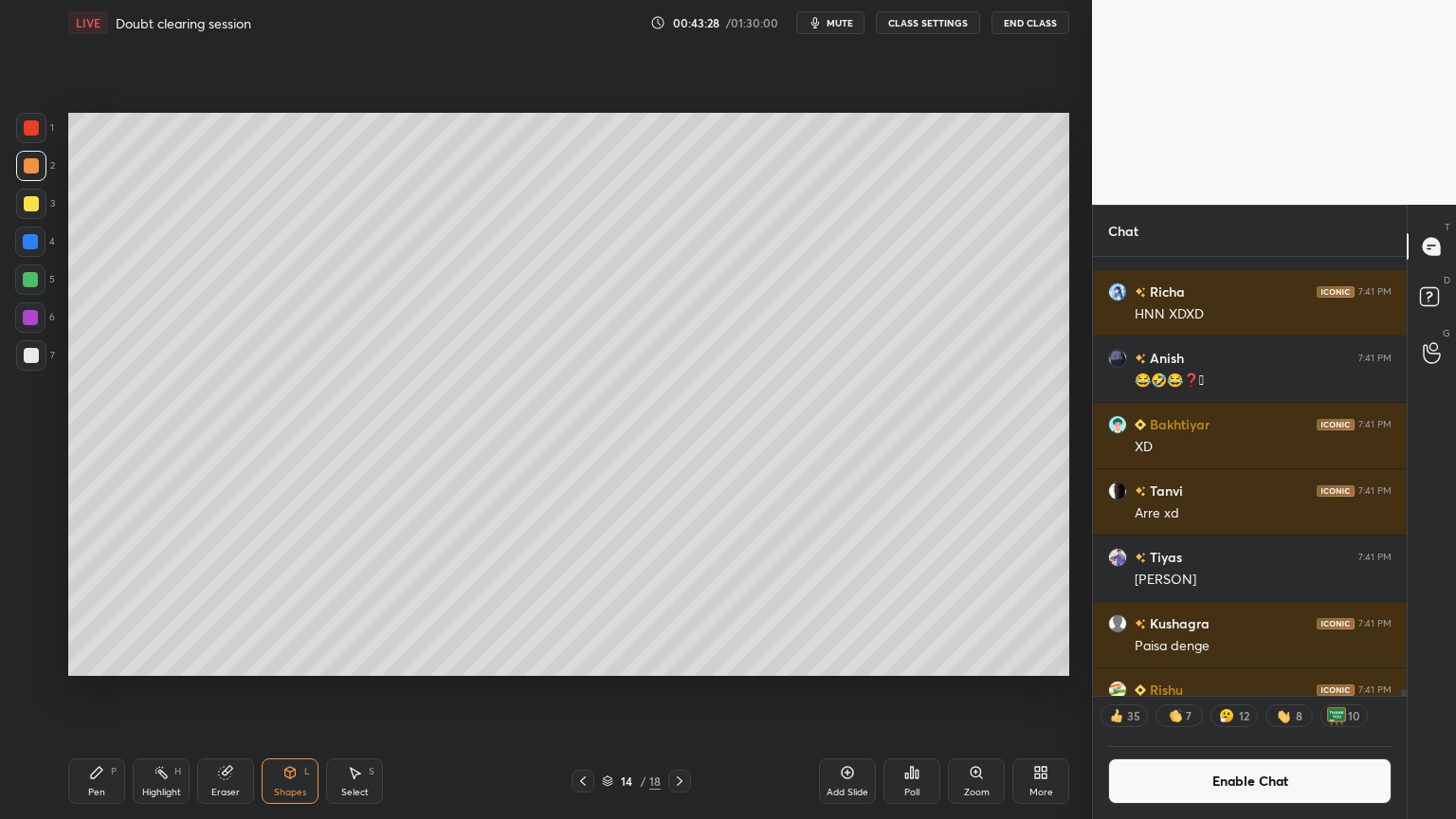 click at bounding box center [31, 355] 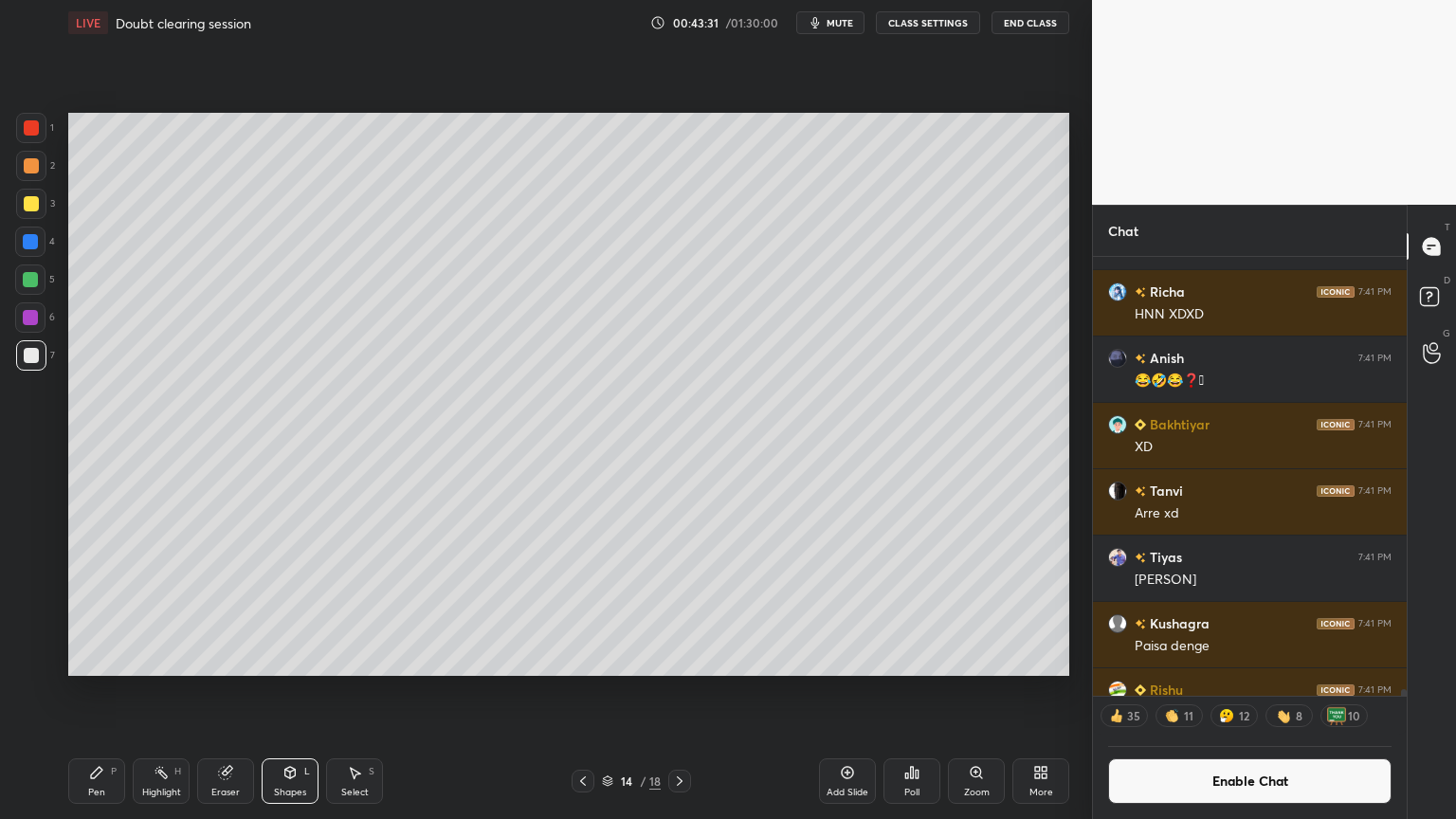 click on "Shapes" at bounding box center (290, 792) 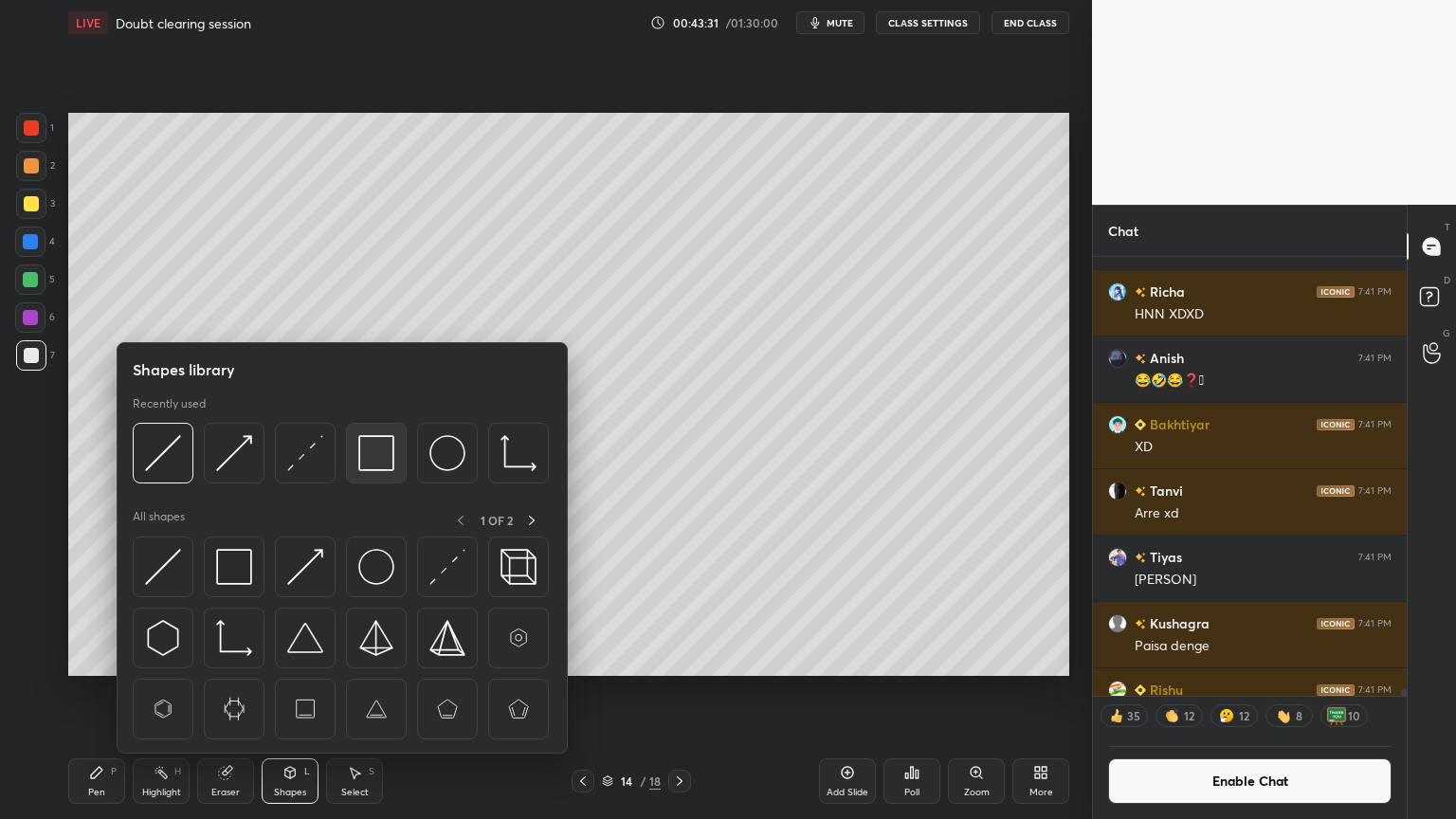 click at bounding box center [376, 453] 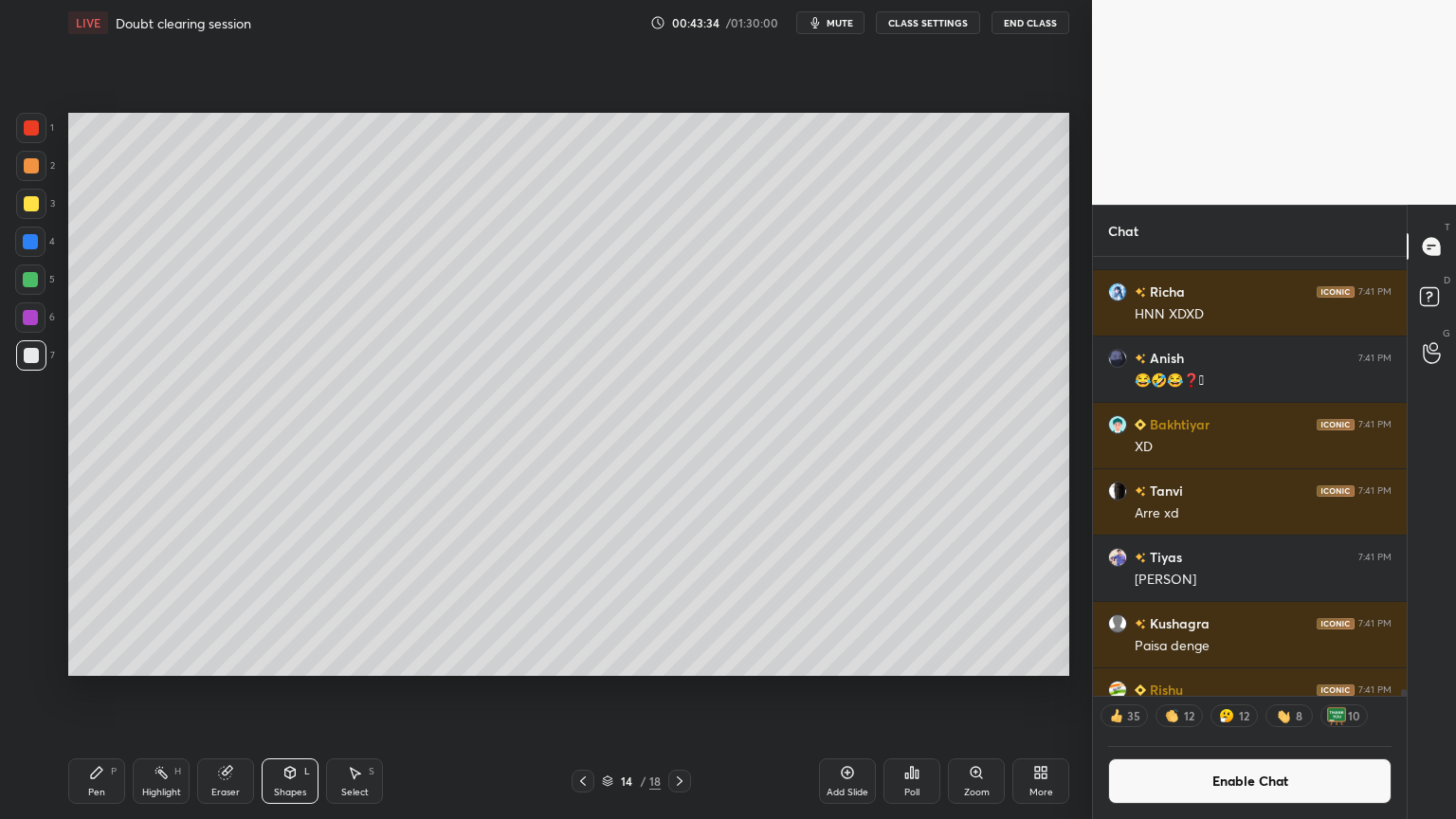 click on "Eraser" at bounding box center [226, 781] 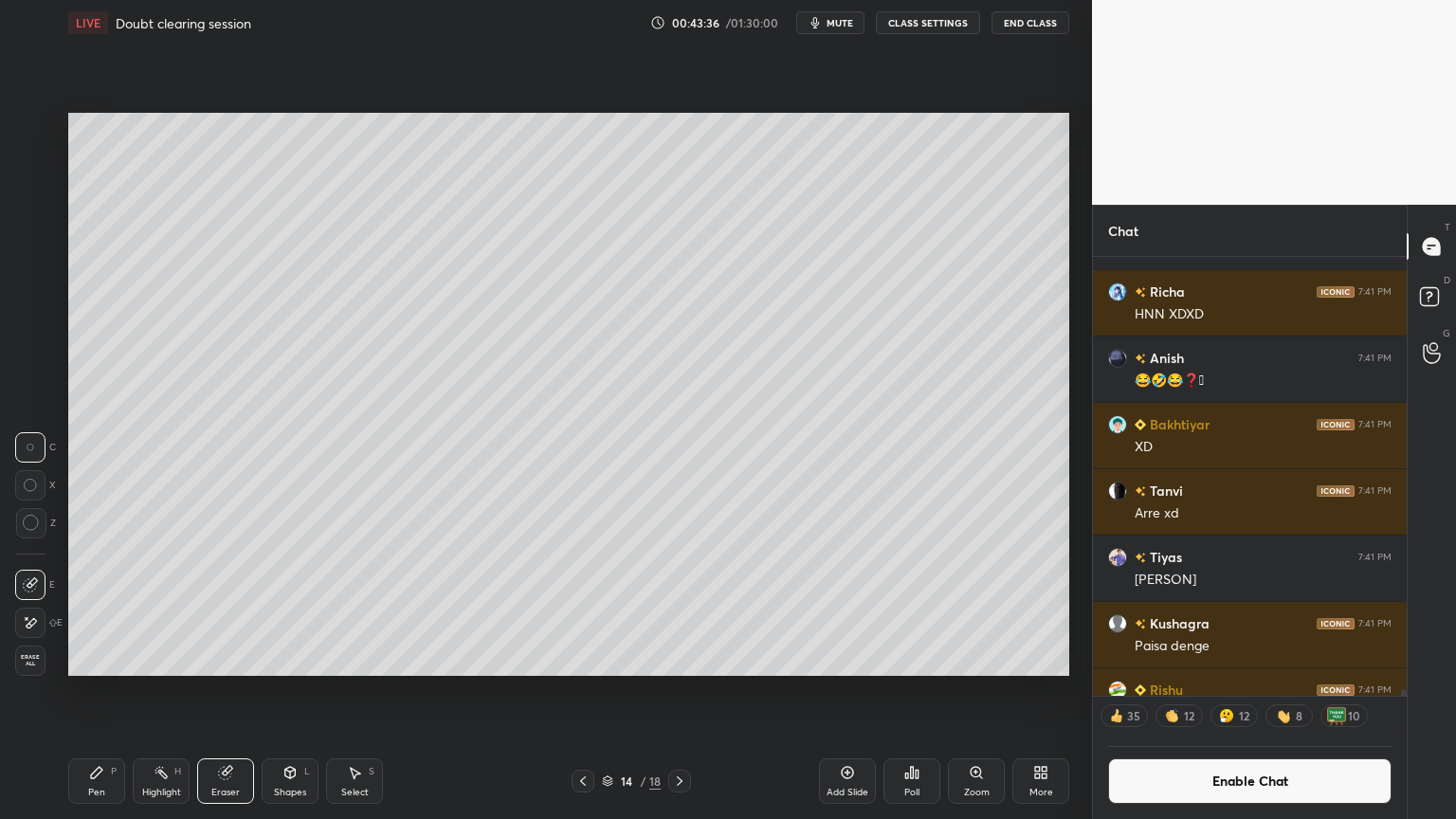 drag, startPoint x: 303, startPoint y: 786, endPoint x: 303, endPoint y: 756, distance: 30 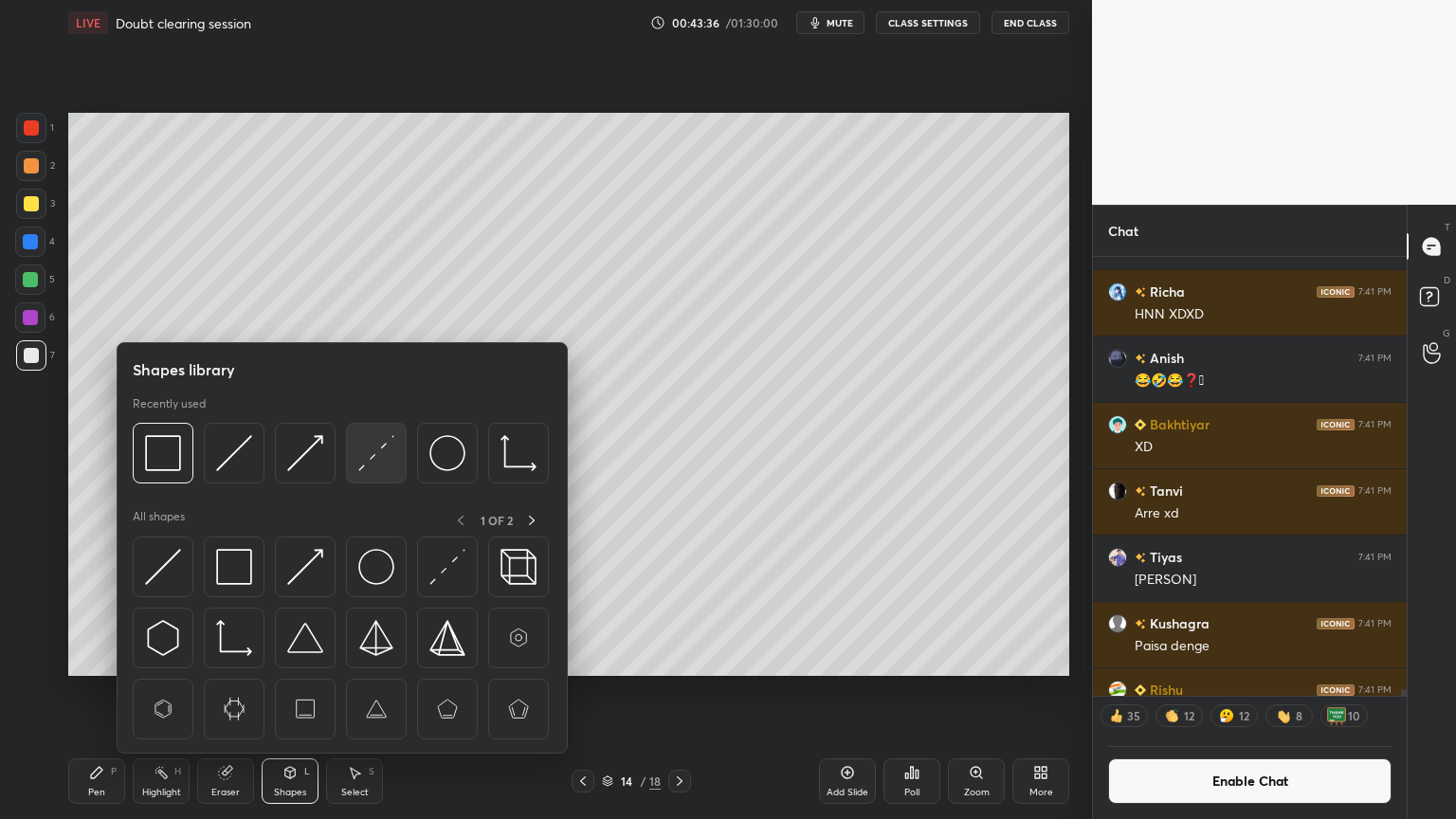 click at bounding box center (376, 453) 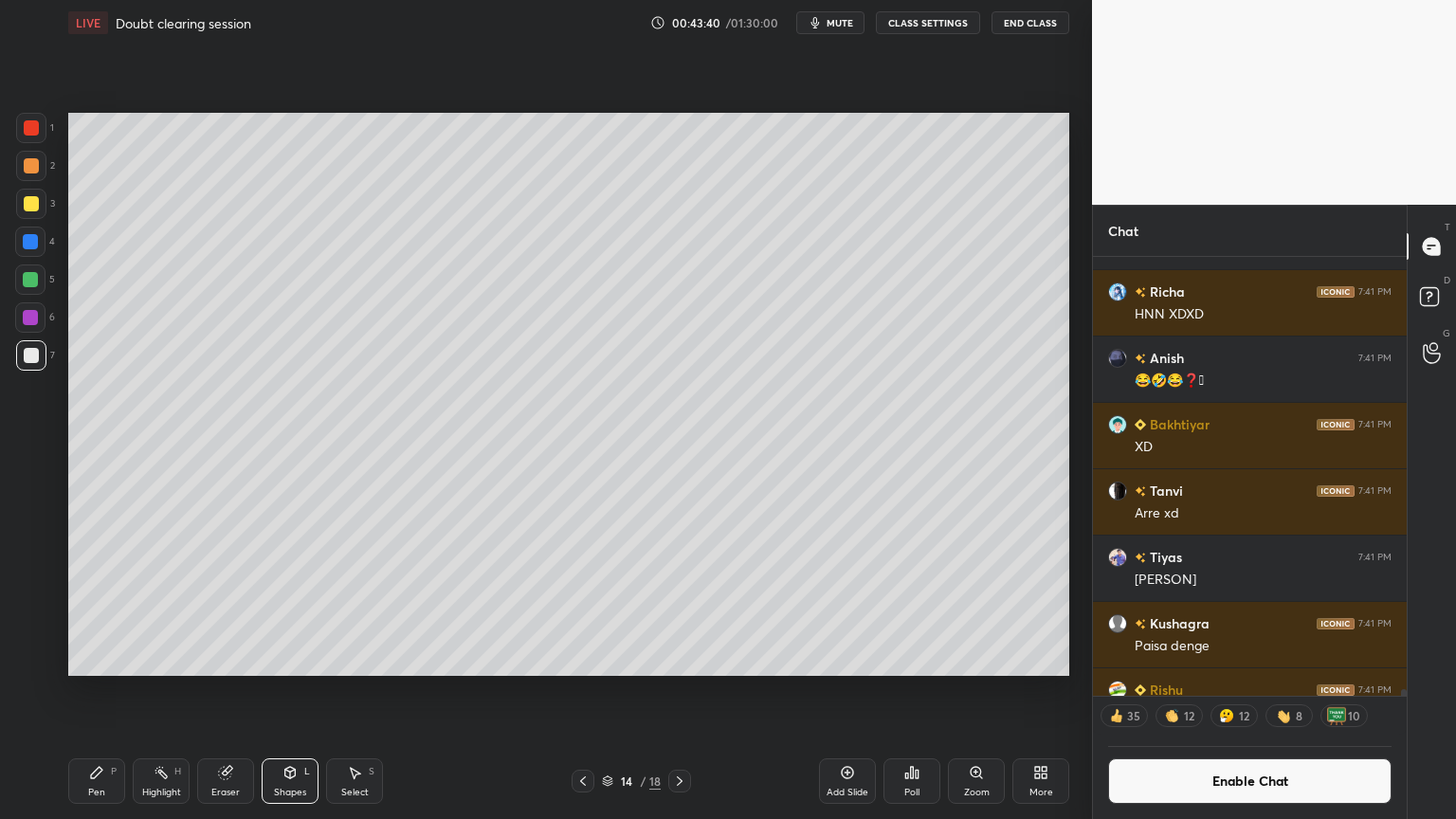 click at bounding box center [31, 166] 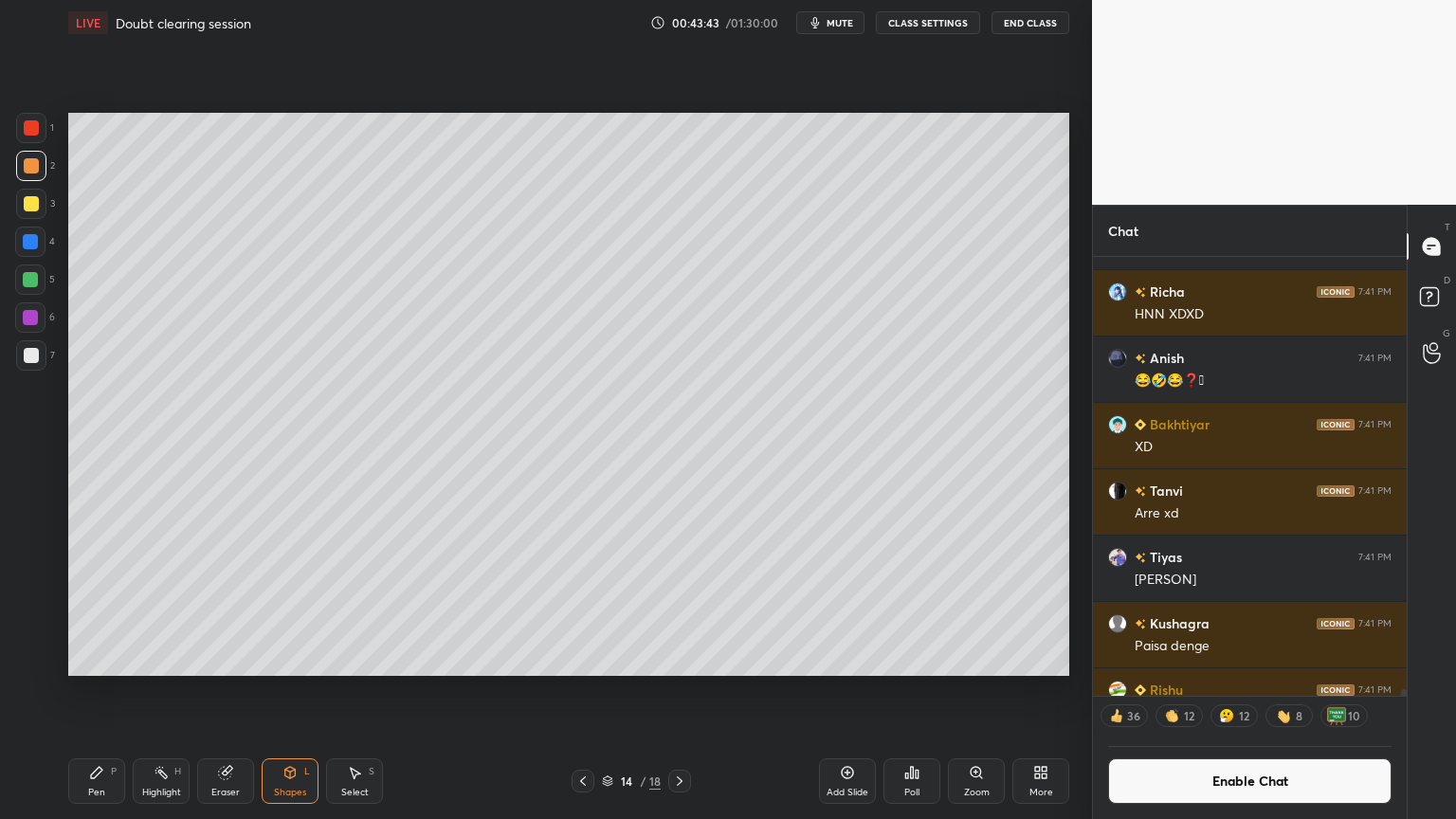 click on "Eraser" at bounding box center (226, 781) 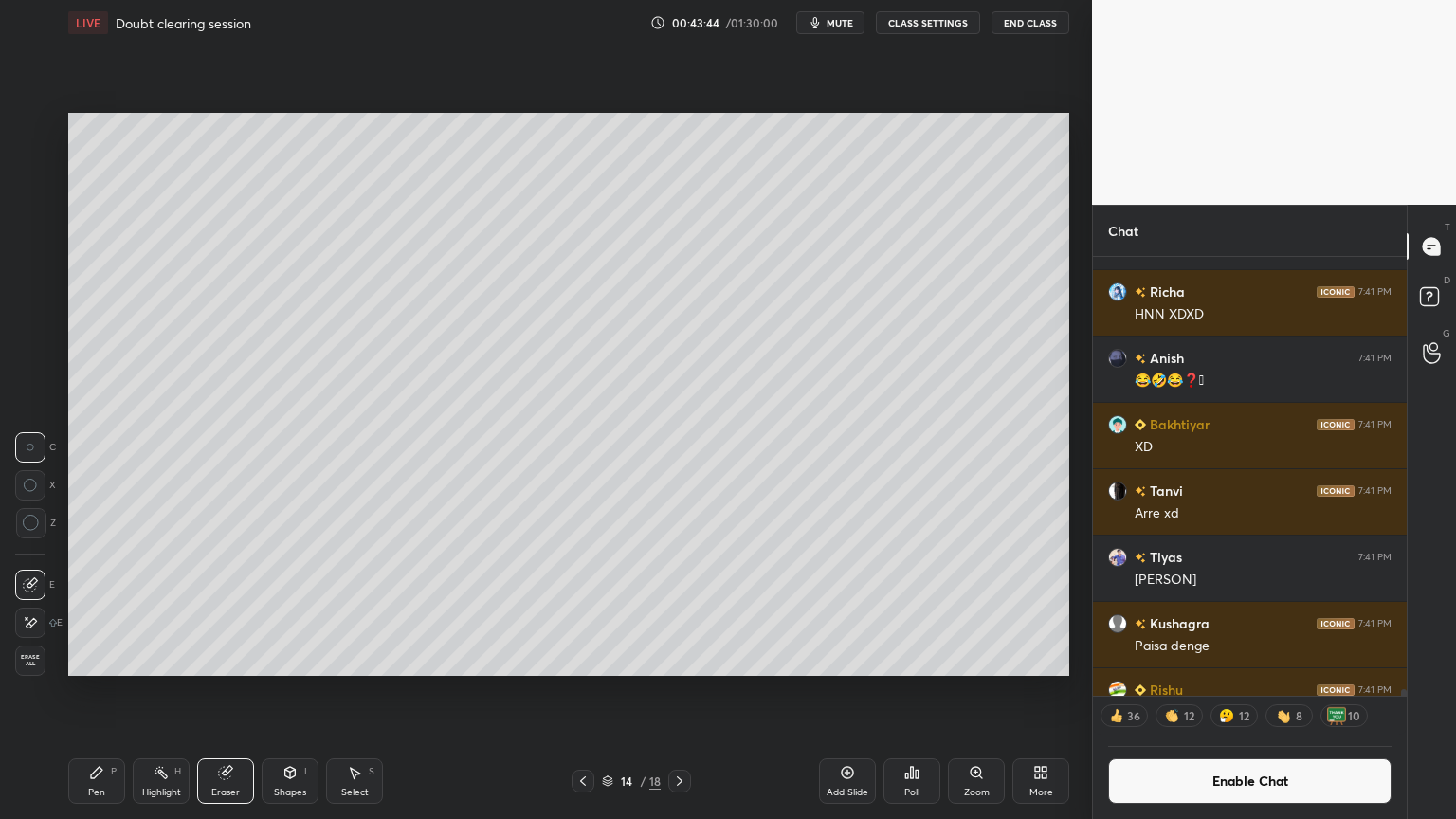 drag, startPoint x: 97, startPoint y: 788, endPoint x: 148, endPoint y: 696, distance: 105.1903 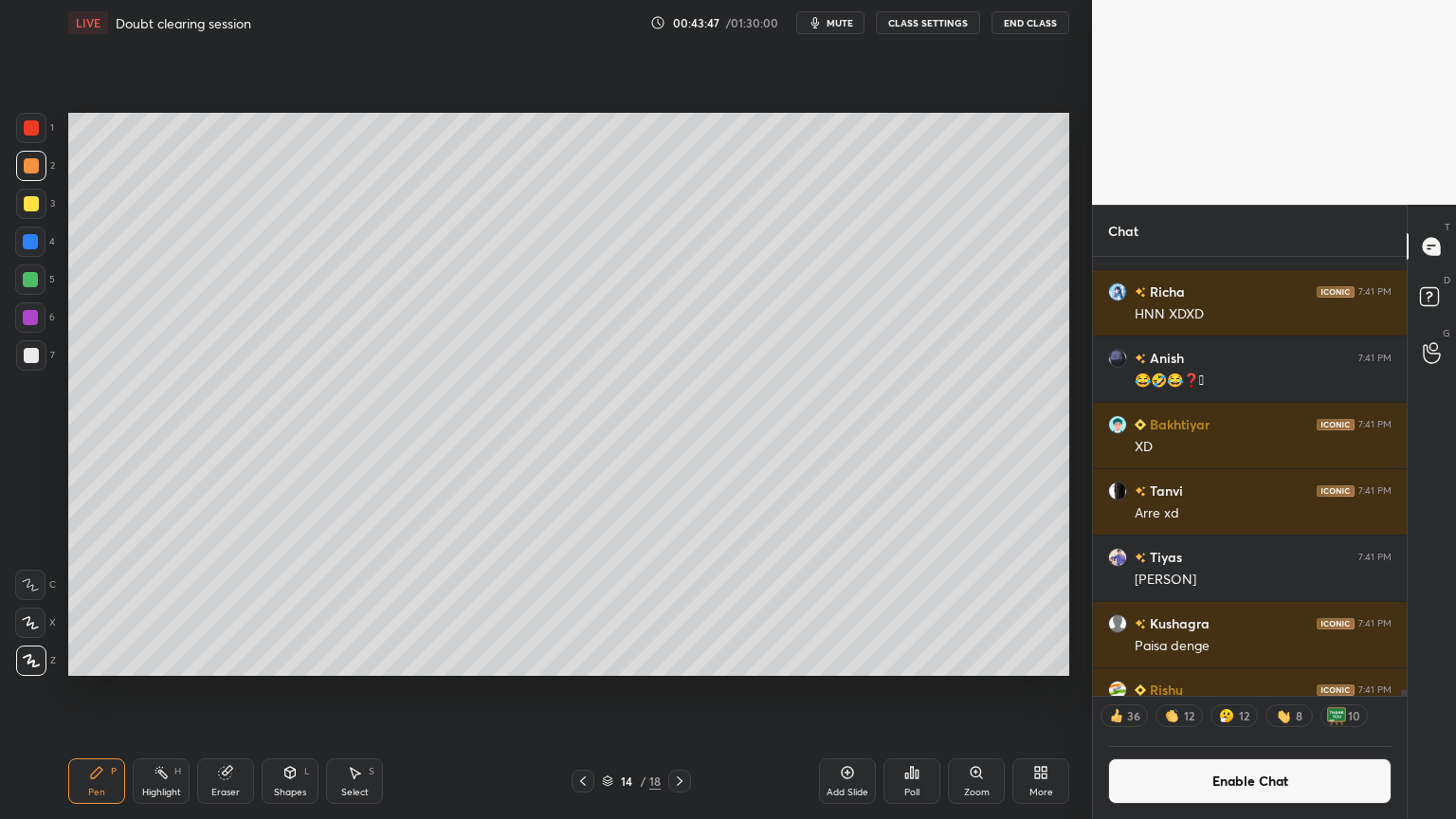 click on "Shapes" at bounding box center [290, 792] 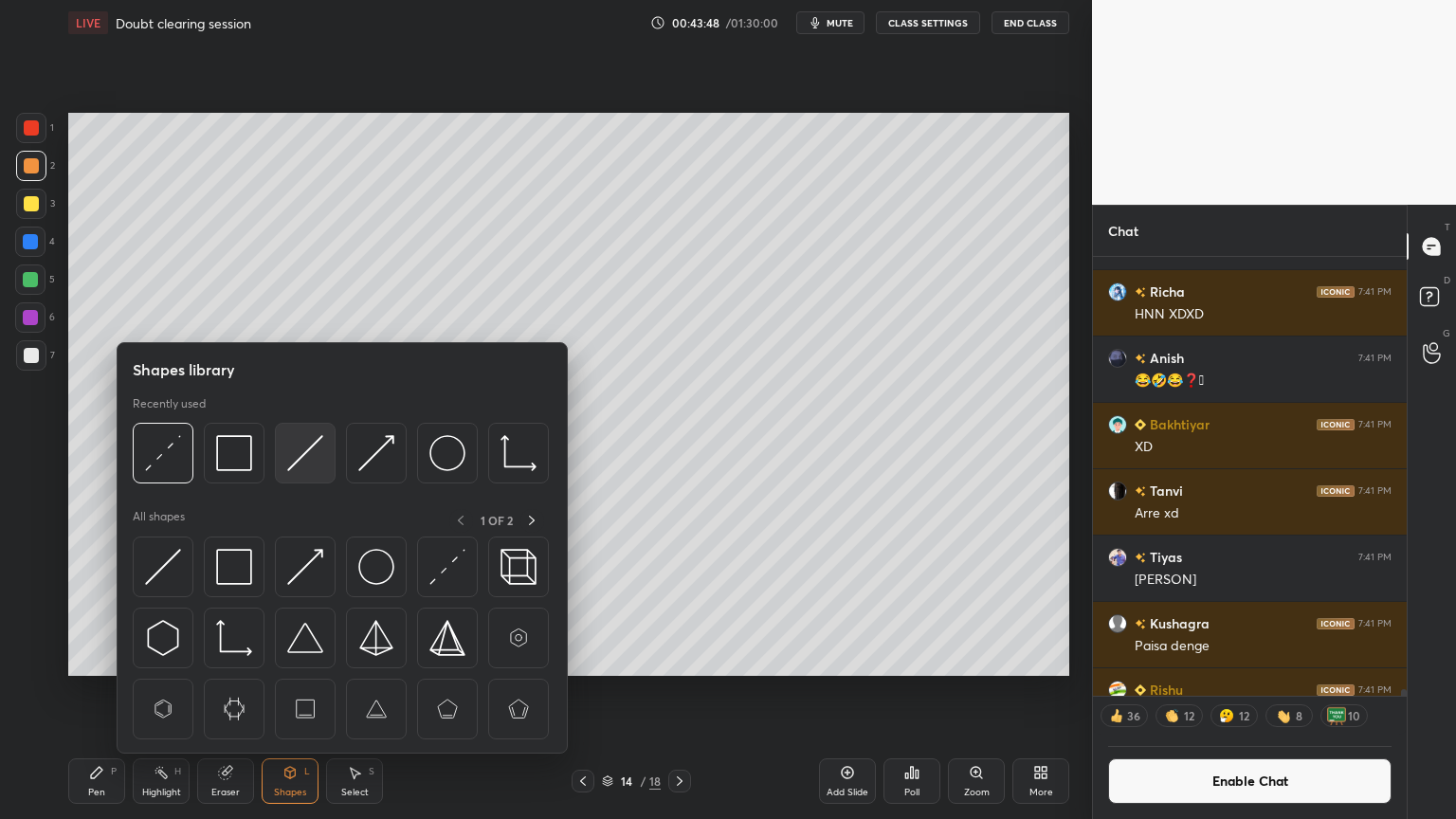 click at bounding box center [305, 453] 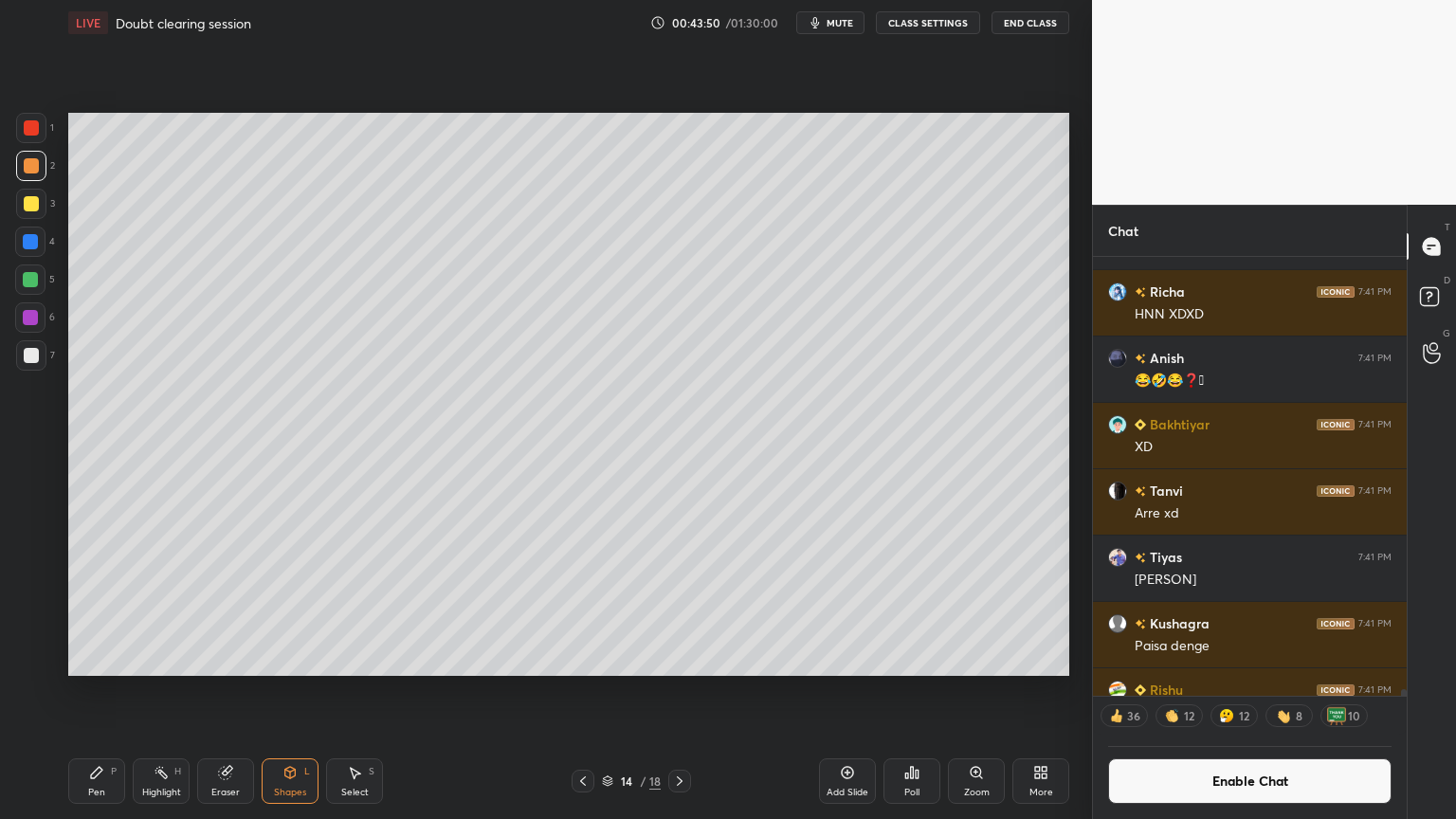 scroll, scrollTop: 0, scrollLeft: 0, axis: both 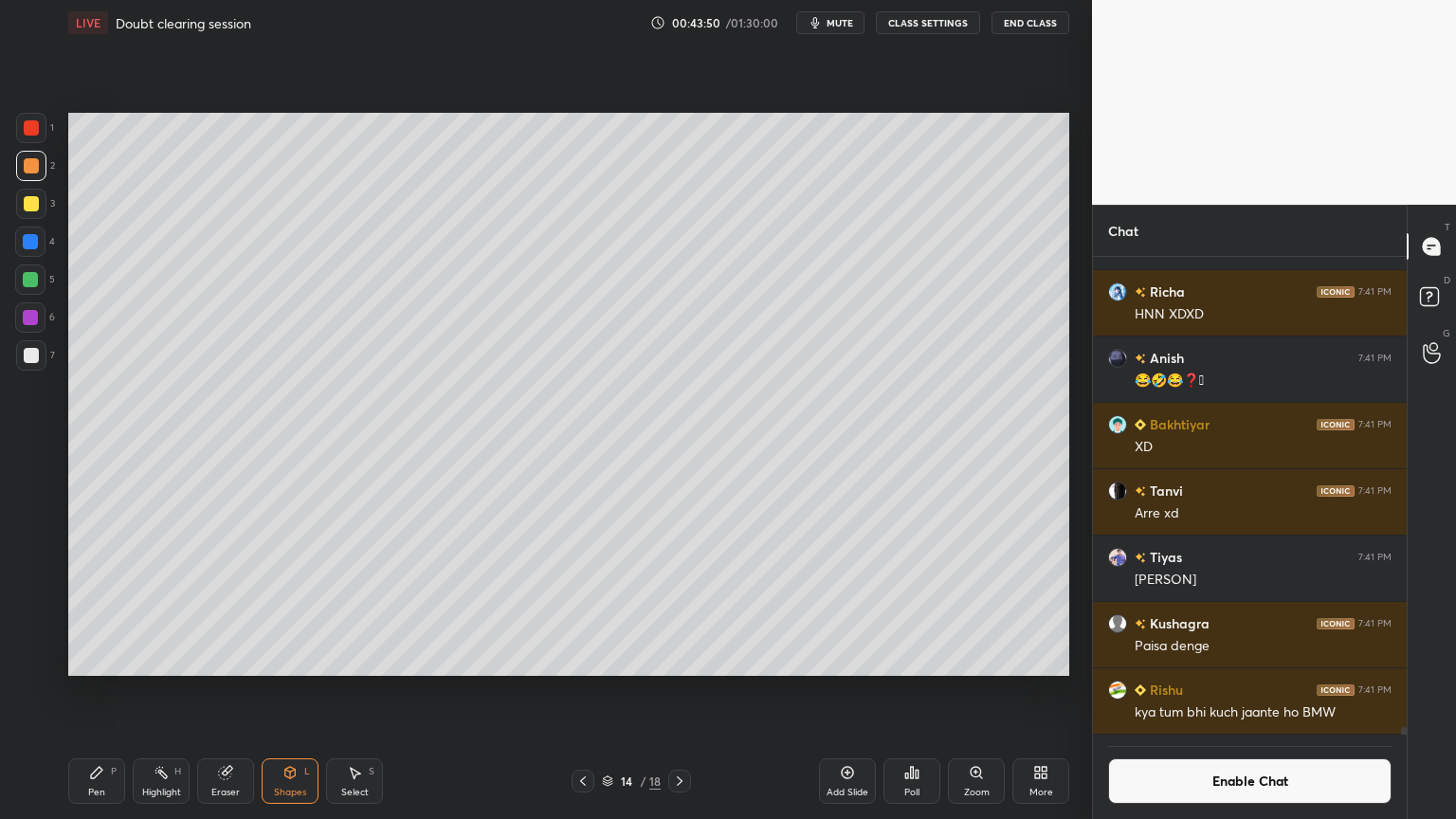 click on "Pen P" at bounding box center (97, 781) 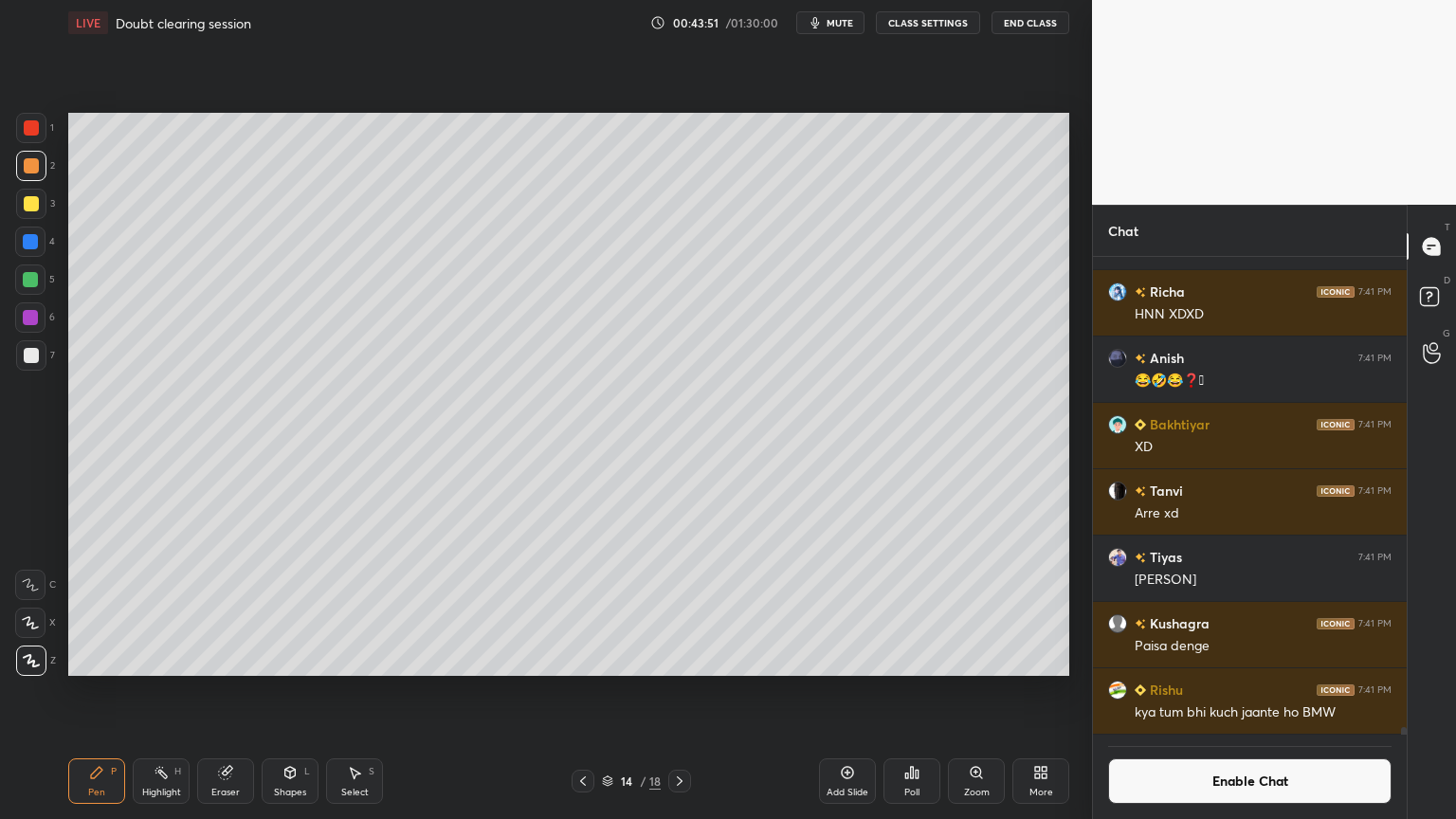 click at bounding box center [31, 355] 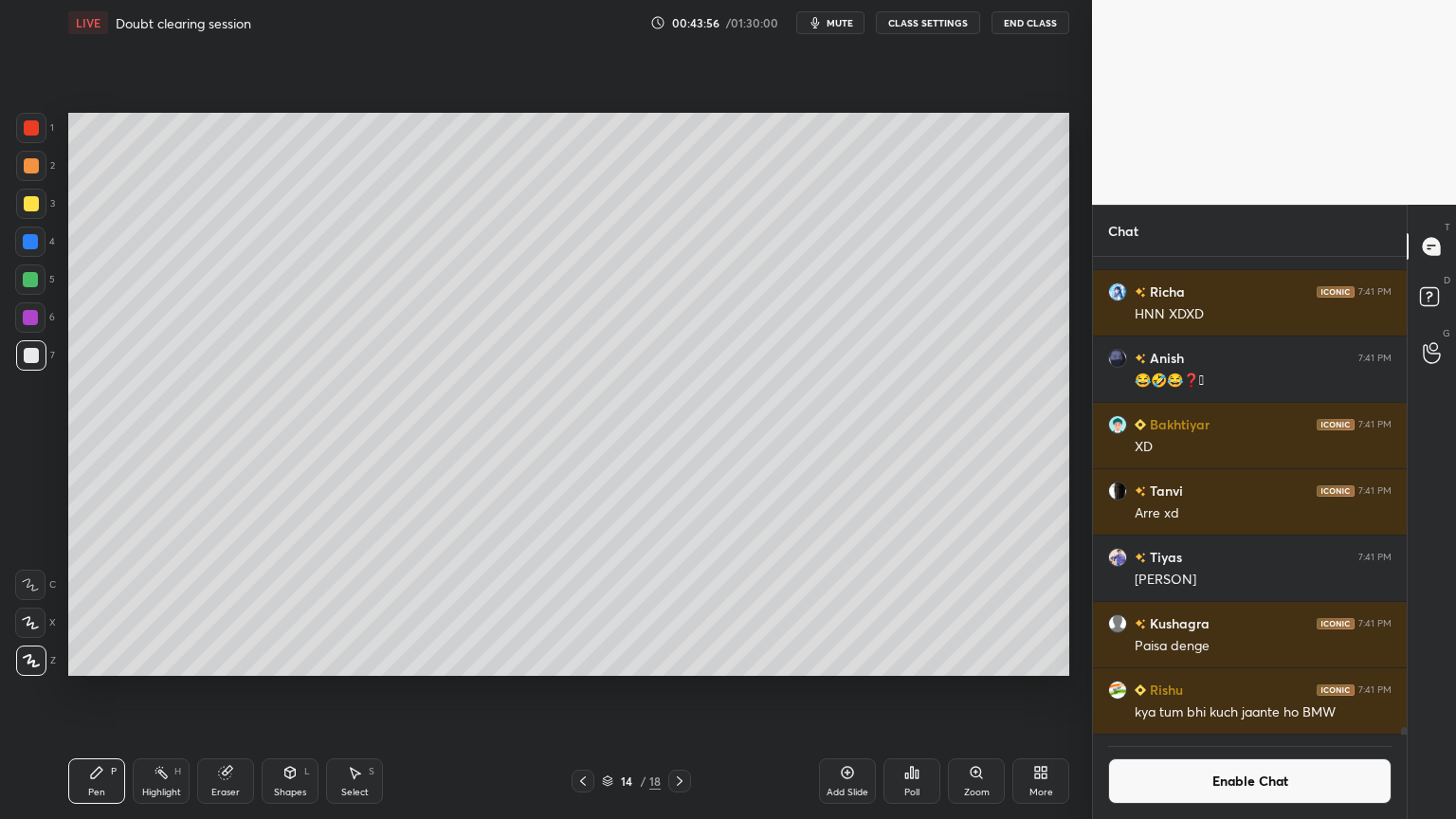 scroll, scrollTop: 433, scrollLeft: 308, axis: both 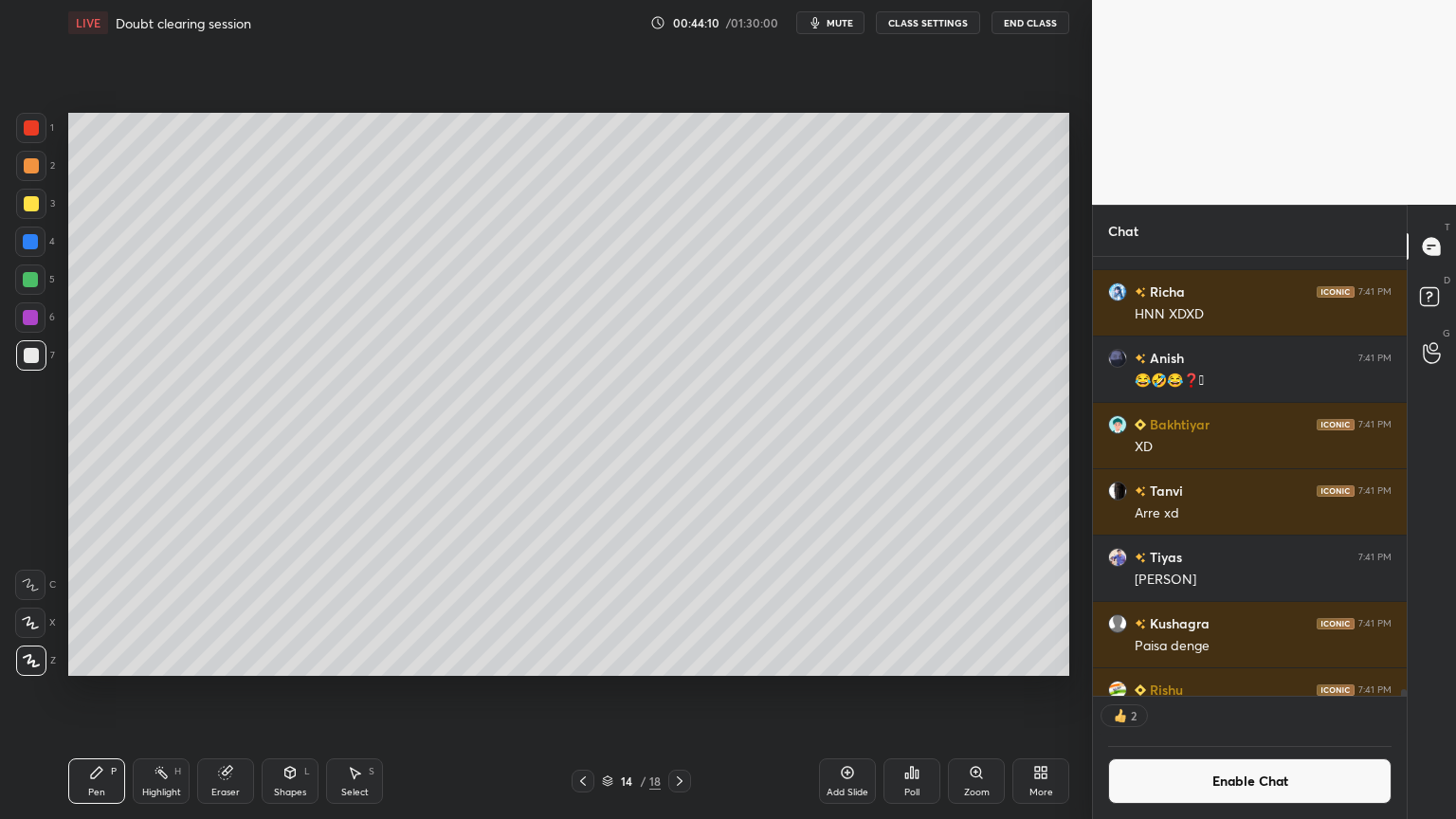 drag, startPoint x: 284, startPoint y: 788, endPoint x: 287, endPoint y: 768, distance: 20.223748 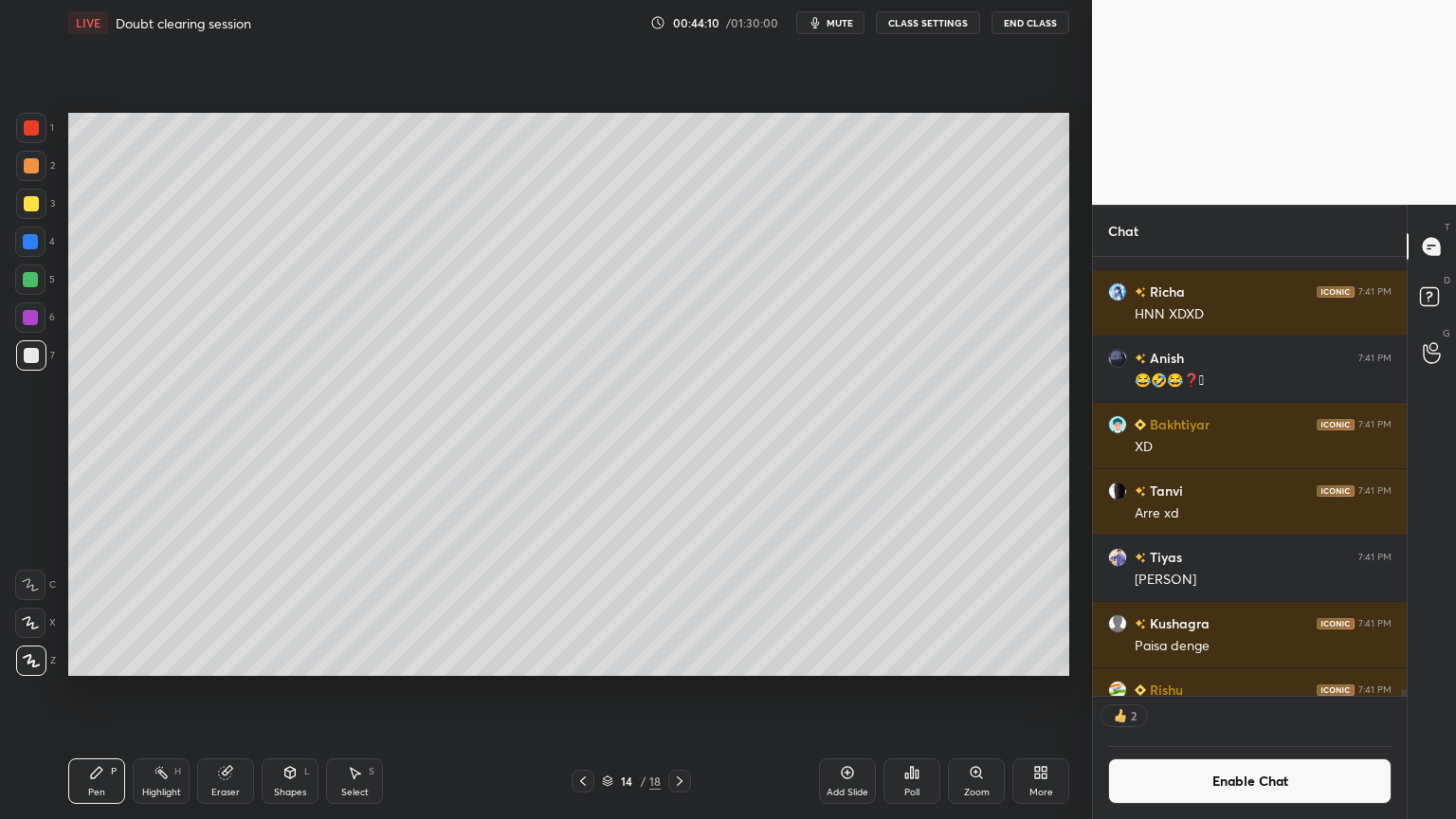 click on "Shapes" at bounding box center [290, 792] 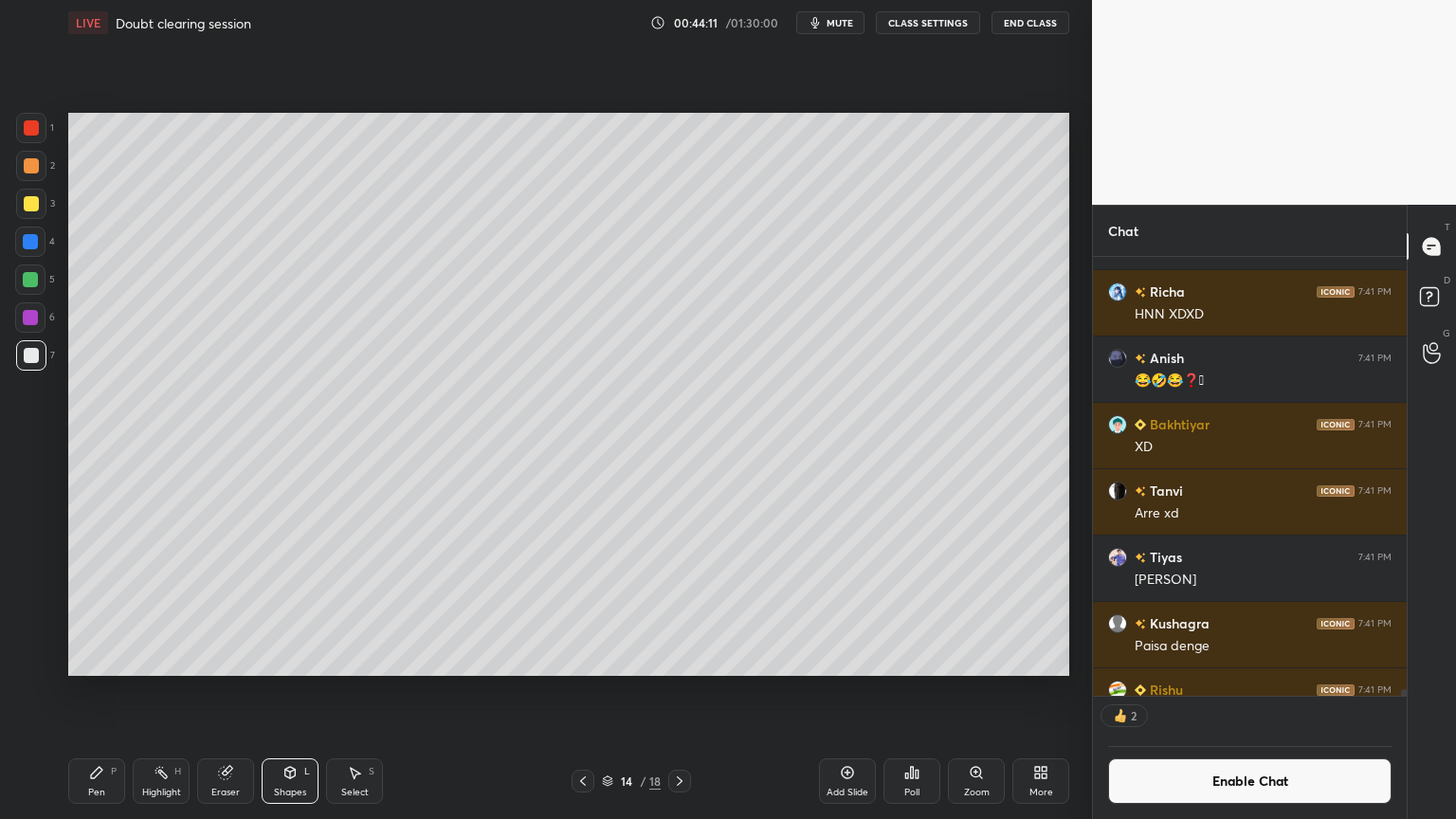 drag, startPoint x: 154, startPoint y: 783, endPoint x: 155, endPoint y: 774, distance: 9.055385 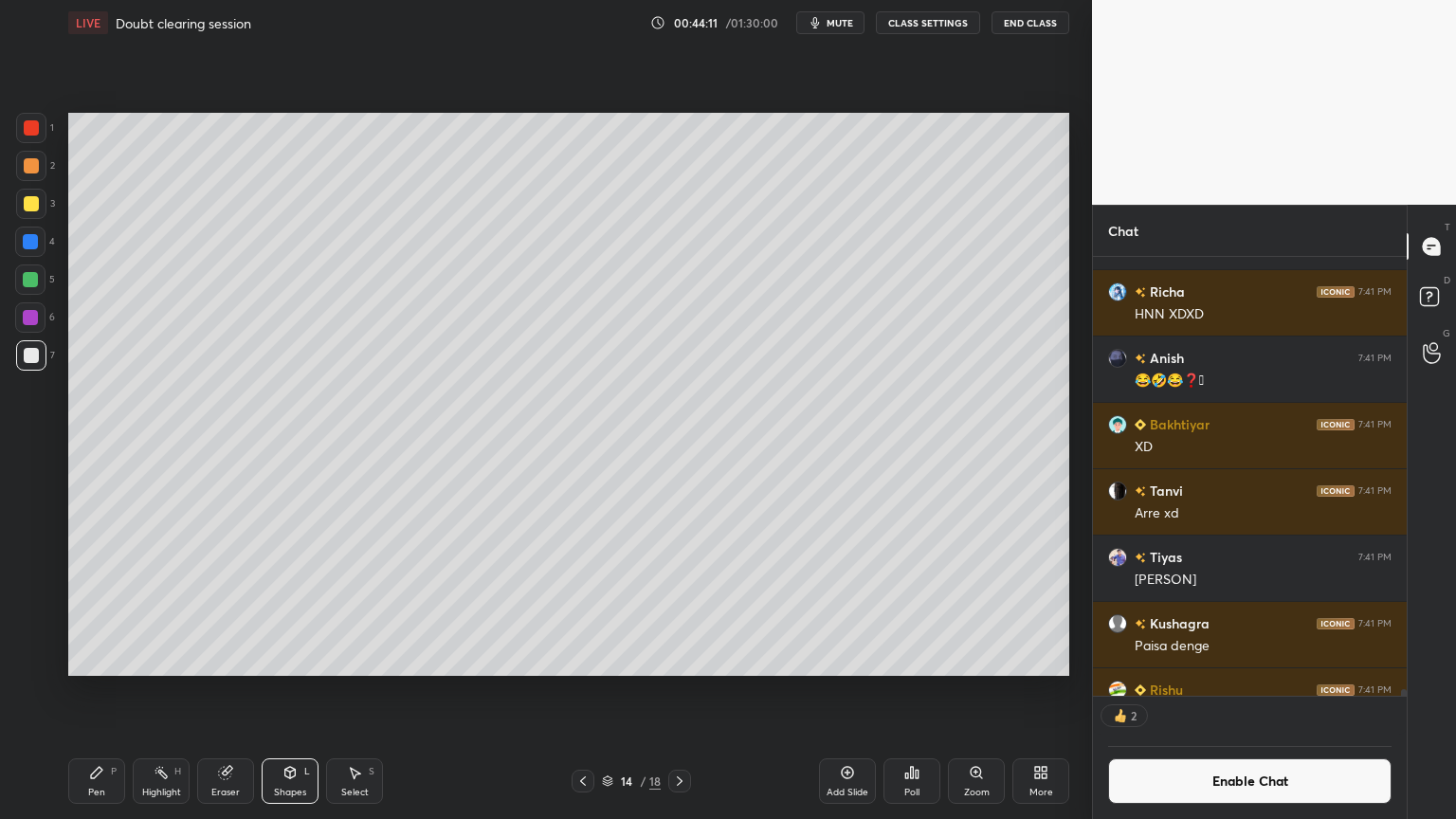 click on "Highlight H" at bounding box center (161, 781) 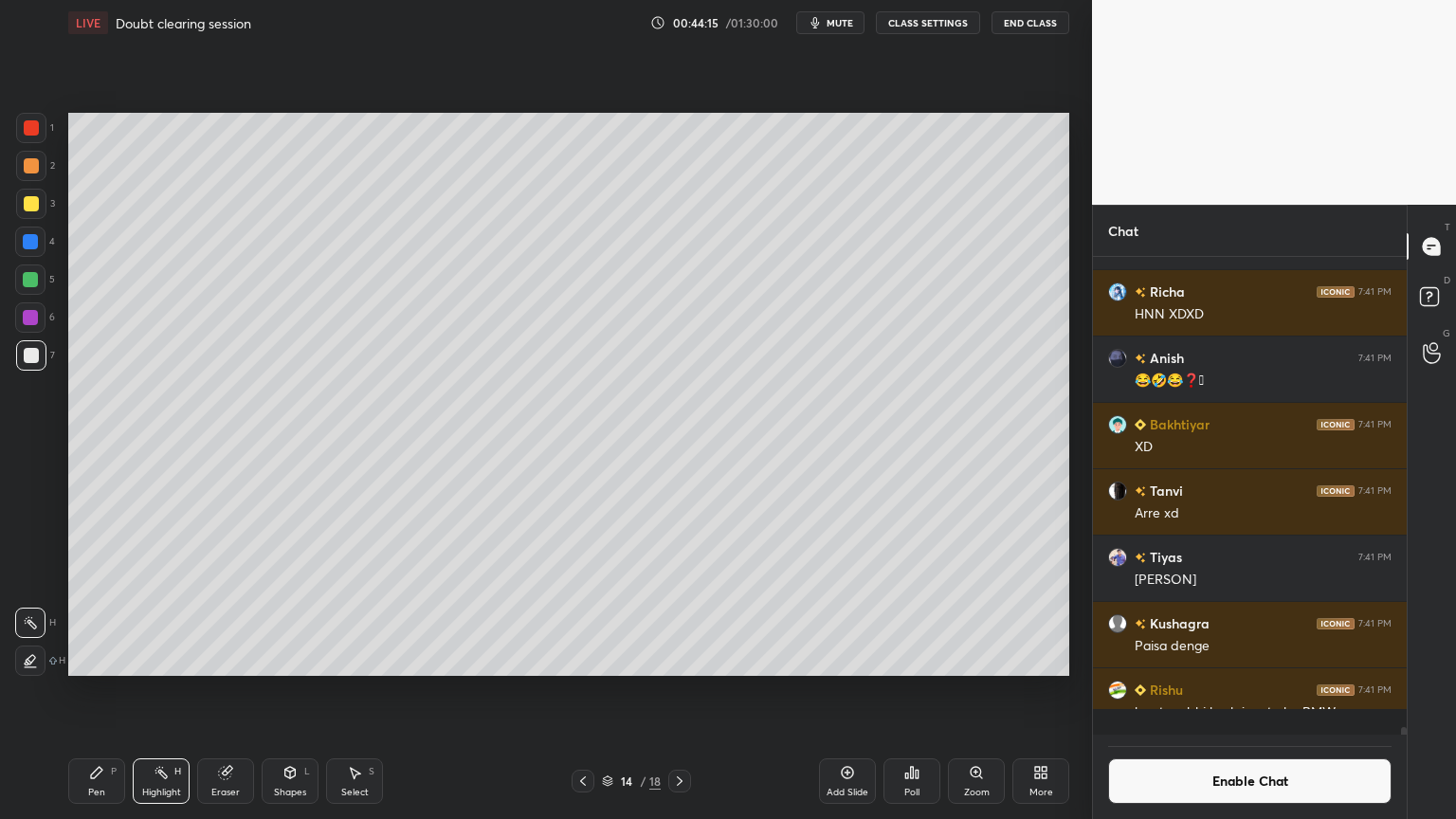 scroll, scrollTop: 6, scrollLeft: 6, axis: both 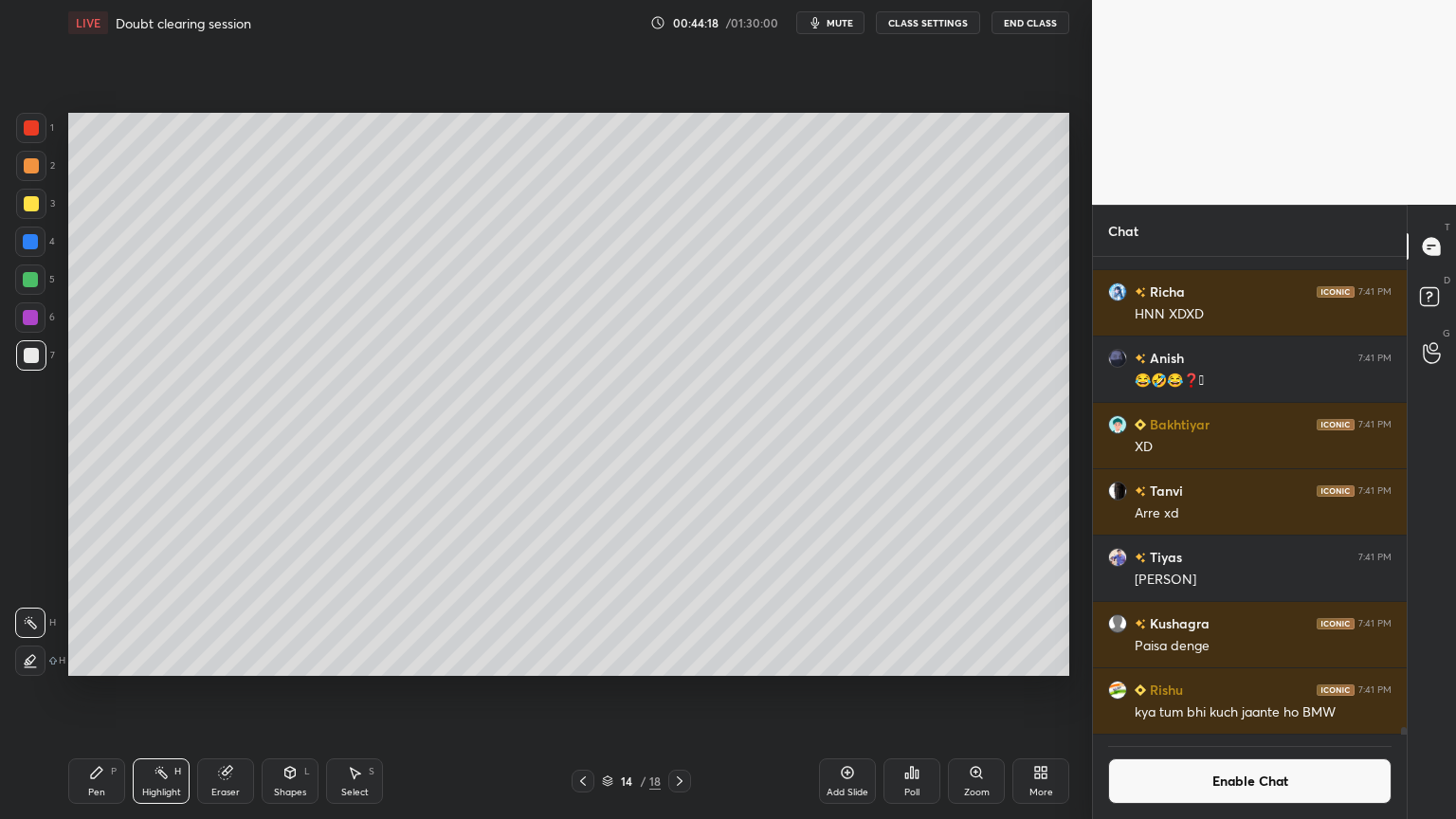 click on "Pen P" at bounding box center (97, 781) 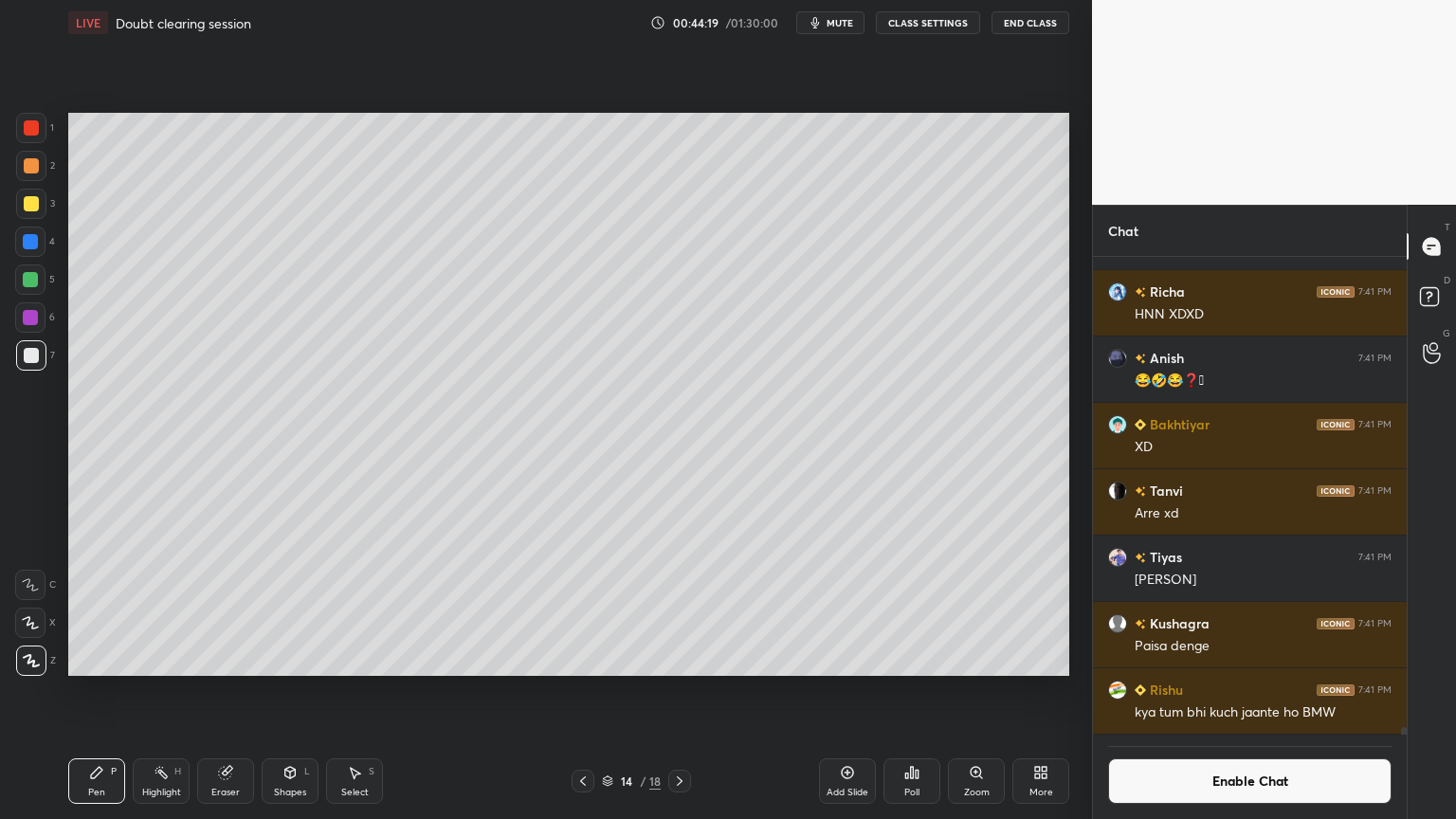 scroll, scrollTop: 433, scrollLeft: 308, axis: both 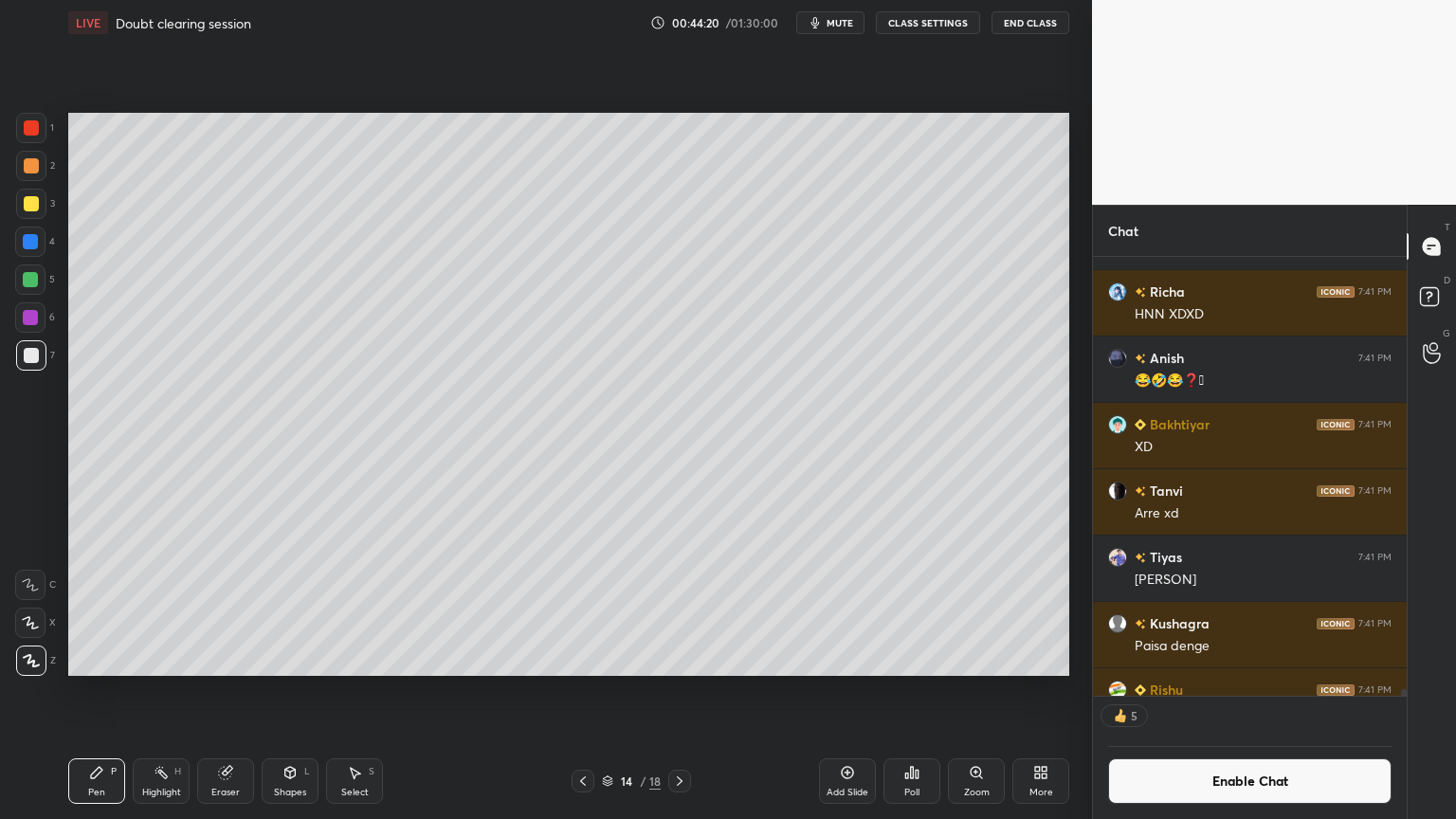 drag, startPoint x: 174, startPoint y: 785, endPoint x: 178, endPoint y: 768, distance: 17.464249 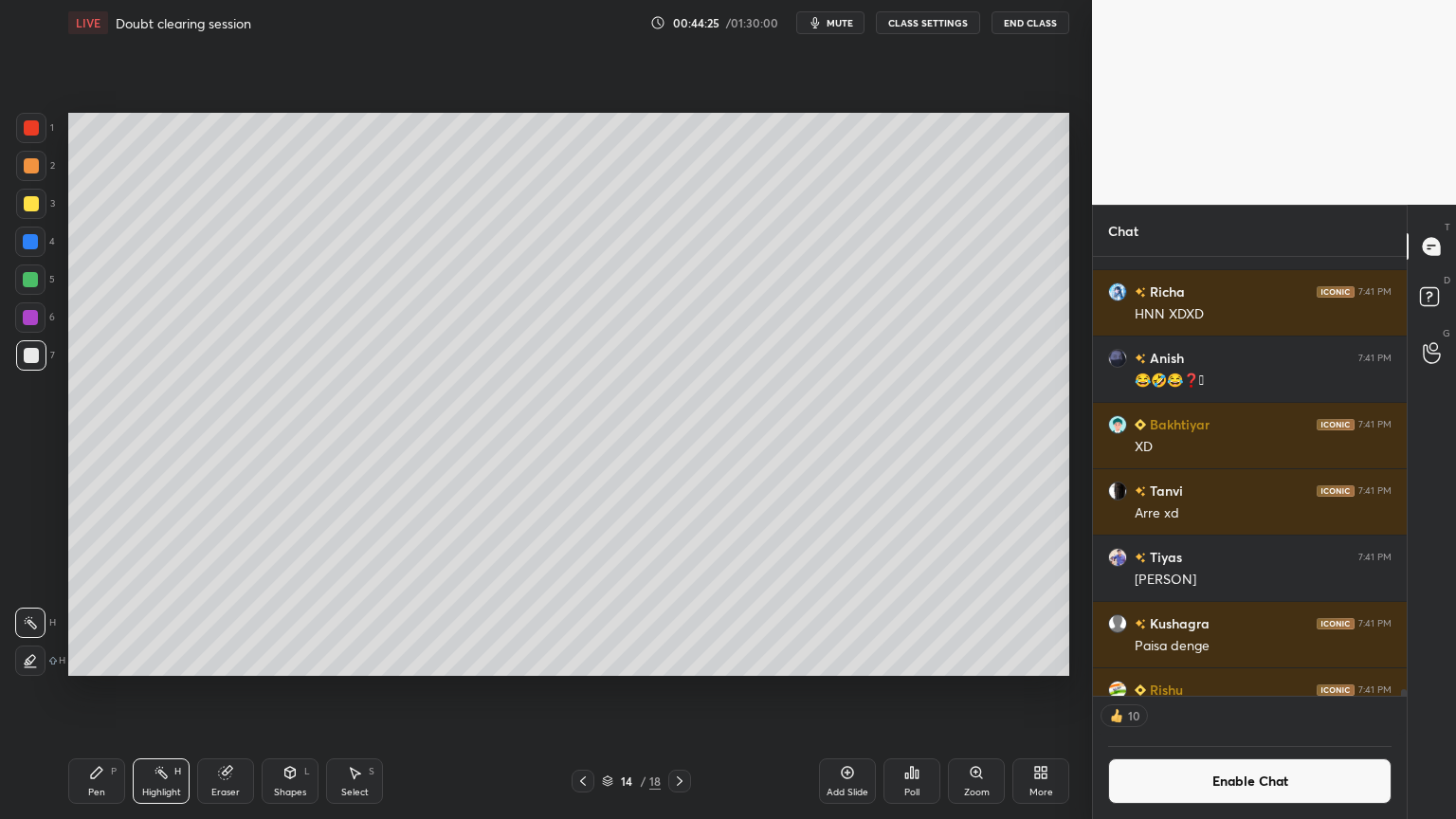click on "Pen P" at bounding box center (97, 781) 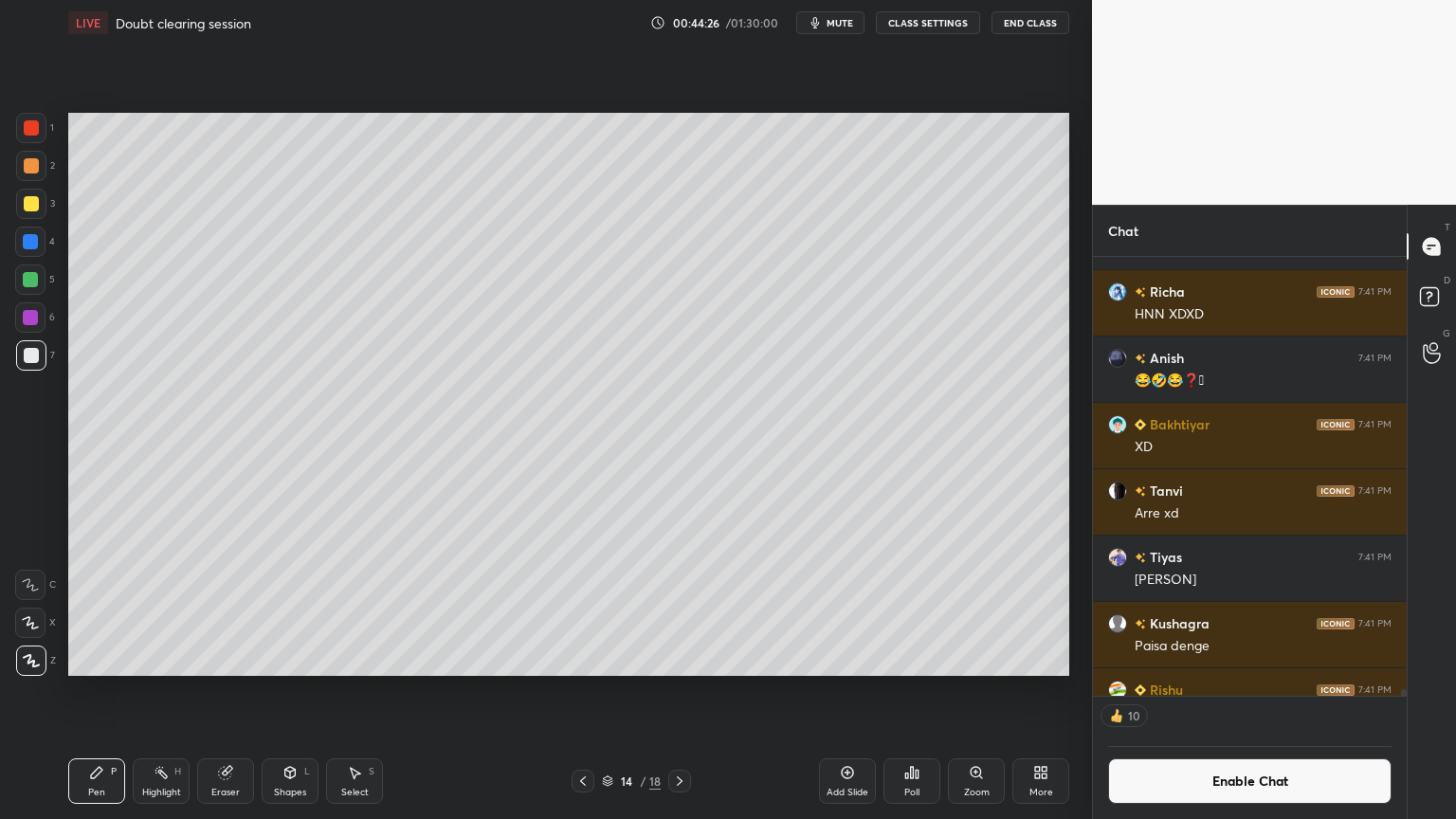 click at bounding box center [31, 128] 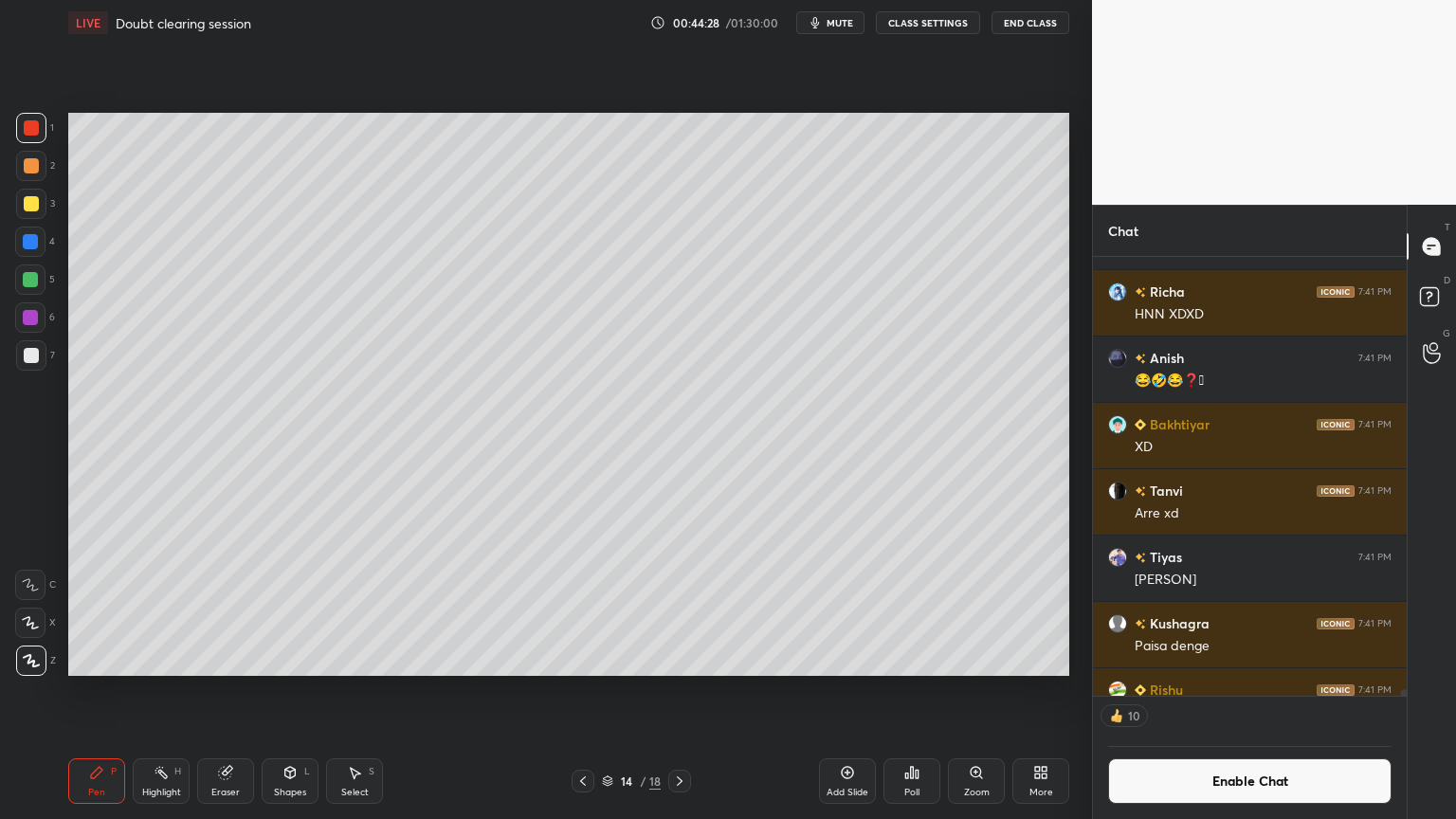 click at bounding box center [31, 355] 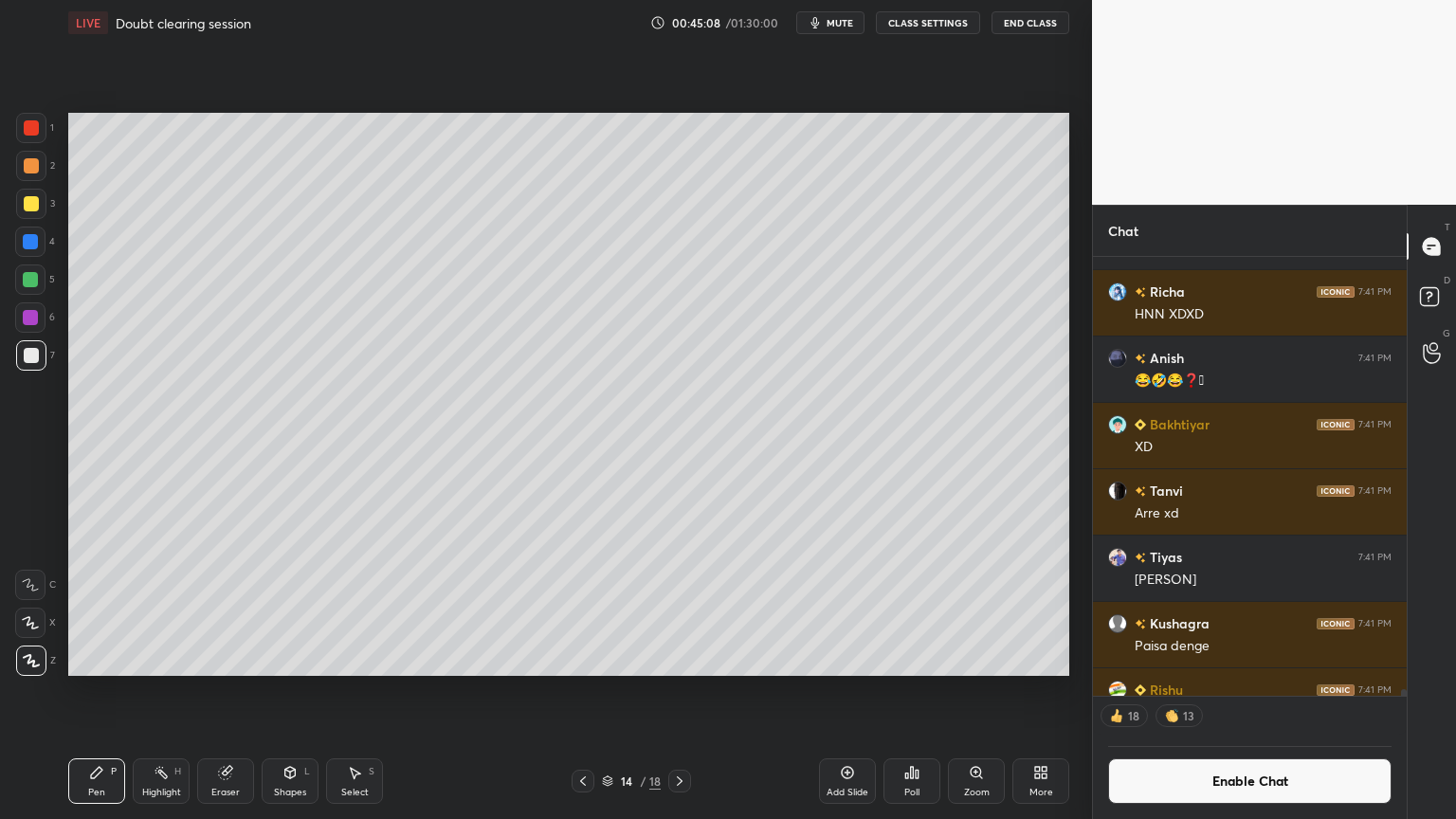 click on "Shapes L" at bounding box center [290, 781] 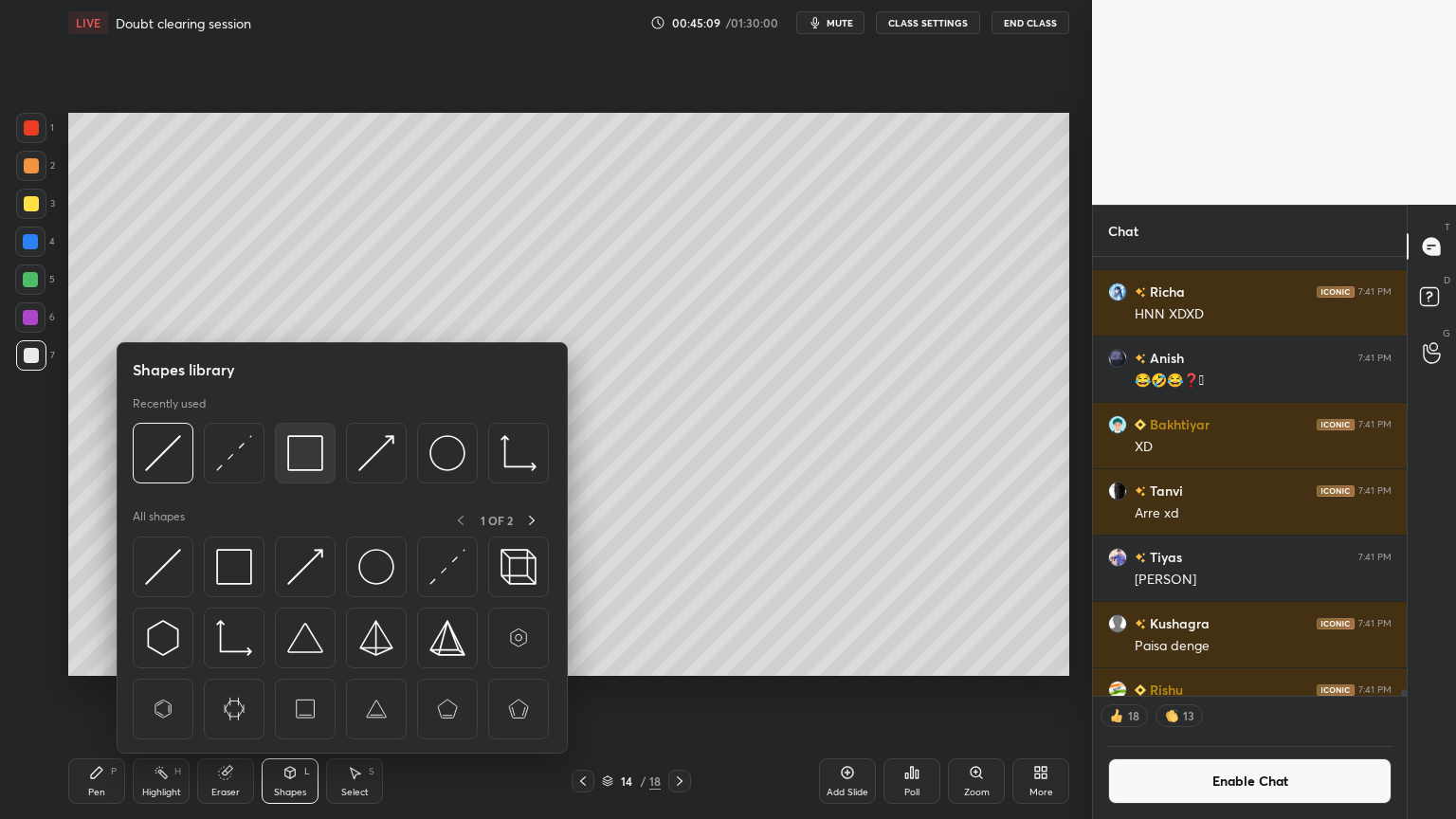 click at bounding box center (305, 453) 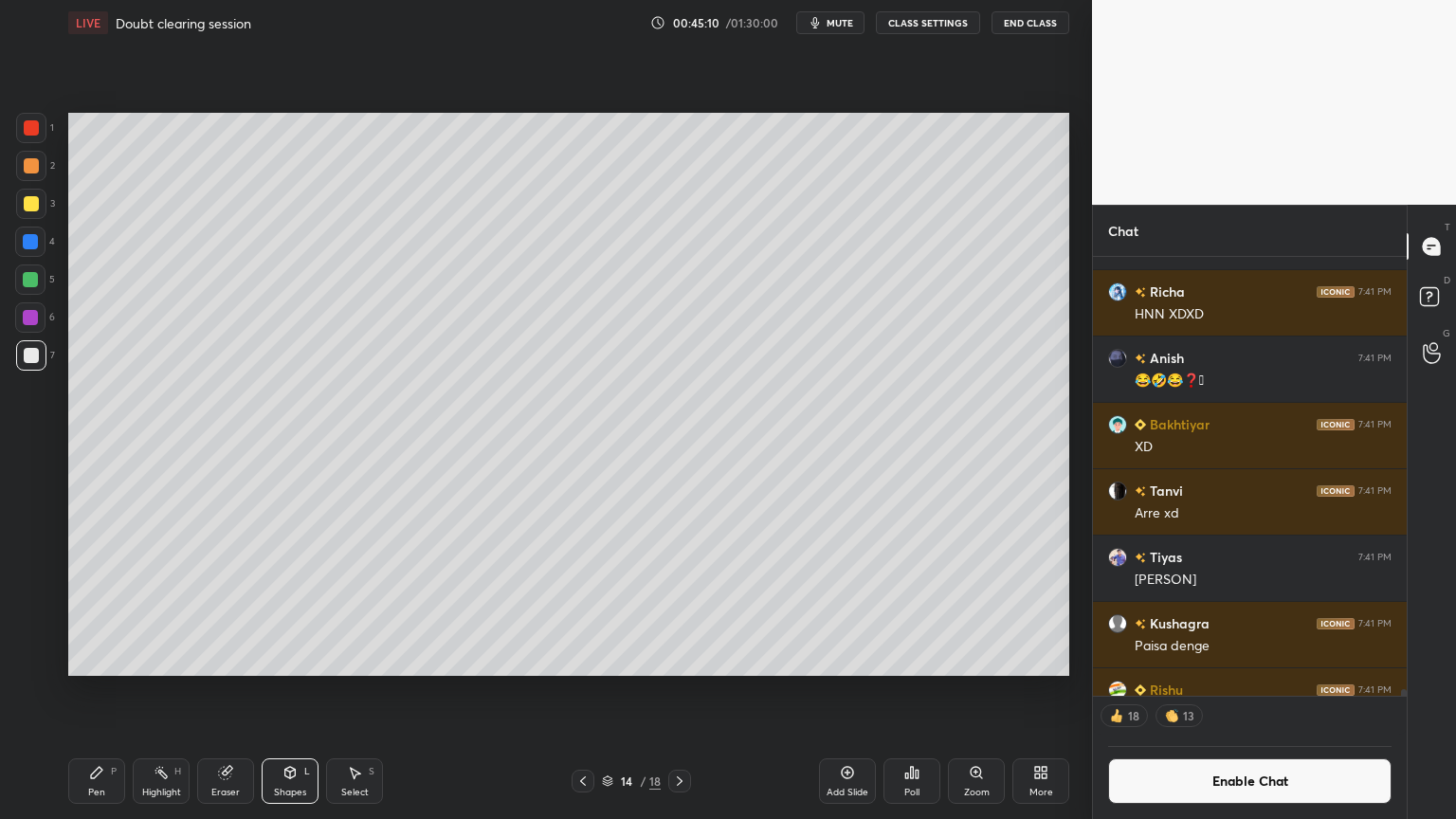 click at bounding box center [31, 128] 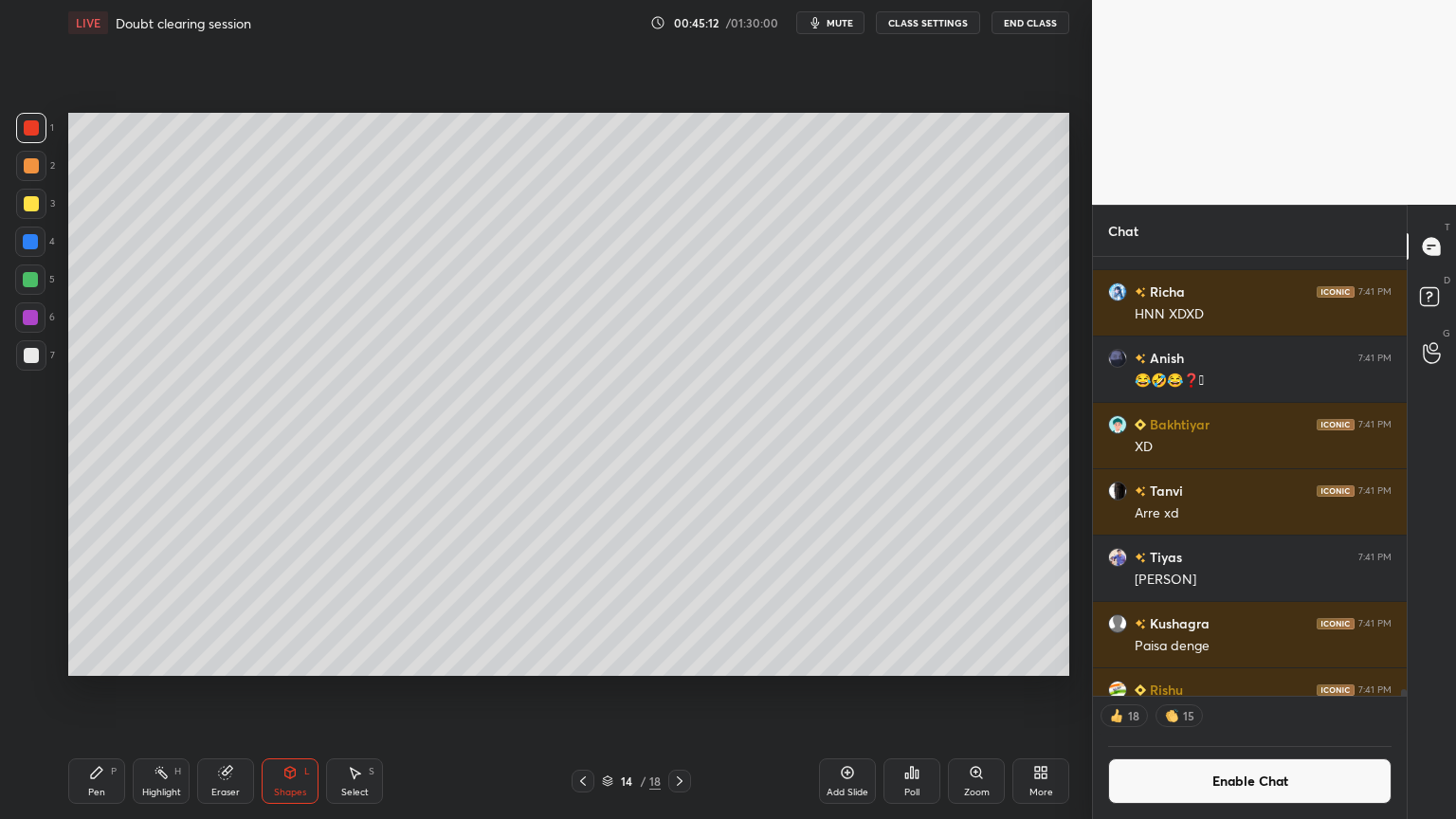 click 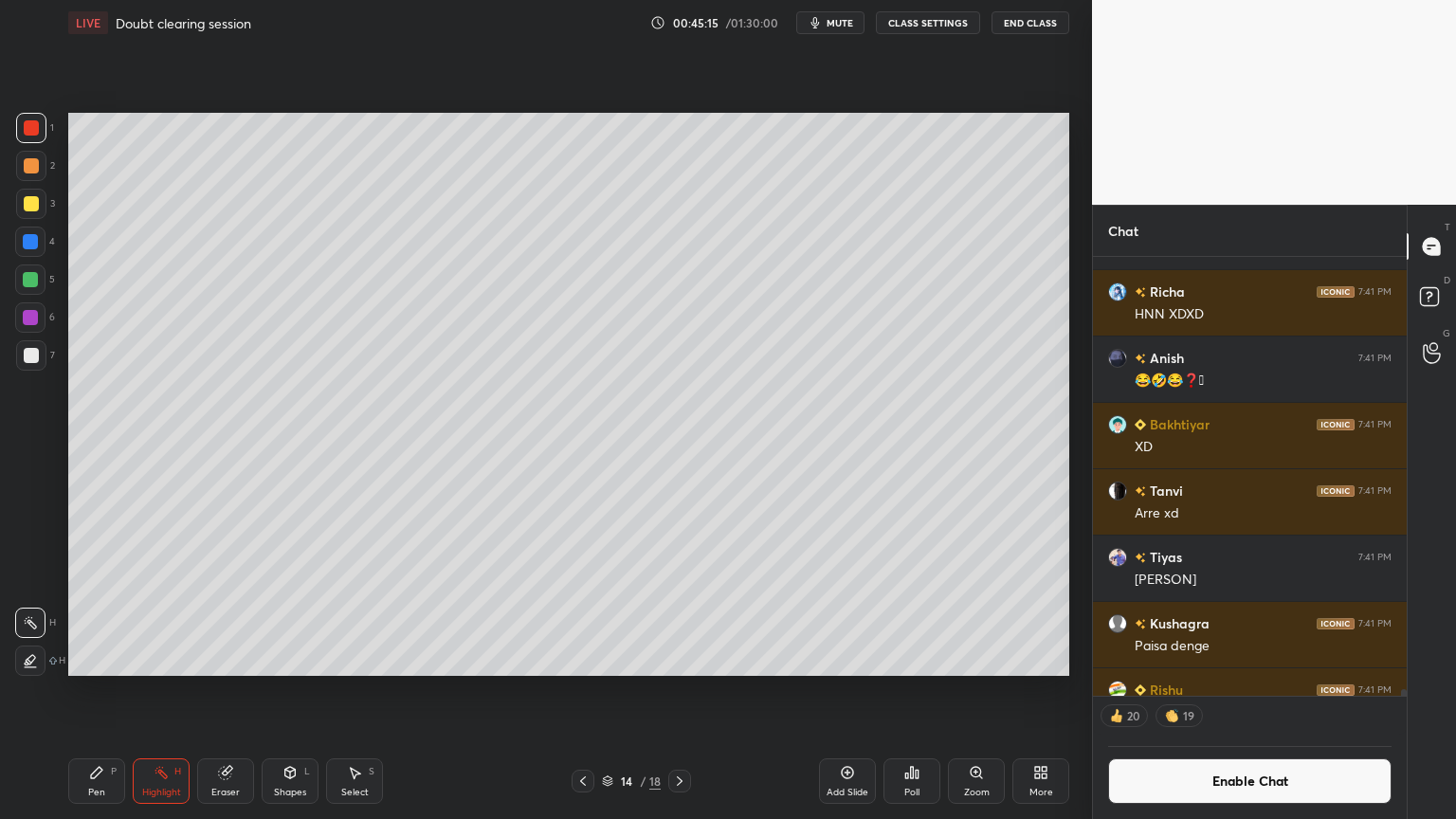 drag, startPoint x: 80, startPoint y: 794, endPoint x: 83, endPoint y: 781, distance: 13.34166 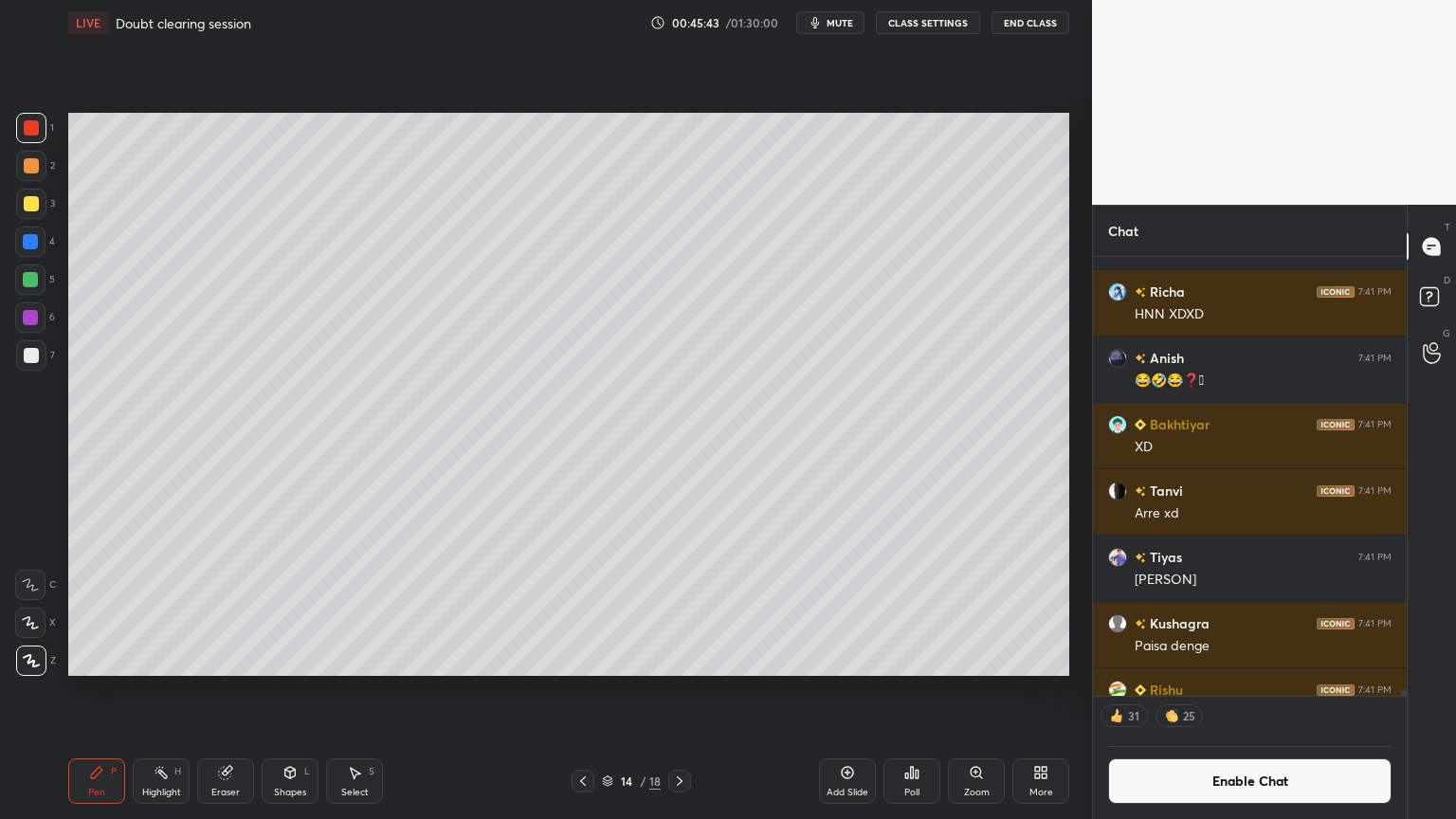 click on "Highlight H" at bounding box center (161, 781) 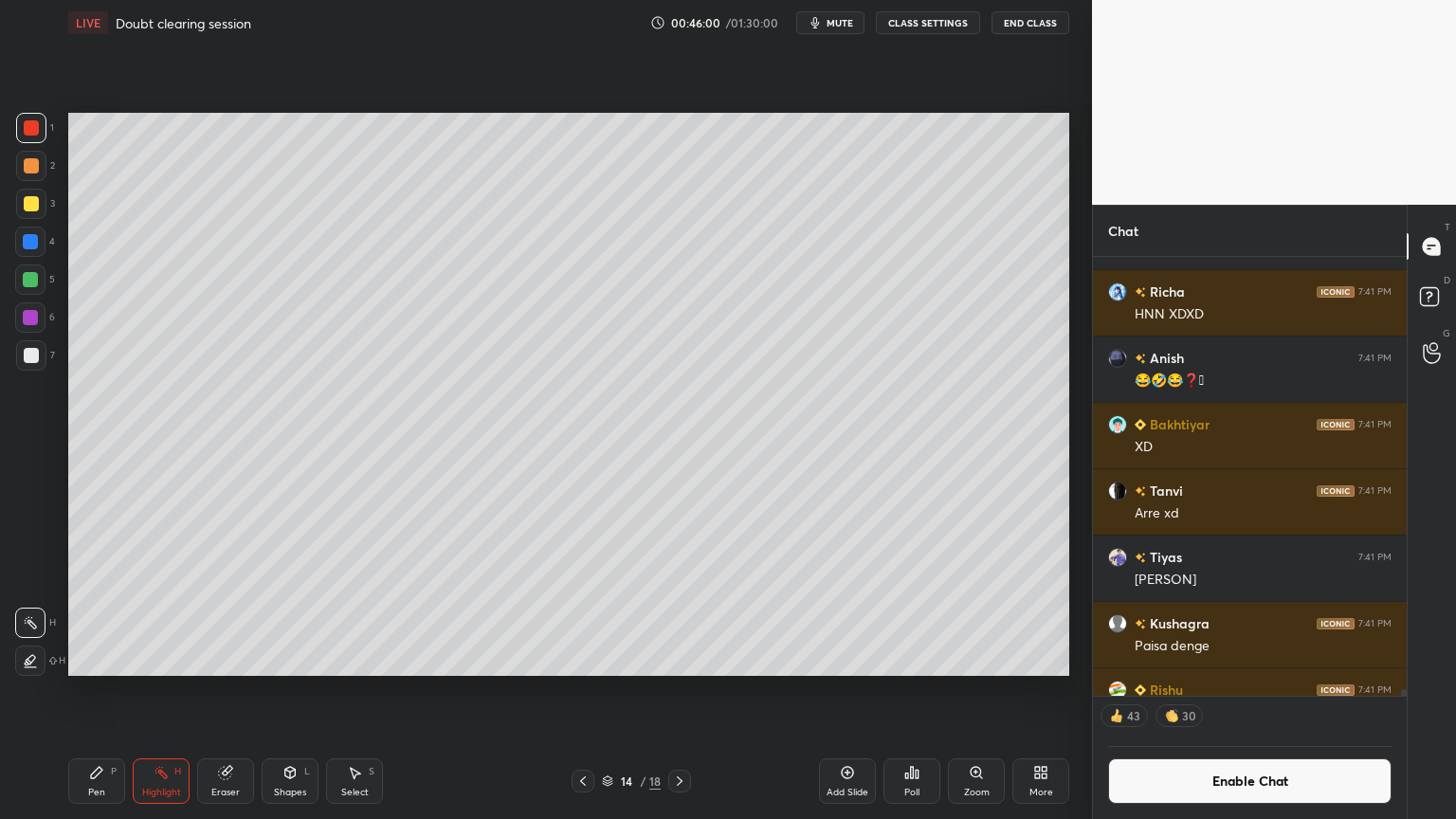 drag, startPoint x: 845, startPoint y: 781, endPoint x: 827, endPoint y: 785, distance: 18.439089 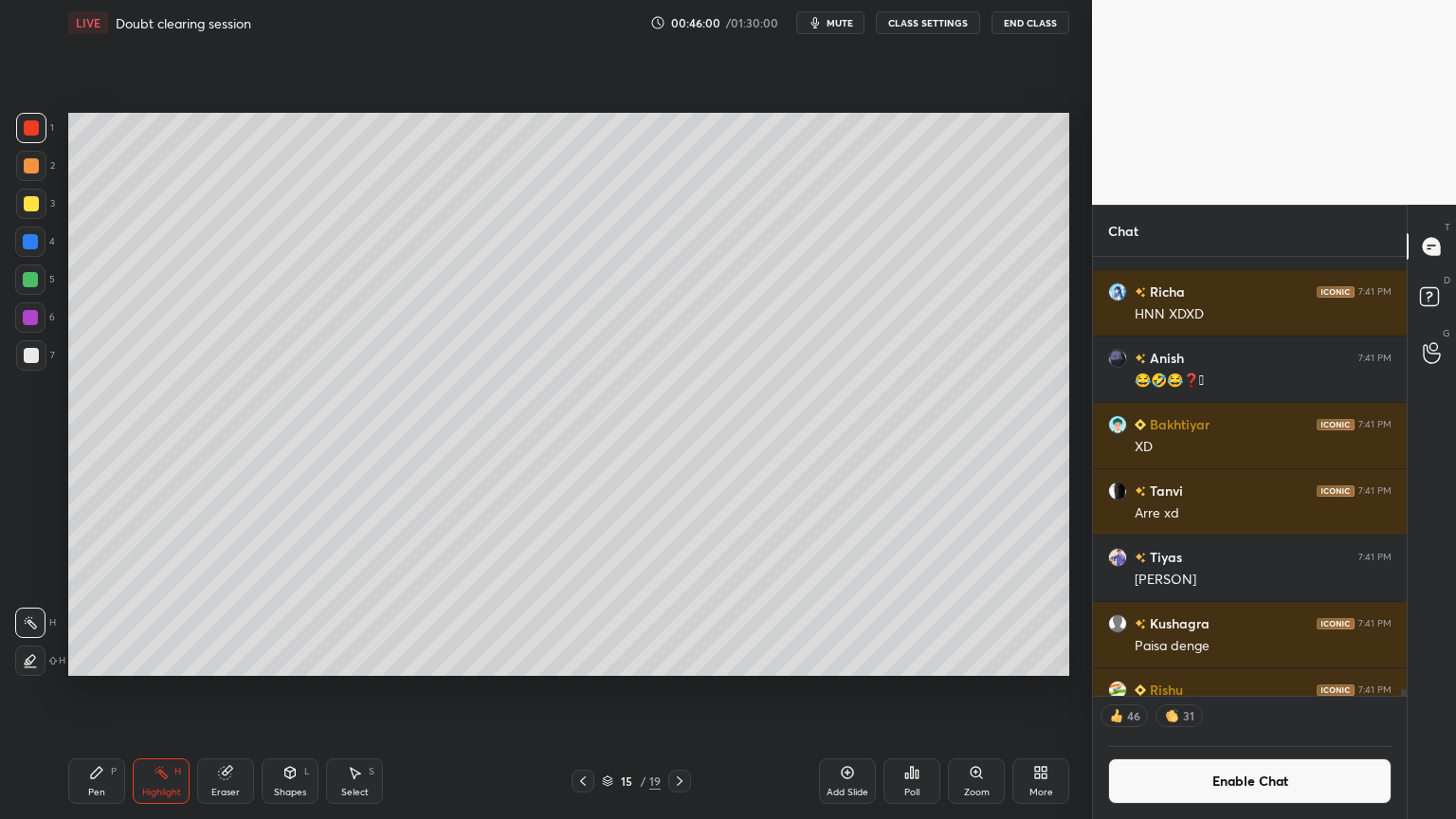 click on "Pen P" at bounding box center (97, 781) 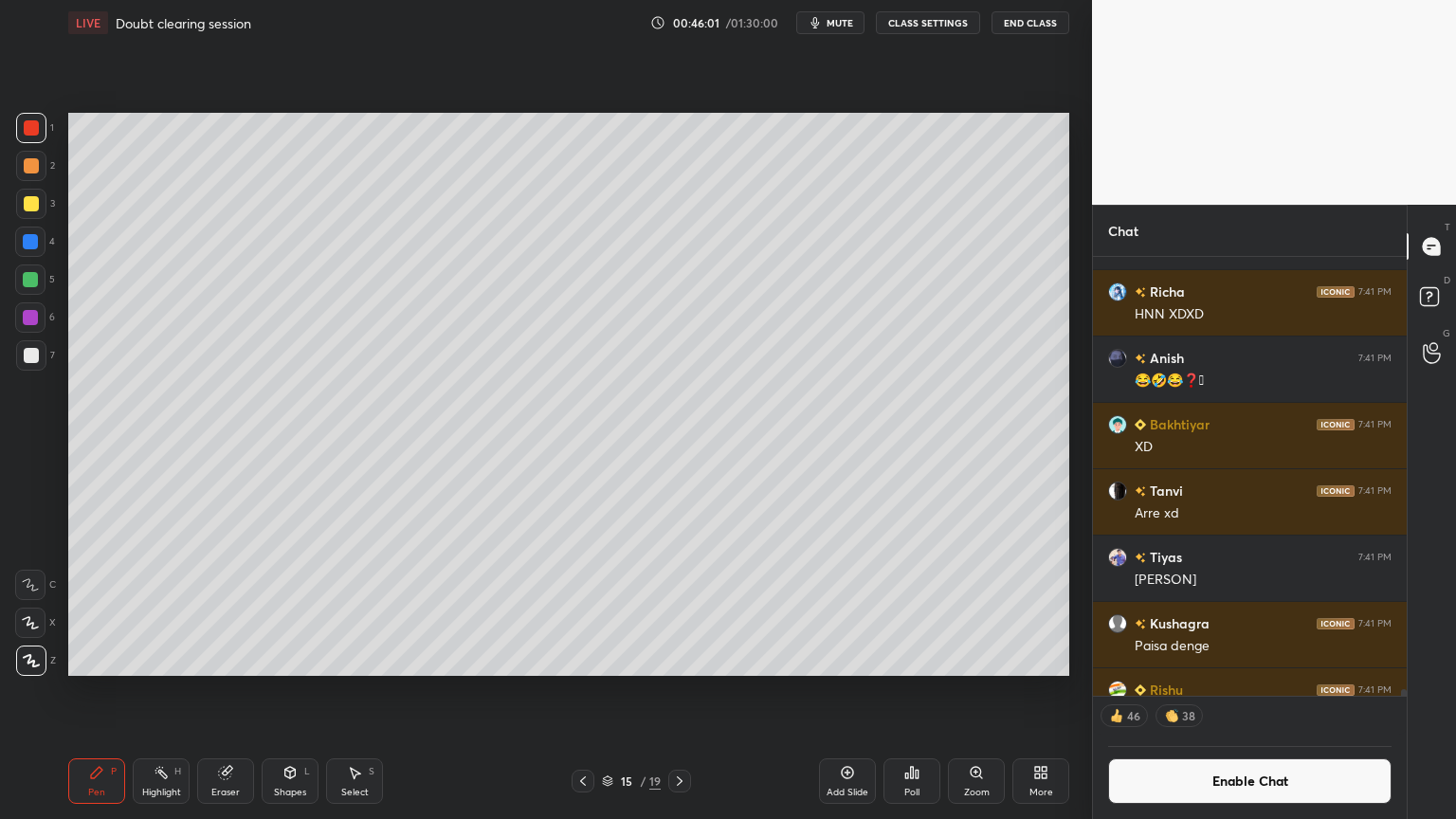click at bounding box center [31, 166] 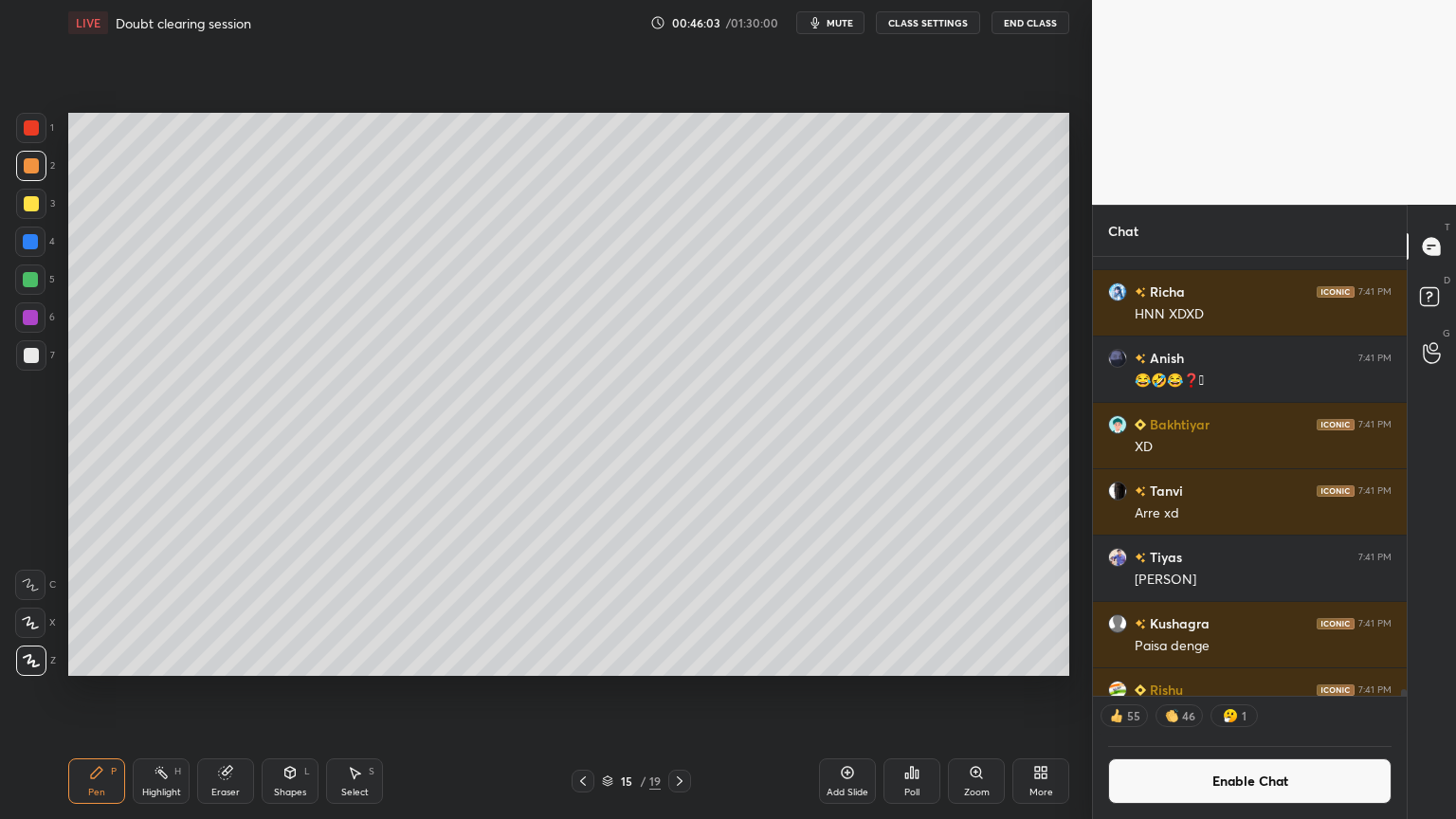 drag, startPoint x: 96, startPoint y: 785, endPoint x: 83, endPoint y: 777, distance: 15.264338 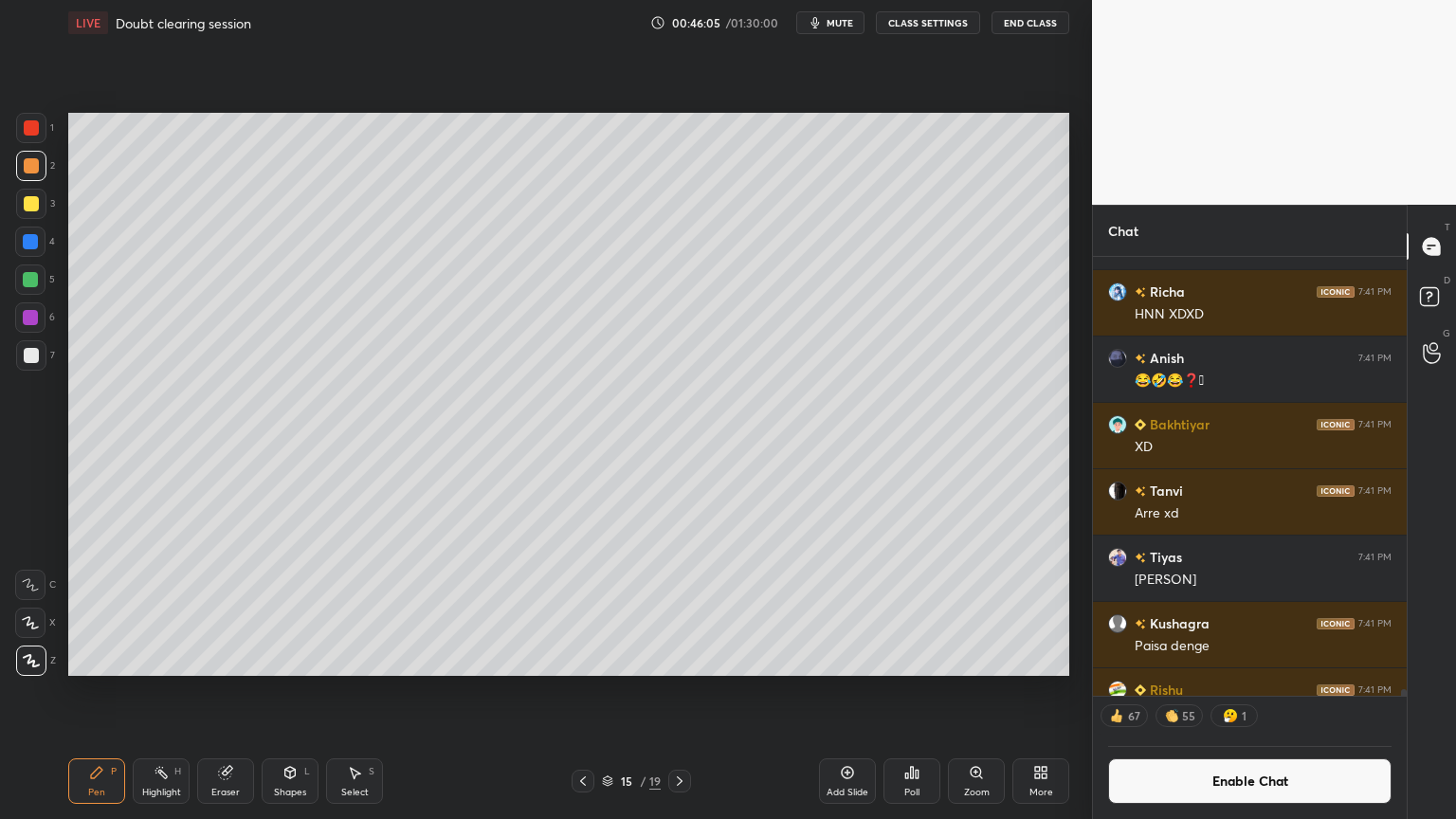 click 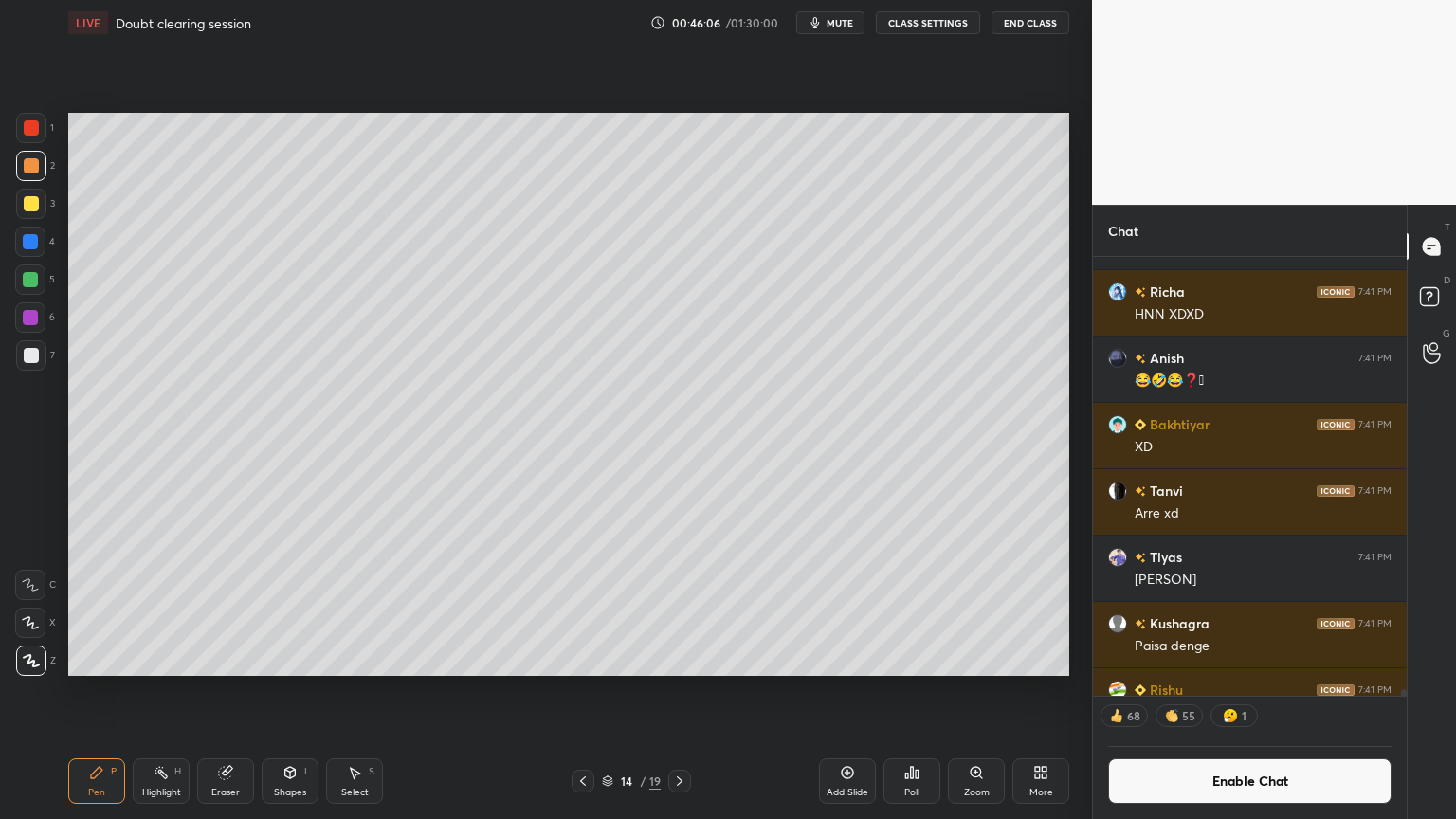 click on "Highlight H" at bounding box center [161, 781] 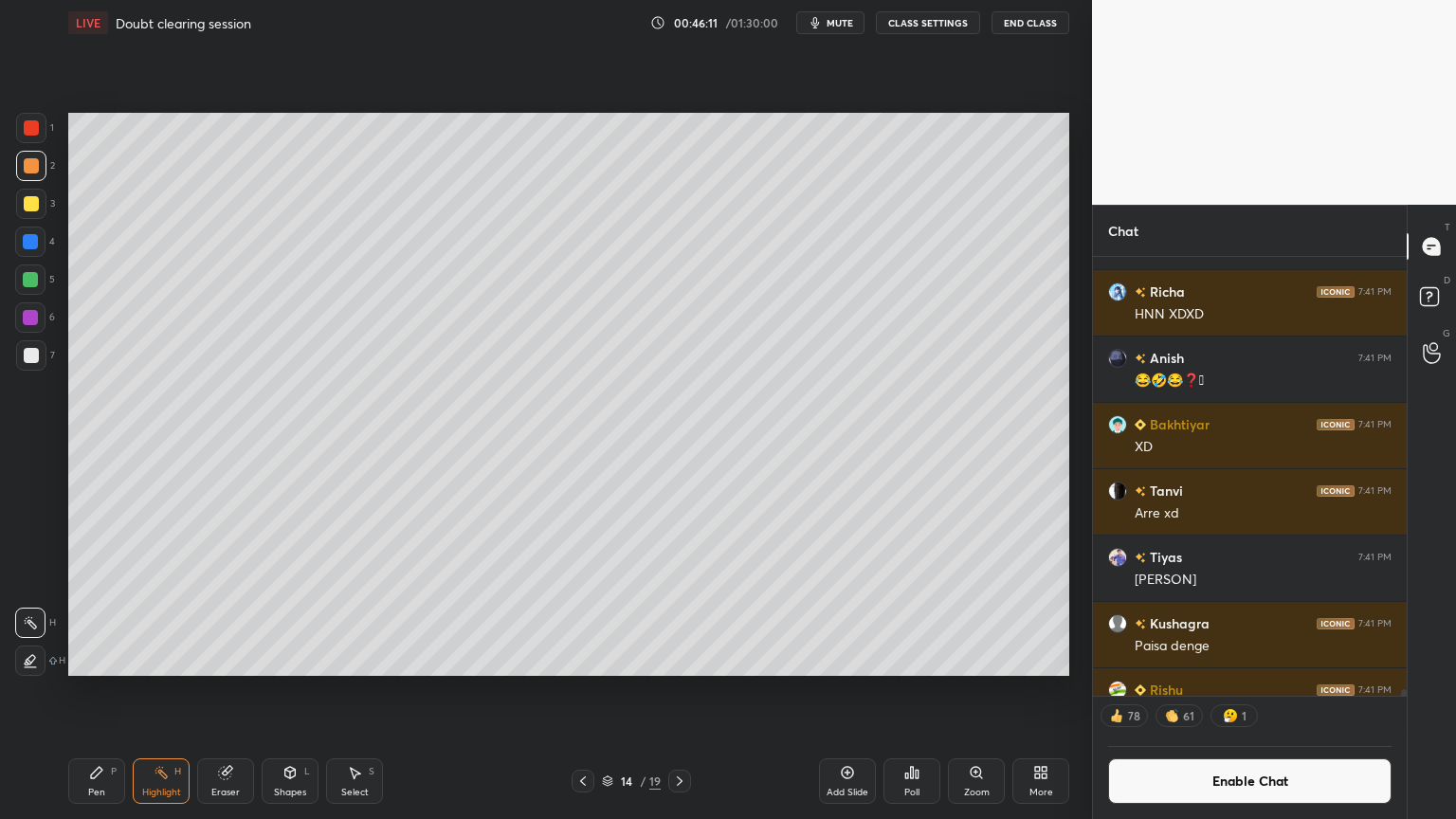click 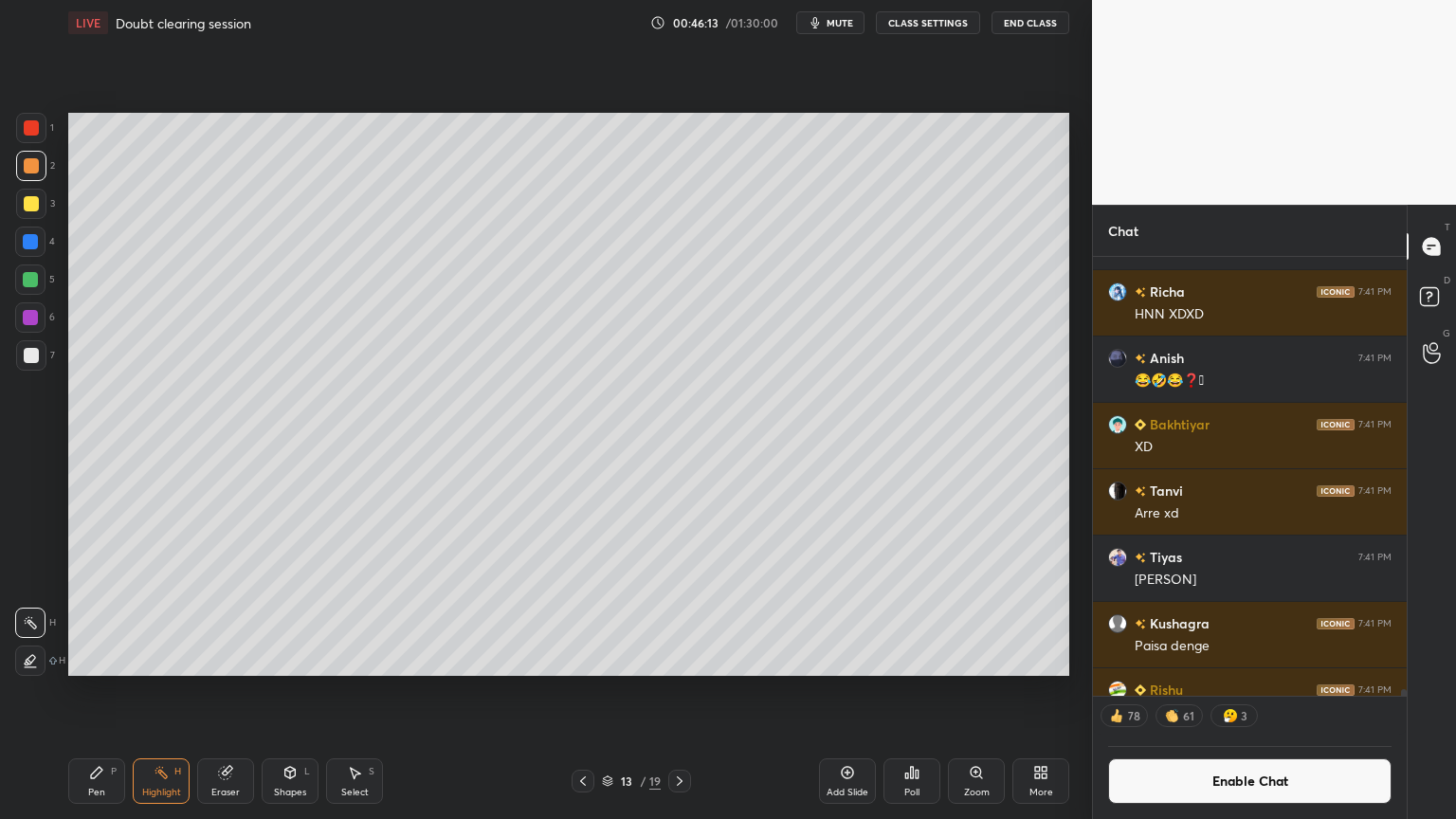 drag, startPoint x: 293, startPoint y: 781, endPoint x: 291, endPoint y: 757, distance: 24.083189 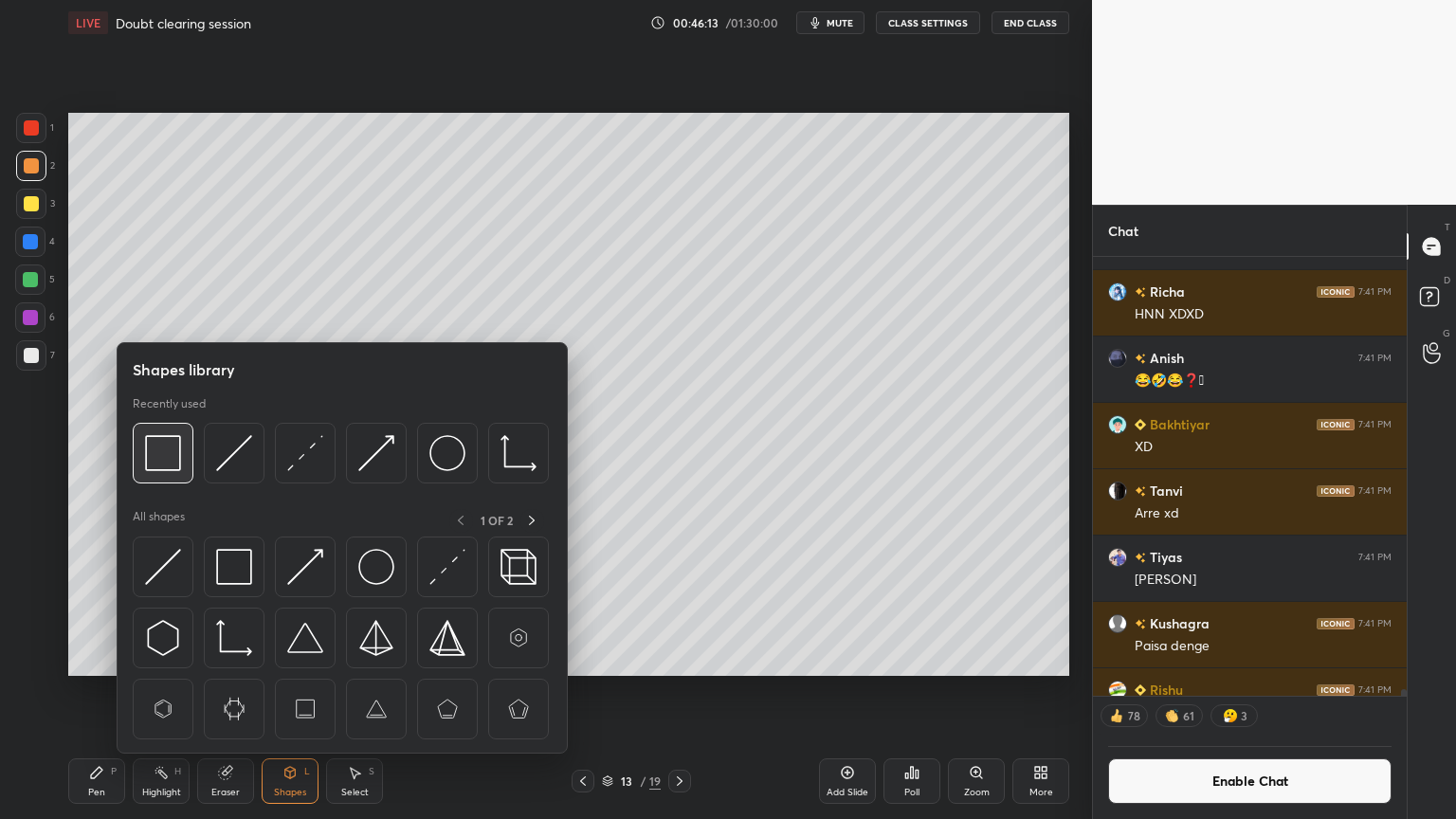 click at bounding box center (163, 453) 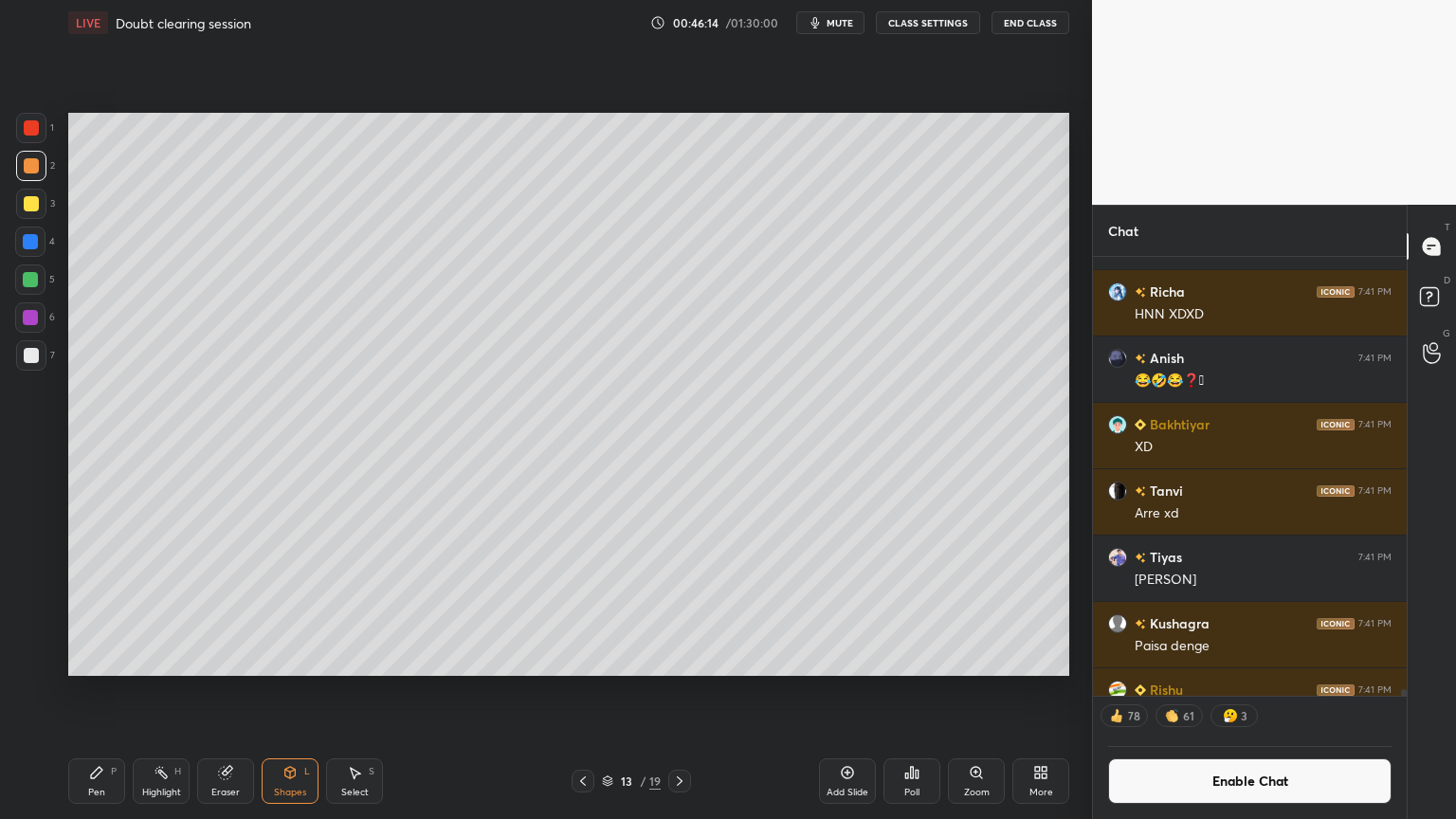 click at bounding box center (31, 128) 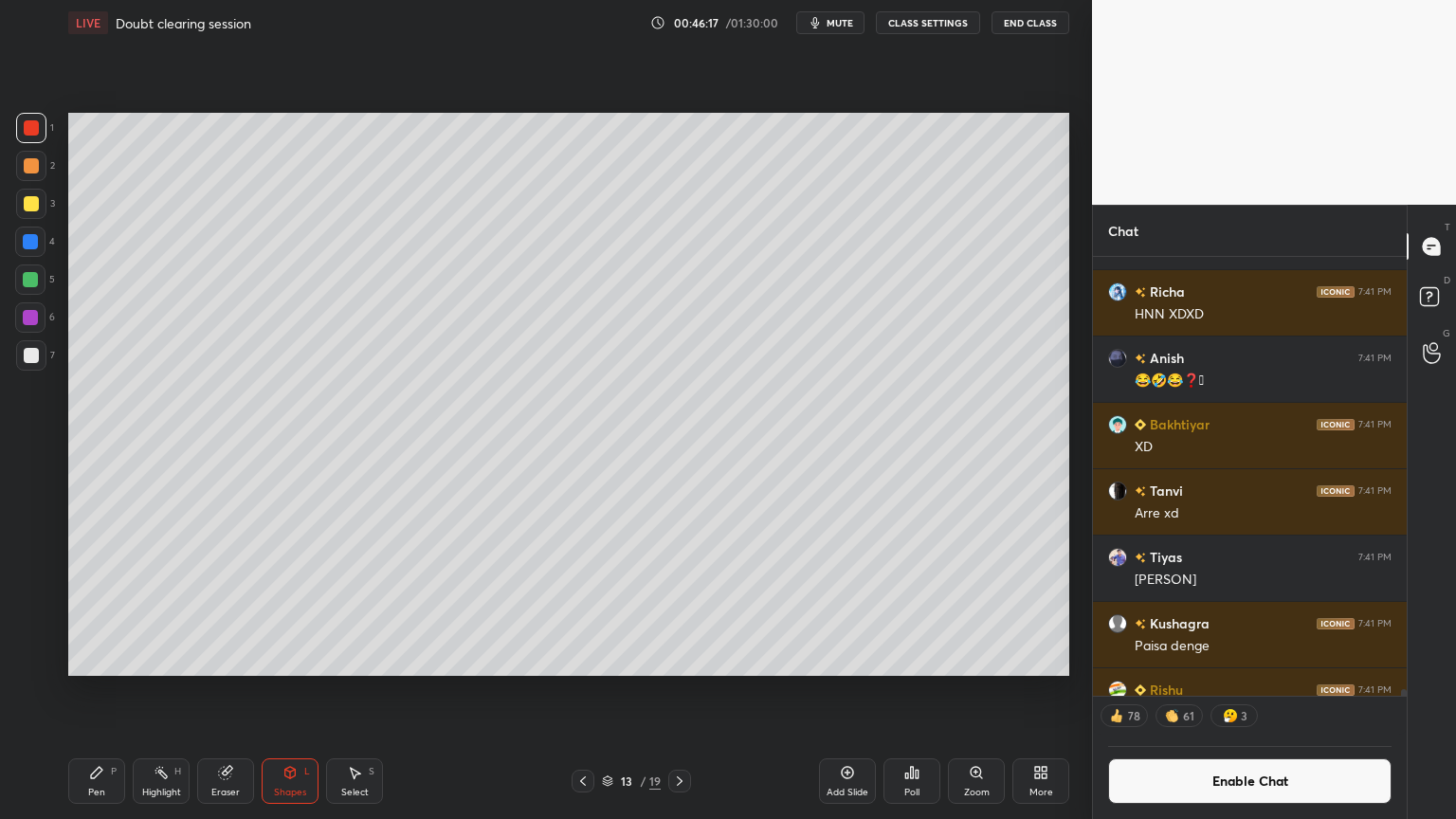 drag, startPoint x: 152, startPoint y: 777, endPoint x: 212, endPoint y: 705, distance: 93.723 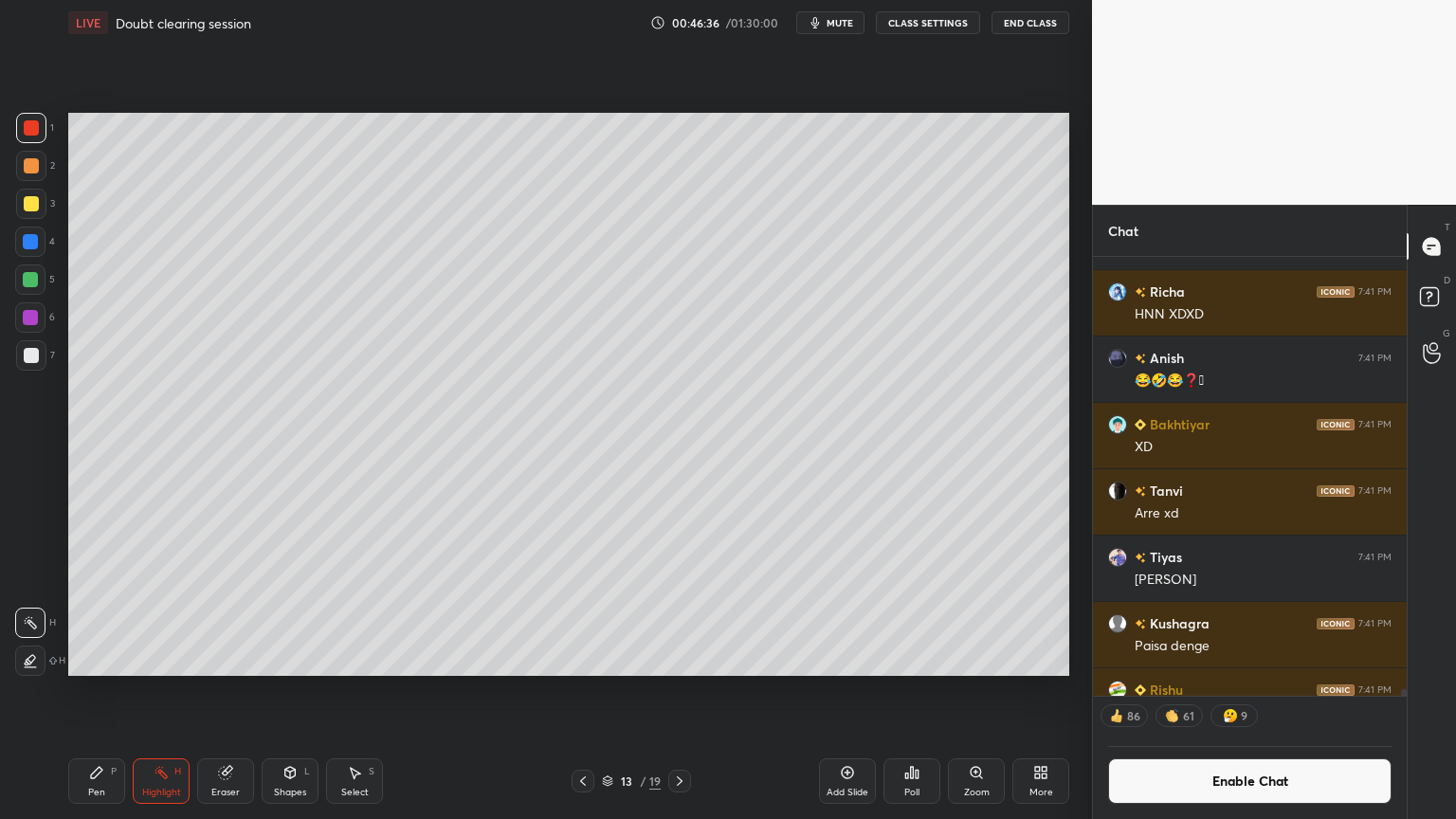 click 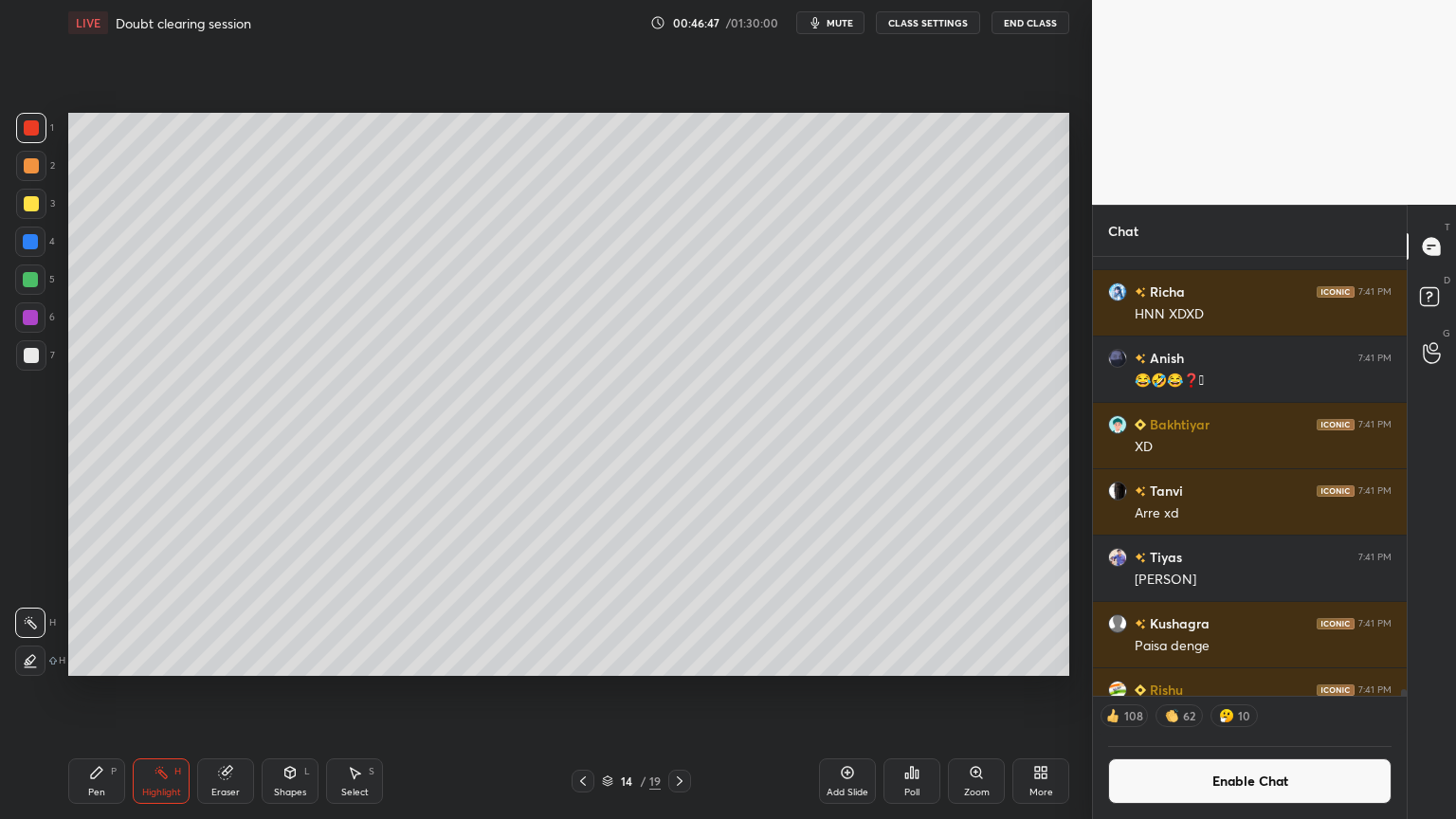 click 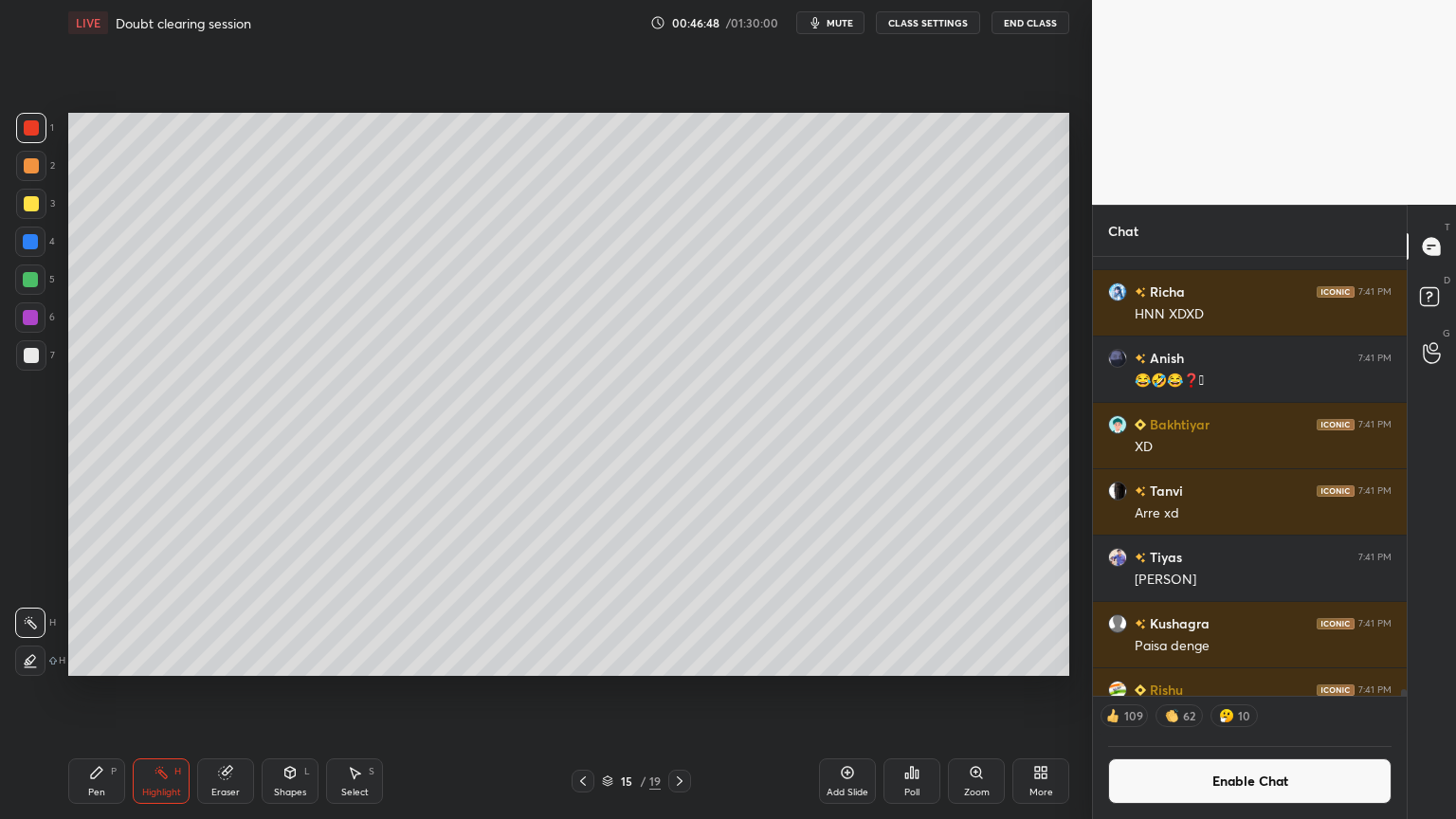 drag, startPoint x: 95, startPoint y: 789, endPoint x: 111, endPoint y: 767, distance: 27.202941 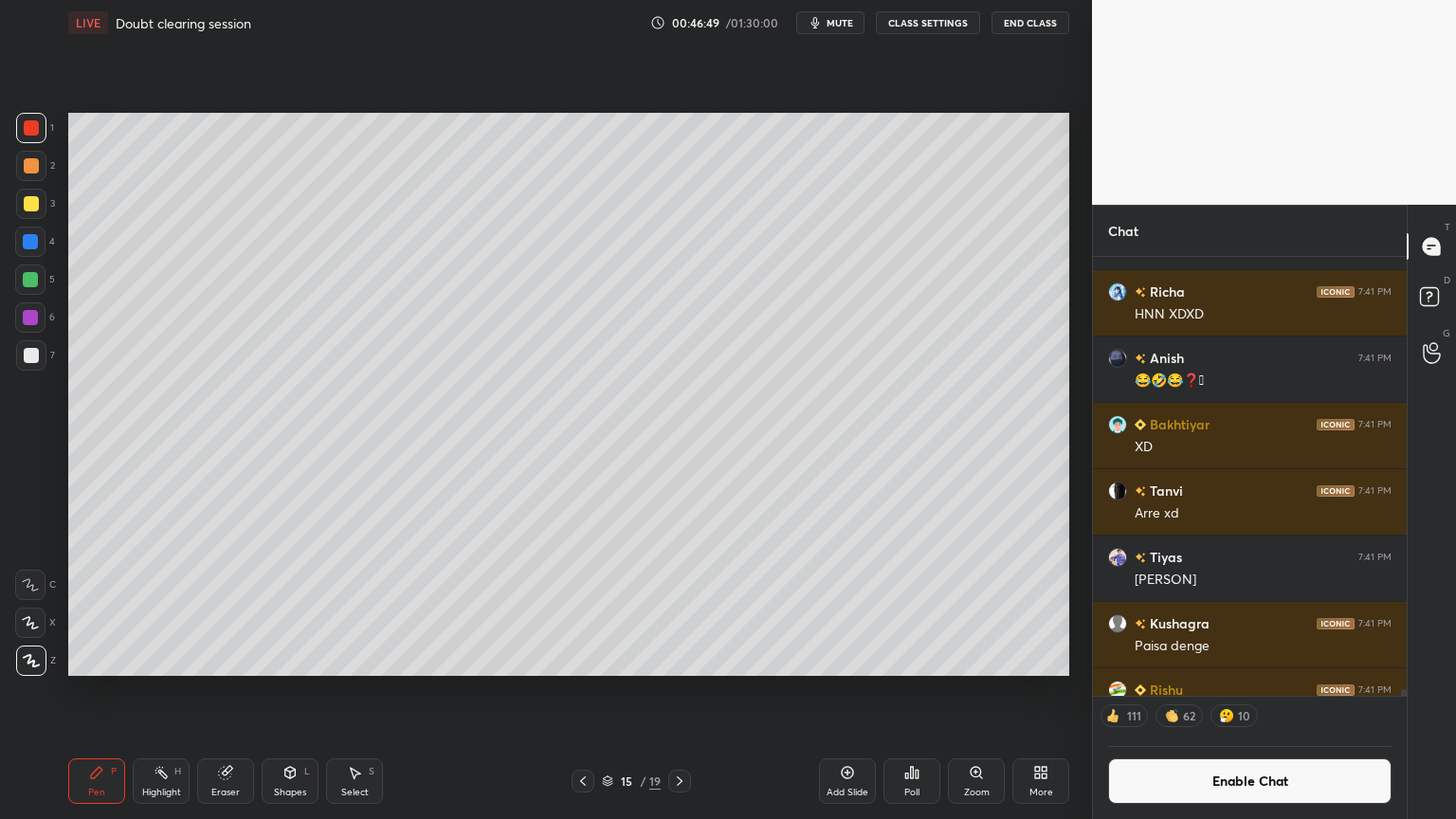 drag, startPoint x: 37, startPoint y: 169, endPoint x: 46, endPoint y: 176, distance: 11.4017543 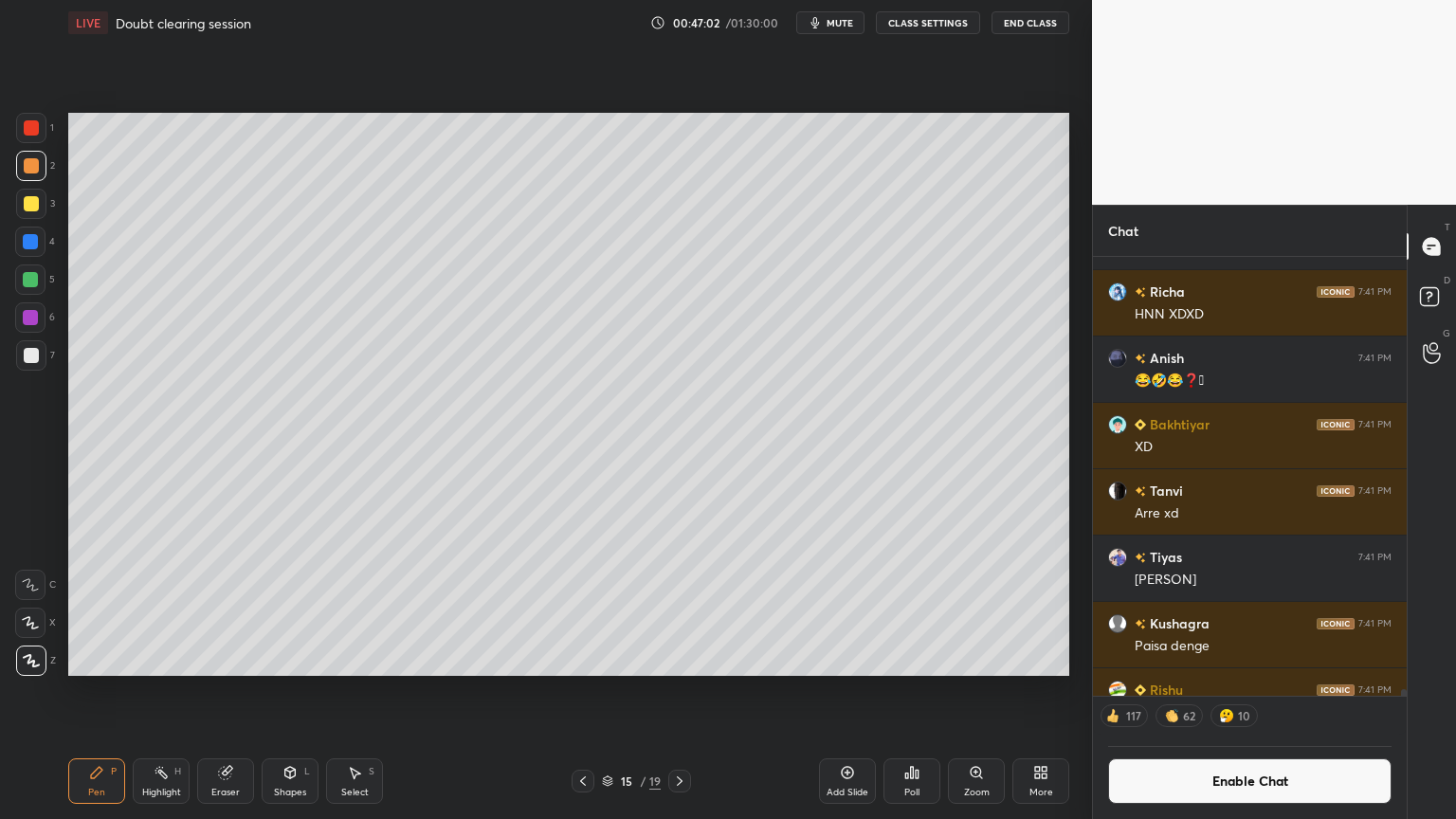 click on "Shapes" at bounding box center (290, 792) 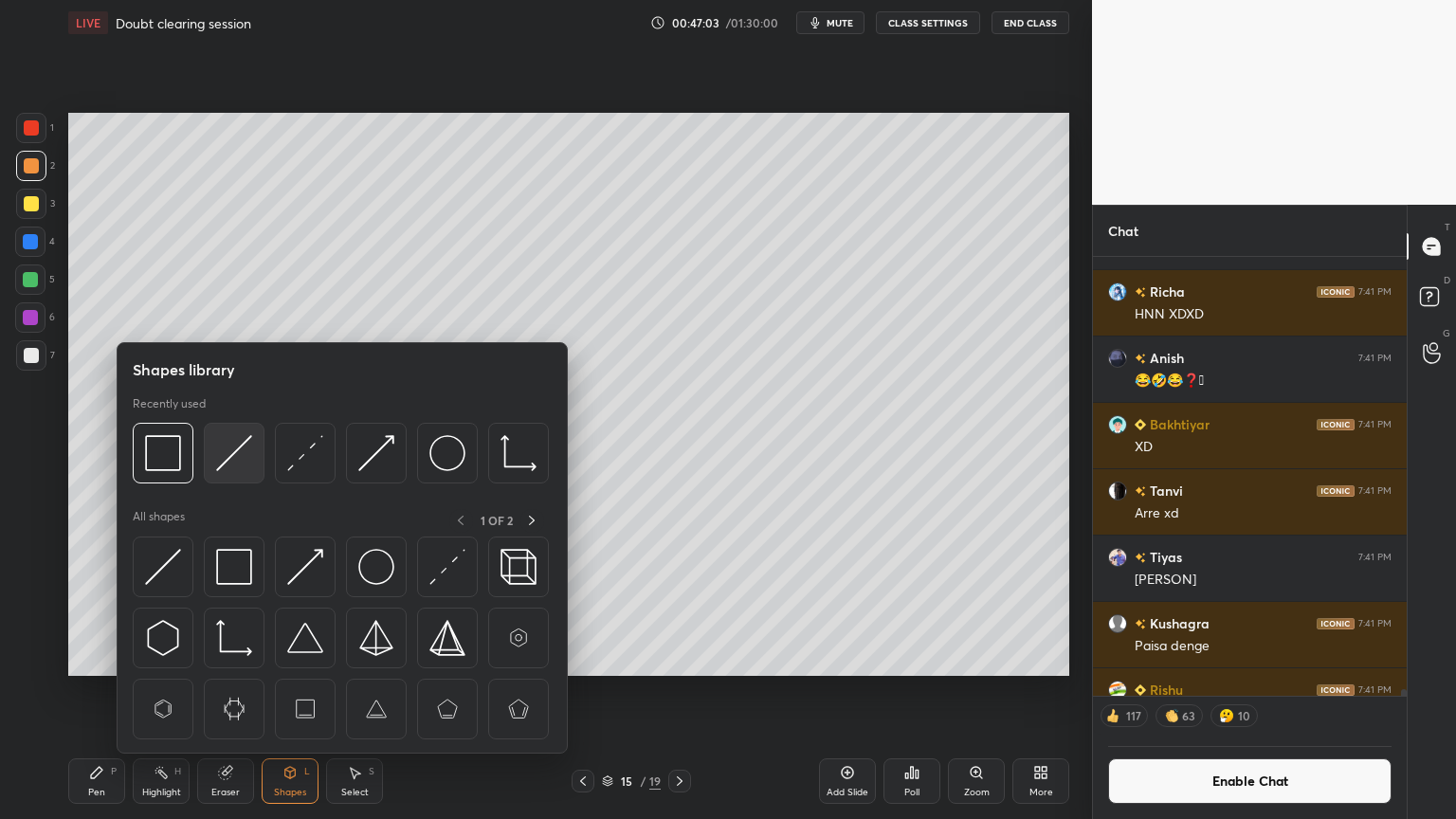 click at bounding box center [234, 453] 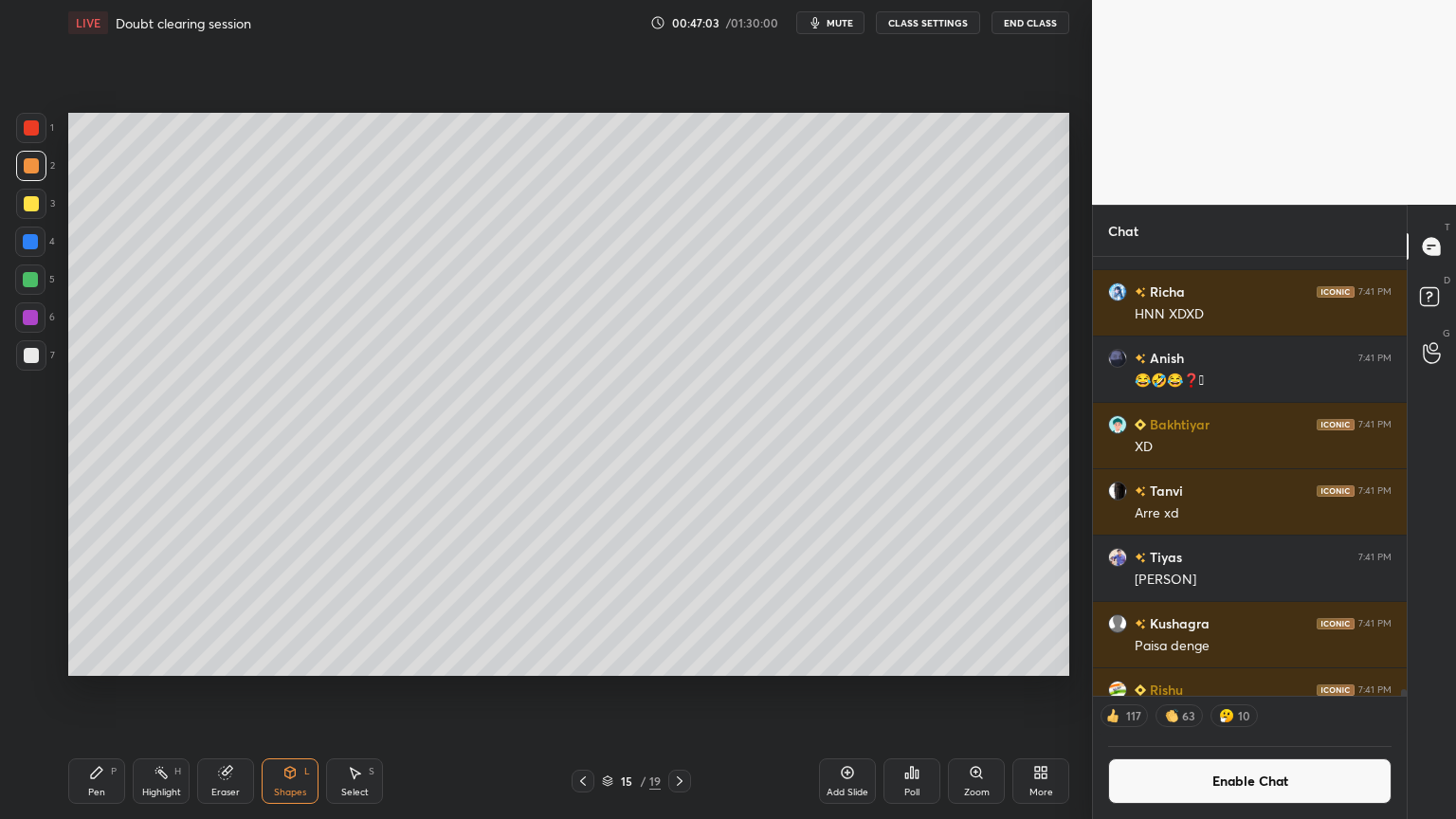 click at bounding box center [31, 355] 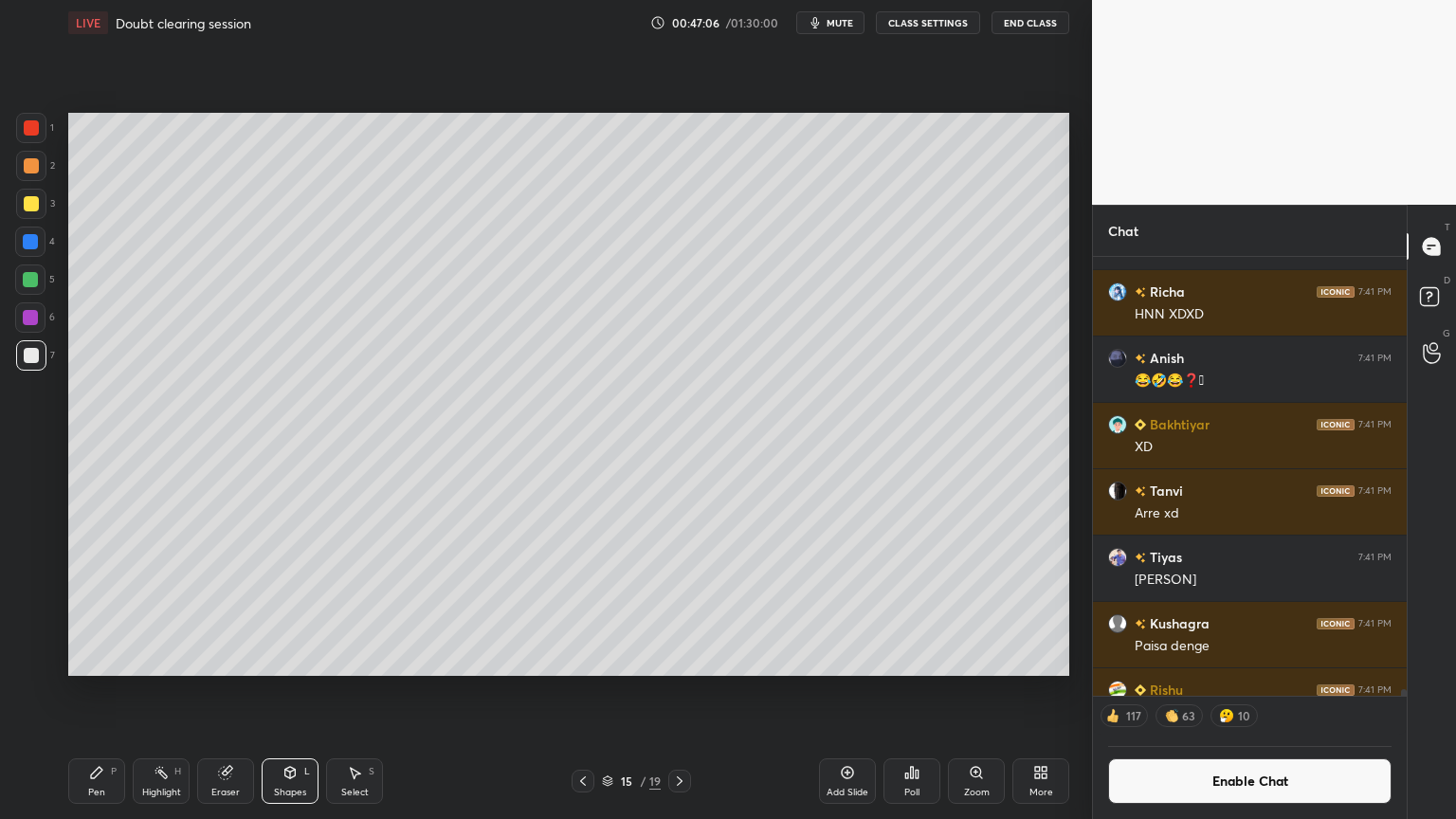 click on "Pen P" at bounding box center (97, 781) 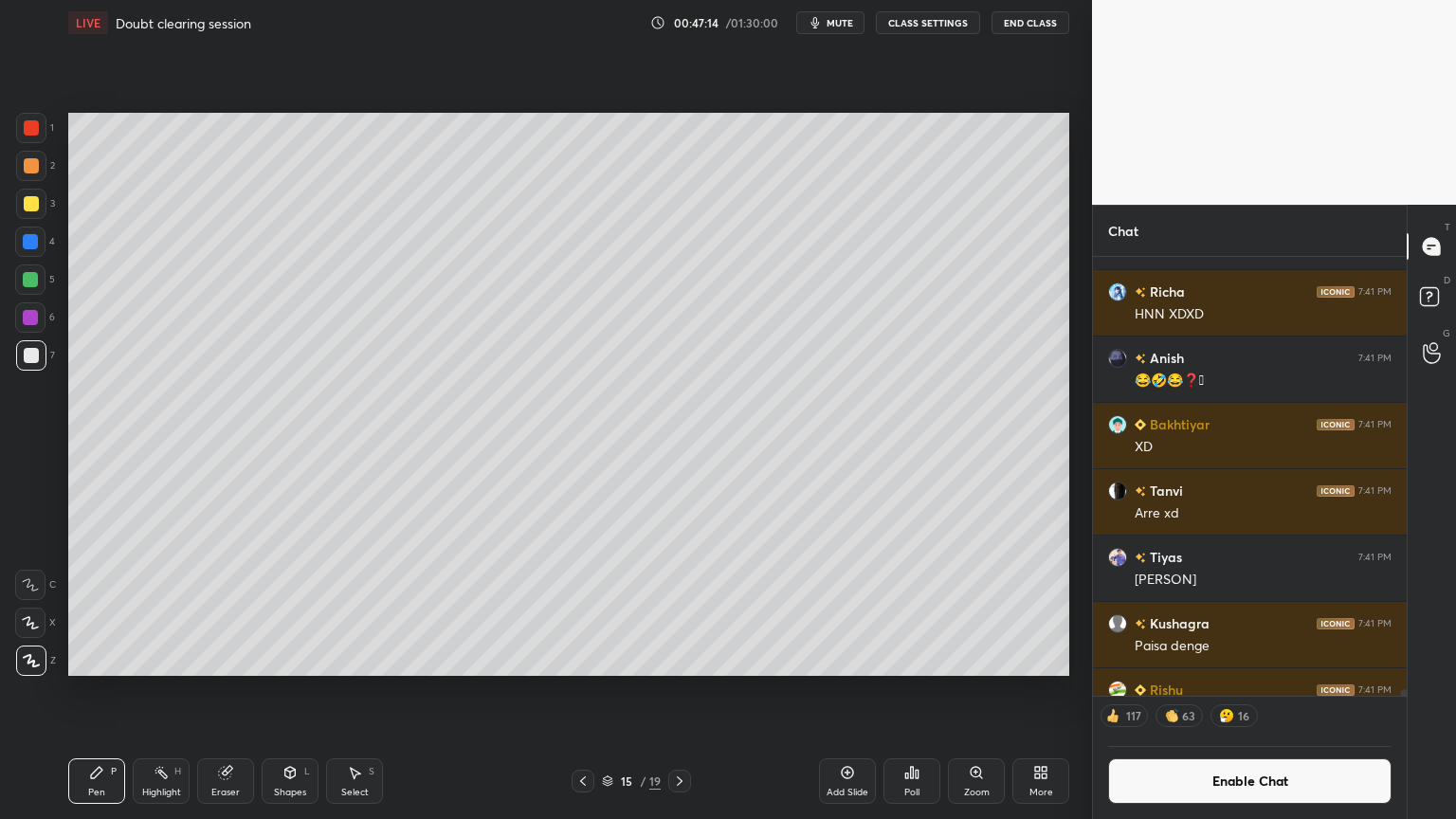 click on "Shapes L" at bounding box center (290, 781) 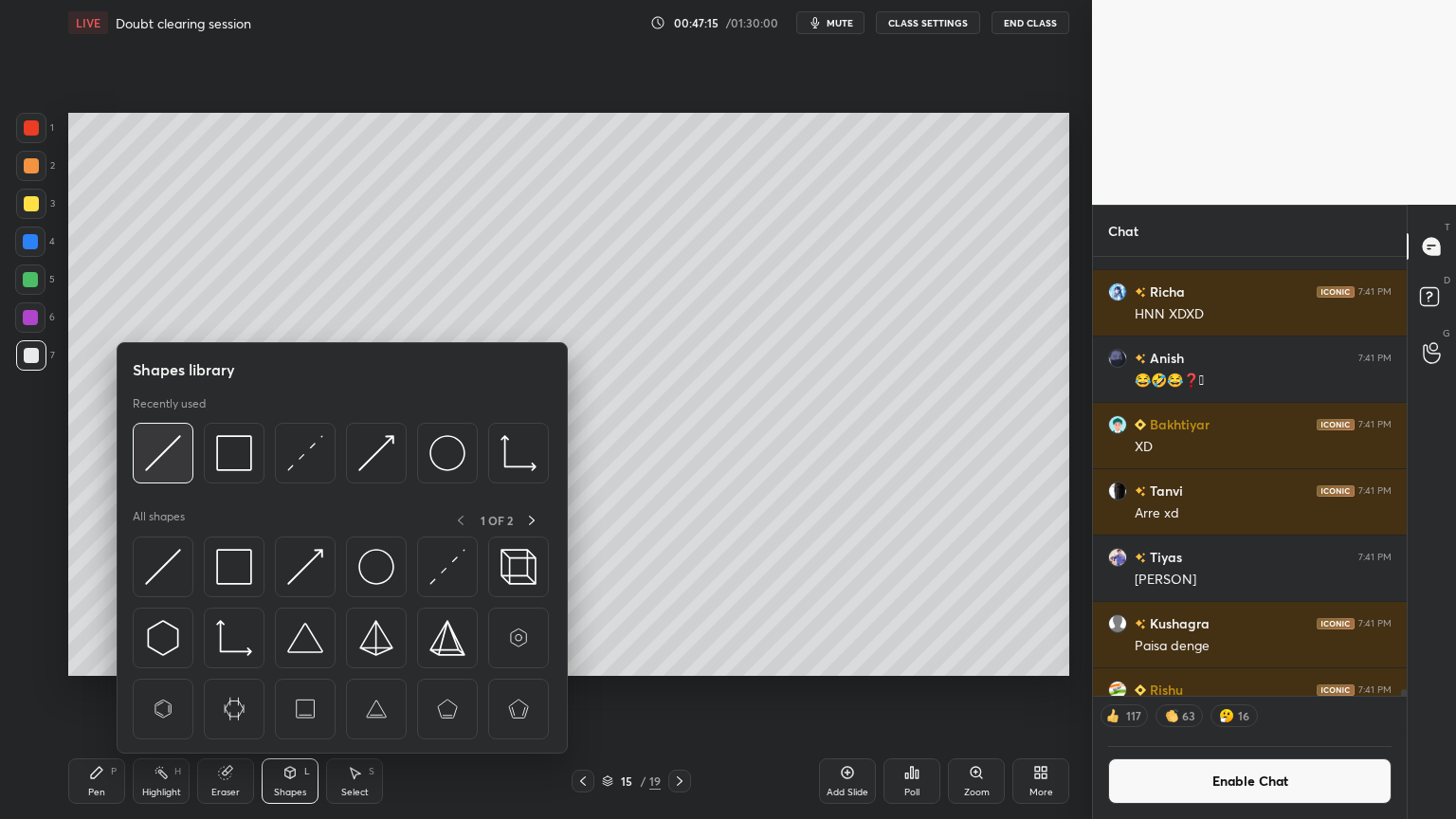 click at bounding box center (163, 453) 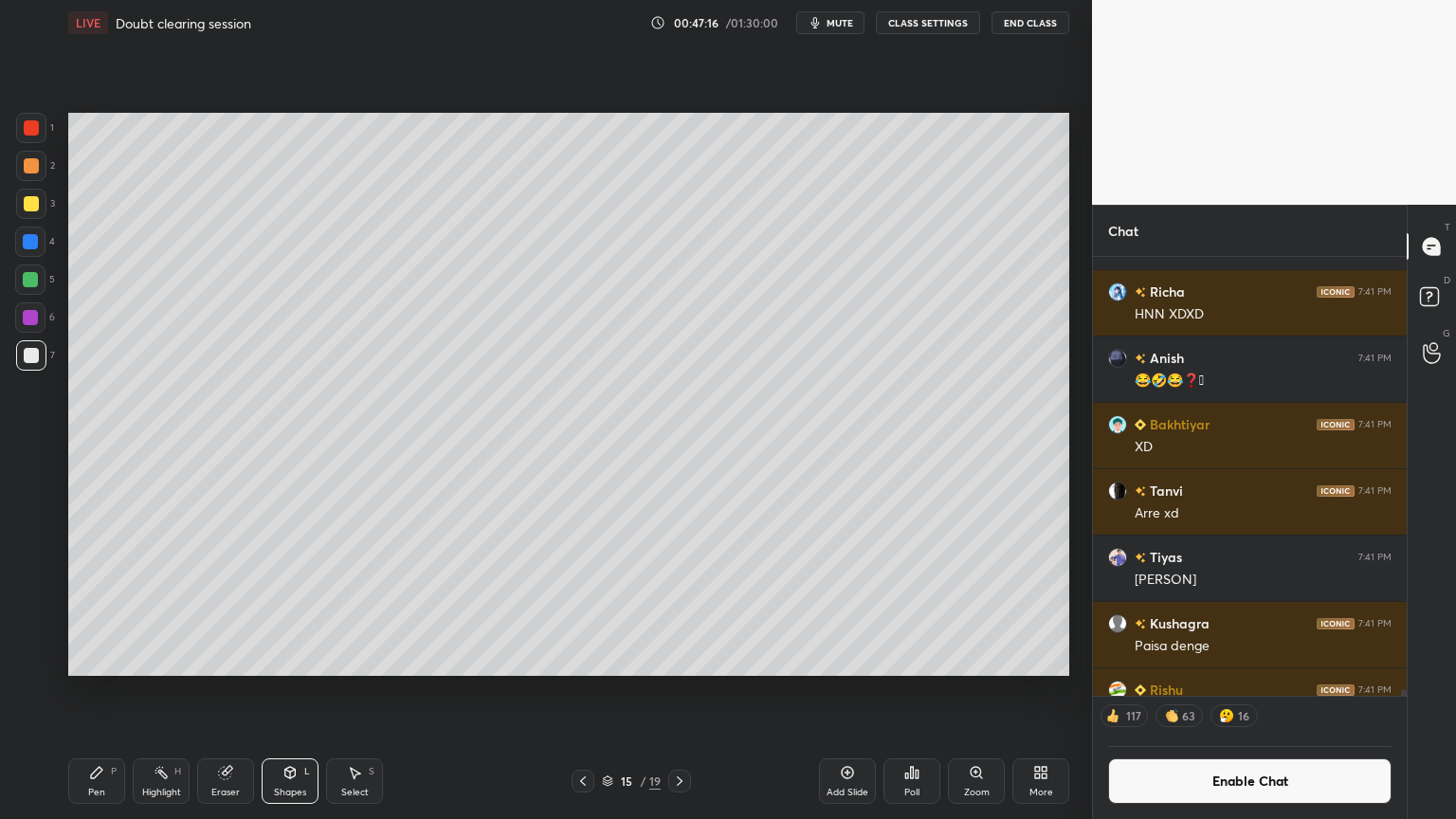 scroll, scrollTop: 6, scrollLeft: 6, axis: both 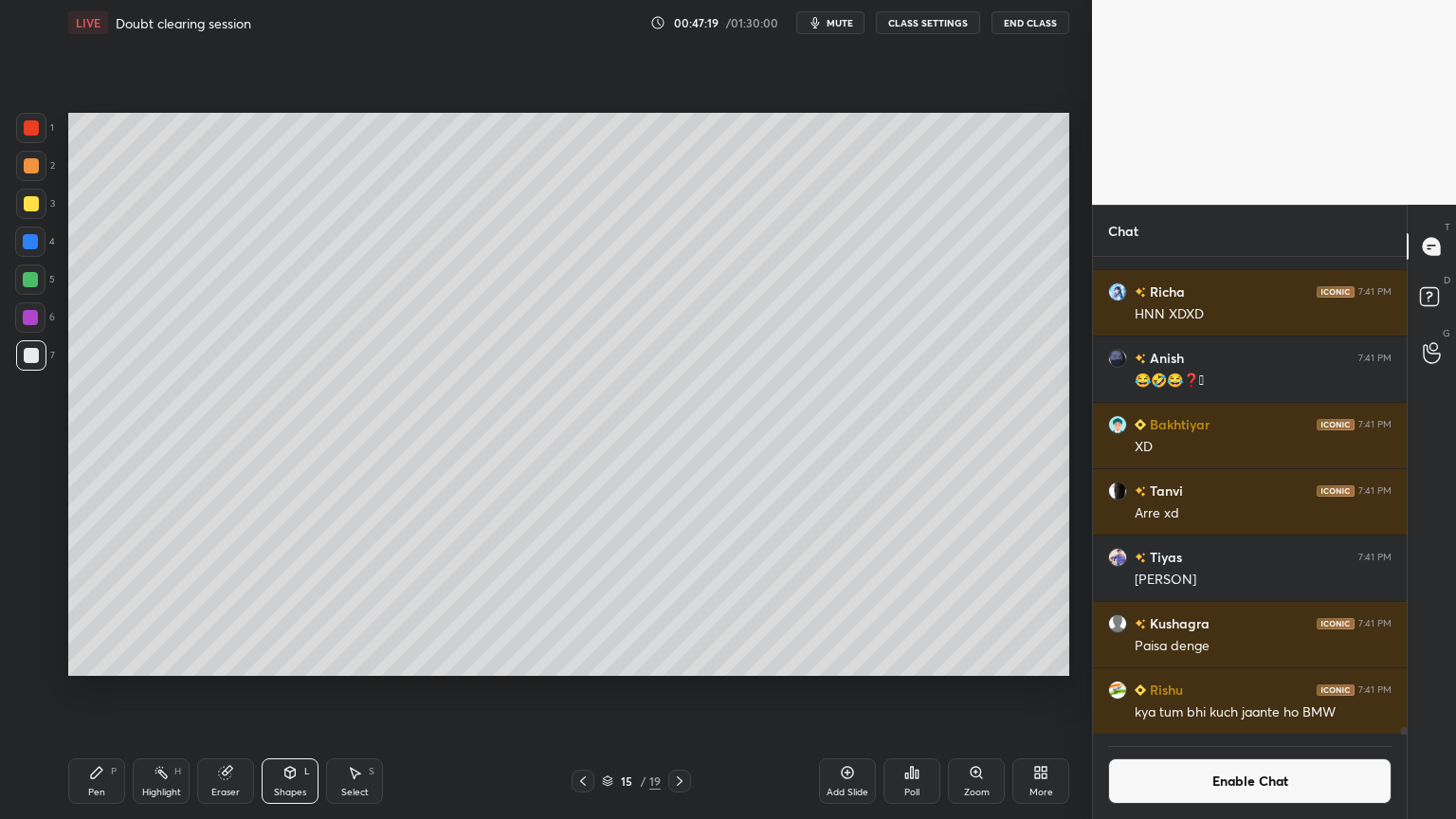 drag, startPoint x: 158, startPoint y: 782, endPoint x: 196, endPoint y: 694, distance: 95.85406 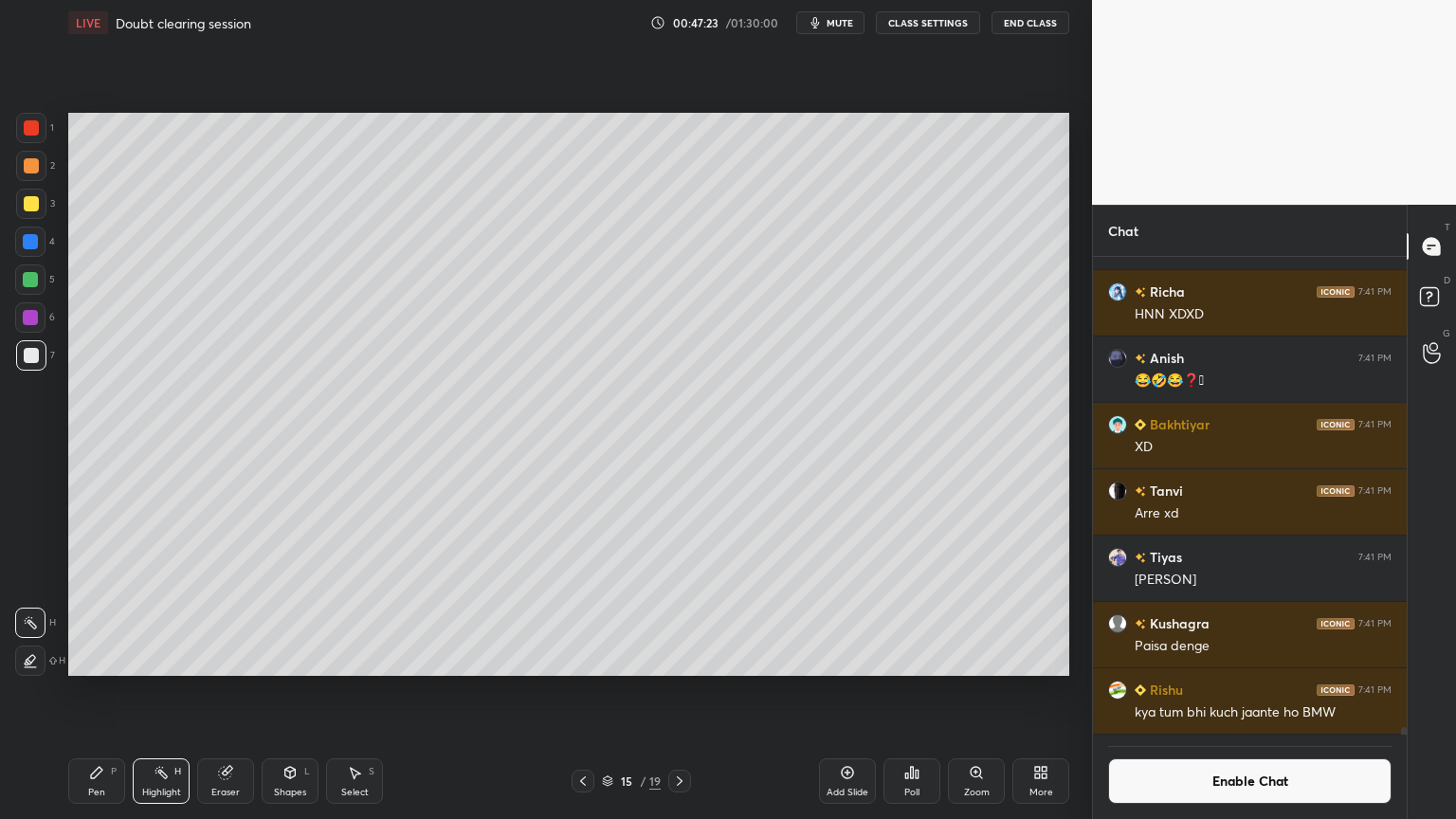 click on "Pen P" at bounding box center (97, 781) 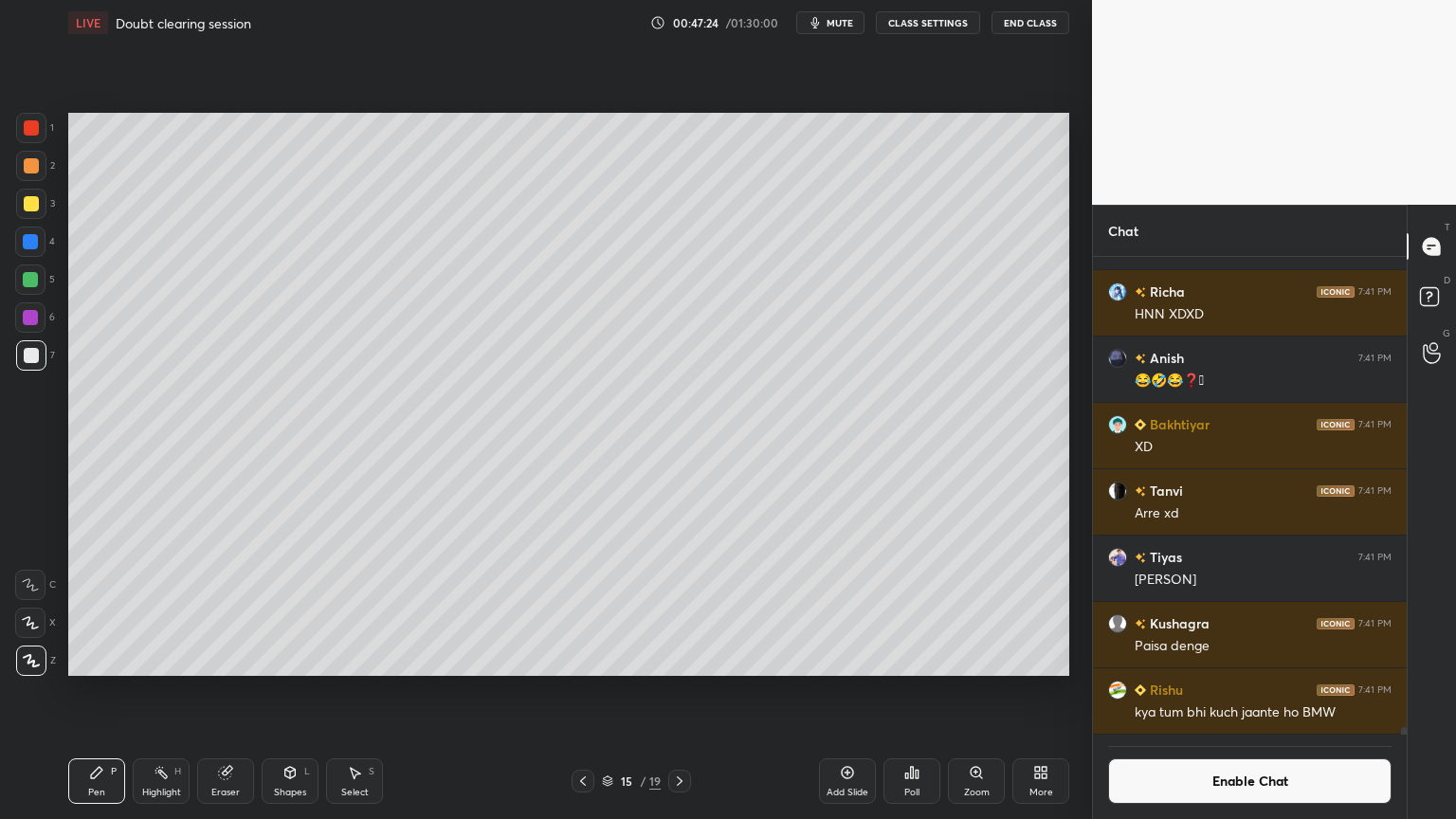 click at bounding box center (30, 280) 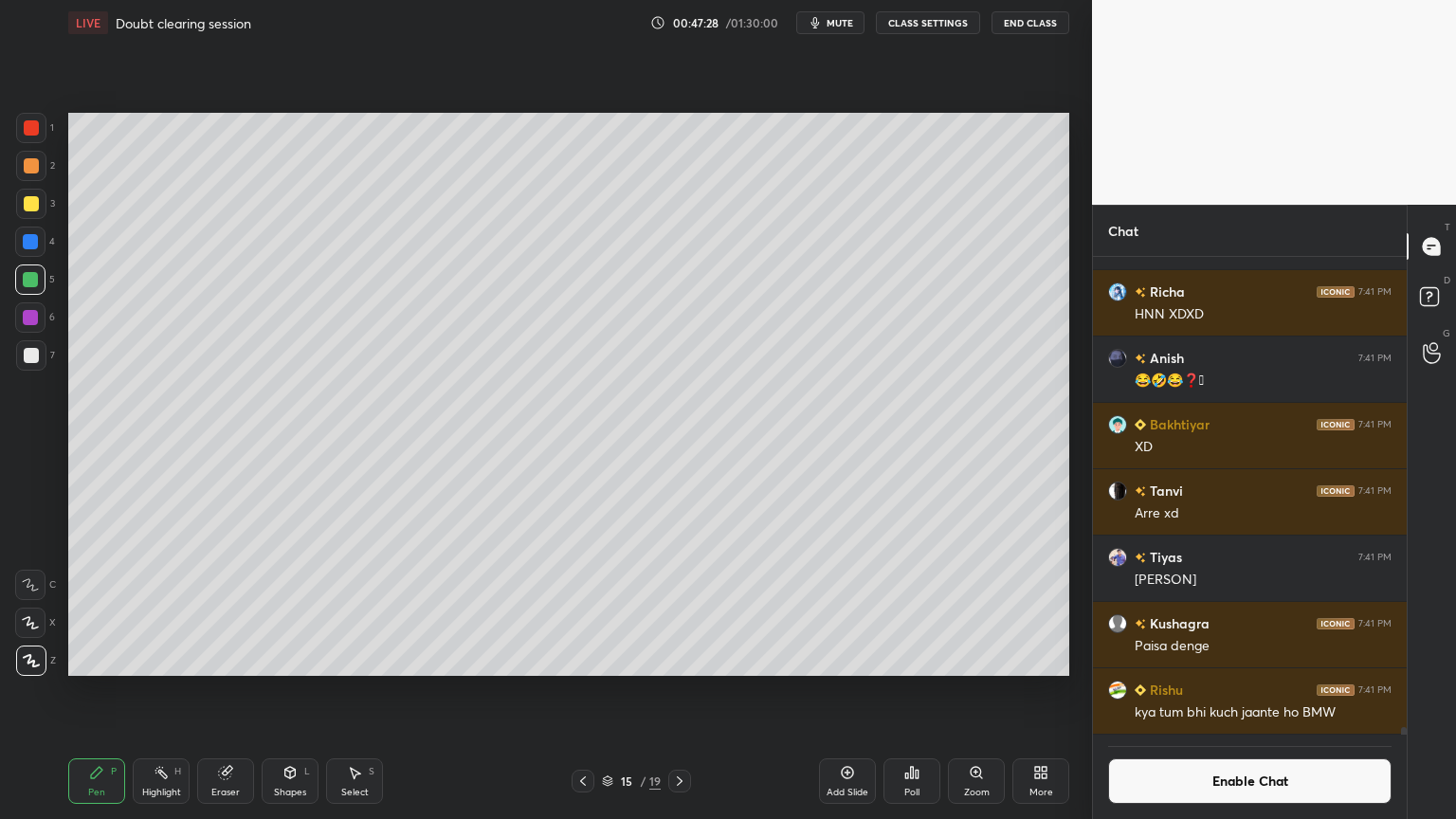 drag, startPoint x: 164, startPoint y: 788, endPoint x: 159, endPoint y: 773, distance: 15.811388 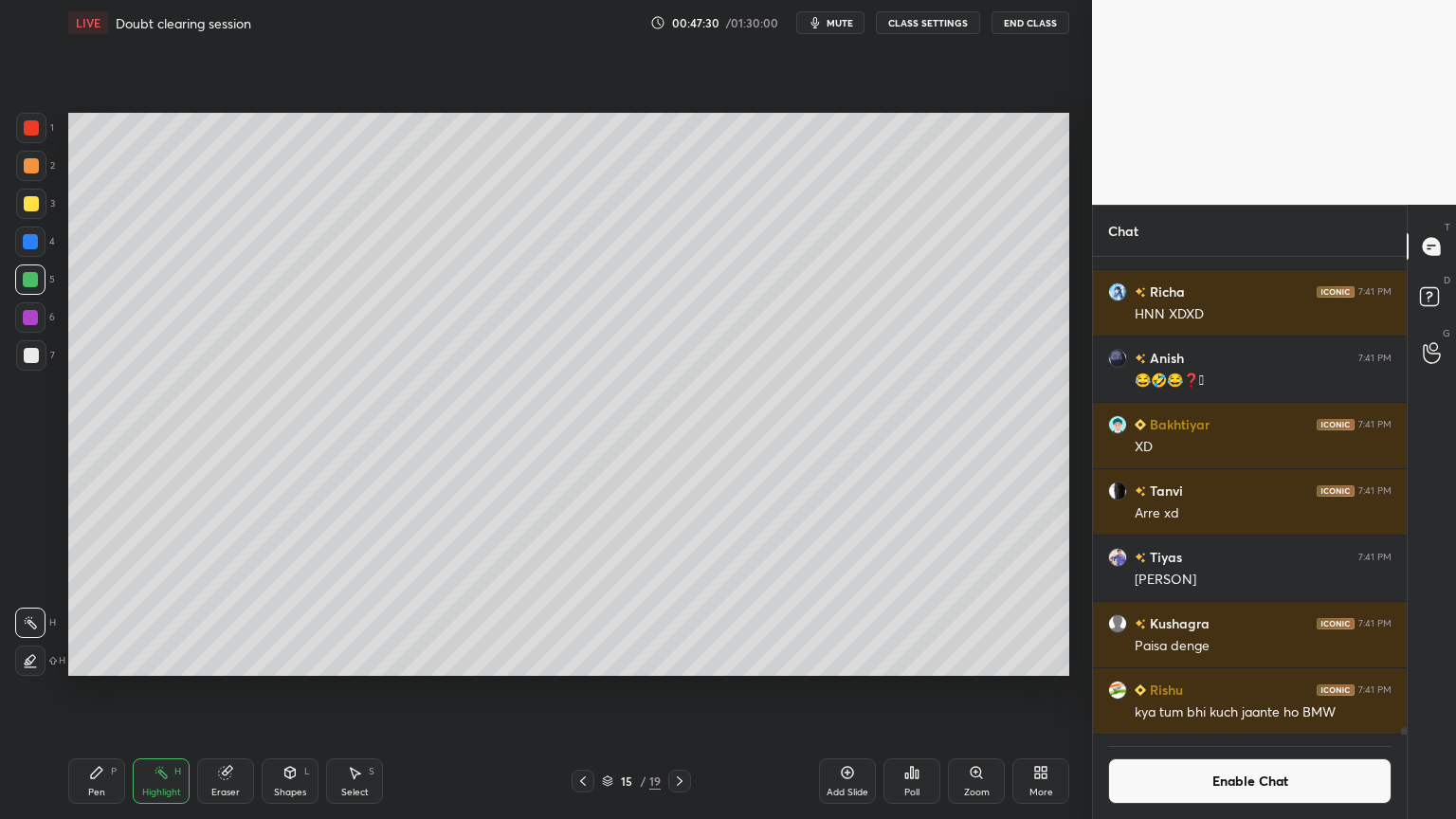 scroll, scrollTop: 433, scrollLeft: 308, axis: both 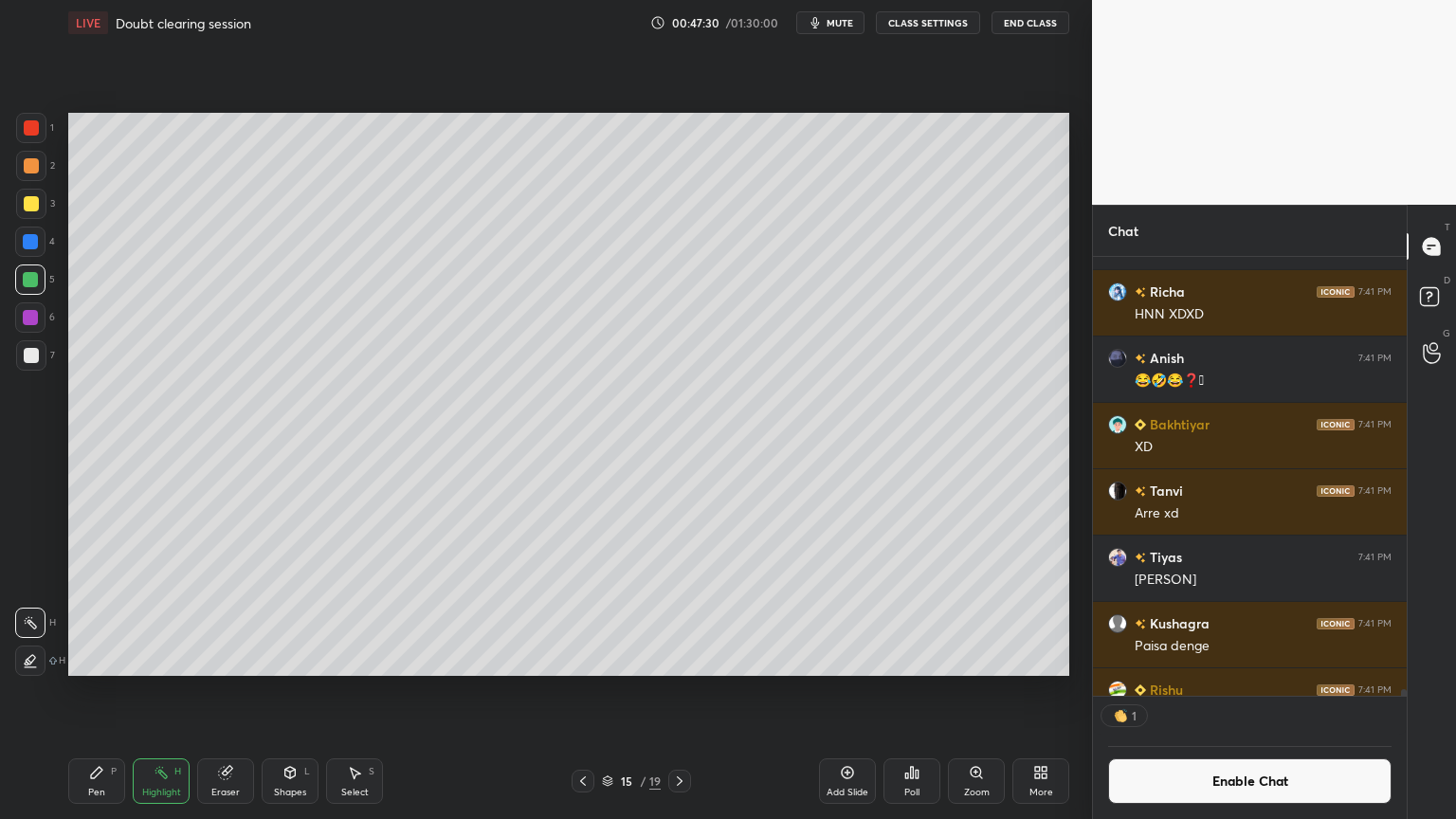 click on "Pen P" at bounding box center [97, 781] 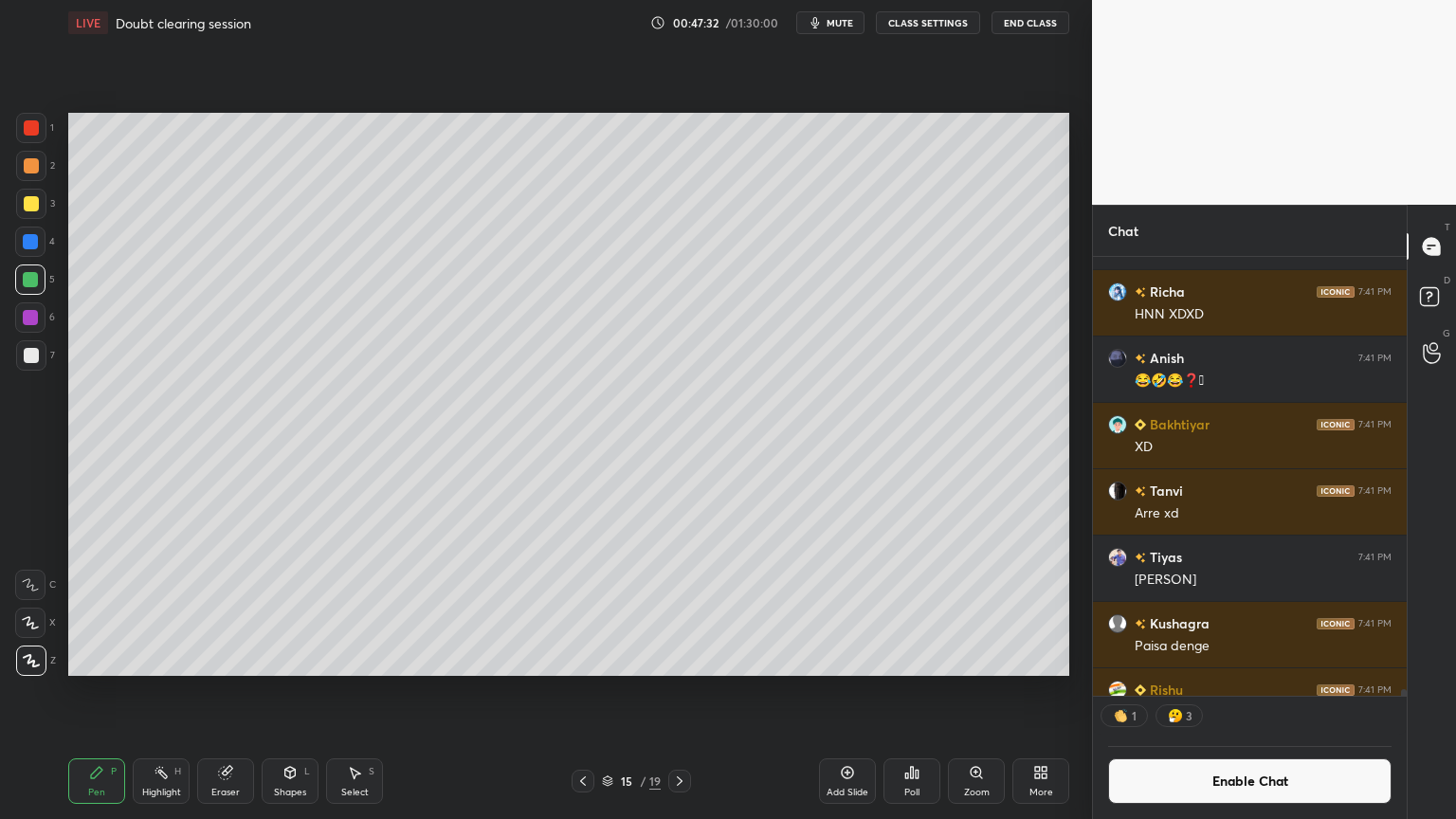 drag, startPoint x: 36, startPoint y: 243, endPoint x: 38, endPoint y: 233, distance: 10.198039 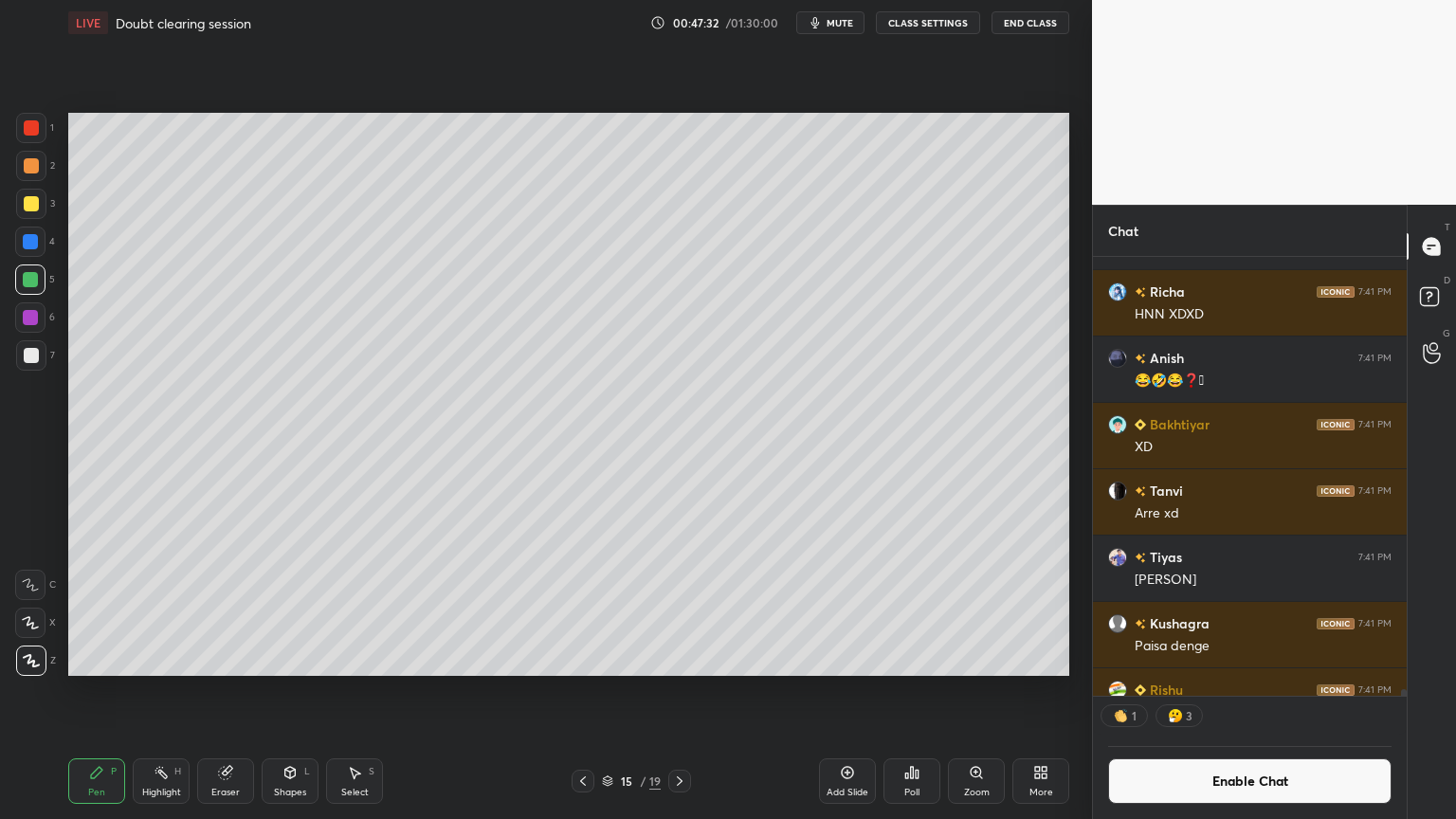 click at bounding box center (30, 242) 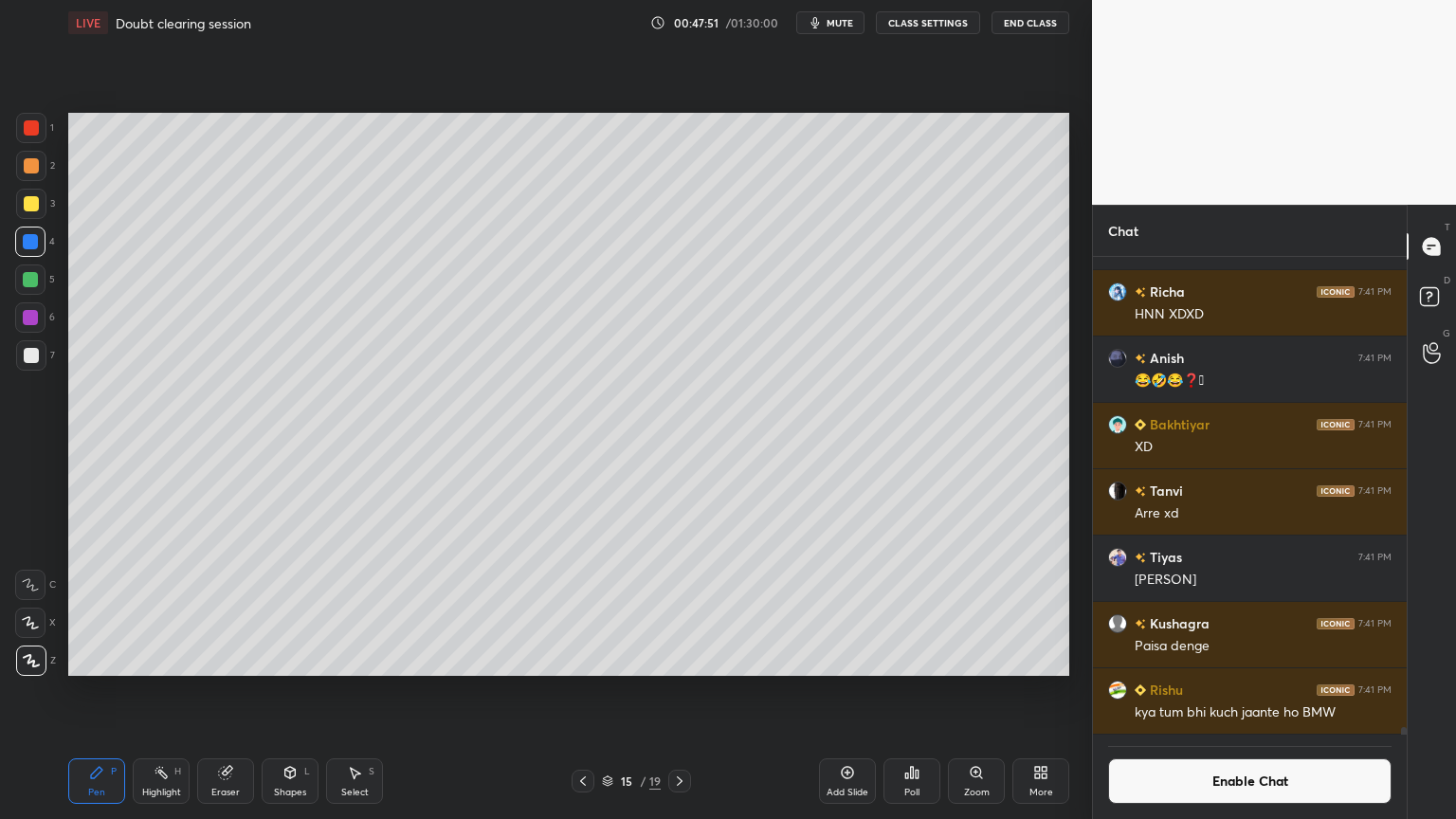 scroll, scrollTop: 6, scrollLeft: 6, axis: both 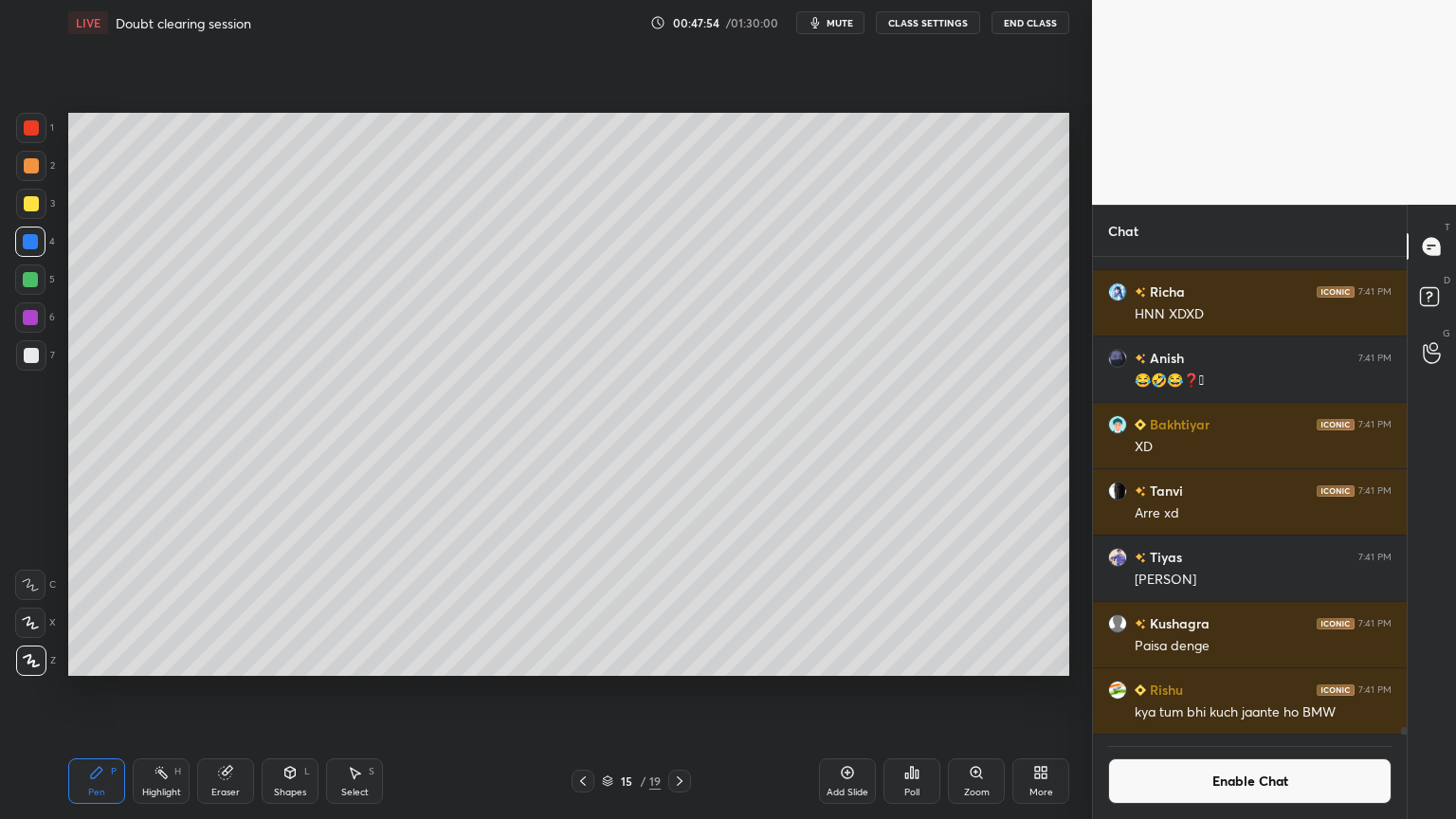 click on "Shapes" at bounding box center (290, 792) 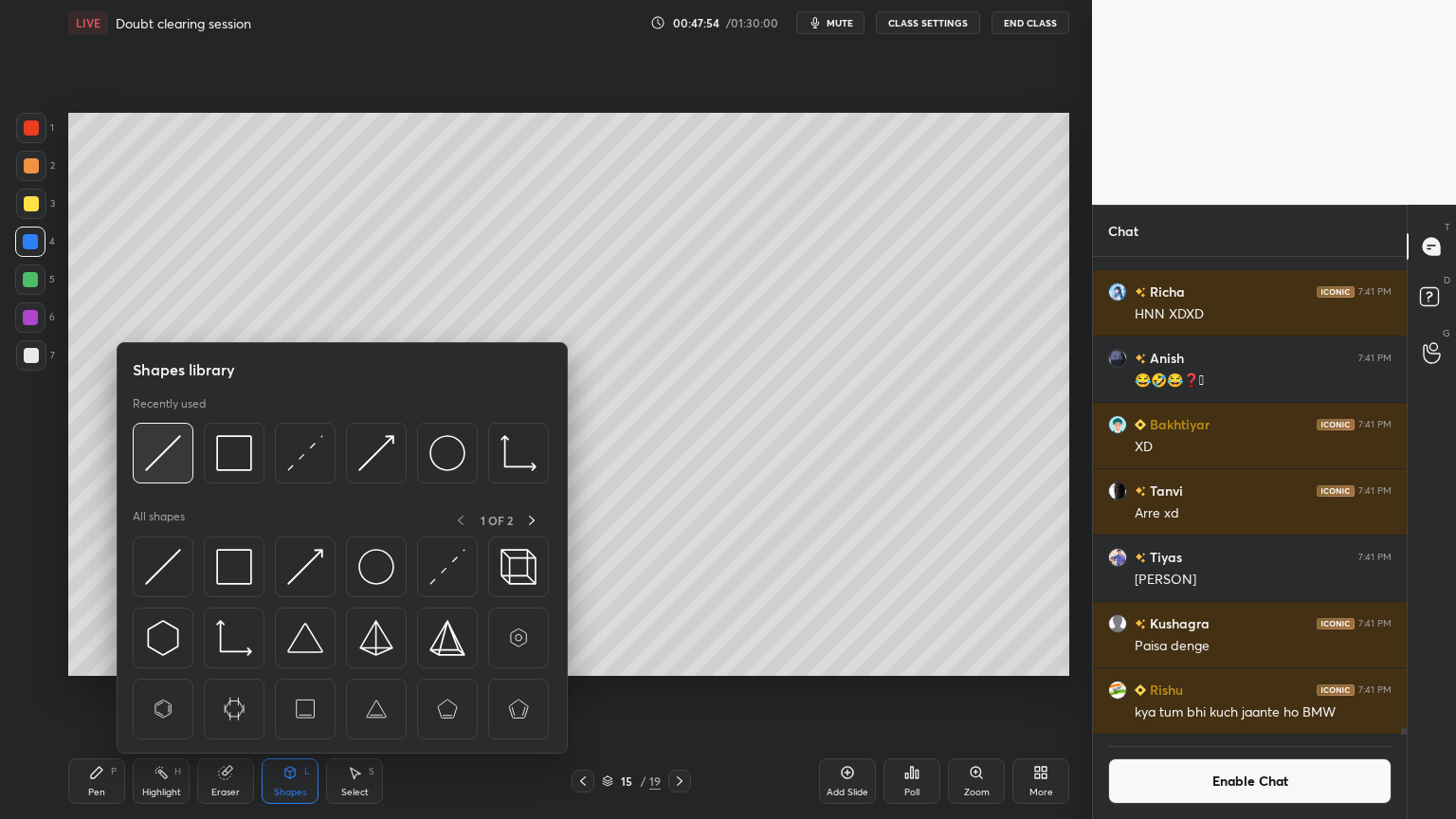 click at bounding box center [163, 453] 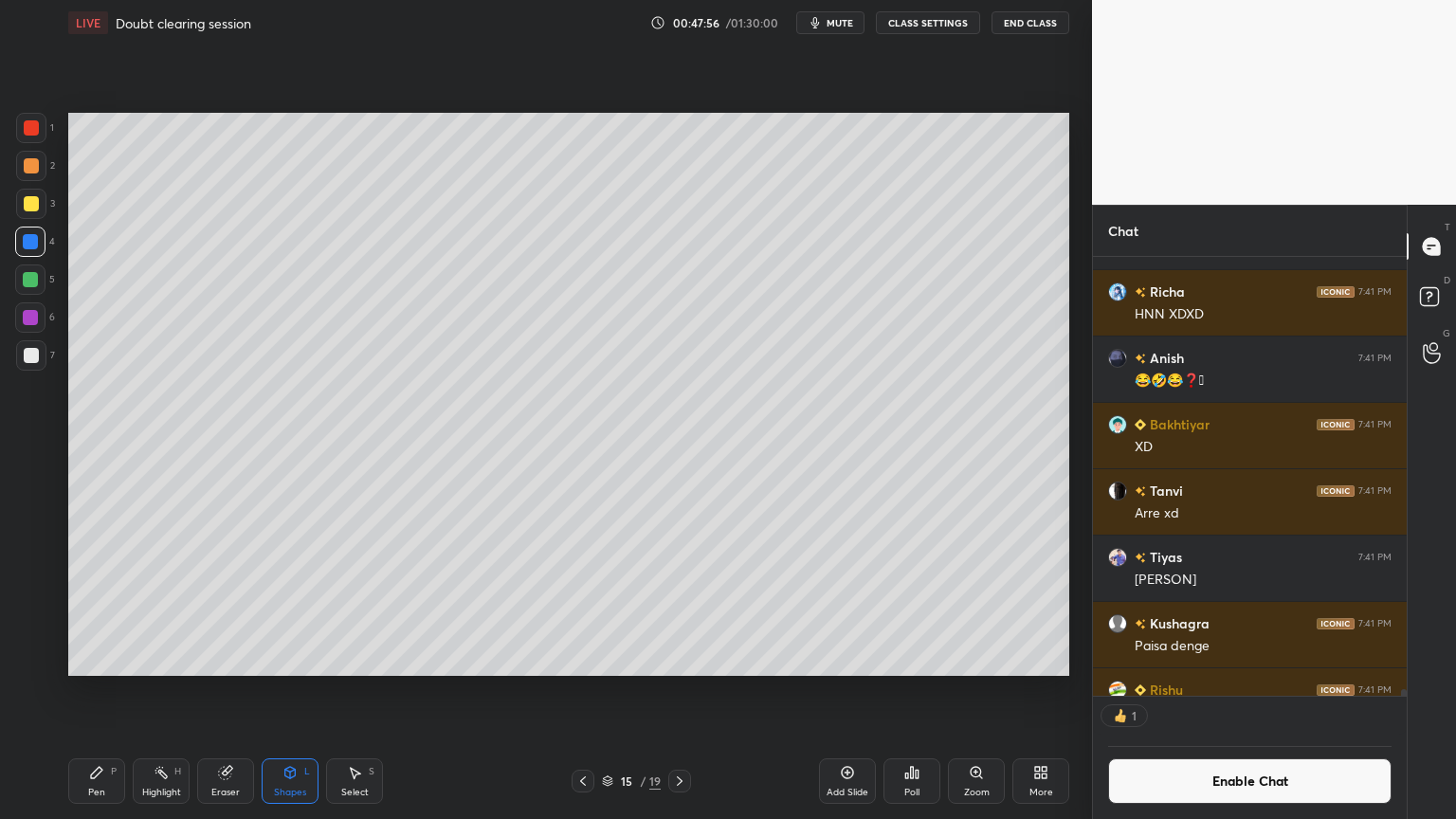scroll, scrollTop: 433, scrollLeft: 308, axis: both 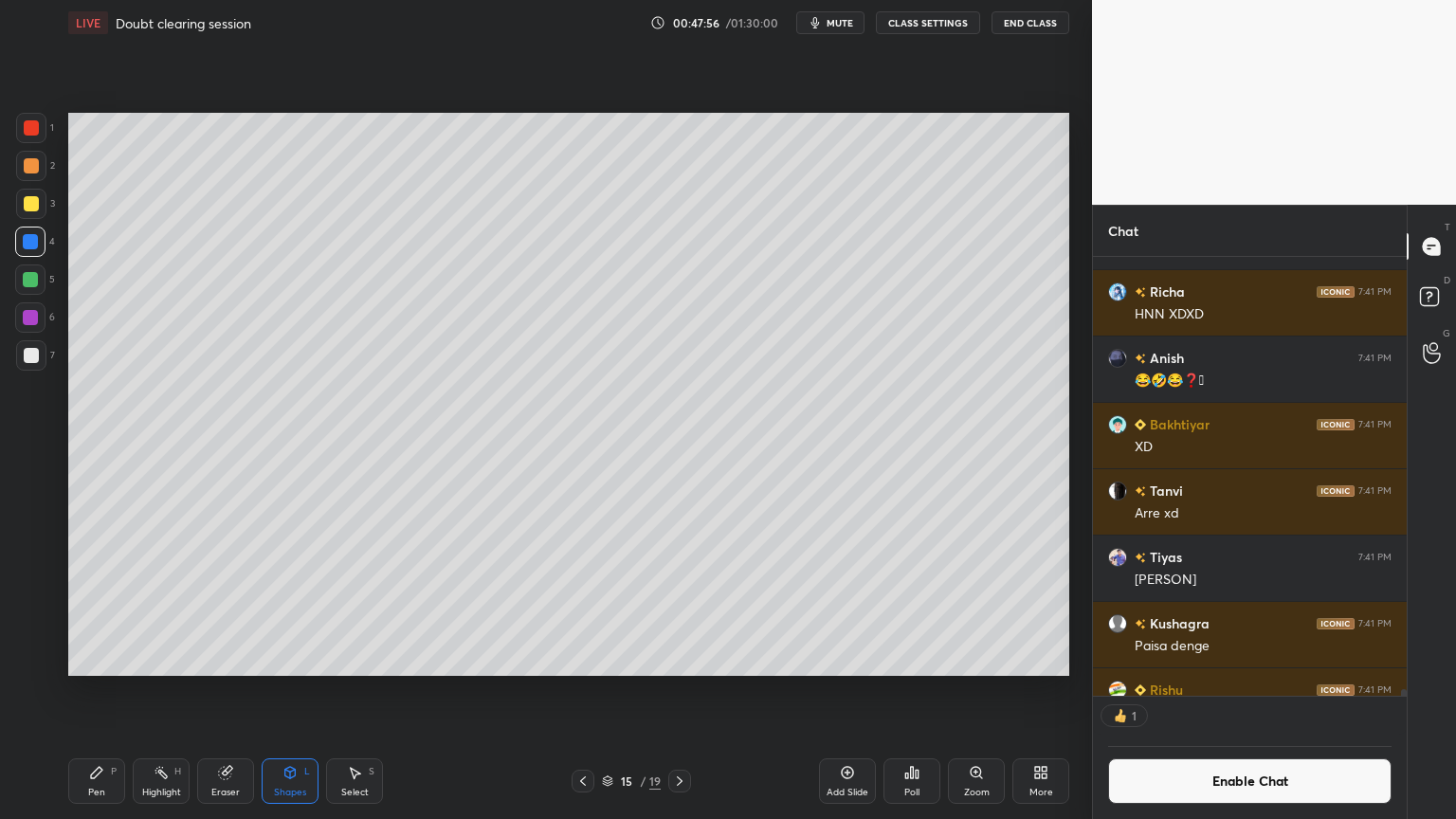 click on "Highlight H" at bounding box center (161, 781) 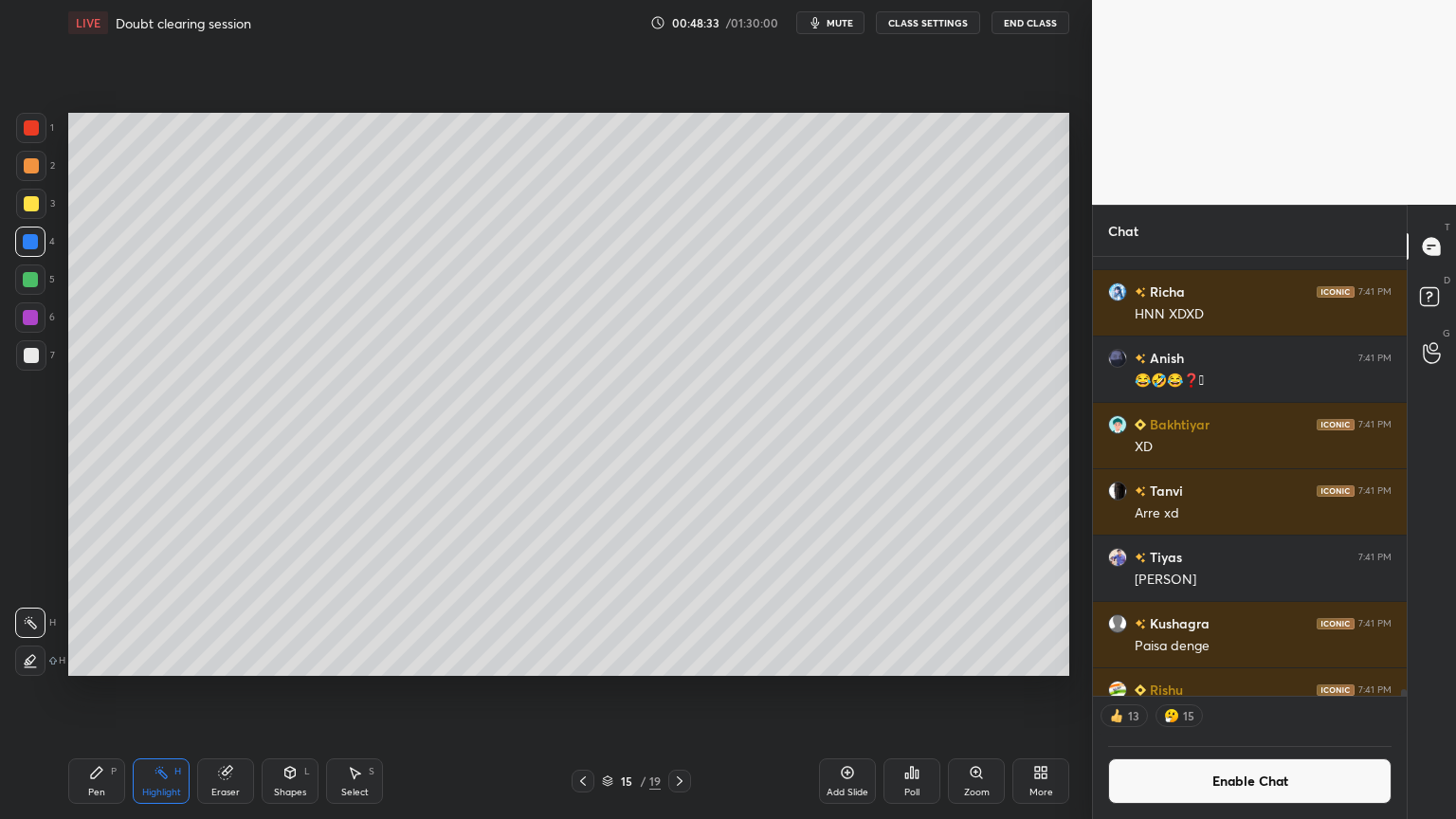 click at bounding box center (30, 280) 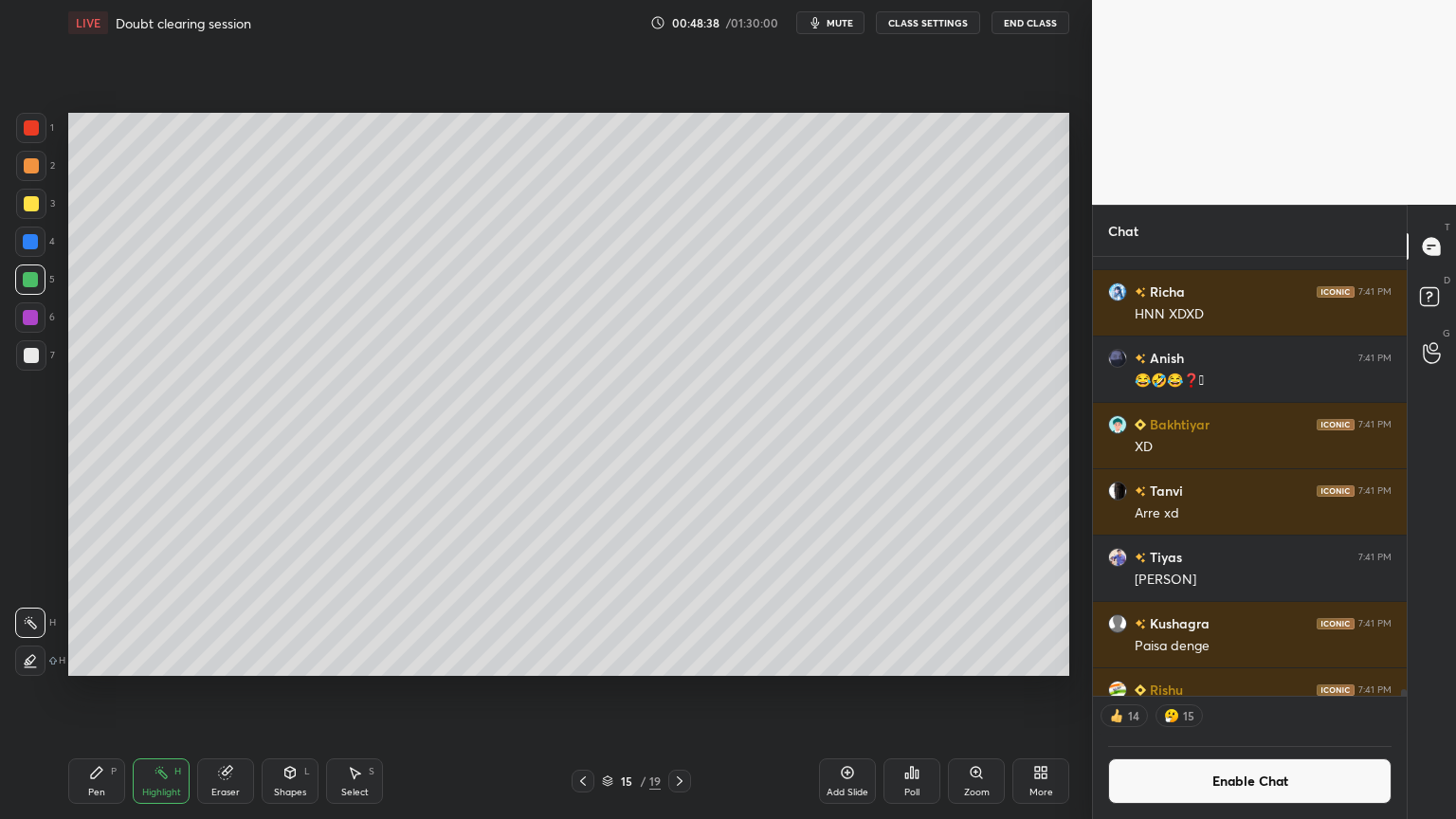 click on "Enable Chat" at bounding box center (1249, 781) 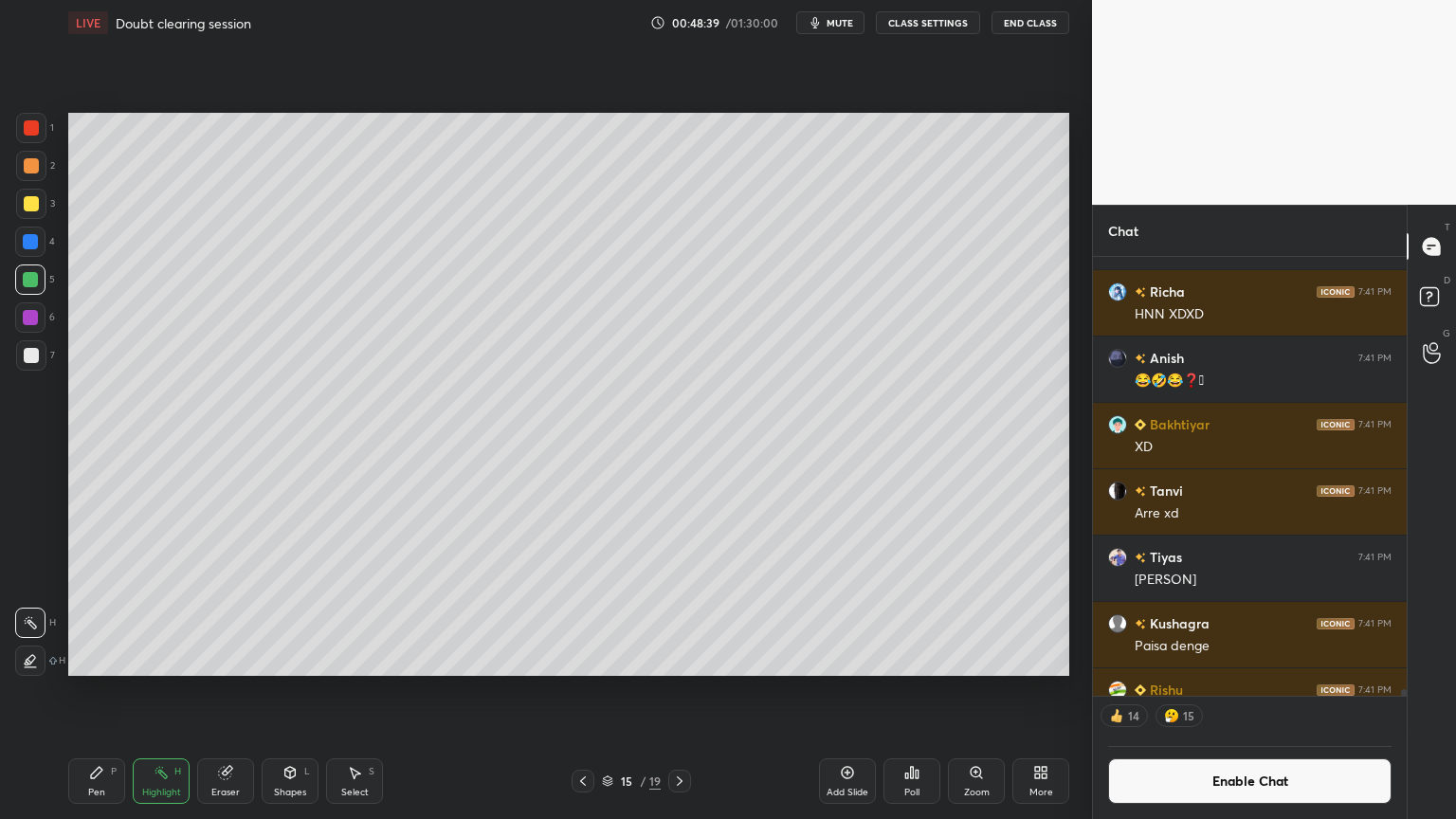 scroll, scrollTop: 6, scrollLeft: 6, axis: both 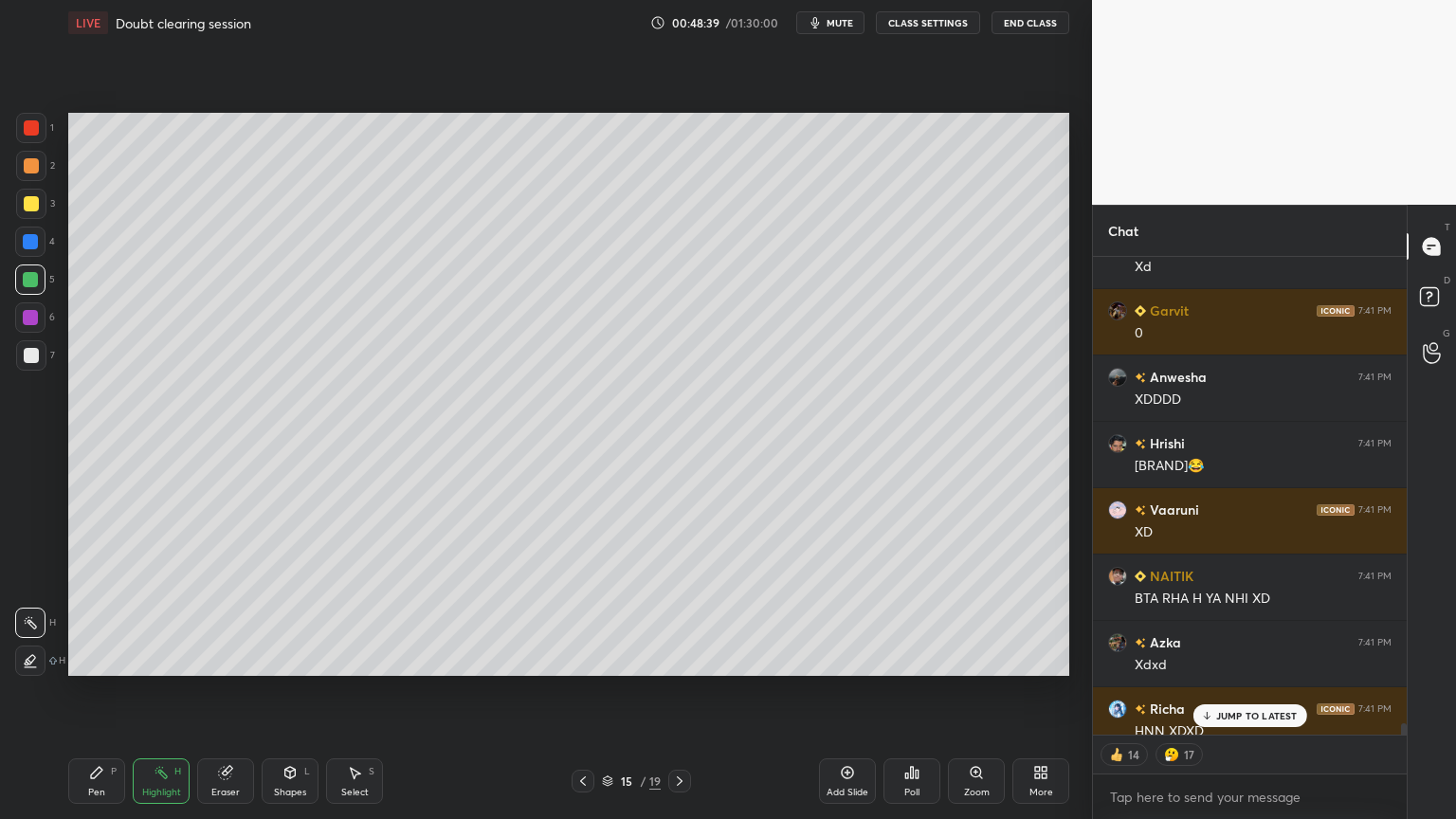 click on "JUMP TO LATEST" at bounding box center (1257, 716) 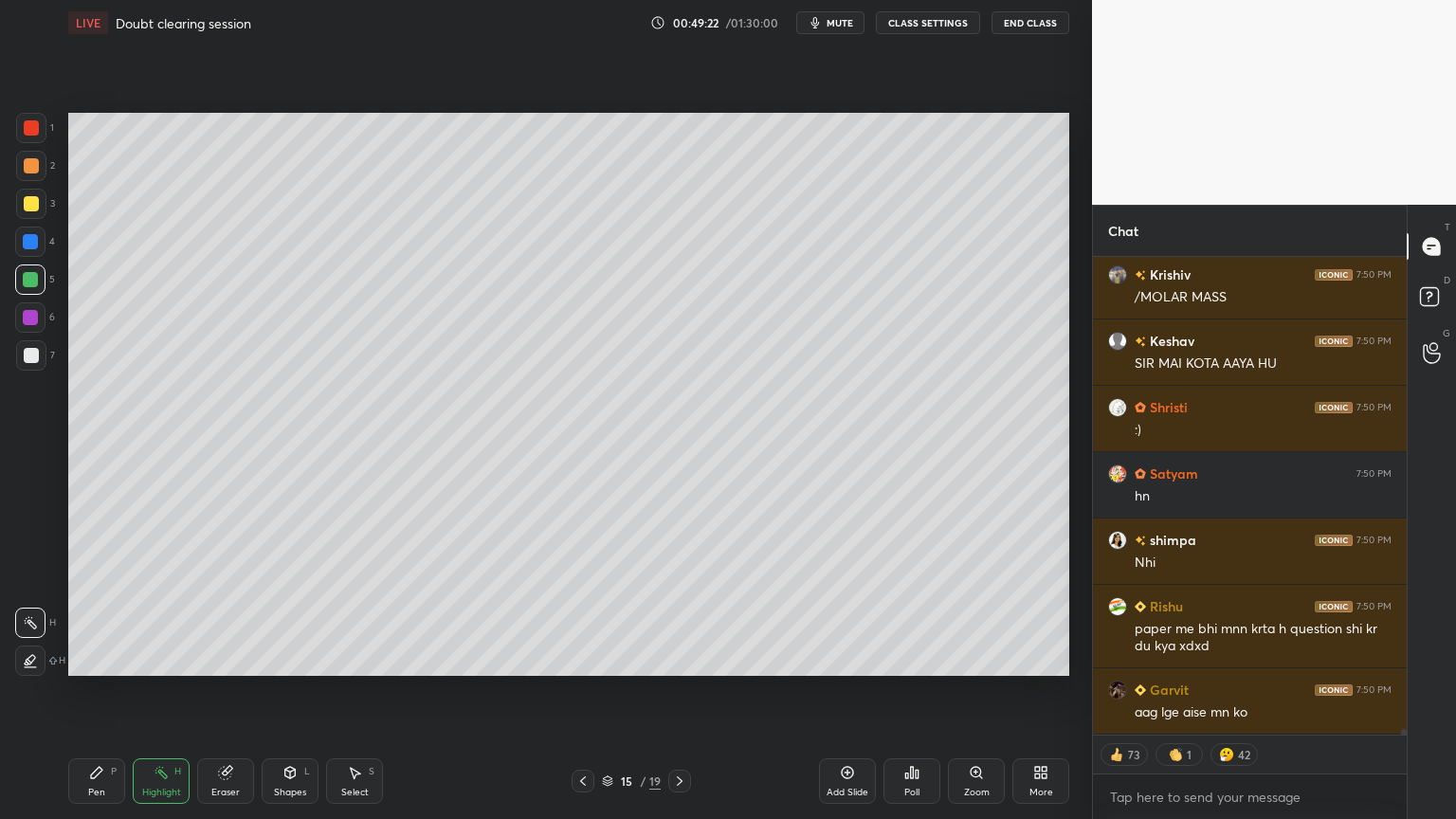 scroll, scrollTop: 41797, scrollLeft: 0, axis: vertical 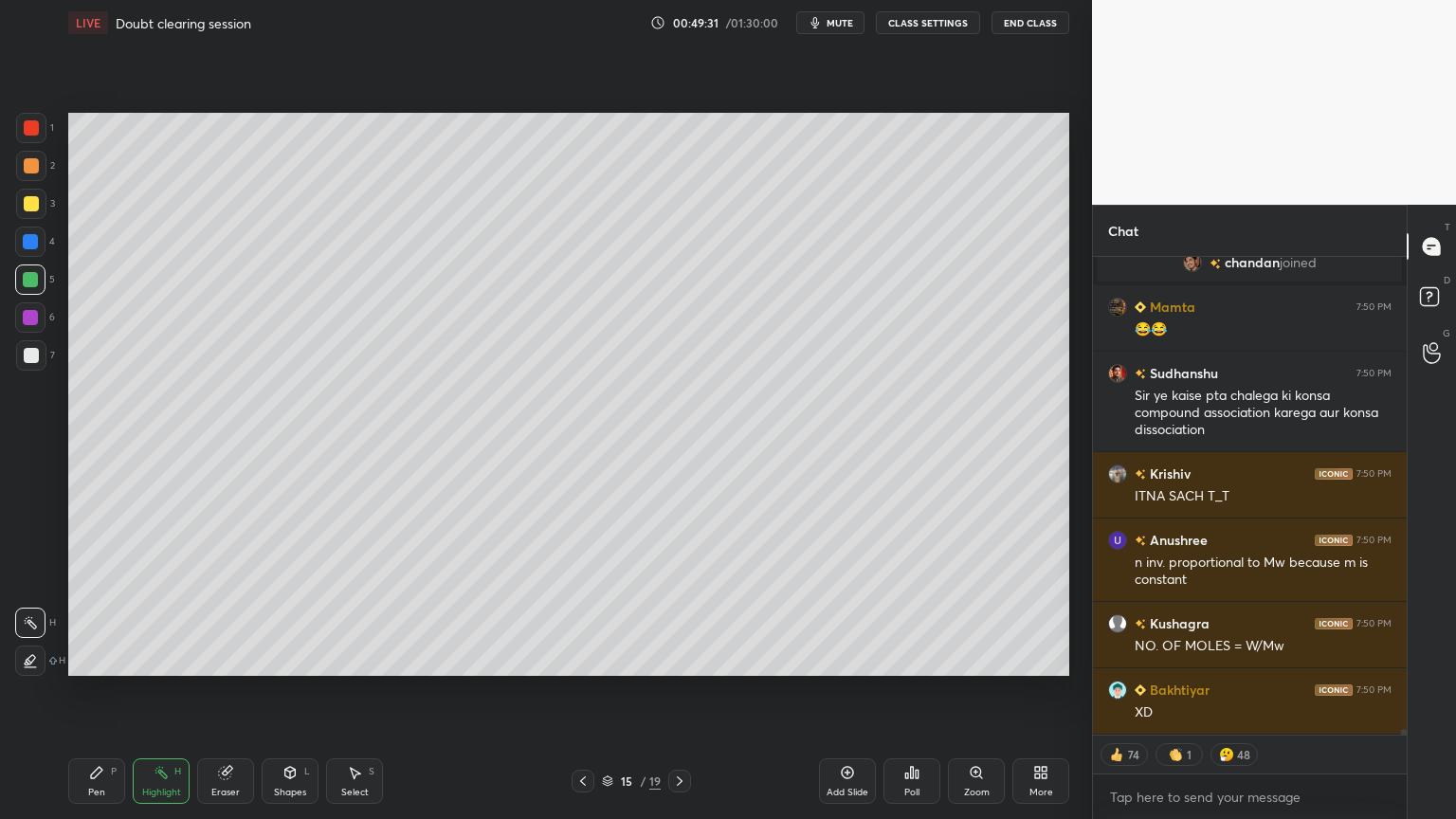 click on "Highlight H" at bounding box center [161, 781] 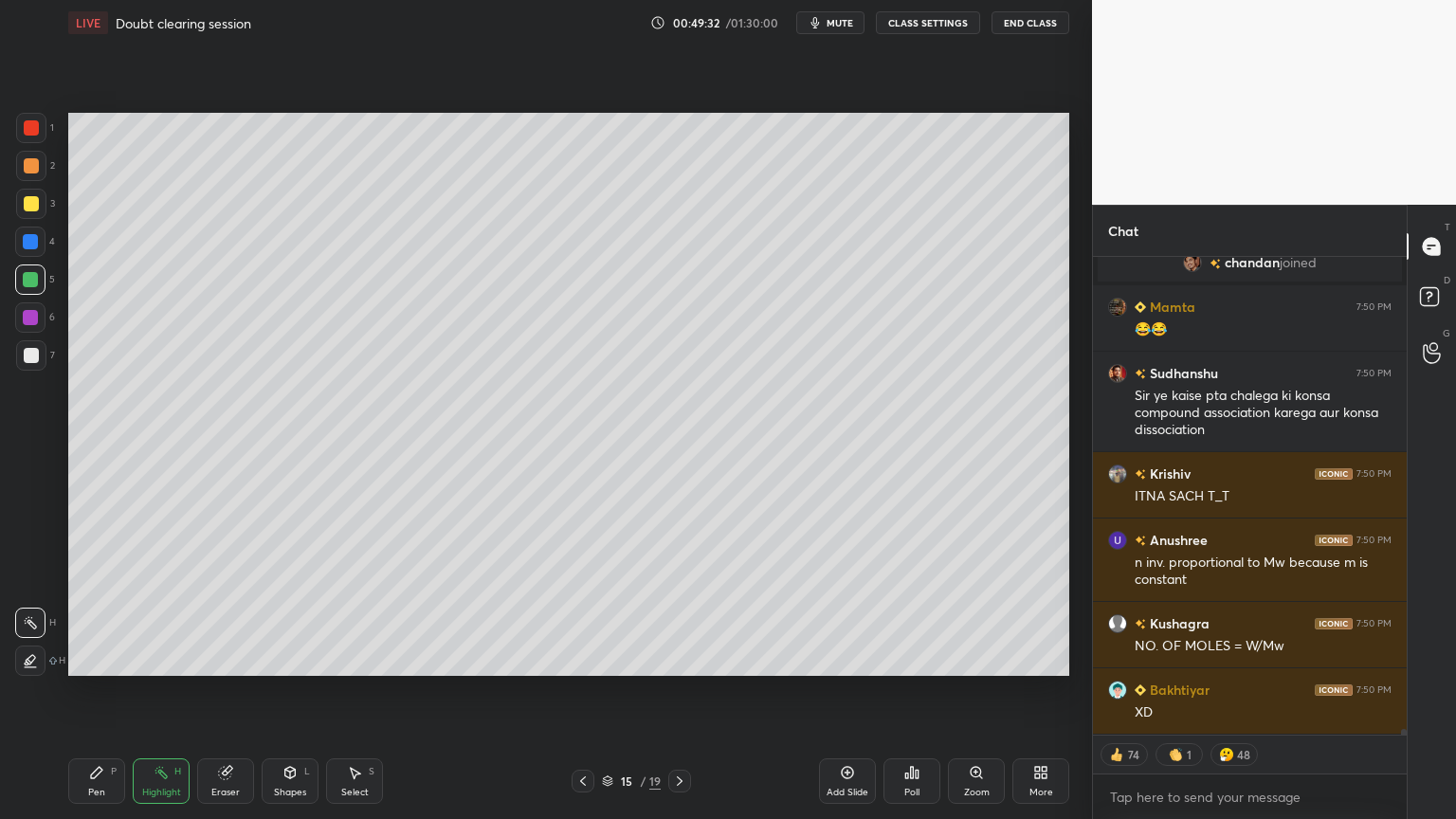 click on "Pen P" at bounding box center [97, 781] 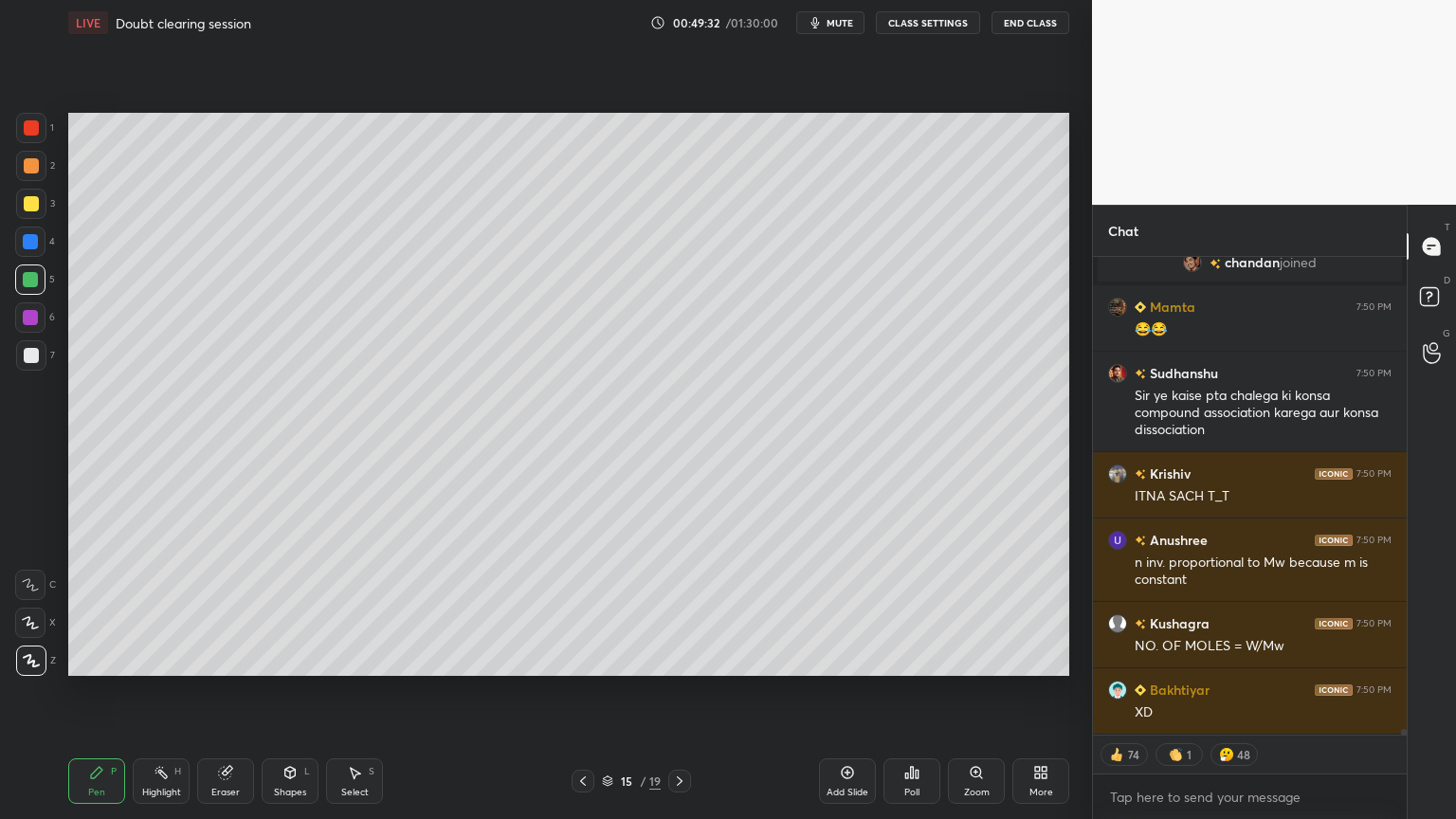 click on "Highlight H" at bounding box center (161, 781) 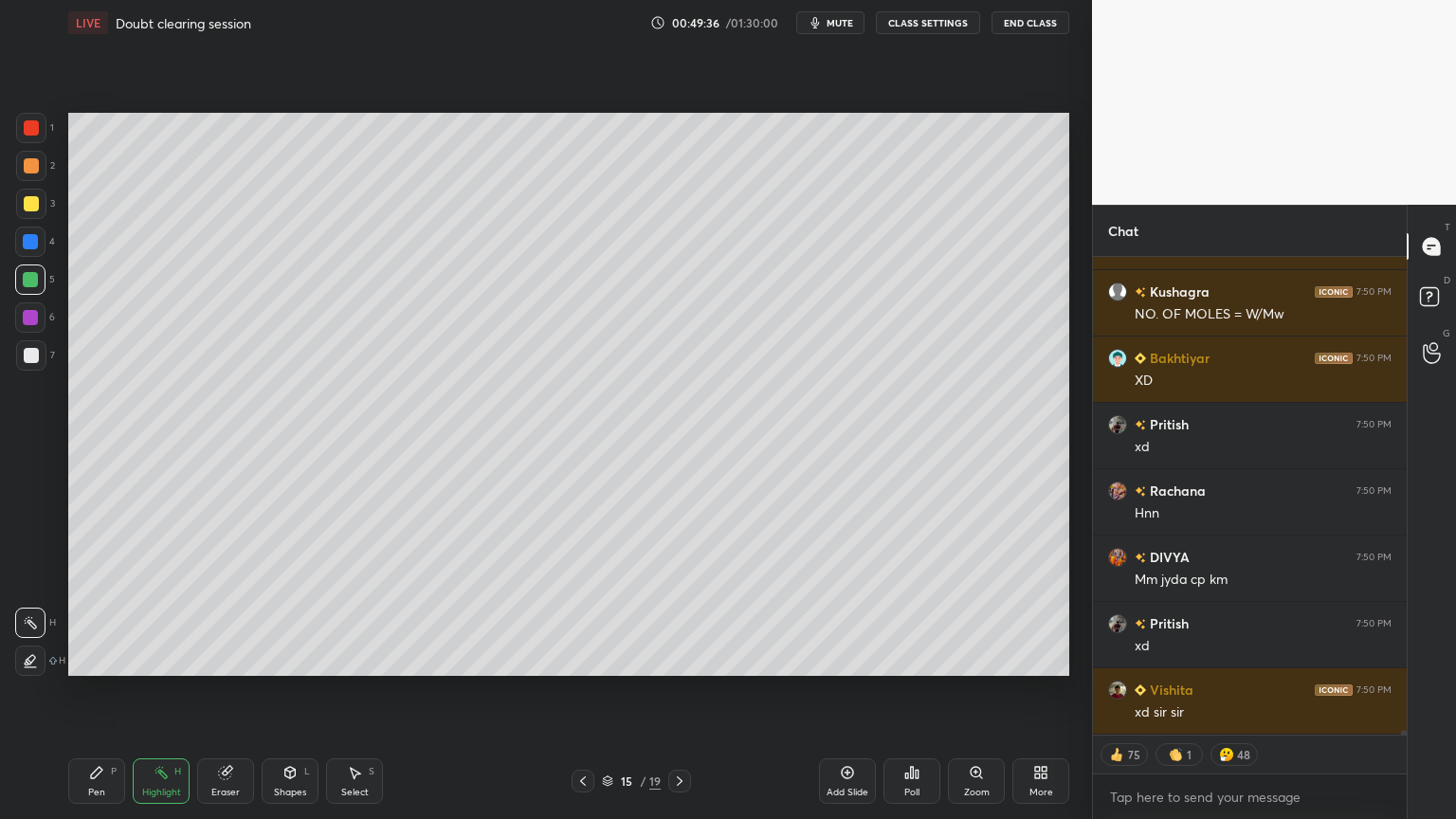 drag, startPoint x: 148, startPoint y: 795, endPoint x: 183, endPoint y: 703, distance: 98.43272 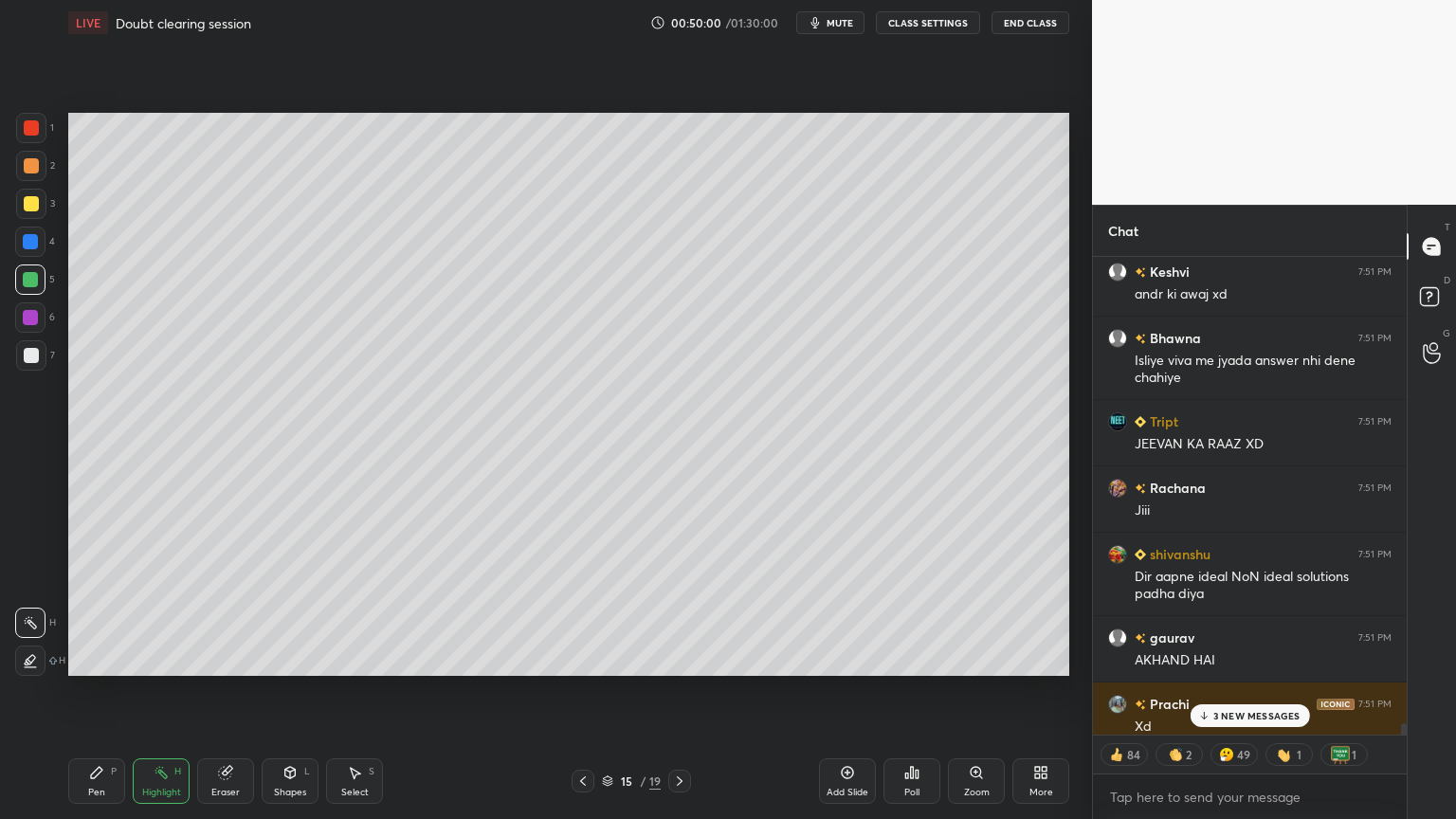 drag, startPoint x: 1404, startPoint y: 732, endPoint x: 1366, endPoint y: 724, distance: 38.832976 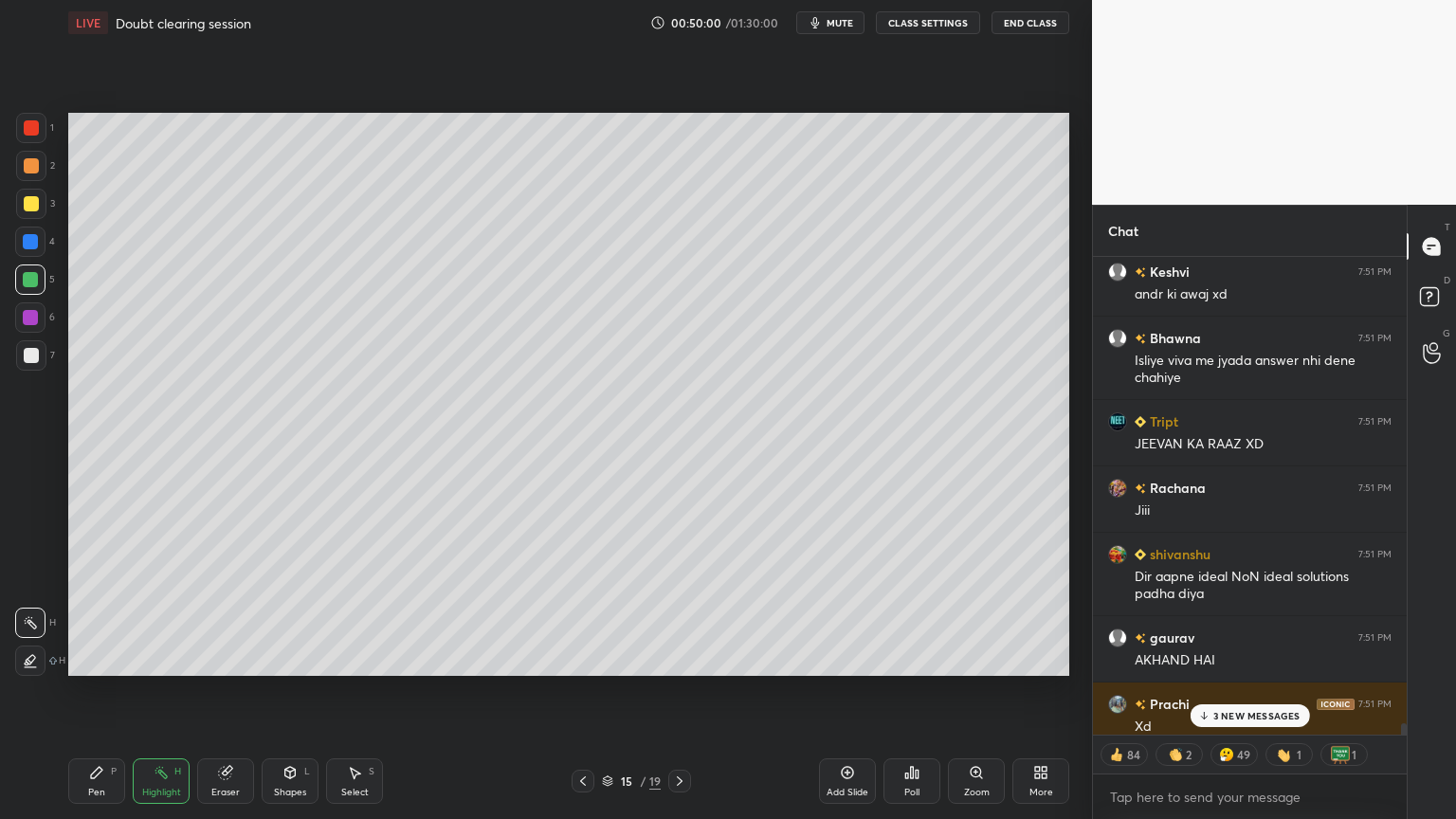 click at bounding box center (1404, 731) 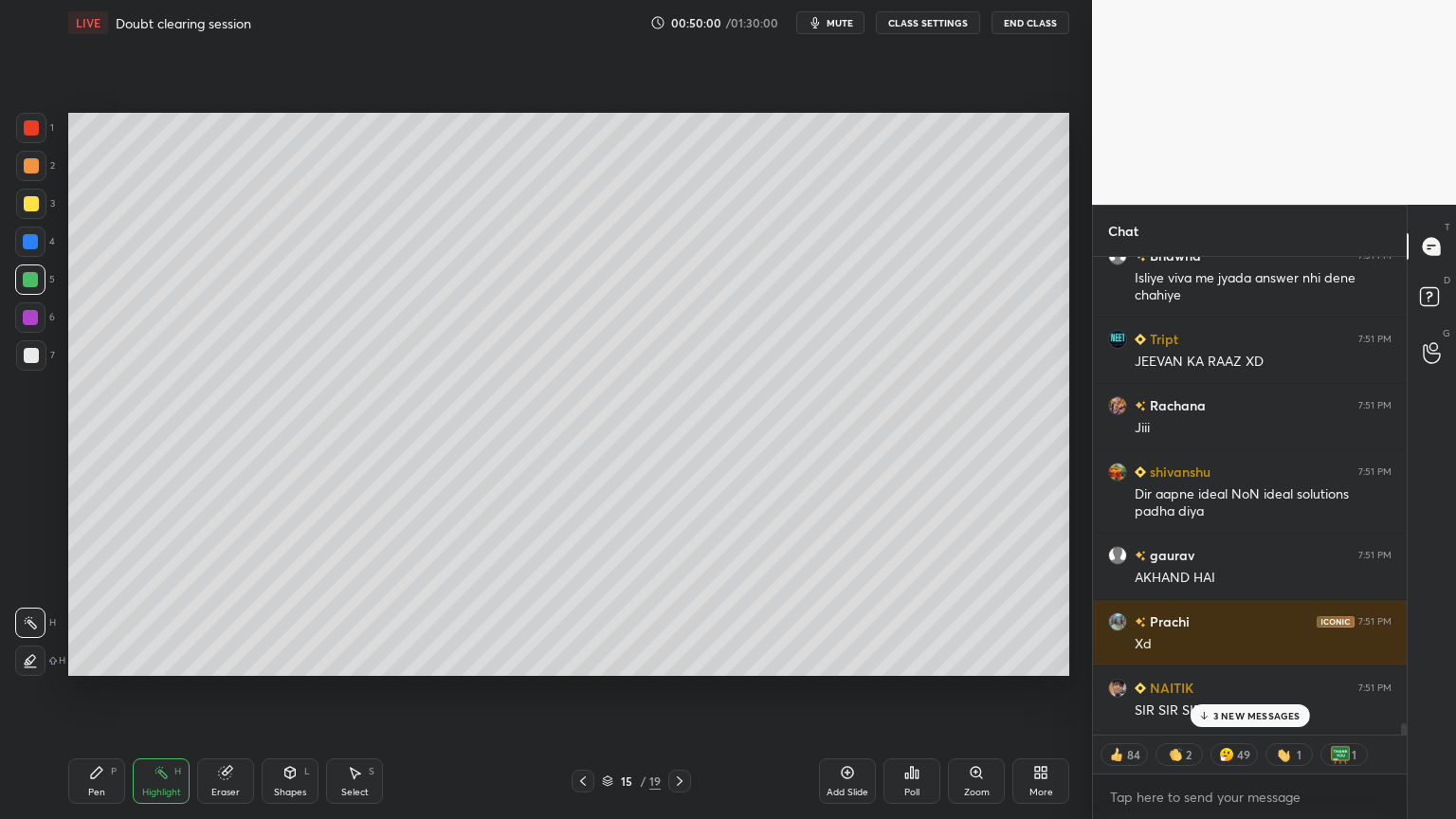 click on "3 NEW MESSAGES" at bounding box center (1257, 716) 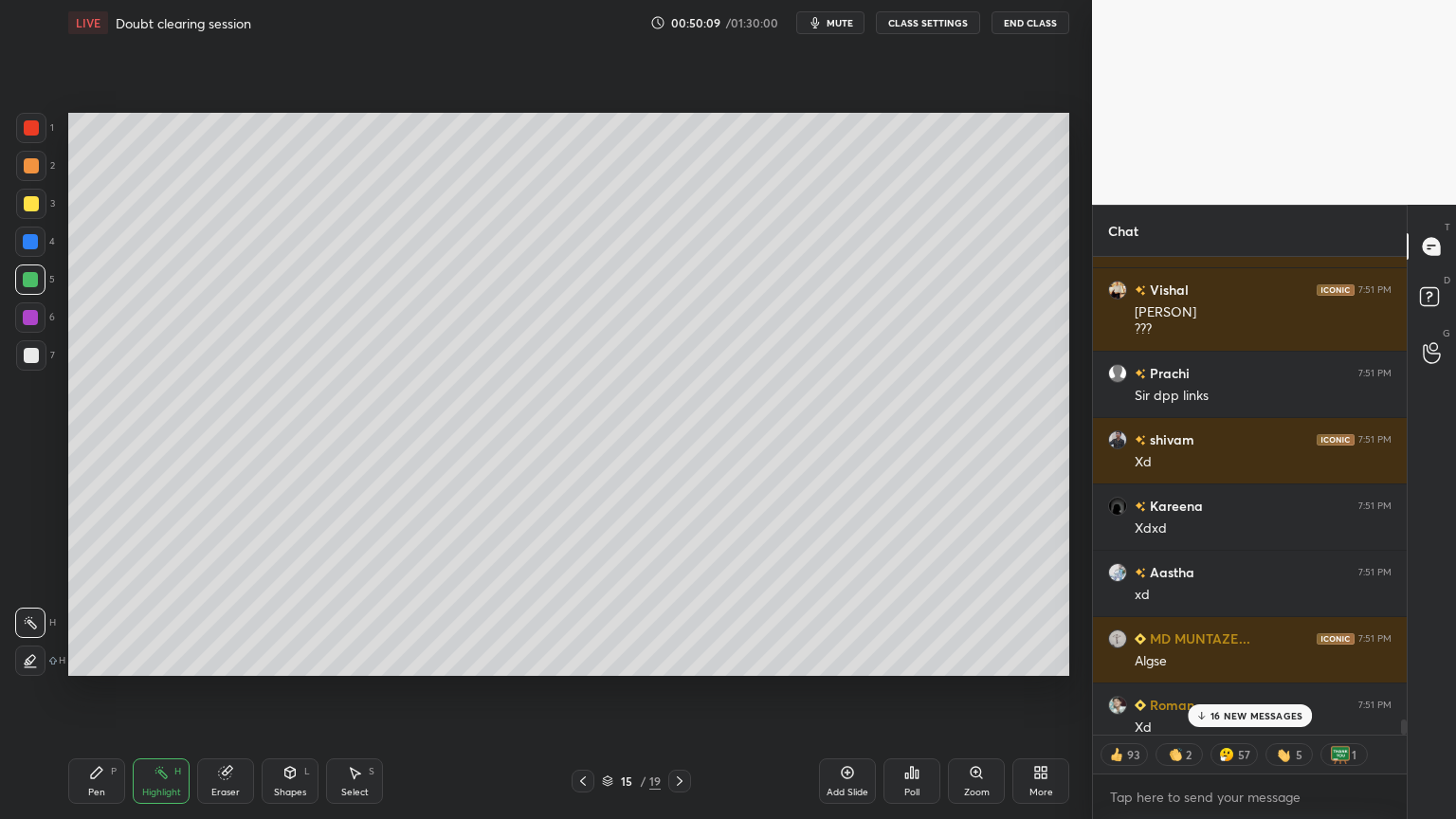 drag, startPoint x: 1405, startPoint y: 733, endPoint x: 1398, endPoint y: 740, distance: 9.899495 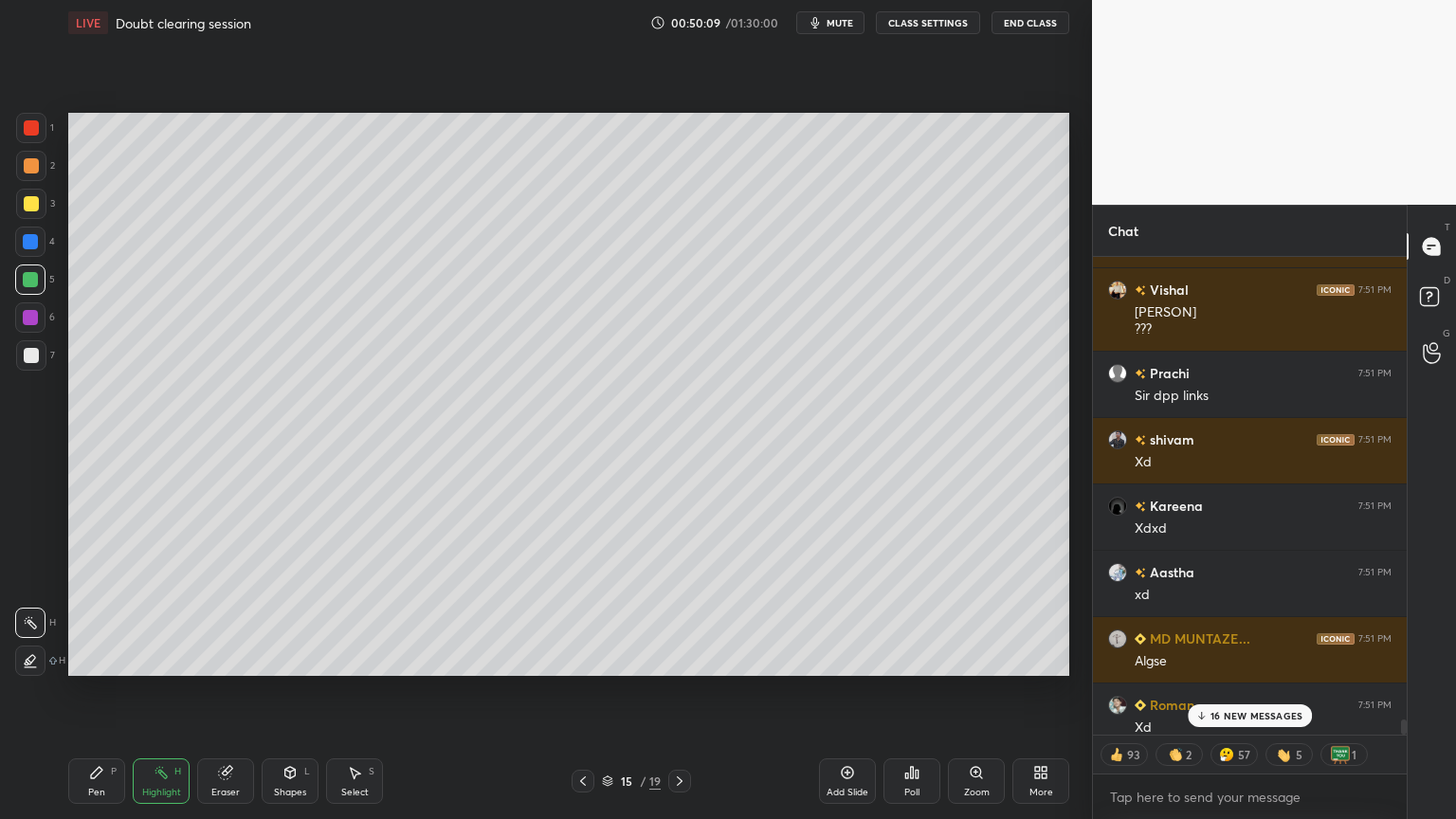 click on "[FIRST] 7:51 PM XD [FIRST] 7:51 PM train h [FIRST] 7:51 PM XD [FIRST] 7:51 PM xd [FIRST] 7:51 PM Han jii sir [FIRST] 7:51 PM xdxd [FIRST] 7:51 PM 😆😆😆 [FIRST] 7:51 PM Sir ye kaise pta chalega ki konsa compound association karega aur konsa dissociation [FIRST] 7:51 PM xdd [FIRST] 7:51 PM XD [FIRST] 7:51 PM xdxd [FIRST] 7:51 PM T
??? [FIRST] 7:51 PM Sir dpp links [FIRST] 7:51 PM Xd [FIRST] 7:51 PM Xdxd [FIRST] 7:51 PM xd [FIRST] 7:51 PM Algse [FIRST] 7:51 PM Xd 16 NEW MESSAGES 93 2 57 5 1 Enable hand raising Enable raise hand to speak to learners. Once enabled, chat will be turned off temporarily. Enable x" at bounding box center [1249, 537] 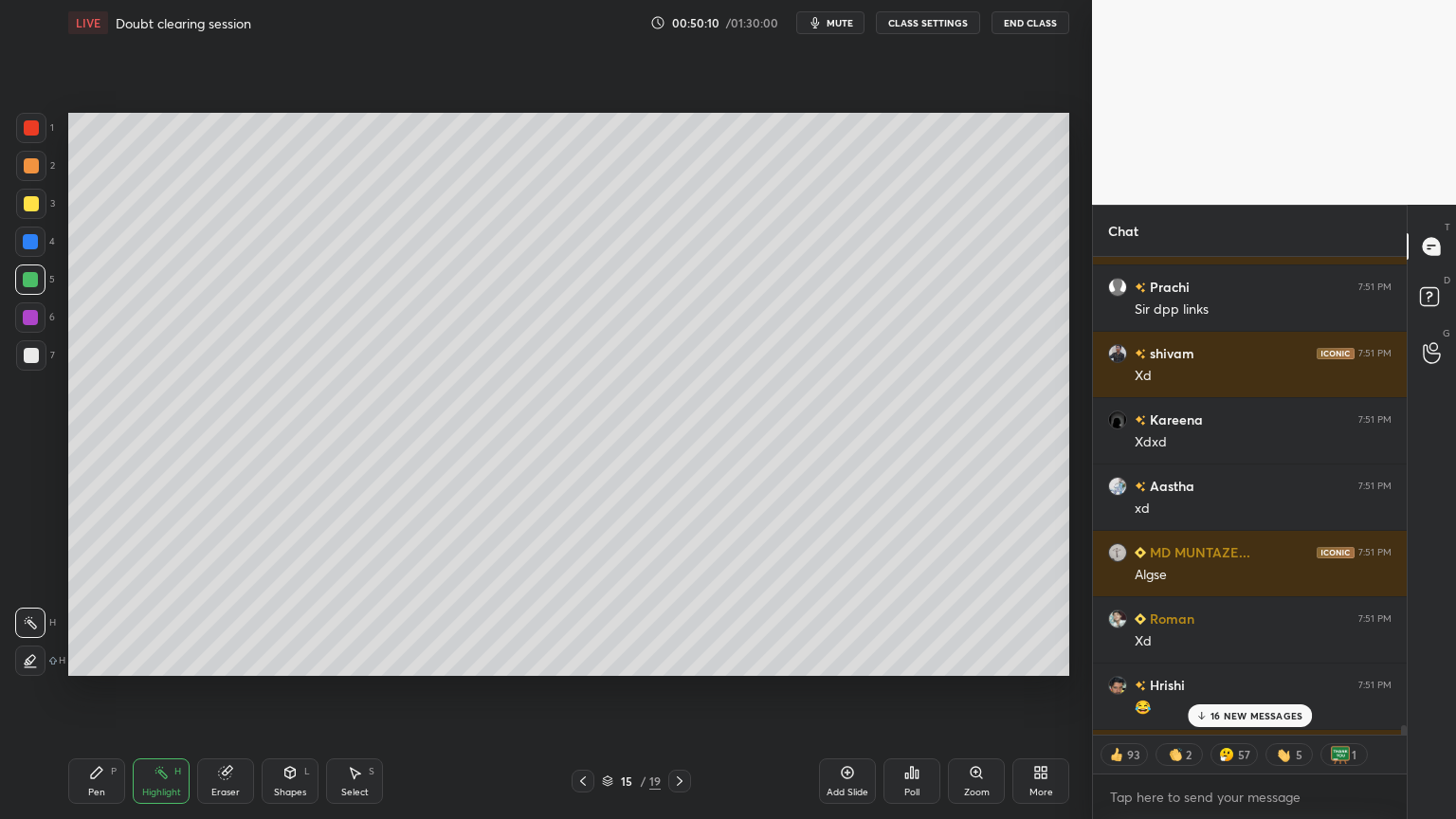 click on "16 NEW MESSAGES" at bounding box center (1250, 716) 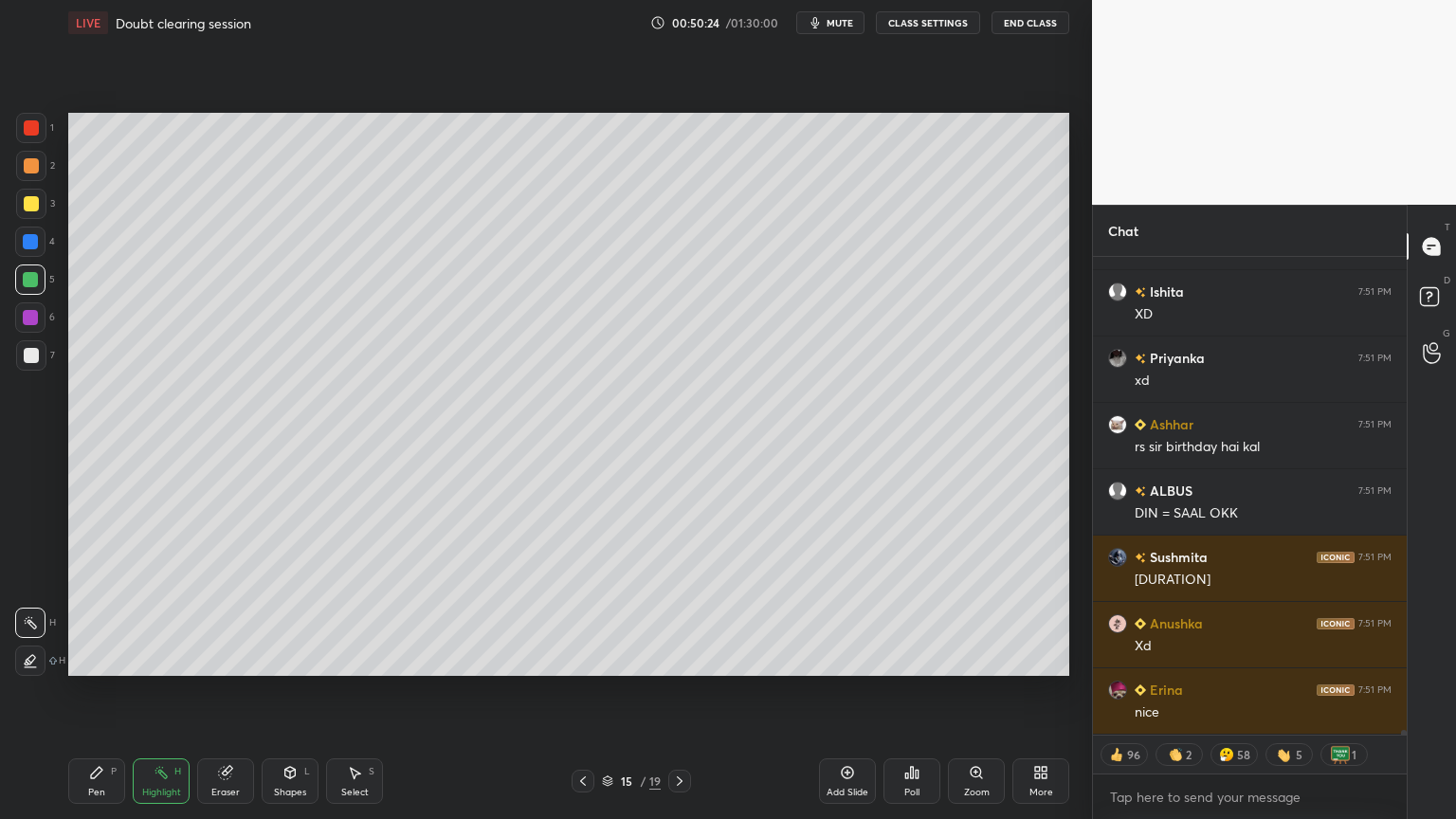scroll, scrollTop: 48274, scrollLeft: 0, axis: vertical 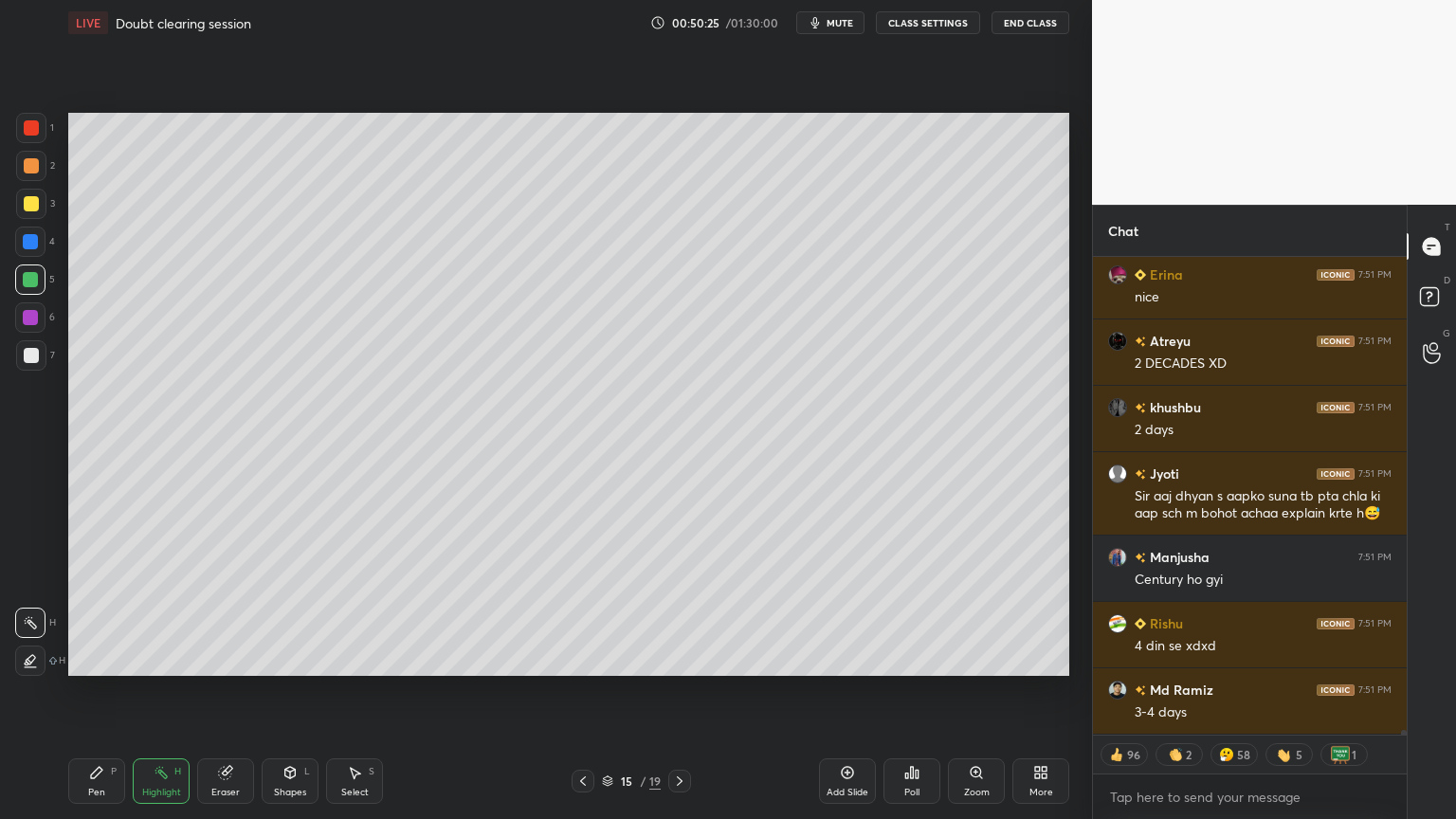drag, startPoint x: 284, startPoint y: 789, endPoint x: 292, endPoint y: 755, distance: 34.928498 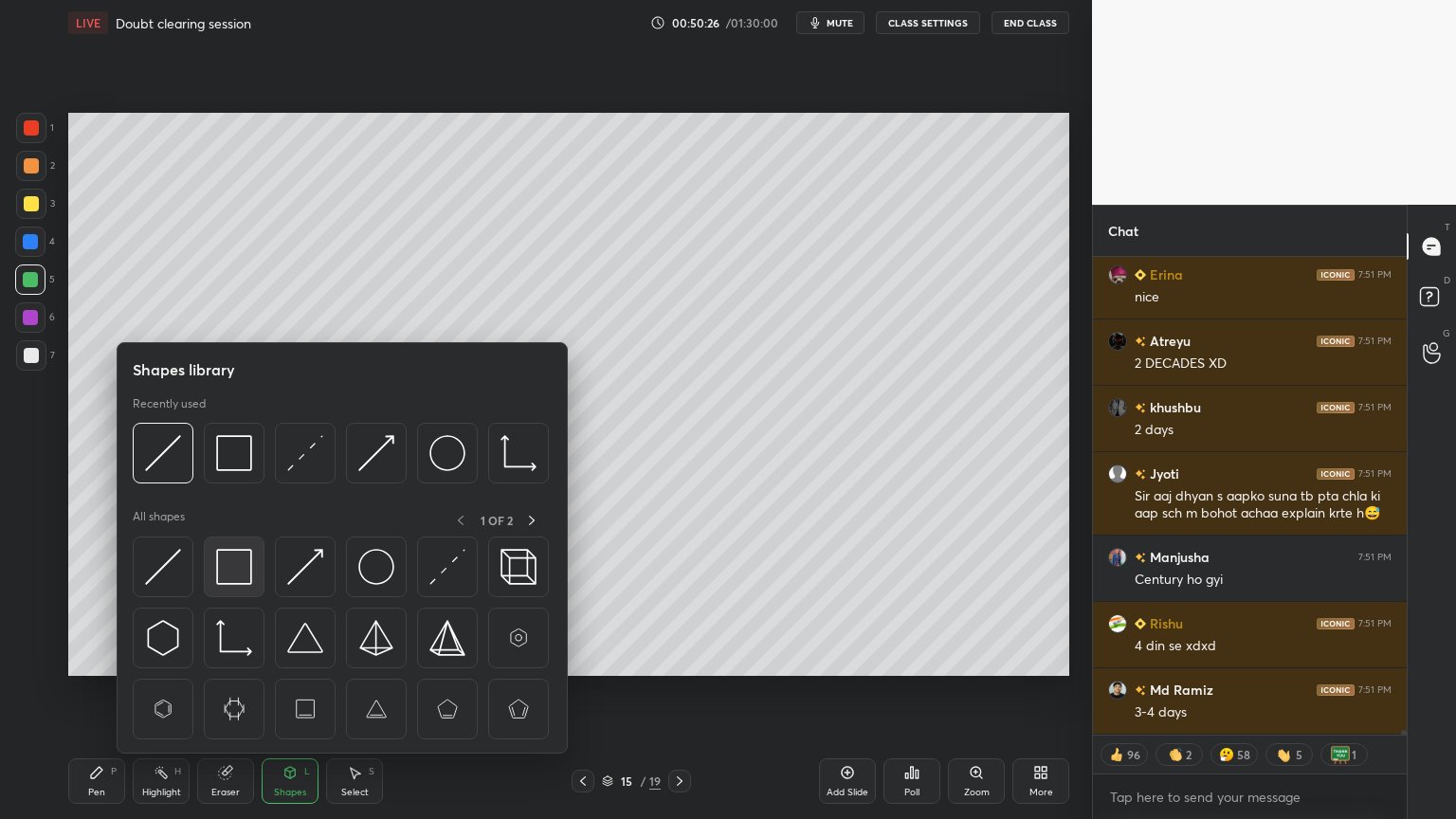 scroll, scrollTop: 48406, scrollLeft: 0, axis: vertical 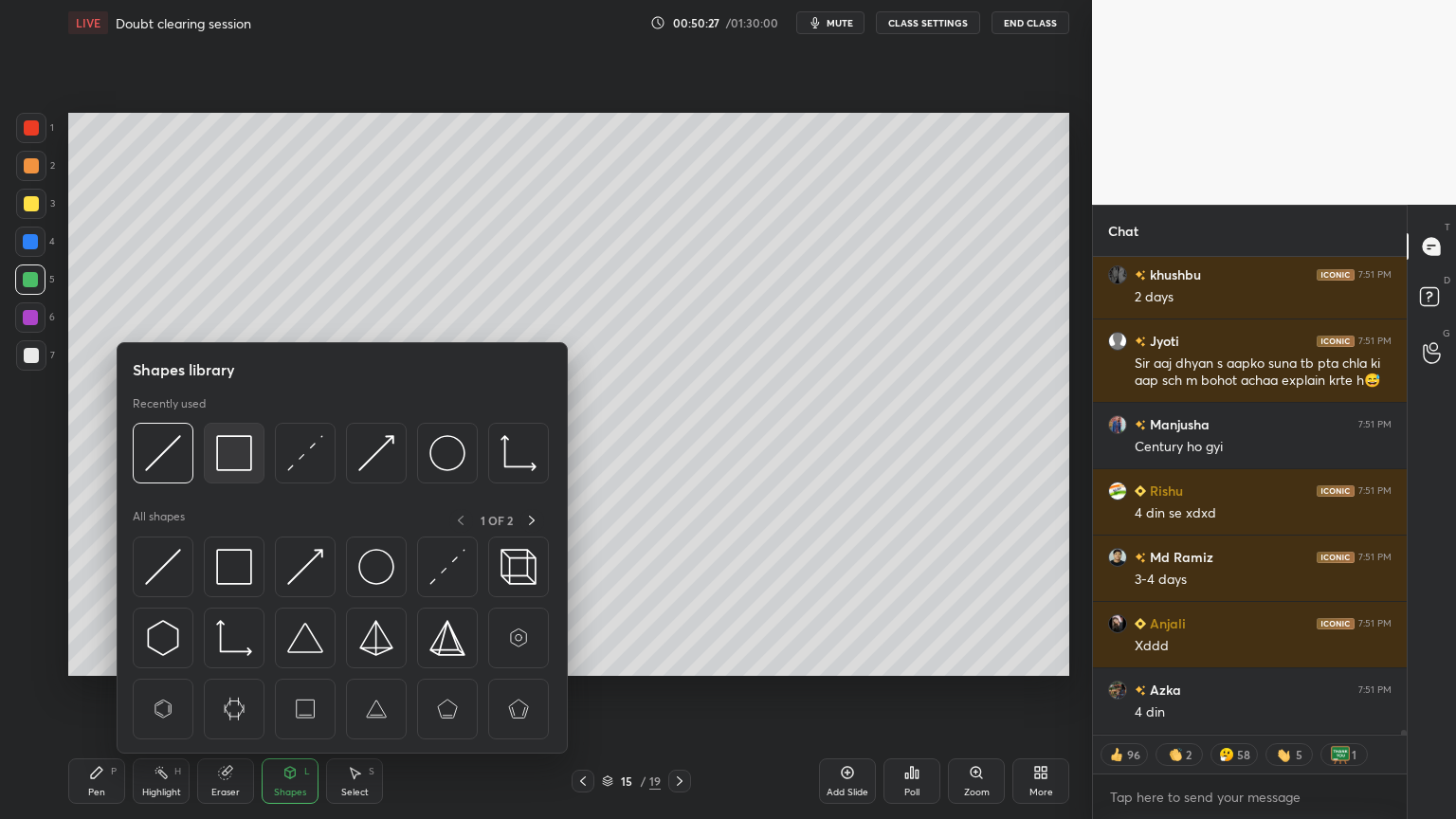 click at bounding box center (234, 453) 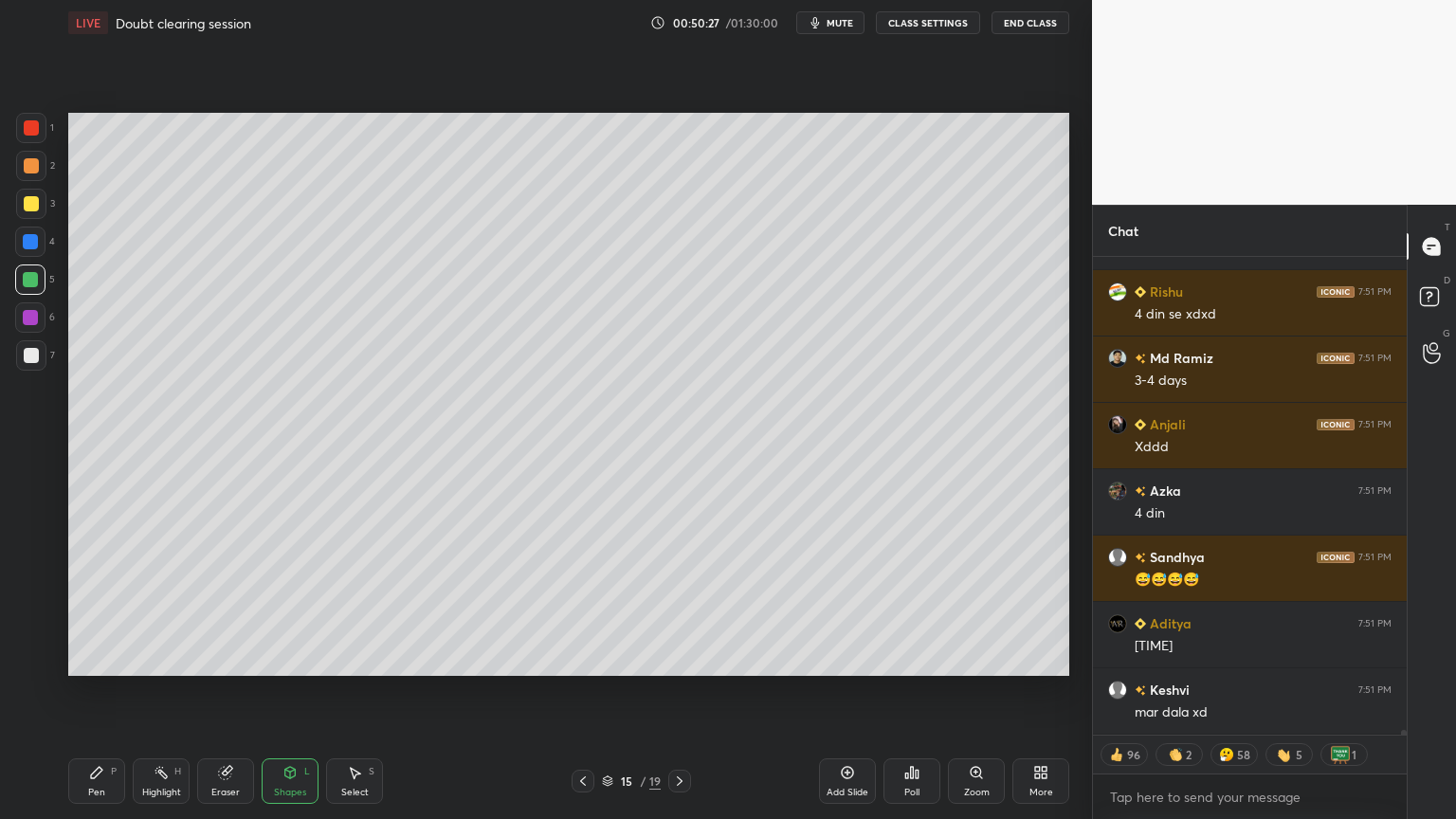 click on "1 2 3 4 5 6 7 C X Z C X Z E E Erase all   H H" at bounding box center (30, 394) 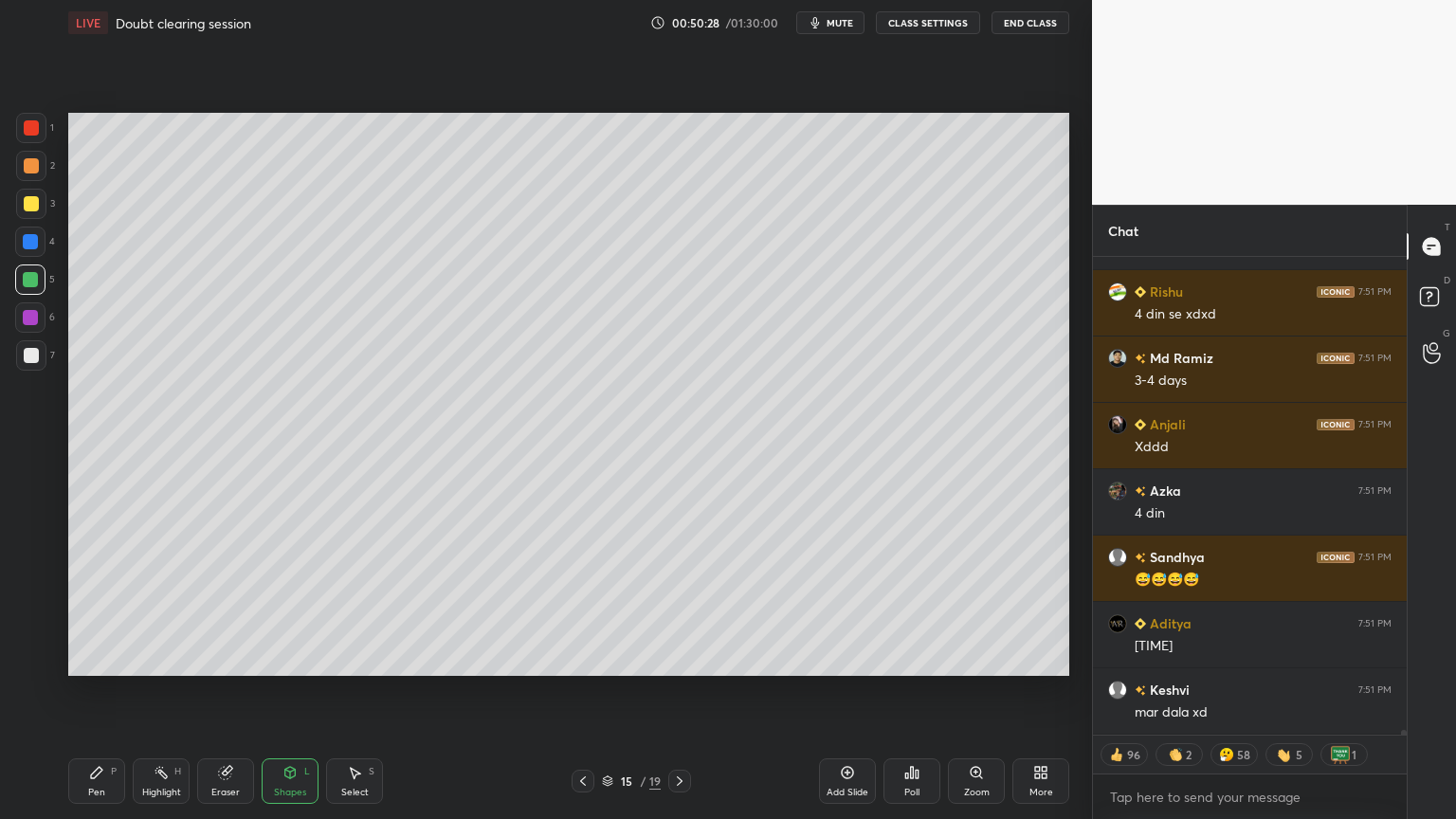 click at bounding box center [31, 355] 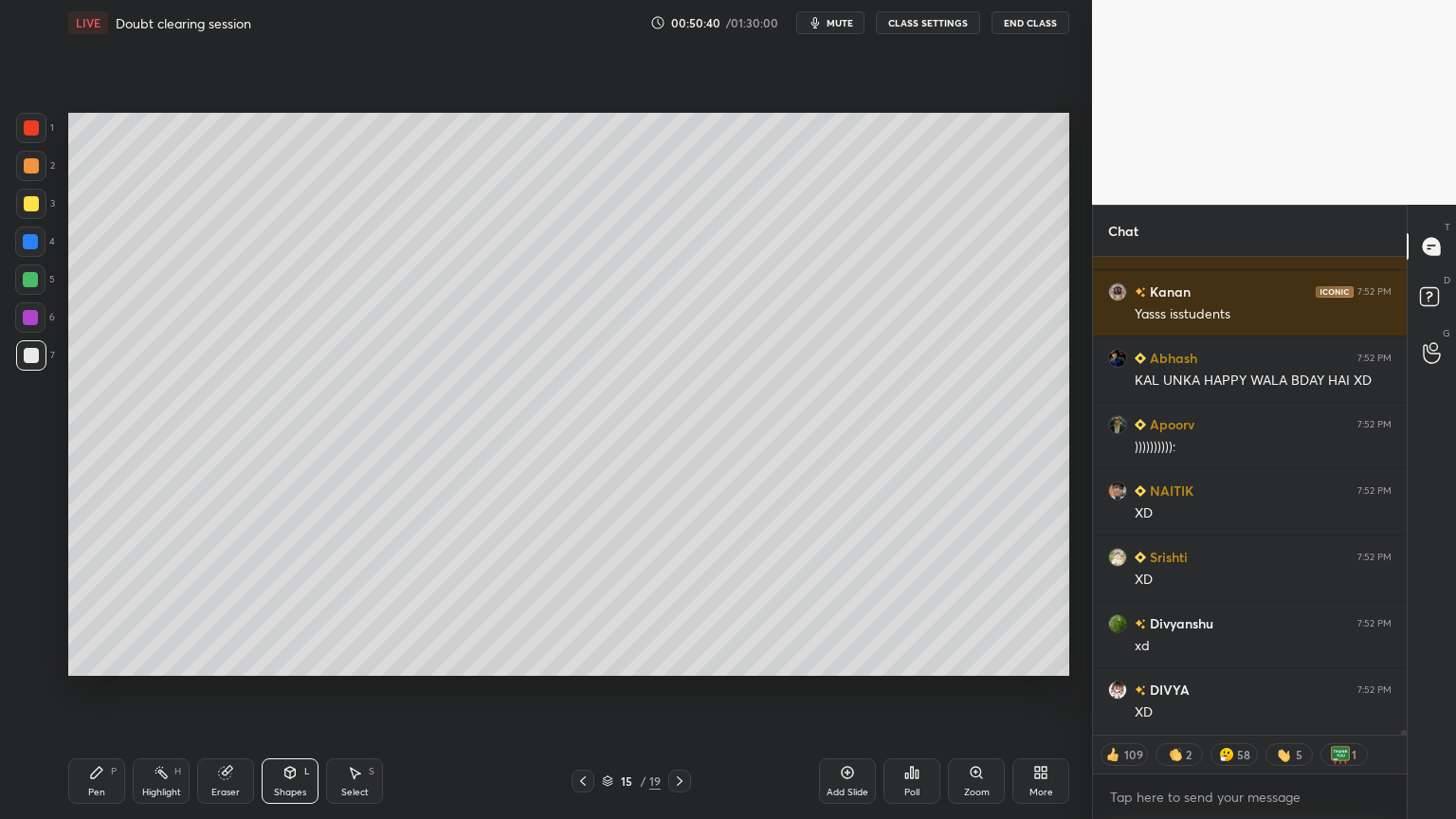scroll, scrollTop: 51011, scrollLeft: 0, axis: vertical 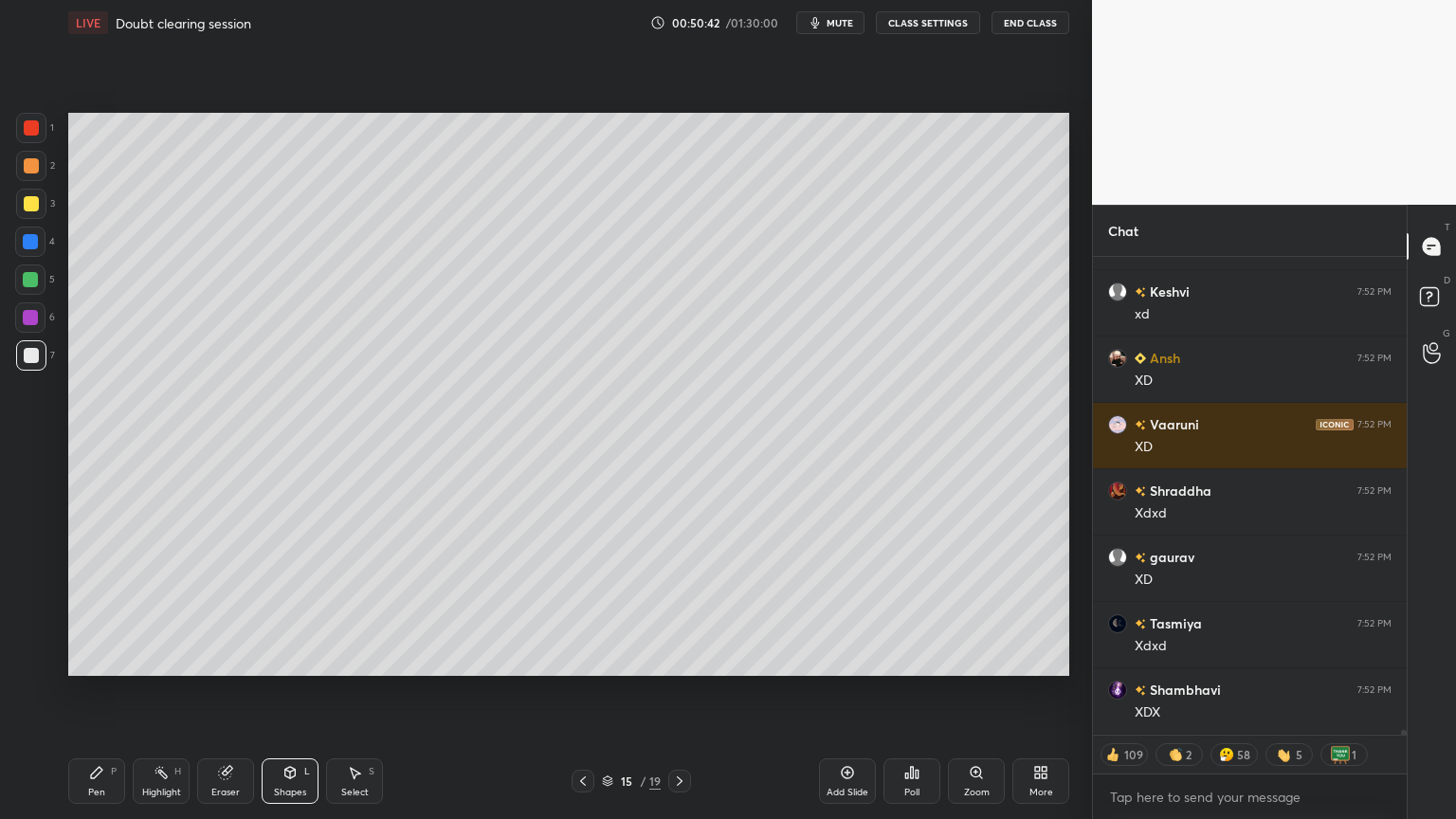 click on "Highlight" at bounding box center (161, 792) 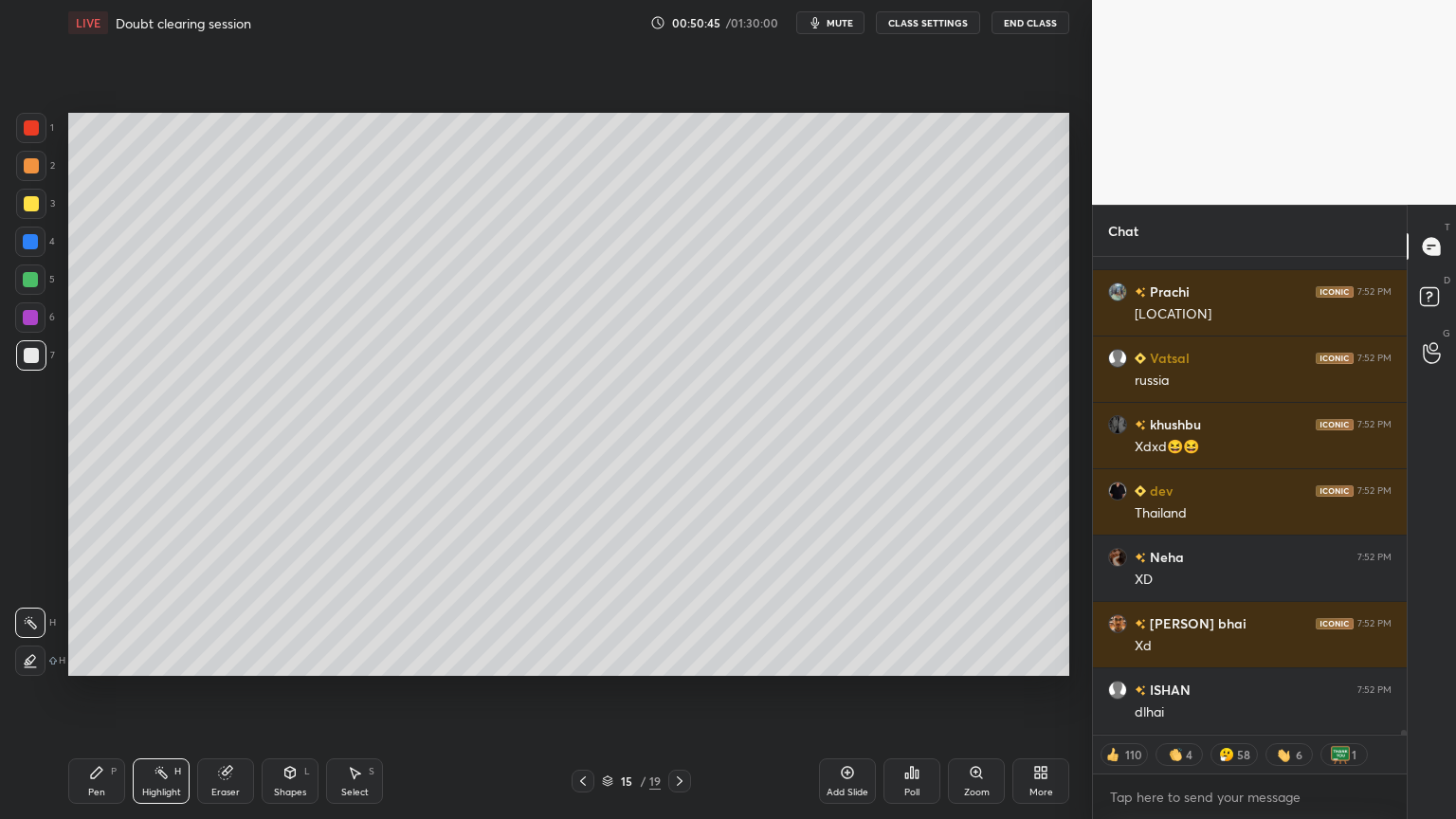 click 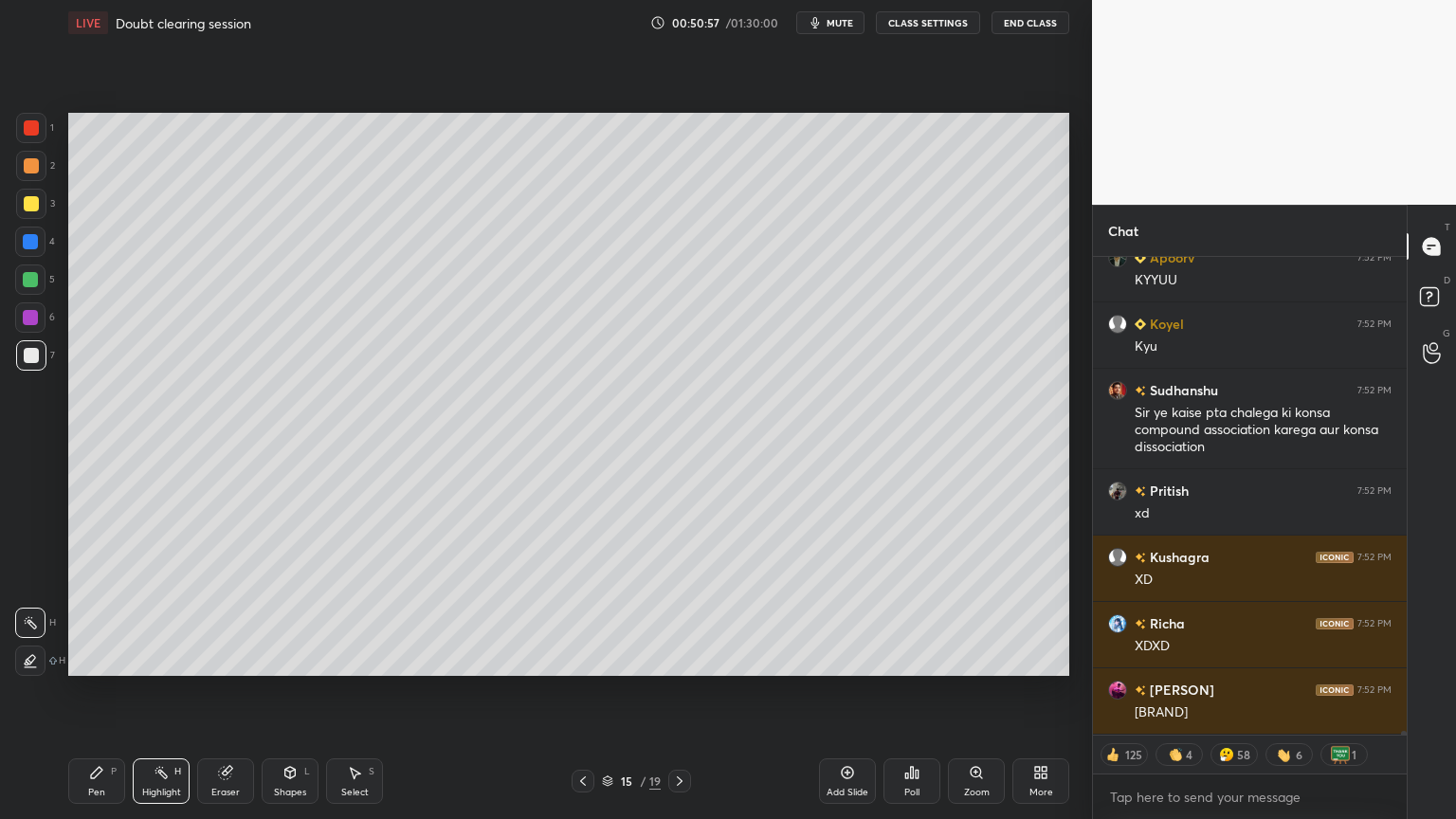 type on "x" 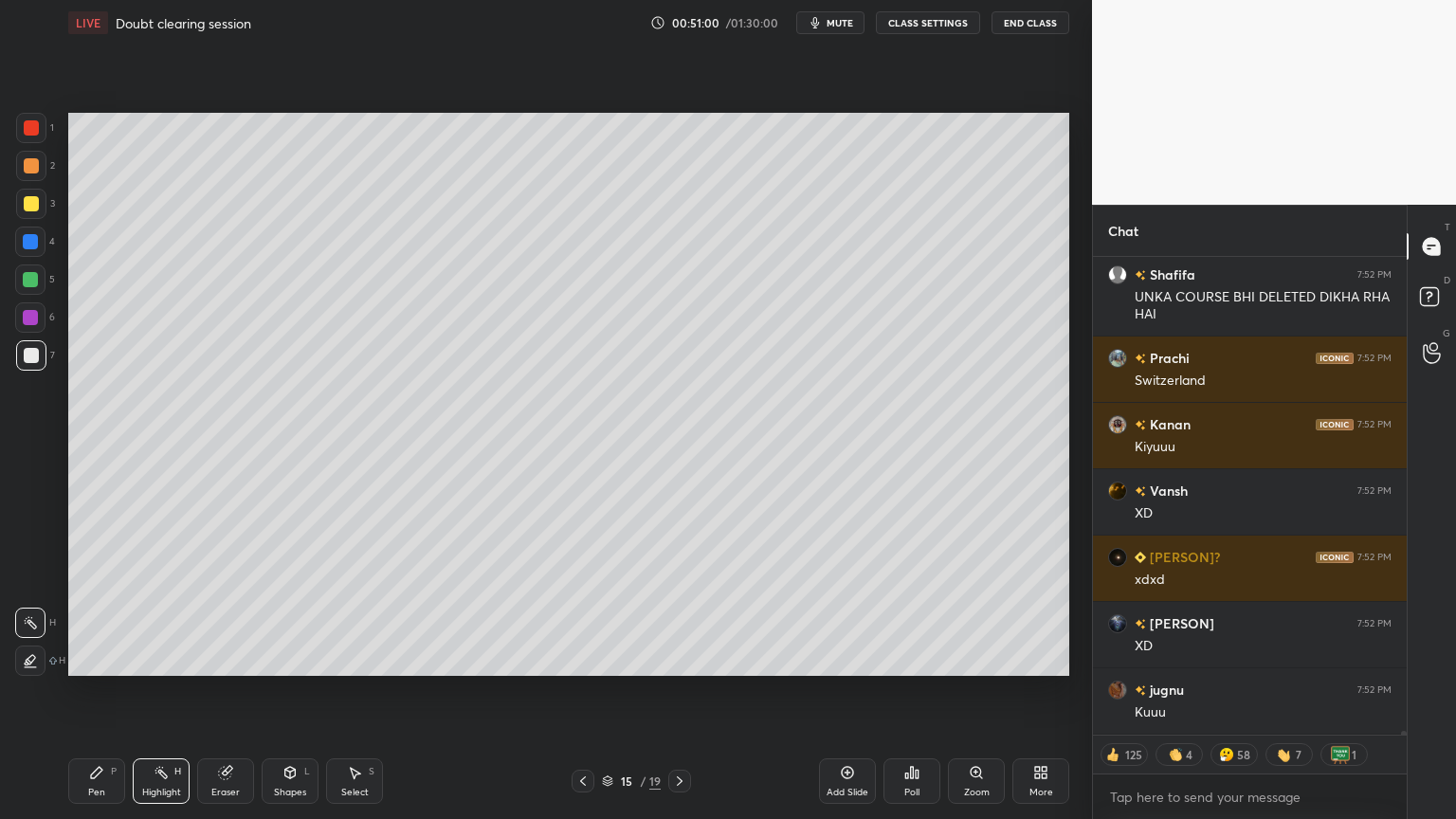 click on "CLASS SETTINGS" at bounding box center [928, 23] 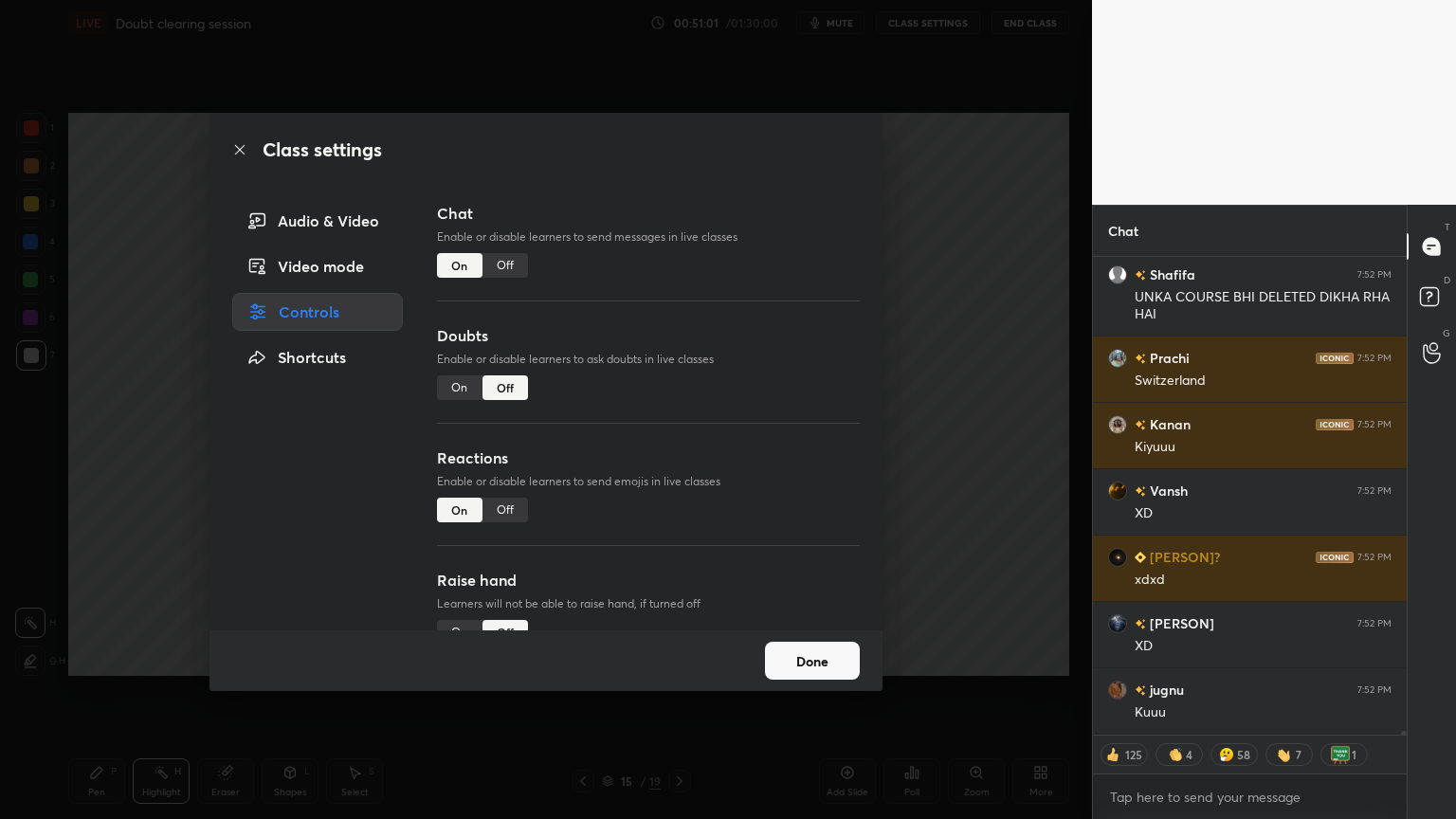 drag, startPoint x: 505, startPoint y: 262, endPoint x: 887, endPoint y: 310, distance: 385.0039 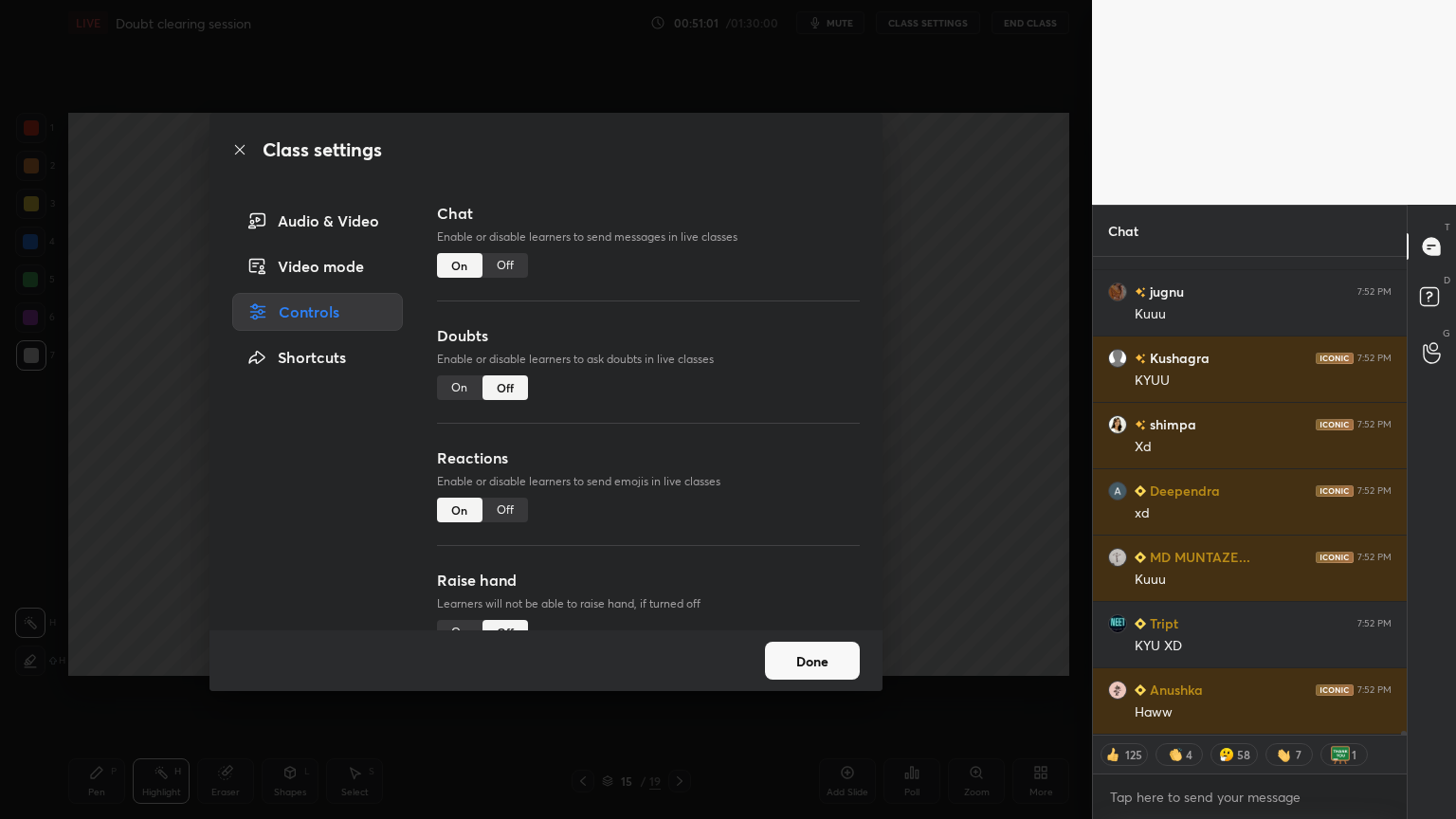 click on "Class settings Audio & Video Video mode Controls Shortcuts Chat Enable or disable learners to send messages in live classes On Off Doubts Enable or disable learners to ask doubts in live classes On Off Reactions Enable or disable learners to send emojis in live classes On Off Raise hand Learners will not be able to raise hand, if turned off On Off Poll Prediction Enable or disable poll prediction in case of a question on the slide On Off Done" at bounding box center [546, 410] 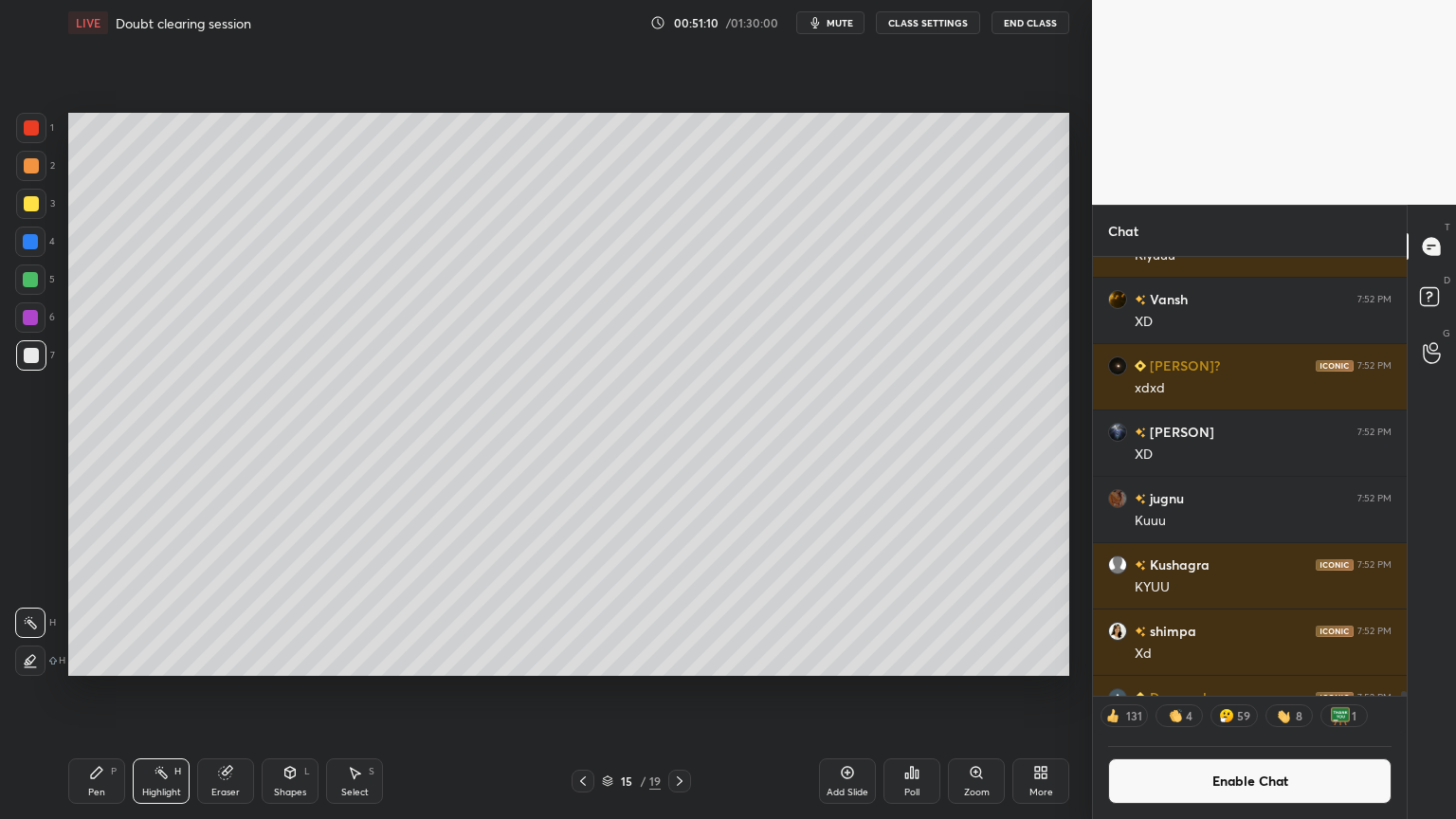 click on "Pen" at bounding box center [97, 792] 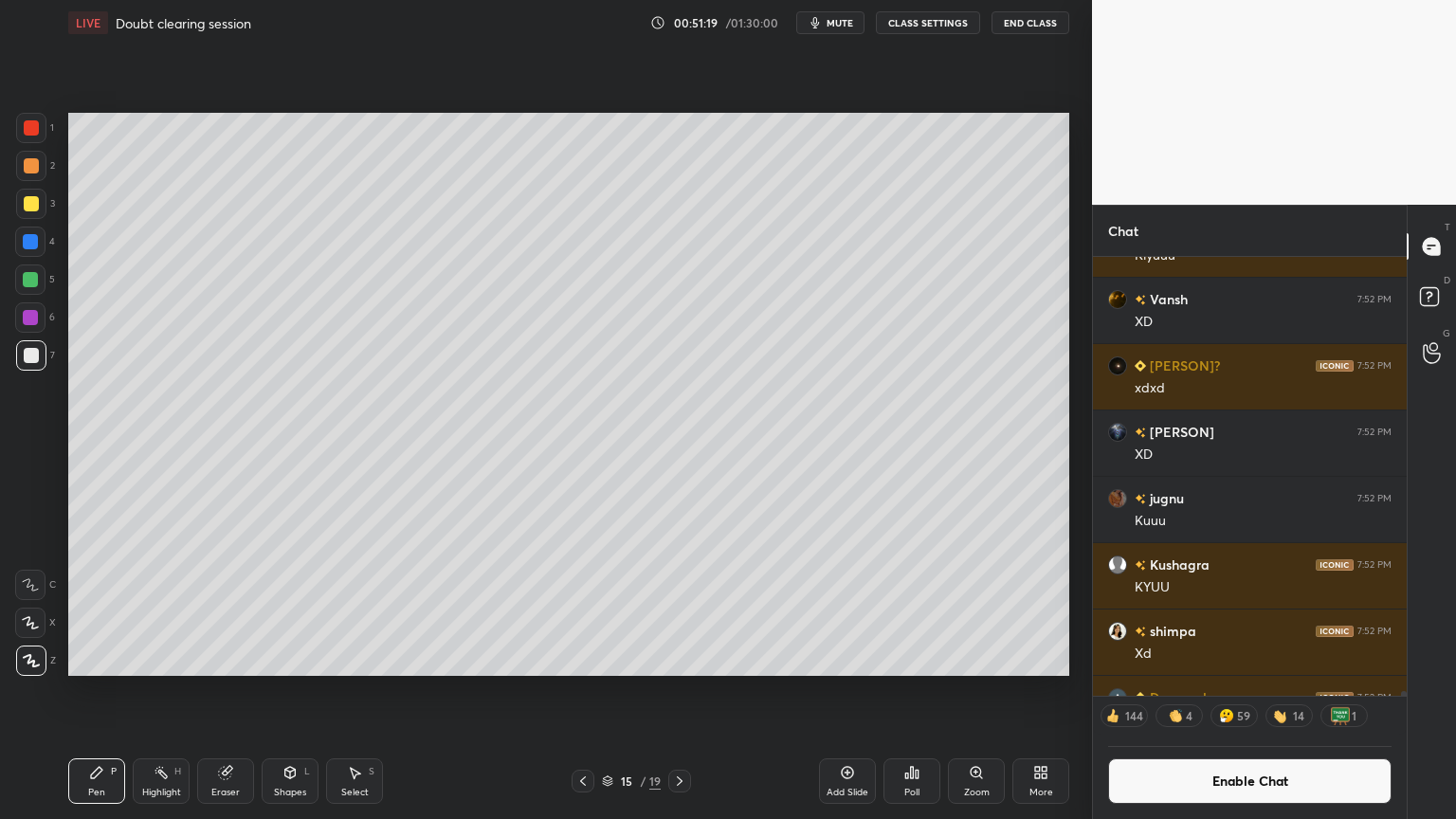 click on "Shapes" at bounding box center [290, 792] 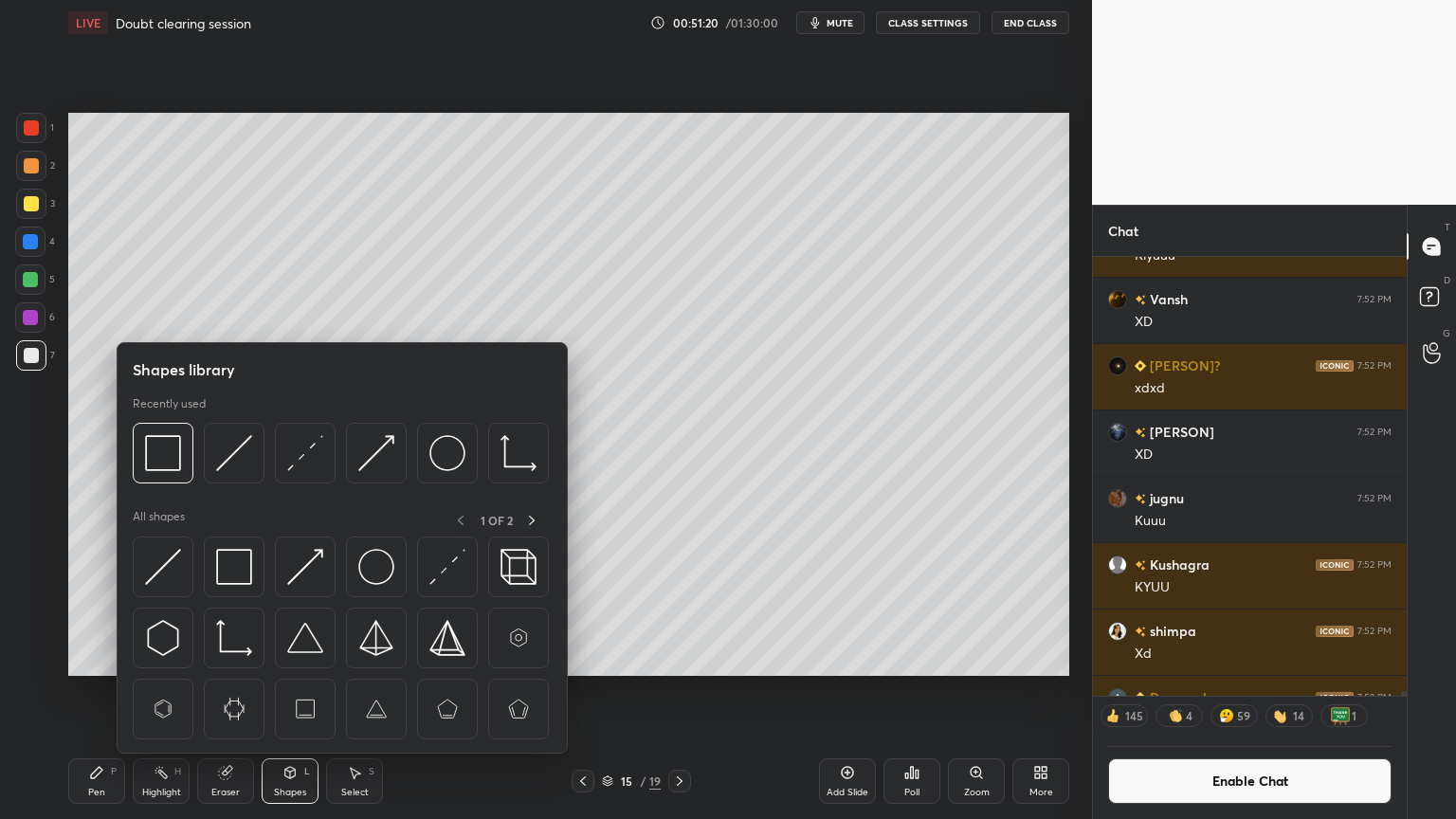 click on "mute" at bounding box center [830, 23] 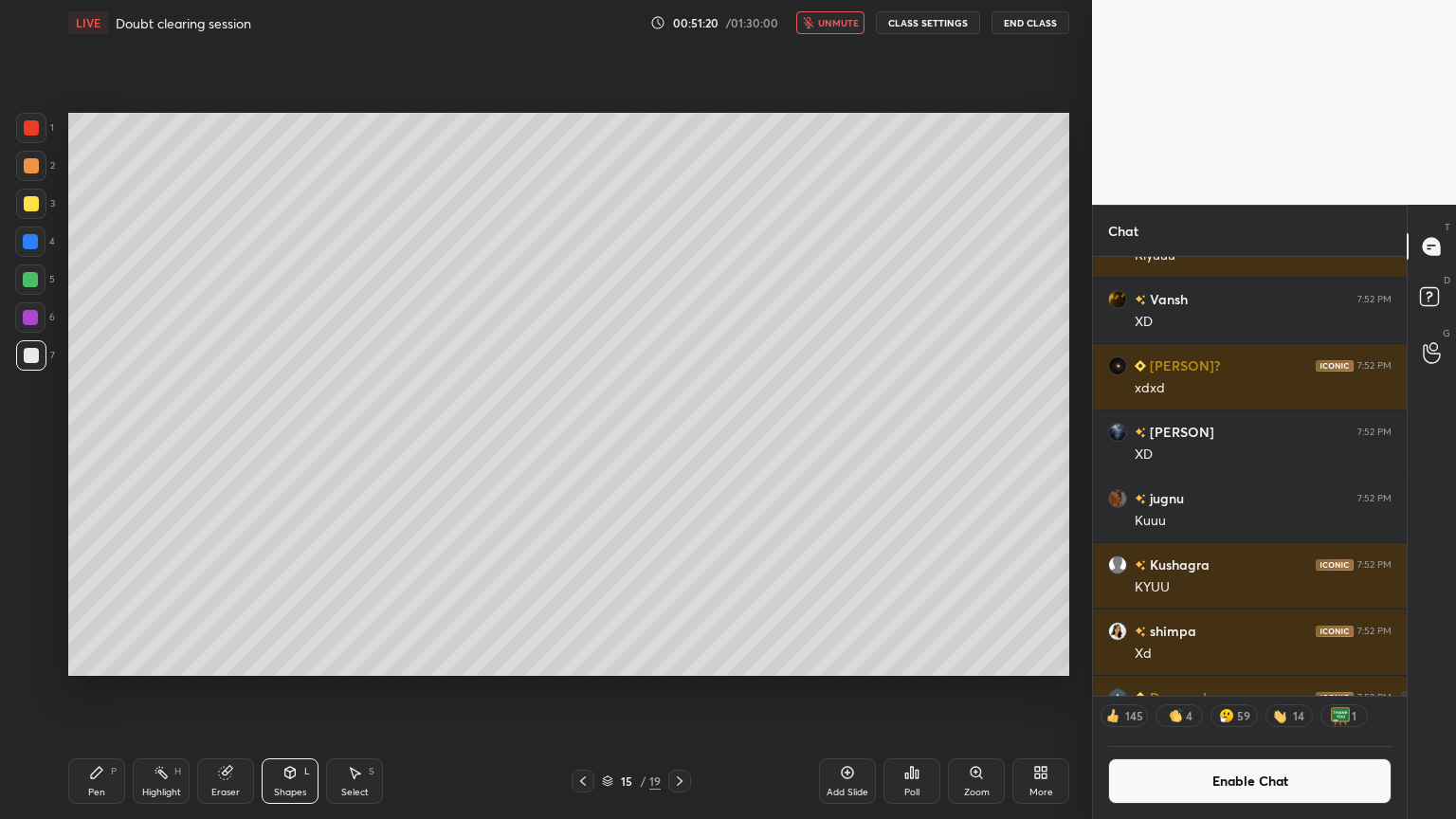 click on "unmute" at bounding box center (838, 23) 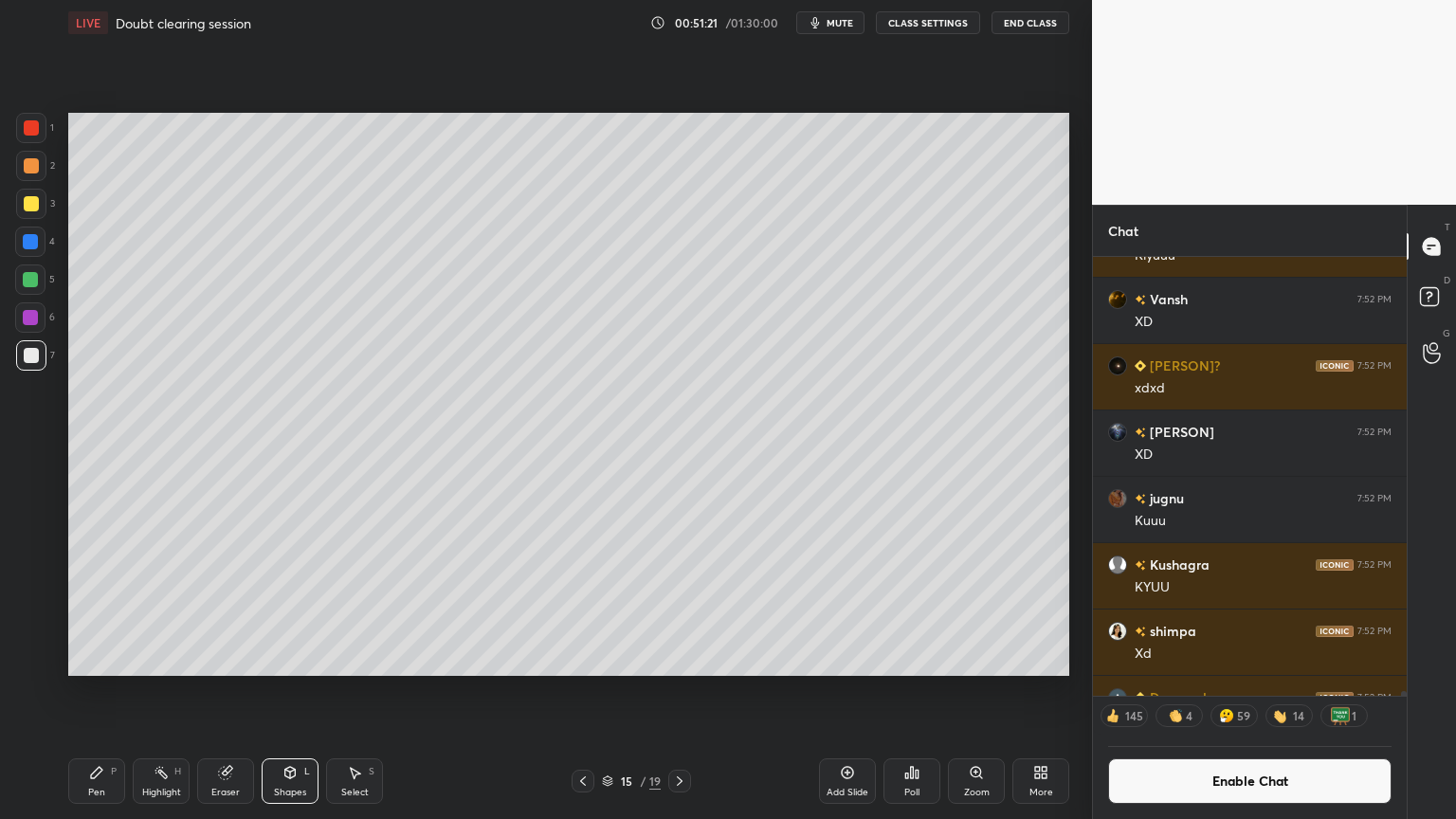 click on "mute" at bounding box center [840, 23] 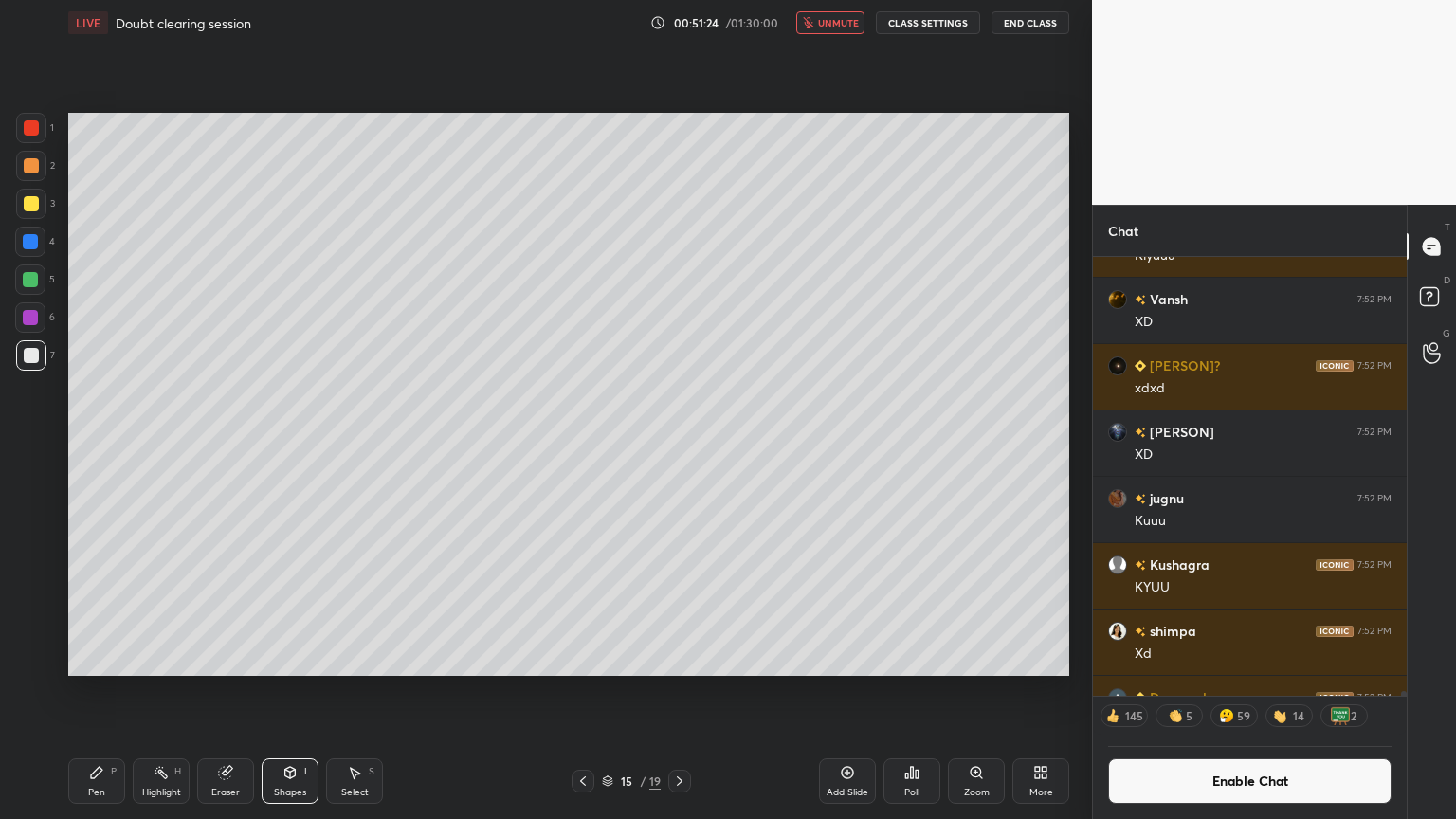 click on "Shapes" at bounding box center (290, 792) 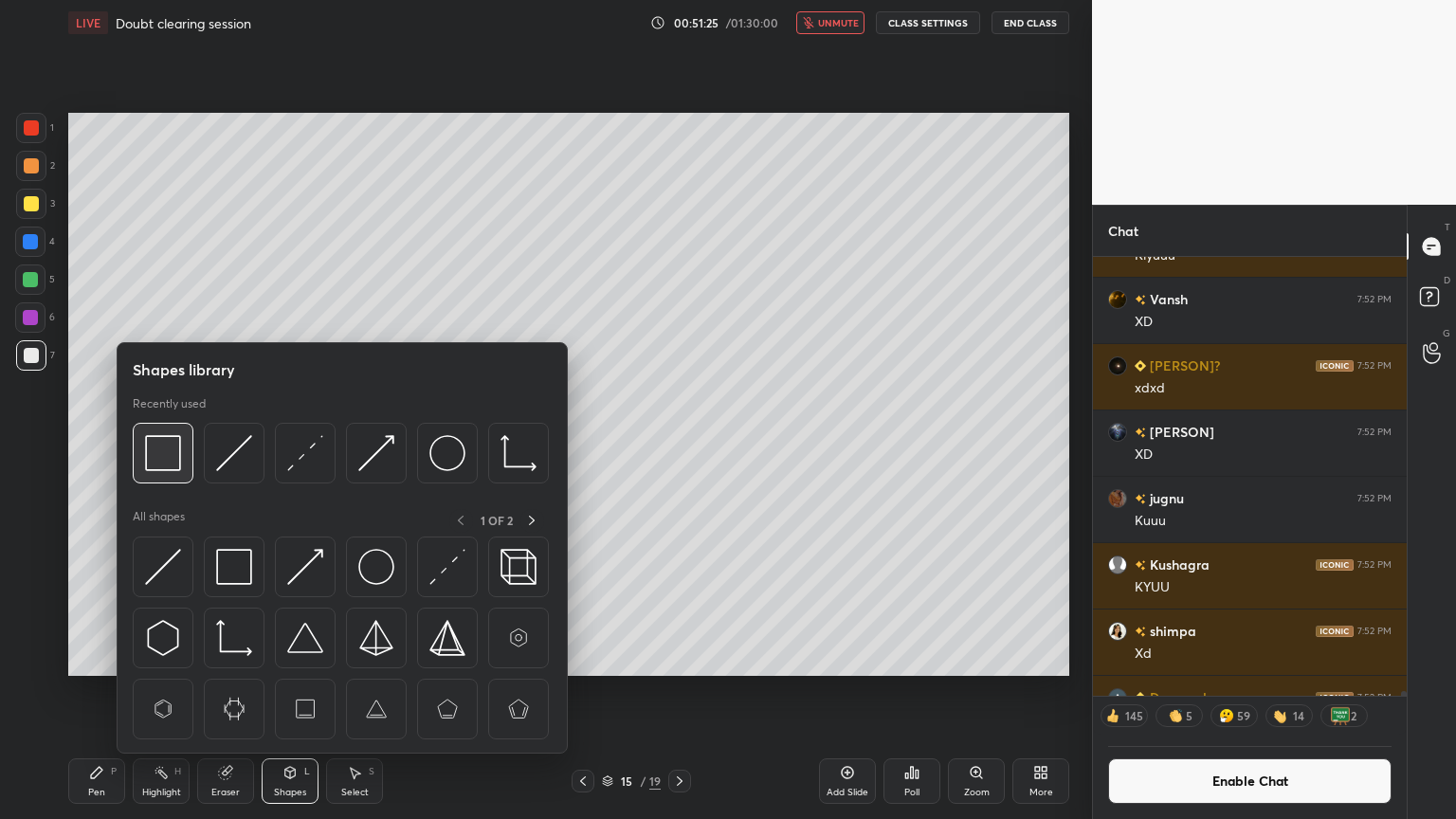 click at bounding box center (163, 453) 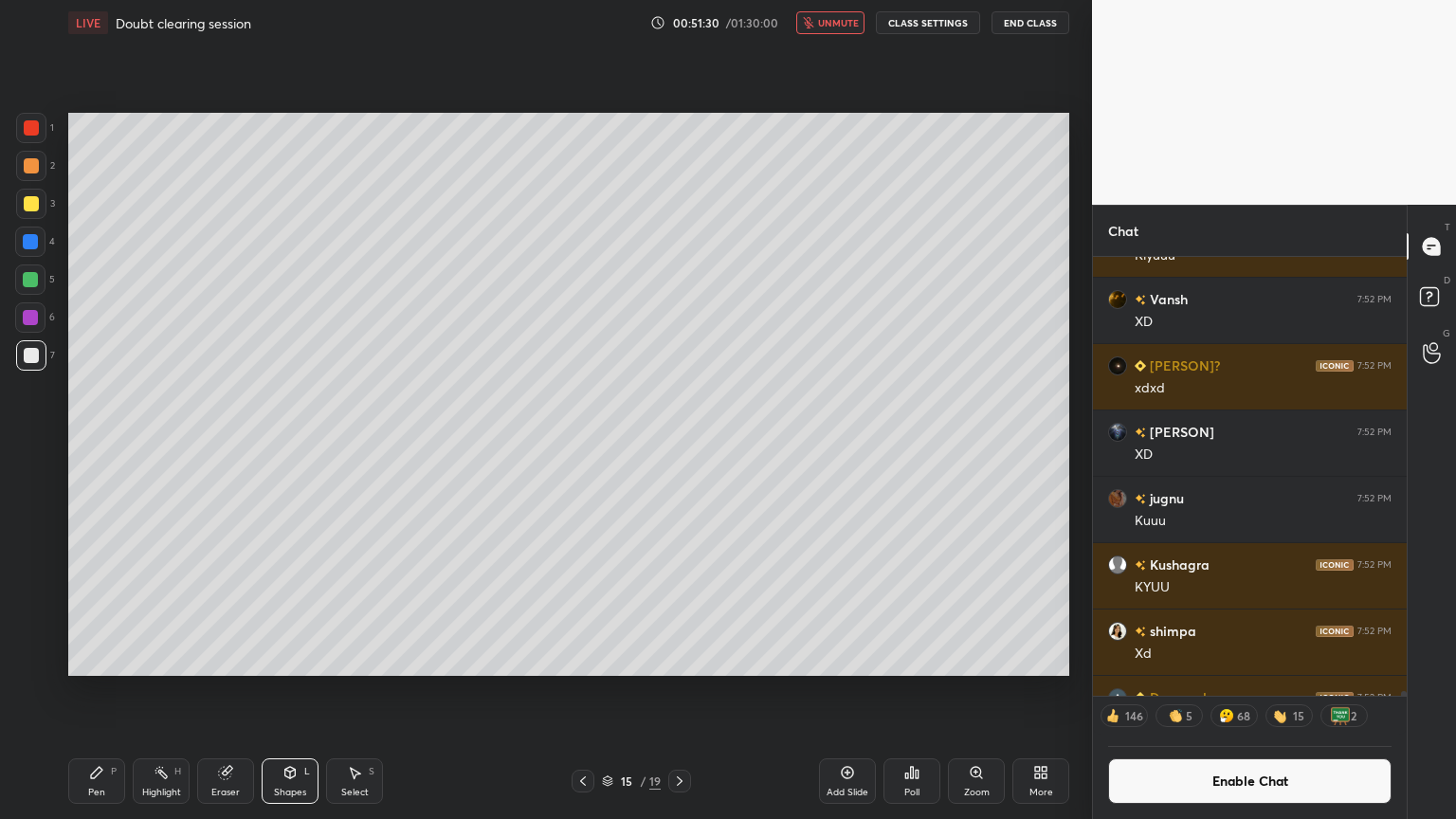 click at bounding box center [31, 355] 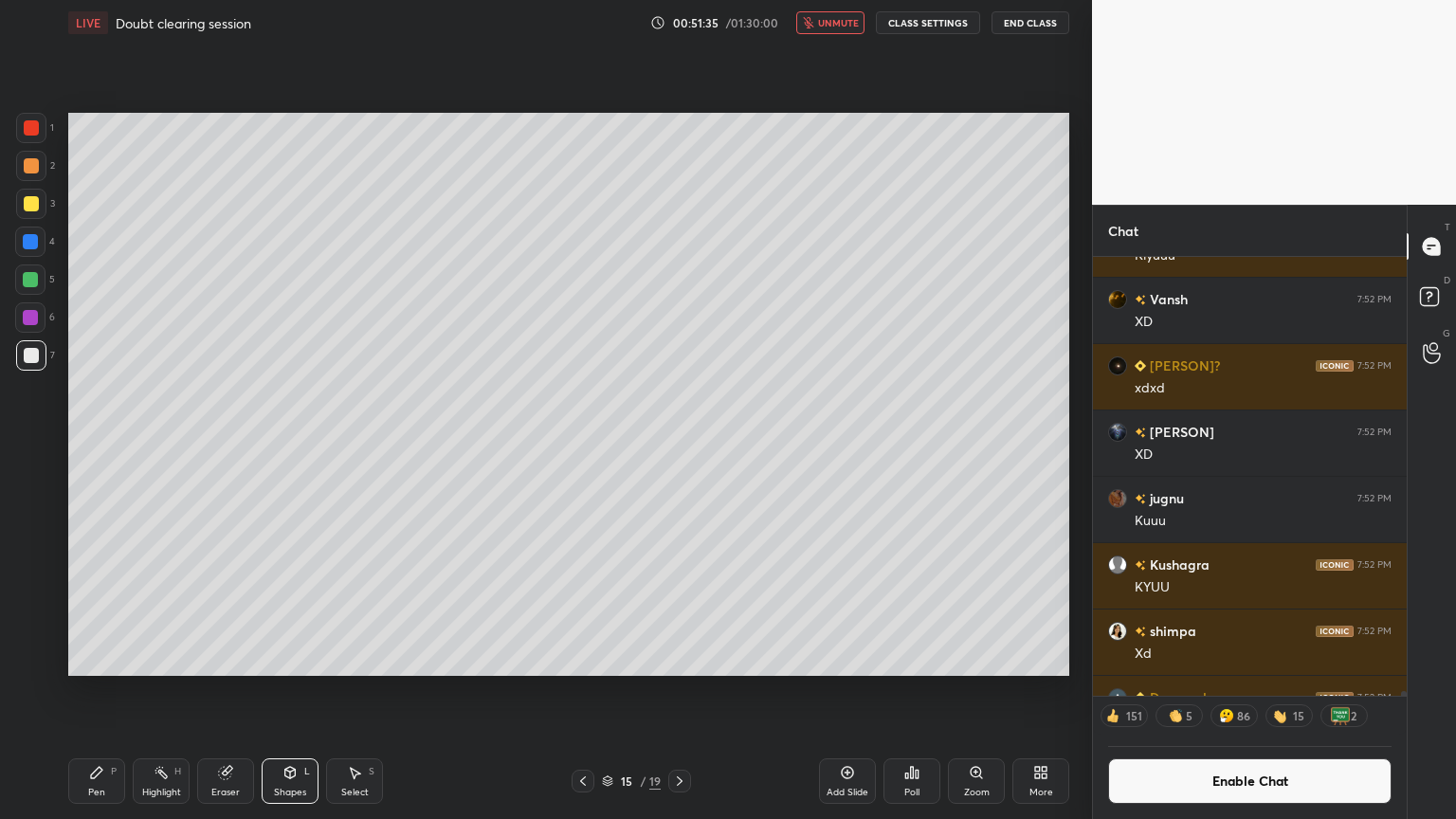 drag, startPoint x: 168, startPoint y: 779, endPoint x: 192, endPoint y: 737, distance: 48.37355 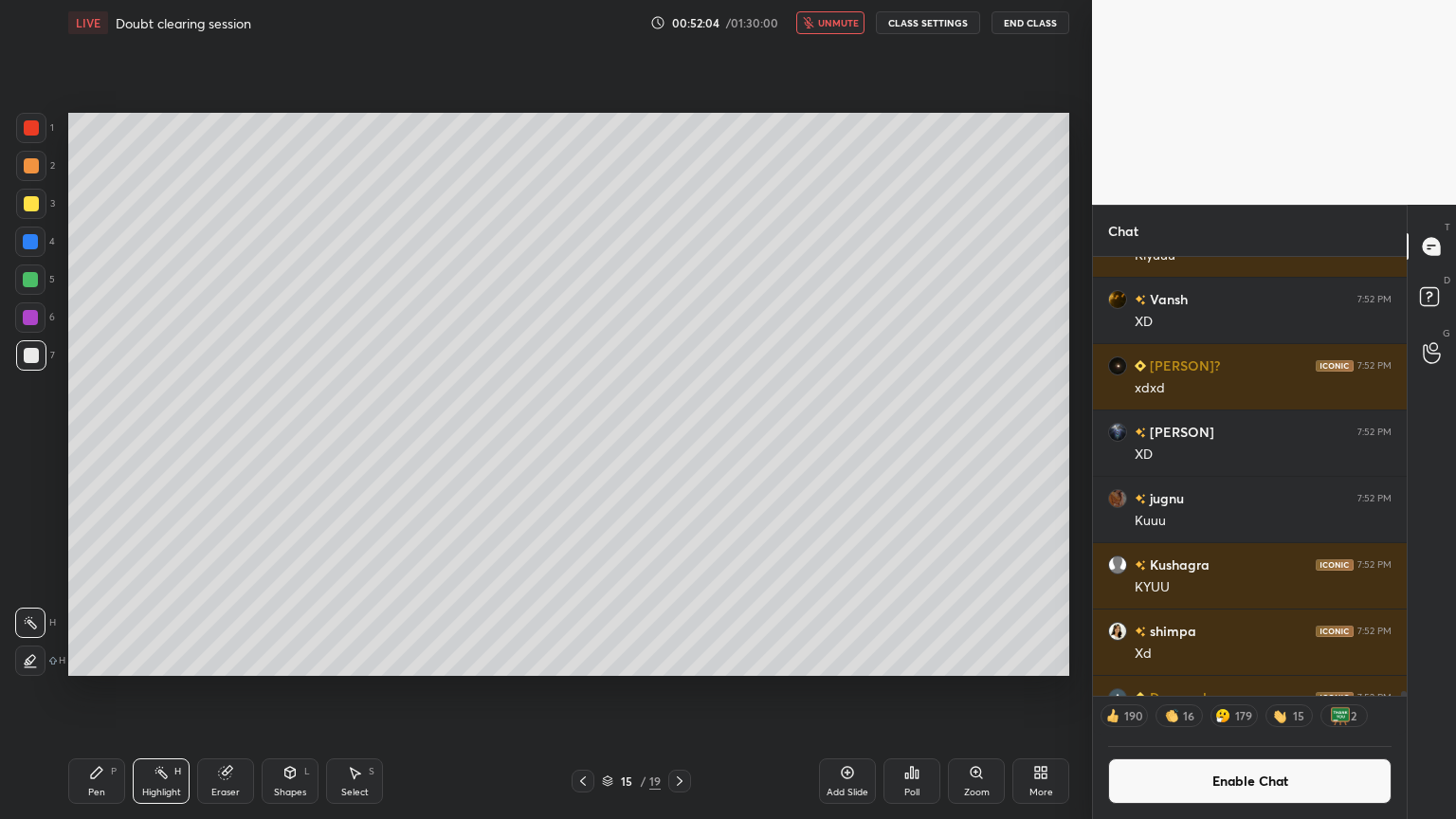 click on "unmute" at bounding box center [838, 23] 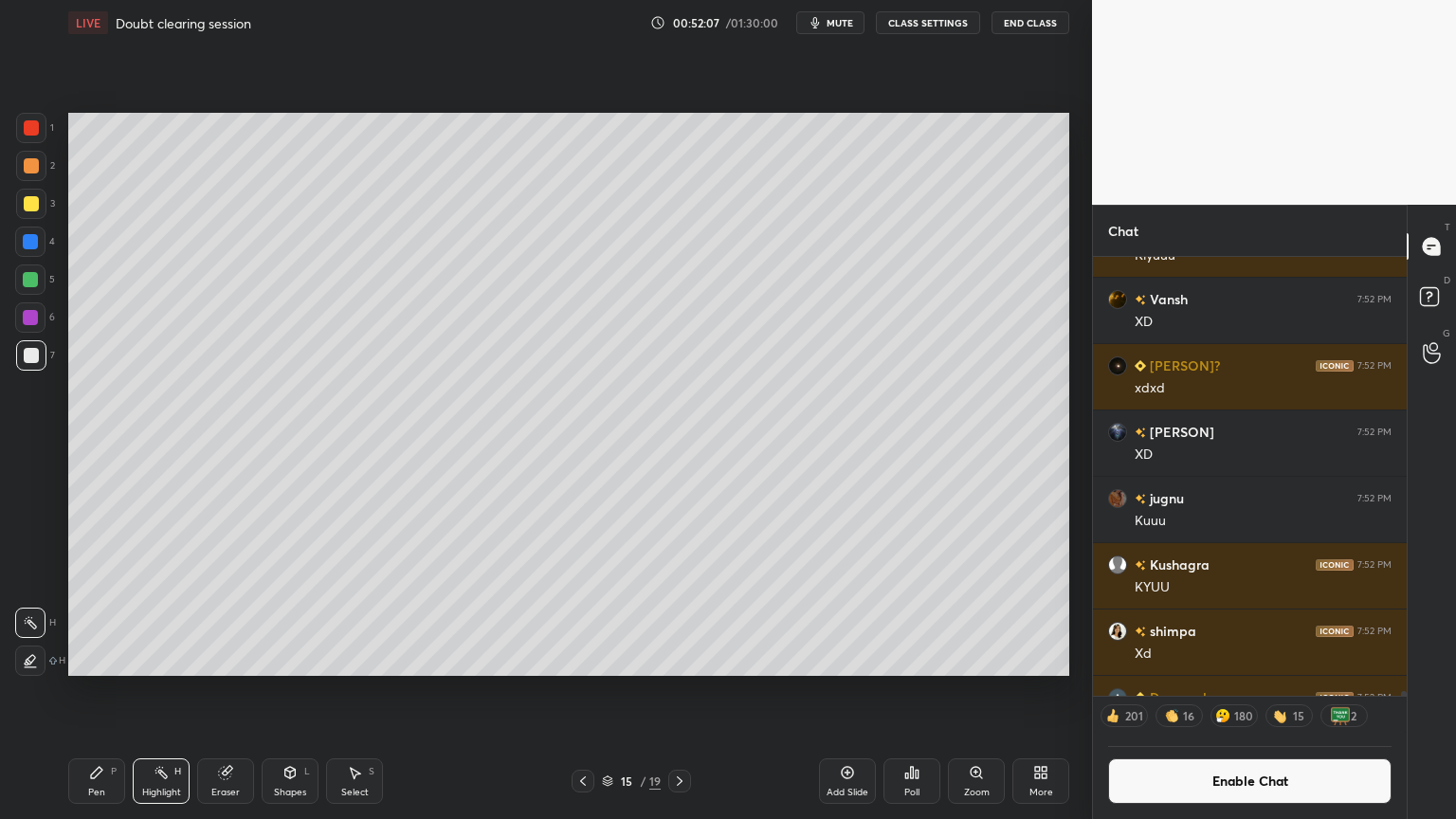 click on "Highlight H" at bounding box center (161, 781) 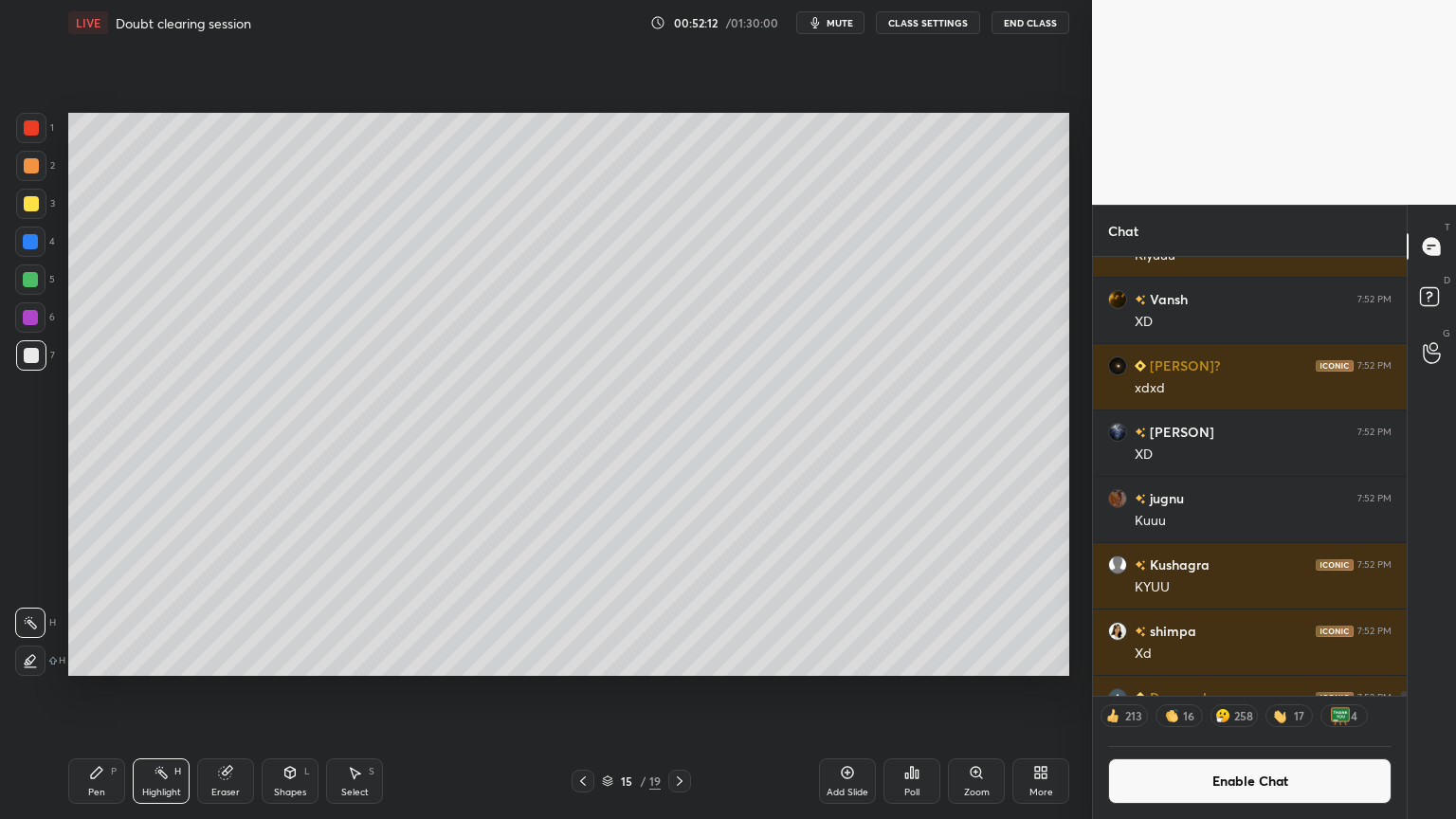 click 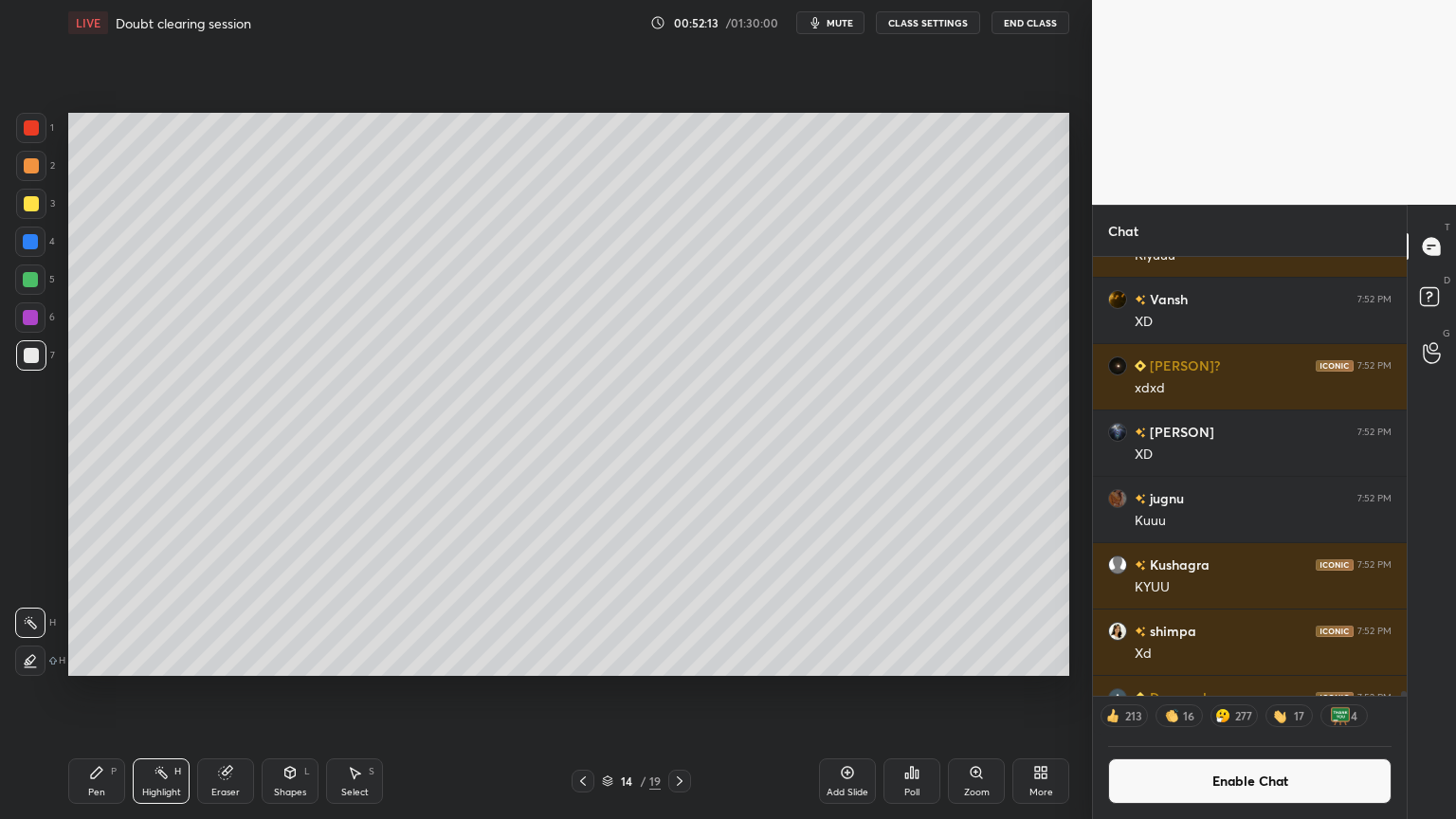 click on "Enable Chat" at bounding box center [1249, 781] 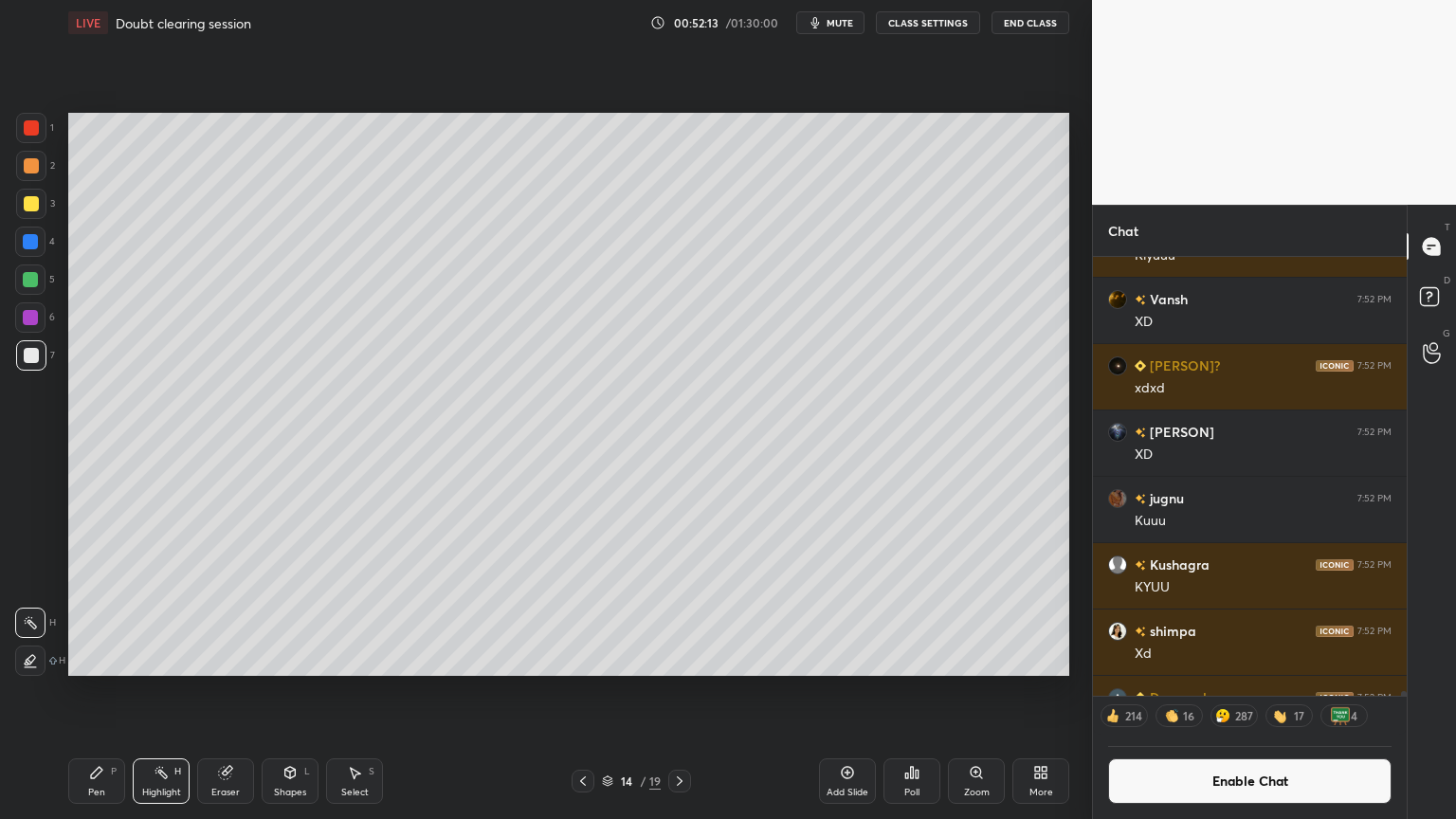 scroll, scrollTop: 6, scrollLeft: 6, axis: both 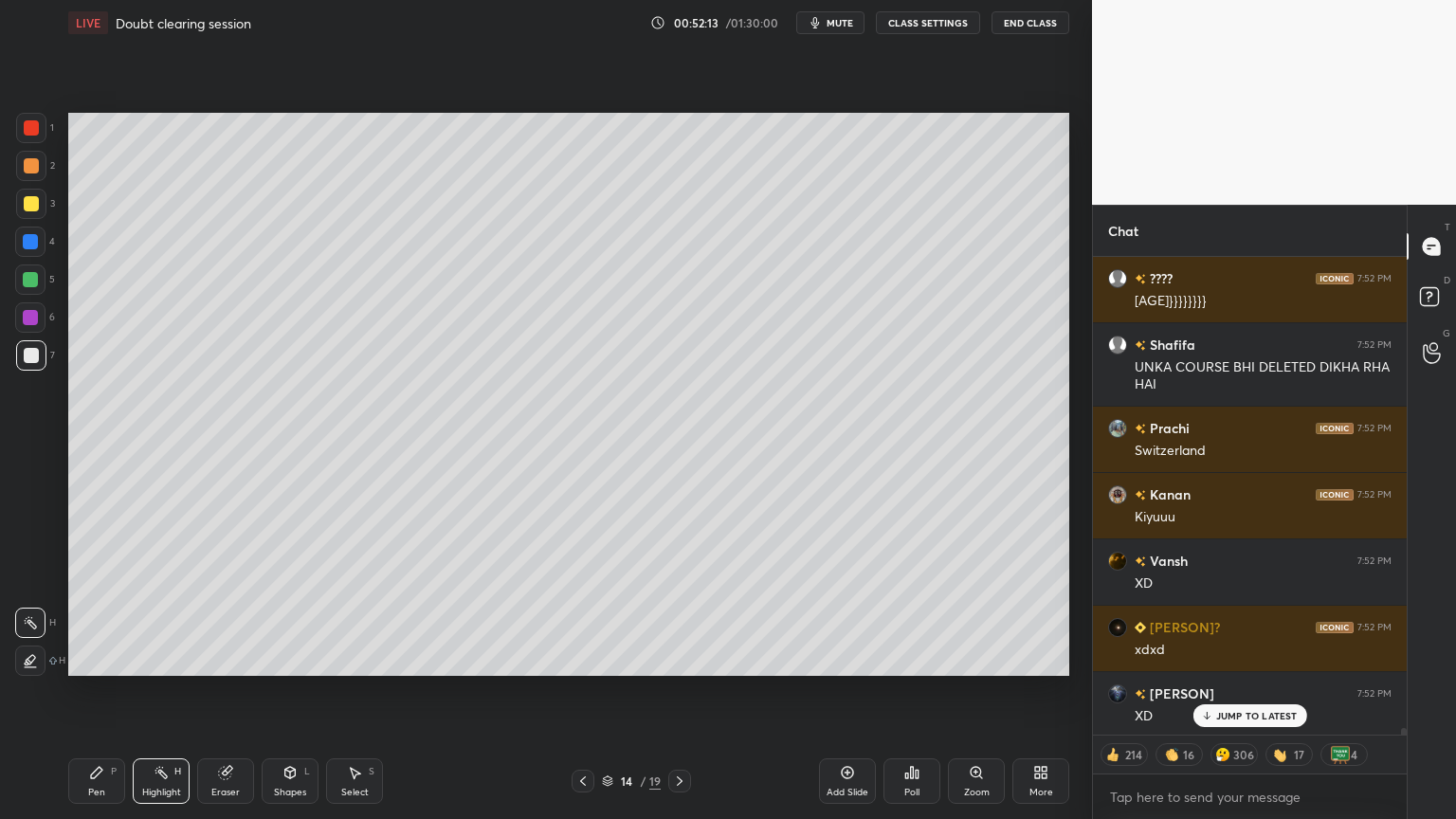 click on "JUMP TO LATEST" at bounding box center [1257, 716] 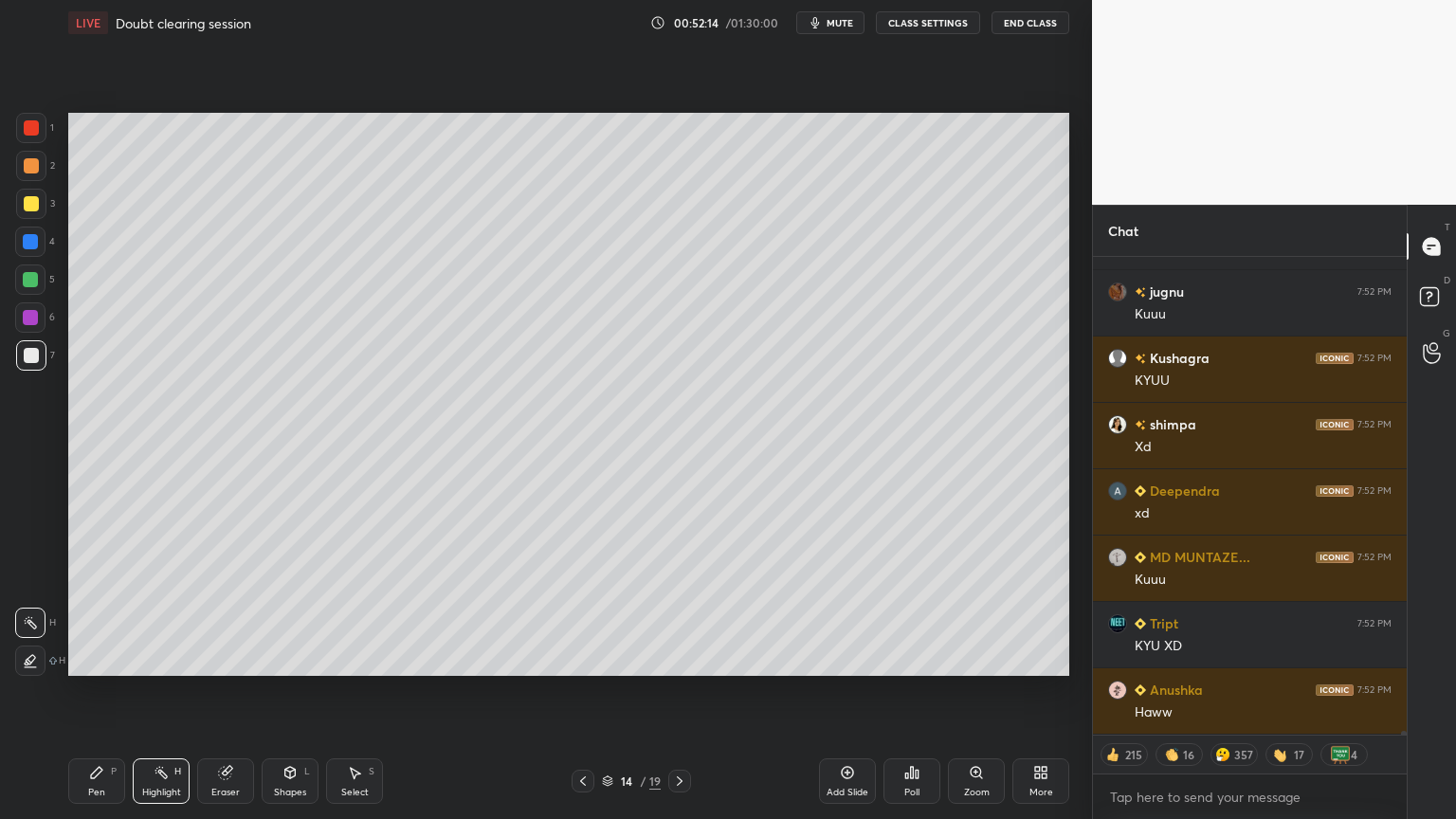 click 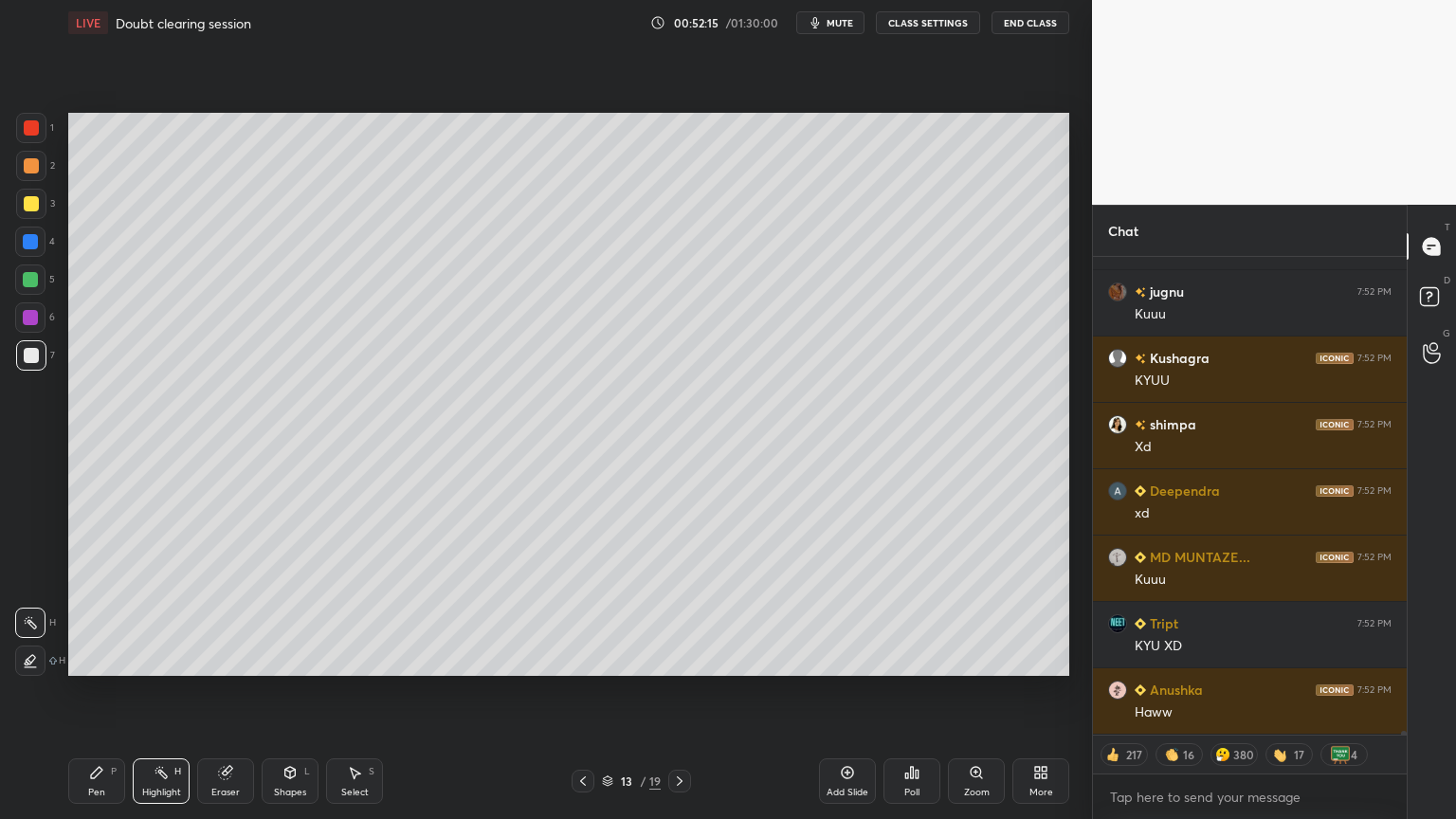 click 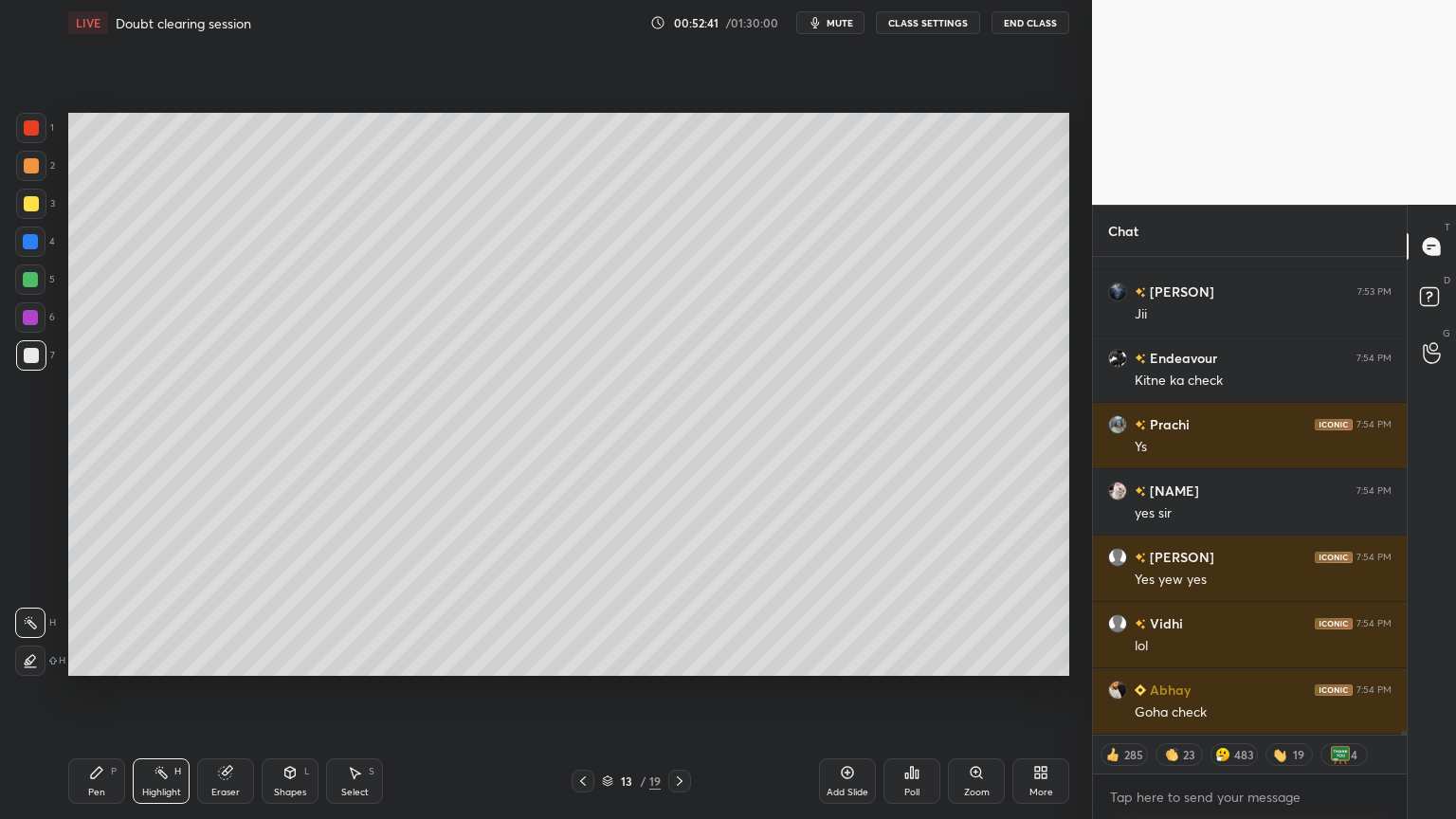 scroll, scrollTop: 61082, scrollLeft: 0, axis: vertical 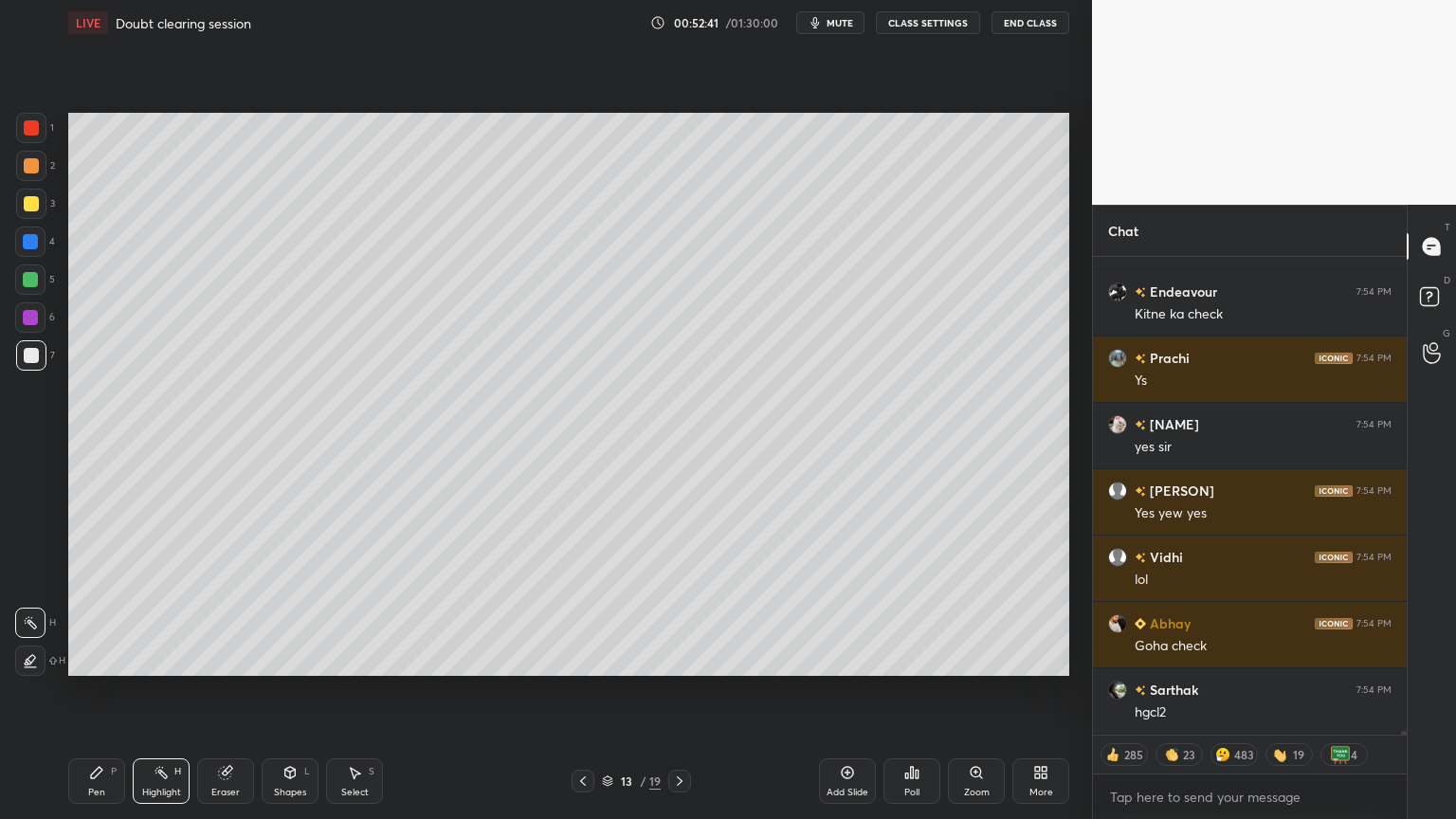 click on "CLASS SETTINGS" at bounding box center (928, 23) 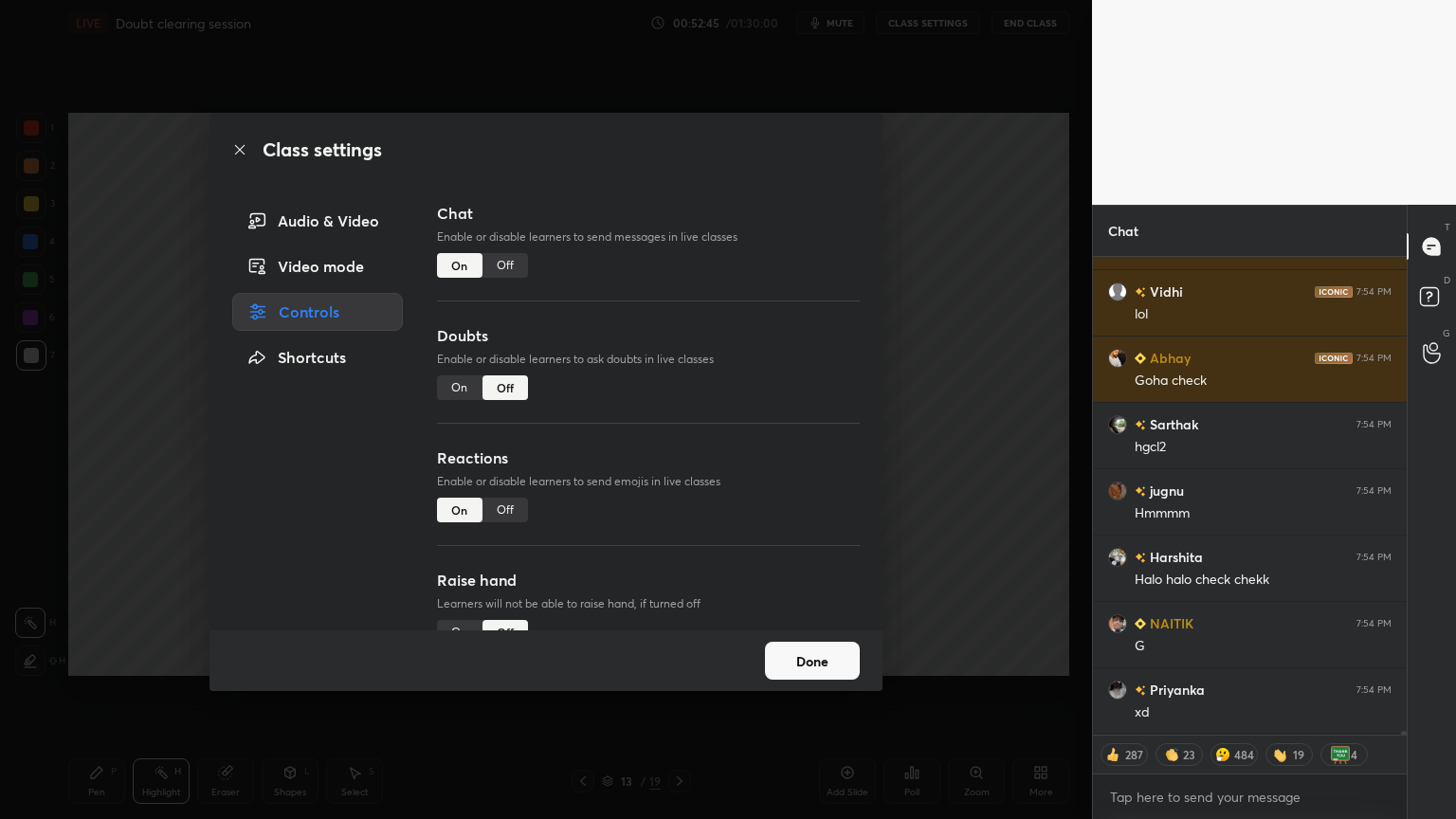 scroll, scrollTop: 61480, scrollLeft: 0, axis: vertical 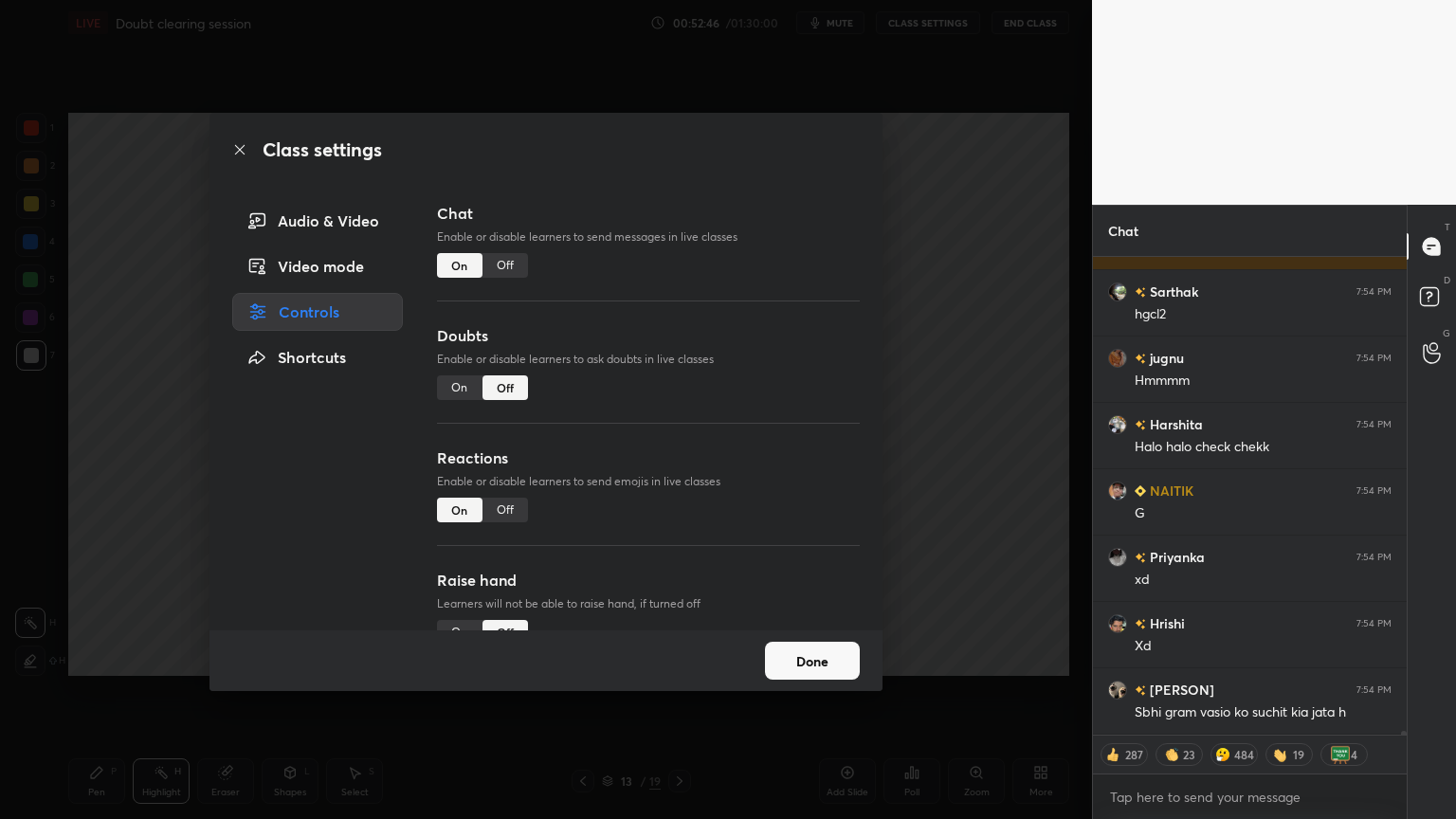 type on "x" 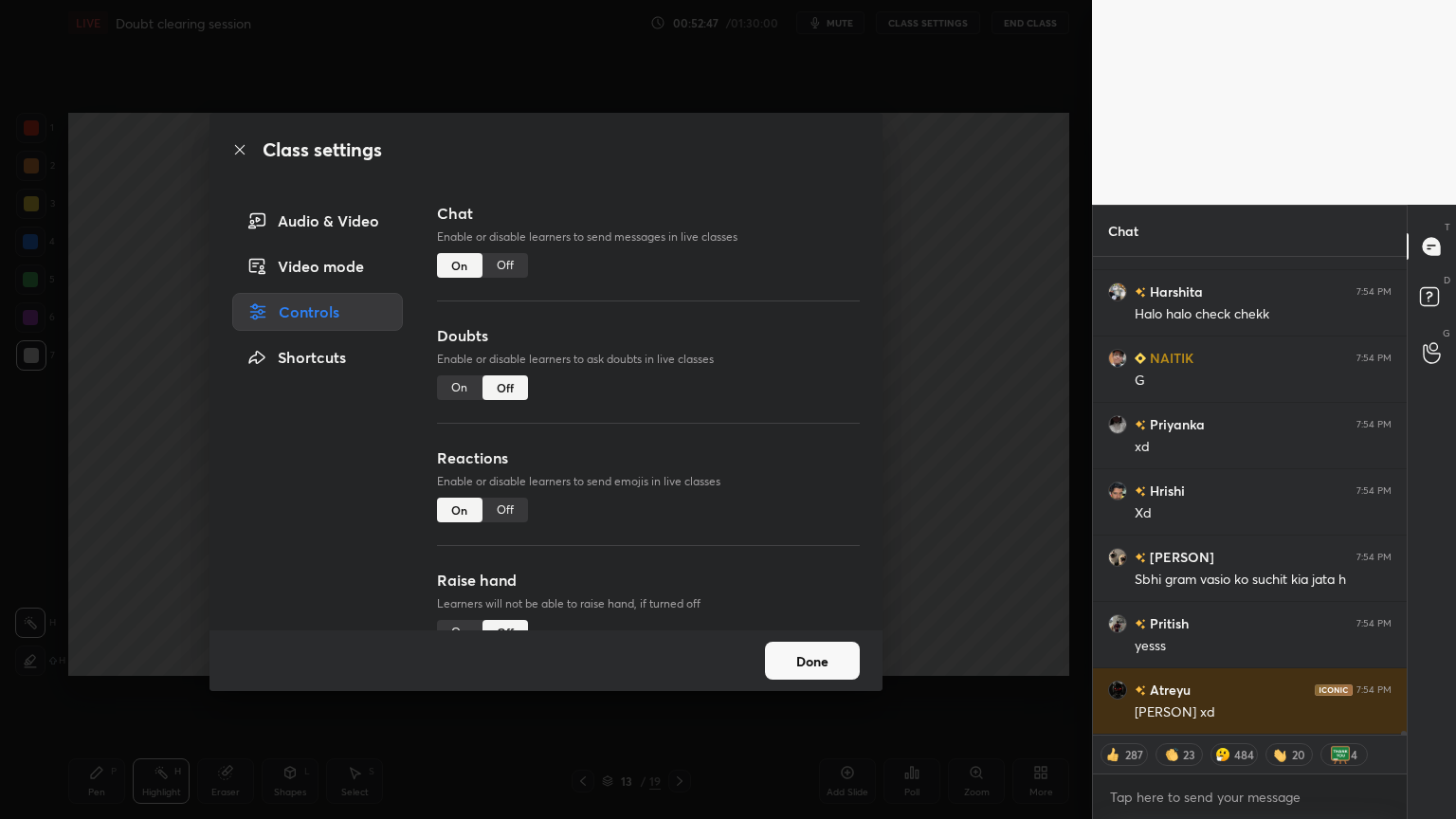 click on "Off" at bounding box center [505, 265] 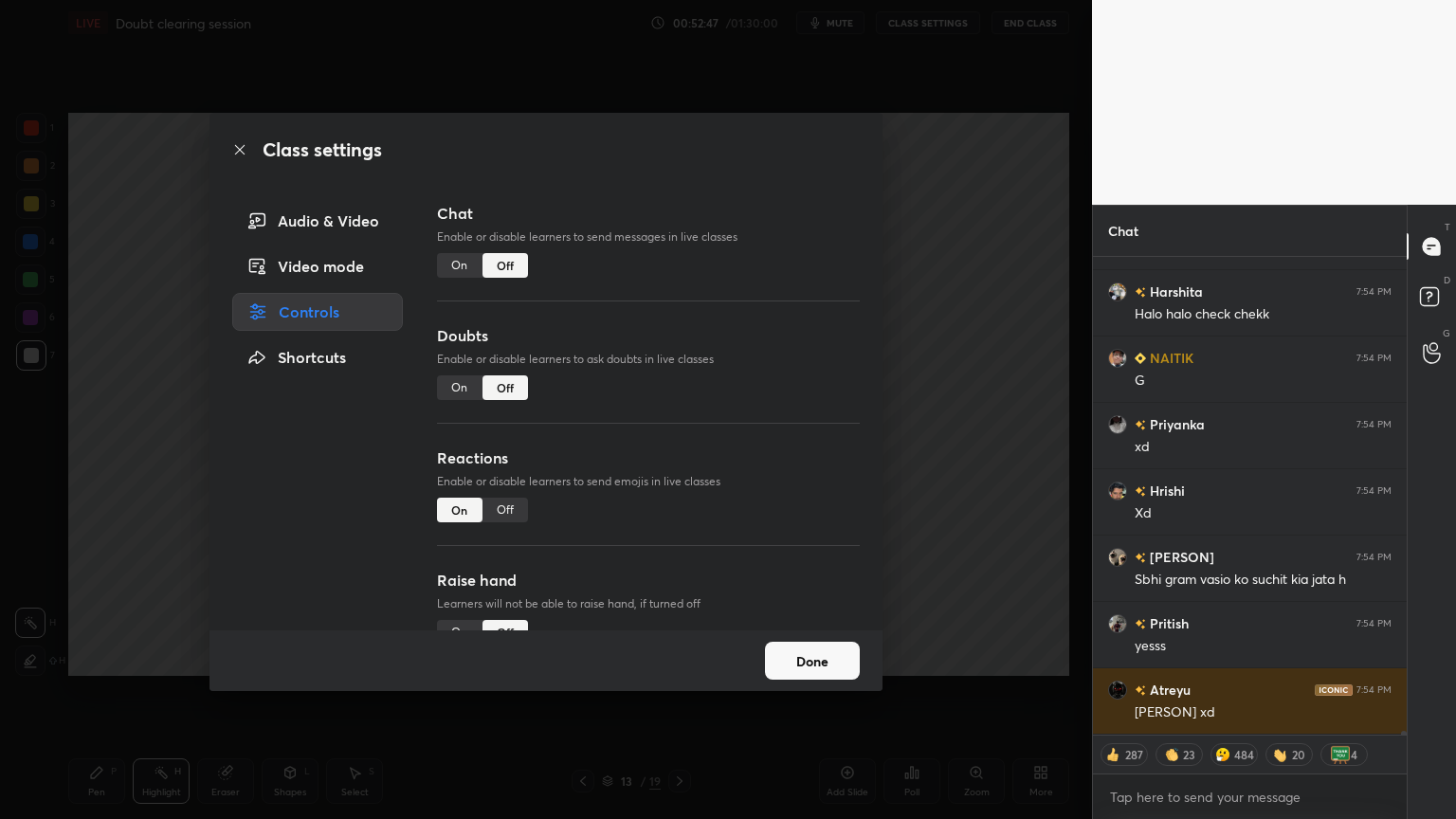 scroll, scrollTop: 59099, scrollLeft: 0, axis: vertical 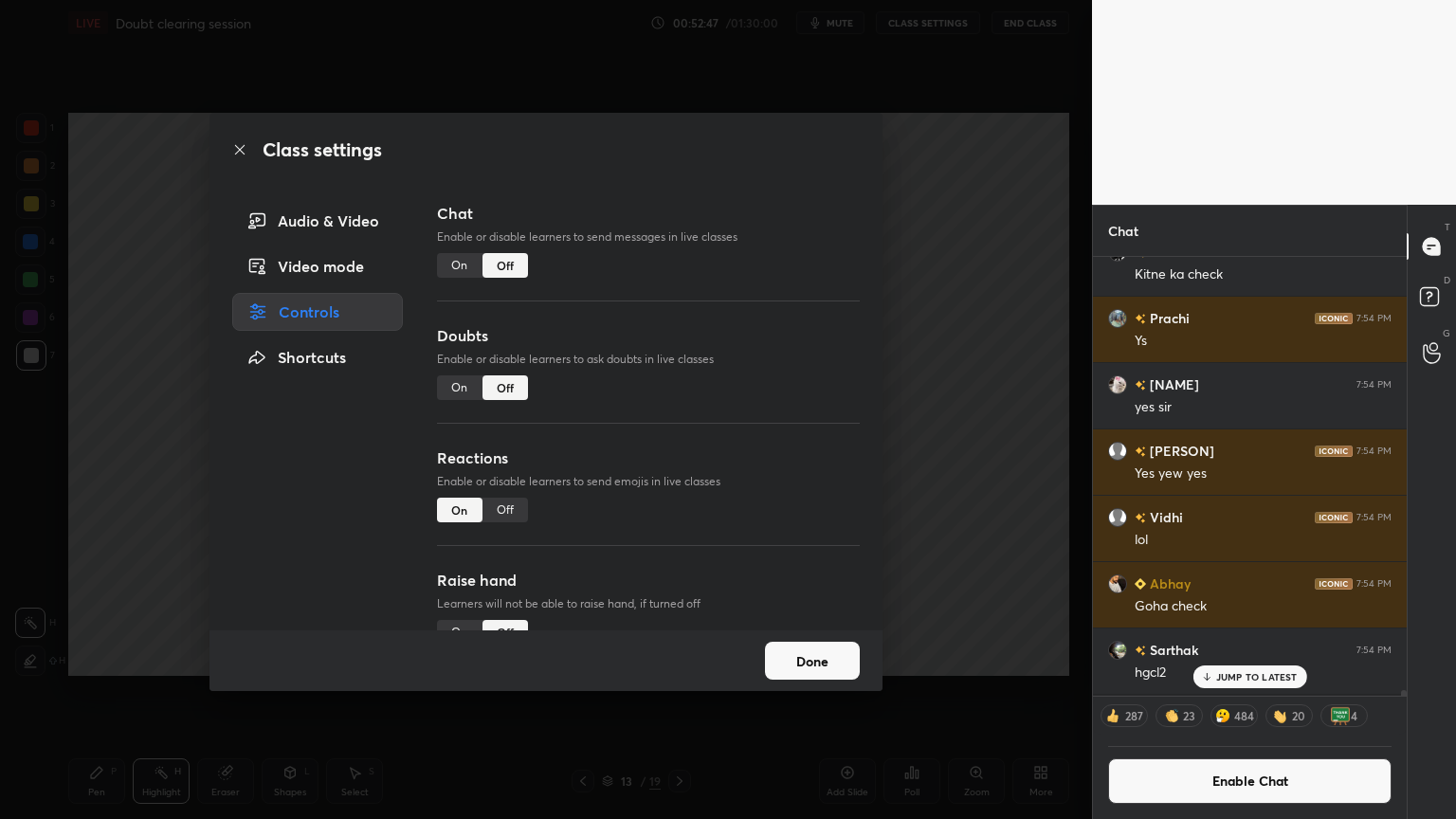 drag, startPoint x: 961, startPoint y: 359, endPoint x: 891, endPoint y: 360, distance: 70.00714 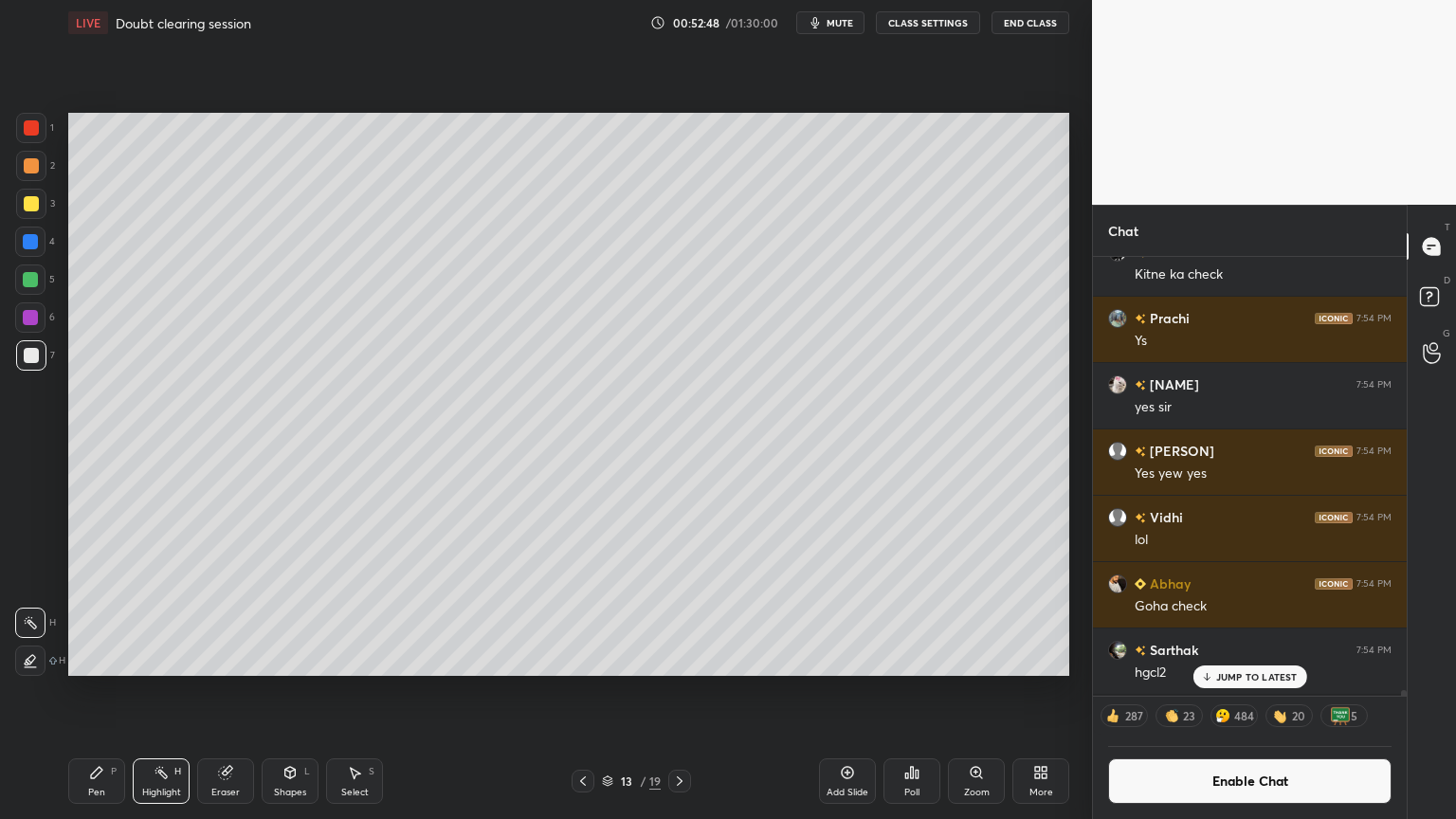 click on "CLASS SETTINGS" at bounding box center (928, 23) 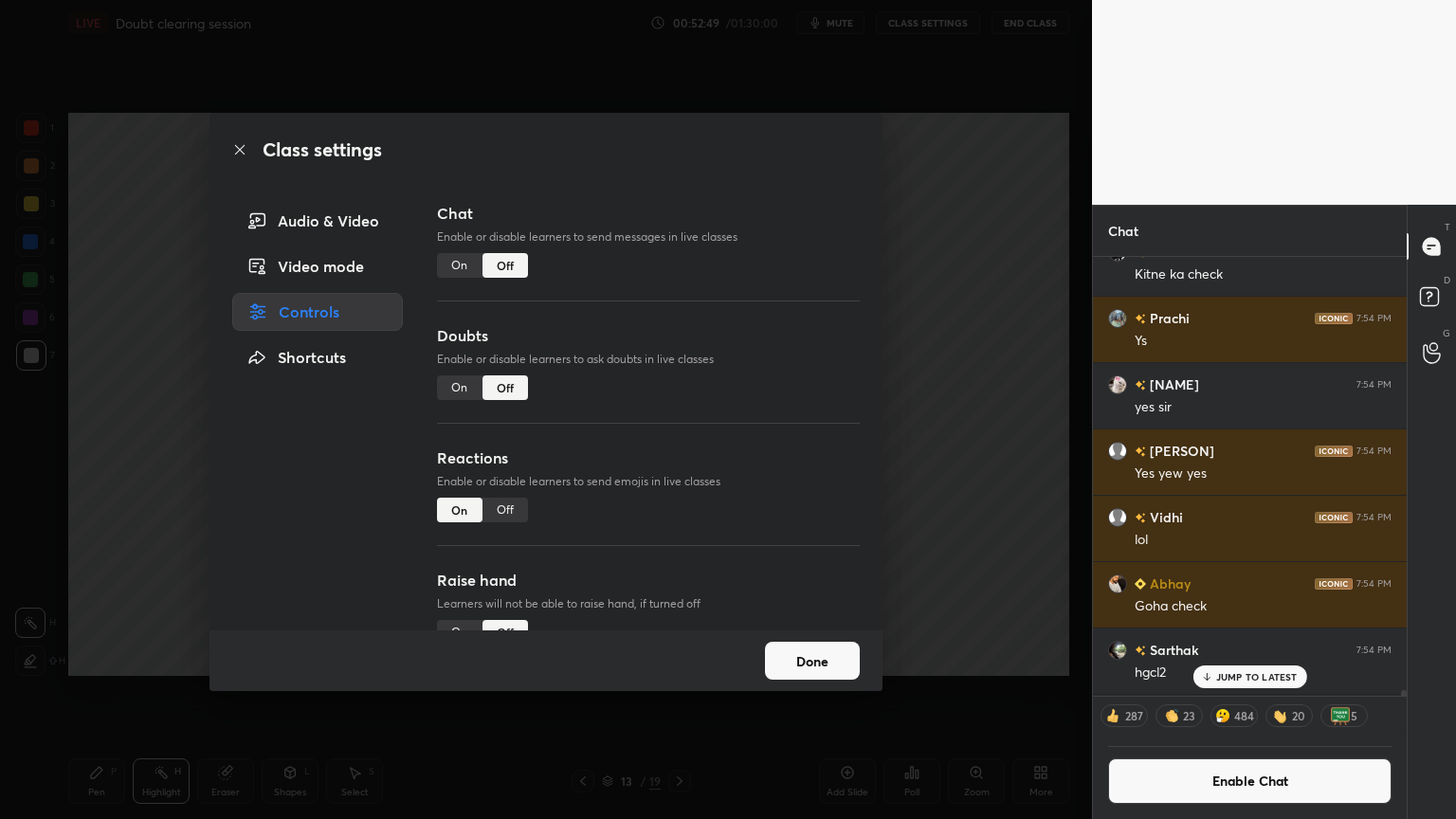 click on "On" at bounding box center (460, 265) 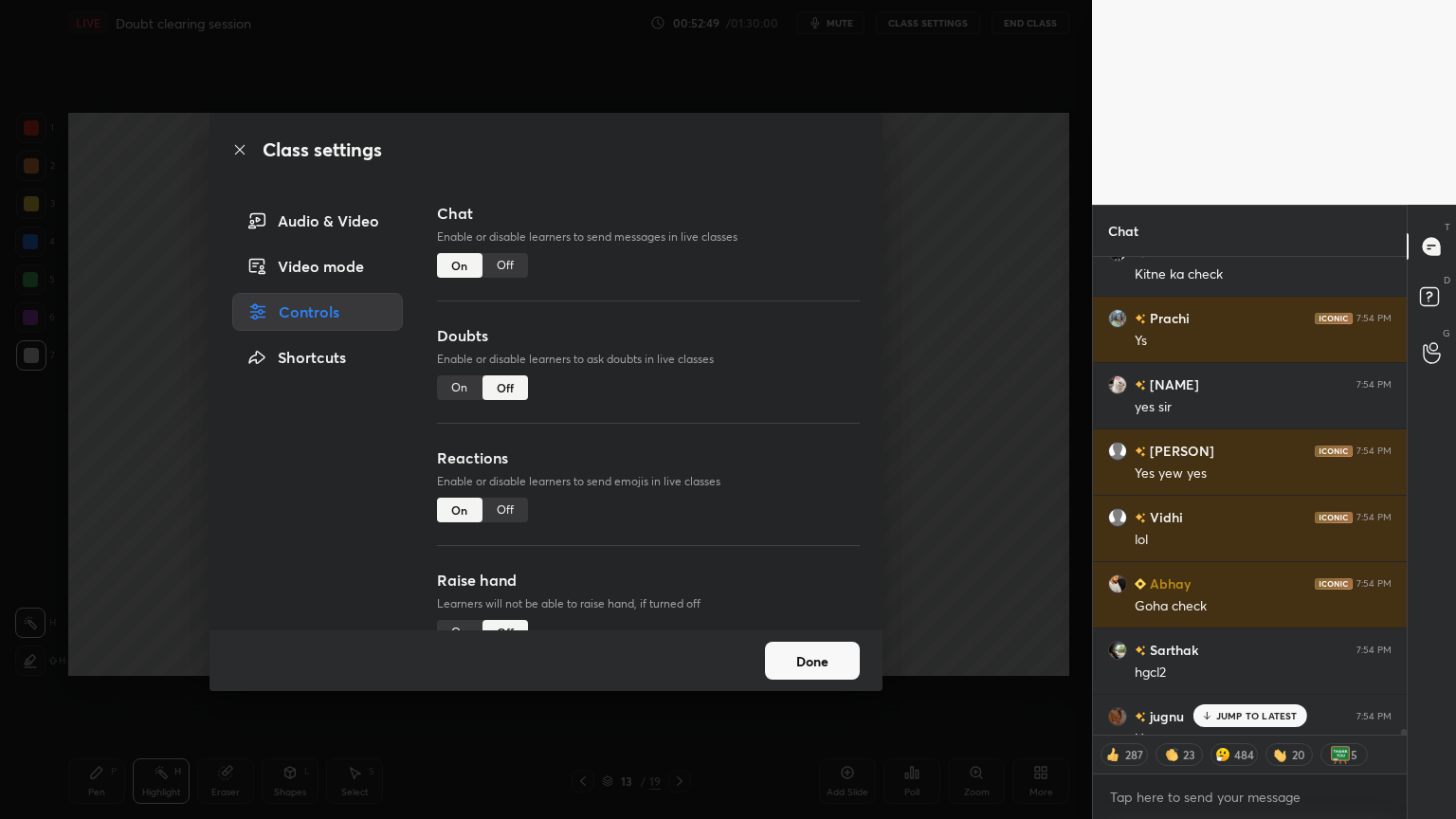 scroll, scrollTop: 6, scrollLeft: 6, axis: both 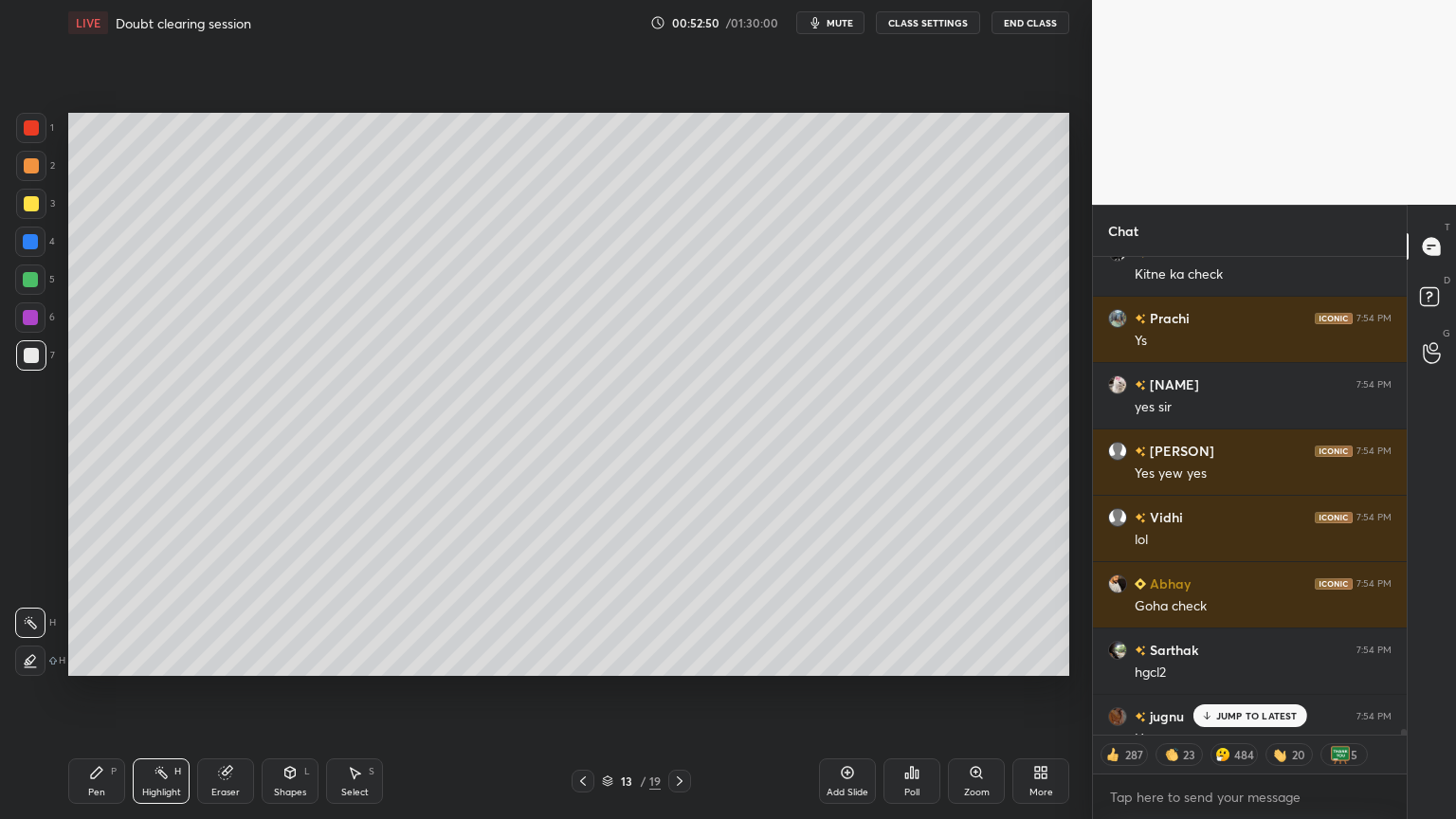 click on "Highlight" at bounding box center [161, 792] 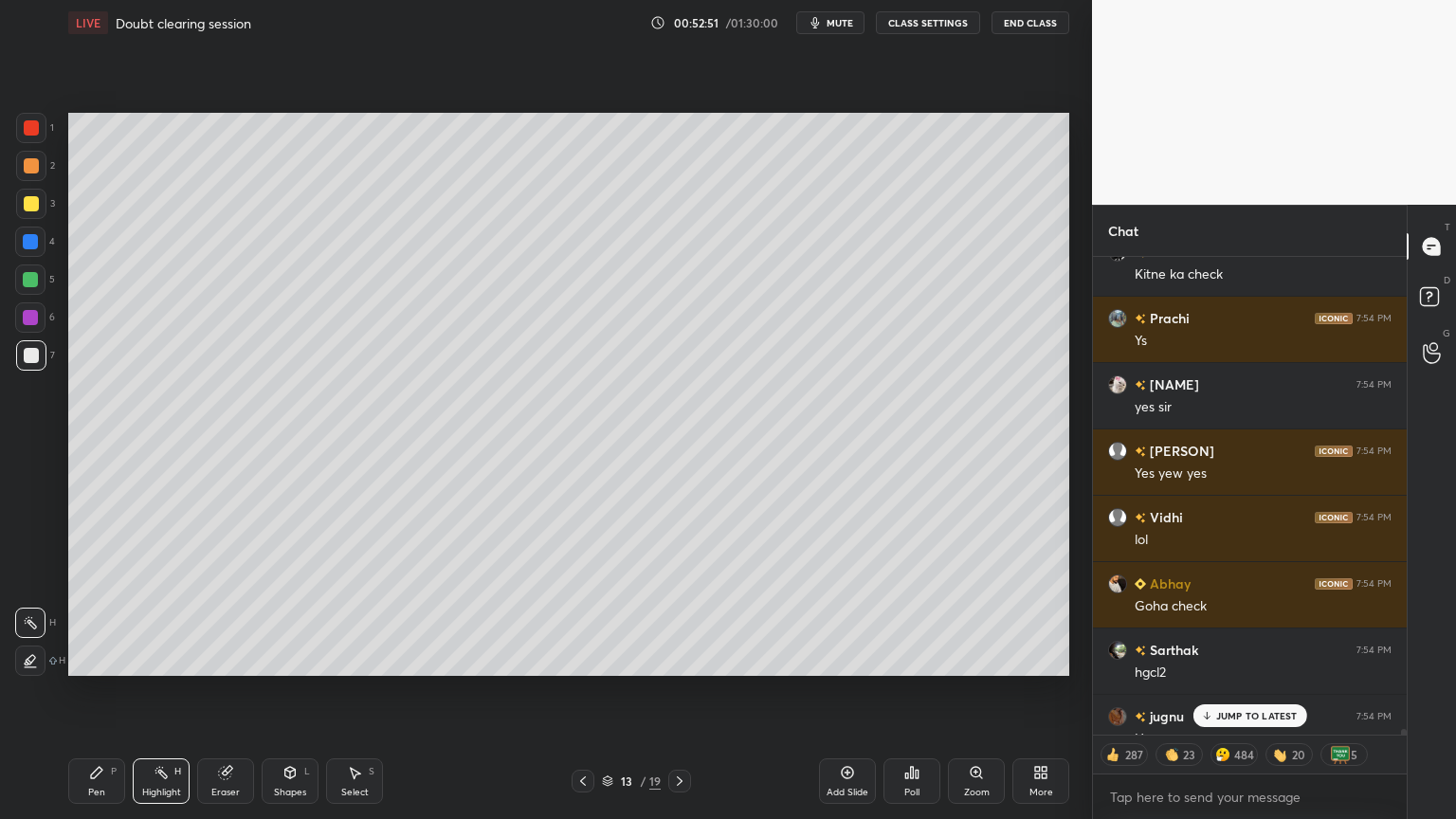 click on "7" at bounding box center [35, 355] 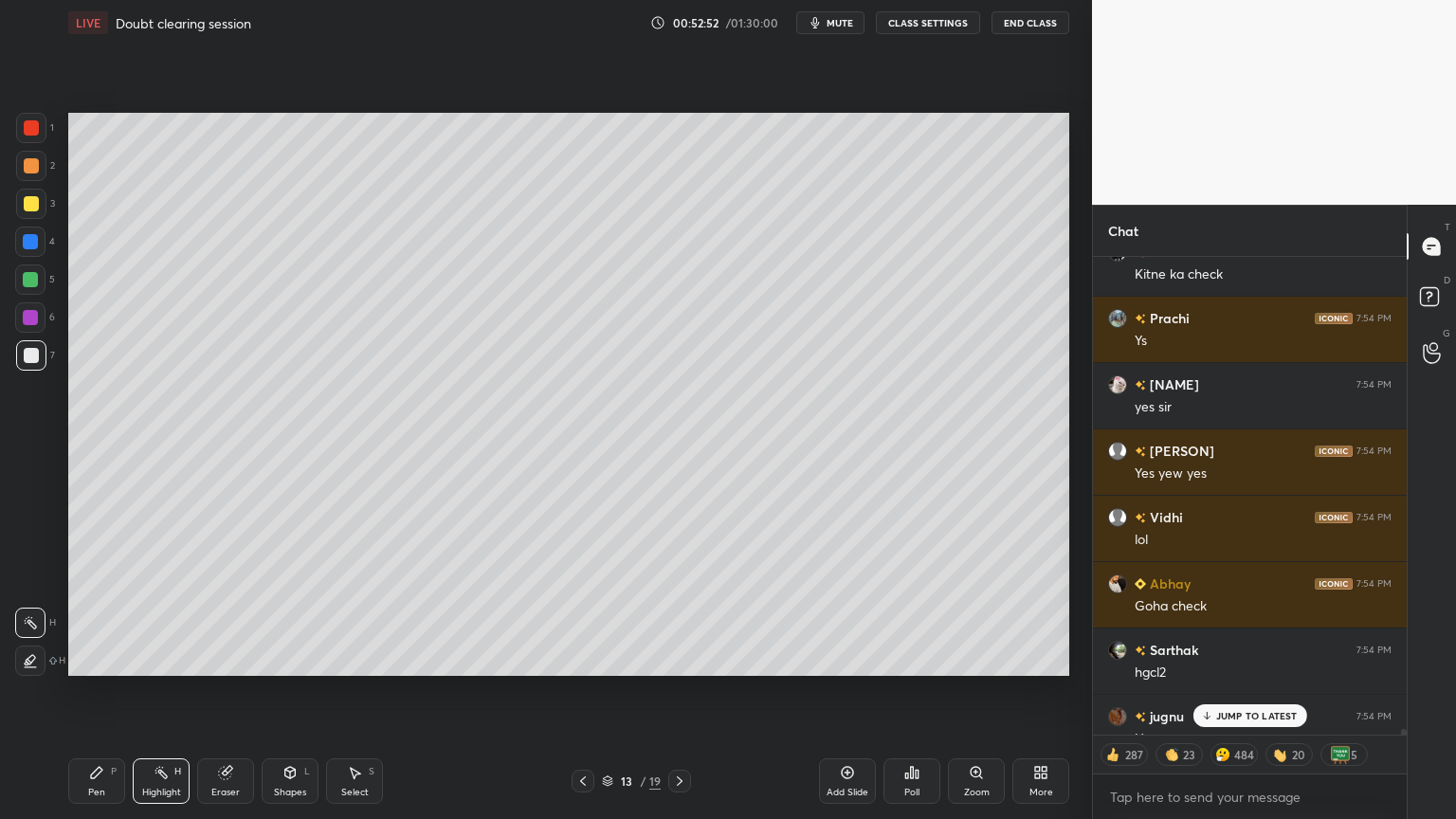 click at bounding box center [31, 204] 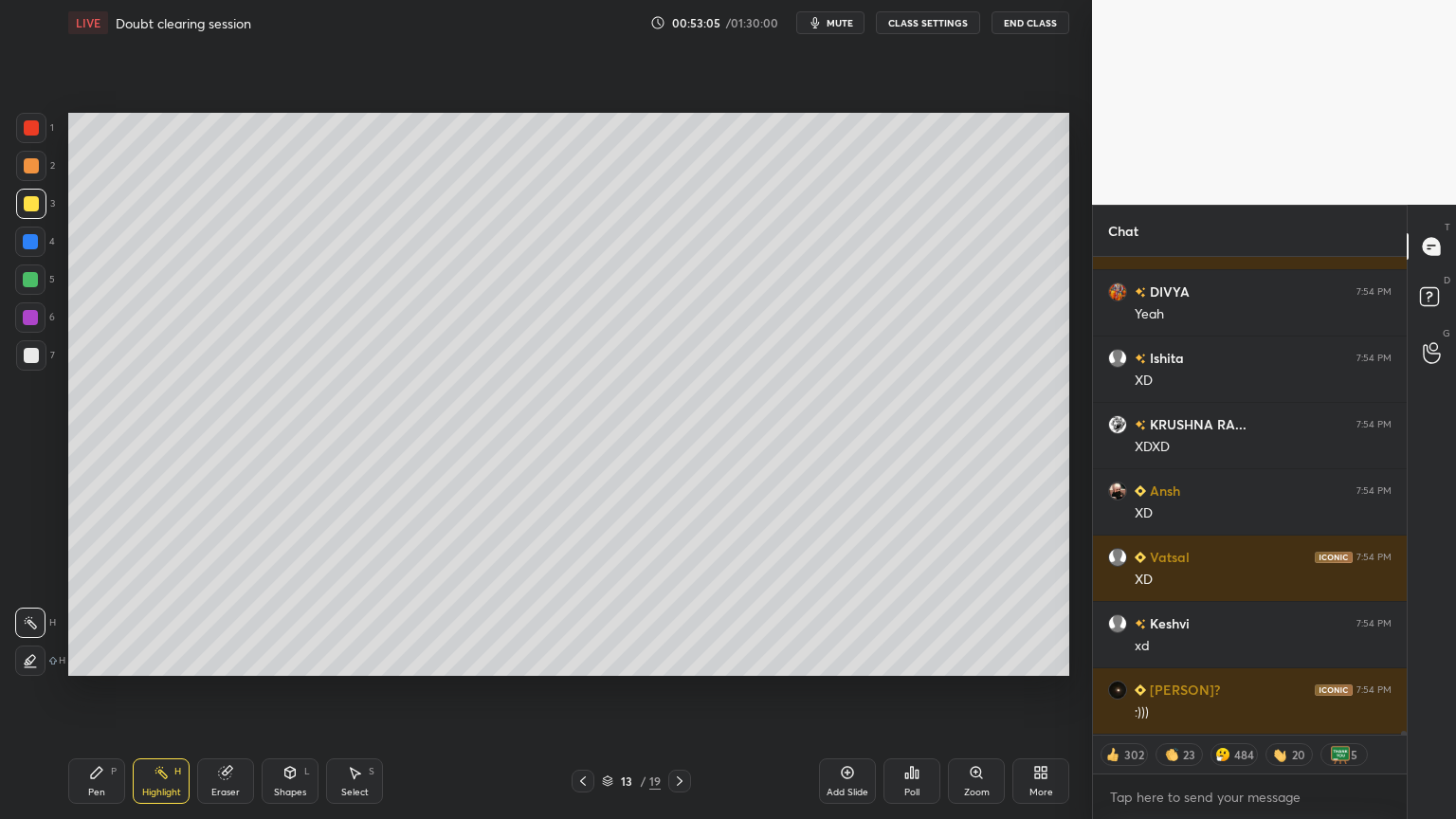 click 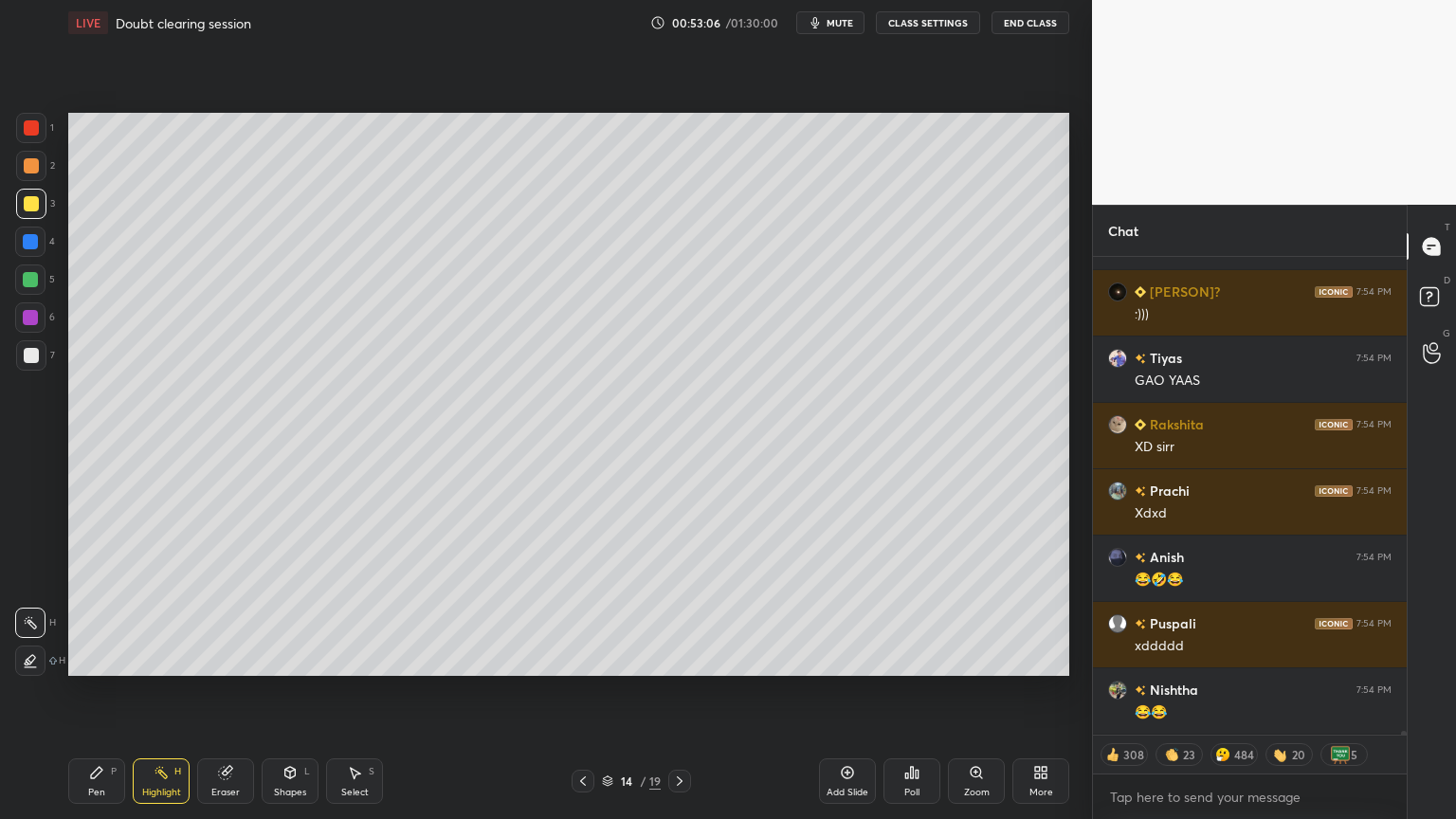 type on "x" 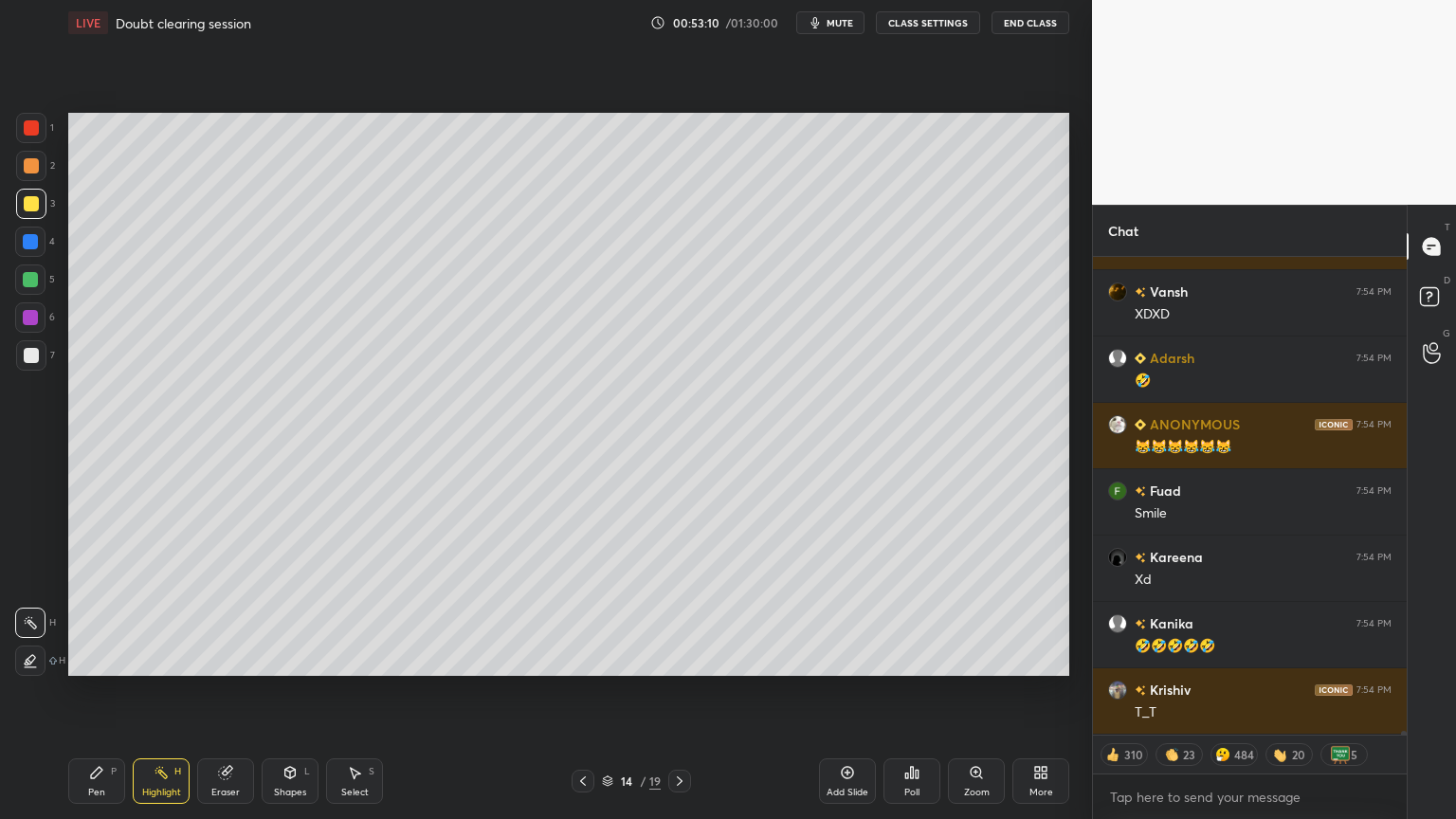 click 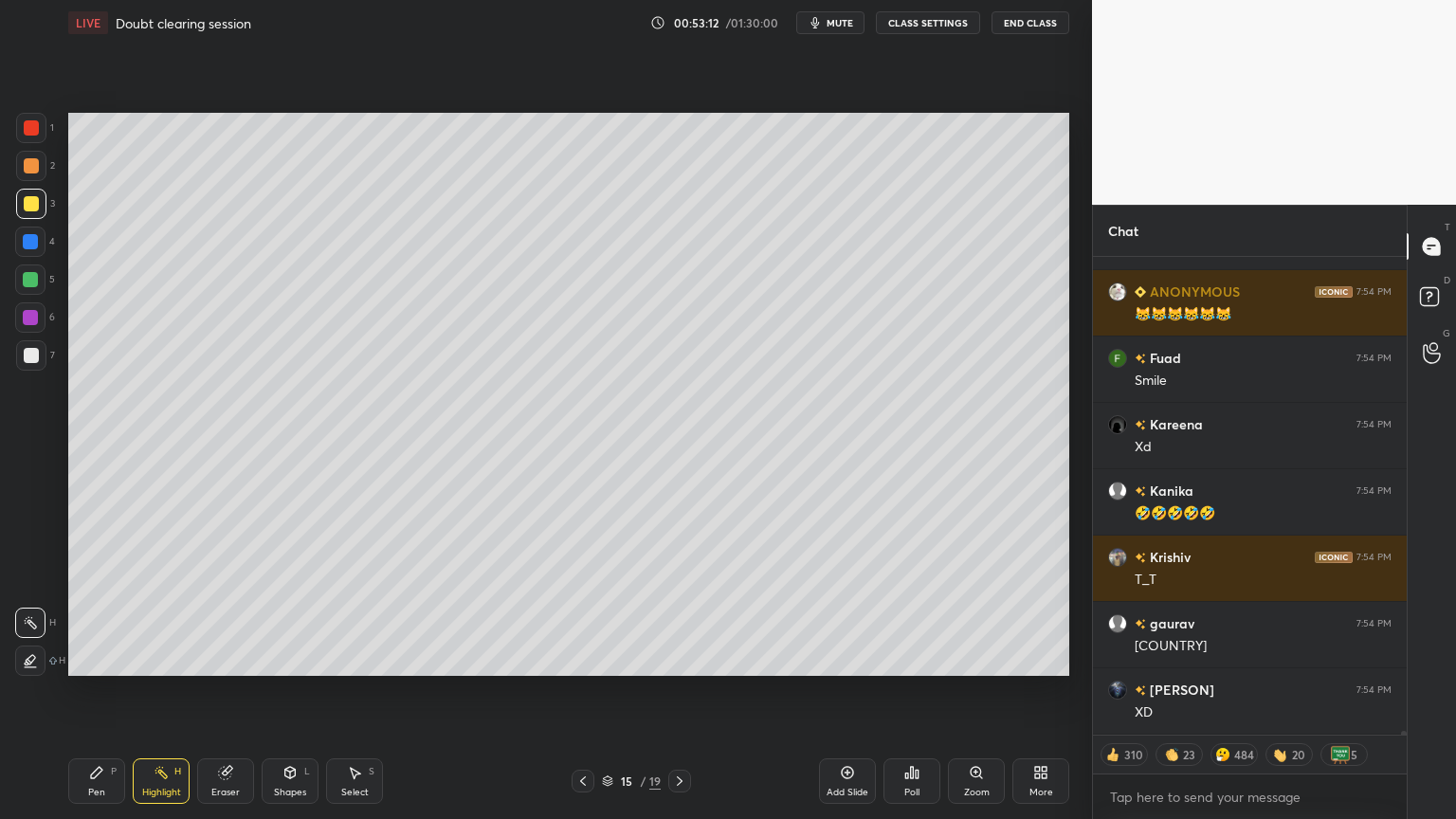 click on "LIVE Doubt clearing session 00:53:12 /  01:30:00 mute CLASS SETTINGS End Class" at bounding box center (569, 23) 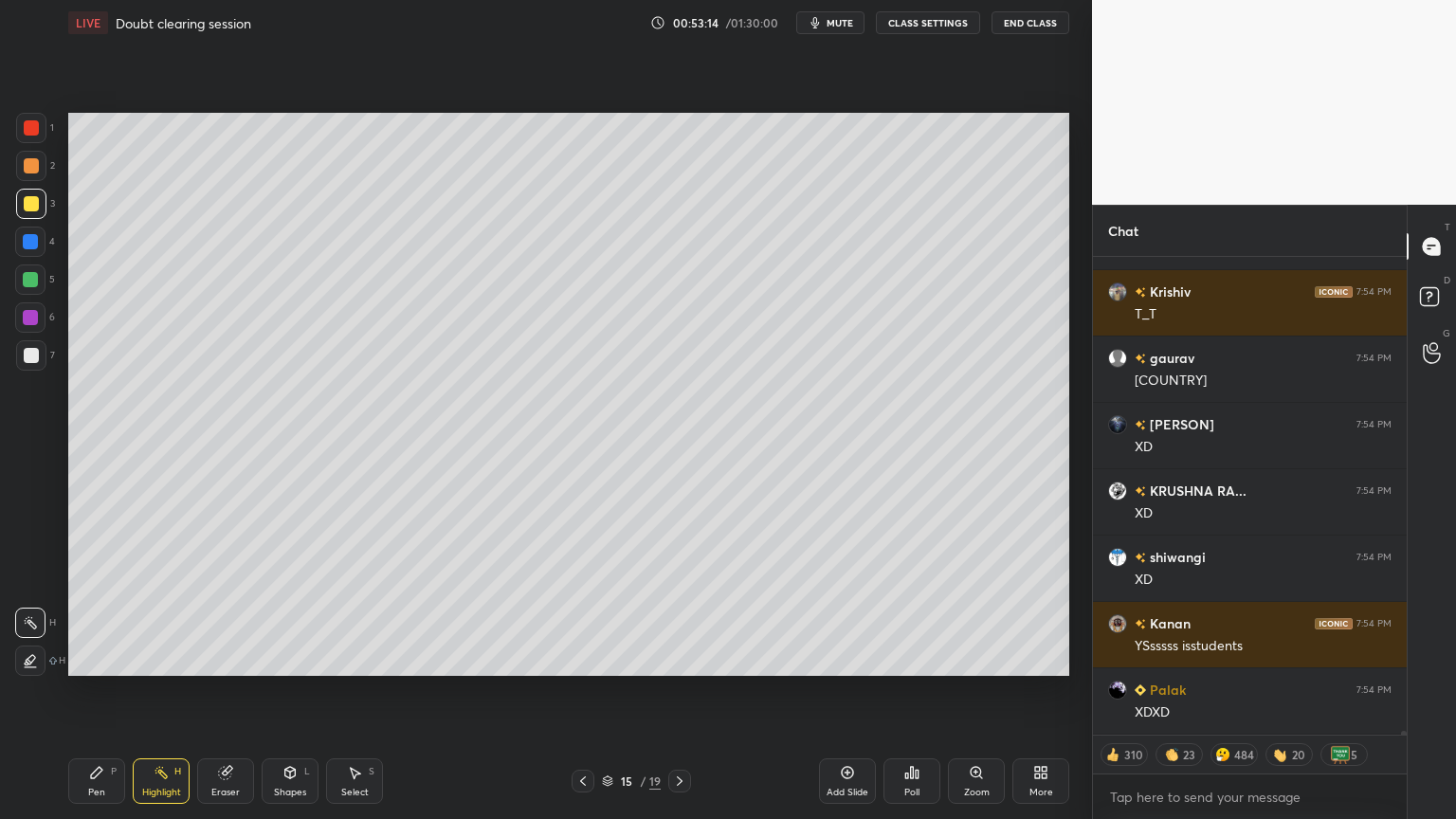click on "CLASS SETTINGS" at bounding box center [928, 23] 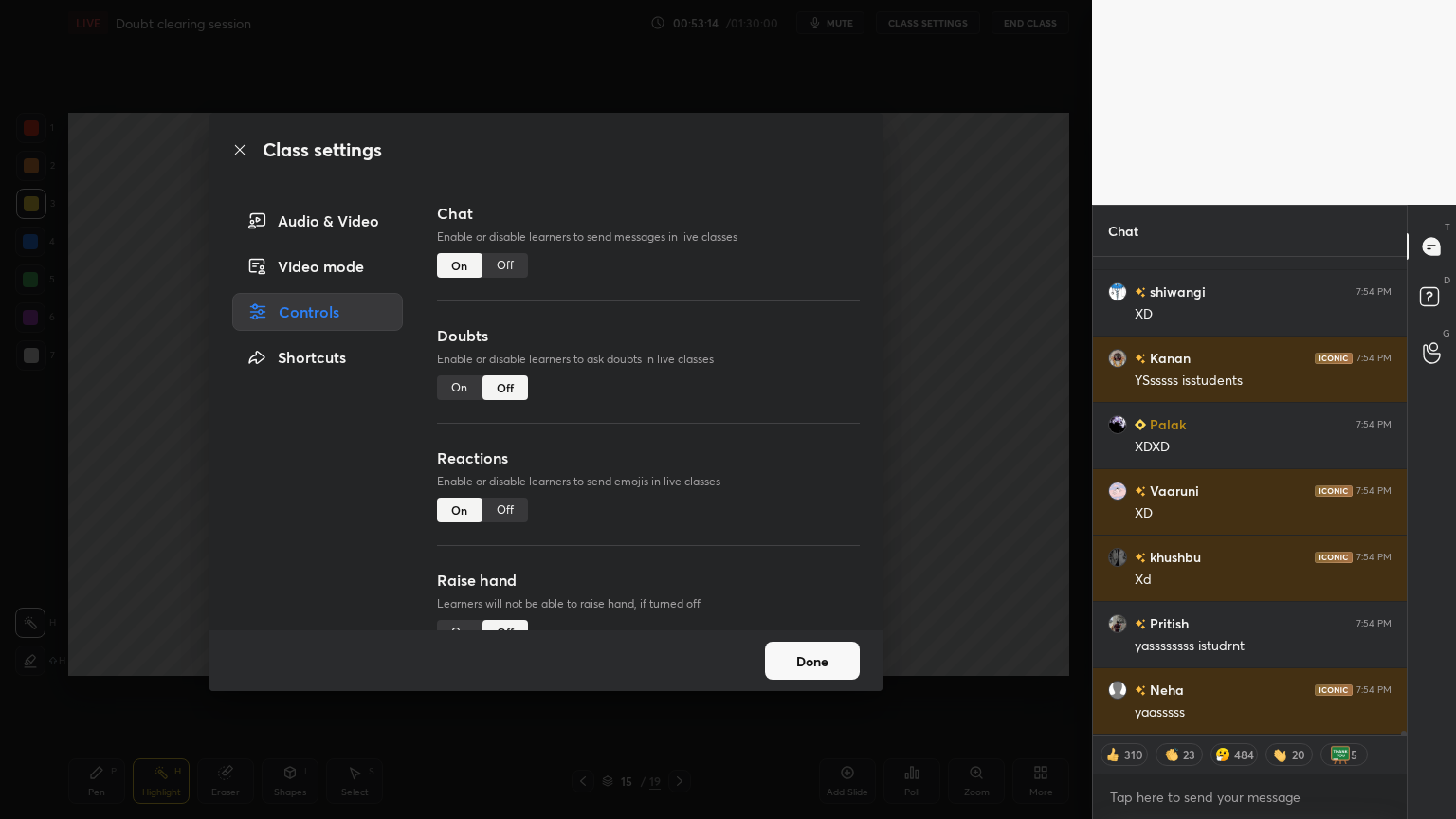 click on "Off" at bounding box center [505, 265] 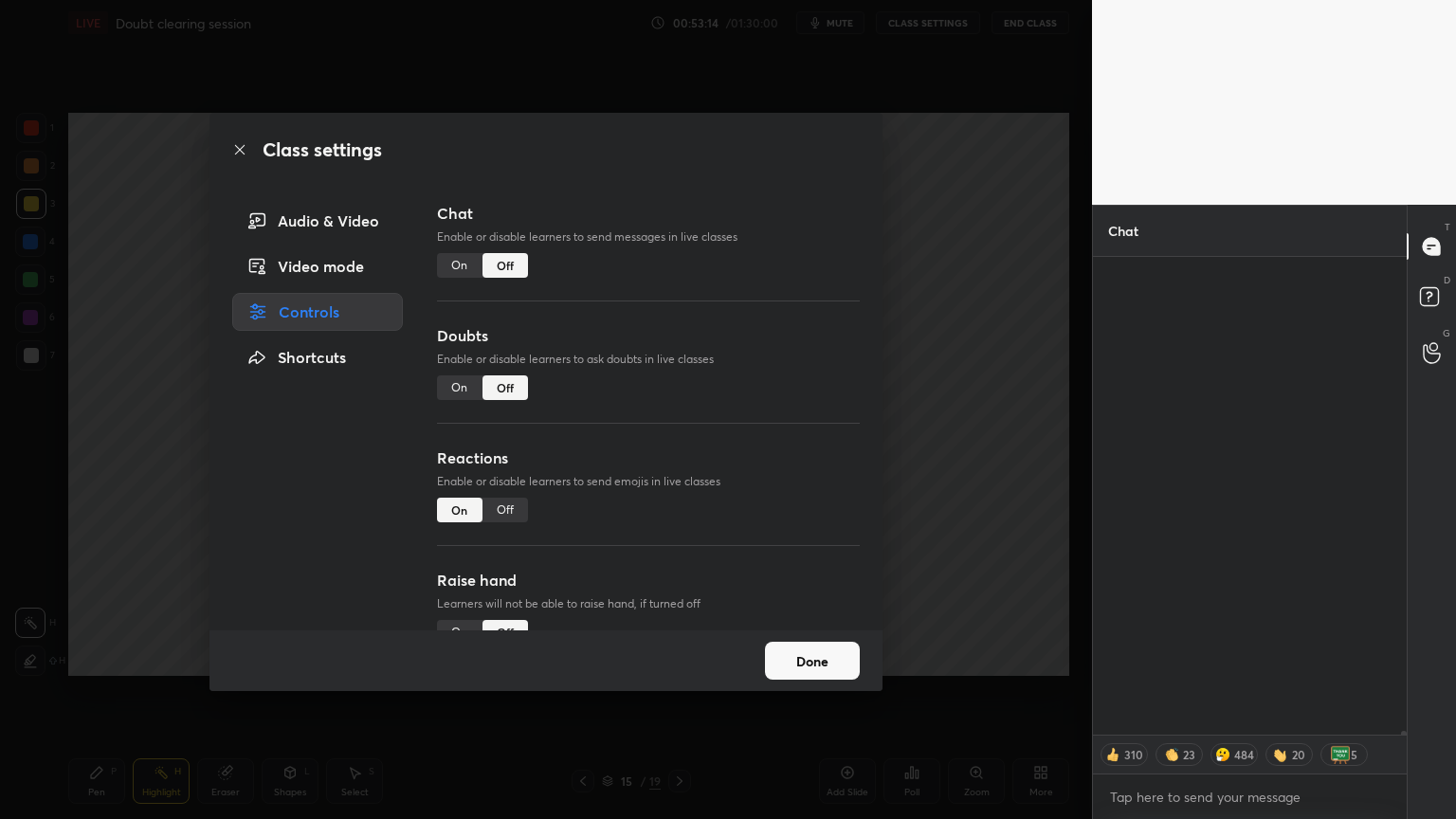 click on "Class settings Audio & Video Video mode Controls Shortcuts Chat Enable or disable learners to send messages in live classes On Off Doubts Enable or disable learners to ask doubts in live classes On Off Reactions Enable or disable learners to send emojis in live classes On Off Raise hand Learners will not be able to raise hand, if turned off On Off Poll Prediction Enable or disable poll prediction in case of a question on the slide On Off Done" at bounding box center [546, 410] 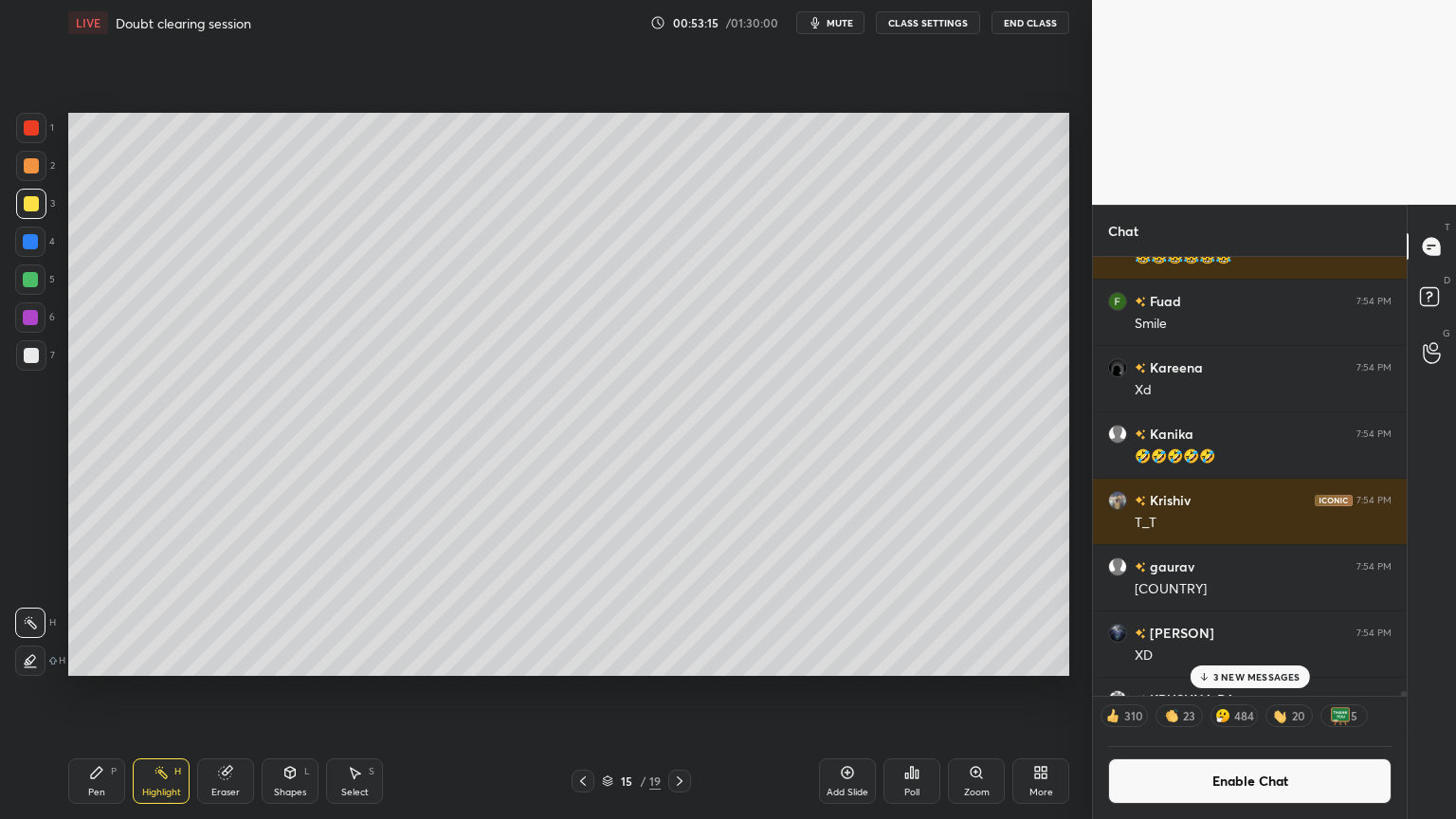 drag, startPoint x: 242, startPoint y: 779, endPoint x: 258, endPoint y: 751, distance: 32.24903 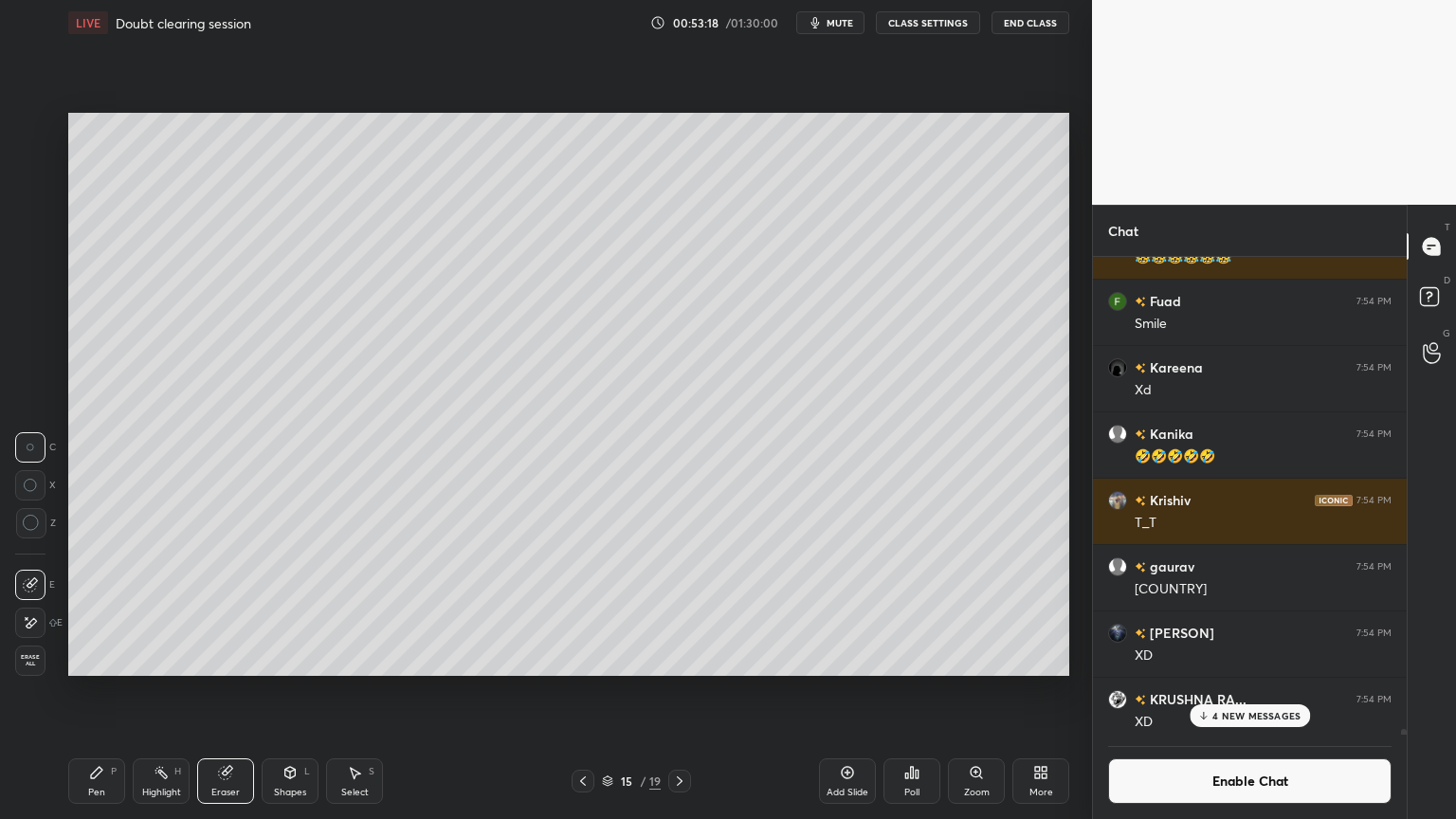 click 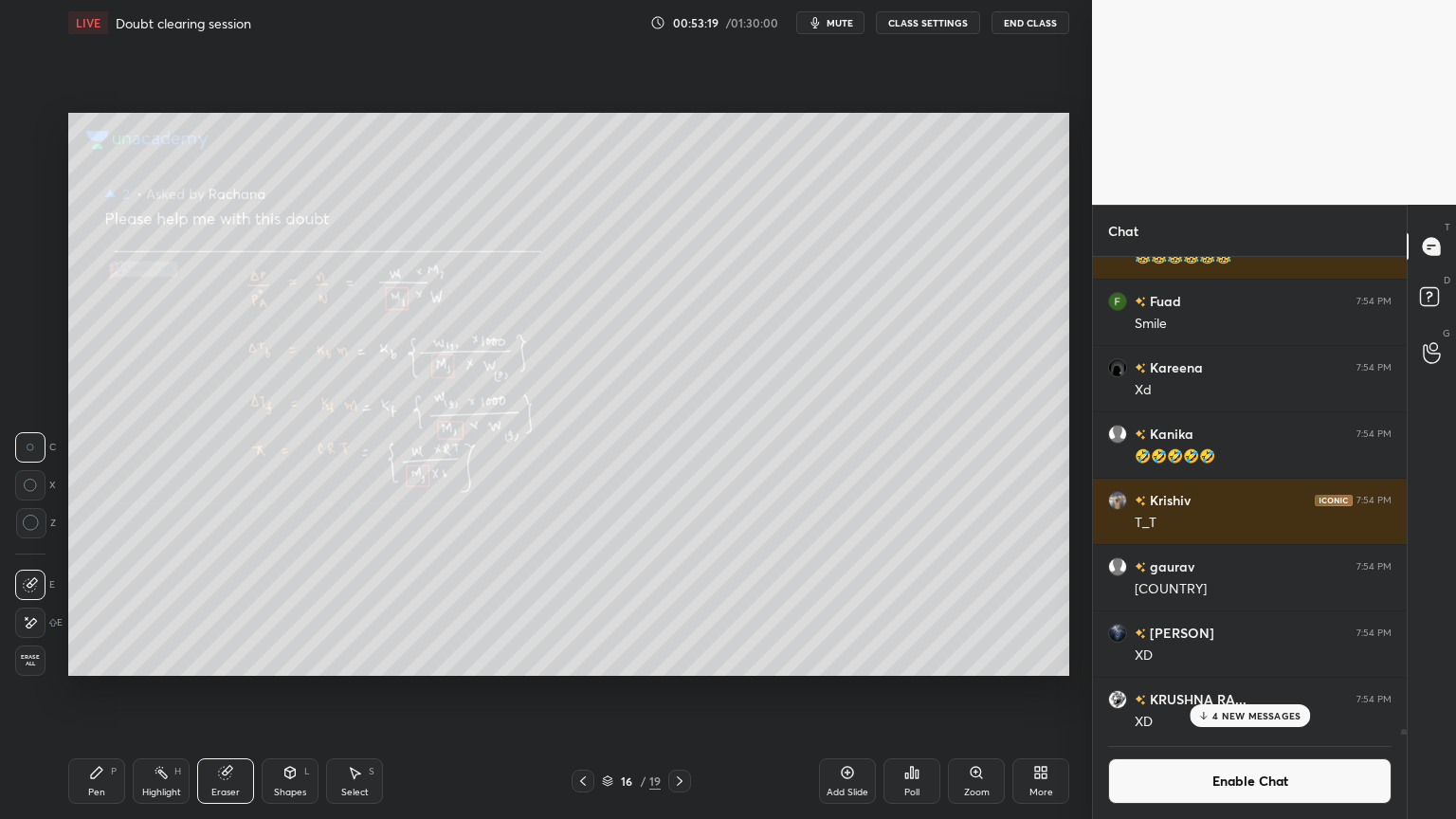click 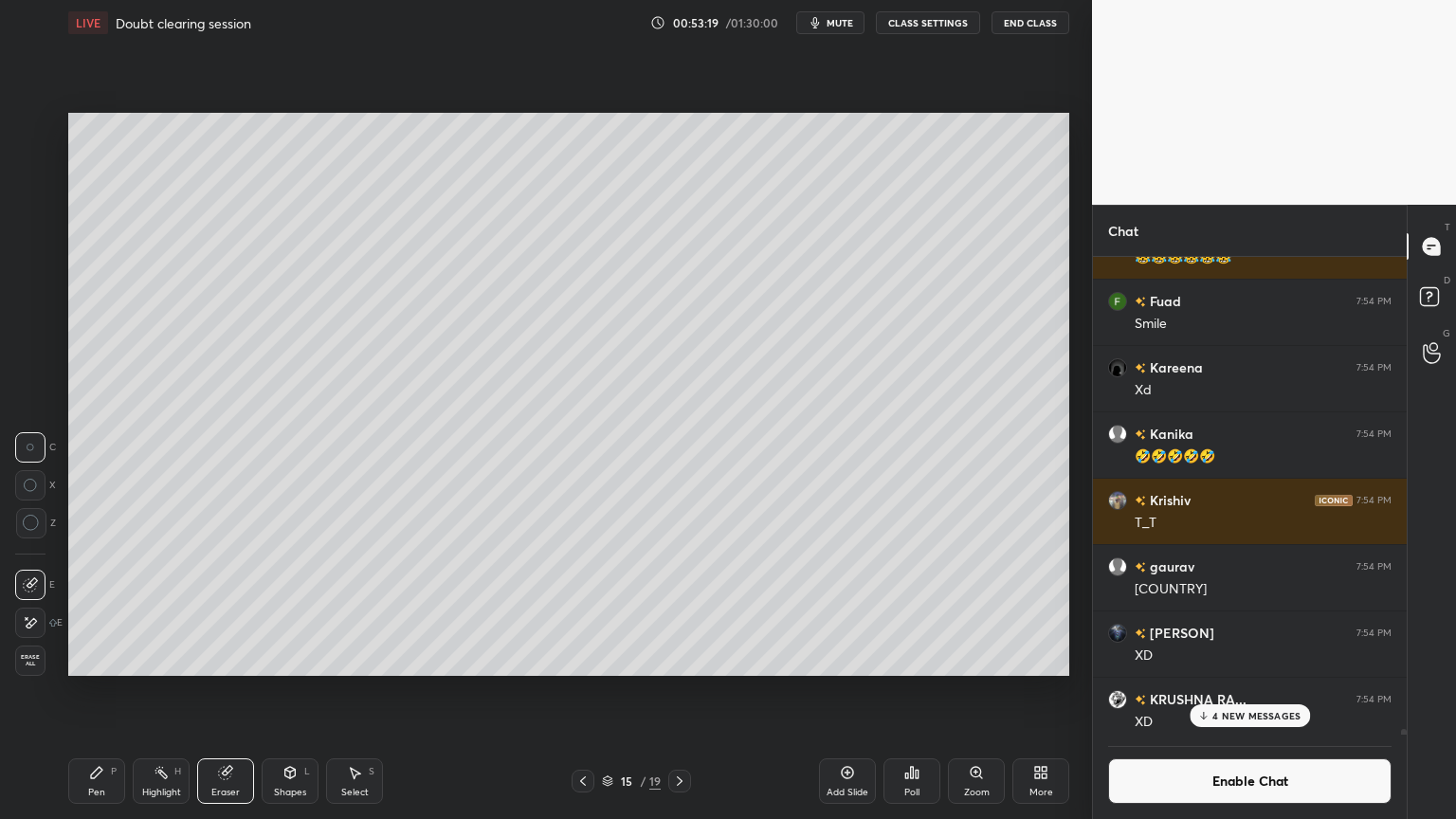 drag, startPoint x: 854, startPoint y: 785, endPoint x: 794, endPoint y: 774, distance: 61 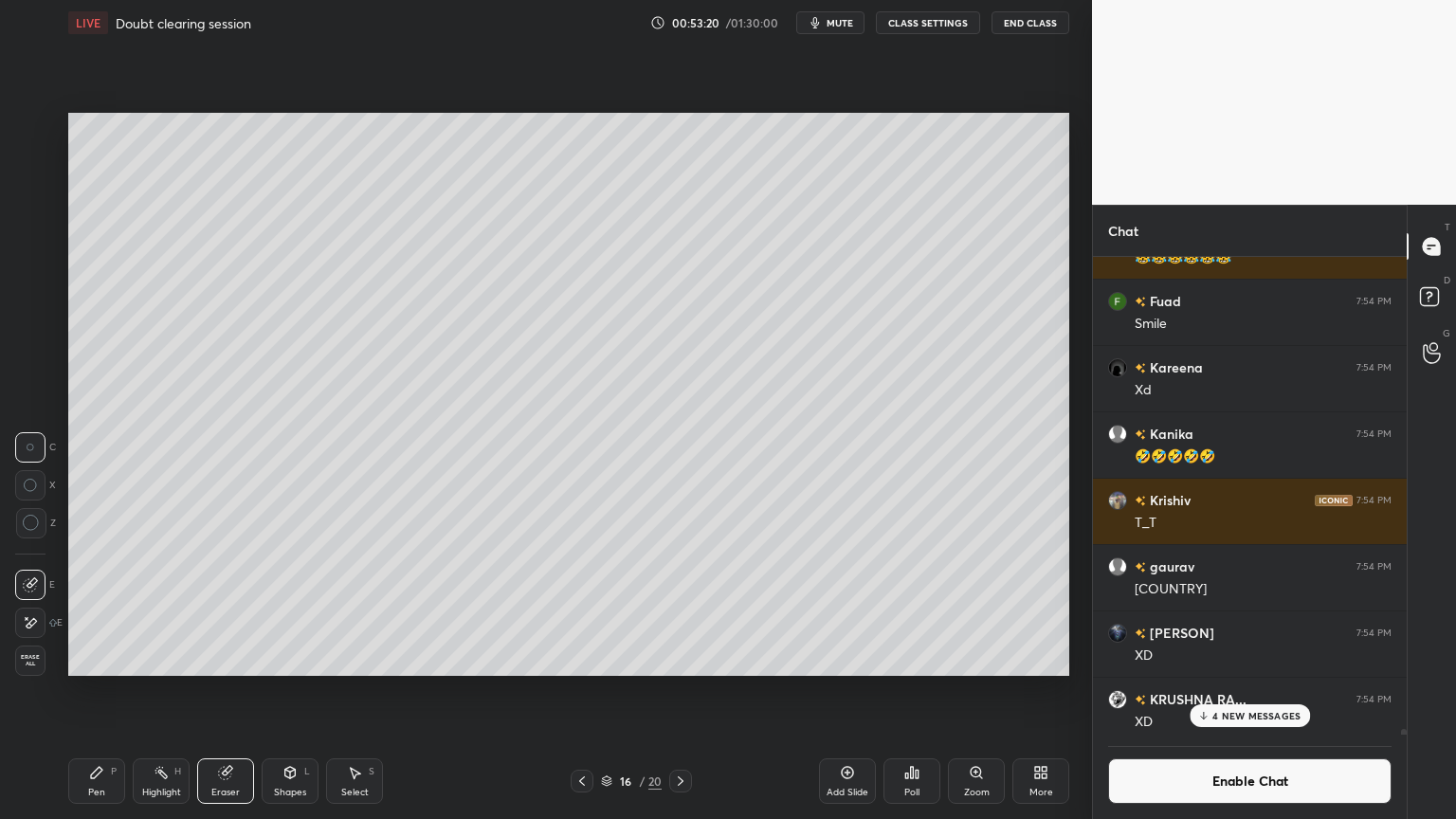 click on "Pen P" at bounding box center [97, 781] 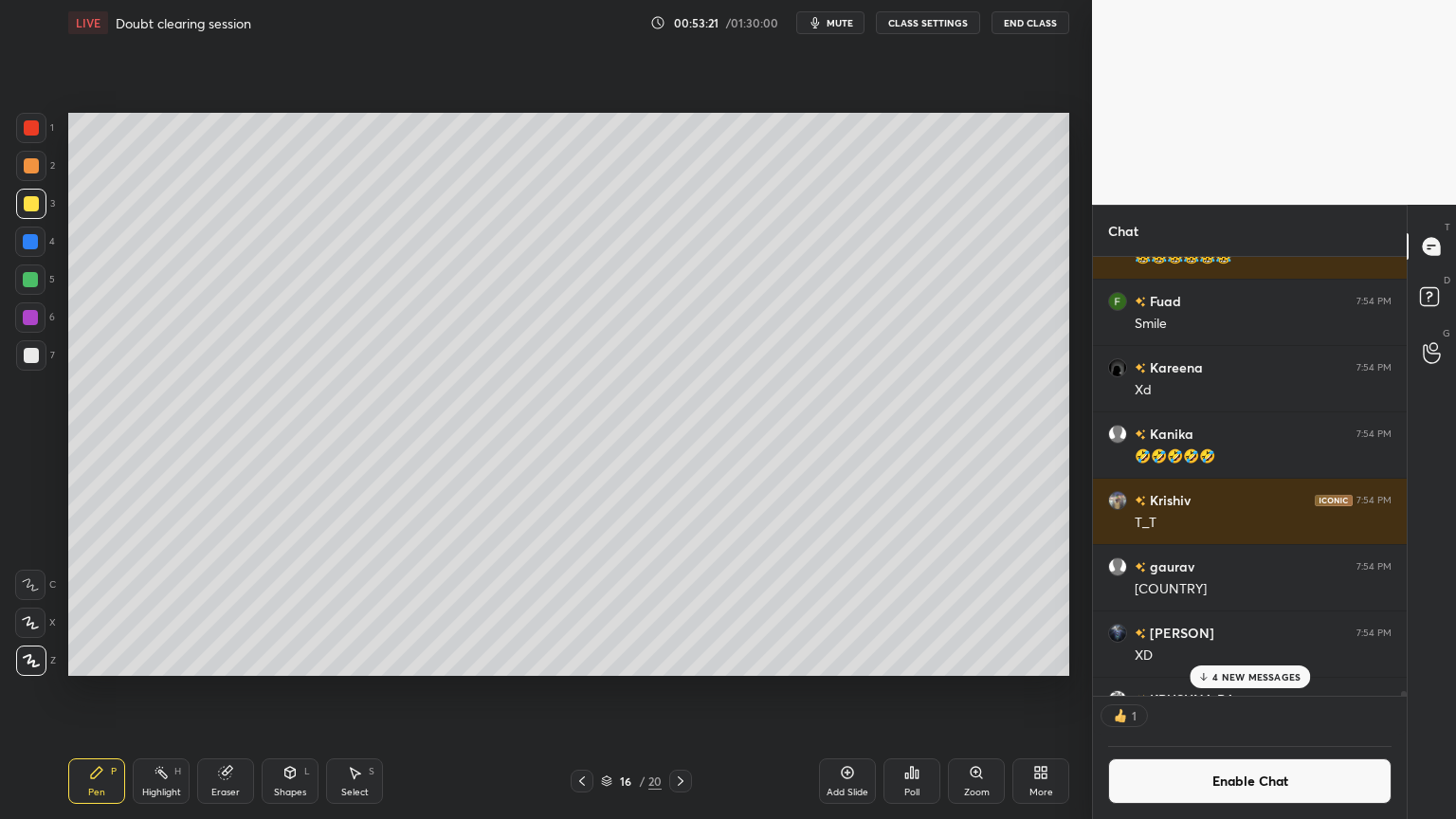 click at bounding box center [31, 128] 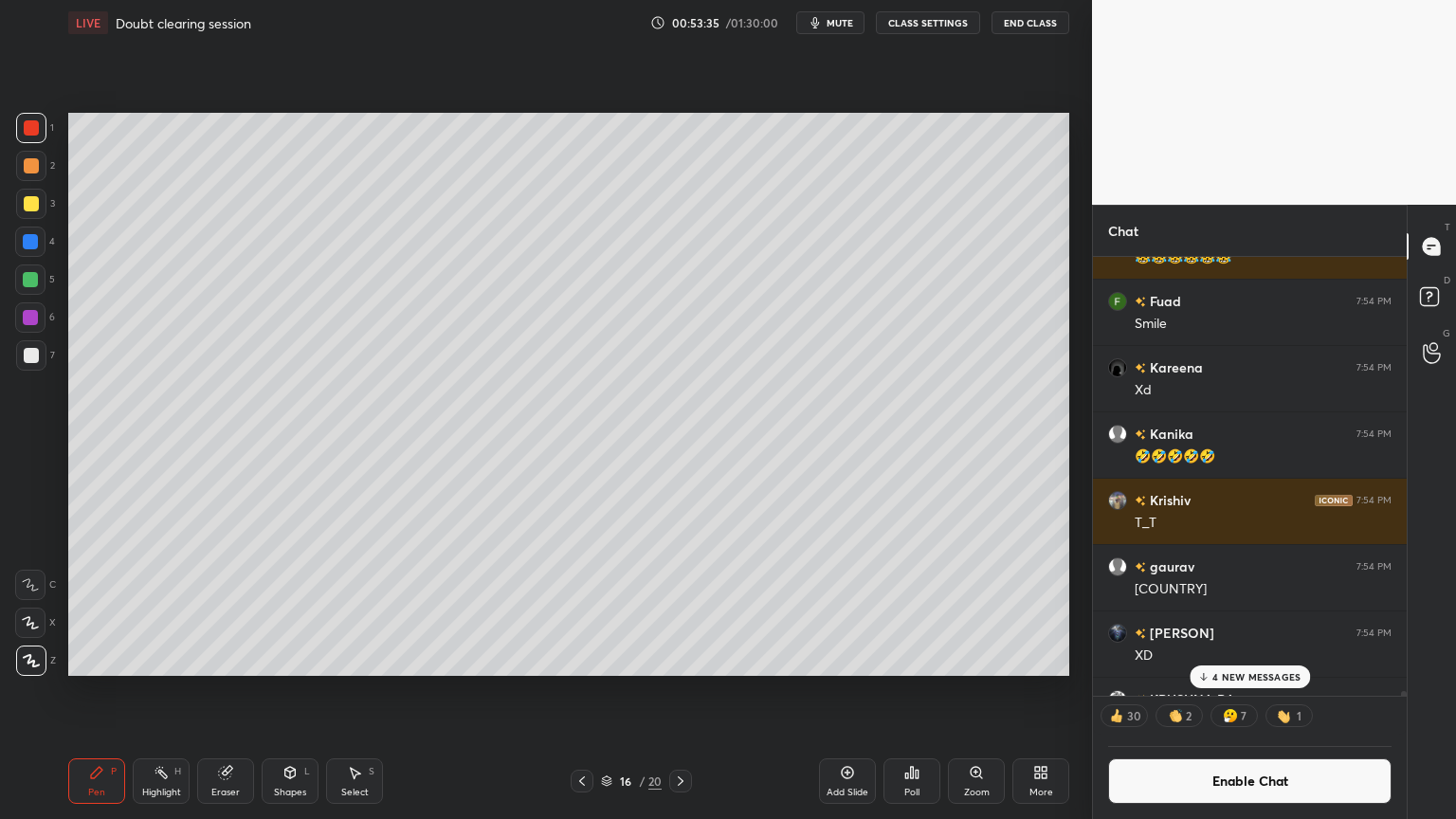click on "Eraser" at bounding box center [226, 781] 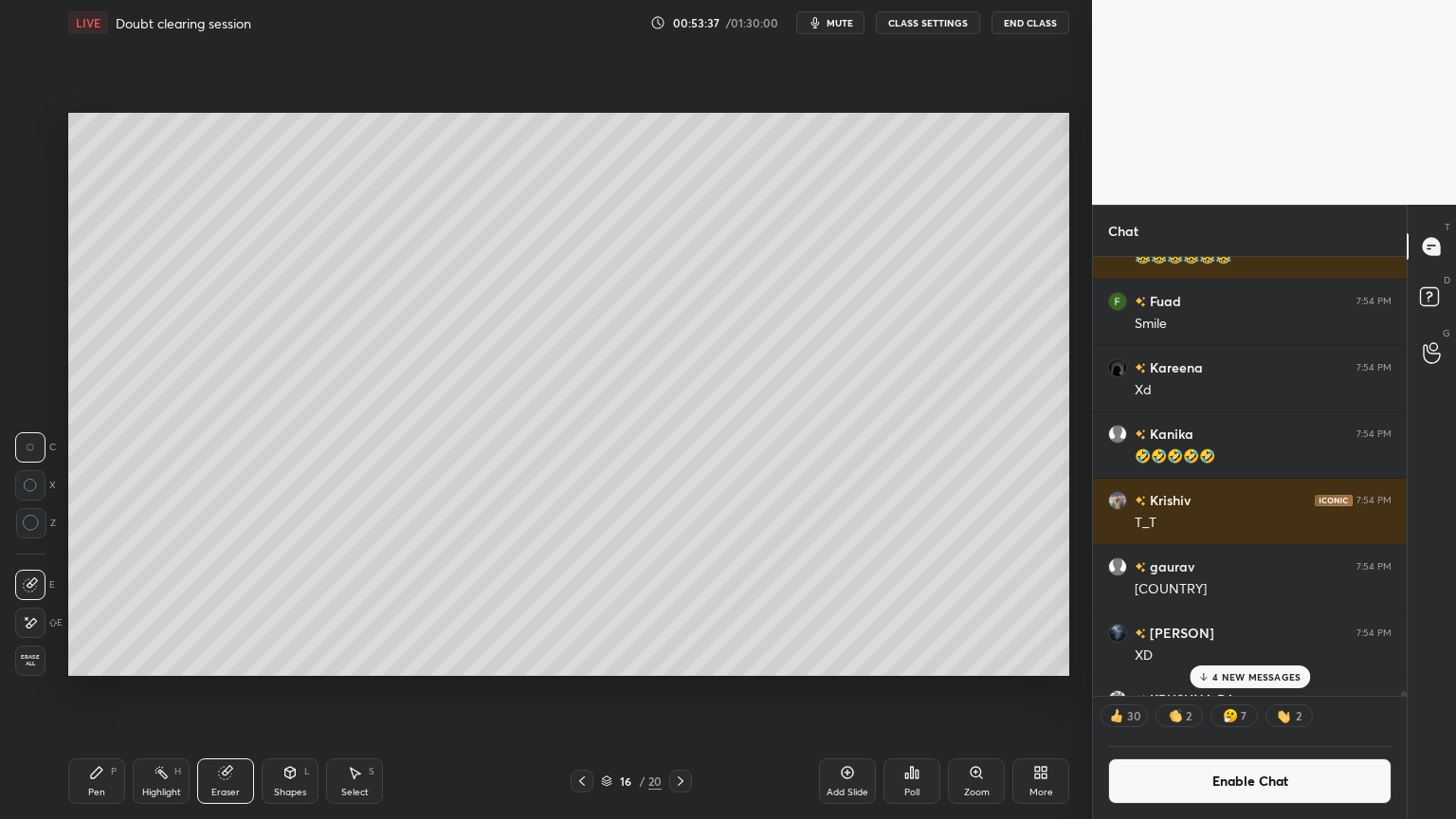 click on "Pen" at bounding box center [97, 792] 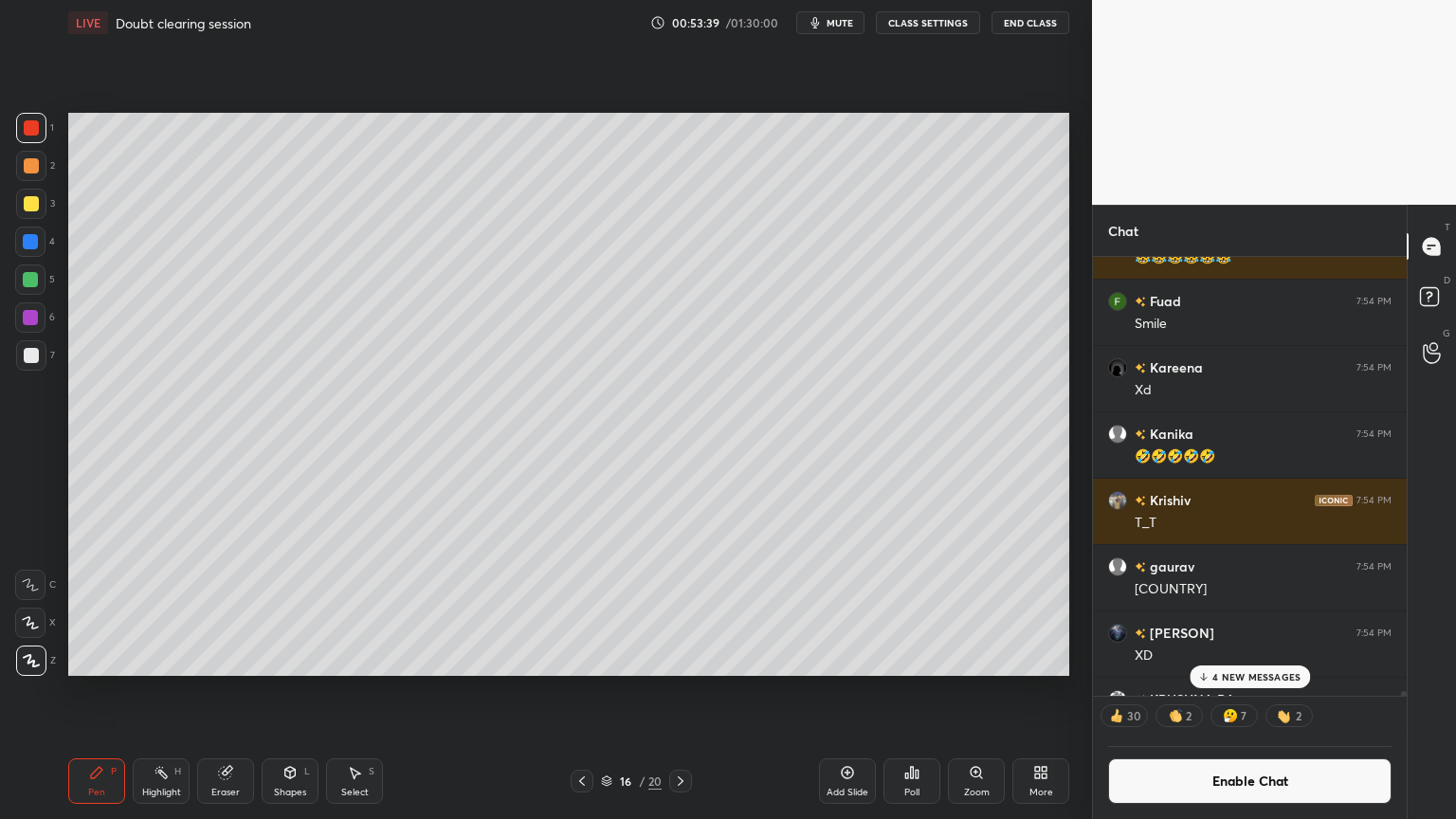 drag, startPoint x: 290, startPoint y: 778, endPoint x: 290, endPoint y: 756, distance: 22 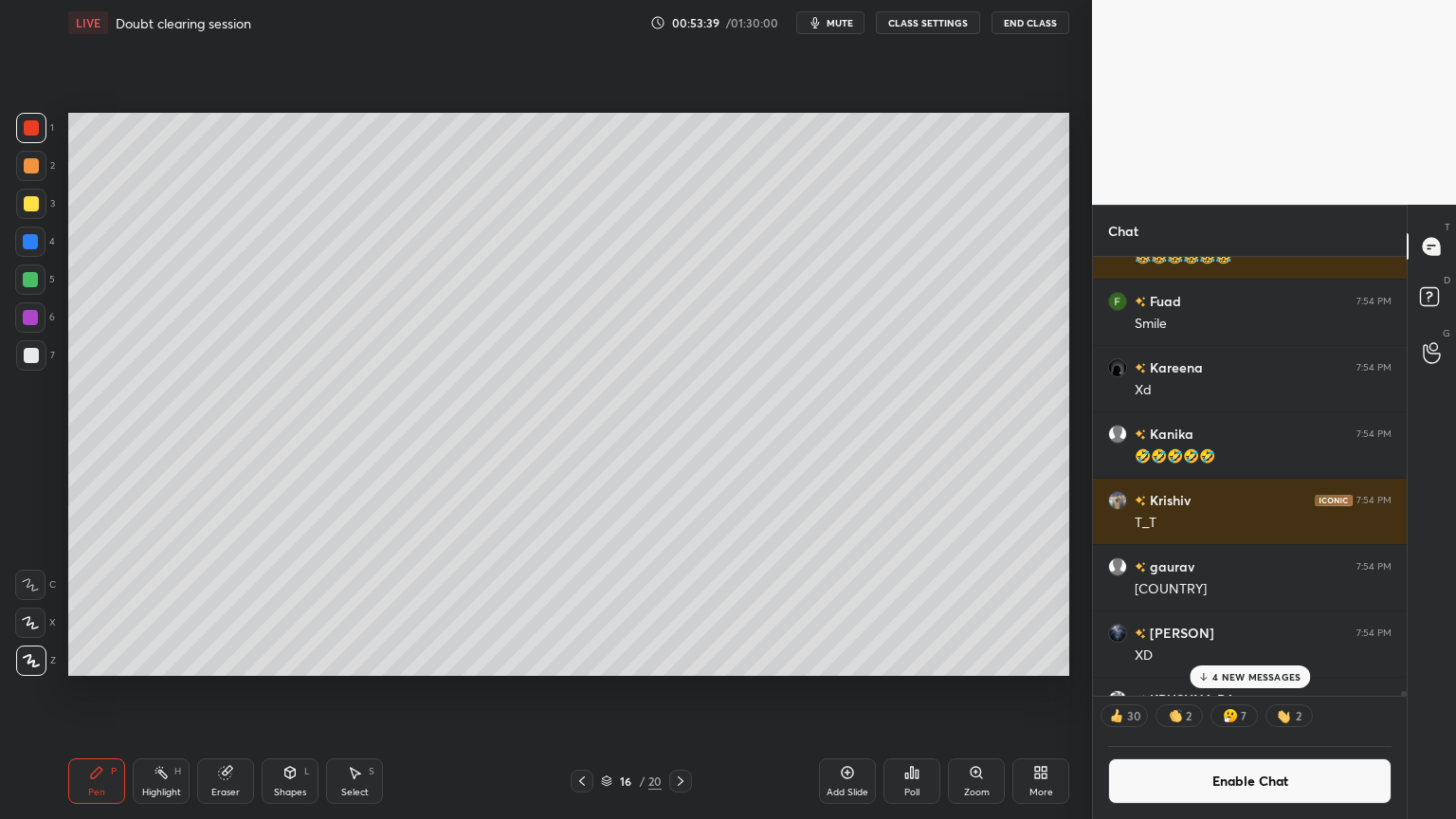 click 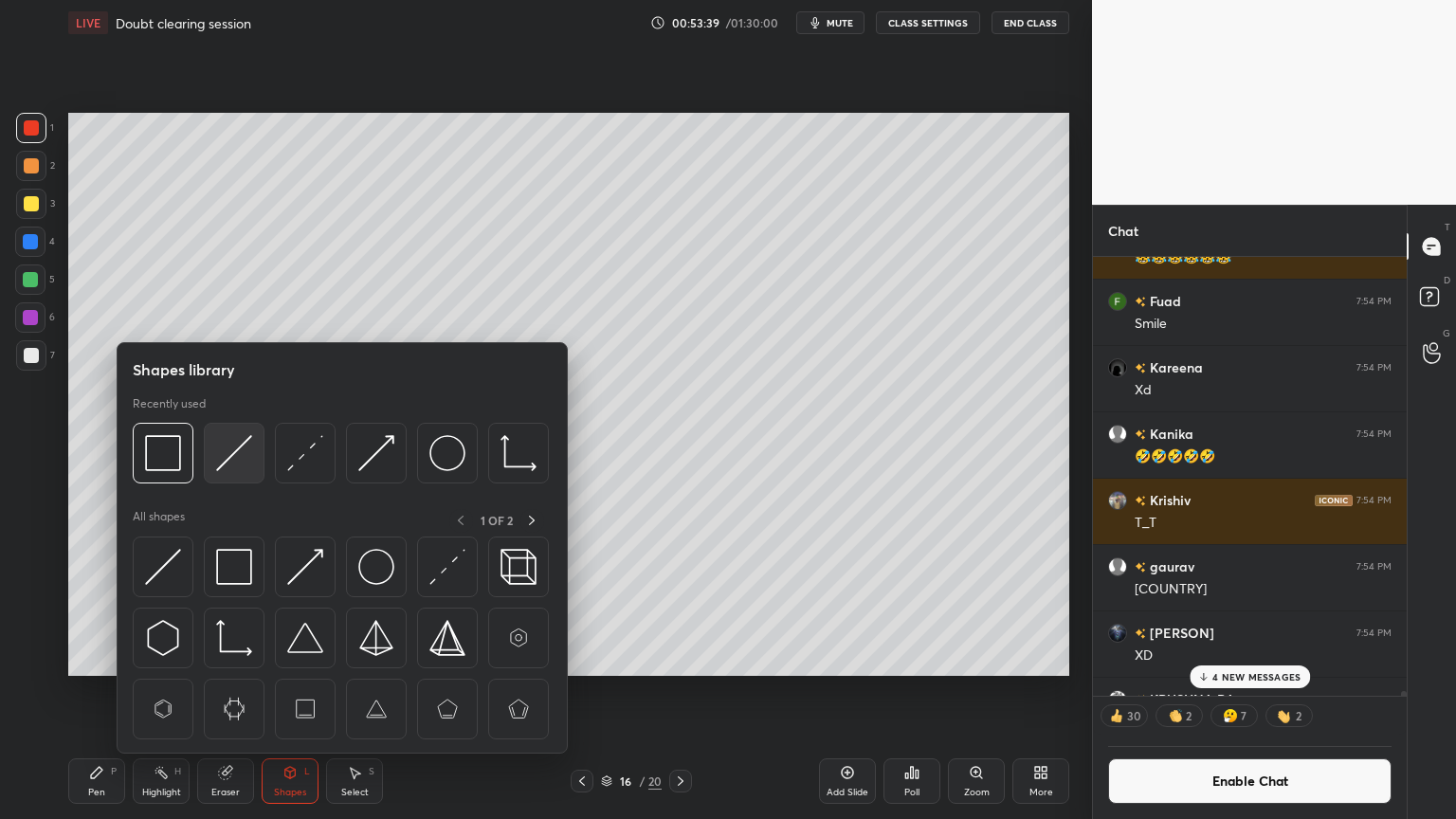 click at bounding box center [234, 453] 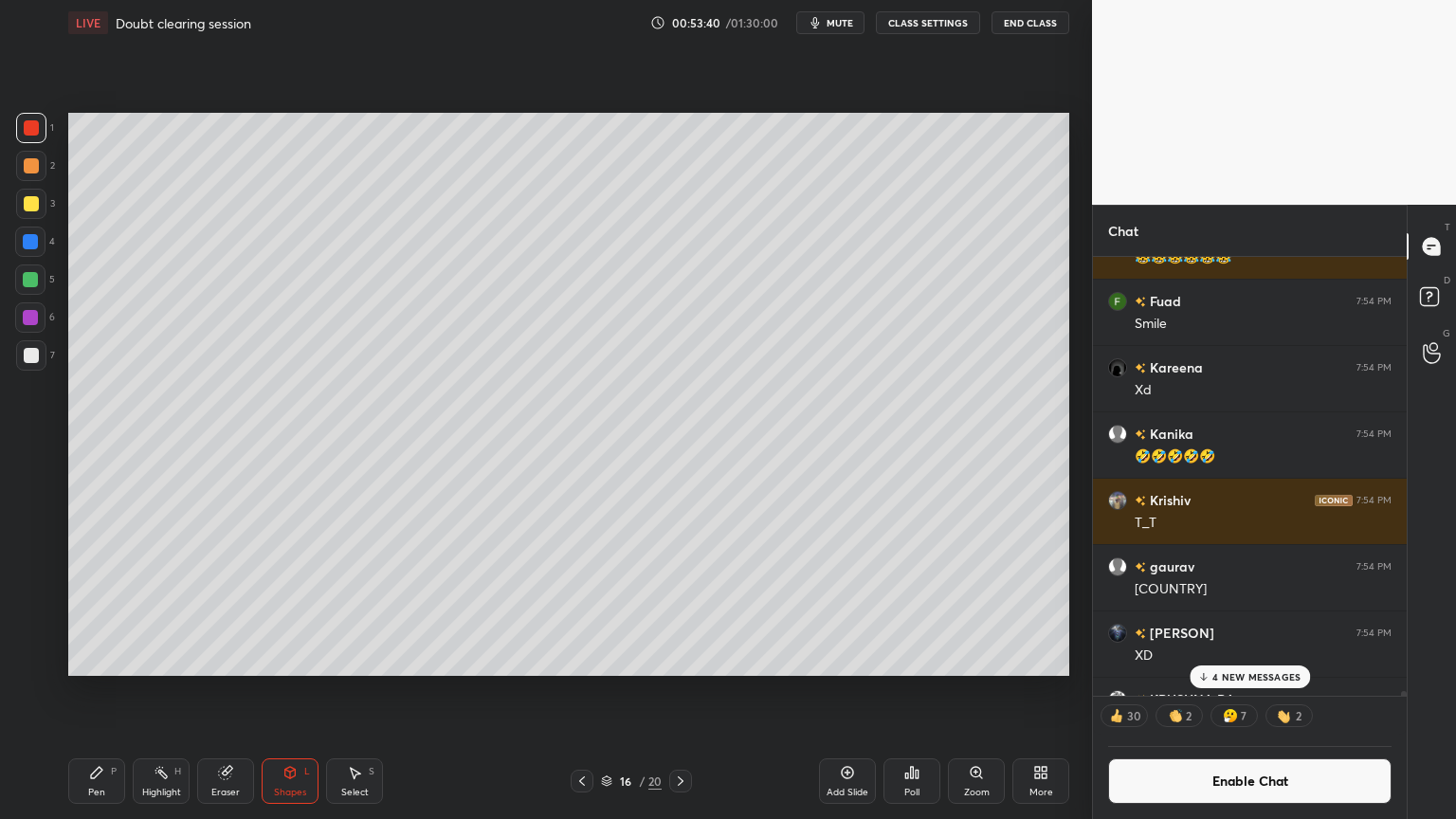 click at bounding box center (31, 355) 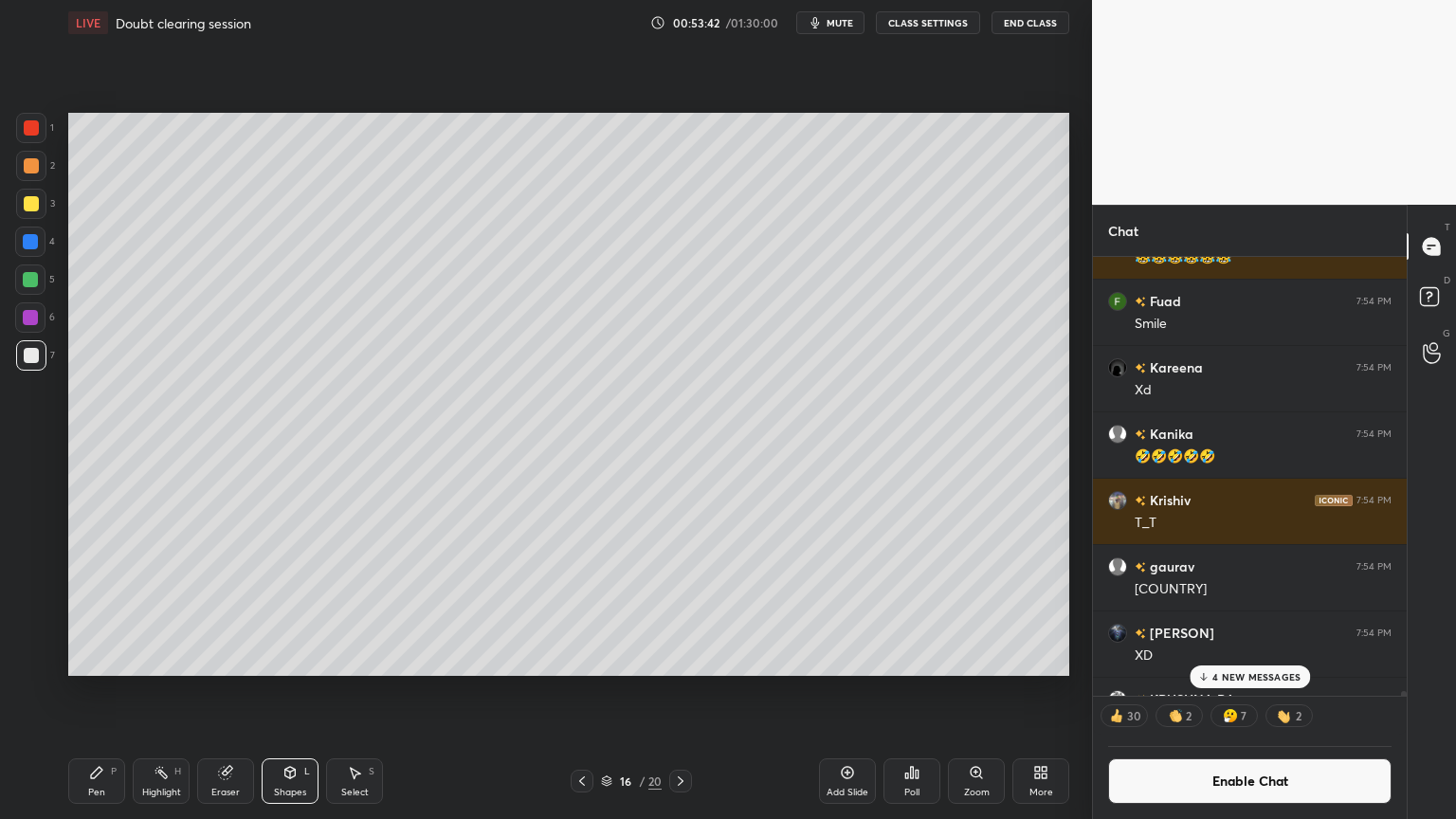 click on "Pen P" at bounding box center [97, 781] 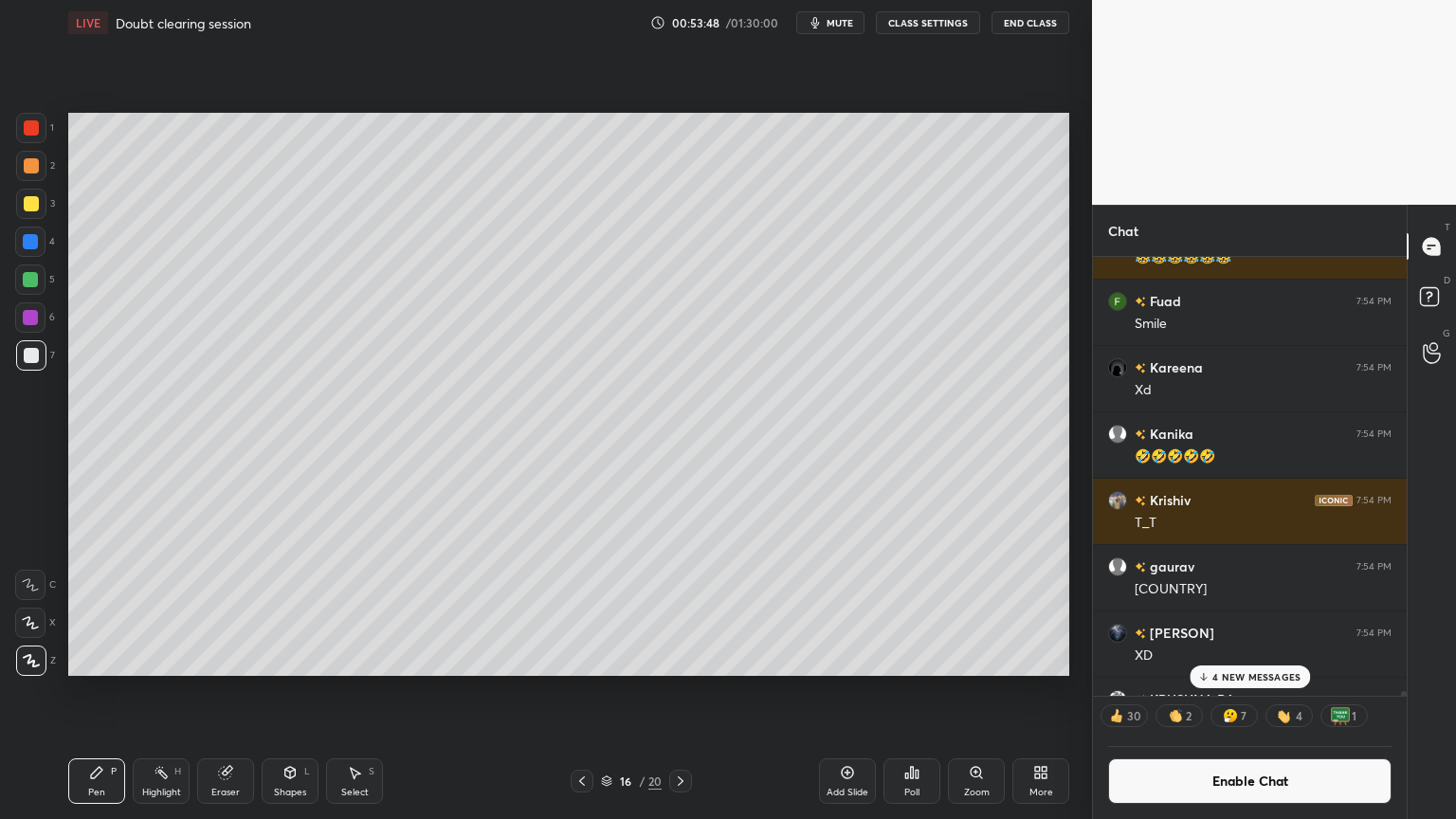 drag, startPoint x: 1277, startPoint y: 671, endPoint x: 1259, endPoint y: 683, distance: 21.633308 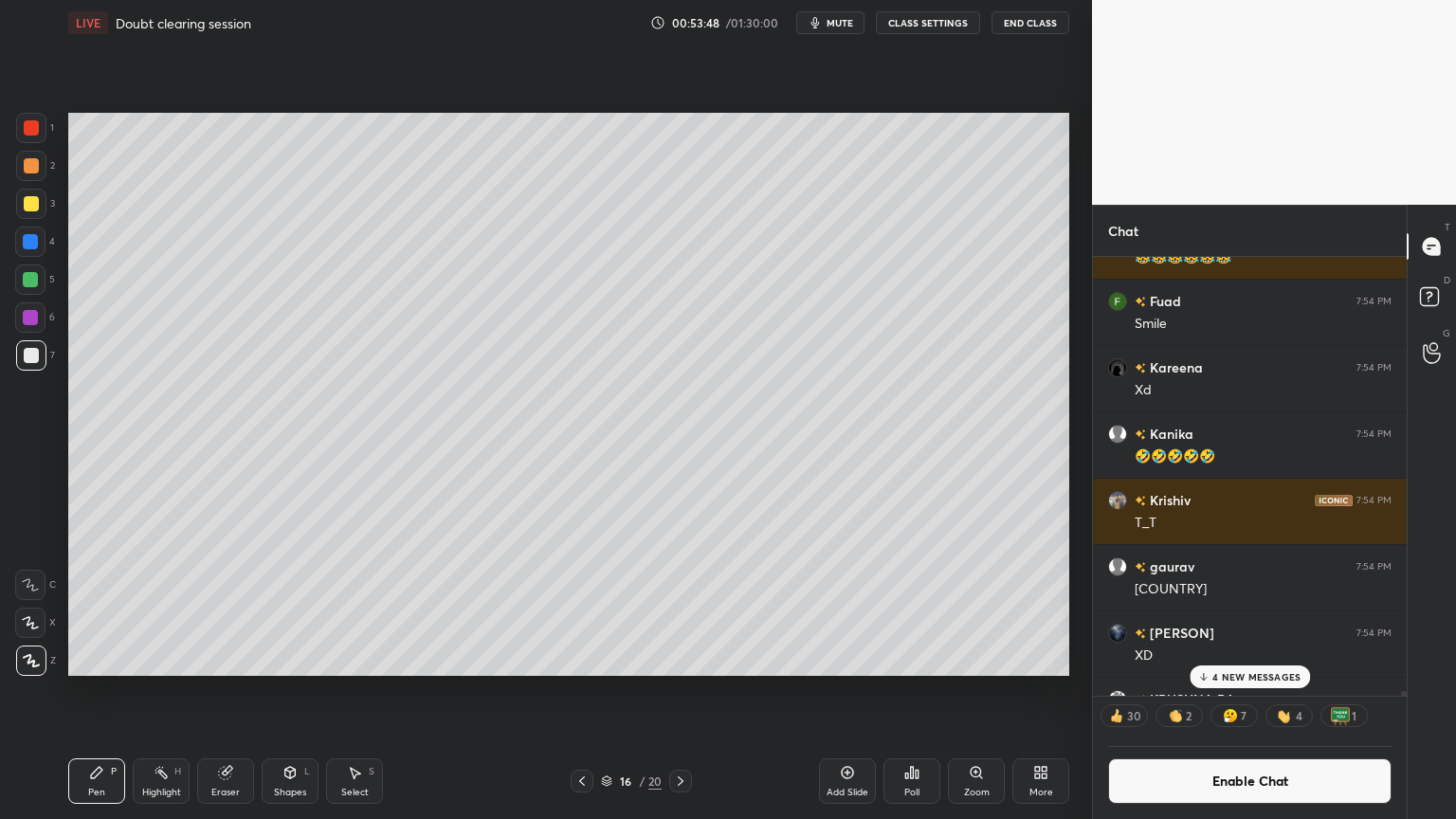 click on "4 NEW MESSAGES" at bounding box center (1256, 677) 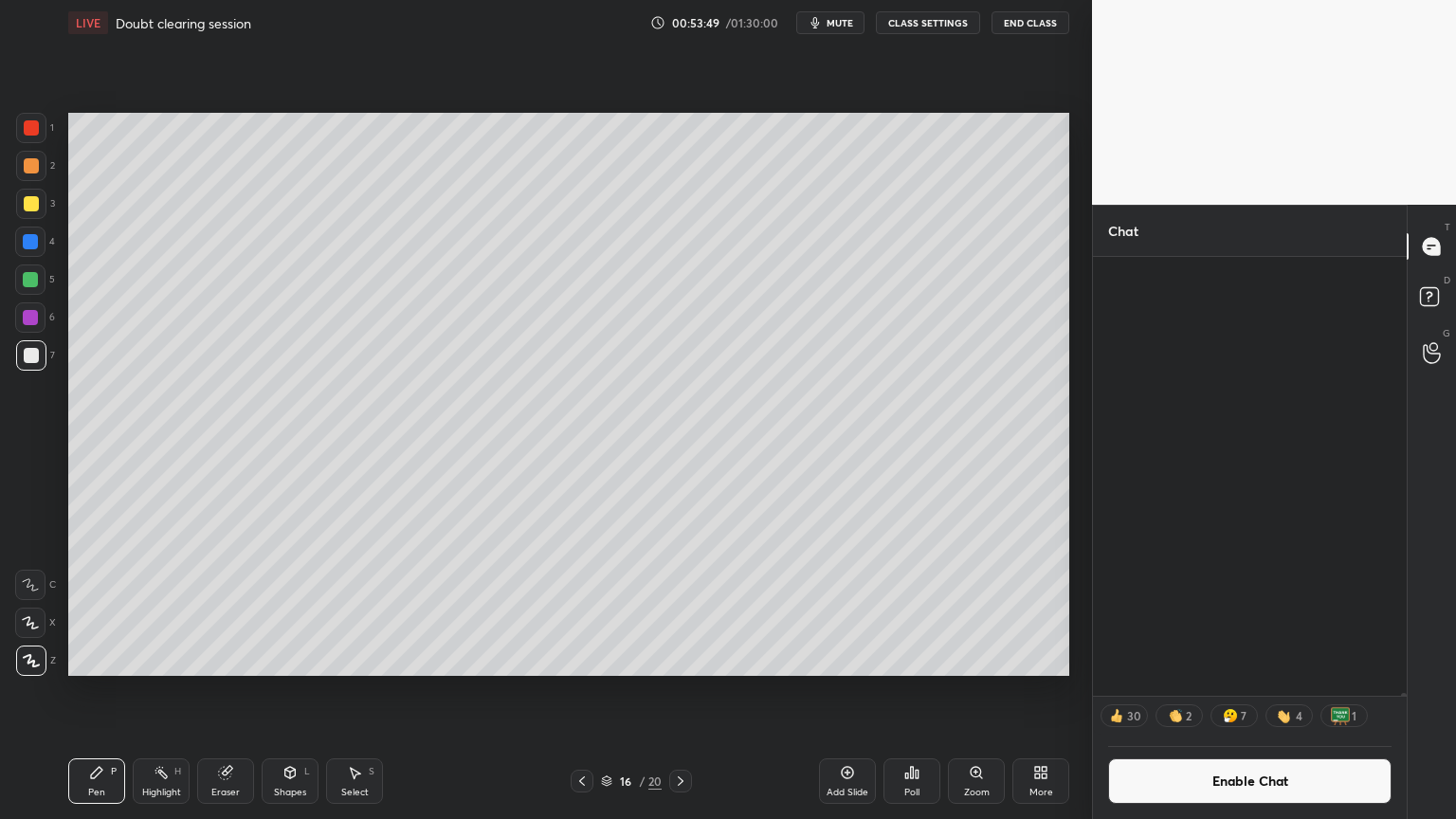 scroll, scrollTop: 64882, scrollLeft: 0, axis: vertical 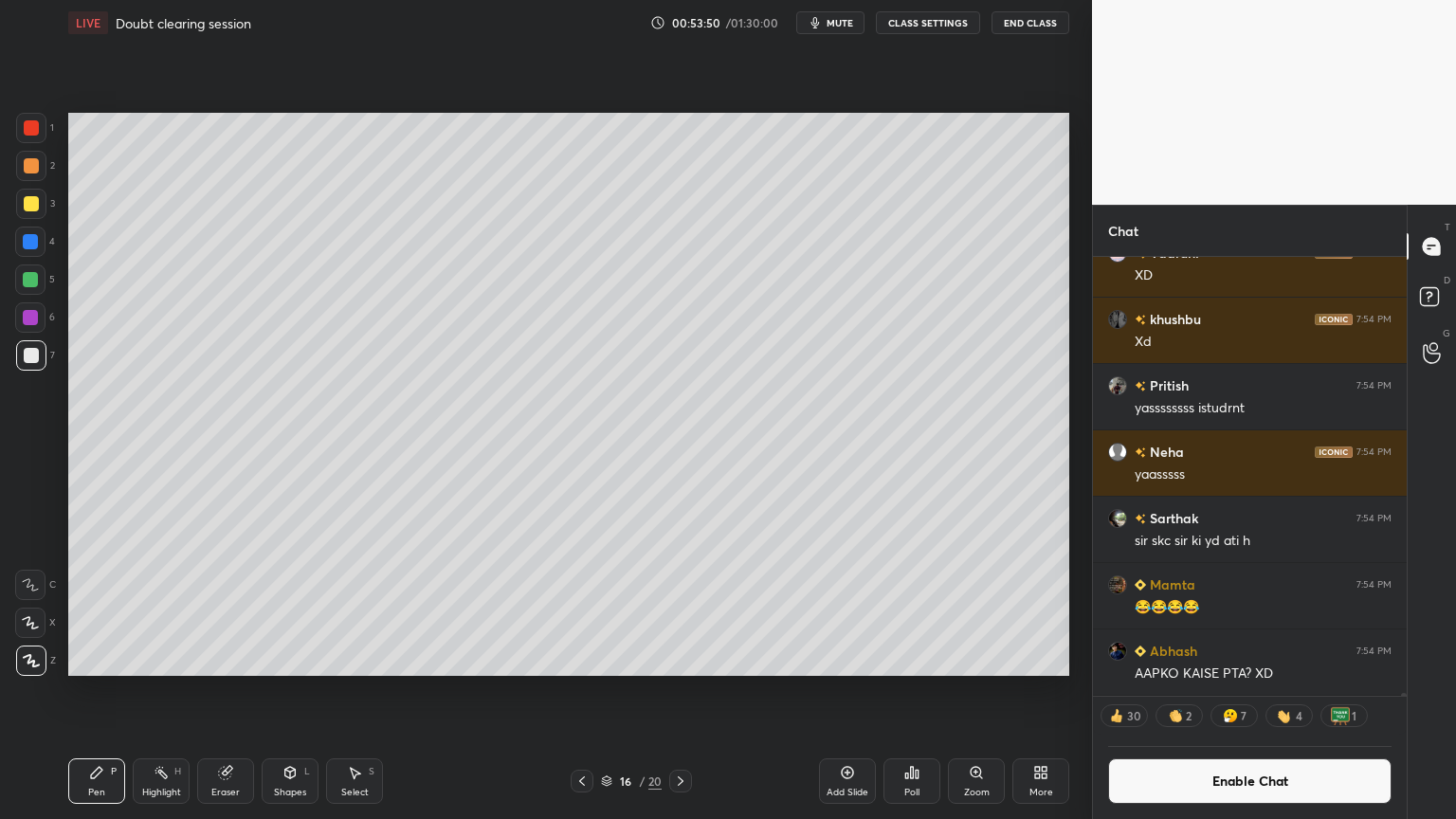 click on "Pen P" at bounding box center [97, 781] 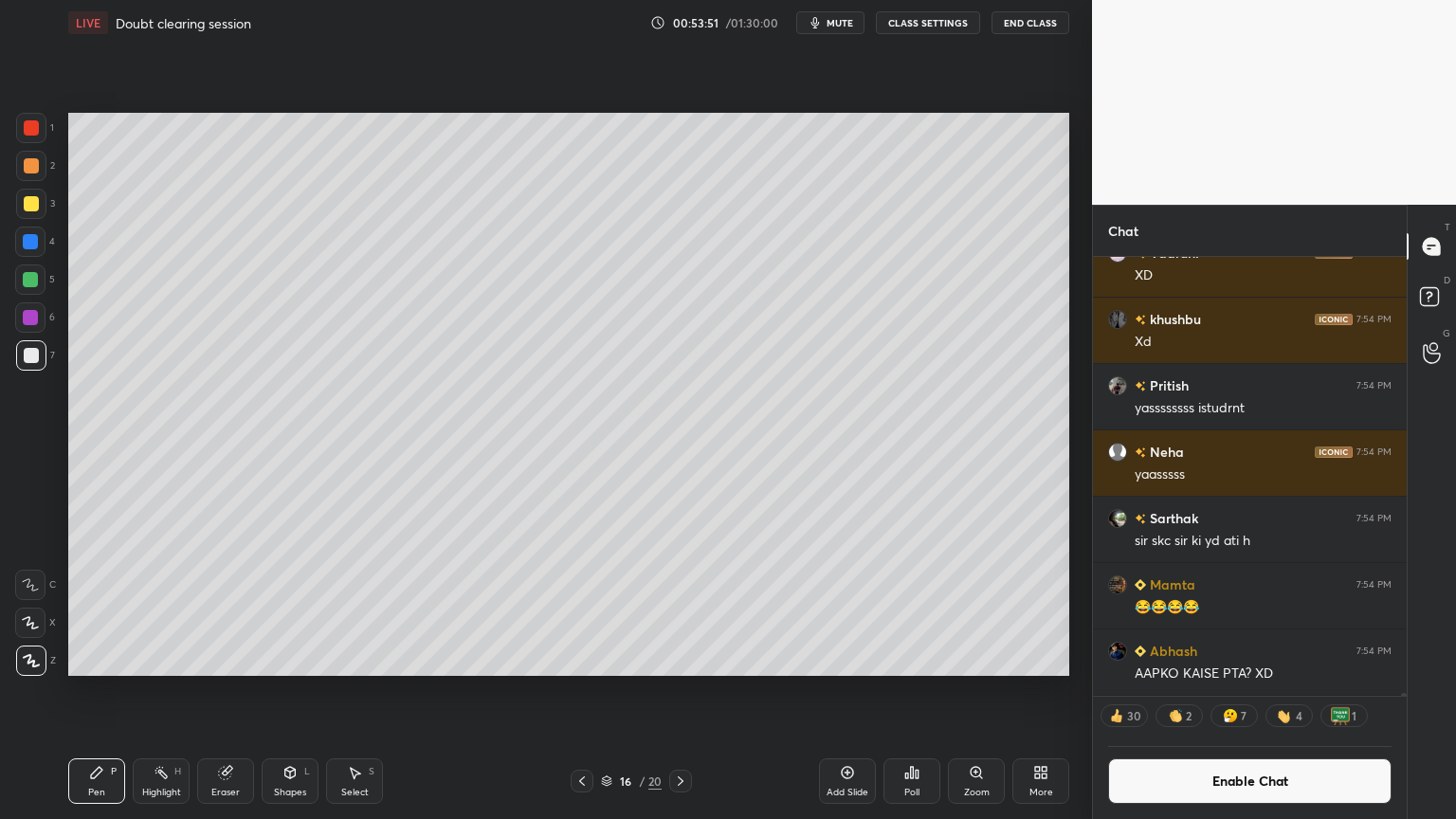 click at bounding box center [31, 355] 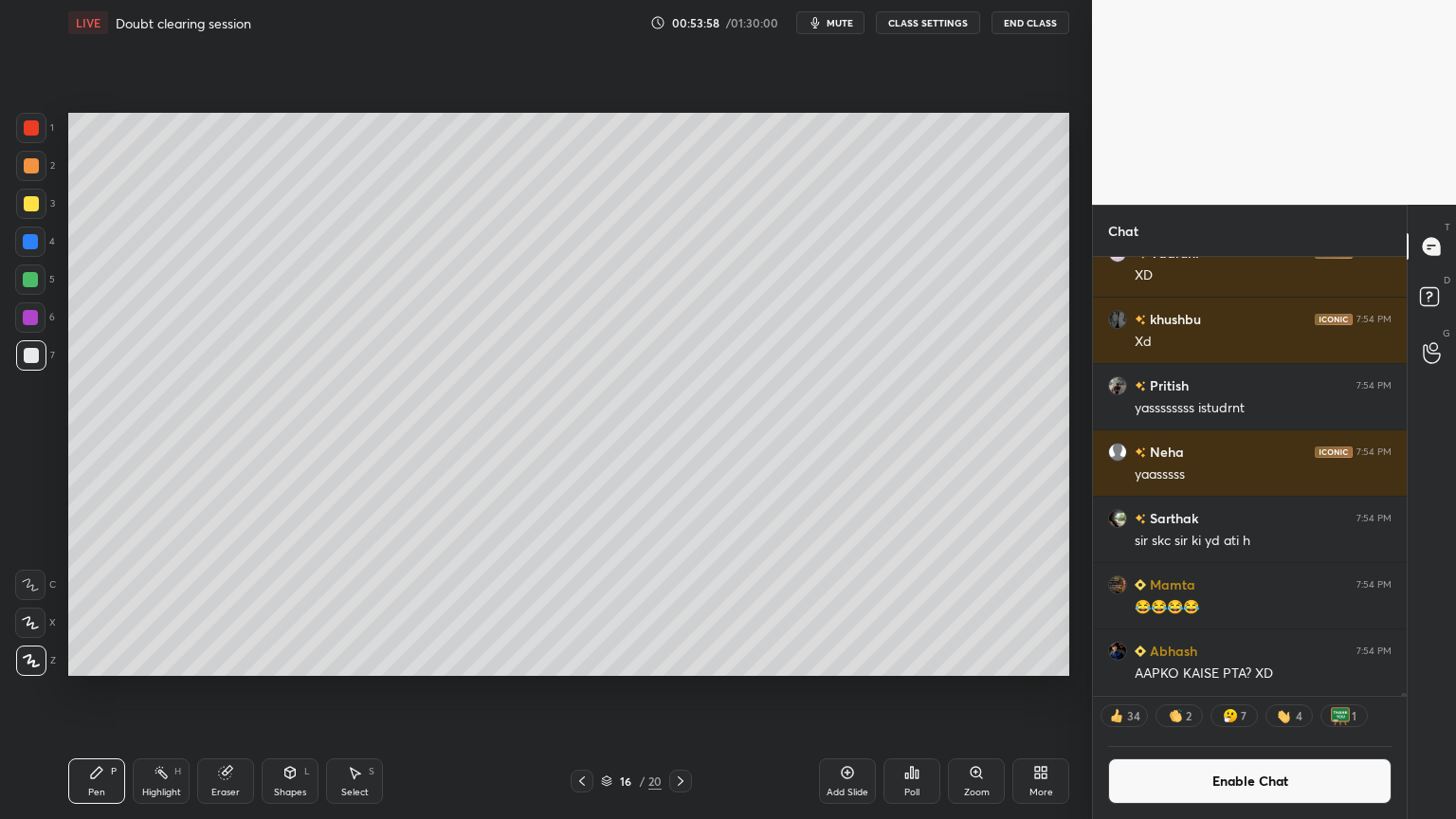 click on "Shapes" at bounding box center (290, 792) 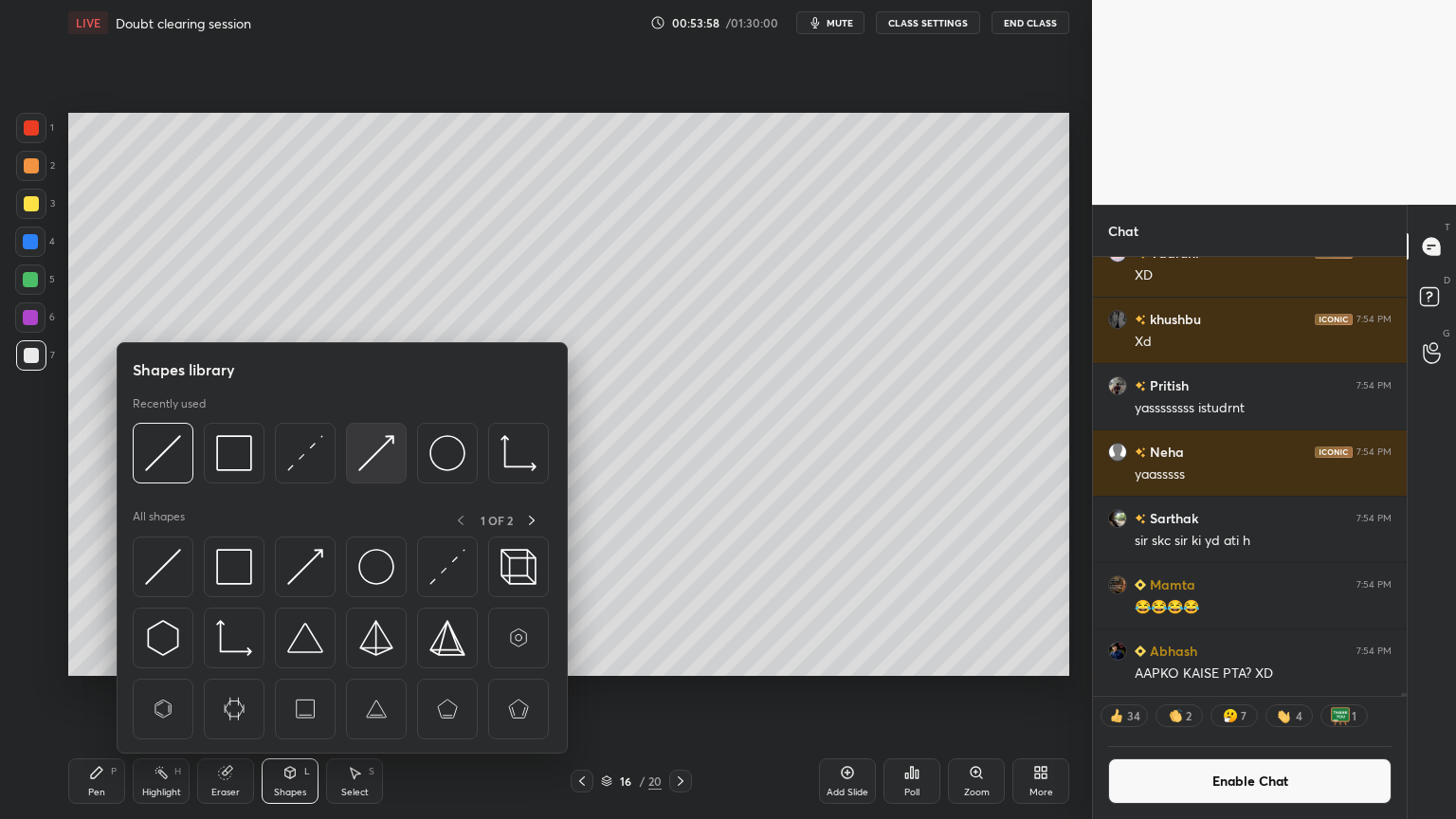 click at bounding box center (376, 453) 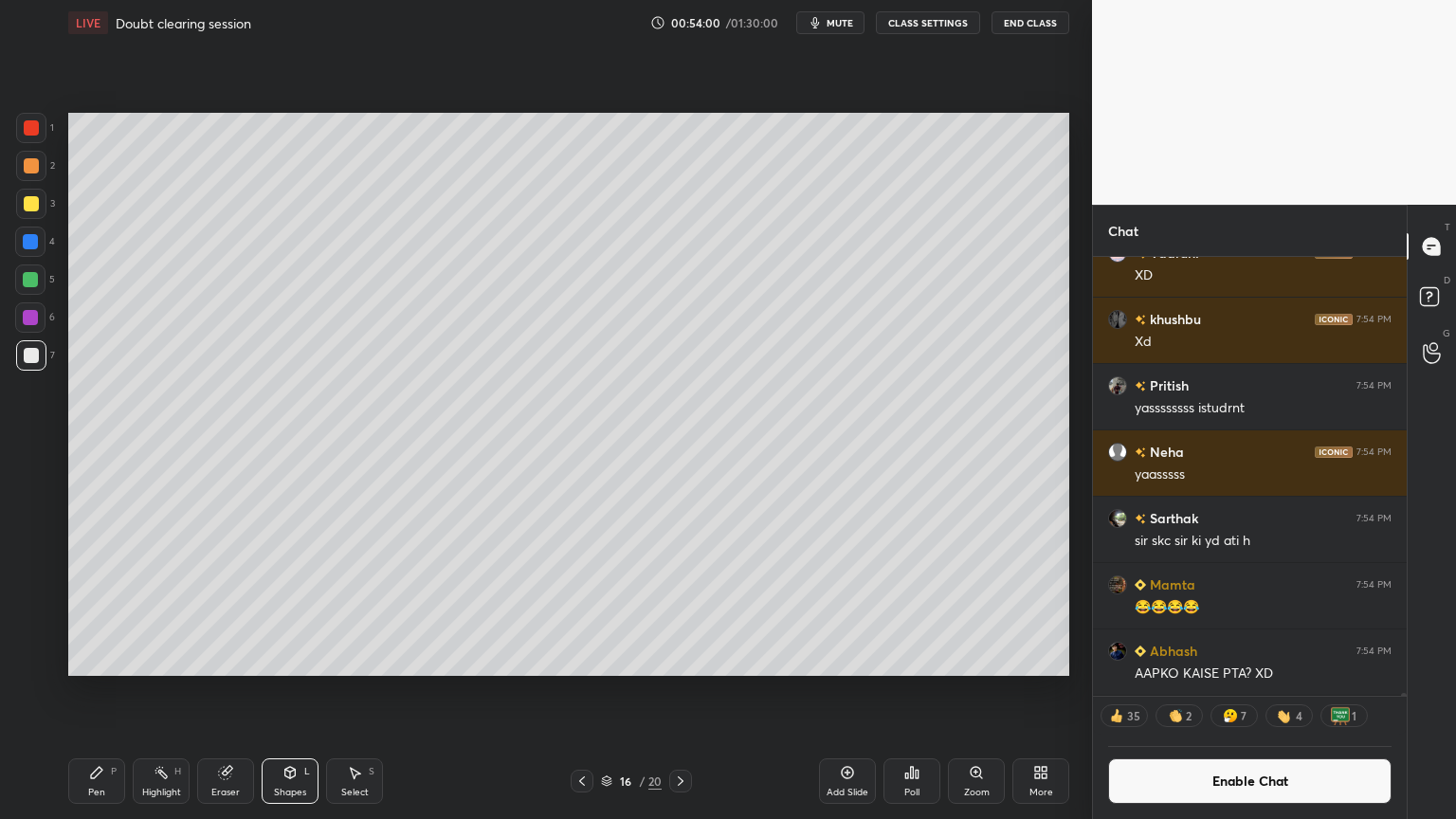 drag, startPoint x: 82, startPoint y: 790, endPoint x: 86, endPoint y: 758, distance: 32.24903 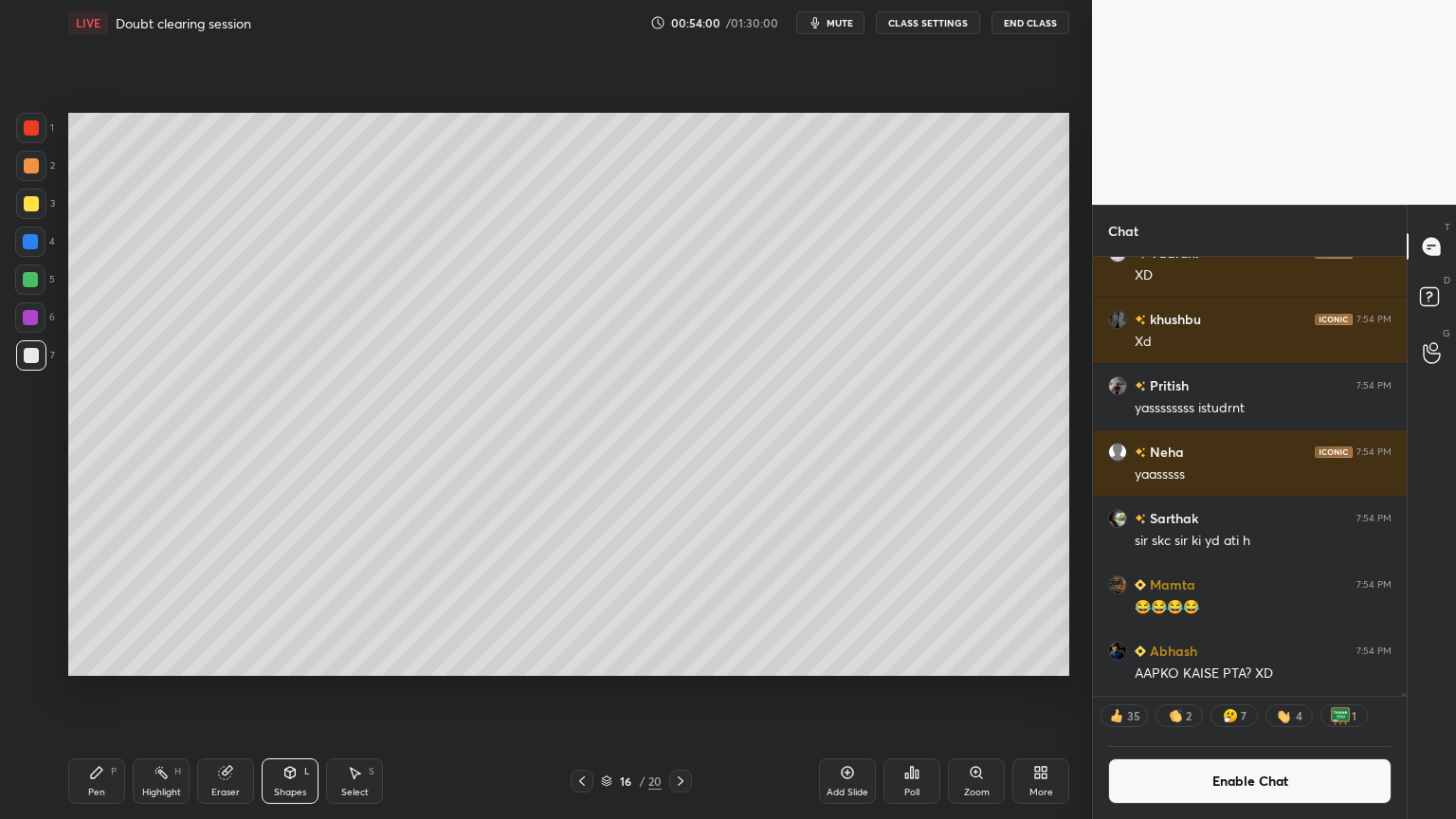 click on "Pen P" at bounding box center [97, 781] 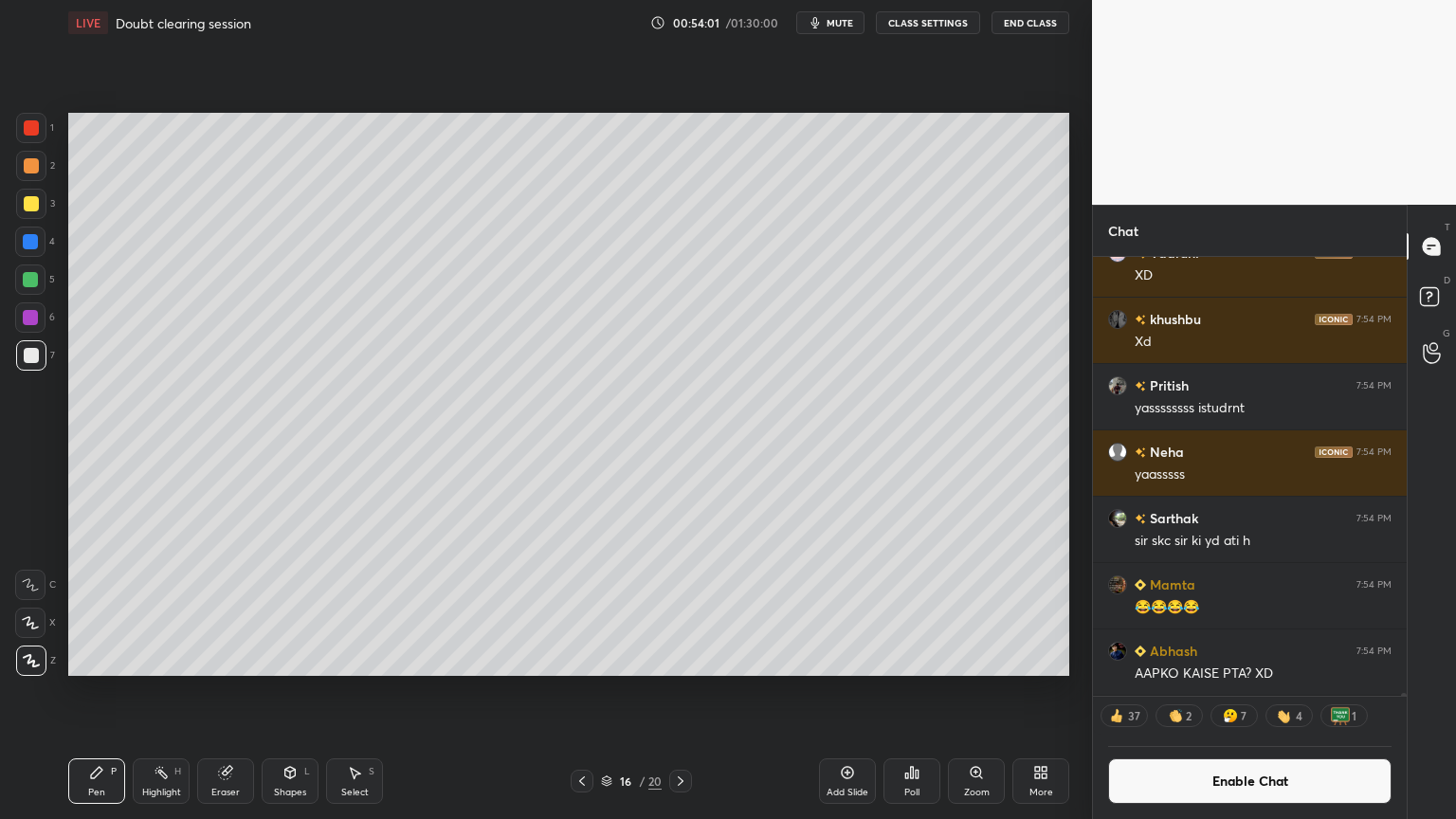 click at bounding box center [31, 204] 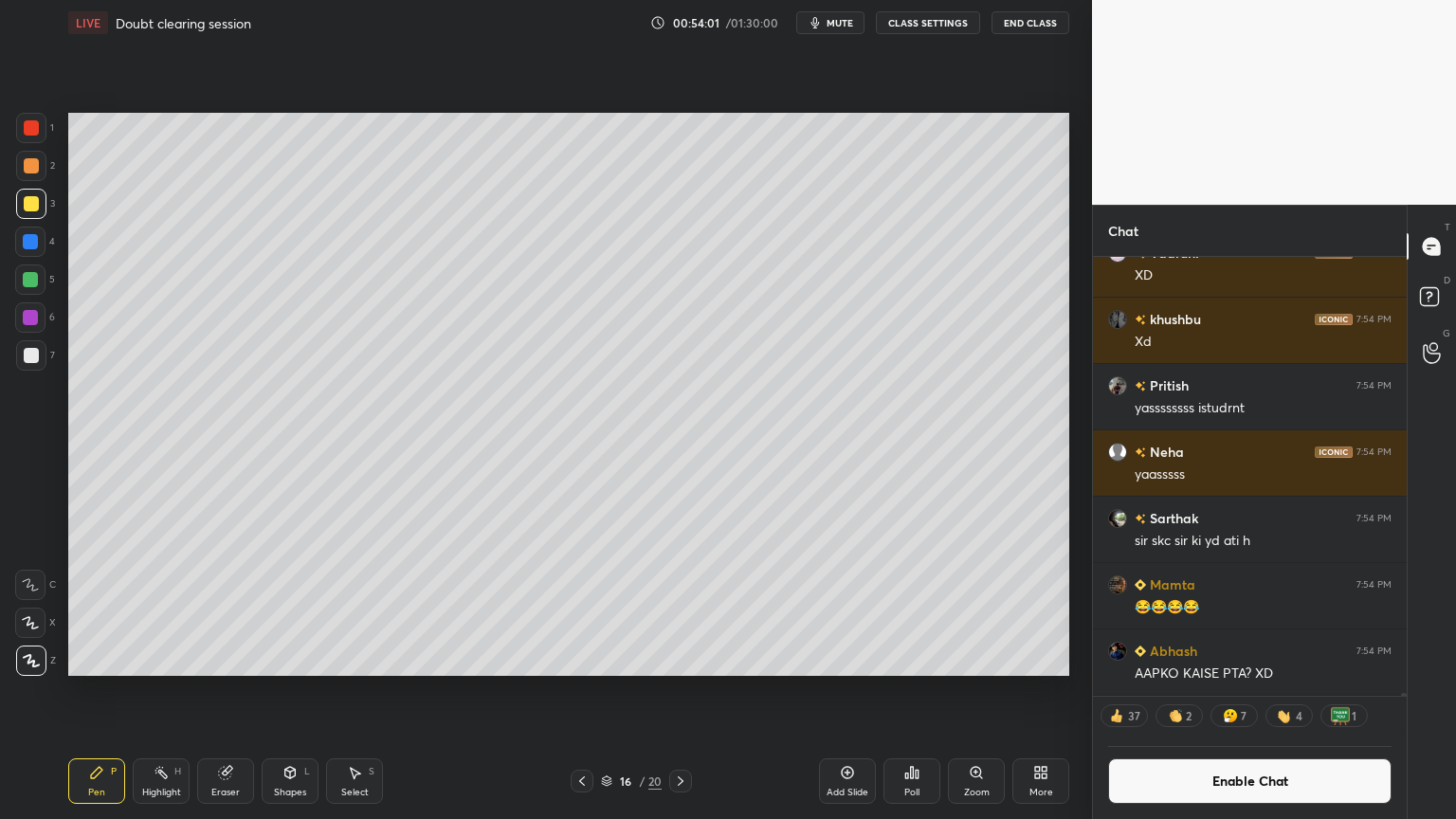 click at bounding box center (31, 166) 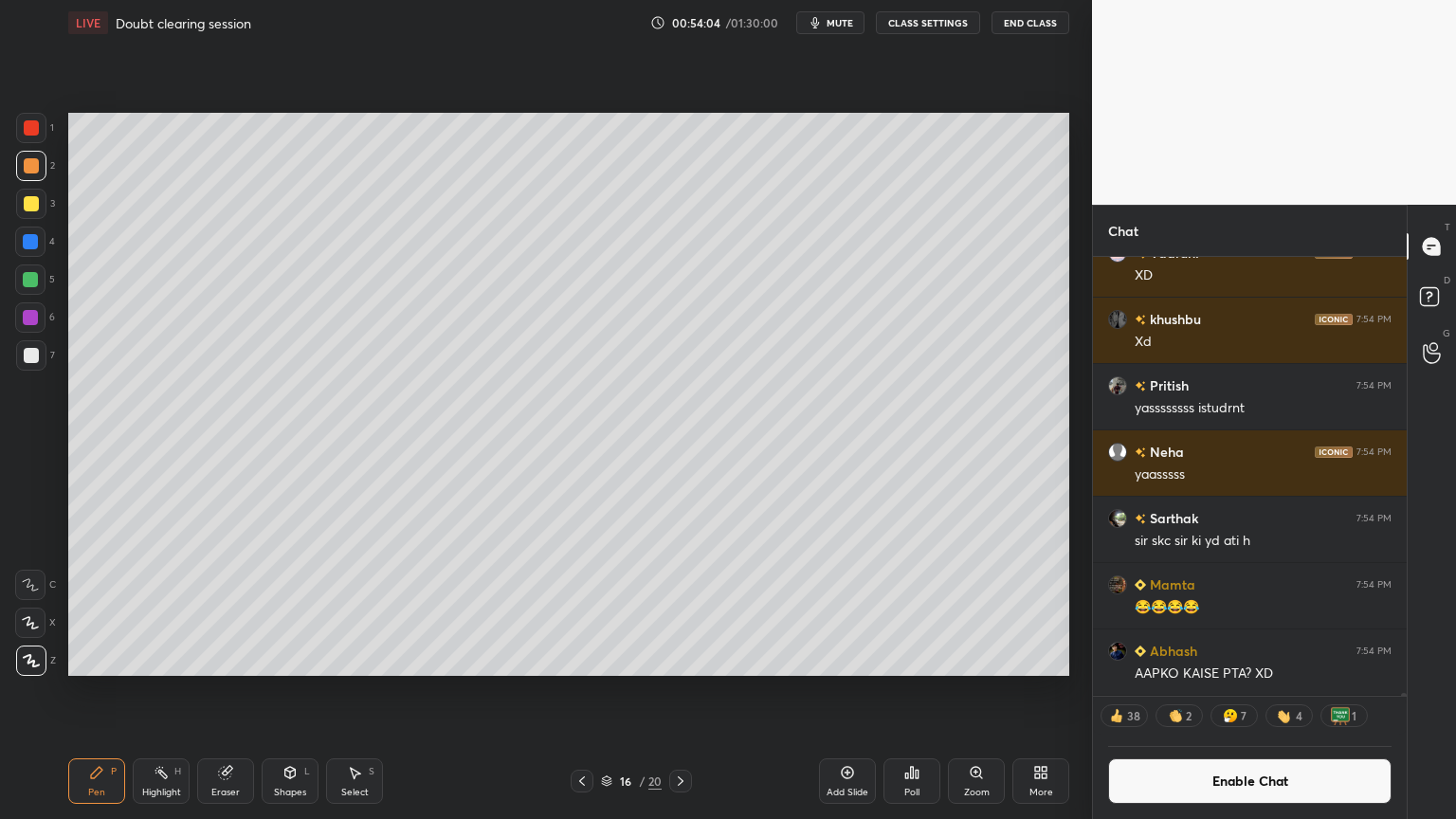 click on "Pen P" at bounding box center [97, 781] 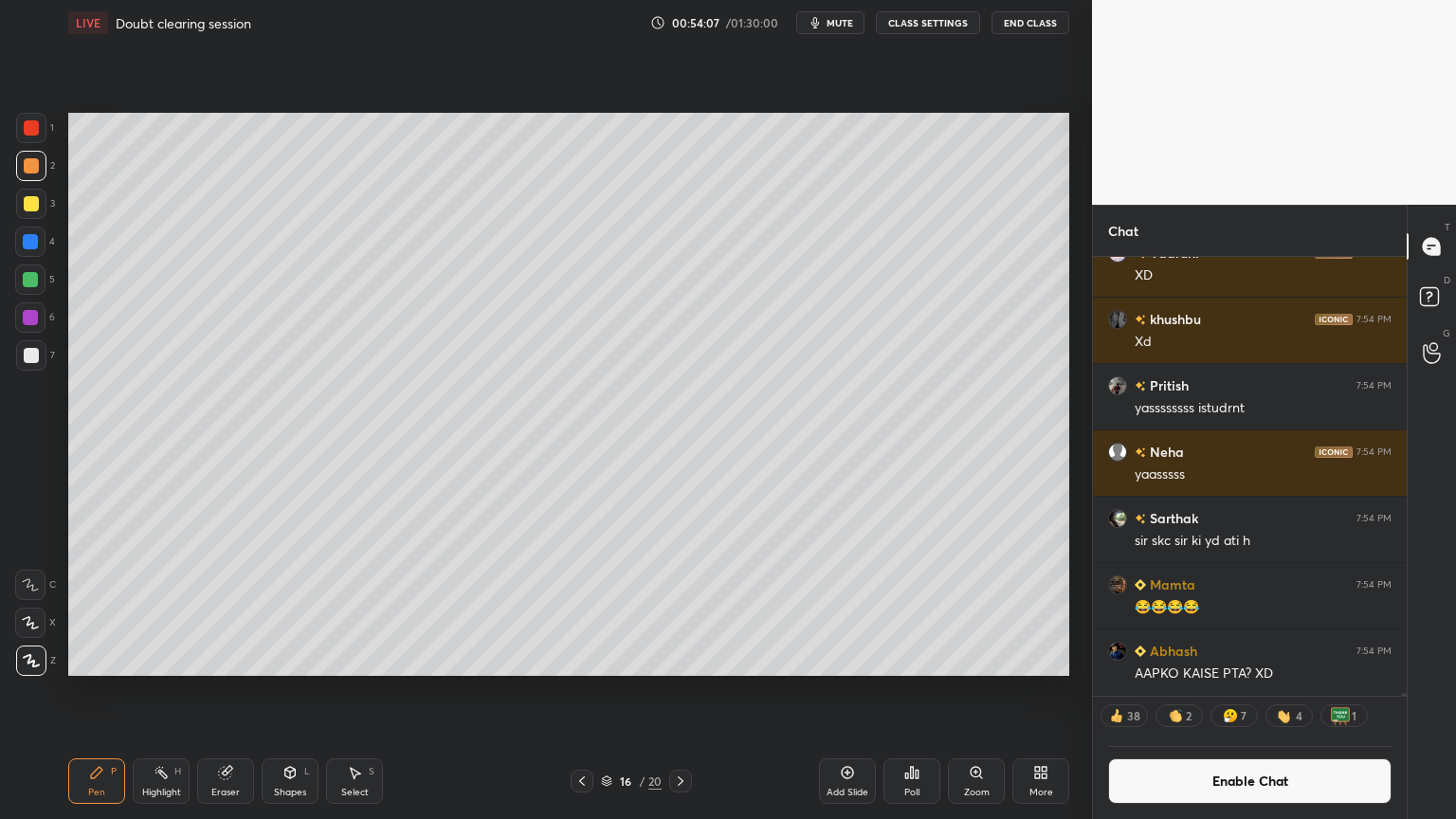 click on "Pen P Highlight H Eraser Shapes L Select S" at bounding box center (256, 781) 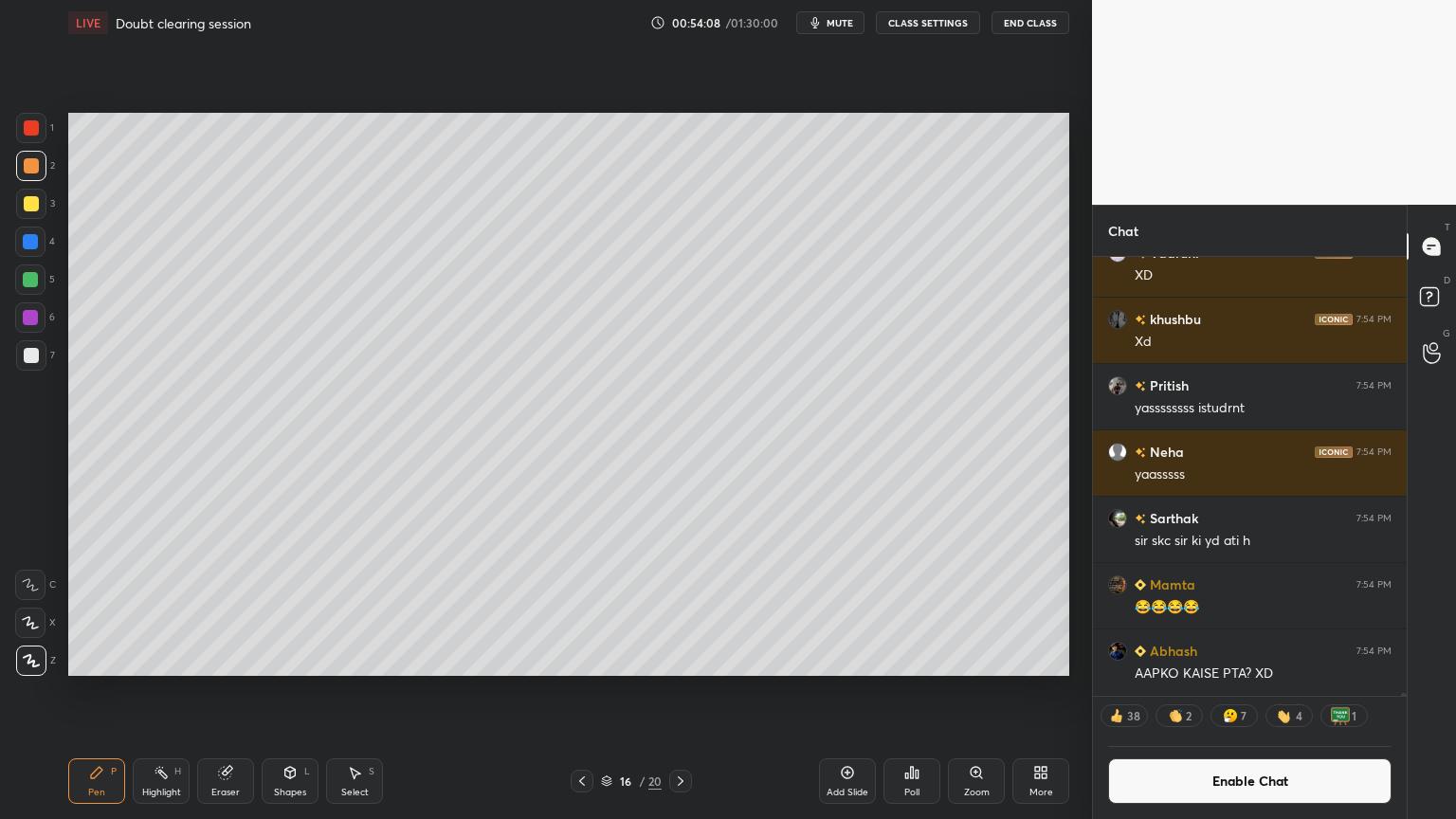 click on "Highlight H" at bounding box center [161, 781] 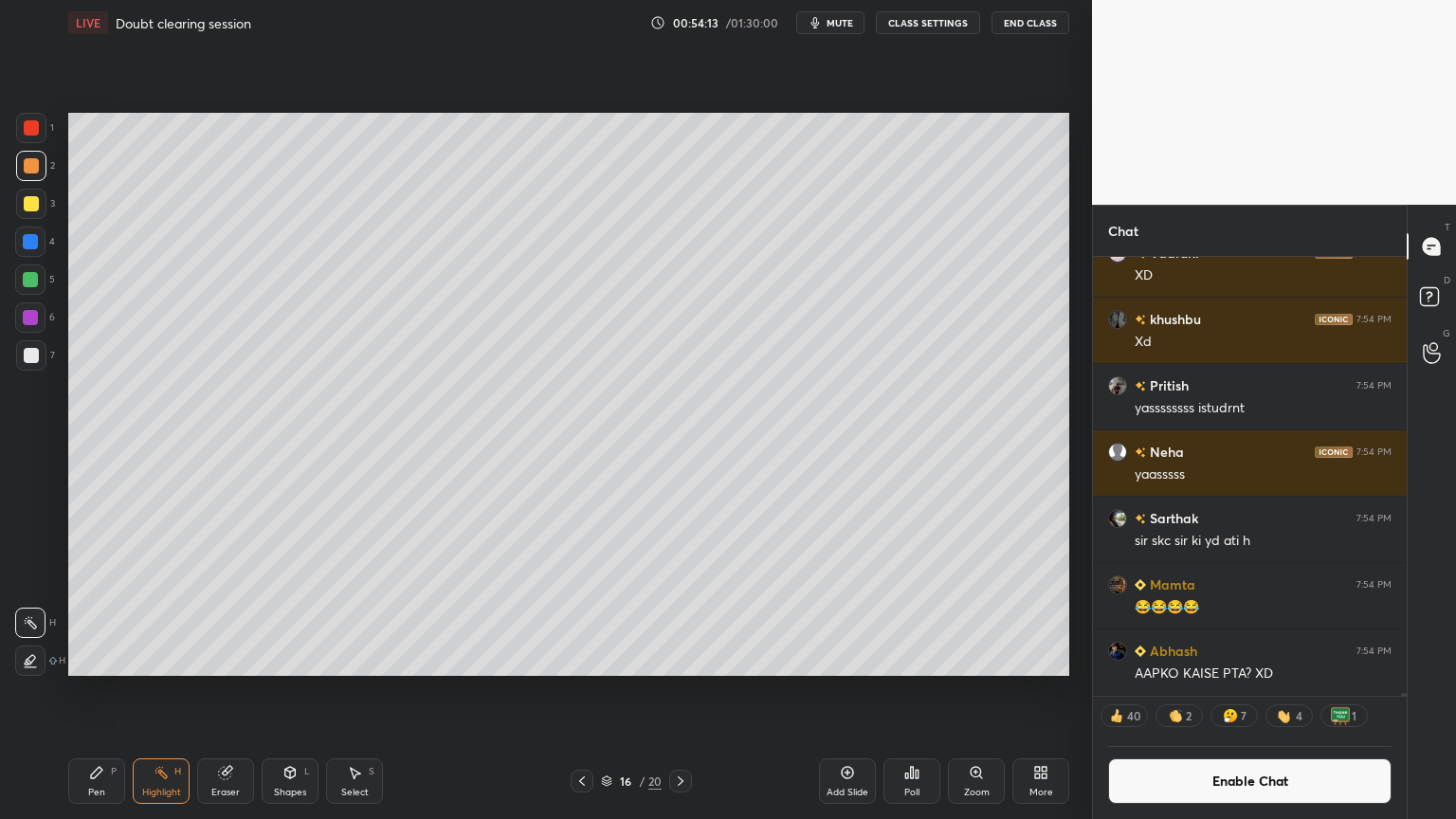 click on "Pen" at bounding box center [97, 792] 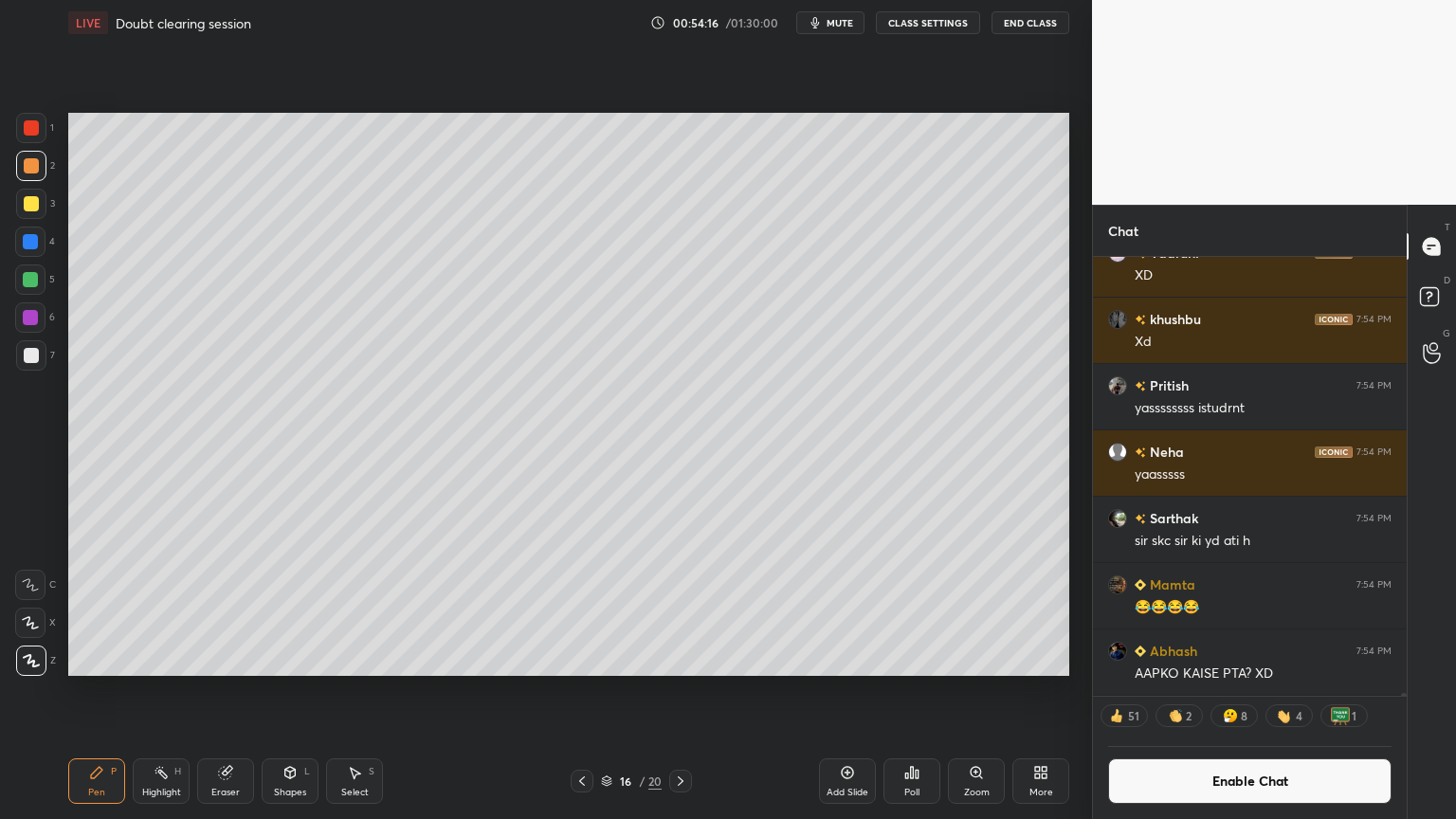 drag, startPoint x: 93, startPoint y: 788, endPoint x: 108, endPoint y: 738, distance: 52.201533 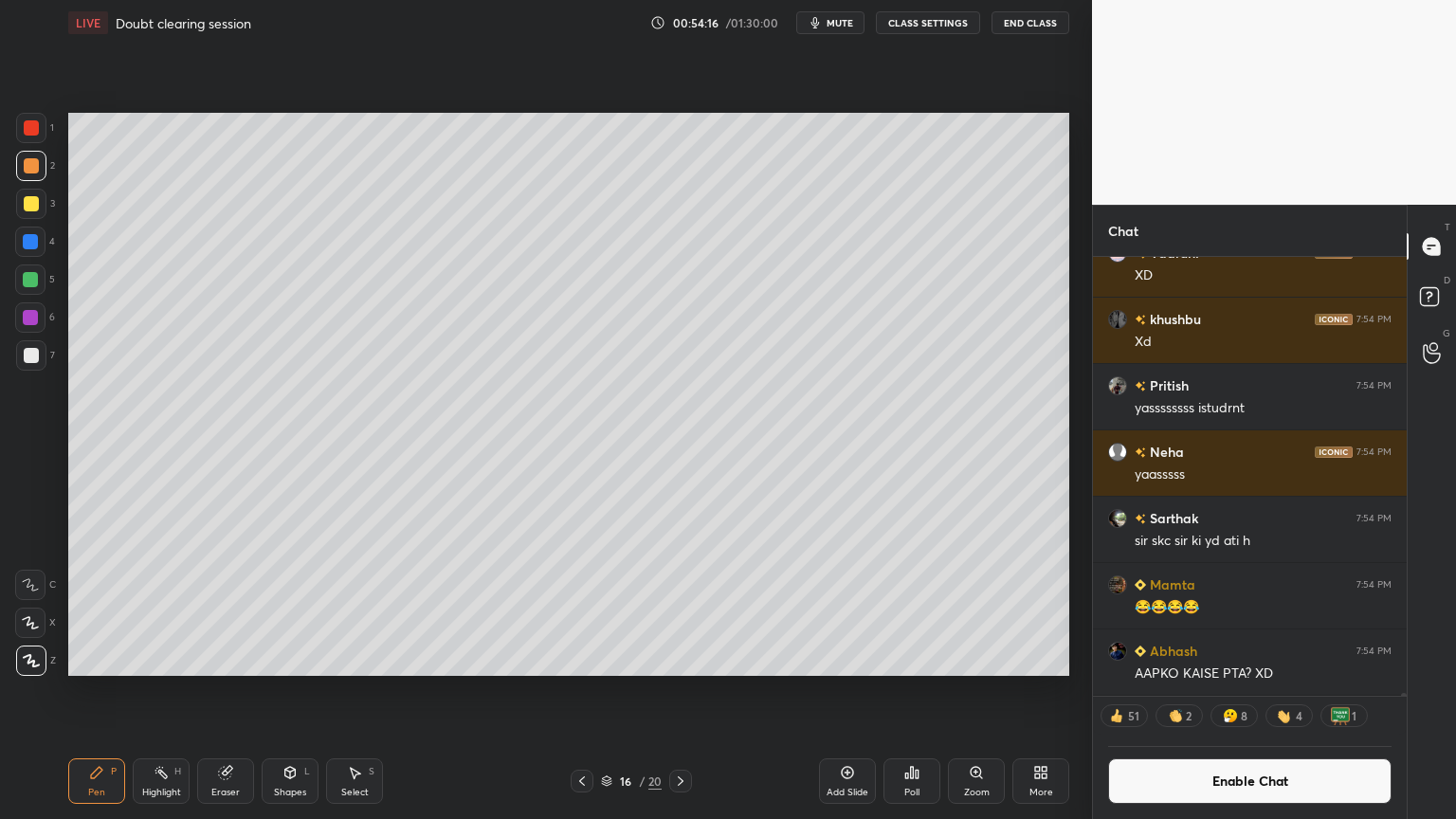 click on "Pen P" at bounding box center [97, 781] 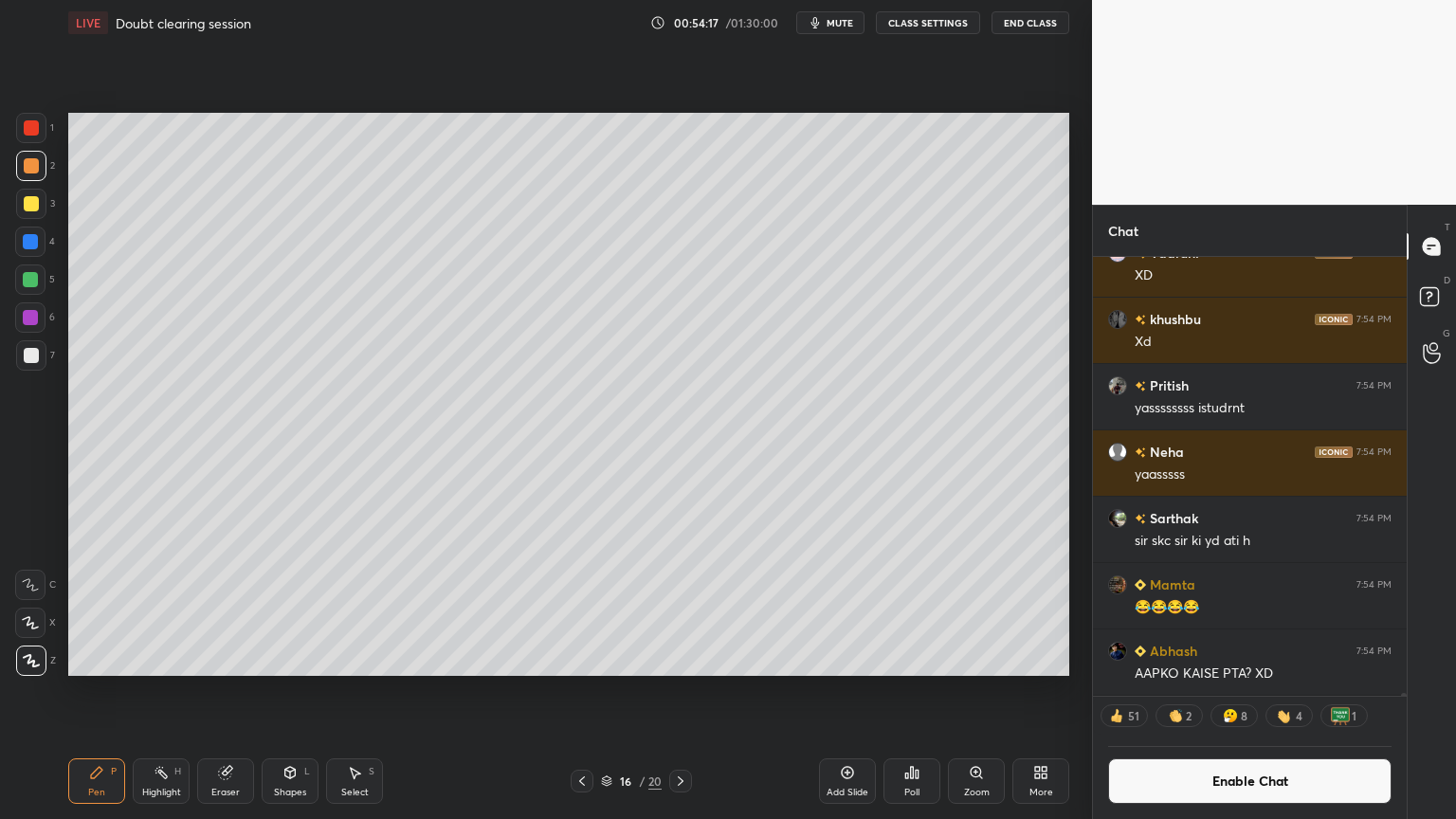 click at bounding box center [31, 355] 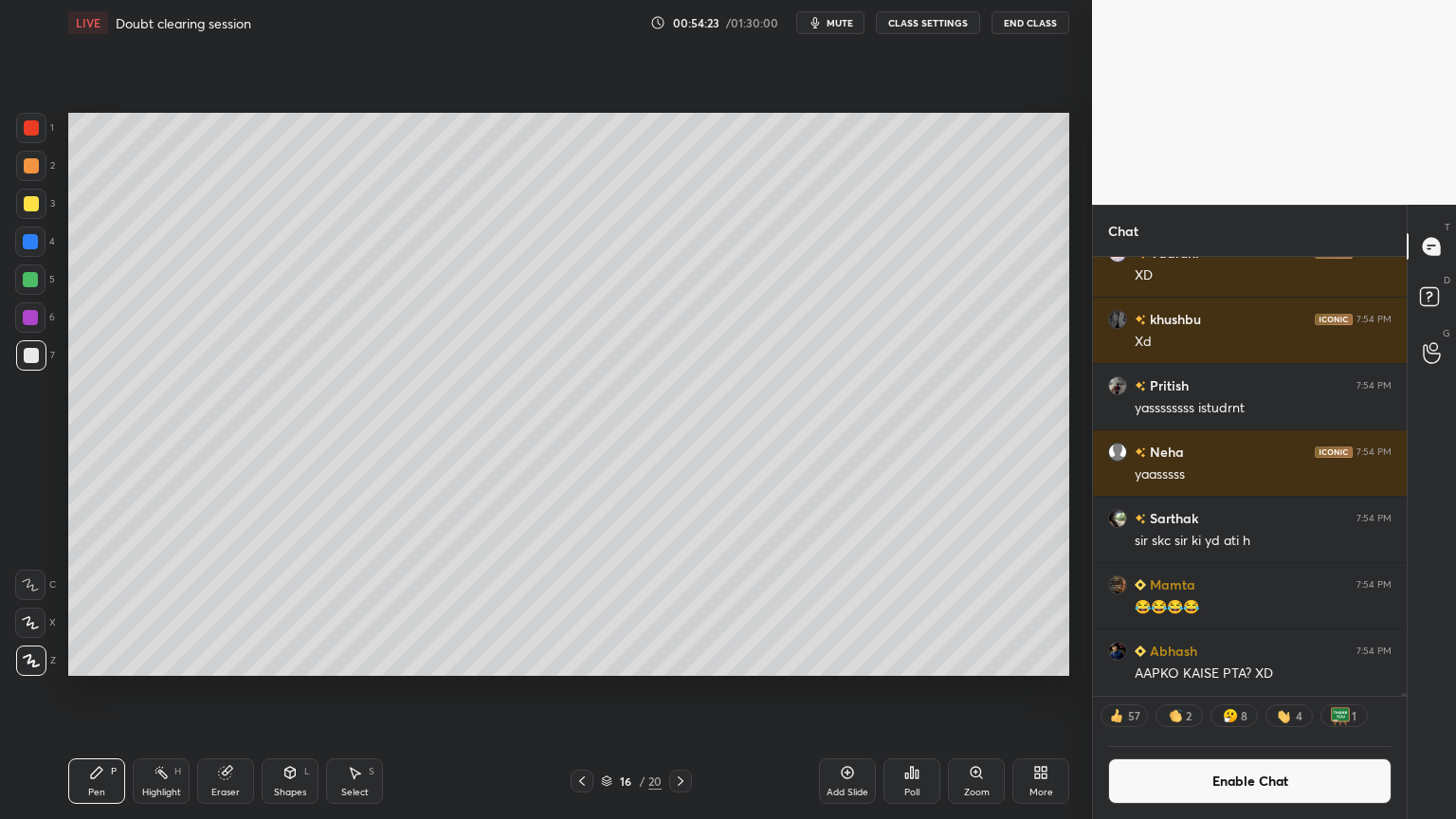 click at bounding box center [31, 204] 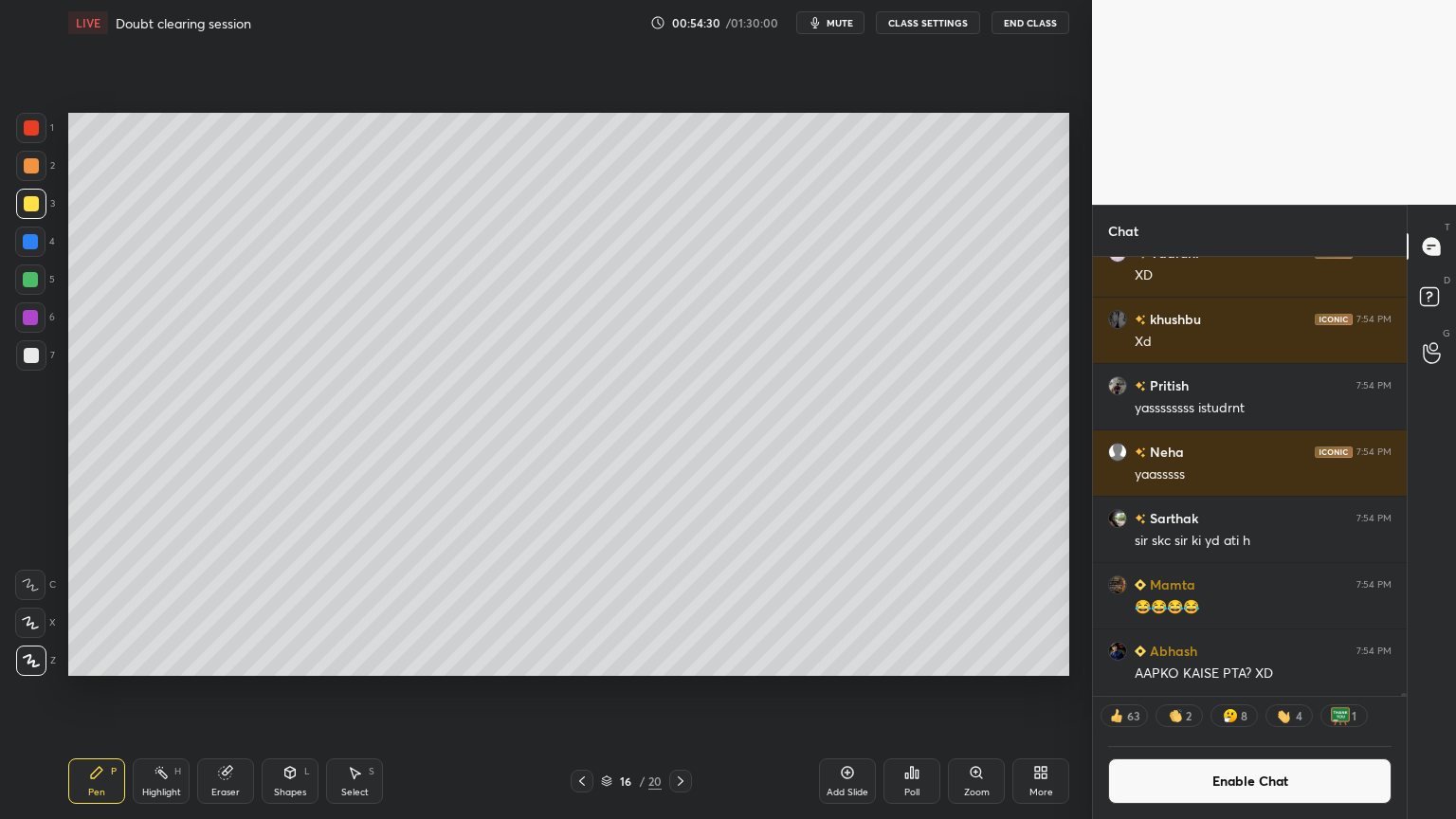 click on "Pen P" at bounding box center [97, 781] 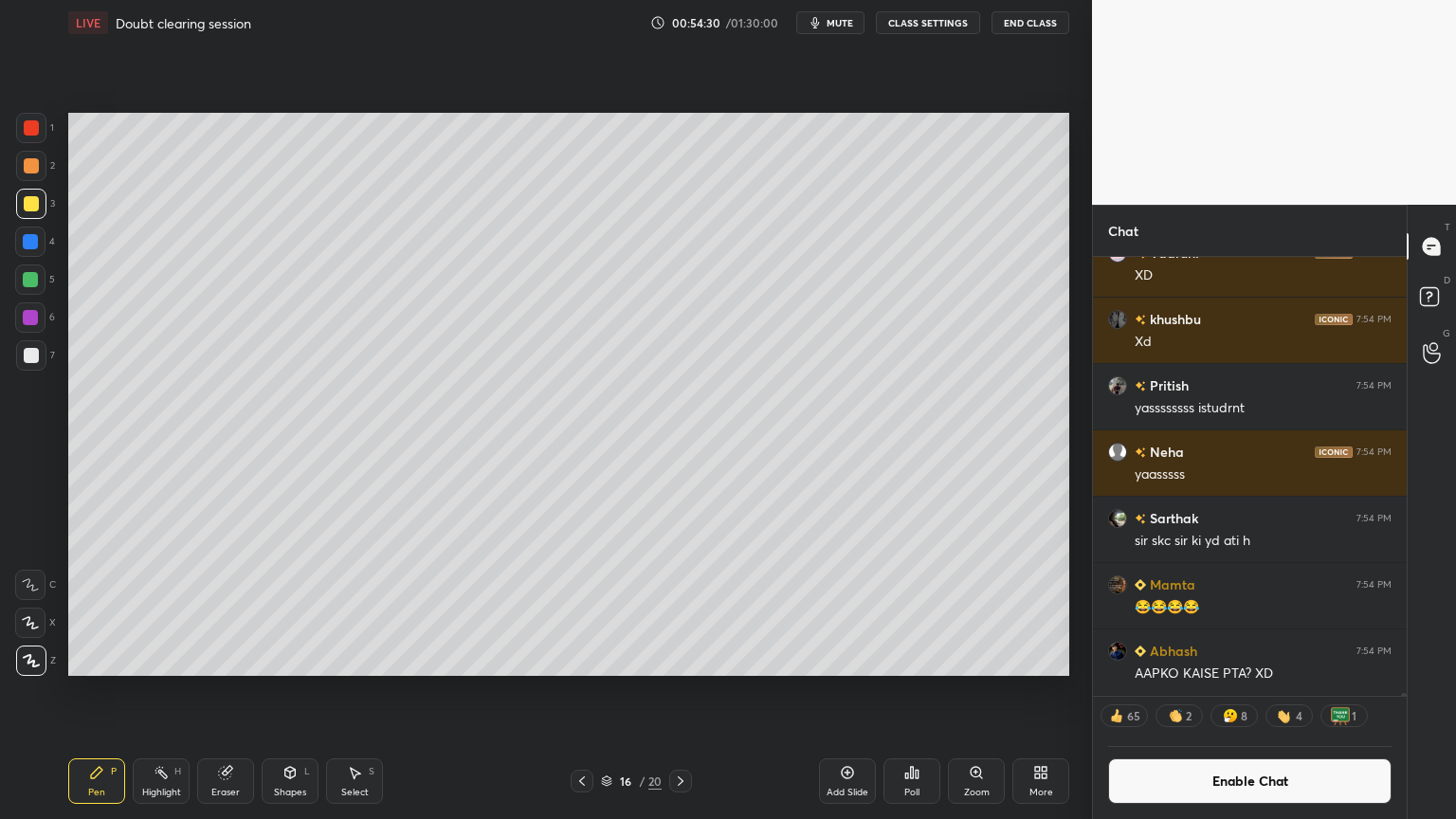 click at bounding box center [31, 355] 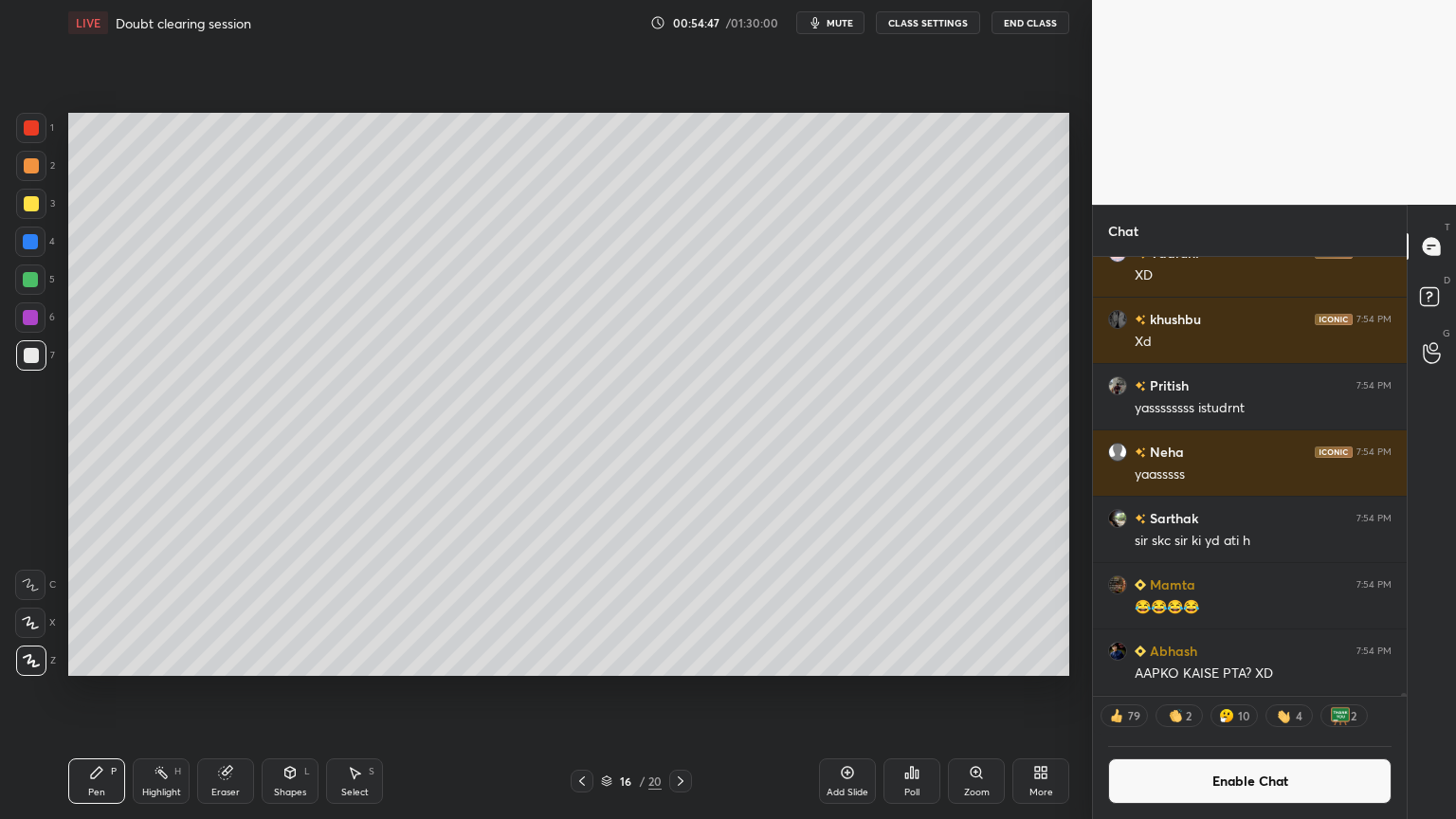 click on "Highlight H" at bounding box center (161, 781) 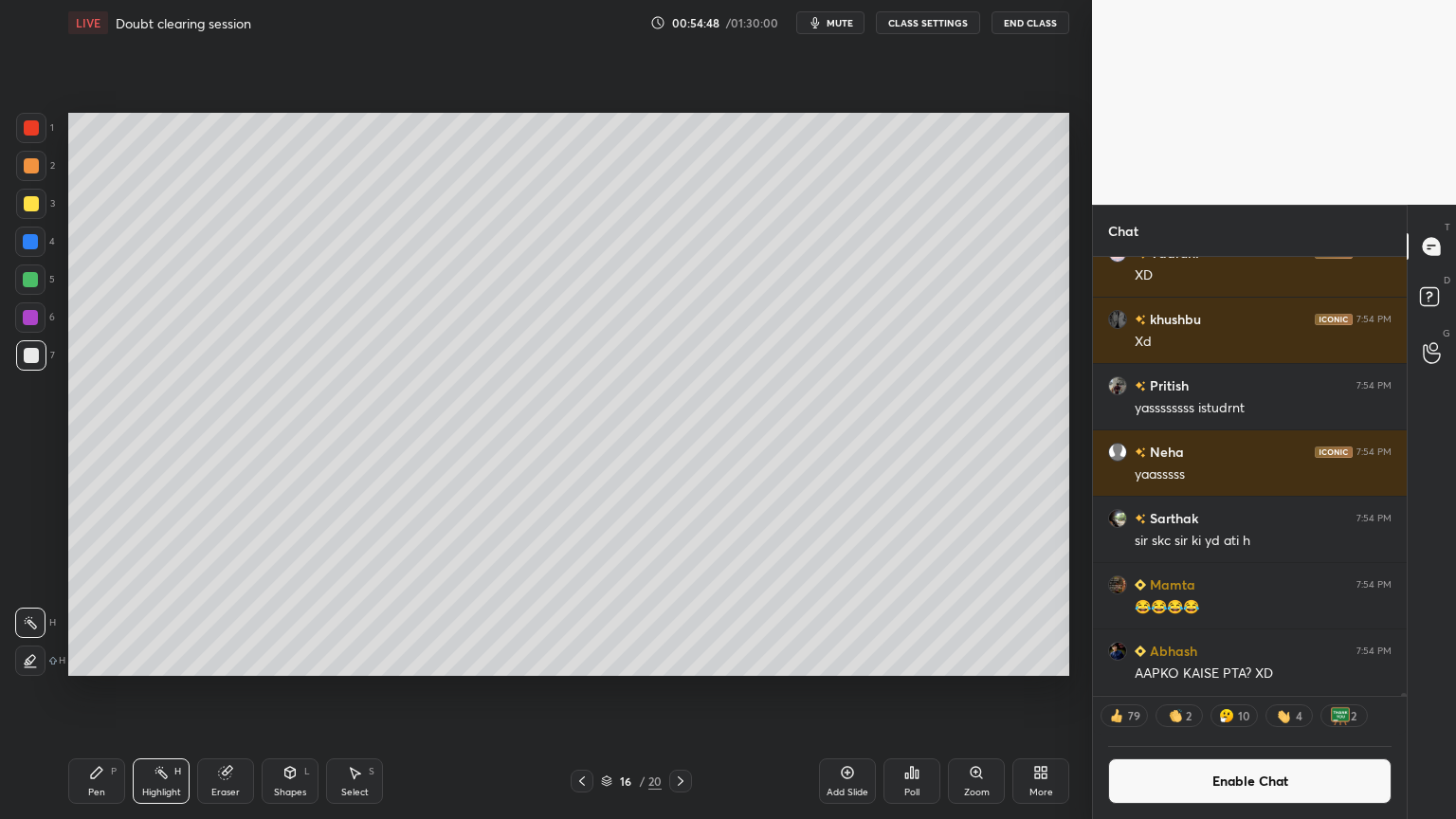 click on "Pen P" at bounding box center (97, 781) 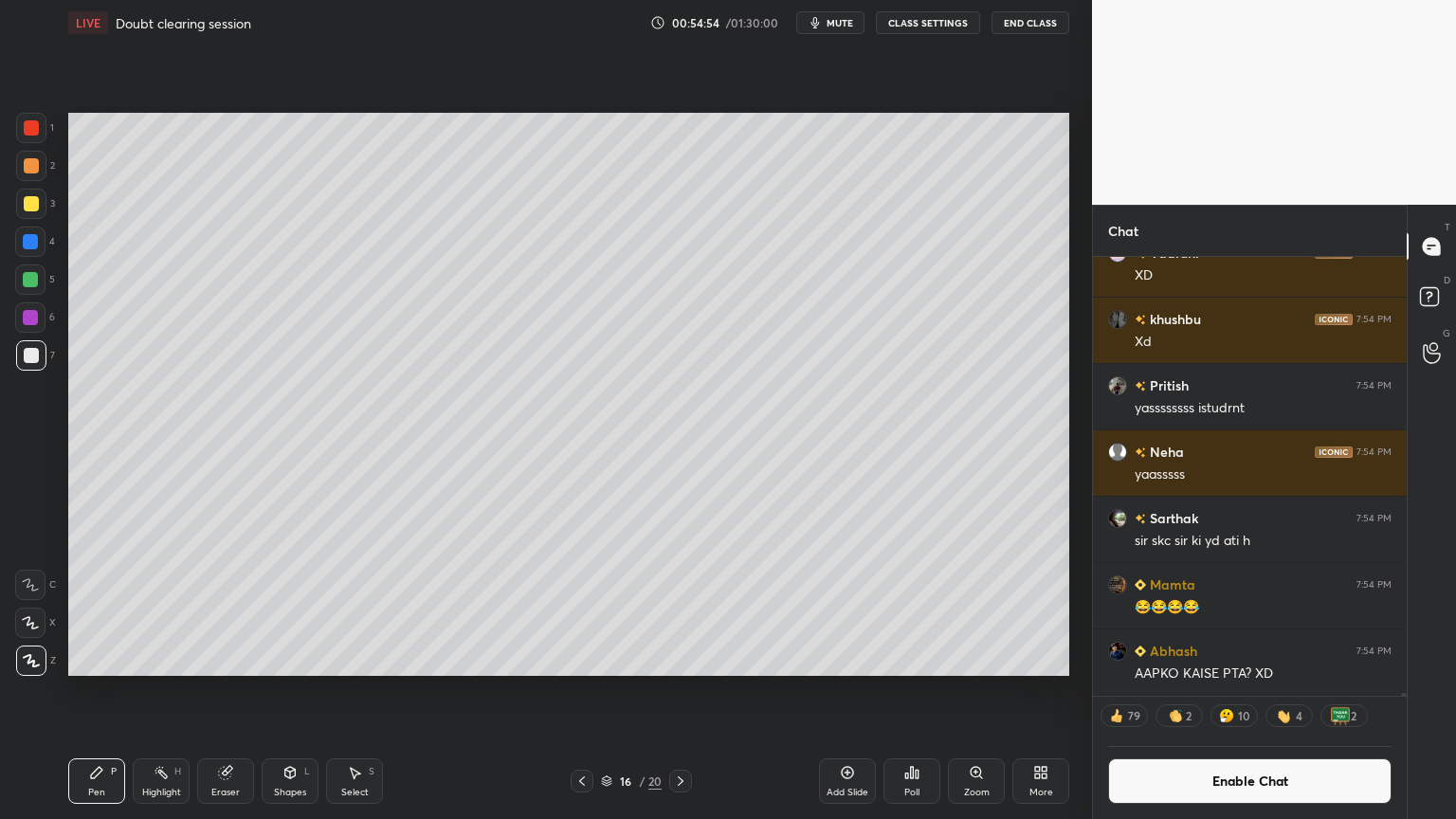 drag, startPoint x: 153, startPoint y: 779, endPoint x: 211, endPoint y: 683, distance: 112.160599 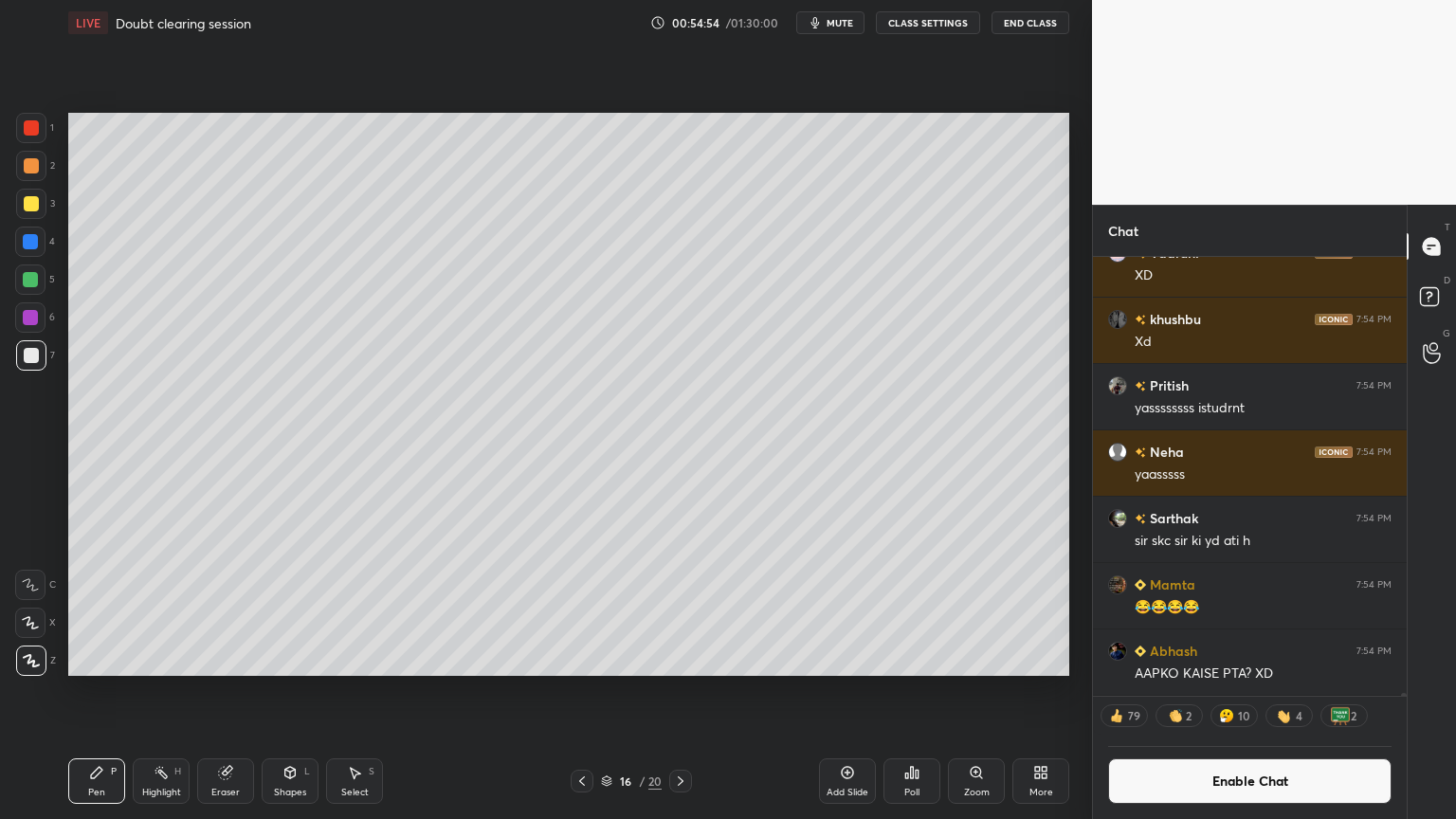click 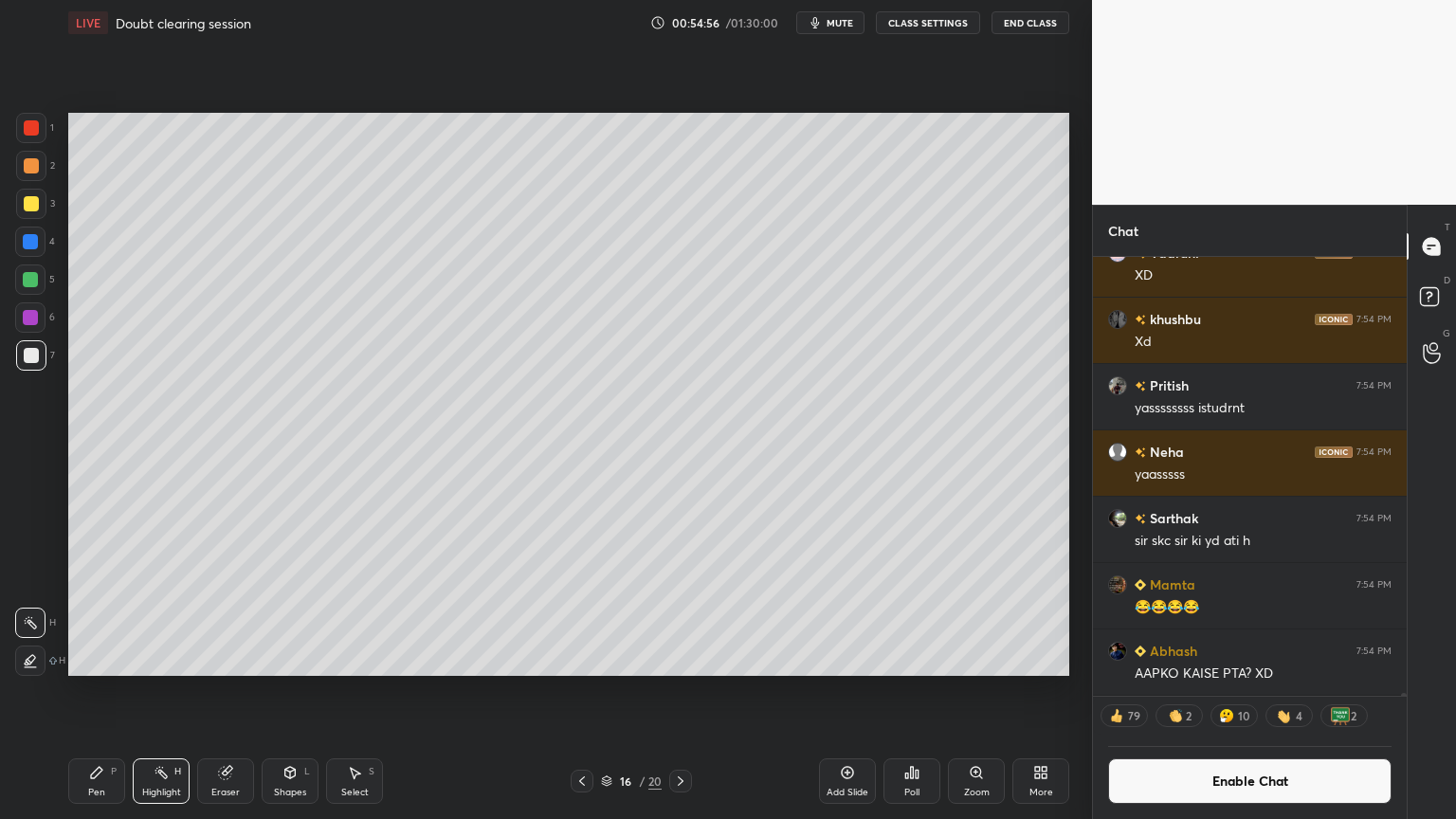 click on "Pen" at bounding box center (97, 792) 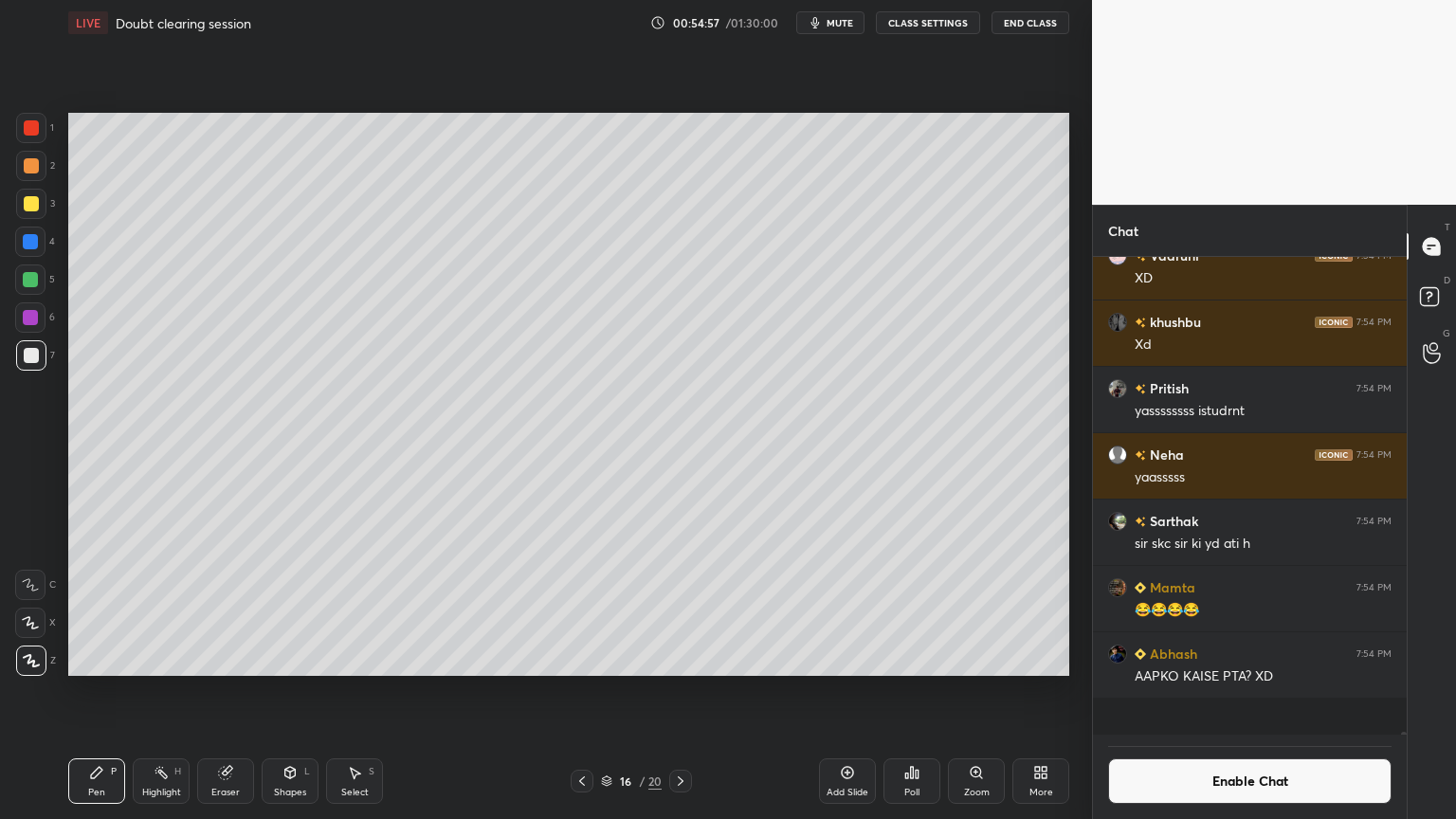 scroll, scrollTop: 6, scrollLeft: 6, axis: both 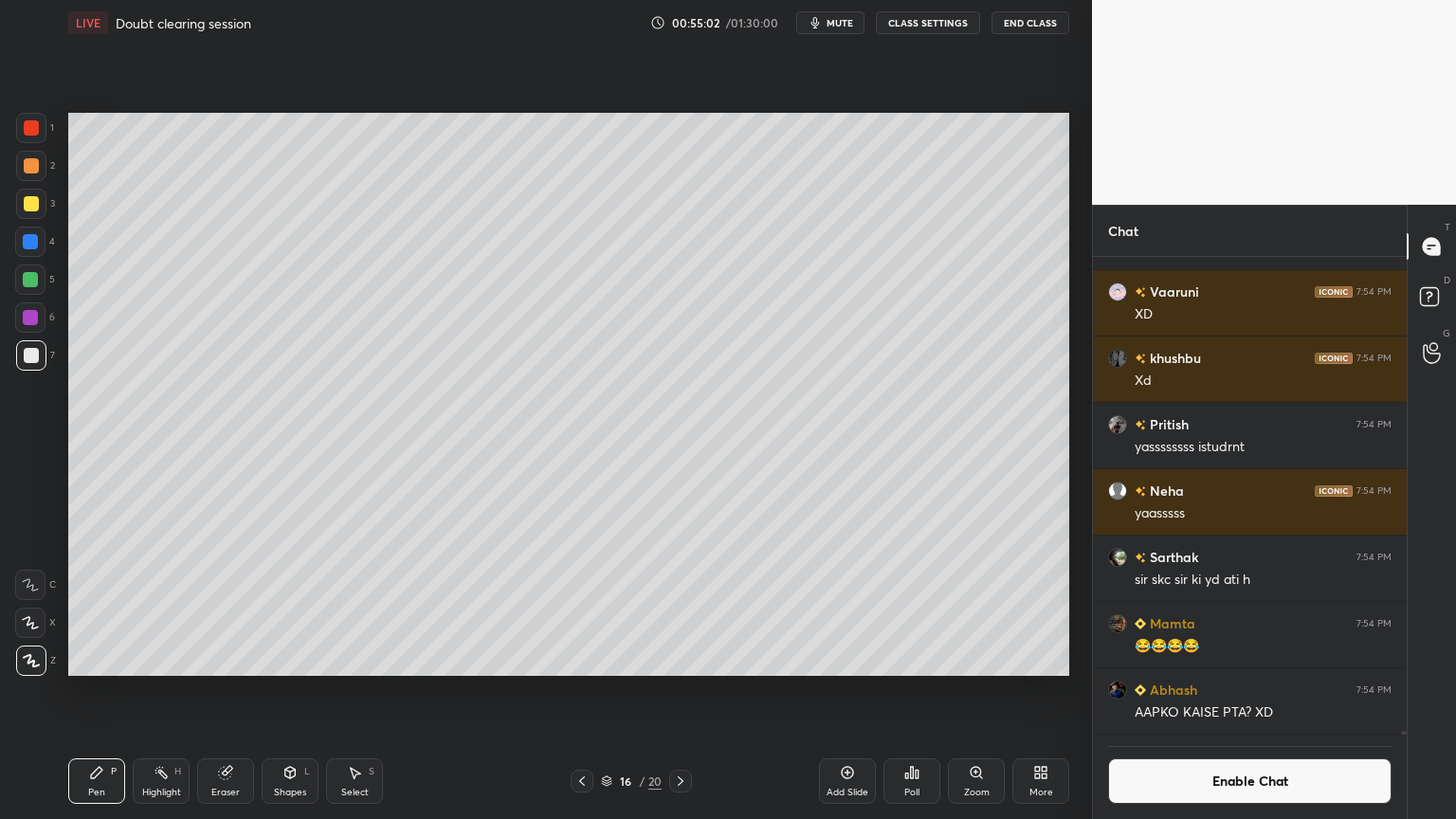 click on "Highlight H" at bounding box center [161, 781] 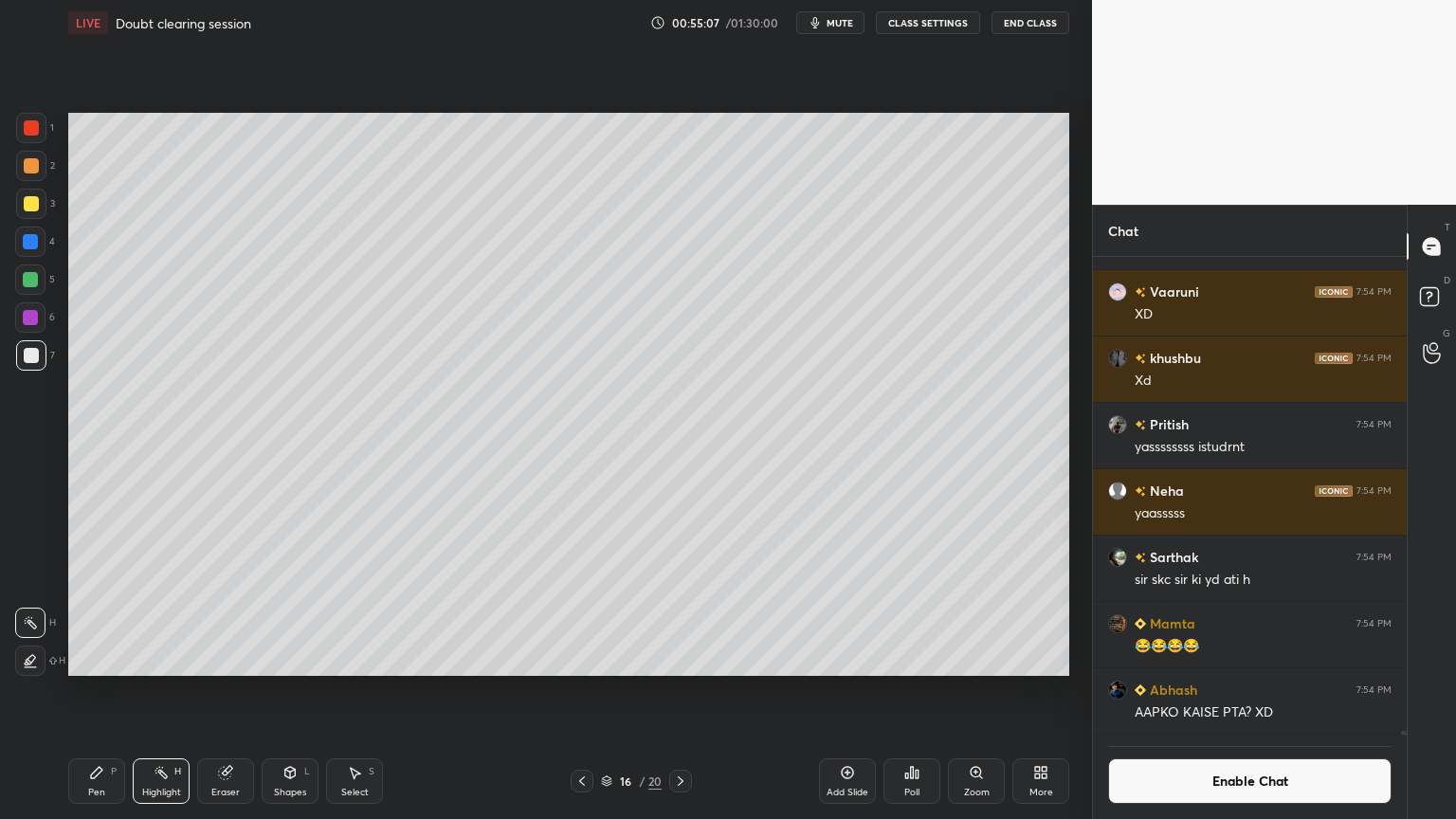 drag, startPoint x: 87, startPoint y: 790, endPoint x: 98, endPoint y: 776, distance: 17.804494 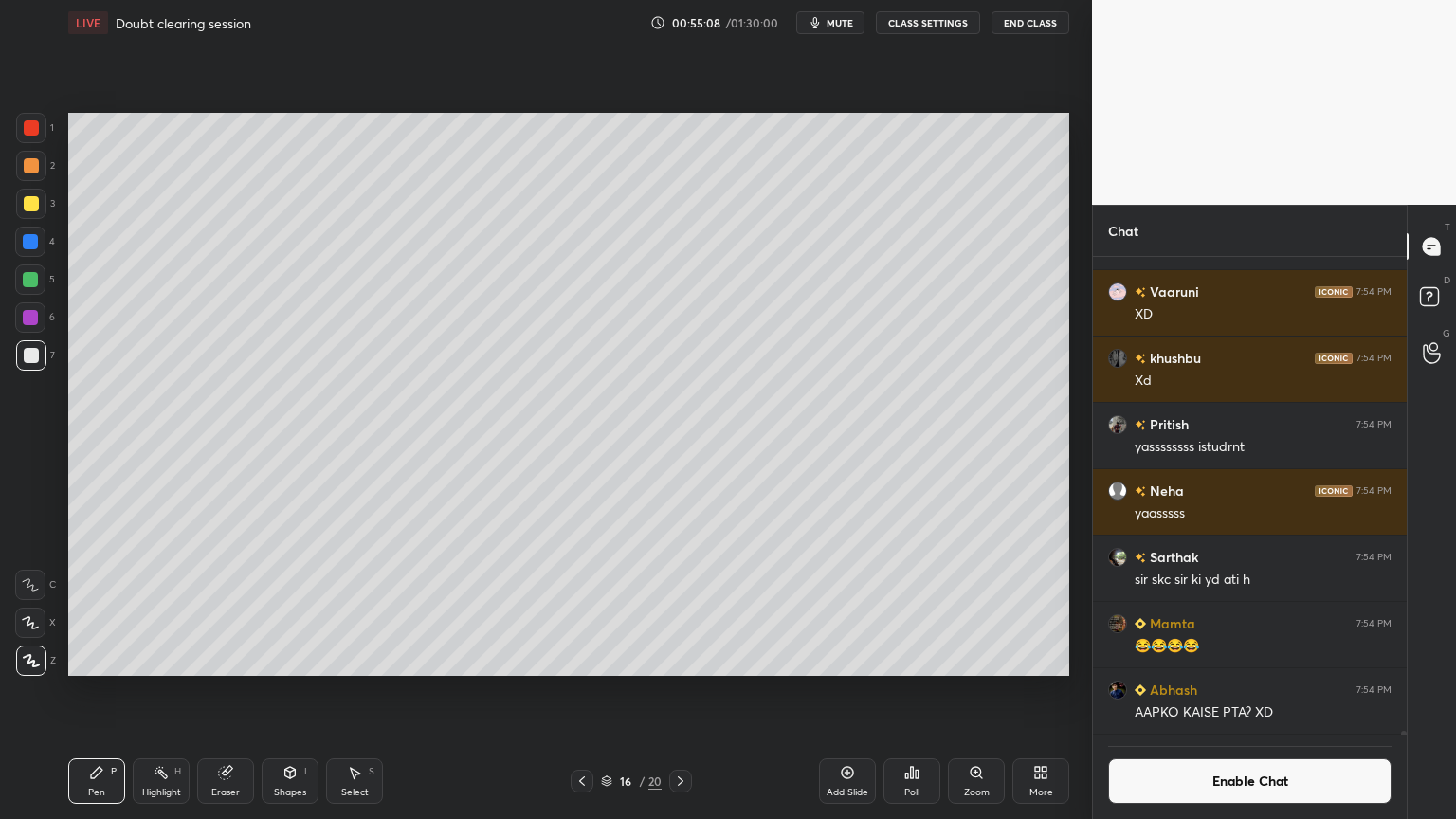 click on "Highlight" at bounding box center (161, 792) 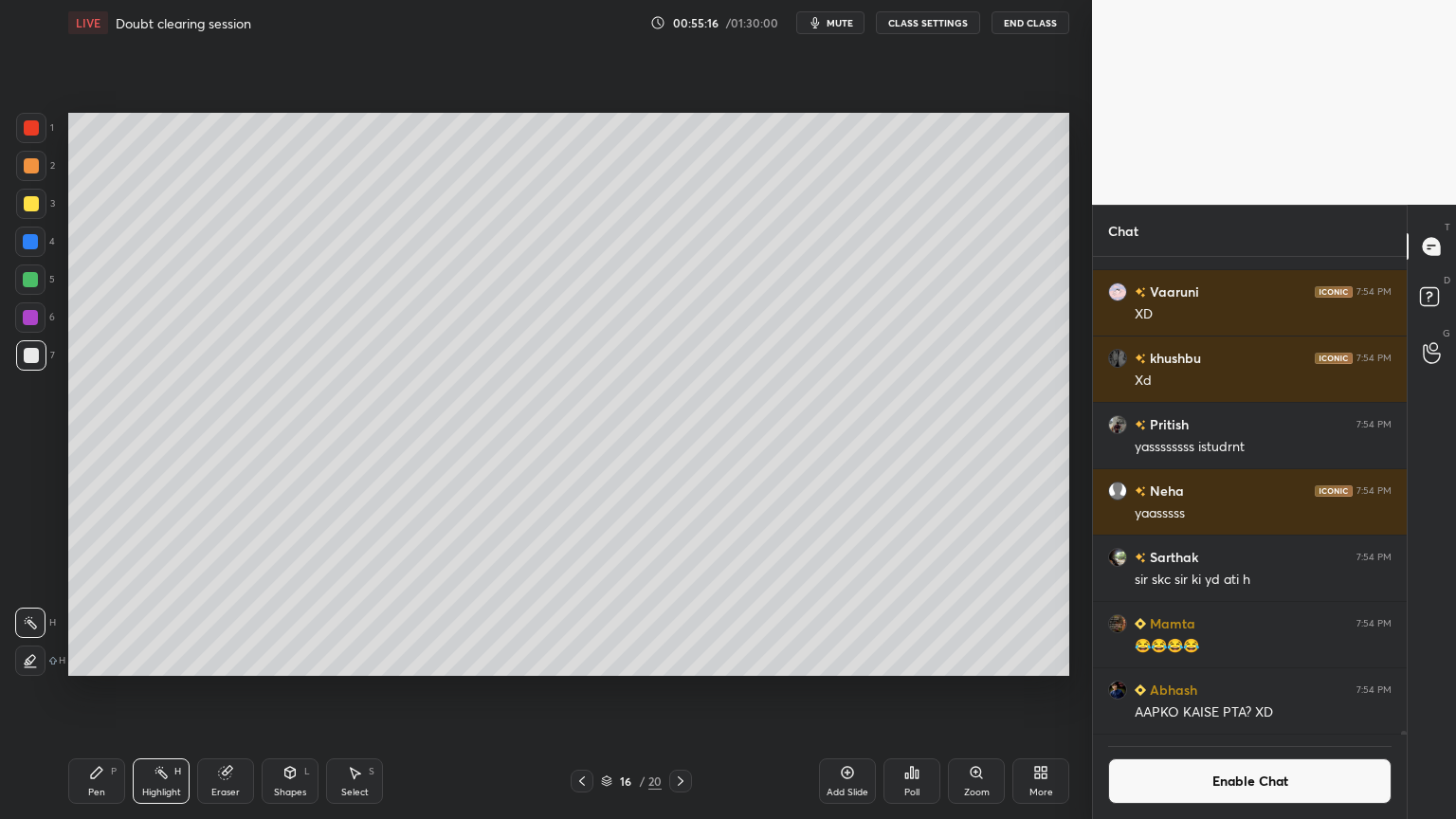 drag, startPoint x: 101, startPoint y: 785, endPoint x: 140, endPoint y: 734, distance: 64.2028 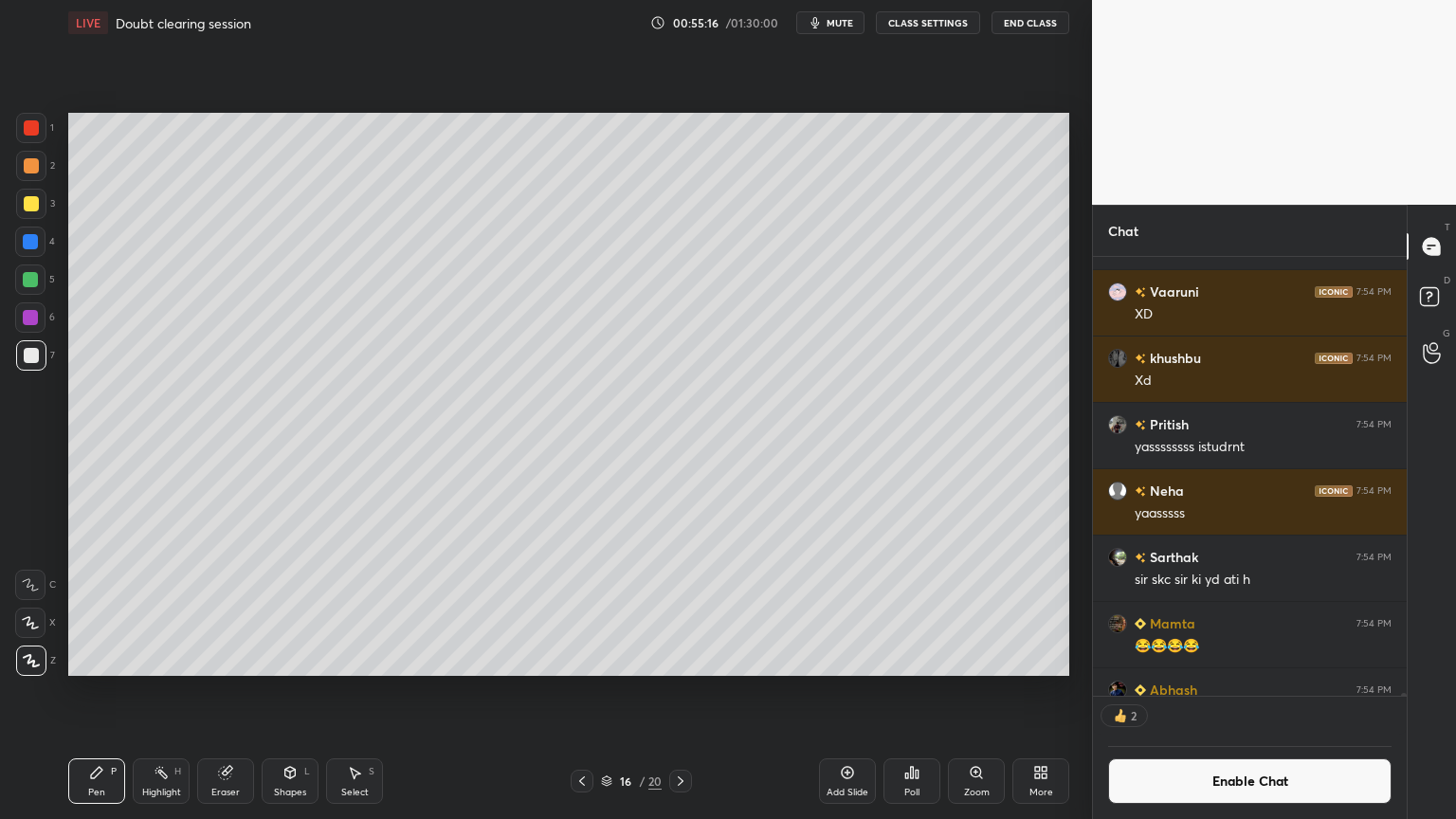 scroll, scrollTop: 433, scrollLeft: 308, axis: both 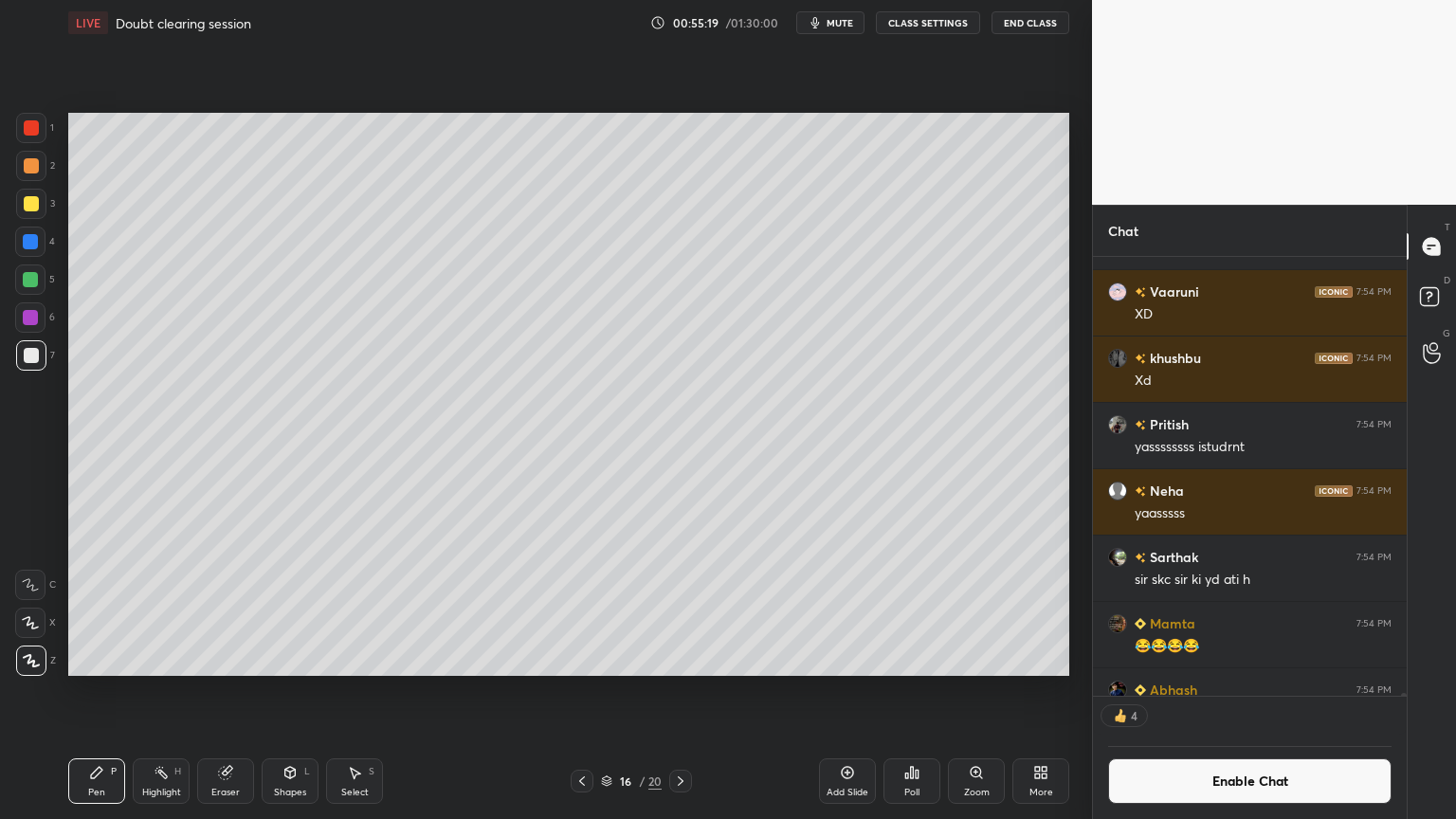 click on "Eraser" at bounding box center [226, 781] 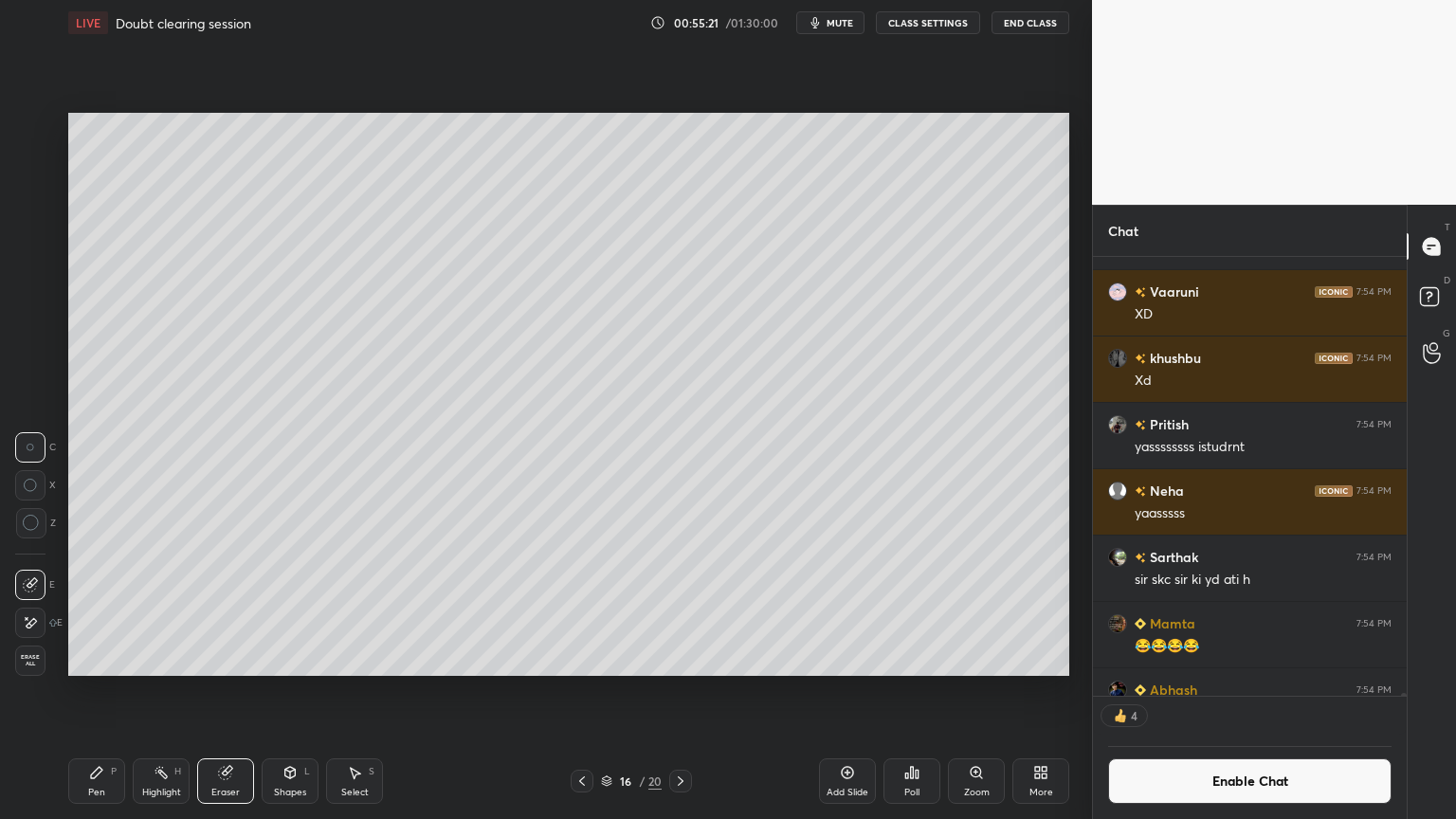 click on "Pen P" at bounding box center (97, 781) 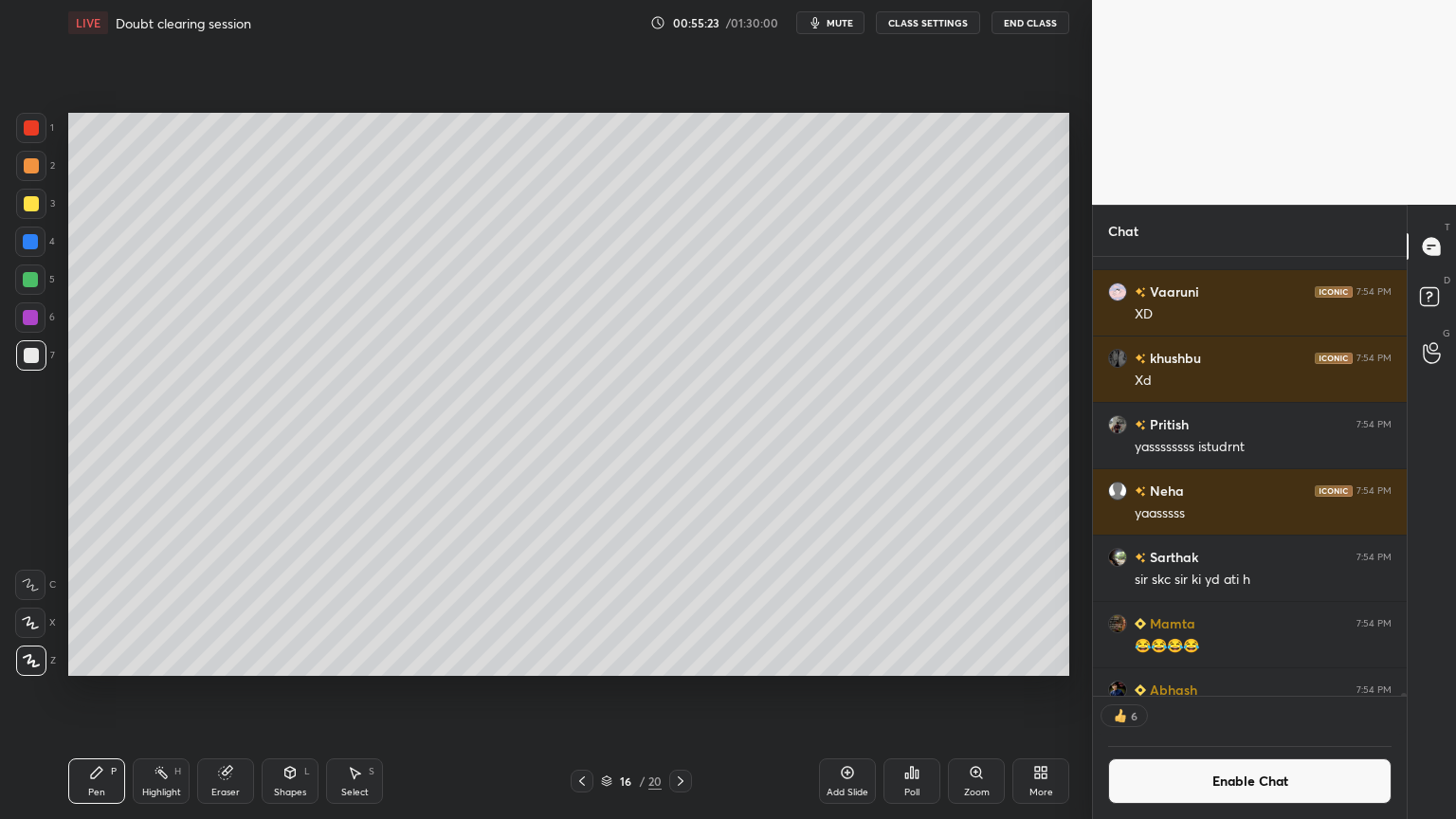 click on "Highlight H" at bounding box center (161, 781) 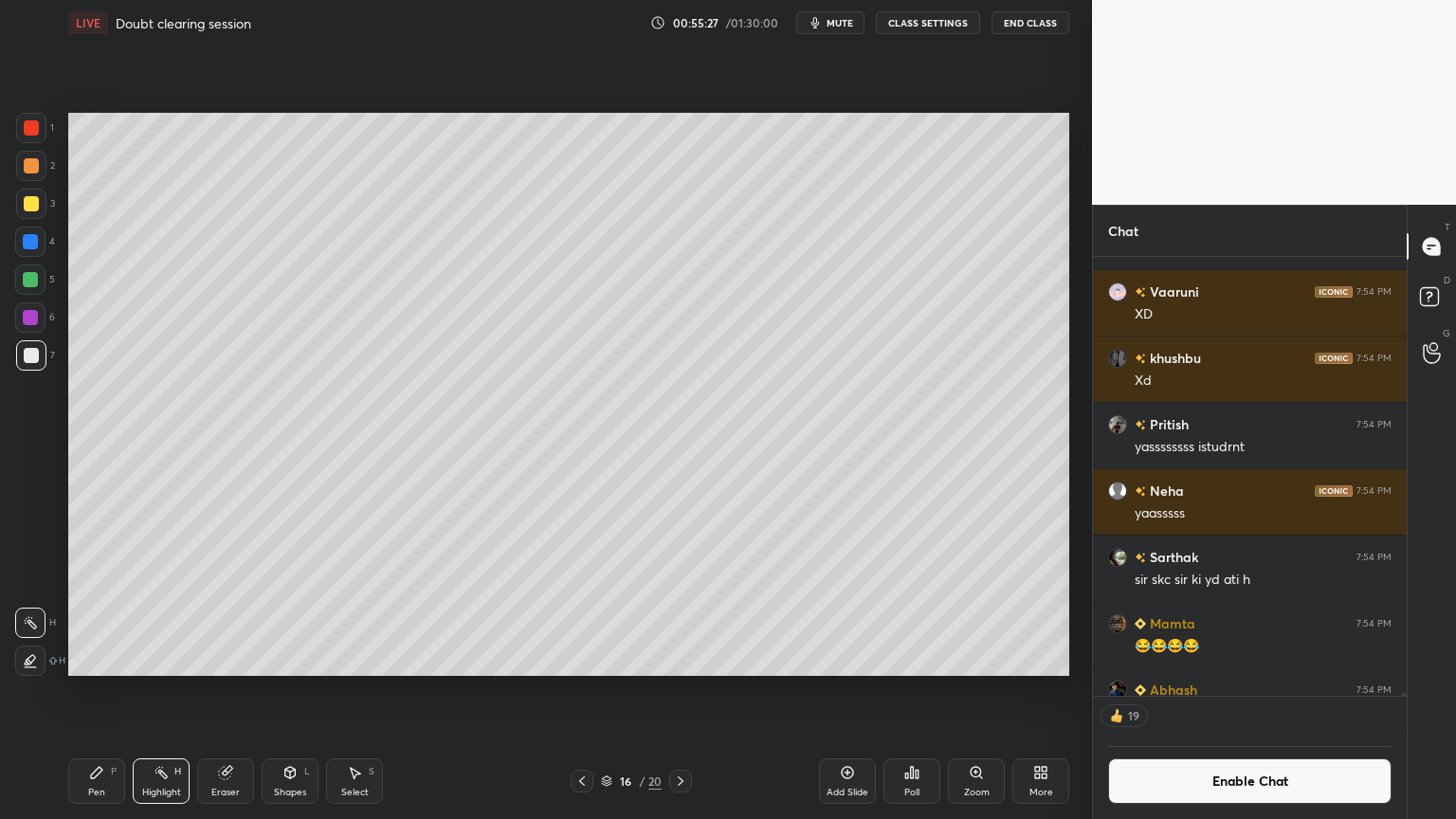 click on "Pen P" at bounding box center [97, 781] 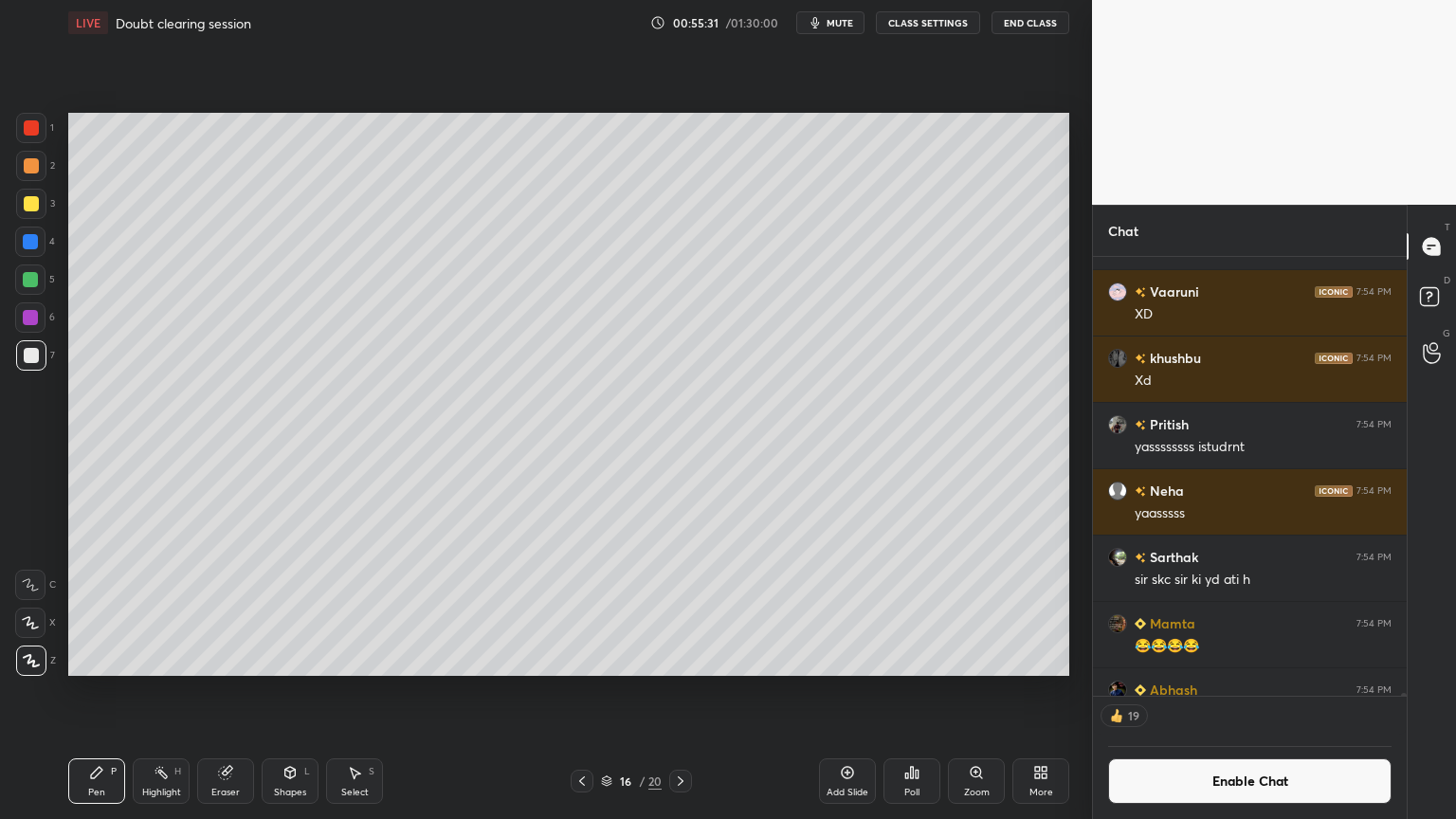 click on "Shapes L" at bounding box center (290, 781) 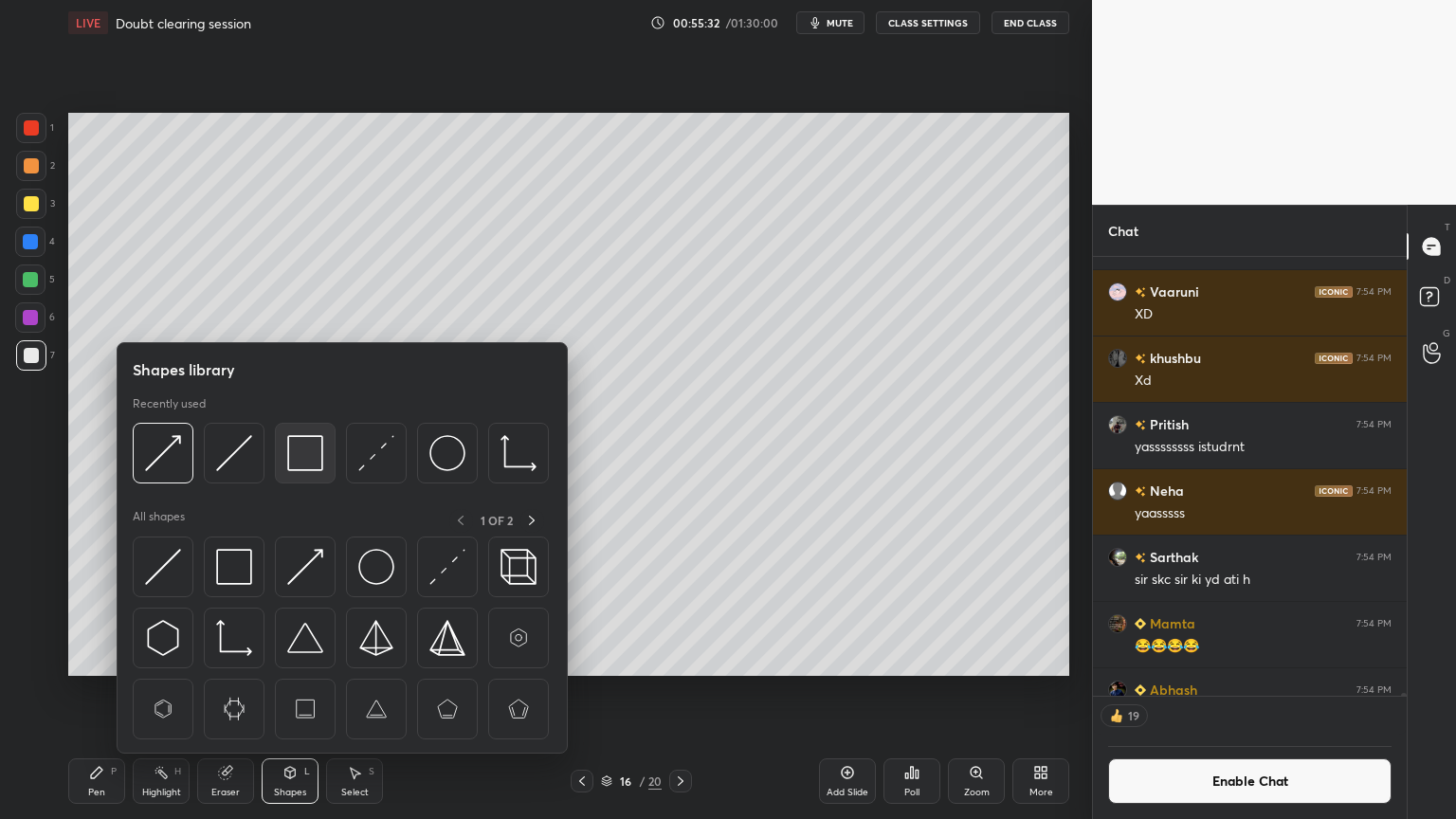 click at bounding box center [305, 453] 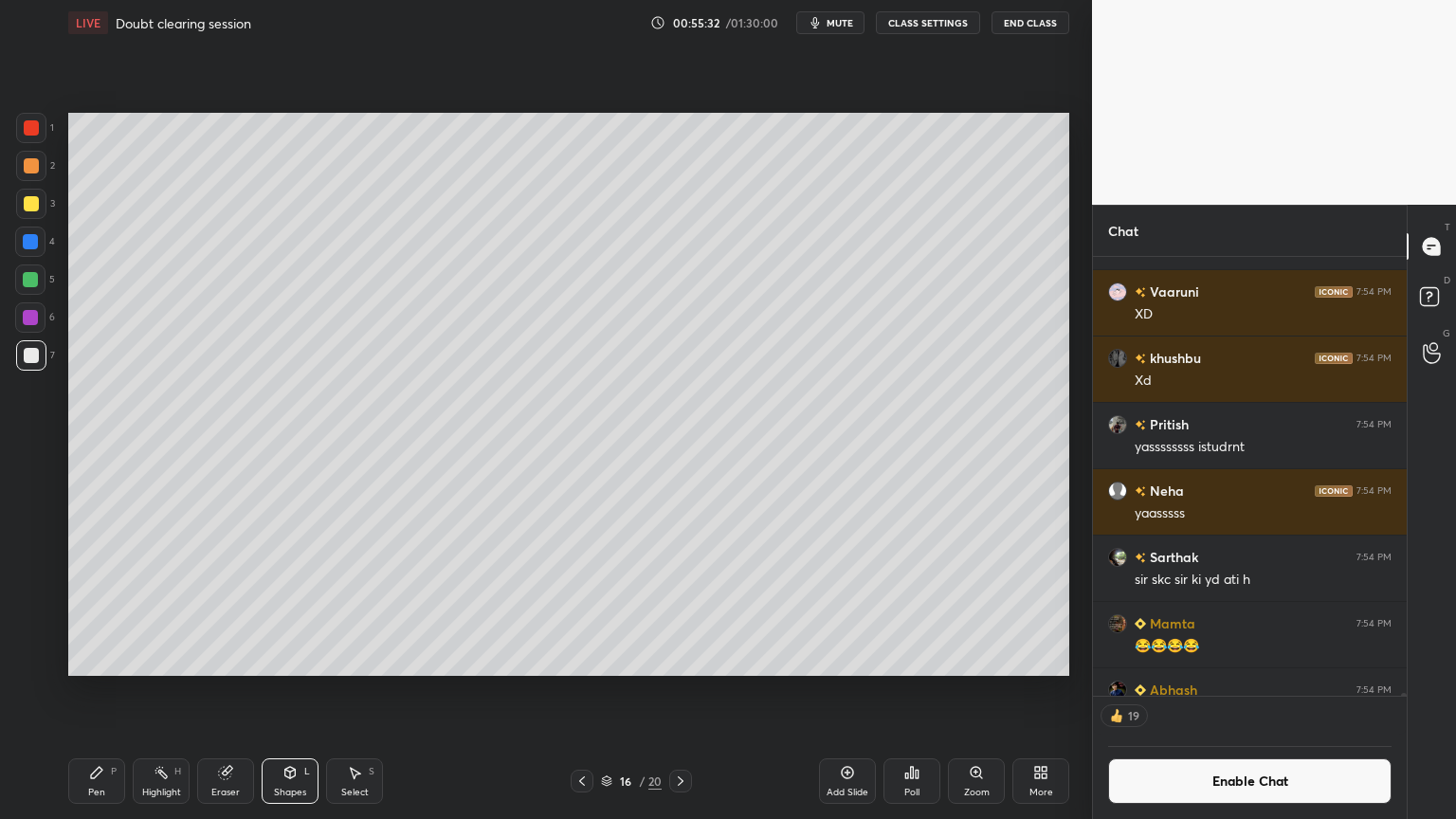 click at bounding box center [31, 204] 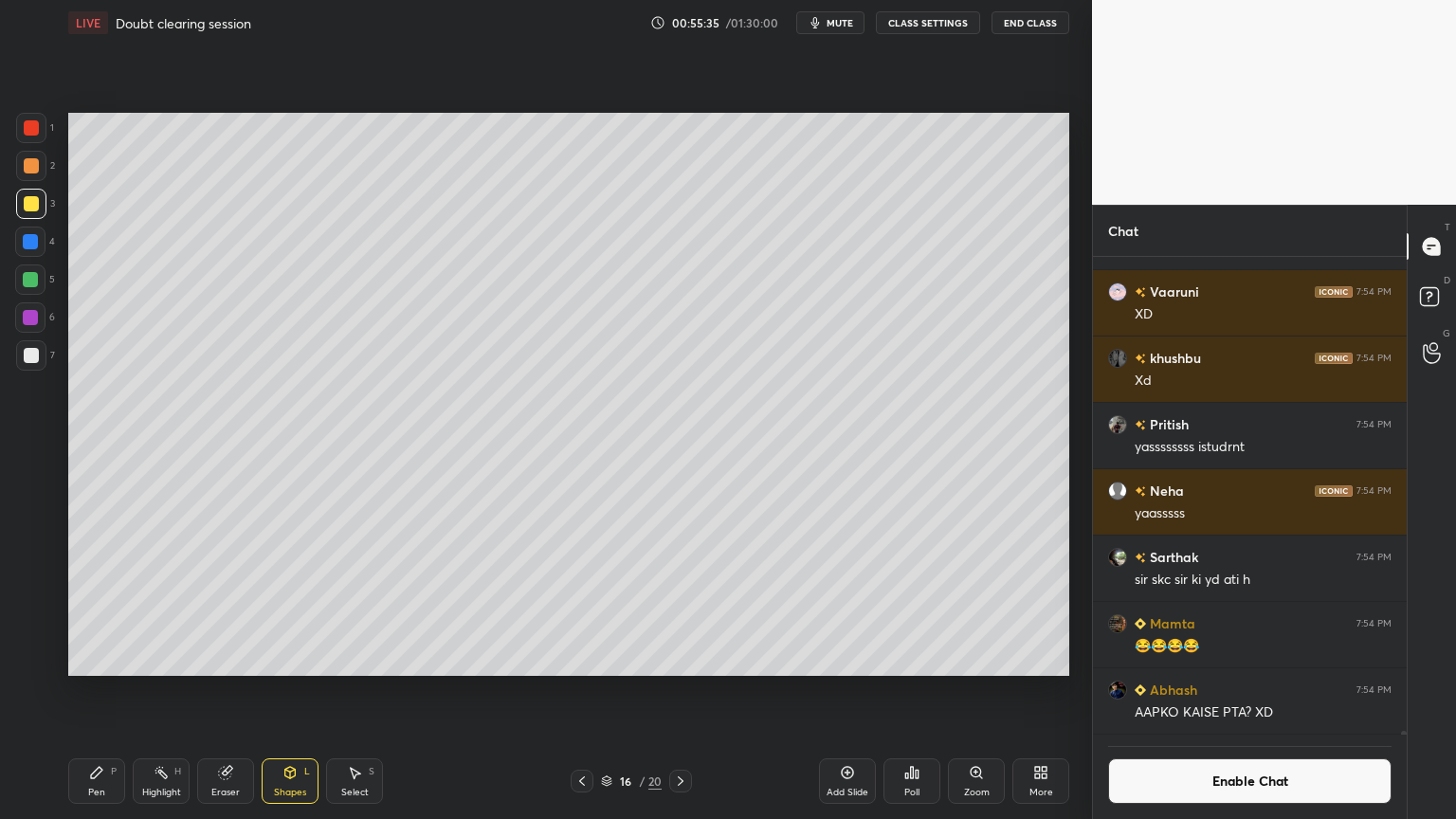 scroll, scrollTop: 6, scrollLeft: 6, axis: both 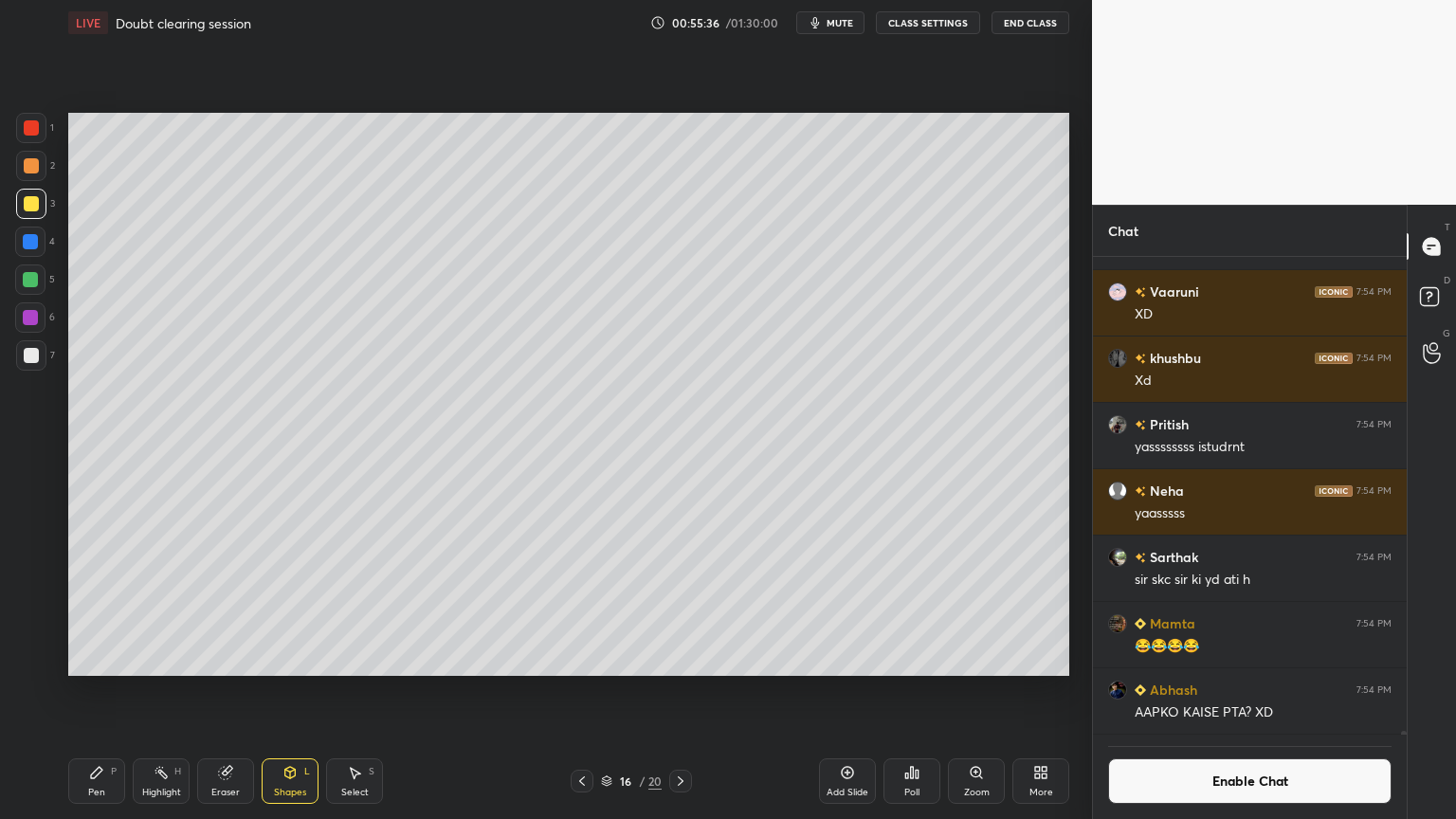 click on "Pen P" at bounding box center [97, 781] 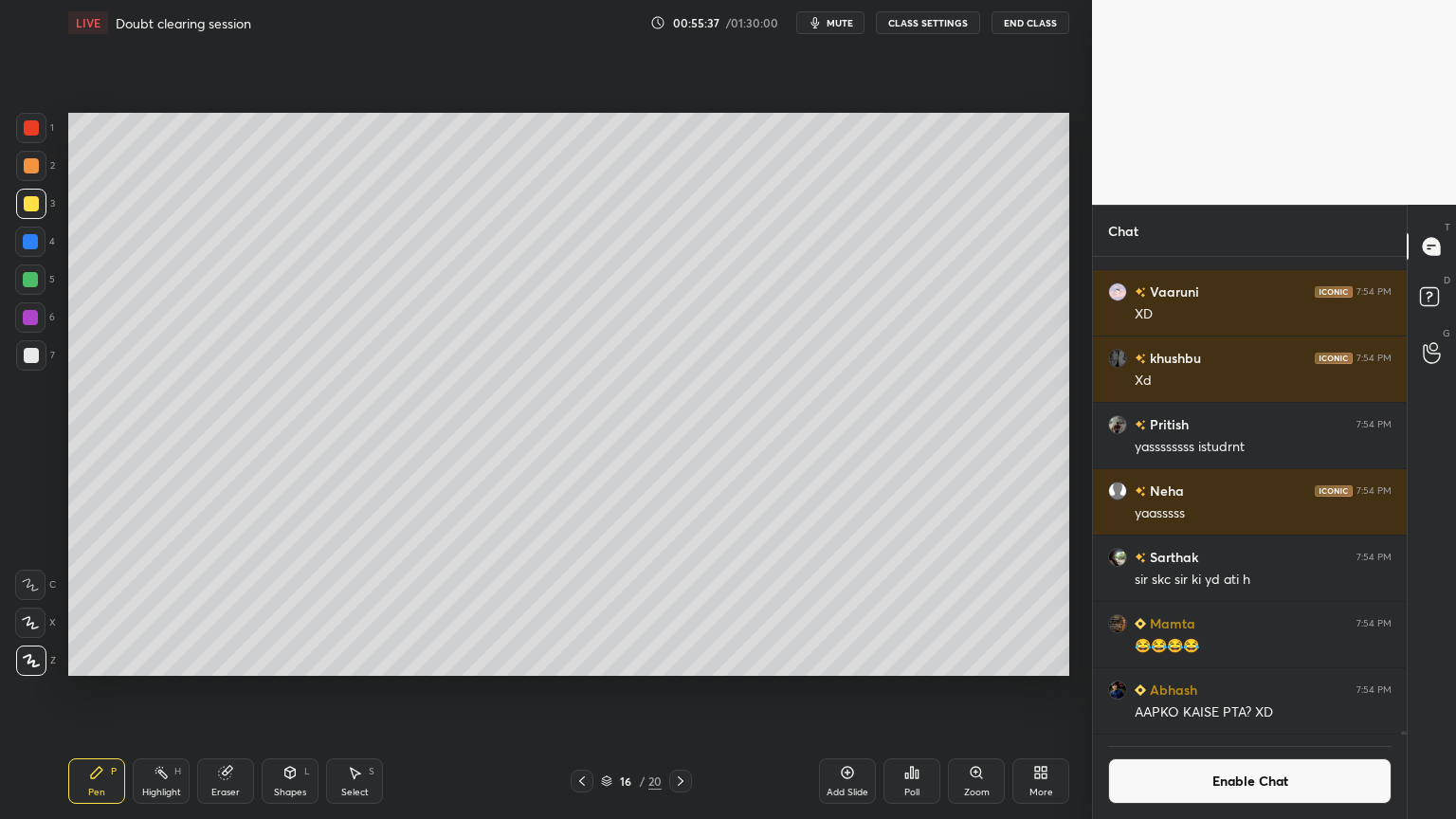click at bounding box center [31, 128] 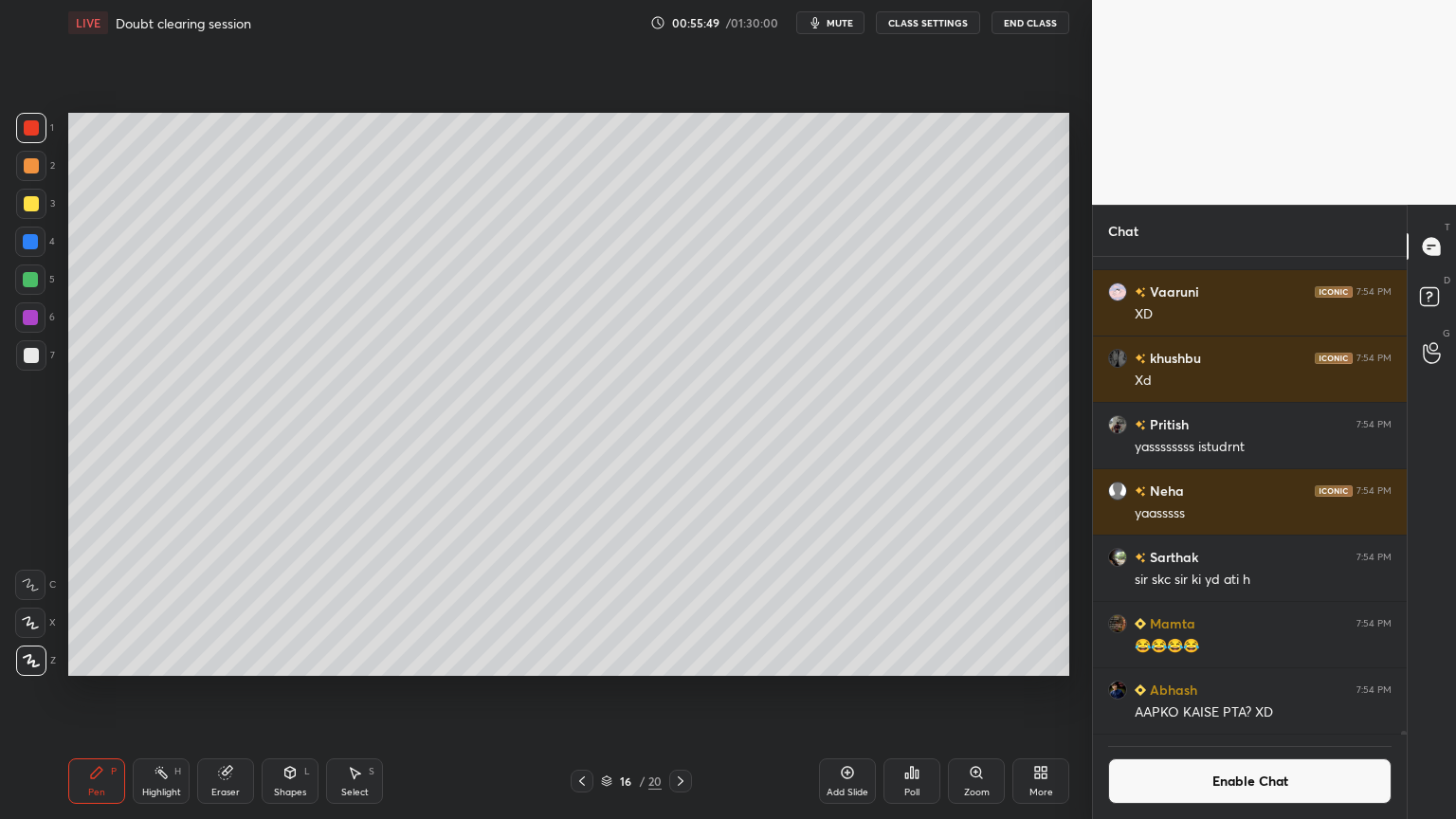 click on "Pen" at bounding box center [97, 792] 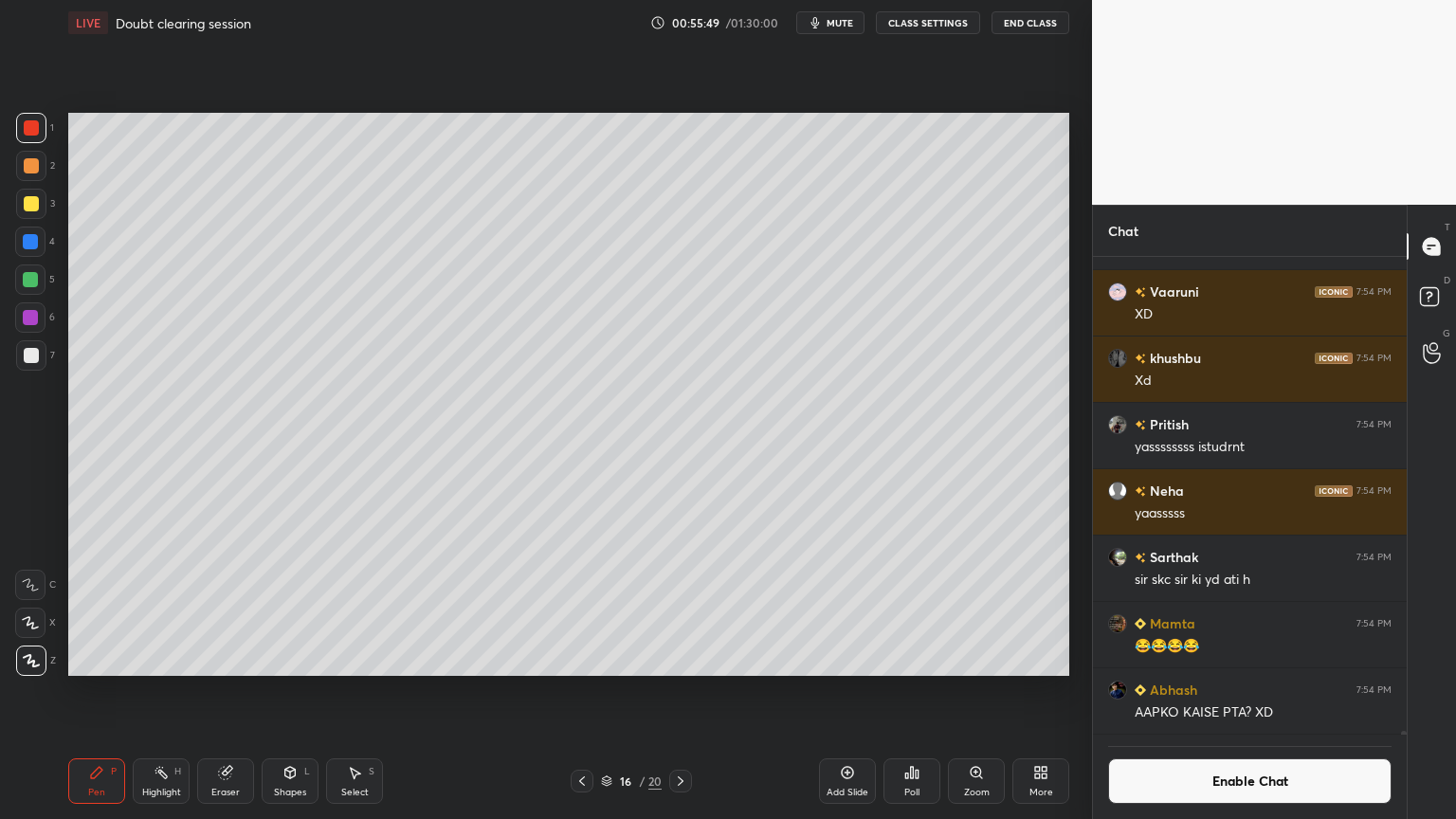 click at bounding box center (31, 355) 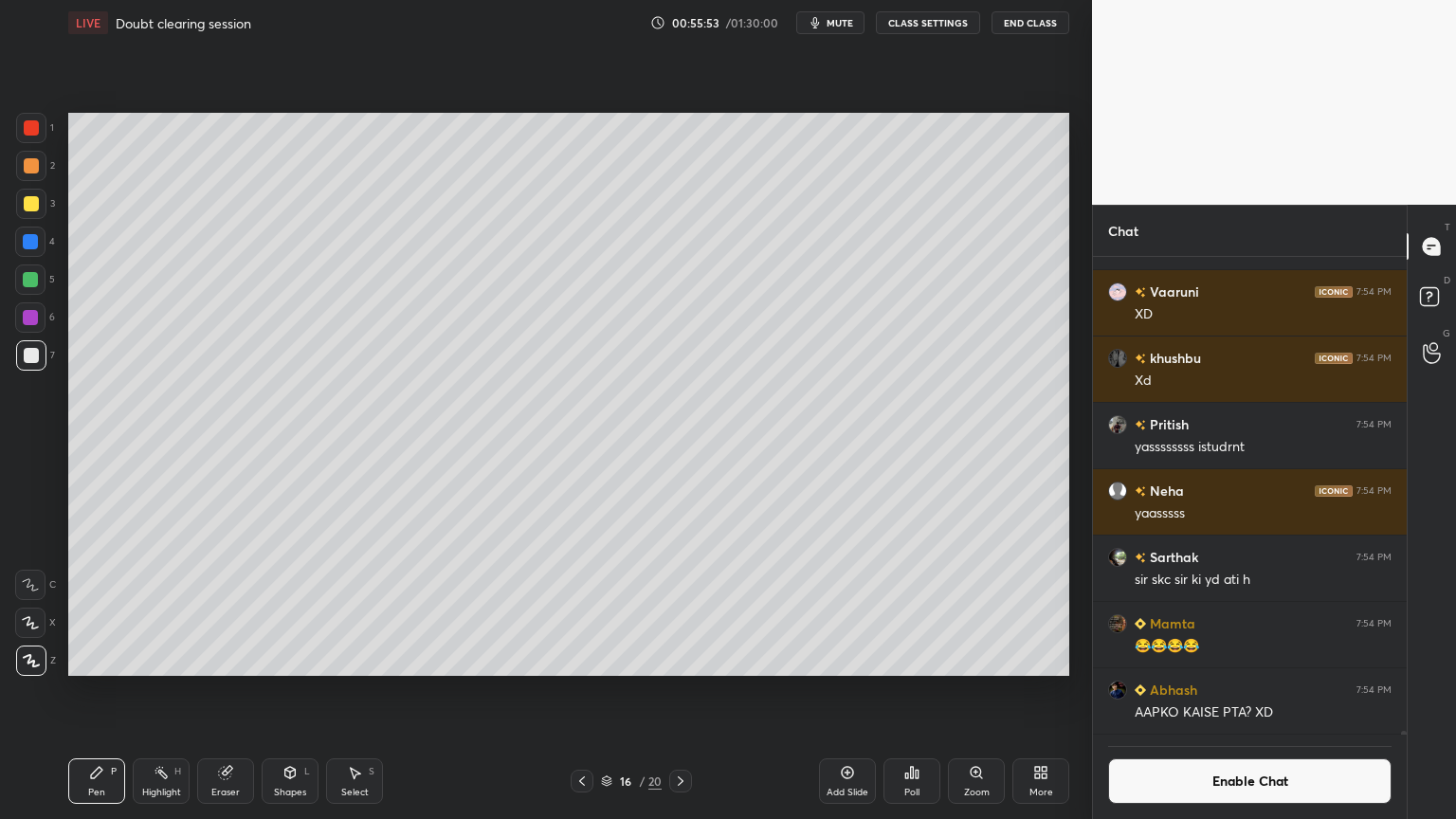 click on "Highlight H" at bounding box center [161, 781] 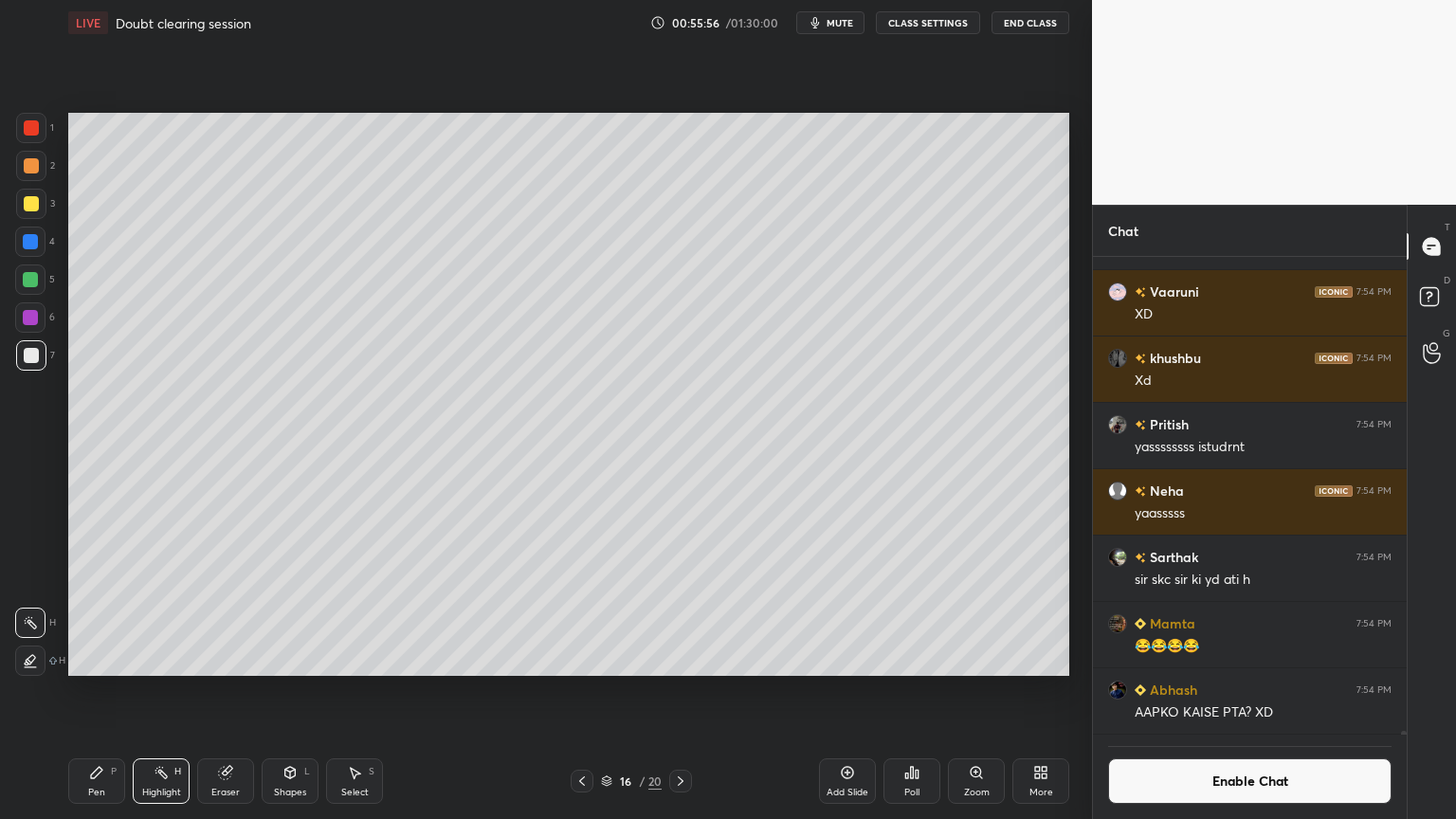 click on "Pen P Highlight H Eraser Shapes L Select S" at bounding box center [256, 781] 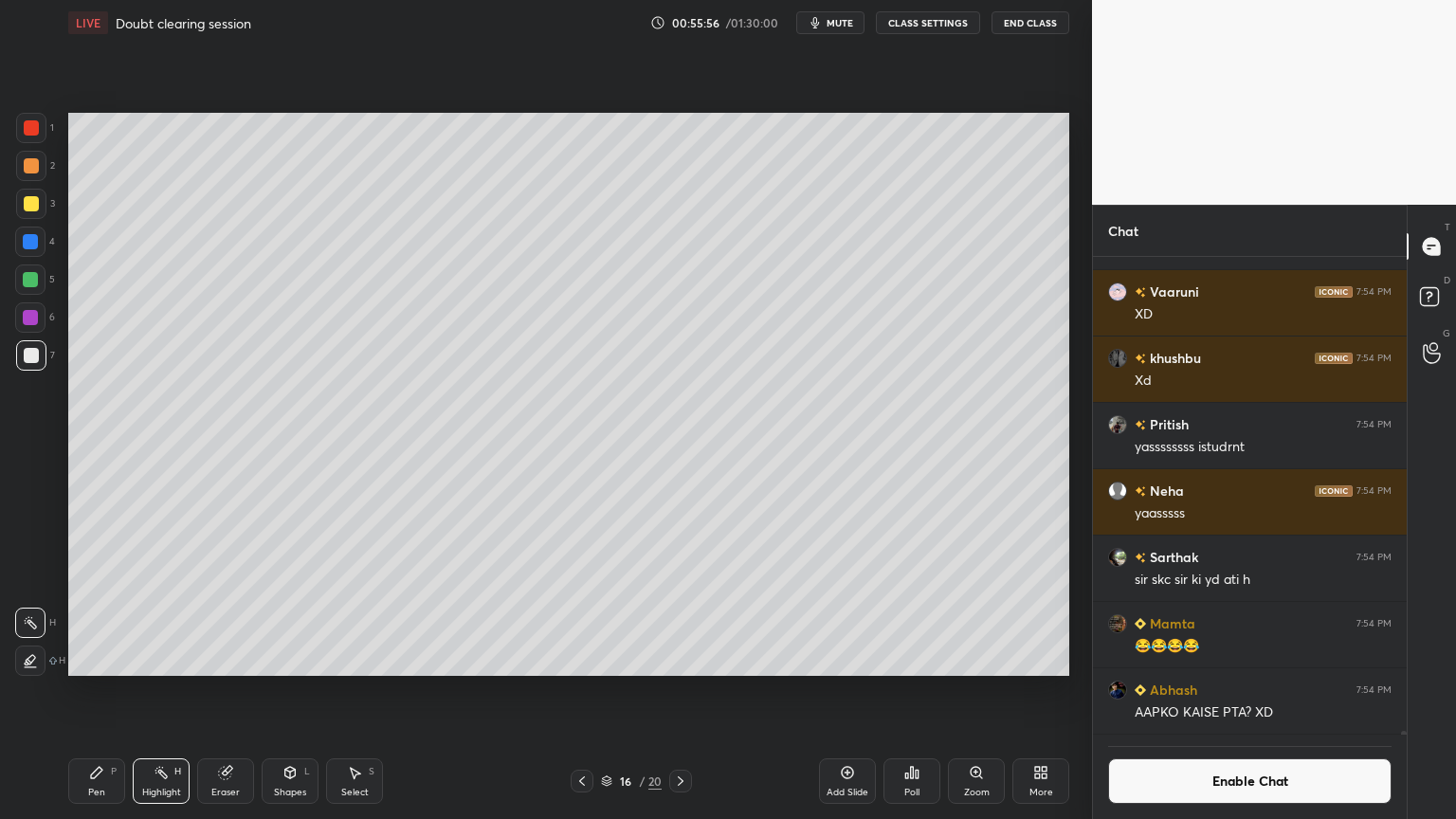 click on "Pen" at bounding box center (97, 792) 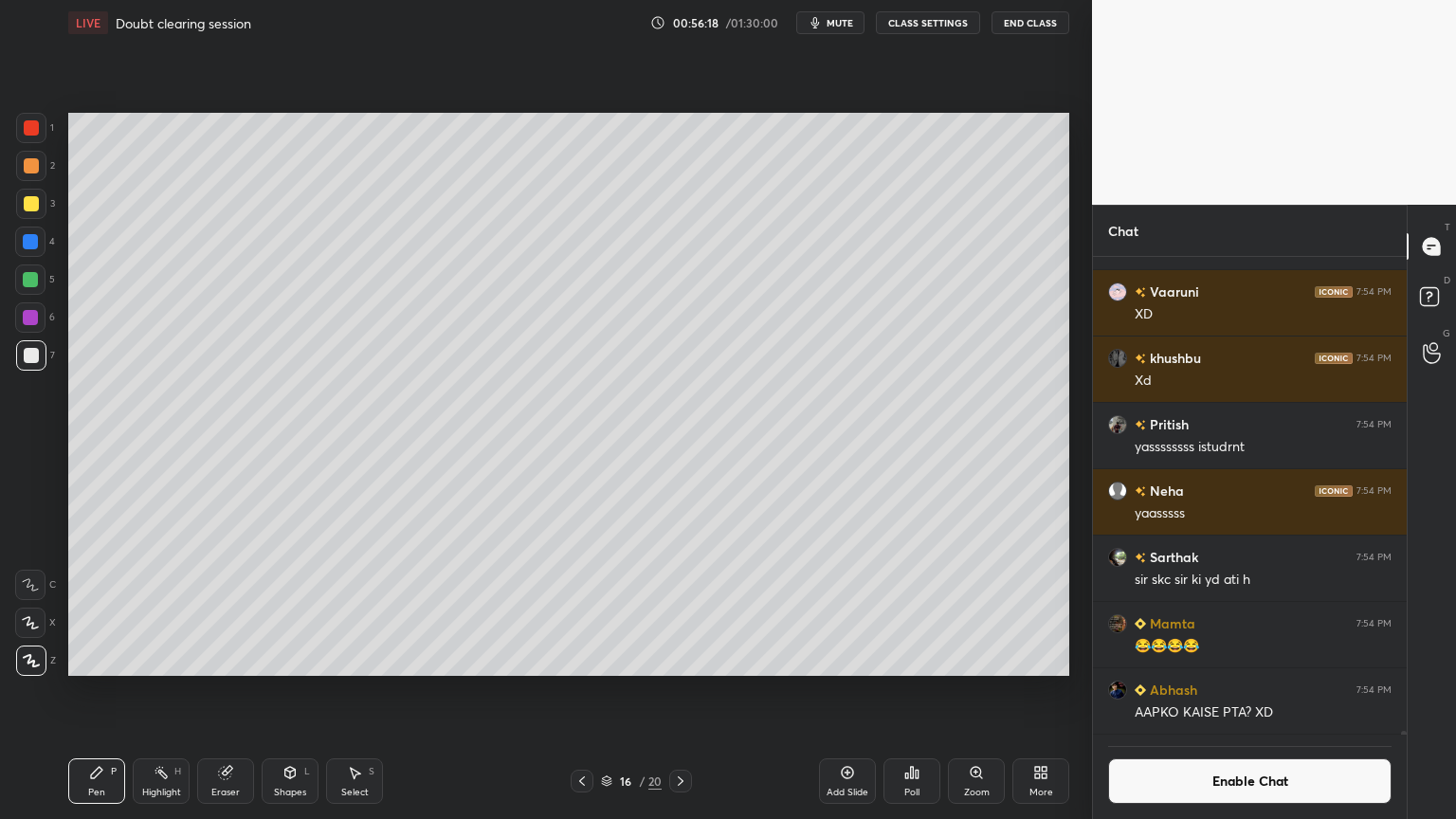 click on "Pen P" at bounding box center [97, 781] 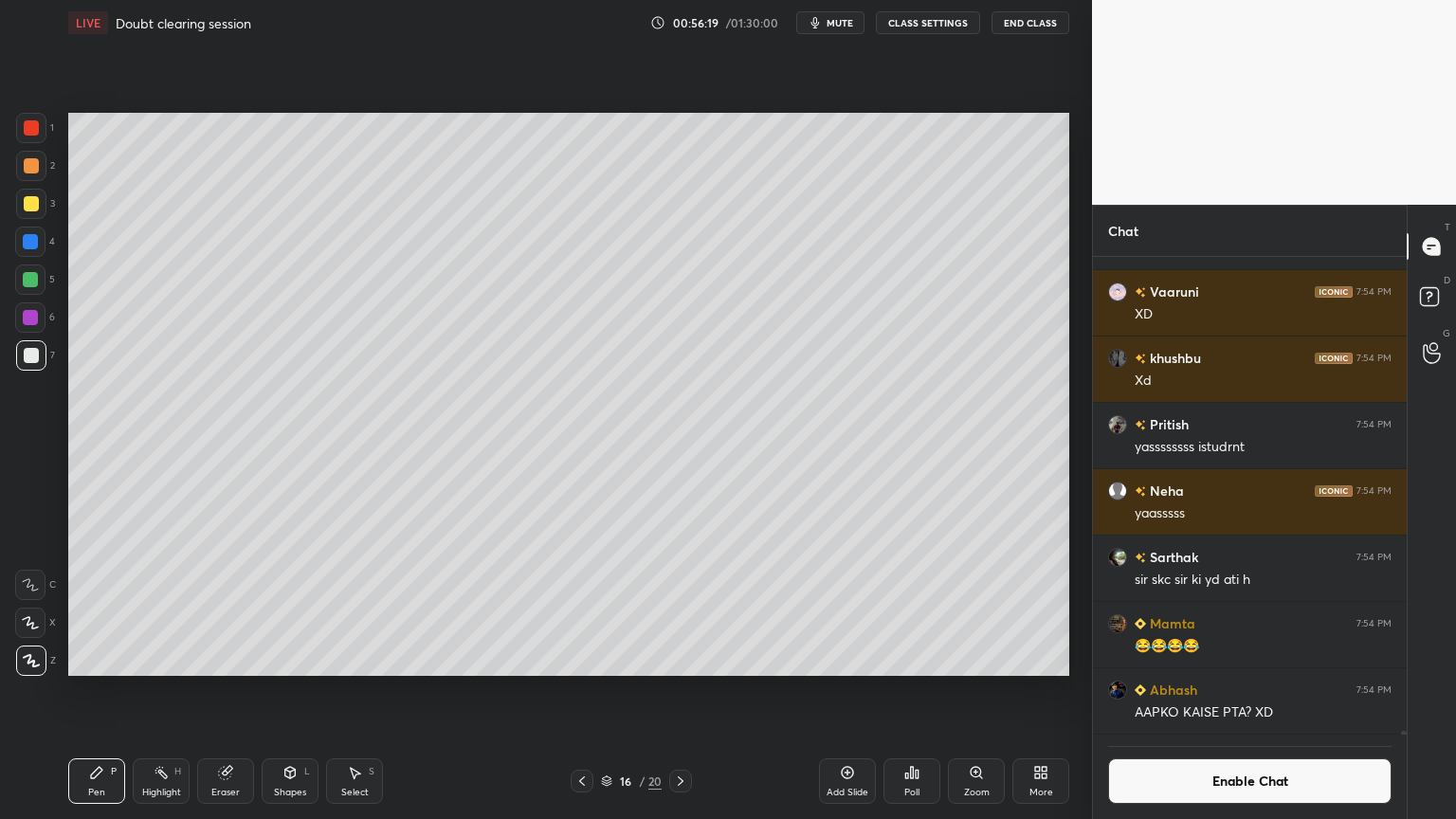 drag, startPoint x: 32, startPoint y: 245, endPoint x: 34, endPoint y: 264, distance: 19.104973 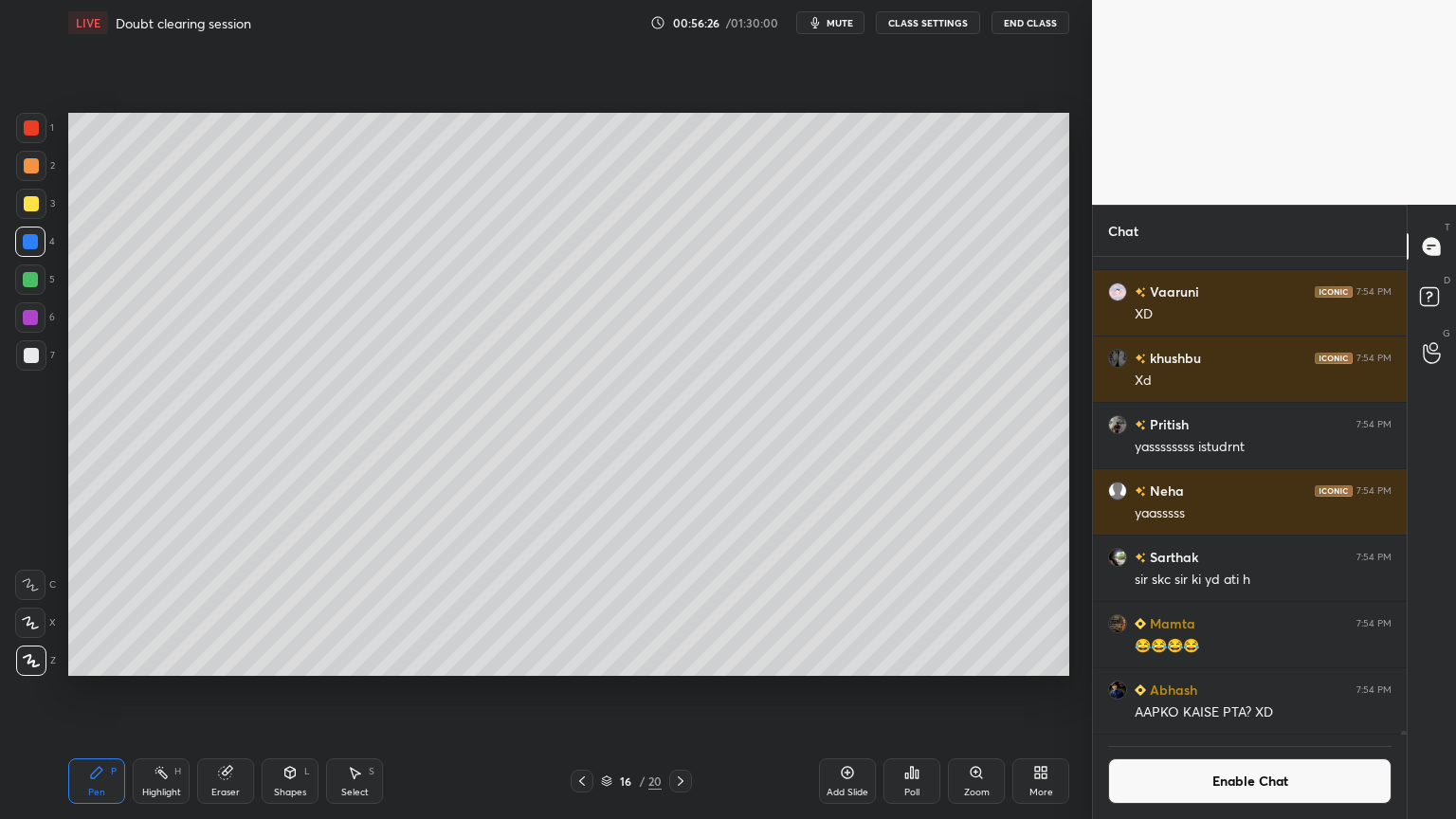 scroll, scrollTop: 433, scrollLeft: 308, axis: both 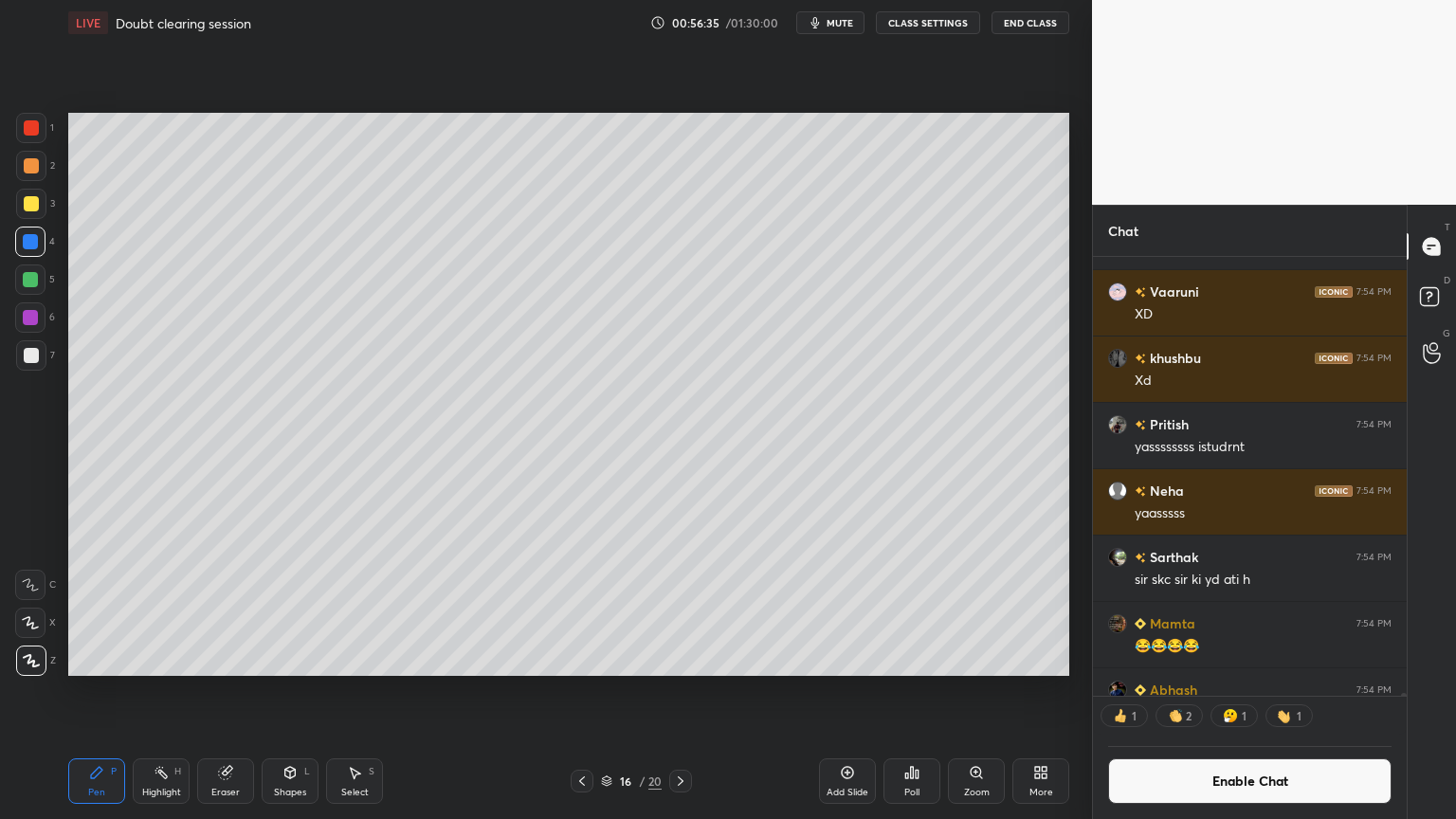 click on "Highlight" at bounding box center [161, 792] 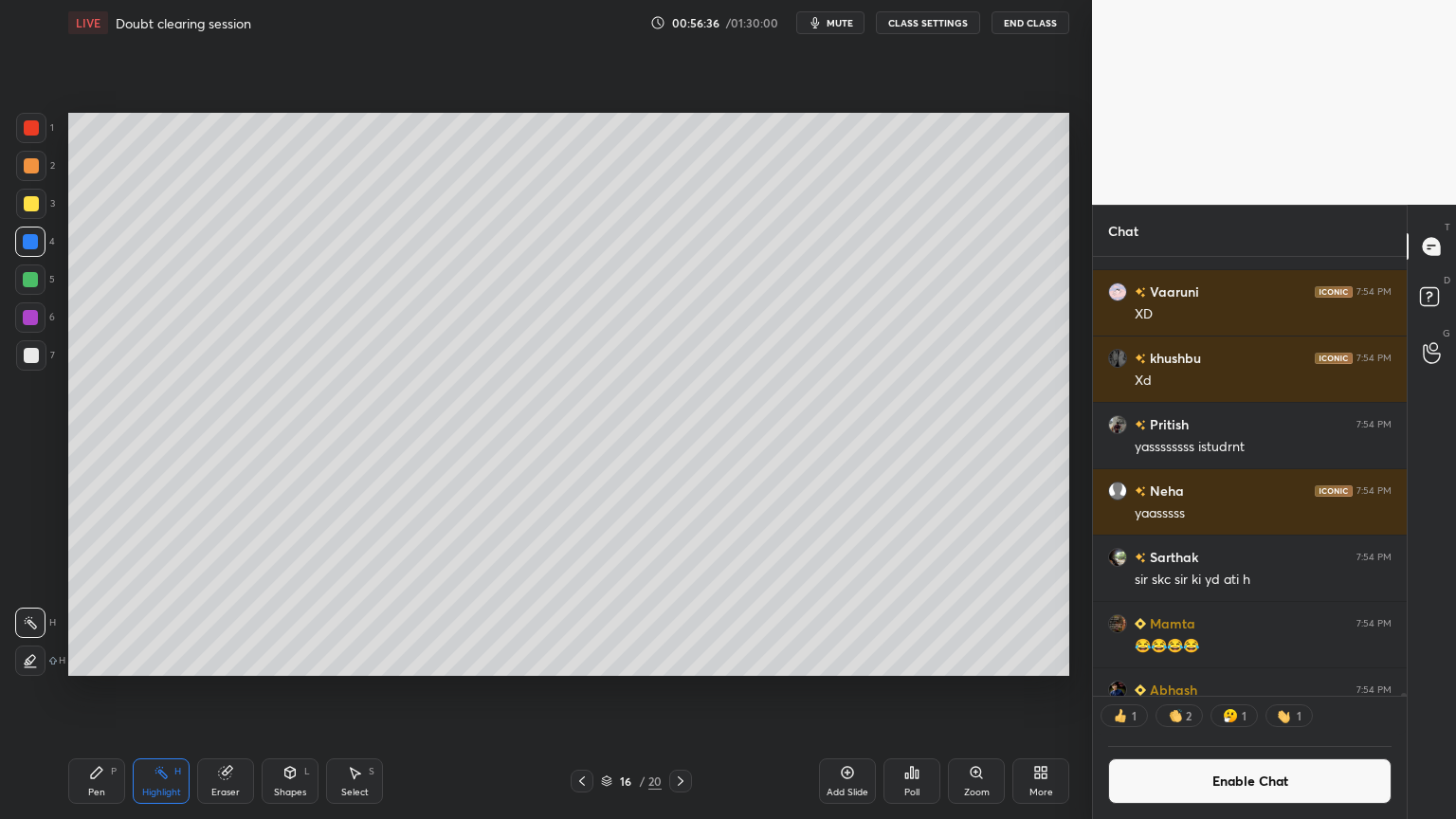 click on "Shapes L" at bounding box center (290, 781) 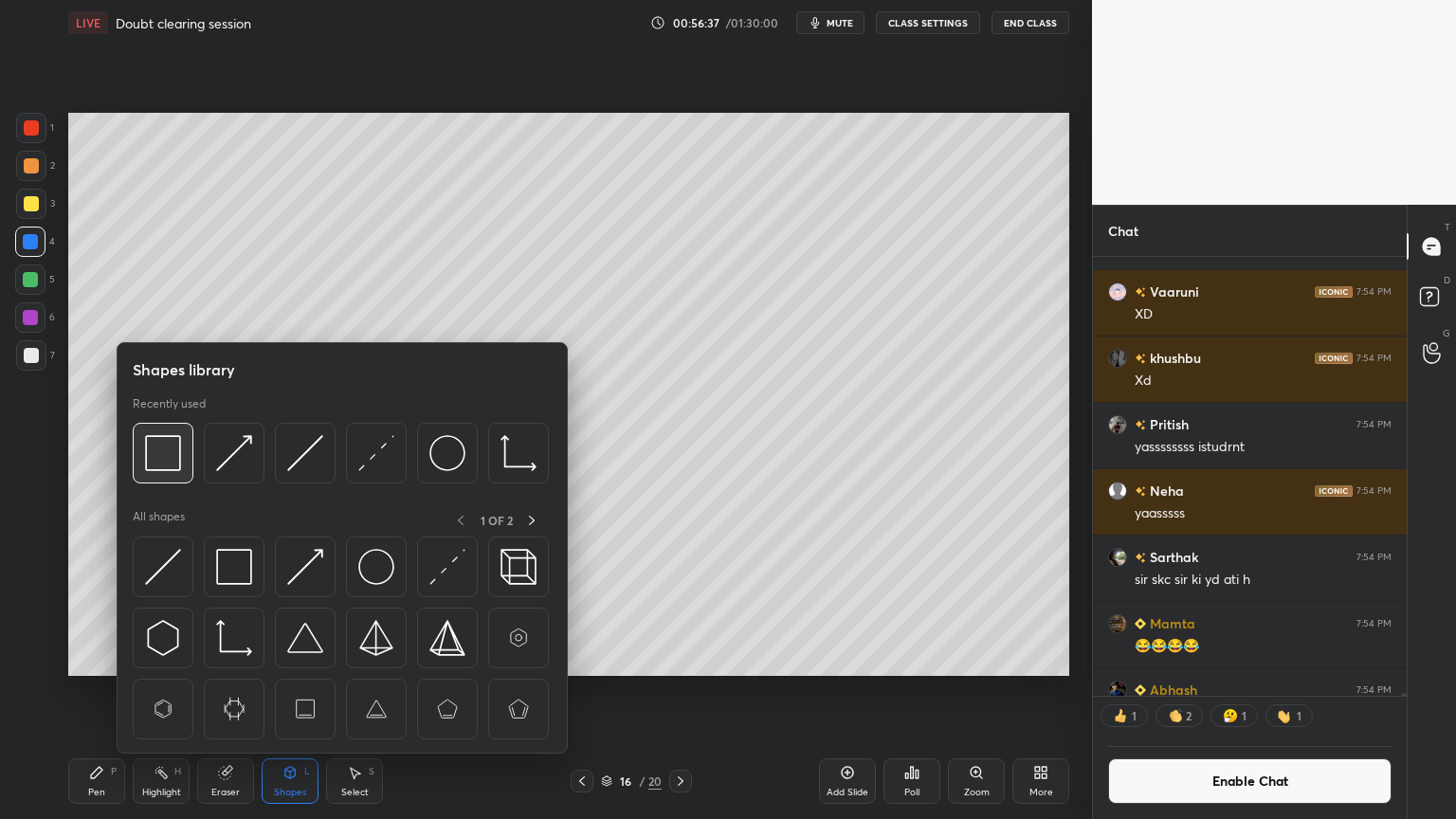 click at bounding box center (163, 453) 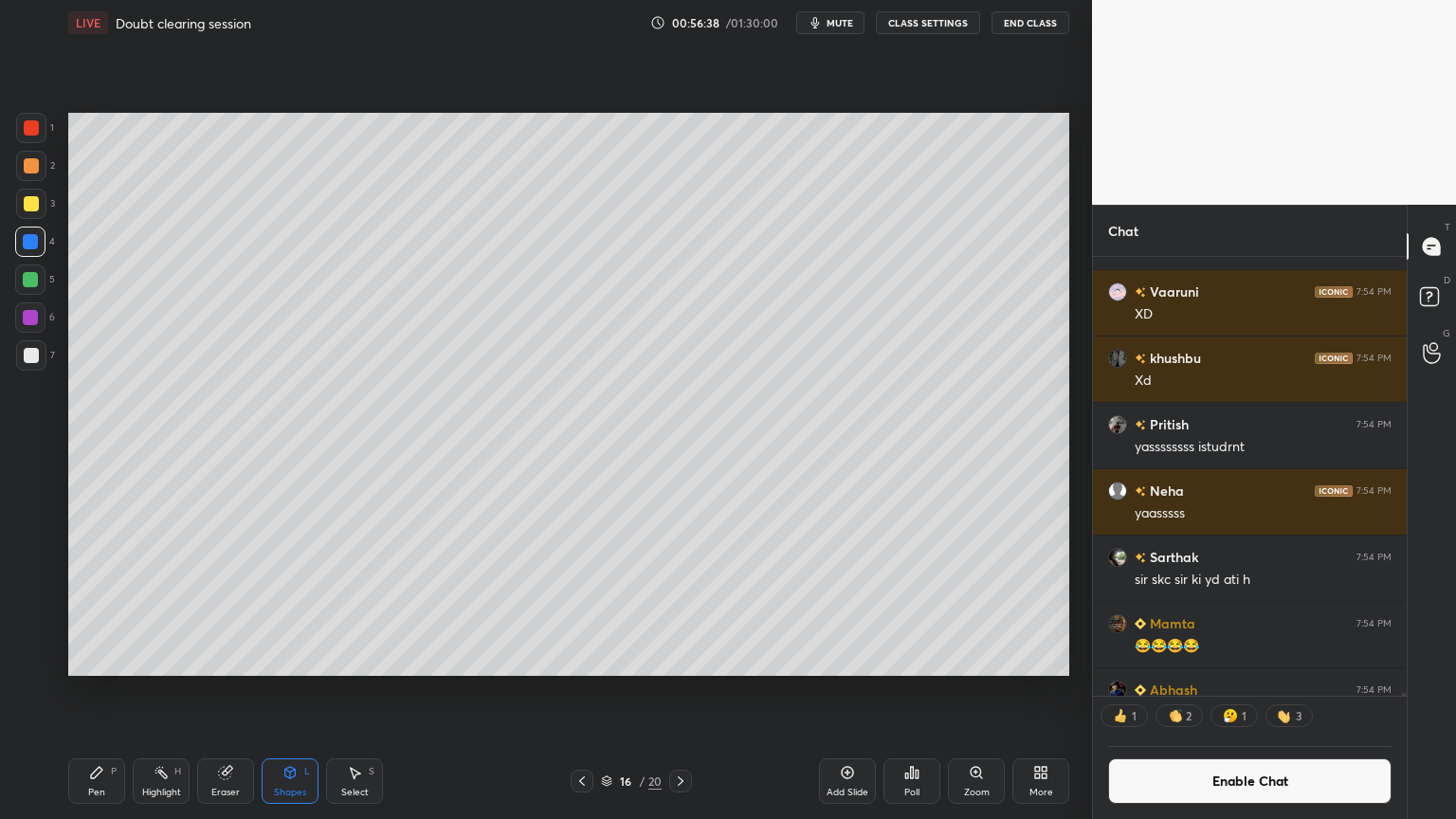click at bounding box center (31, 355) 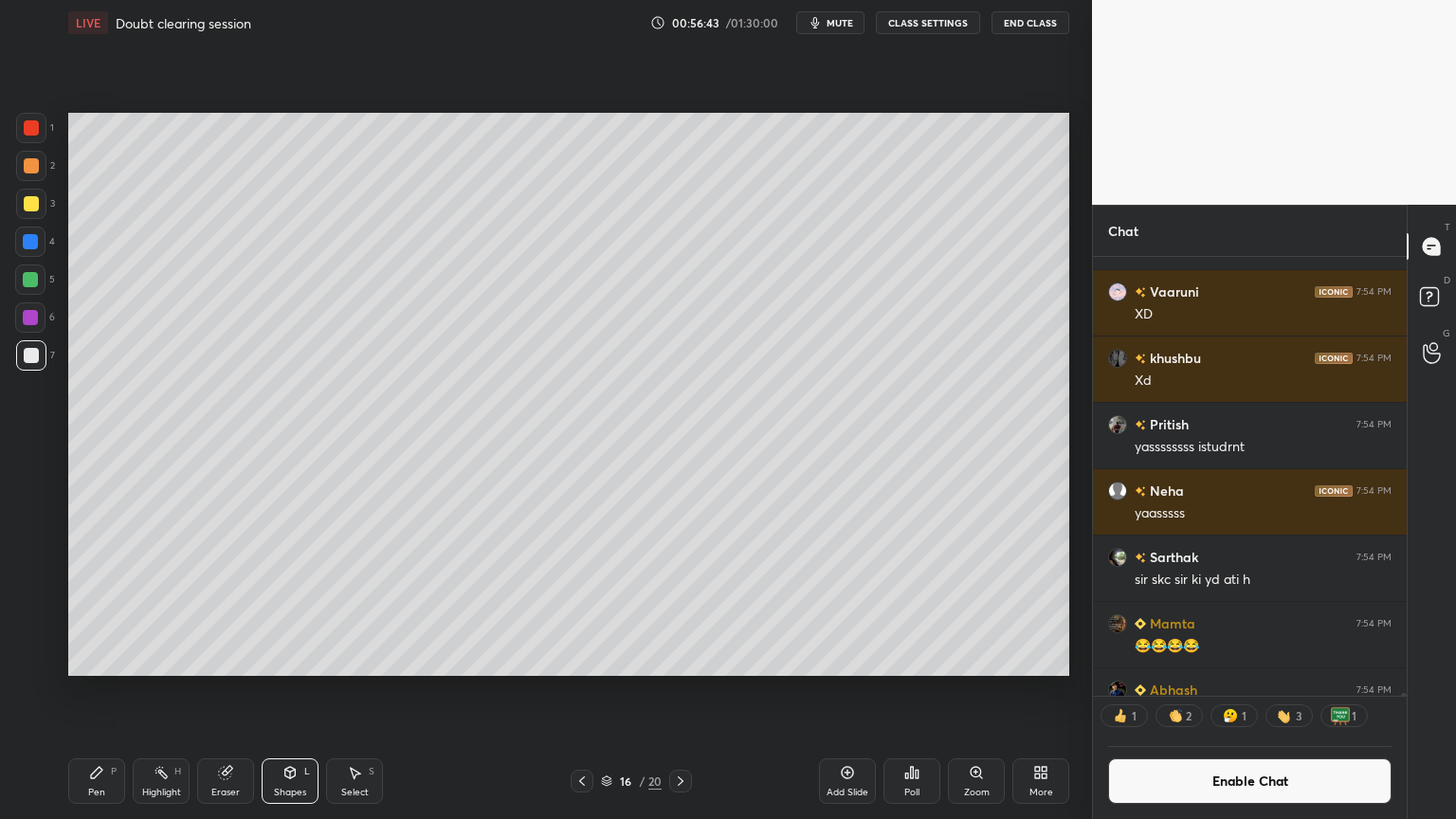click on "Highlight H" at bounding box center (161, 781) 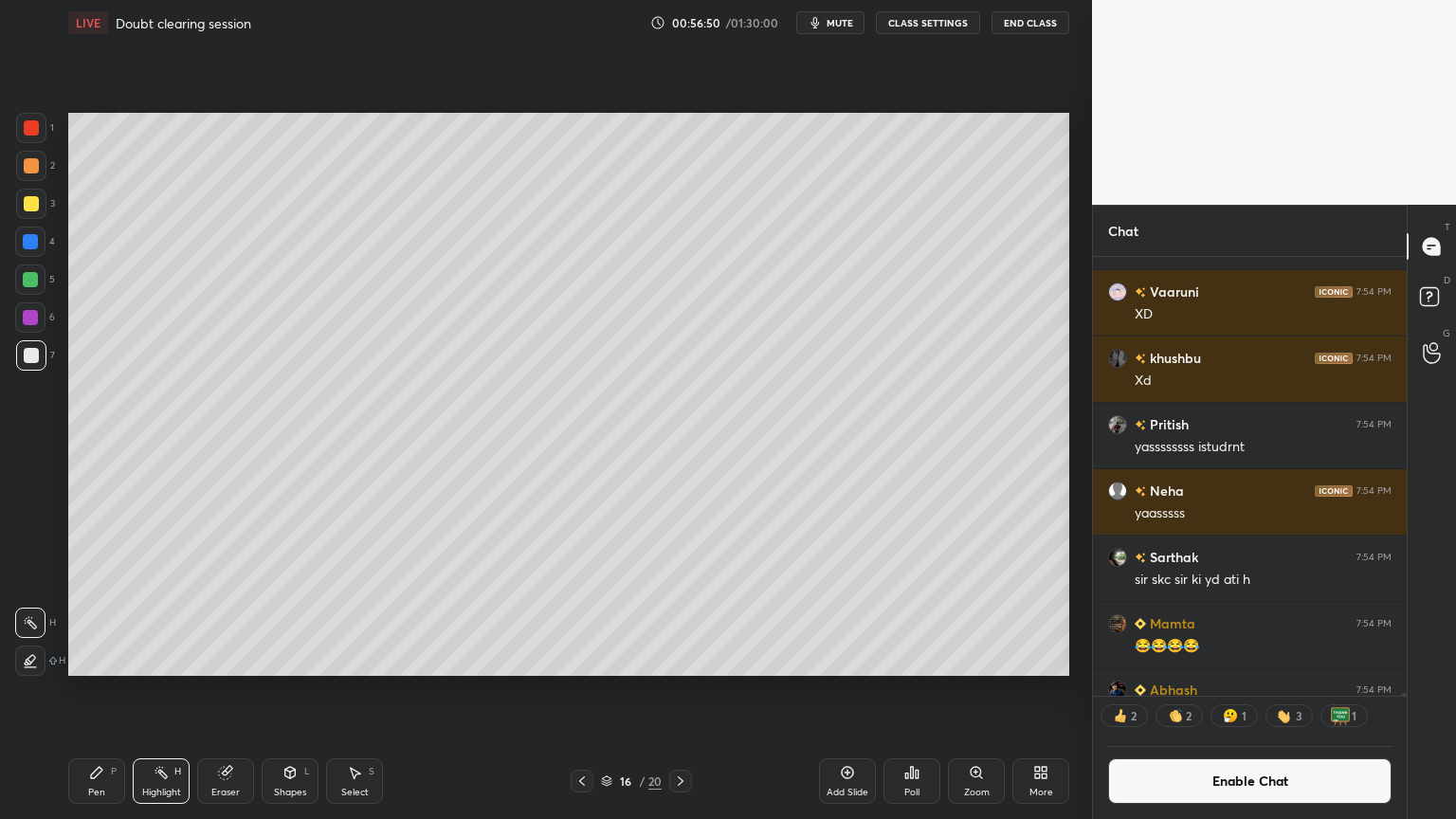 drag, startPoint x: 1285, startPoint y: 789, endPoint x: 1288, endPoint y: 767, distance: 22.203603 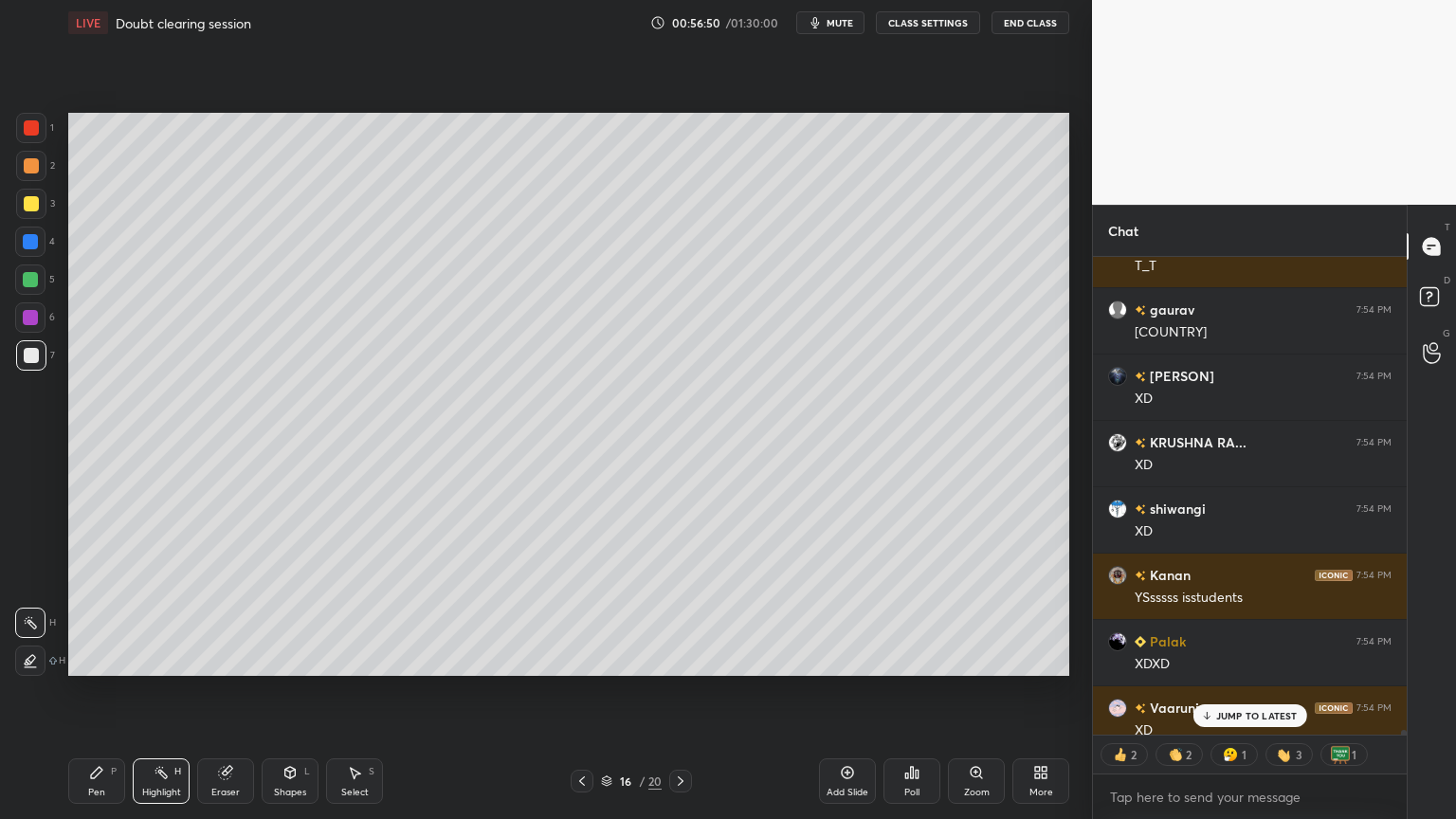 click on "JUMP TO LATEST" at bounding box center (1257, 716) 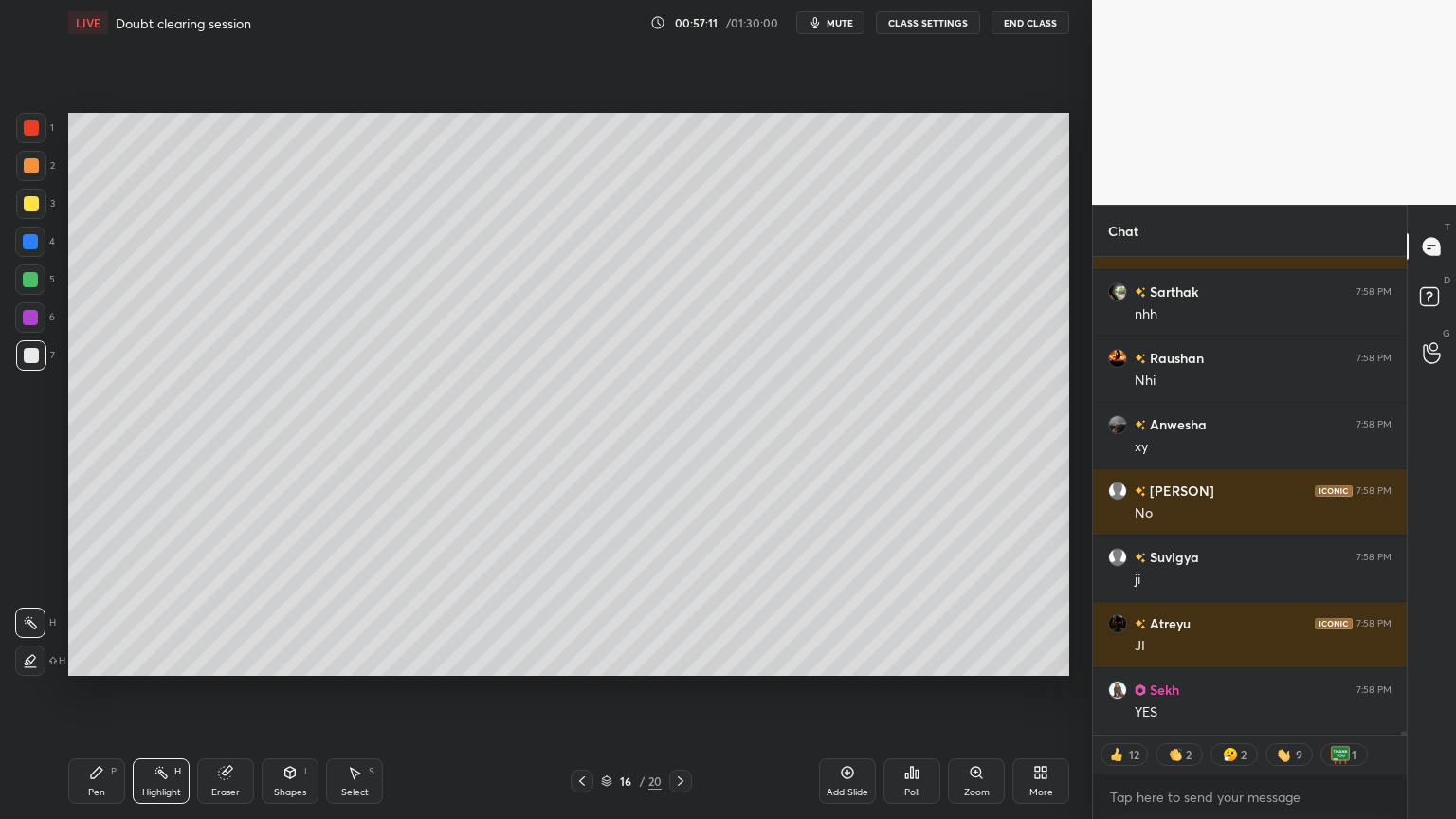 scroll, scrollTop: 67626, scrollLeft: 0, axis: vertical 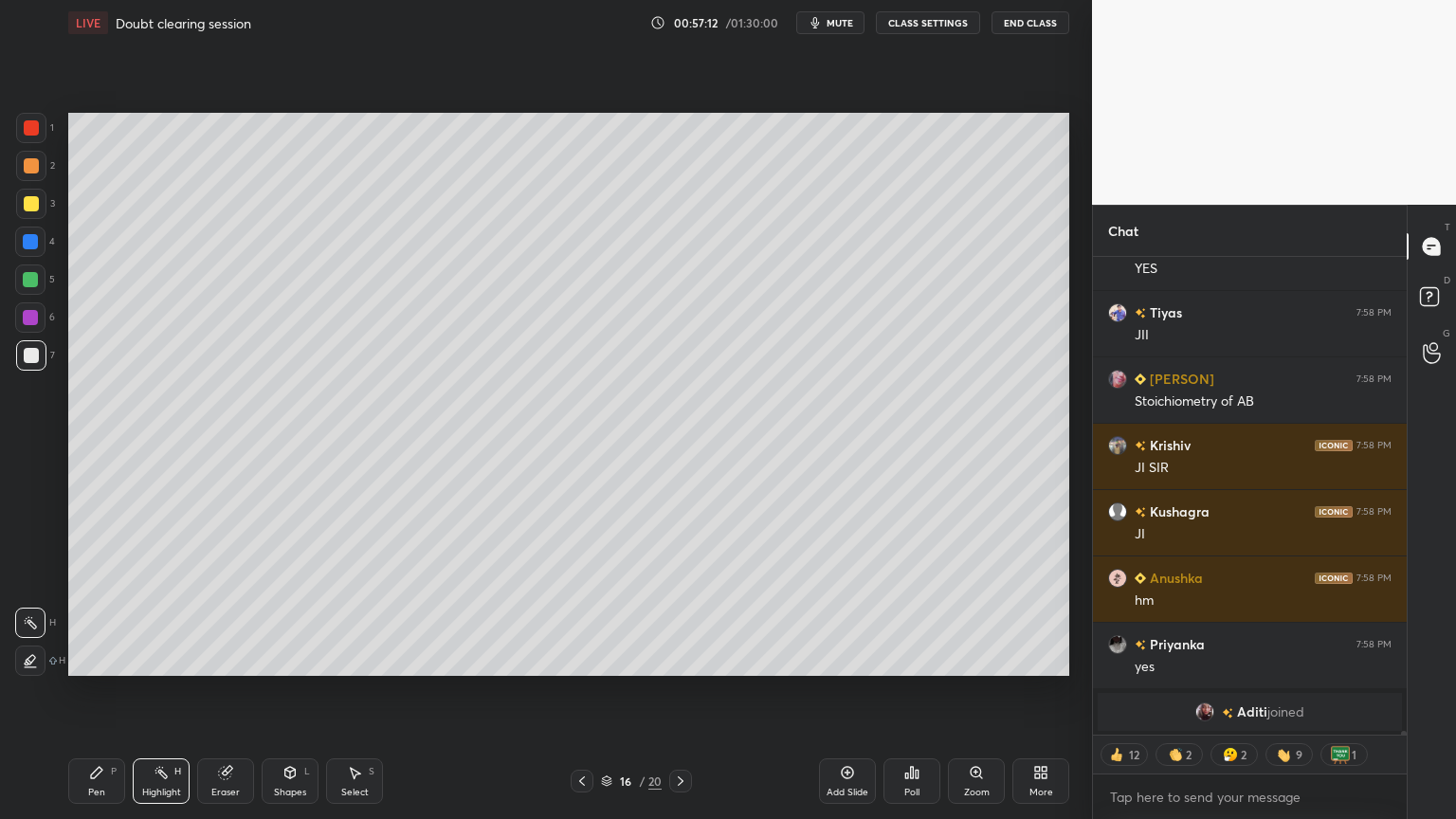 click on "Pen" at bounding box center (97, 792) 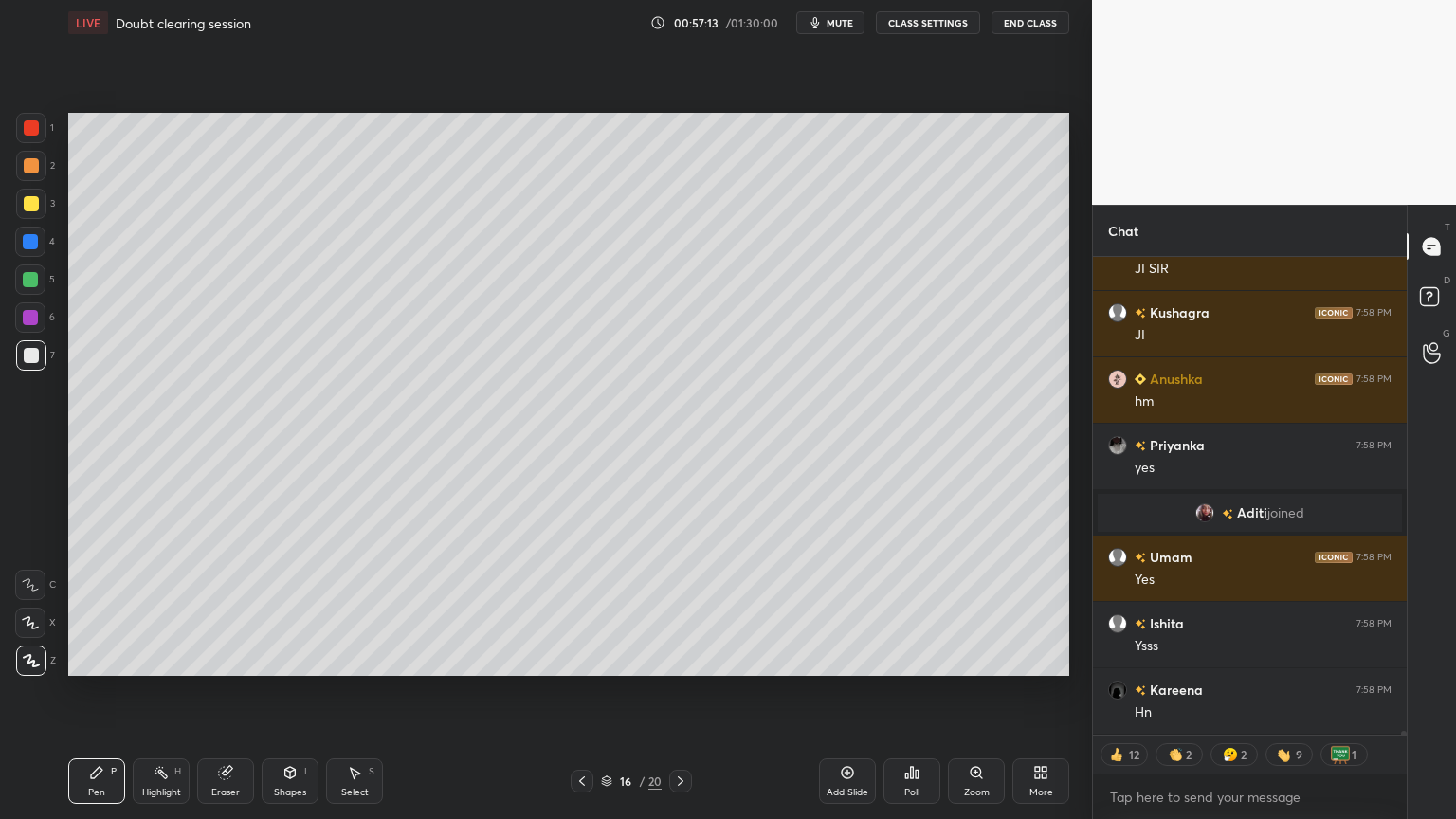 scroll, scrollTop: 67543, scrollLeft: 0, axis: vertical 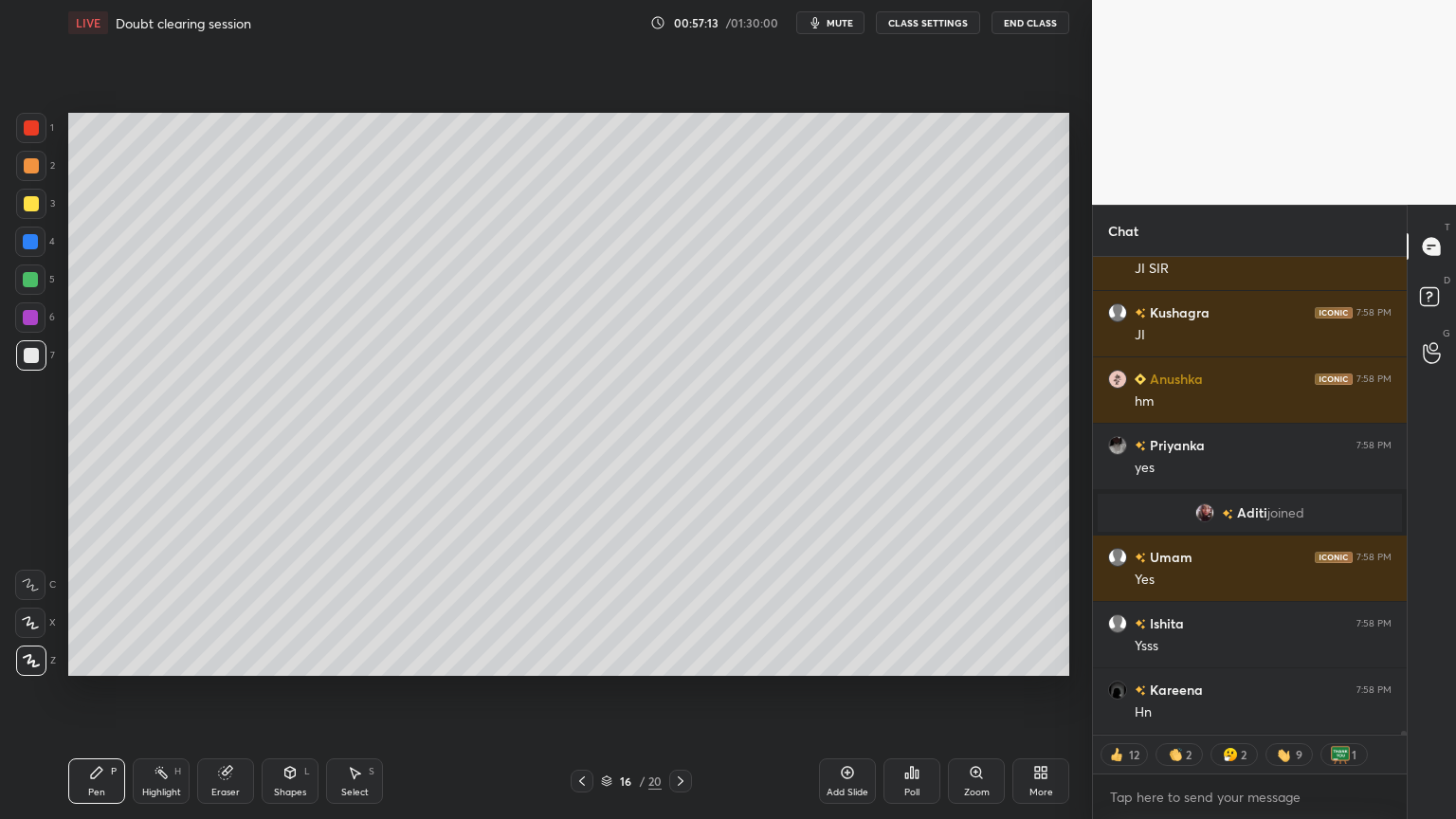 click at bounding box center [31, 355] 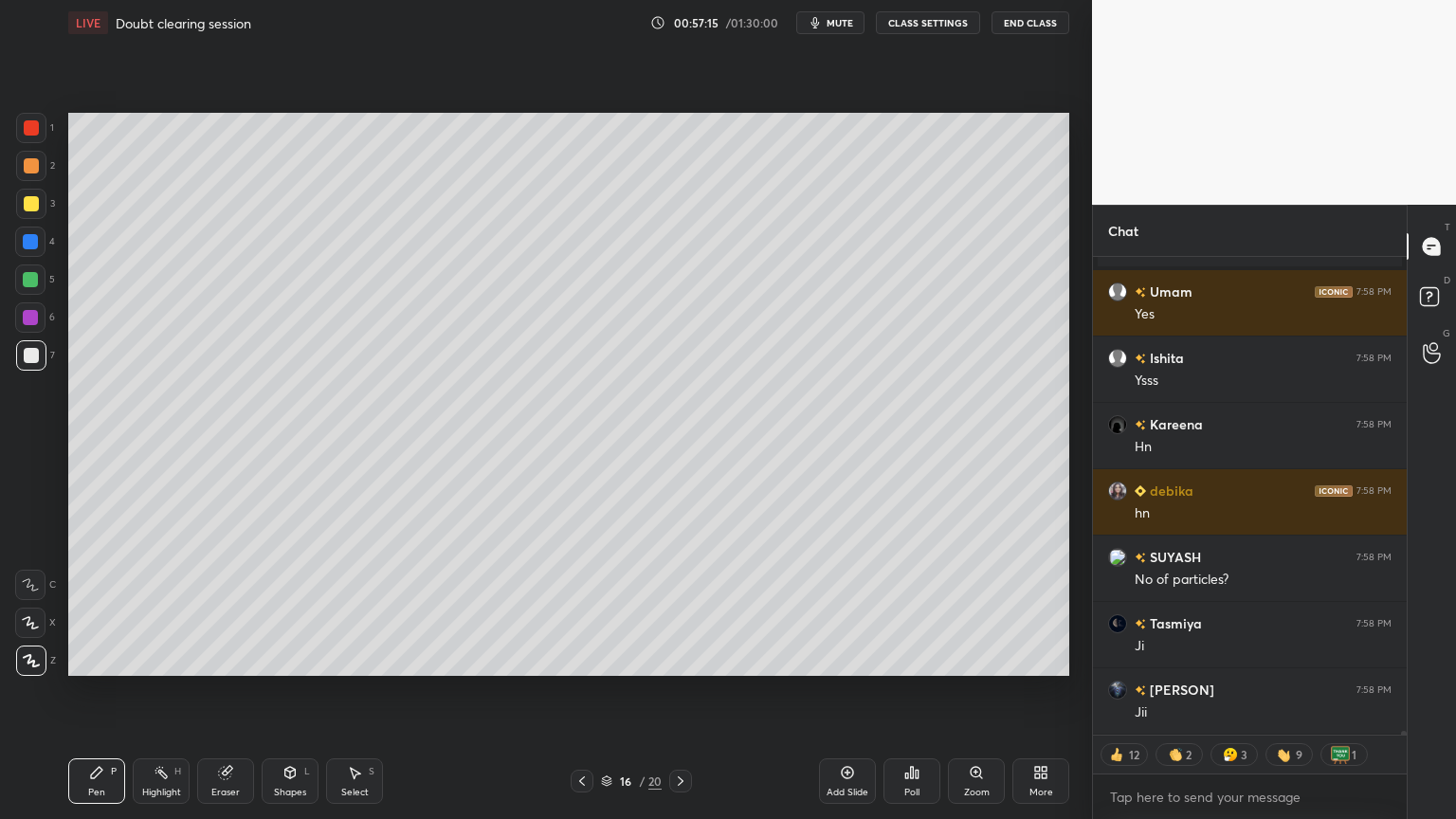 scroll, scrollTop: 67875, scrollLeft: 0, axis: vertical 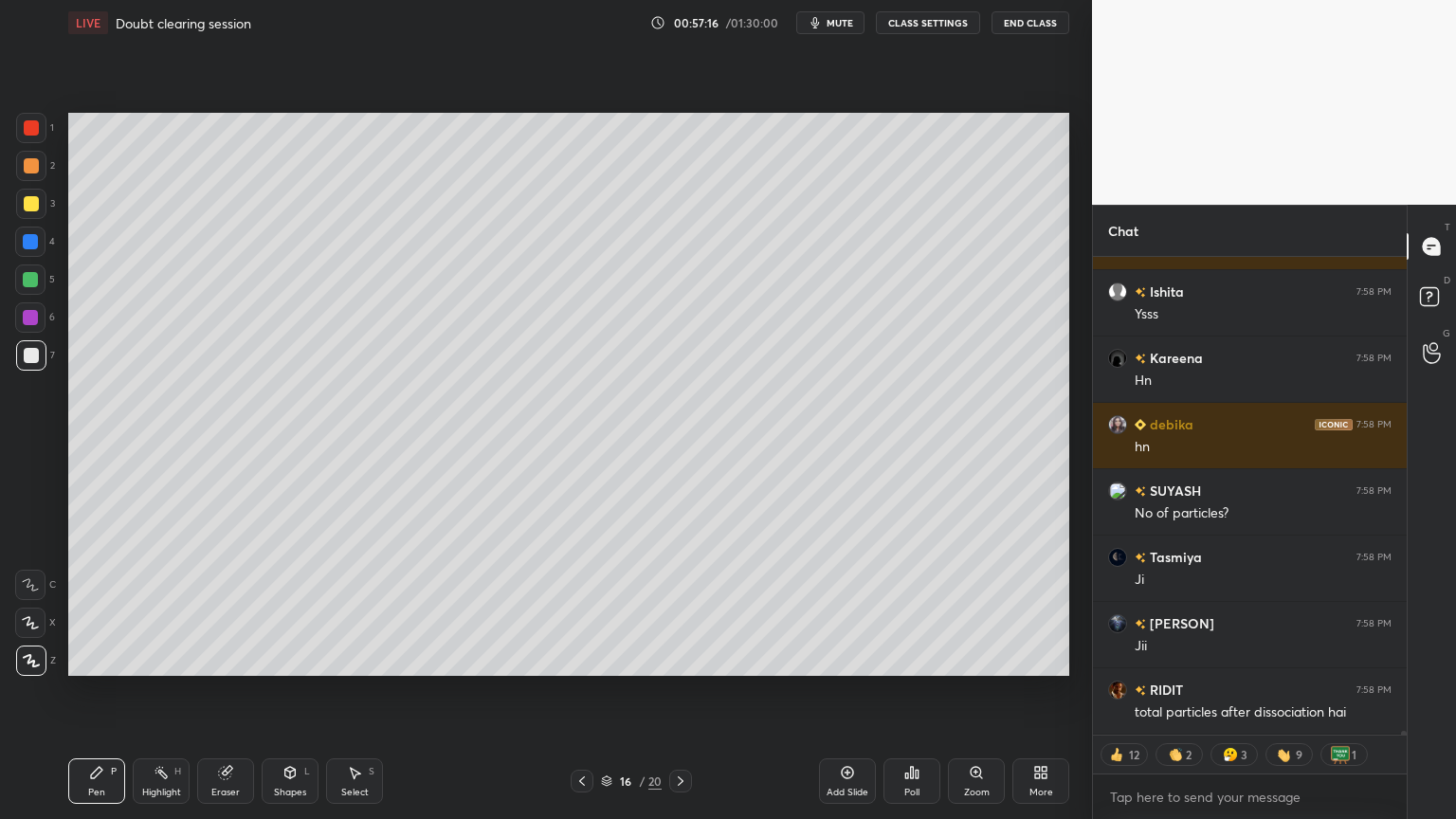type on "x" 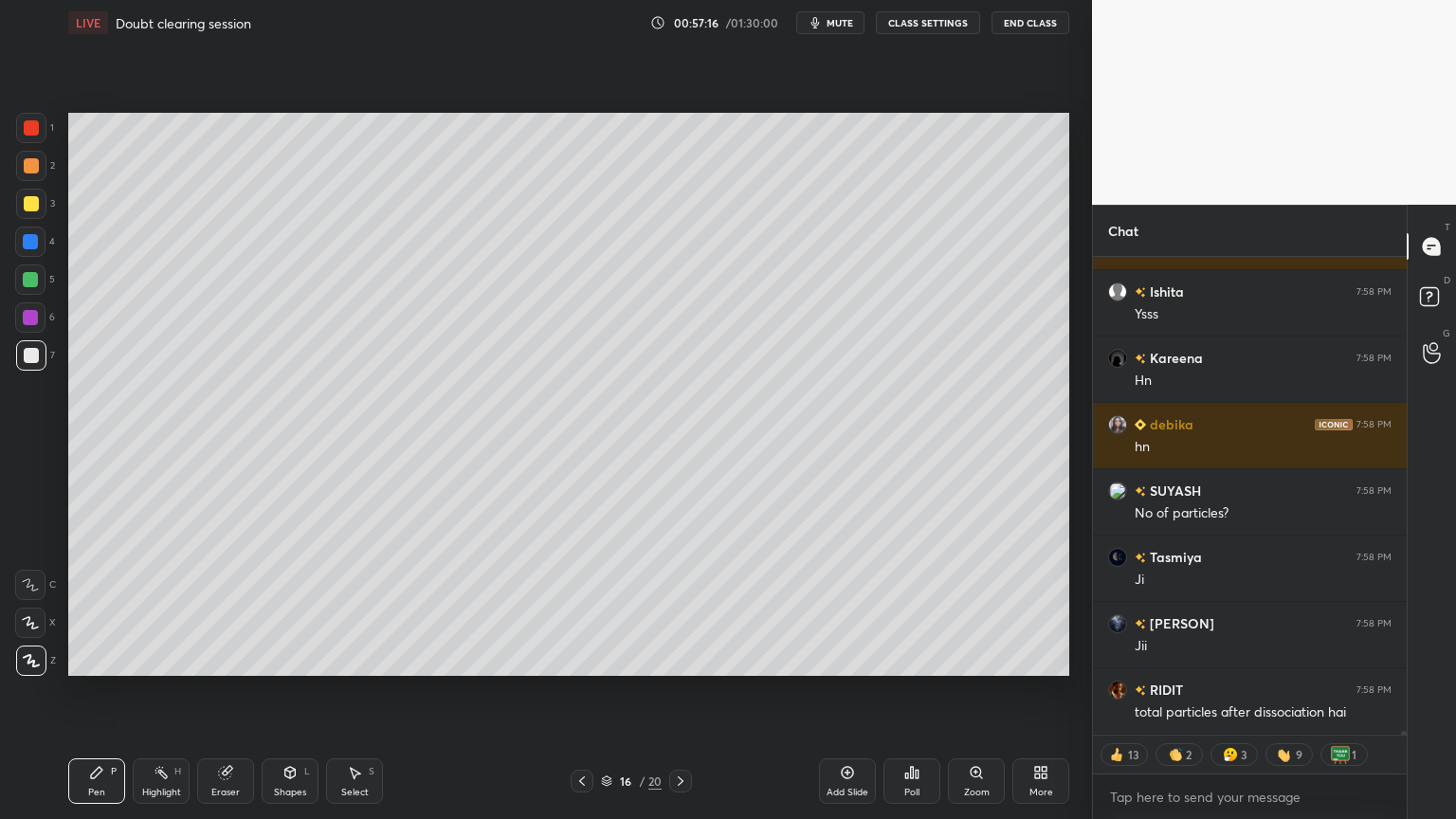 scroll, scrollTop: 67941, scrollLeft: 0, axis: vertical 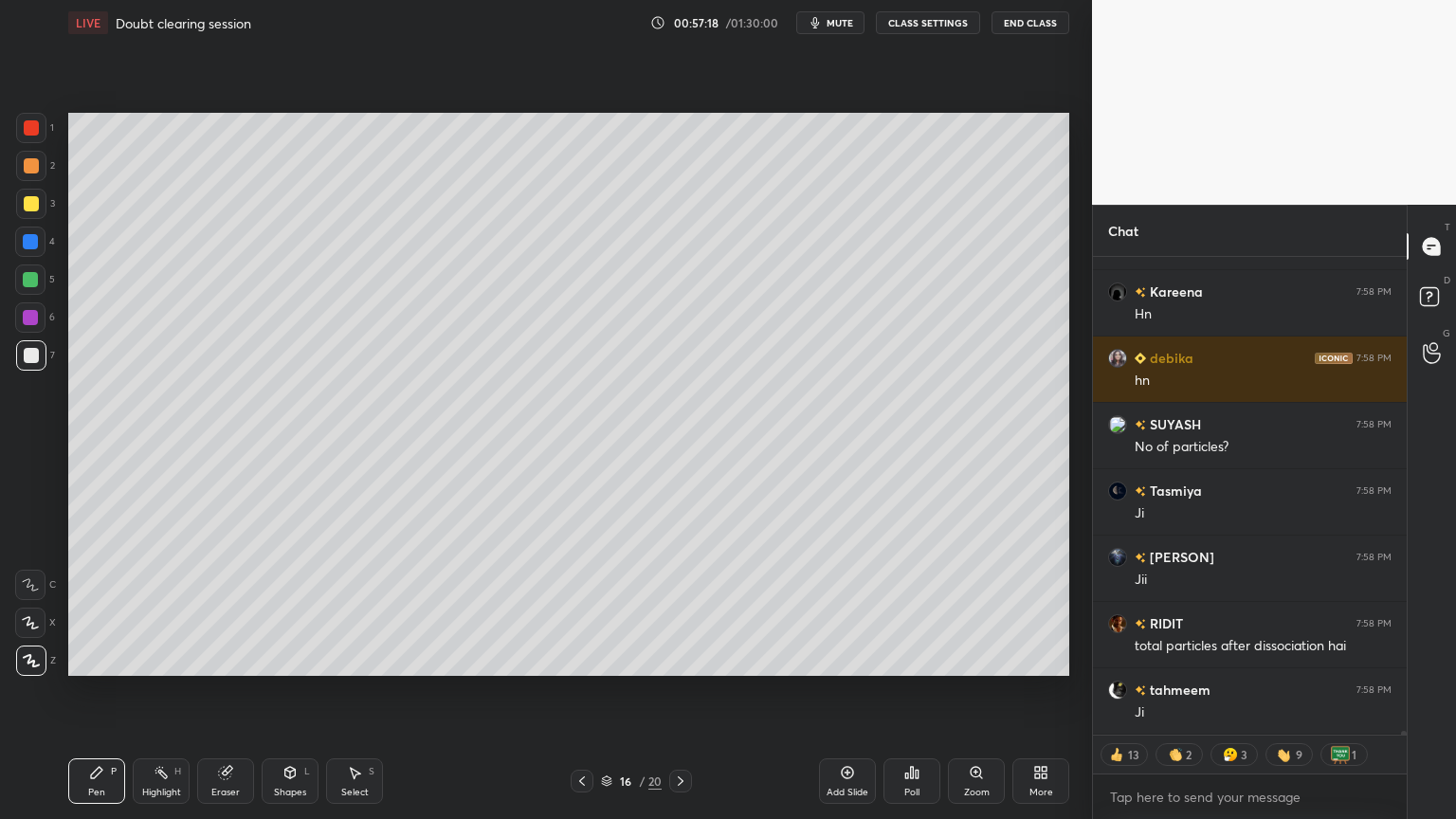 click on "CLASS SETTINGS" at bounding box center (928, 23) 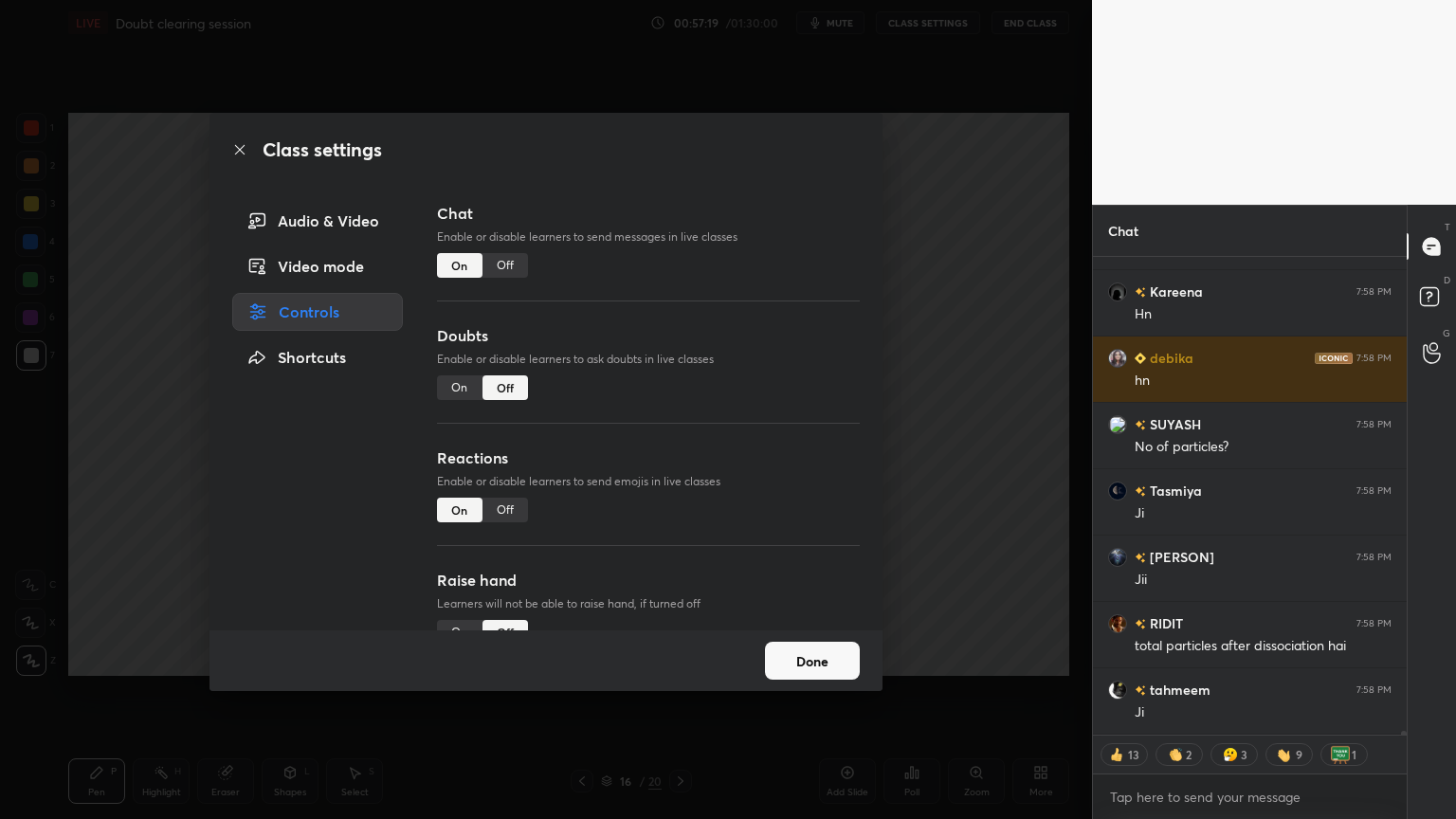click on "Off" at bounding box center [505, 265] 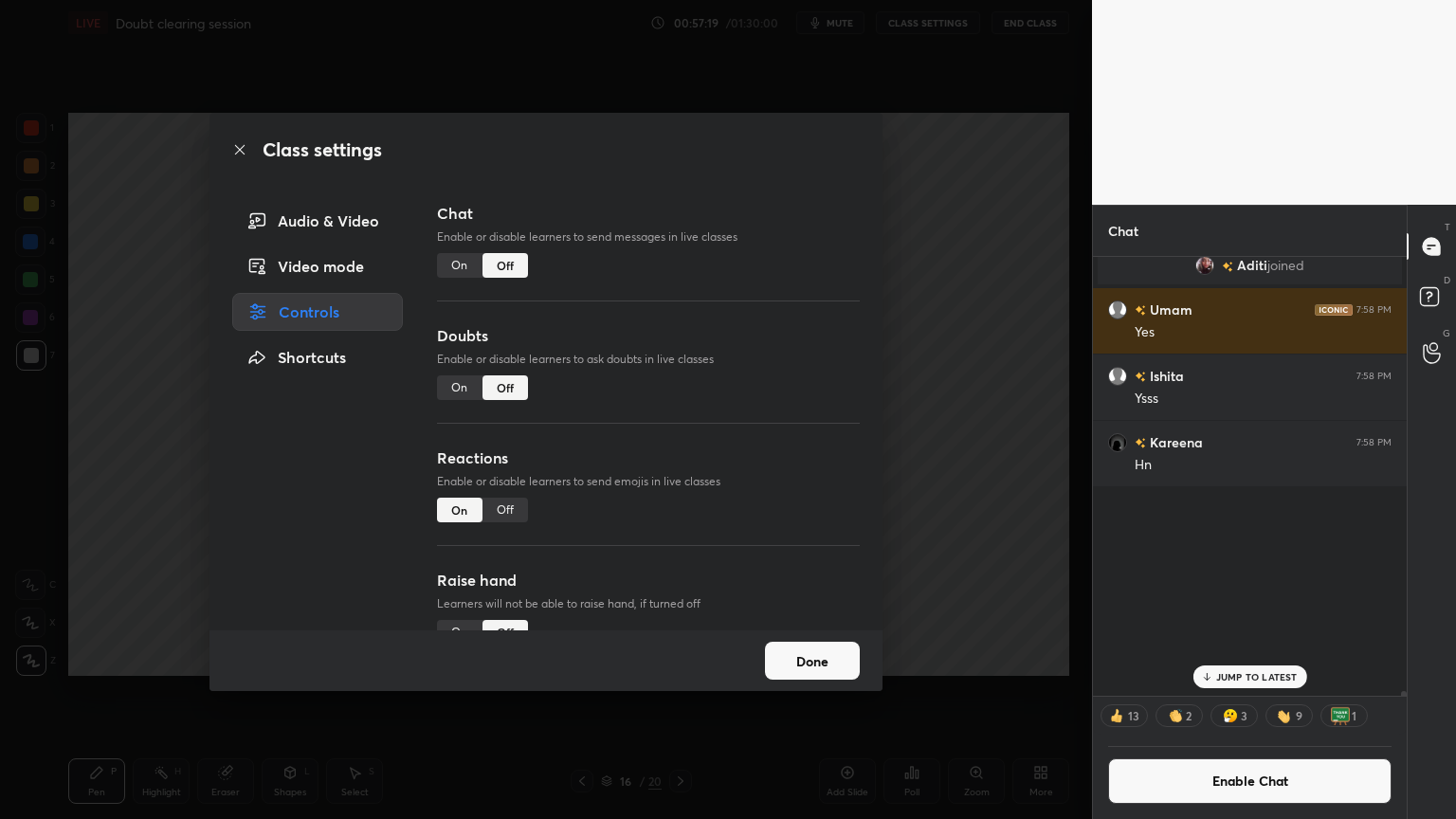 scroll, scrollTop: 67488, scrollLeft: 0, axis: vertical 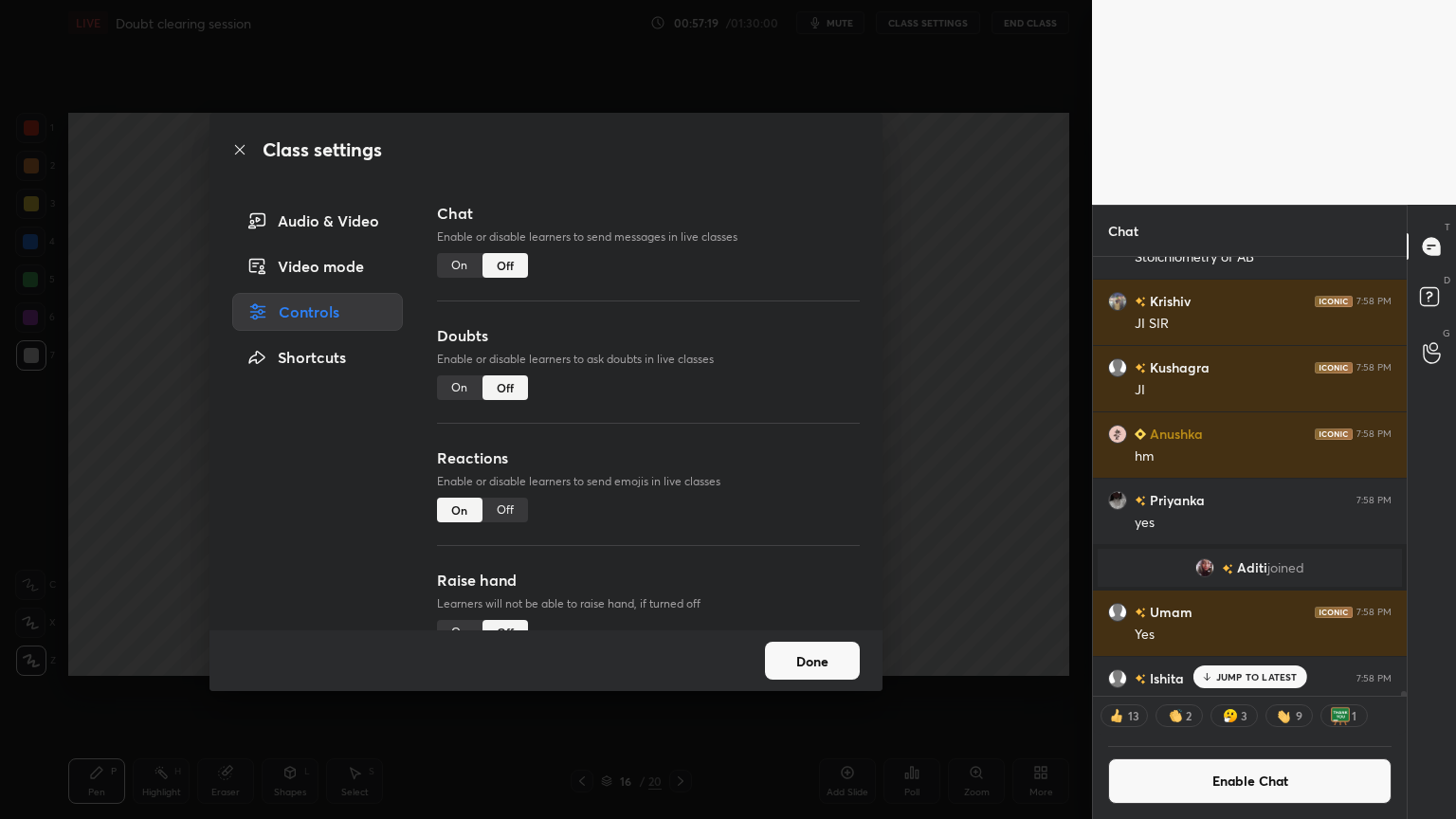 click on "Class settings Audio & Video Video mode Controls Shortcuts Chat Enable or disable learners to send messages in live classes On Off Doubts Enable or disable learners to ask doubts in live classes On Off Reactions Enable or disable learners to send emojis in live classes On Off Raise hand Learners will not be able to raise hand, if turned off On Off Poll Prediction Enable or disable poll prediction in case of a question on the slide On Off Done" at bounding box center [546, 410] 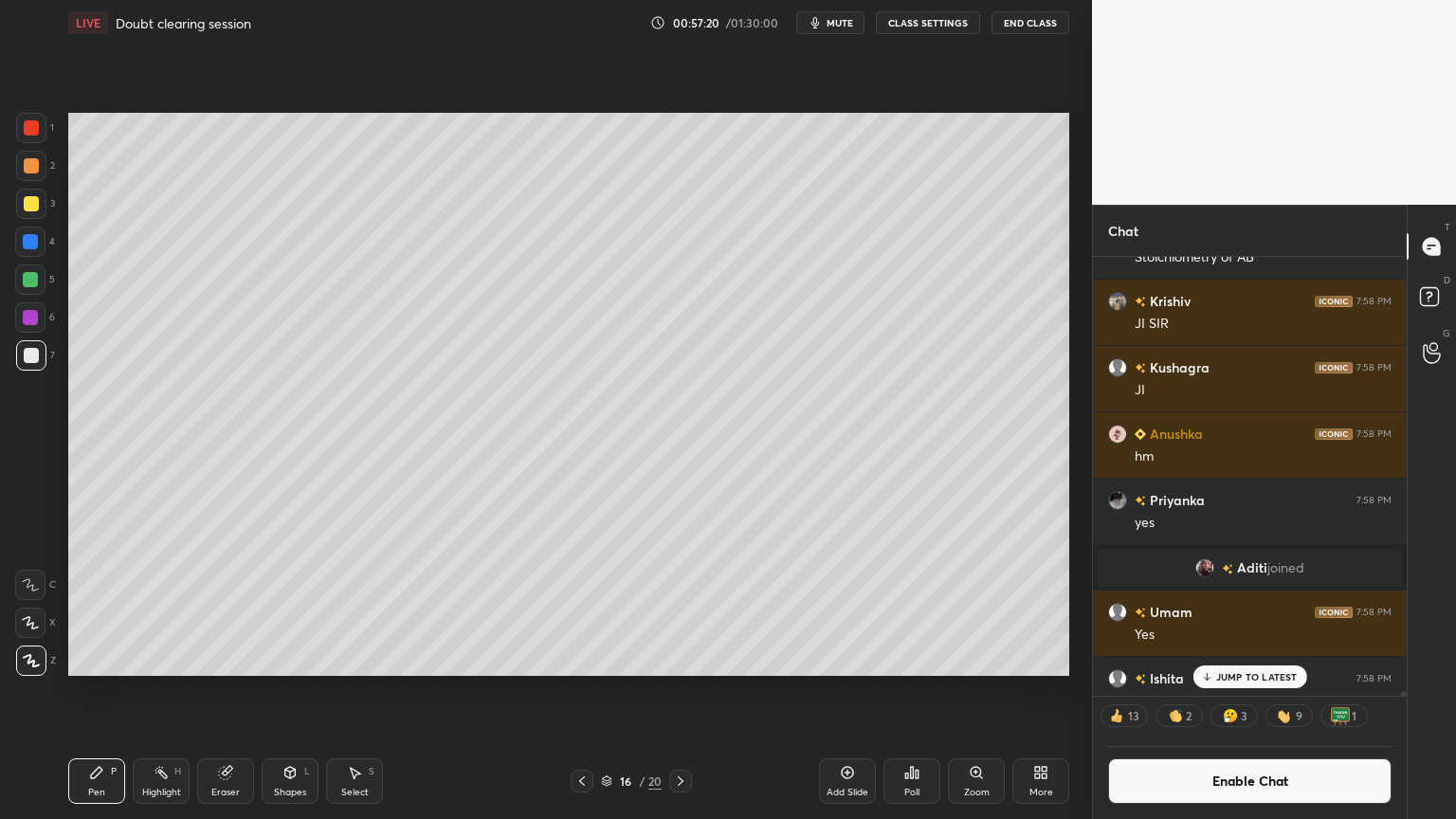 click on "Pen" at bounding box center (97, 792) 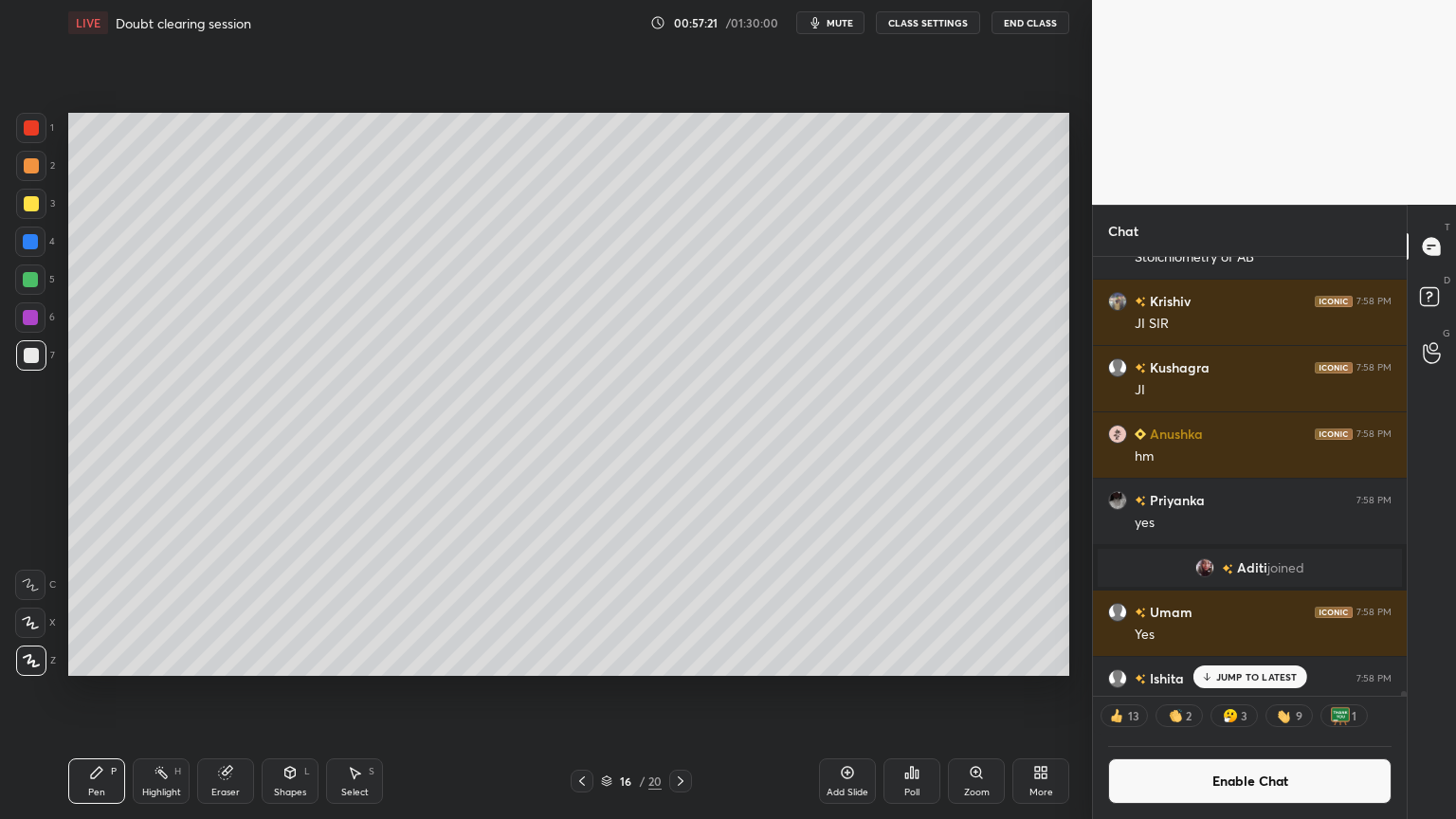 click on "Highlight H" at bounding box center (161, 781) 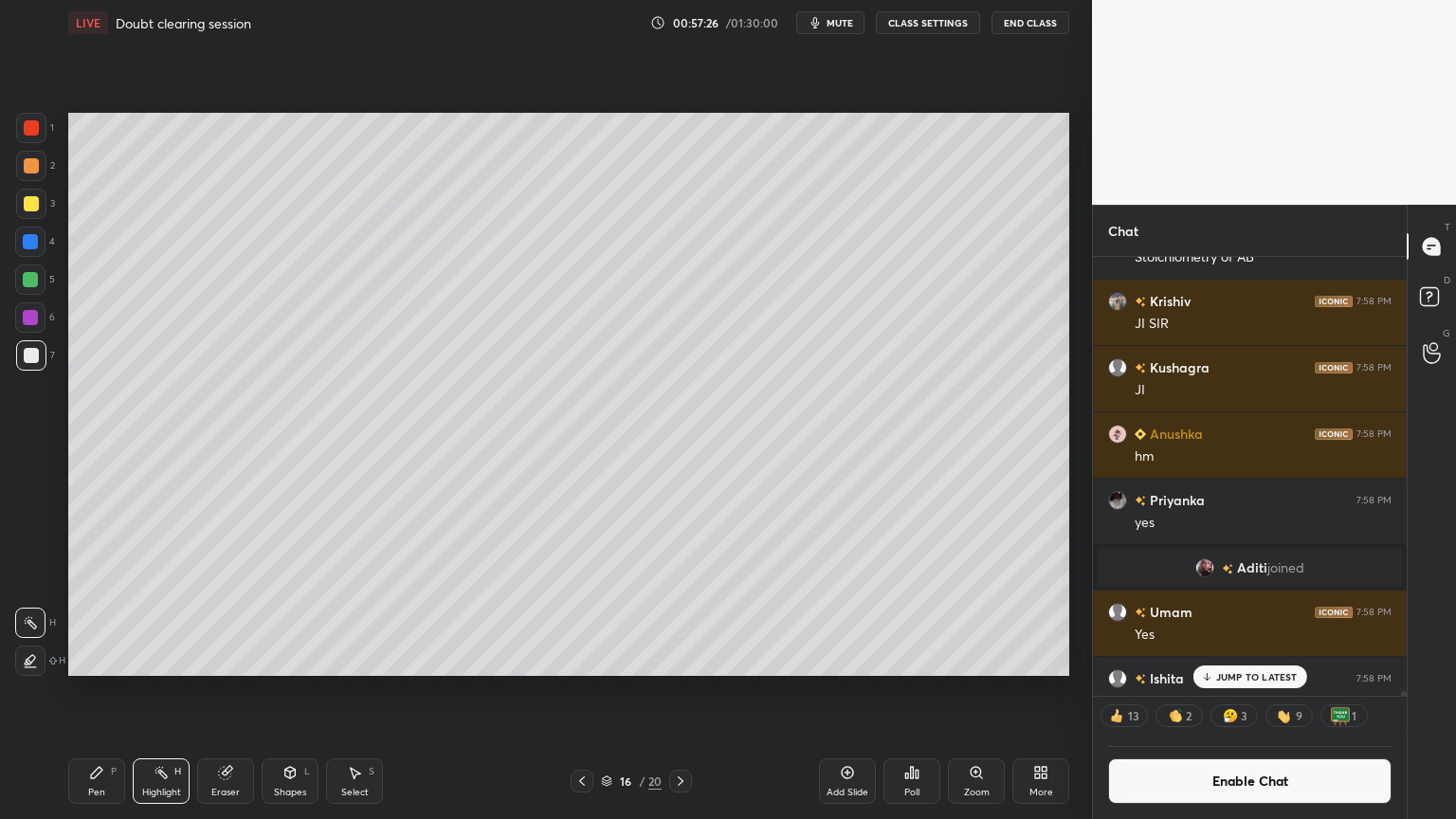 scroll, scrollTop: 6, scrollLeft: 6, axis: both 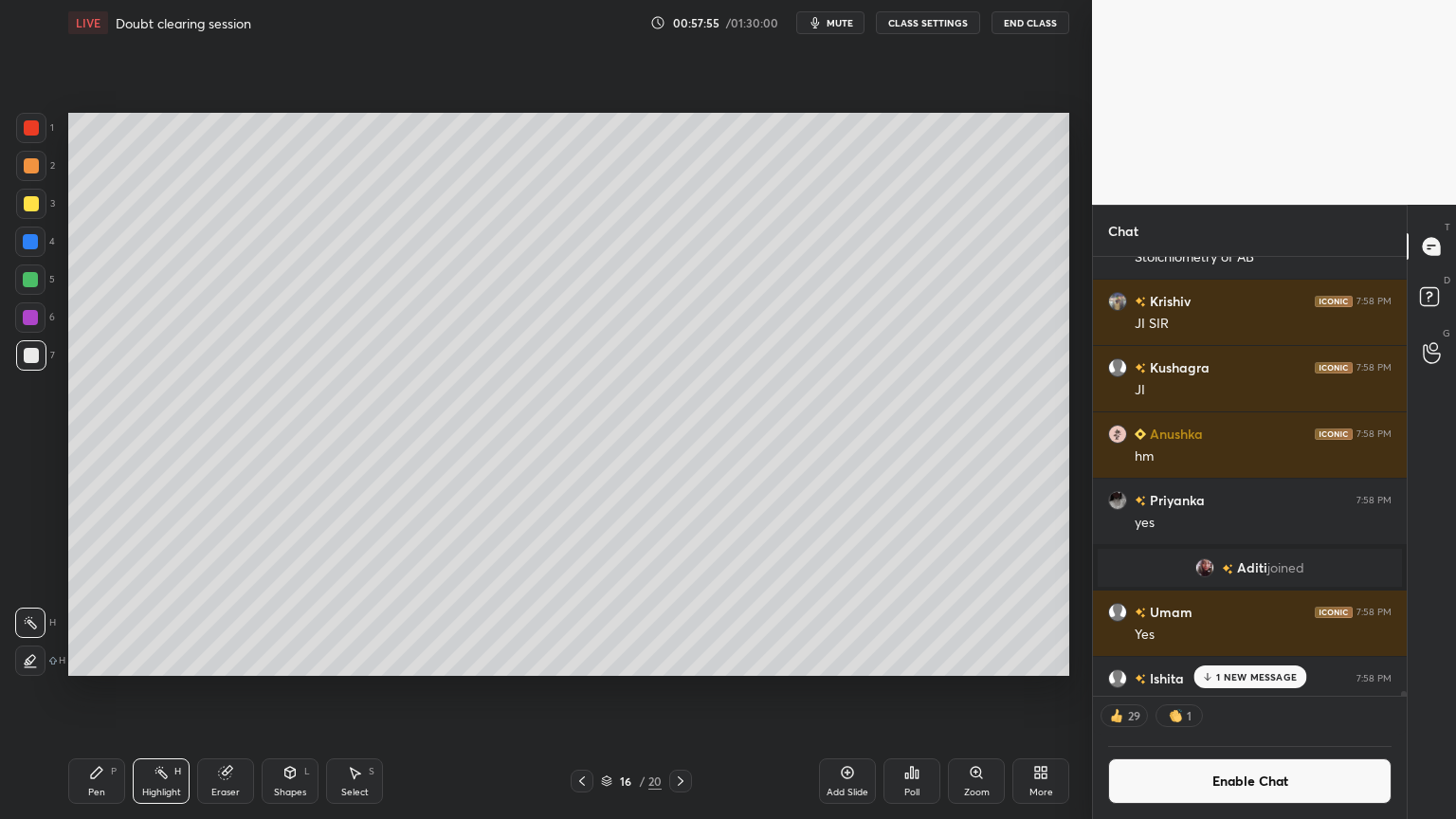 click 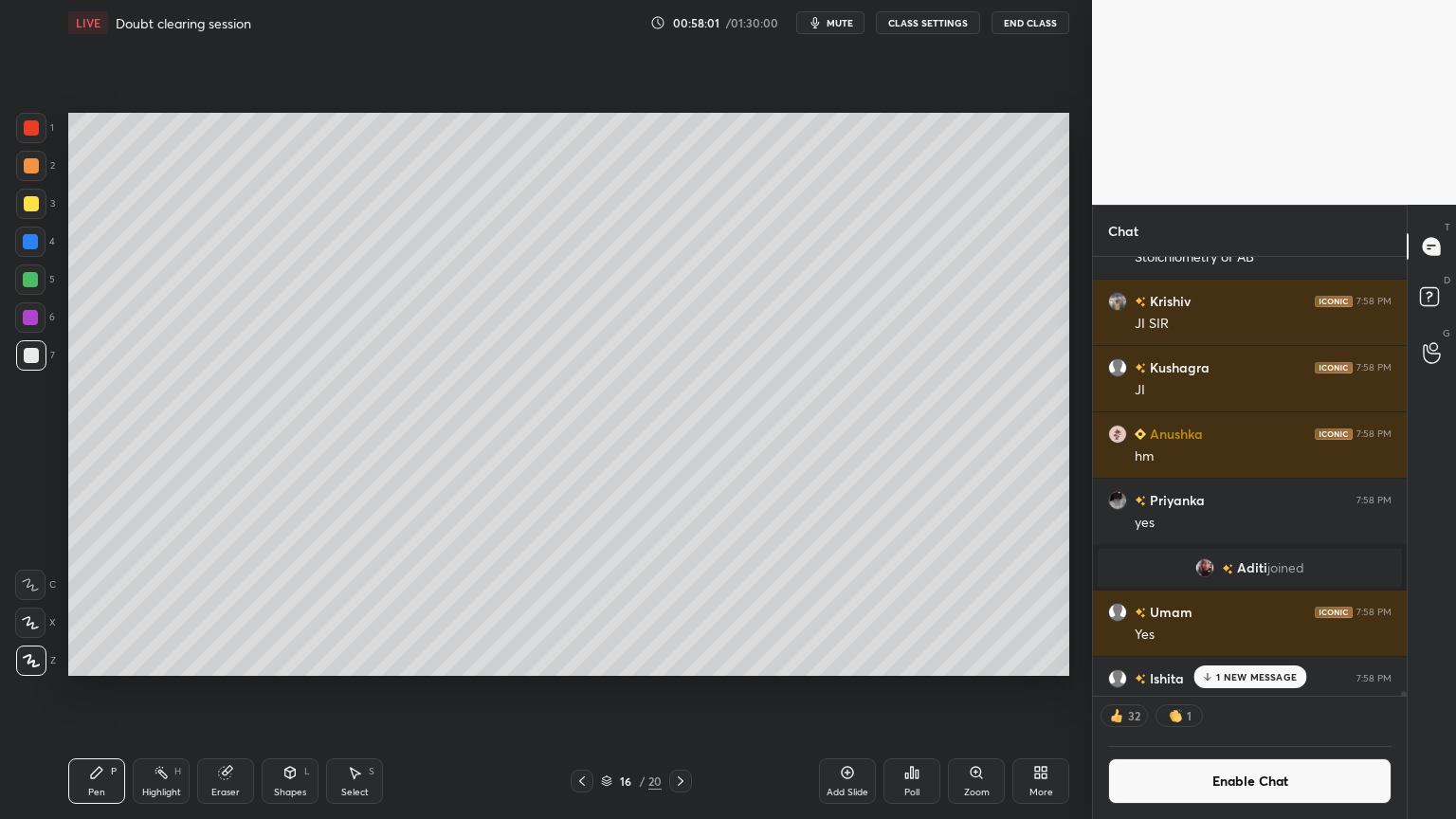 click on "Eraser" at bounding box center (226, 781) 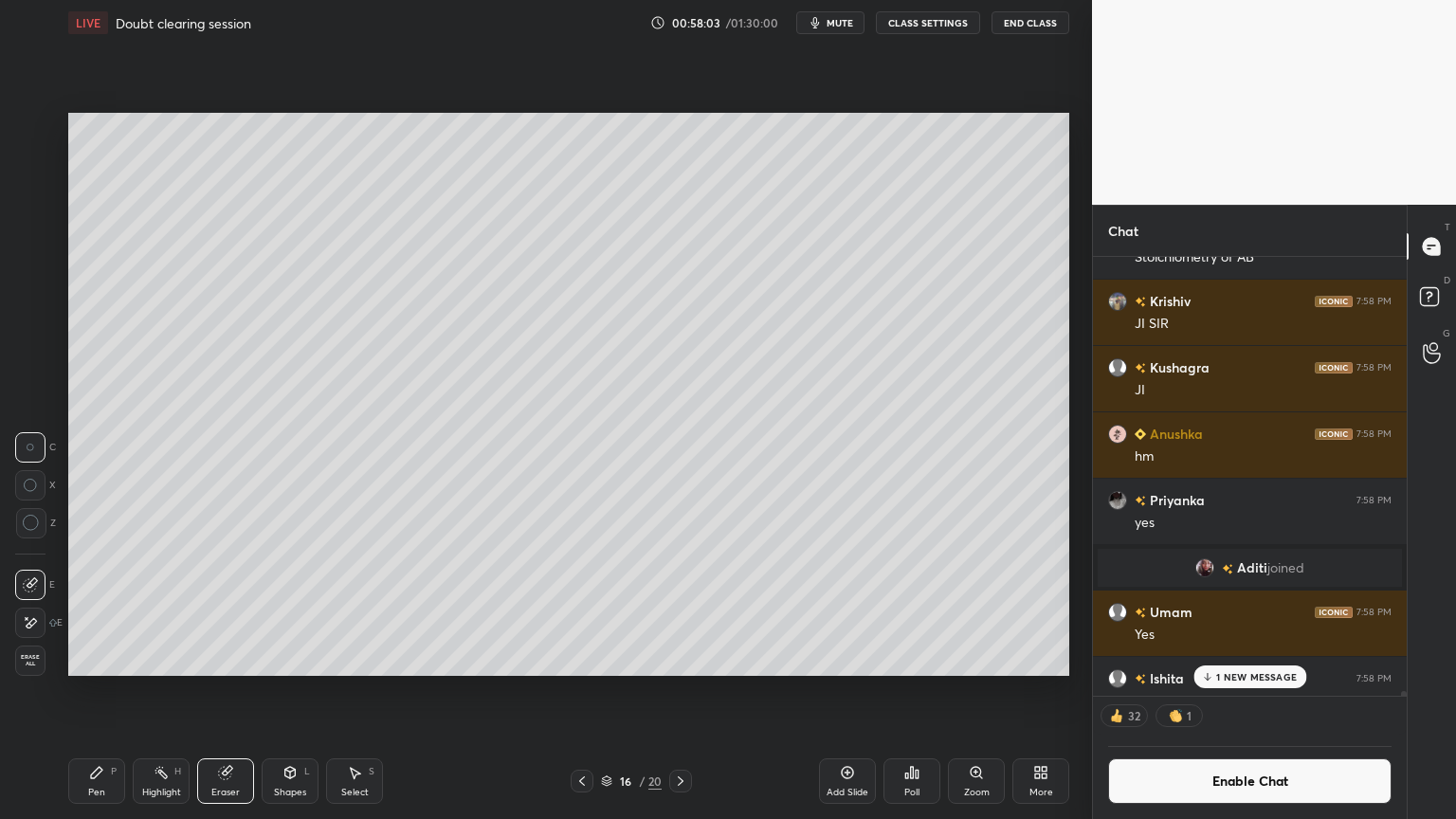 drag, startPoint x: 109, startPoint y: 790, endPoint x: 144, endPoint y: 697, distance: 99.368 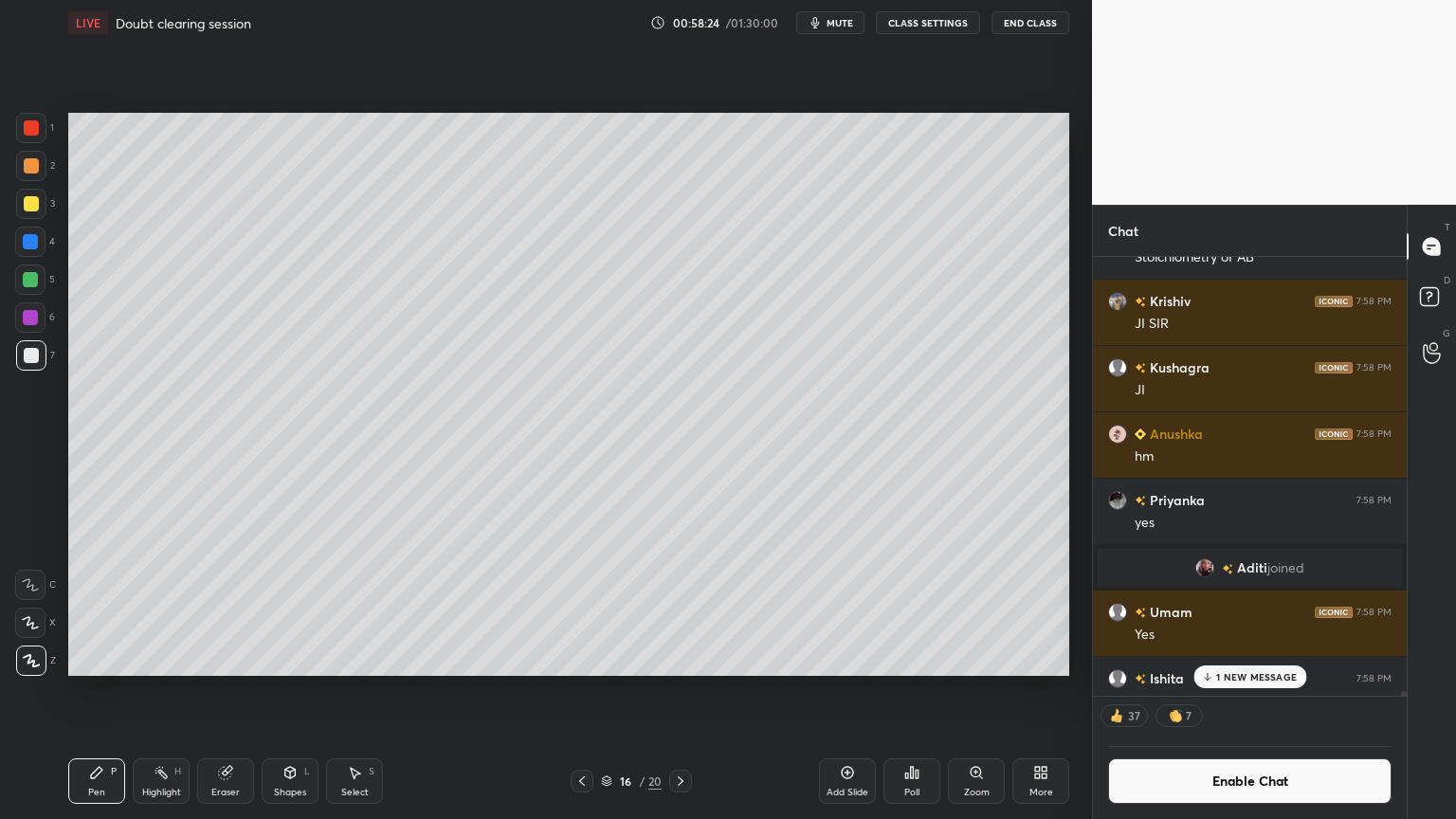click on "Shapes L" at bounding box center [290, 781] 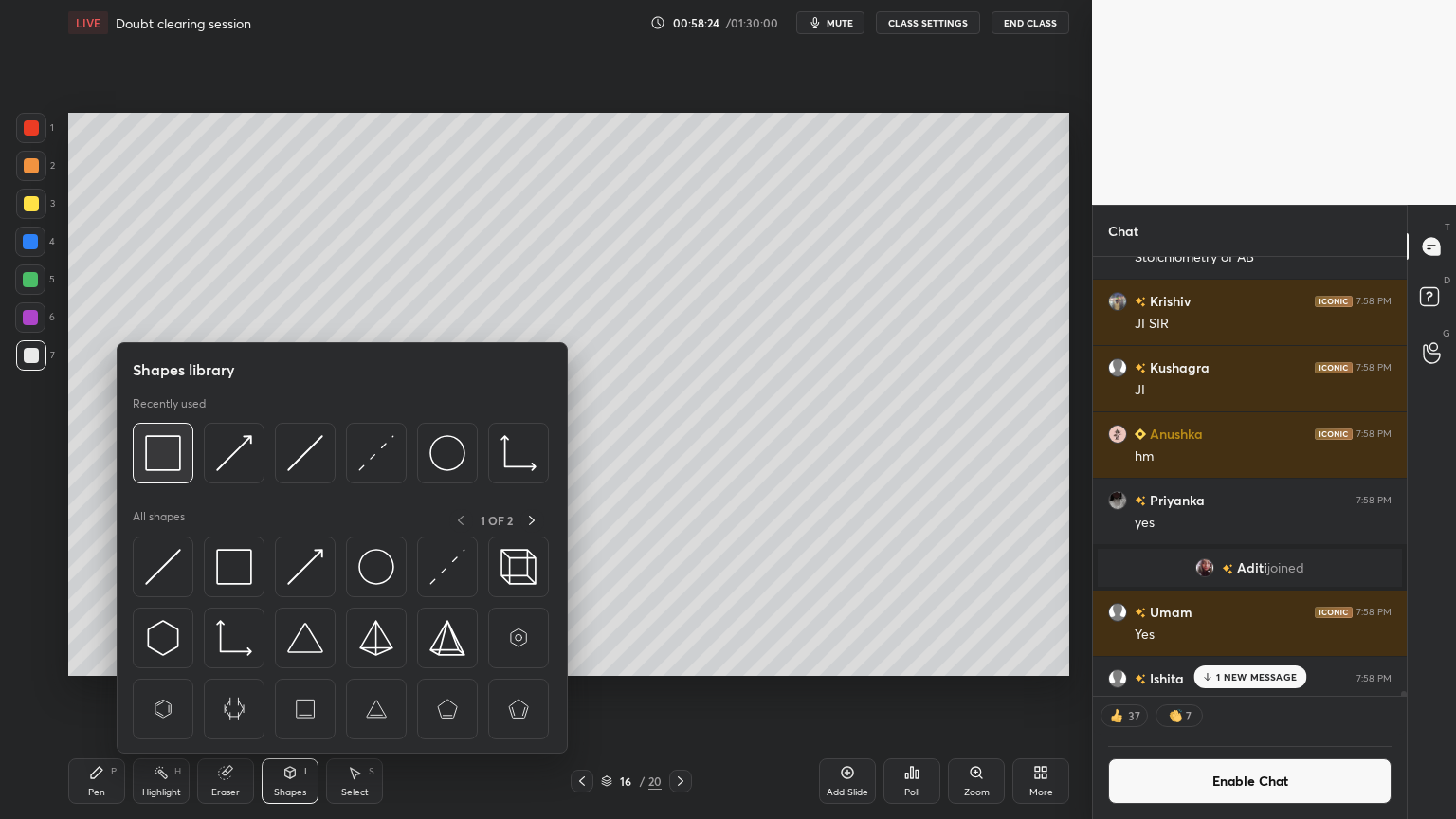 click at bounding box center [163, 453] 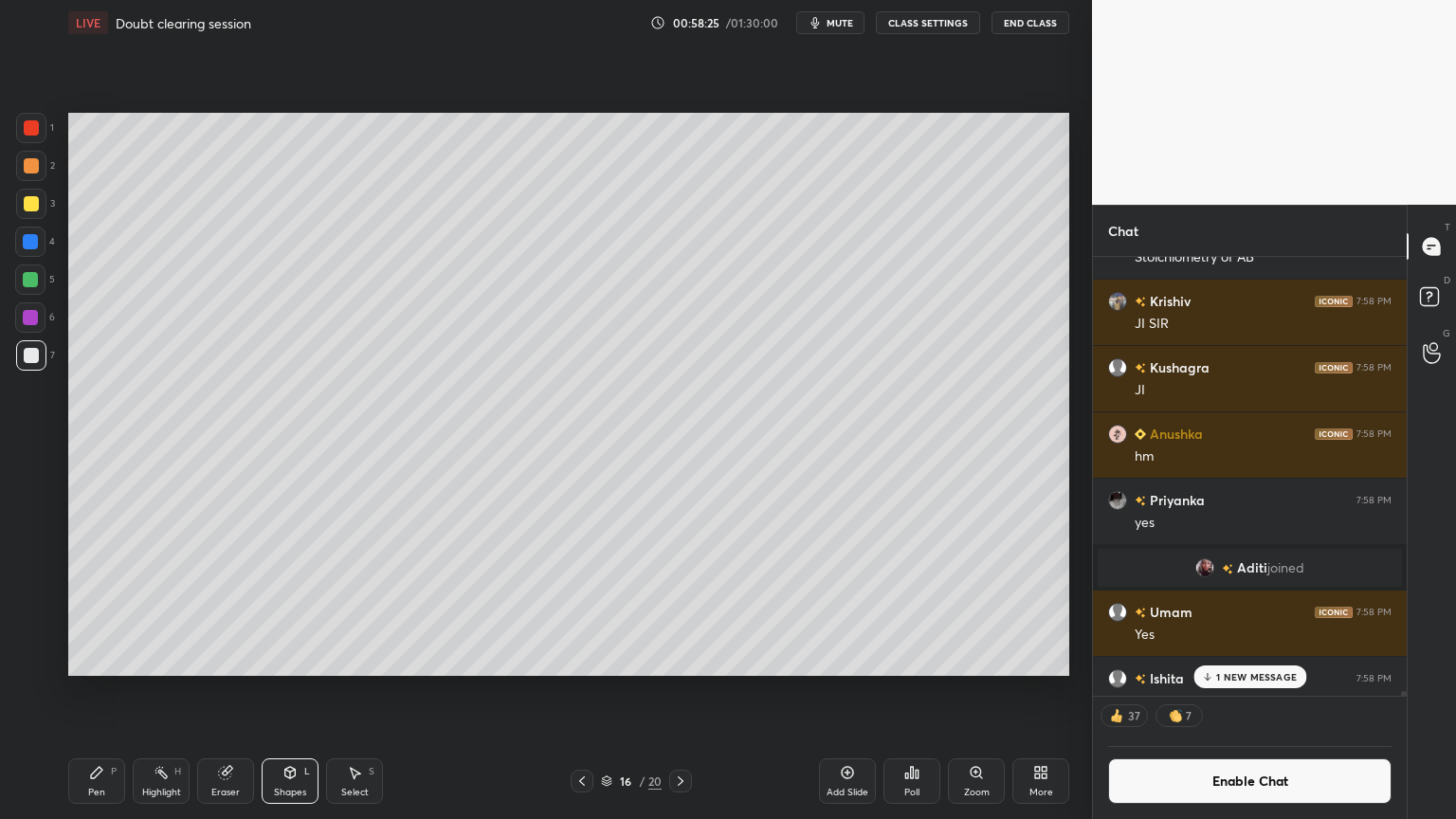 click at bounding box center (31, 128) 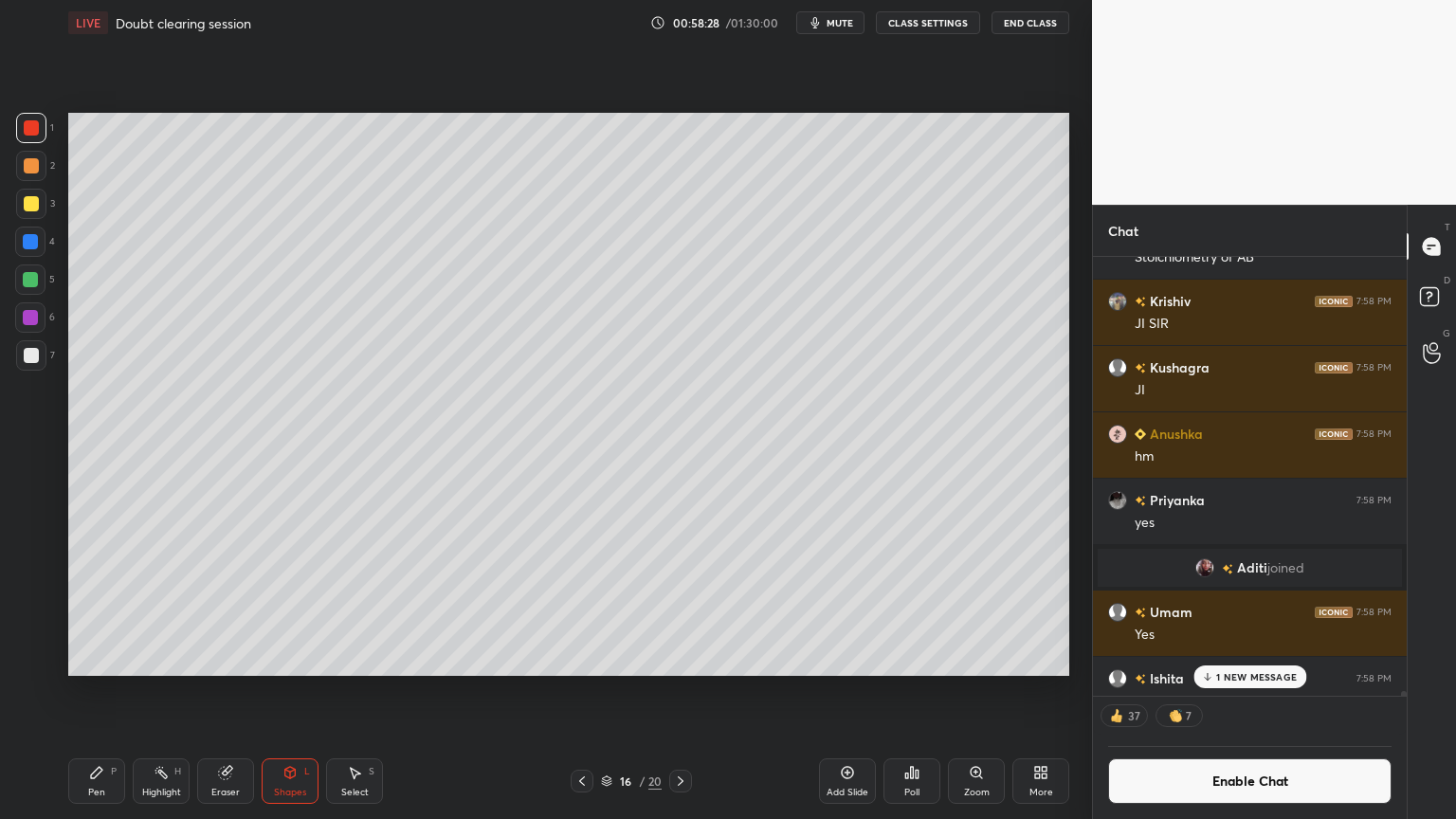 scroll, scrollTop: 6, scrollLeft: 6, axis: both 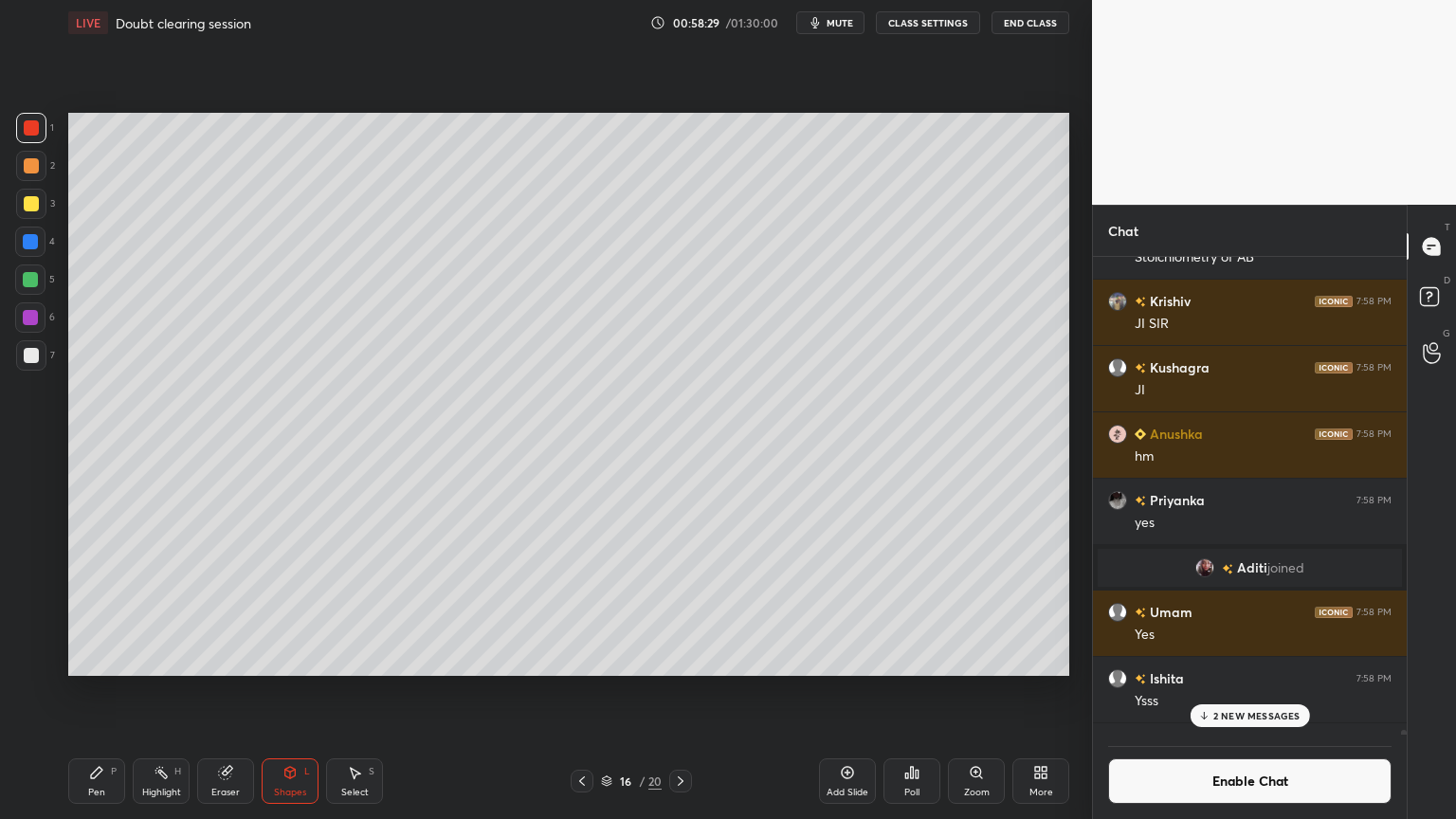 click on "Eraser" at bounding box center (226, 781) 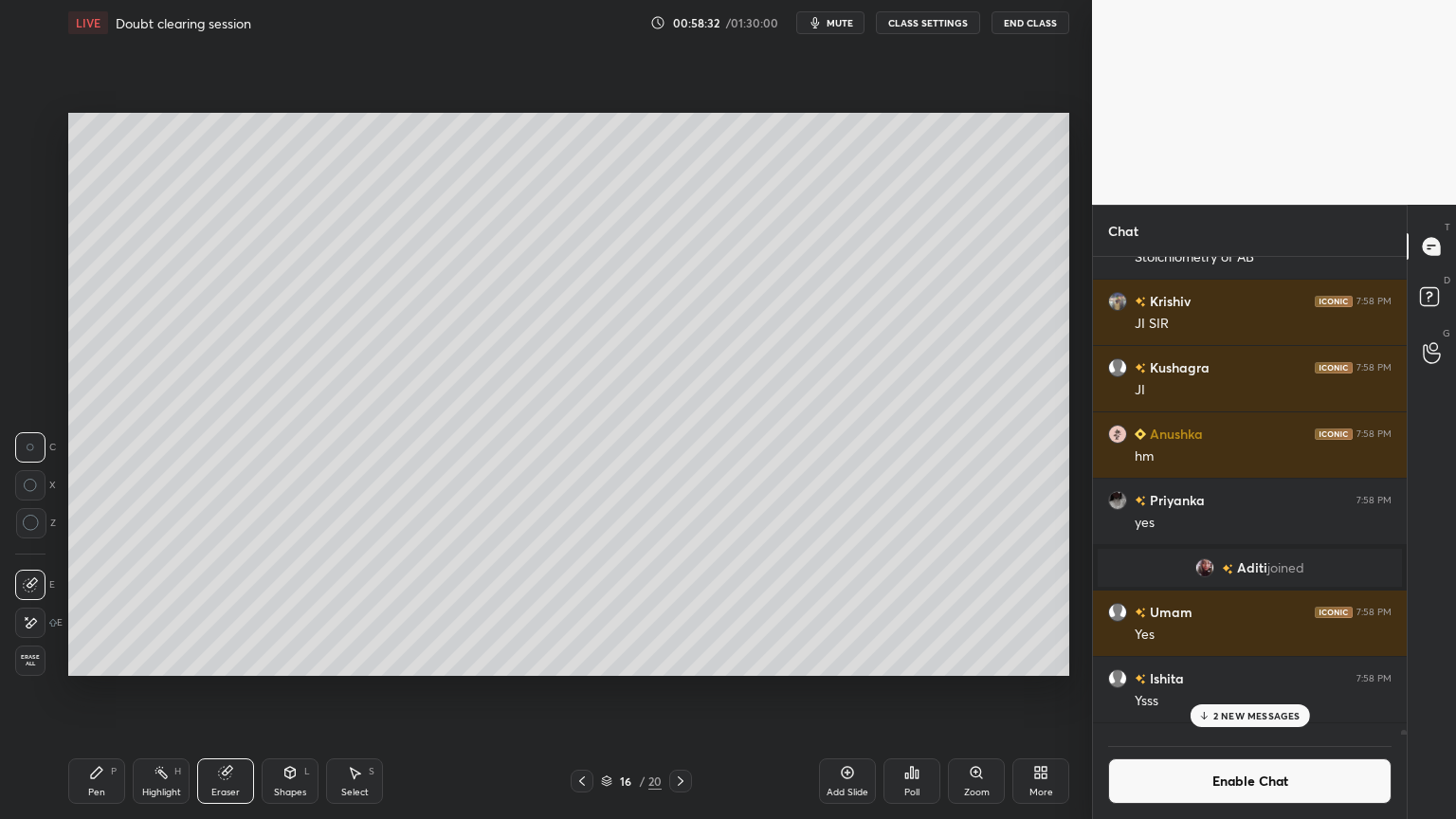 drag, startPoint x: 99, startPoint y: 793, endPoint x: 107, endPoint y: 726, distance: 67.475922 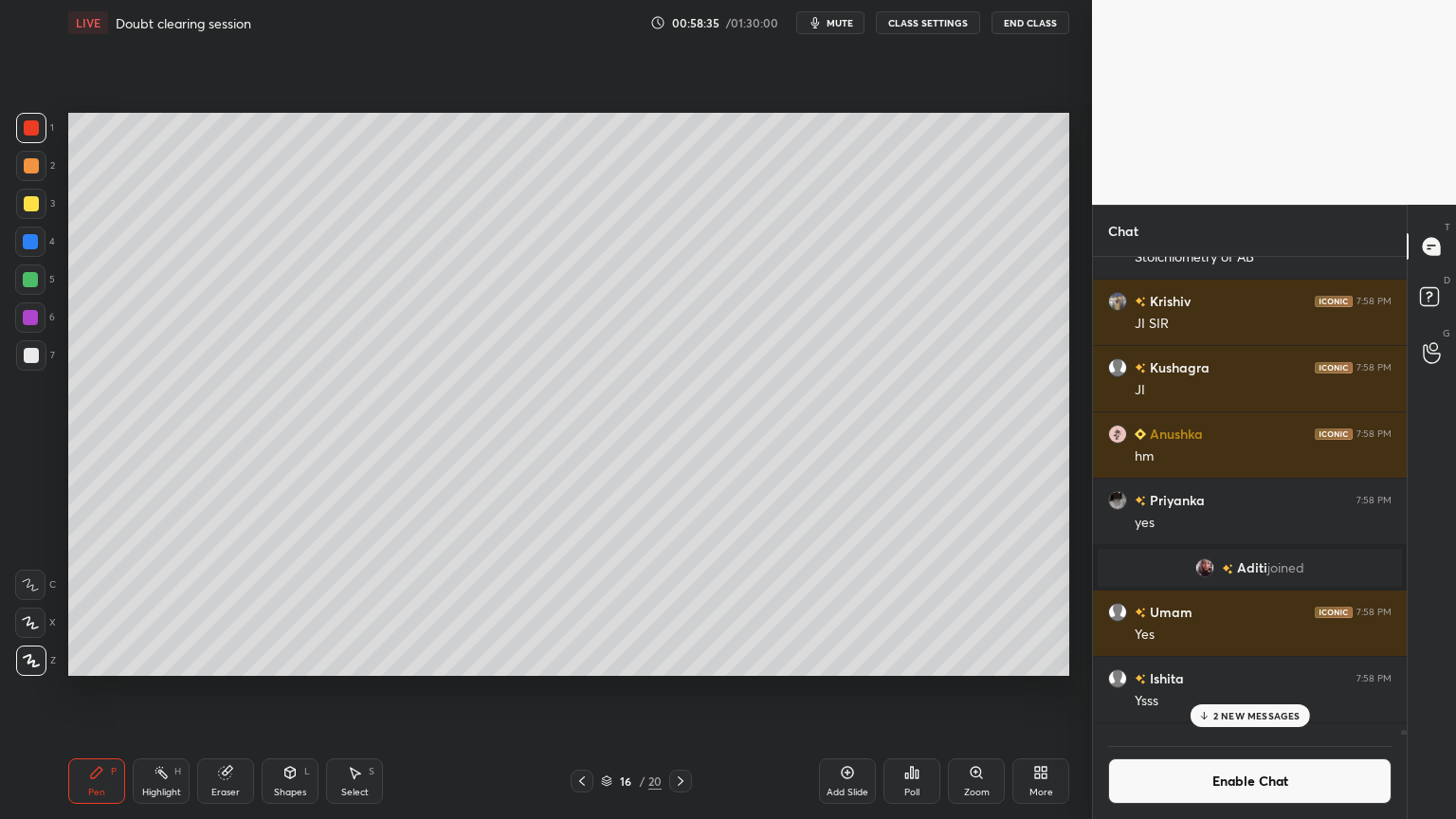 click on "Highlight H" at bounding box center (161, 781) 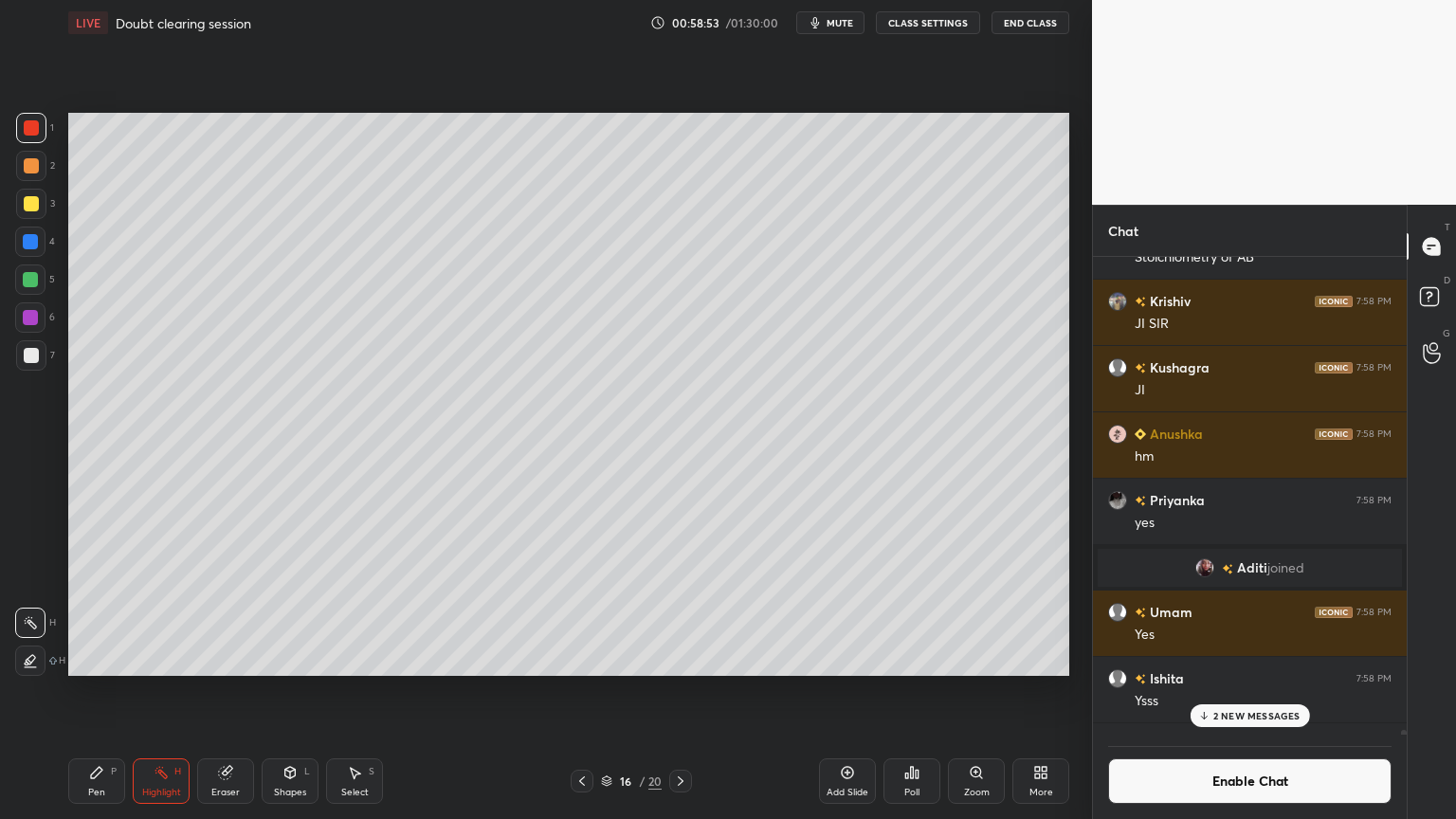 scroll, scrollTop: 433, scrollLeft: 308, axis: both 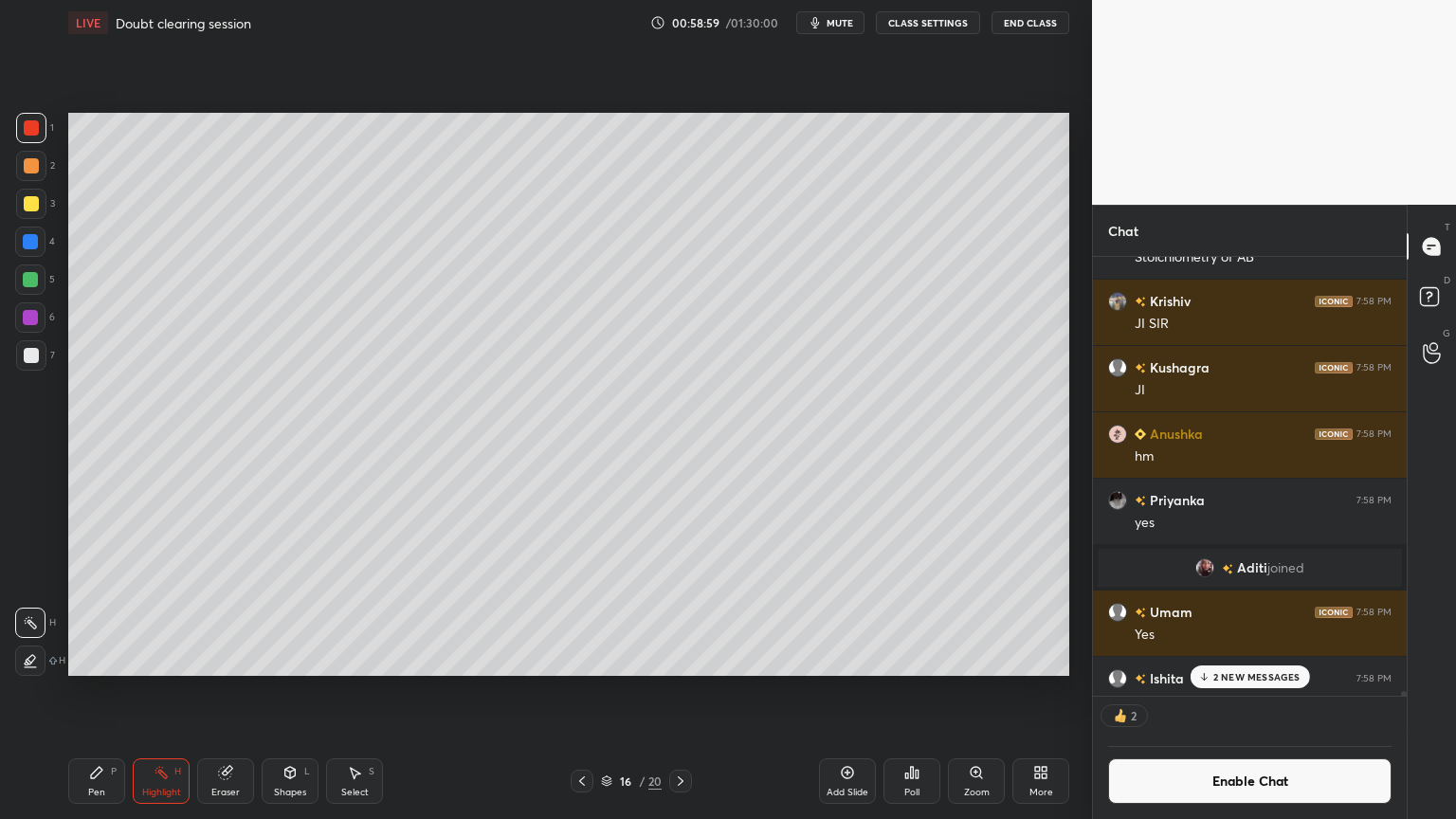 click on "2 NEW MESSAGES" at bounding box center [1257, 677] 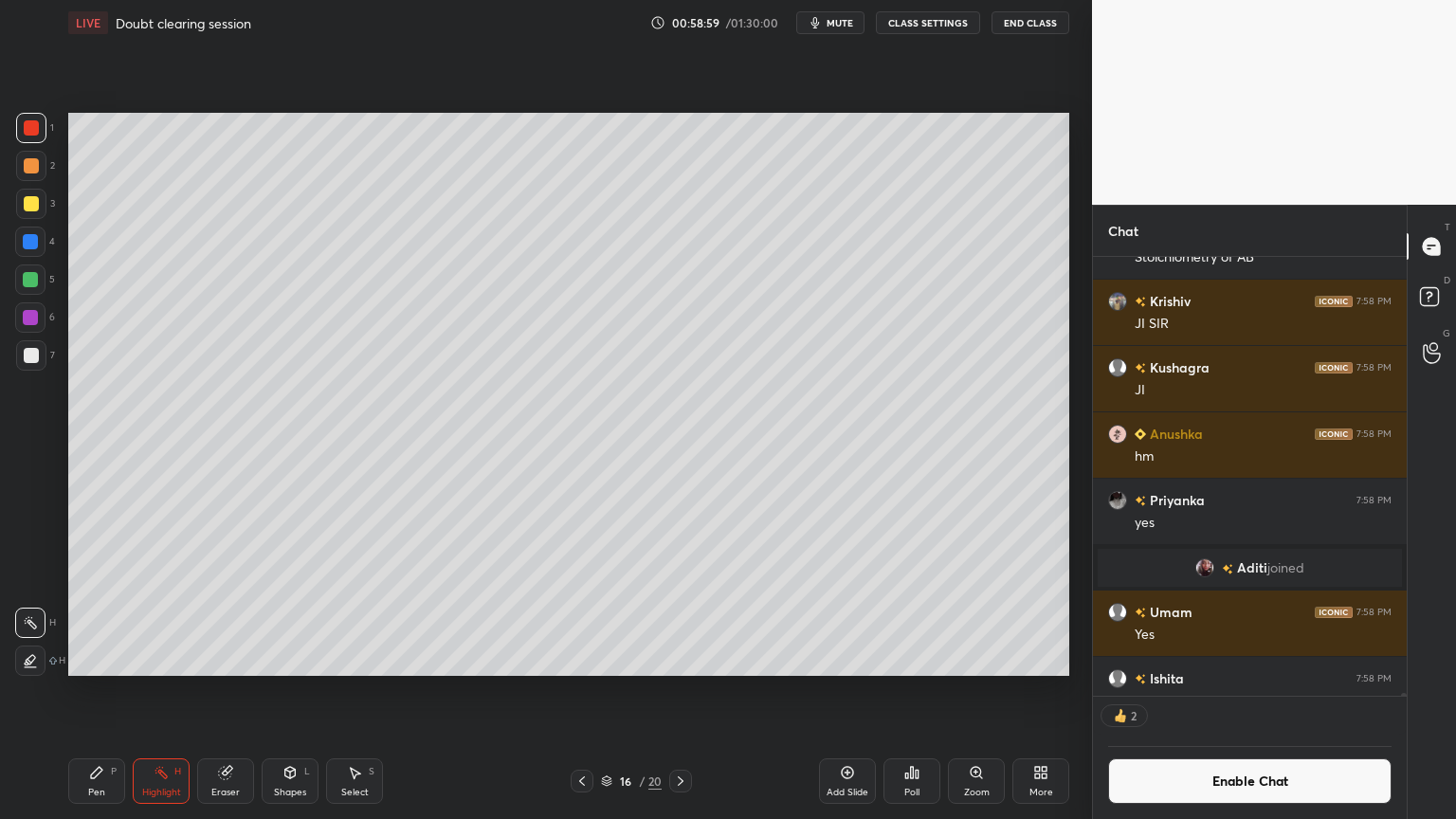 scroll, scrollTop: 67980, scrollLeft: 0, axis: vertical 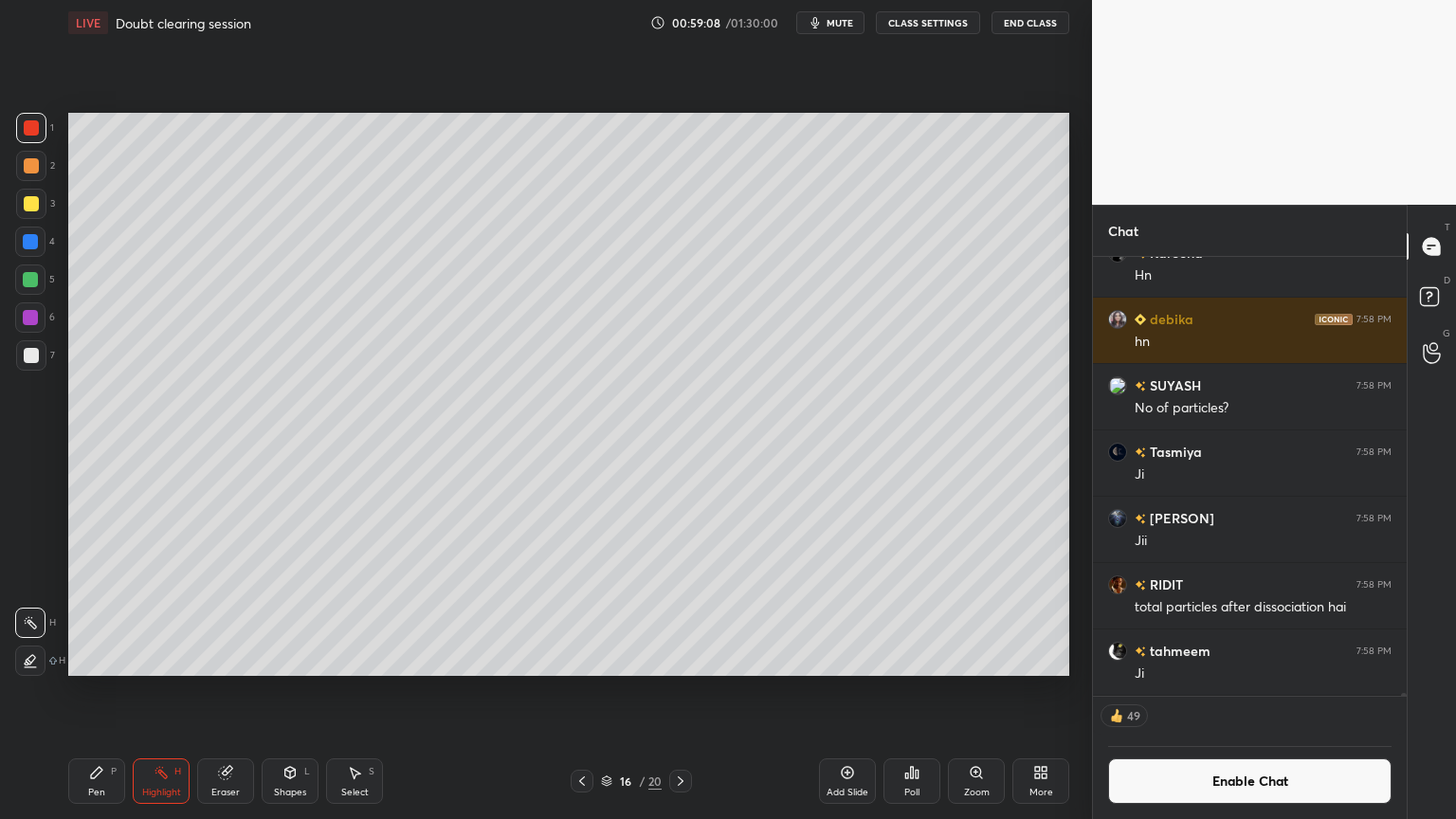 drag, startPoint x: 38, startPoint y: 353, endPoint x: 58, endPoint y: 405, distance: 55.713553 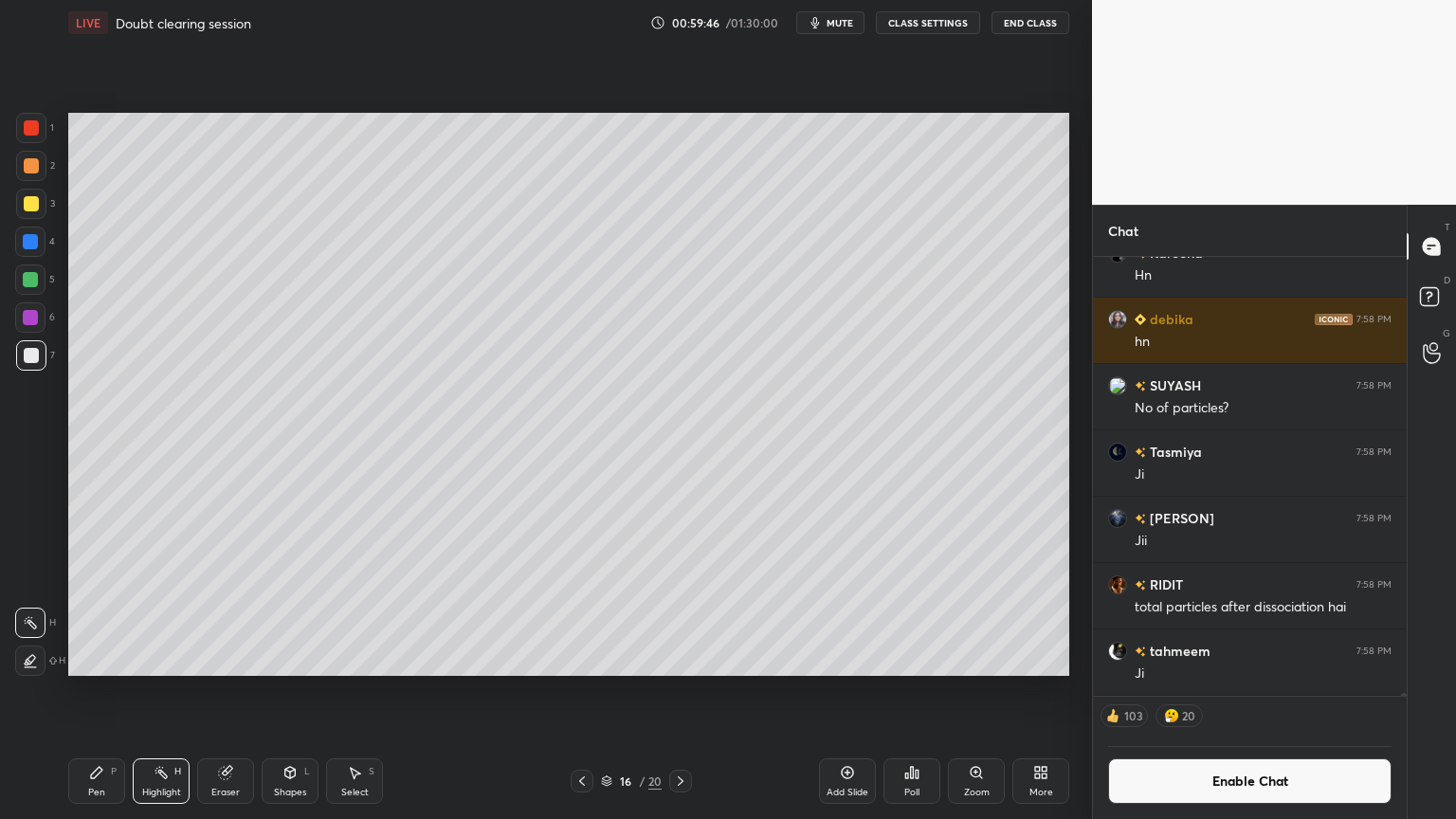 click 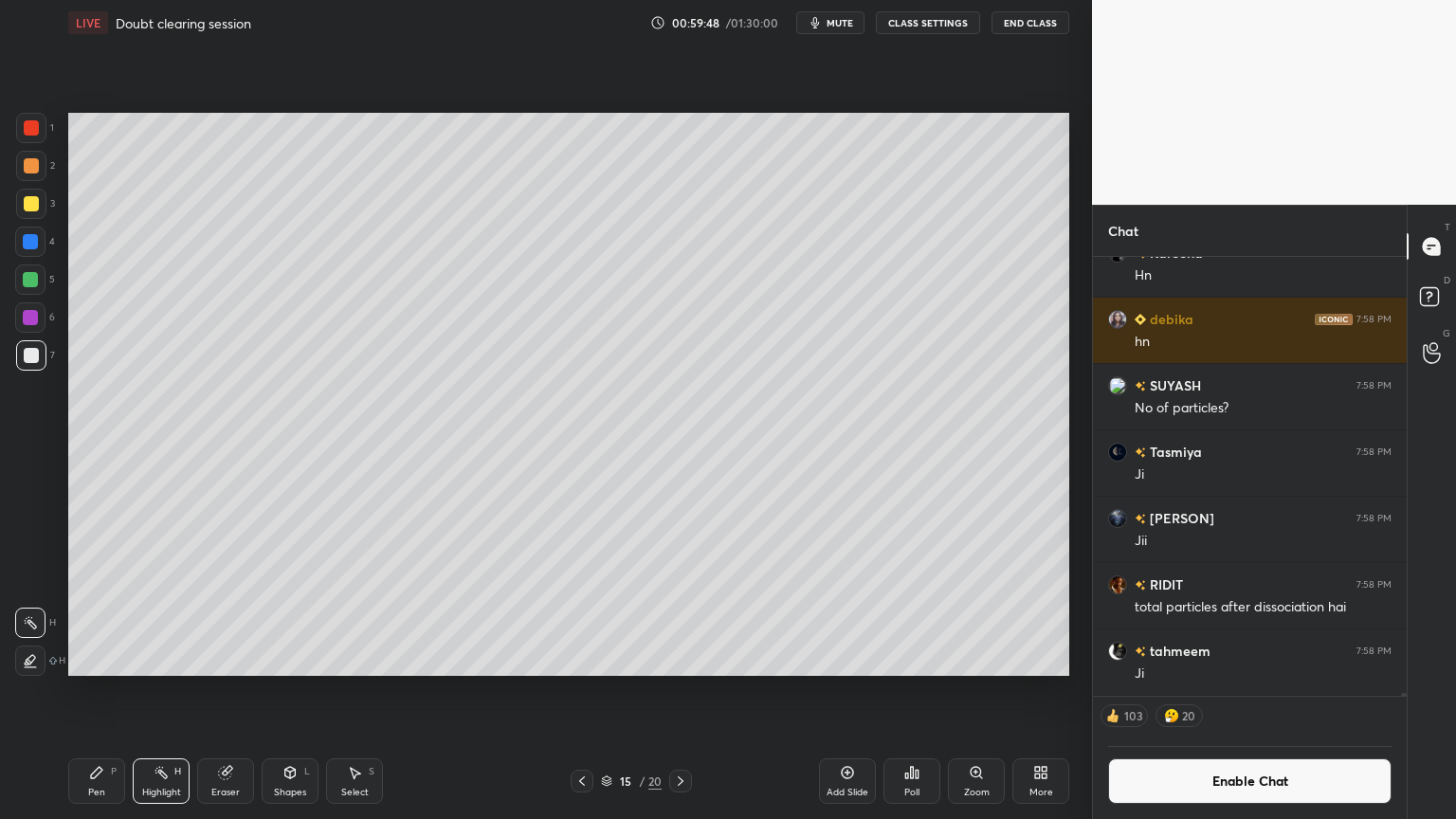 click 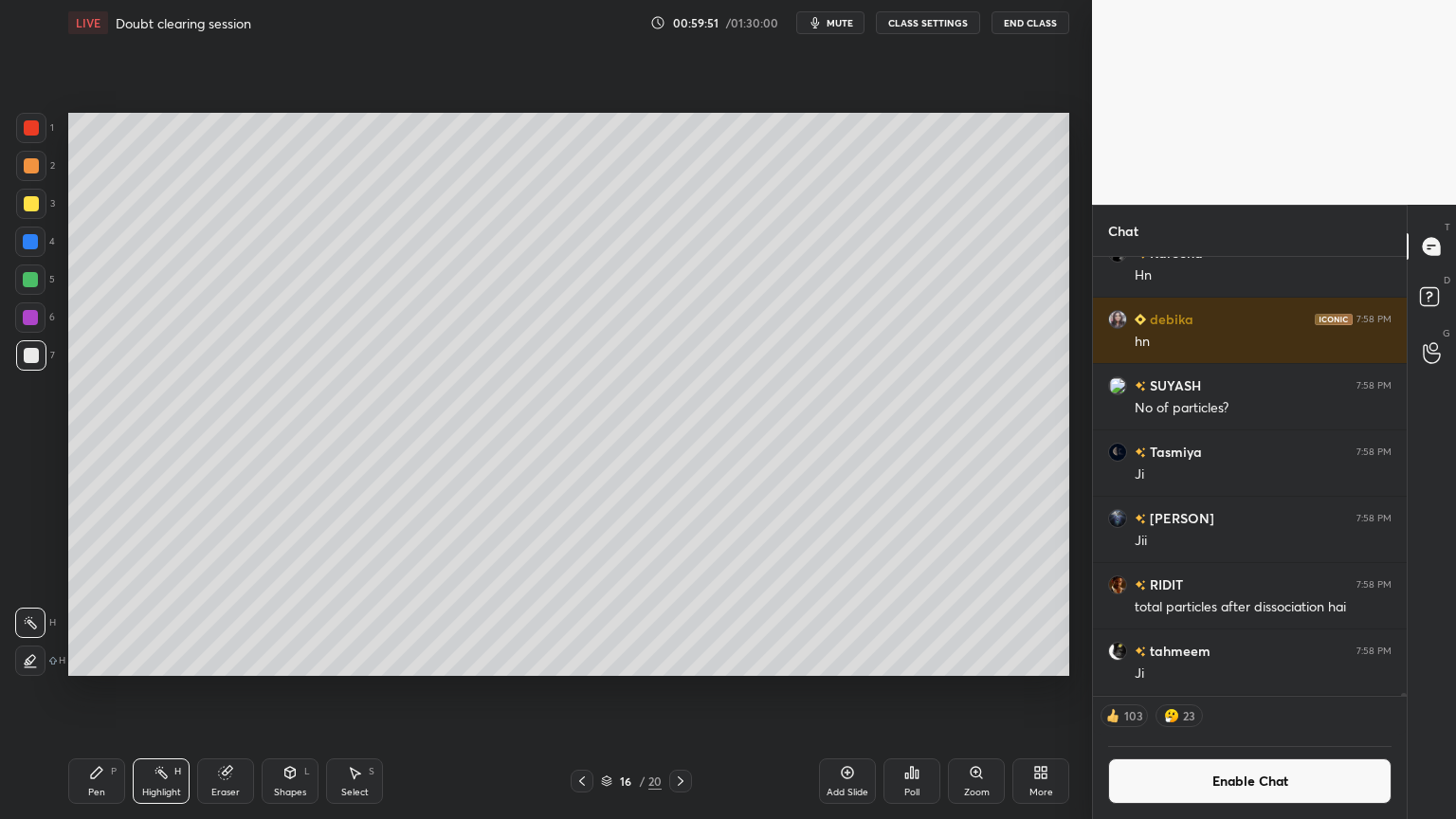 drag, startPoint x: 853, startPoint y: 779, endPoint x: 755, endPoint y: 738, distance: 106.23088 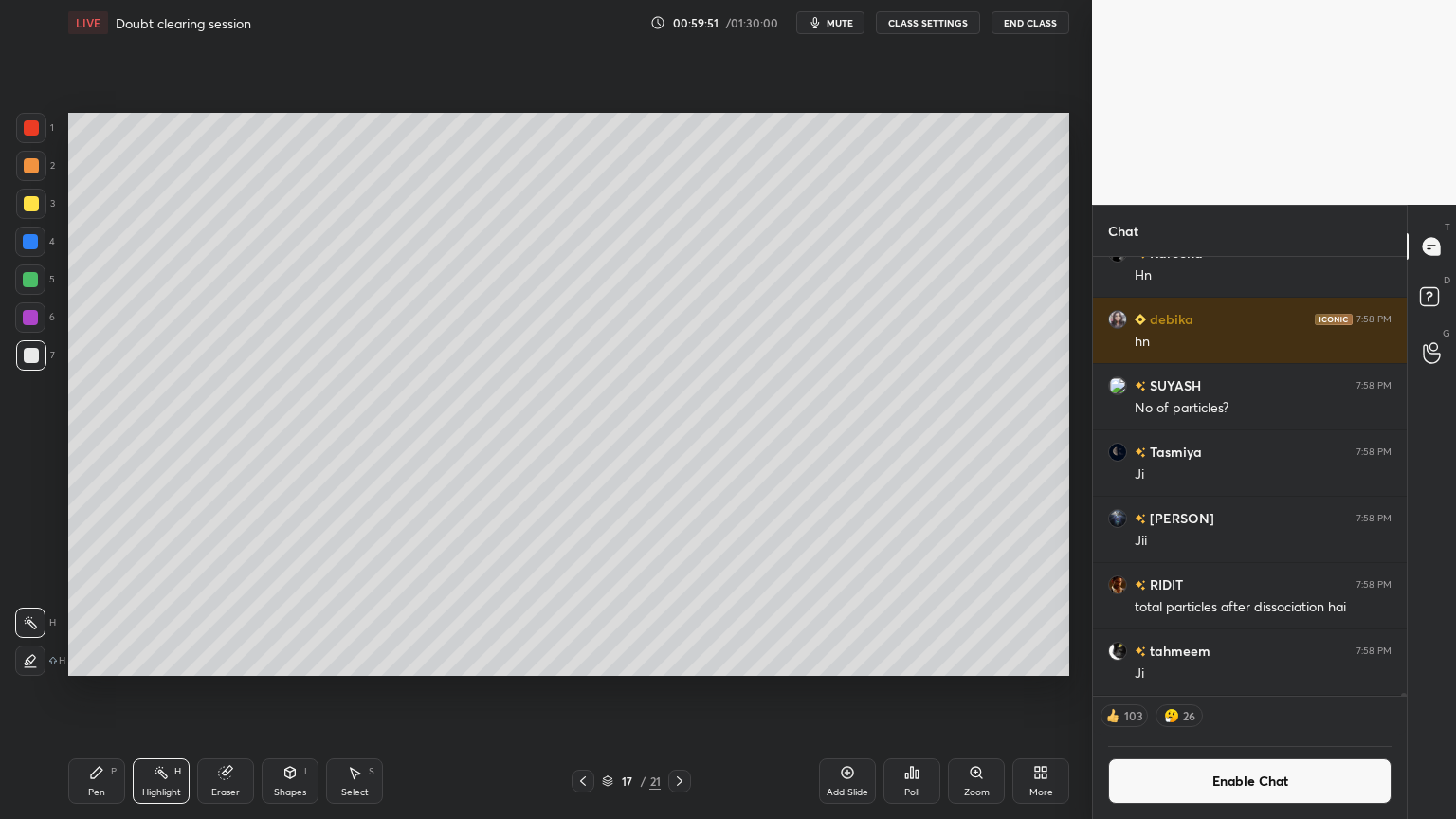click 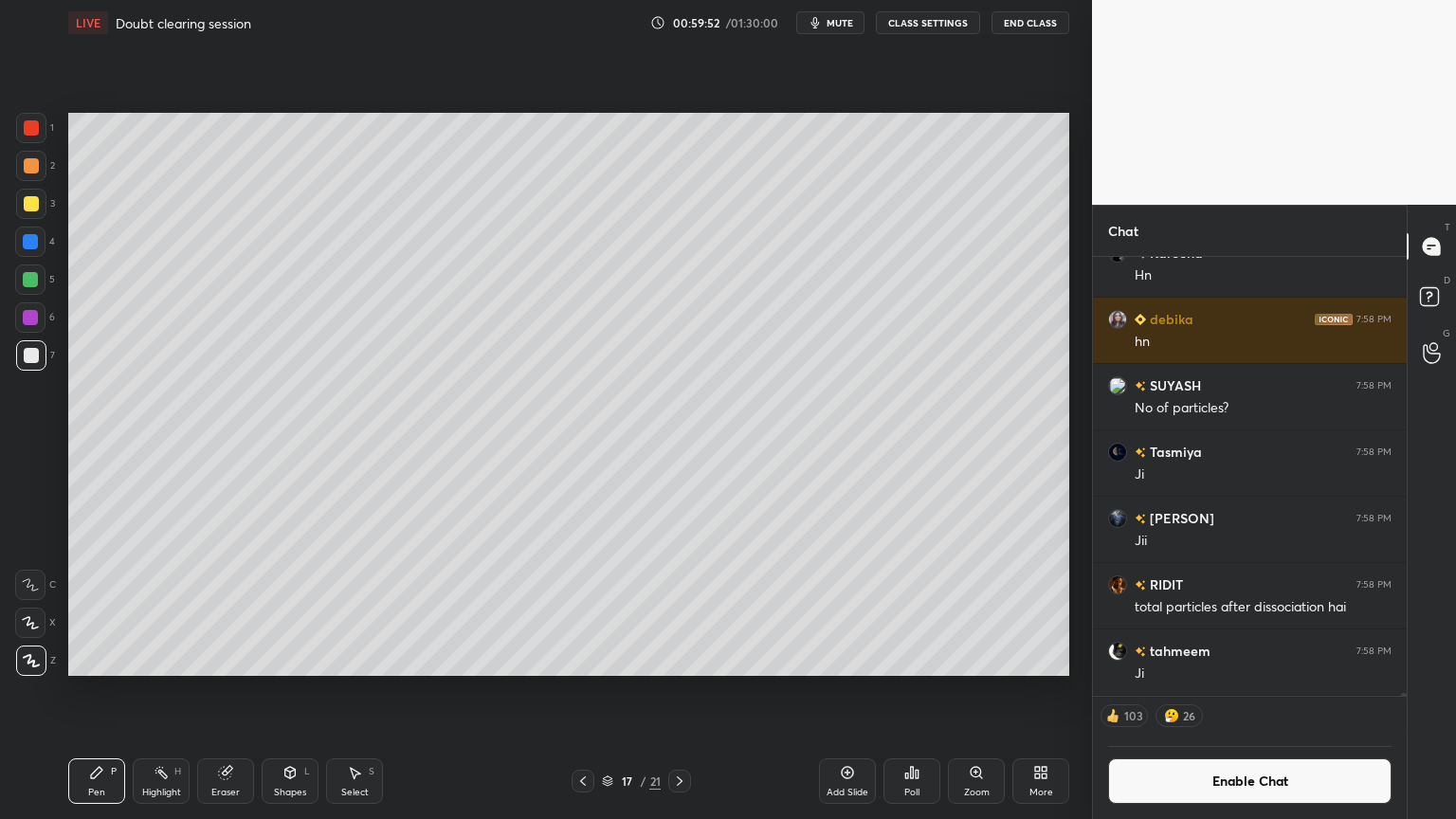 click on "1 2 3 4 5 6 7" at bounding box center [35, 246] 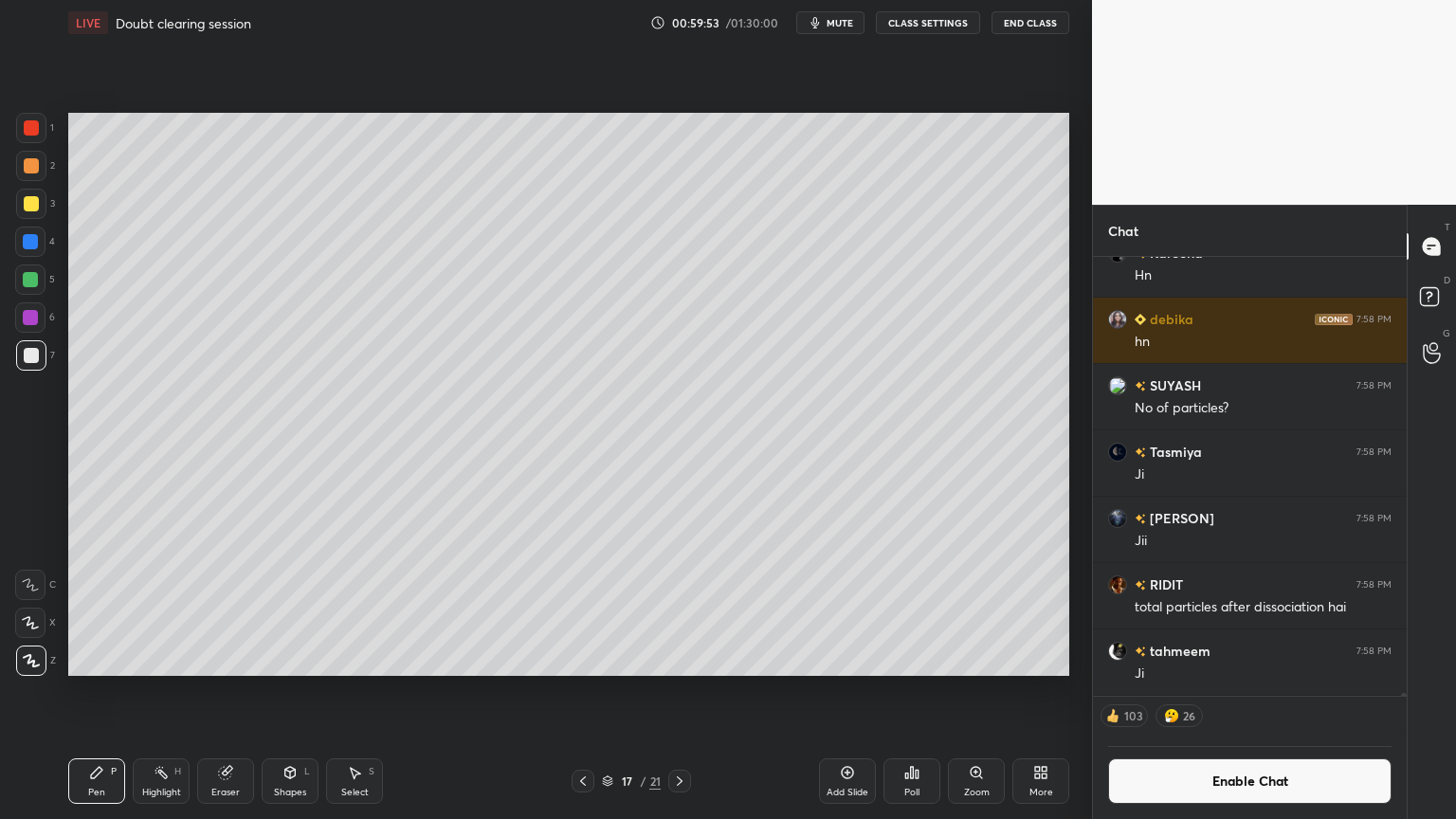 drag, startPoint x: 34, startPoint y: 123, endPoint x: 64, endPoint y: 149, distance: 39.698866 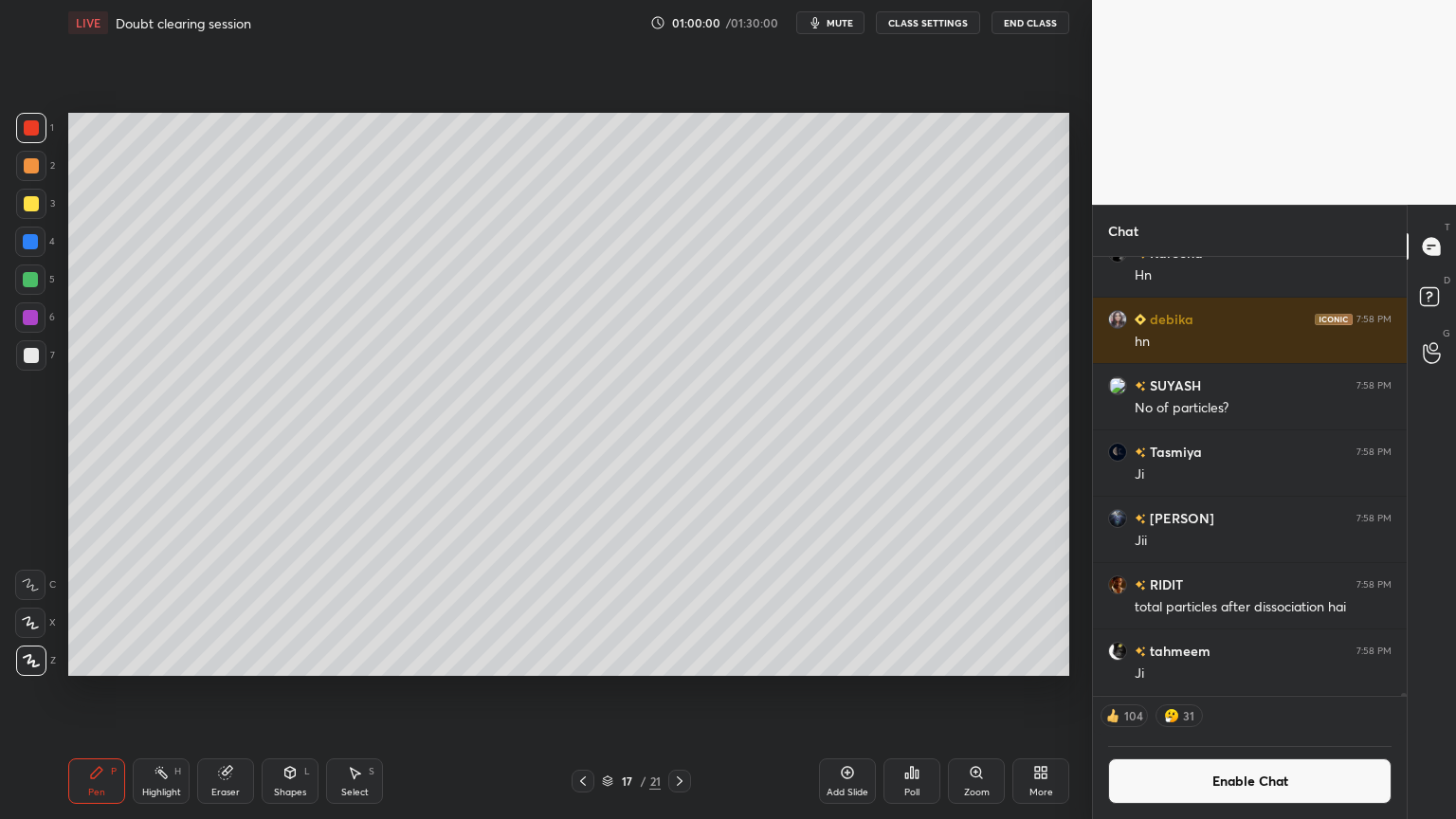 click at bounding box center [31, 355] 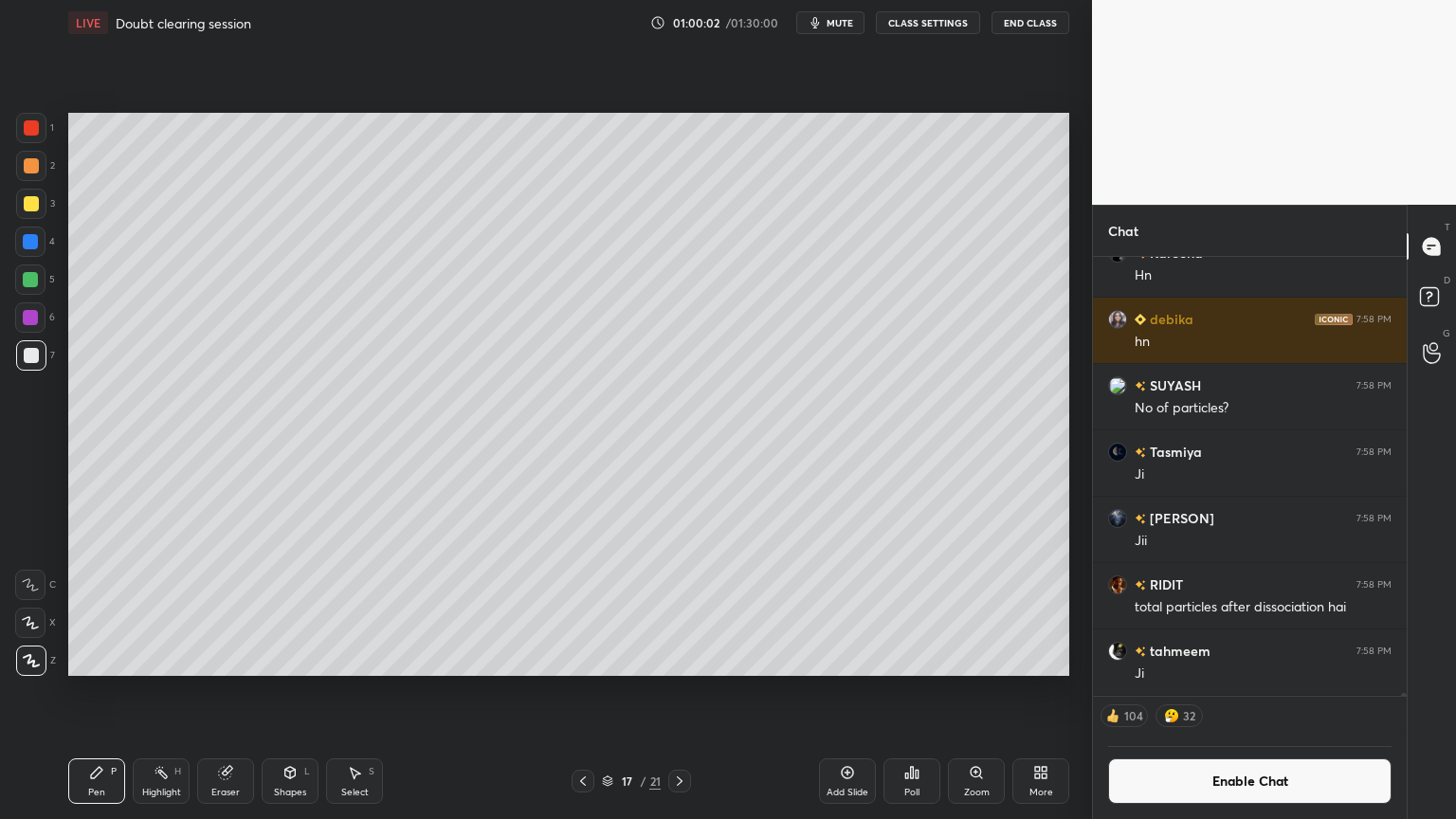 click 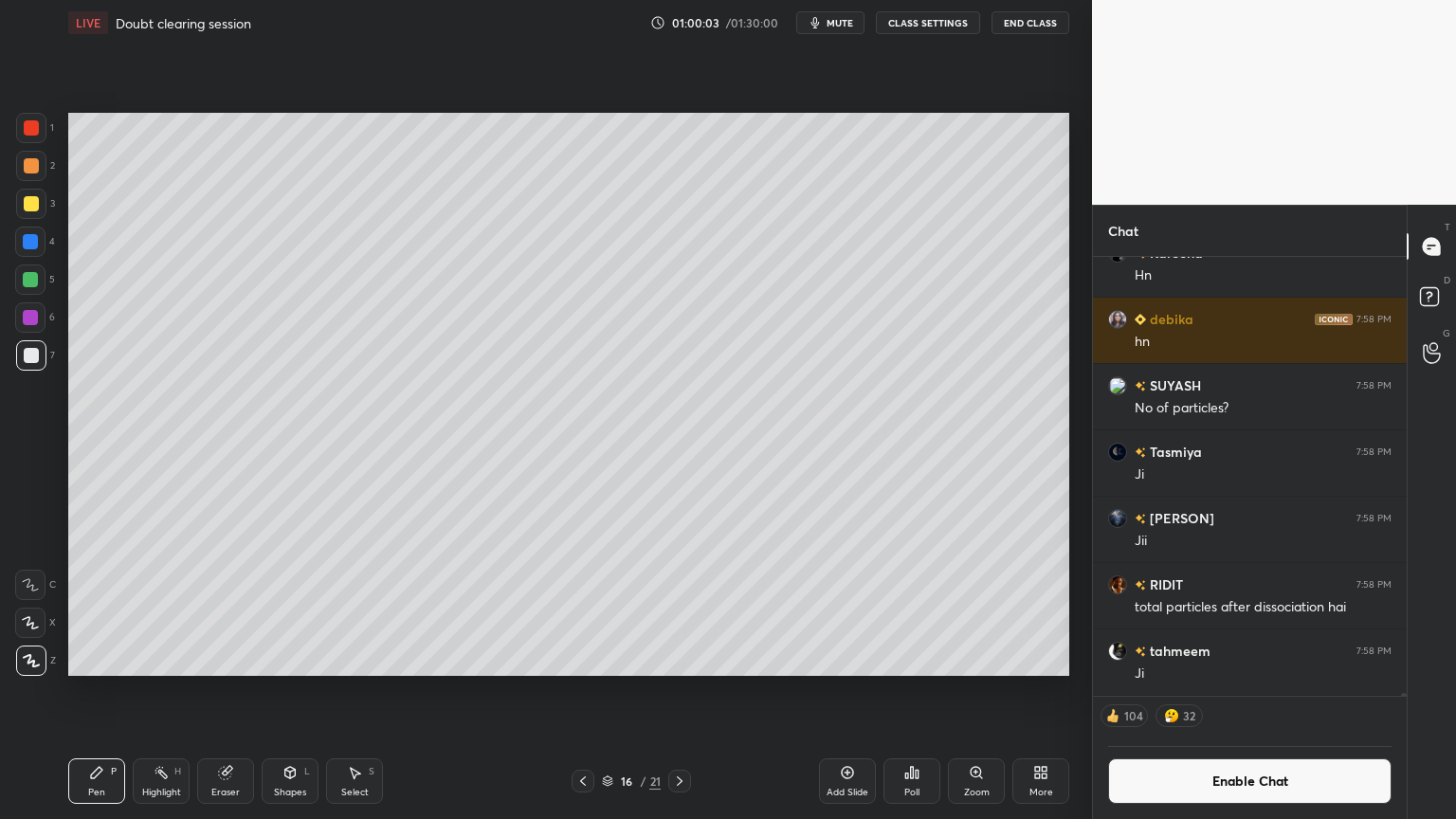 drag, startPoint x: 163, startPoint y: 780, endPoint x: 407, endPoint y: 715, distance: 252.50941 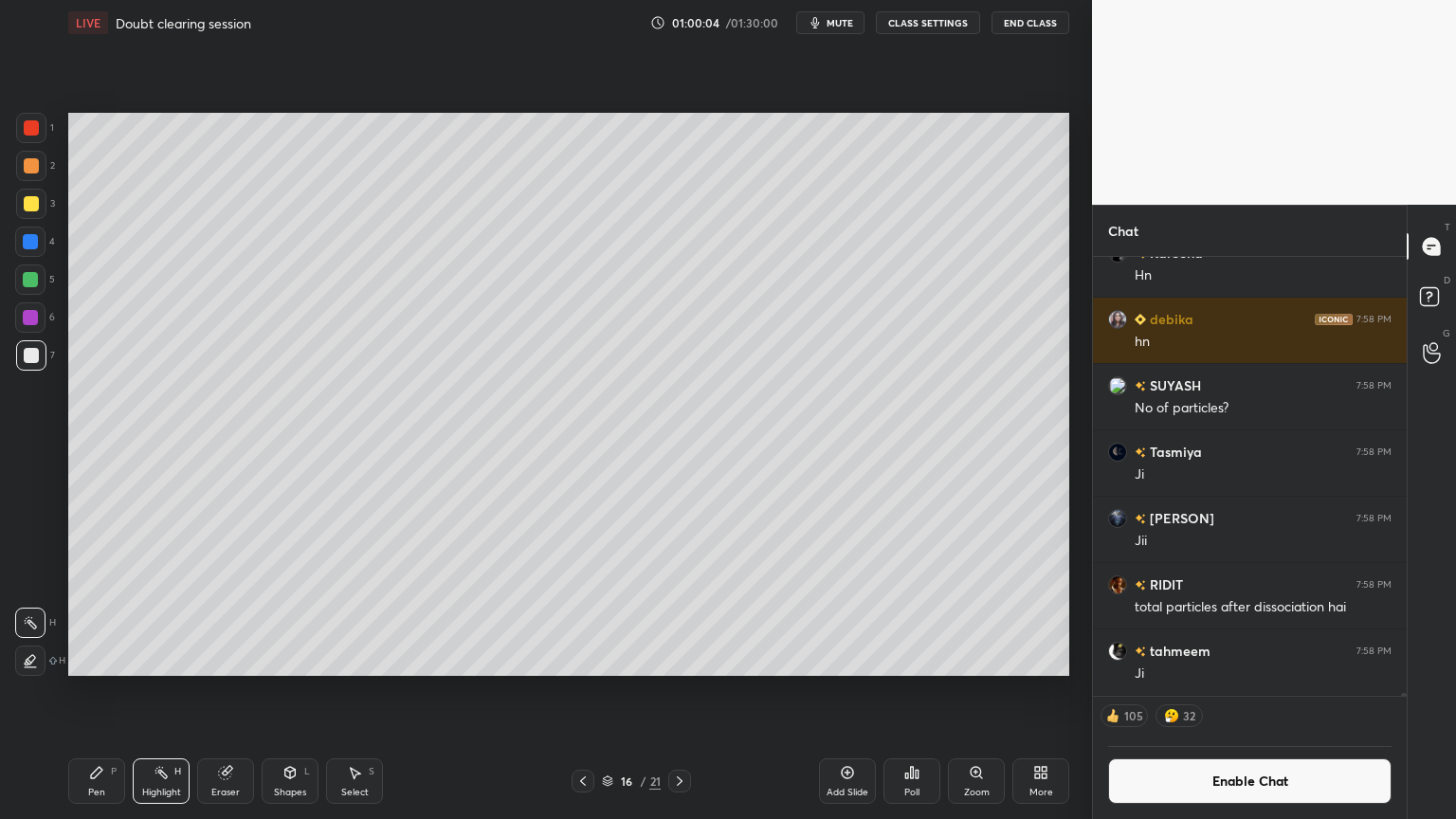 click 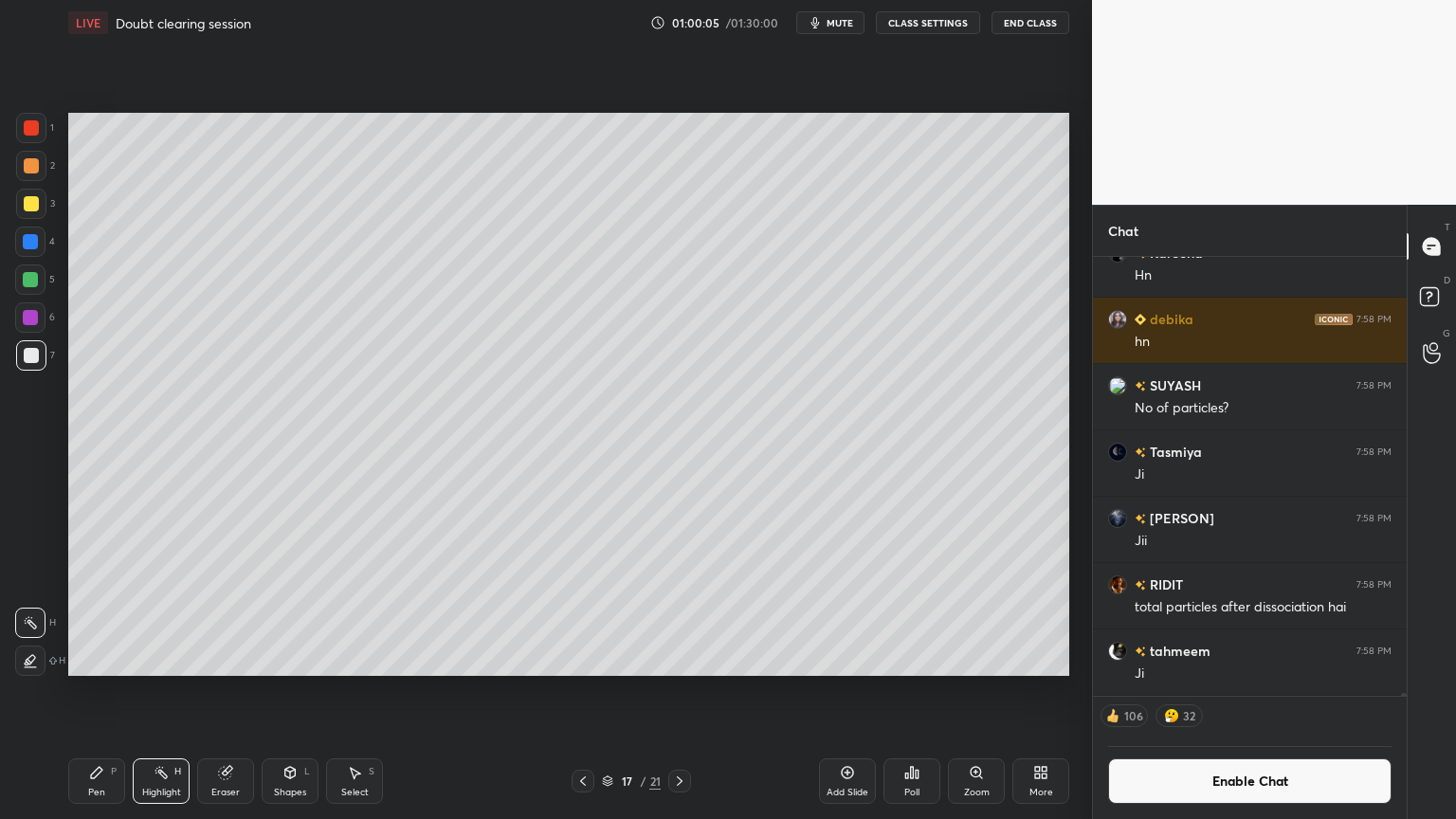 click on "Pen" at bounding box center [97, 792] 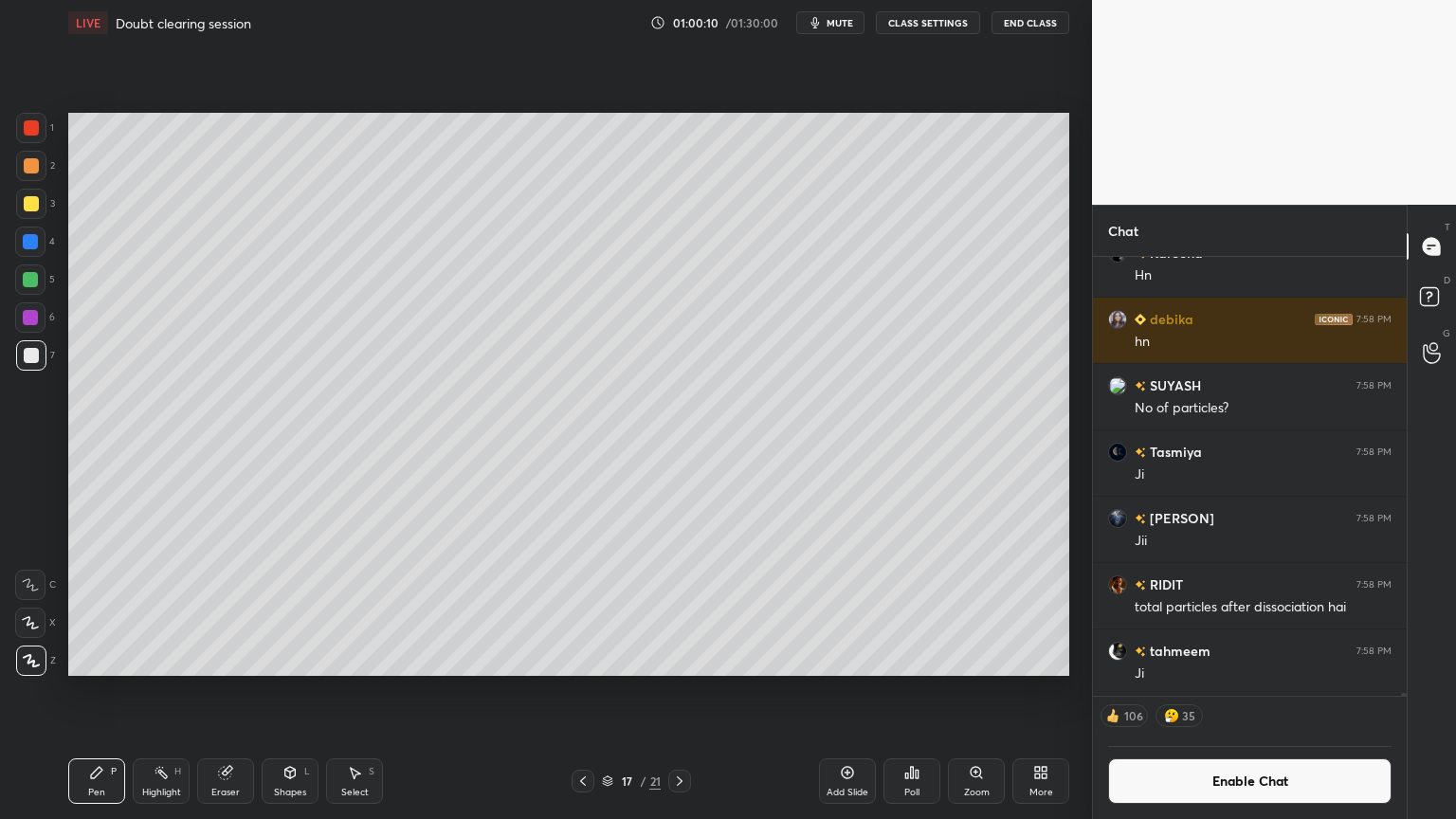 click on "Shapes L" at bounding box center [290, 781] 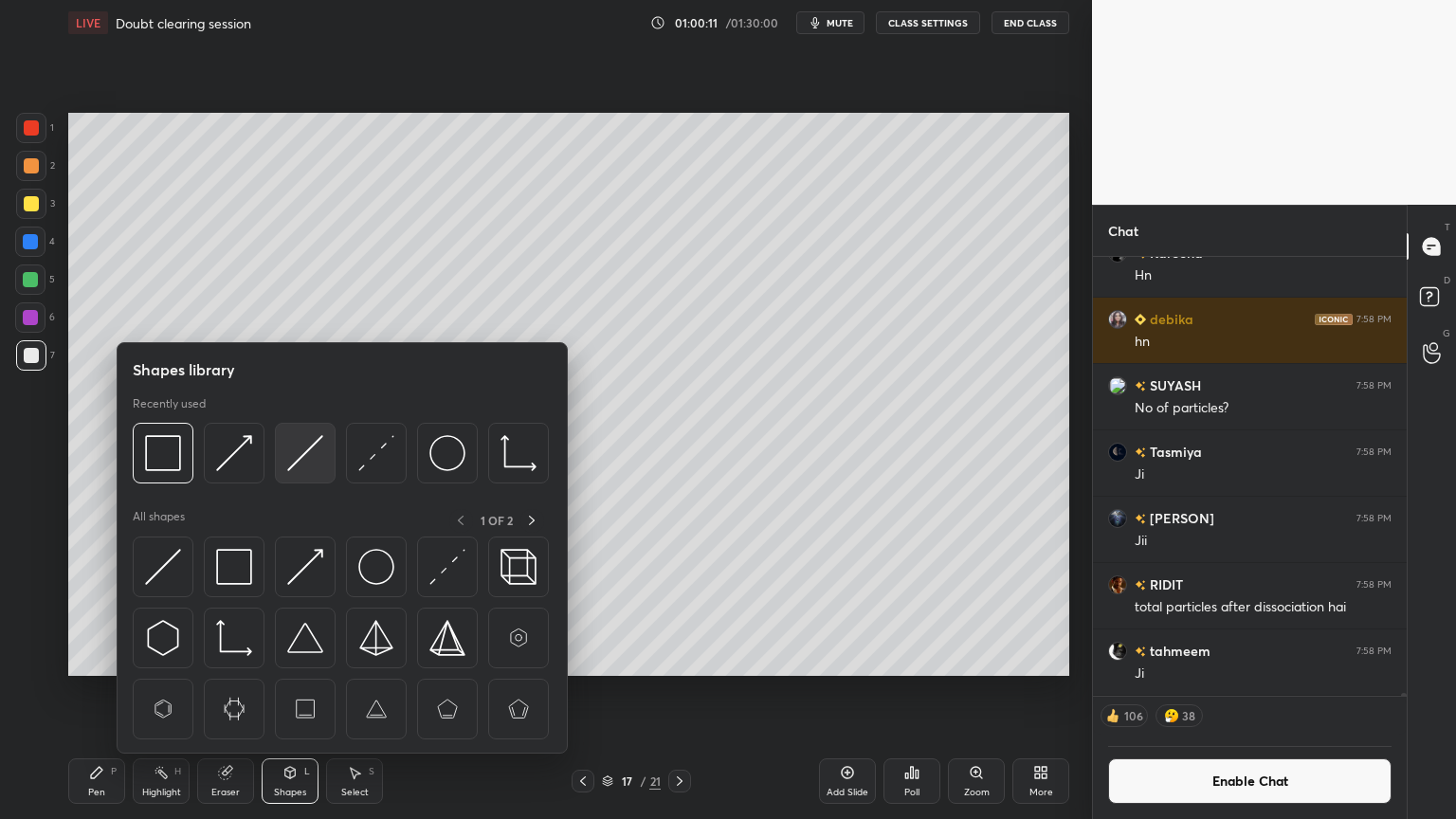 click at bounding box center (305, 453) 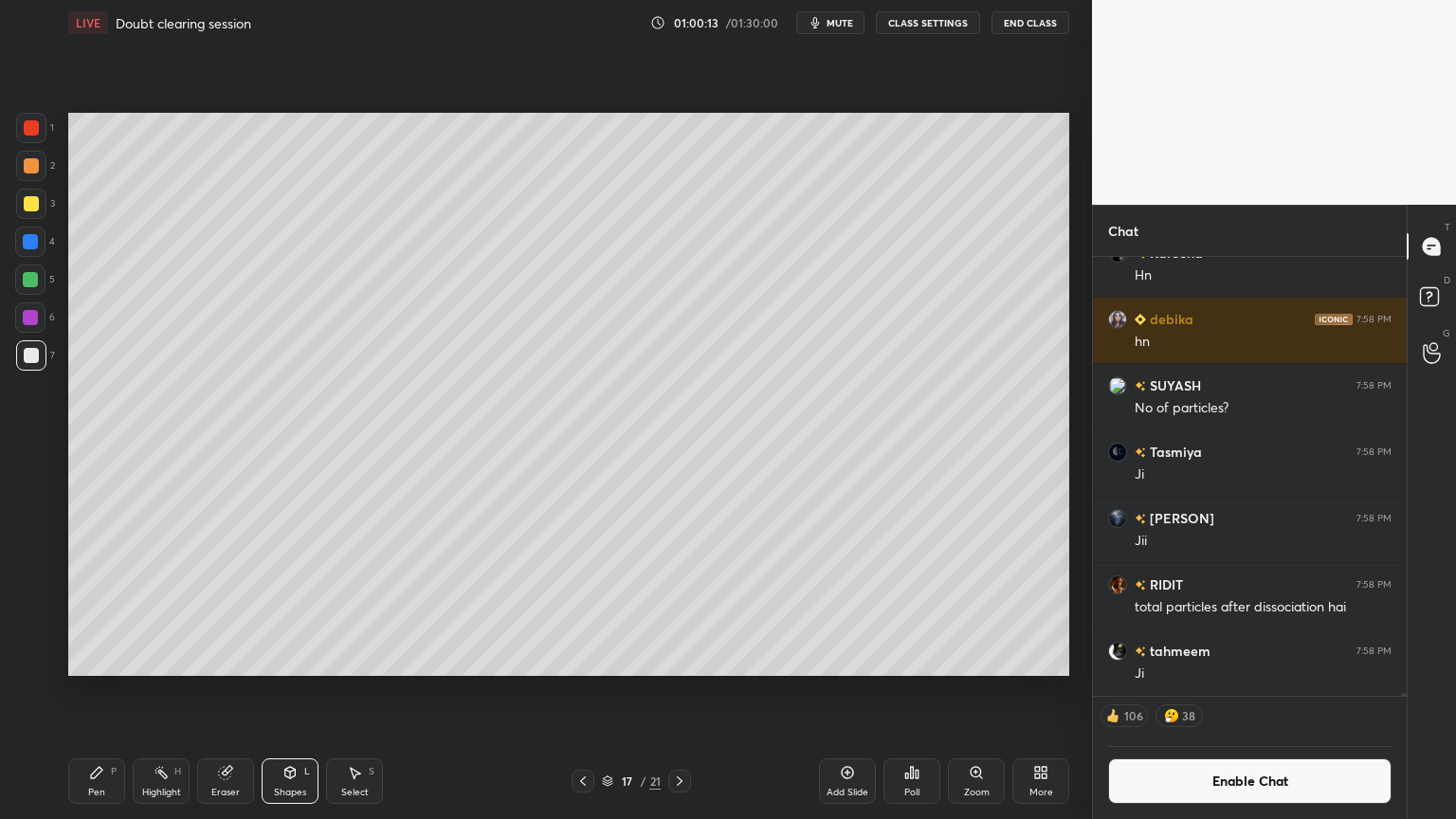 click 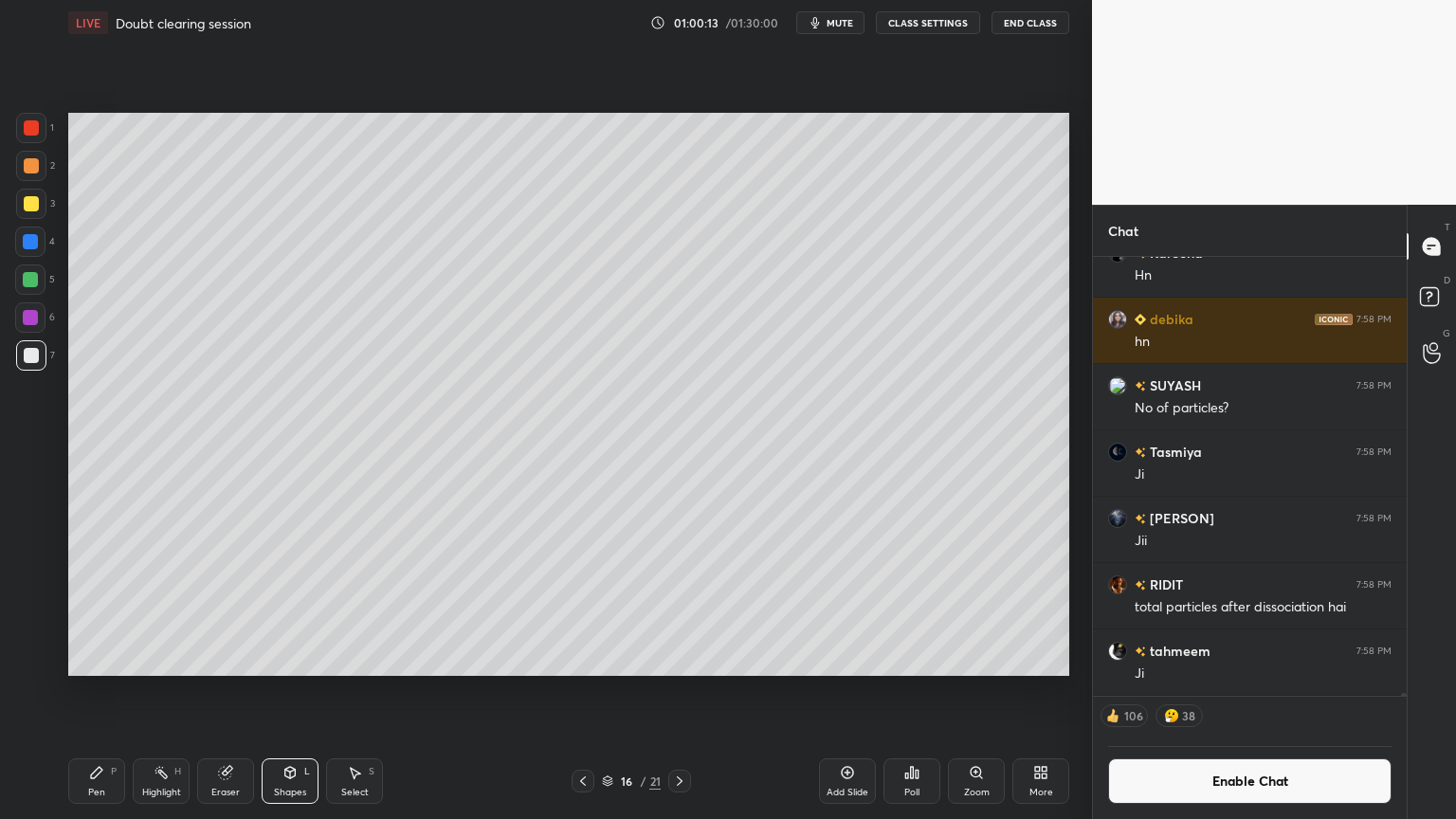 click on "Highlight H" at bounding box center [161, 781] 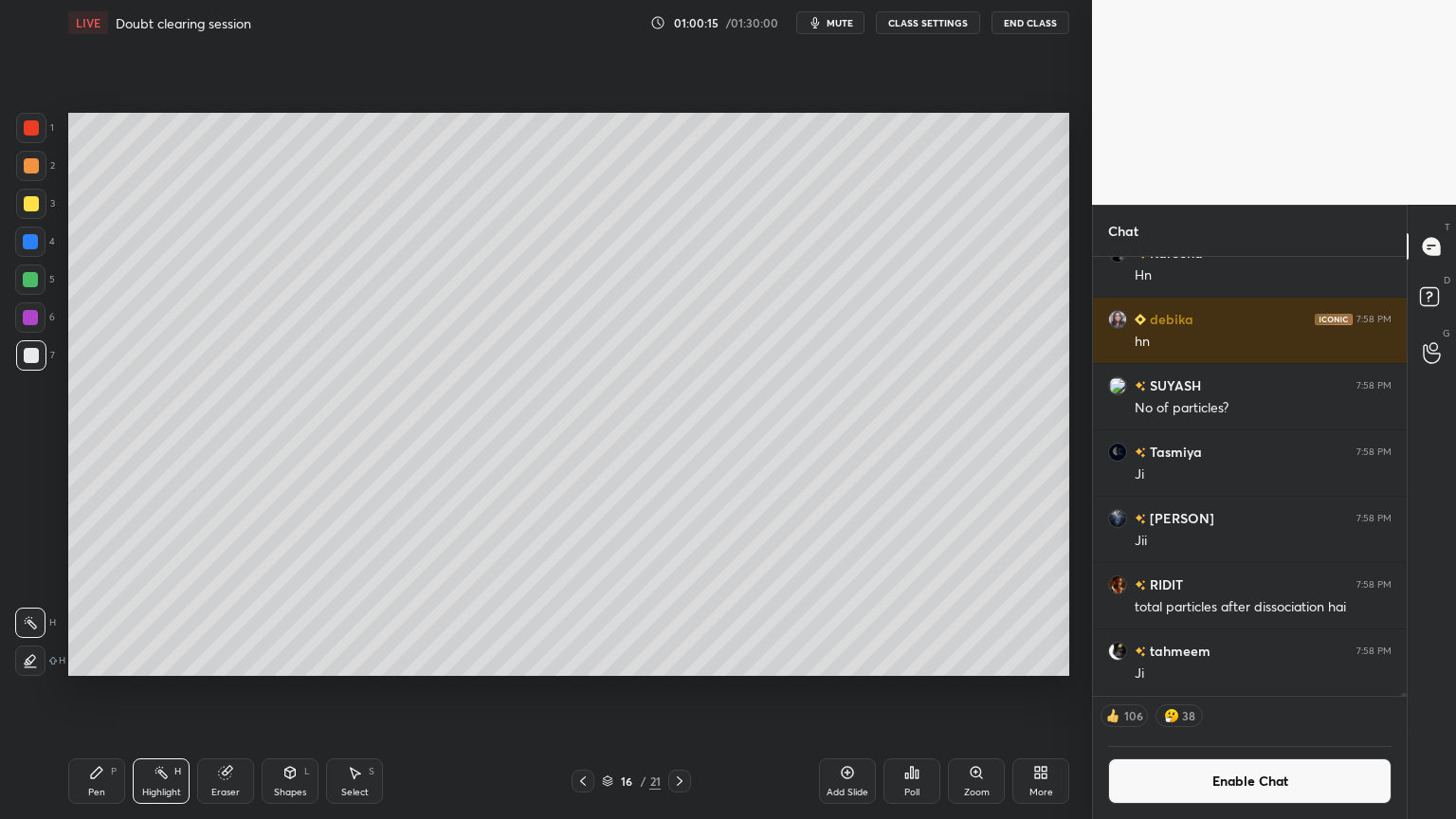 click 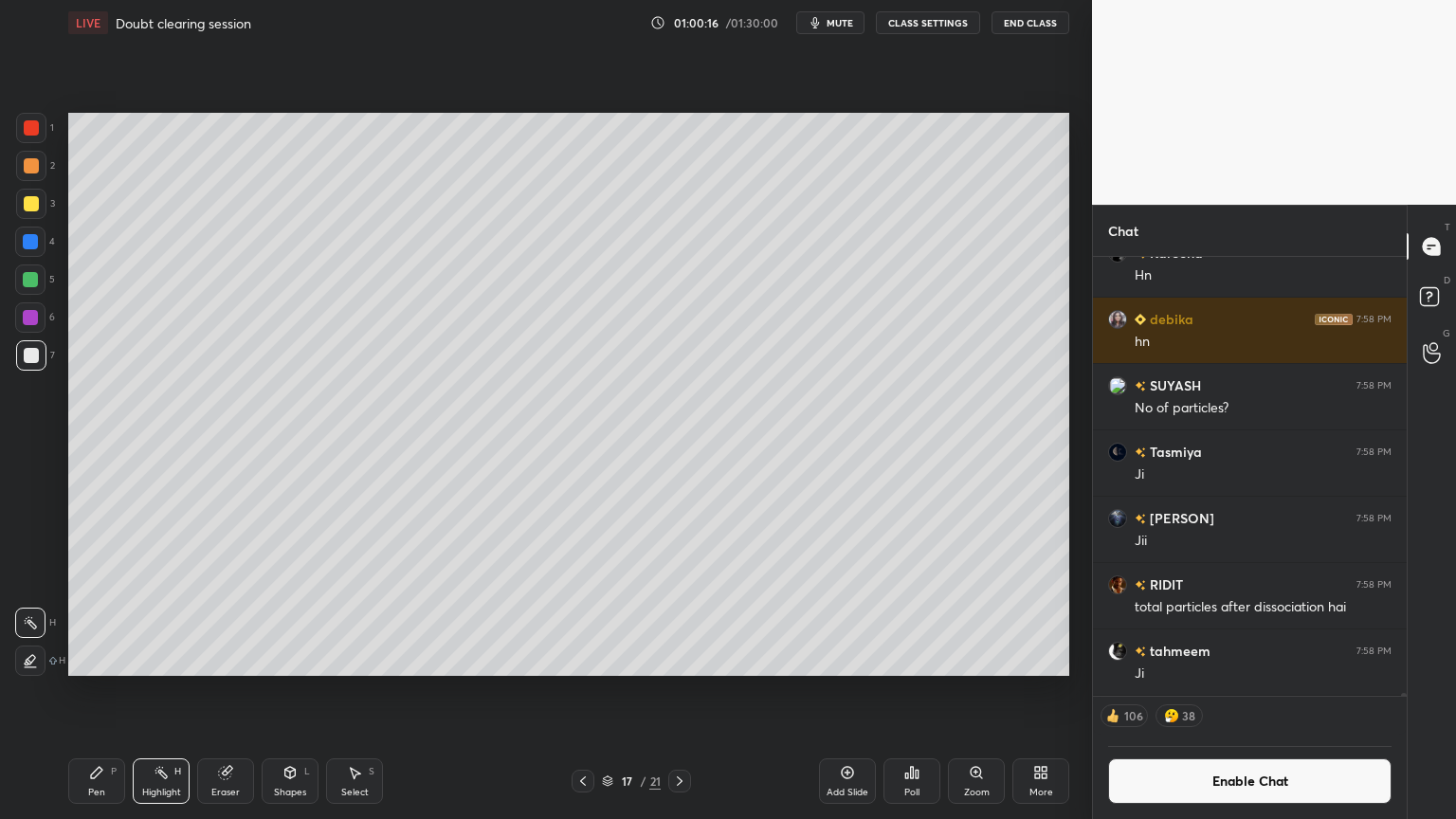 drag, startPoint x: 86, startPoint y: 783, endPoint x: 155, endPoint y: 730, distance: 87.00575 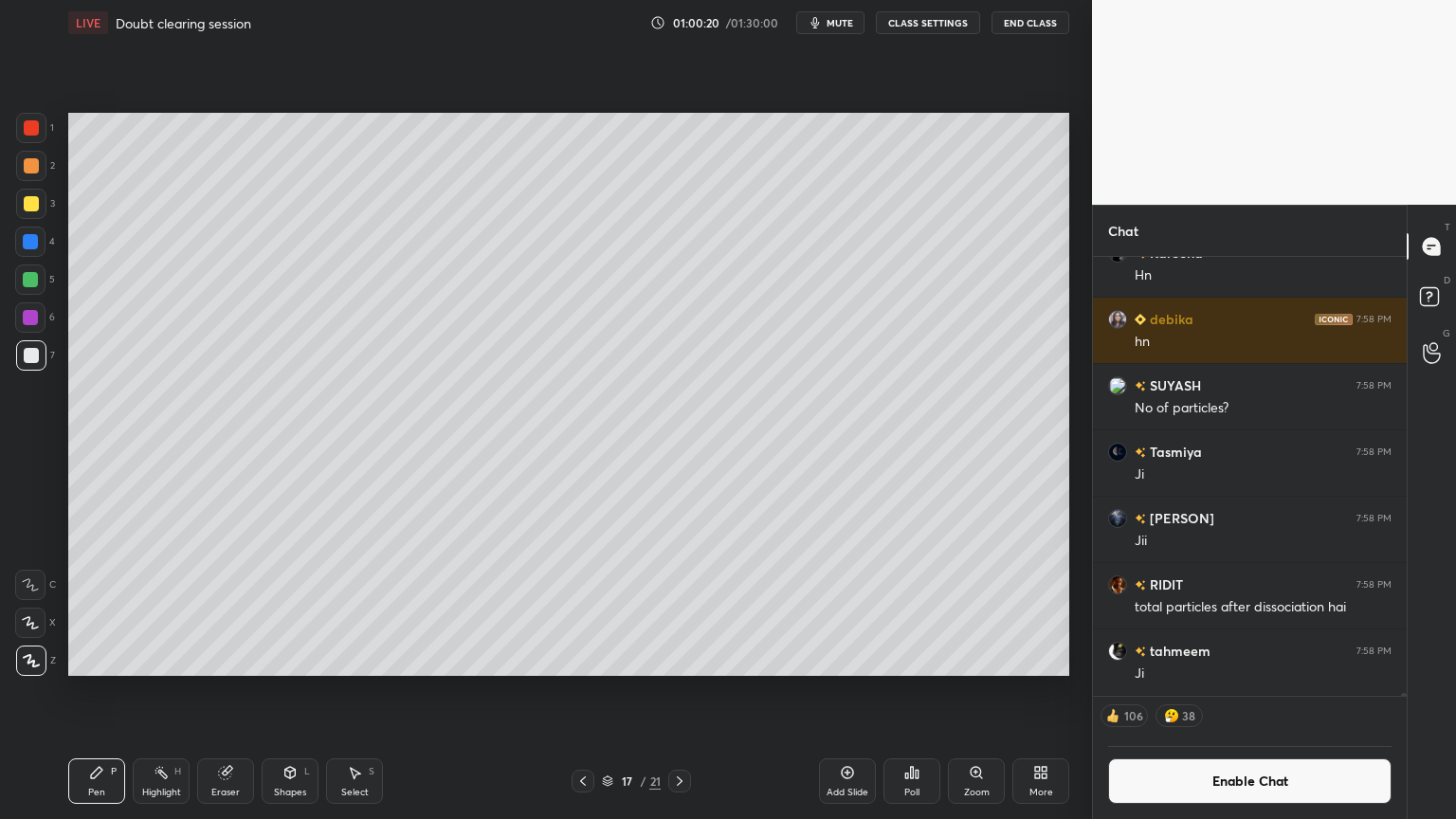 scroll, scrollTop: 6, scrollLeft: 6, axis: both 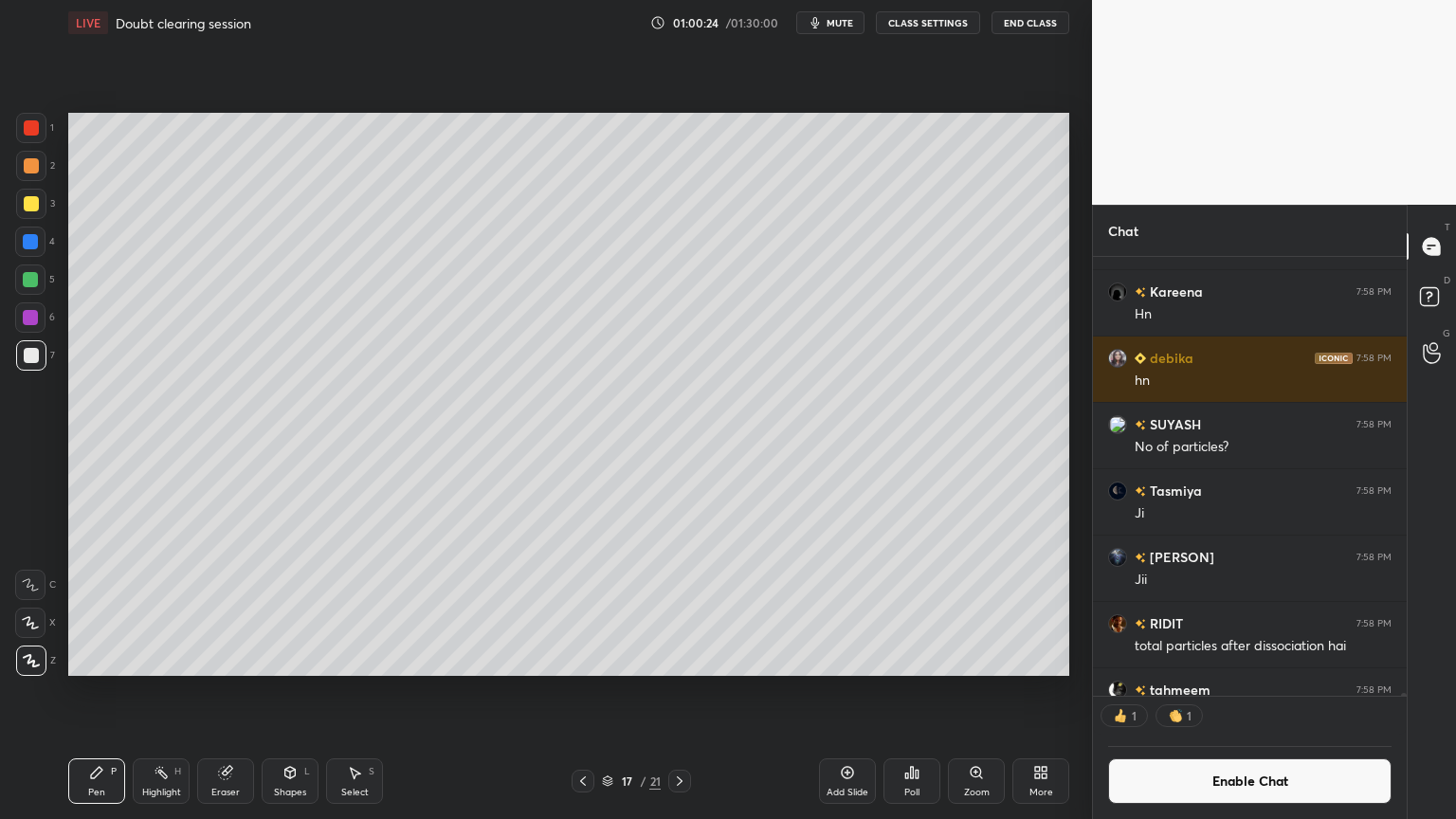 click on "Shapes L" at bounding box center [290, 781] 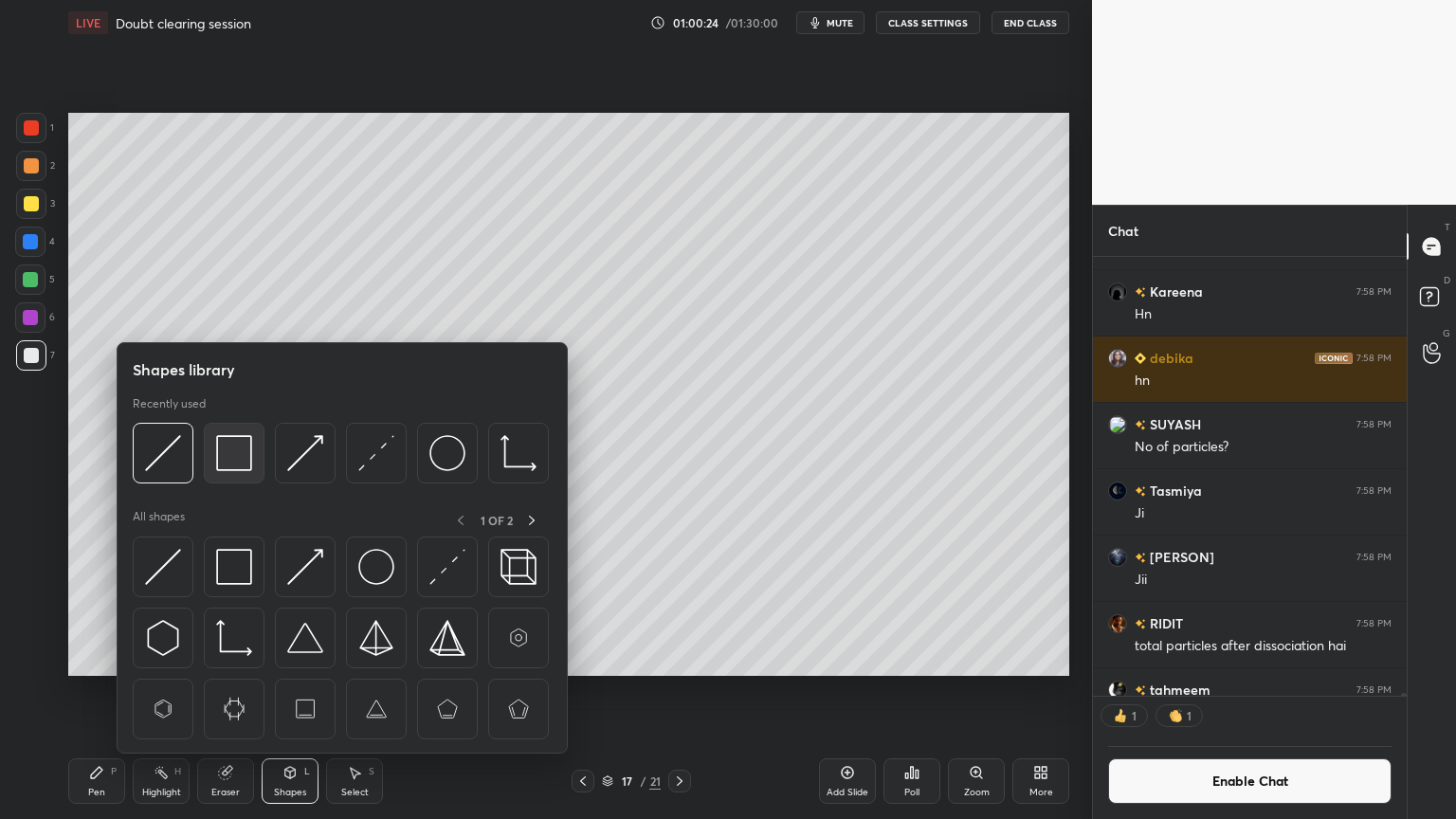 click at bounding box center [234, 453] 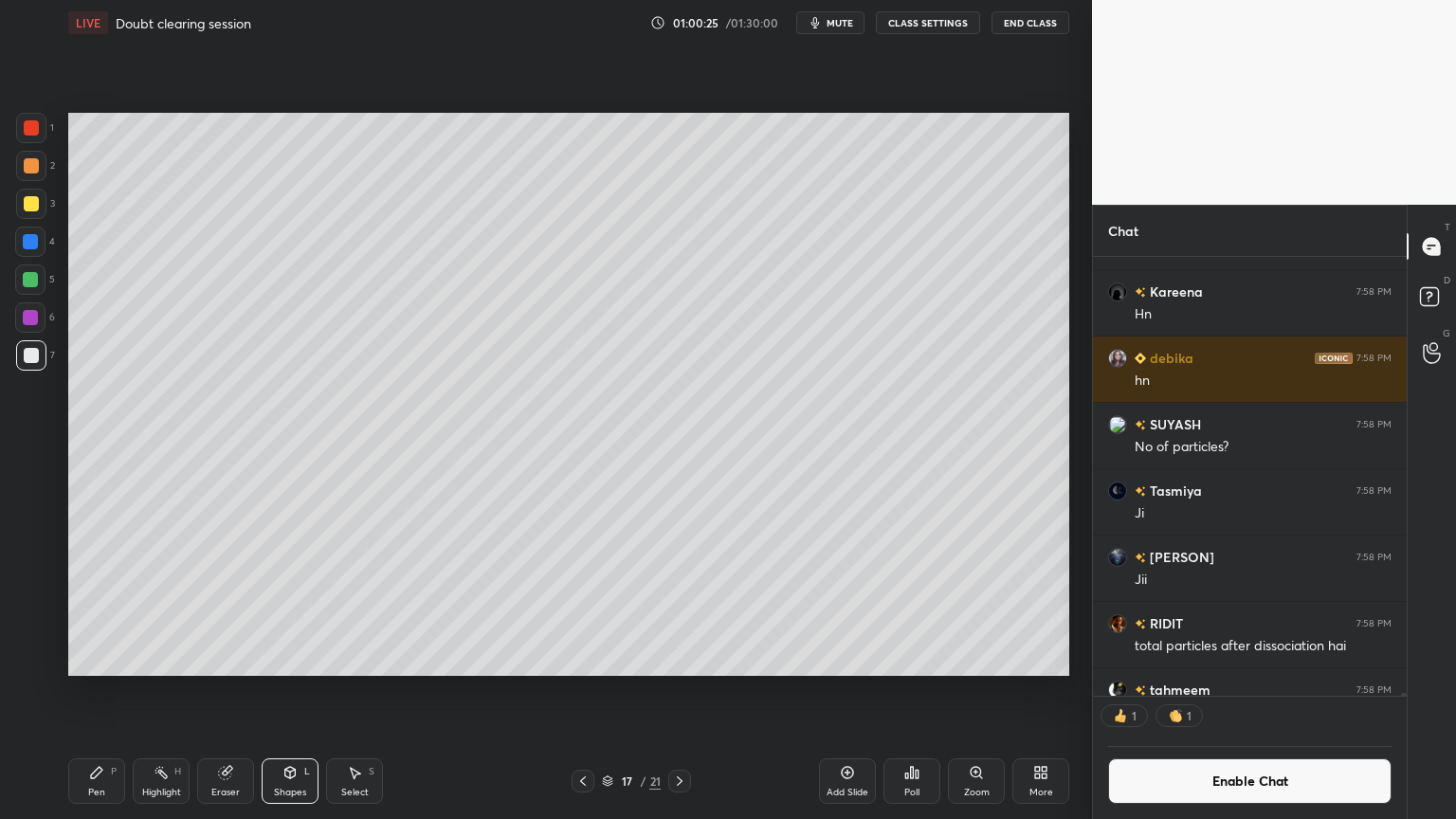 click at bounding box center (31, 128) 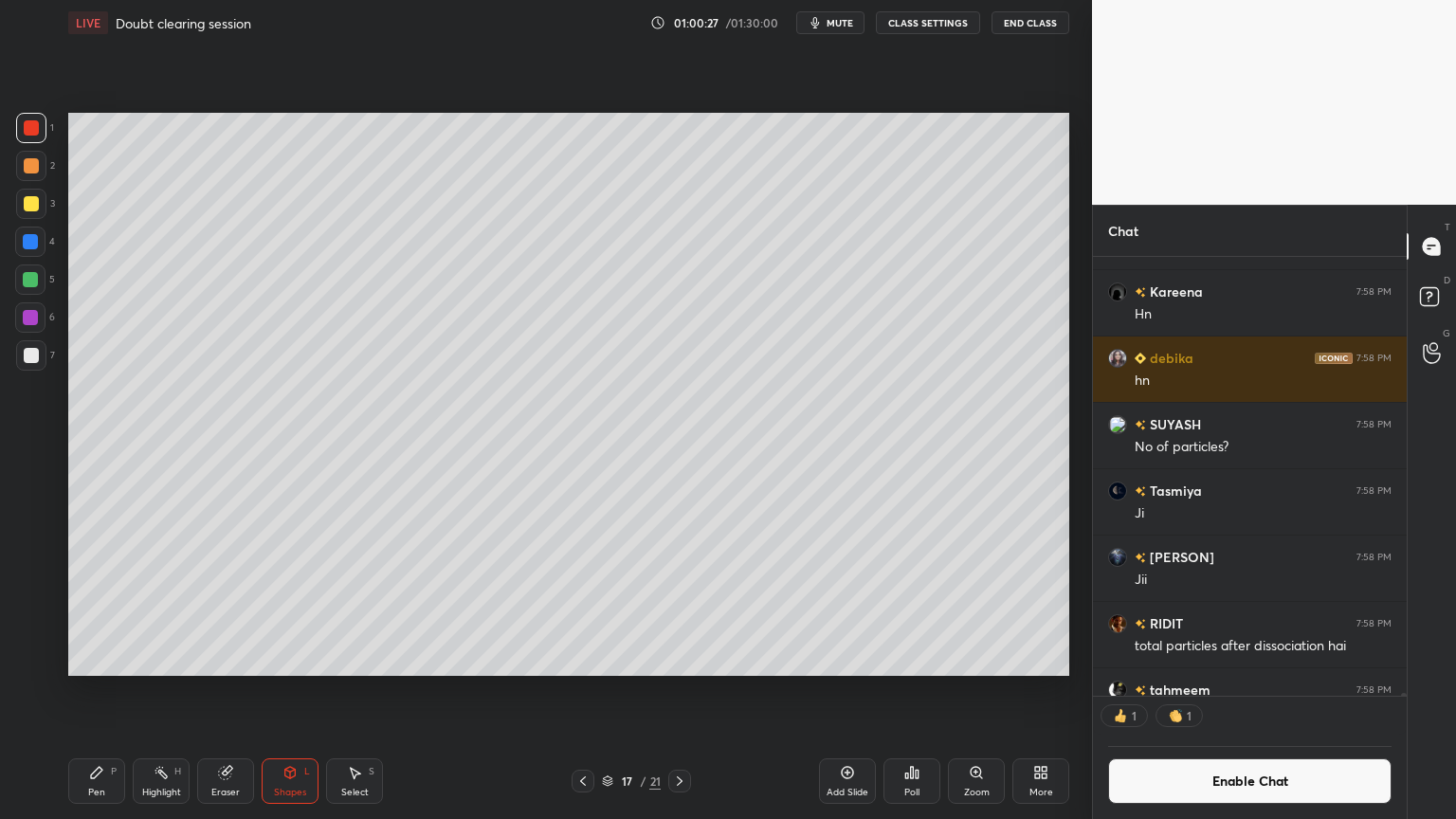 click 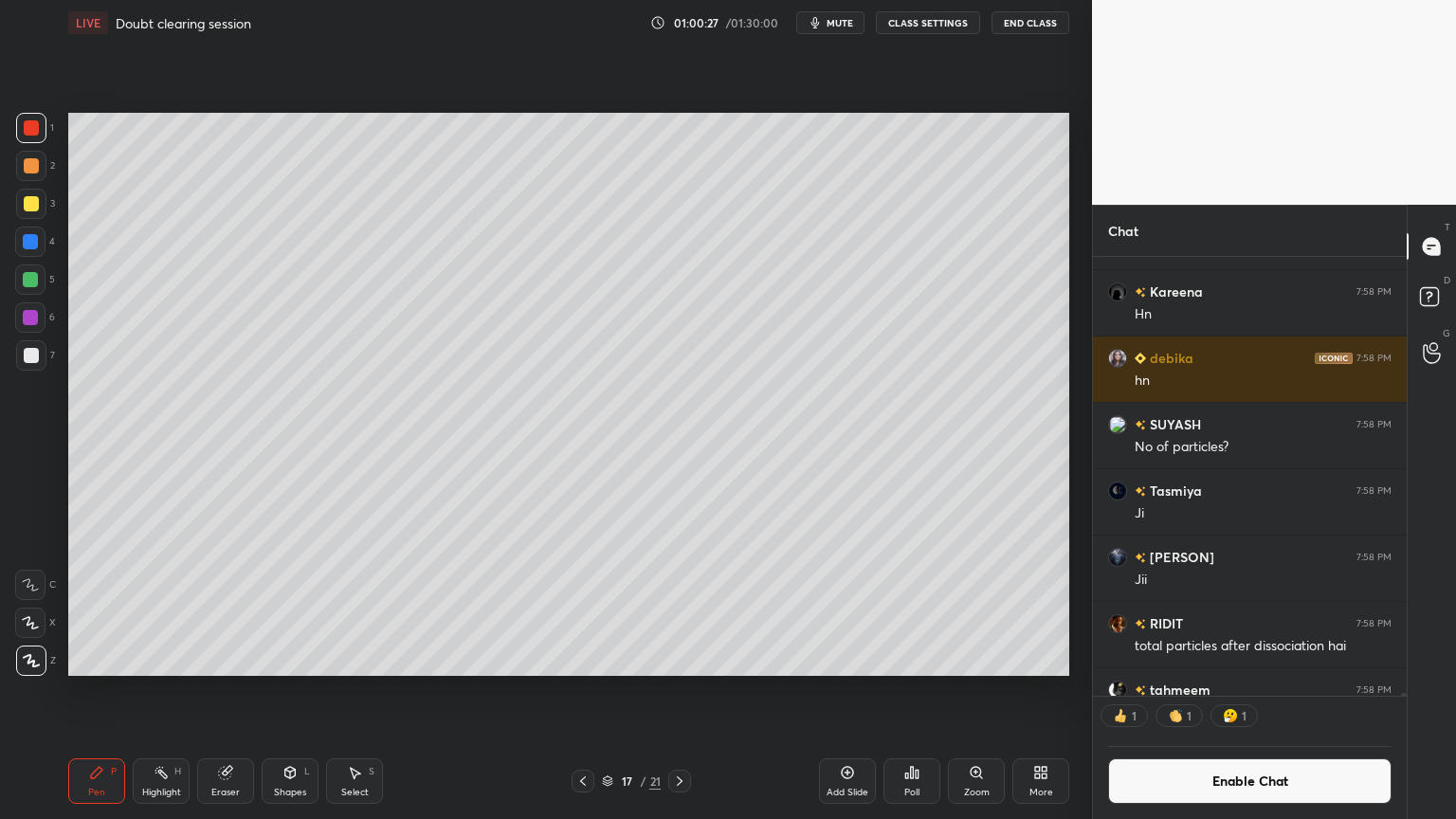 click at bounding box center (31, 355) 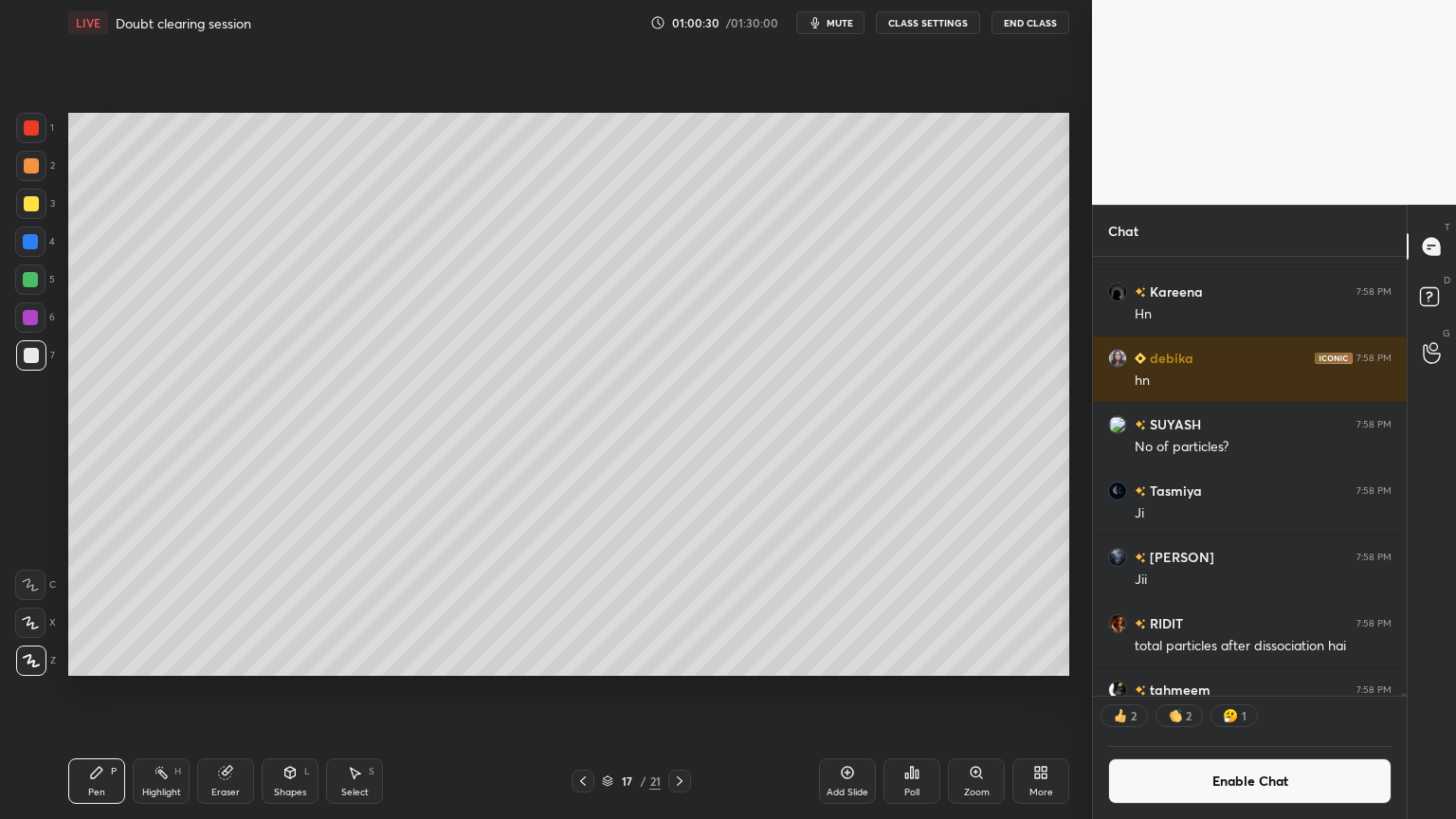 drag, startPoint x: 182, startPoint y: 789, endPoint x: 190, endPoint y: 755, distance: 34.928498 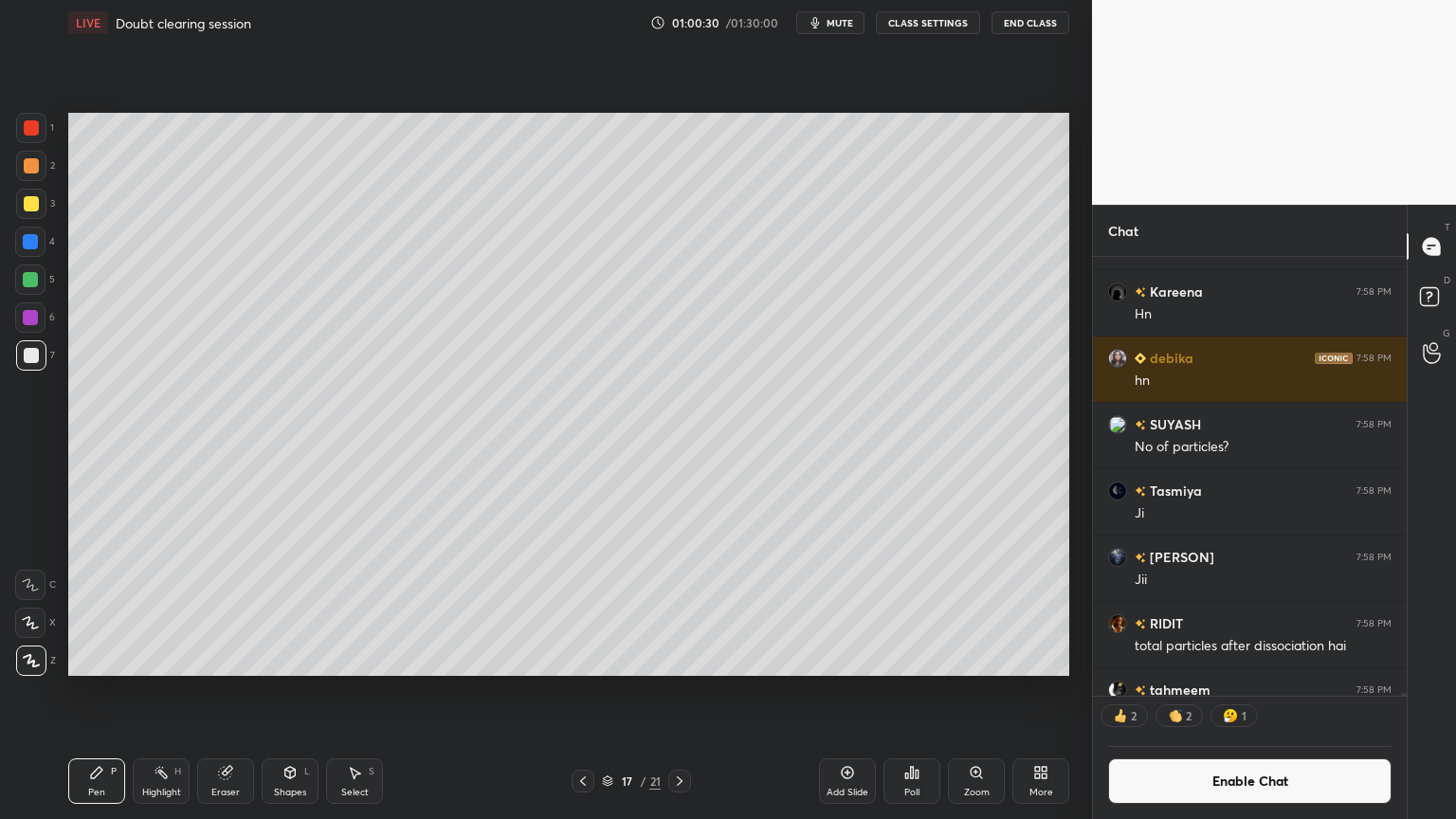 click on "Highlight H" at bounding box center [161, 781] 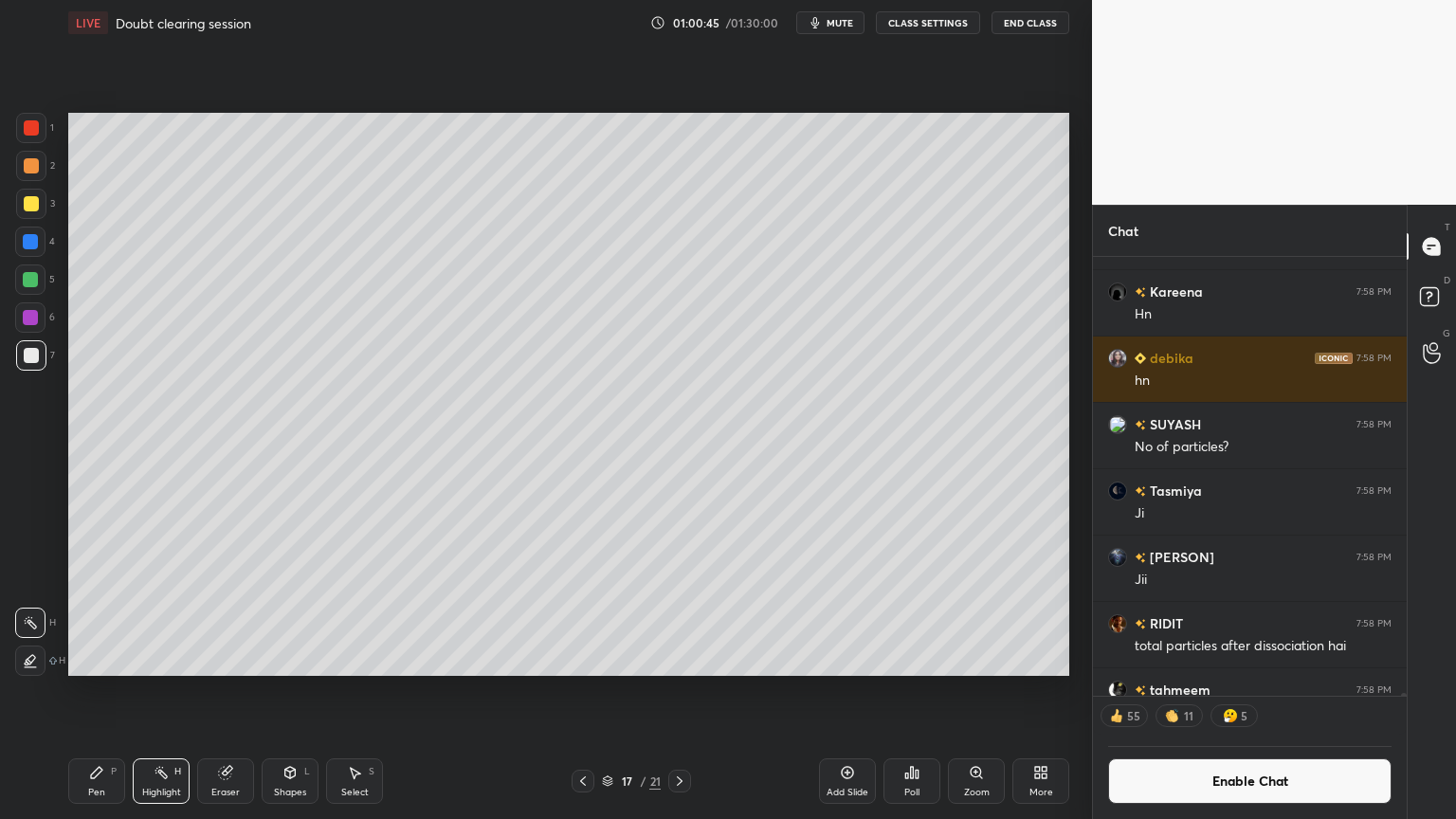 drag, startPoint x: 1196, startPoint y: 798, endPoint x: 1193, endPoint y: 755, distance: 43.10452 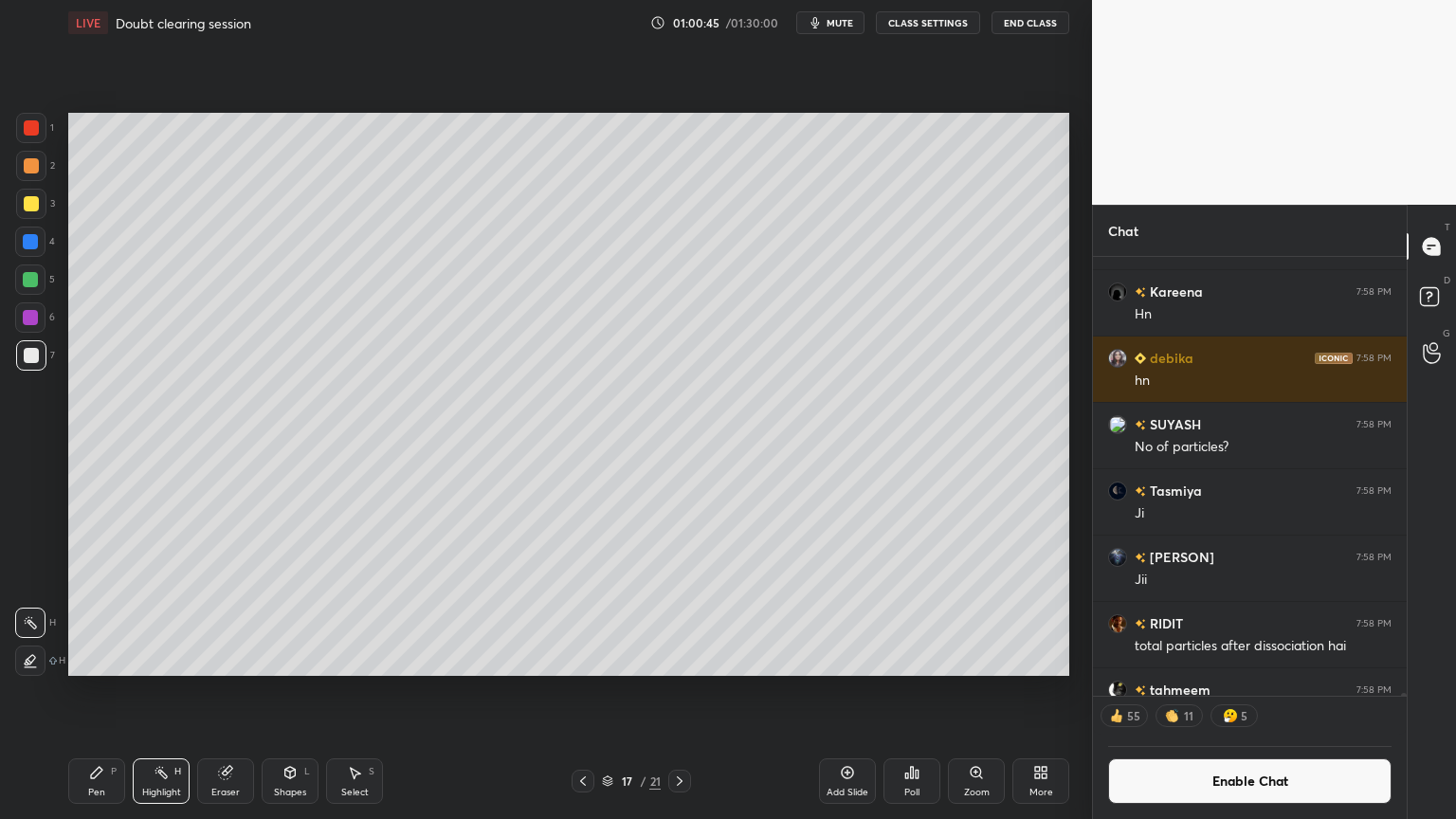 click on "Enable Chat" at bounding box center [1249, 781] 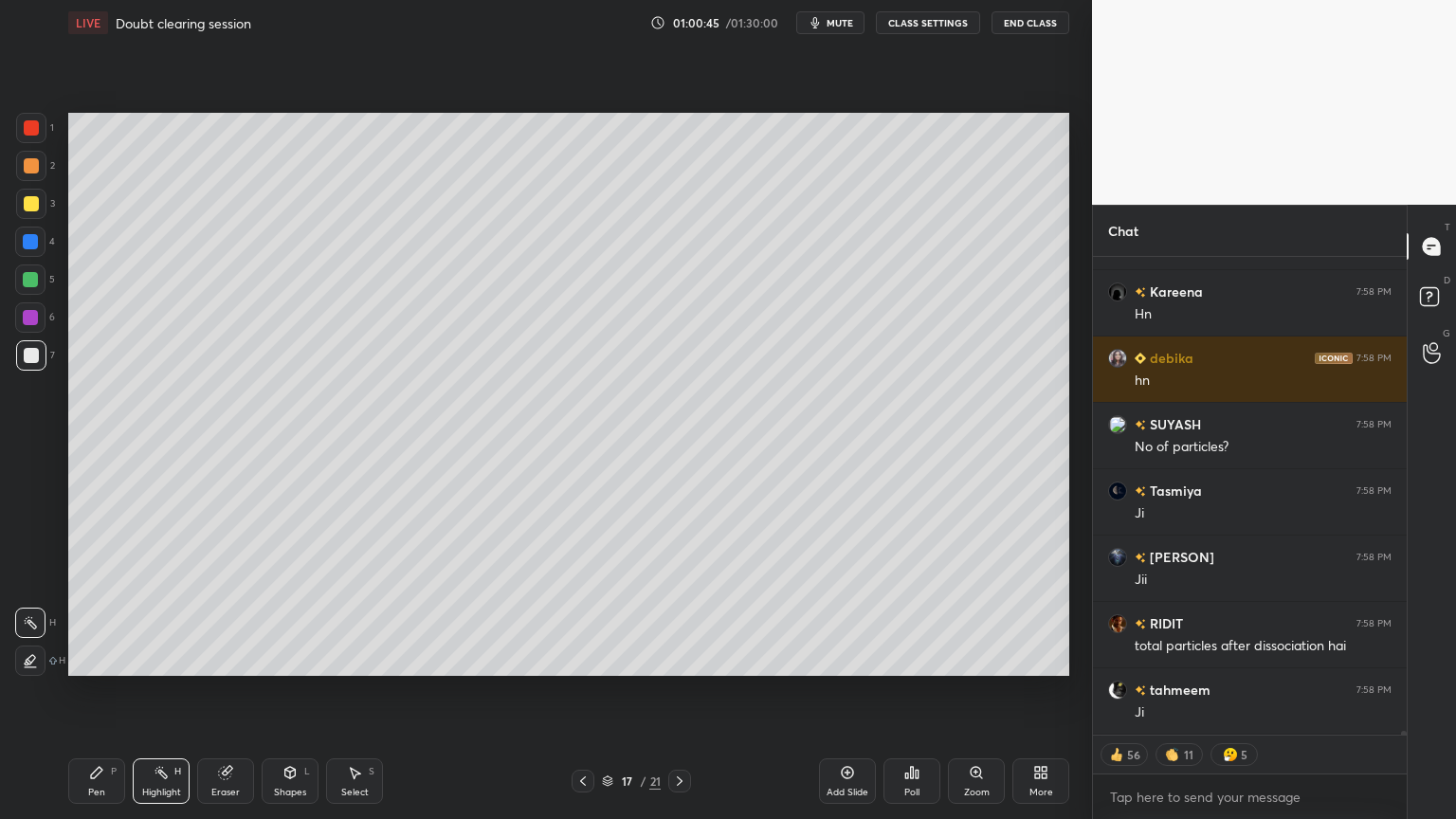 scroll, scrollTop: 67790, scrollLeft: 0, axis: vertical 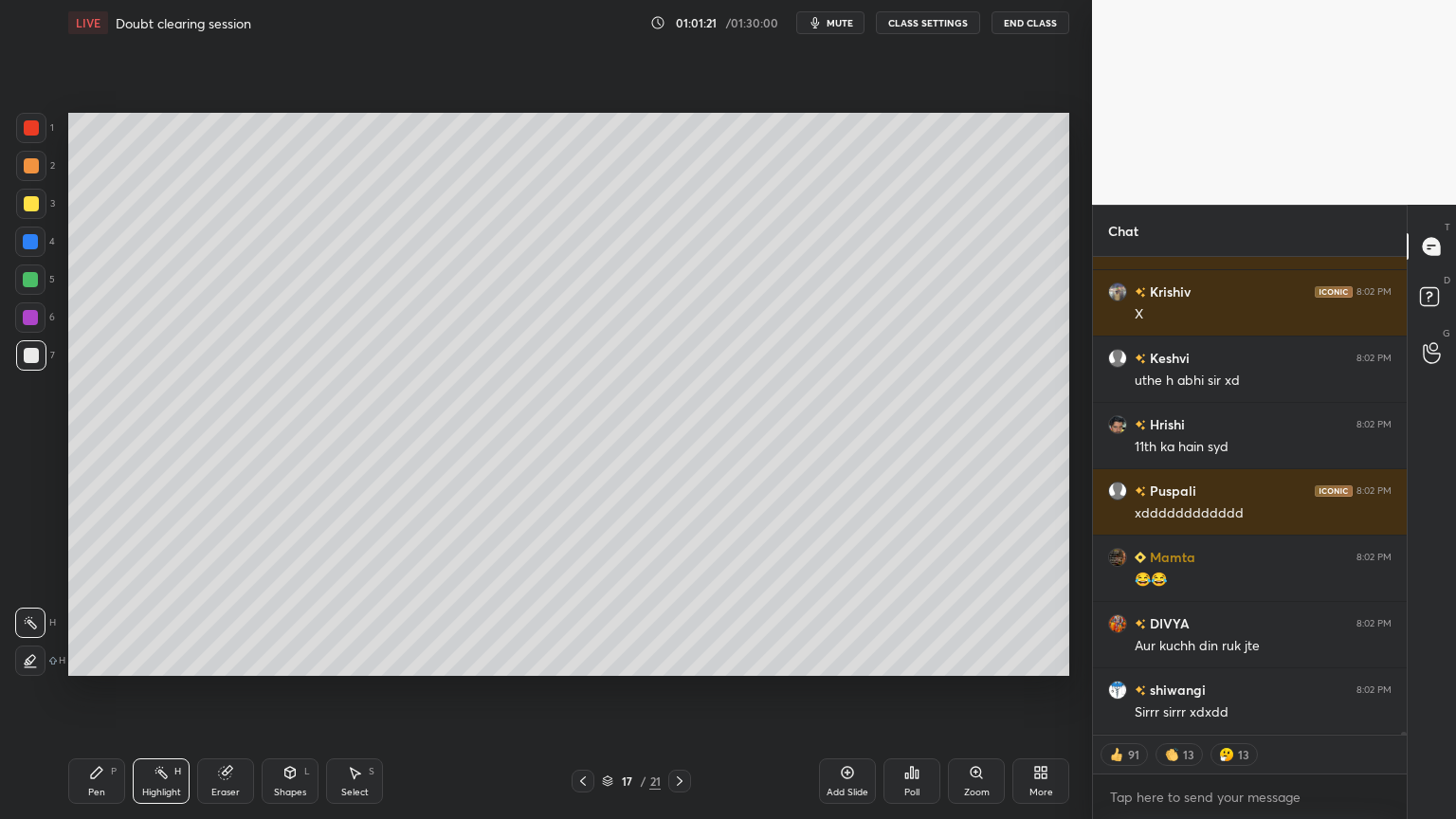 click 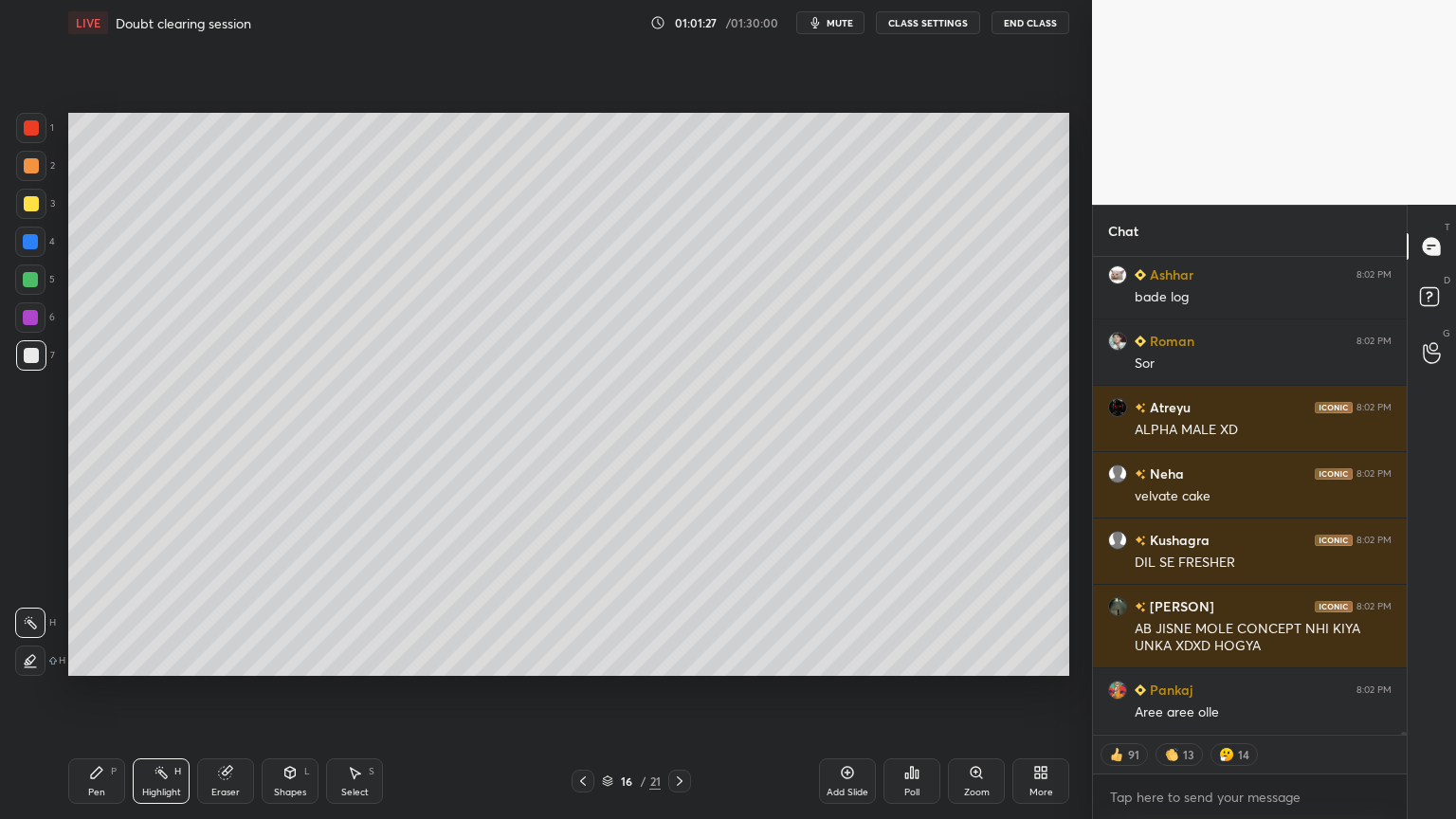 scroll, scrollTop: 71928, scrollLeft: 0, axis: vertical 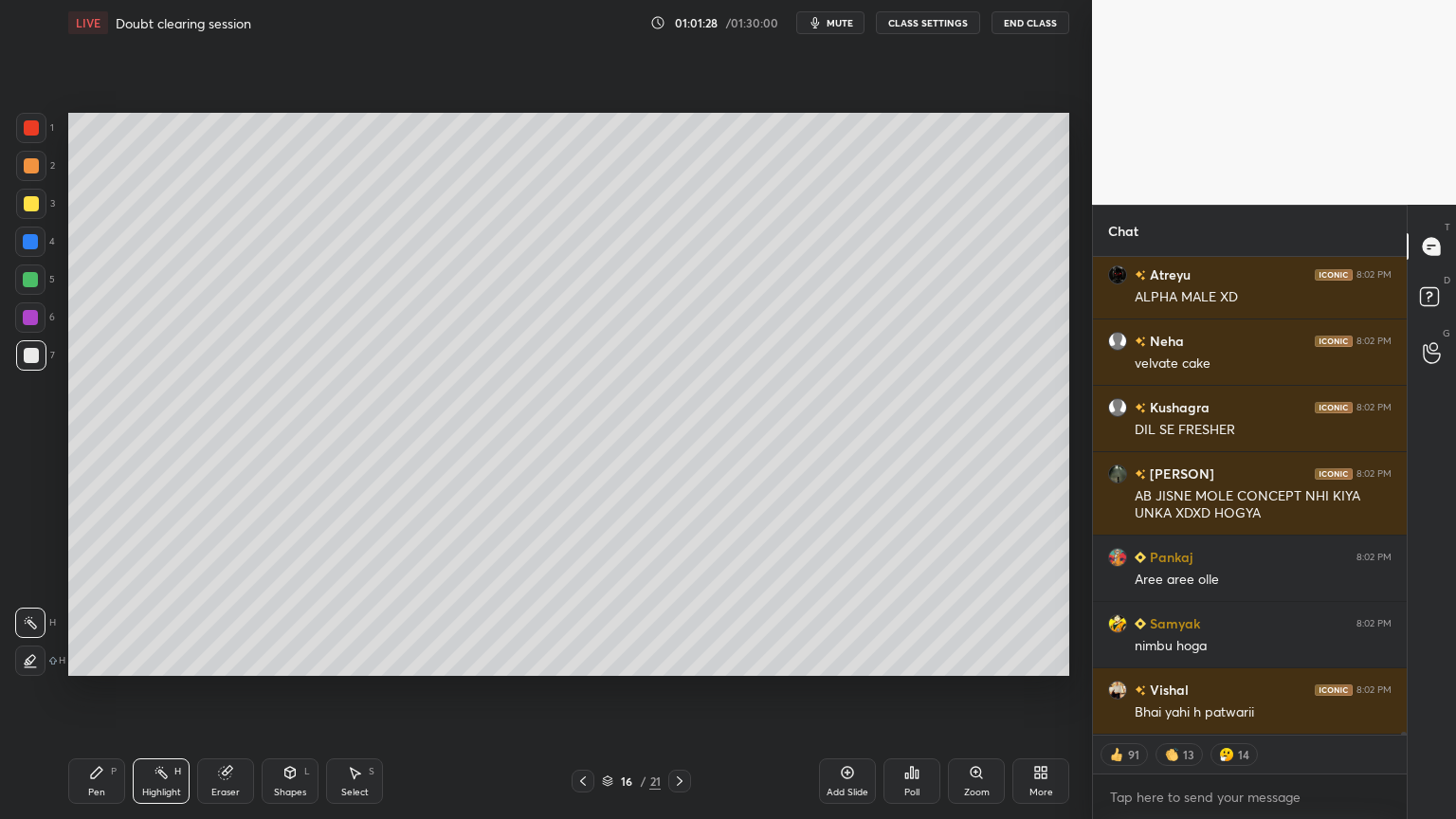 click 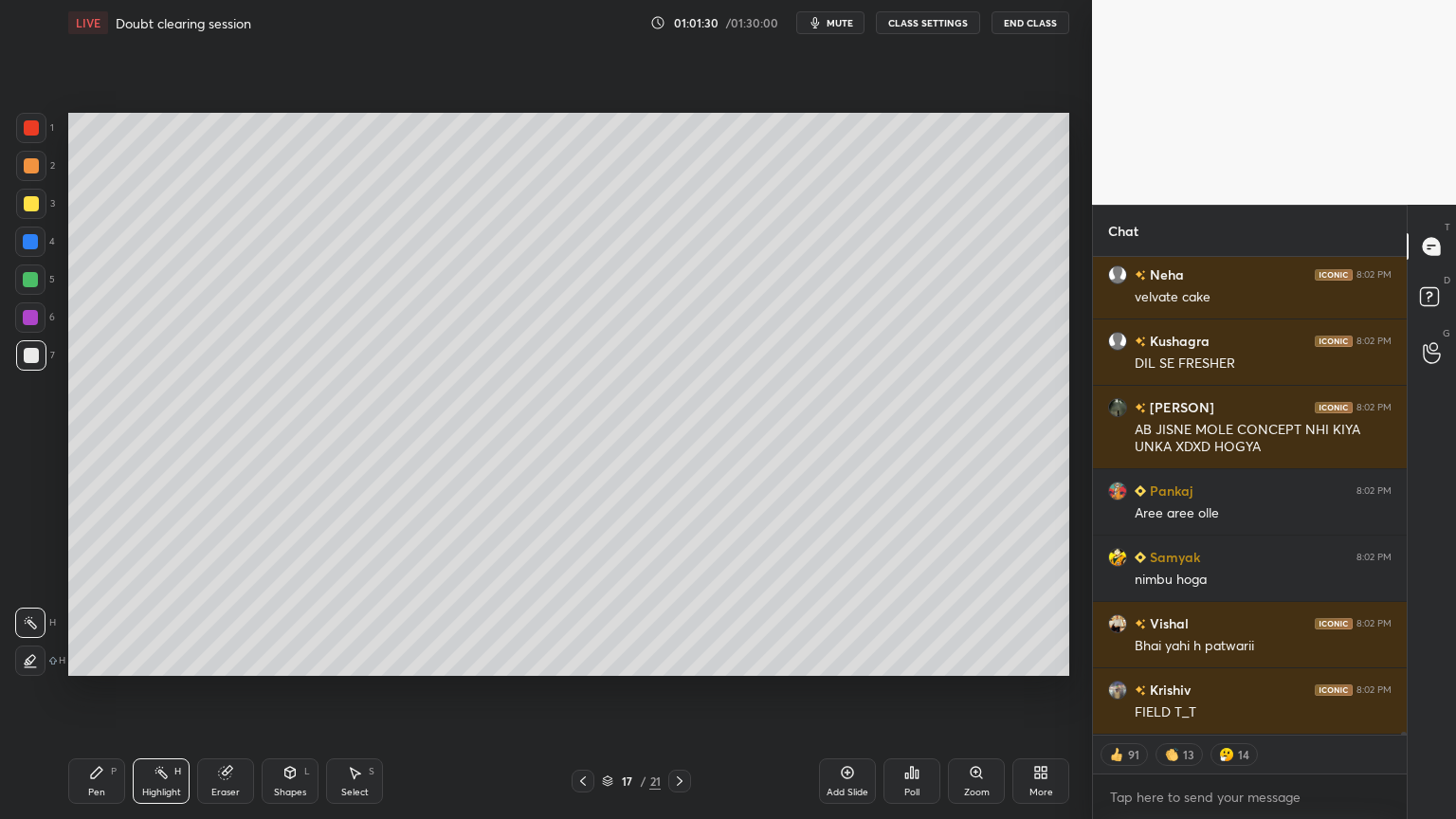 scroll, scrollTop: 72061, scrollLeft: 0, axis: vertical 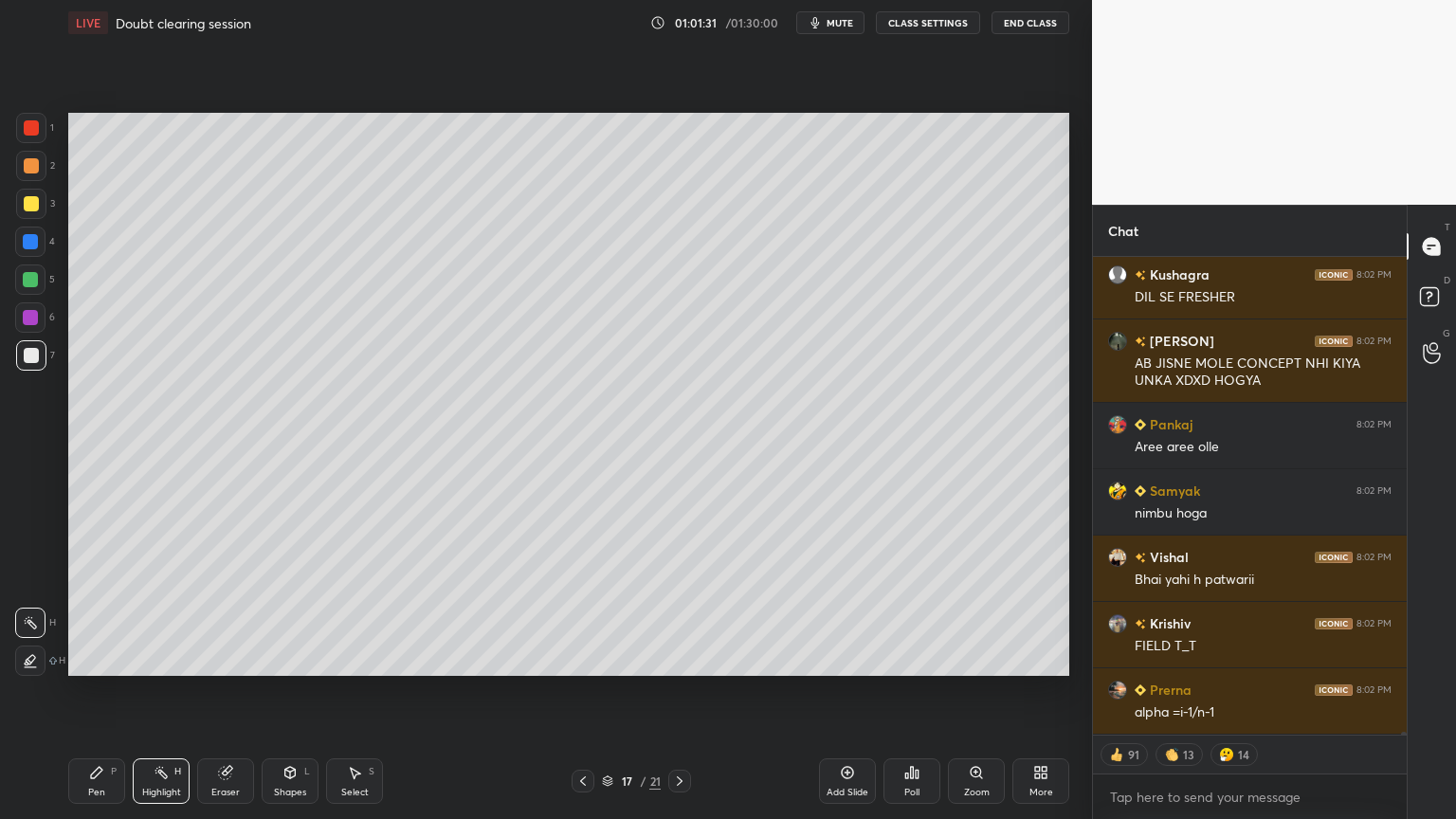 type on "x" 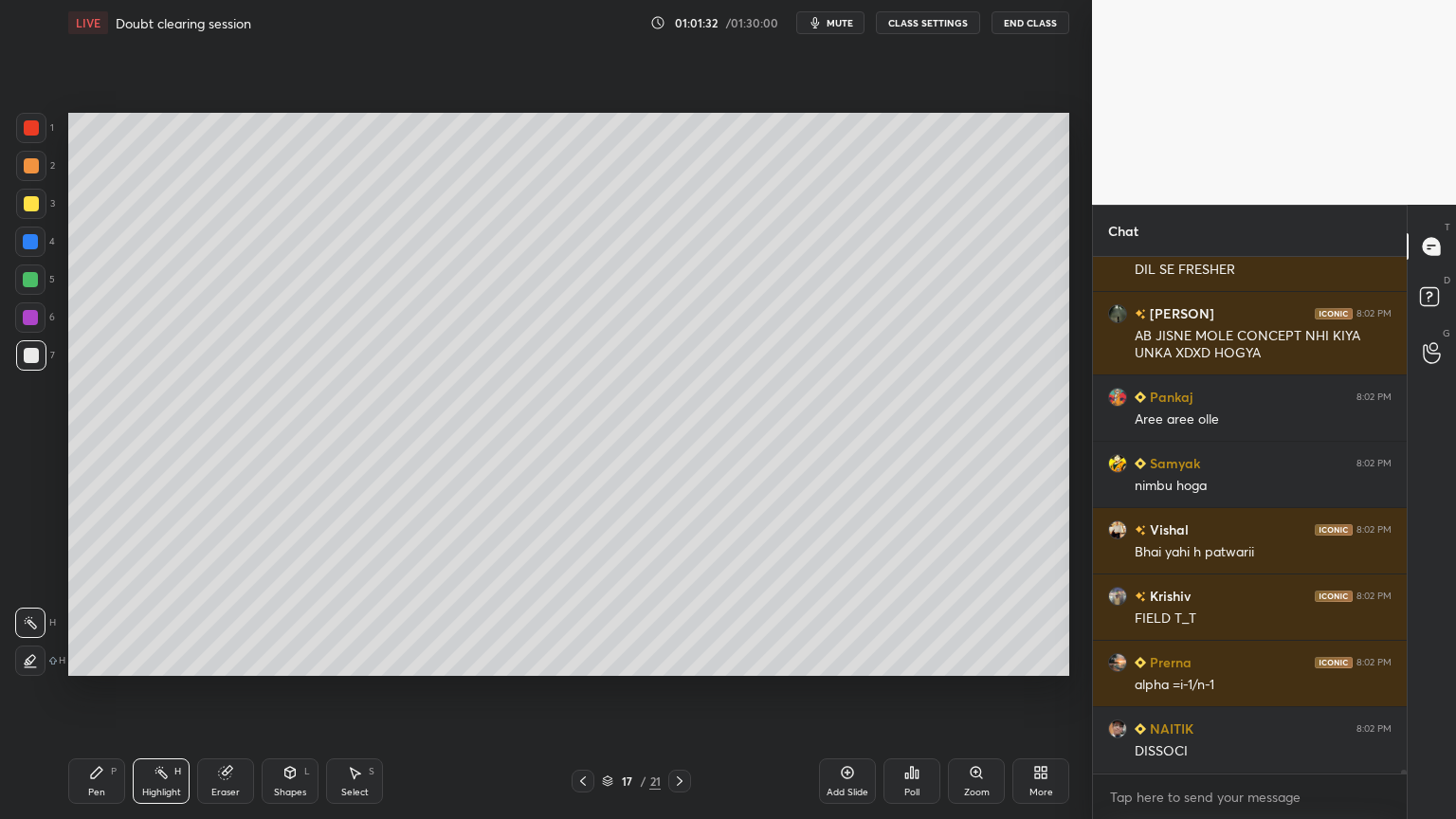 click on "CLASS SETTINGS" at bounding box center (928, 23) 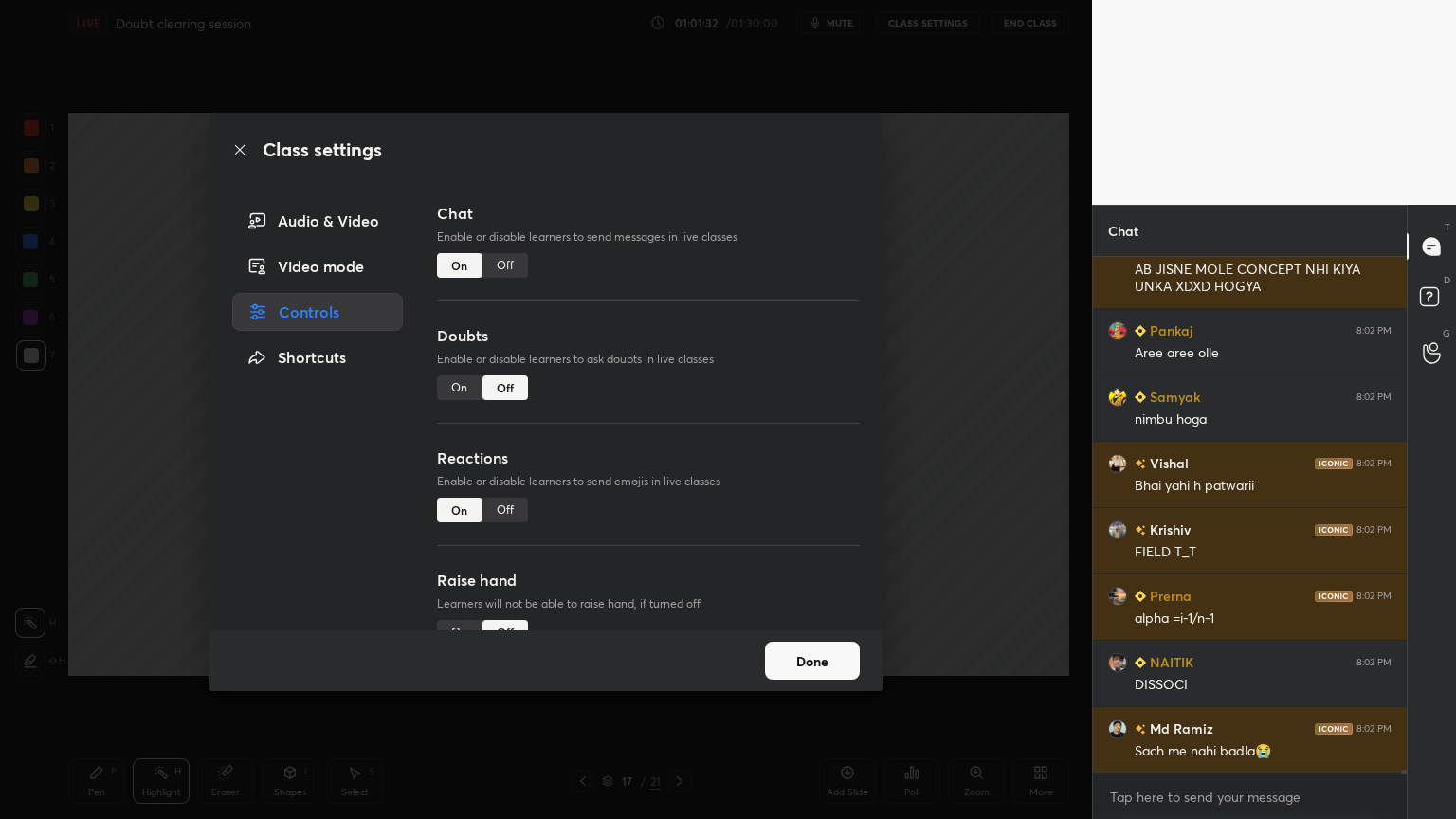 click on "Off" at bounding box center (505, 265) 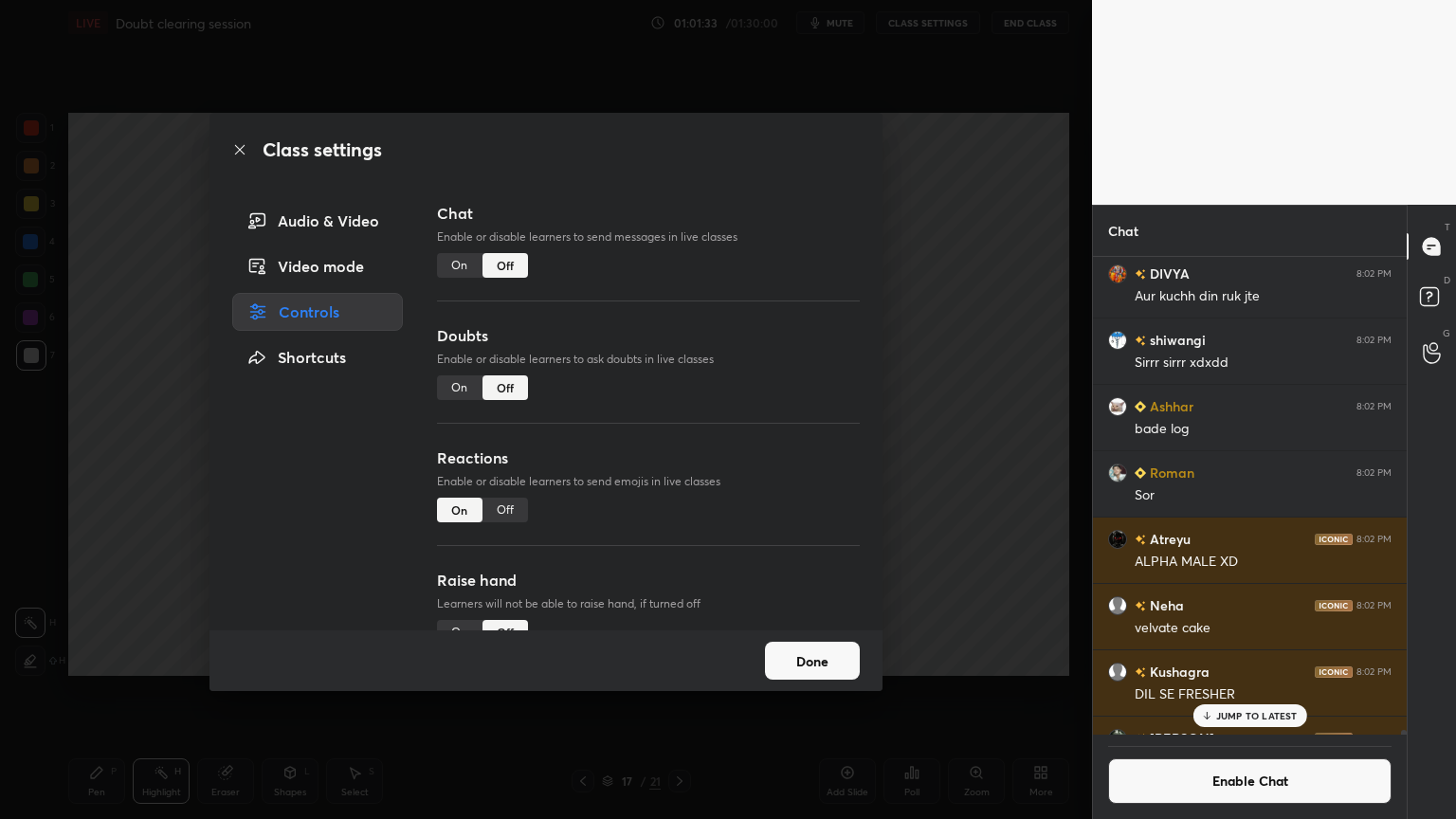 click on "Class settings Audio & Video Video mode Controls Shortcuts Chat Enable or disable learners to send messages in live classes On Off Doubts Enable or disable learners to ask doubts in live classes On Off Reactions Enable or disable learners to send emojis in live classes On Off Raise hand Learners will not be able to raise hand, if turned off On Off Poll Prediction Enable or disable poll prediction in case of a question on the slide On Off Done" at bounding box center [546, 410] 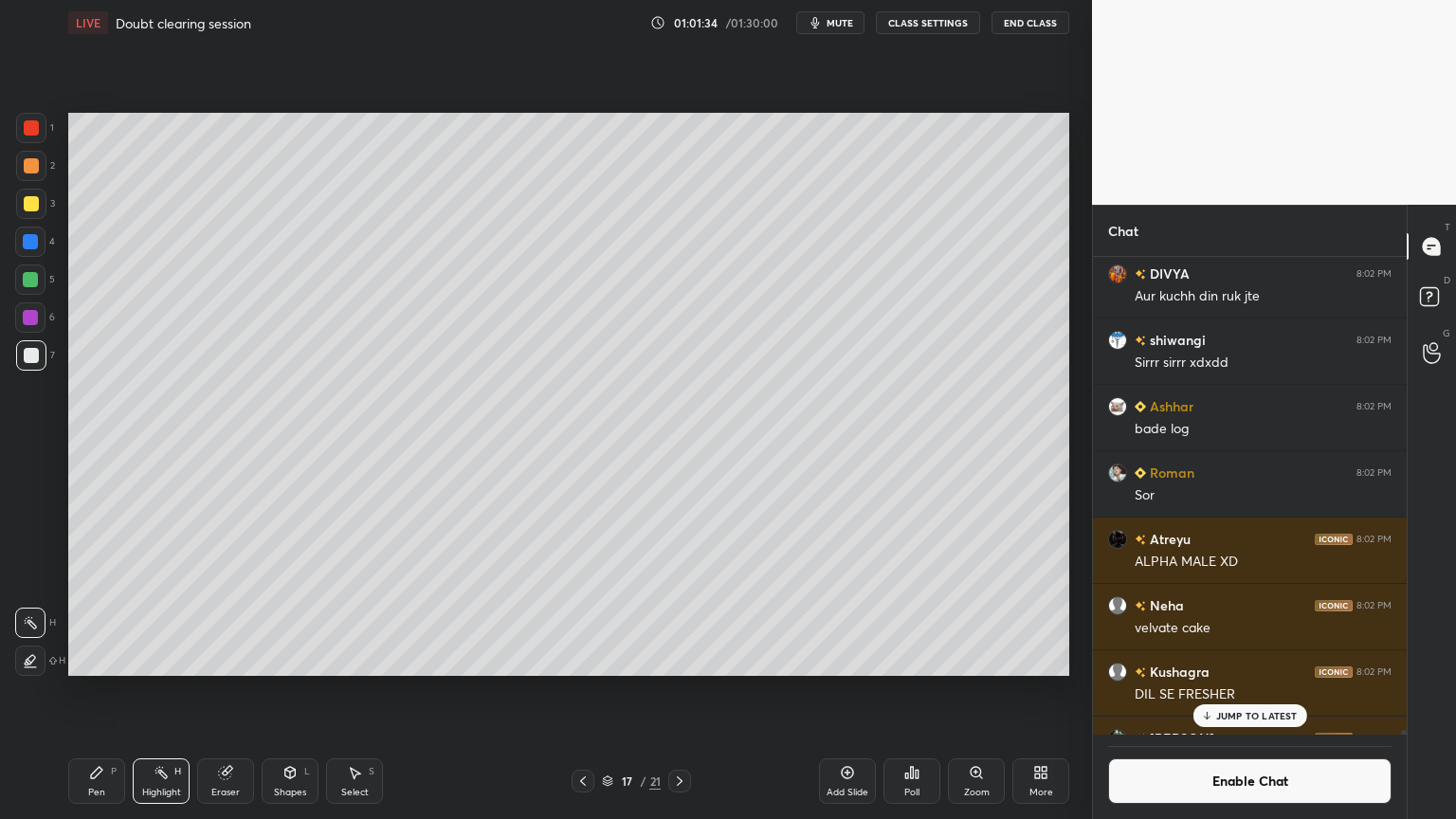 drag, startPoint x: 846, startPoint y: 784, endPoint x: 818, endPoint y: 790, distance: 28.635642 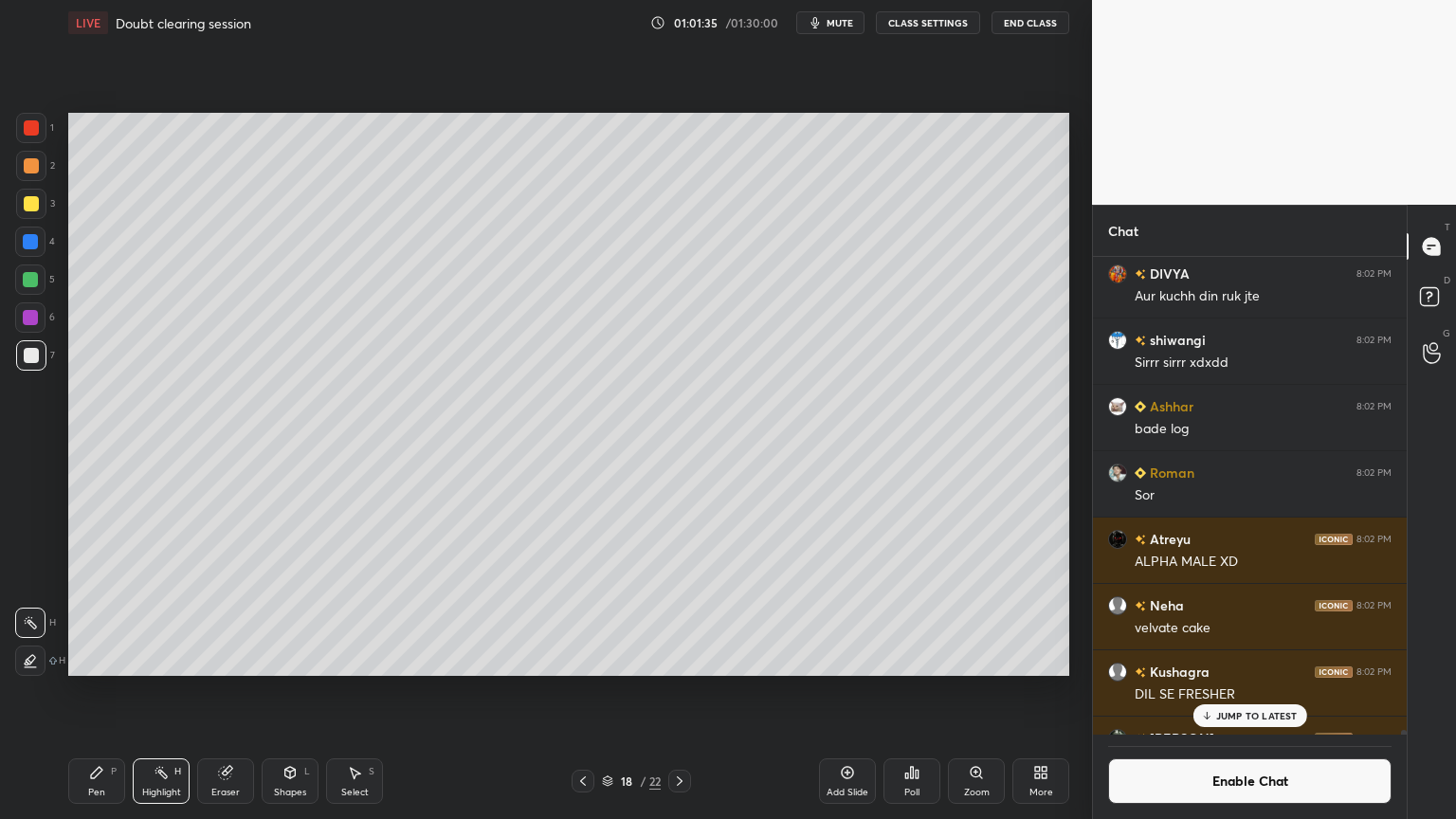 click on "Pen P" at bounding box center [97, 781] 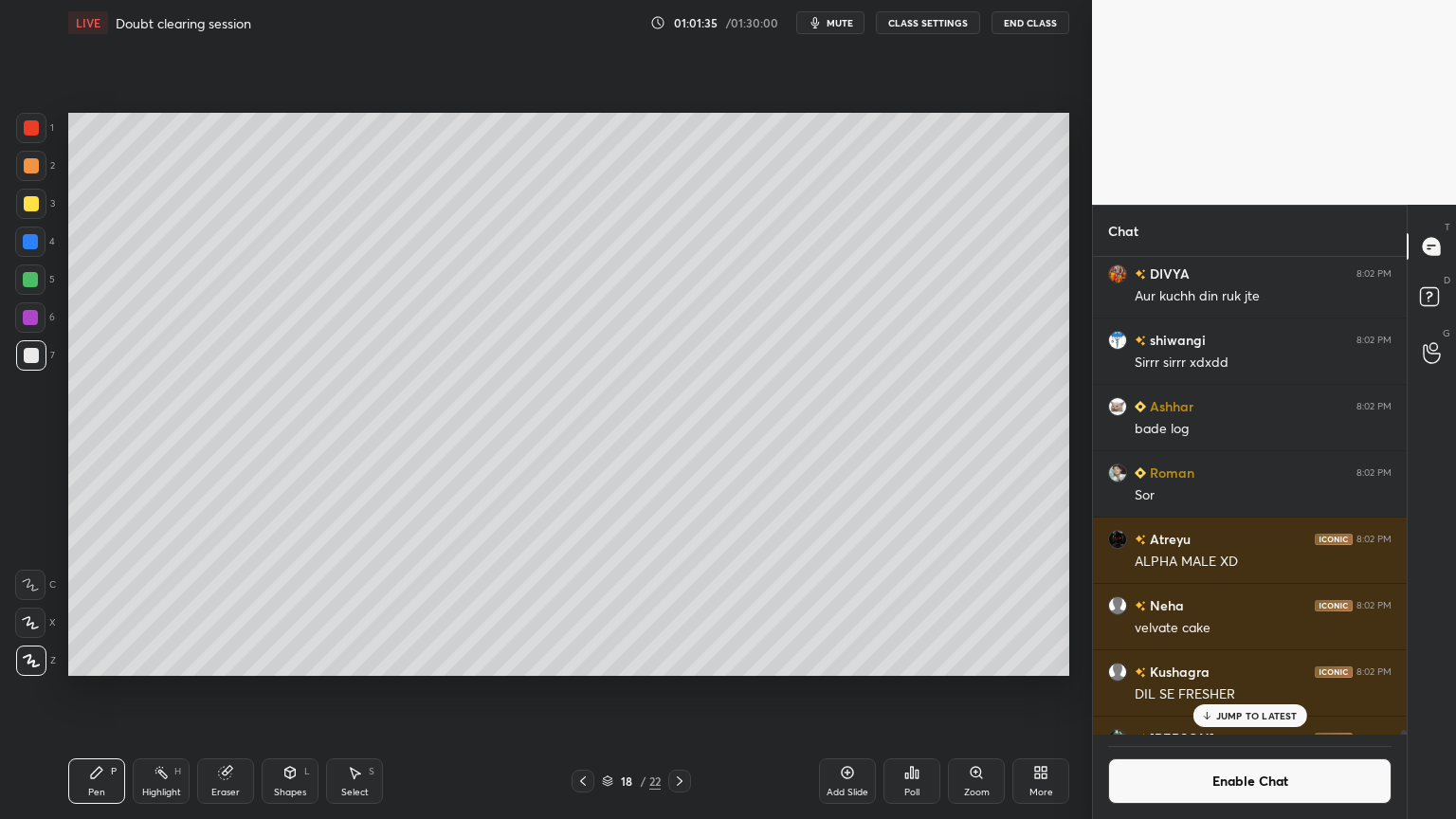 drag, startPoint x: 34, startPoint y: 165, endPoint x: 57, endPoint y: 160, distance: 23.5372 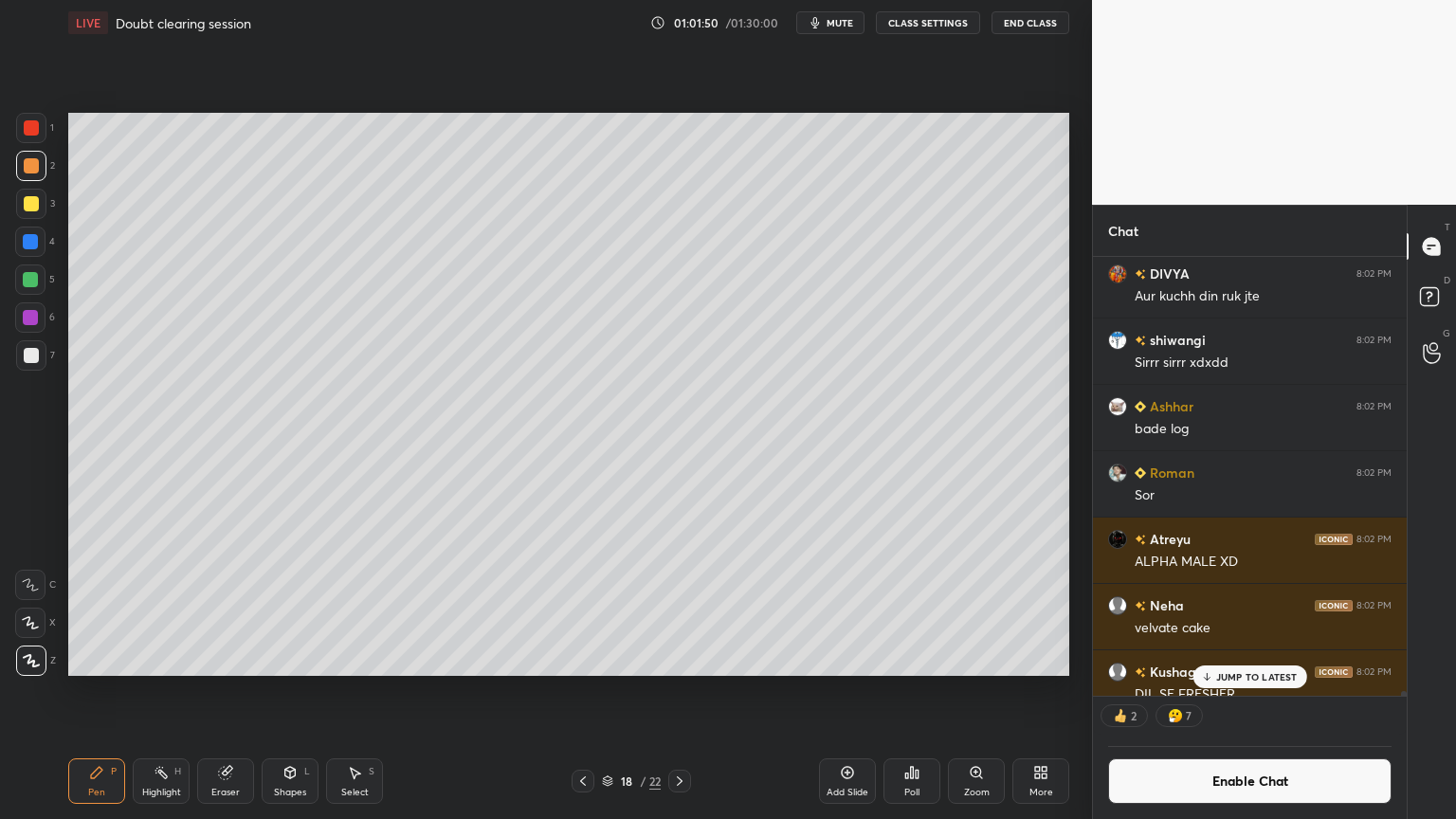 click 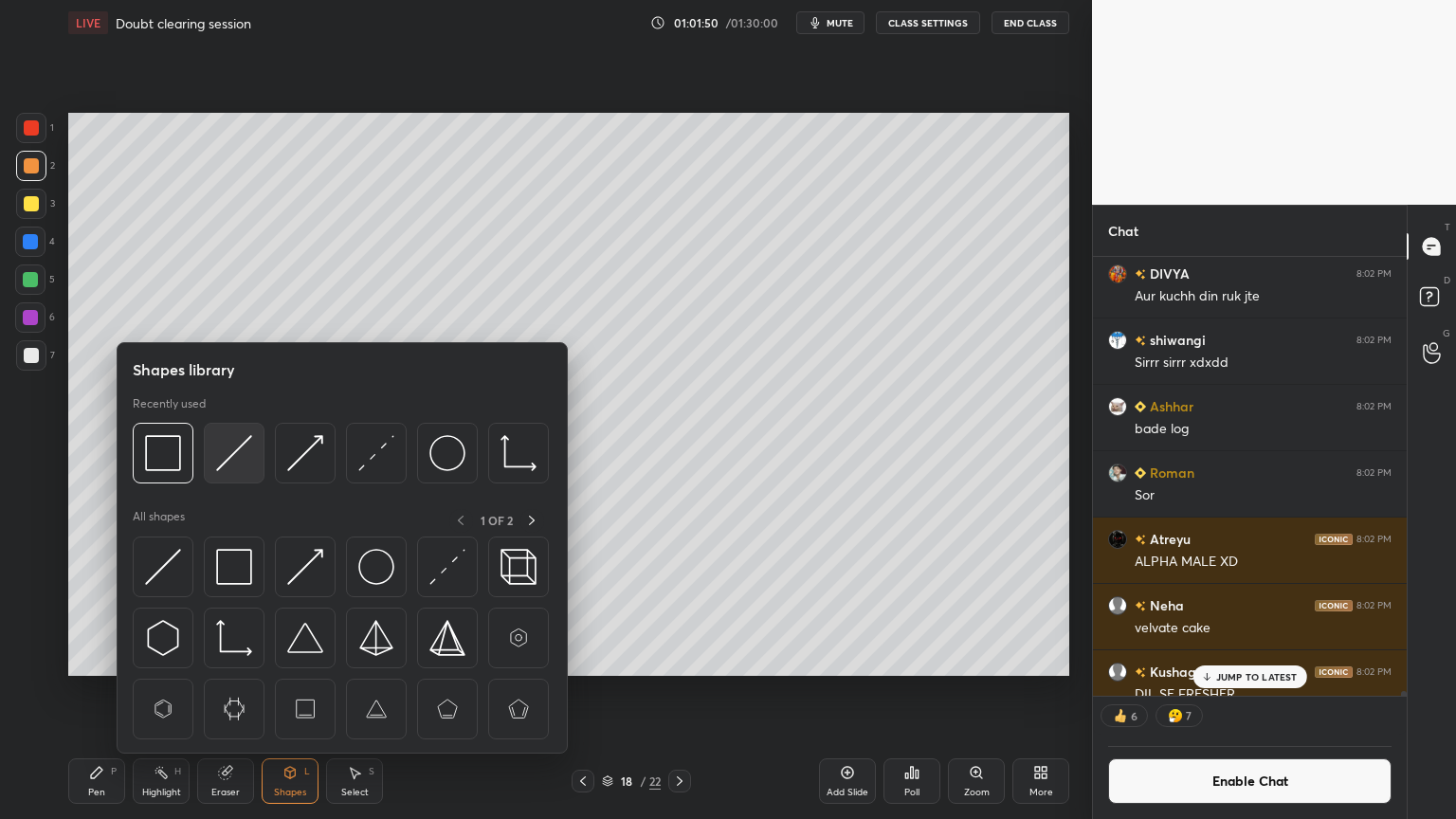 click at bounding box center (234, 453) 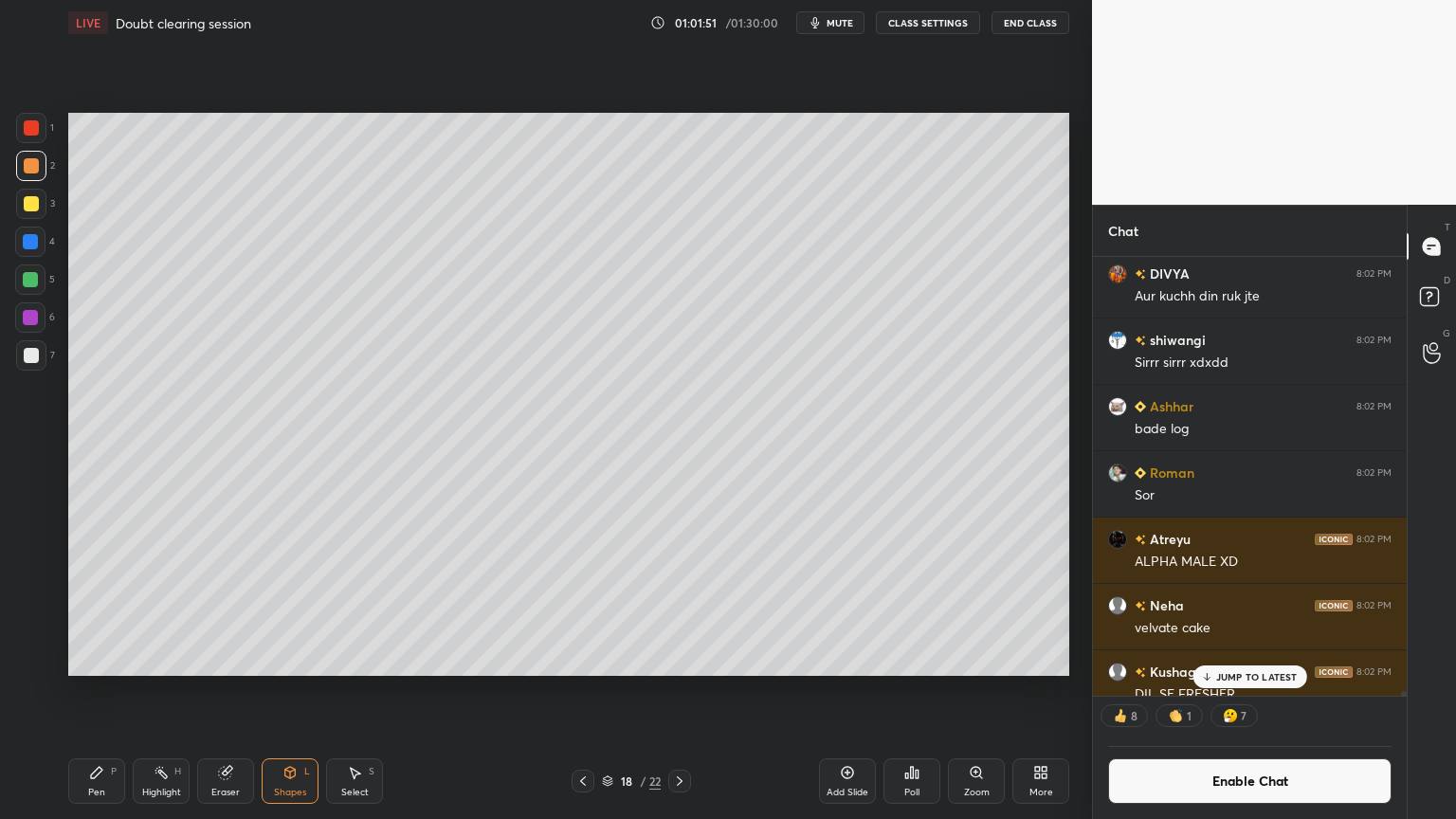 click at bounding box center [31, 355] 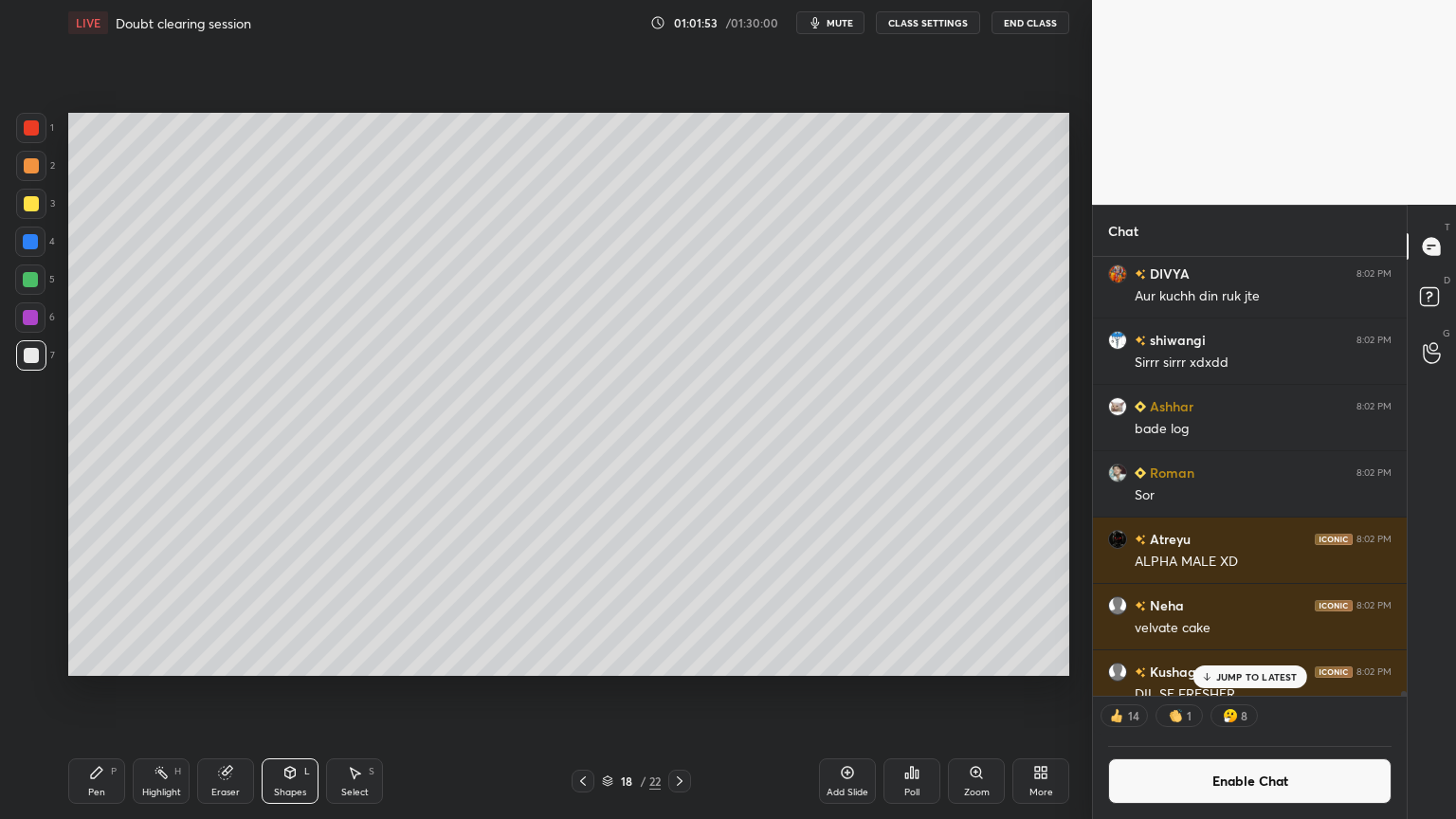 click on "Pen P" at bounding box center [97, 781] 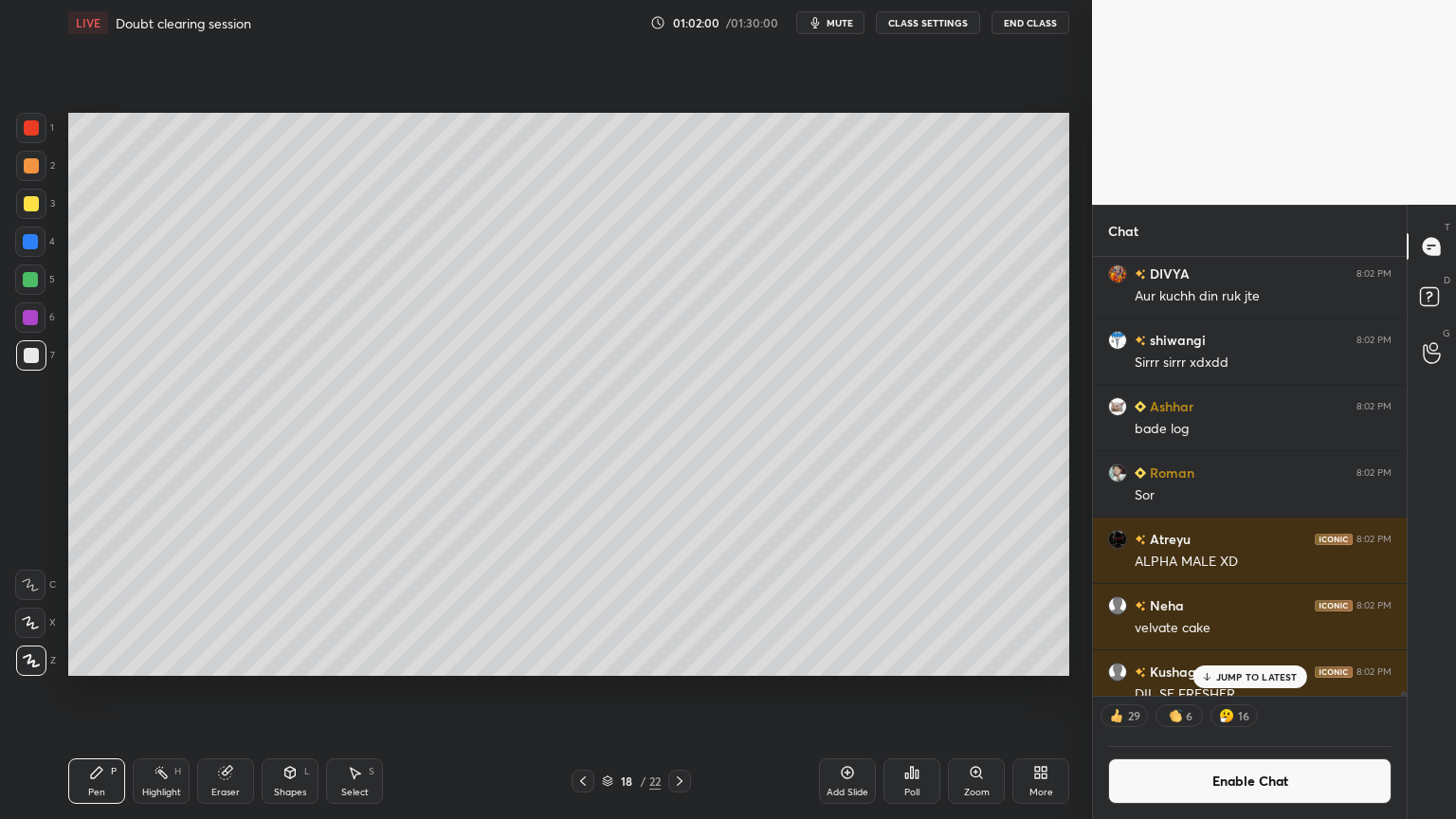 click on "Shapes L" at bounding box center [290, 781] 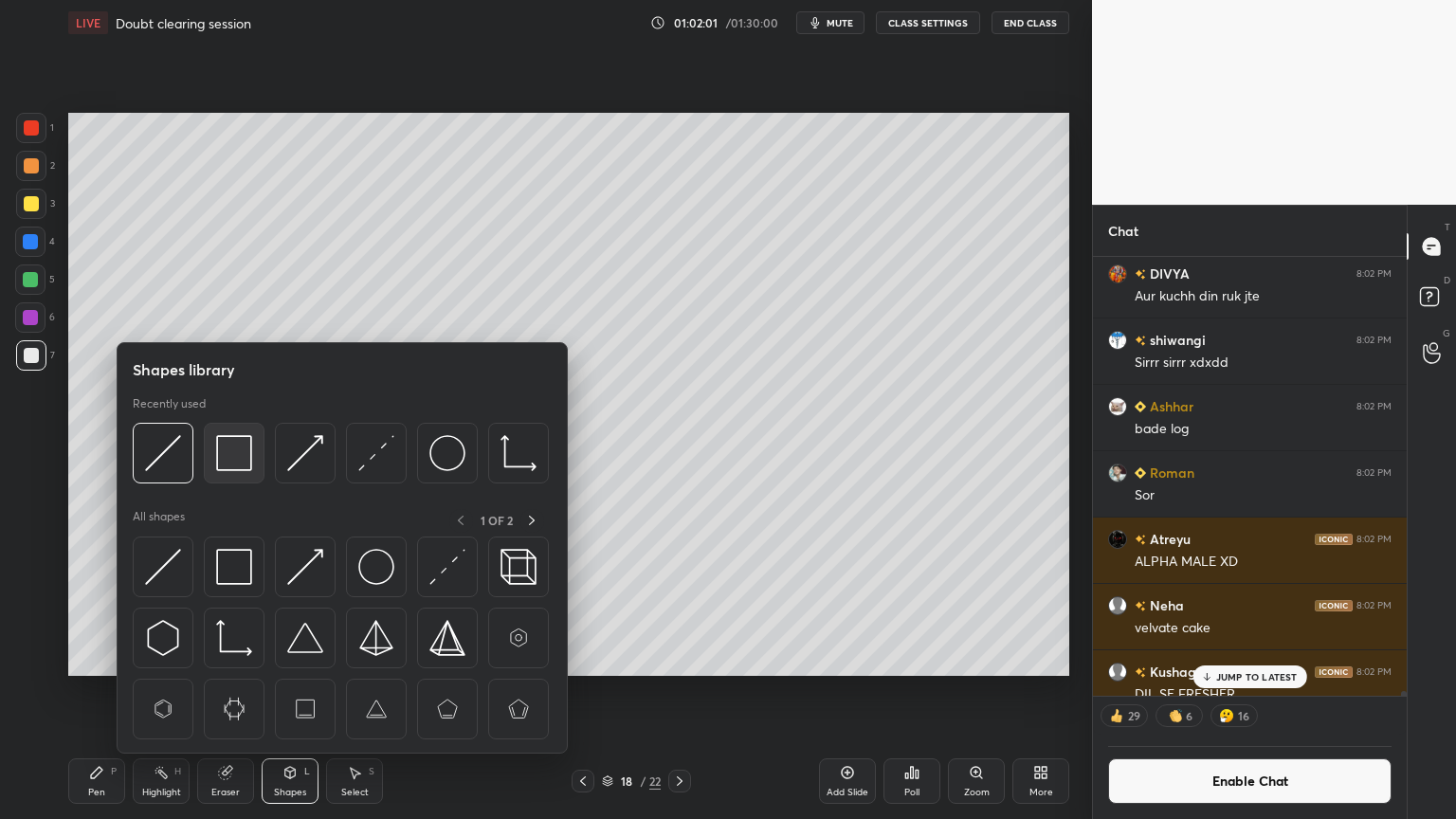 click at bounding box center (234, 453) 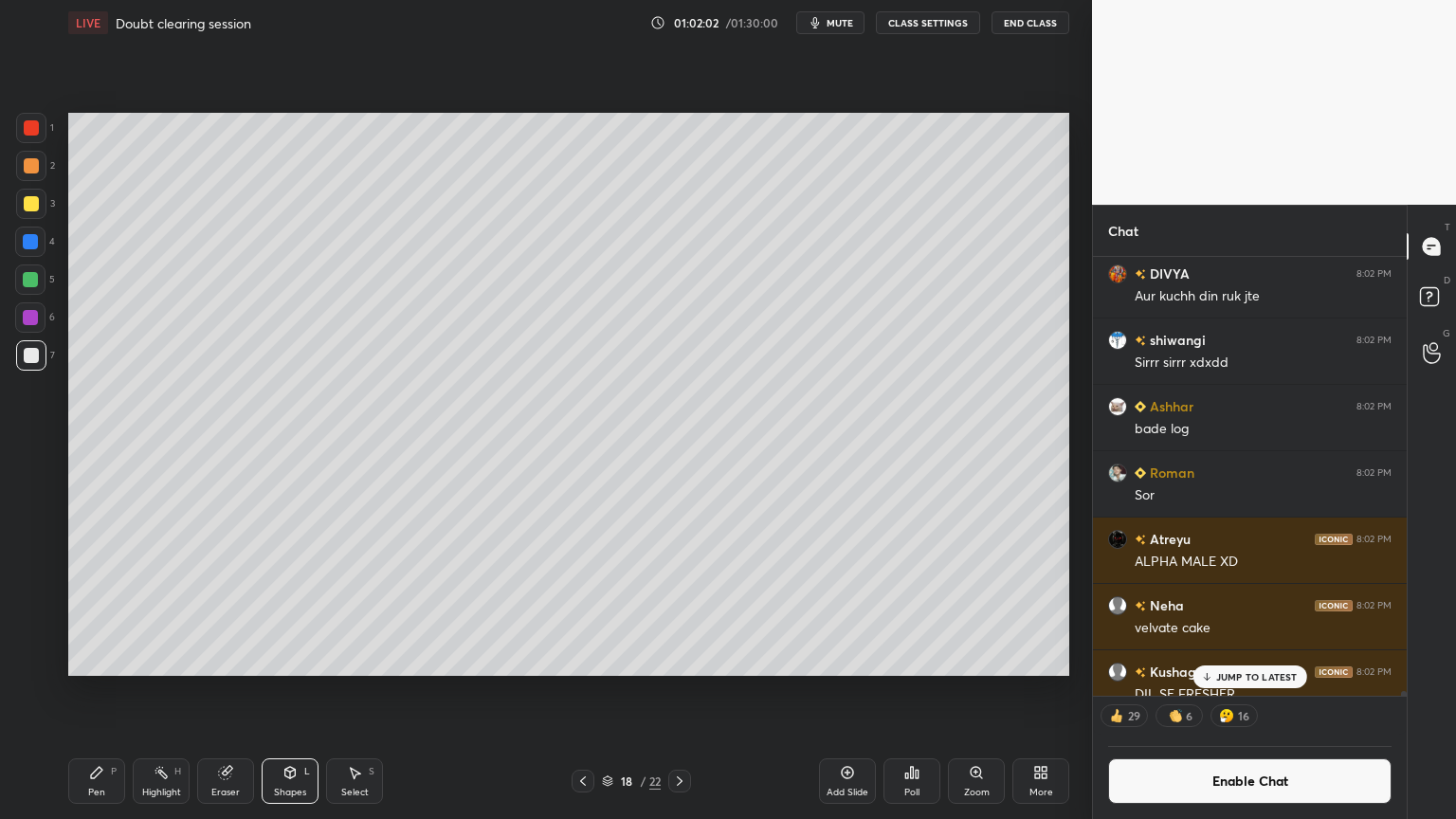 click on "1" at bounding box center (35, 132) 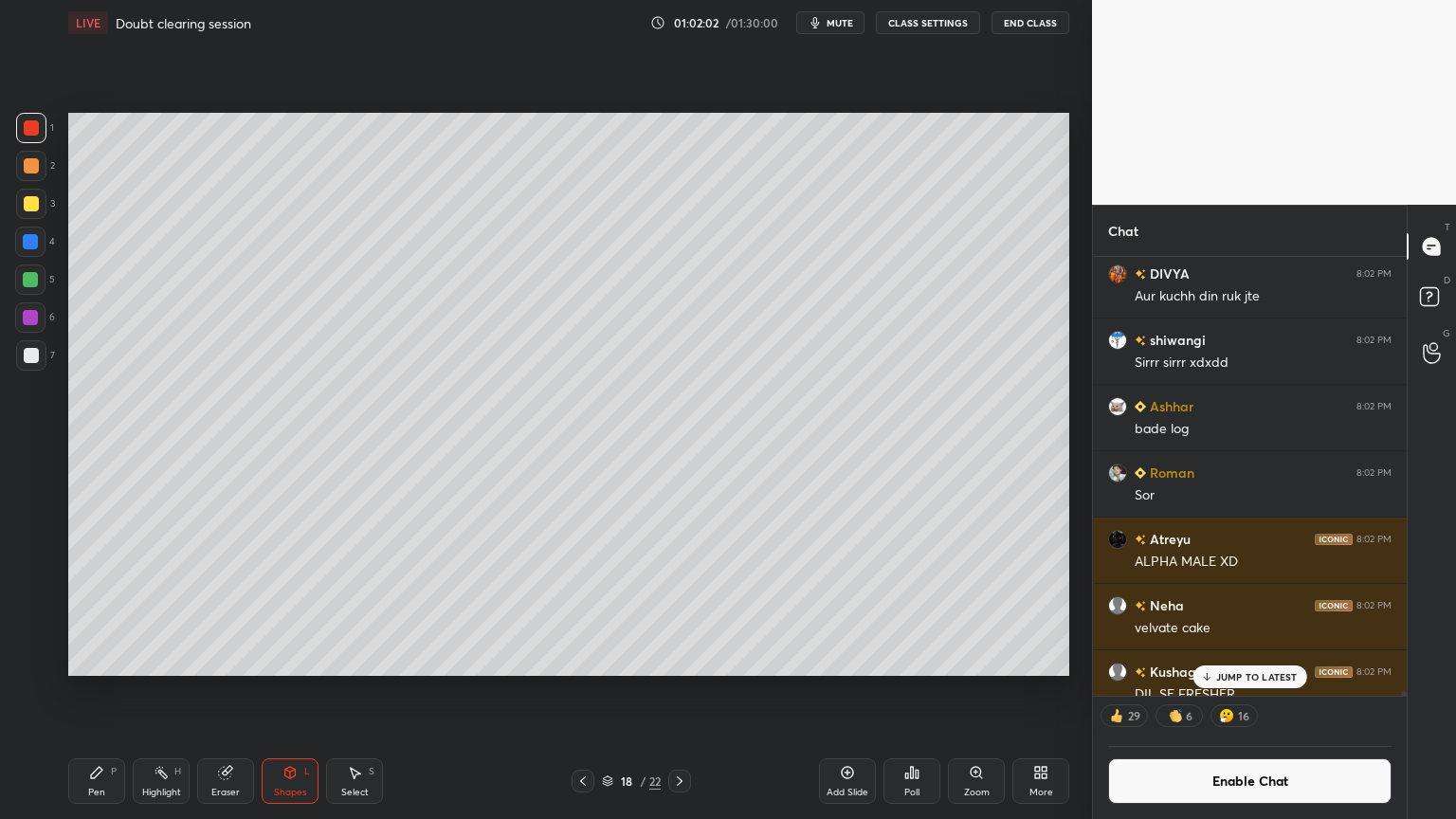 click at bounding box center [31, 128] 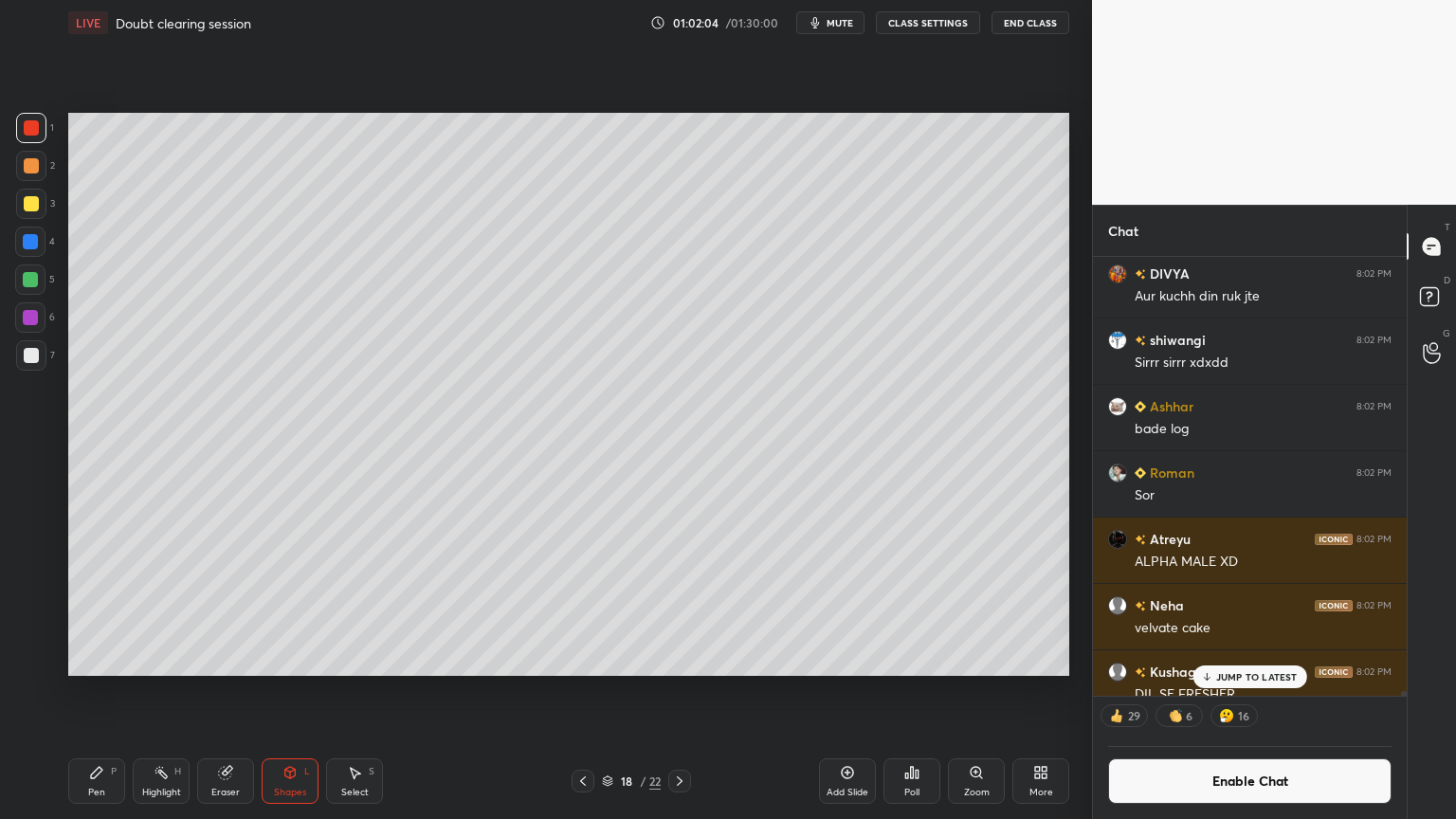 click on "Pen P" at bounding box center (97, 781) 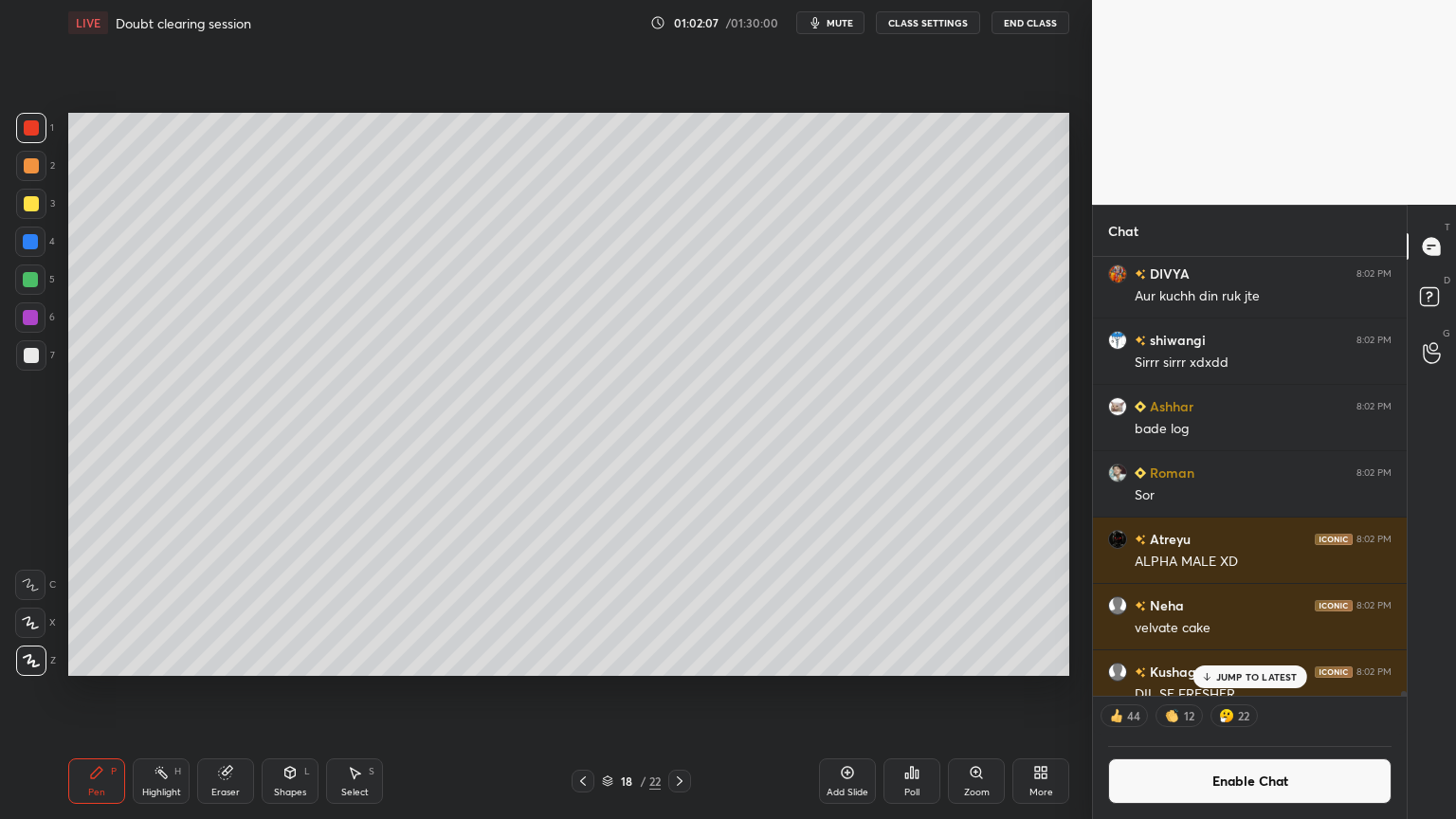 click 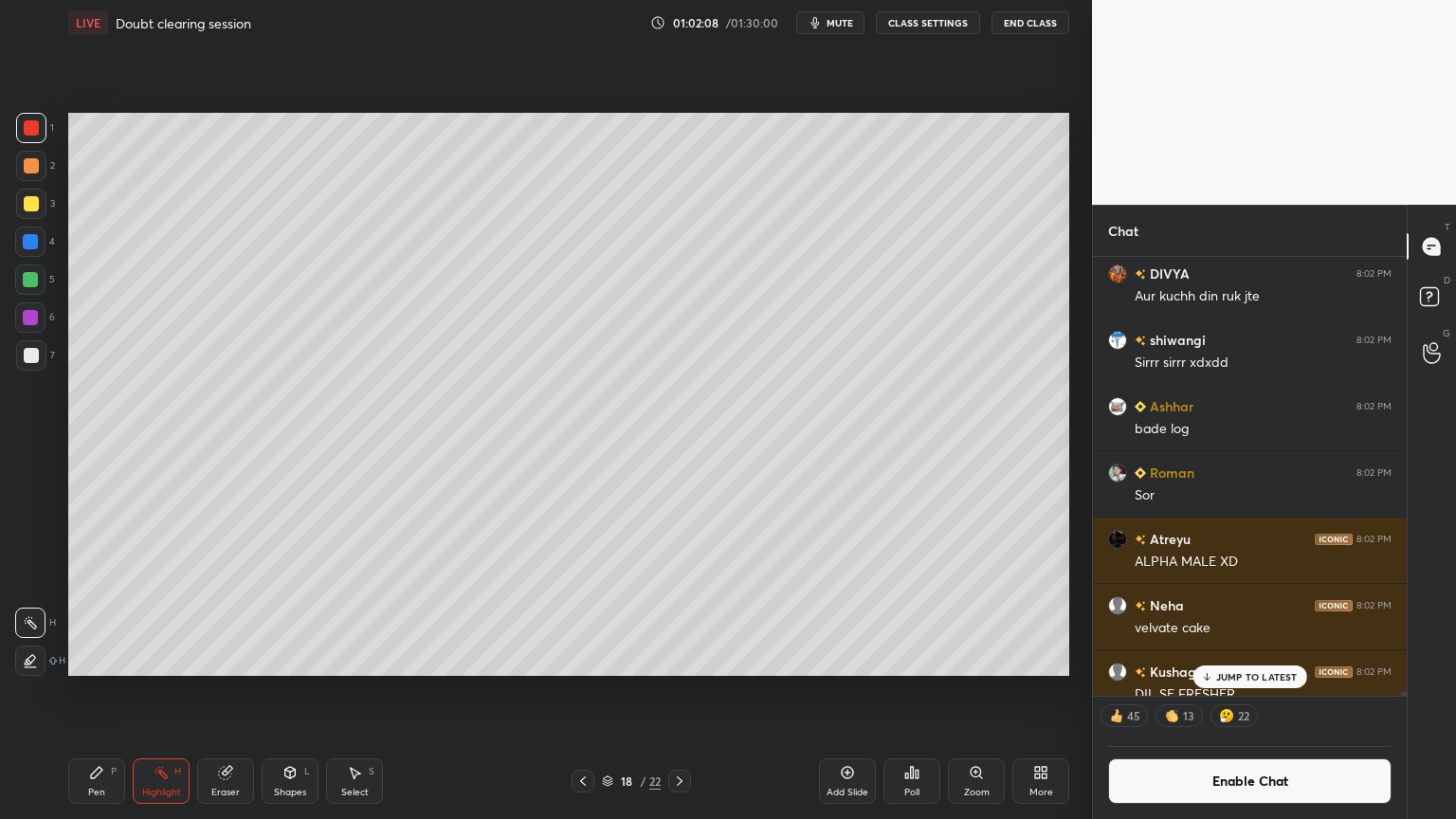 click on "Highlight H" at bounding box center (161, 781) 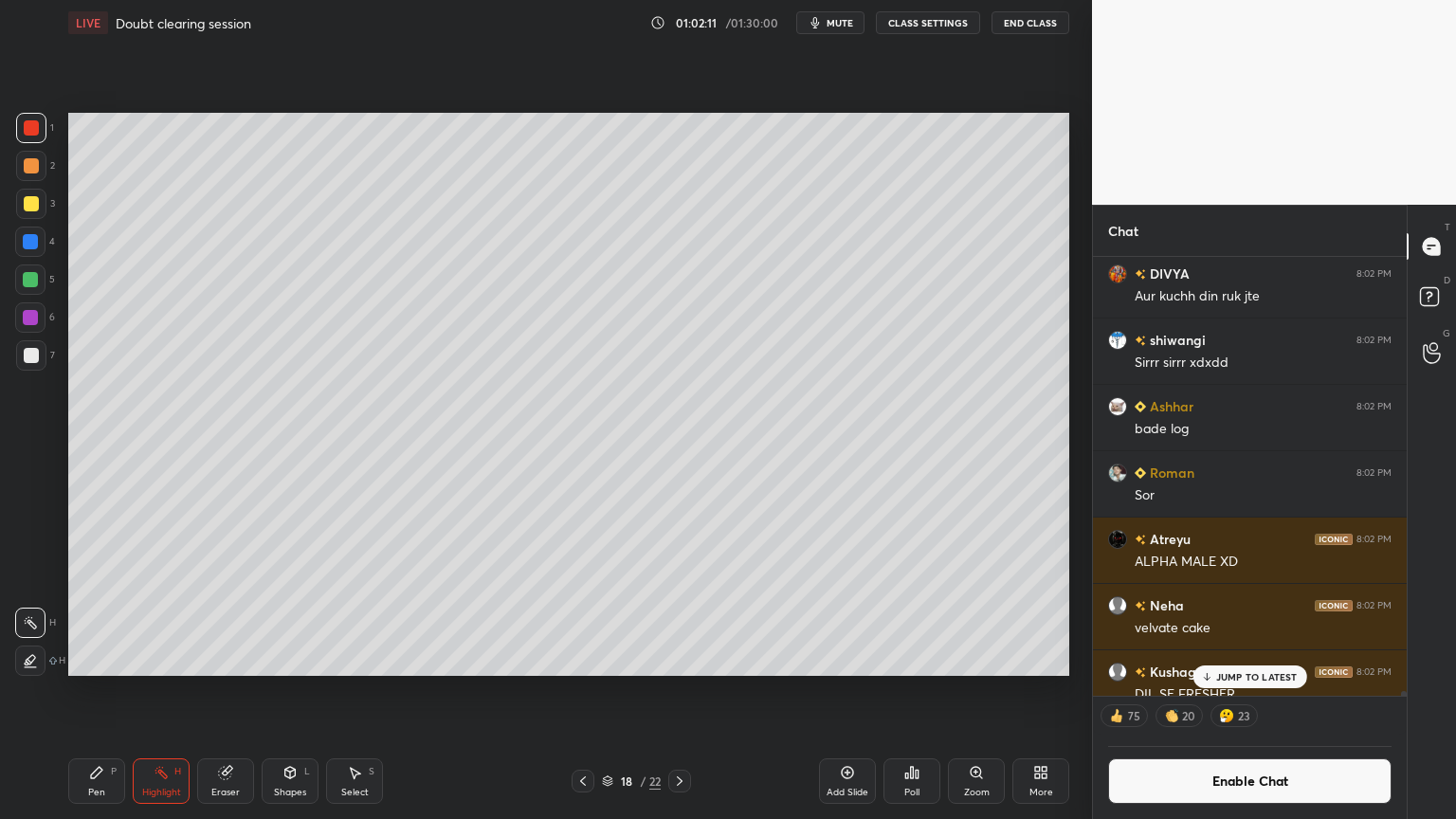 click on "Pen" at bounding box center (97, 792) 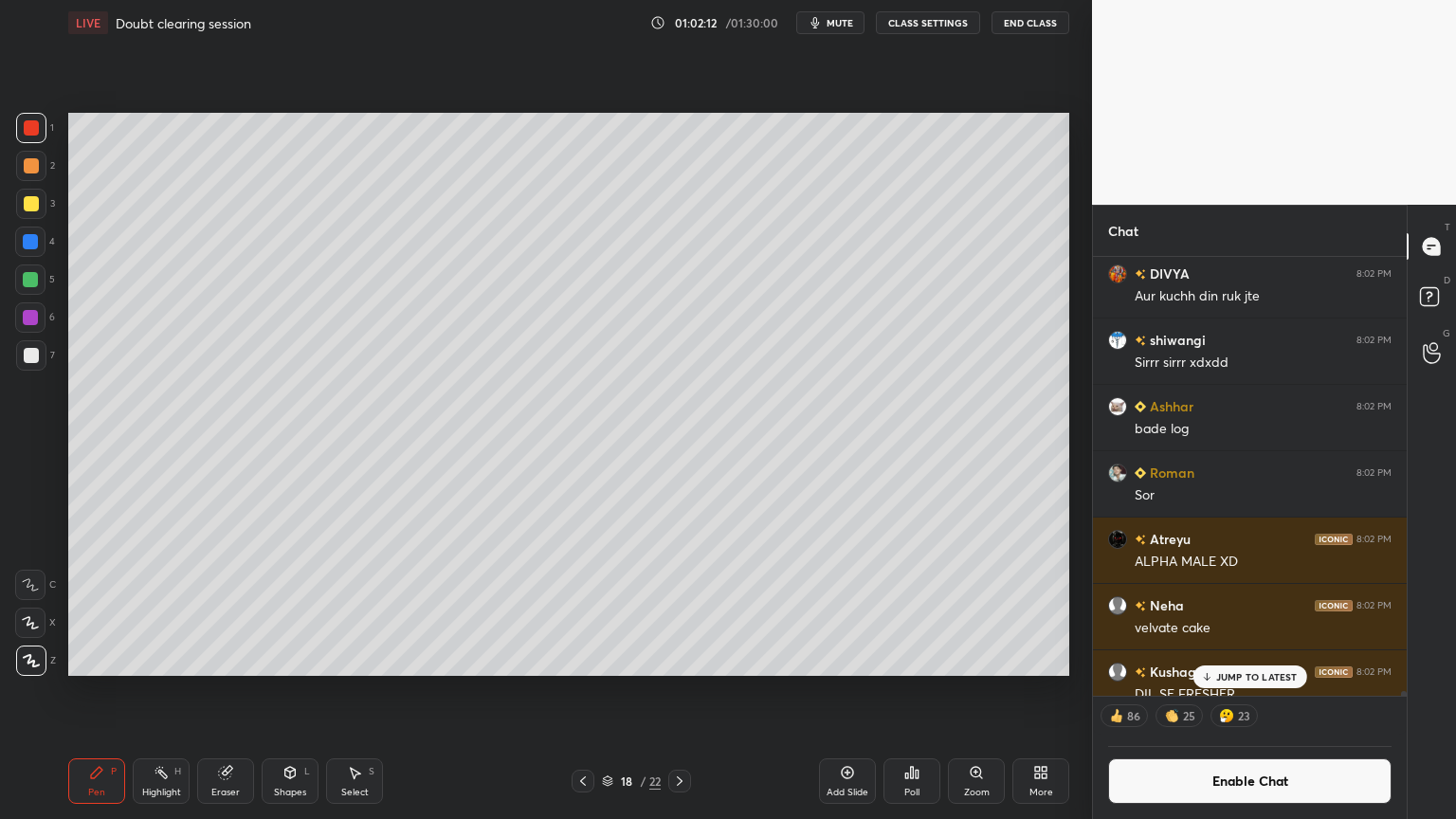 click at bounding box center (31, 204) 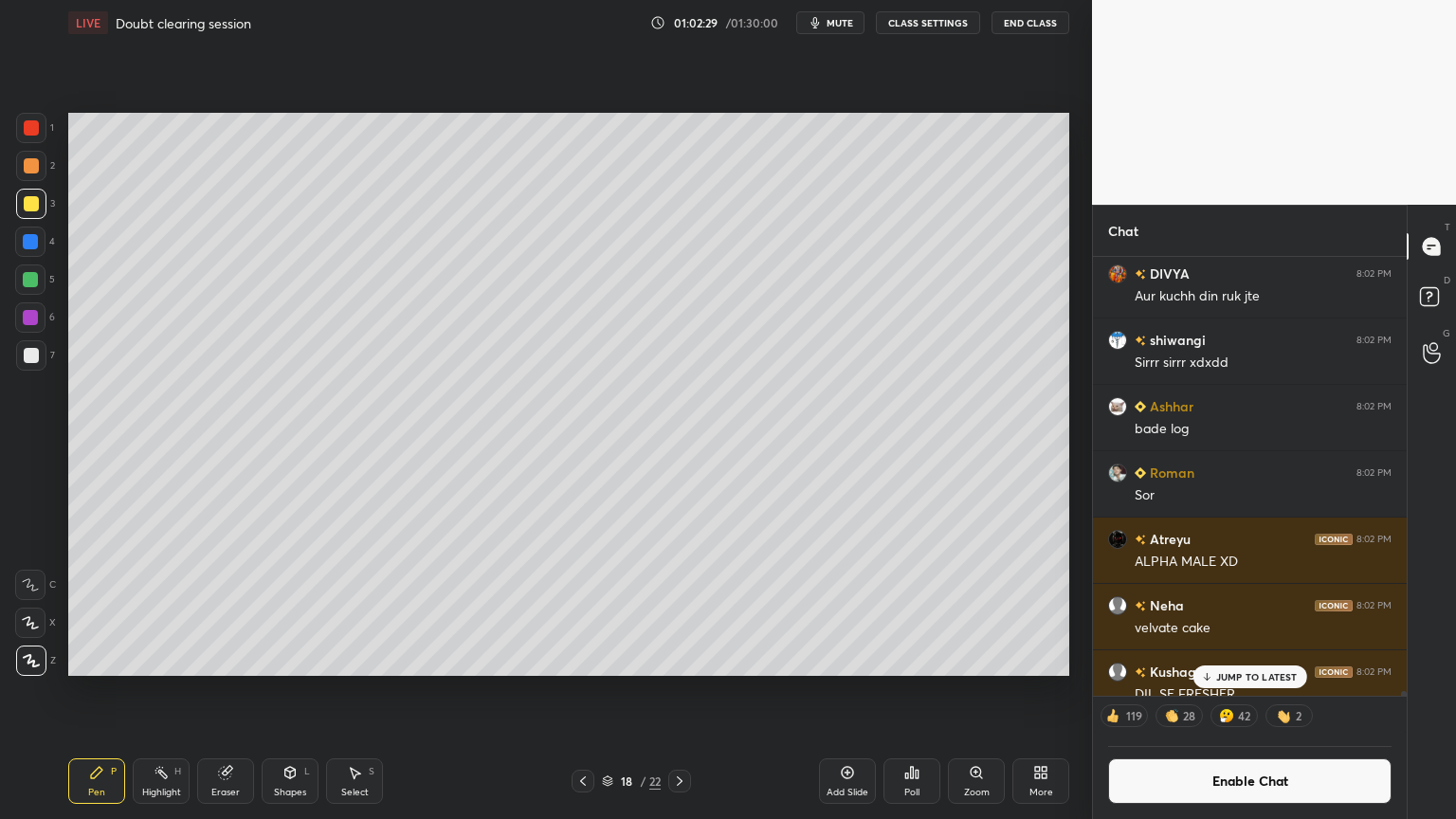 click on "JUMP TO LATEST" at bounding box center (1257, 677) 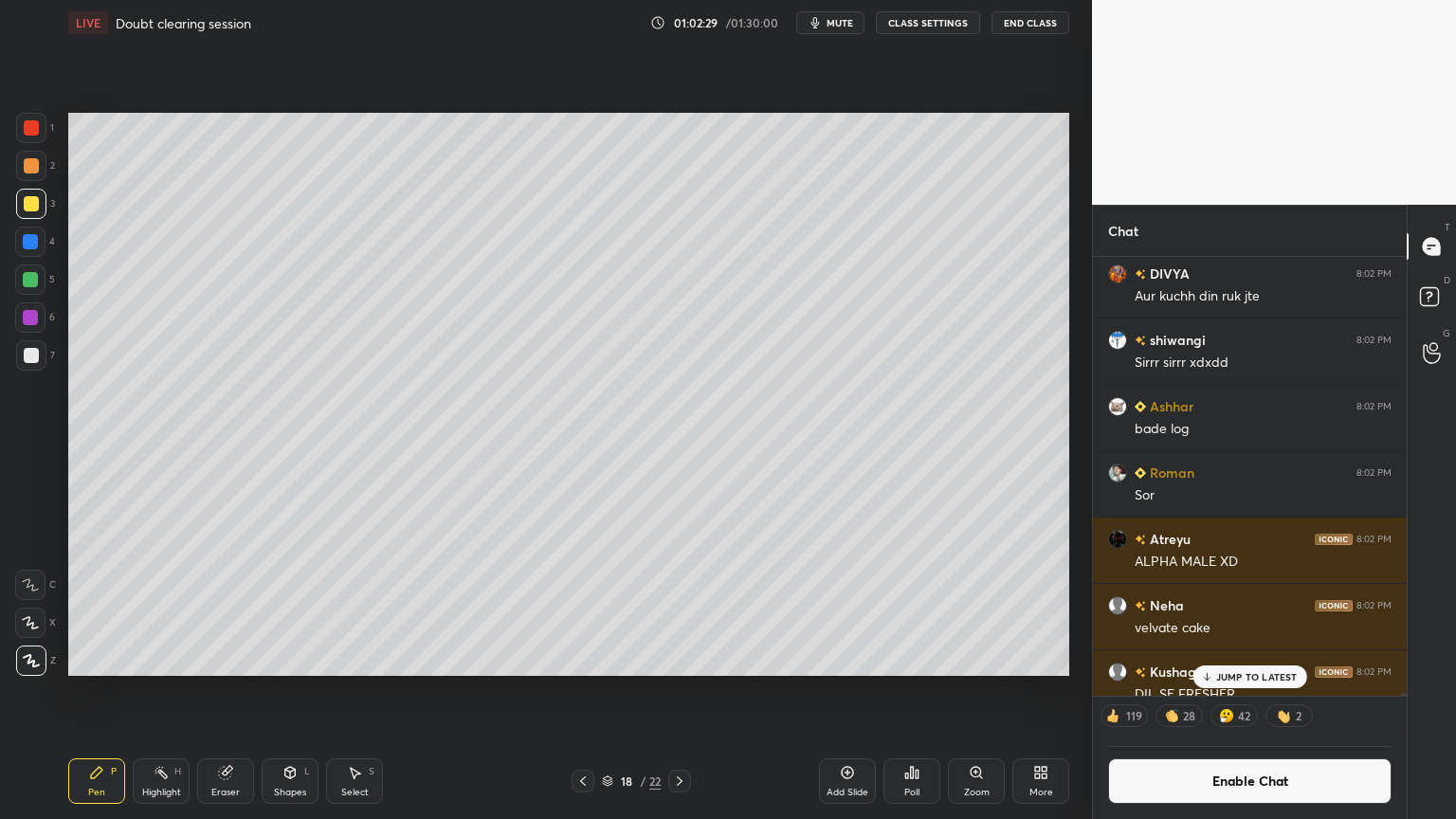 scroll, scrollTop: 71951, scrollLeft: 0, axis: vertical 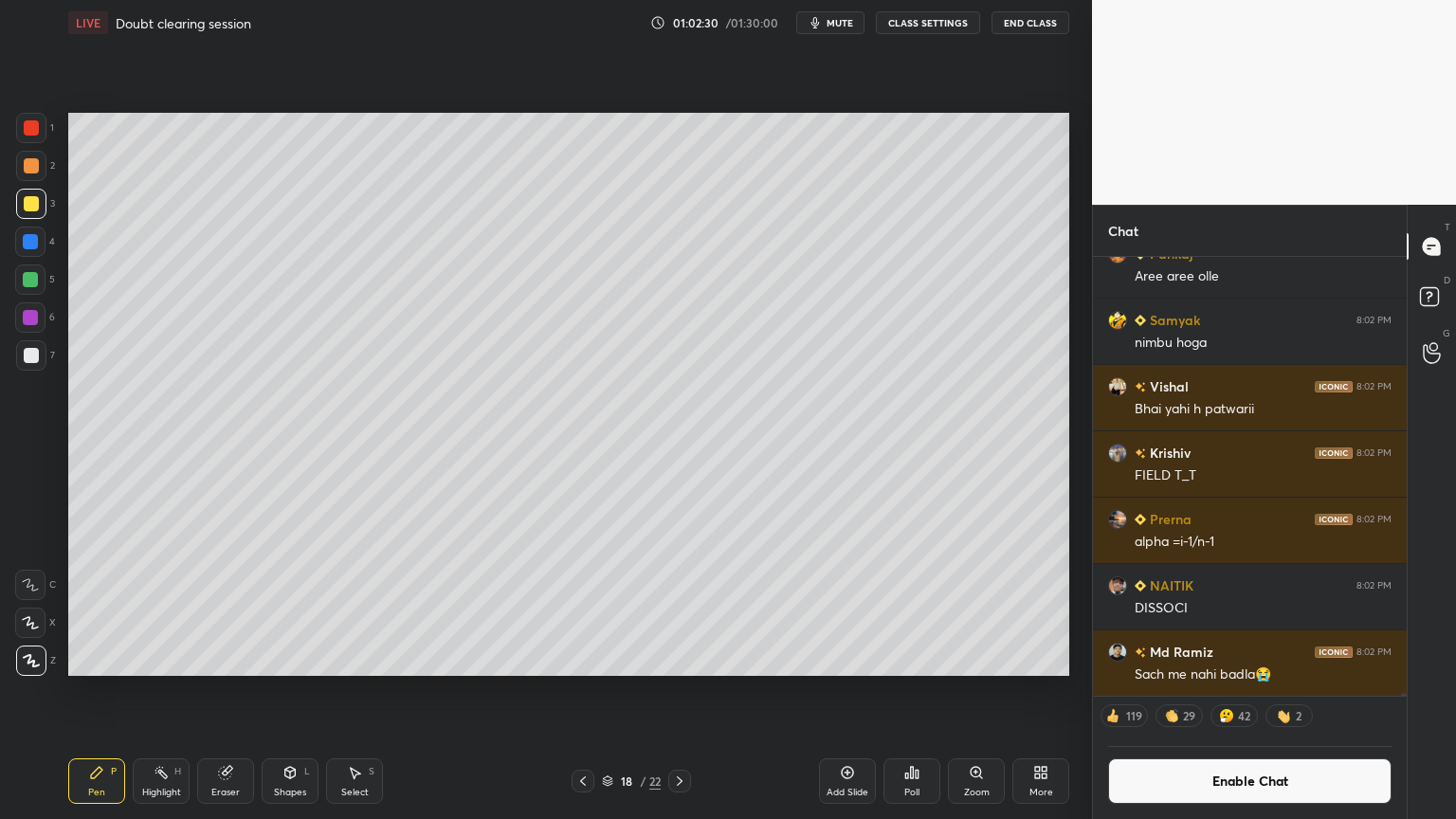 drag, startPoint x: 163, startPoint y: 784, endPoint x: 205, endPoint y: 695, distance: 98.412398 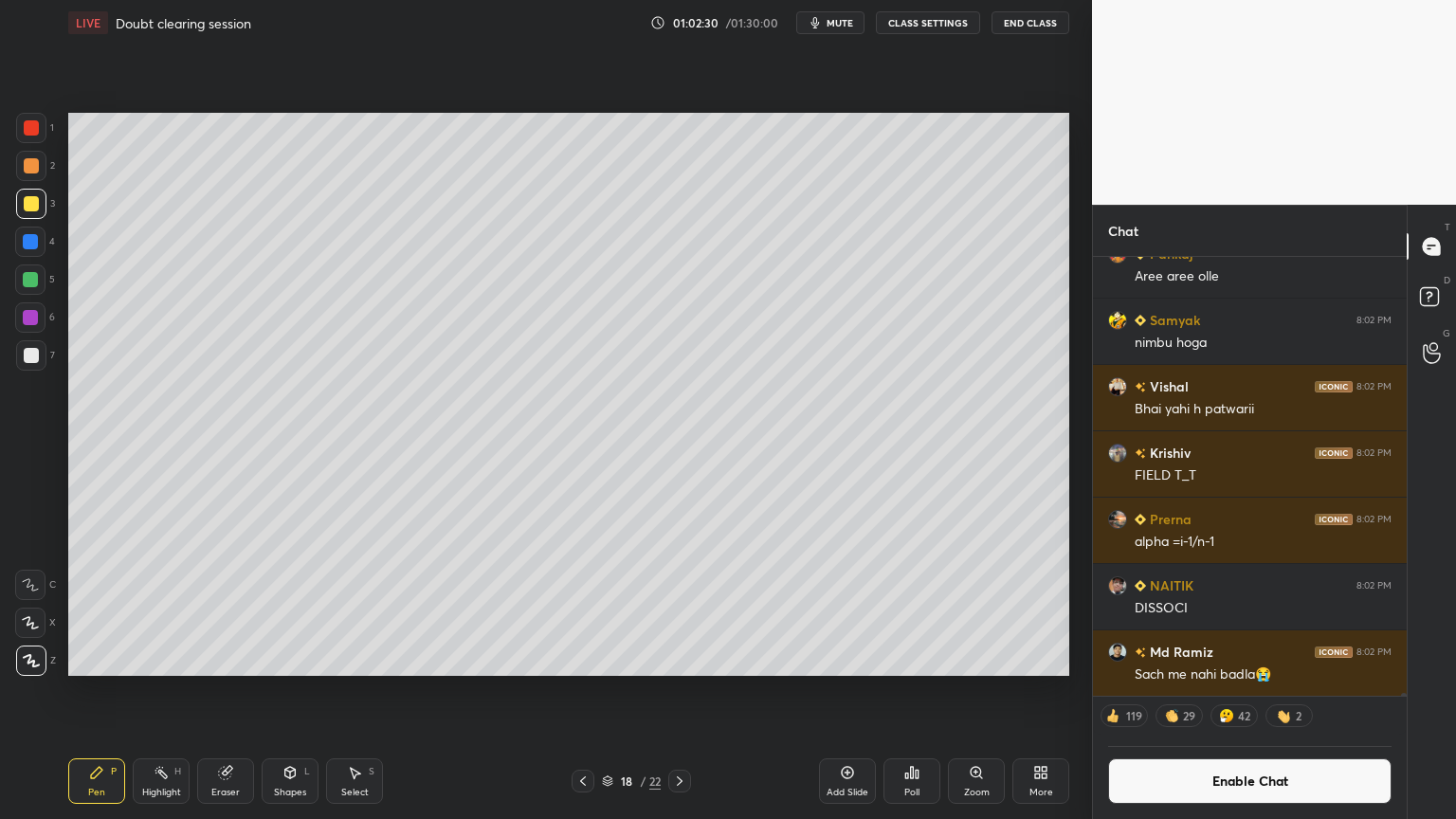 click on "Highlight H" at bounding box center [161, 781] 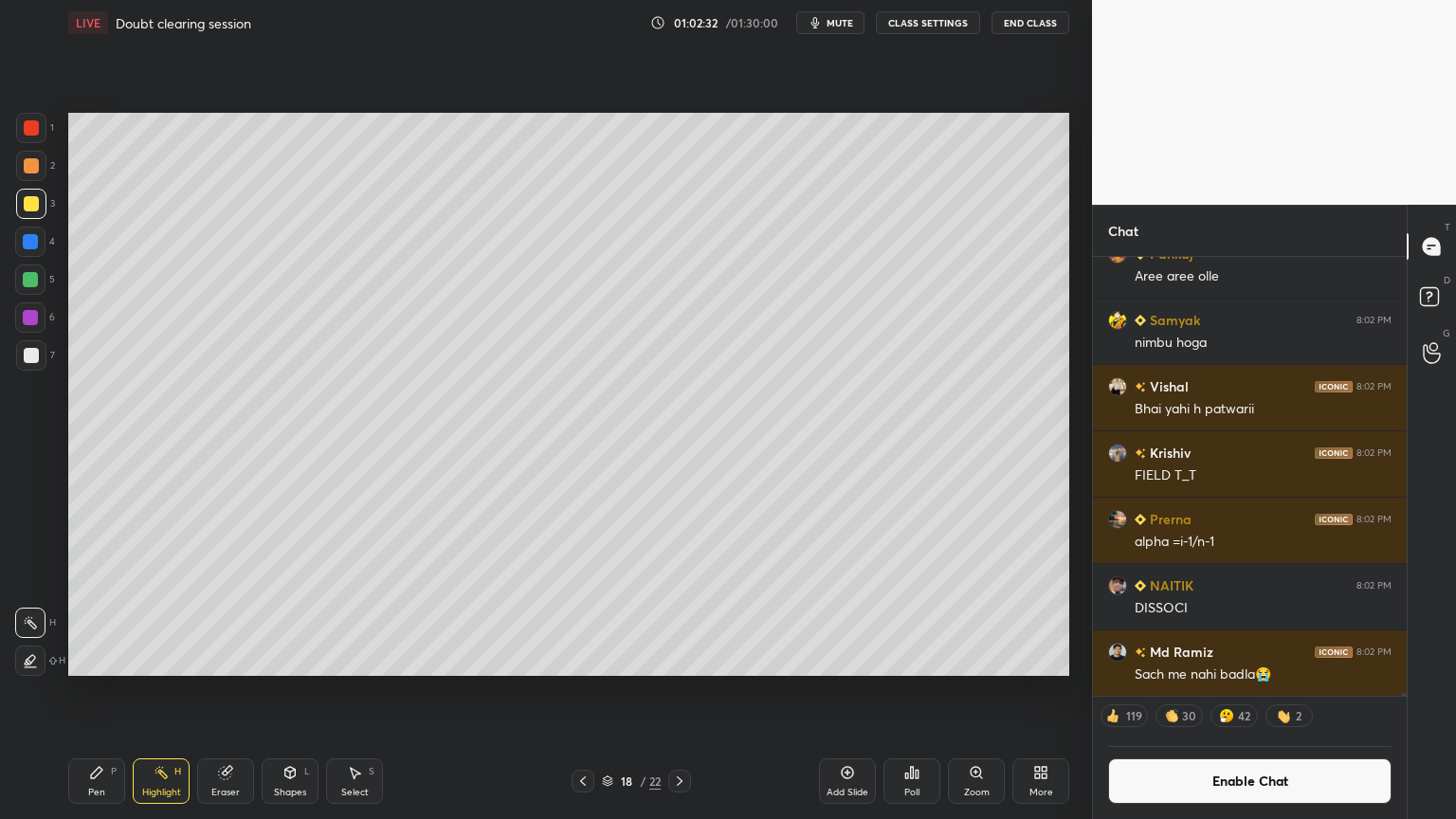 click on "Pen" at bounding box center [97, 792] 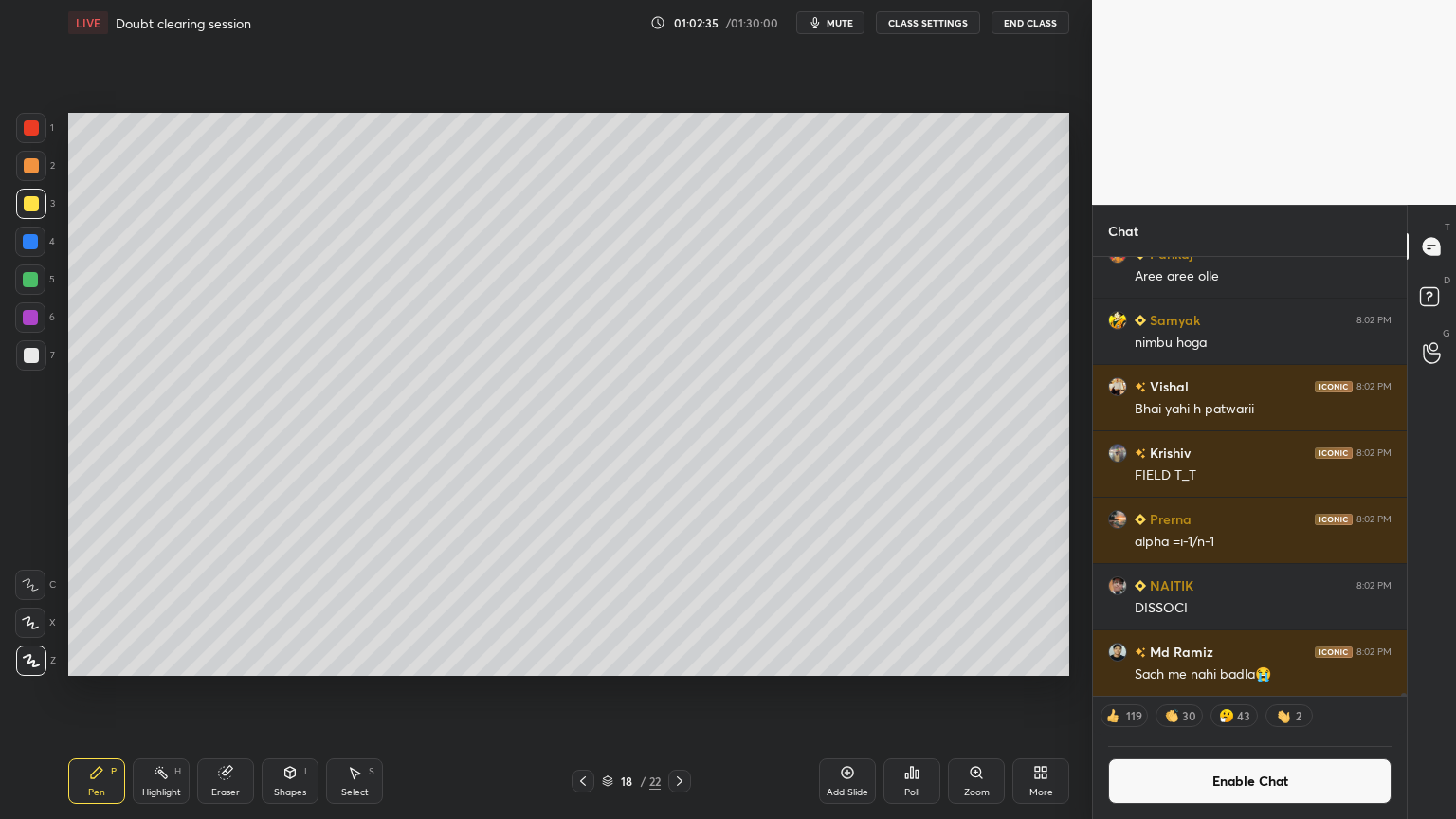 click on "Pen P" at bounding box center (97, 781) 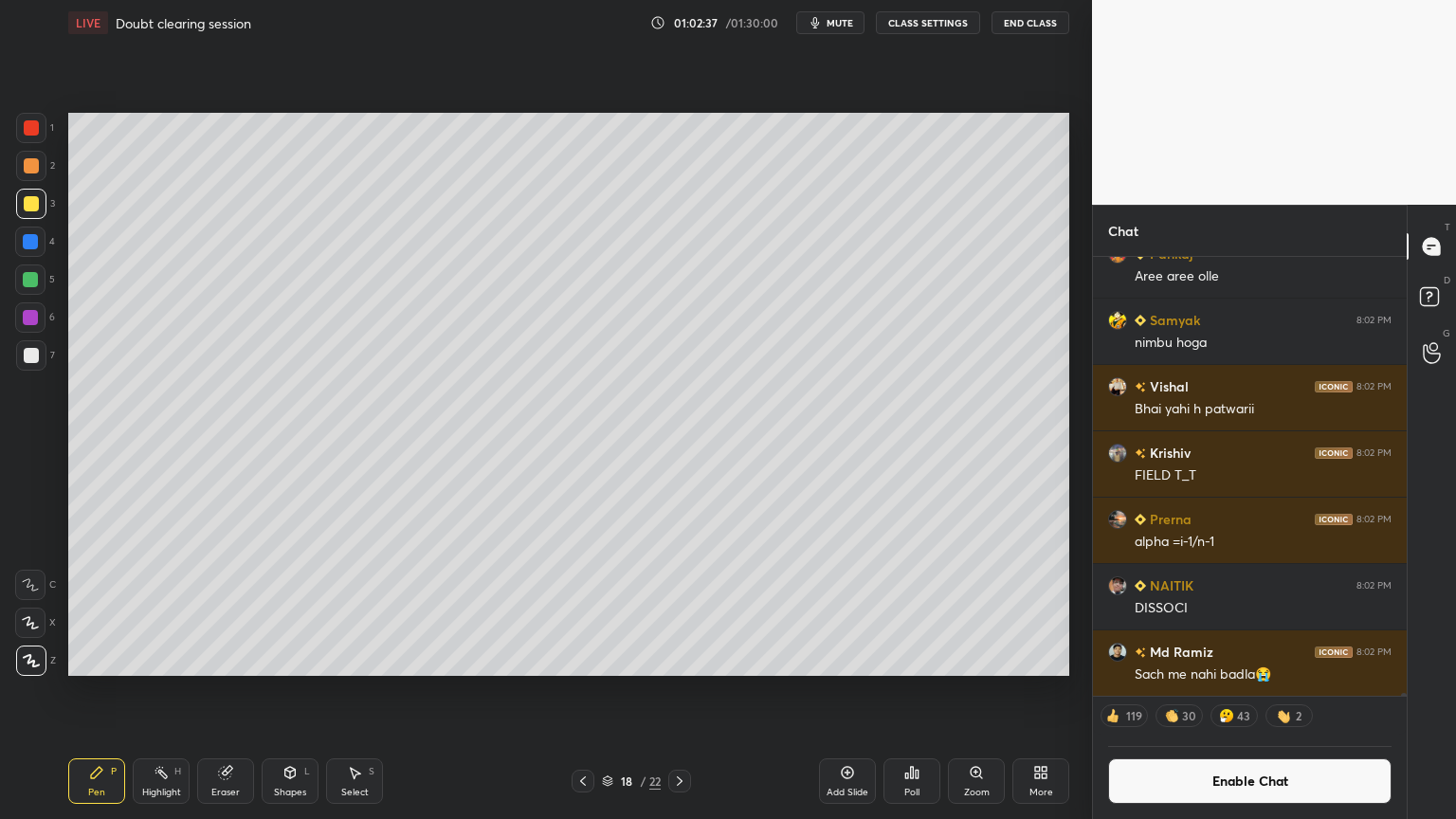 click on "Highlight H" at bounding box center (161, 781) 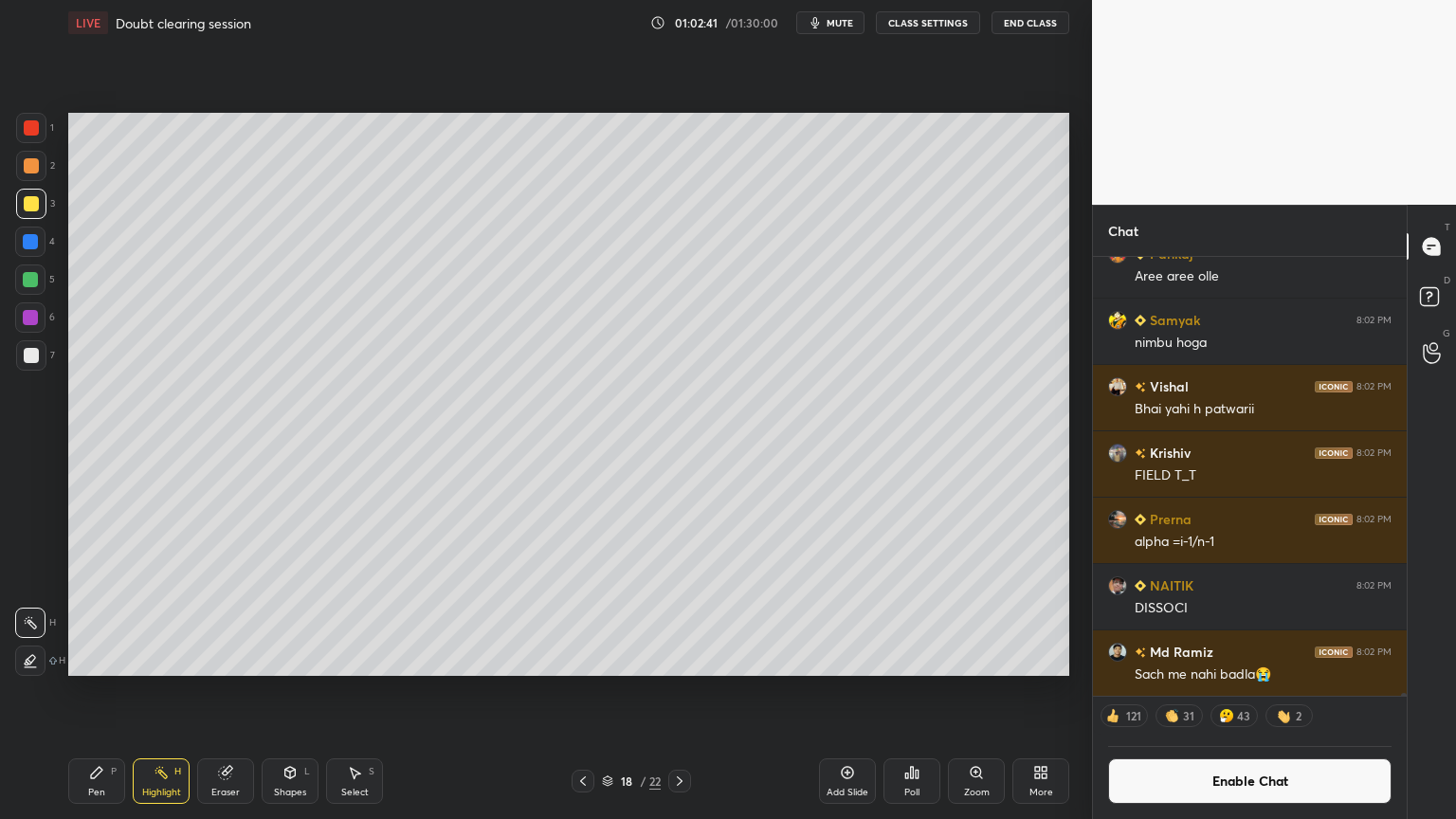 click on "Pen P" at bounding box center (97, 781) 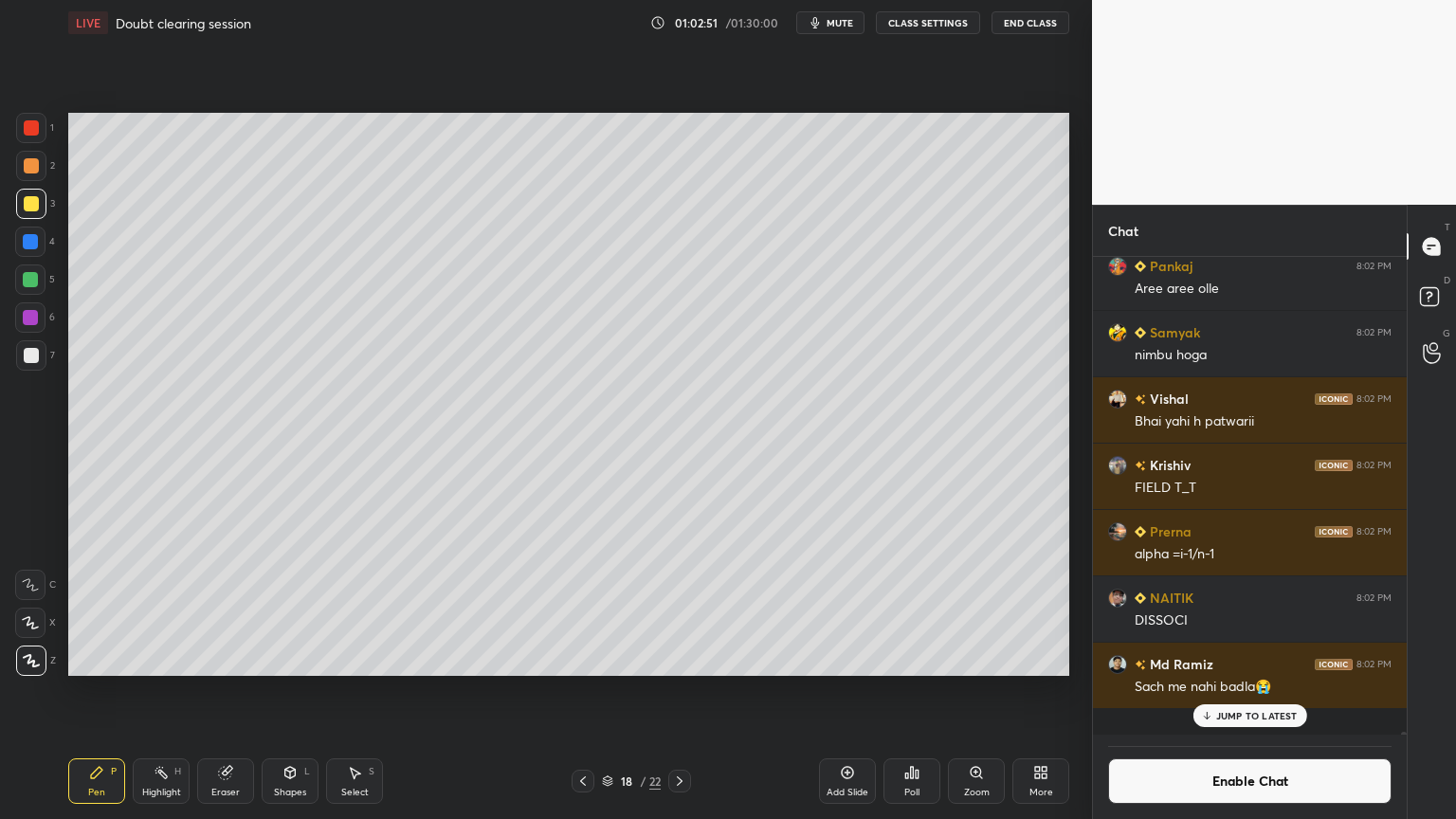 scroll, scrollTop: 6, scrollLeft: 6, axis: both 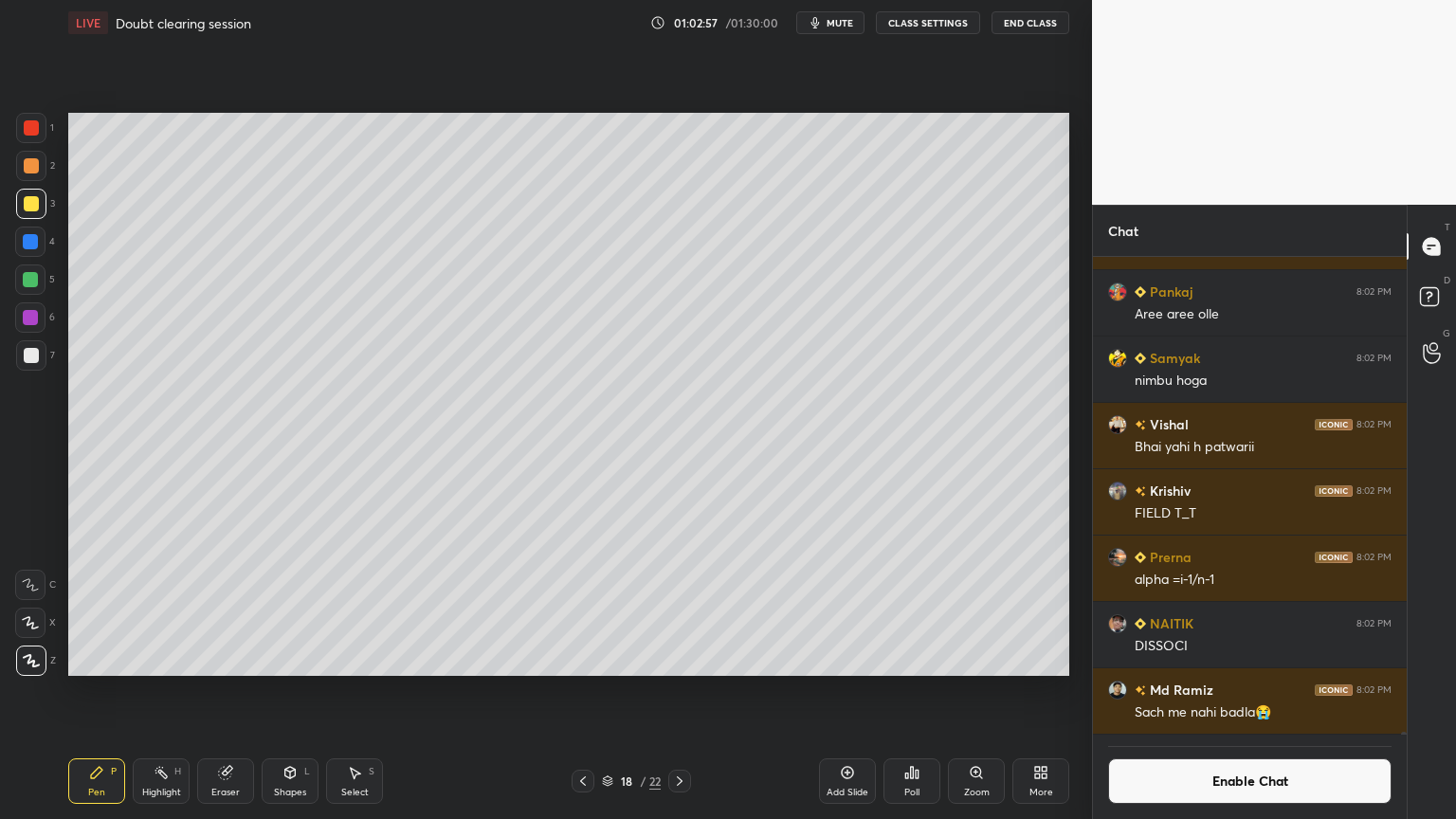 drag, startPoint x: 295, startPoint y: 790, endPoint x: 284, endPoint y: 765, distance: 27.313001 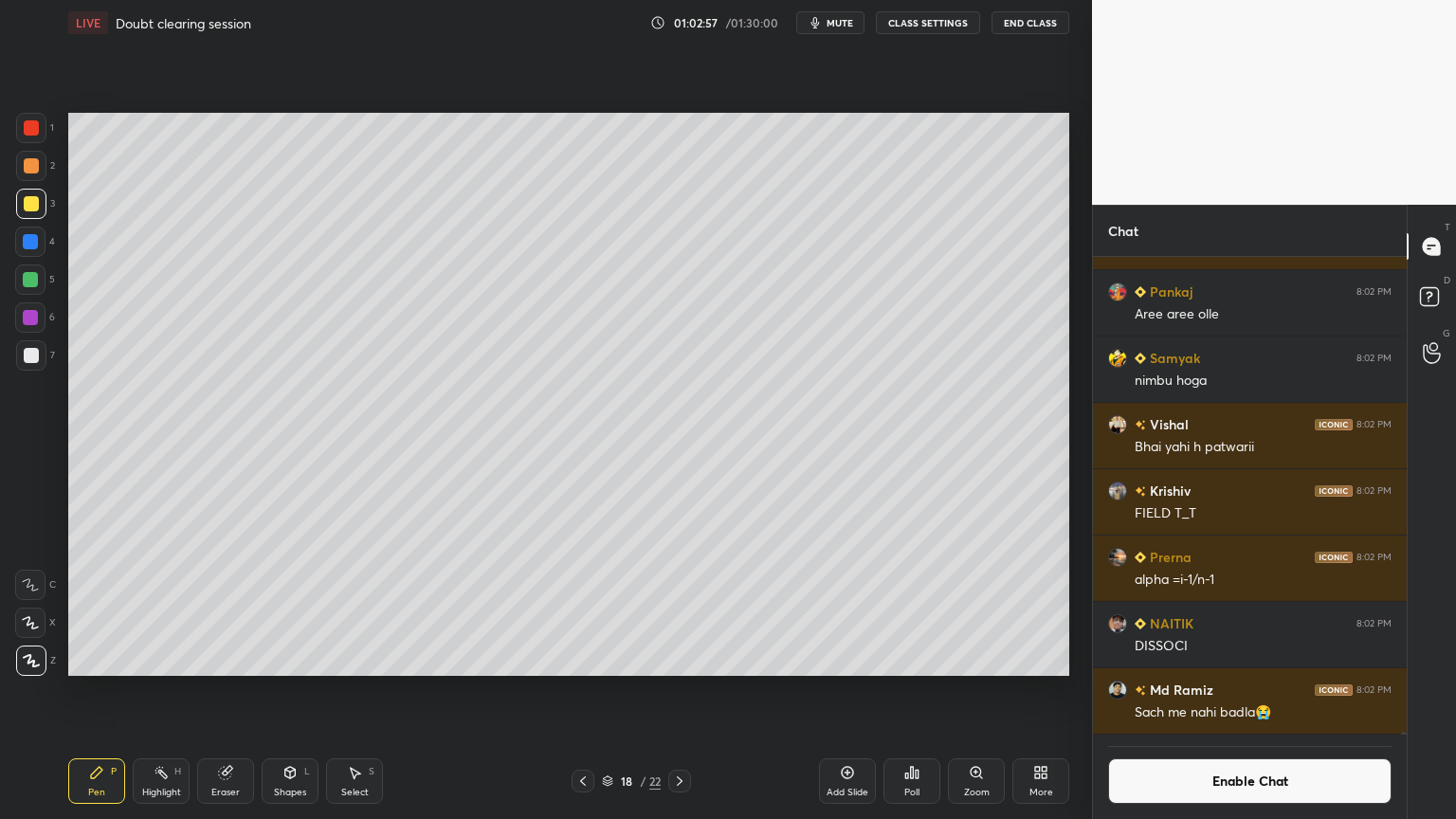 click on "Shapes" at bounding box center (290, 792) 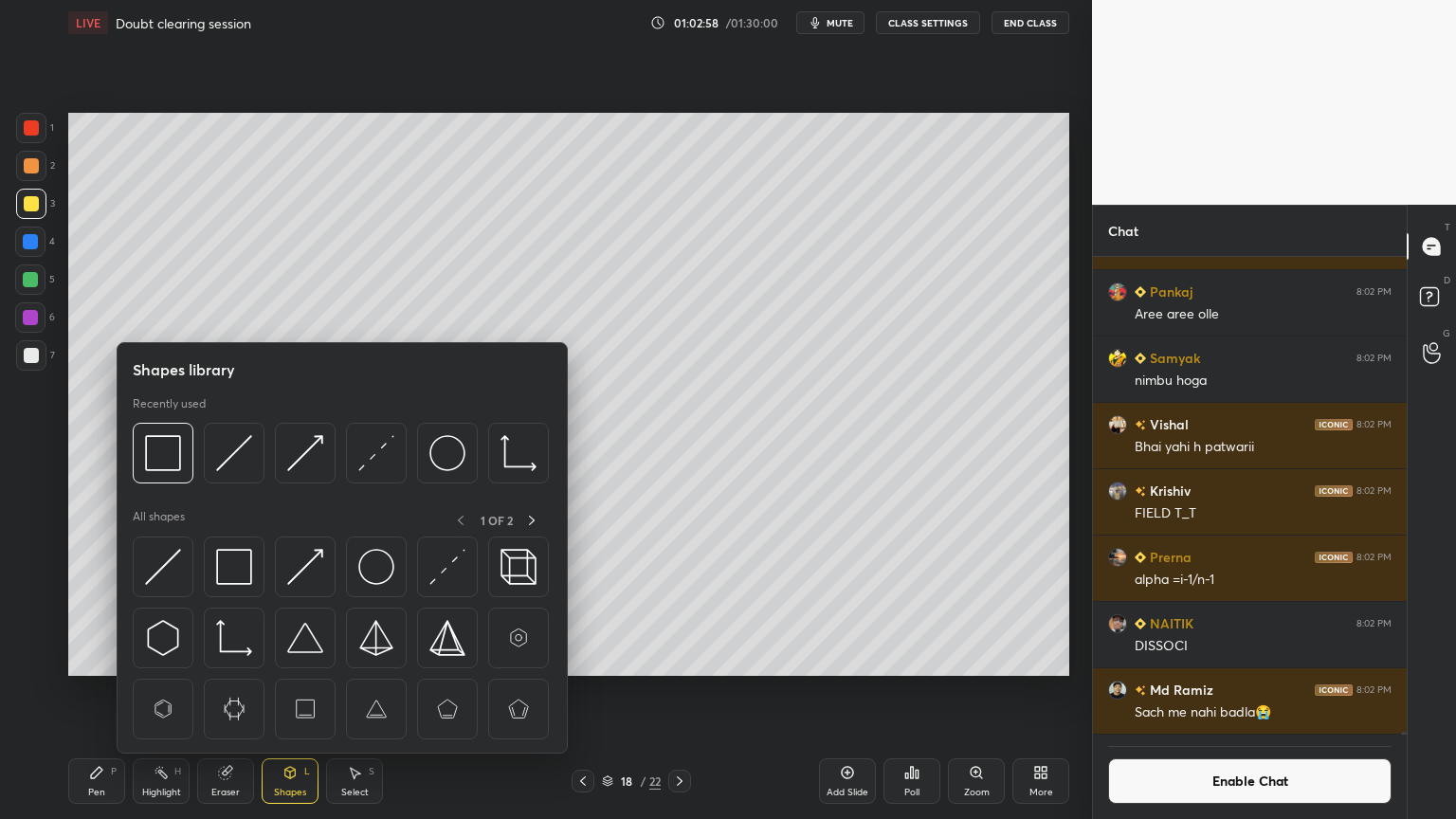 click at bounding box center [31, 355] 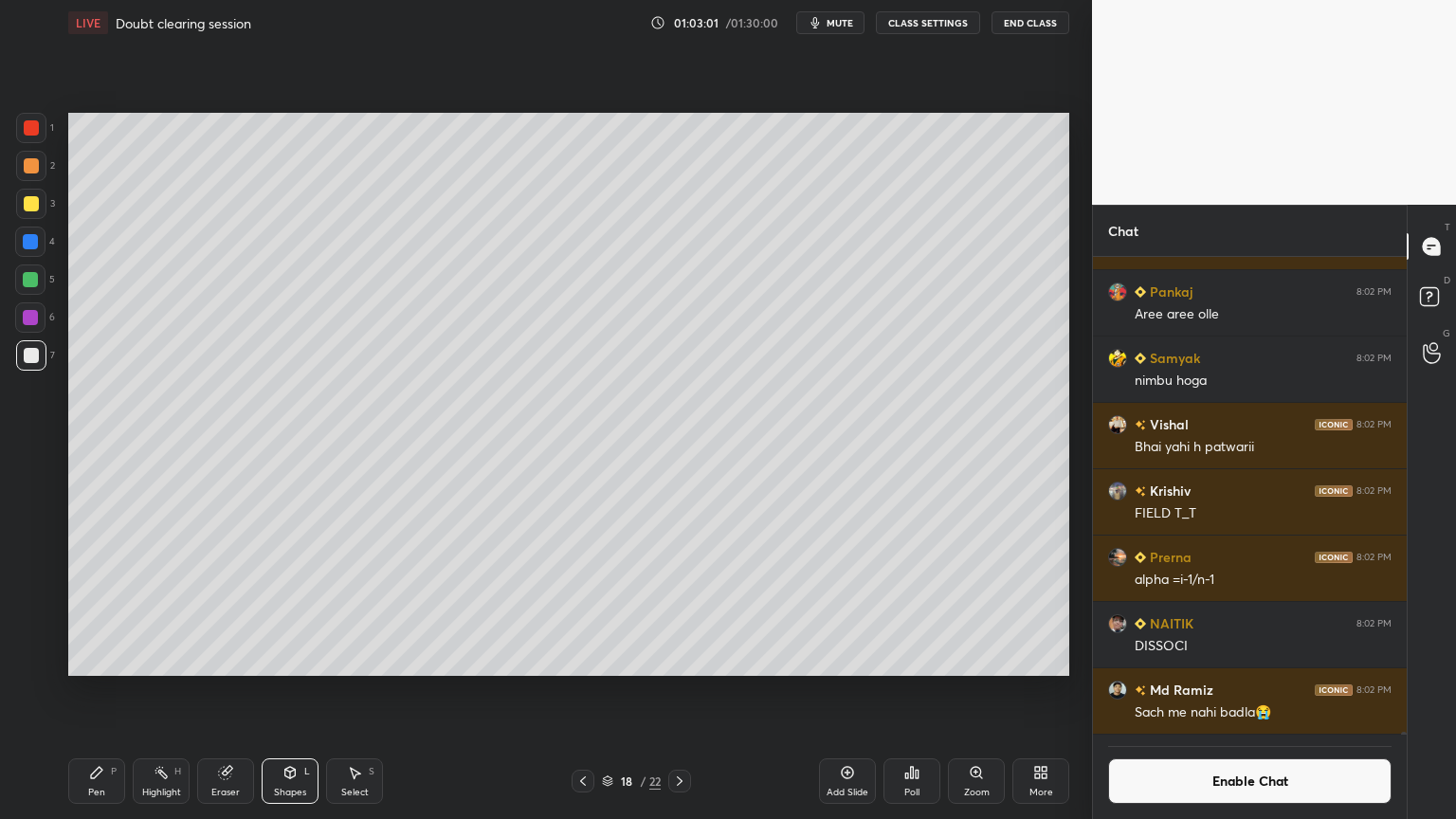 click on "Pen P Highlight H Eraser Shapes L Select S" at bounding box center [256, 781] 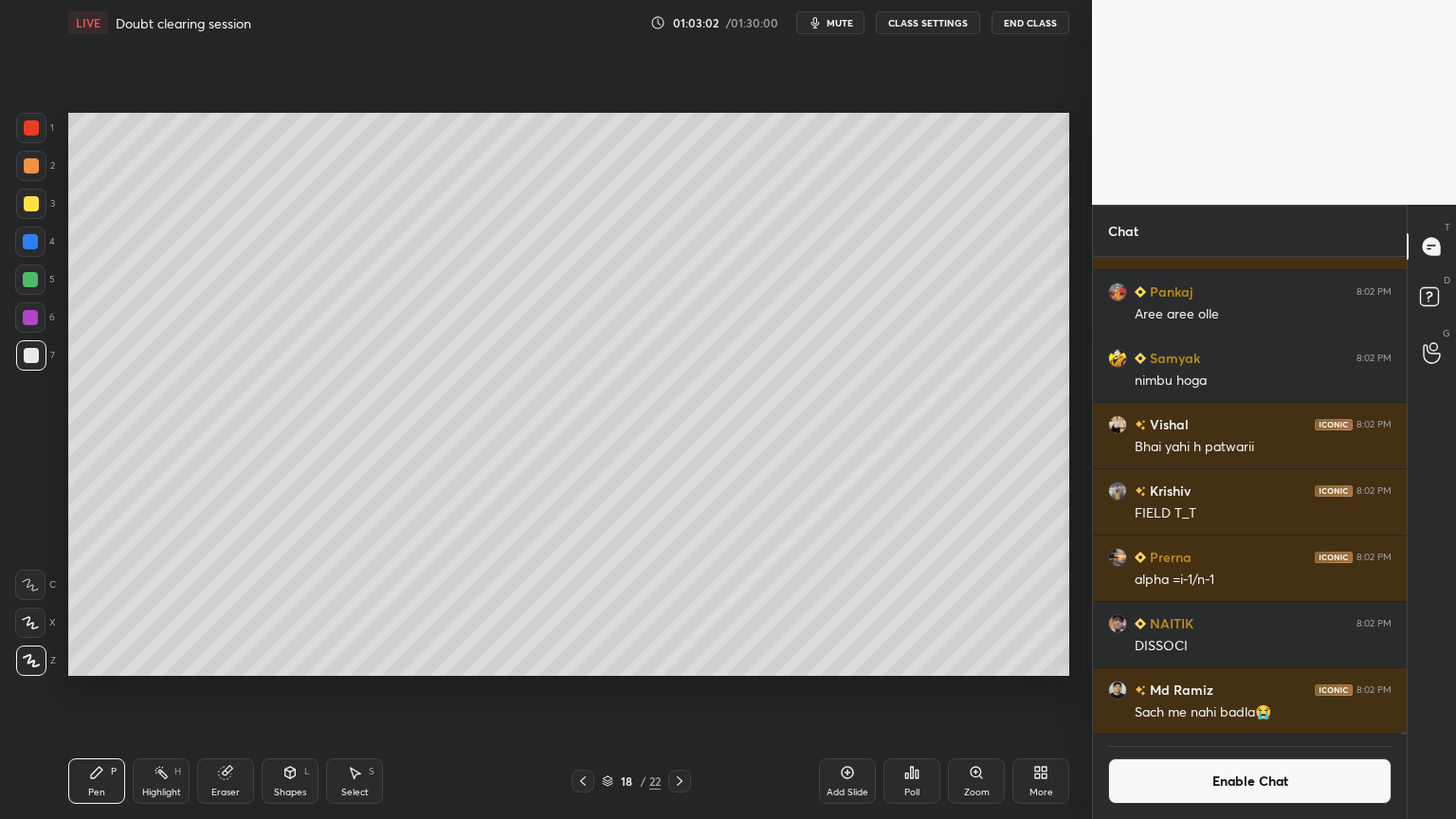 click at bounding box center (31, 128) 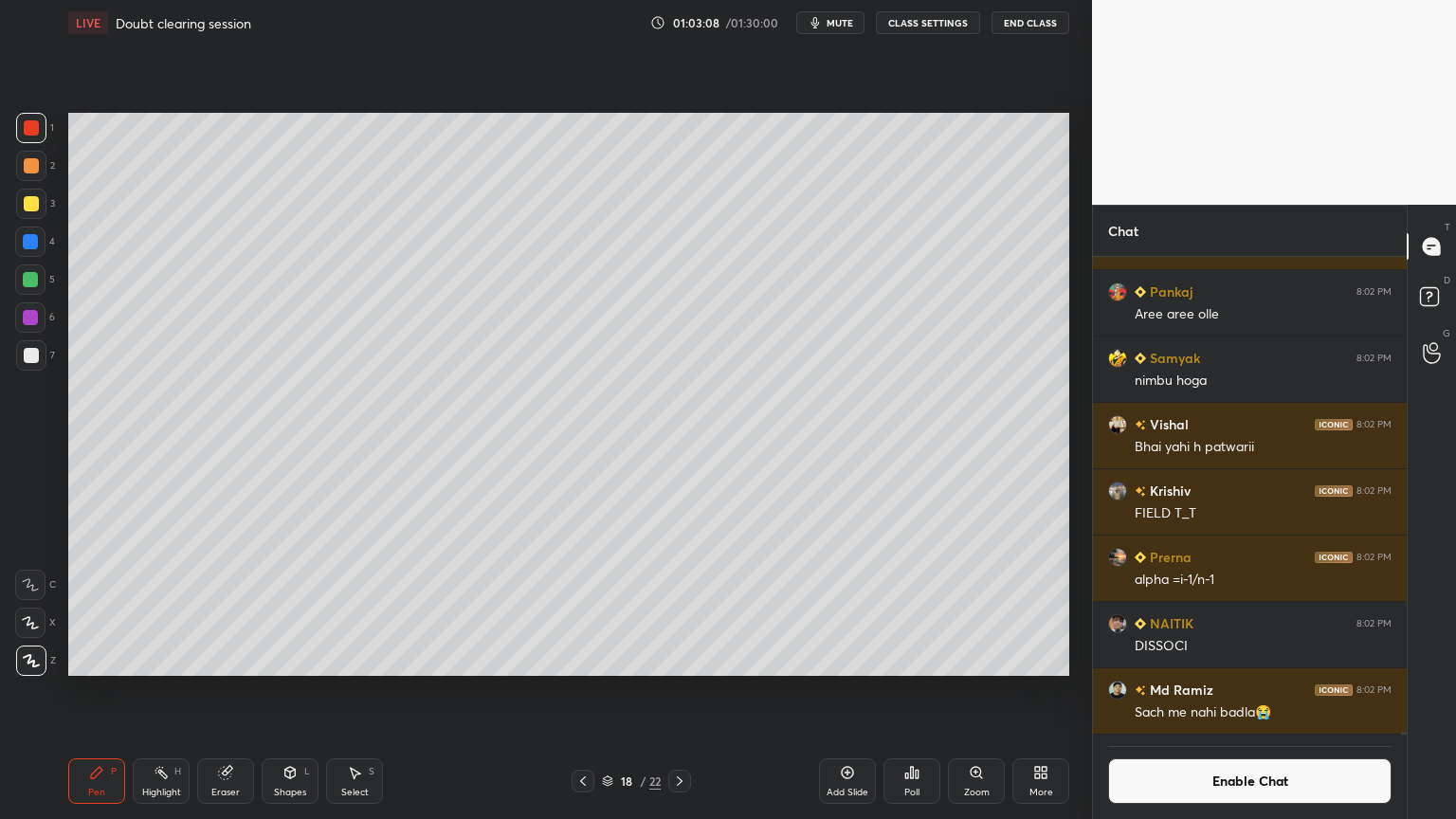 drag, startPoint x: 159, startPoint y: 788, endPoint x: 211, endPoint y: 701, distance: 101.35581 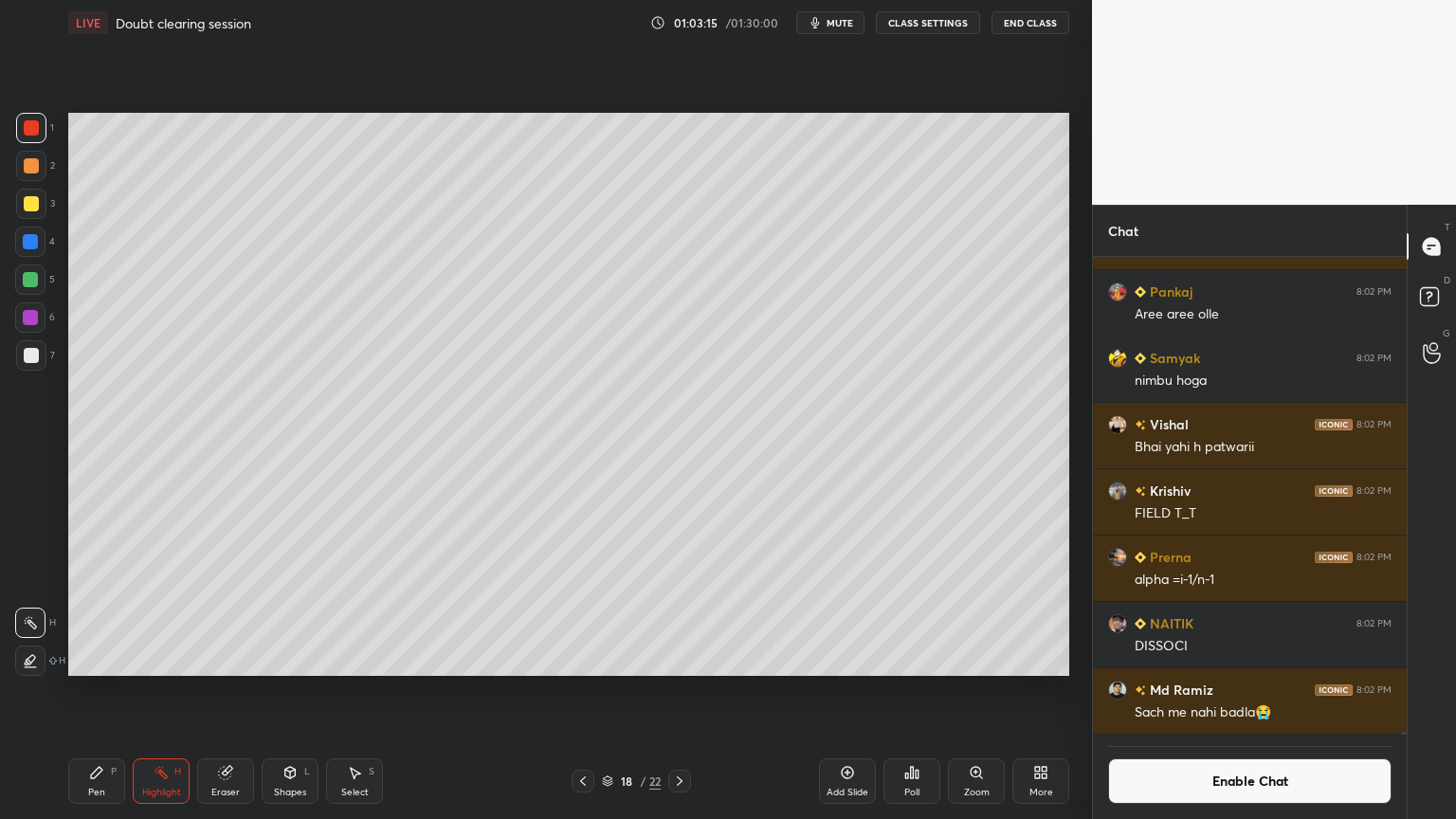click at bounding box center (31, 355) 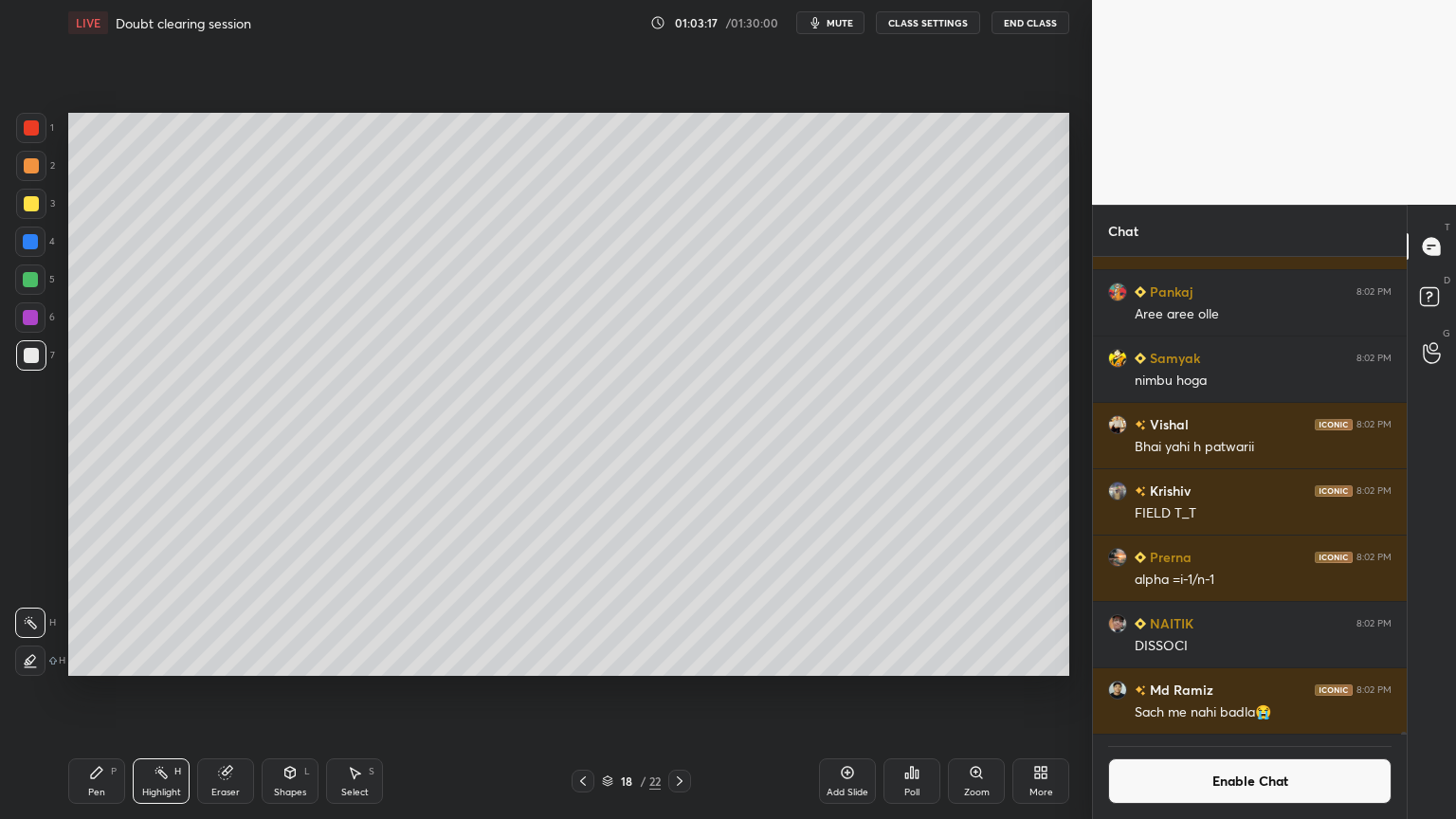 scroll, scrollTop: 433, scrollLeft: 308, axis: both 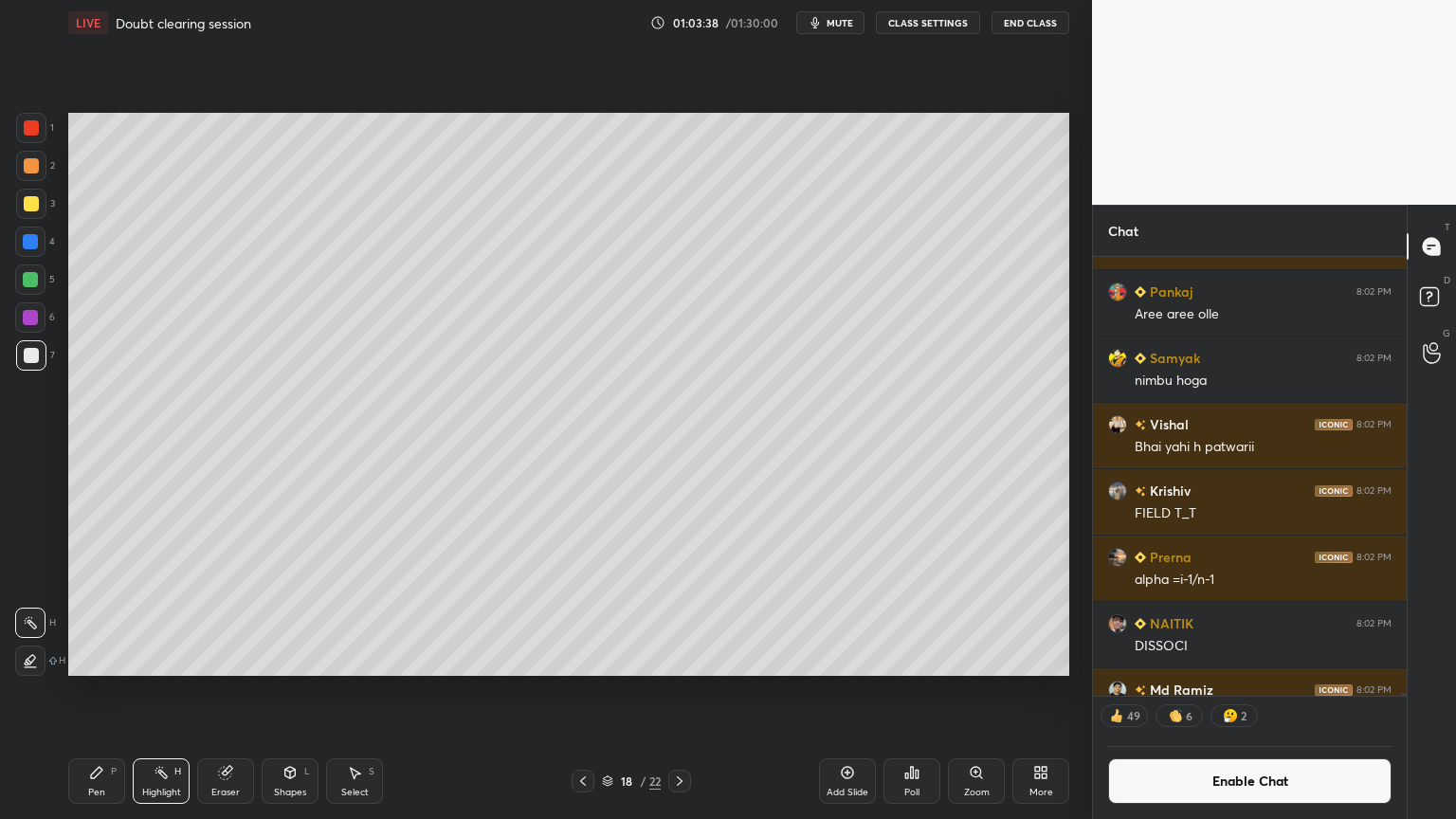 drag, startPoint x: 1257, startPoint y: 783, endPoint x: 1256, endPoint y: 768, distance: 15.0333 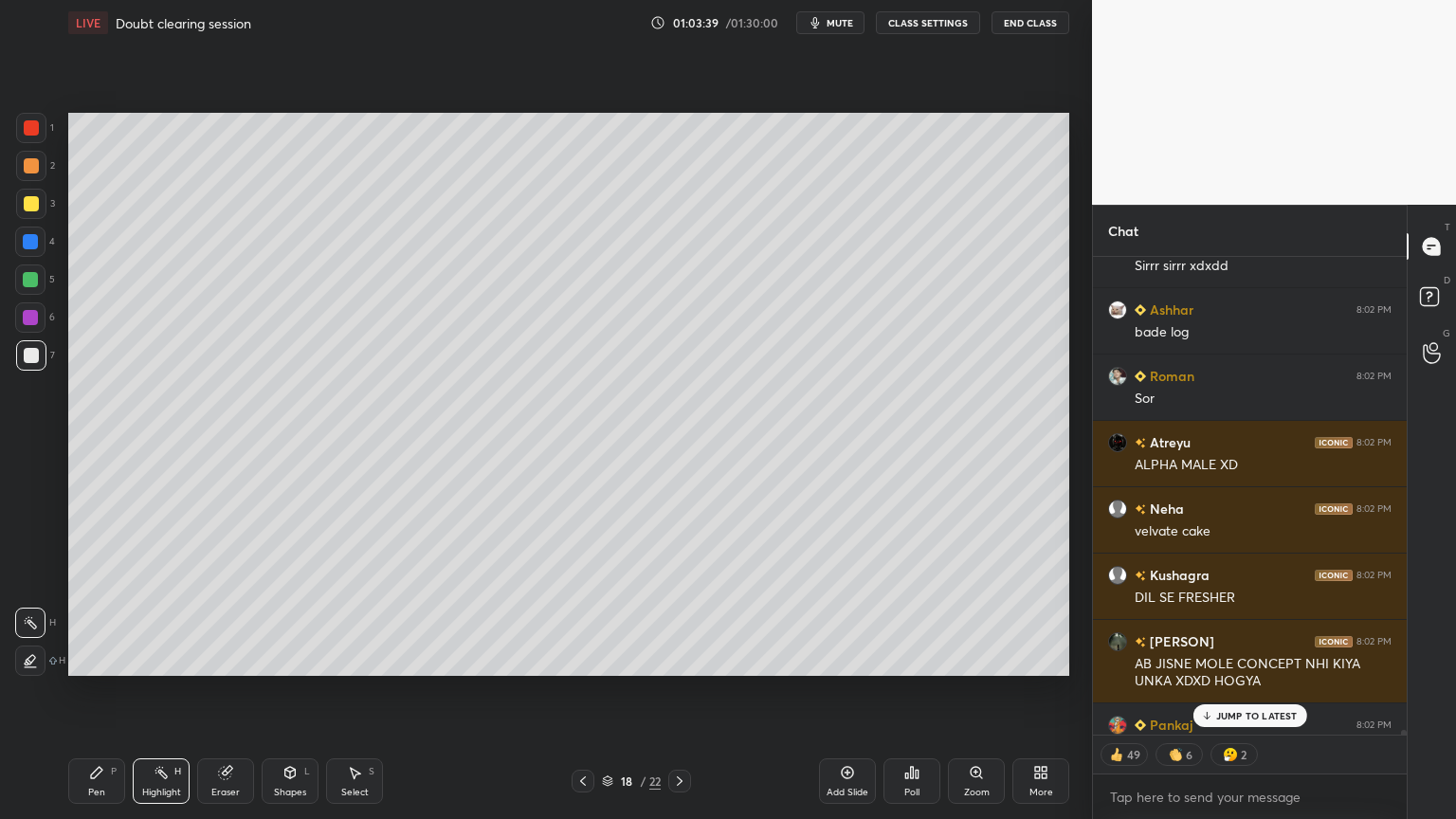 click on "JUMP TO LATEST" at bounding box center (1257, 716) 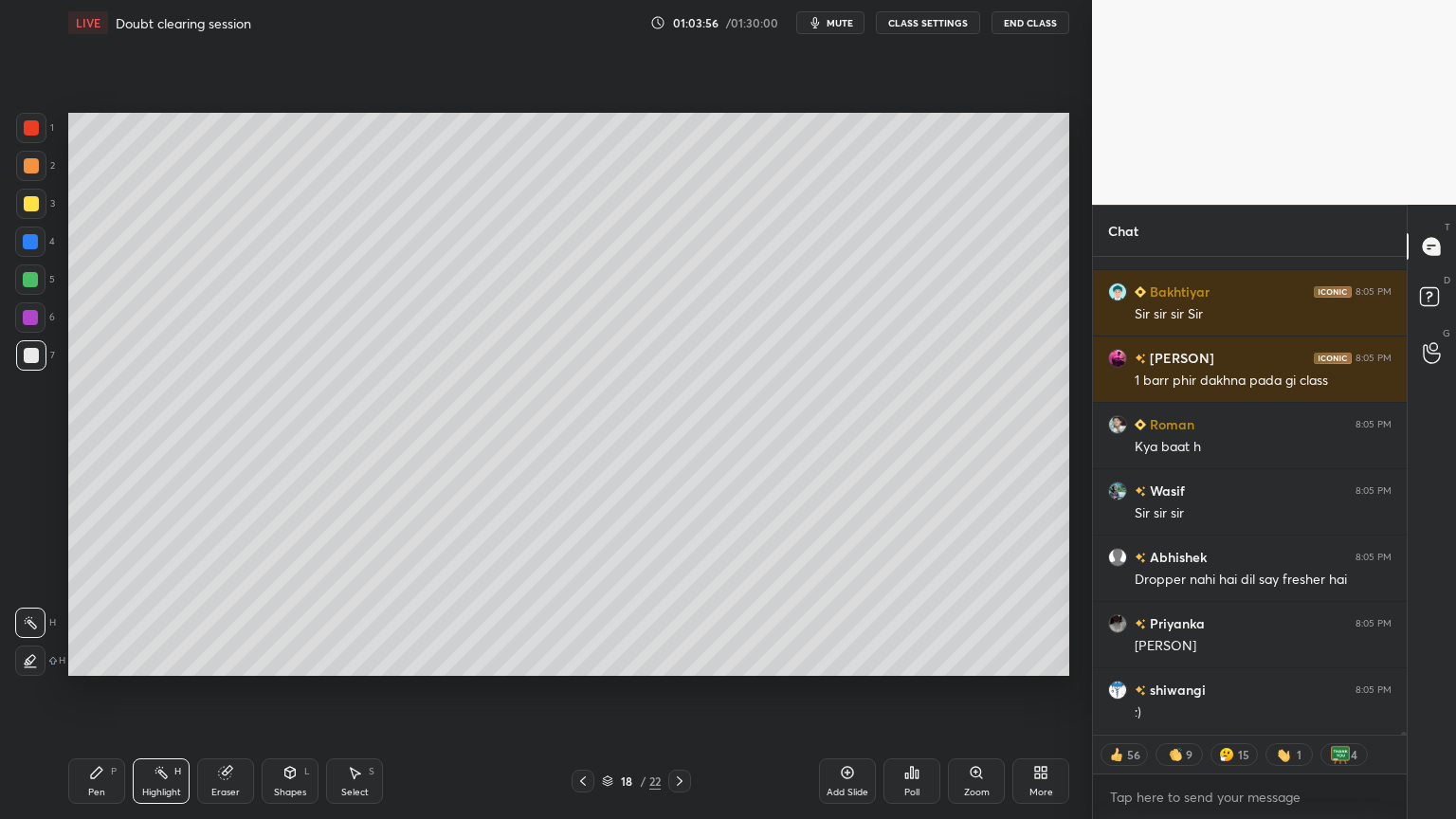 scroll, scrollTop: 73683, scrollLeft: 0, axis: vertical 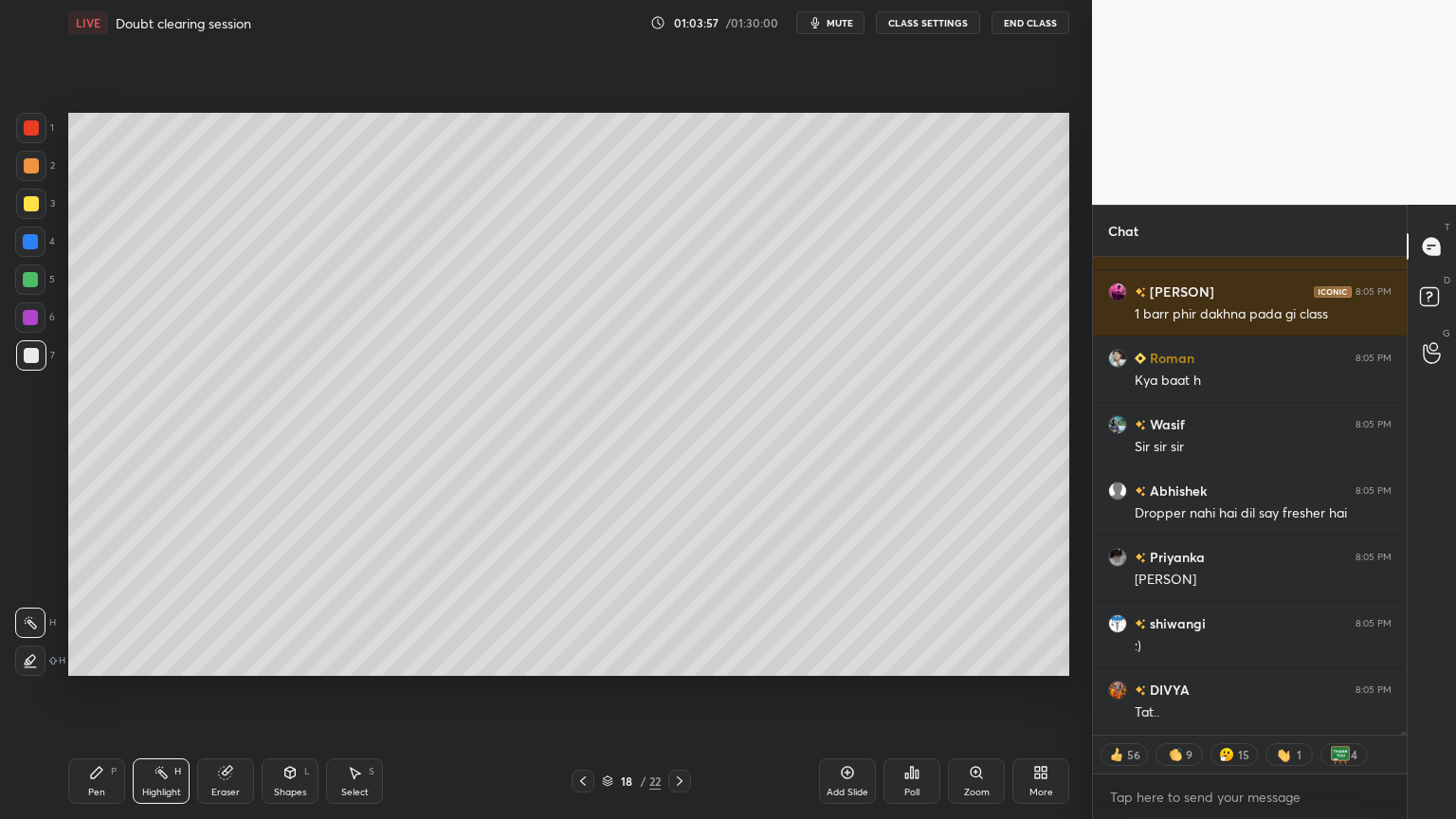 click on "Highlight" at bounding box center [161, 792] 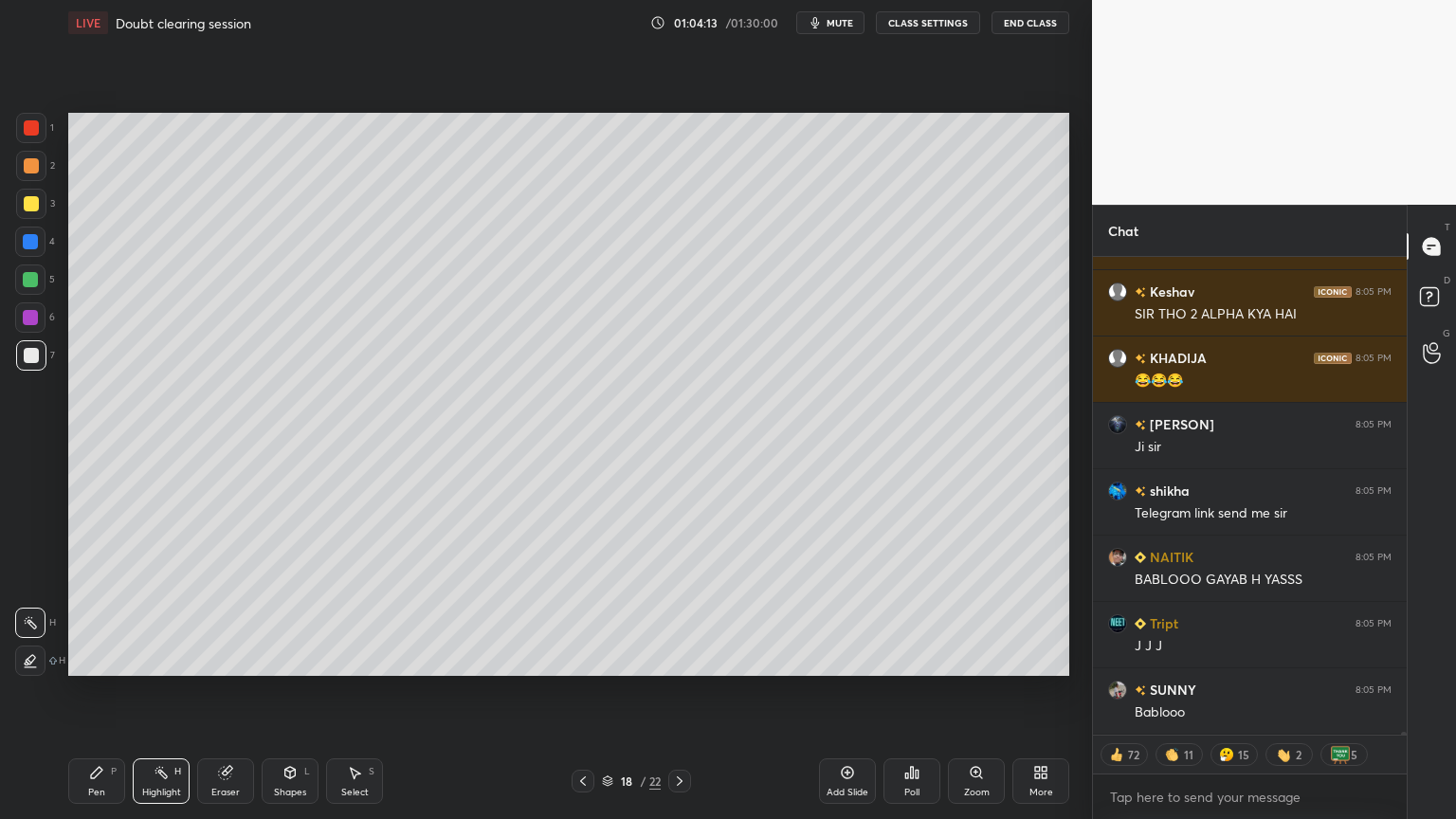 scroll, scrollTop: 75143, scrollLeft: 0, axis: vertical 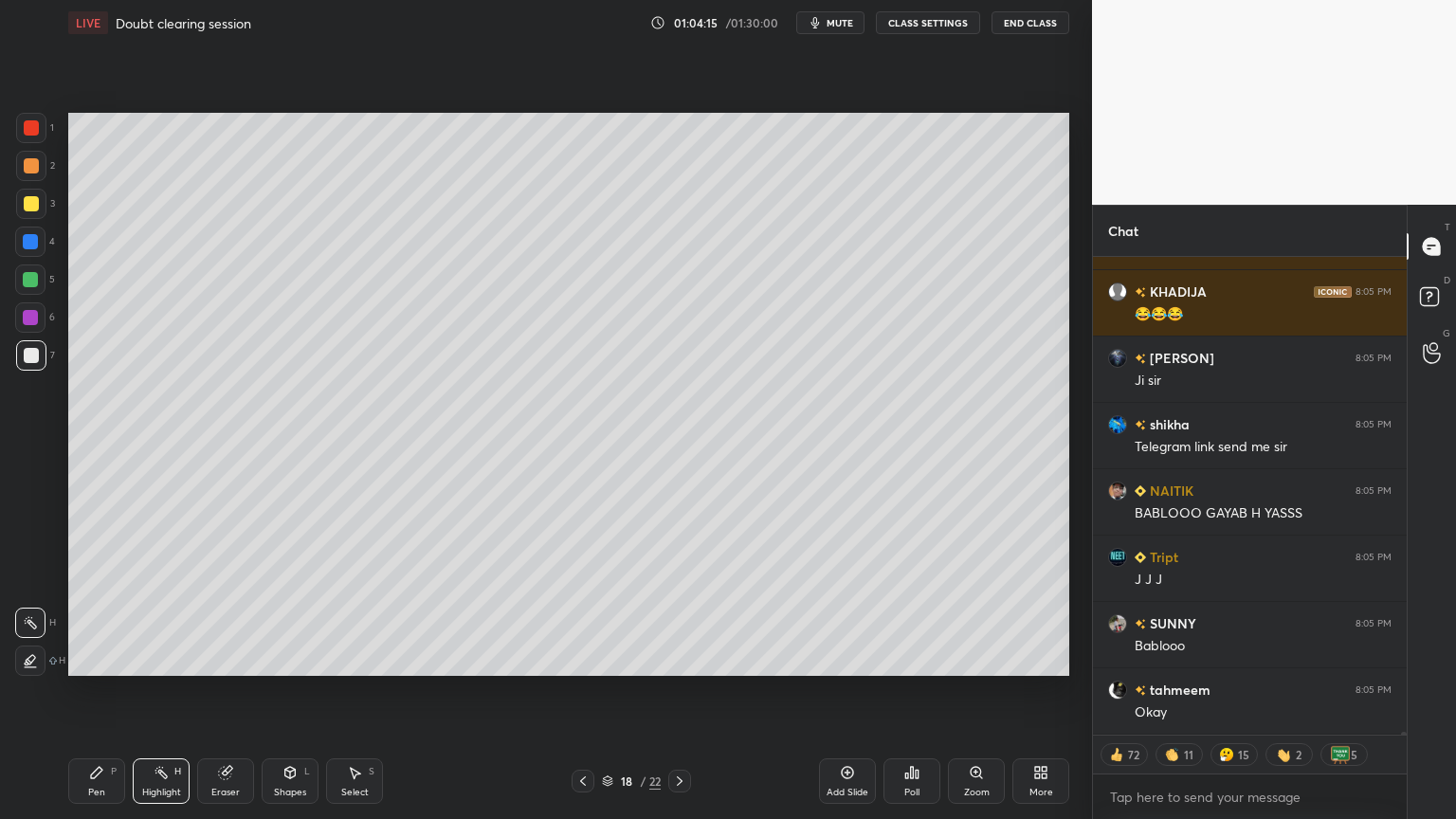 click on "Pen P" at bounding box center (97, 781) 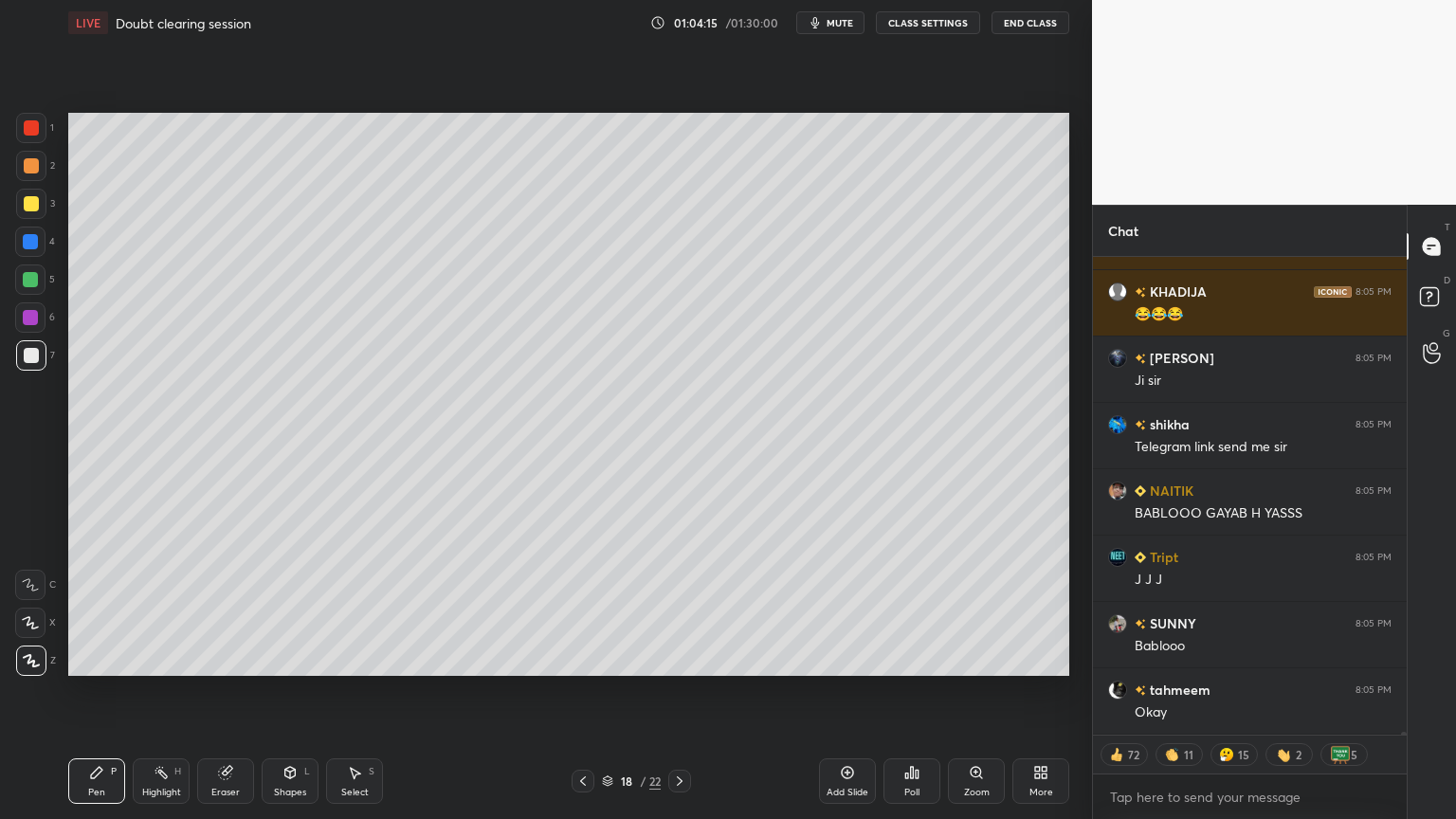 scroll, scrollTop: 75210, scrollLeft: 0, axis: vertical 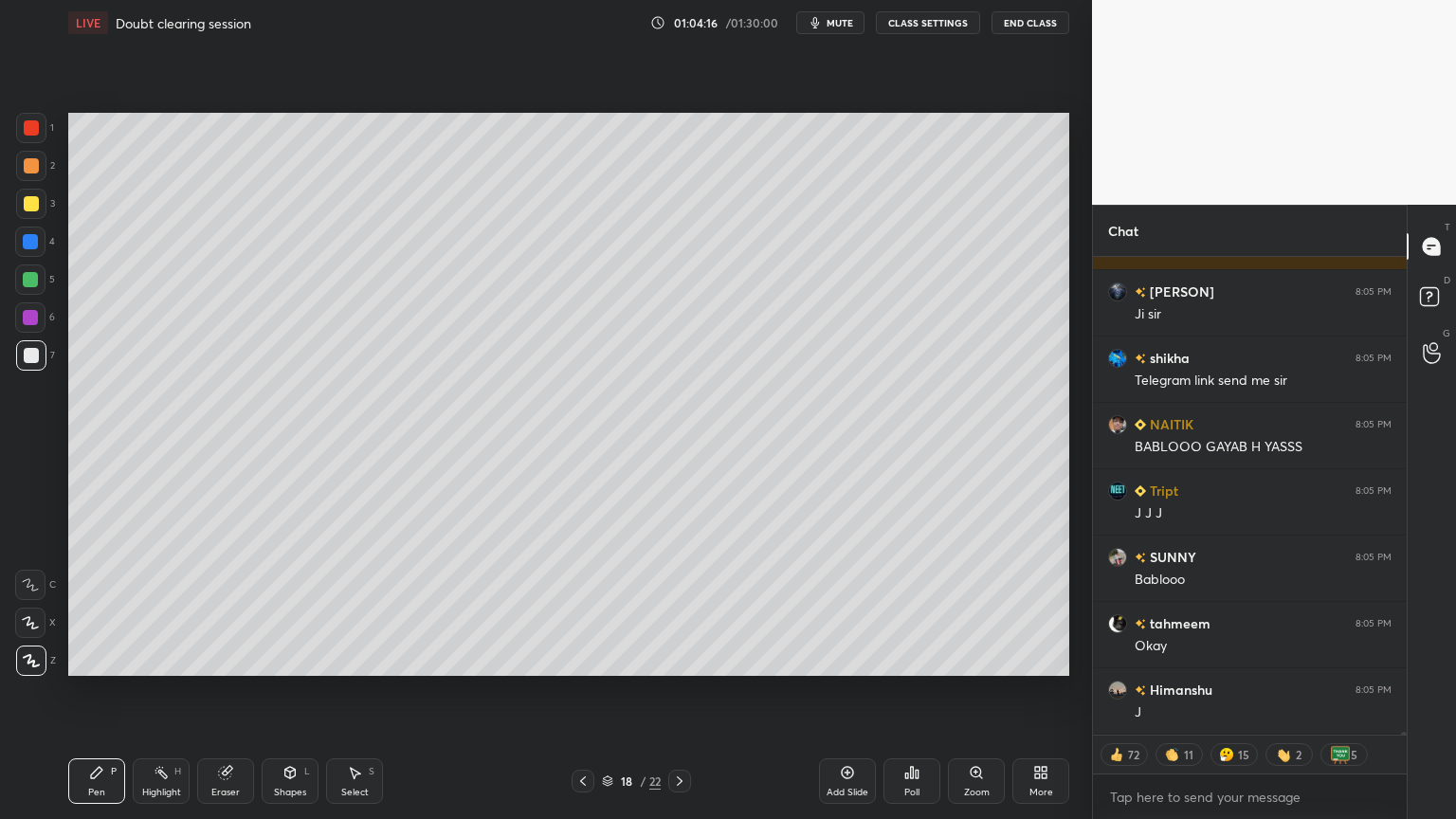 click at bounding box center (30, 280) 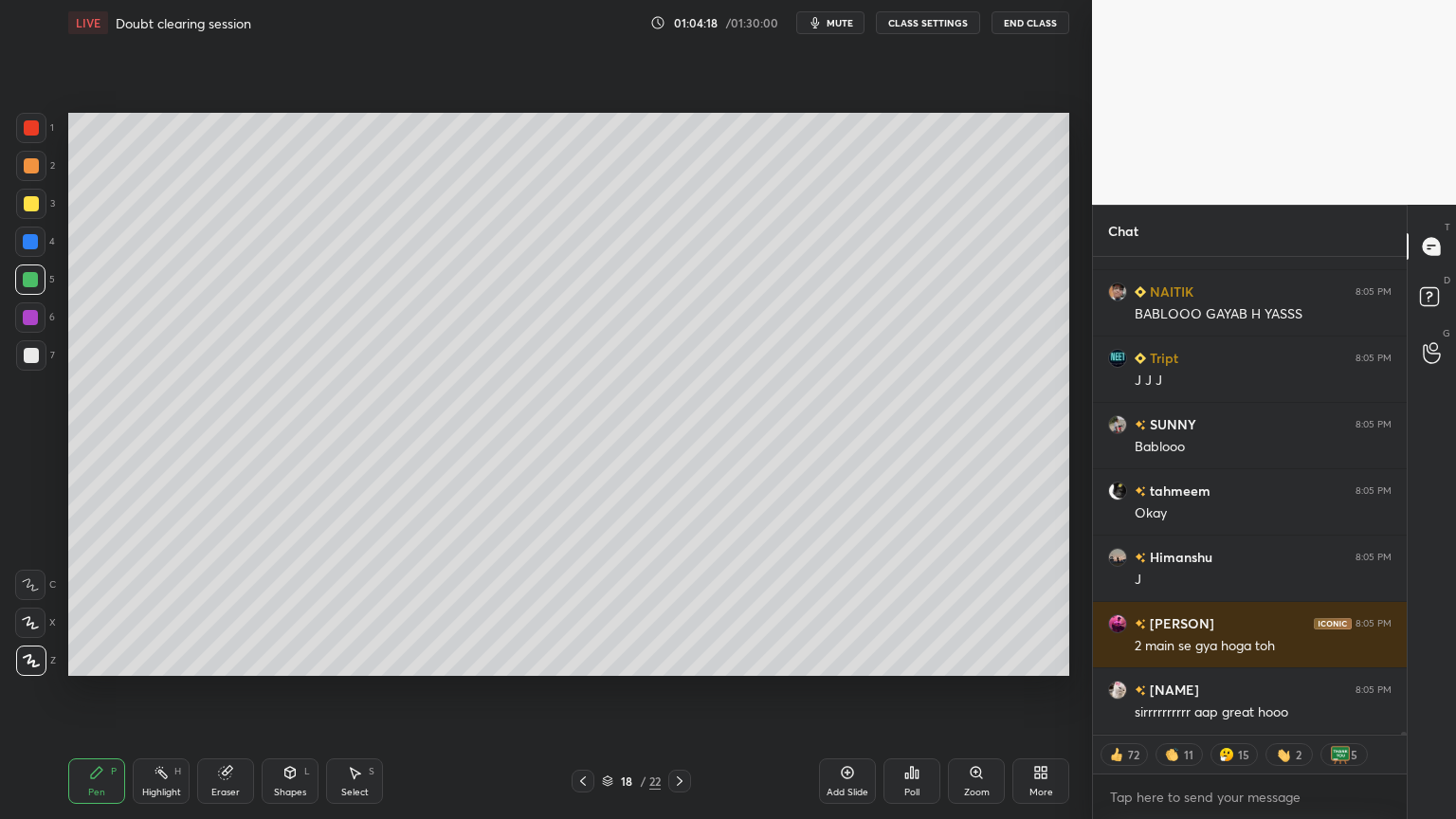 scroll, scrollTop: 75409, scrollLeft: 0, axis: vertical 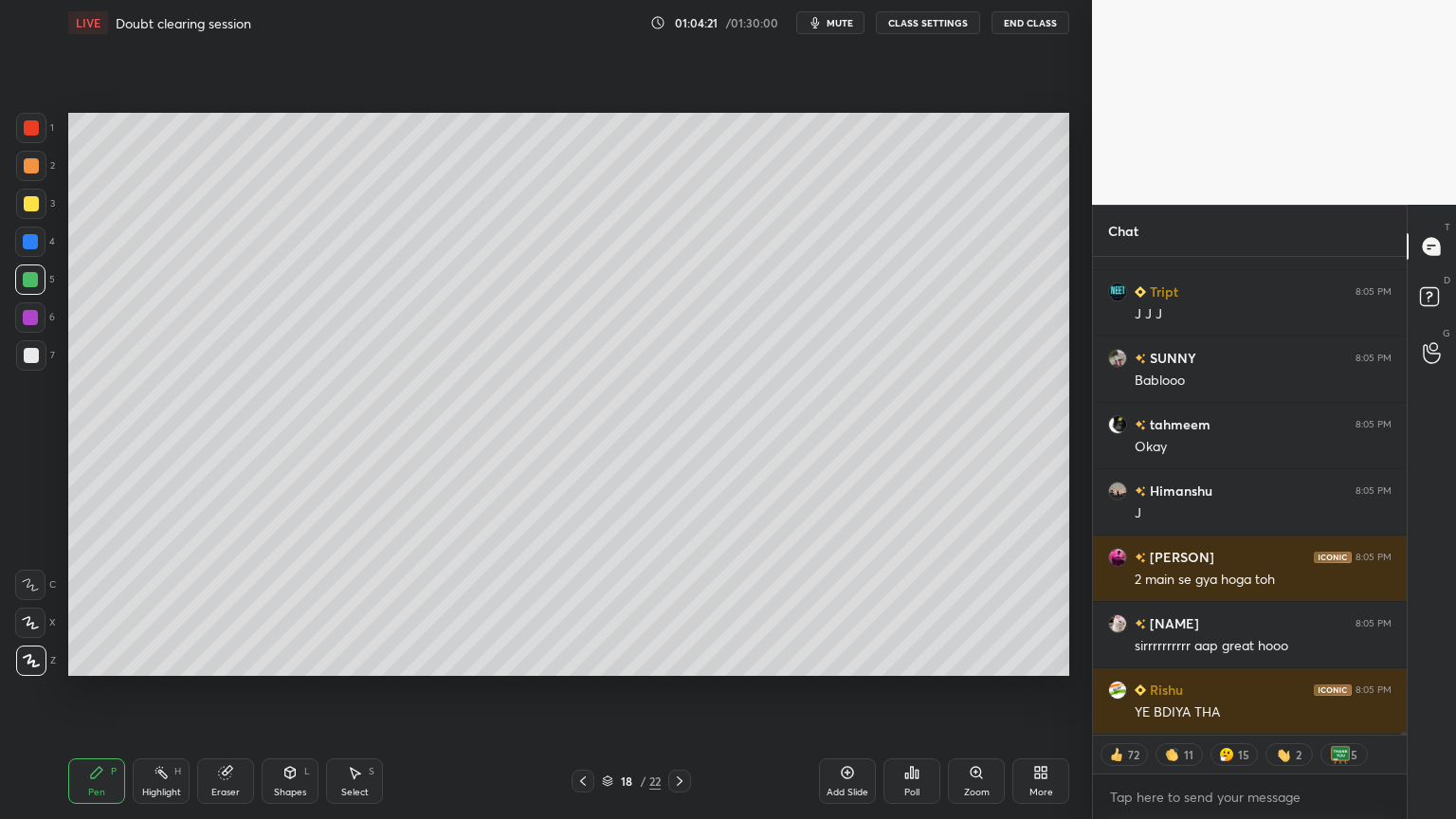 click on "Pen" at bounding box center [97, 792] 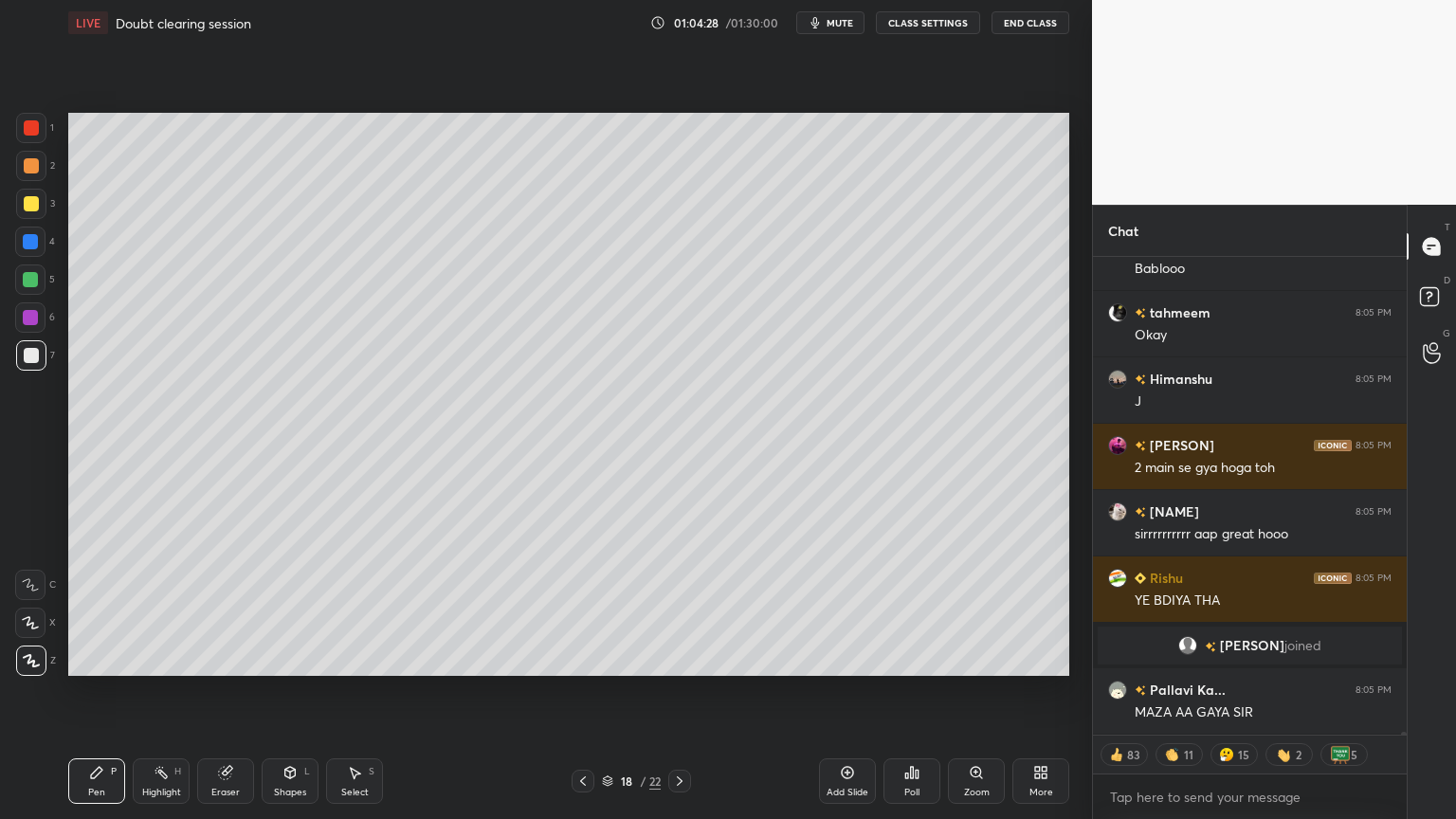 click at bounding box center (1118, 578) 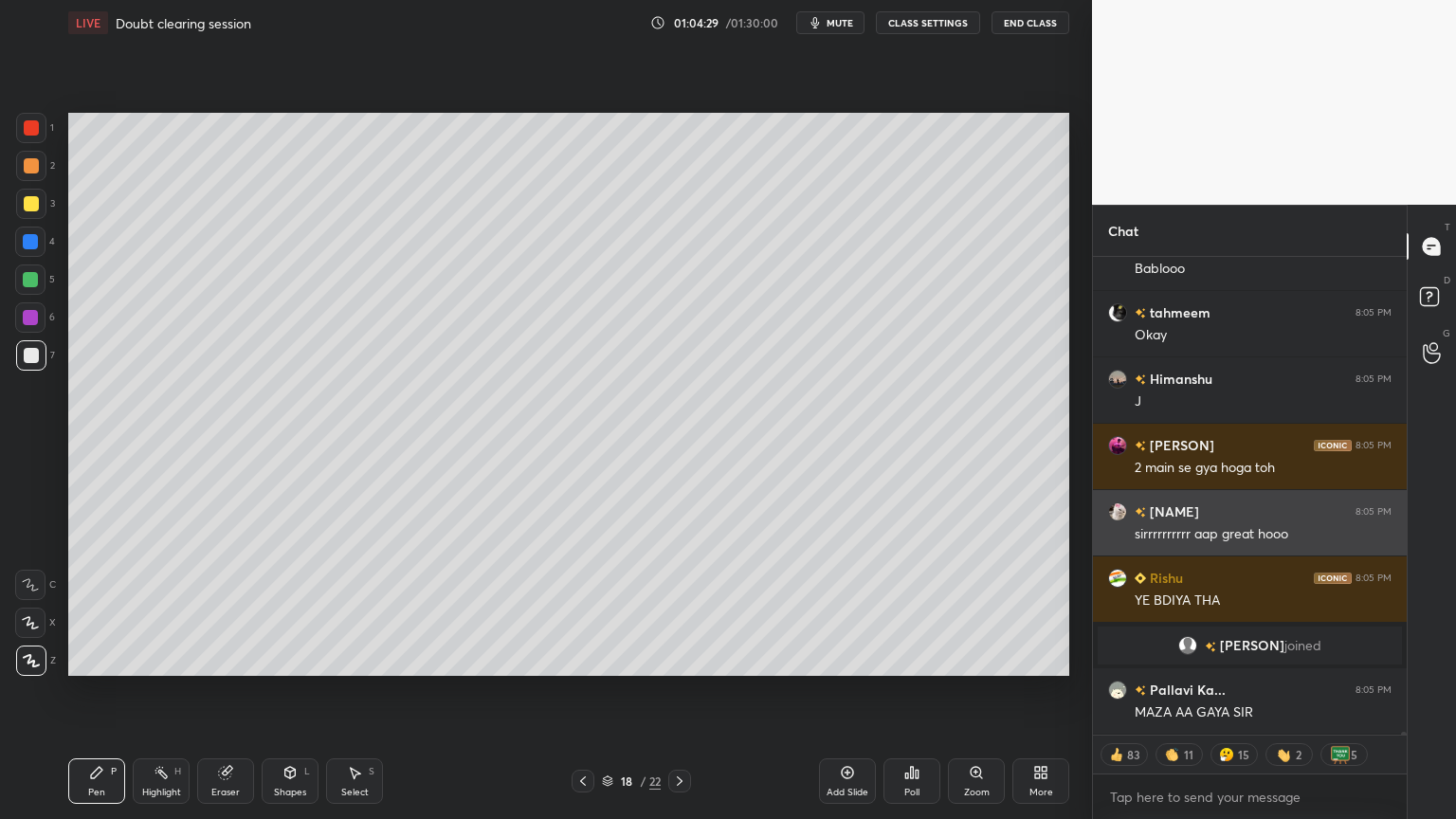 click at bounding box center (1118, 512) 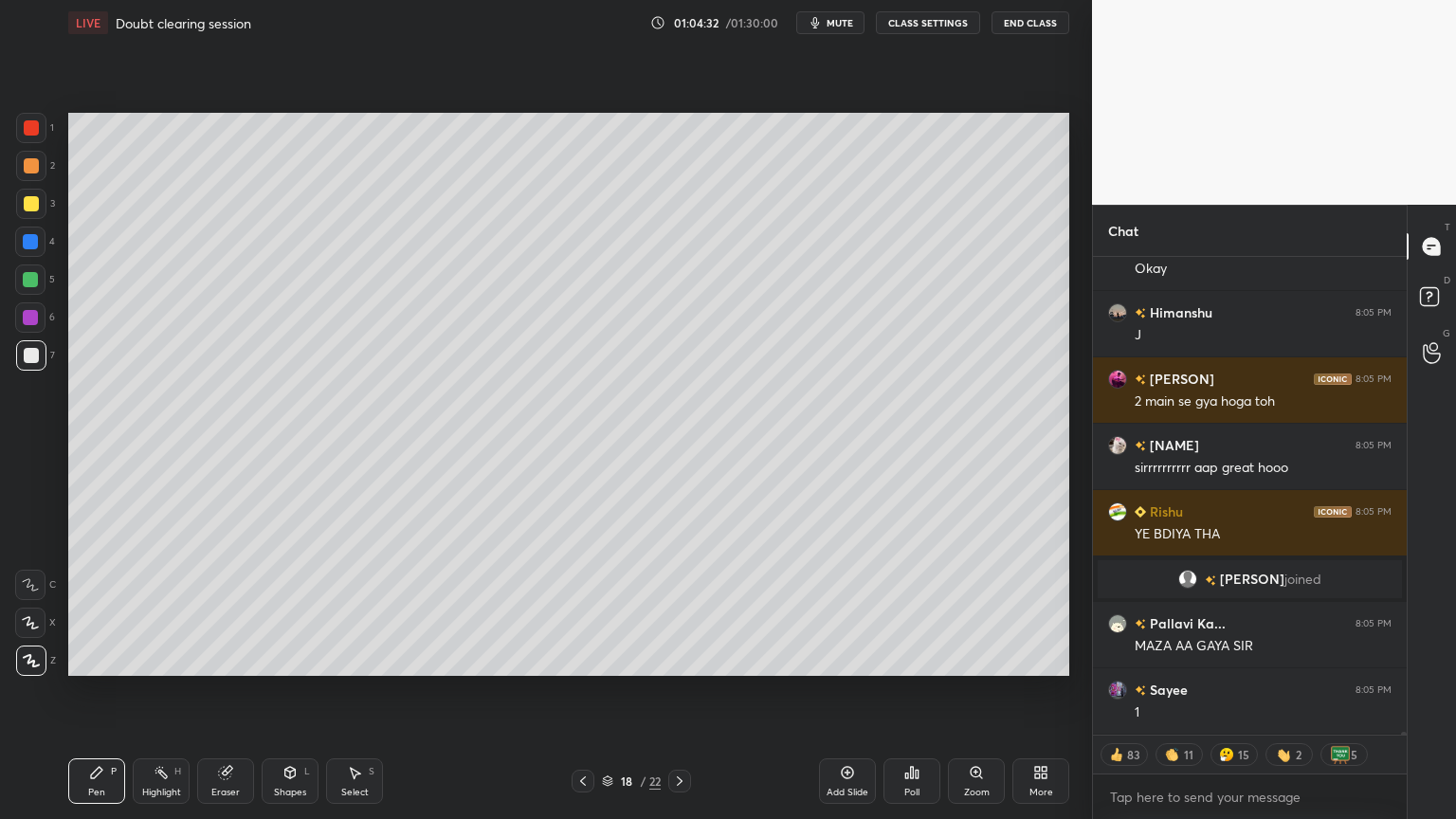 click on "CLASS SETTINGS" at bounding box center (928, 23) 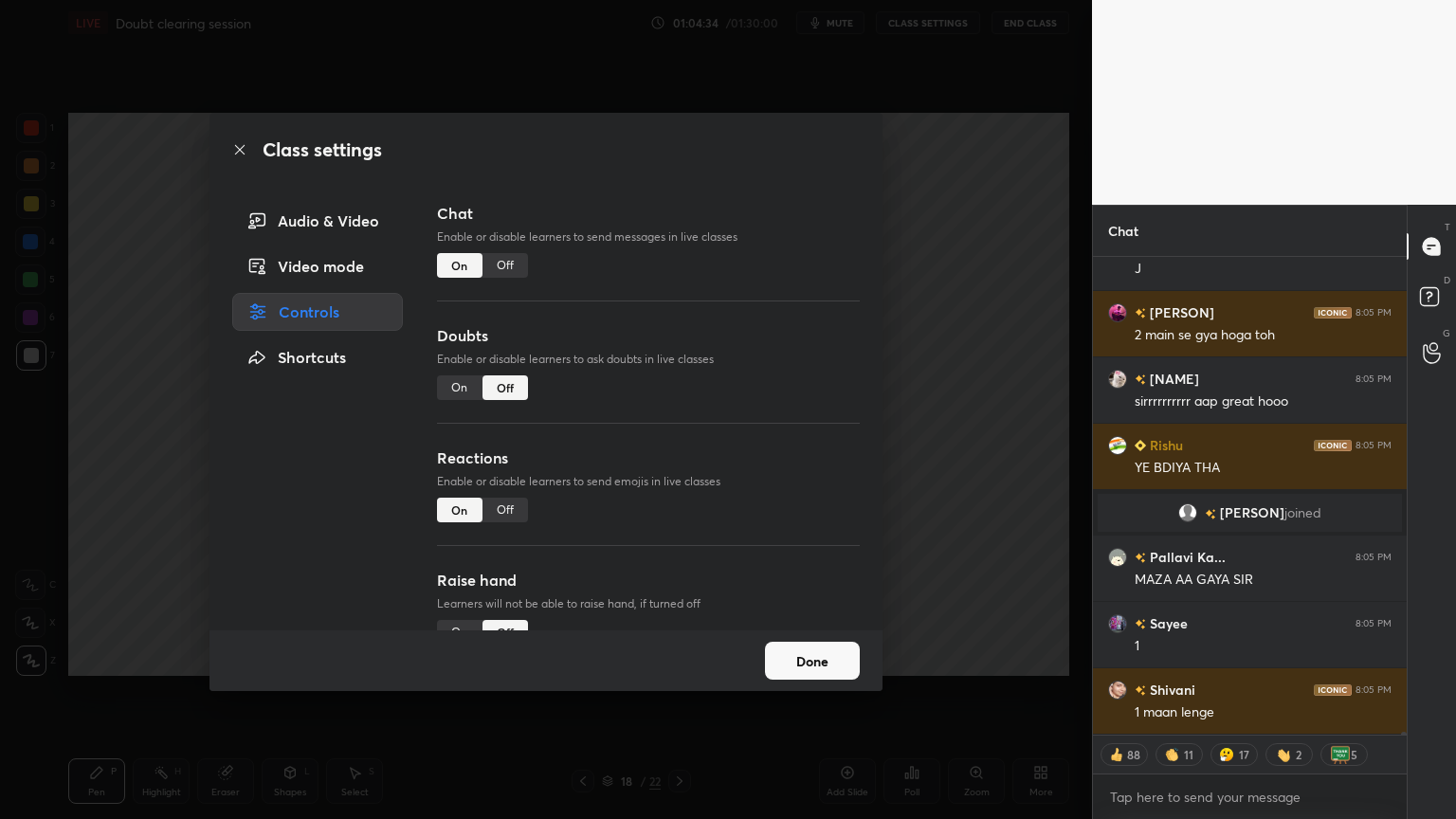 type on "x" 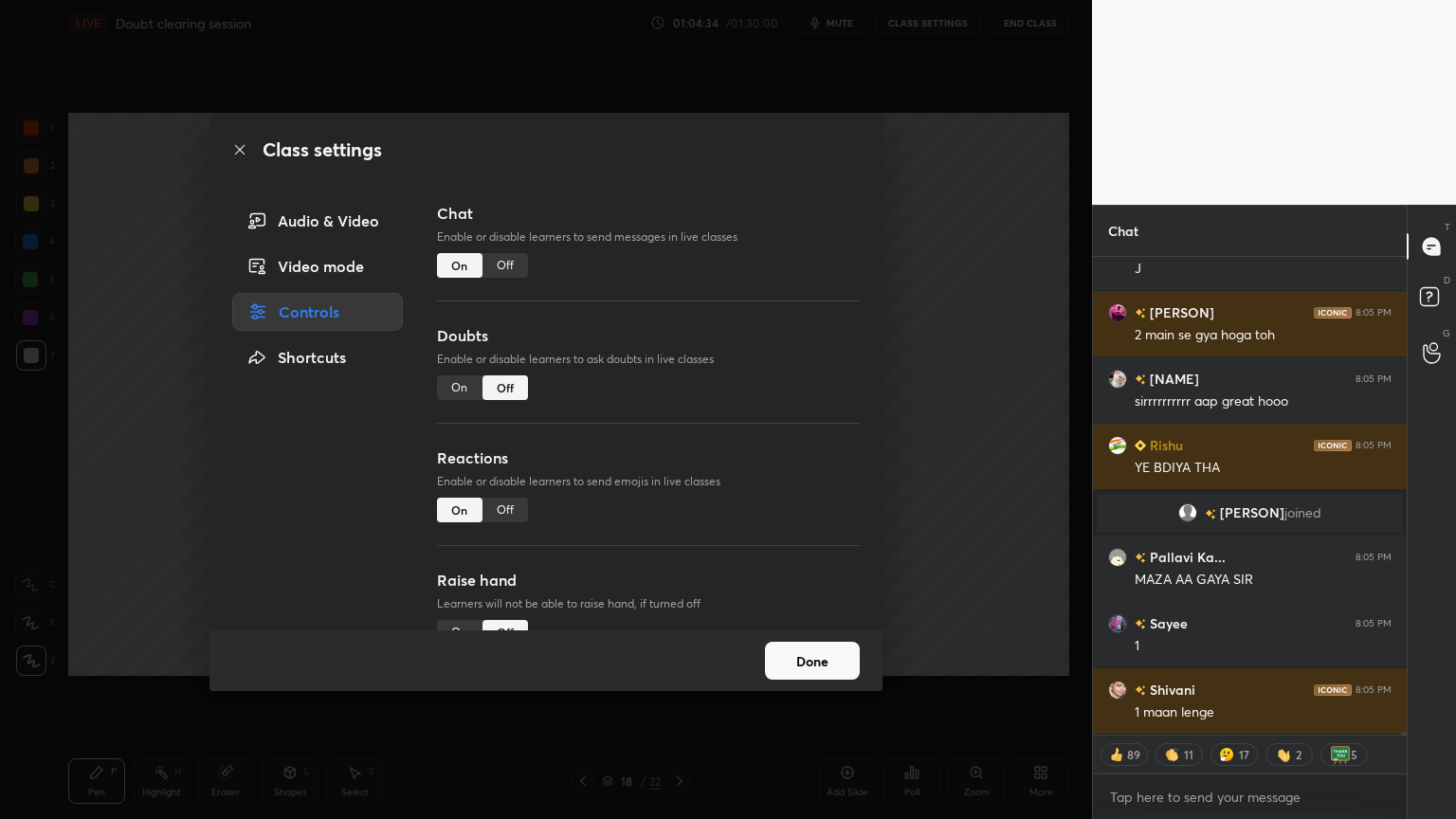 click on "Off" at bounding box center (505, 265) 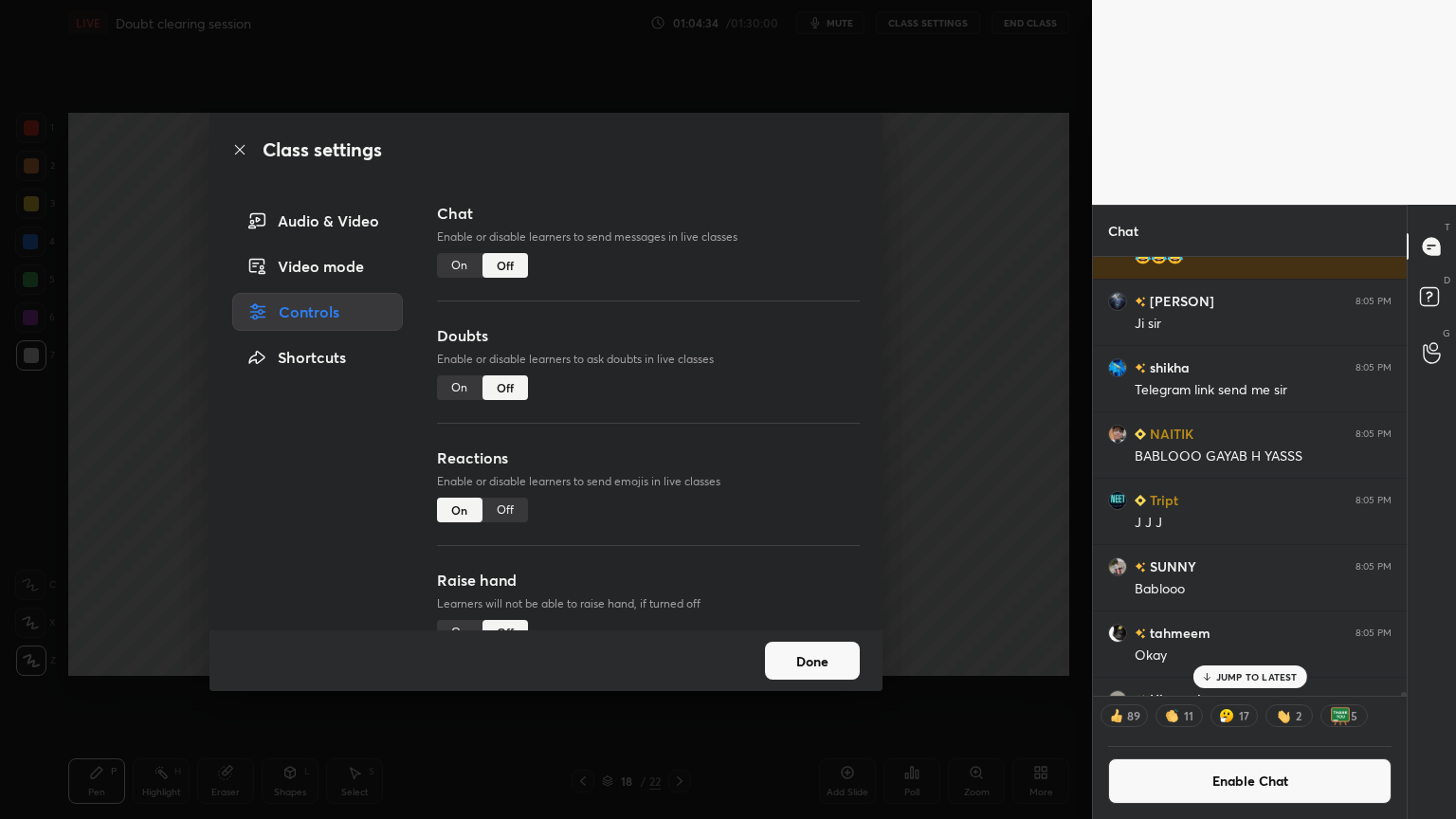drag, startPoint x: 974, startPoint y: 355, endPoint x: 913, endPoint y: 356, distance: 61.0082 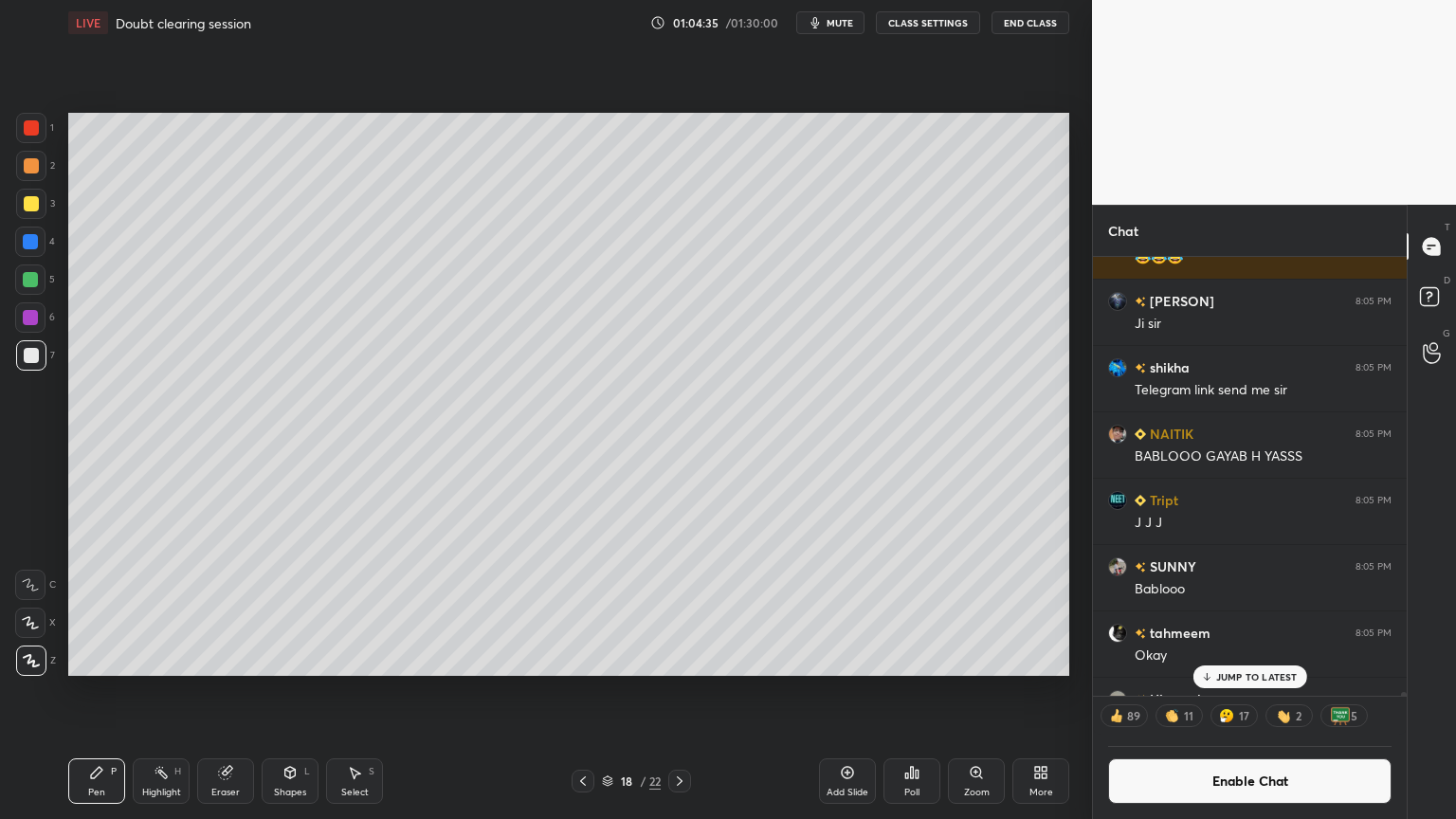 click on "Pen P" at bounding box center (97, 781) 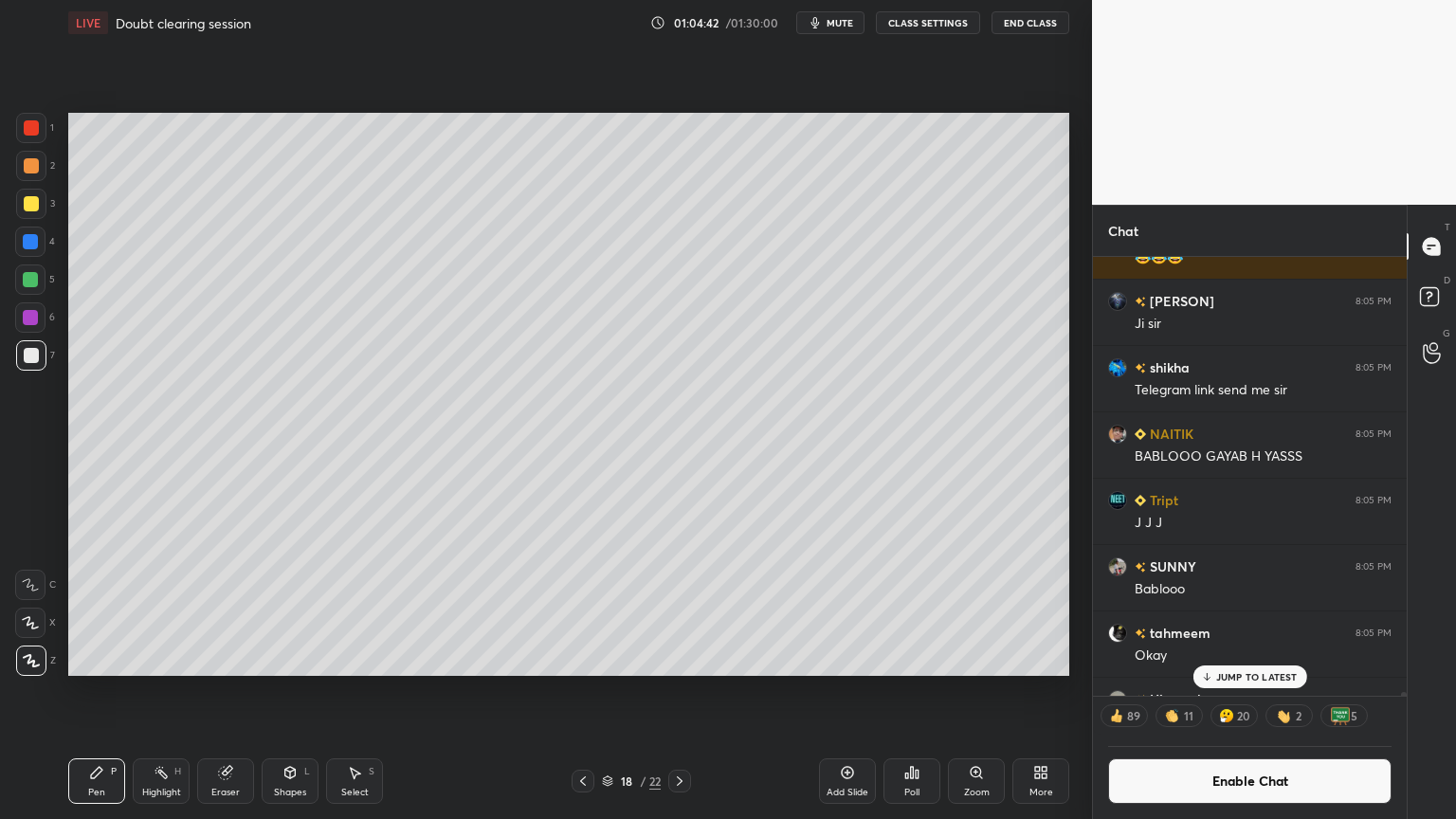 click on "Eraser" at bounding box center (226, 781) 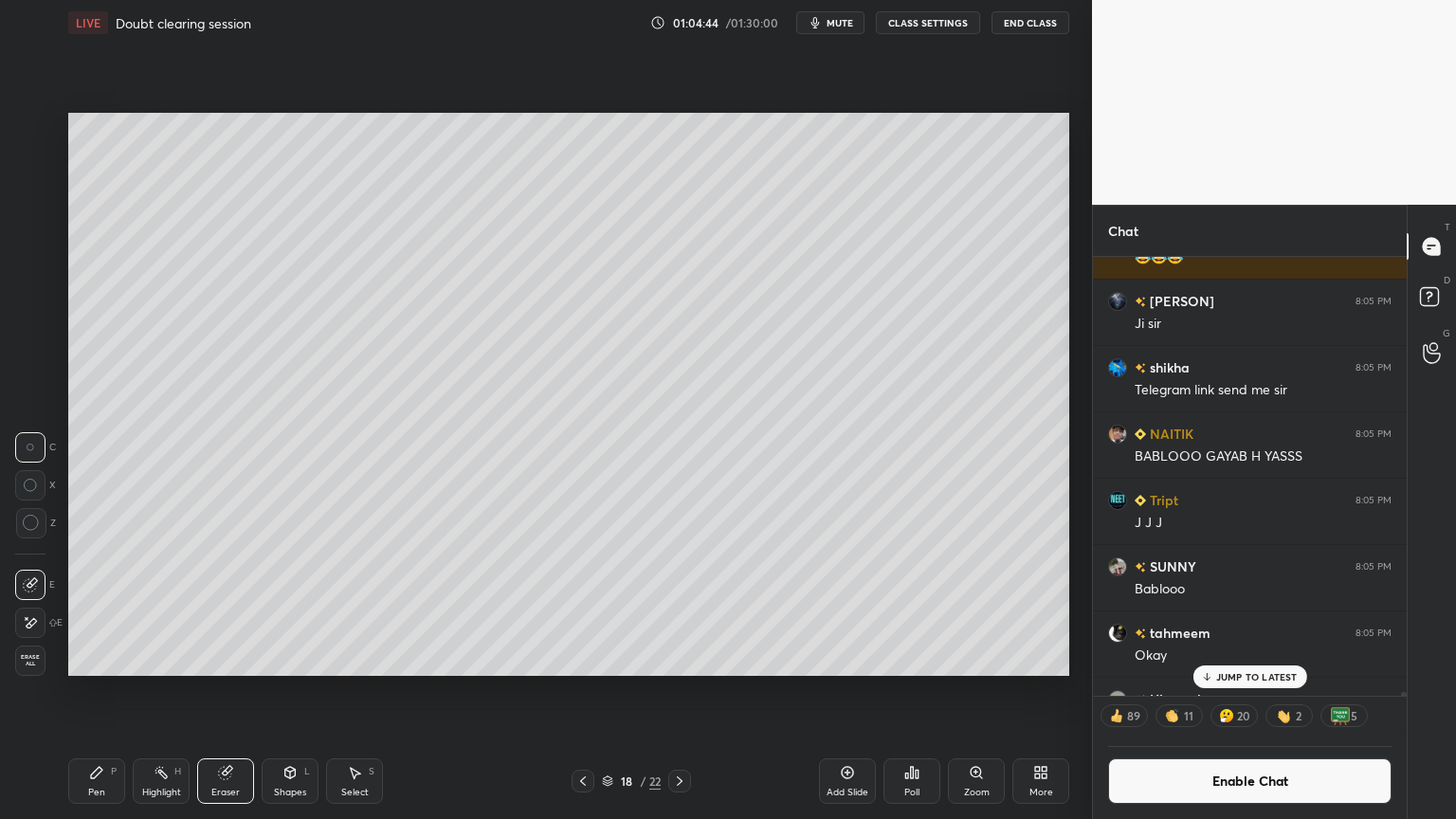 click on "Pen P" at bounding box center [97, 781] 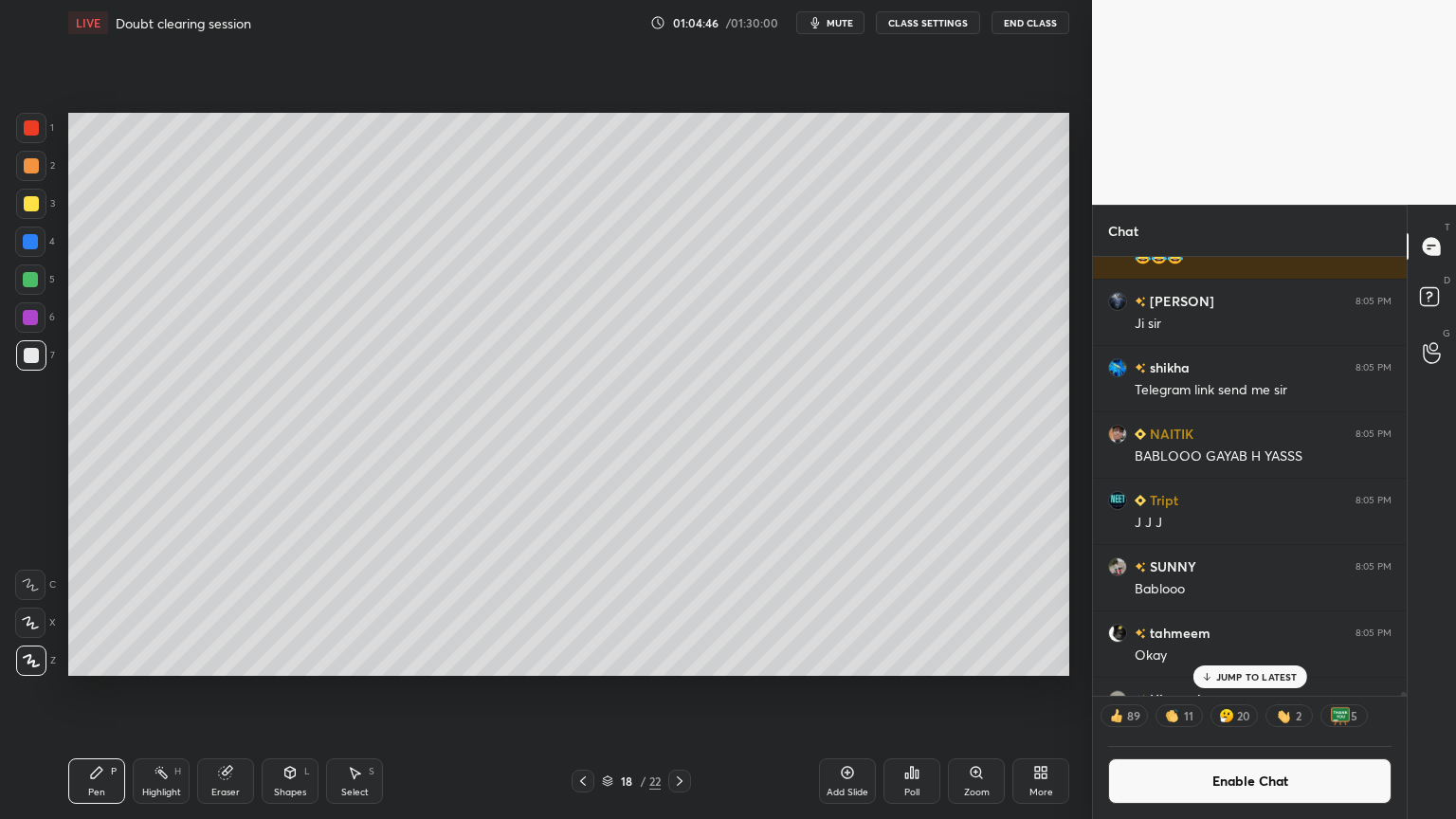 scroll, scrollTop: 6, scrollLeft: 6, axis: both 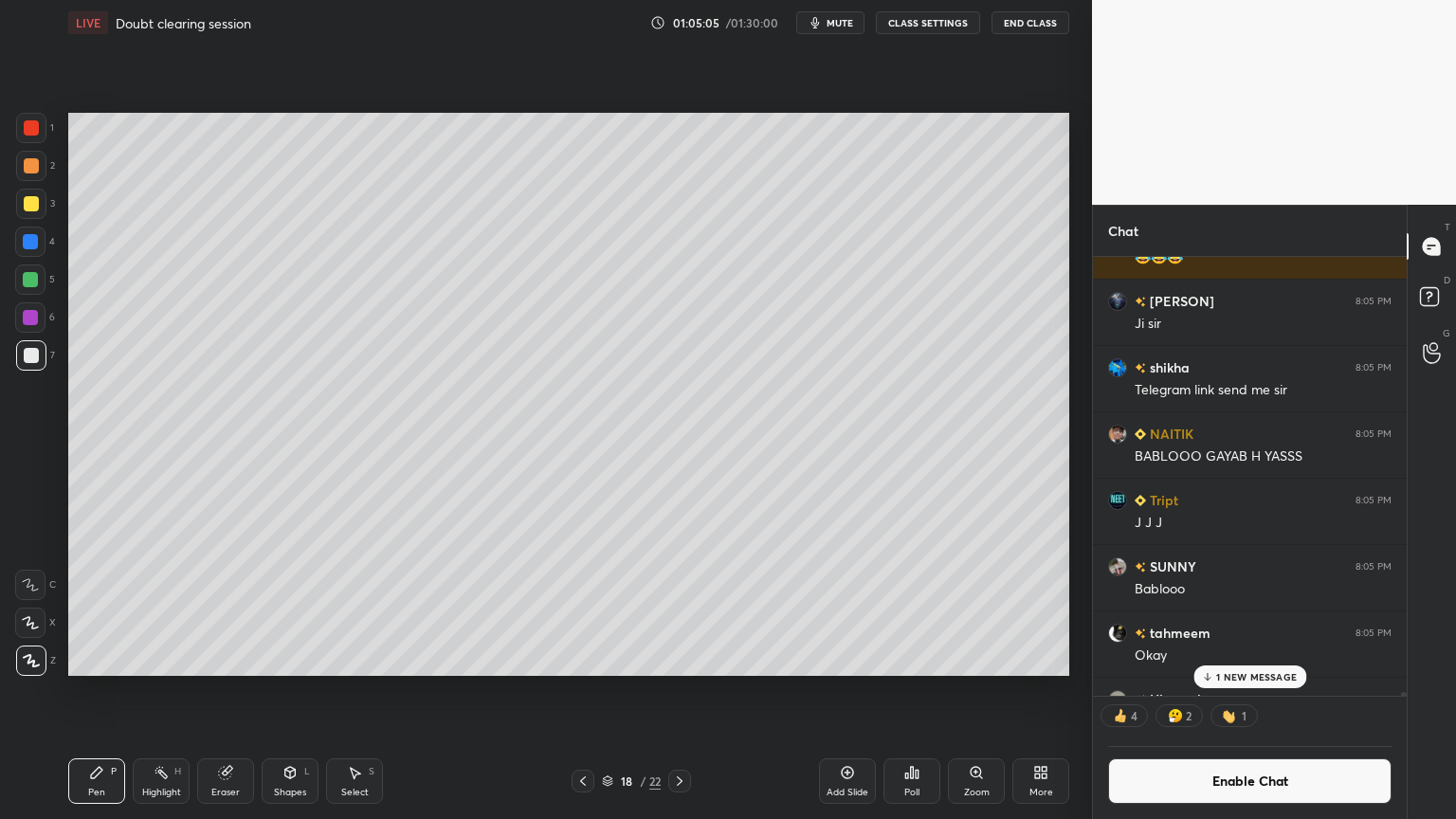 drag, startPoint x: 104, startPoint y: 781, endPoint x: 87, endPoint y: 755, distance: 31.064449 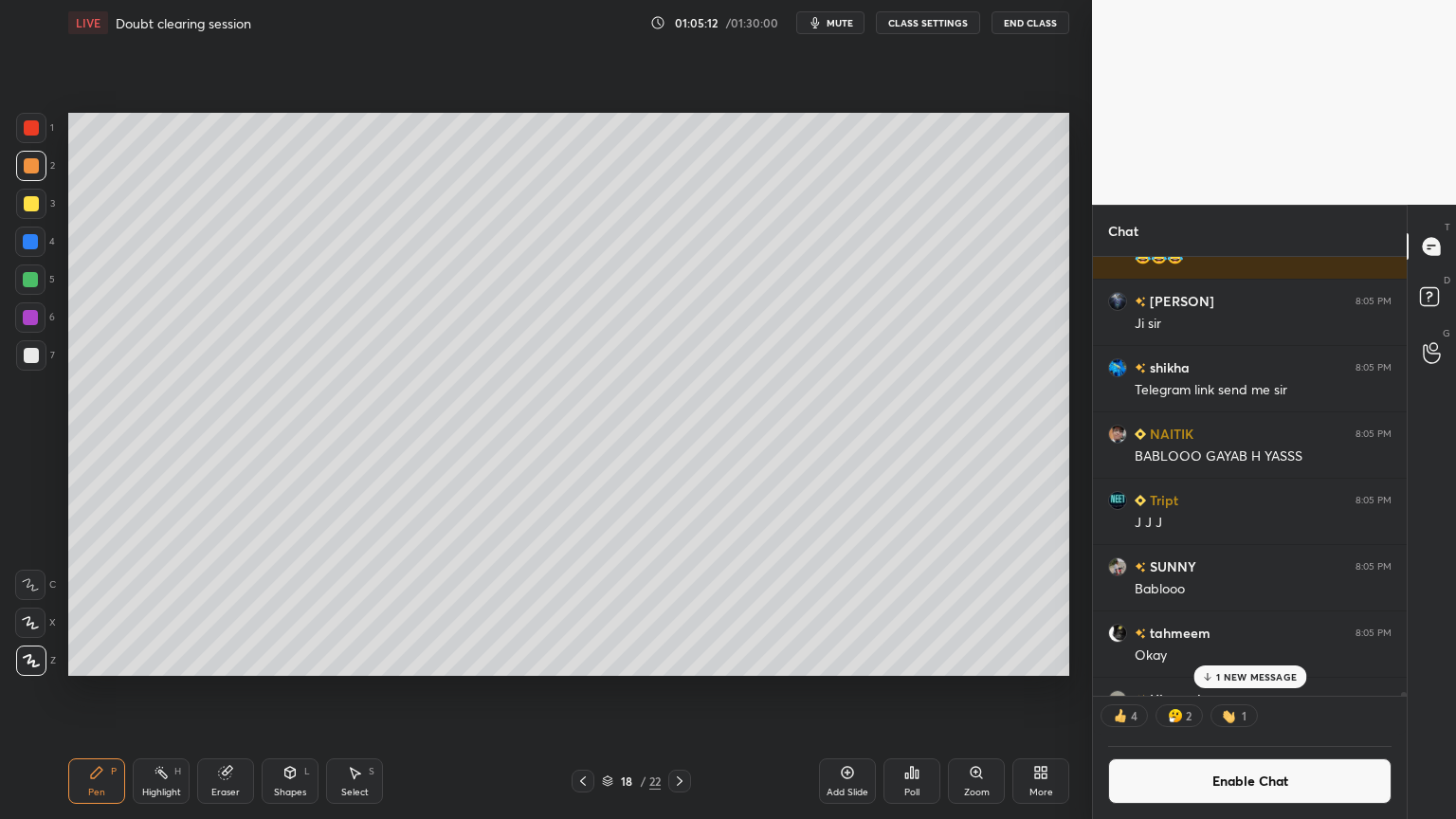 scroll, scrollTop: 6, scrollLeft: 6, axis: both 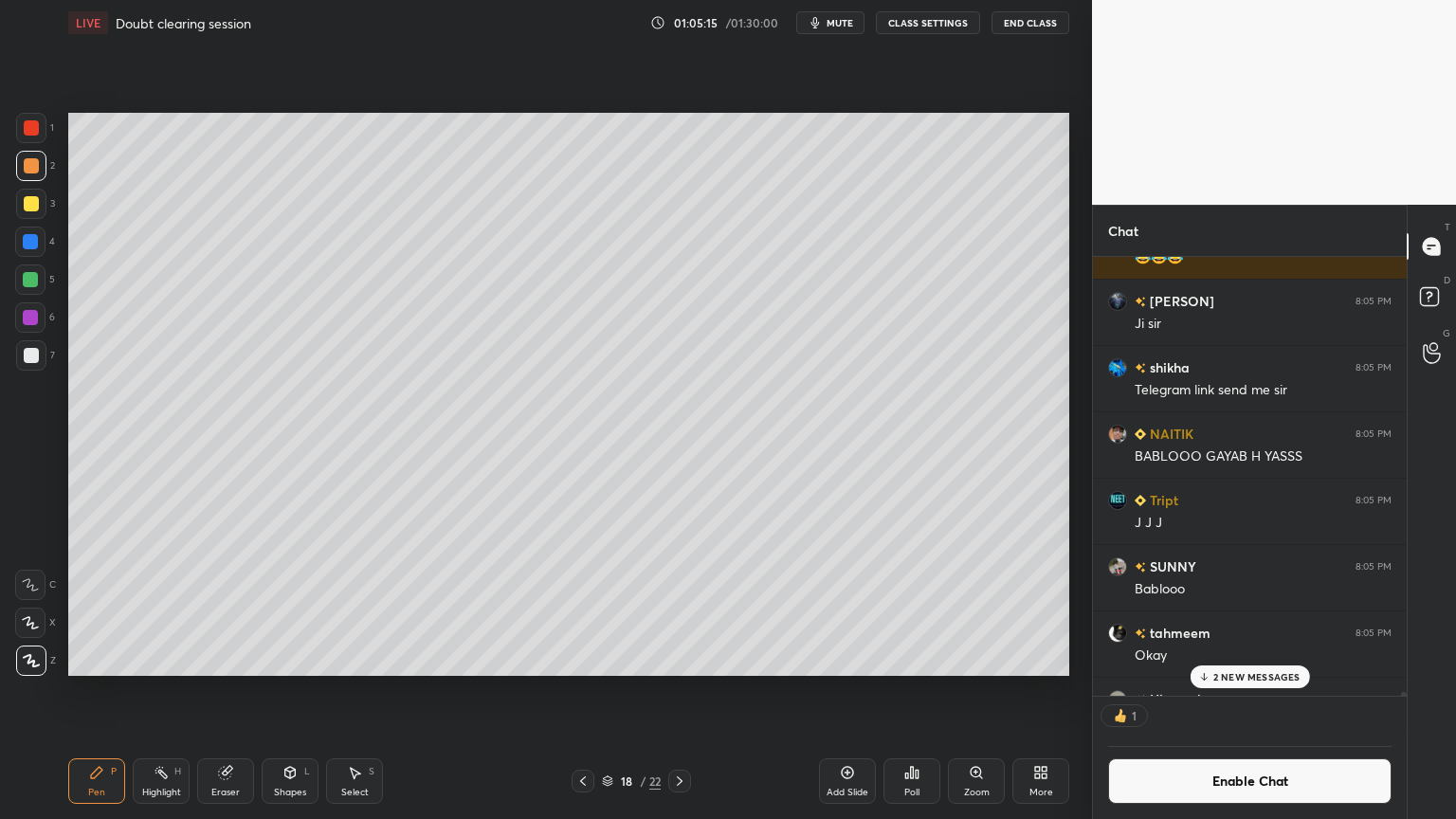 click on "Highlight H" at bounding box center (161, 781) 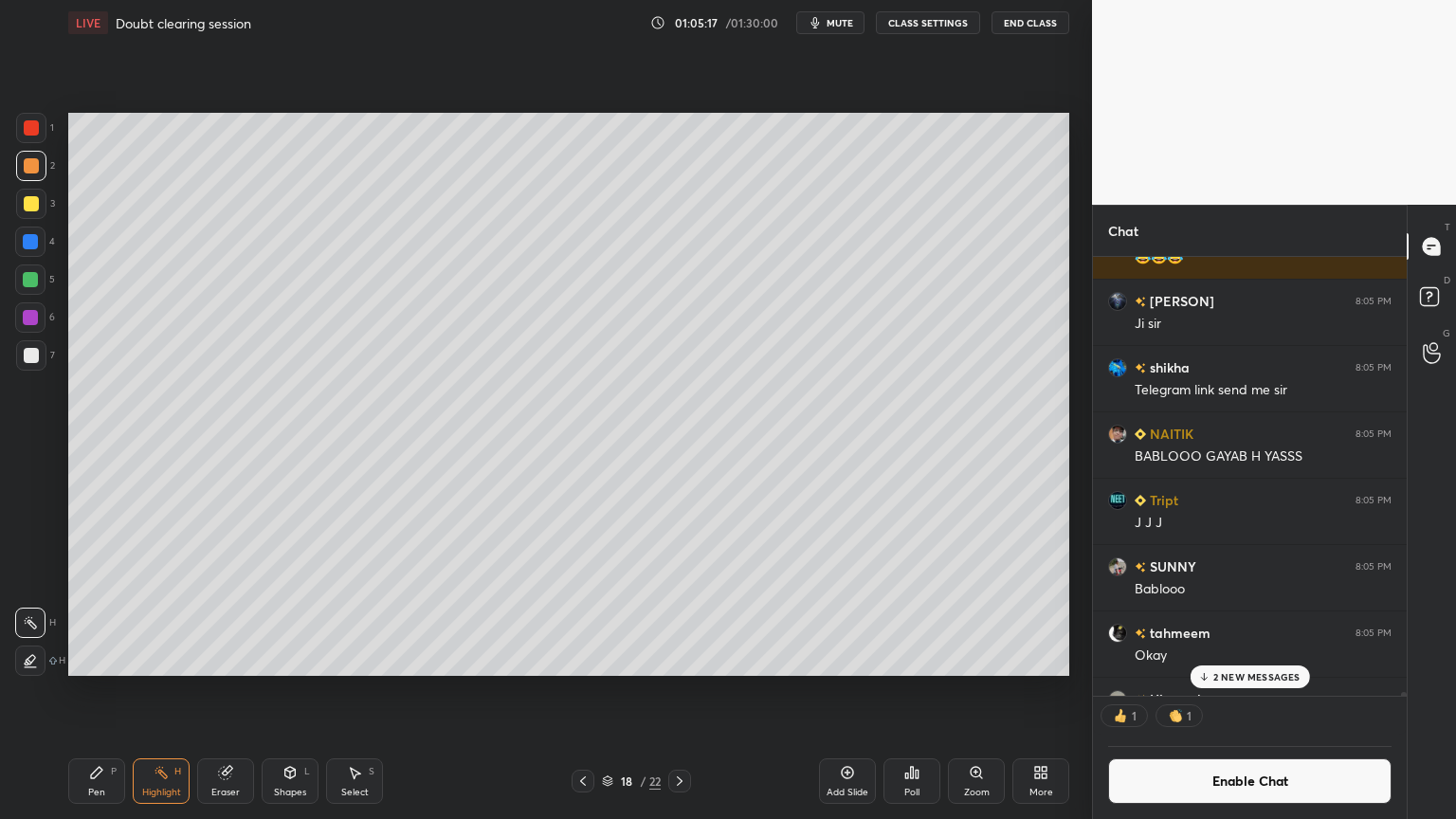 click on "Pen" at bounding box center (97, 792) 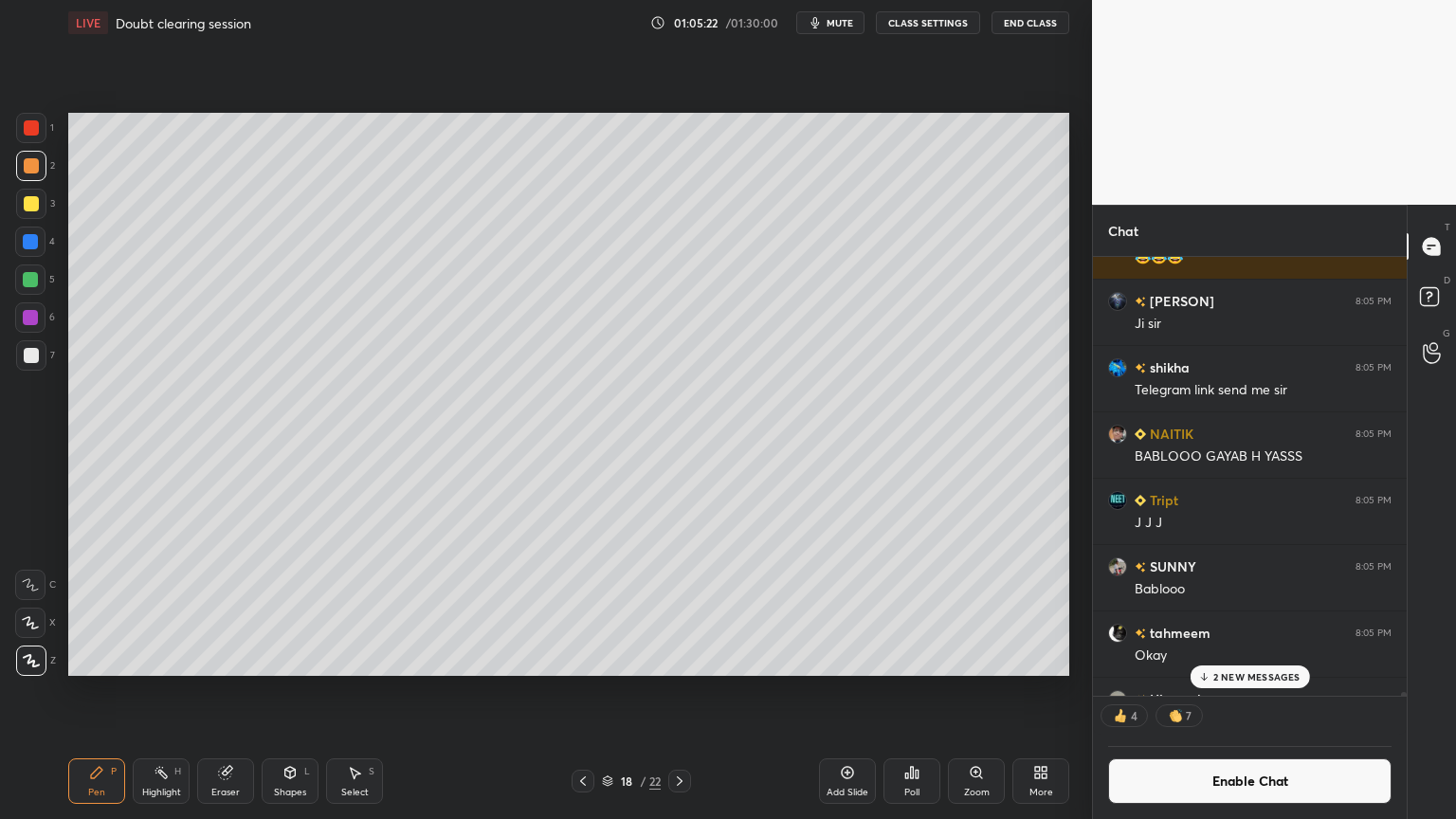 click on "Highlight" at bounding box center [161, 792] 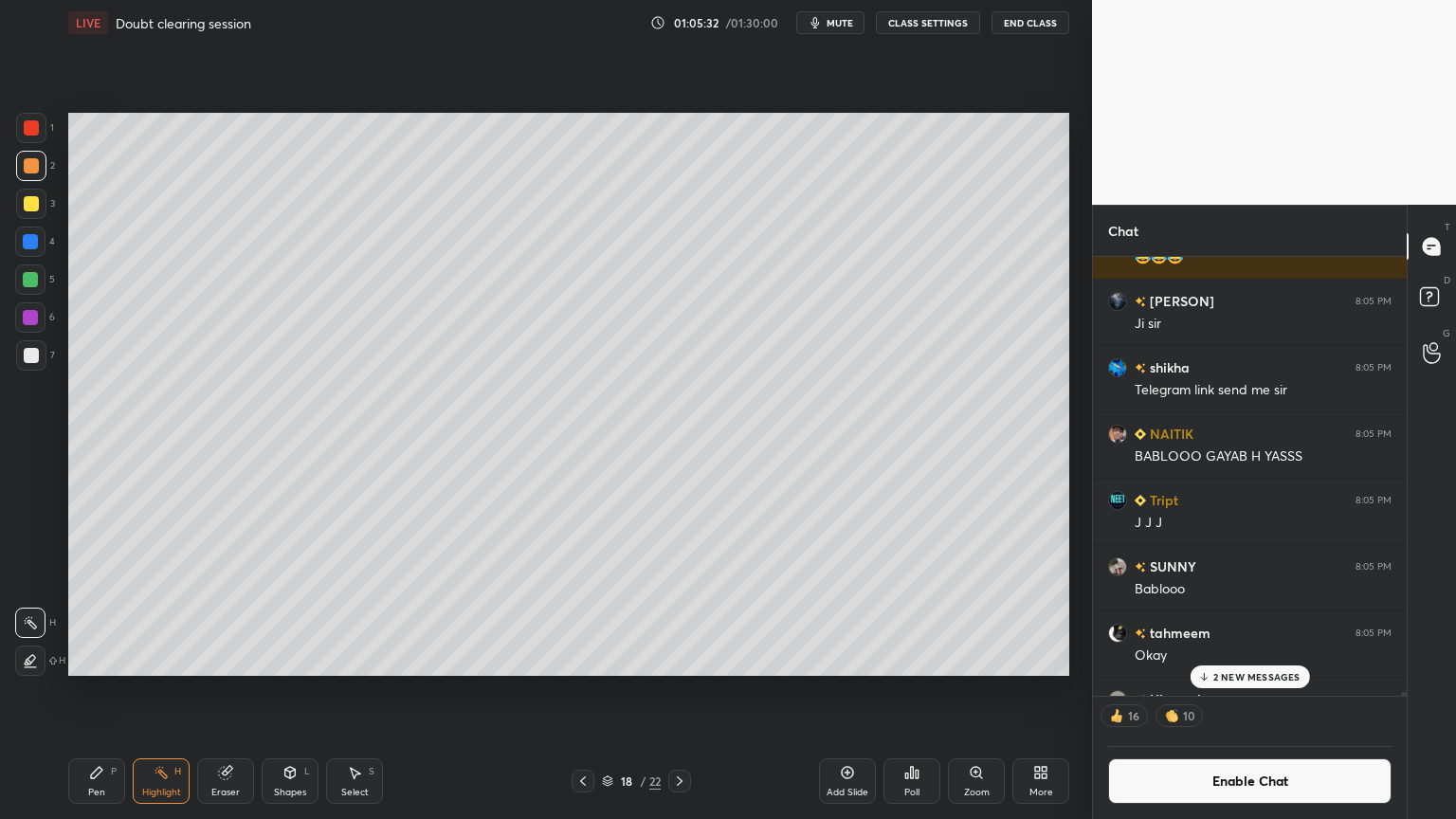 drag, startPoint x: 99, startPoint y: 789, endPoint x: 117, endPoint y: 740, distance: 52.20153 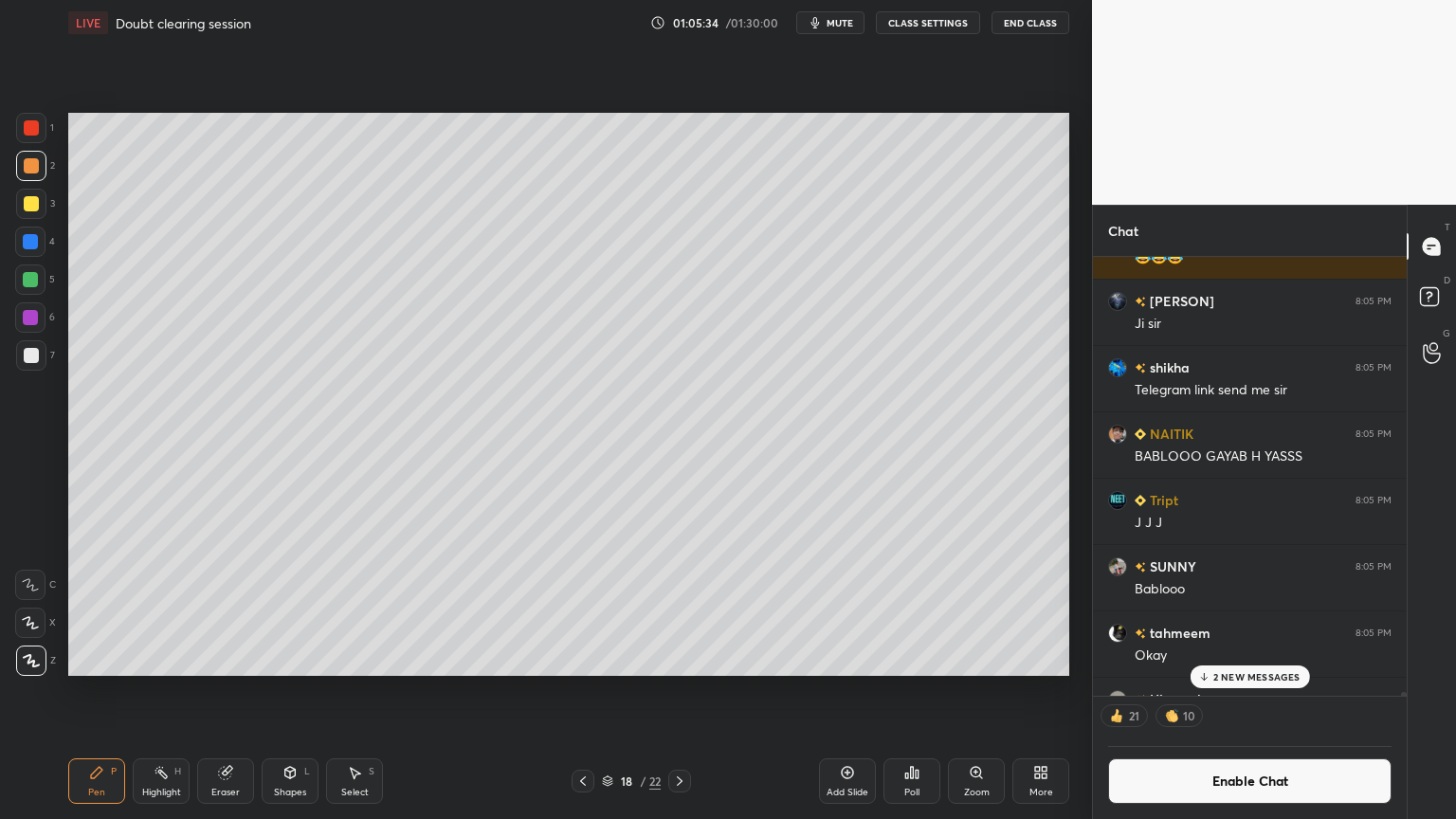 click at bounding box center [30, 280] 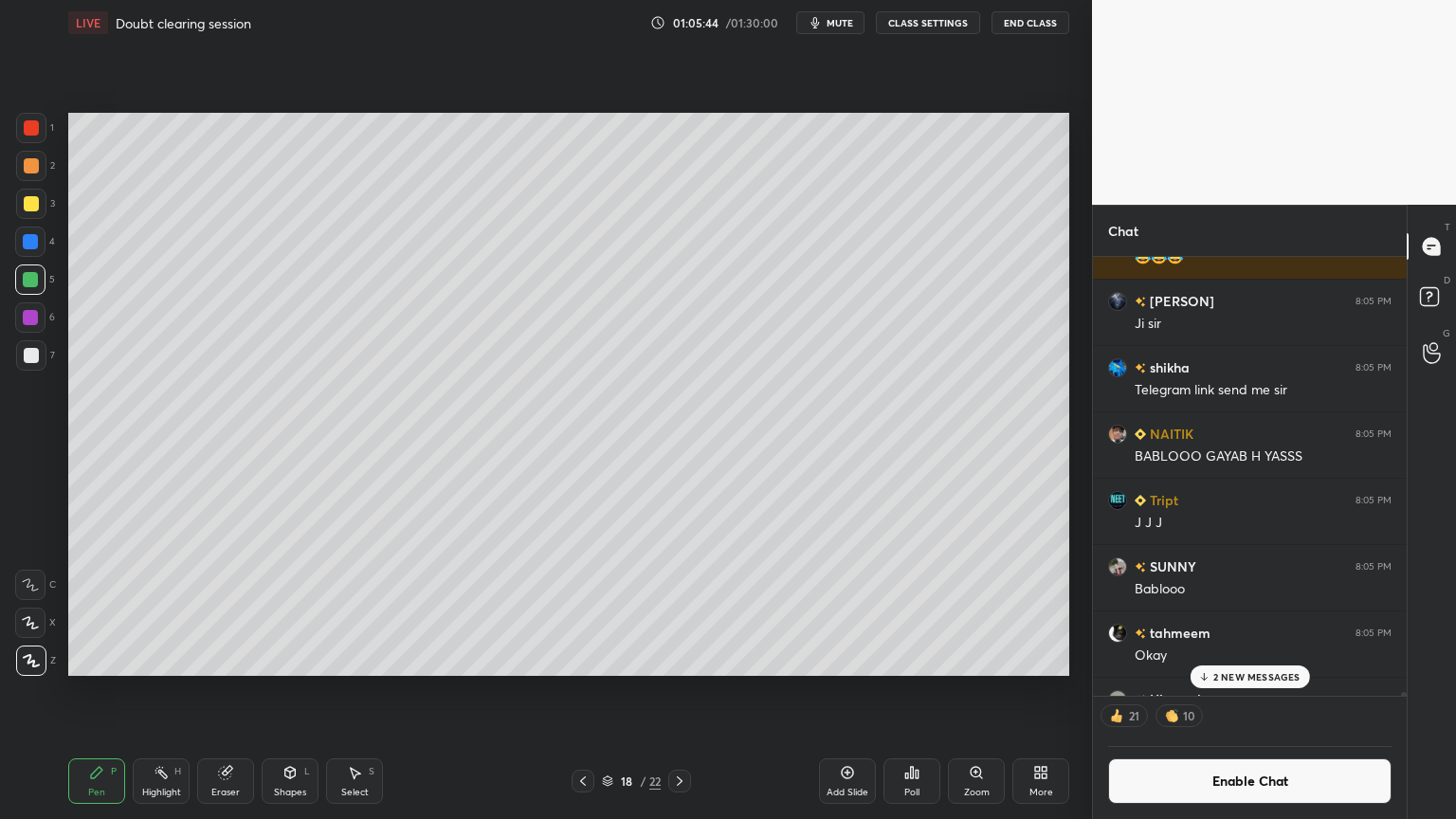 scroll, scrollTop: 6, scrollLeft: 6, axis: both 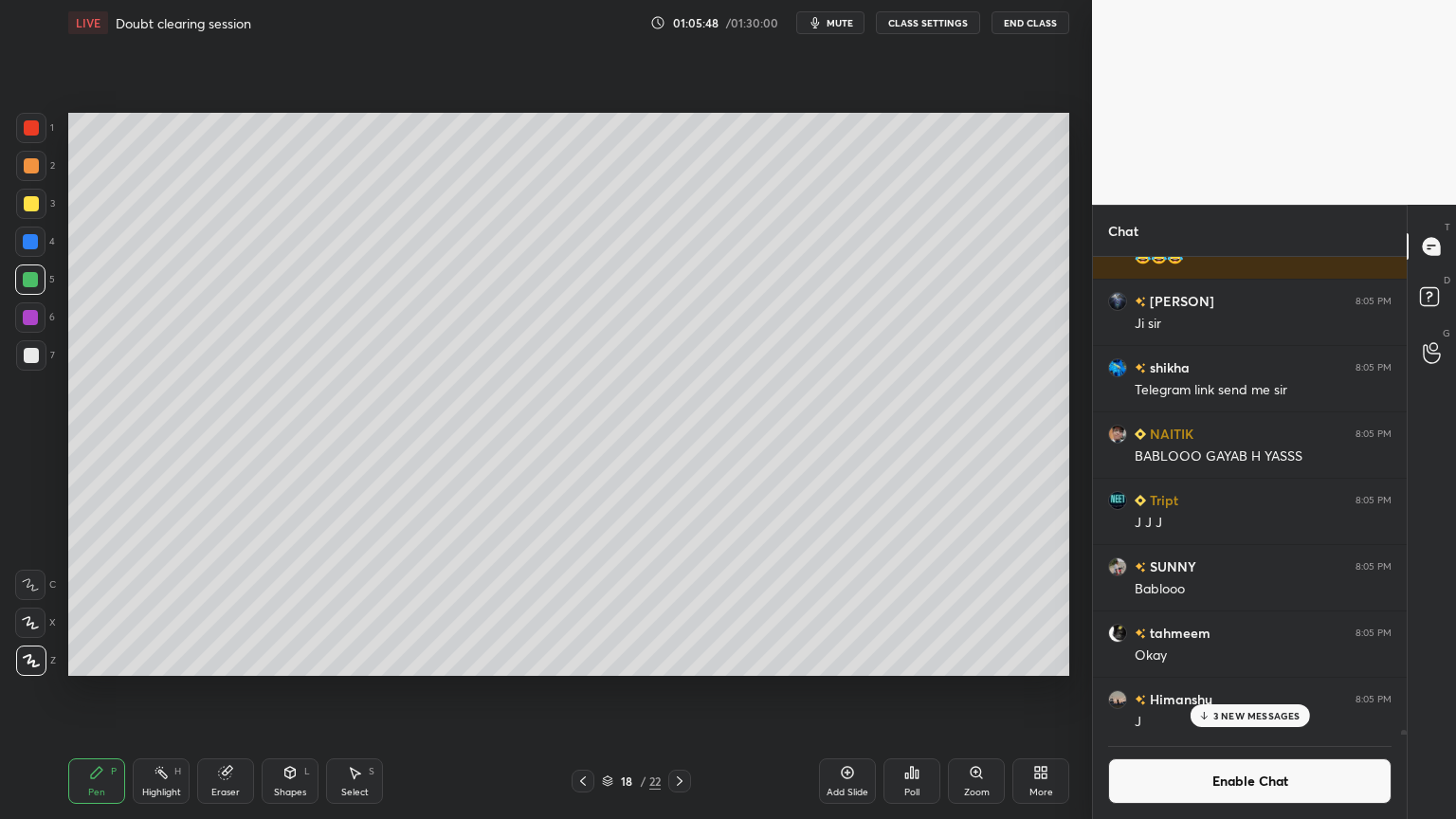 click on "Highlight H" at bounding box center (161, 781) 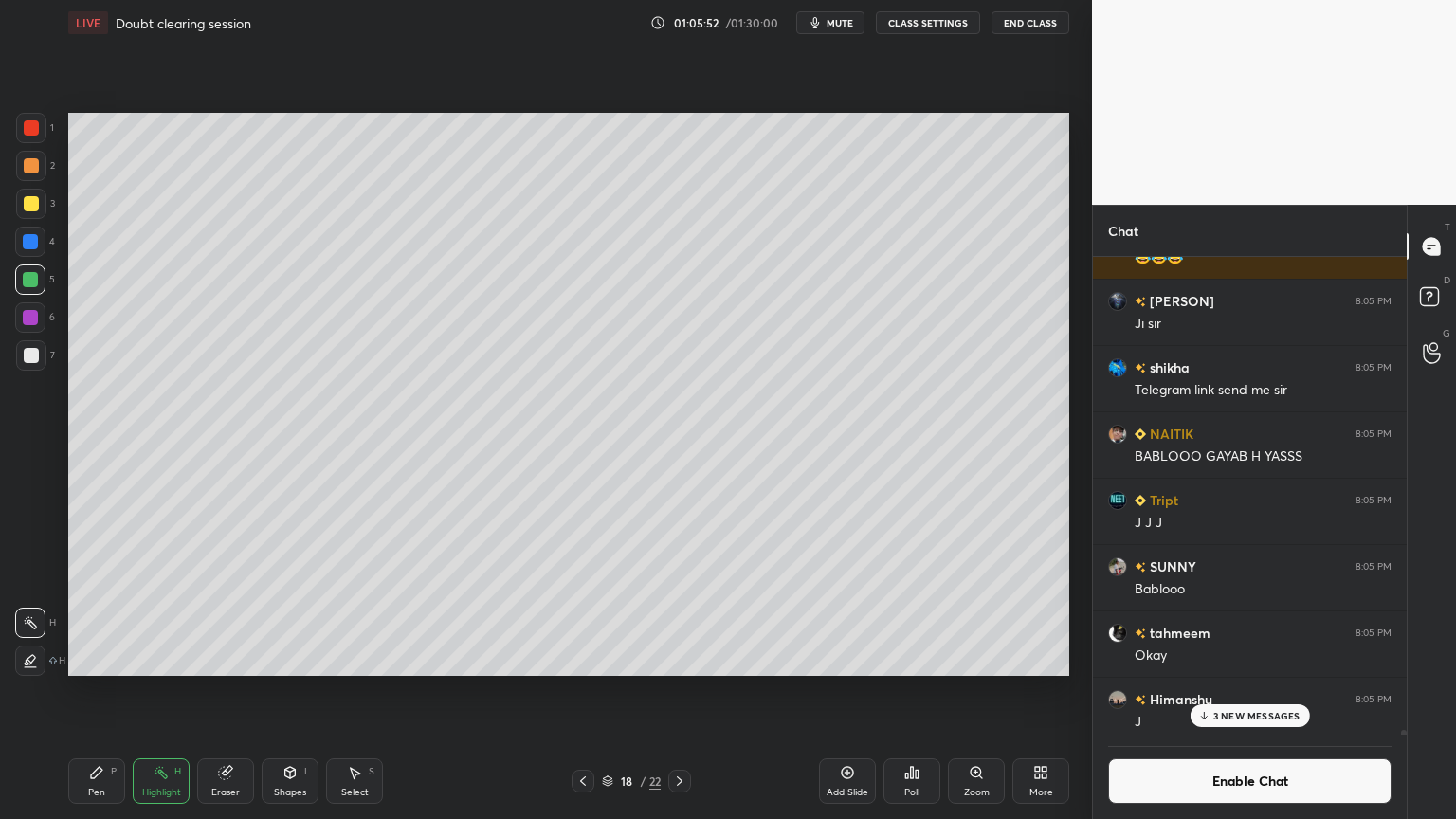 scroll, scrollTop: 433, scrollLeft: 308, axis: both 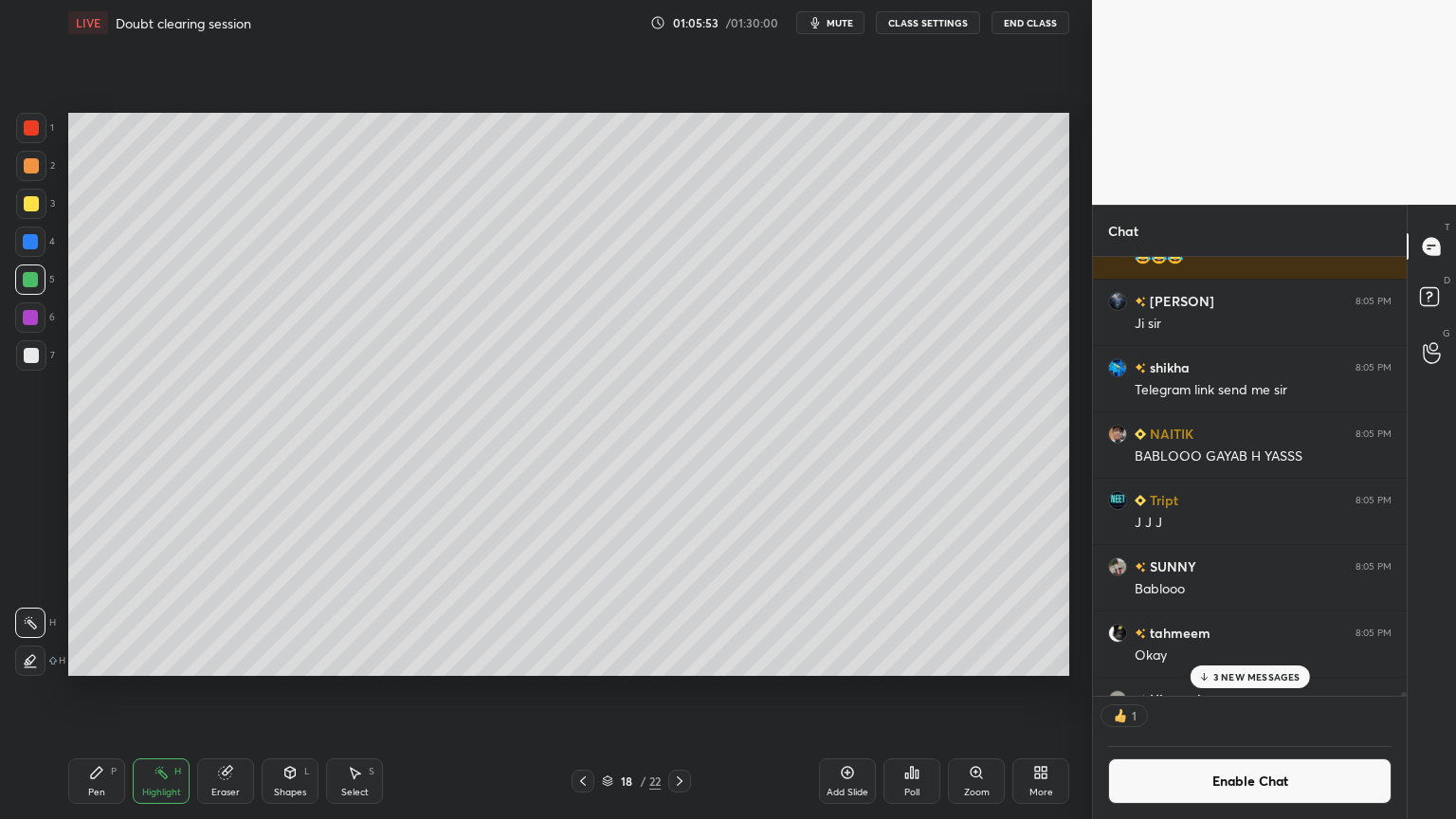 drag, startPoint x: 288, startPoint y: 779, endPoint x: 288, endPoint y: 762, distance: 17 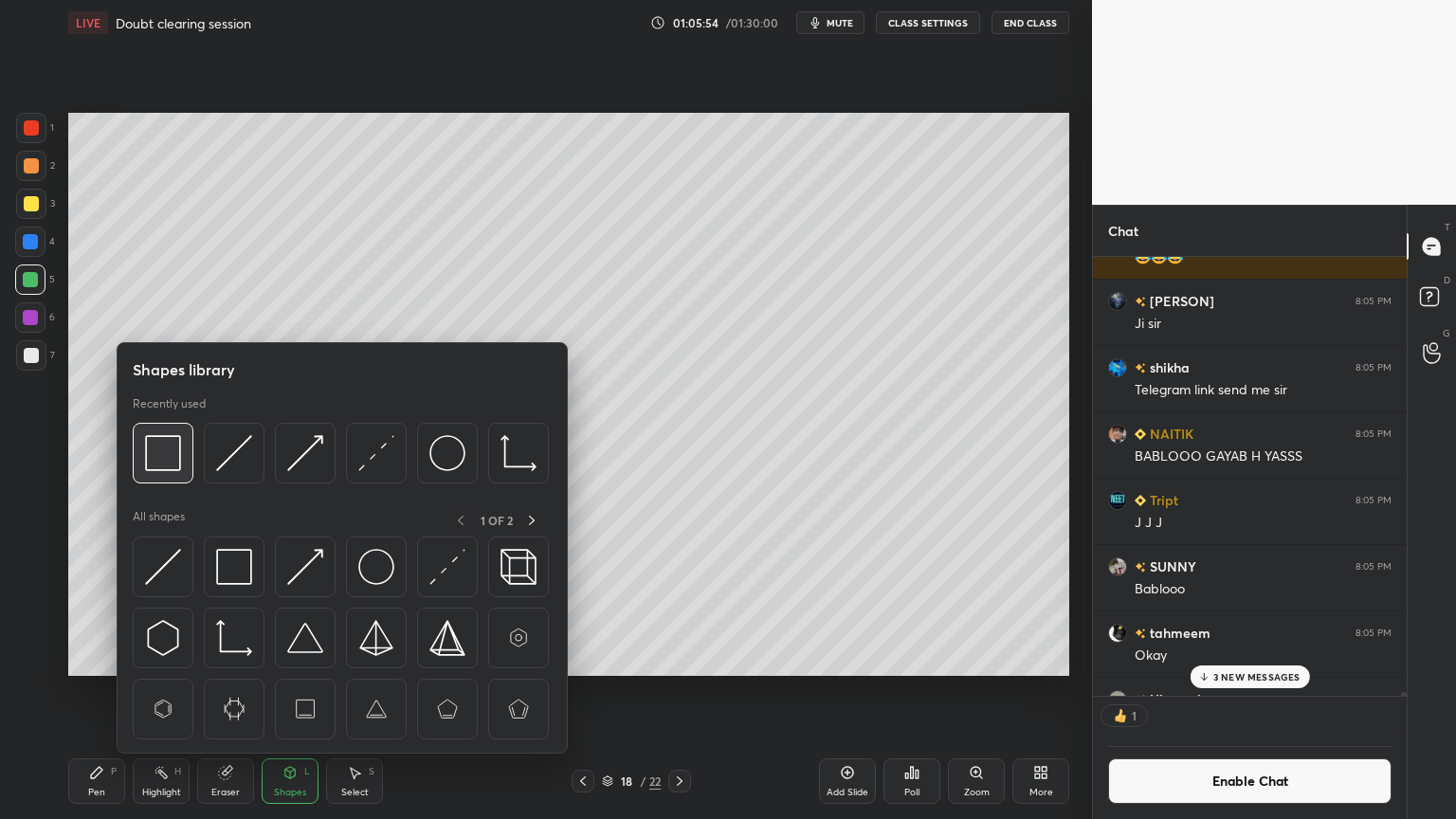 click at bounding box center (163, 453) 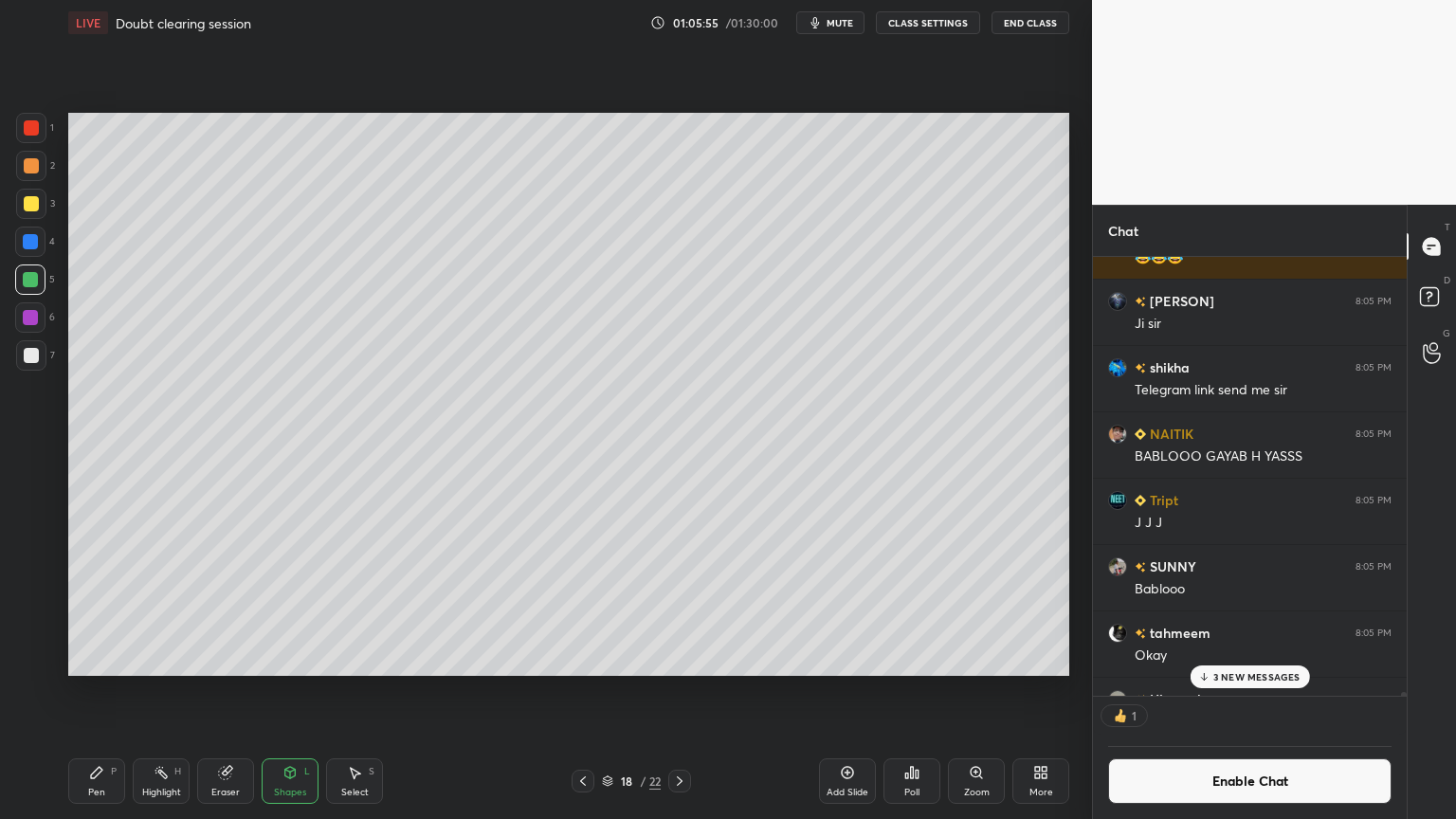 click at bounding box center [31, 128] 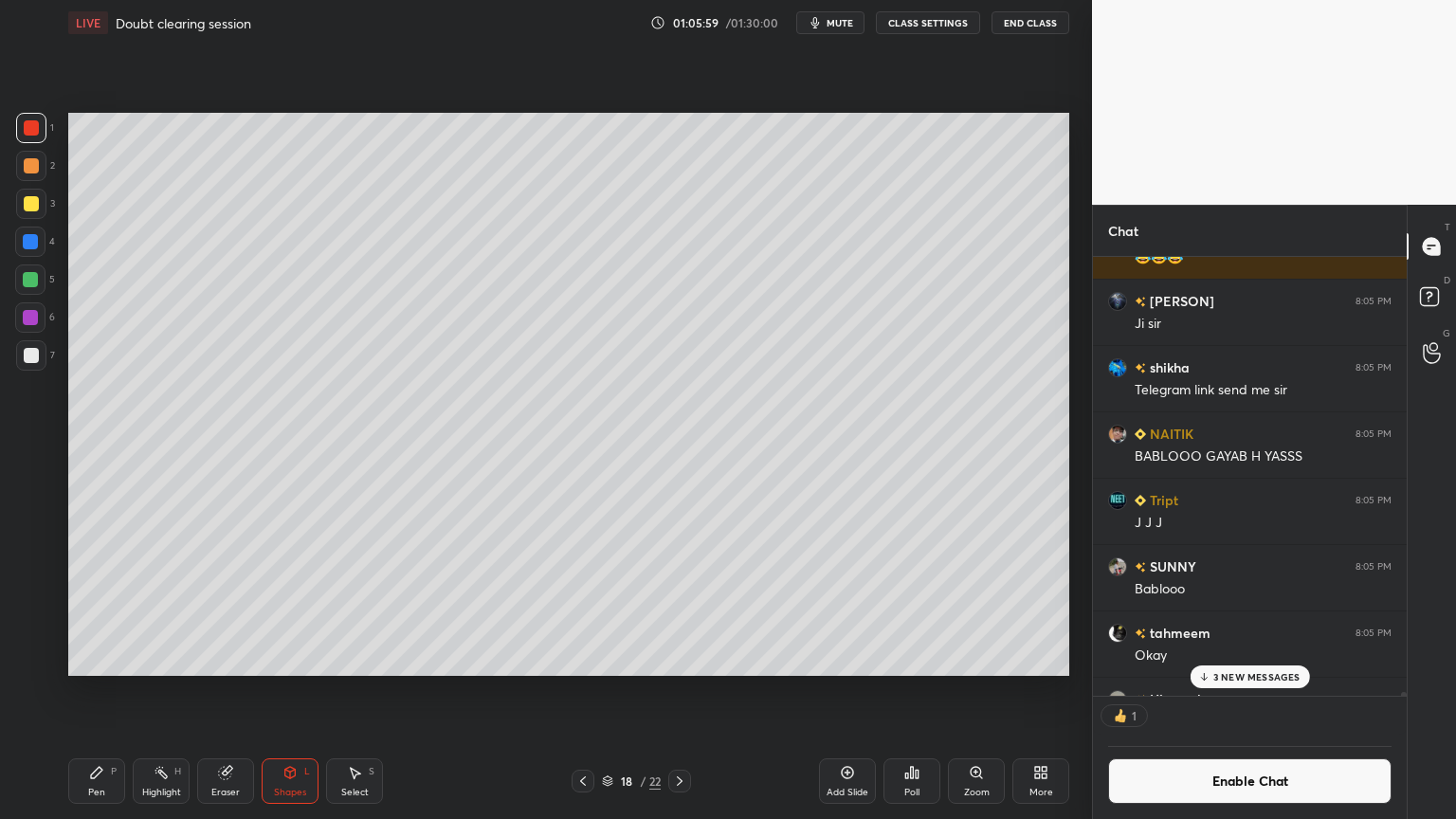 drag, startPoint x: 159, startPoint y: 785, endPoint x: 165, endPoint y: 774, distance: 12.529964 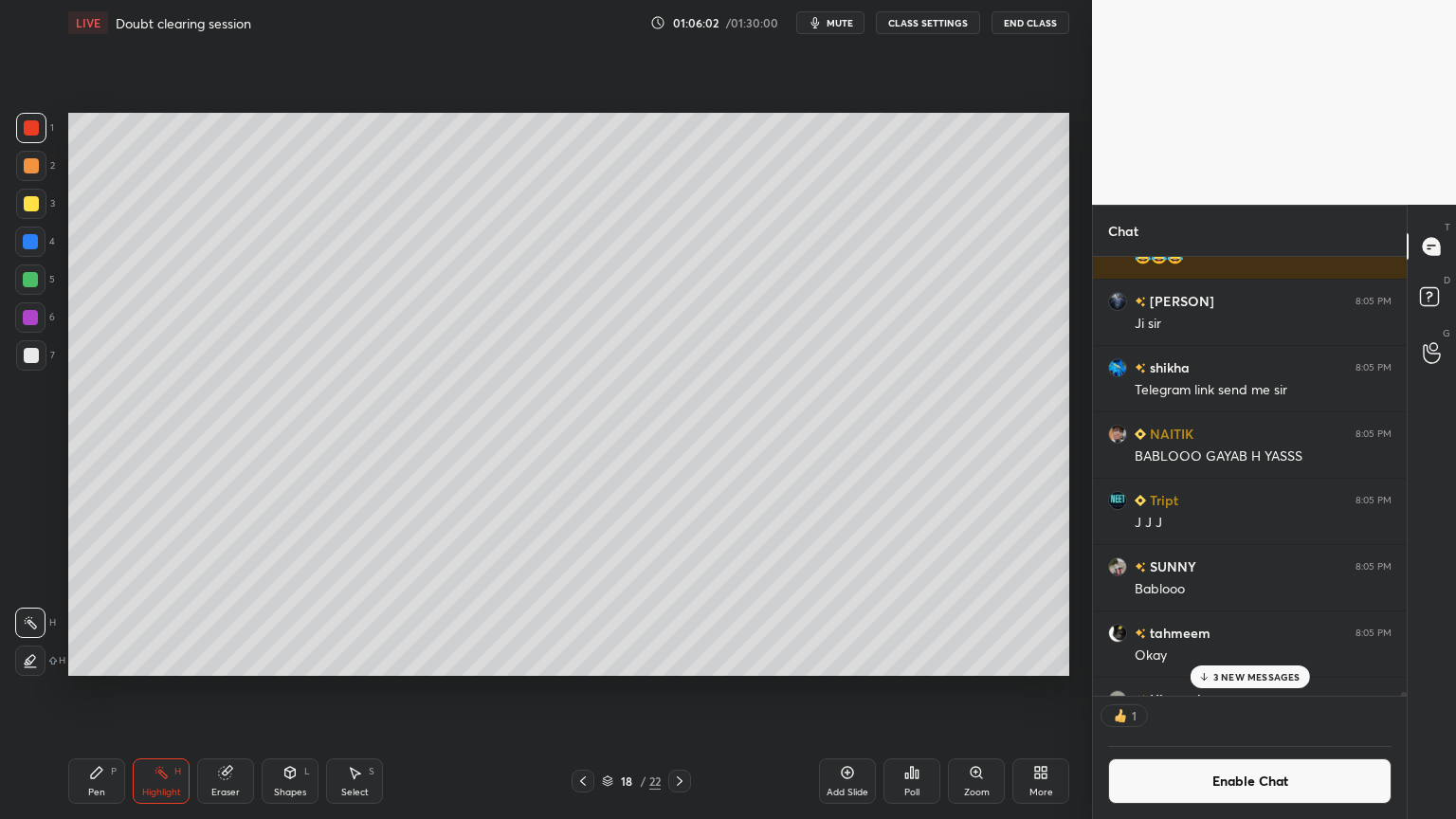 scroll, scrollTop: 6, scrollLeft: 6, axis: both 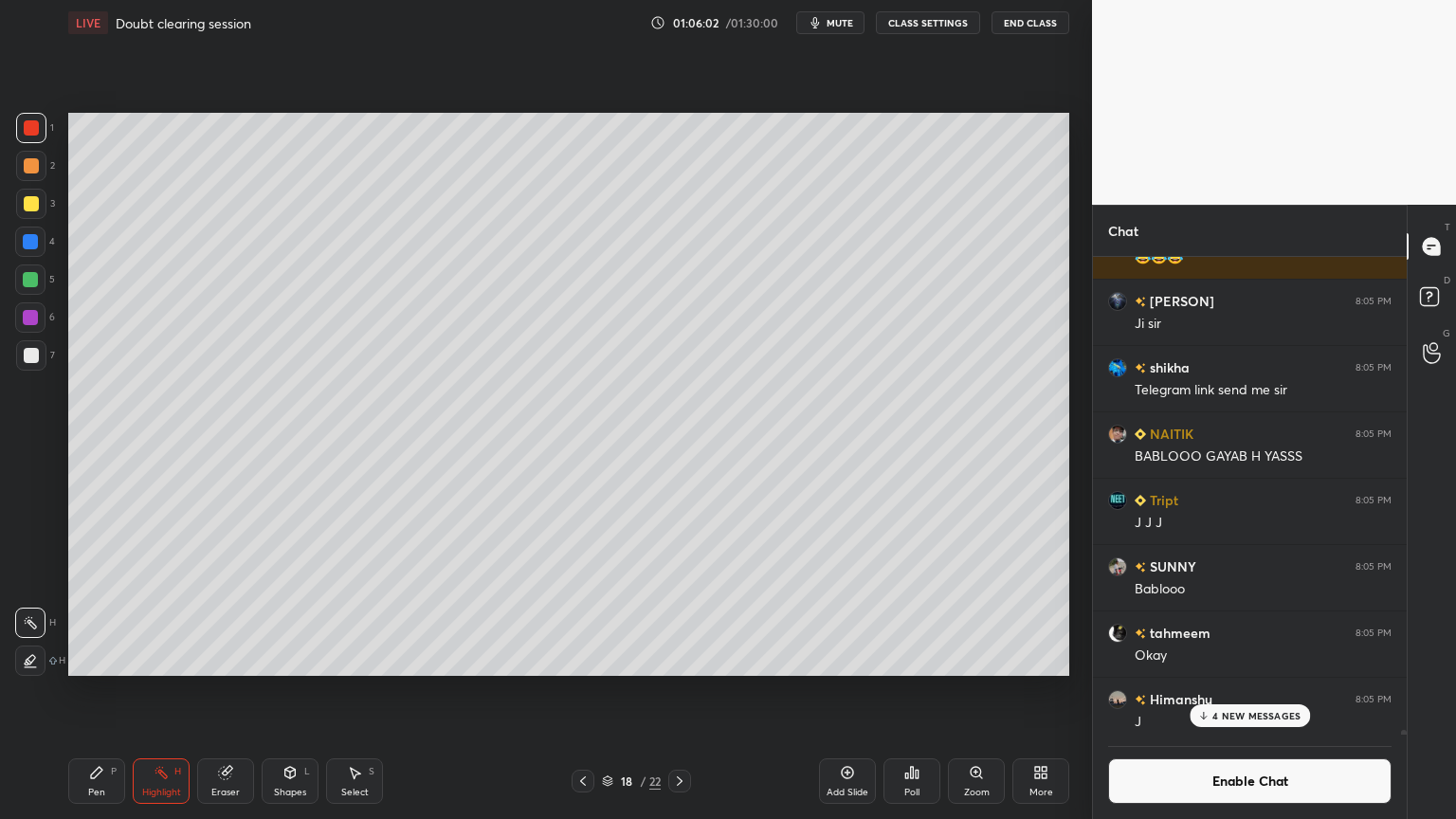click on "Pen P" at bounding box center (97, 781) 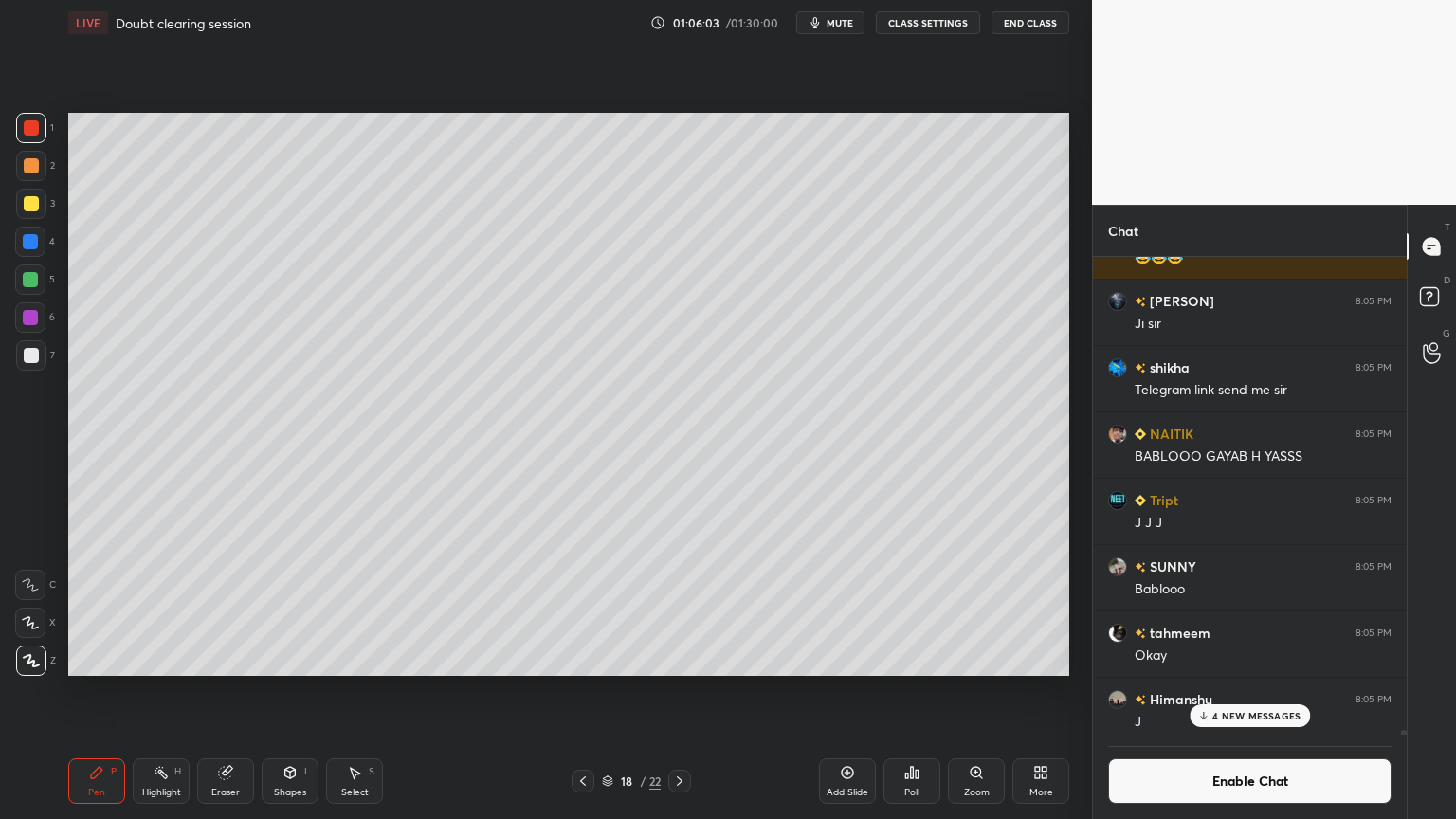 click at bounding box center [31, 355] 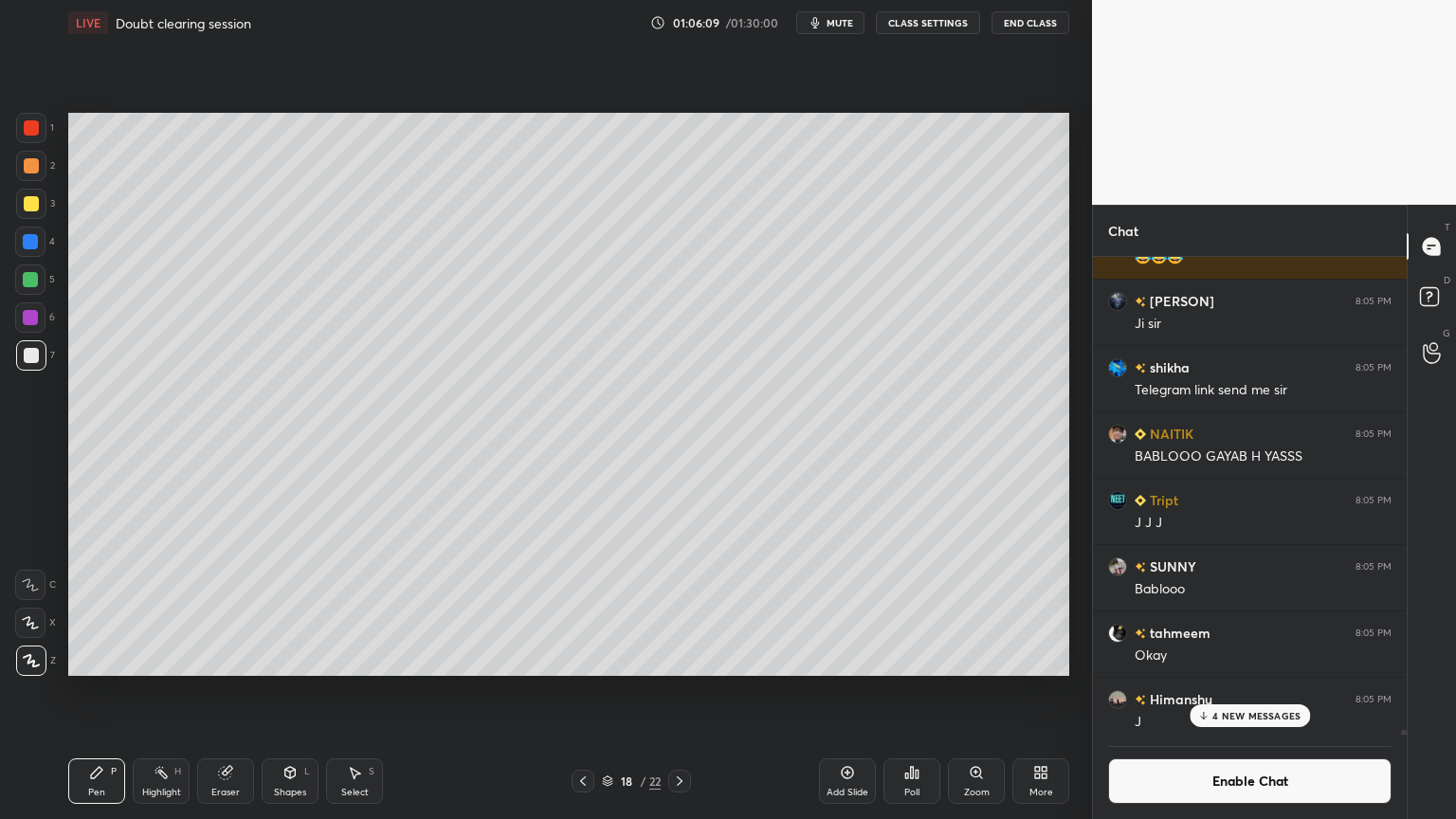 scroll, scrollTop: 433, scrollLeft: 308, axis: both 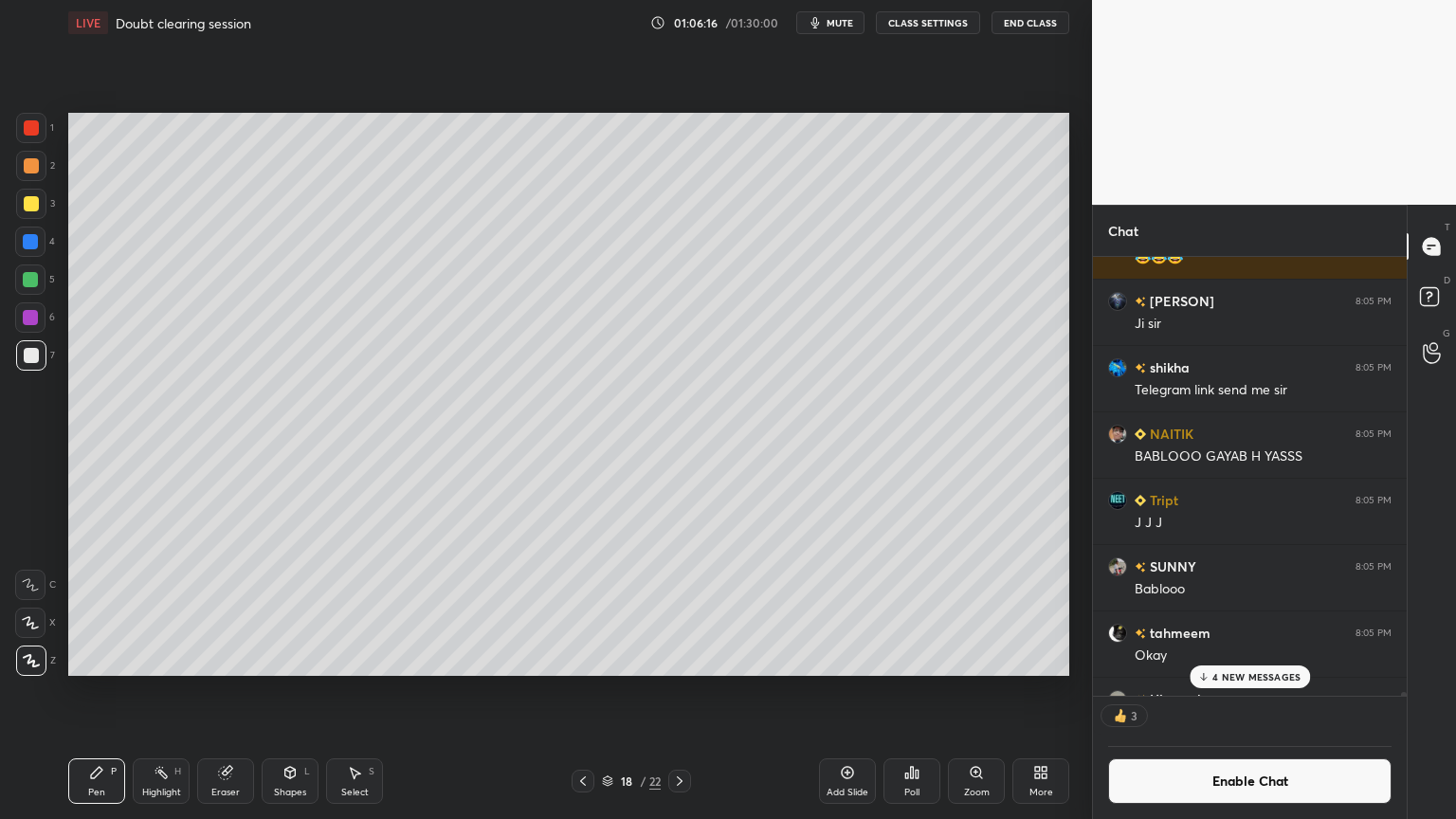 click on "Highlight H" at bounding box center [161, 781] 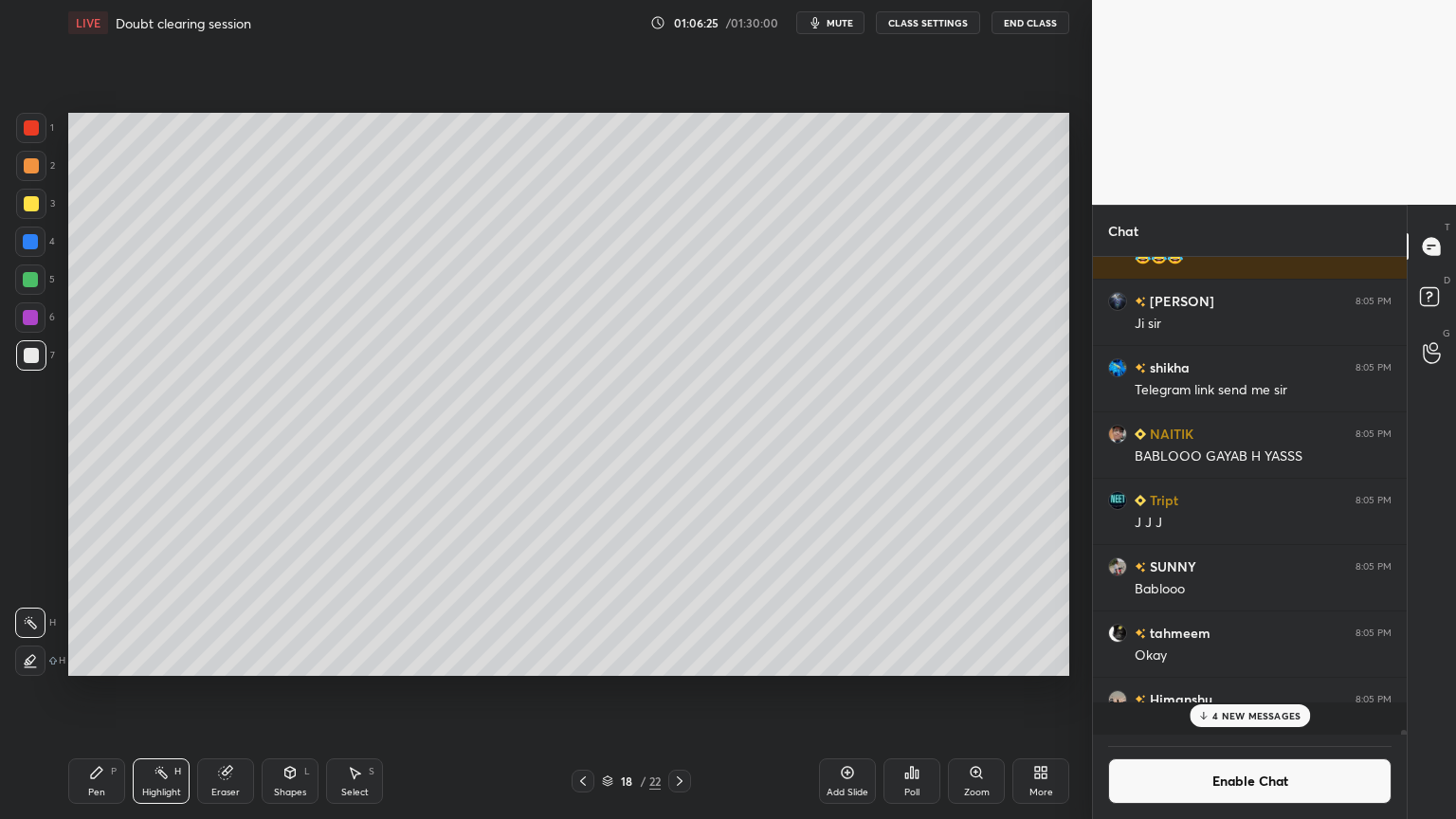 scroll, scrollTop: 6, scrollLeft: 6, axis: both 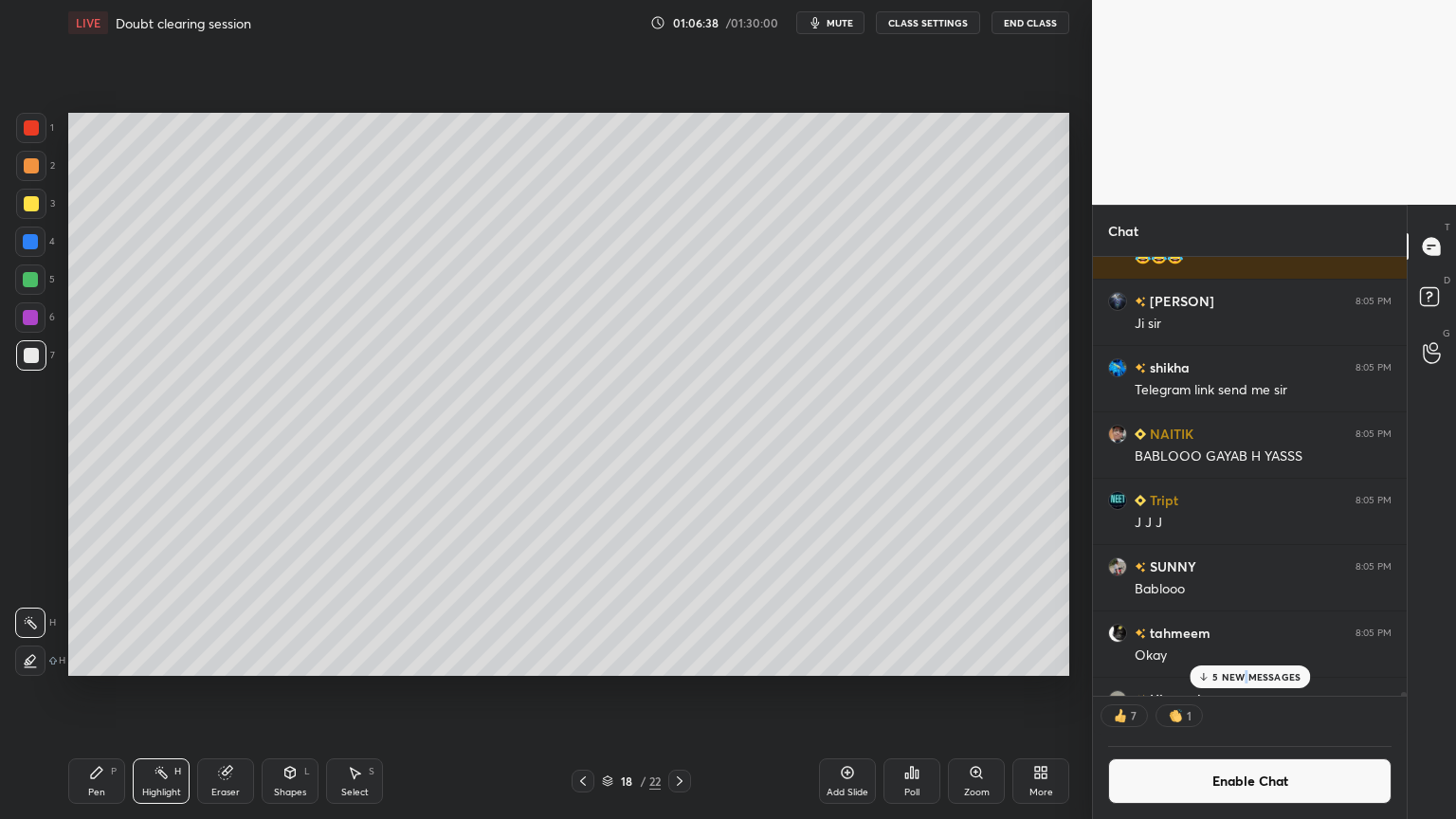 click on "5 NEW MESSAGES" at bounding box center (1256, 677) 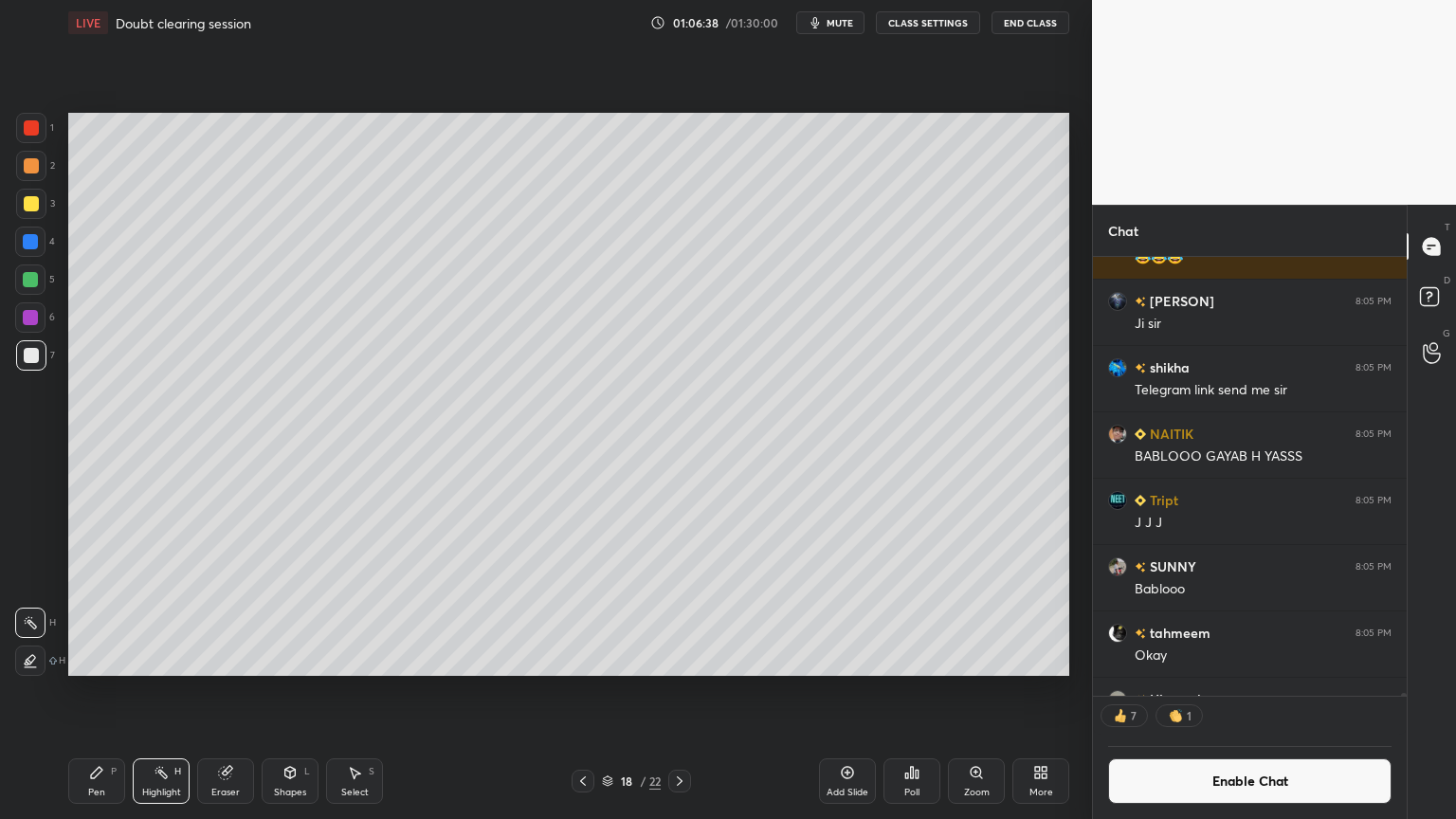 scroll, scrollTop: 74900, scrollLeft: 0, axis: vertical 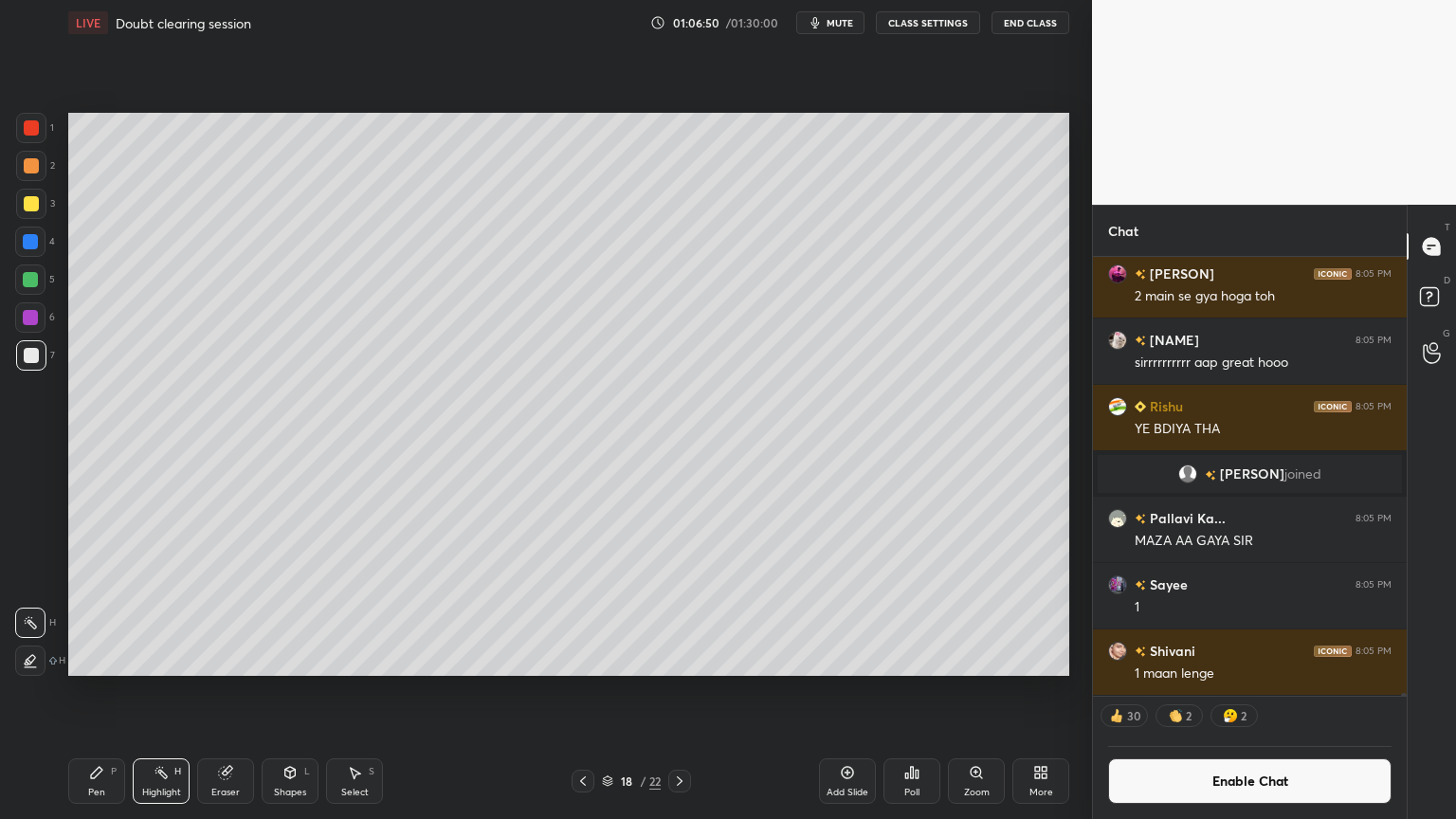 drag, startPoint x: 855, startPoint y: 778, endPoint x: 804, endPoint y: 779, distance: 51.0098 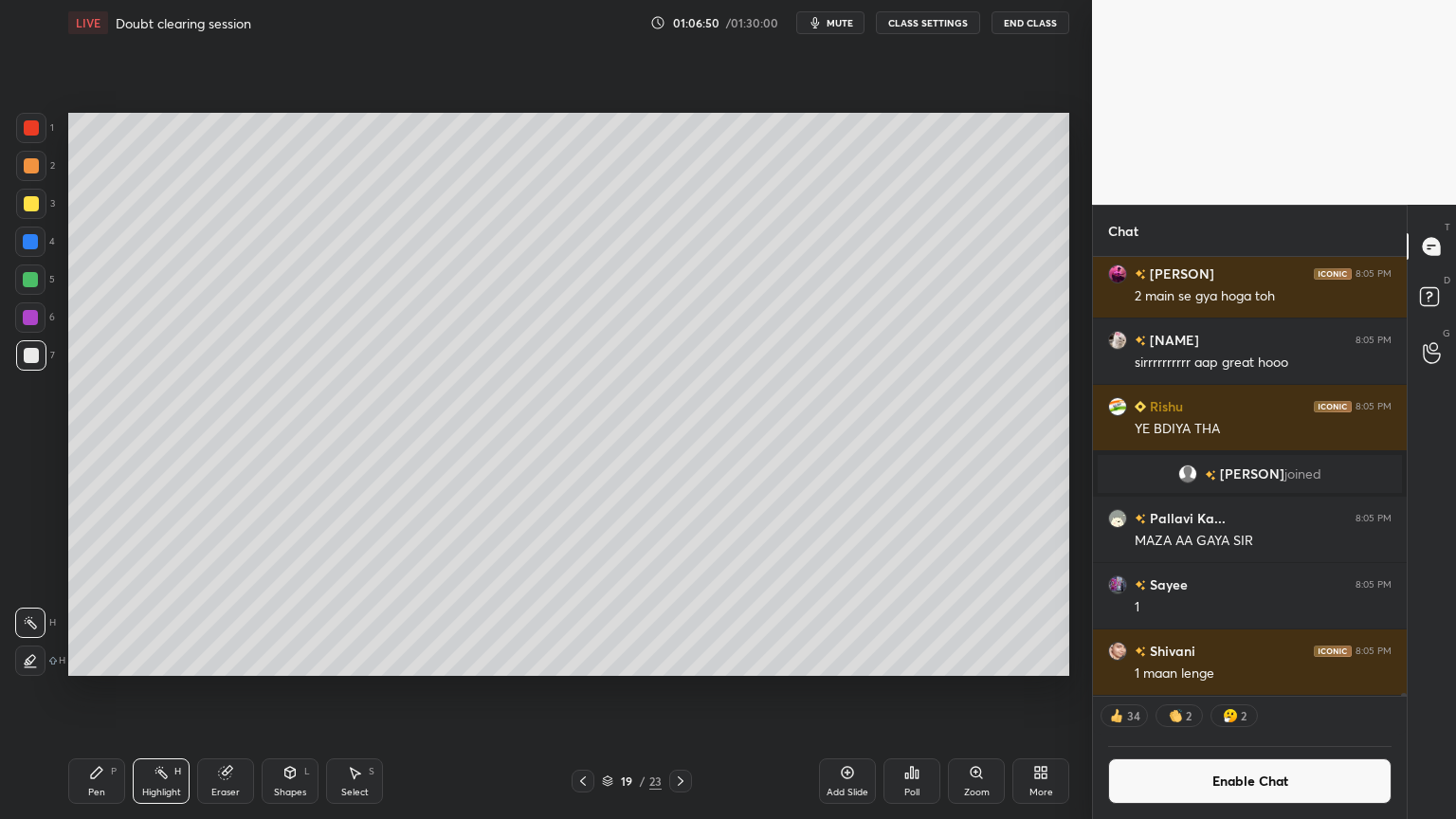 click on "Pen P" at bounding box center [97, 781] 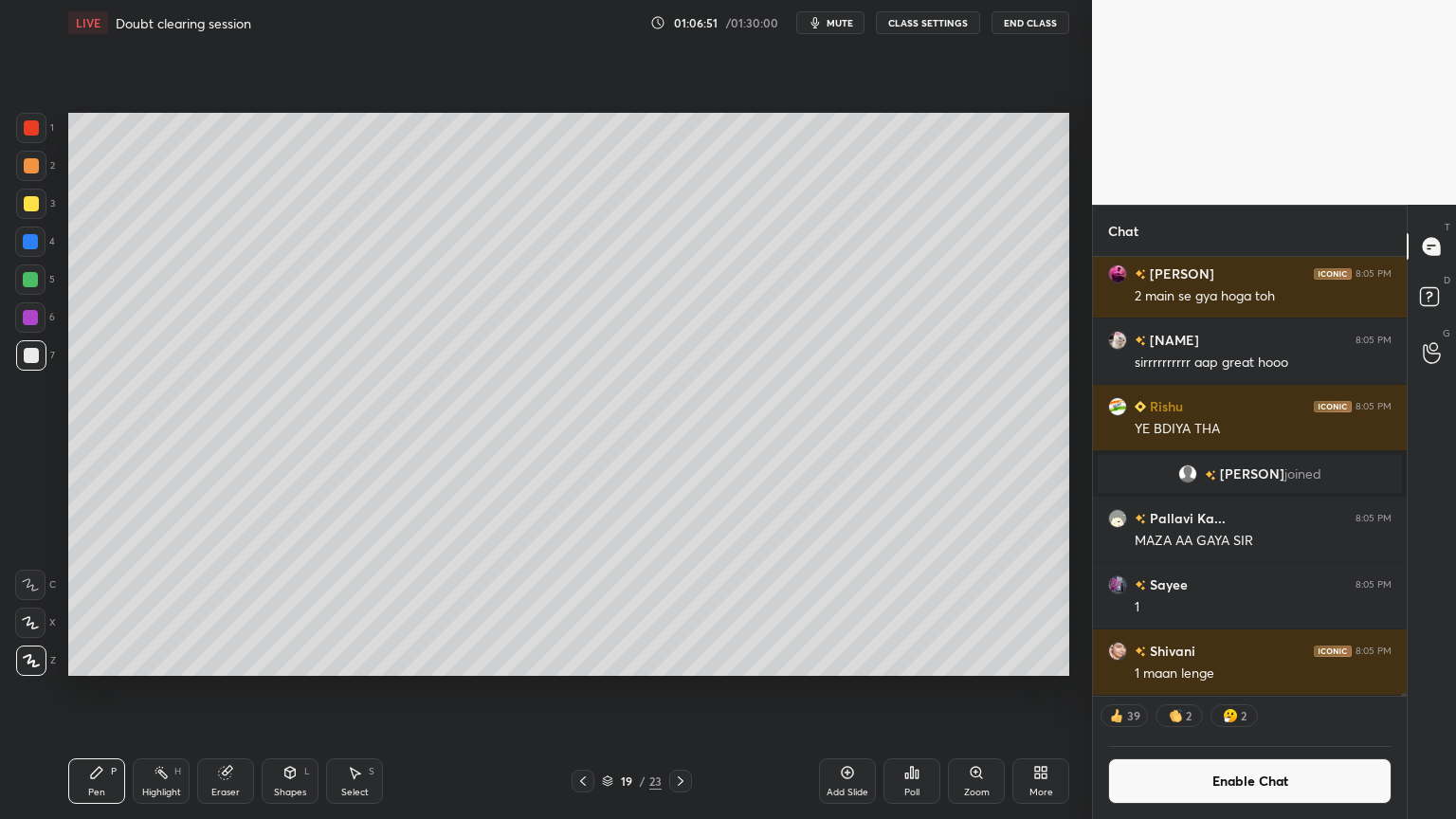 drag, startPoint x: 35, startPoint y: 125, endPoint x: 61, endPoint y: 155, distance: 39.698866 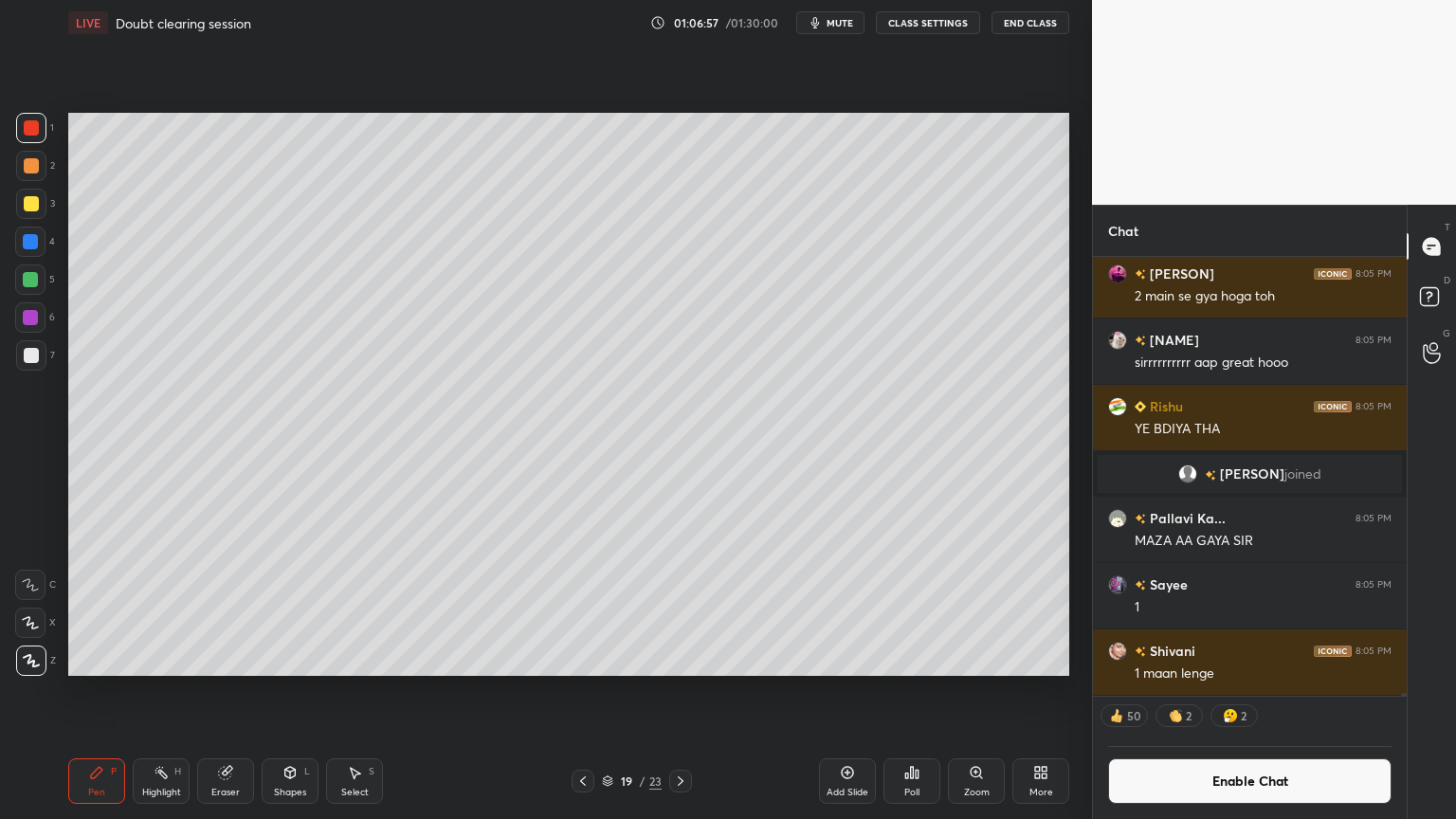 drag, startPoint x: 95, startPoint y: 796, endPoint x: 79, endPoint y: 702, distance: 95.35198 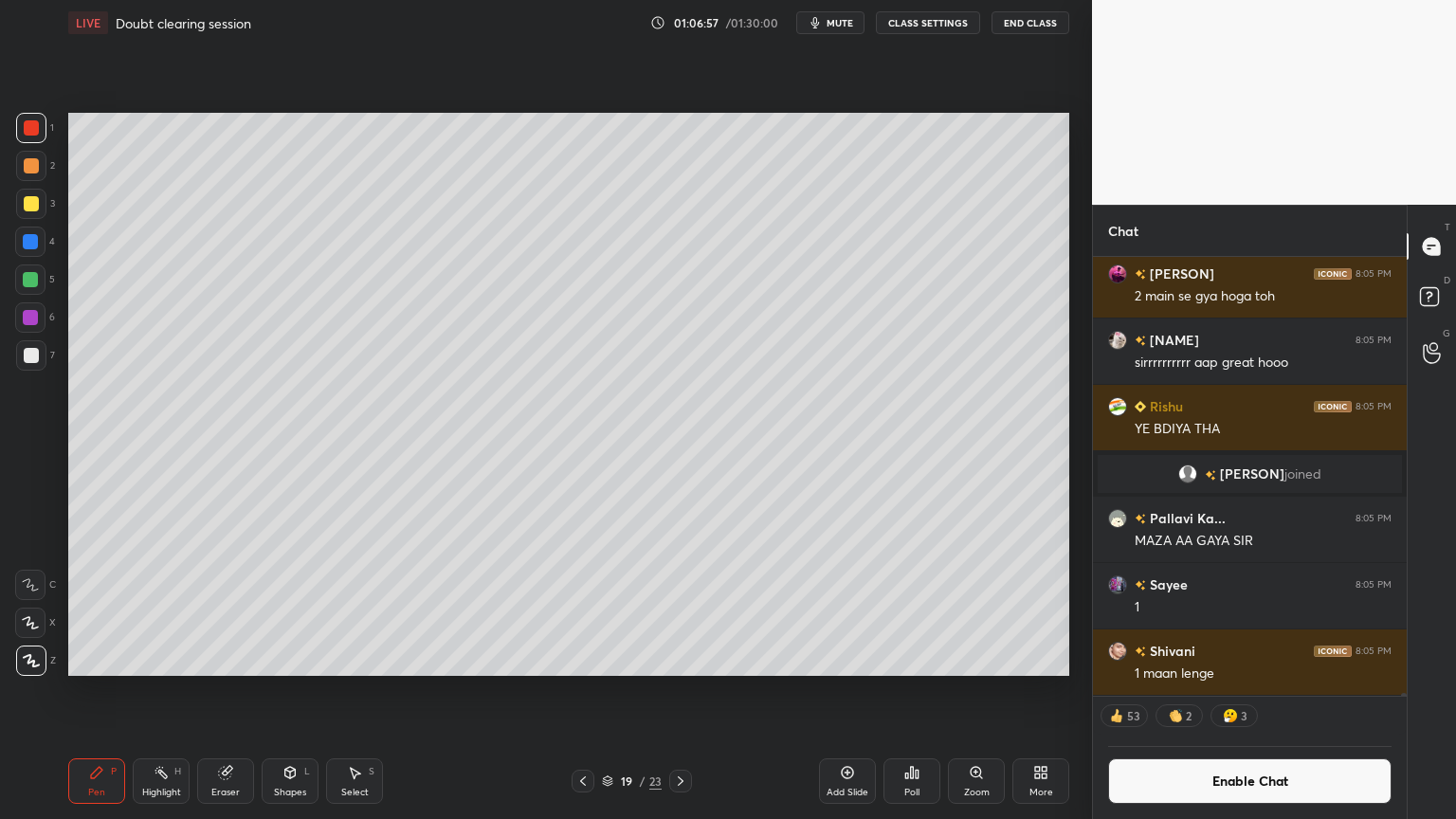 click at bounding box center (31, 204) 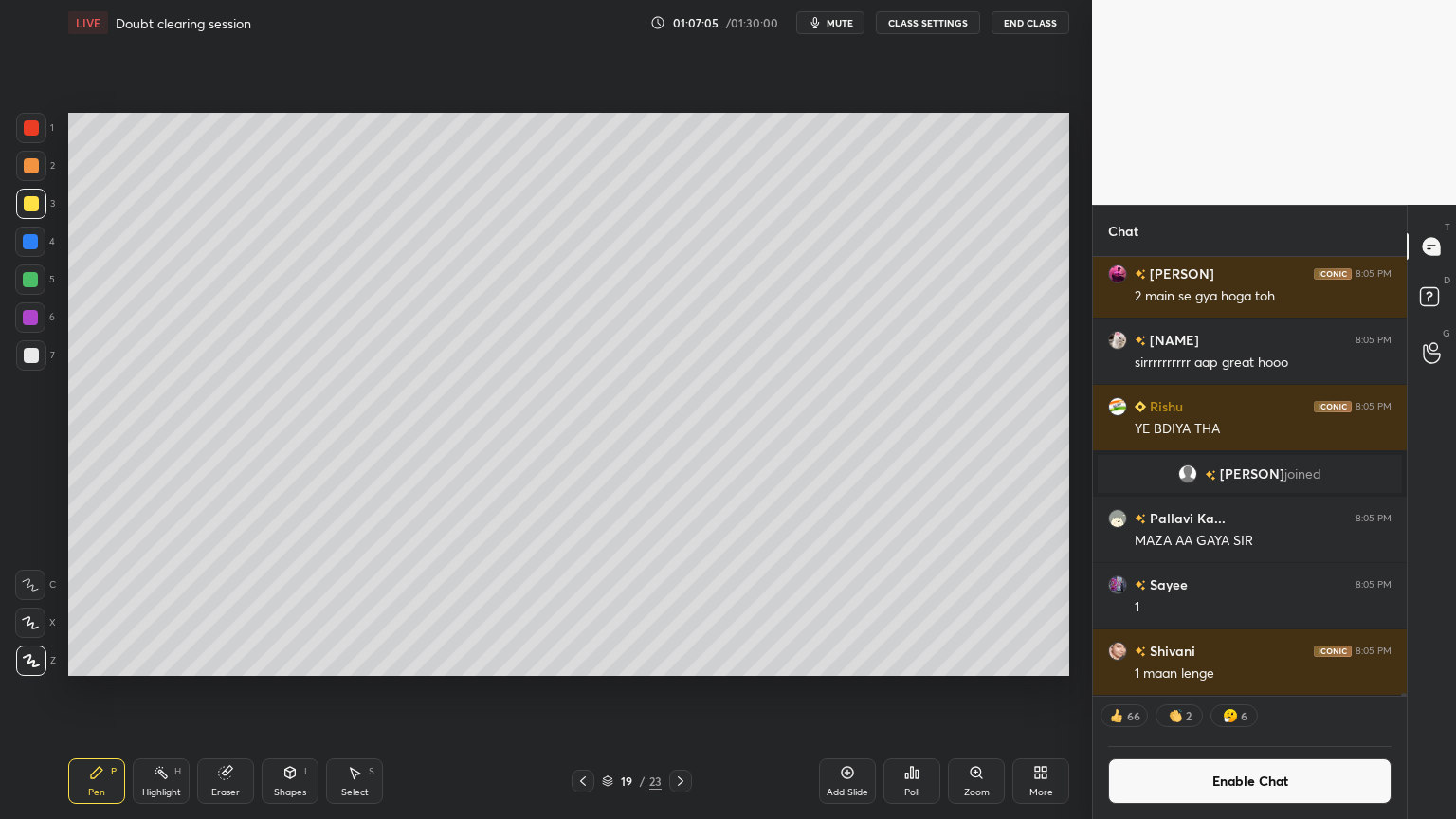 click on "Enable Chat" at bounding box center (1249, 781) 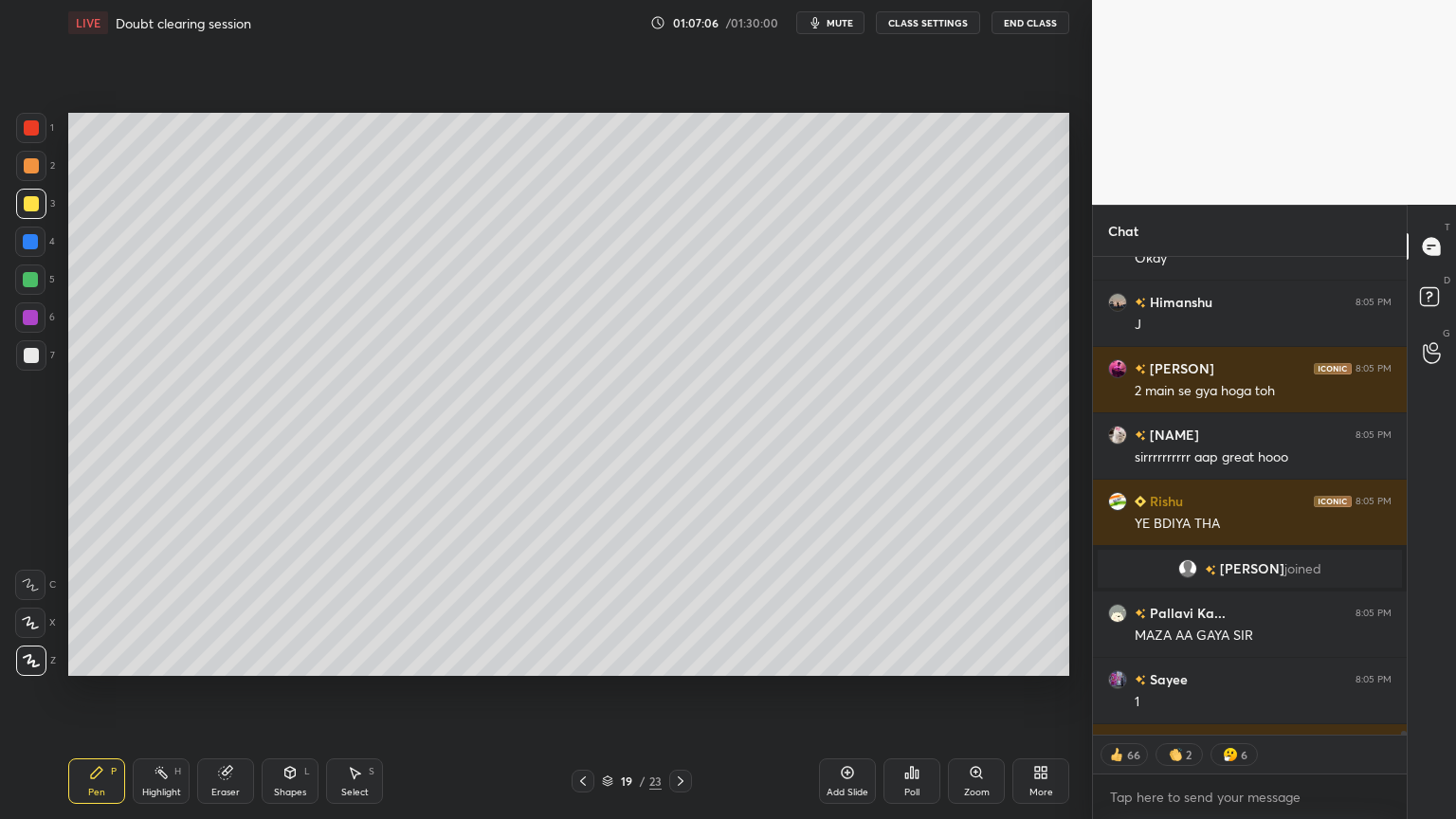 click on "Highlight H" at bounding box center [161, 781] 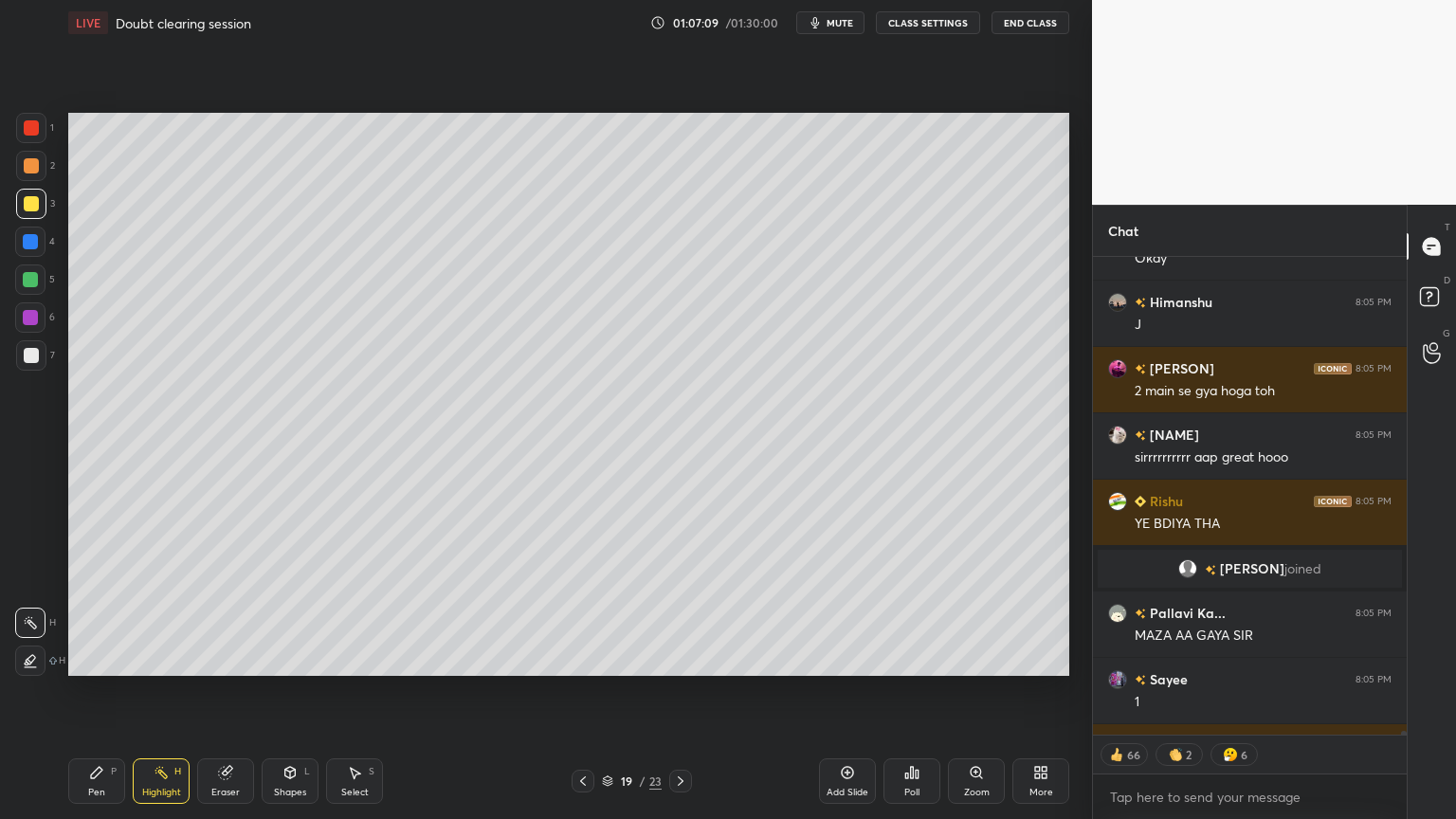 click on "Pen" at bounding box center [97, 792] 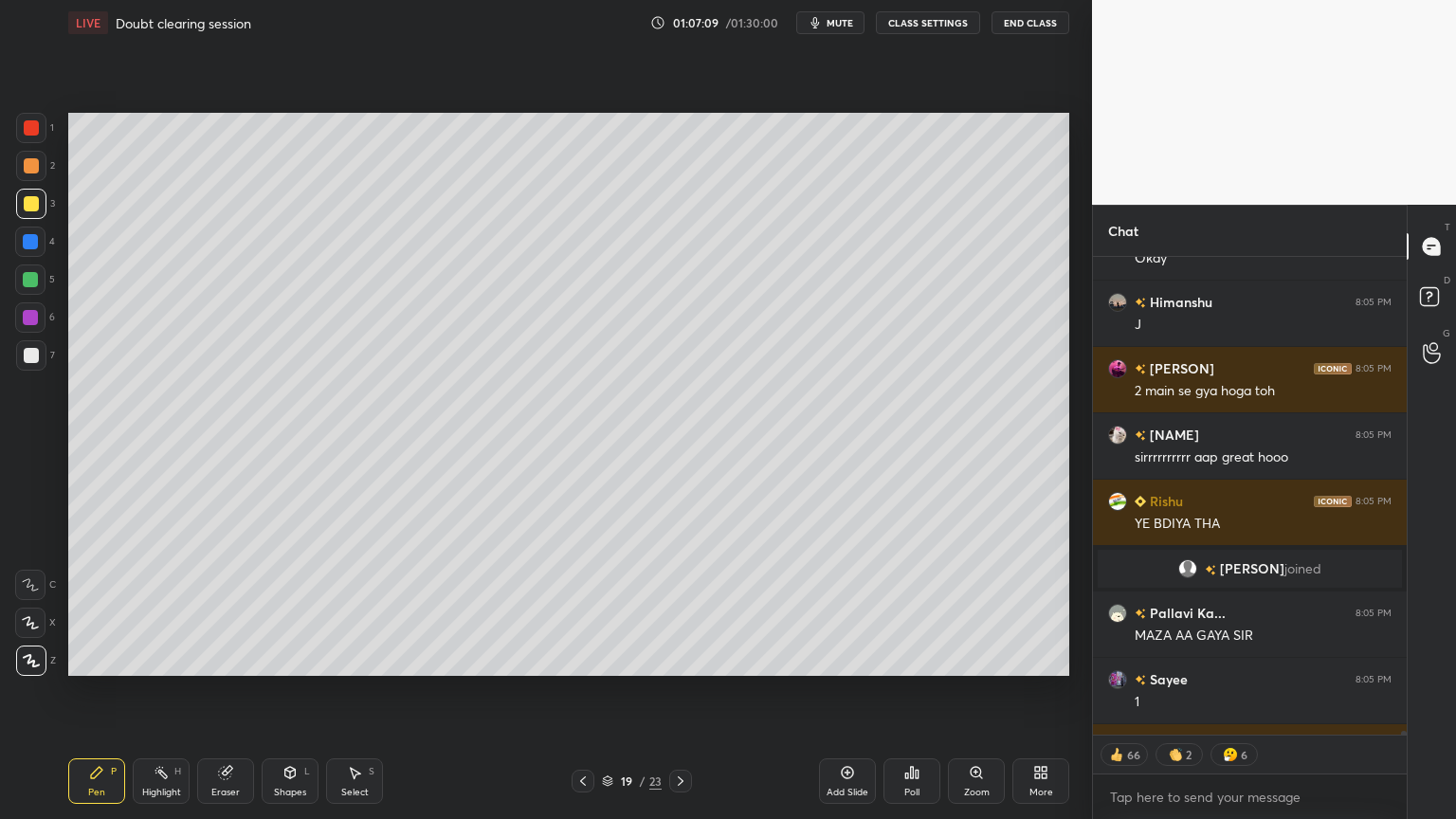 drag, startPoint x: 168, startPoint y: 789, endPoint x: 322, endPoint y: 783, distance: 154.1168 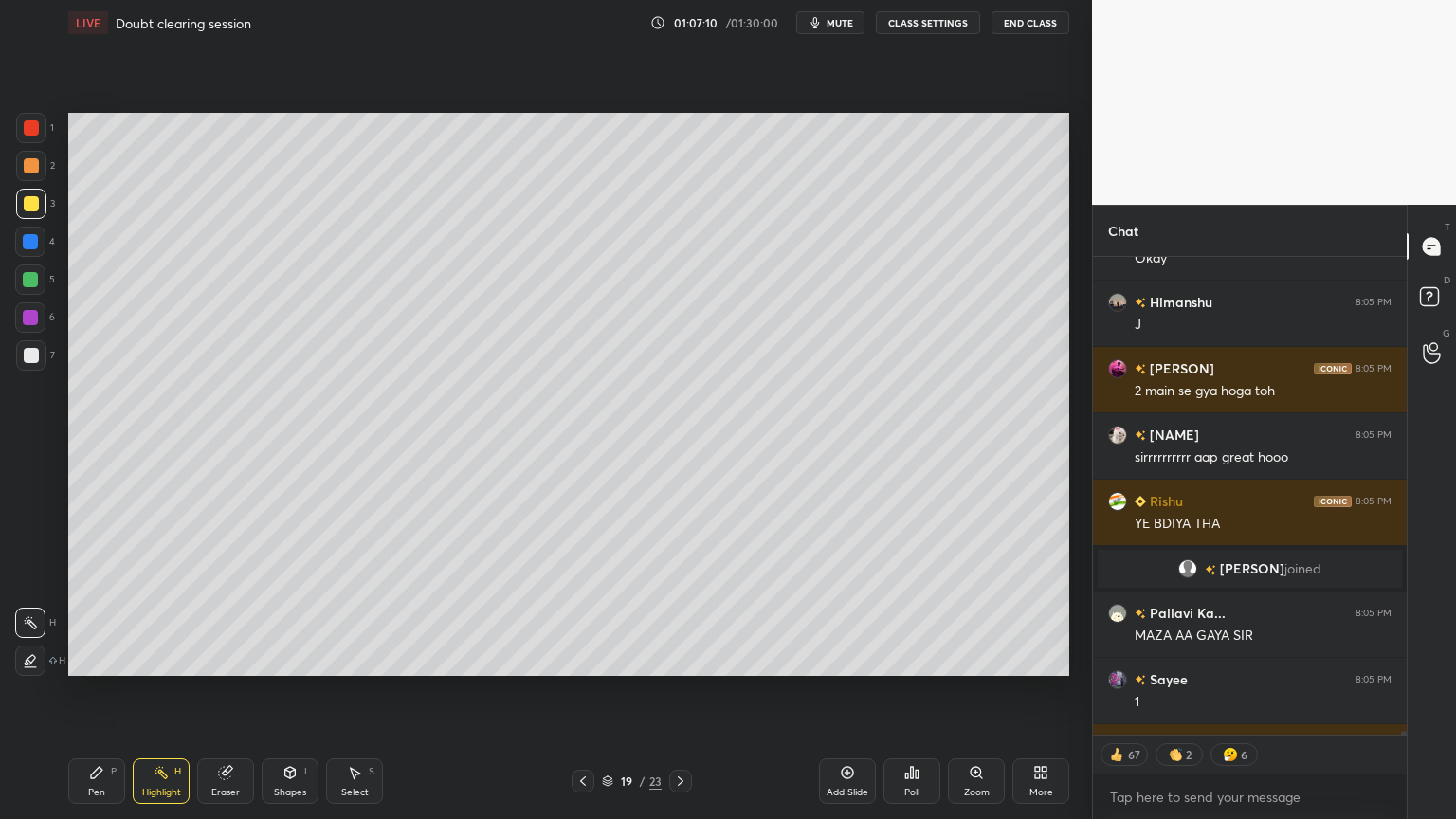 type on "x" 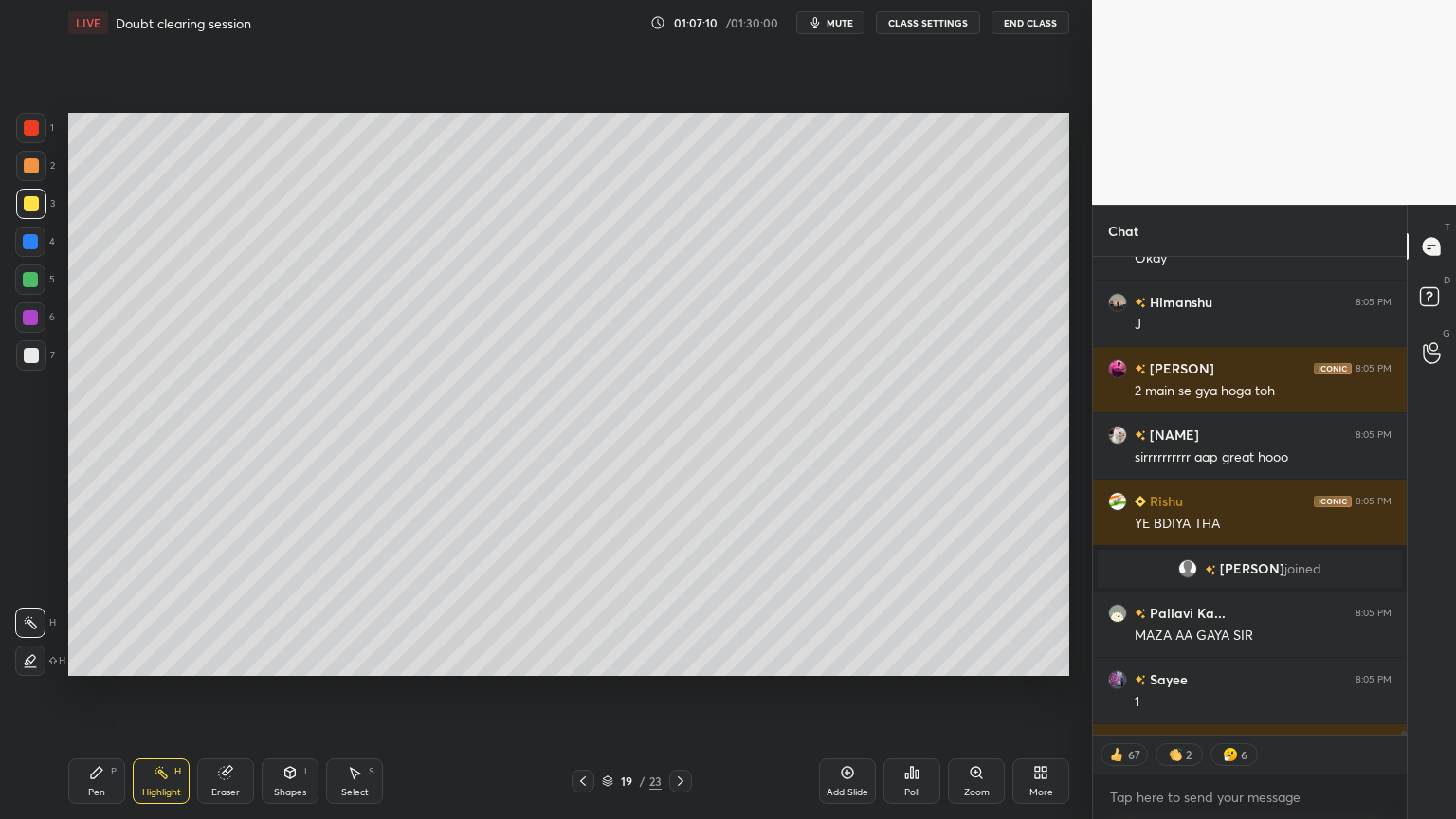 click 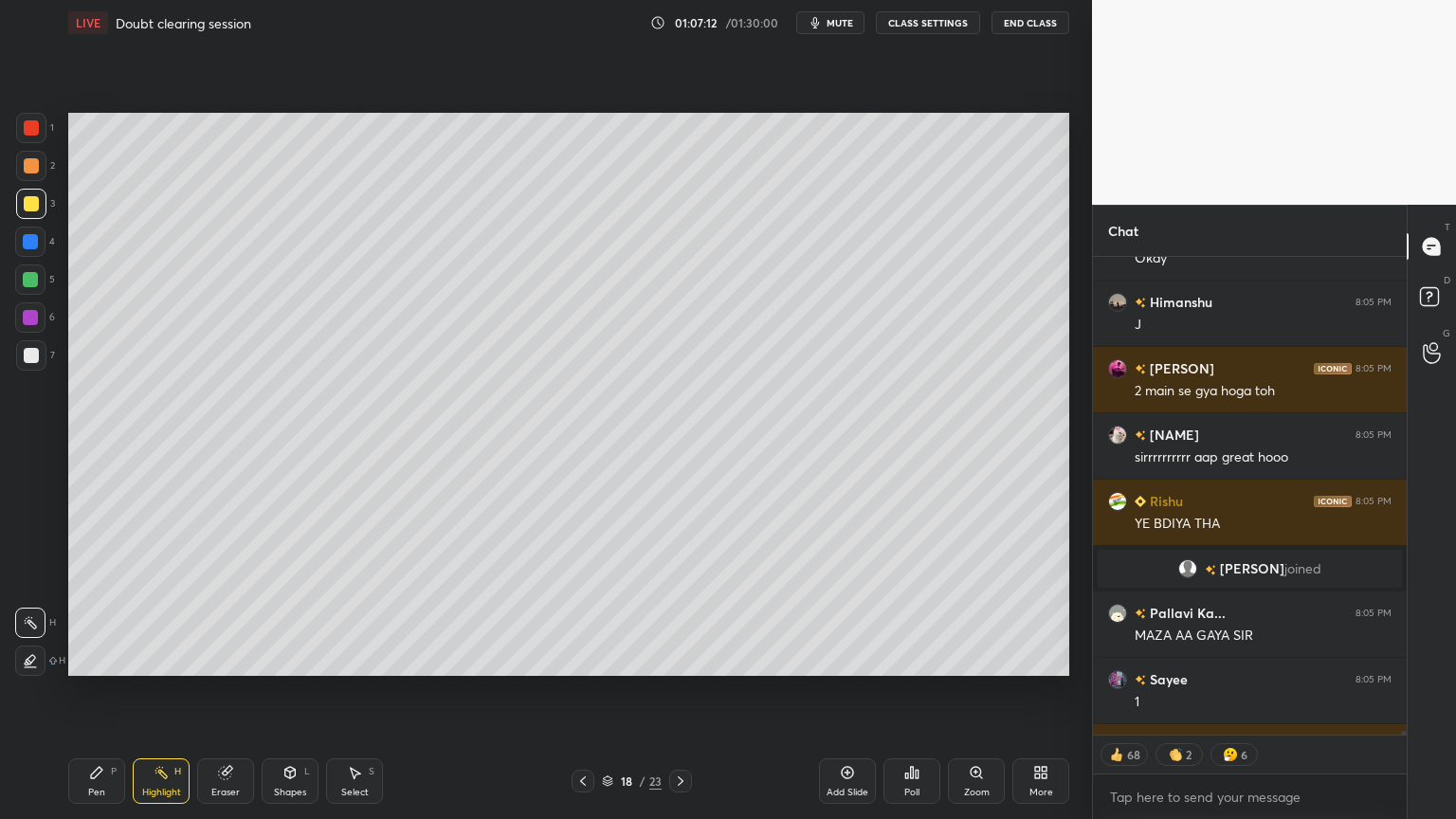 click 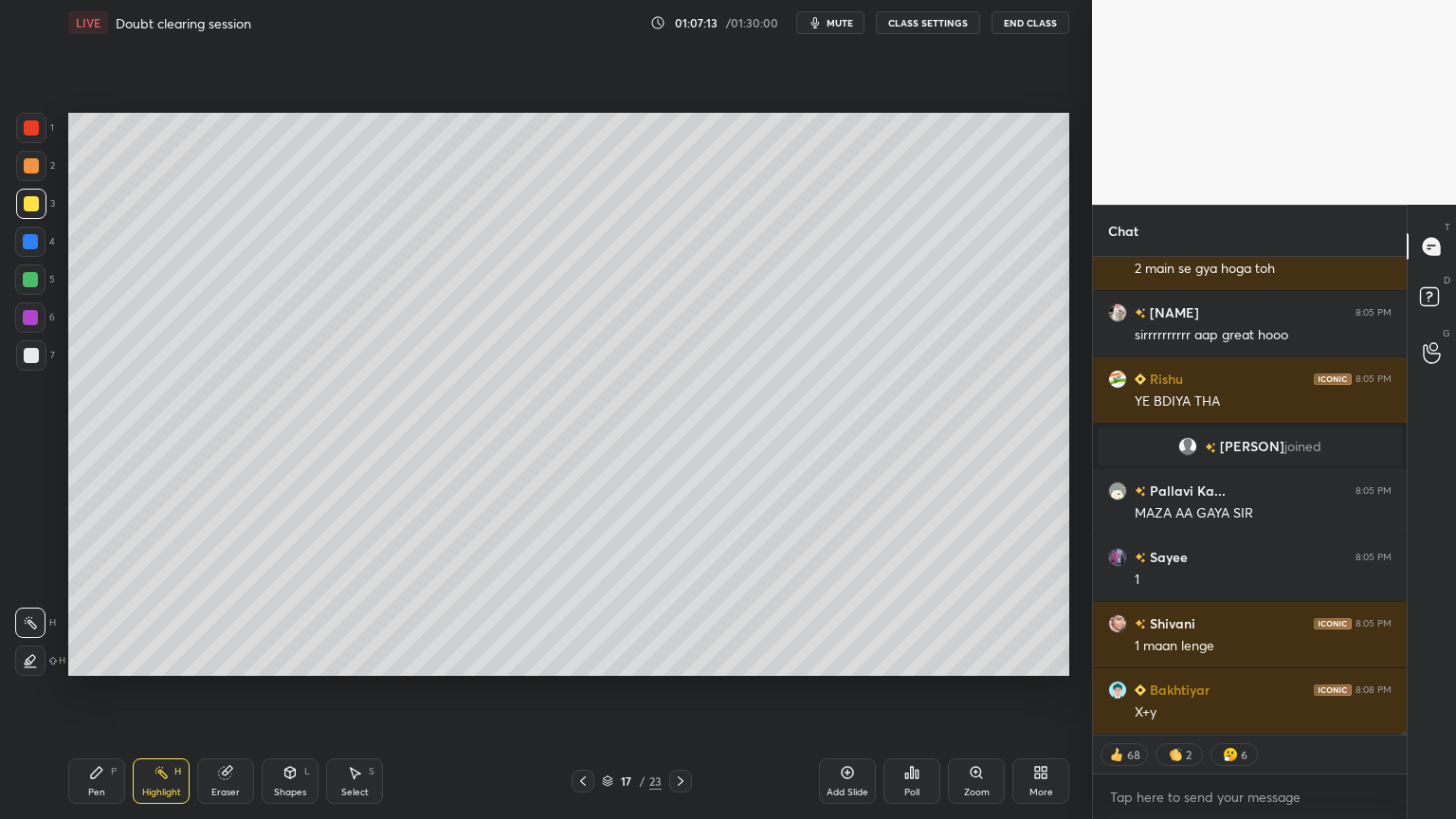 click 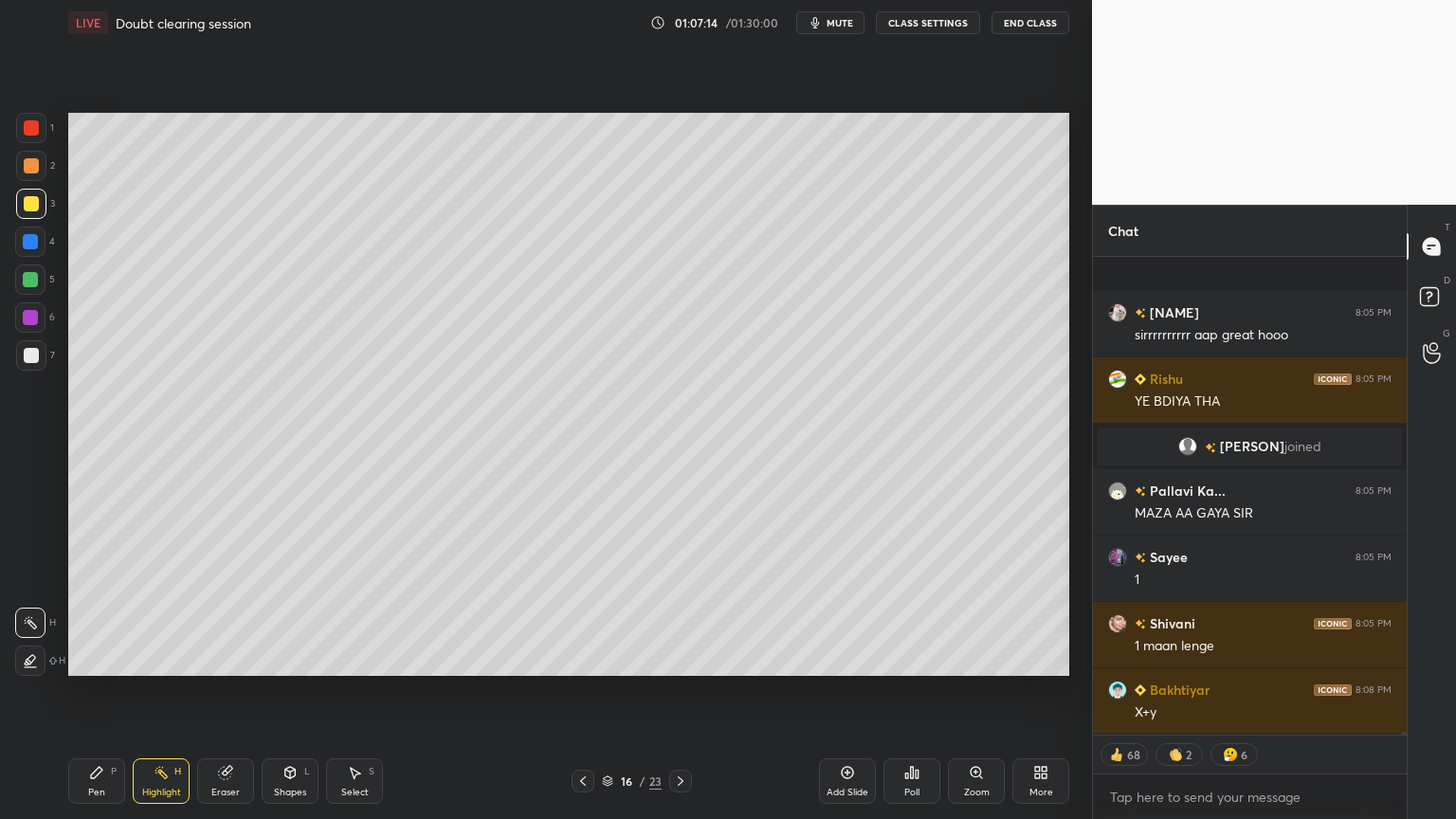 scroll, scrollTop: 74946, scrollLeft: 0, axis: vertical 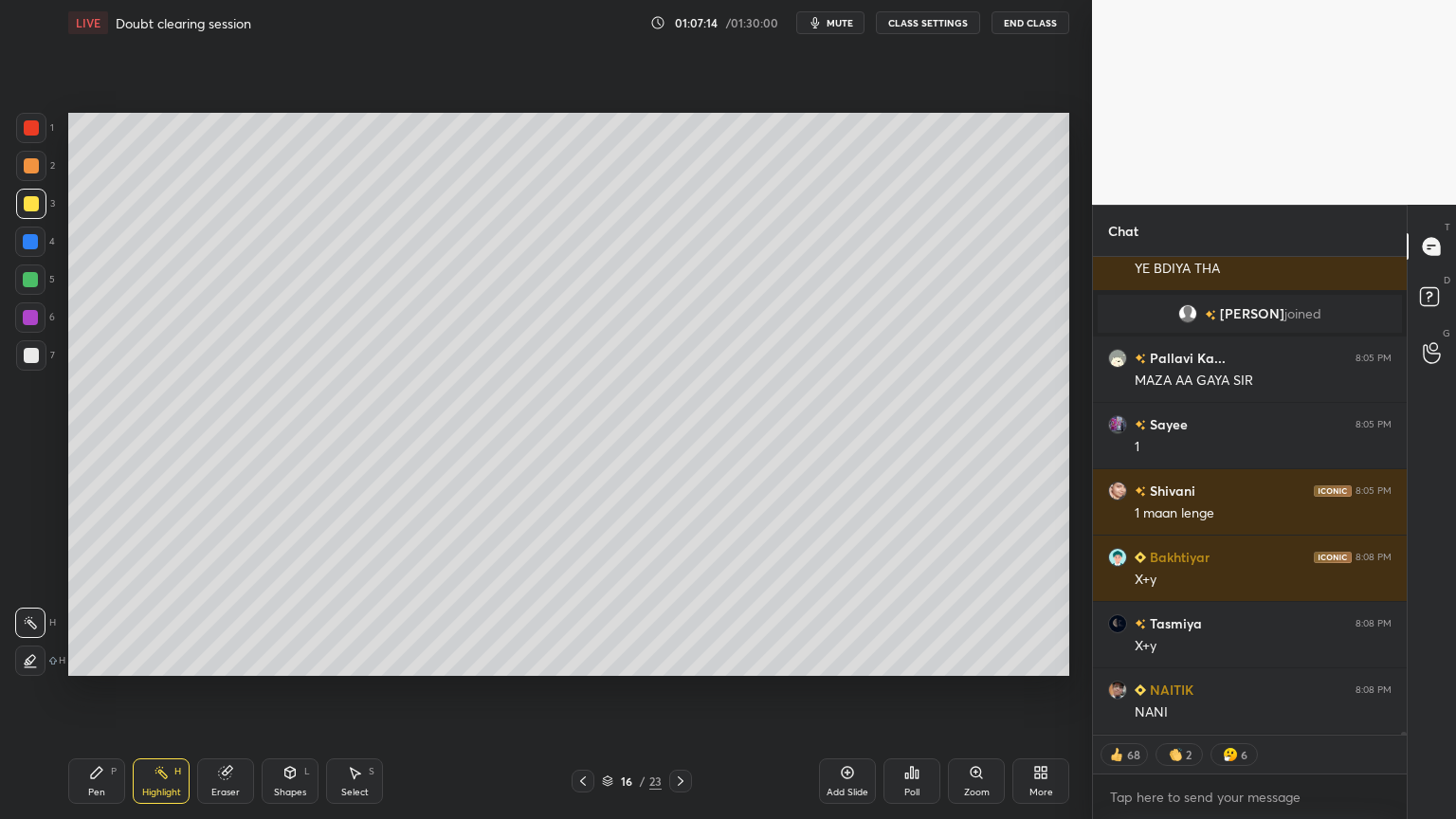click on "Highlight" at bounding box center [161, 792] 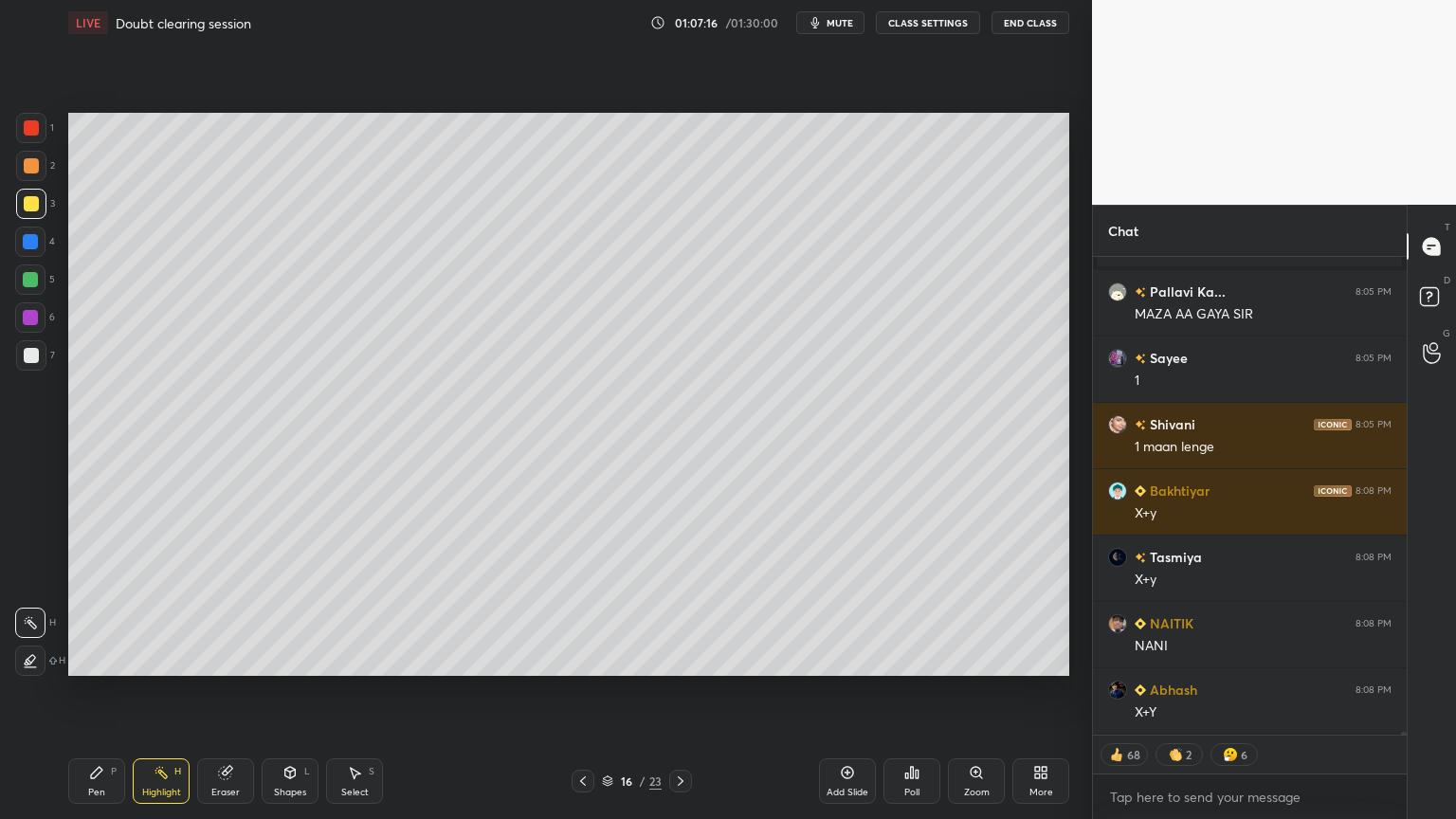 scroll, scrollTop: 75079, scrollLeft: 0, axis: vertical 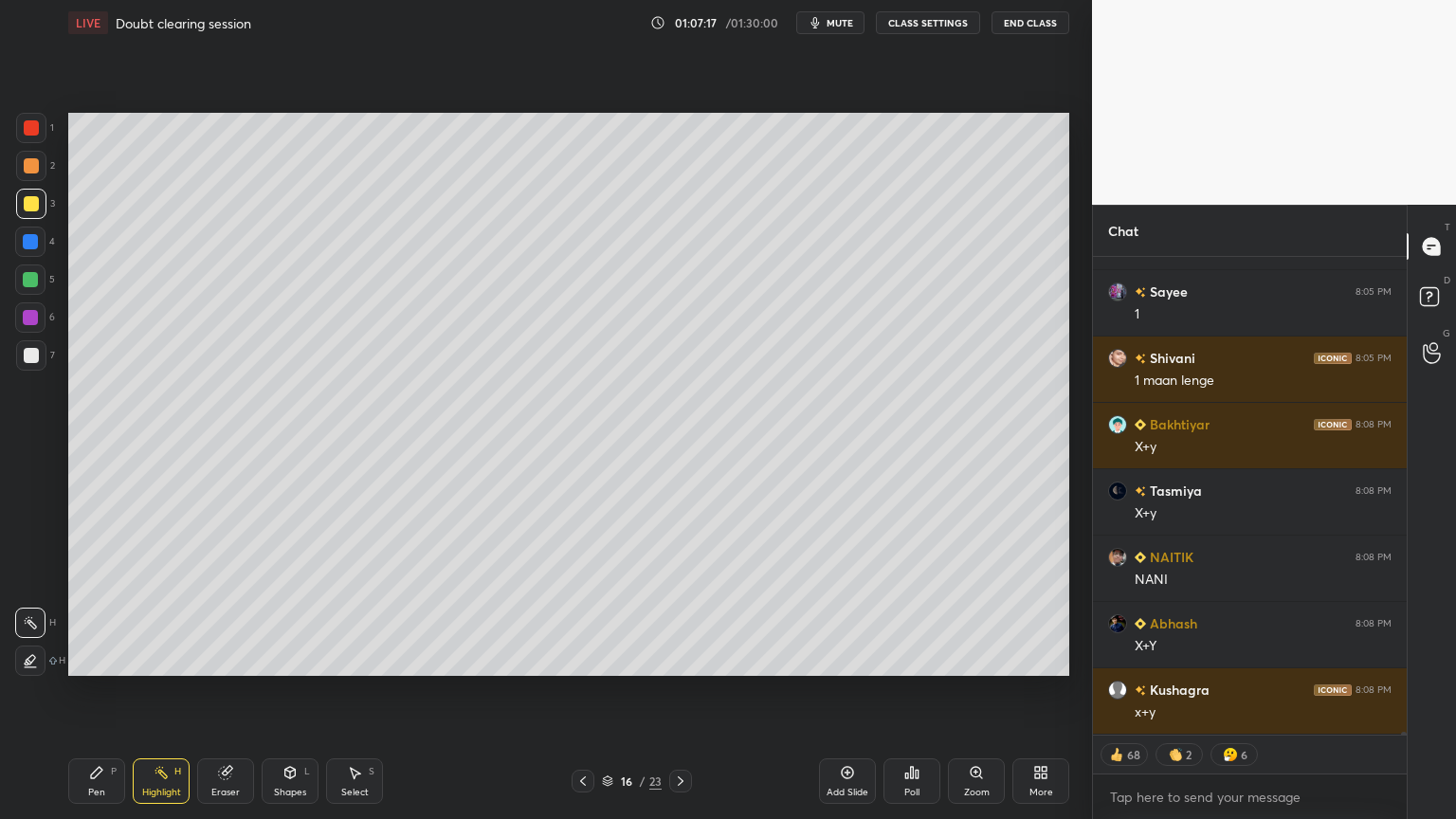click 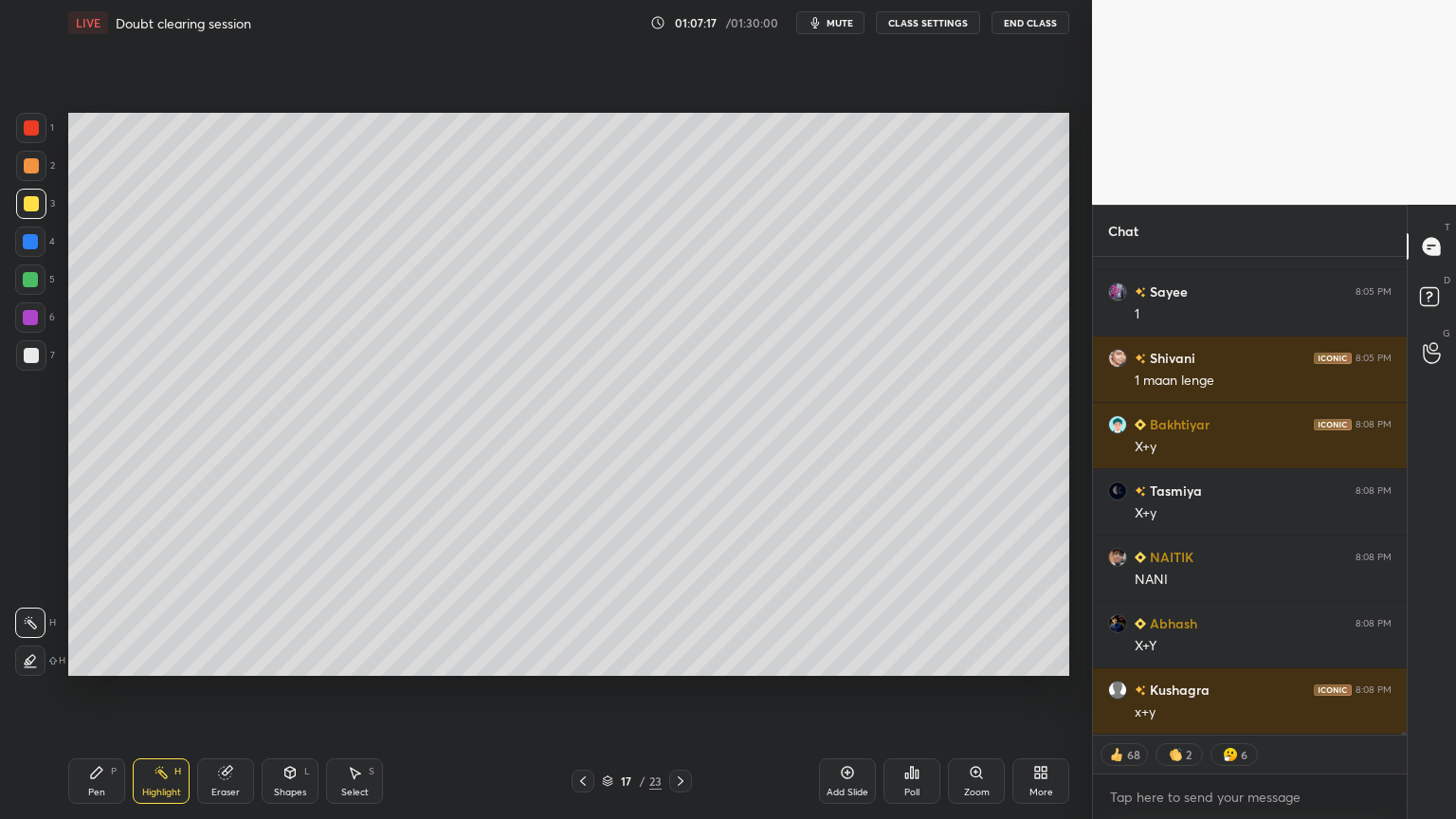 click 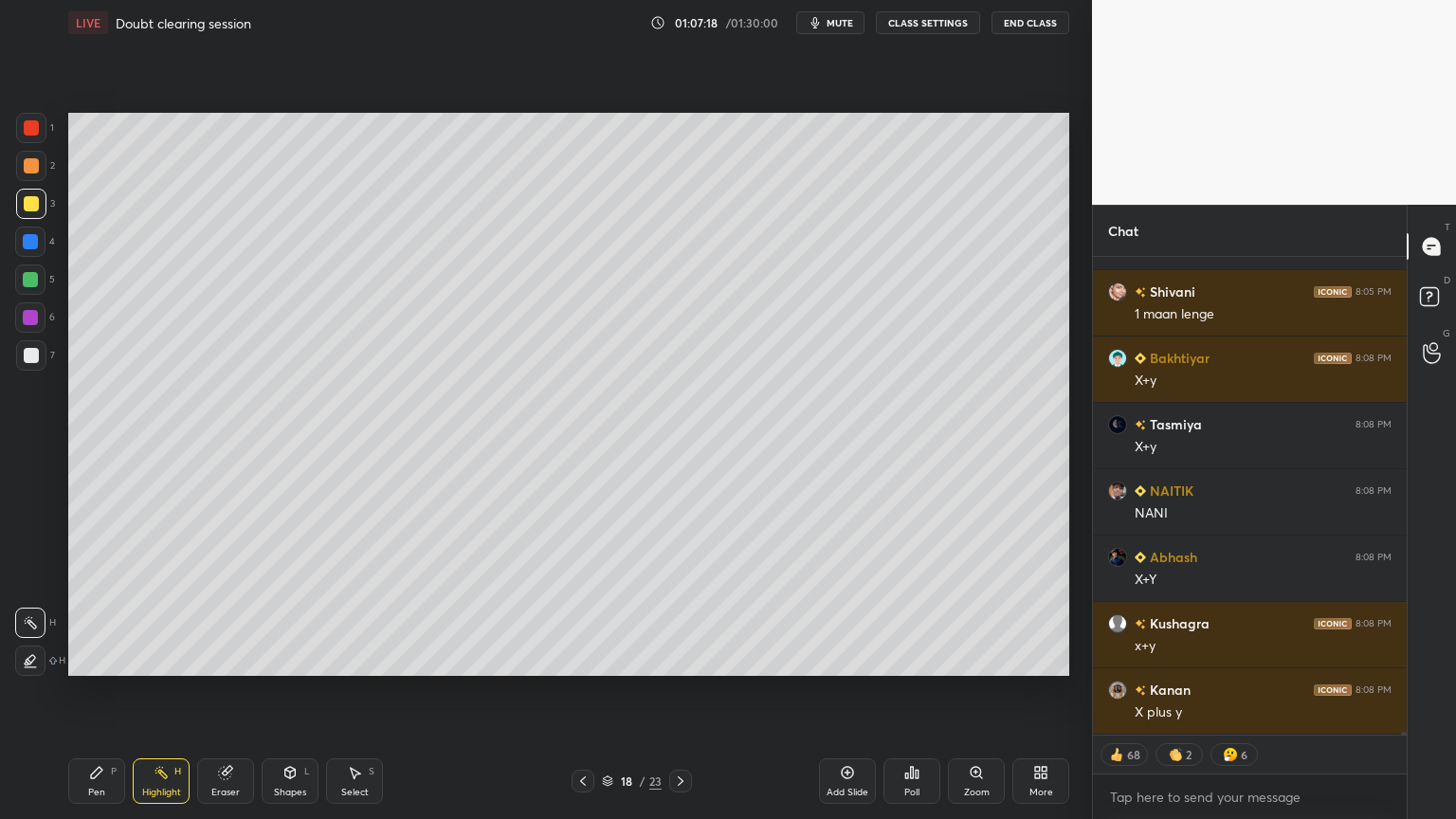 click 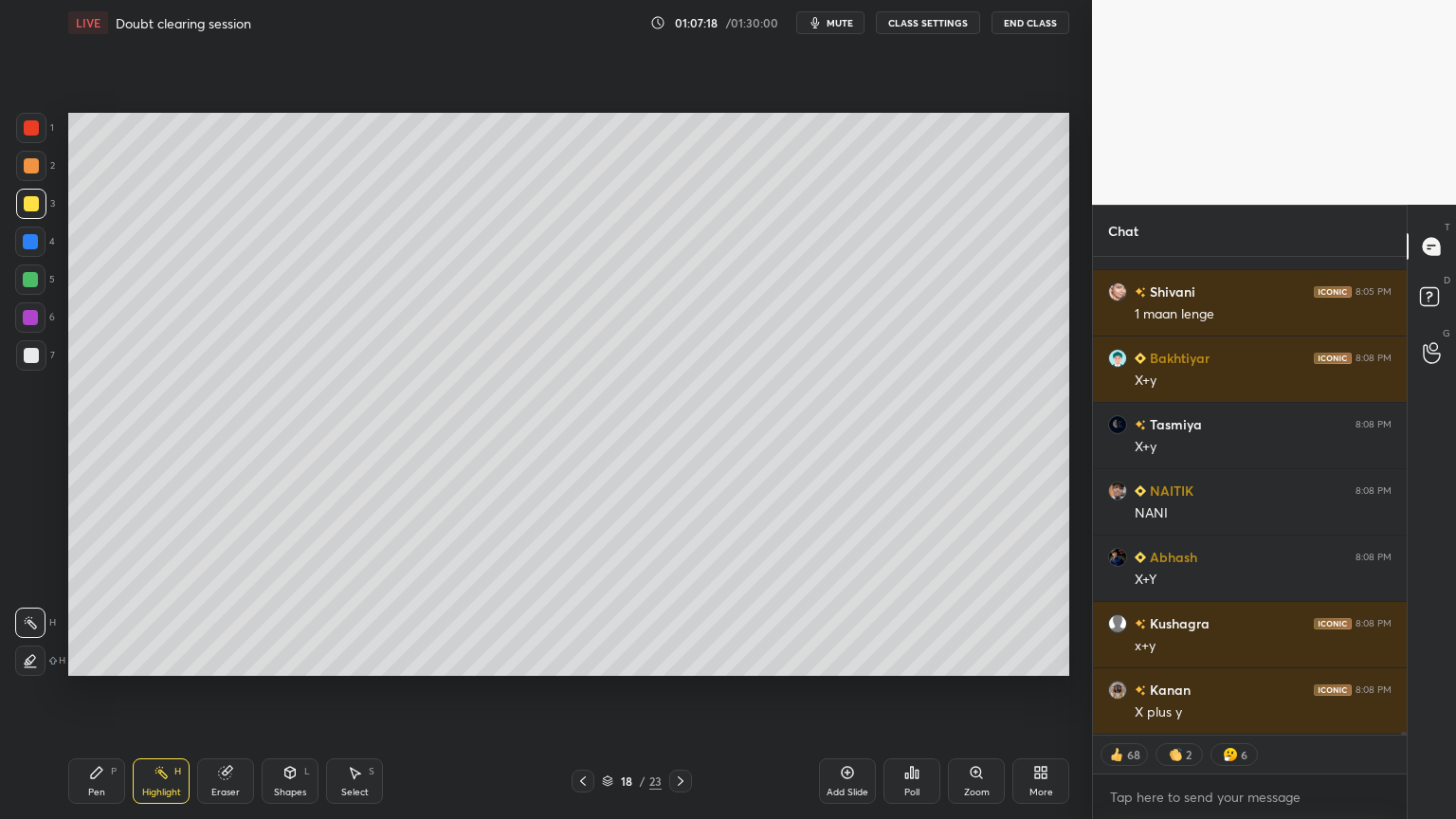 scroll, scrollTop: 75213, scrollLeft: 0, axis: vertical 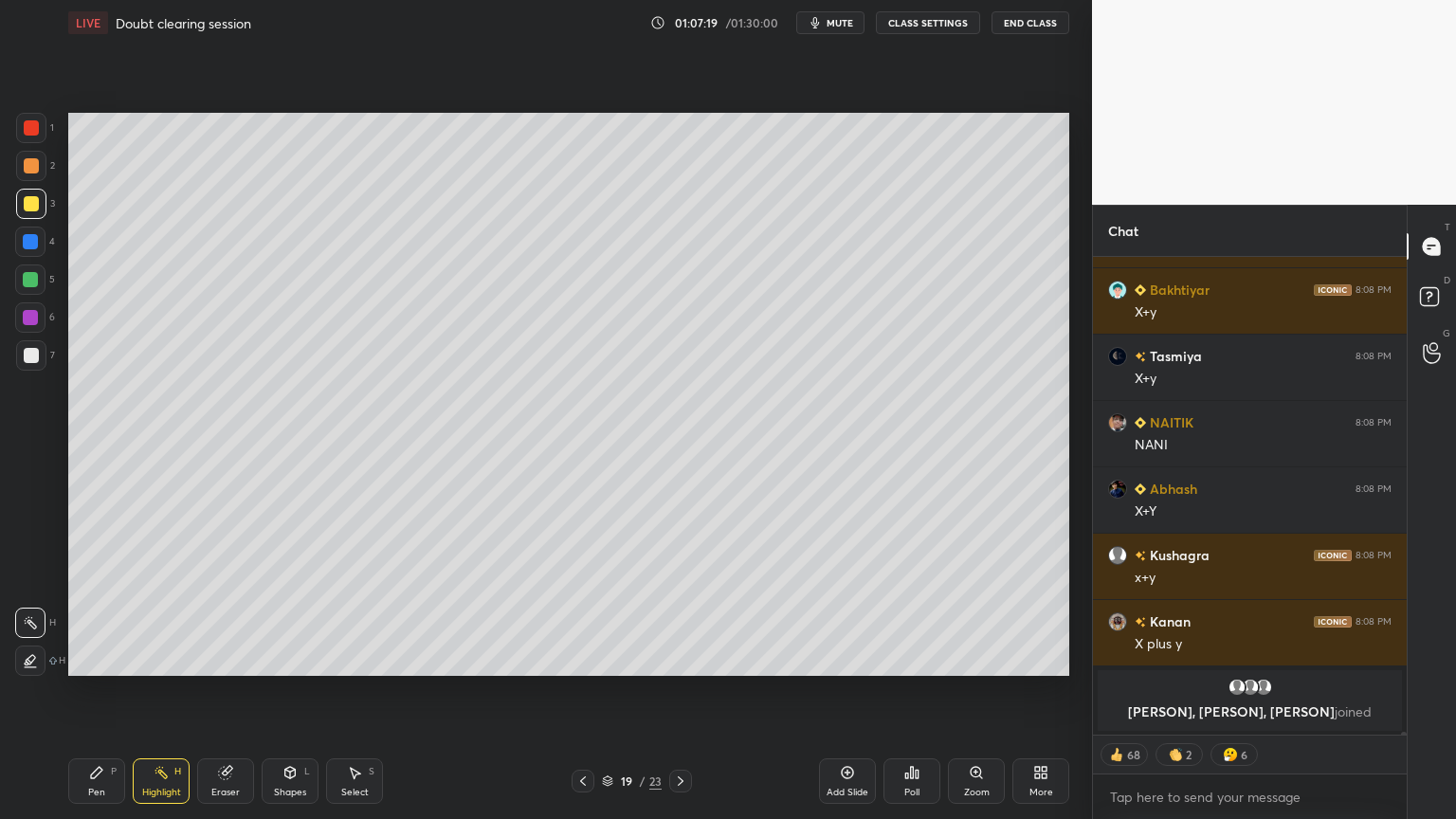 click on "CLASS SETTINGS" at bounding box center [928, 23] 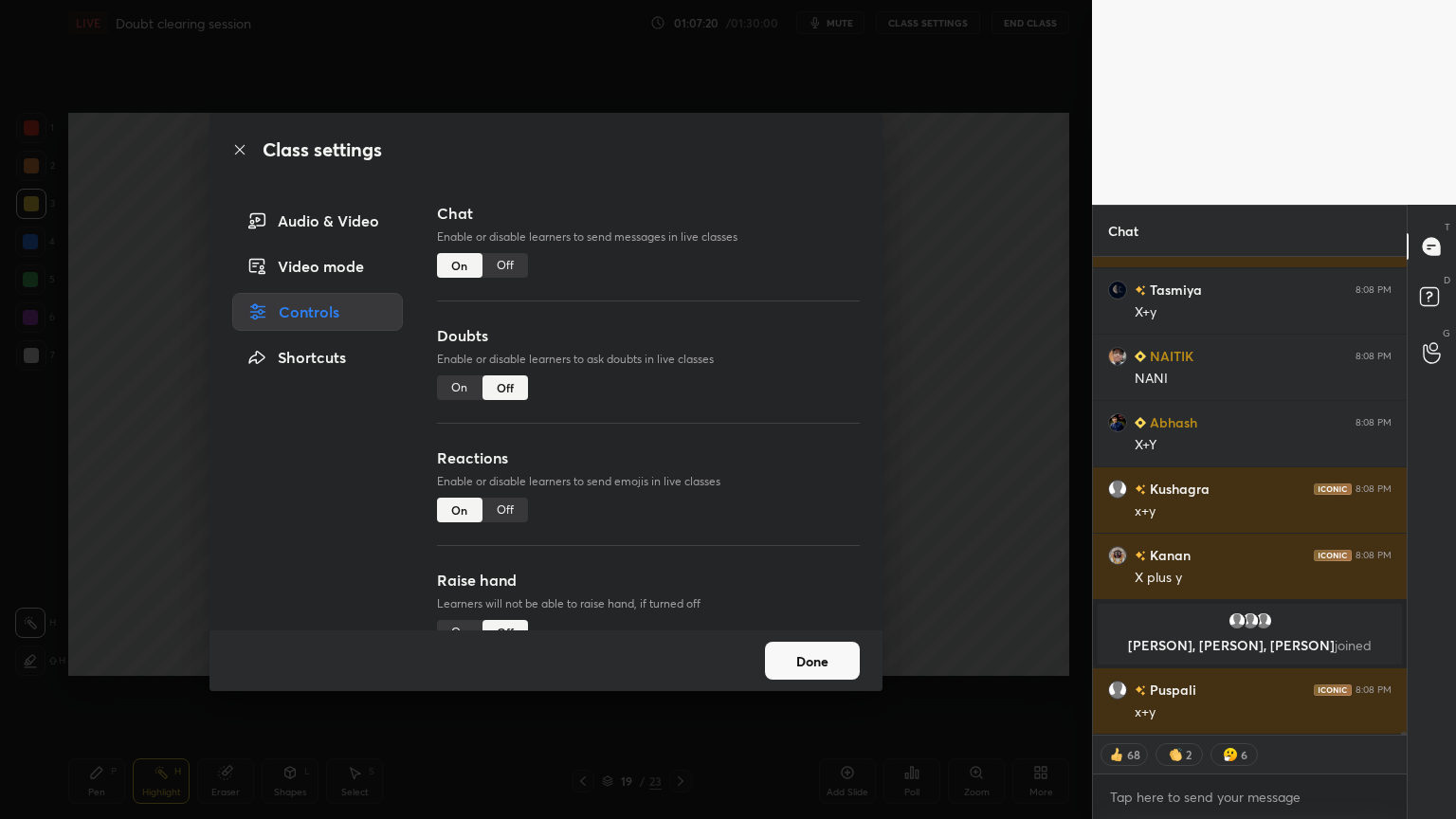 drag, startPoint x: 516, startPoint y: 261, endPoint x: 537, endPoint y: 256, distance: 21.587033 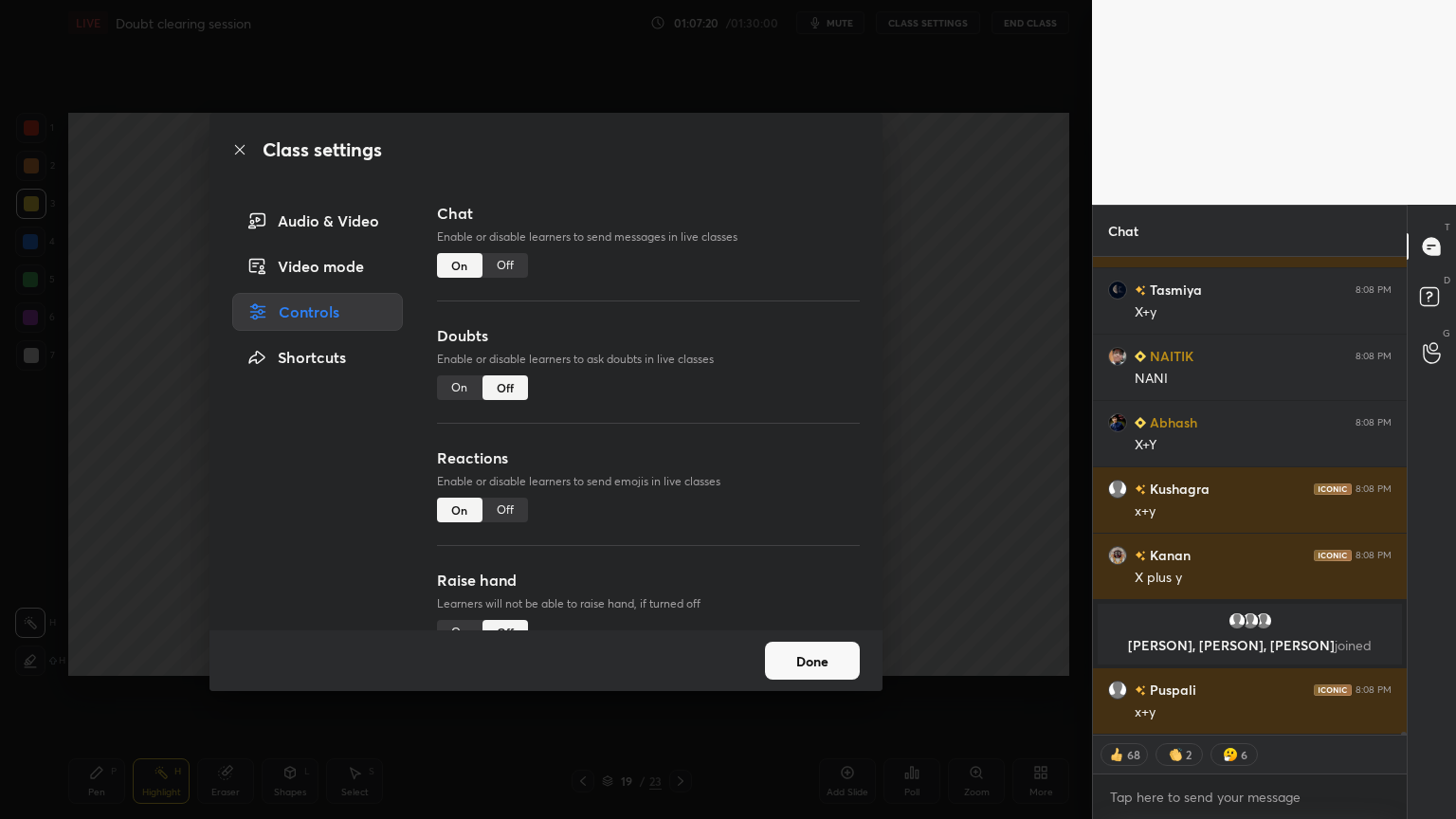 click on "Off" at bounding box center (505, 265) 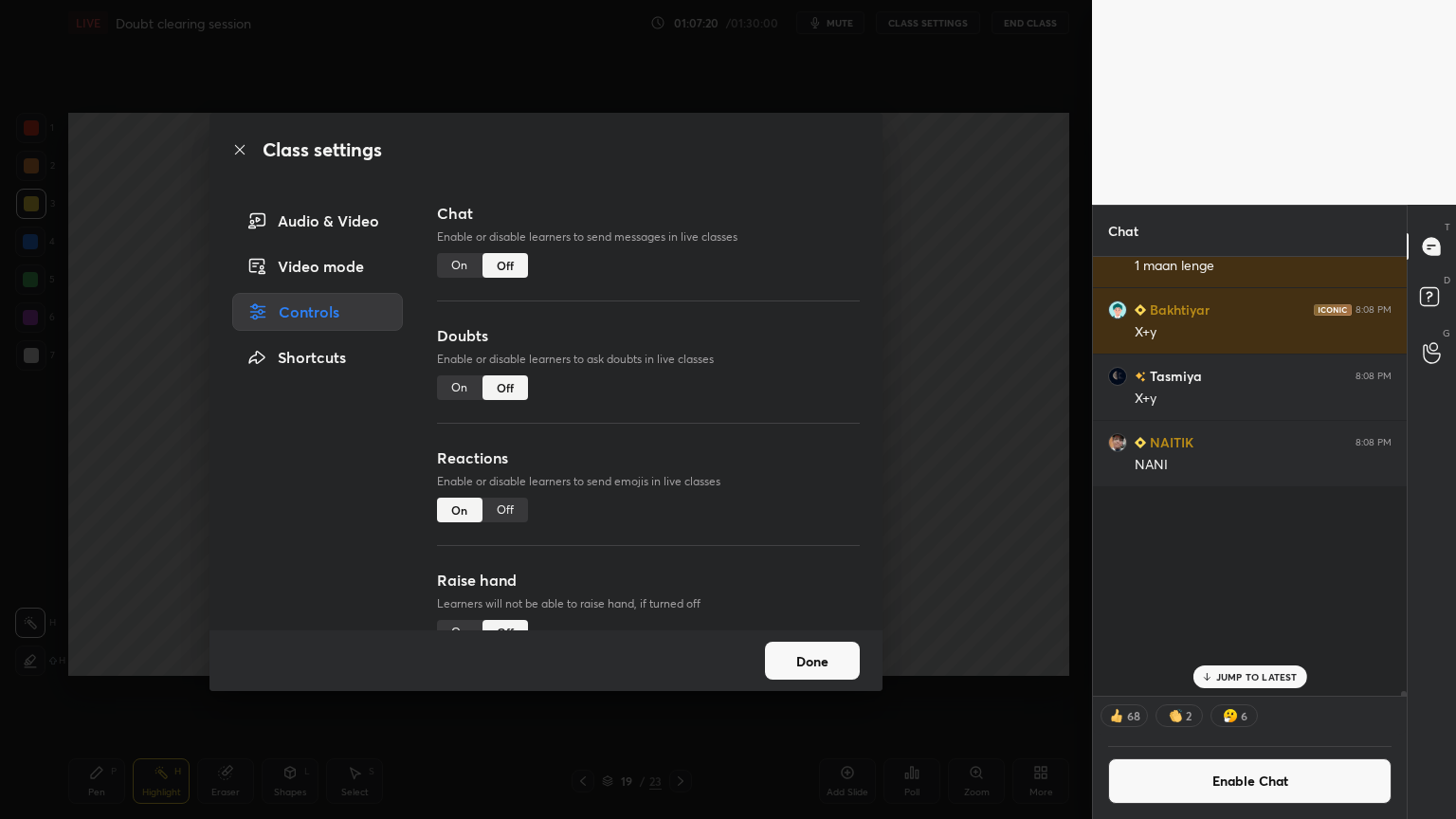 scroll, scrollTop: 74834, scrollLeft: 0, axis: vertical 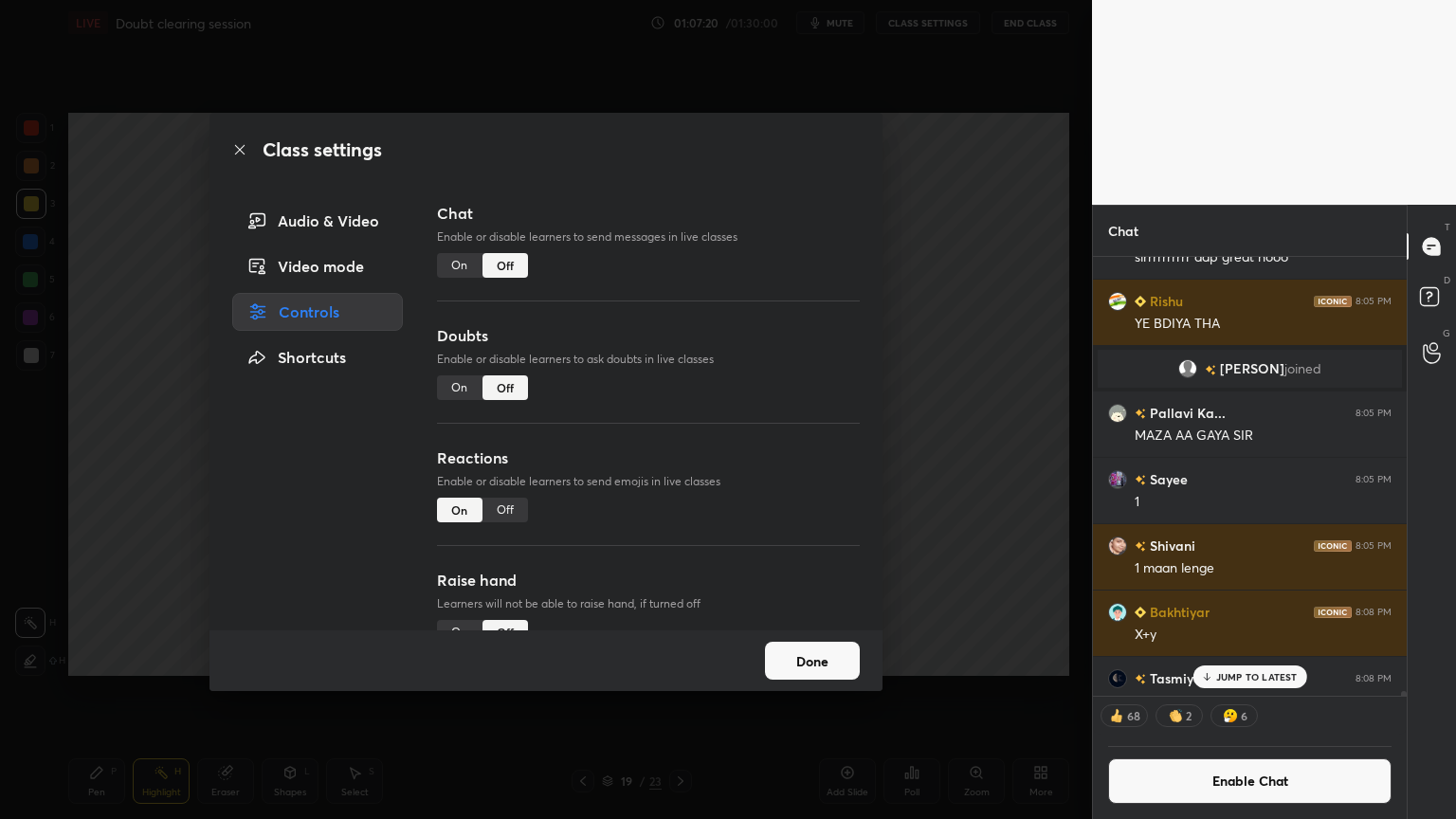 drag, startPoint x: 872, startPoint y: 270, endPoint x: 777, endPoint y: 312, distance: 103.87 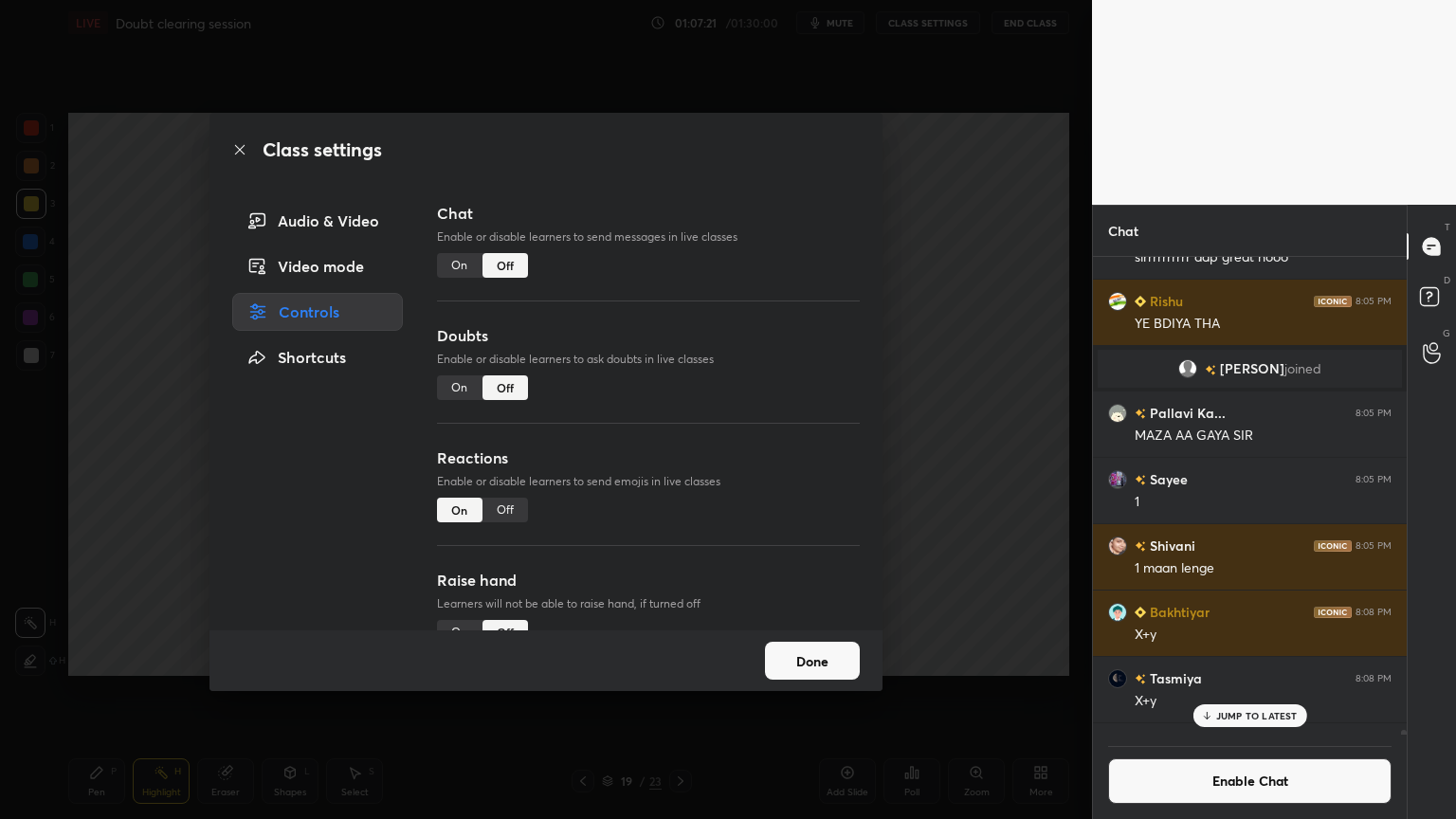 click on "Class settings Audio & Video Video mode Controls Shortcuts Chat Enable or disable learners to send messages in live classes On Off Doubts Enable or disable learners to ask doubts in live classes On Off Reactions Enable or disable learners to send emojis in live classes On Off Raise hand Learners will not be able to raise hand, if turned off On Off Poll Prediction Enable or disable poll prediction in case of a question on the slide On Off Done" at bounding box center (546, 410) 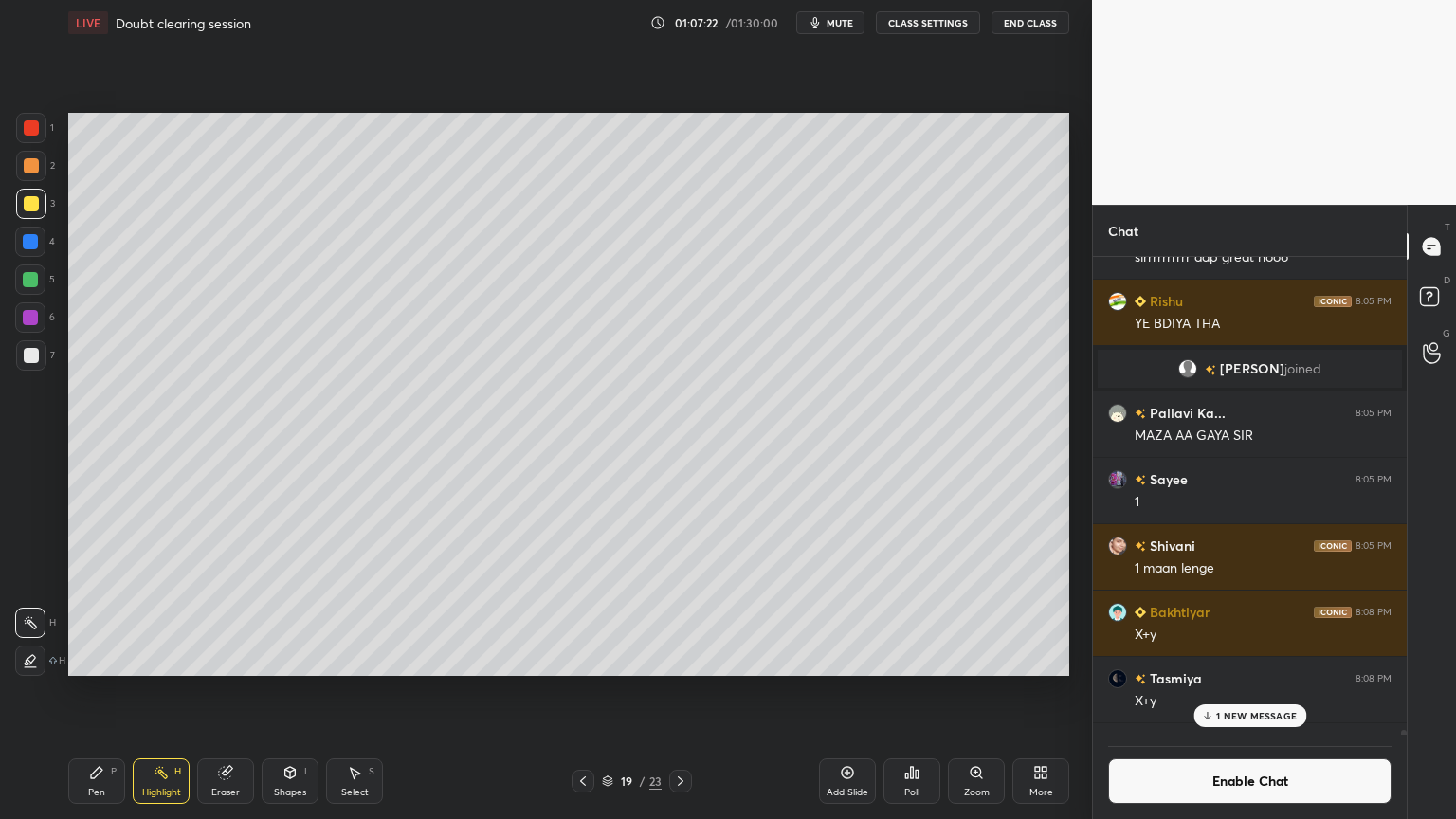 click at bounding box center [31, 355] 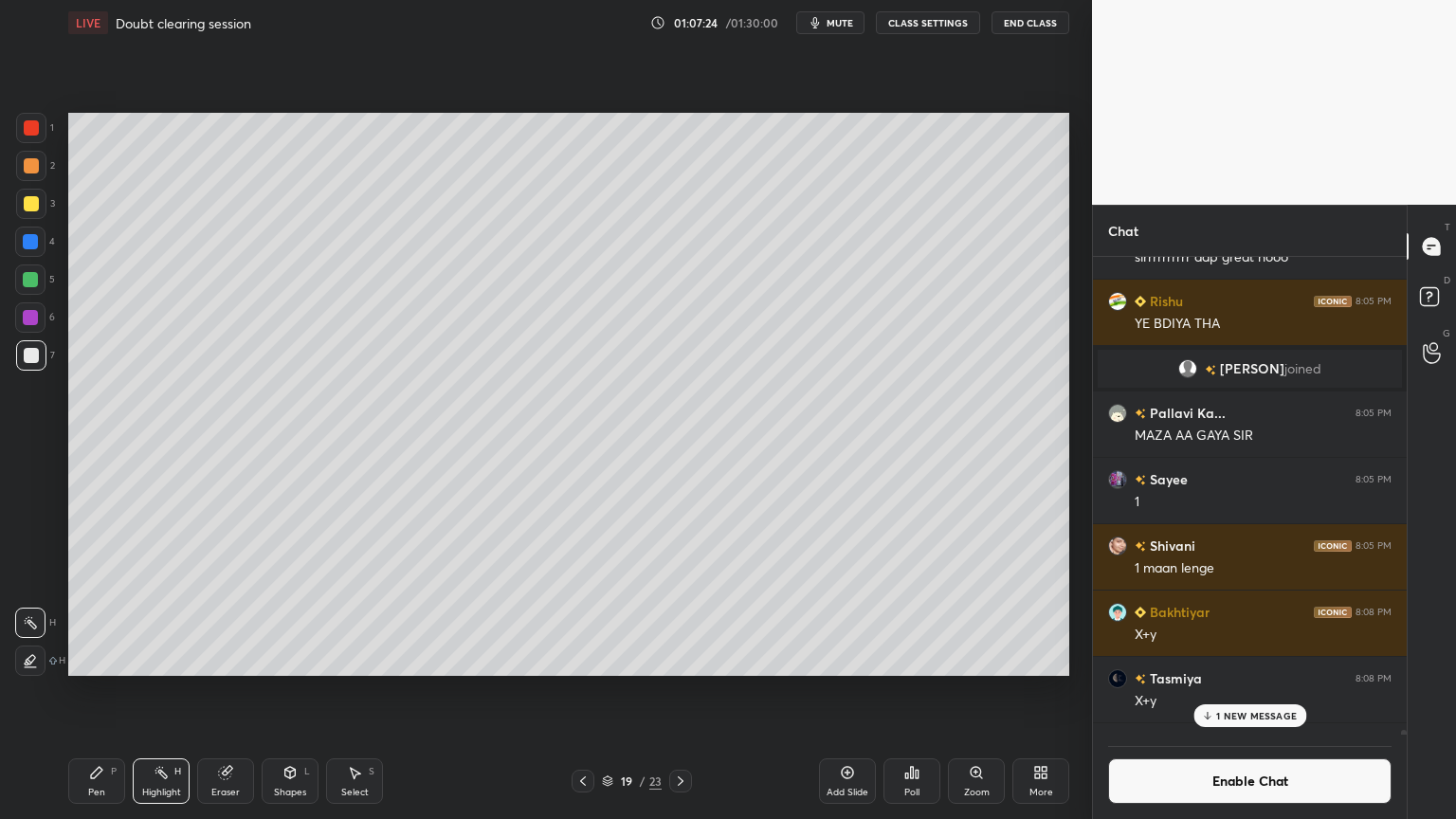 click on "Pen" at bounding box center [97, 792] 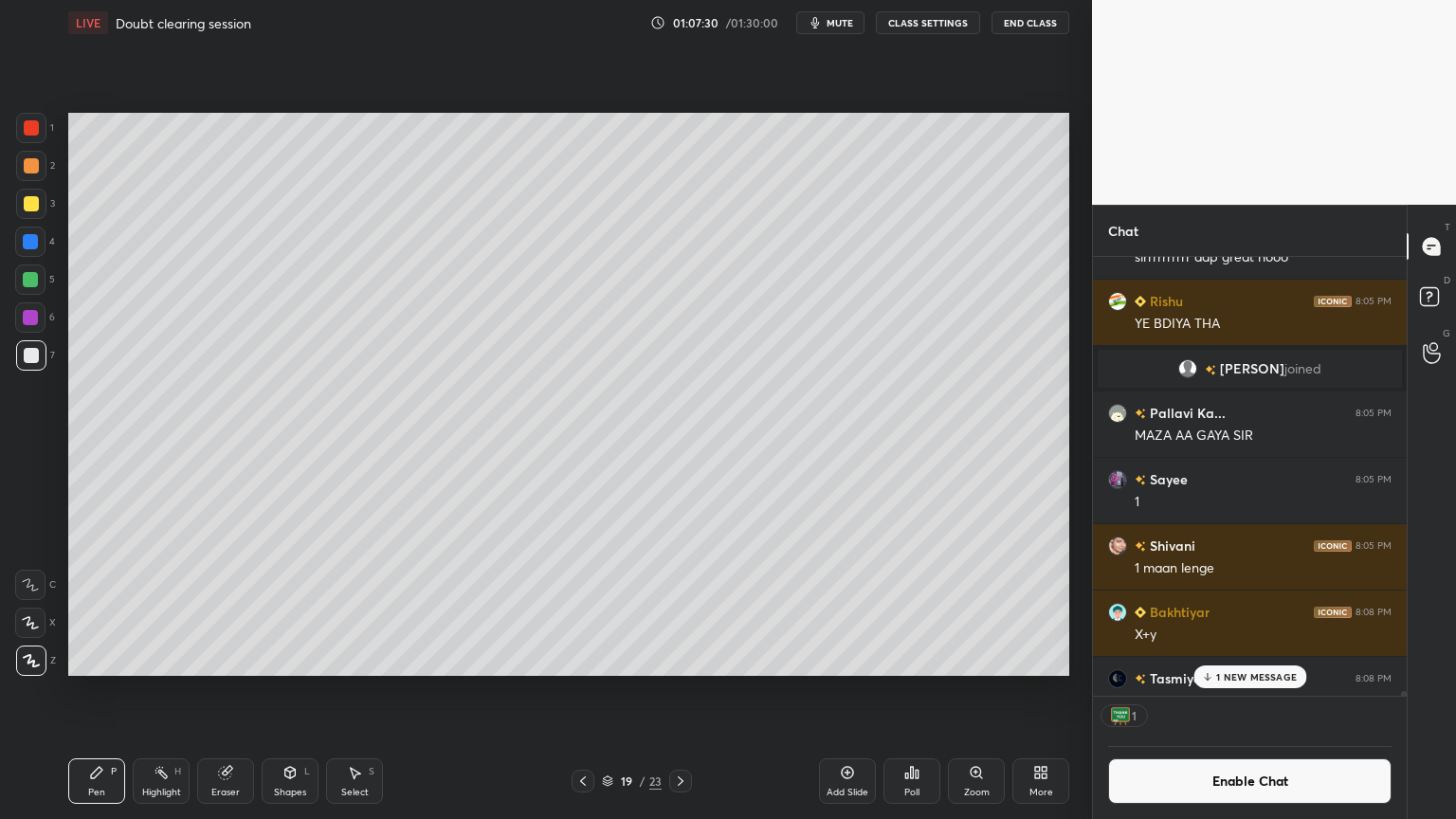 scroll, scrollTop: 433, scrollLeft: 308, axis: both 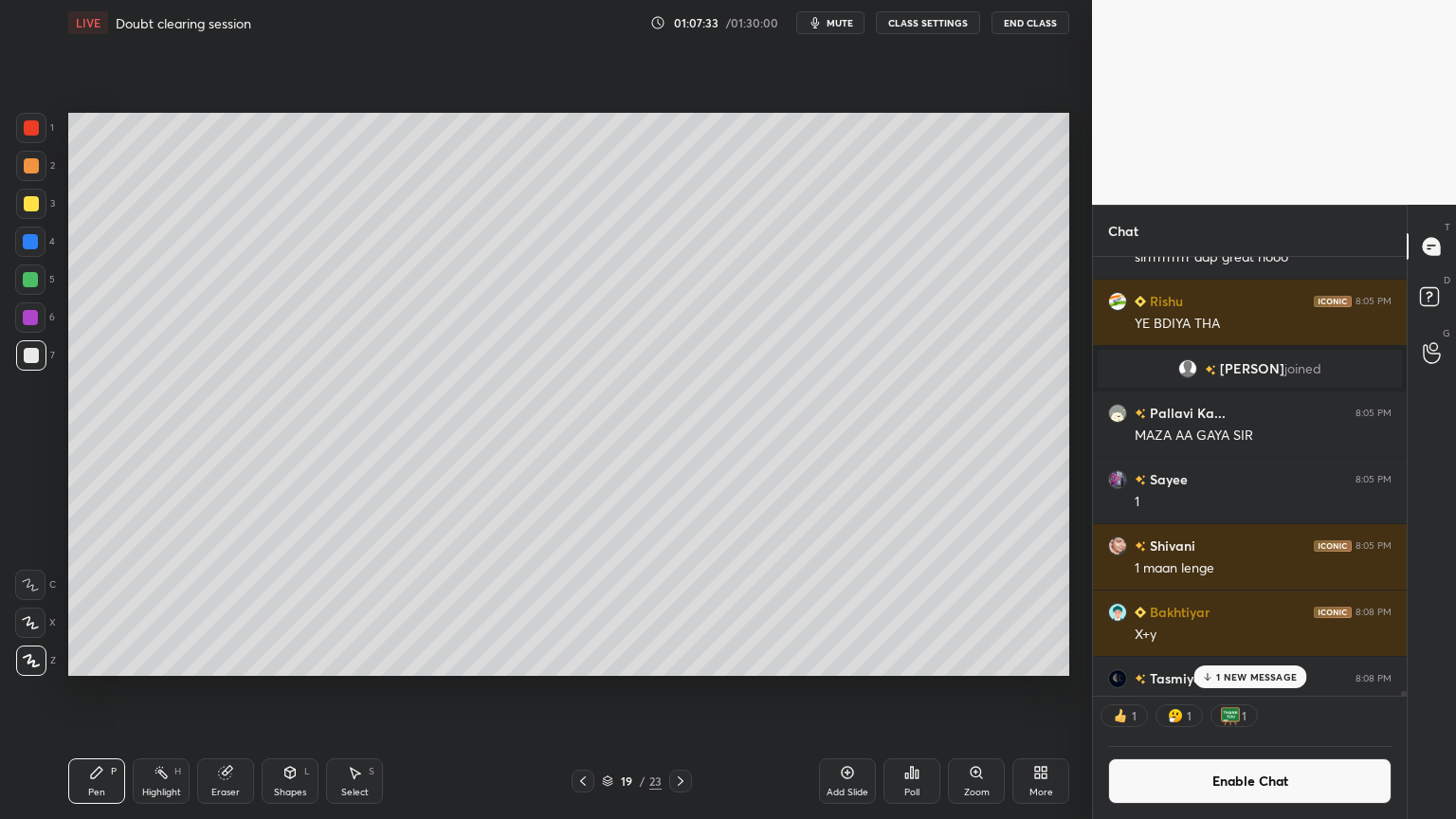 drag, startPoint x: 34, startPoint y: 201, endPoint x: 61, endPoint y: 205, distance: 27.294688 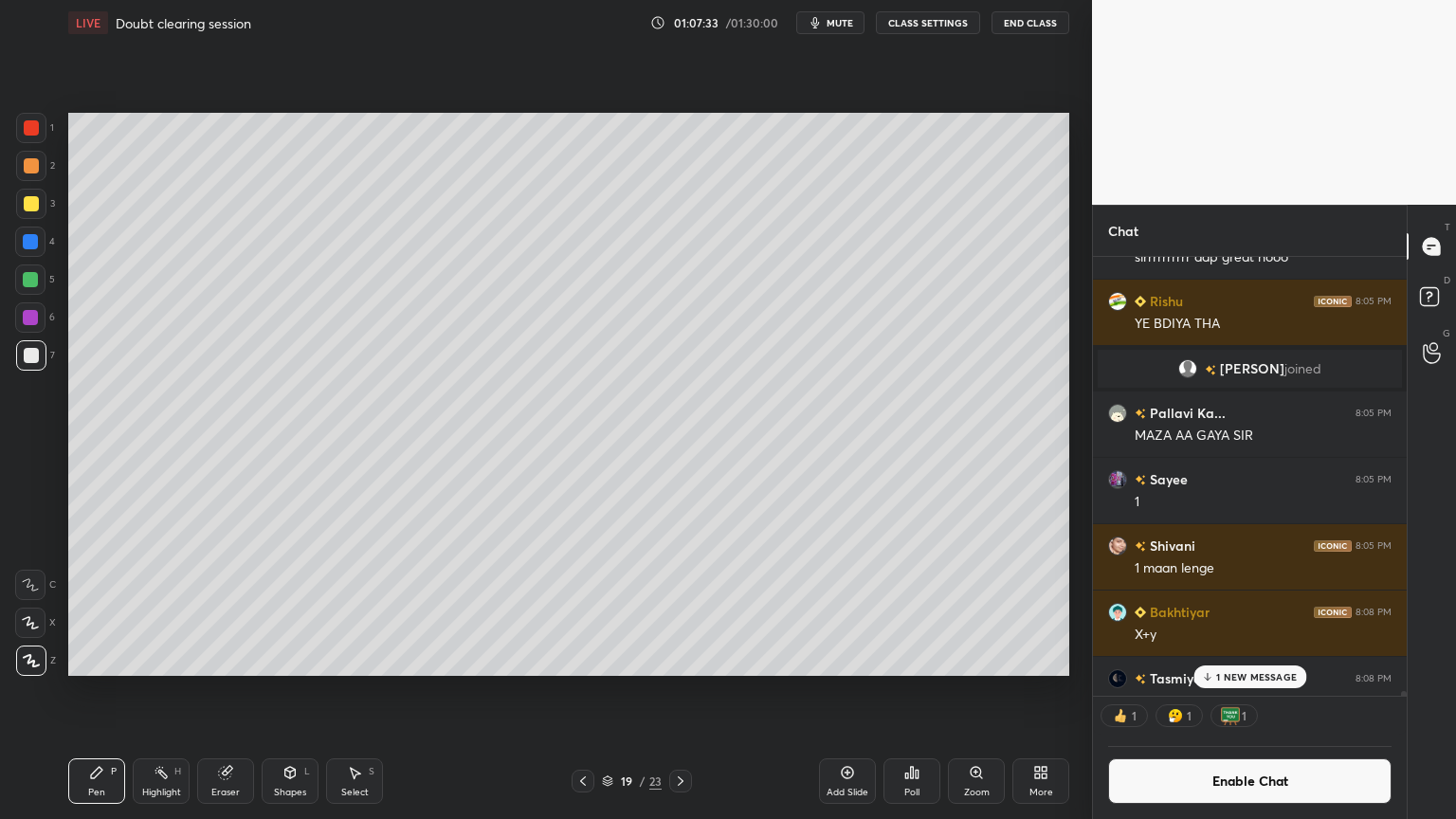 click at bounding box center [31, 204] 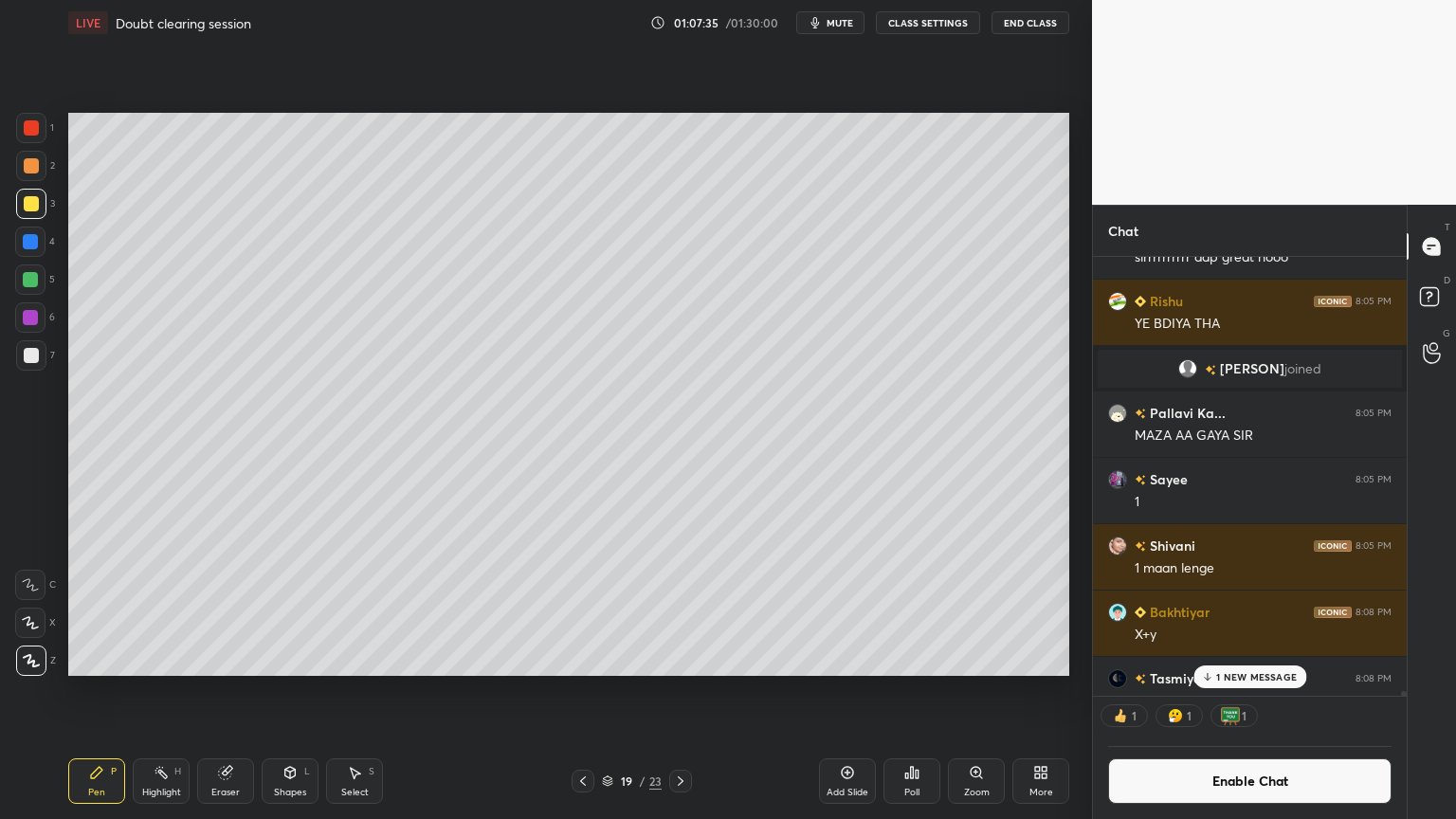 click at bounding box center (31, 128) 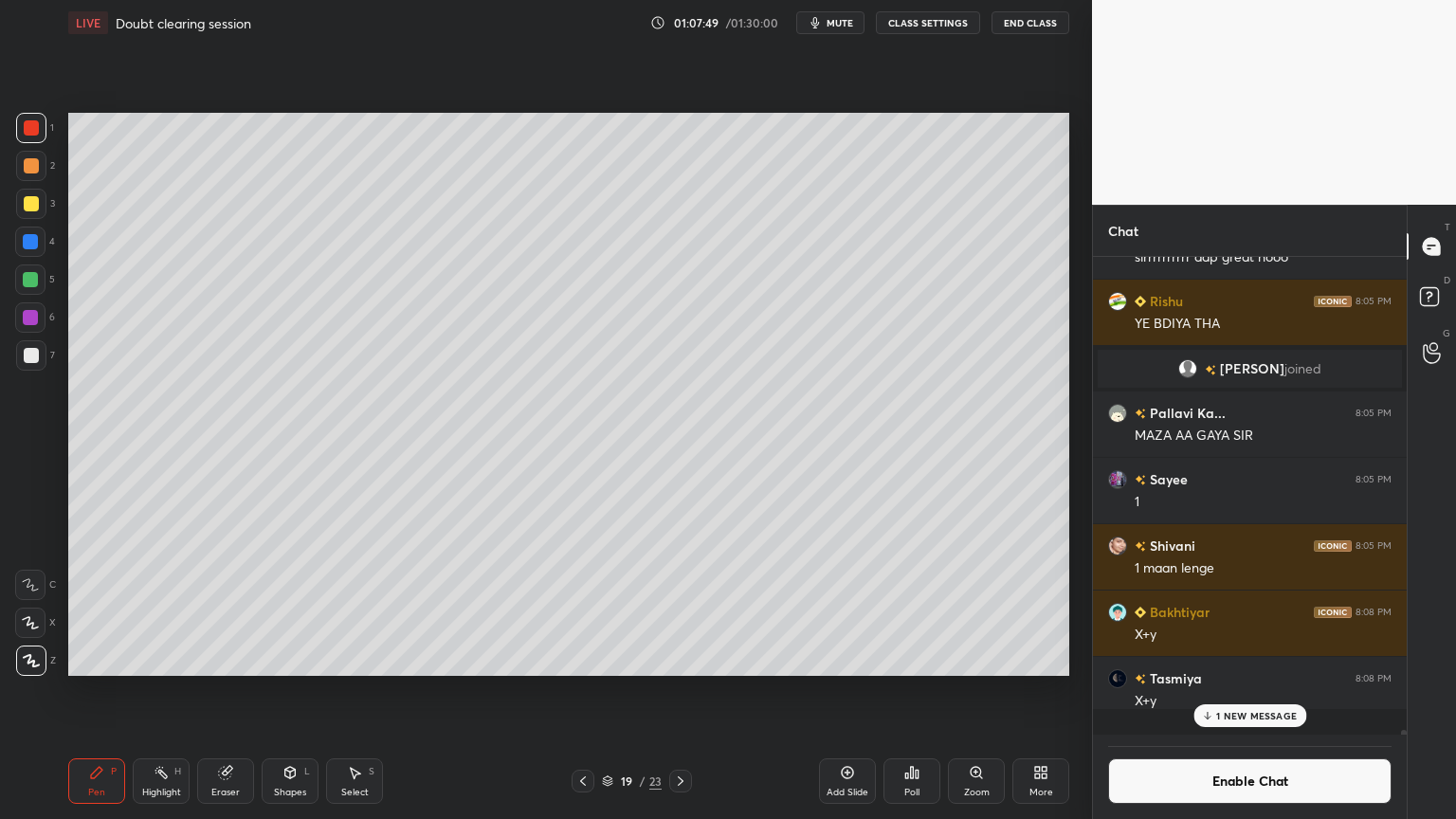 scroll, scrollTop: 6, scrollLeft: 6, axis: both 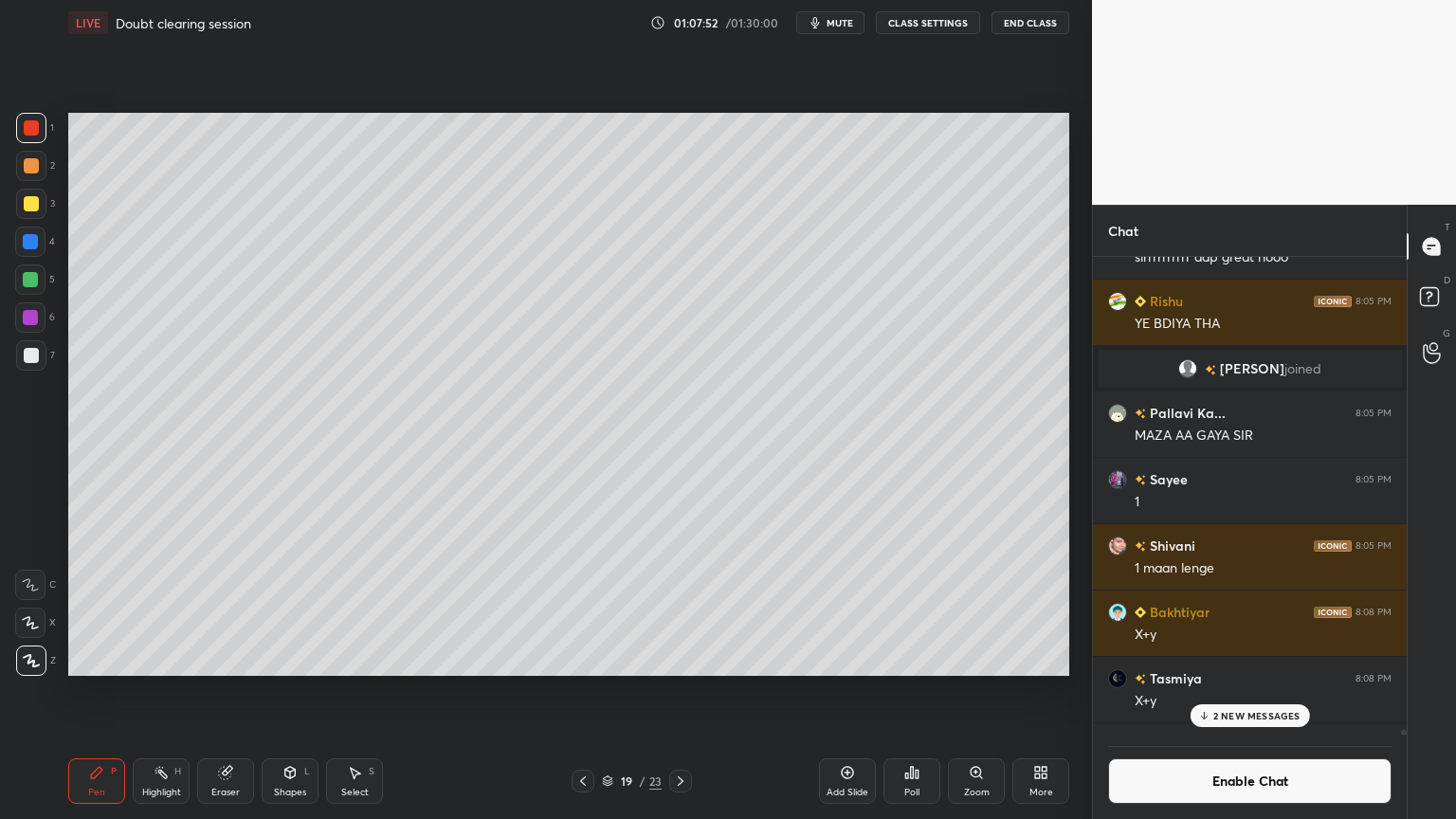 click on "Highlight H" at bounding box center (161, 781) 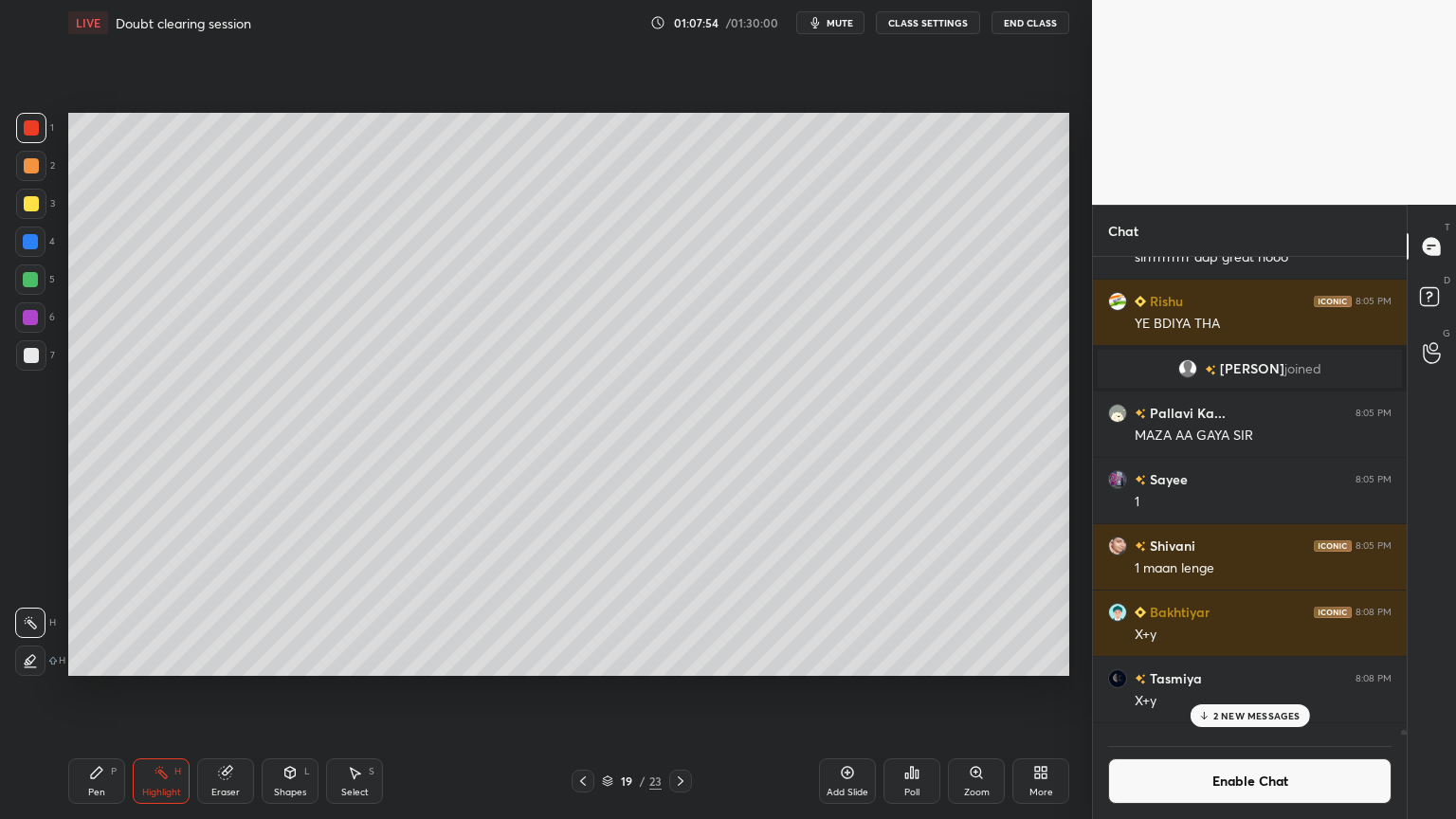 drag, startPoint x: 1234, startPoint y: 713, endPoint x: 1250, endPoint y: 722, distance: 18.35756 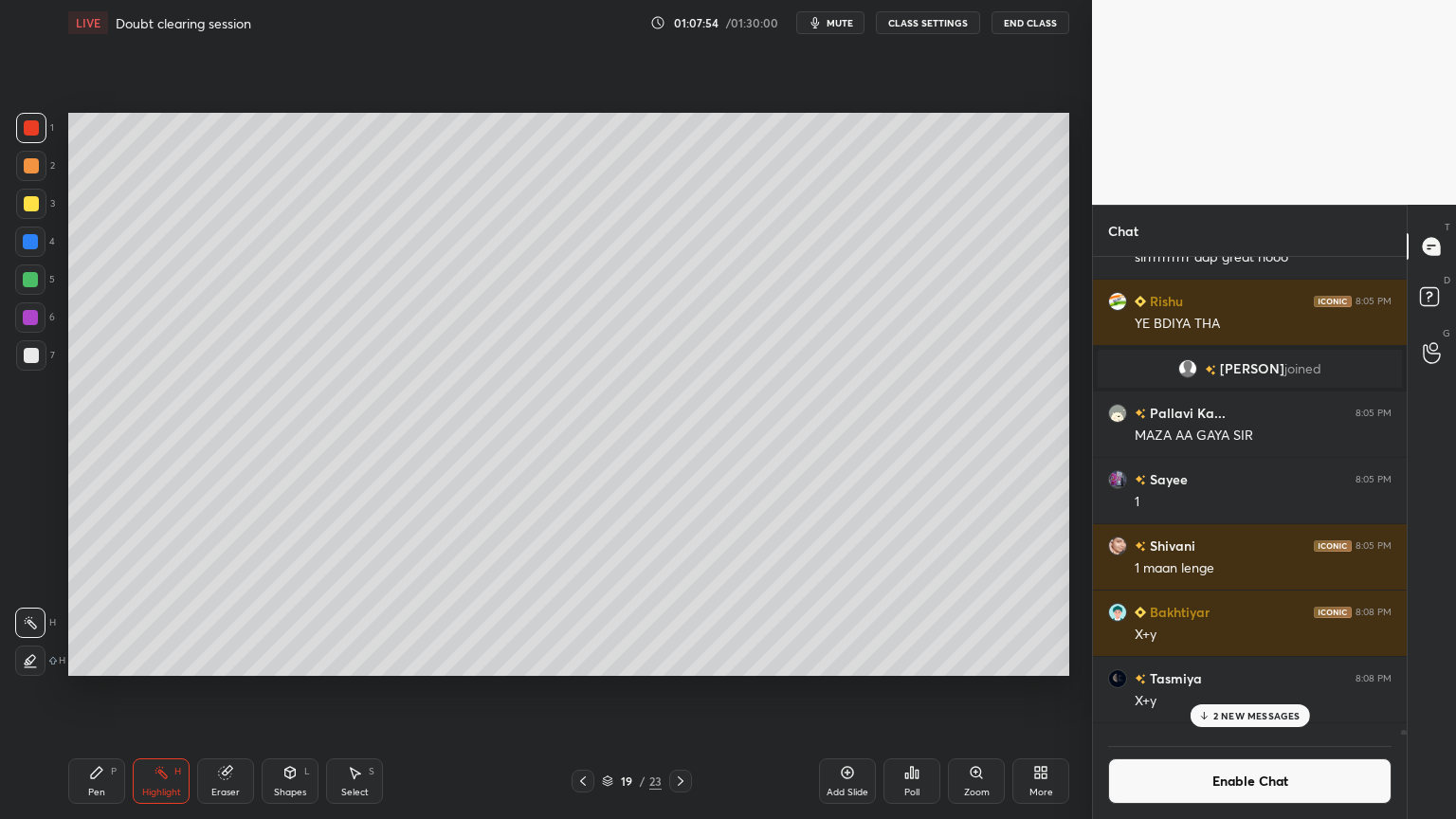 click on "2 NEW MESSAGES" at bounding box center (1257, 716) 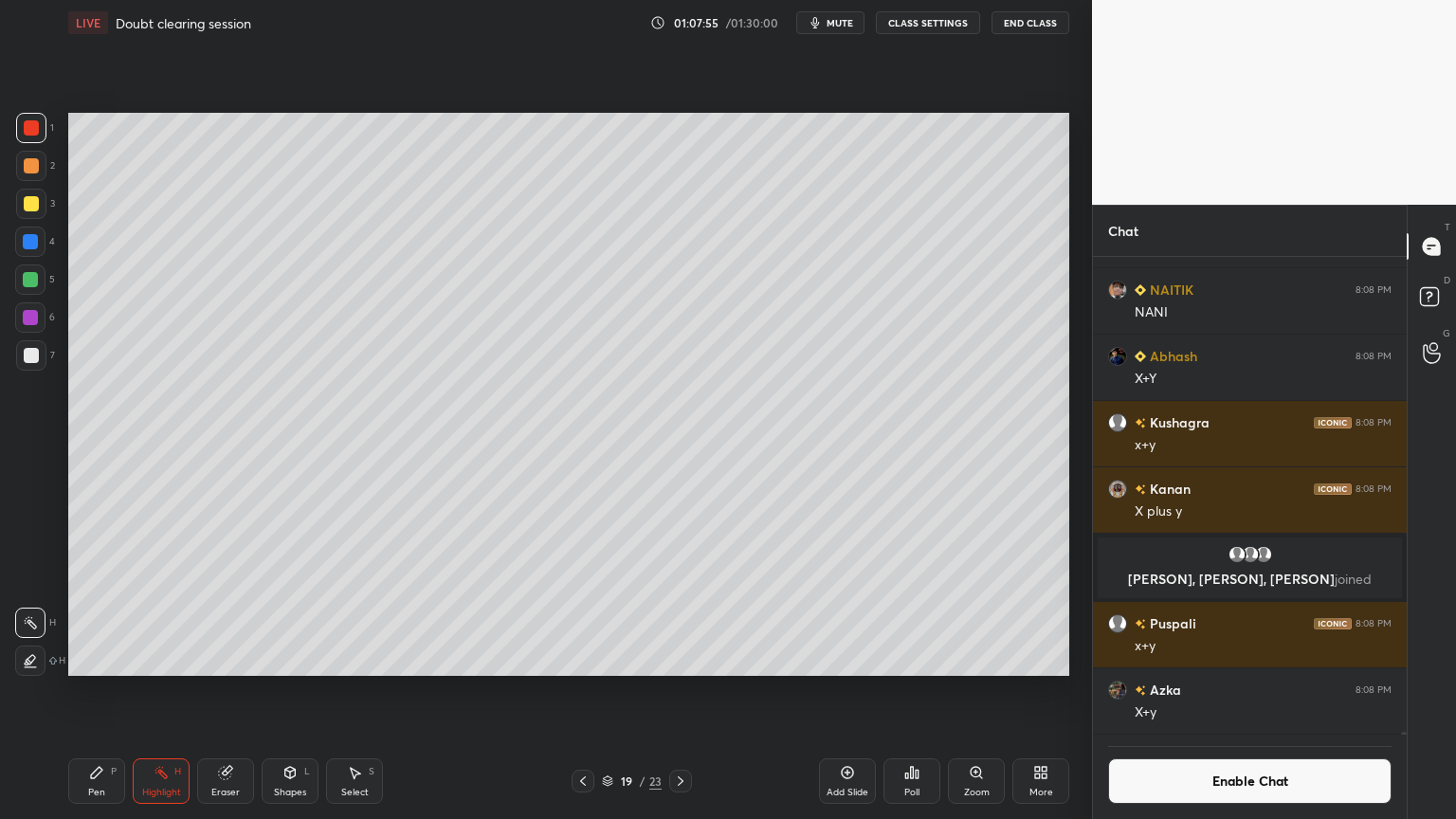 click on "Enable Chat" at bounding box center [1249, 781] 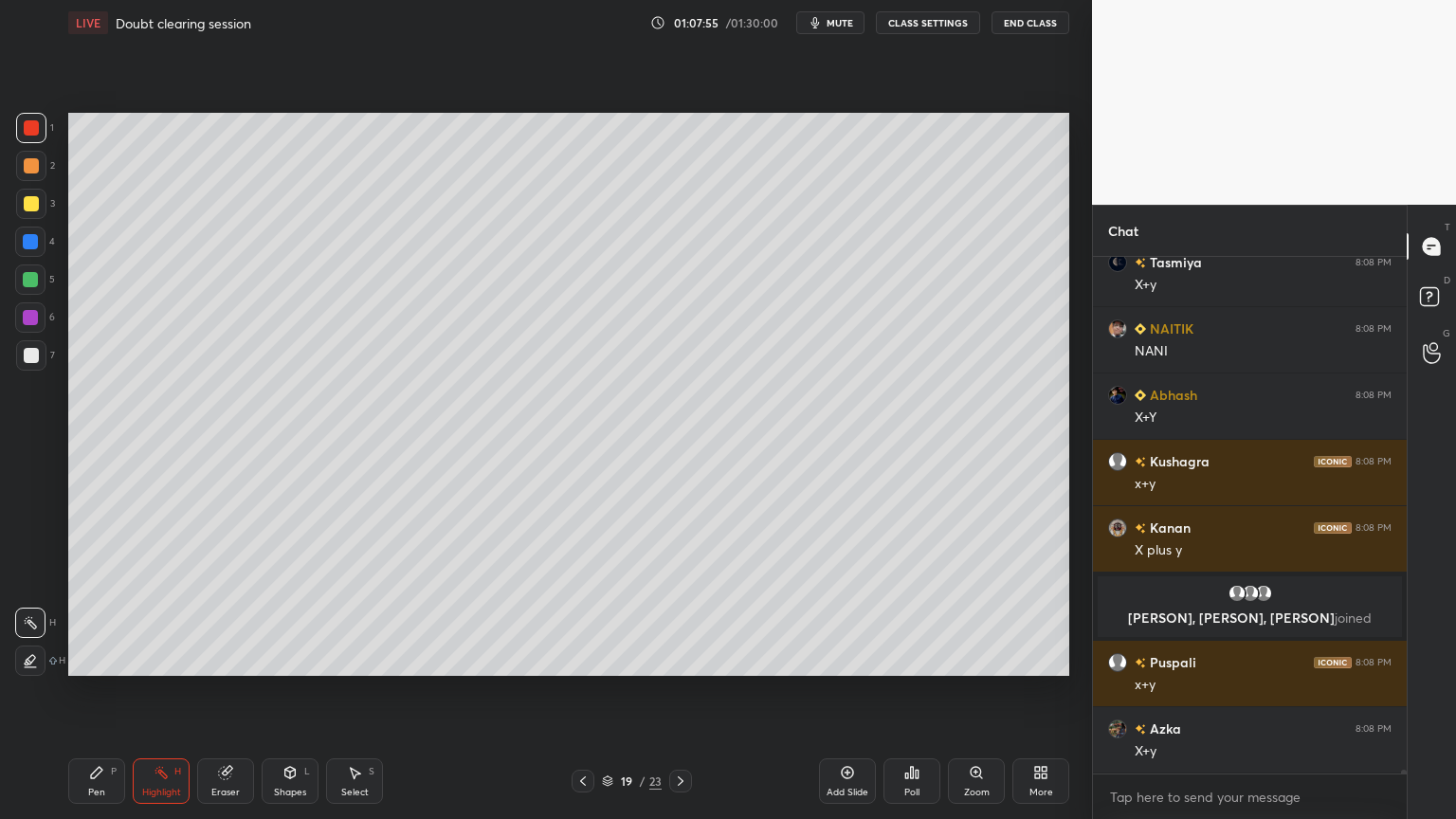 scroll, scrollTop: 75100, scrollLeft: 0, axis: vertical 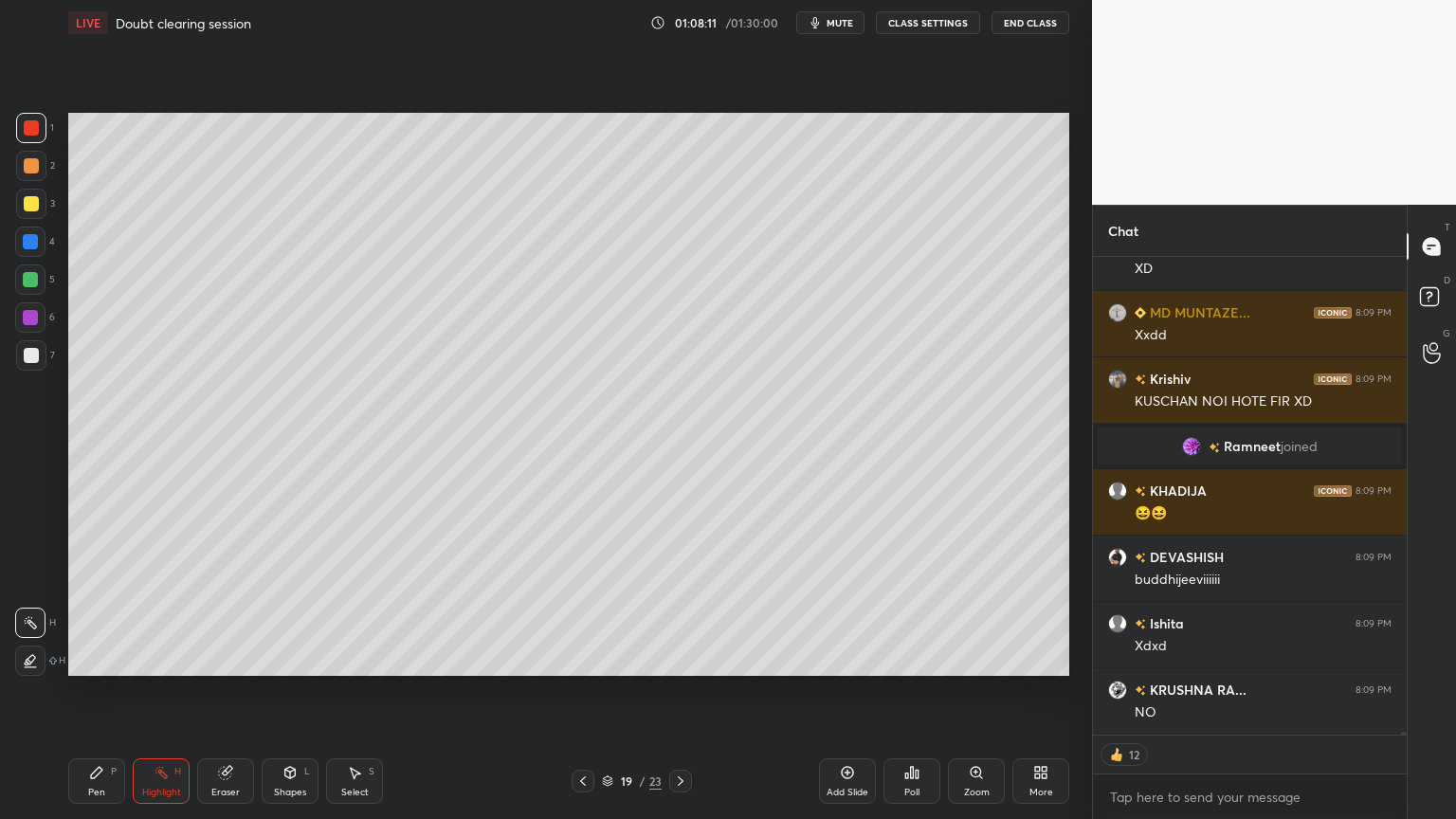 click on "Shapes L" at bounding box center [290, 781] 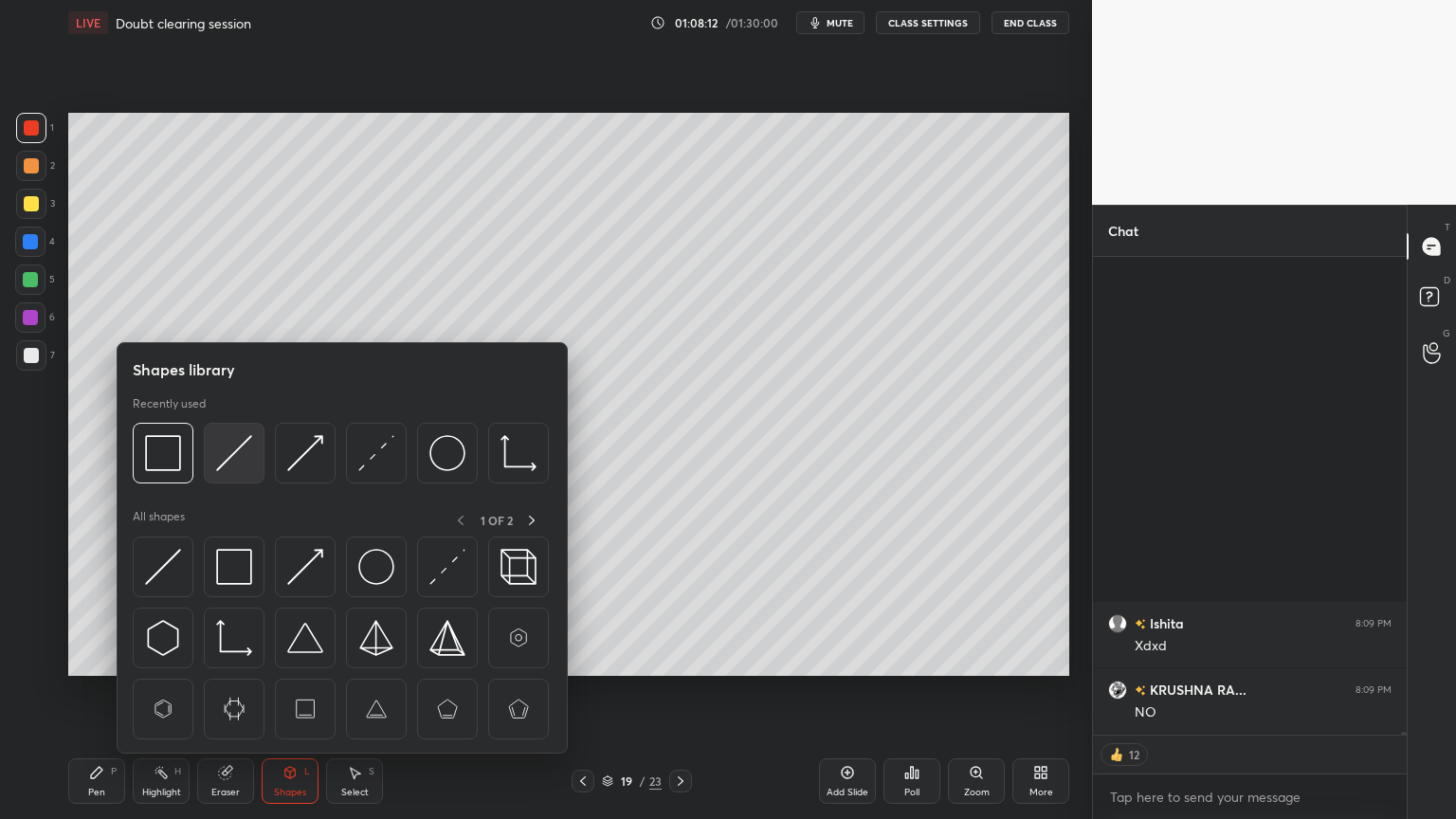 scroll, scrollTop: 78721, scrollLeft: 0, axis: vertical 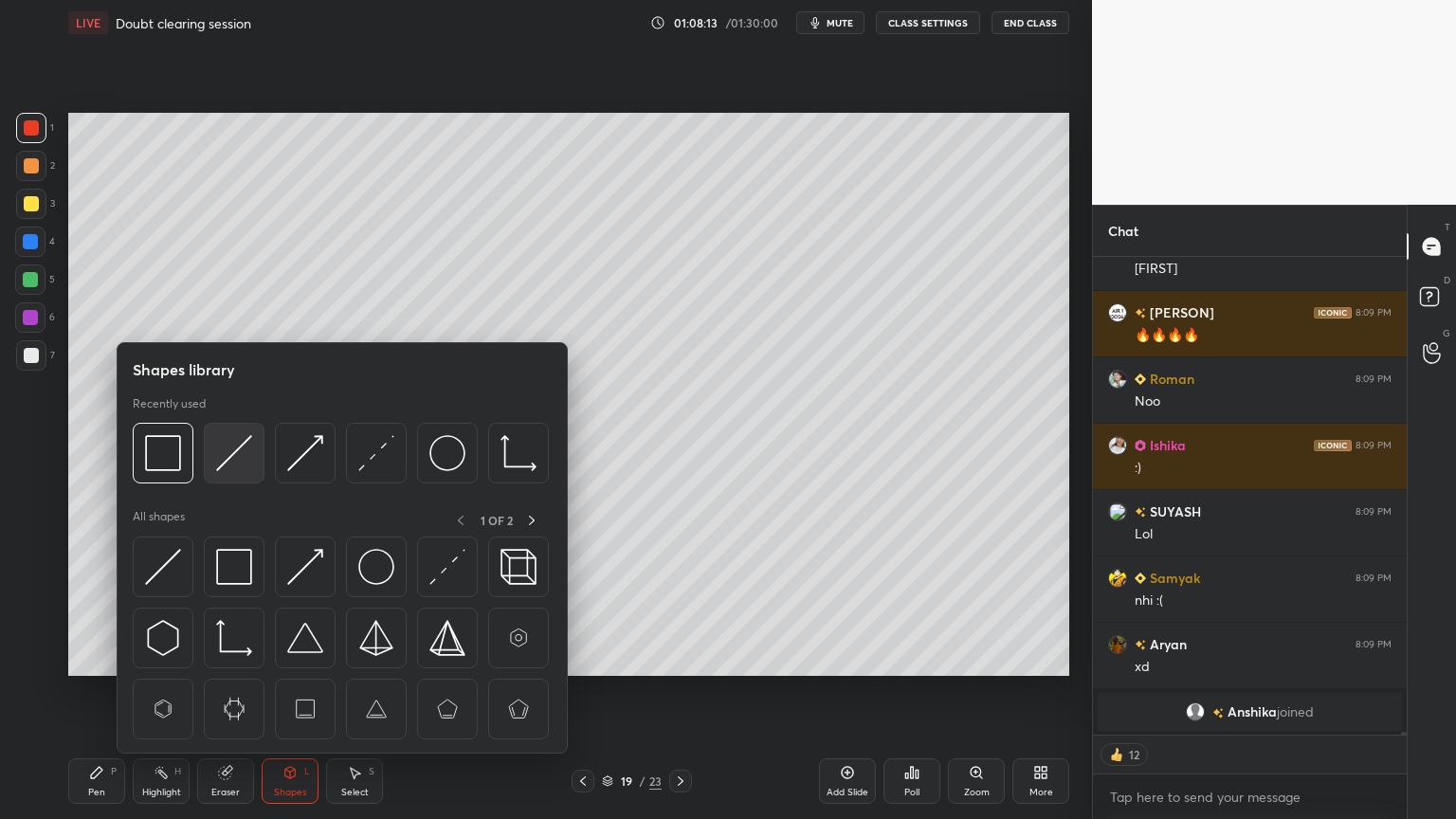 click at bounding box center [234, 453] 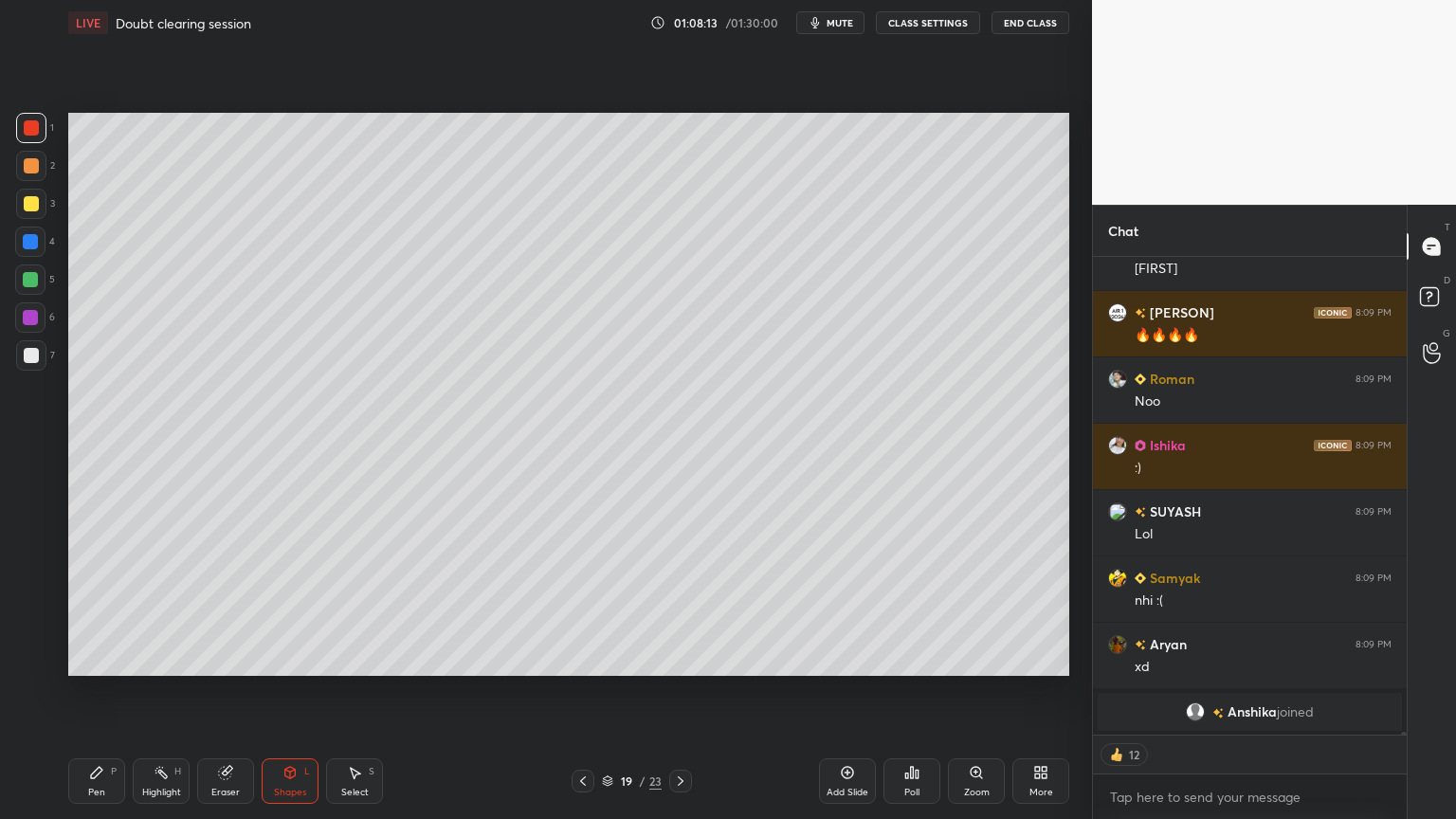 scroll, scrollTop: 78015, scrollLeft: 0, axis: vertical 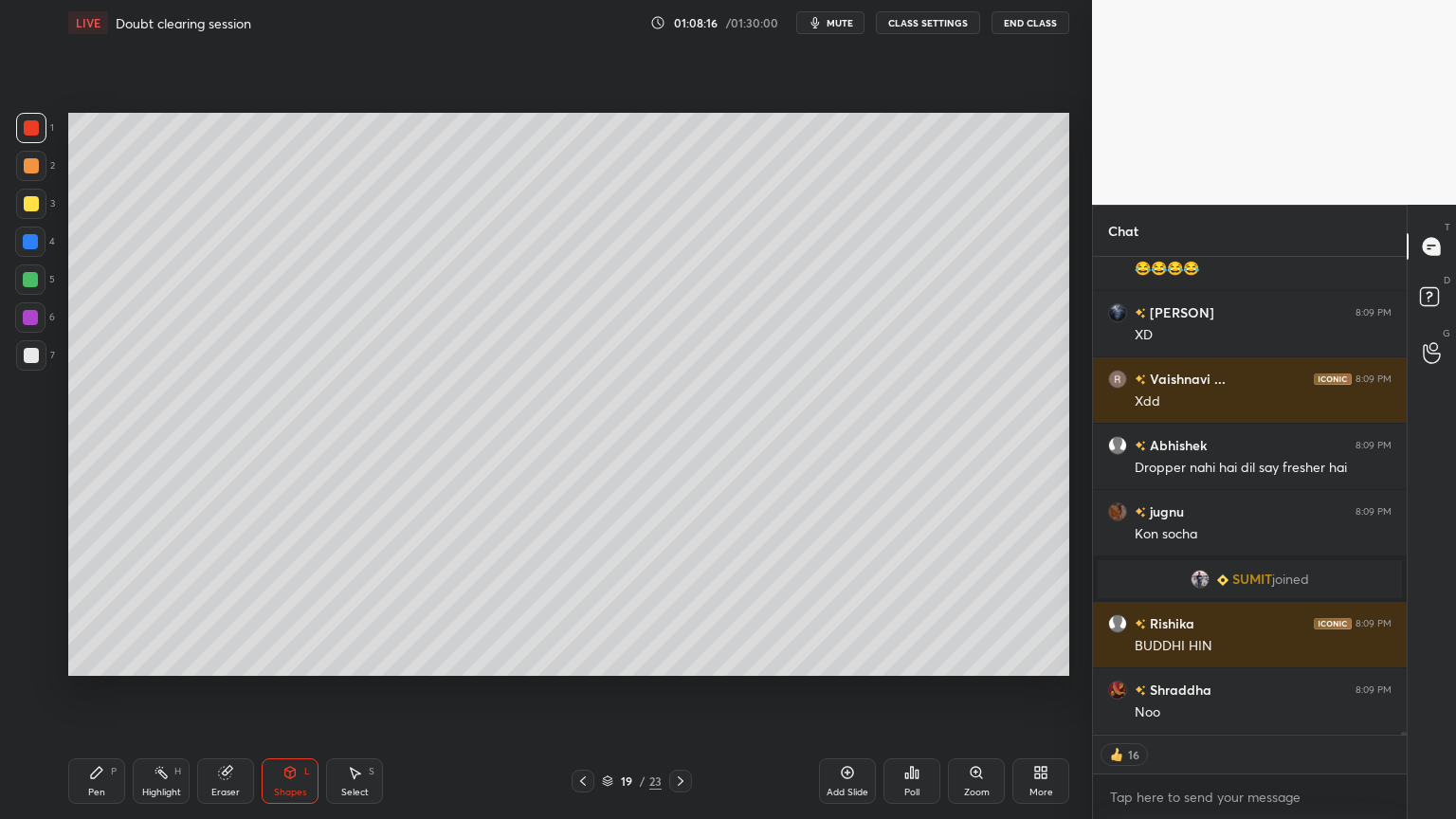 click on "CLASS SETTINGS" at bounding box center [928, 23] 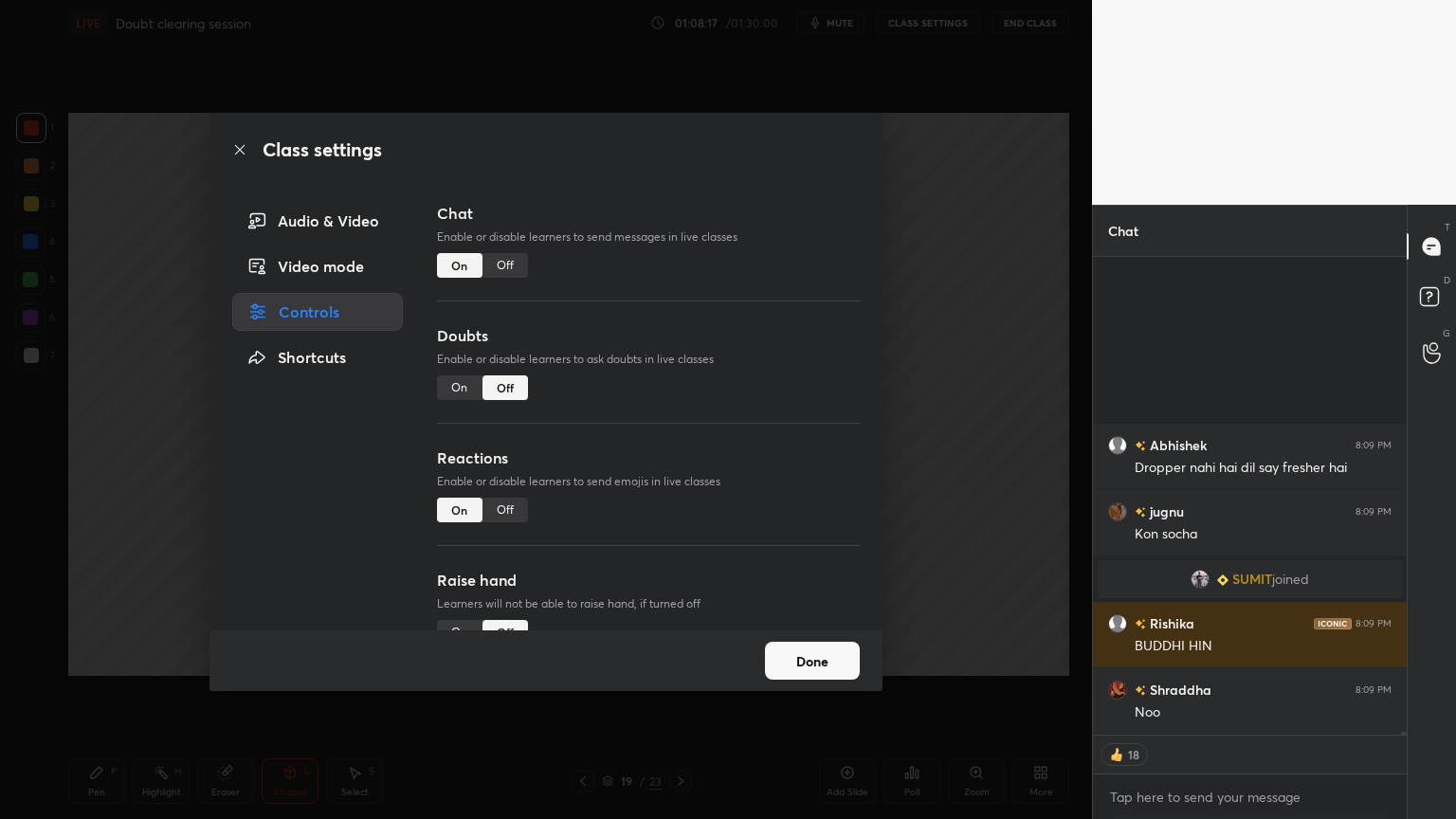 type on "x" 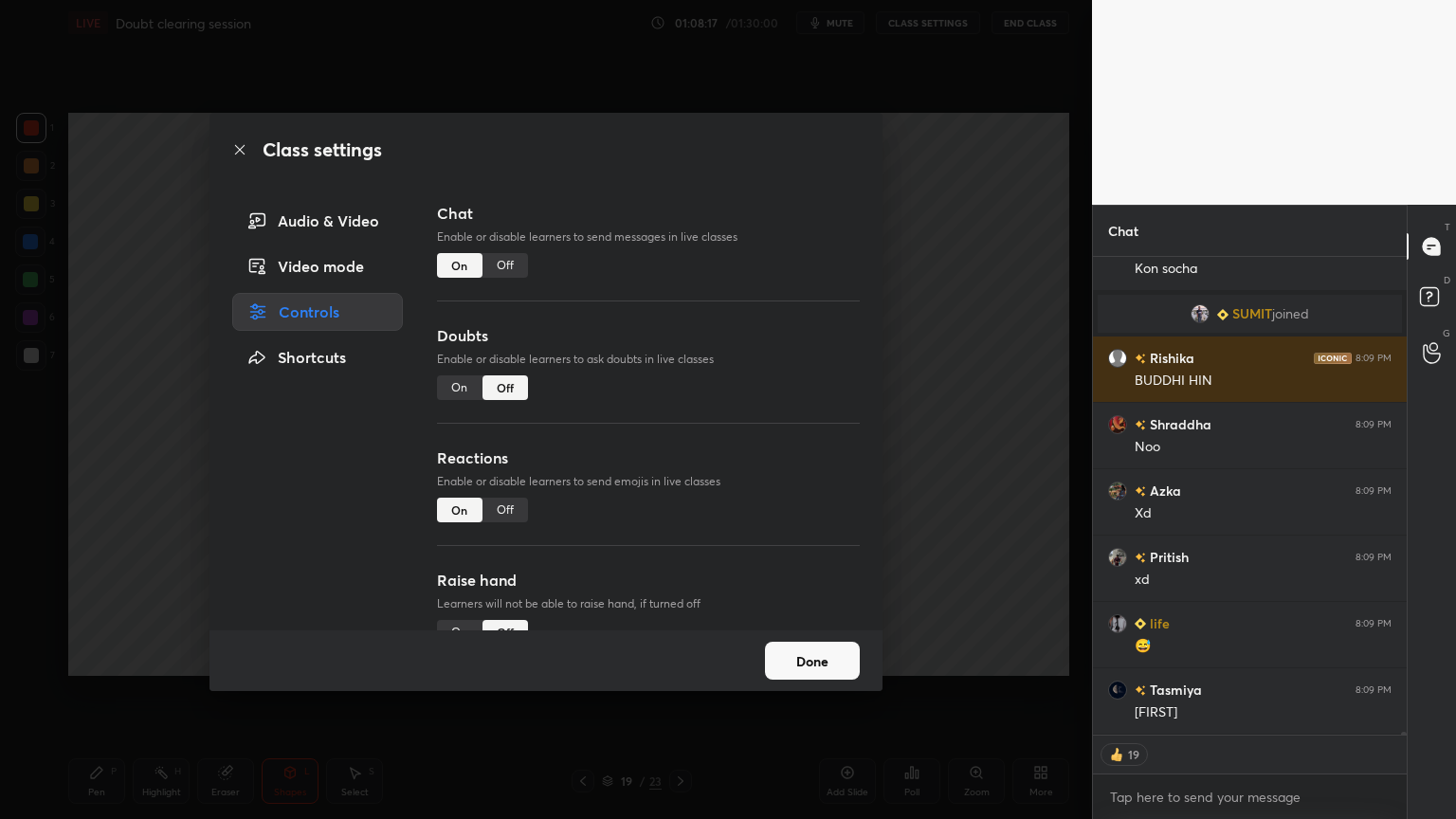 click on "Off" at bounding box center (505, 265) 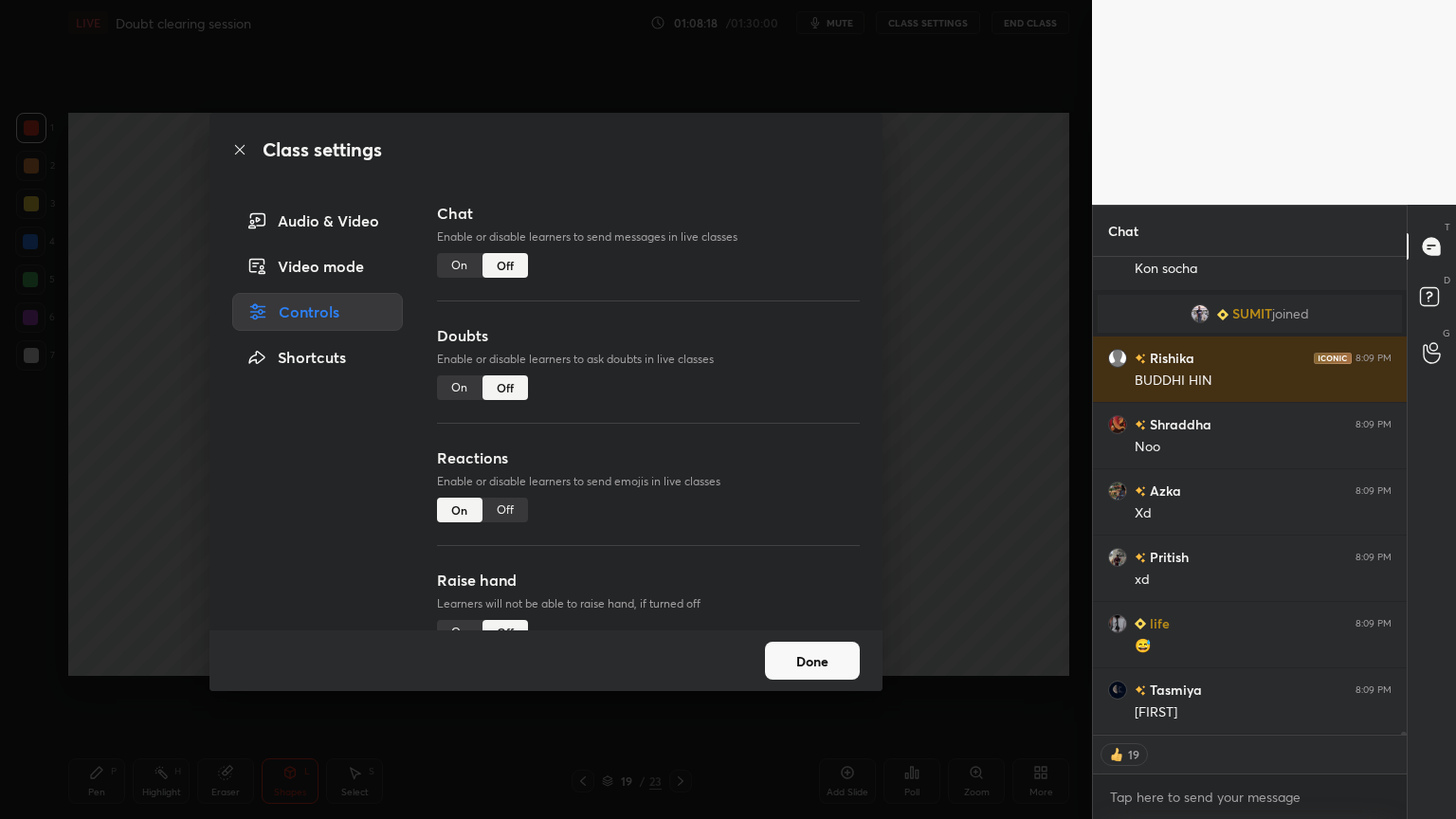 scroll, scrollTop: 78294, scrollLeft: 0, axis: vertical 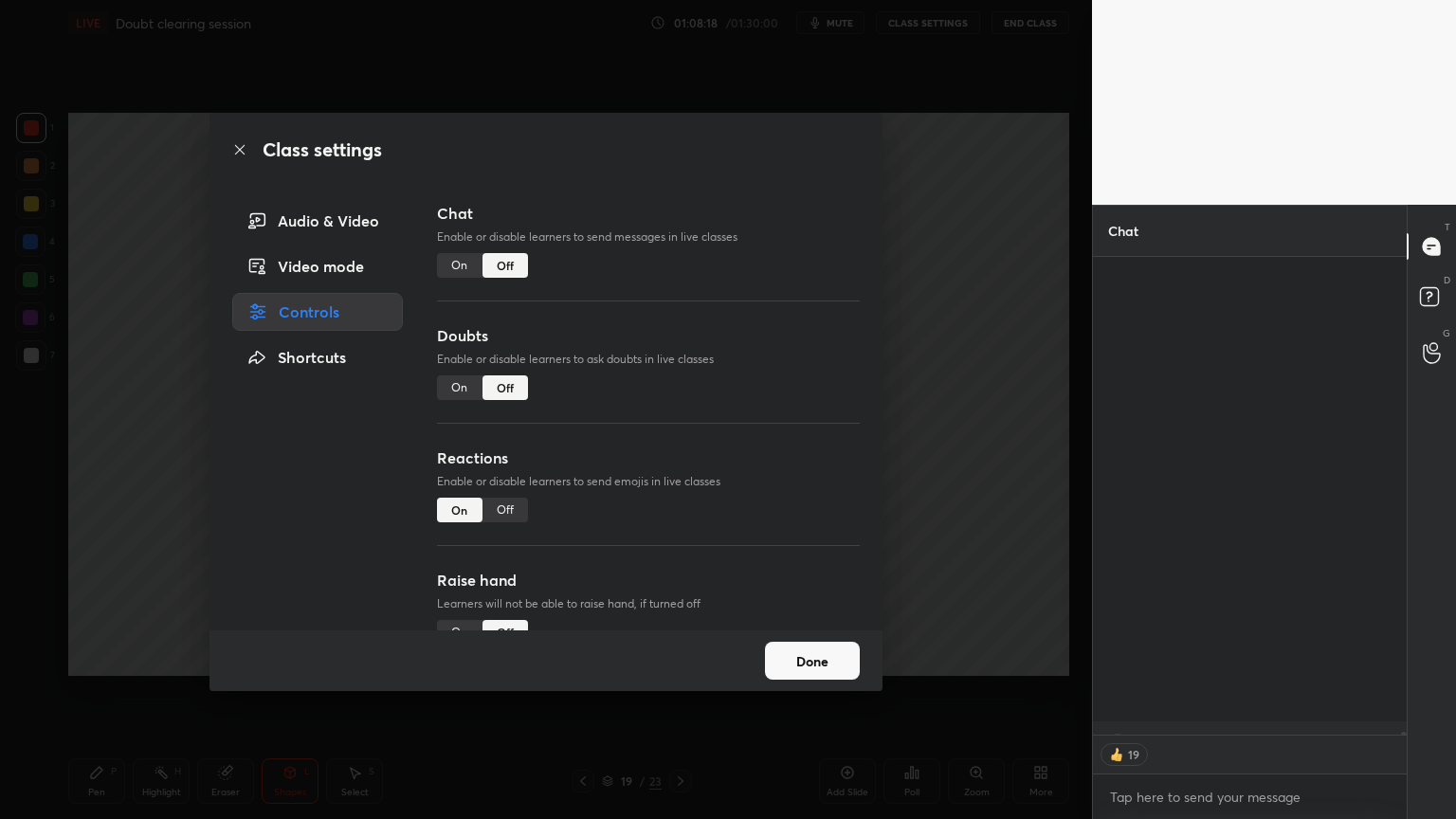 drag, startPoint x: 961, startPoint y: 315, endPoint x: 831, endPoint y: 345, distance: 133.41664 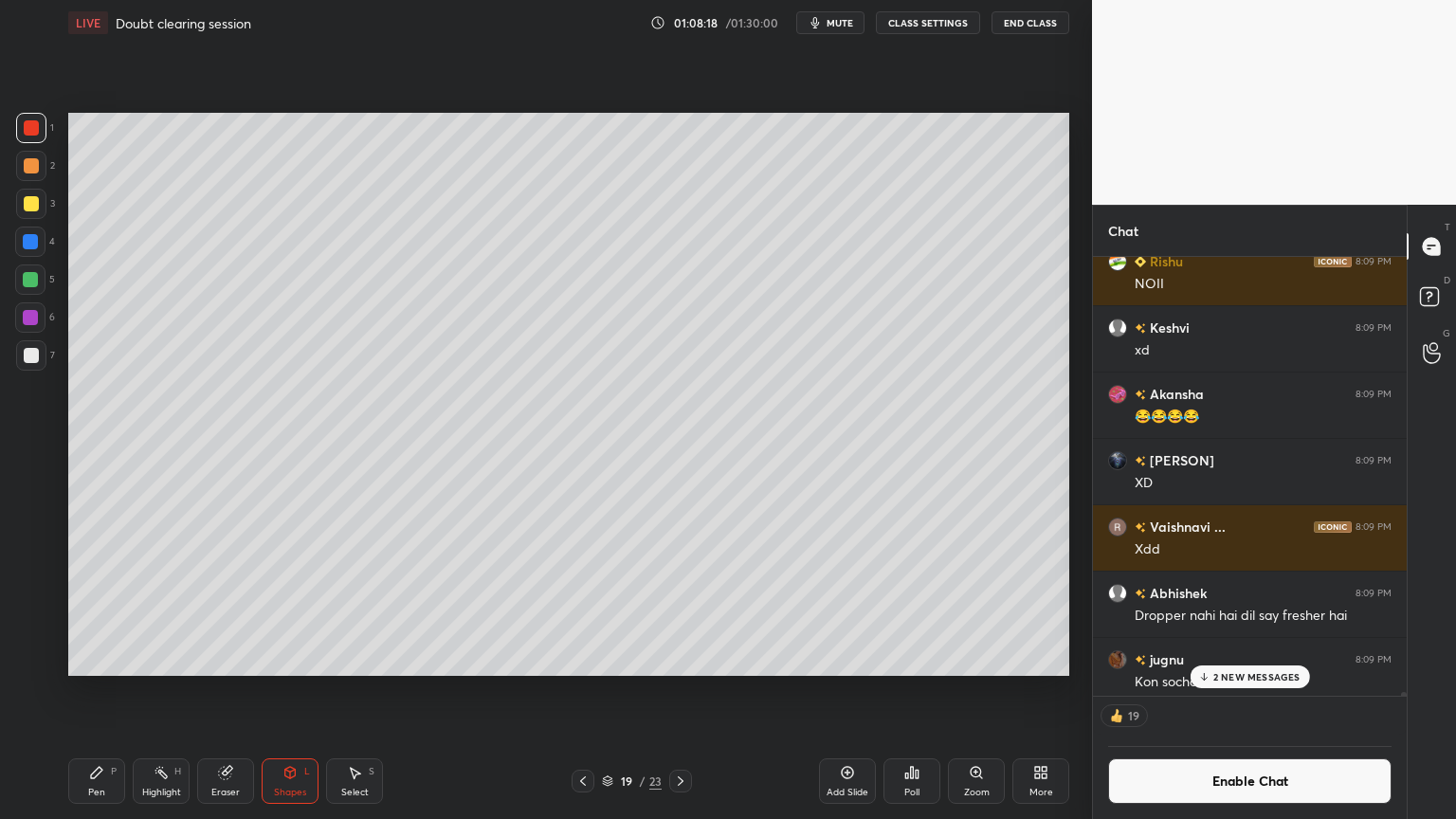 click on "Pen P" at bounding box center [97, 781] 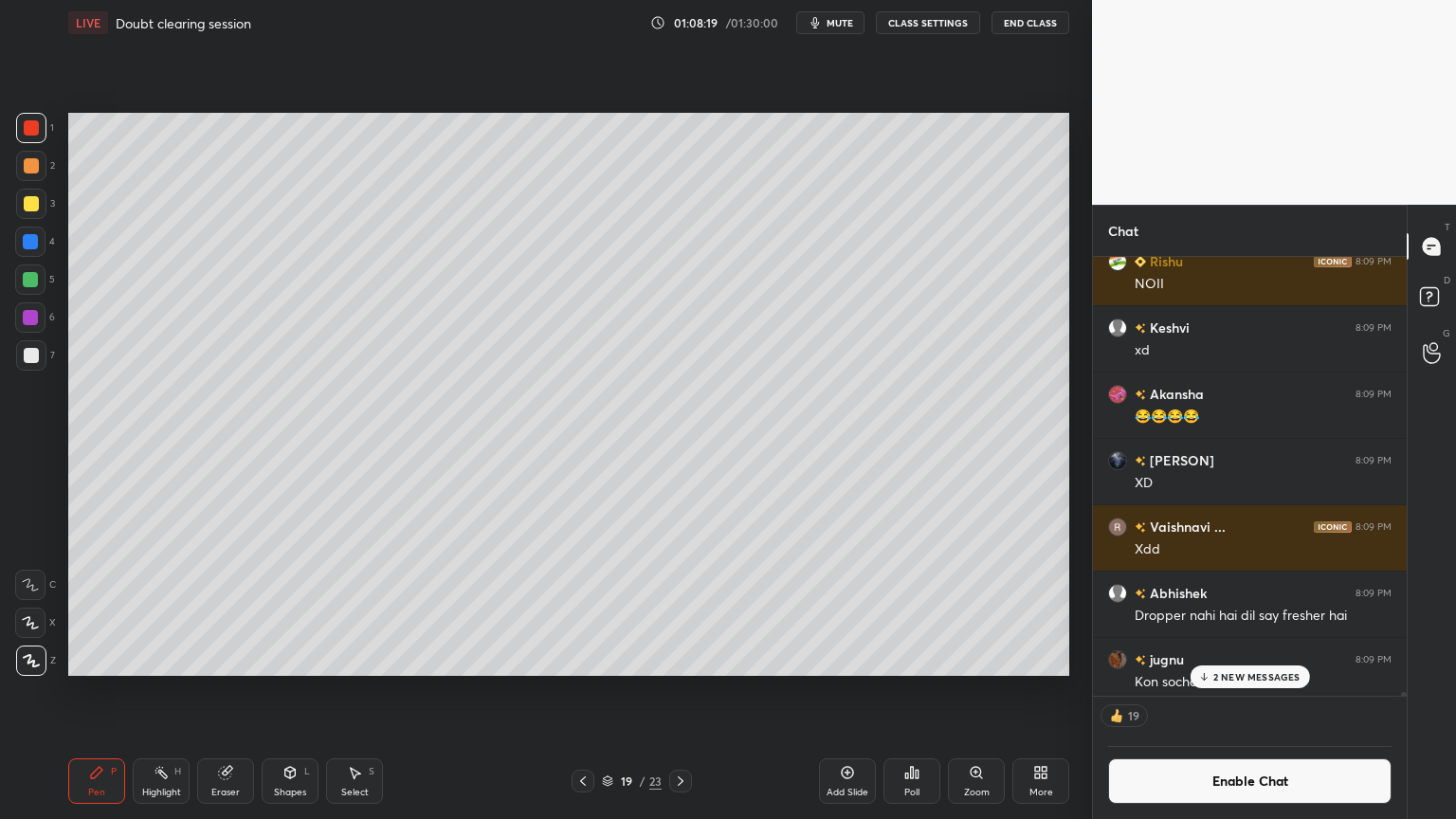 drag, startPoint x: 26, startPoint y: 345, endPoint x: 63, endPoint y: 356, distance: 38.600518 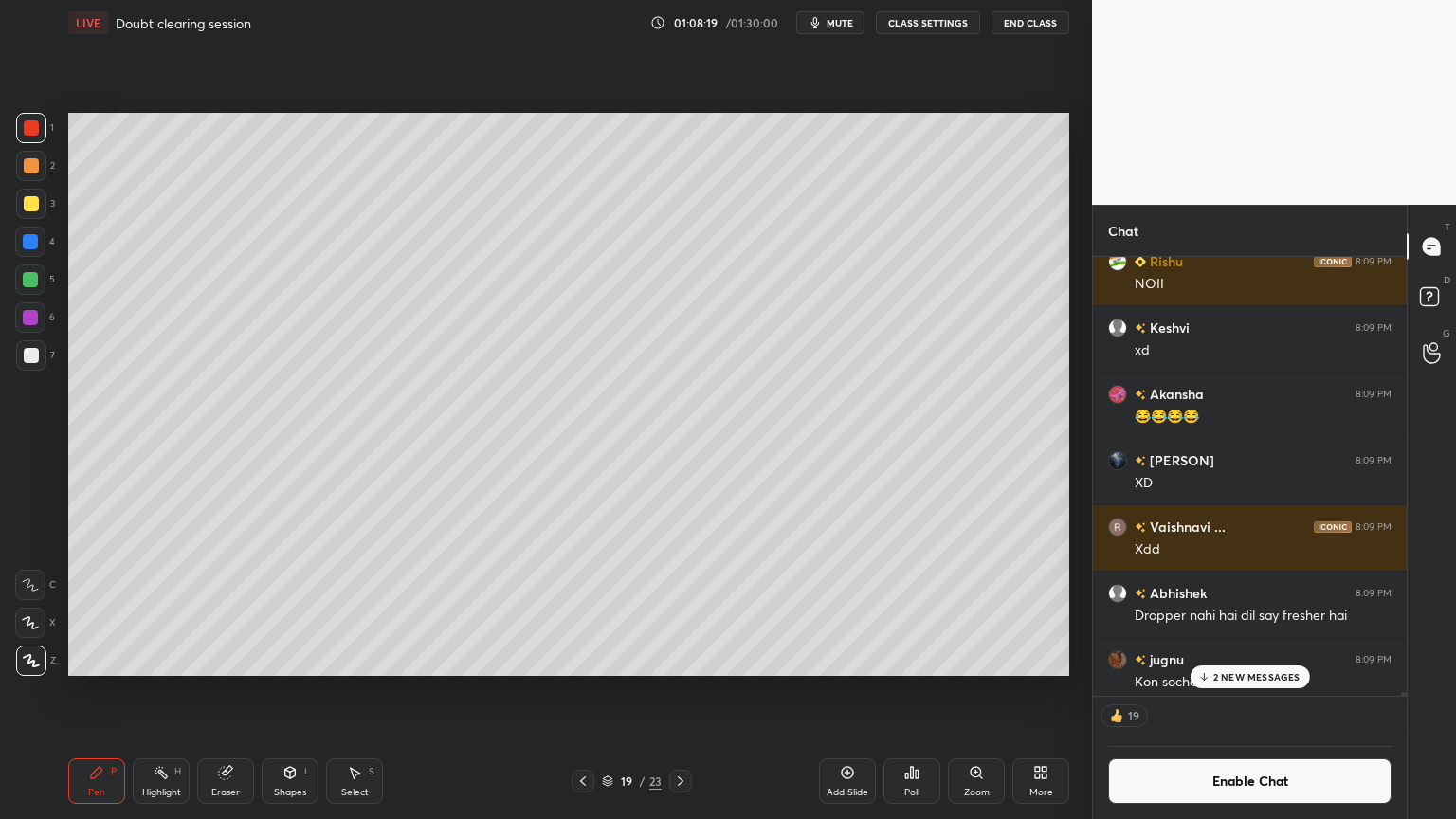 click at bounding box center [31, 355] 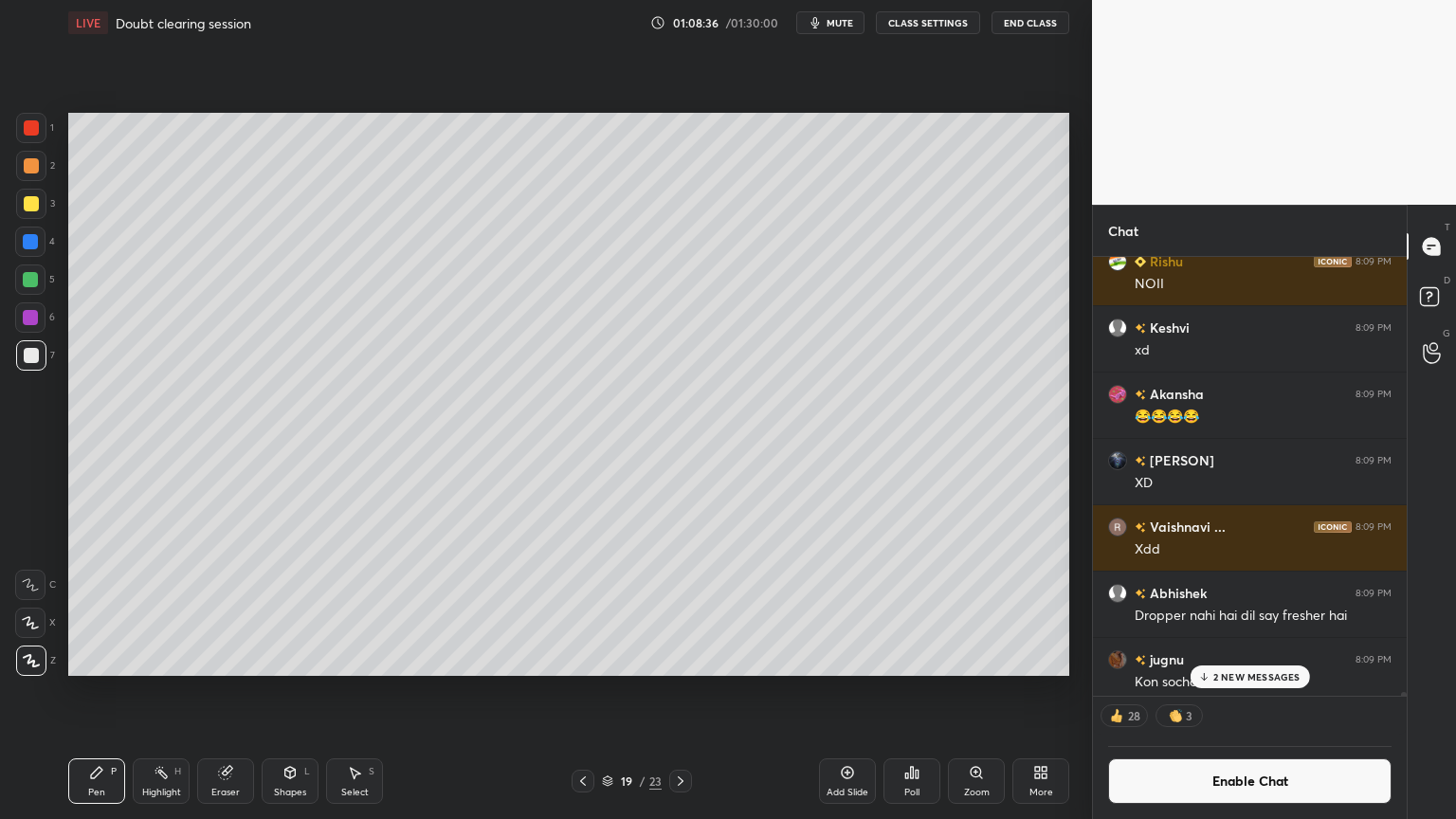 drag, startPoint x: 163, startPoint y: 781, endPoint x: 235, endPoint y: 689, distance: 116.82465 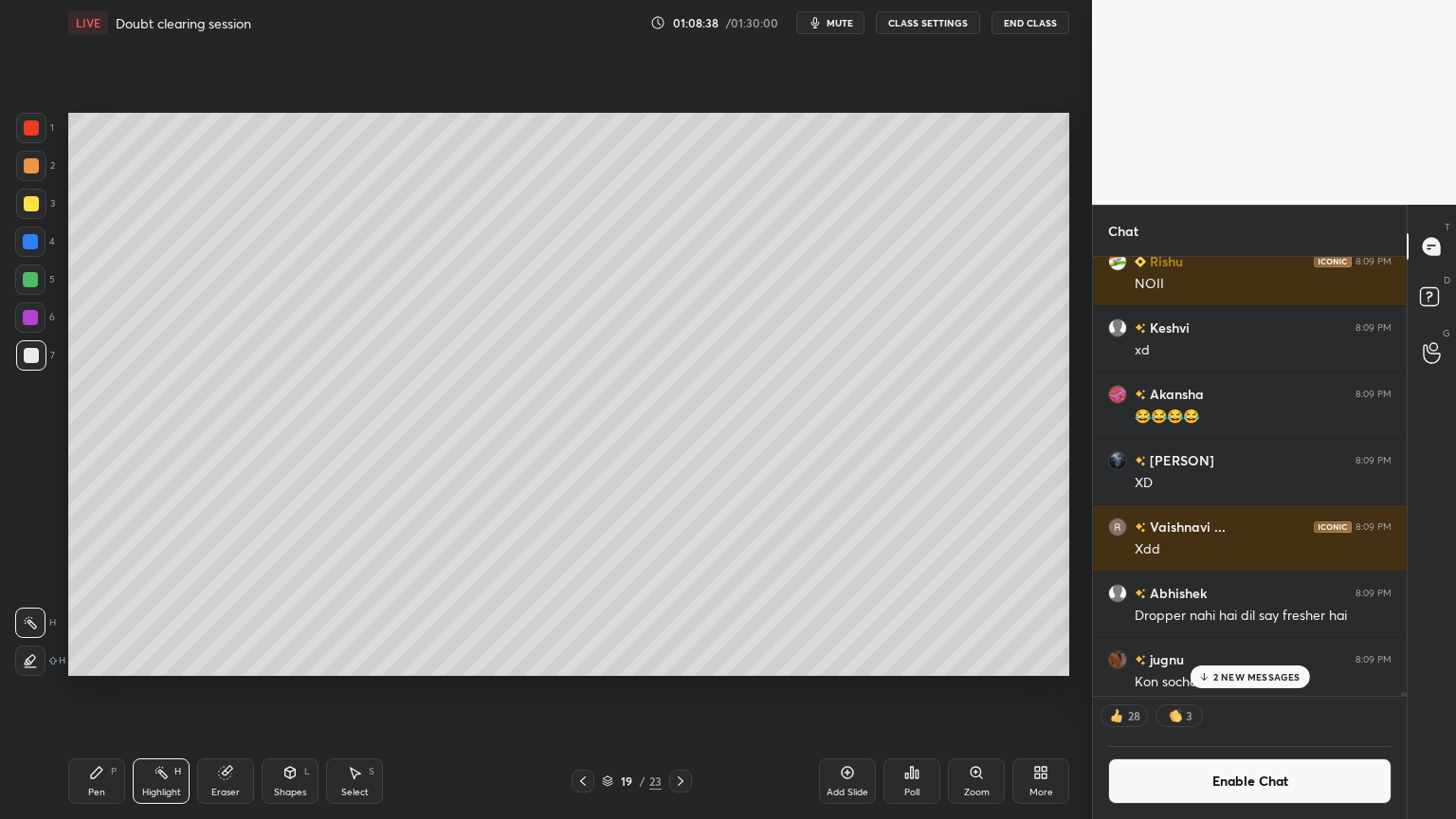 click on "Shapes L" at bounding box center [290, 781] 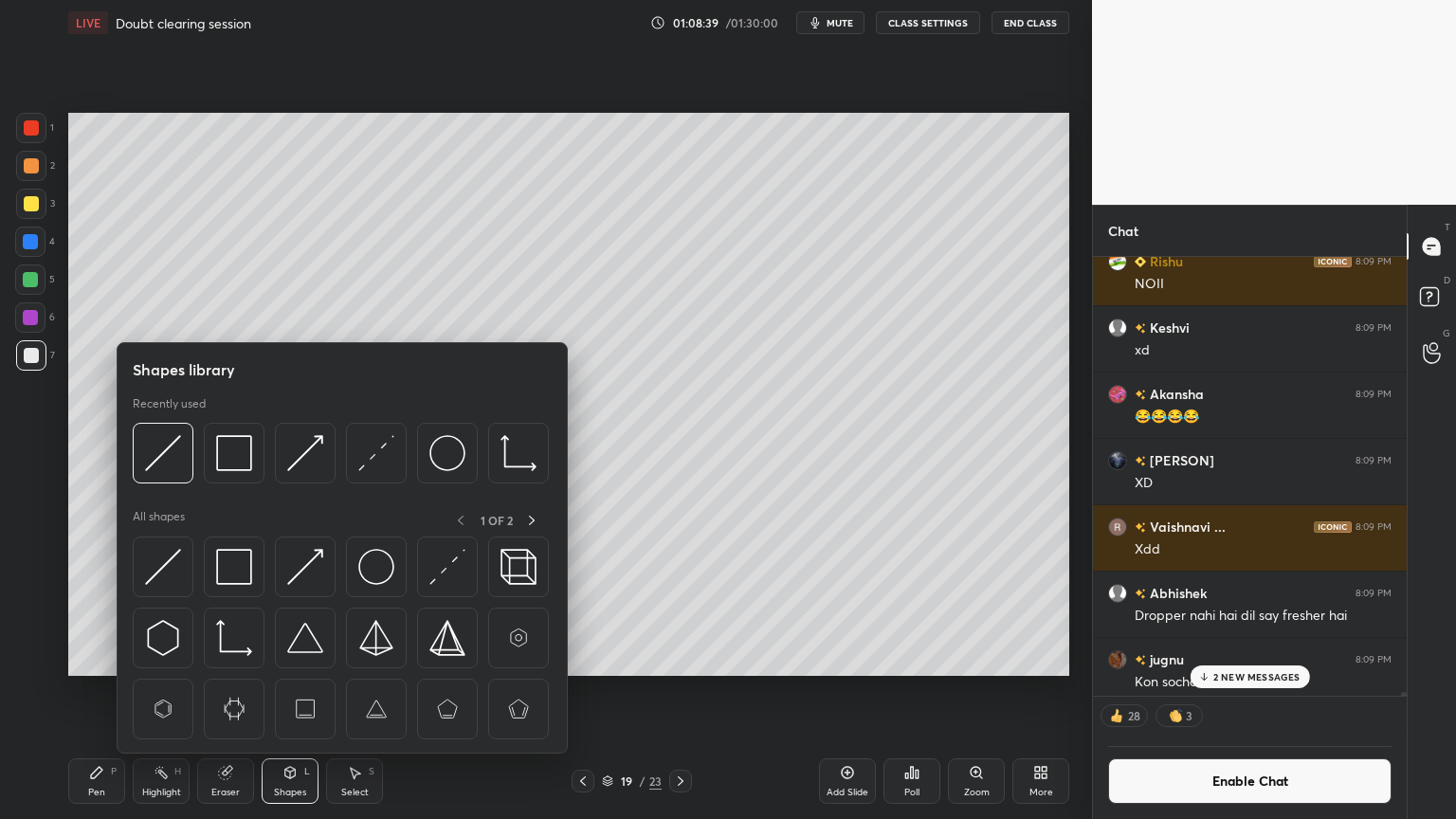 drag, startPoint x: 294, startPoint y: 788, endPoint x: 296, endPoint y: 774, distance: 14.142136 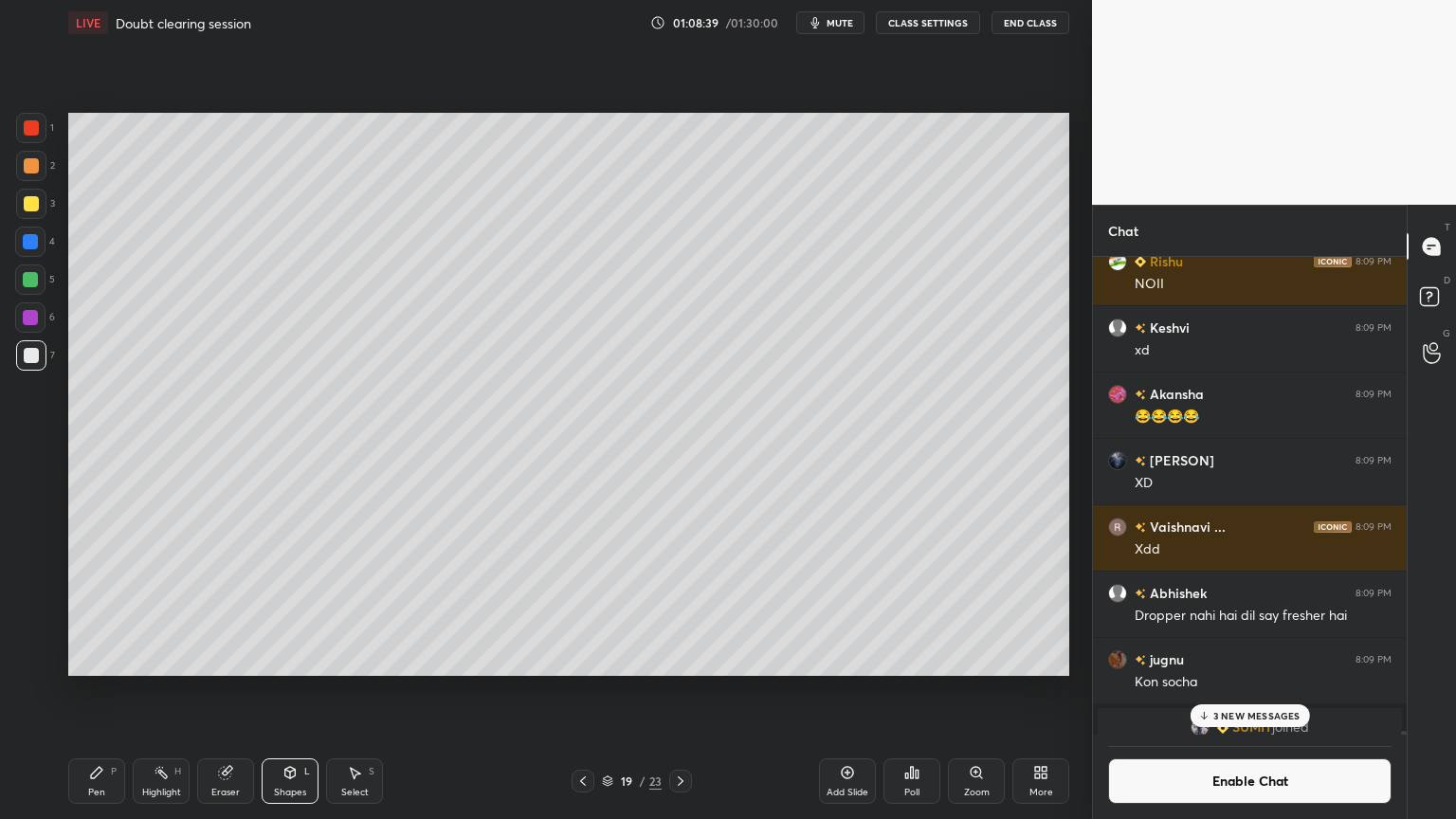 scroll, scrollTop: 473, scrollLeft: 308, axis: both 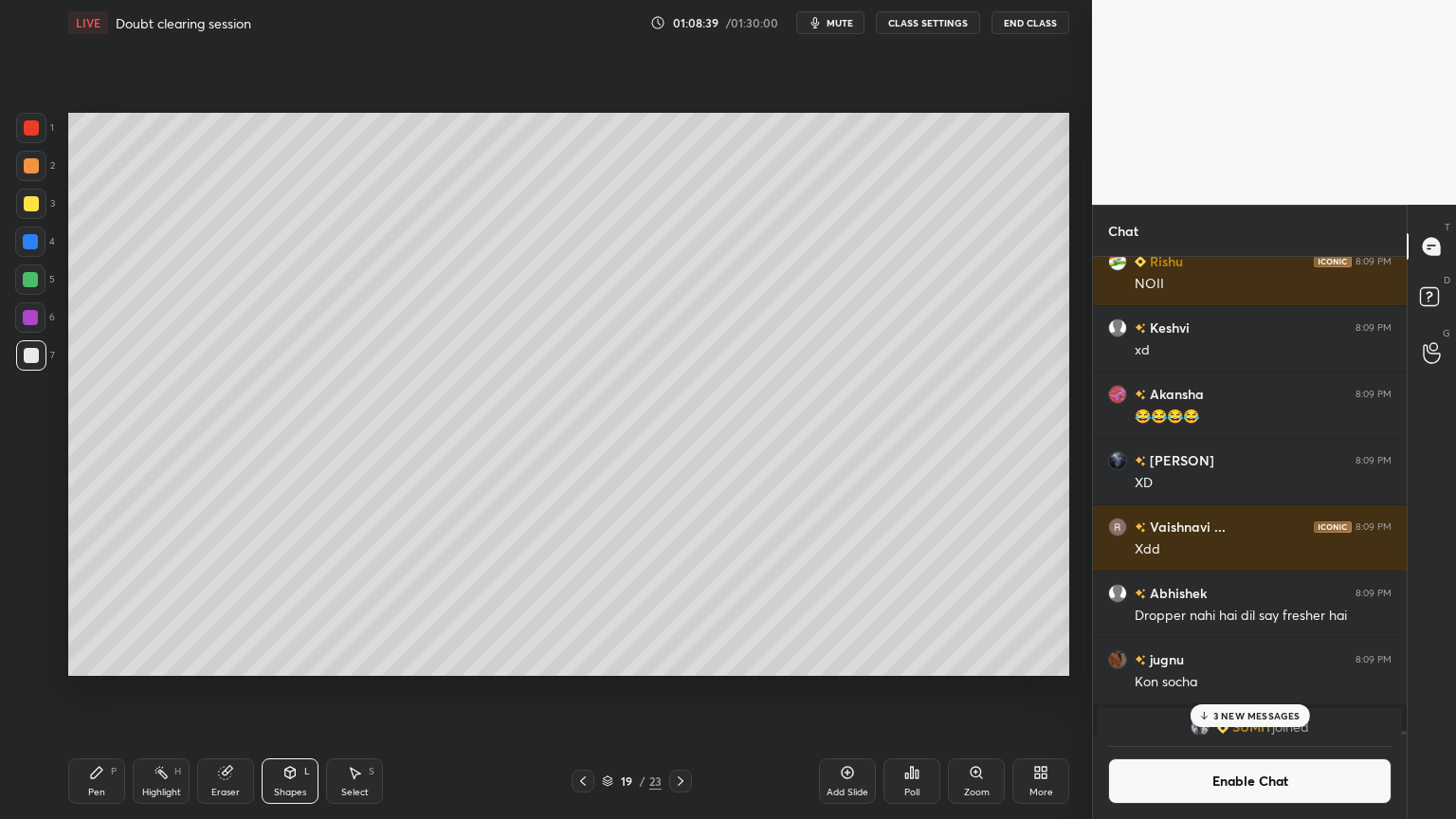 click on "Shapes L" at bounding box center [290, 781] 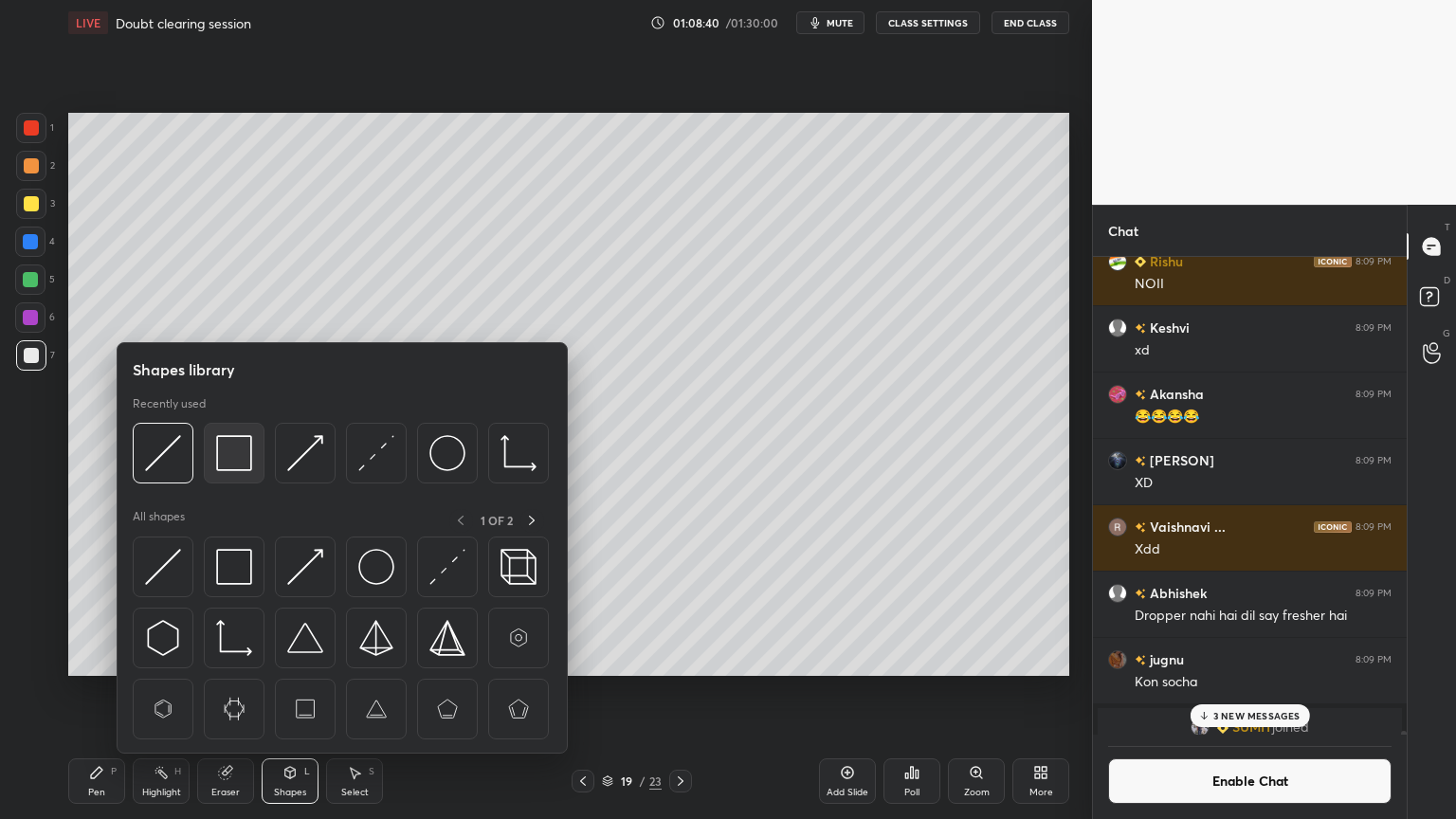 click at bounding box center (234, 453) 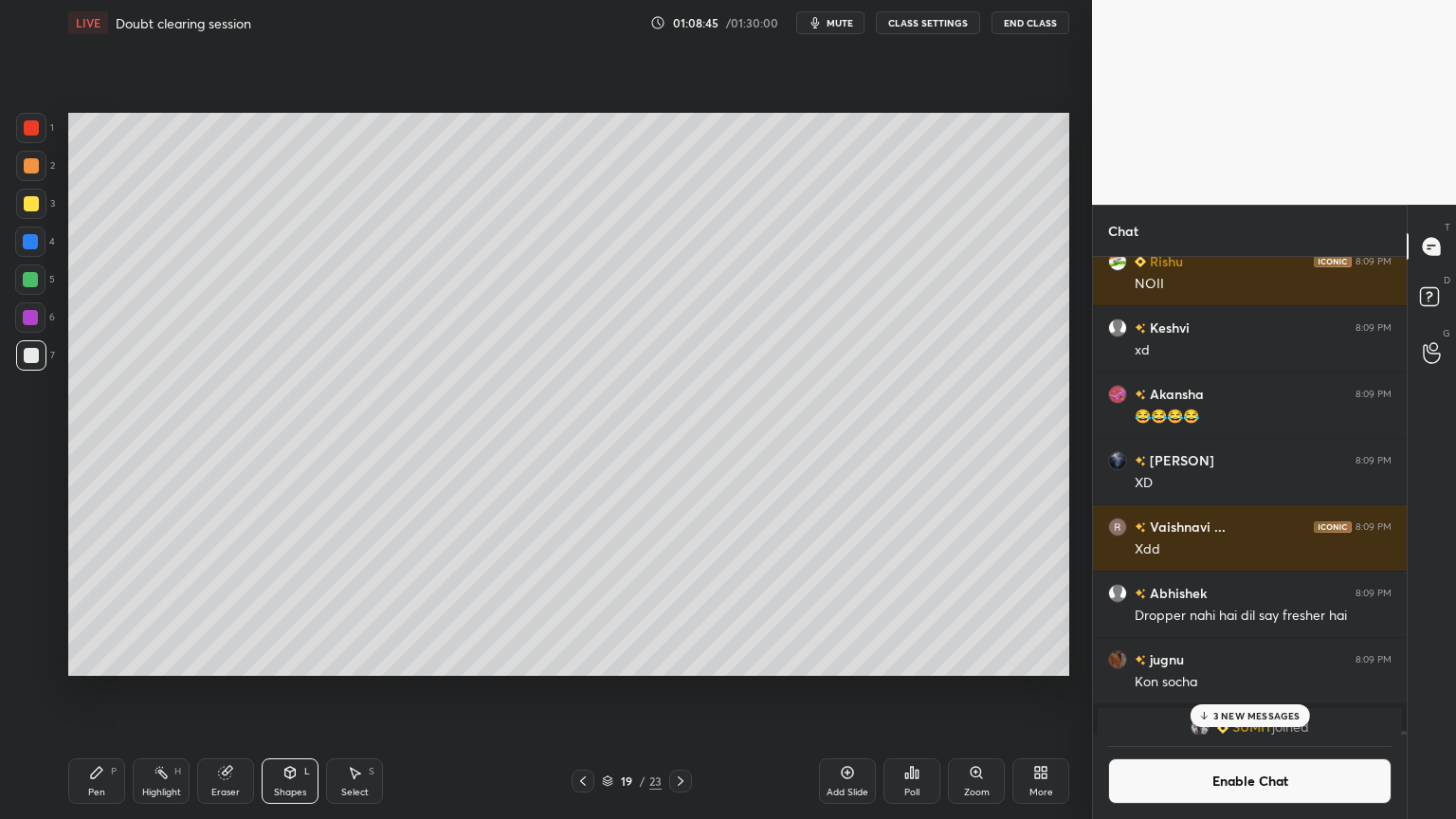 click 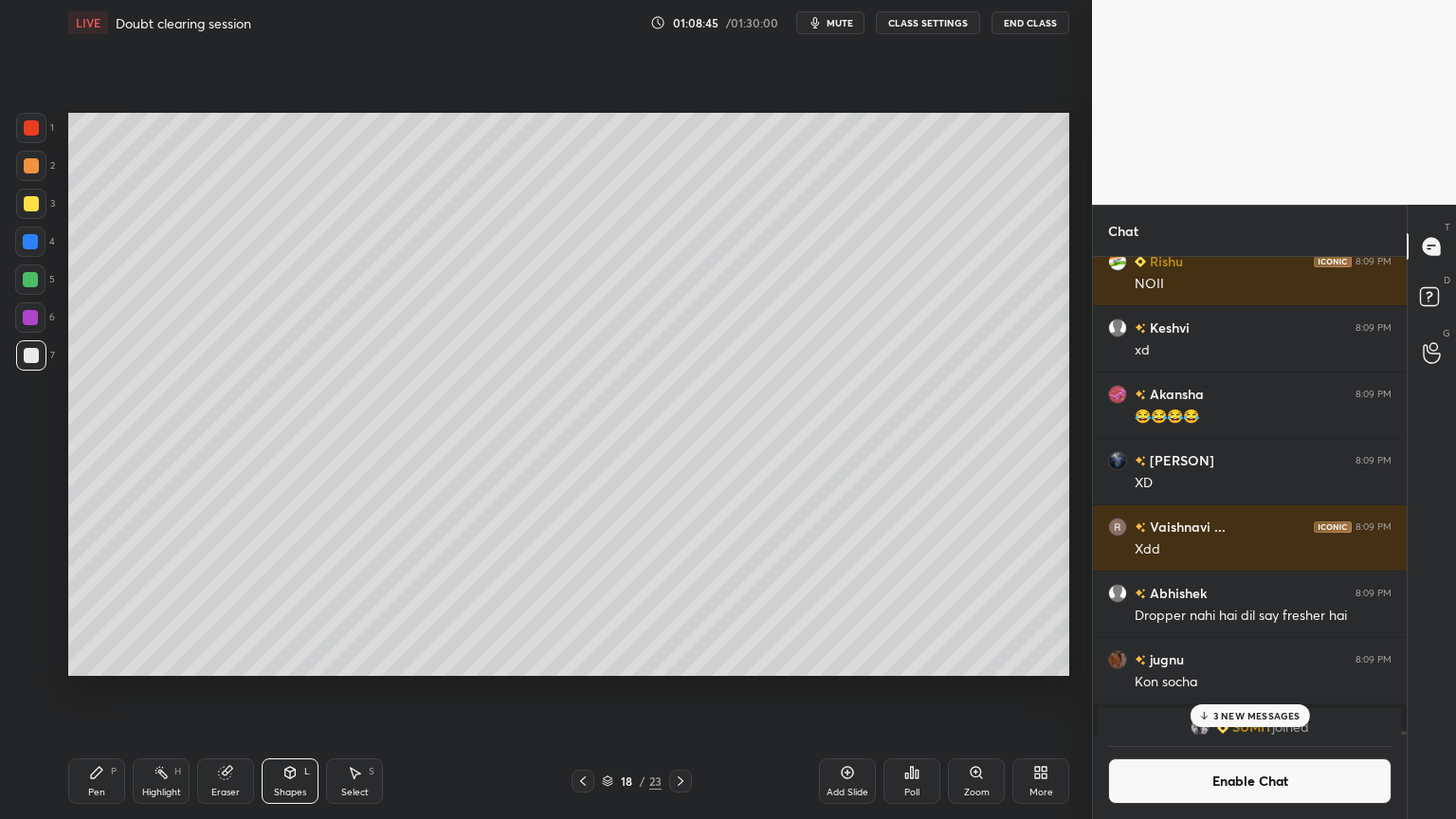 click 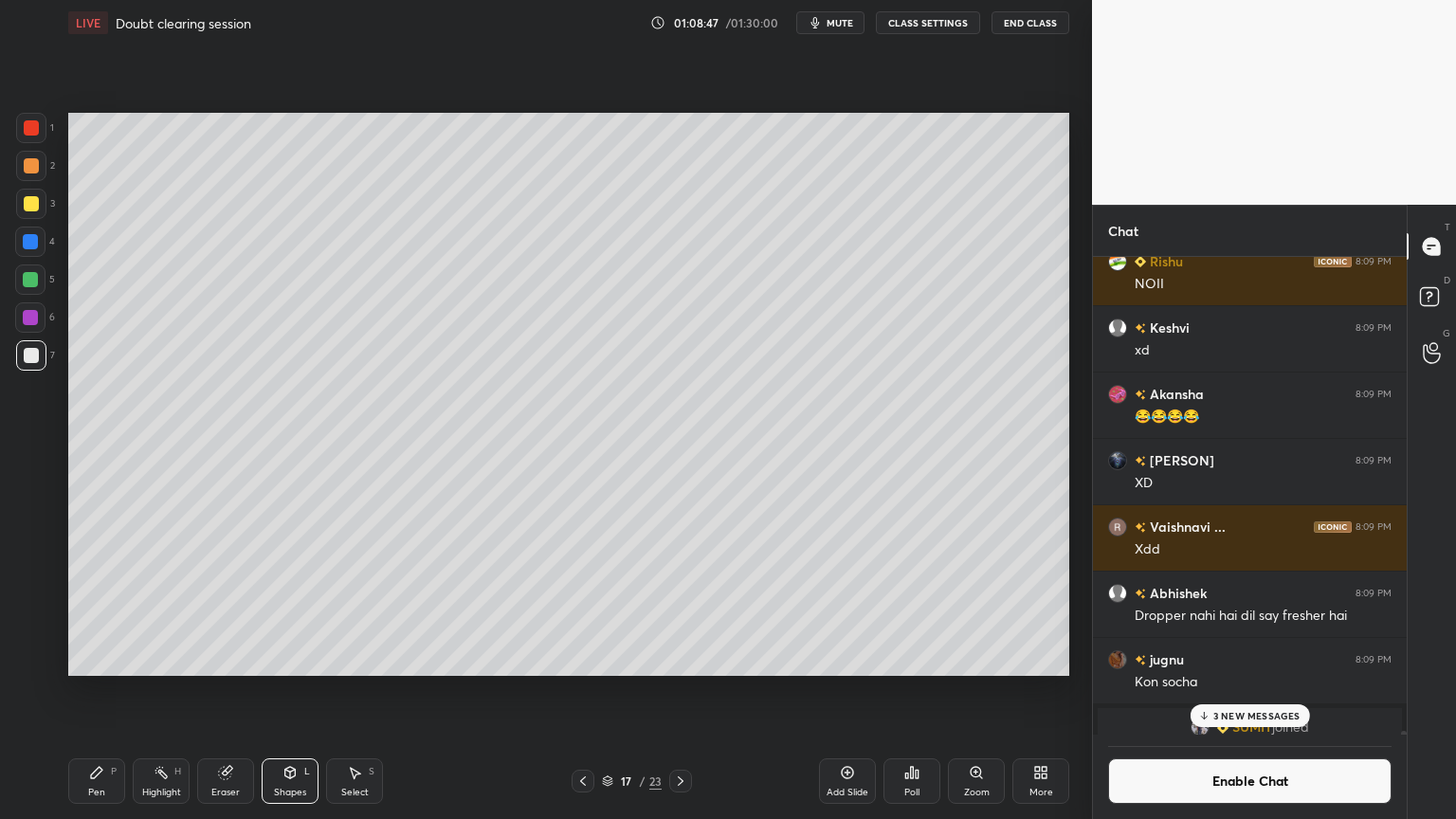 click 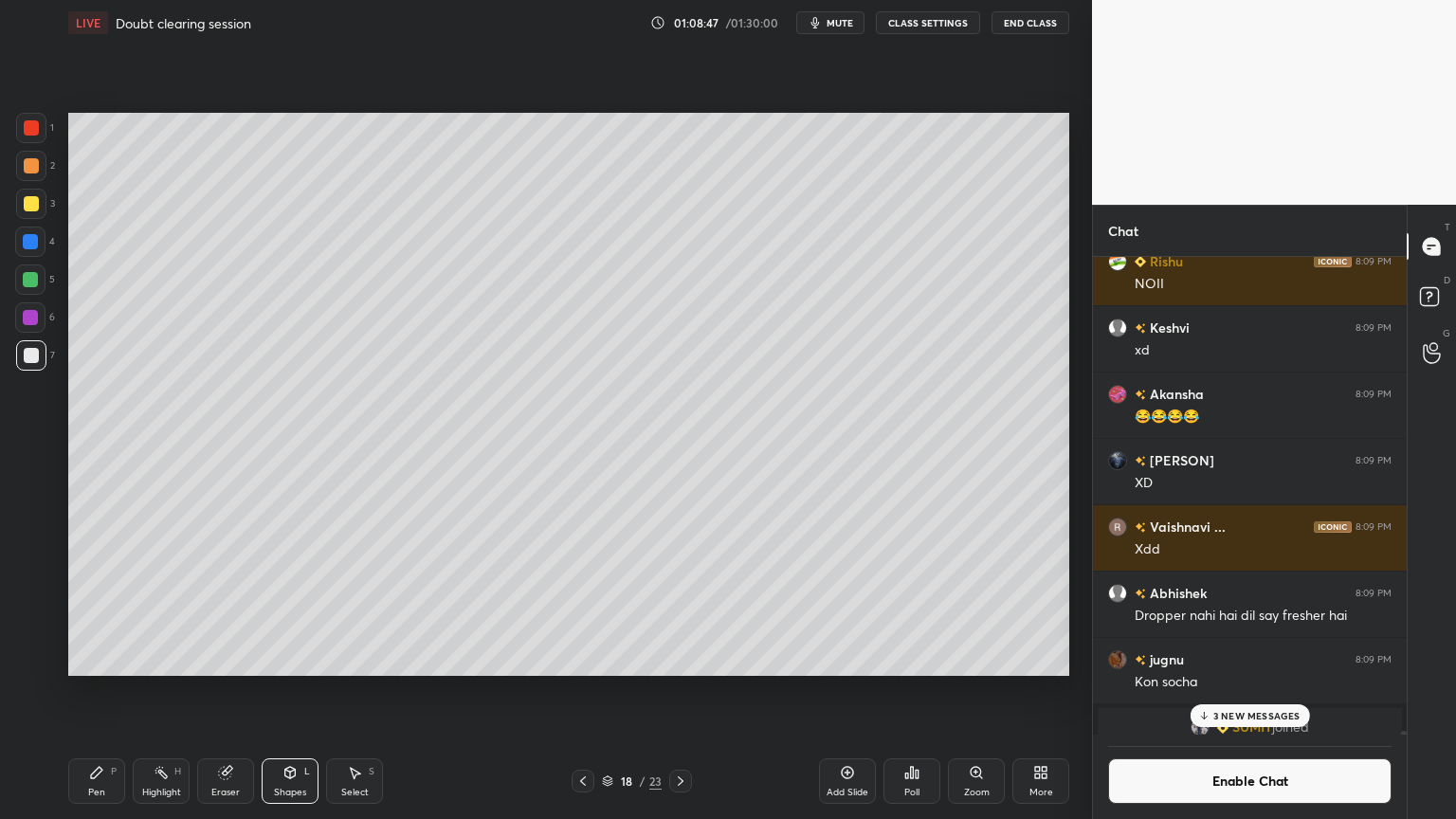 click on "Highlight H" at bounding box center [161, 781] 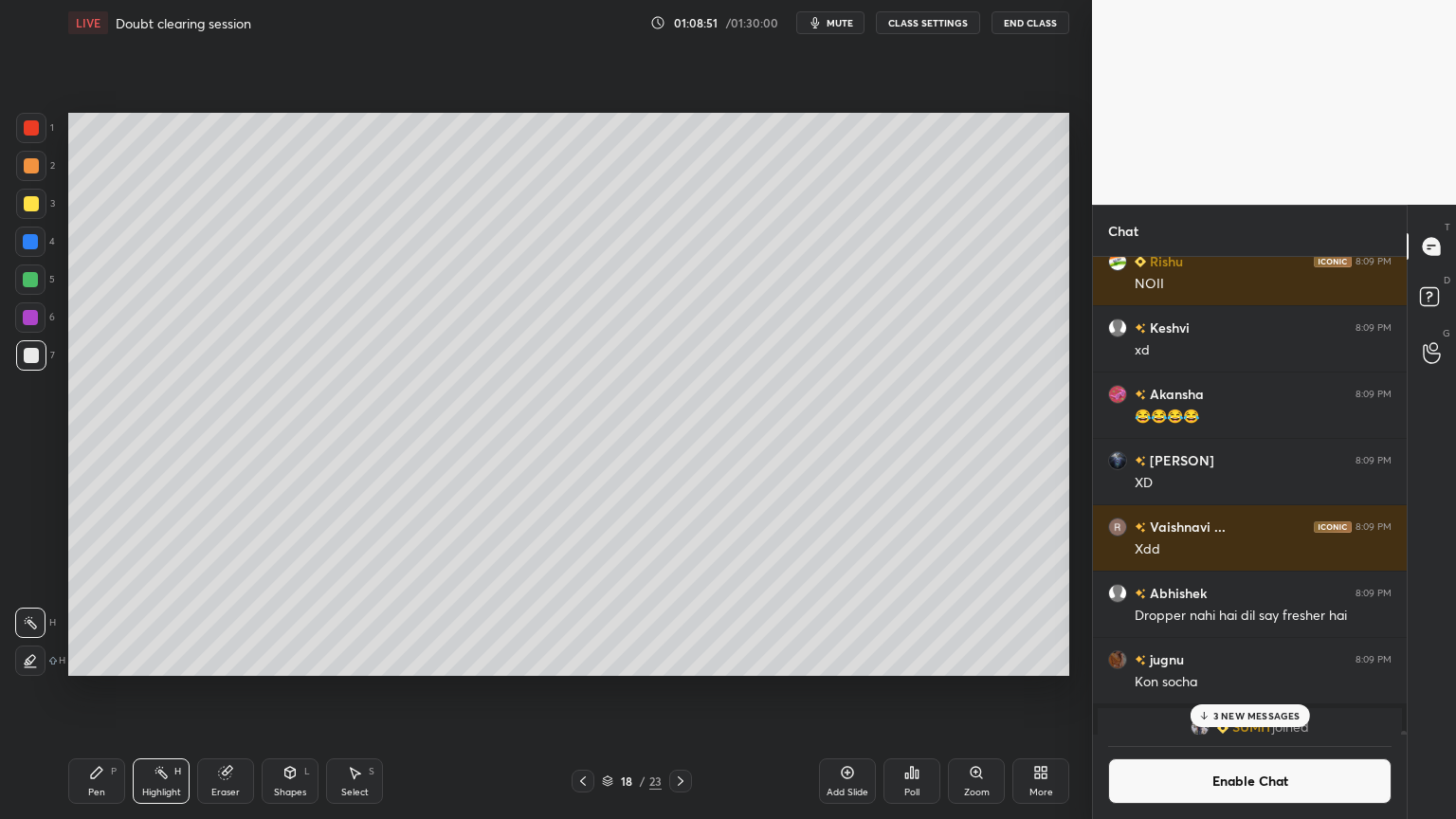 click on "3 NEW MESSAGES" at bounding box center (1257, 716) 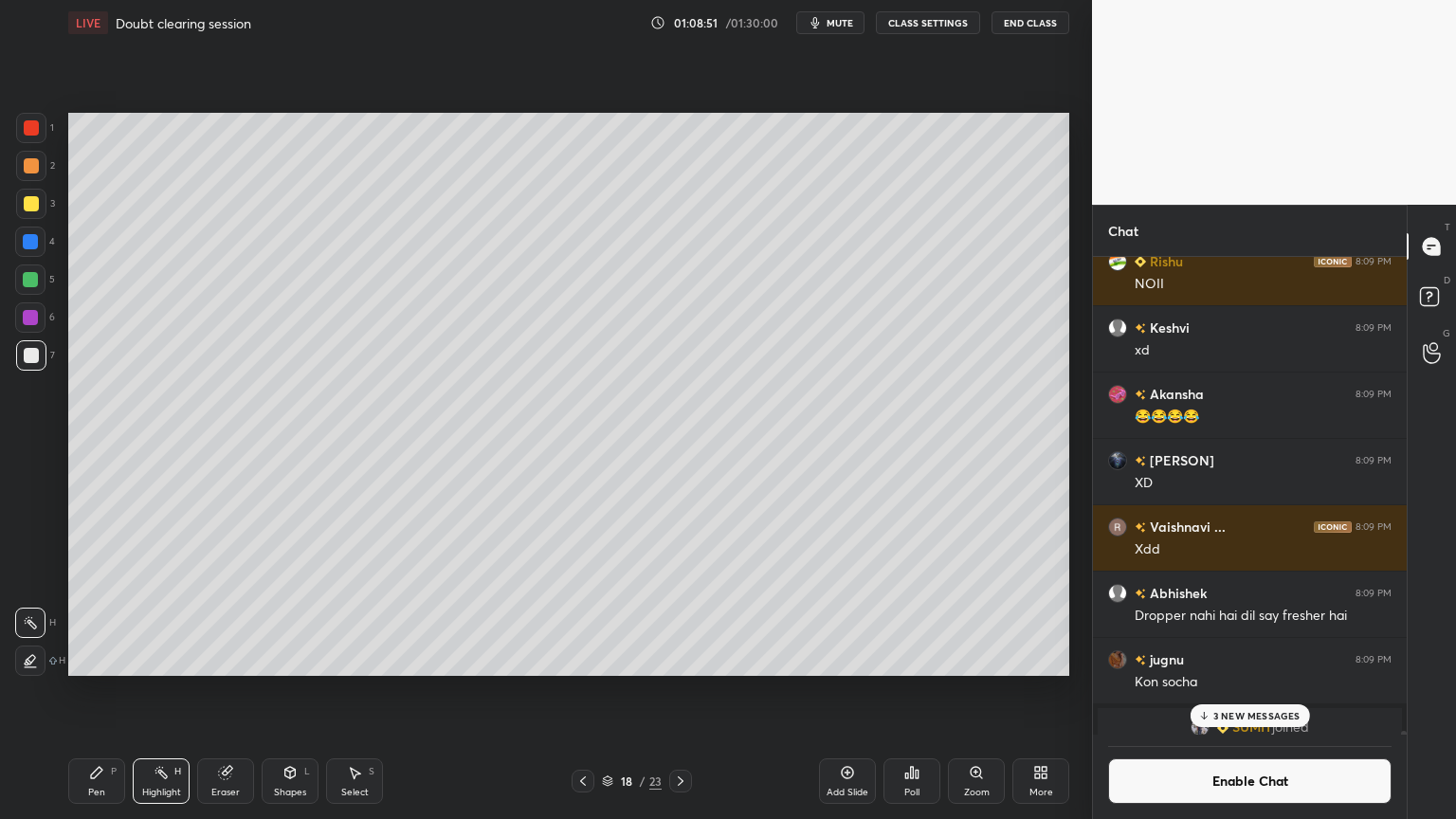 scroll, scrollTop: 78840, scrollLeft: 0, axis: vertical 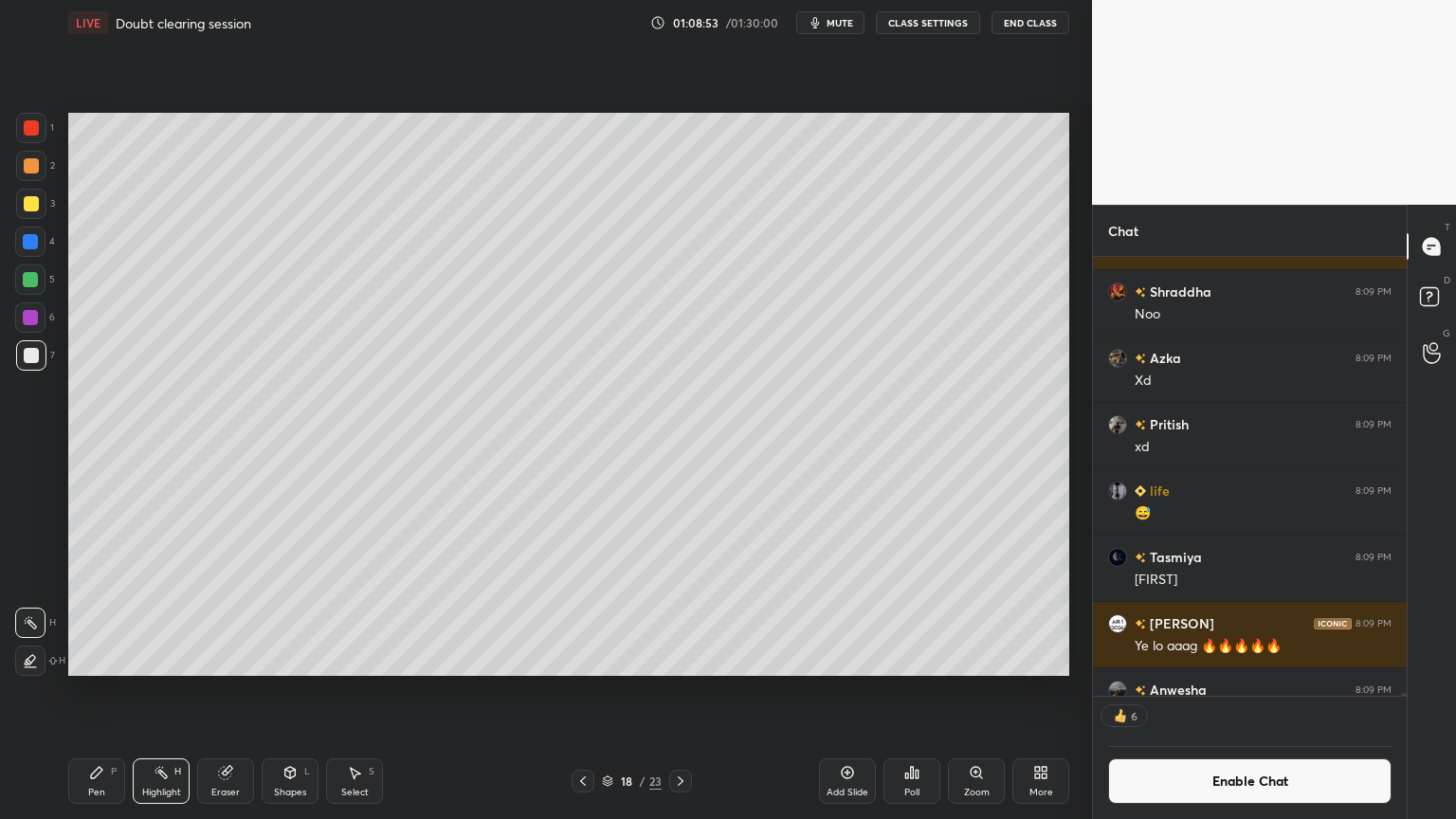 click 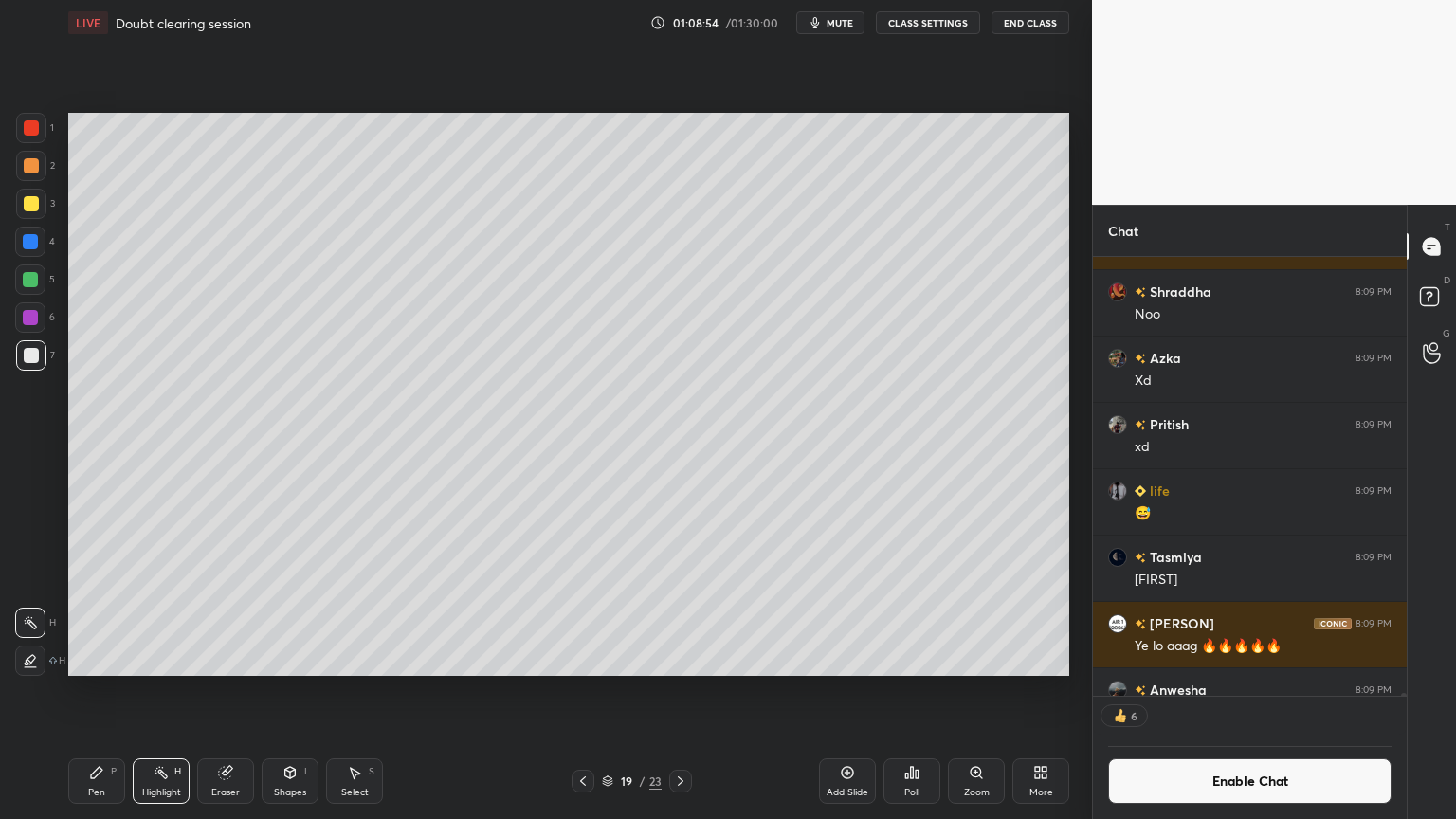 click 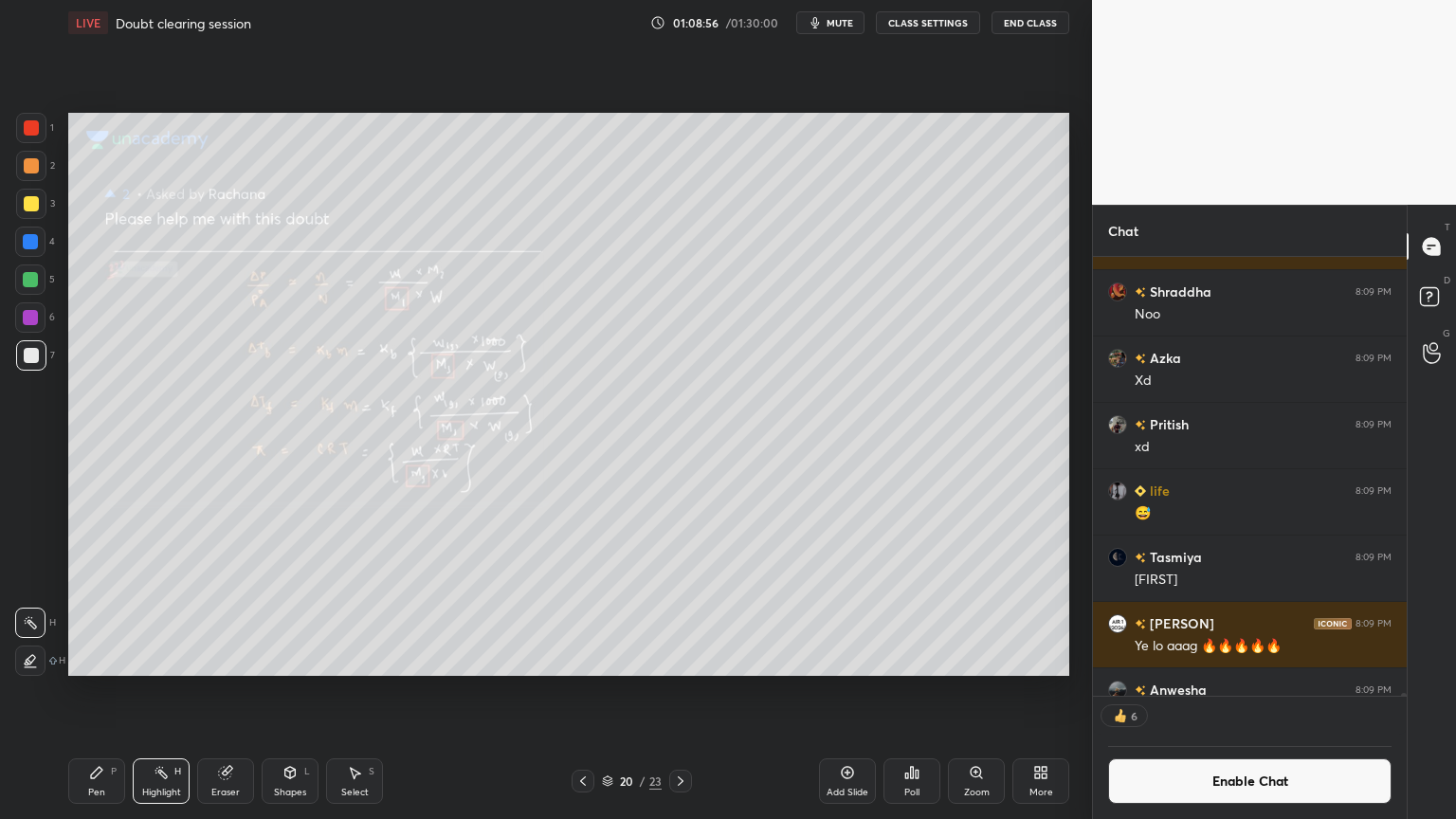 click 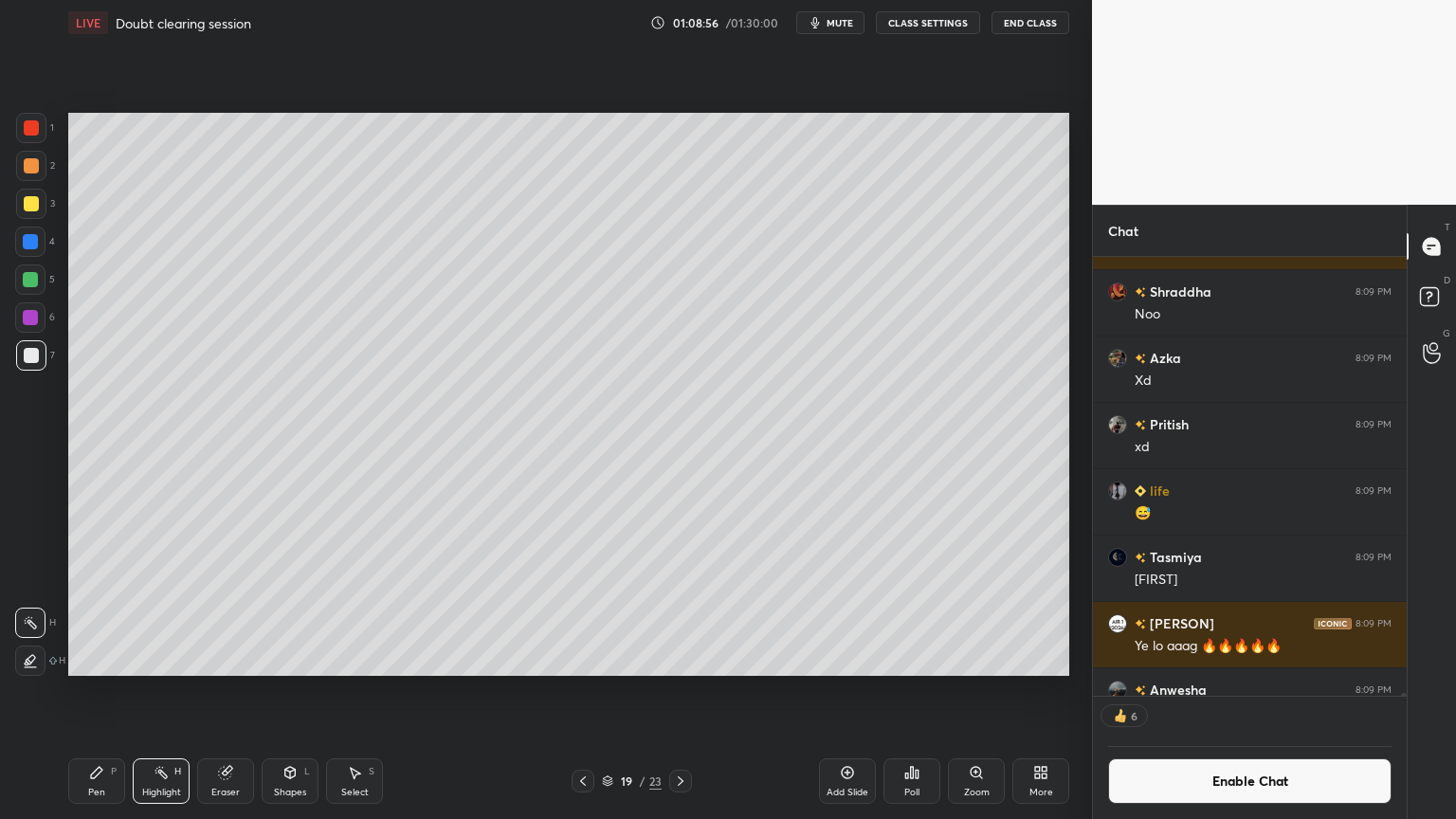 click on "Add Slide" at bounding box center [847, 781] 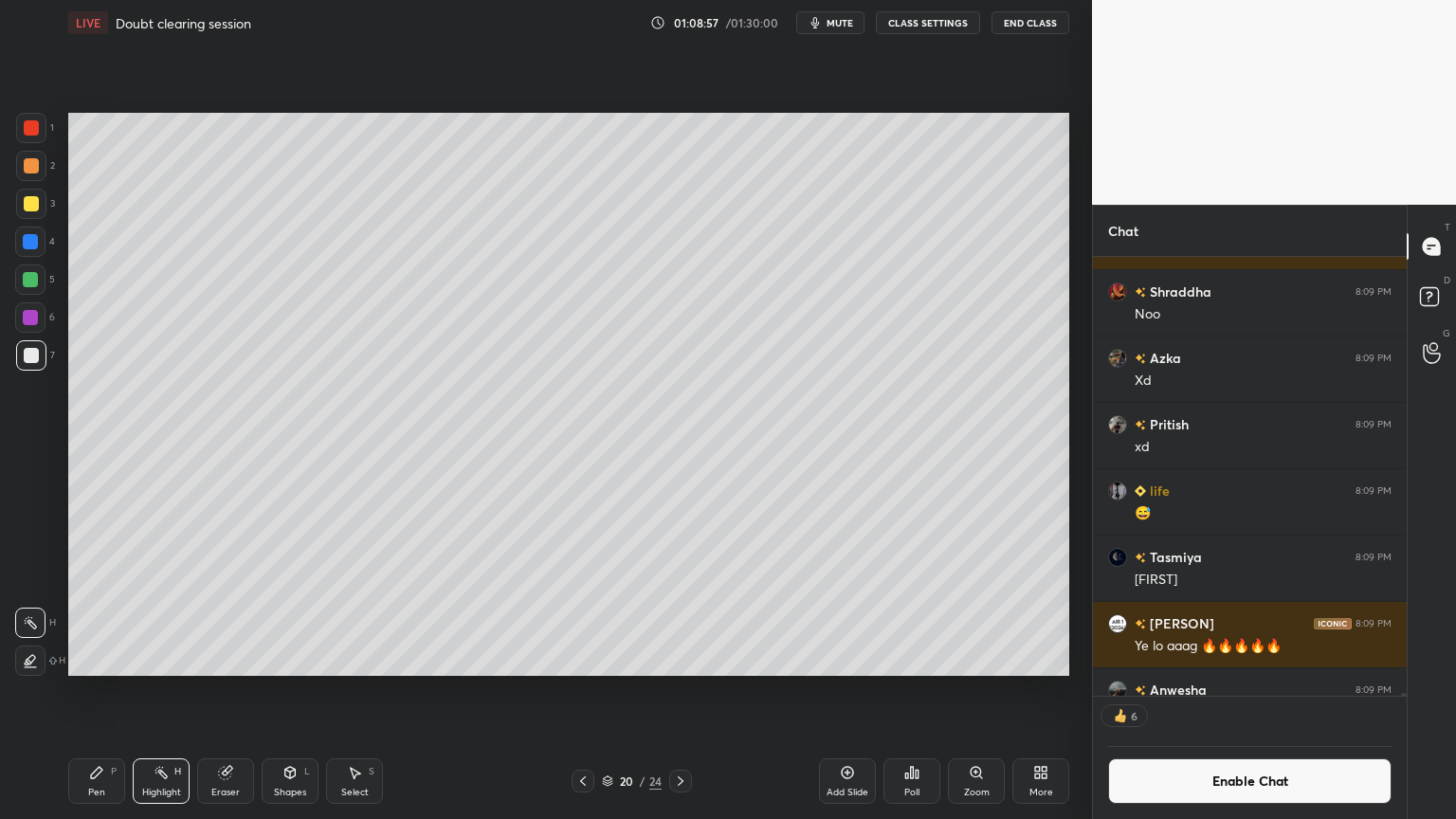 drag, startPoint x: 101, startPoint y: 782, endPoint x: 118, endPoint y: 720, distance: 64.28841 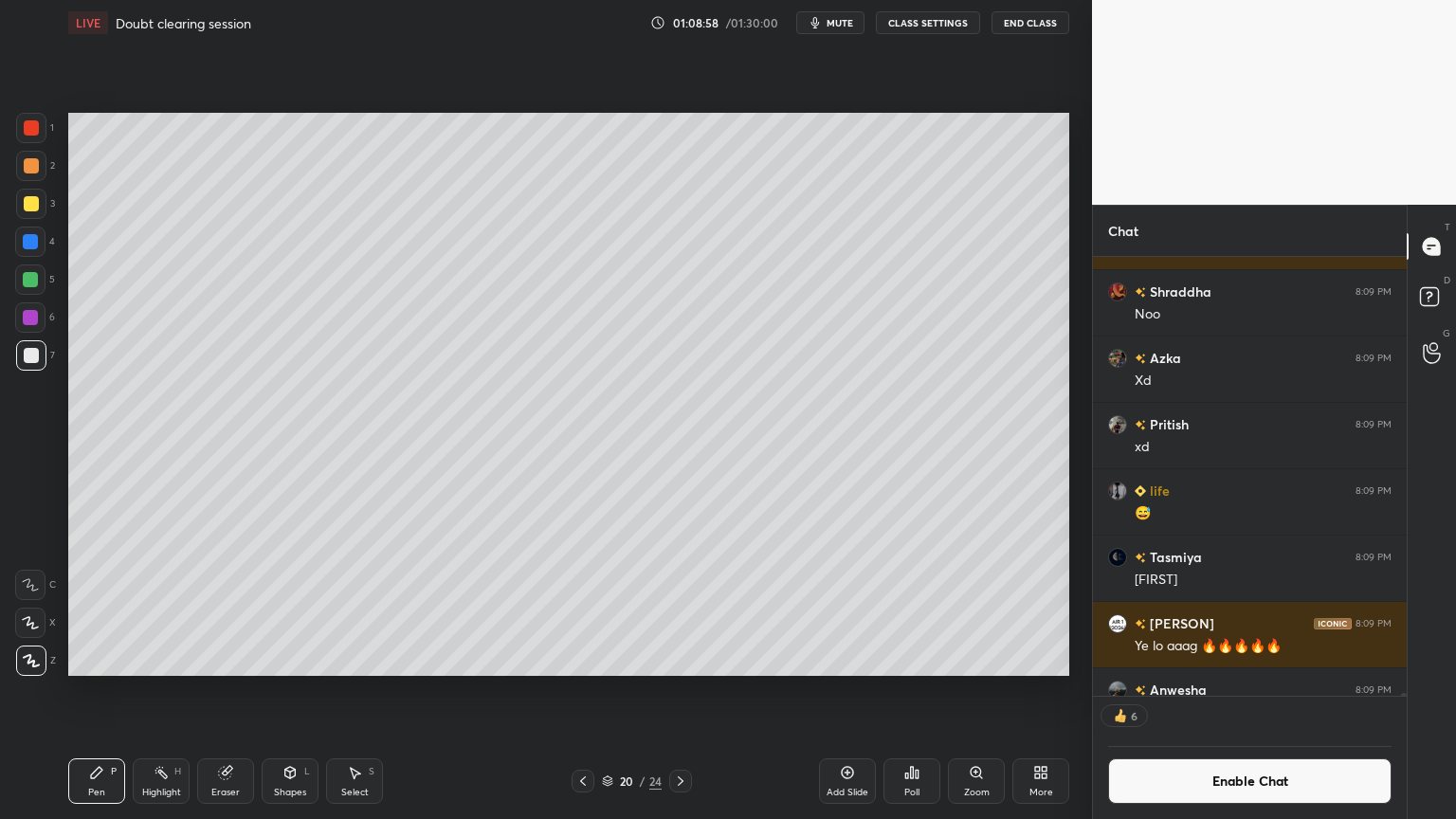 click at bounding box center [31, 128] 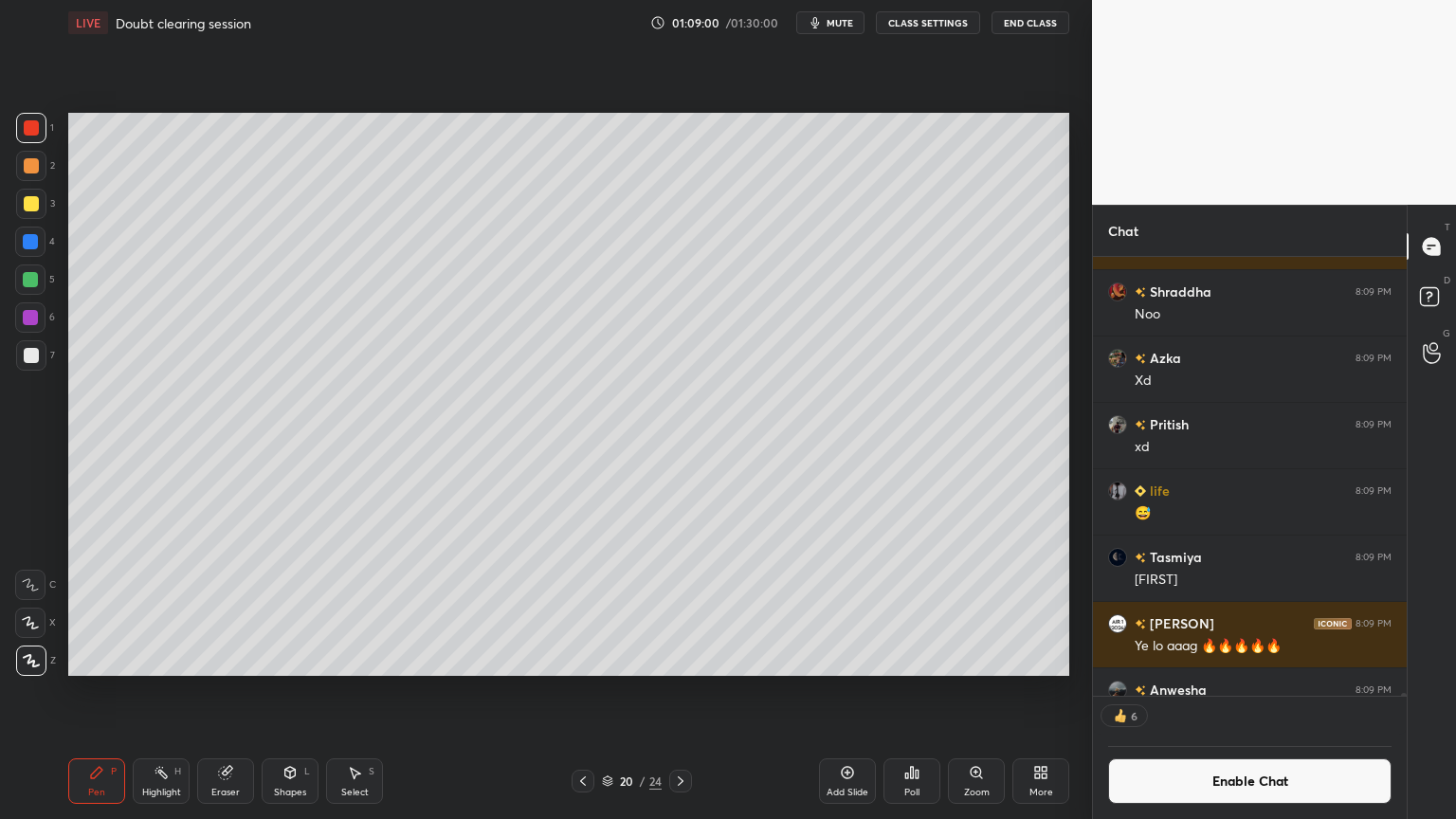click at bounding box center [31, 166] 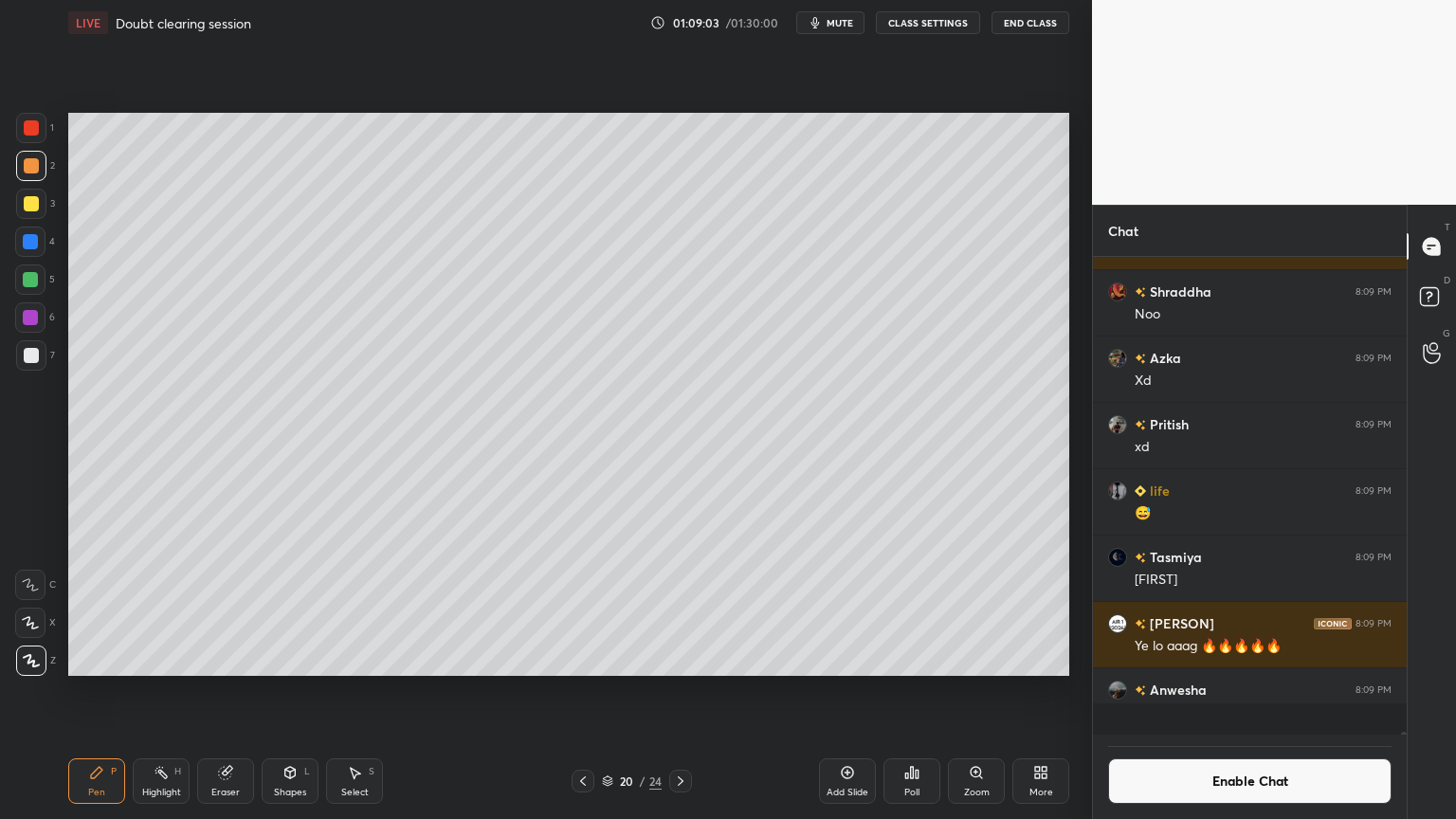 scroll, scrollTop: 6, scrollLeft: 6, axis: both 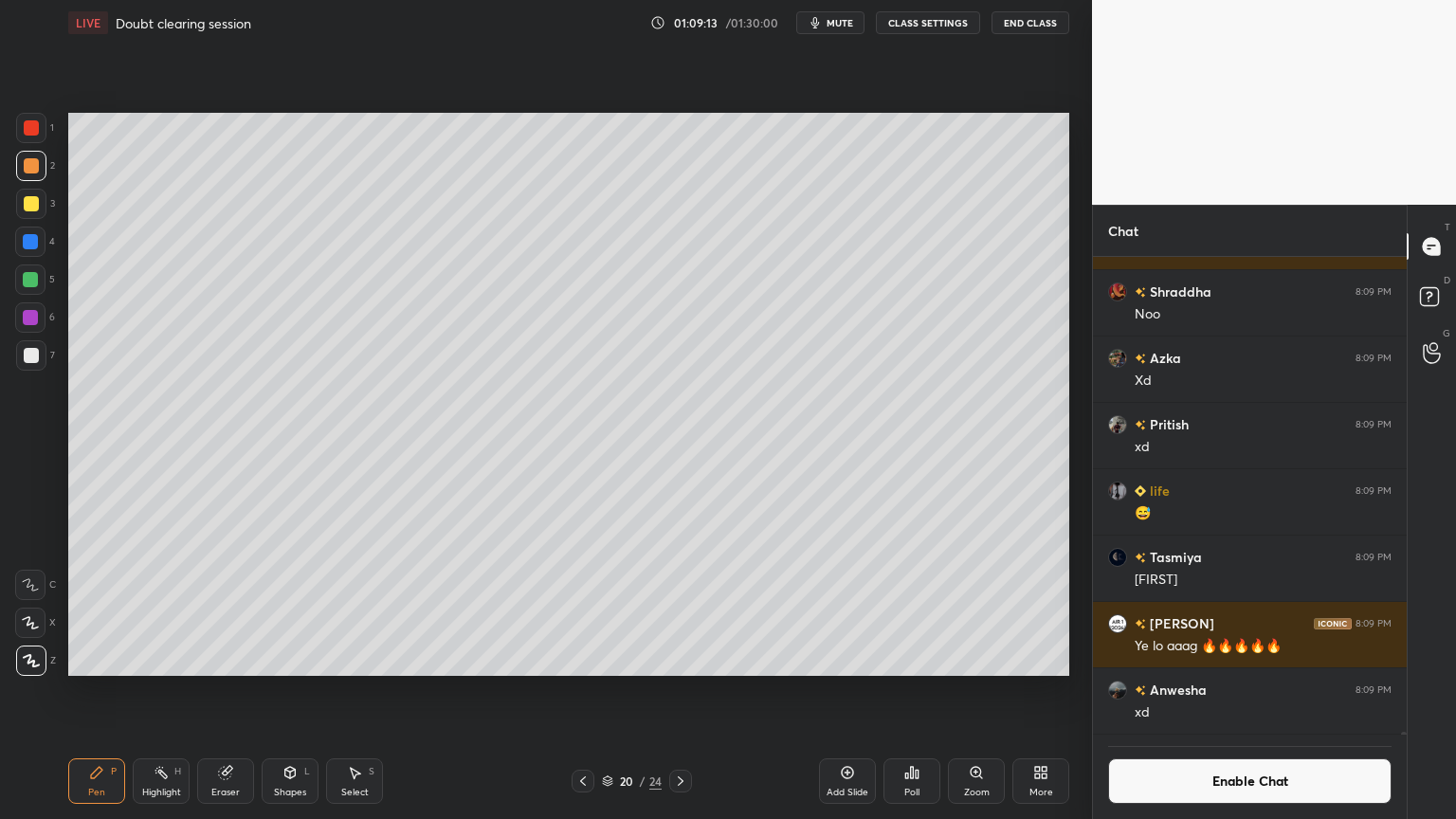 click on "Enable Chat" at bounding box center [1249, 781] 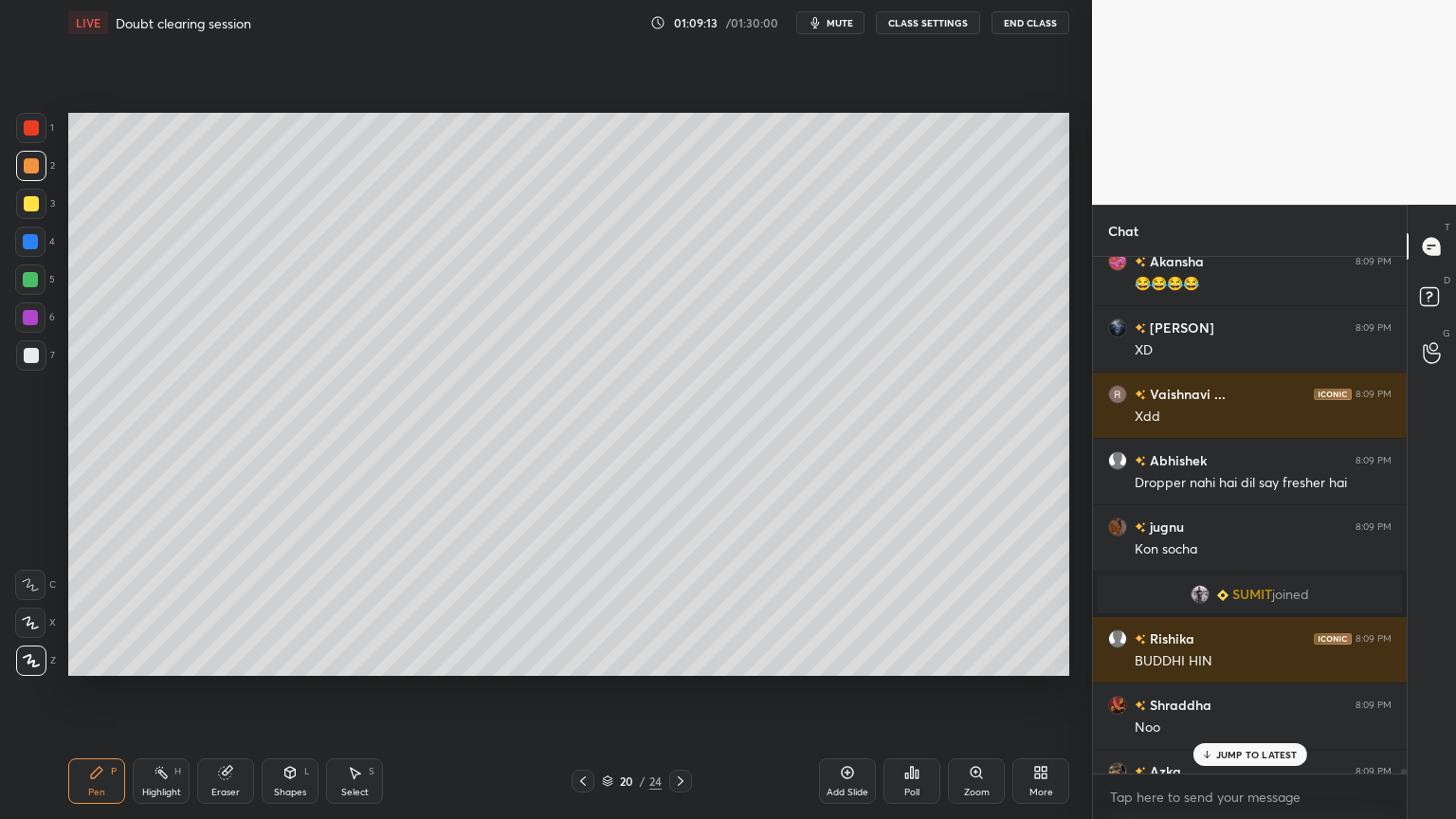 click on "JUMP TO LATEST" at bounding box center [1257, 755] 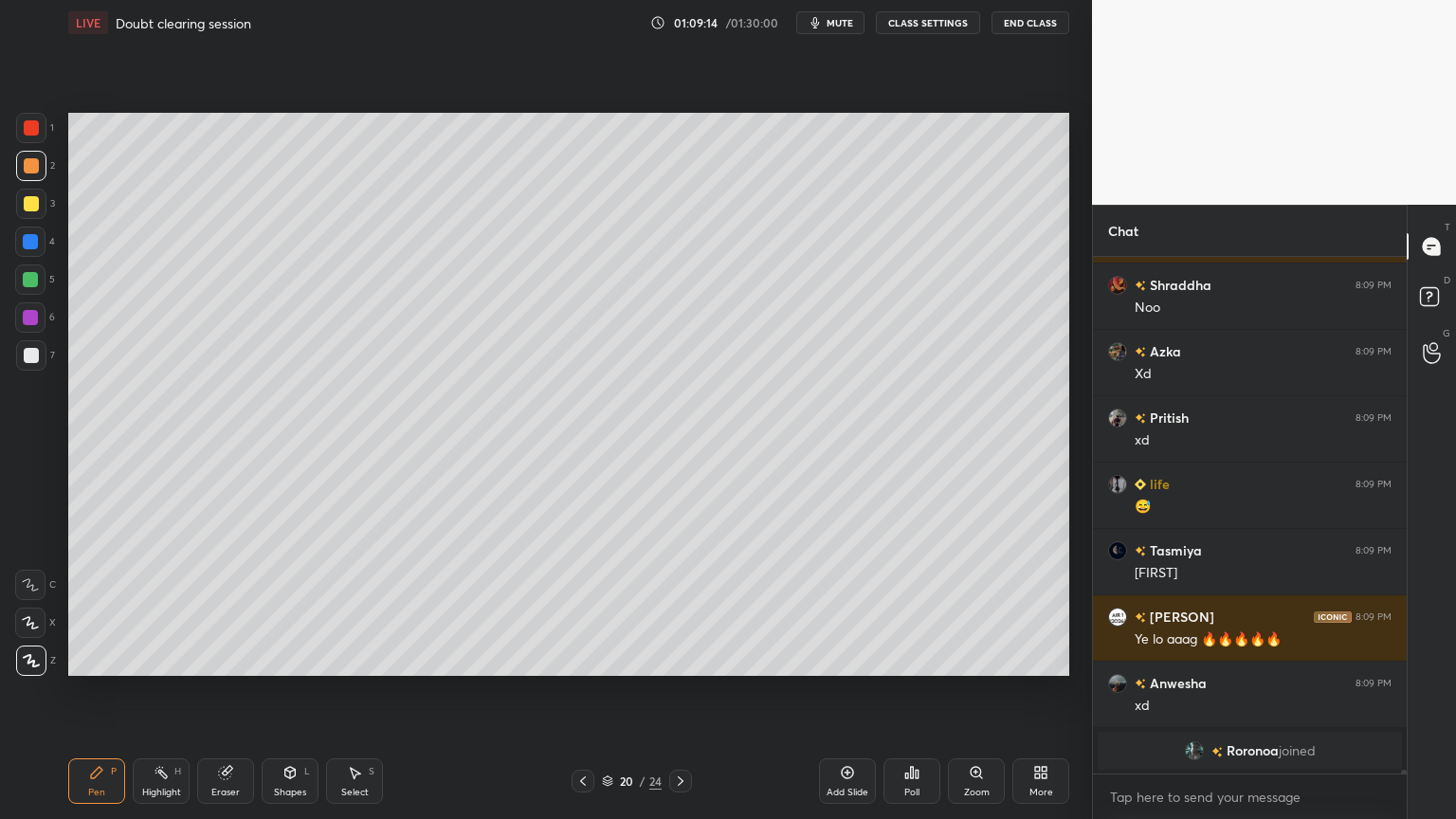click on "Highlight H" at bounding box center [161, 781] 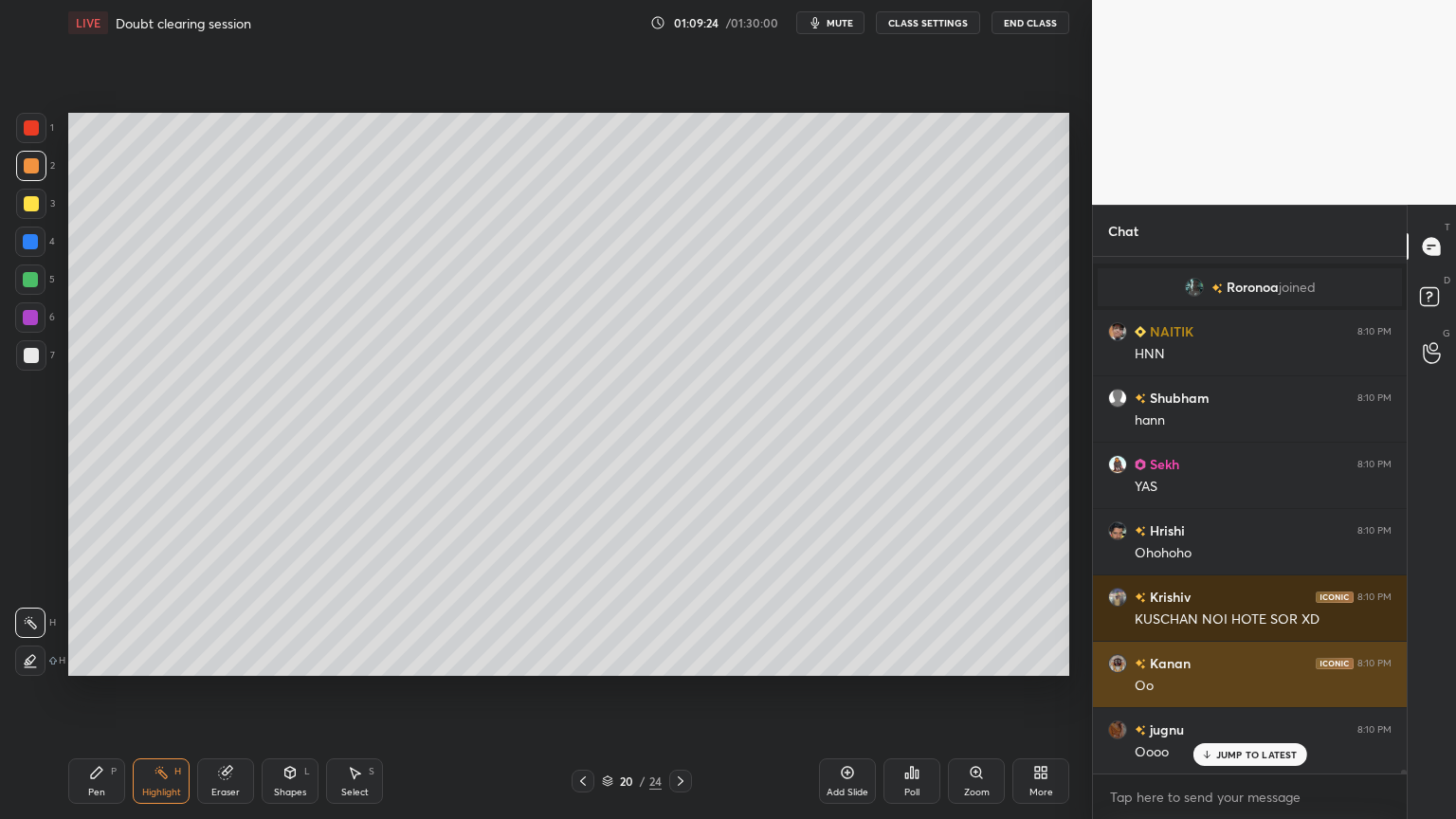 scroll, scrollTop: 79337, scrollLeft: 0, axis: vertical 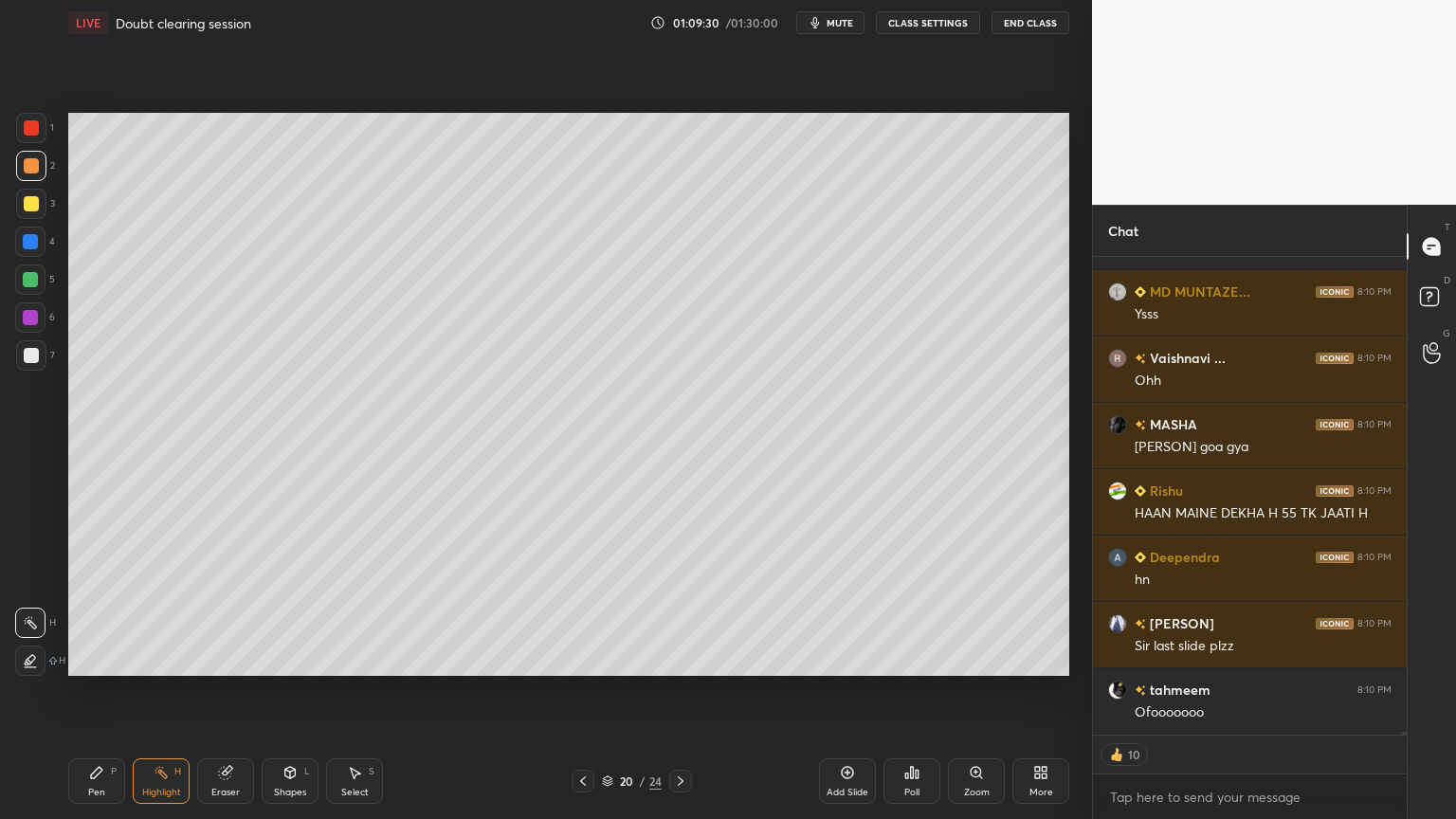 click on "Shapes L" at bounding box center (290, 781) 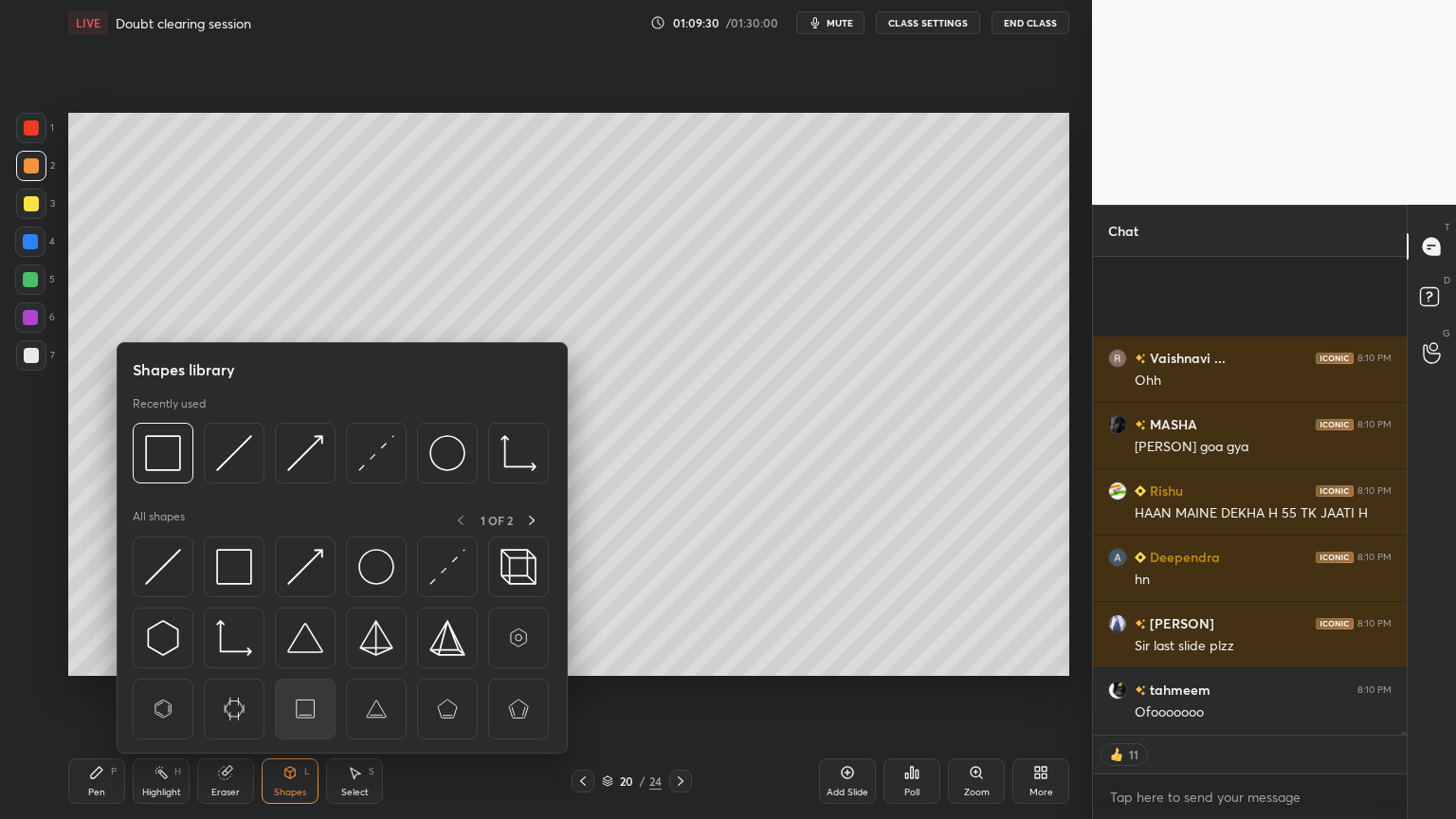 scroll, scrollTop: 80173, scrollLeft: 0, axis: vertical 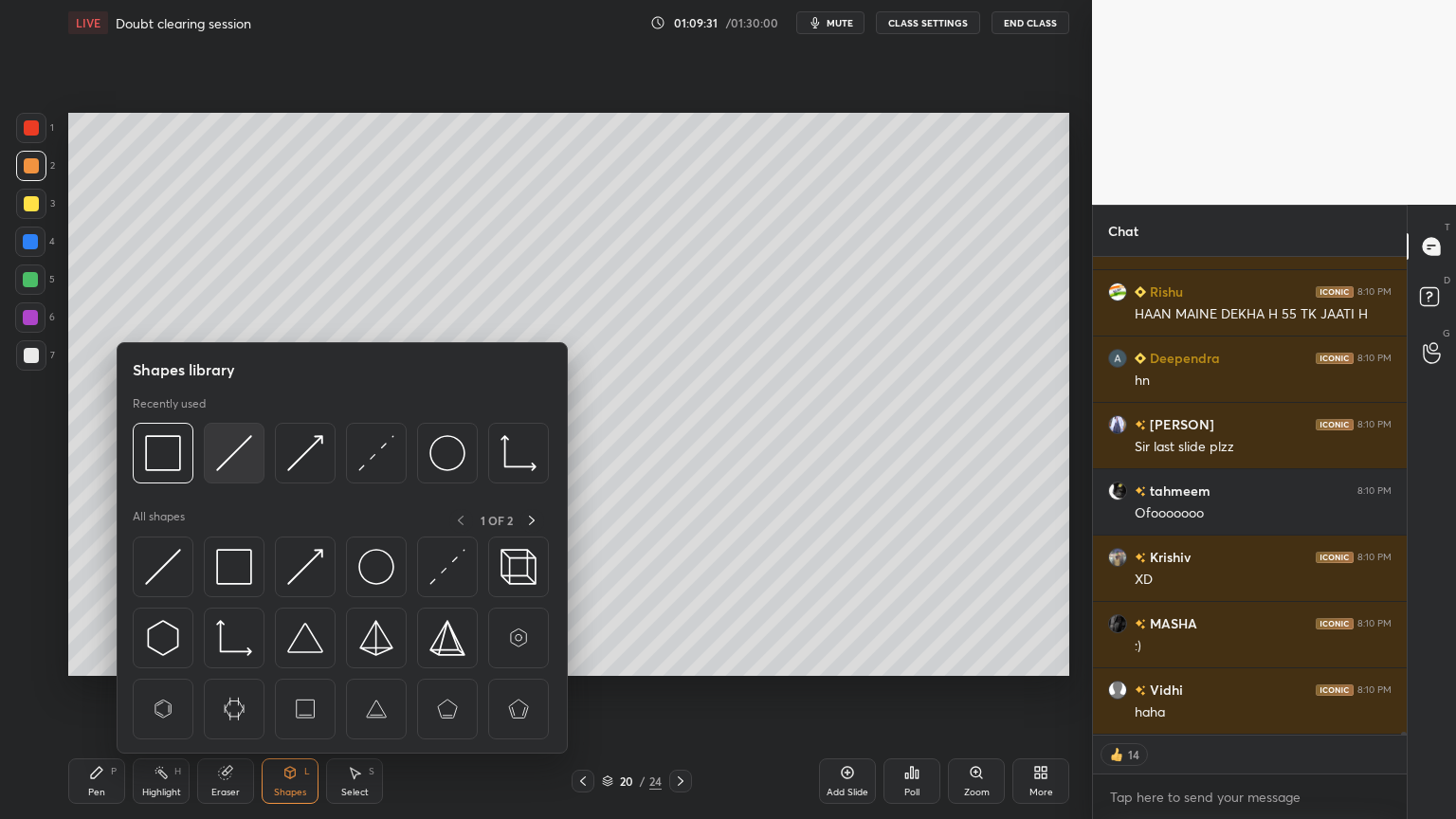 click at bounding box center (234, 453) 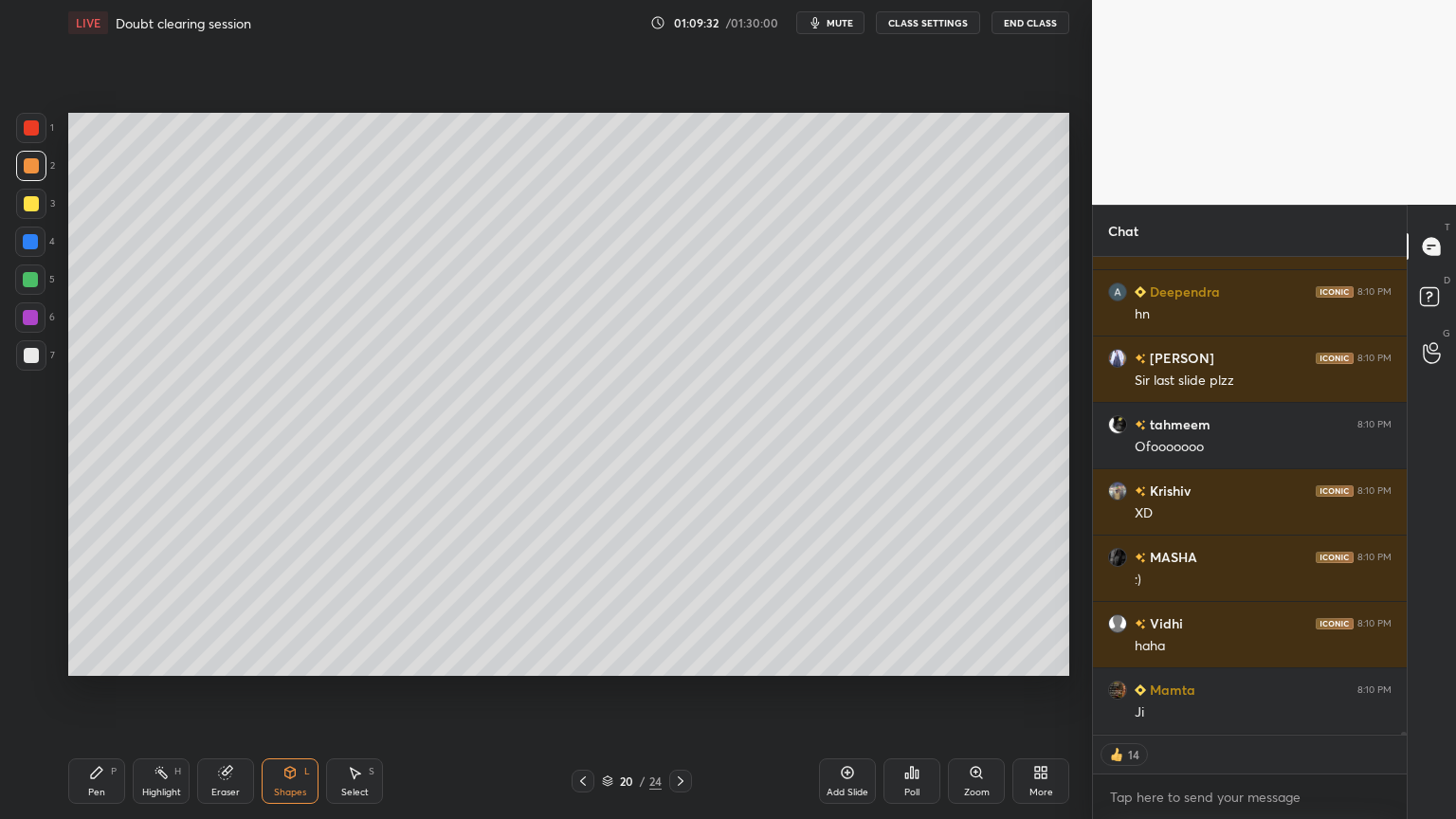 scroll, scrollTop: 80306, scrollLeft: 0, axis: vertical 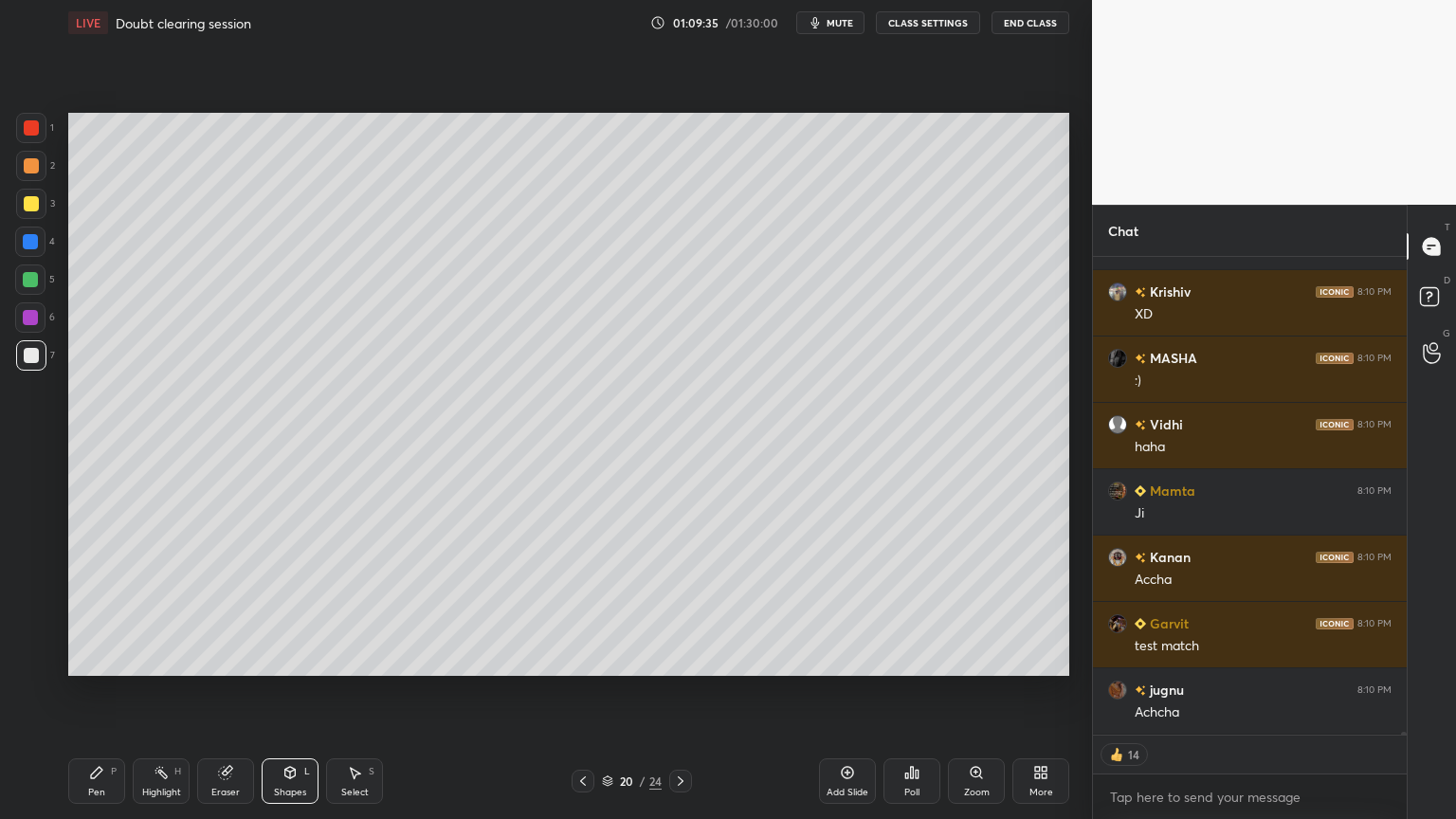 click on "Highlight H" at bounding box center [161, 781] 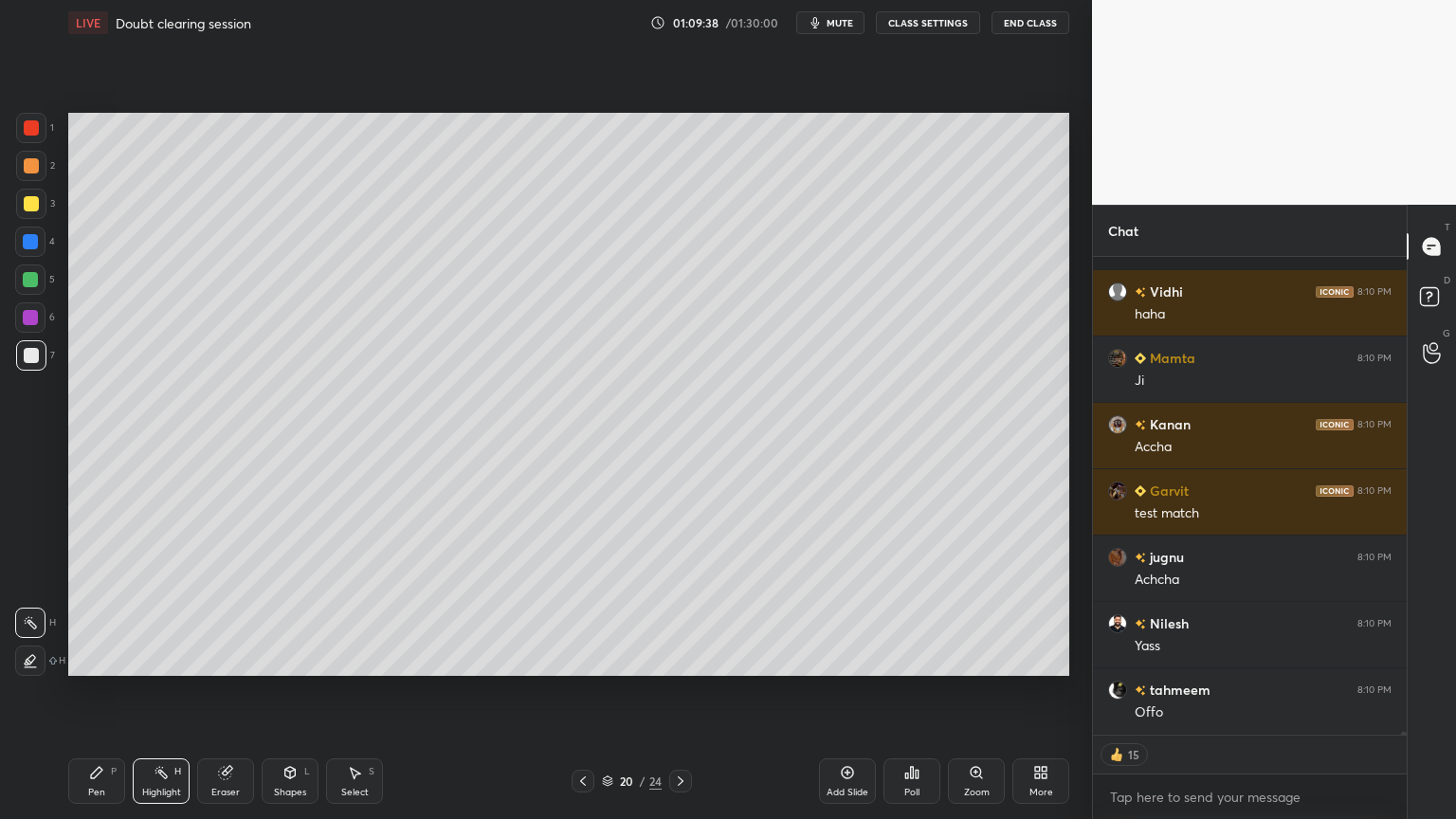 scroll, scrollTop: 80704, scrollLeft: 0, axis: vertical 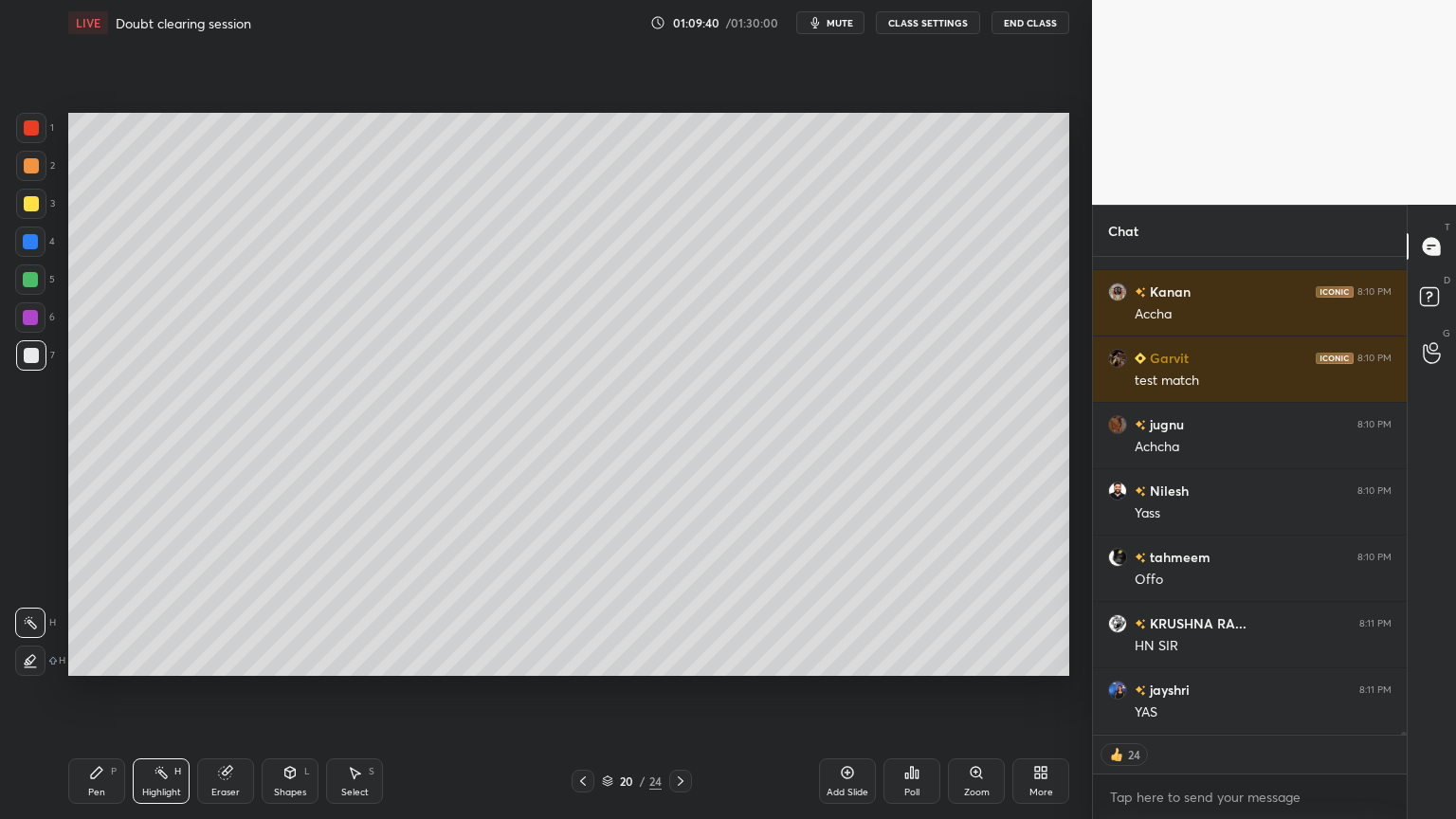 click on "CLASS SETTINGS" at bounding box center [928, 23] 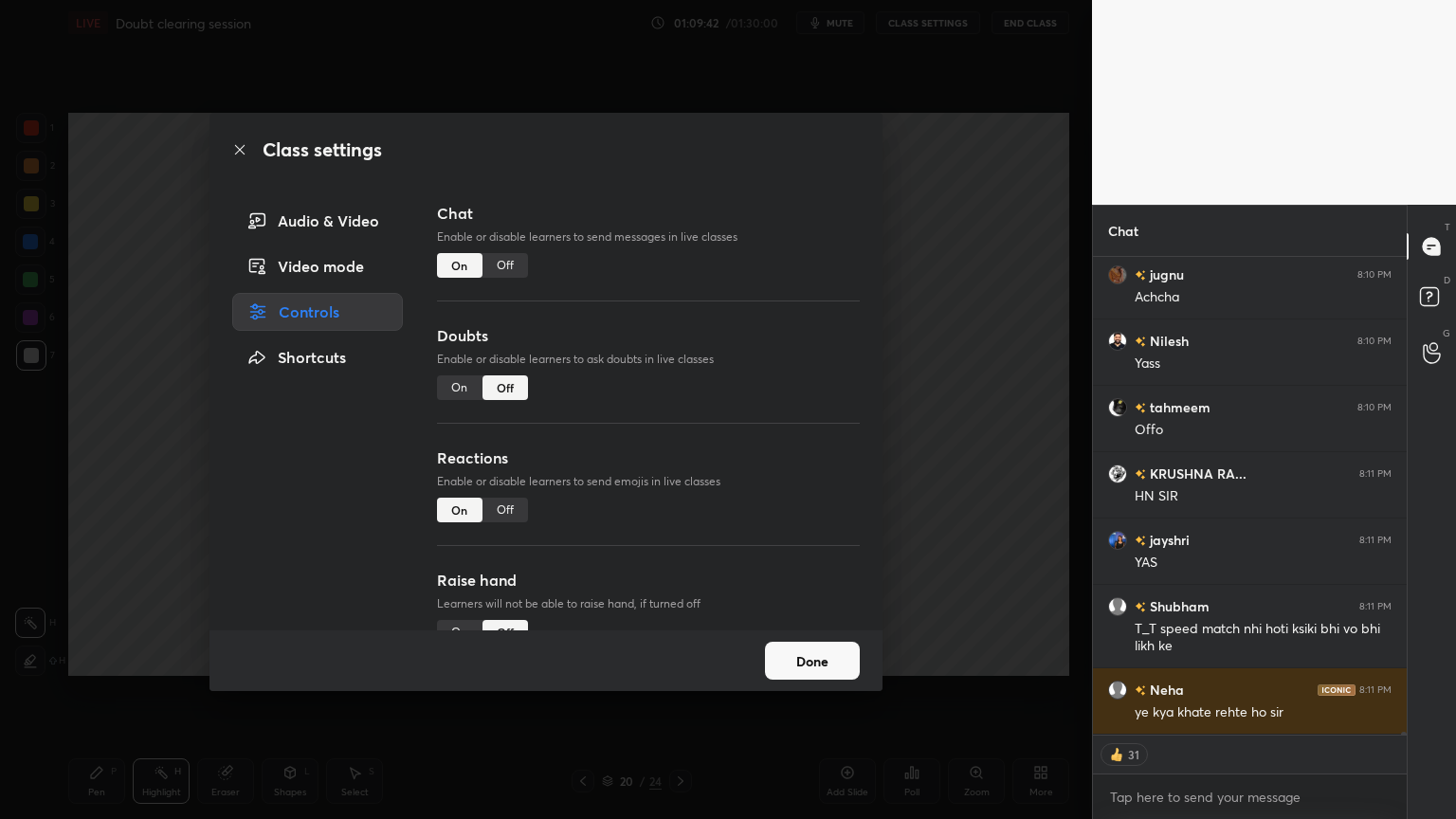 scroll, scrollTop: 80920, scrollLeft: 0, axis: vertical 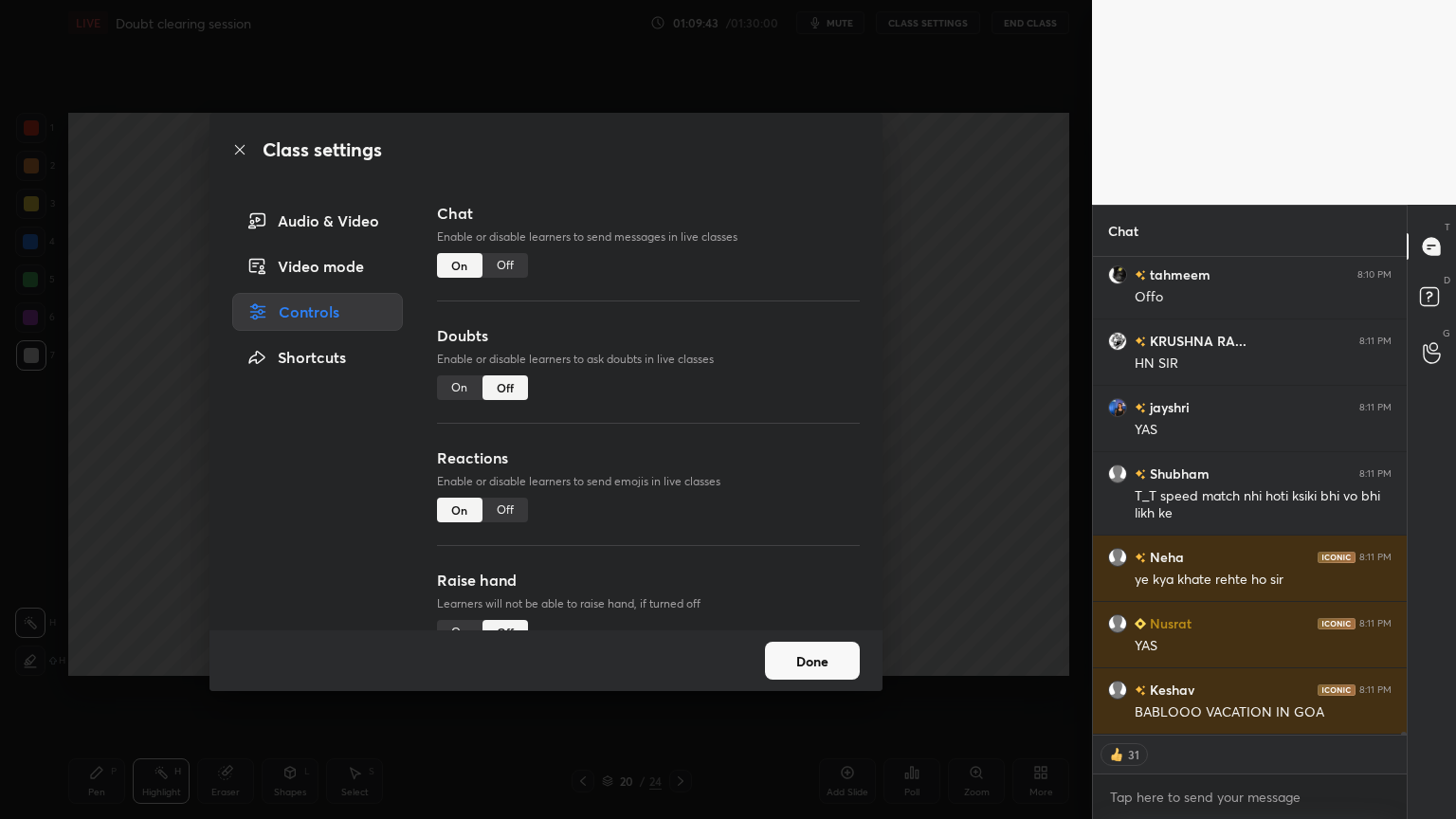 type on "x" 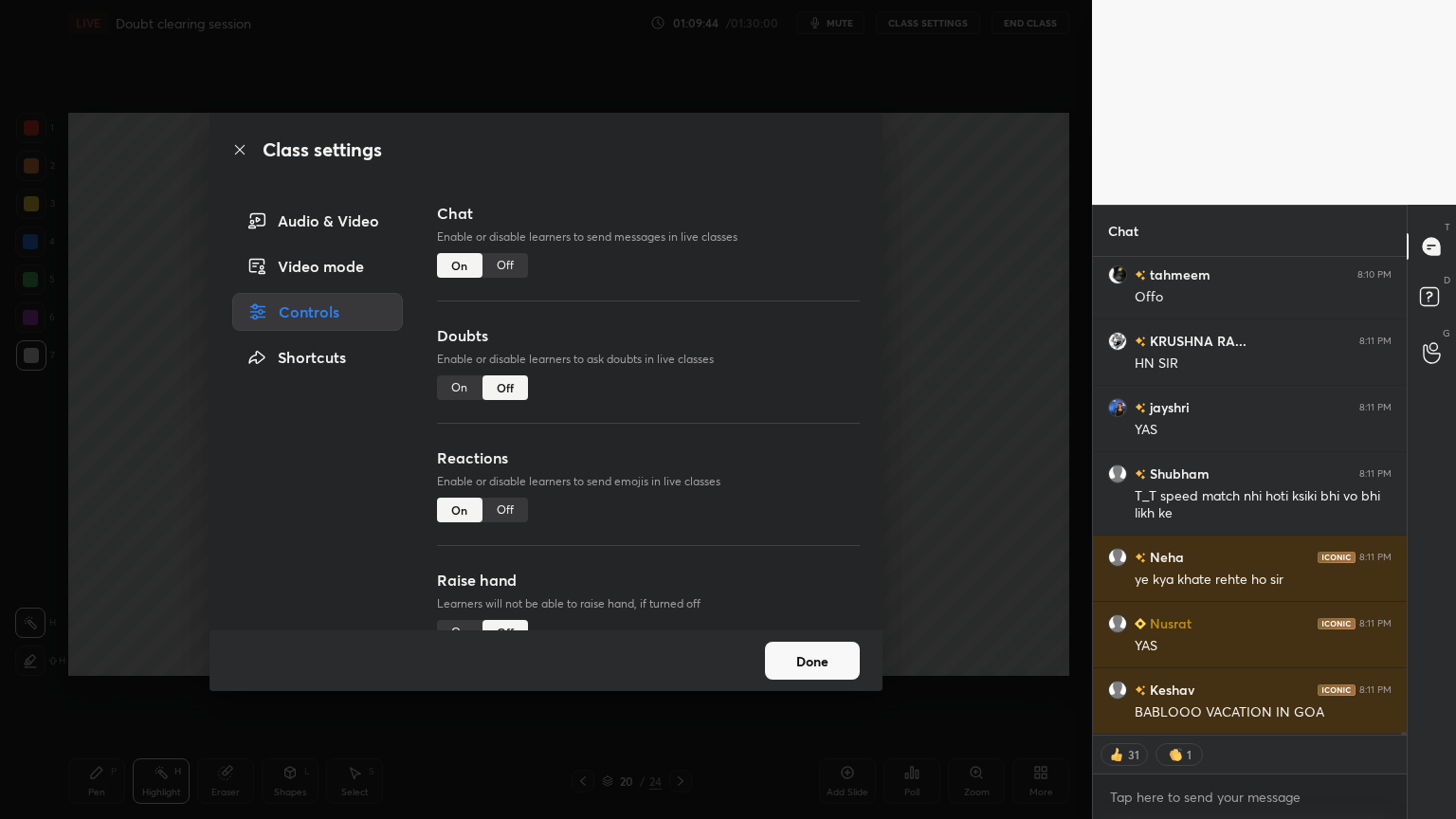click on "Off" at bounding box center (505, 265) 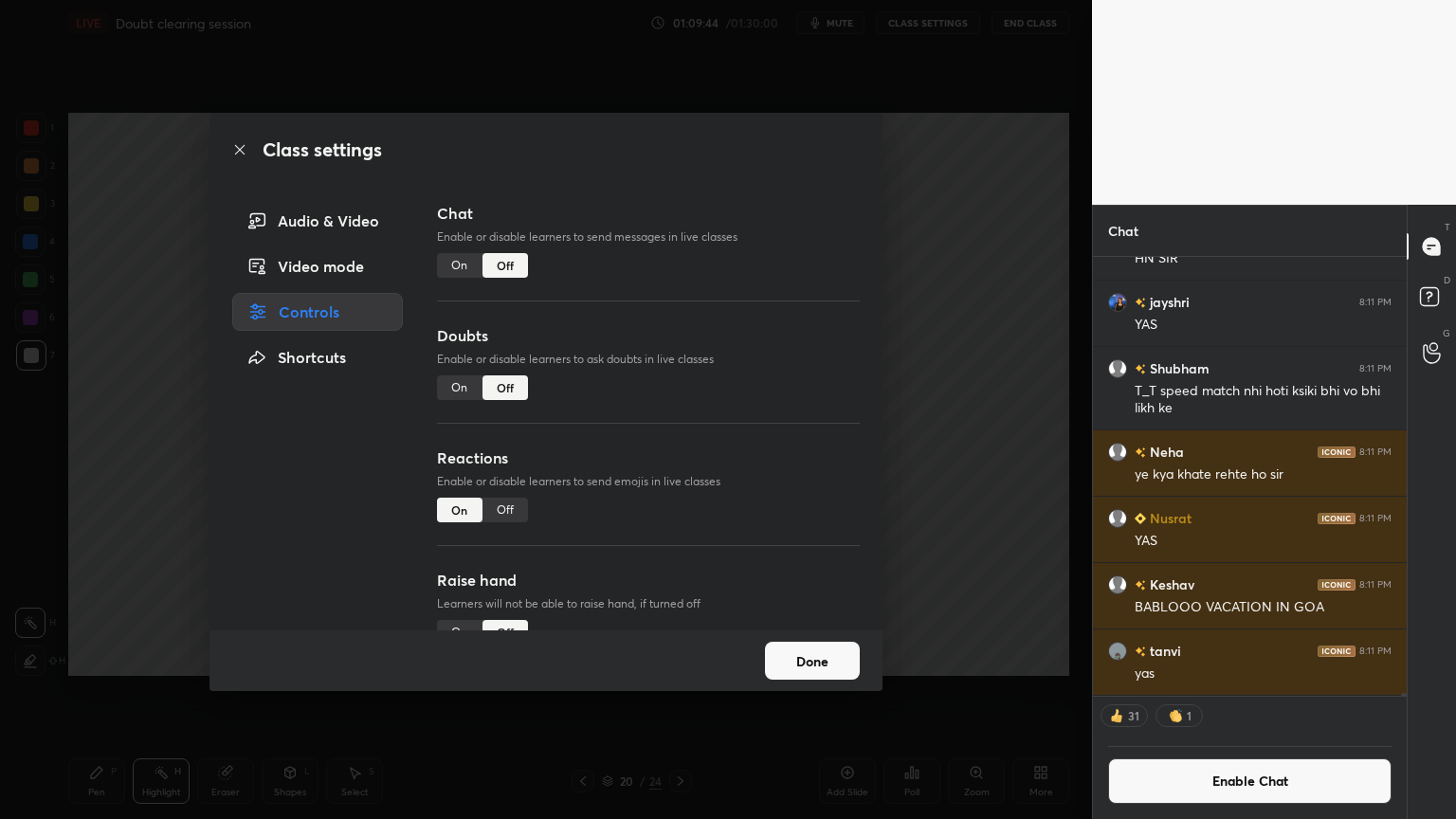 click on "Class settings Audio & Video Video mode Controls Shortcuts Chat Enable or disable learners to send messages in live classes On Off Doubts Enable or disable learners to ask doubts in live classes On Off Reactions Enable or disable learners to send emojis in live classes On Off Raise hand Learners will not be able to raise hand, if turned off On Off Poll Prediction Enable or disable poll prediction in case of a question on the slide On Off Done" at bounding box center [546, 410] 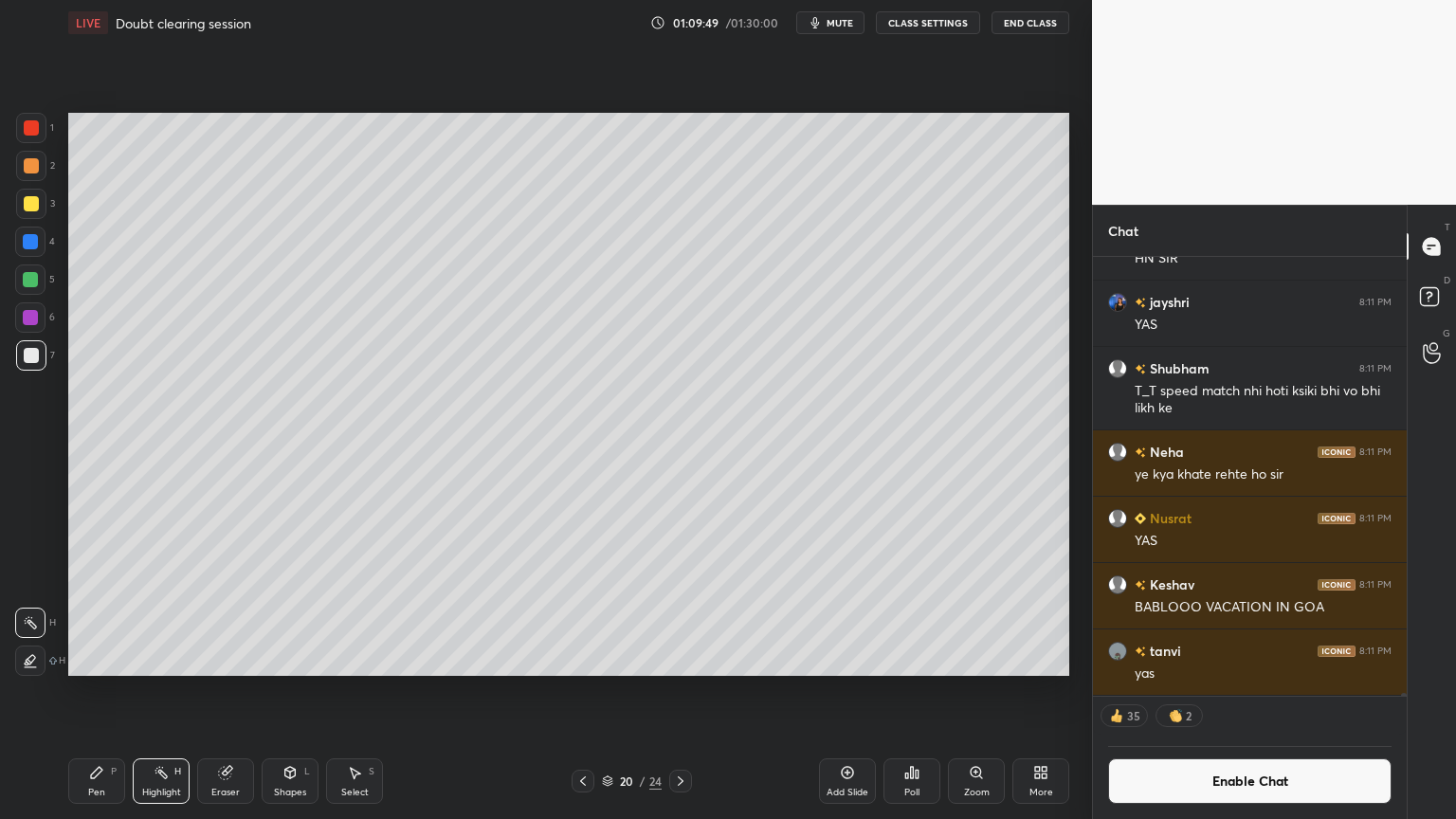 click on "Pen" at bounding box center [97, 792] 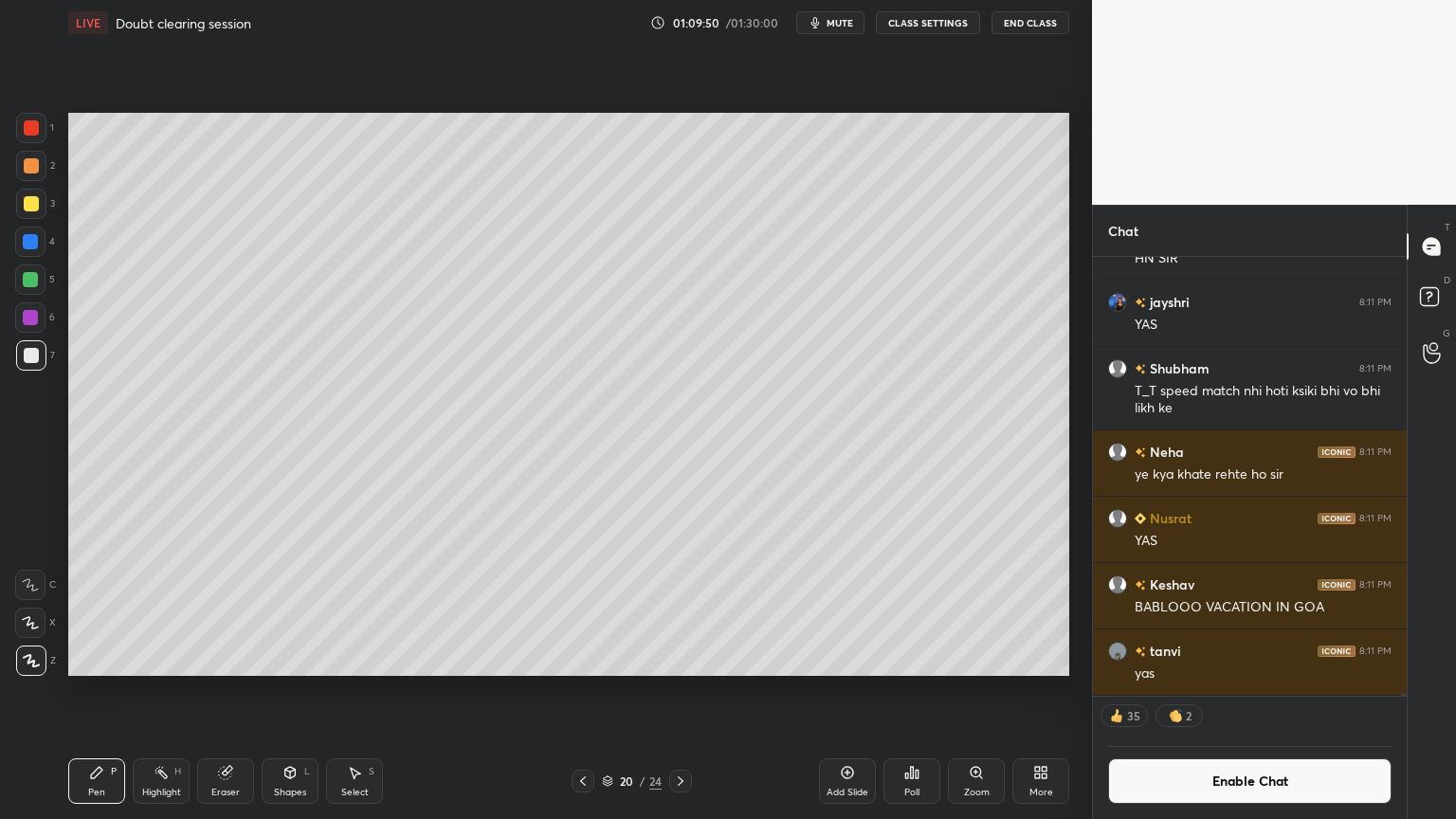 click at bounding box center [31, 355] 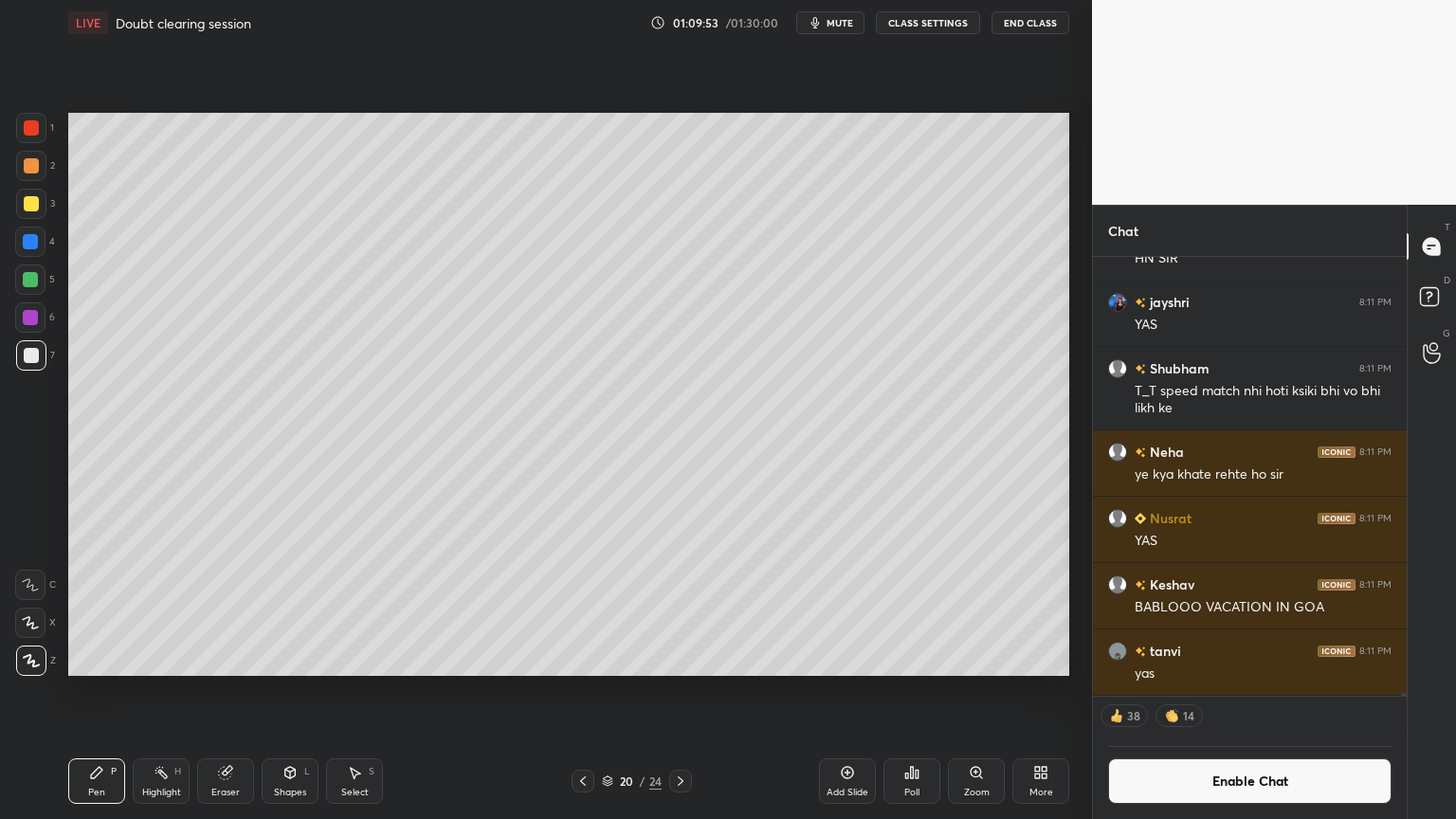 click at bounding box center [31, 204] 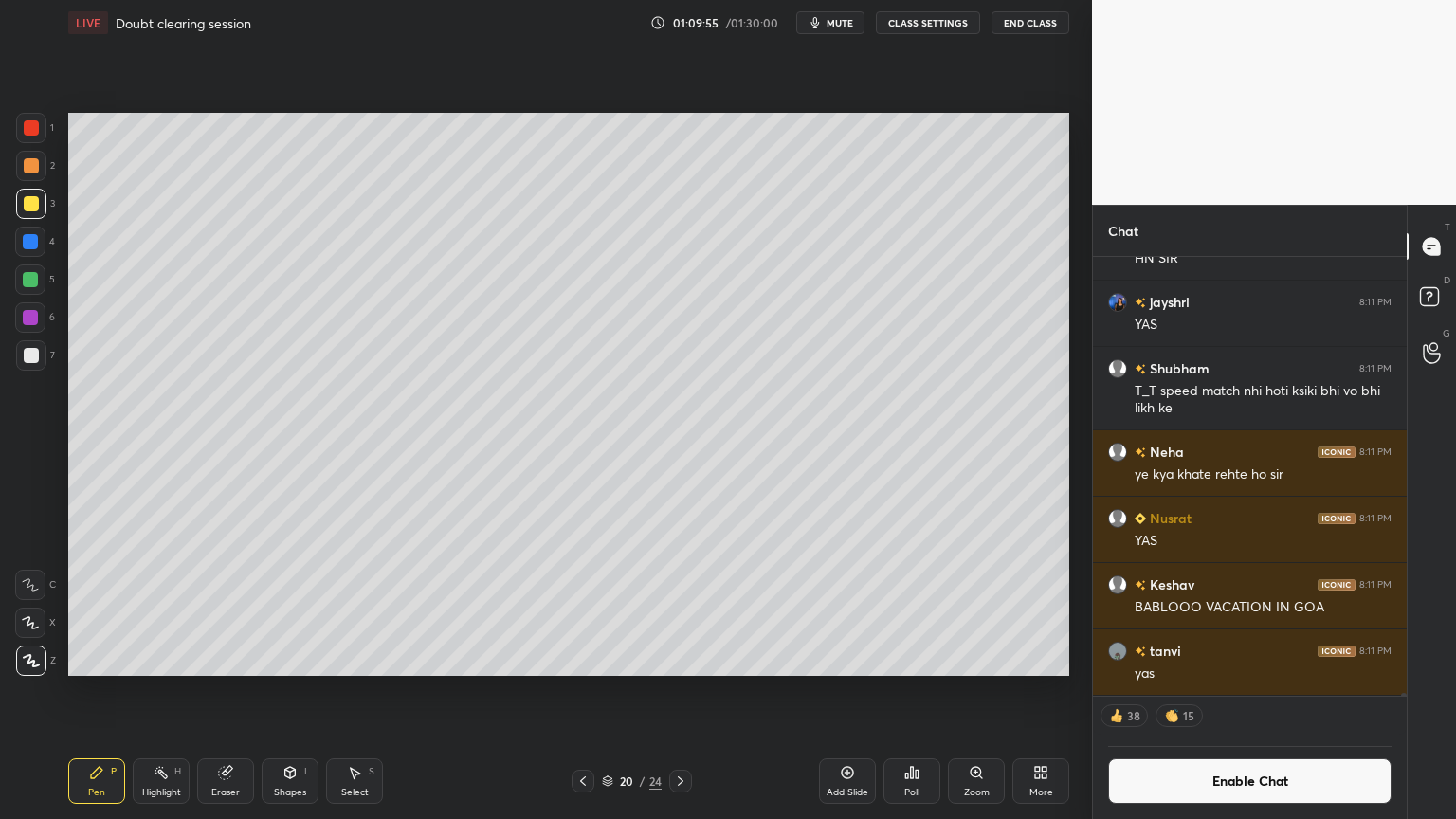 click at bounding box center [31, 355] 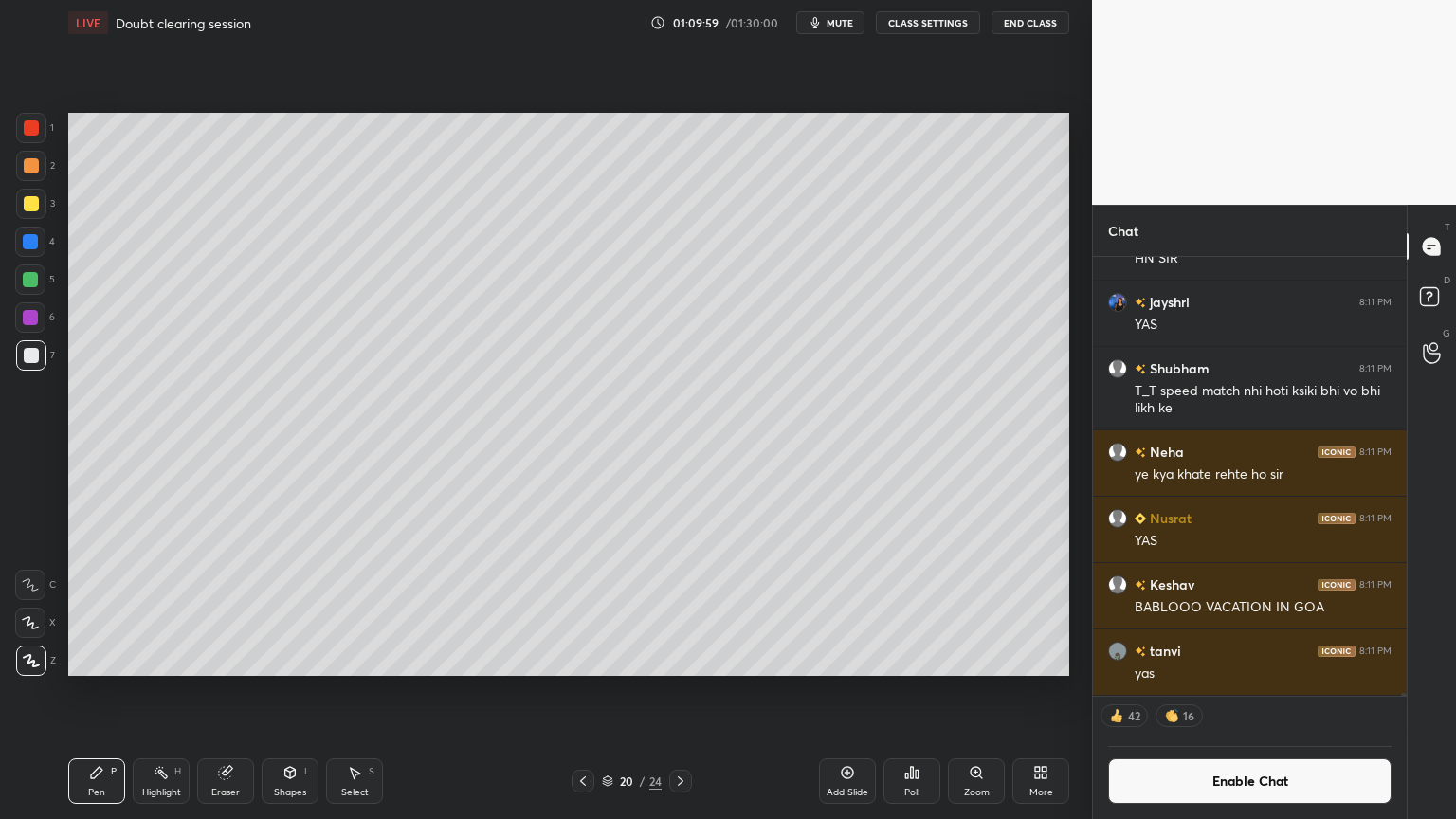 click at bounding box center (31, 204) 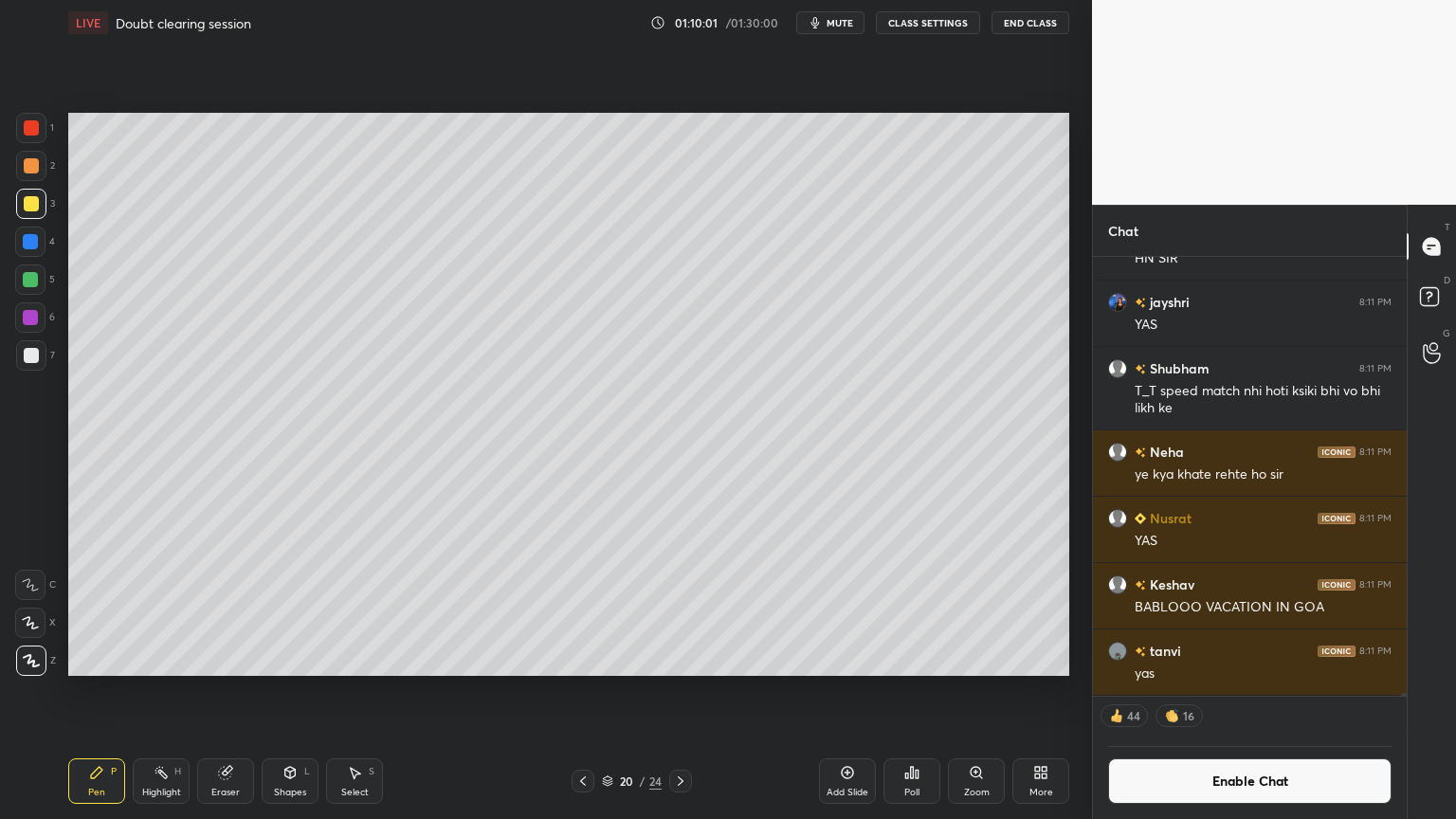 click on "Shapes L" at bounding box center [290, 781] 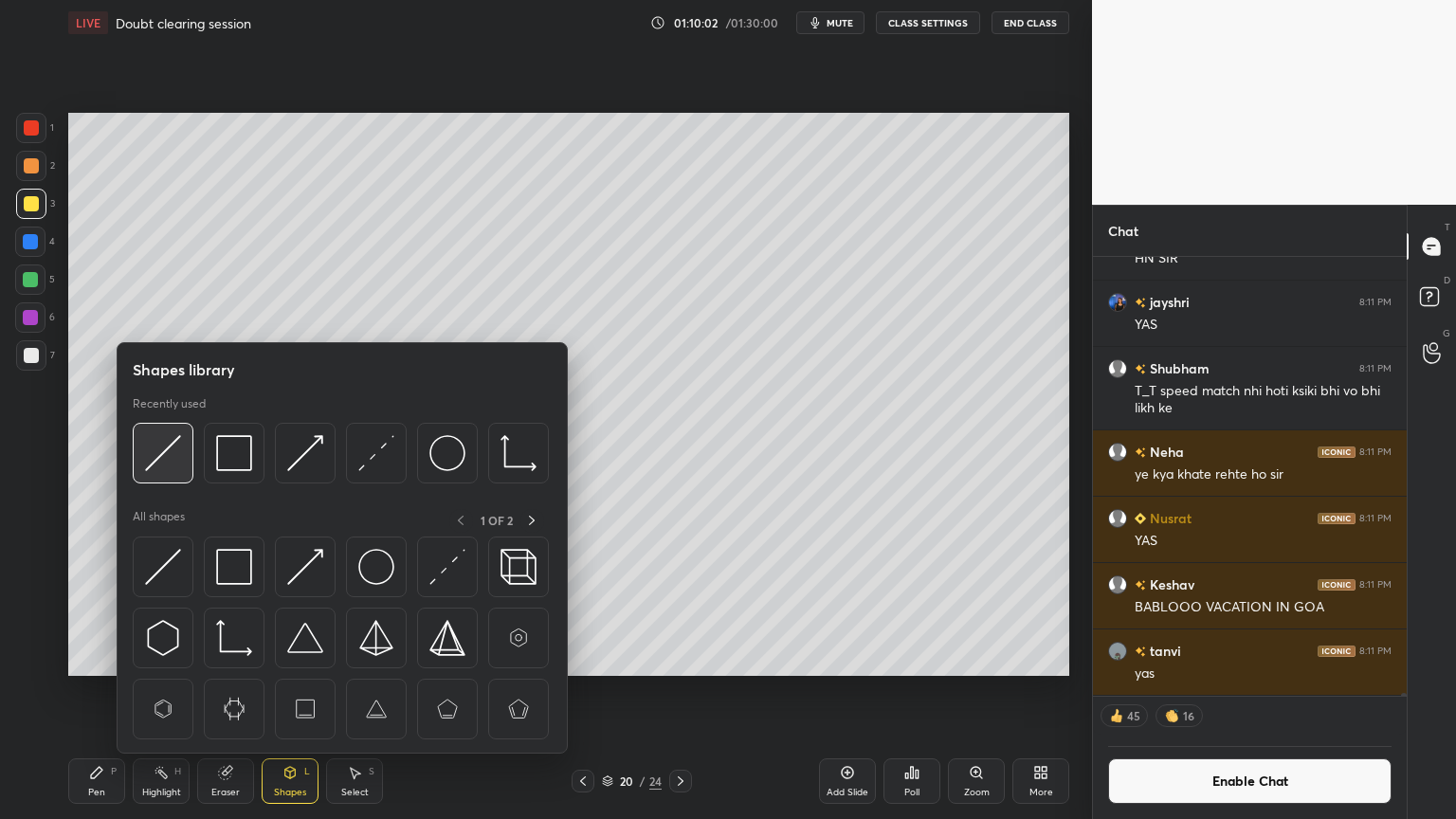 click at bounding box center (163, 453) 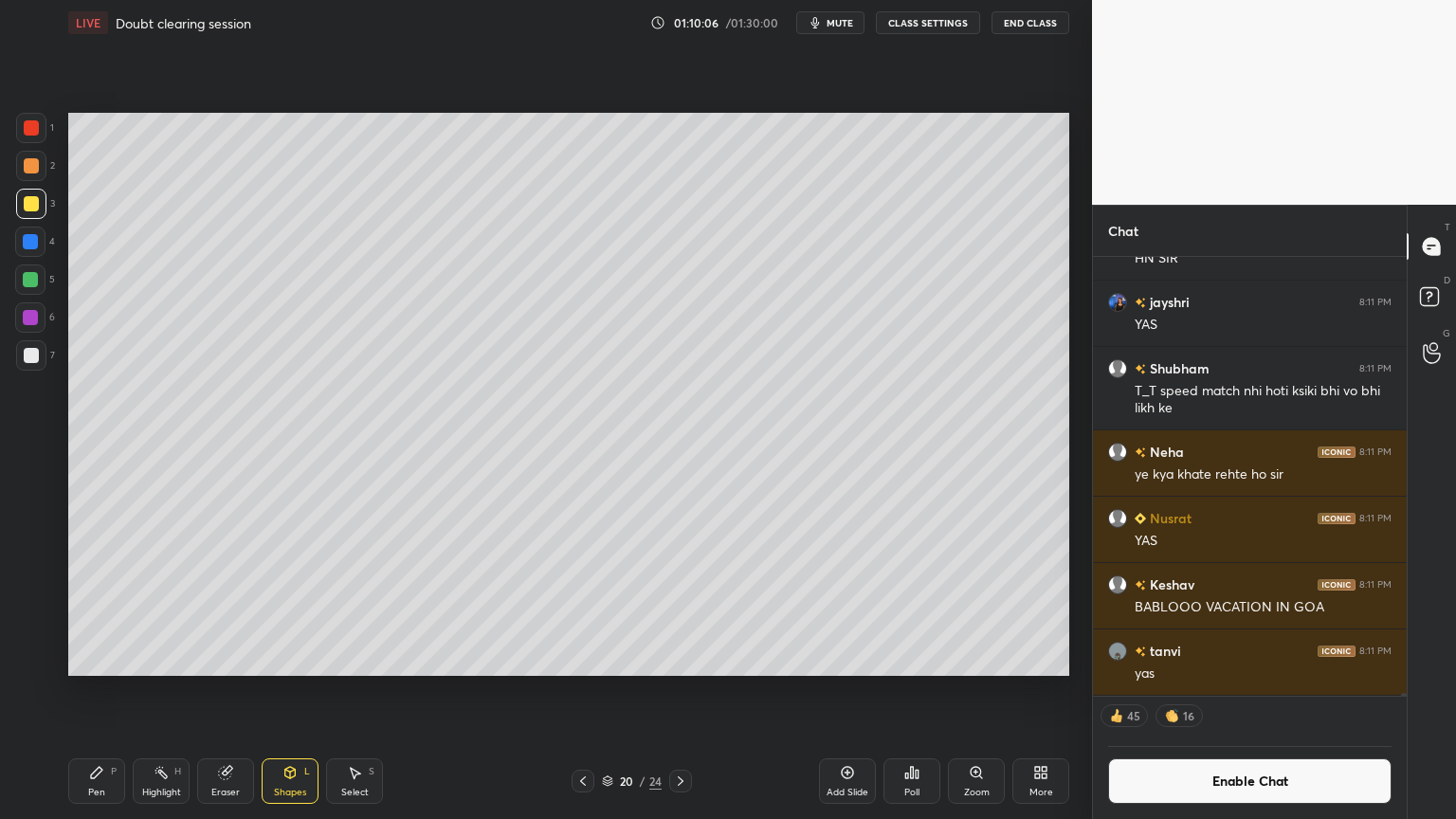 click on "Highlight H" at bounding box center [161, 781] 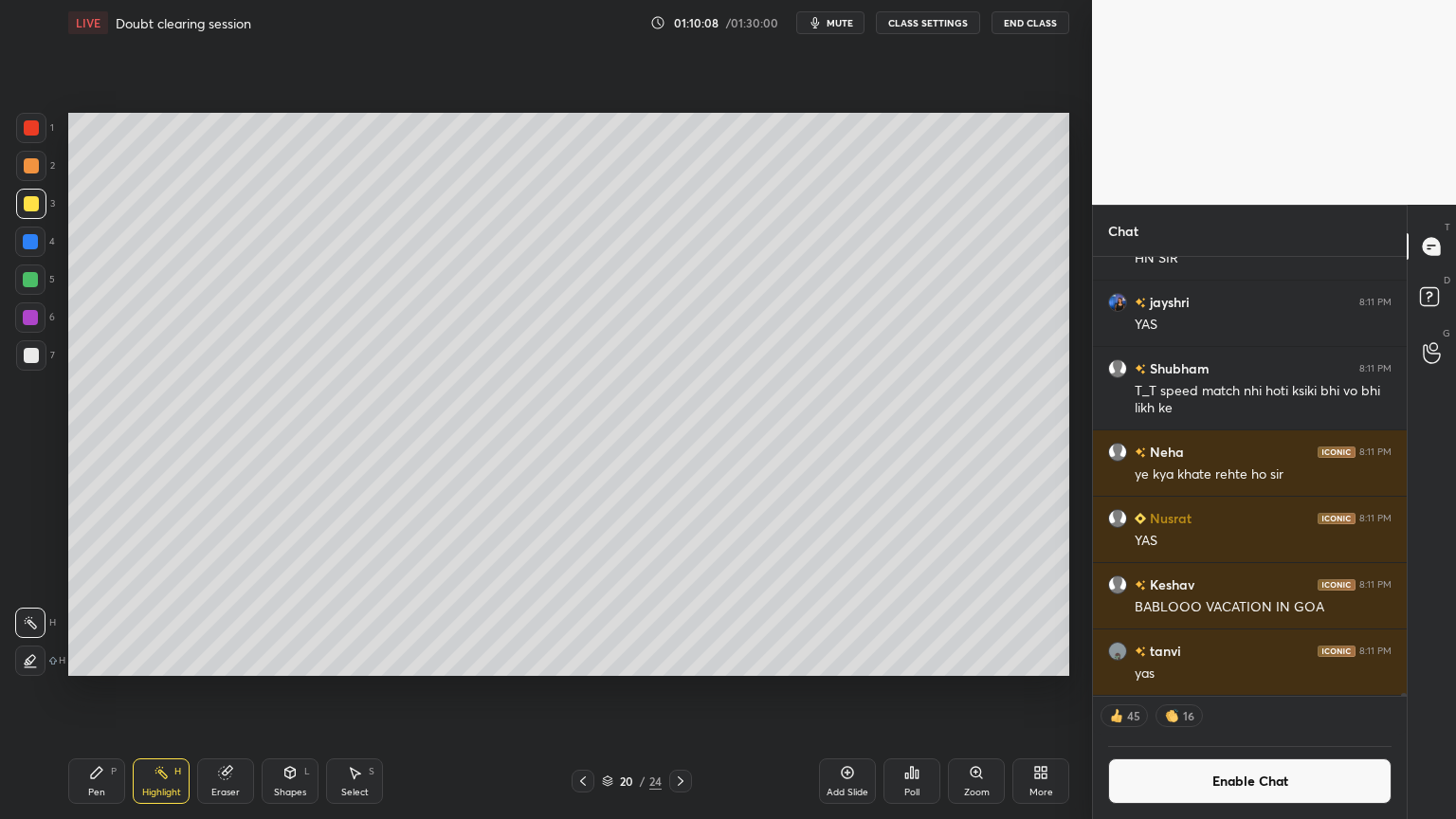 drag, startPoint x: 95, startPoint y: 794, endPoint x: 101, endPoint y: 774, distance: 20.880613 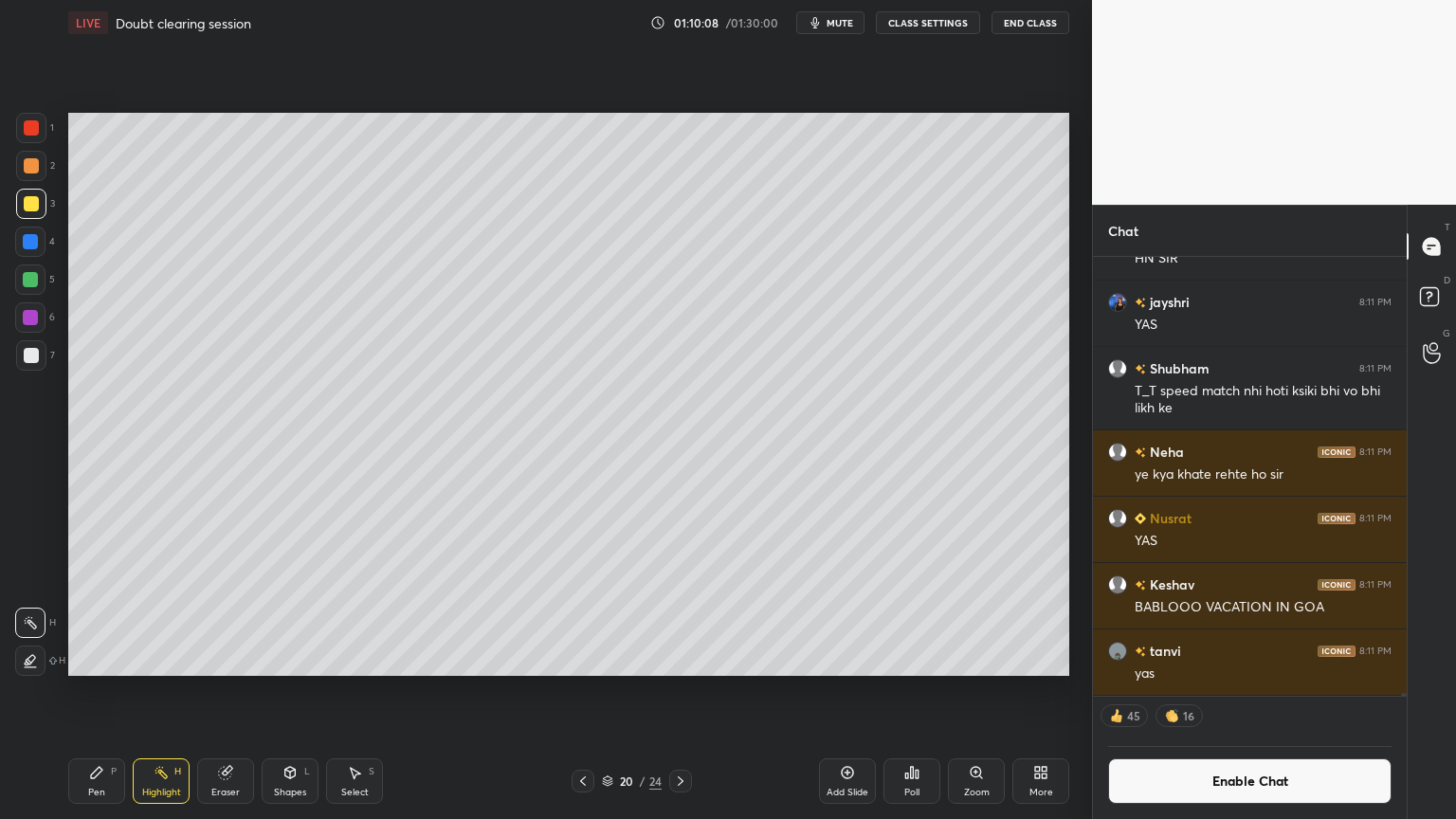 click on "Pen" at bounding box center [97, 792] 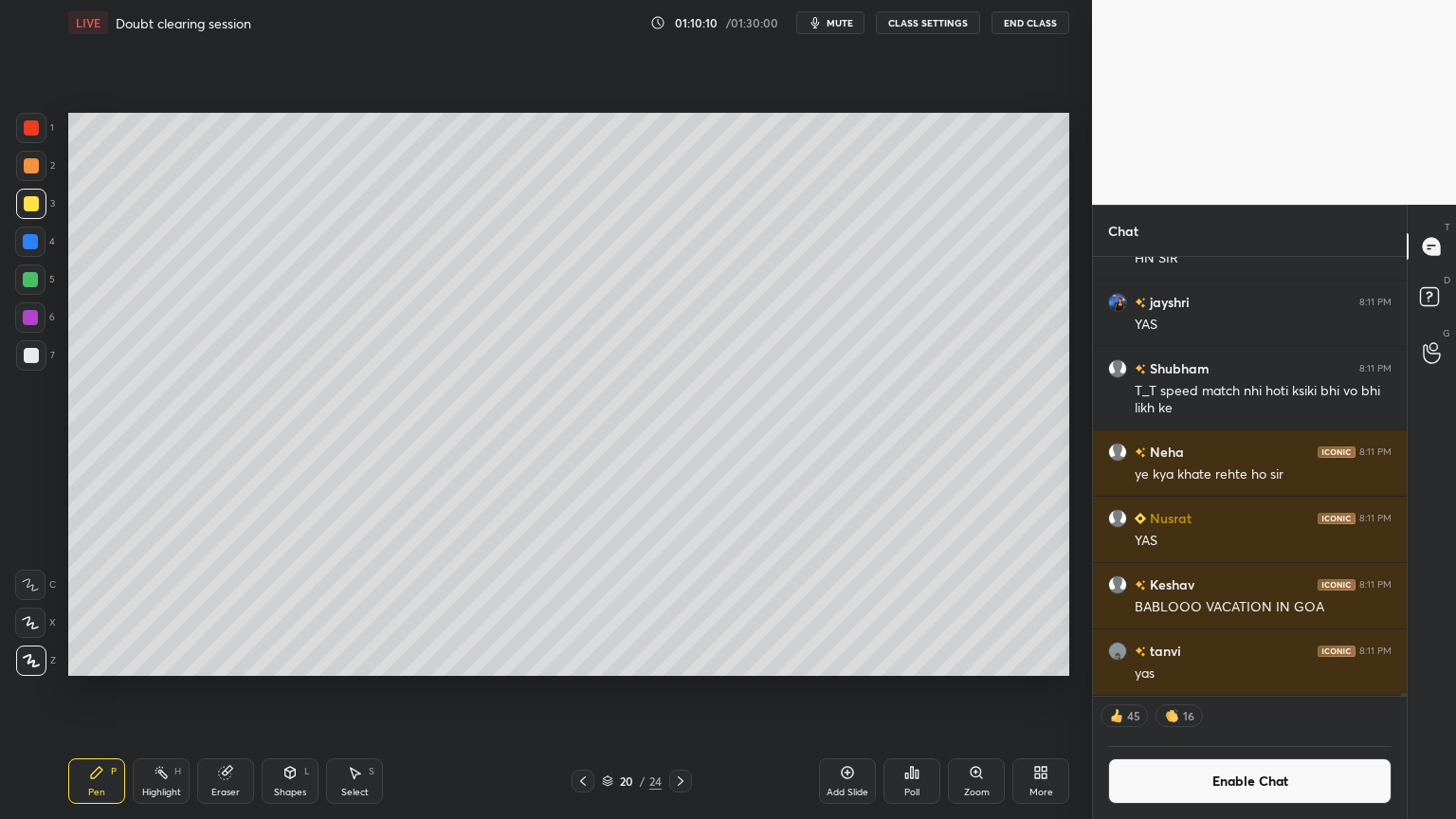 click at bounding box center [31, 355] 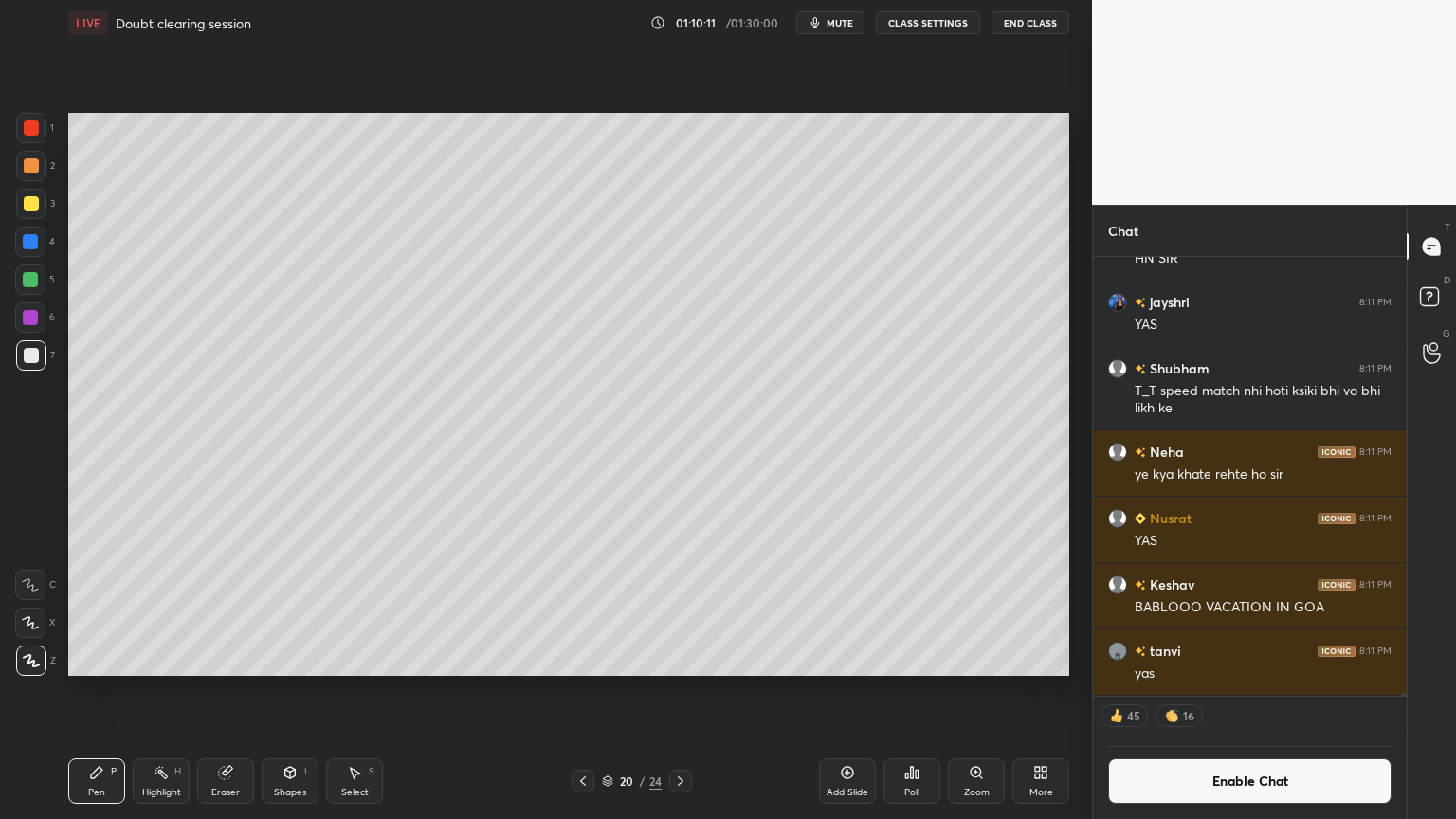 scroll, scrollTop: 6, scrollLeft: 6, axis: both 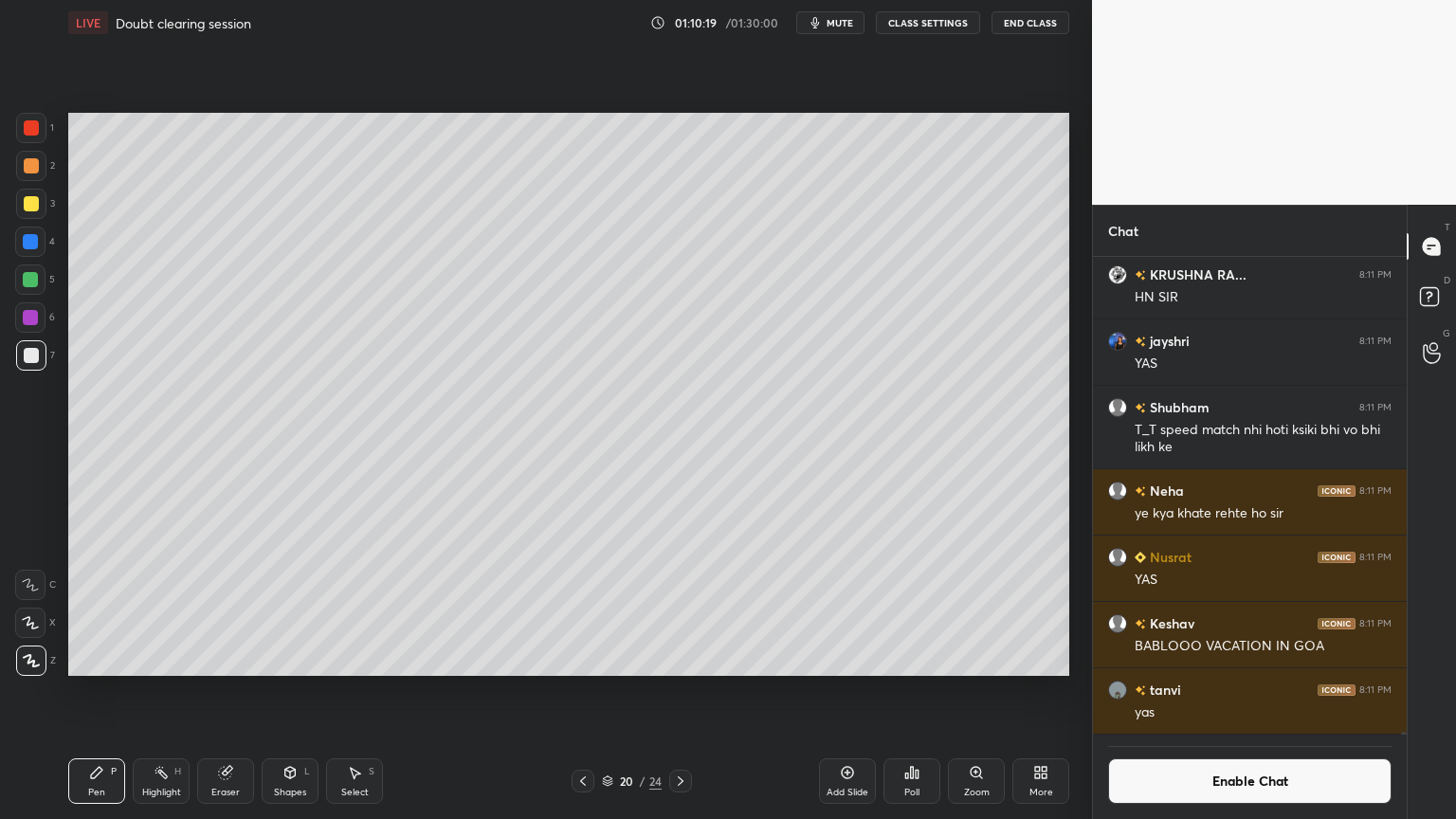 click on "Eraser" at bounding box center [226, 792] 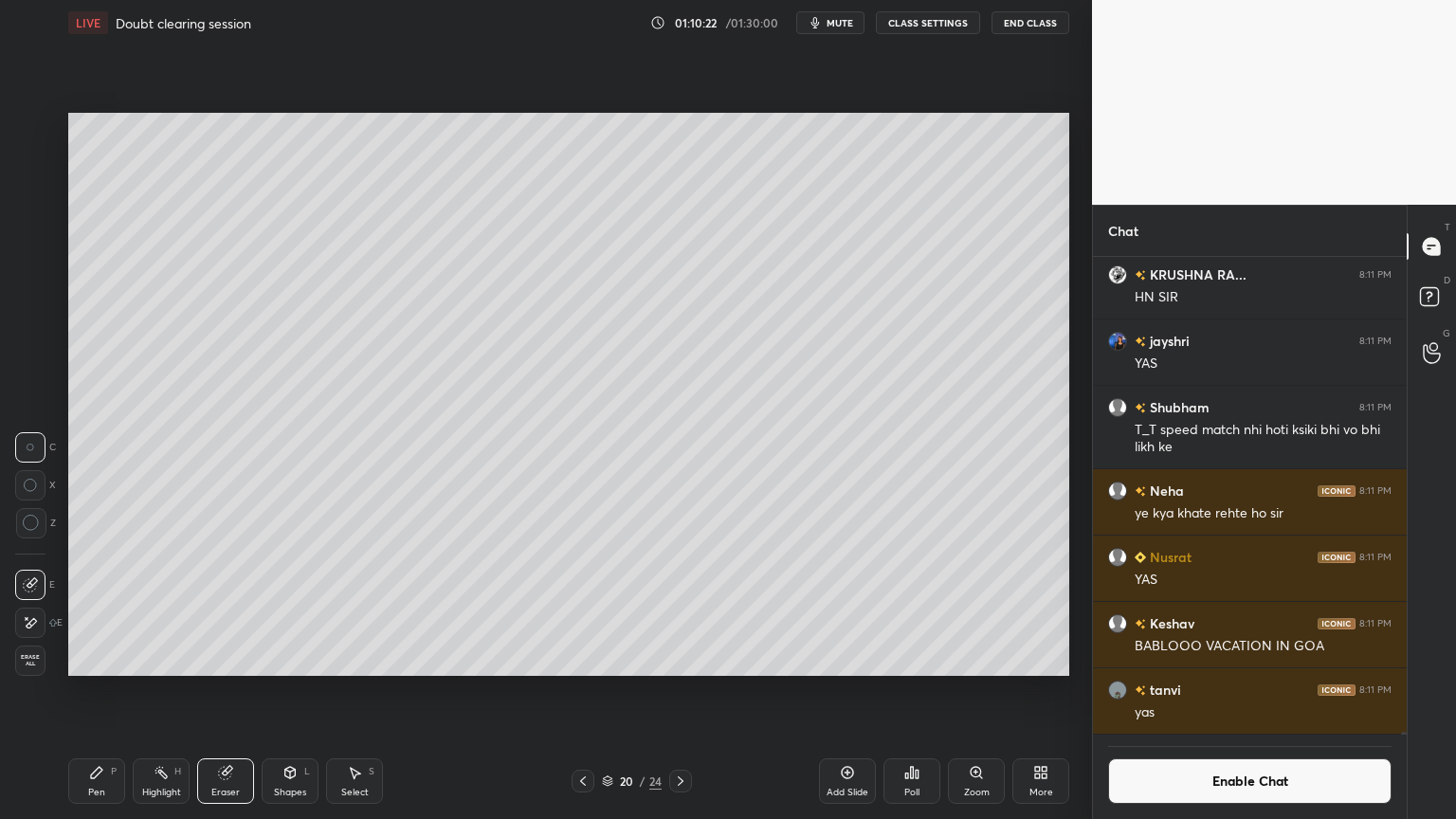 click 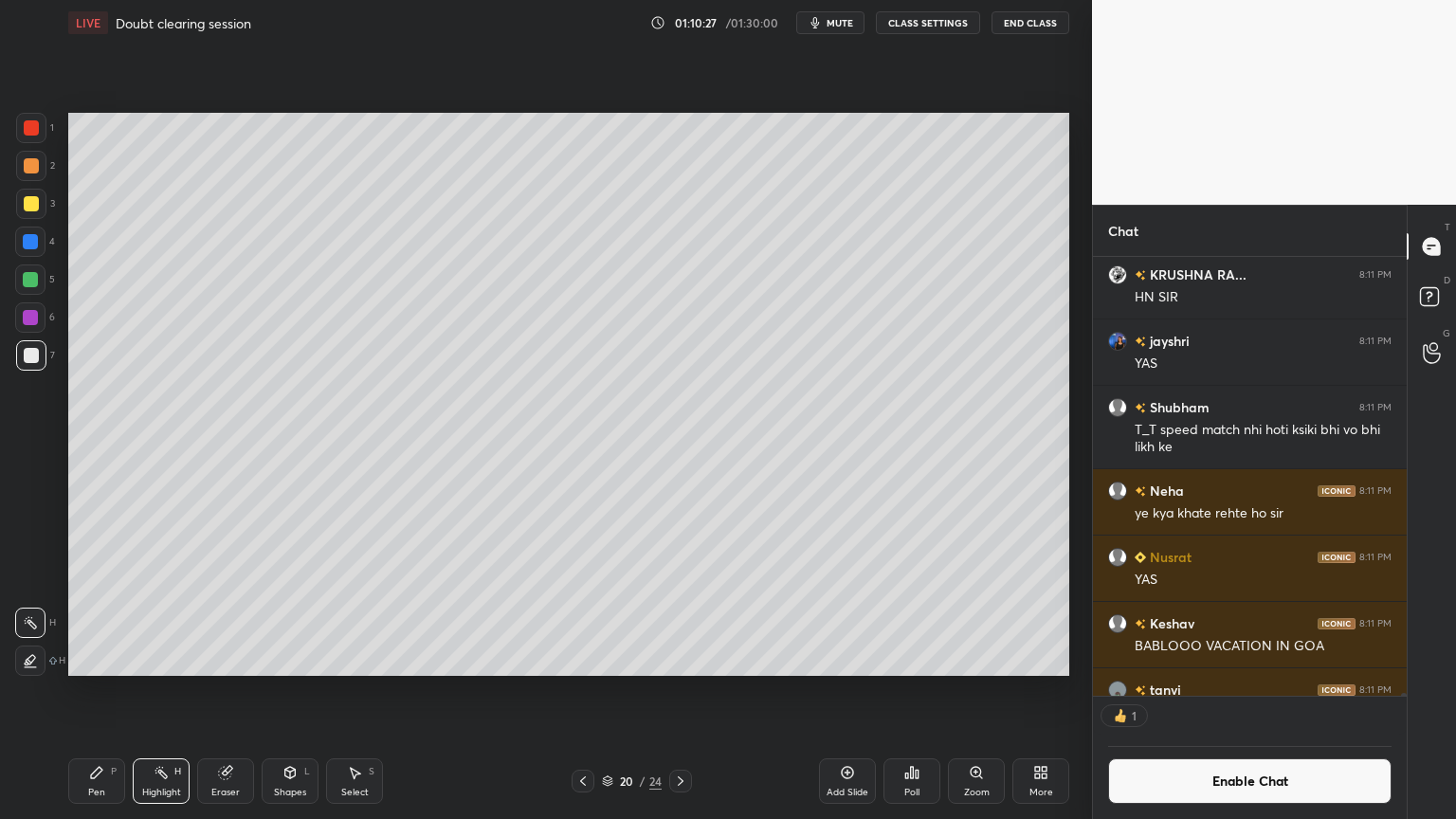 scroll, scrollTop: 433, scrollLeft: 308, axis: both 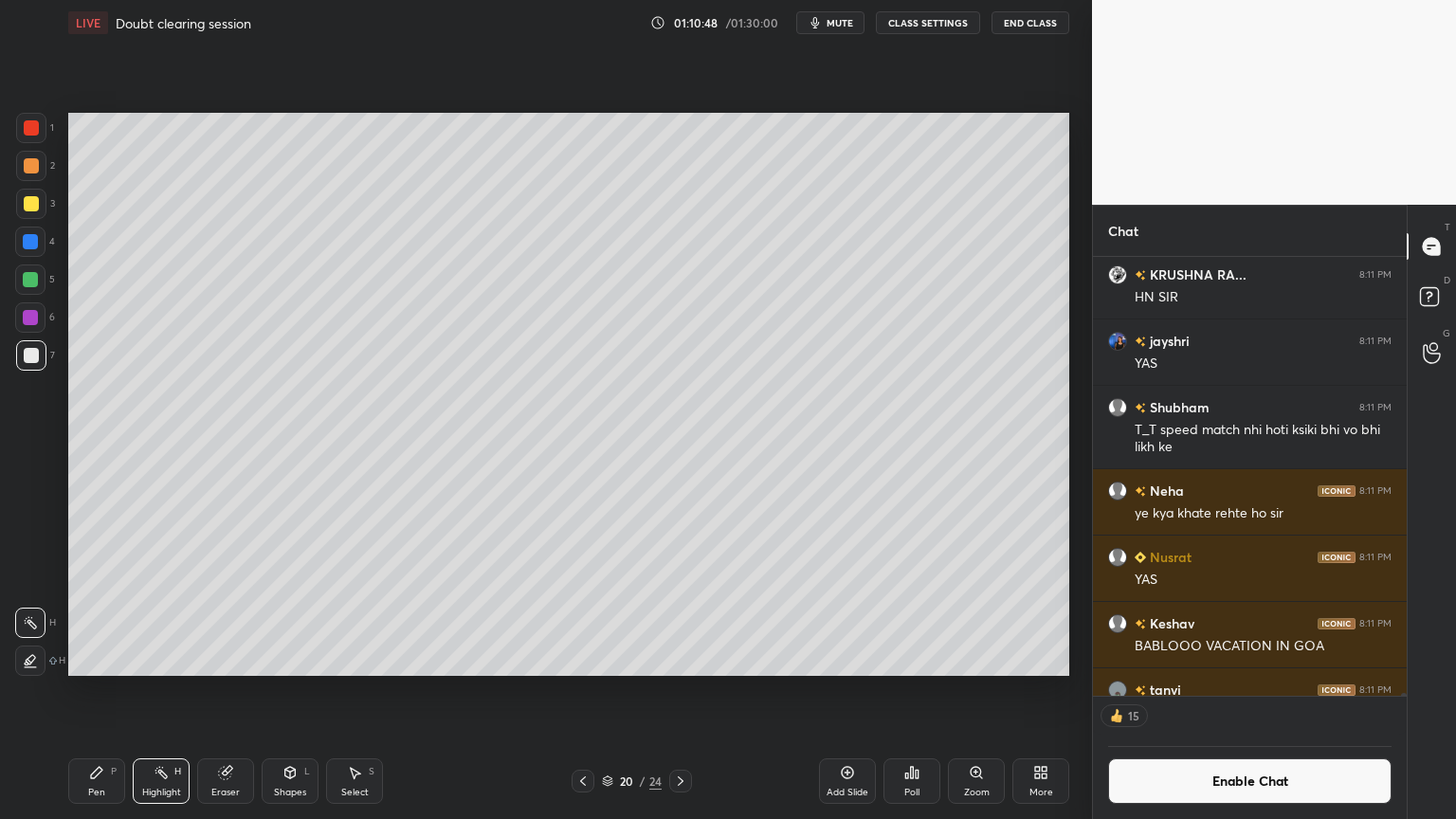 click on "Pen P" at bounding box center (97, 781) 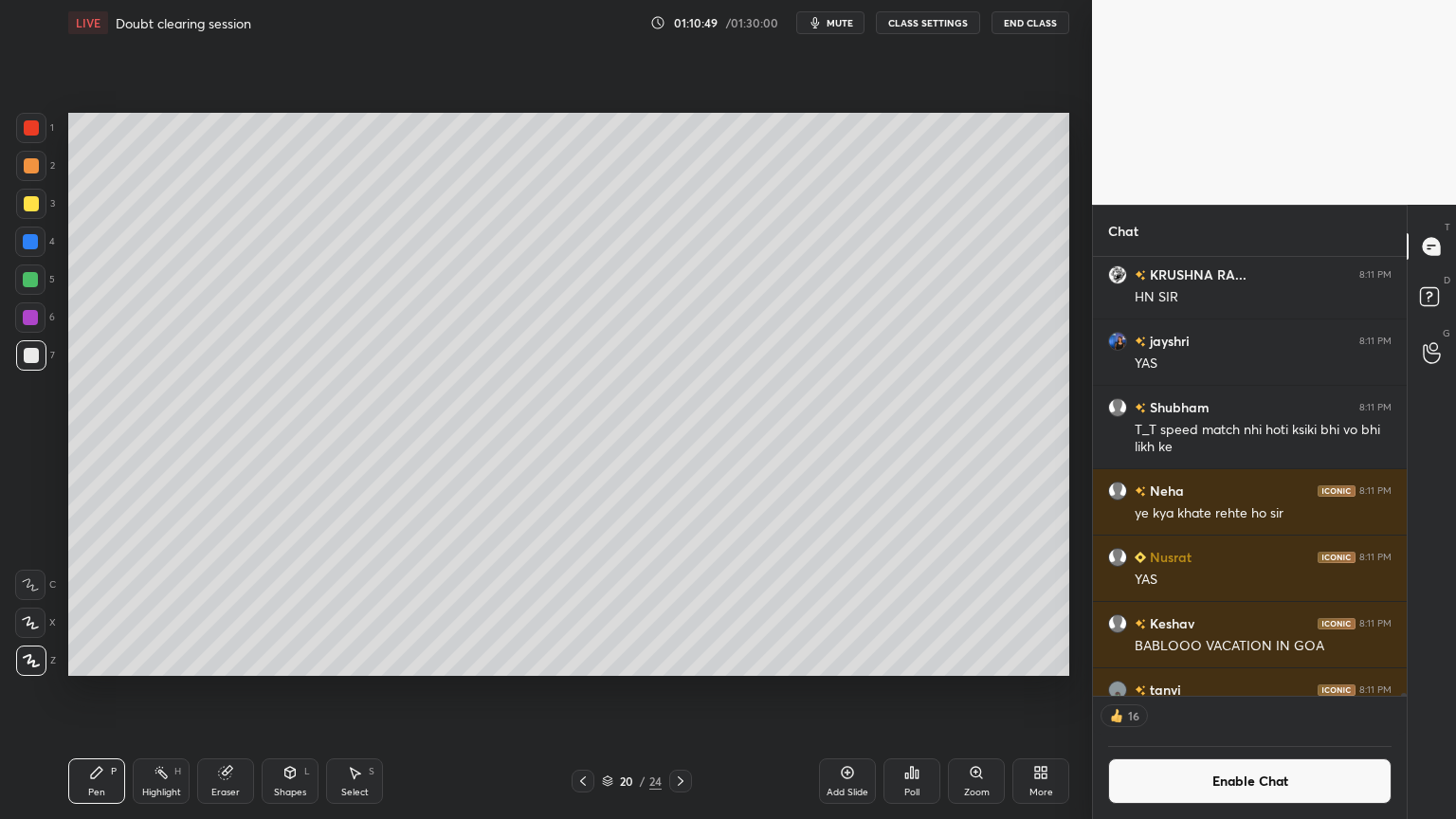 click on "Shapes L" at bounding box center [290, 781] 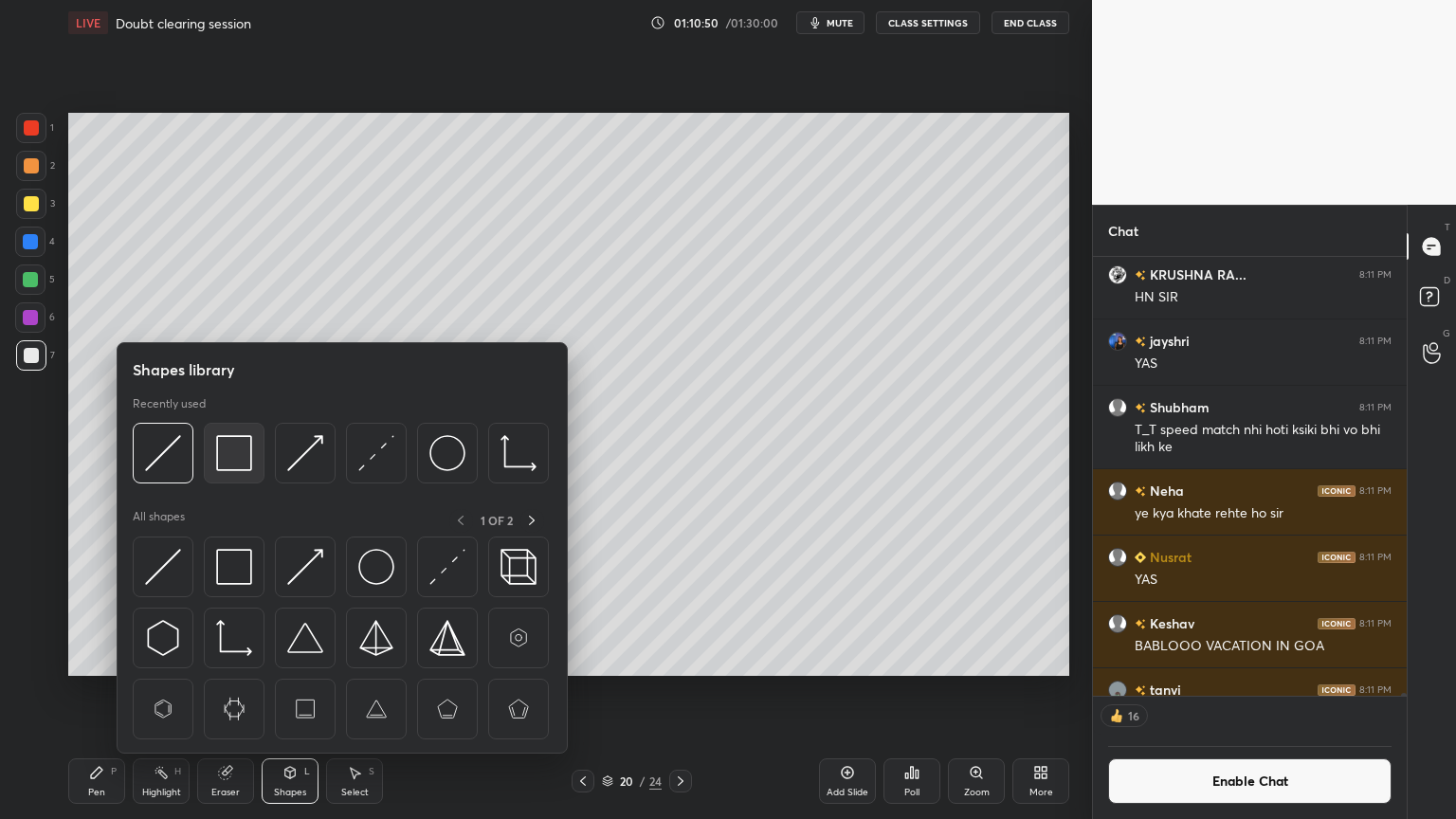 click at bounding box center (234, 453) 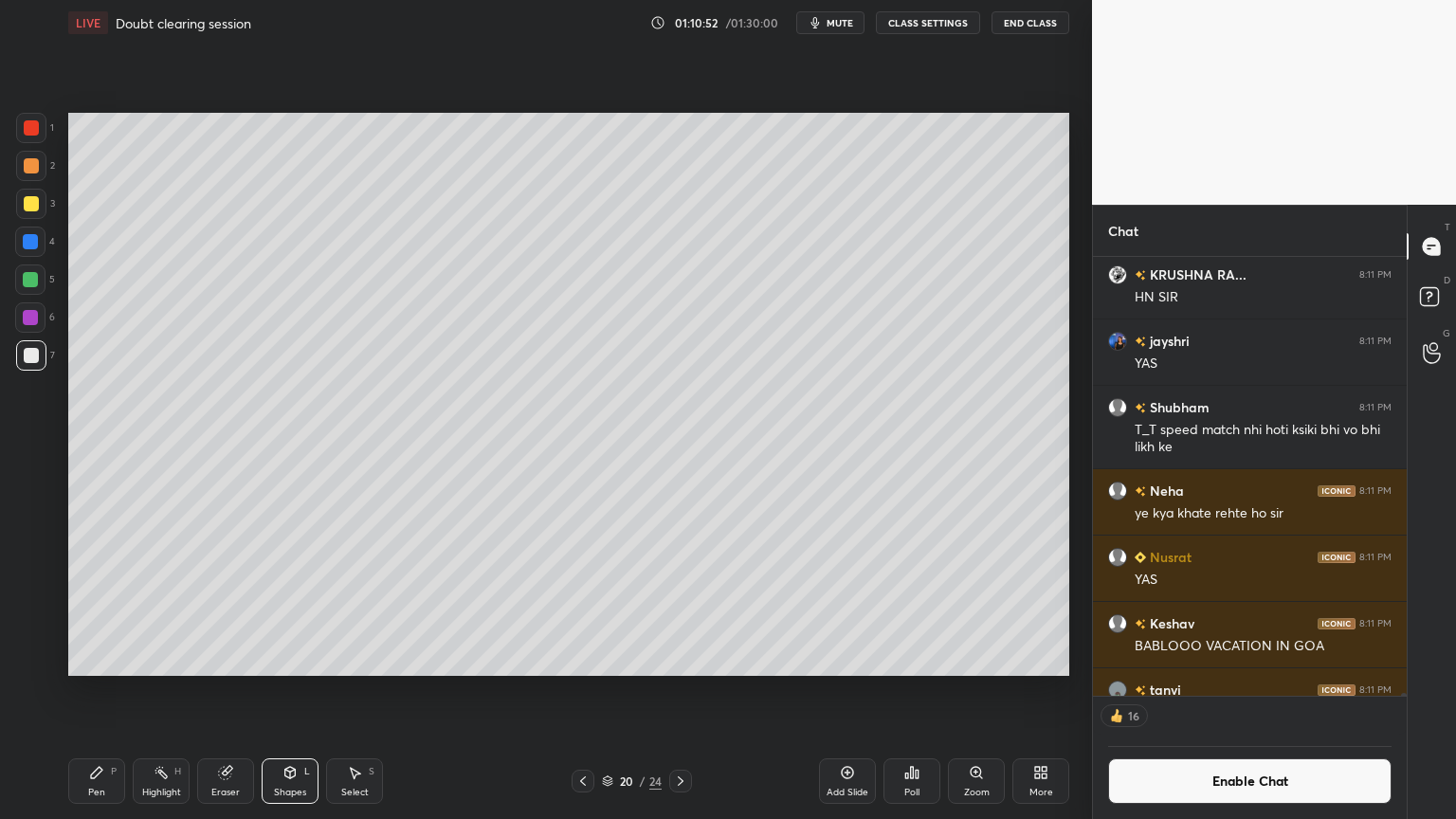 click on "Pen P" at bounding box center [97, 781] 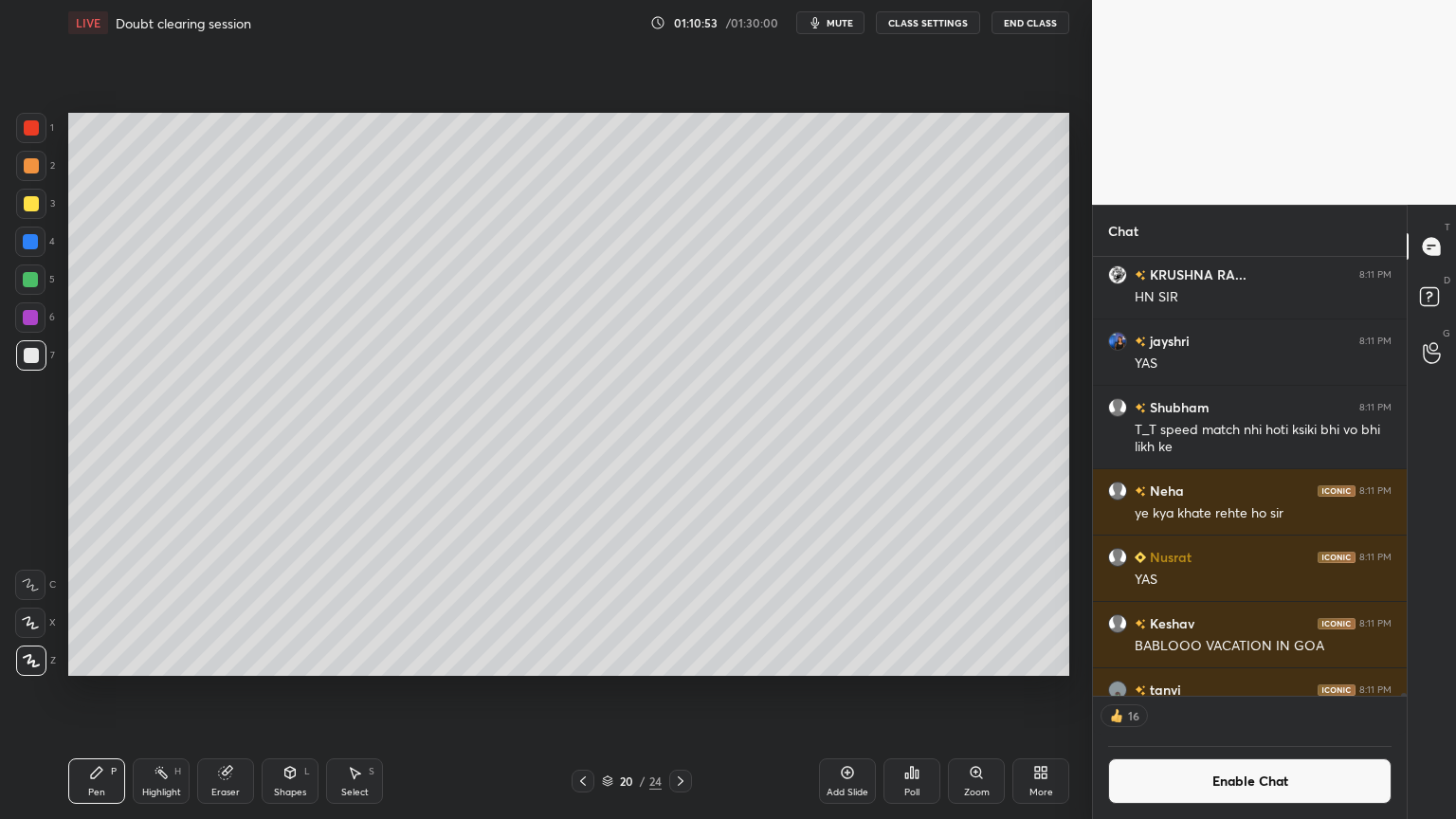 click at bounding box center (31, 204) 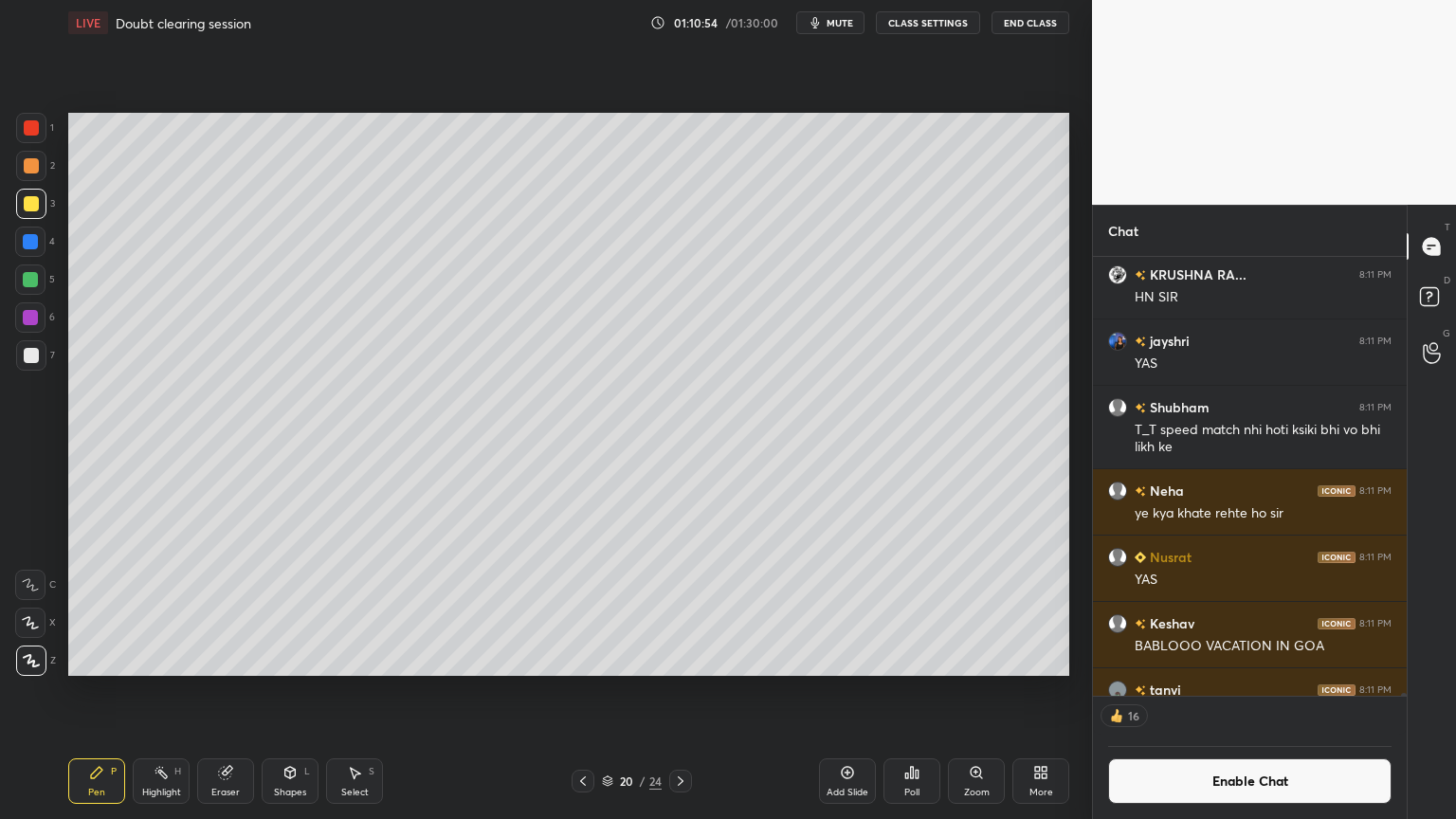 click at bounding box center [31, 355] 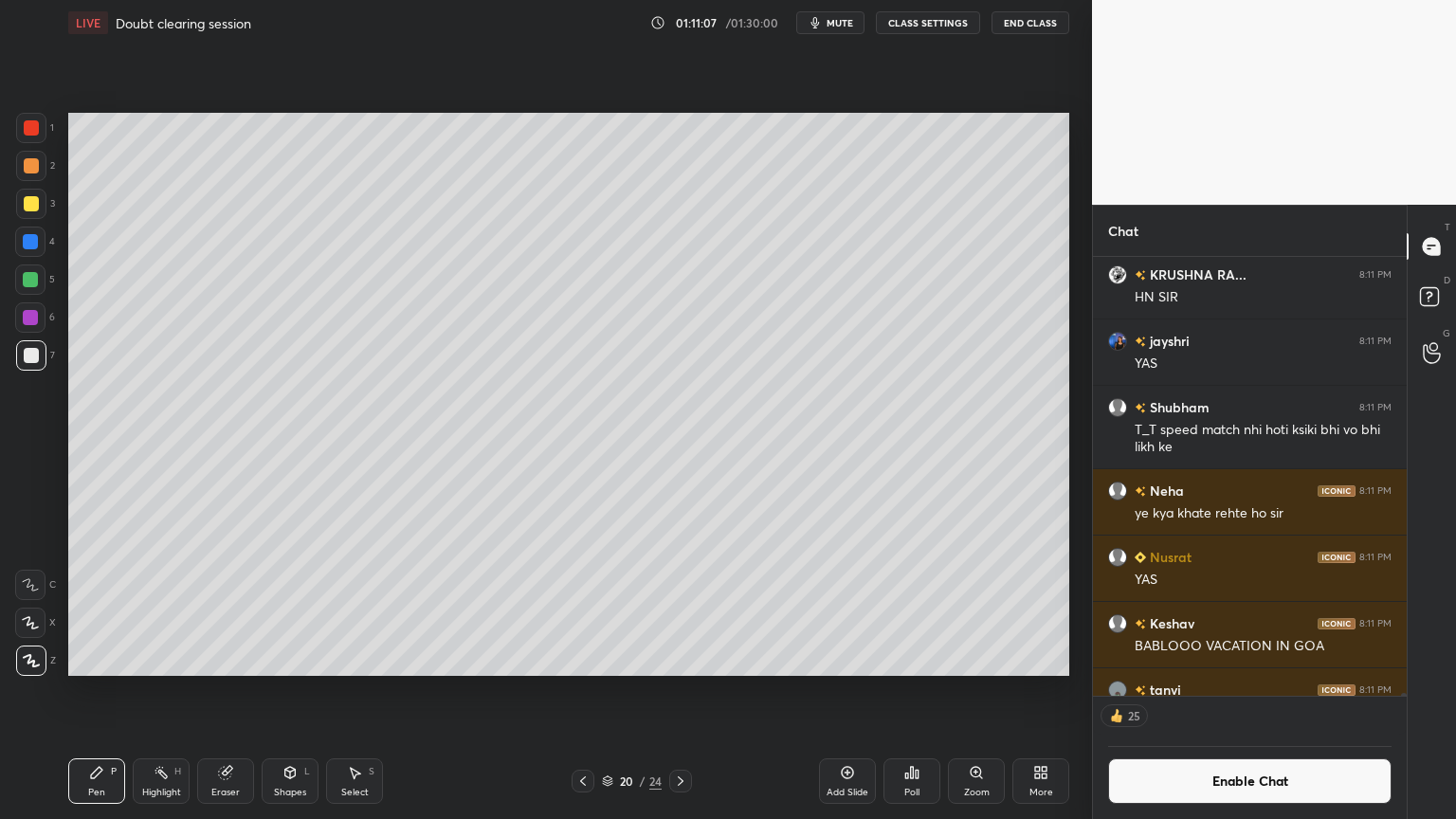 click at bounding box center (30, 280) 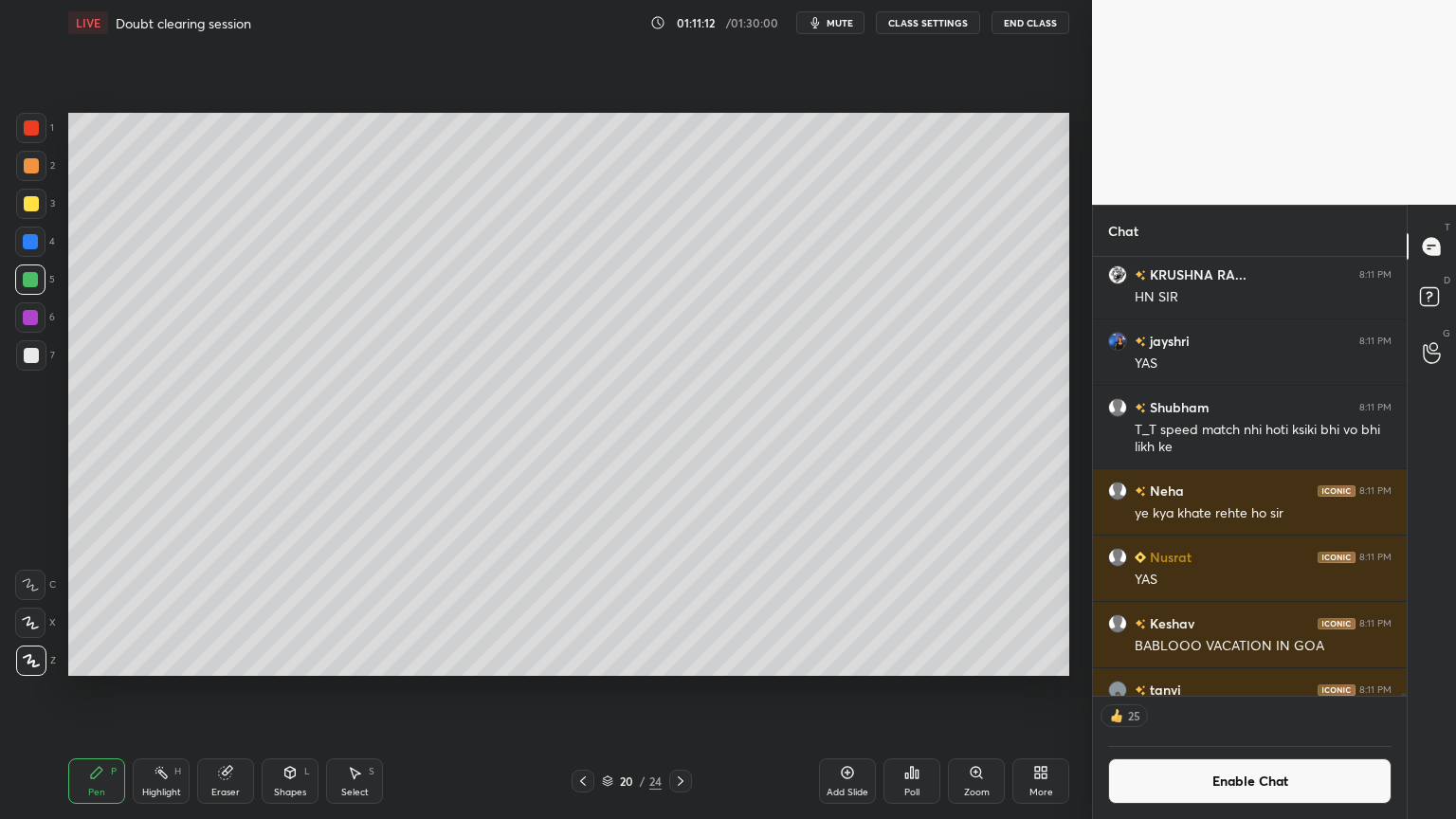 scroll, scrollTop: 6, scrollLeft: 6, axis: both 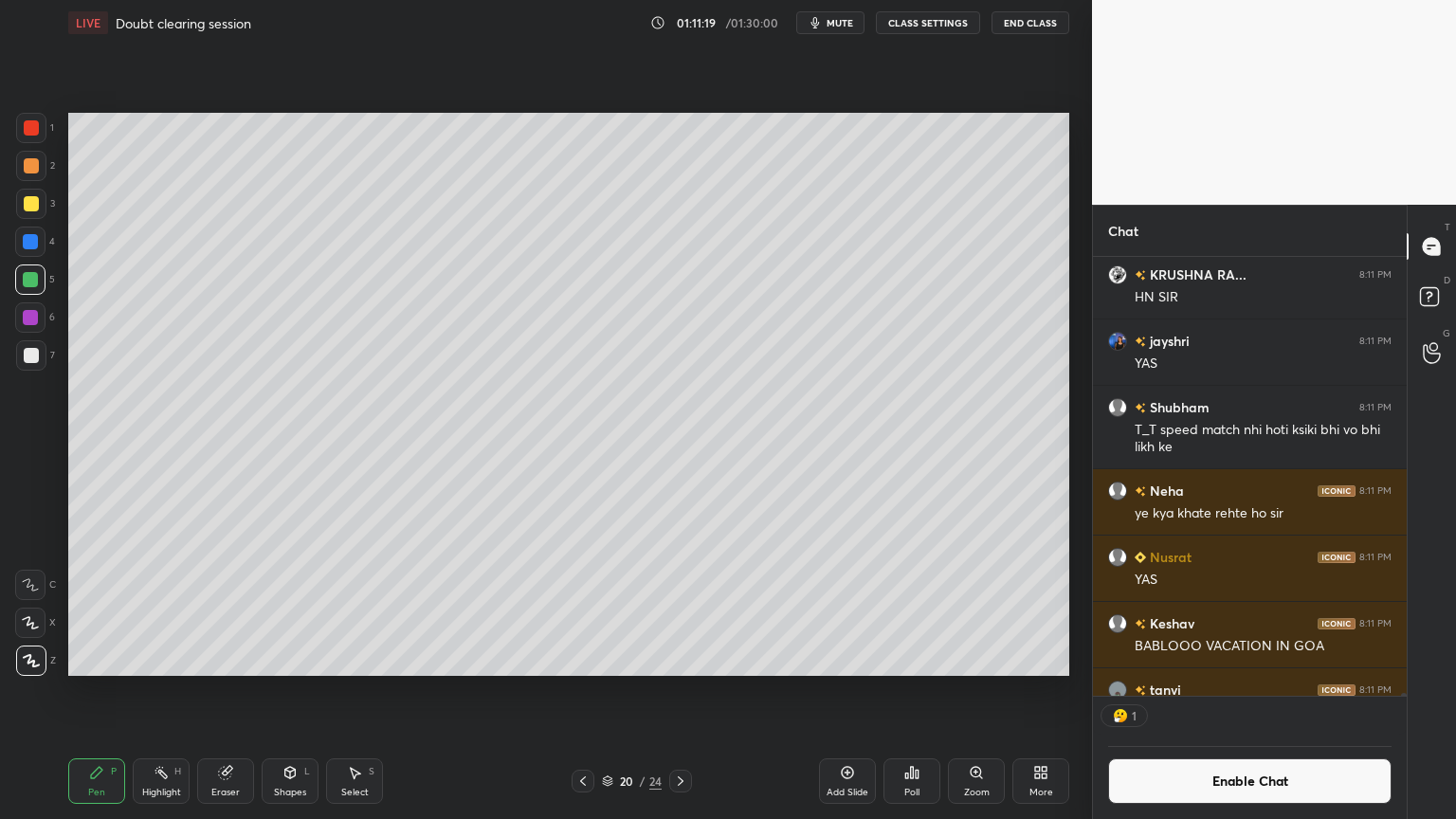 click at bounding box center [31, 355] 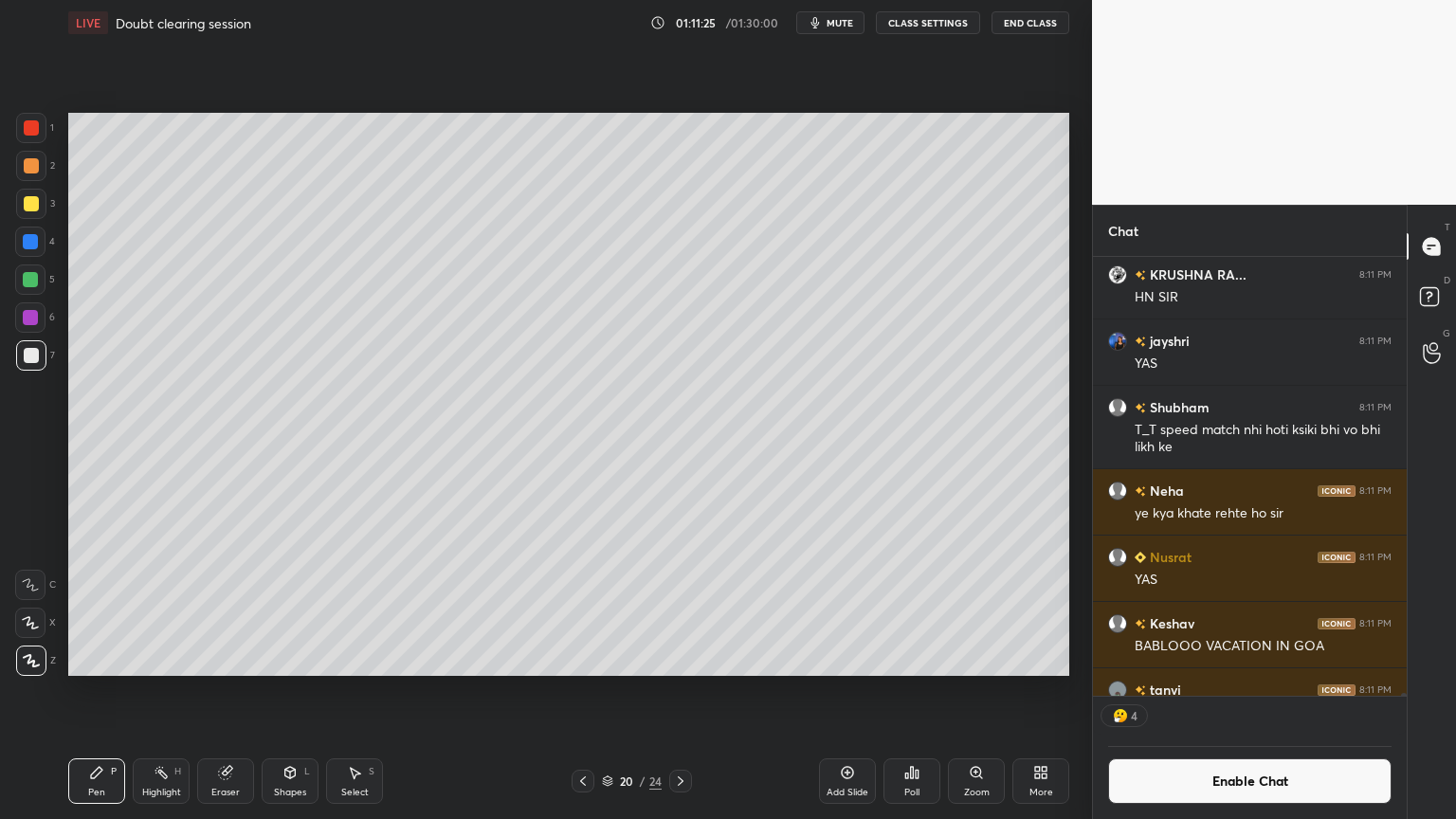 click on "Shapes" at bounding box center [290, 792] 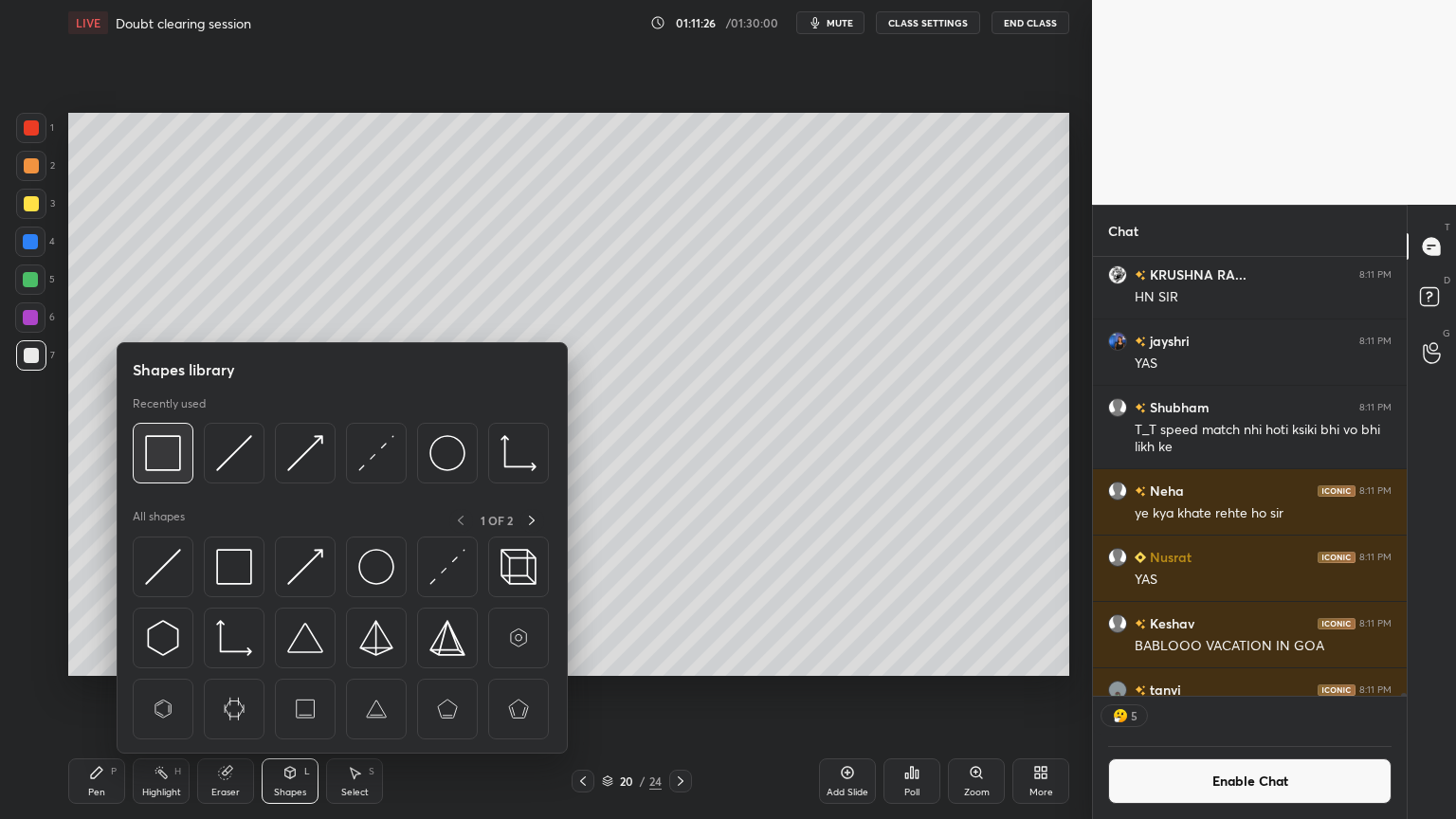 click at bounding box center [163, 453] 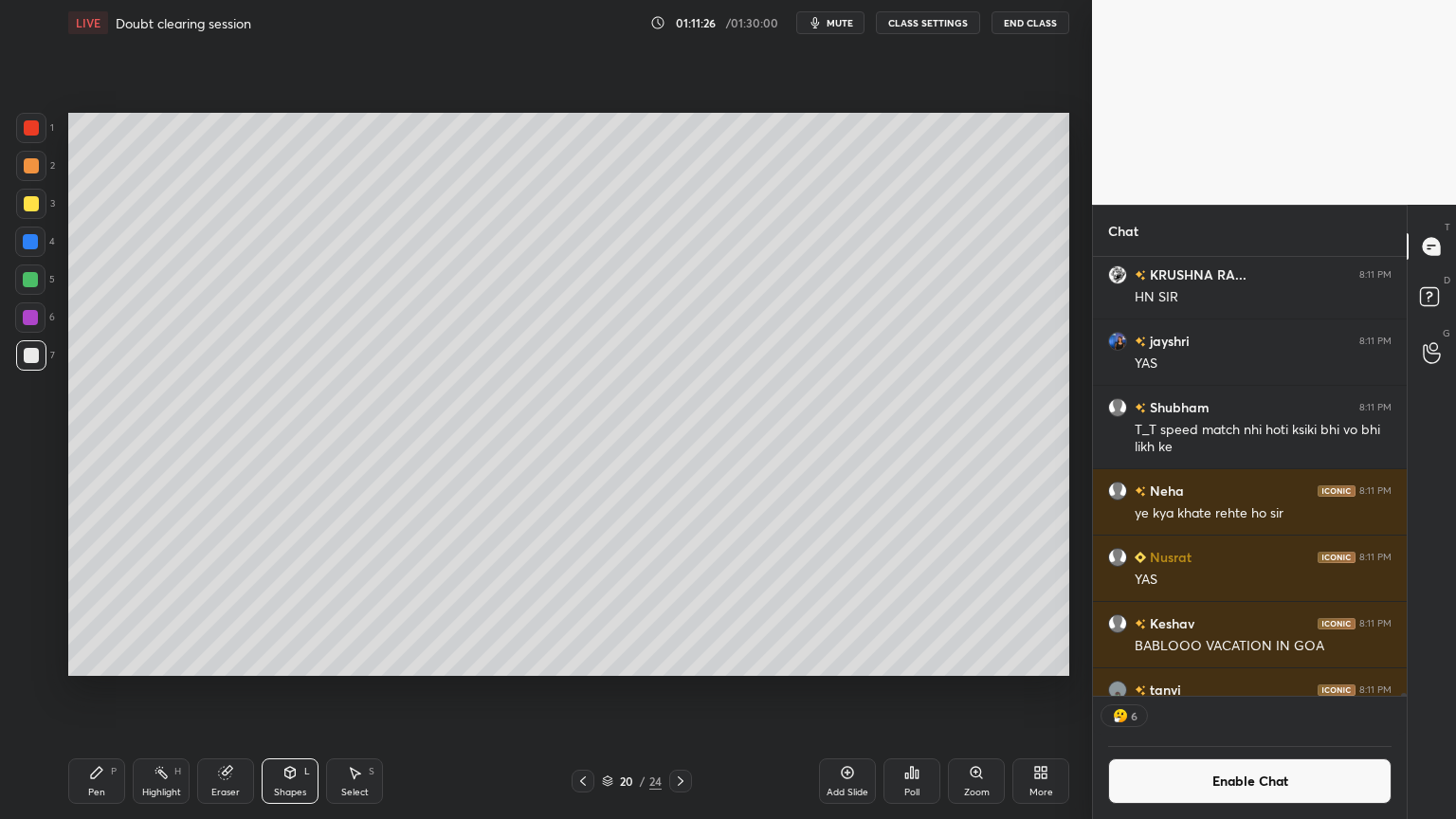click at bounding box center (31, 128) 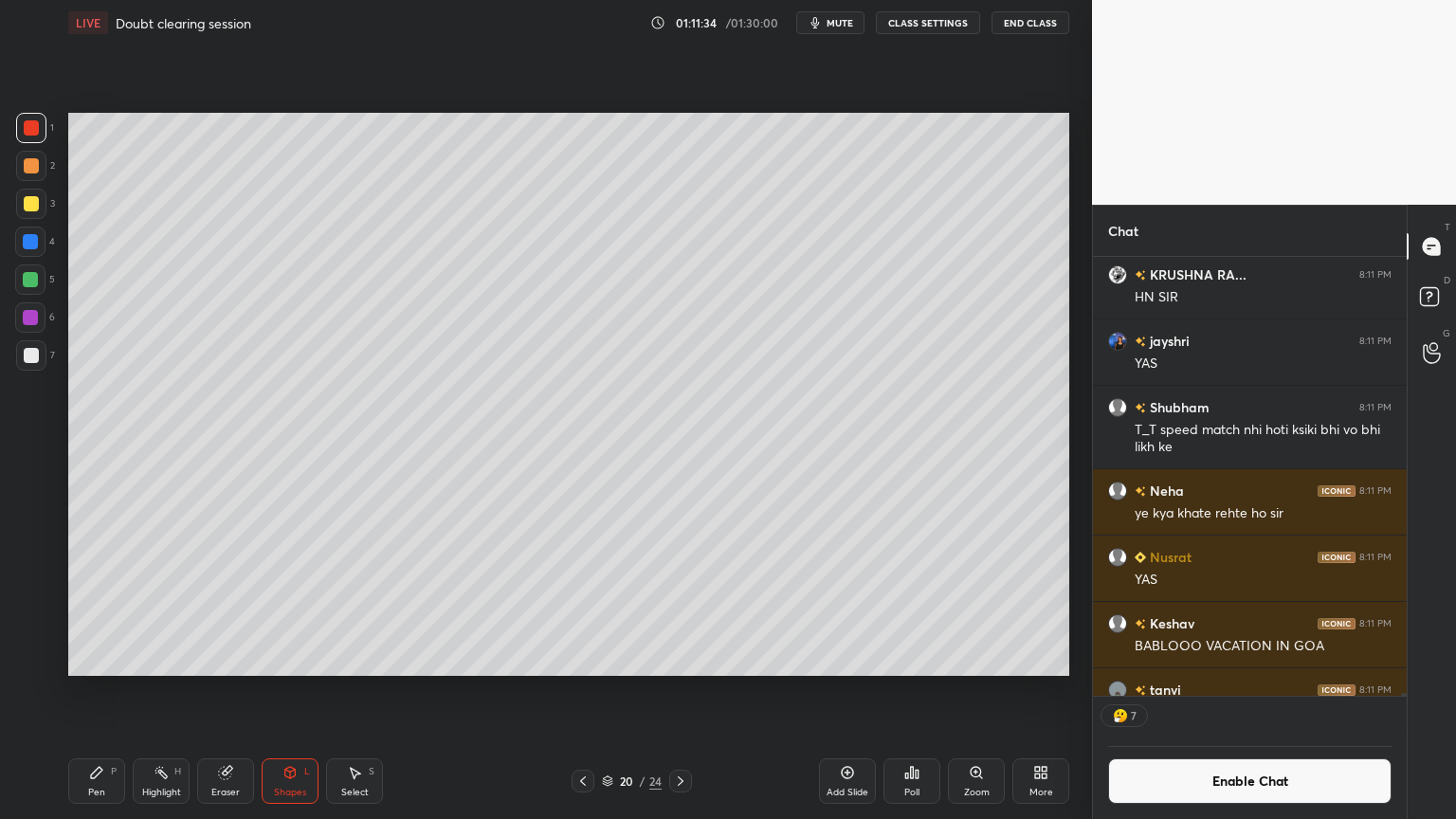 click on "Eraser" at bounding box center [226, 781] 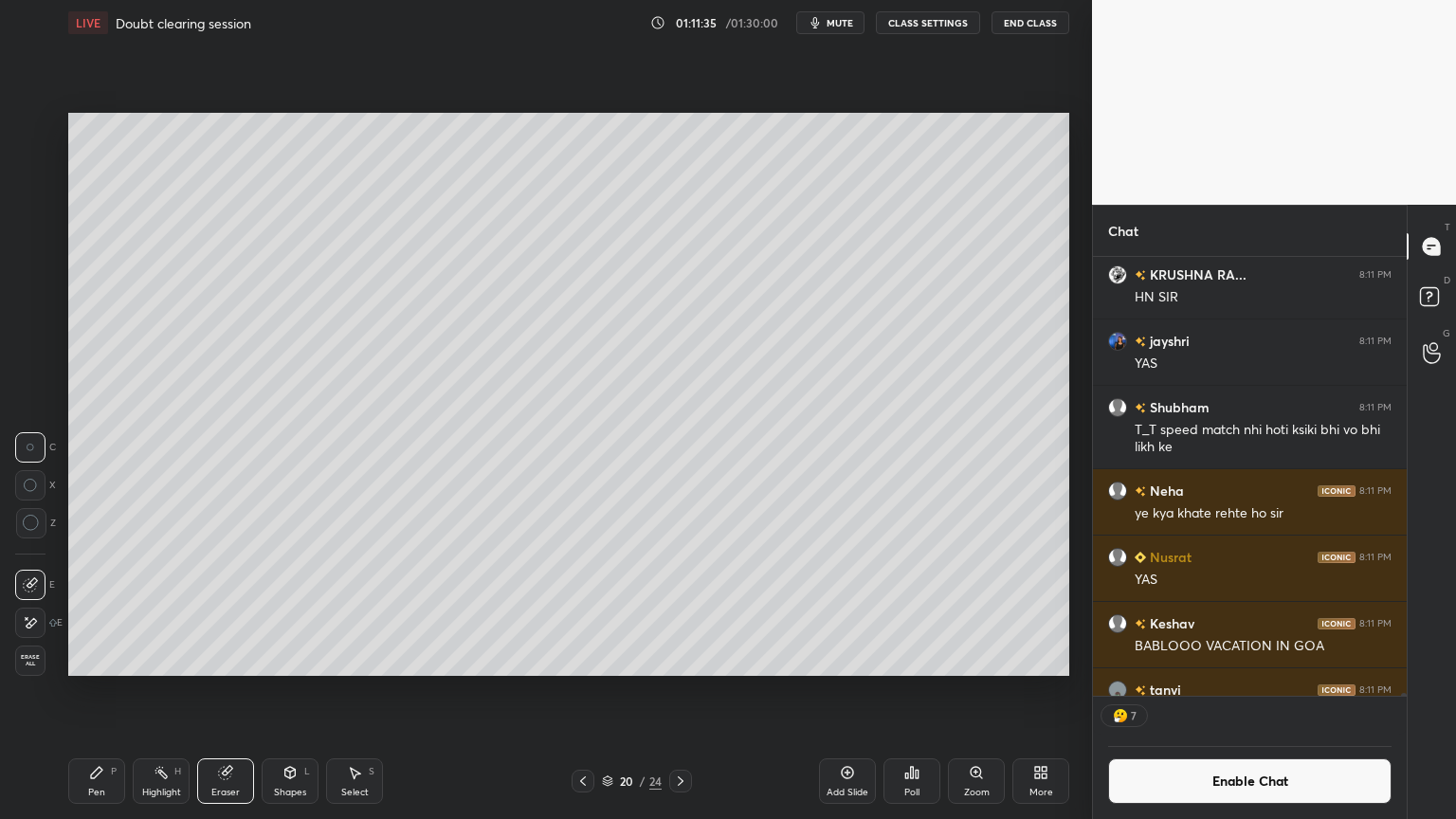click on "Pen P" at bounding box center (97, 781) 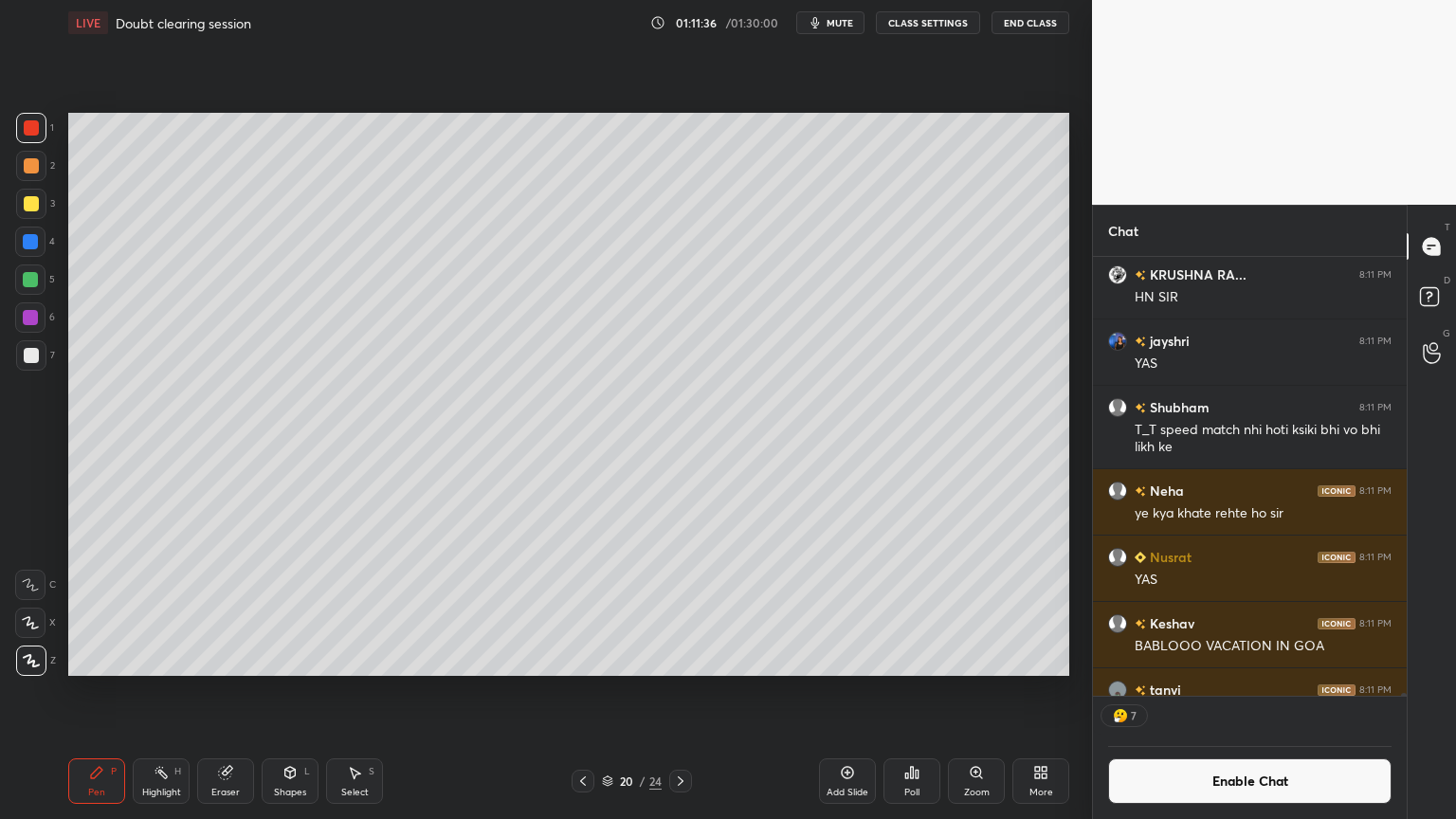 click at bounding box center [31, 204] 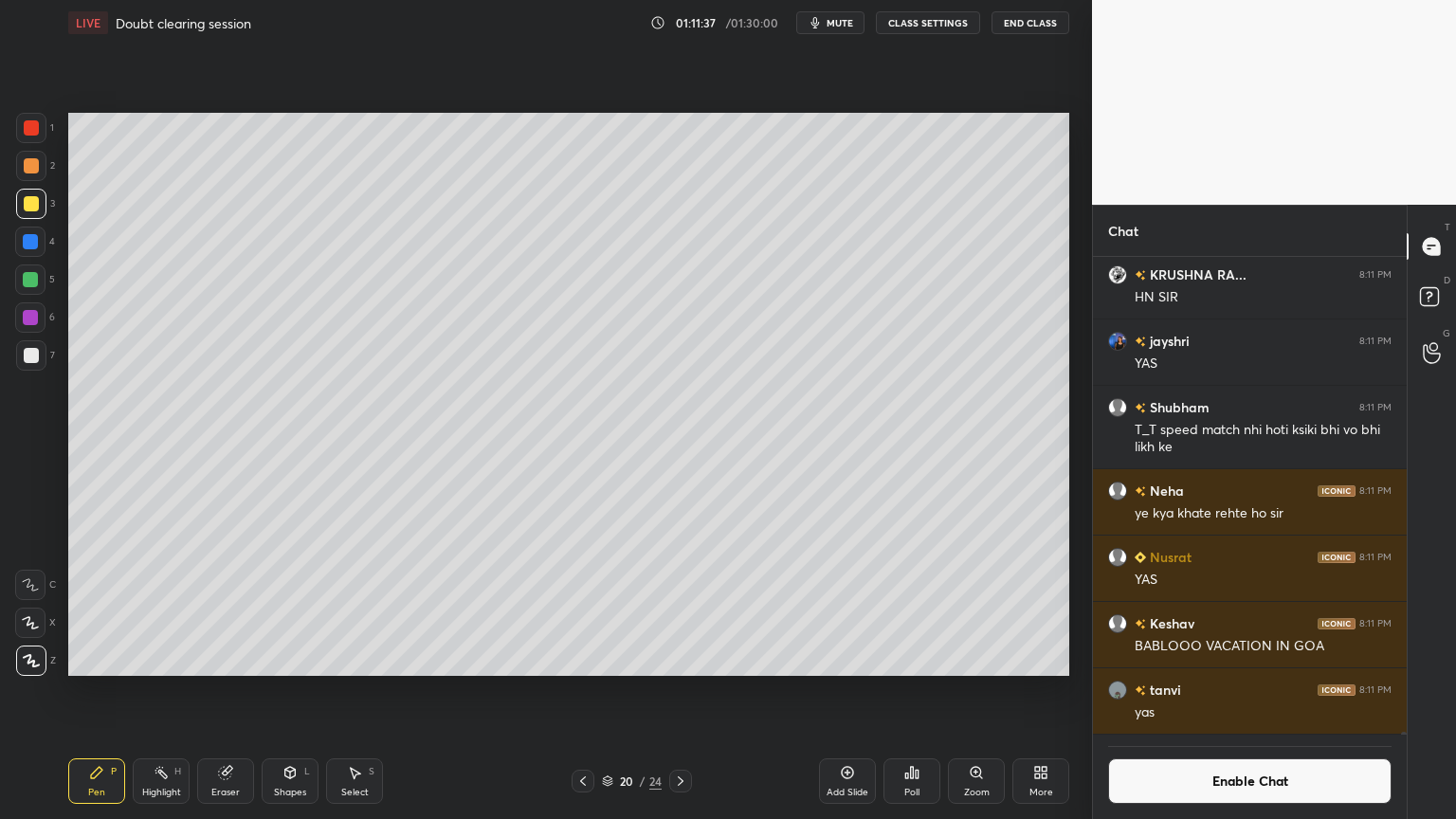 scroll, scrollTop: 6, scrollLeft: 6, axis: both 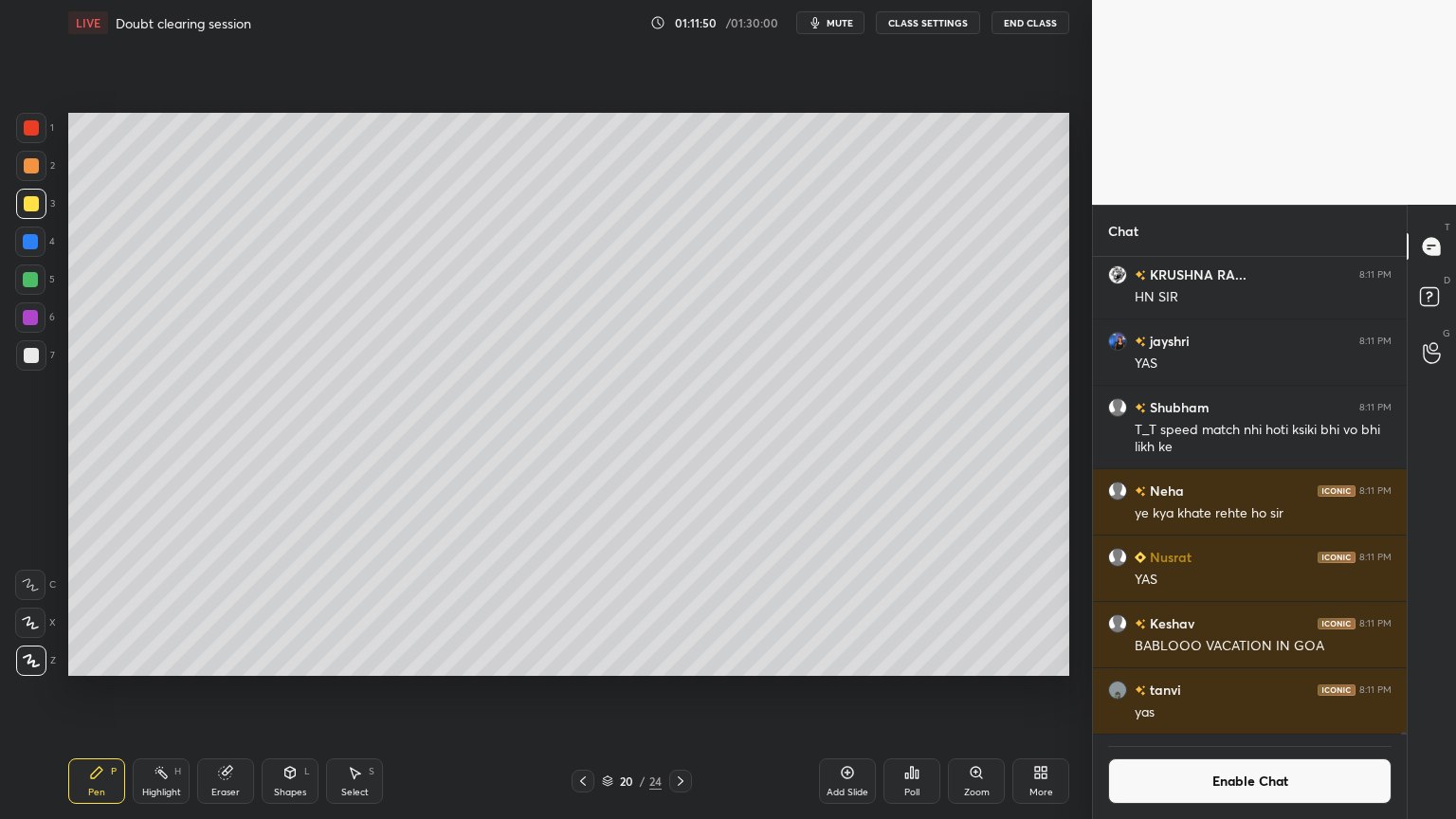 click on "Pen P" at bounding box center [97, 781] 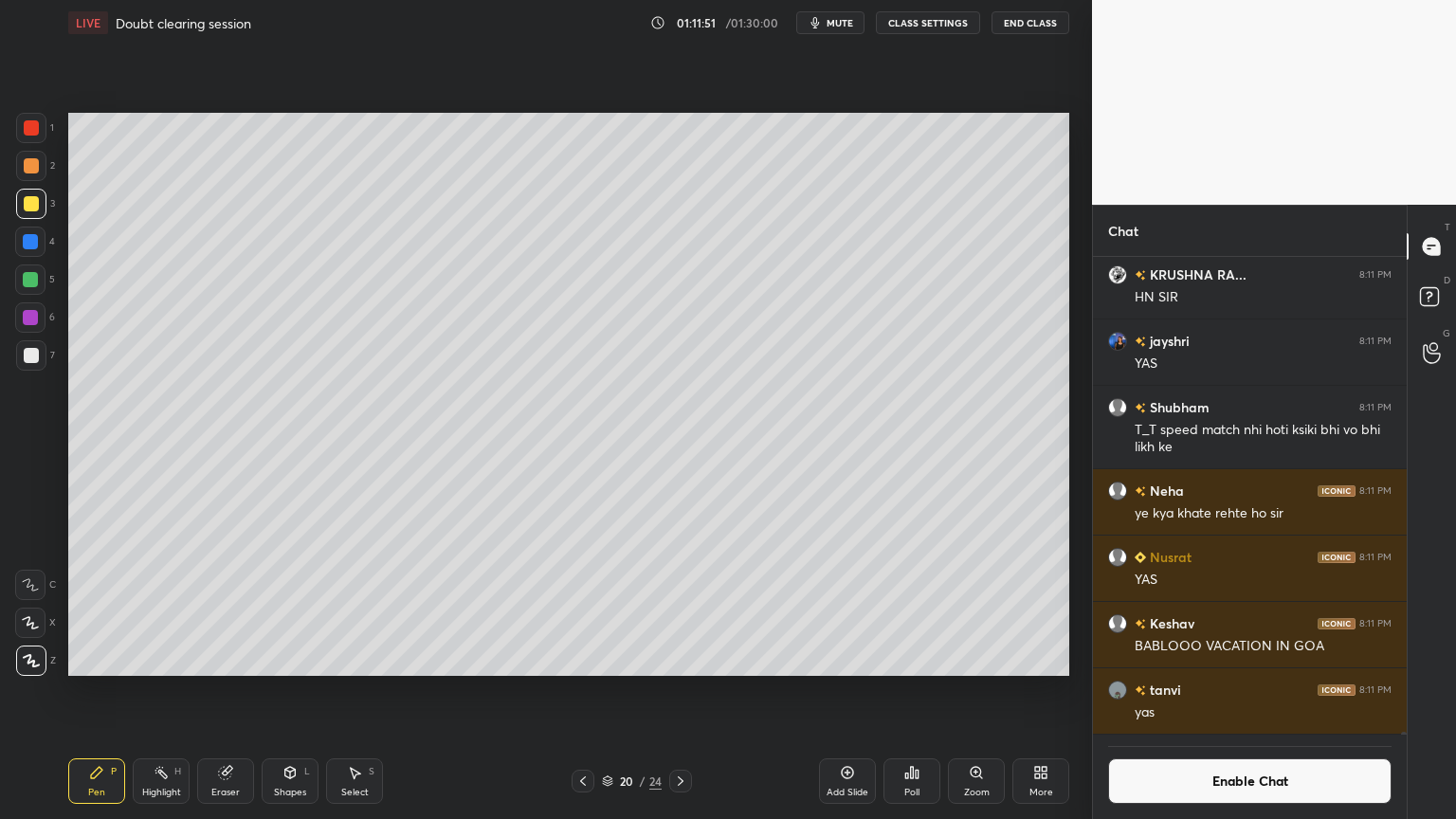 click at bounding box center [31, 355] 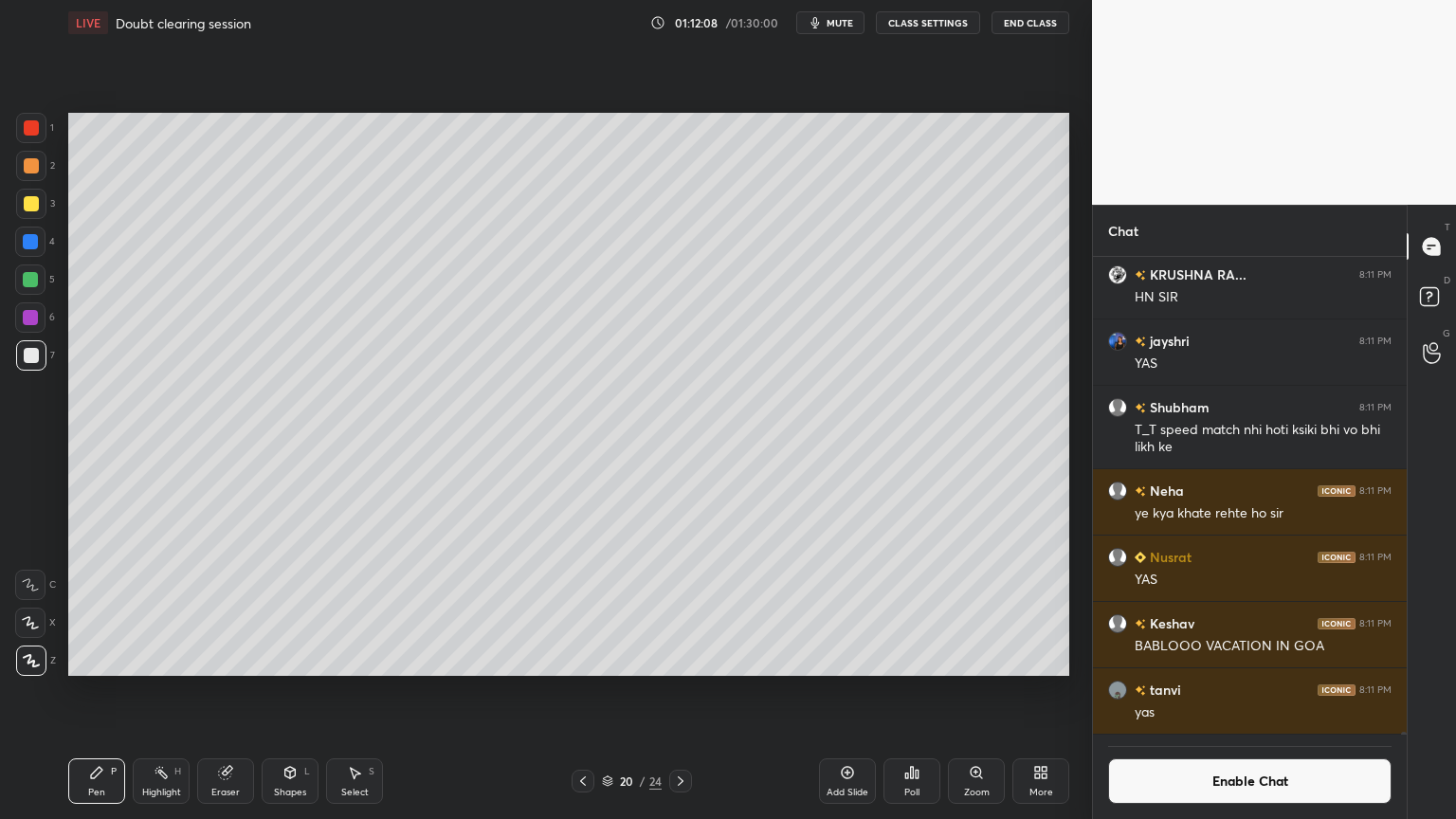 click on "Shapes L" at bounding box center (290, 781) 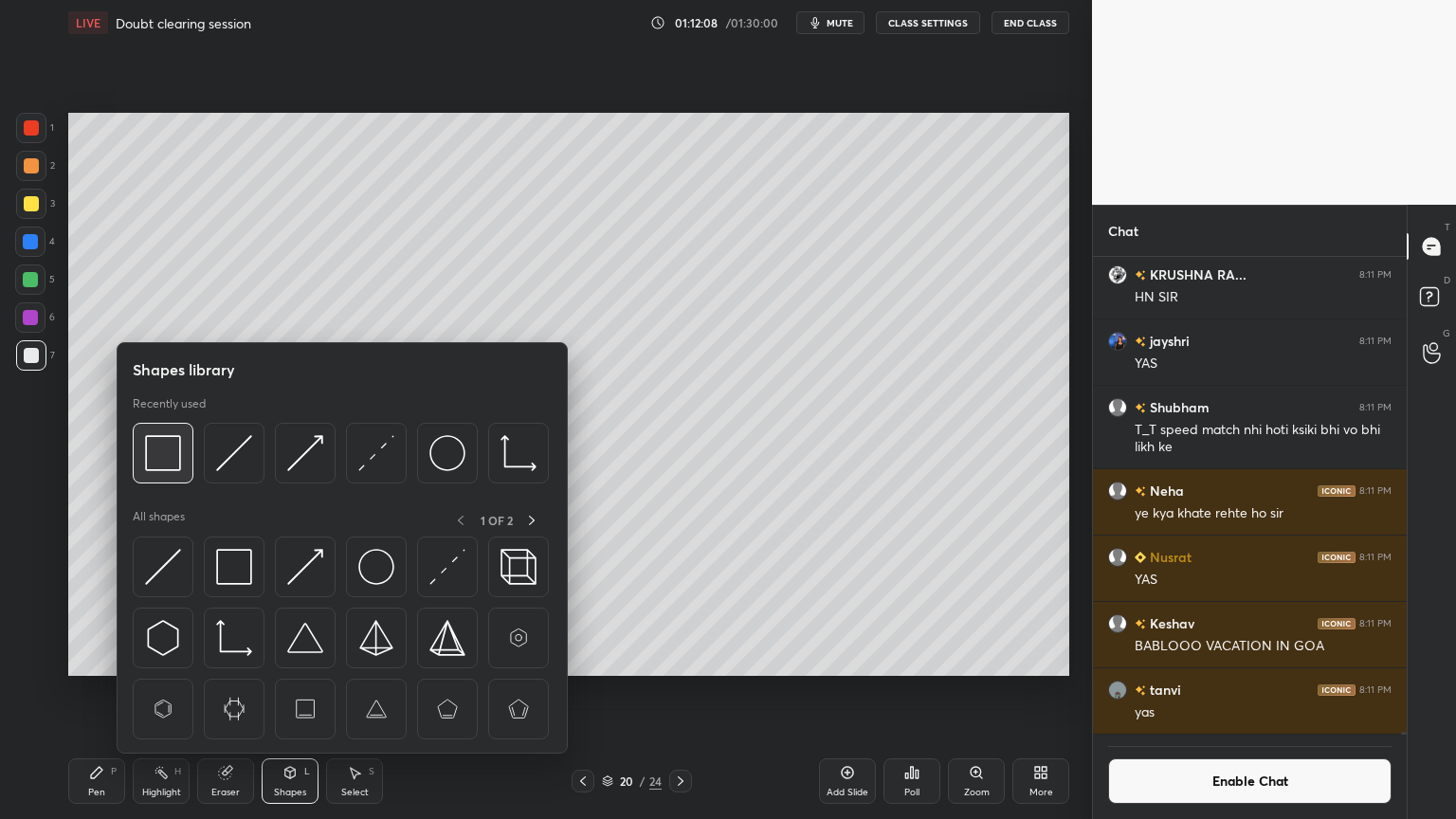 click at bounding box center (163, 453) 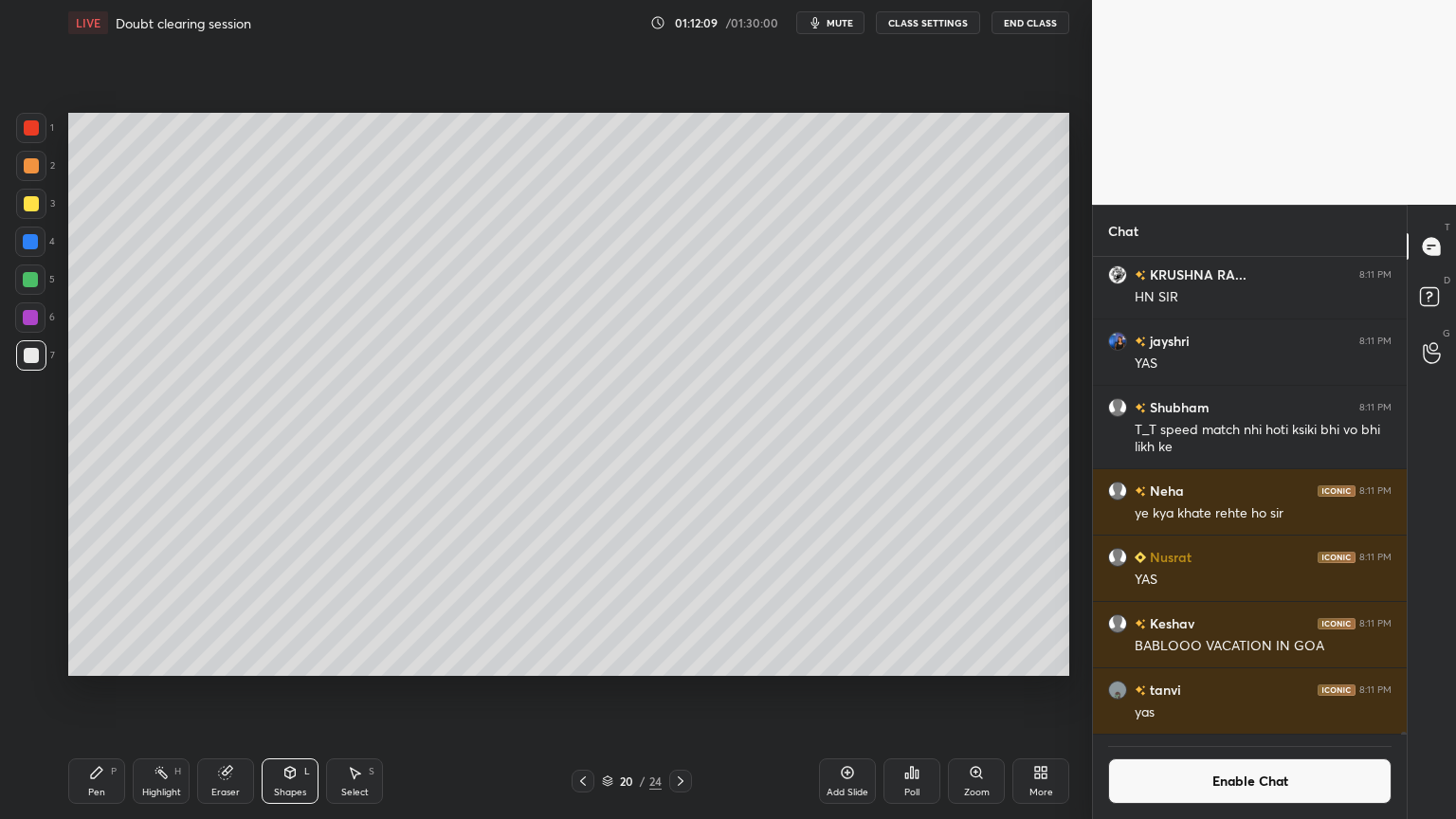 click at bounding box center [31, 128] 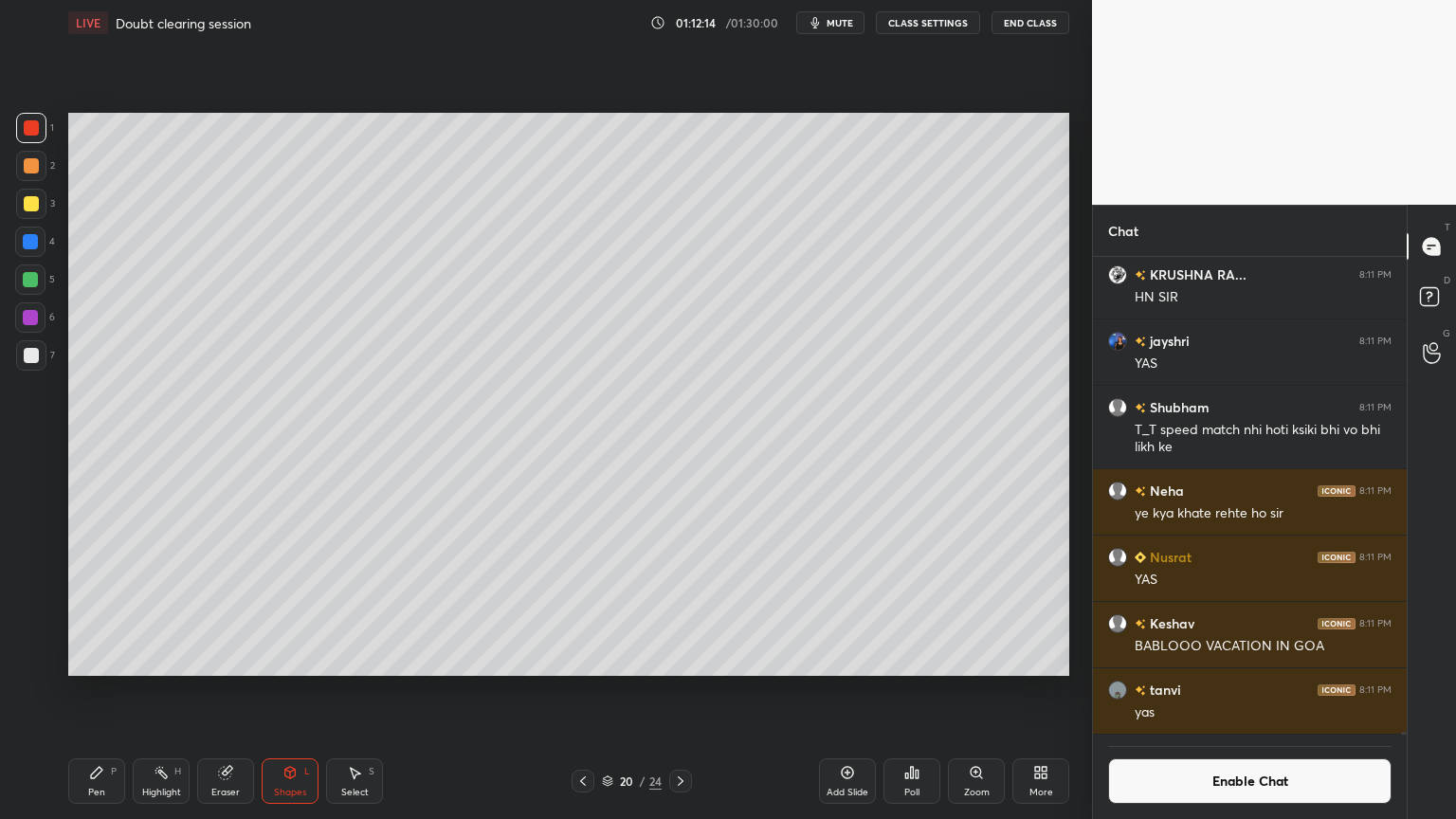 click on "Pen P" at bounding box center (97, 781) 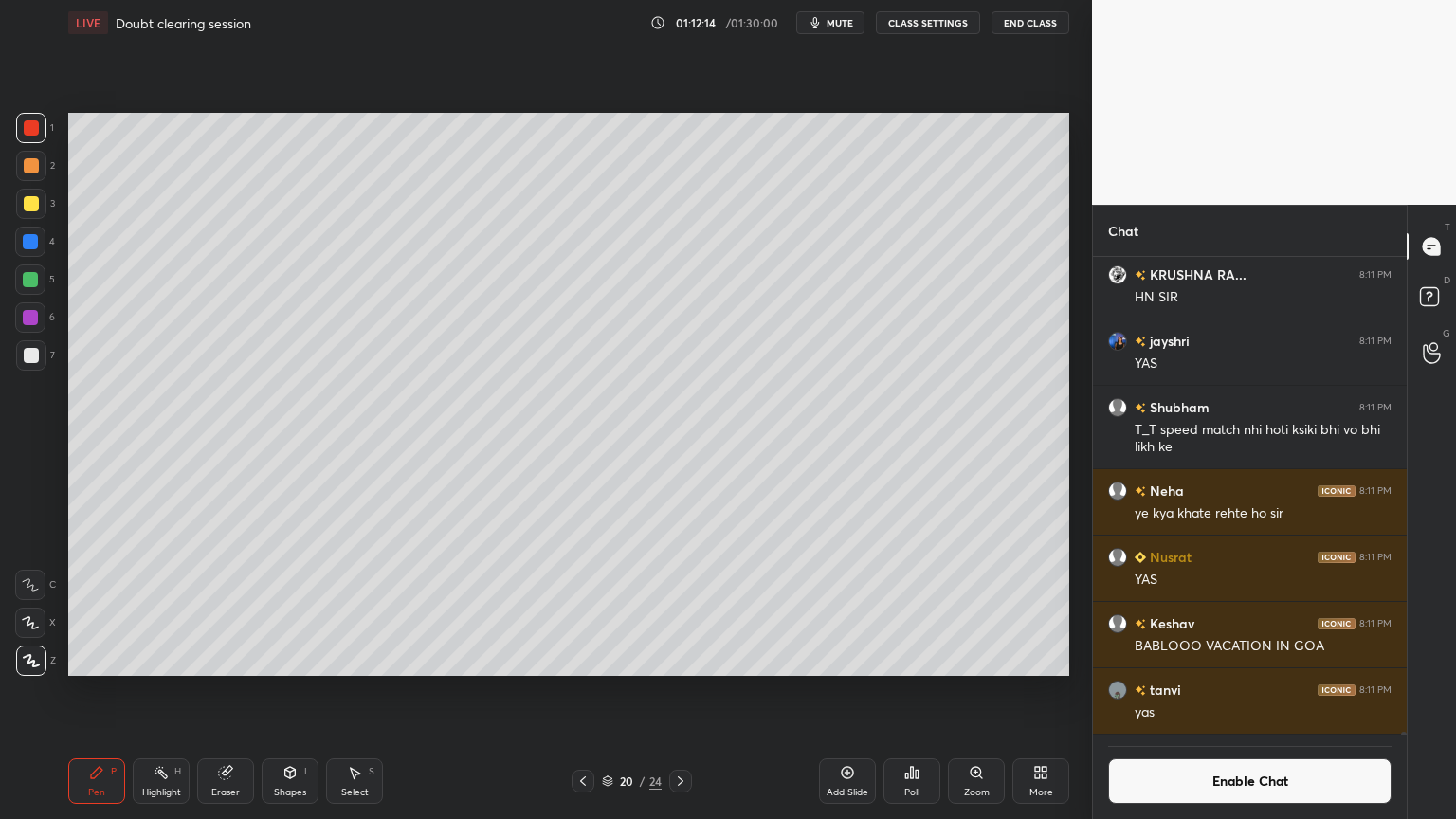 click at bounding box center [31, 355] 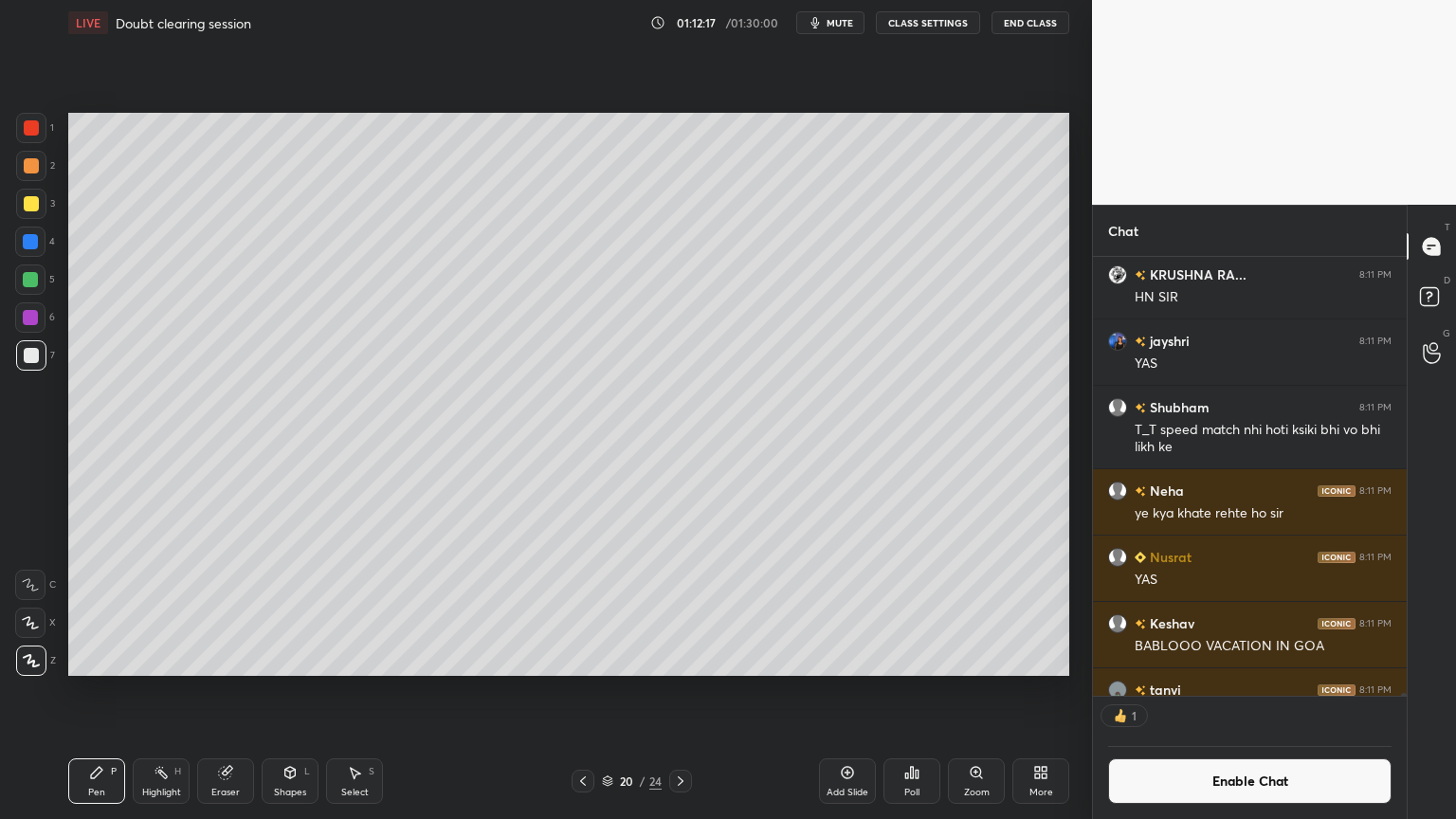 scroll, scrollTop: 433, scrollLeft: 308, axis: both 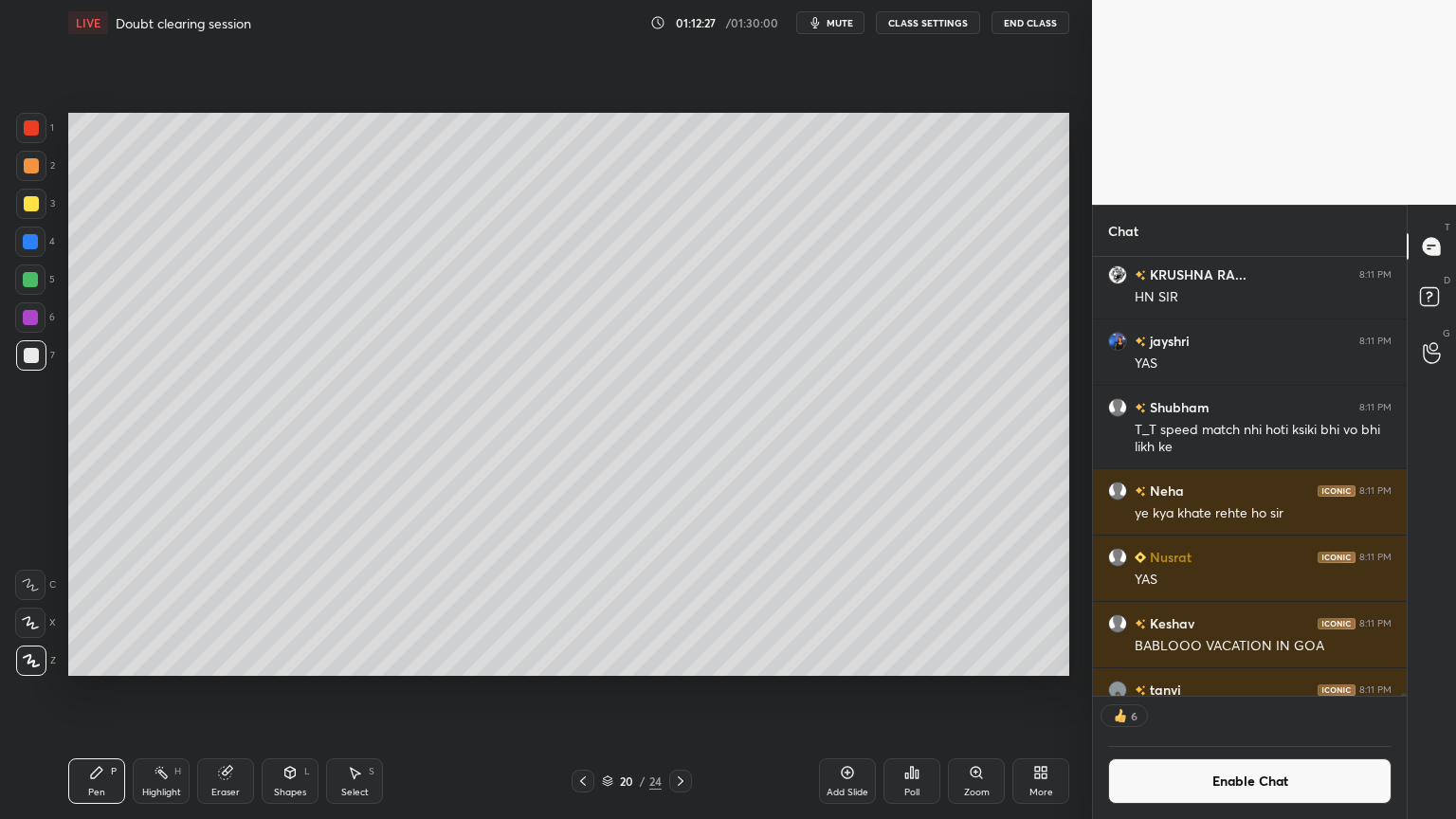 drag, startPoint x: 281, startPoint y: 781, endPoint x: 281, endPoint y: 762, distance: 19 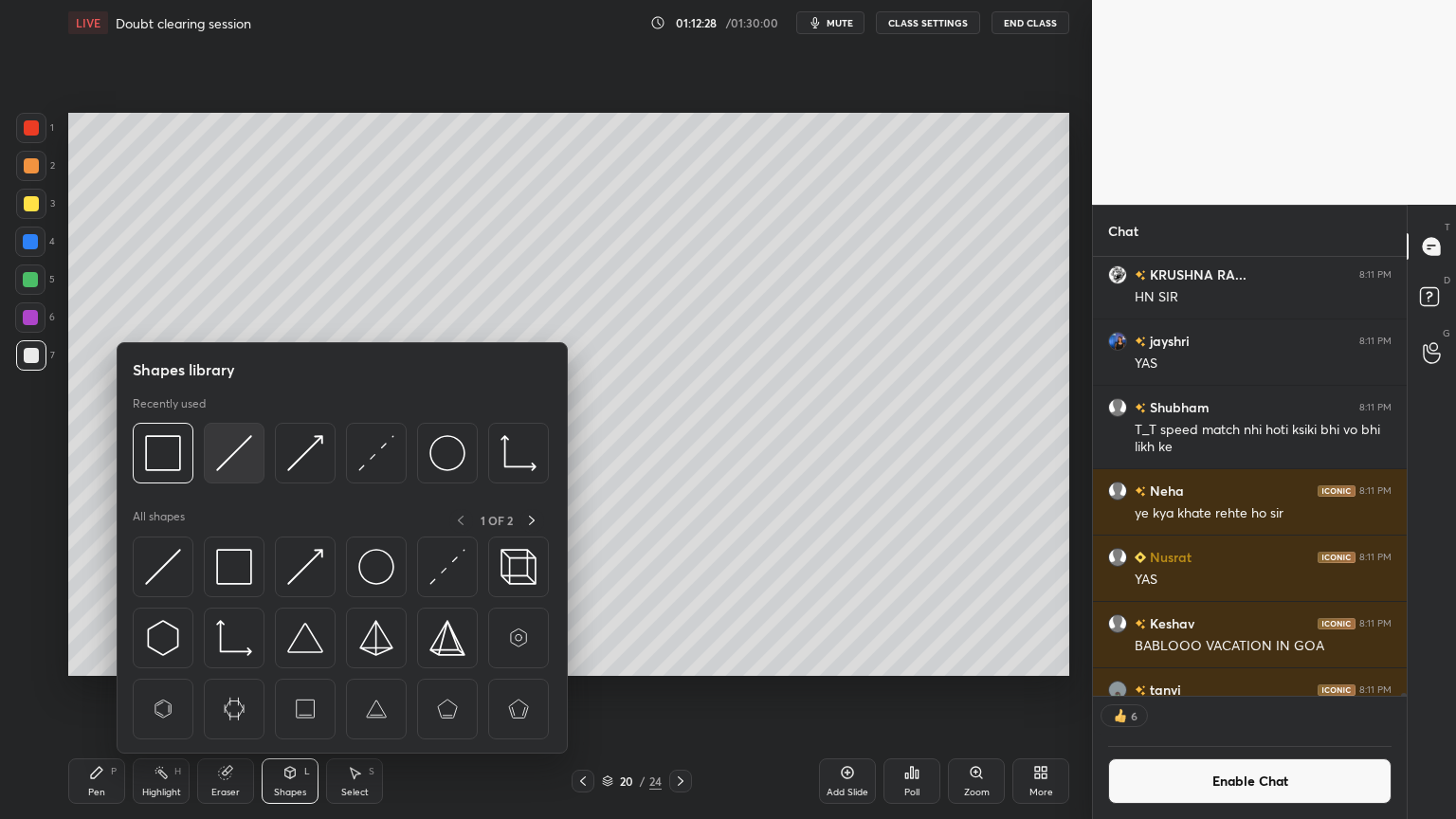 click at bounding box center [234, 453] 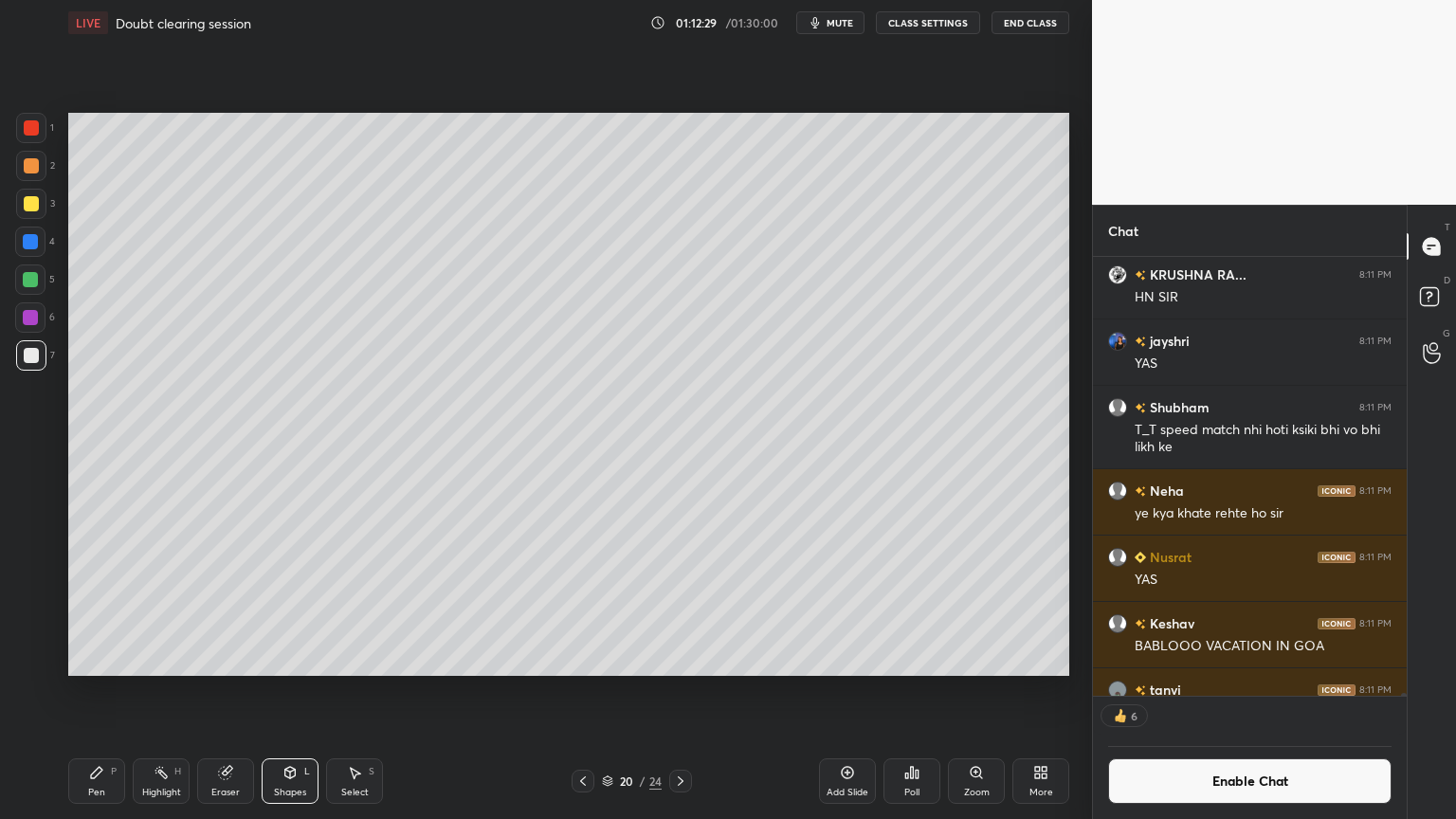 scroll, scrollTop: 6, scrollLeft: 6, axis: both 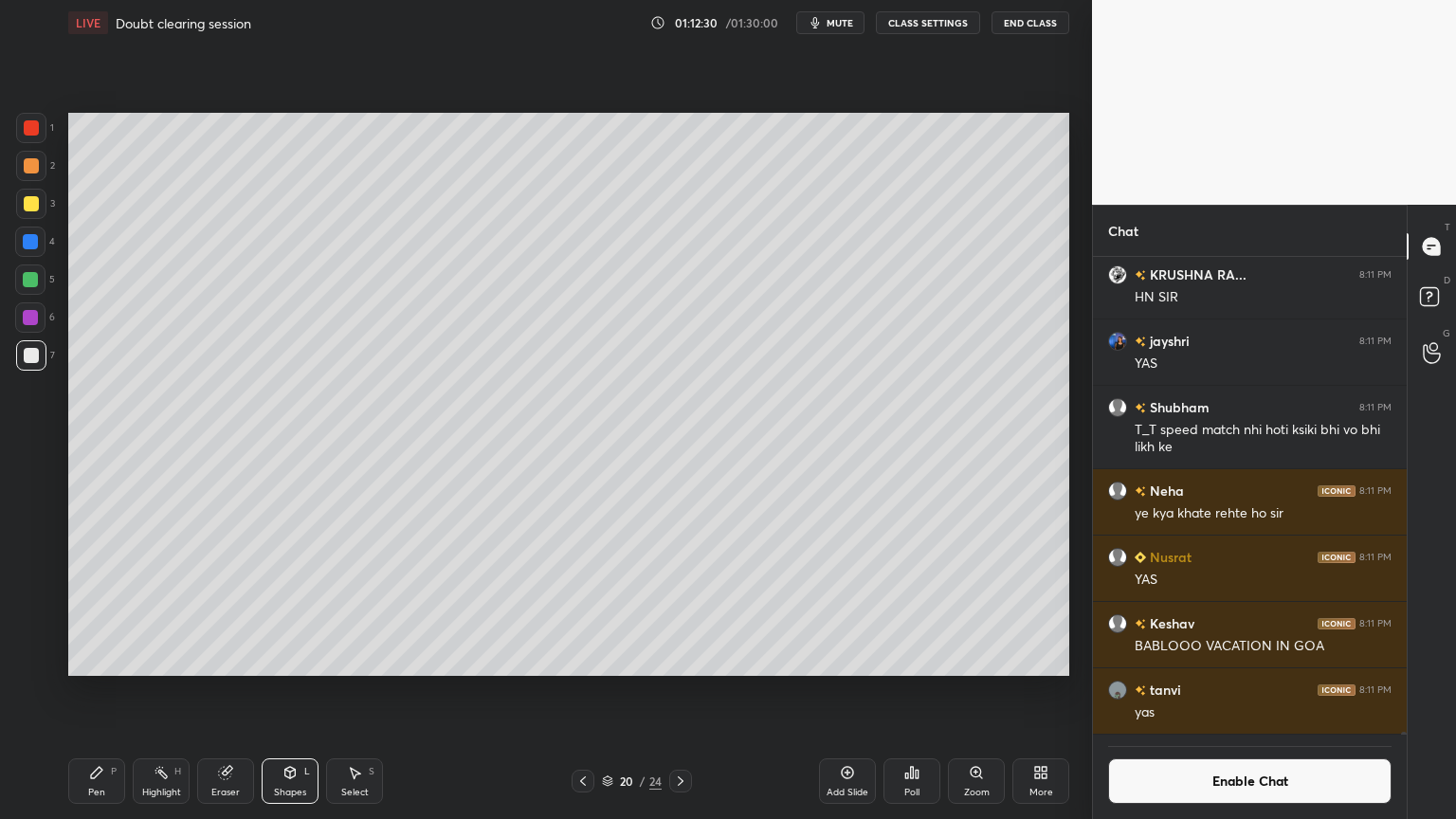 click 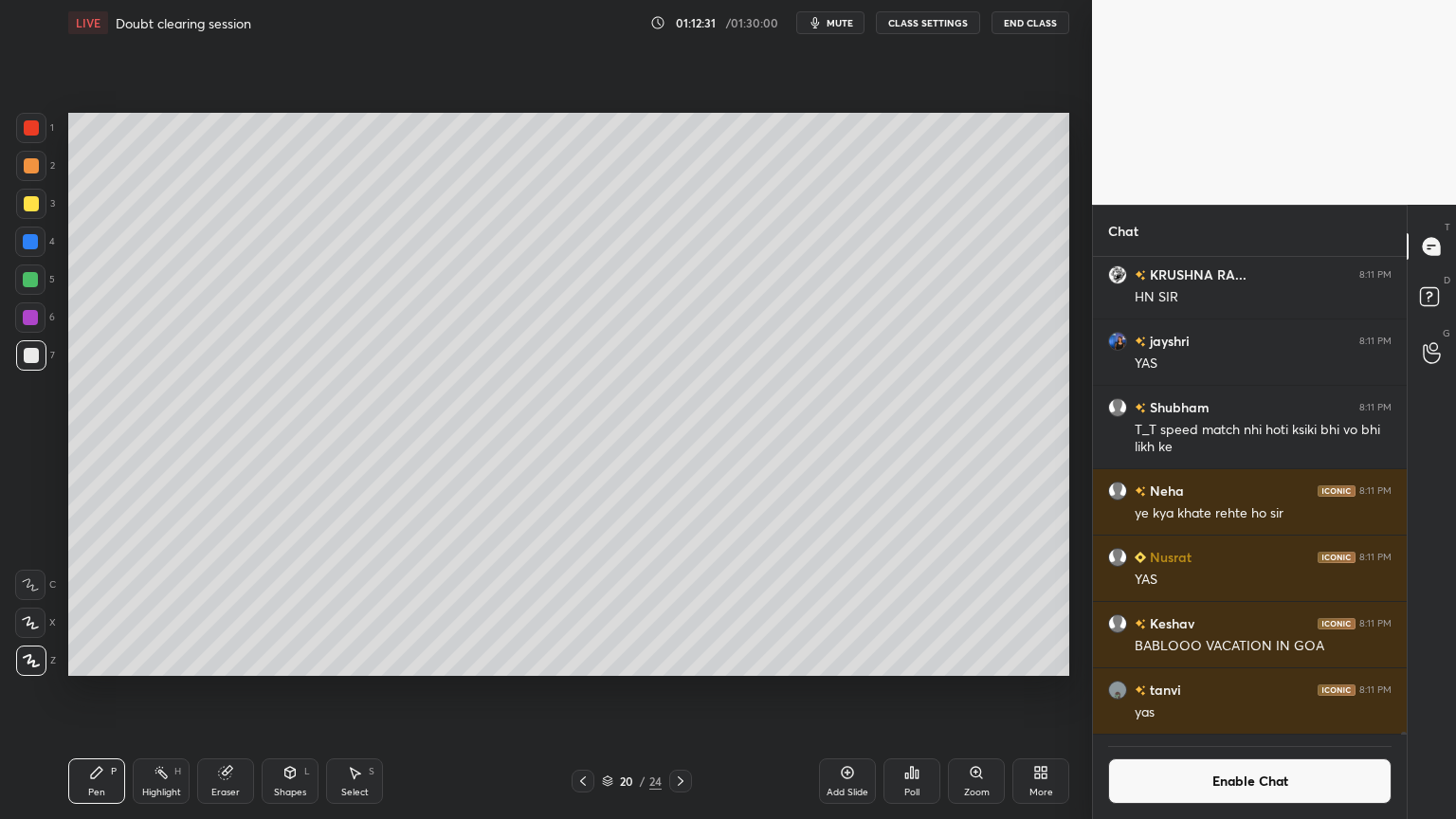 click on "Pen" at bounding box center [97, 792] 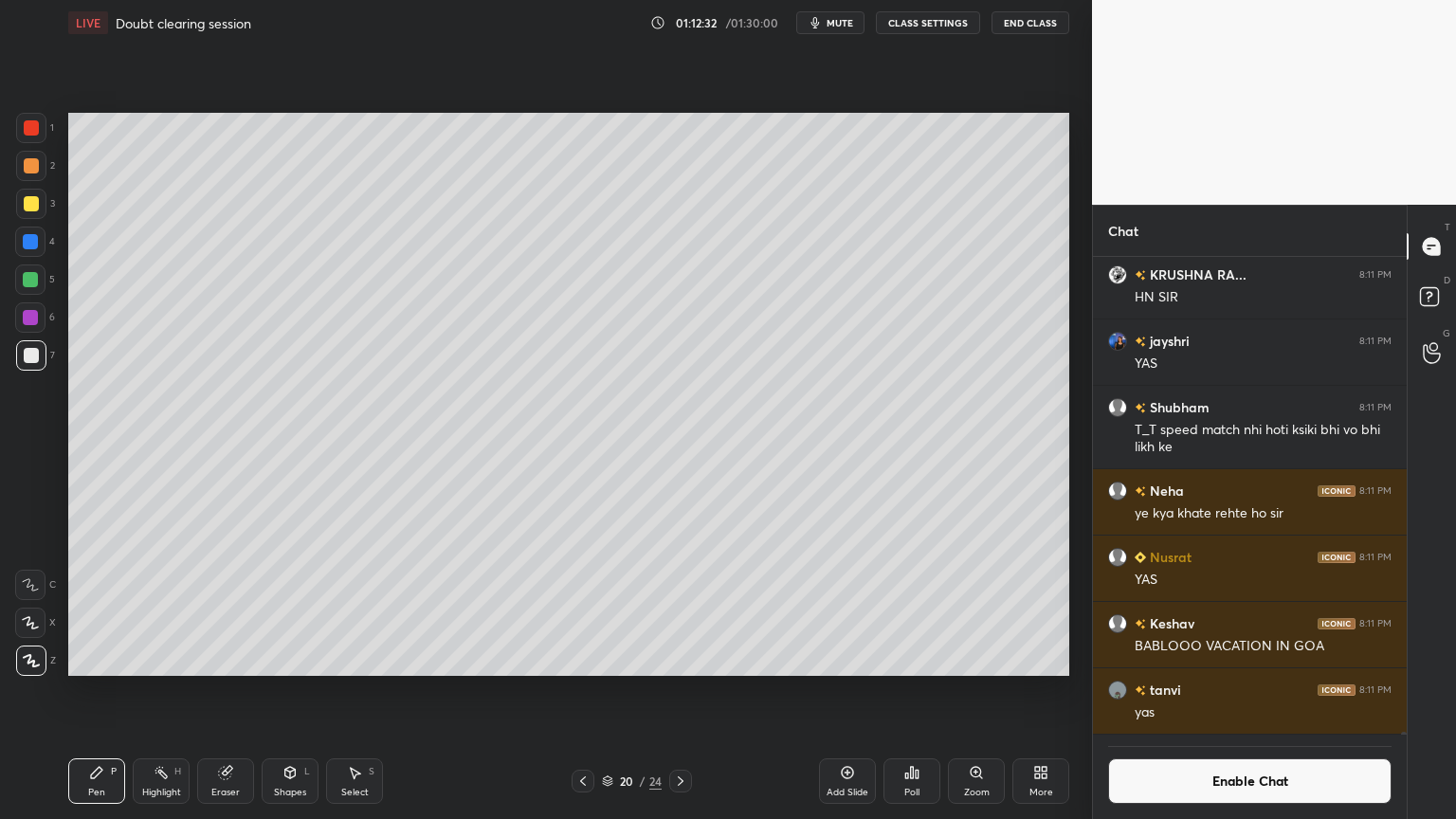 click at bounding box center [31, 204] 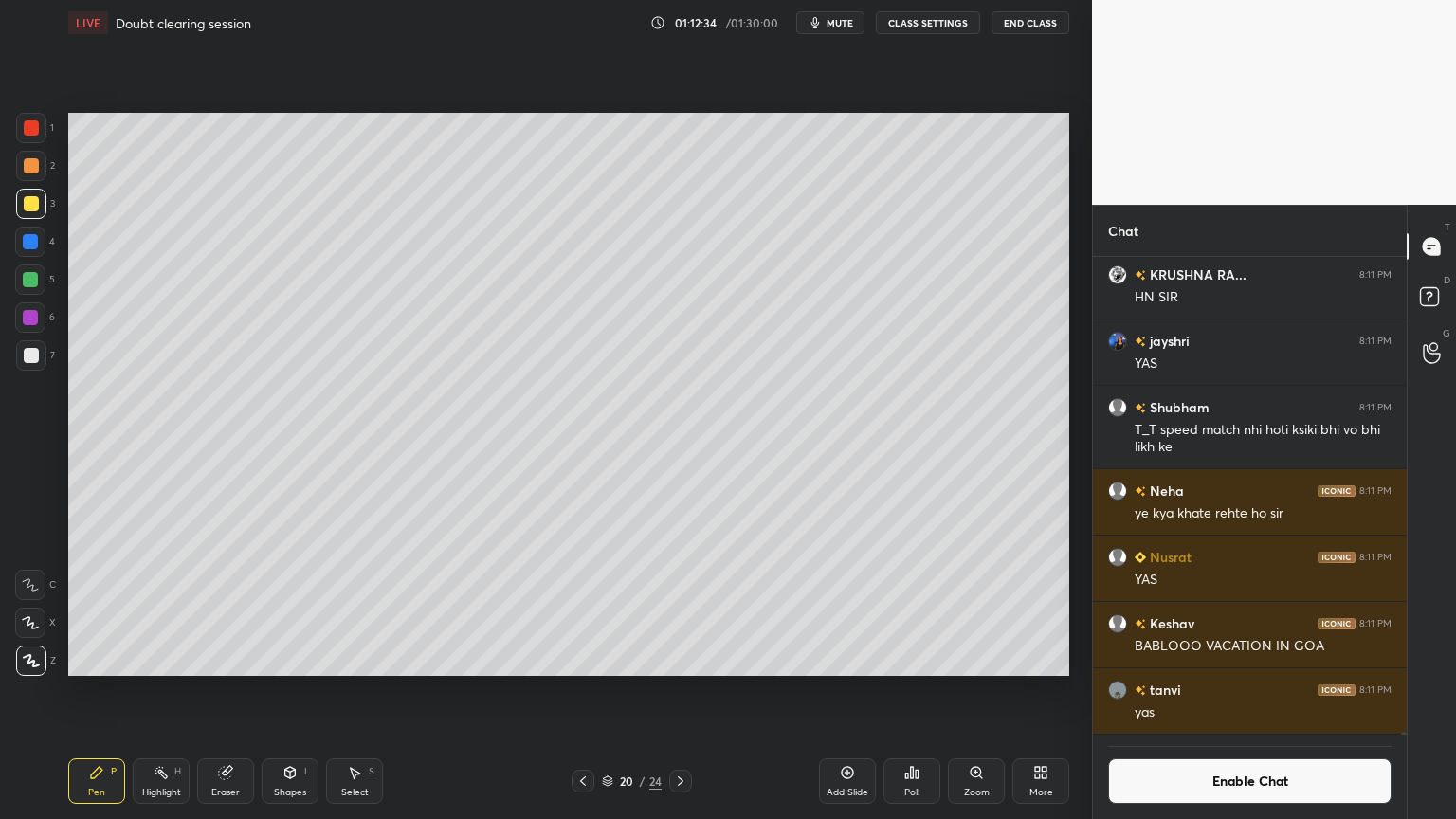 click on "Highlight" at bounding box center (161, 792) 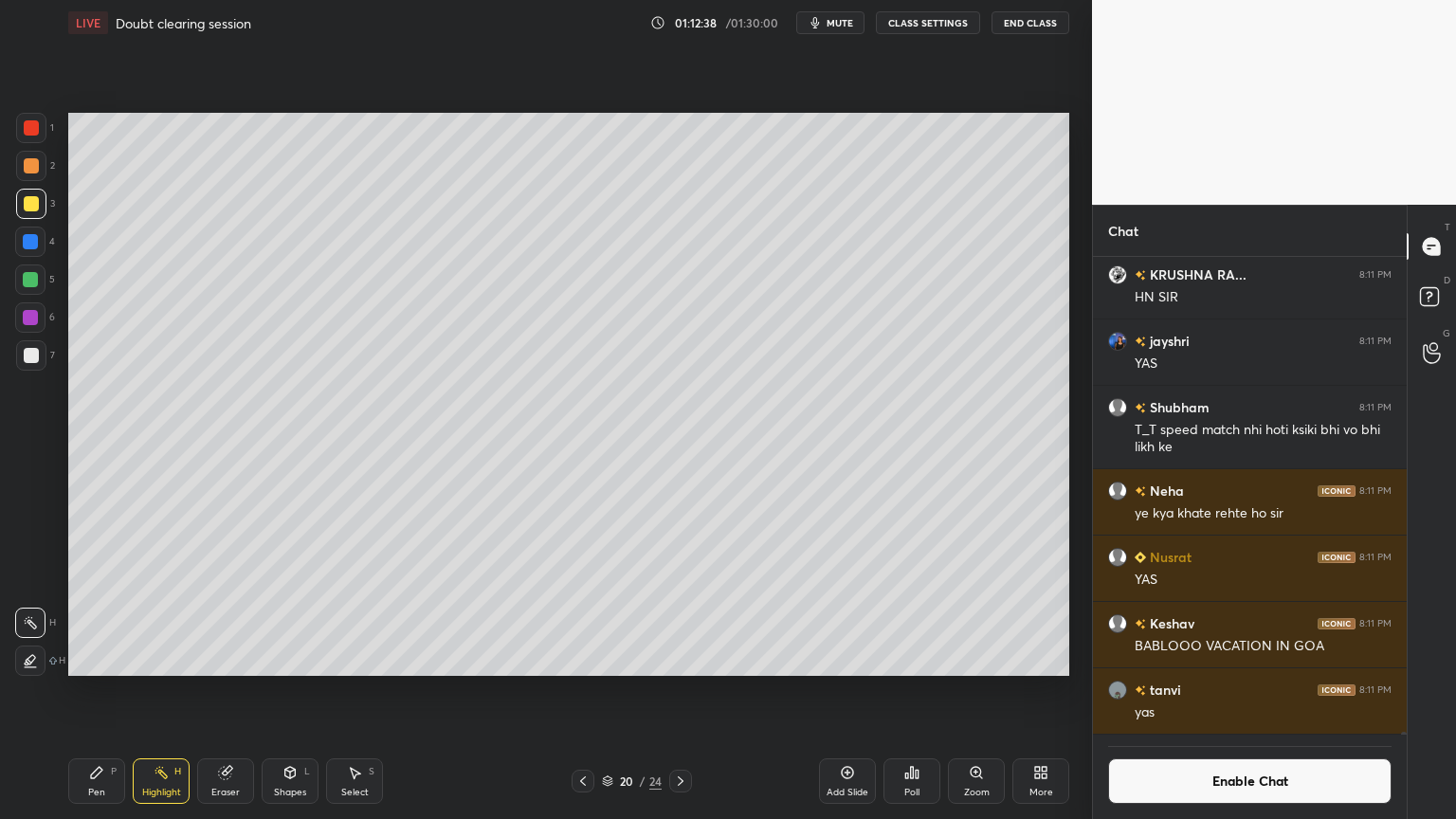 drag, startPoint x: 849, startPoint y: 786, endPoint x: 750, endPoint y: 762, distance: 101.867561 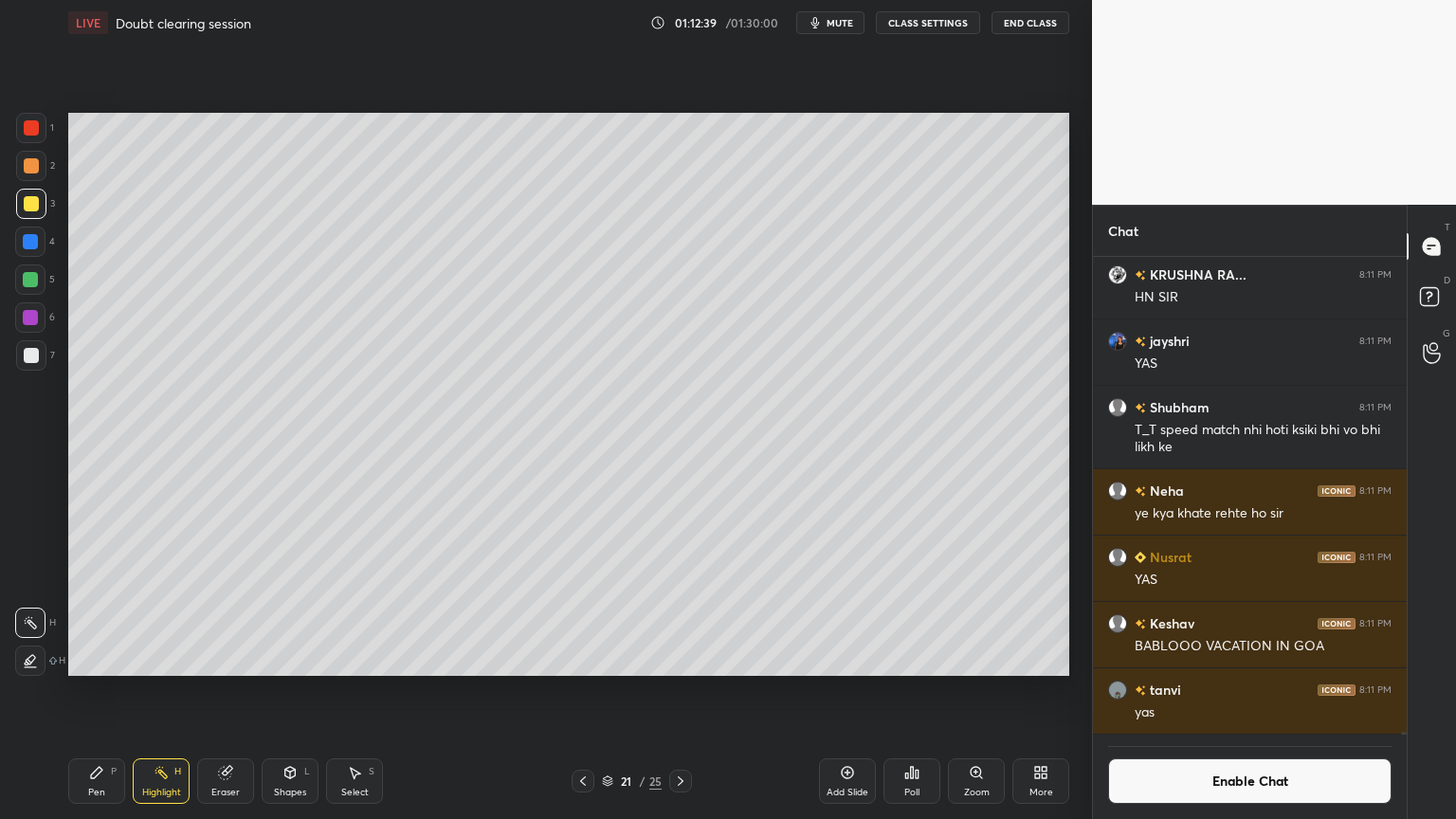 drag, startPoint x: 86, startPoint y: 789, endPoint x: 98, endPoint y: 682, distance: 107.67079 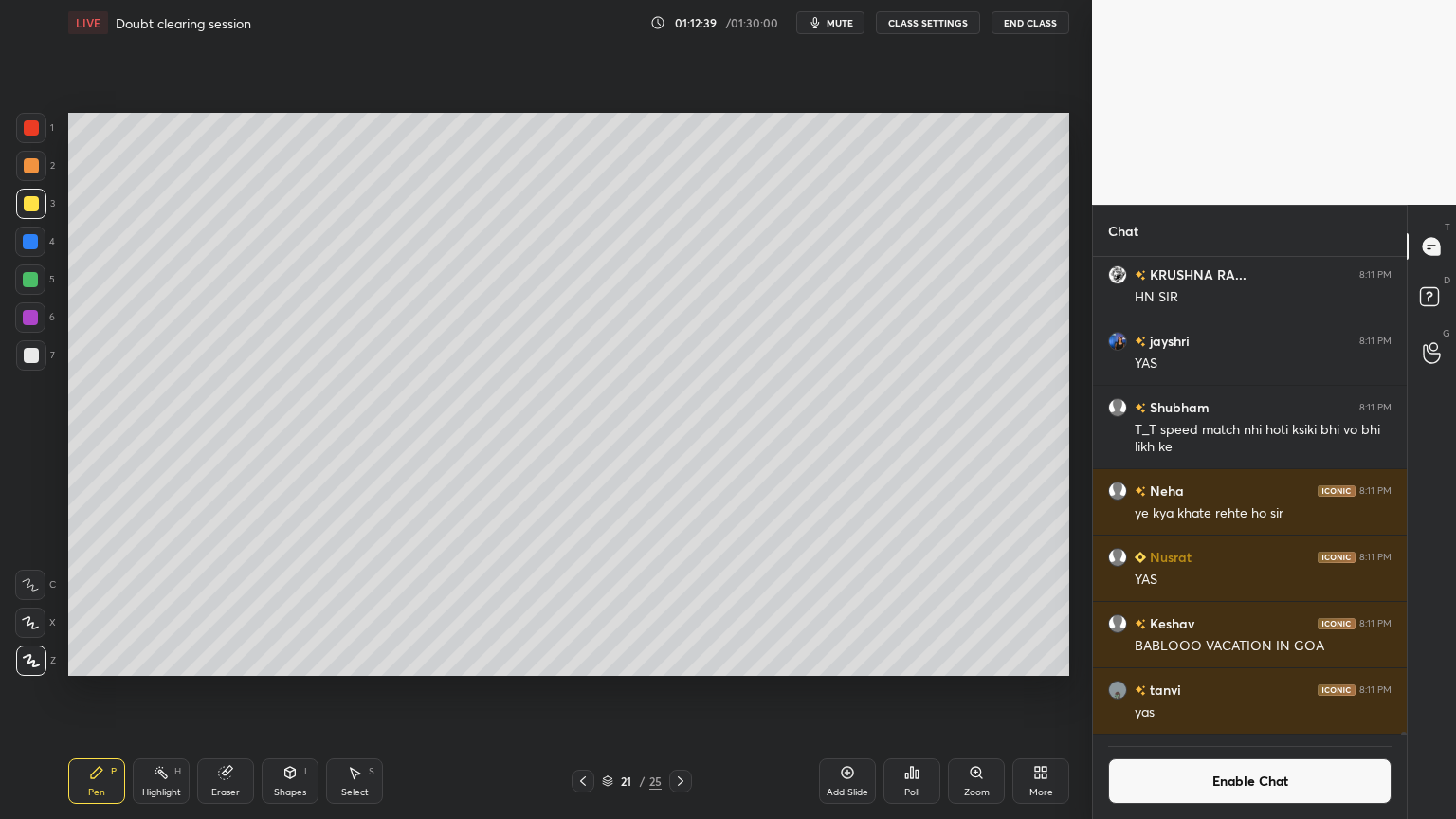 click at bounding box center (31, 128) 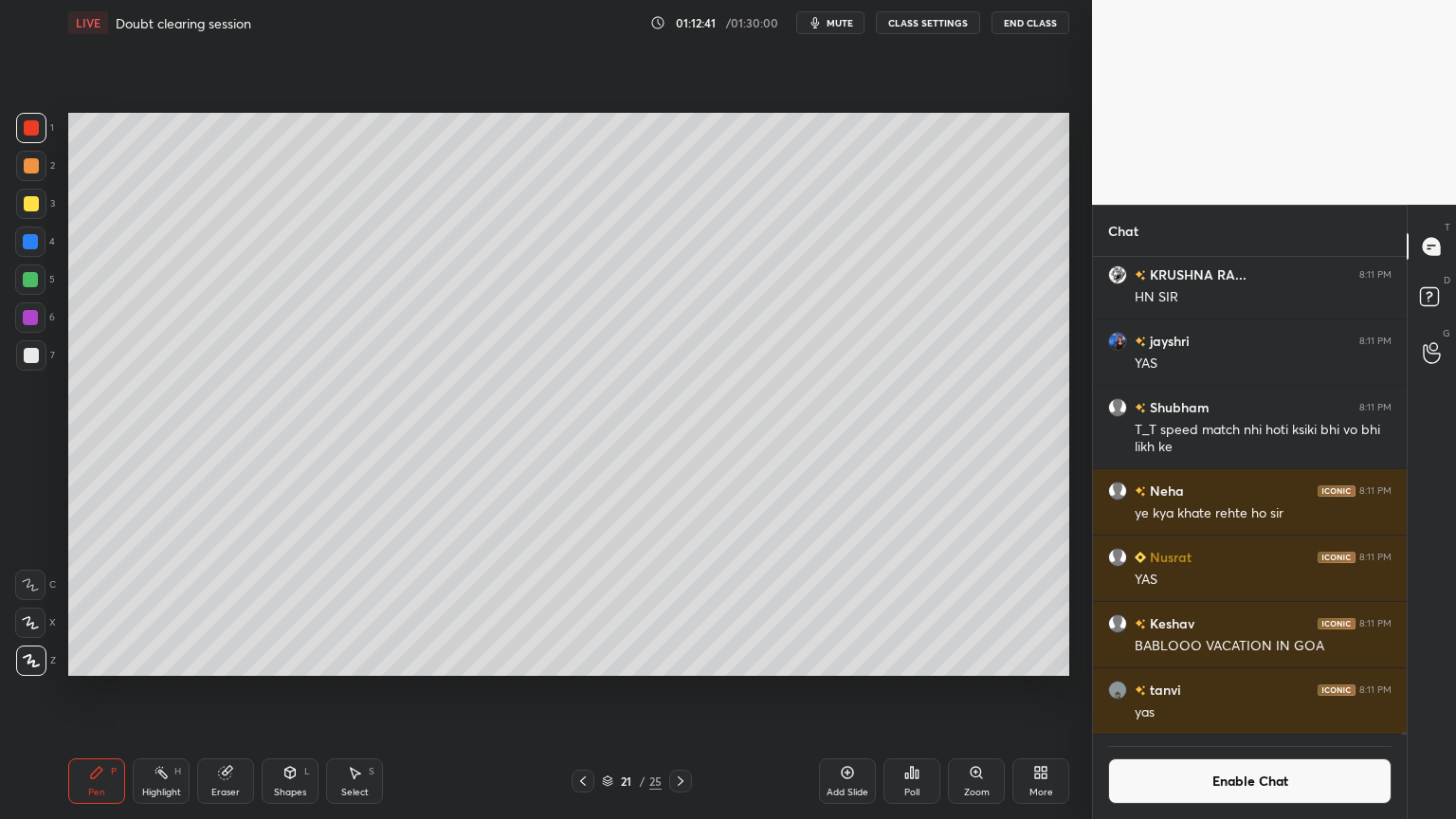 click at bounding box center [31, 204] 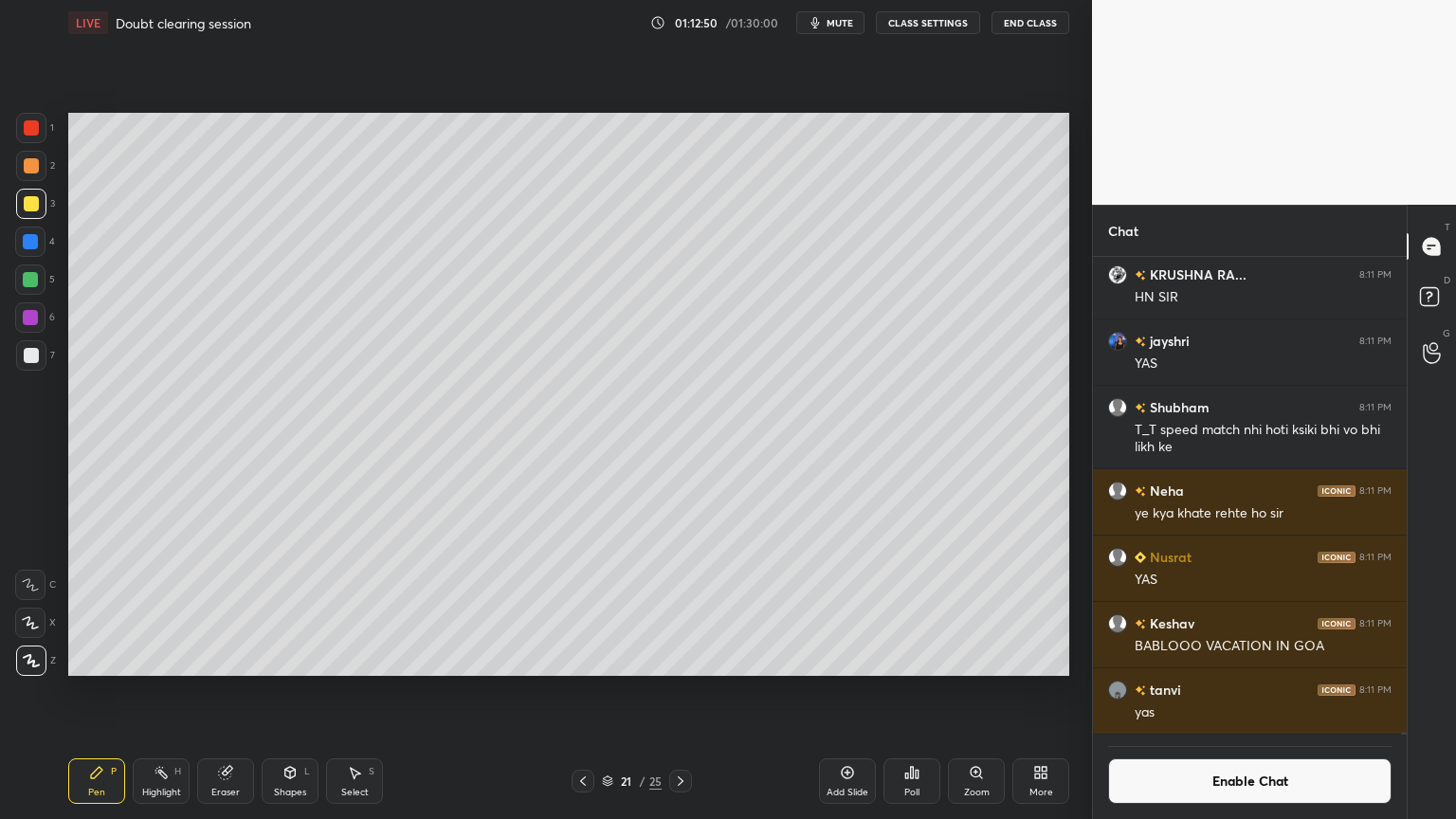 drag, startPoint x: 290, startPoint y: 791, endPoint x: 292, endPoint y: 766, distance: 25.079872 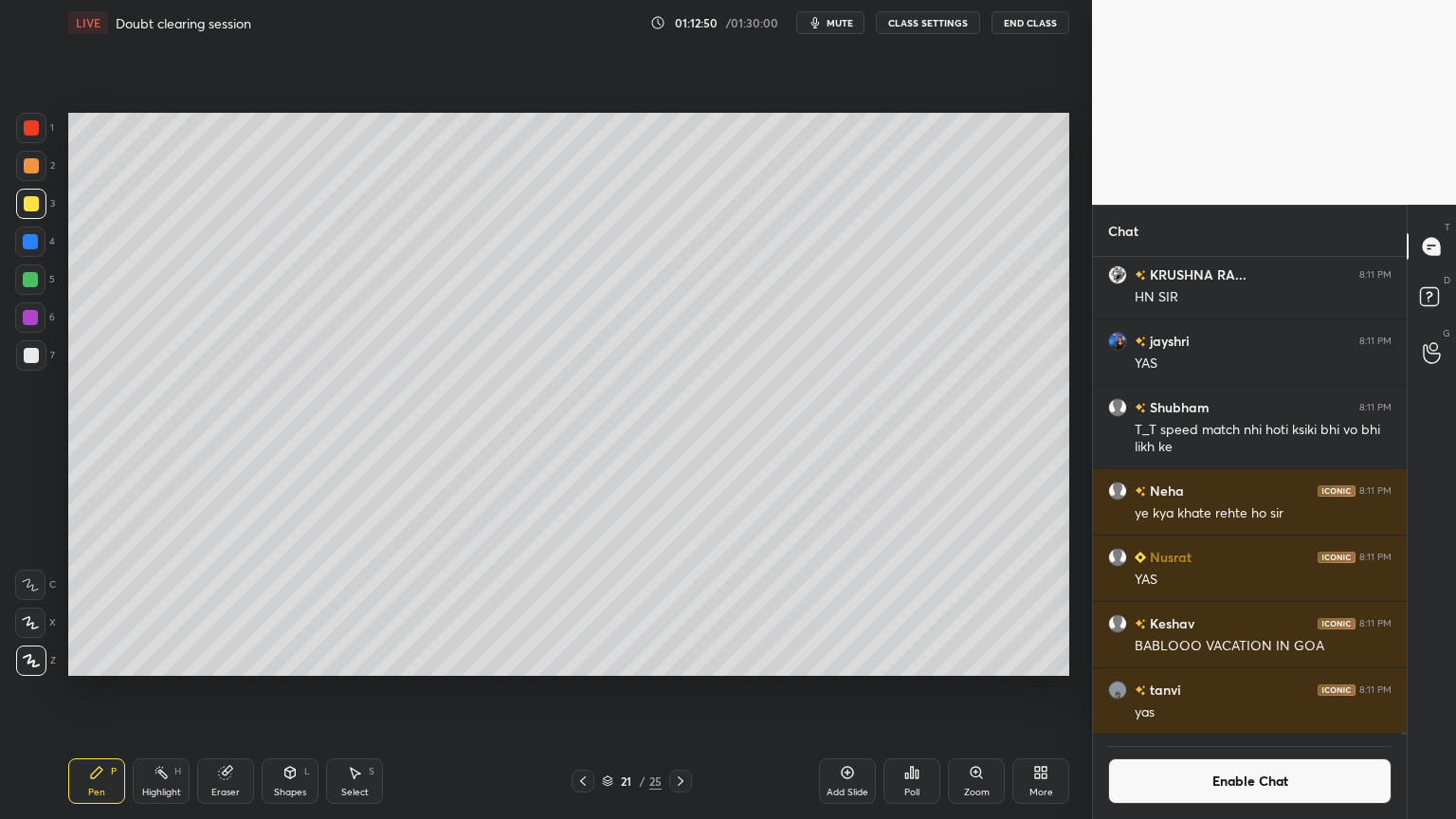 click on "Shapes L" at bounding box center (290, 781) 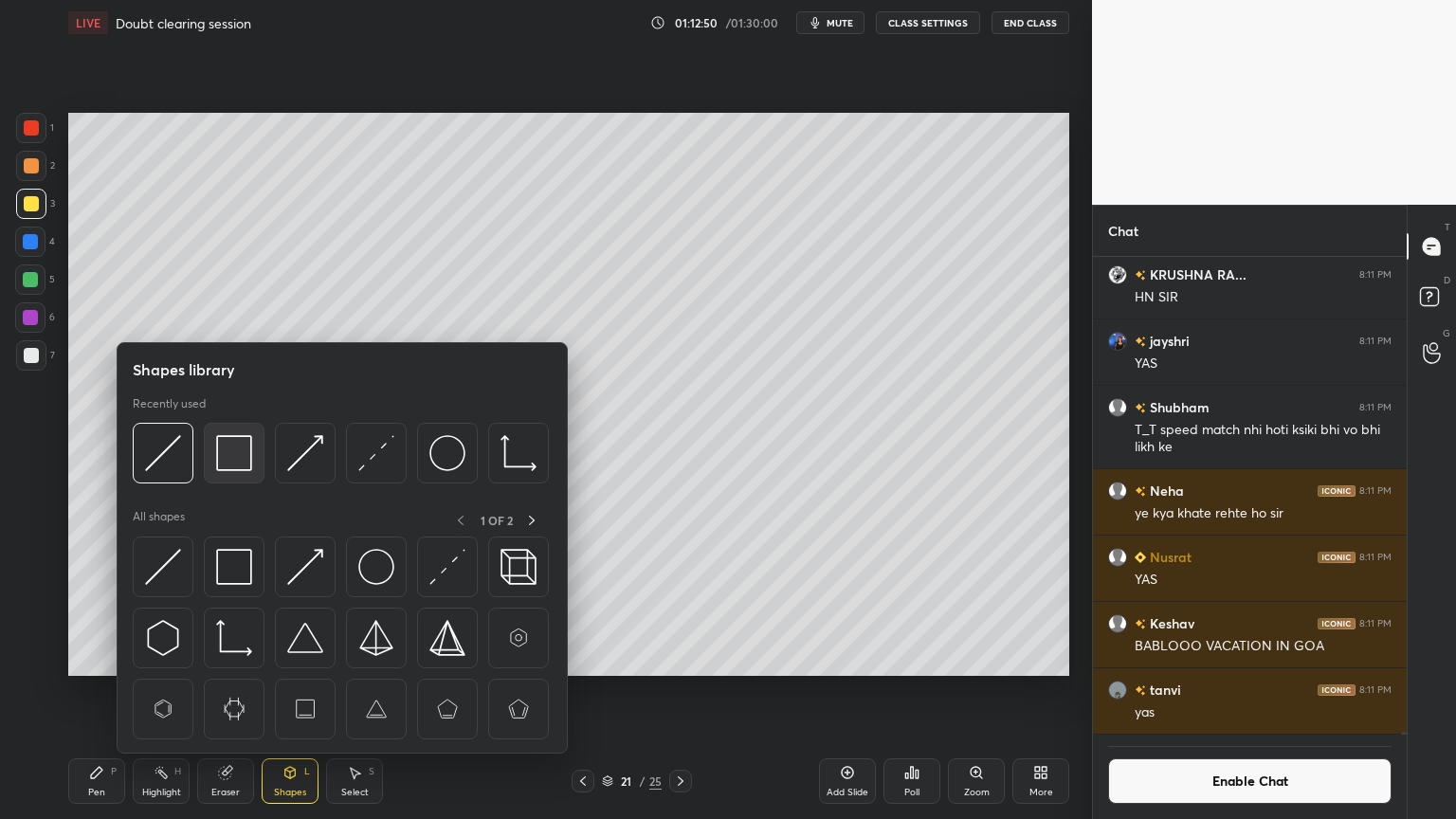 click at bounding box center (234, 453) 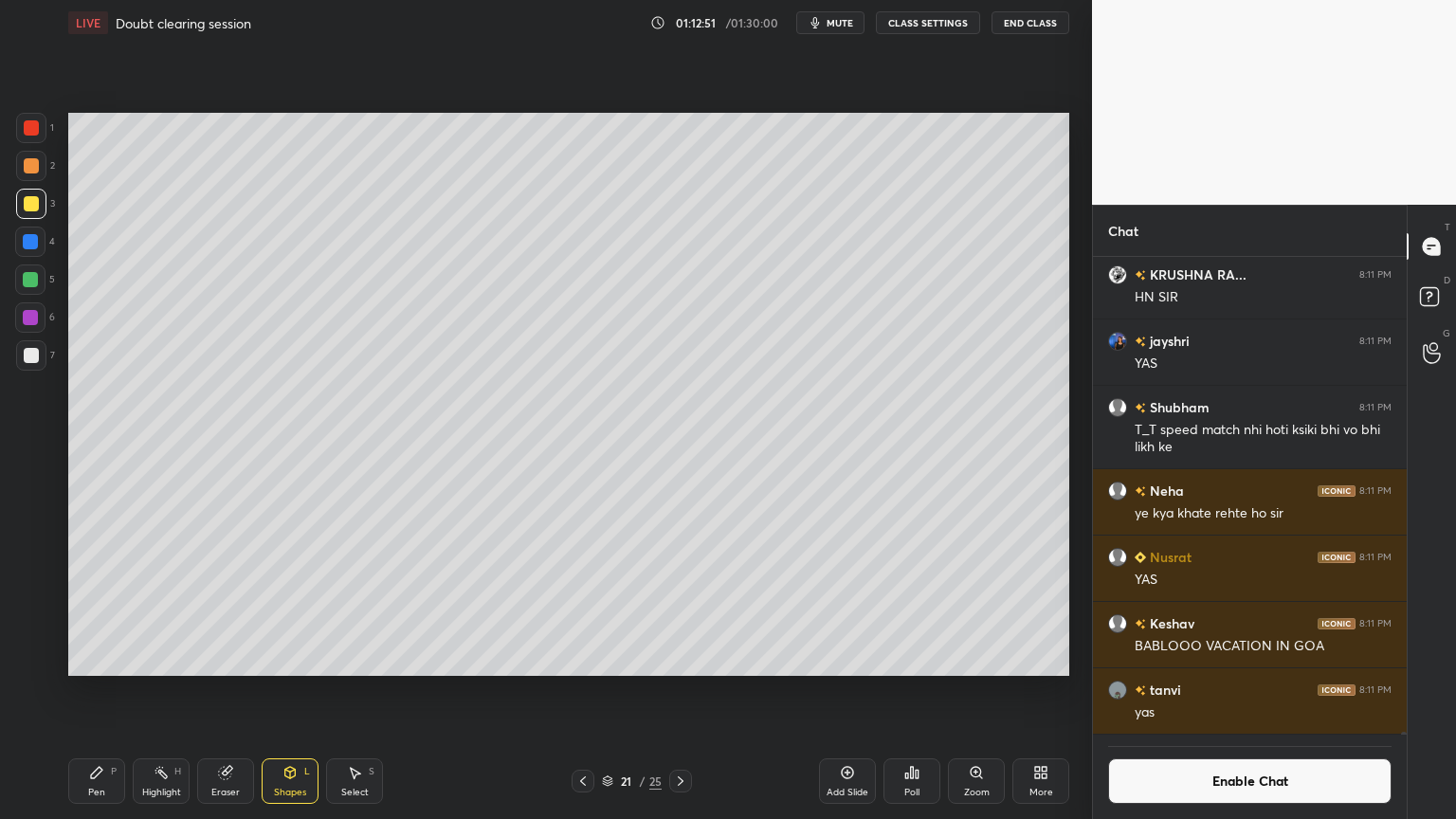 click at bounding box center (31, 355) 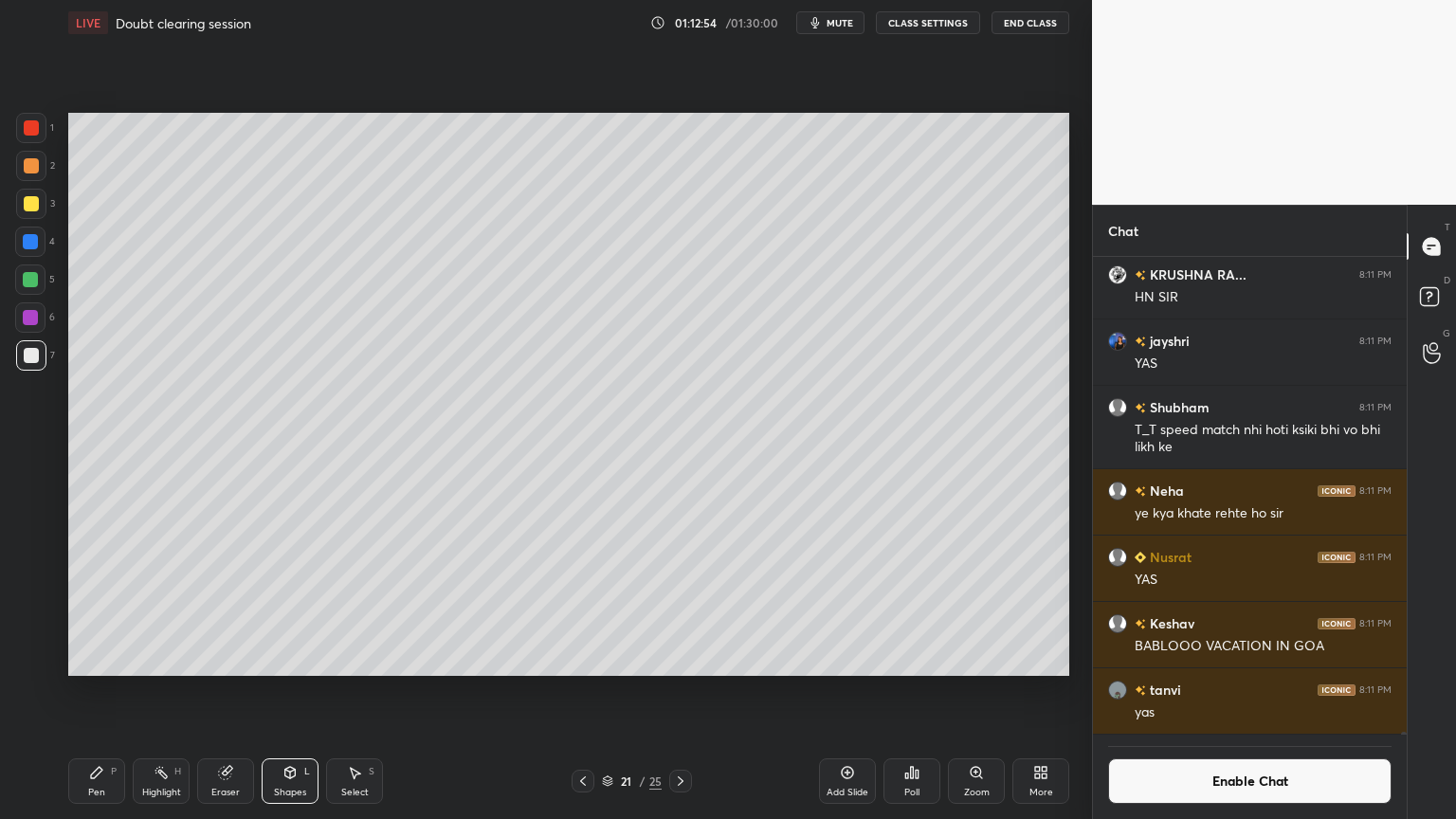 click on "Highlight H" at bounding box center (161, 781) 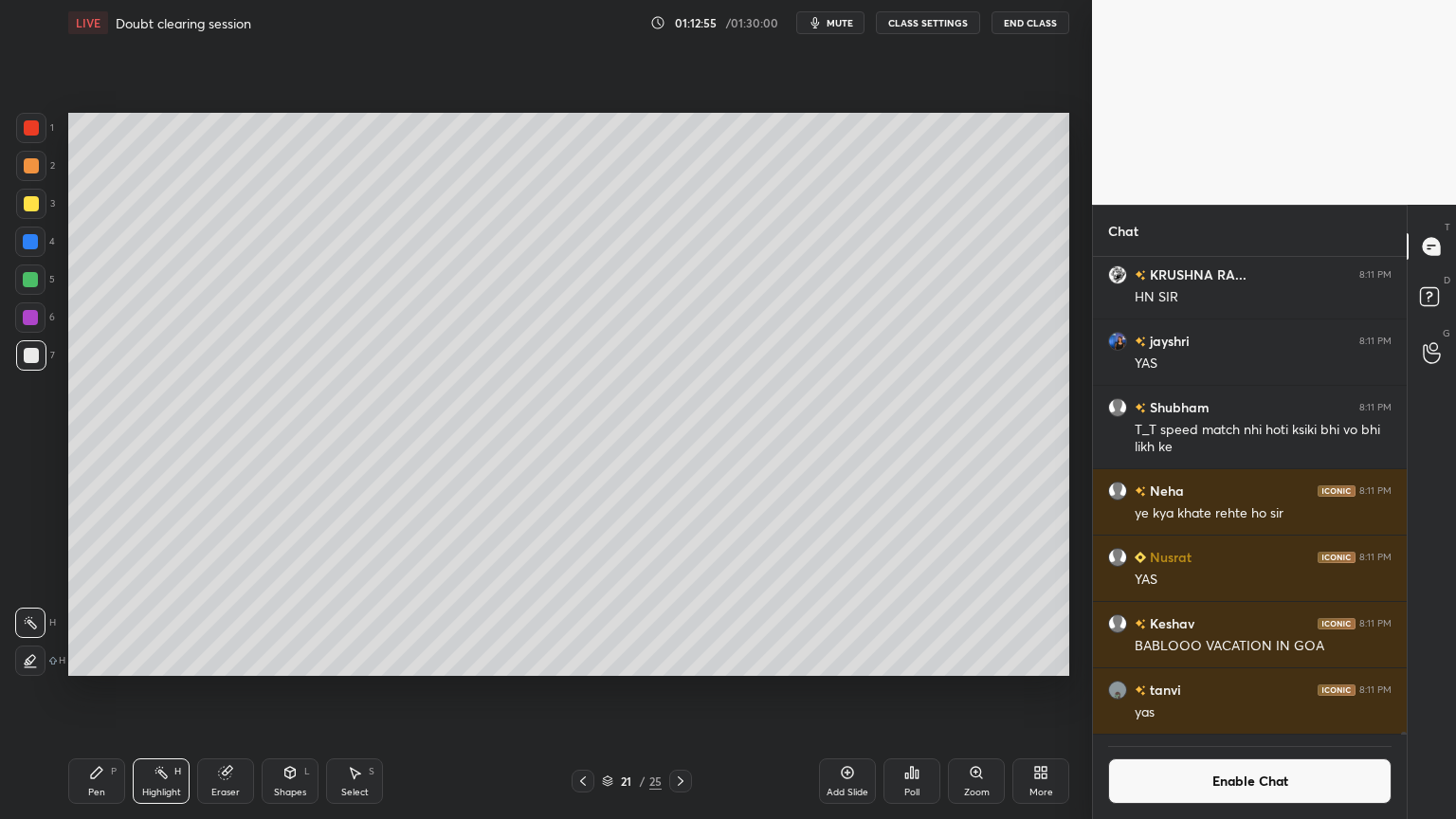 drag, startPoint x: 114, startPoint y: 780, endPoint x: 132, endPoint y: 735, distance: 48.46648 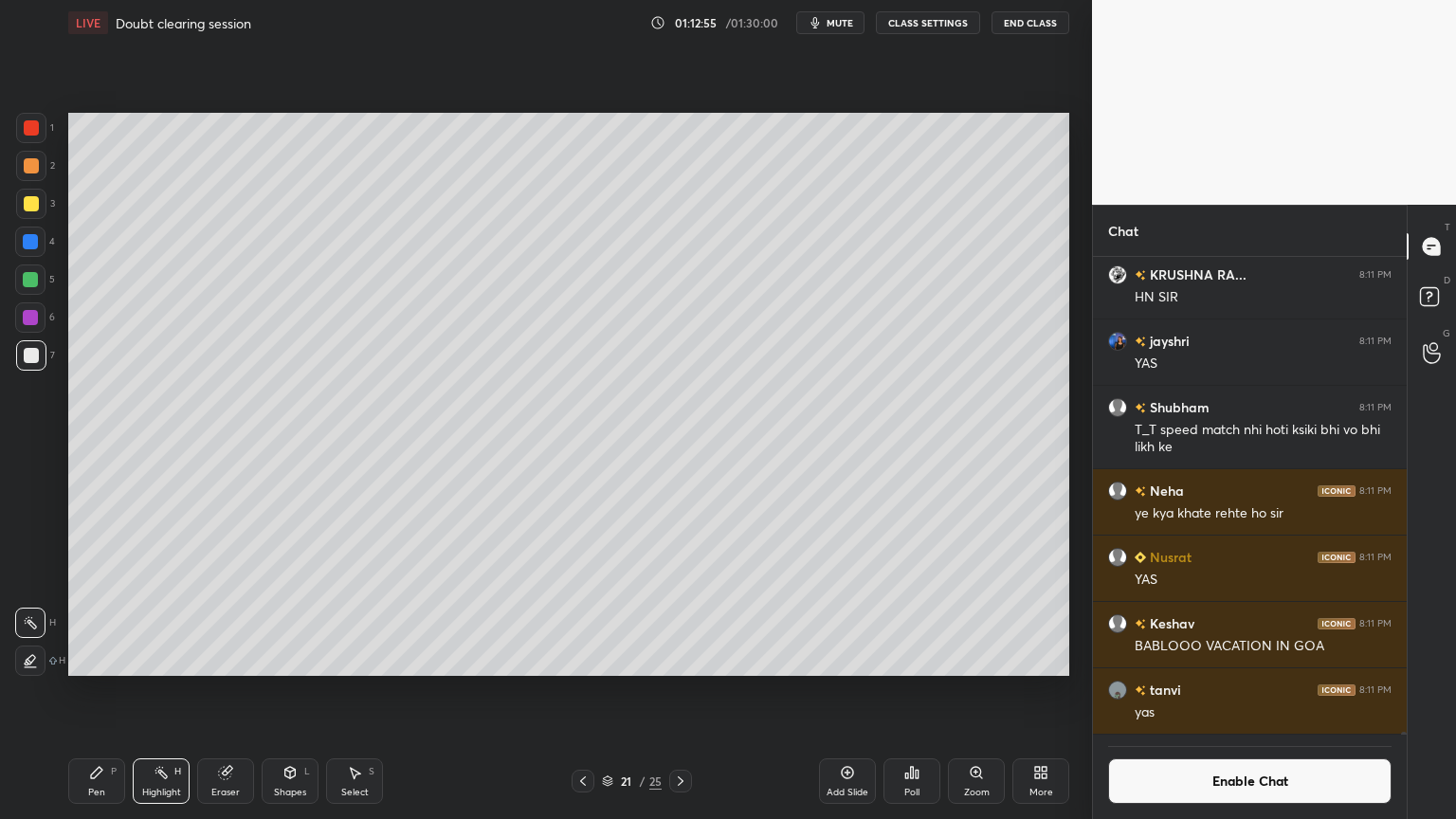 click on "Pen P" at bounding box center (97, 781) 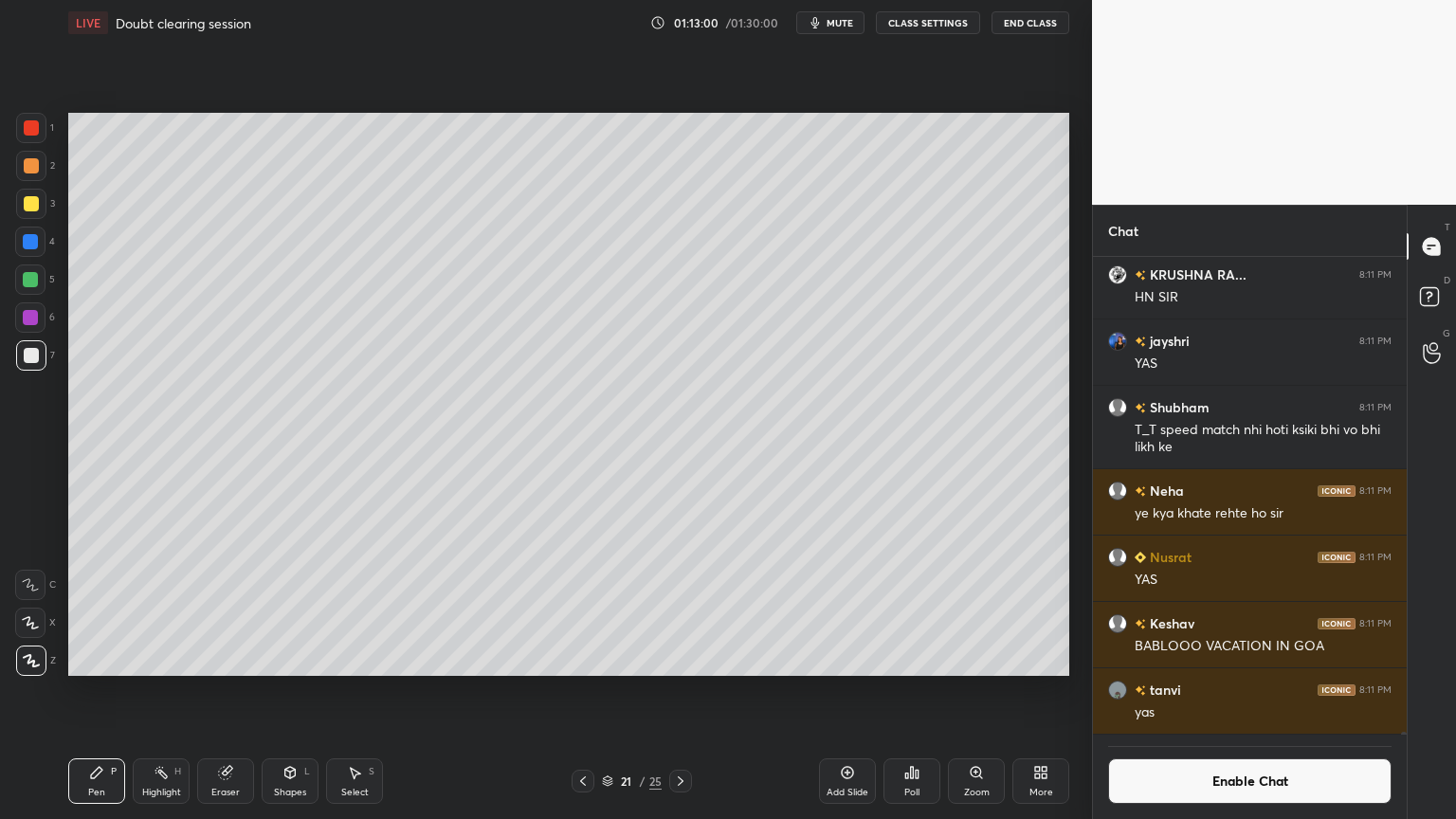 click on "Shapes L" at bounding box center [290, 781] 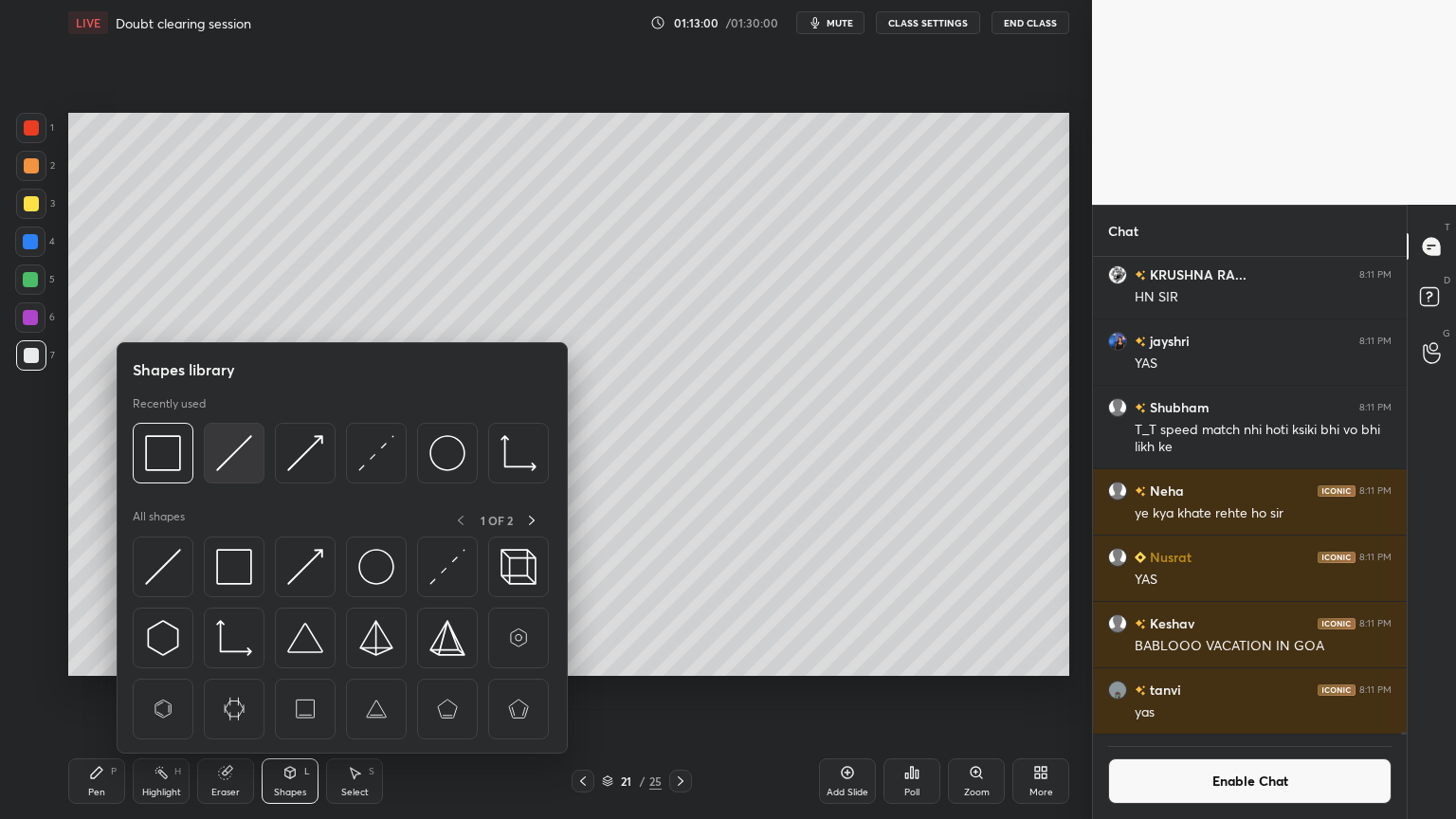 click at bounding box center (234, 453) 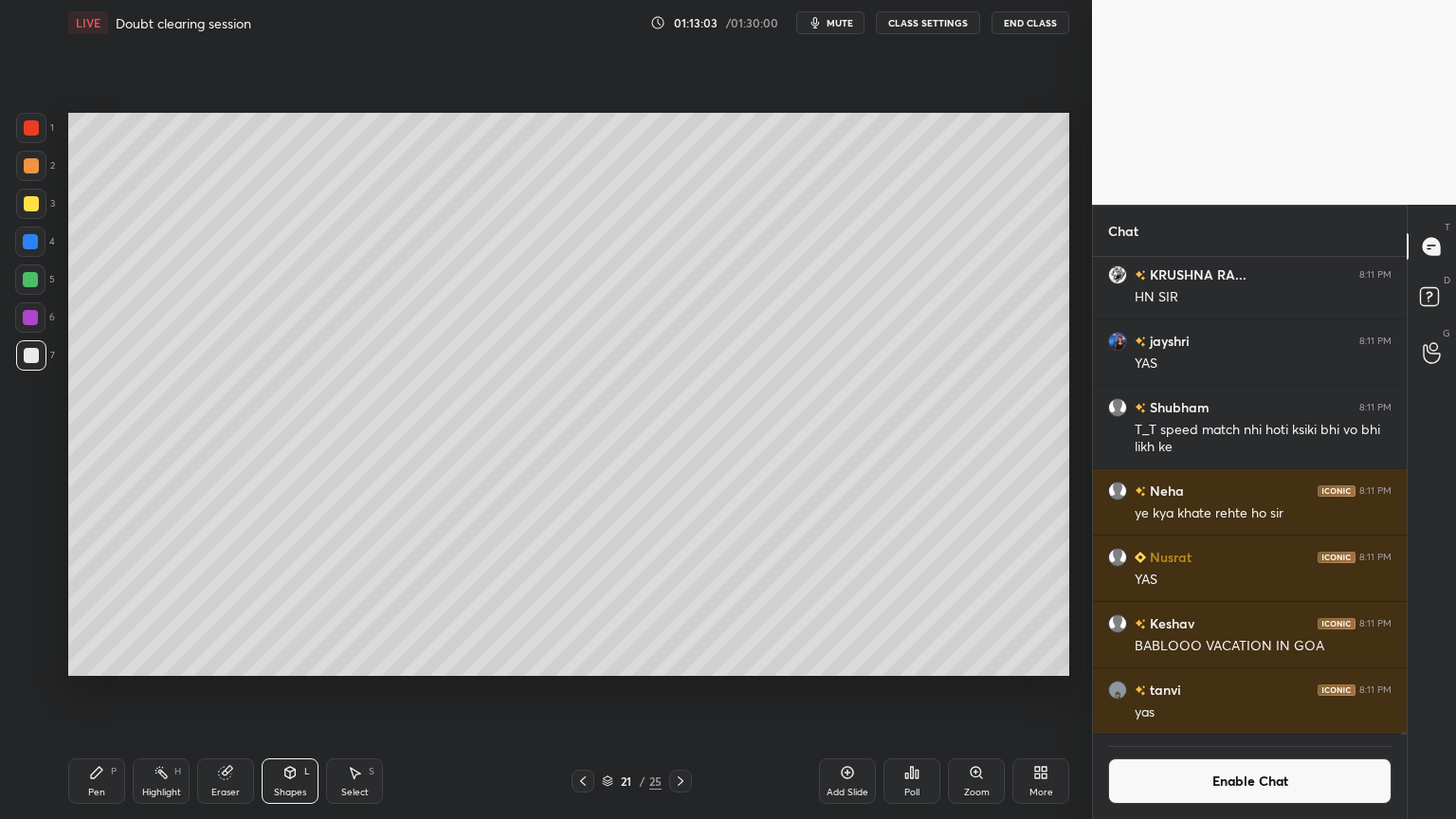 drag, startPoint x: 87, startPoint y: 789, endPoint x: 155, endPoint y: 724, distance: 94.06912 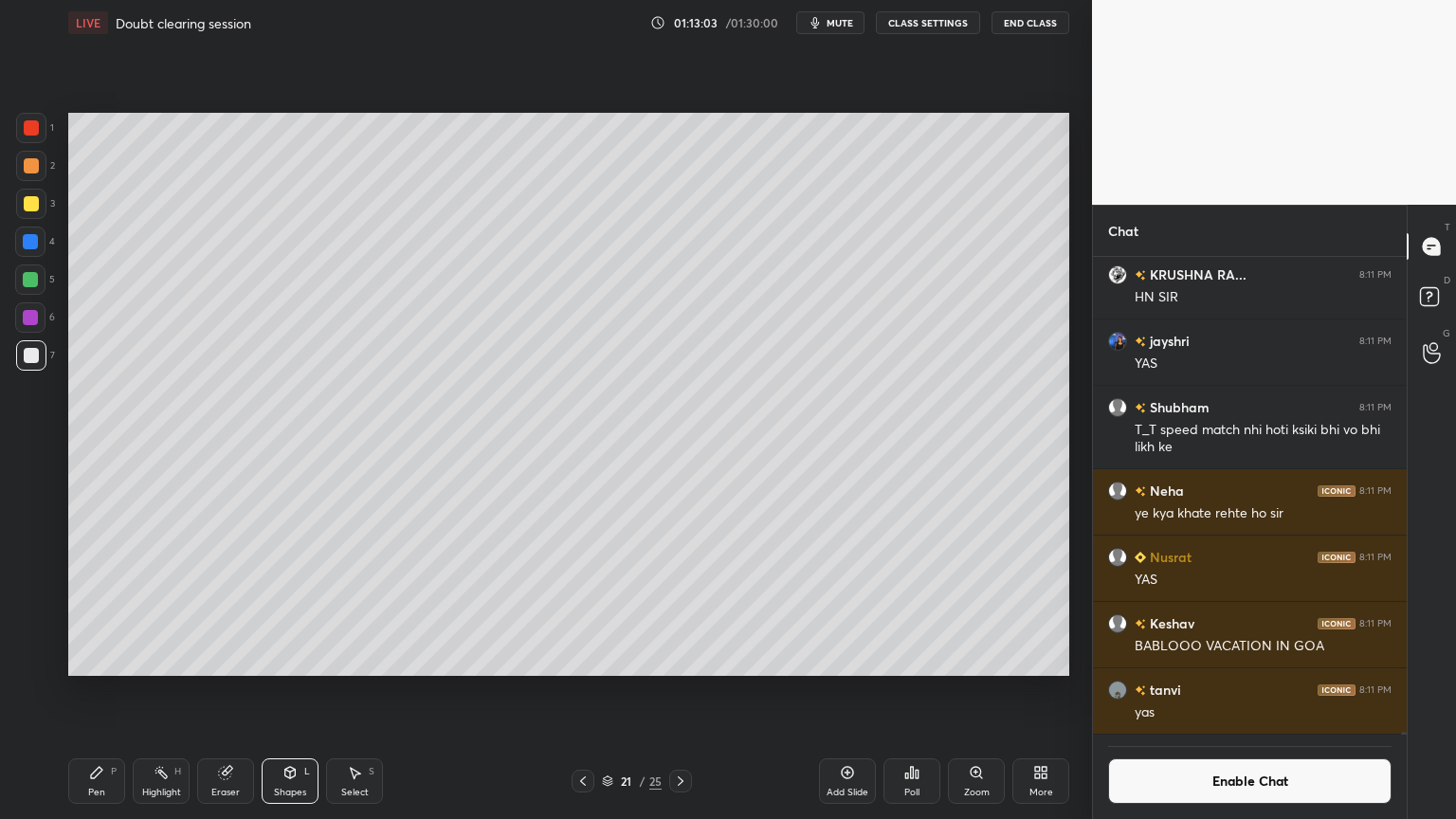 click on "Pen P" at bounding box center [97, 781] 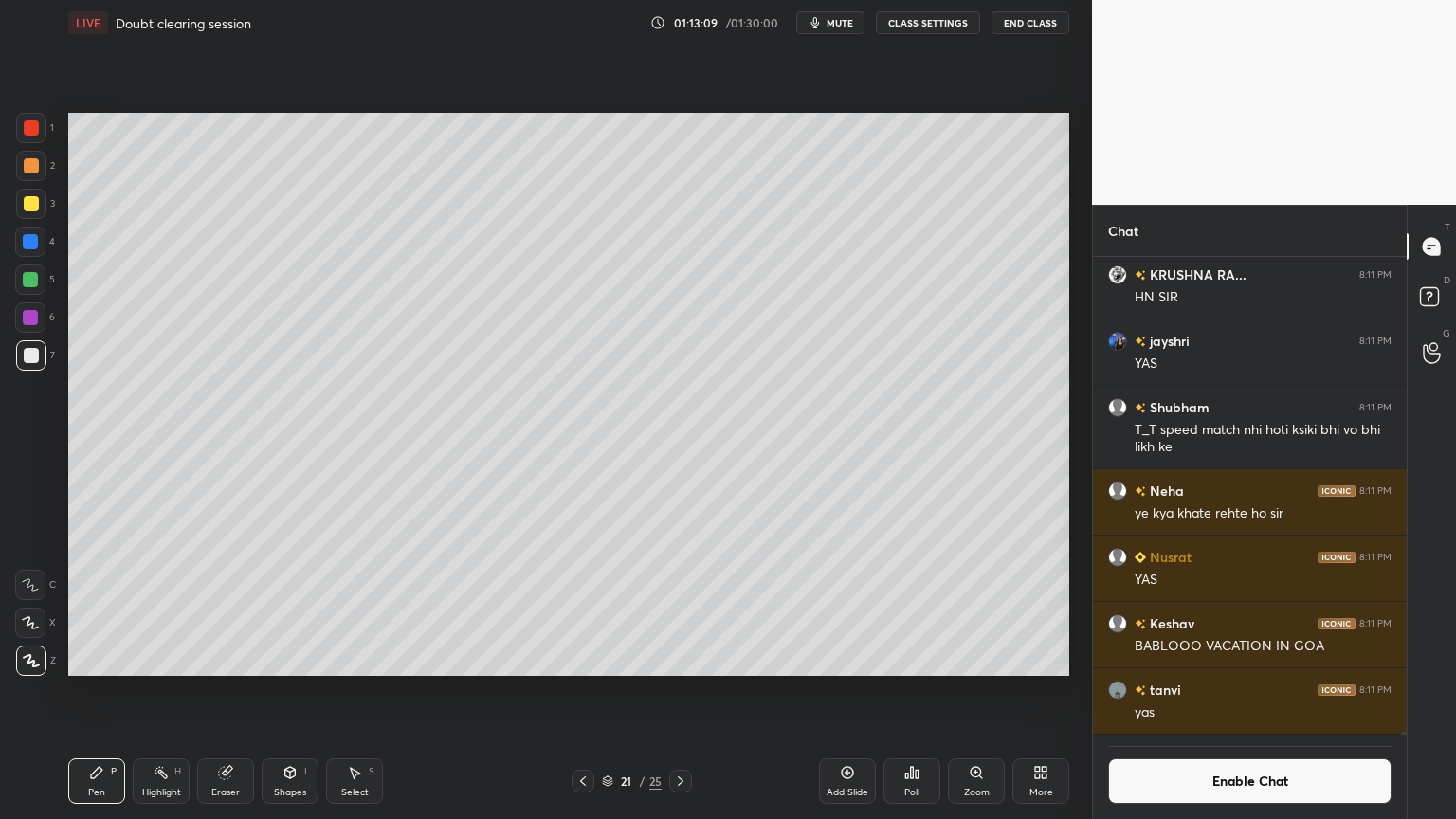 drag, startPoint x: 229, startPoint y: 785, endPoint x: 232, endPoint y: 772, distance: 13.3416641 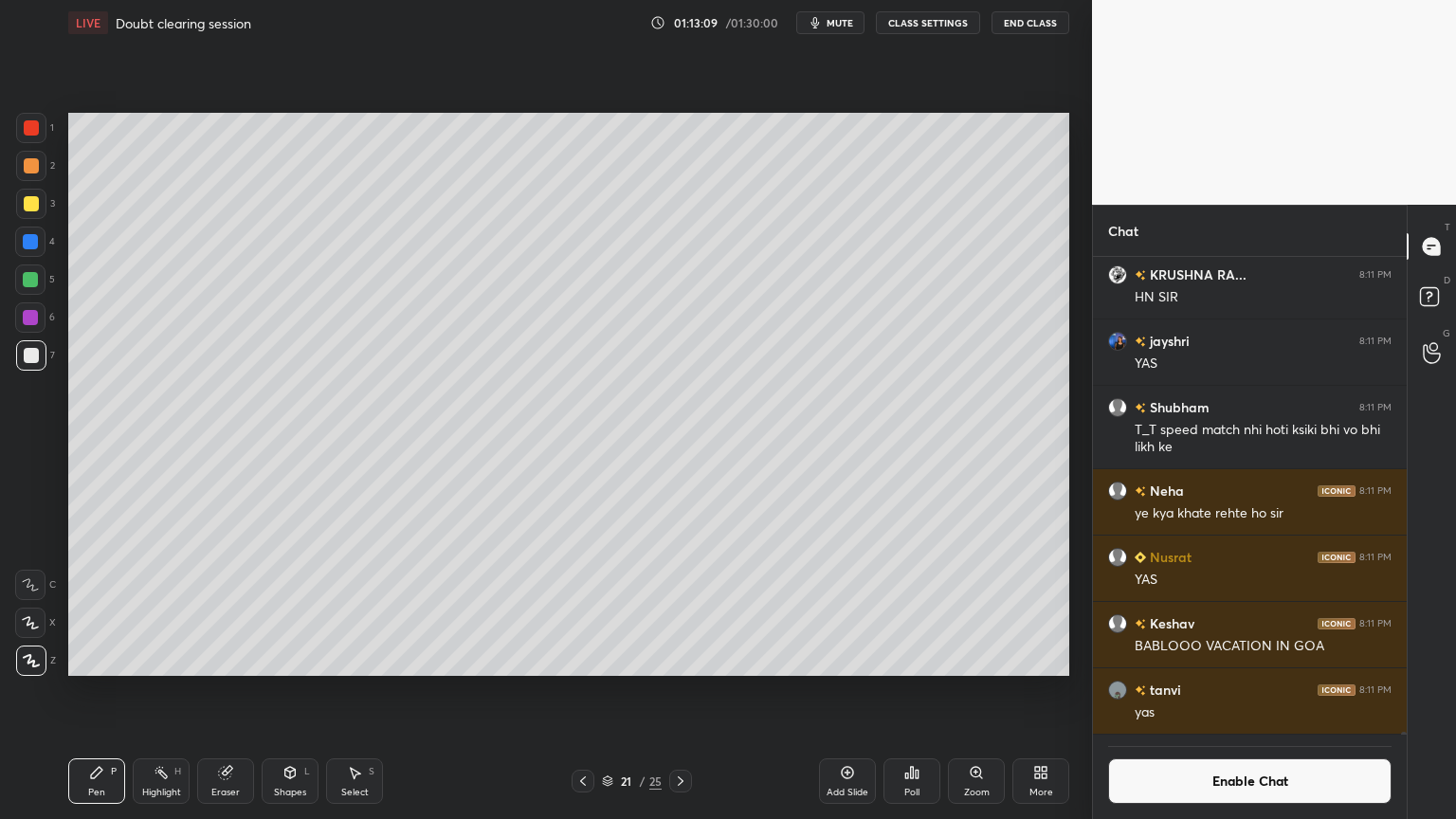 click on "Eraser" at bounding box center (226, 781) 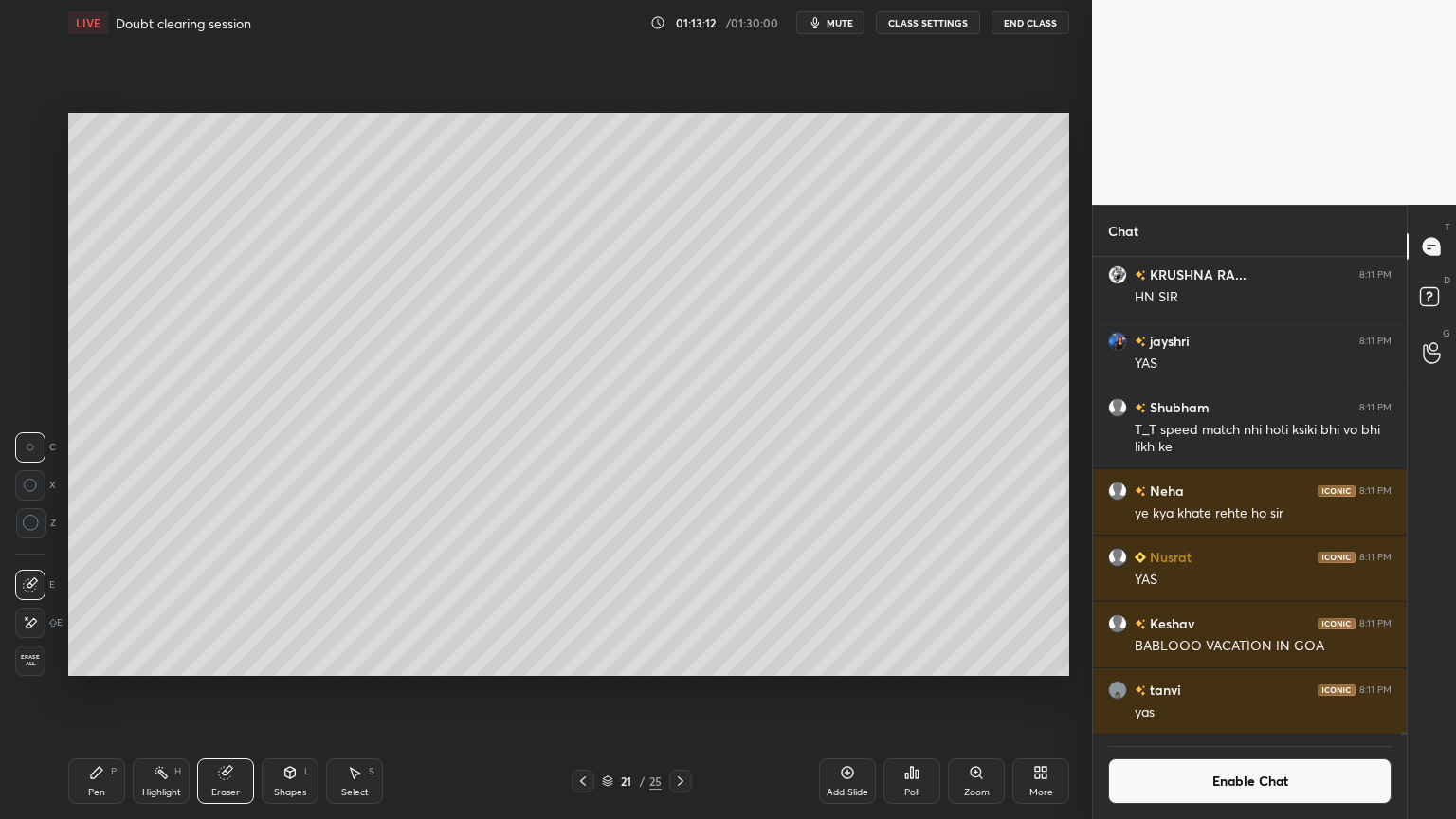 drag, startPoint x: 103, startPoint y: 782, endPoint x: 121, endPoint y: 752, distance: 34.985711 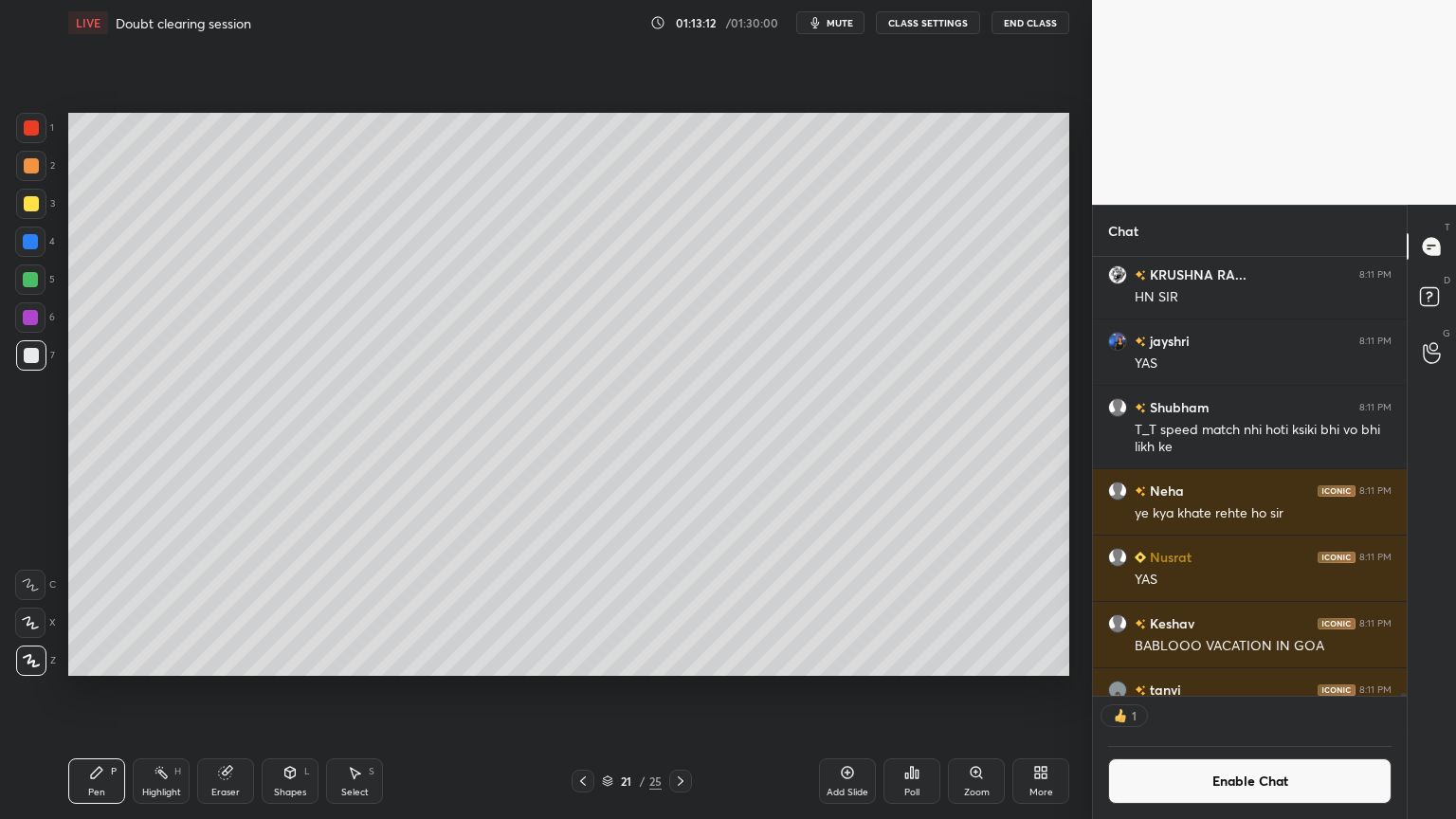 scroll, scrollTop: 433, scrollLeft: 308, axis: both 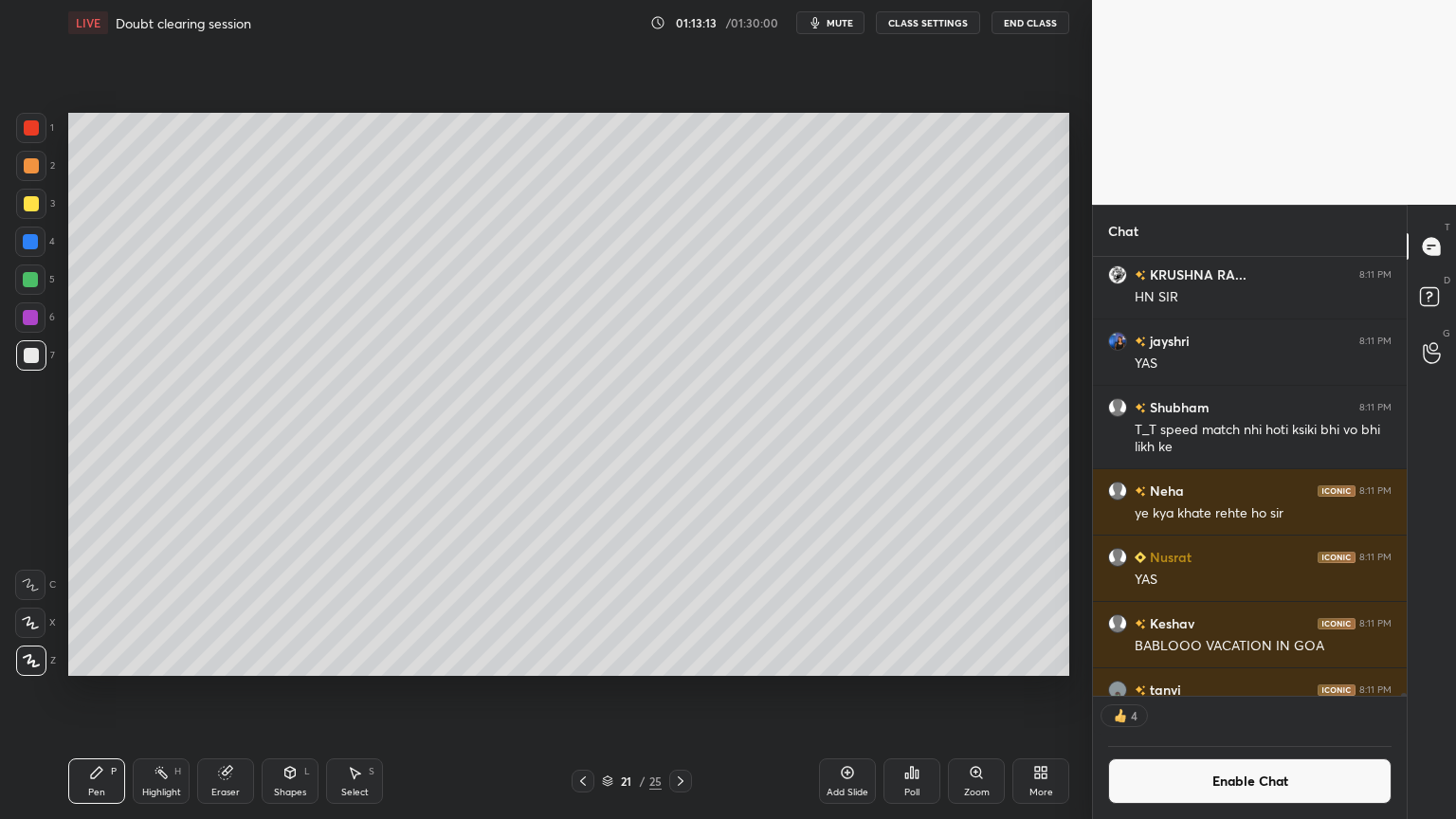 drag, startPoint x: 304, startPoint y: 793, endPoint x: 307, endPoint y: 763, distance: 30.149627 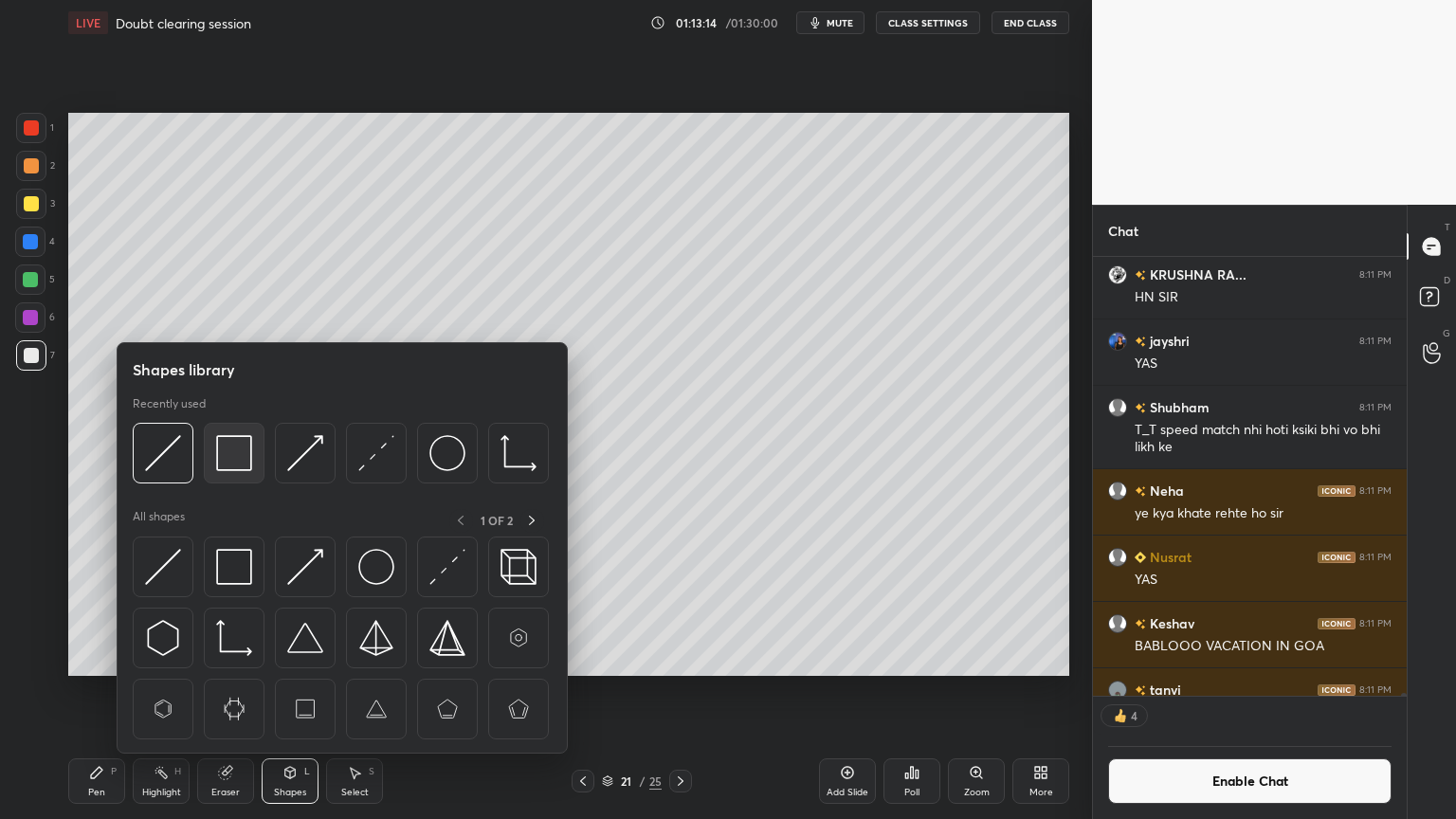 click at bounding box center [234, 453] 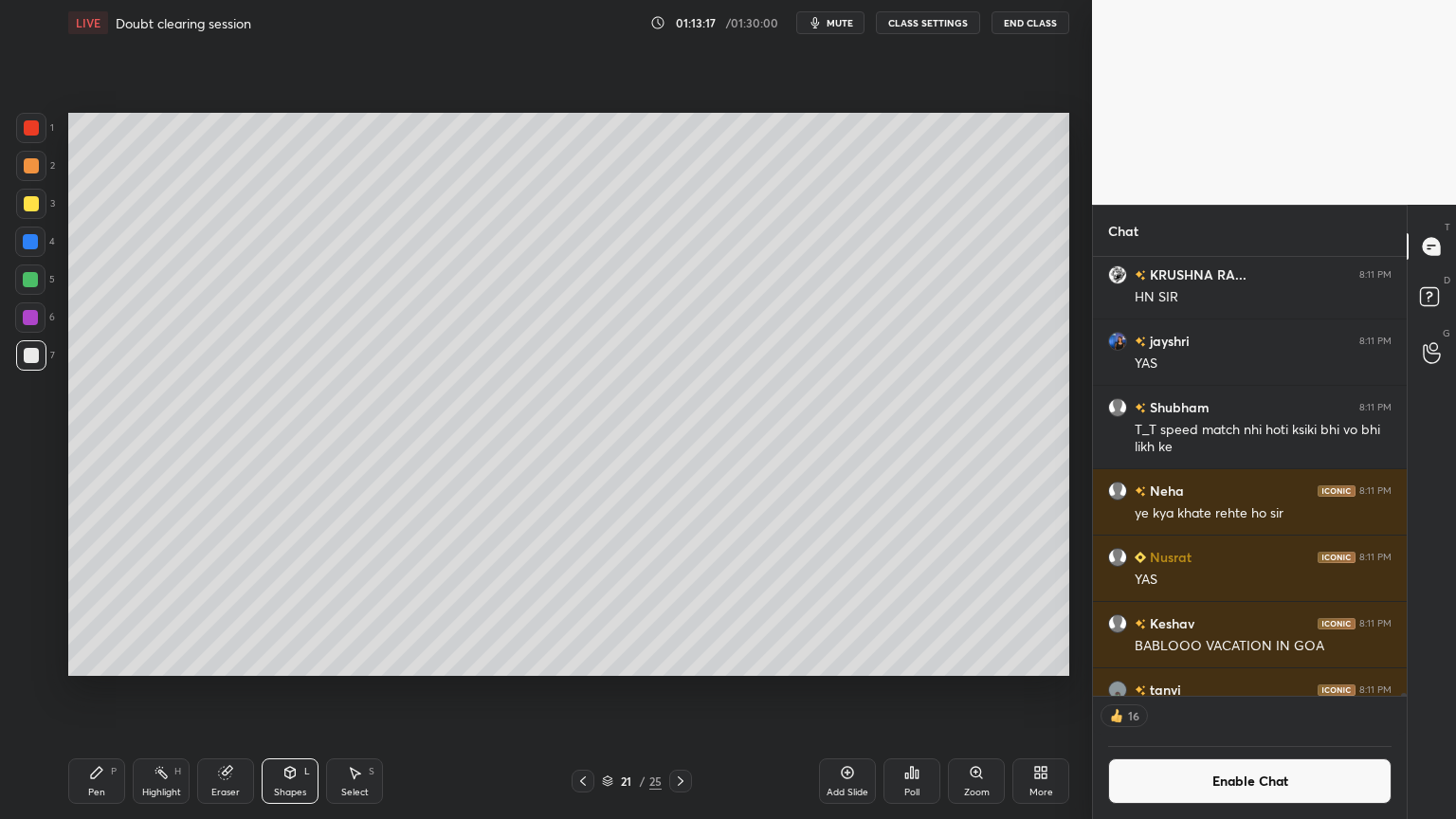click on "Pen P" at bounding box center [97, 781] 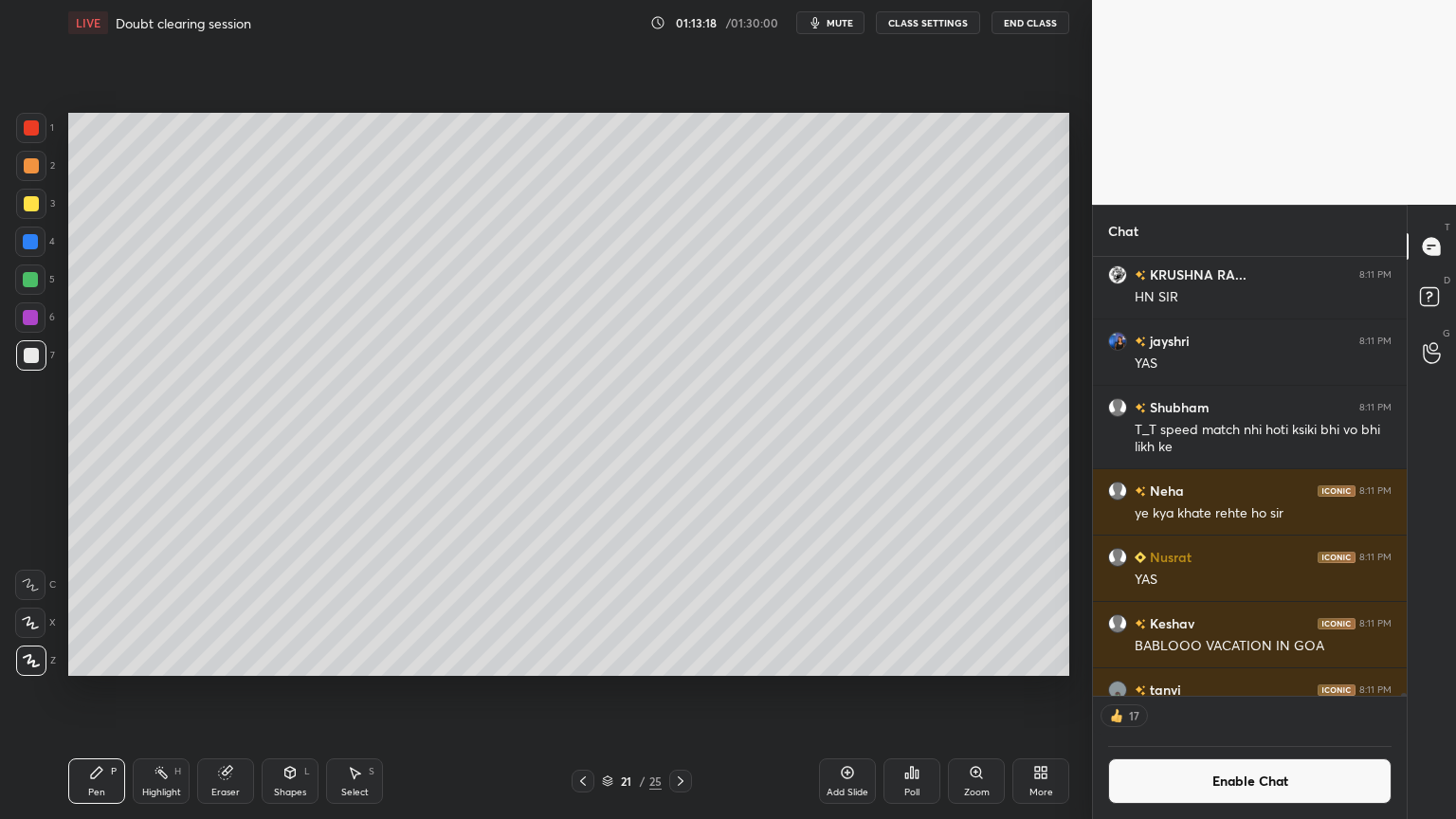 click at bounding box center (31, 204) 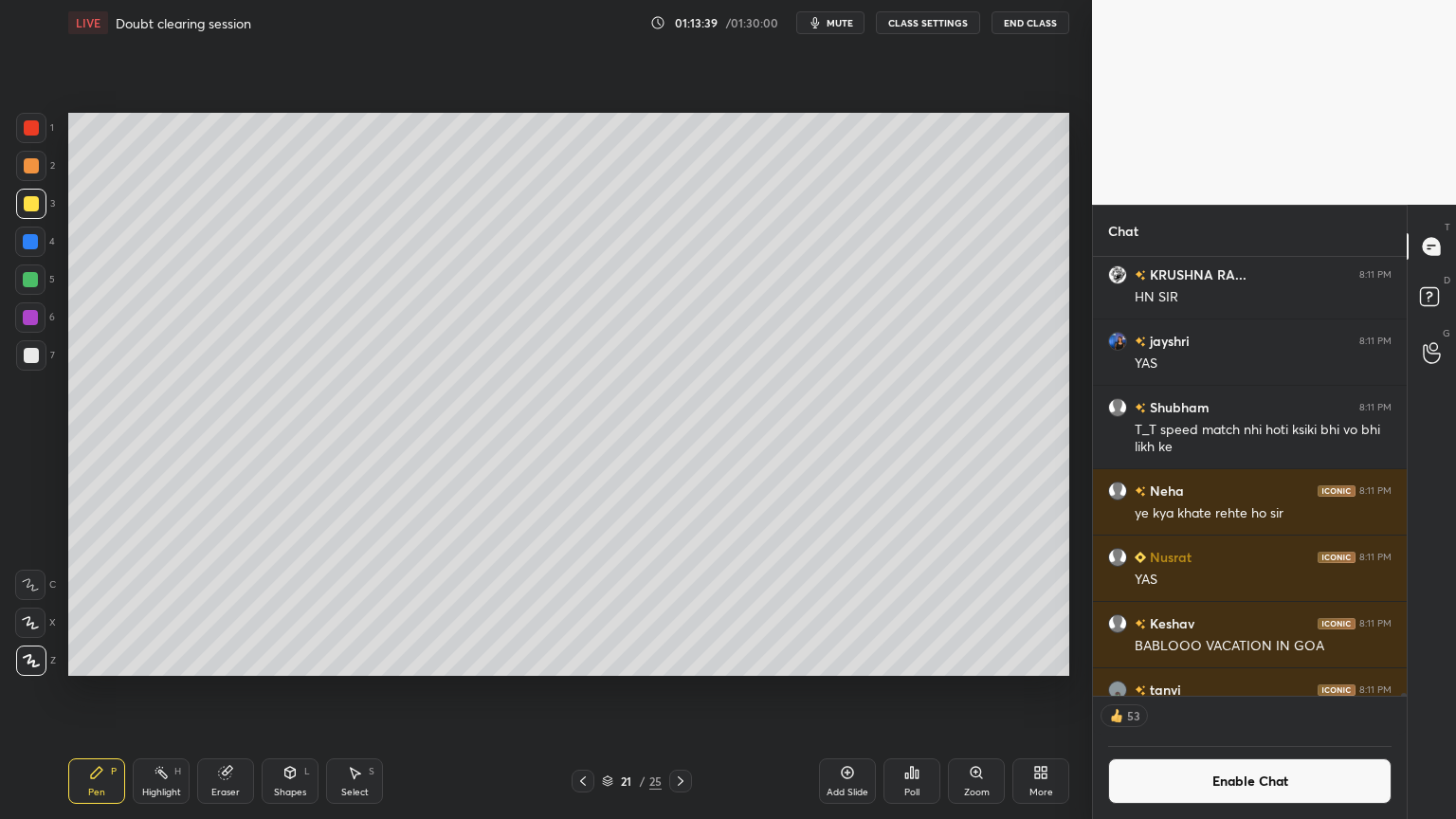 scroll, scrollTop: 6, scrollLeft: 6, axis: both 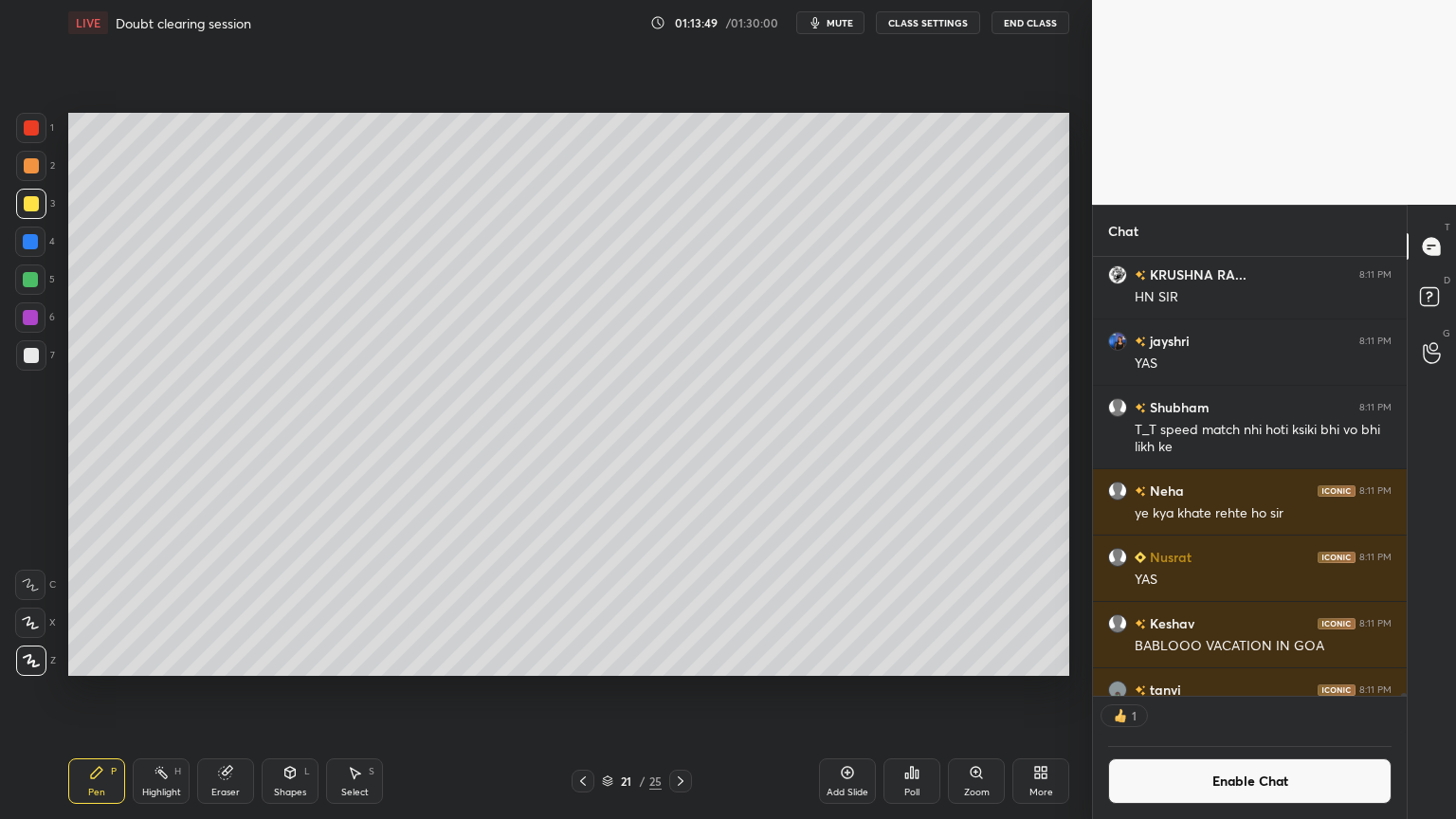 click at bounding box center (30, 242) 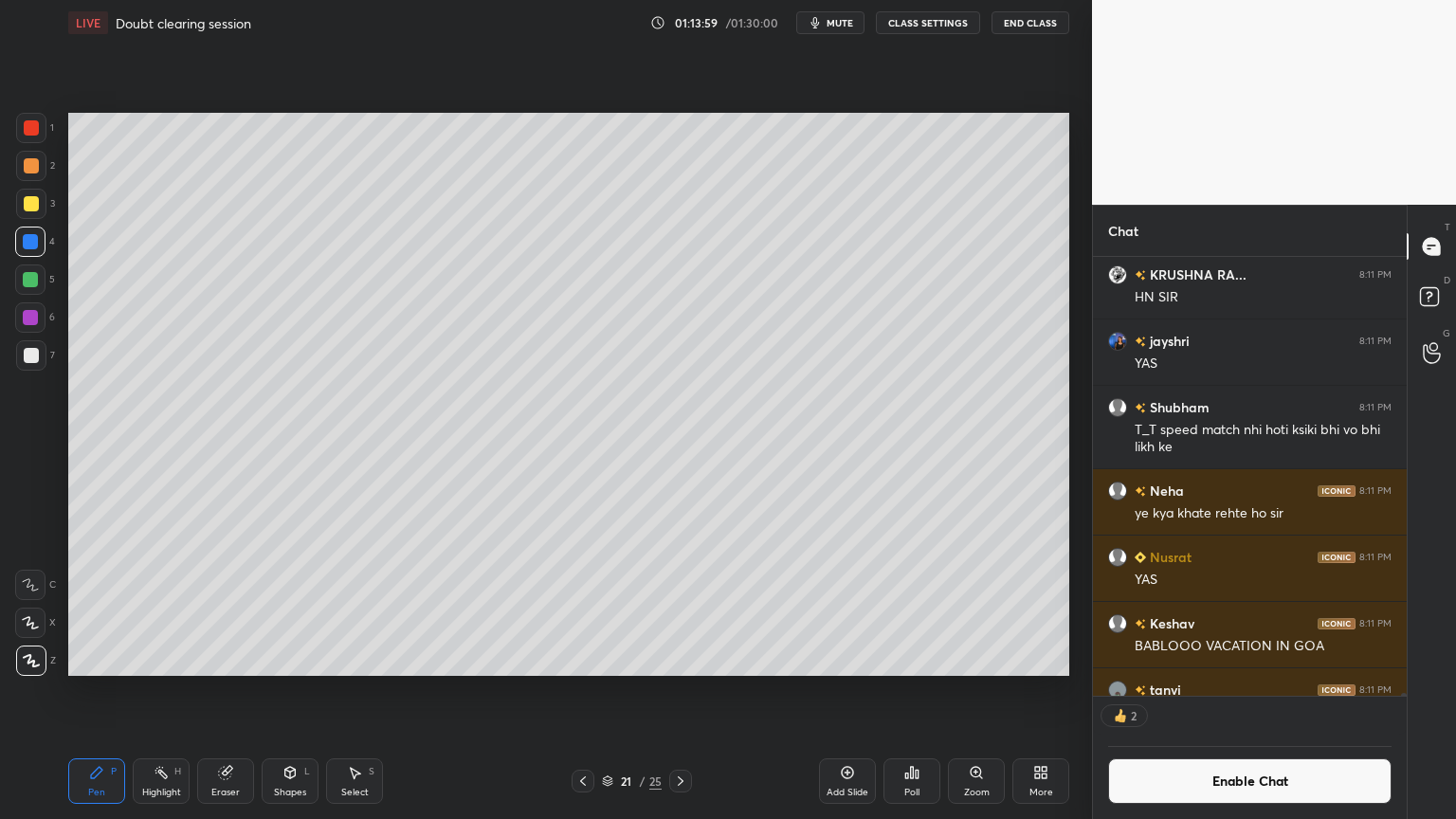 click on "Eraser" at bounding box center (226, 781) 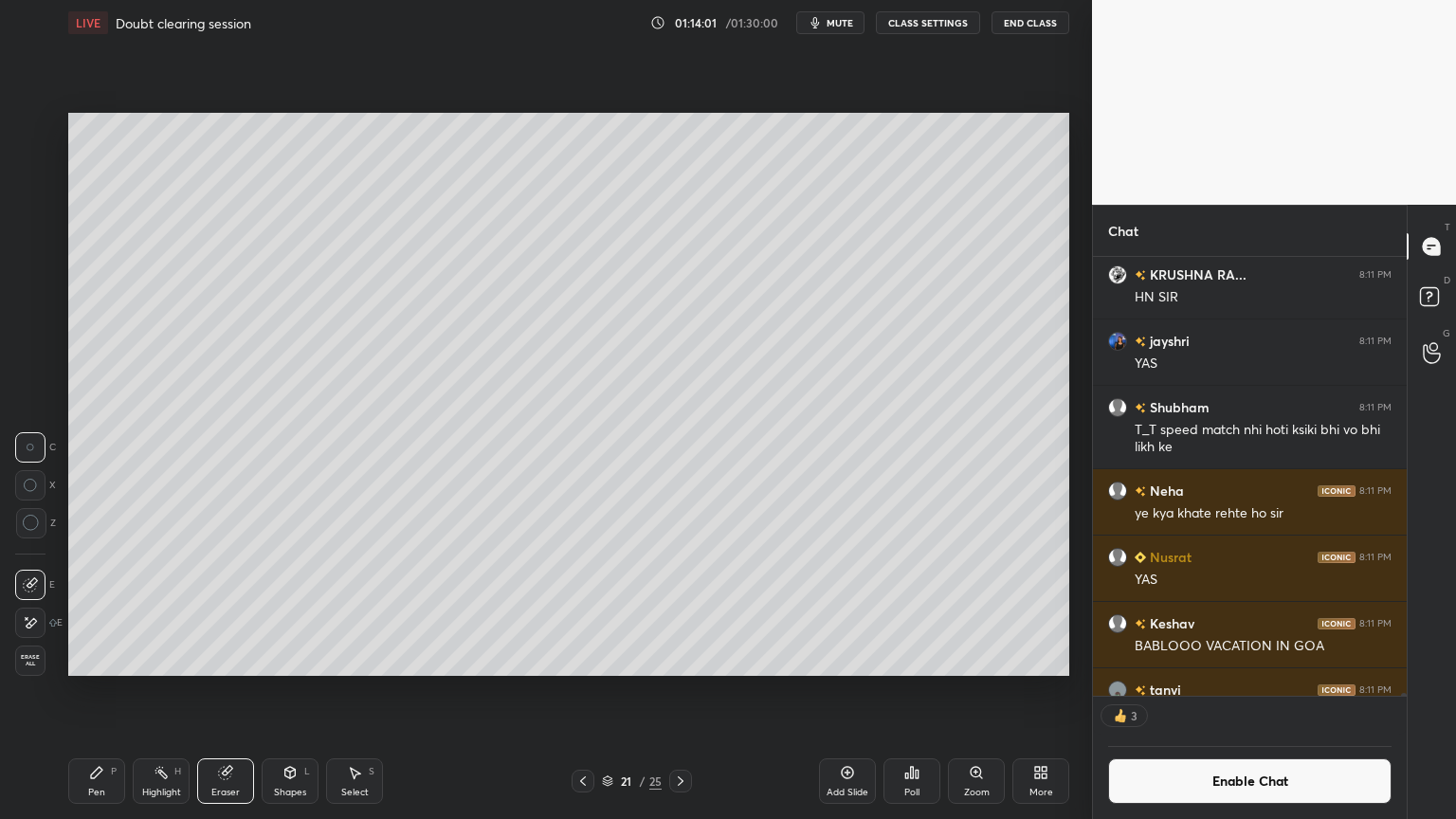drag, startPoint x: 95, startPoint y: 785, endPoint x: 204, endPoint y: 701, distance: 137.61177 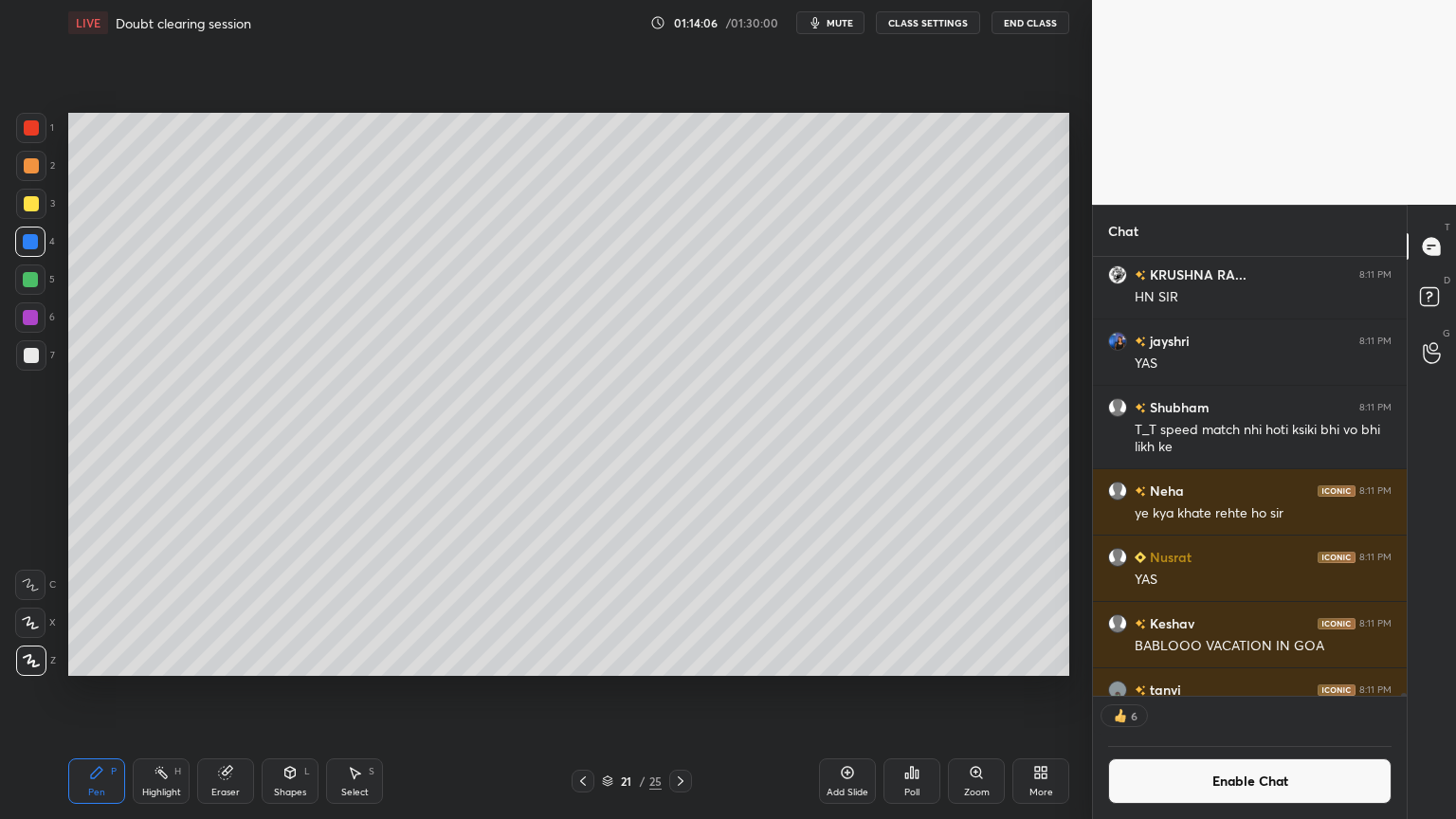 click on "Highlight H" at bounding box center (161, 781) 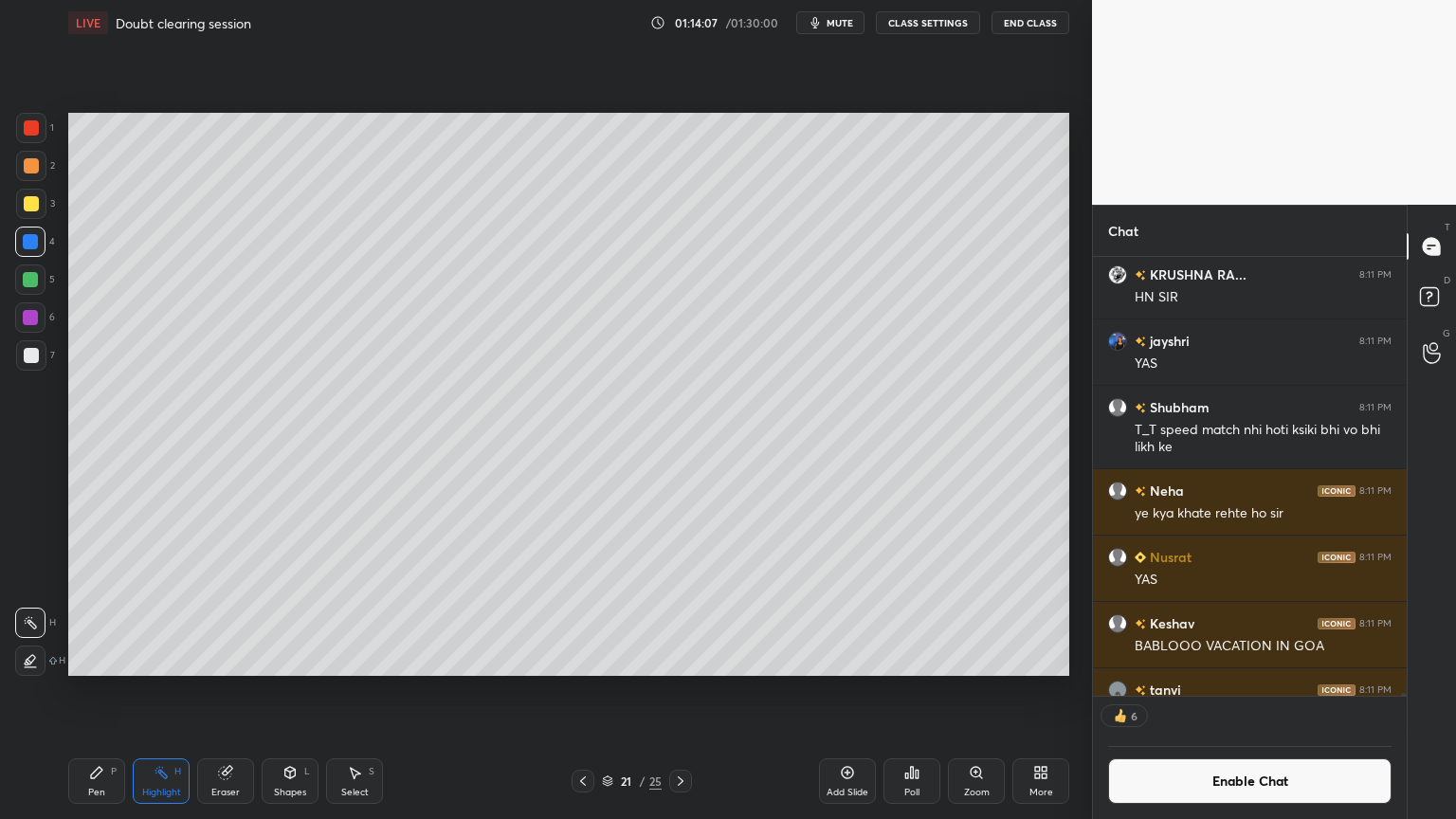 click on "Pen P" at bounding box center [97, 781] 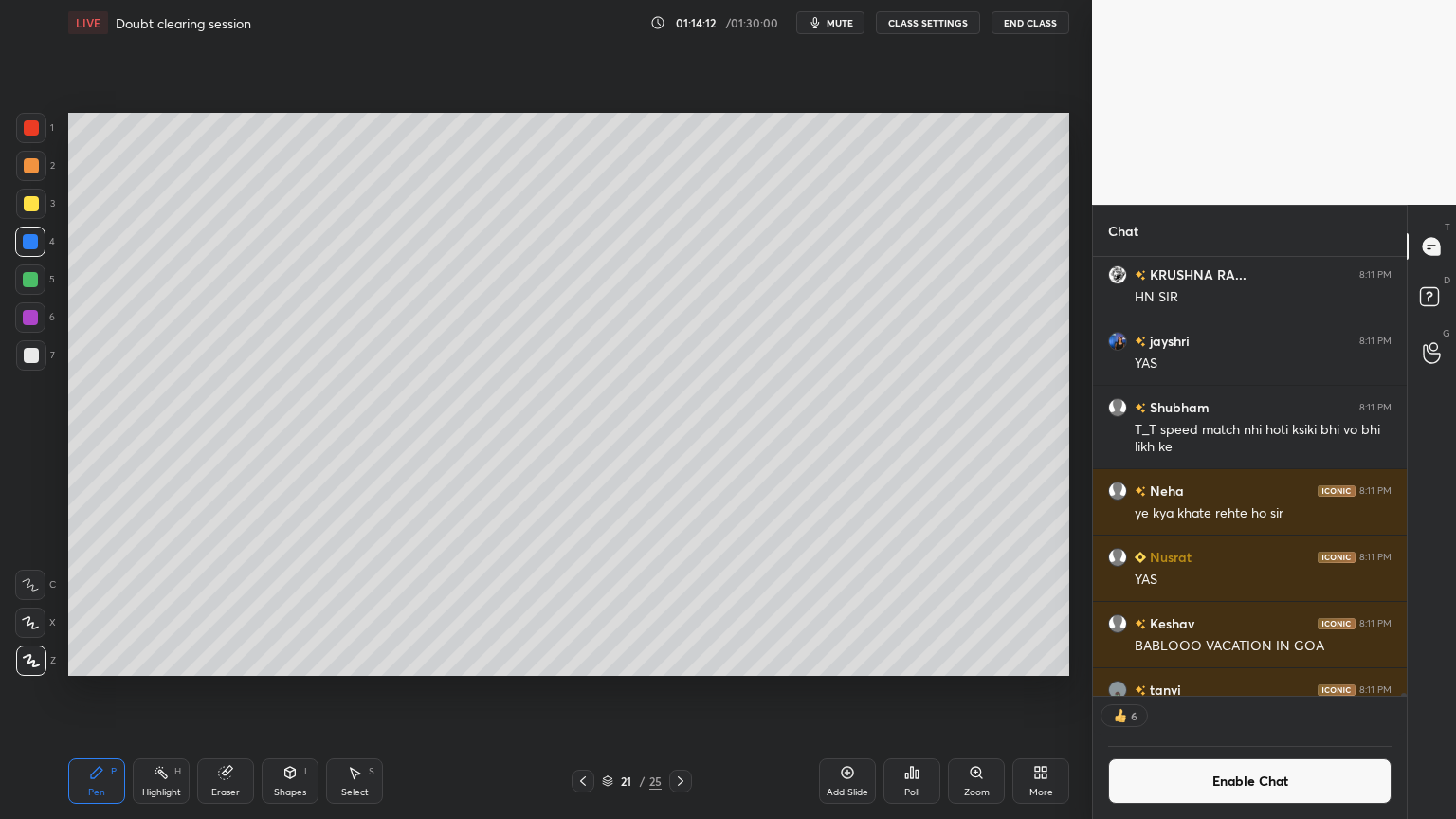 click on "Shapes" at bounding box center [290, 792] 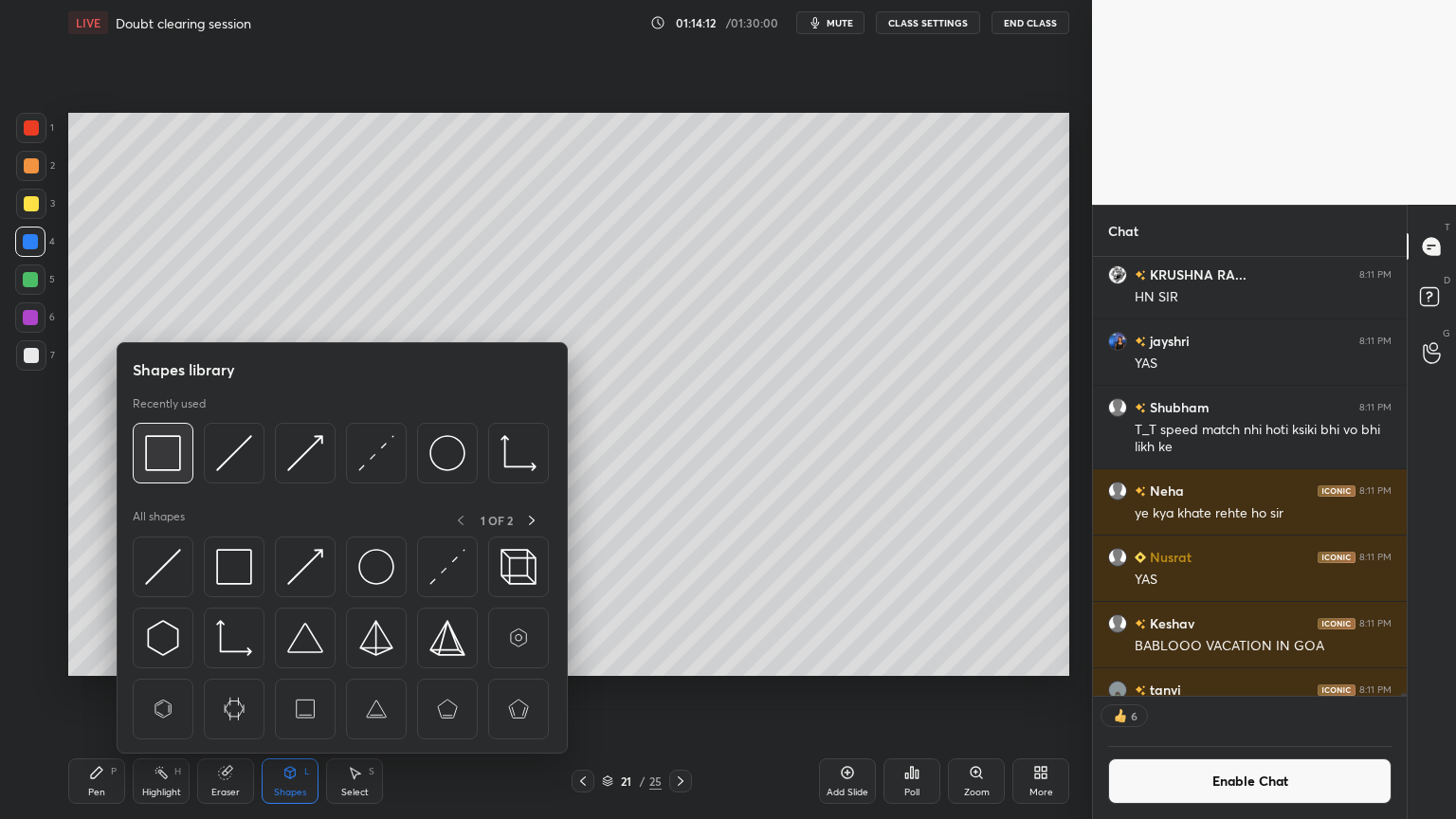 click at bounding box center (163, 453) 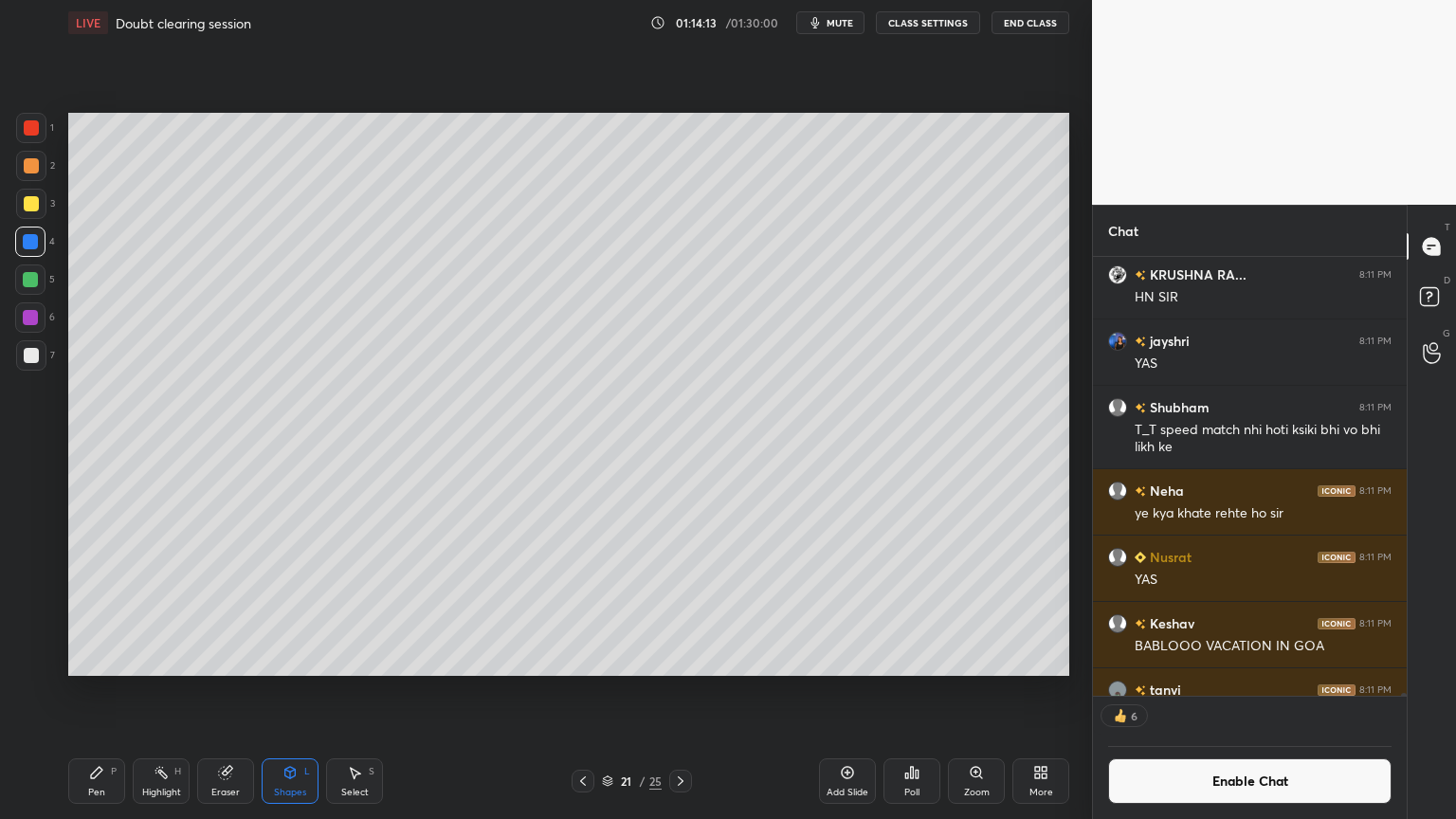 click at bounding box center (31, 128) 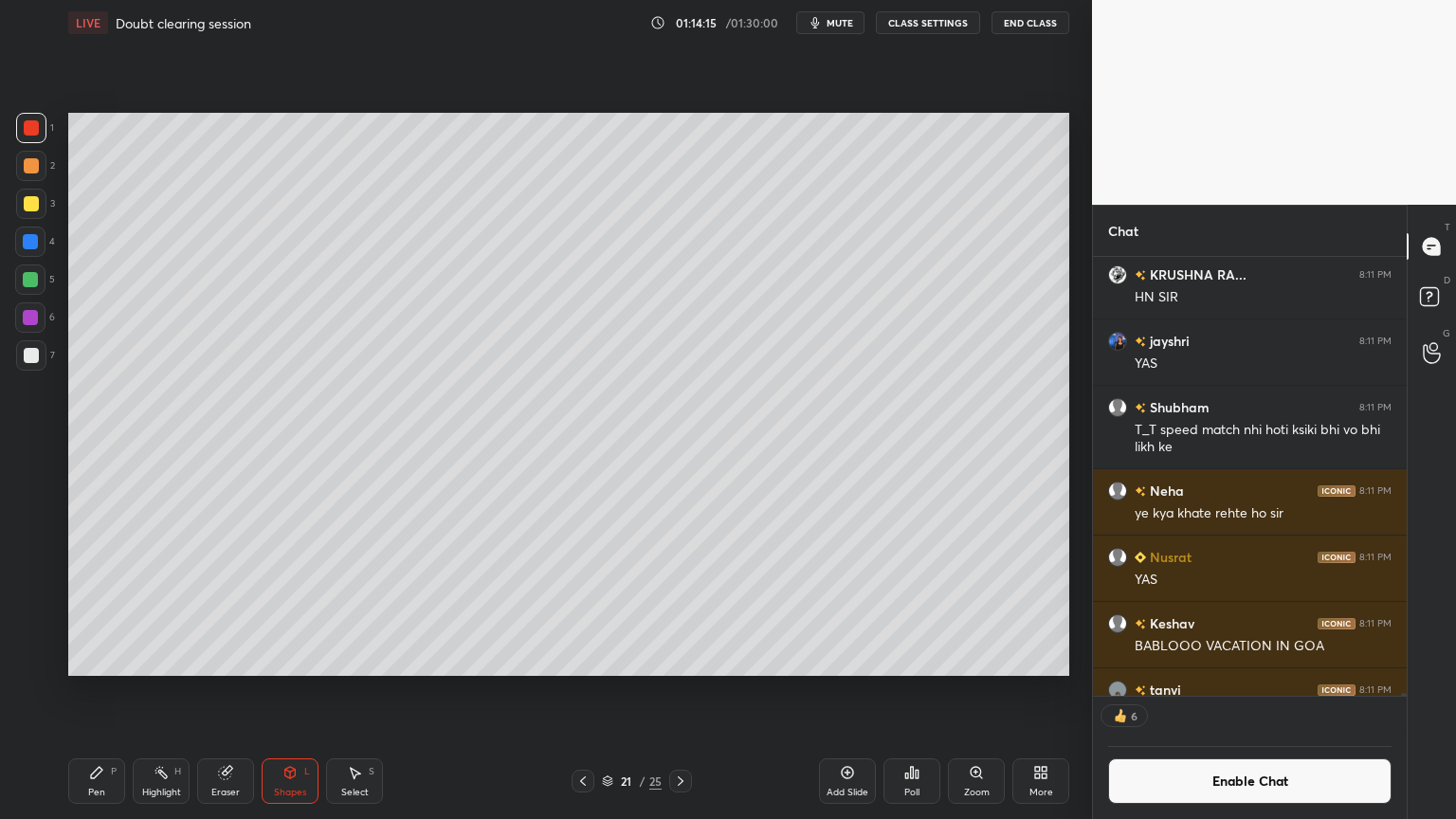scroll, scrollTop: 6, scrollLeft: 6, axis: both 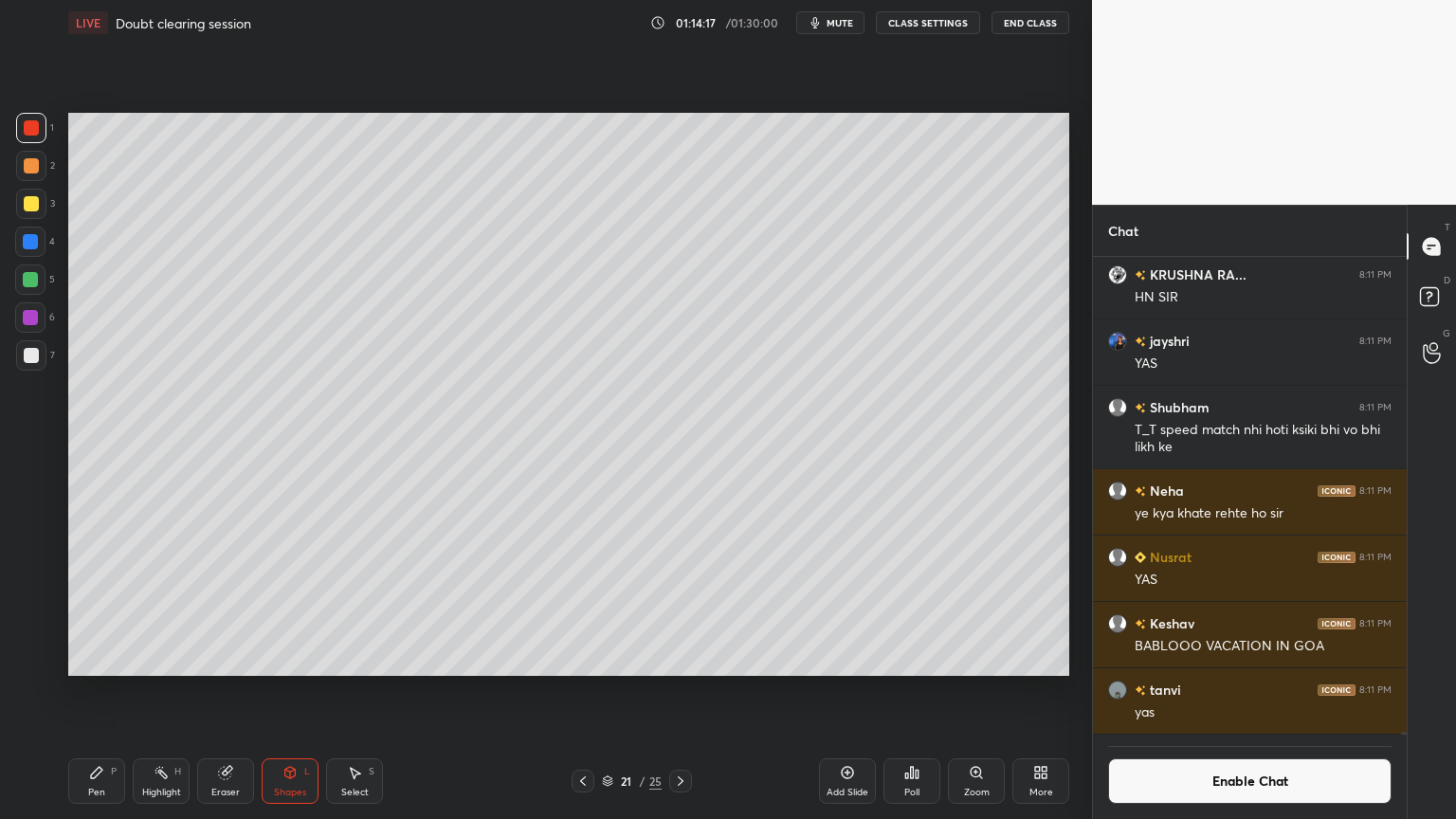 click 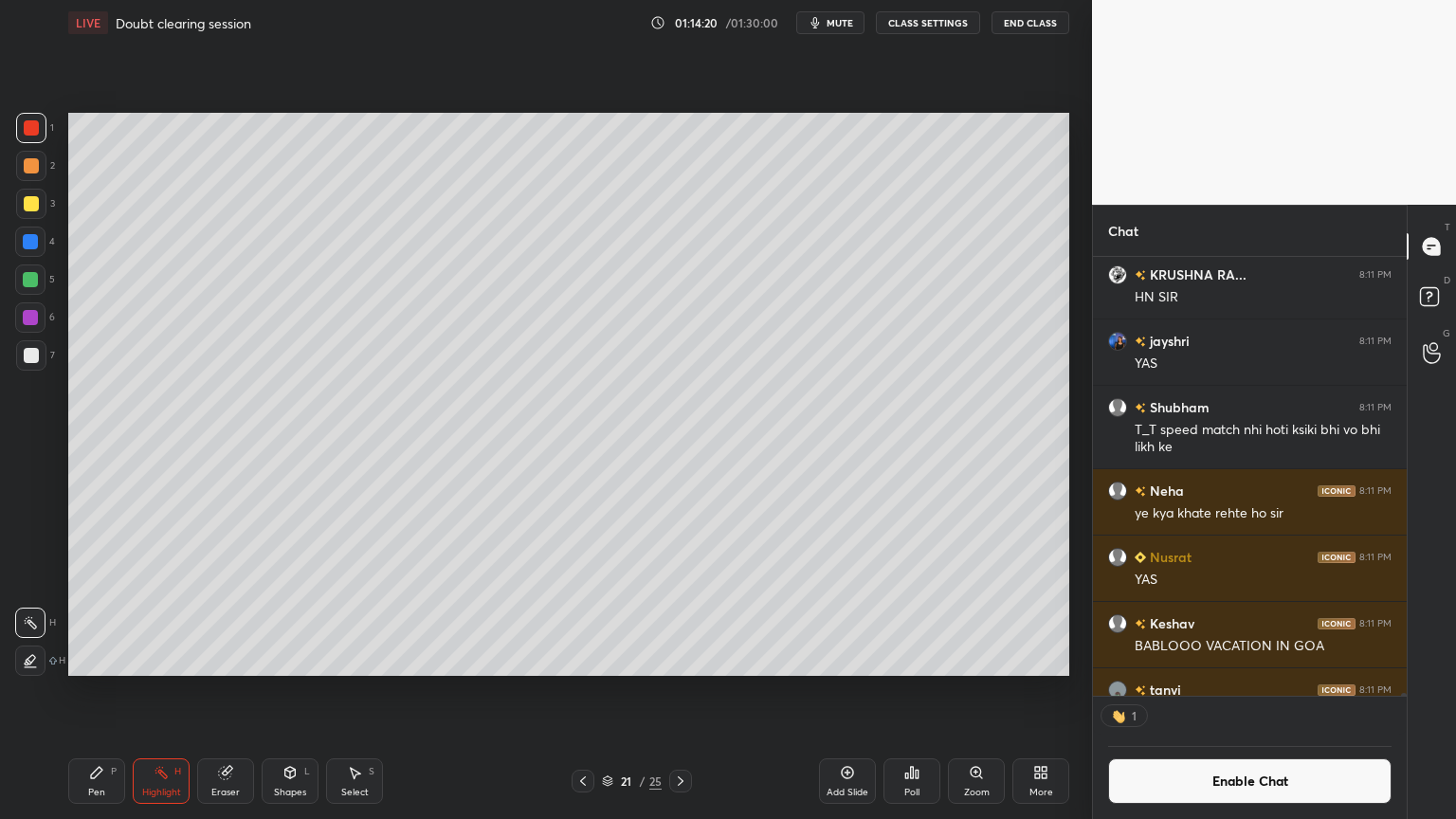 scroll, scrollTop: 433, scrollLeft: 308, axis: both 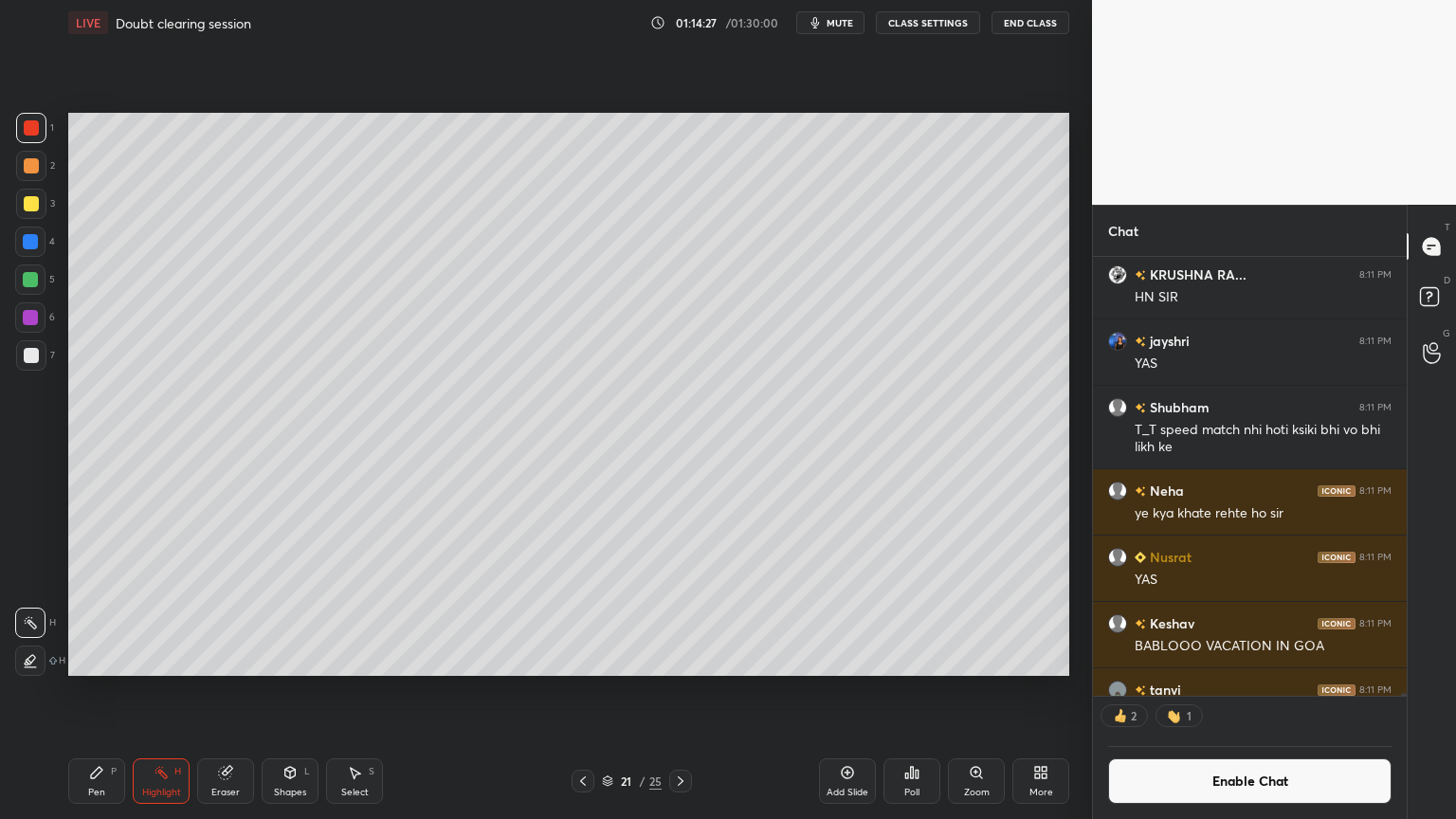 click 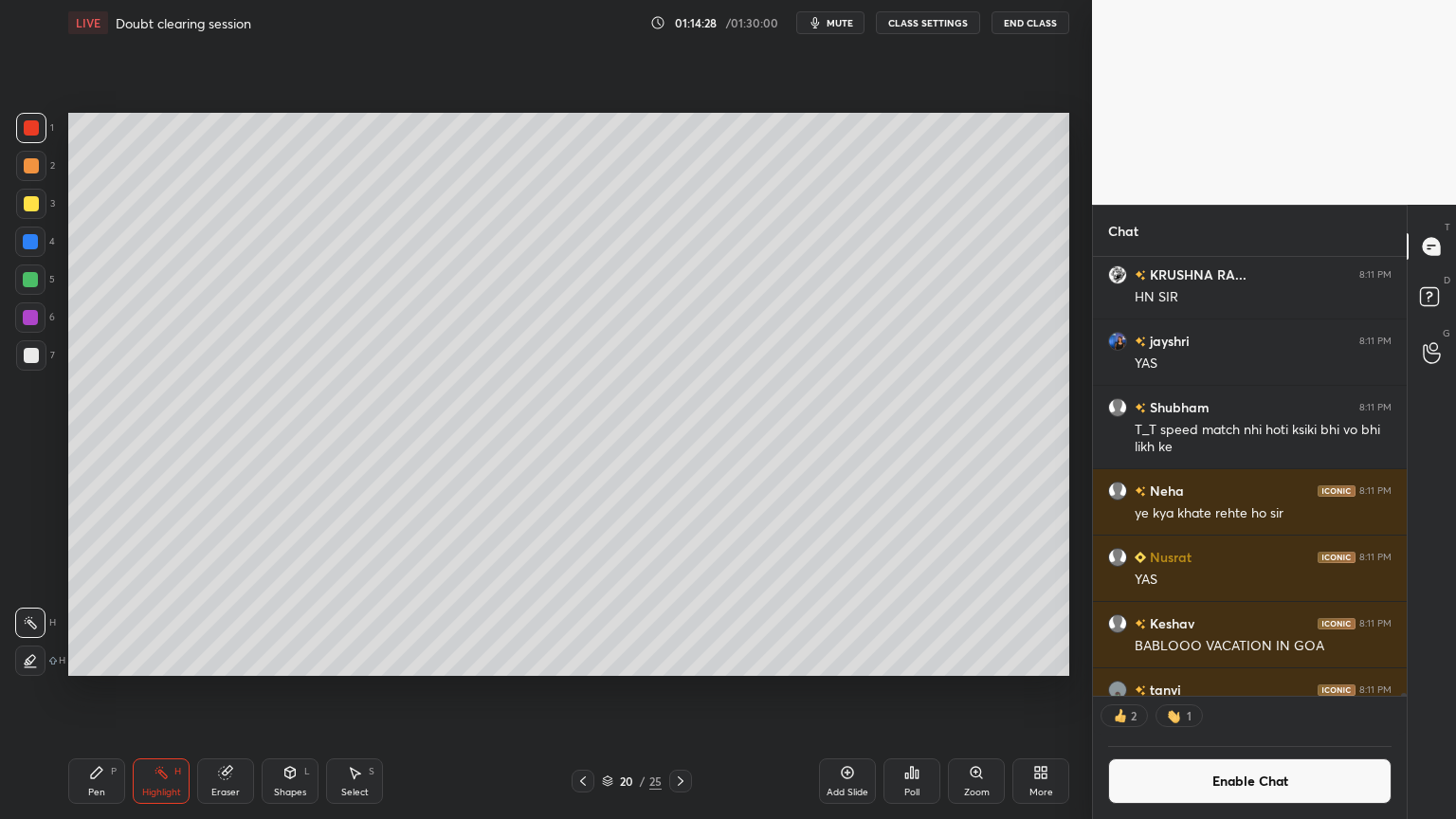 click 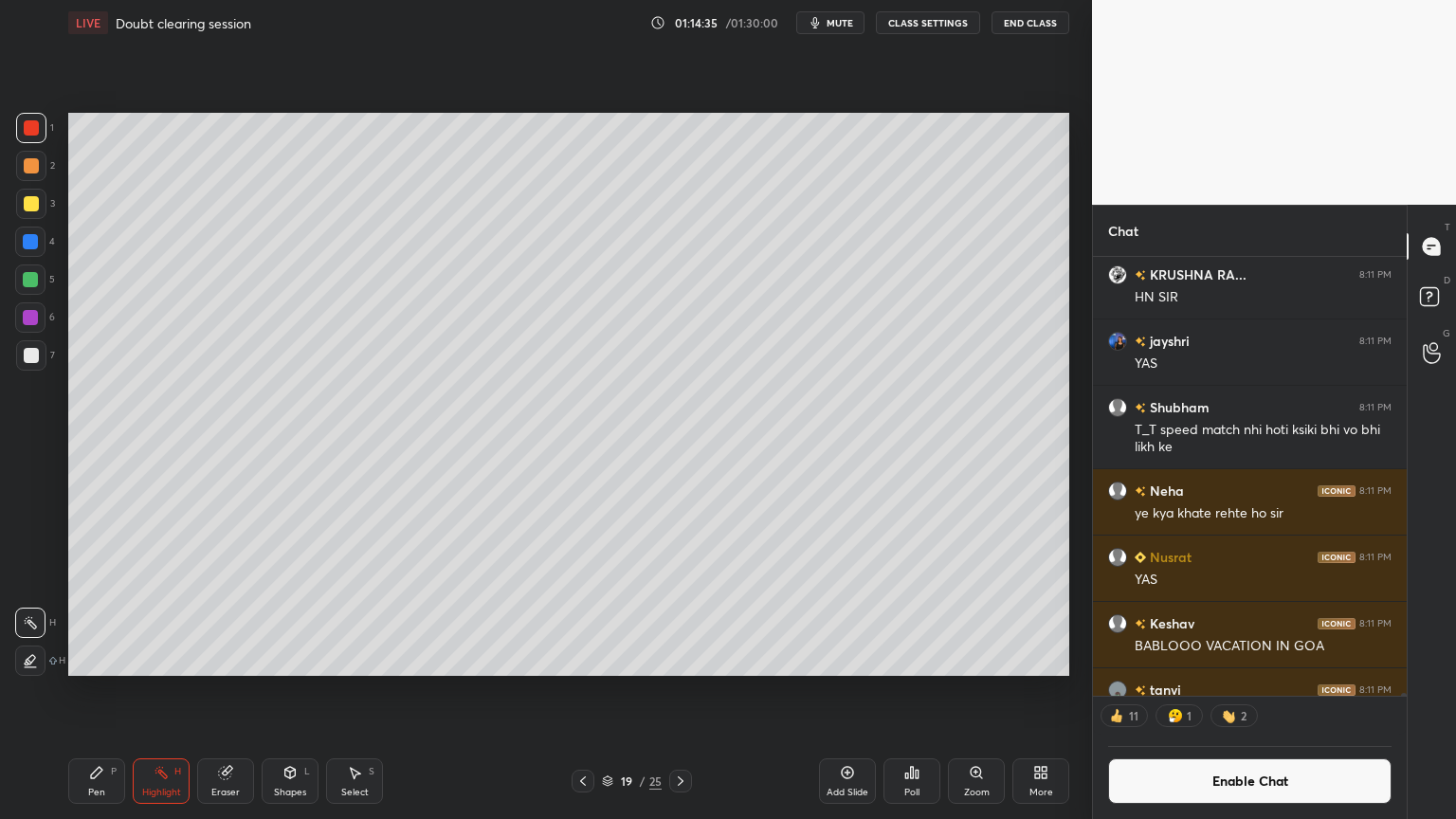click 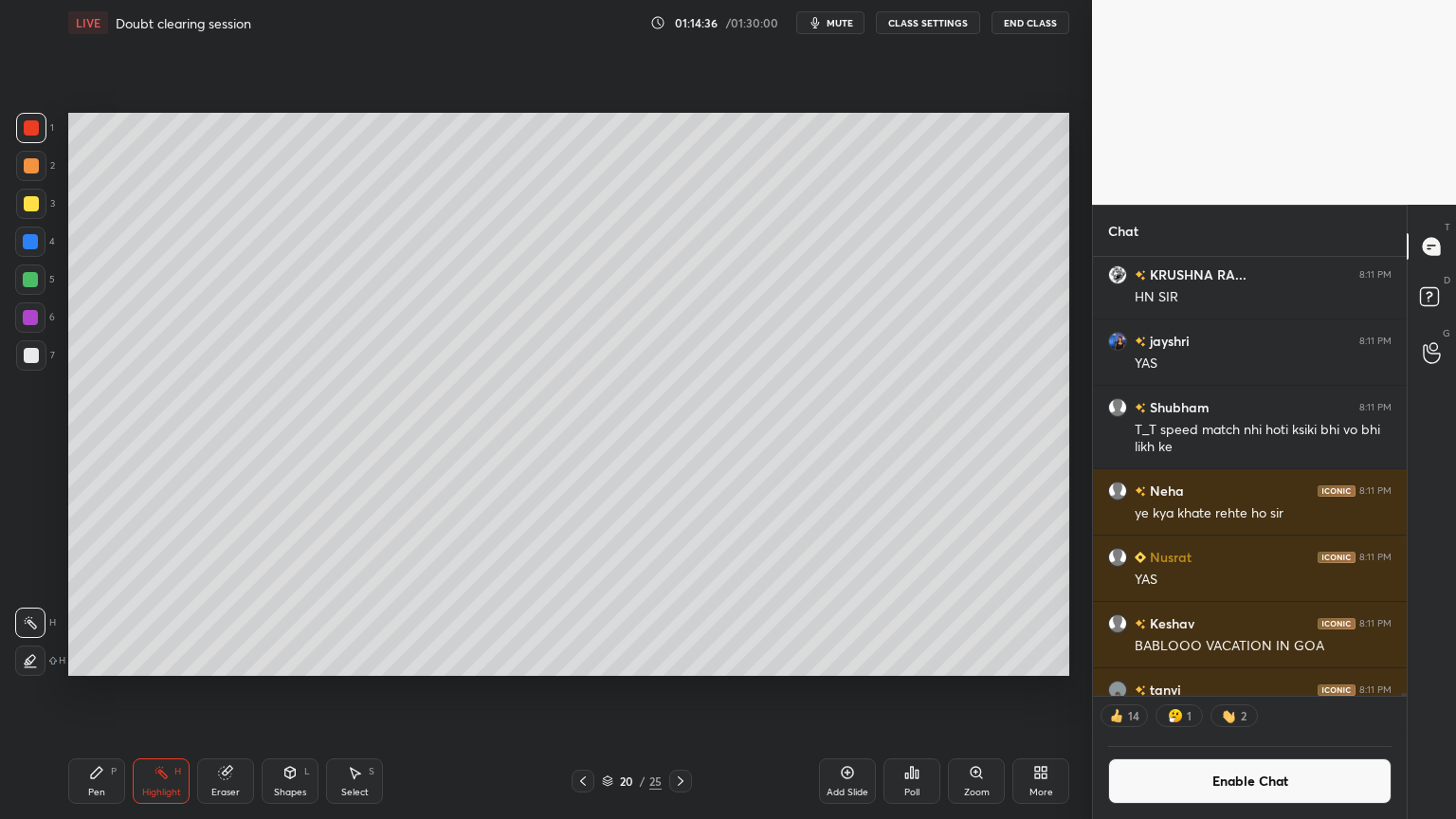 click 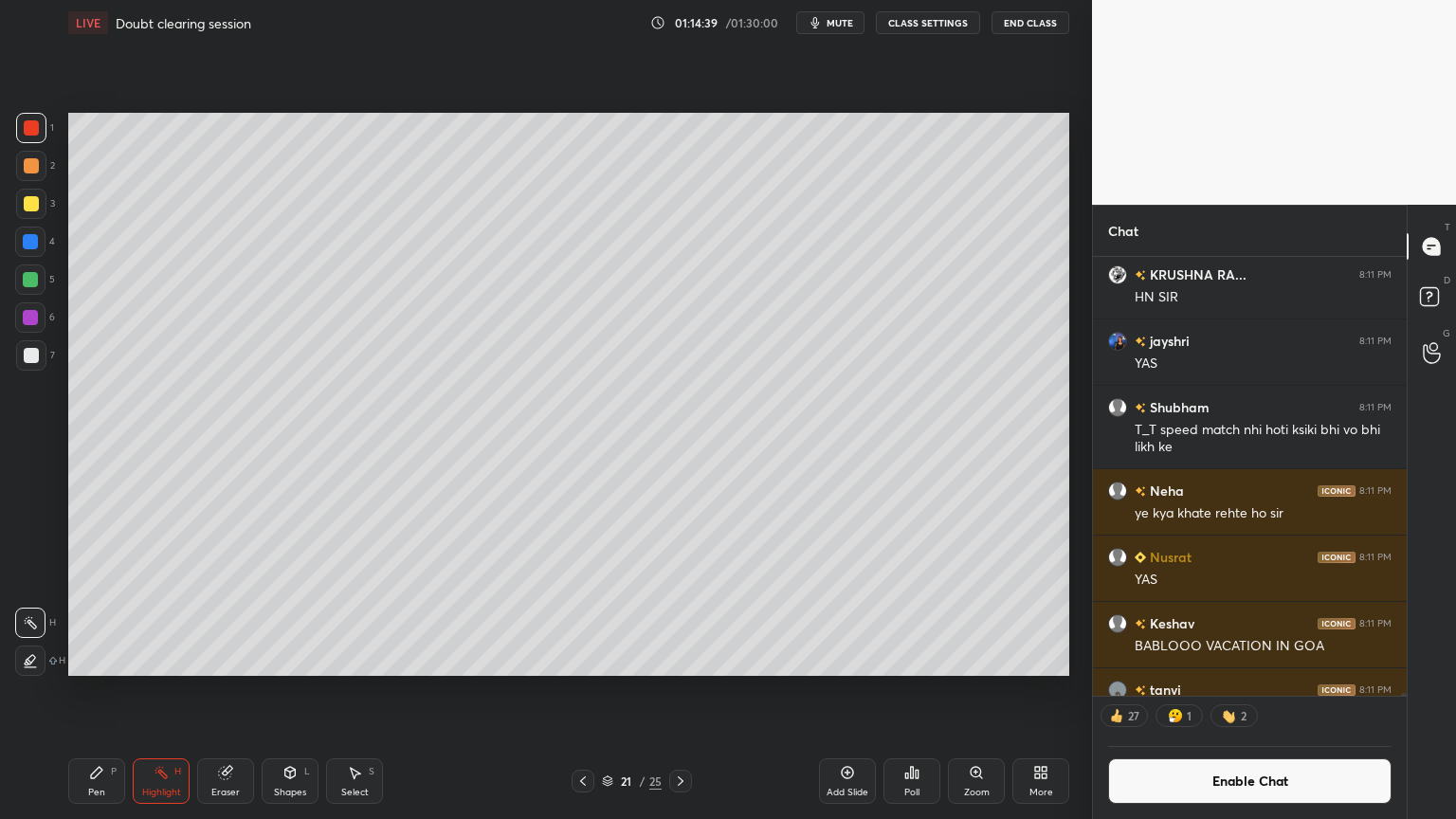 drag, startPoint x: 853, startPoint y: 784, endPoint x: 827, endPoint y: 779, distance: 26.476405 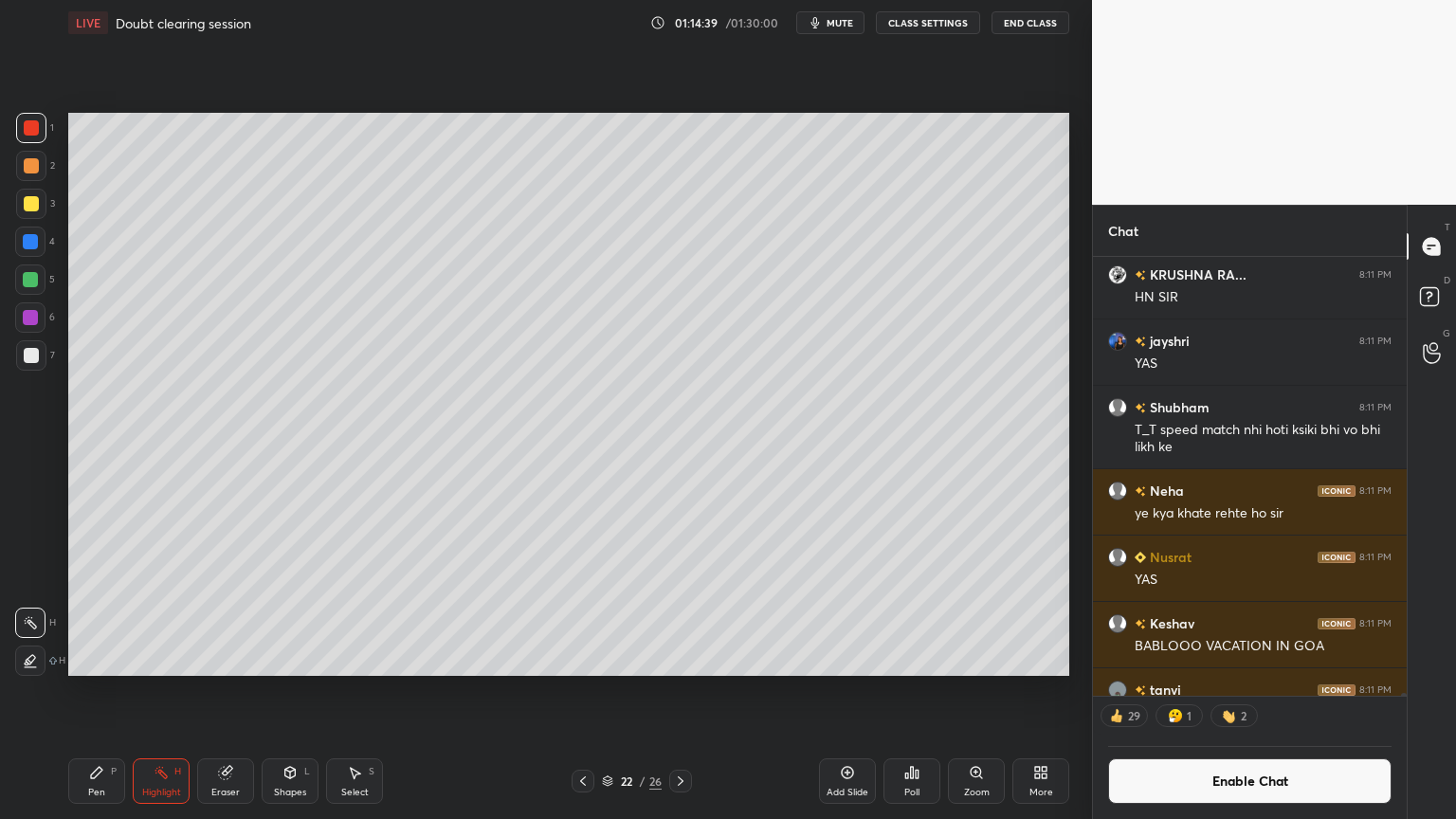 click on "Pen P" at bounding box center (97, 781) 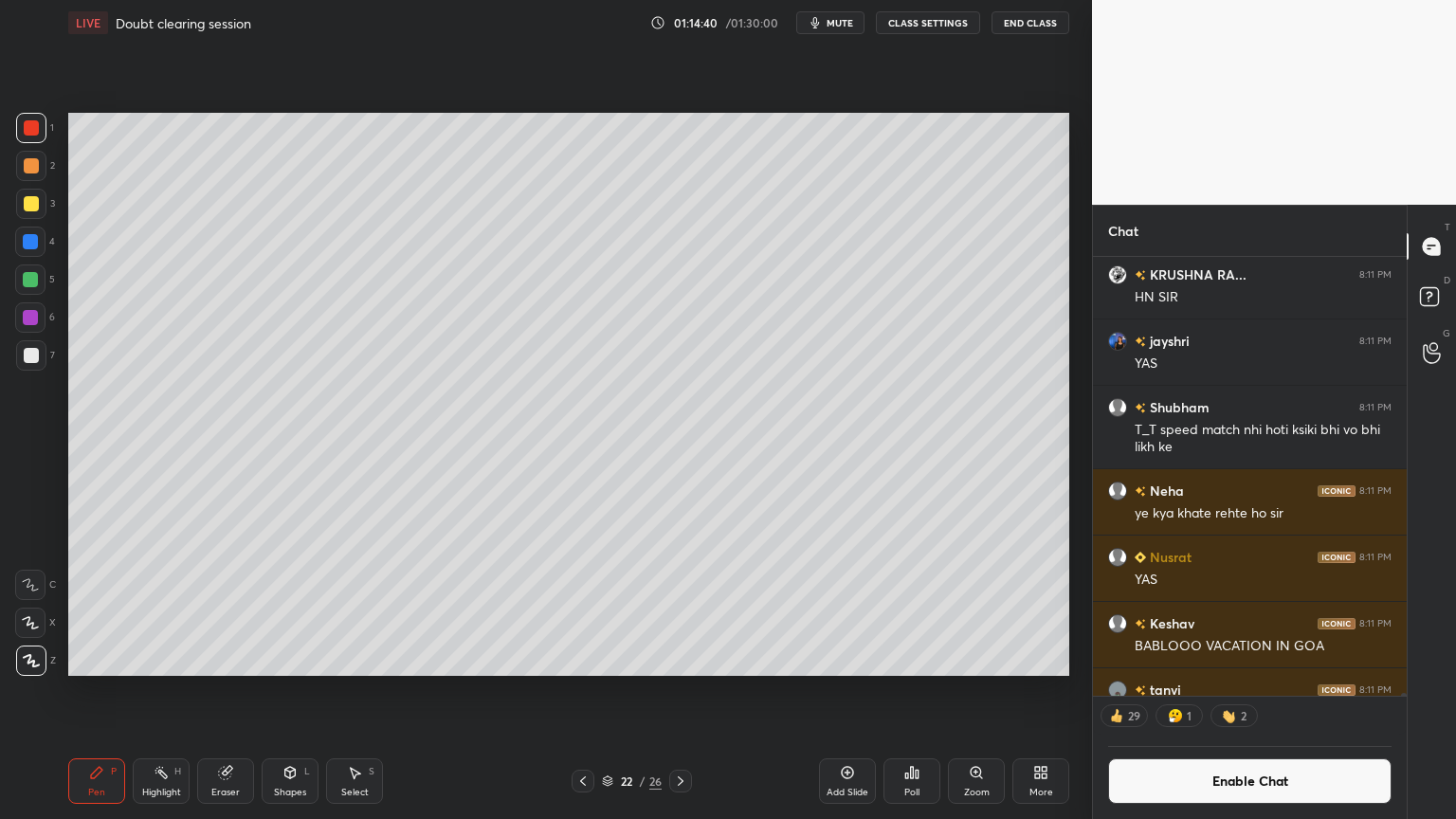 click at bounding box center (31, 166) 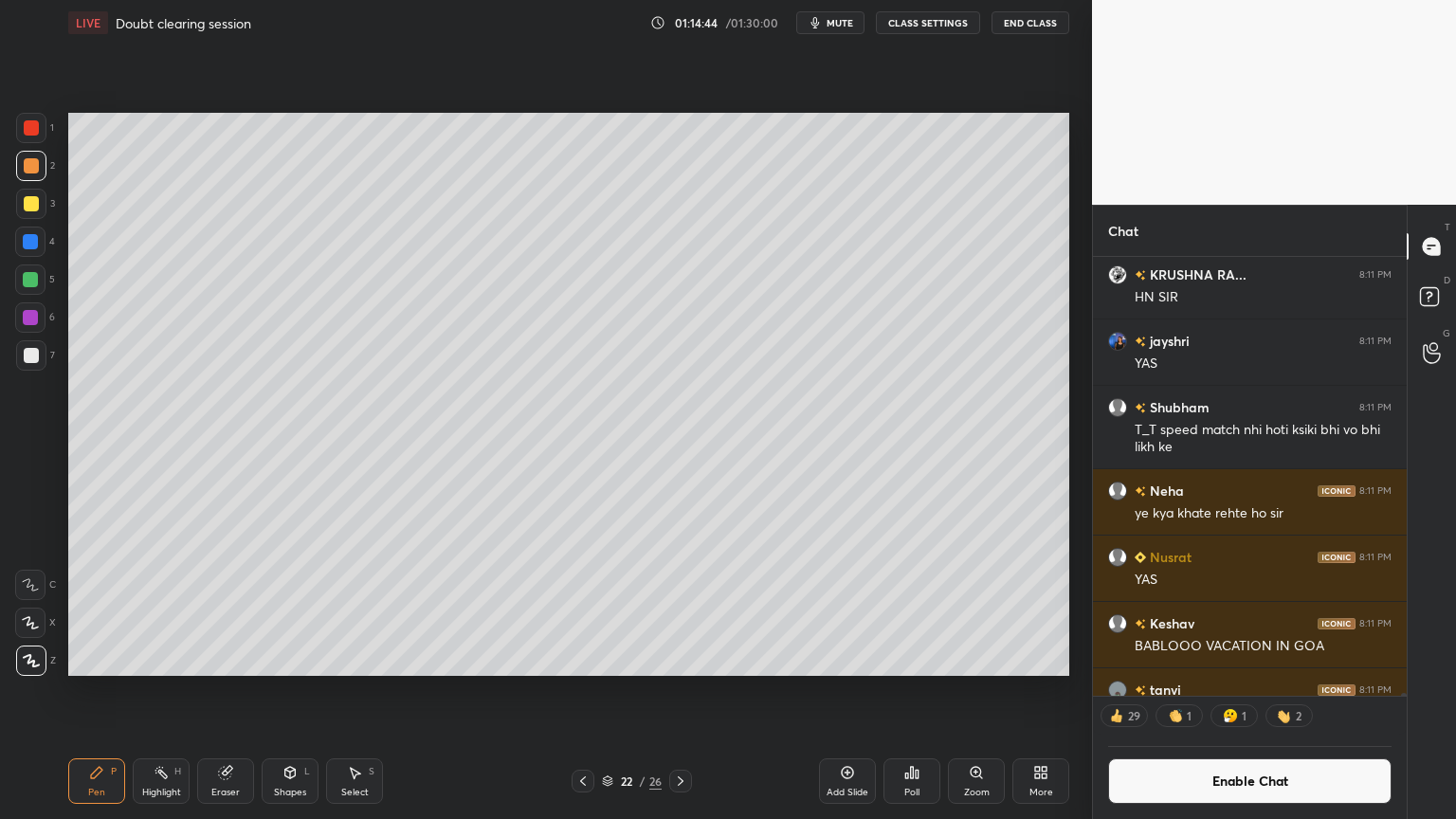 click on "Shapes L" at bounding box center (290, 781) 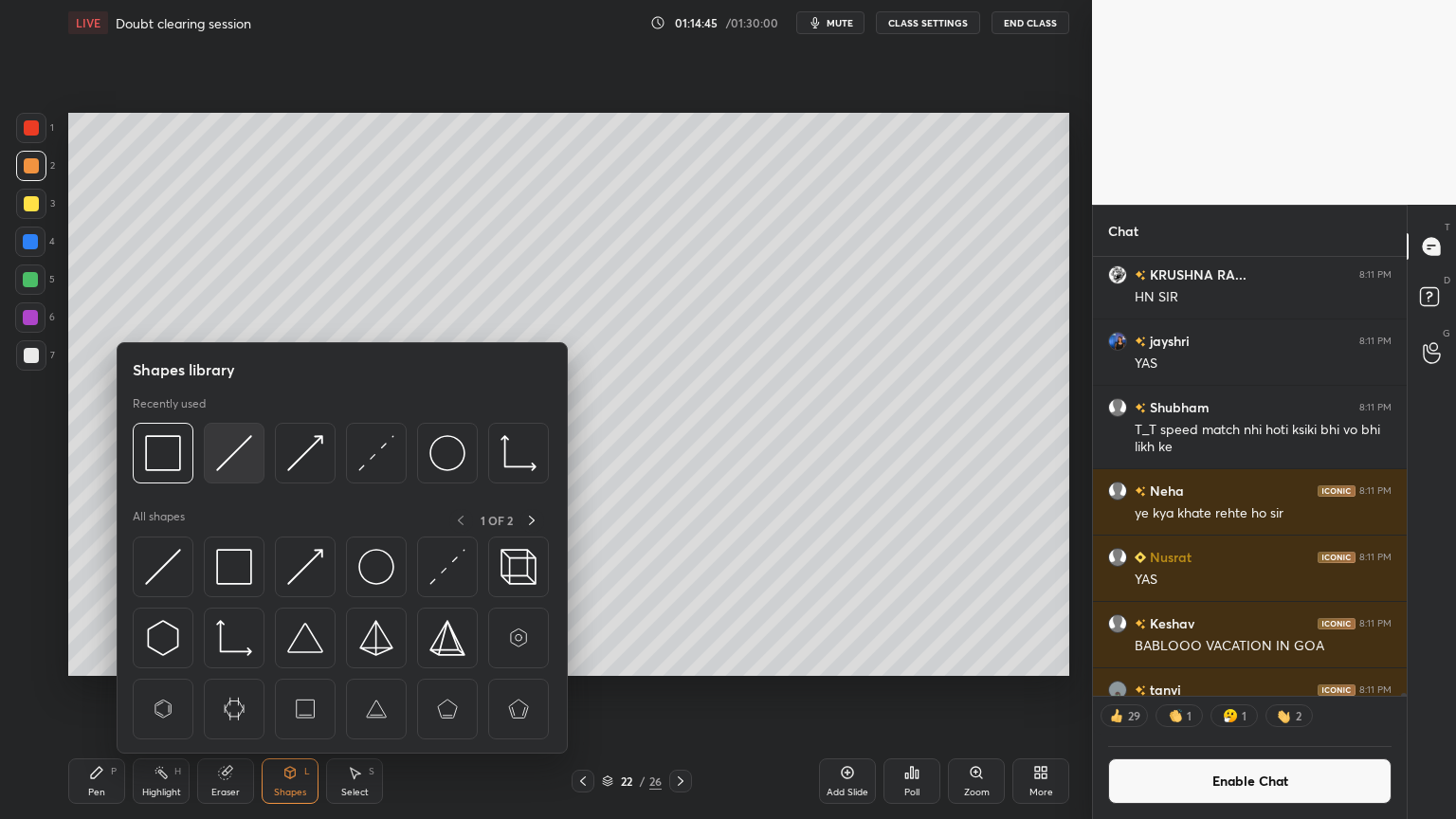 click at bounding box center [234, 453] 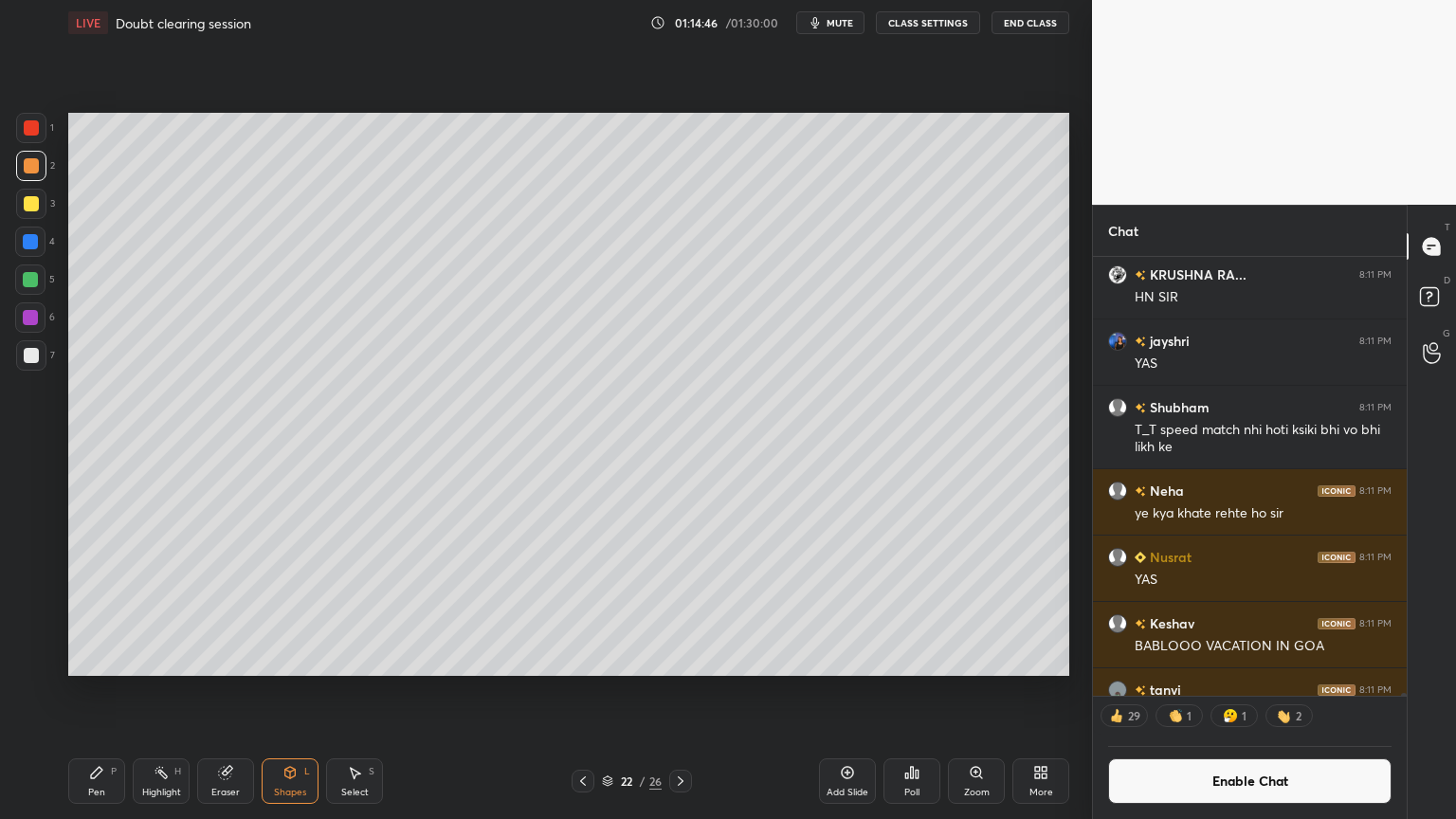 click at bounding box center [31, 355] 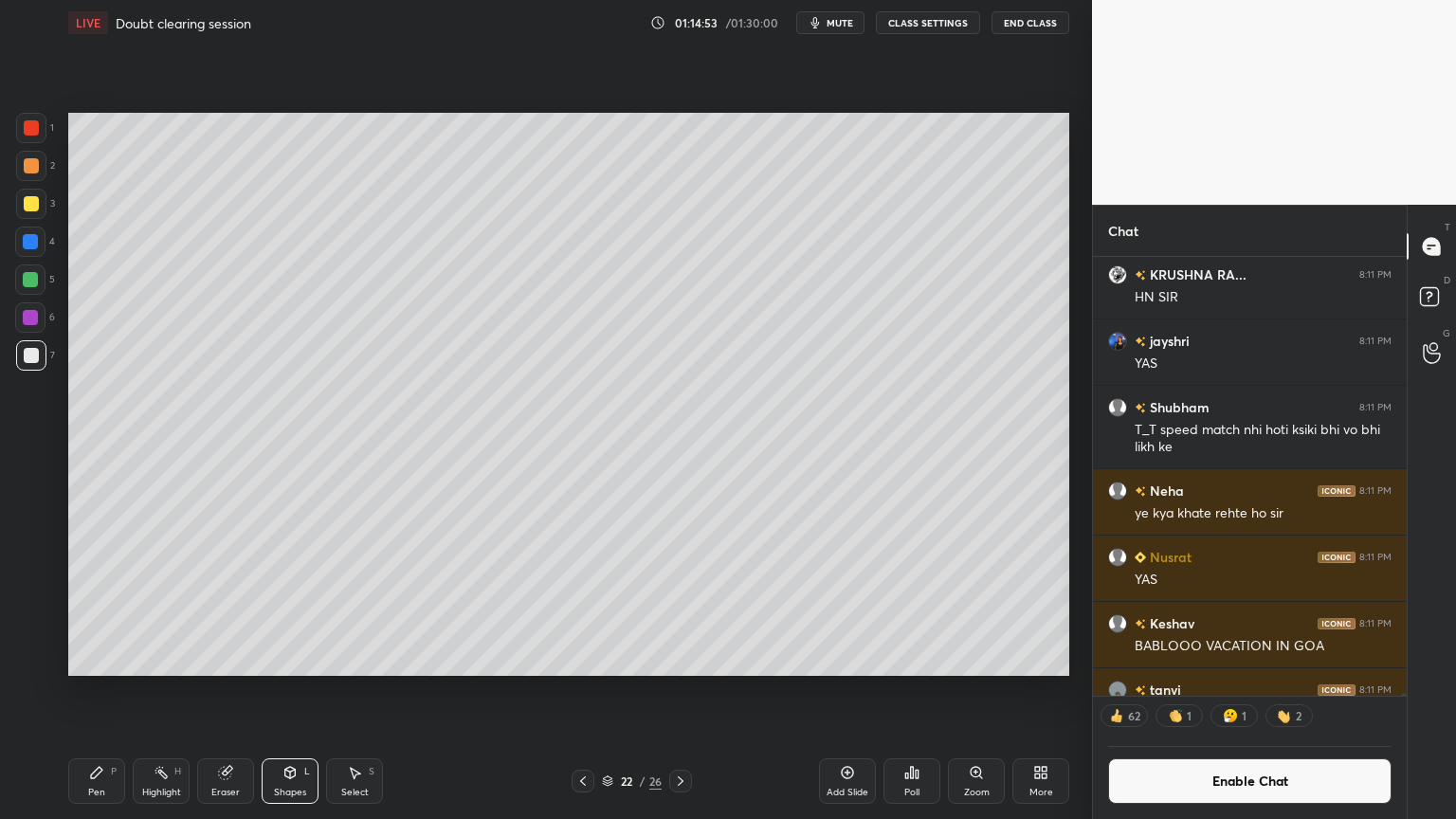 click on "P" at bounding box center (114, 772) 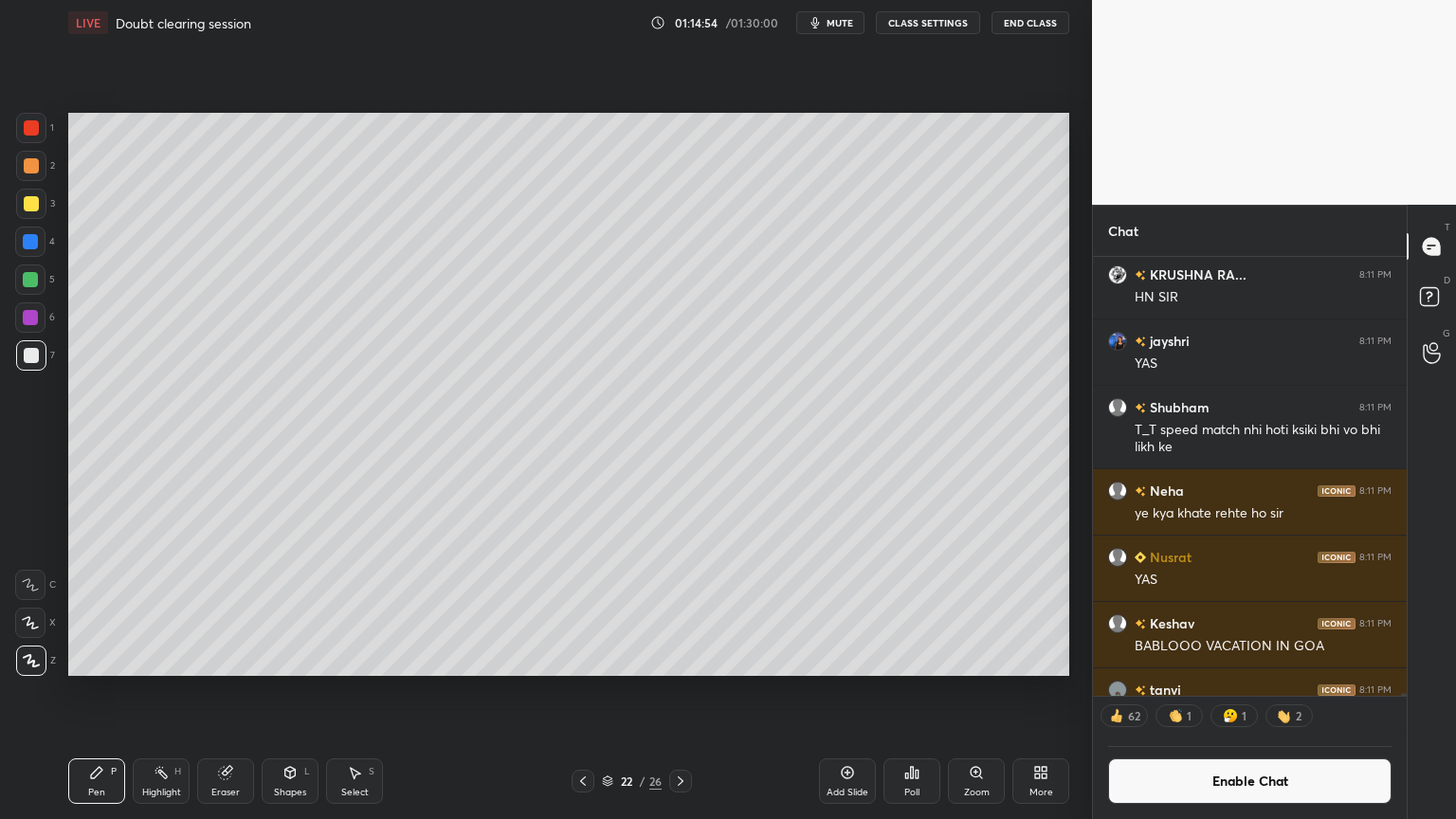 click at bounding box center [31, 128] 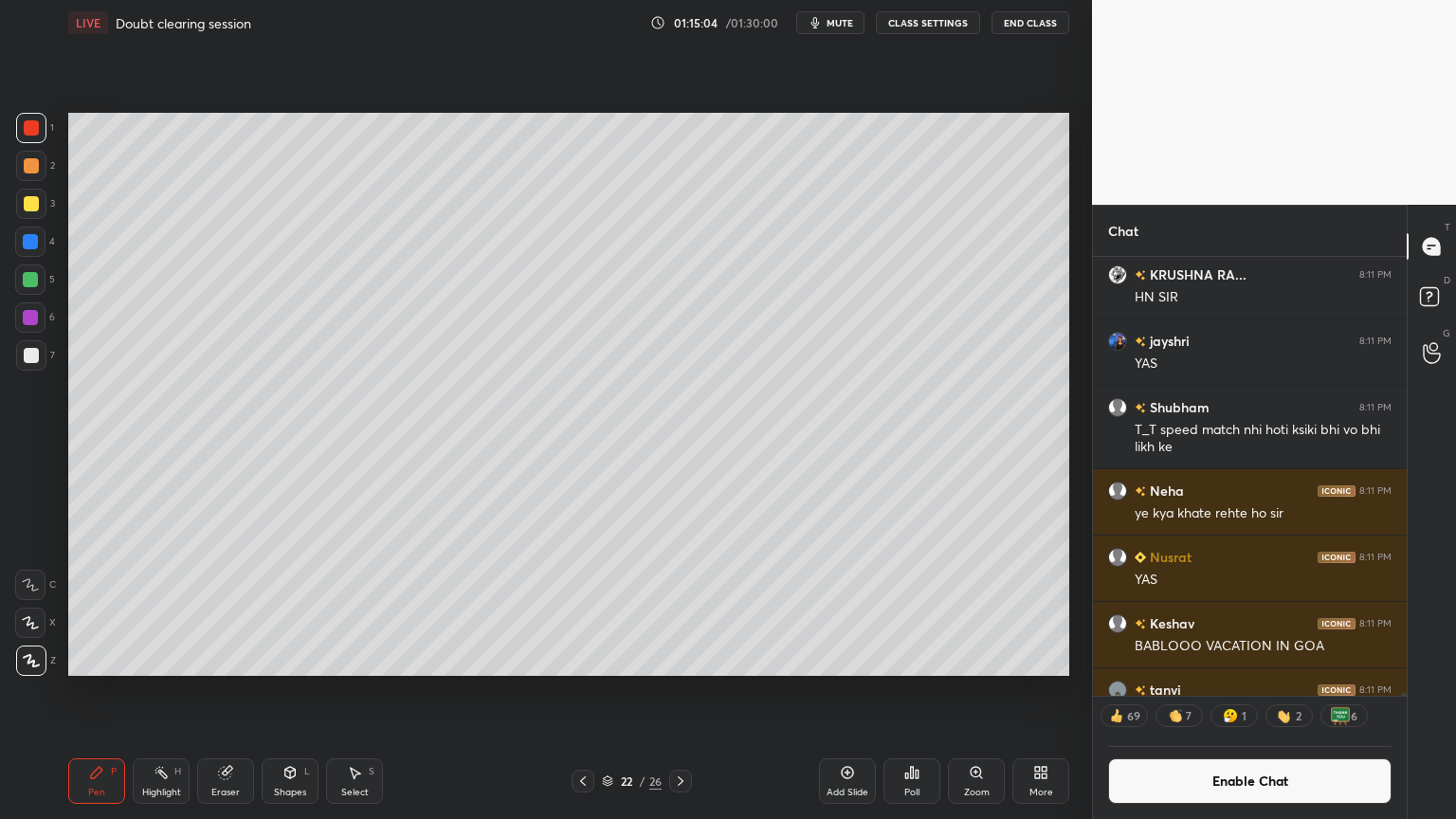 click at bounding box center (31, 355) 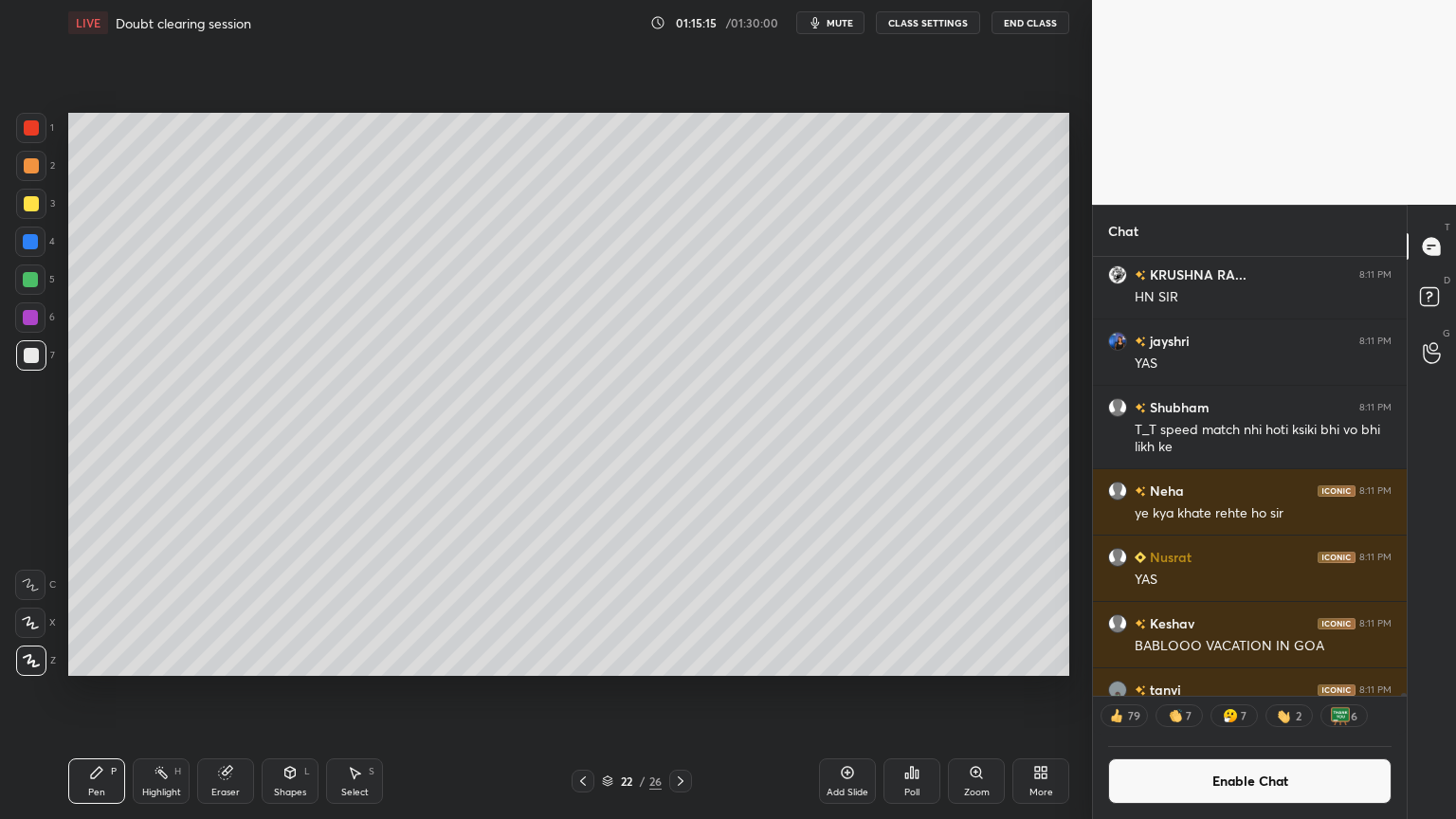 click on "Highlight" at bounding box center [161, 792] 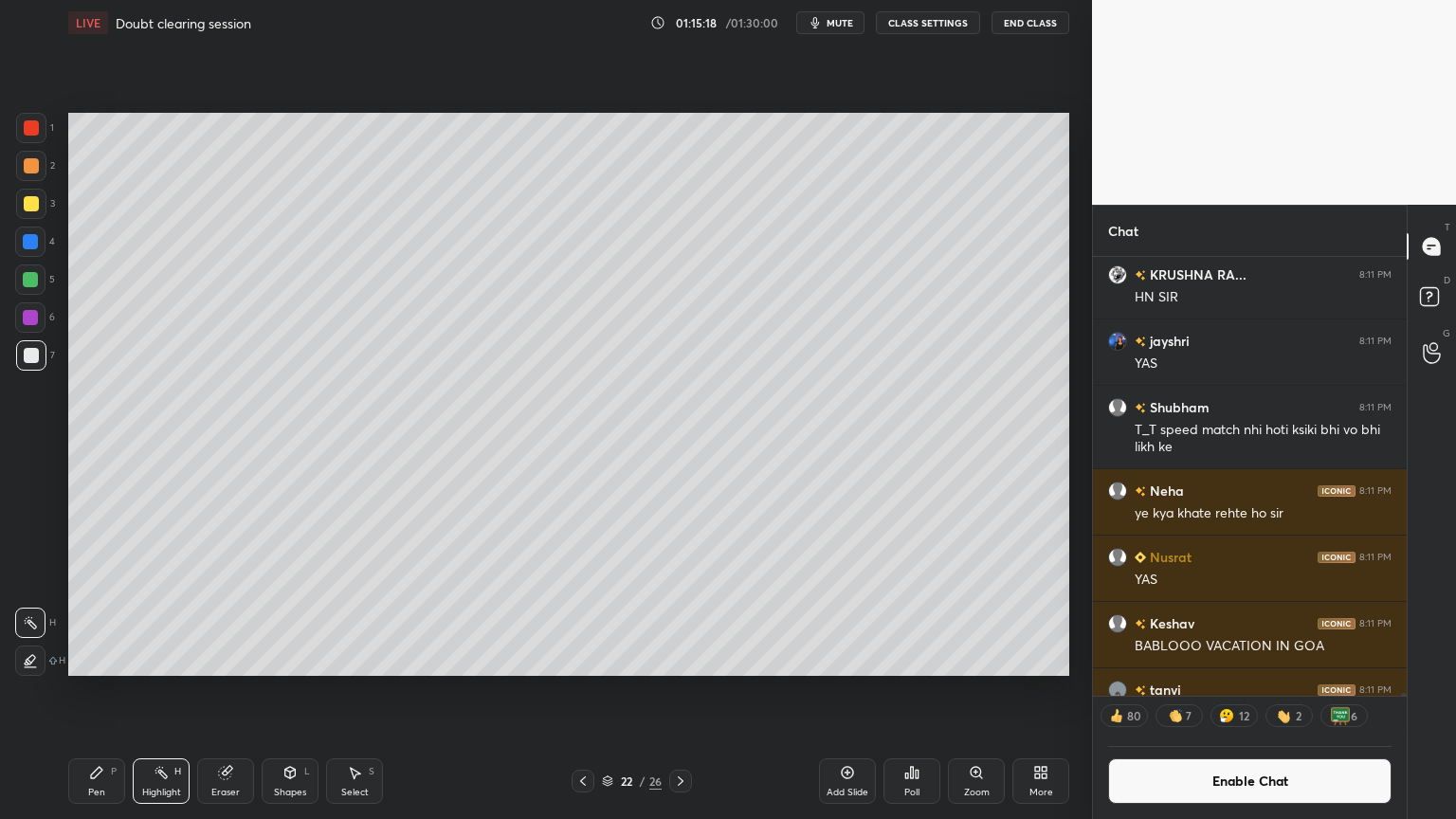 click on "Pen P" at bounding box center [97, 781] 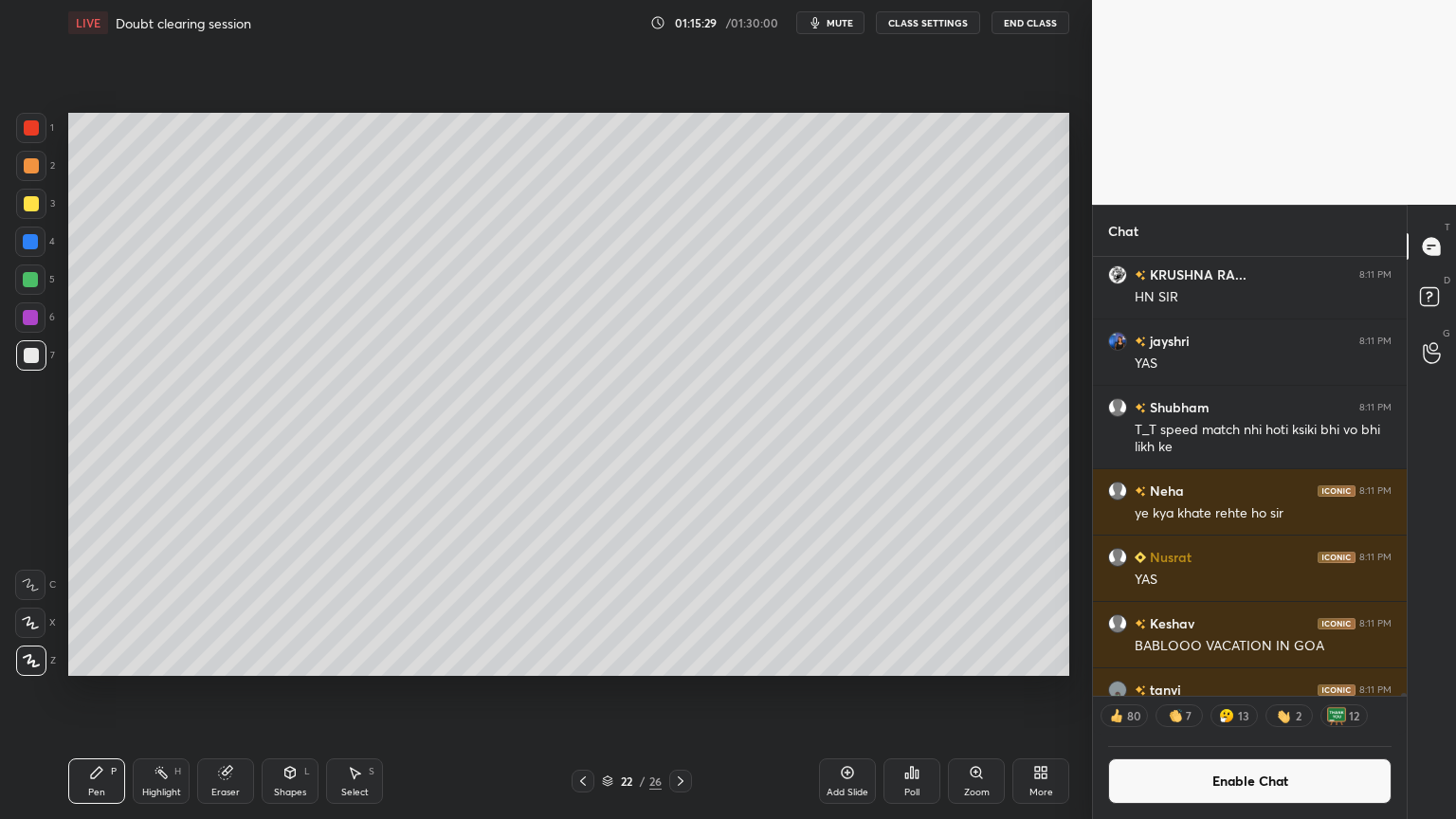 click 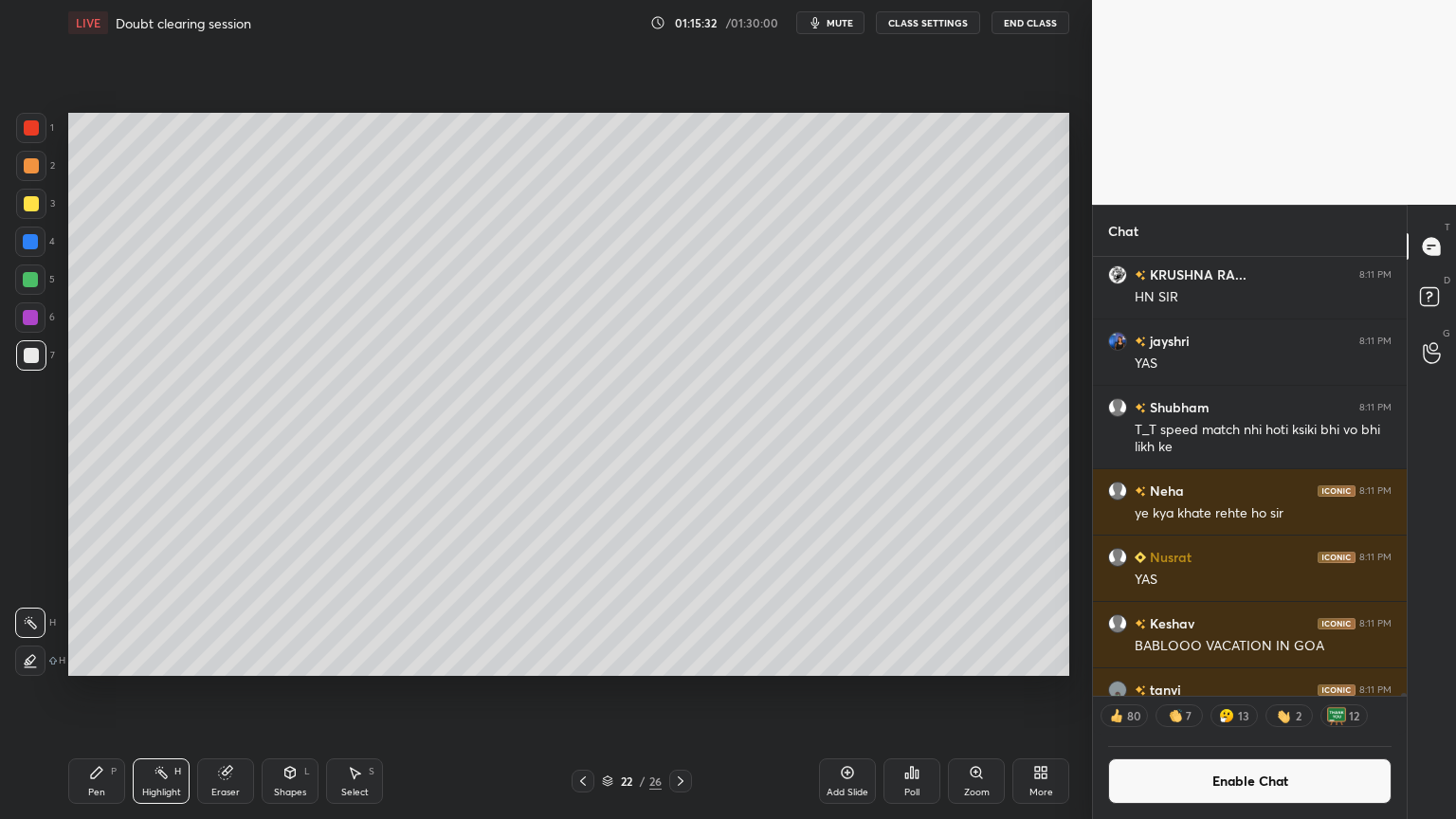 click on "Pen" at bounding box center [97, 792] 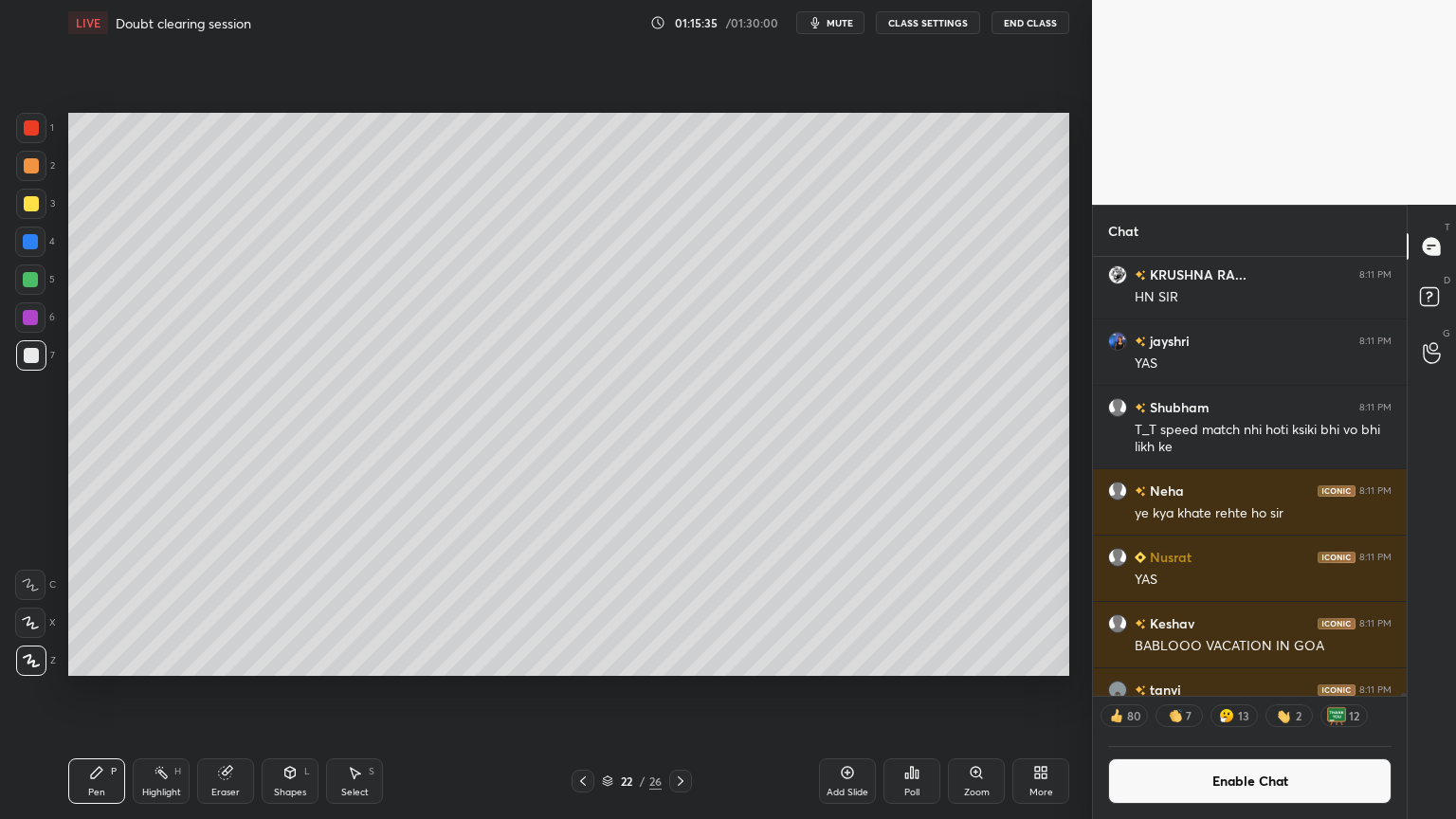 click 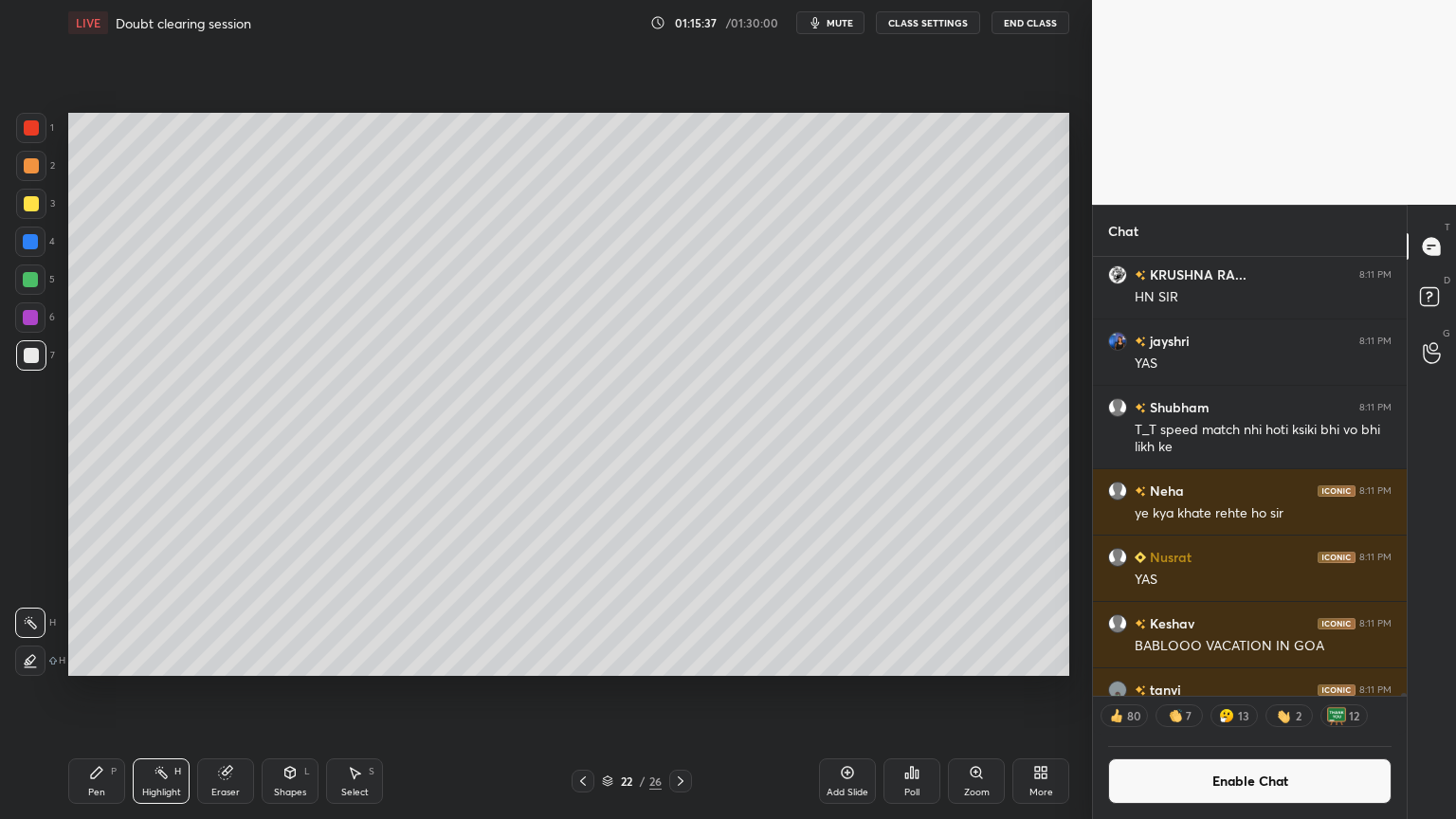 drag, startPoint x: 93, startPoint y: 790, endPoint x: 118, endPoint y: 743, distance: 53.235327 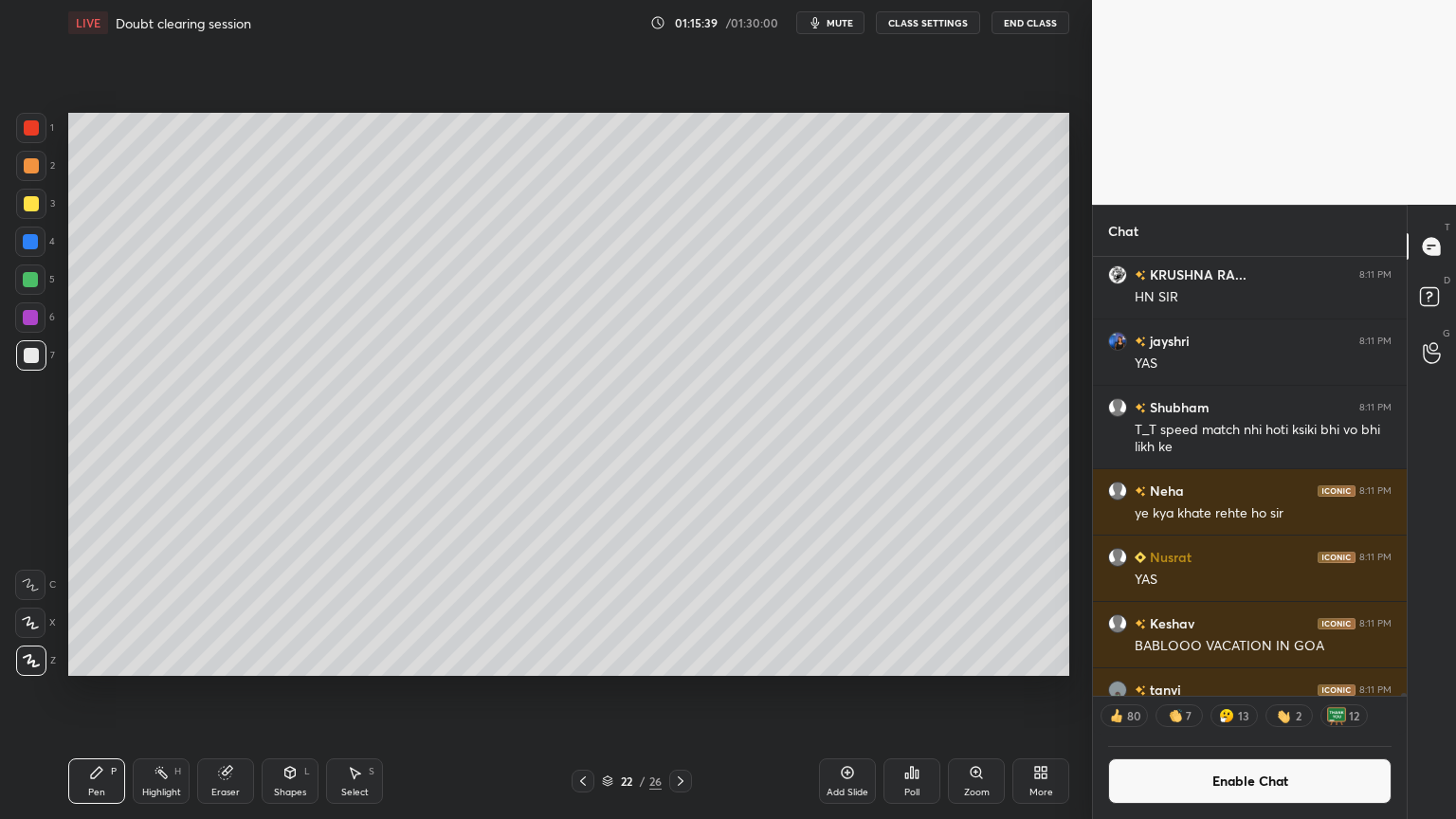 scroll, scrollTop: 6, scrollLeft: 6, axis: both 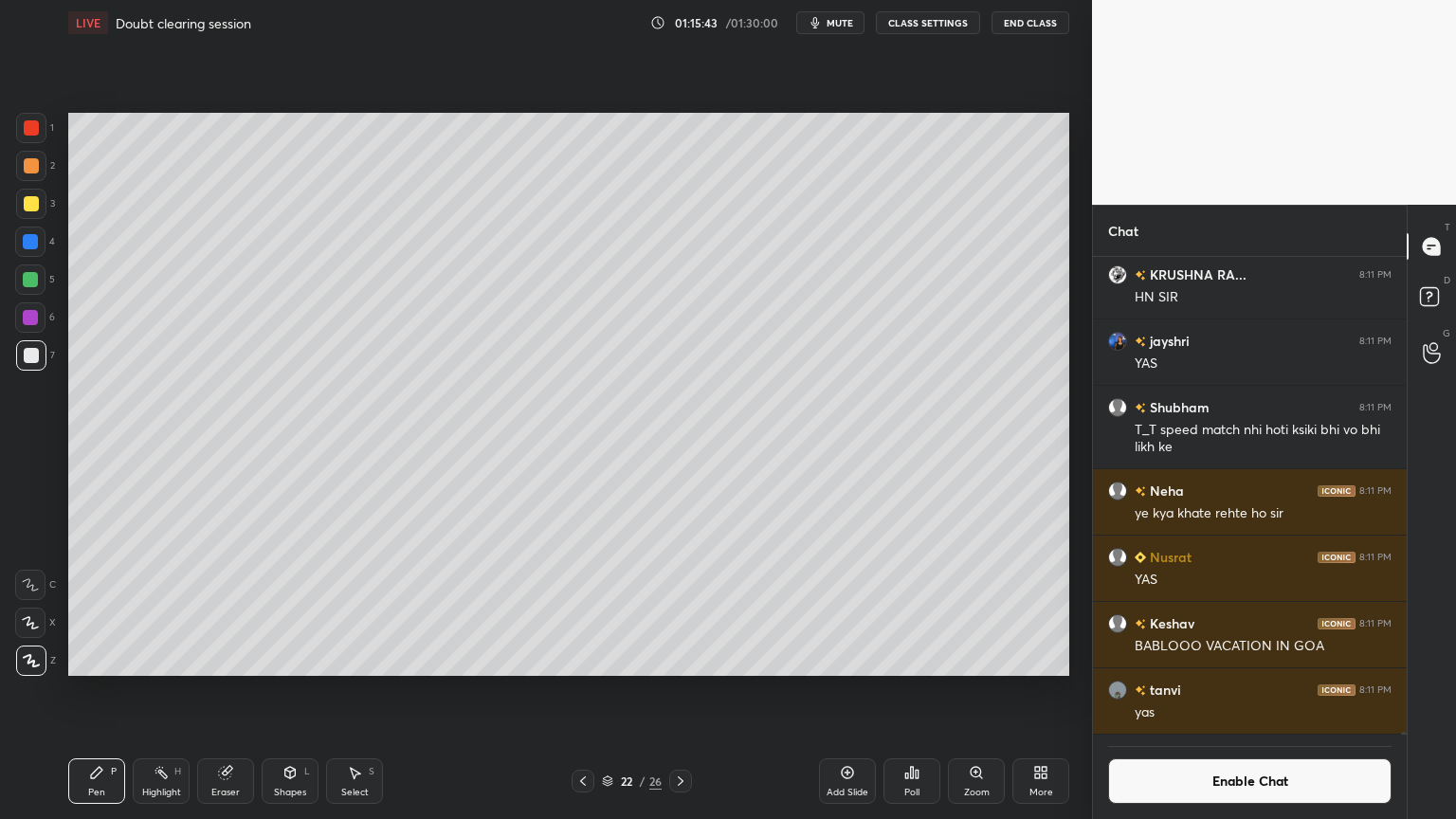 drag, startPoint x: 281, startPoint y: 784, endPoint x: 284, endPoint y: 771, distance: 13.34166 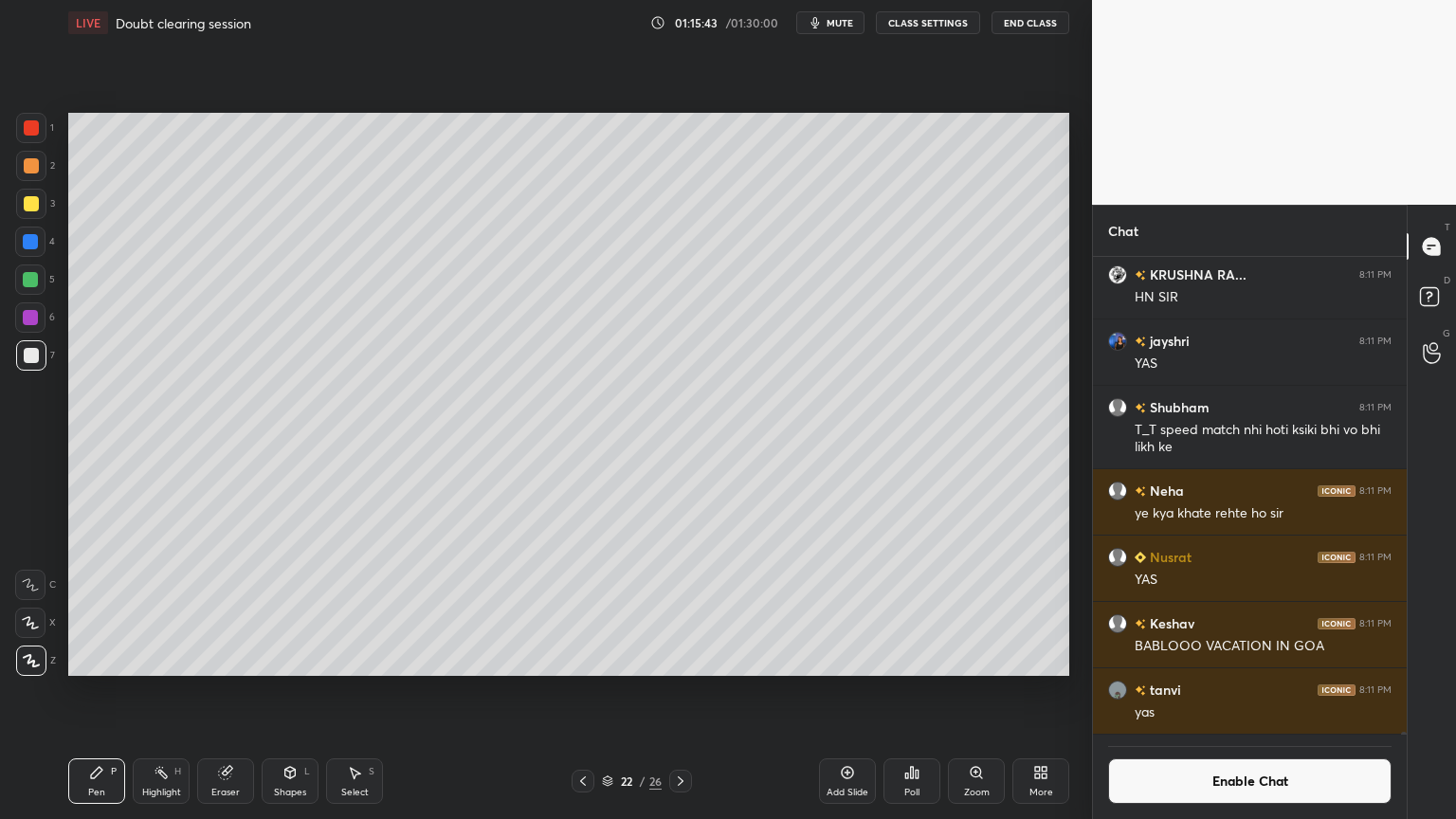 click on "Shapes L" at bounding box center [290, 781] 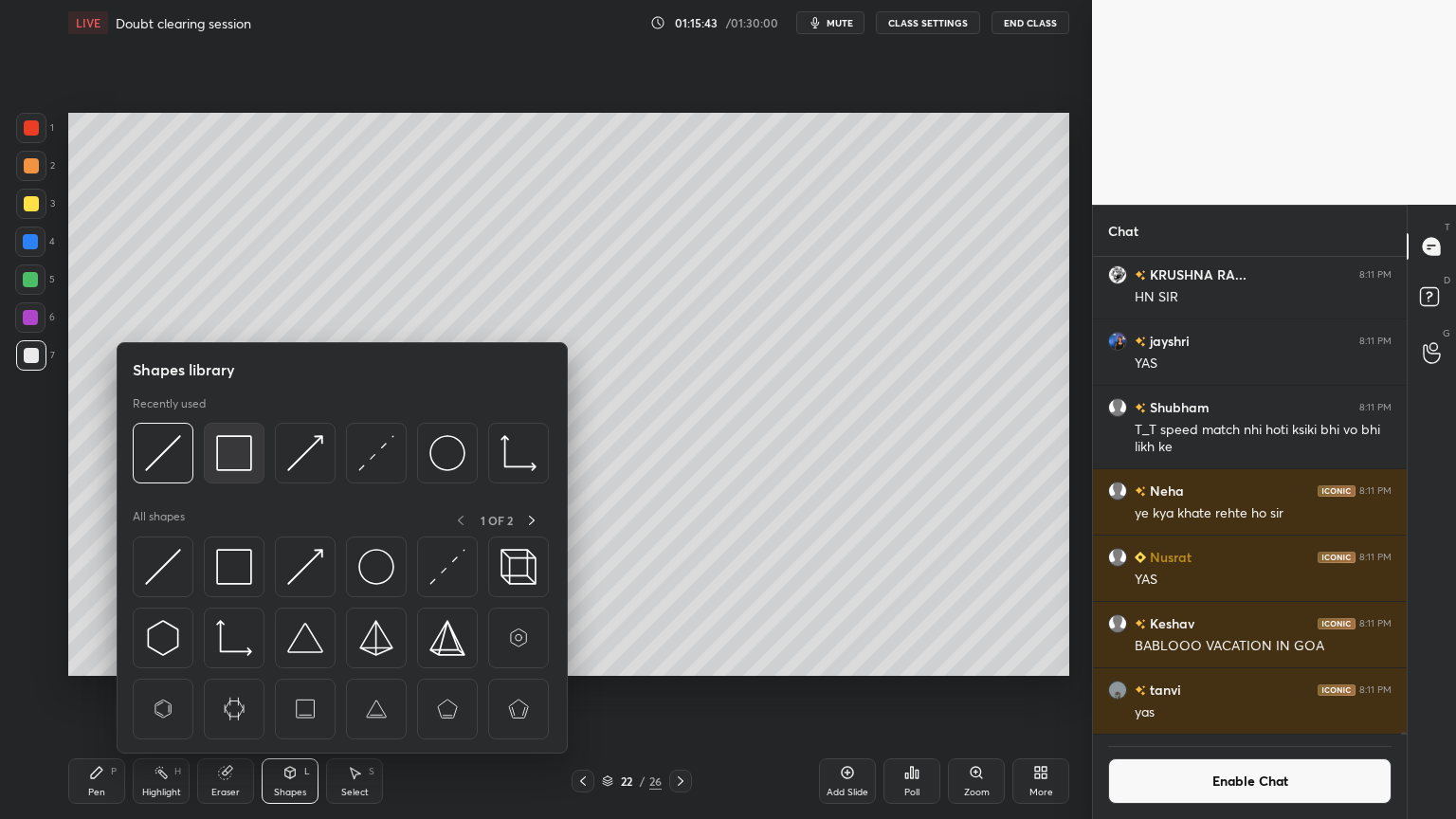 click at bounding box center (234, 453) 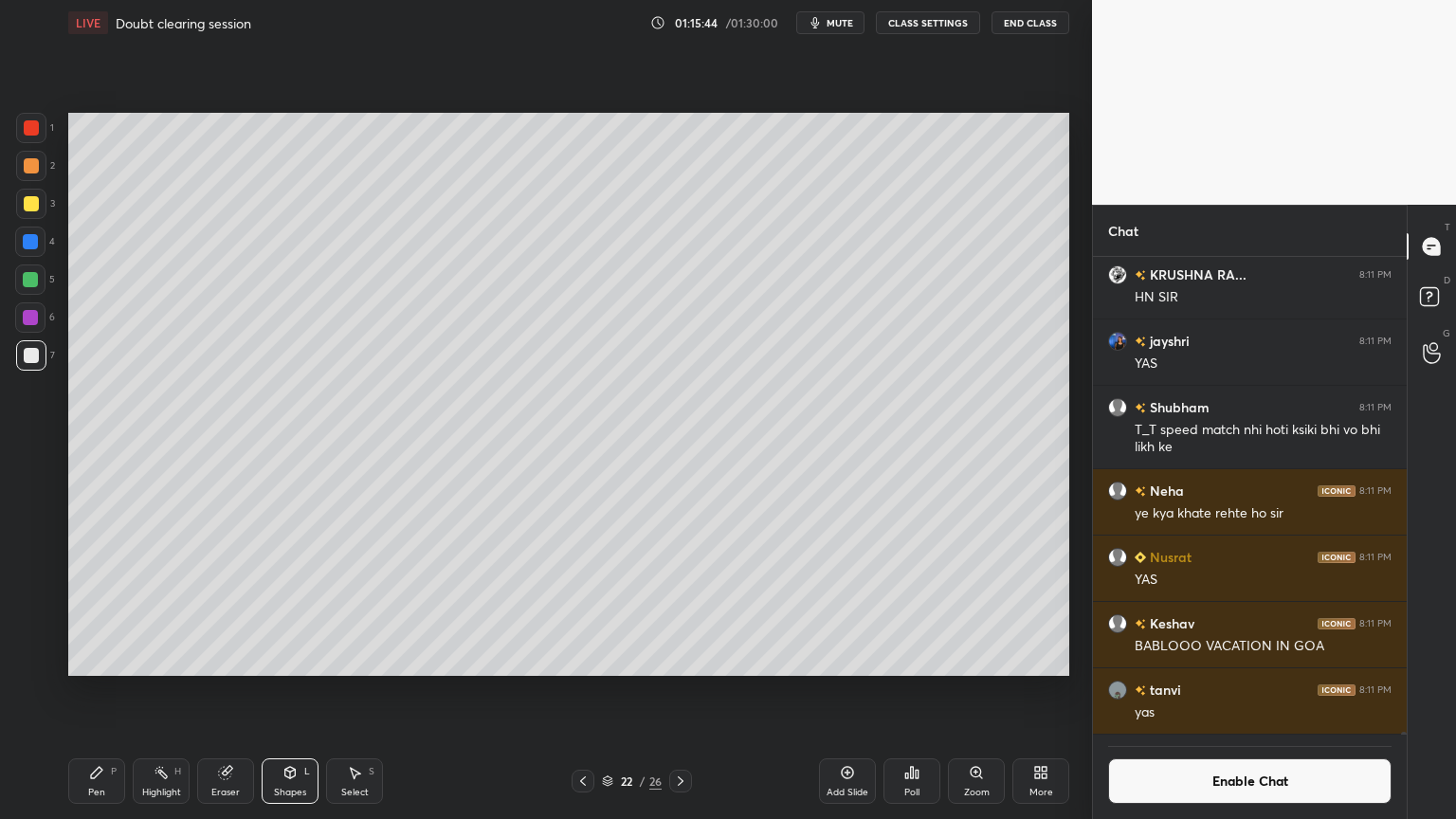 click at bounding box center [31, 204] 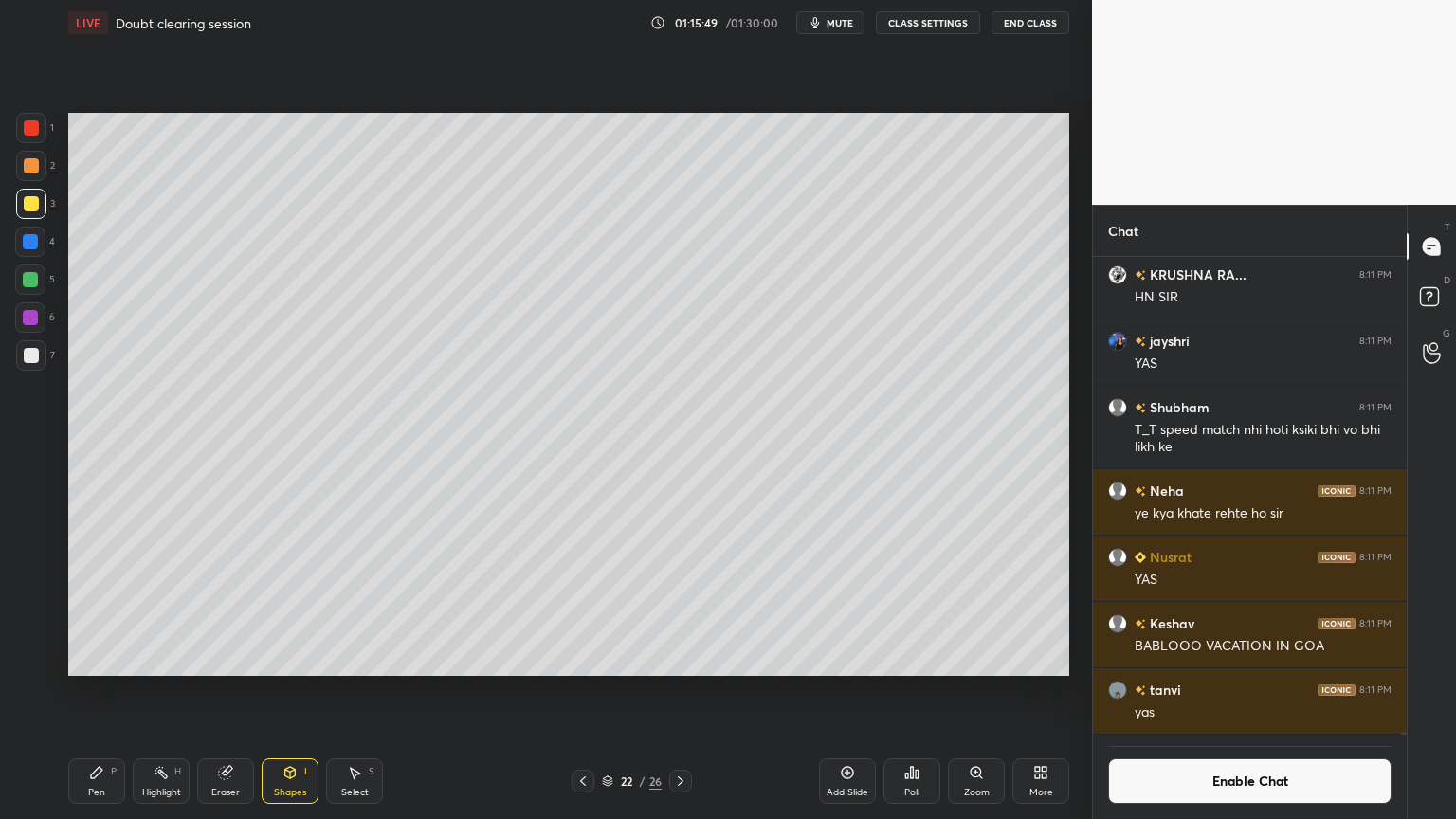 click 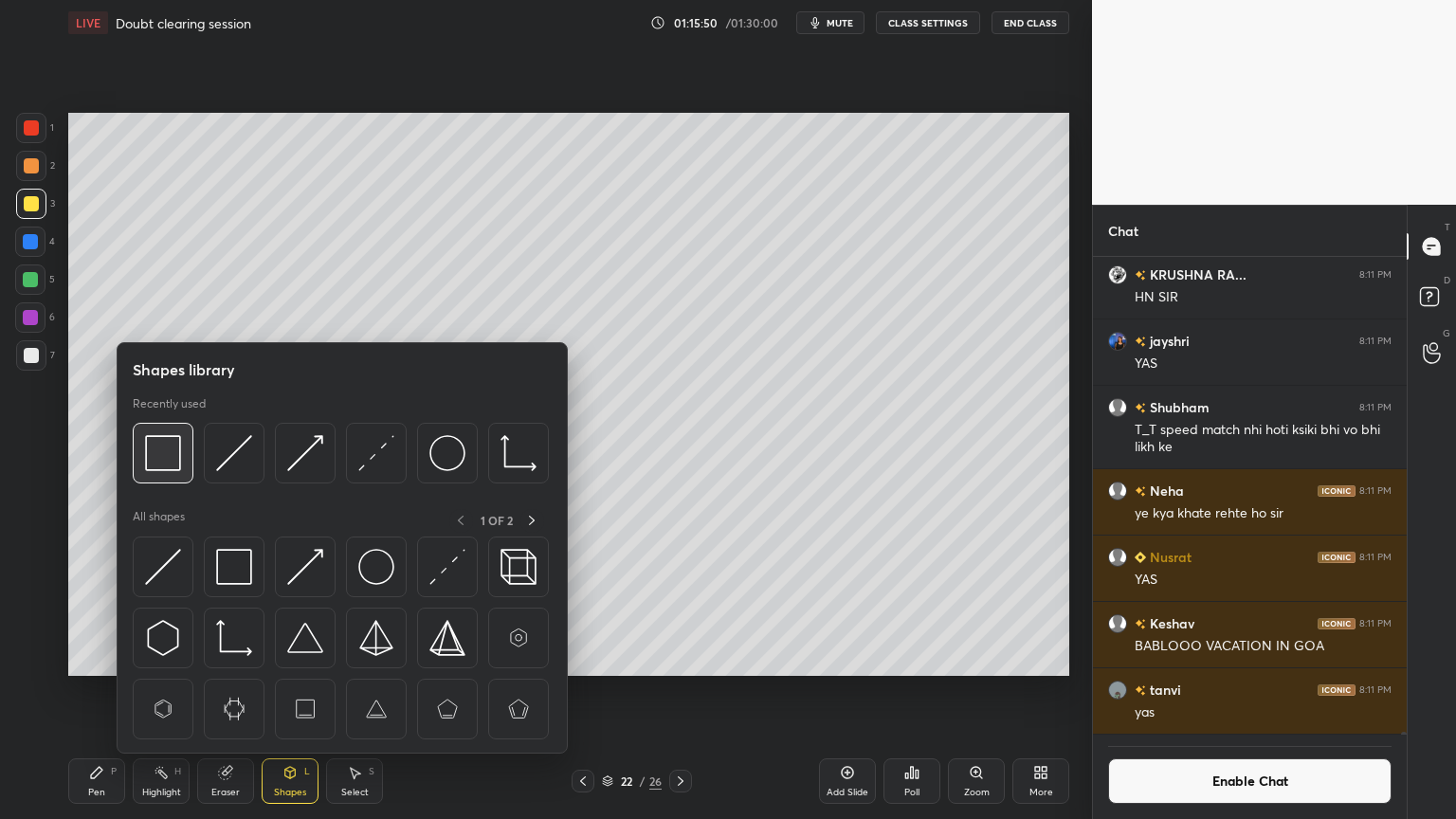 click at bounding box center (163, 453) 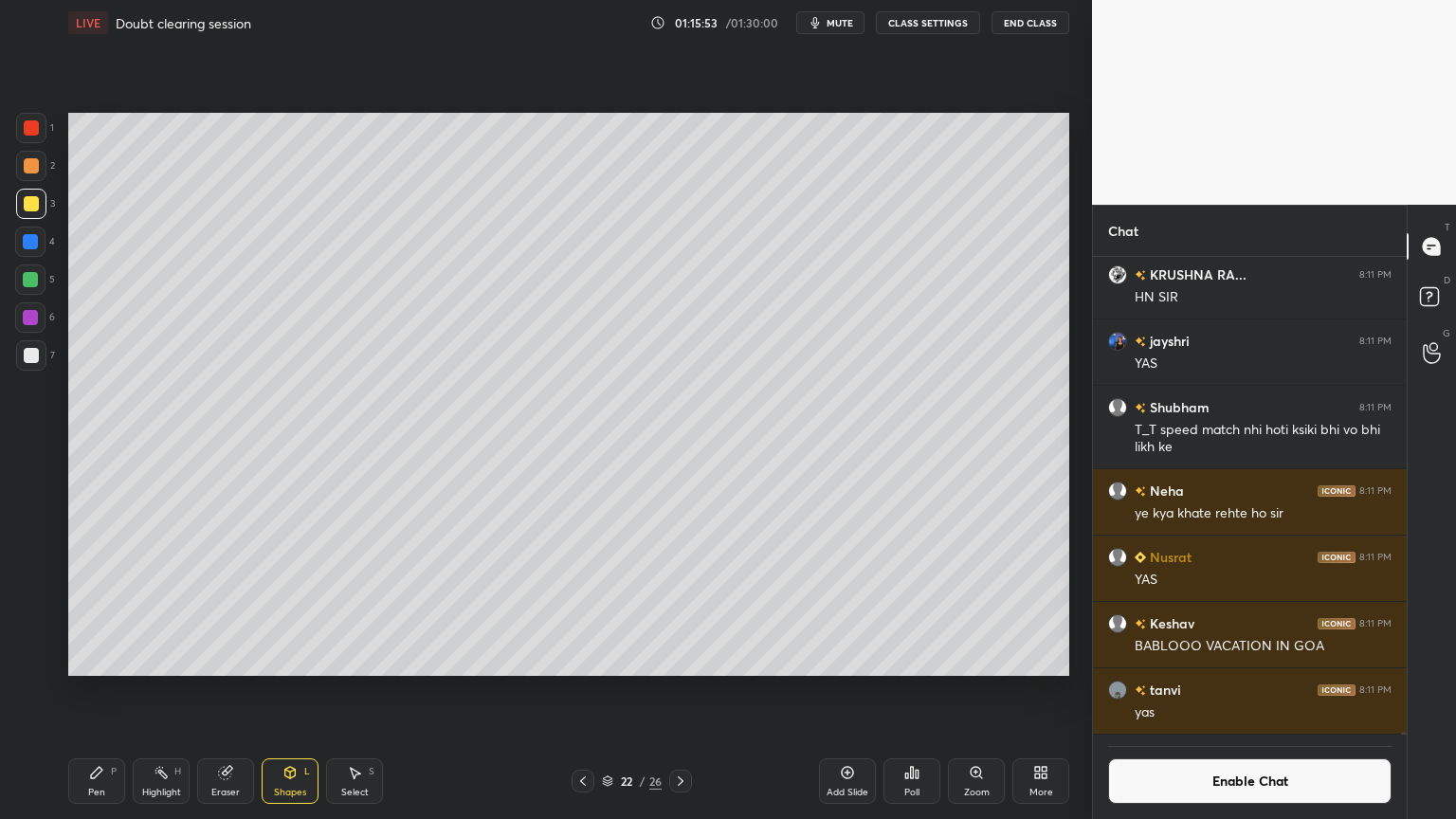 click on "Highlight H" at bounding box center [161, 781] 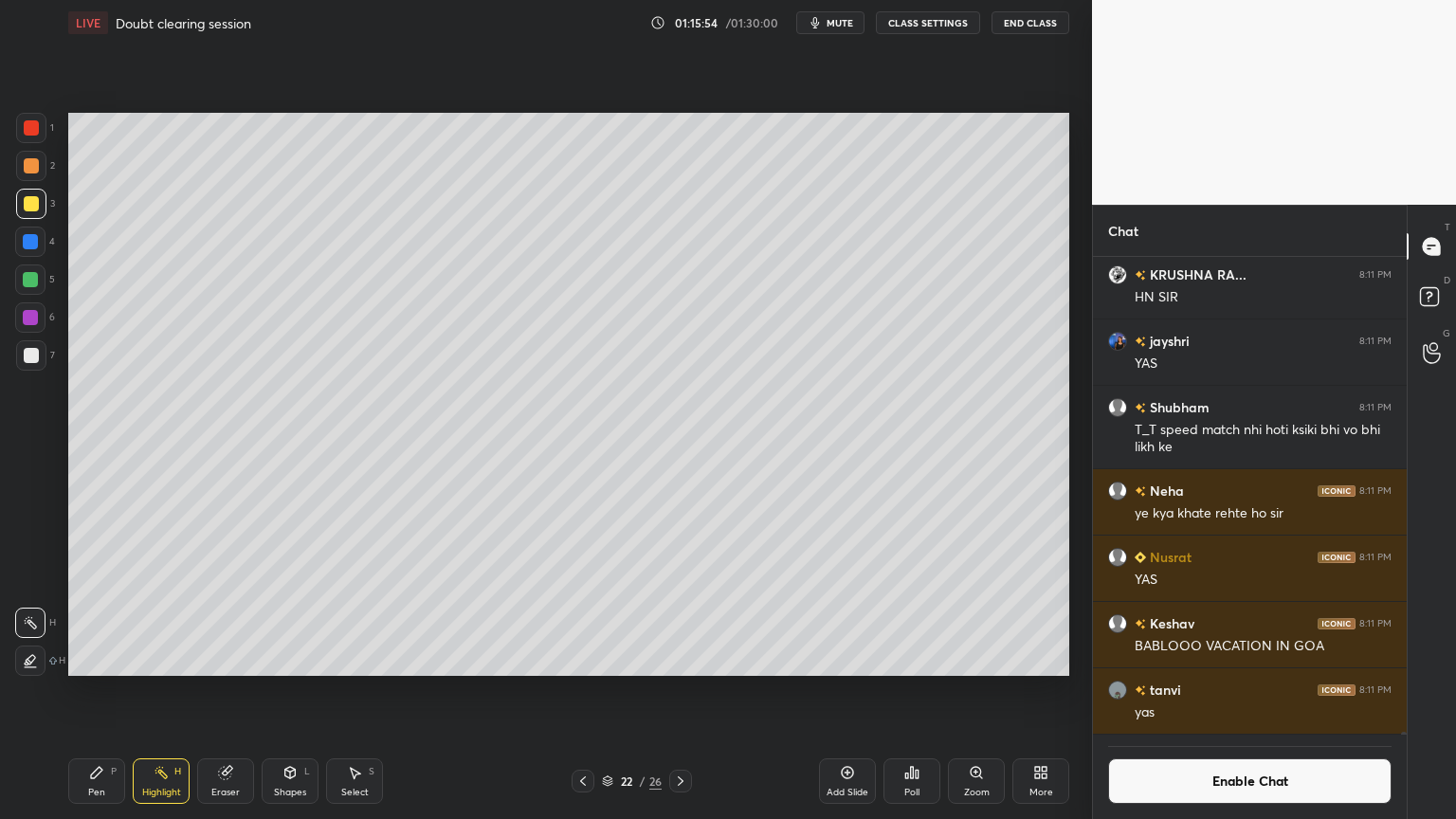 click on "Pen P" at bounding box center (97, 781) 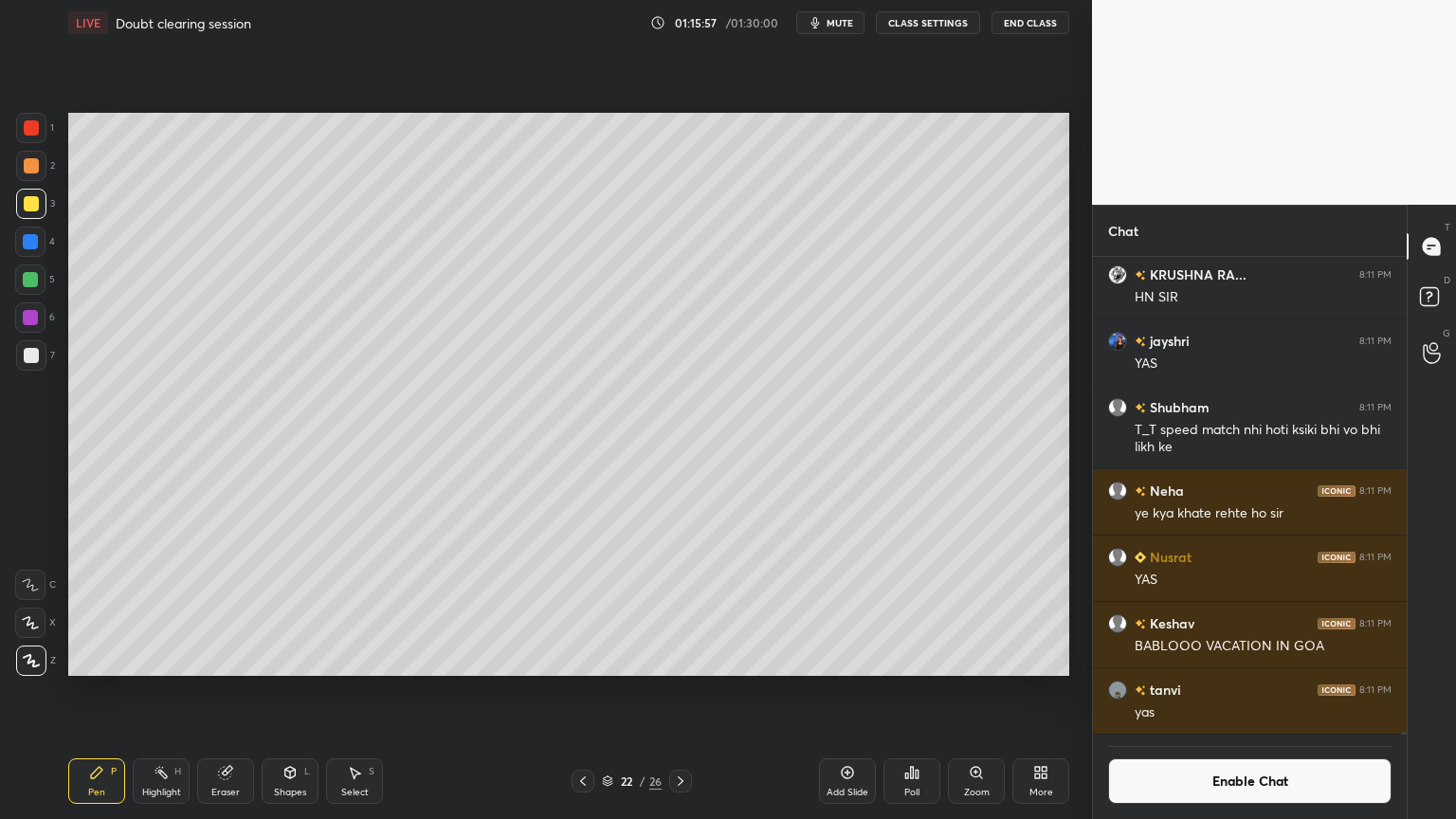 click on "Pen P" at bounding box center (97, 781) 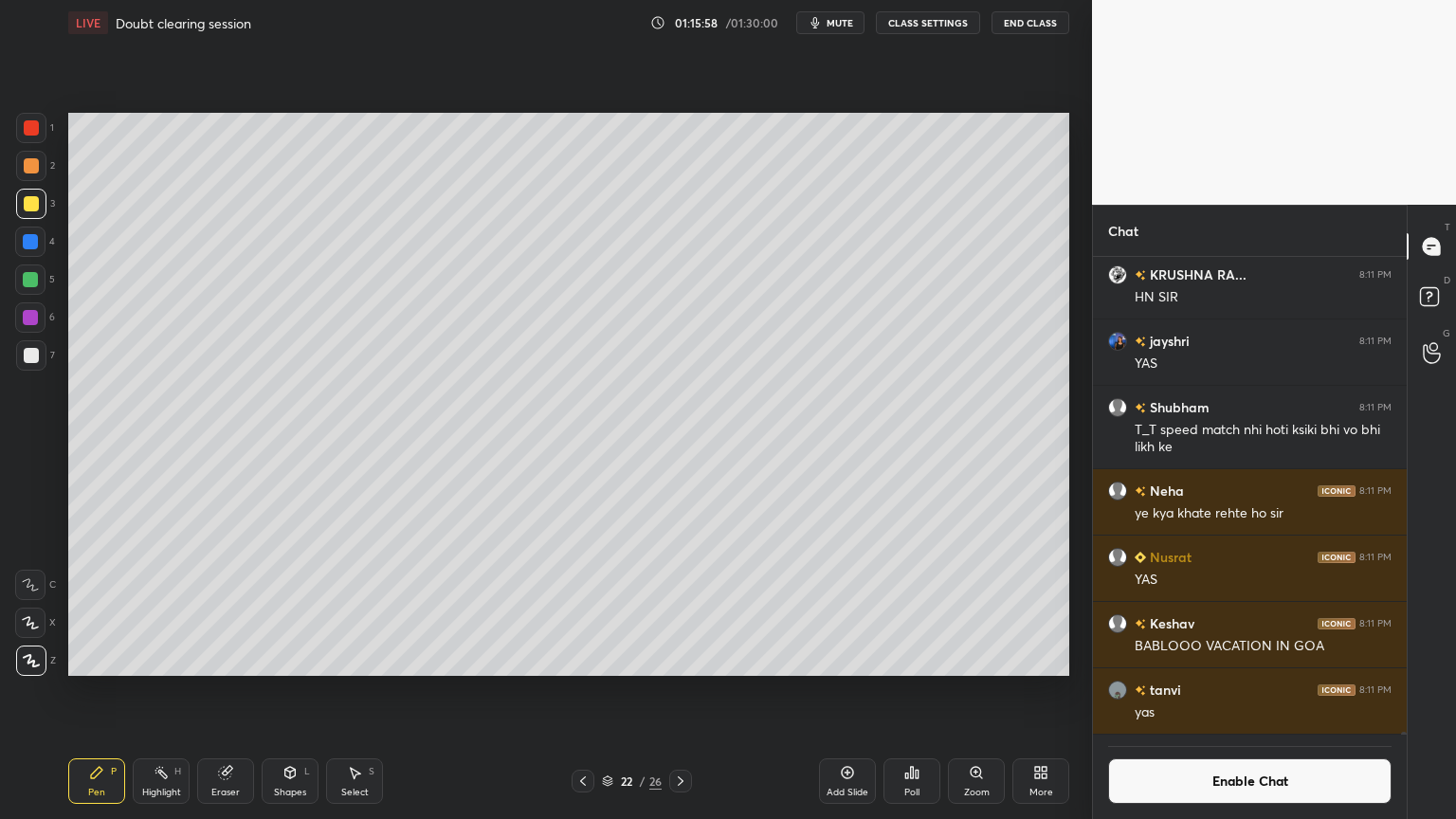 click at bounding box center (31, 128) 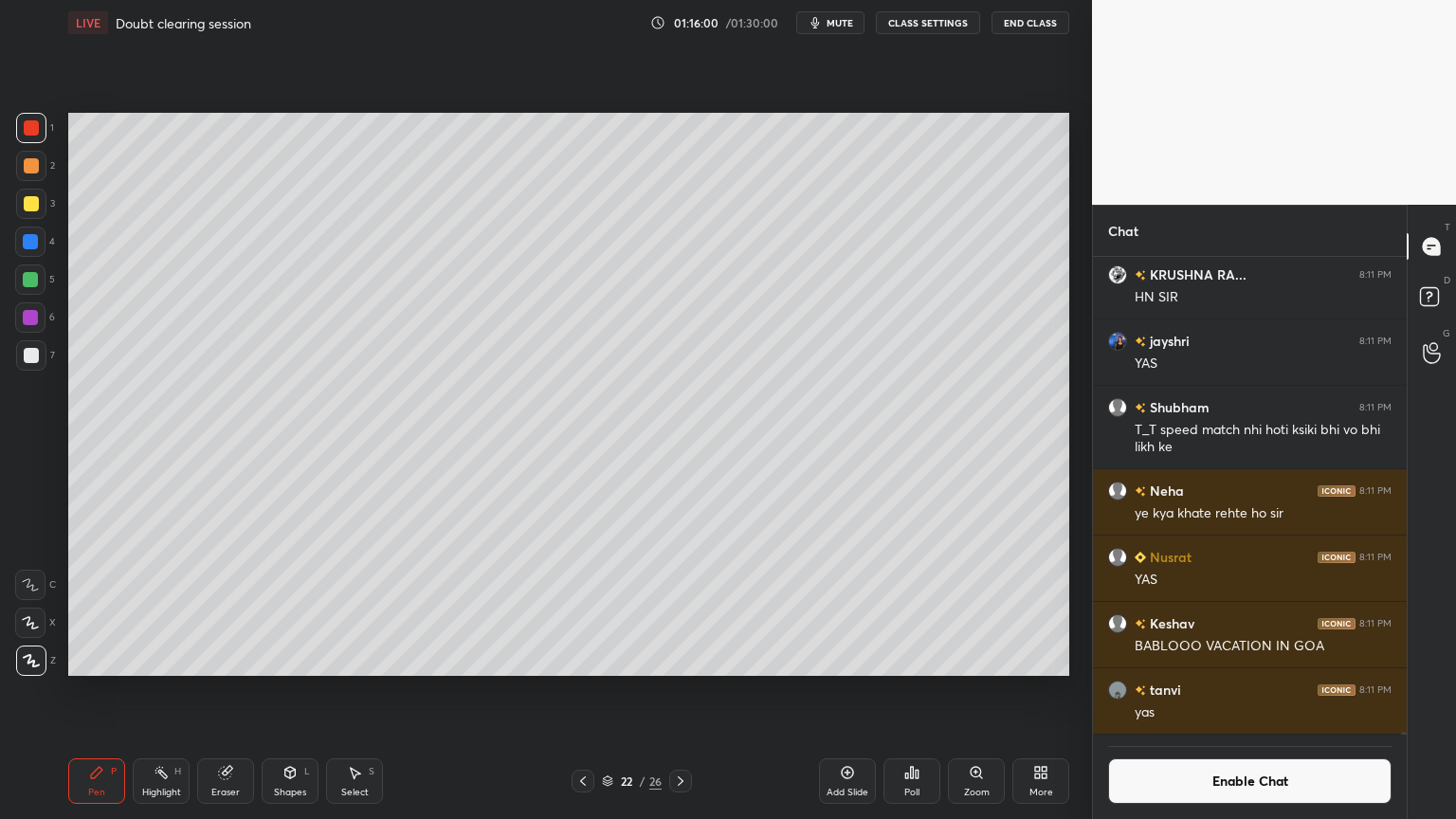 click on "Highlight H" at bounding box center (161, 781) 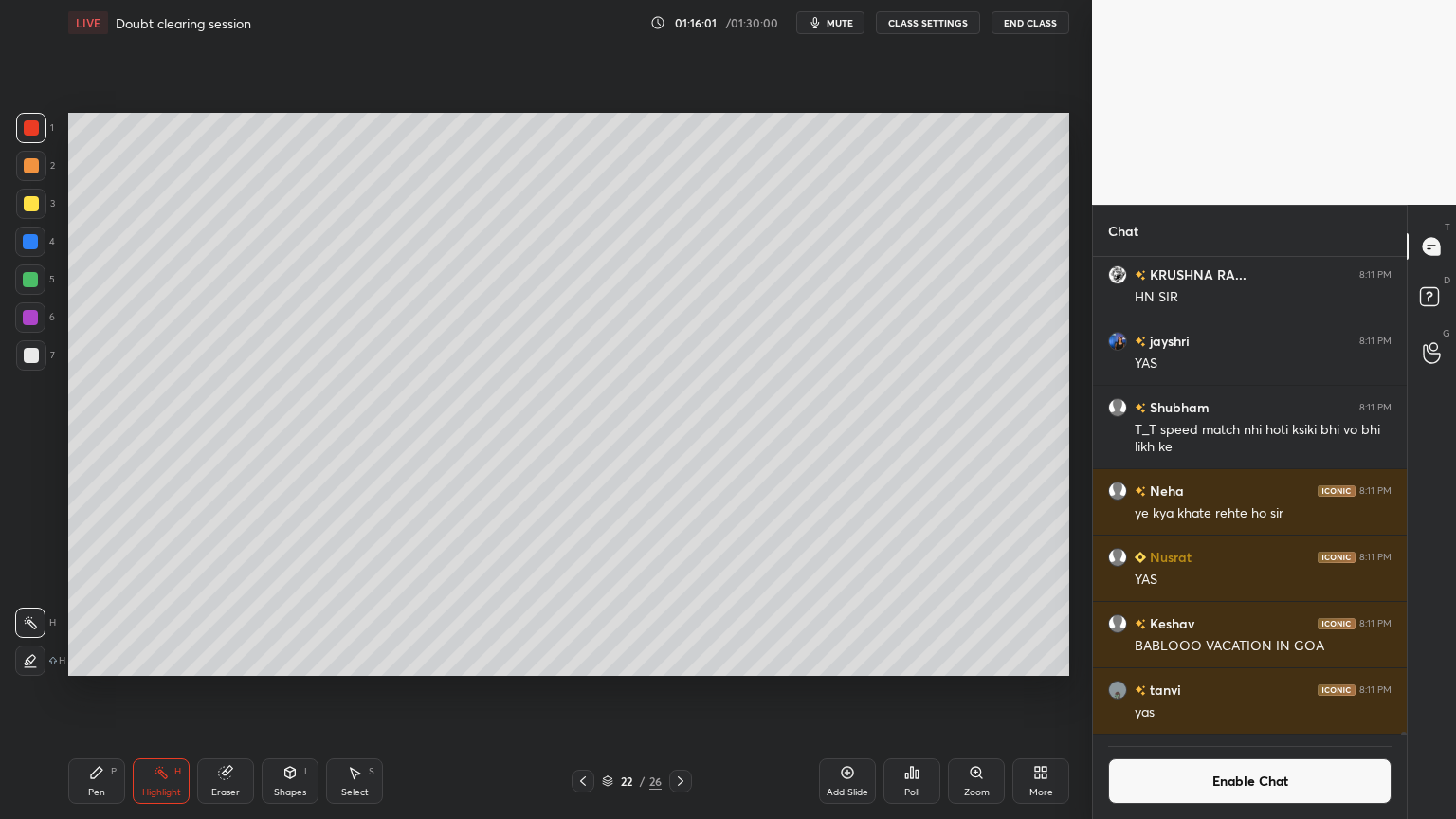 drag, startPoint x: 92, startPoint y: 786, endPoint x: 88, endPoint y: 755, distance: 31.257 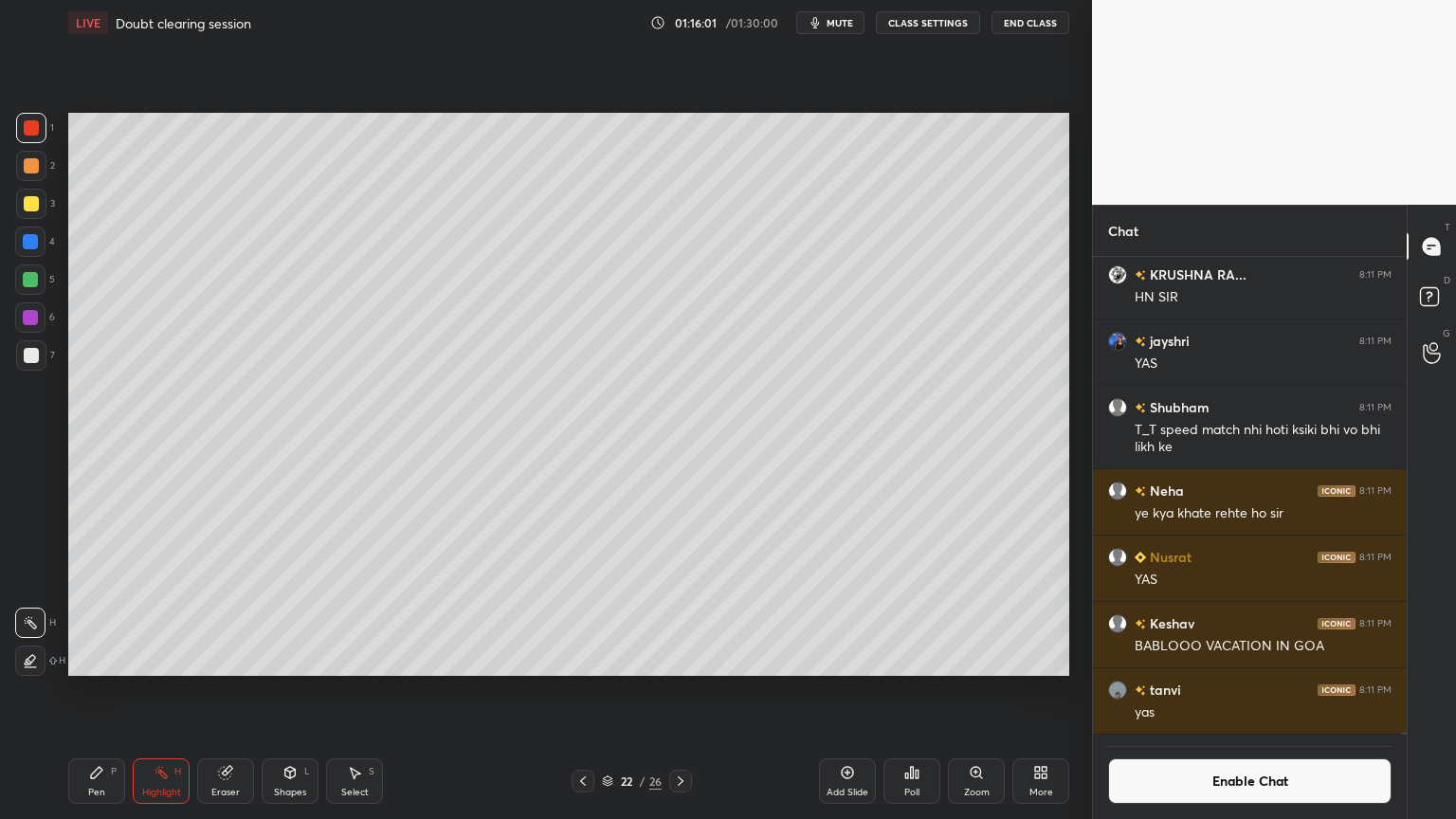 click on "Pen P" at bounding box center (97, 781) 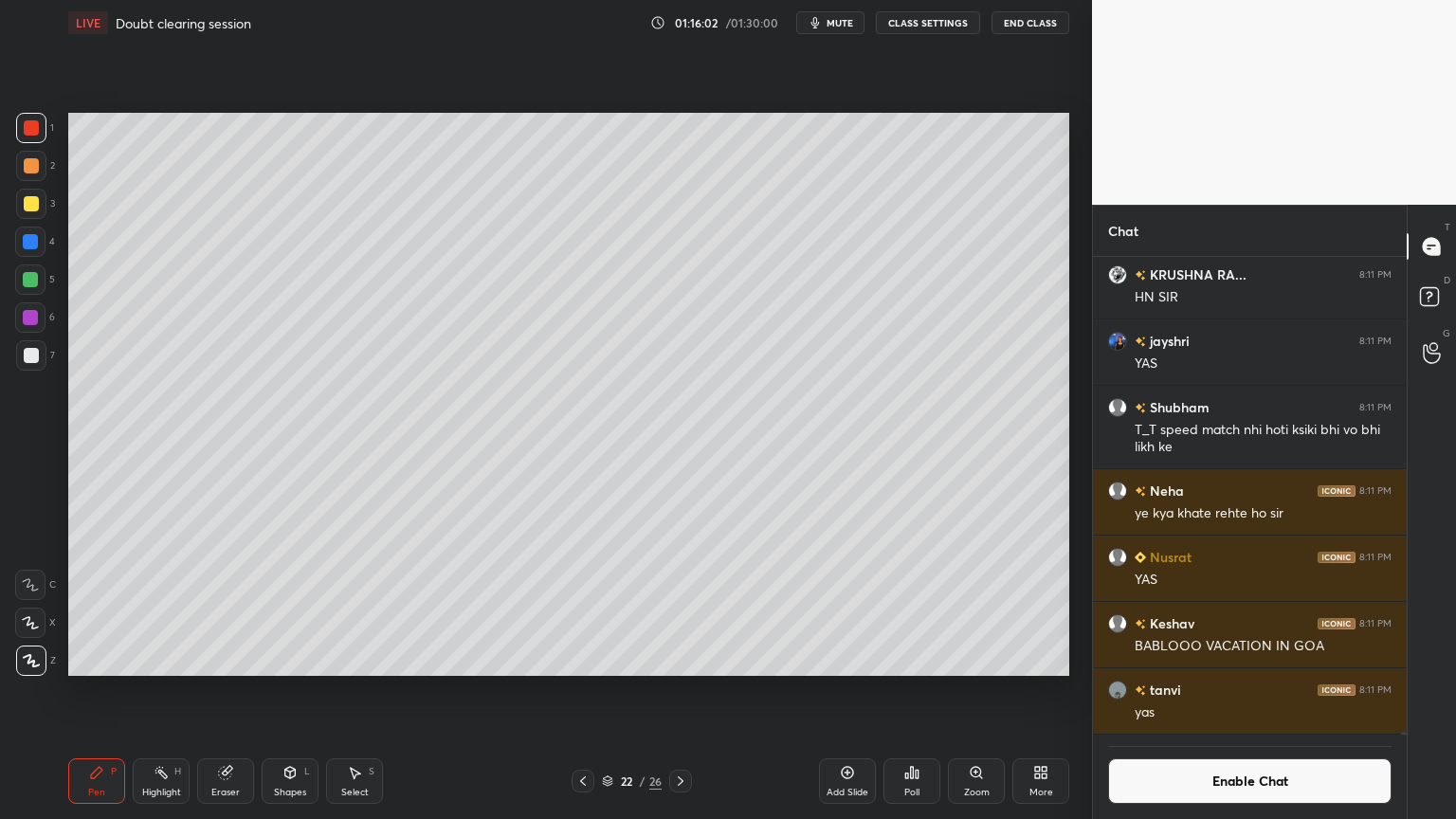 click at bounding box center (30, 242) 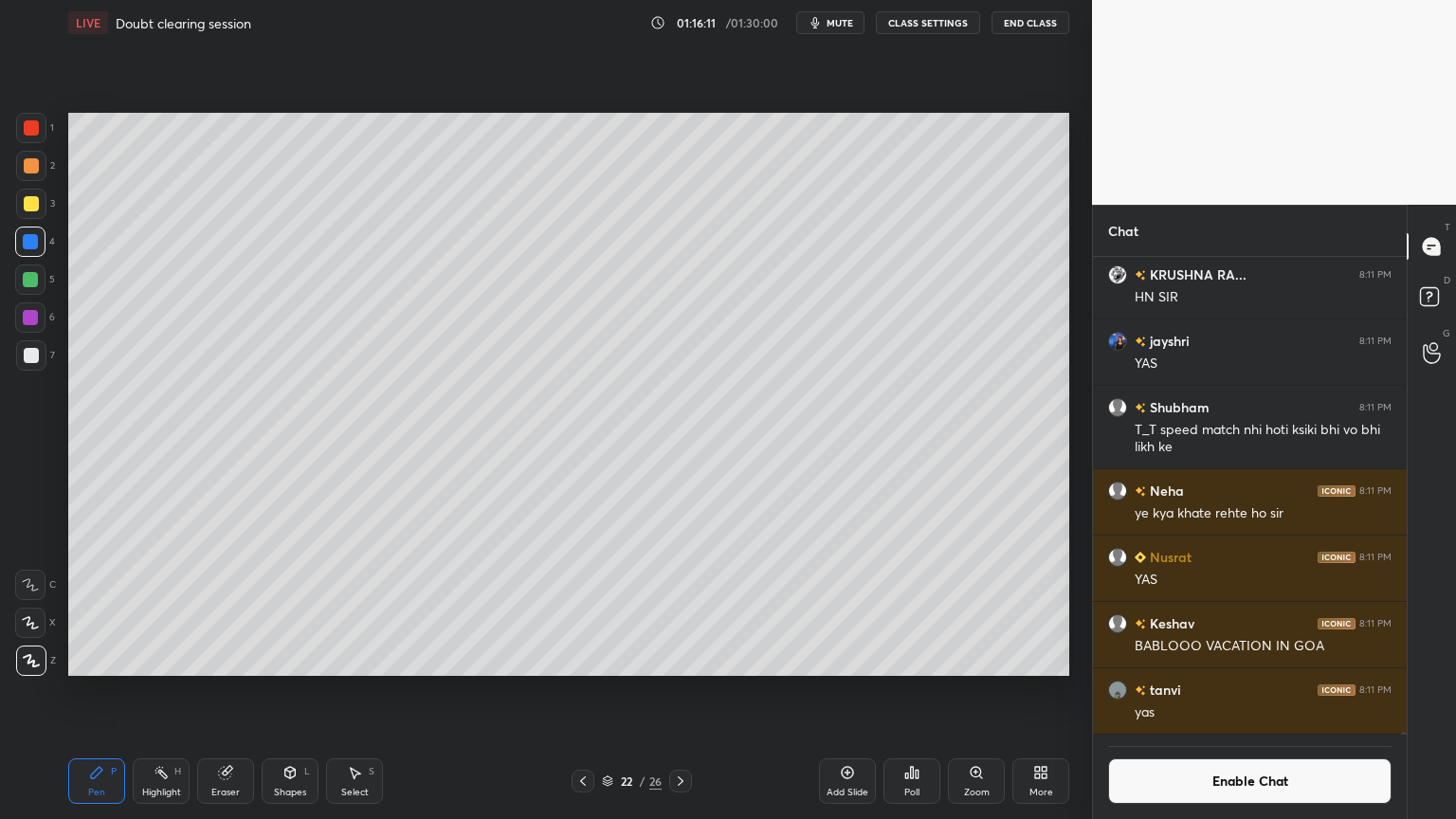 drag, startPoint x: 146, startPoint y: 787, endPoint x: 159, endPoint y: 709, distance: 79.07591 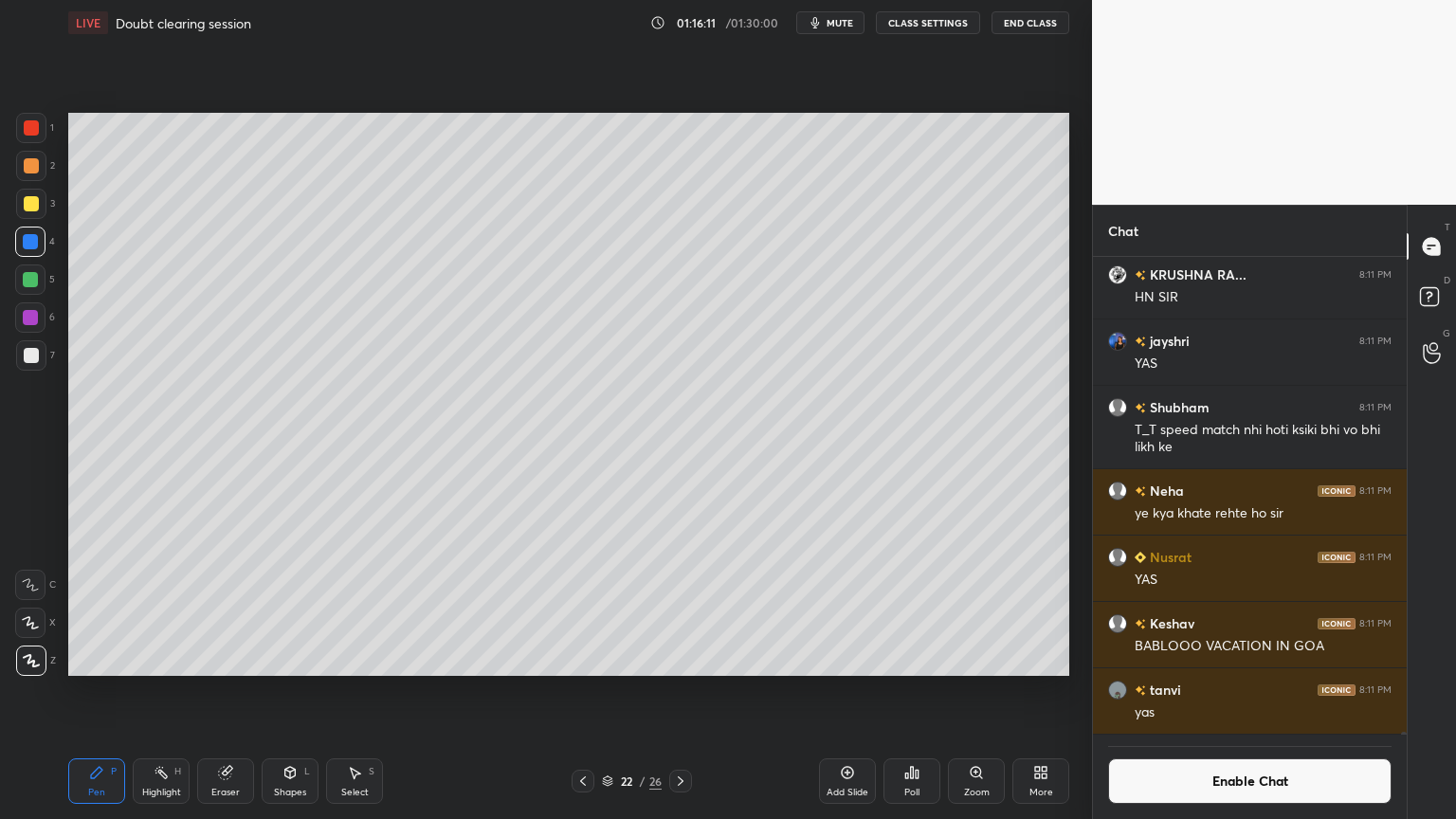 click on "Highlight H" at bounding box center (161, 781) 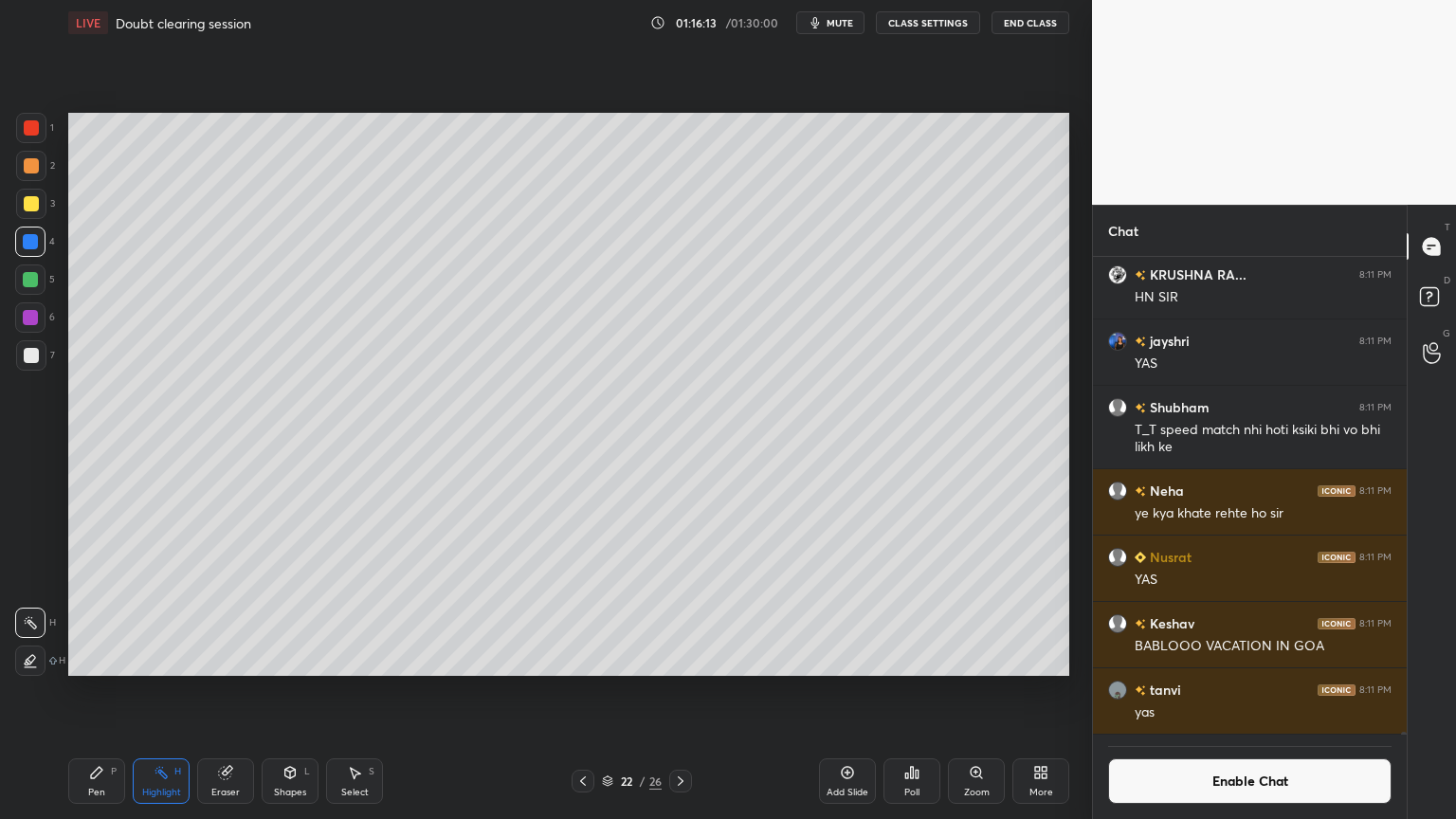 click on "Pen P" at bounding box center (97, 781) 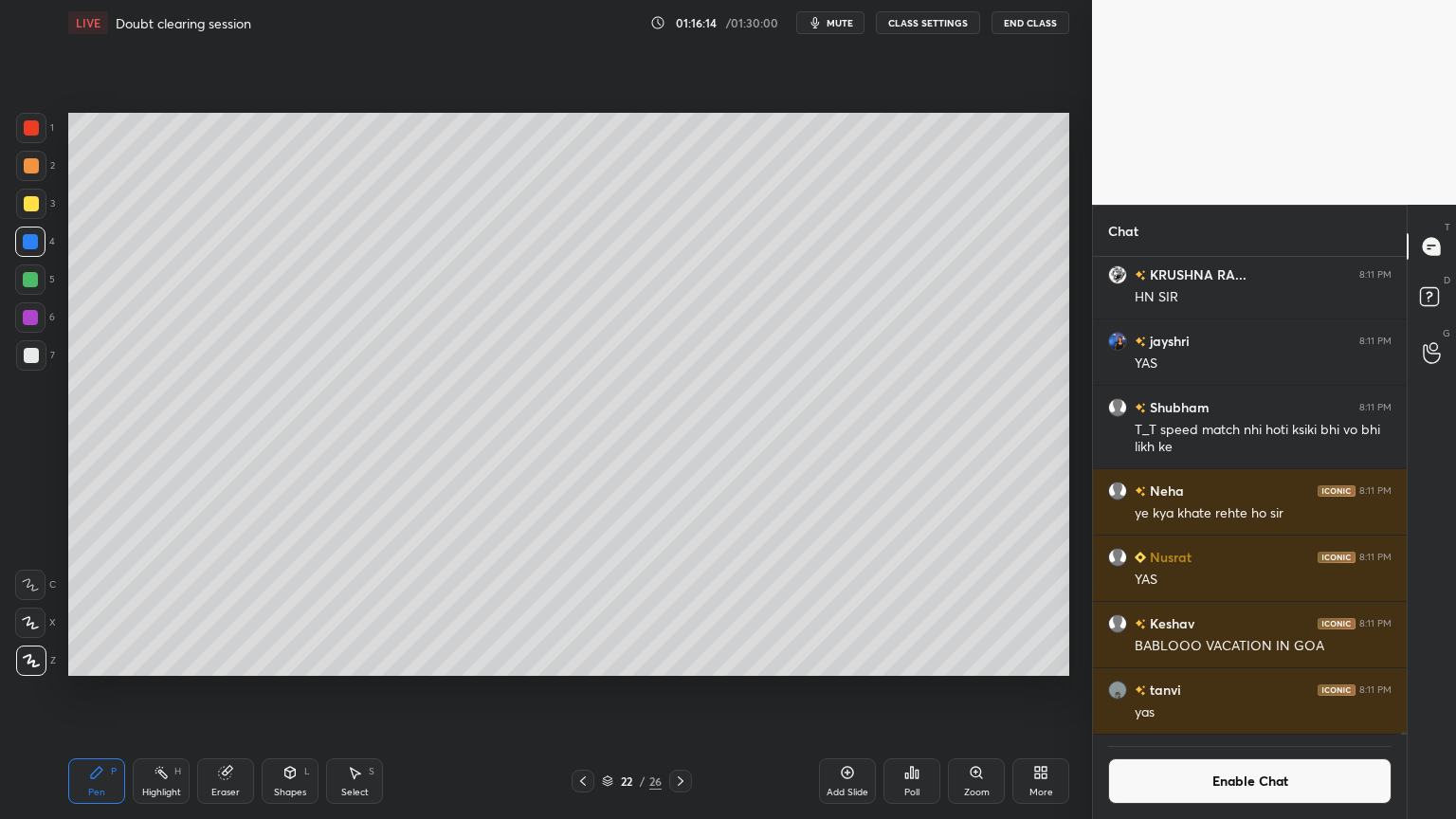 click at bounding box center [31, 355] 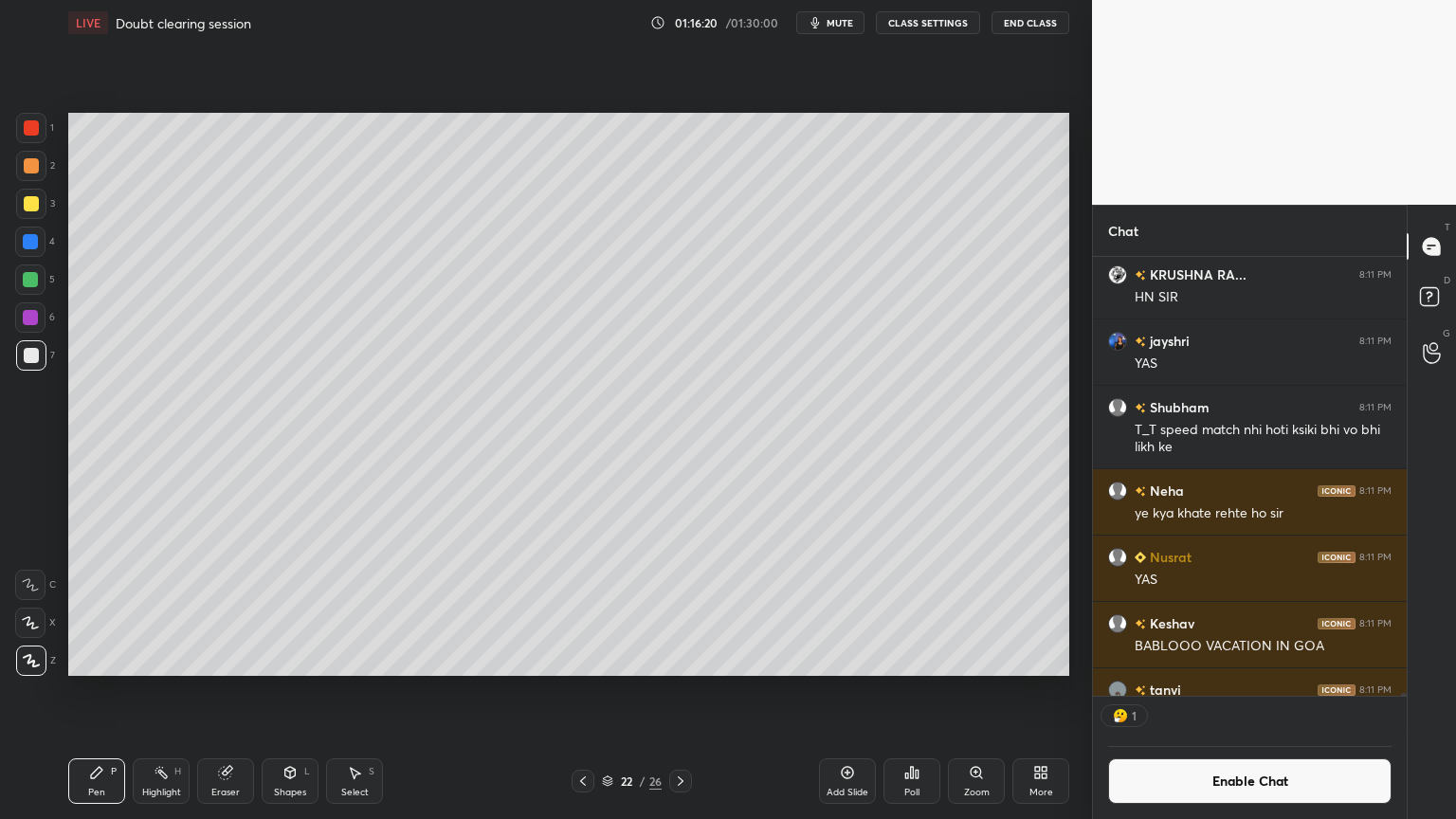 scroll, scrollTop: 433, scrollLeft: 308, axis: both 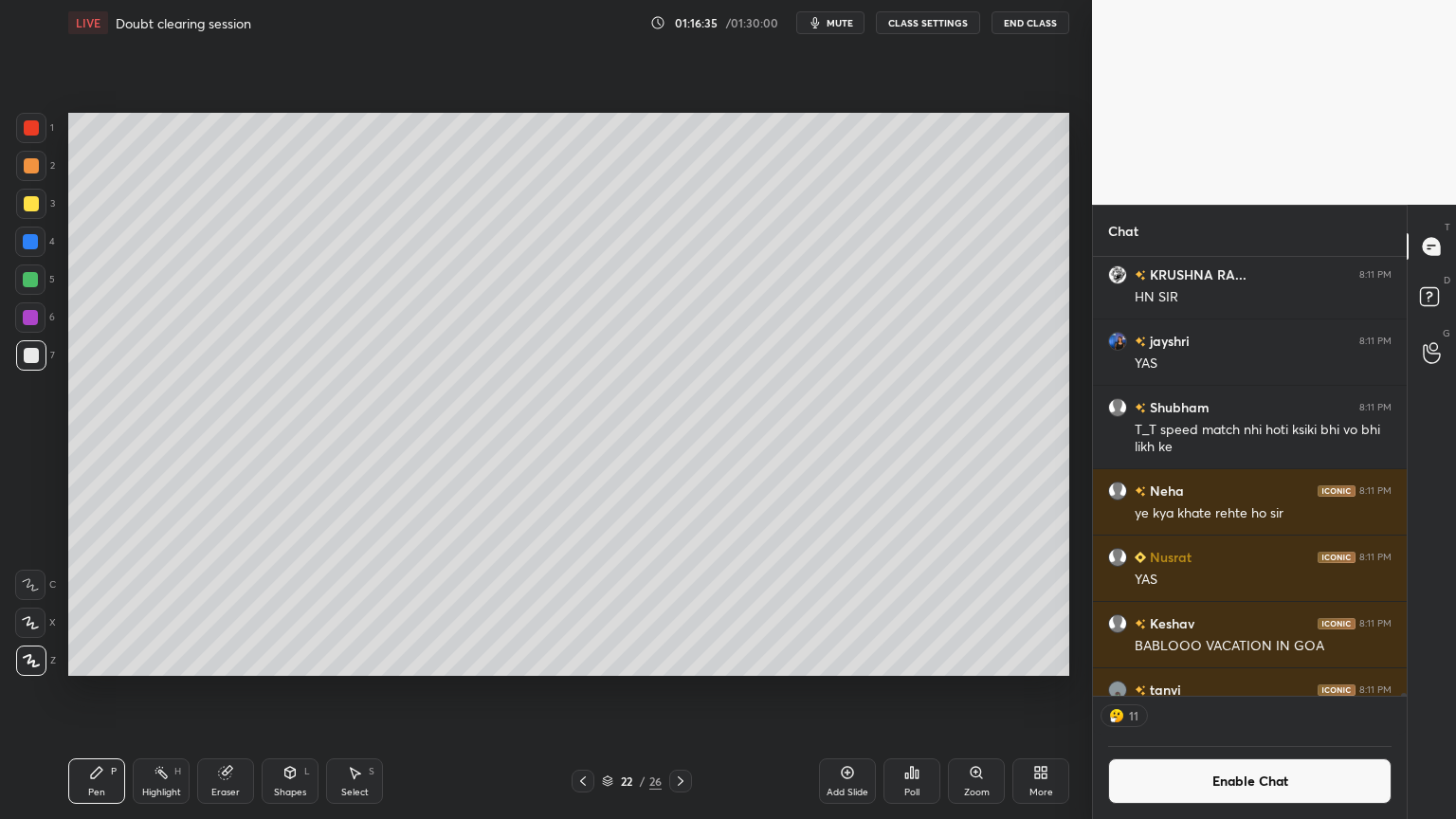 drag, startPoint x: 288, startPoint y: 796, endPoint x: 280, endPoint y: 762, distance: 34.928498 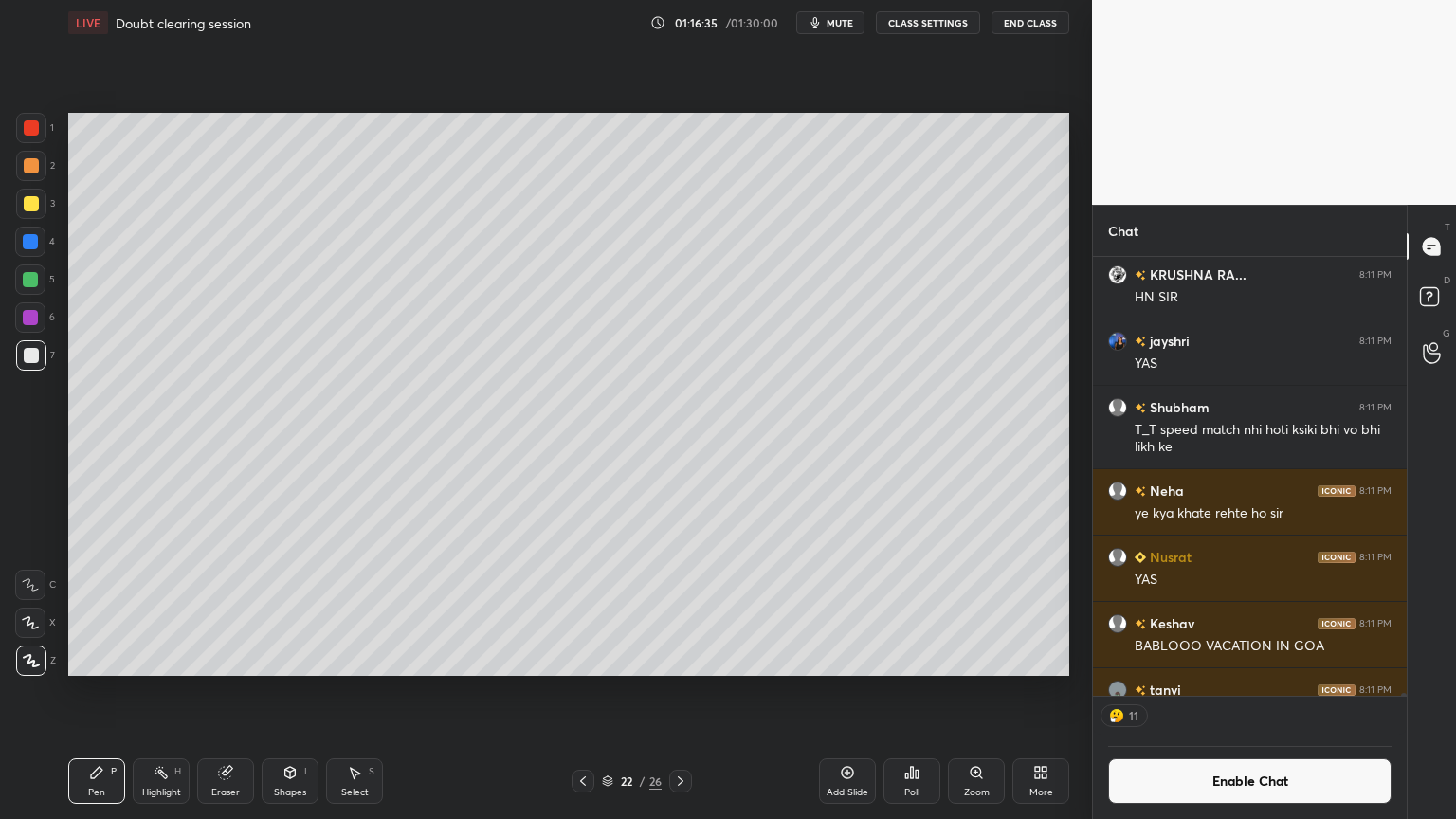 click on "Shapes" at bounding box center [290, 792] 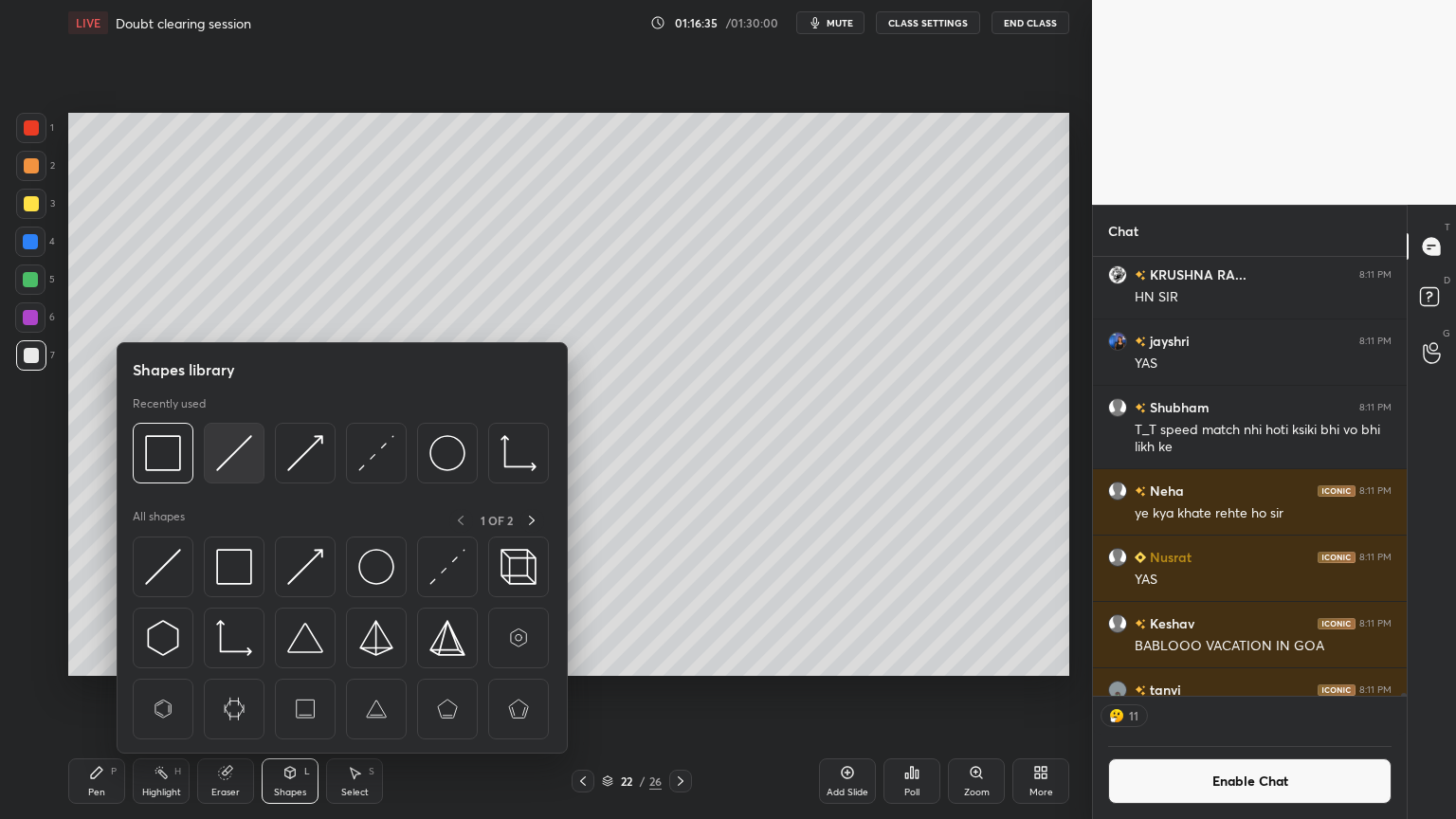 click at bounding box center [234, 453] 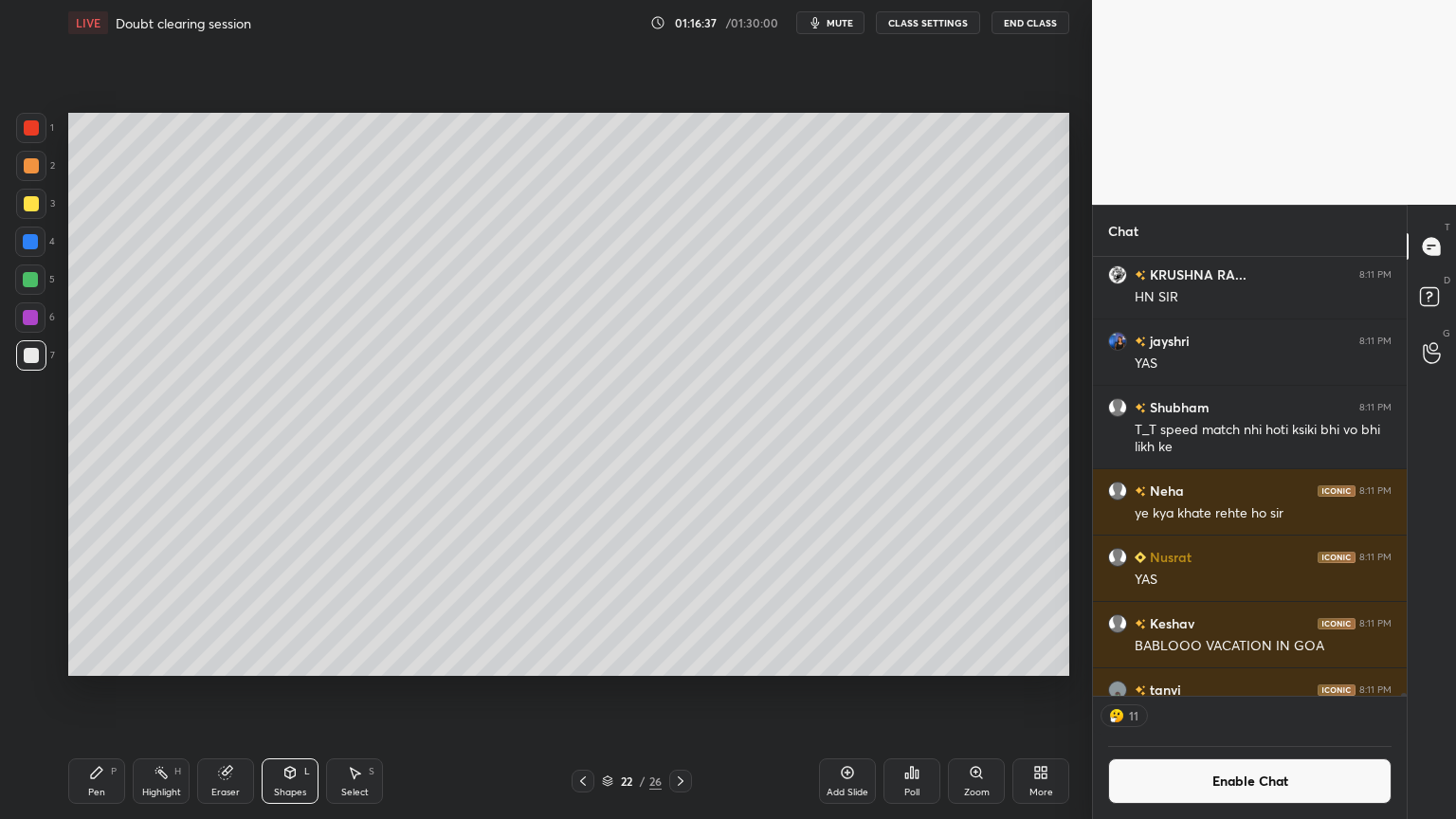 click on "P" at bounding box center [114, 772] 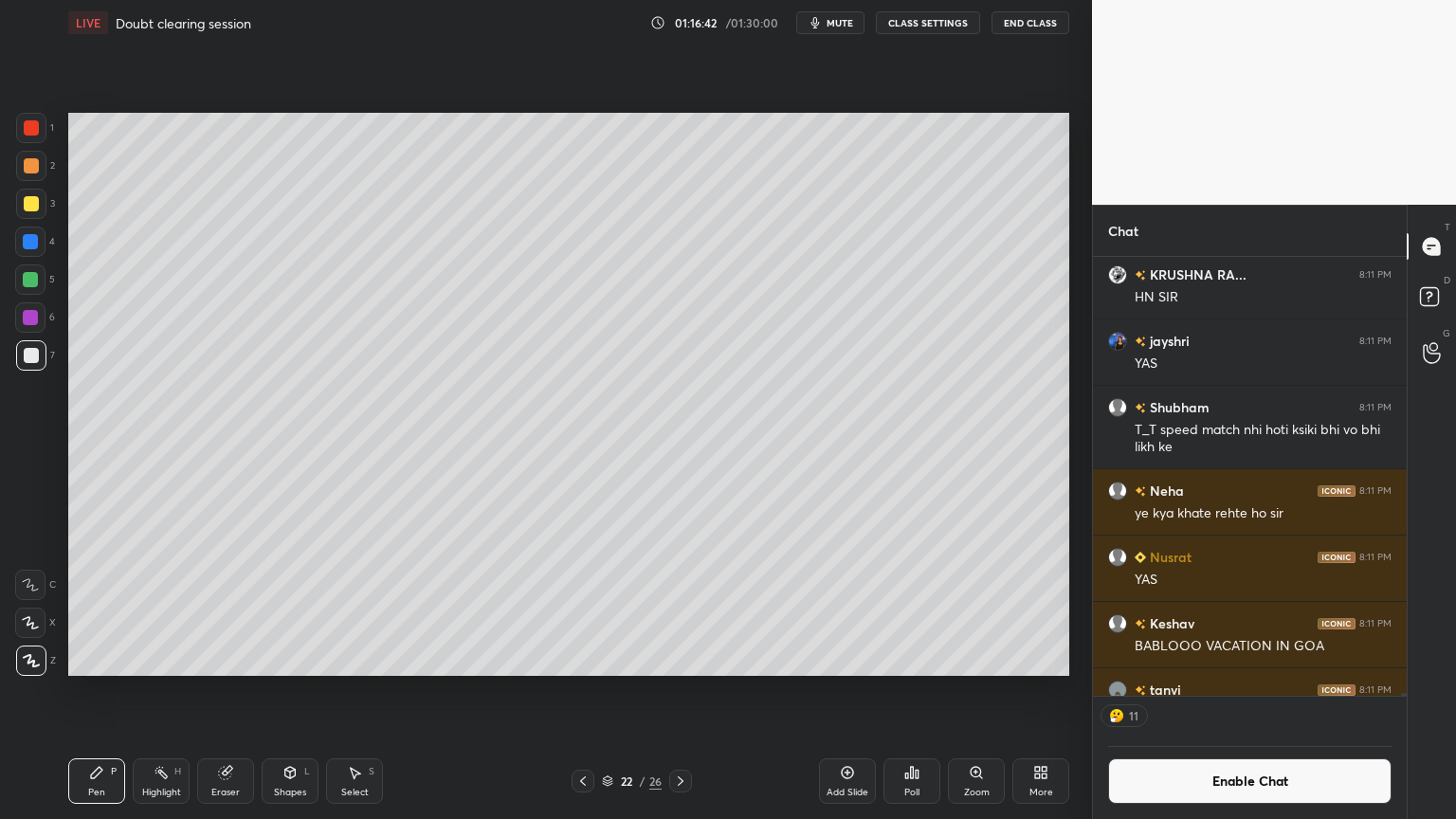 scroll, scrollTop: 6, scrollLeft: 6, axis: both 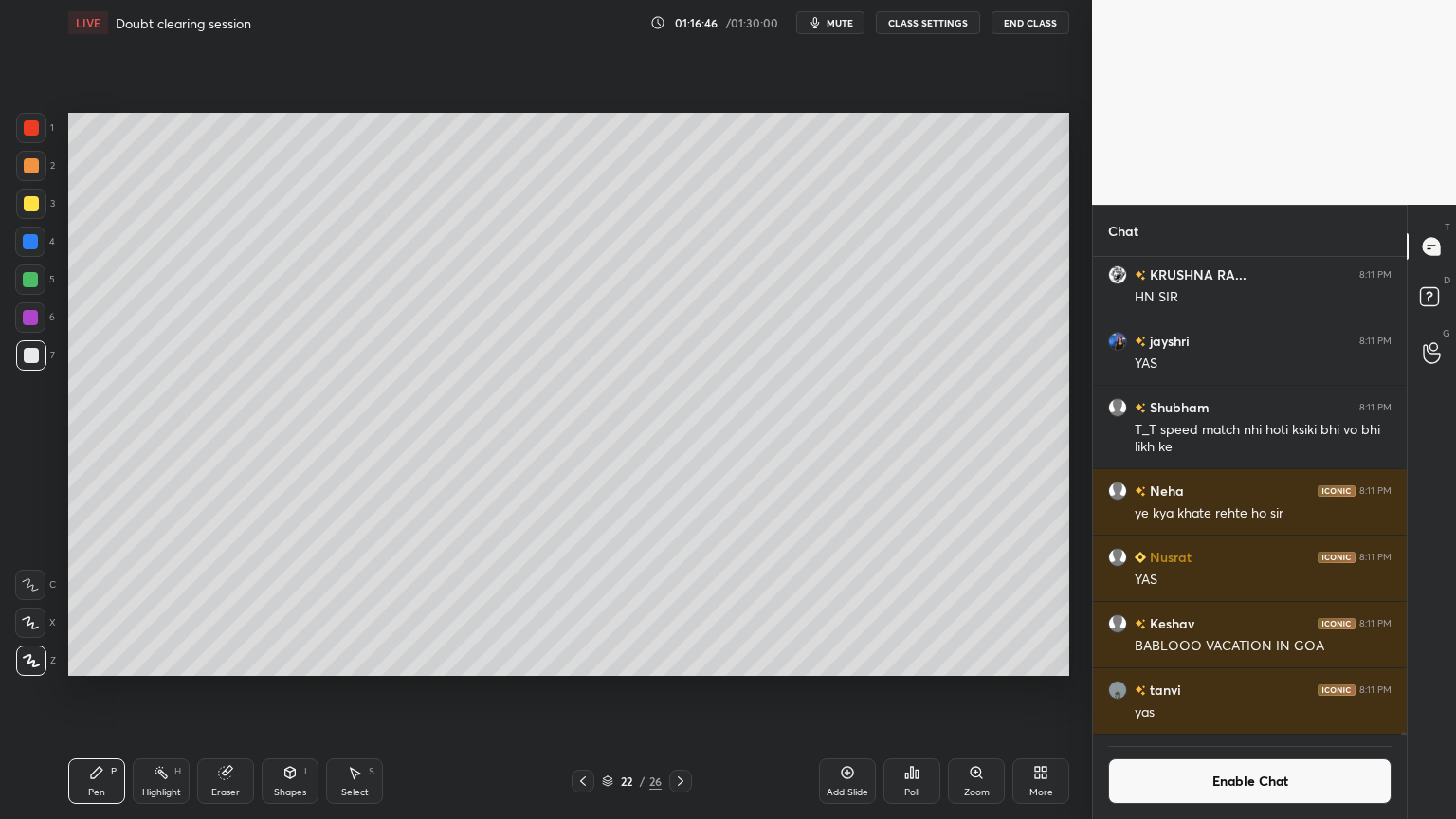 drag, startPoint x: 163, startPoint y: 785, endPoint x: 196, endPoint y: 701, distance: 90.2497 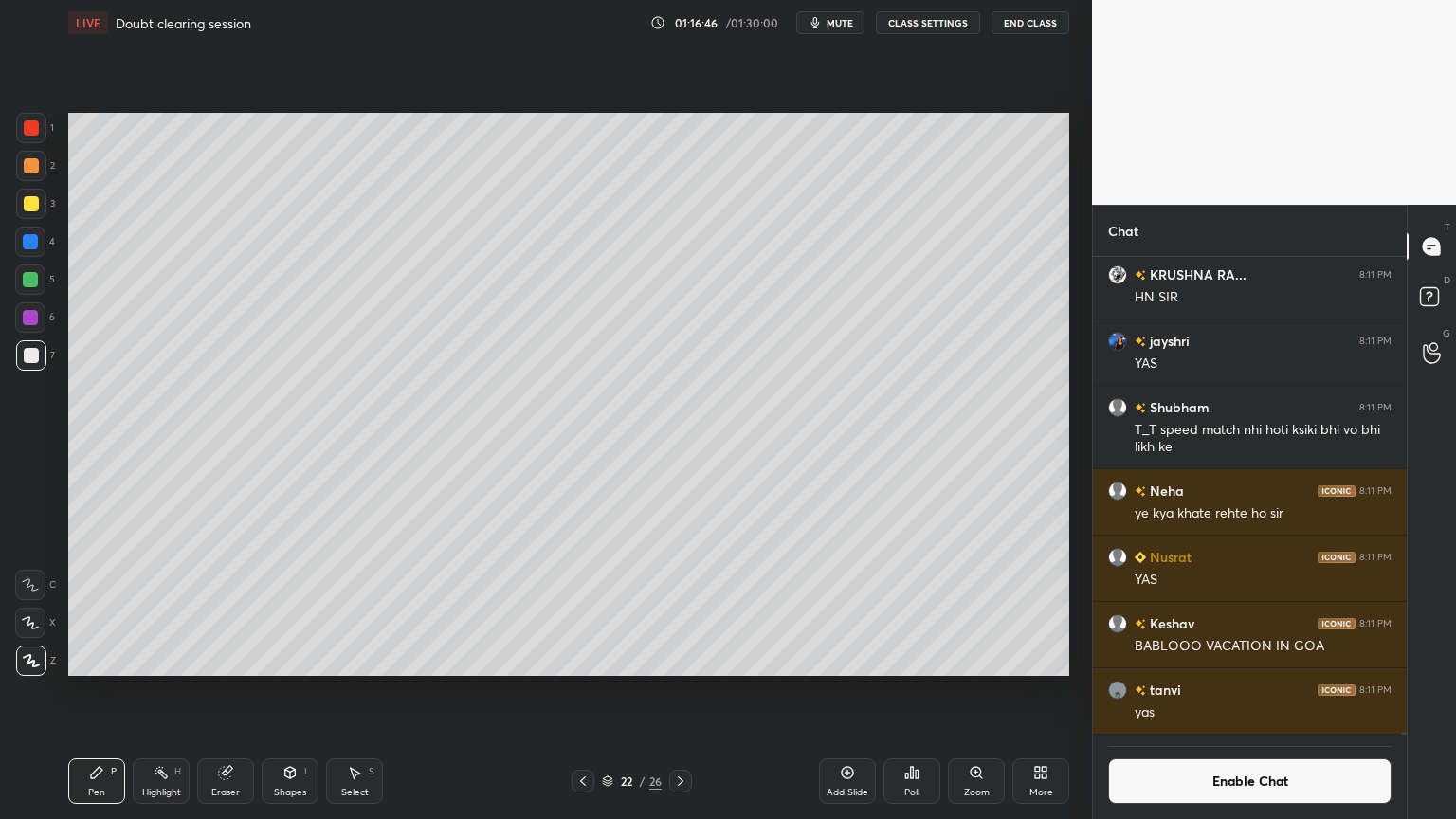 click on "Highlight H" at bounding box center [161, 781] 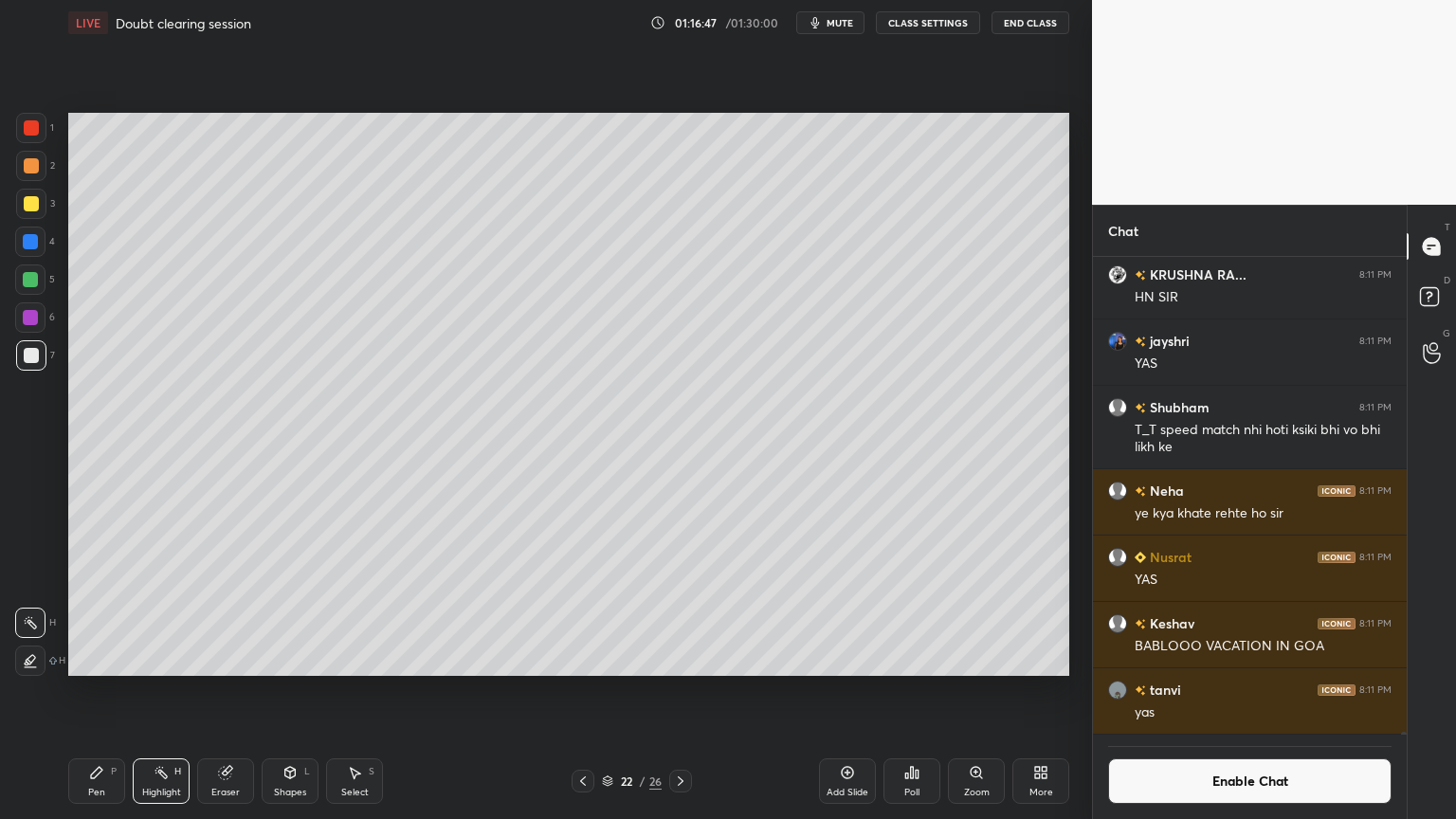 scroll, scrollTop: 433, scrollLeft: 308, axis: both 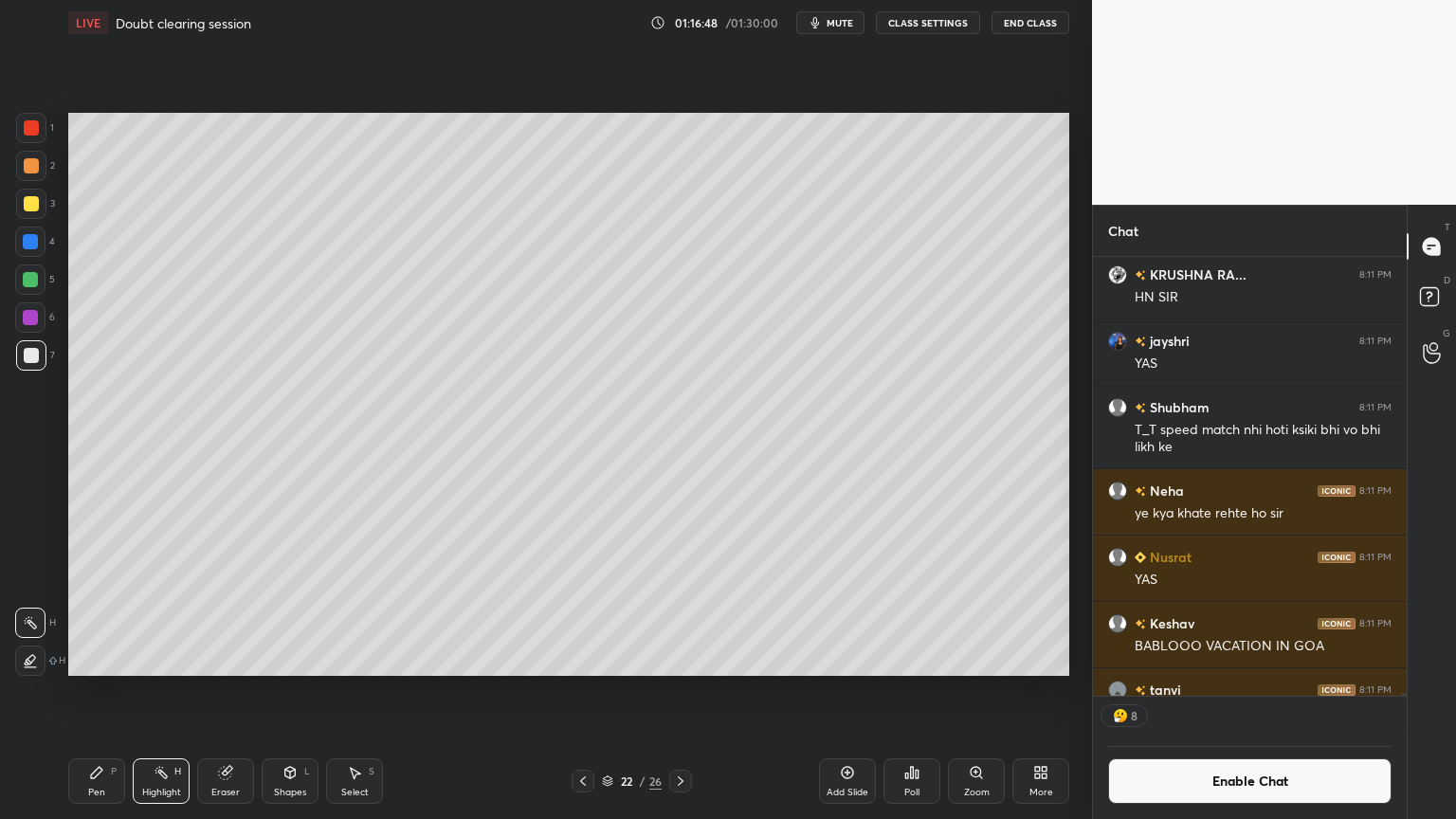 click on "Shapes L" at bounding box center [290, 781] 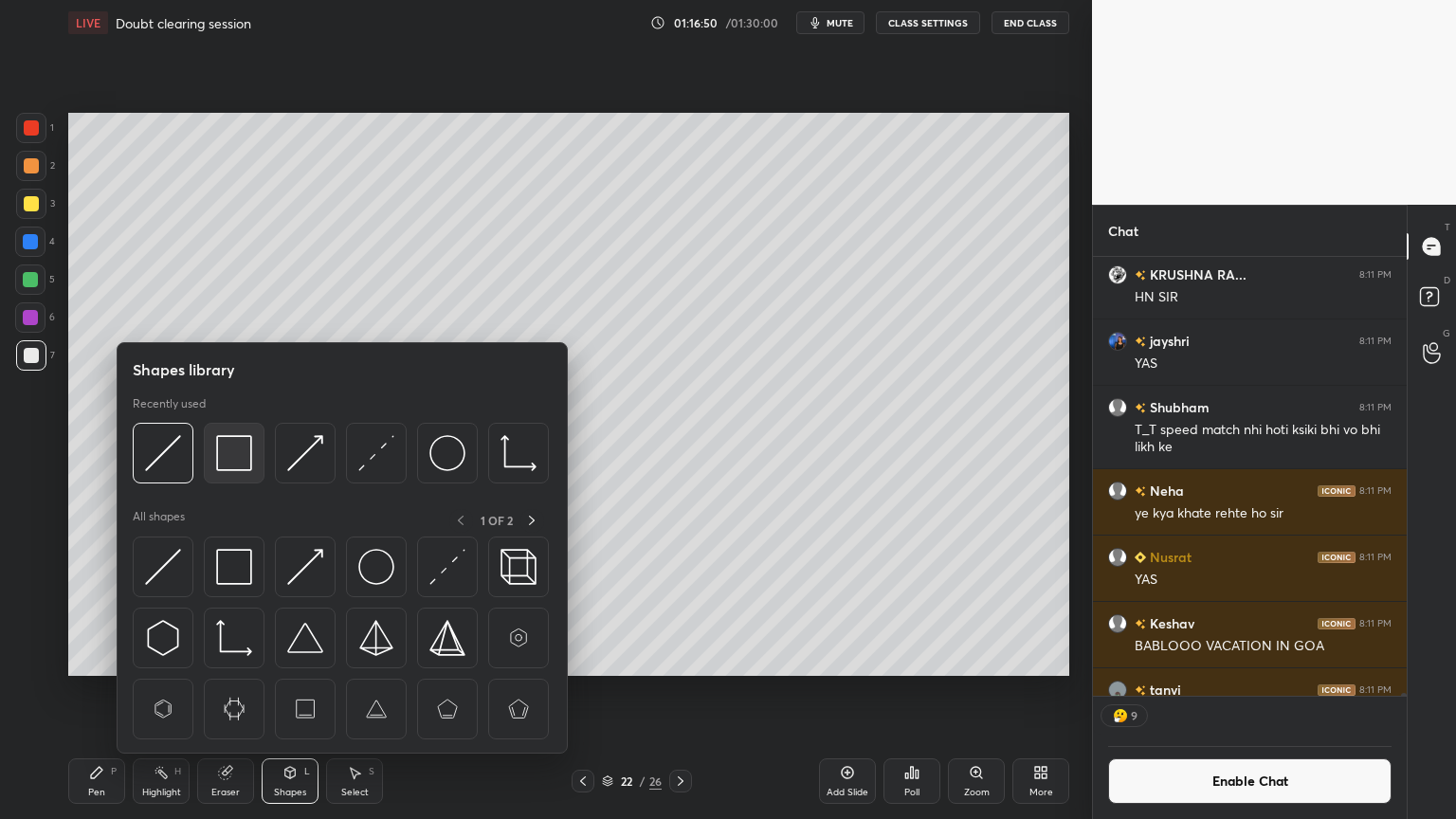 click at bounding box center (234, 453) 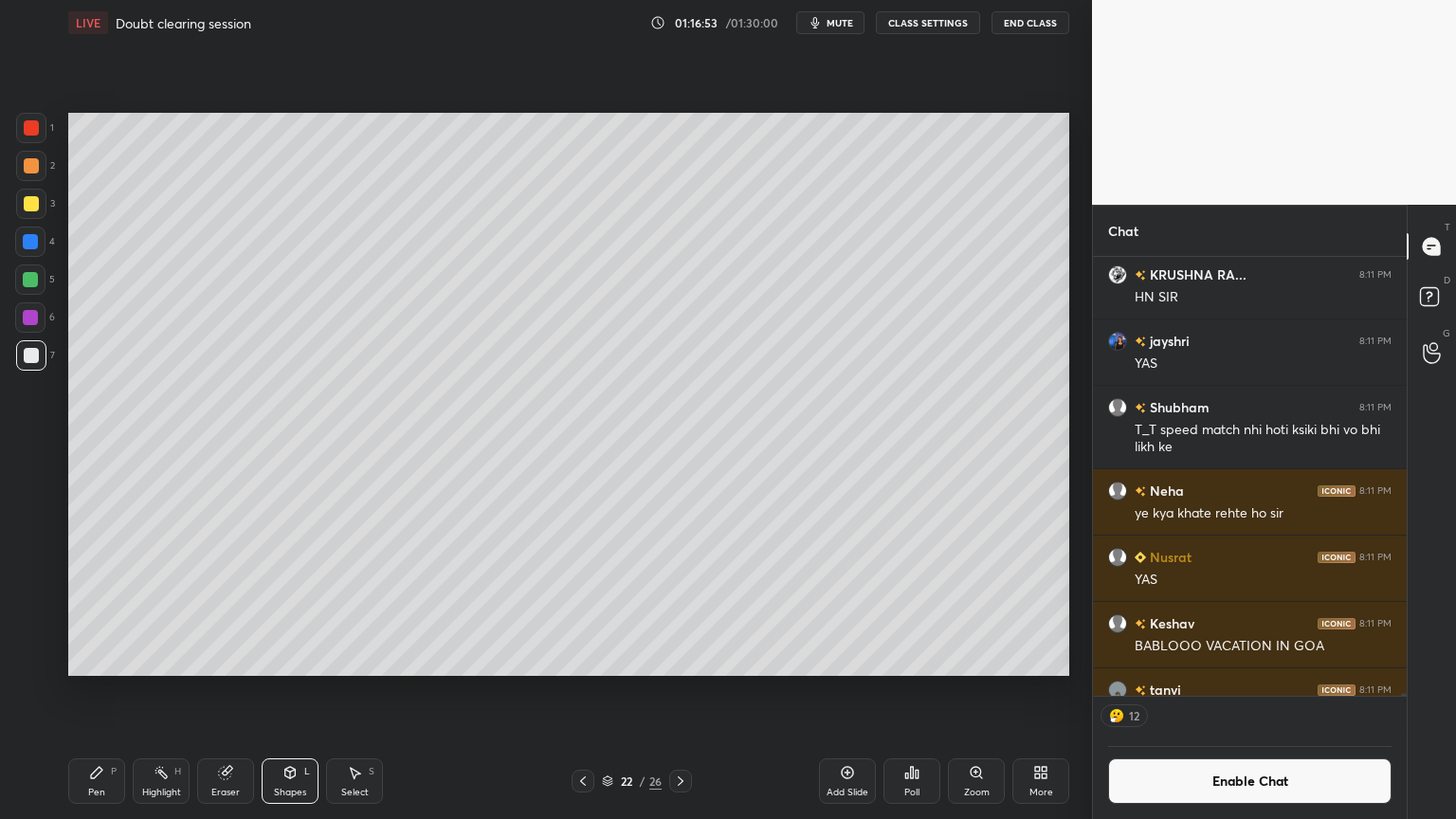 click at bounding box center [31, 128] 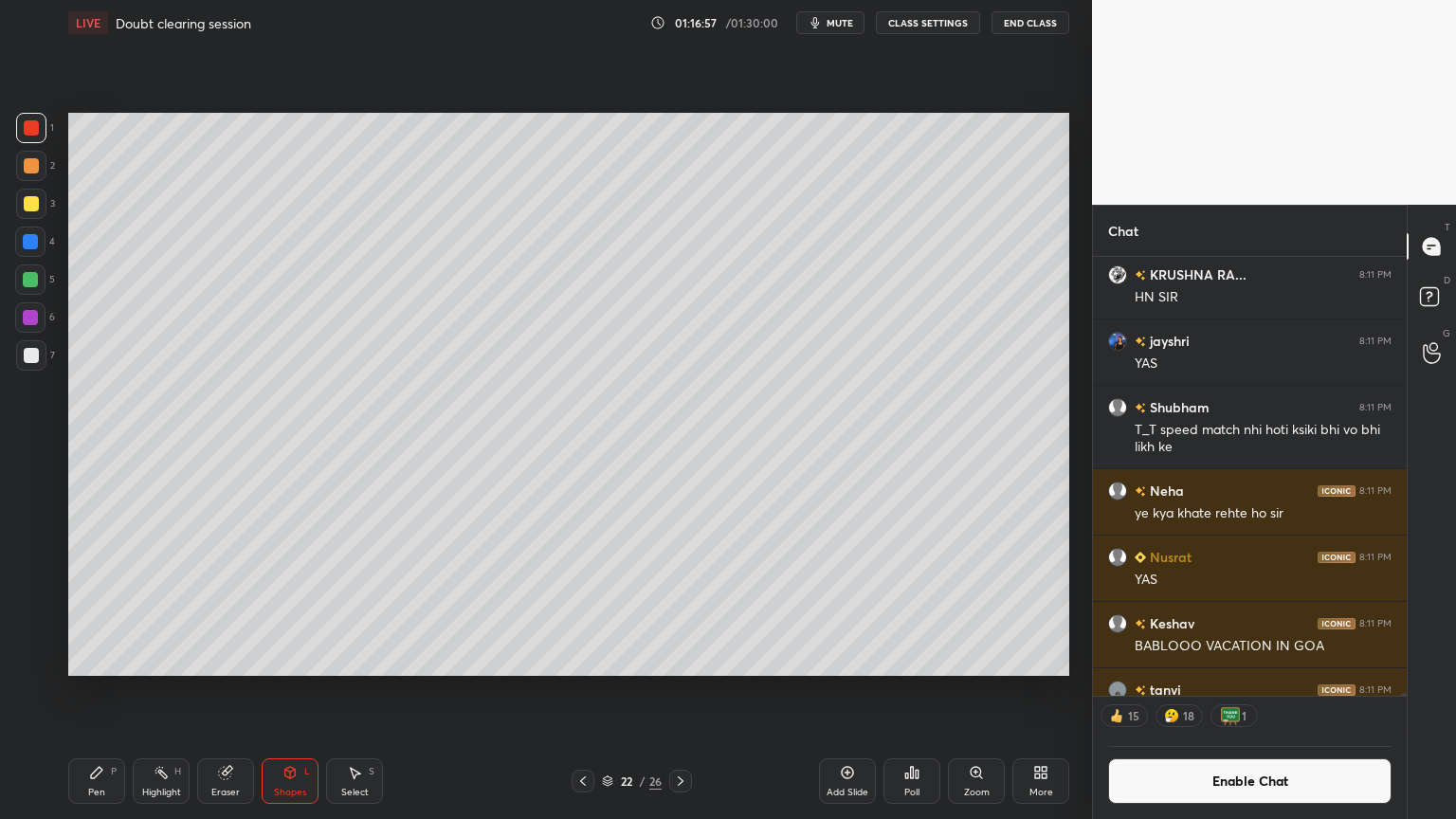 click on "Enable Chat" at bounding box center (1249, 781) 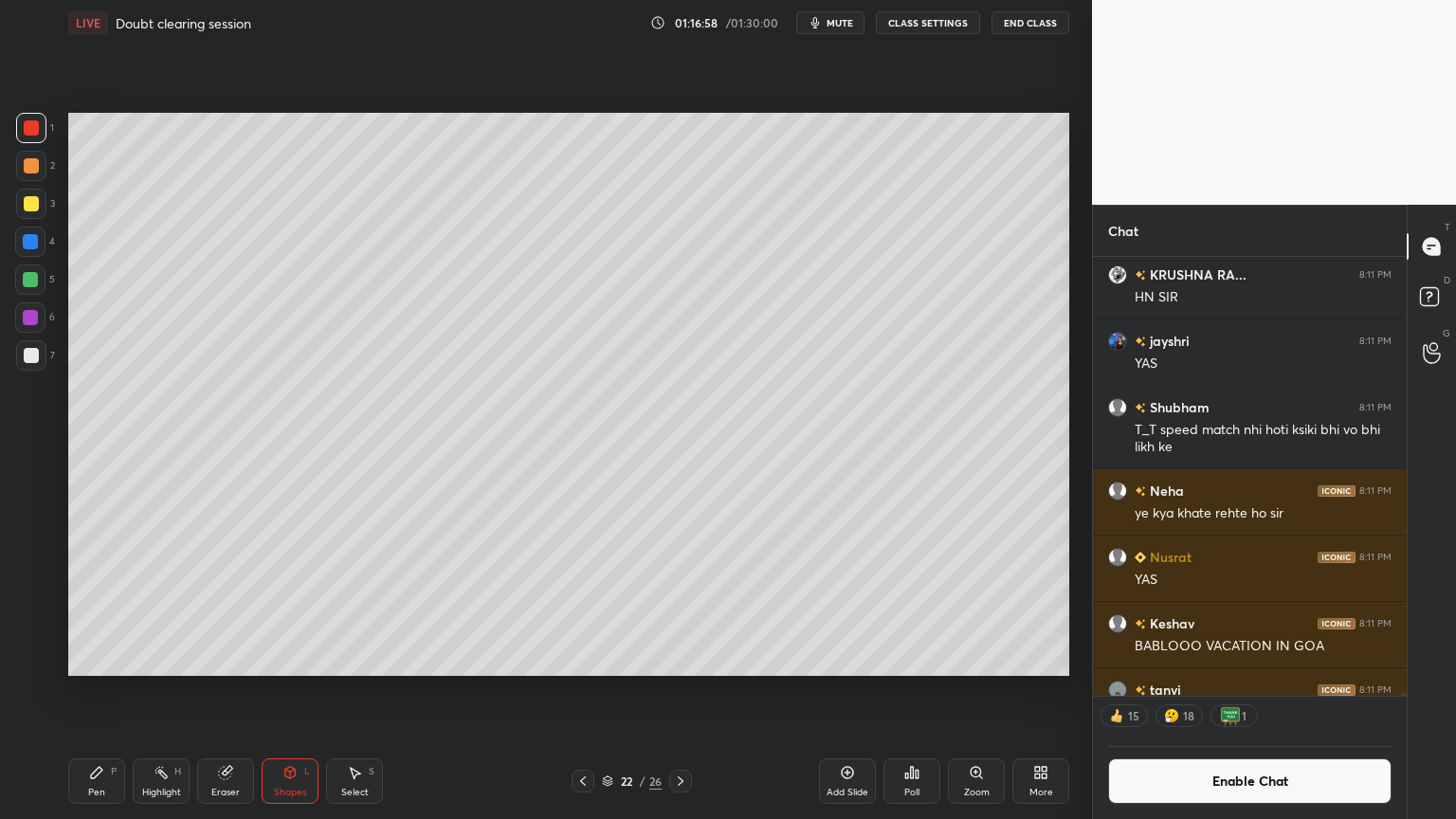 scroll, scrollTop: 6, scrollLeft: 6, axis: both 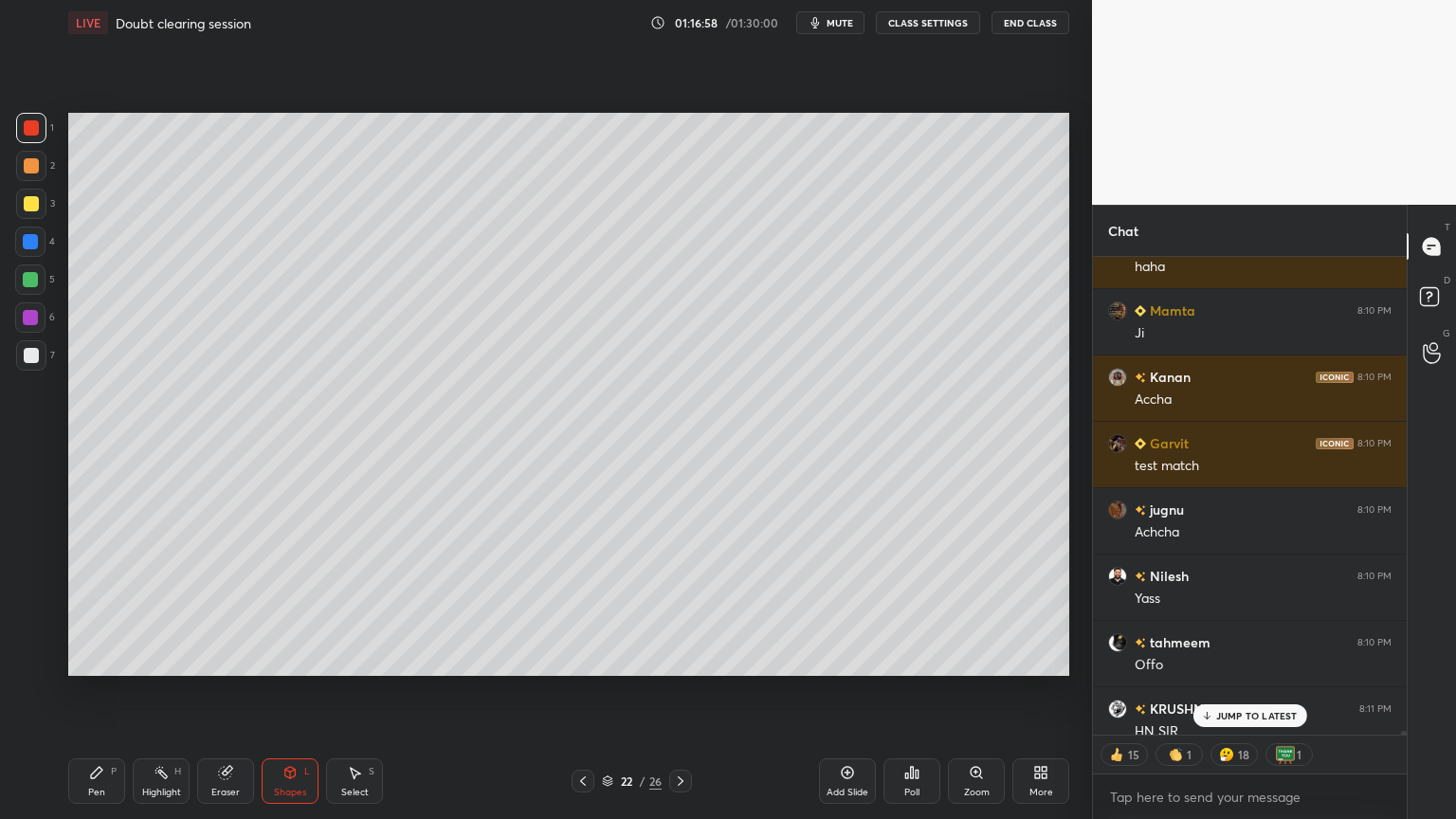 click on "JUMP TO LATEST" at bounding box center [1249, 716] 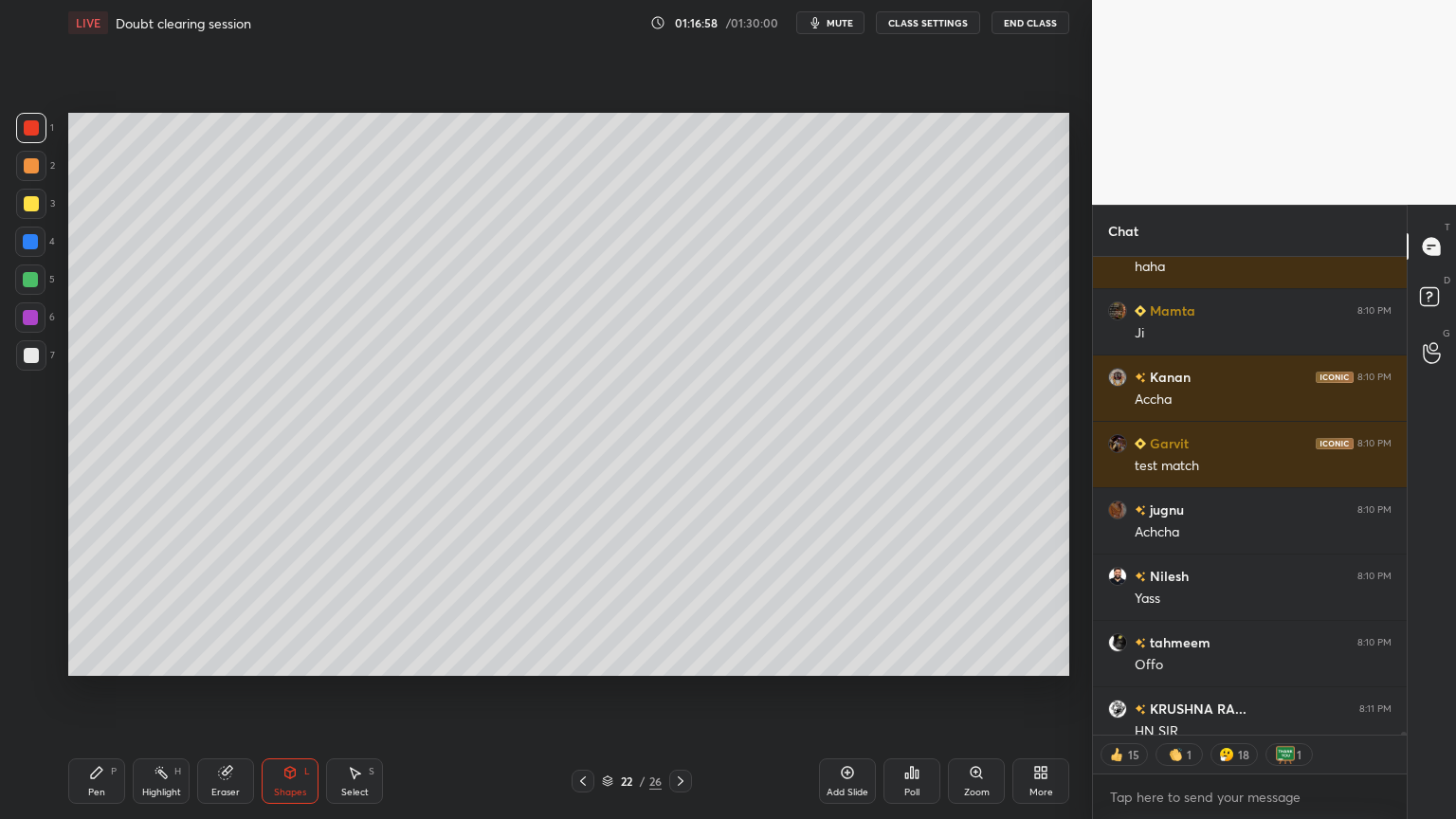 scroll, scrollTop: 80567, scrollLeft: 0, axis: vertical 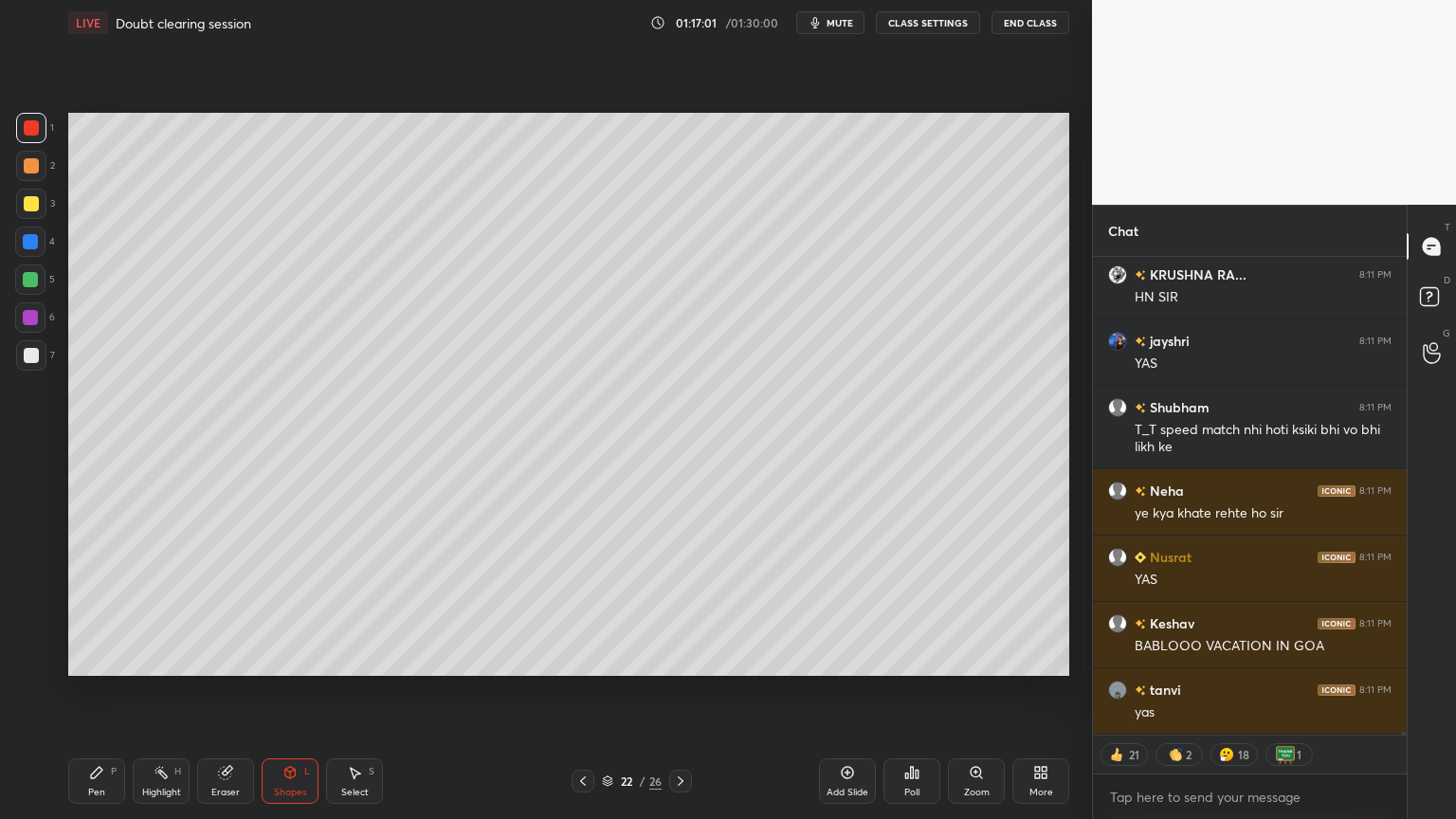 click on "Highlight H" at bounding box center (161, 781) 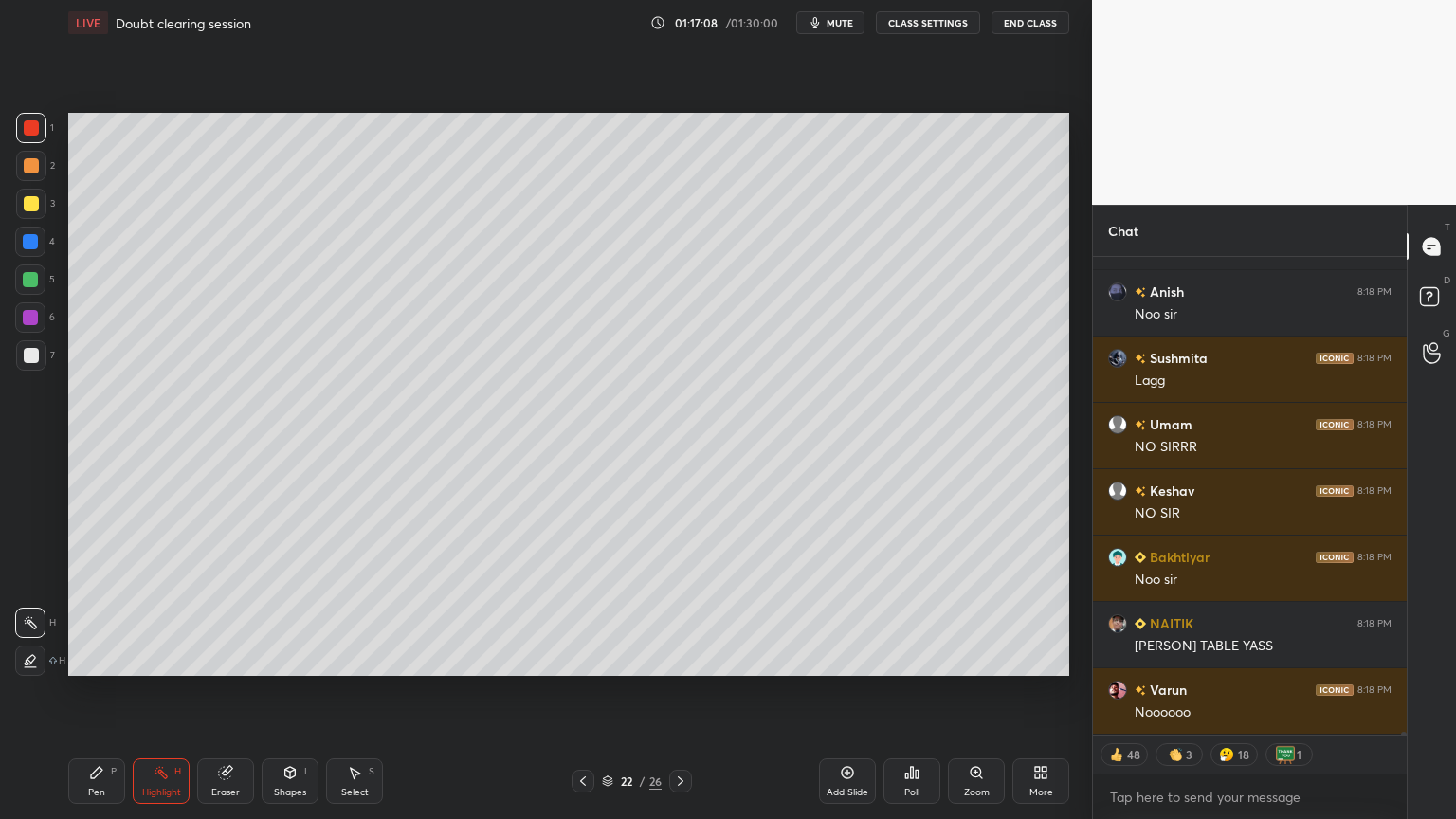 scroll, scrollTop: 81430, scrollLeft: 0, axis: vertical 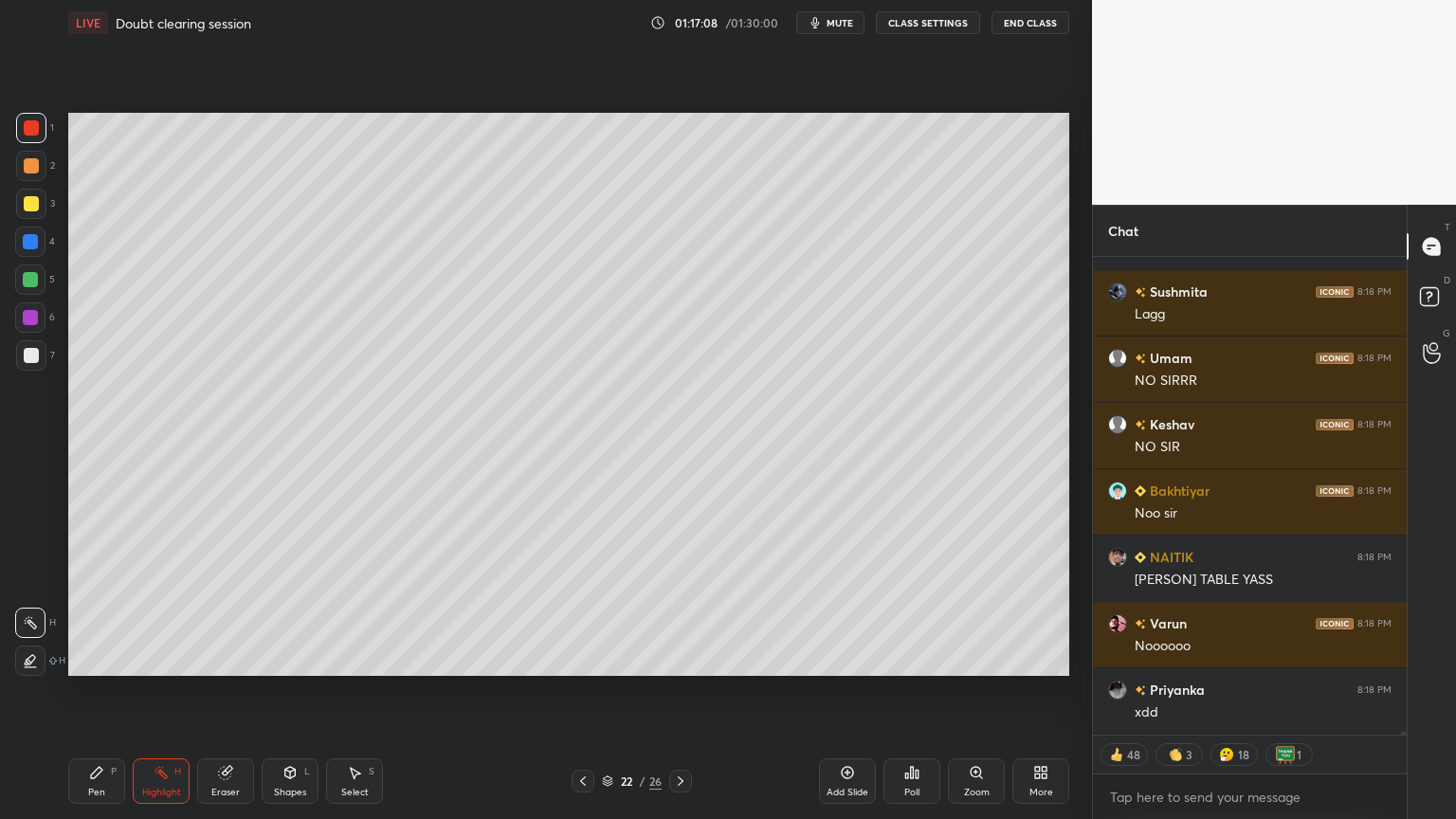 drag, startPoint x: 97, startPoint y: 780, endPoint x: 99, endPoint y: 770, distance: 10.19804 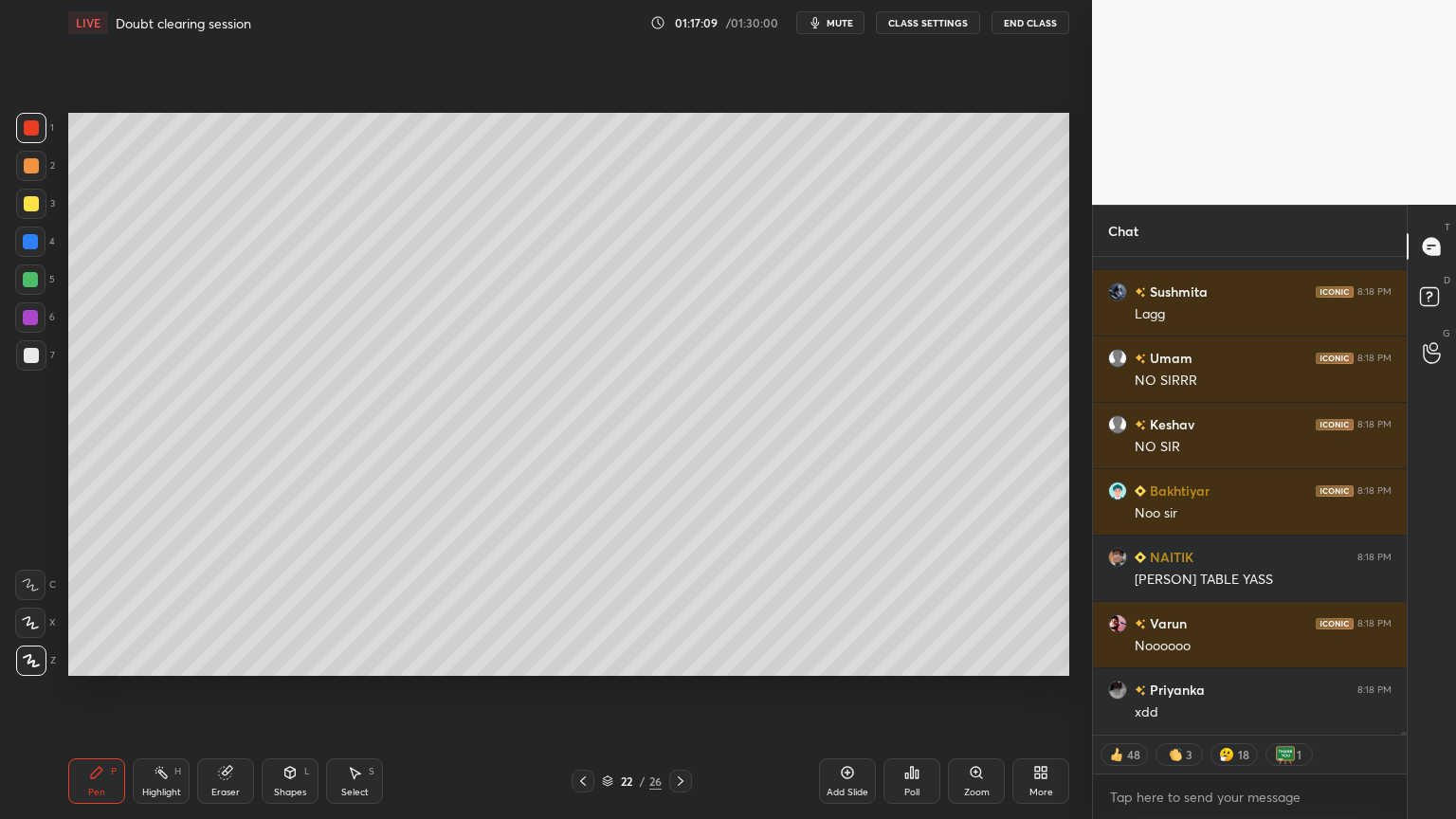 click at bounding box center (31, 204) 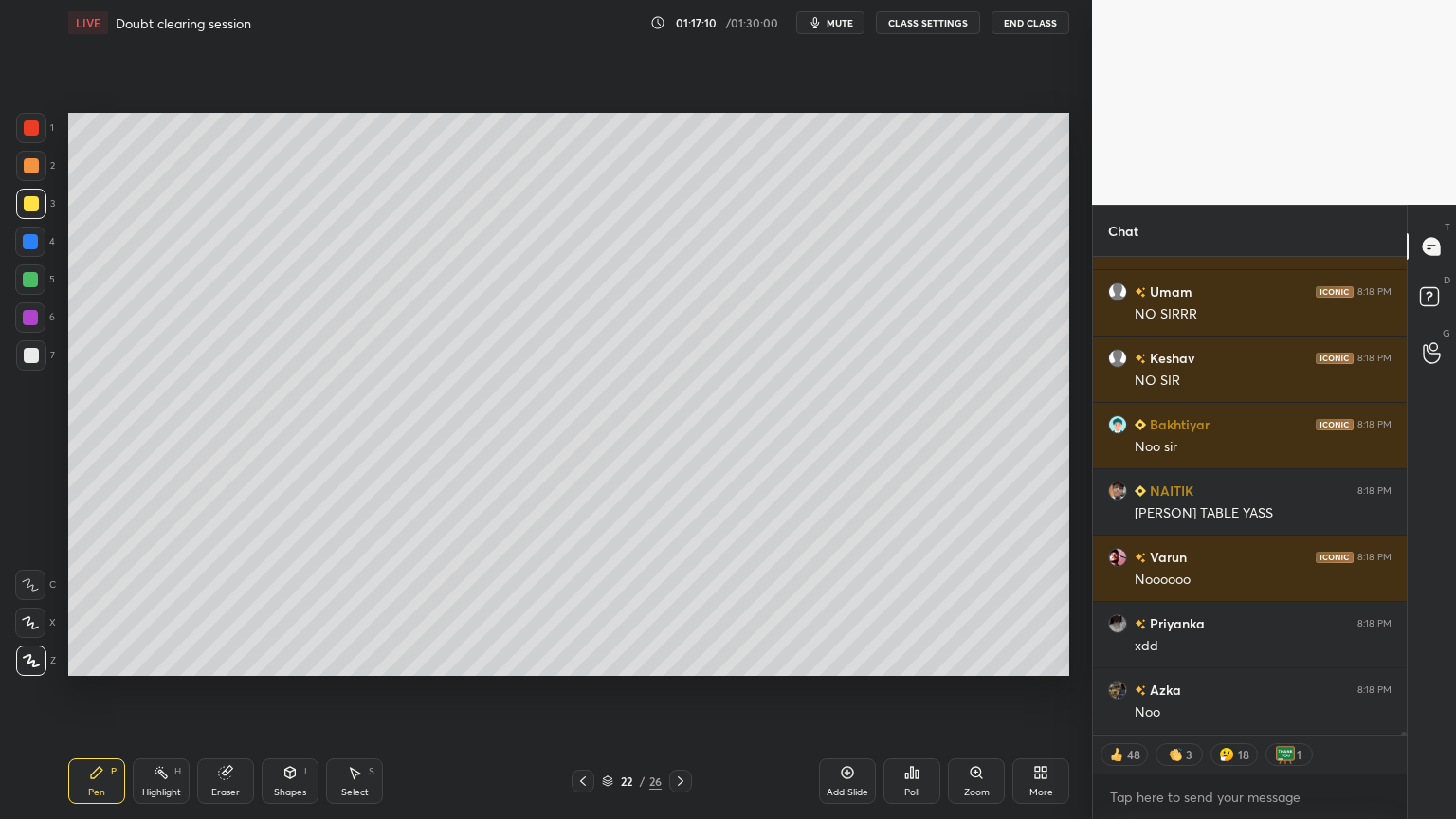 scroll, scrollTop: 81629, scrollLeft: 0, axis: vertical 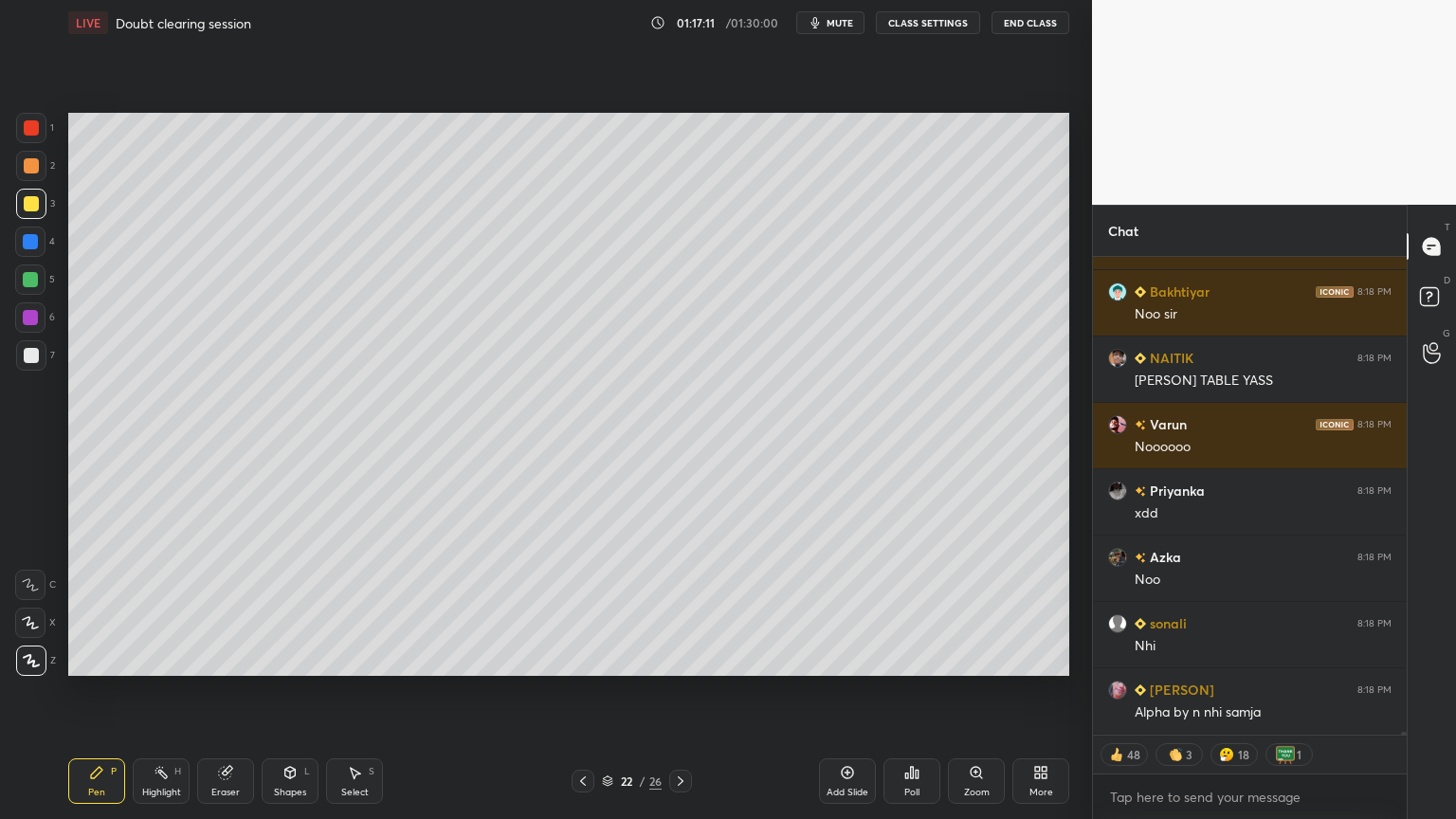 click at bounding box center (31, 355) 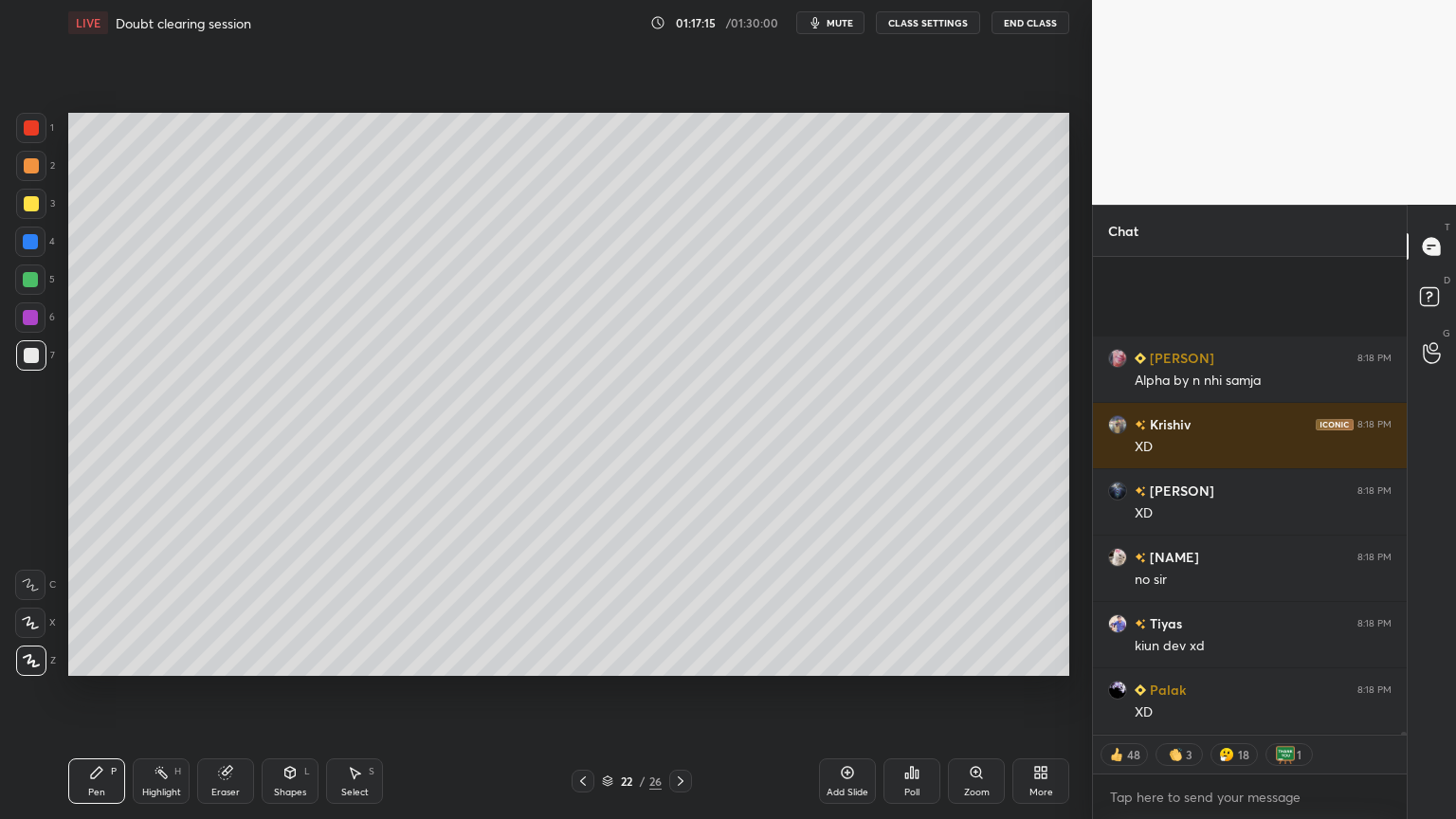 scroll, scrollTop: 82160, scrollLeft: 0, axis: vertical 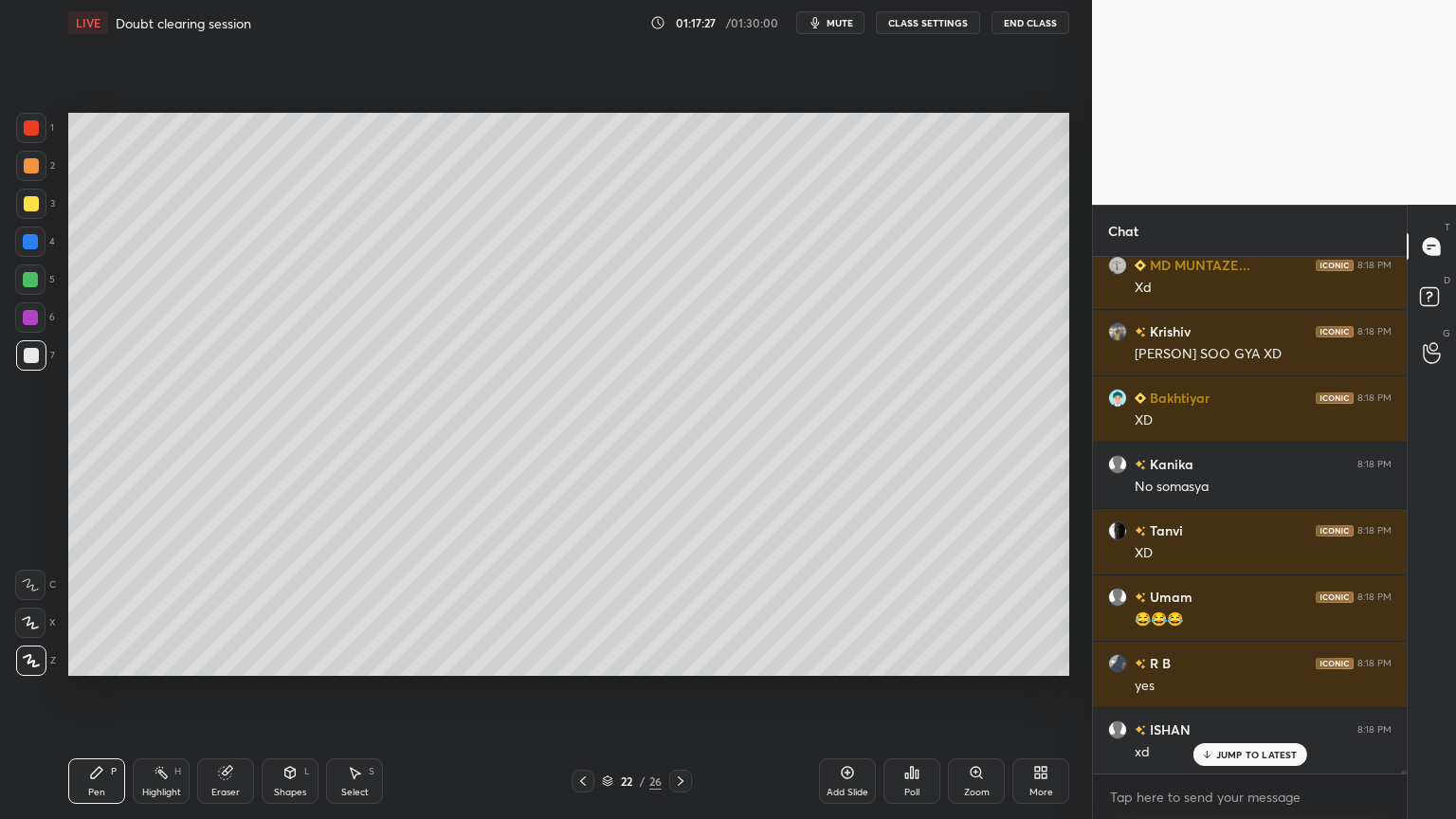click 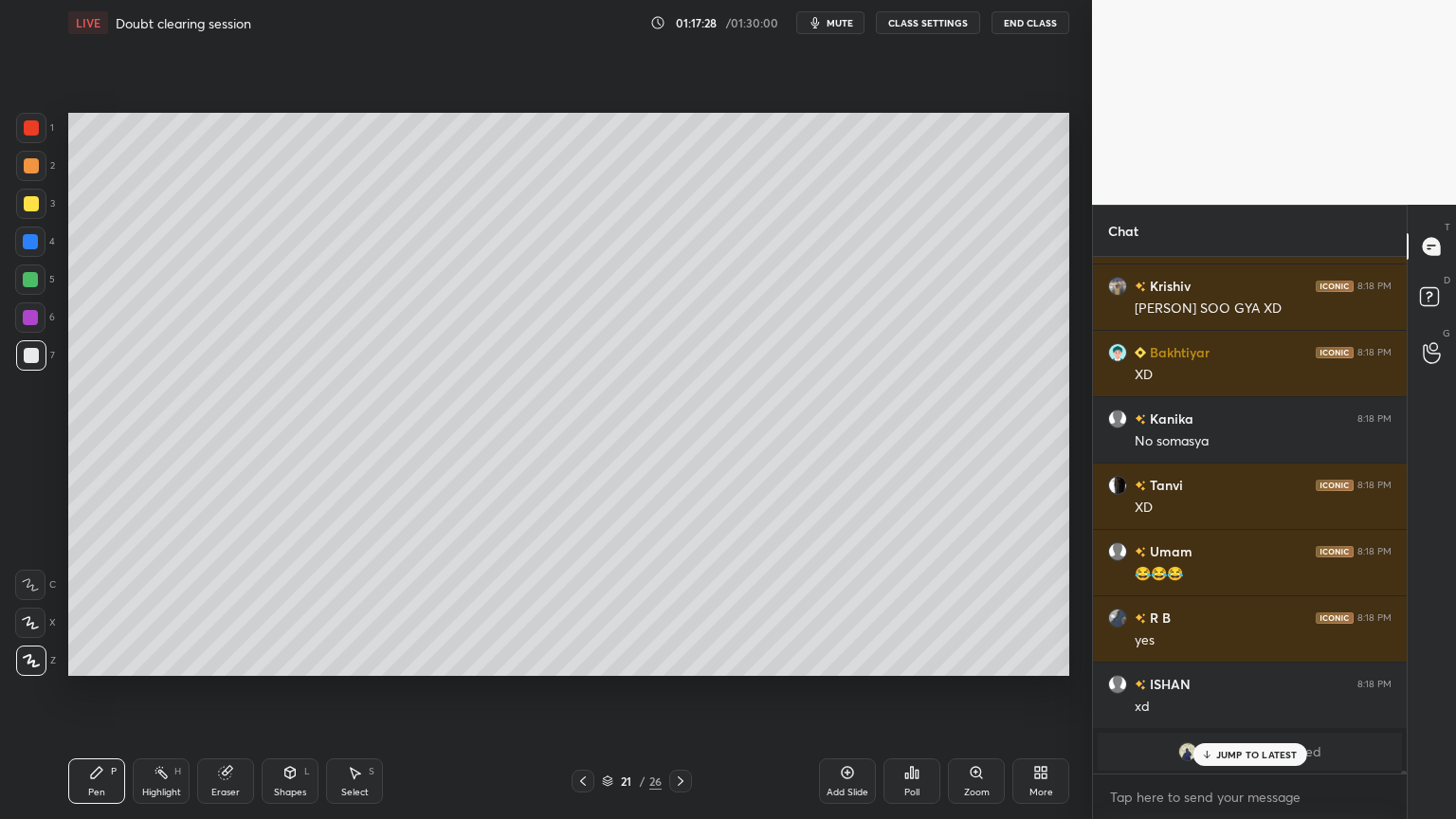 click 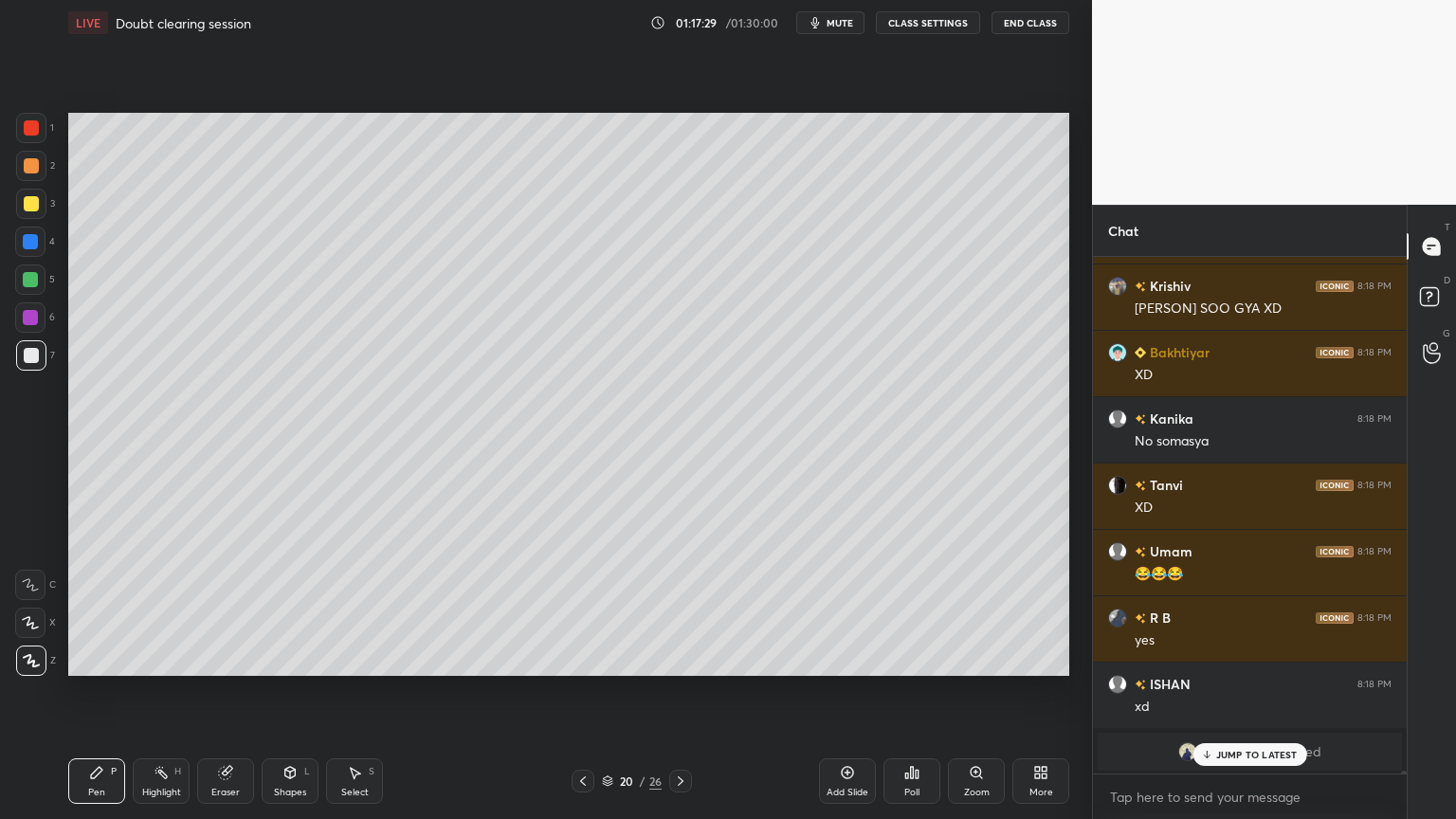 click 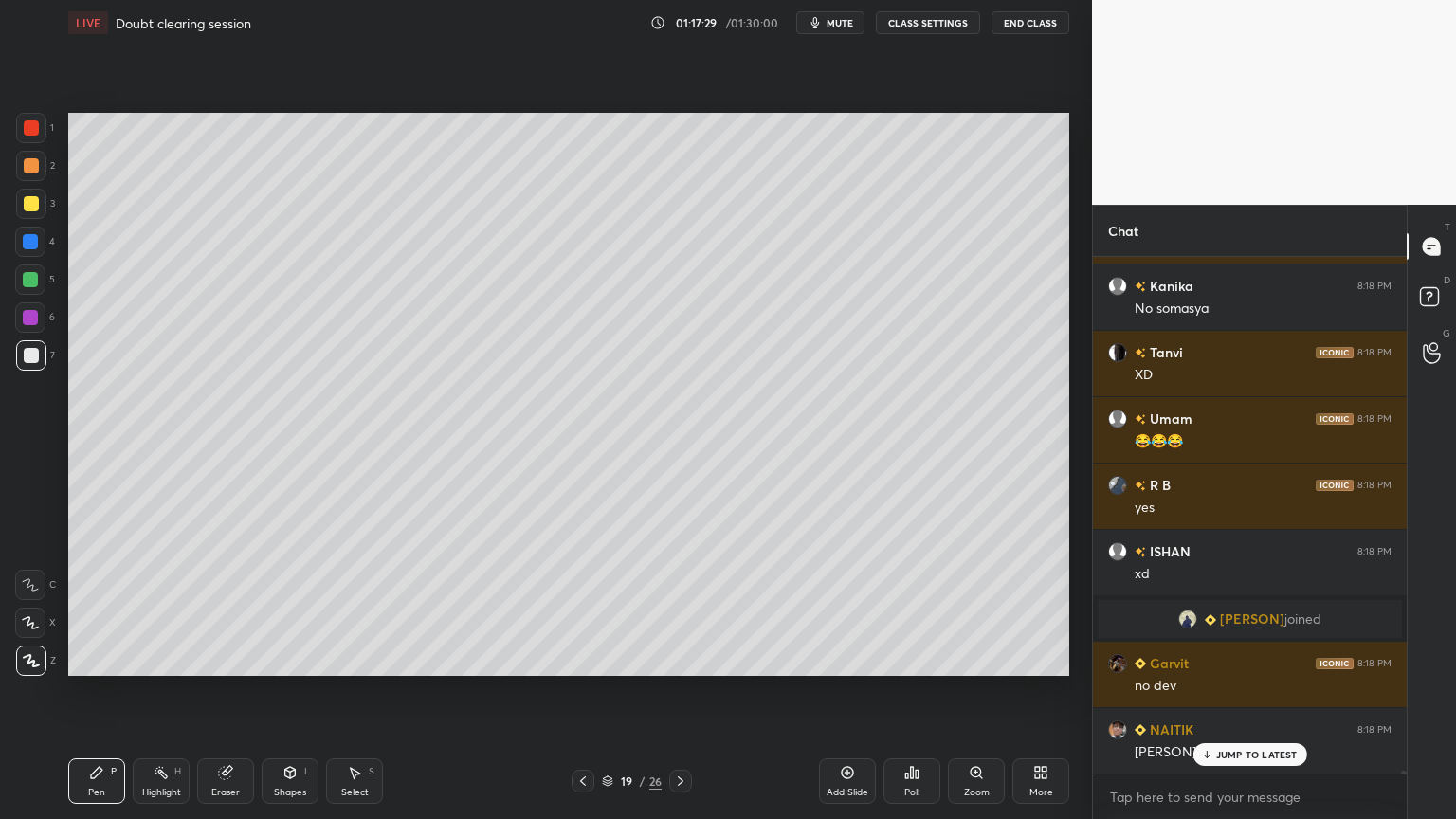 click 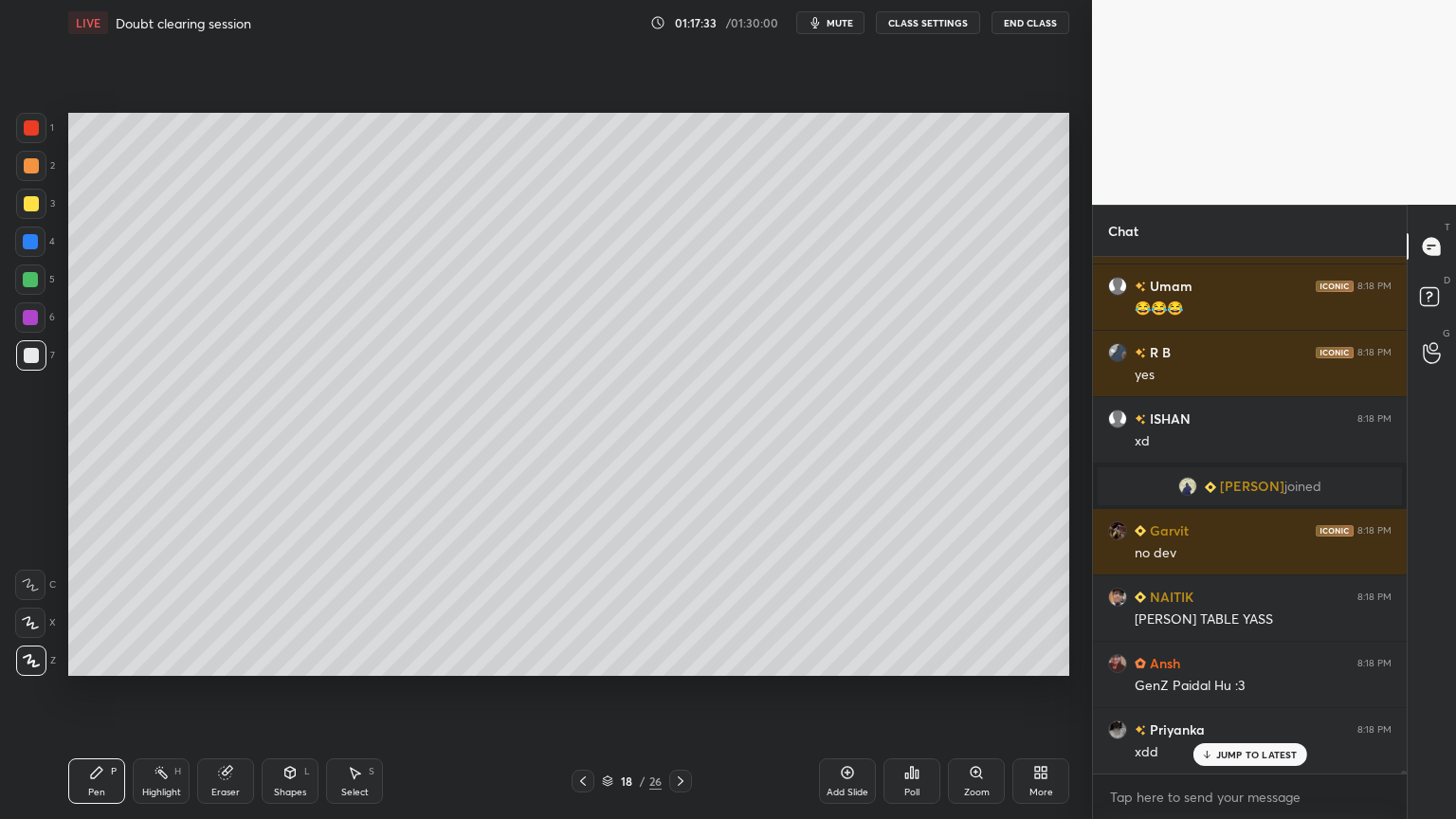 click 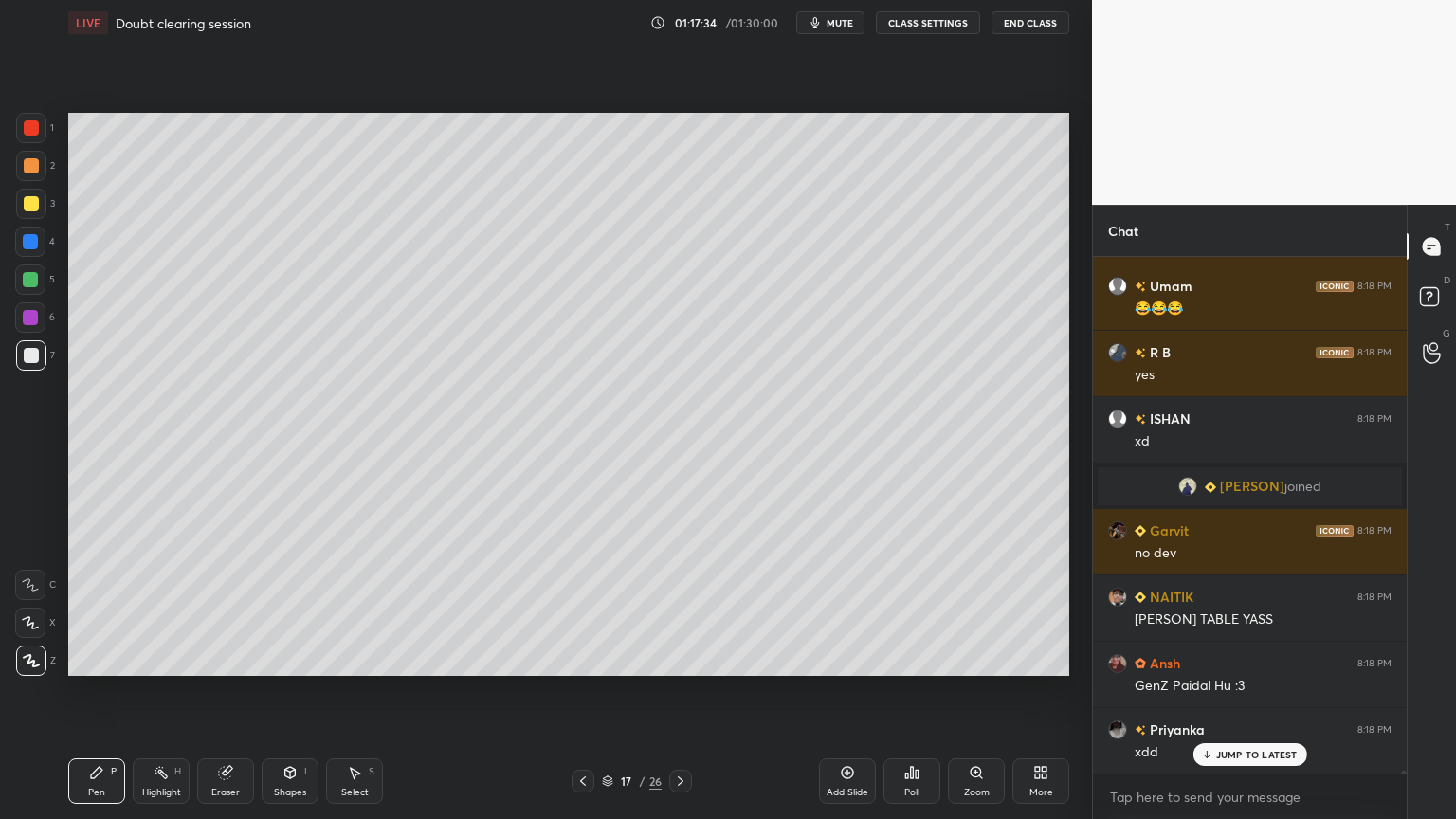 click 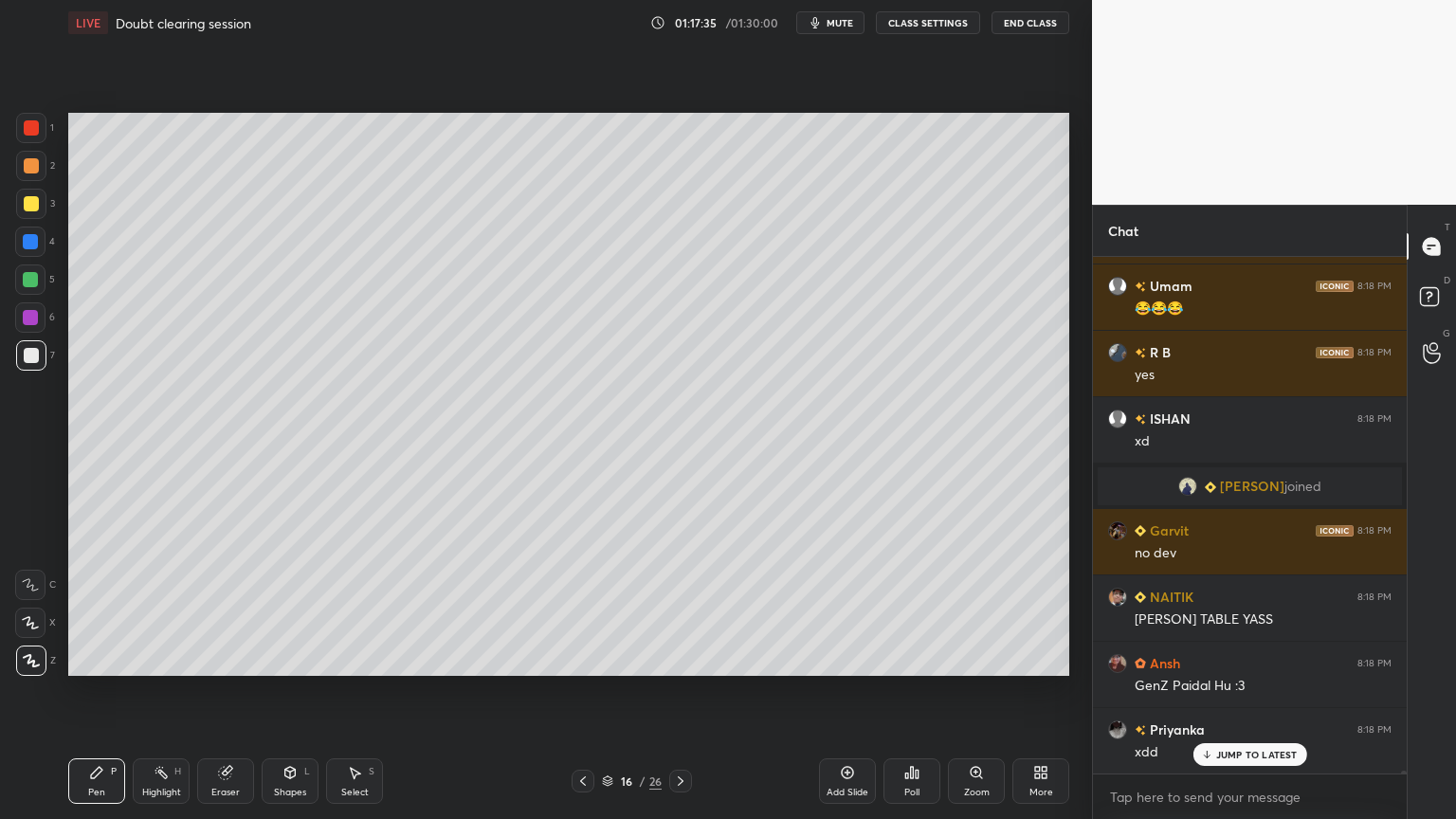 drag, startPoint x: 188, startPoint y: 776, endPoint x: 178, endPoint y: 769, distance: 12.206556 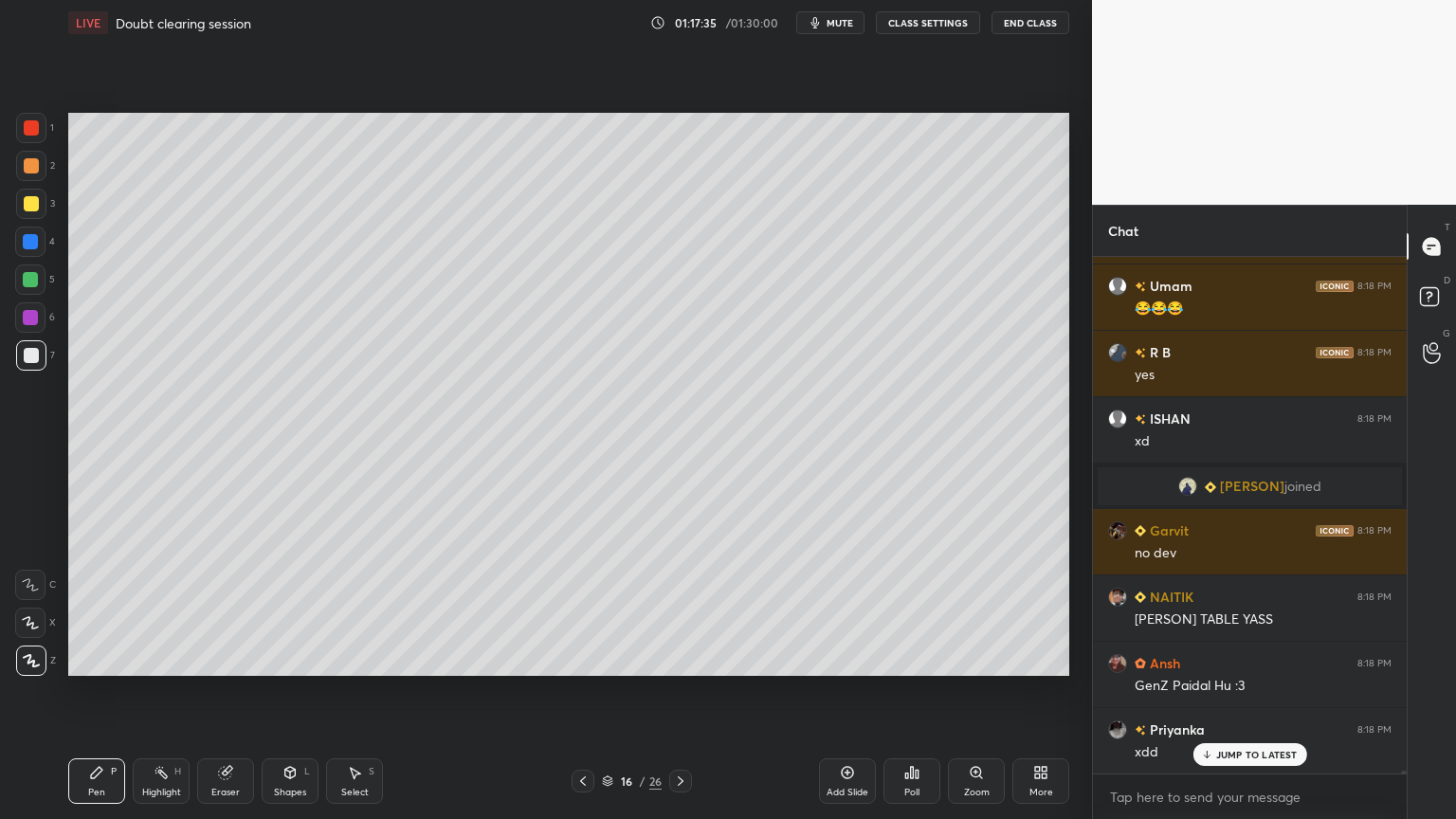click on "Highlight H" at bounding box center [161, 781] 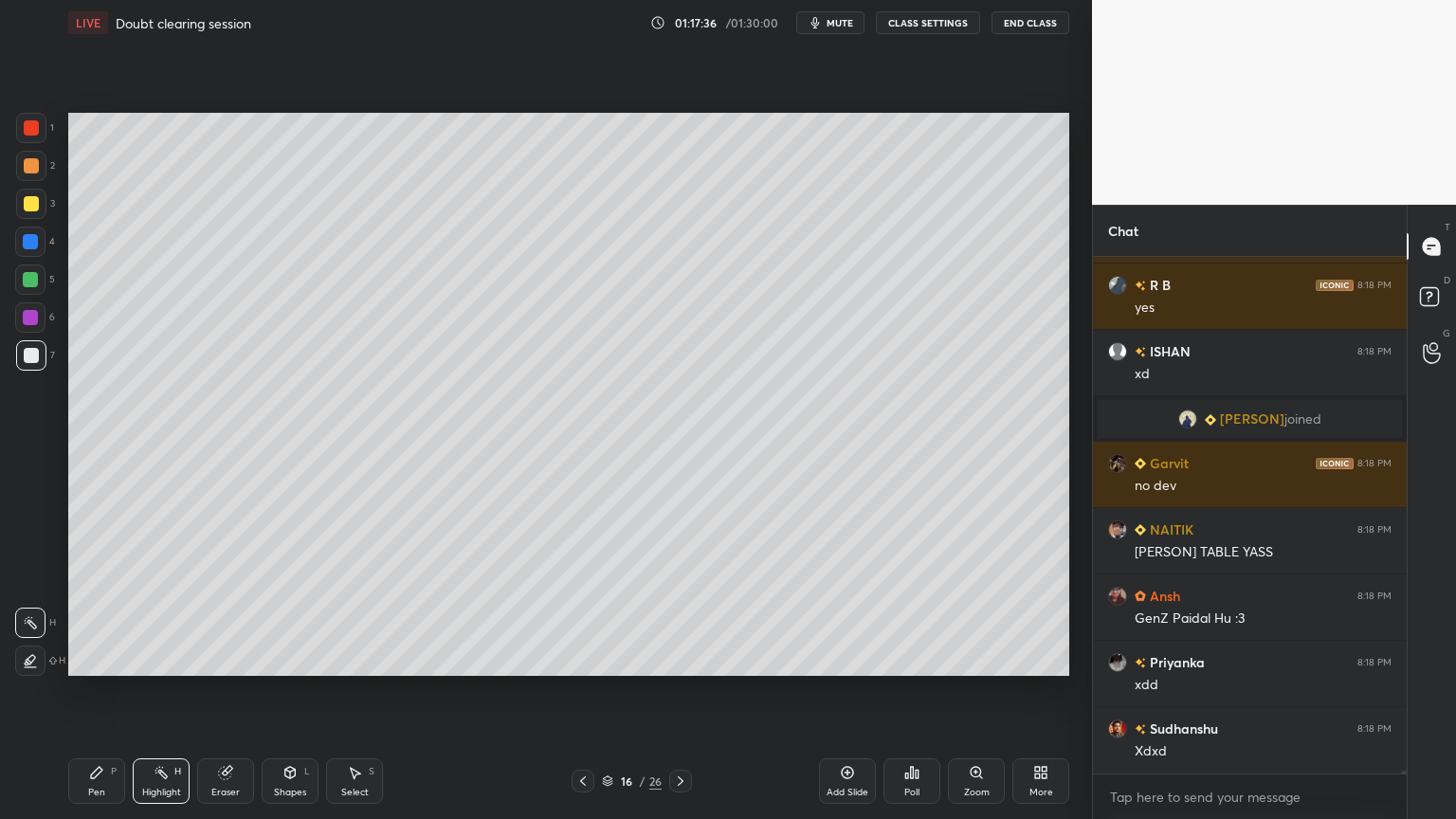 click at bounding box center (31, 355) 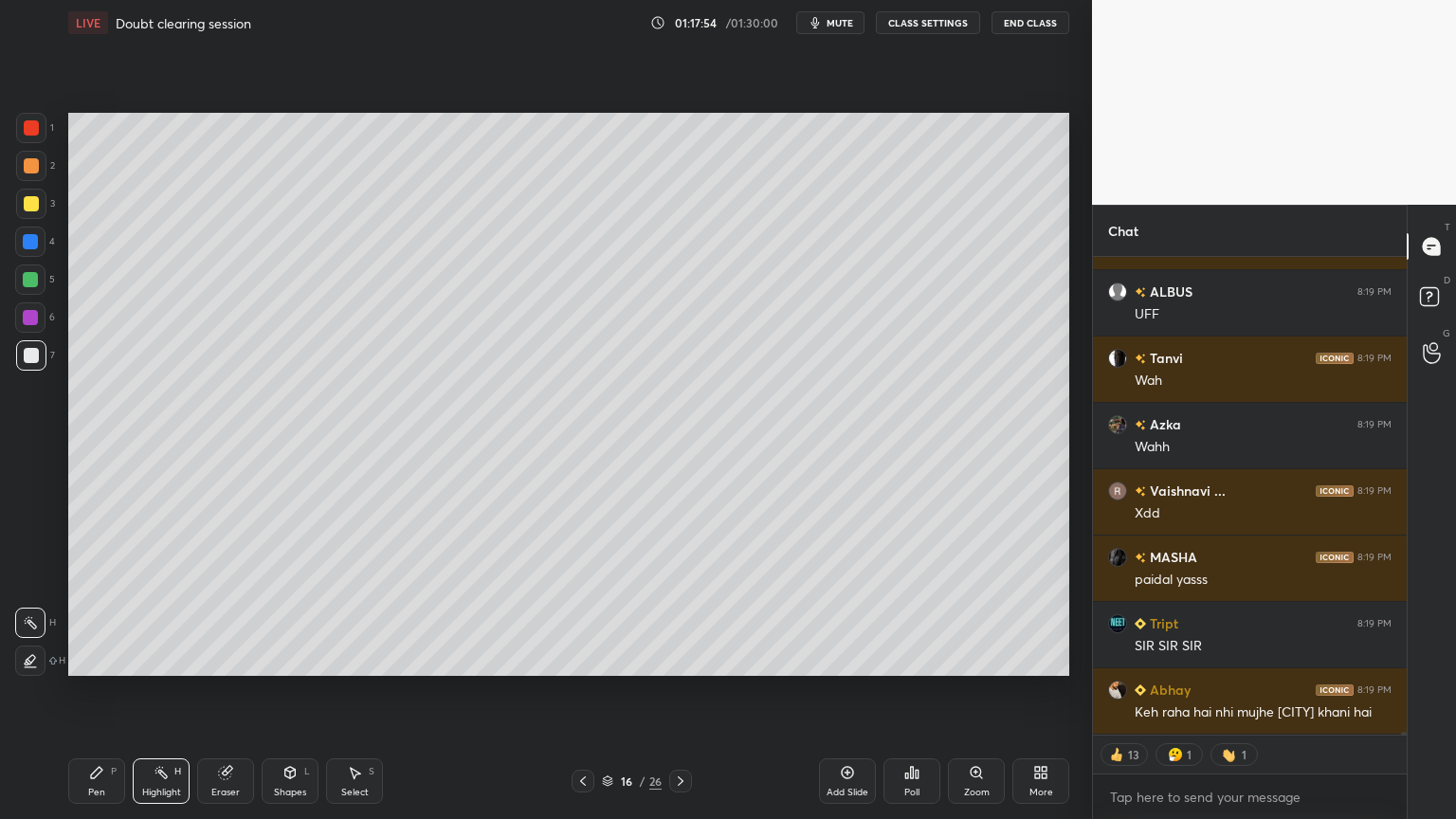 click 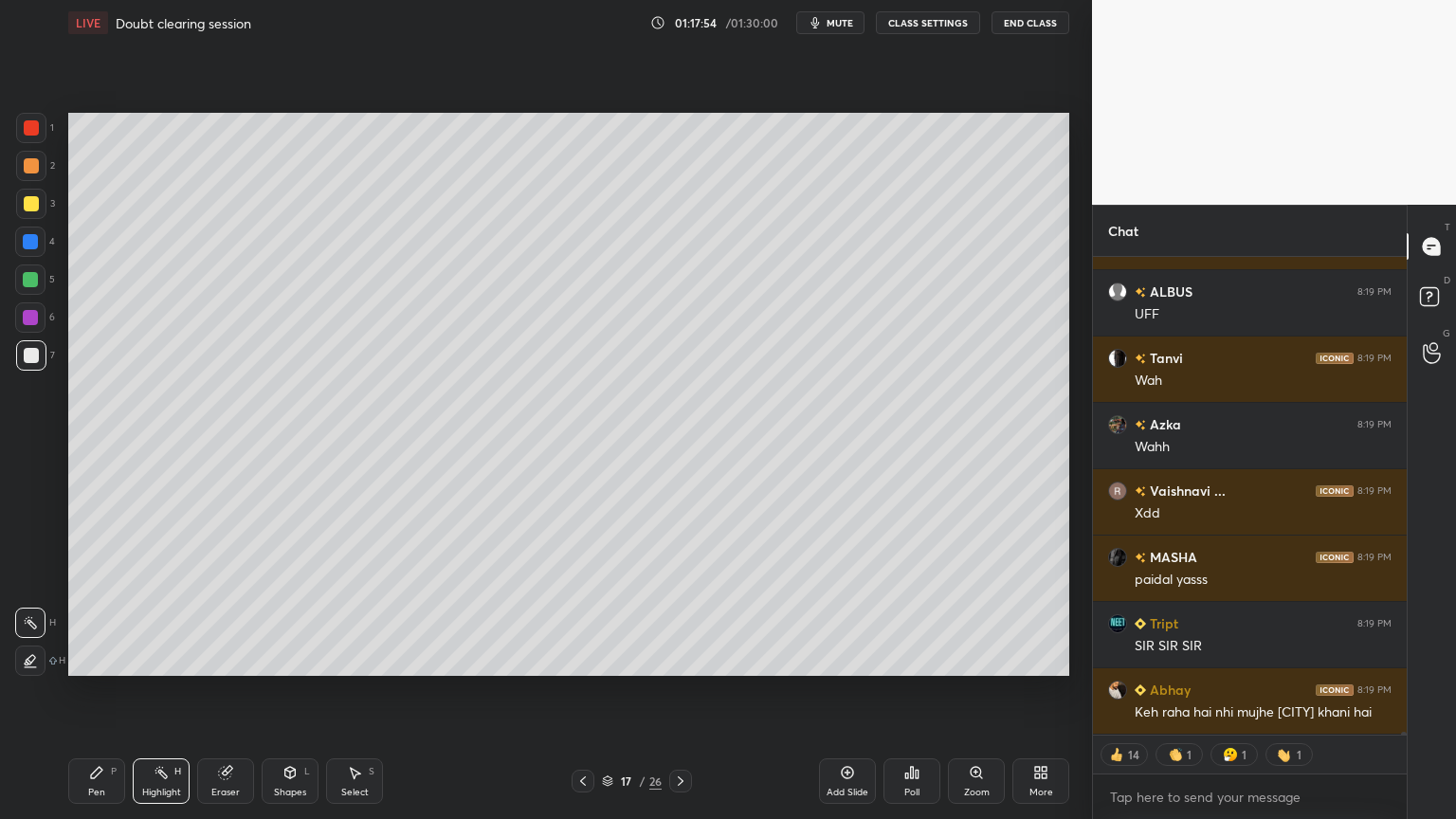 click 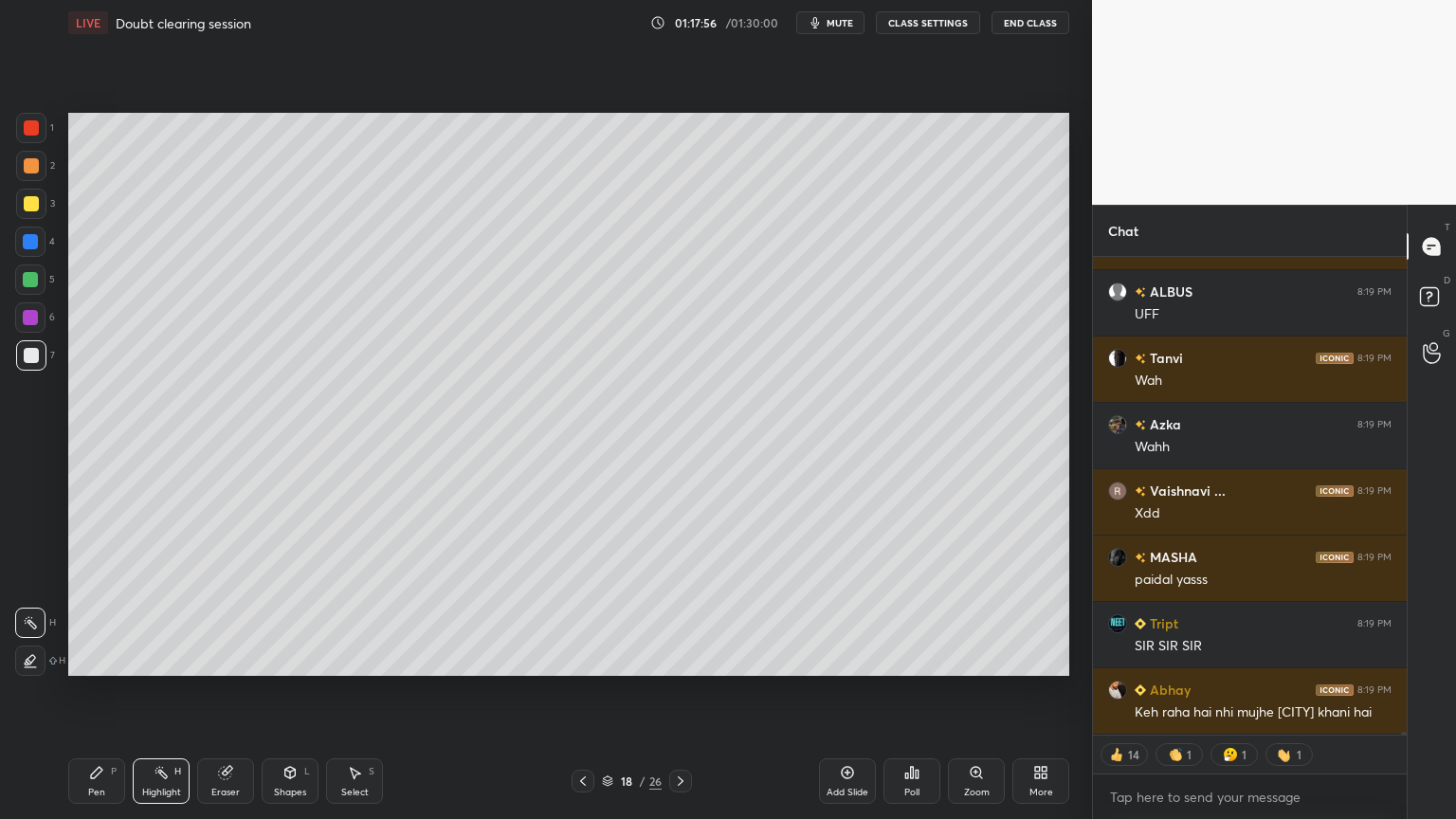 click 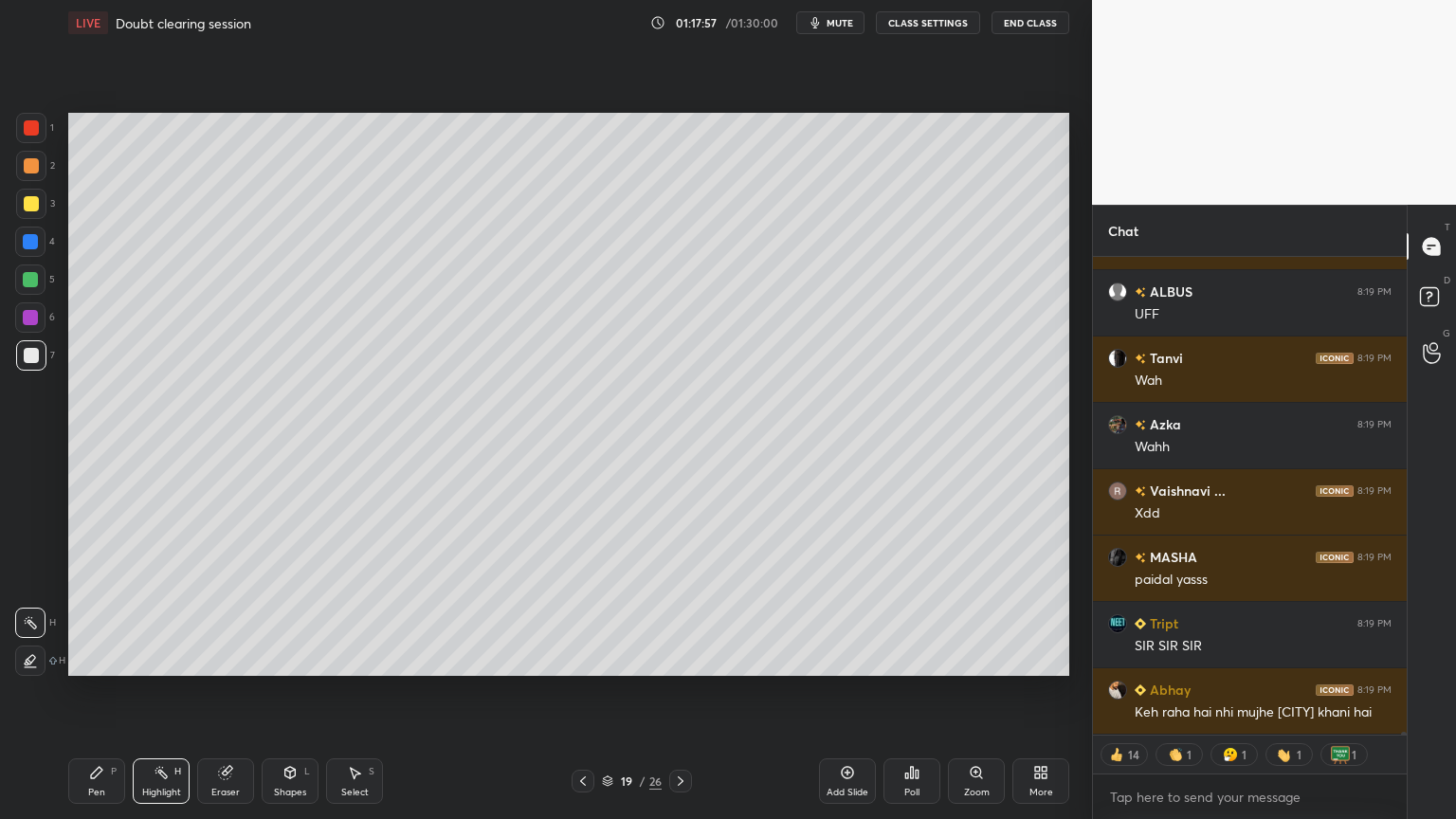 click 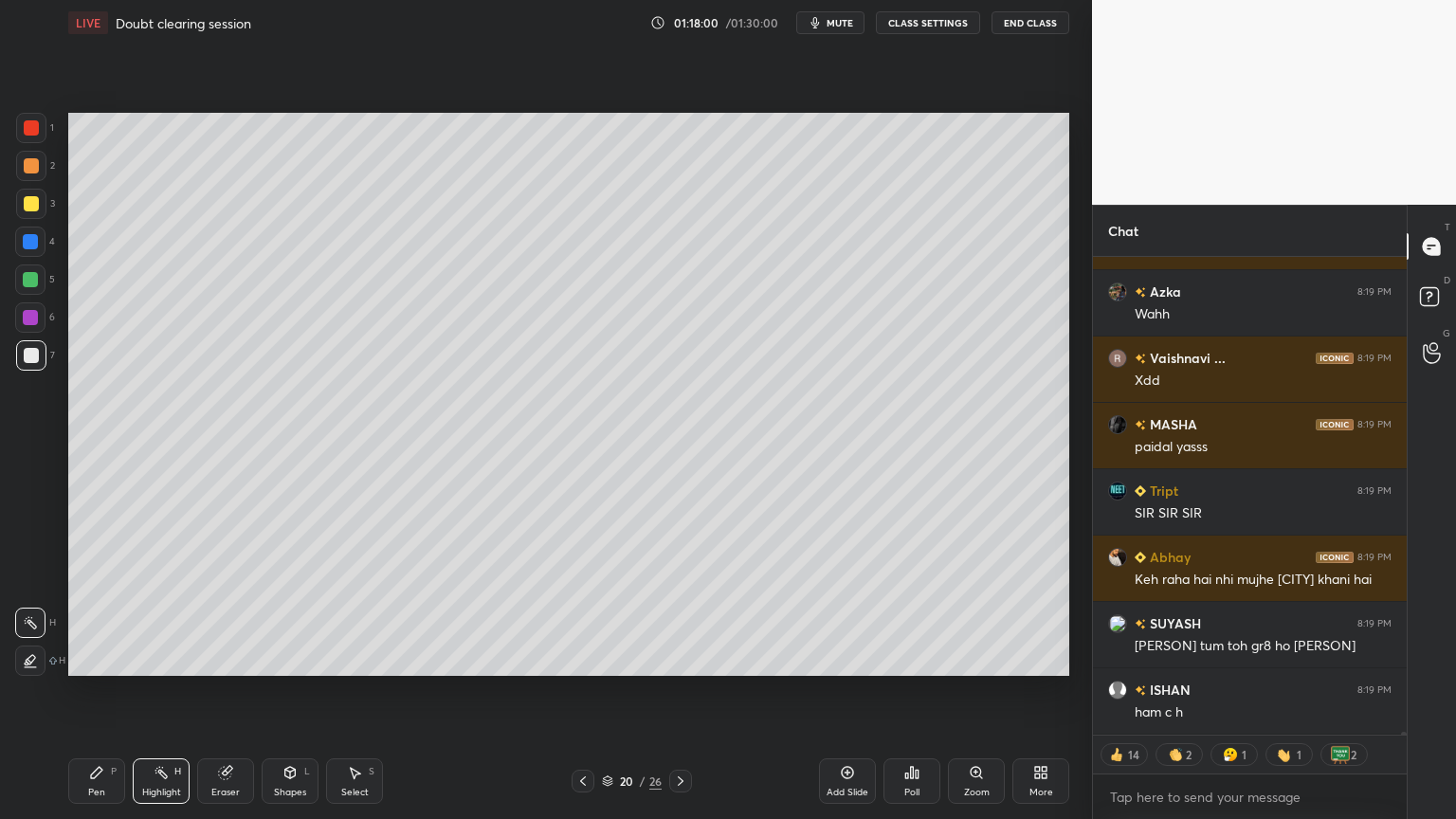 click 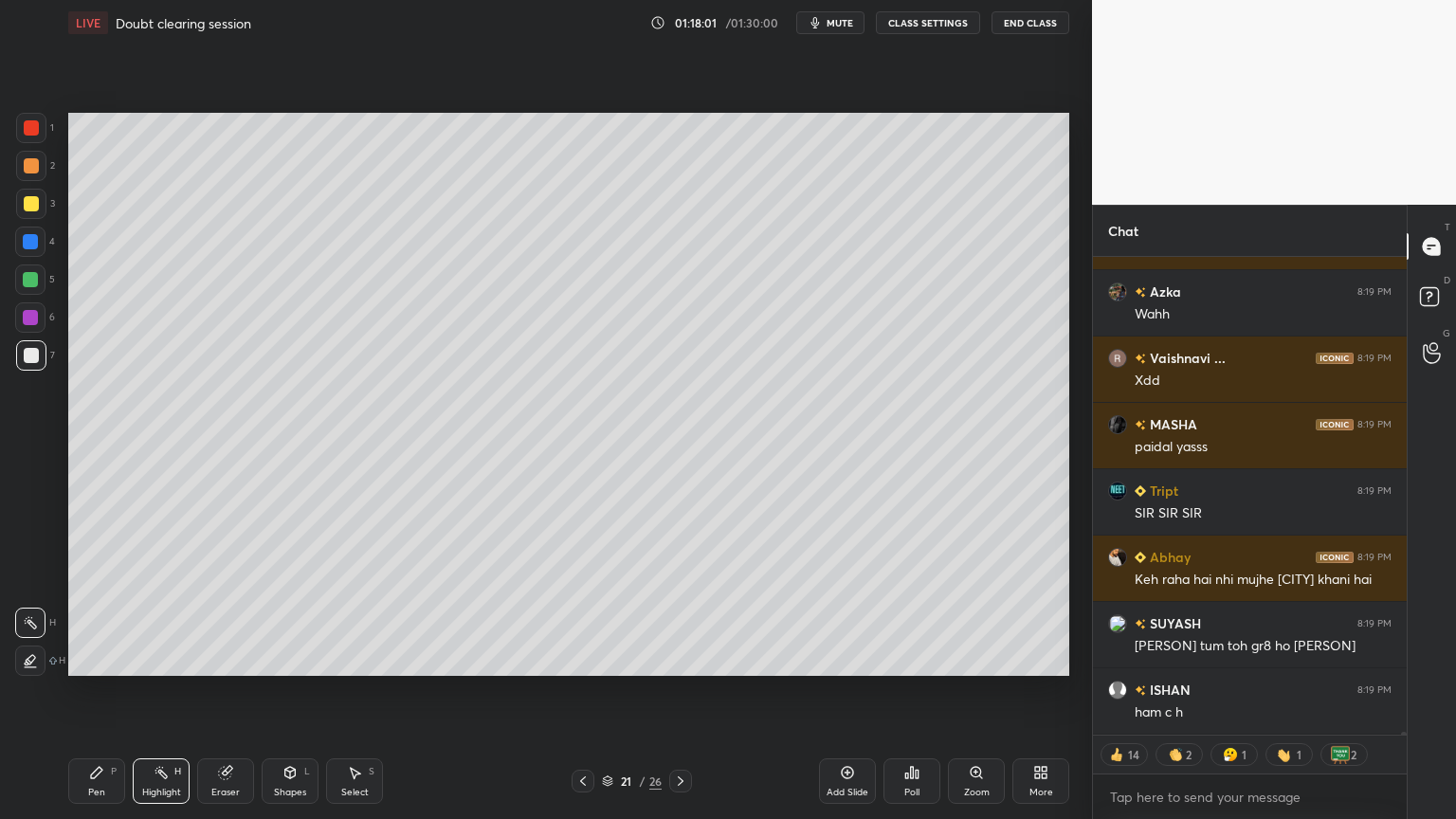 click 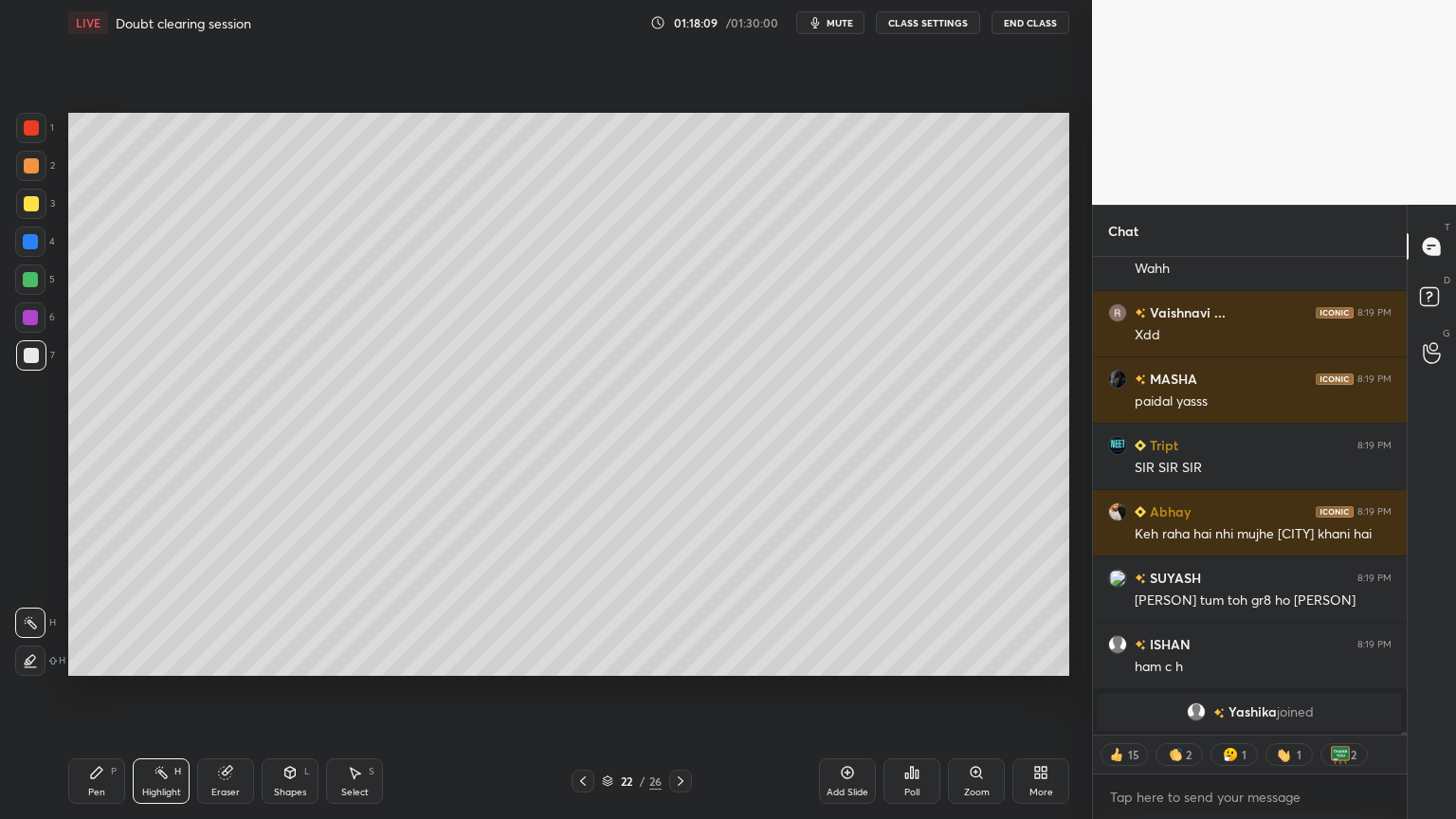 scroll, scrollTop: 83295, scrollLeft: 0, axis: vertical 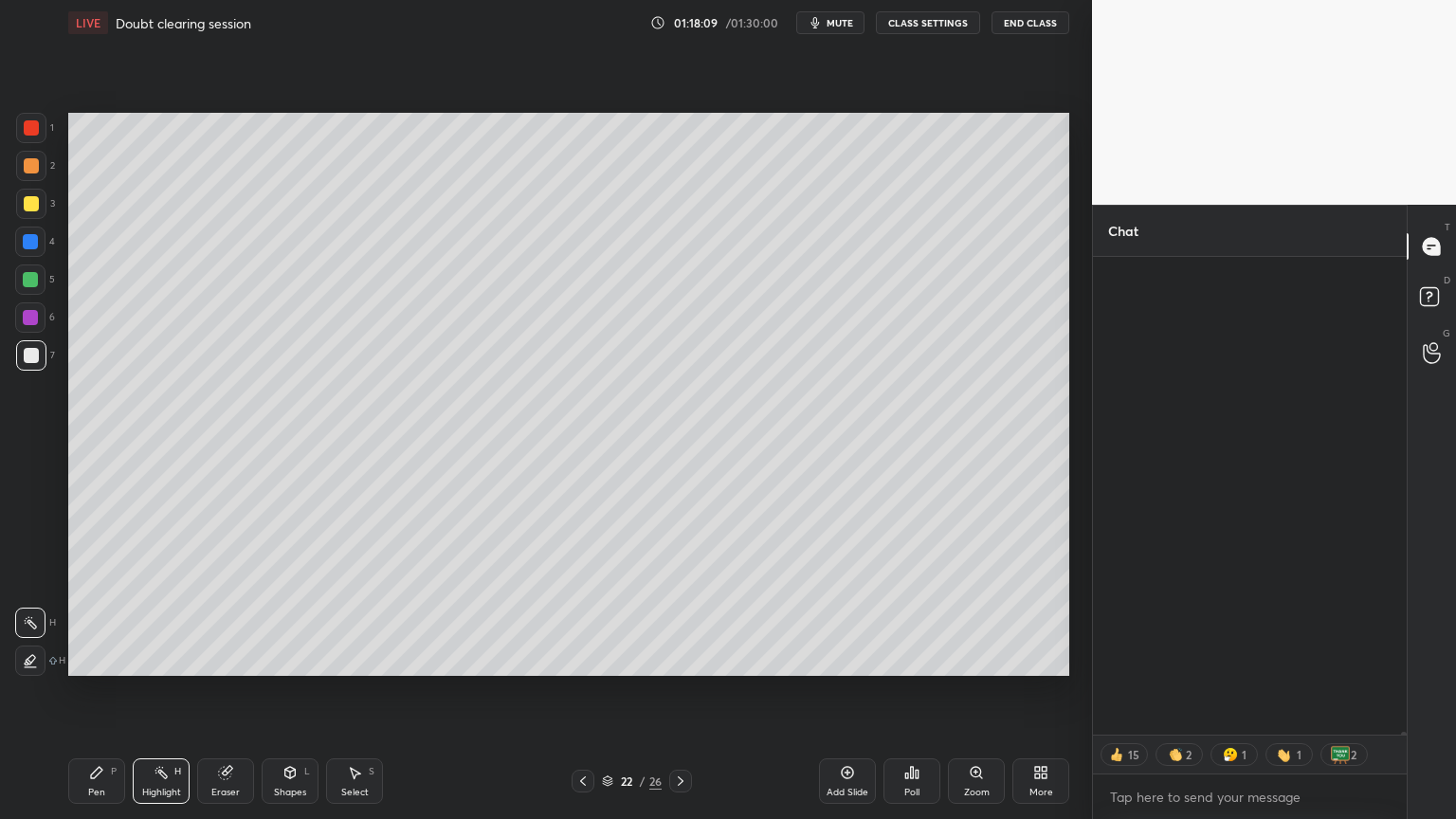 click on "Pen" at bounding box center [97, 792] 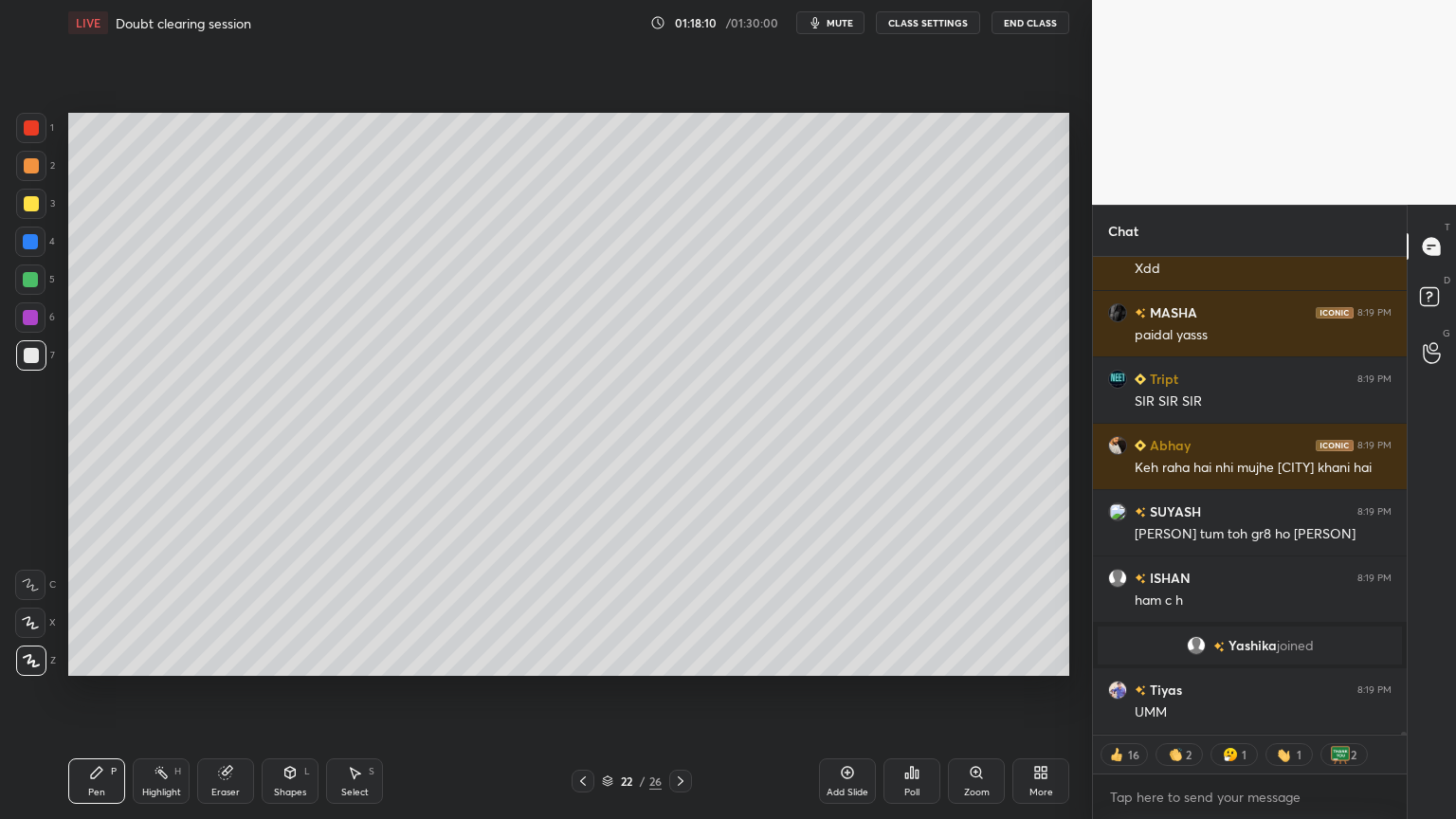 click at bounding box center (31, 204) 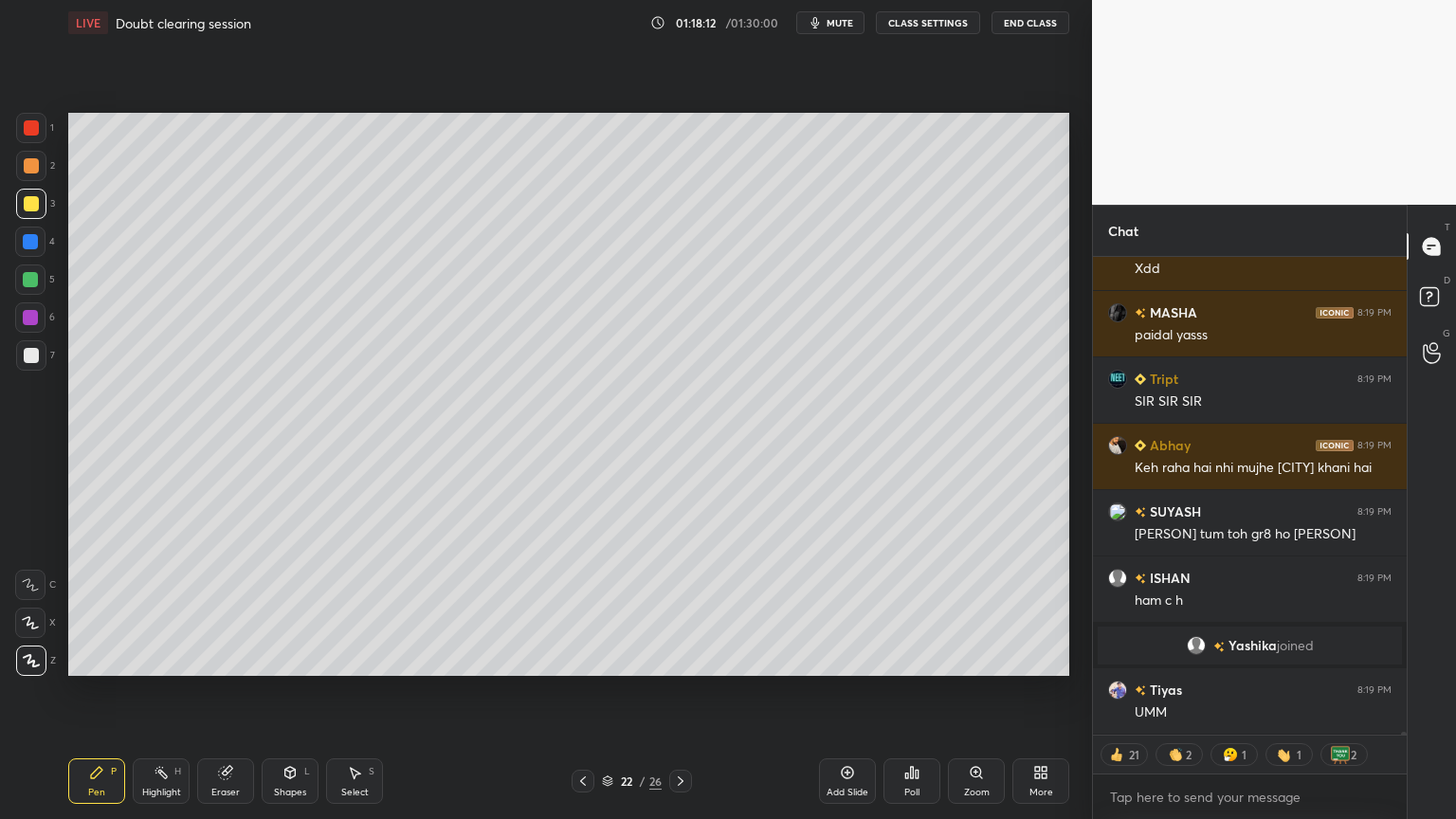 scroll, scrollTop: 83362, scrollLeft: 0, axis: vertical 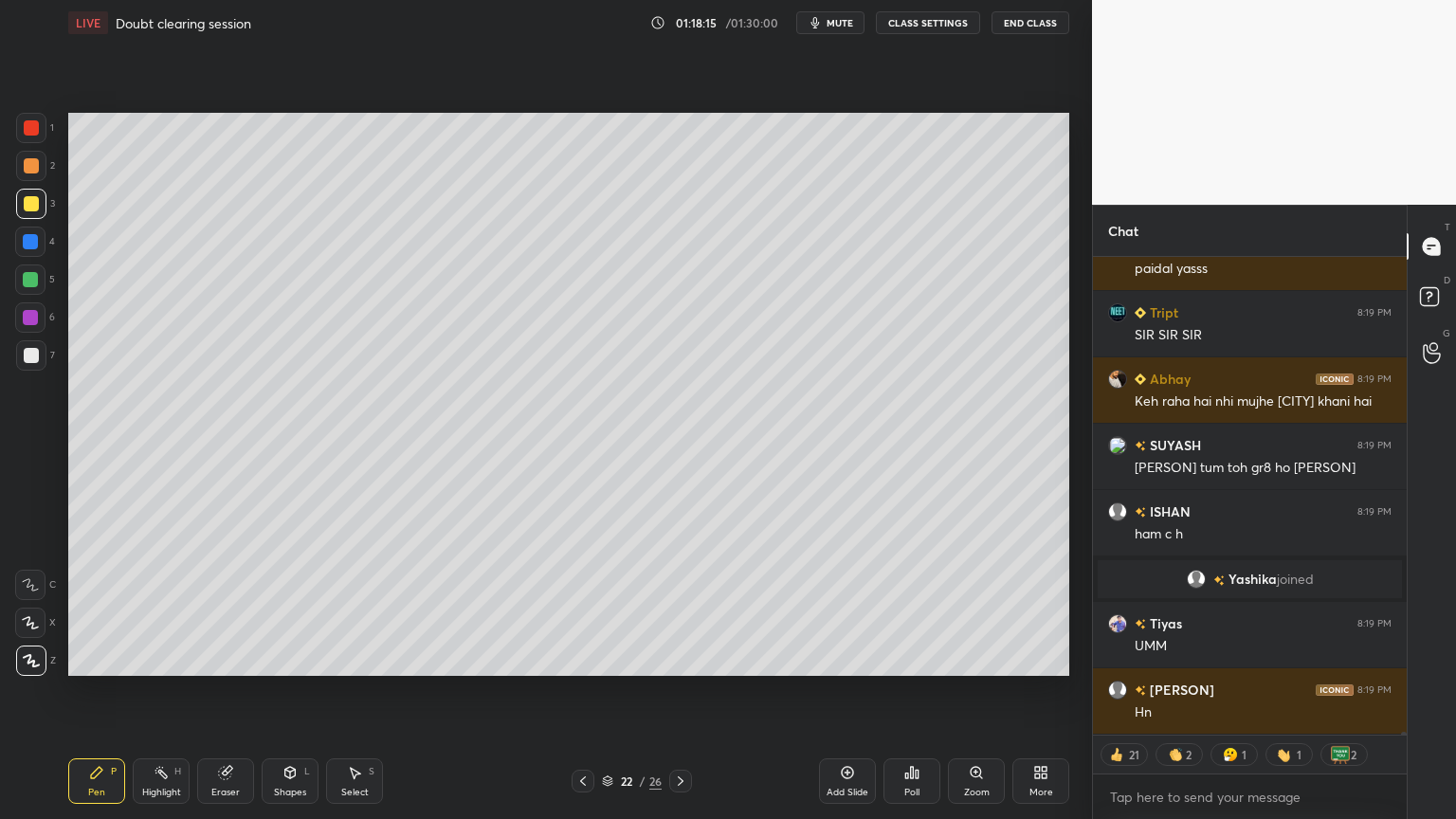 click on "Highlight" at bounding box center [161, 792] 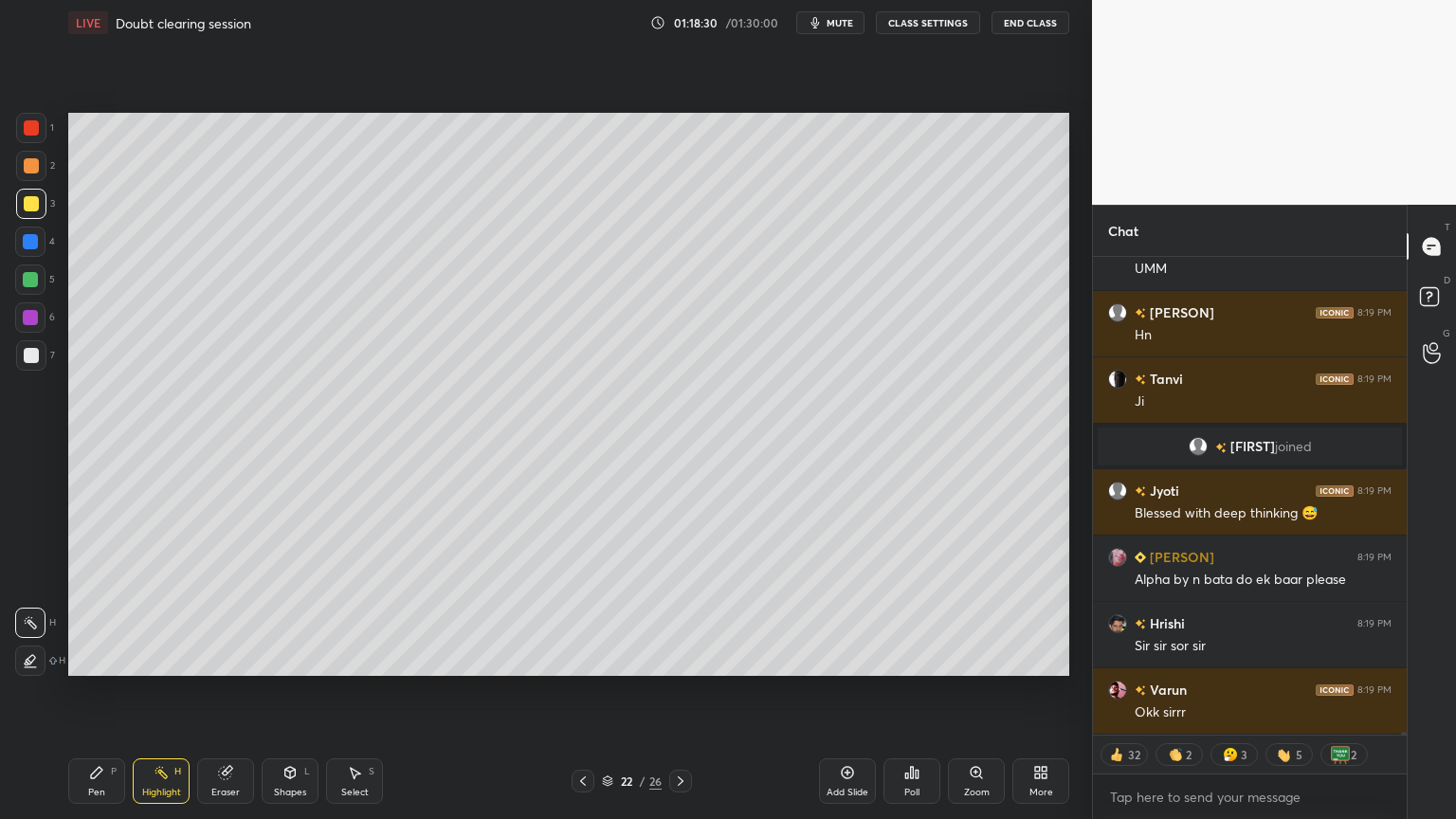 scroll, scrollTop: 83750, scrollLeft: 0, axis: vertical 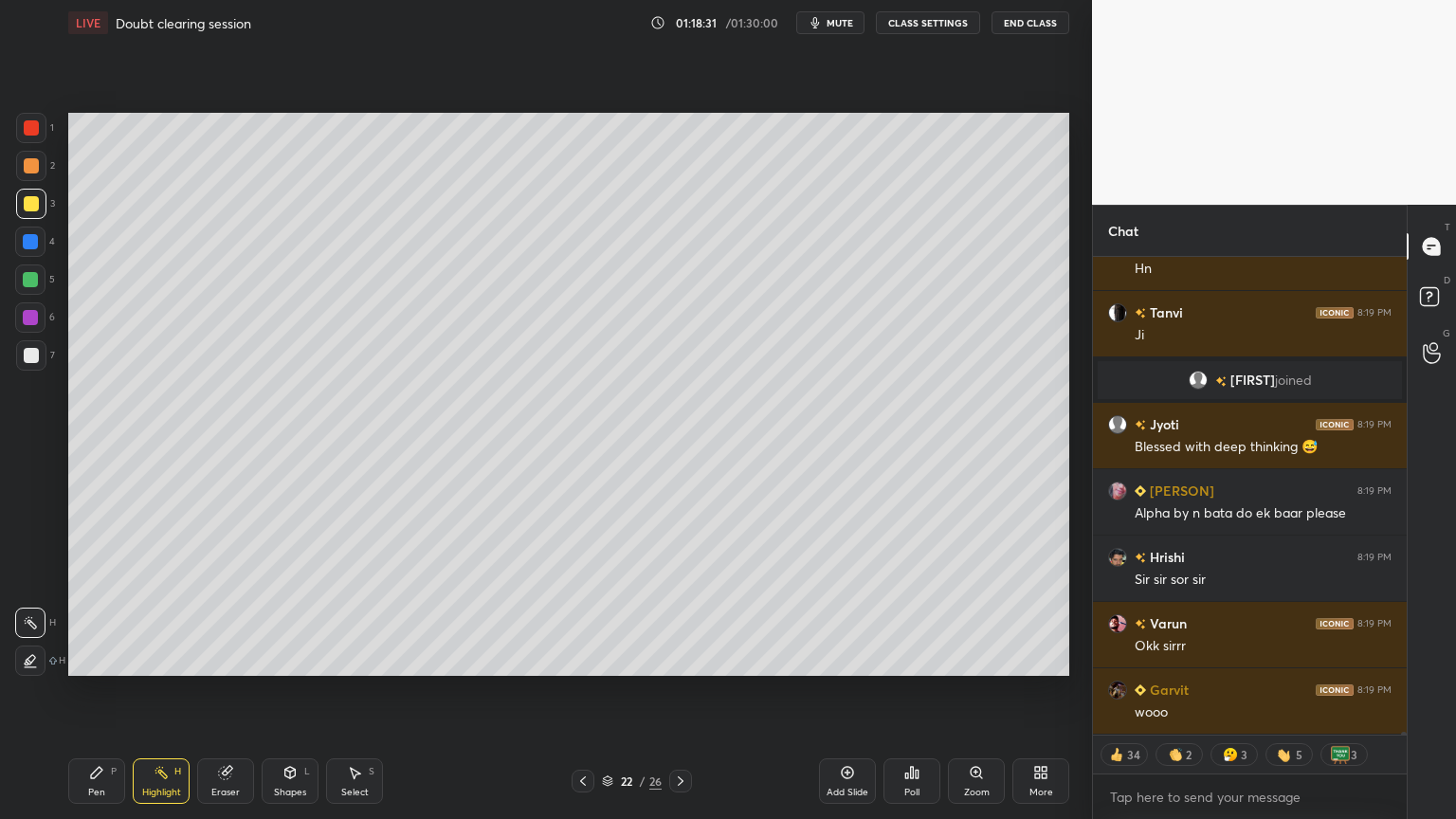 click 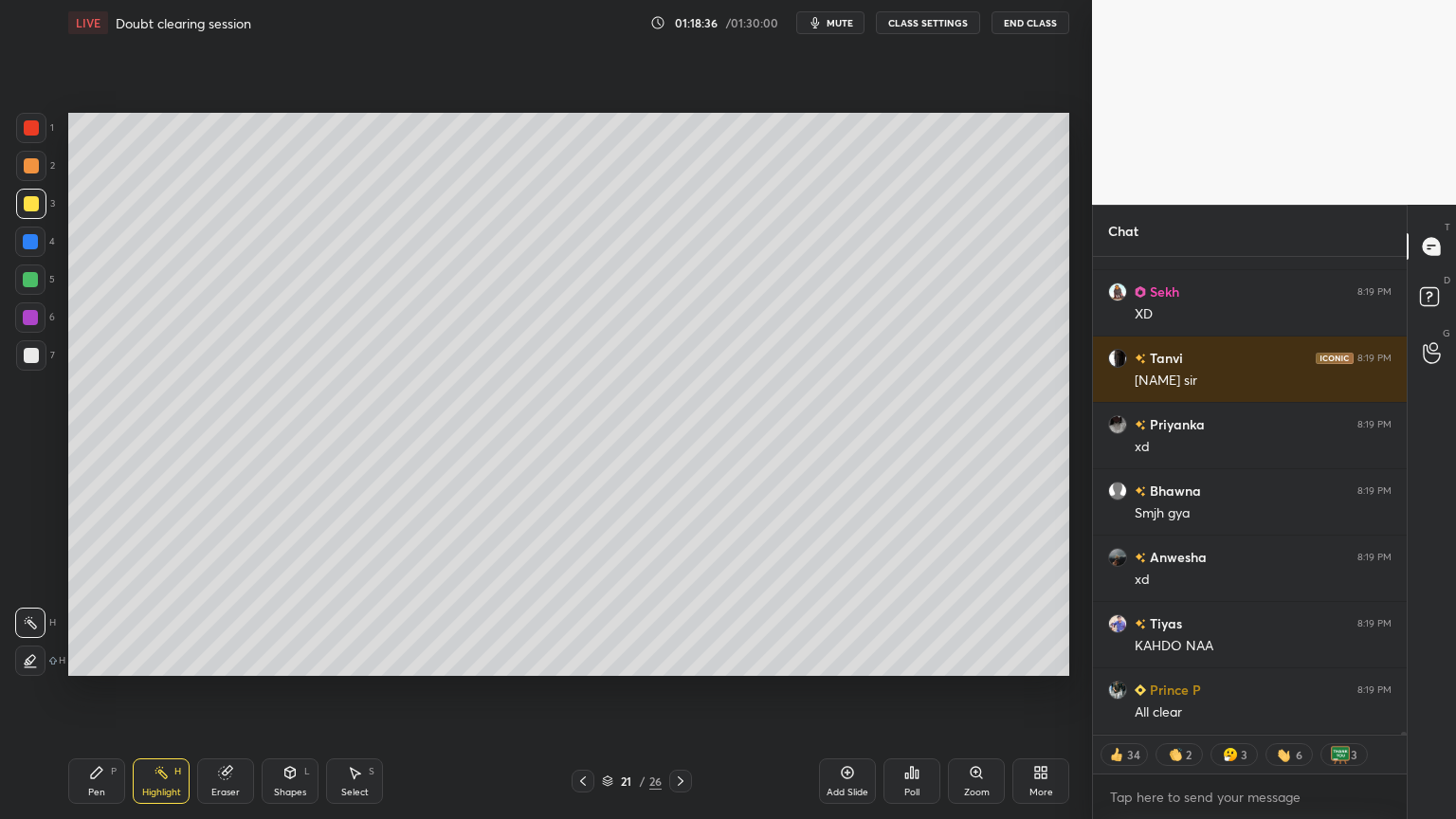 scroll, scrollTop: 84414, scrollLeft: 0, axis: vertical 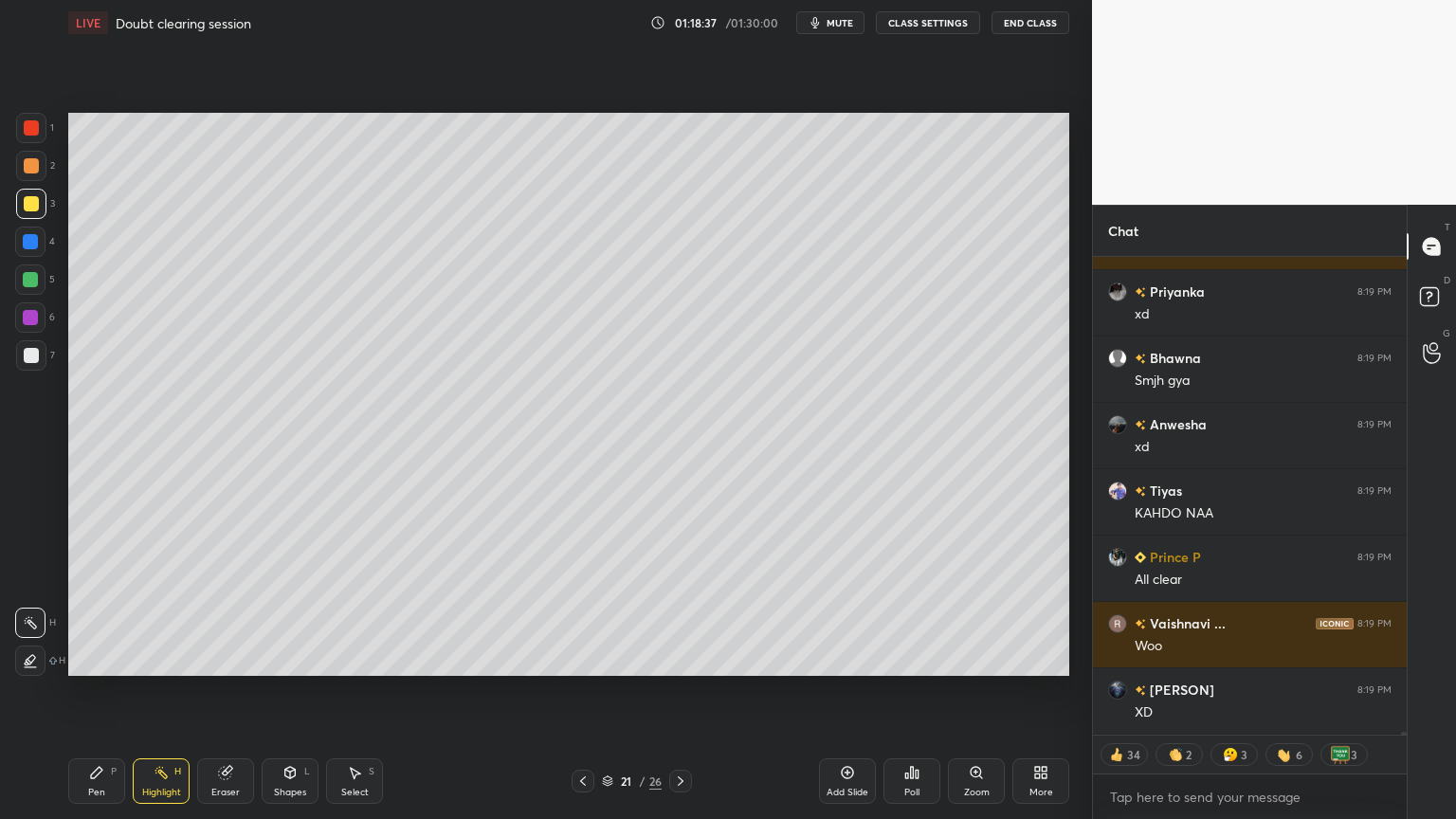 click 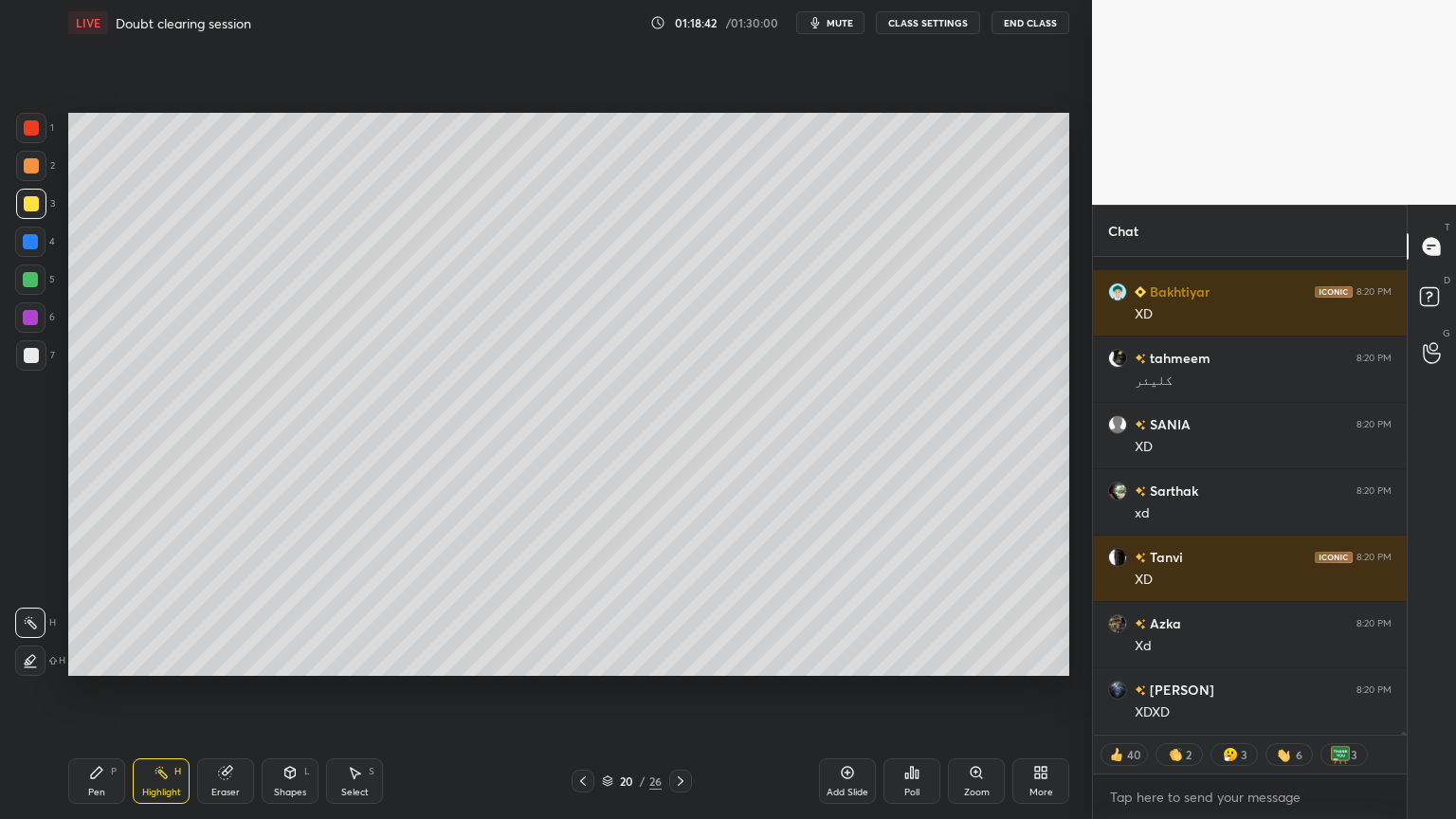 scroll, scrollTop: 85210, scrollLeft: 0, axis: vertical 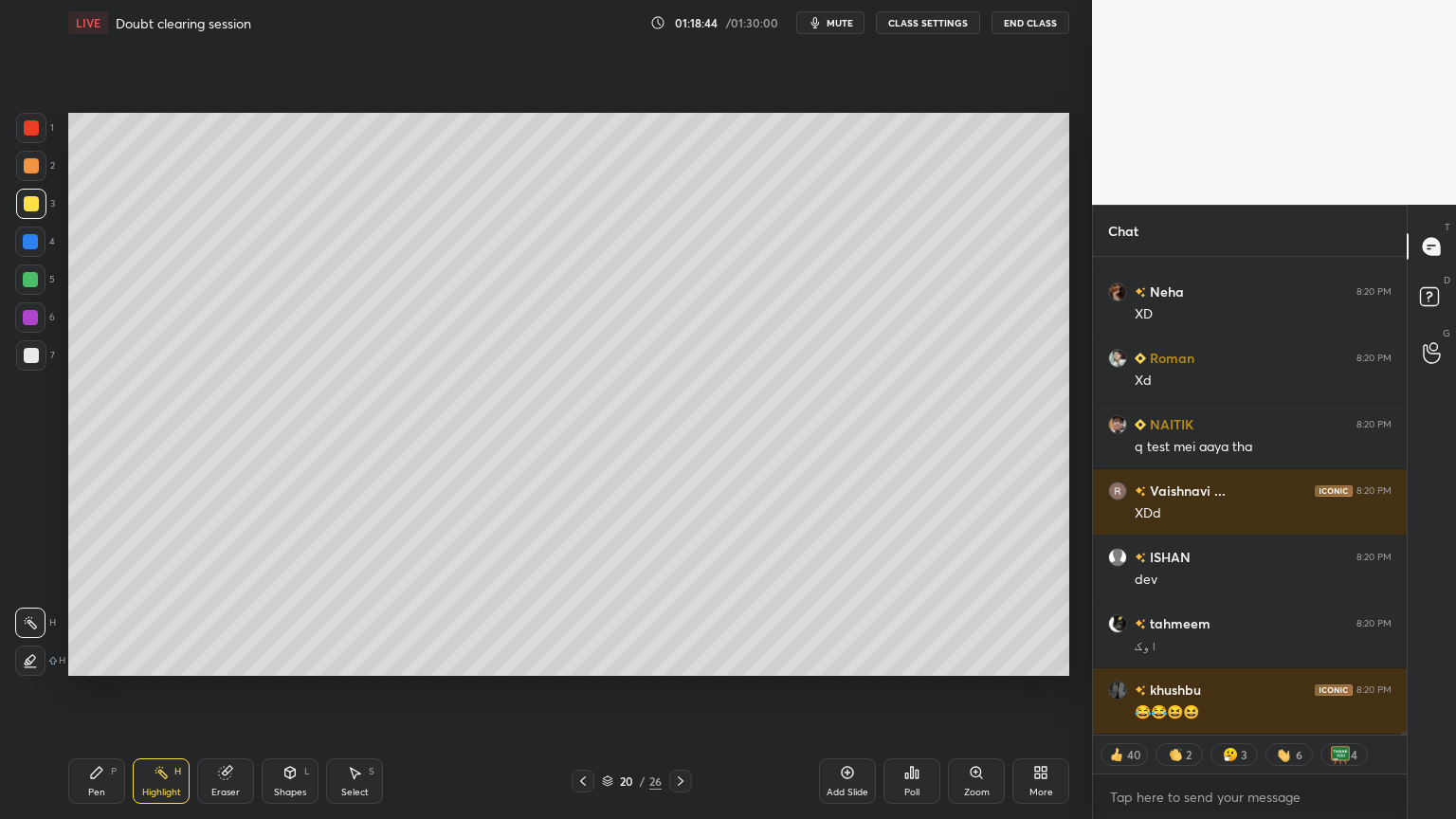 click on "Highlight" at bounding box center (161, 792) 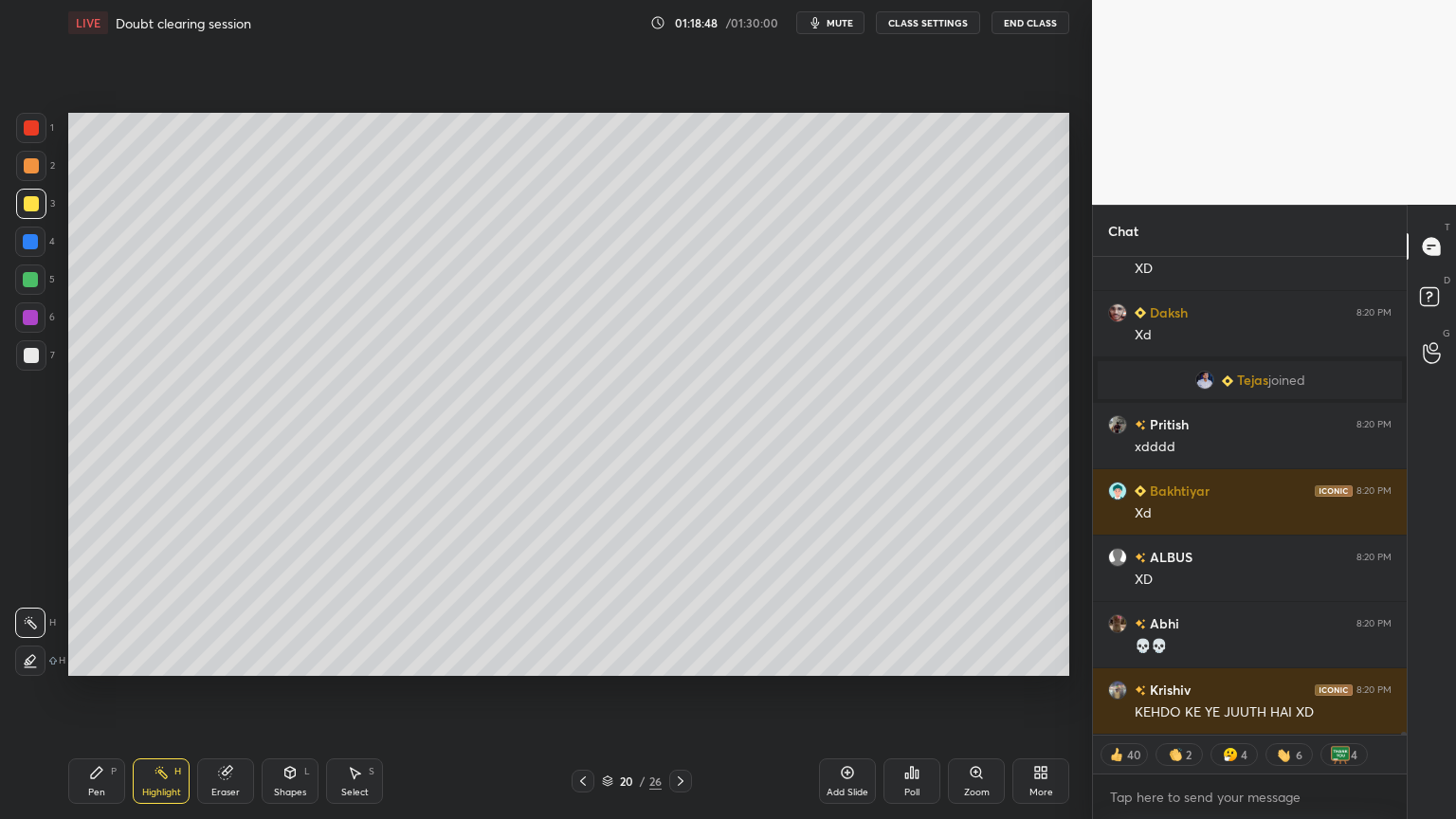 scroll, scrollTop: 86384, scrollLeft: 0, axis: vertical 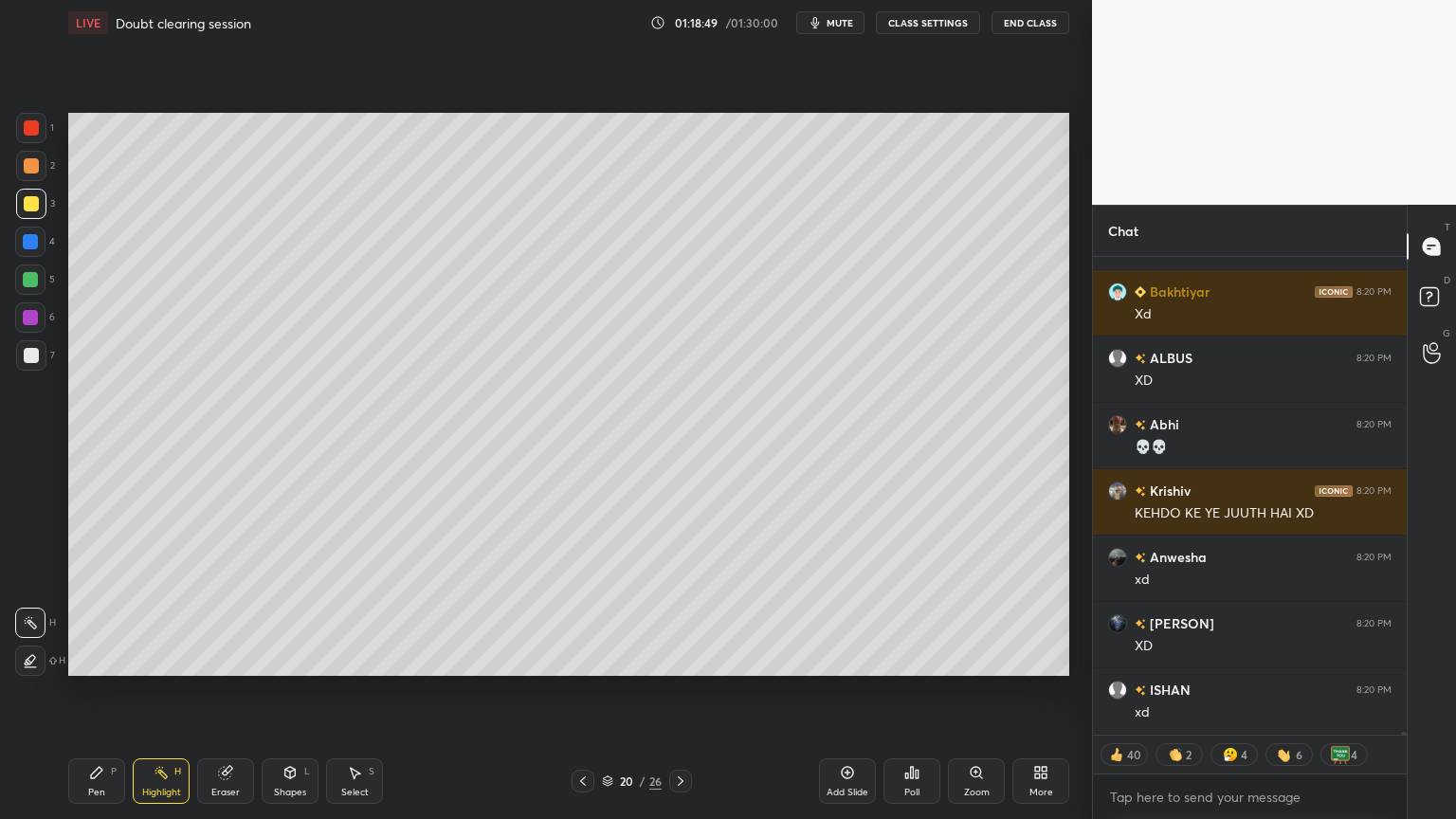 drag, startPoint x: 23, startPoint y: 121, endPoint x: 64, endPoint y: 140, distance: 45.188494 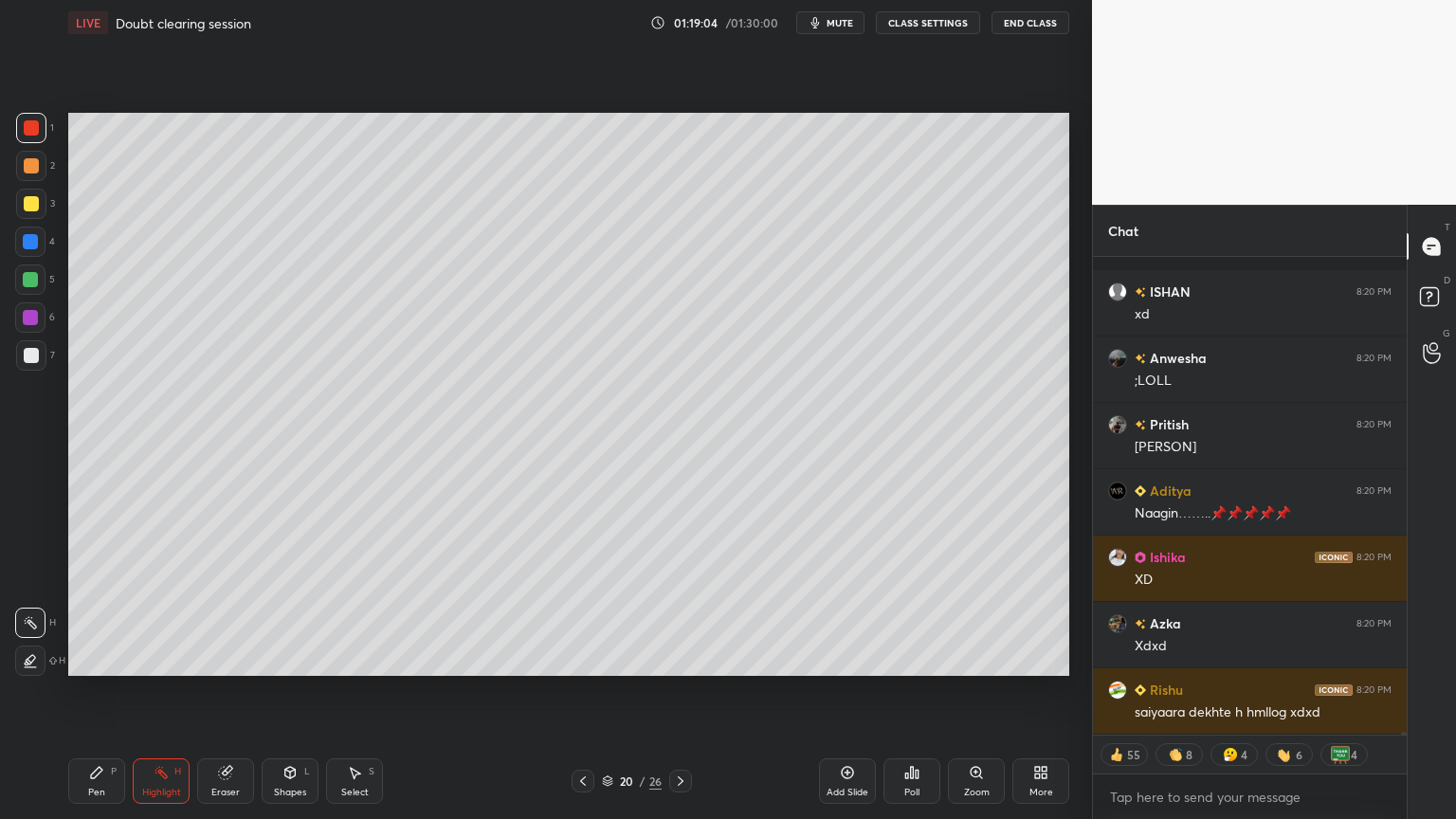 scroll, scrollTop: 90962, scrollLeft: 0, axis: vertical 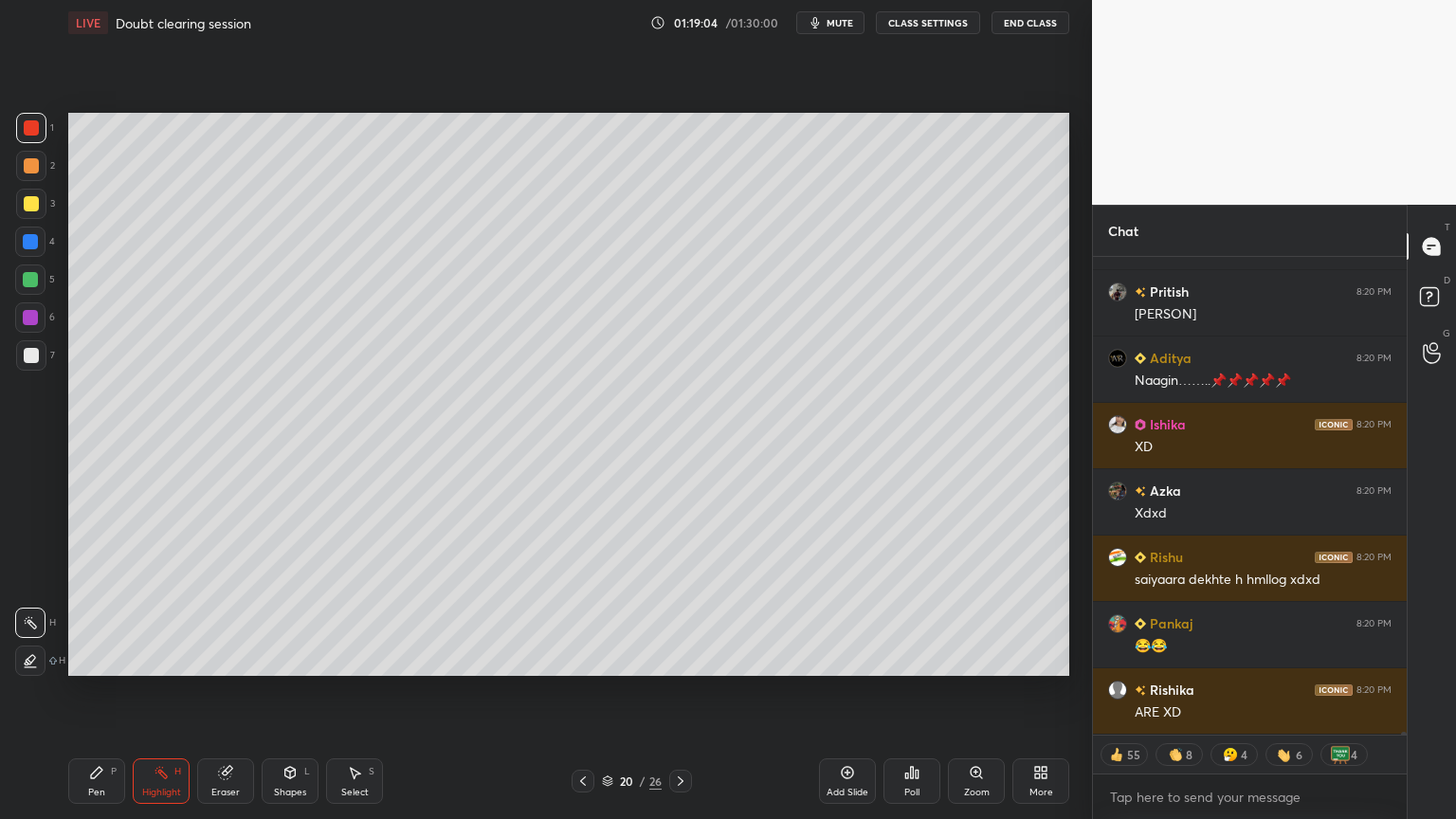 click at bounding box center [31, 355] 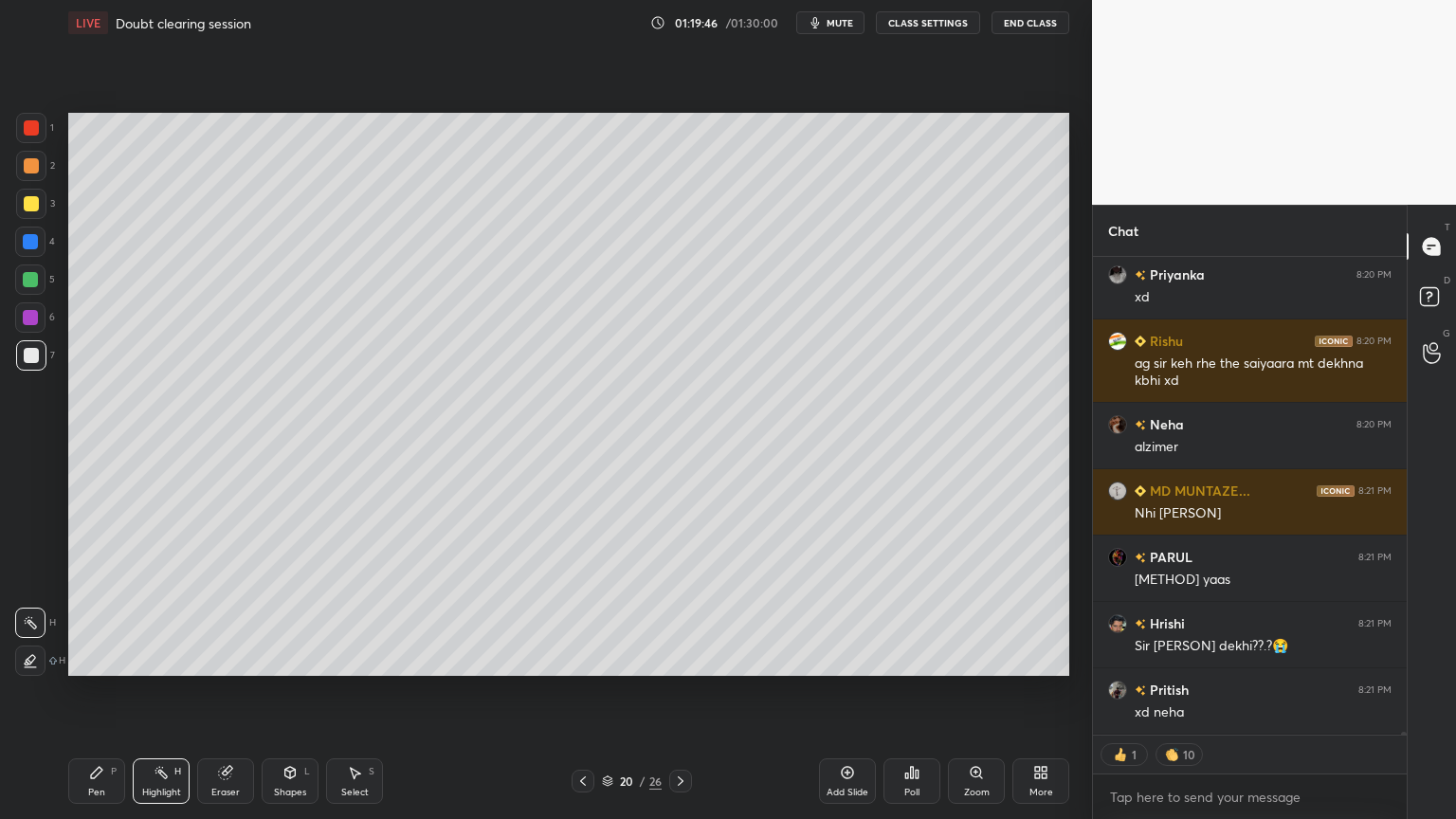 click 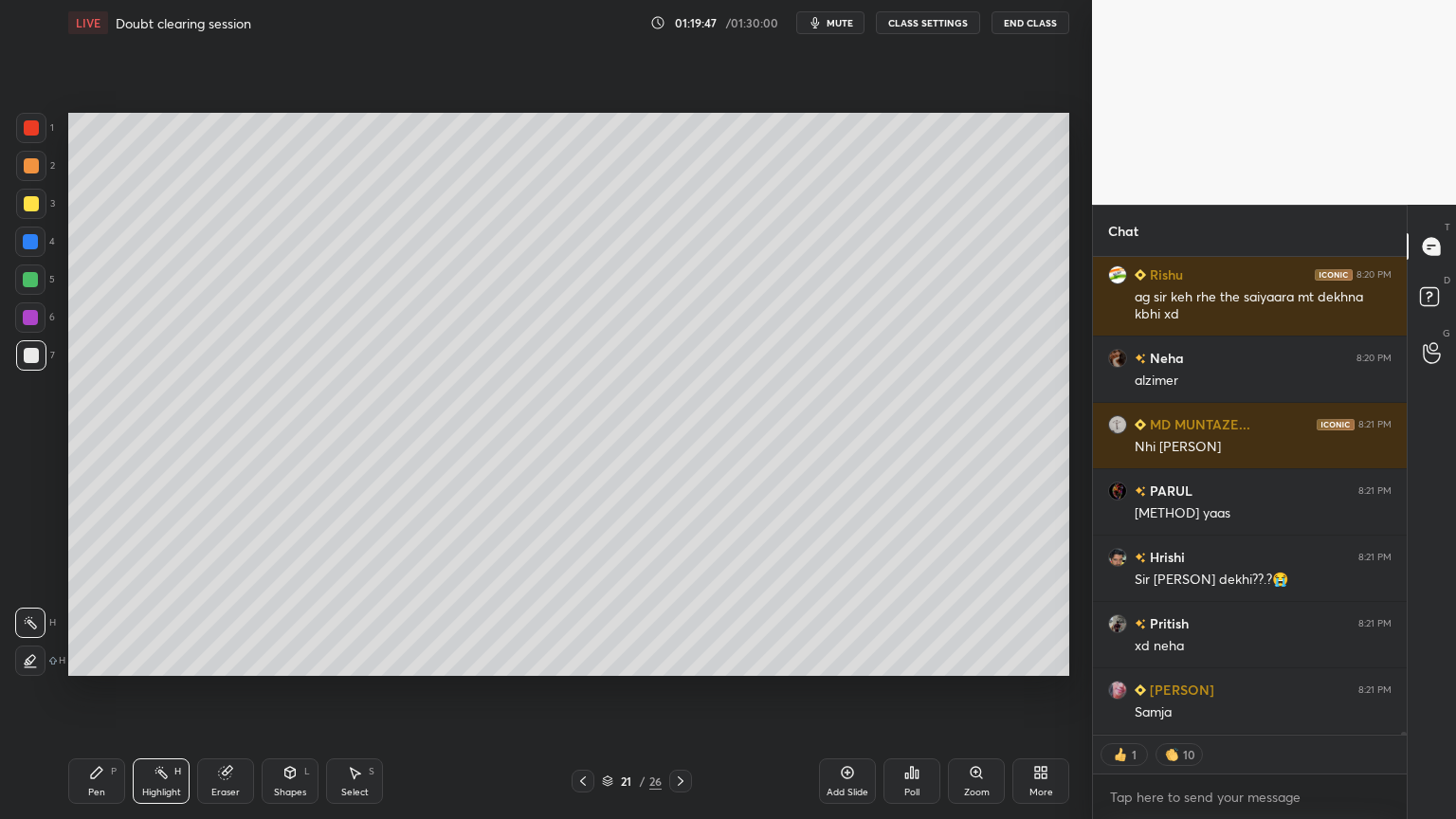 click 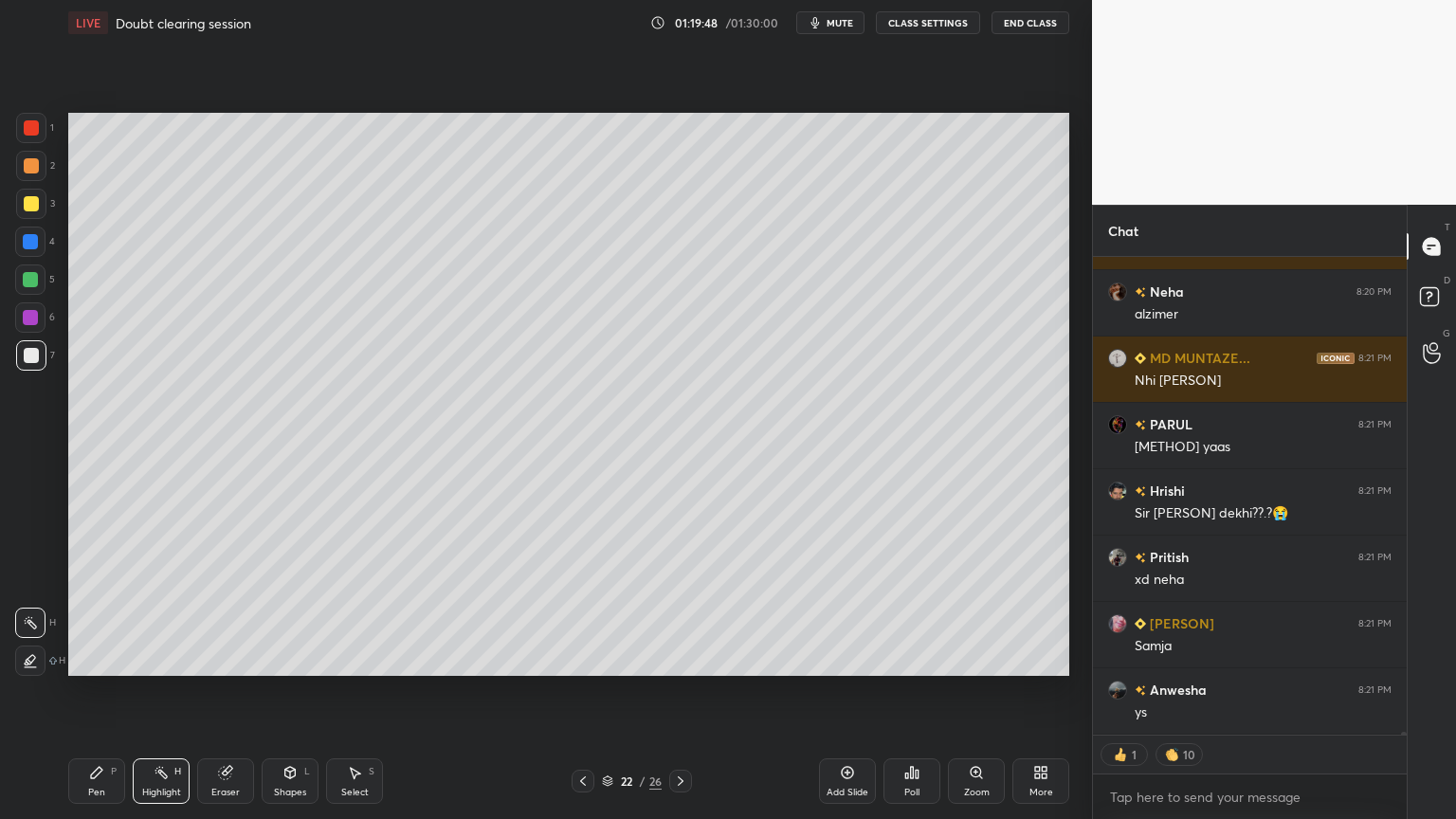 click 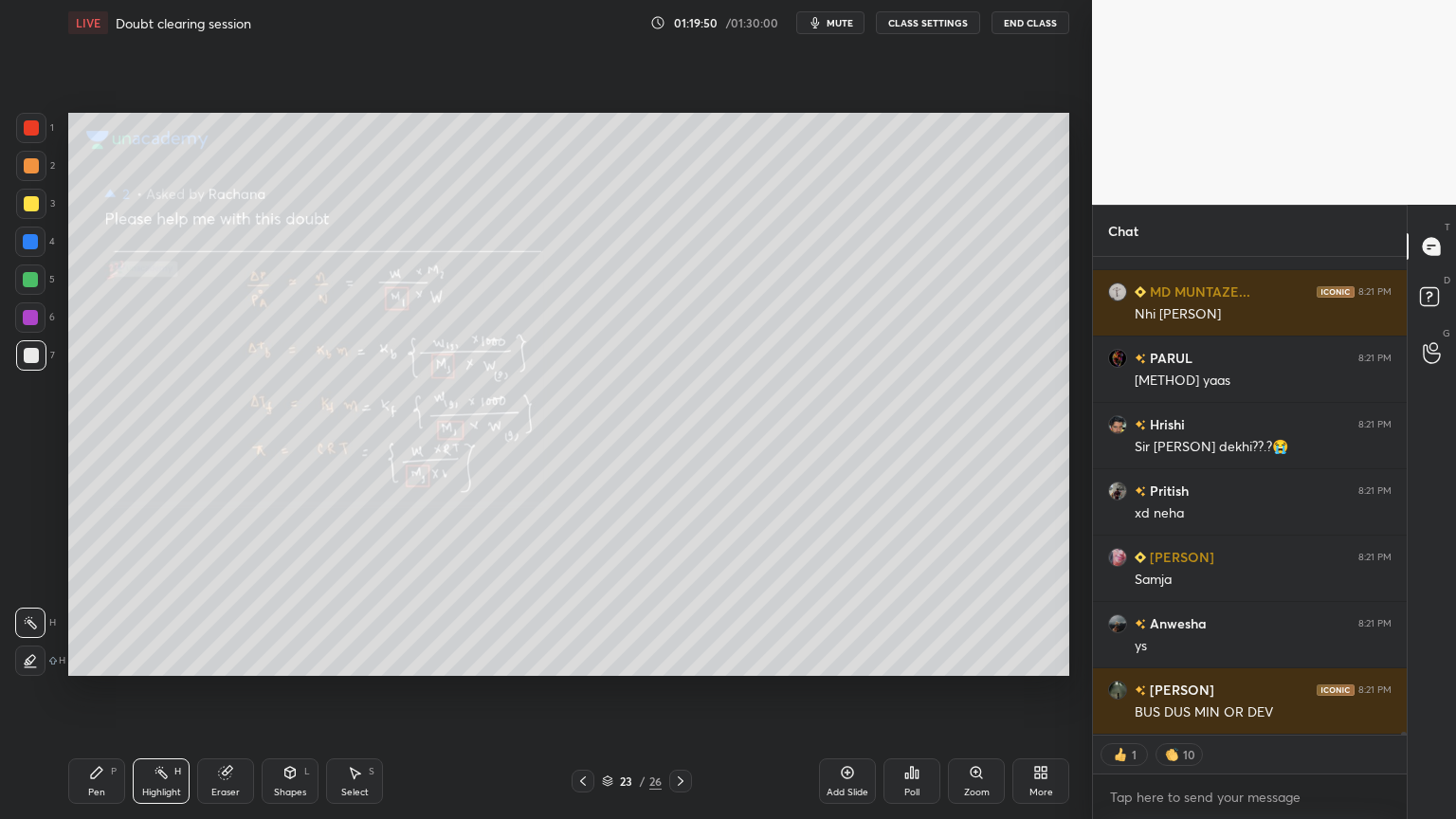 click 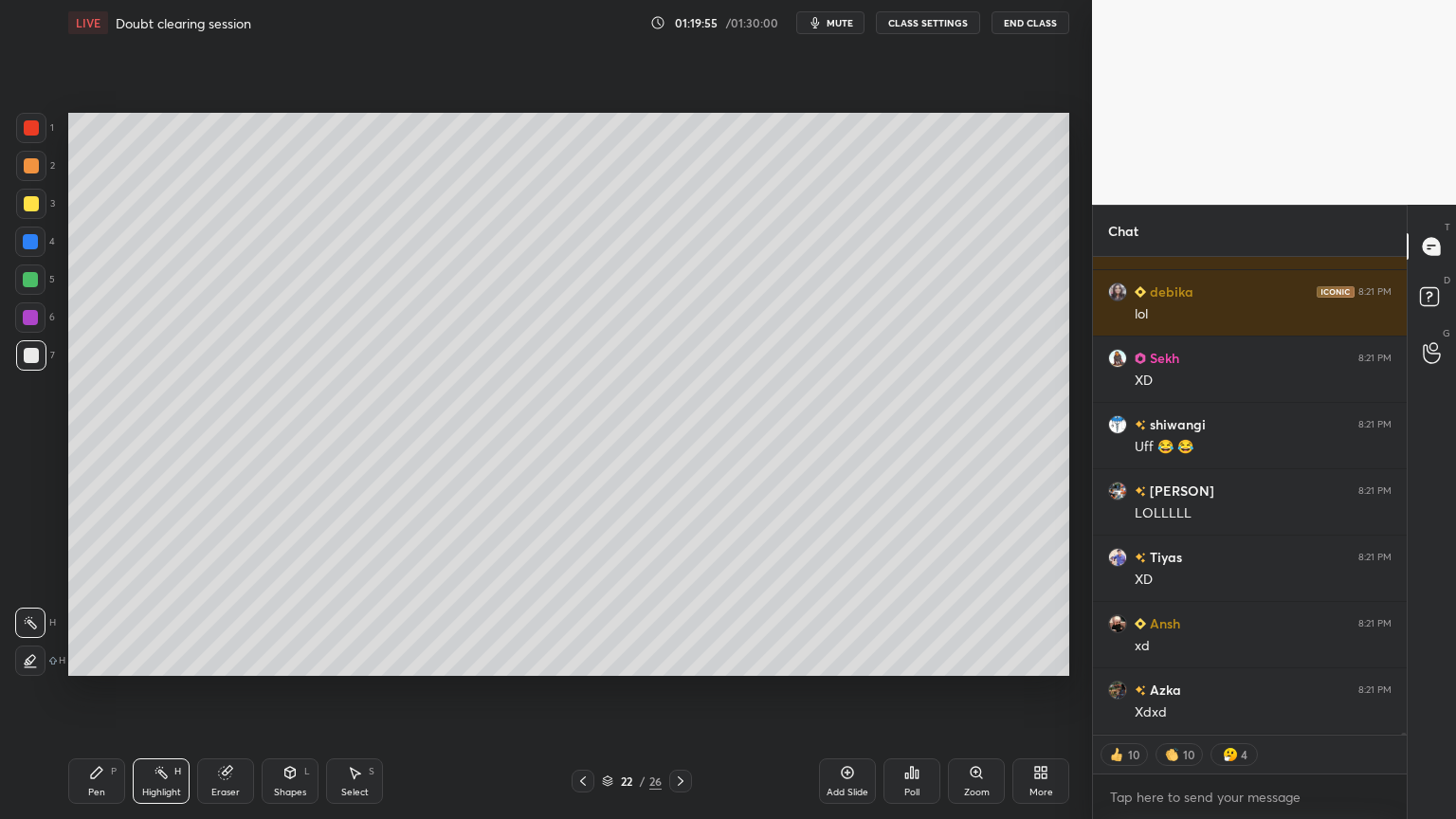 click on "Highlight H" at bounding box center (161, 781) 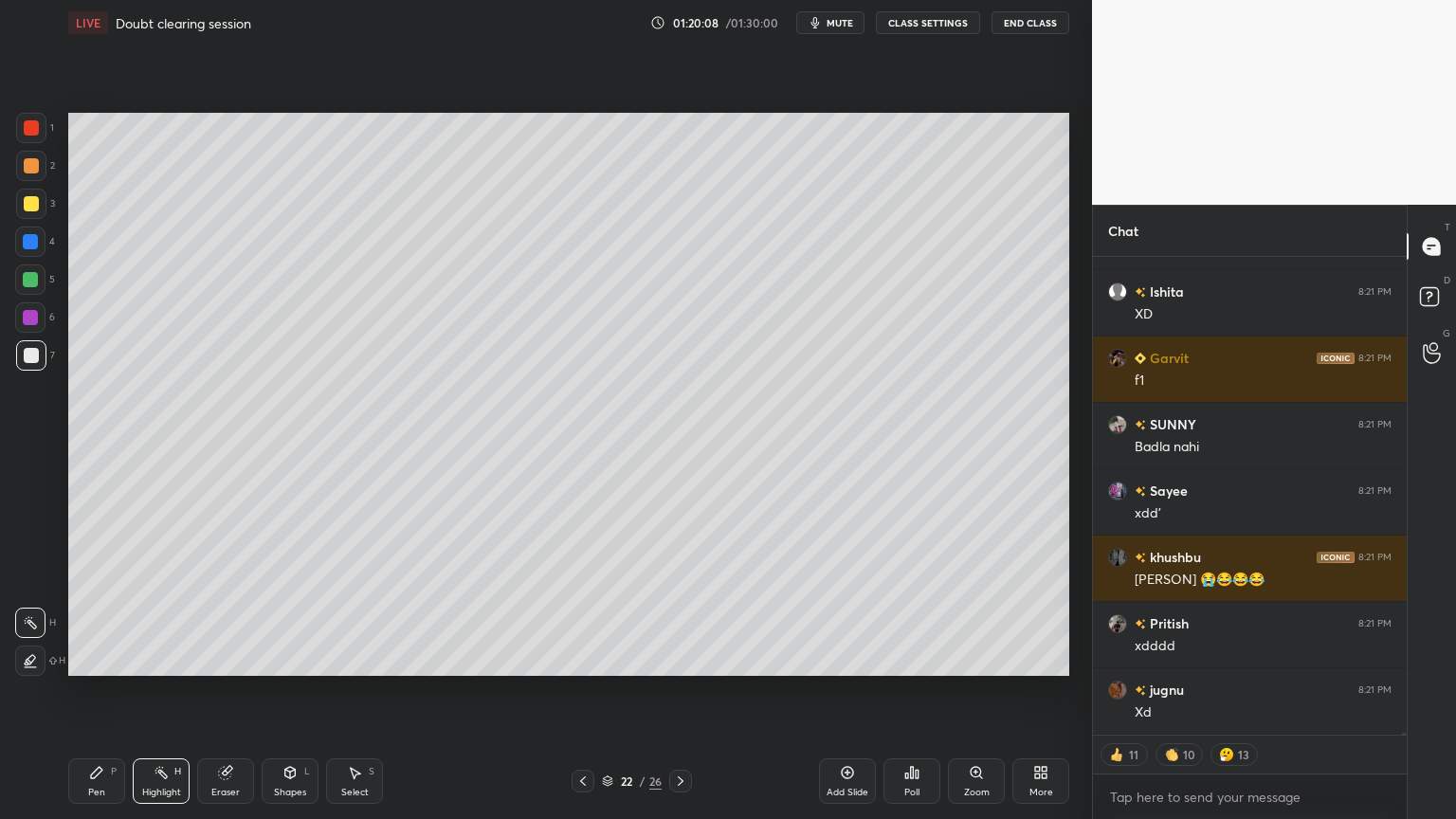 click 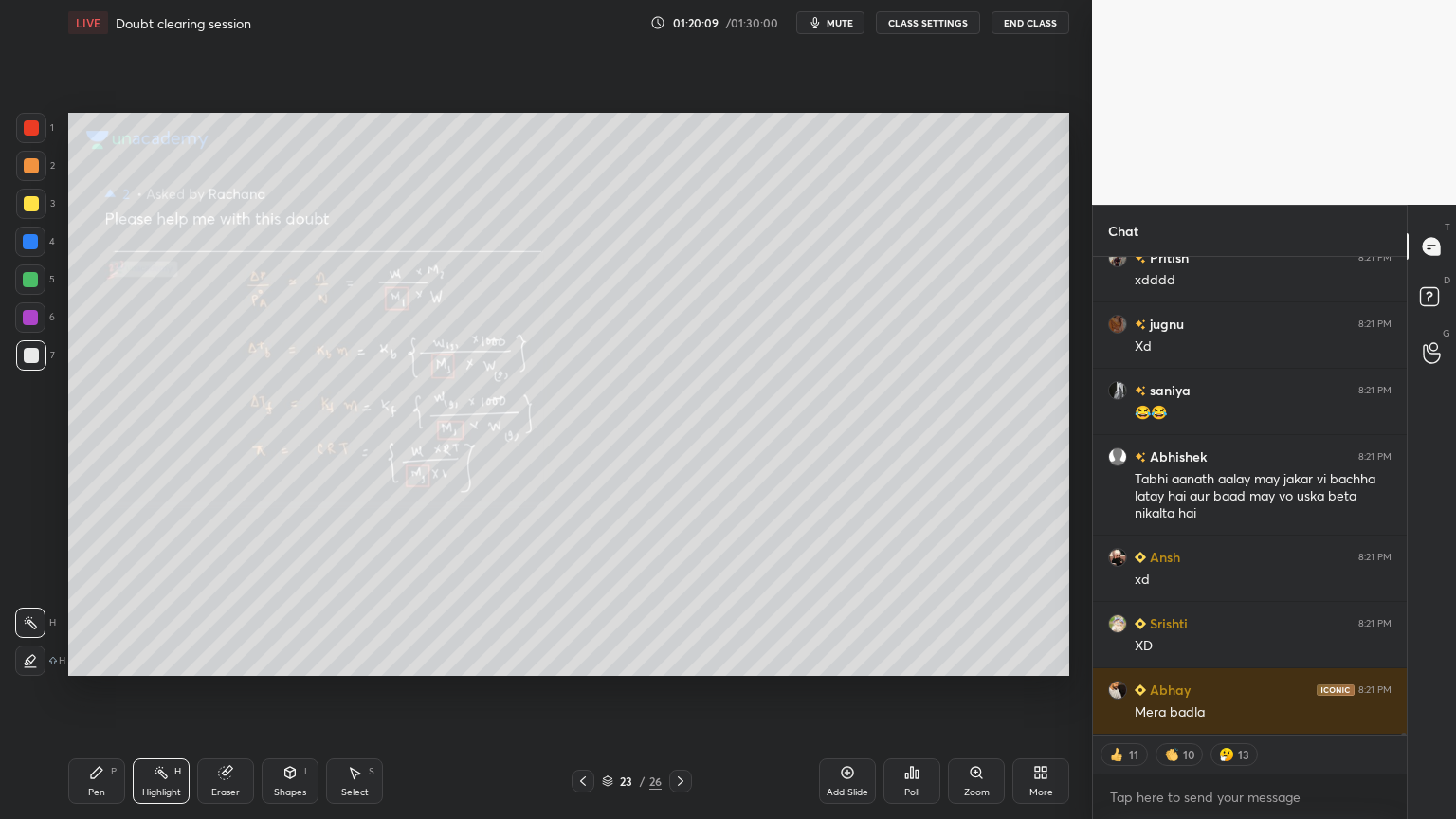 click 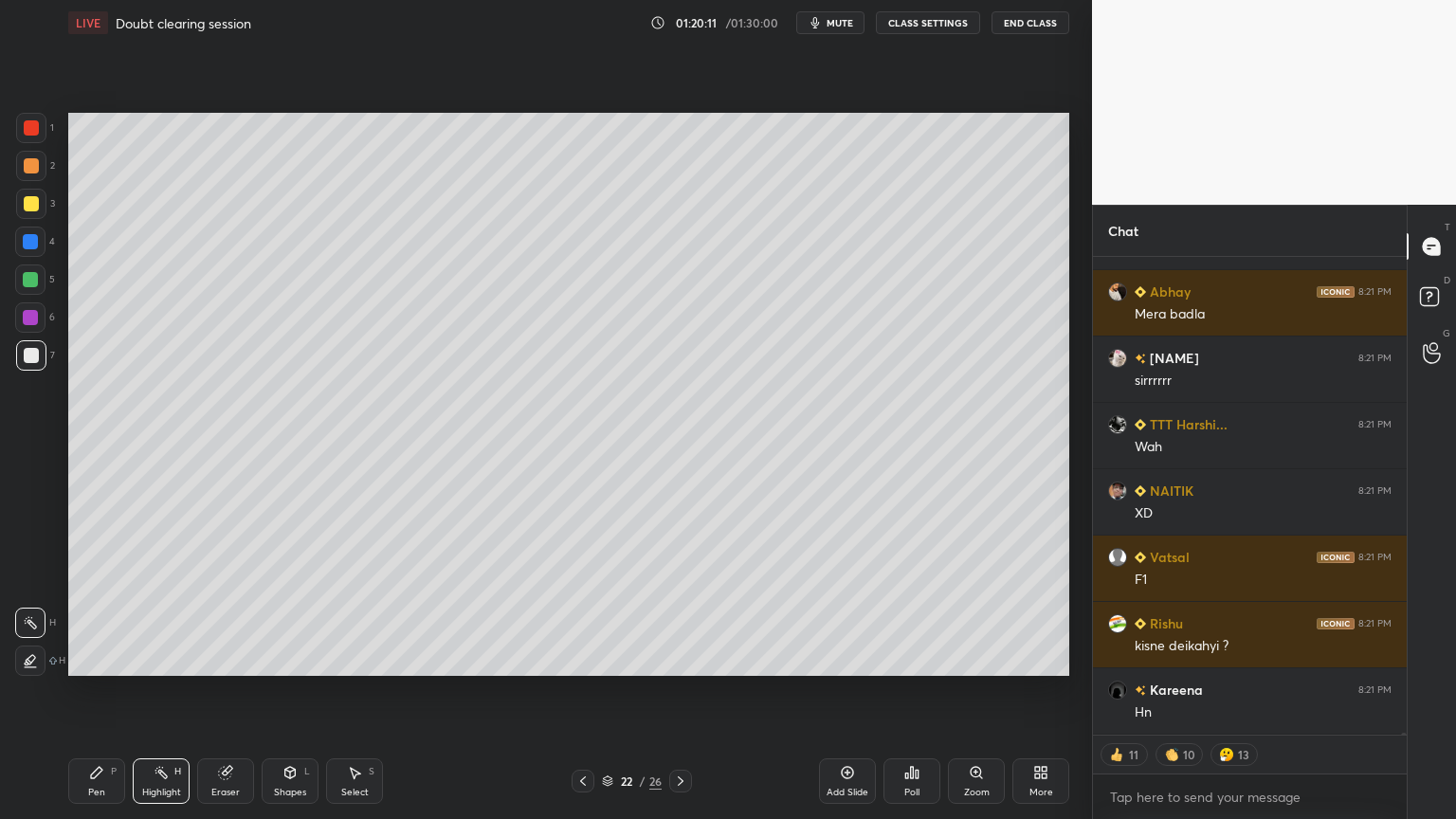 click on "CLASS SETTINGS" at bounding box center [928, 23] 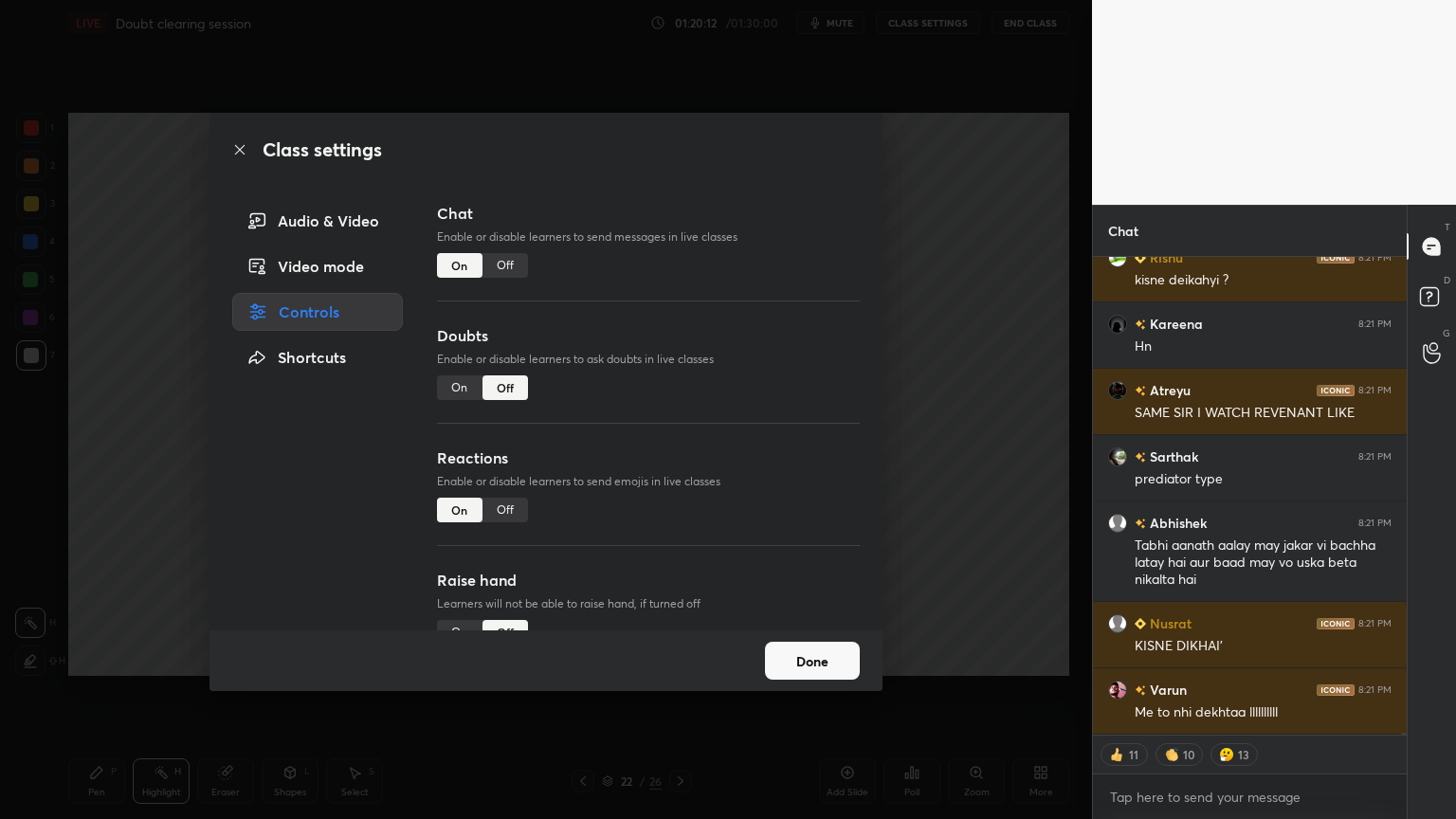 type on "x" 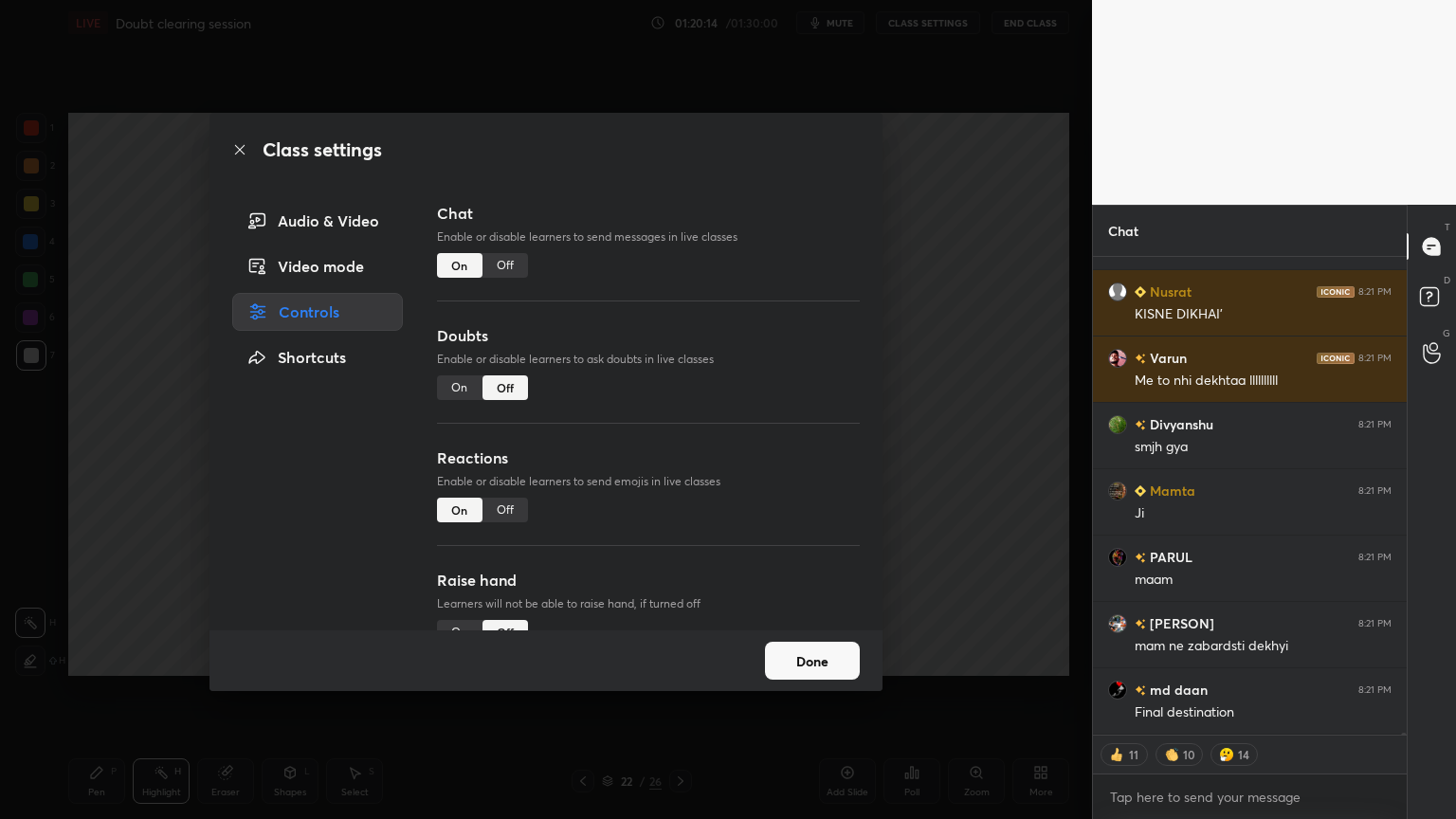 drag, startPoint x: 503, startPoint y: 266, endPoint x: 657, endPoint y: 273, distance: 154.15901 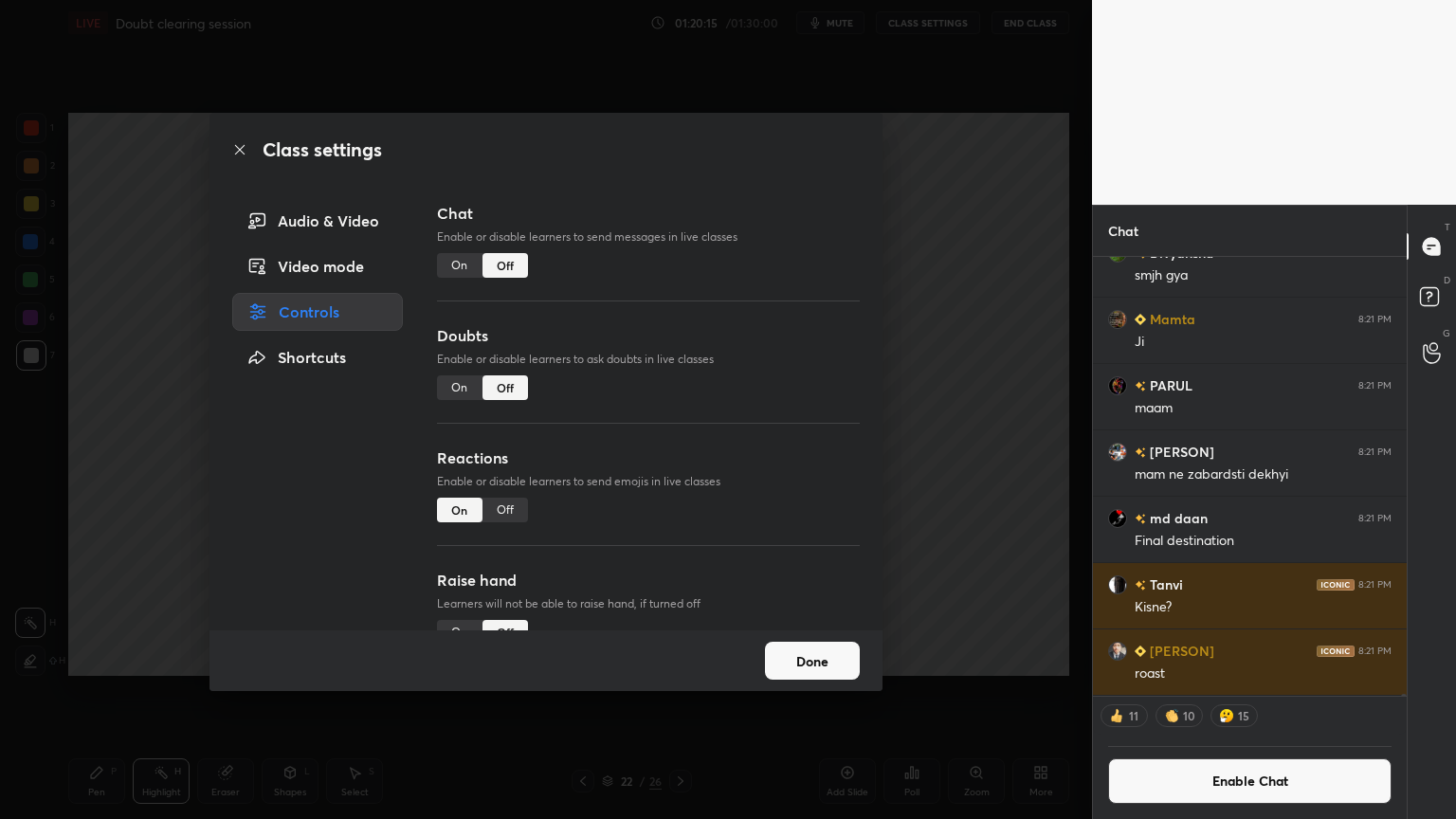 click on "Class settings Audio & Video Video mode Controls Shortcuts Chat Enable or disable learners to send messages in live classes On Off Doubts Enable or disable learners to ask doubts in live classes On Off Reactions Enable or disable learners to send emojis in live classes On Off Raise hand Learners will not be able to raise hand, if turned off On Off Poll Prediction Enable or disable poll prediction in case of a question on the slide On Off Done" at bounding box center (546, 410) 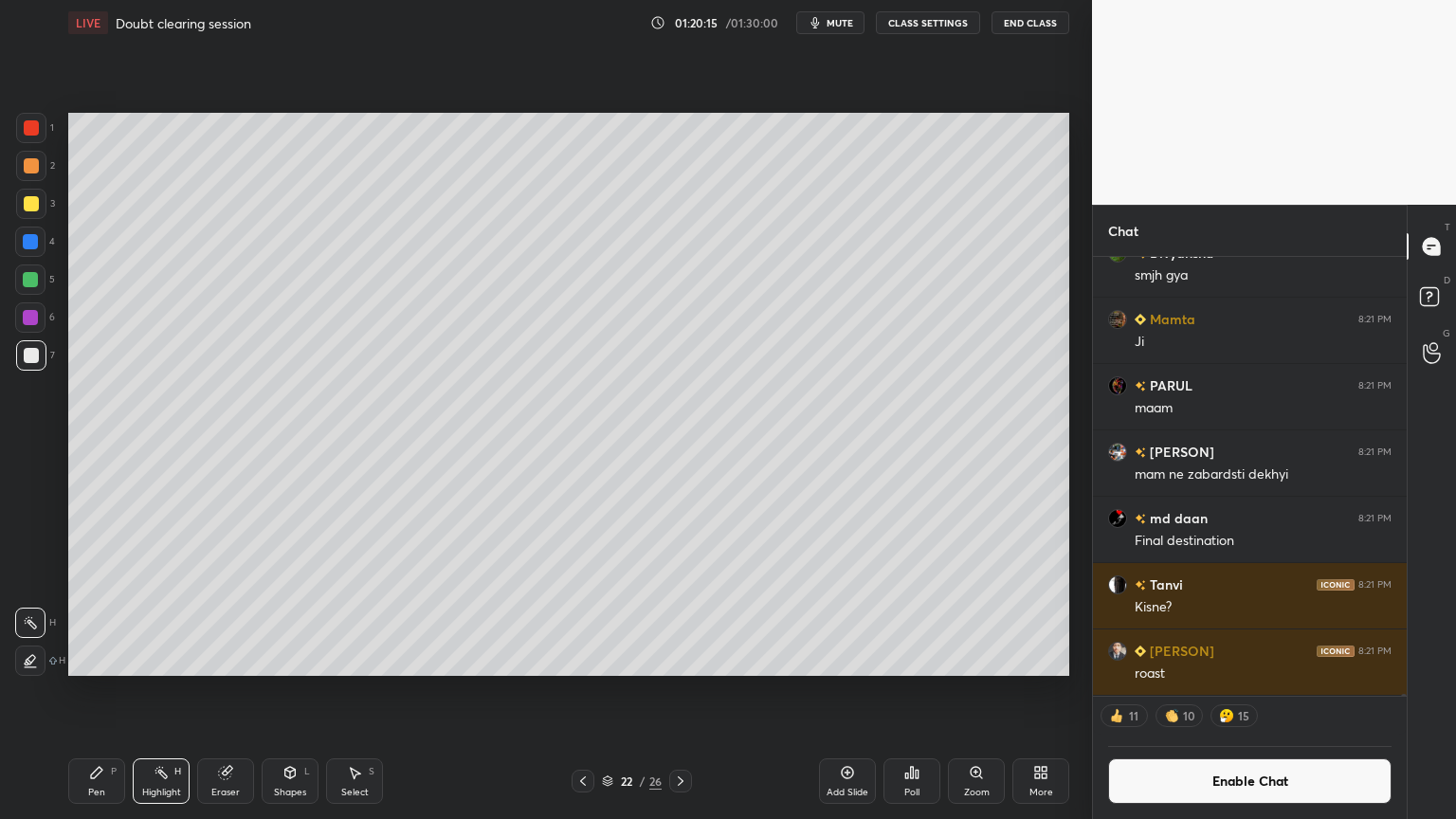 drag, startPoint x: 171, startPoint y: 792, endPoint x: 184, endPoint y: 747, distance: 46.8402 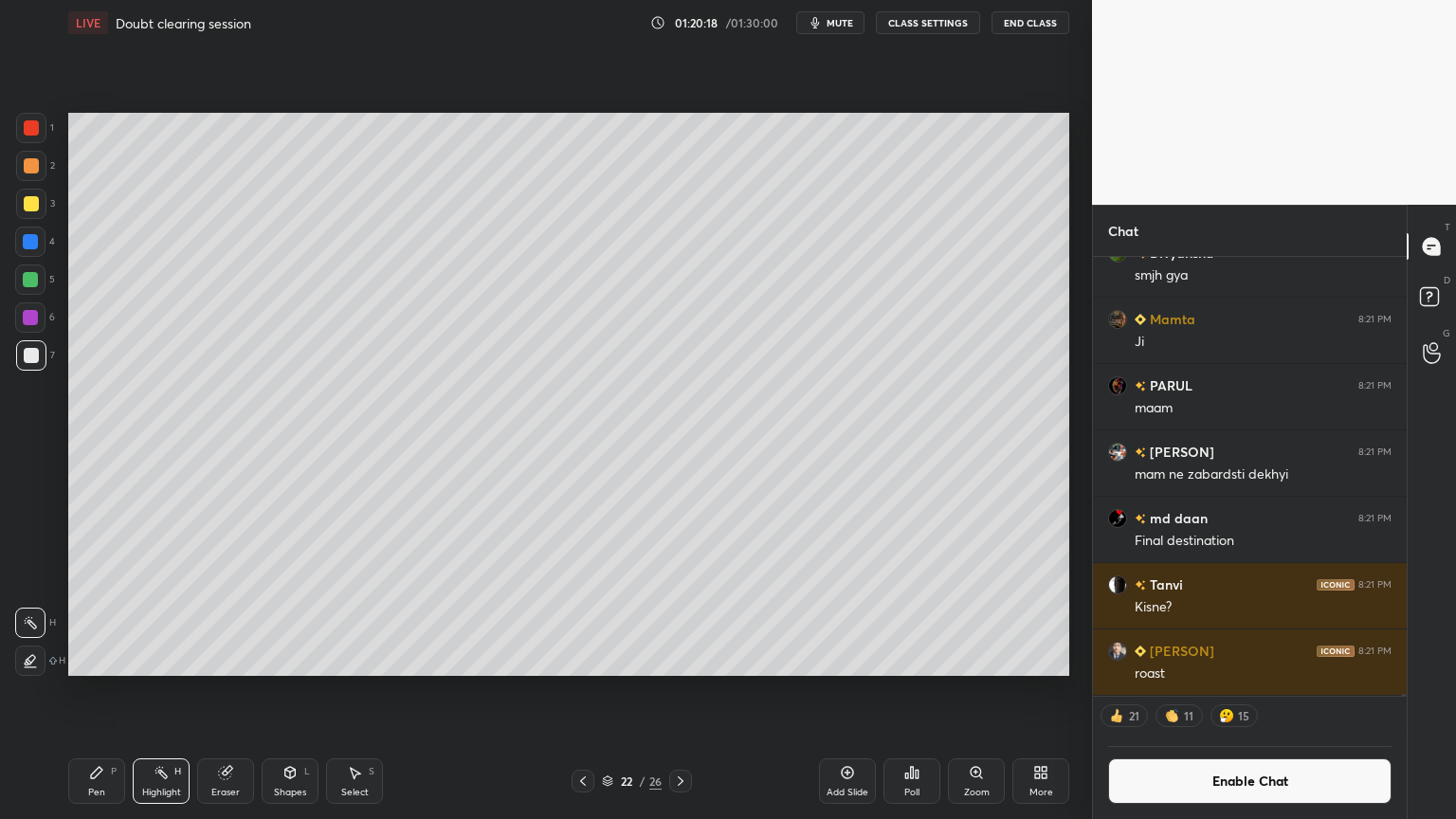 drag, startPoint x: 169, startPoint y: 786, endPoint x: 228, endPoint y: 695, distance: 108.45275 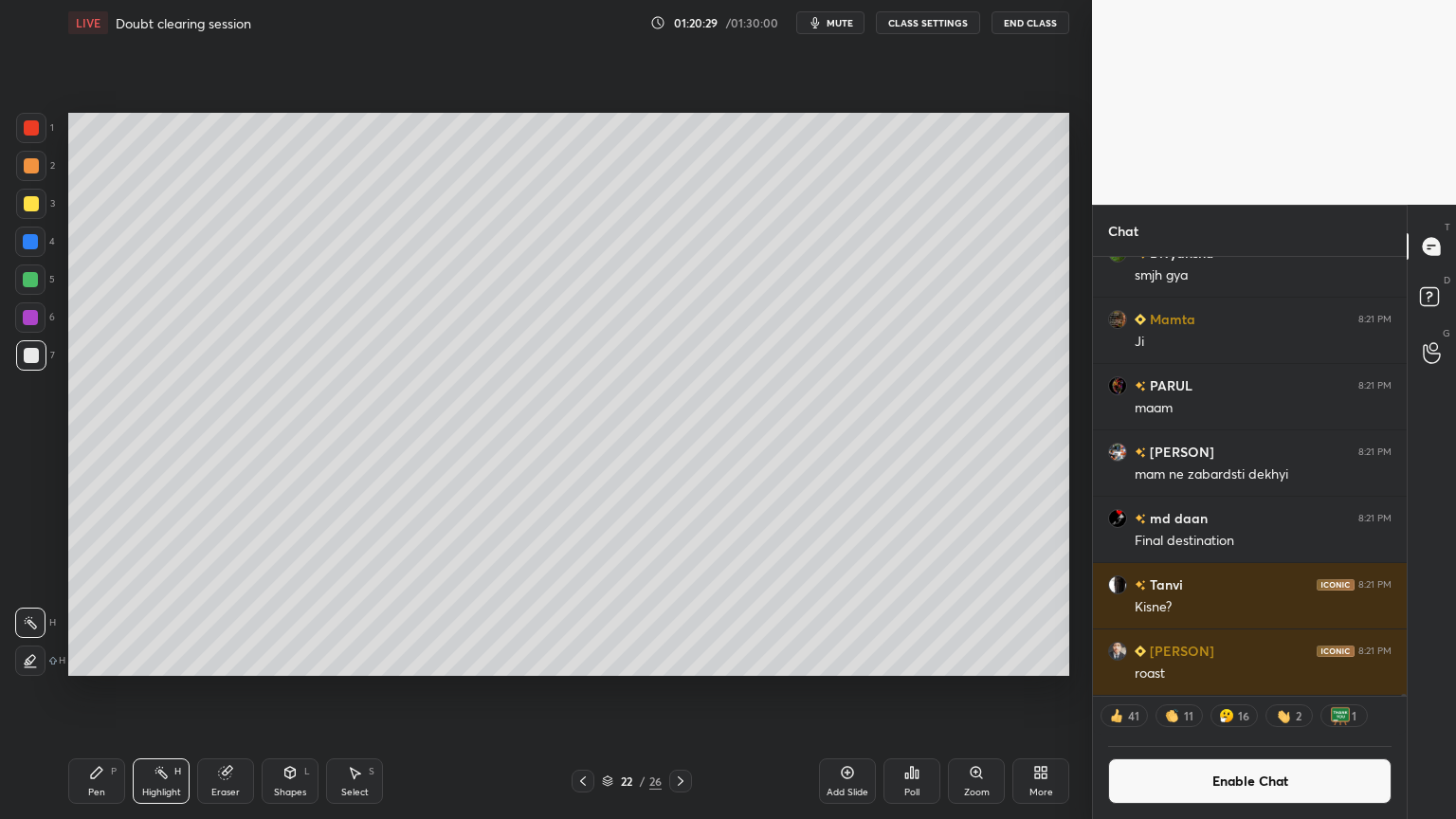 click on "Setting up your live class Poll for   secs No correct answer Start poll" at bounding box center (569, 394) 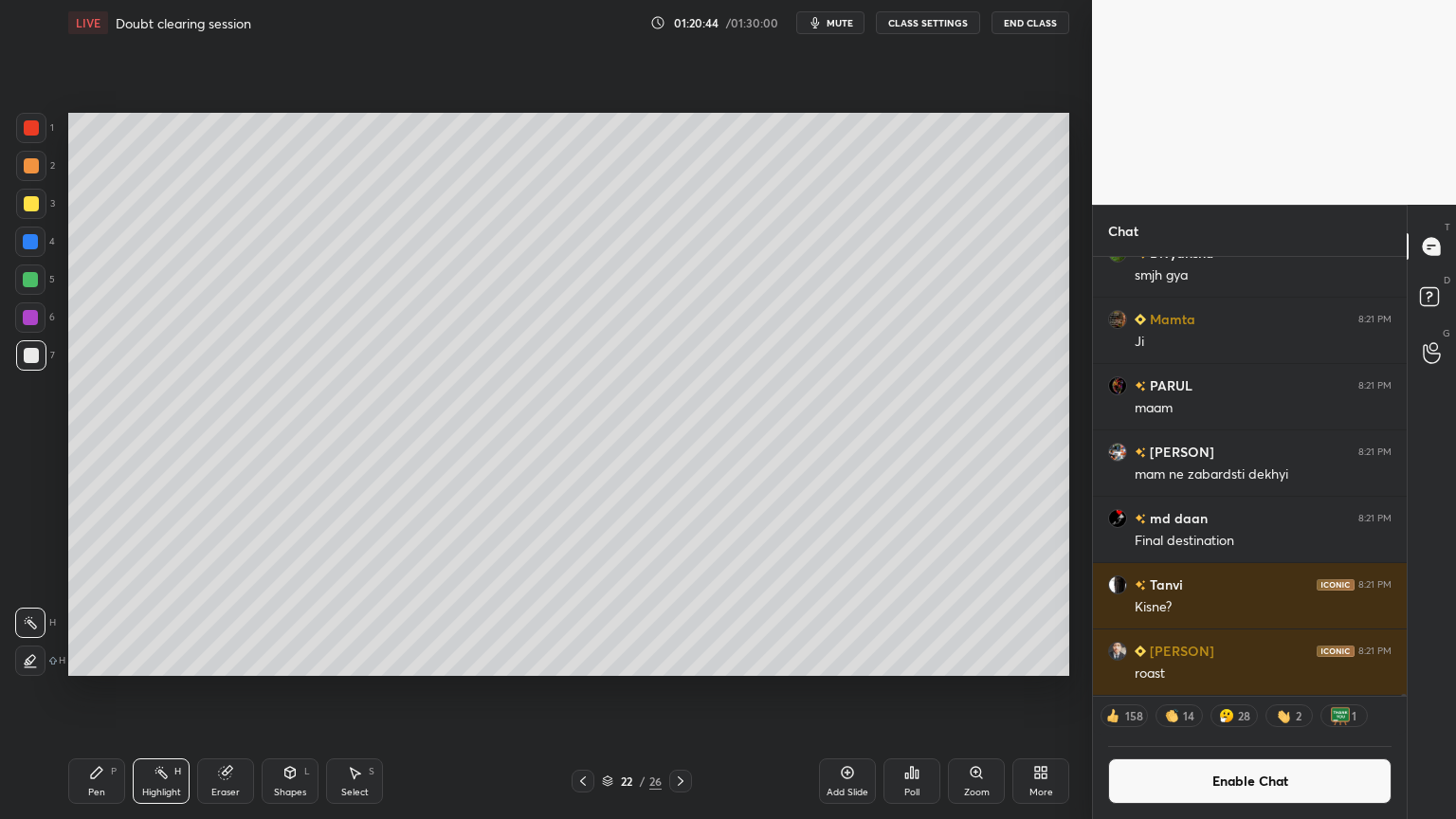 click 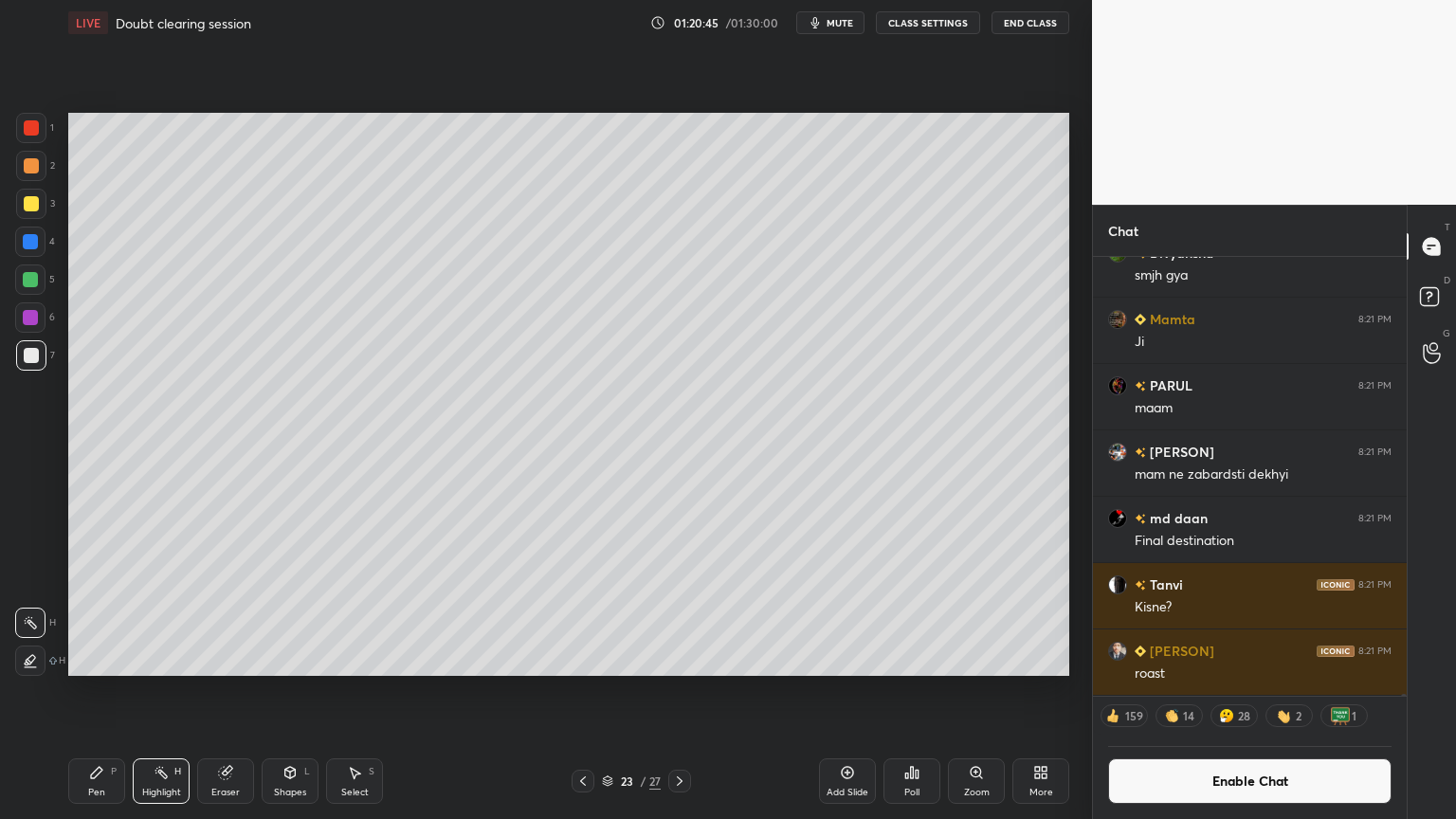 click on "Pen P" at bounding box center [97, 781] 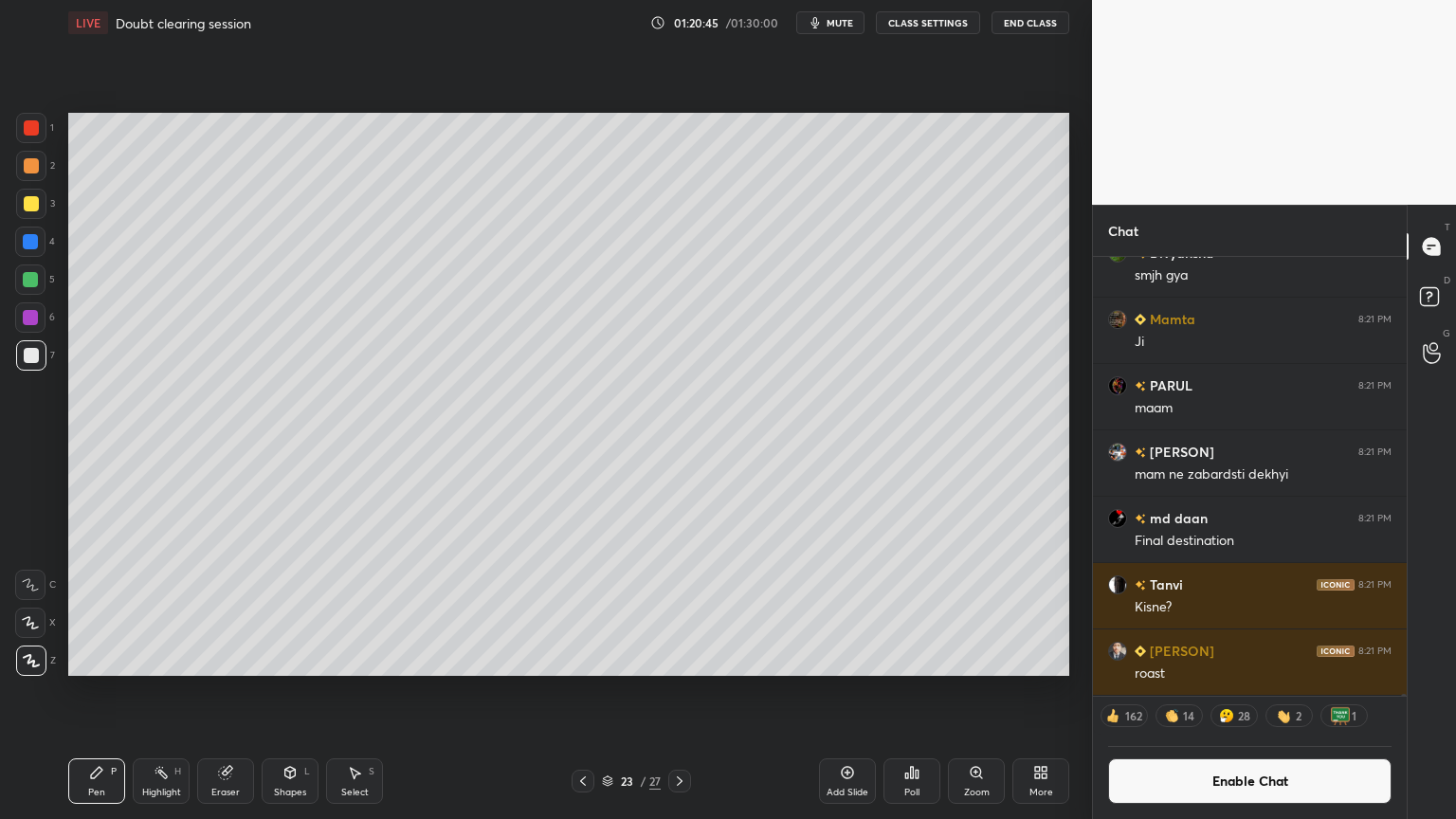 click 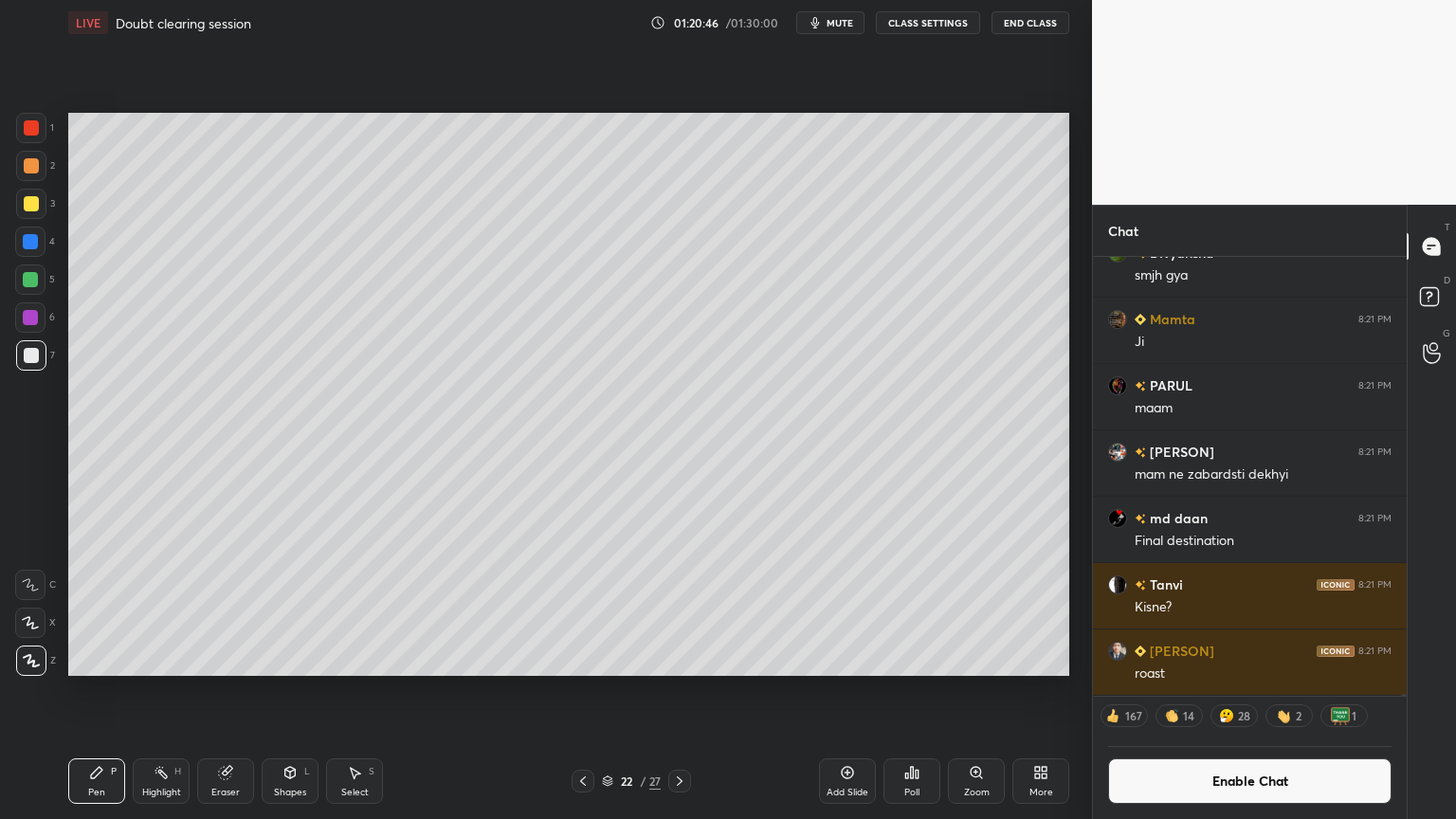click 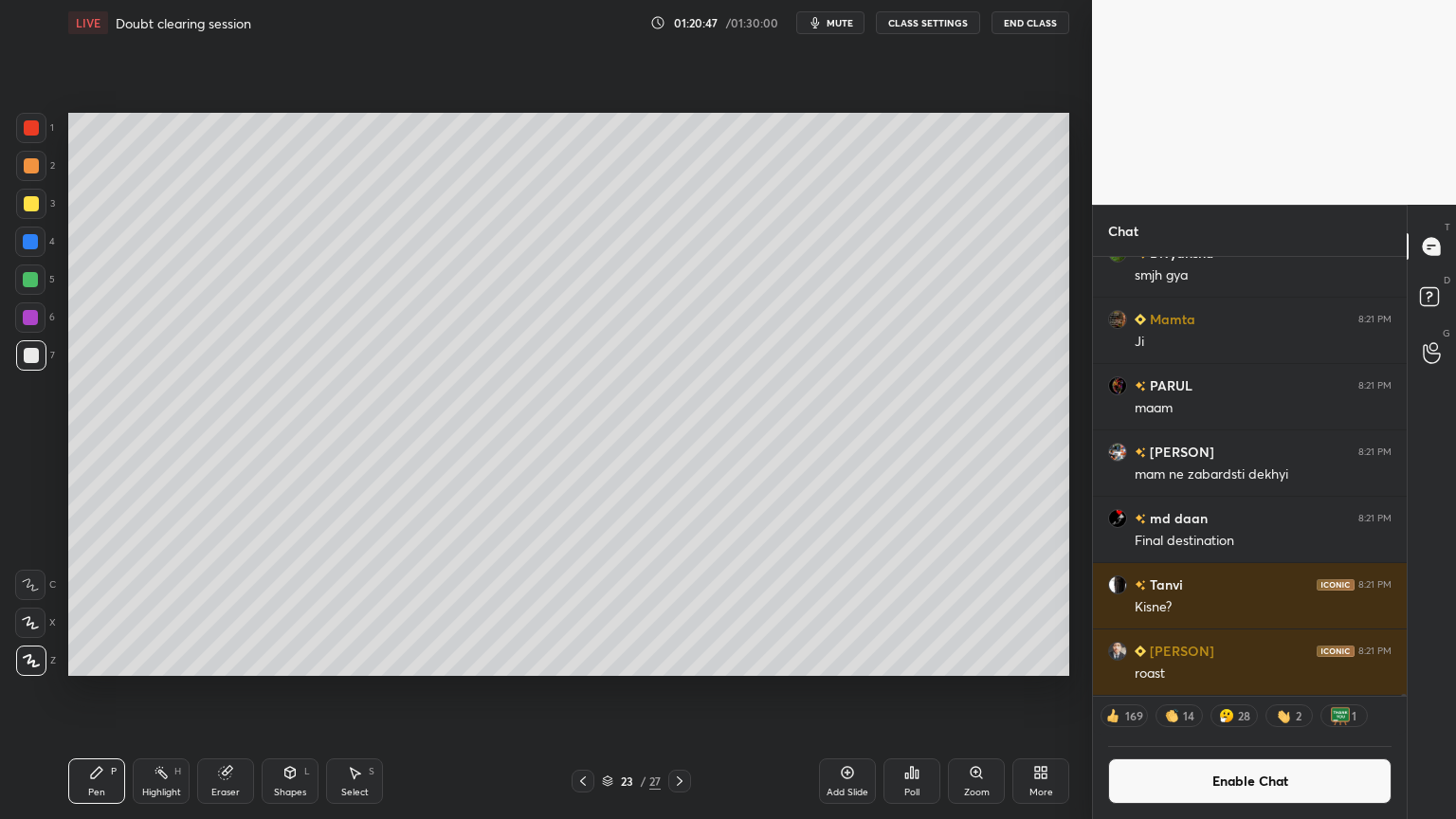 click on "Pen" at bounding box center [97, 792] 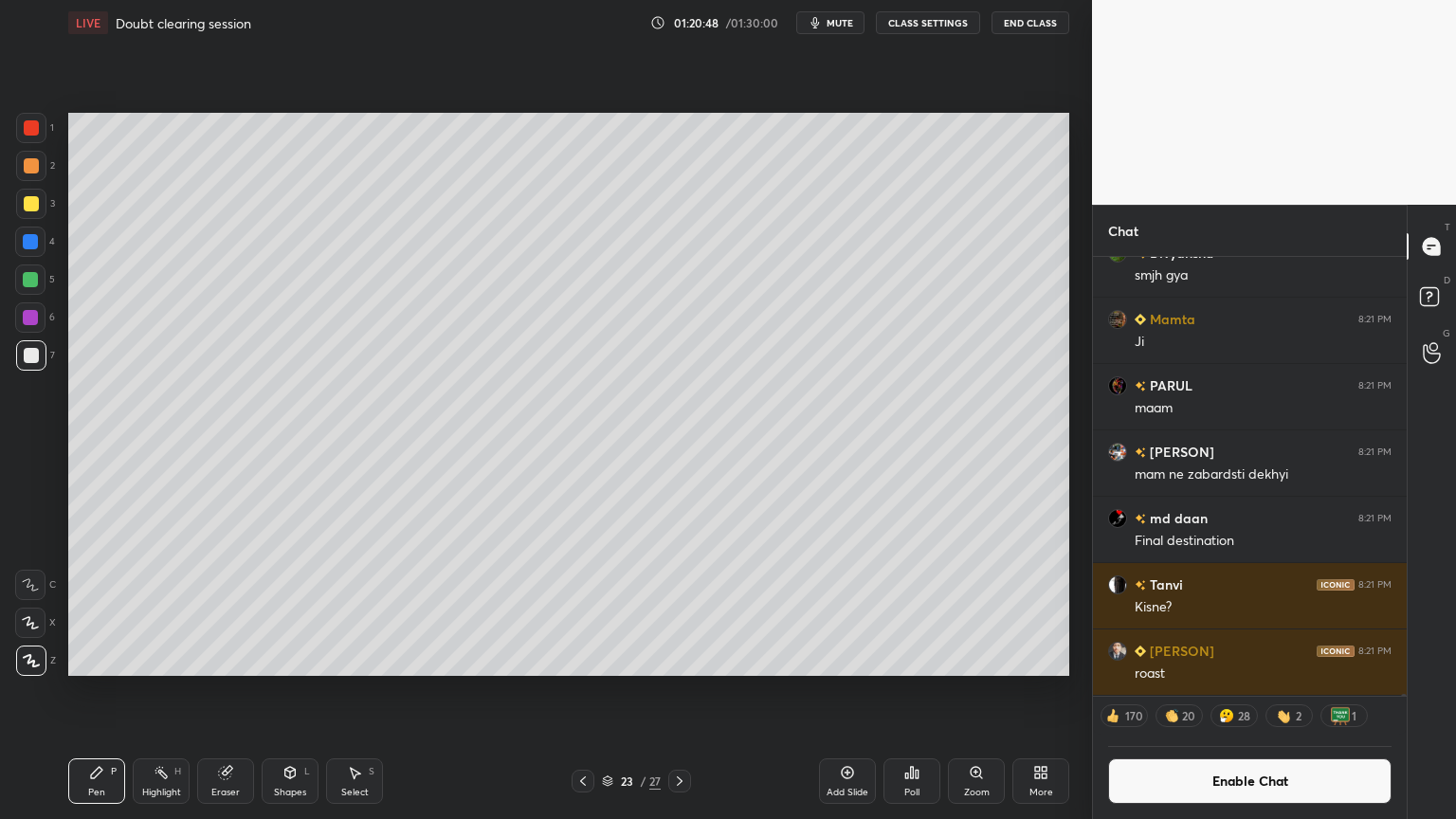 click at bounding box center (31, 204) 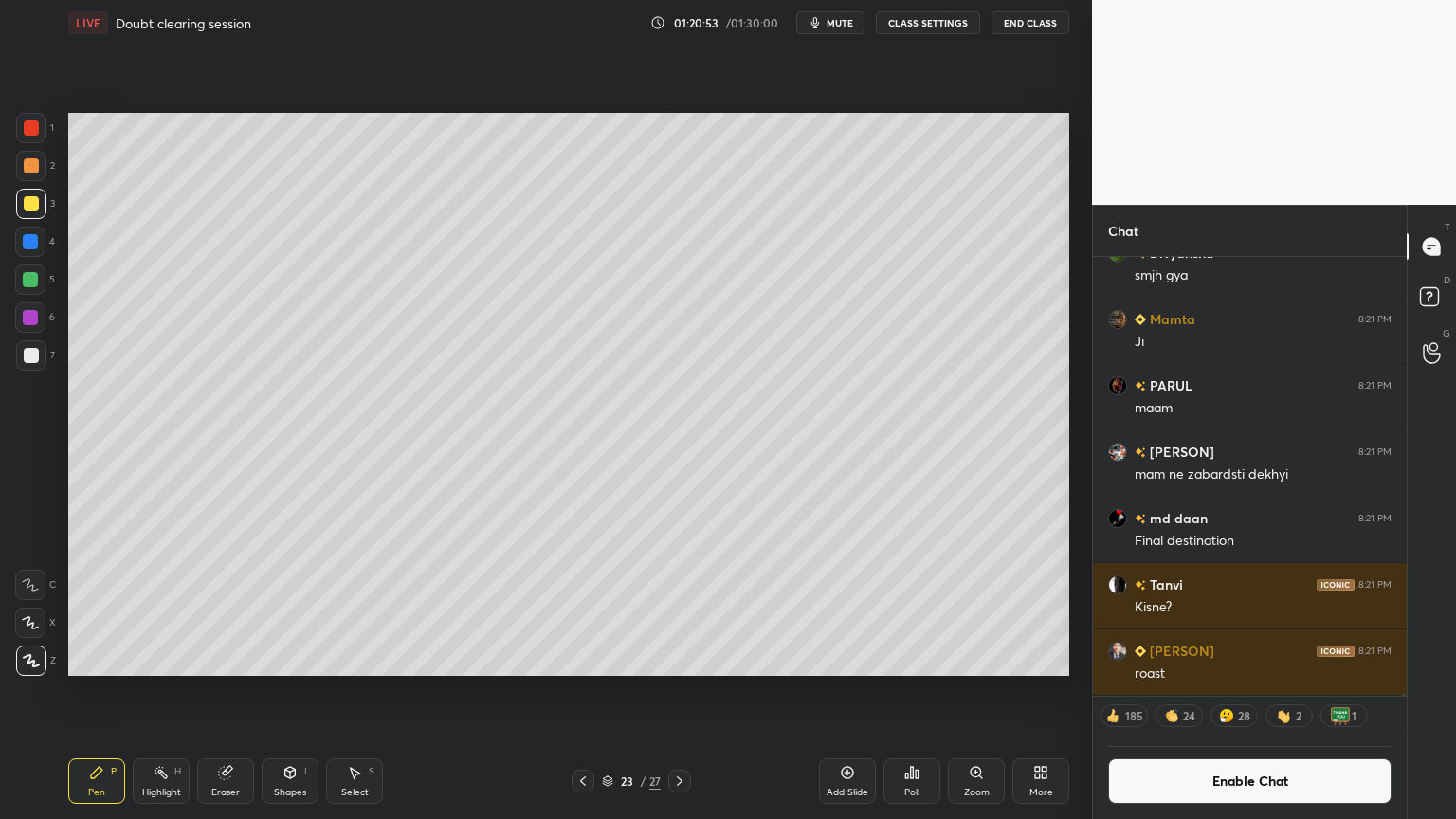 drag, startPoint x: 586, startPoint y: 780, endPoint x: 634, endPoint y: 791, distance: 49.24429 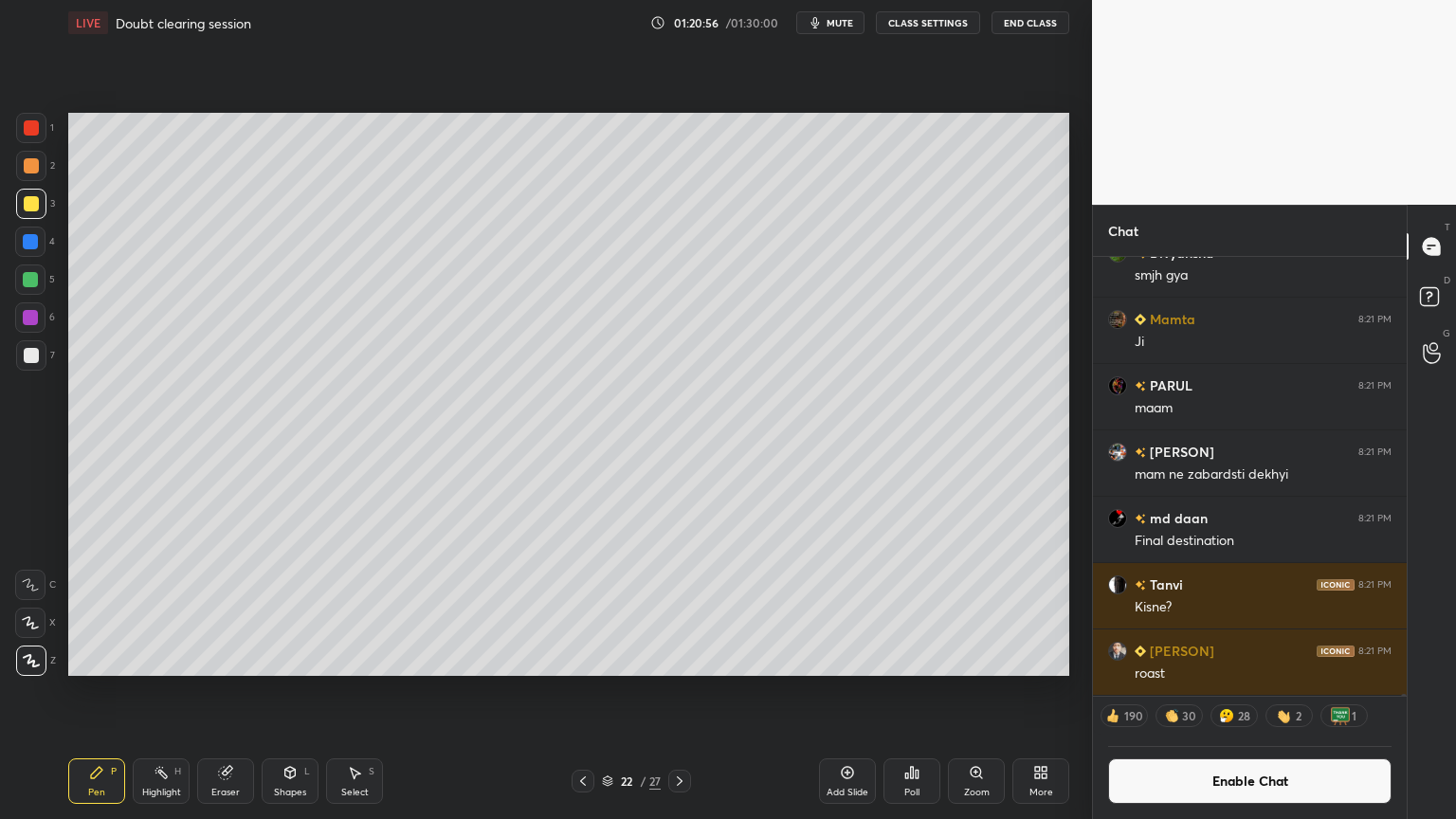 click 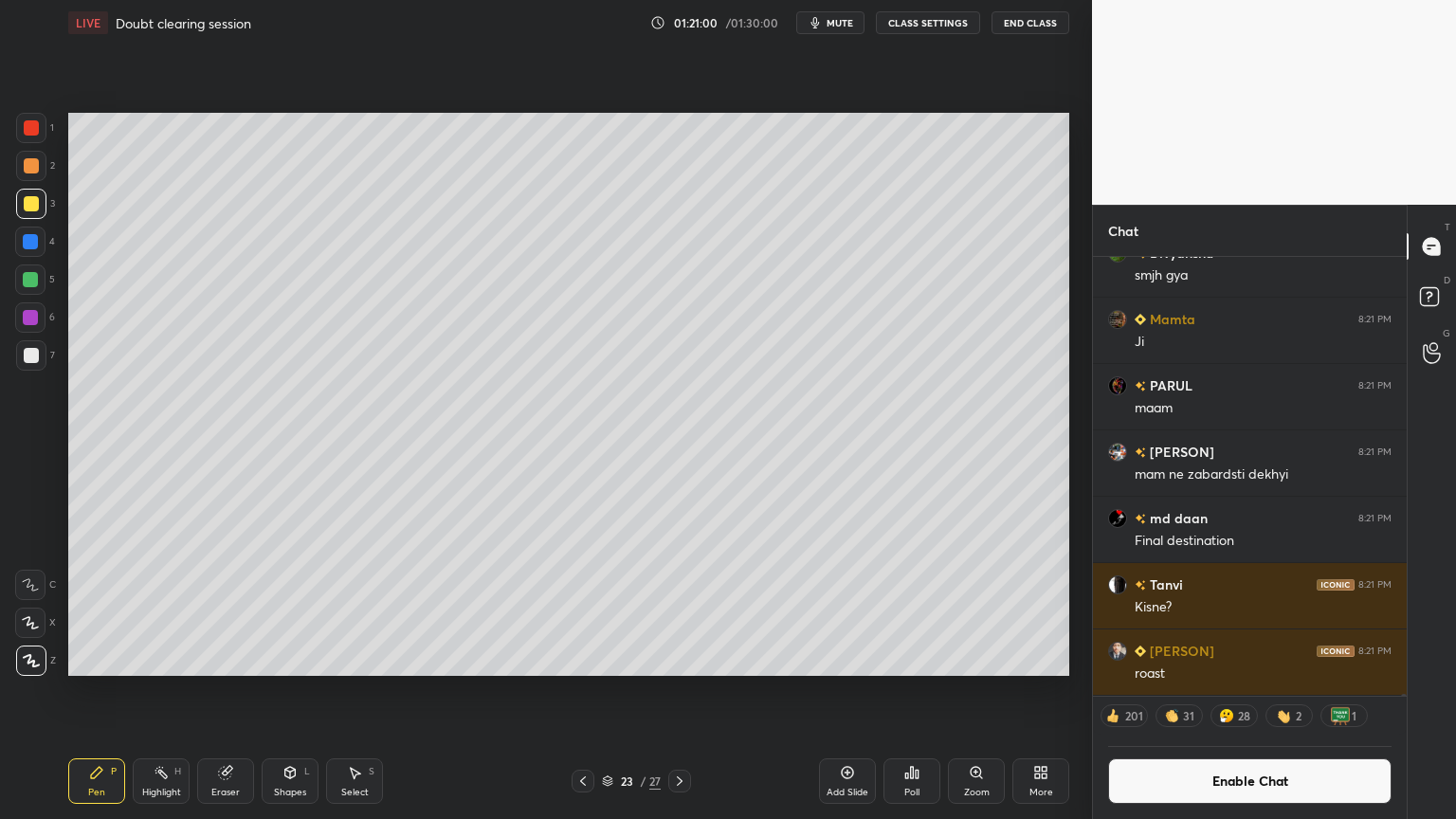 click on "Pen P" at bounding box center [97, 781] 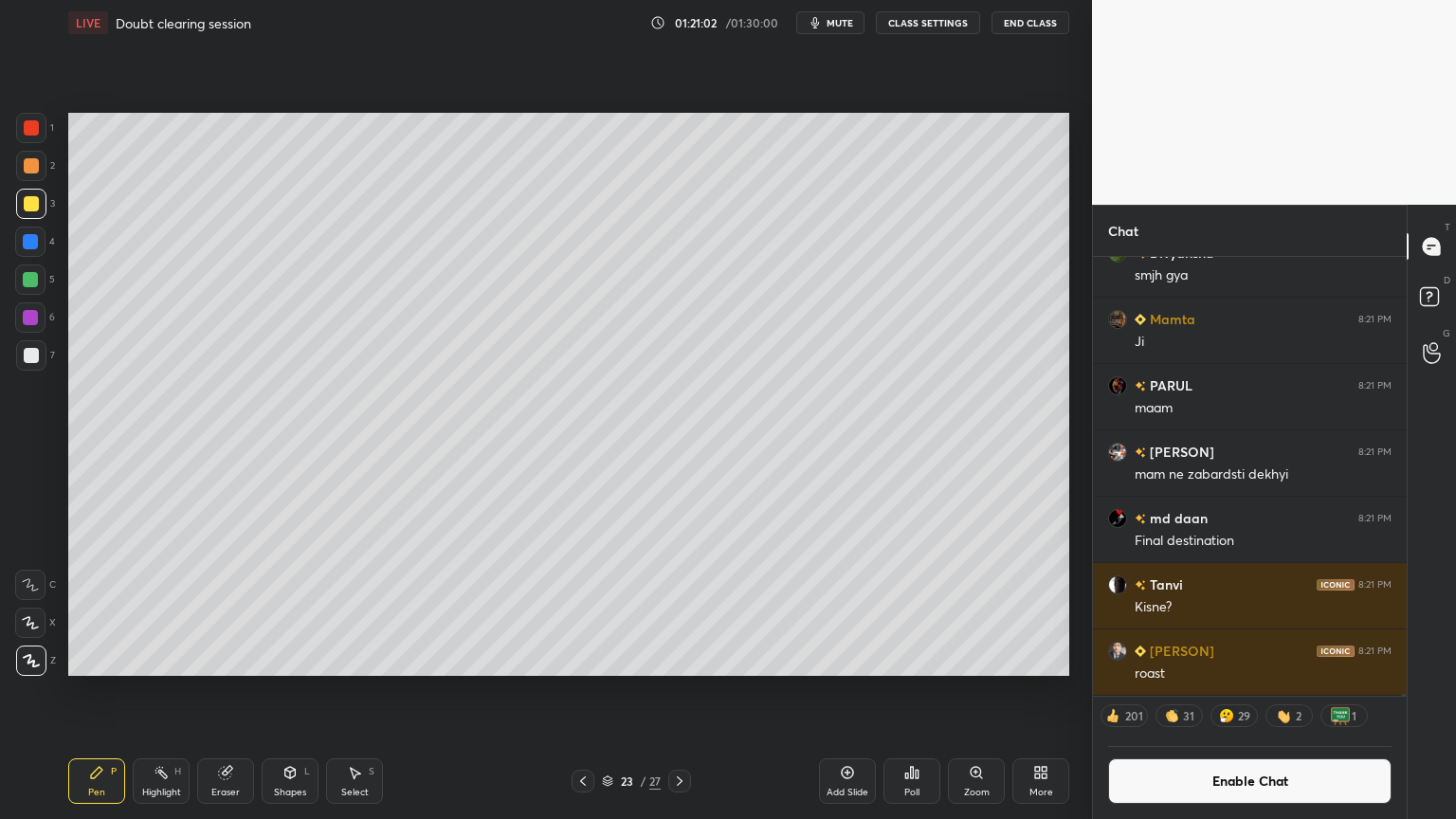 click 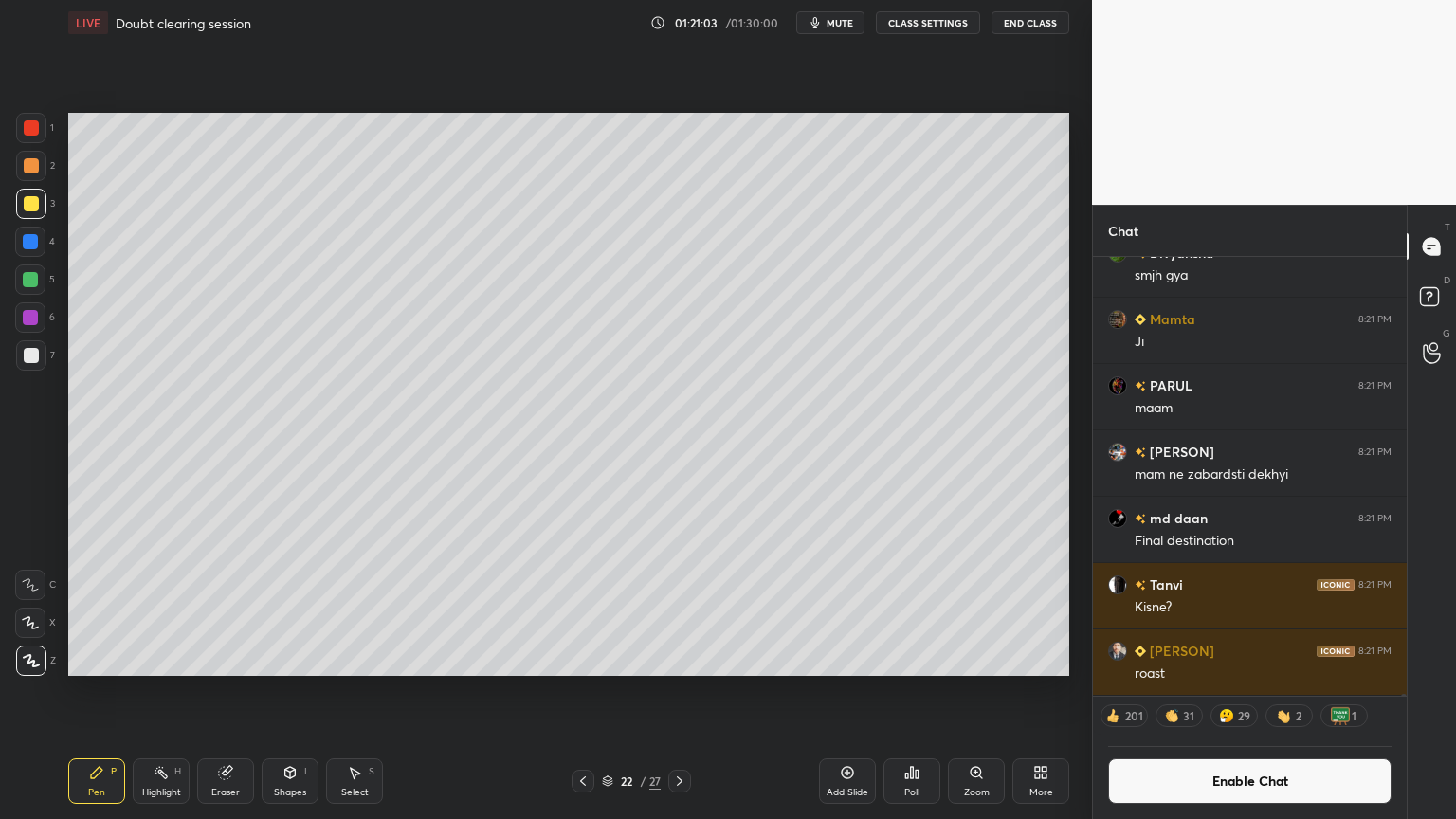 click 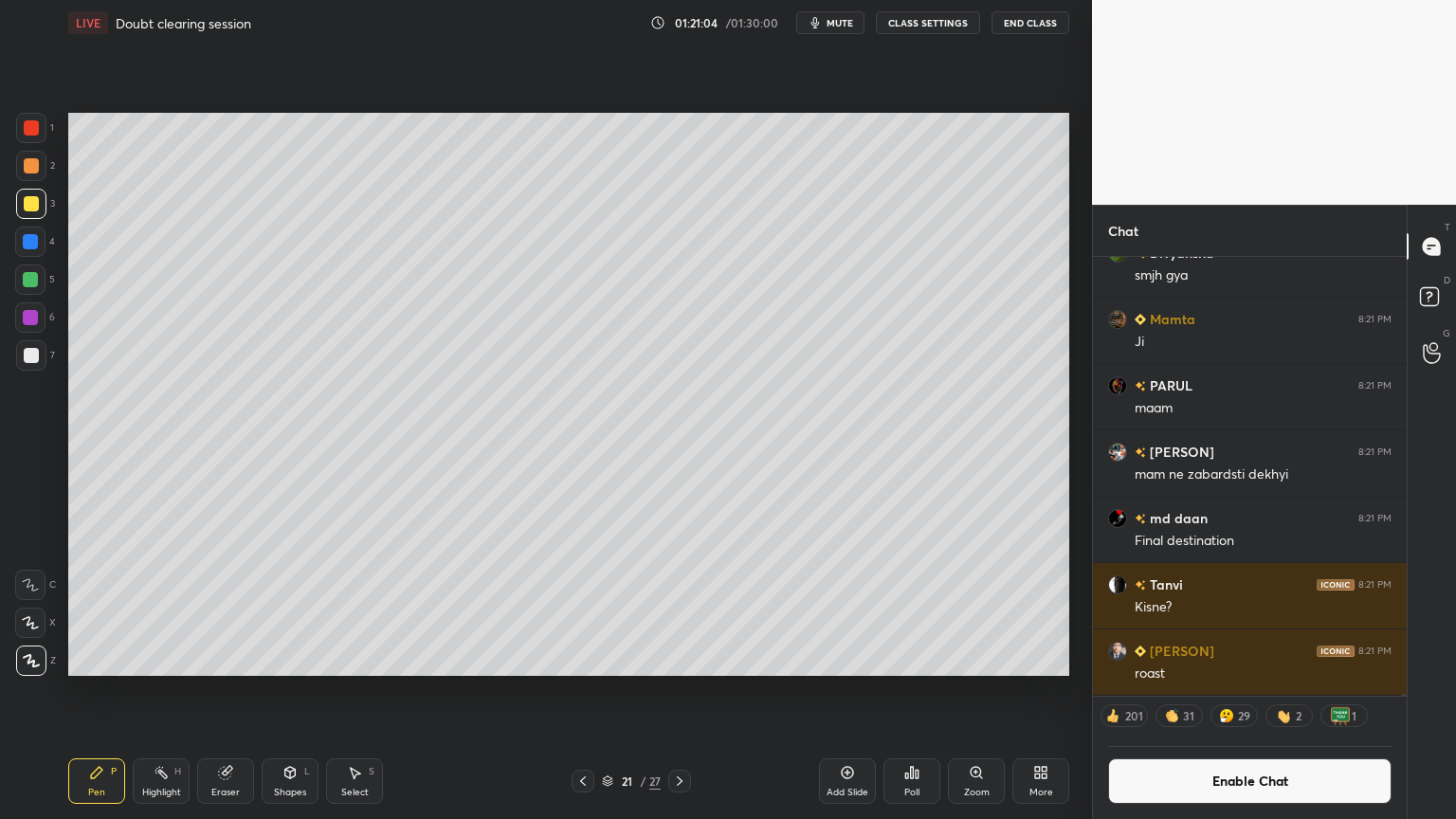 drag, startPoint x: 145, startPoint y: 791, endPoint x: 416, endPoint y: 693, distance: 288.1753 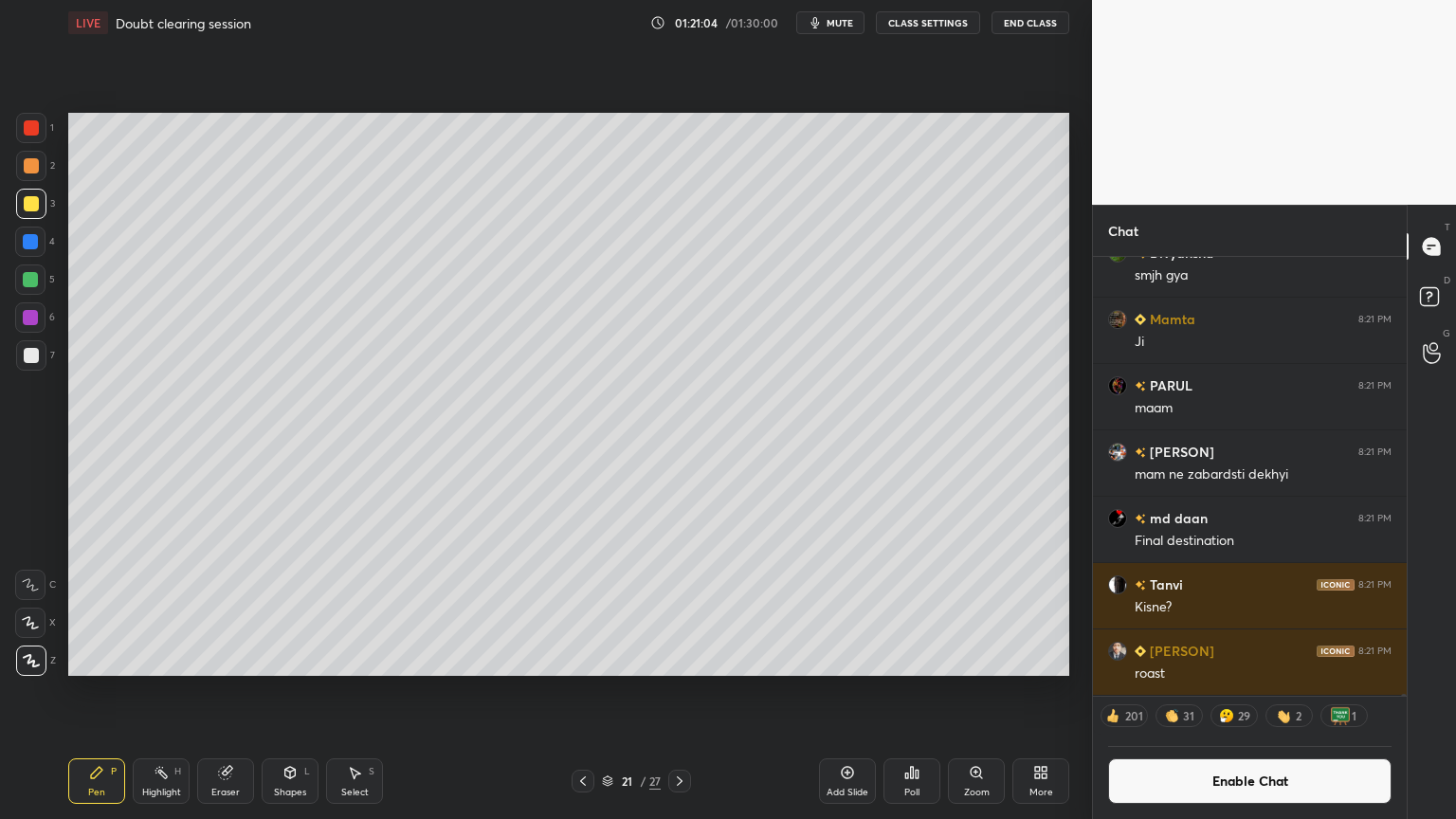 click on "Highlight" at bounding box center (161, 792) 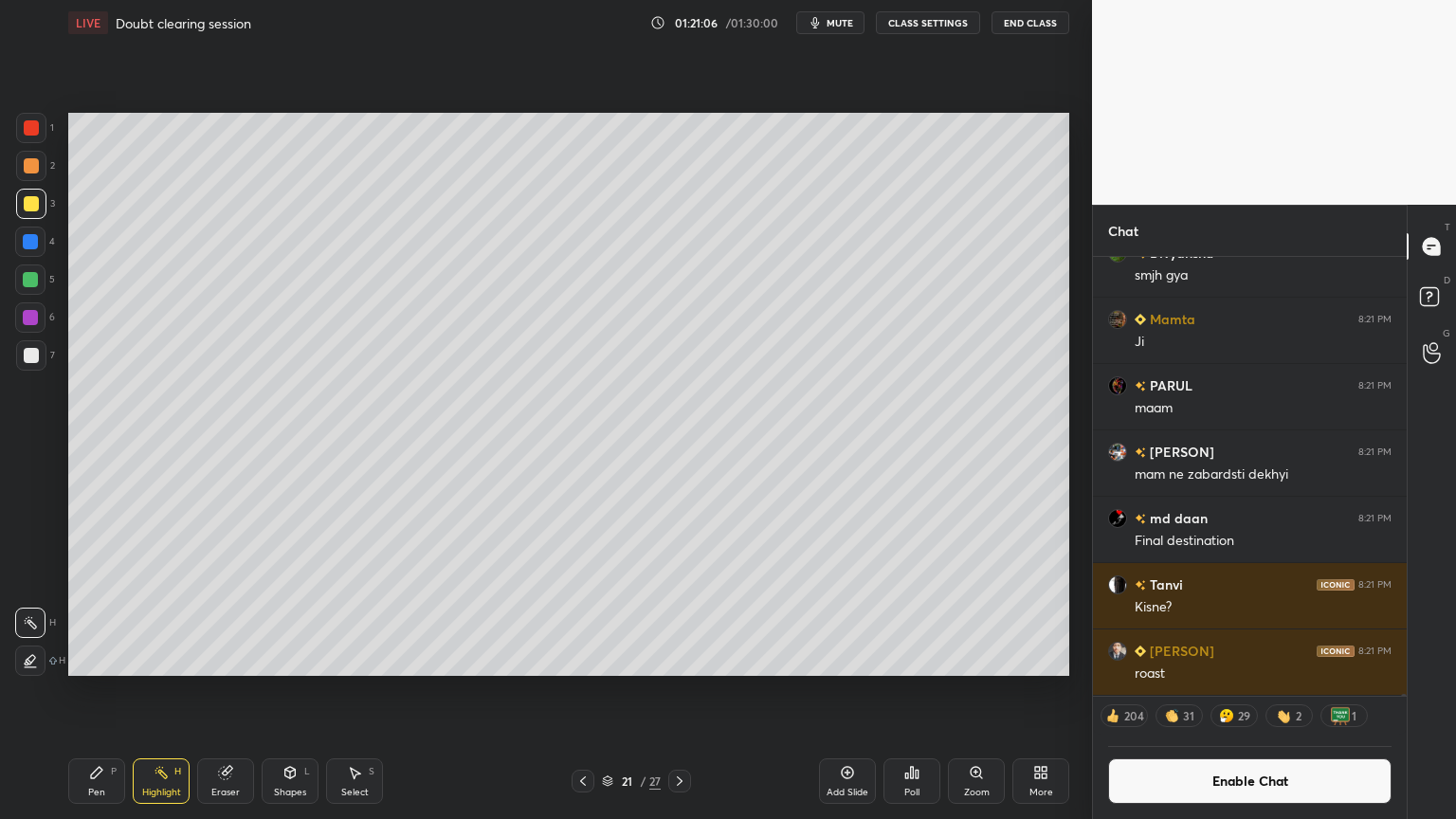 click 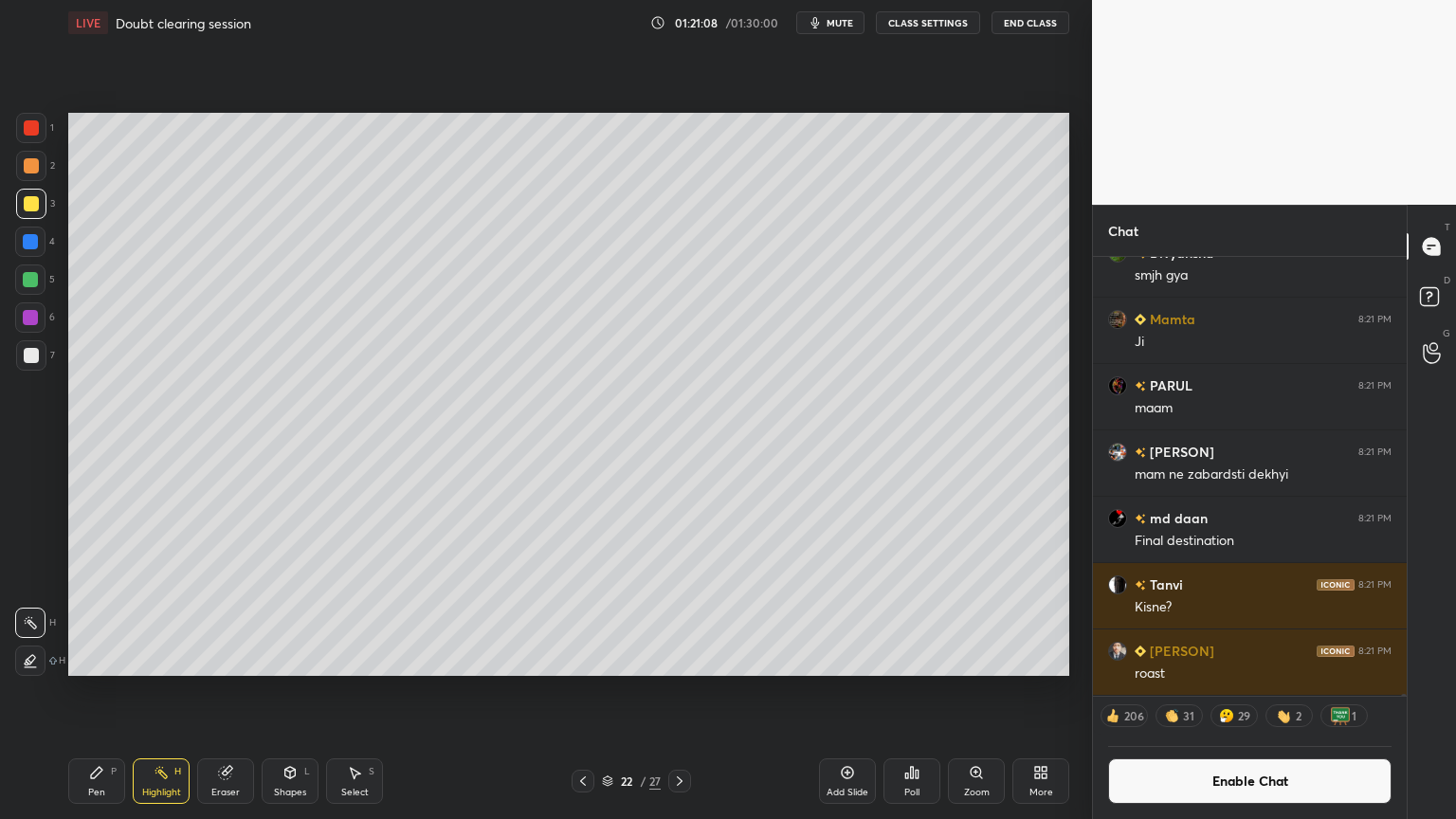 click 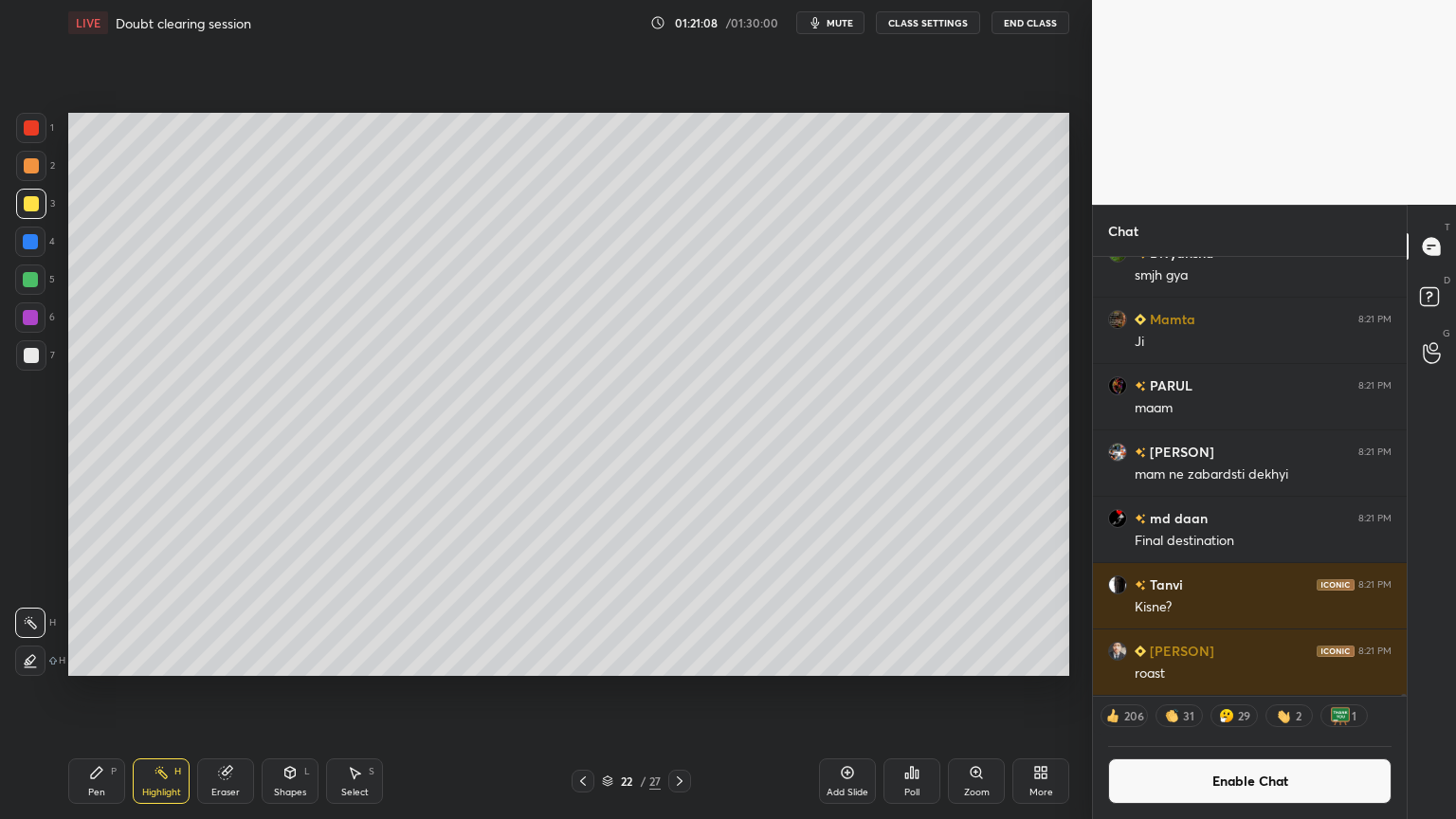 click 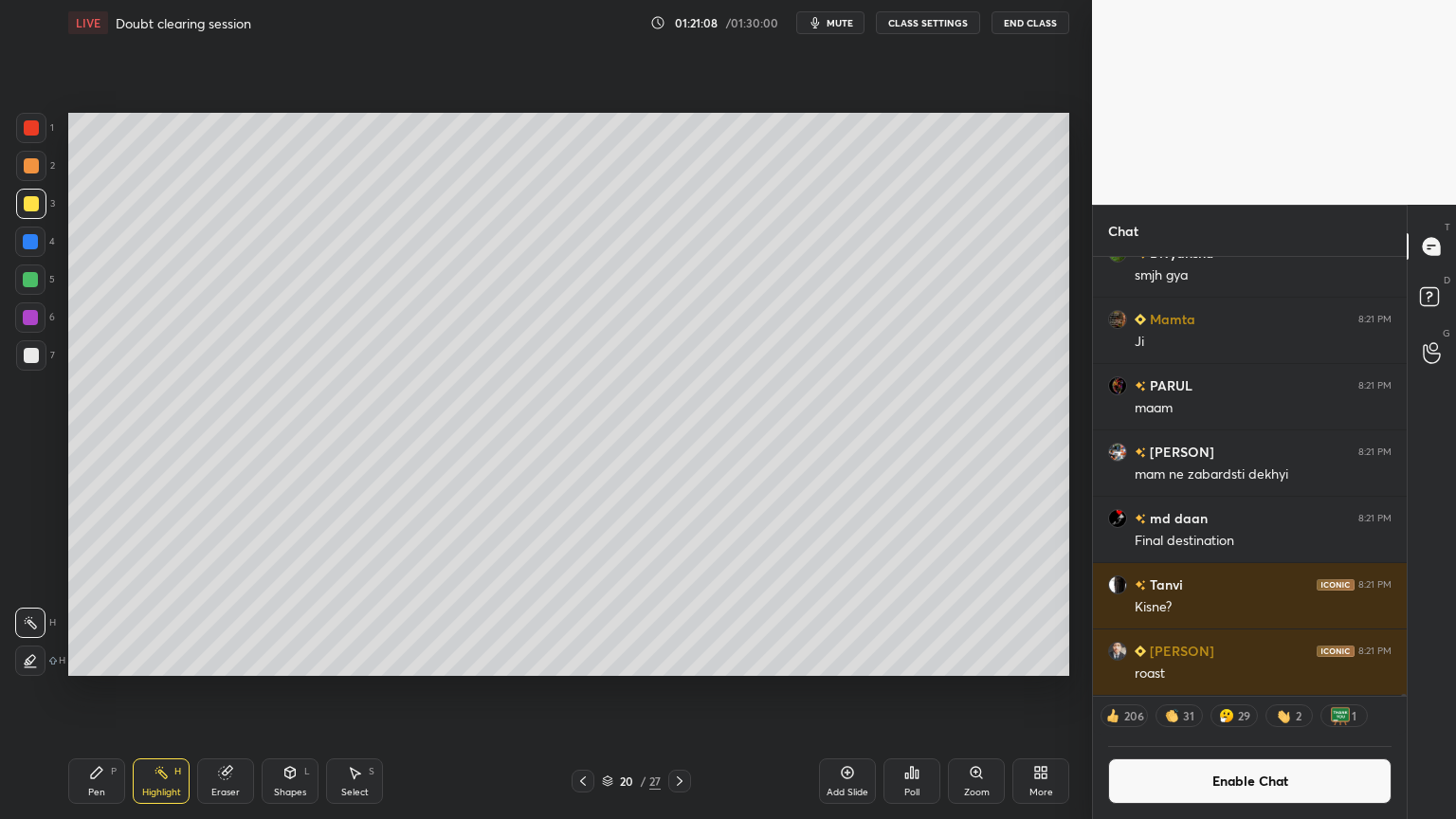 click 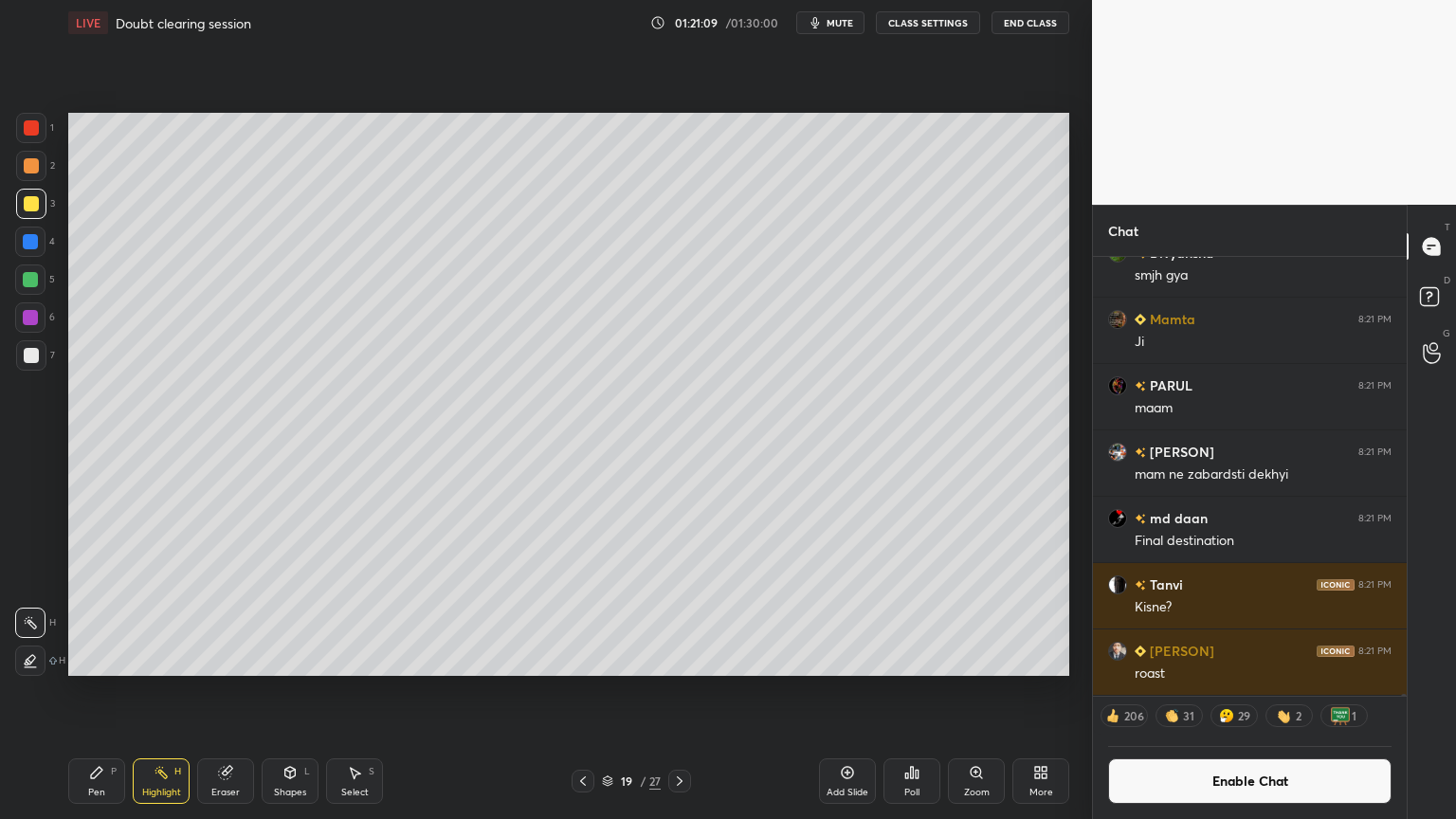 click 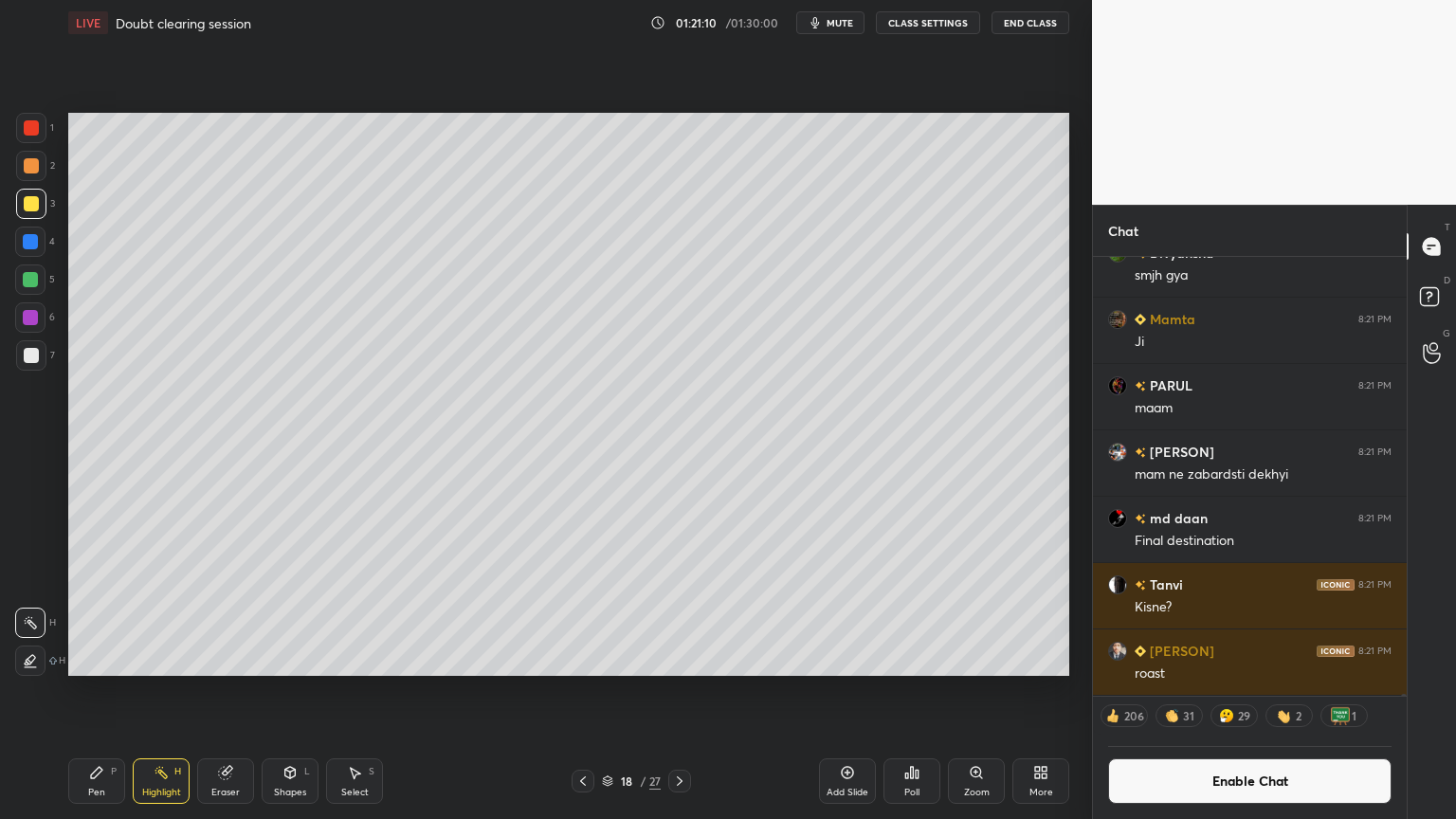 click 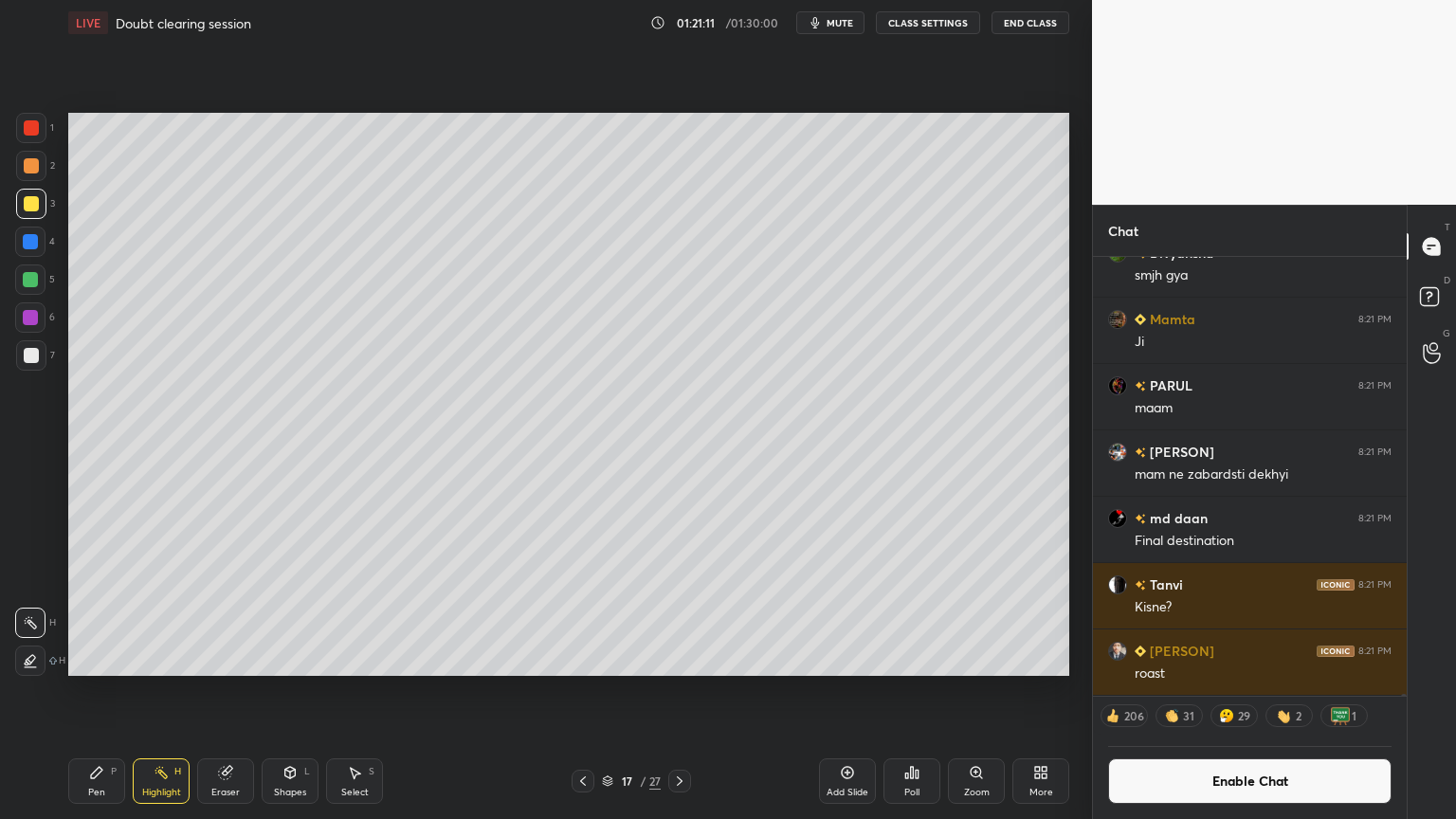 click at bounding box center [583, 781] 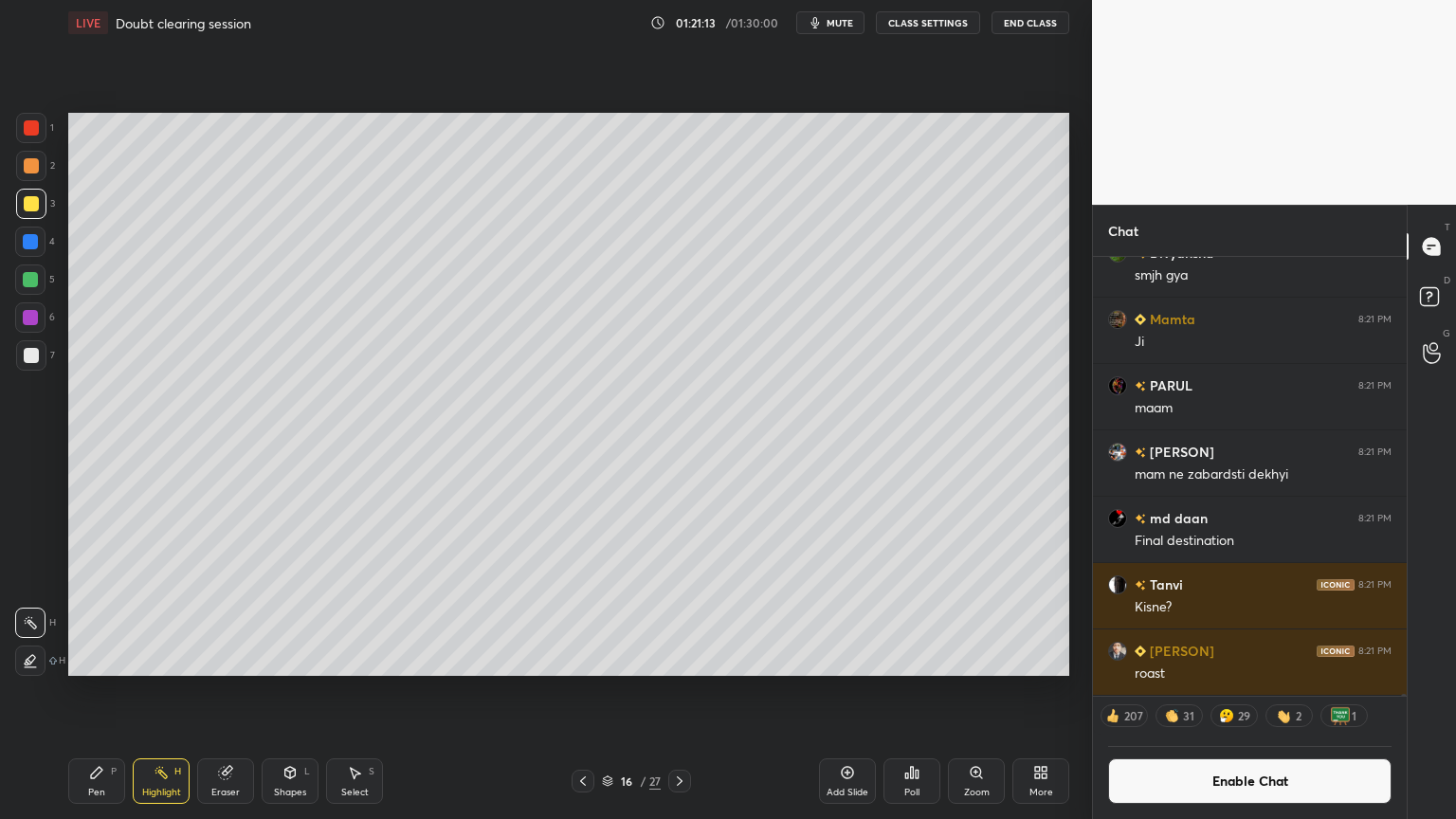 click 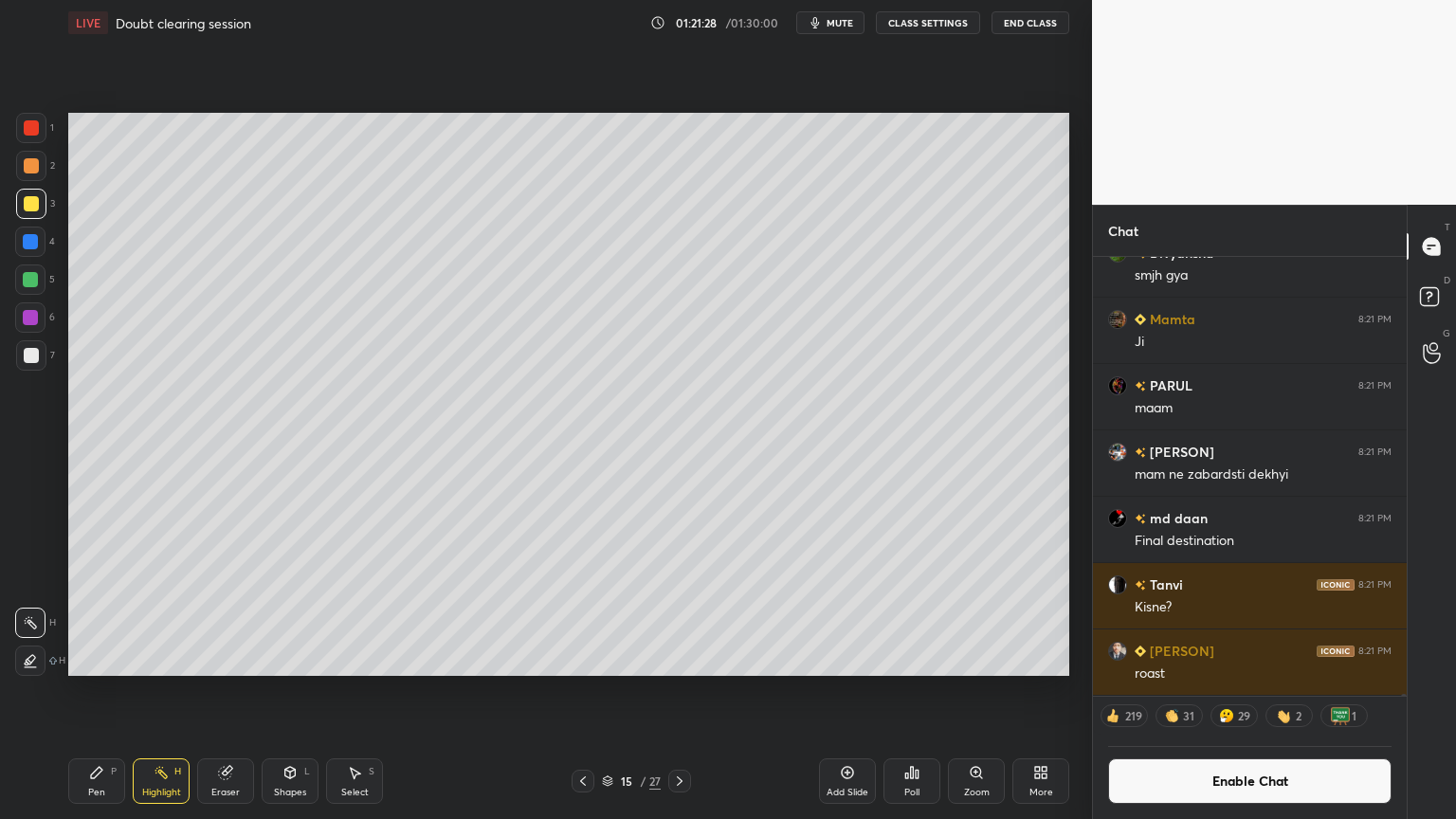 click at bounding box center [583, 781] 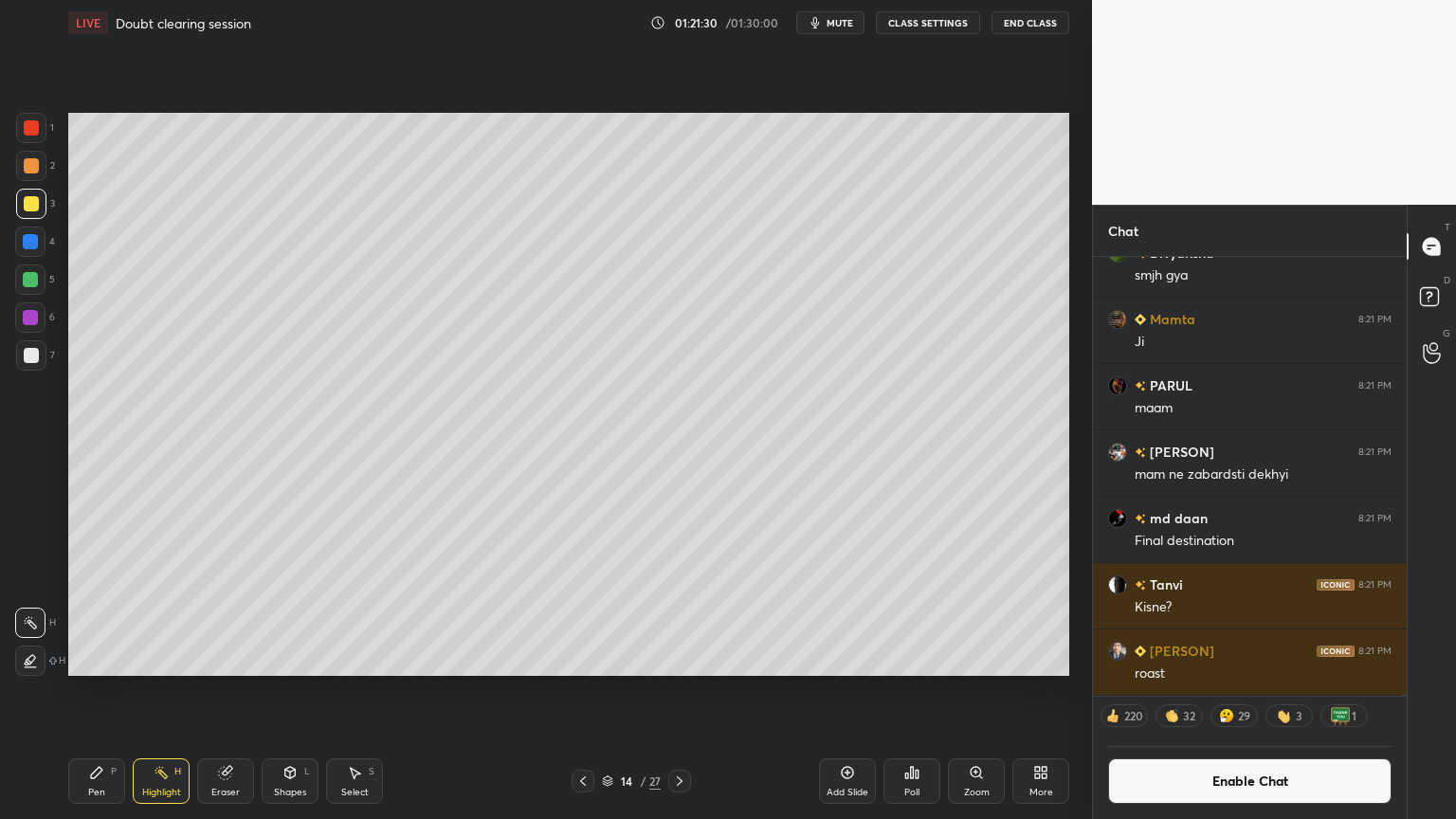 click on "Setting up your live class Poll for   secs No correct answer Start poll" at bounding box center (569, 394) 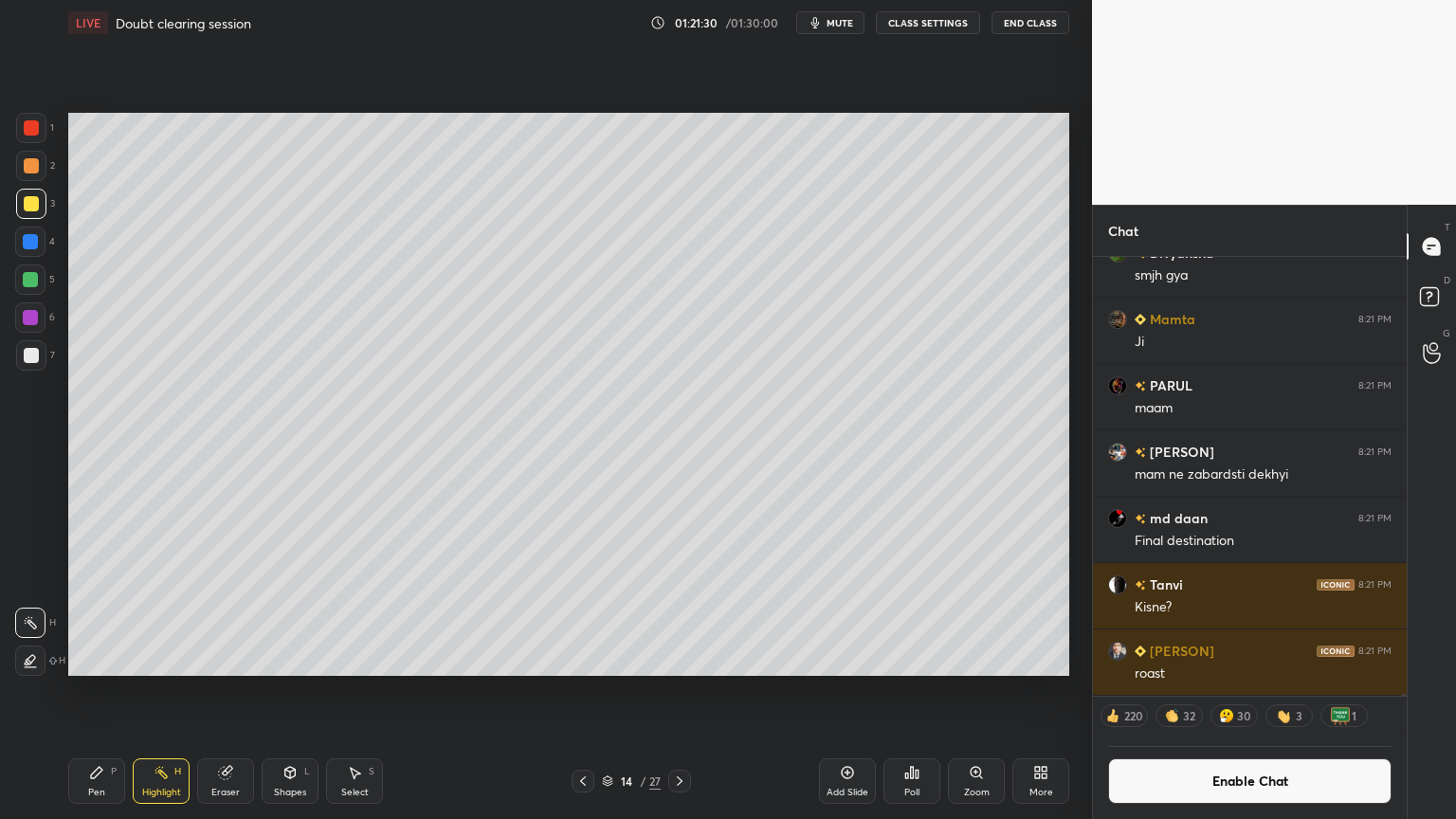 click at bounding box center [680, 781] 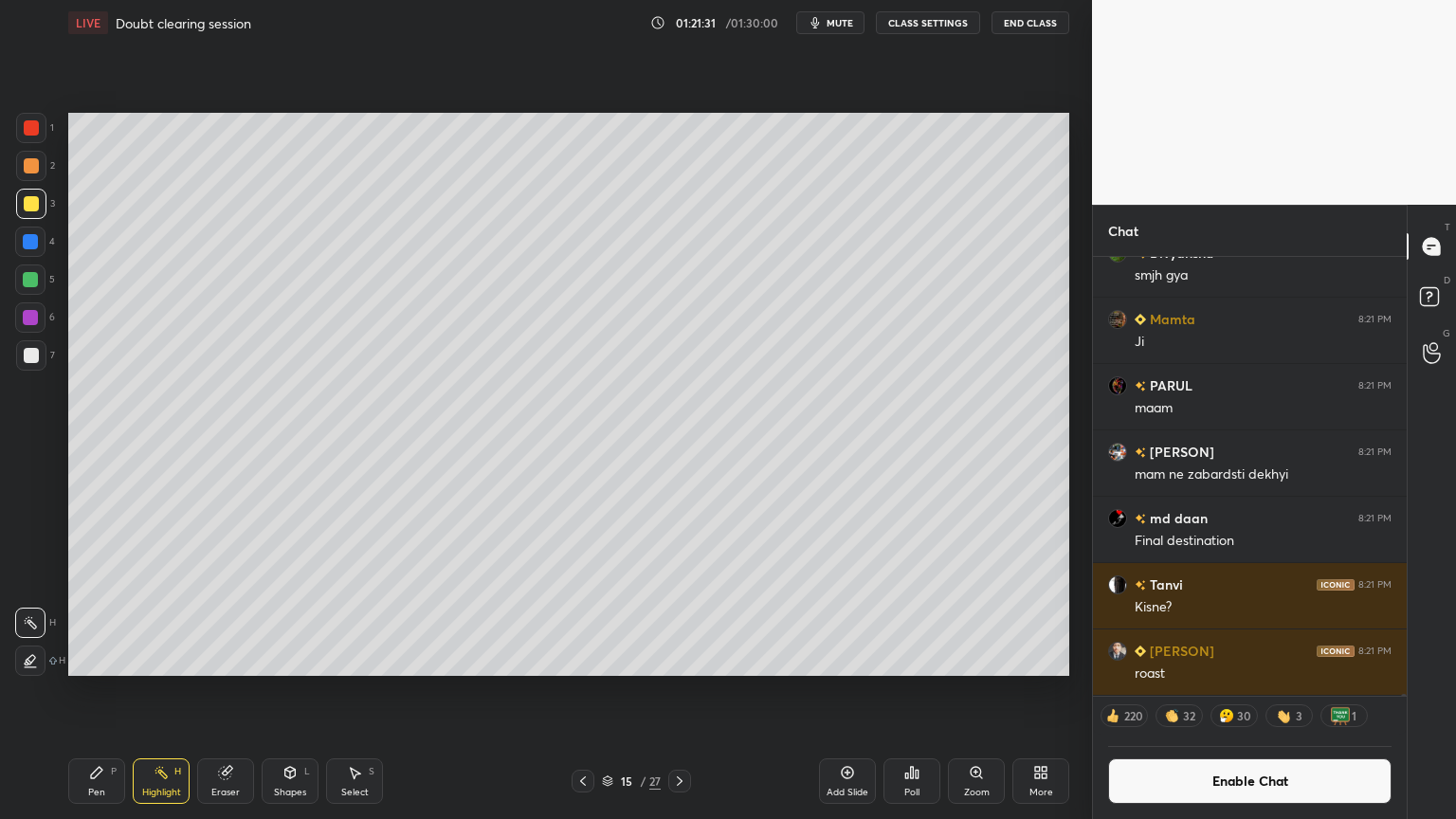 click at bounding box center (680, 781) 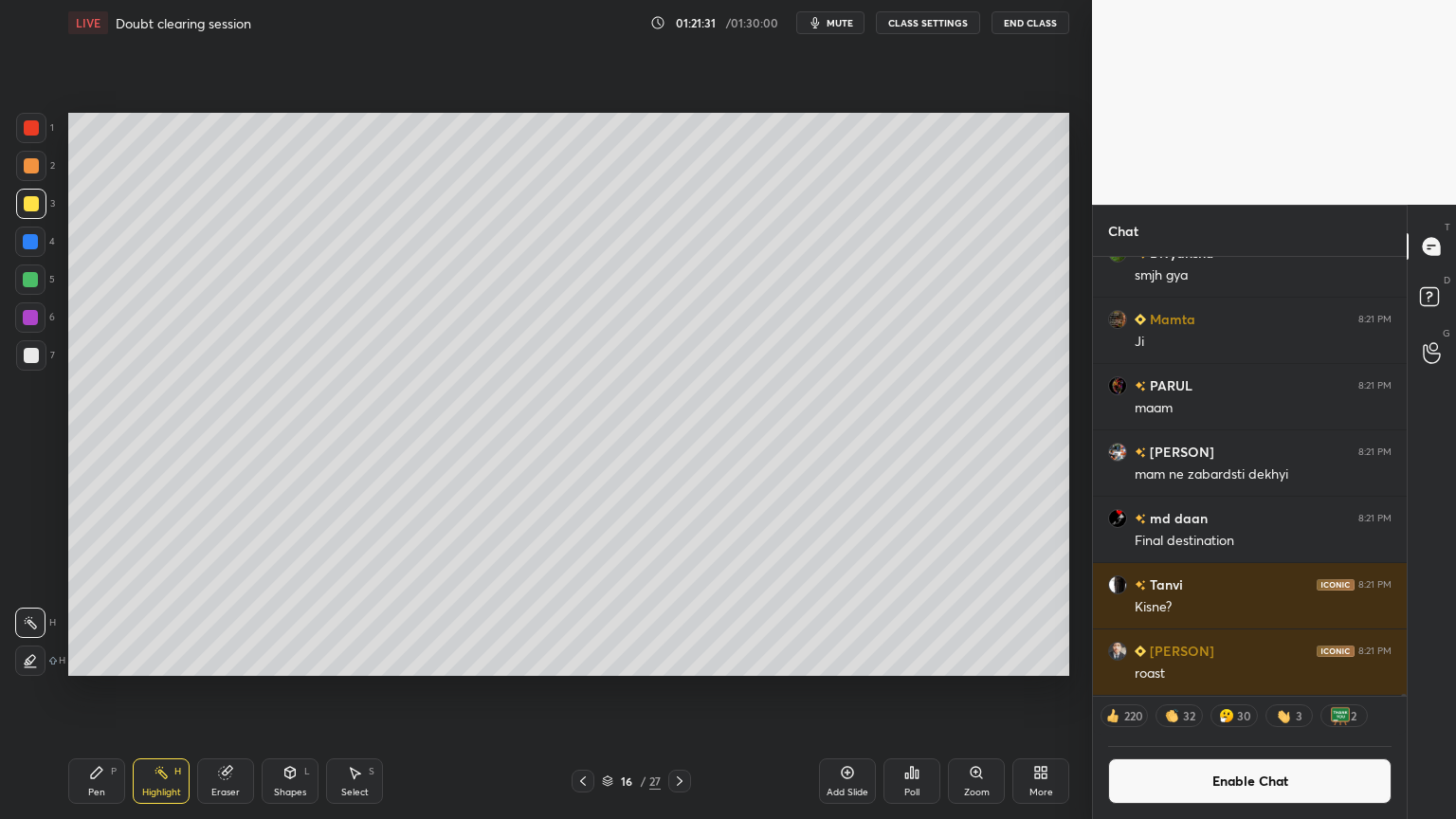 click at bounding box center (680, 781) 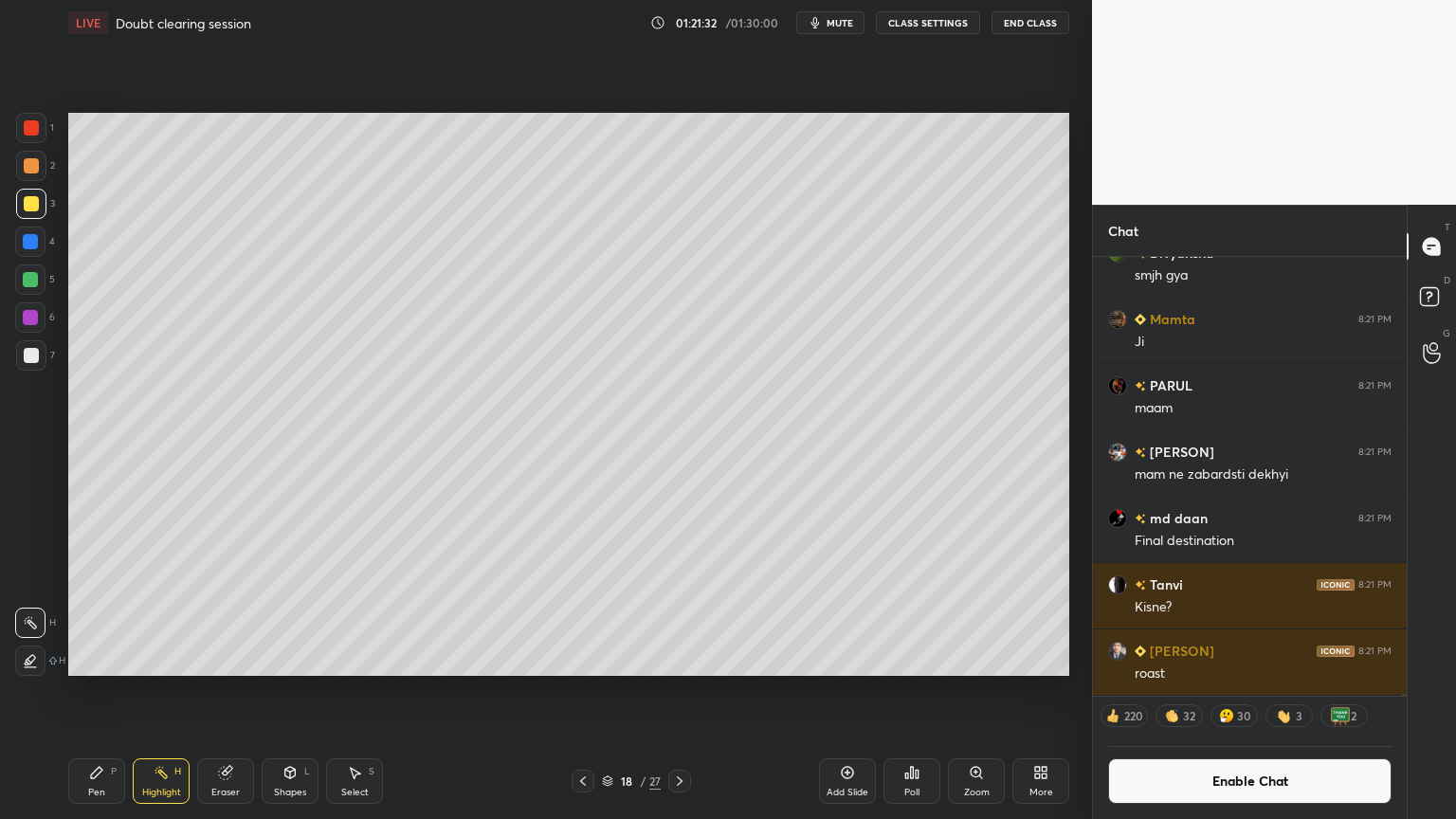 click 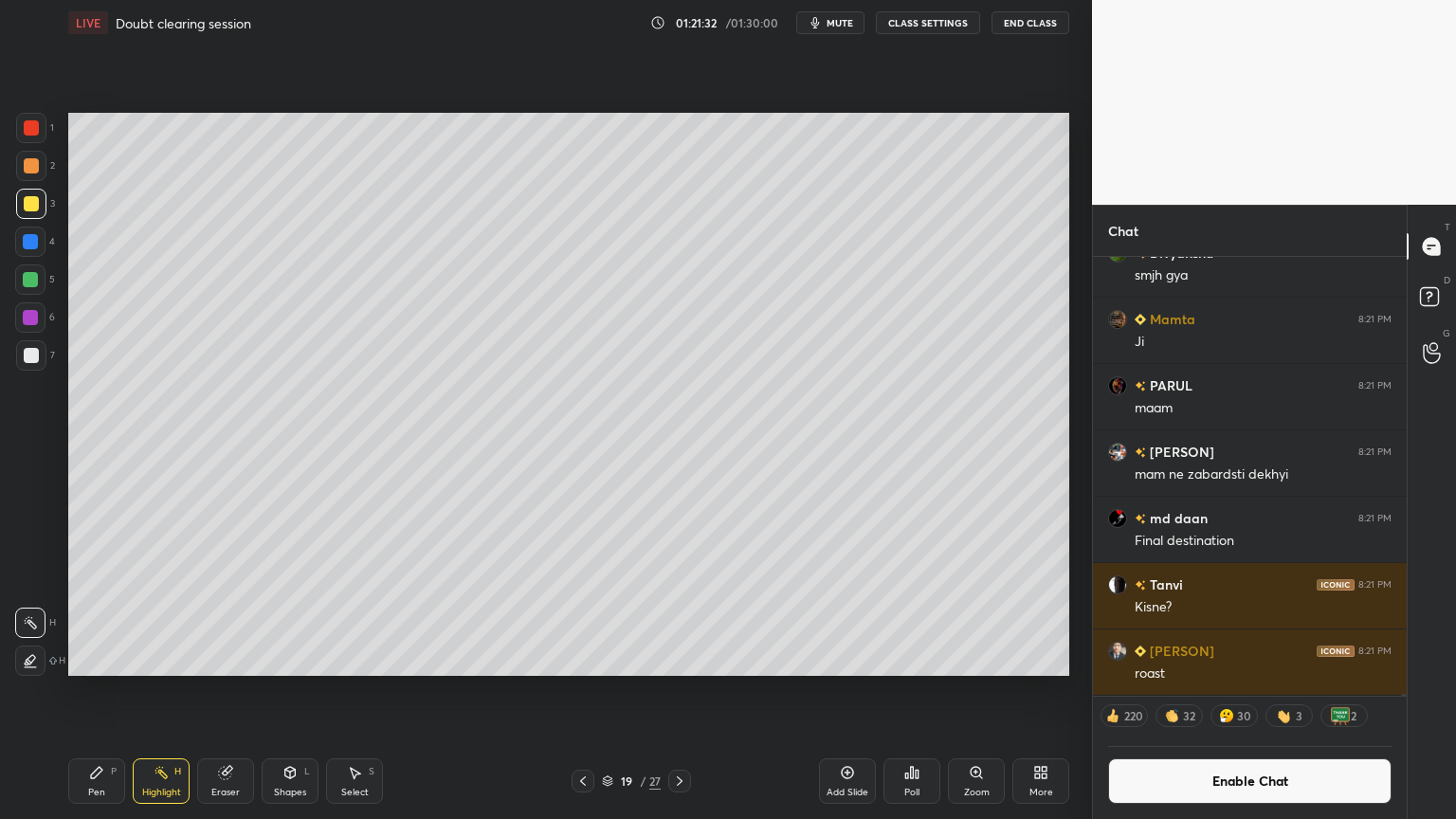 click 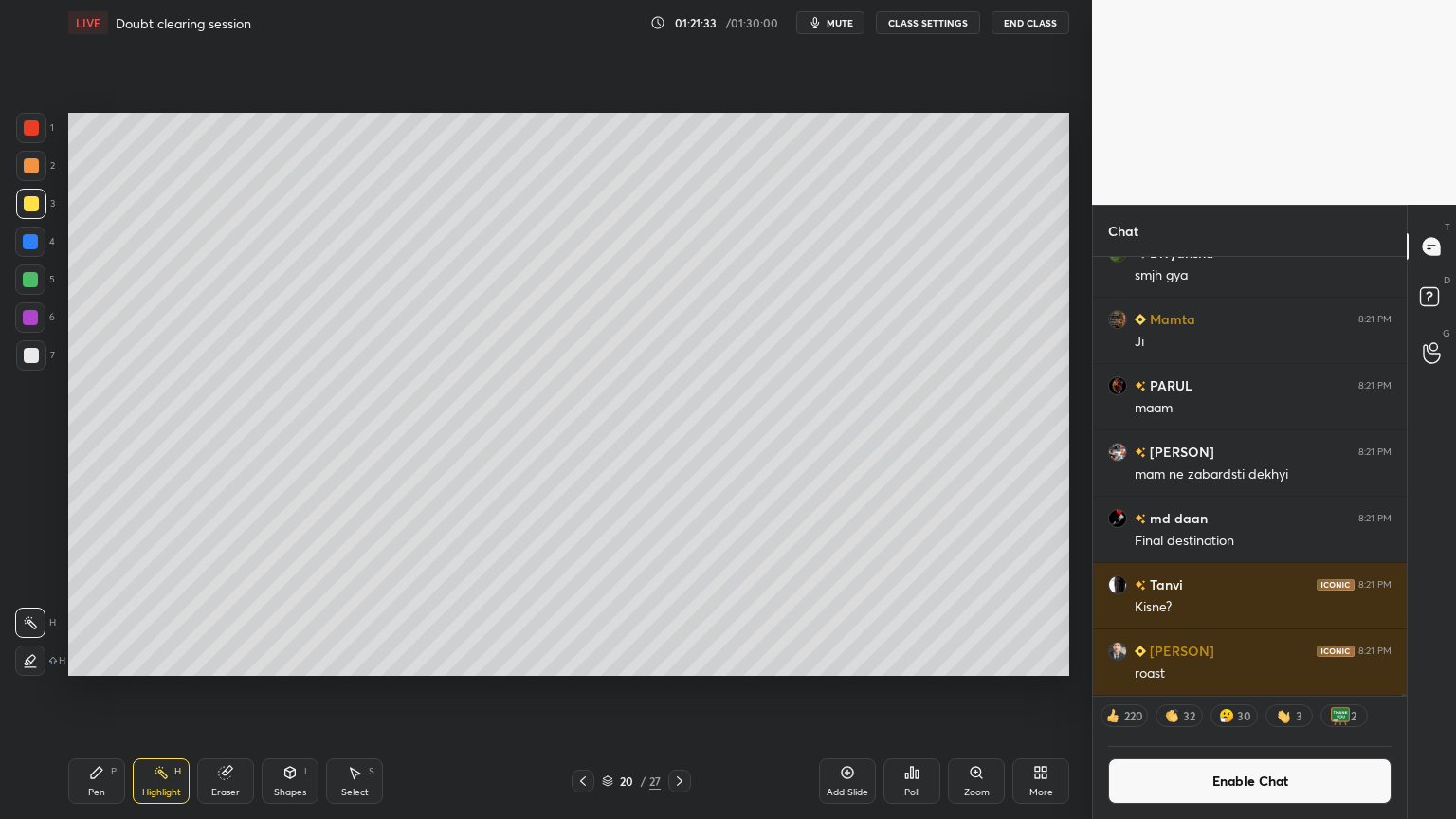 click at bounding box center (680, 781) 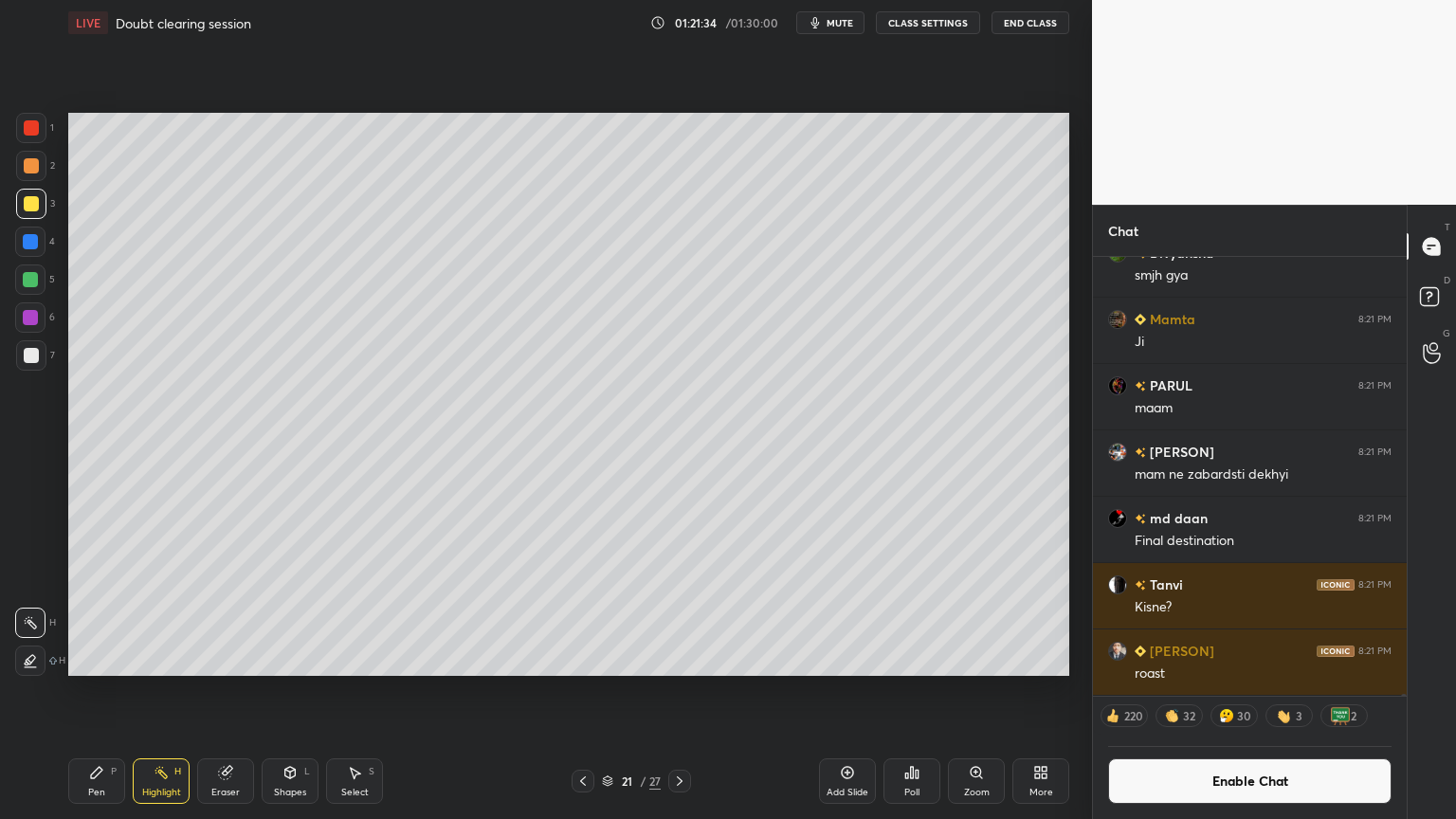 click 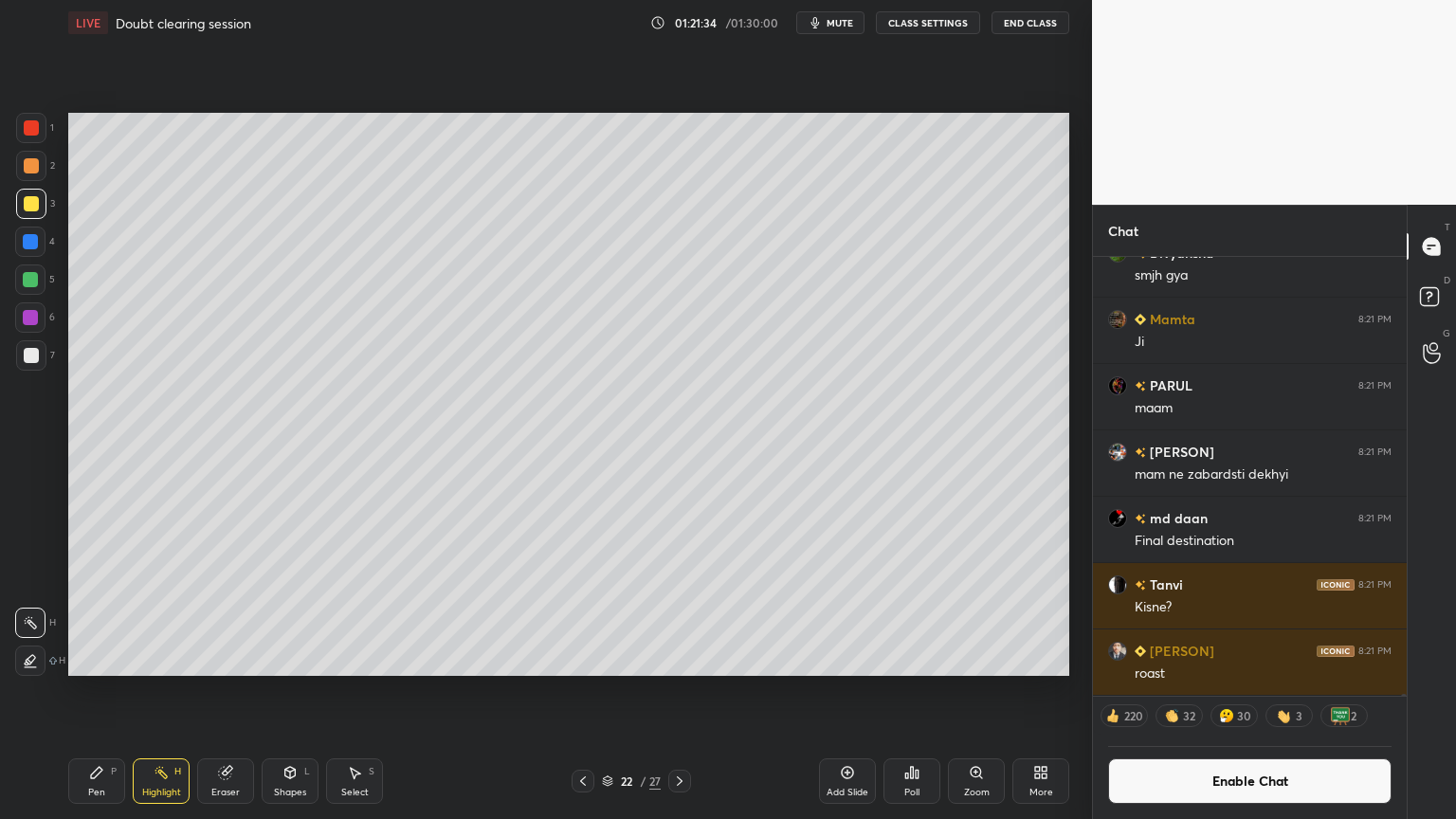 click 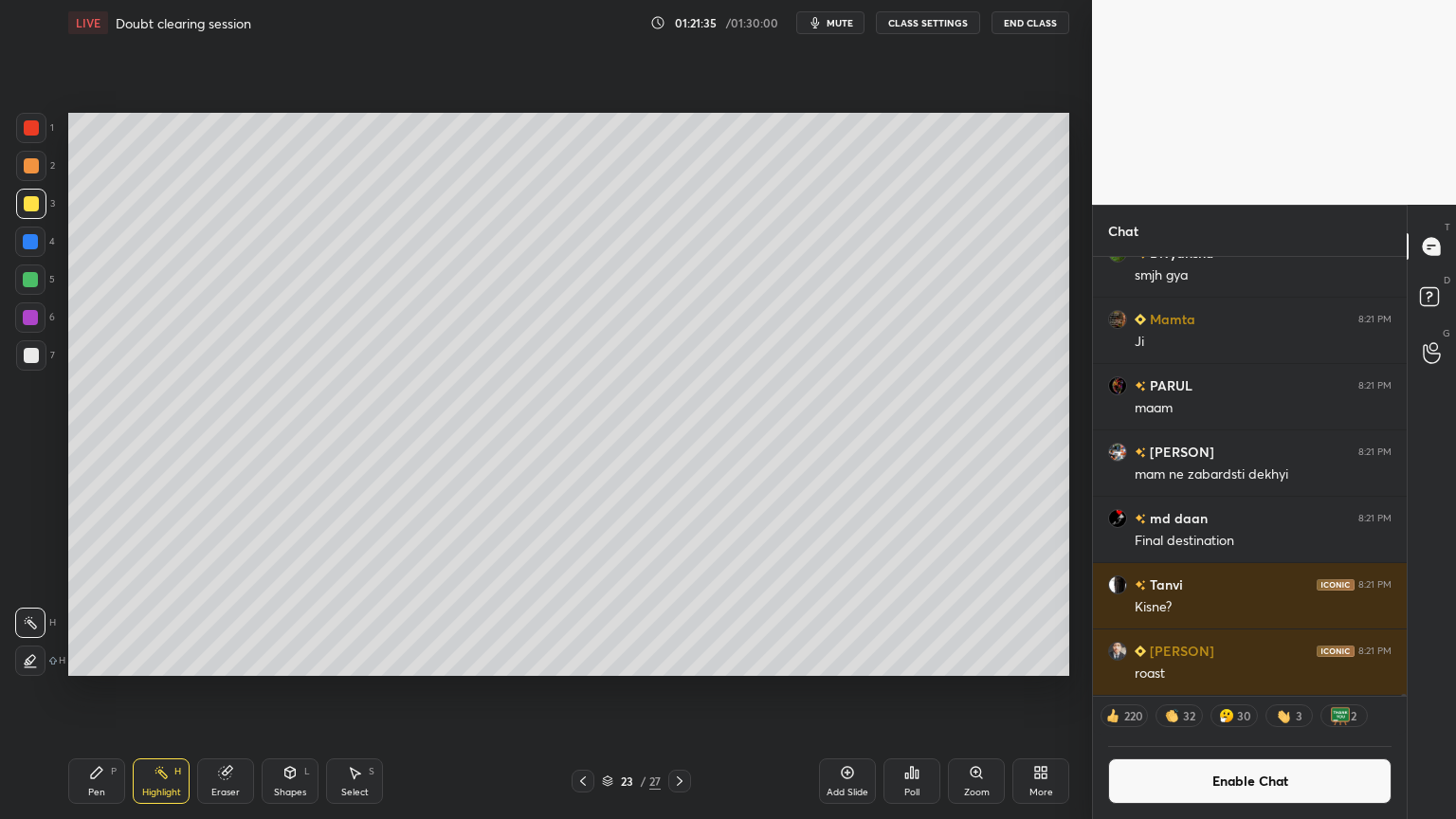 click on "Pen P" at bounding box center [97, 781] 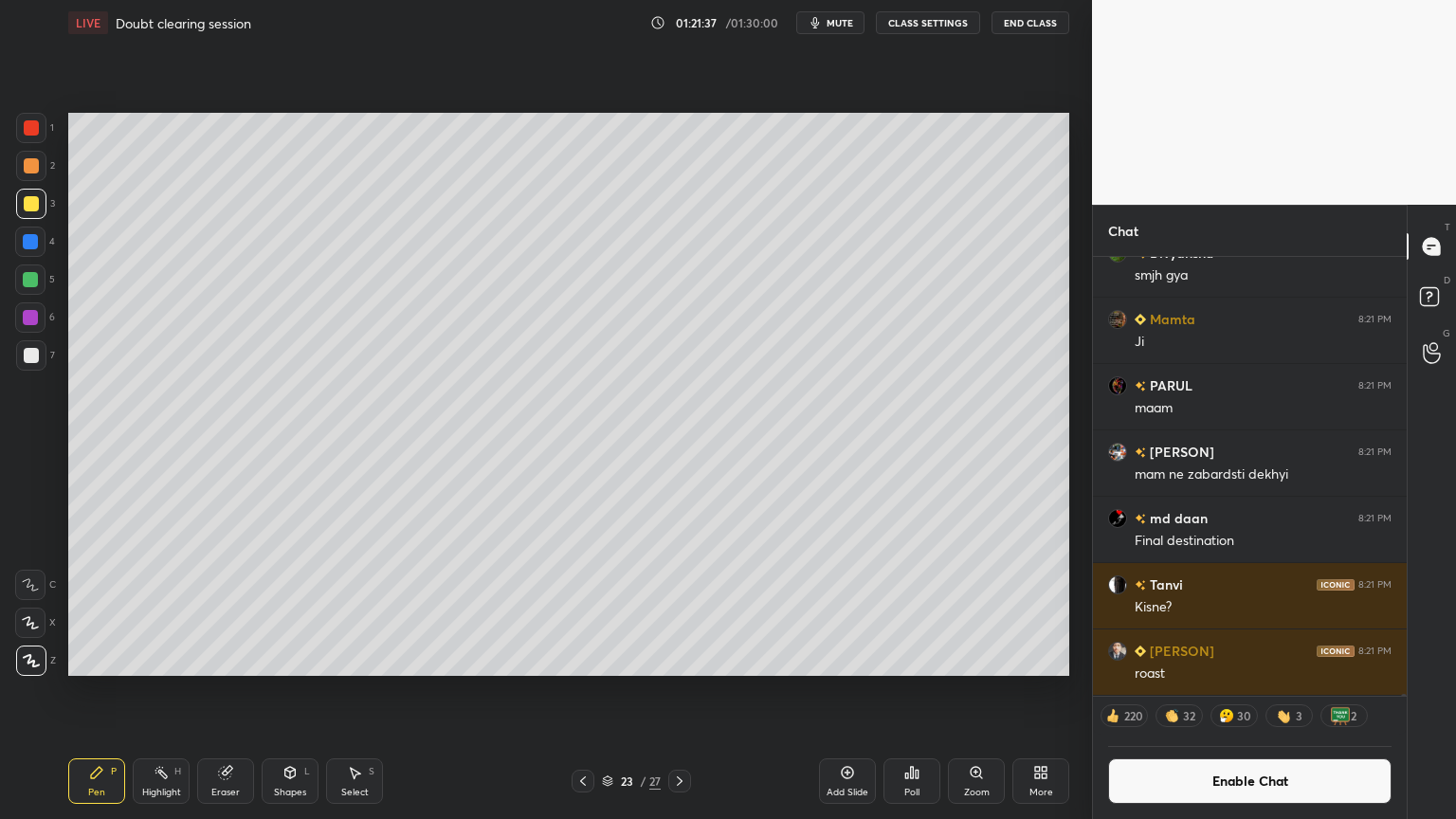 drag, startPoint x: 38, startPoint y: 358, endPoint x: 65, endPoint y: 344, distance: 30.413813 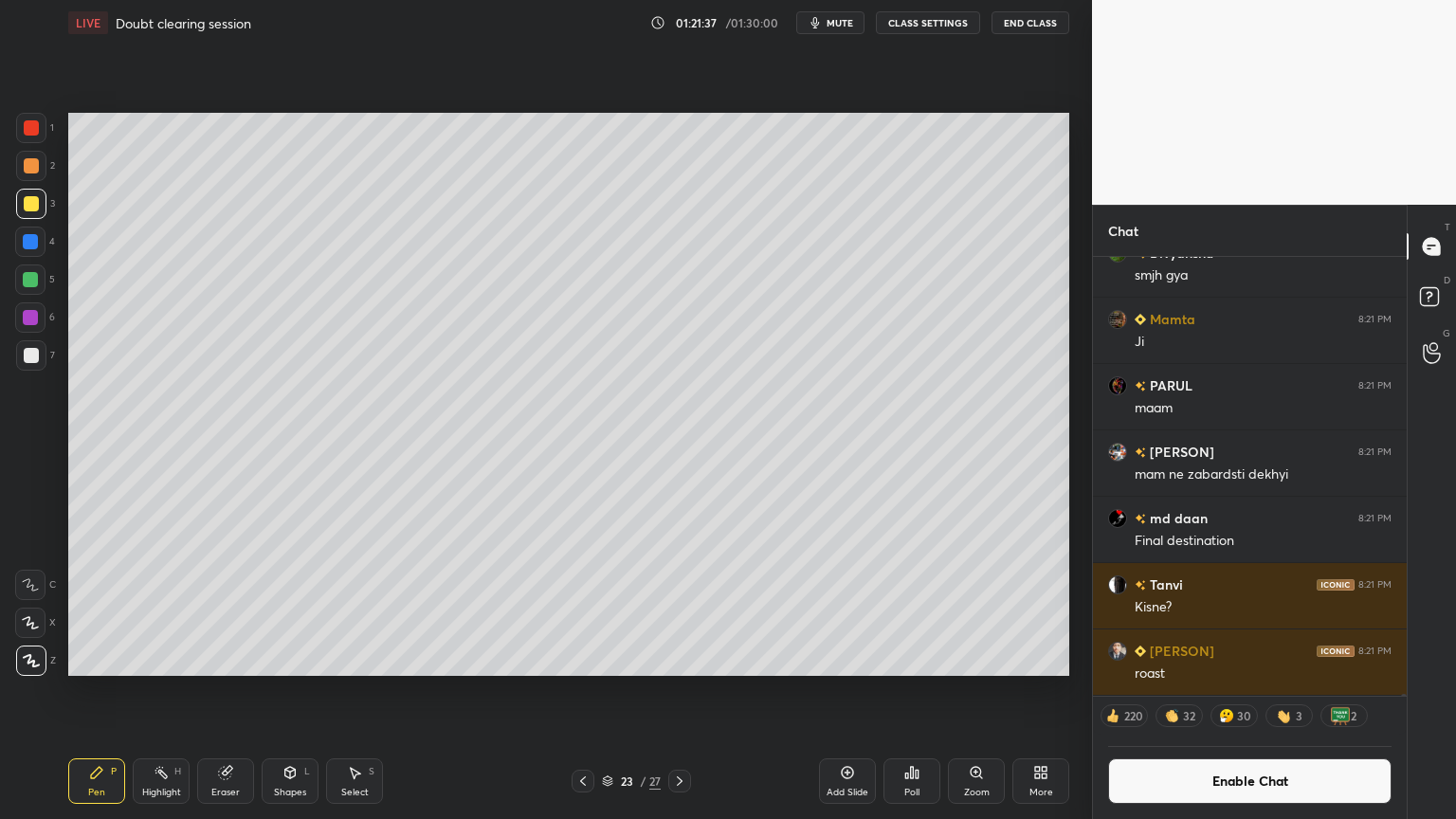 click at bounding box center [31, 355] 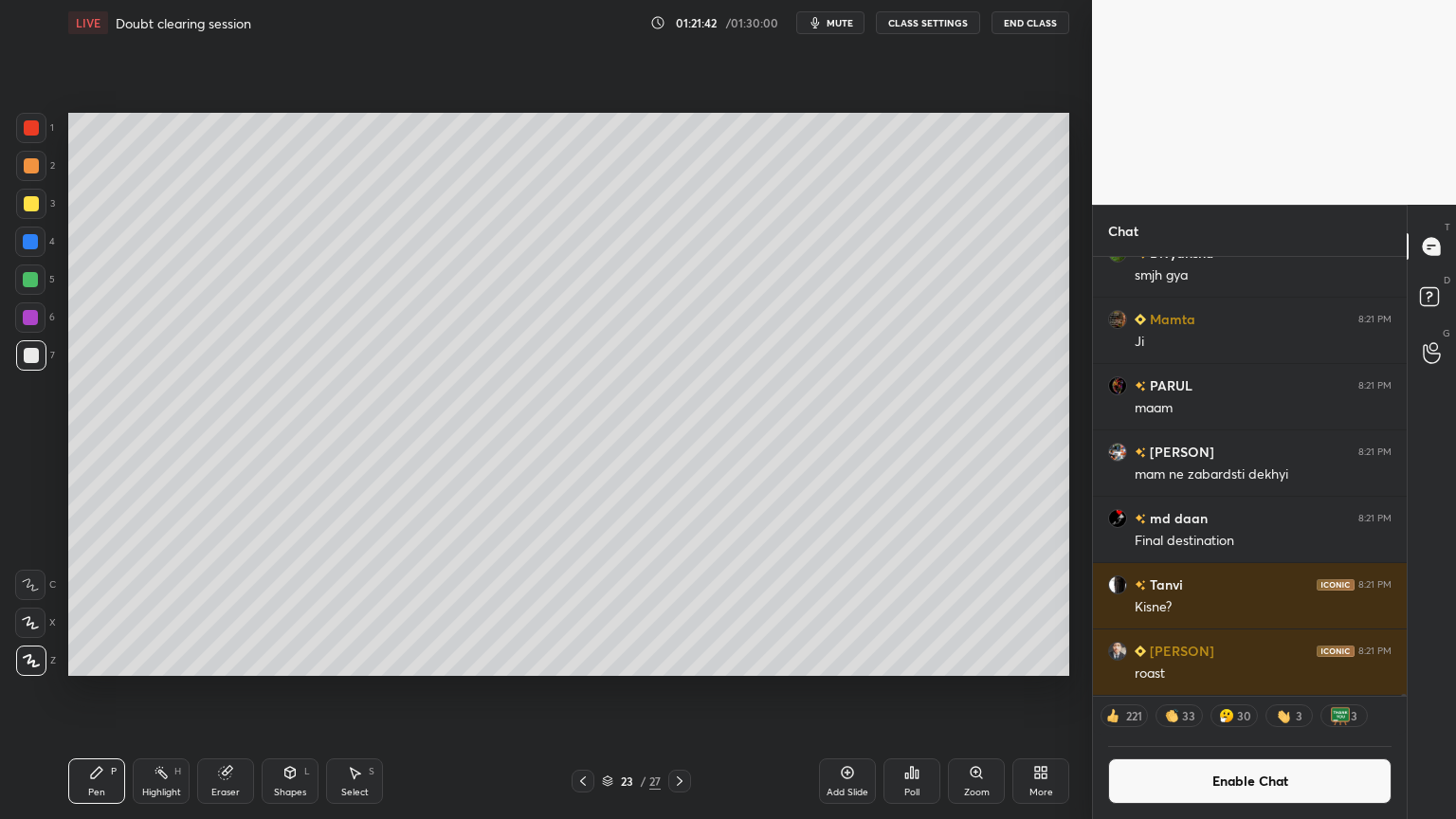 drag, startPoint x: 284, startPoint y: 776, endPoint x: 288, endPoint y: 758, distance: 18.439089 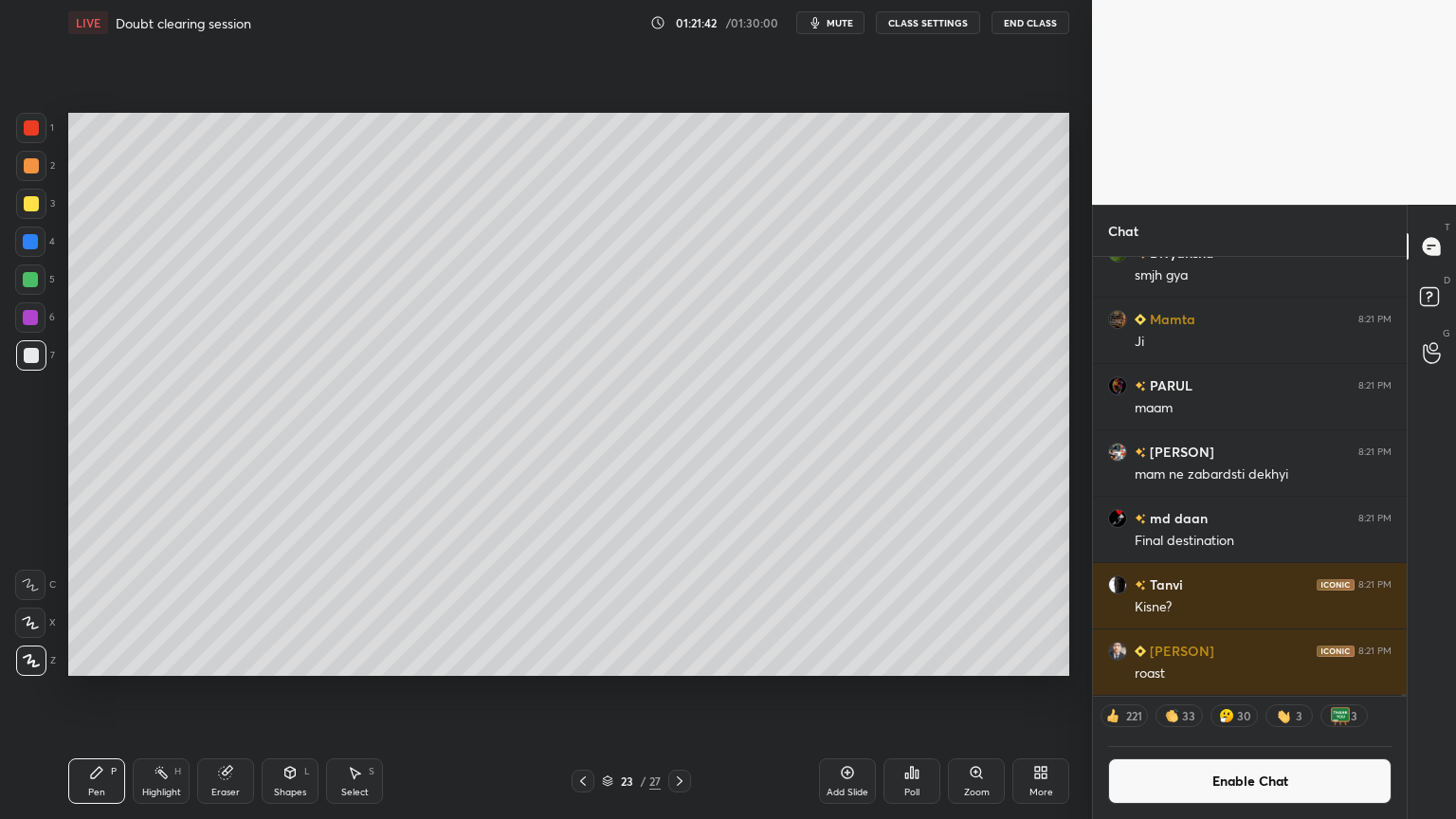 click 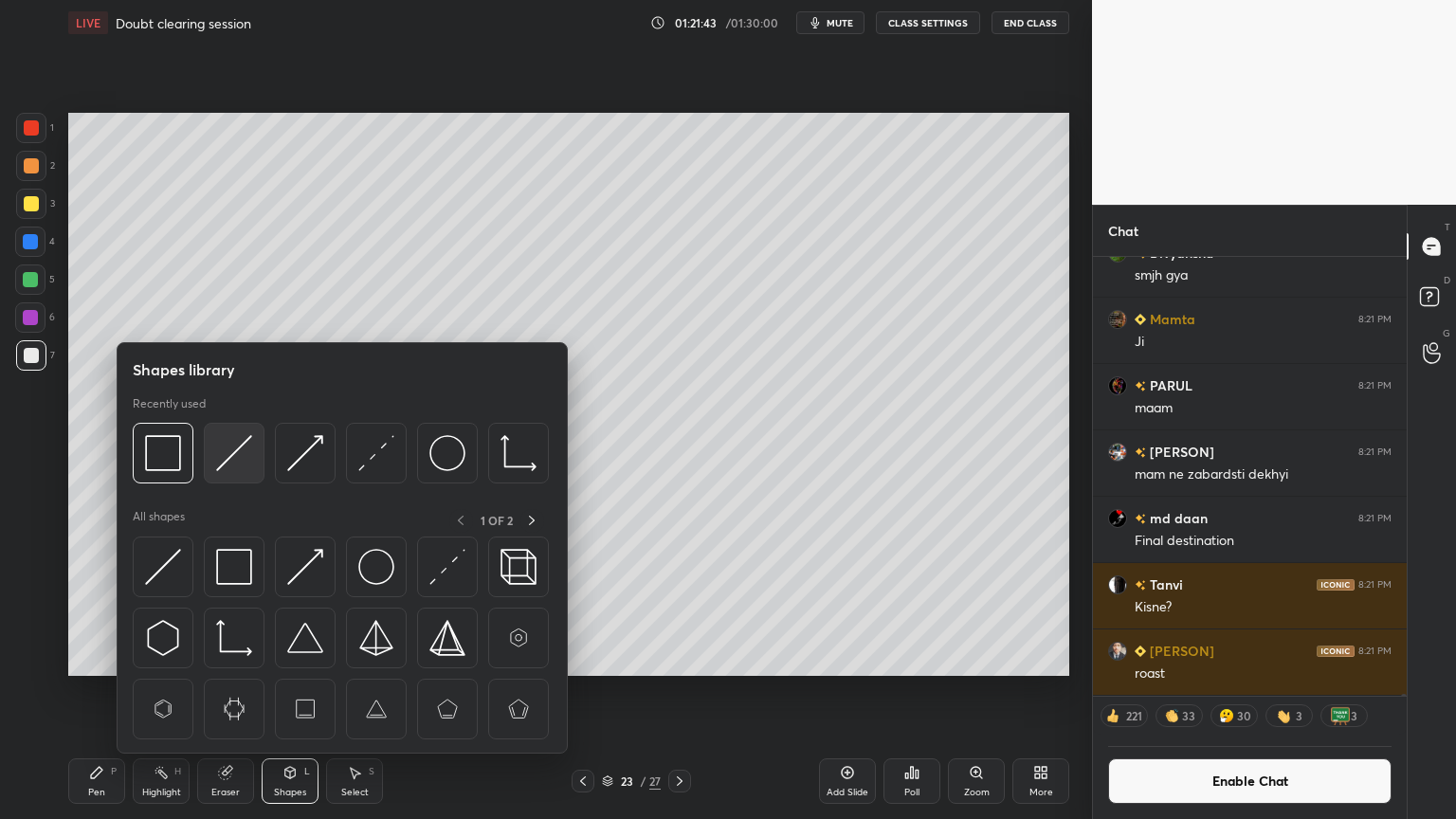 click at bounding box center (234, 453) 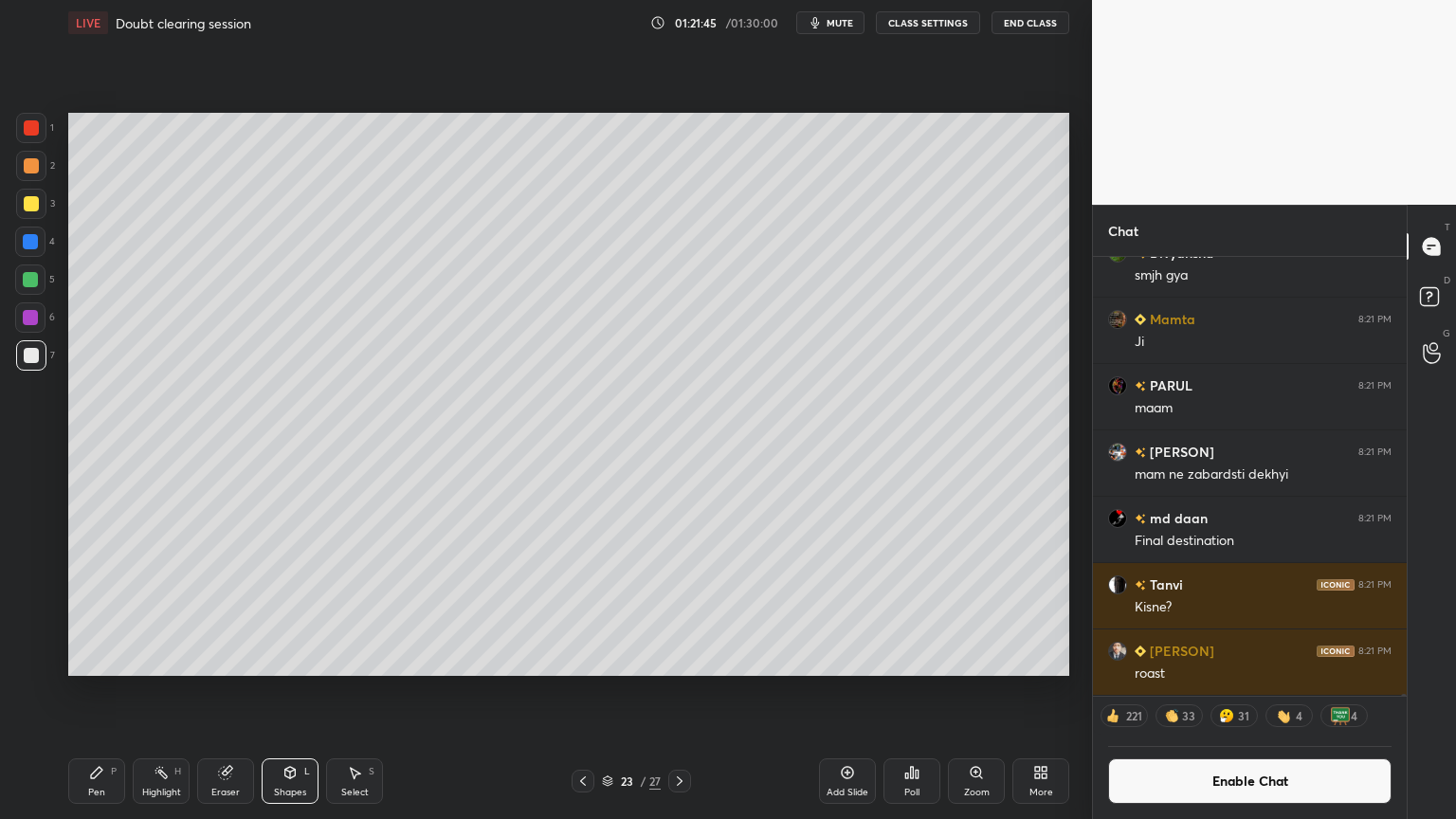 drag, startPoint x: 95, startPoint y: 775, endPoint x: 98, endPoint y: 755, distance: 20.223748 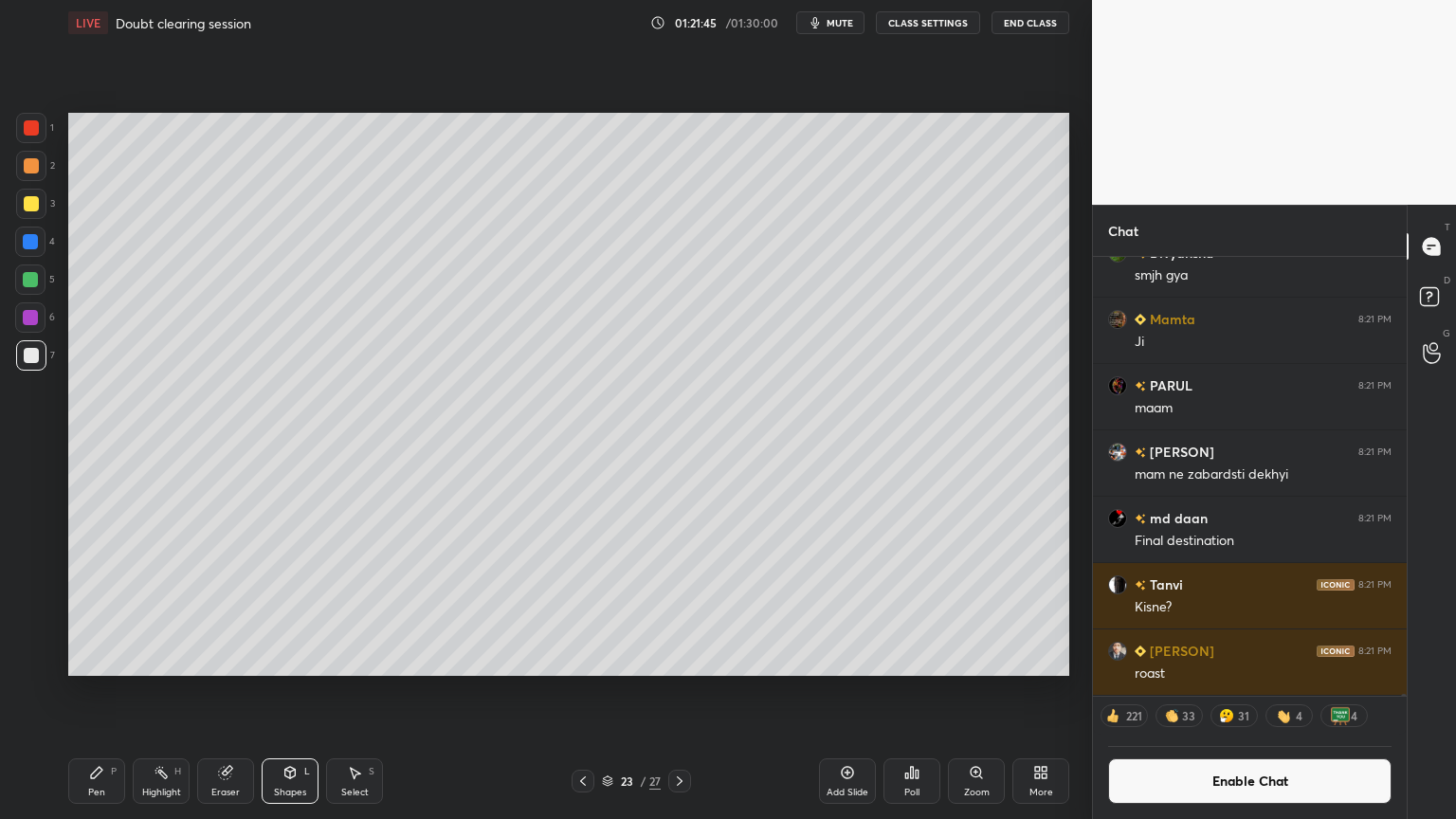 click 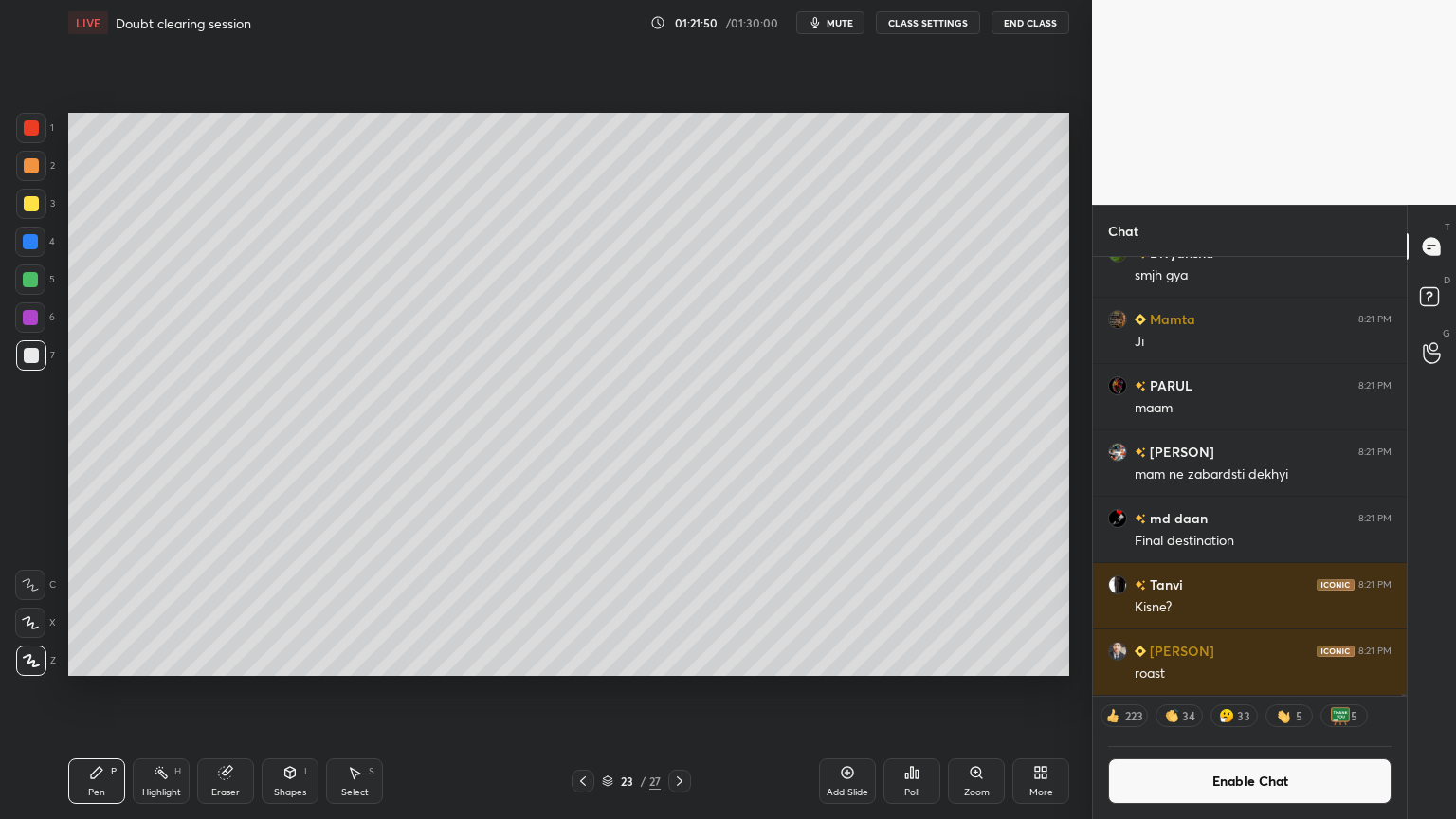 click on "Pen" at bounding box center (97, 792) 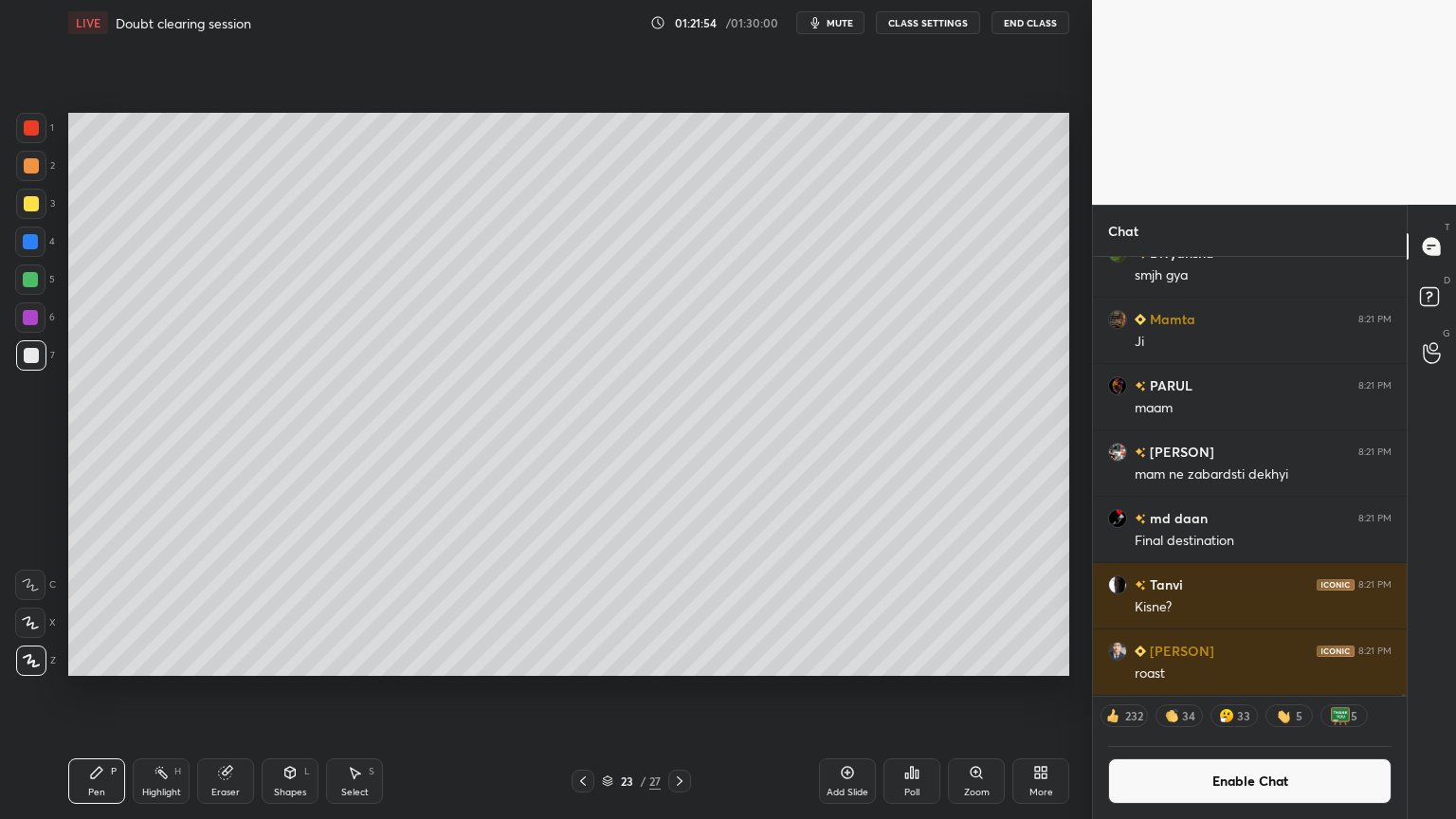 click on "Highlight H" at bounding box center [161, 781] 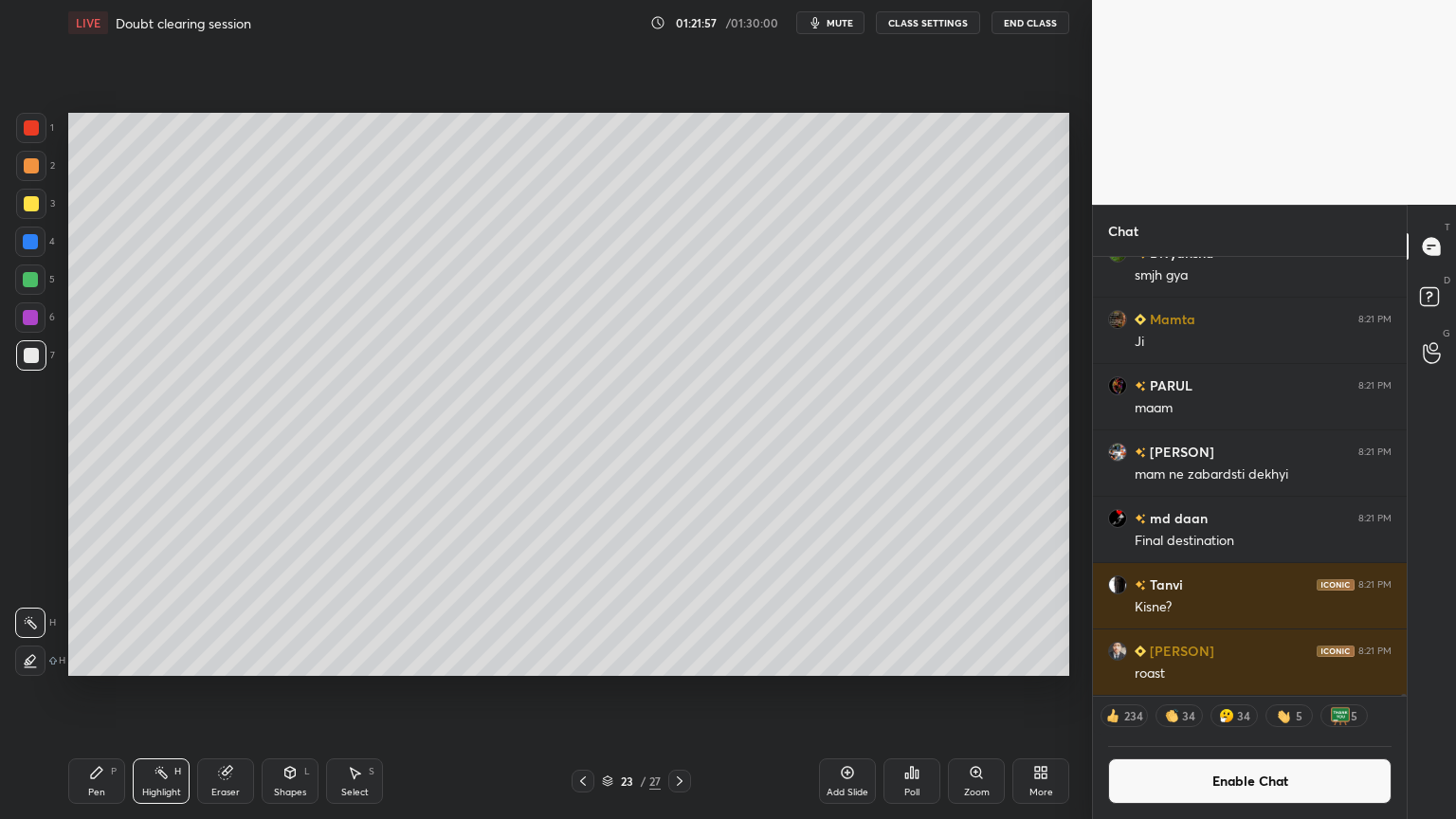 click on "Pen P" at bounding box center [97, 781] 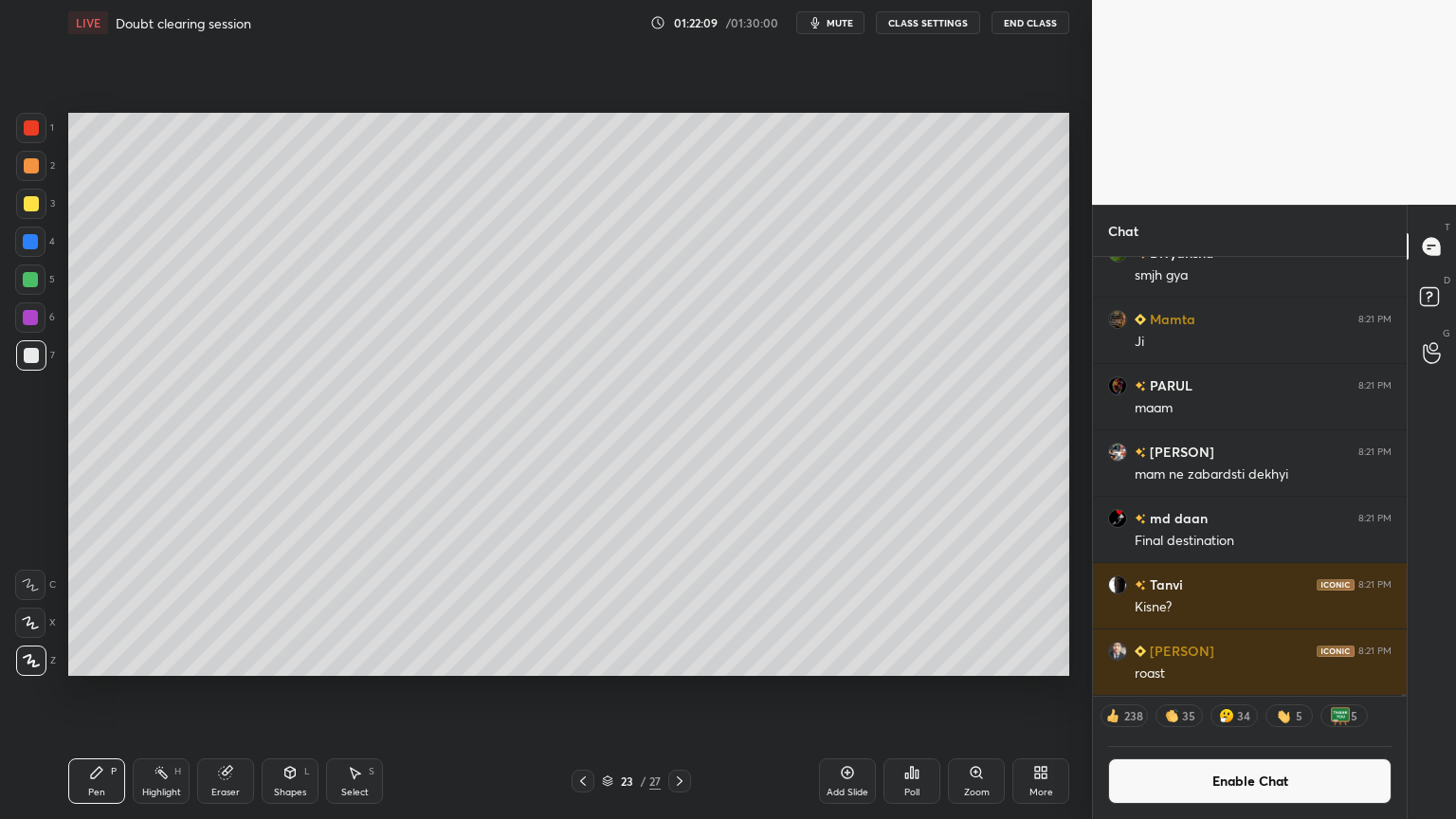drag, startPoint x: 288, startPoint y: 796, endPoint x: 297, endPoint y: 757, distance: 40.024992 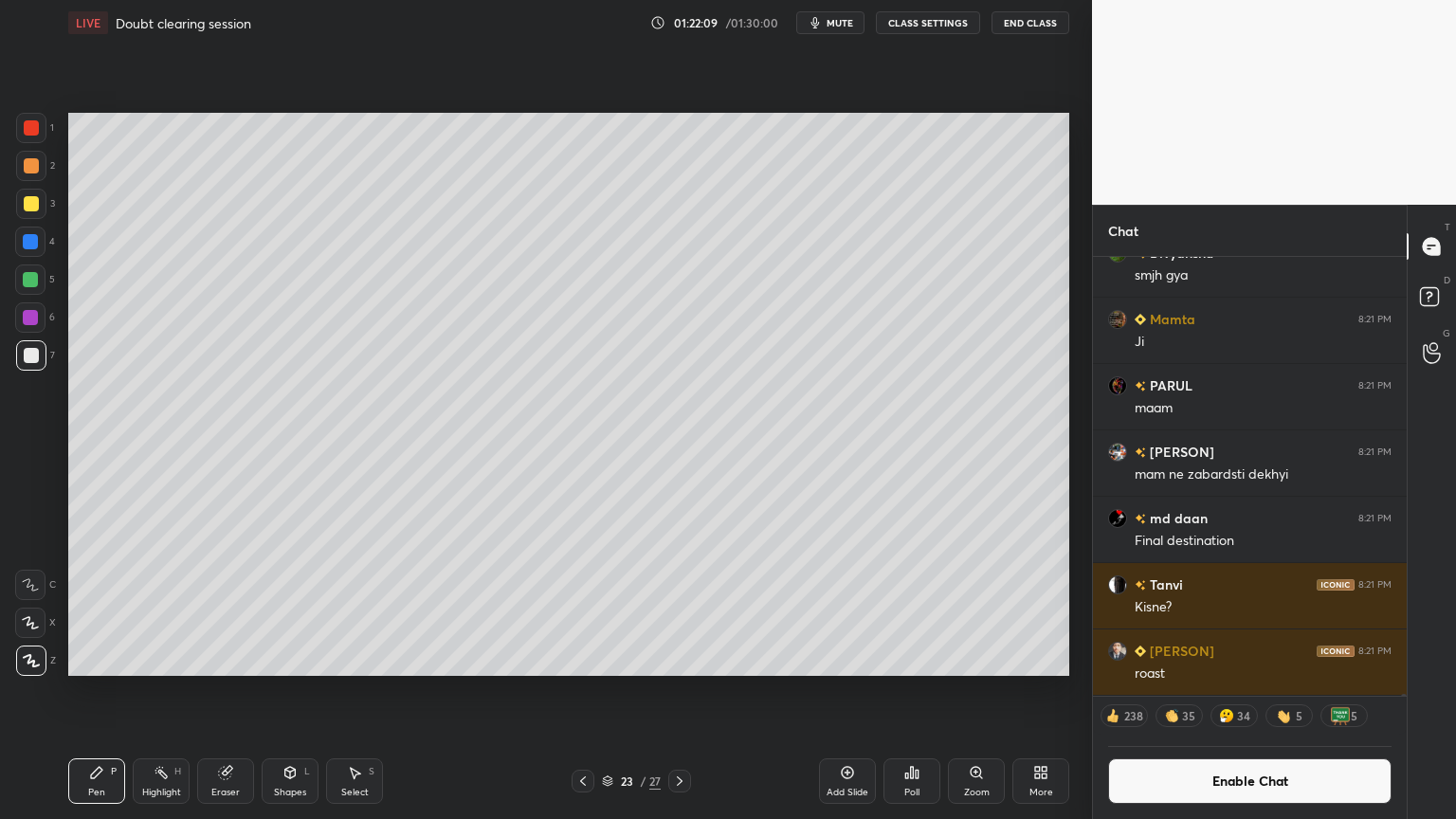 click on "Shapes" at bounding box center (290, 792) 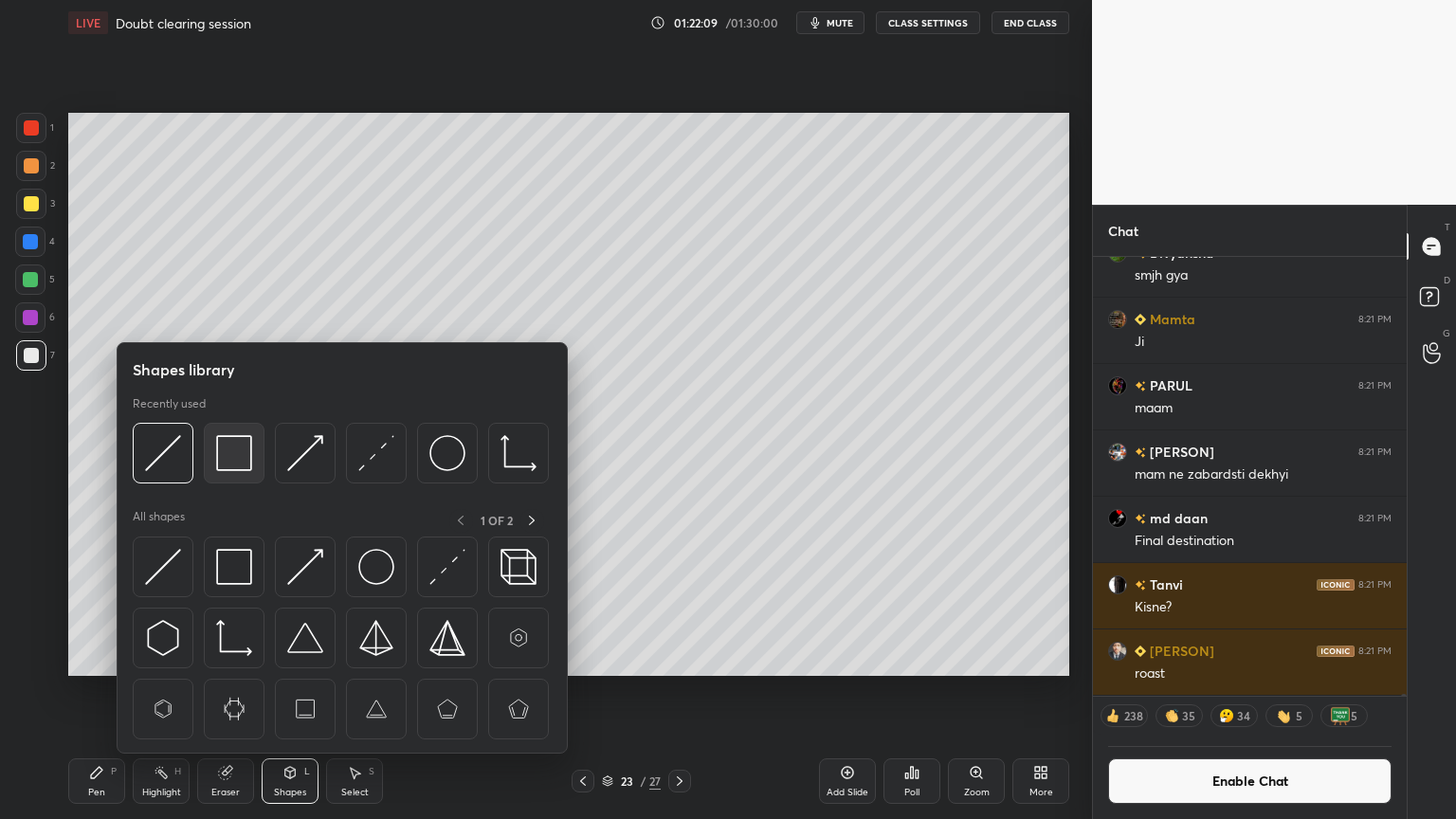 click at bounding box center (234, 453) 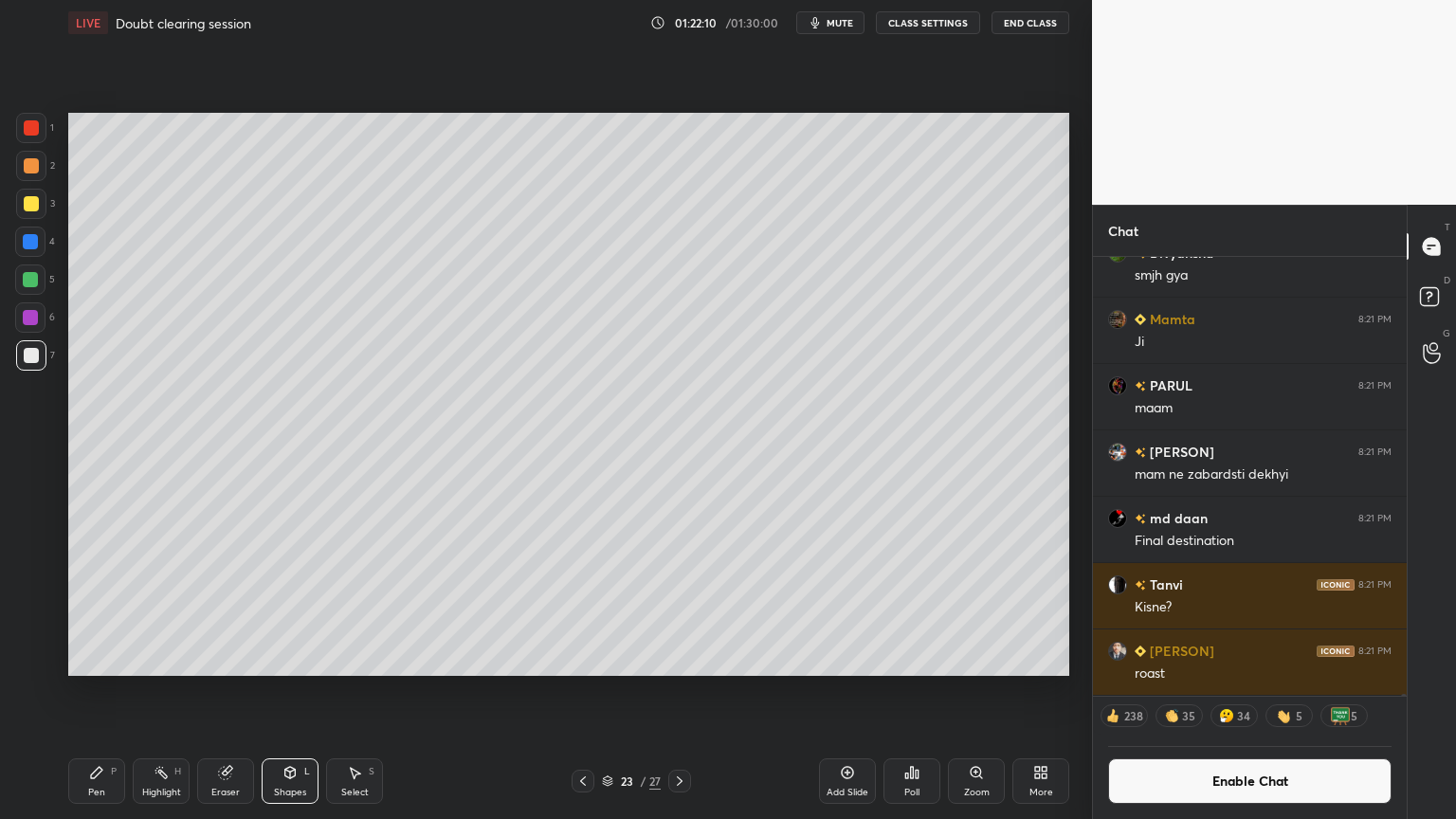 click at bounding box center [31, 204] 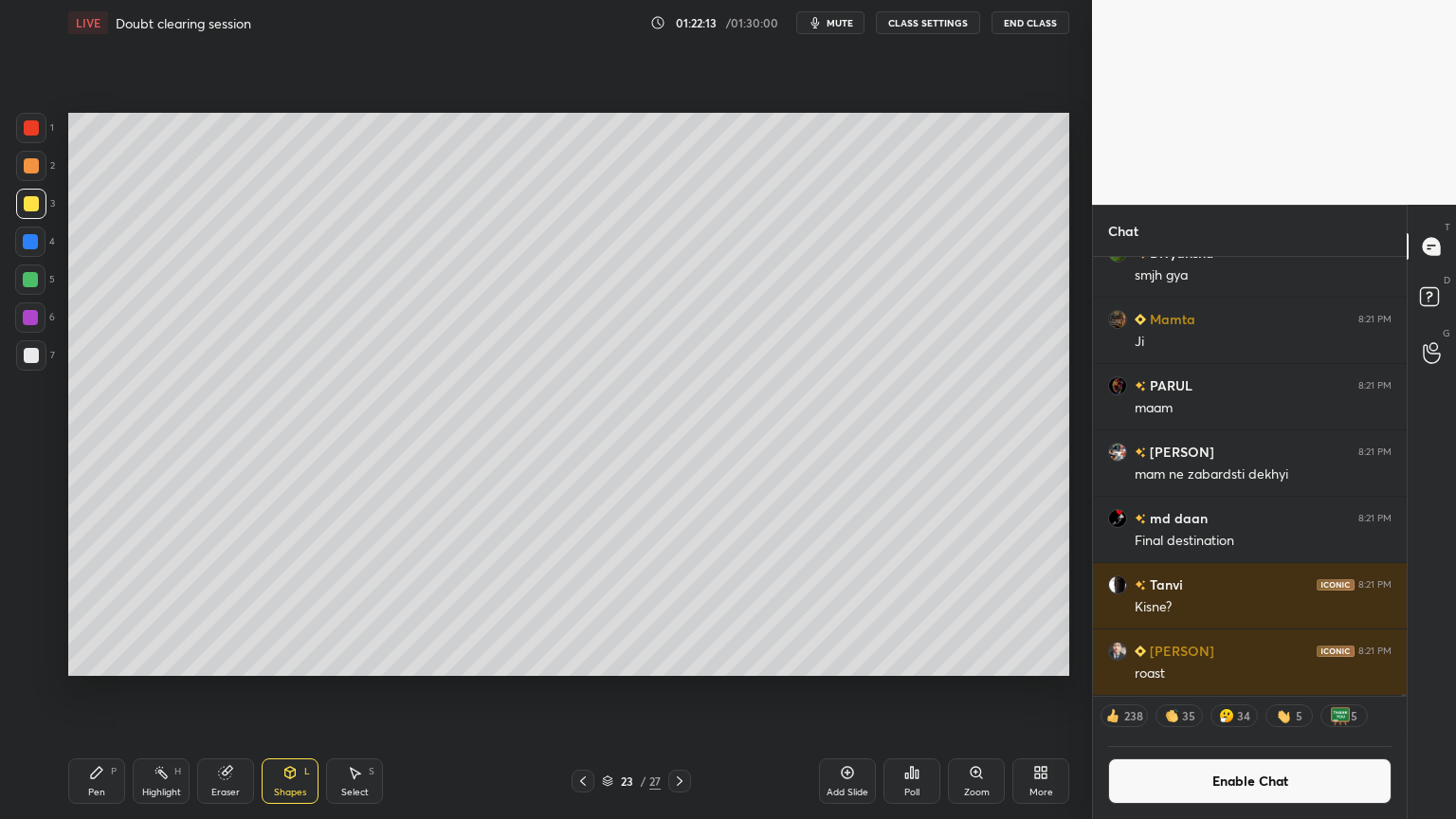 click on "Pen P Highlight H Eraser Shapes L Select S" at bounding box center [256, 781] 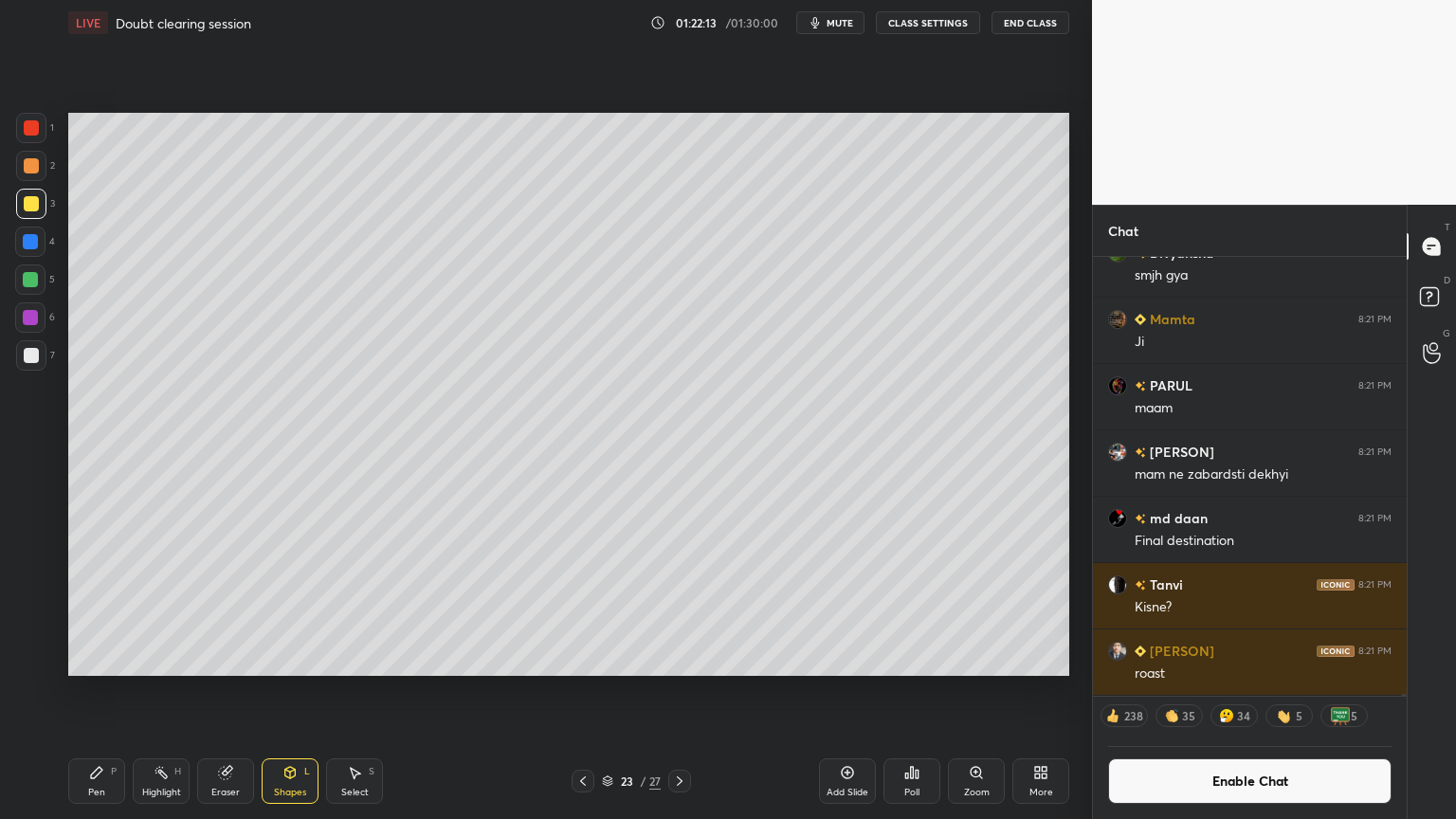 drag, startPoint x: 168, startPoint y: 783, endPoint x: 252, endPoint y: 682, distance: 131.3659 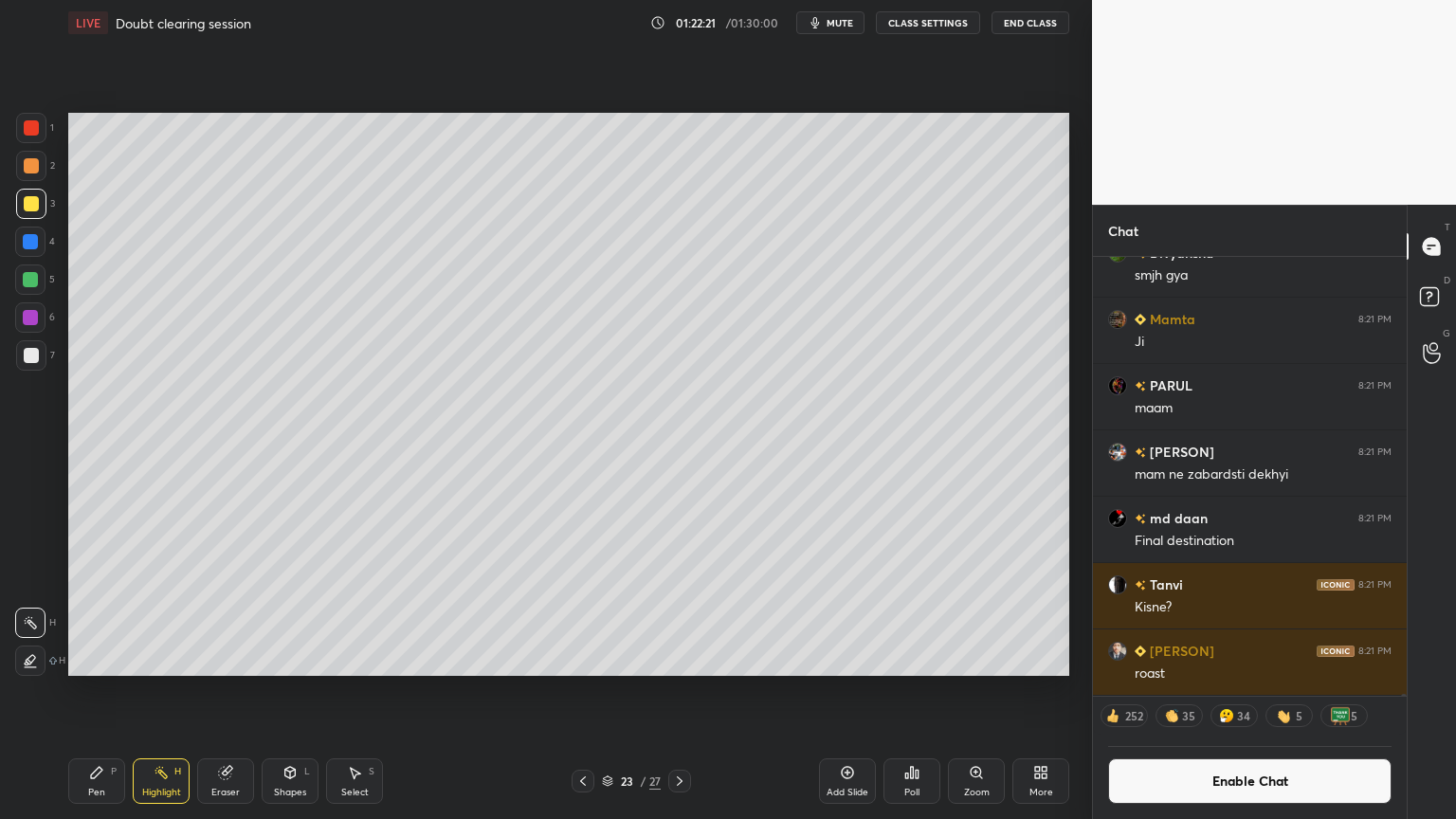 click 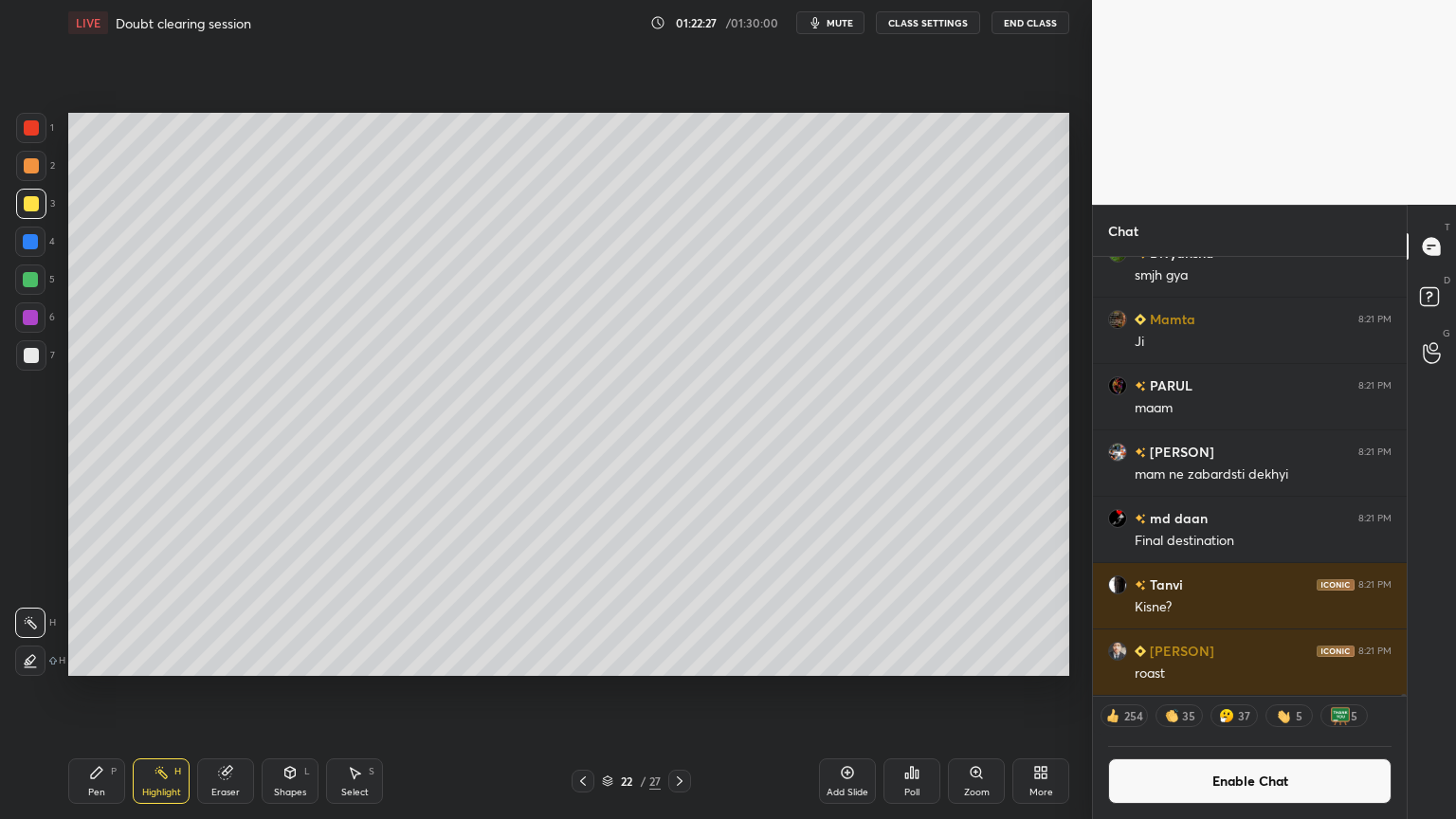 click 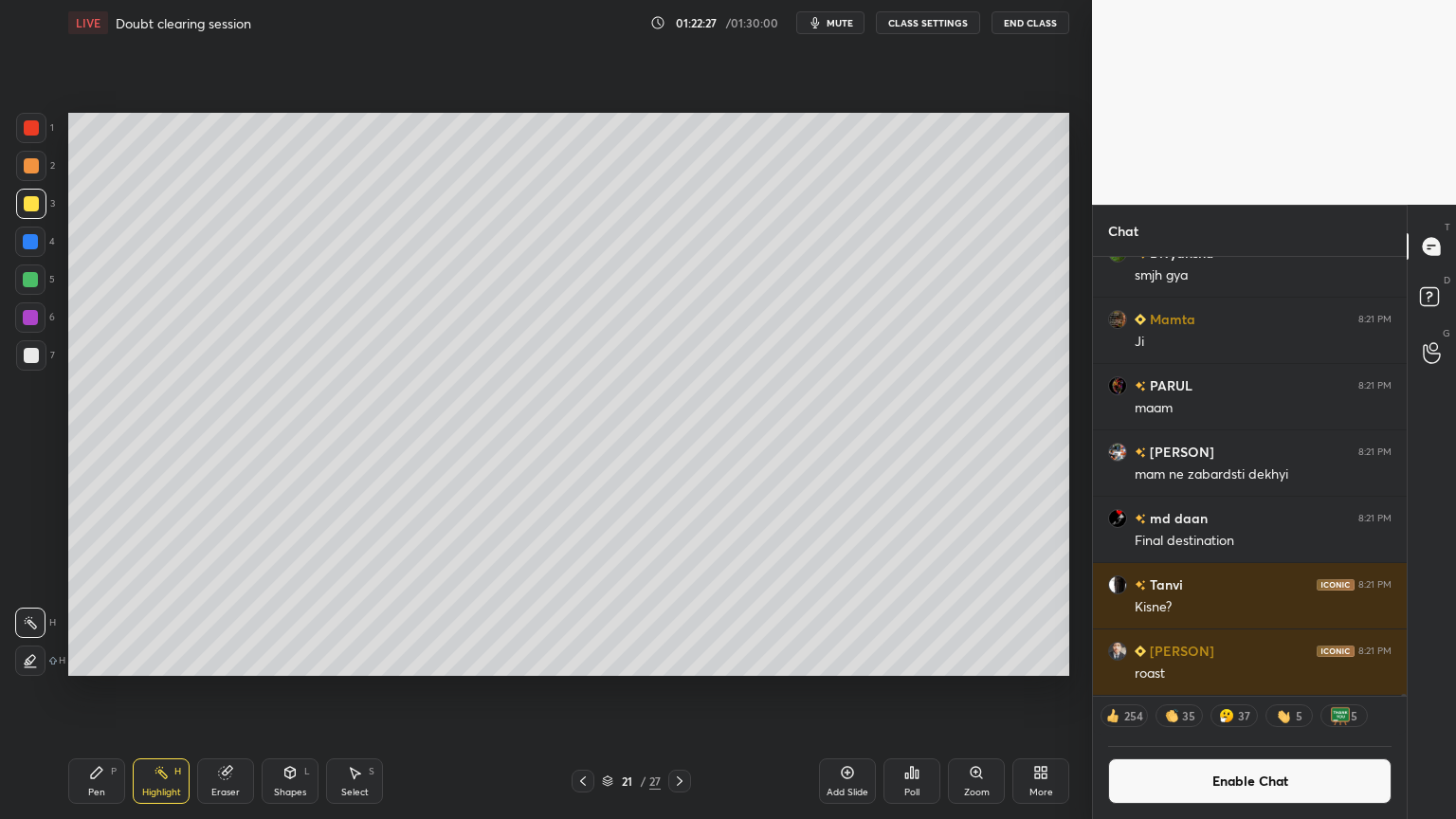 click 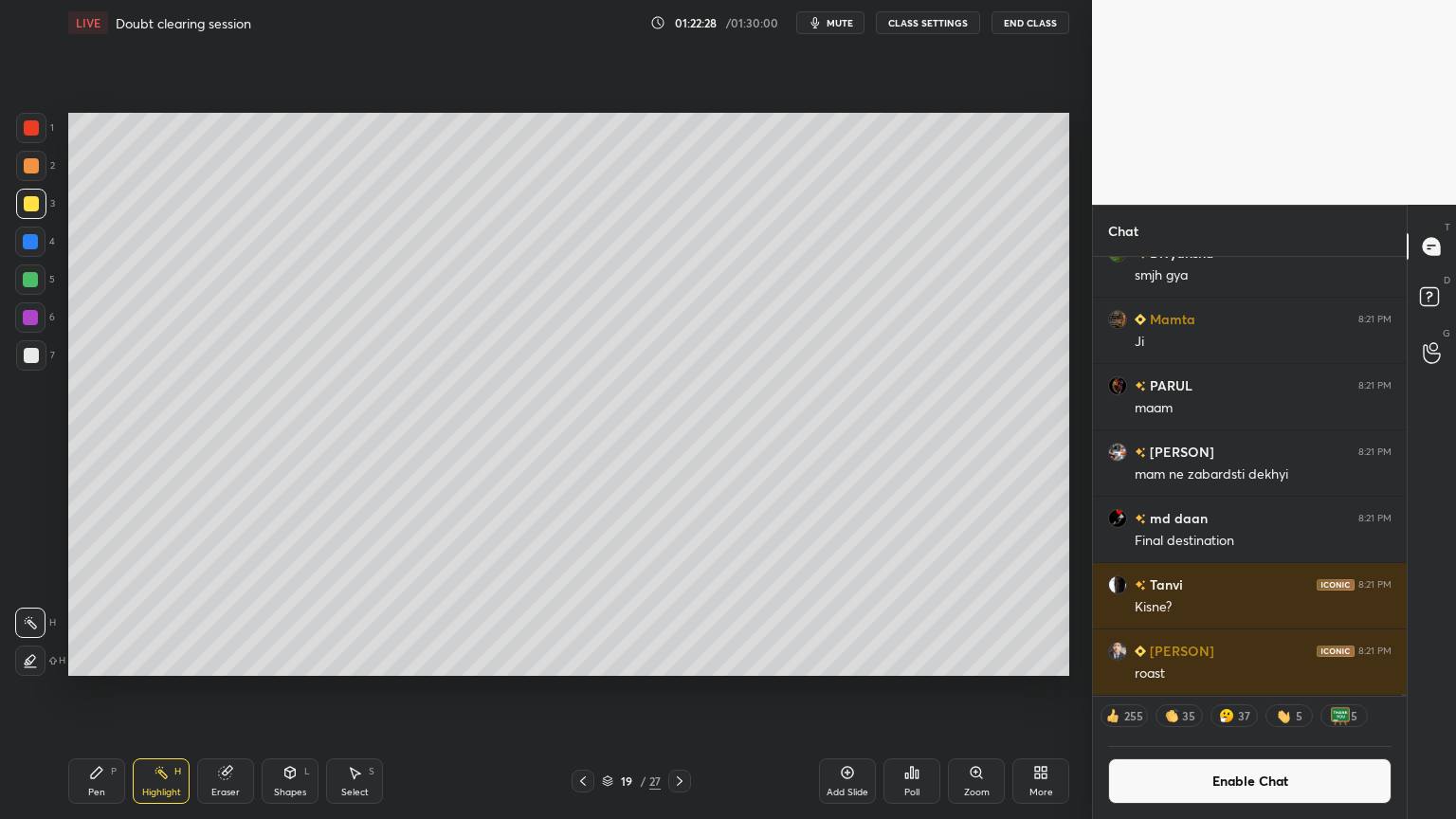 click on "19 / 27" at bounding box center [631, 781] 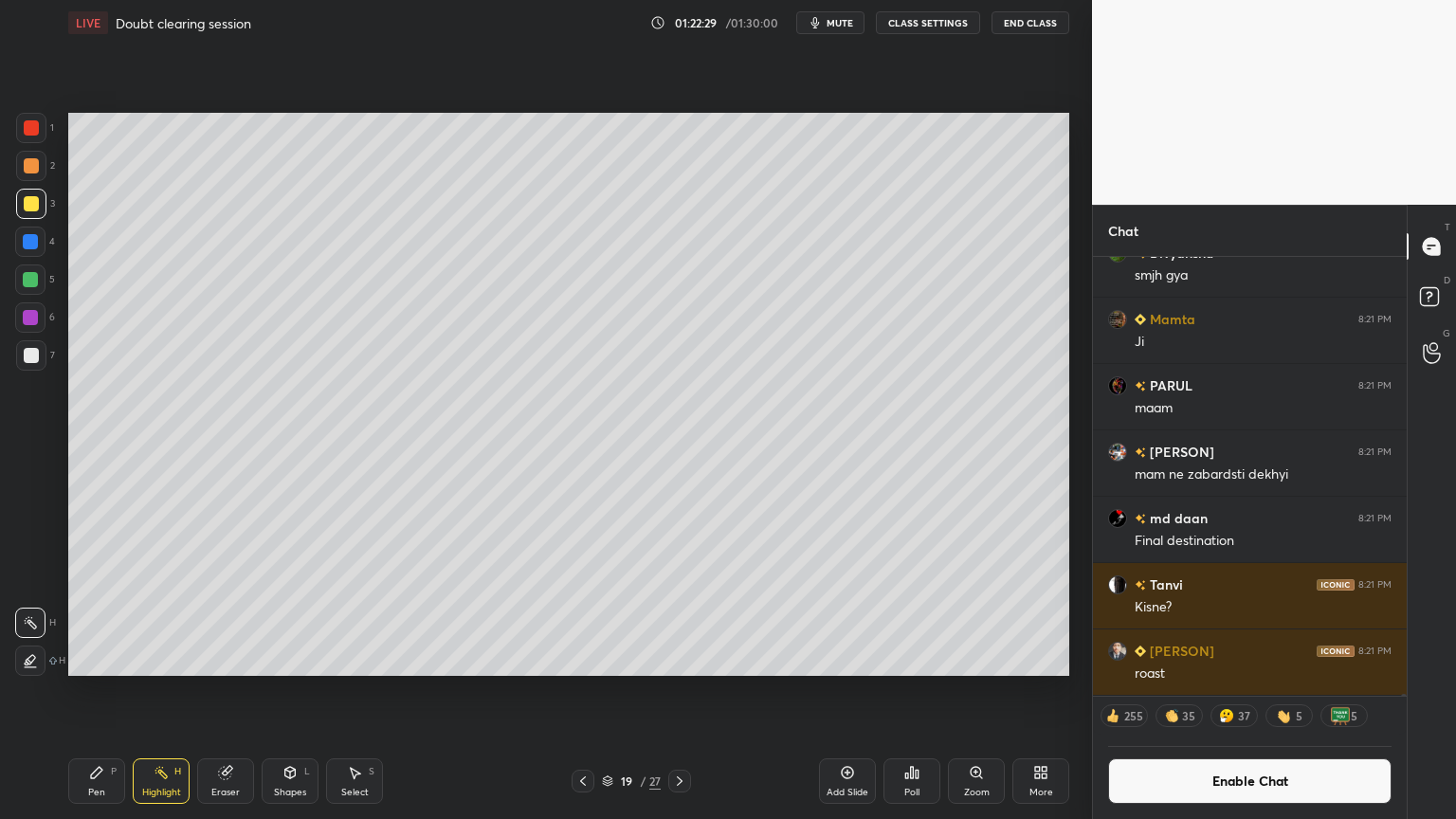 click 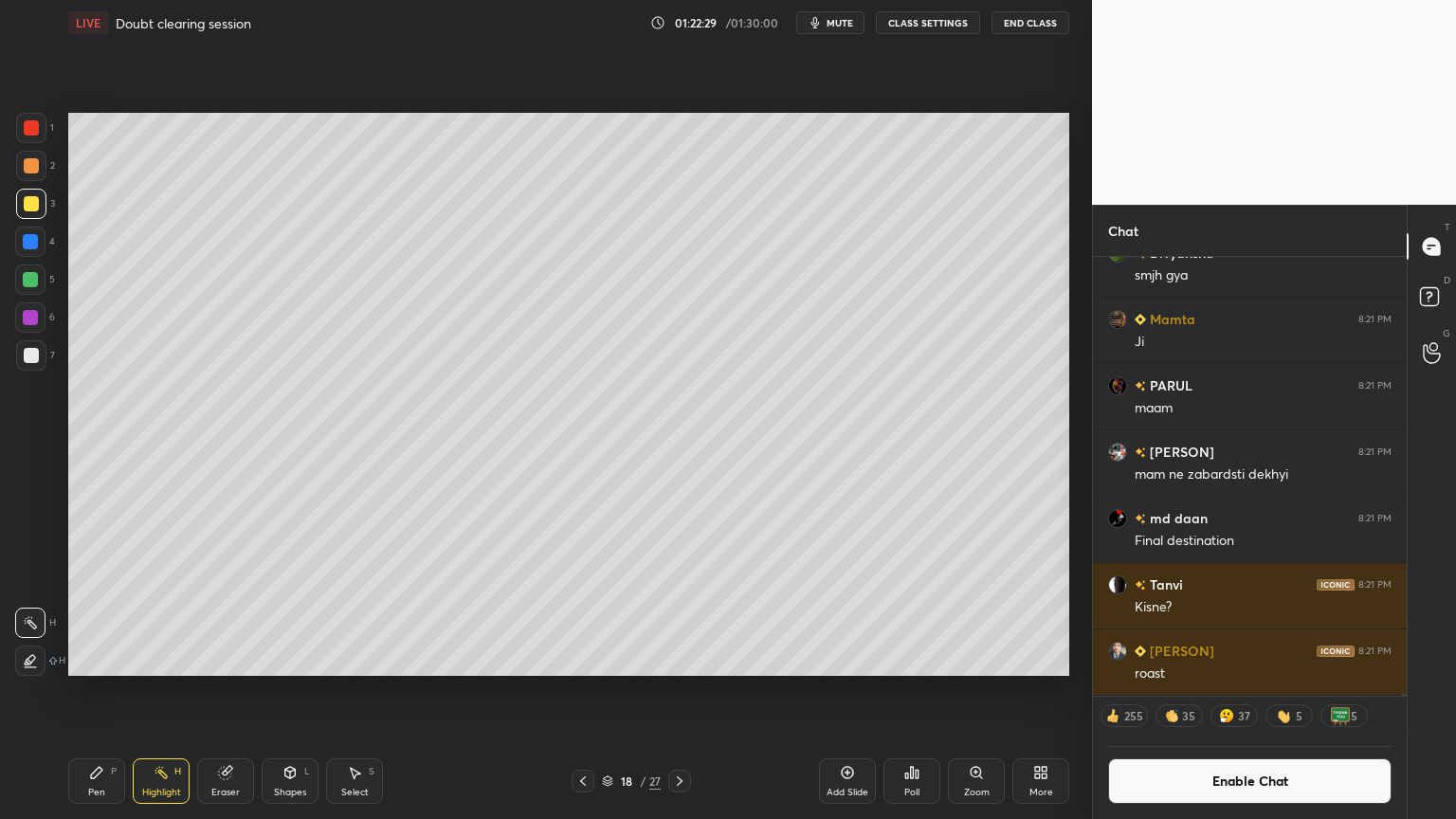 click 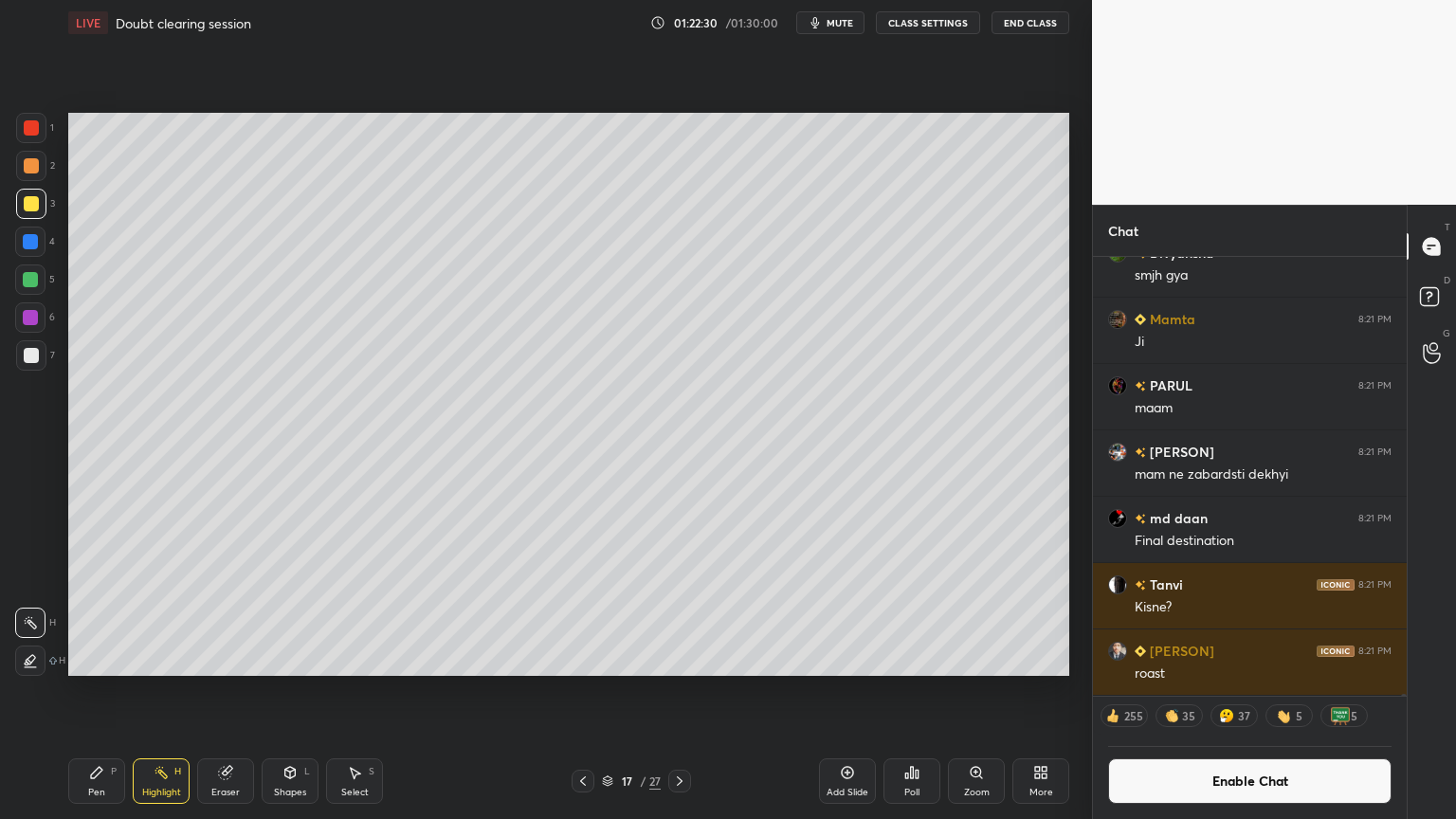 click 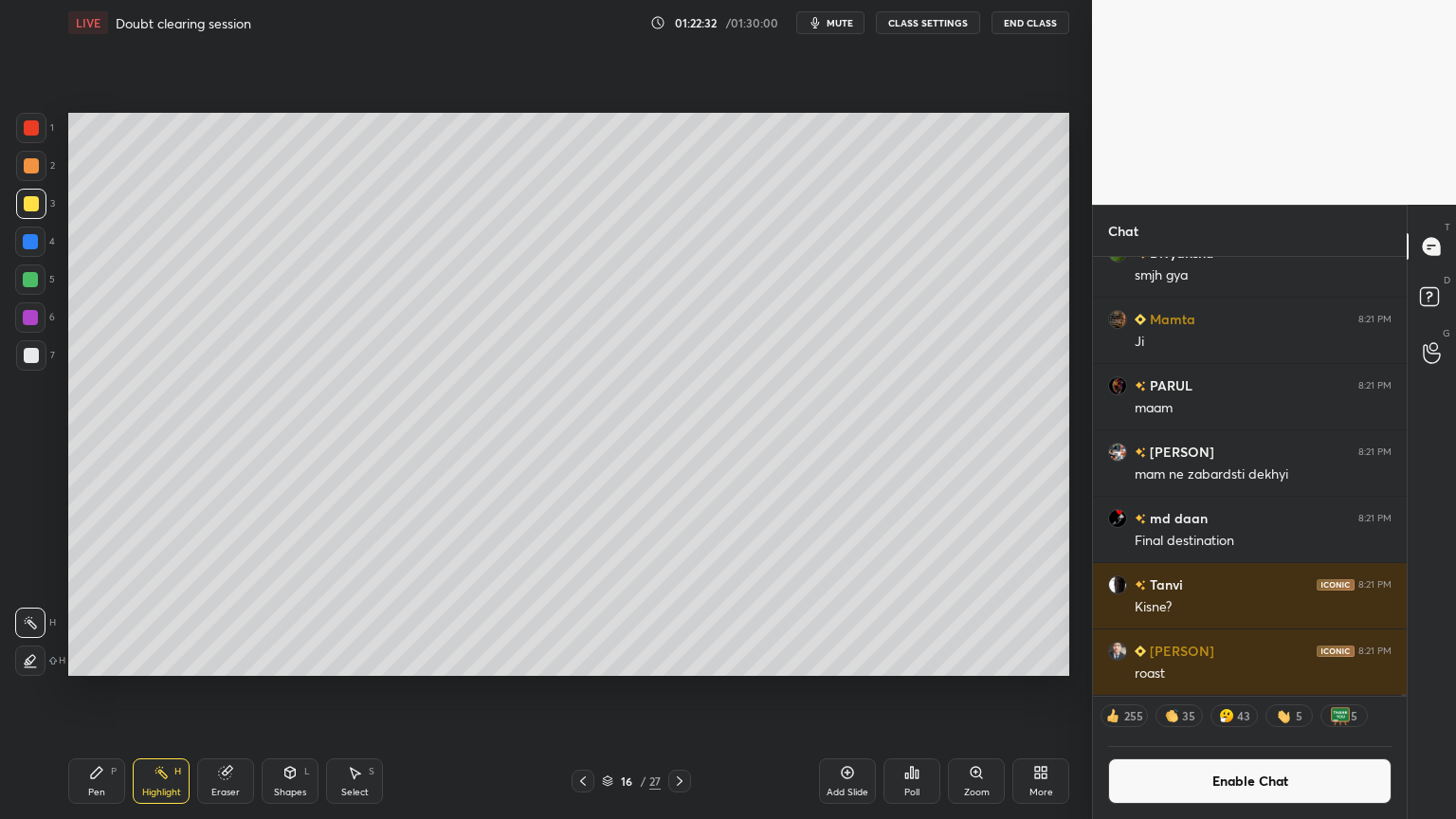 click 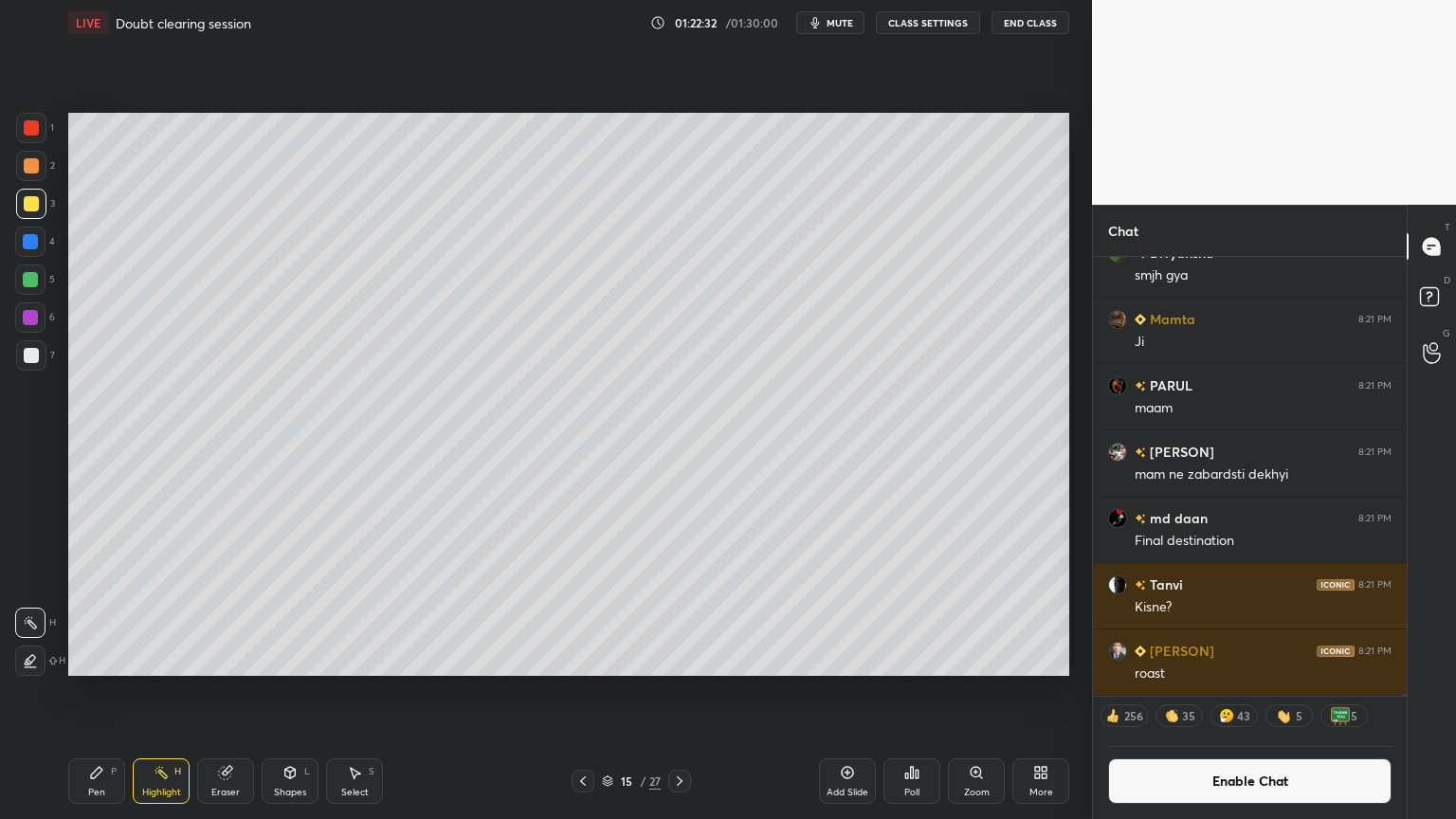 click 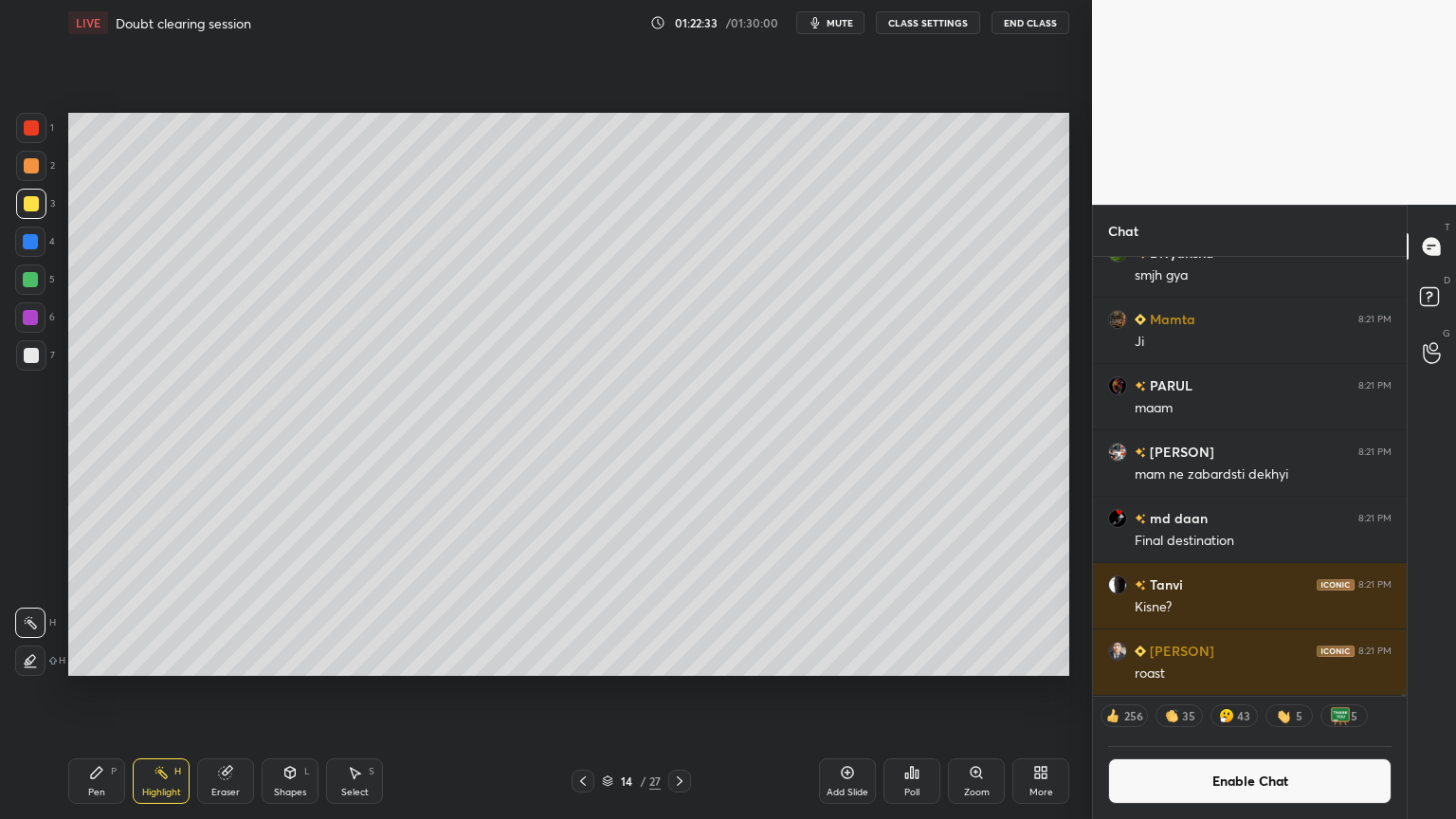 click 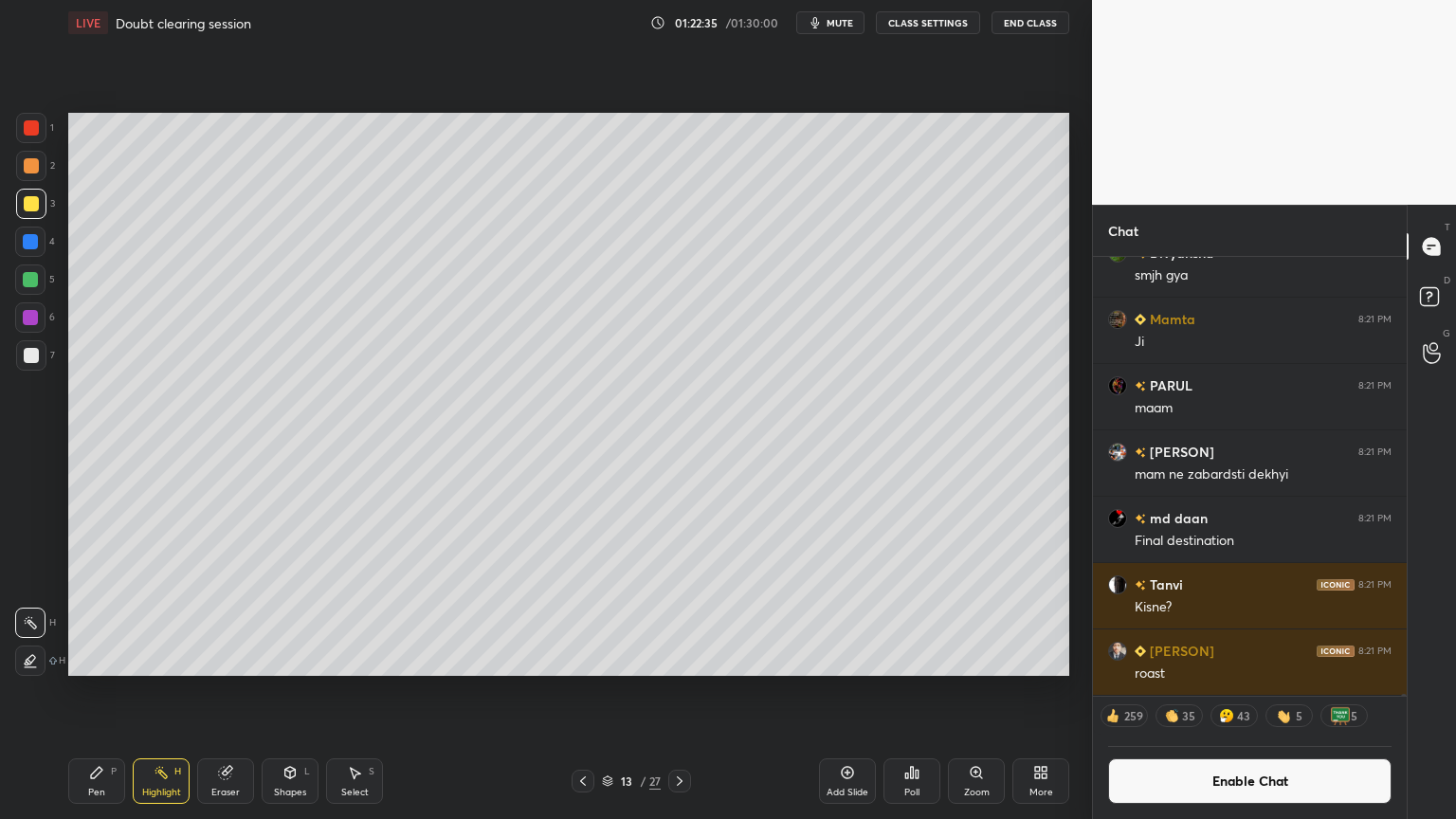 click 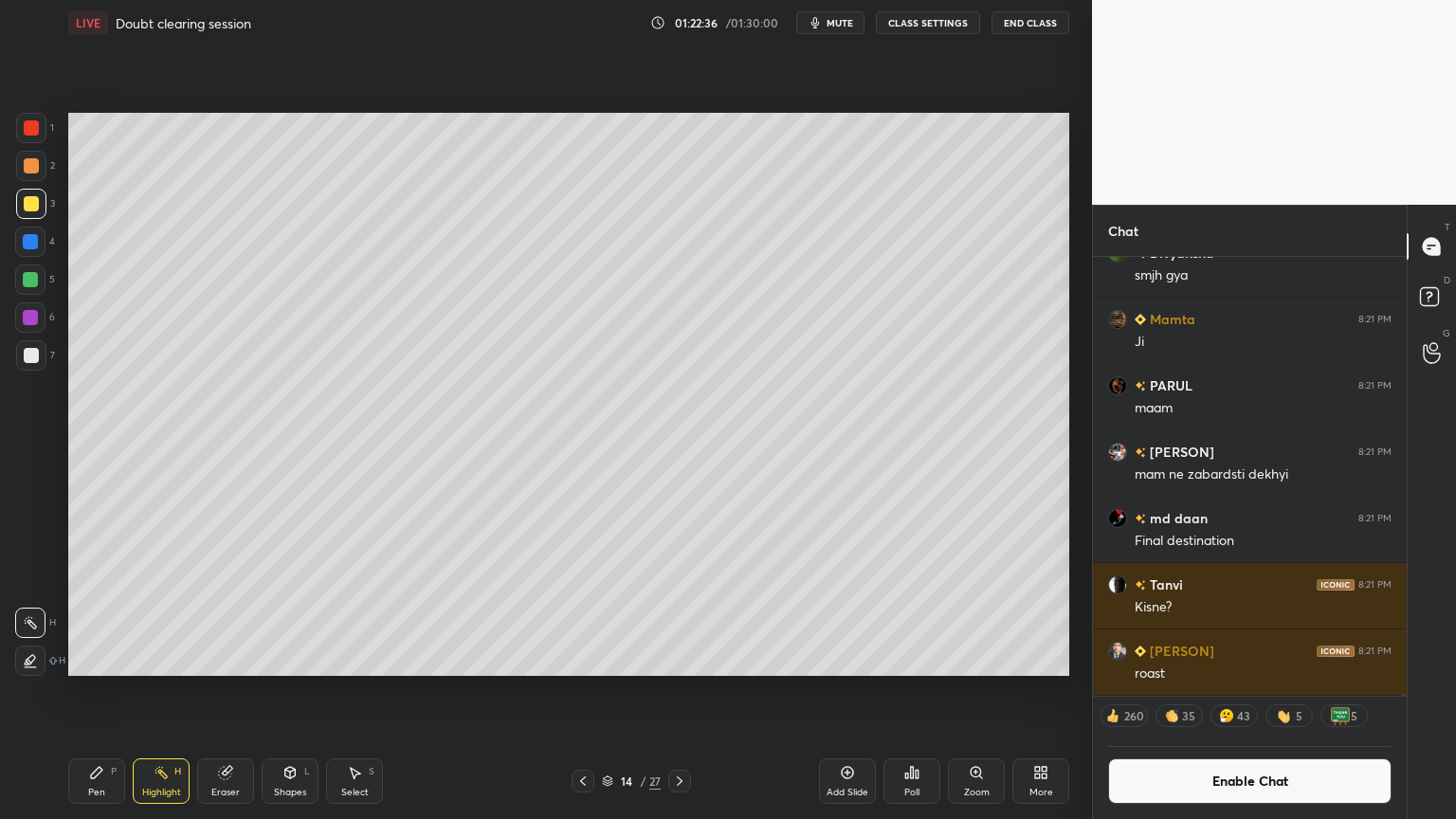 click 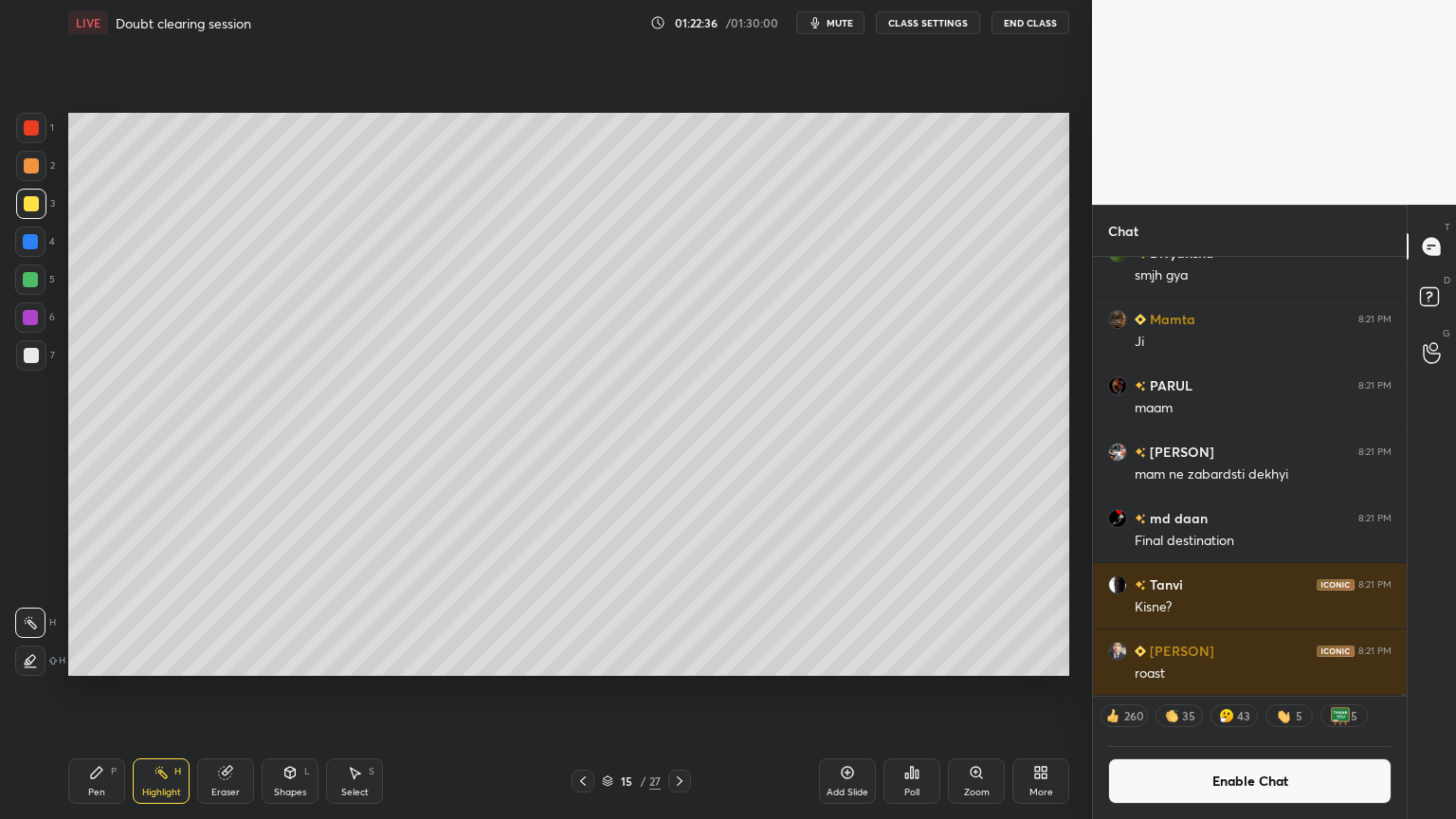 click 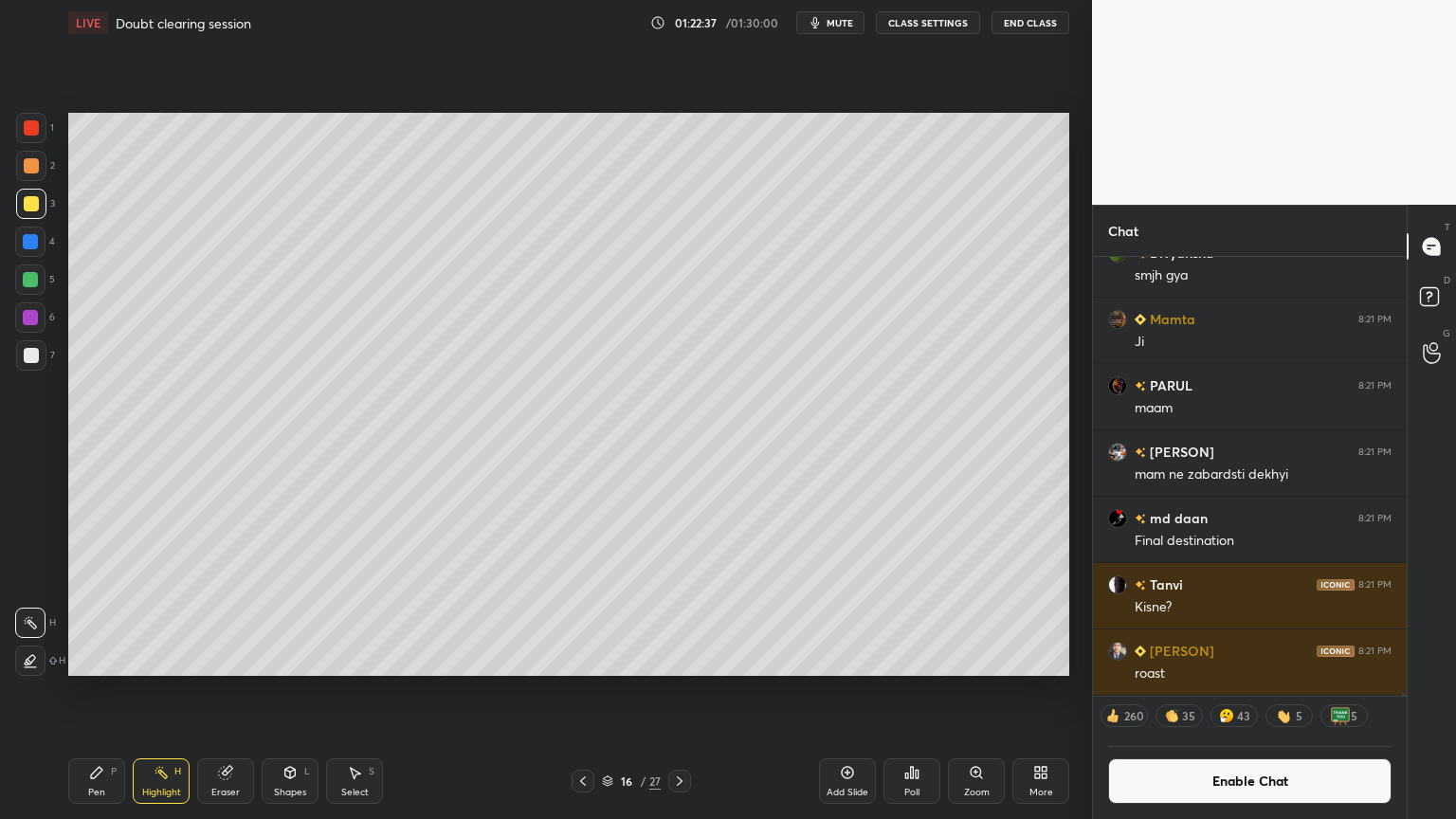 click 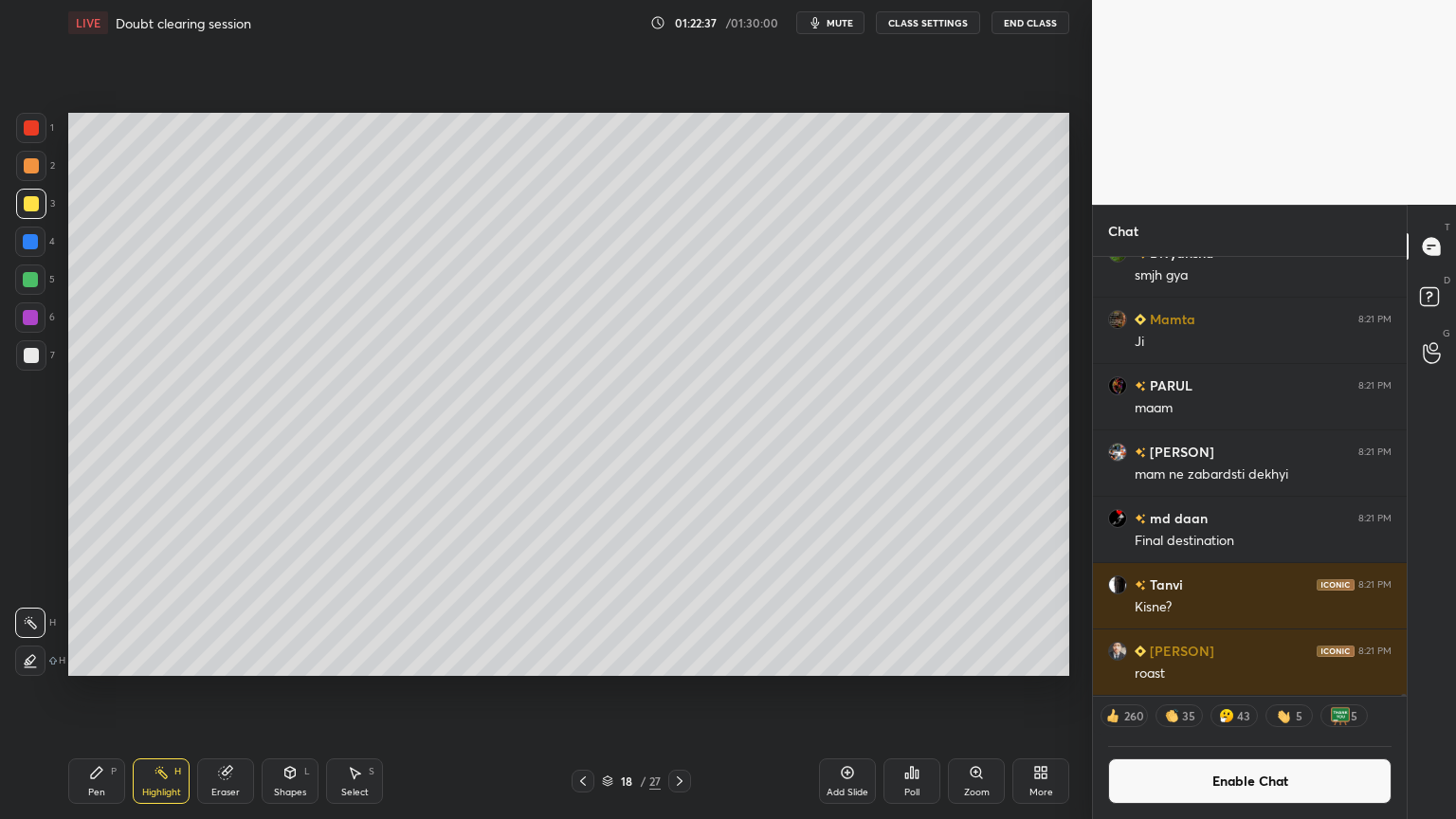 click 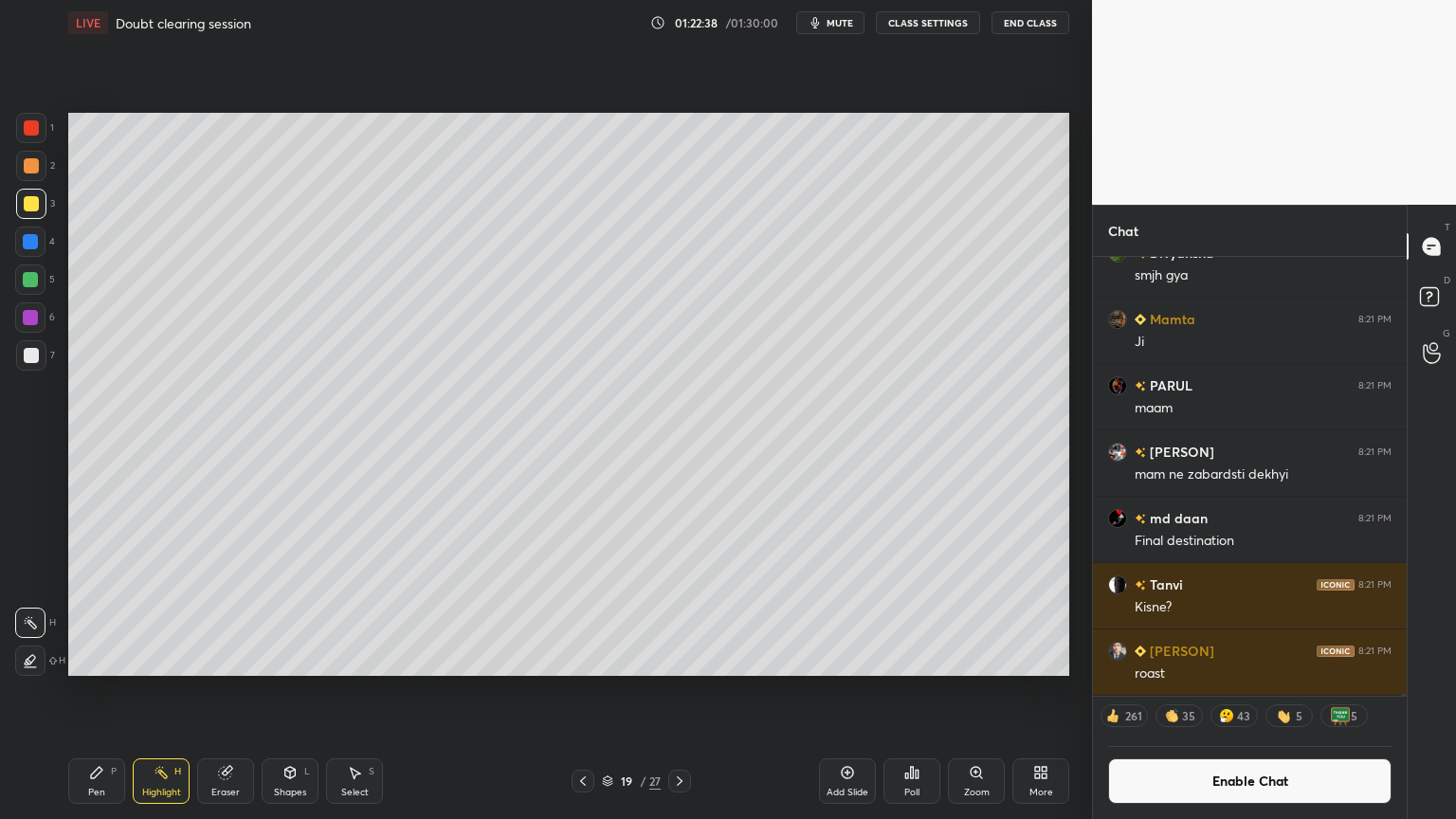 click 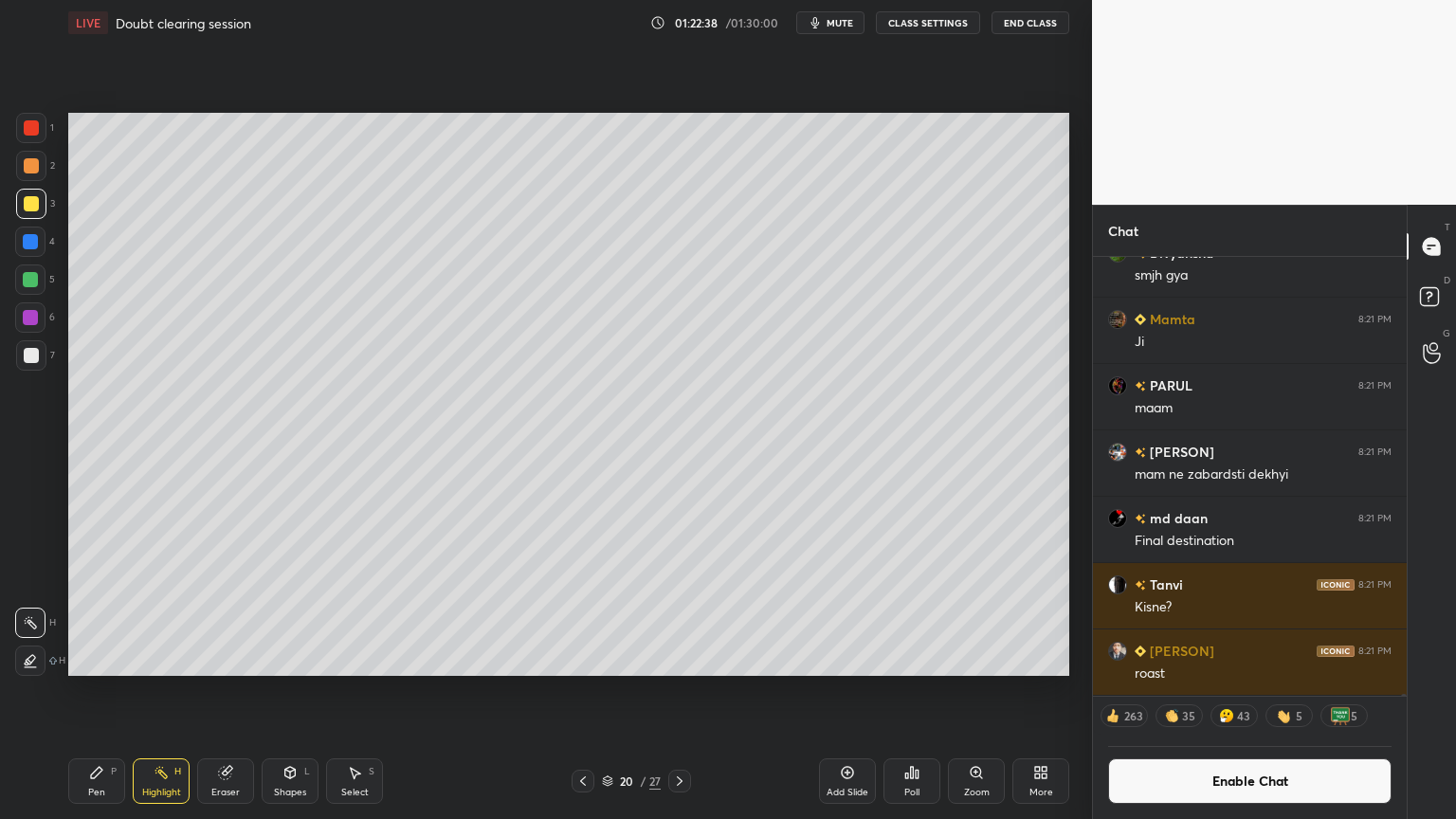 click 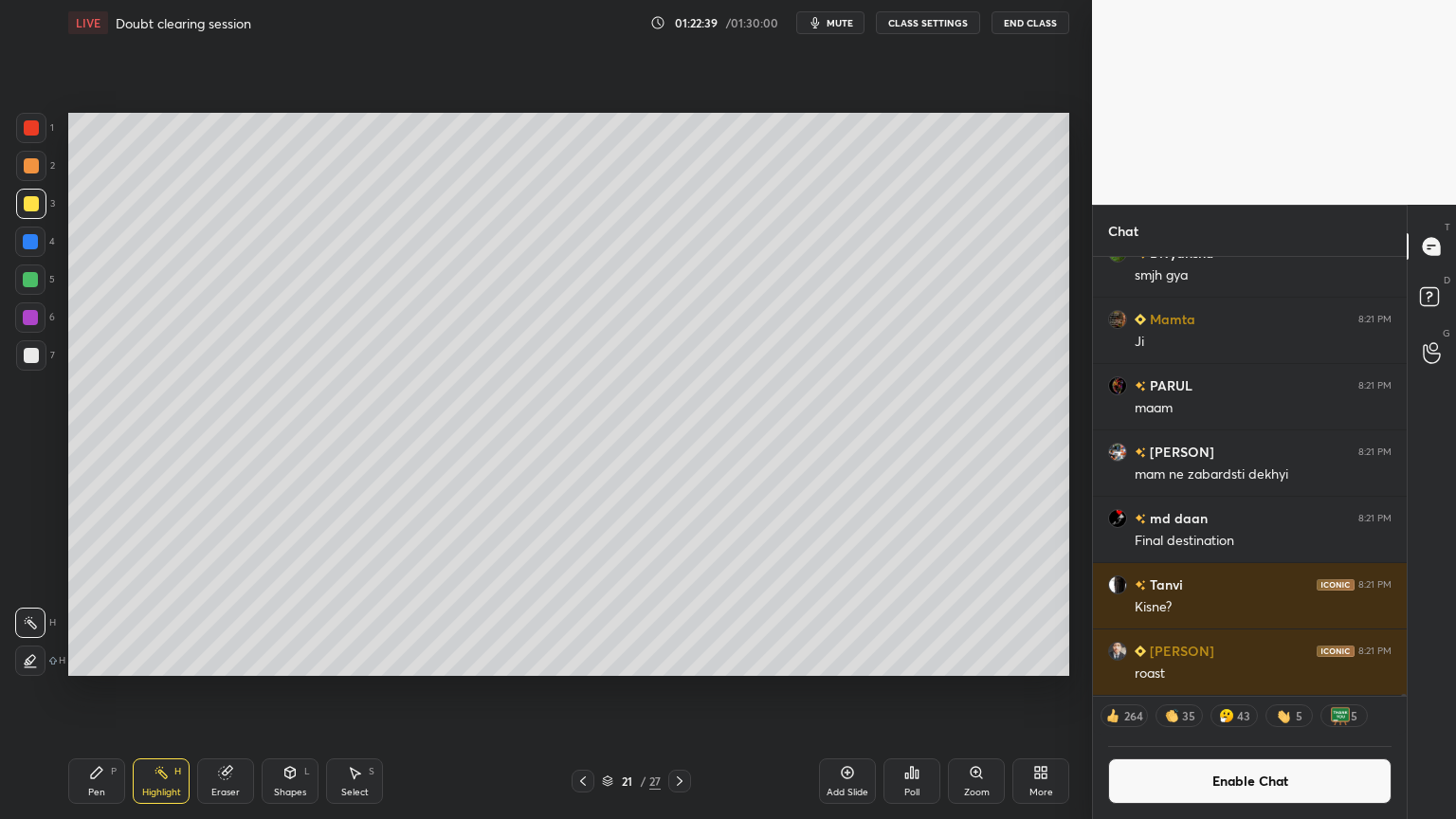 click 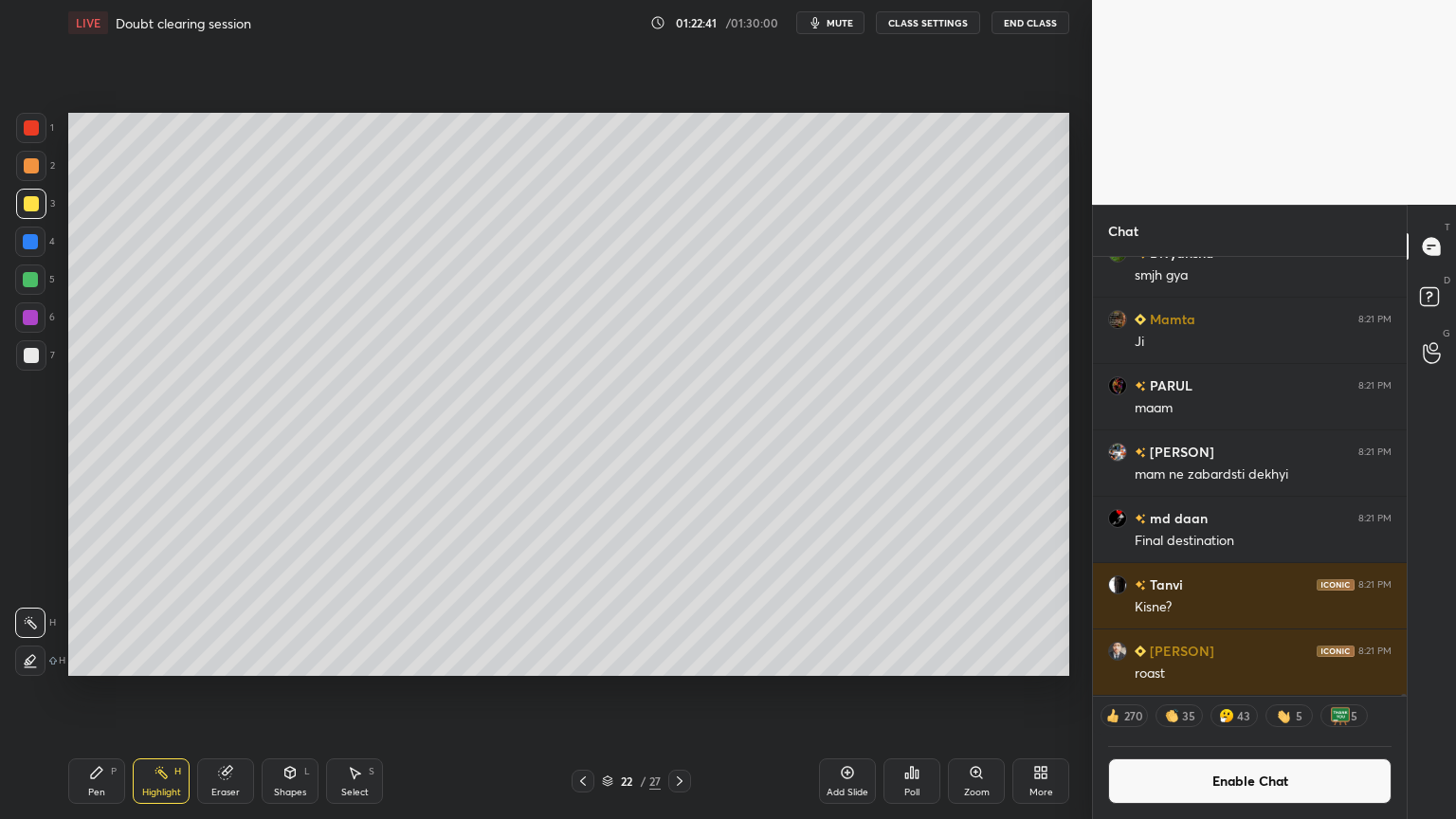 click 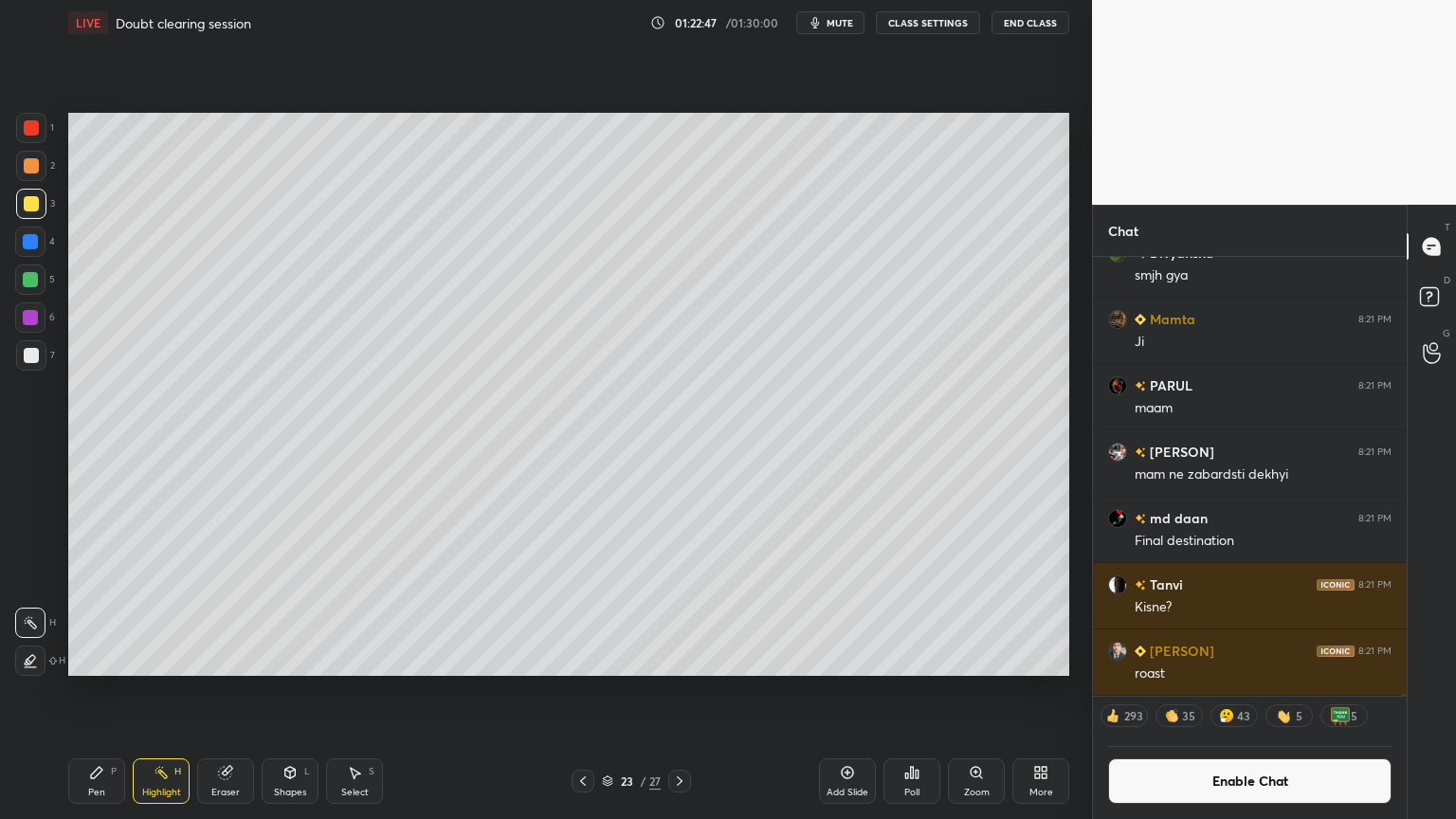 click on "Add Slide" at bounding box center [847, 792] 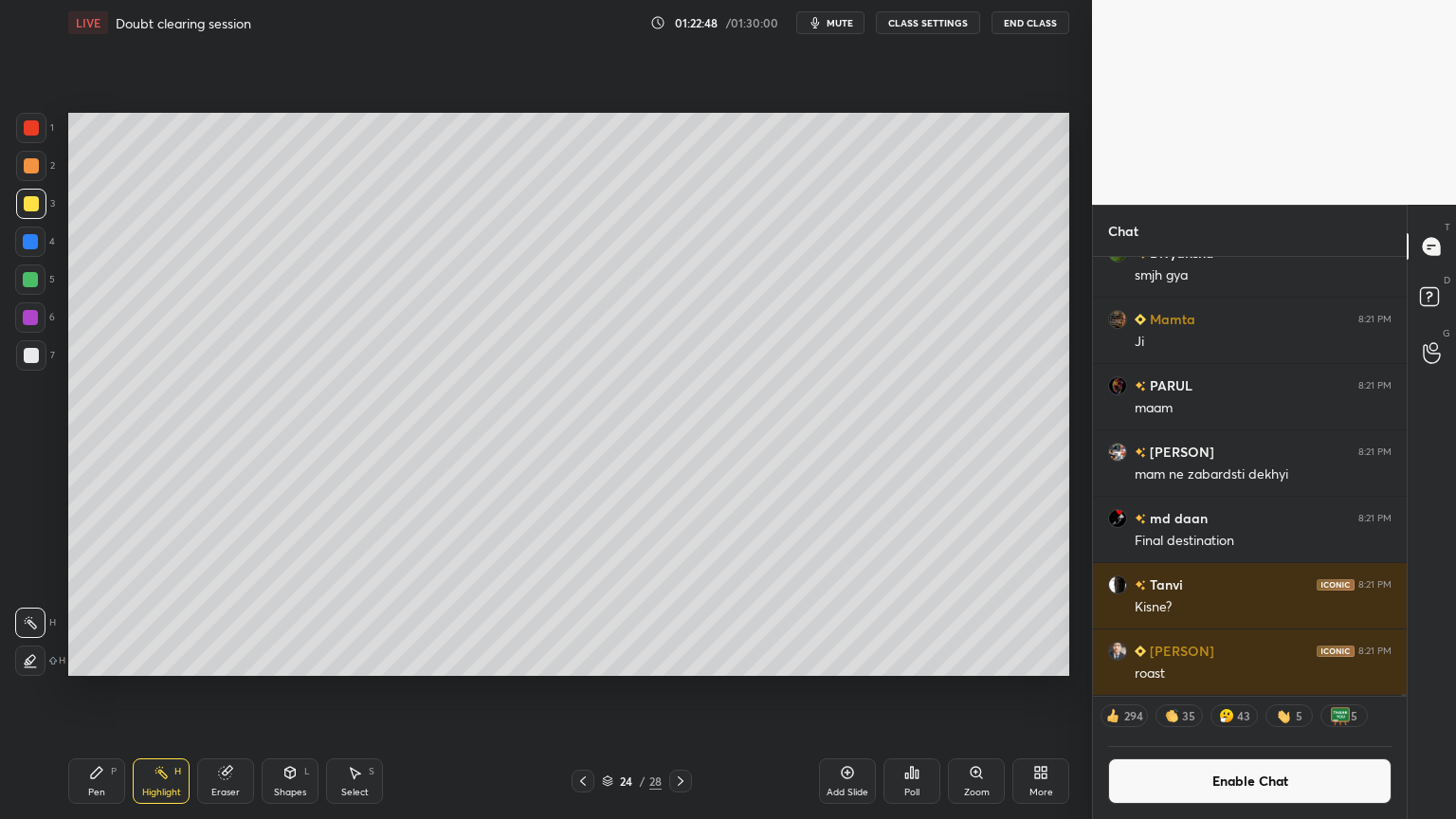 drag, startPoint x: 97, startPoint y: 782, endPoint x: 103, endPoint y: 684, distance: 98.1835 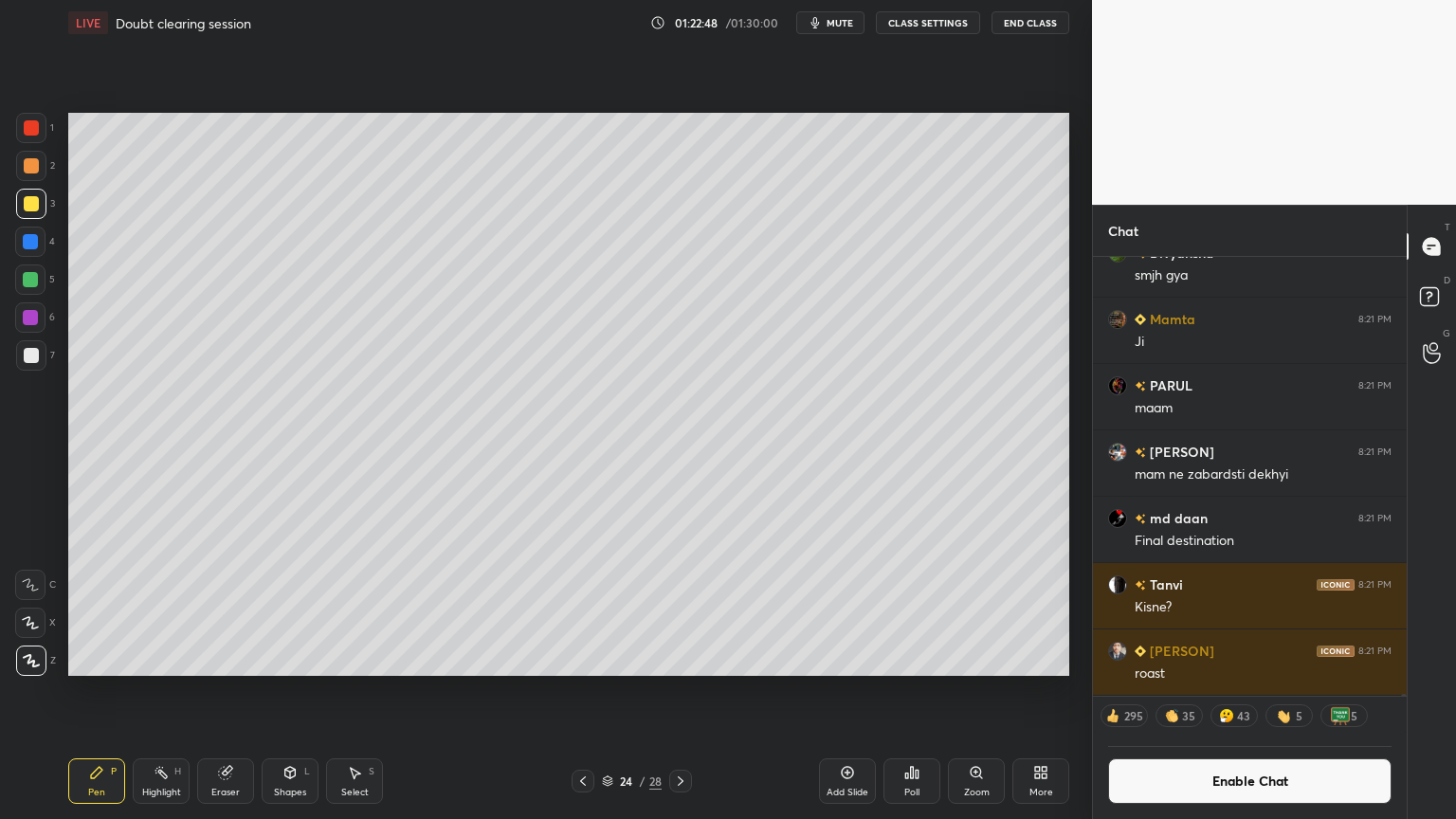 drag, startPoint x: 29, startPoint y: 134, endPoint x: 52, endPoint y: 151, distance: 29 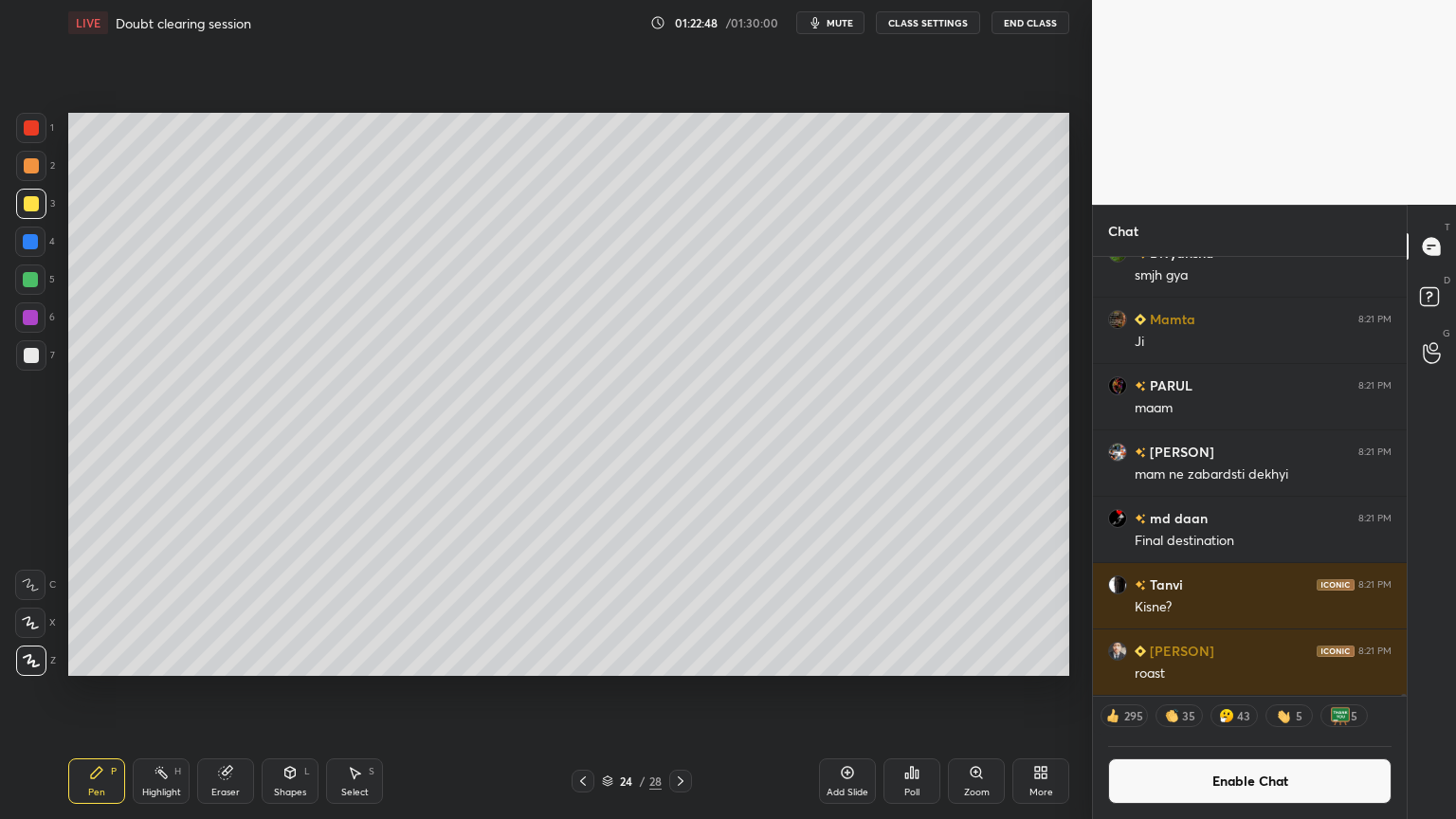 click at bounding box center (31, 128) 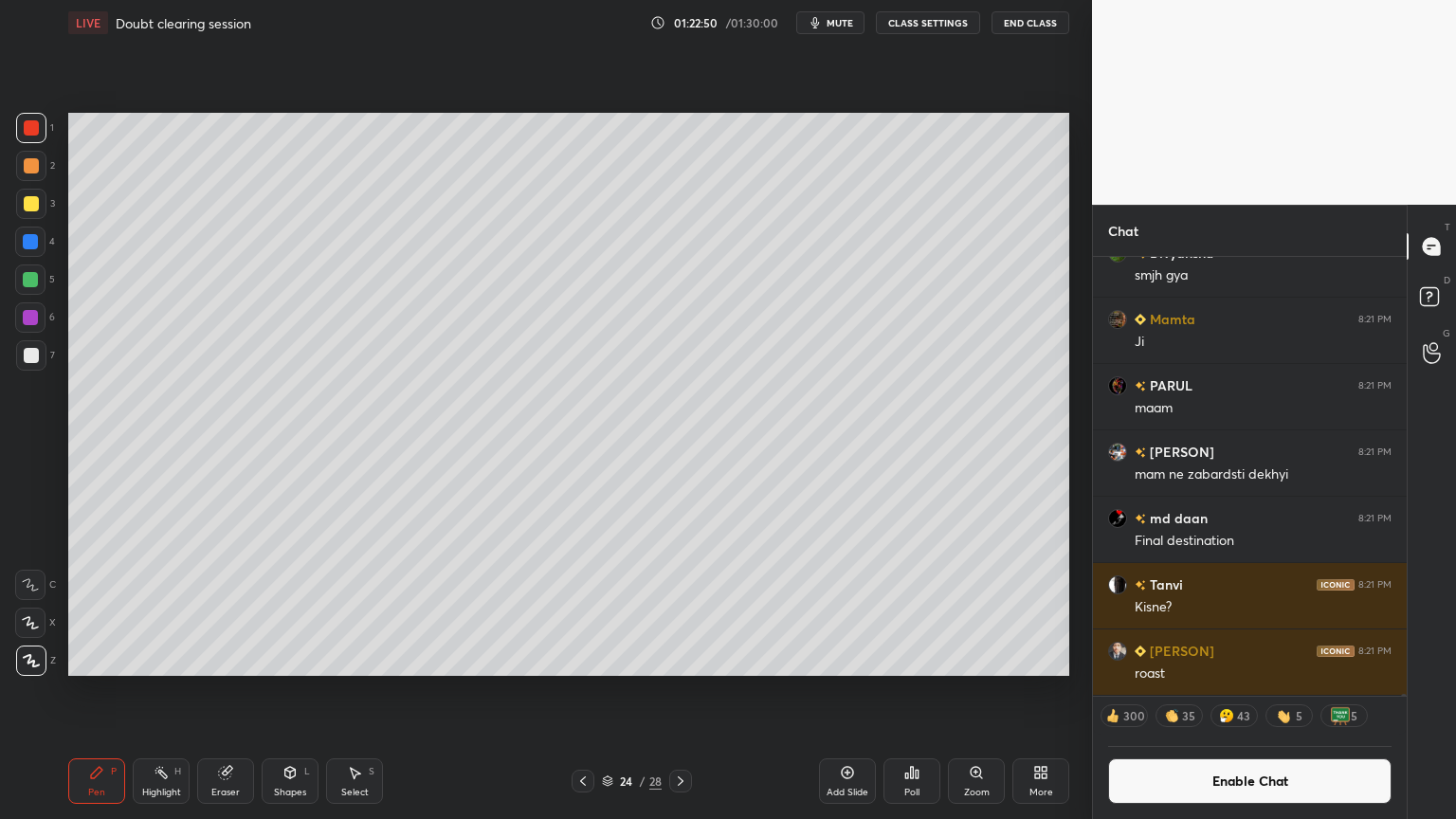 click at bounding box center [31, 355] 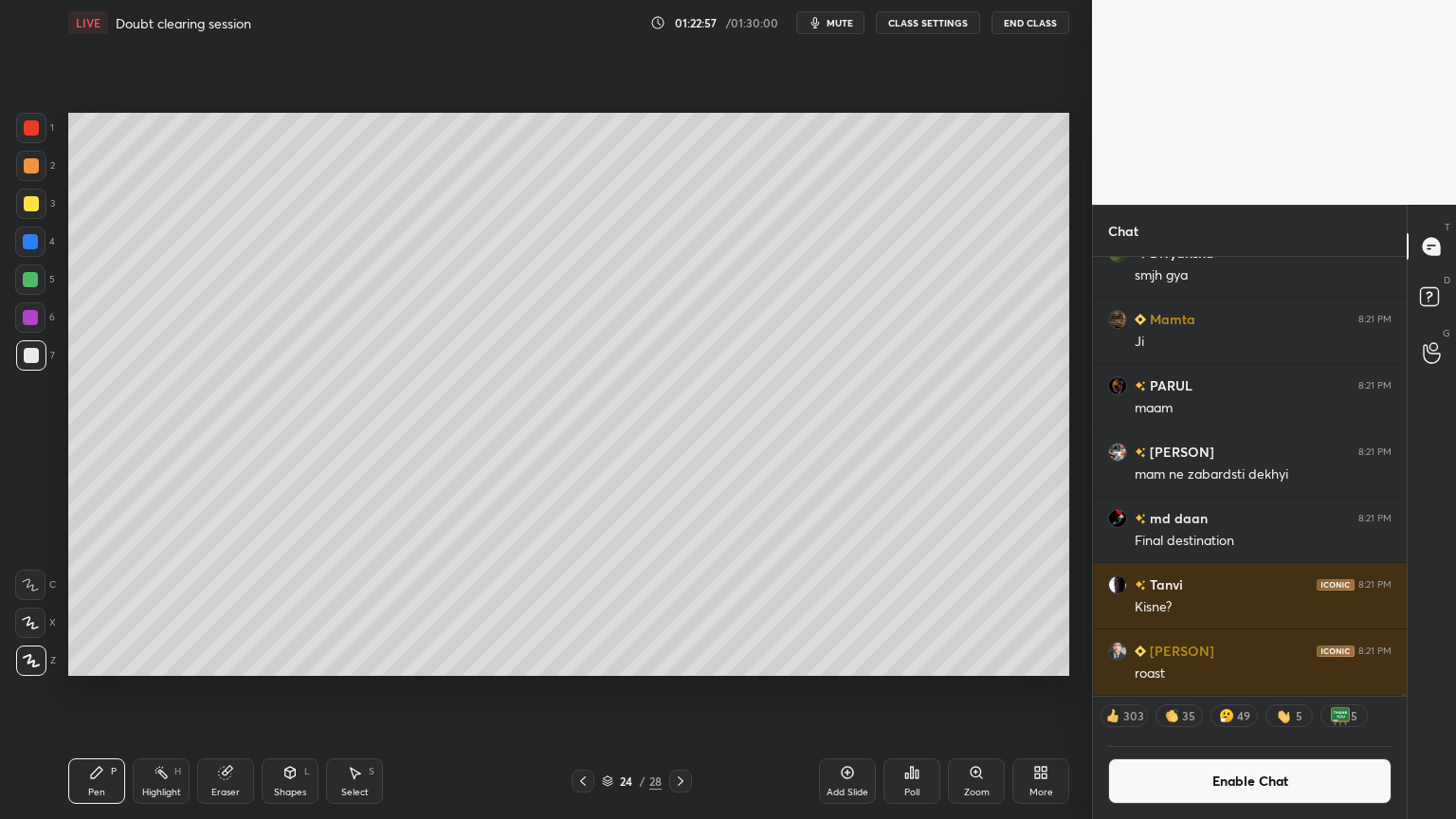 drag, startPoint x: 235, startPoint y: 792, endPoint x: 258, endPoint y: 724, distance: 71.7844 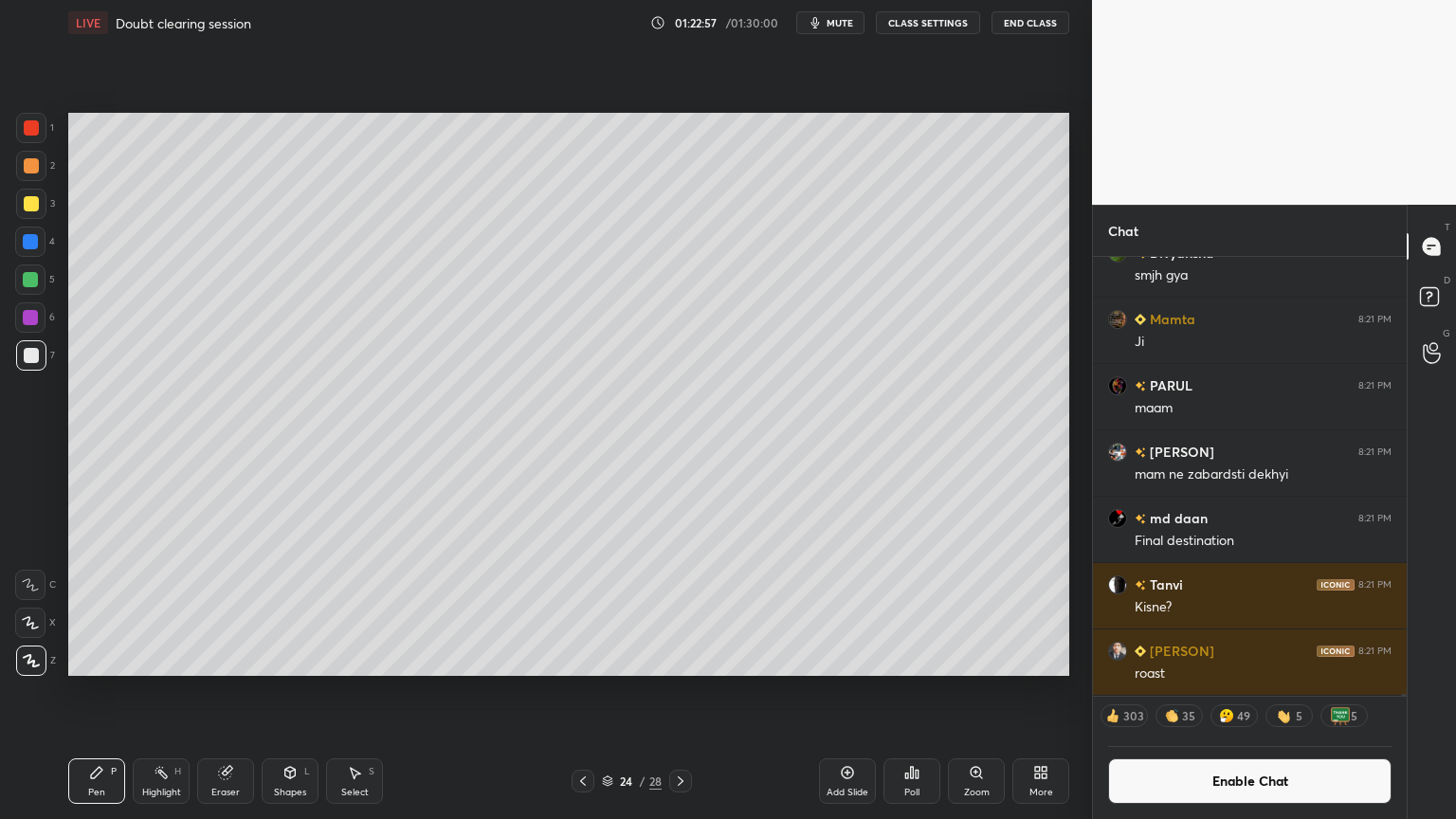 click on "Eraser" at bounding box center [226, 781] 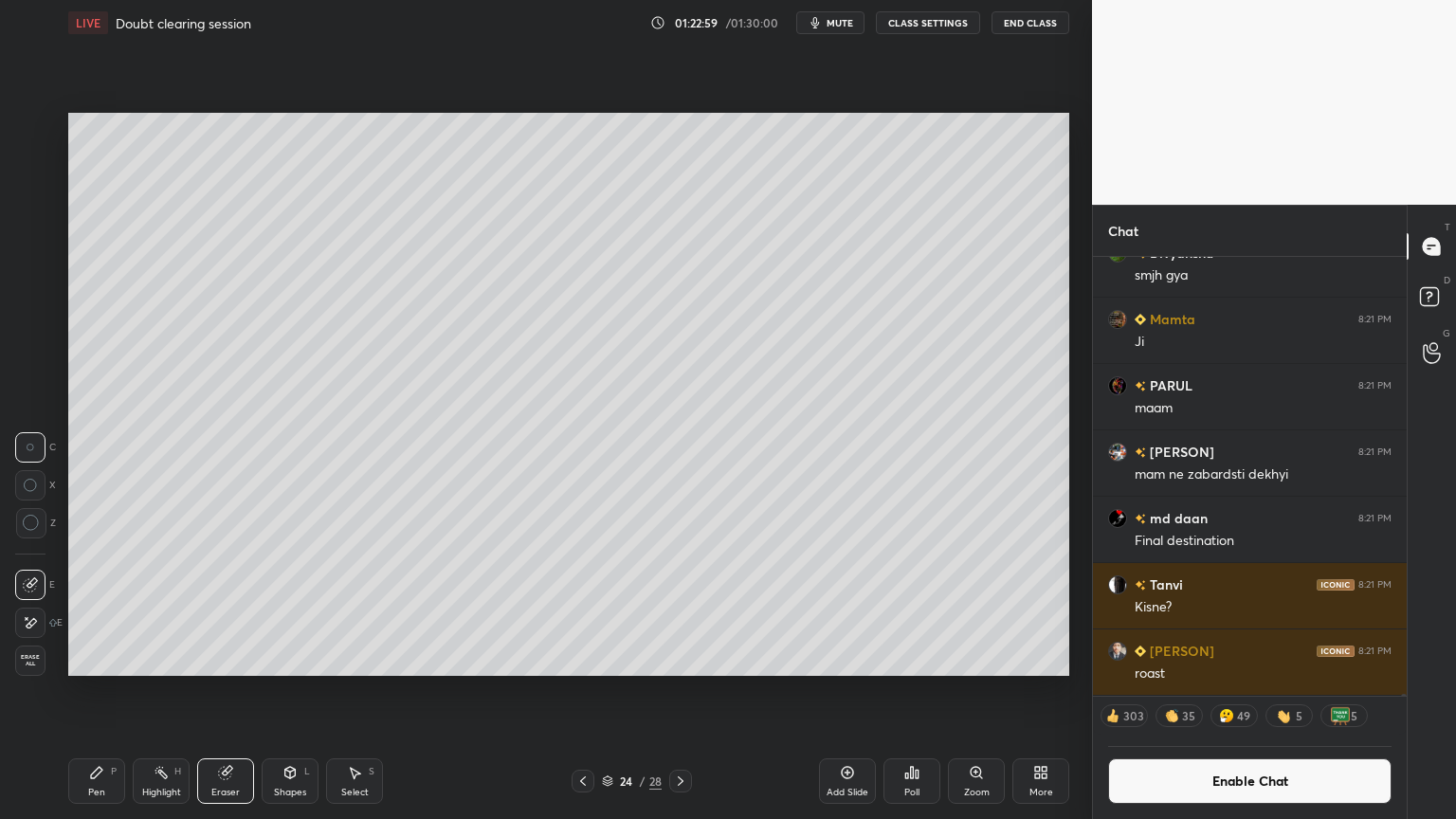 click on "Pen P" at bounding box center [97, 781] 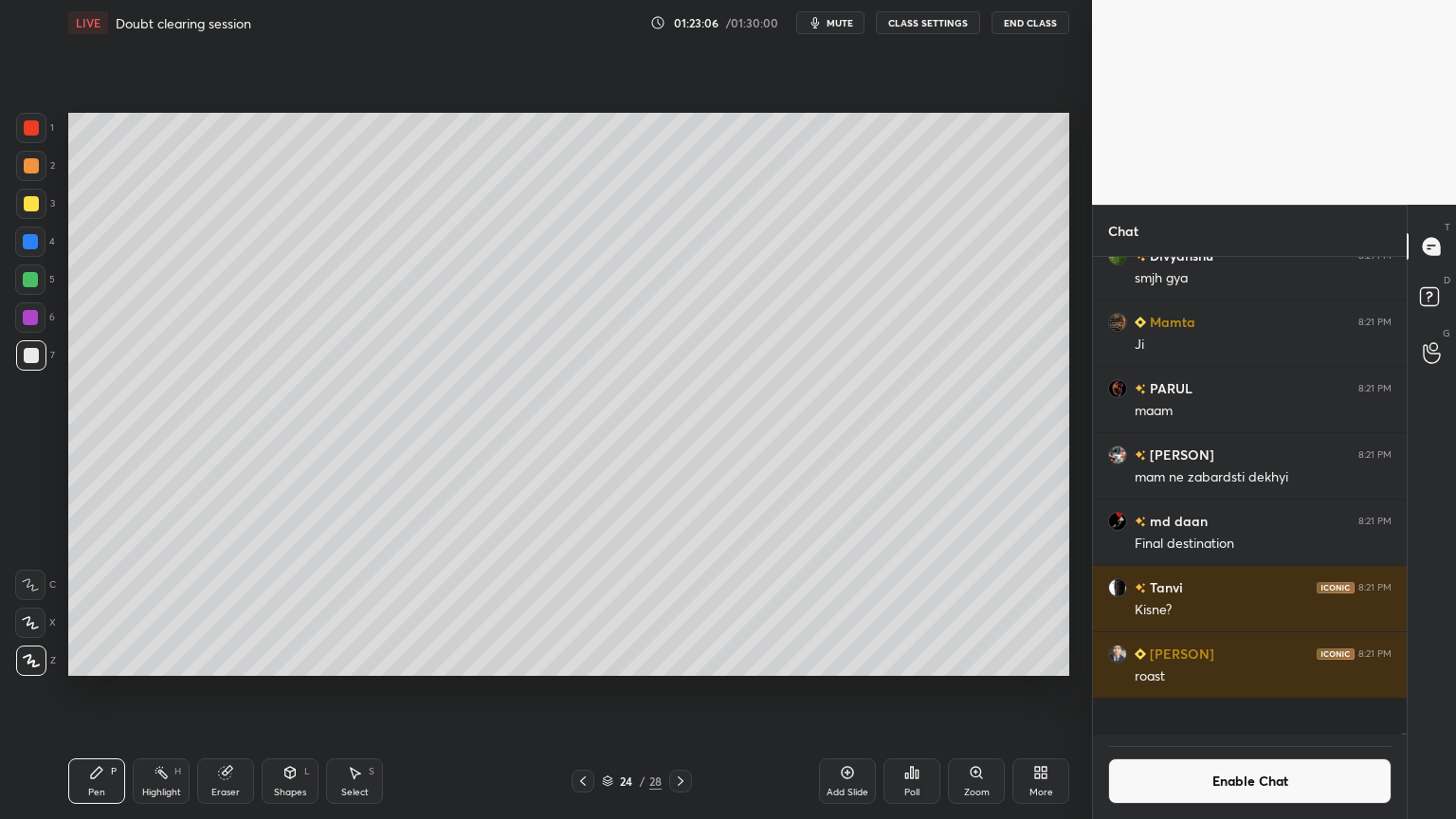 scroll, scrollTop: 6, scrollLeft: 6, axis: both 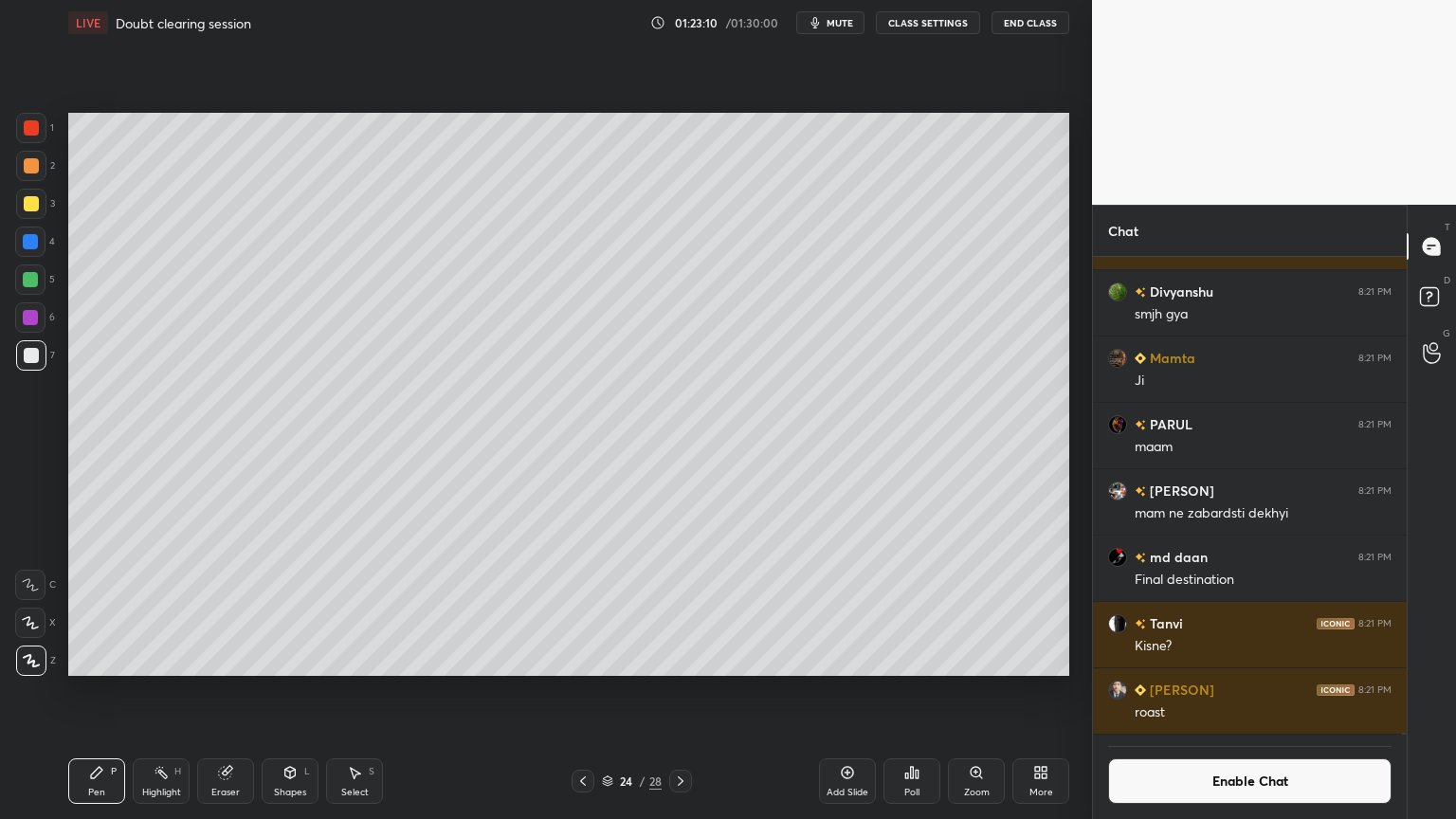 click at bounding box center (31, 204) 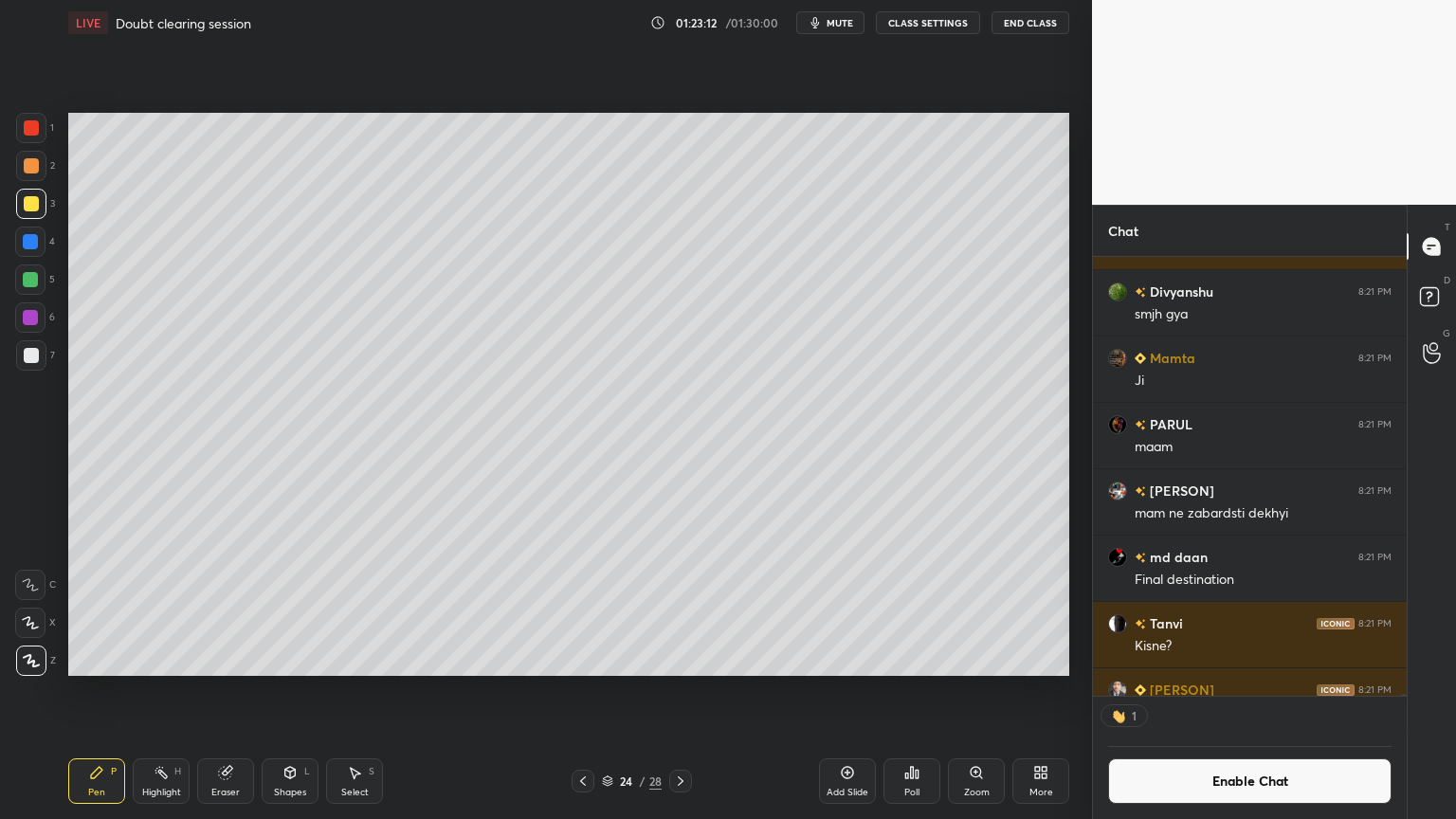 scroll, scrollTop: 433, scrollLeft: 308, axis: both 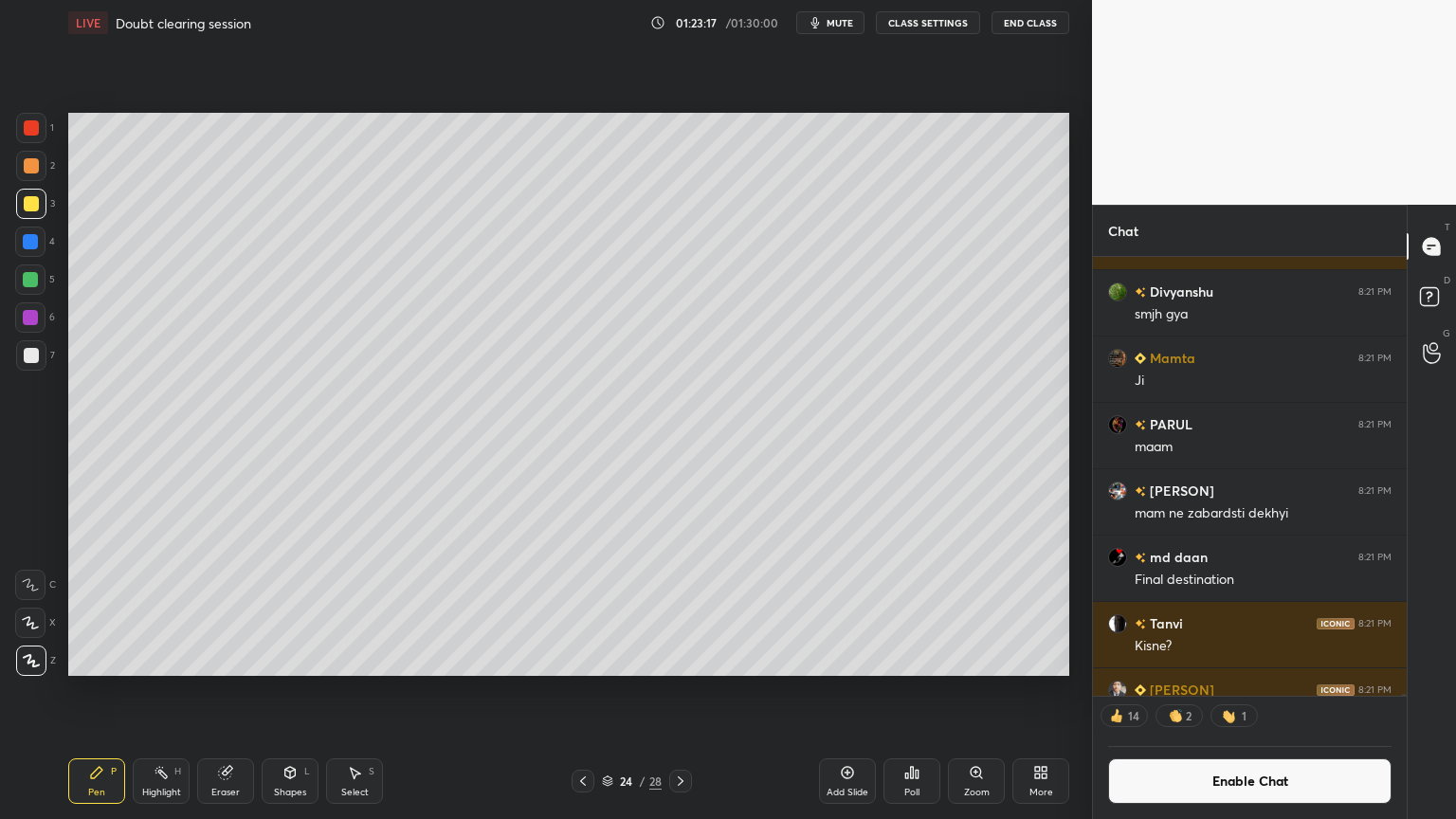 click on "Eraser" at bounding box center (226, 781) 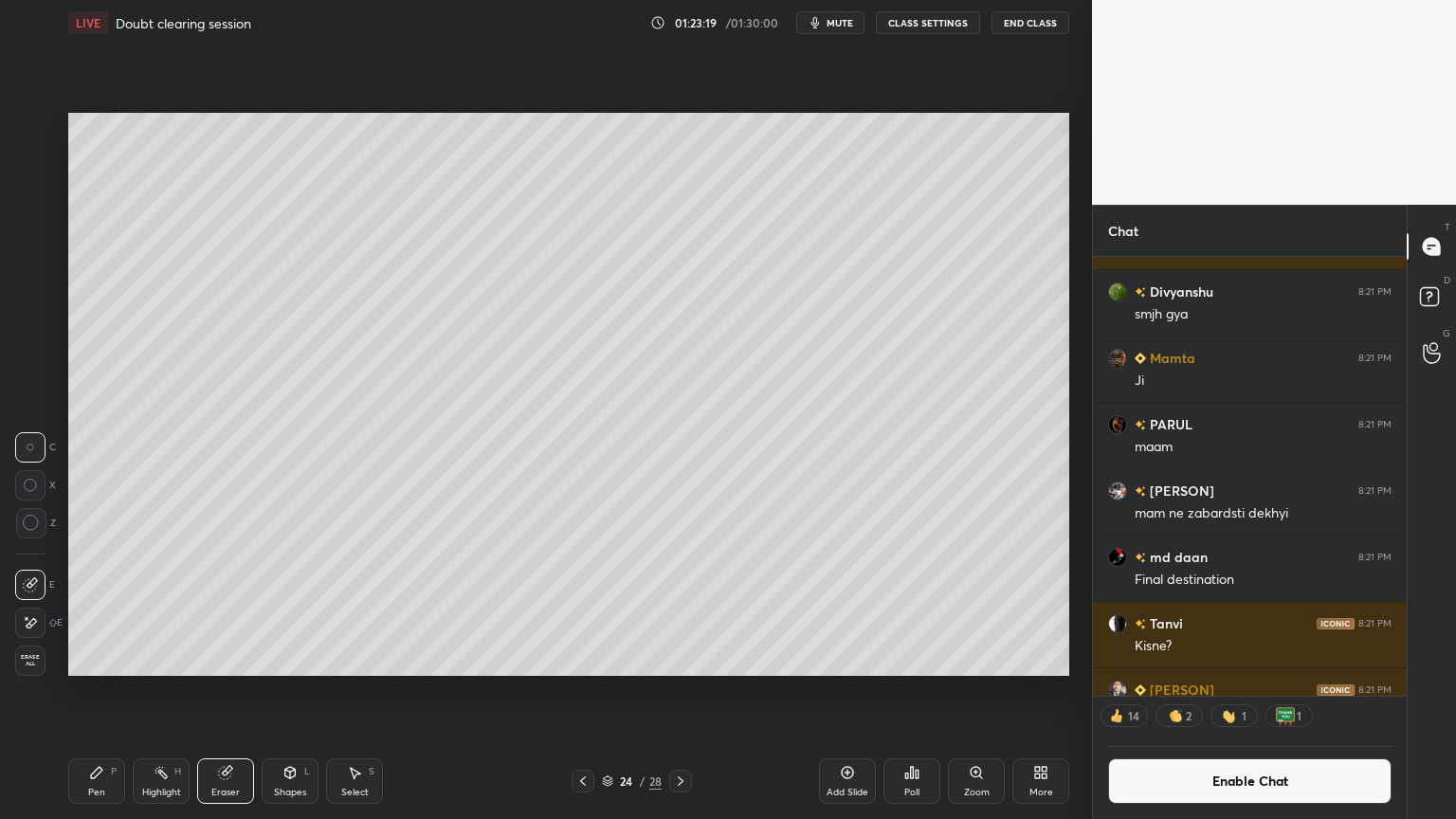 drag, startPoint x: 101, startPoint y: 789, endPoint x: 239, endPoint y: 709, distance: 159.51176 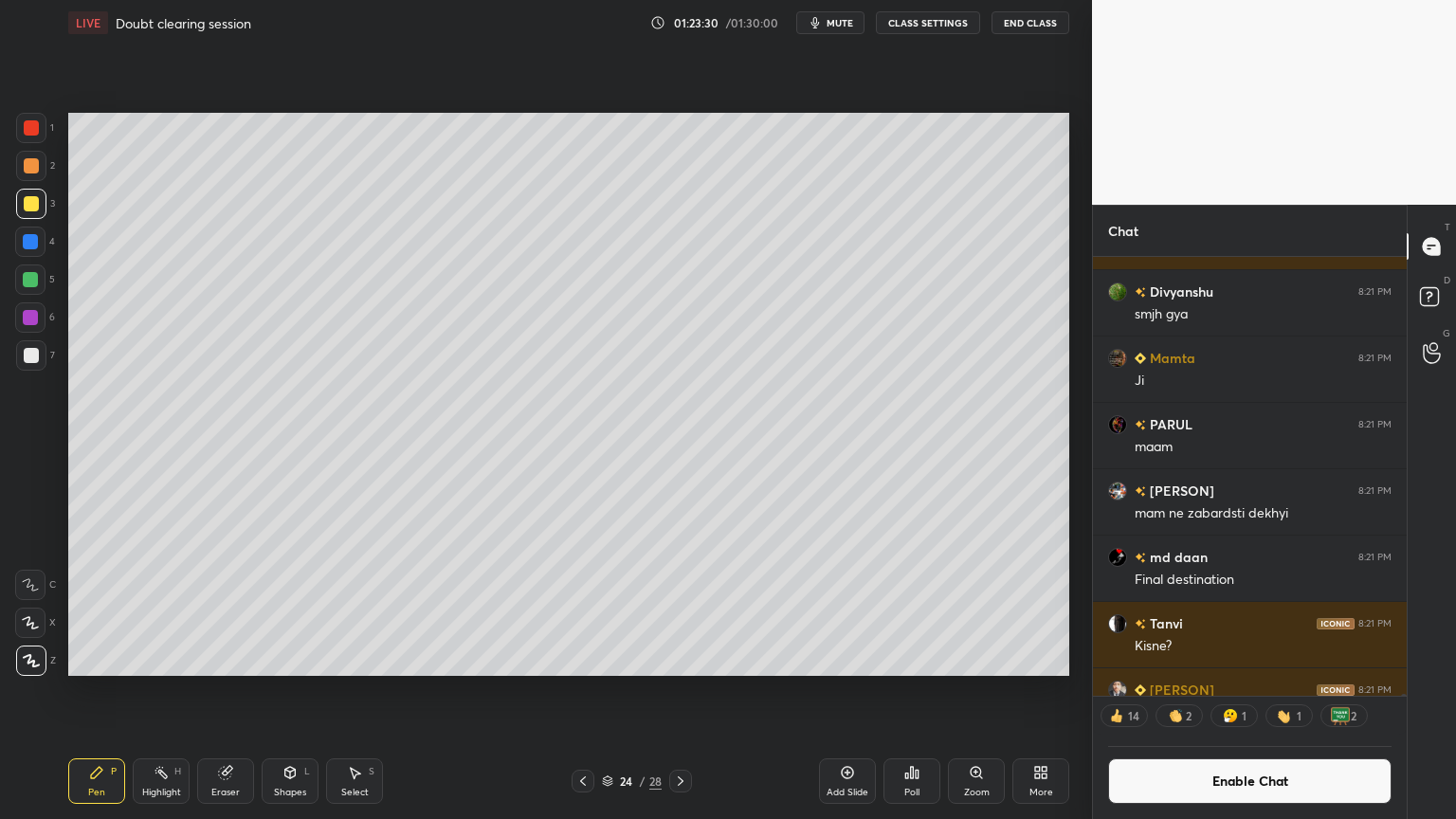 click on "Pen P" at bounding box center (97, 781) 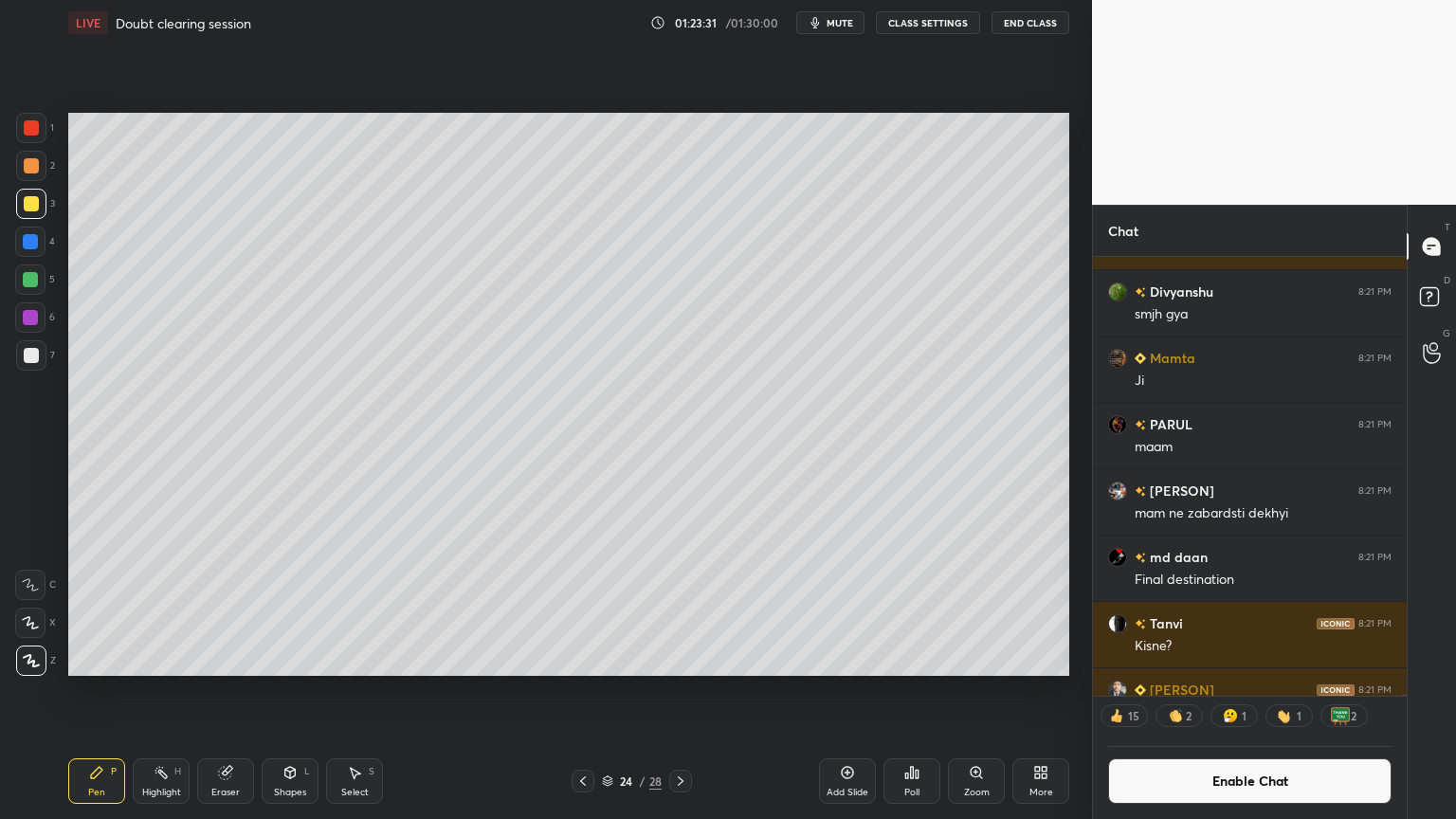 drag, startPoint x: 31, startPoint y: 131, endPoint x: 46, endPoint y: 154, distance: 27.45906 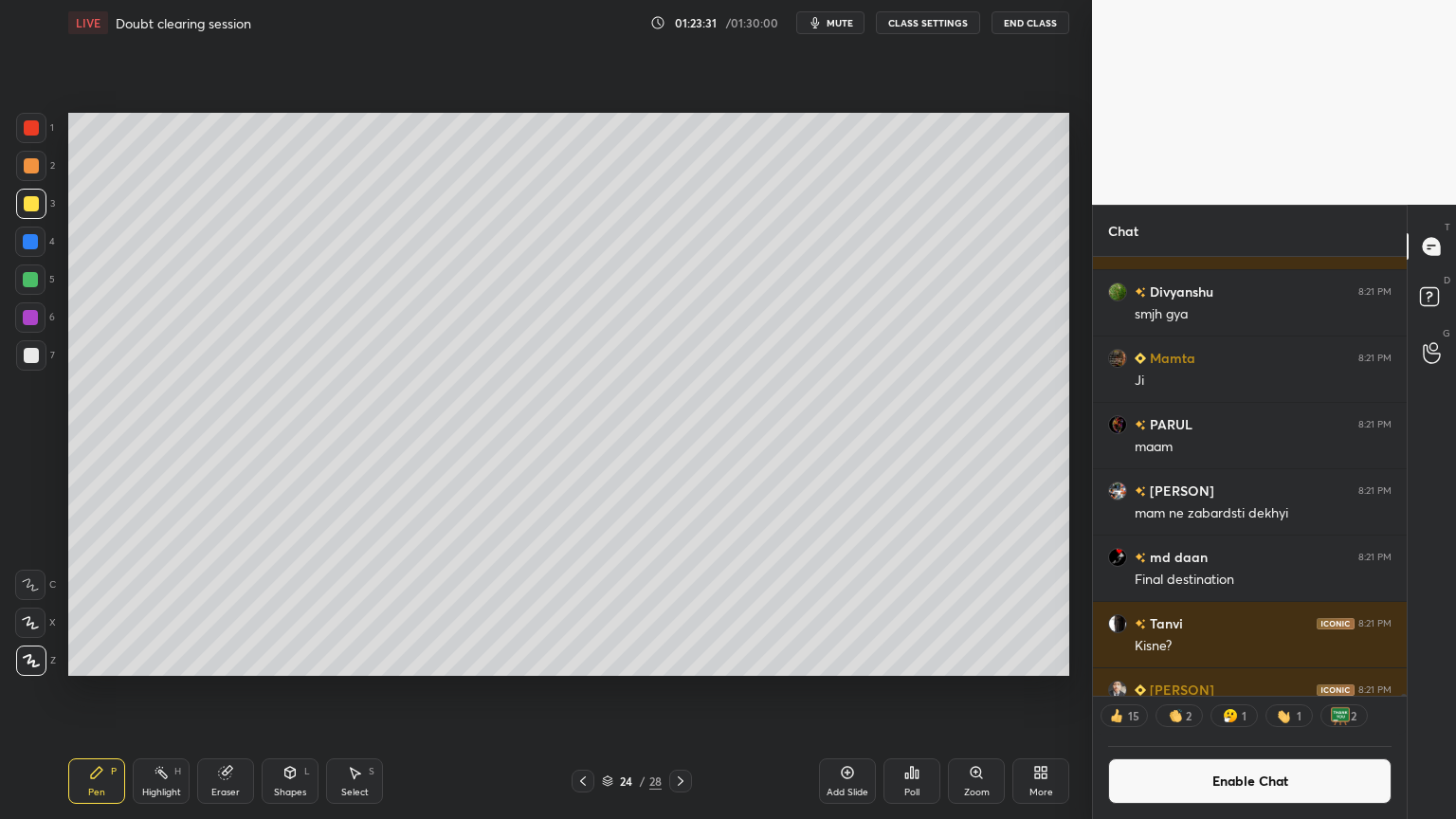 click at bounding box center (31, 128) 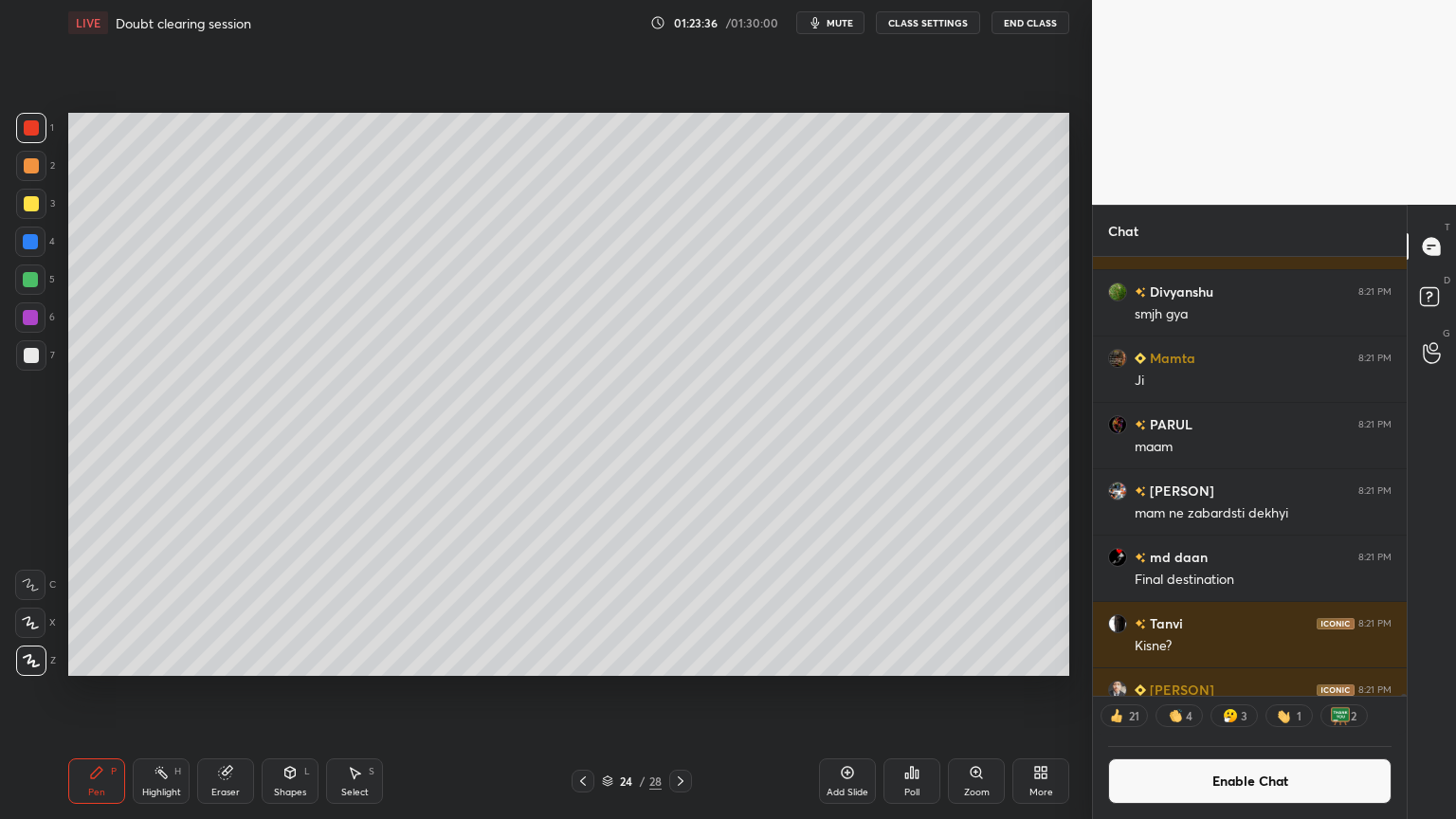 click on "Highlight" at bounding box center [161, 792] 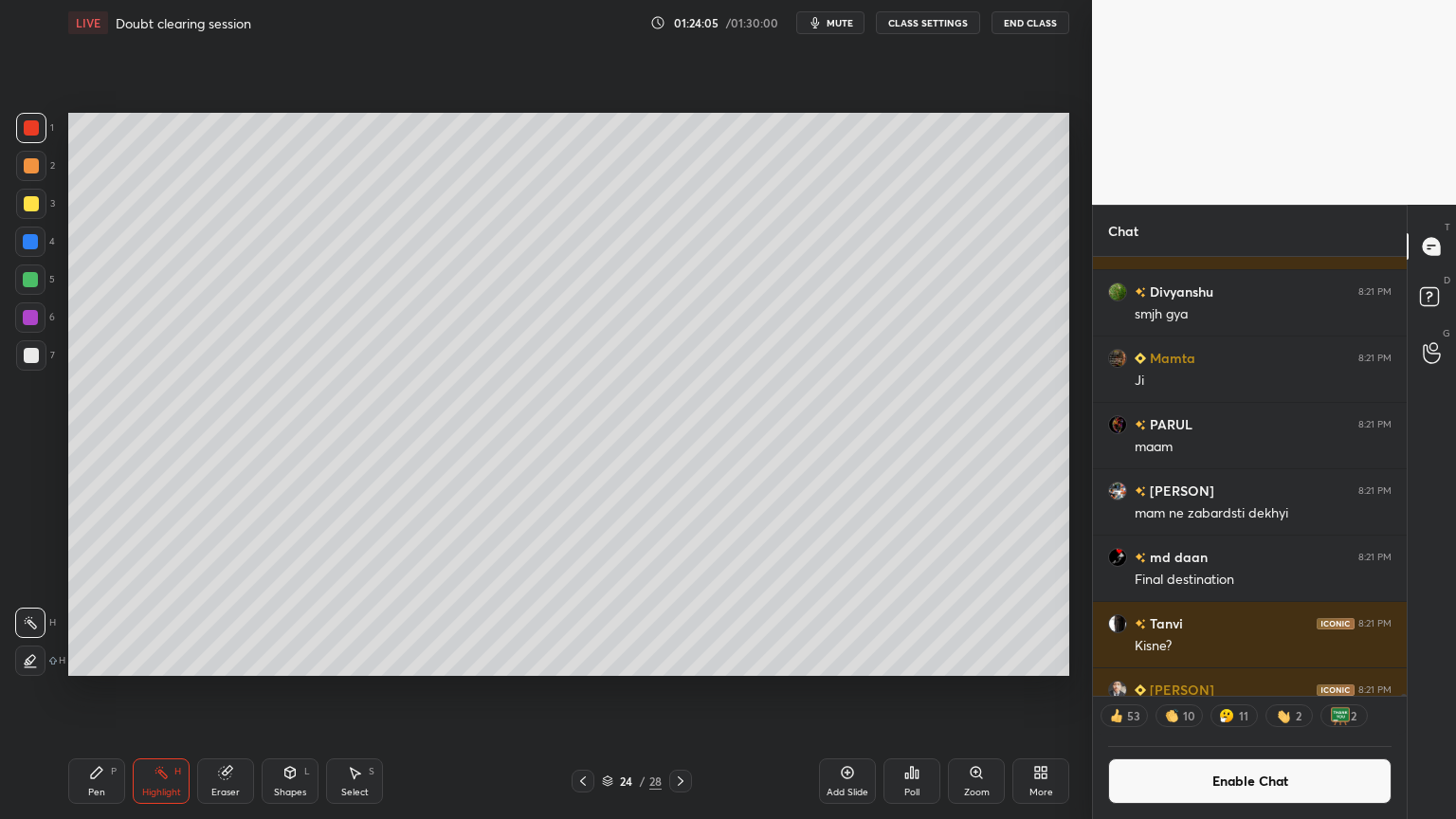 click 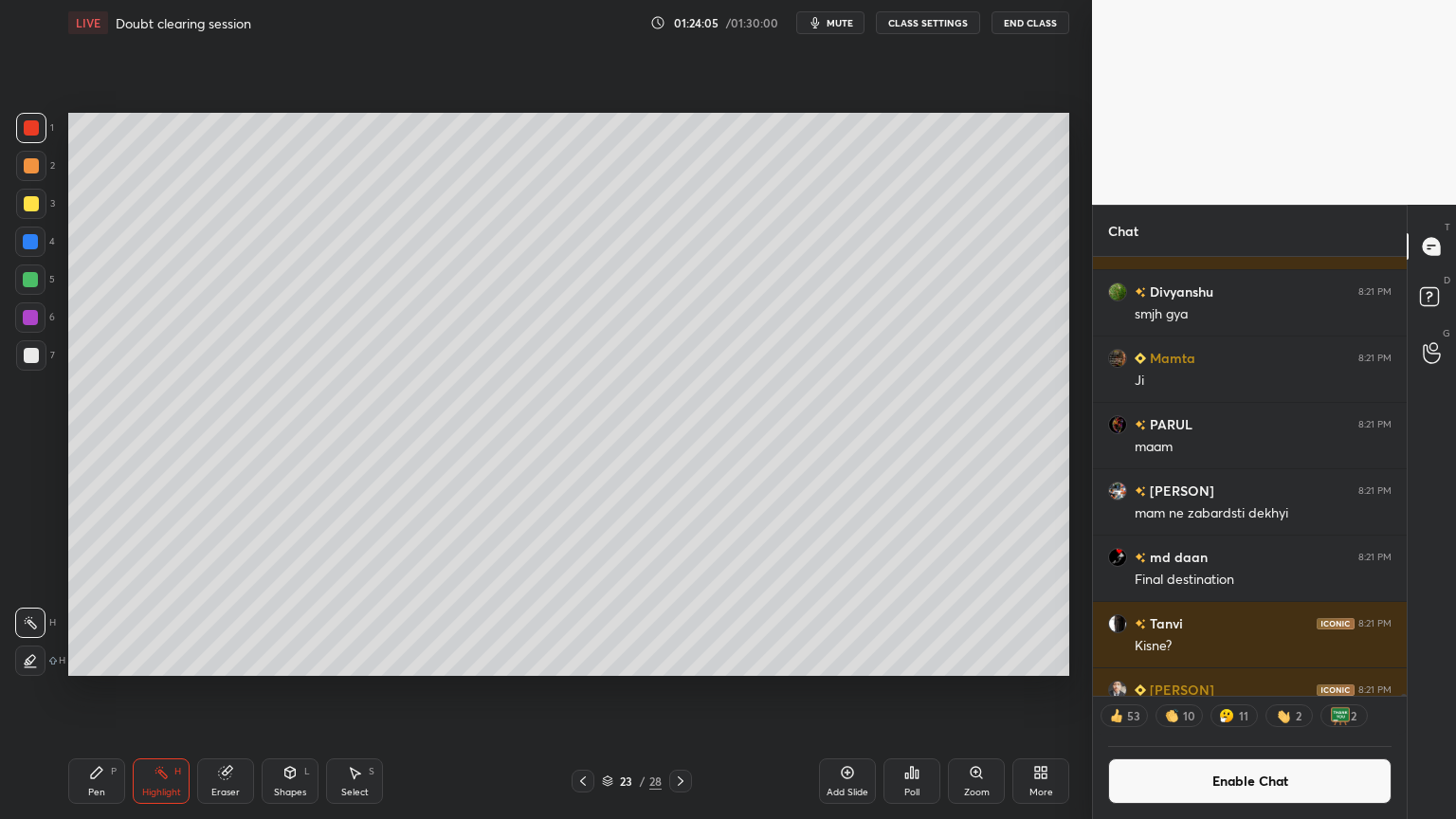 click 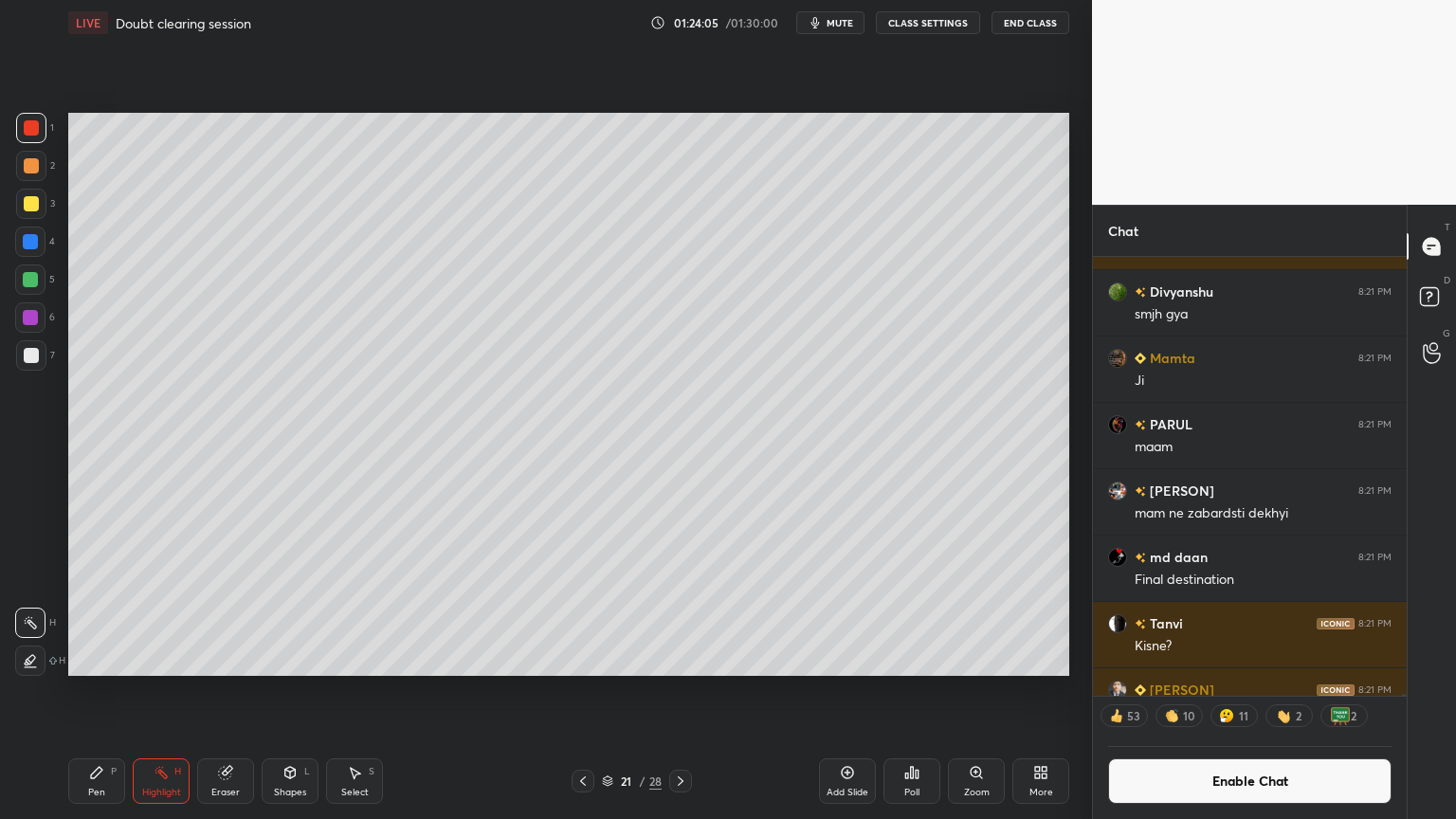 click 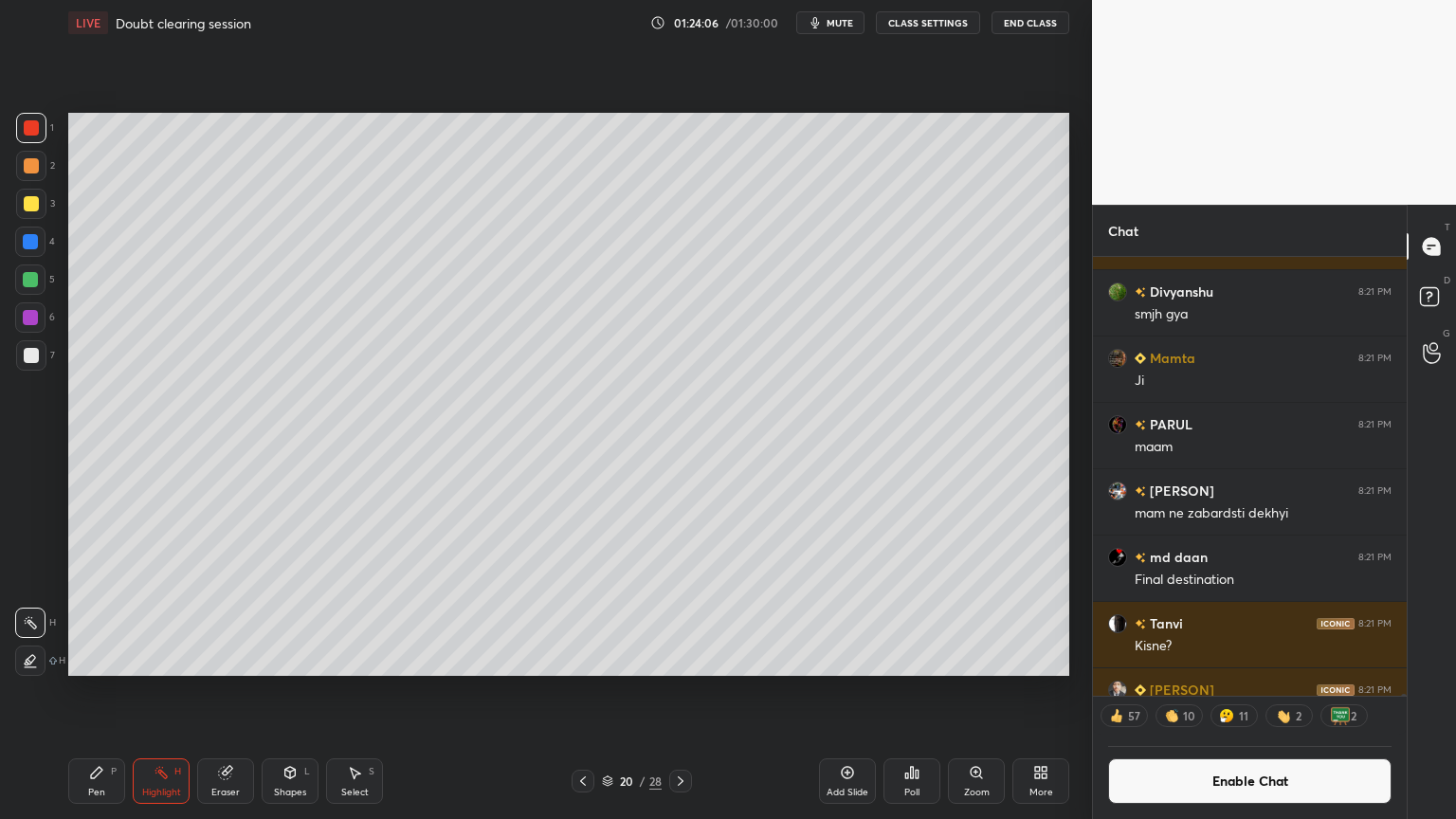 click 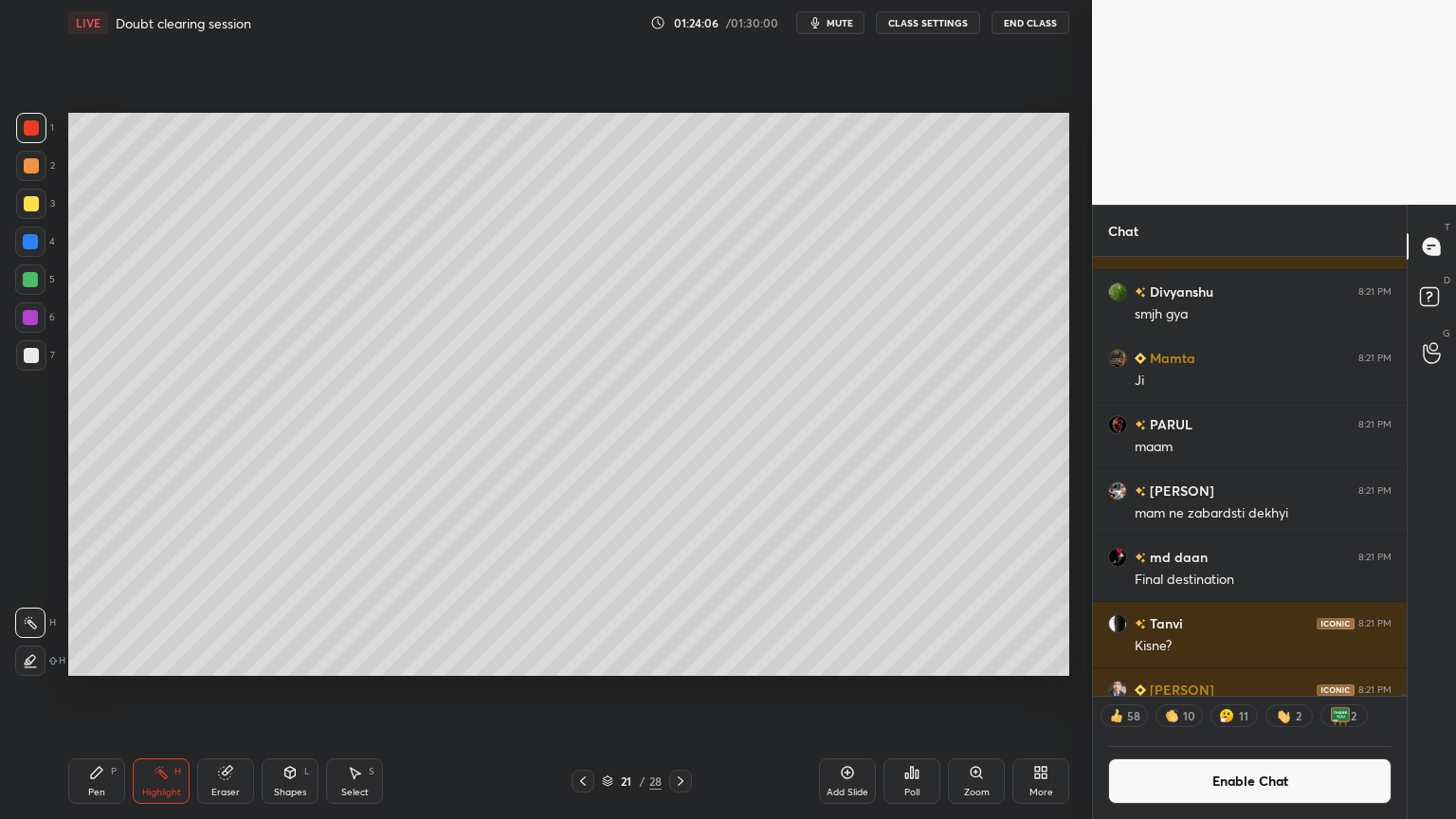 click 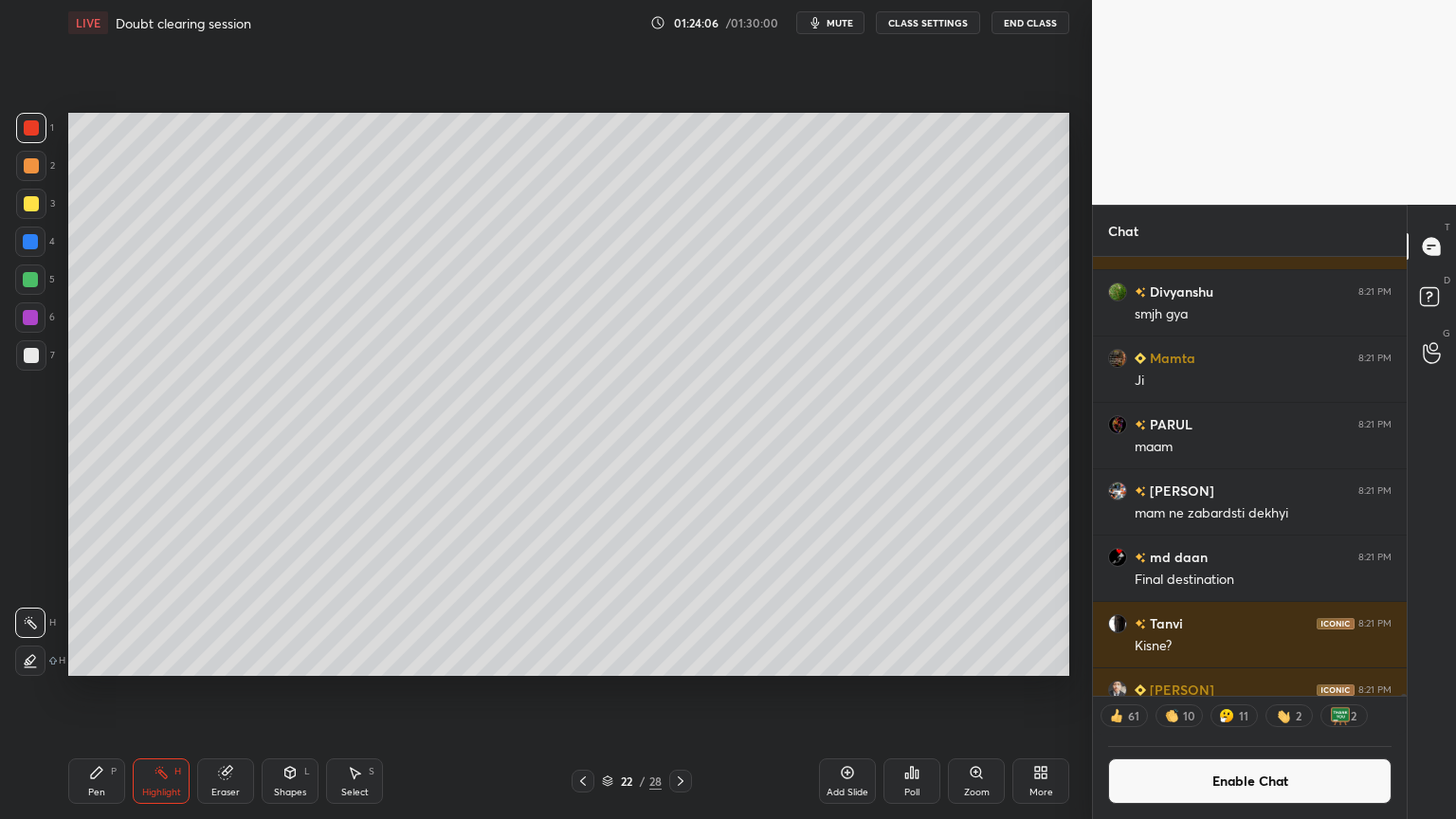 click 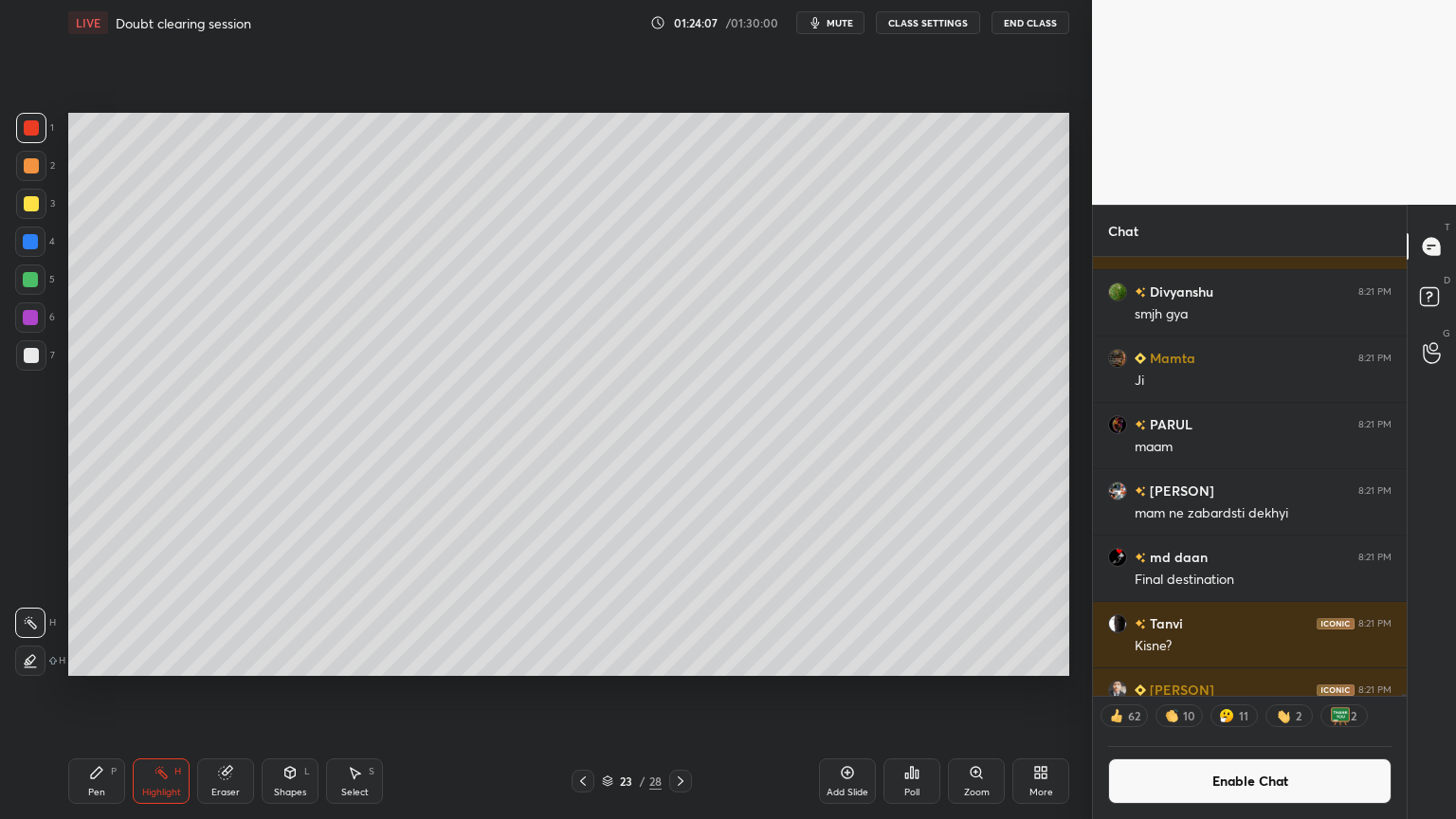 click 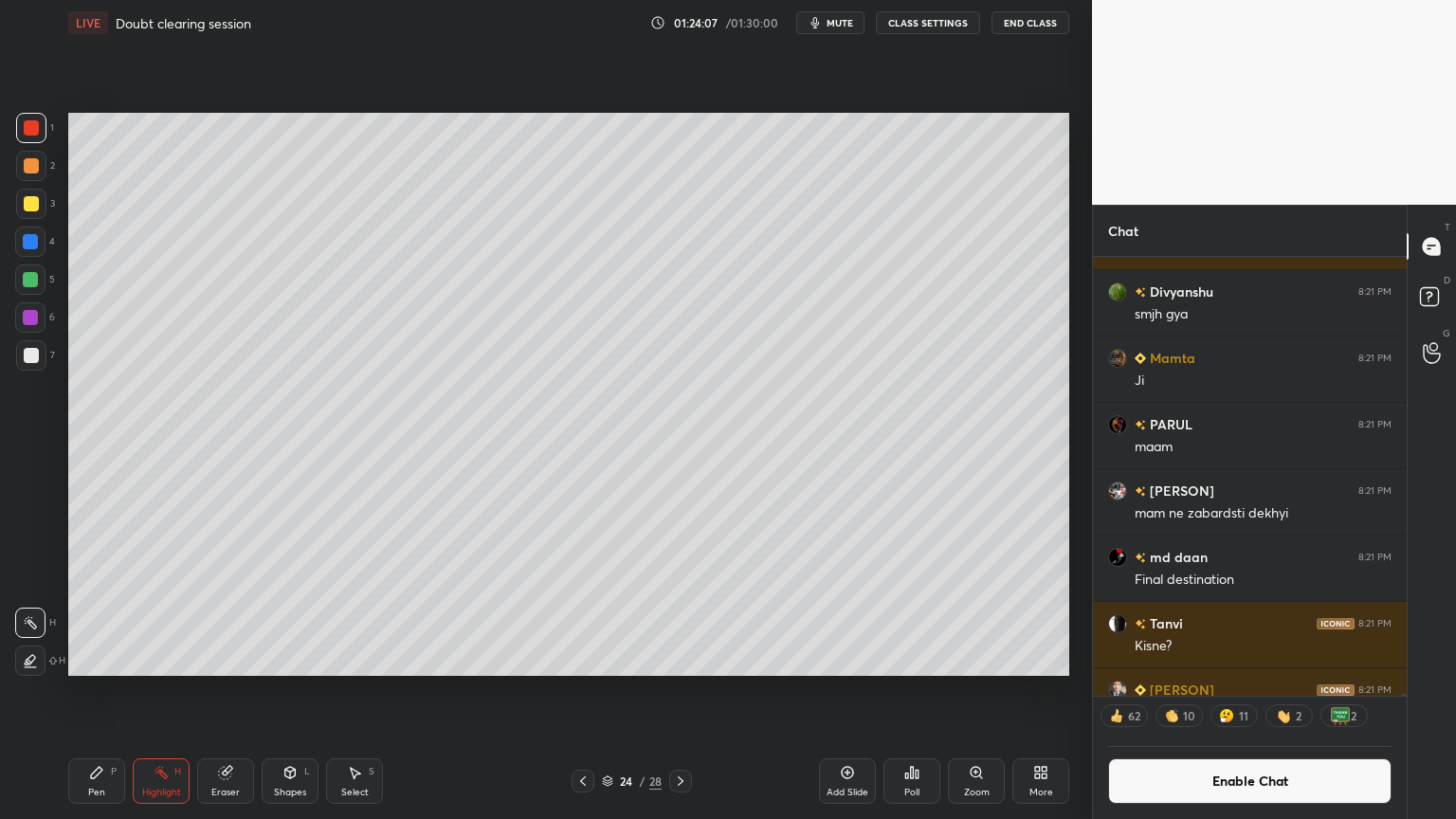 click 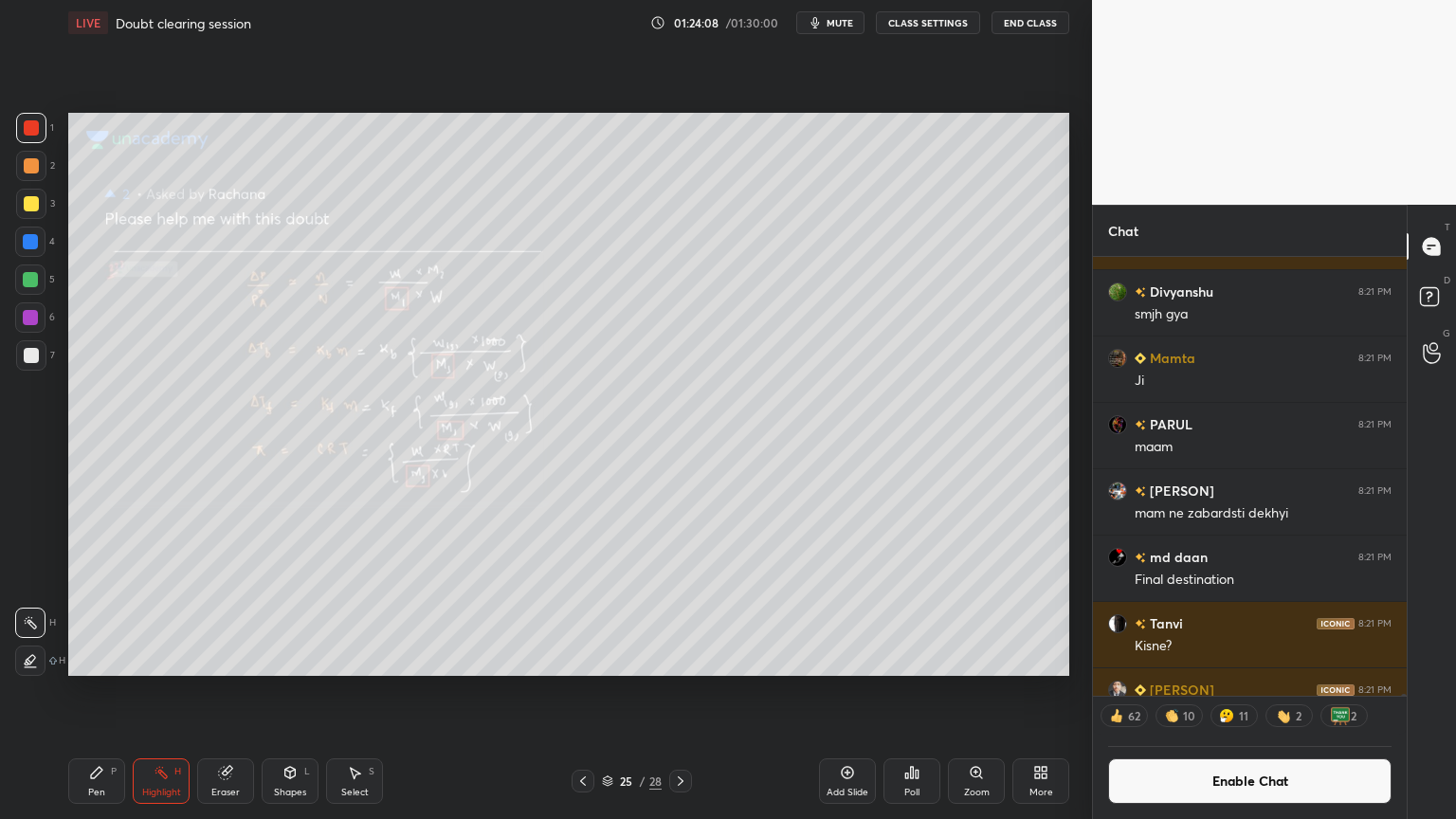 click on "Enable Chat" at bounding box center (1249, 781) 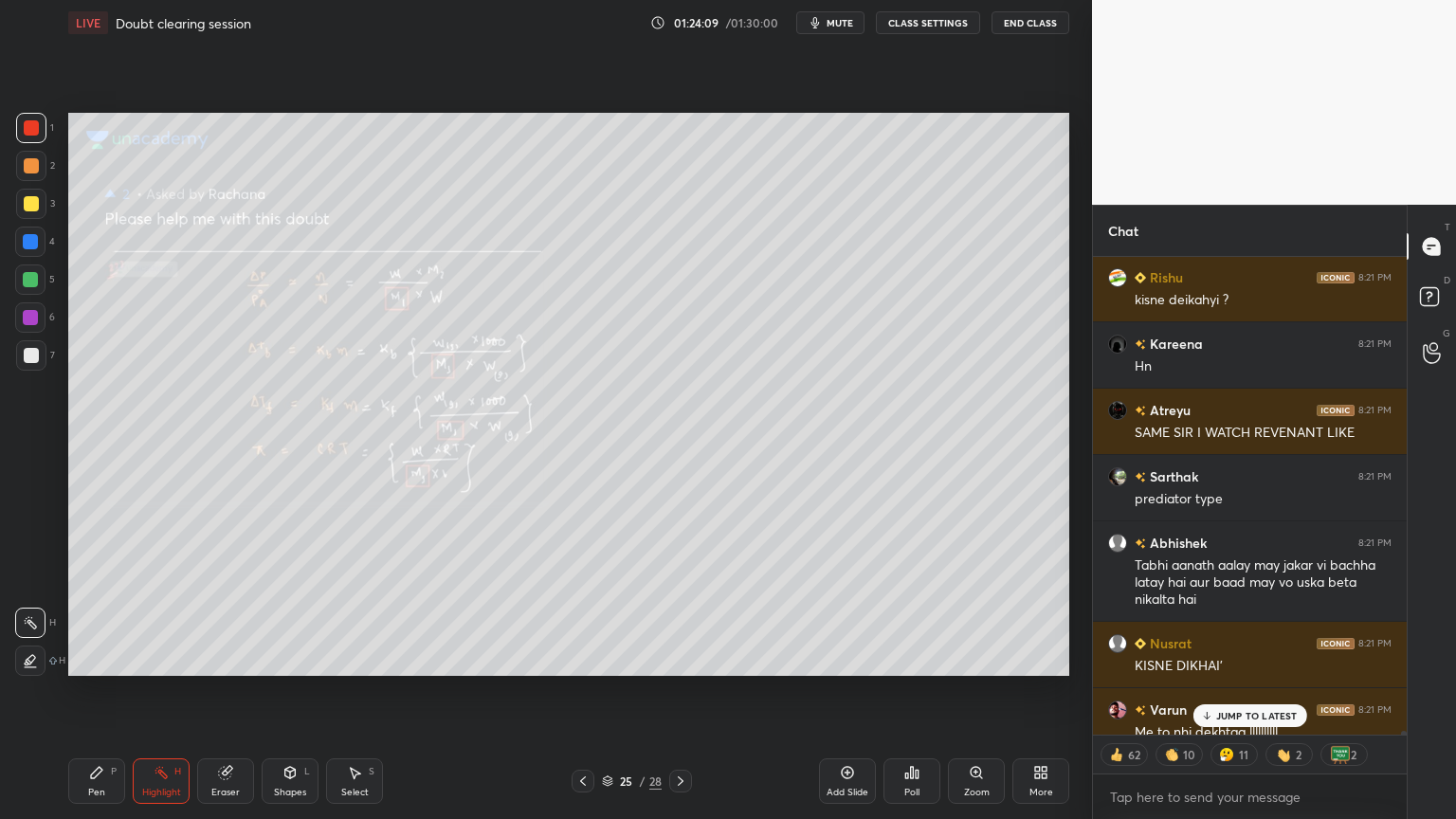 click on "JUMP TO LATEST" at bounding box center (1257, 716) 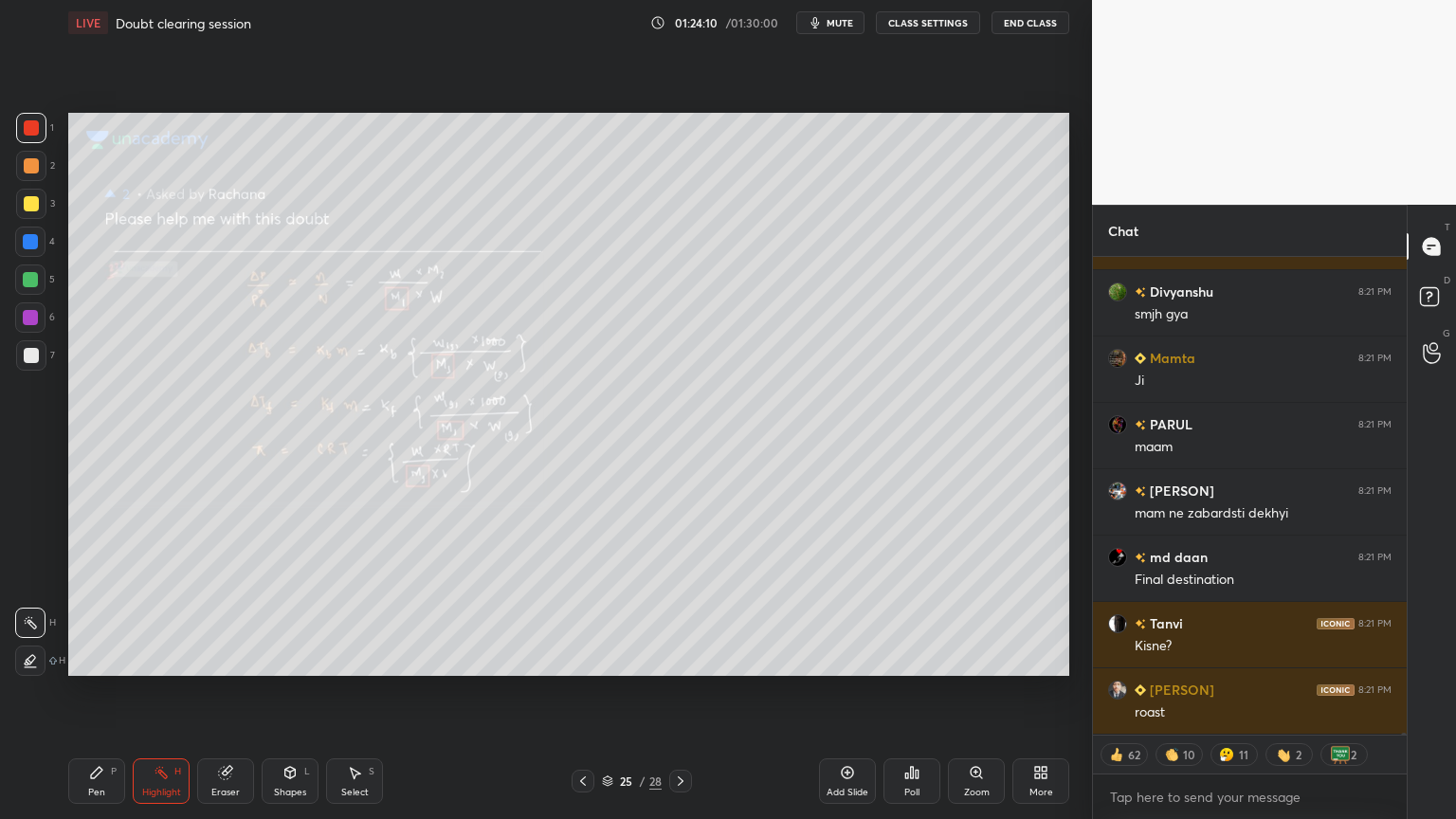 click at bounding box center (583, 781) 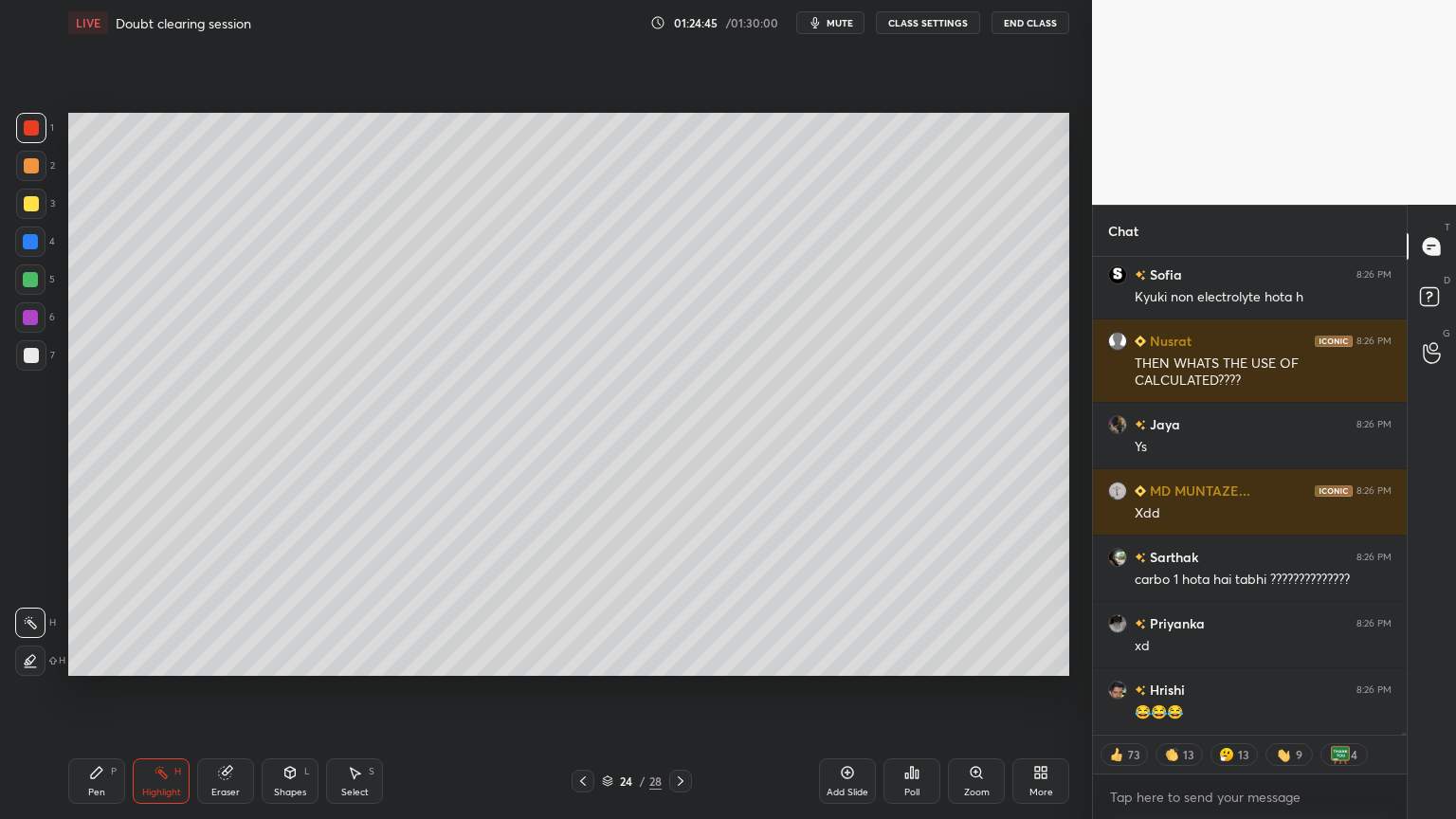 scroll, scrollTop: 104085, scrollLeft: 0, axis: vertical 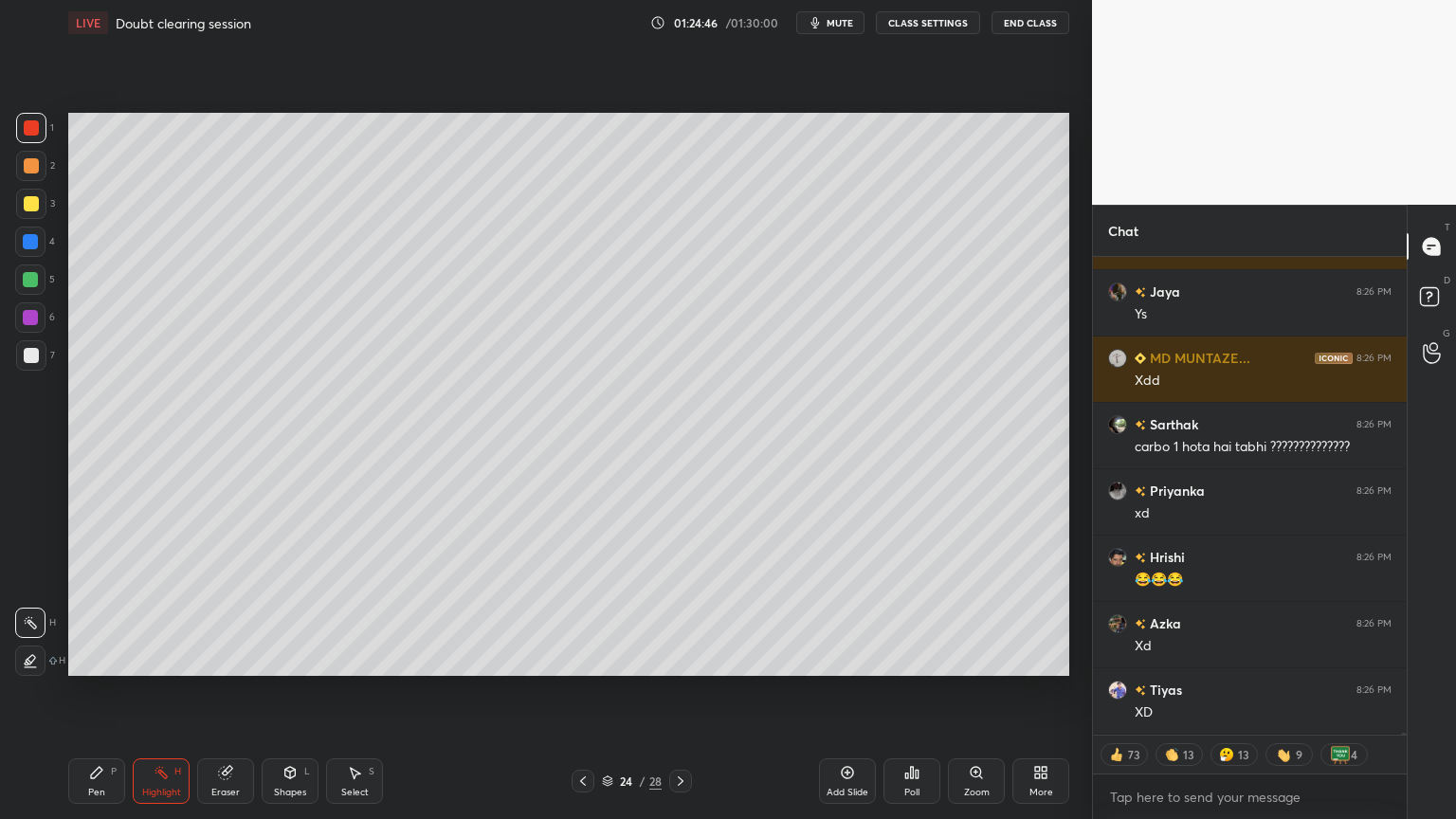 click on "CLASS SETTINGS" at bounding box center (928, 23) 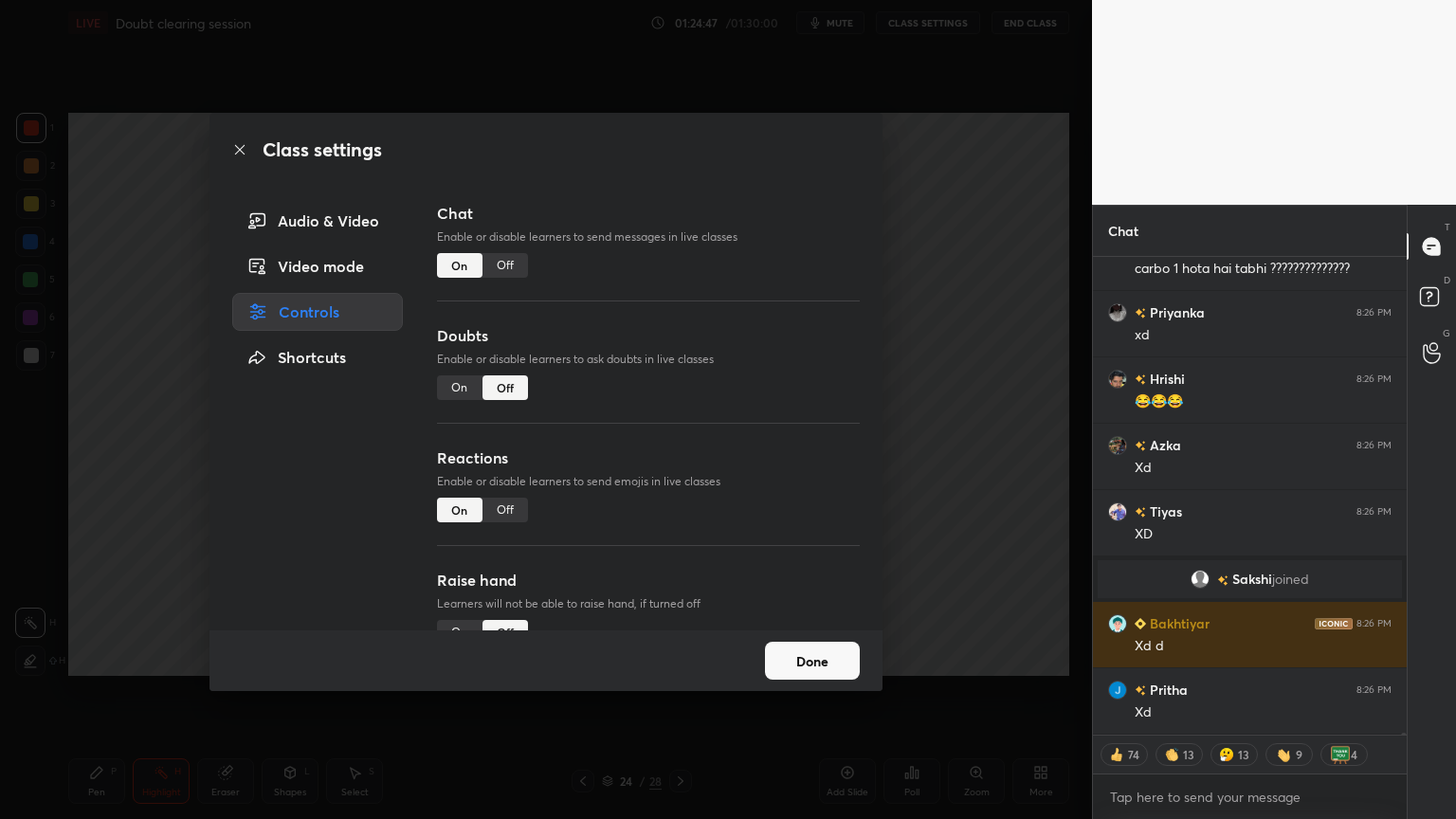 type on "x" 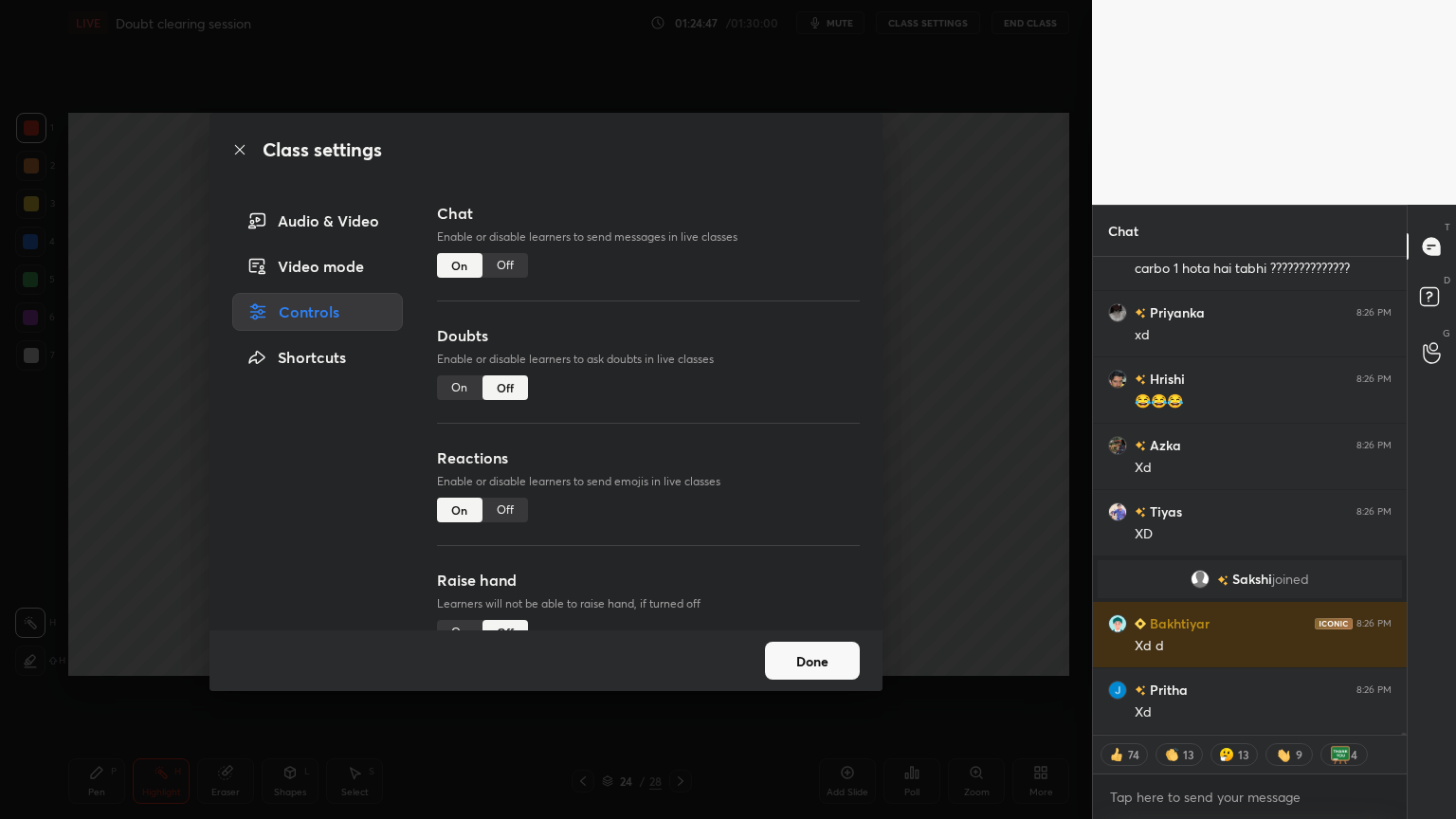 drag, startPoint x: 507, startPoint y: 258, endPoint x: 561, endPoint y: 250, distance: 54.589376 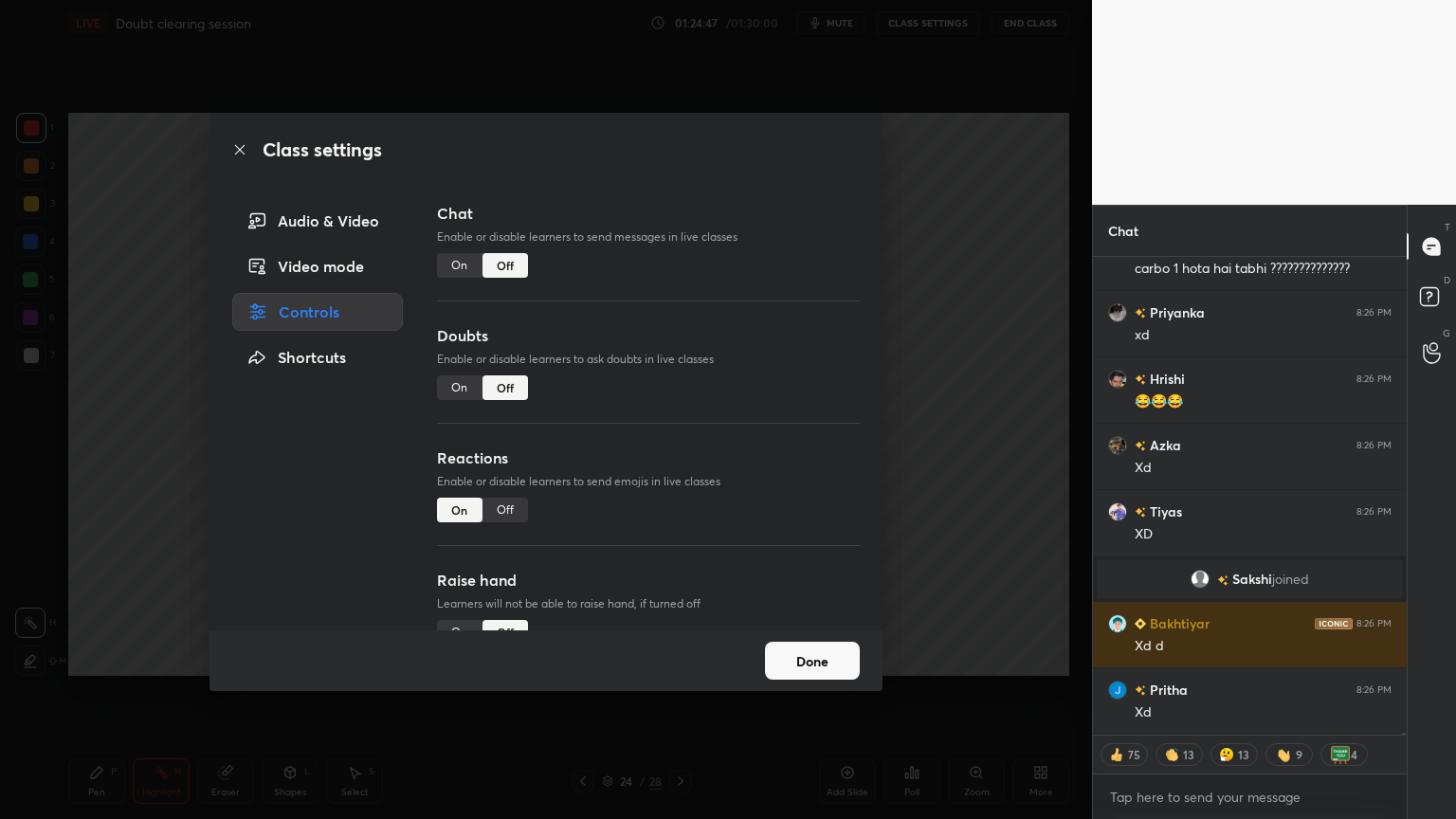 click on "Class settings Audio & Video Video mode Controls Shortcuts Chat Enable or disable learners to send messages in live classes On Off Doubts Enable or disable learners to ask doubts in live classes On Off Reactions Enable or disable learners to send emojis in live classes On Off Raise hand Learners will not be able to raise hand, if turned off On Off Poll Prediction Enable or disable poll prediction in case of a question on the slide On Off Done" at bounding box center (546, 410) 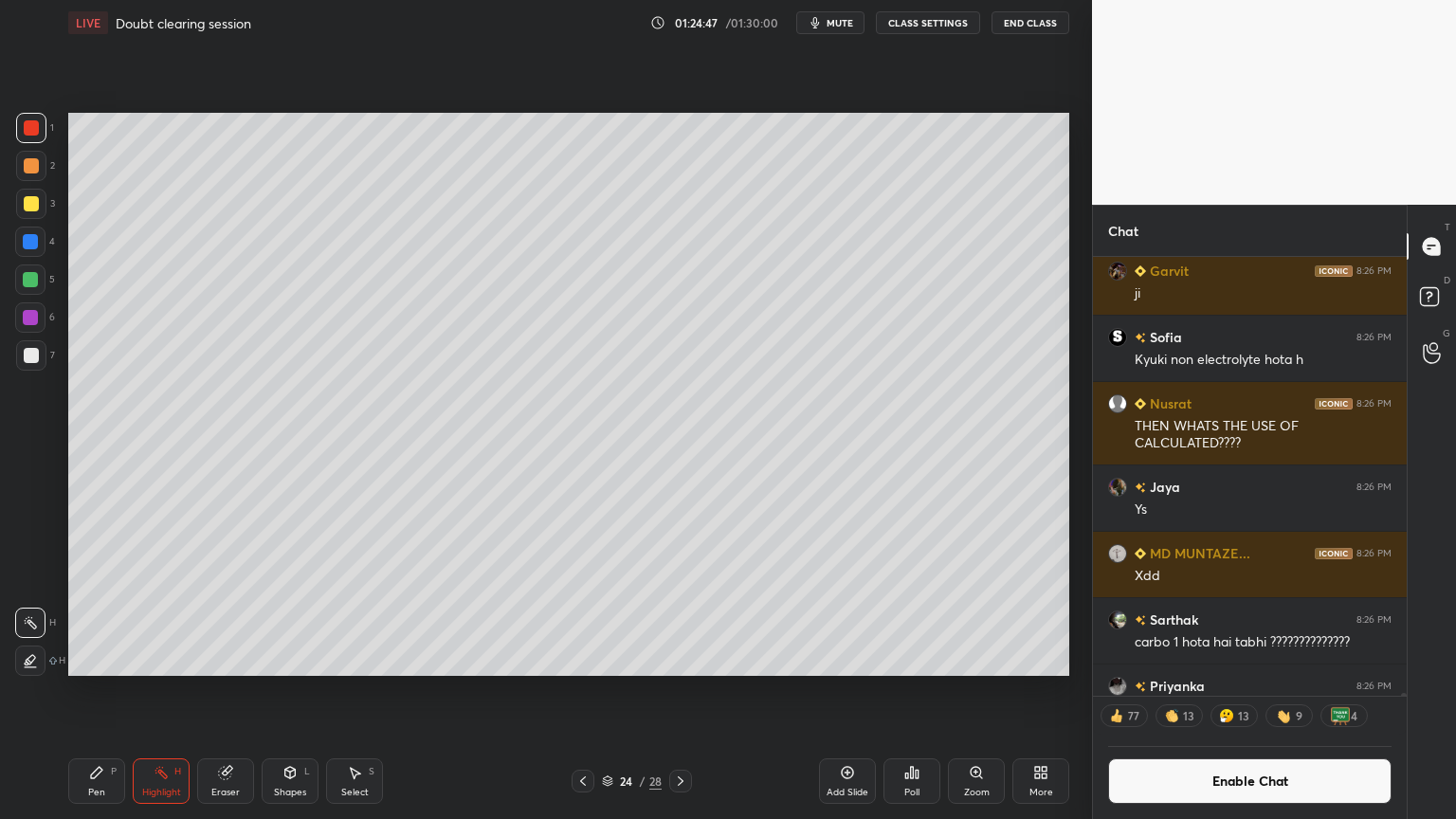 scroll, scrollTop: 102082, scrollLeft: 0, axis: vertical 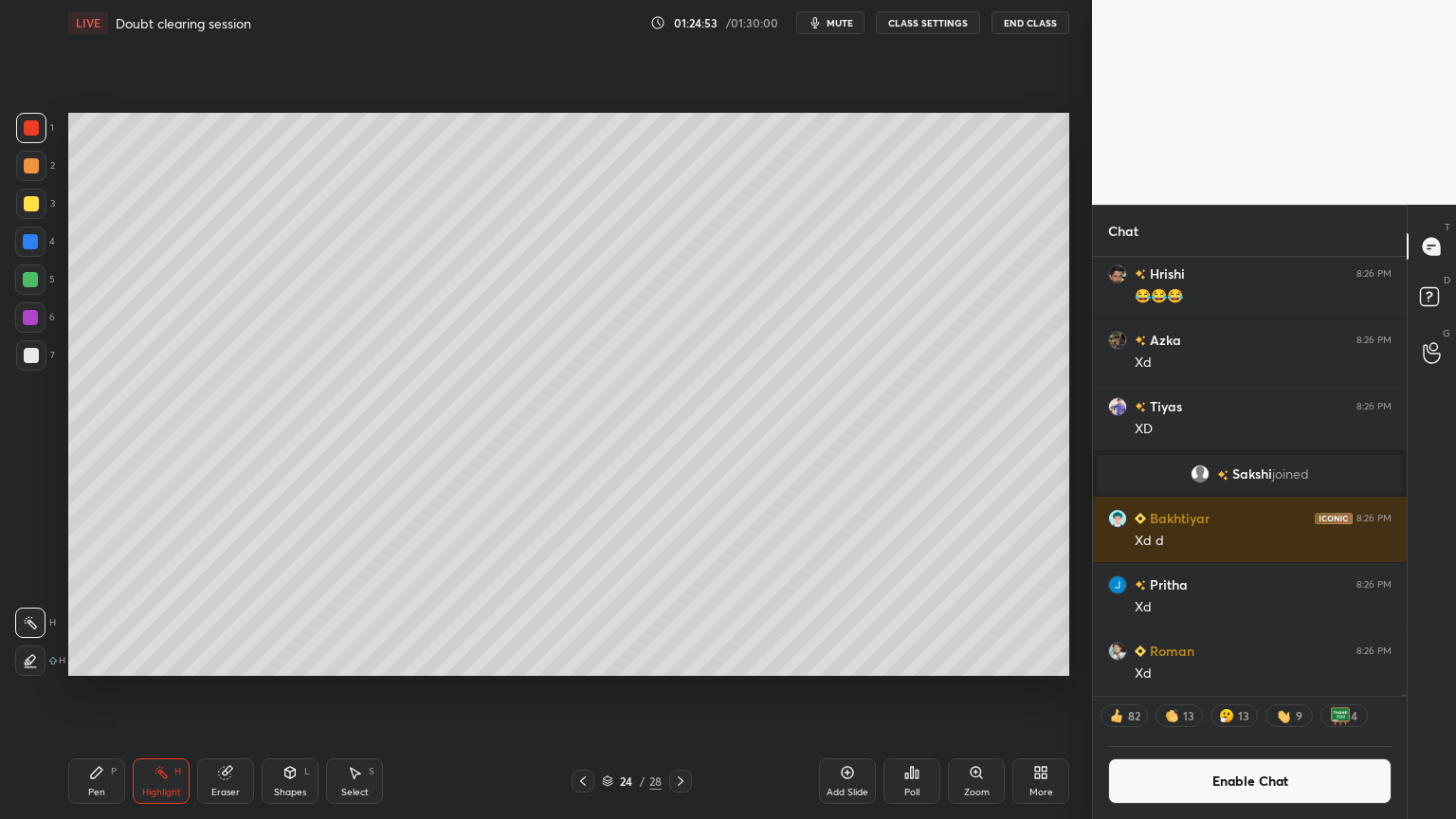 click on "Pen P" at bounding box center [97, 781] 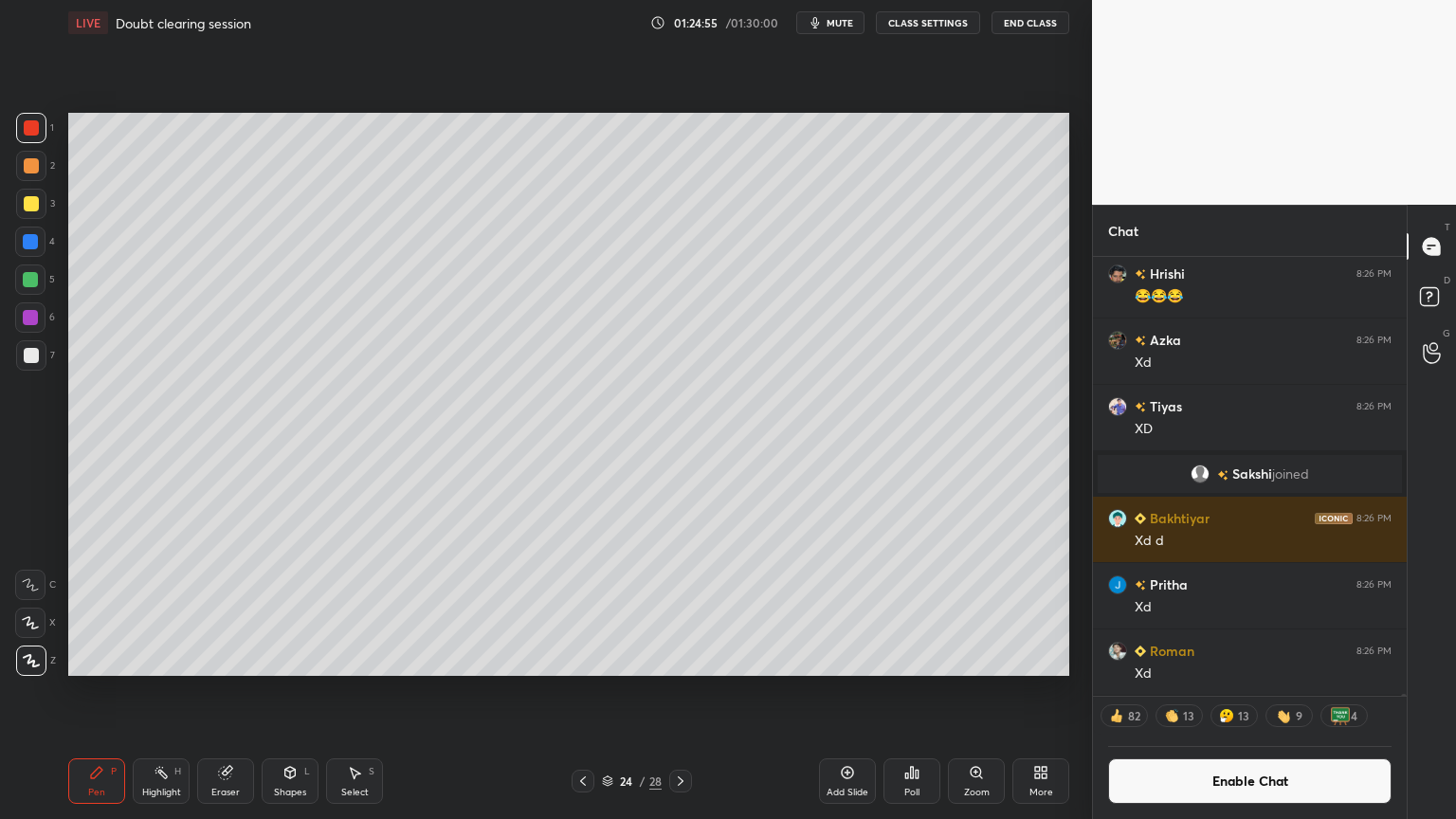 click at bounding box center (30, 242) 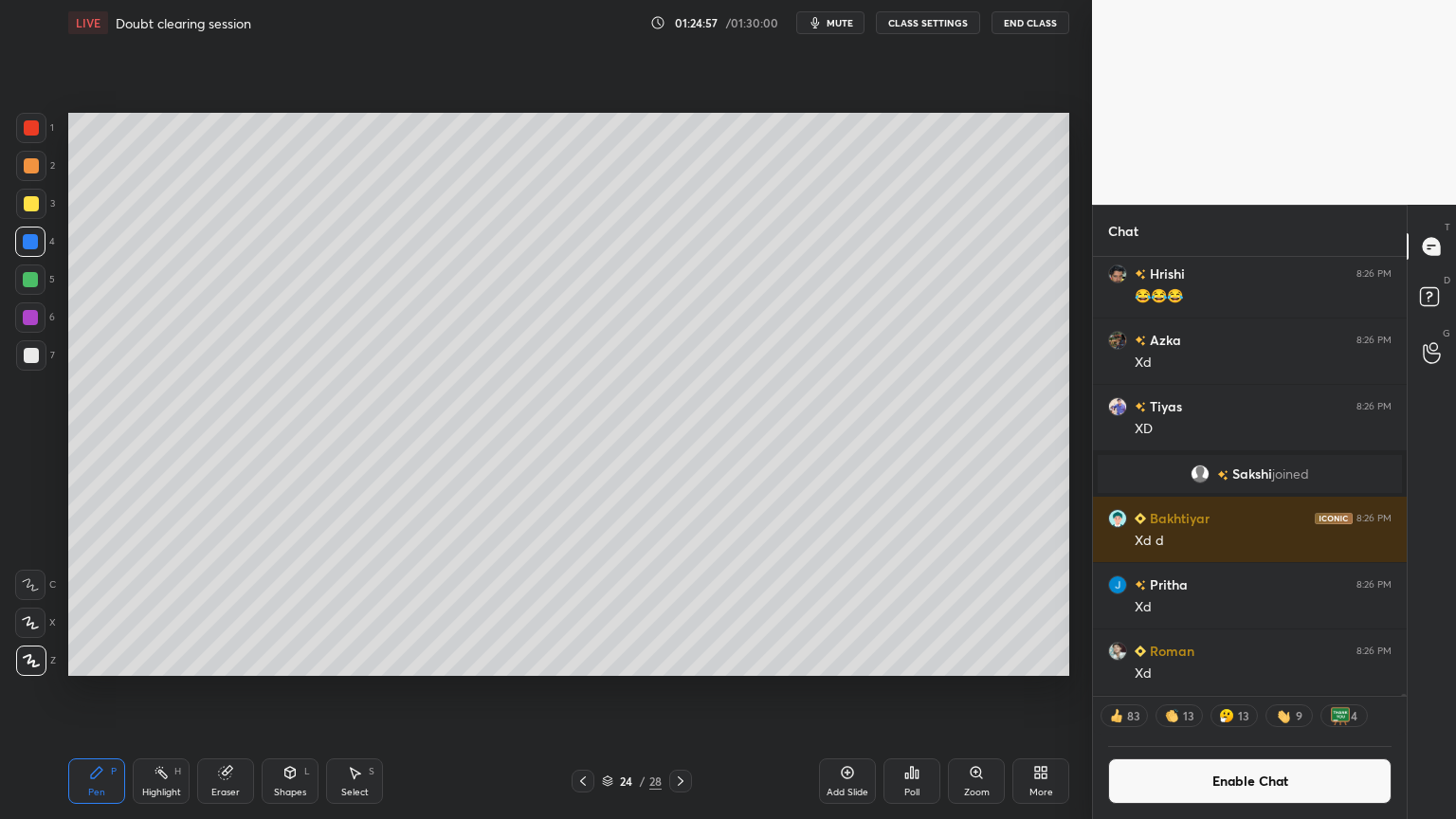 drag, startPoint x: 136, startPoint y: 792, endPoint x: 201, endPoint y: 770, distance: 68.6222 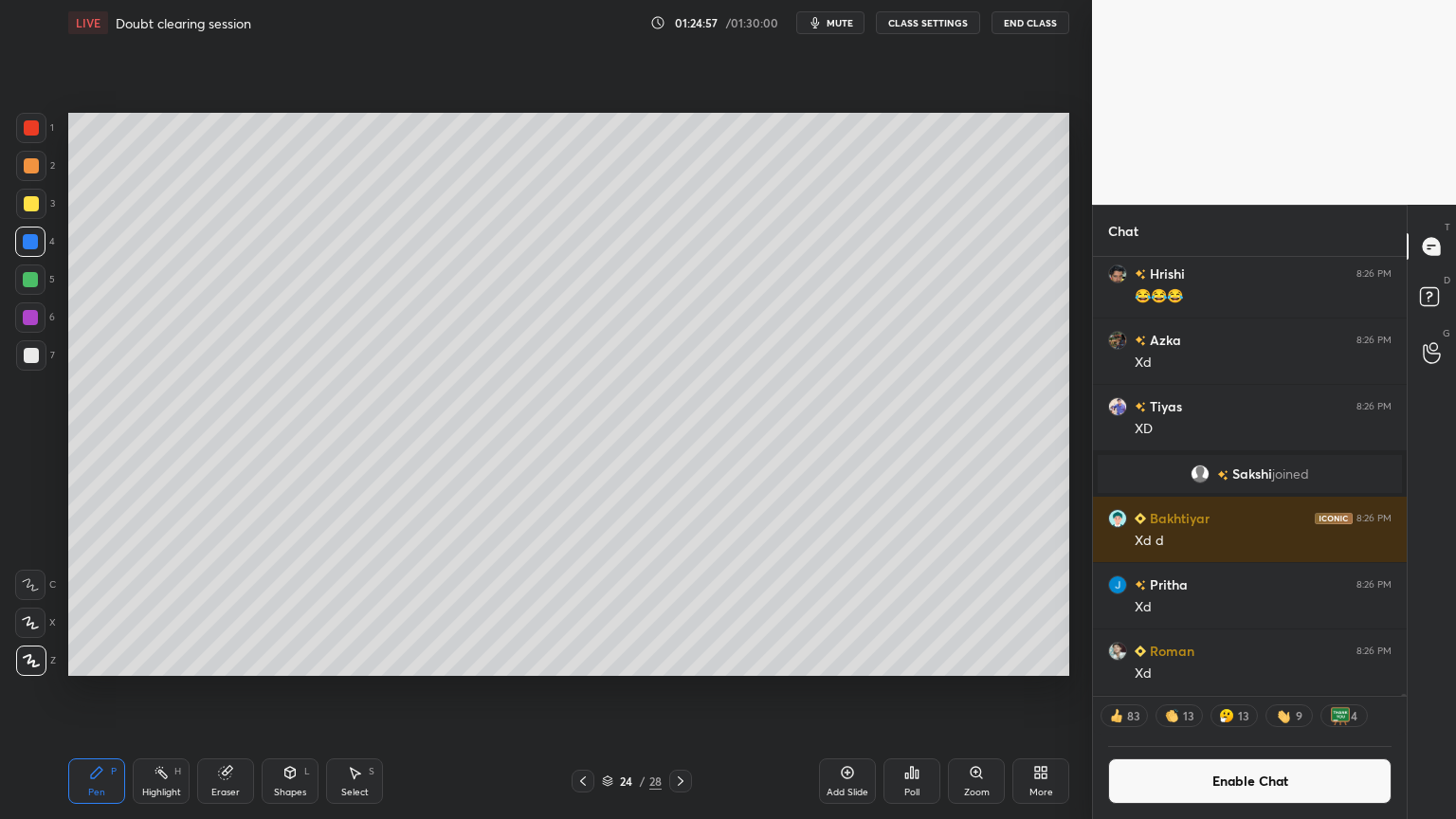 click on "Highlight H" at bounding box center [161, 781] 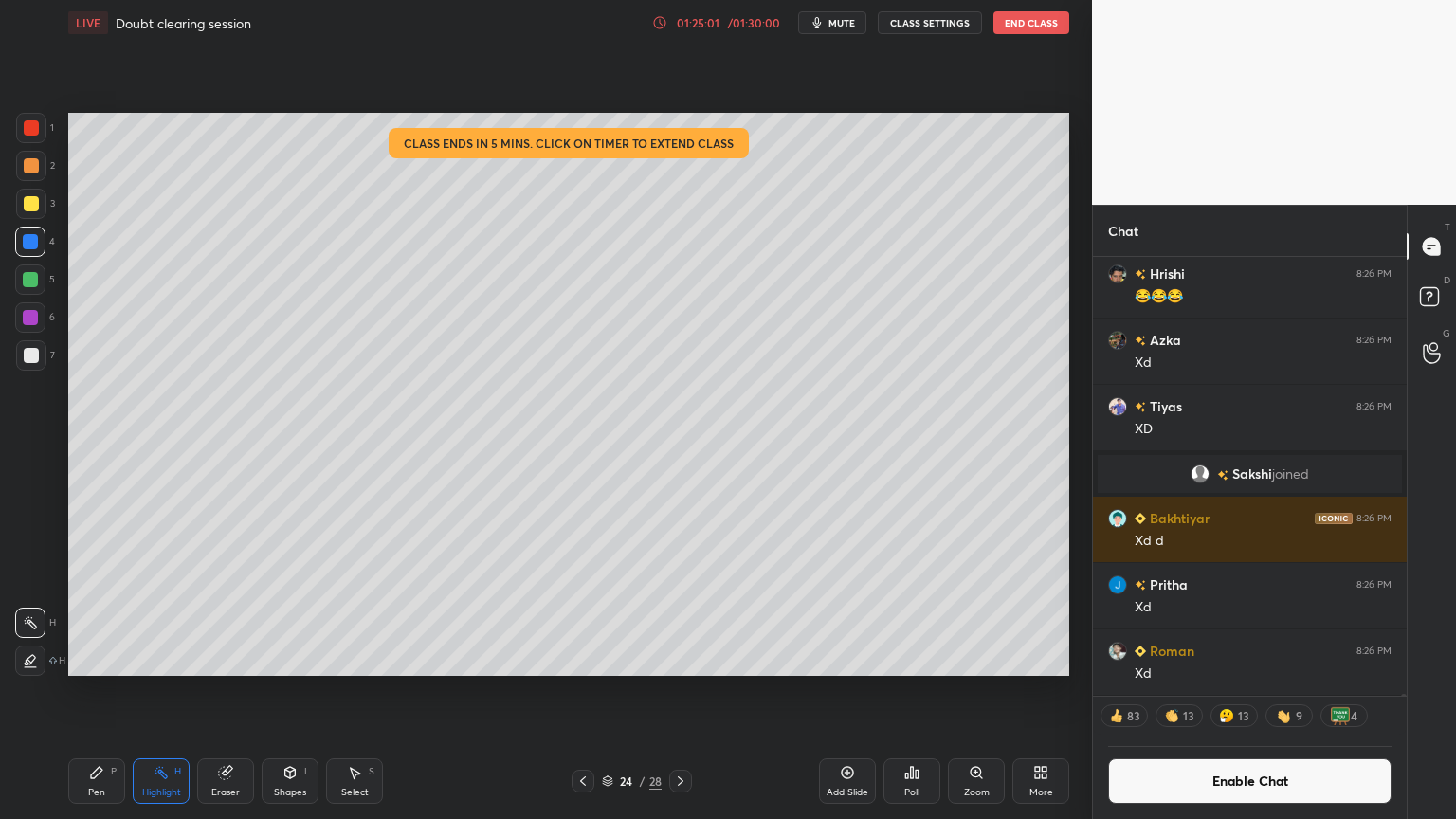 click on "Pen" at bounding box center [97, 792] 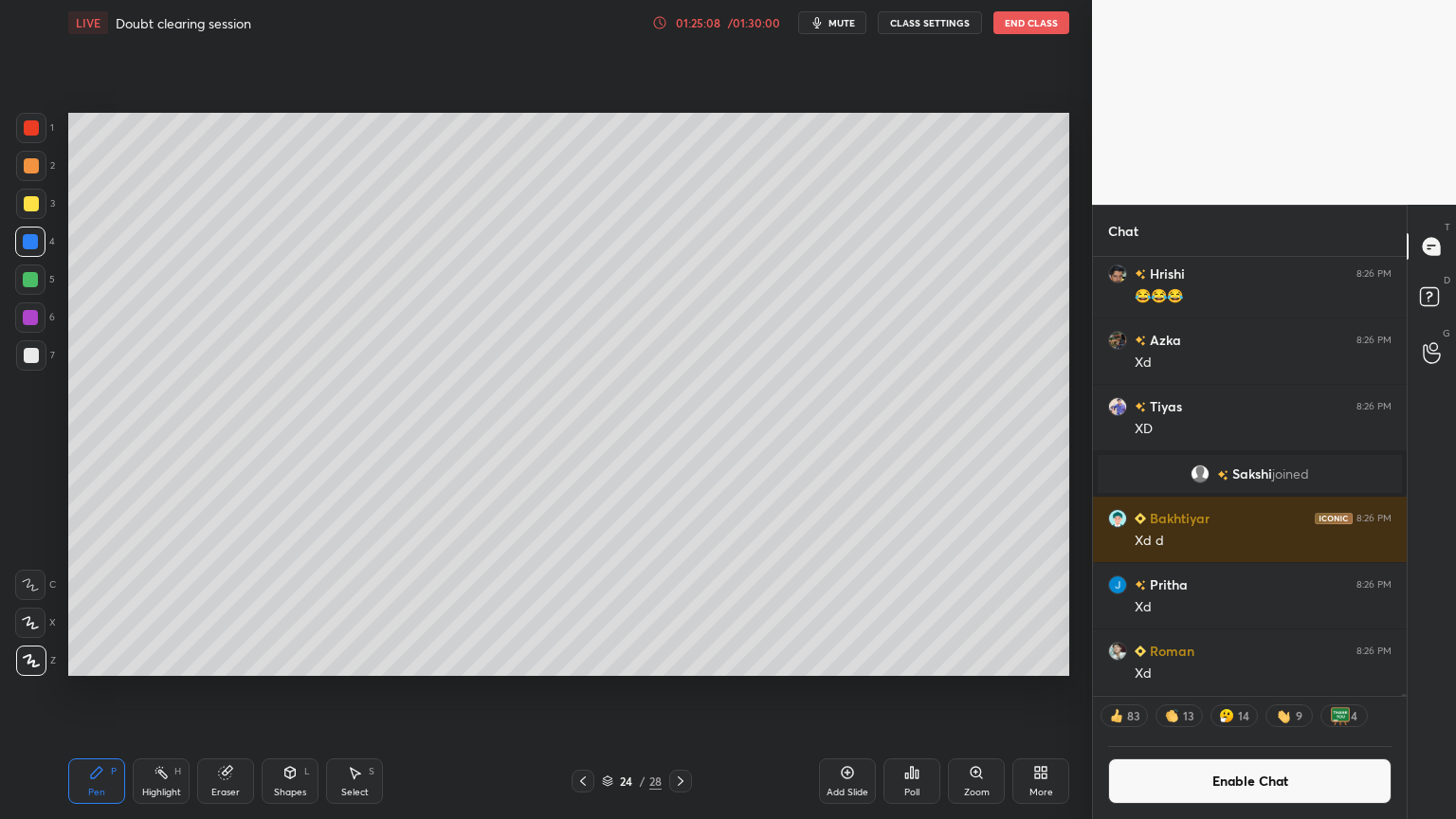 click 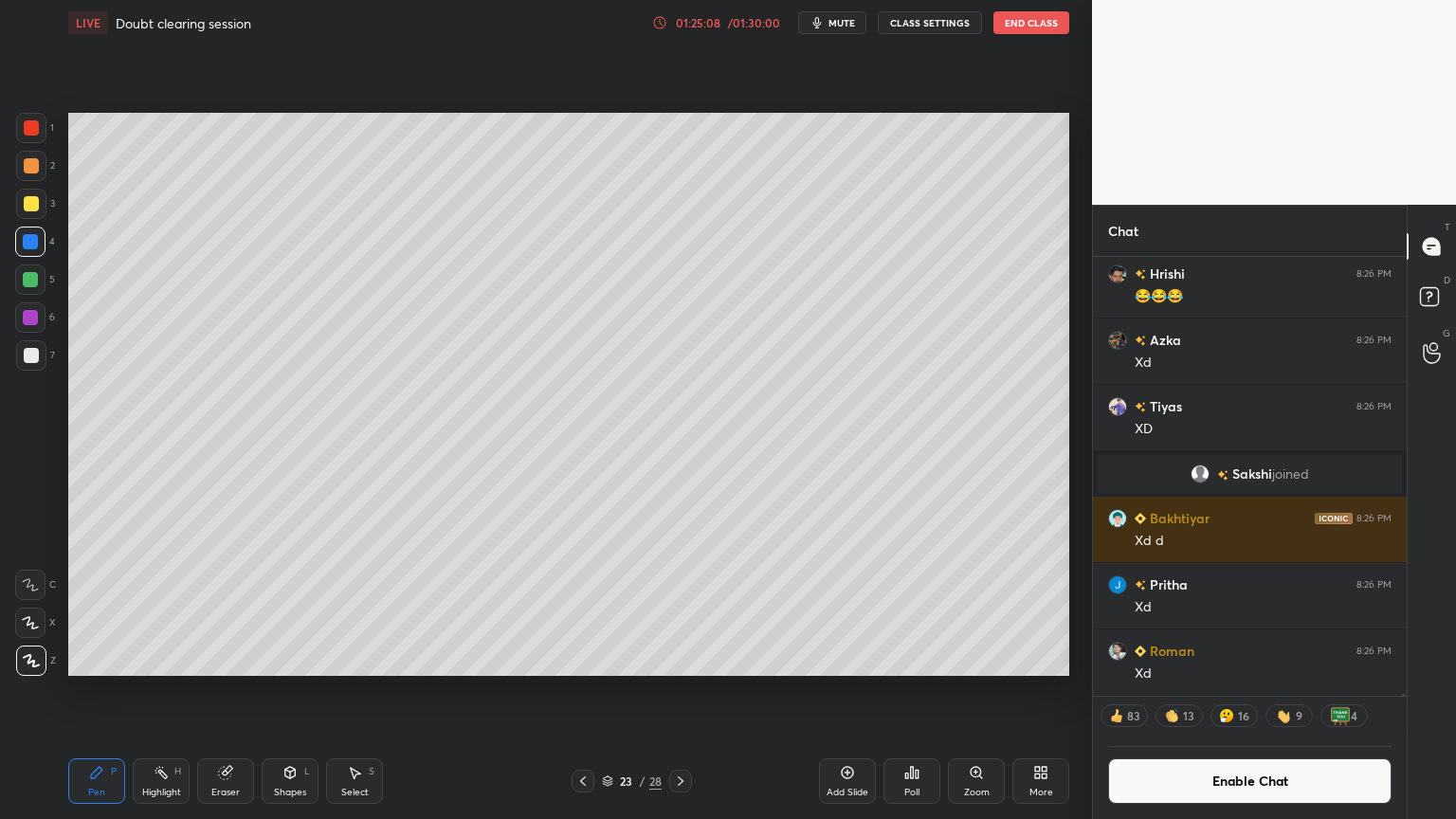 click on "Highlight" at bounding box center (161, 792) 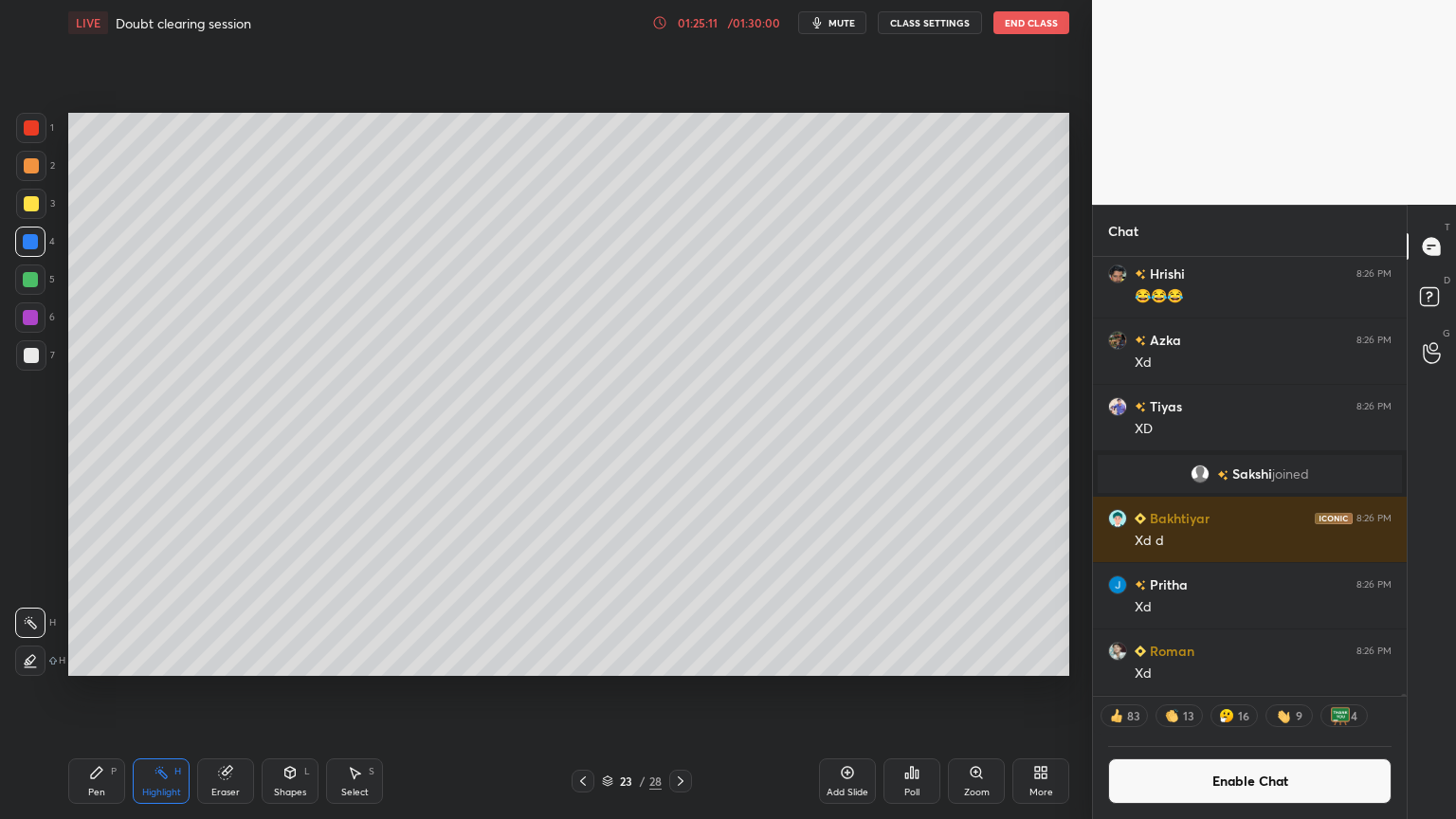 click 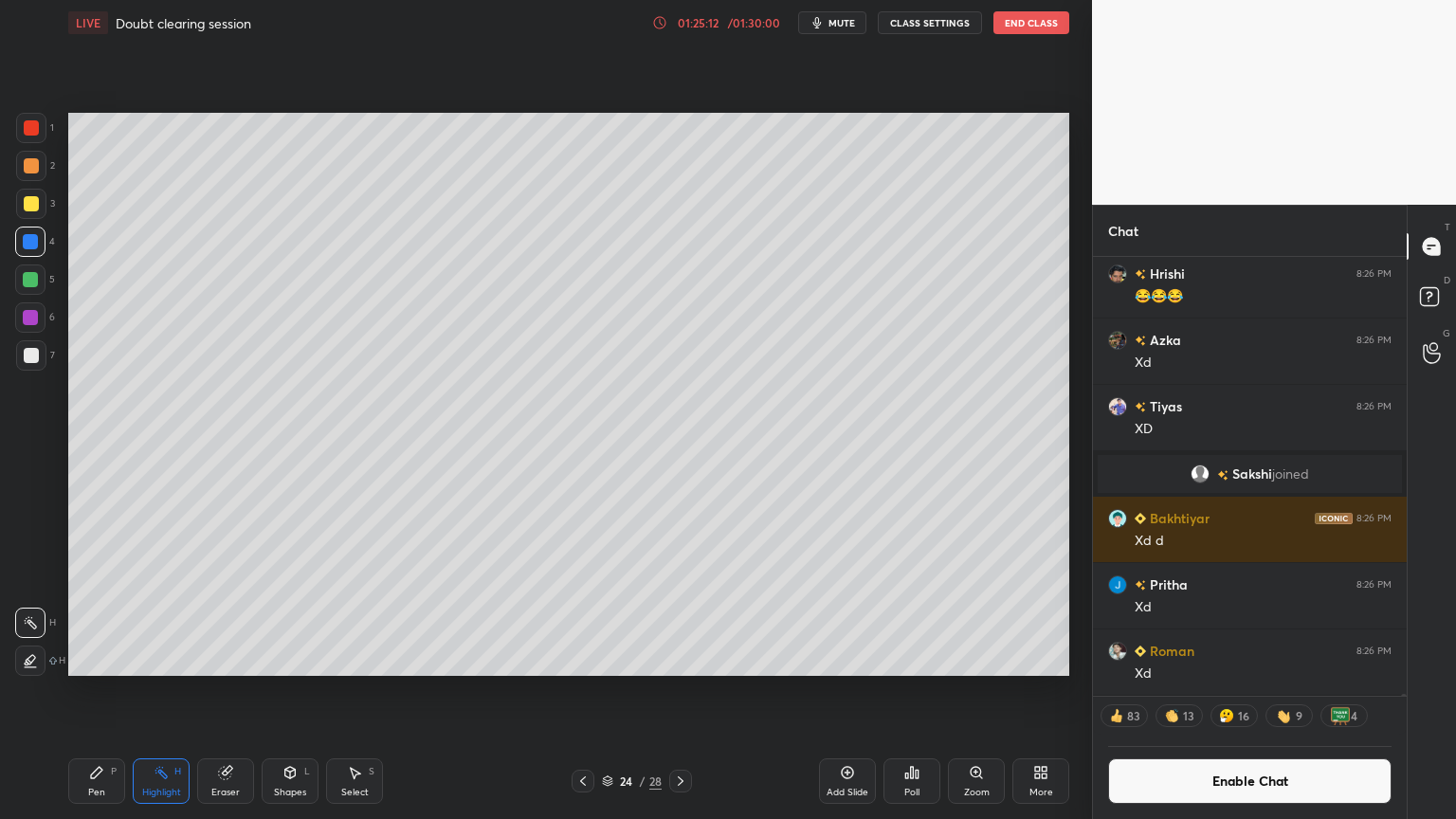 click on "Pen P" at bounding box center (97, 781) 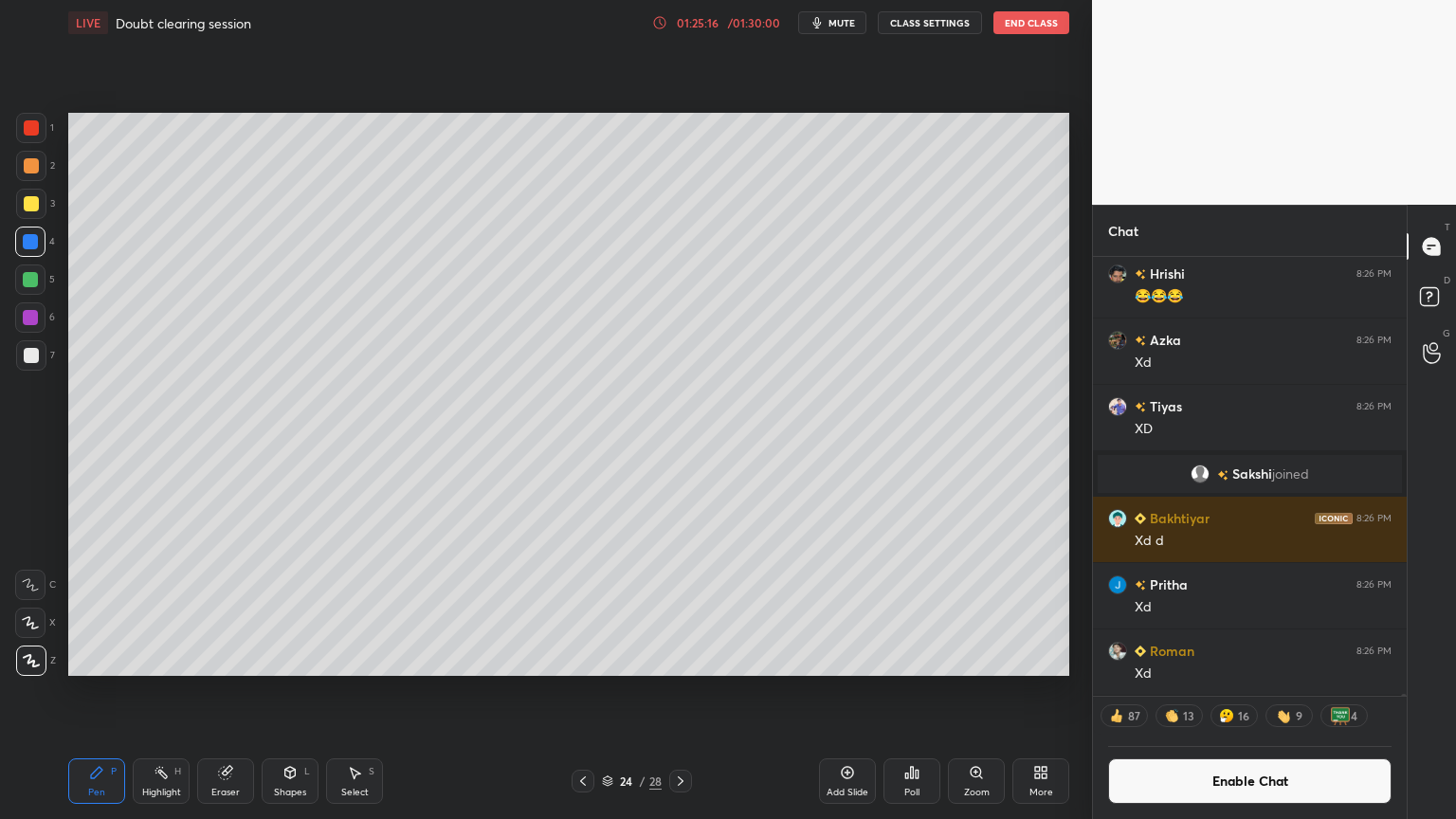 click on "Pen P Highlight H Eraser Shapes L Select S" at bounding box center [256, 781] 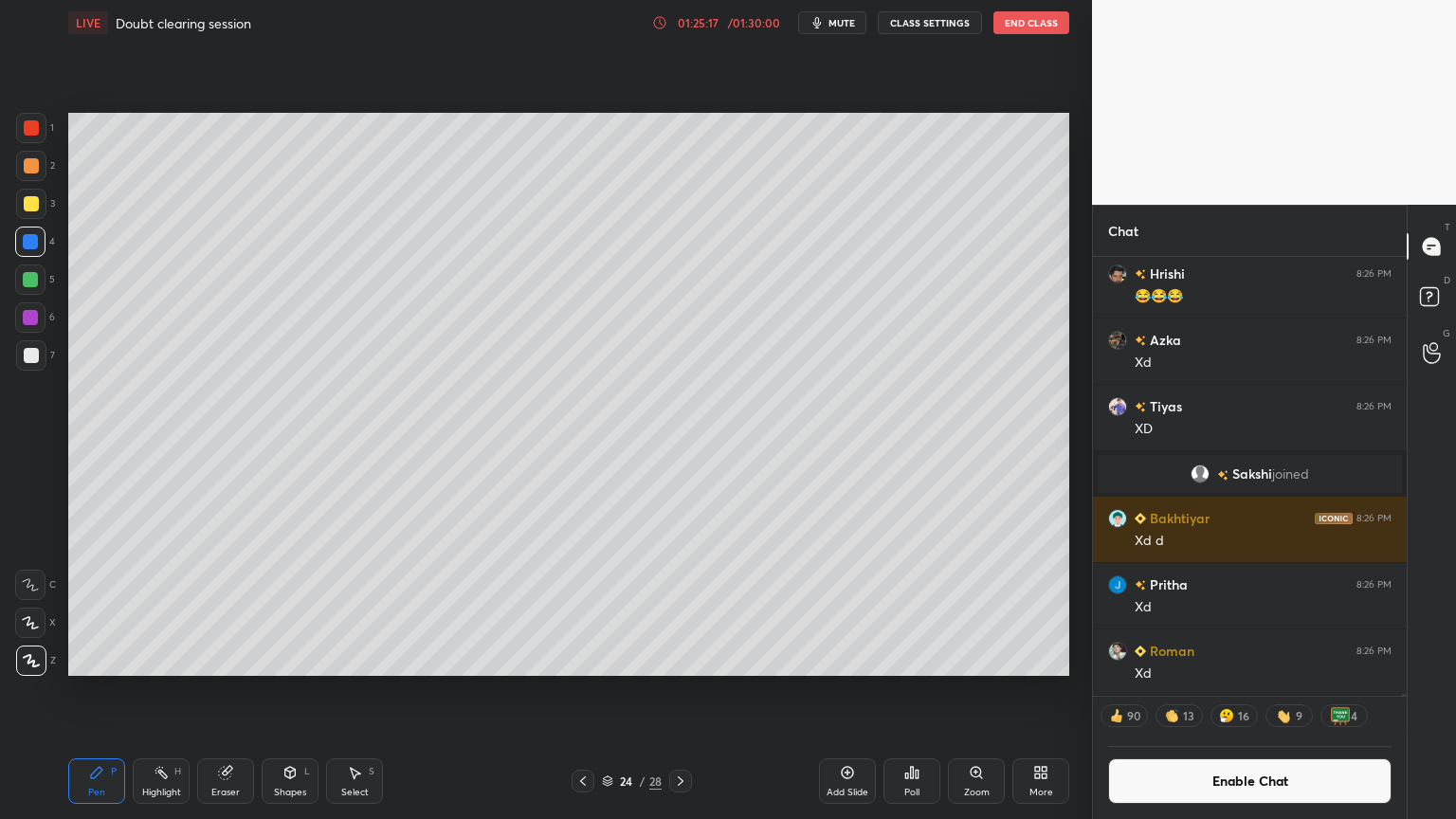 drag, startPoint x: 146, startPoint y: 800, endPoint x: 171, endPoint y: 781, distance: 31.40064 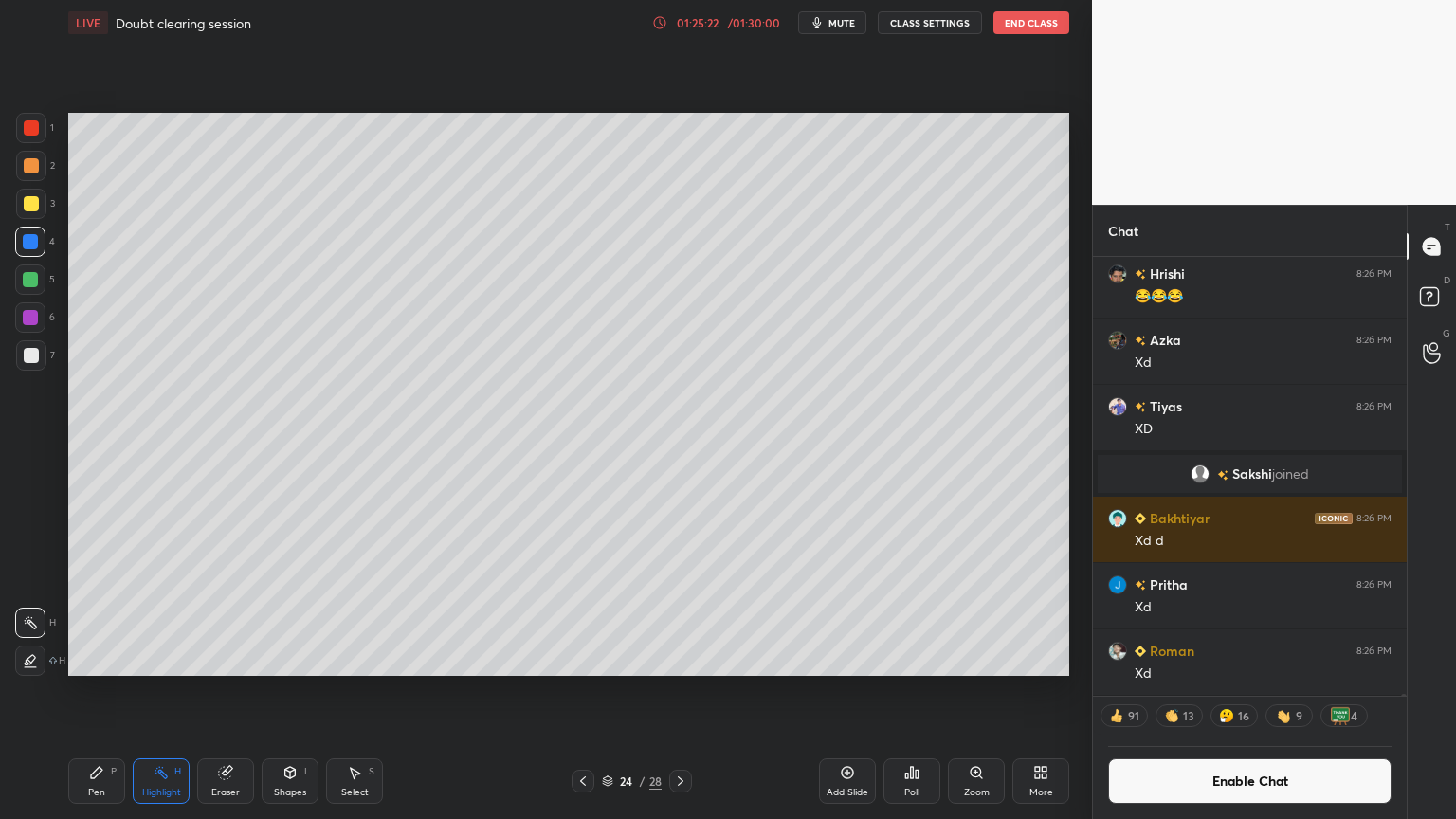 click on "Pen P" at bounding box center [97, 781] 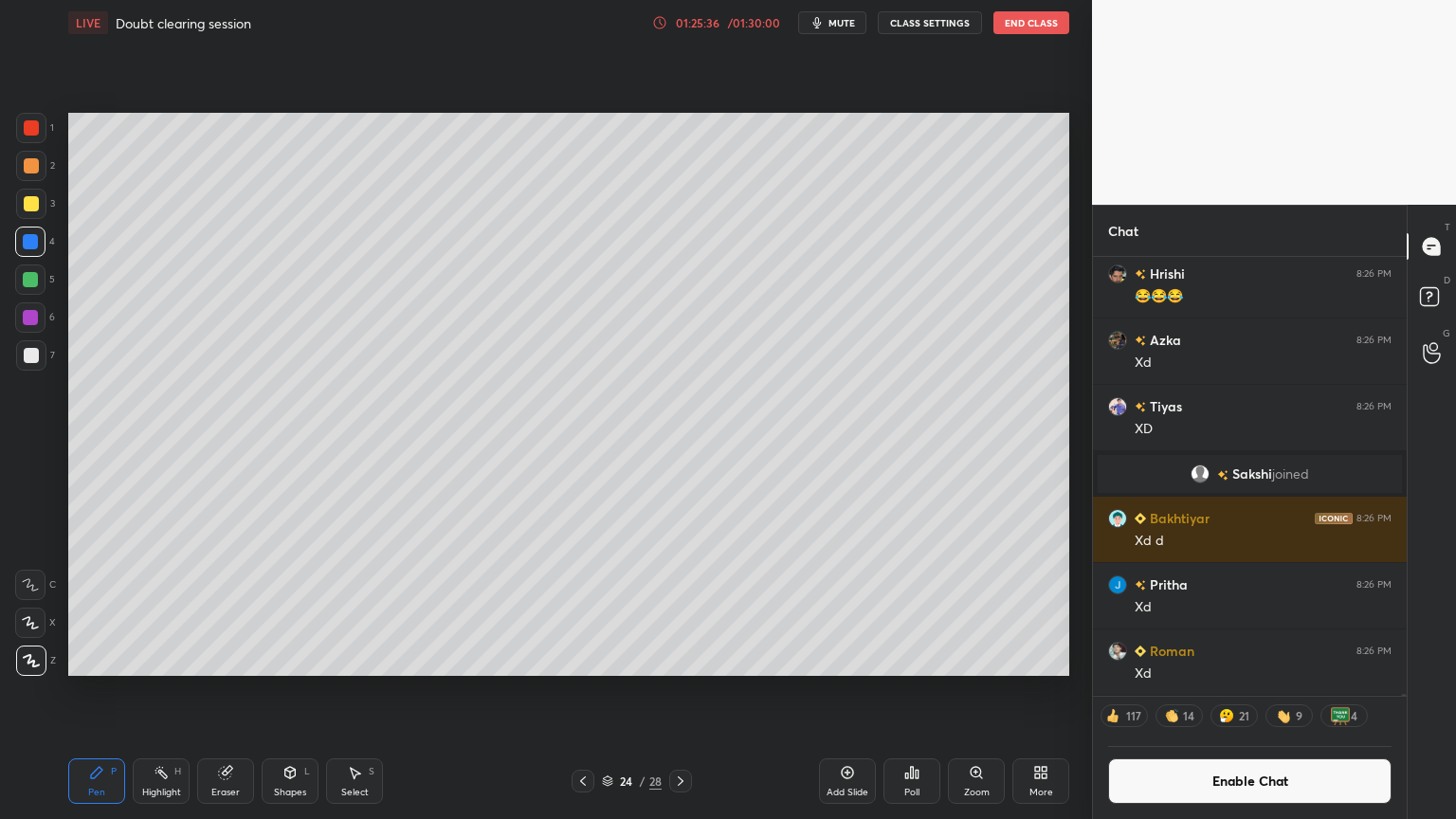 click on "Highlight" at bounding box center [161, 792] 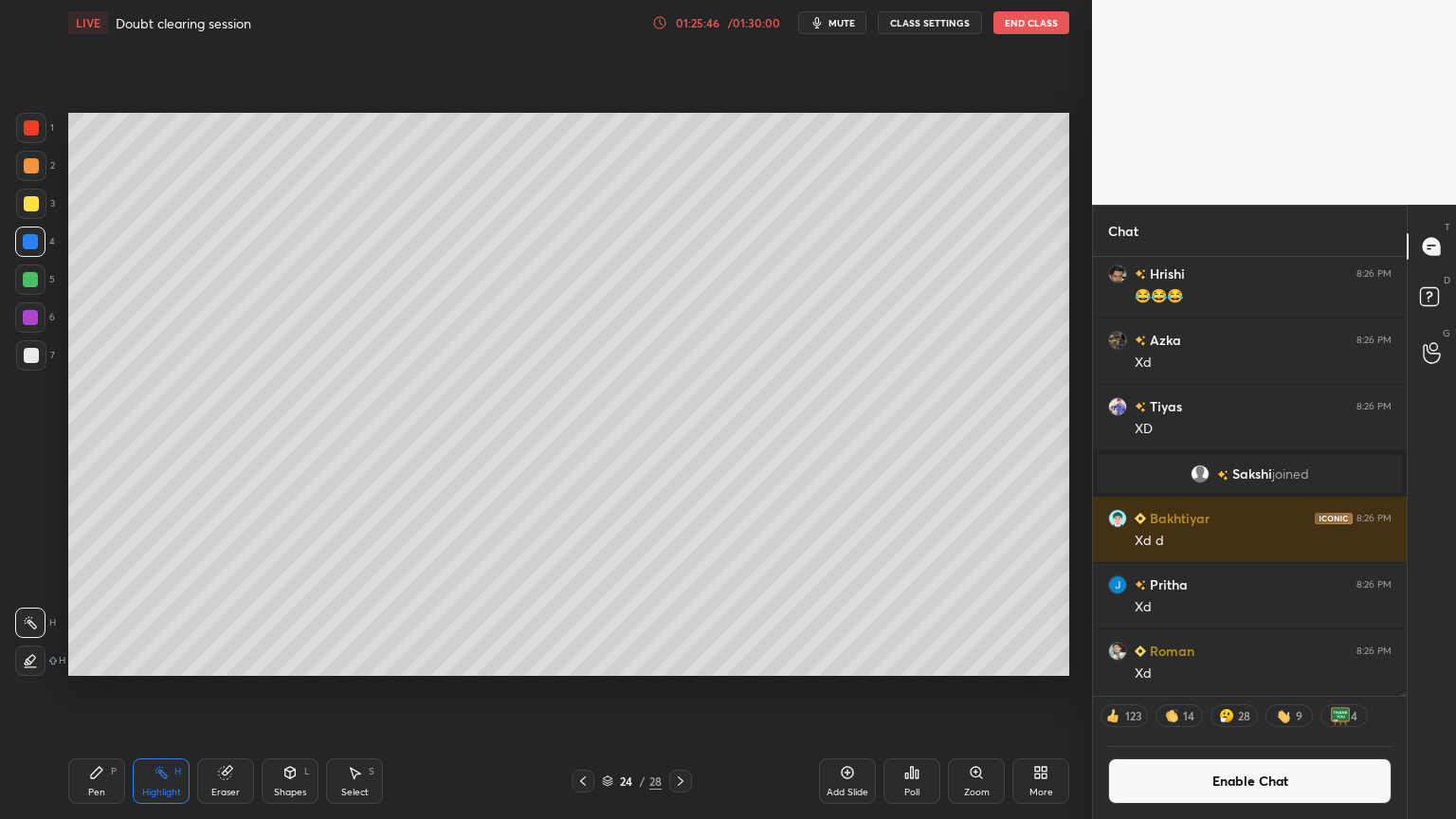 click on "Eraser" at bounding box center (226, 781) 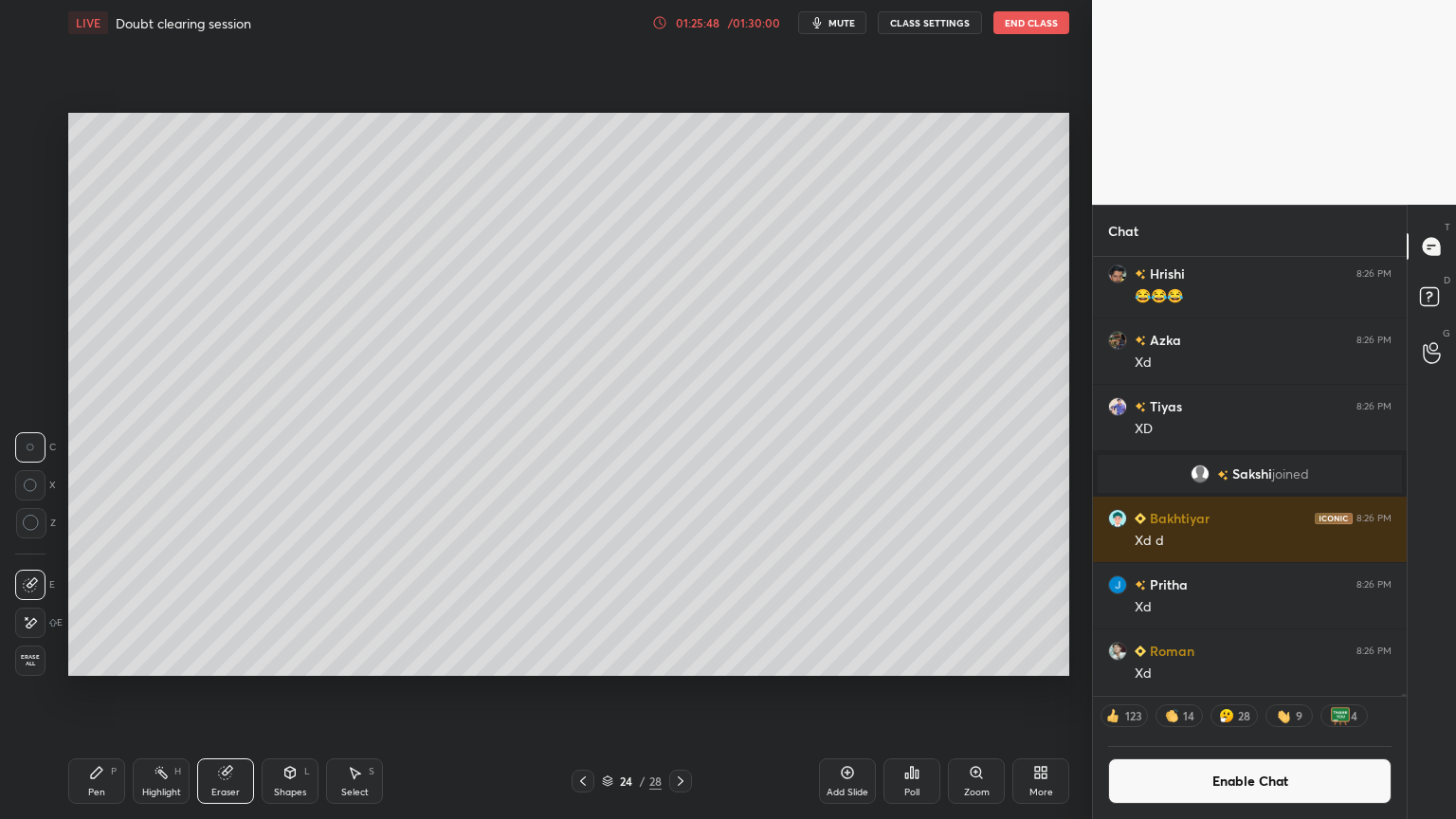 click on "Pen P" at bounding box center [97, 781] 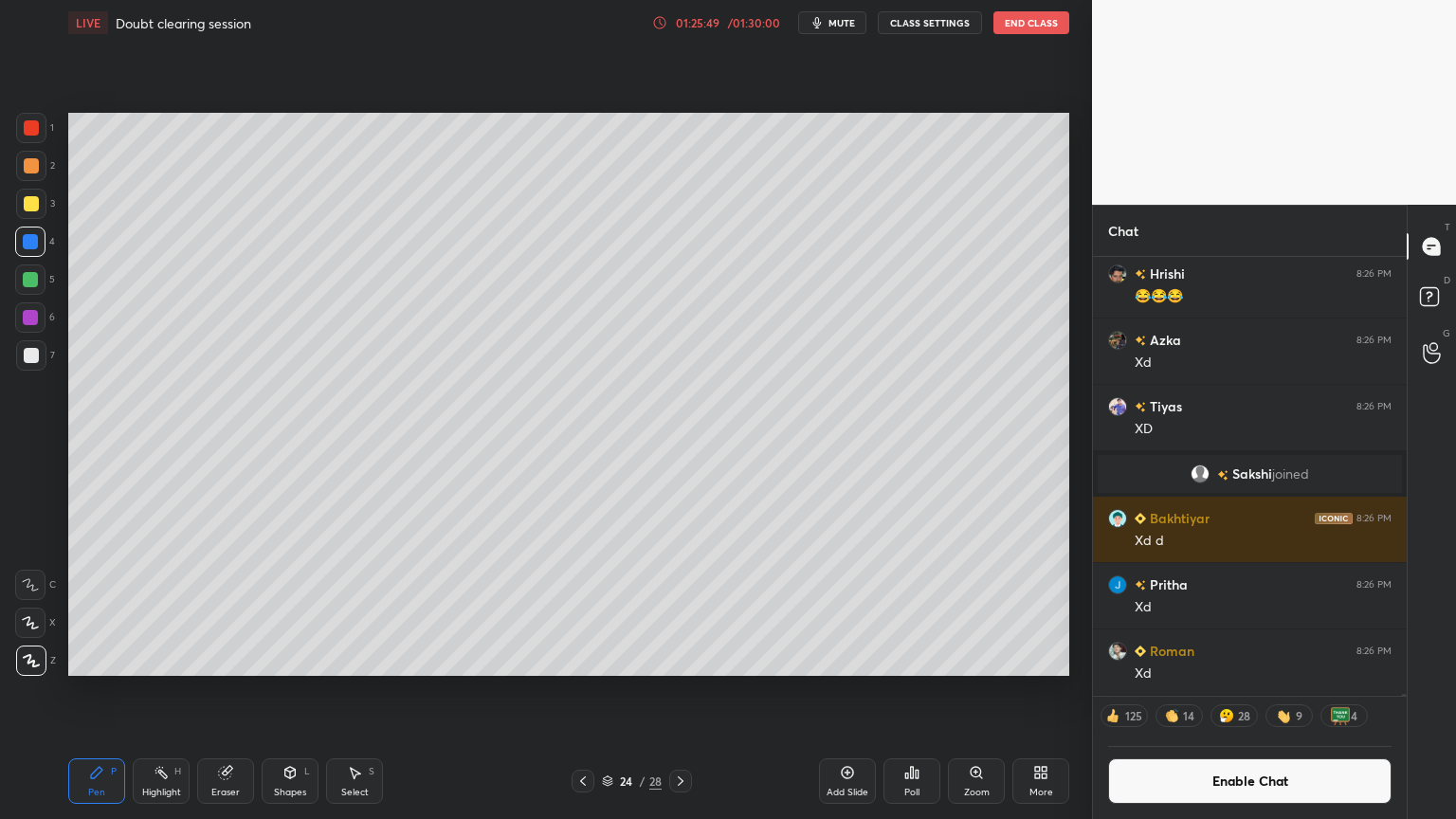click at bounding box center (31, 128) 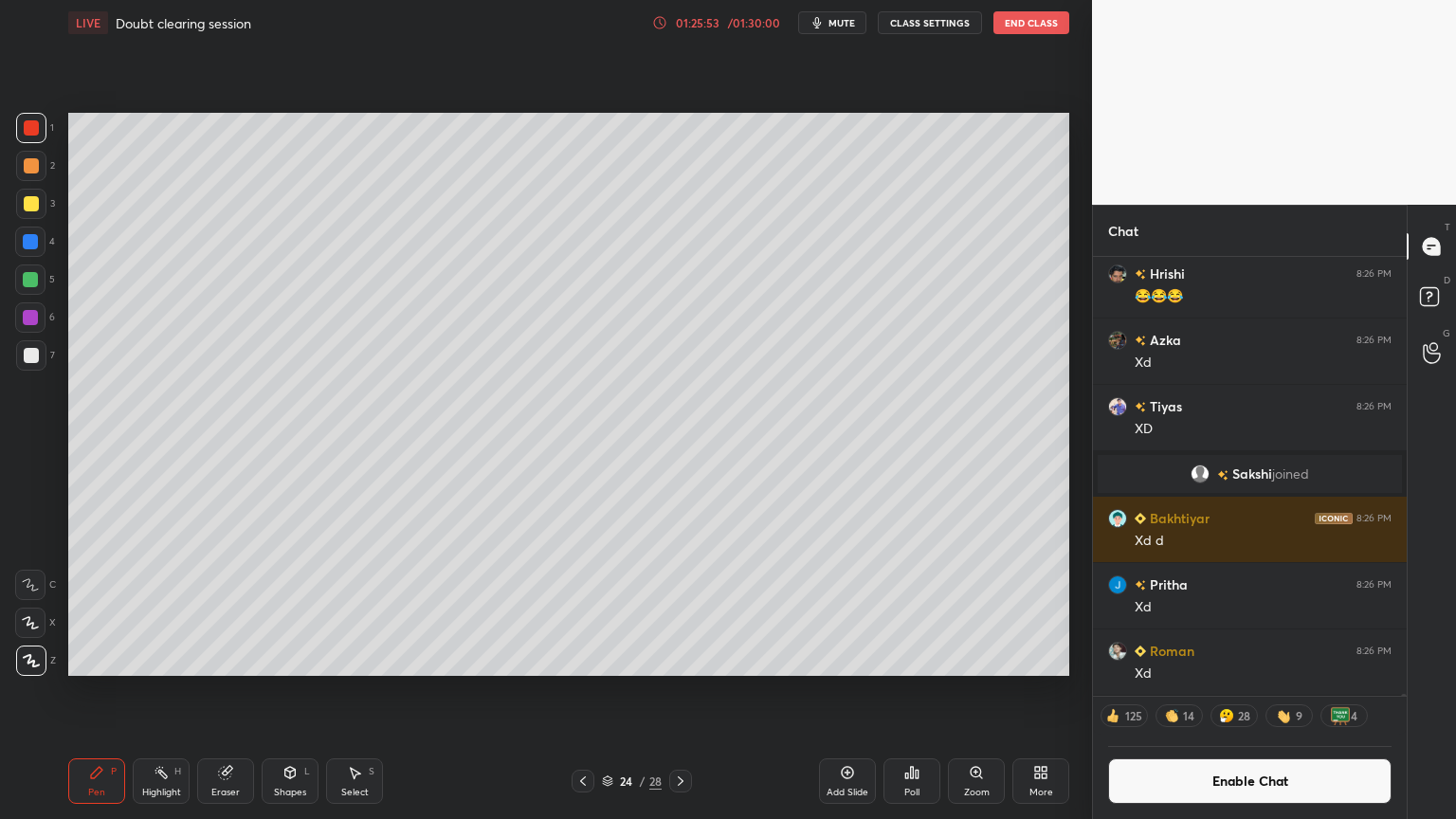 click on "Highlight H" at bounding box center [161, 781] 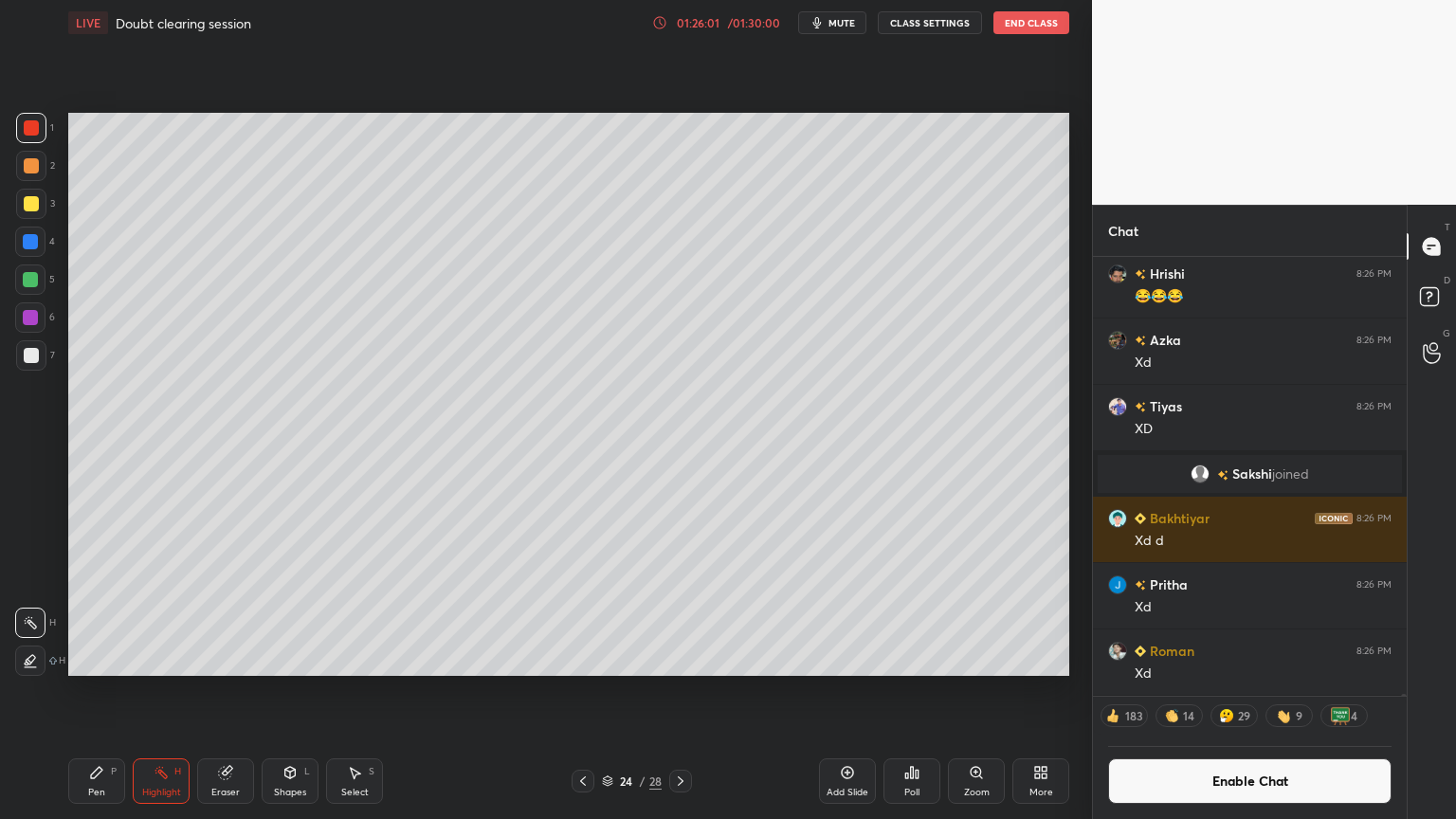 click on "Eraser" at bounding box center [226, 781] 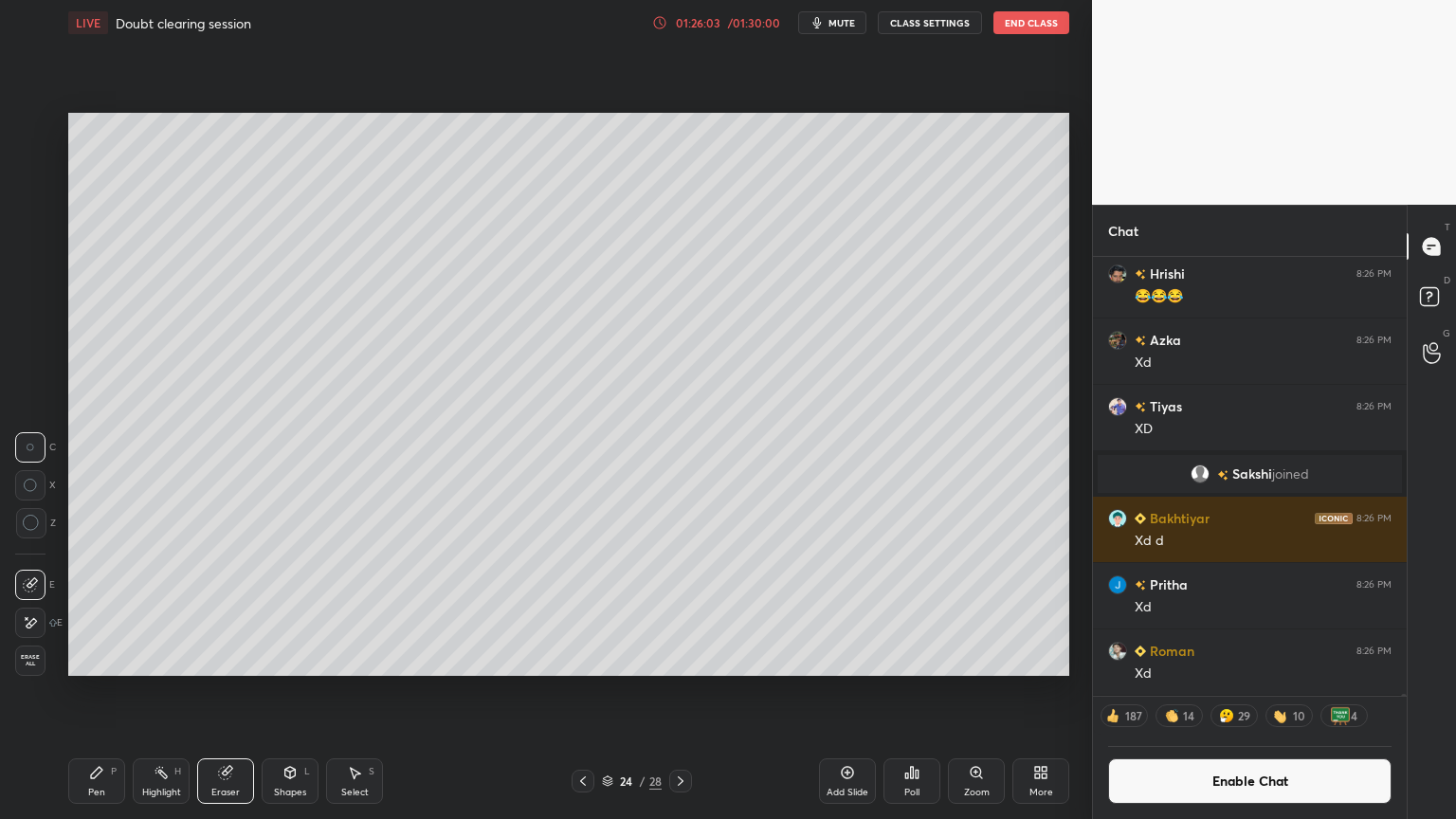 click on "Pen P" at bounding box center (97, 781) 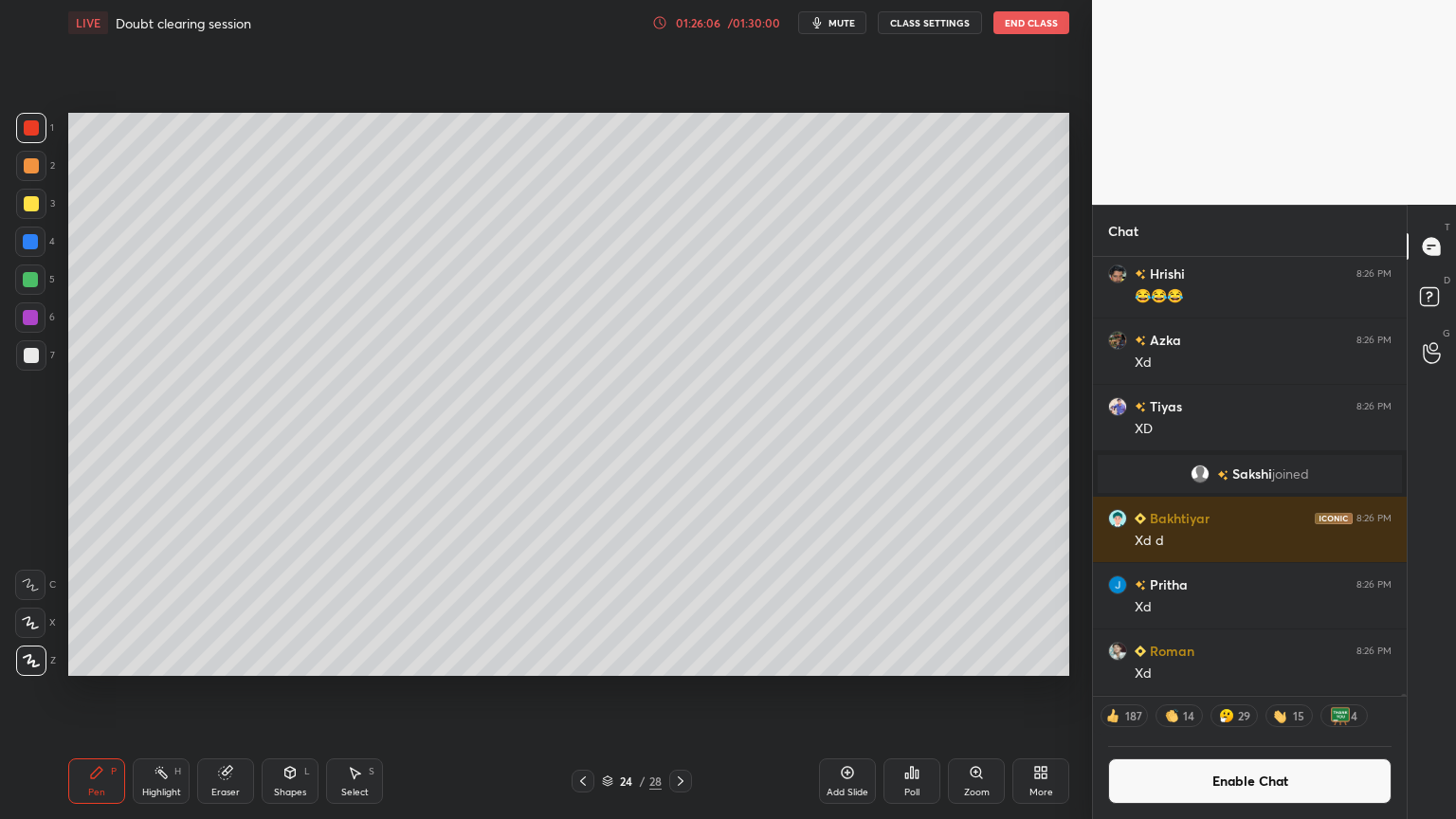 drag, startPoint x: 224, startPoint y: 782, endPoint x: 239, endPoint y: 739, distance: 45.54119 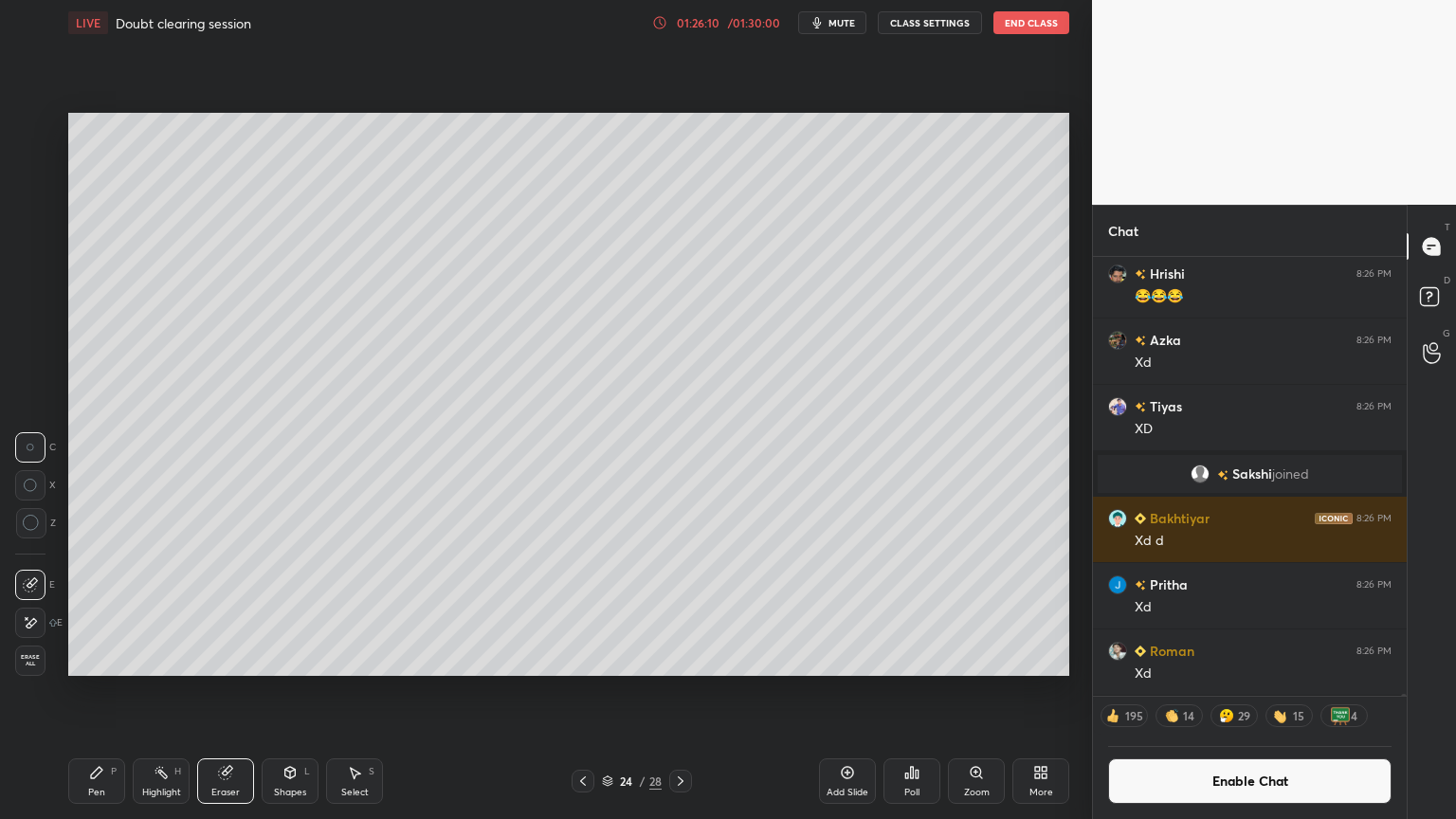 click on "Pen P" at bounding box center [97, 781] 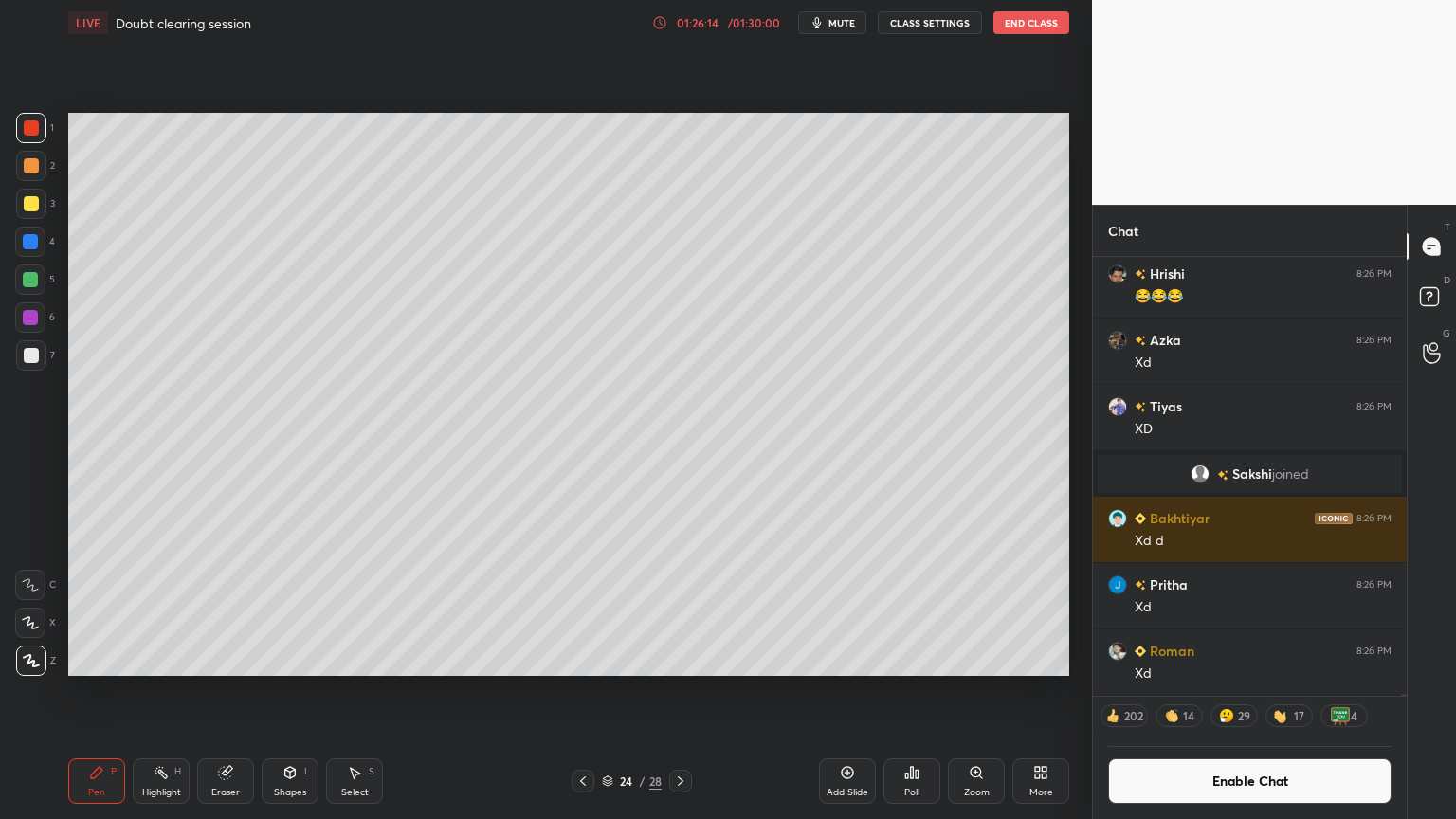 click on "Shapes L" at bounding box center (290, 781) 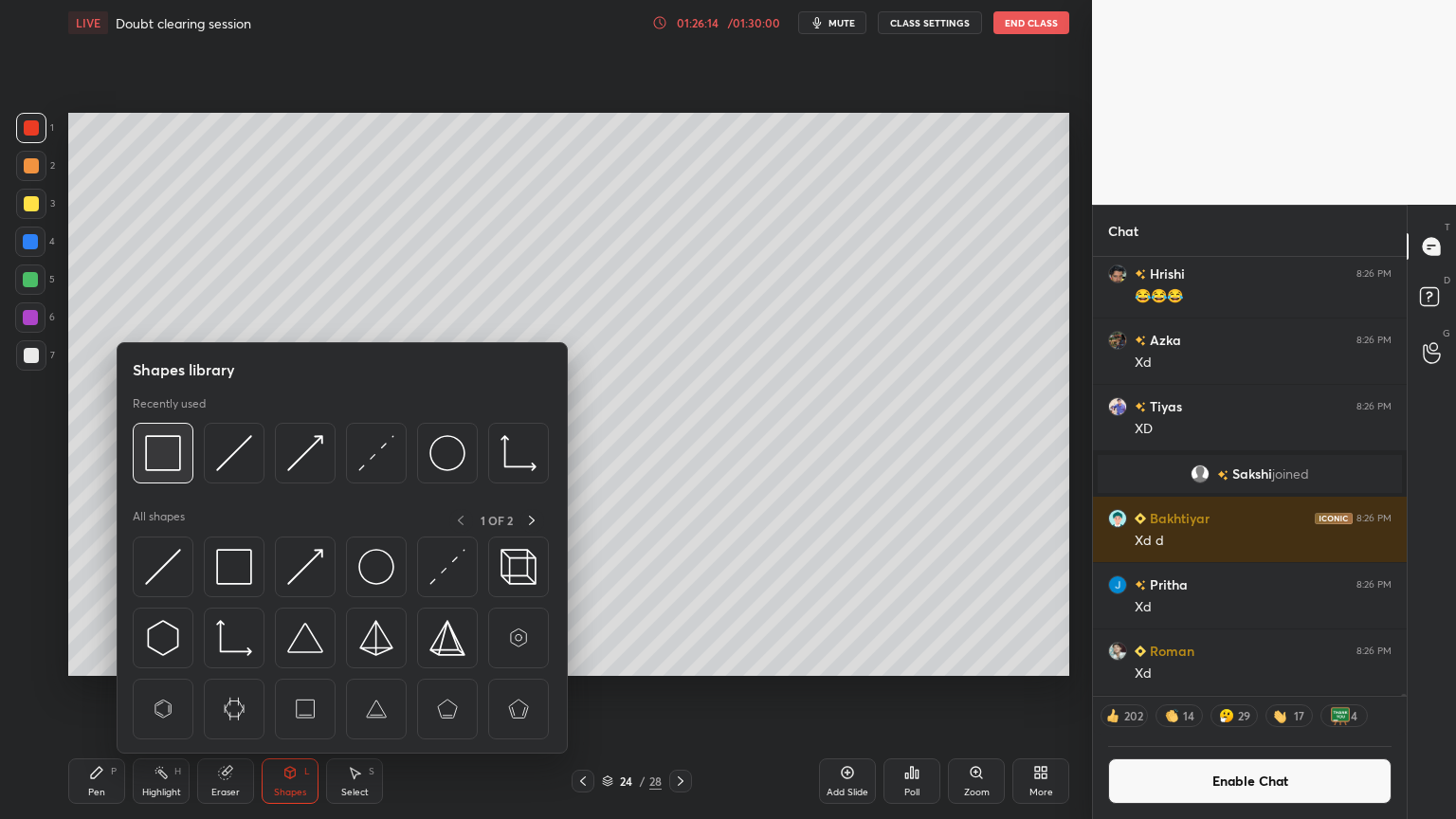 click at bounding box center (163, 453) 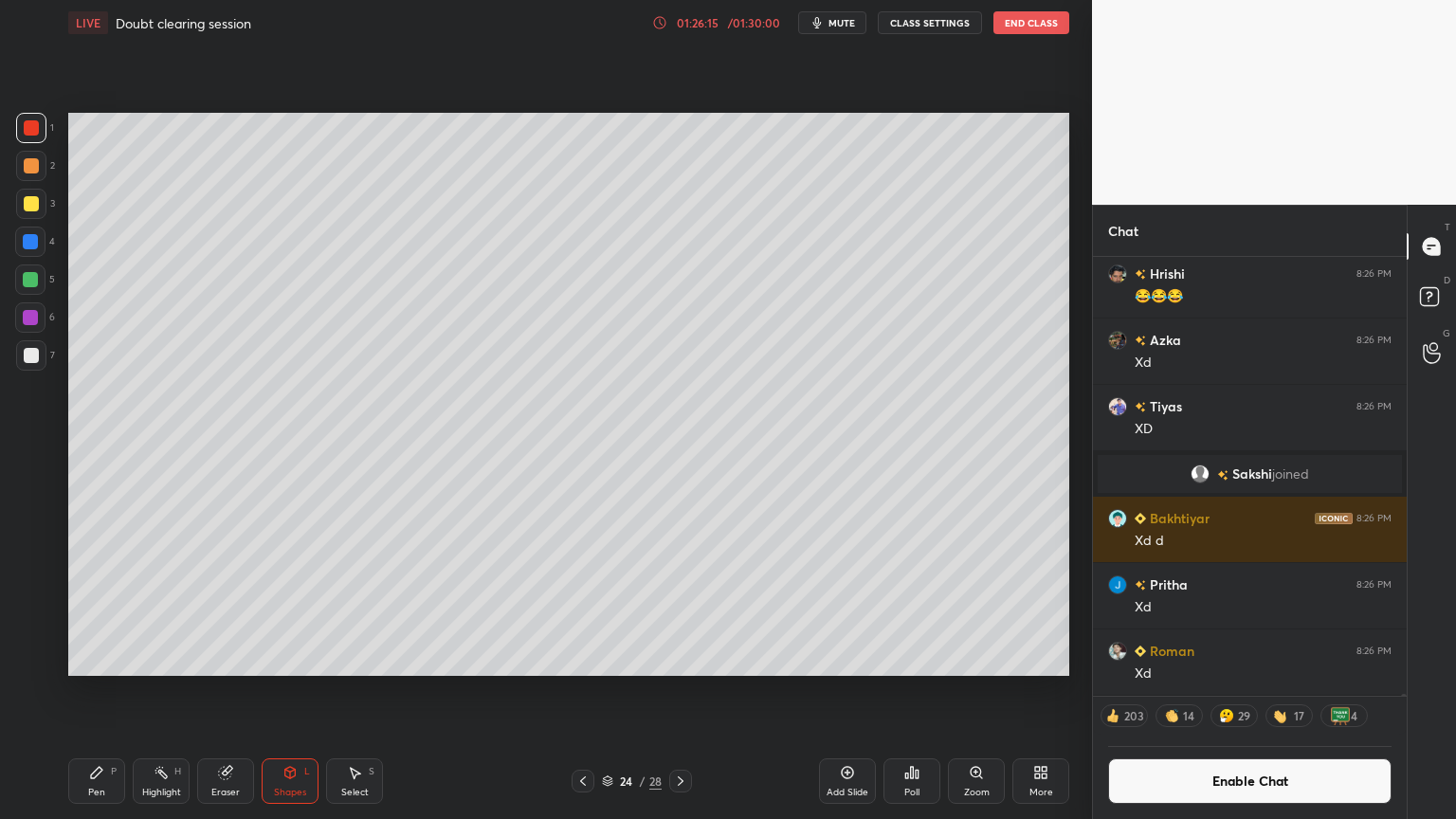 click at bounding box center [31, 355] 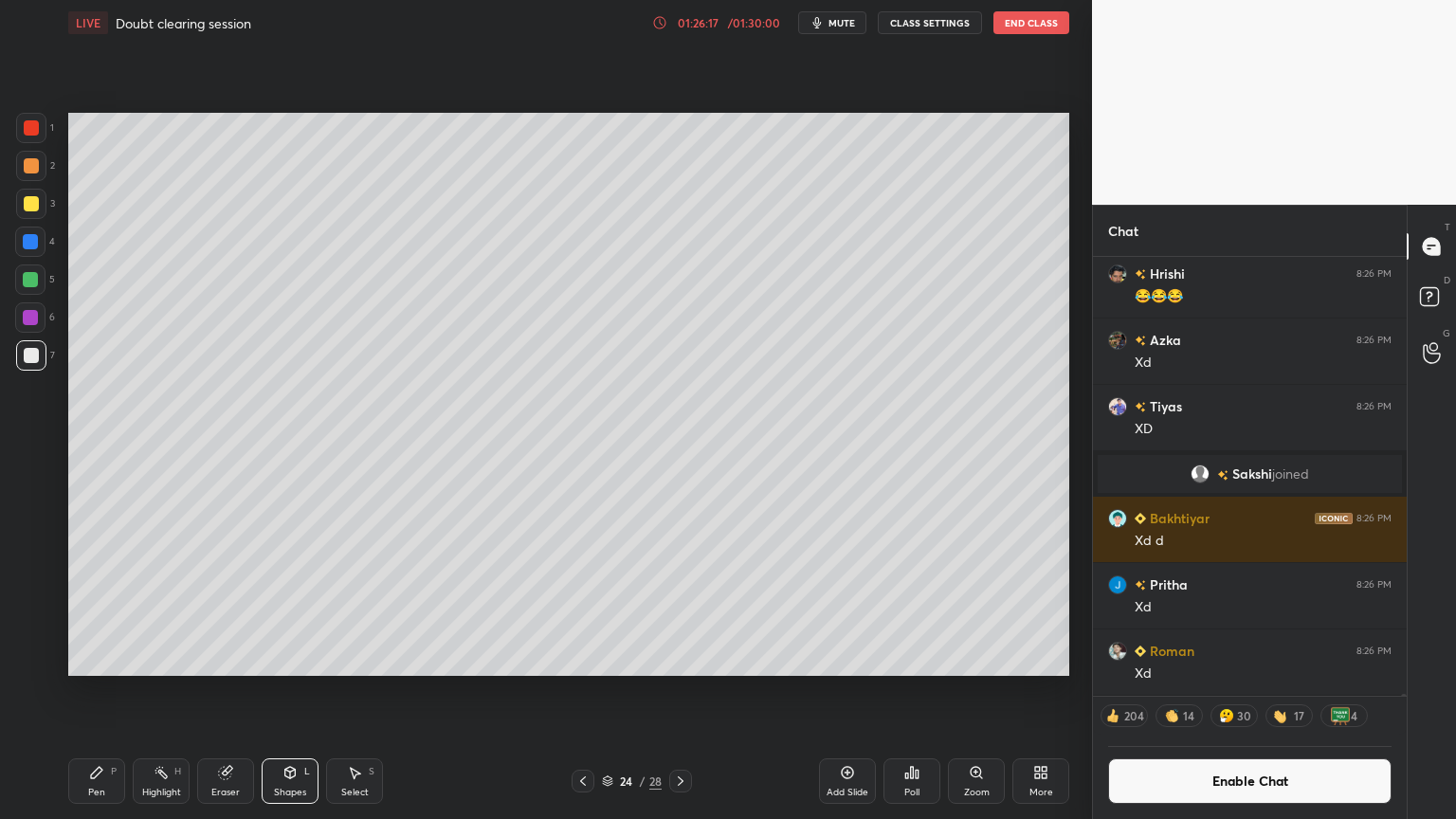 click on "Highlight H" at bounding box center (161, 781) 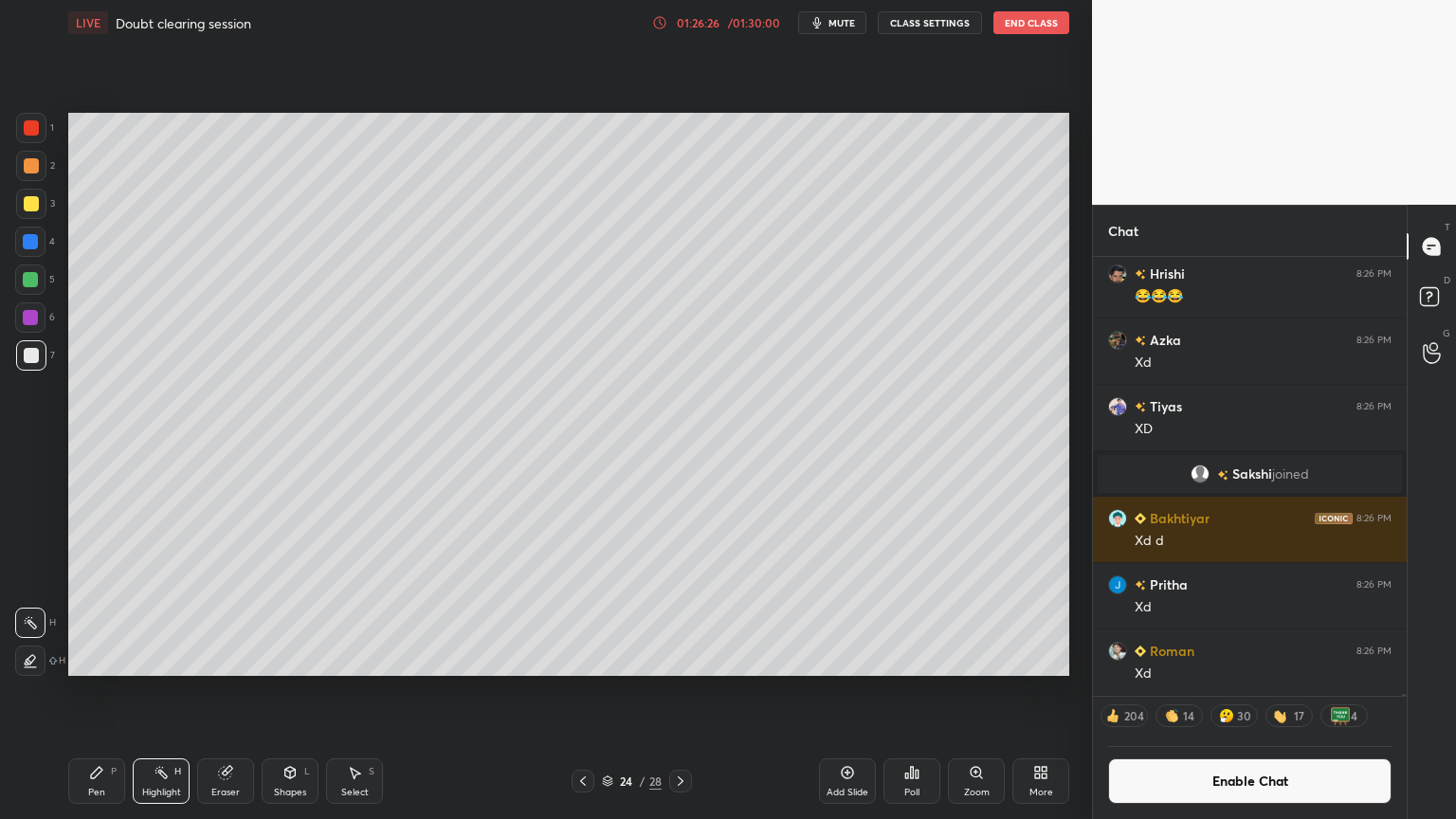 scroll, scrollTop: 7, scrollLeft: 6, axis: both 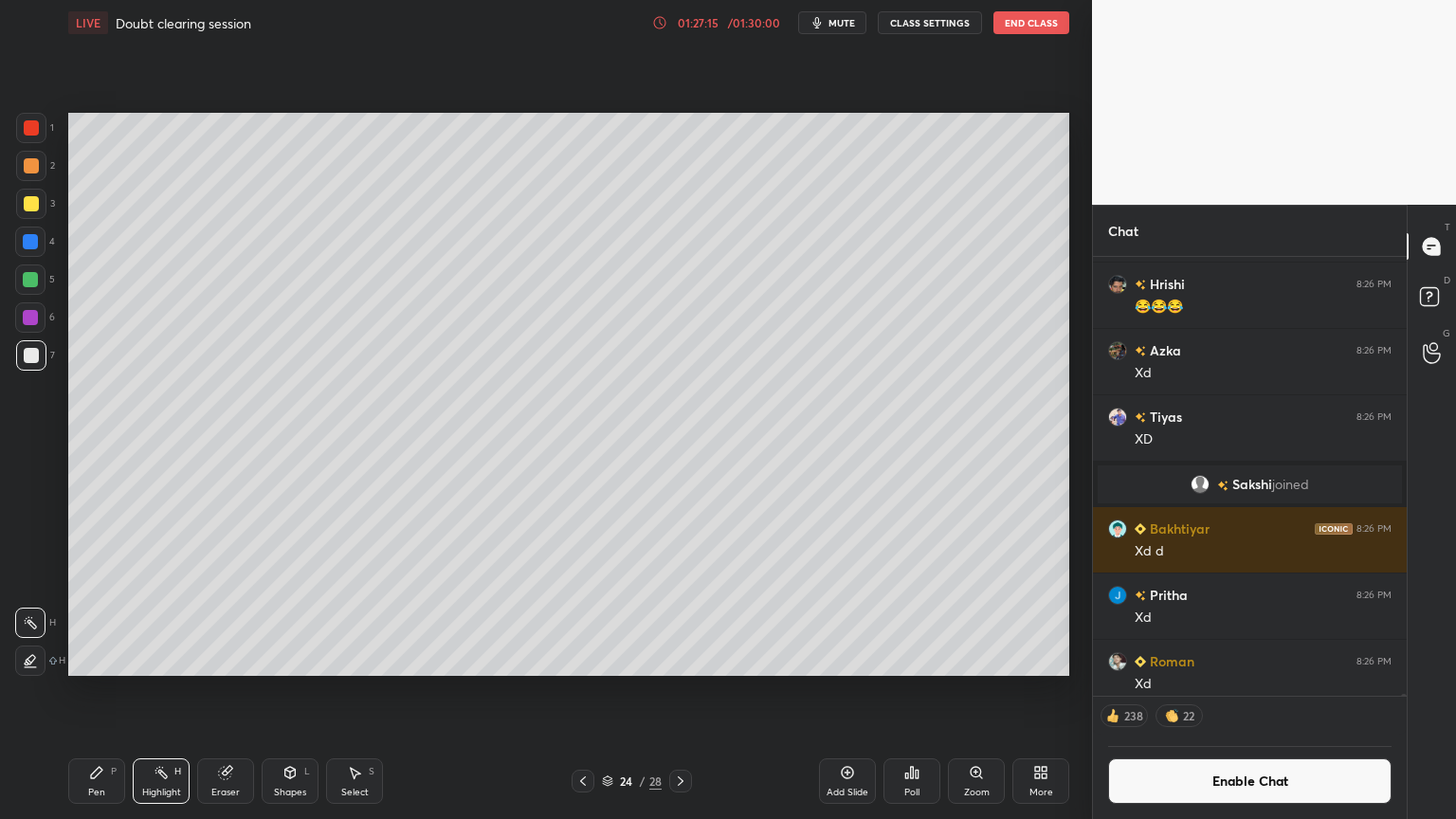 click 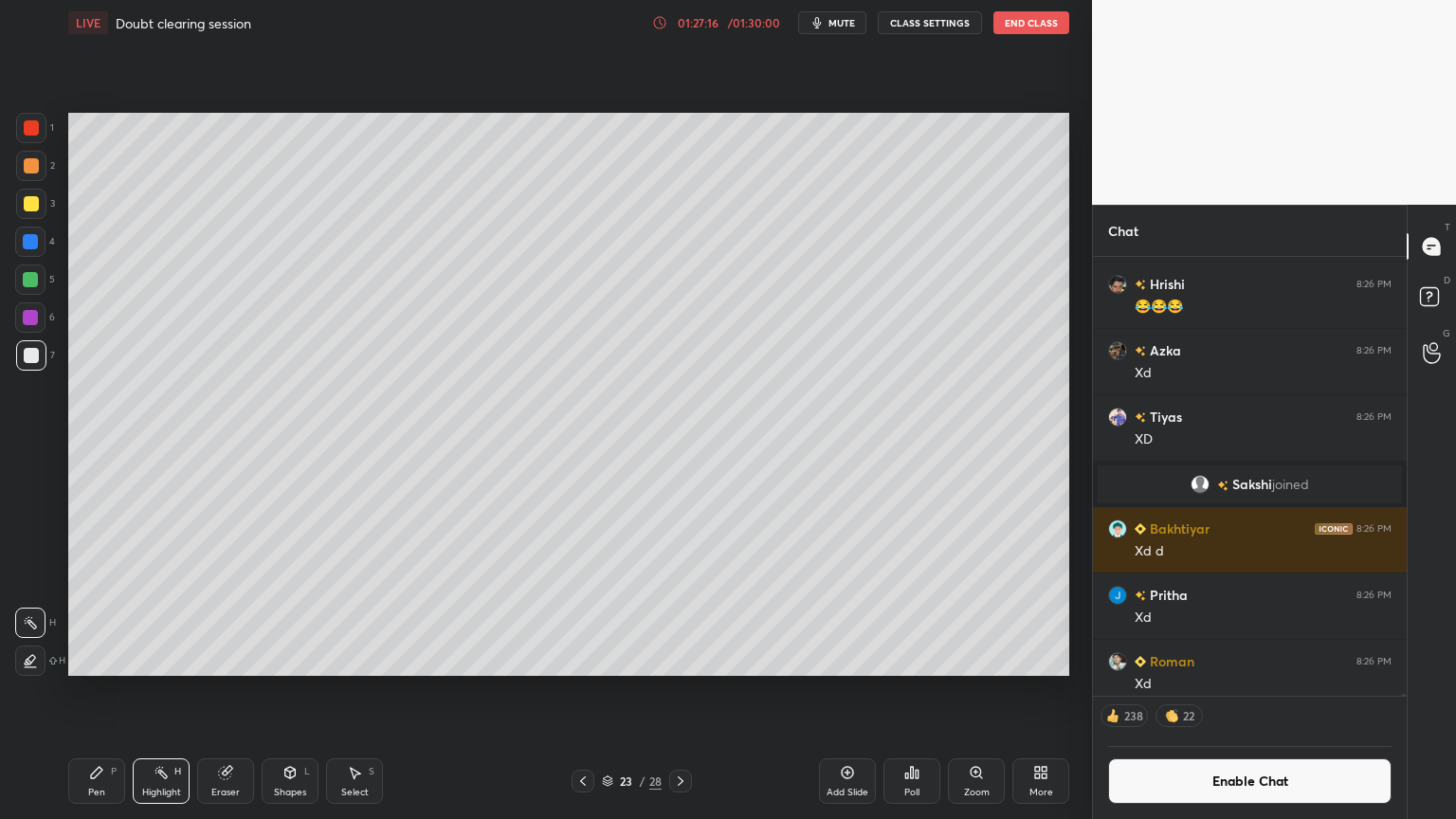click 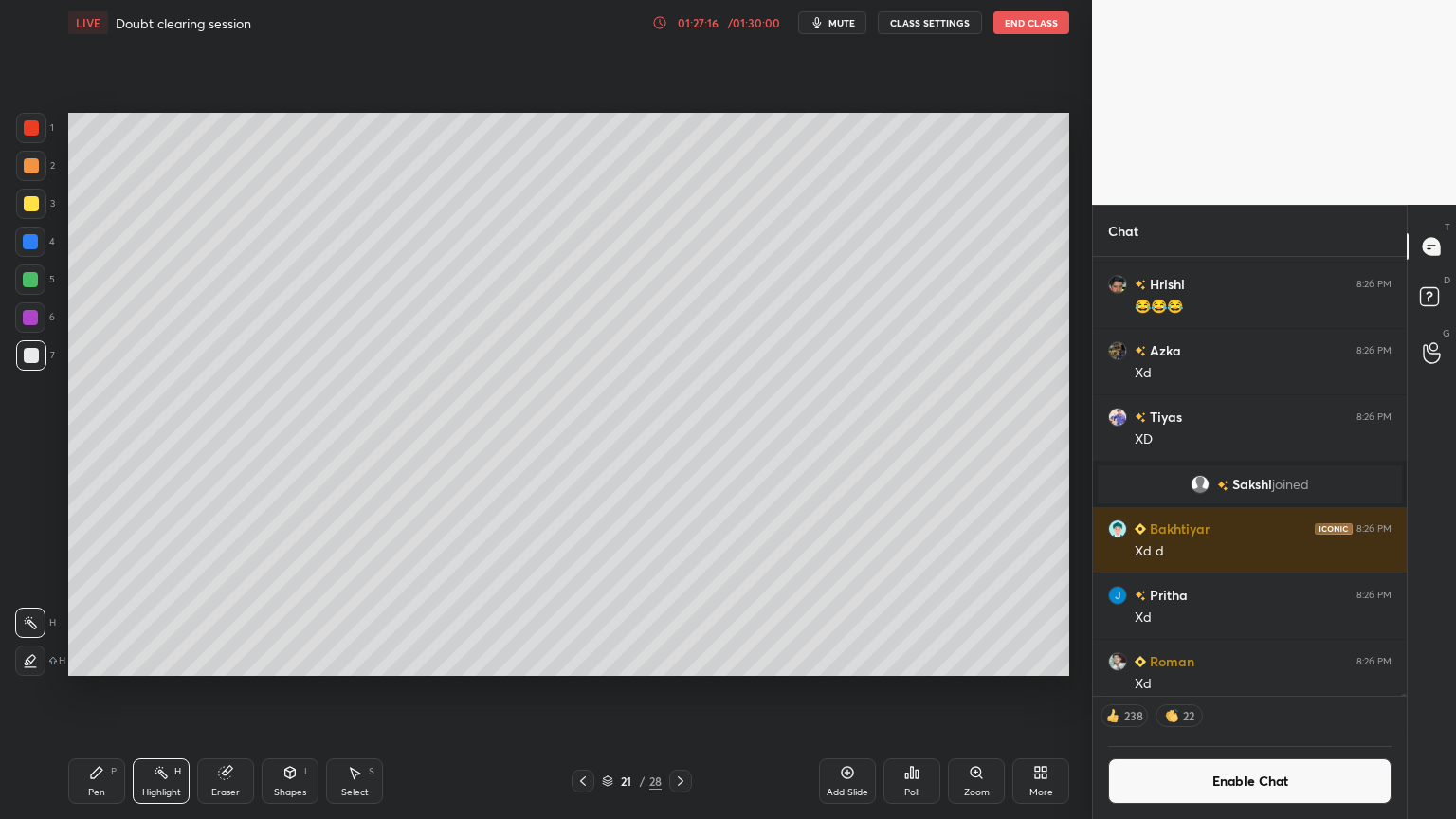click 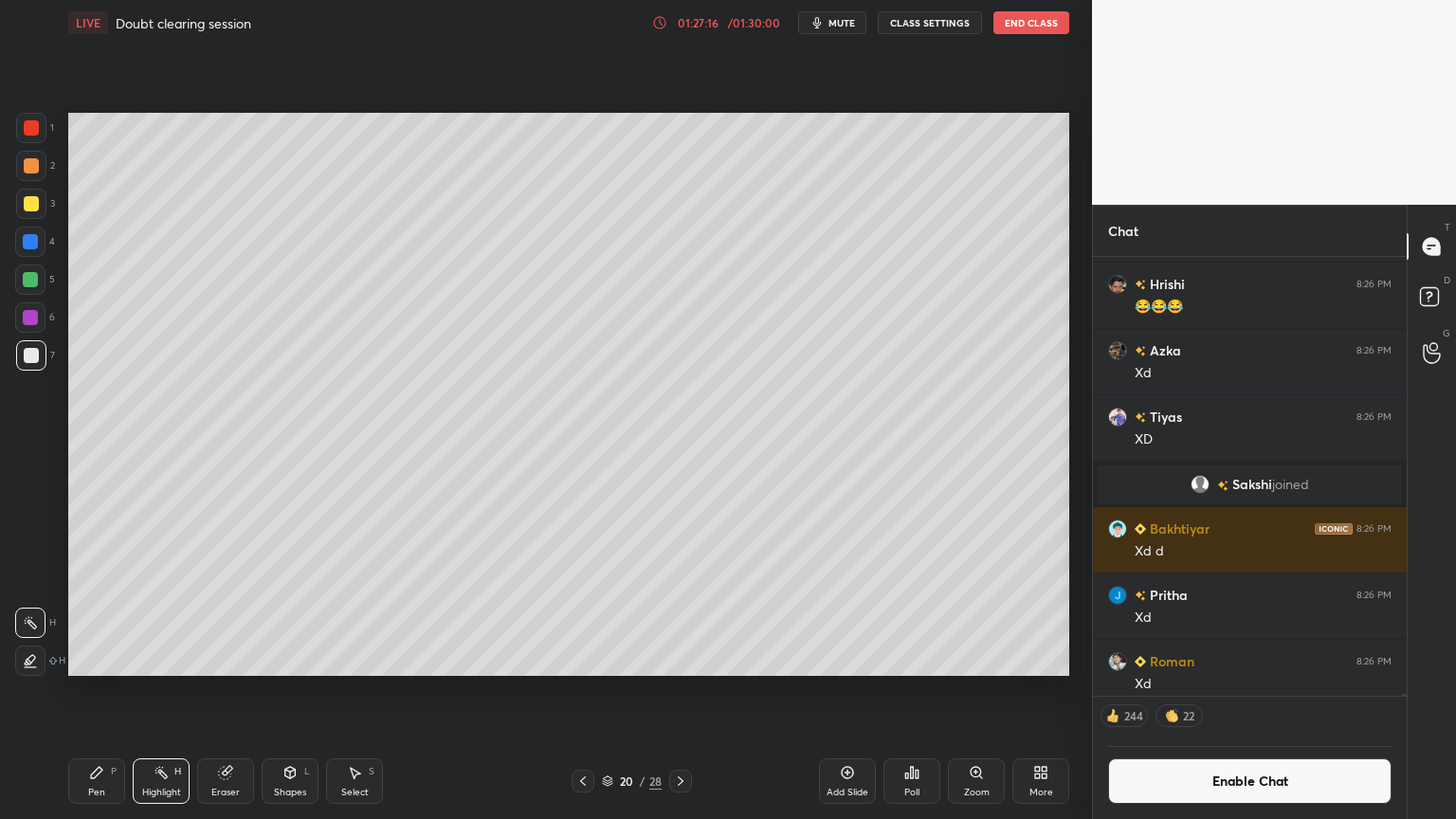 click 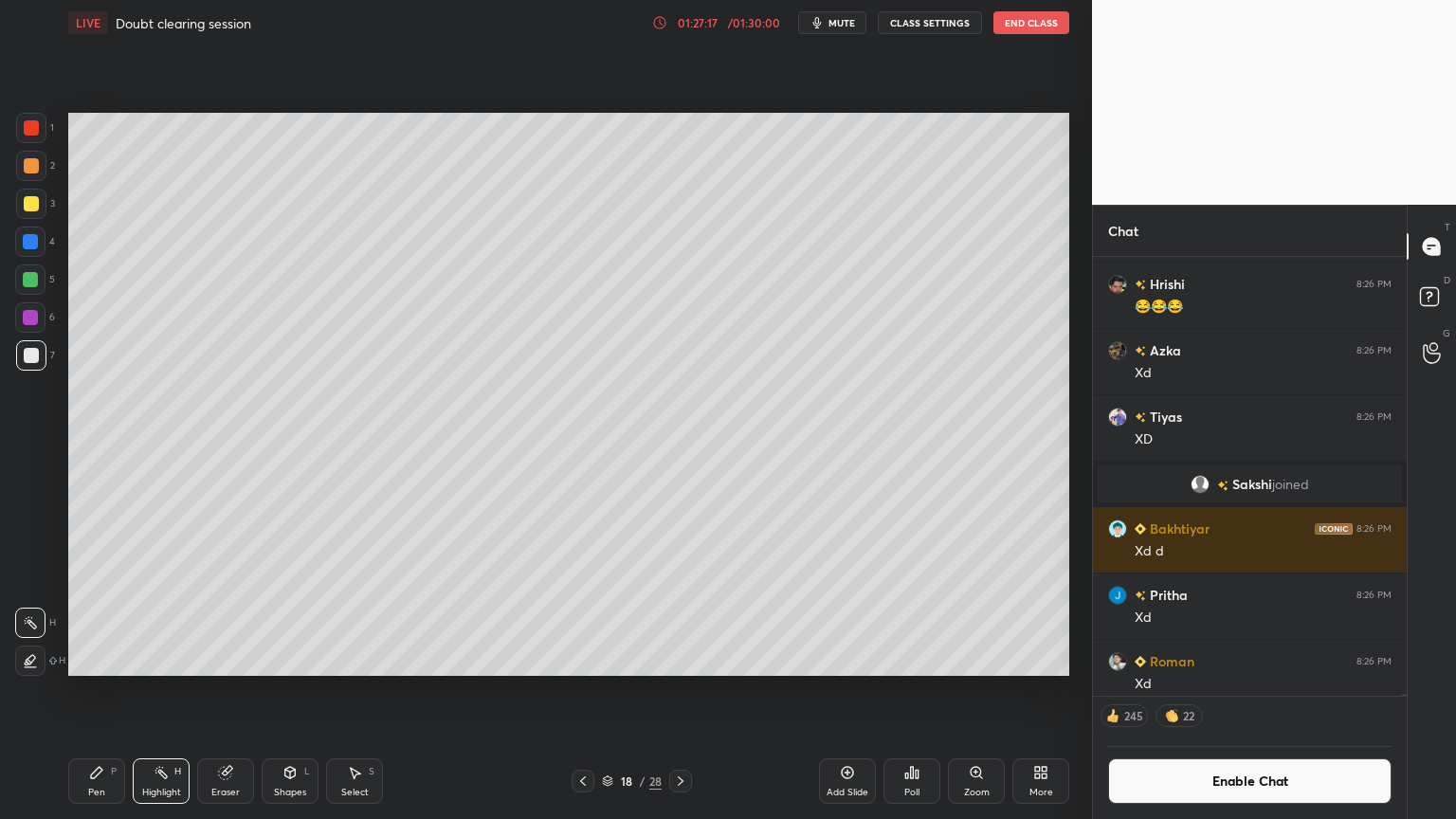 click 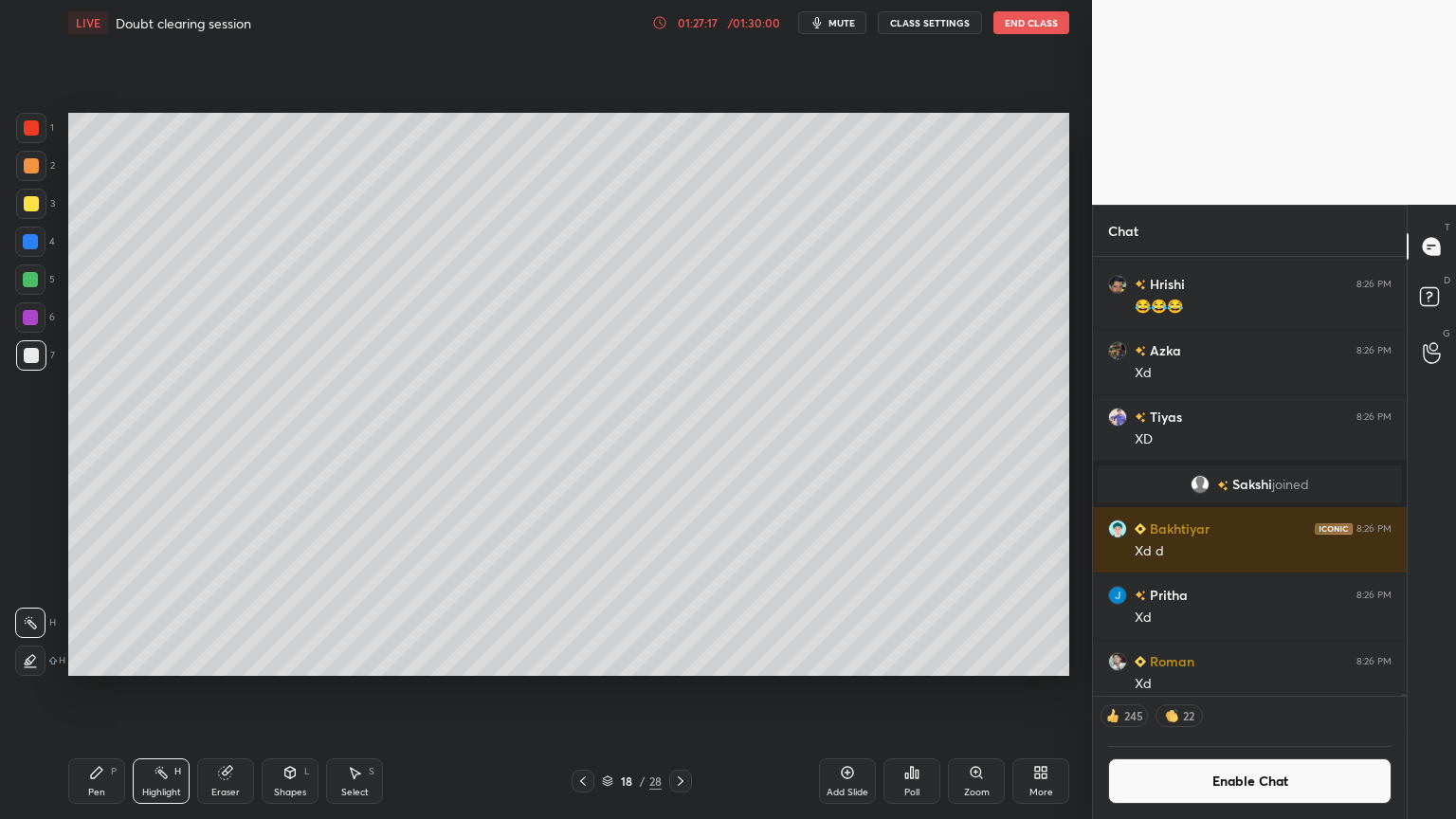 click 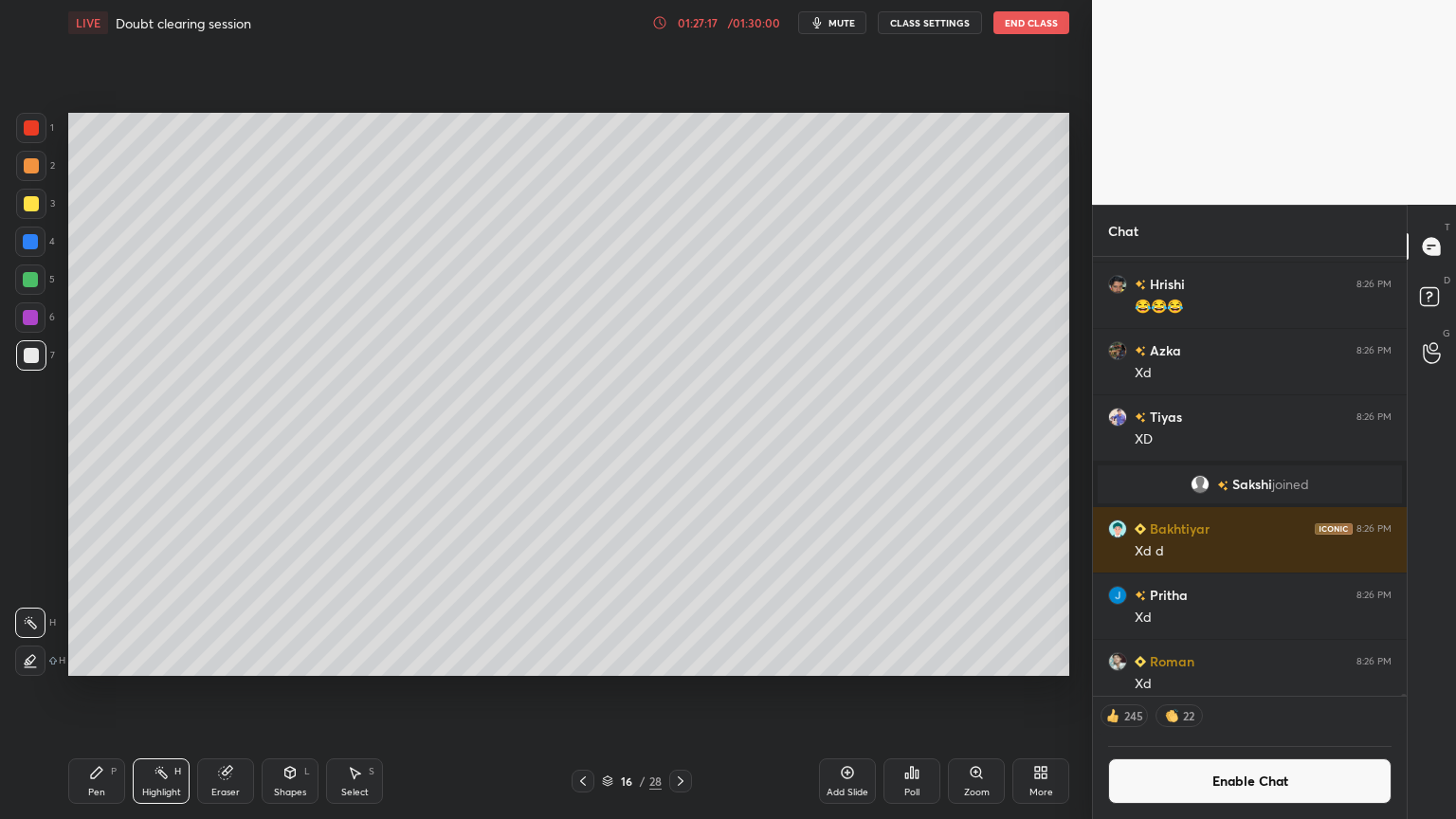click 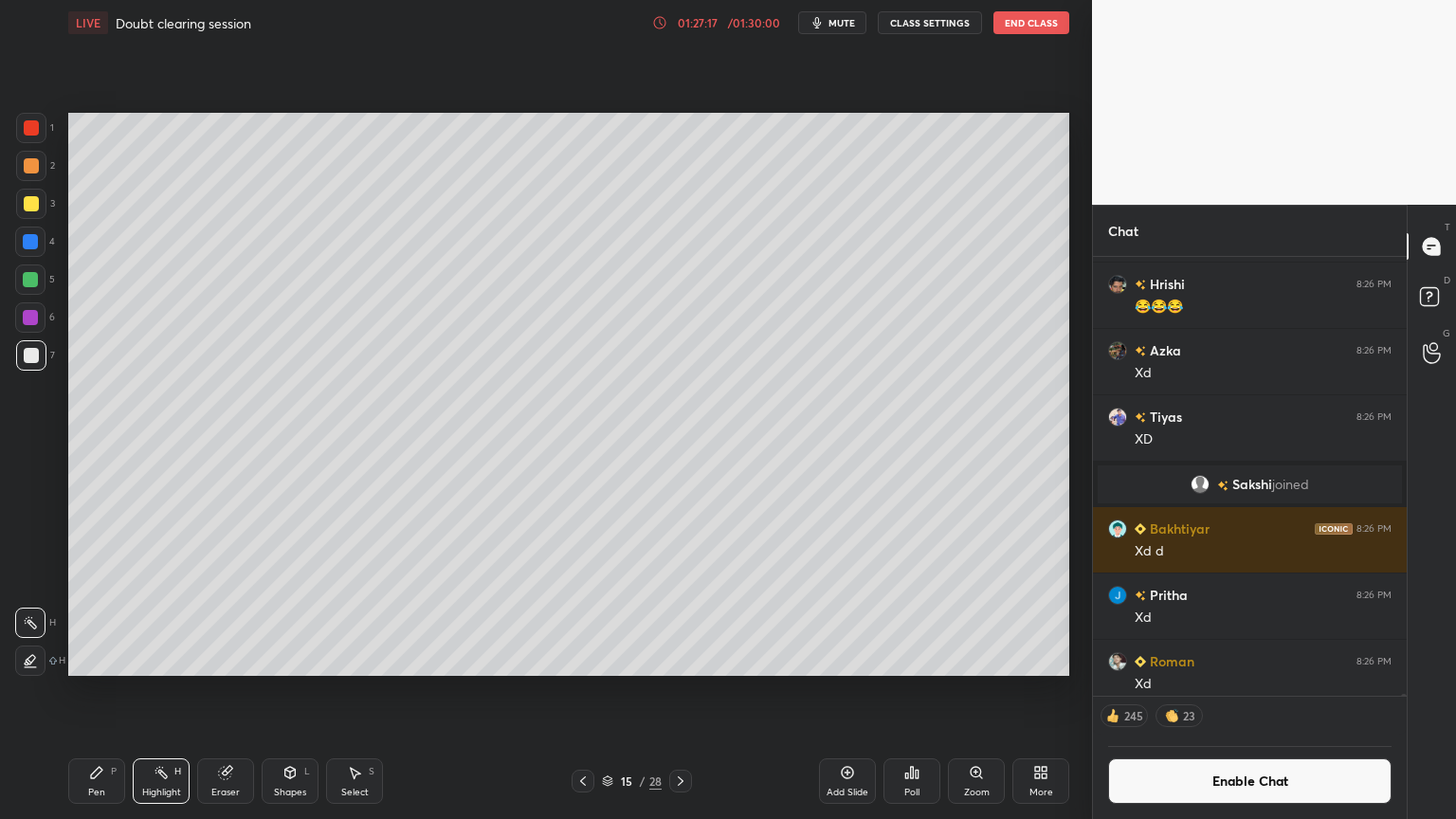 click 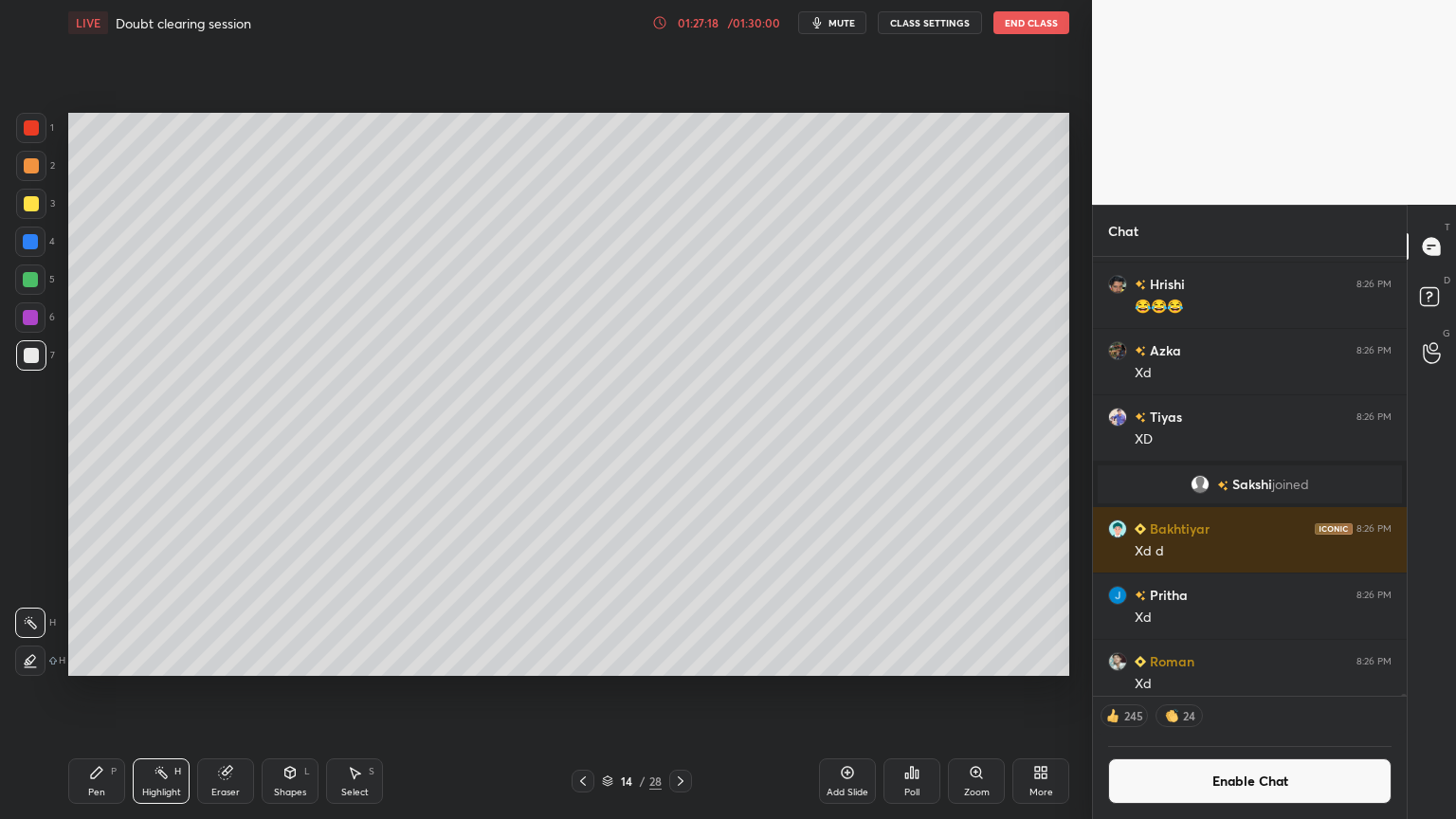 click 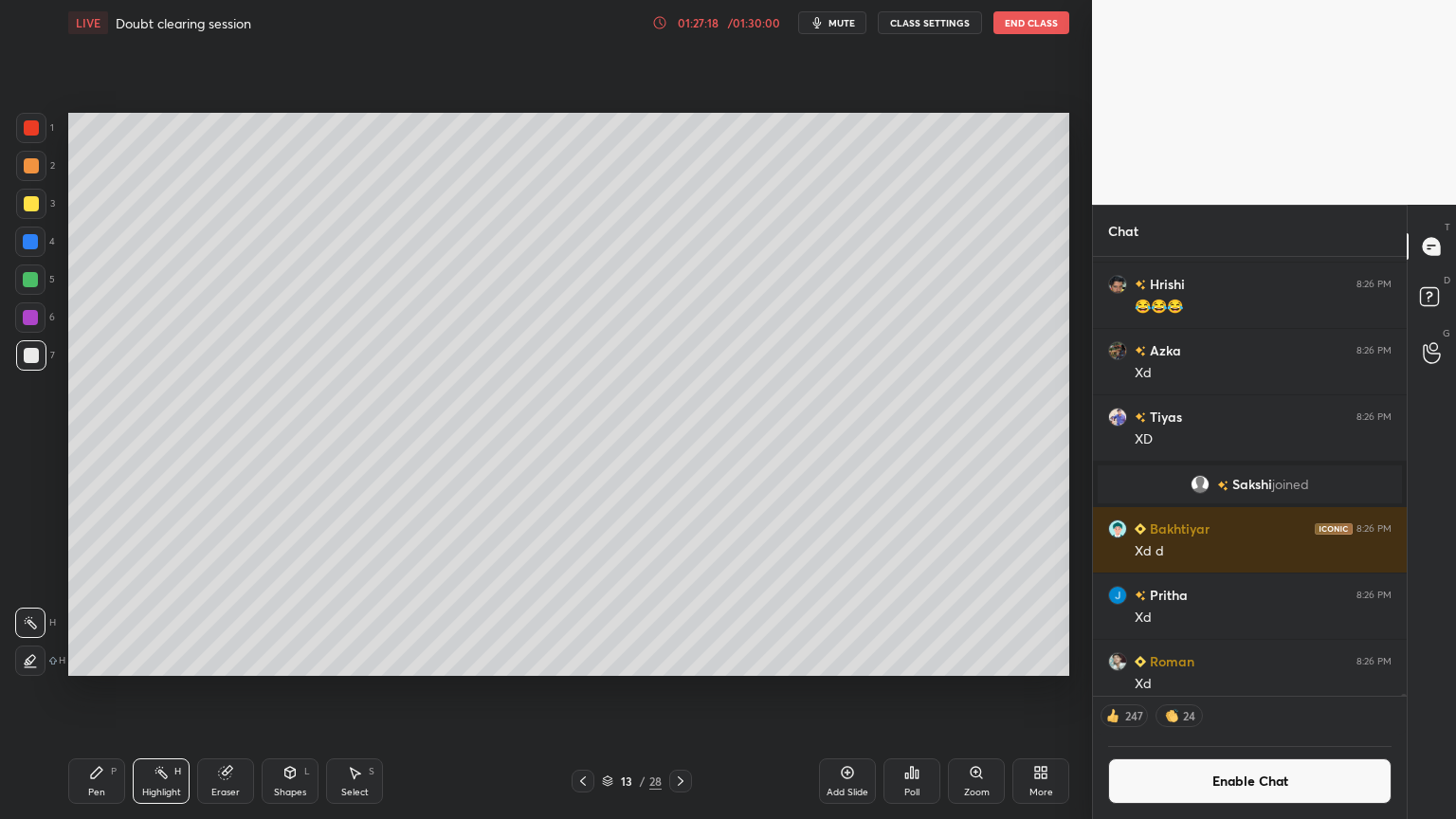click 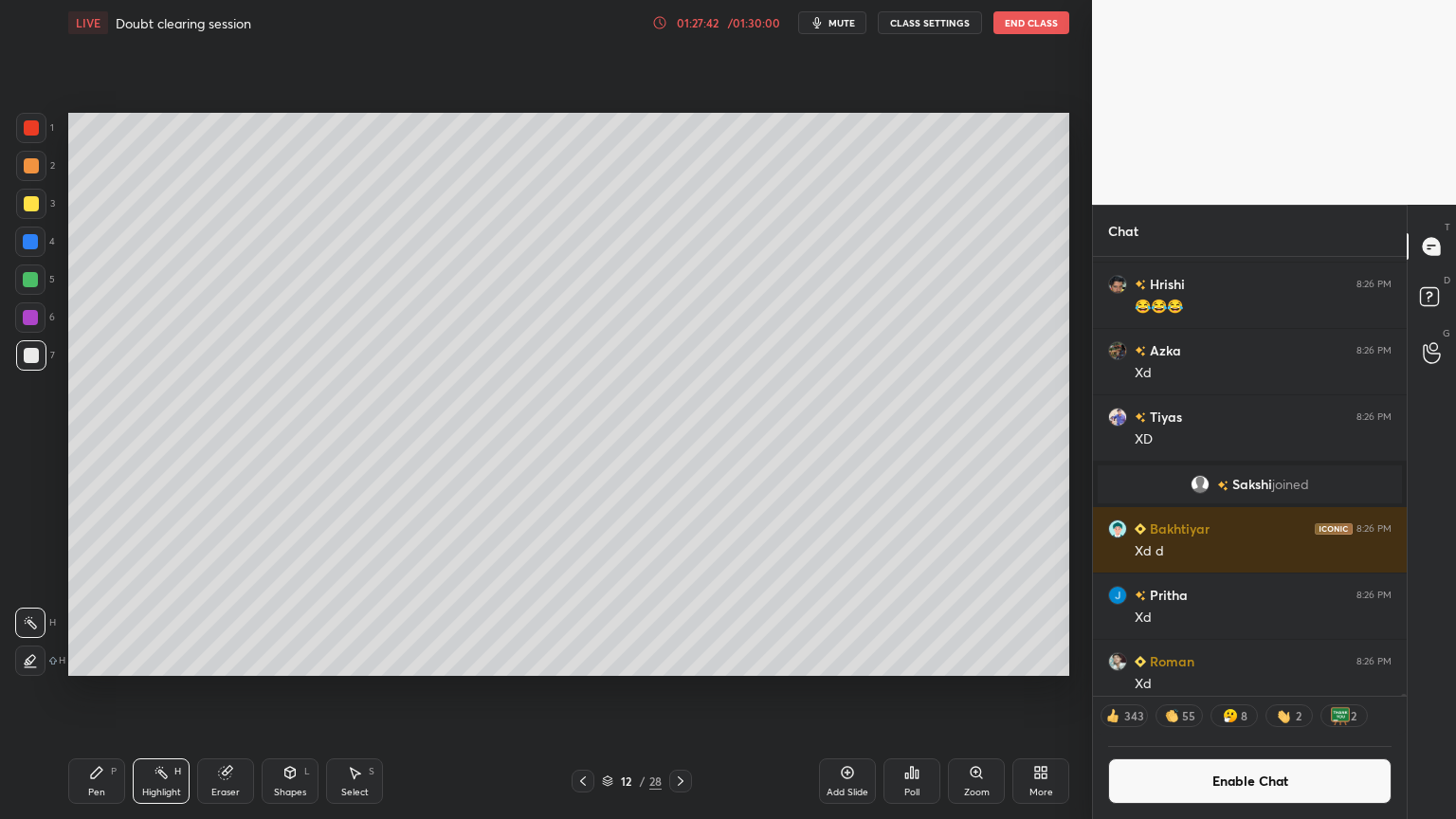 click 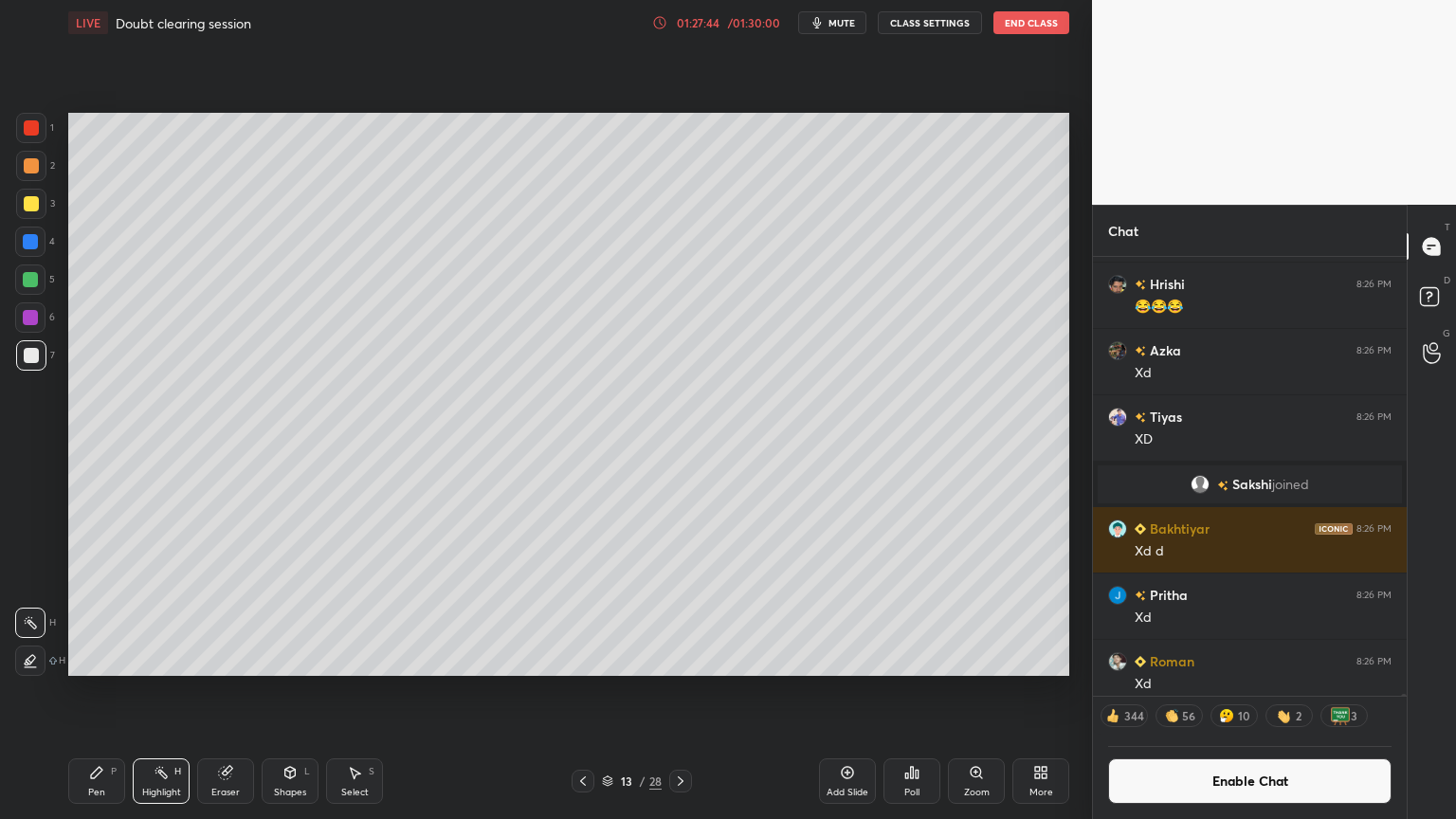click 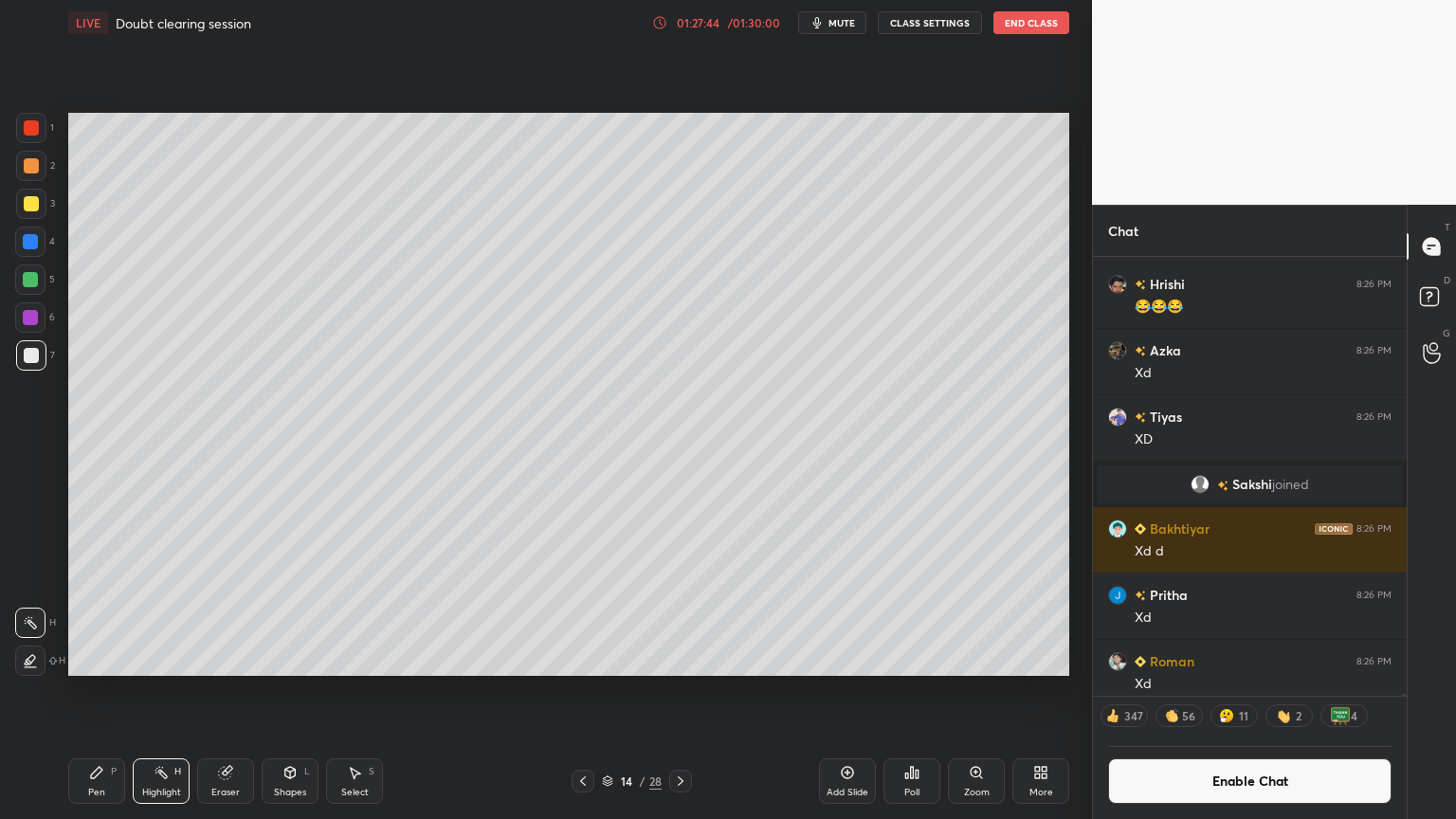 click 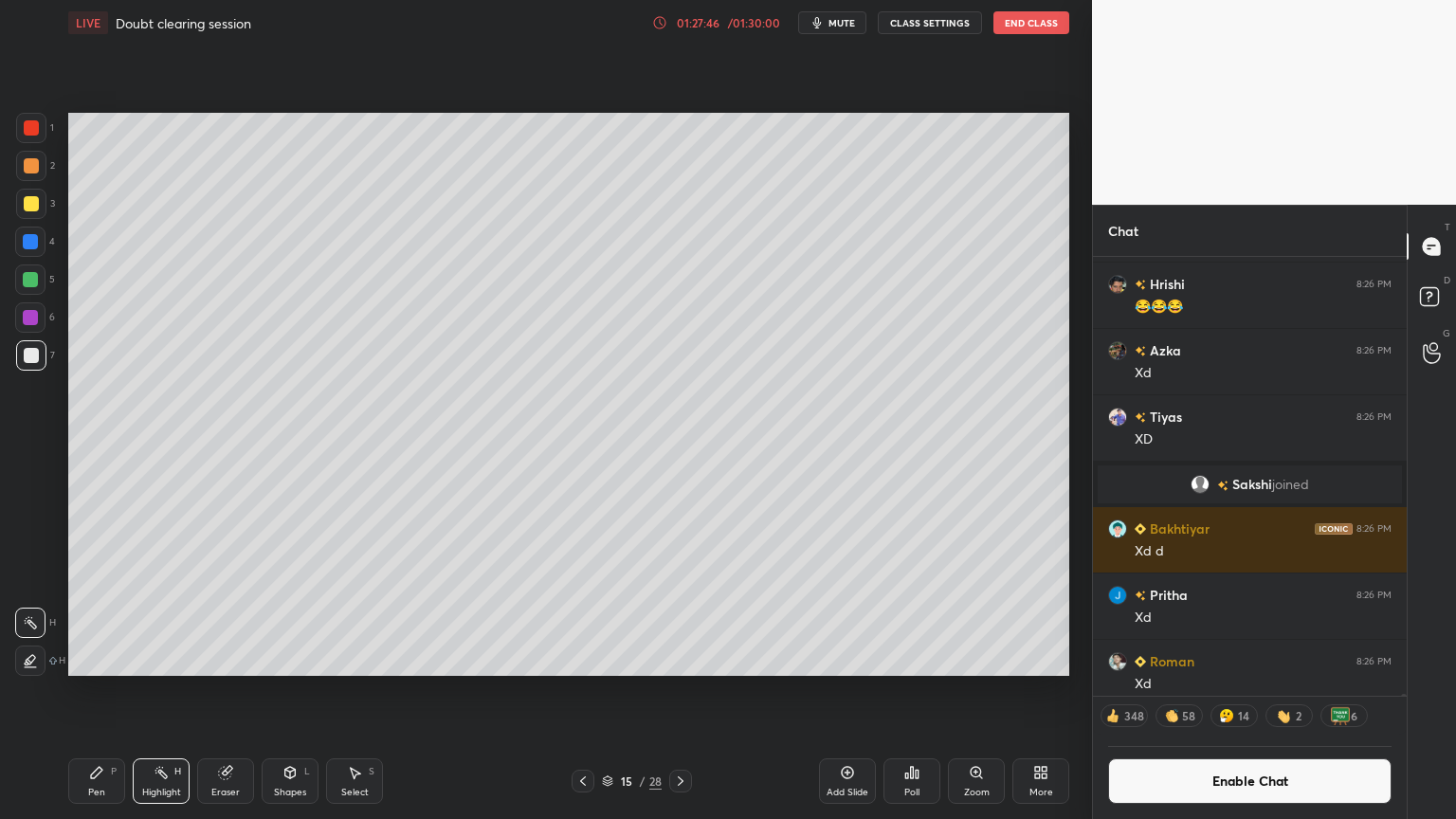 click 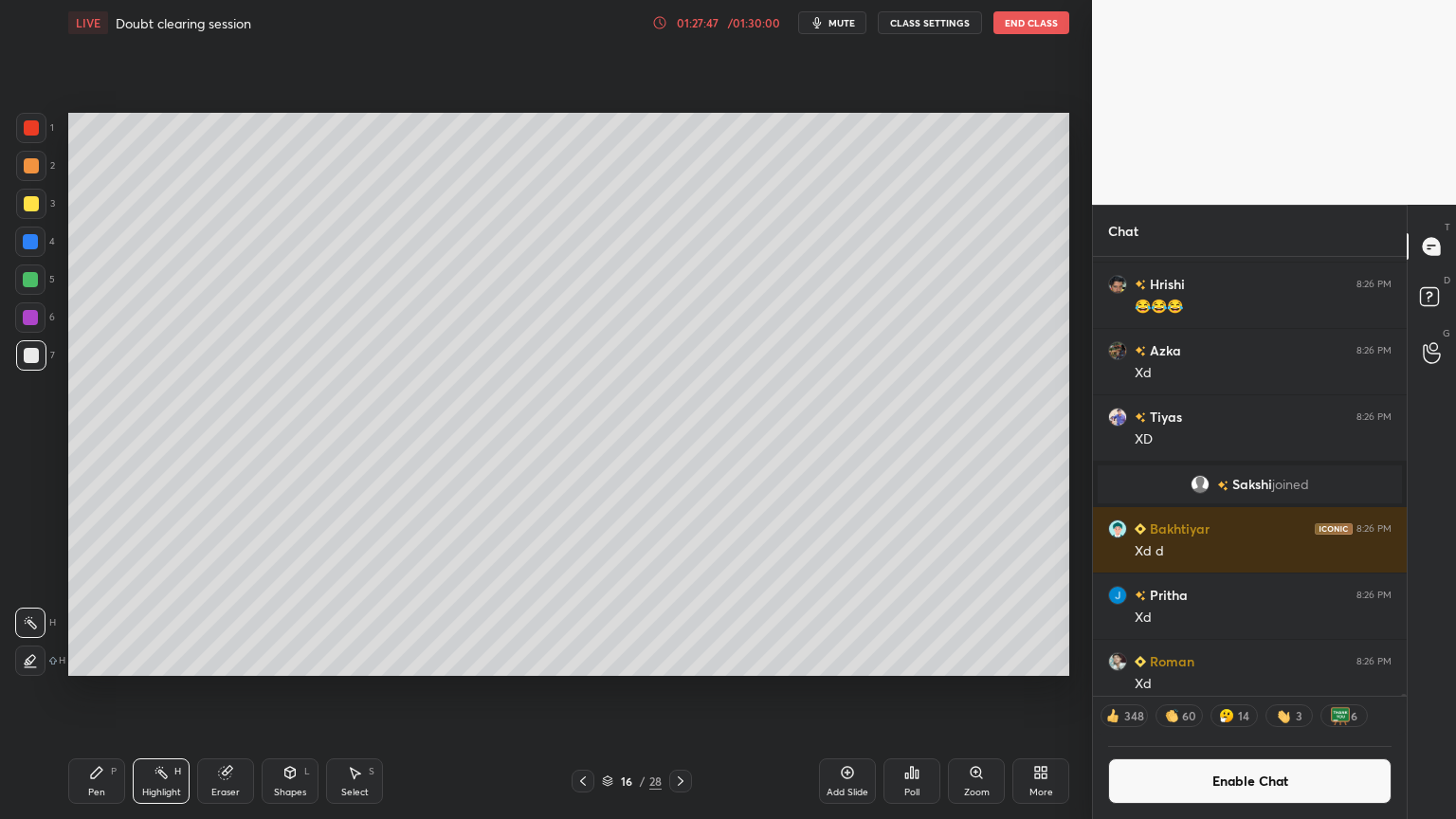 click 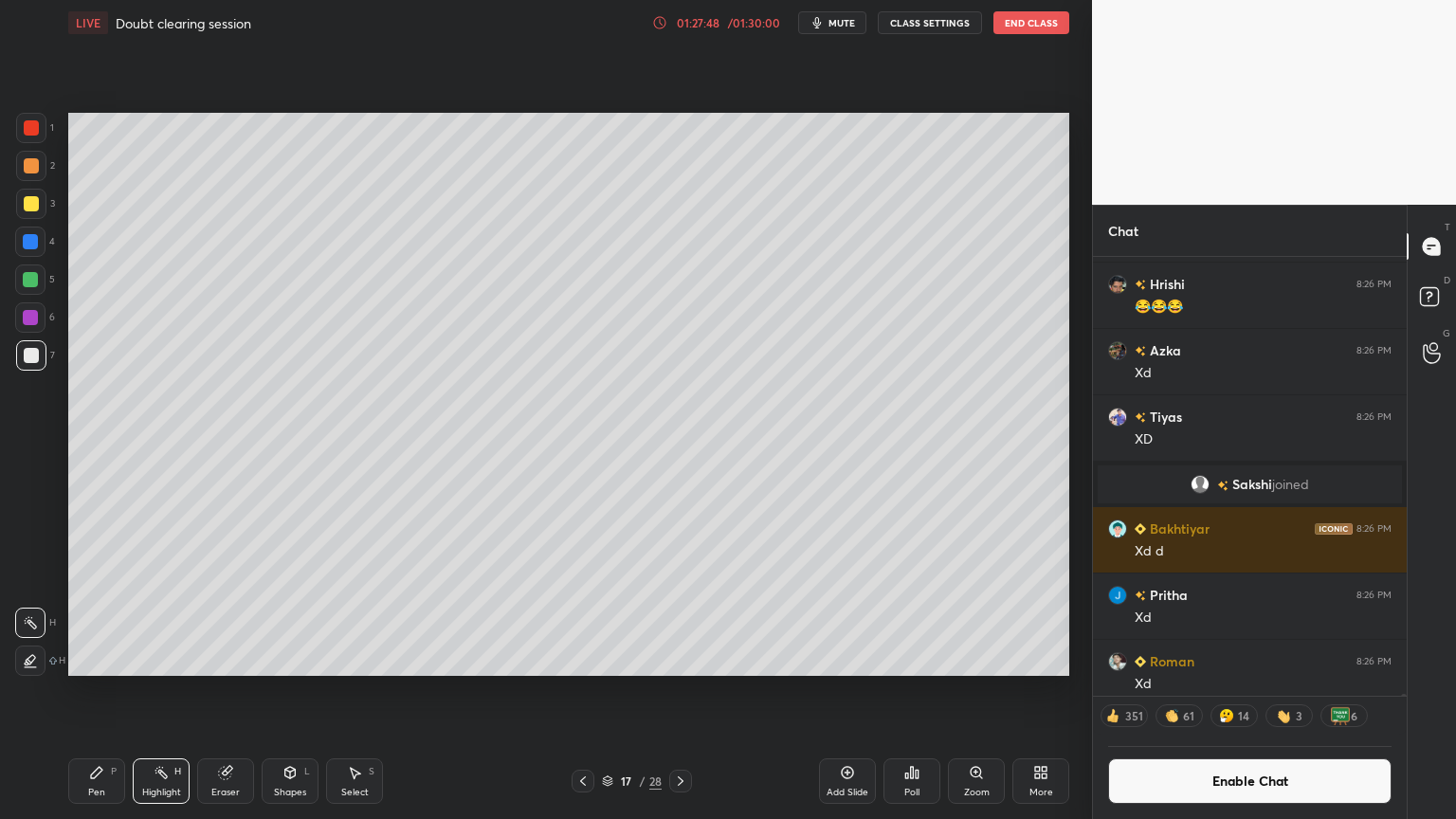 click 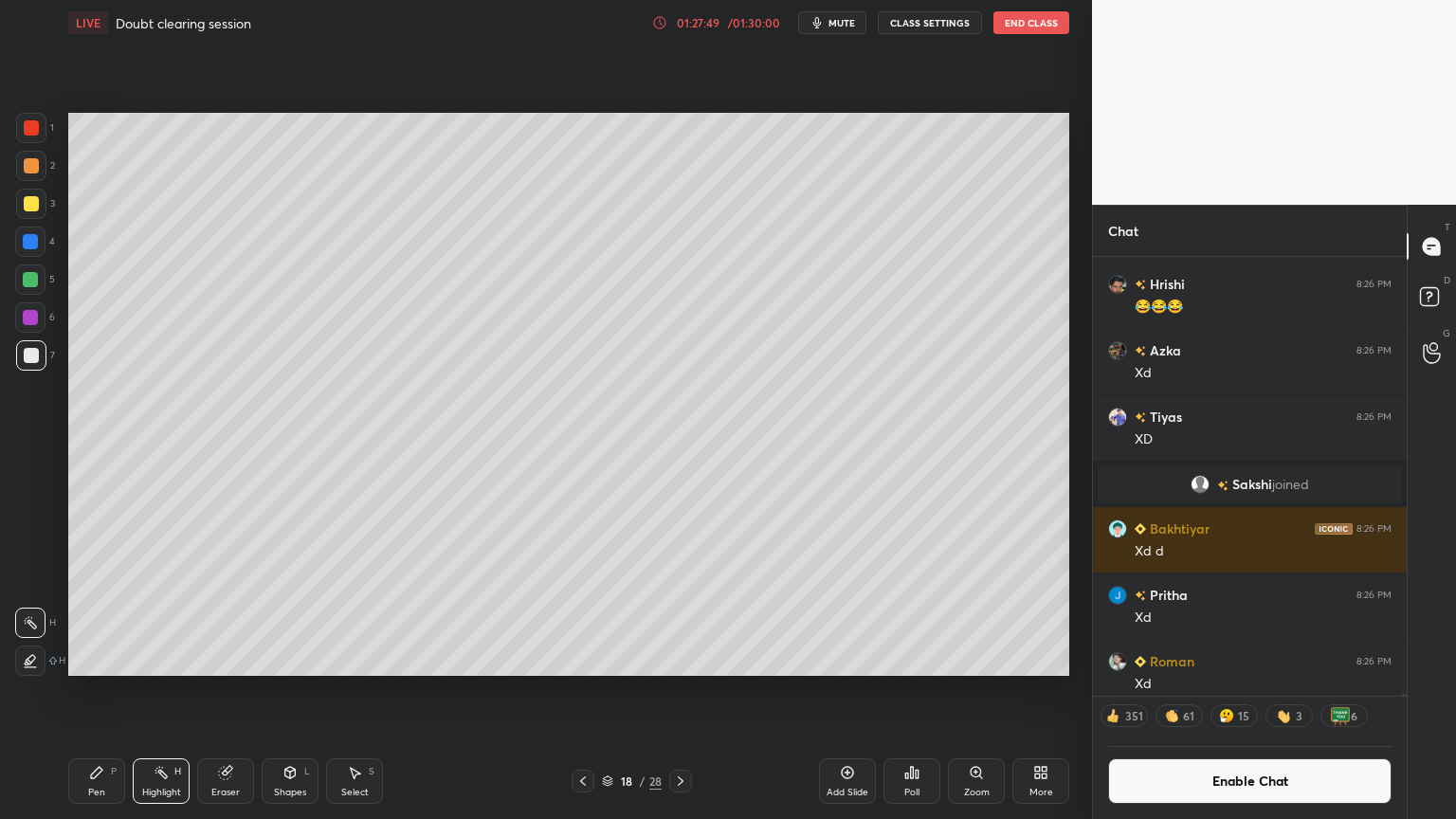 click 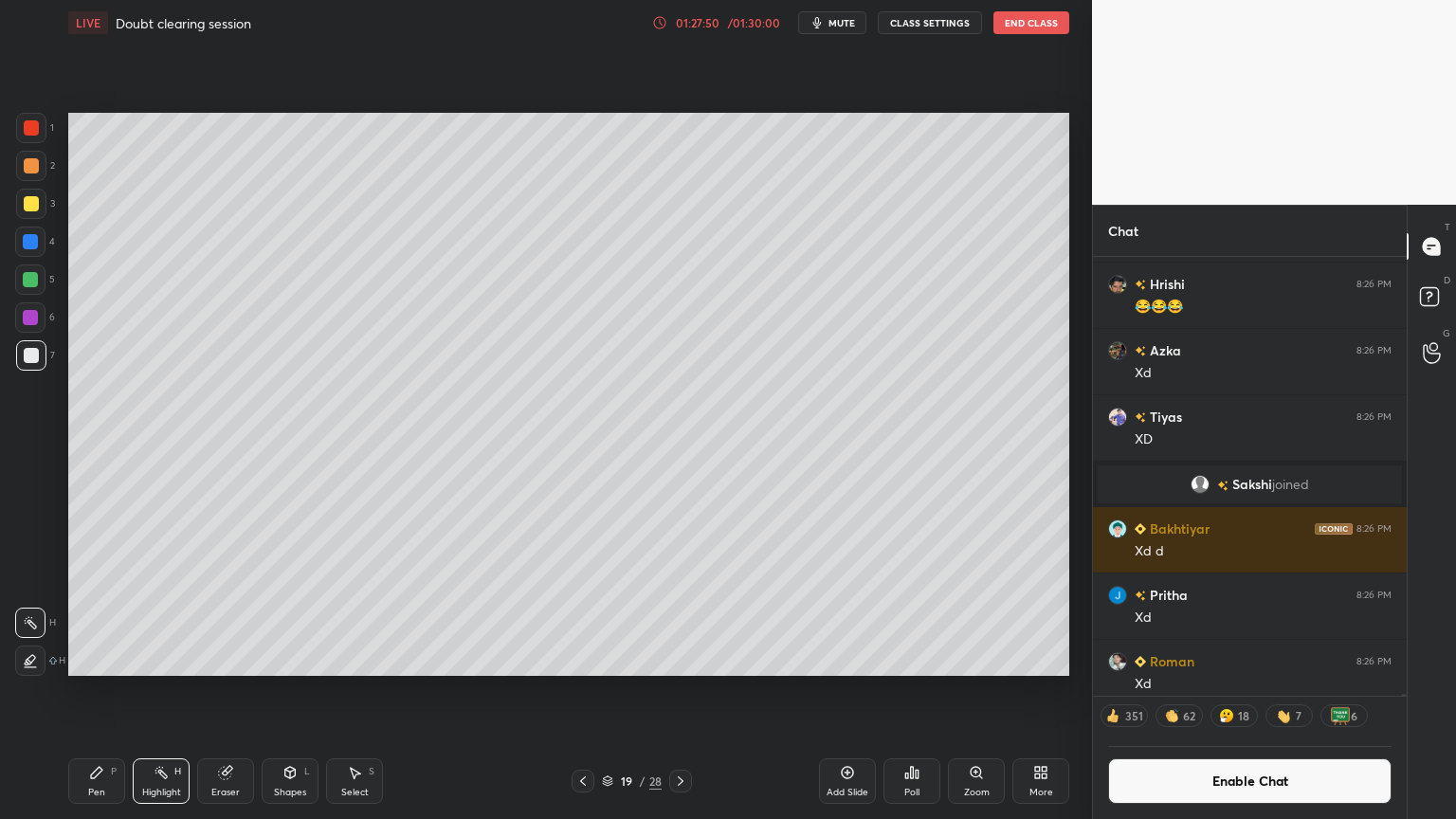 click 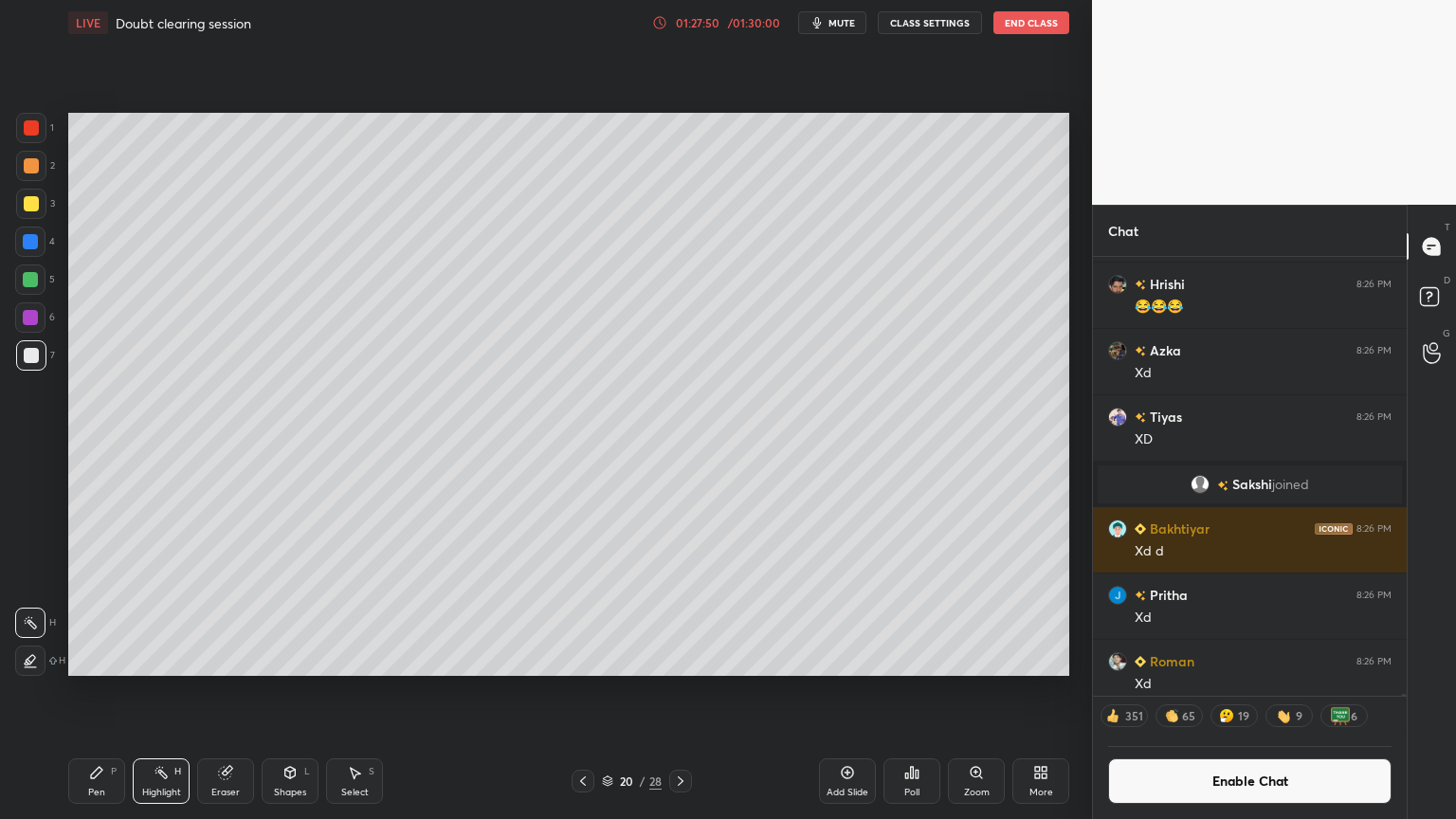 click 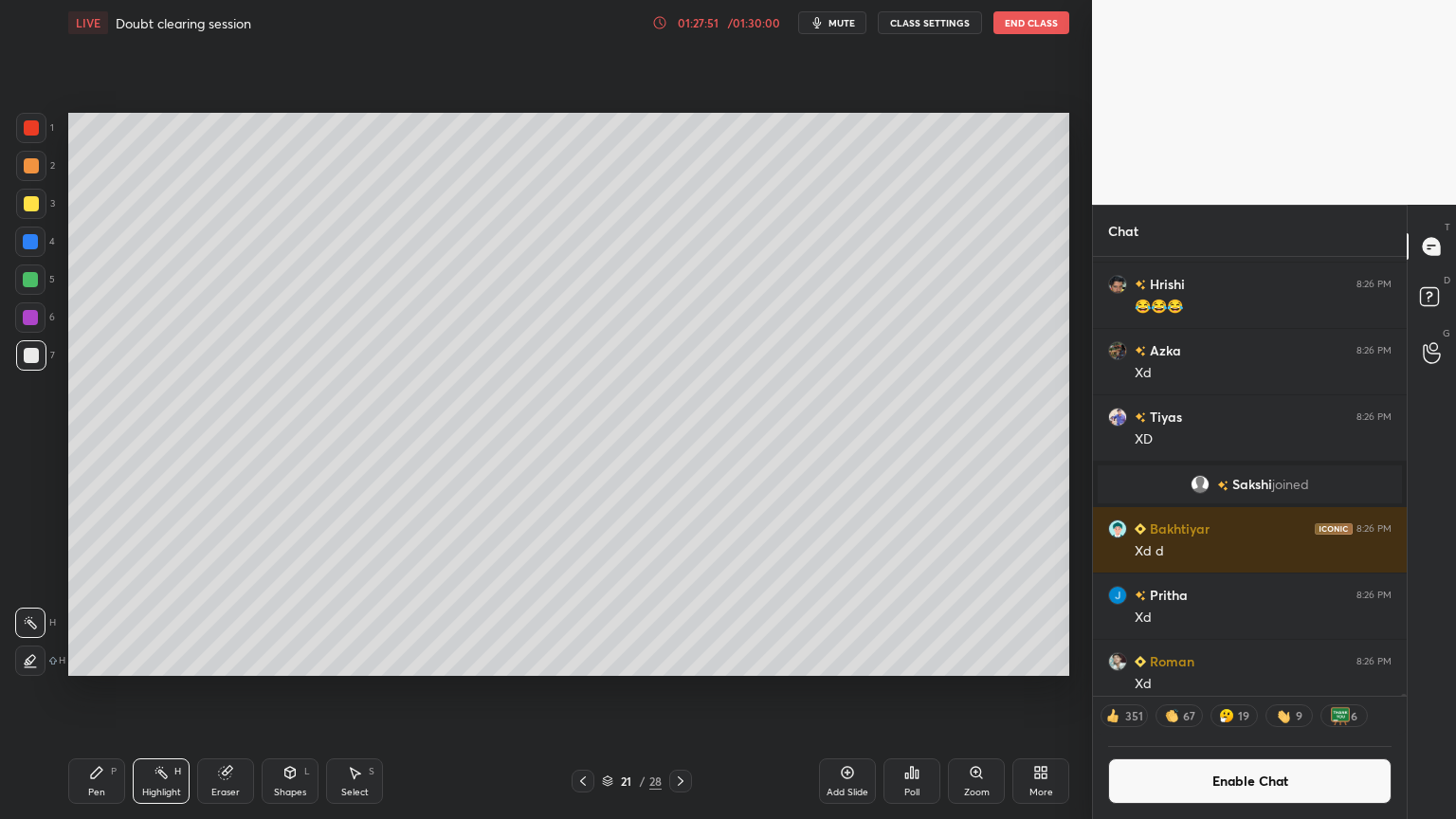 click at bounding box center [681, 781] 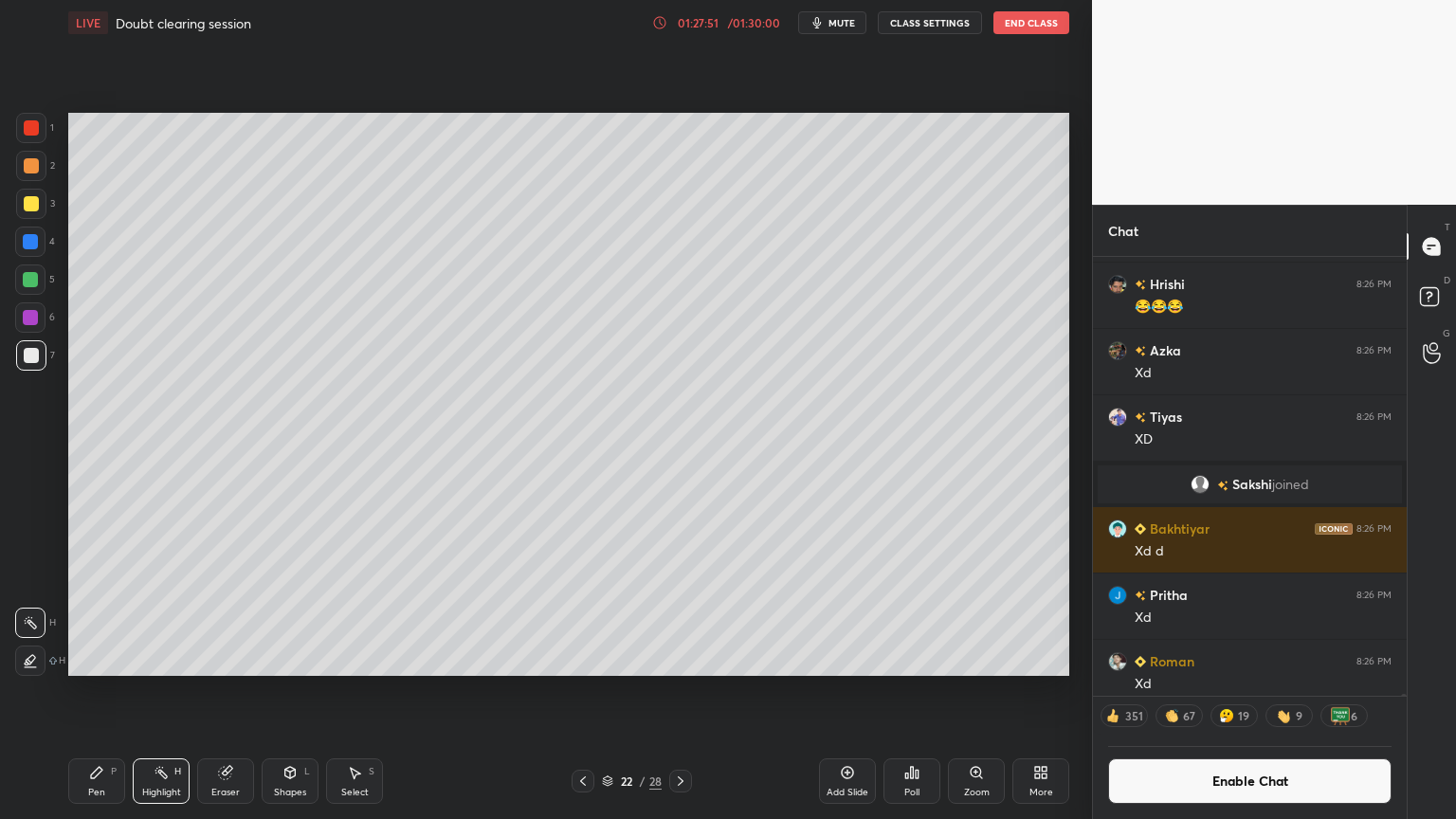 click at bounding box center (681, 781) 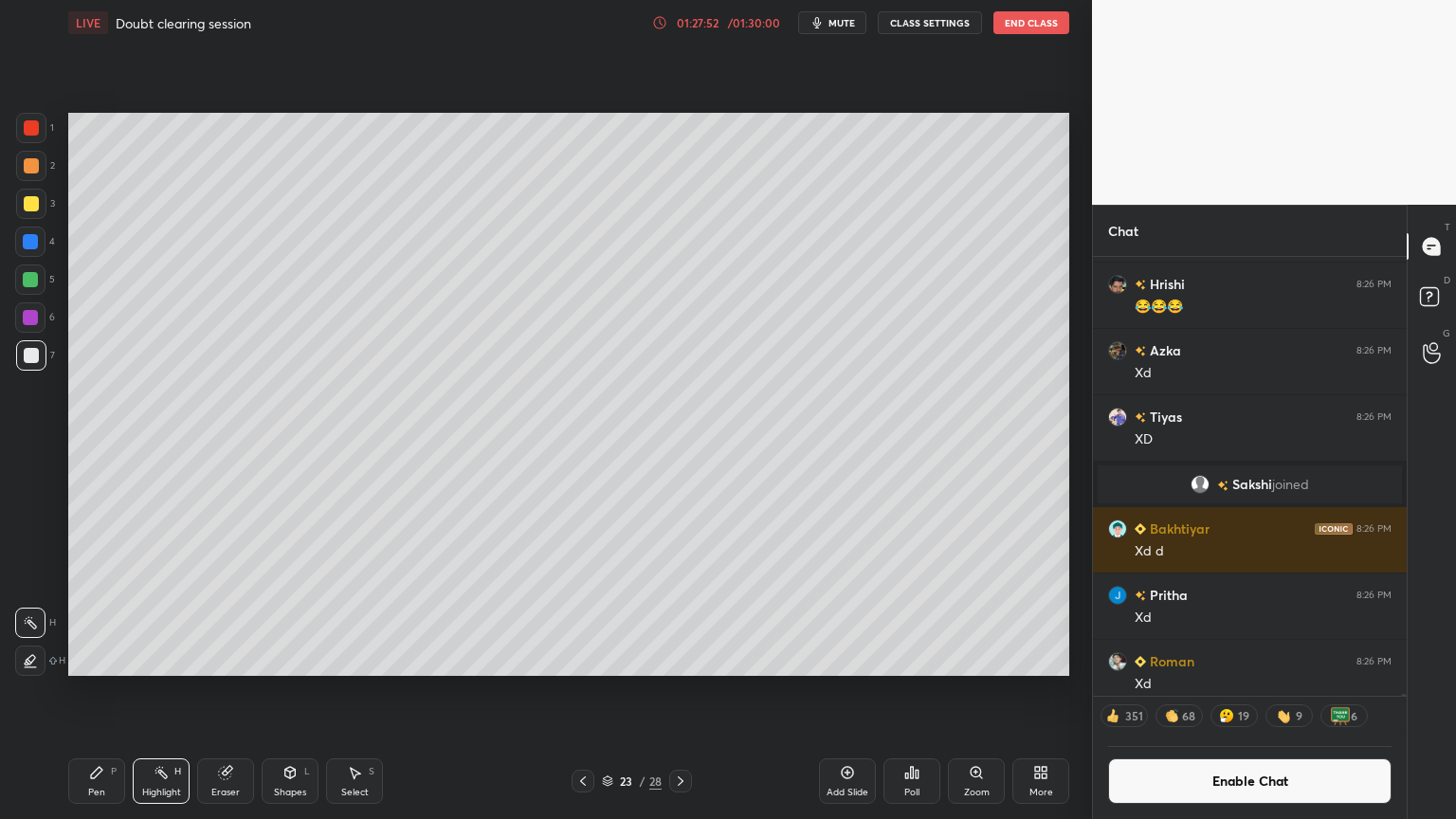 click 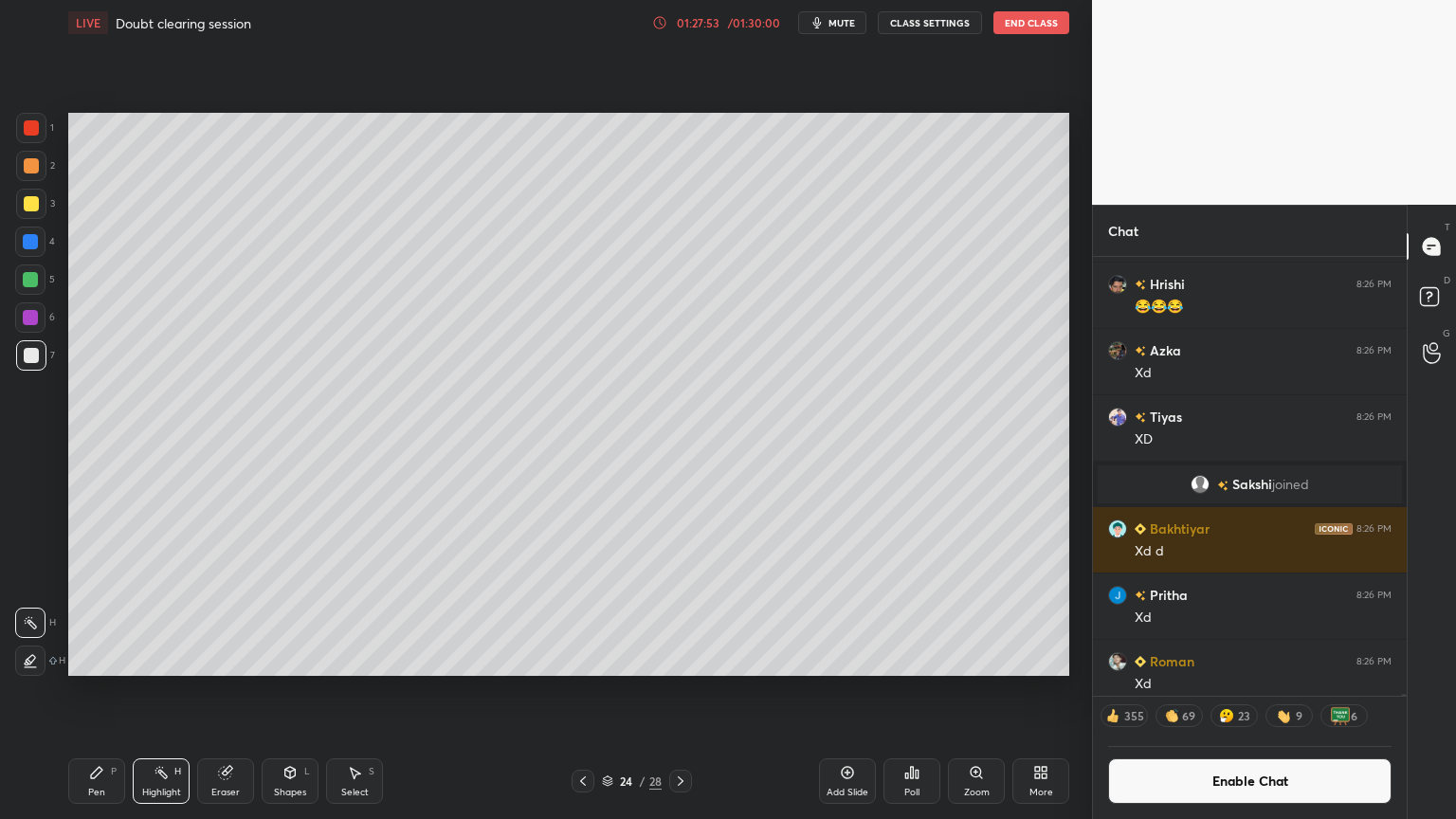 drag, startPoint x: 173, startPoint y: 769, endPoint x: 220, endPoint y: 691, distance: 91.06591 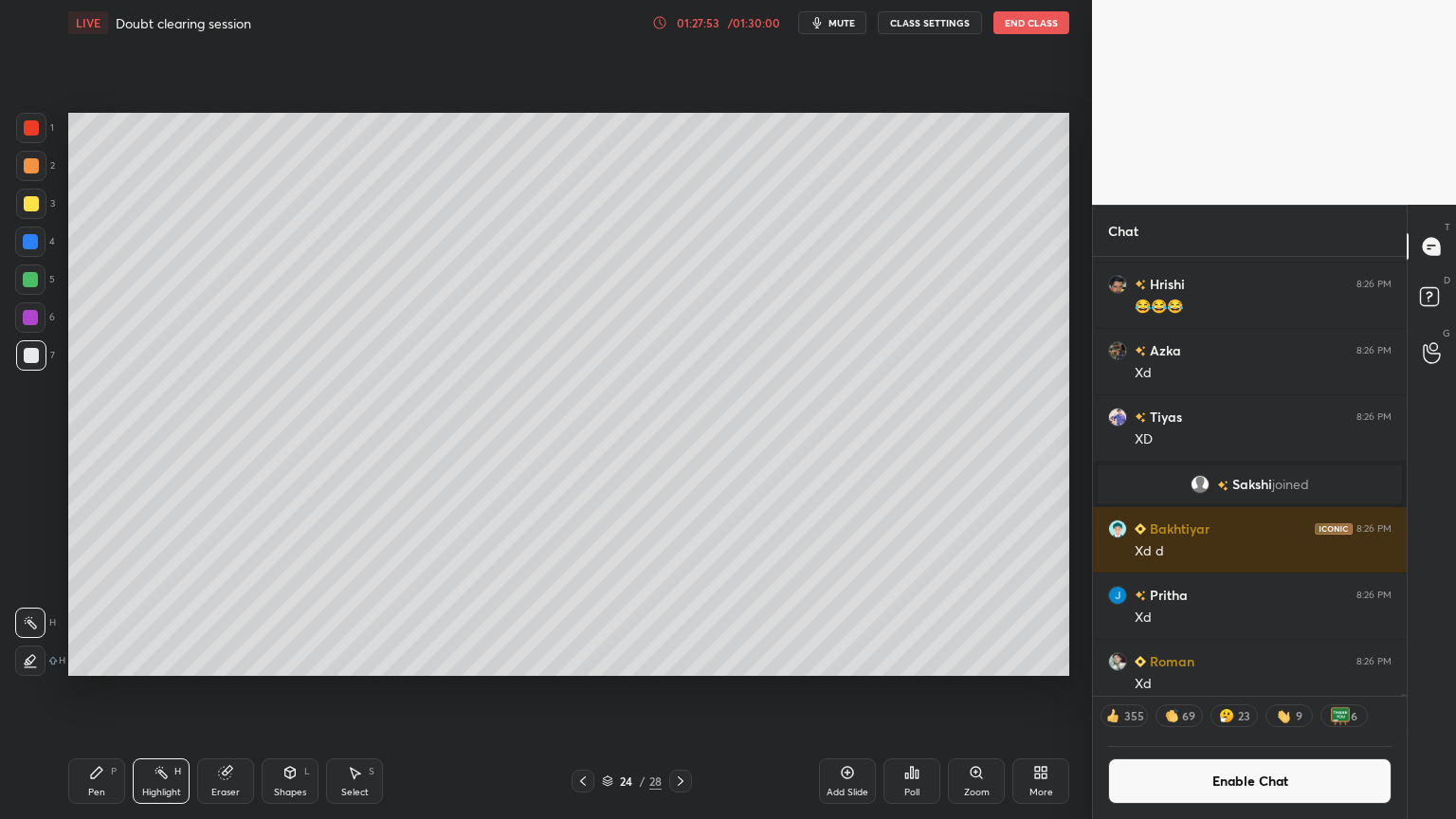 click on "Highlight H" at bounding box center [161, 781] 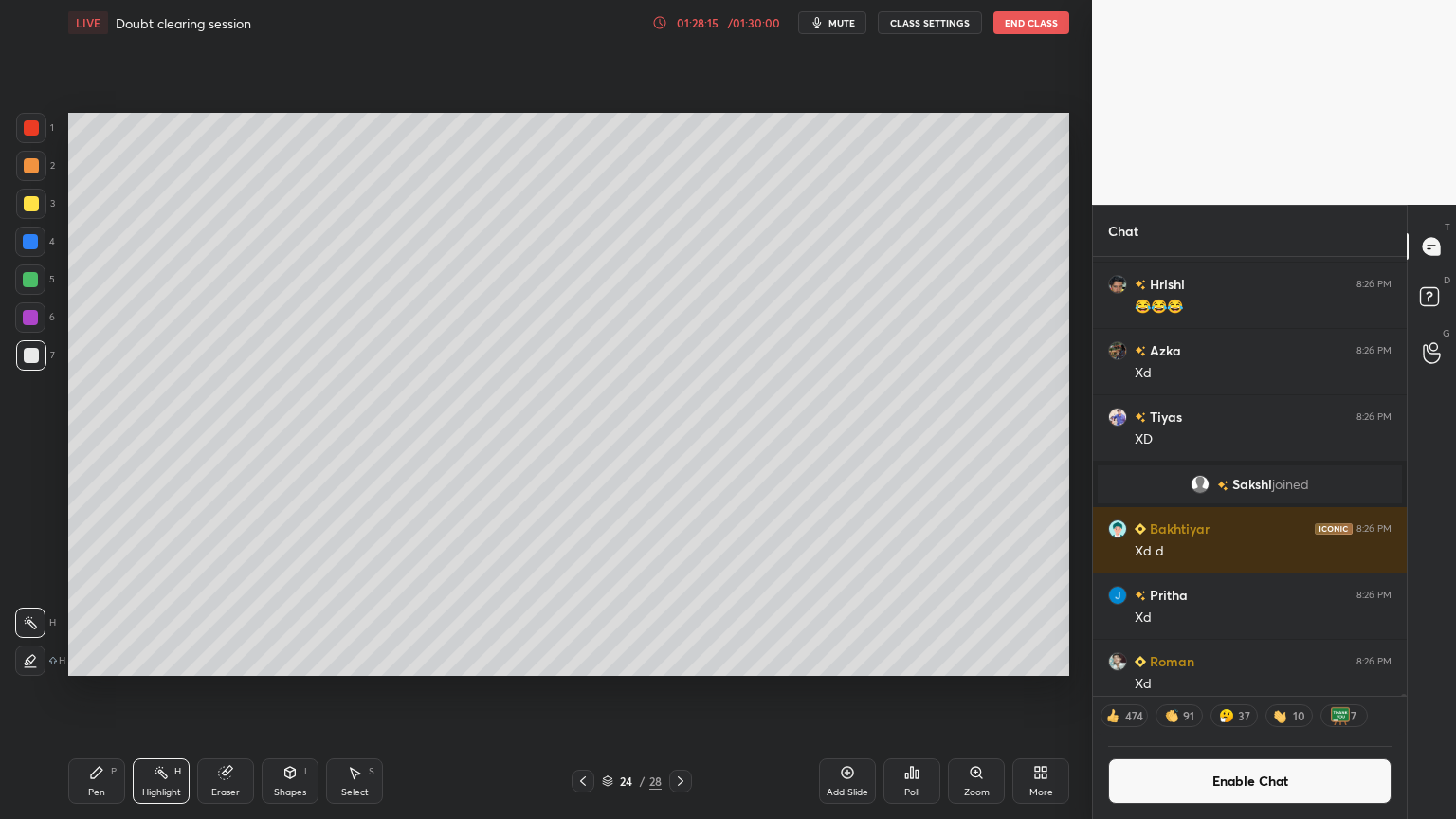 click on "Enable Chat" at bounding box center (1249, 781) 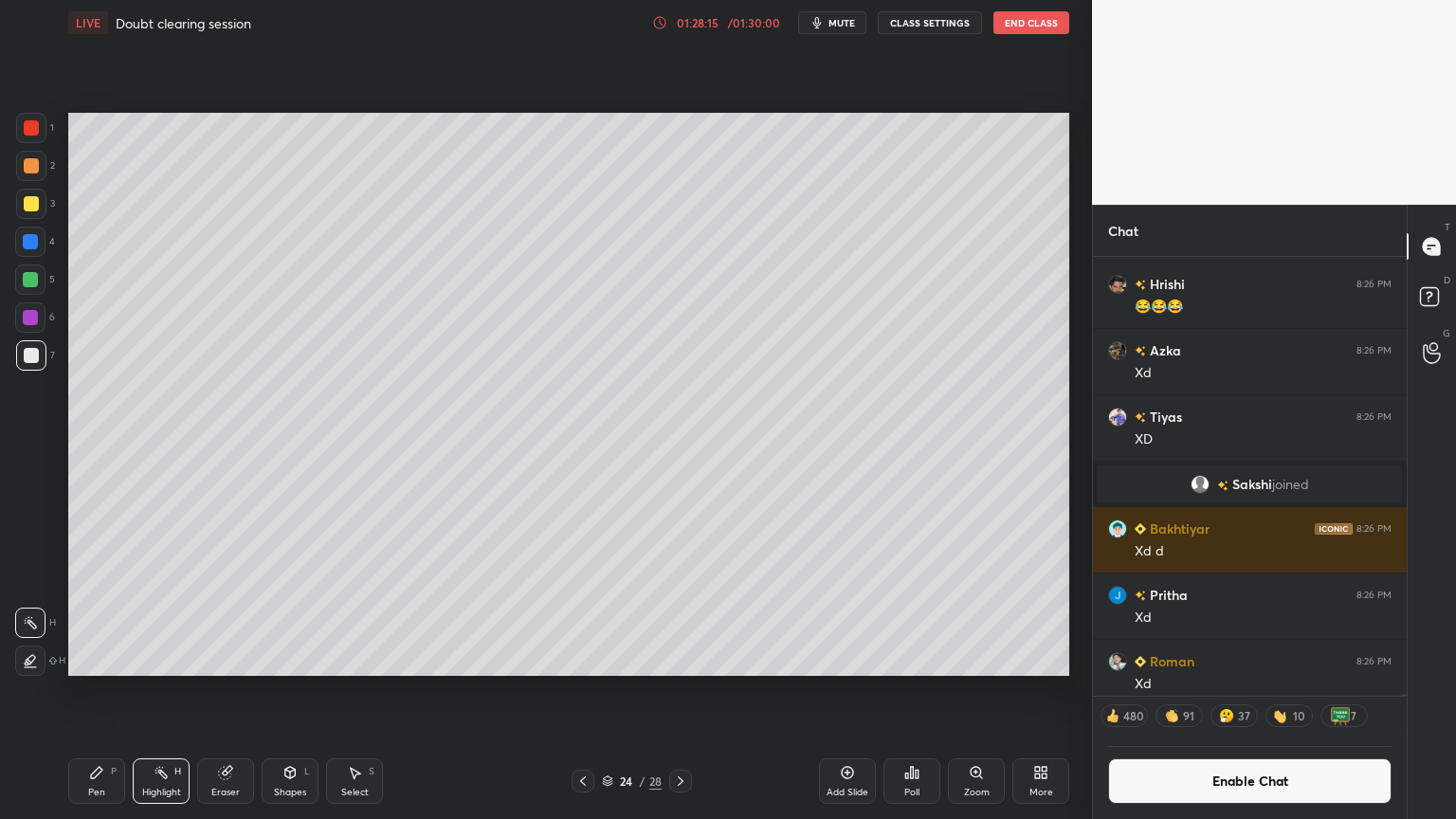 scroll, scrollTop: 101689, scrollLeft: 0, axis: vertical 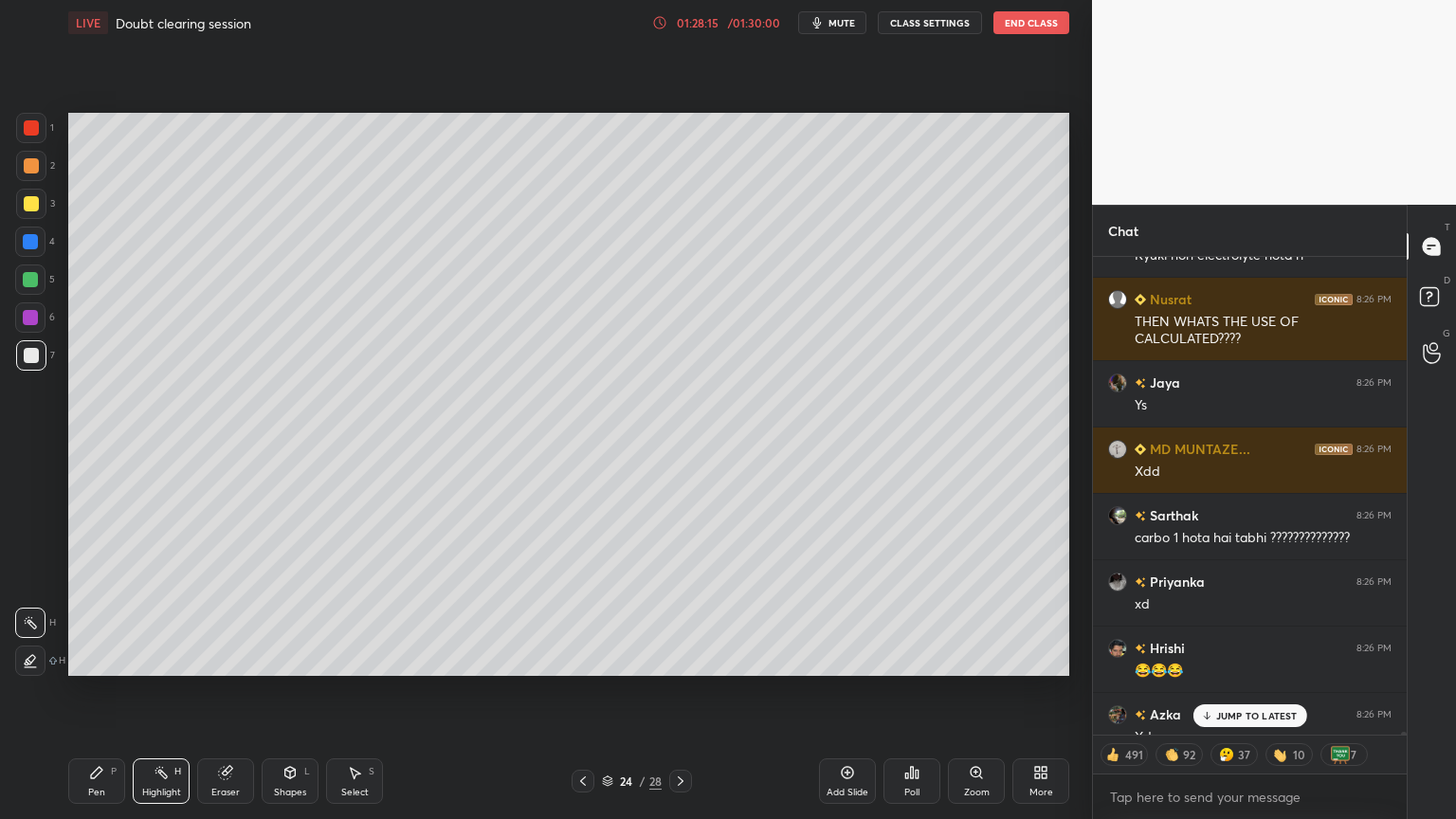 click on "JUMP TO LATEST" at bounding box center (1257, 716) 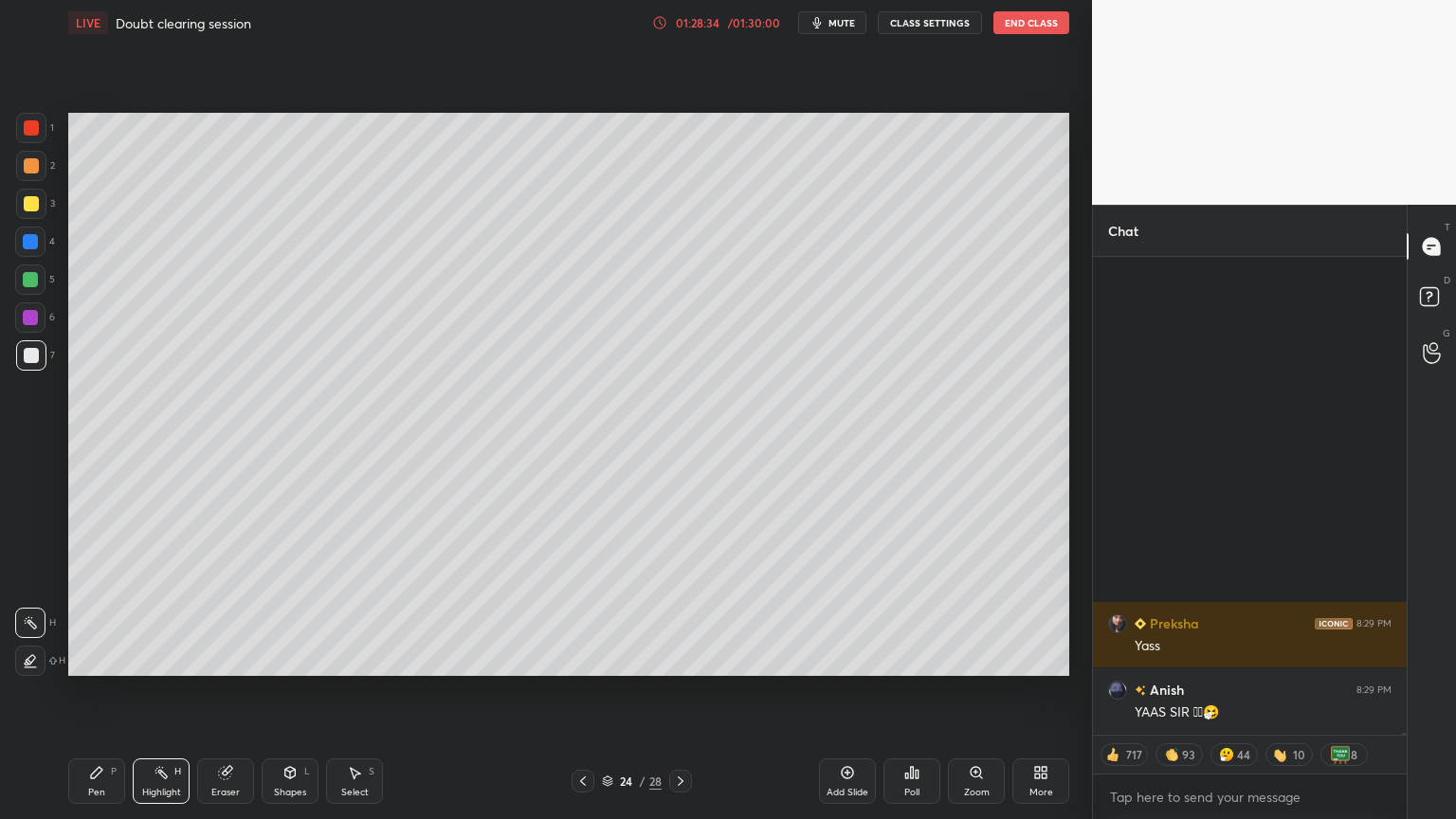 scroll, scrollTop: 107067, scrollLeft: 0, axis: vertical 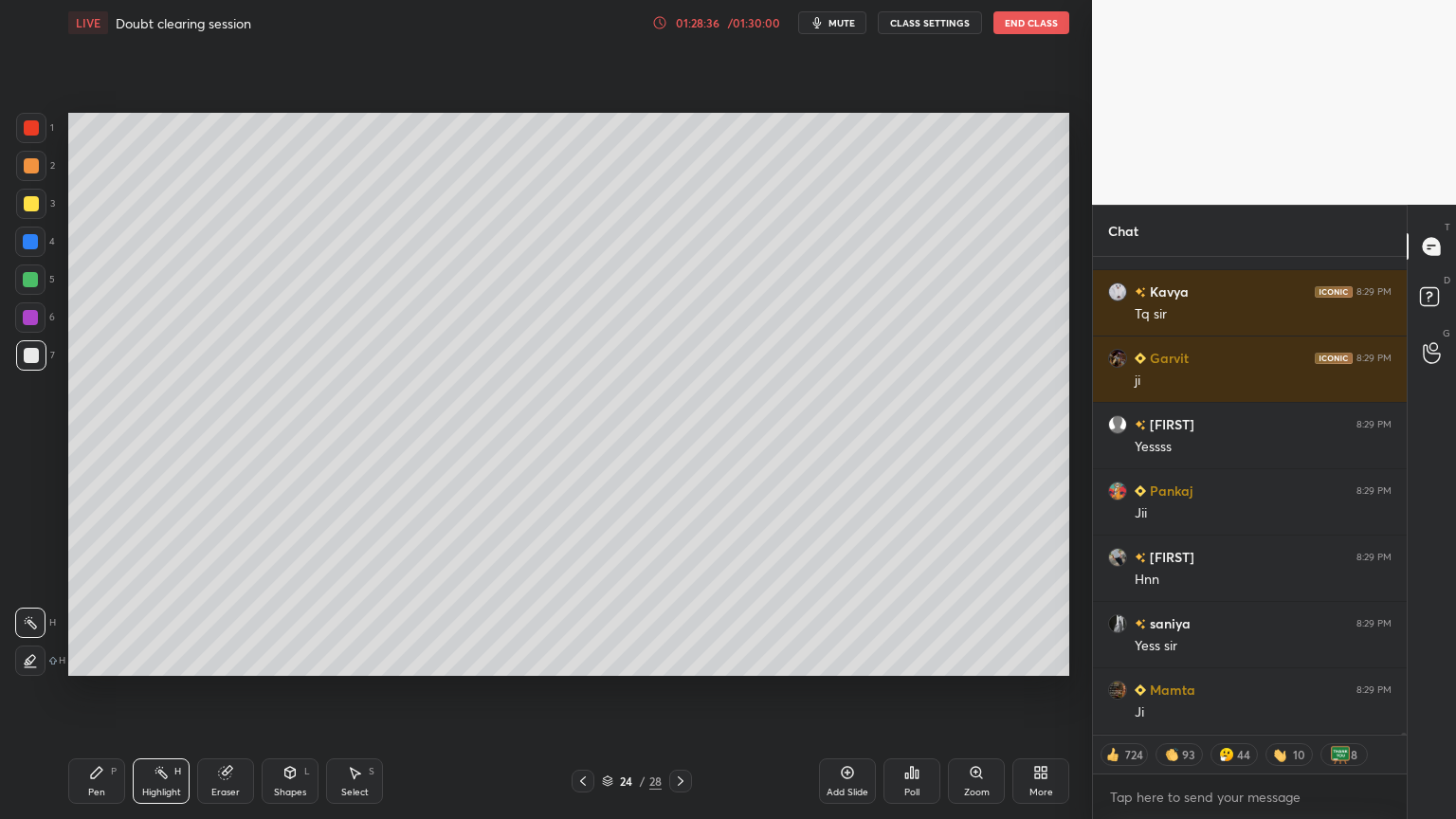 click 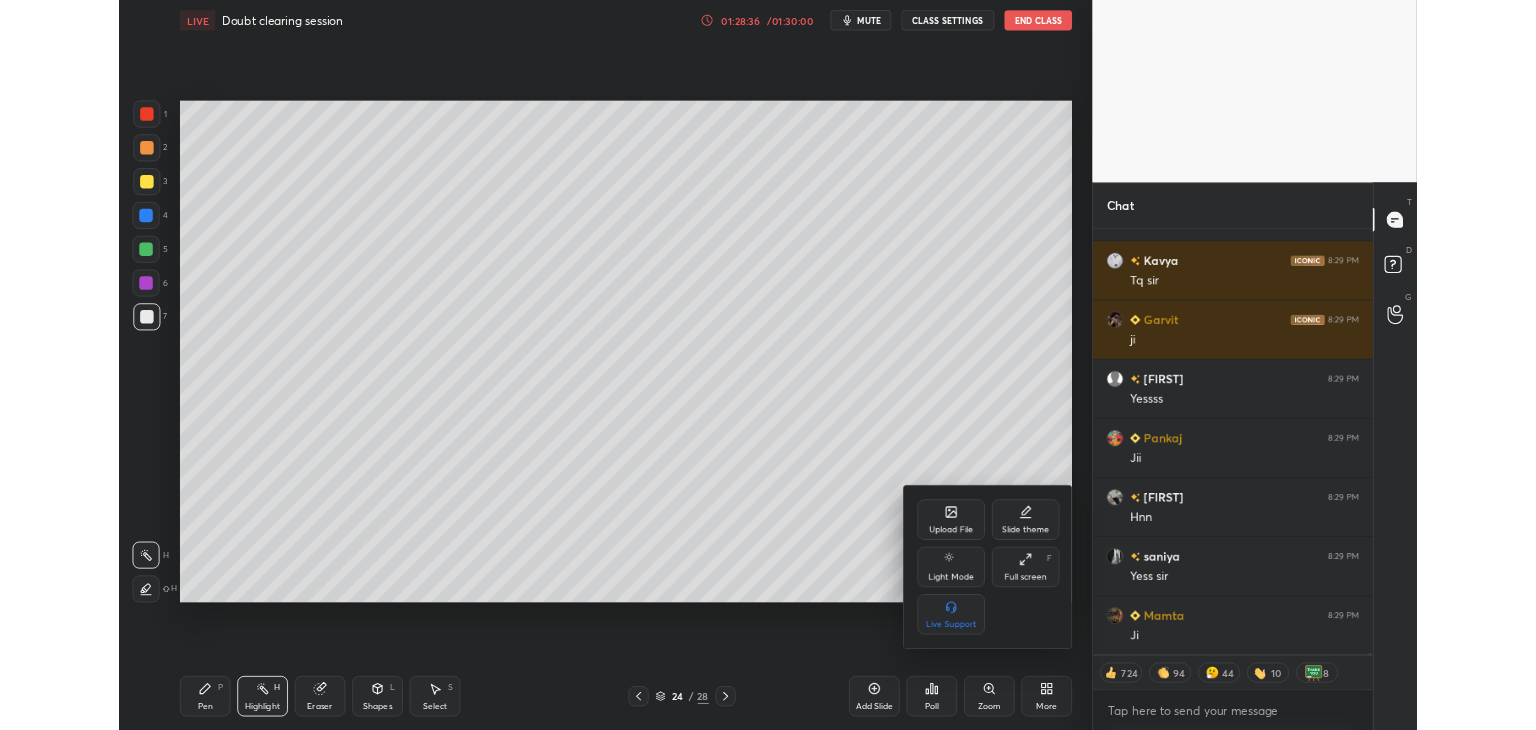 scroll, scrollTop: 113090, scrollLeft: 0, axis: vertical 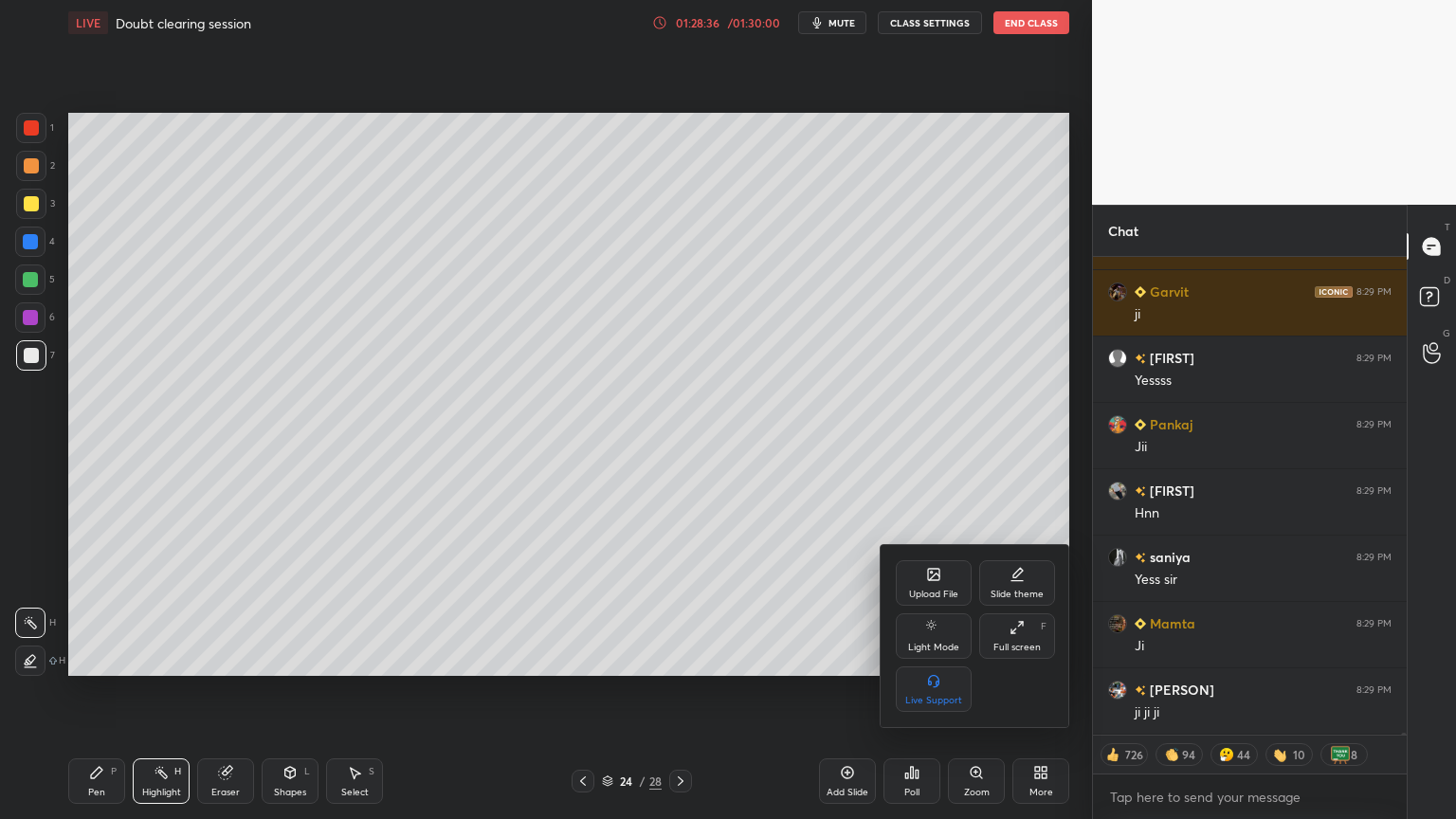 click on "Upload File" at bounding box center [934, 583] 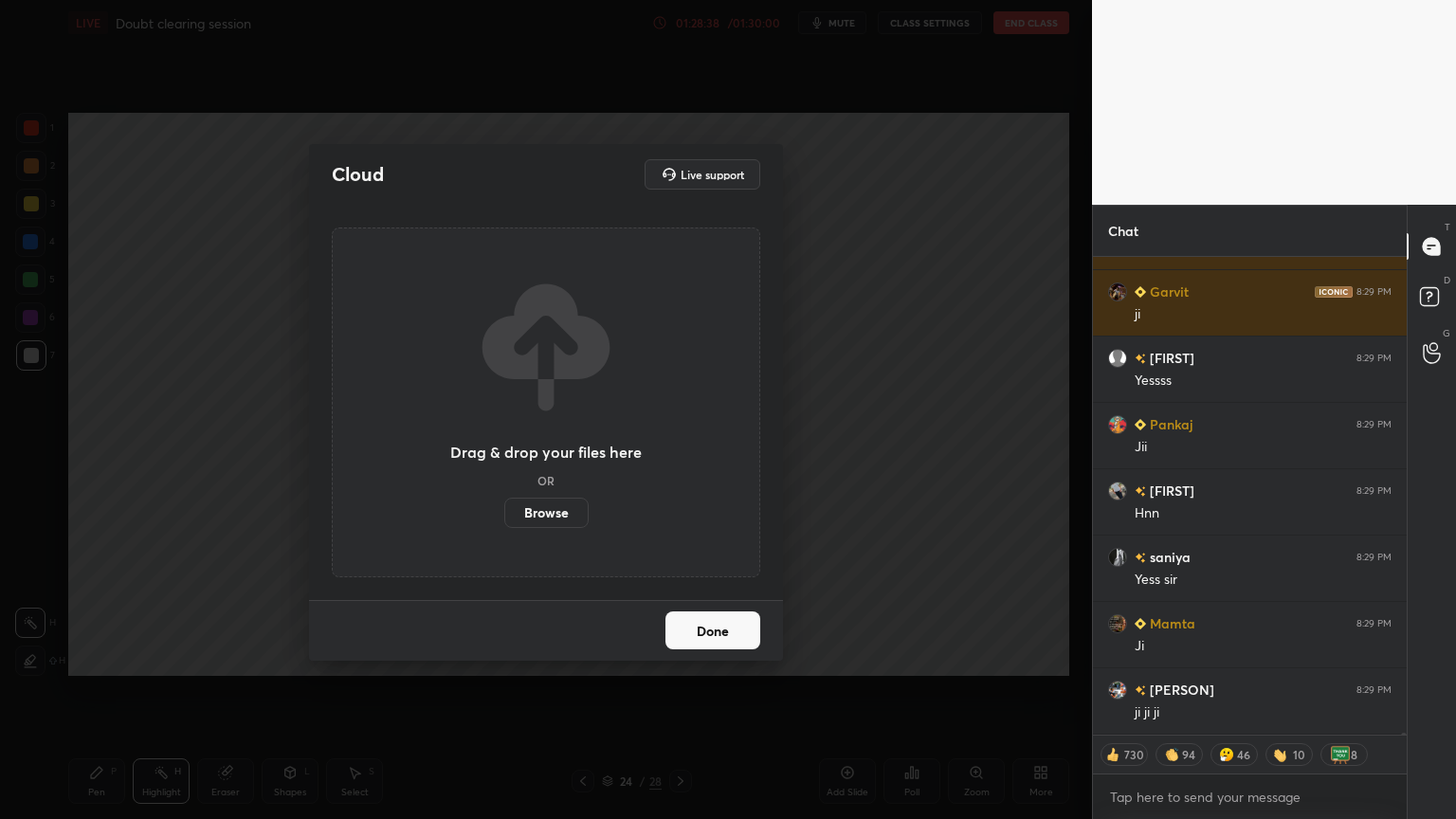 click on "Browse" at bounding box center (546, 513) 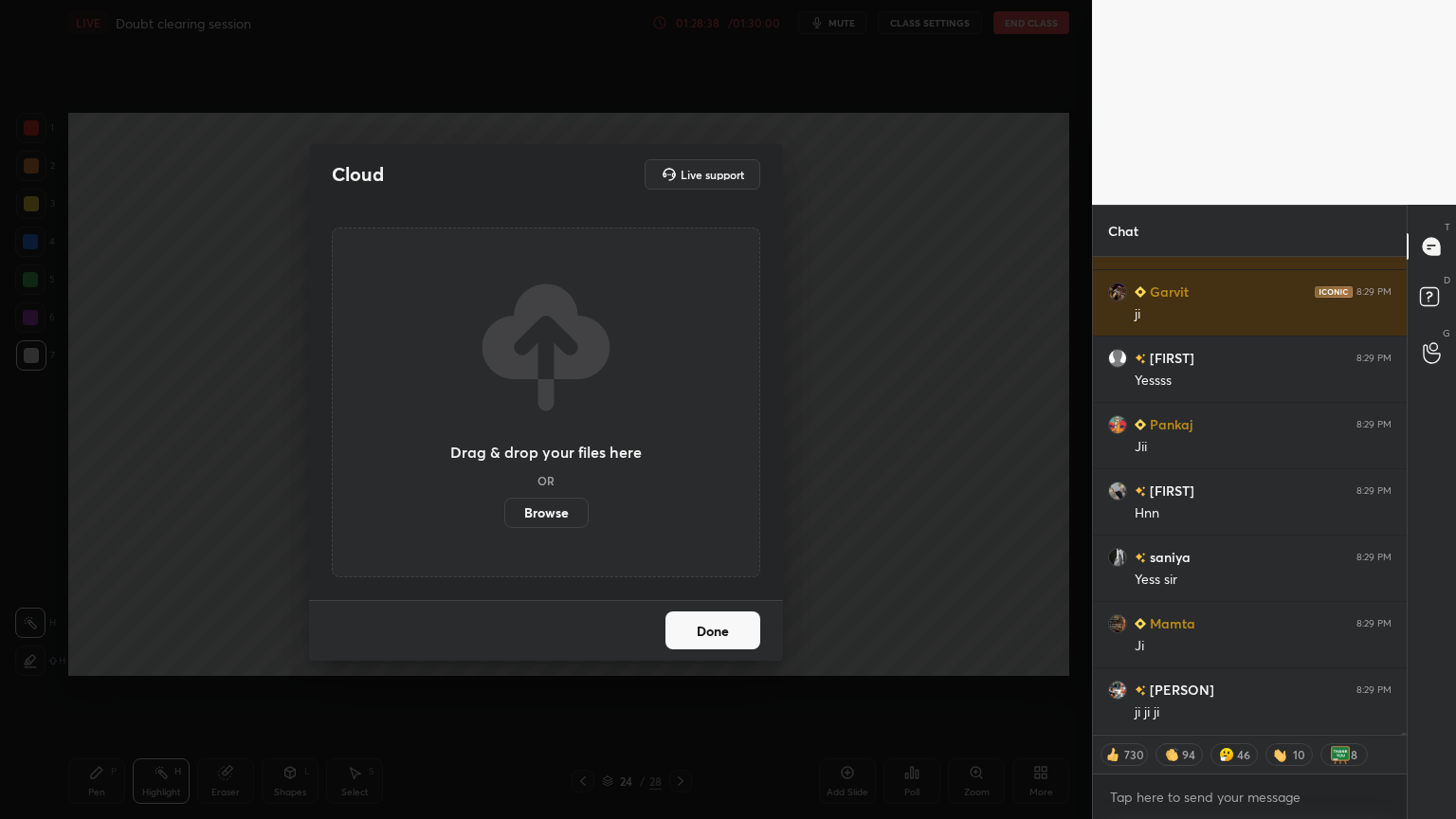 click on "Browse" at bounding box center [504, 513] 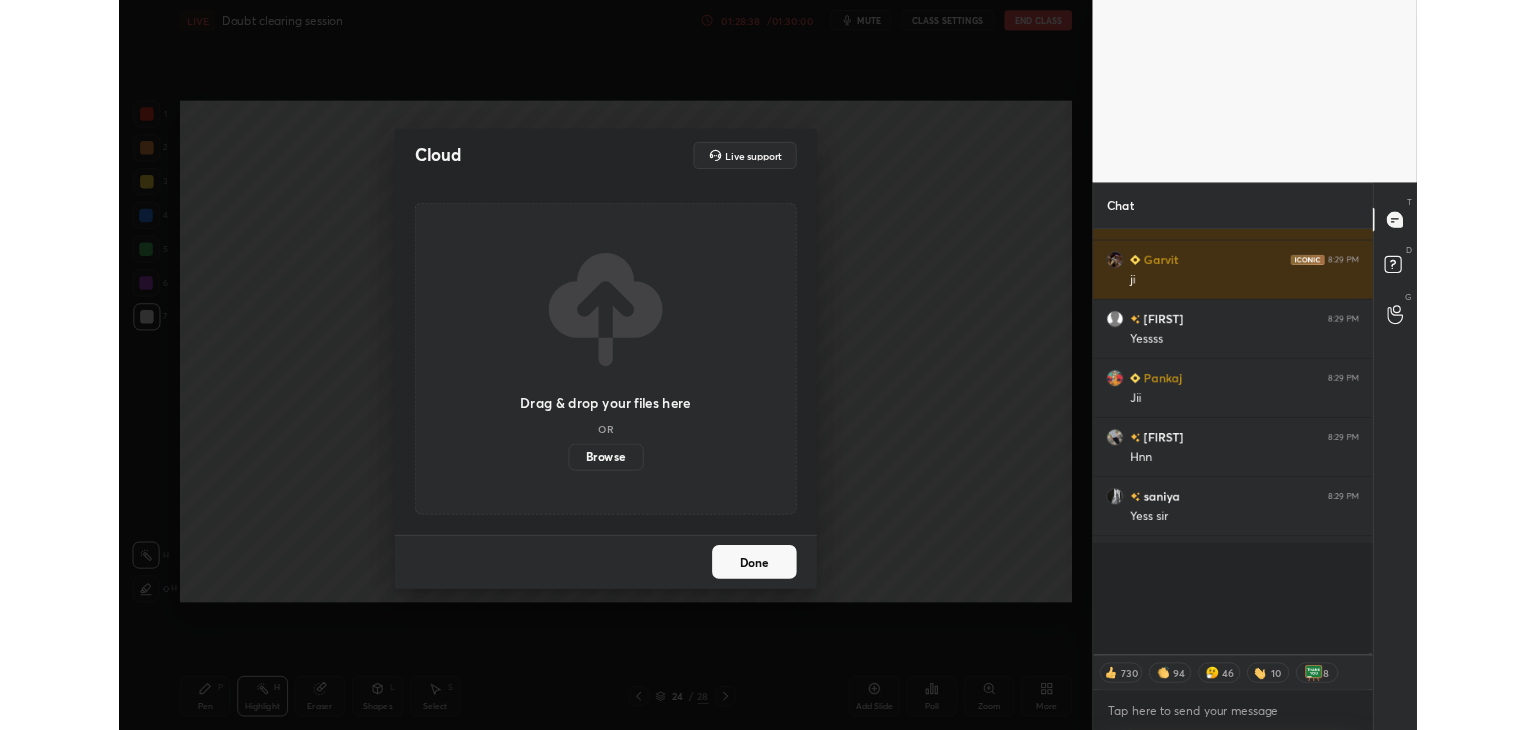 scroll, scrollTop: 602, scrollLeft: 1072, axis: both 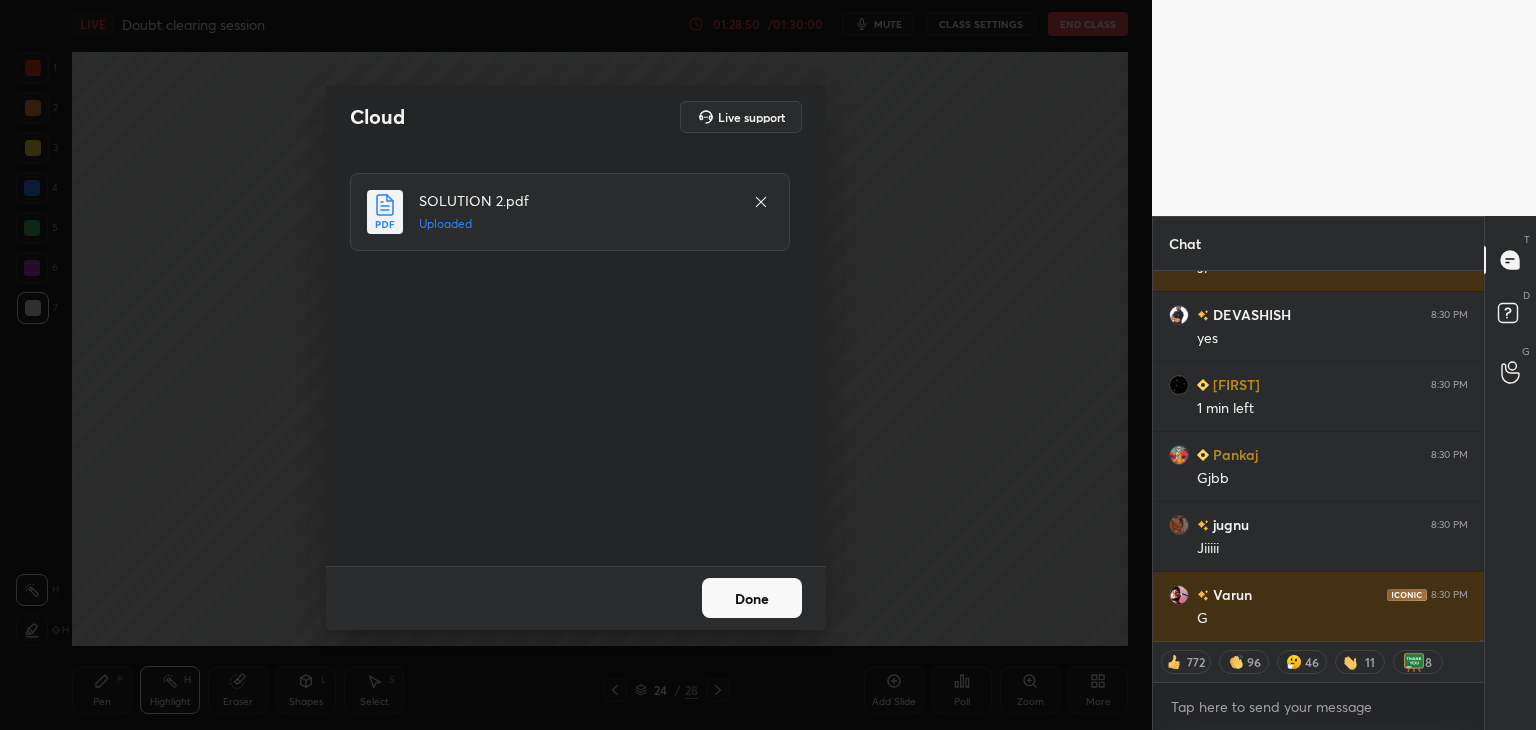 click on "Done" at bounding box center (752, 598) 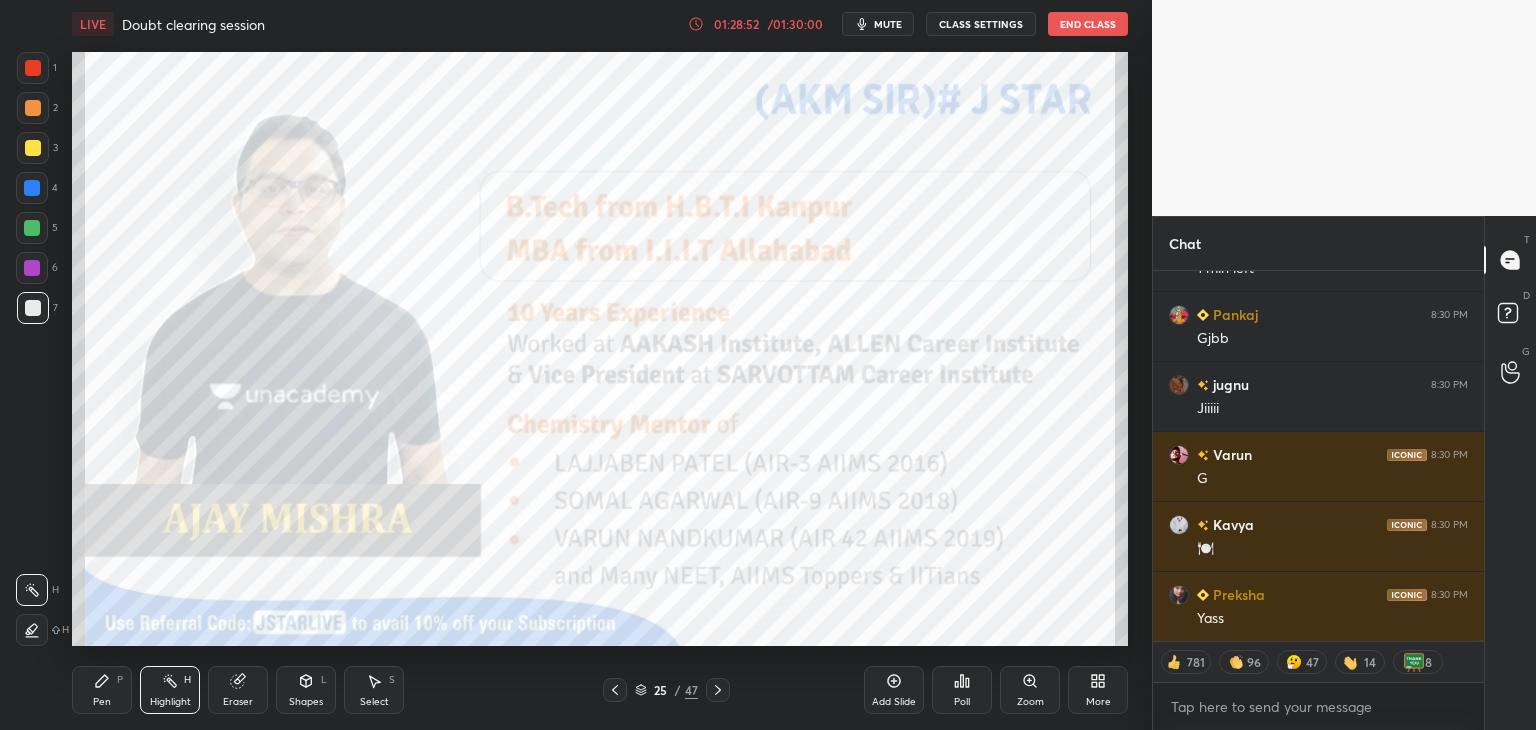 click 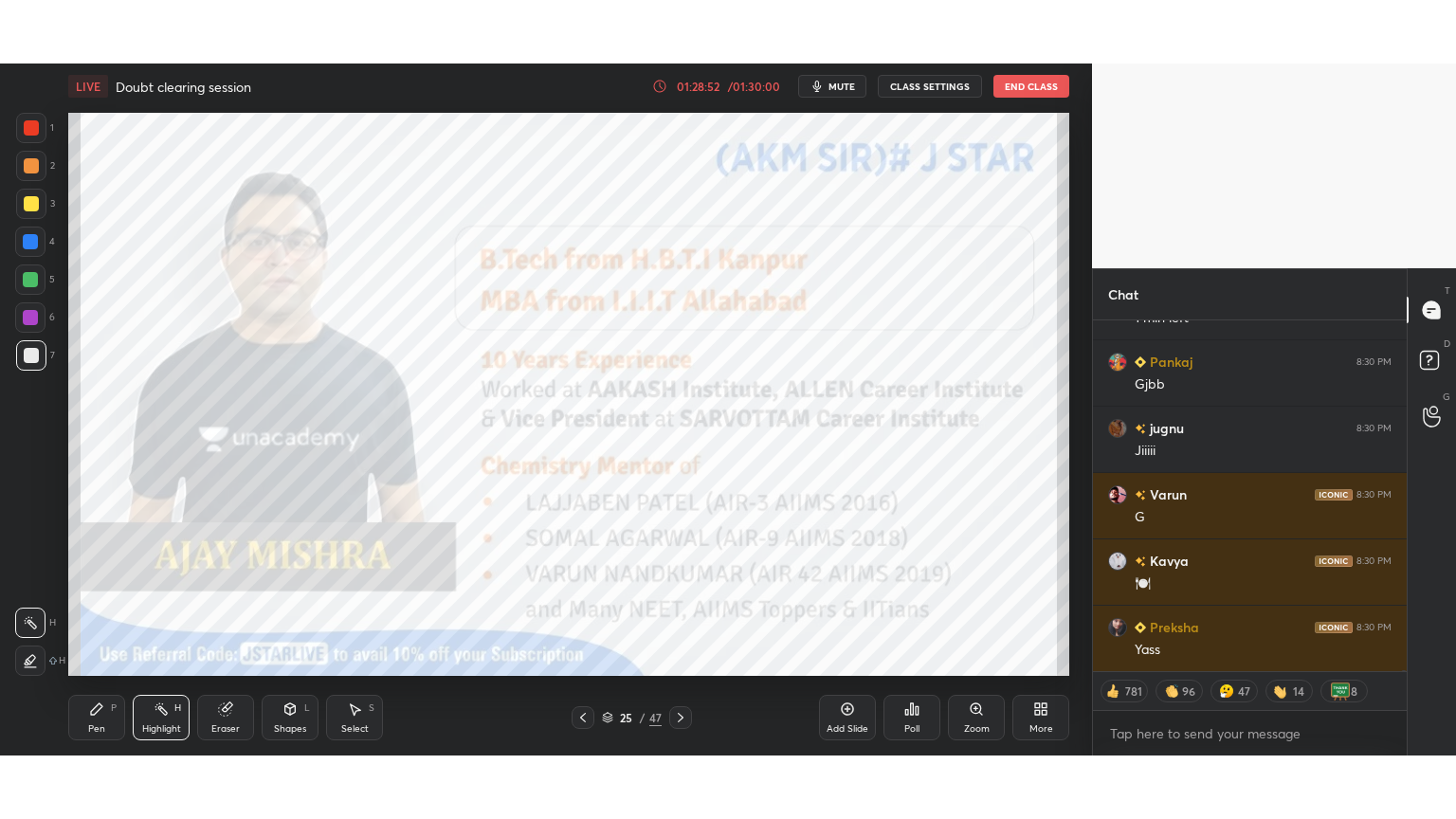 scroll, scrollTop: 108404, scrollLeft: 0, axis: vertical 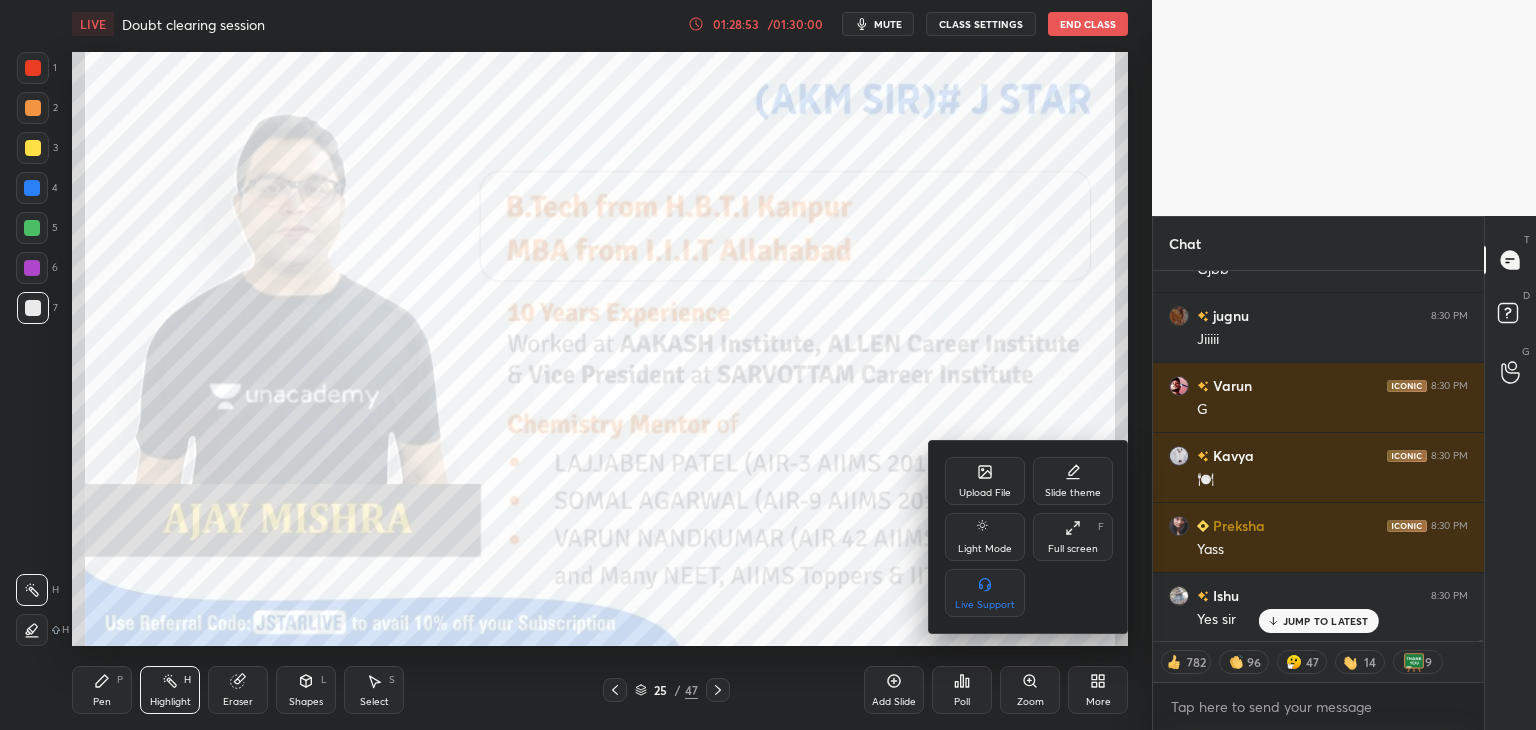 click on "Full screen" at bounding box center [1073, 549] 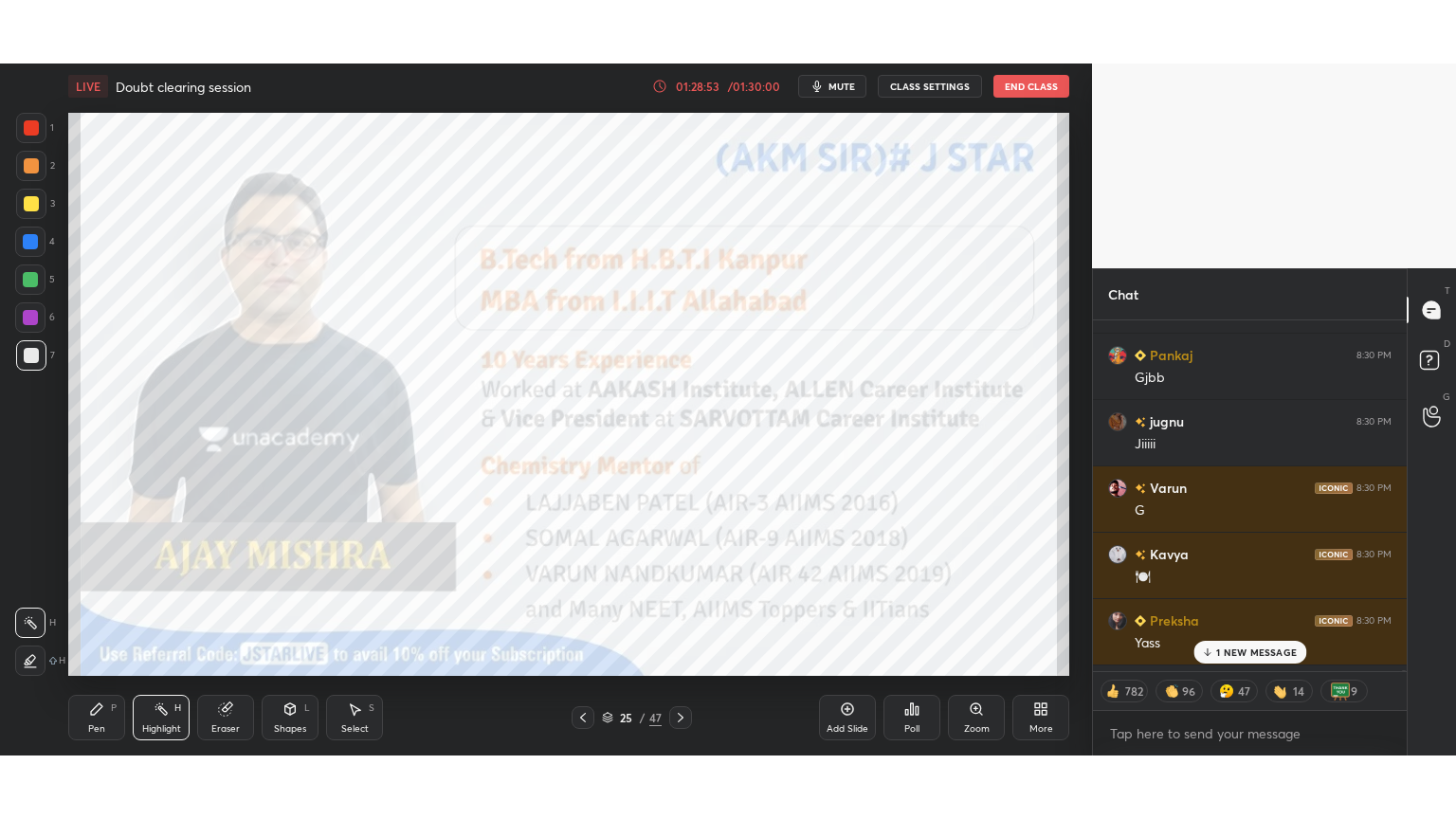 scroll, scrollTop: 94094, scrollLeft: 93776, axis: both 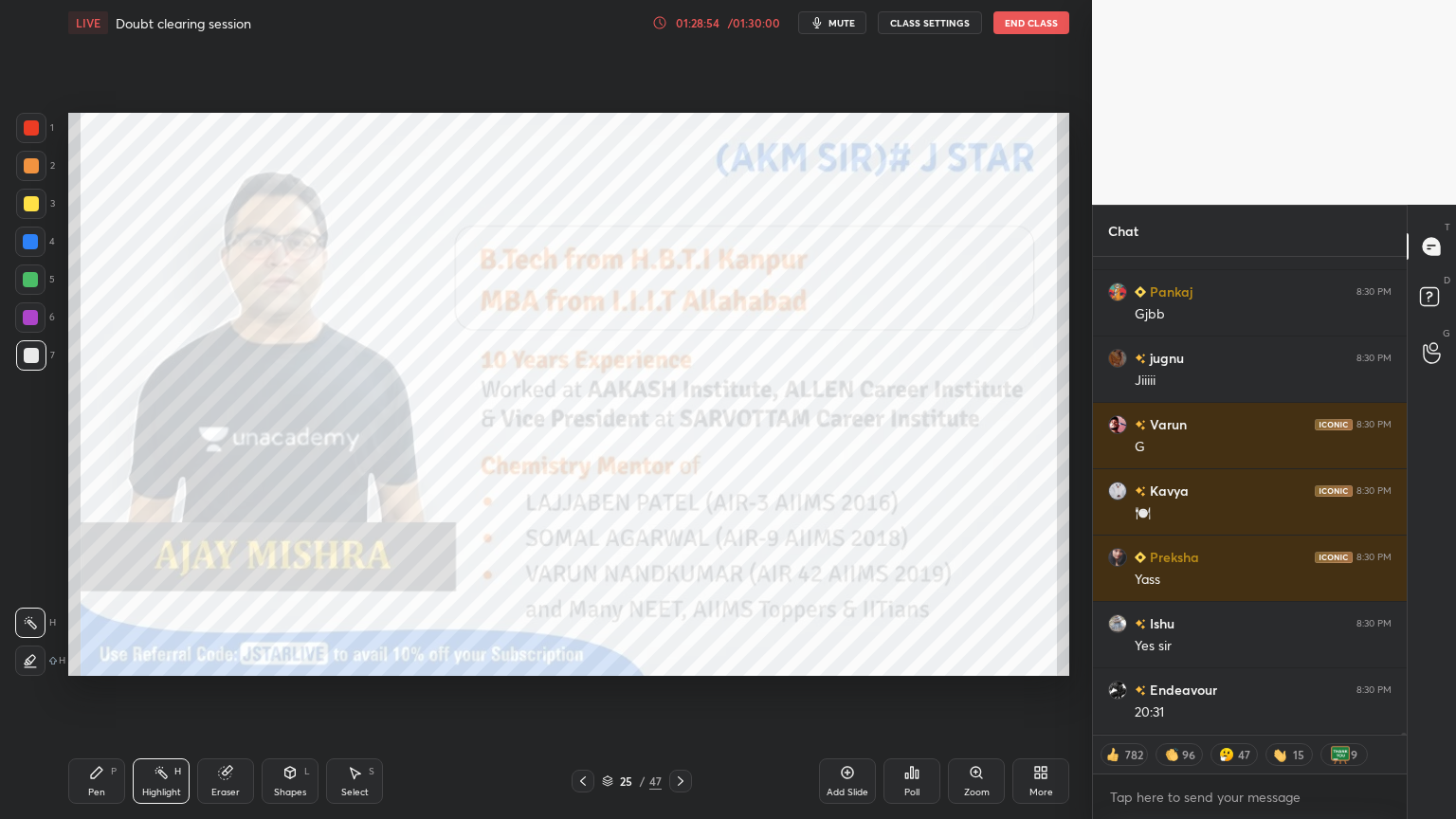 click on "Pen P" at bounding box center (97, 781) 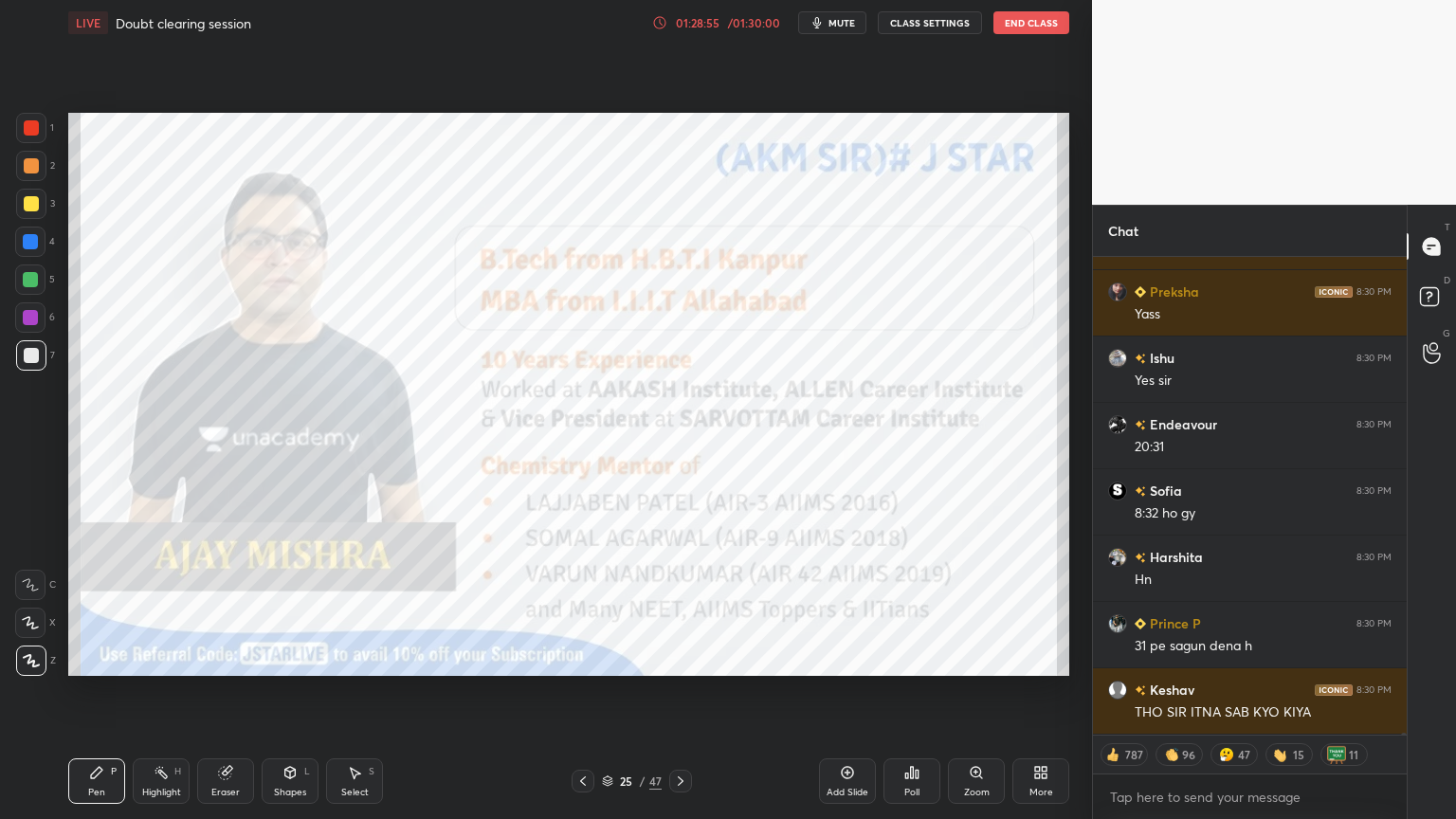 click at bounding box center [31, 355] 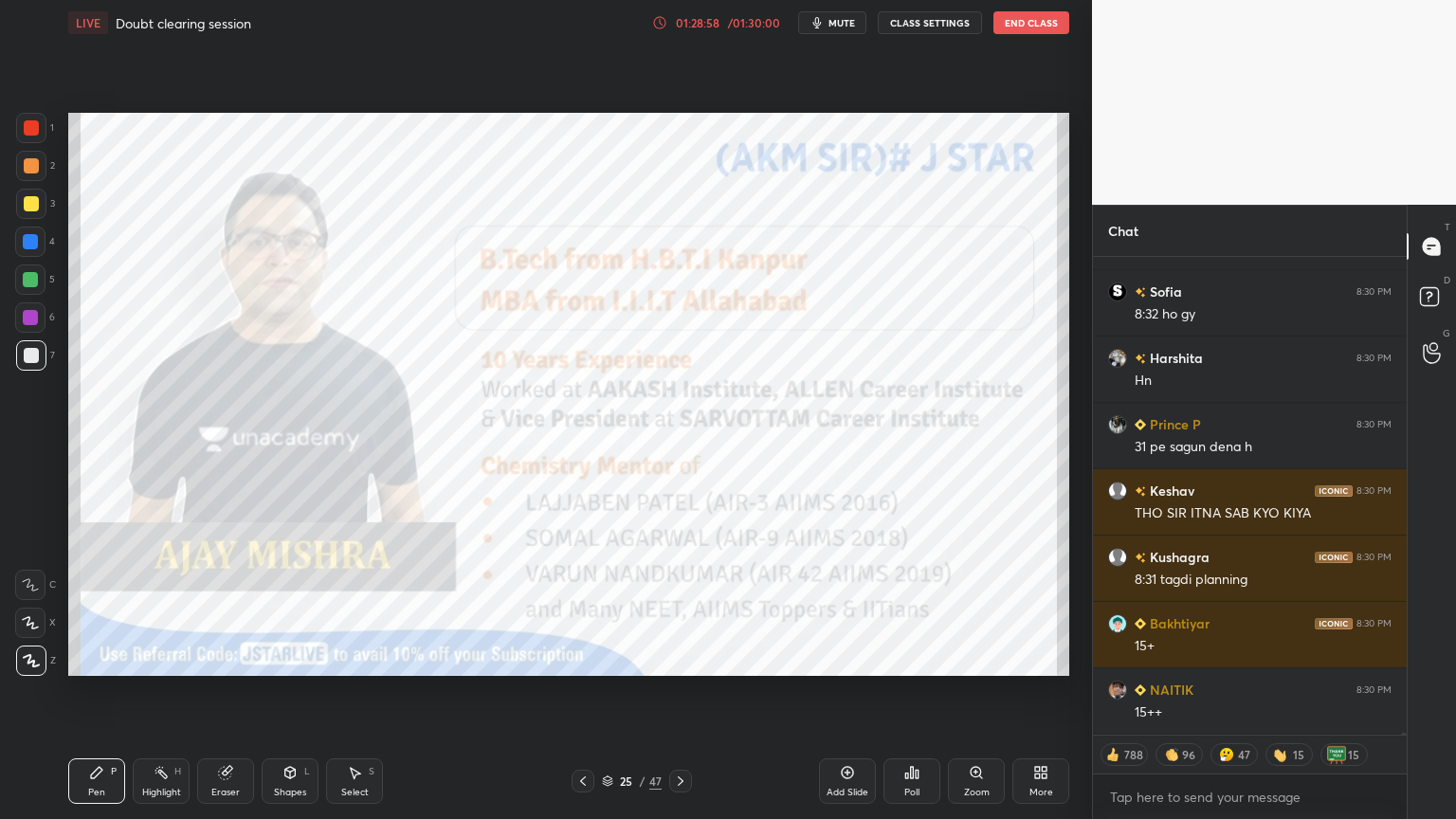 click at bounding box center [31, 128] 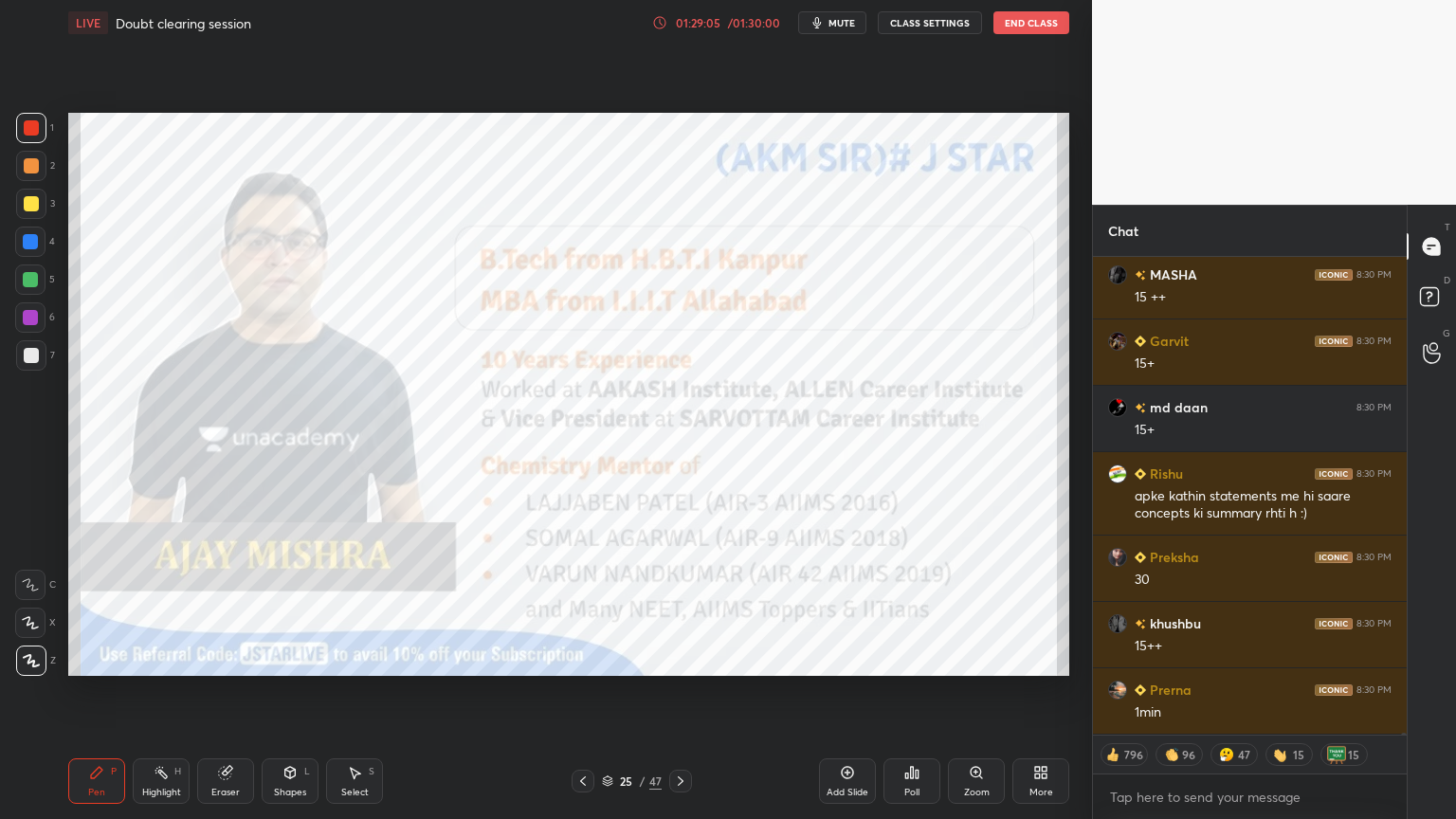 click 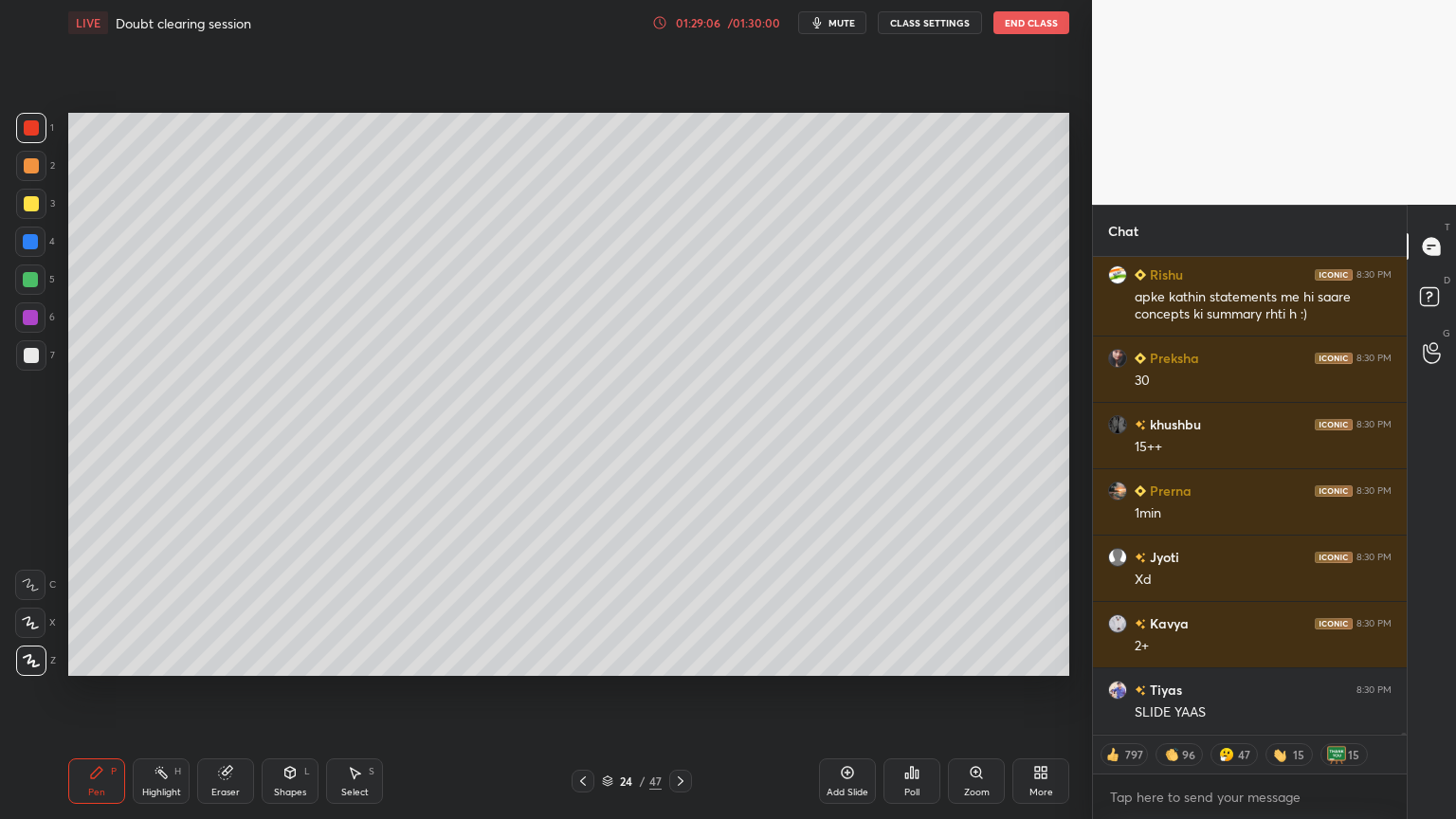 click at bounding box center (681, 781) 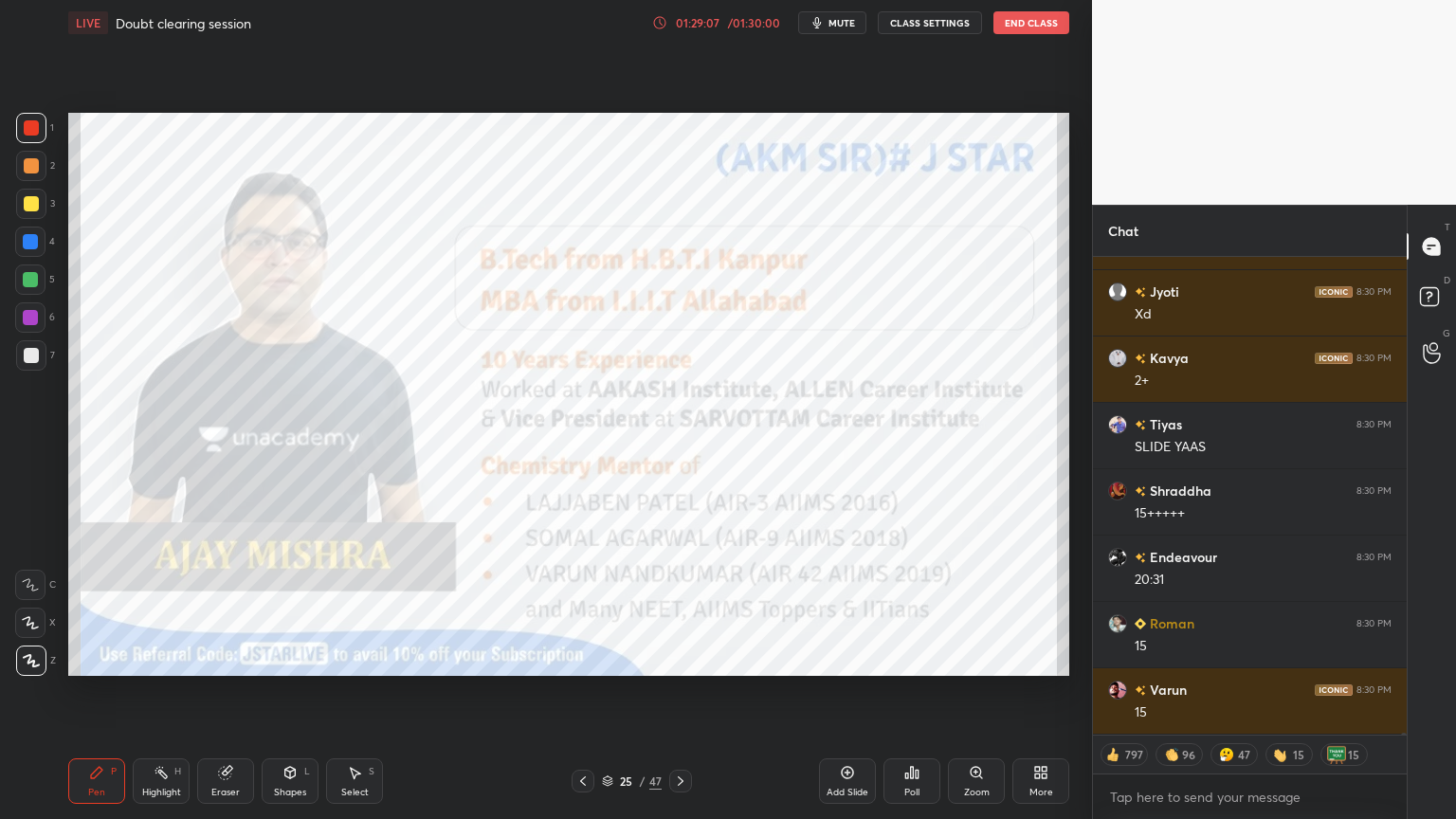 click at bounding box center [681, 781] 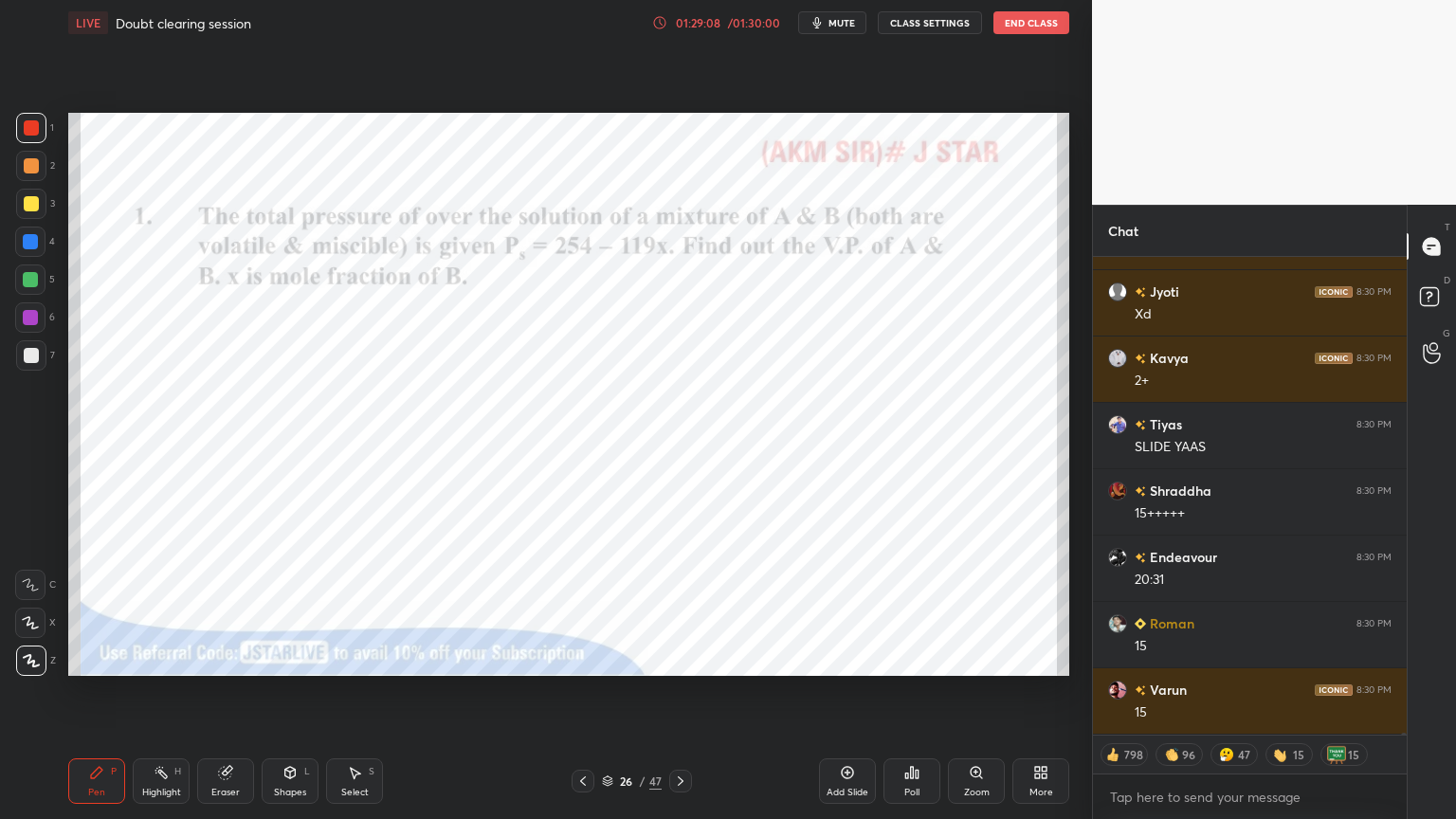 click 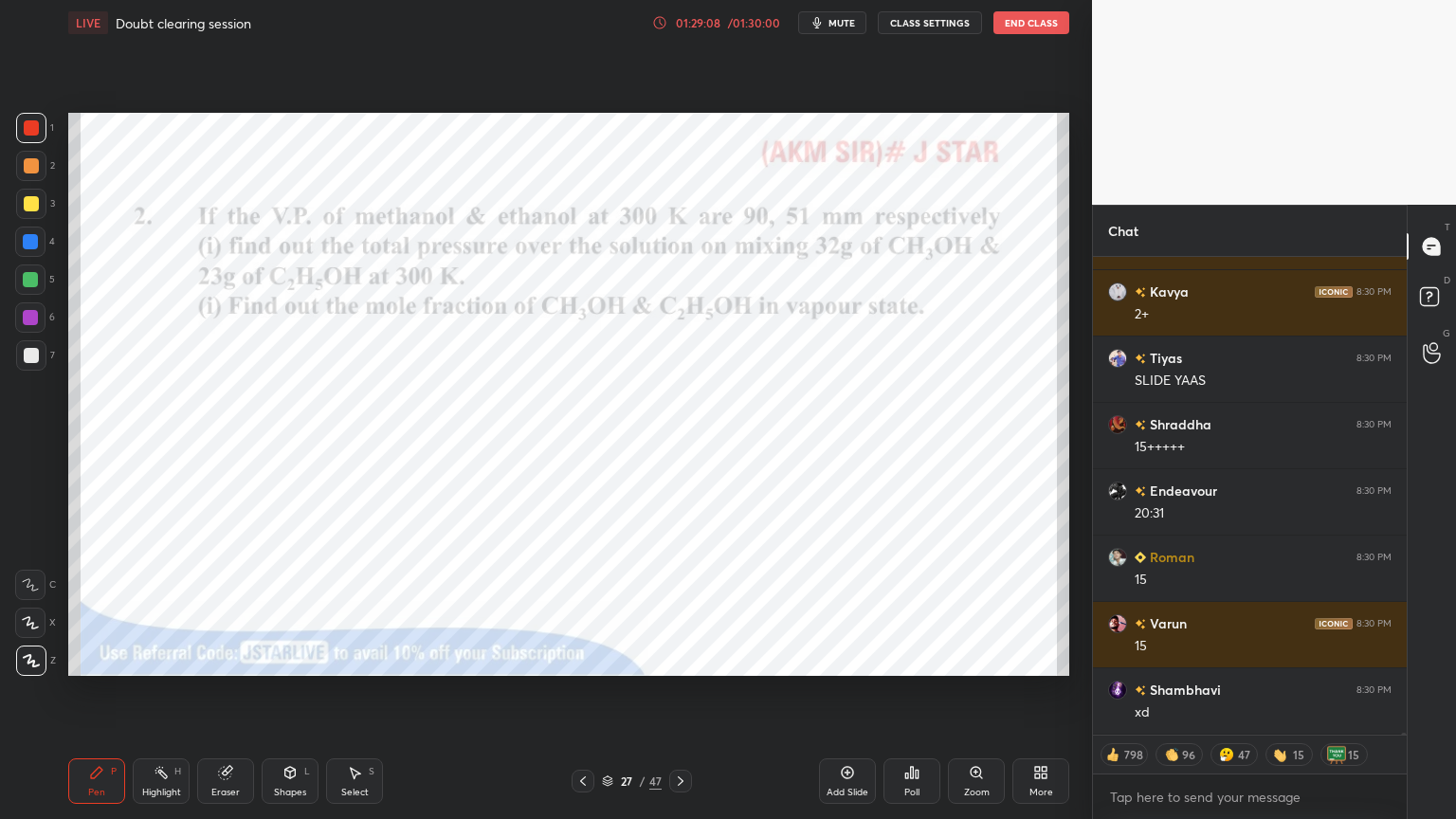 click 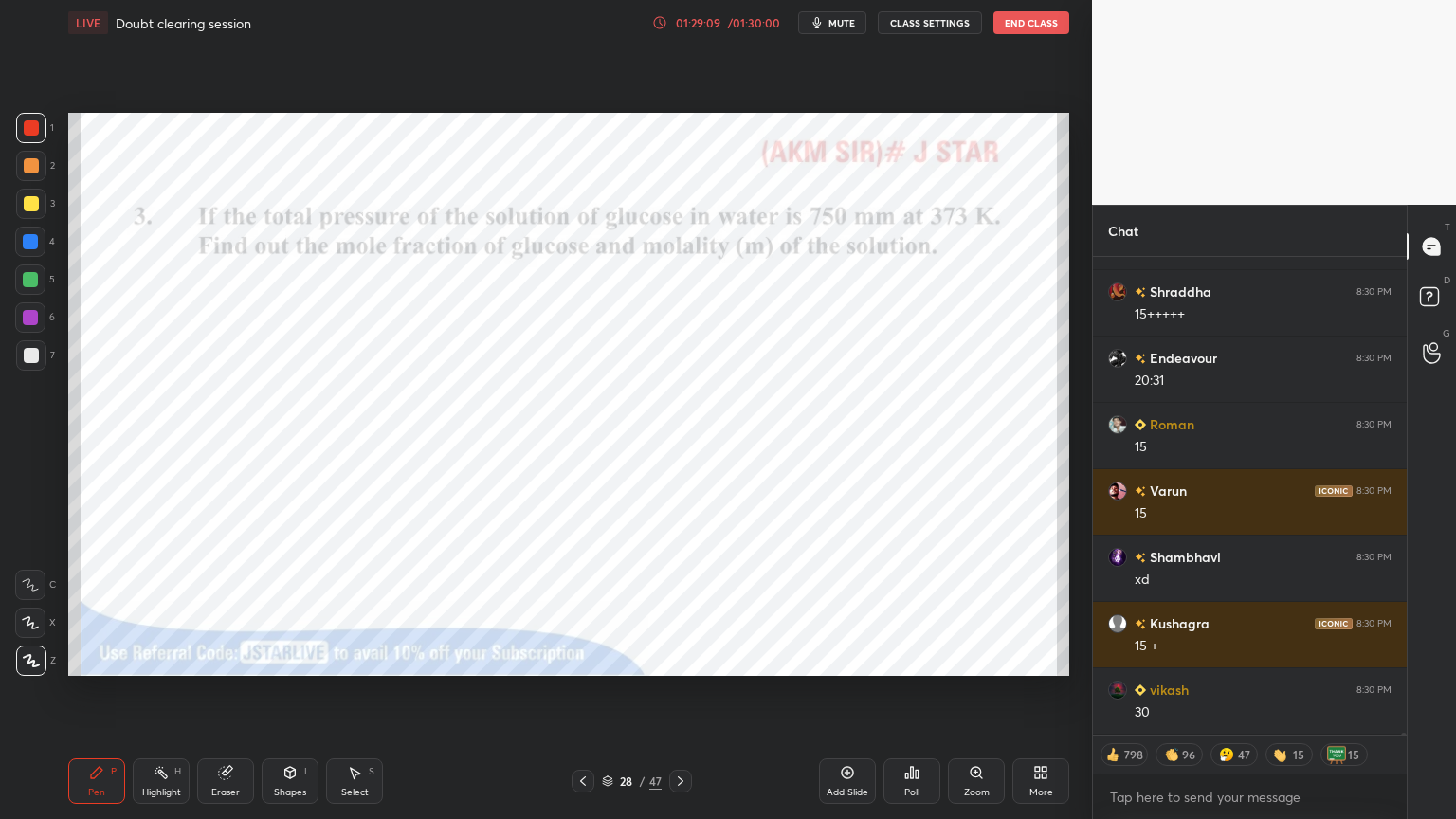 click at bounding box center [681, 781] 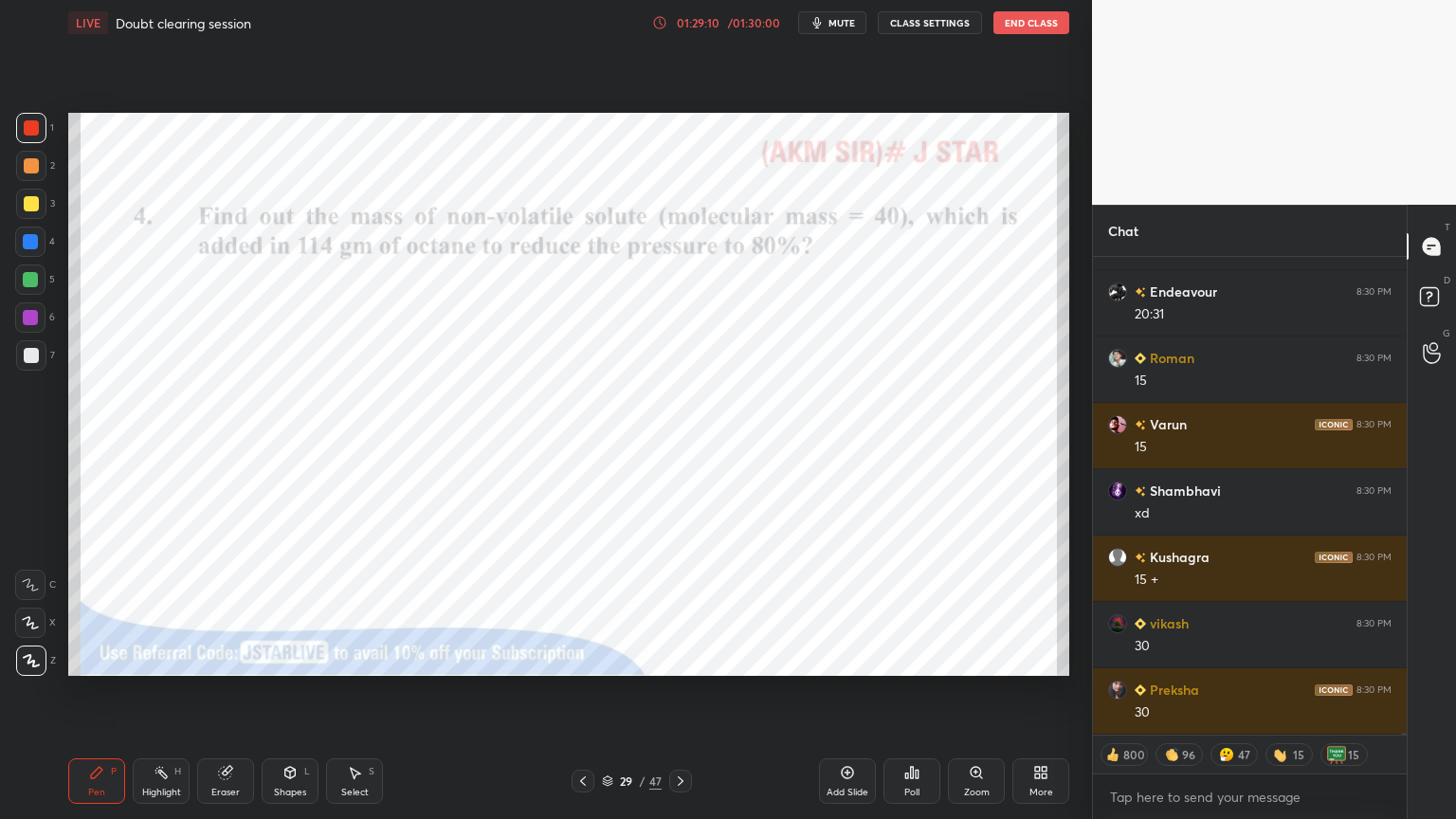 drag, startPoint x: 611, startPoint y: 777, endPoint x: 629, endPoint y: 771, distance: 18.973666 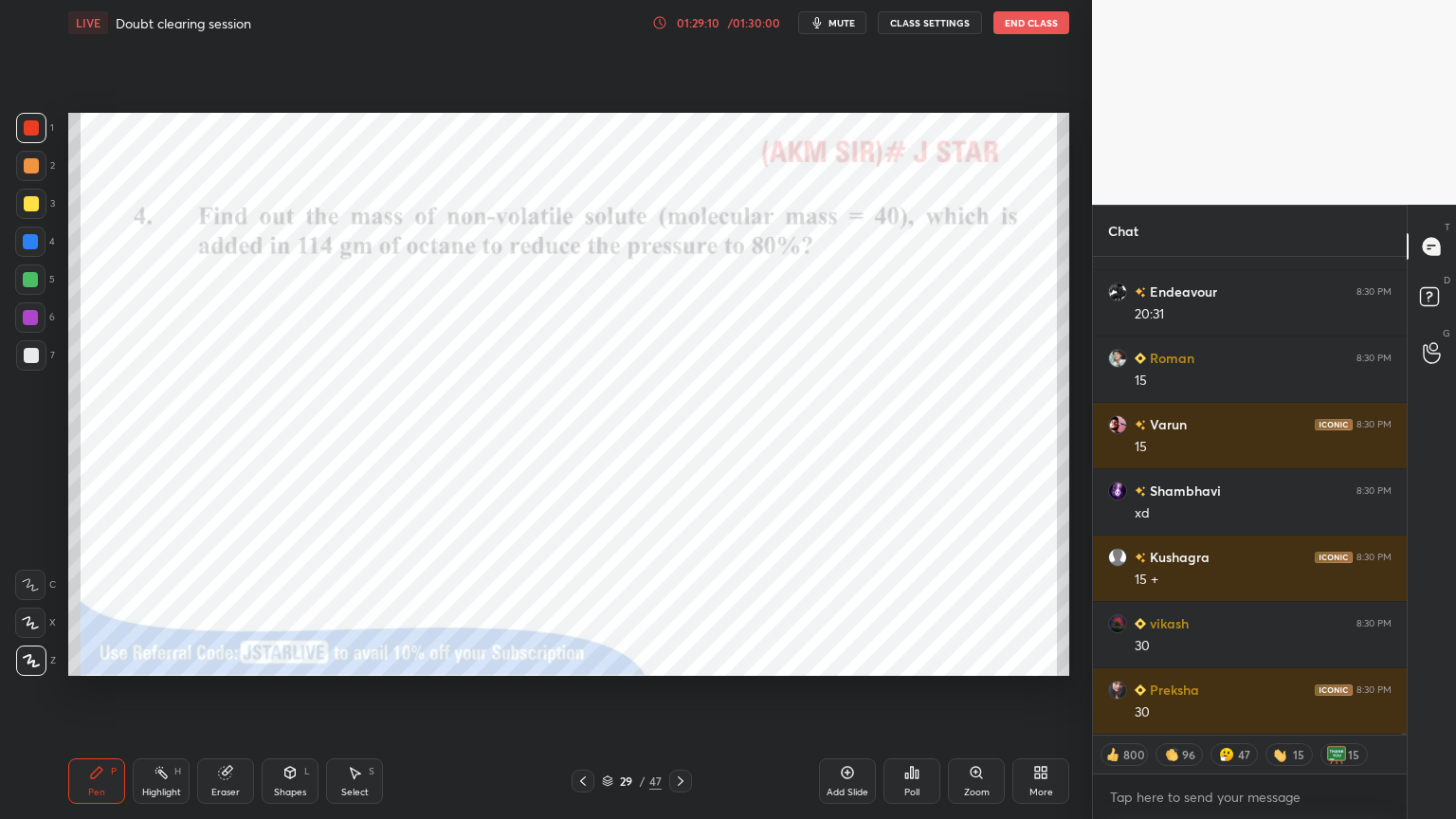 click 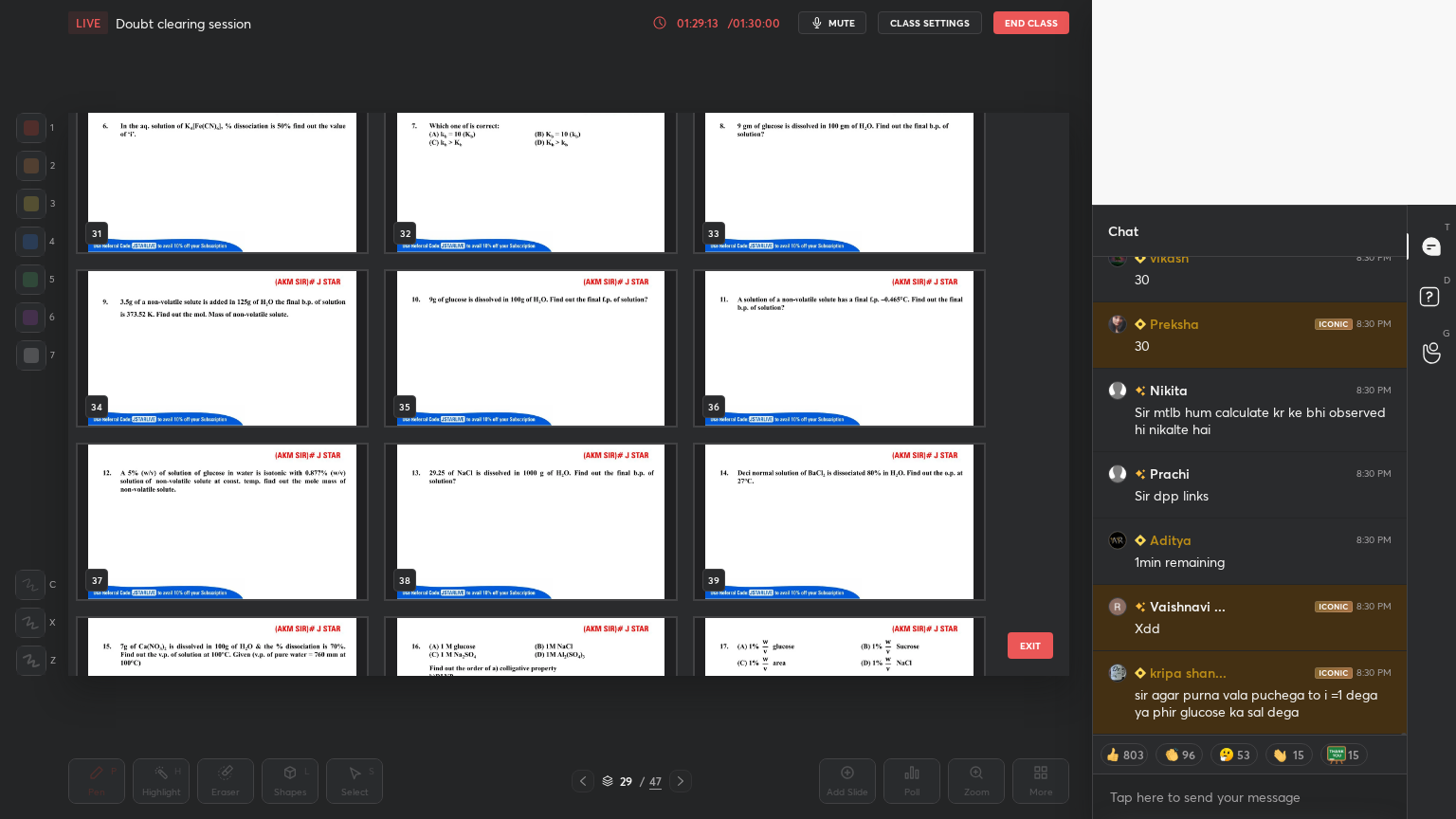 click at bounding box center [530, 521] 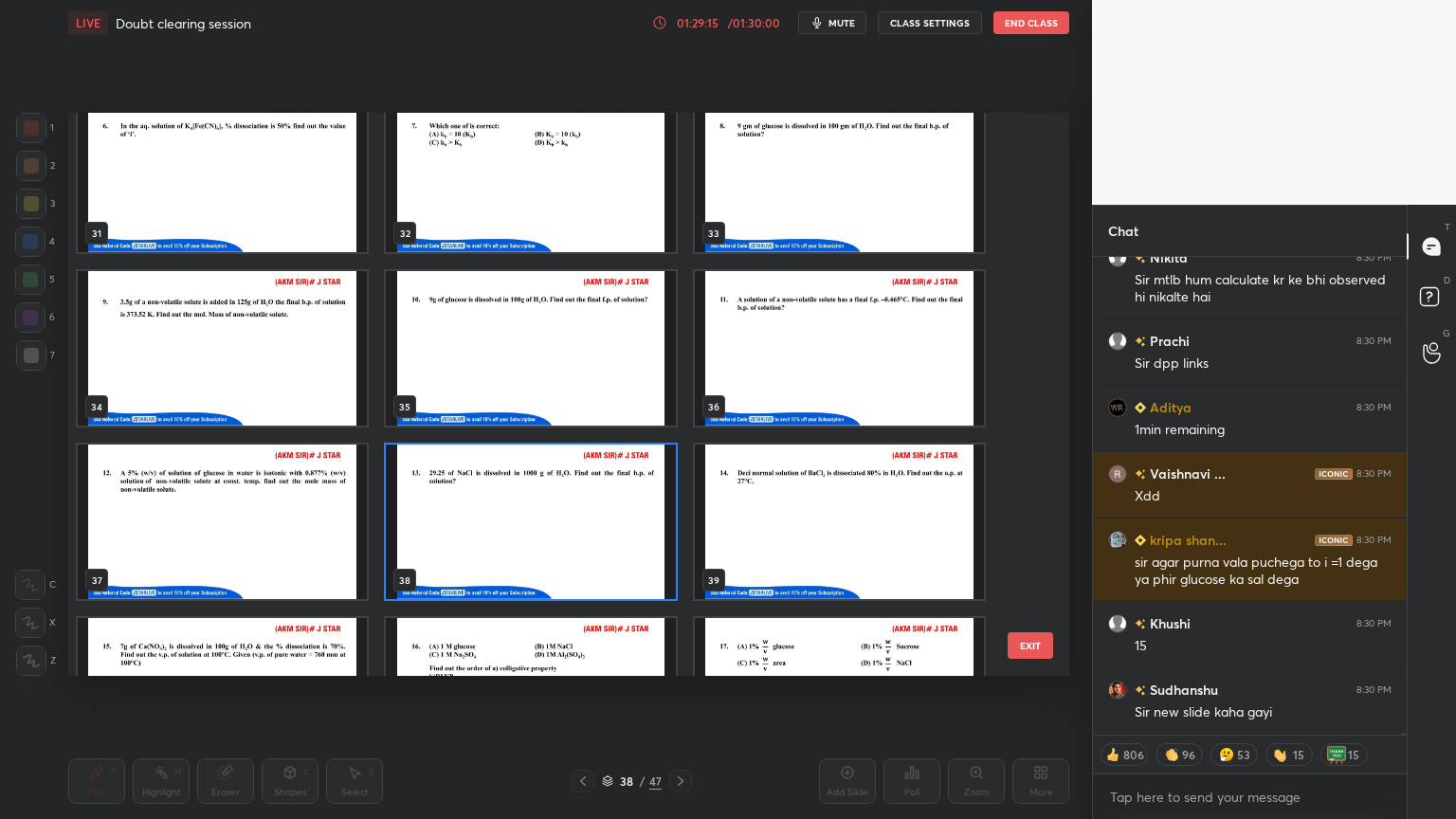click at bounding box center [530, 521] 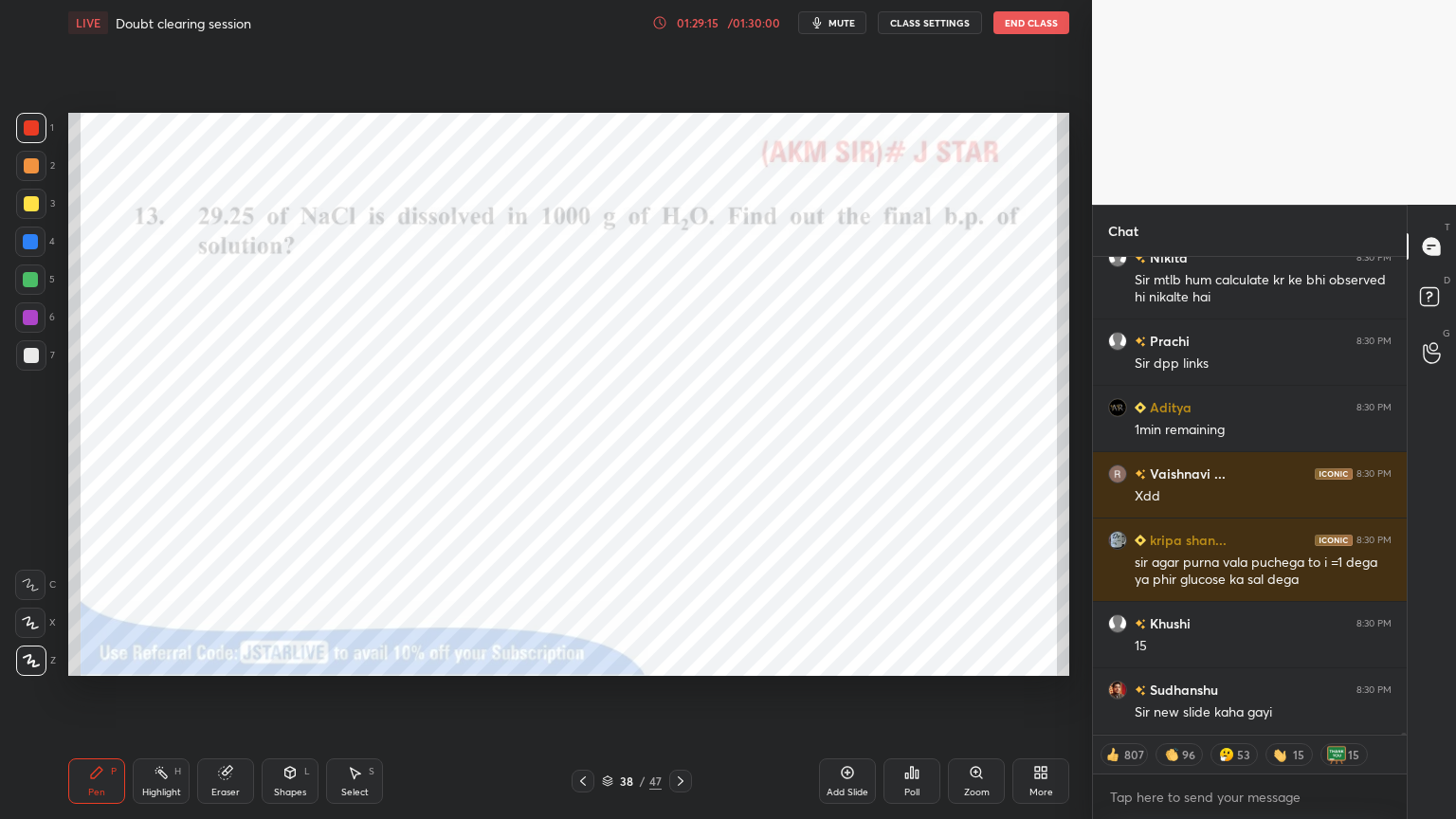 click at bounding box center (530, 521) 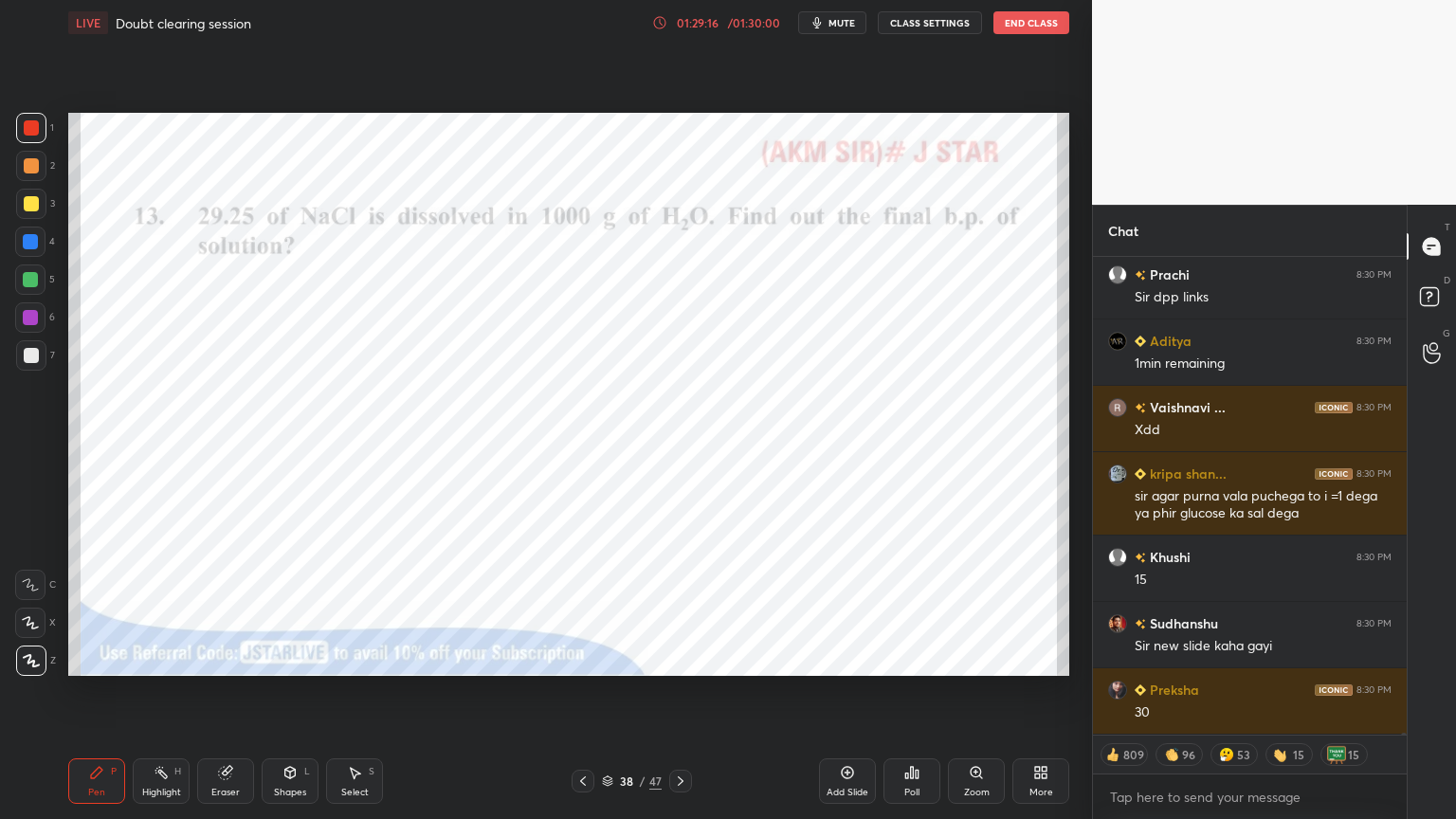 drag, startPoint x: 88, startPoint y: 777, endPoint x: 83, endPoint y: 737, distance: 40.311289 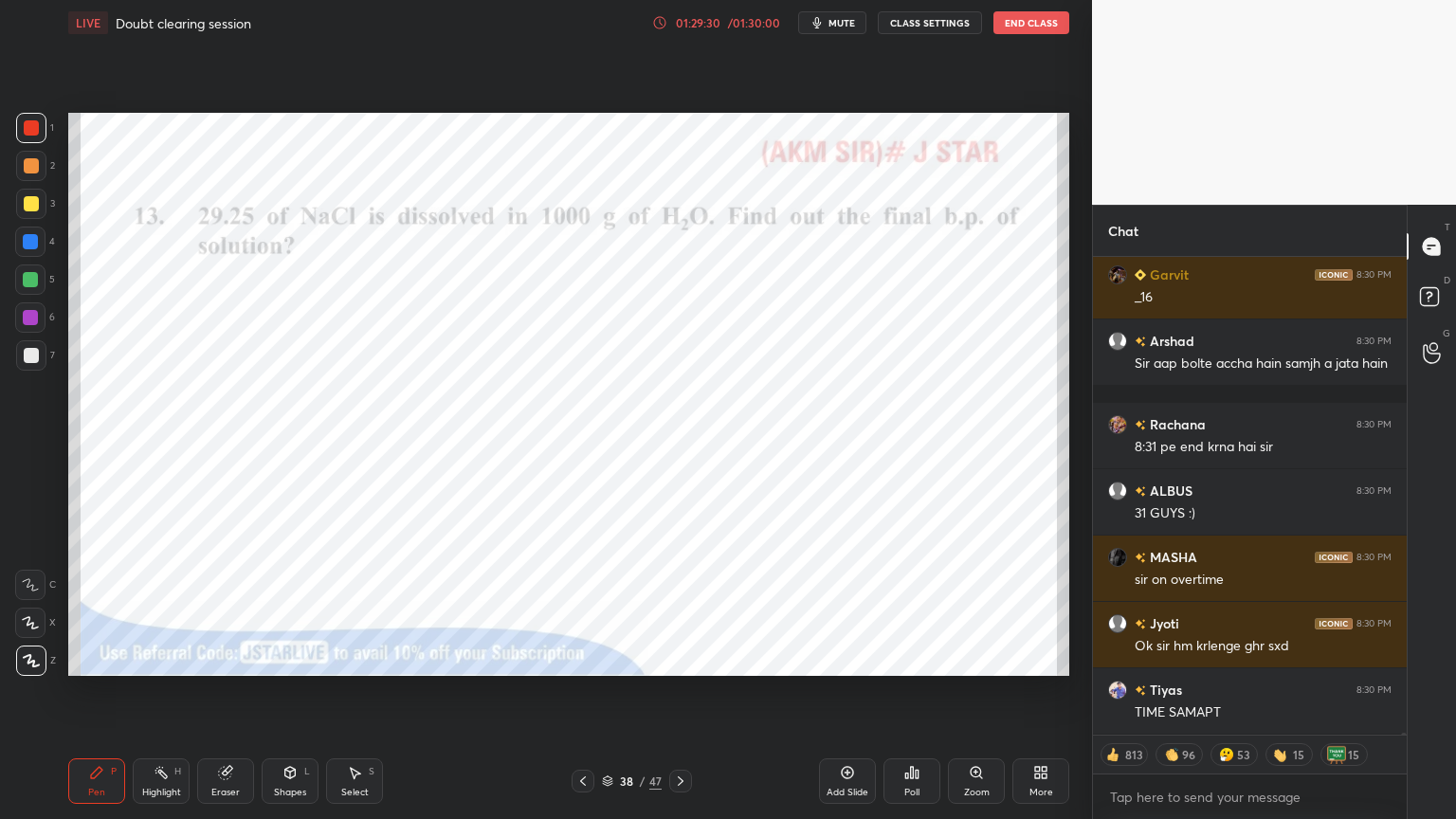 click on "Pen P Highlight H Eraser Shapes L Select S" at bounding box center [256, 781] 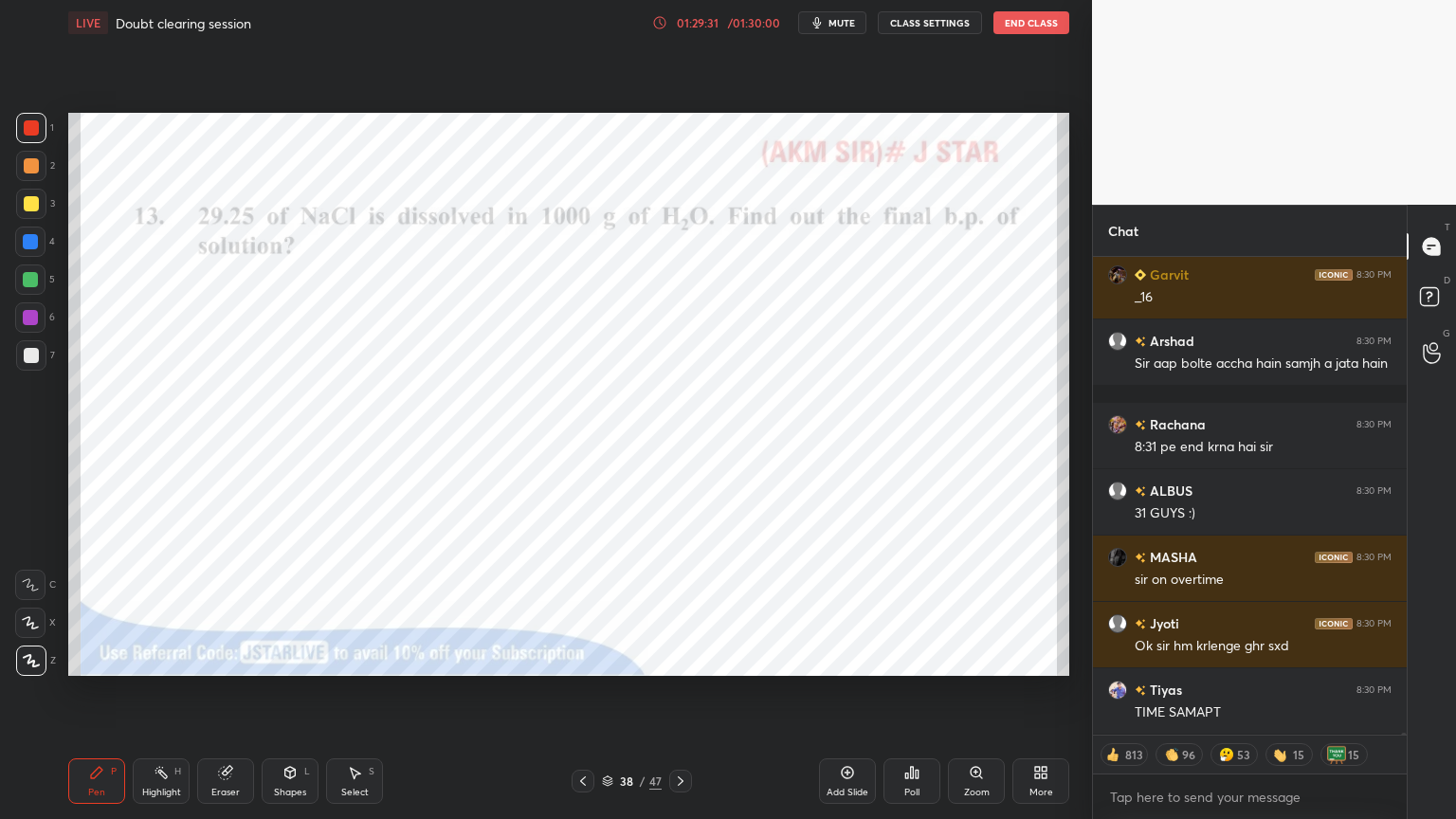 click 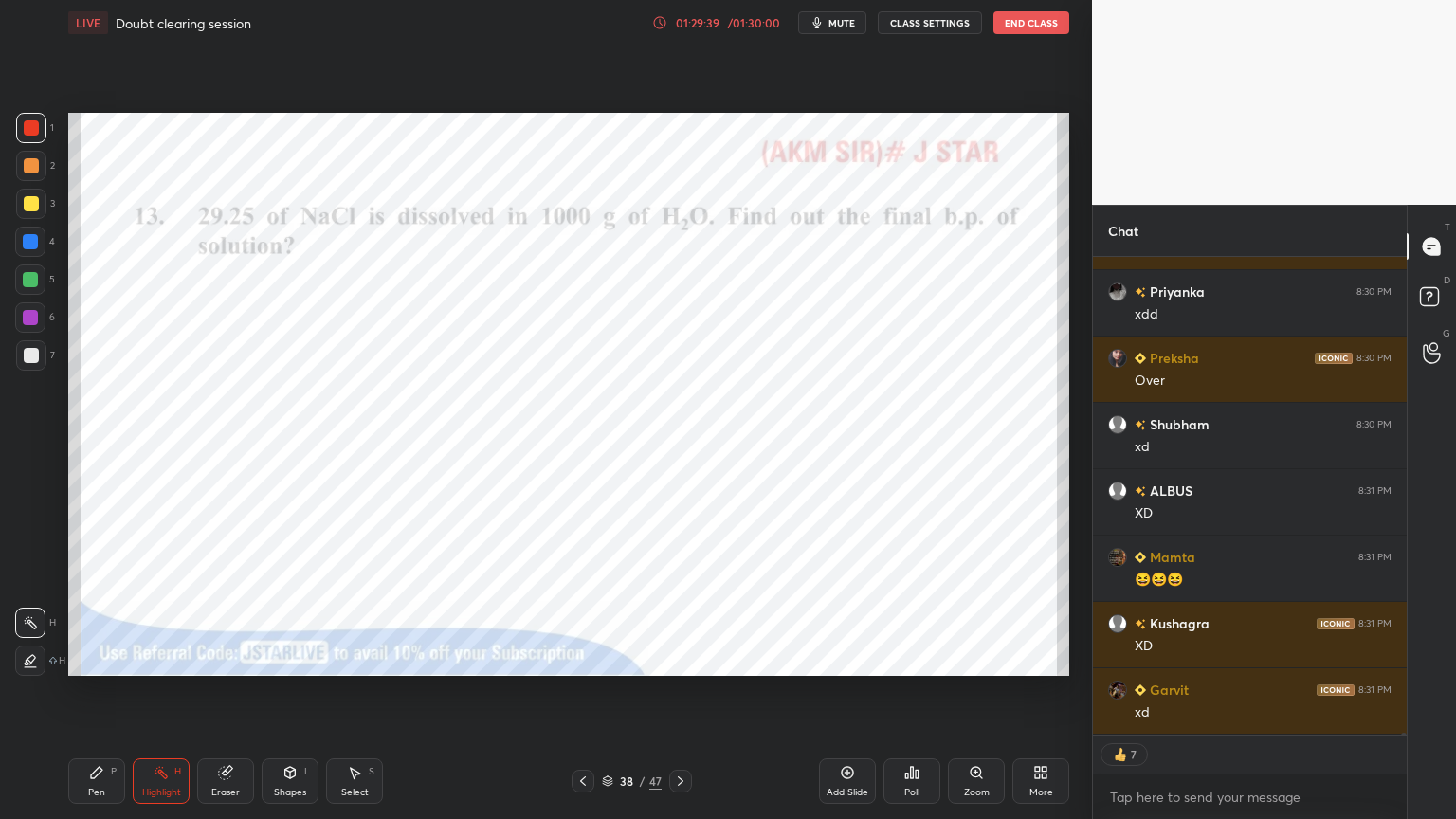 type on "x" 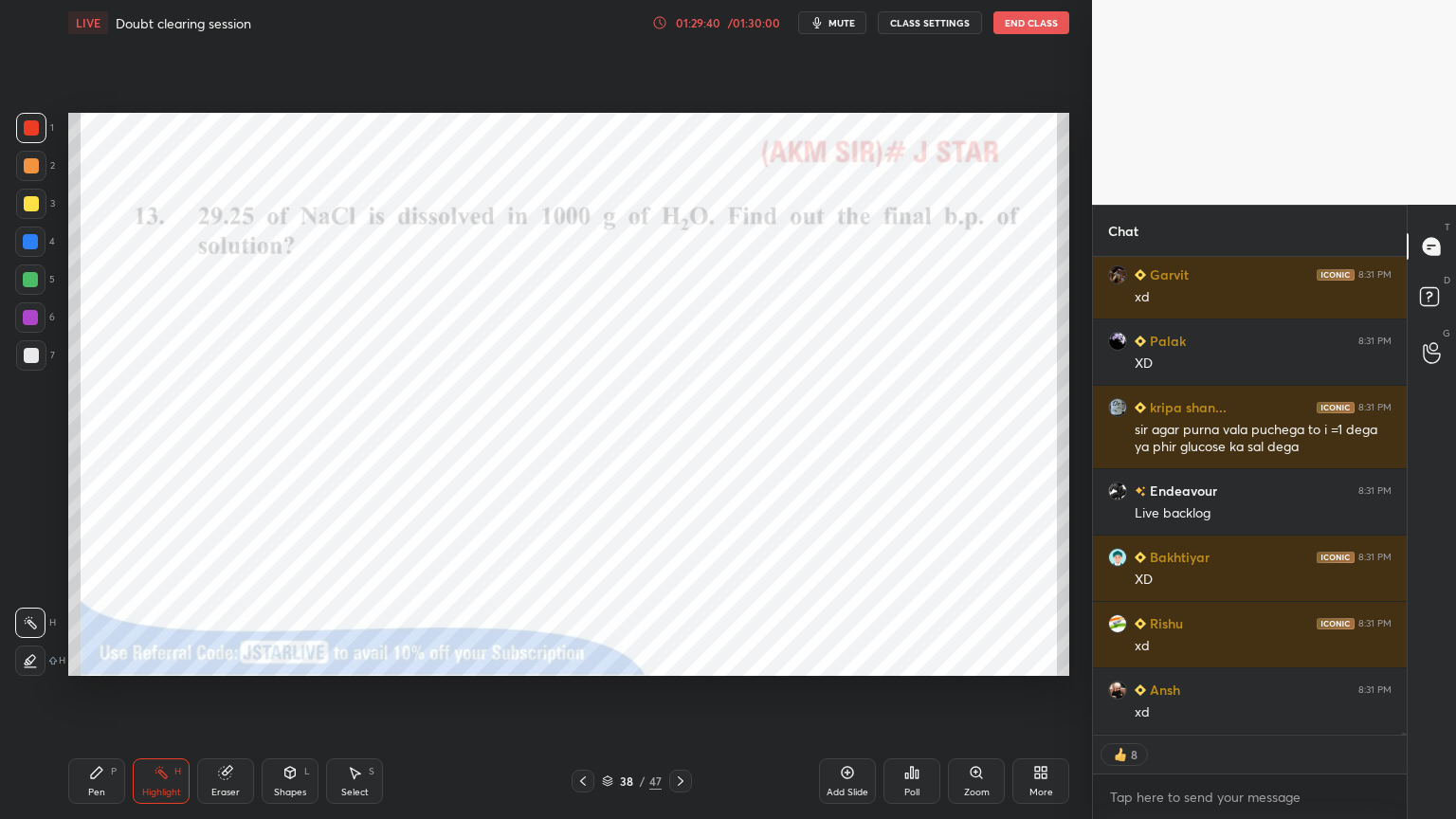 click on "CLASS SETTINGS" at bounding box center (930, 23) 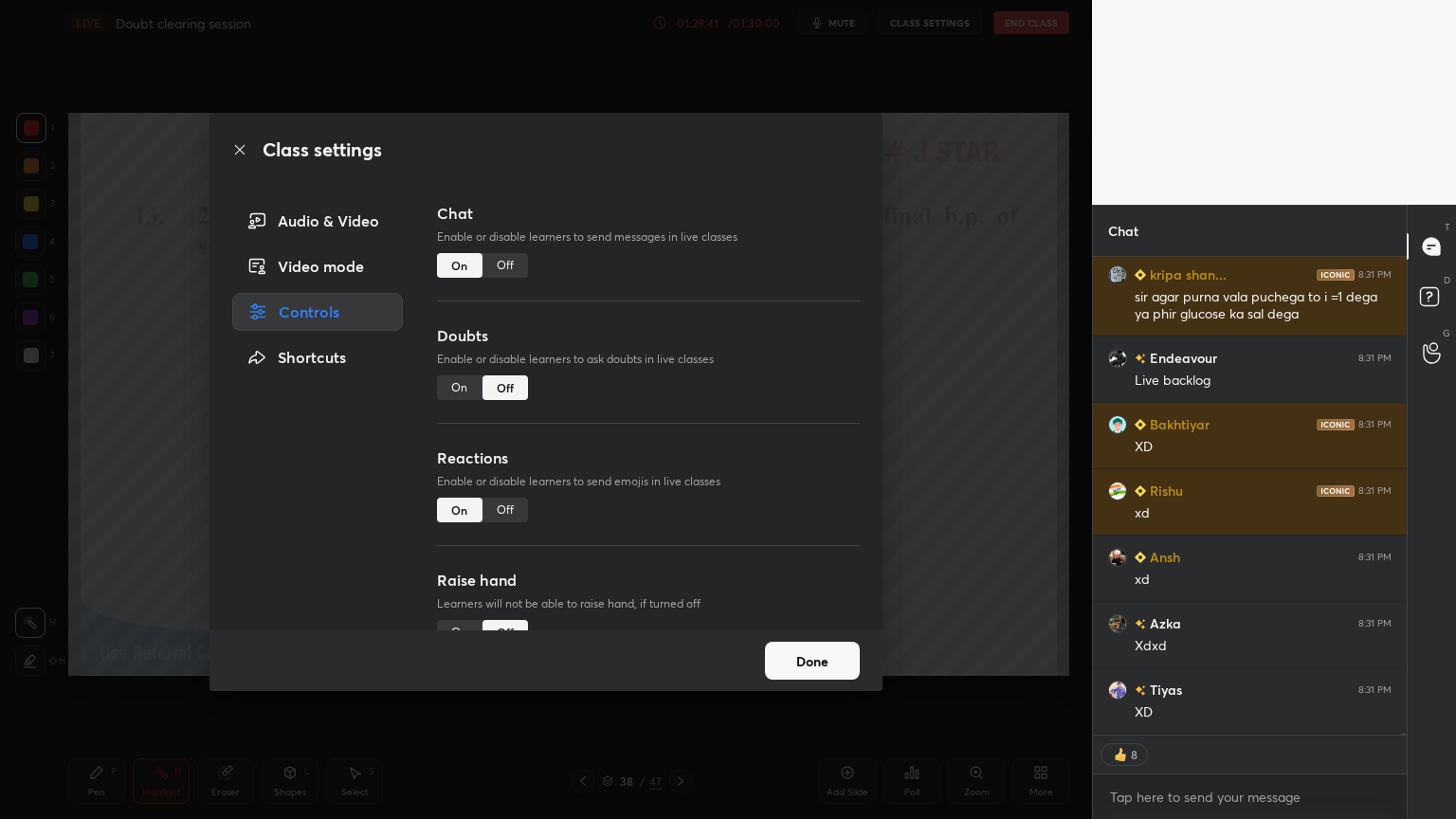 click on "Off" at bounding box center [505, 265] 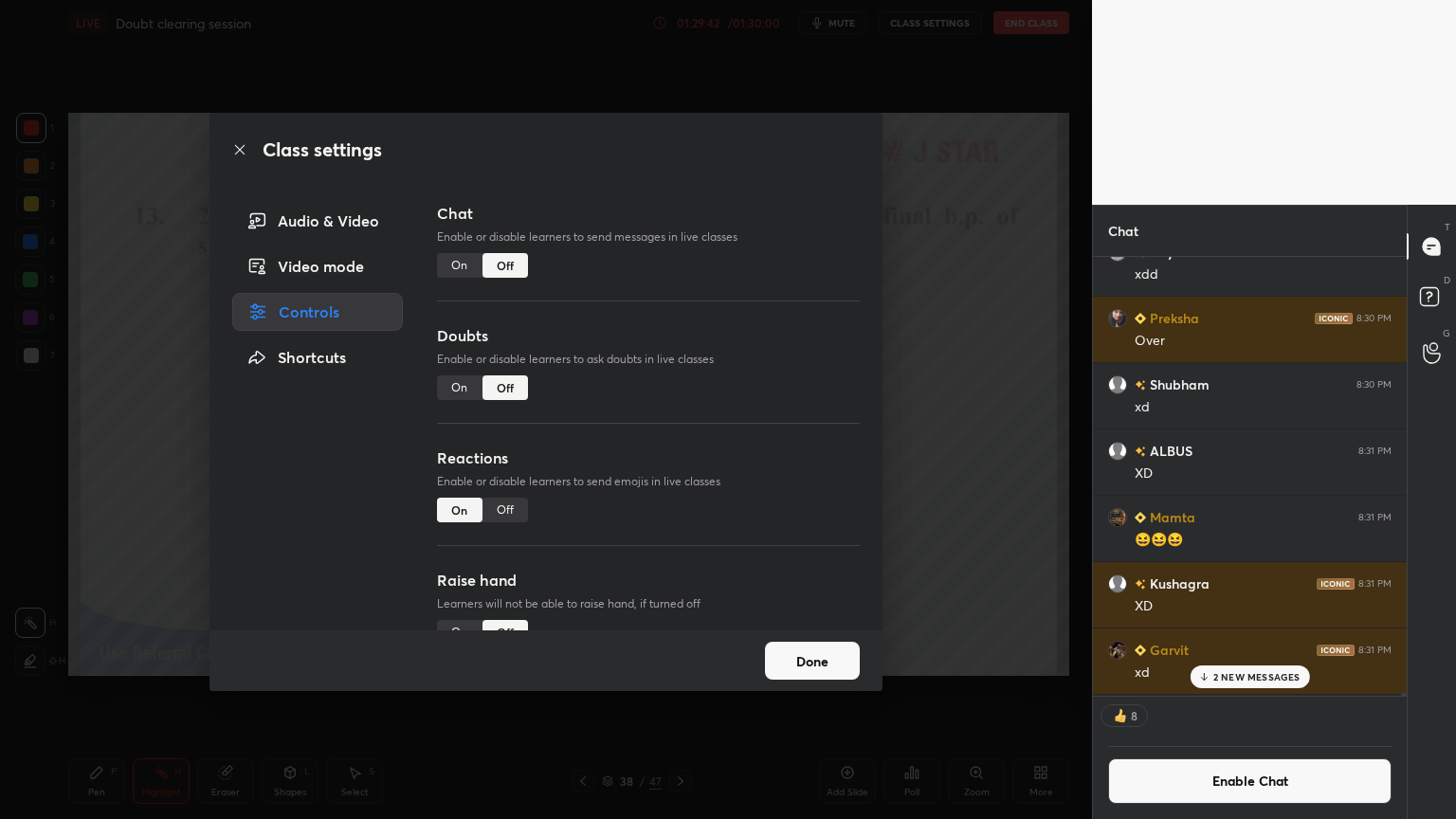 click on "Off" at bounding box center [505, 510] 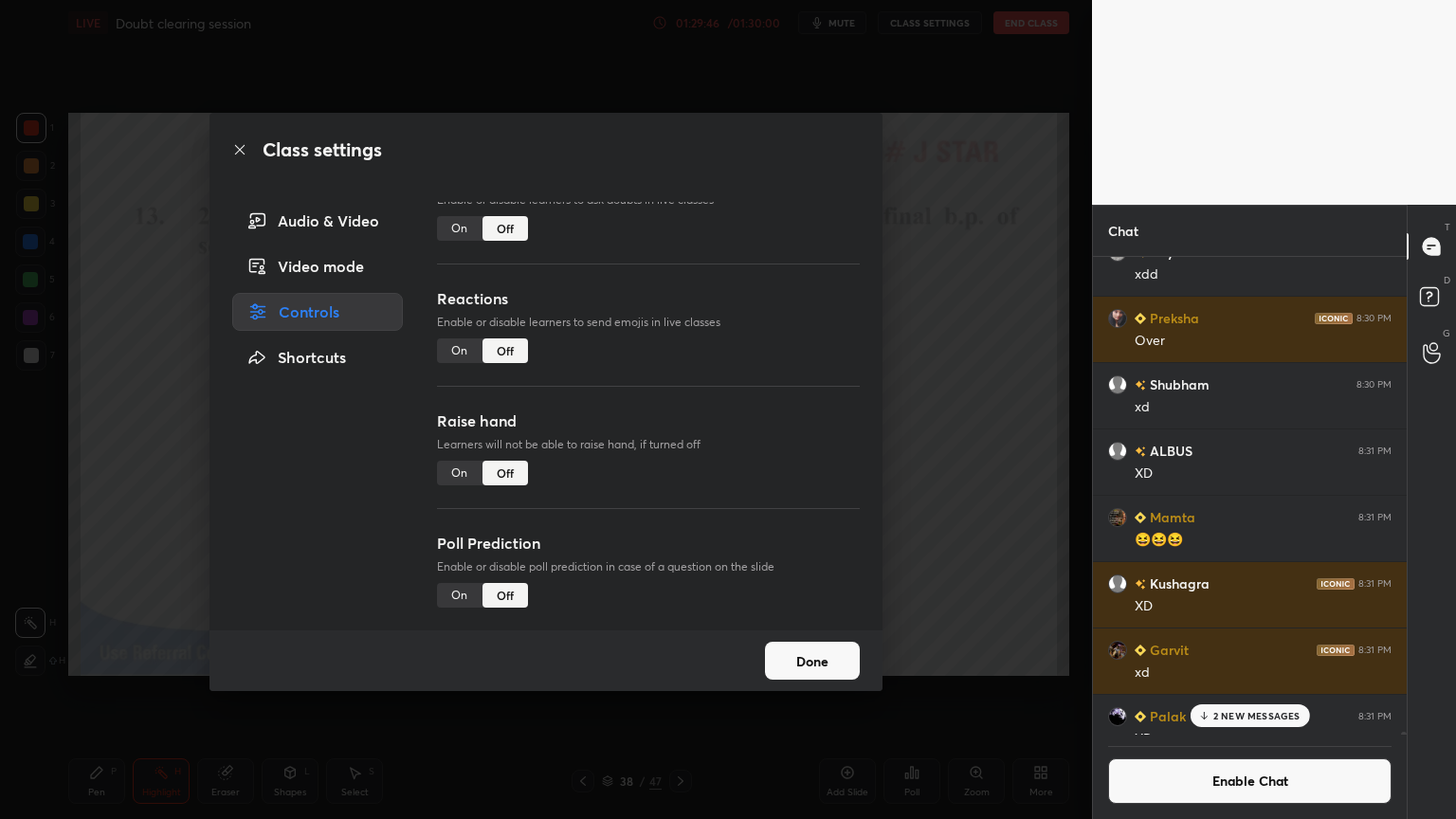 click on "2 NEW MESSAGES" at bounding box center (1257, 716) 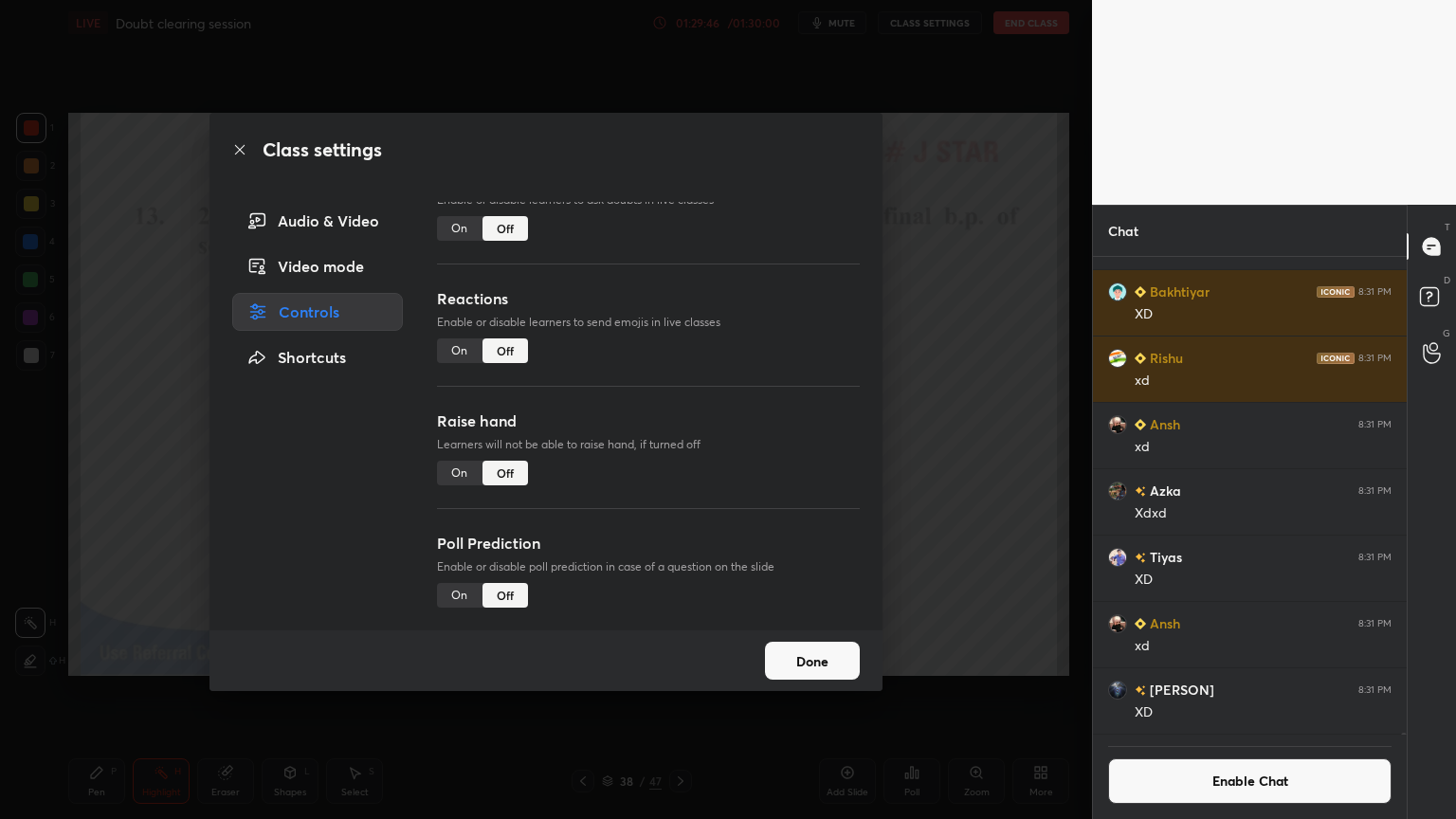 click on "Done" at bounding box center (812, 661) 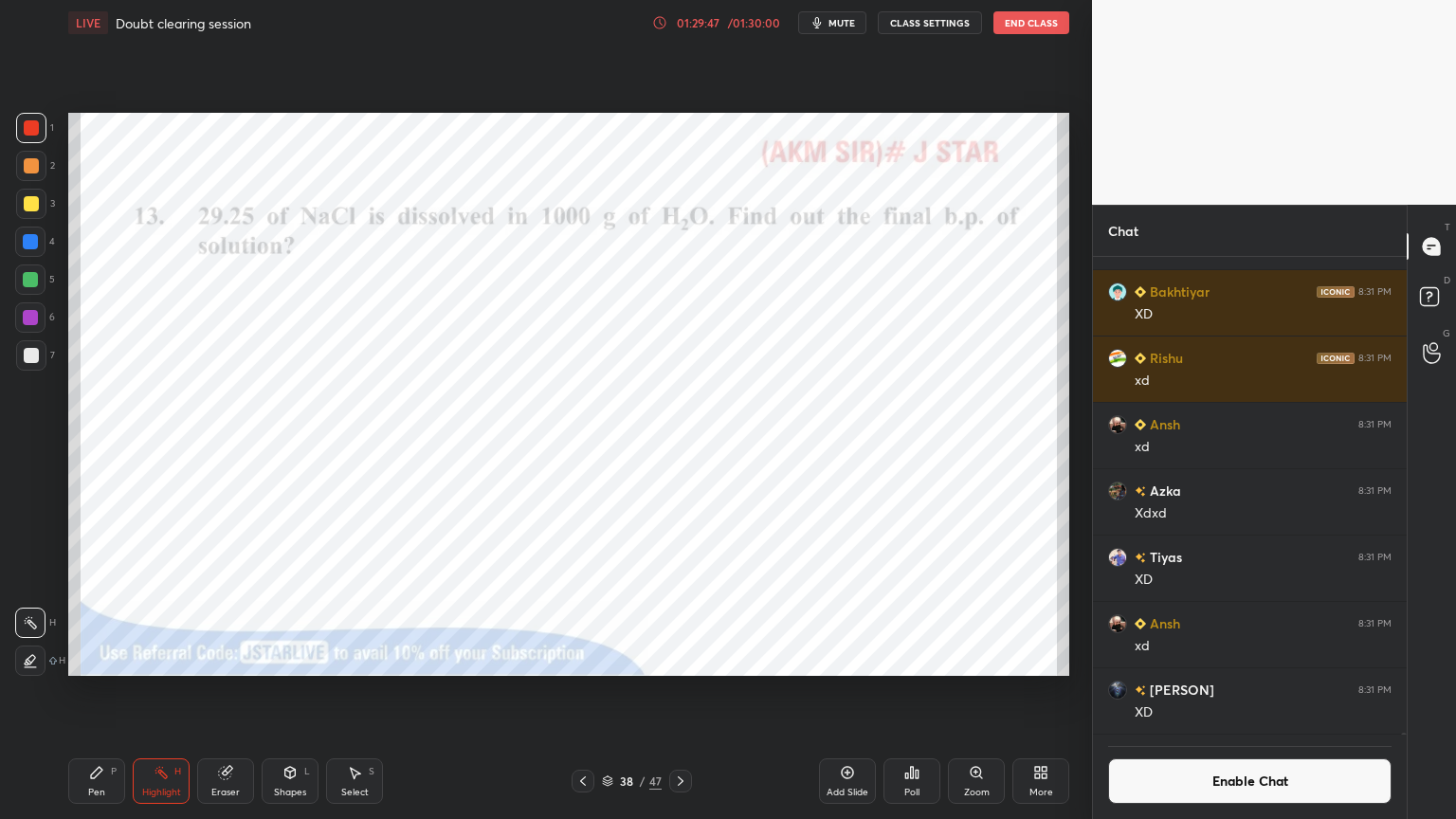 click on "End Class" at bounding box center (1031, 23) 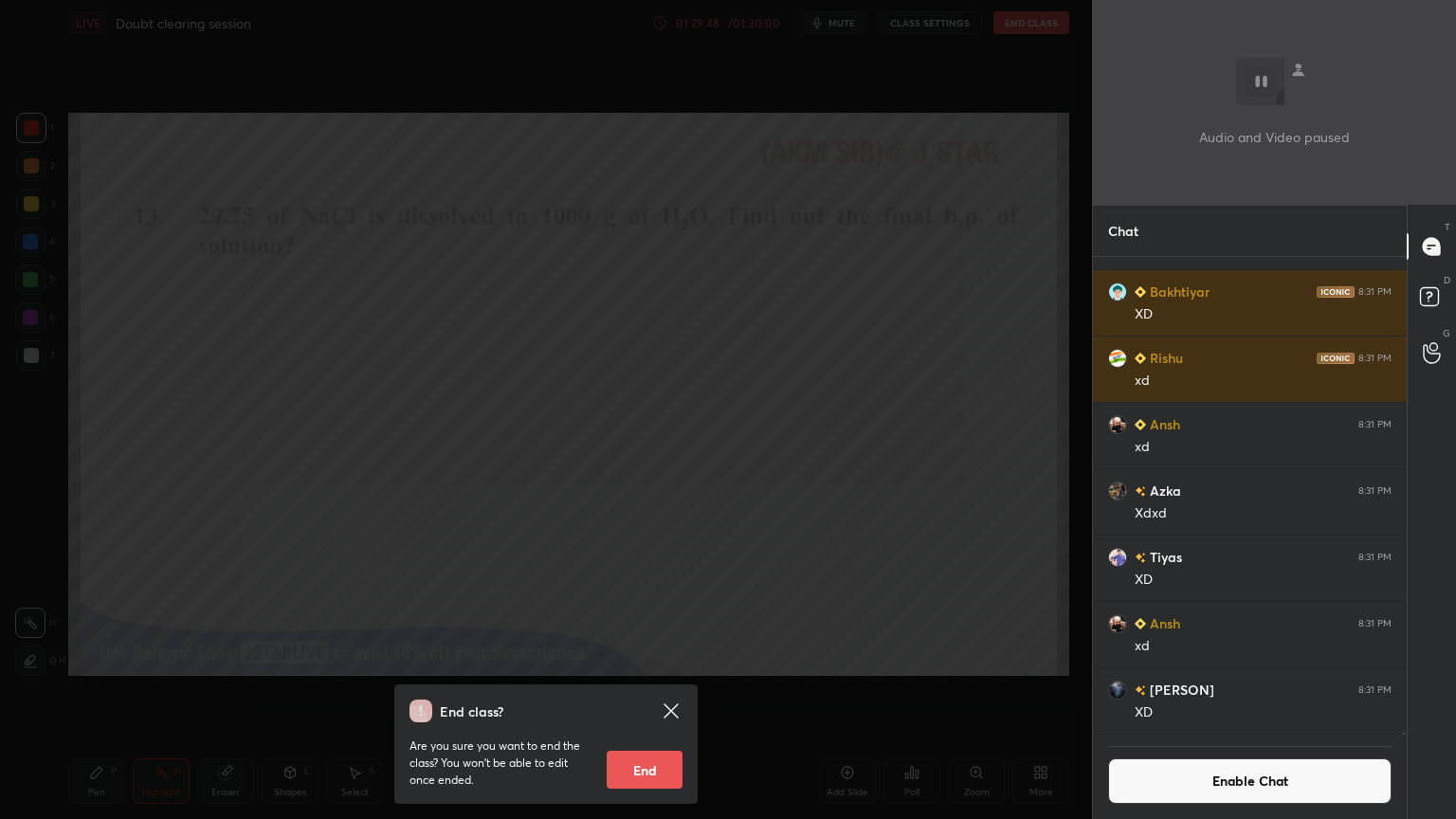 click on "End" at bounding box center (645, 770) 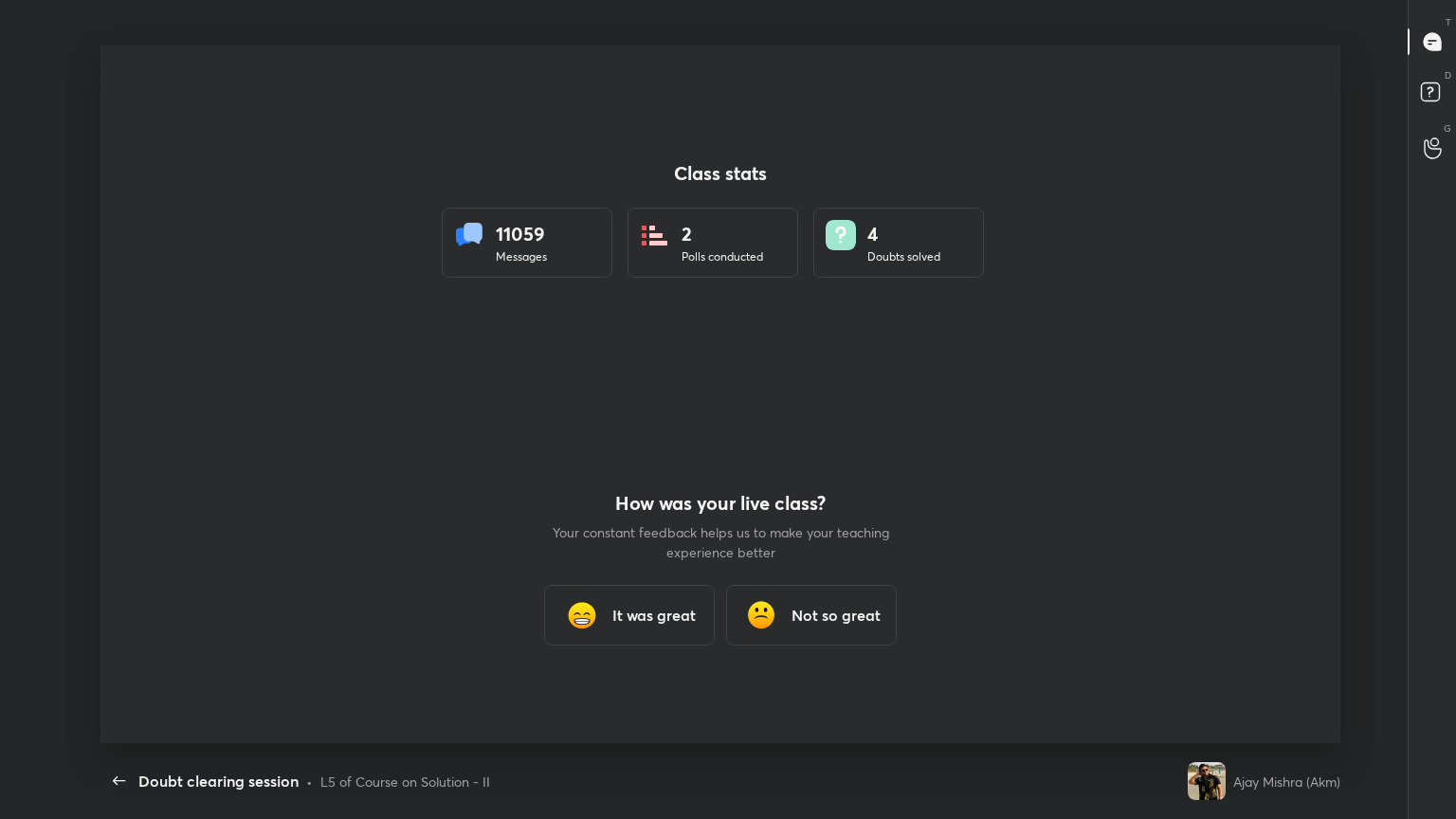 click on "It was great" at bounding box center [654, 615] 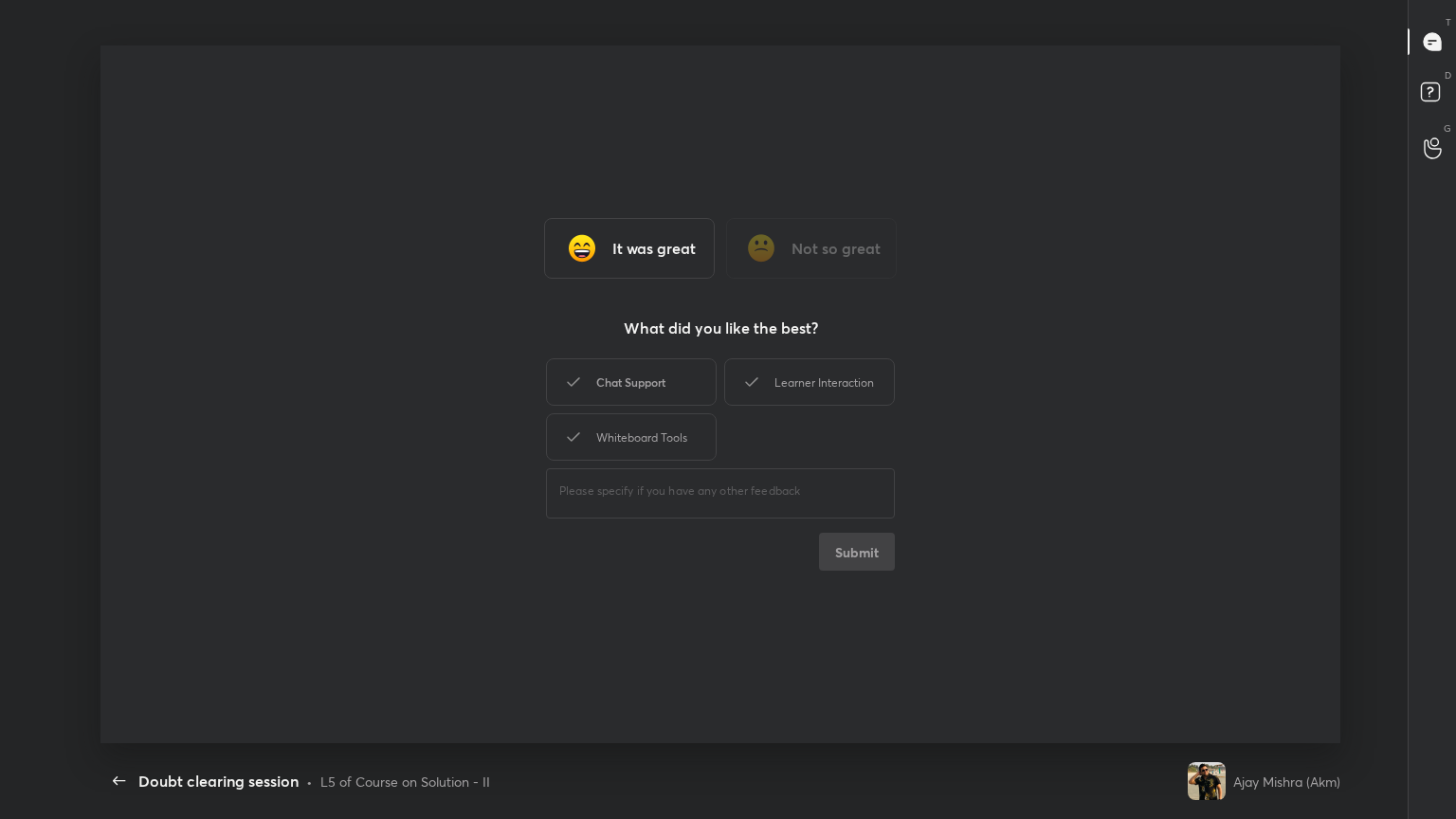 click on "Chat Support" at bounding box center [631, 382] 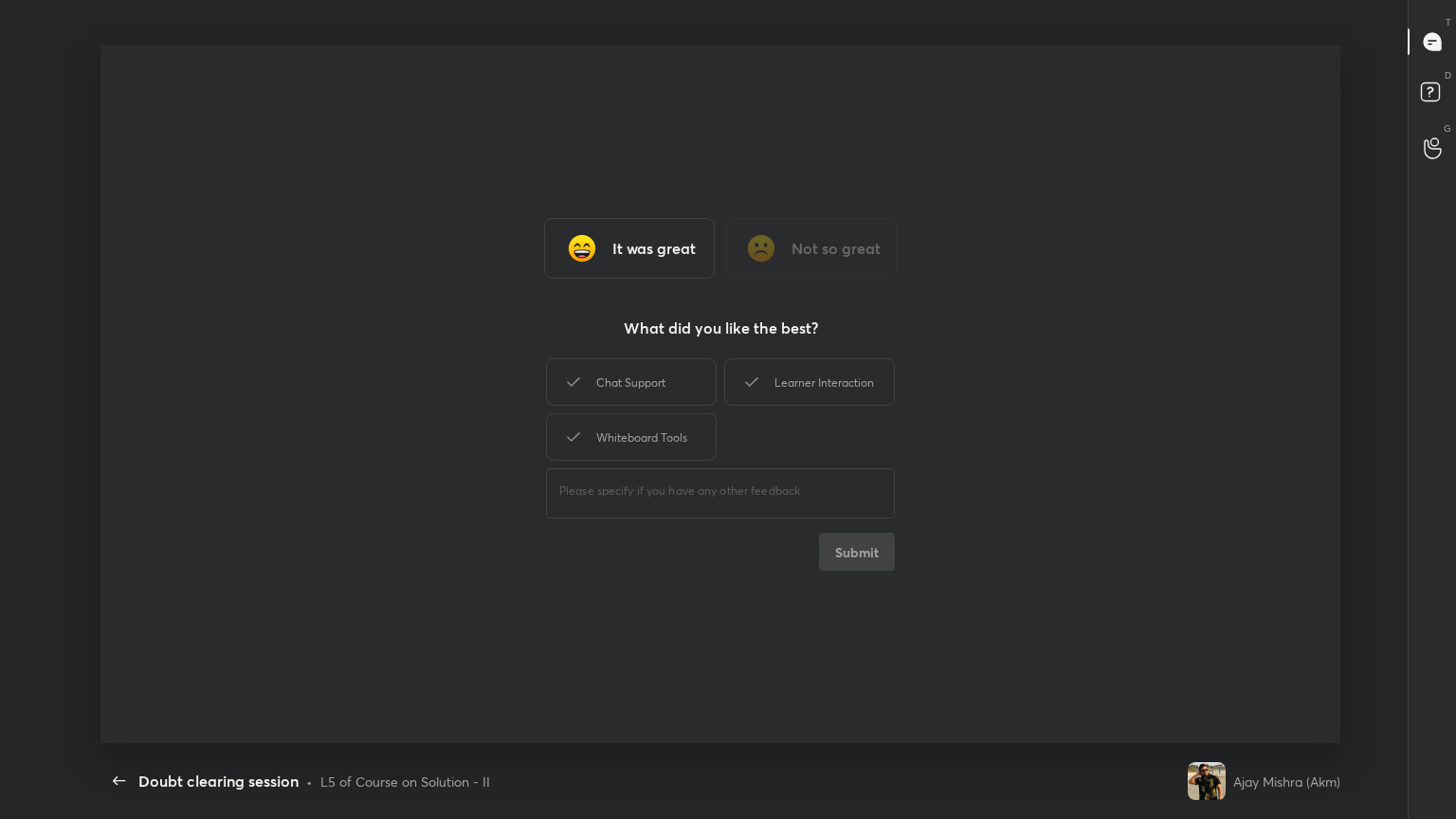drag, startPoint x: 659, startPoint y: 425, endPoint x: 682, endPoint y: 408, distance: 28.600699 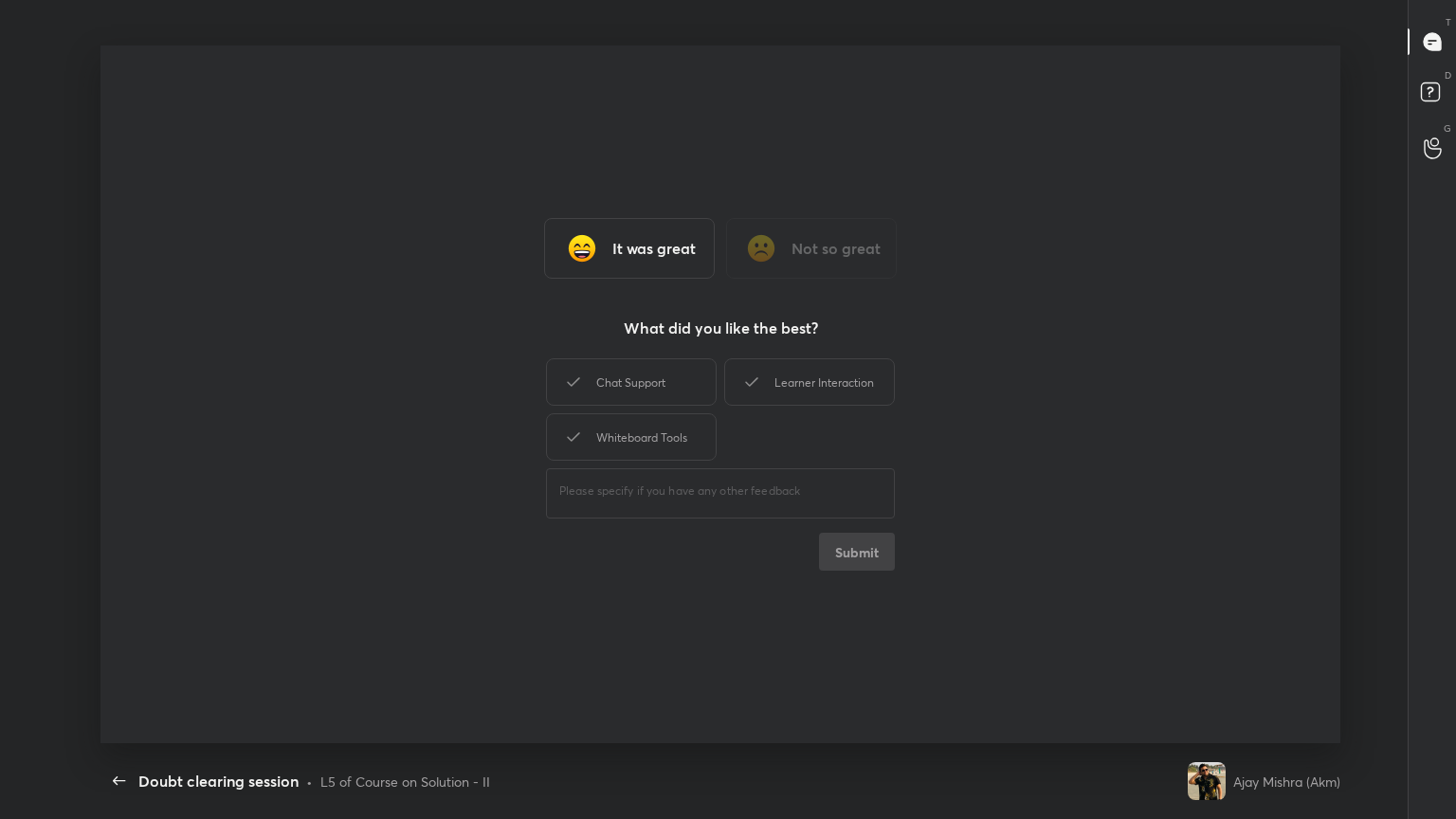 click on "Whiteboard Tools" at bounding box center (631, 437) 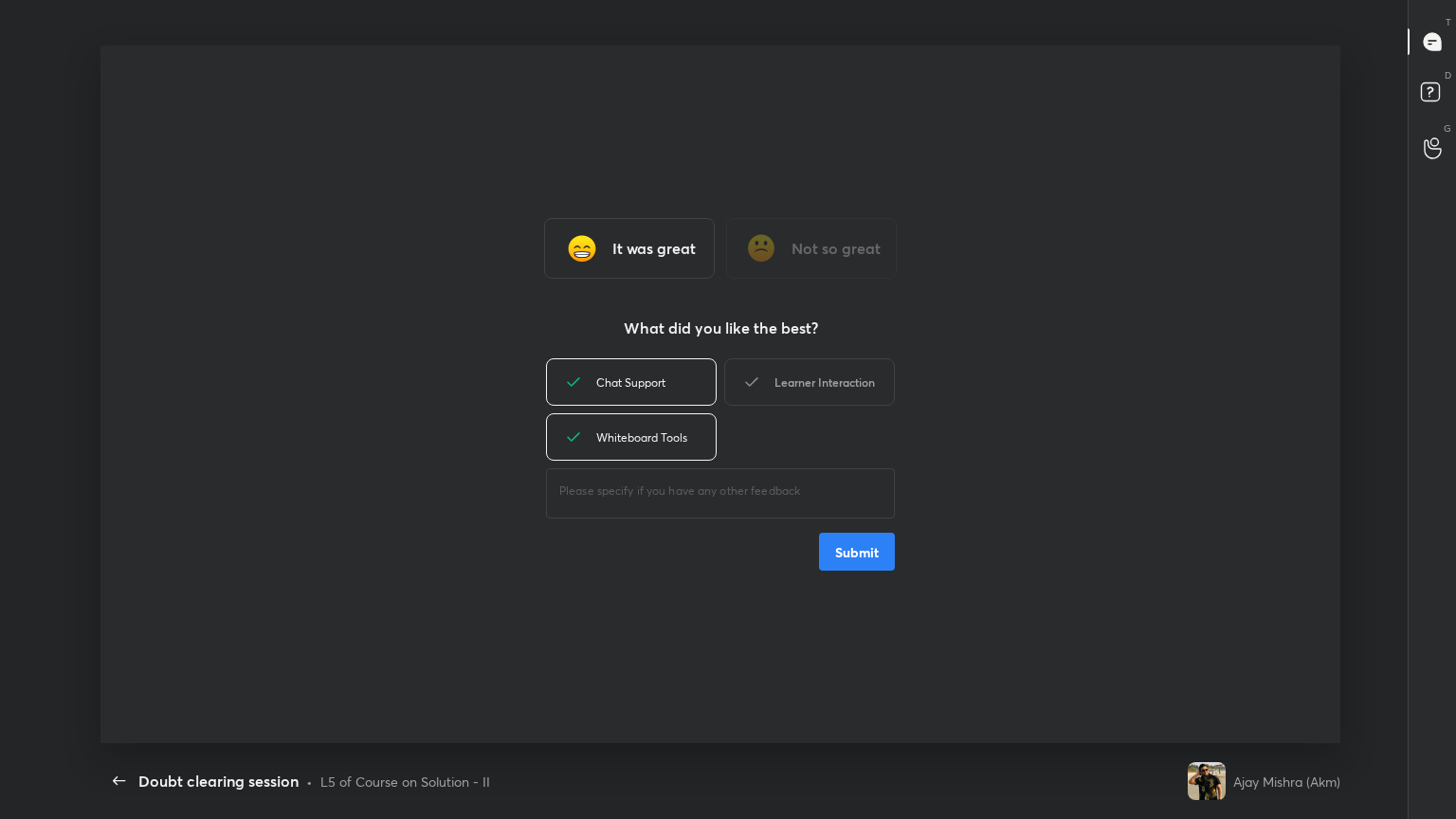 click on "Learner Interaction" at bounding box center [810, 382] 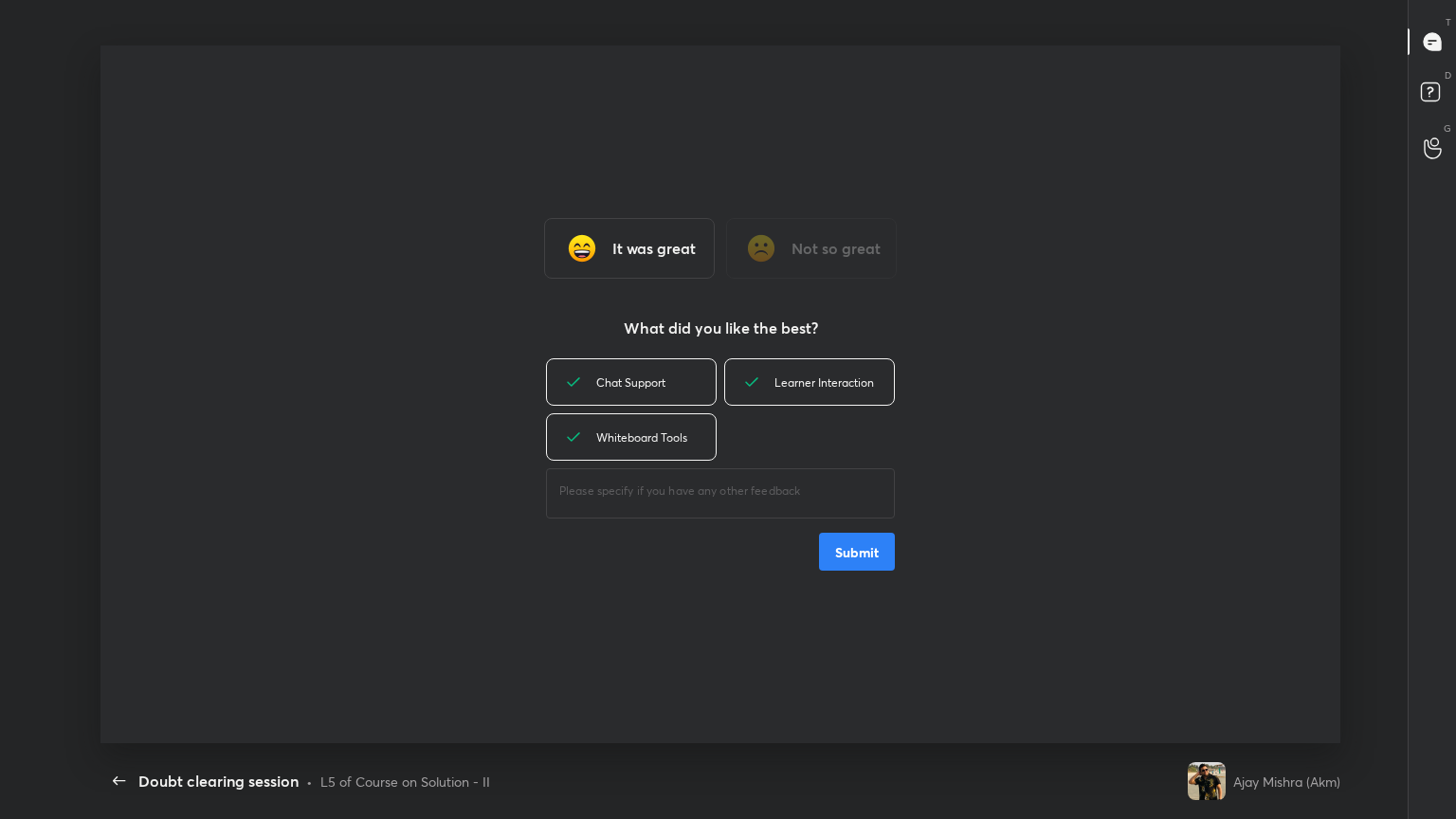 click on "Submit" at bounding box center (857, 552) 